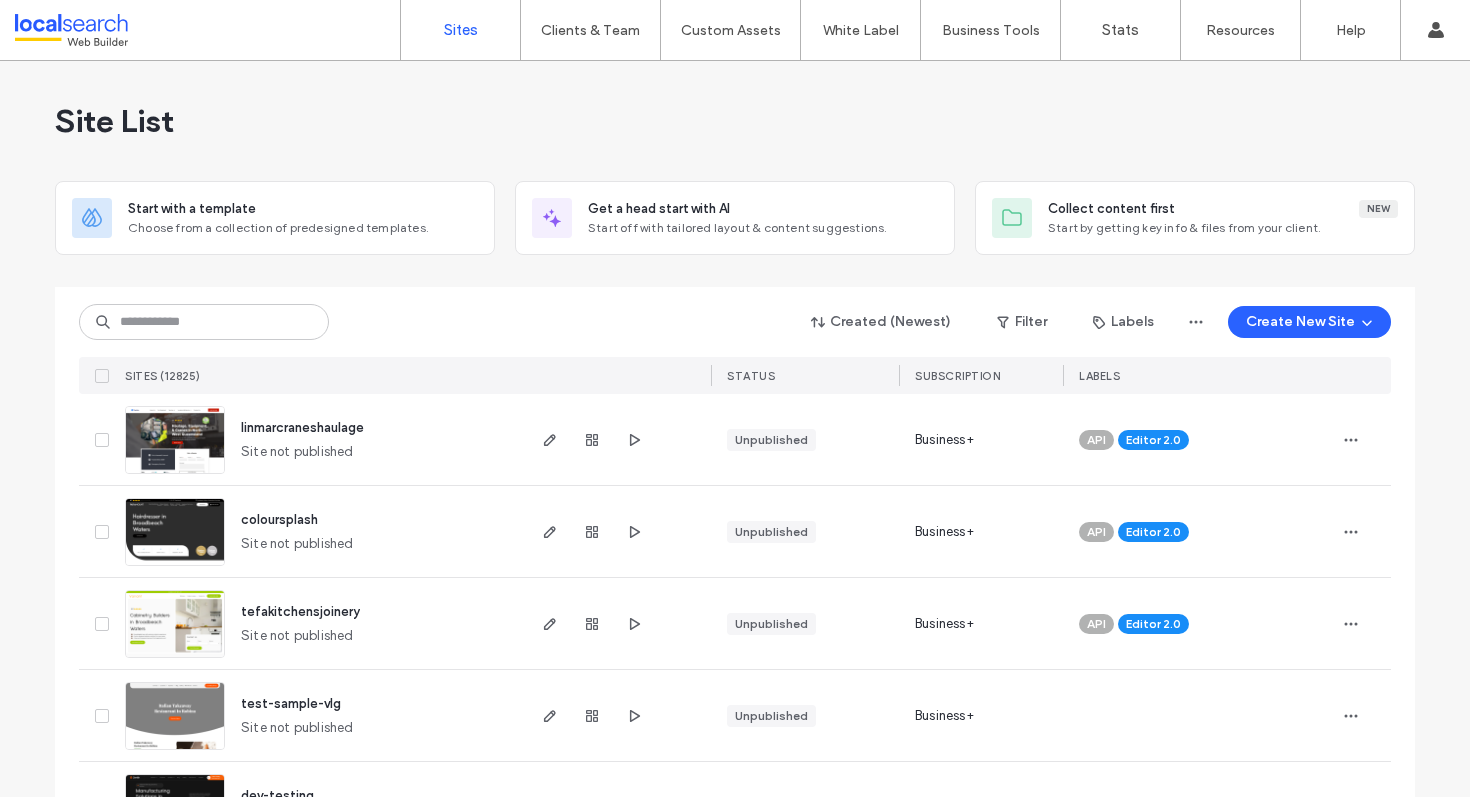 scroll, scrollTop: 0, scrollLeft: 0, axis: both 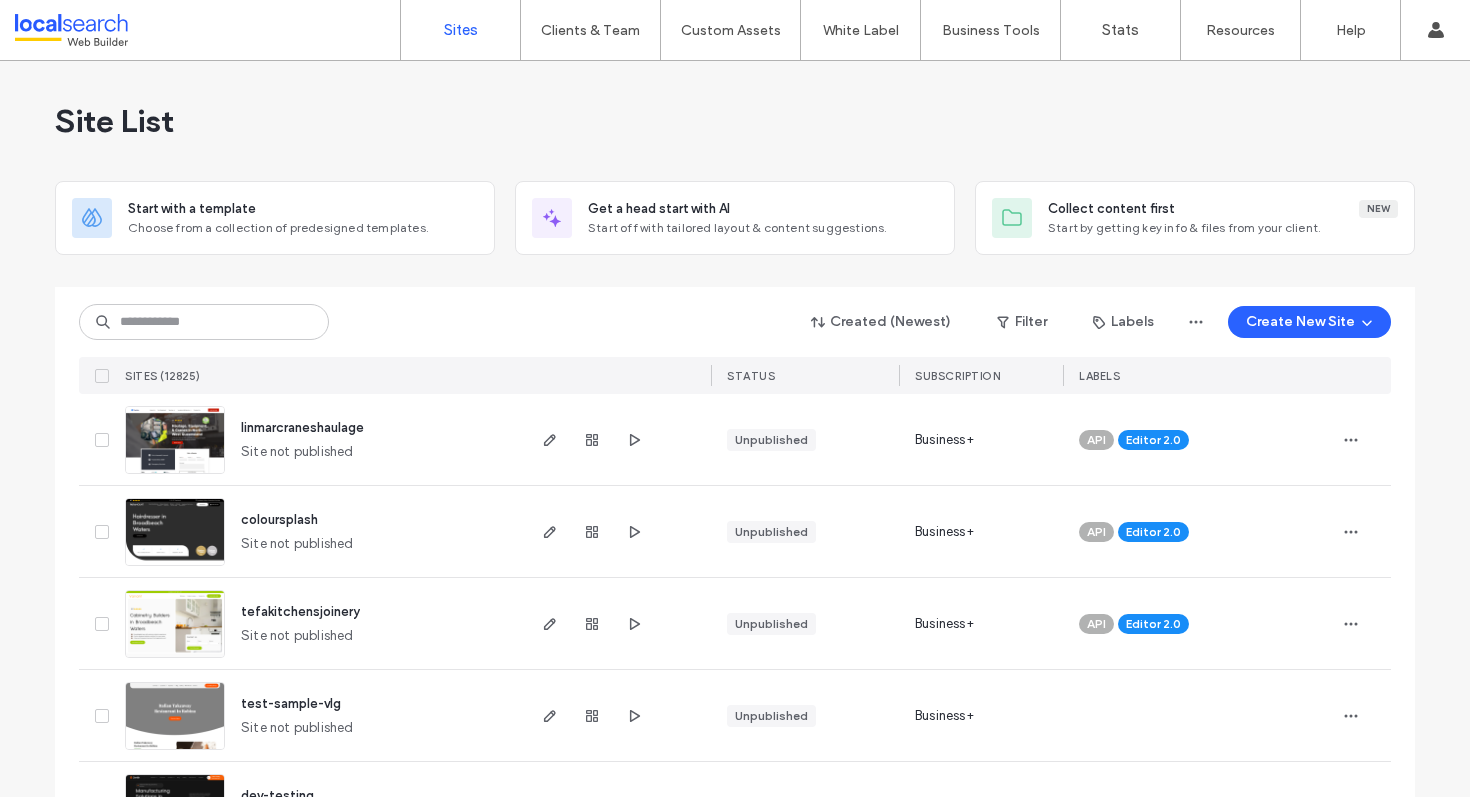 click on "SITES (12825)" at bounding box center [319, 375] 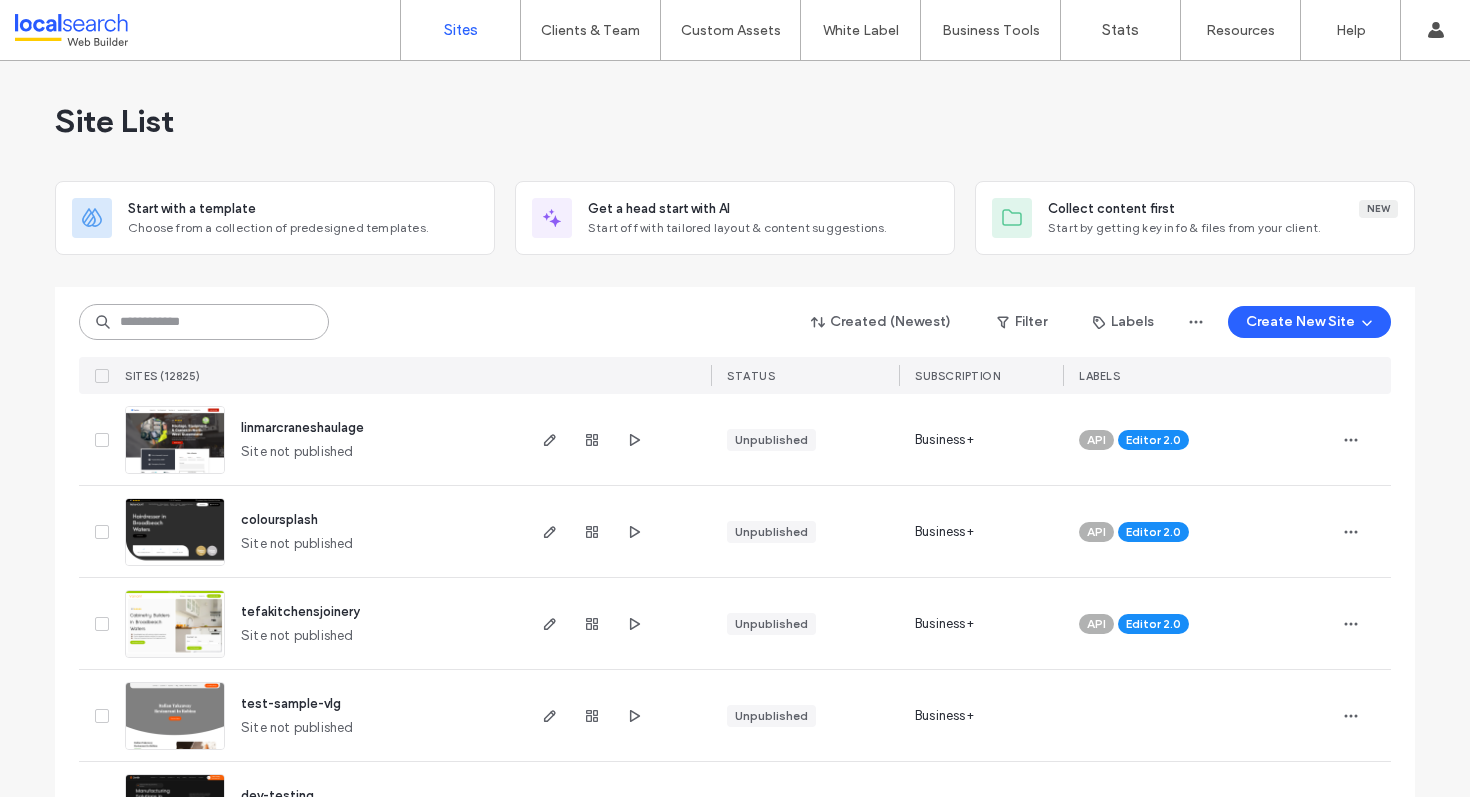 click at bounding box center [204, 322] 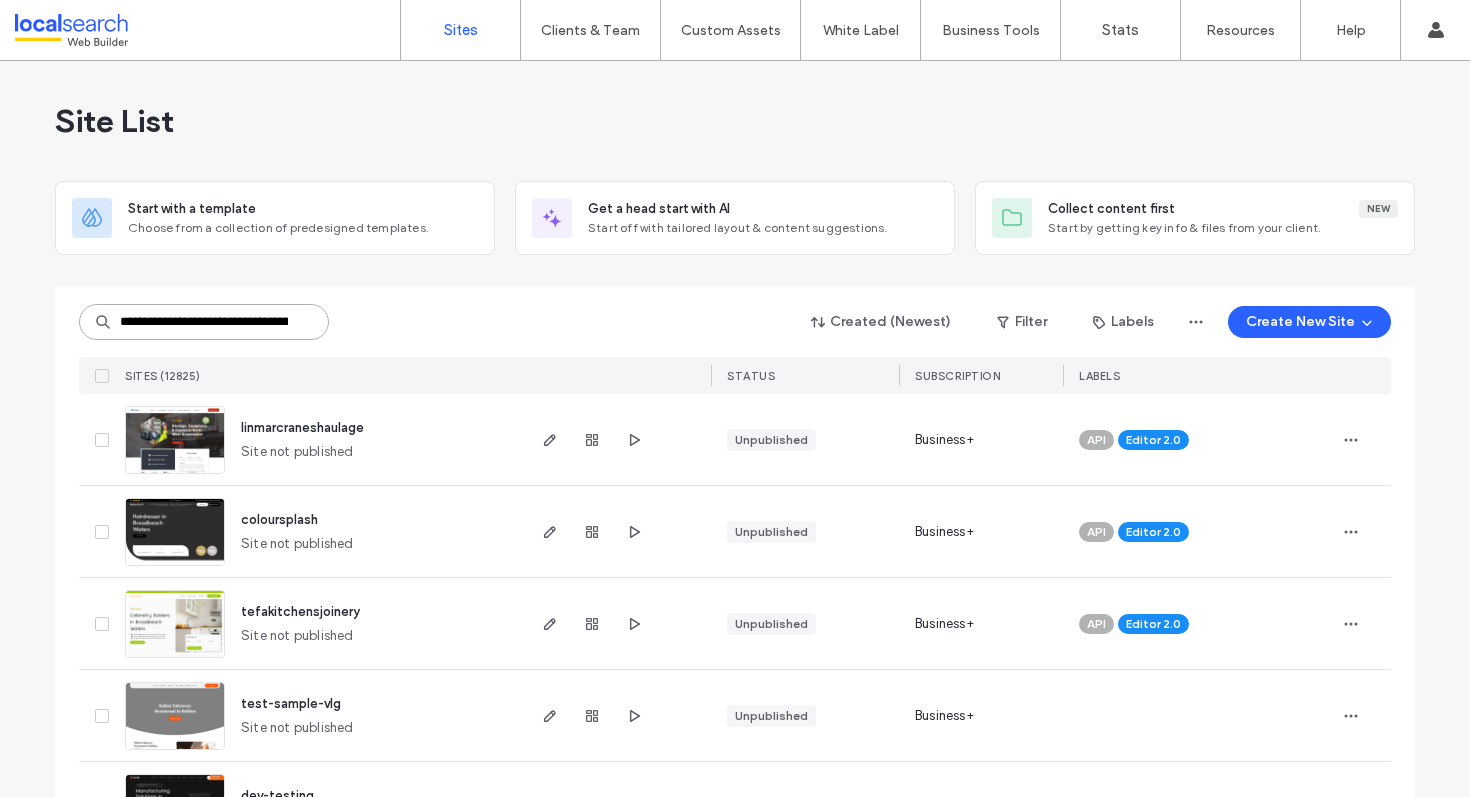 scroll, scrollTop: 0, scrollLeft: 193, axis: horizontal 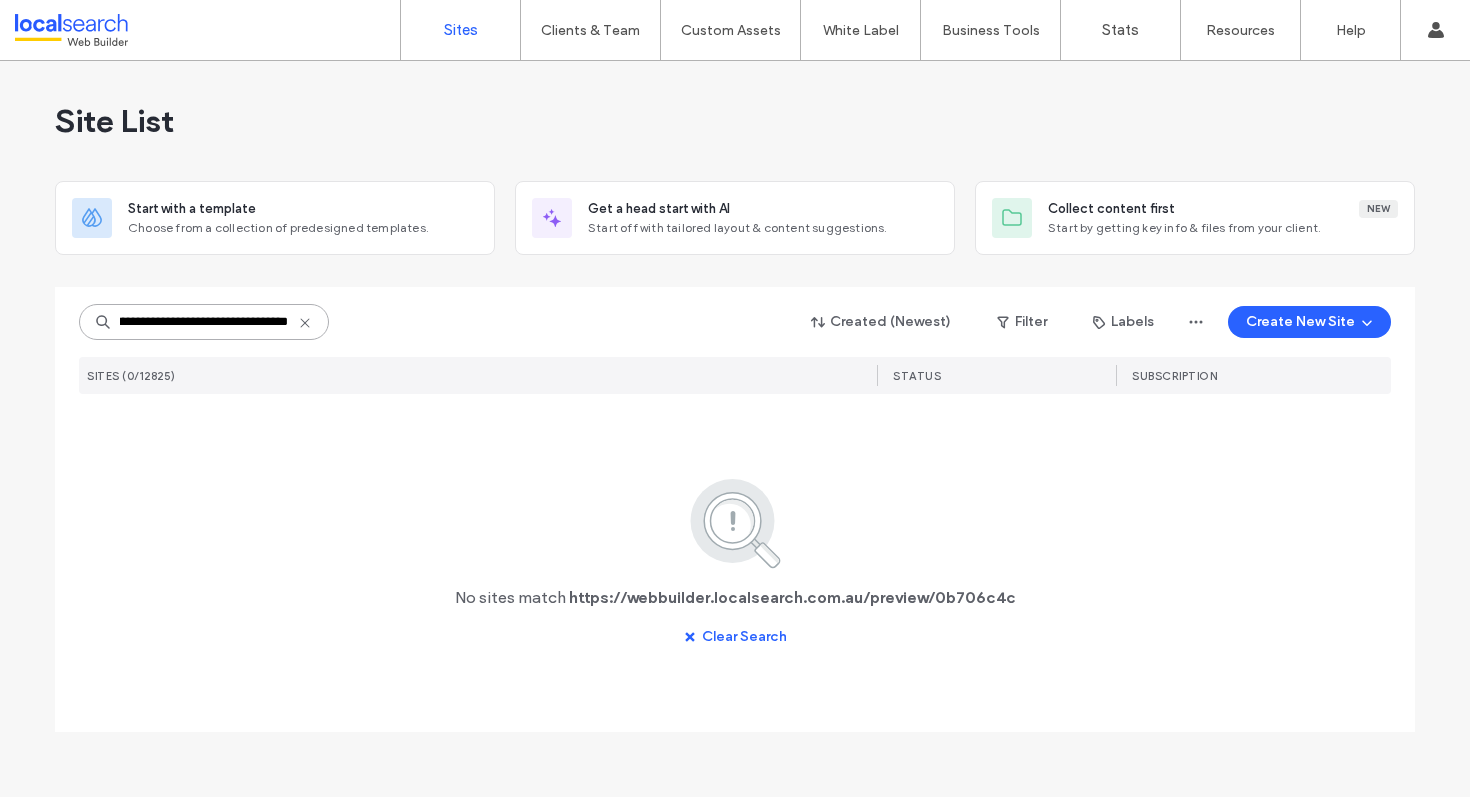 type on "**********" 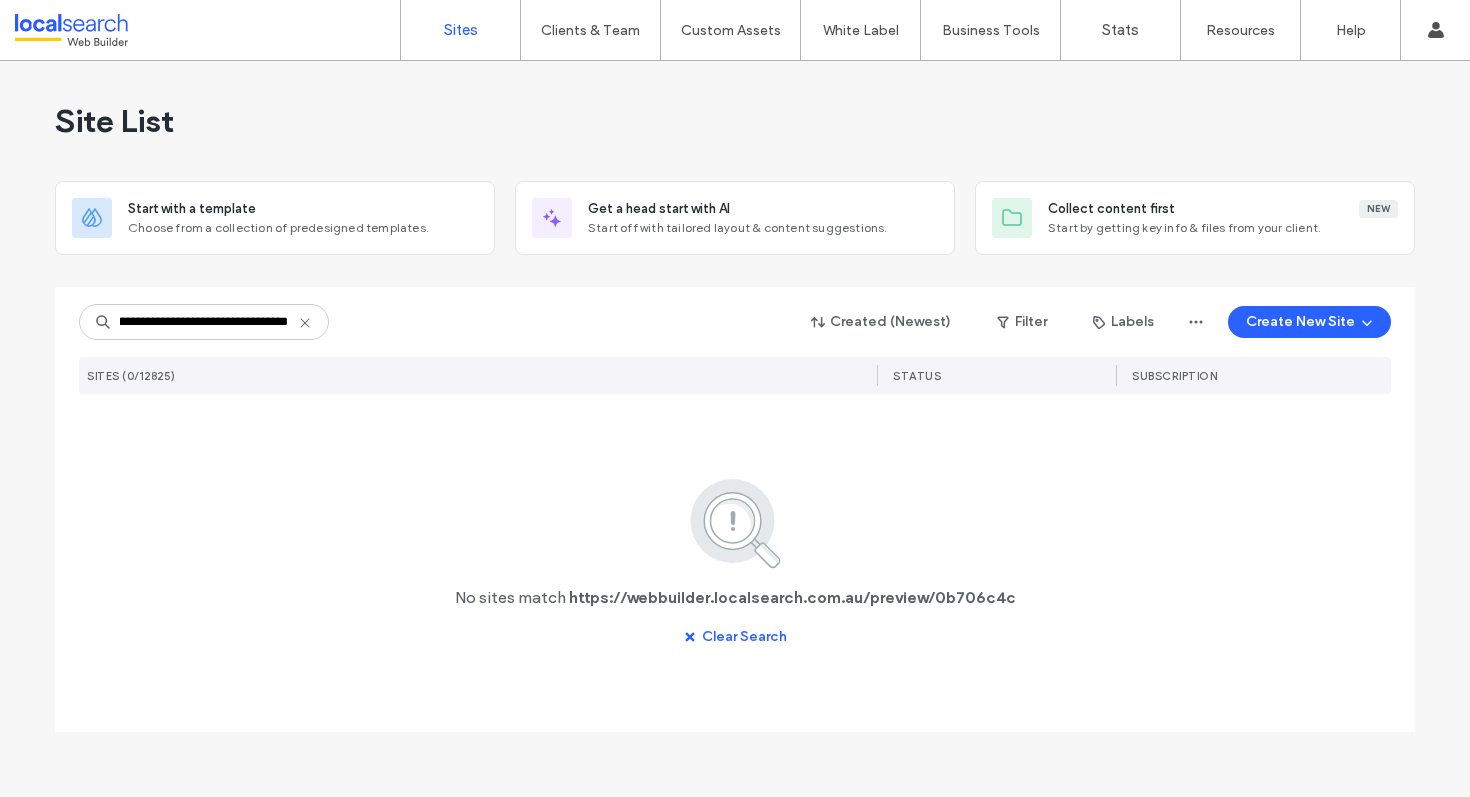 click 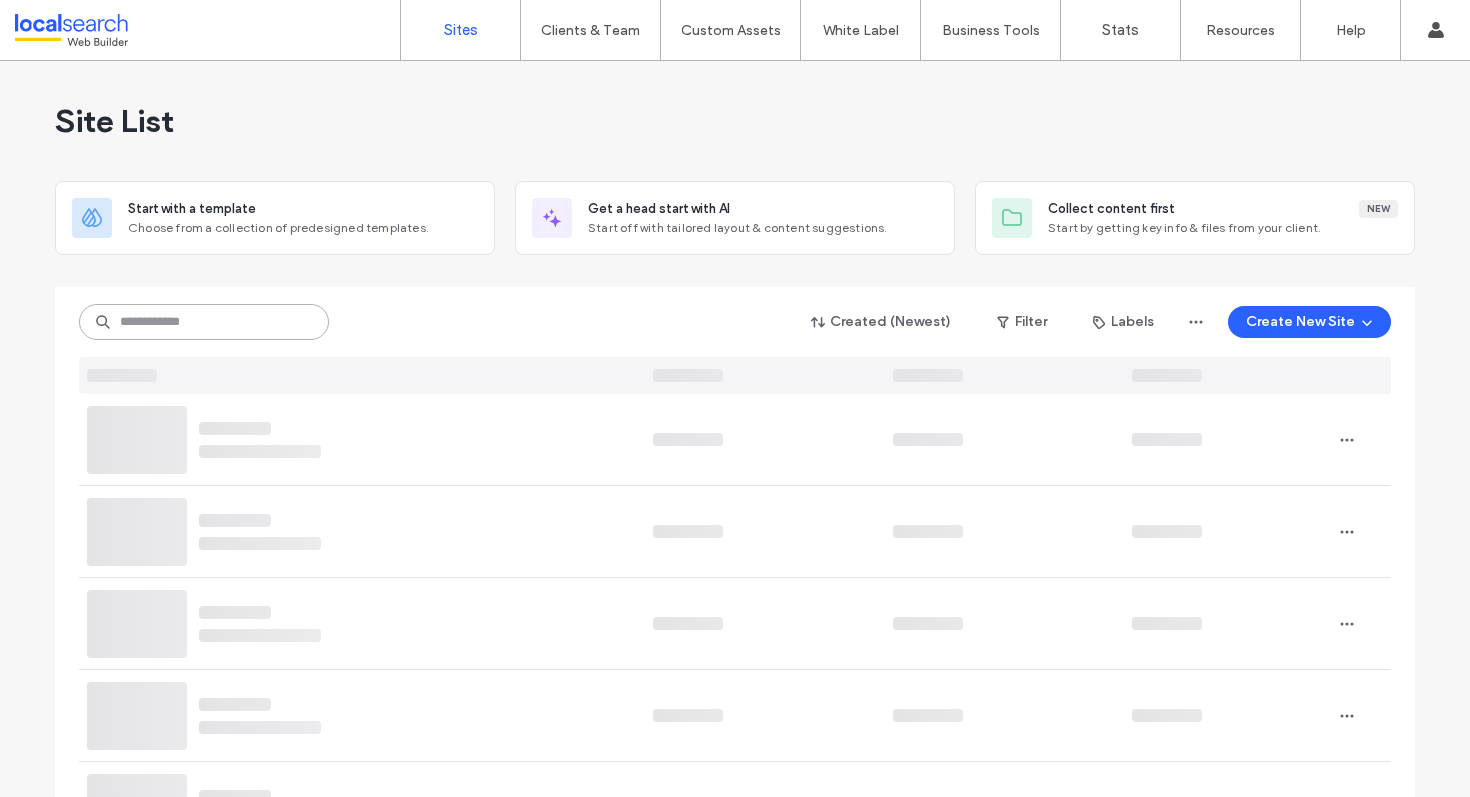 scroll, scrollTop: 0, scrollLeft: 0, axis: both 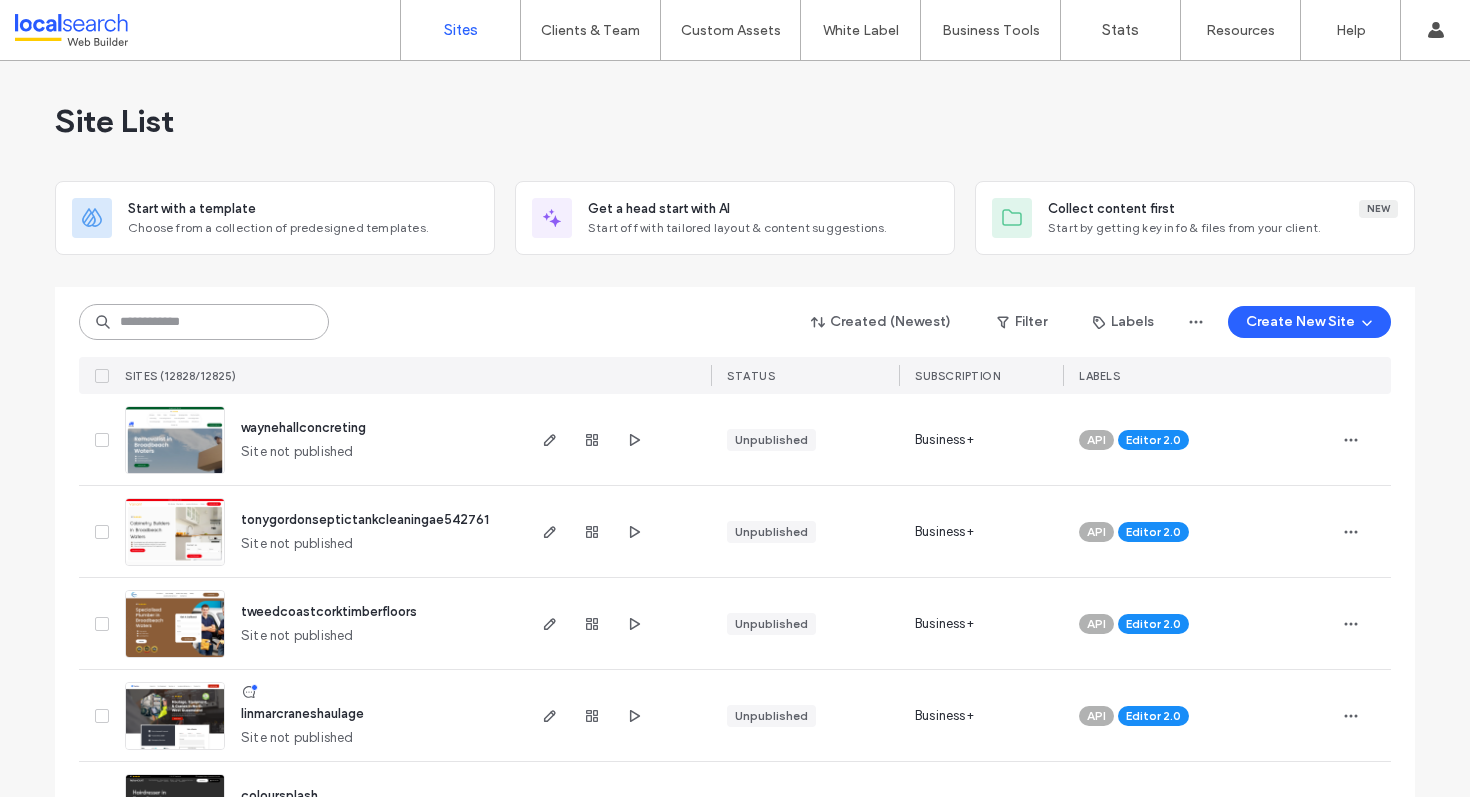 click at bounding box center (204, 322) 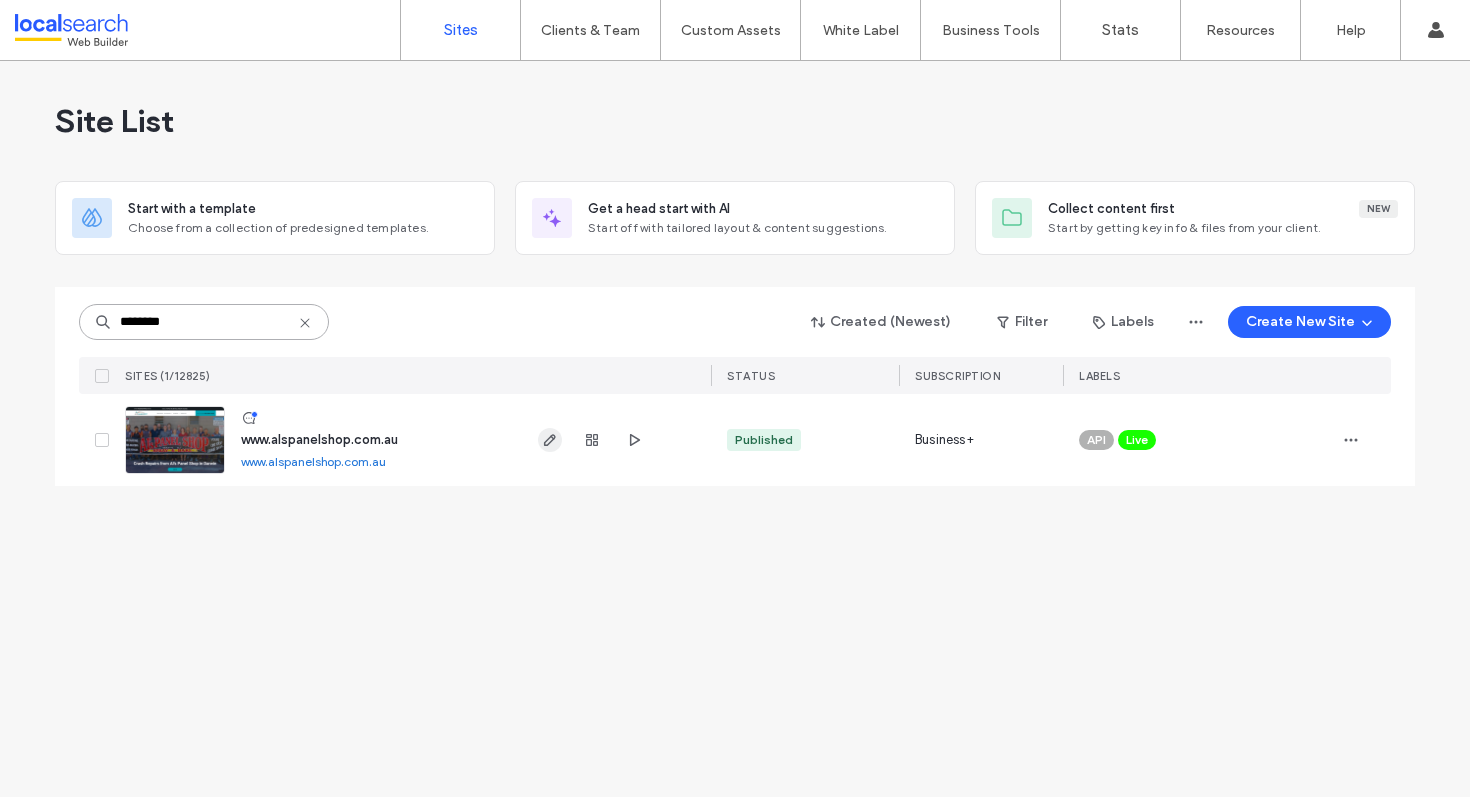 type on "********" 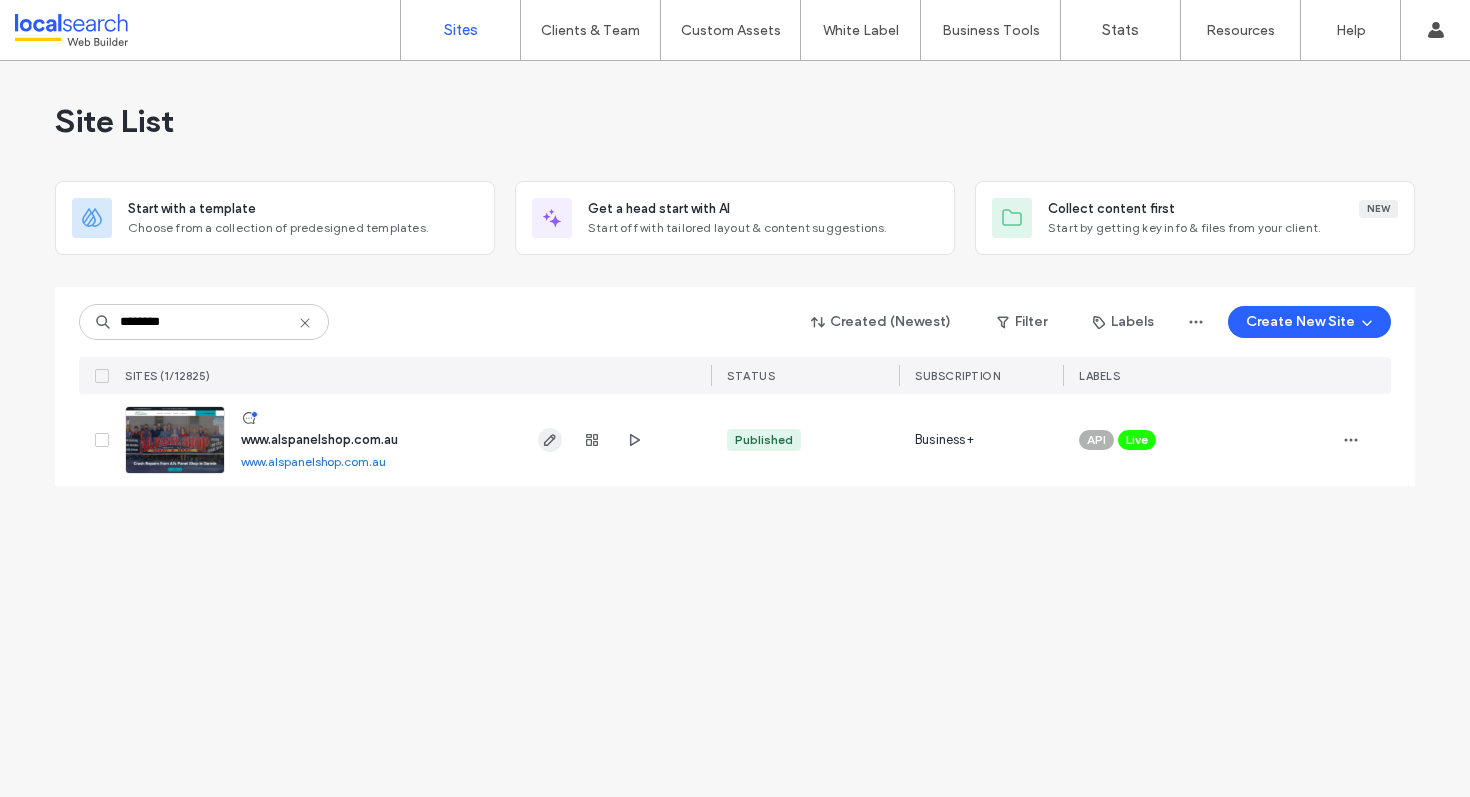 click at bounding box center [550, 440] 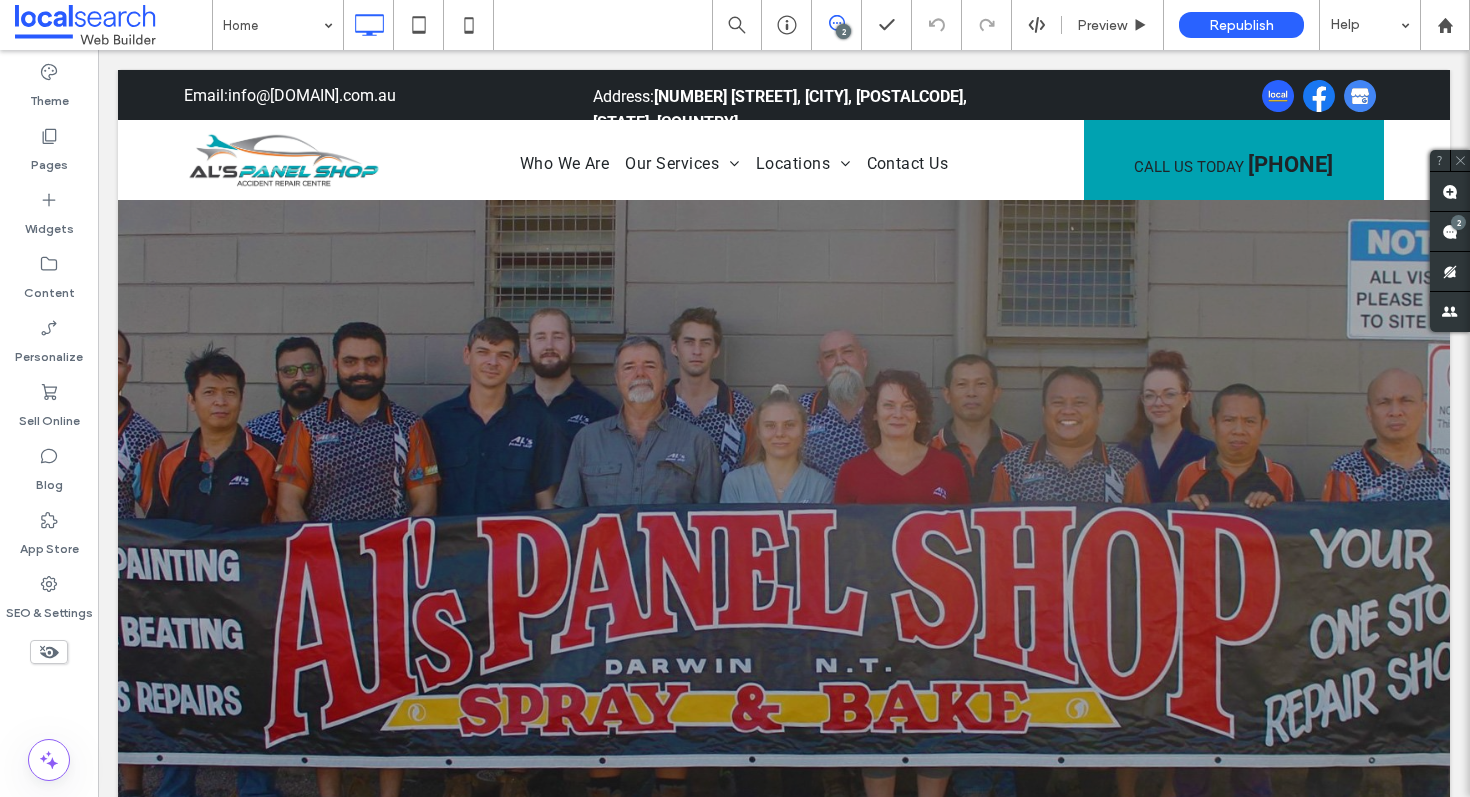 scroll, scrollTop: 0, scrollLeft: 0, axis: both 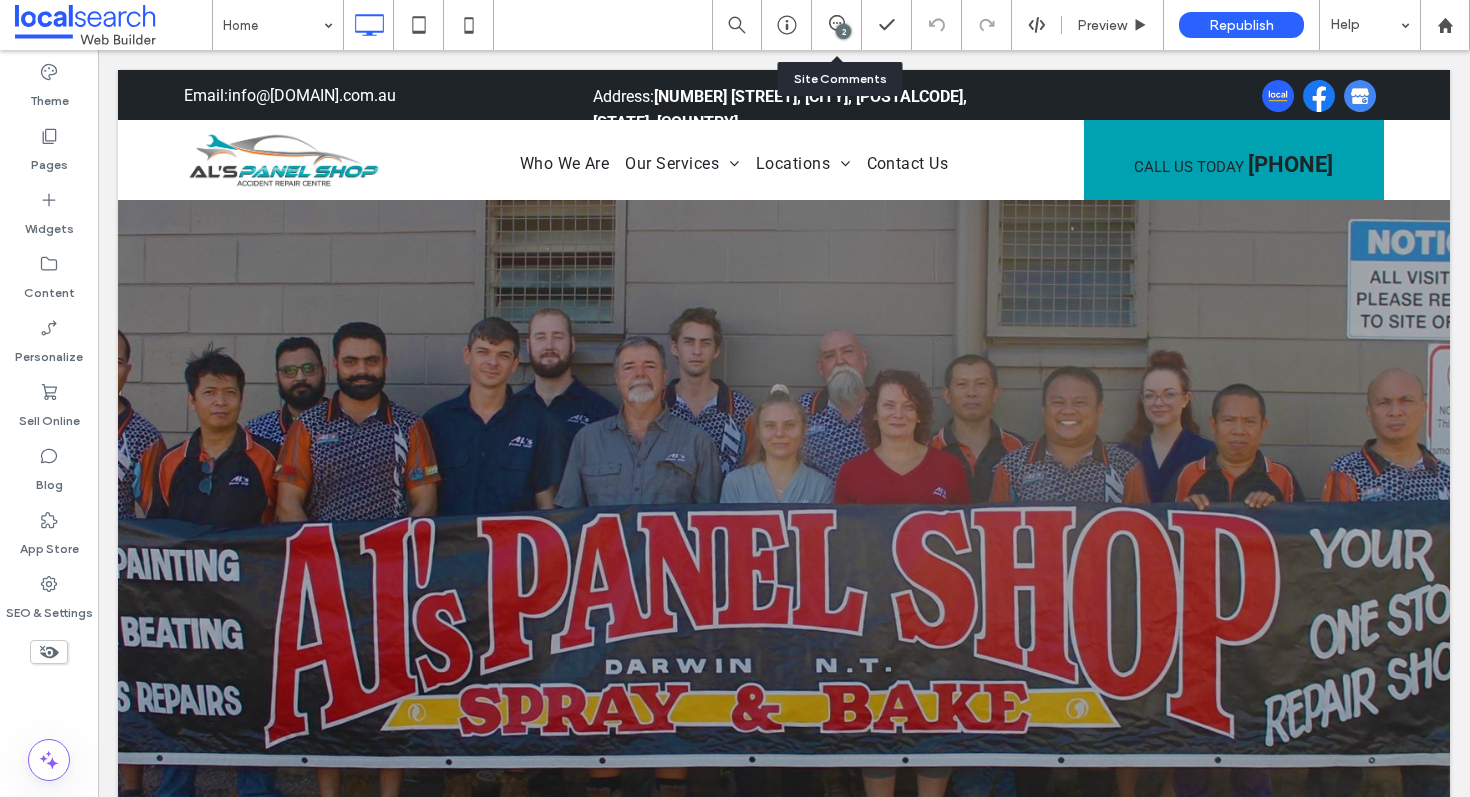 click on "2" at bounding box center (836, 25) 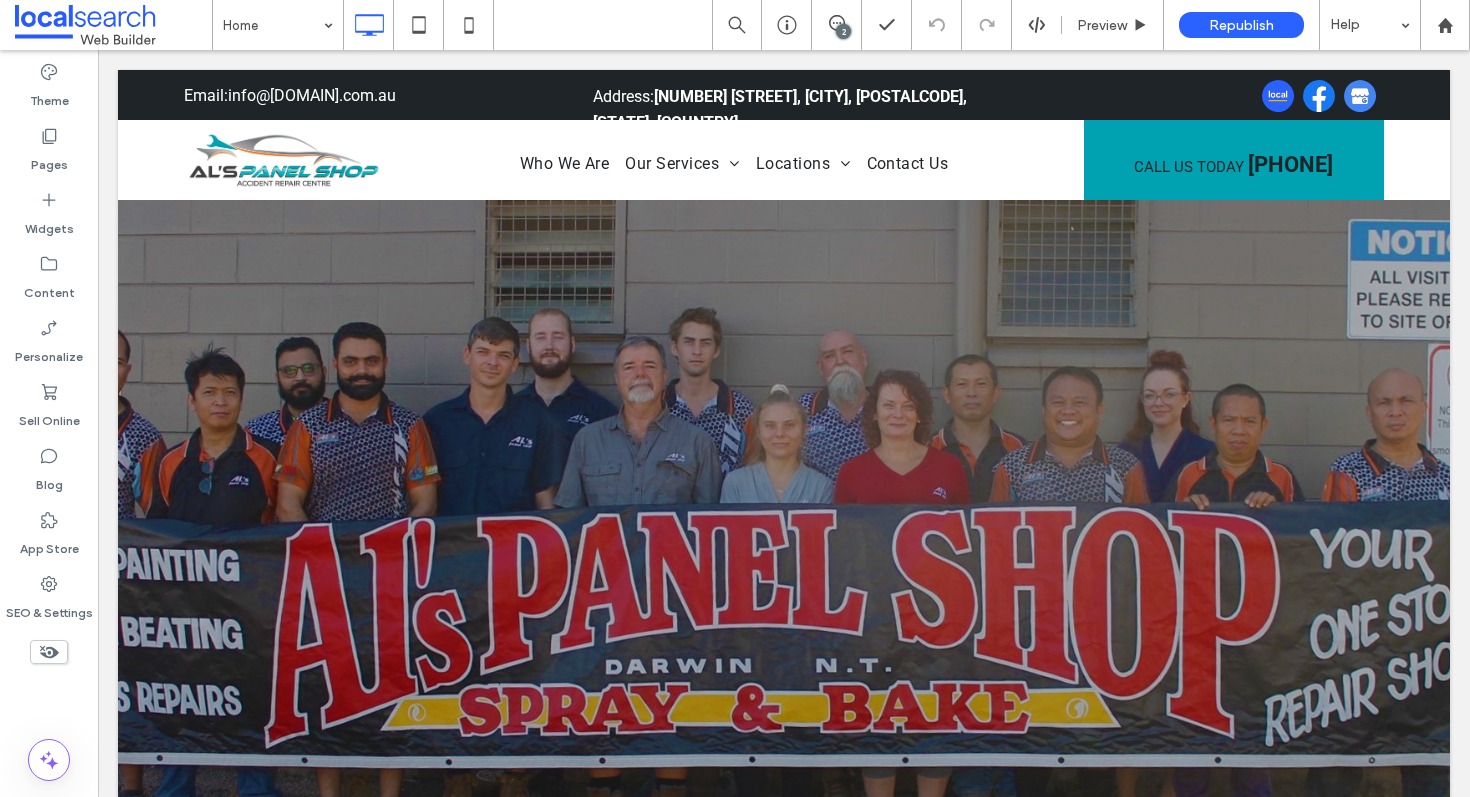 click on "2" at bounding box center (843, 31) 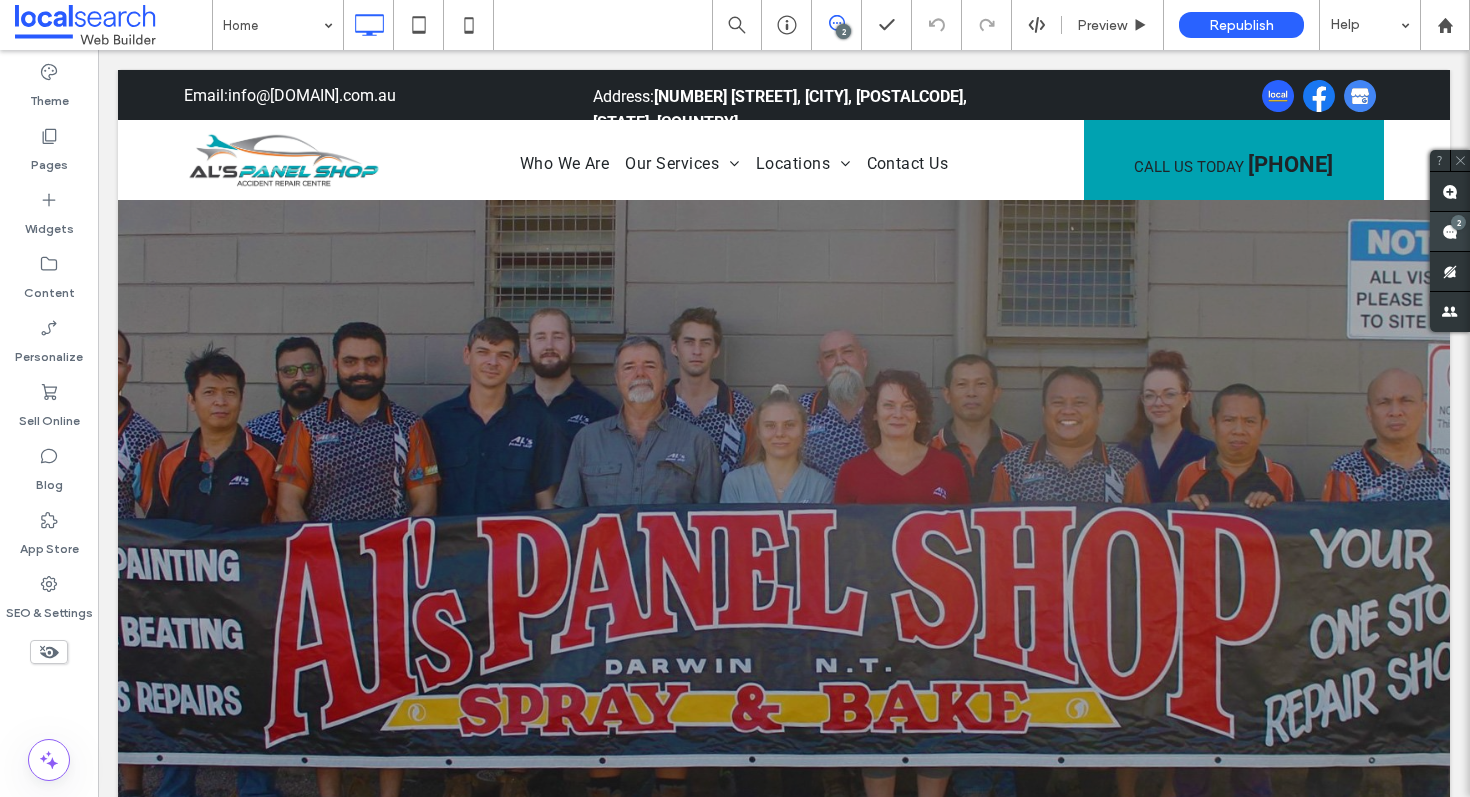 click on "2" at bounding box center (1458, 222) 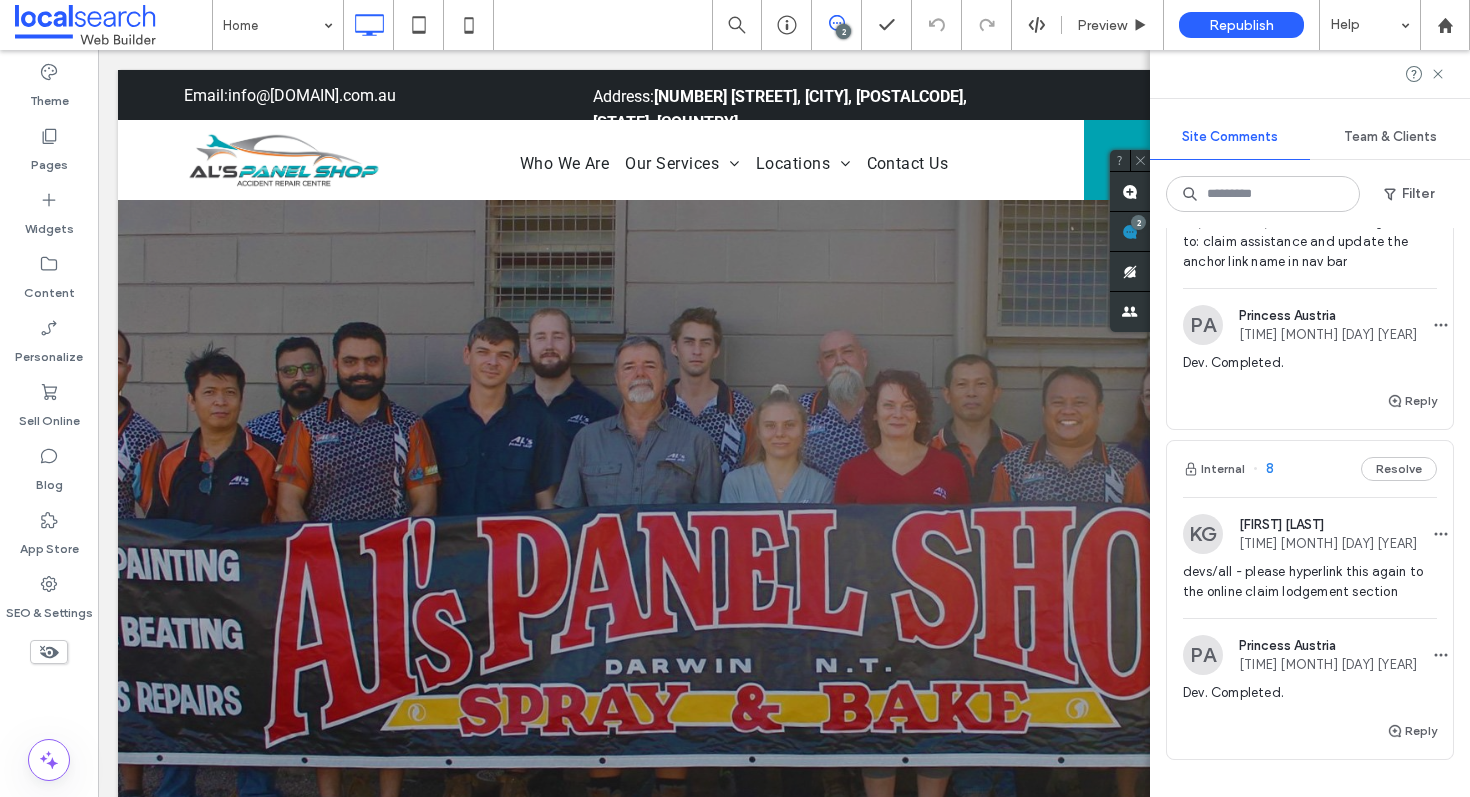 scroll, scrollTop: 0, scrollLeft: 0, axis: both 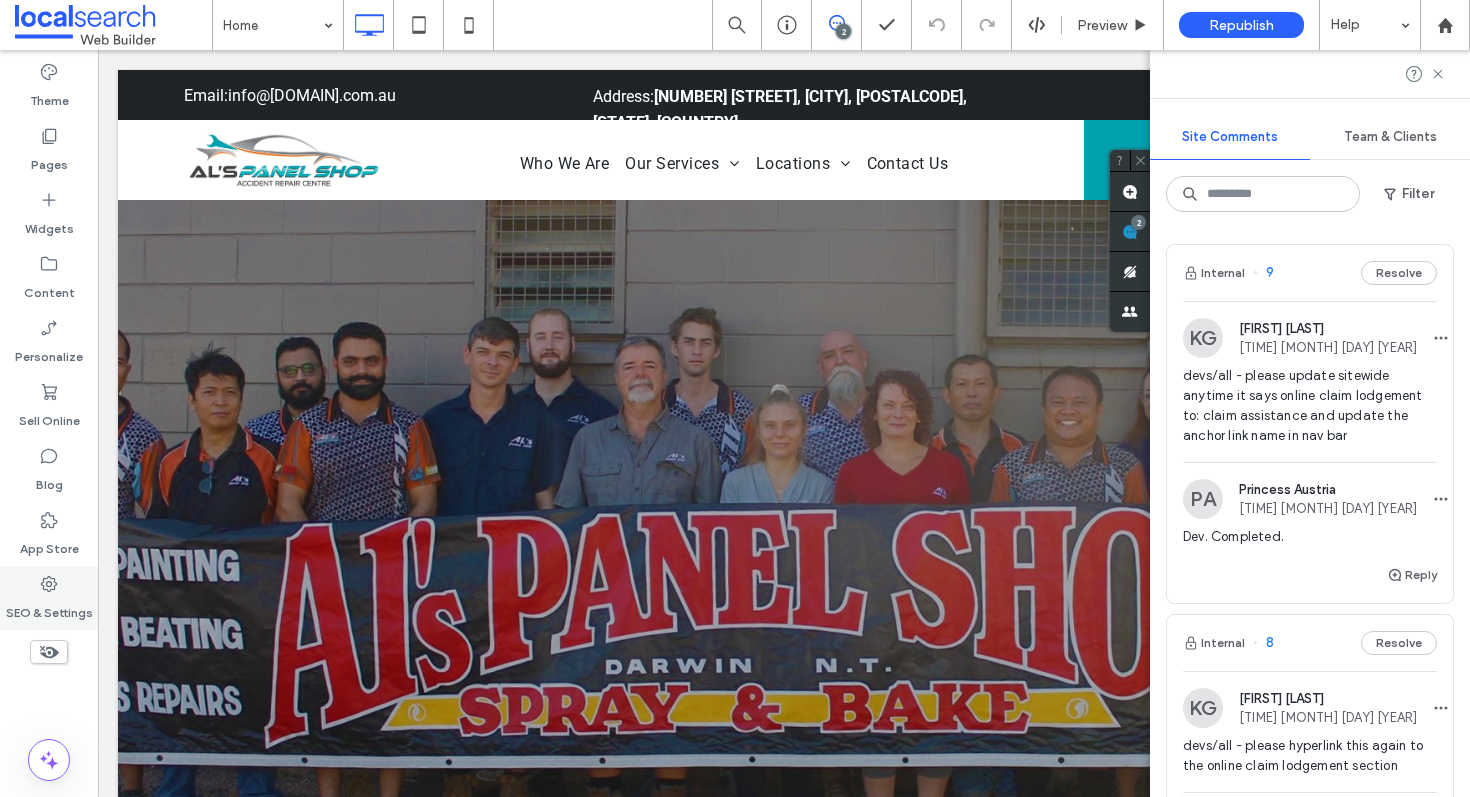 click on "SEO & Settings" at bounding box center [49, 608] 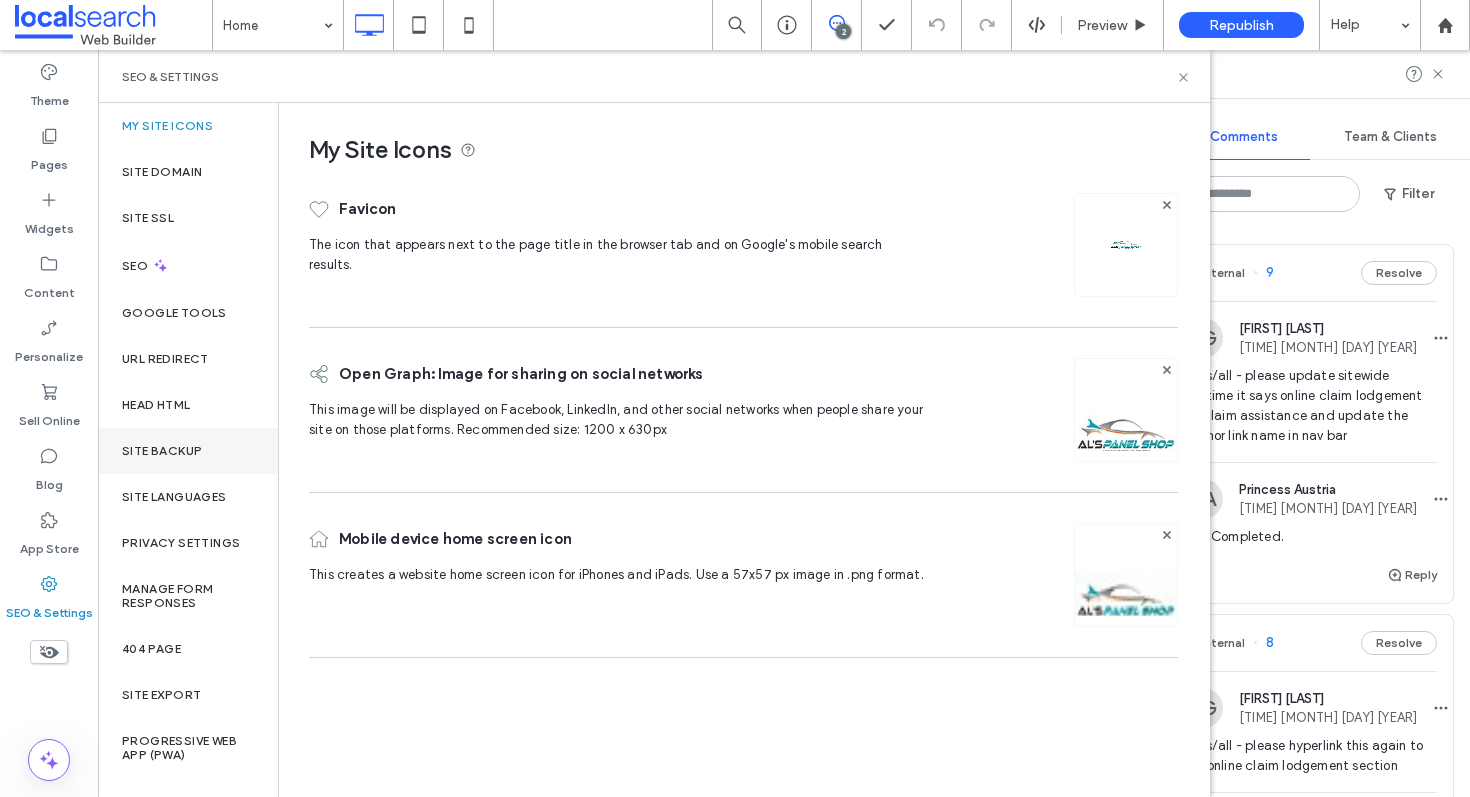 click on "Site Backup" at bounding box center (188, 451) 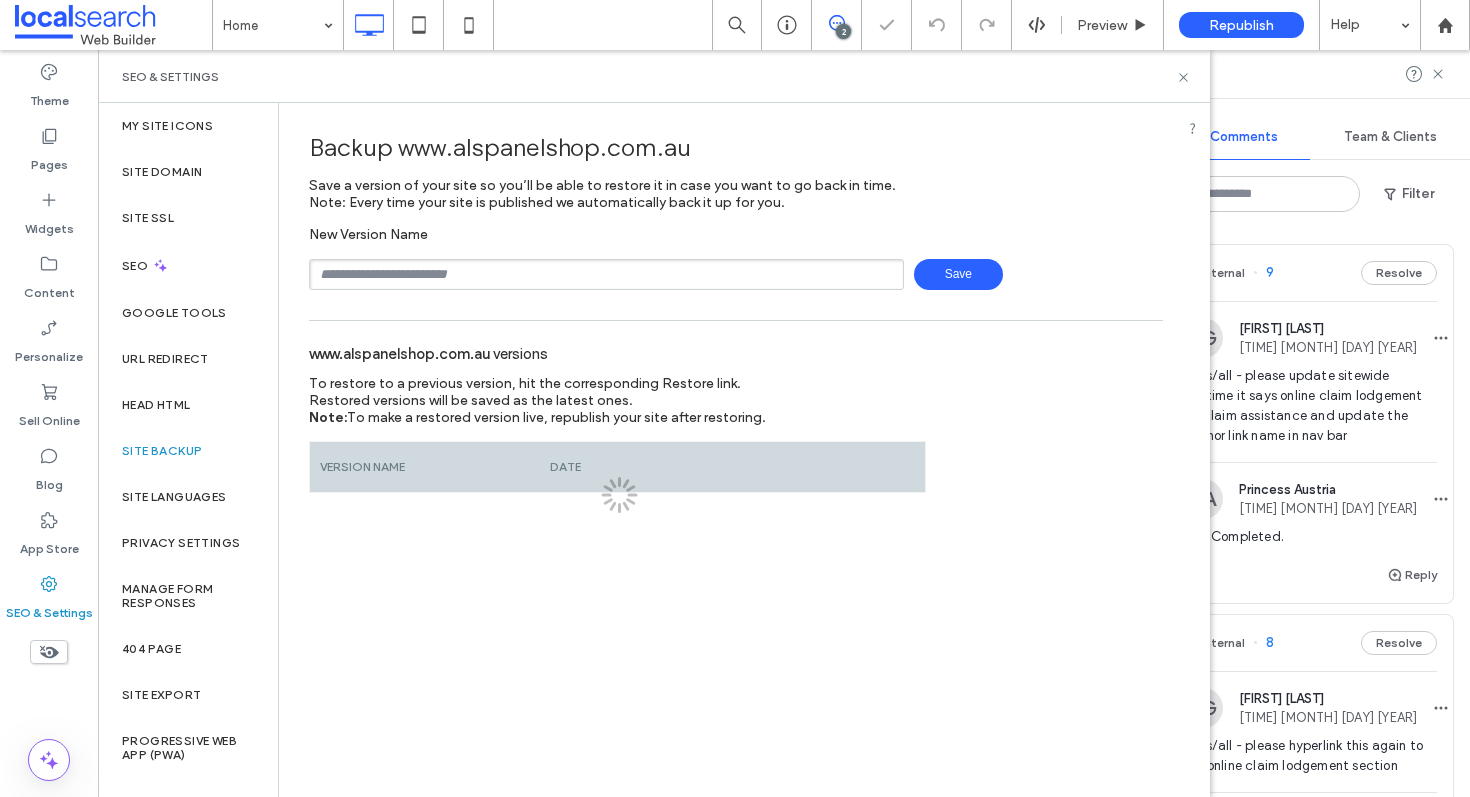 click at bounding box center [606, 274] 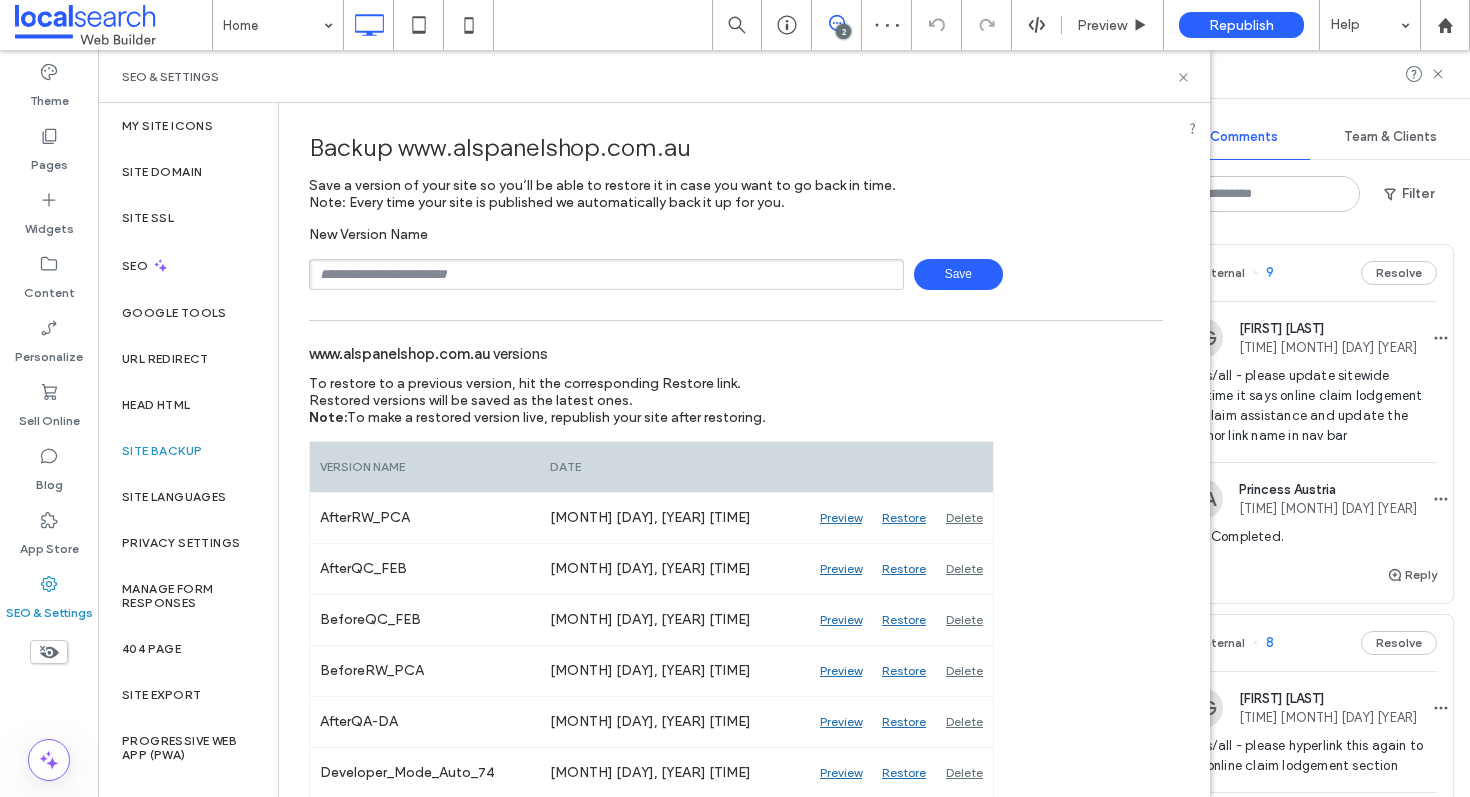 type on "**********" 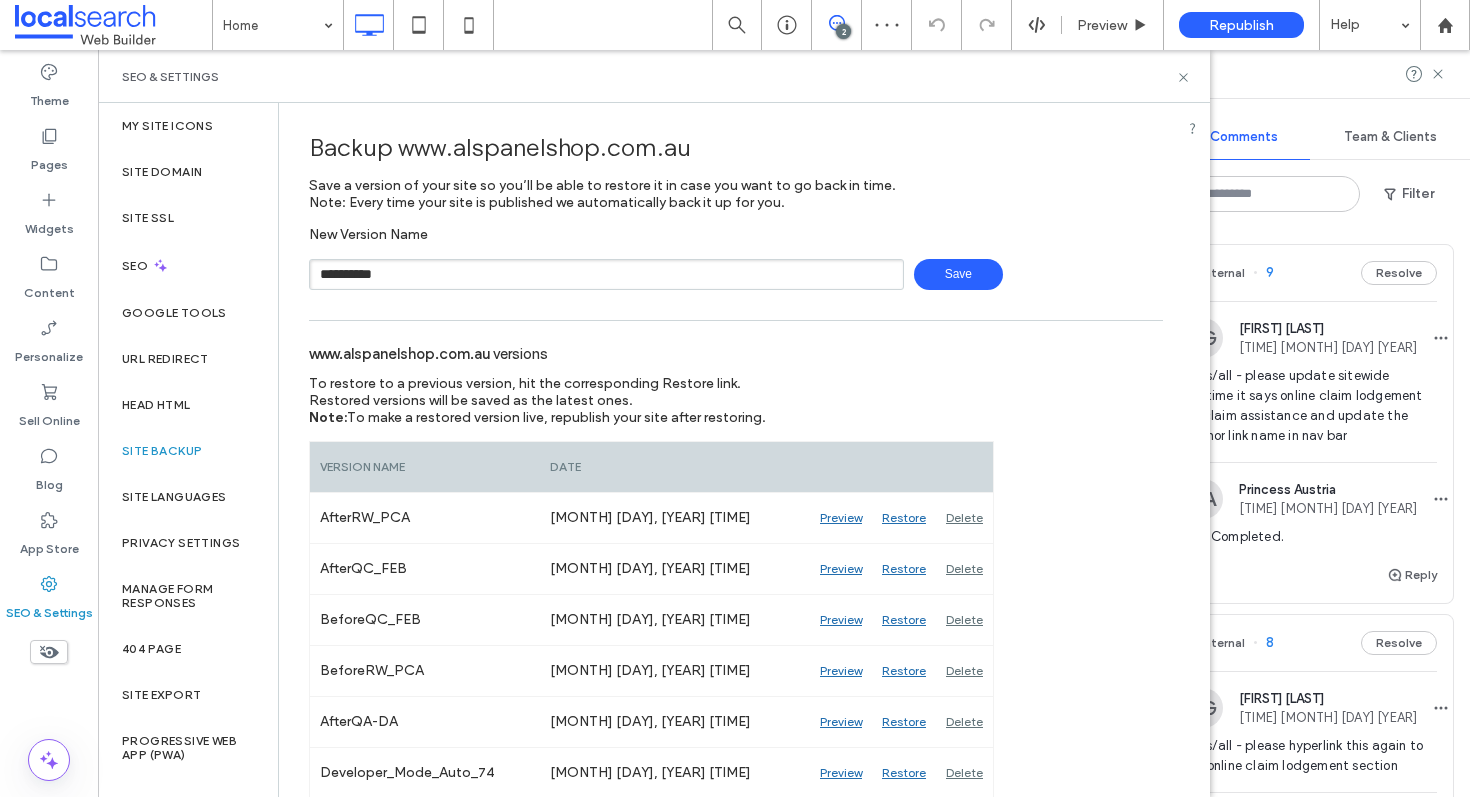 click on "Save" at bounding box center (958, 274) 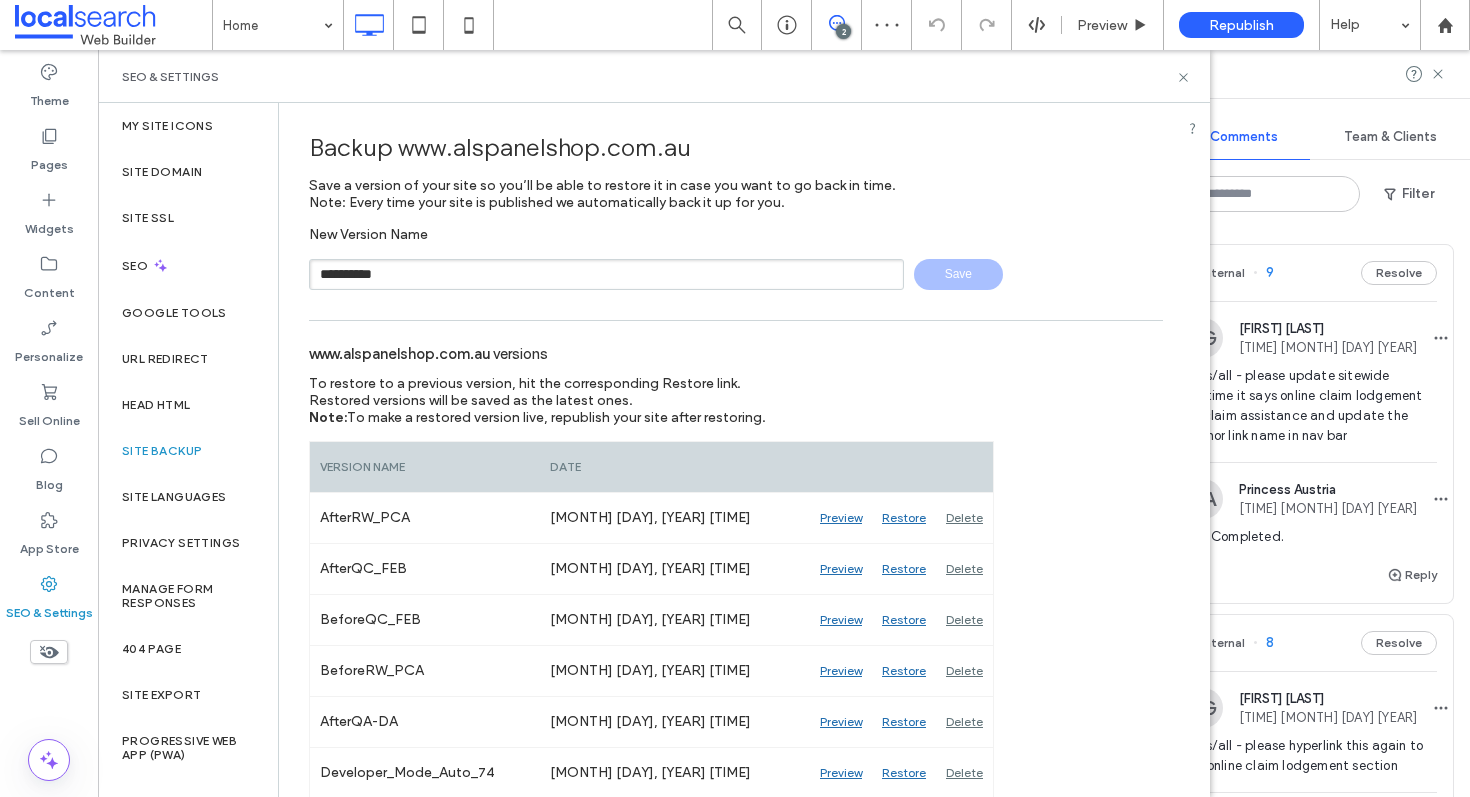 type 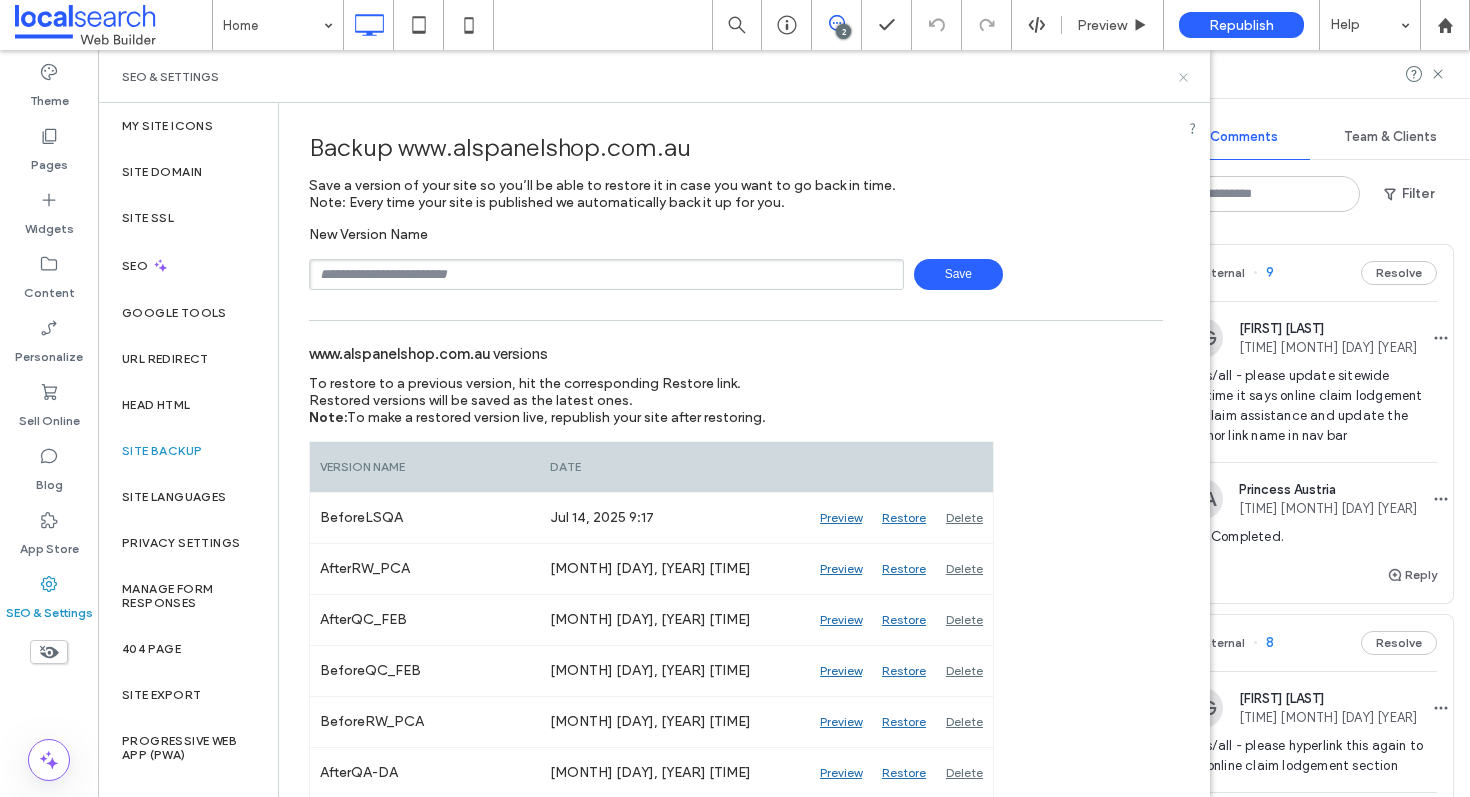 click 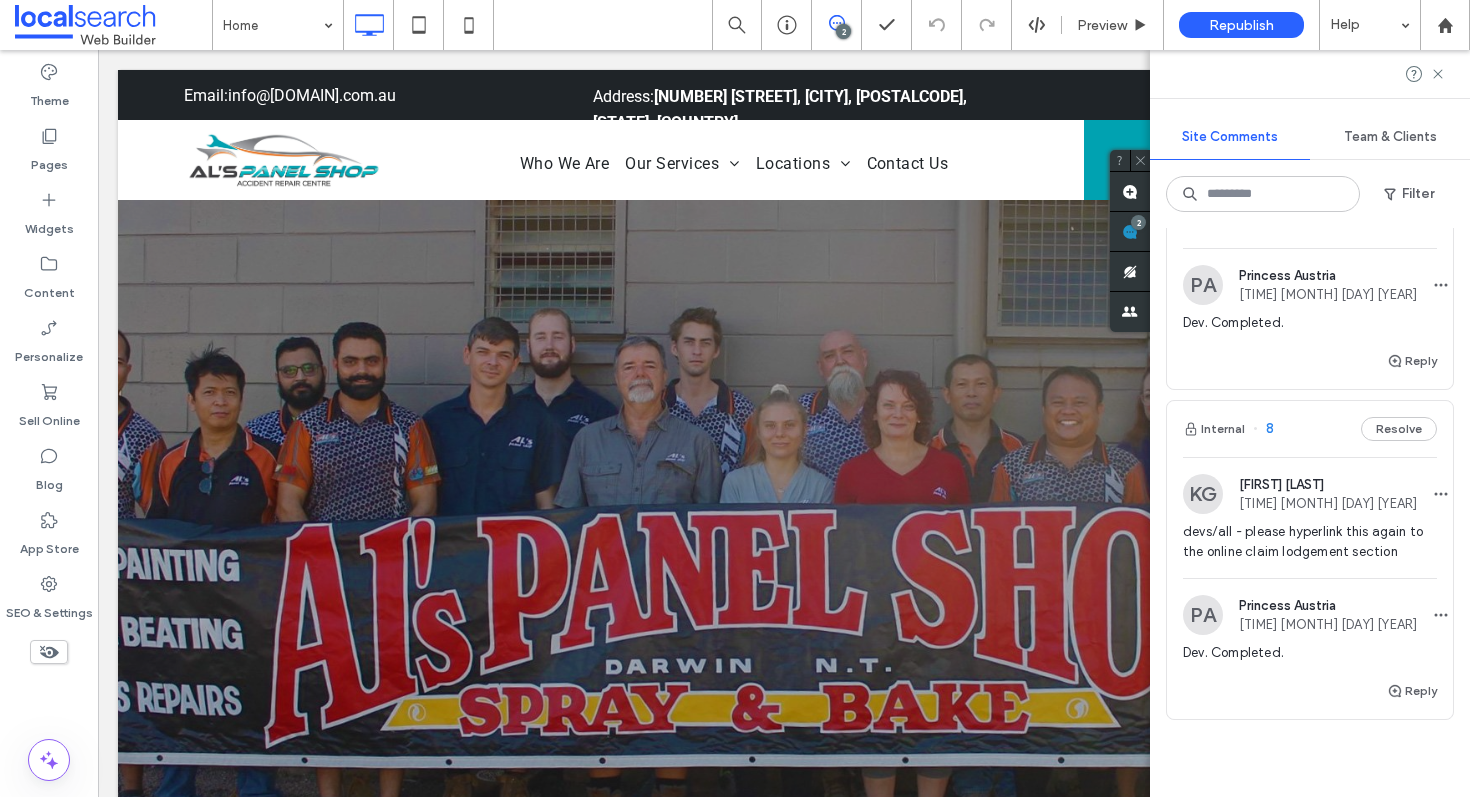 scroll, scrollTop: 0, scrollLeft: 0, axis: both 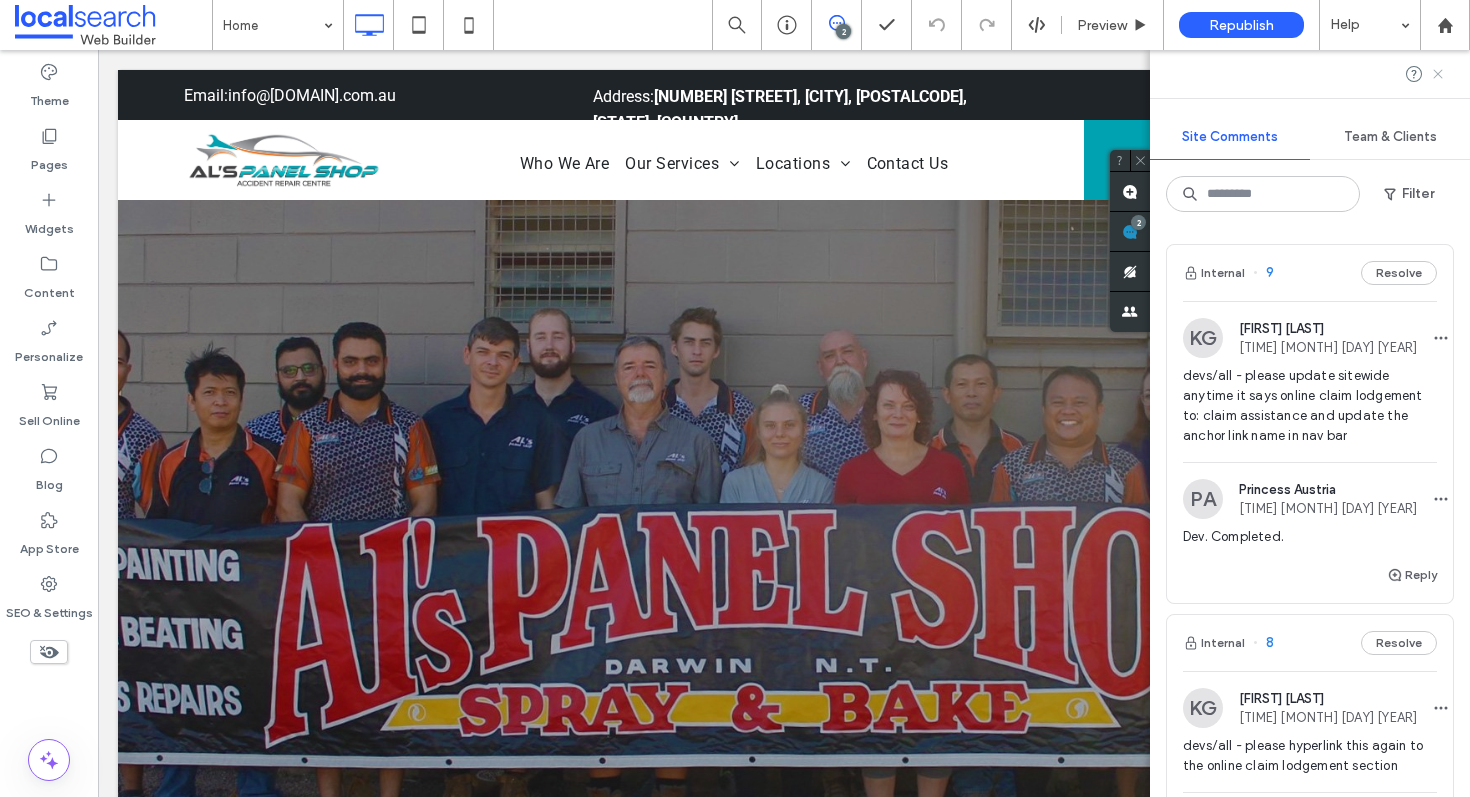 click 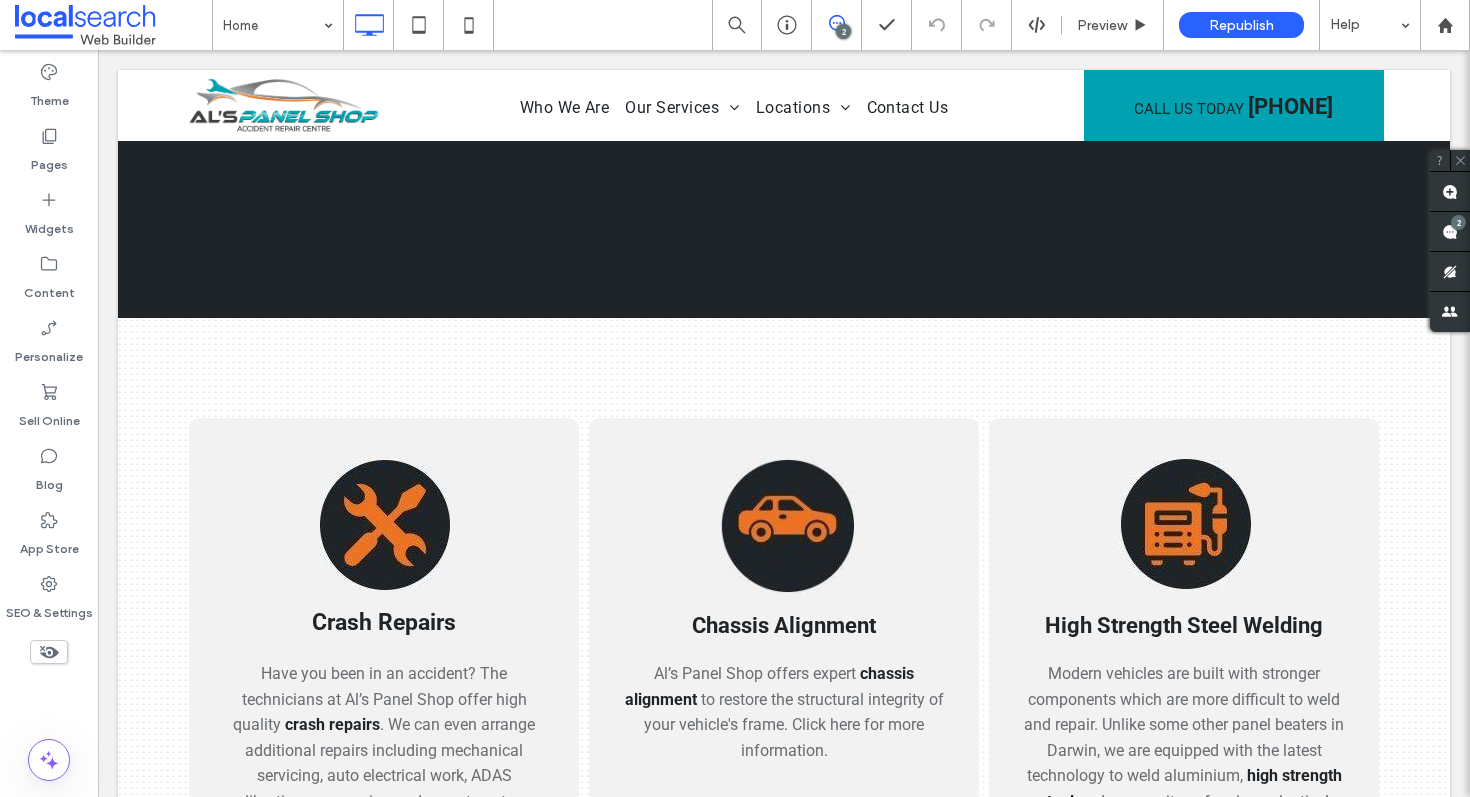 scroll, scrollTop: 2757, scrollLeft: 0, axis: vertical 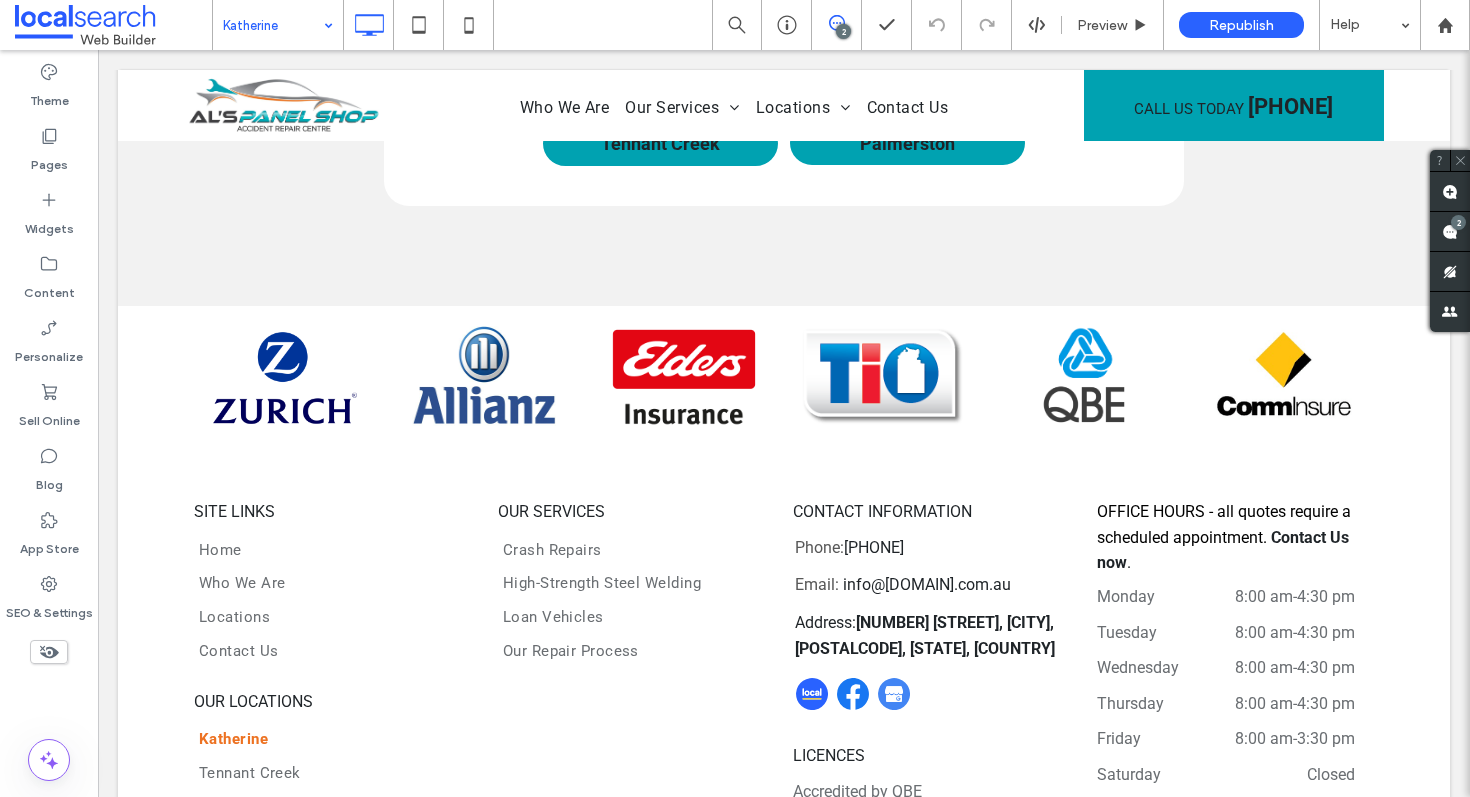 click at bounding box center [273, 25] 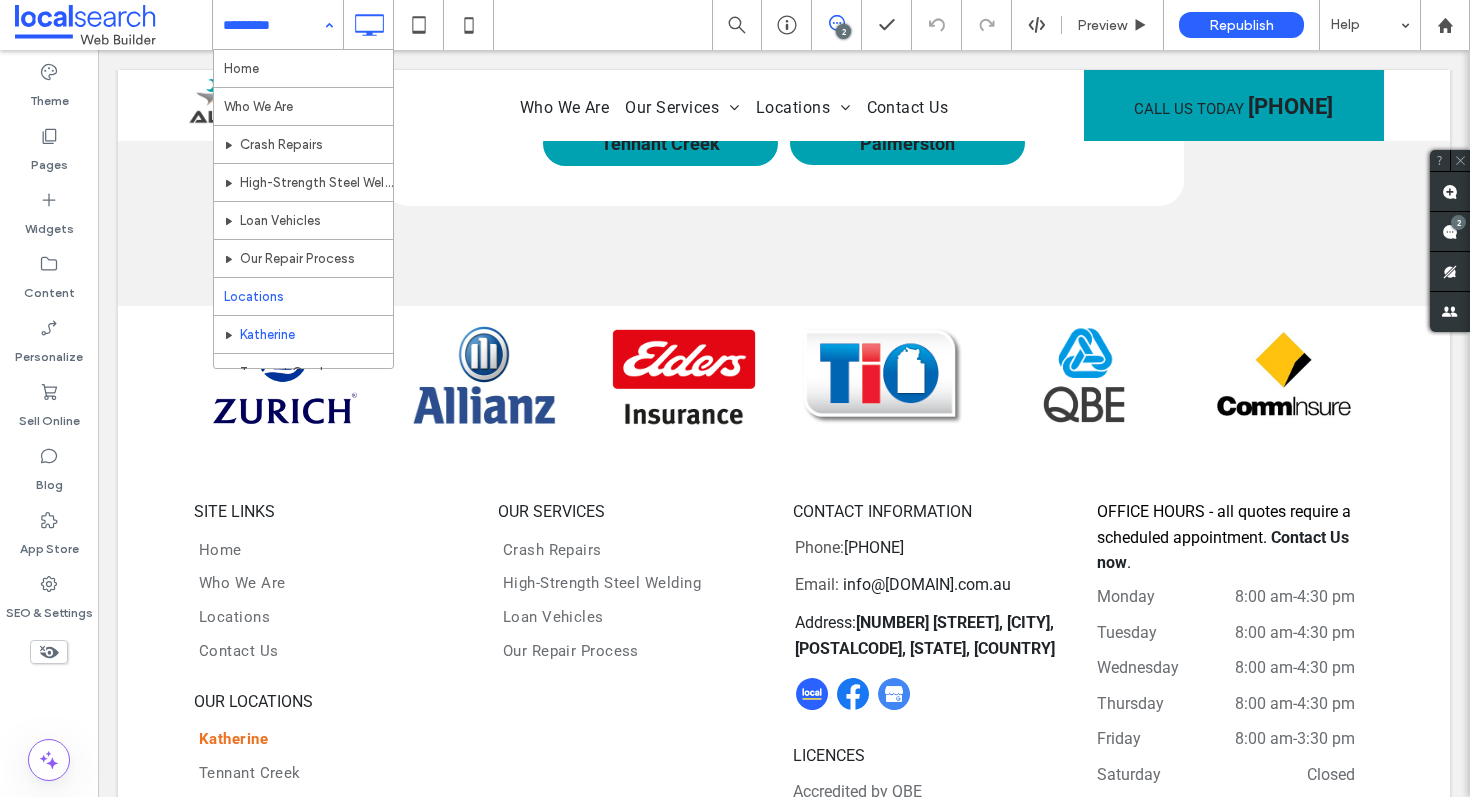 scroll, scrollTop: 108, scrollLeft: 0, axis: vertical 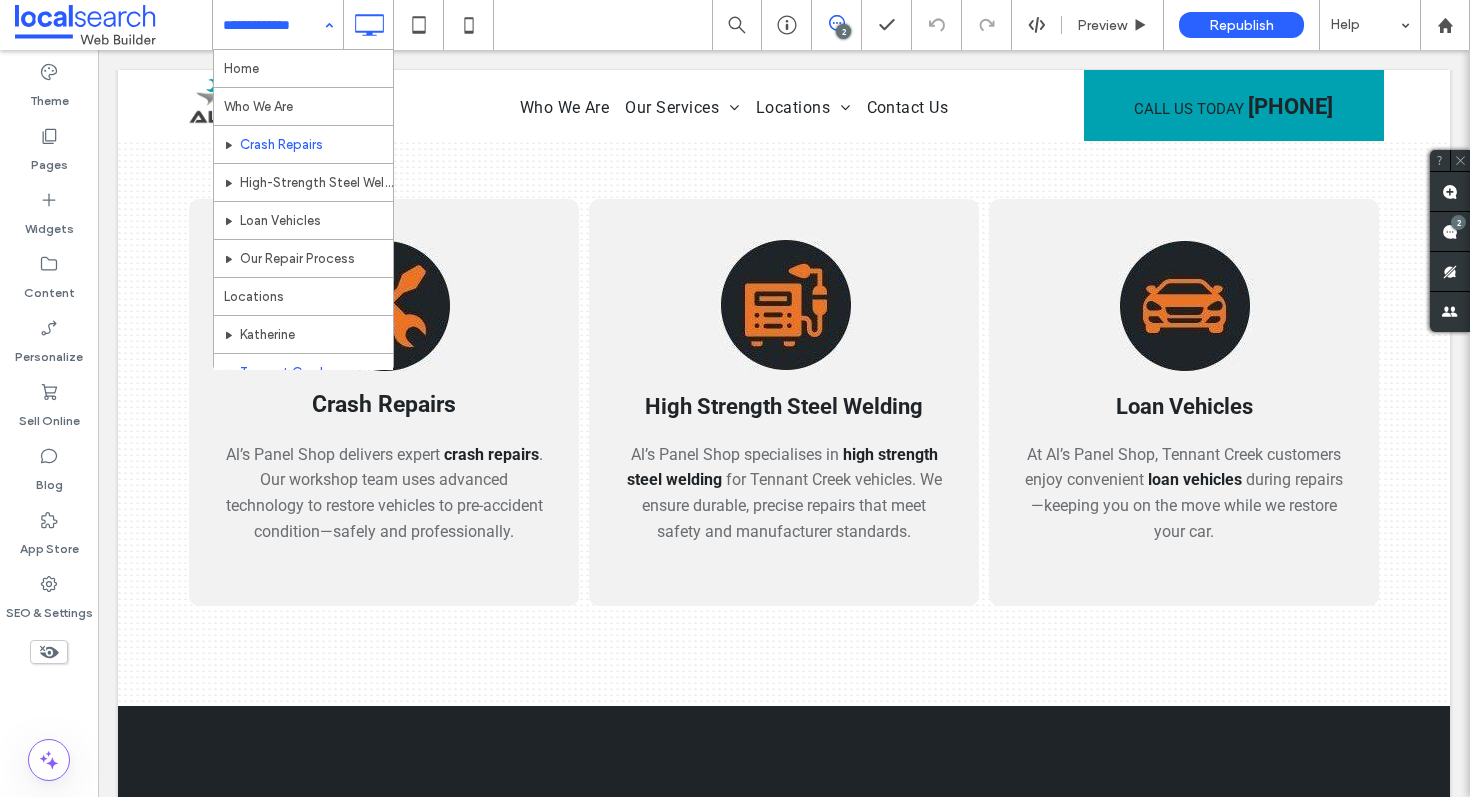 drag, startPoint x: 283, startPoint y: 15, endPoint x: 289, endPoint y: 127, distance: 112.1606 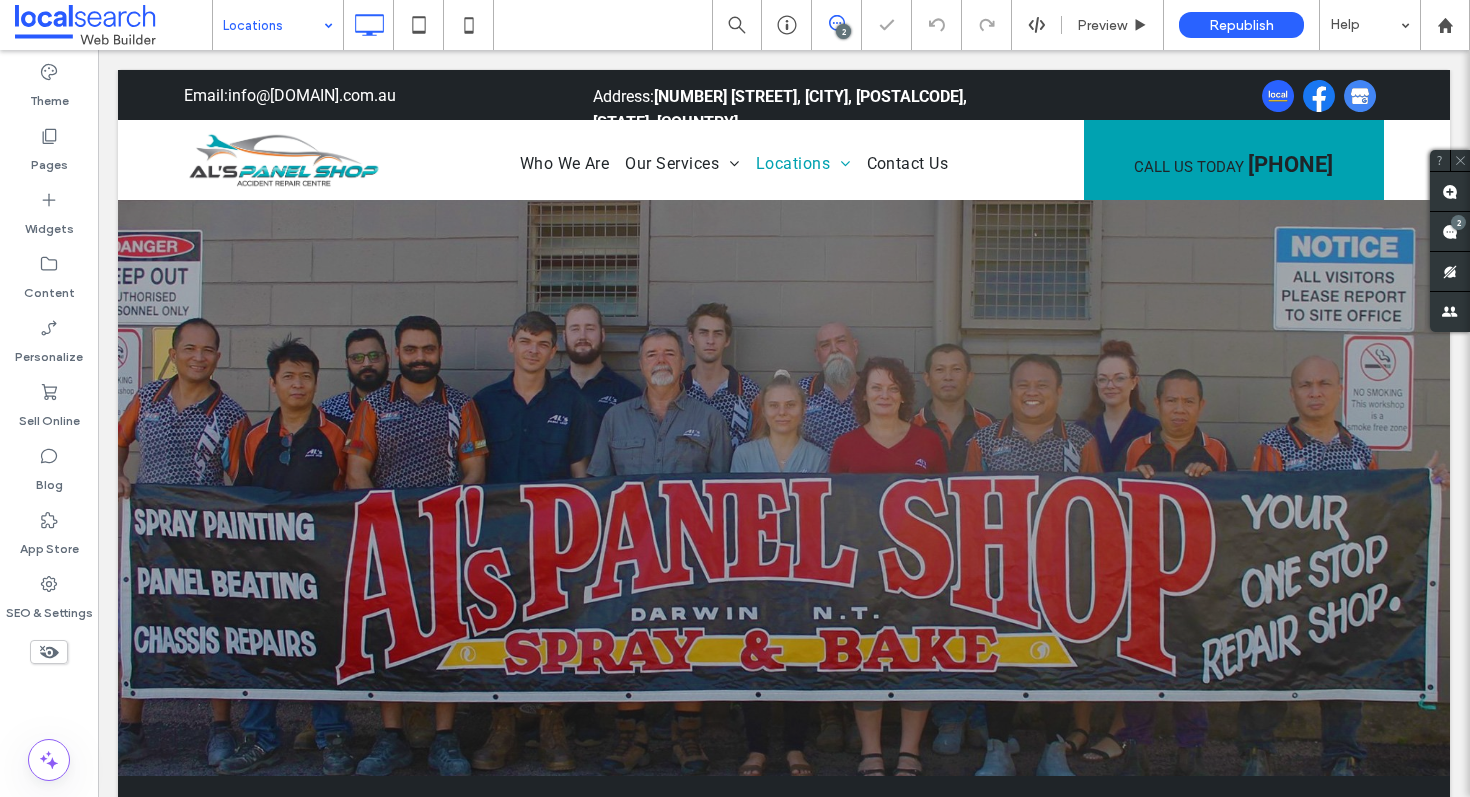 scroll, scrollTop: 0, scrollLeft: 0, axis: both 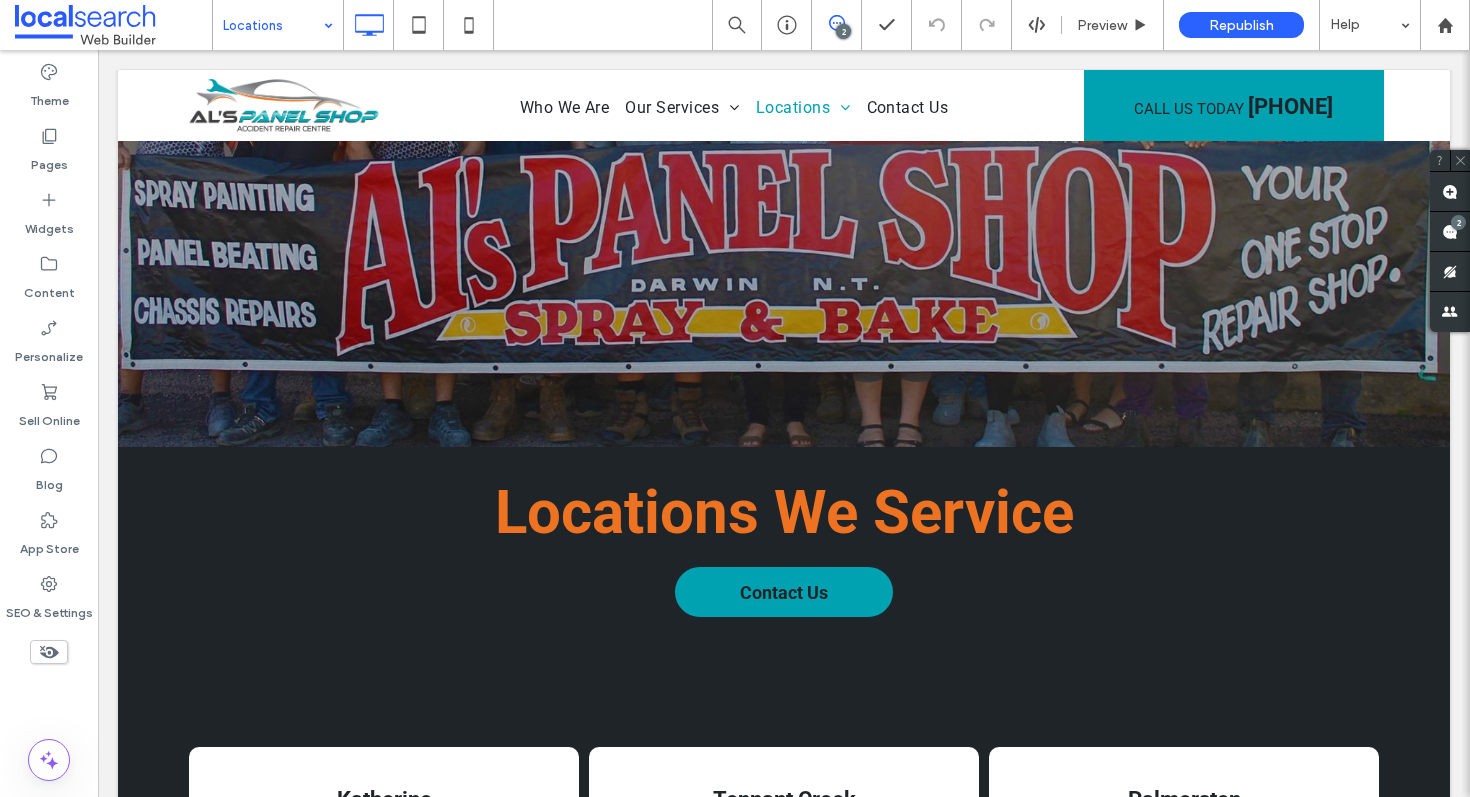 click at bounding box center [273, 25] 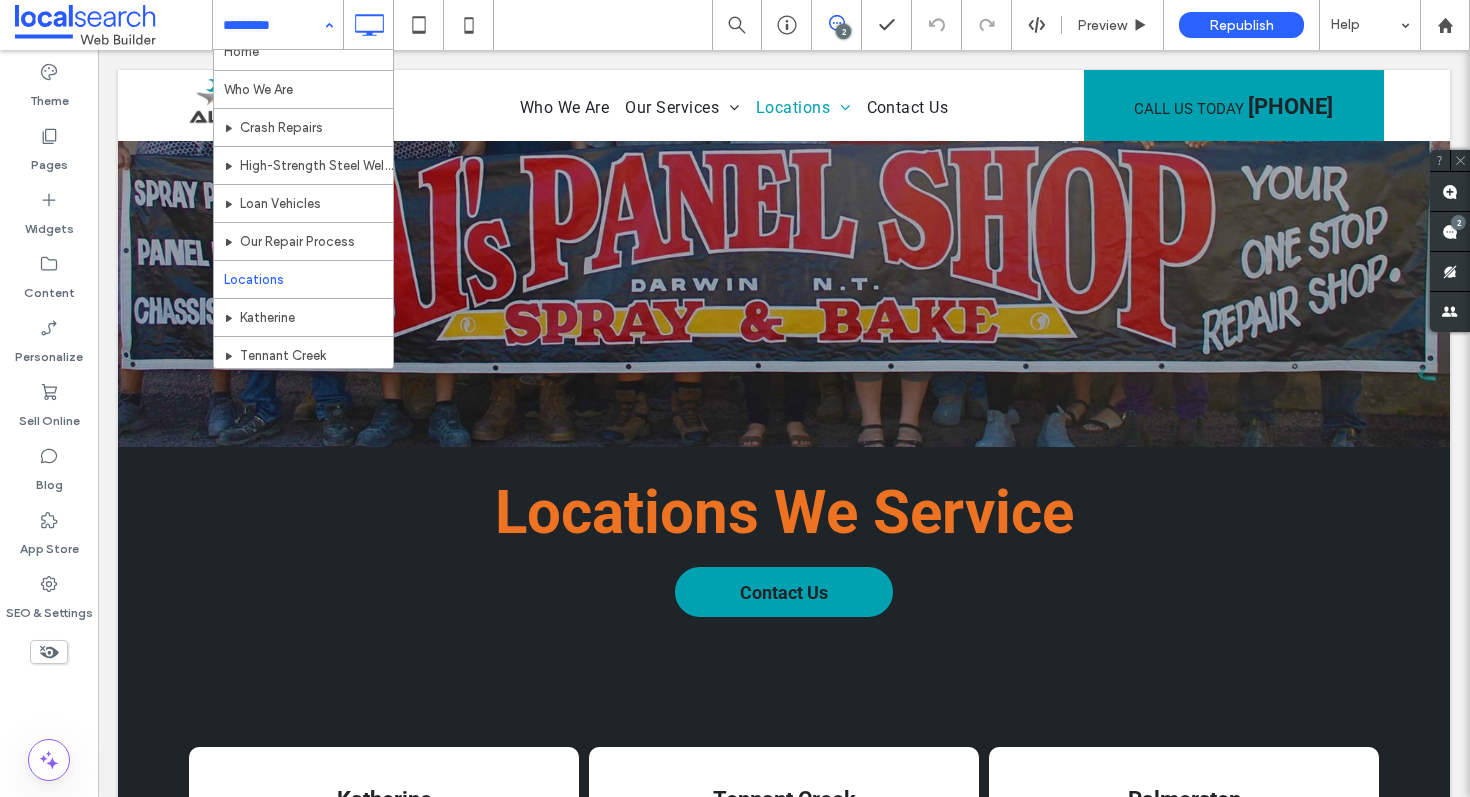 scroll, scrollTop: 40, scrollLeft: 0, axis: vertical 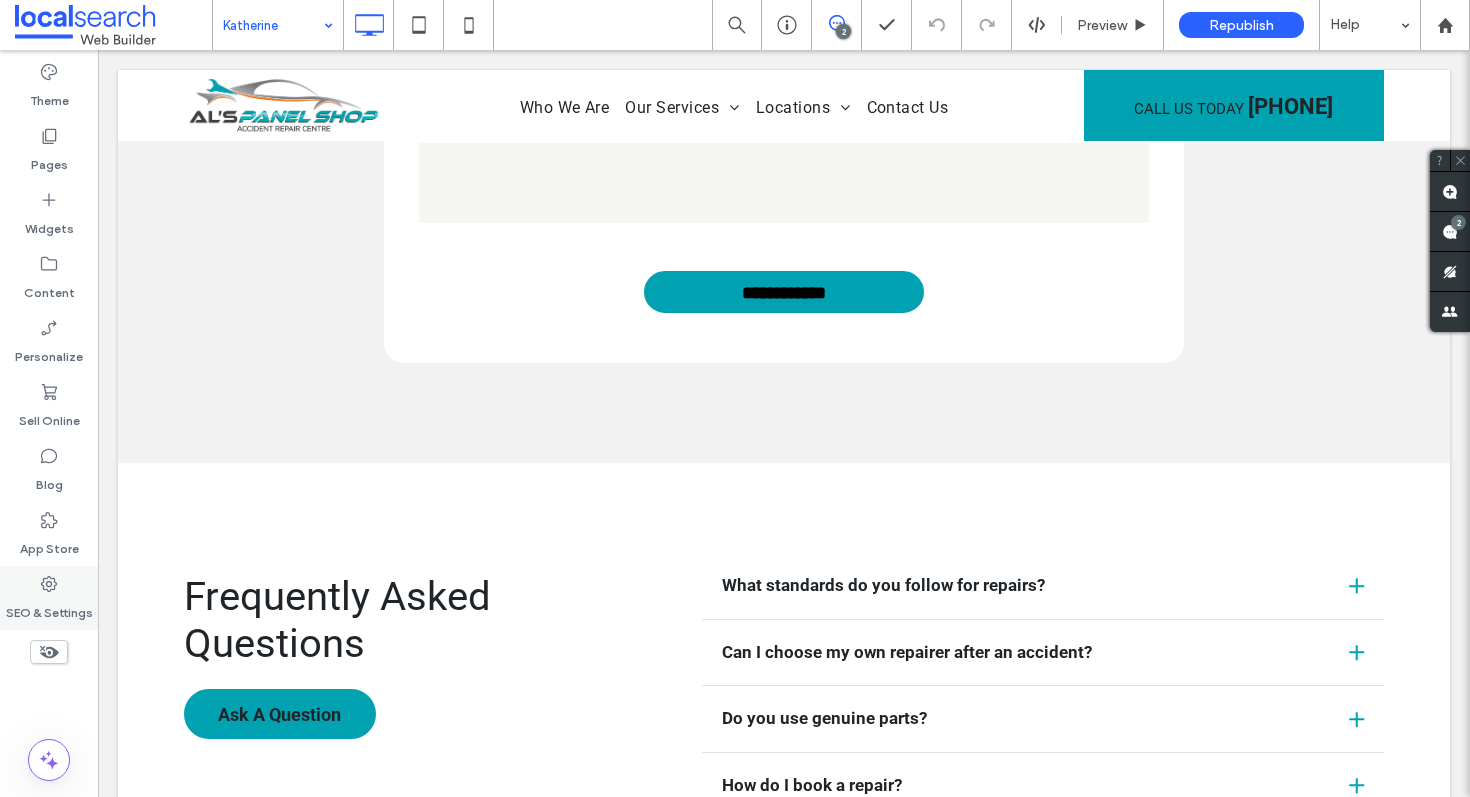 click on "SEO & Settings" at bounding box center (49, 608) 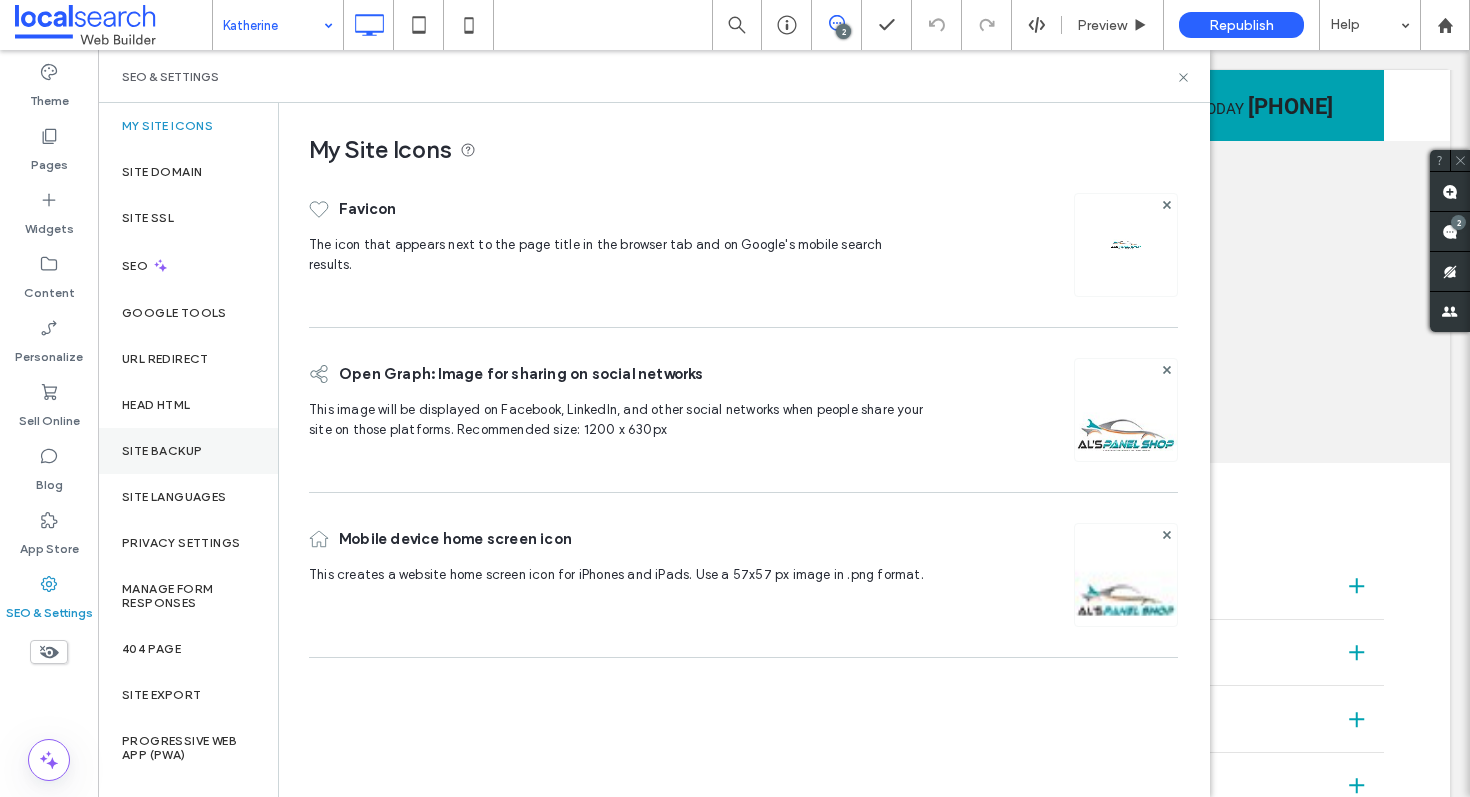 click on "Site Backup" at bounding box center [188, 451] 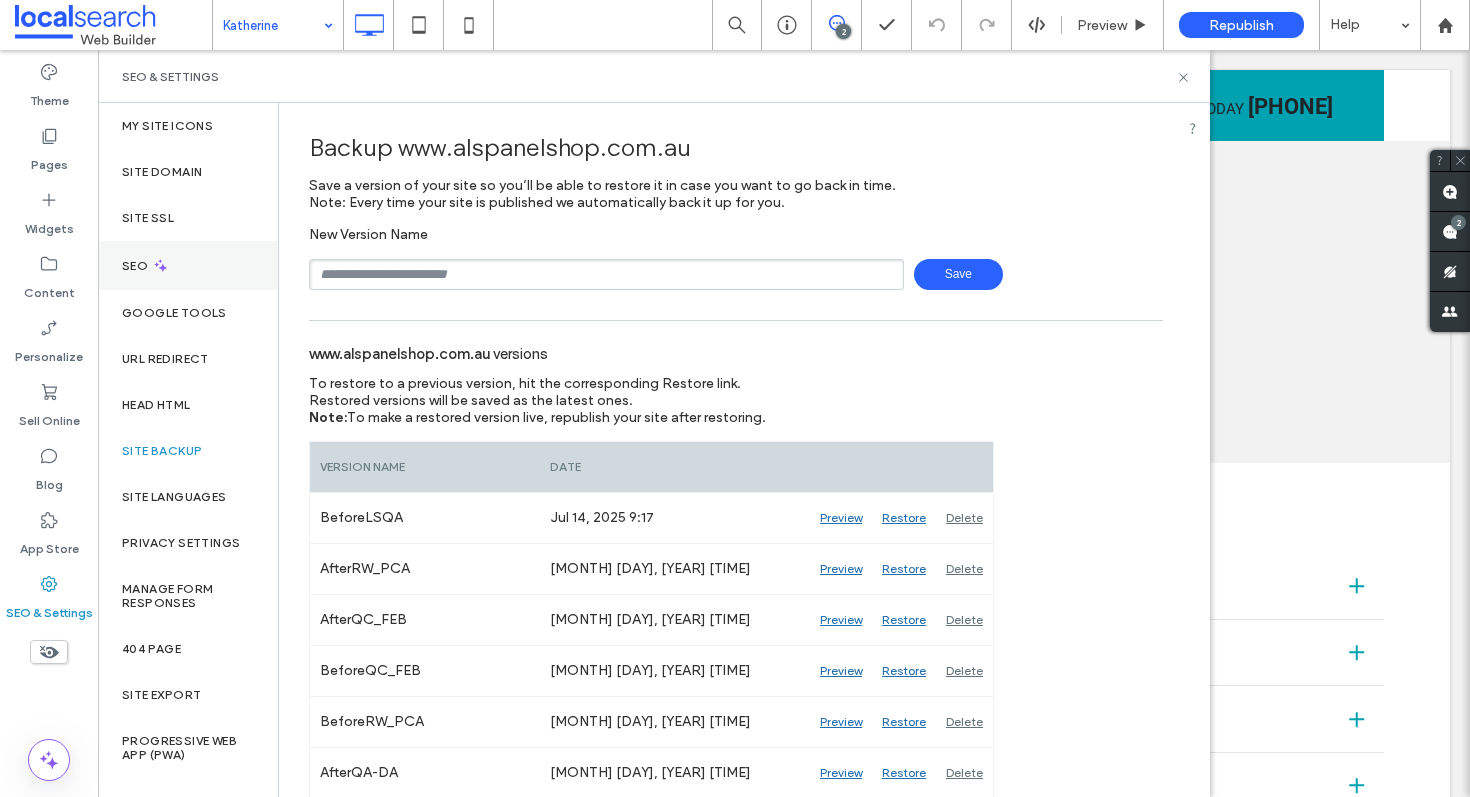 click on "SEO" at bounding box center [188, 265] 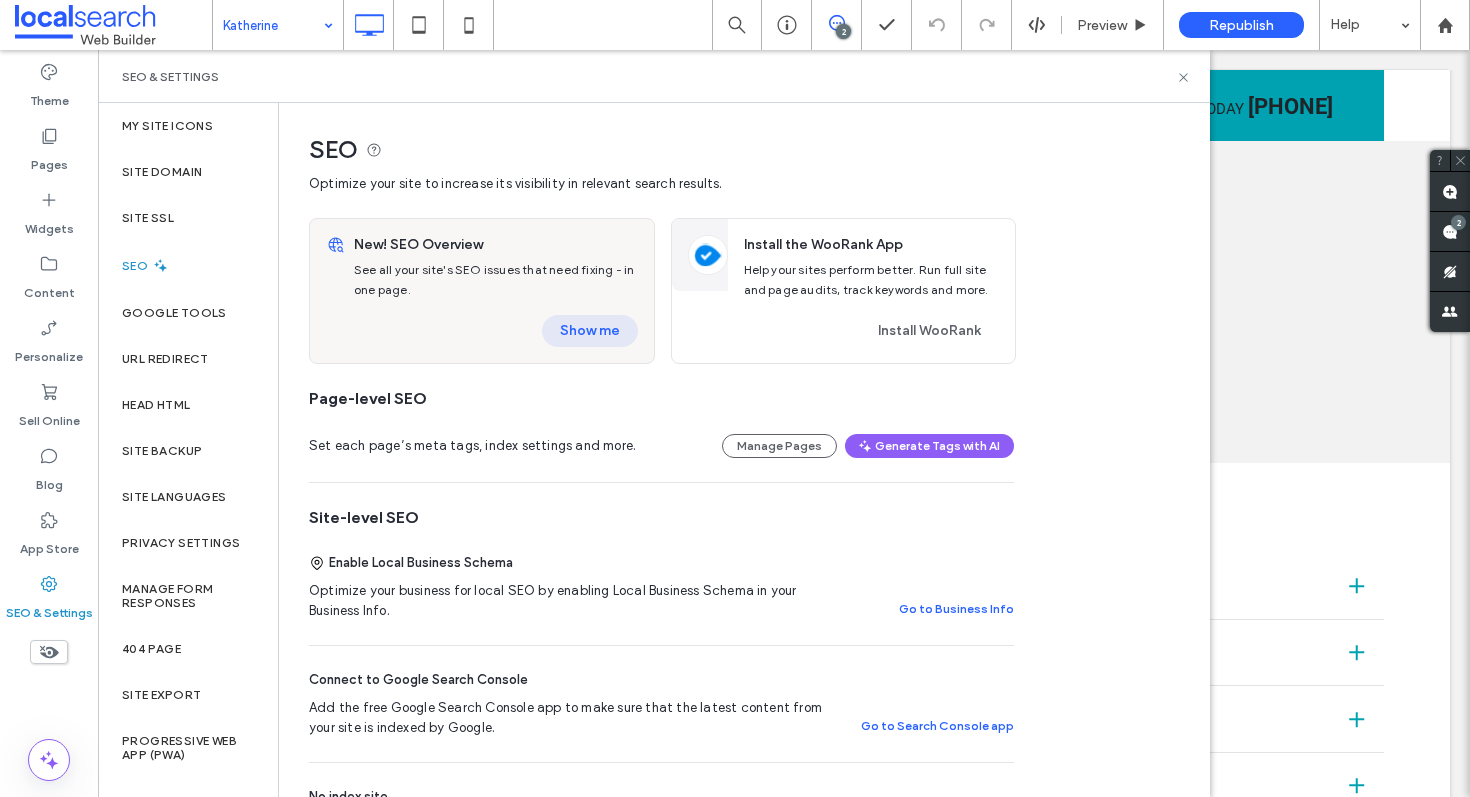 click on "Show me" at bounding box center (590, 331) 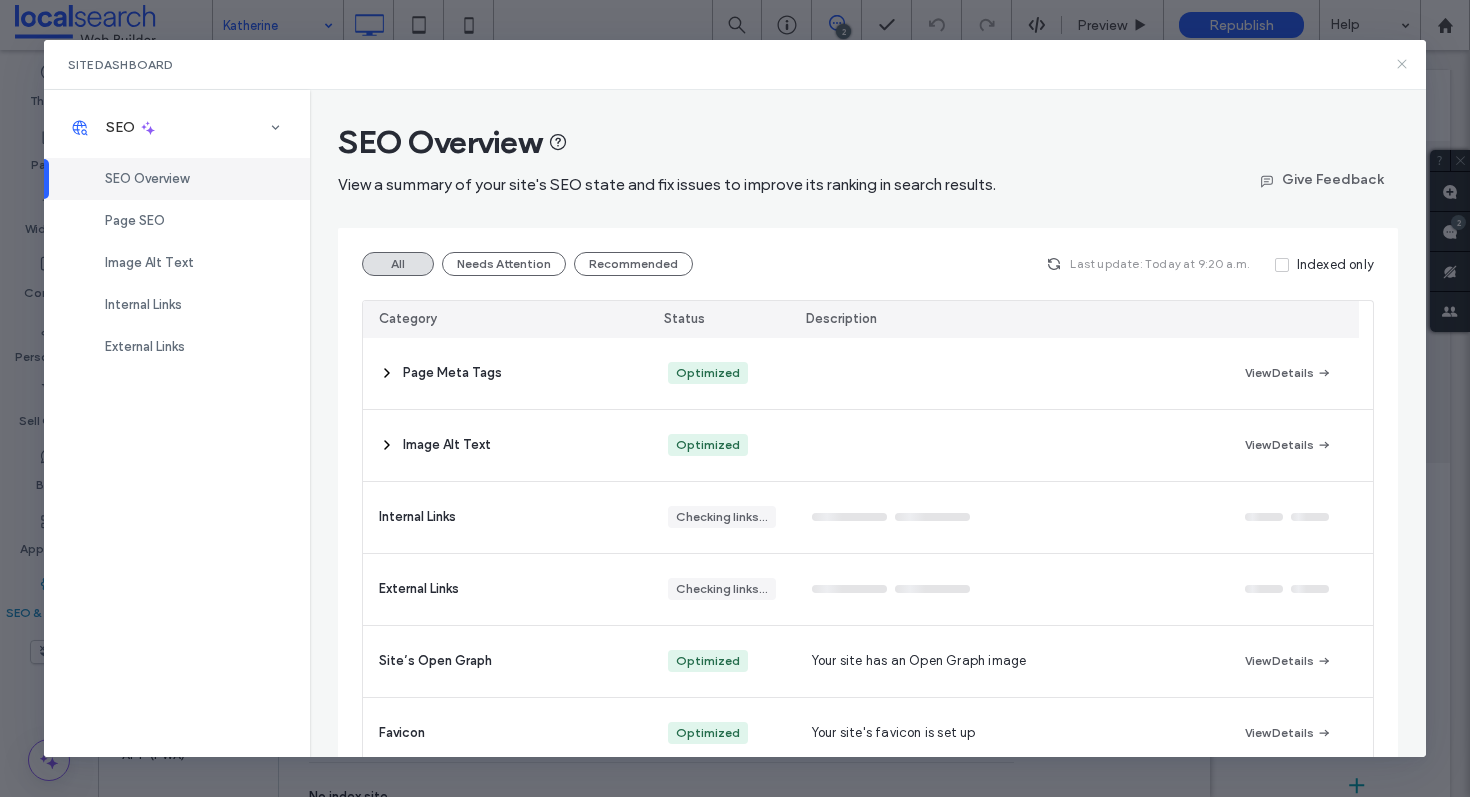 click 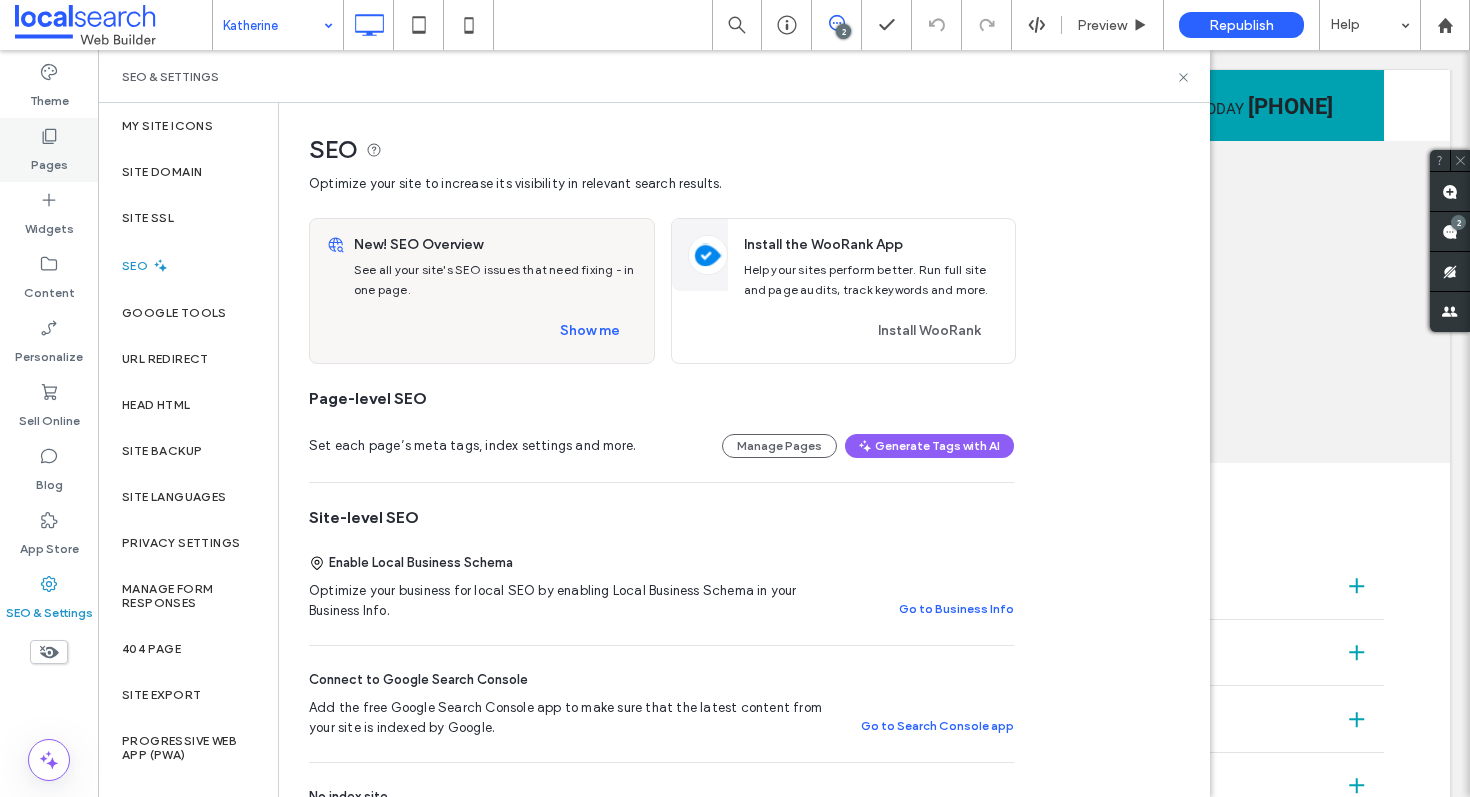 click on "Pages" at bounding box center (49, 160) 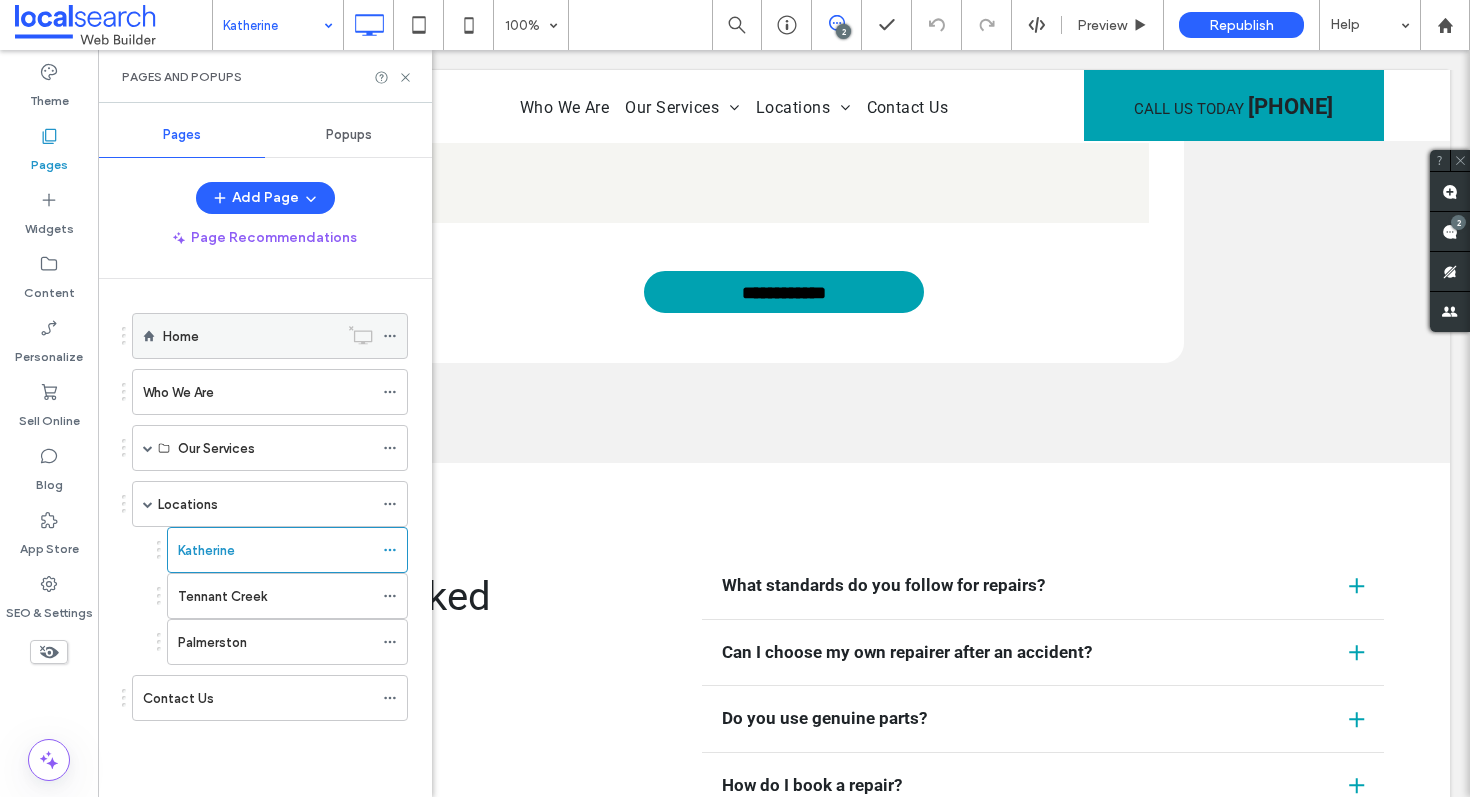 click 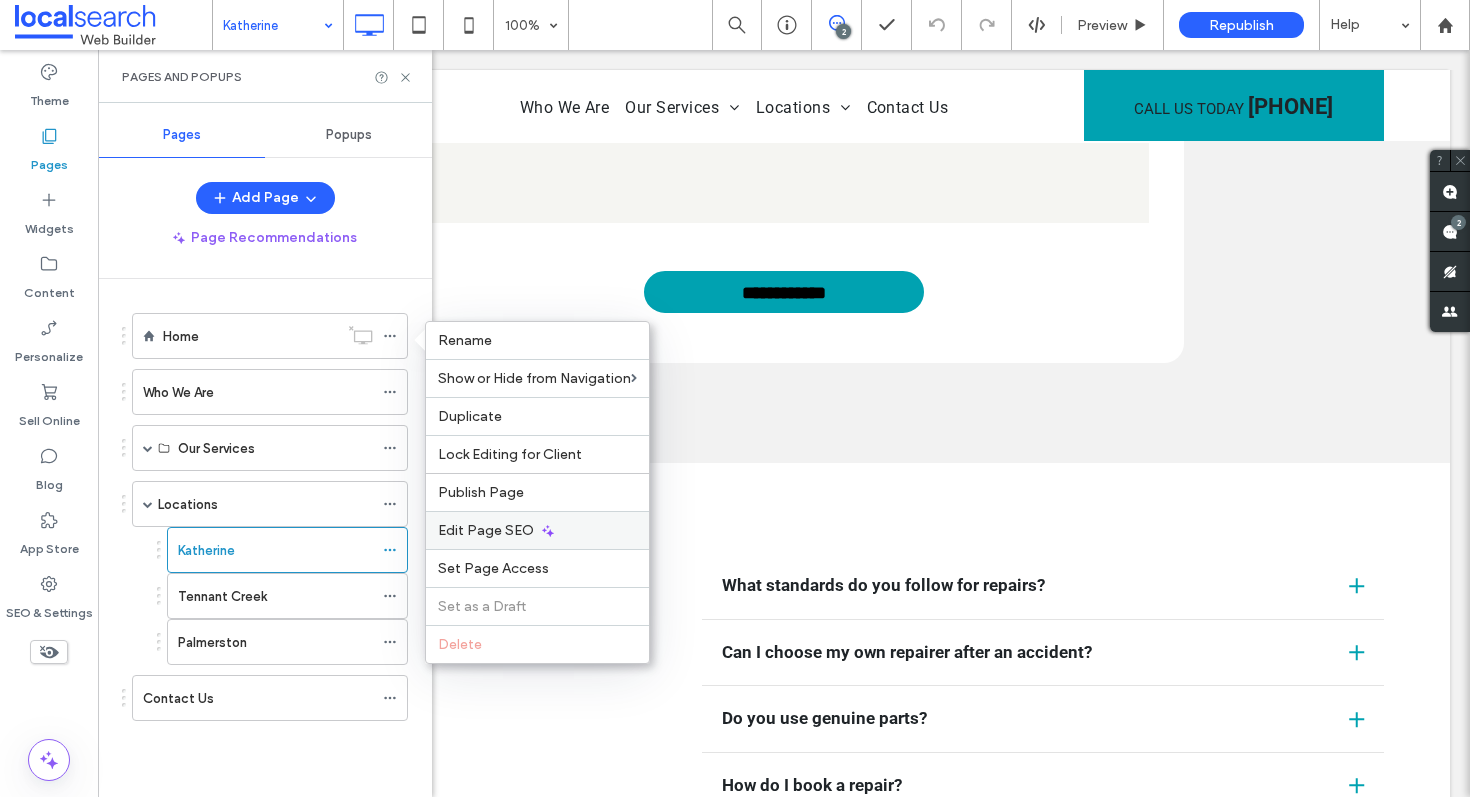 click on "Edit Page SEO" at bounding box center [486, 530] 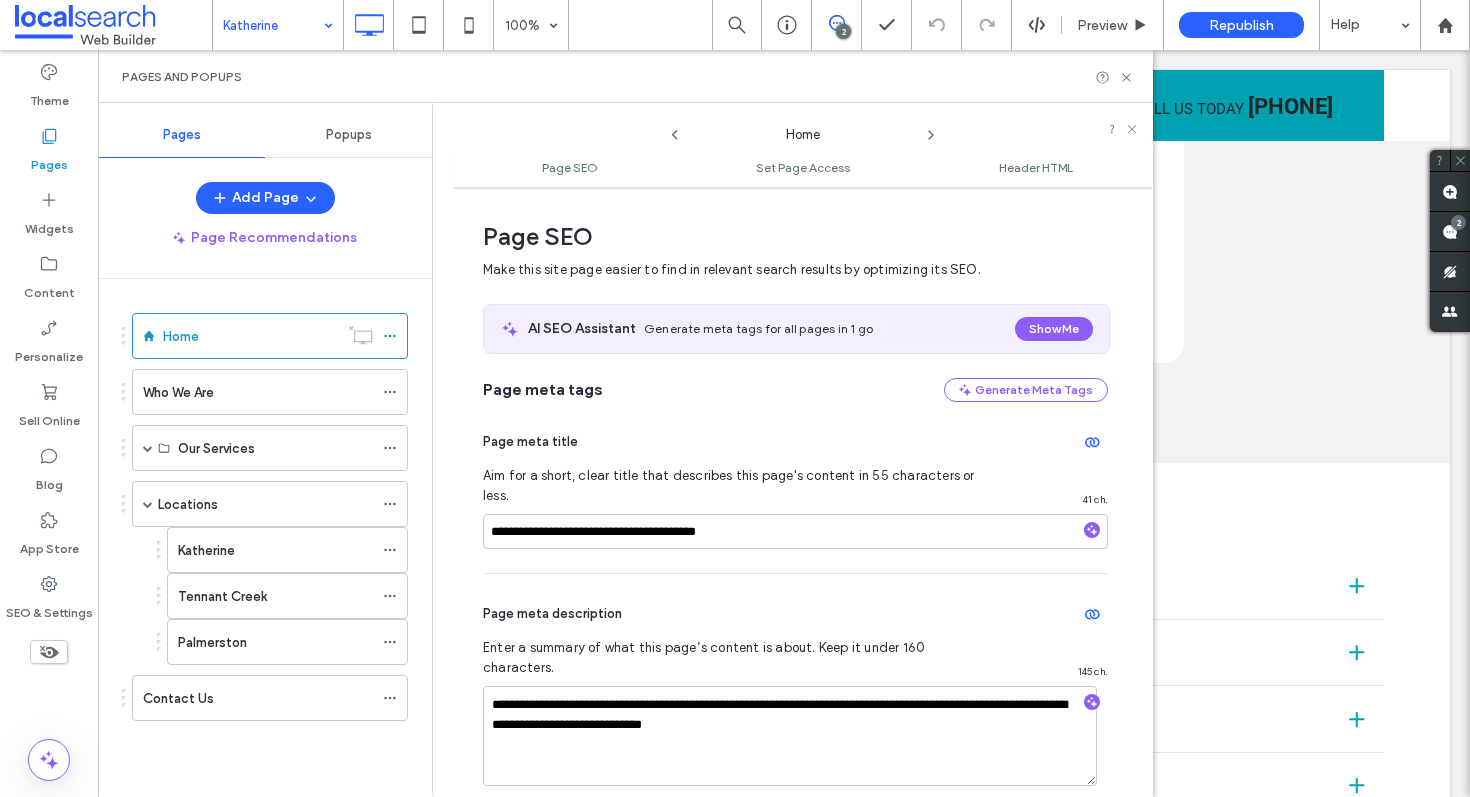 scroll, scrollTop: 10, scrollLeft: 0, axis: vertical 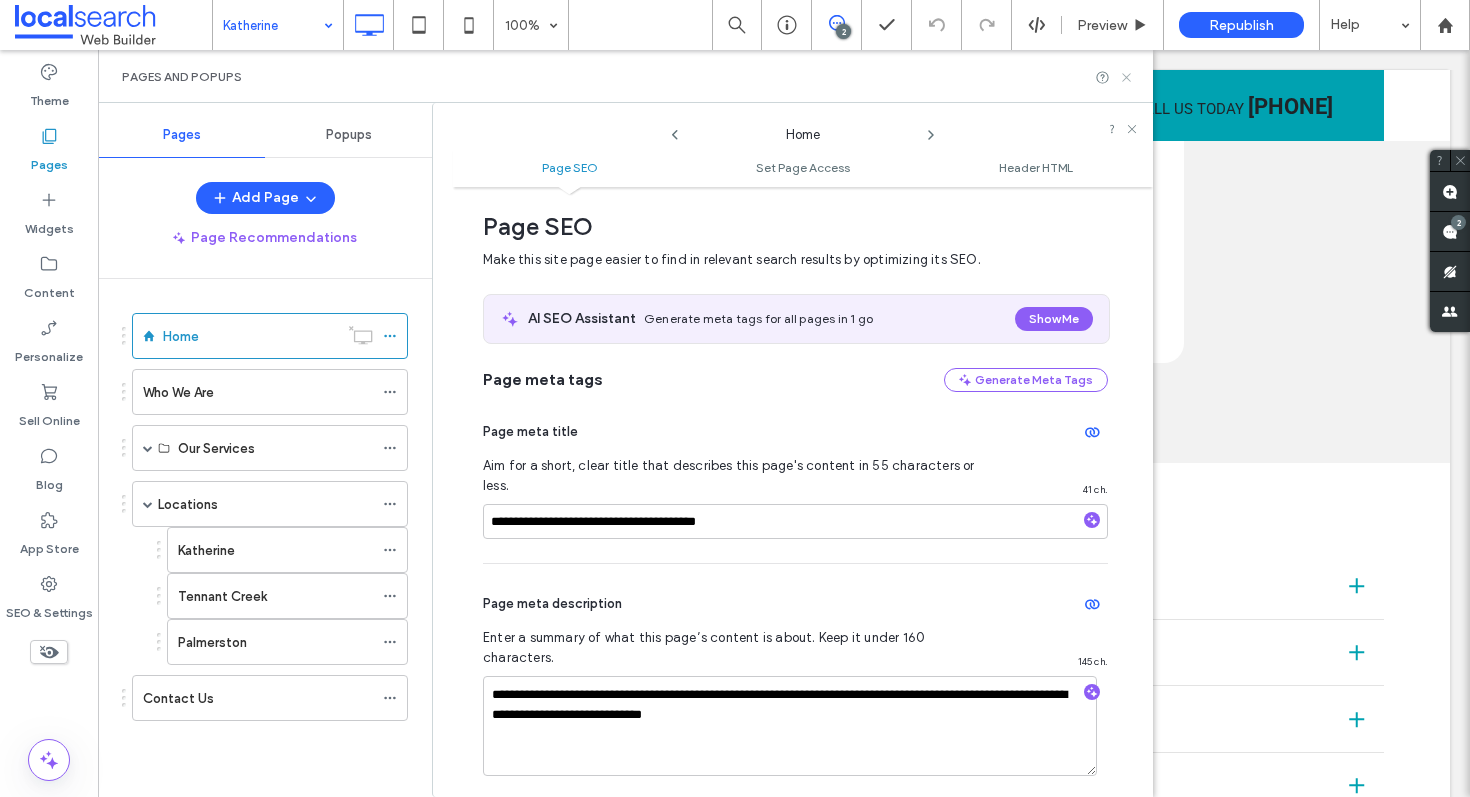 click 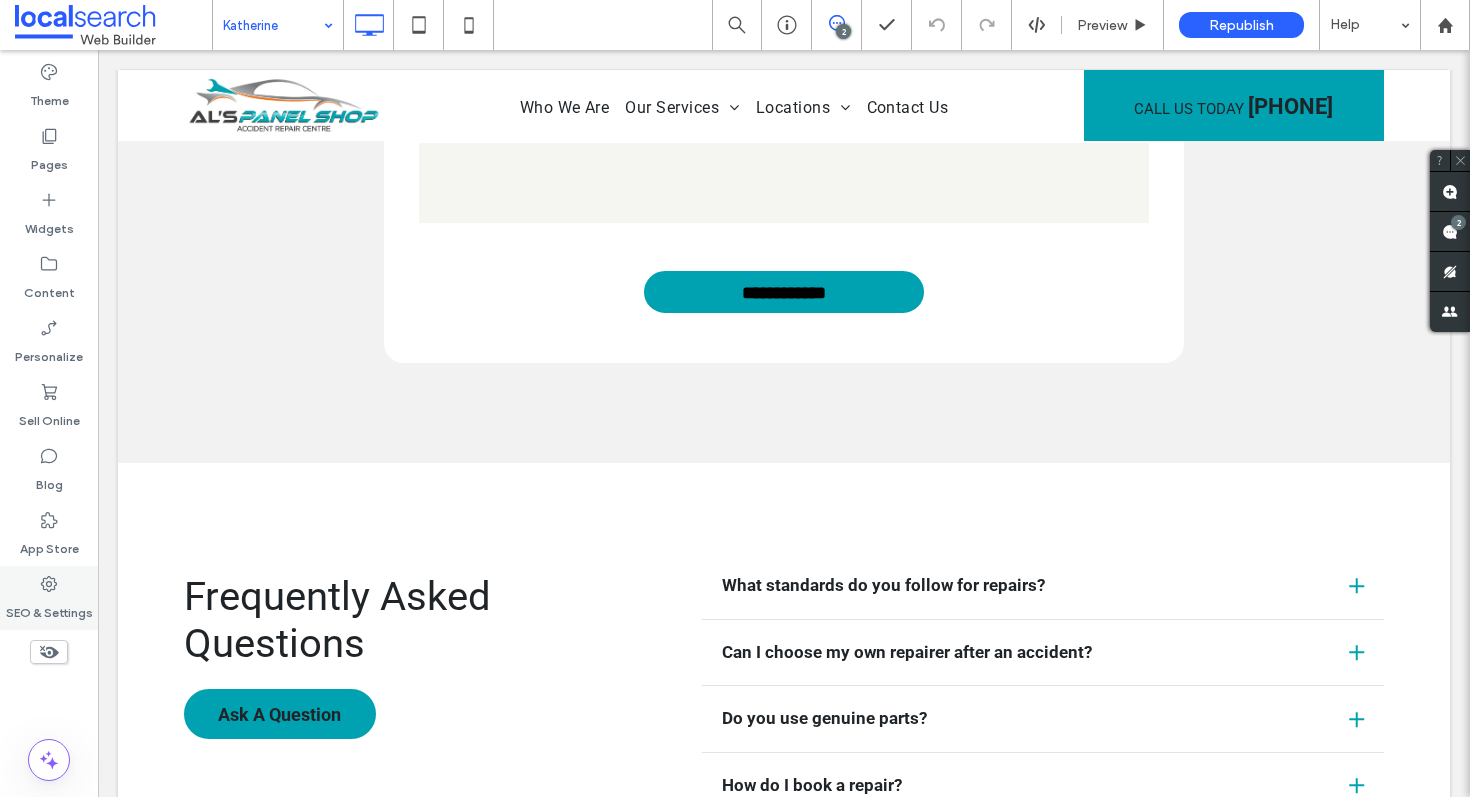 click on "SEO & Settings" at bounding box center [49, 598] 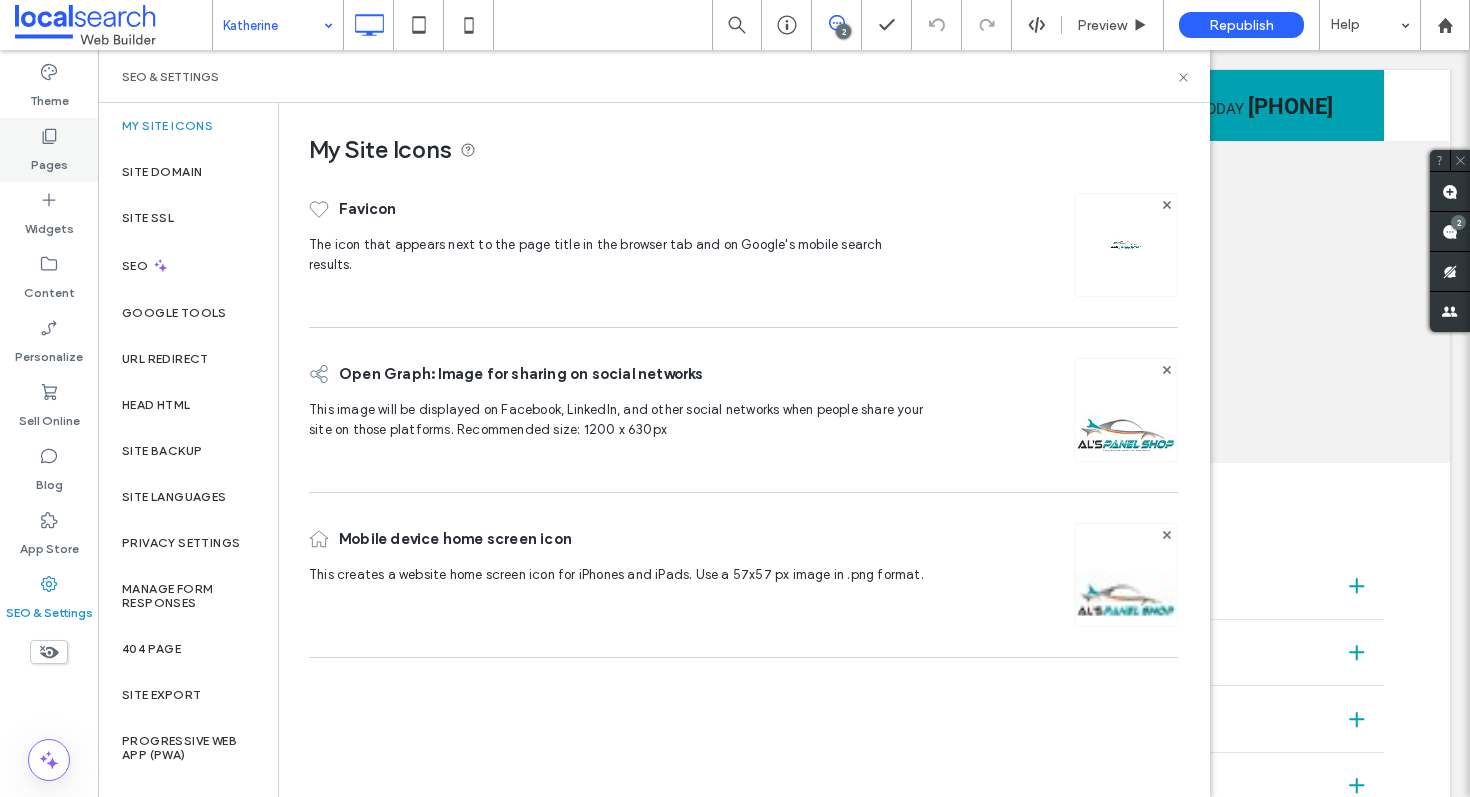 click on "Pages" at bounding box center (49, 160) 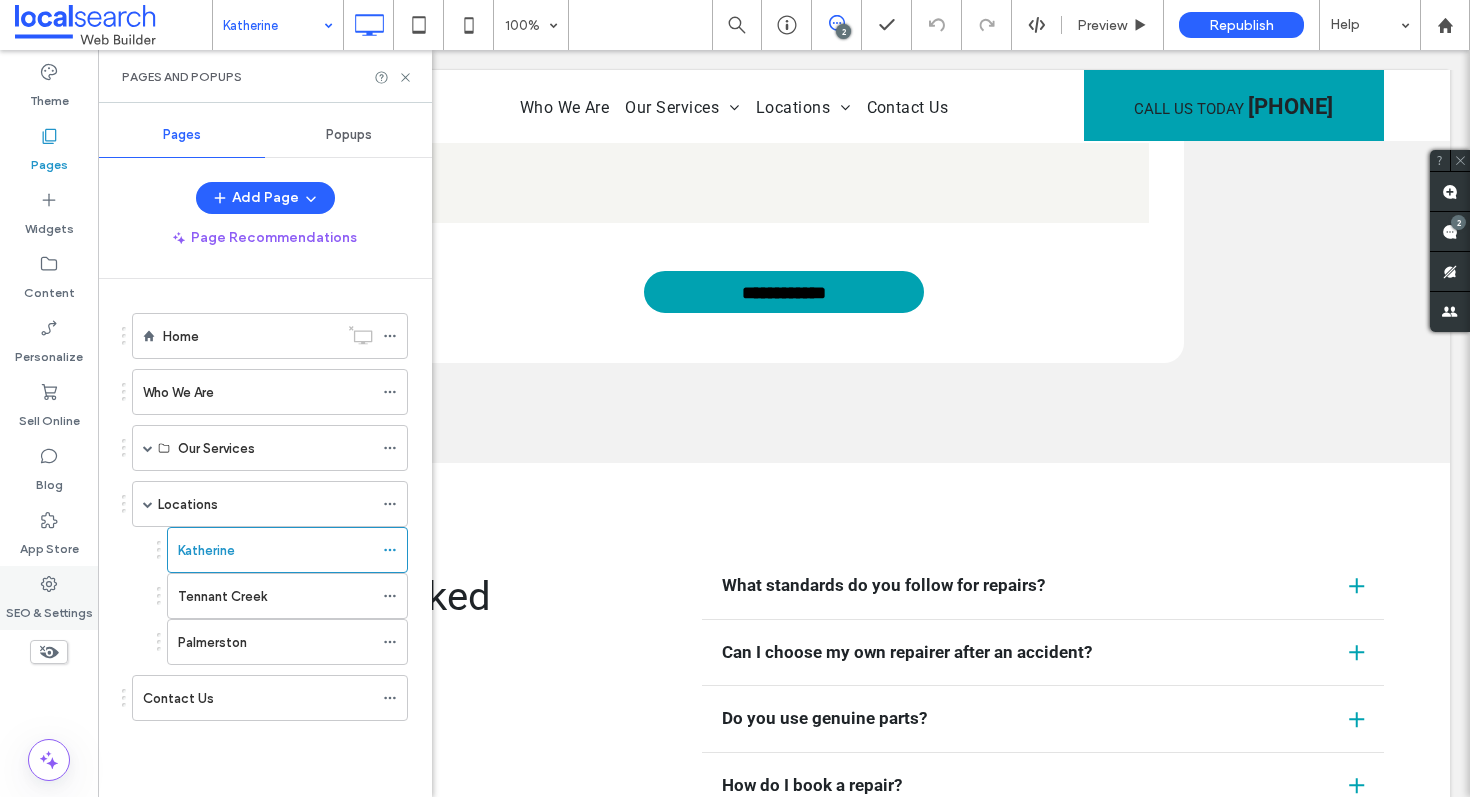 click on "SEO & Settings" at bounding box center [49, 598] 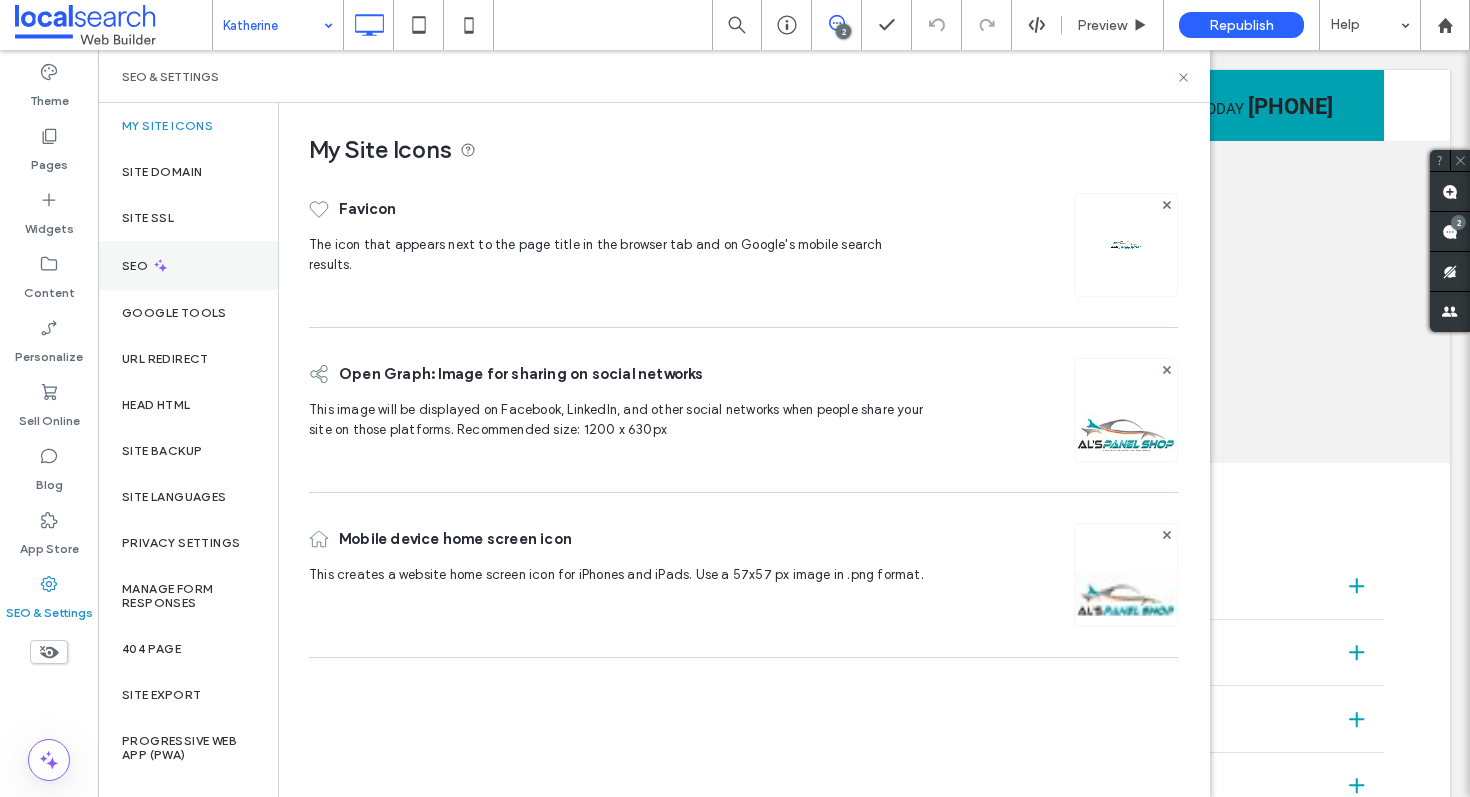 click on "SEO" at bounding box center (188, 265) 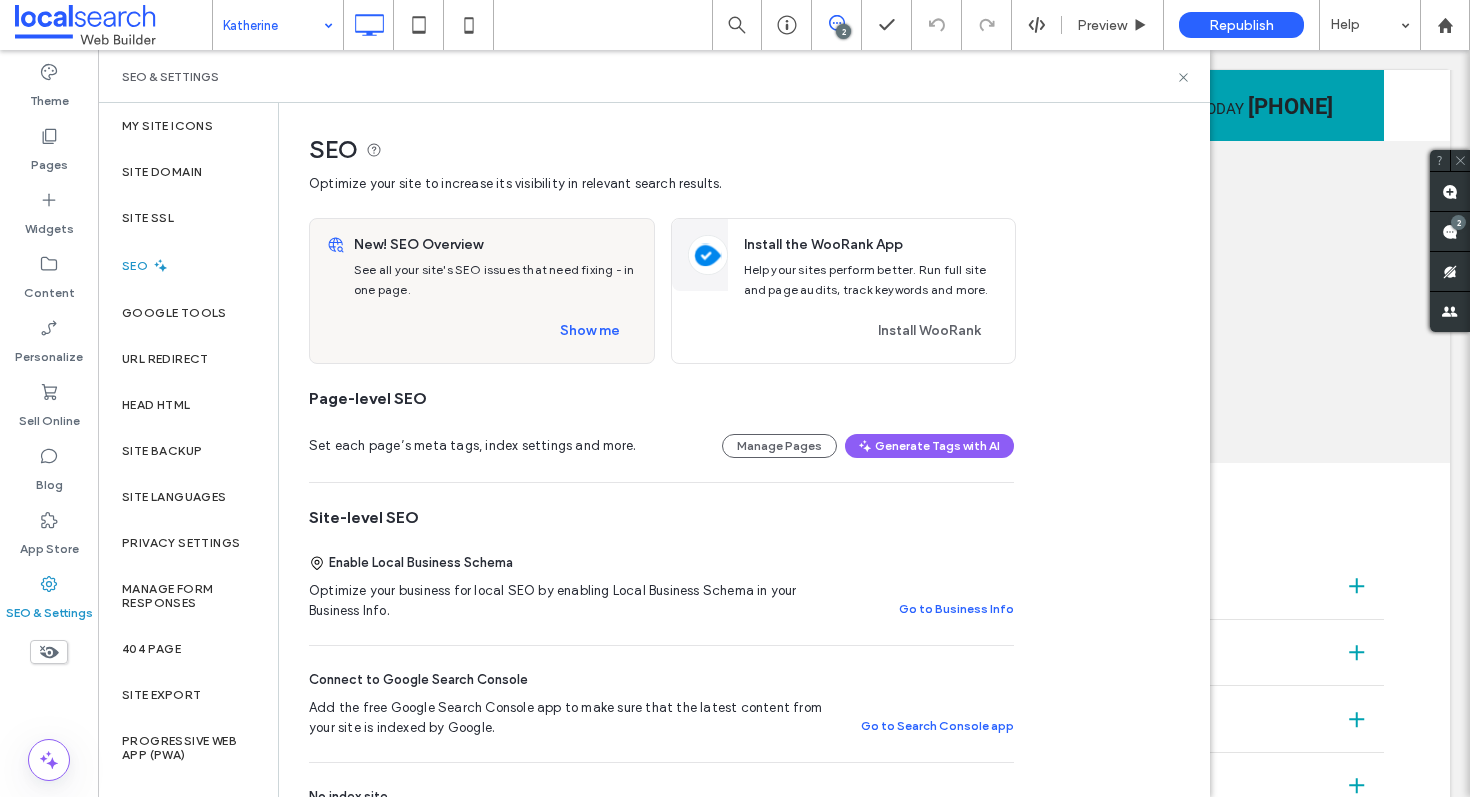 click on "SEO" at bounding box center (188, 265) 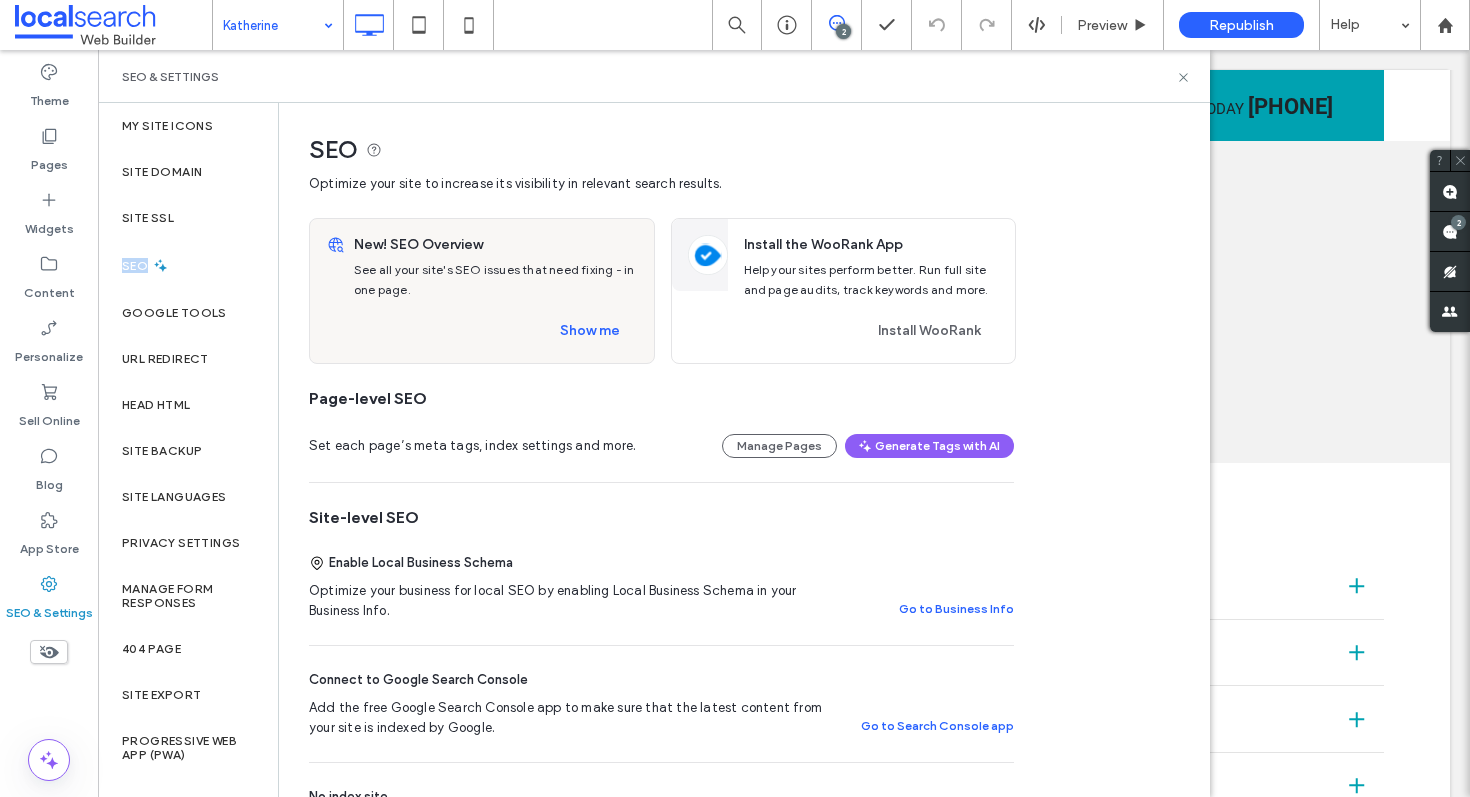 click on "SEO" at bounding box center [188, 265] 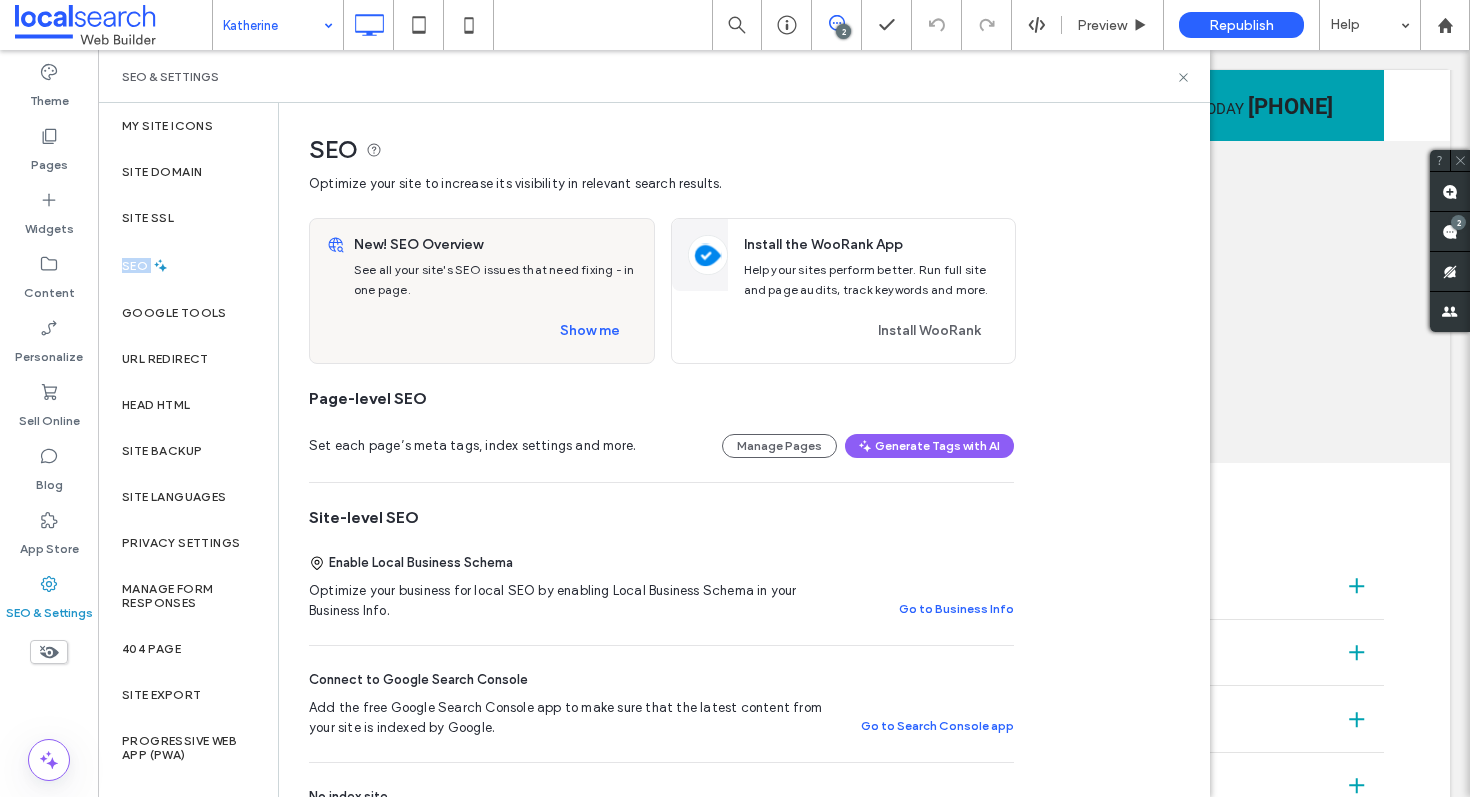 click on "SEO" at bounding box center [188, 265] 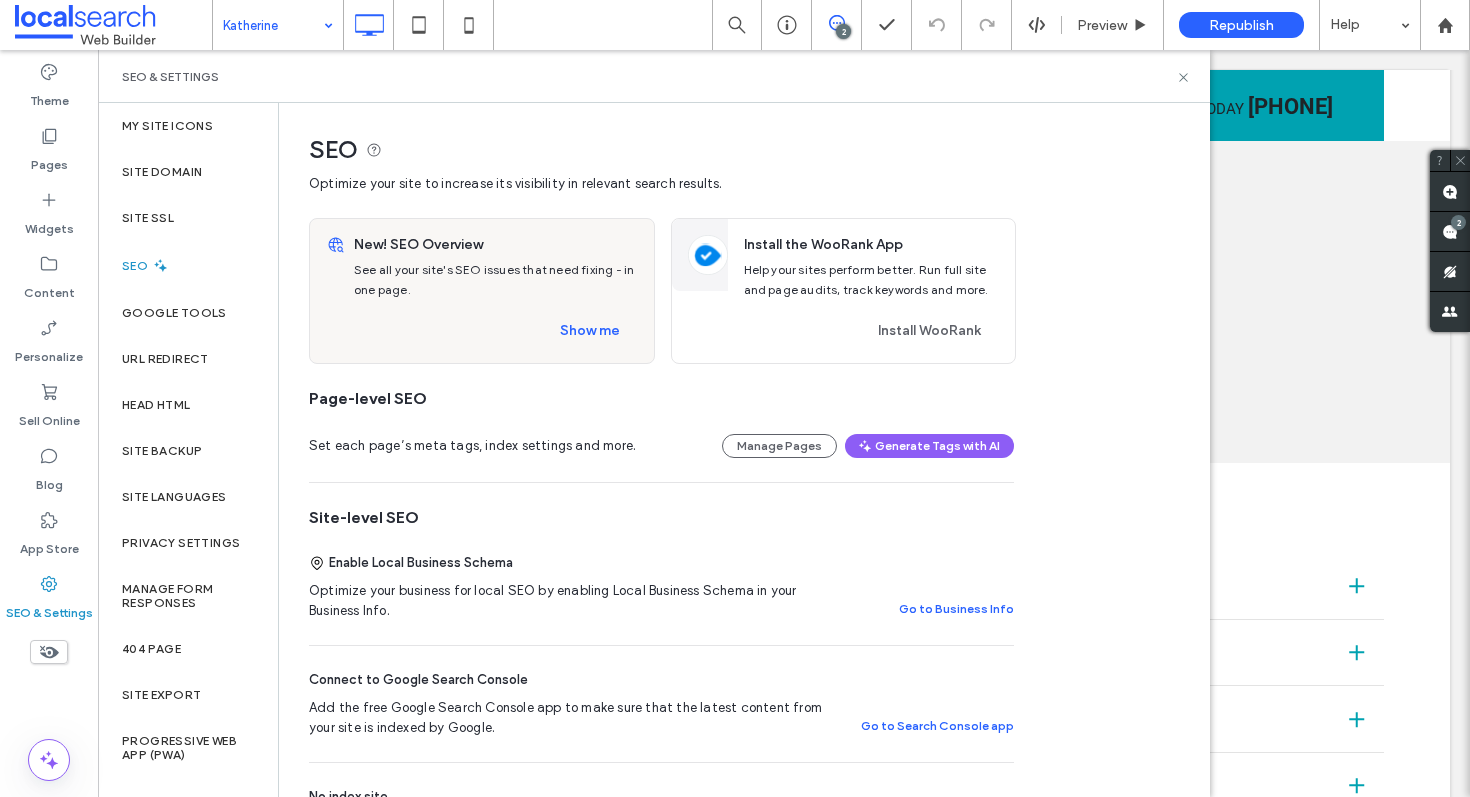 click on "SEO" at bounding box center [188, 265] 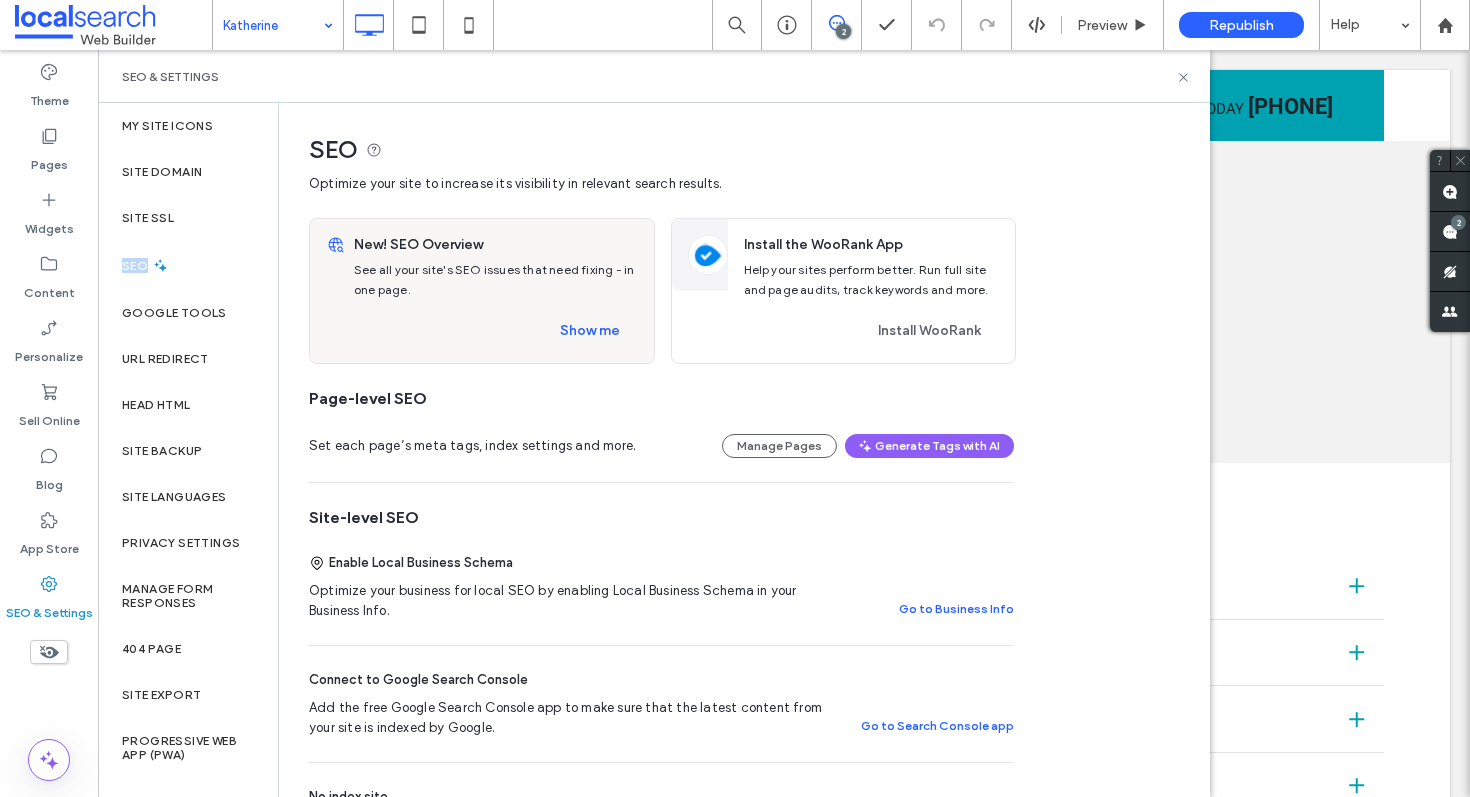 click on "SEO" at bounding box center (188, 265) 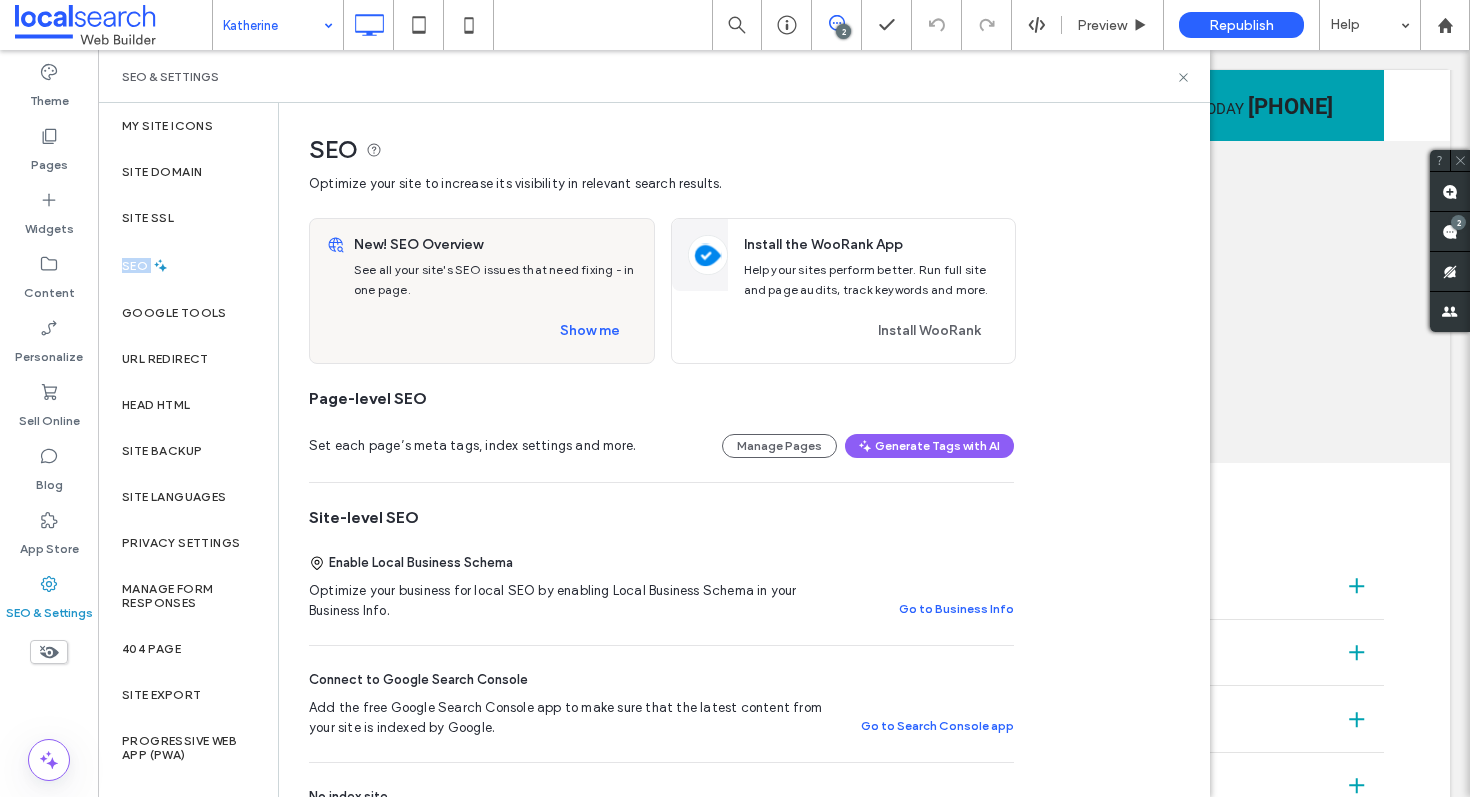 click on "SEO" at bounding box center (188, 265) 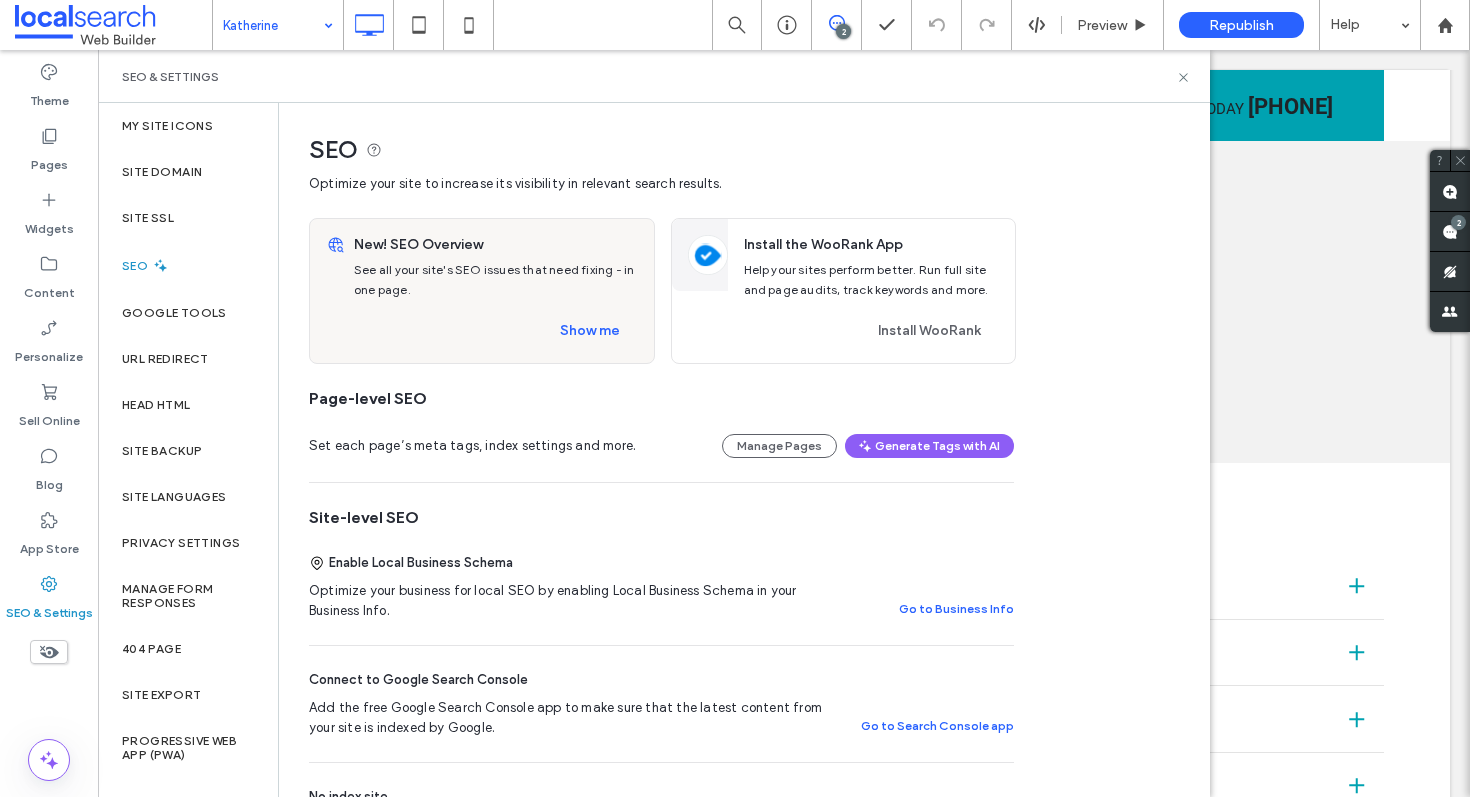 click on "SEO & Settings" at bounding box center (654, 77) 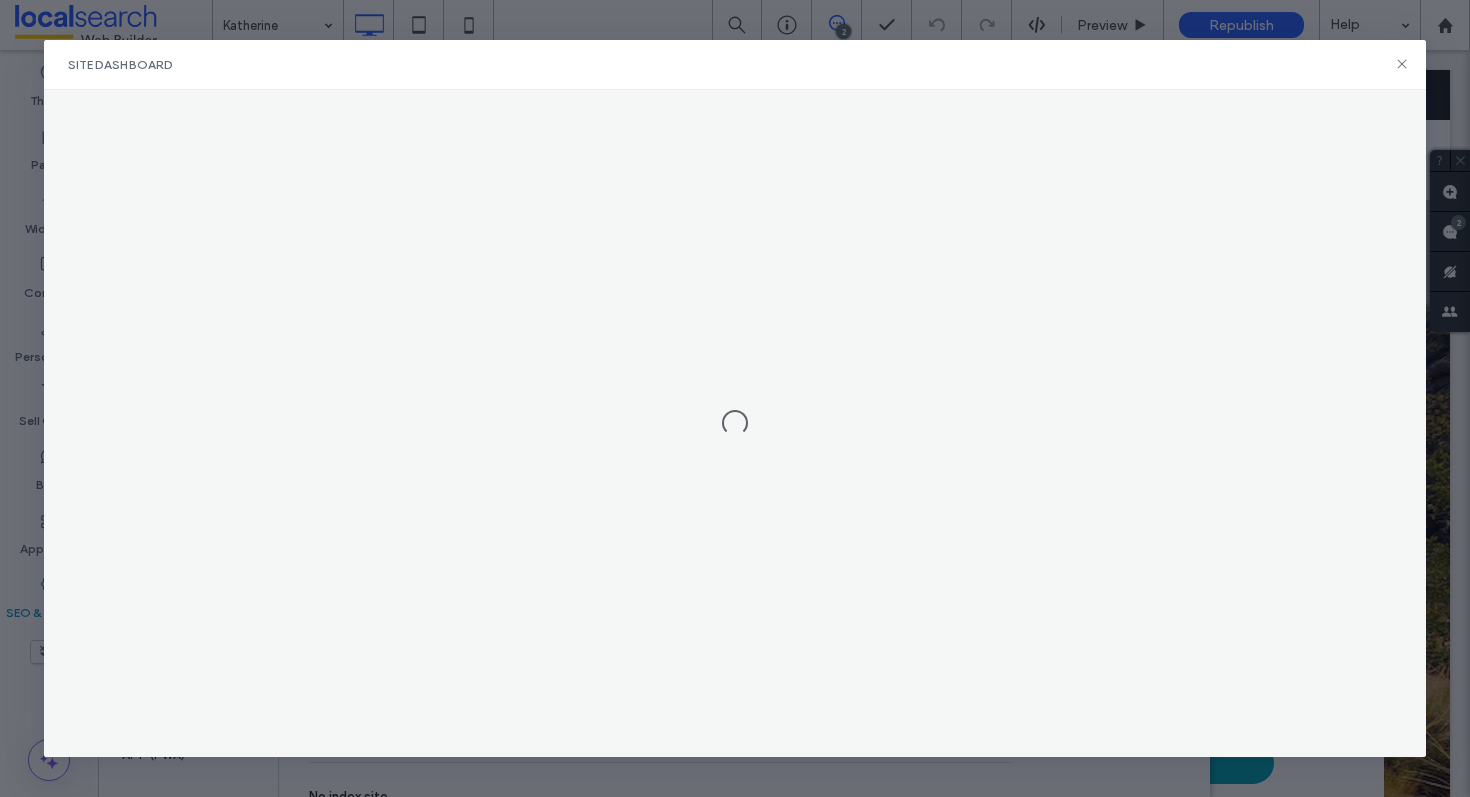 scroll, scrollTop: 0, scrollLeft: 0, axis: both 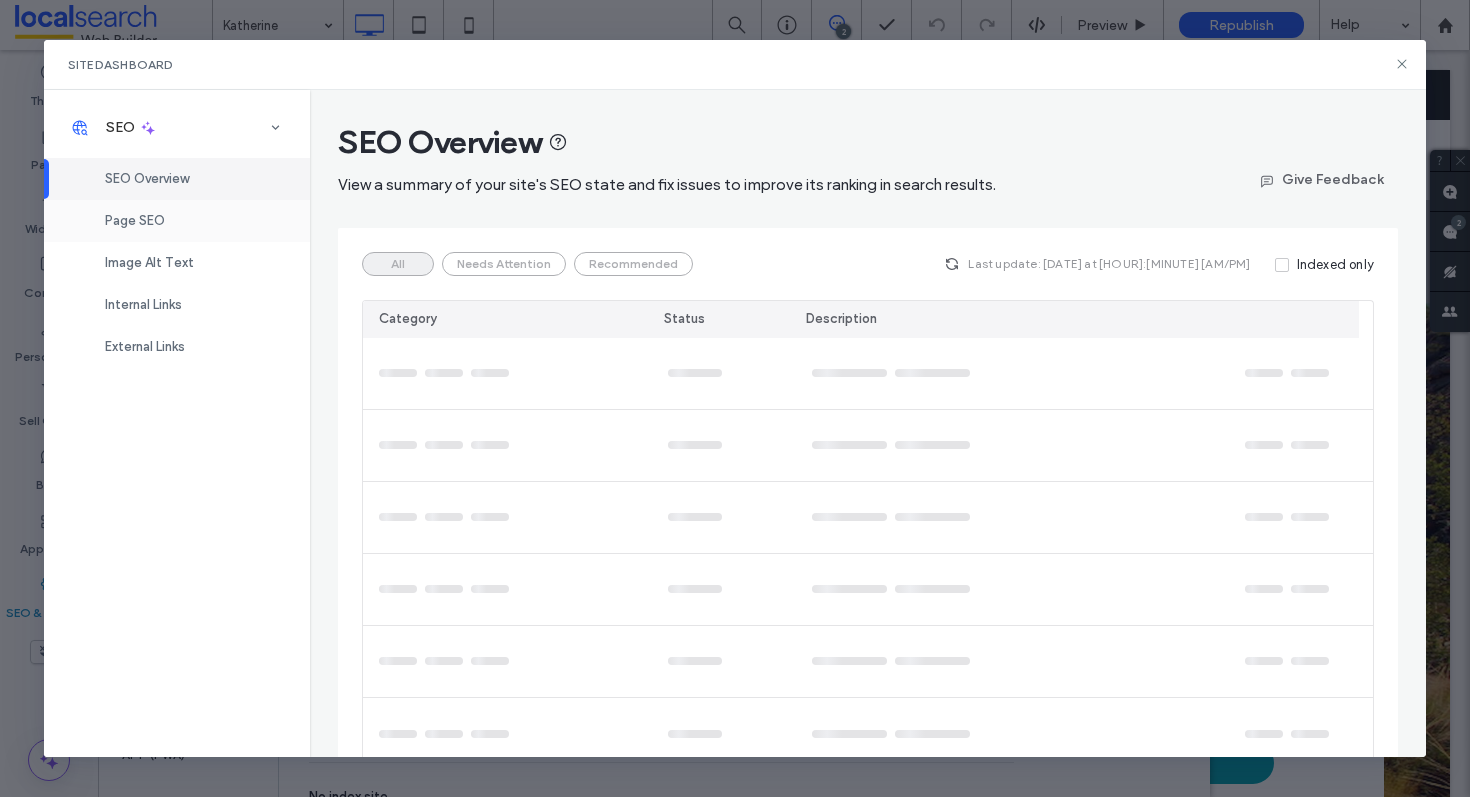 click on "Page SEO" at bounding box center [177, 221] 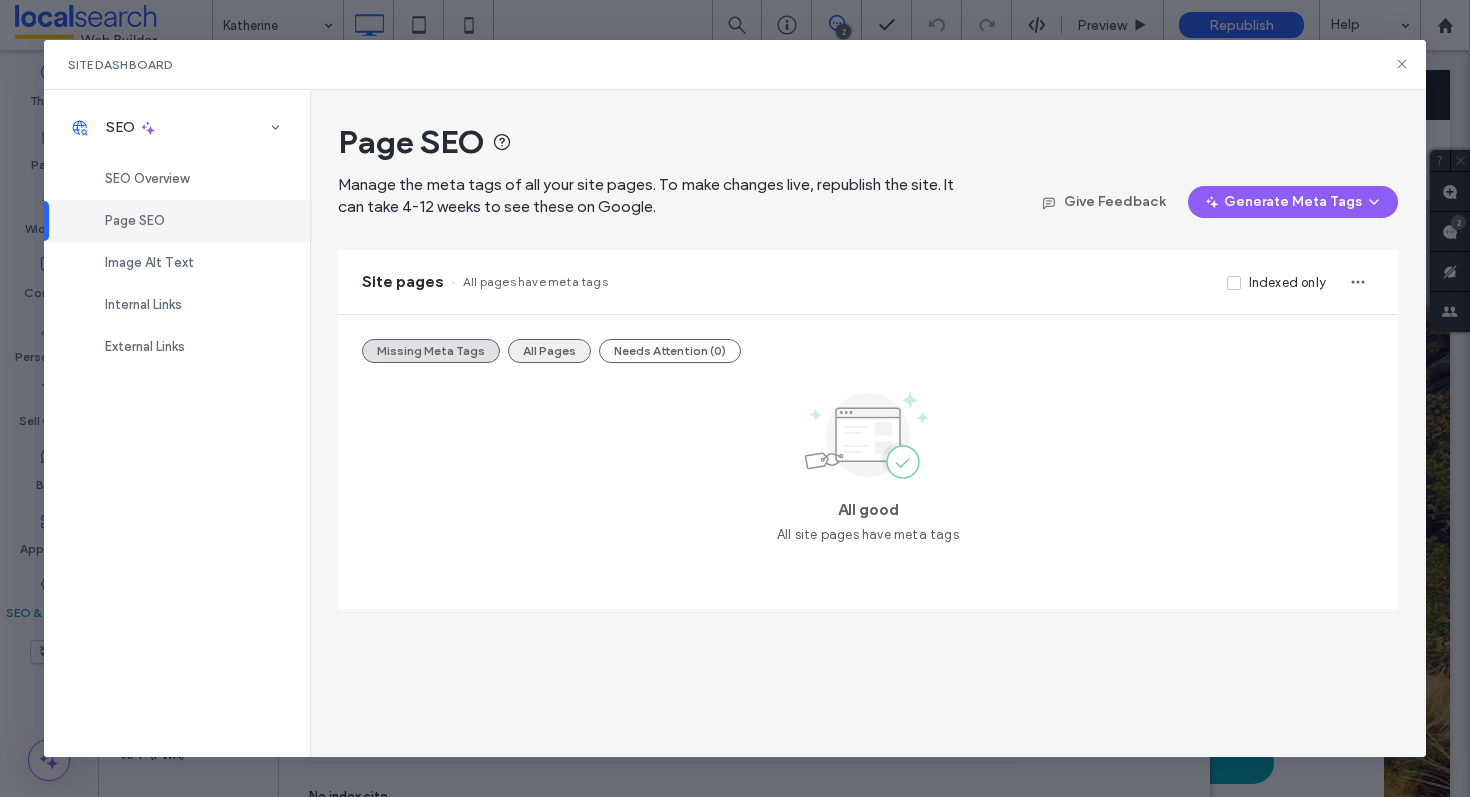 click on "All Pages" at bounding box center (549, 351) 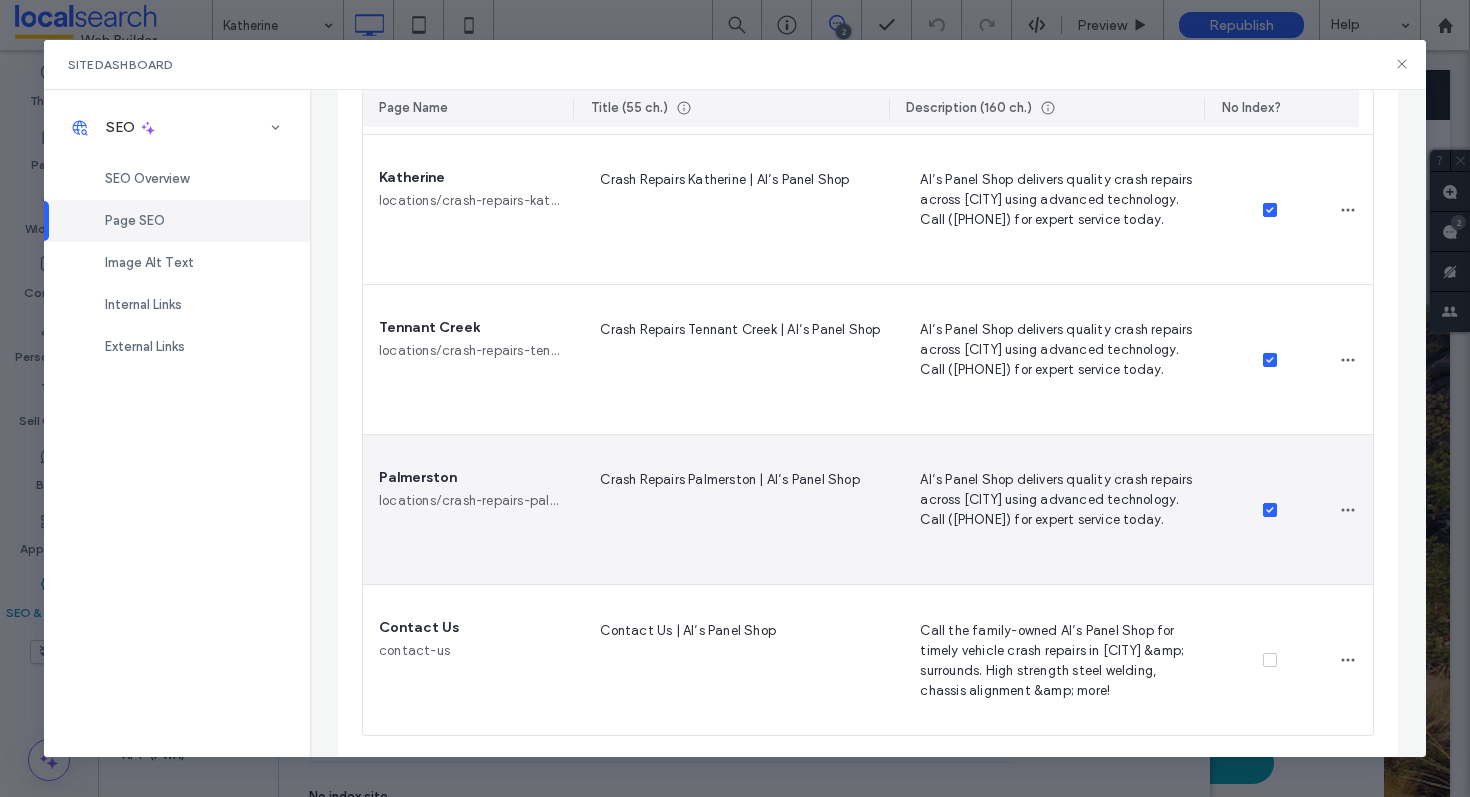 scroll, scrollTop: 1342, scrollLeft: 0, axis: vertical 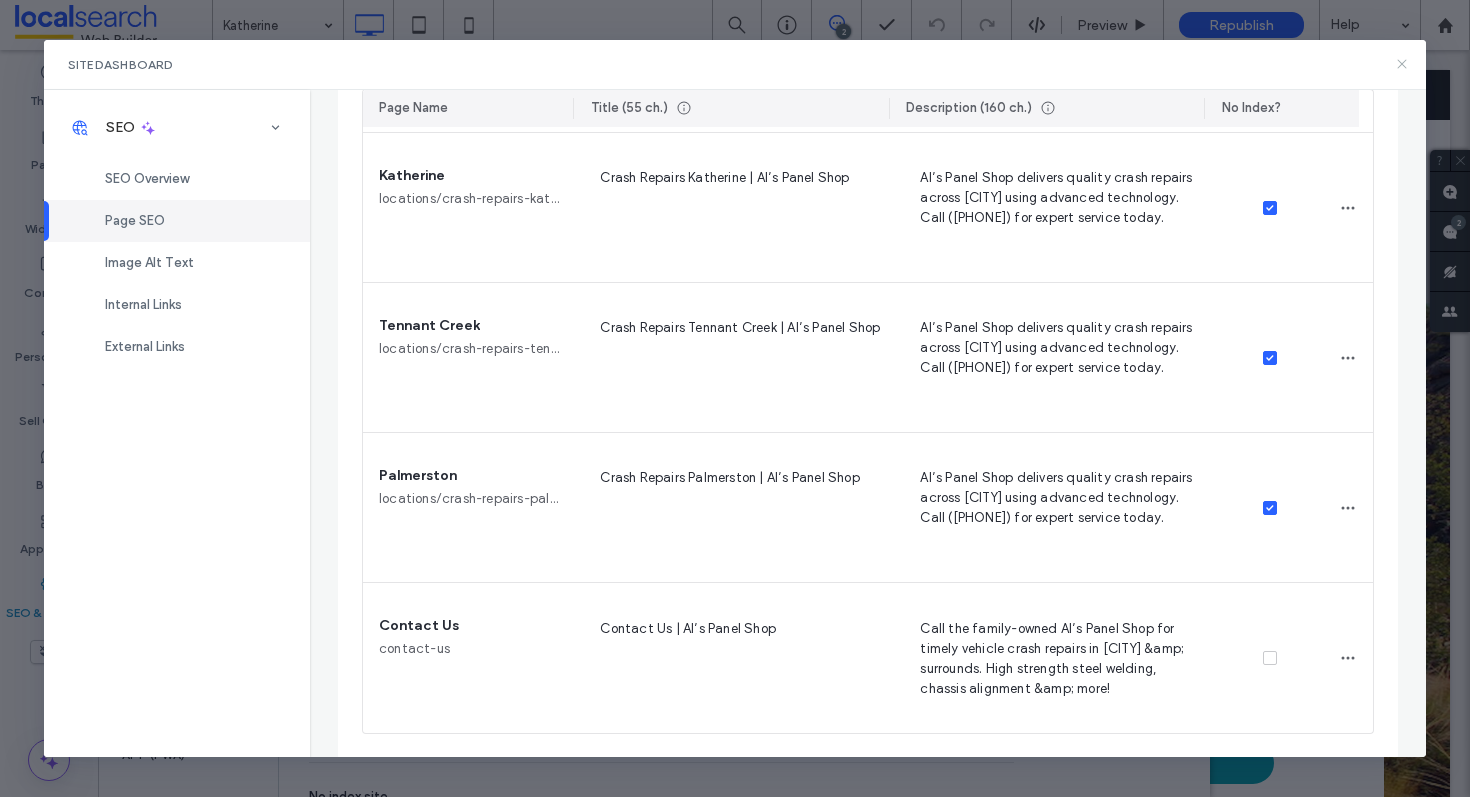 click 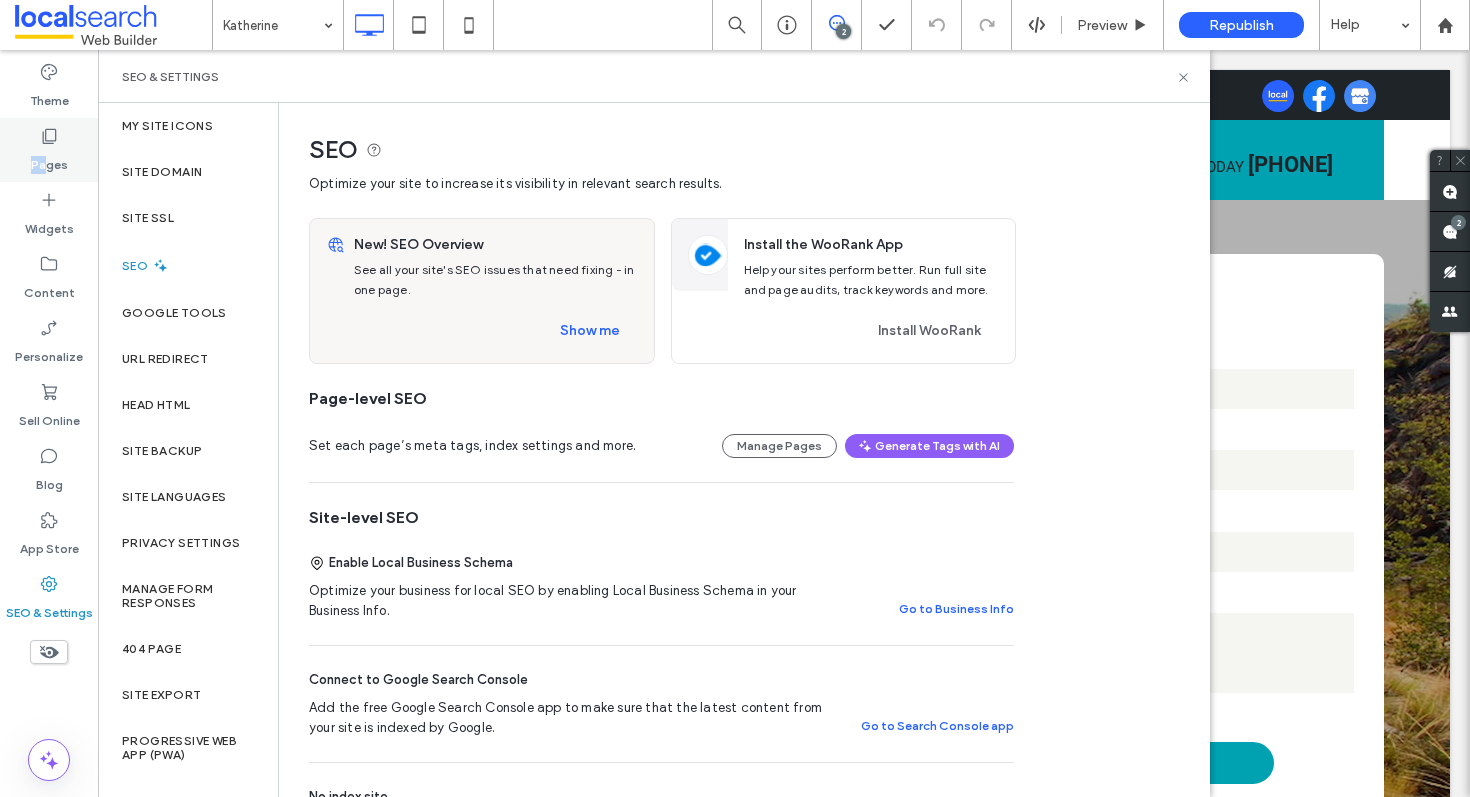 click on "Pages" at bounding box center (49, 160) 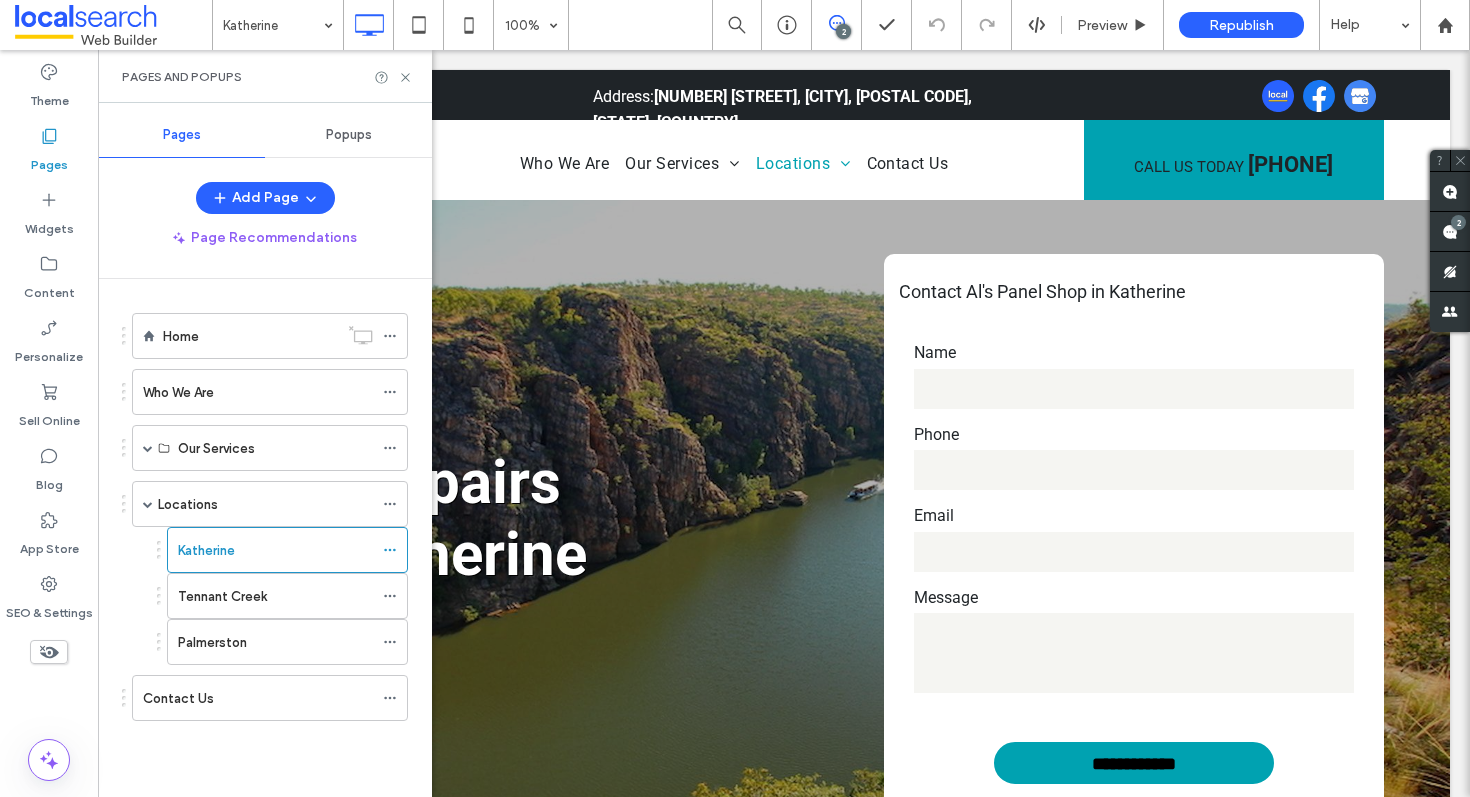 click on "Pages" at bounding box center (49, 160) 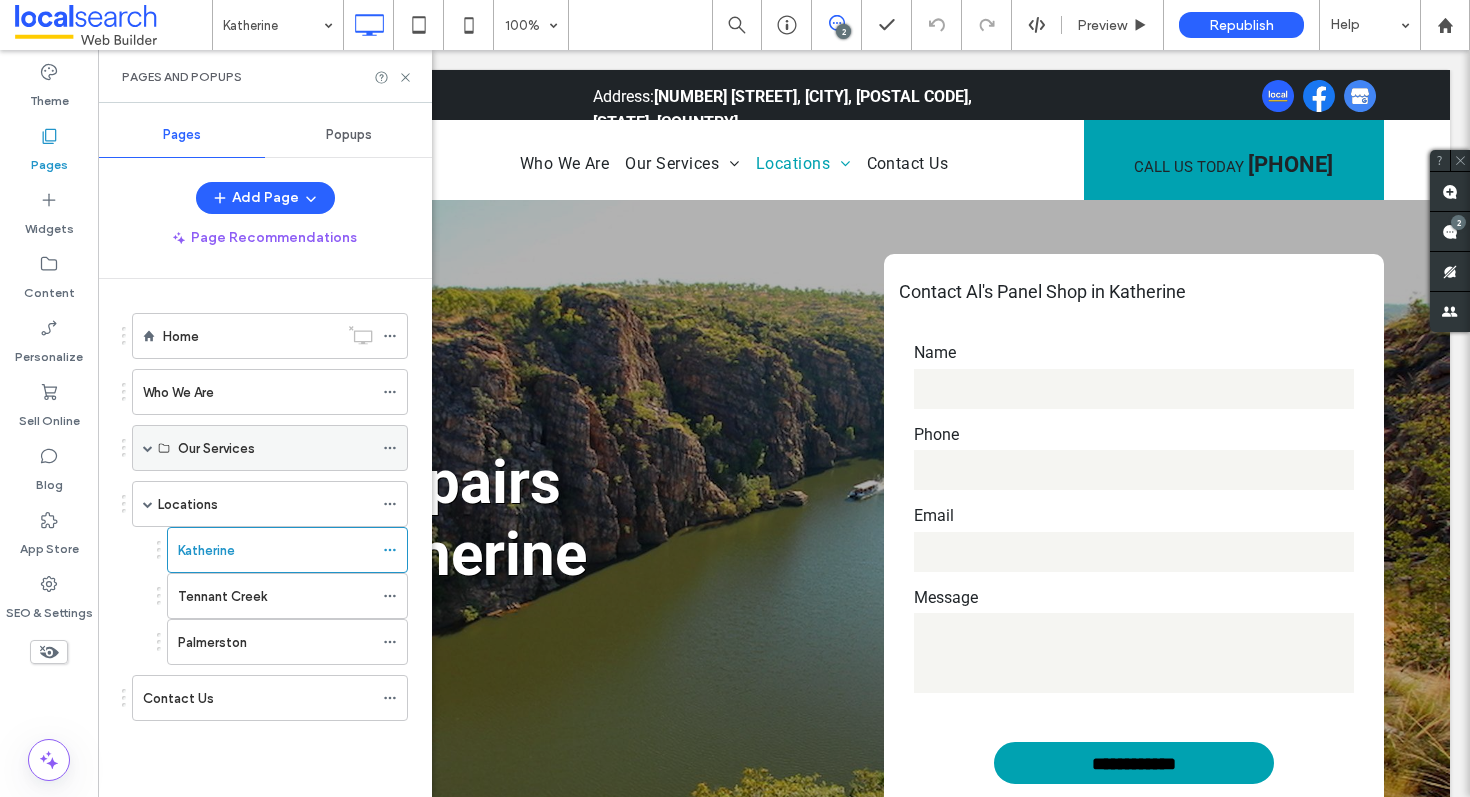 click at bounding box center (148, 448) 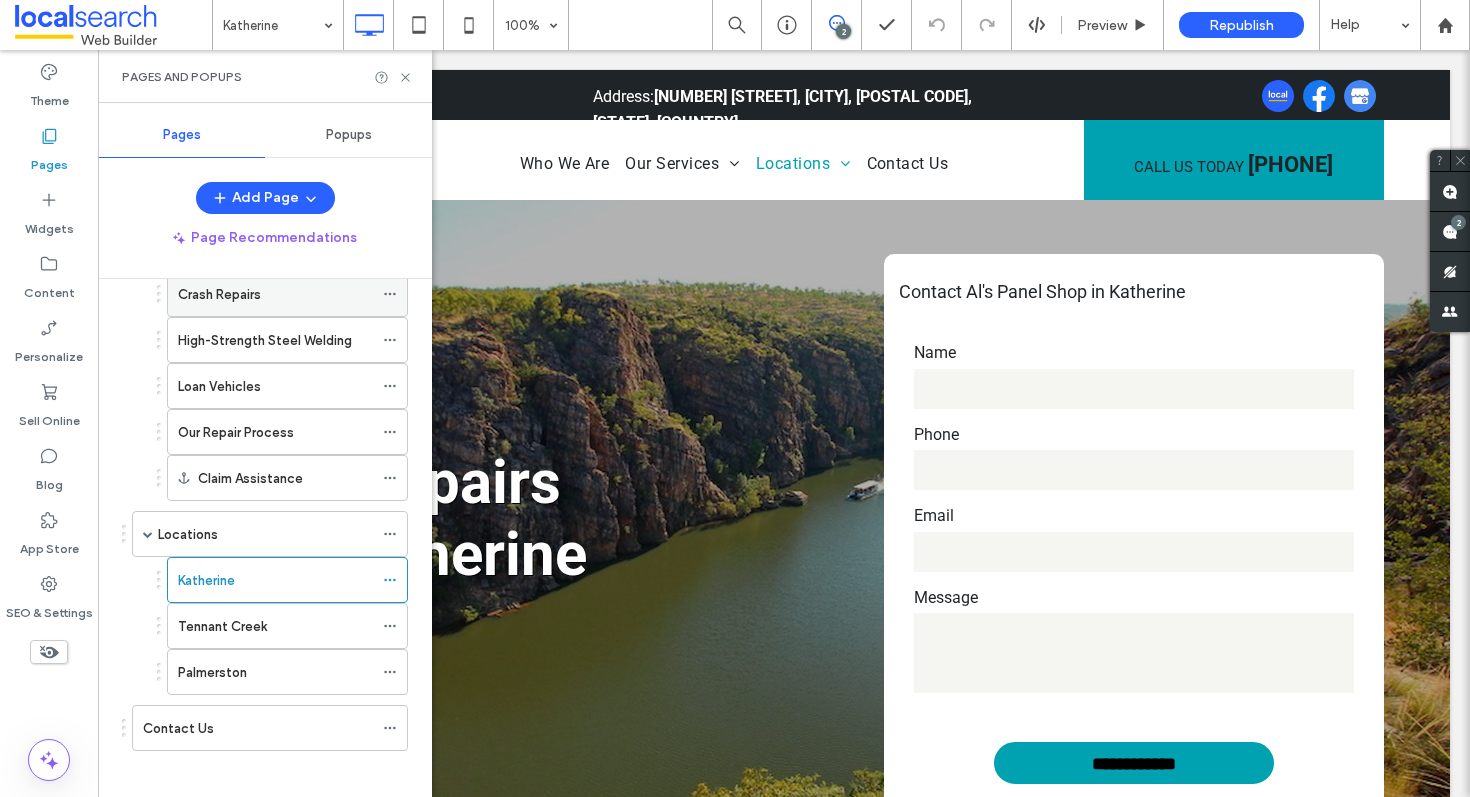 scroll, scrollTop: 214, scrollLeft: 0, axis: vertical 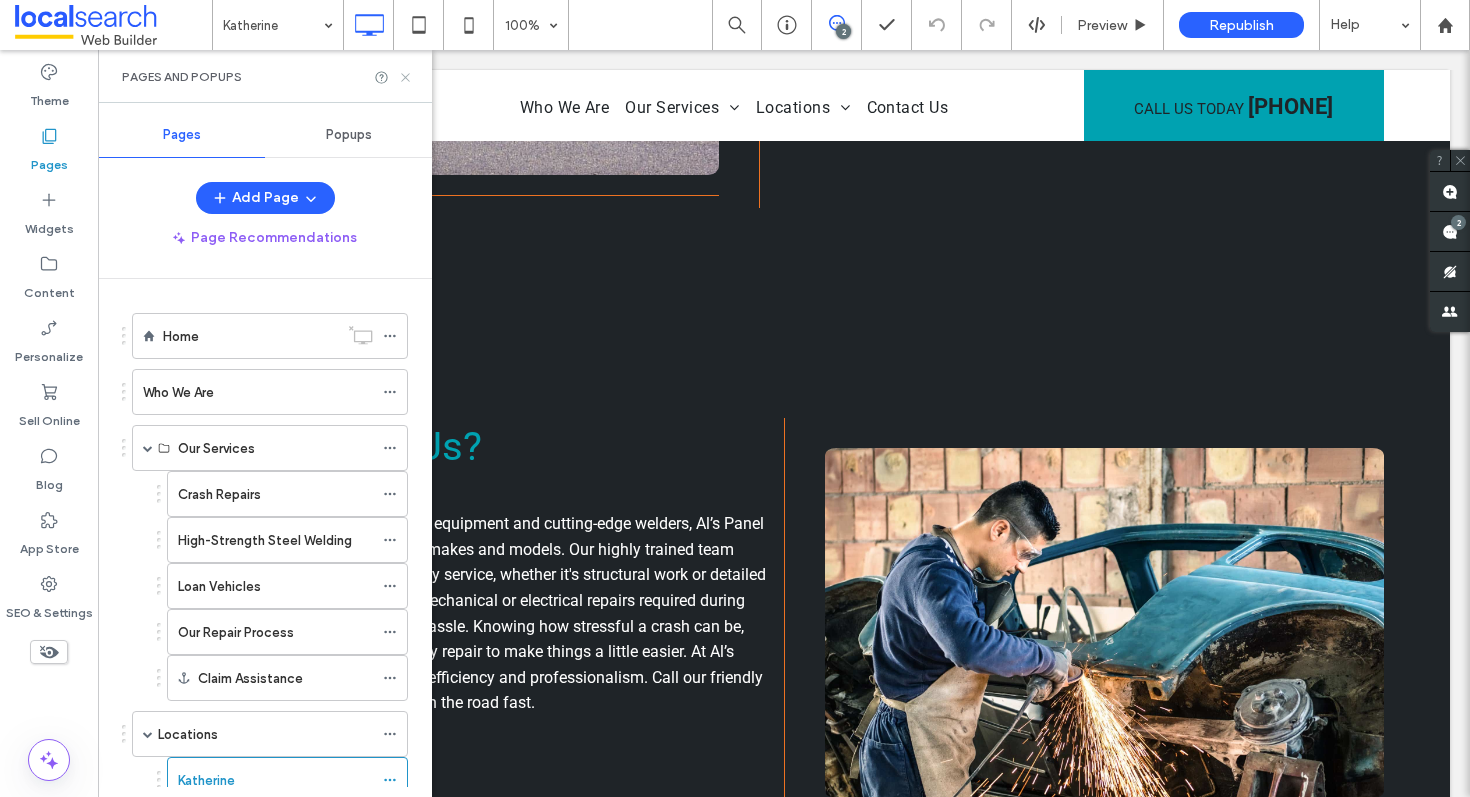 click 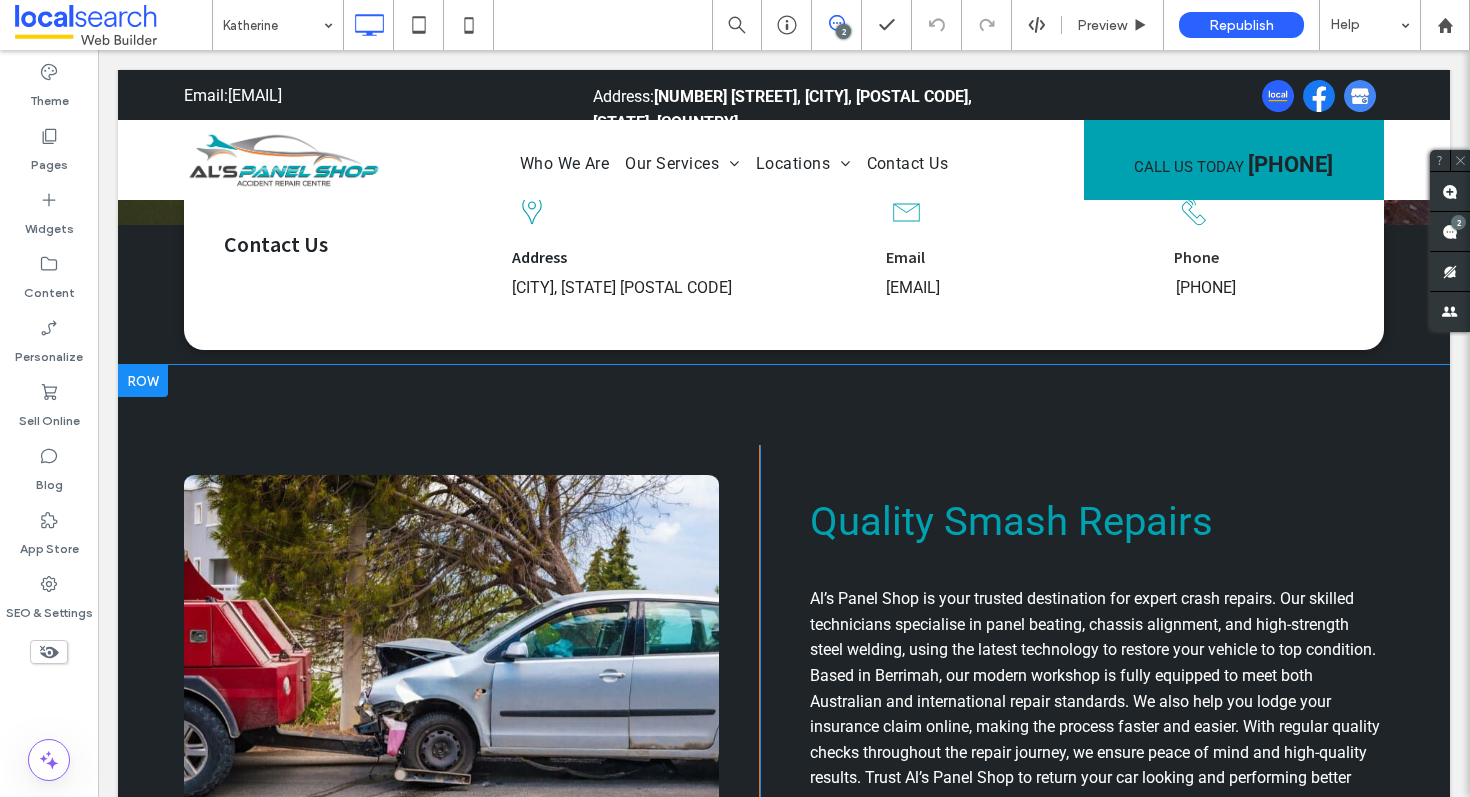 scroll, scrollTop: 0, scrollLeft: 0, axis: both 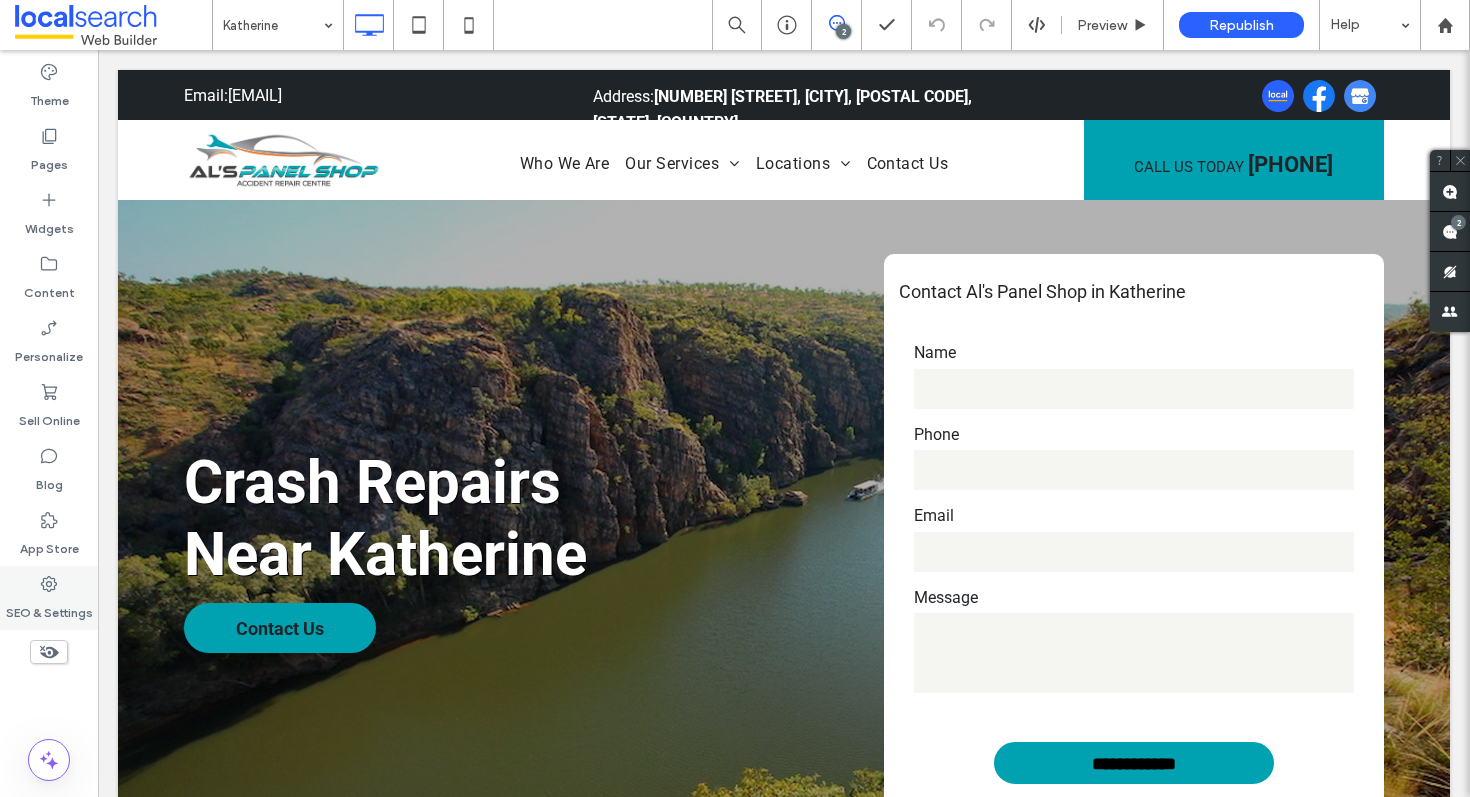 click 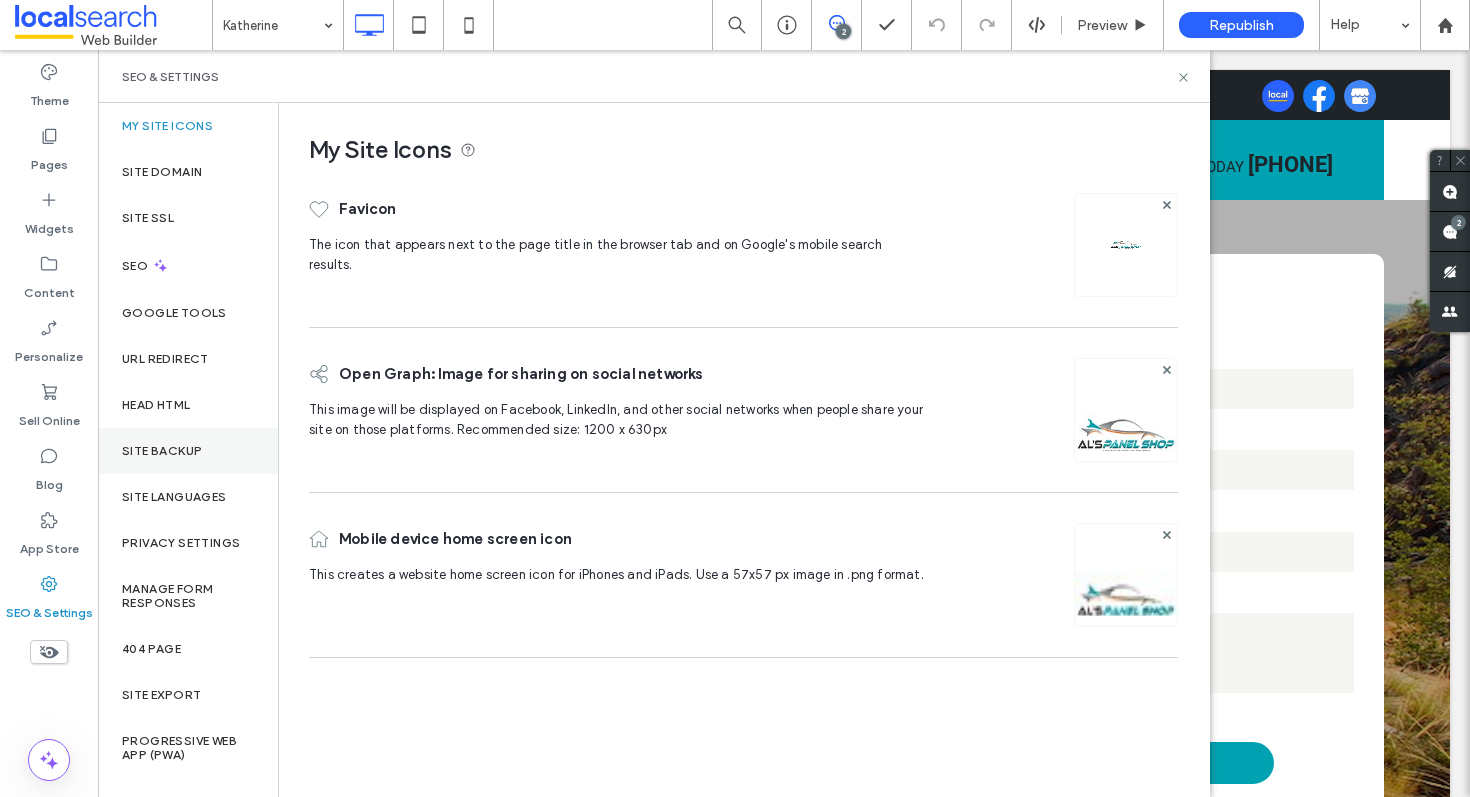 click on "Site Backup" at bounding box center [188, 451] 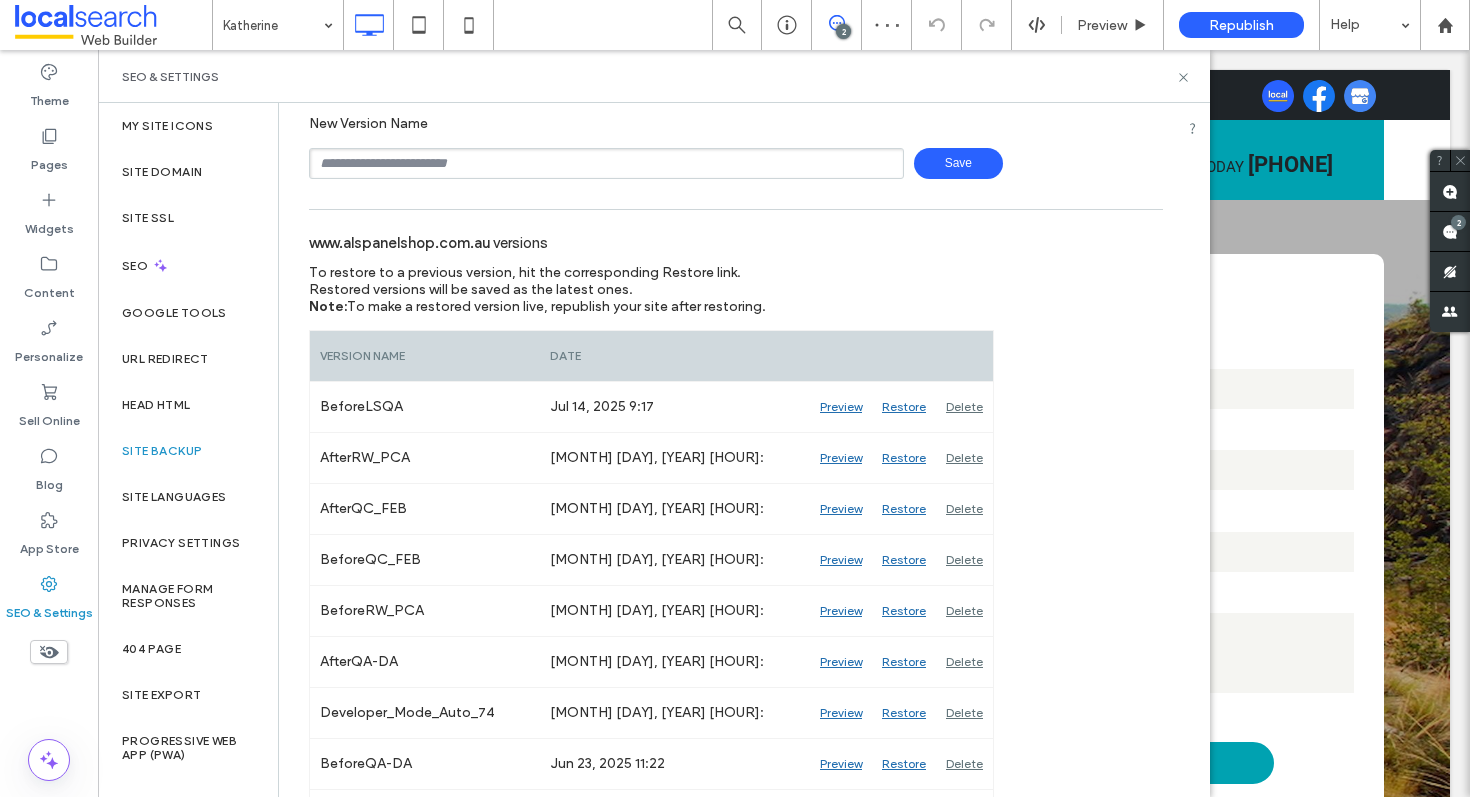 scroll, scrollTop: 0, scrollLeft: 0, axis: both 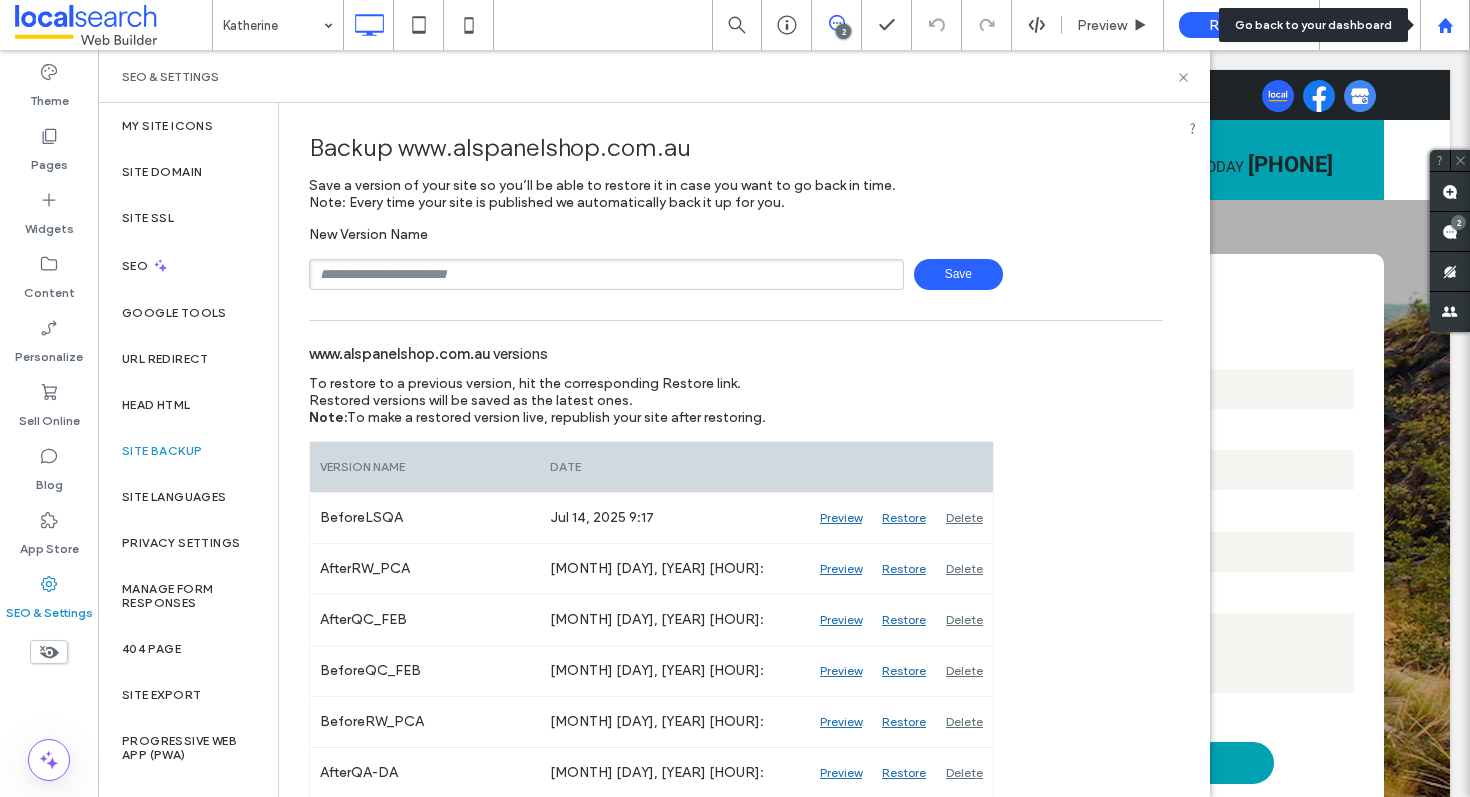 click 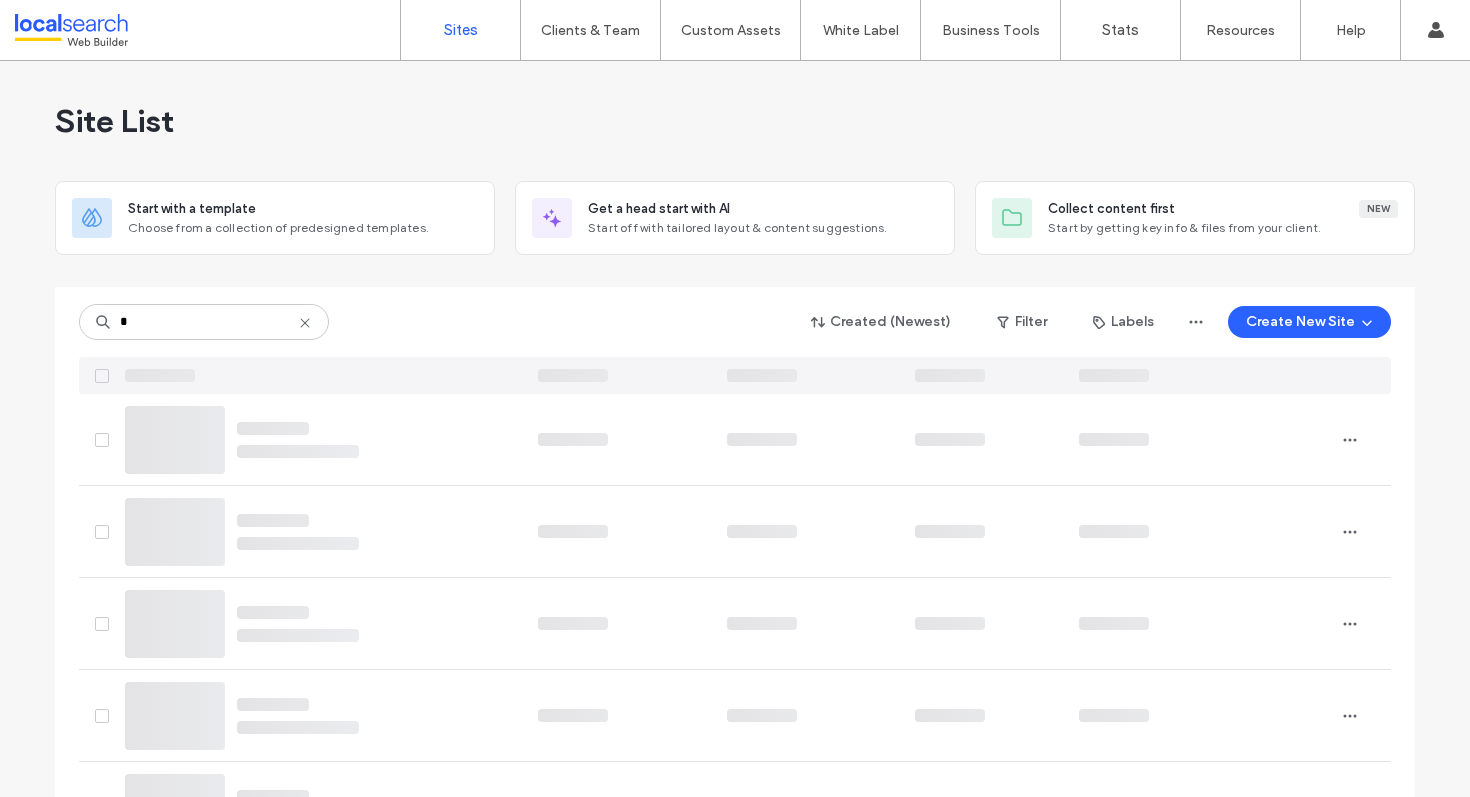 scroll, scrollTop: 0, scrollLeft: 0, axis: both 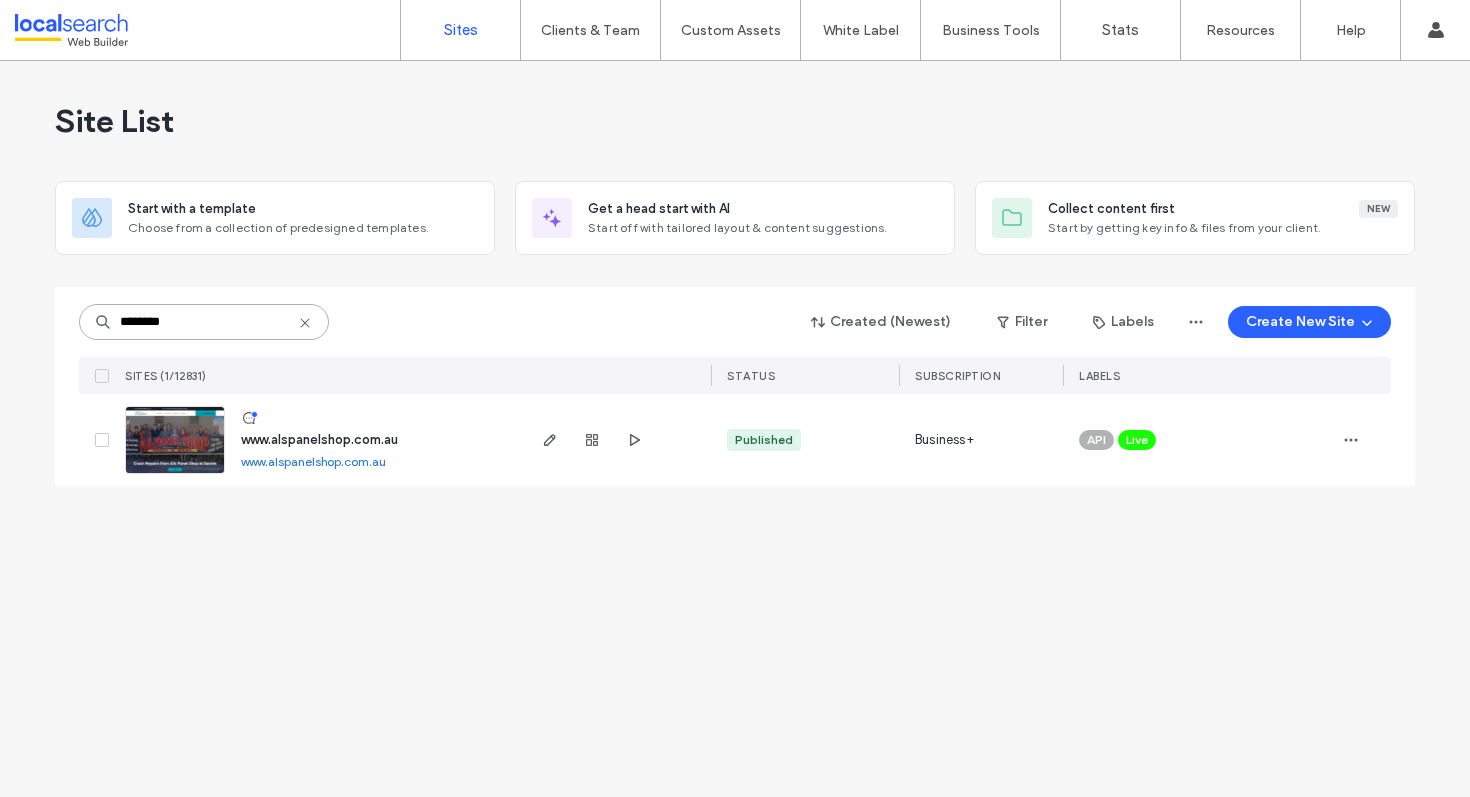drag, startPoint x: 67, startPoint y: 324, endPoint x: 8, endPoint y: 312, distance: 60.207973 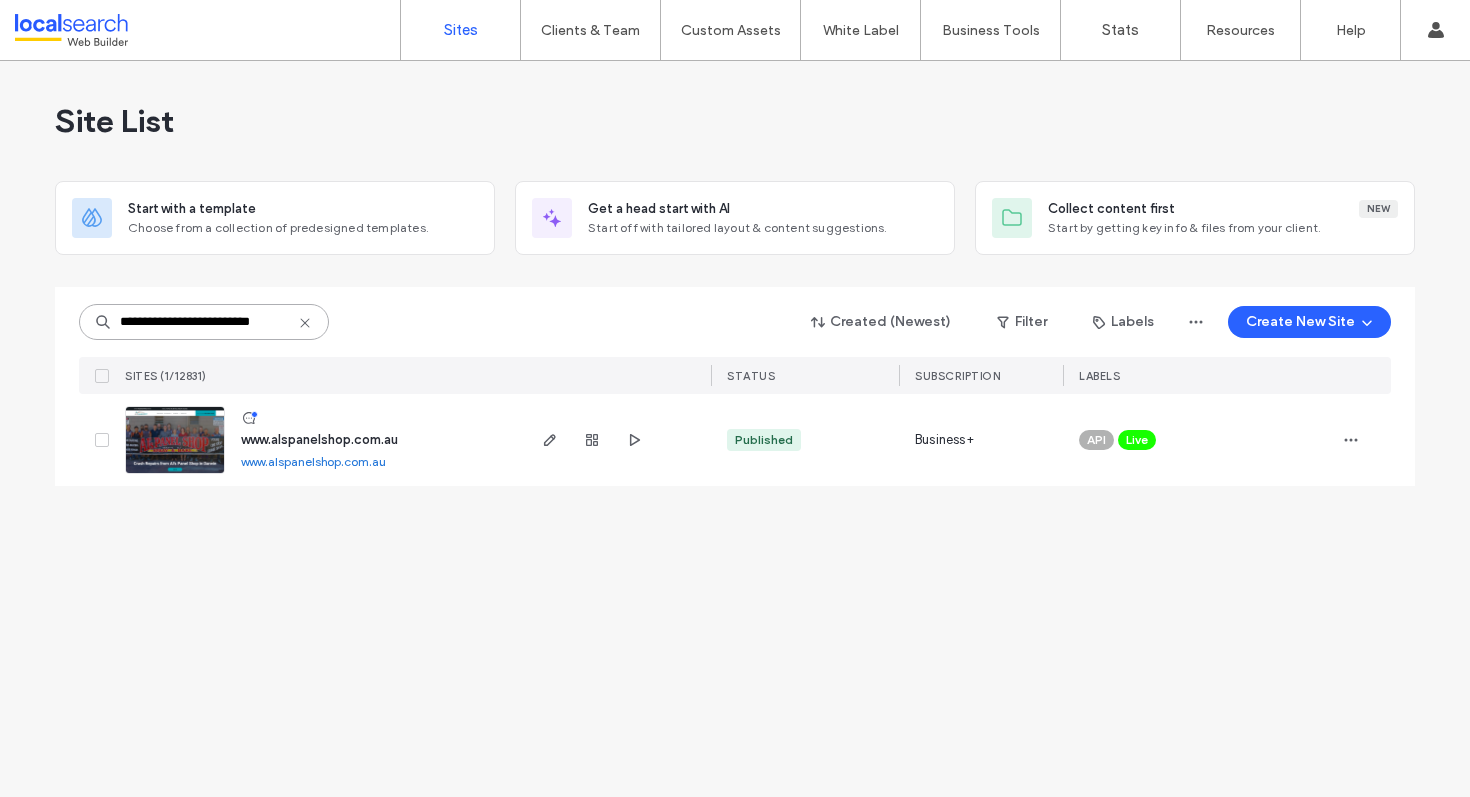 scroll, scrollTop: 0, scrollLeft: 17, axis: horizontal 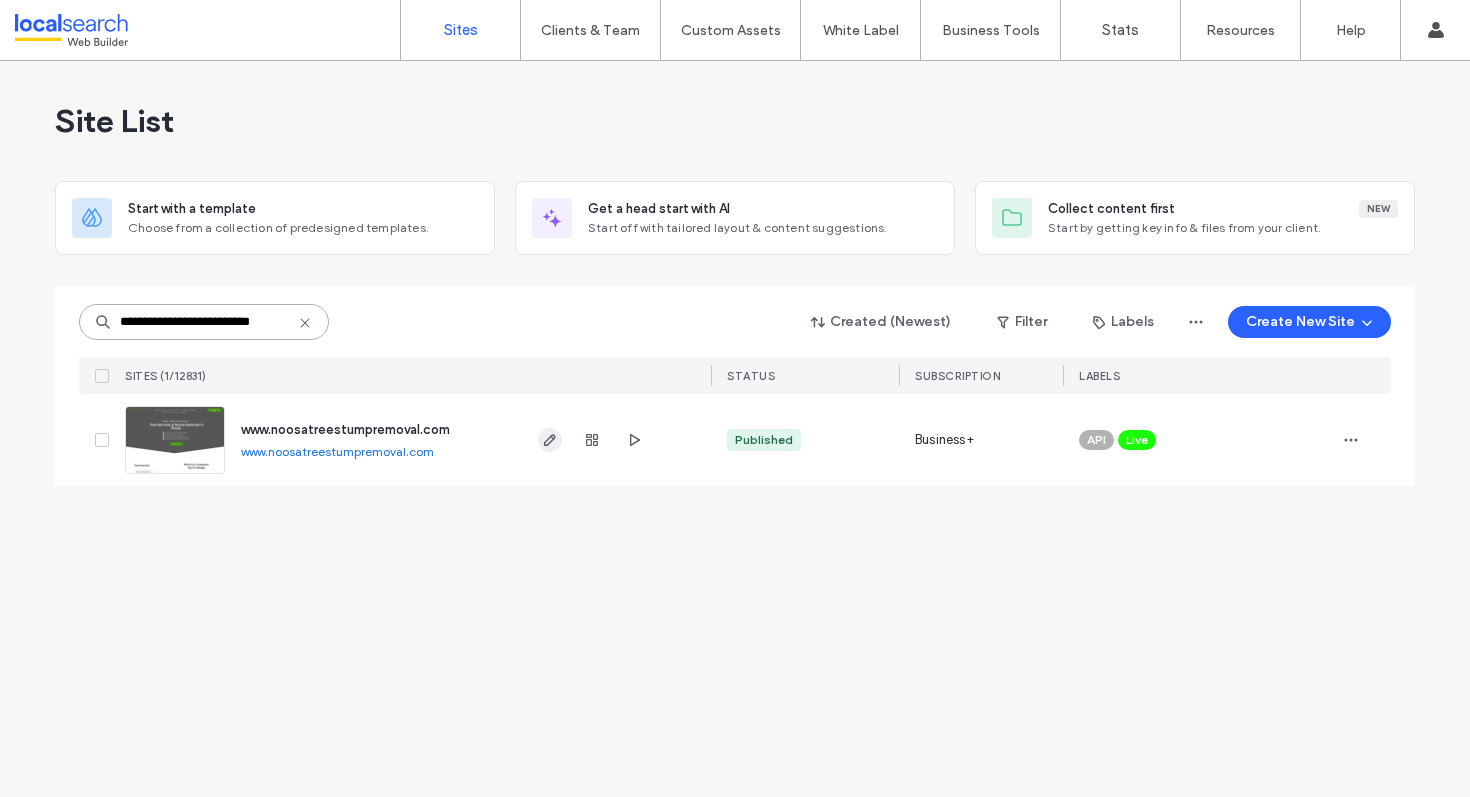 type on "**********" 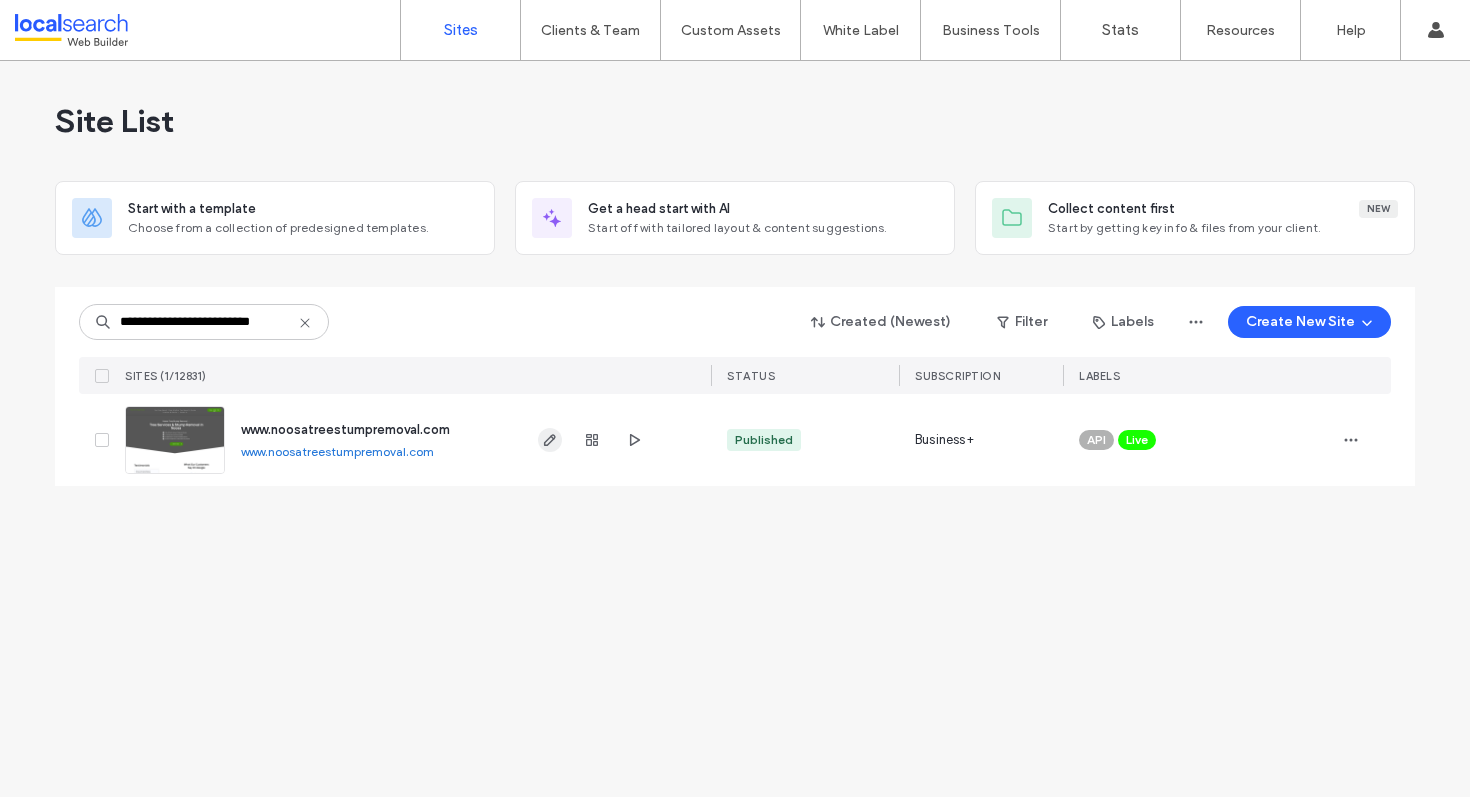 click 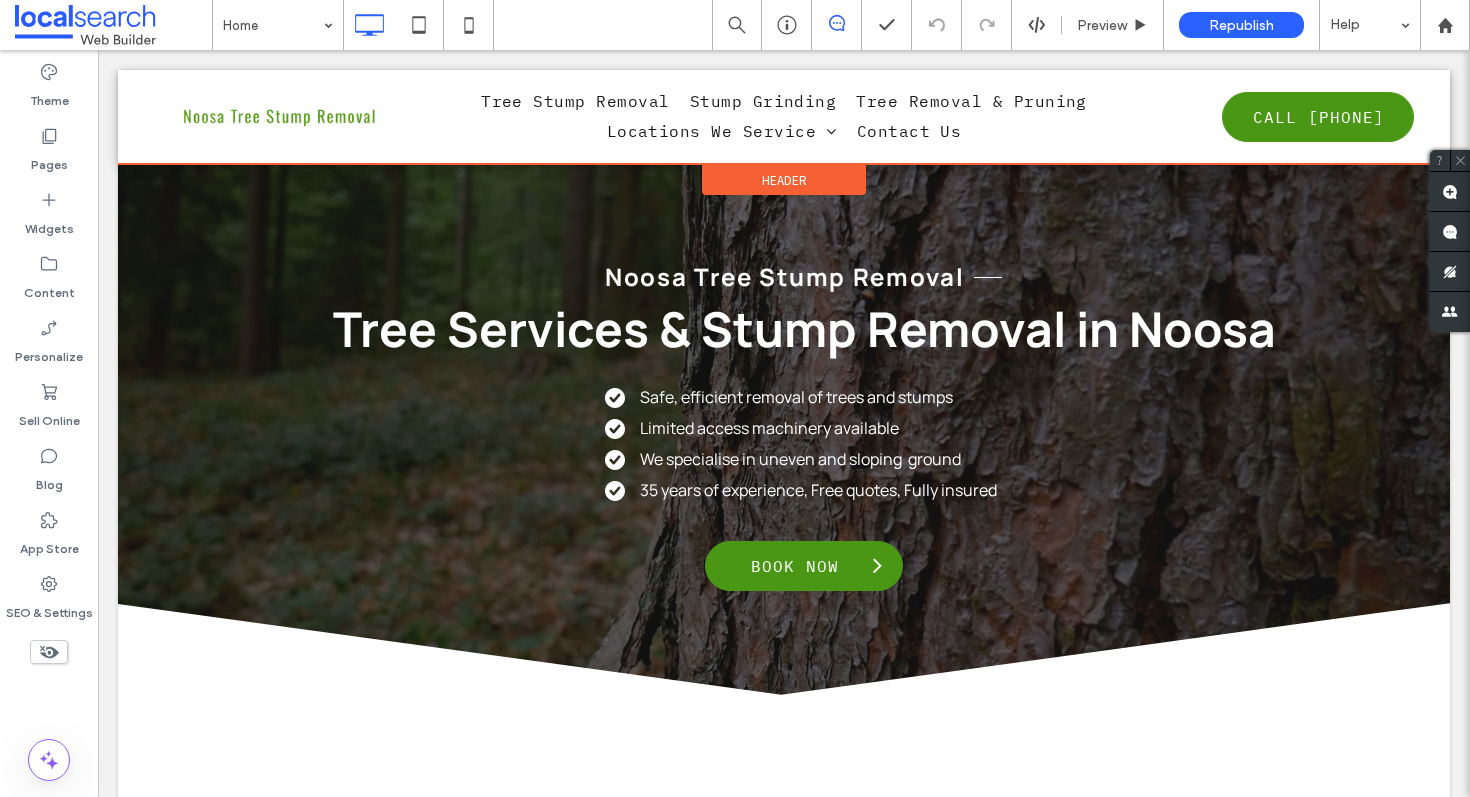 scroll, scrollTop: 1145, scrollLeft: 0, axis: vertical 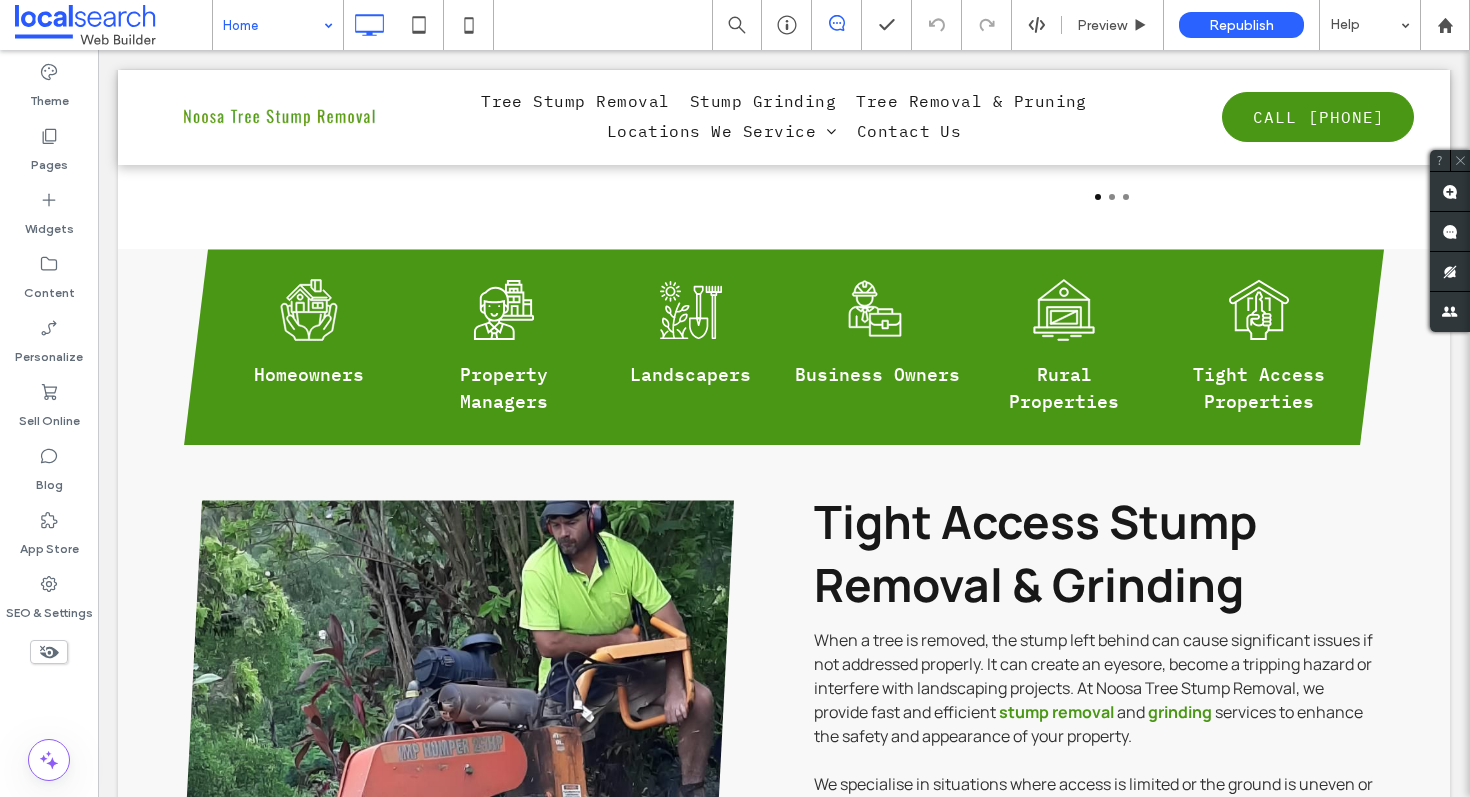 click on "Home" at bounding box center [278, 25] 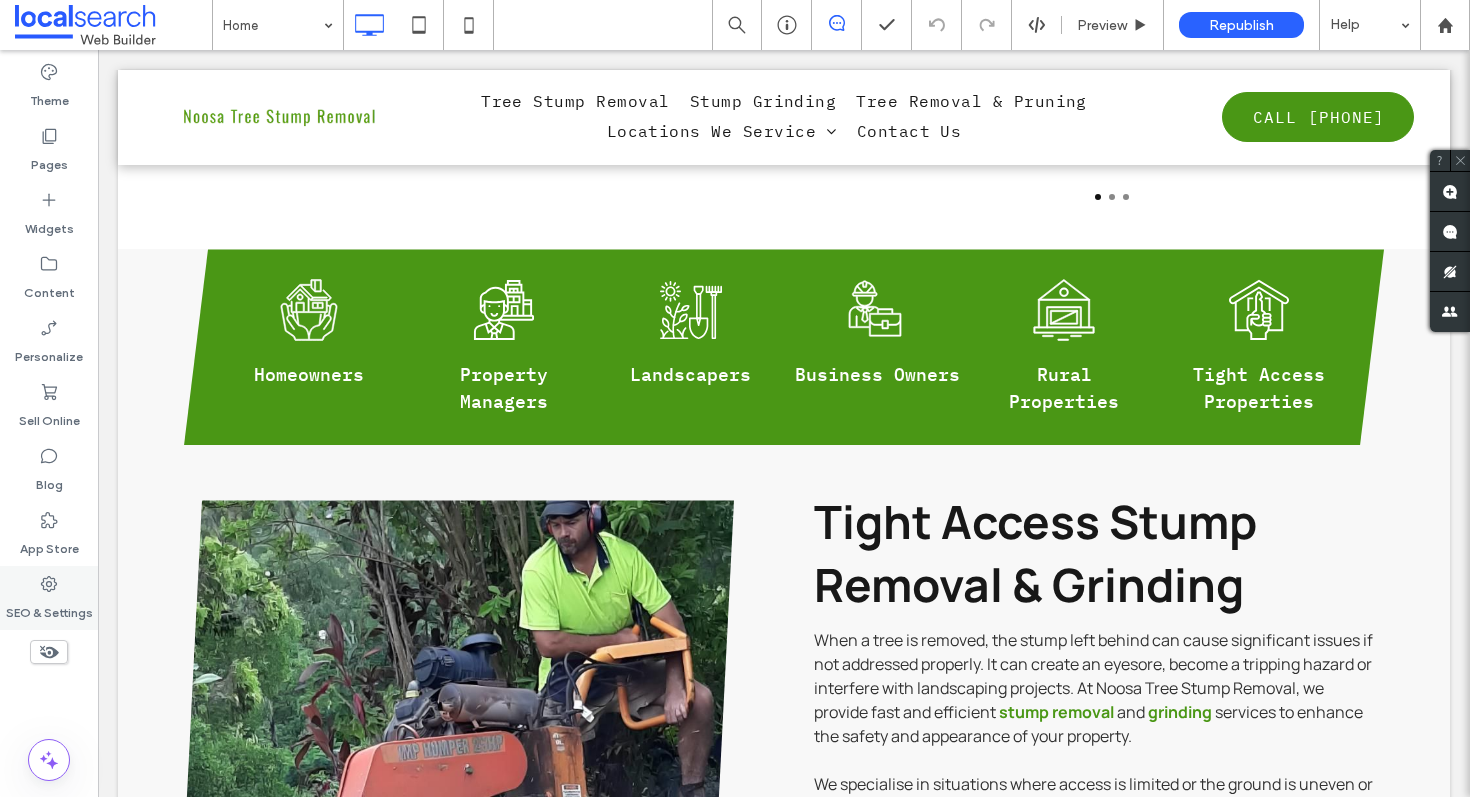 click on "SEO & Settings" at bounding box center (49, 608) 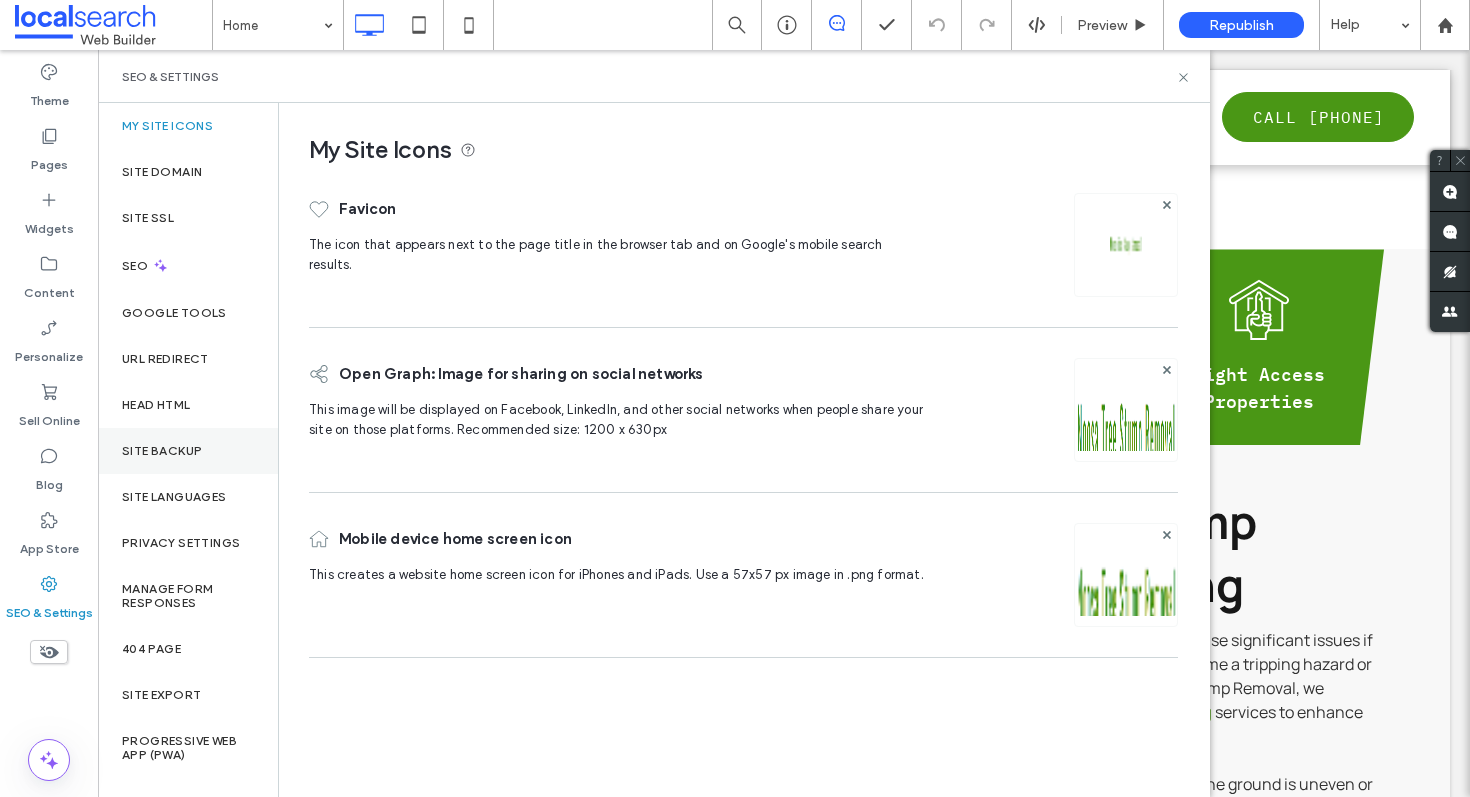 click on "Site Backup" at bounding box center (162, 451) 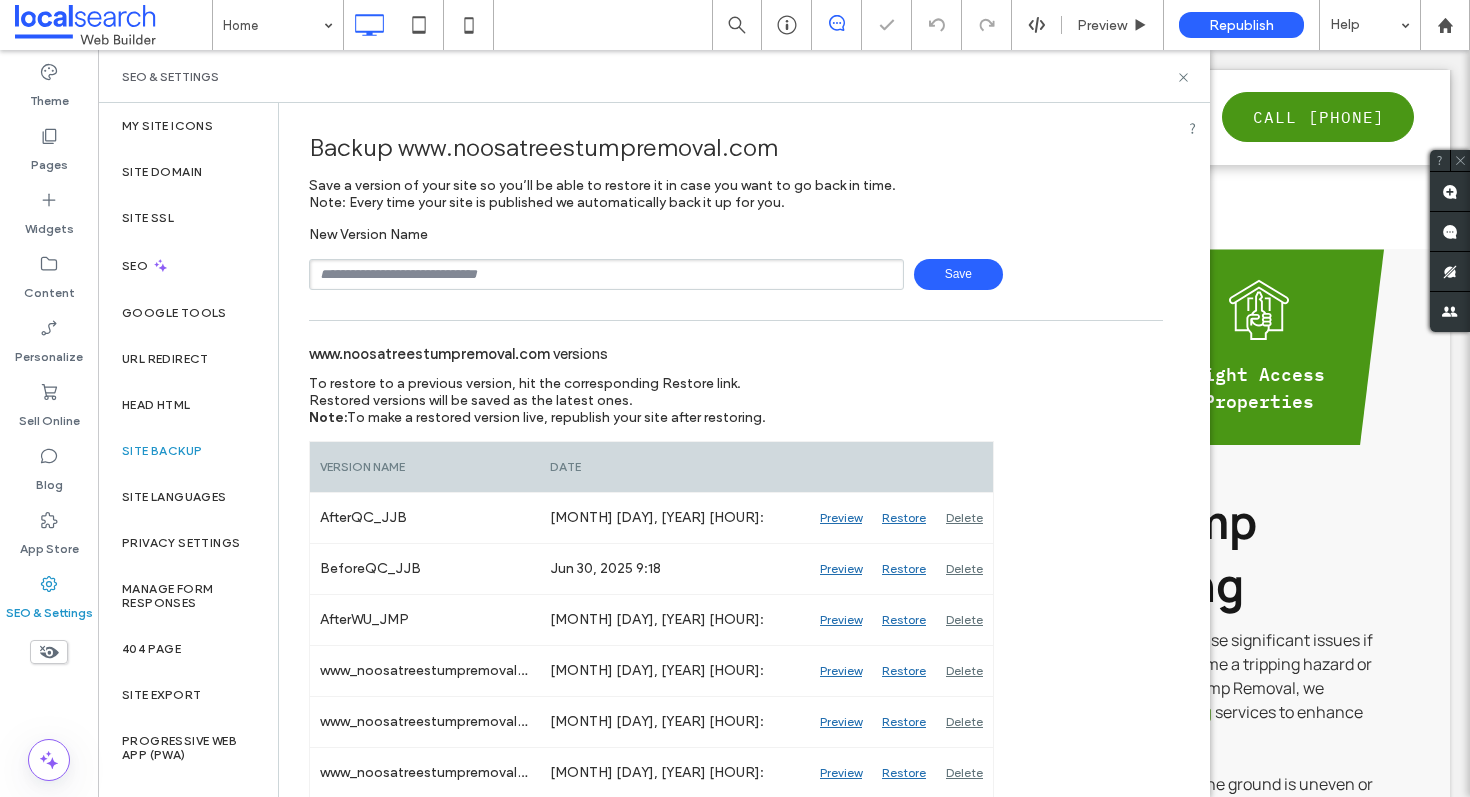 click at bounding box center (606, 274) 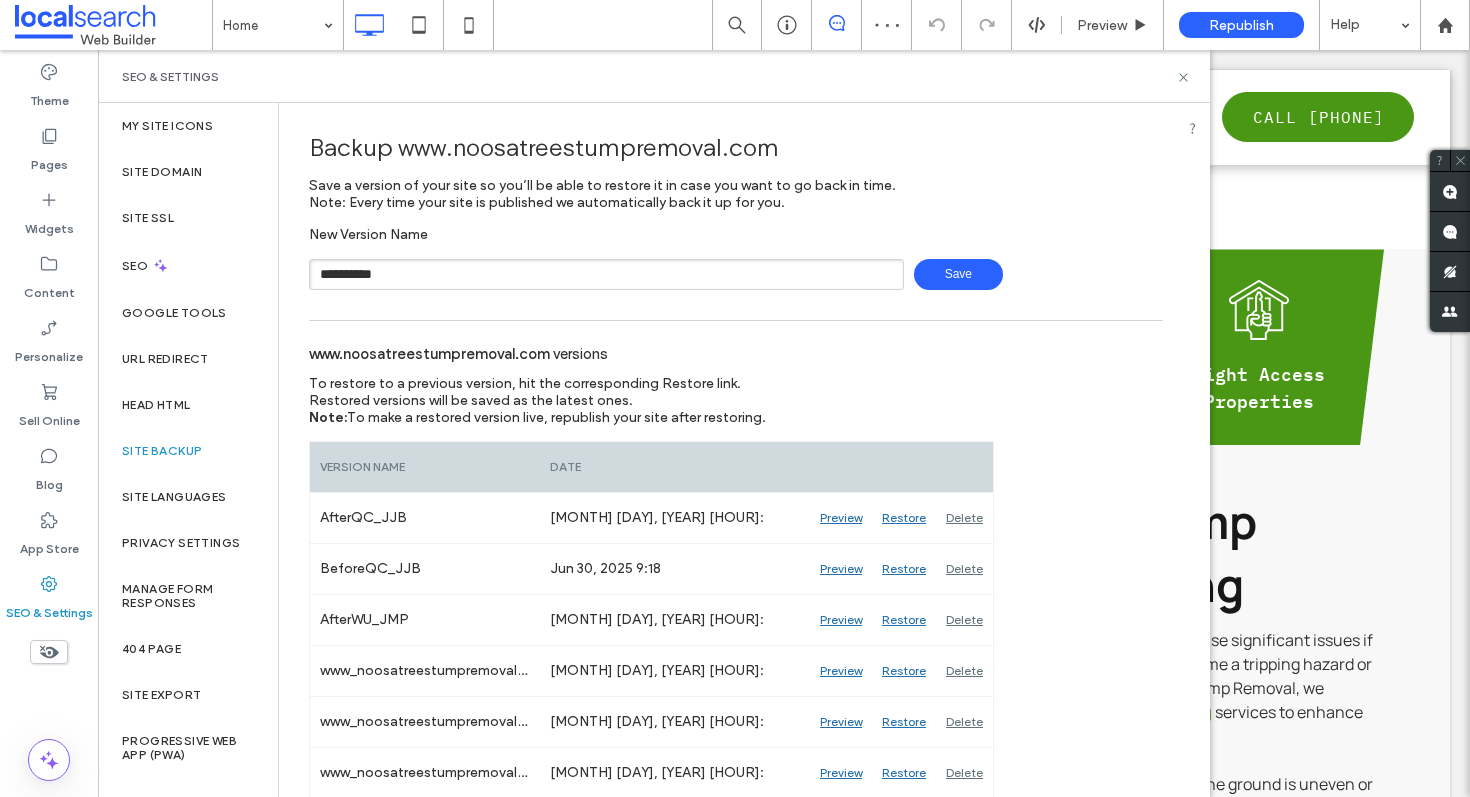 type on "**********" 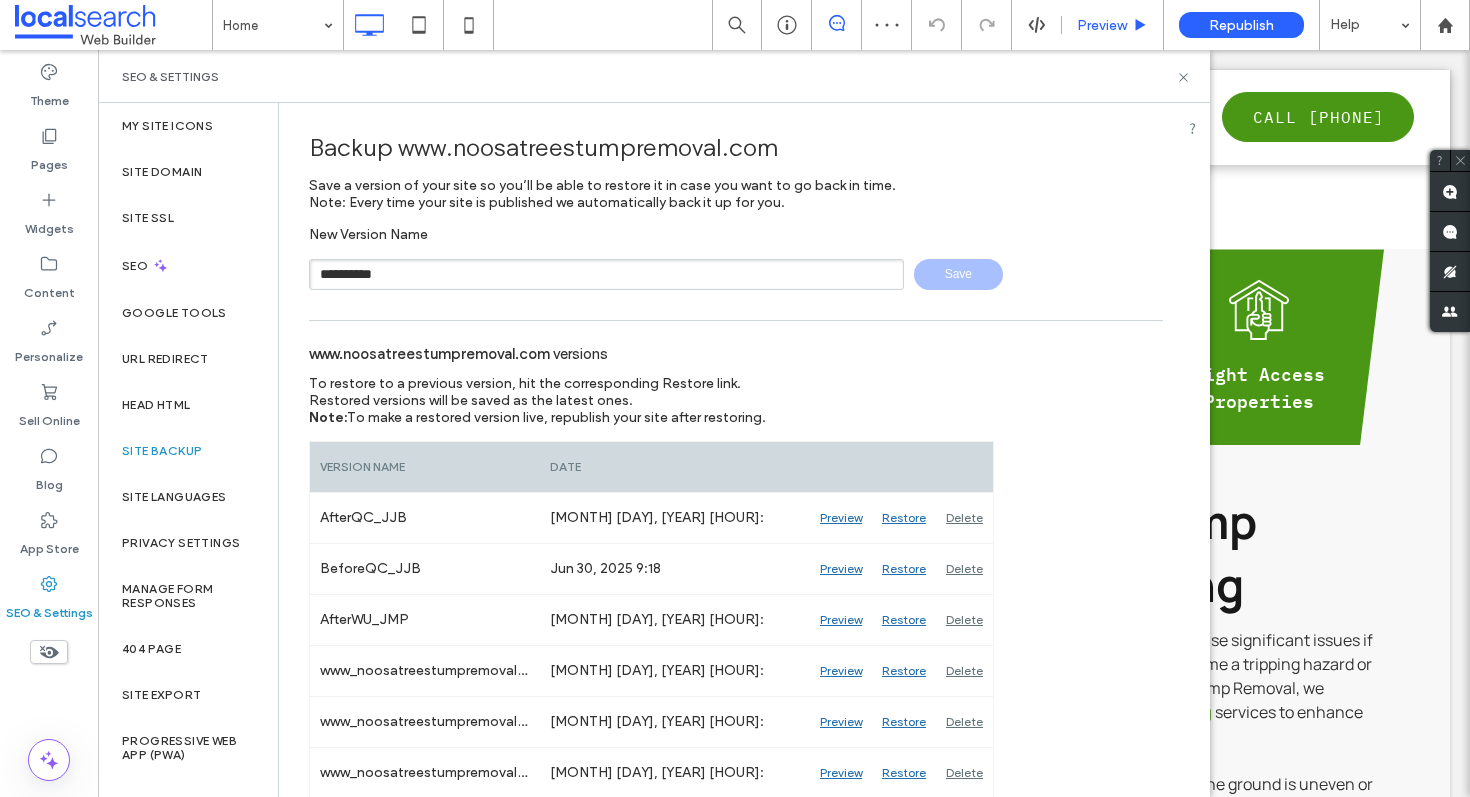type 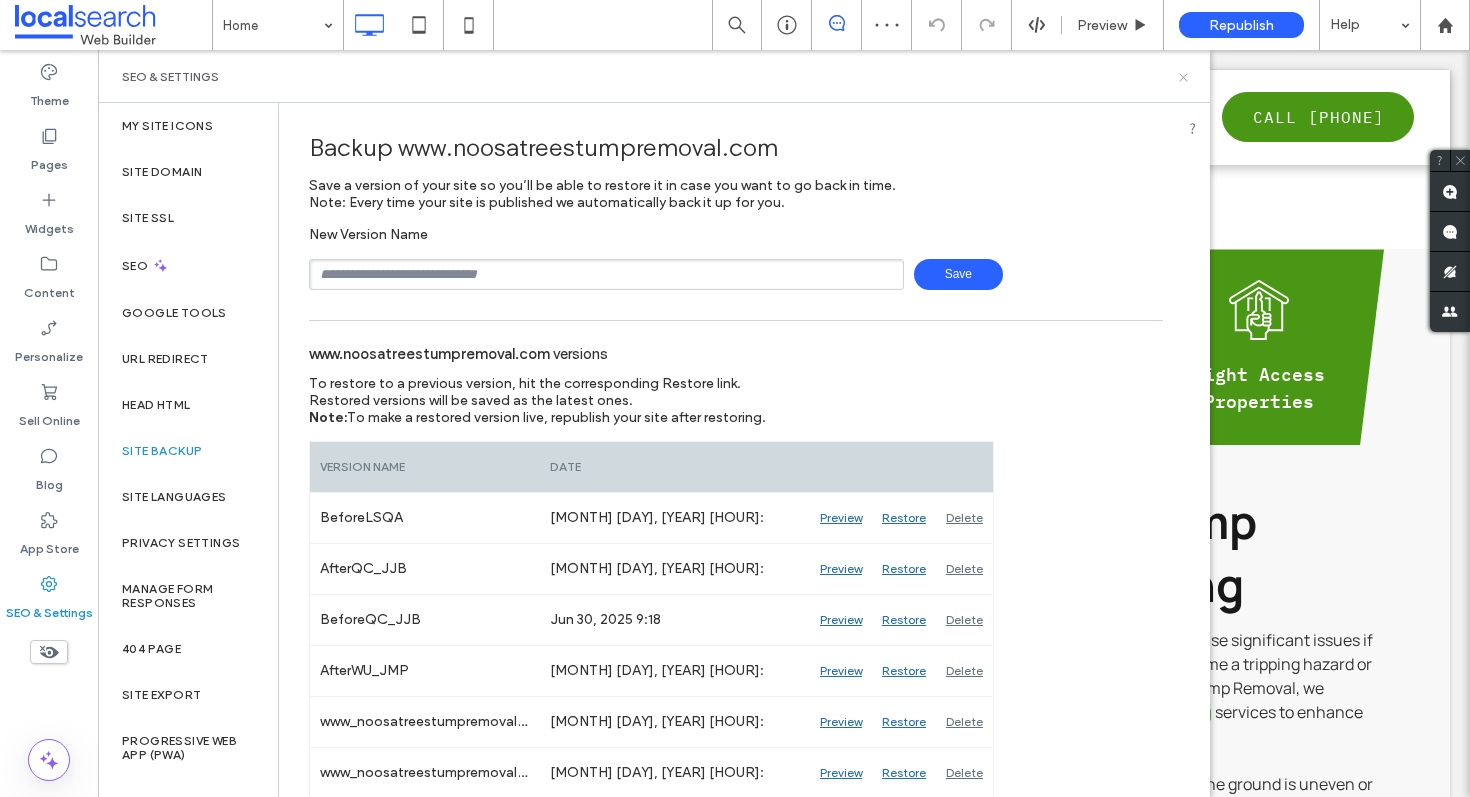 click 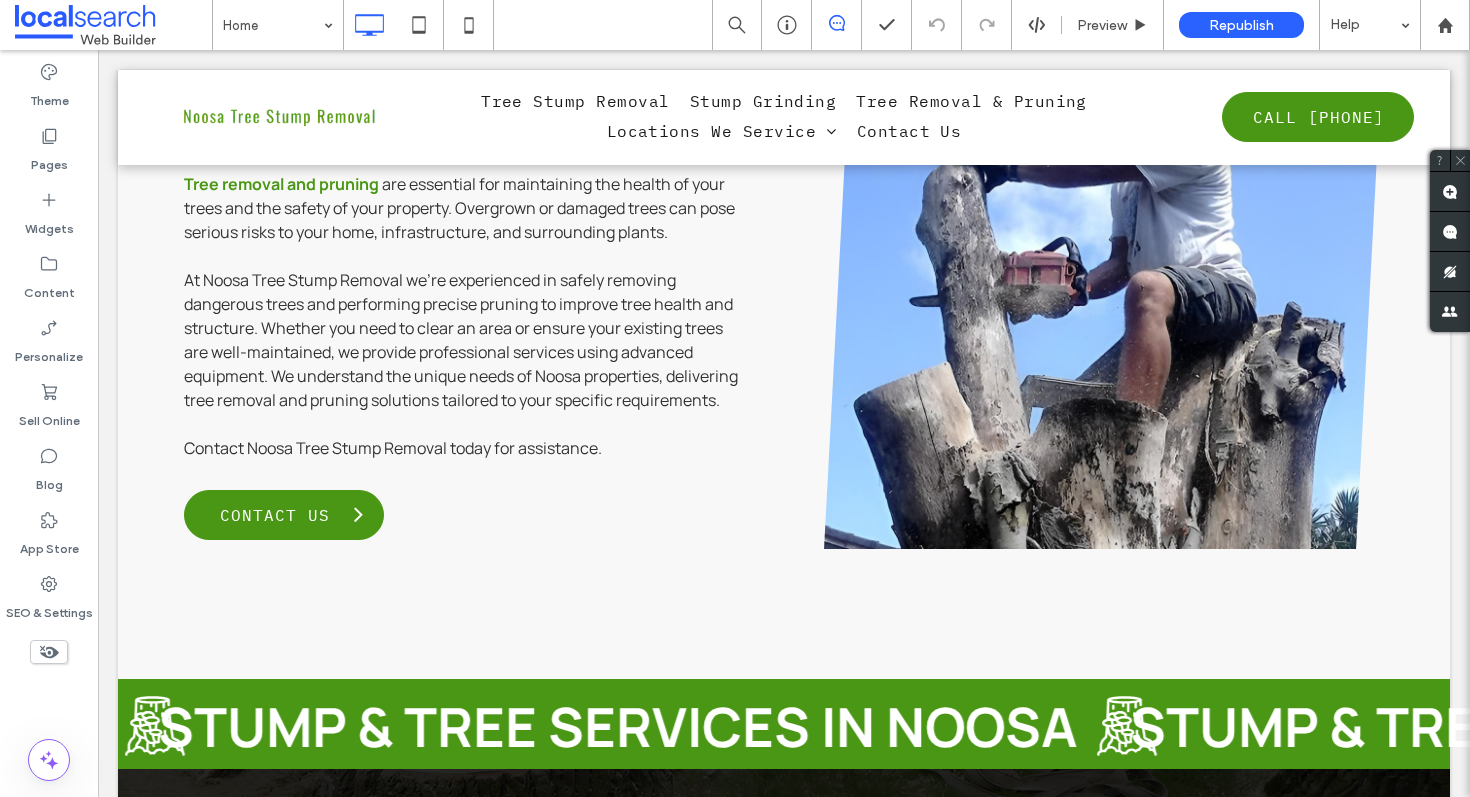 scroll, scrollTop: 2142, scrollLeft: 0, axis: vertical 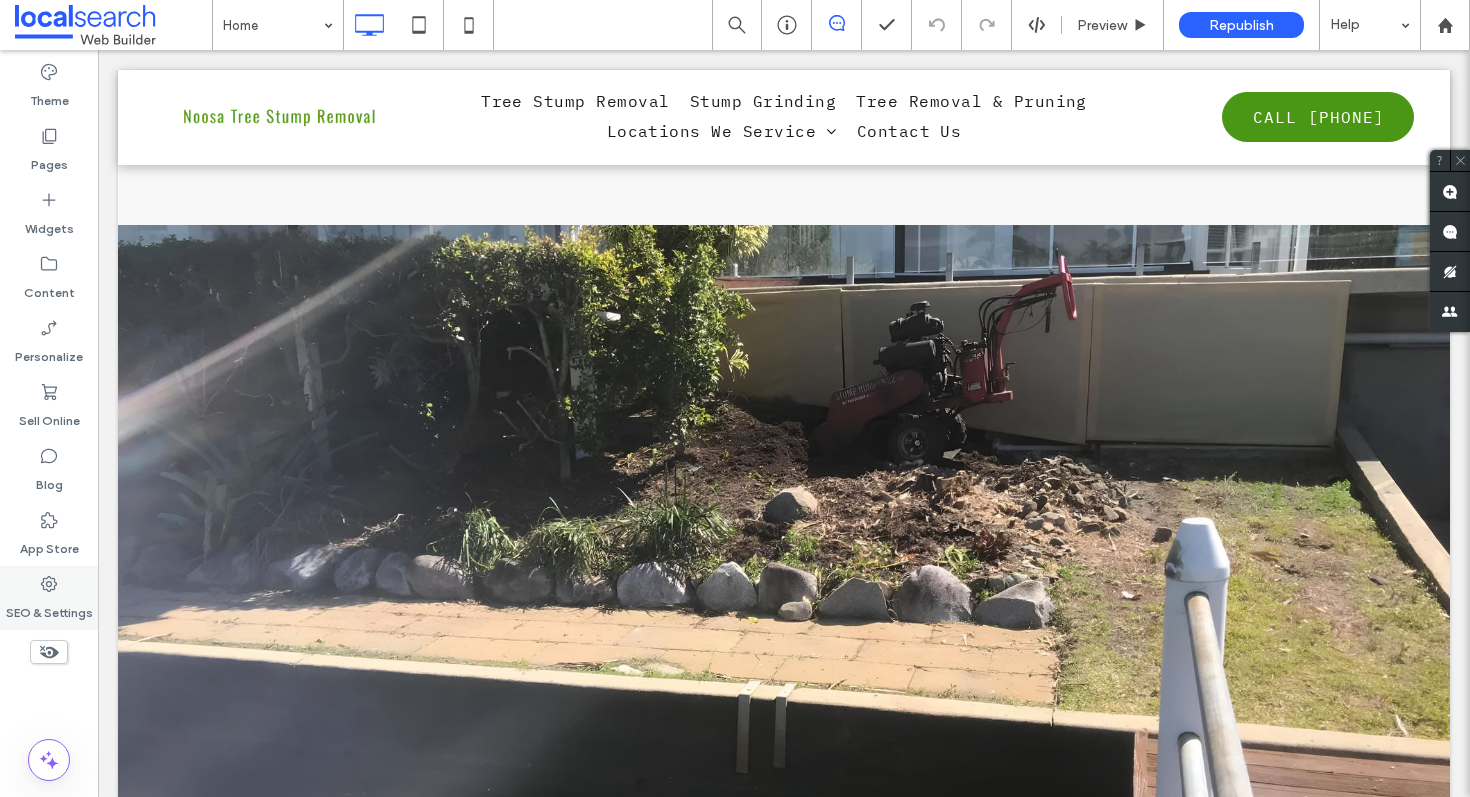click 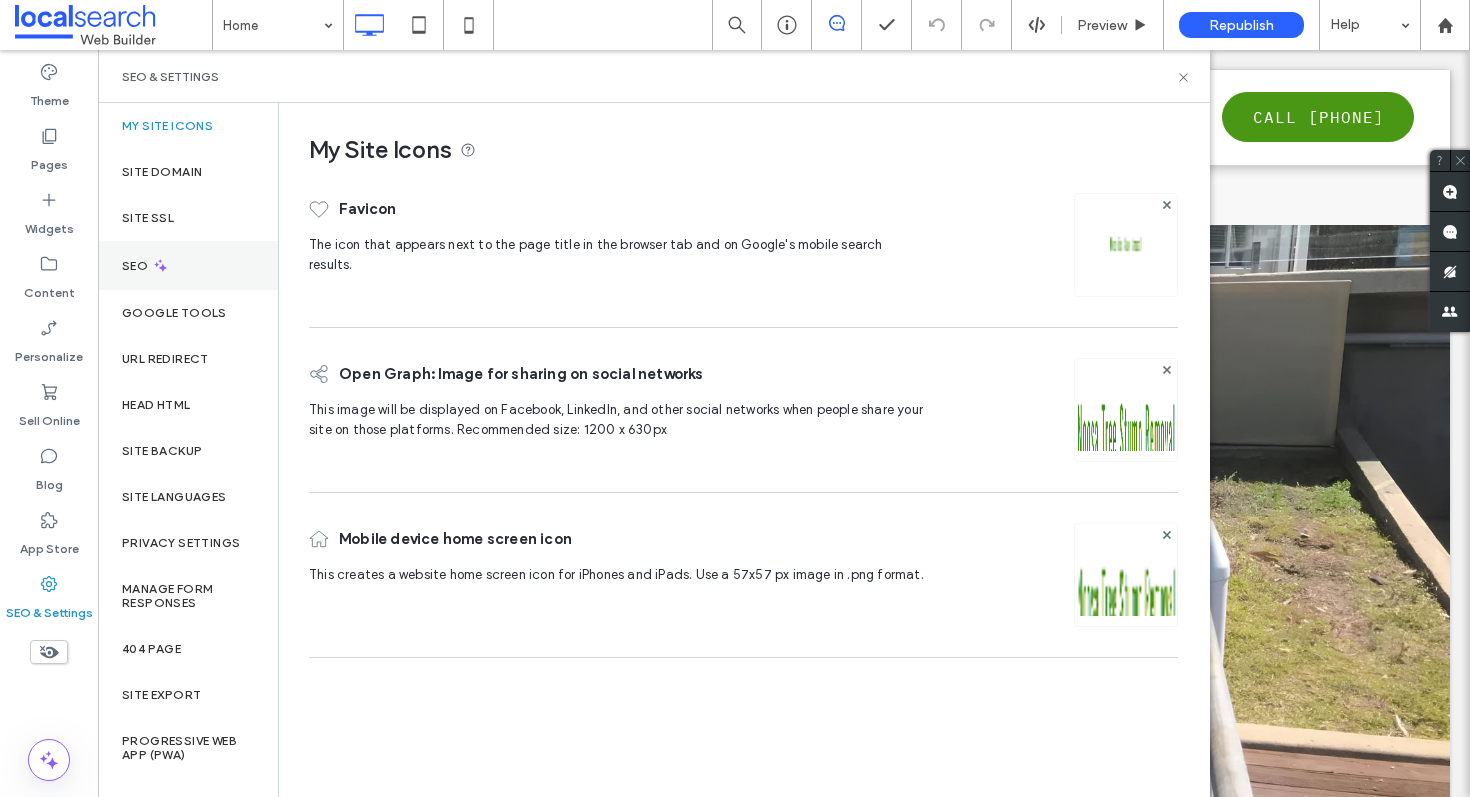 click on "SEO" at bounding box center (188, 265) 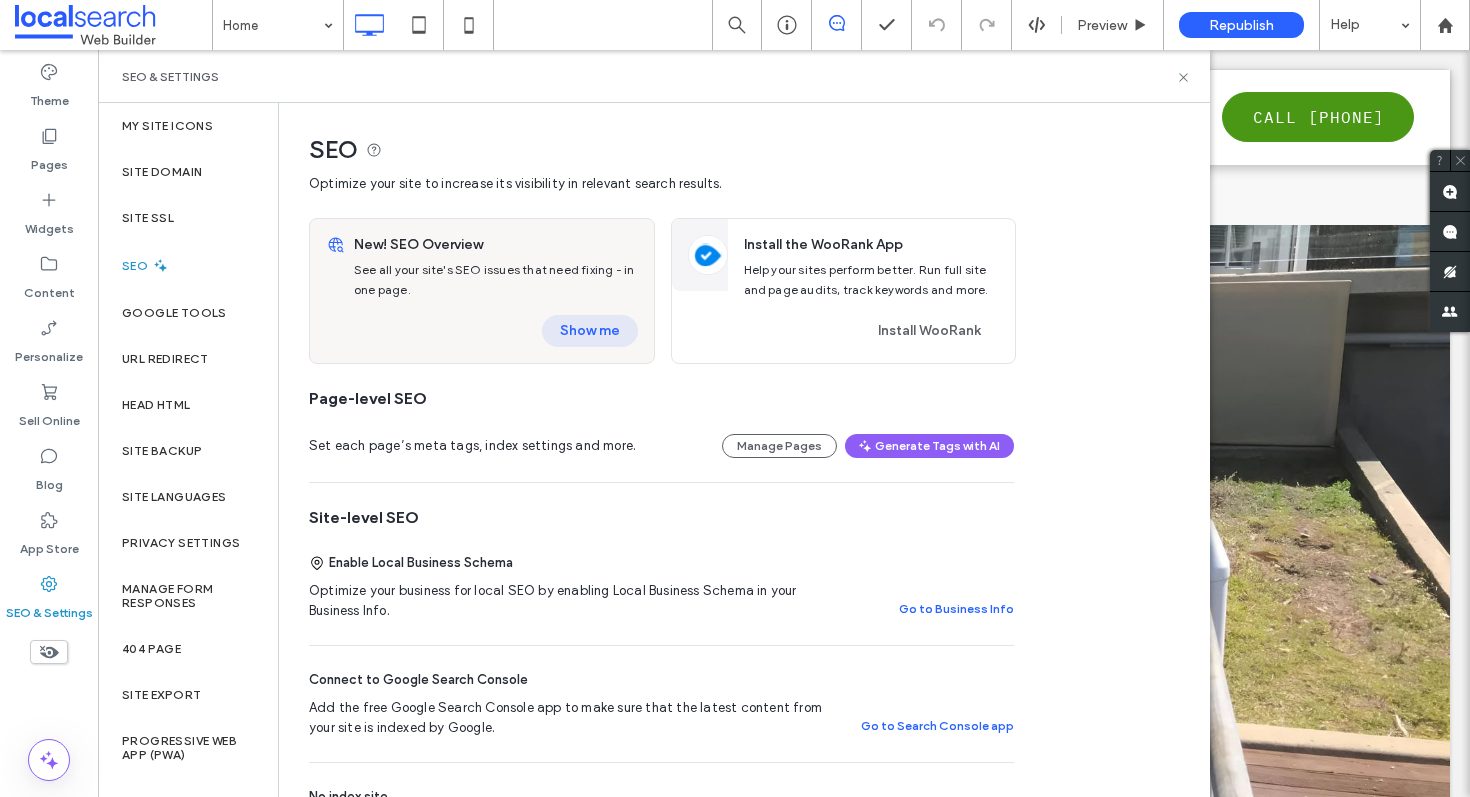 click on "Show me" at bounding box center (590, 331) 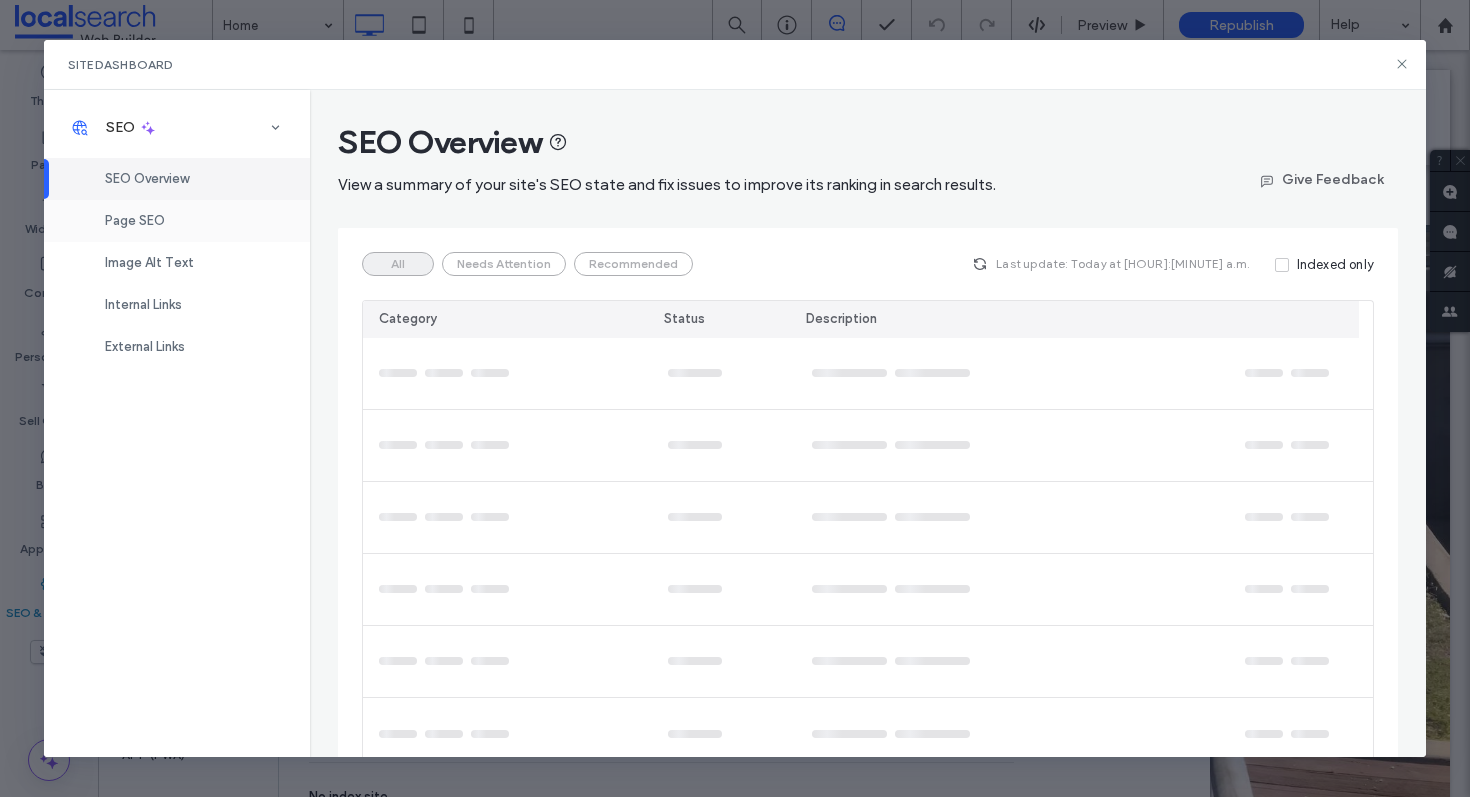 click on "Page SEO" at bounding box center (177, 221) 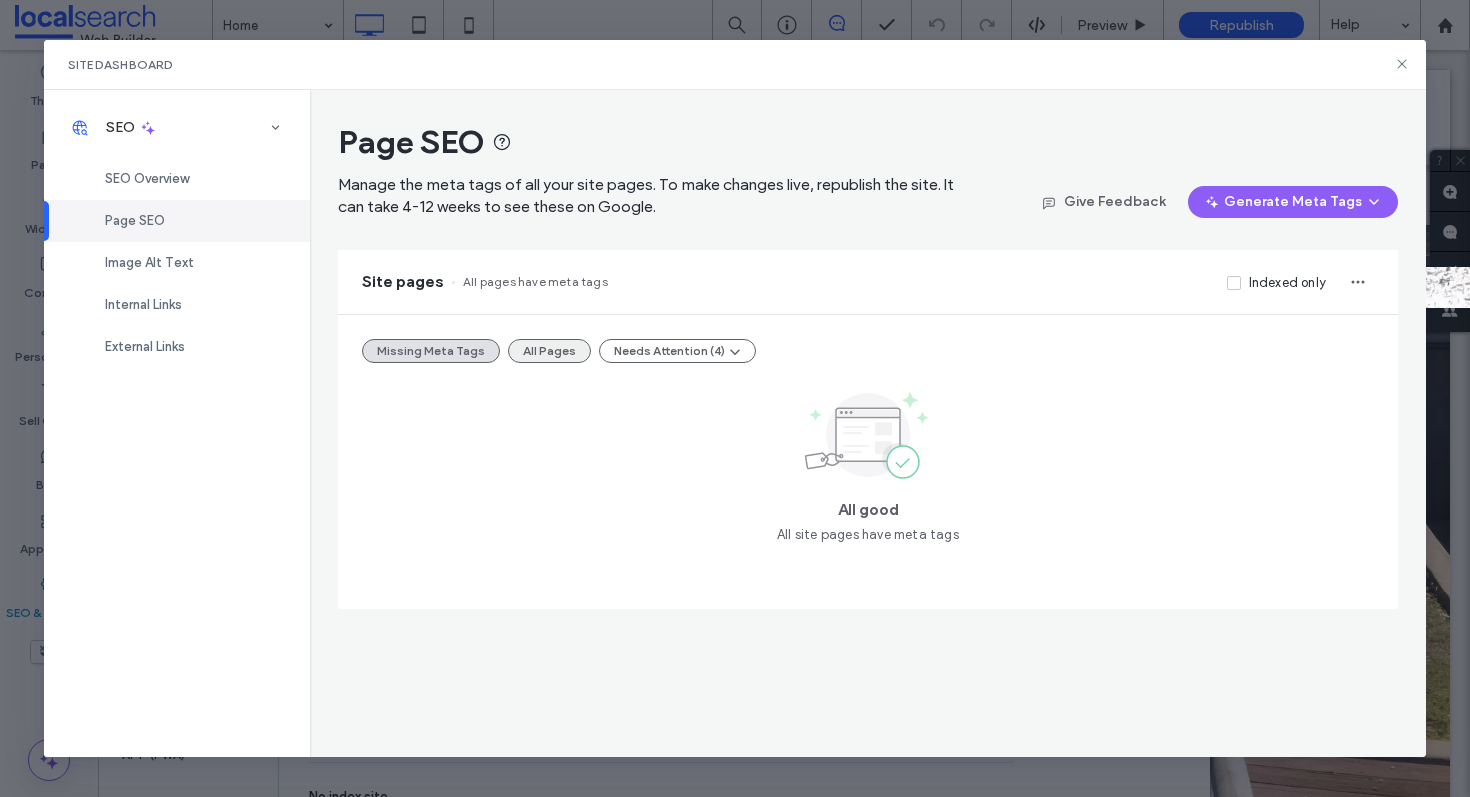 click on "All Pages" at bounding box center (549, 351) 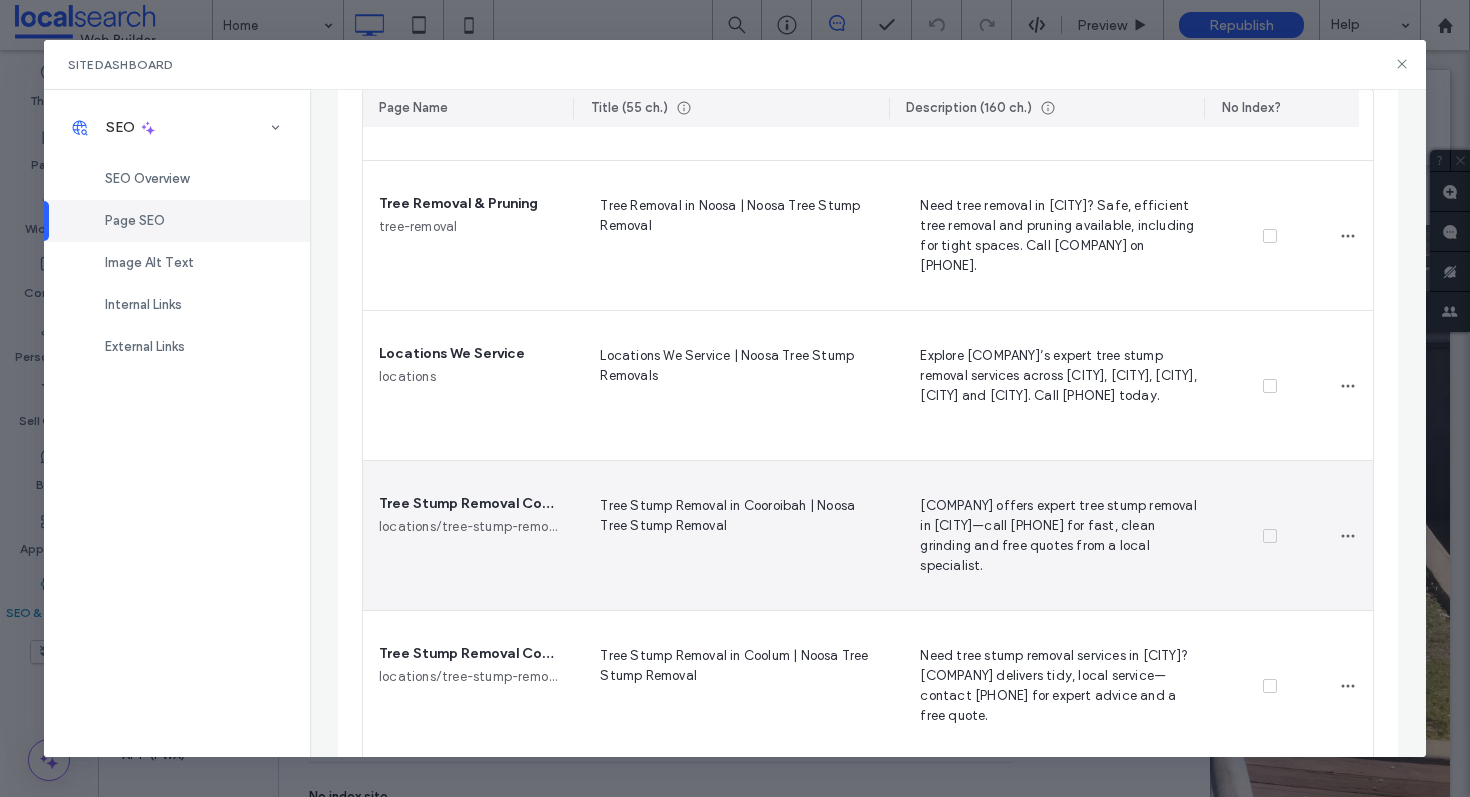 scroll, scrollTop: 720, scrollLeft: 0, axis: vertical 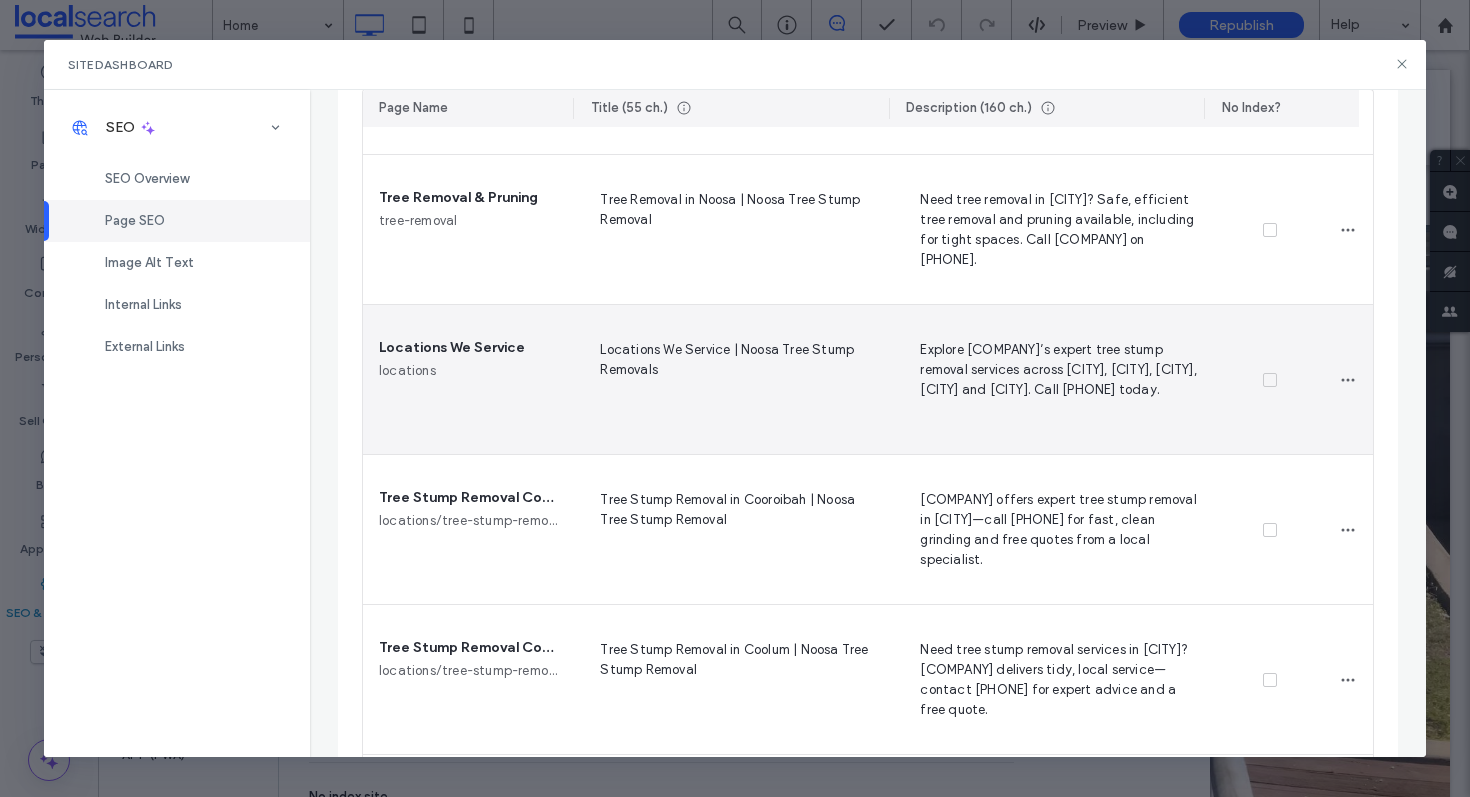click 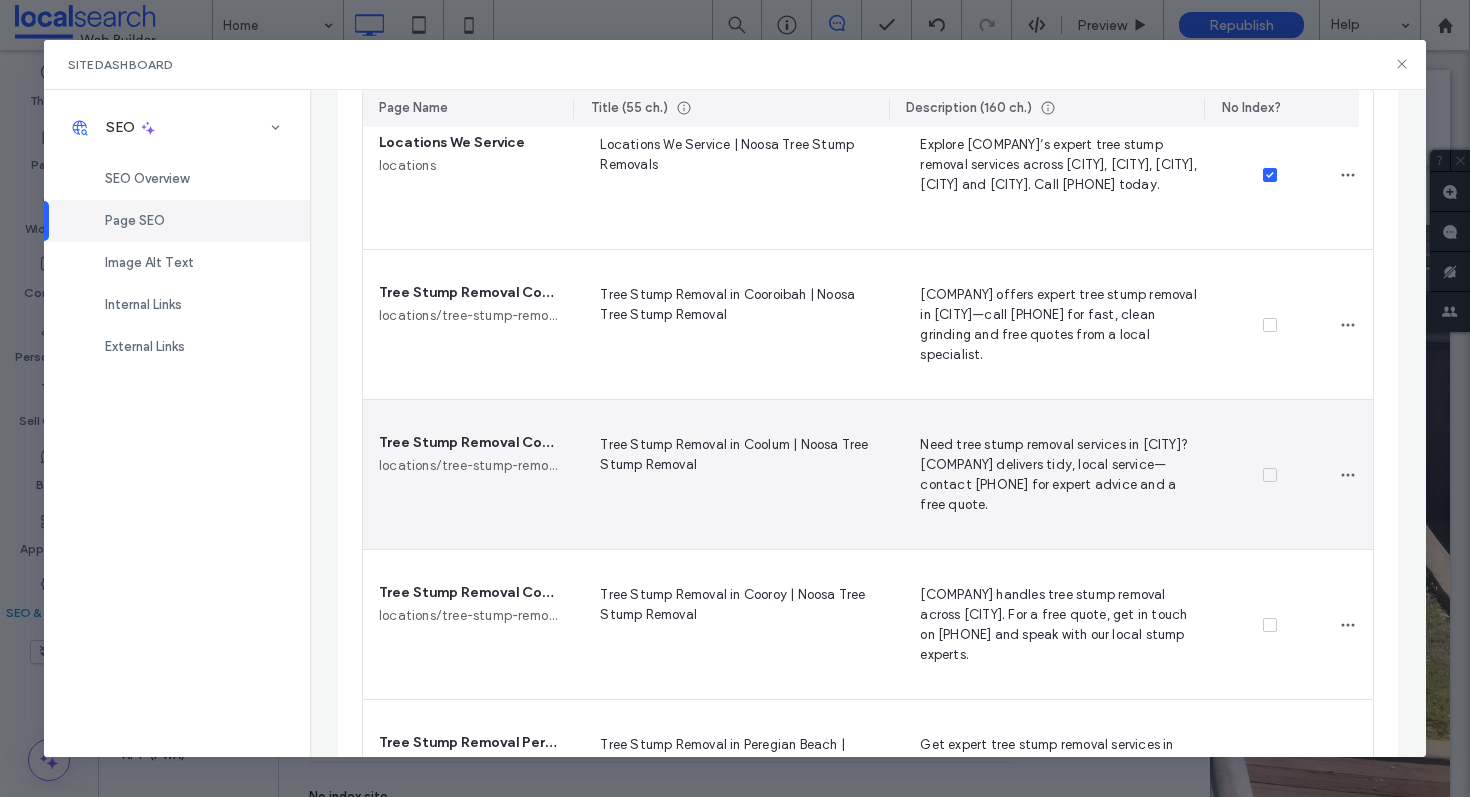 scroll, scrollTop: 927, scrollLeft: 0, axis: vertical 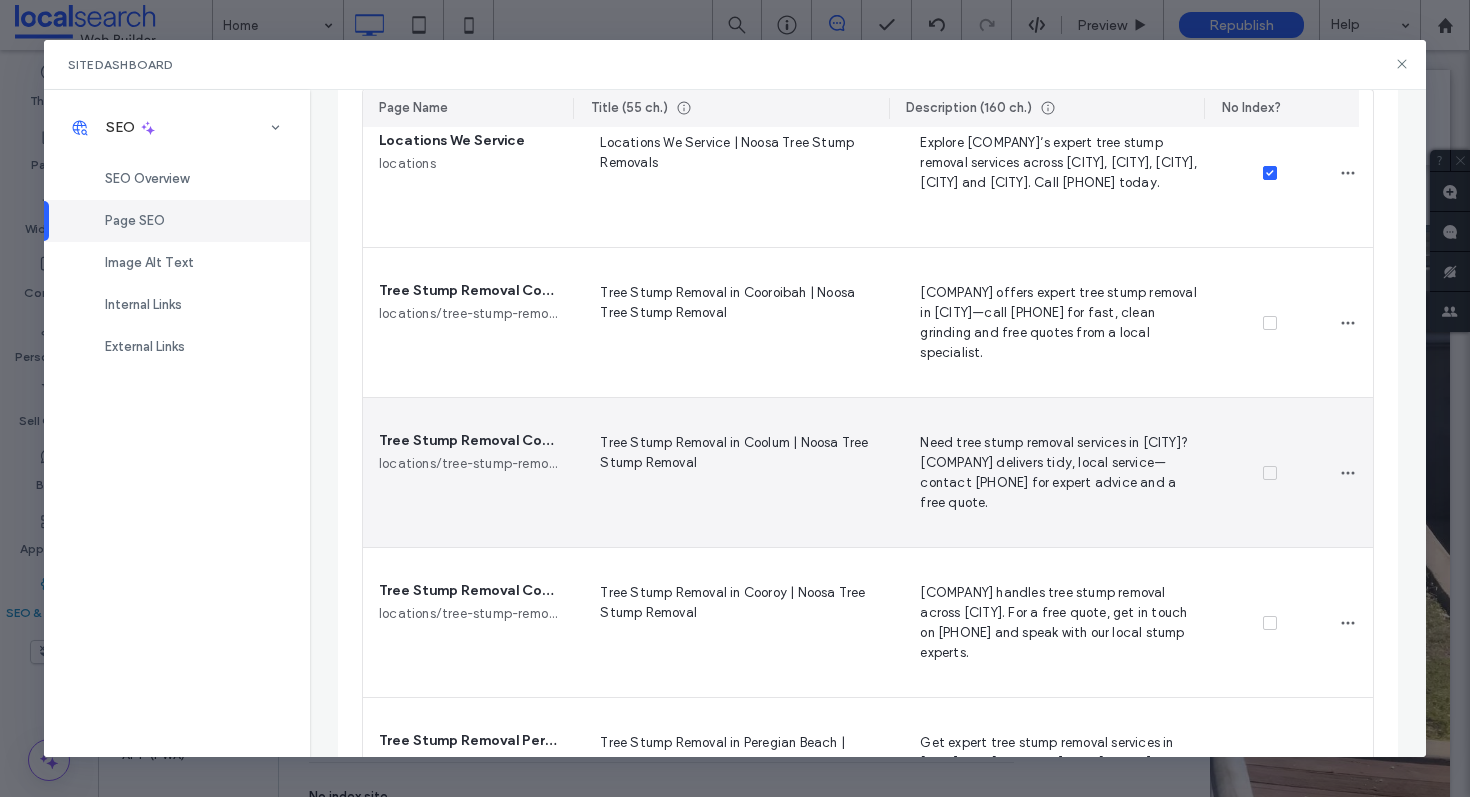 click at bounding box center [1270, 473] 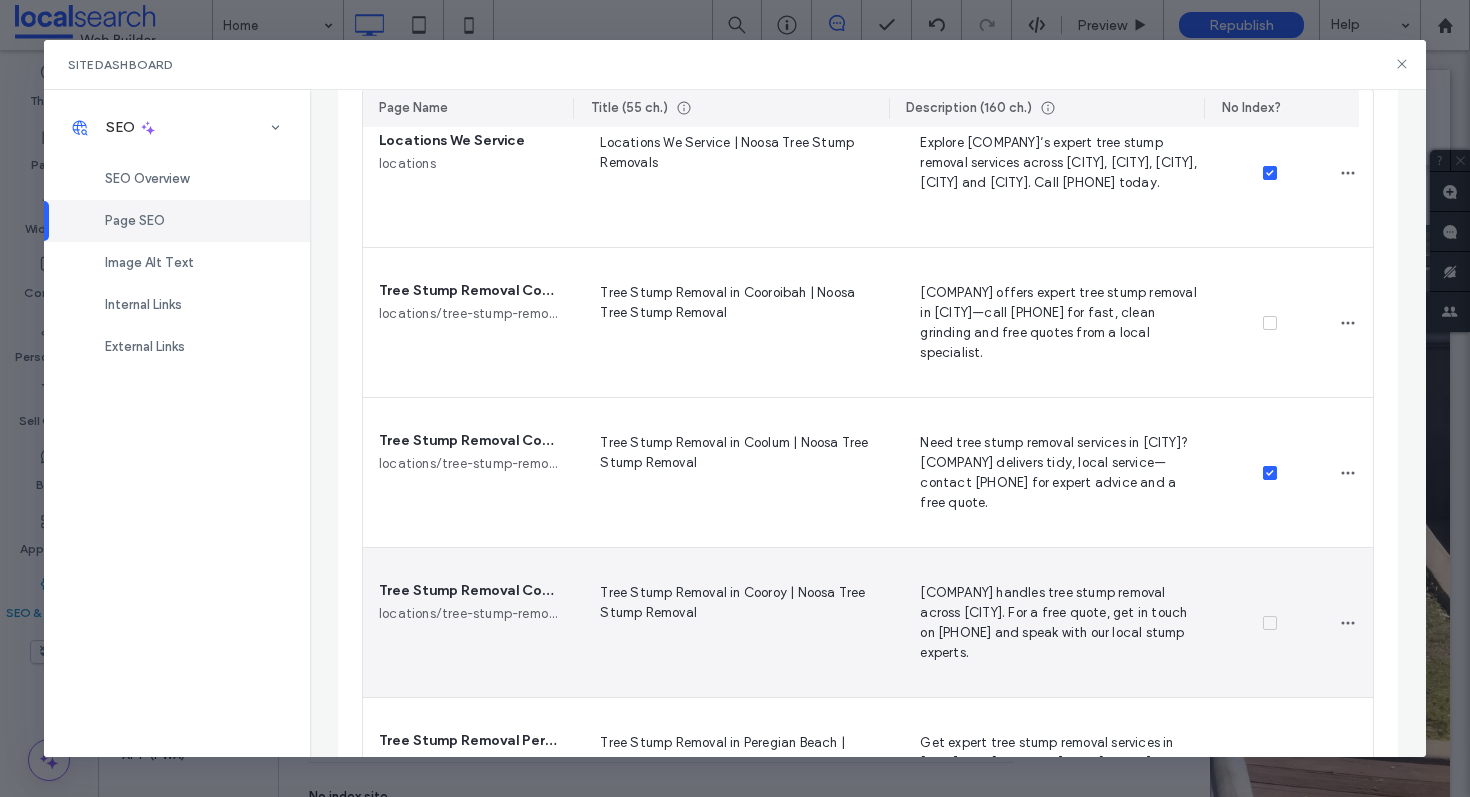 click at bounding box center (1270, 623) 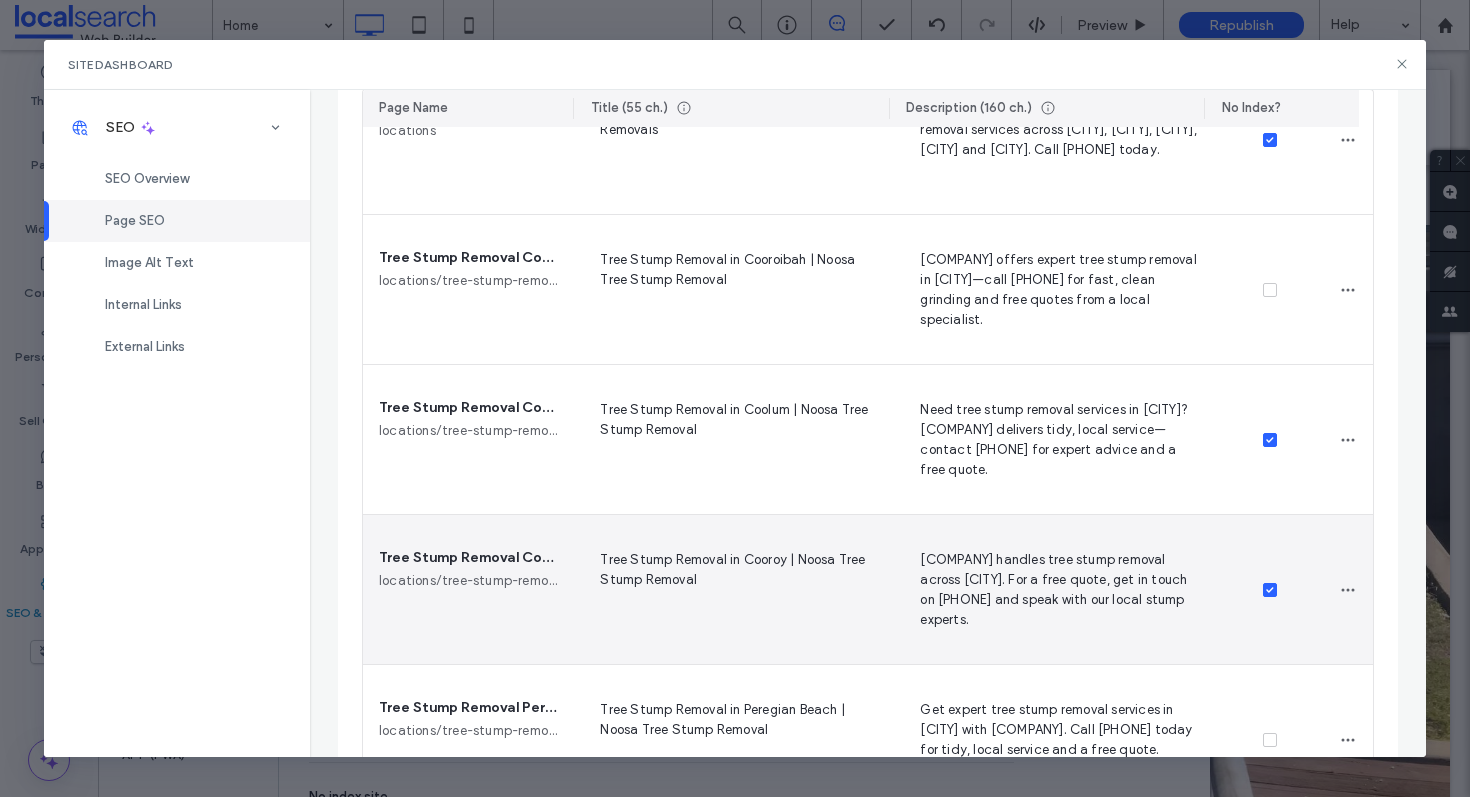 scroll, scrollTop: 1103, scrollLeft: 0, axis: vertical 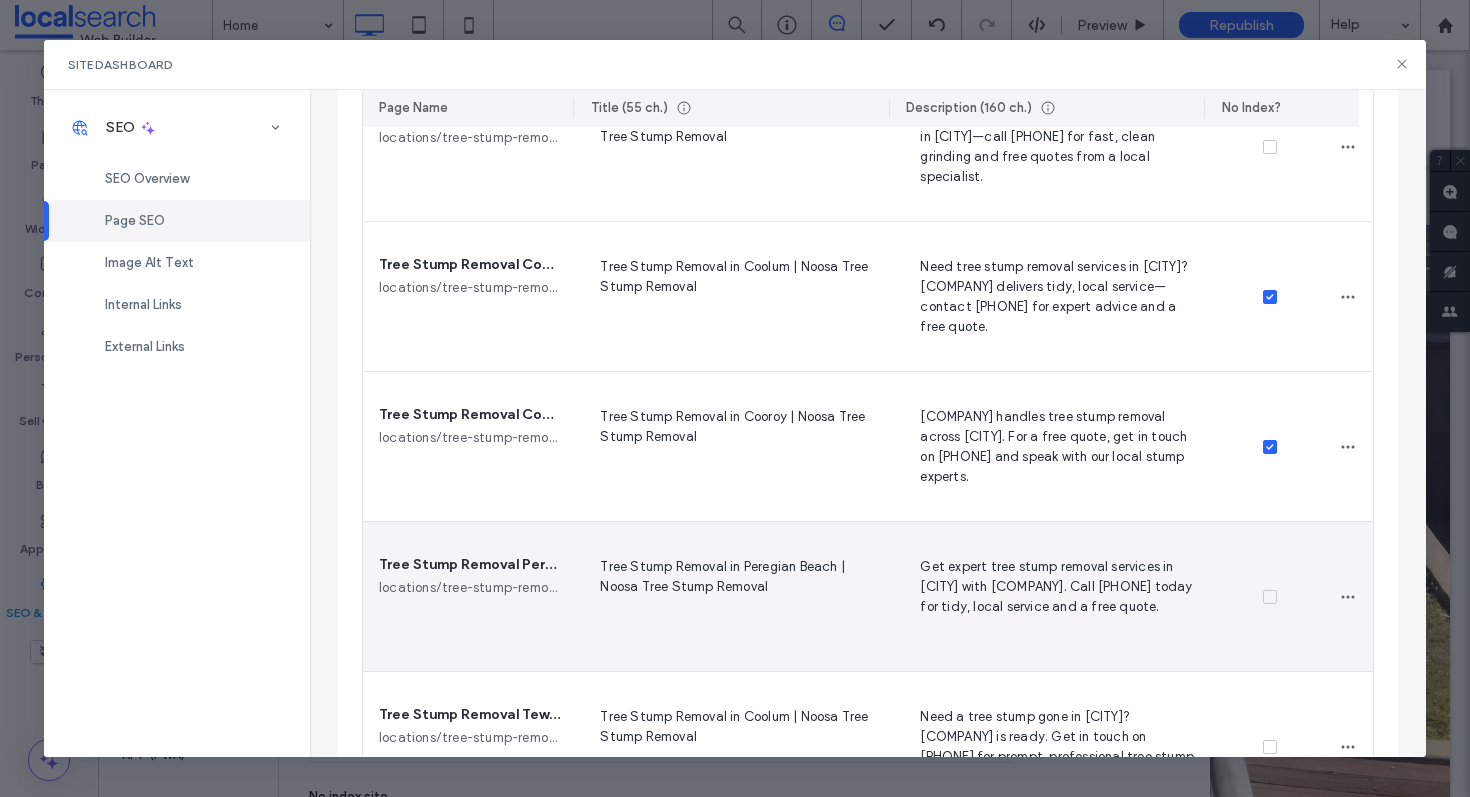 click 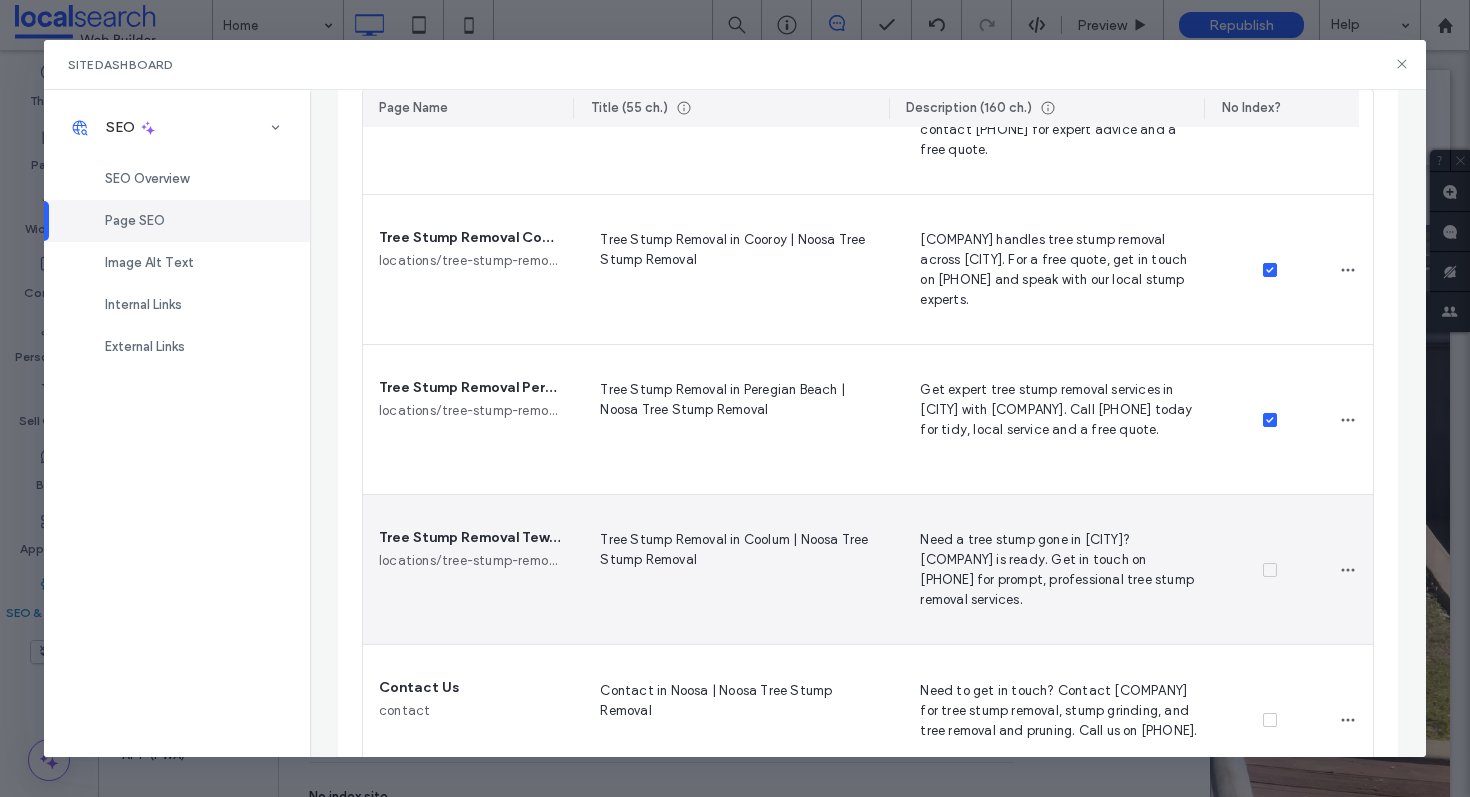 scroll, scrollTop: 1296, scrollLeft: 0, axis: vertical 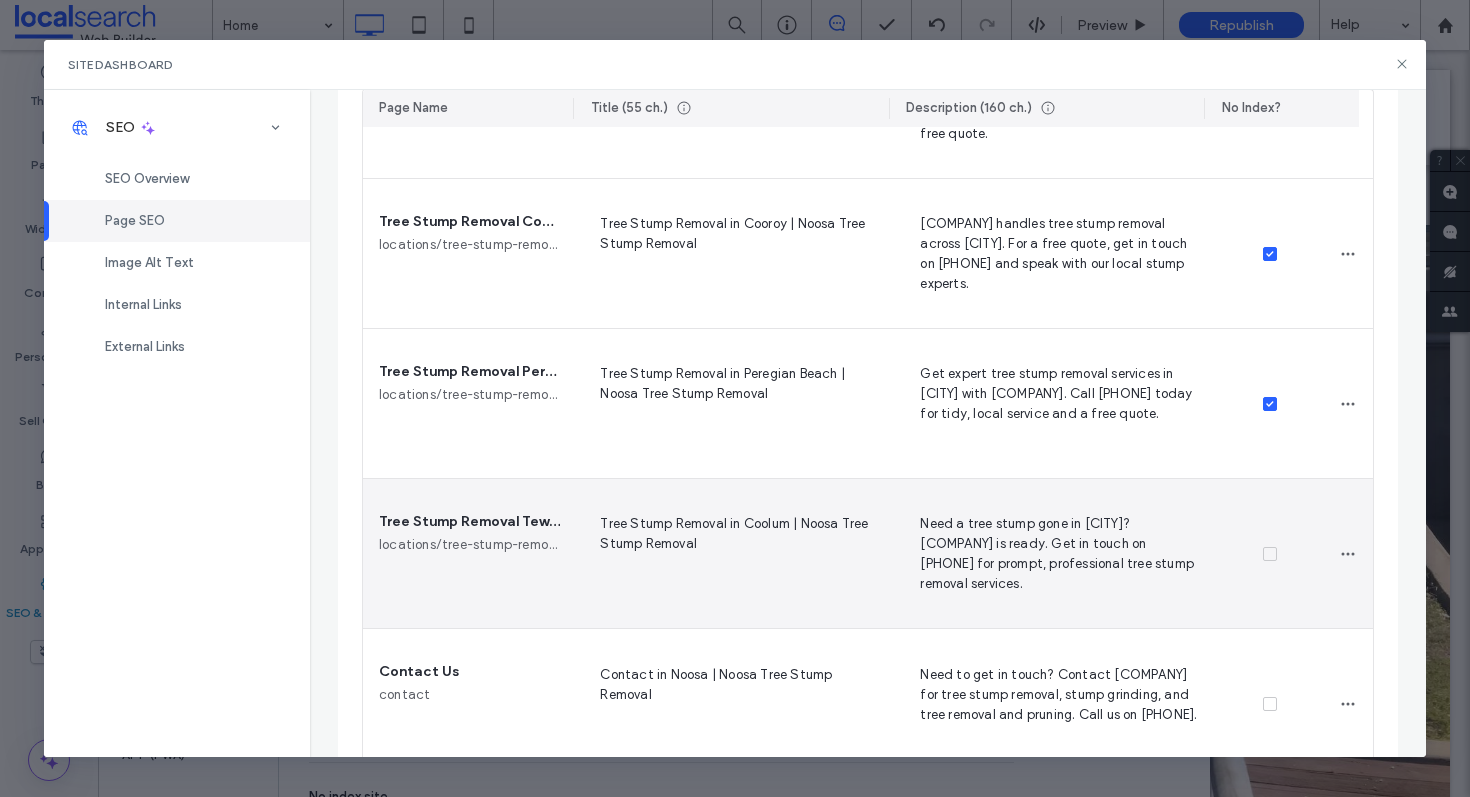 click at bounding box center [1270, 554] 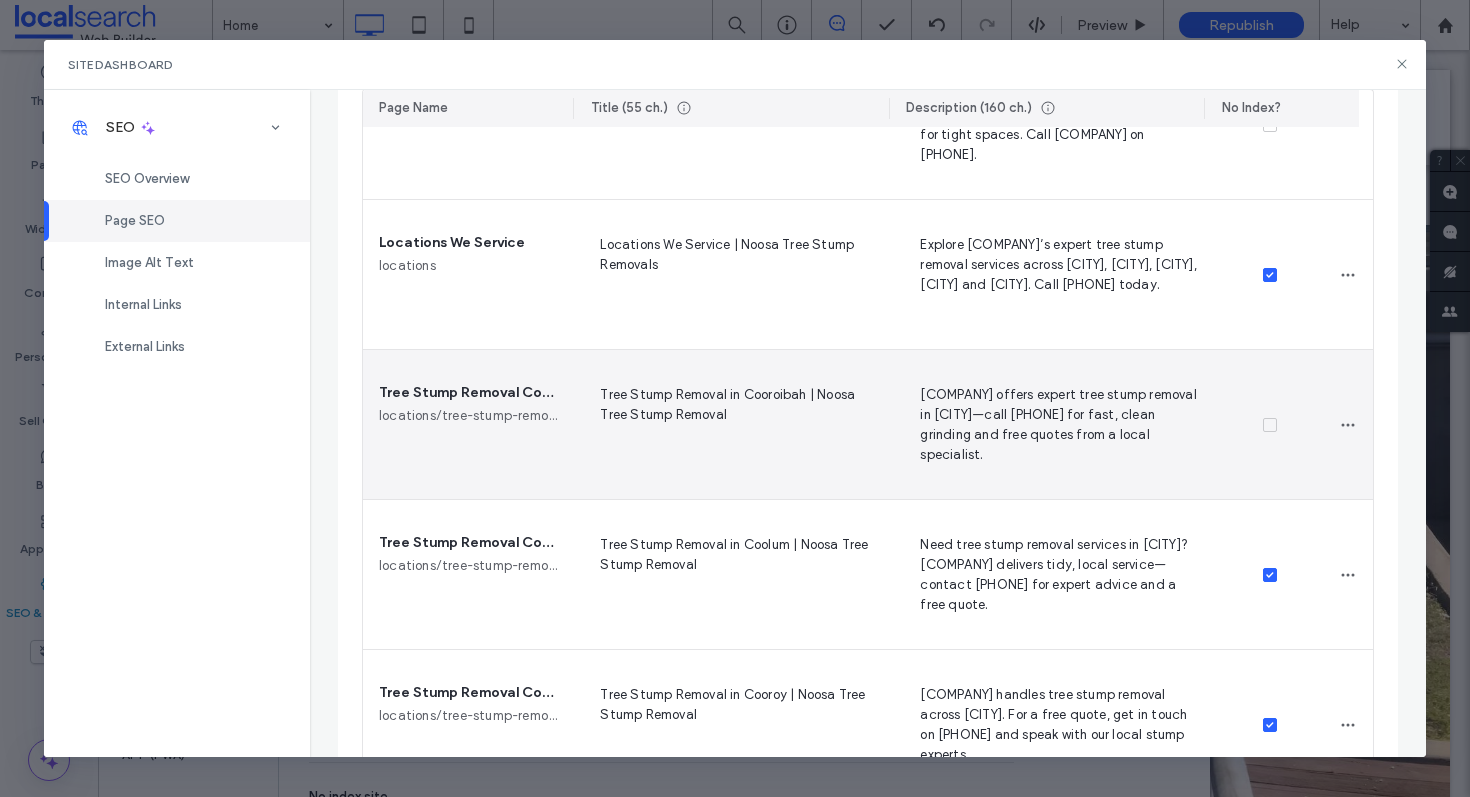 scroll, scrollTop: 824, scrollLeft: 0, axis: vertical 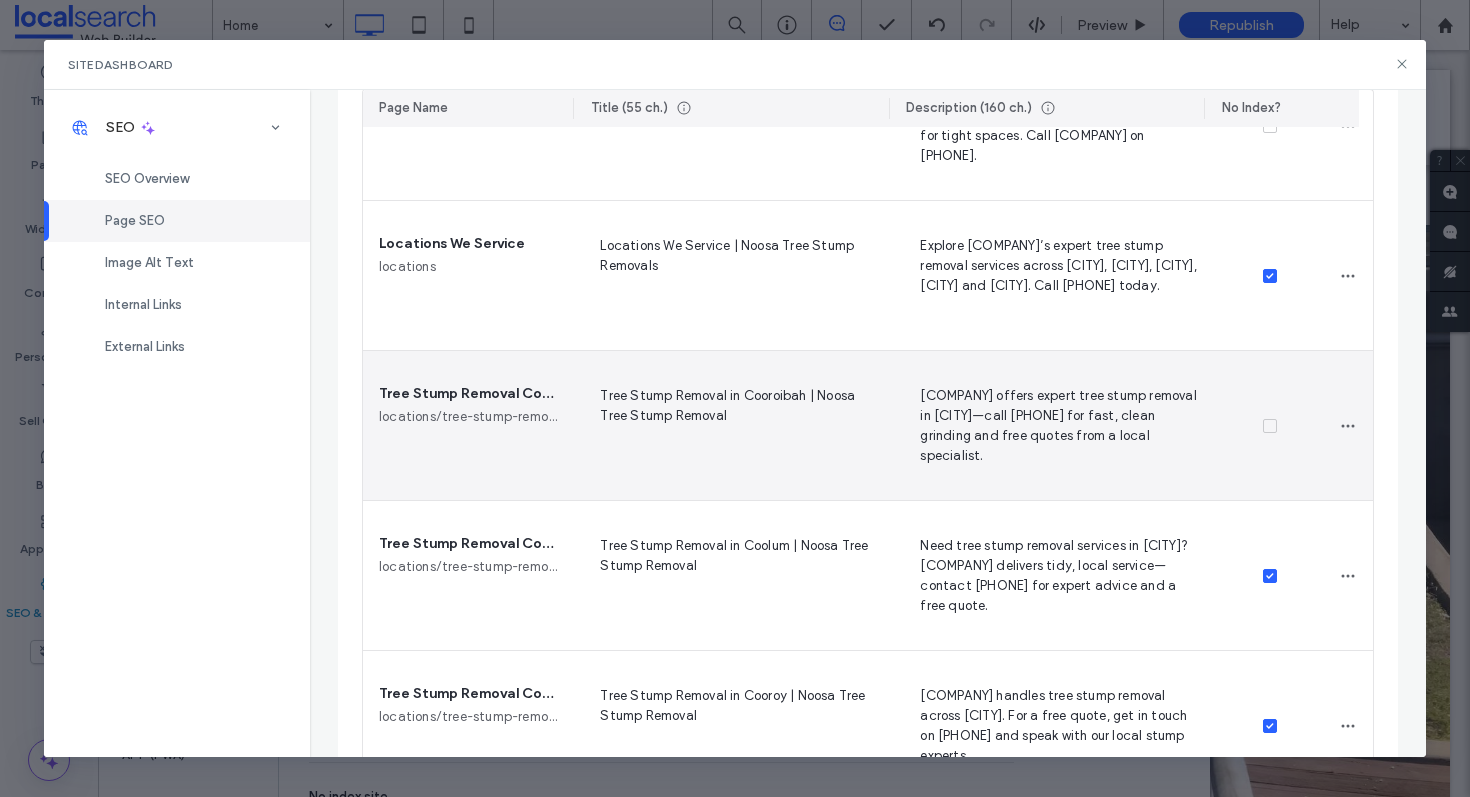 click 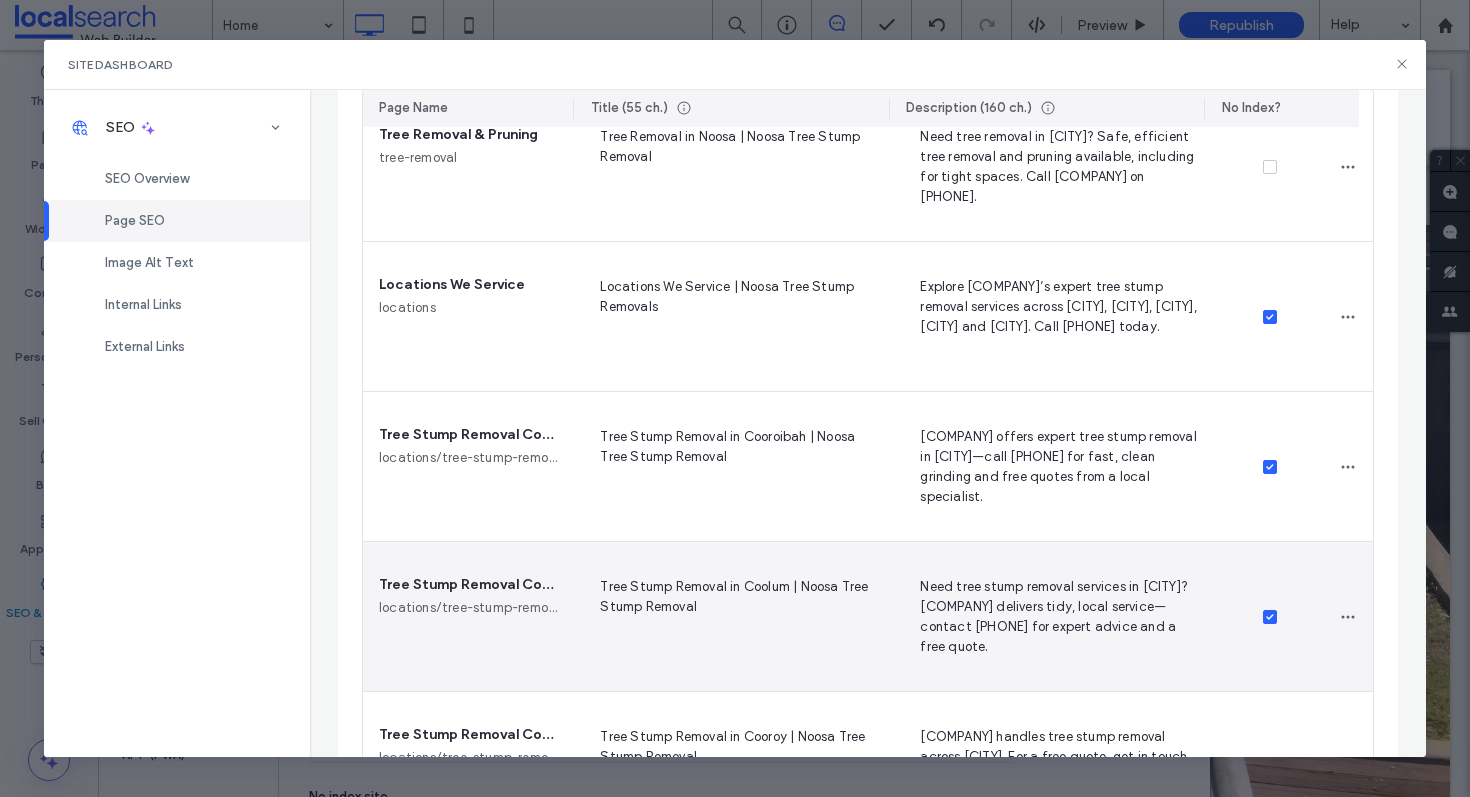 scroll, scrollTop: 557, scrollLeft: 0, axis: vertical 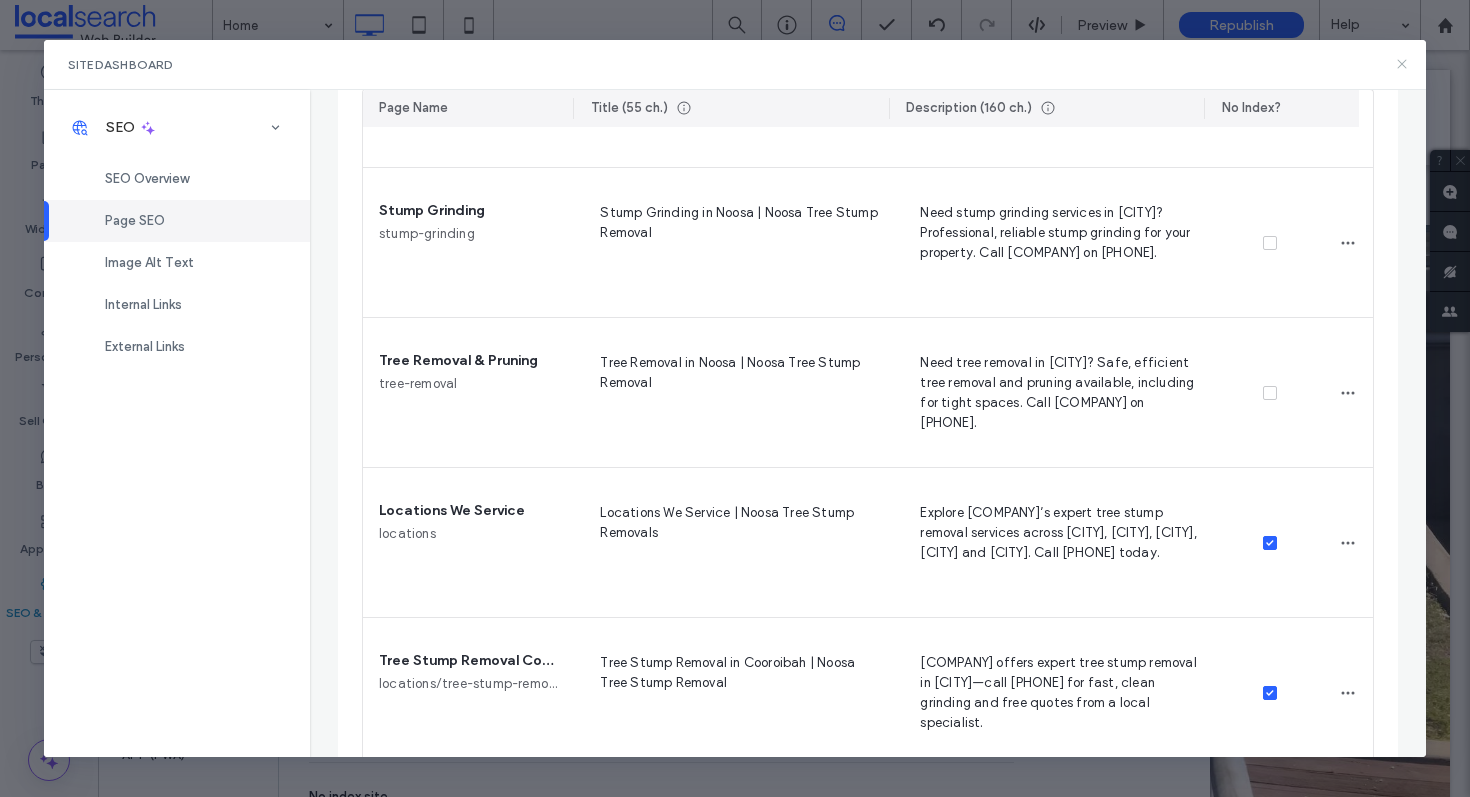 click 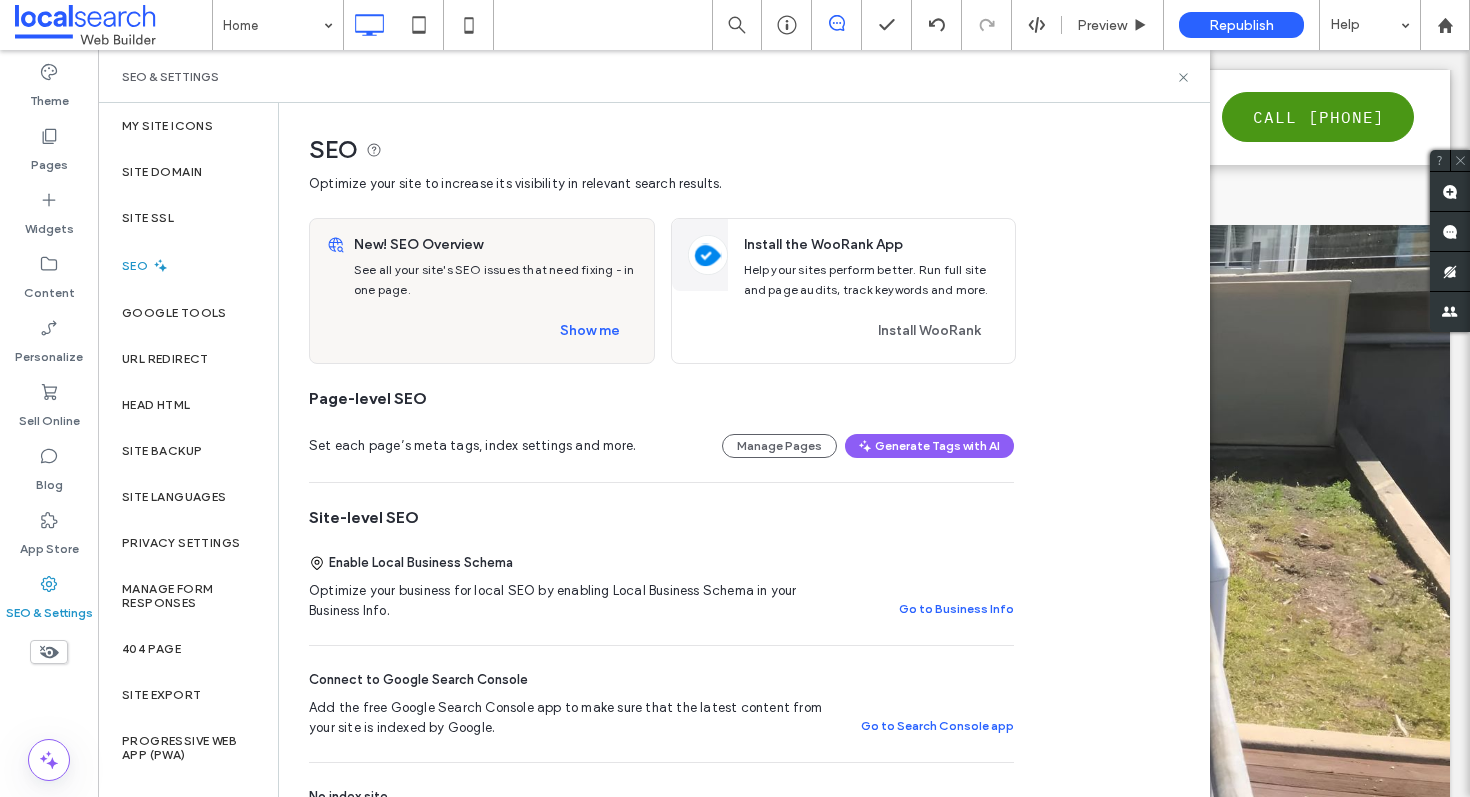 click on "SEO & Settings" at bounding box center (654, 76) 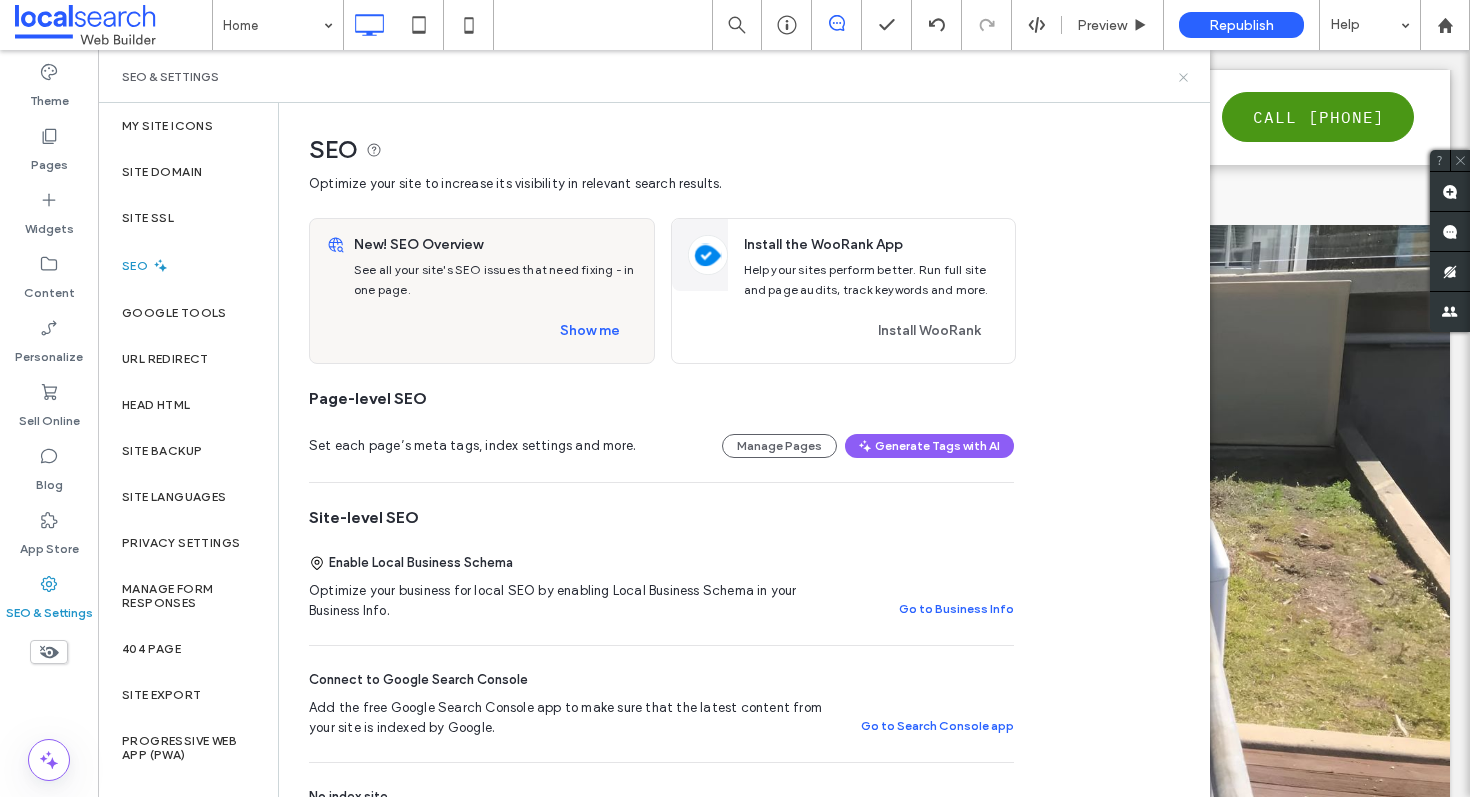 click 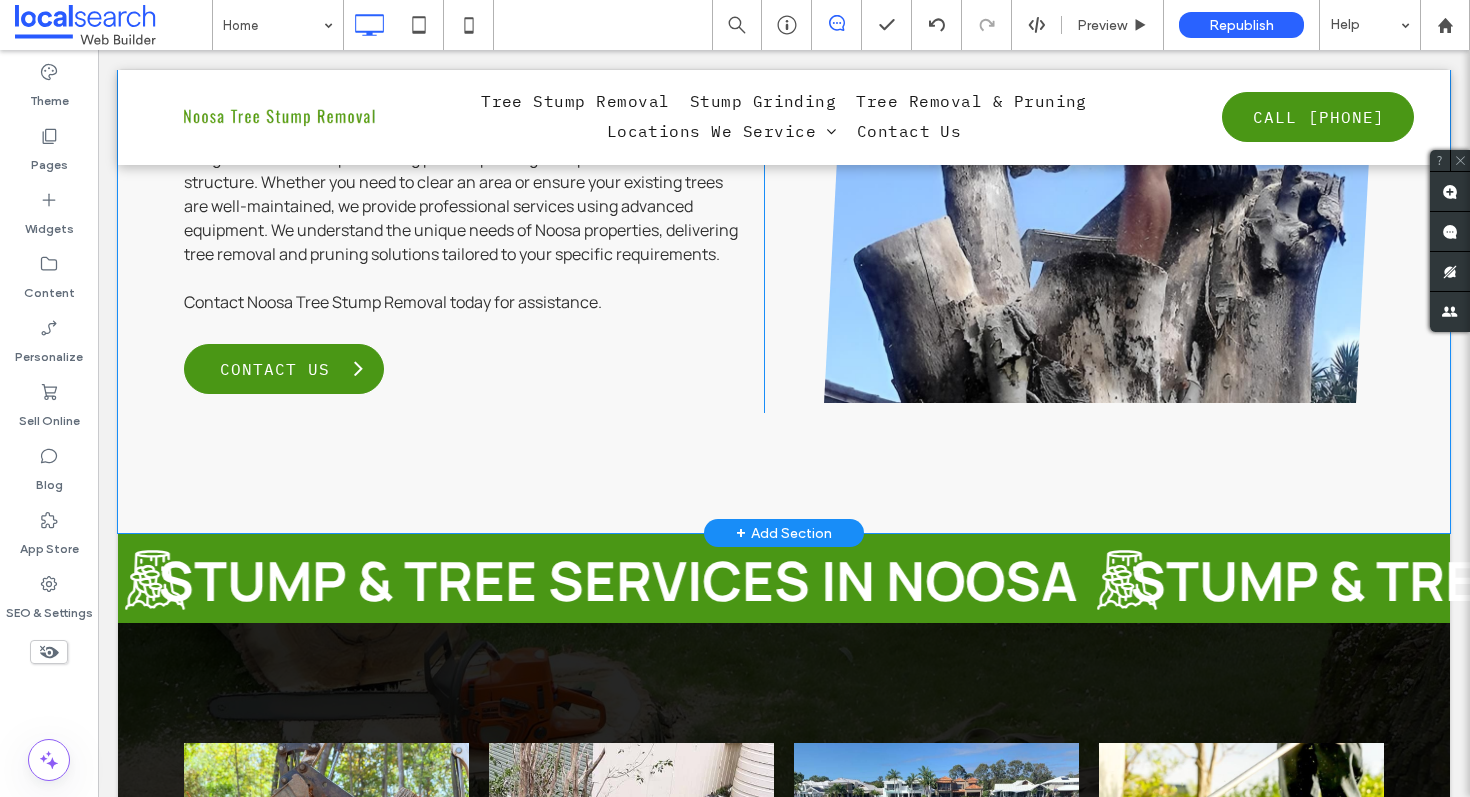 scroll, scrollTop: 3324, scrollLeft: 0, axis: vertical 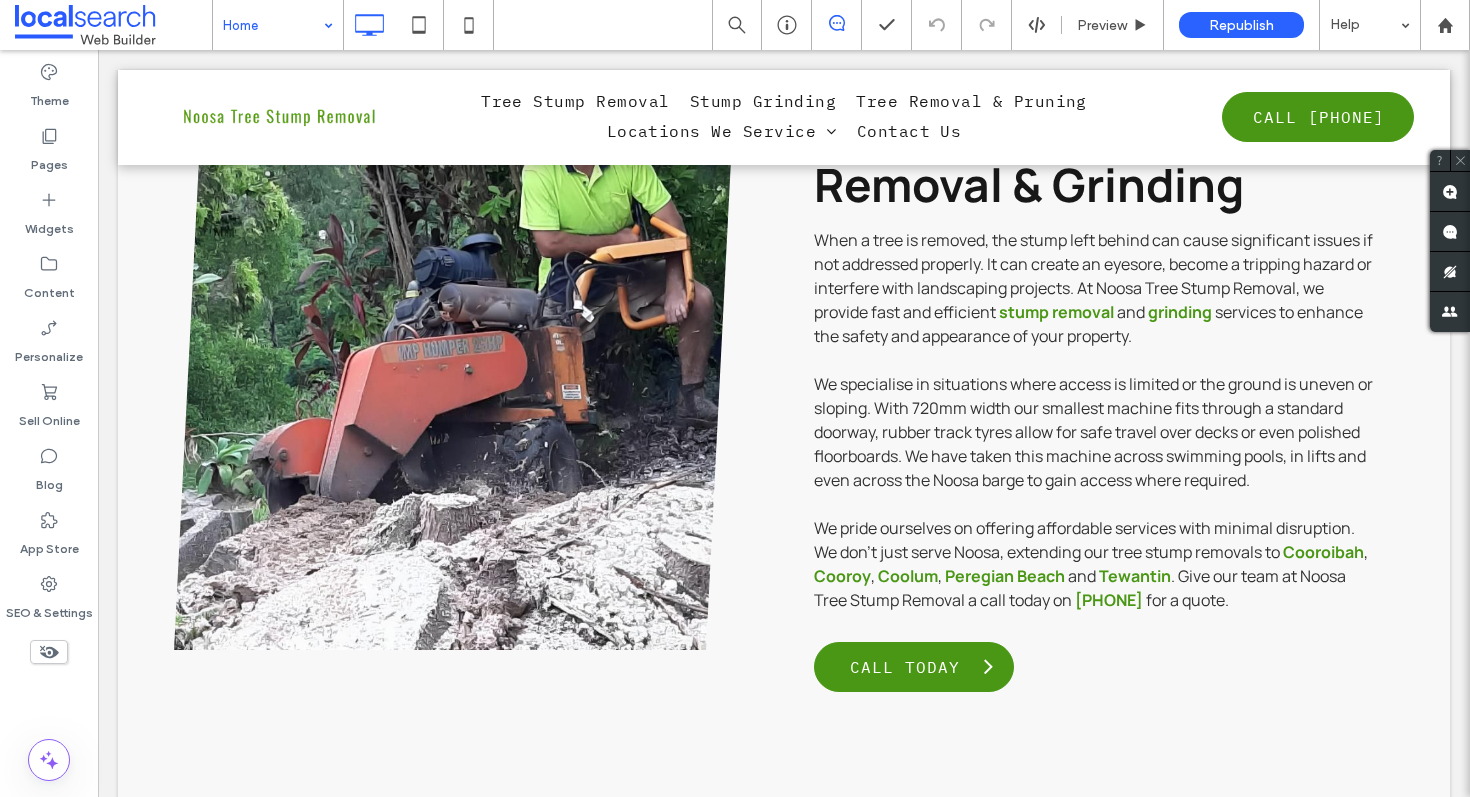 click at bounding box center (273, 25) 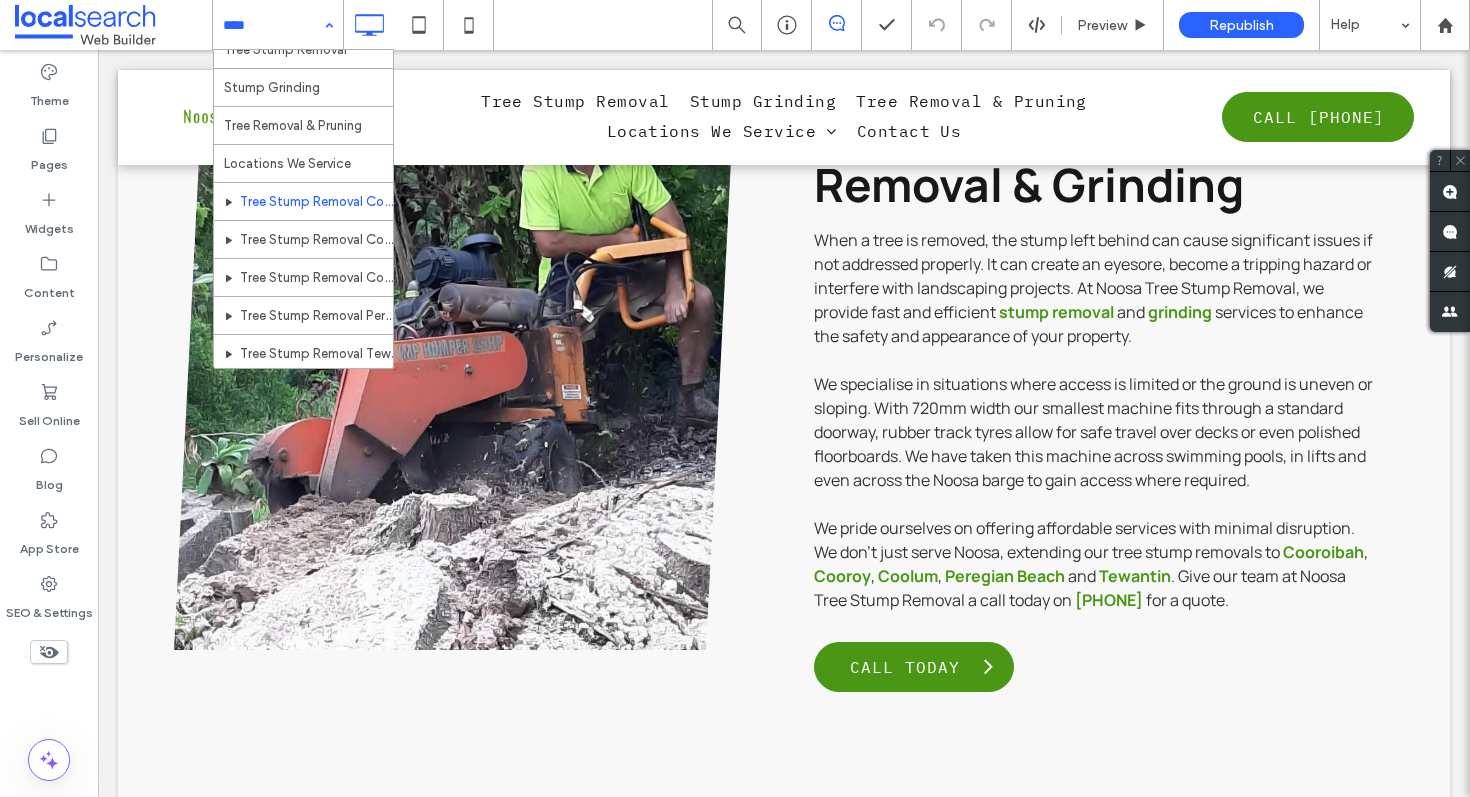 scroll, scrollTop: 82, scrollLeft: 0, axis: vertical 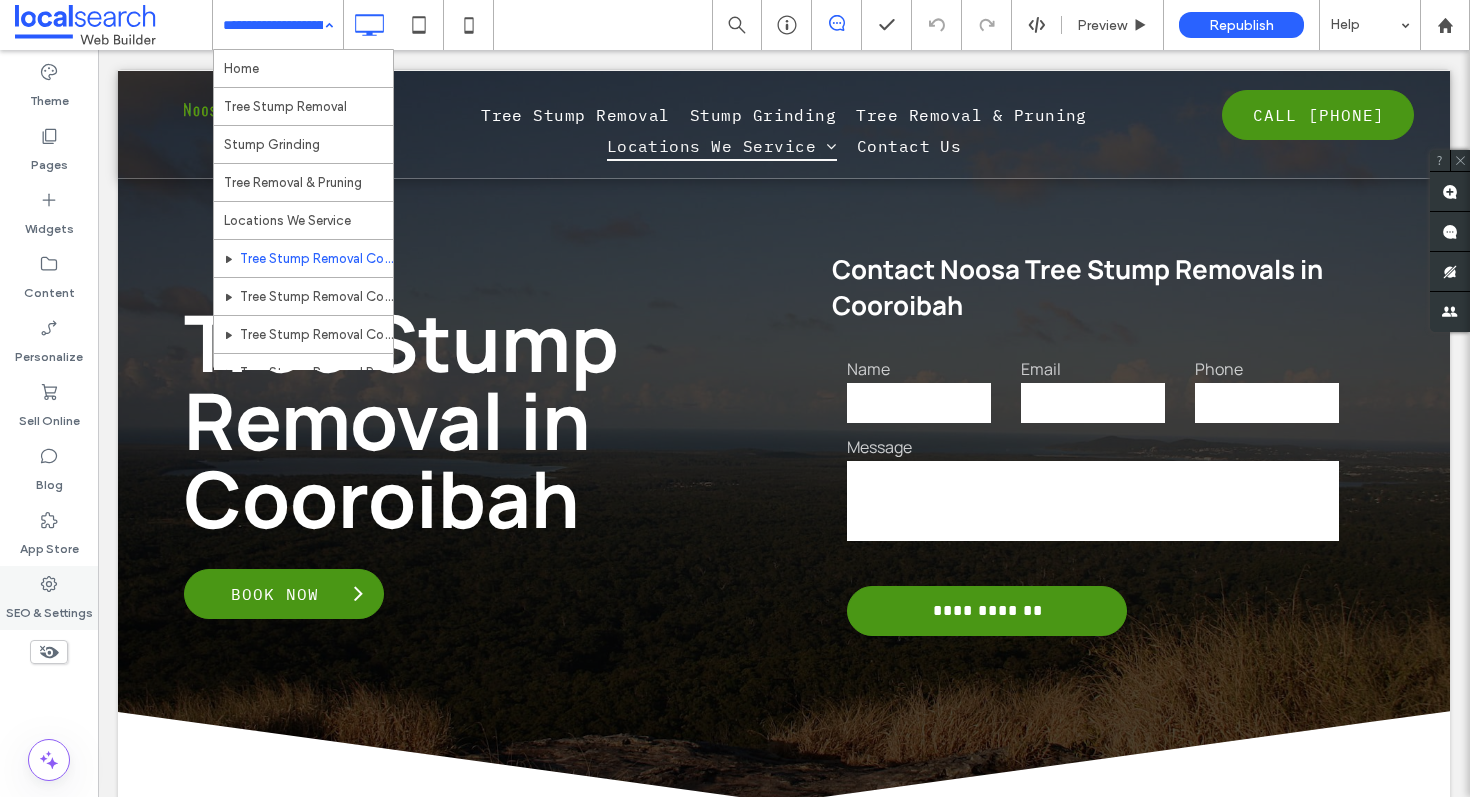 click on "SEO & Settings" at bounding box center [49, 608] 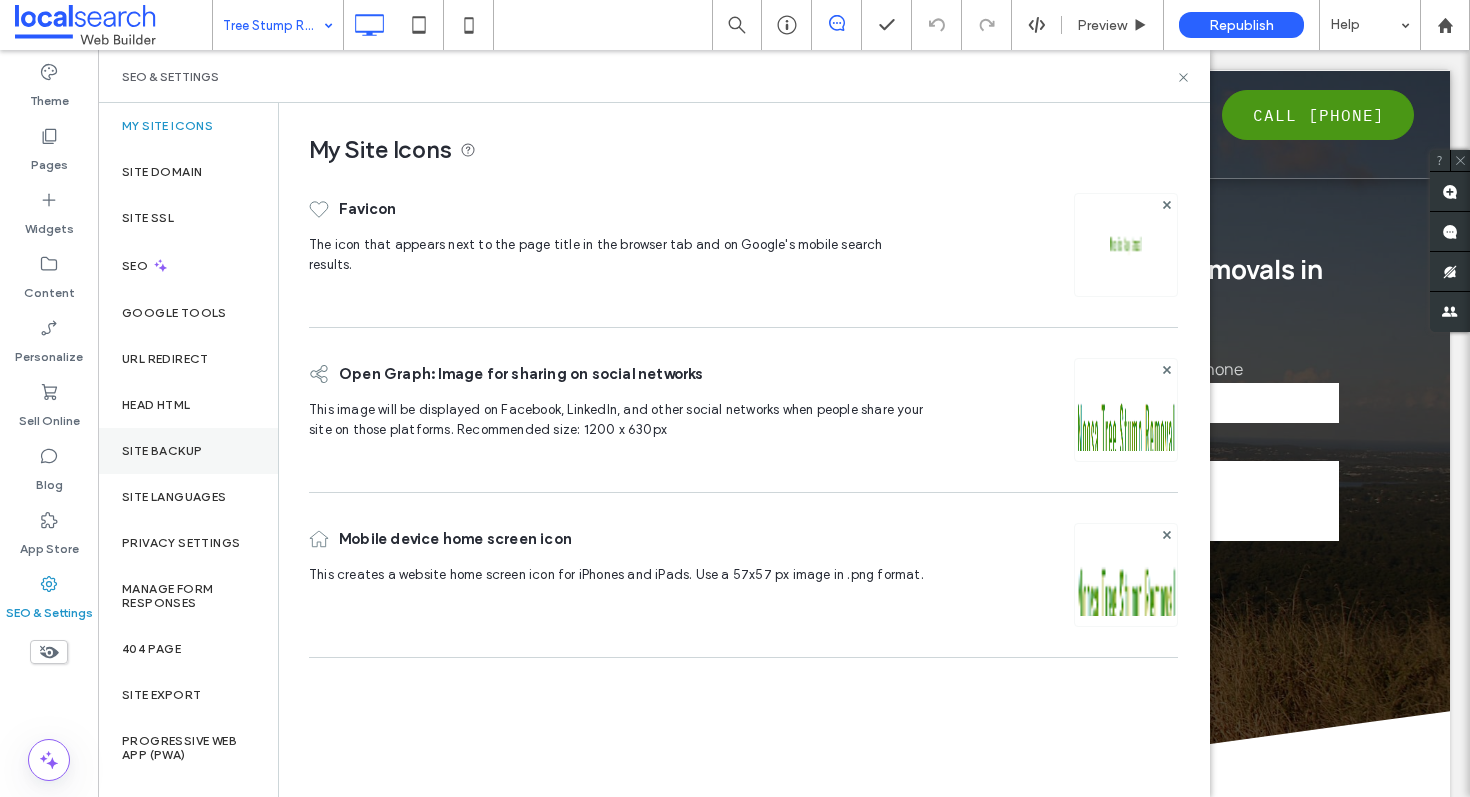 click on "Site Backup" at bounding box center (162, 451) 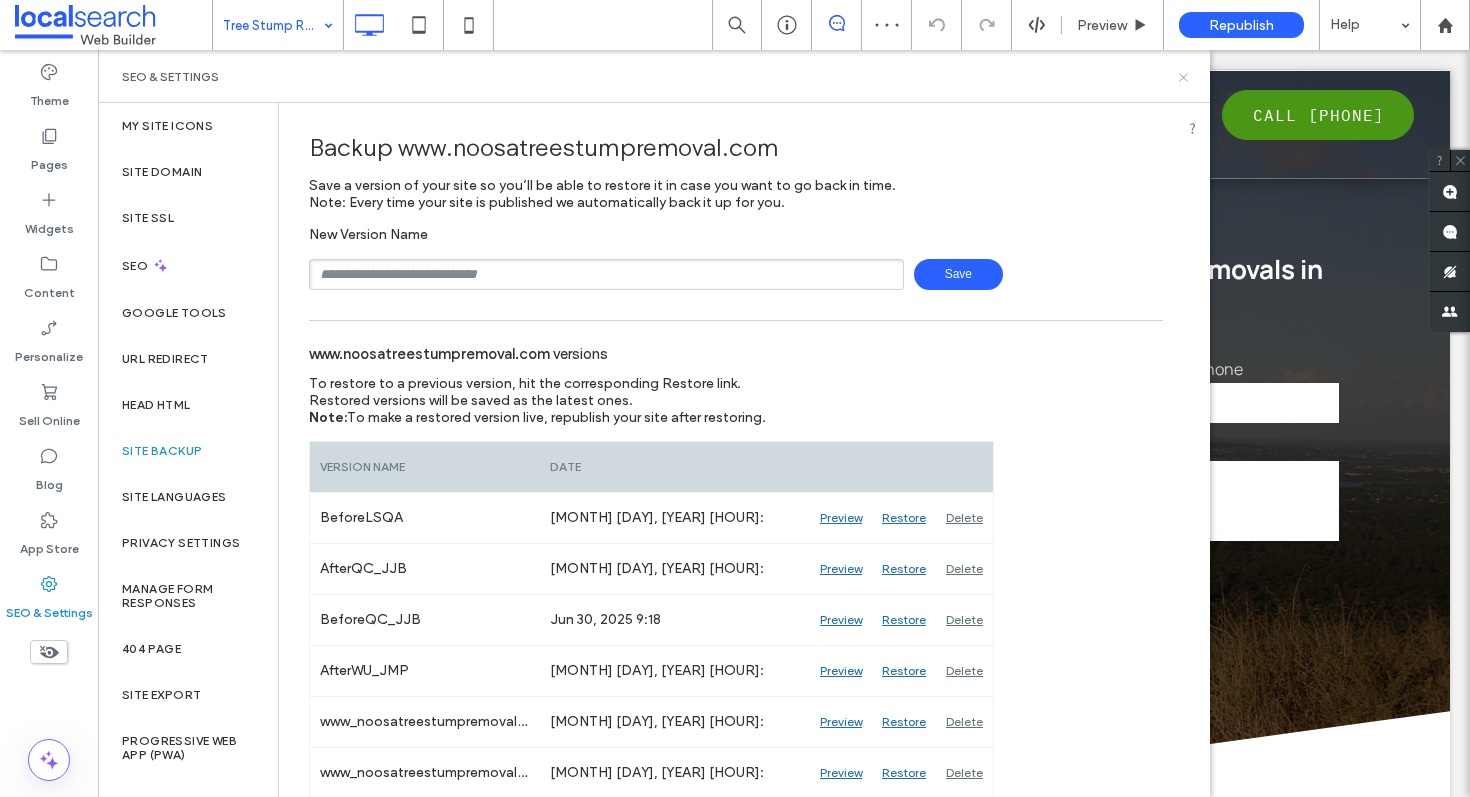 click 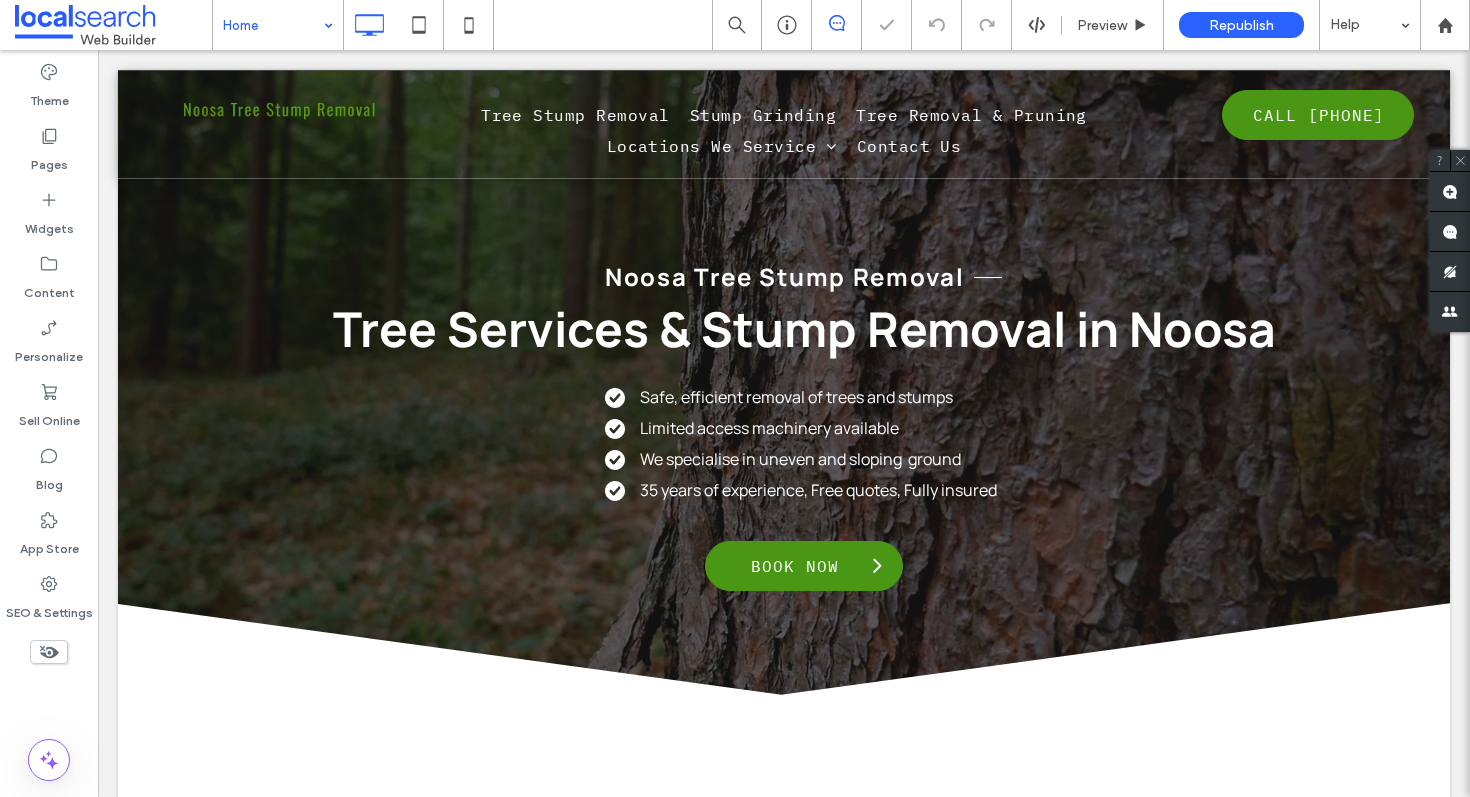 scroll, scrollTop: 0, scrollLeft: 0, axis: both 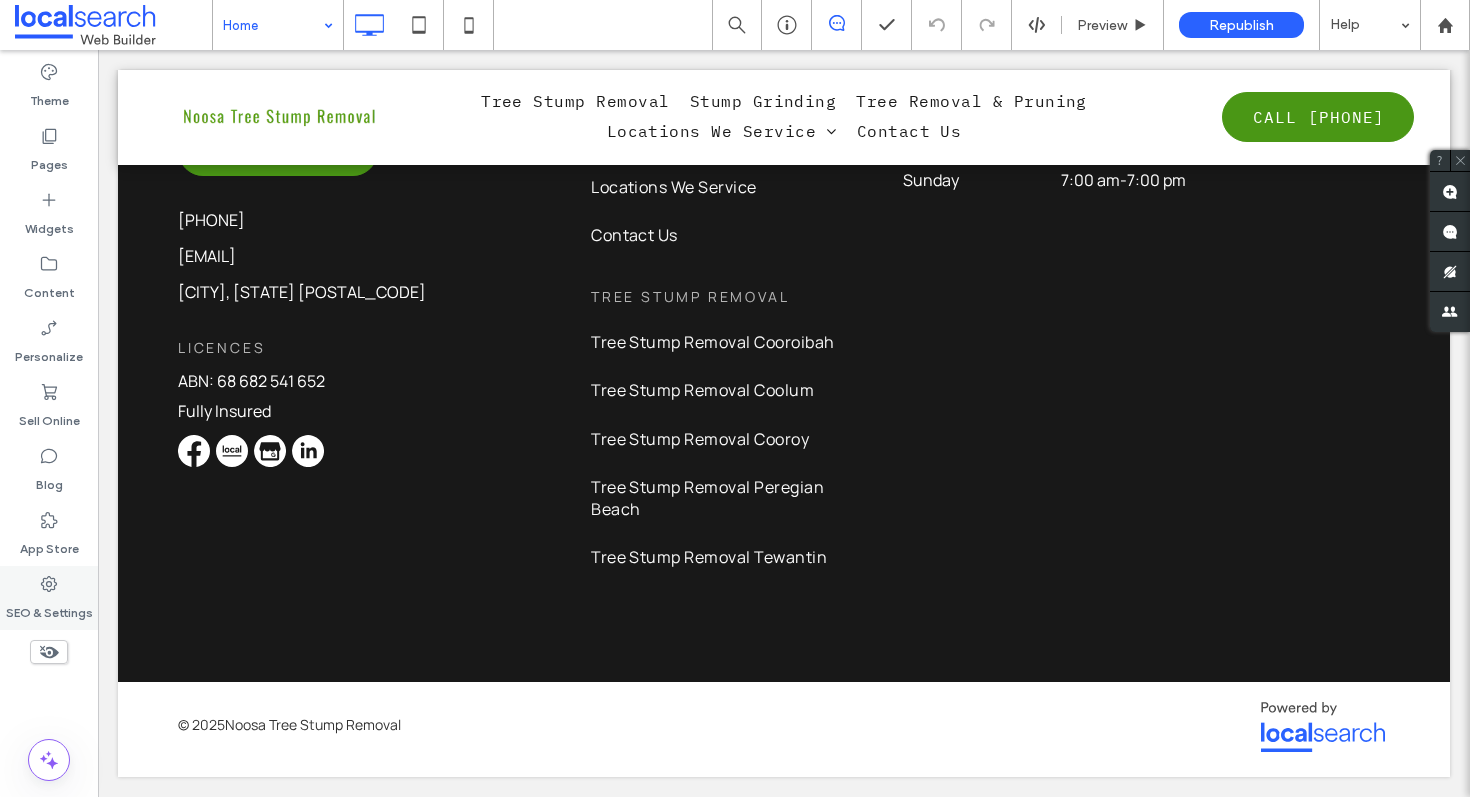 click on "SEO & Settings" at bounding box center [49, 608] 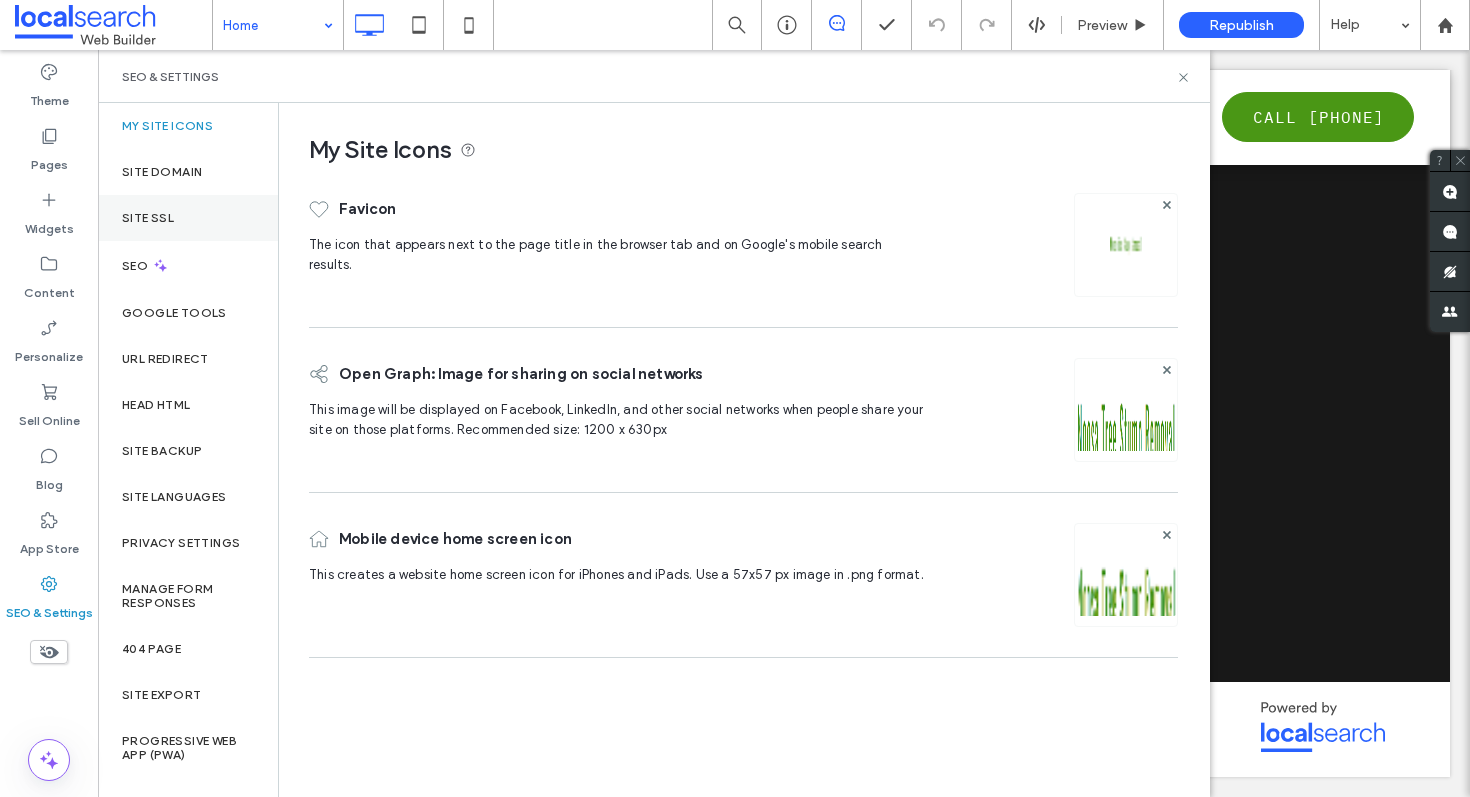 click on "Site SSL" at bounding box center (188, 218) 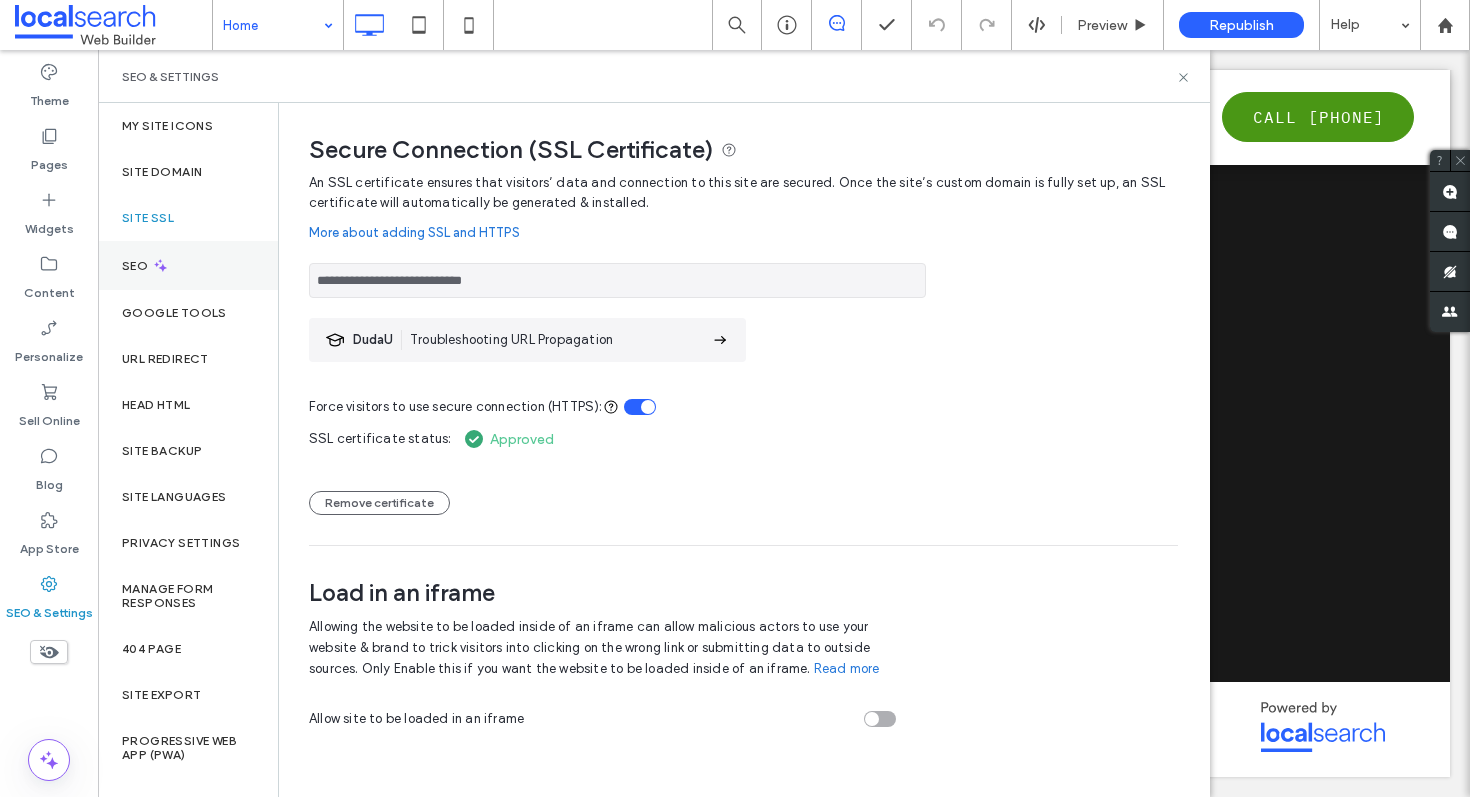 click on "SEO" at bounding box center (188, 265) 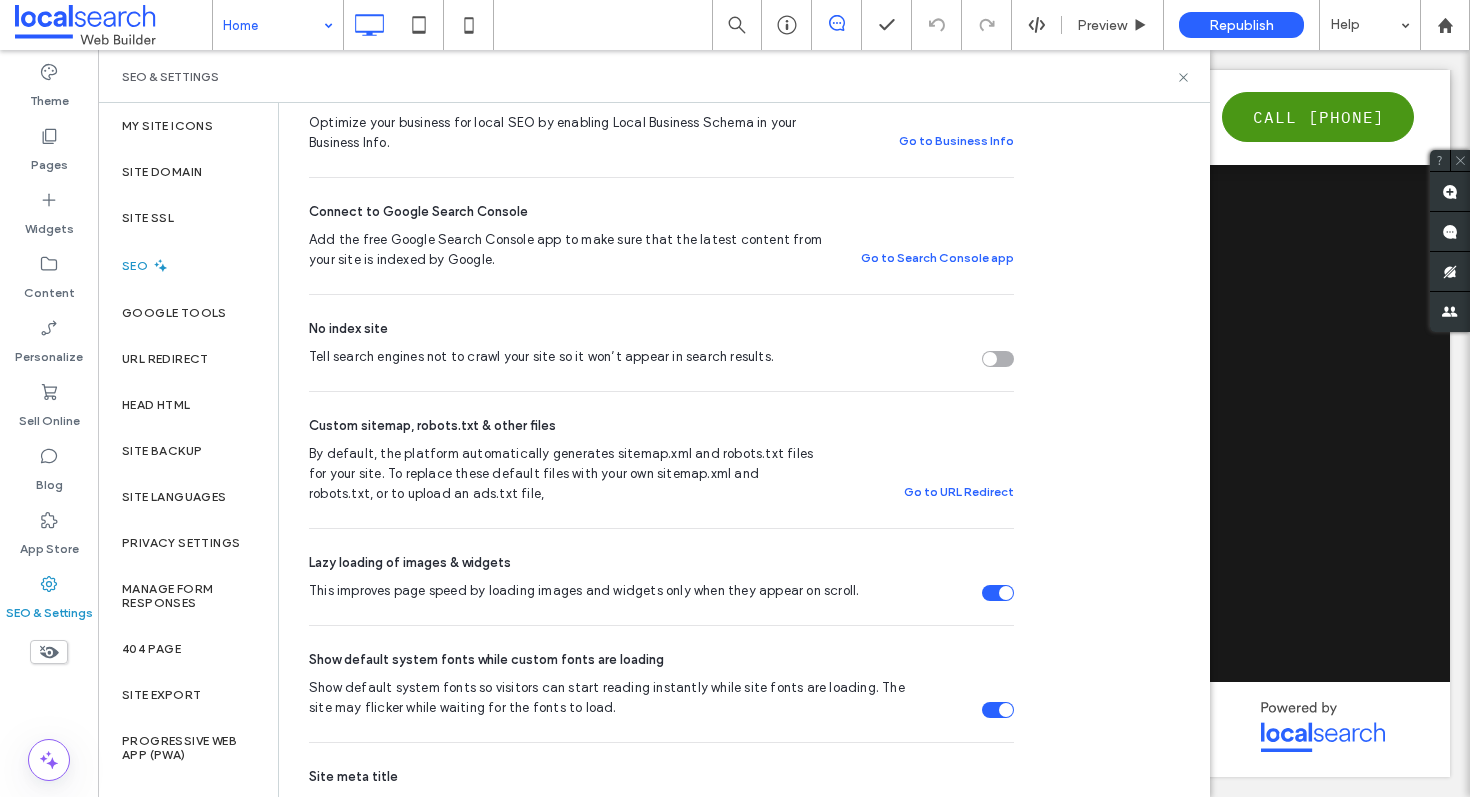 scroll, scrollTop: 0, scrollLeft: 0, axis: both 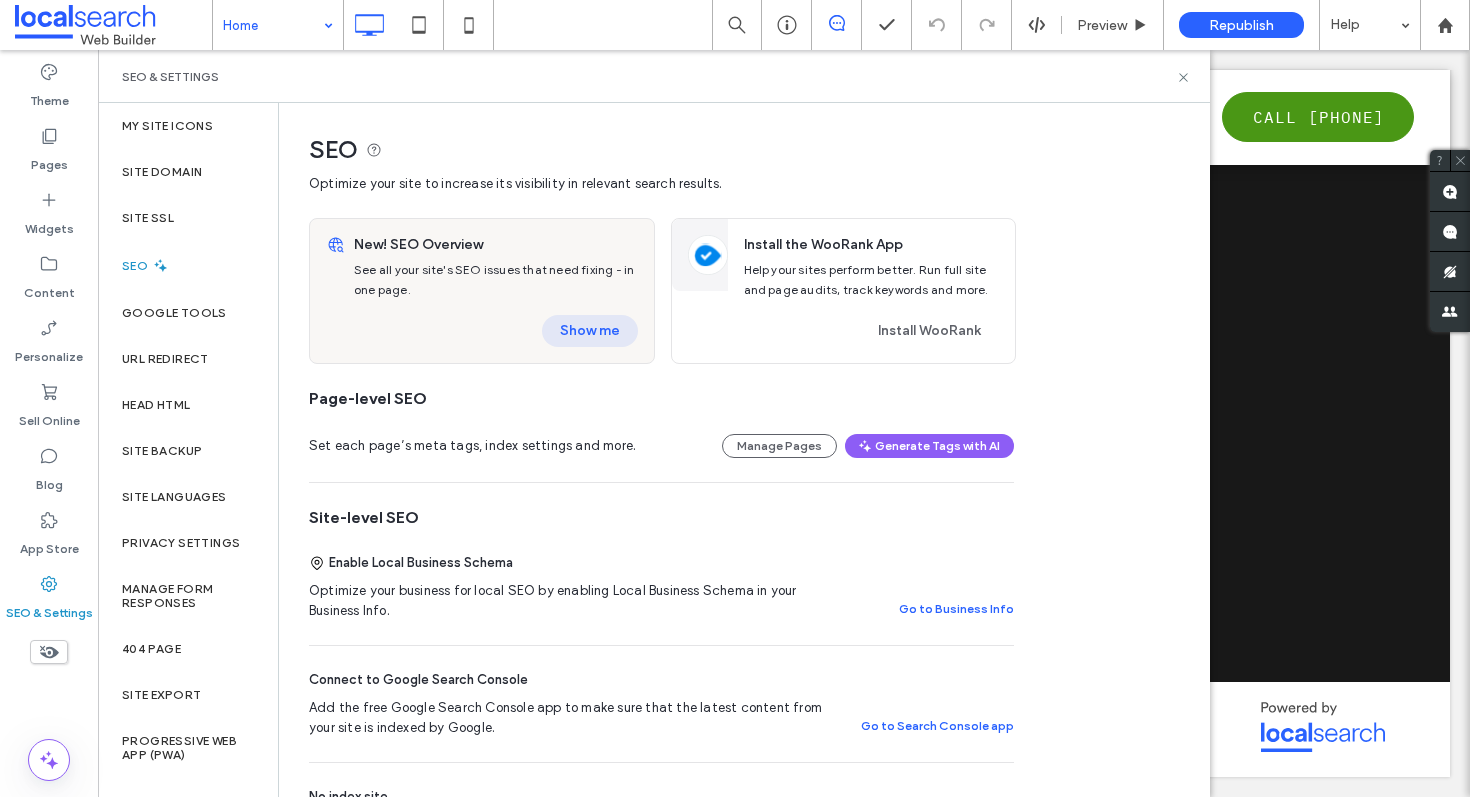 click on "Show me" at bounding box center (590, 331) 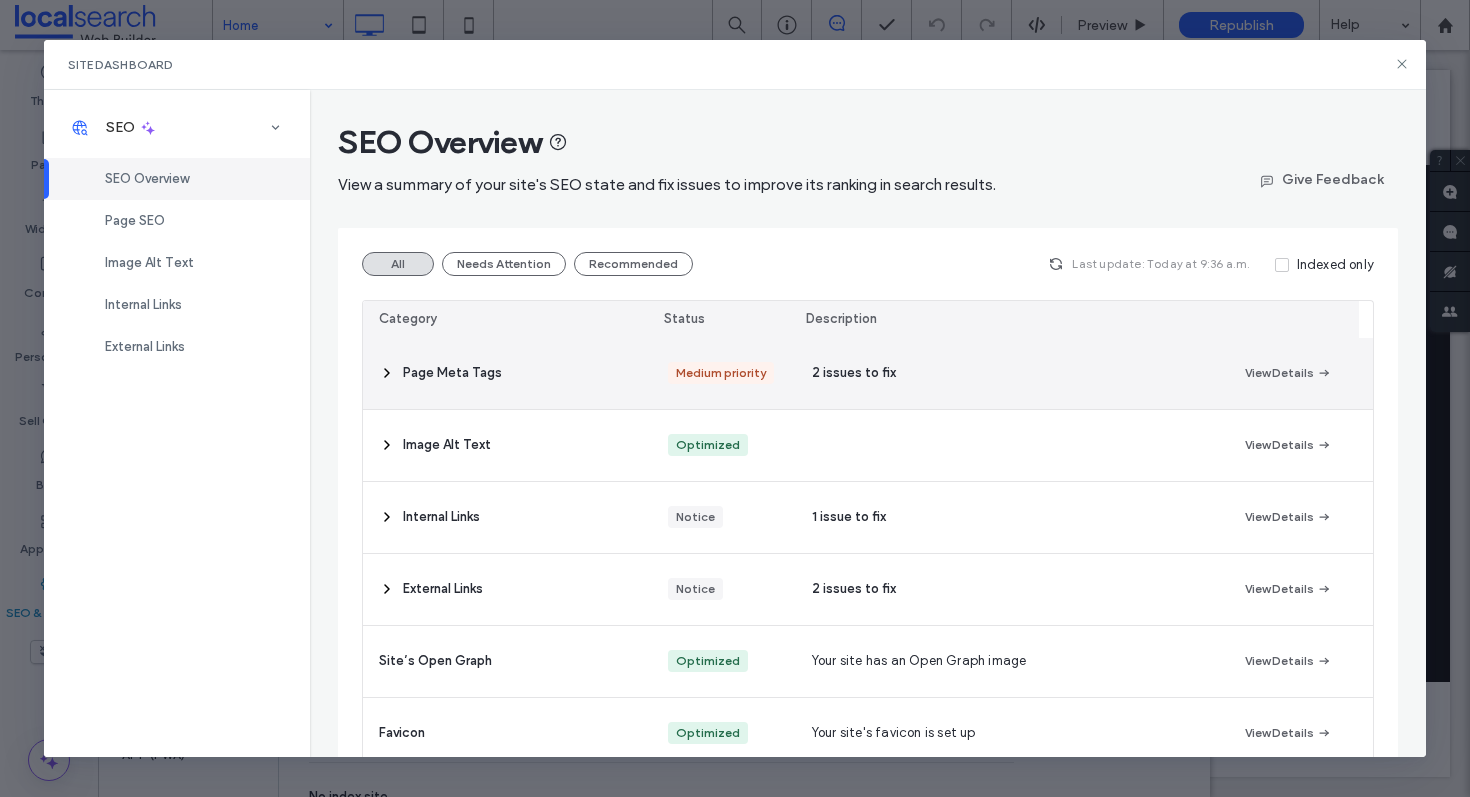 click on "Page Meta Tags" at bounding box center [507, 373] 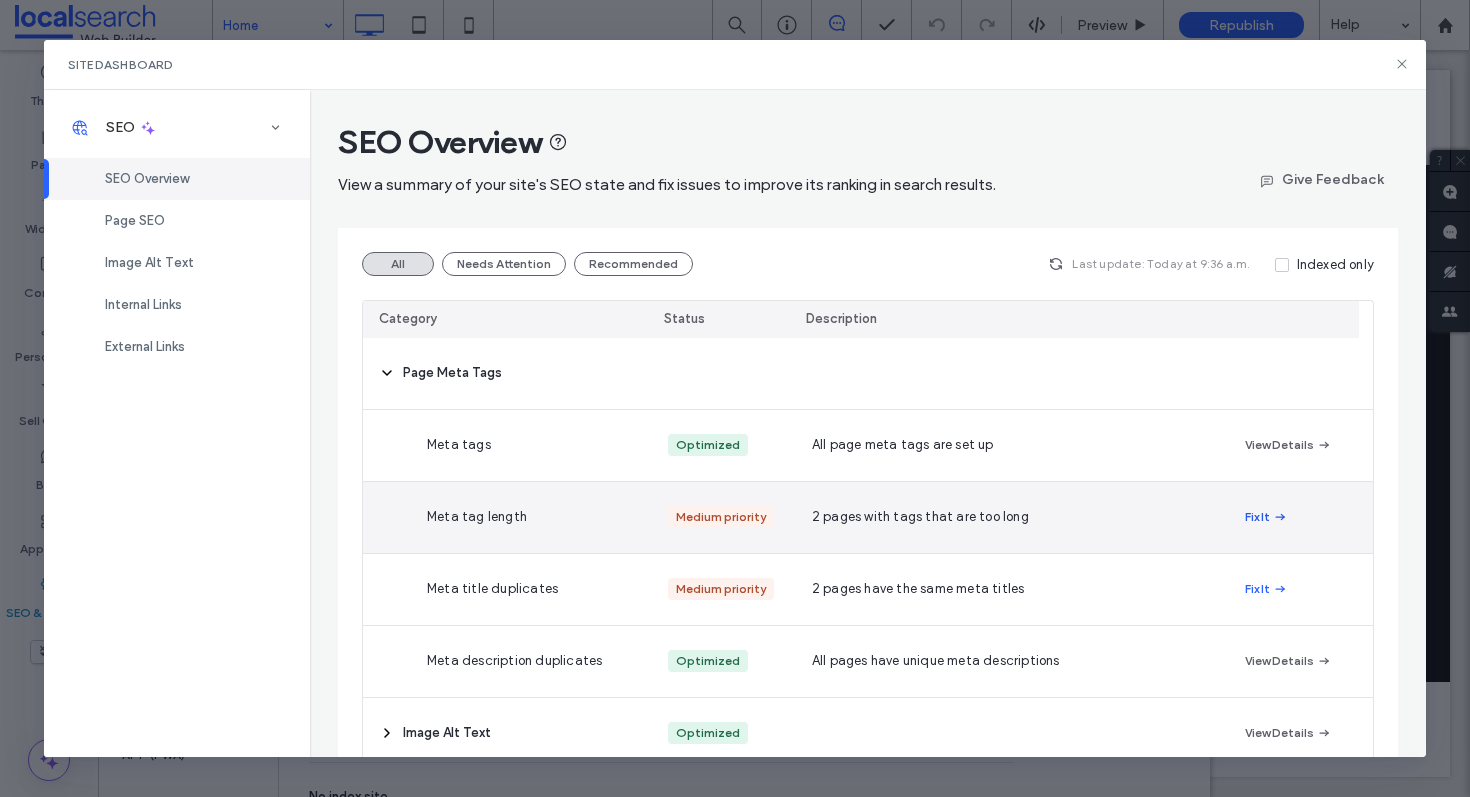 click 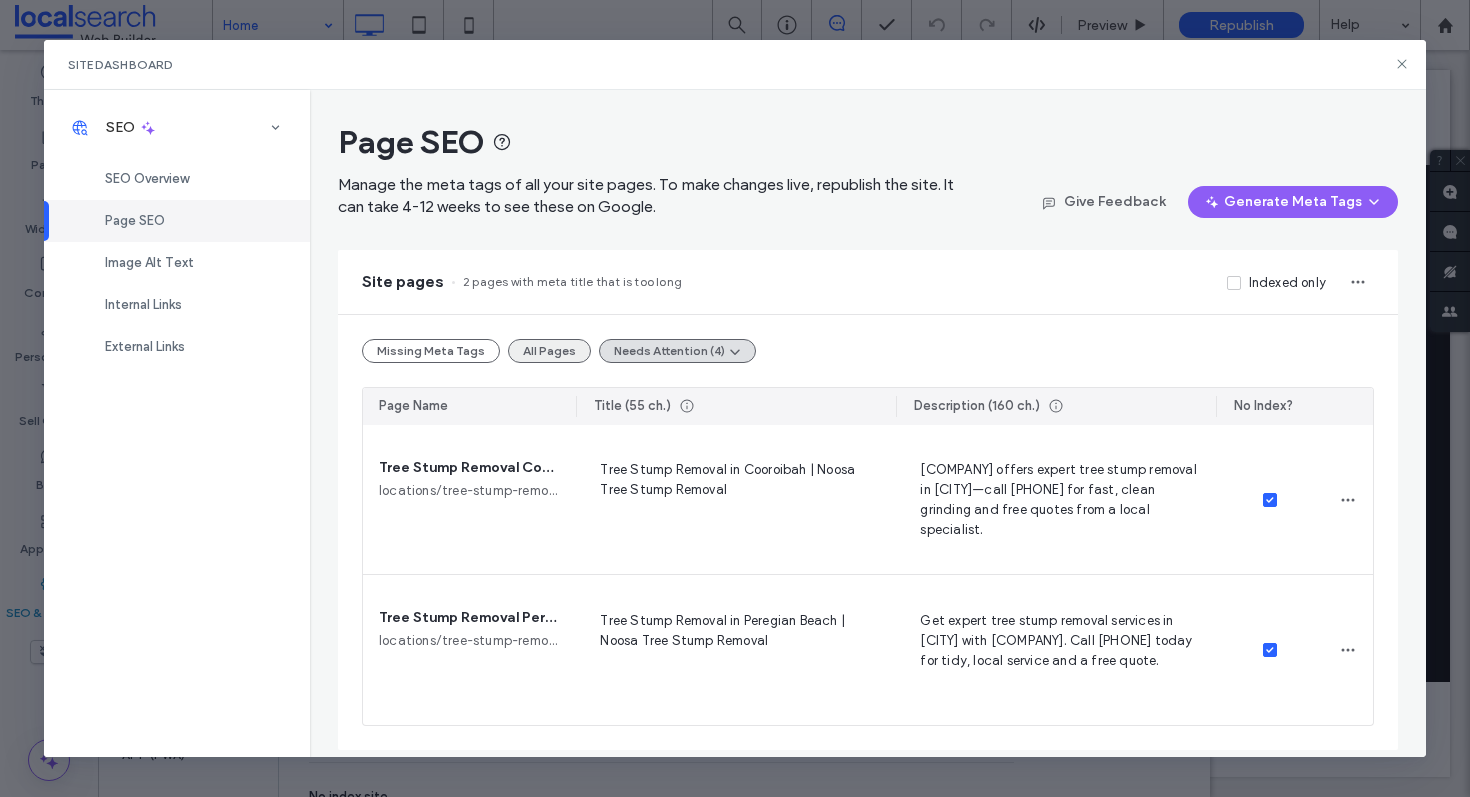 click on "All Pages" at bounding box center [549, 351] 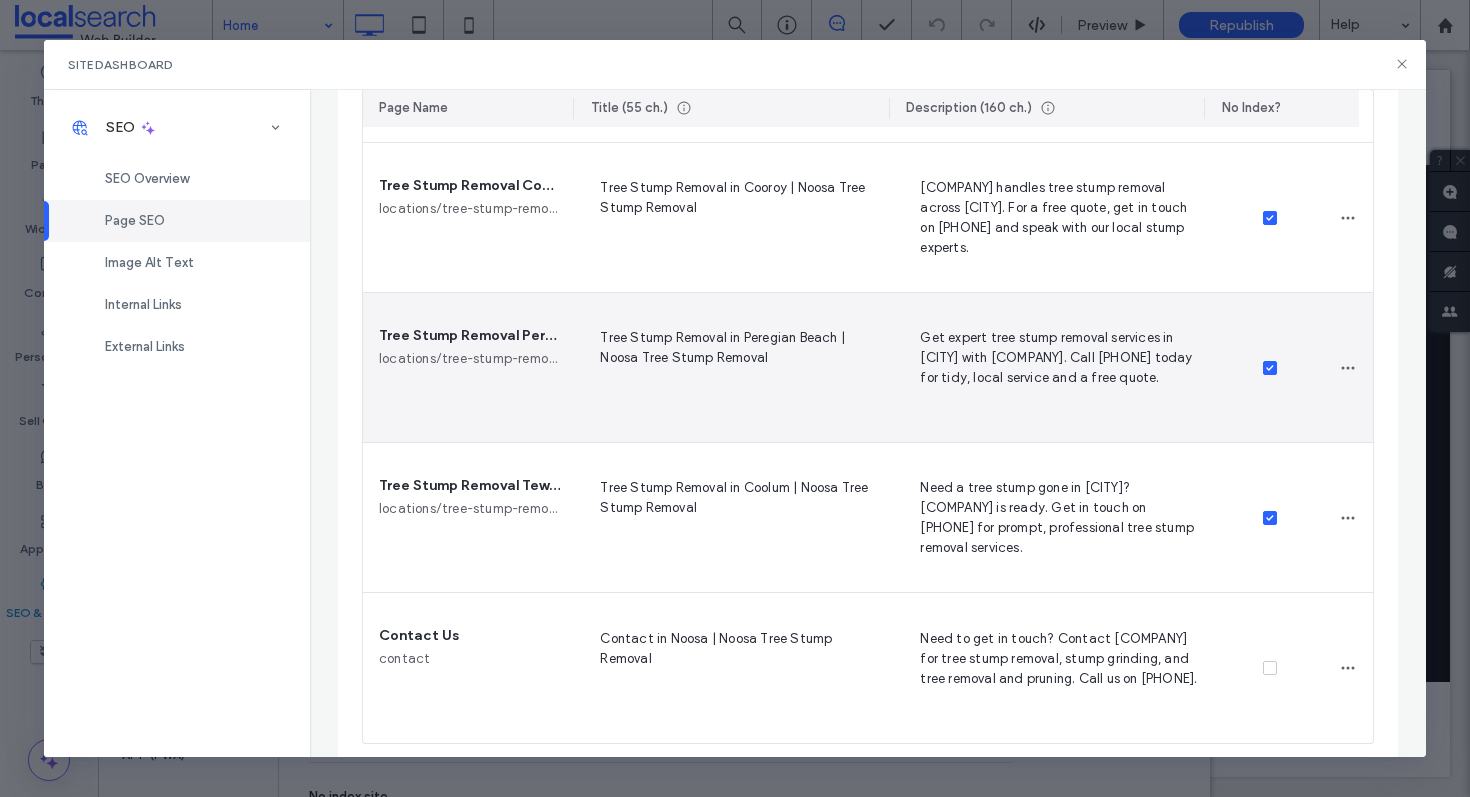 scroll, scrollTop: 1342, scrollLeft: 0, axis: vertical 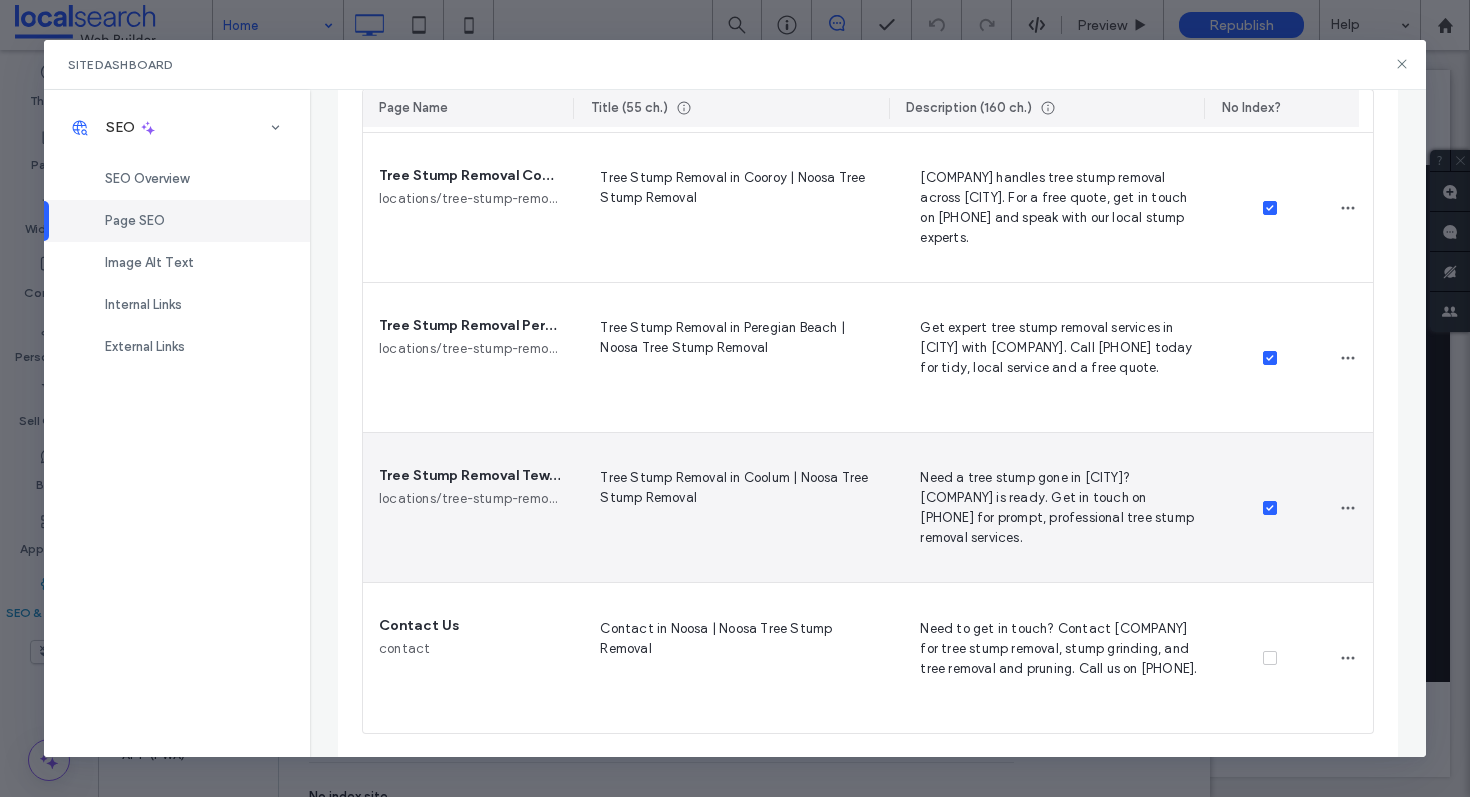 click on "Tree Stump Removal in Coolum | Noosa Tree Stump Removal" at bounding box center (736, 507) 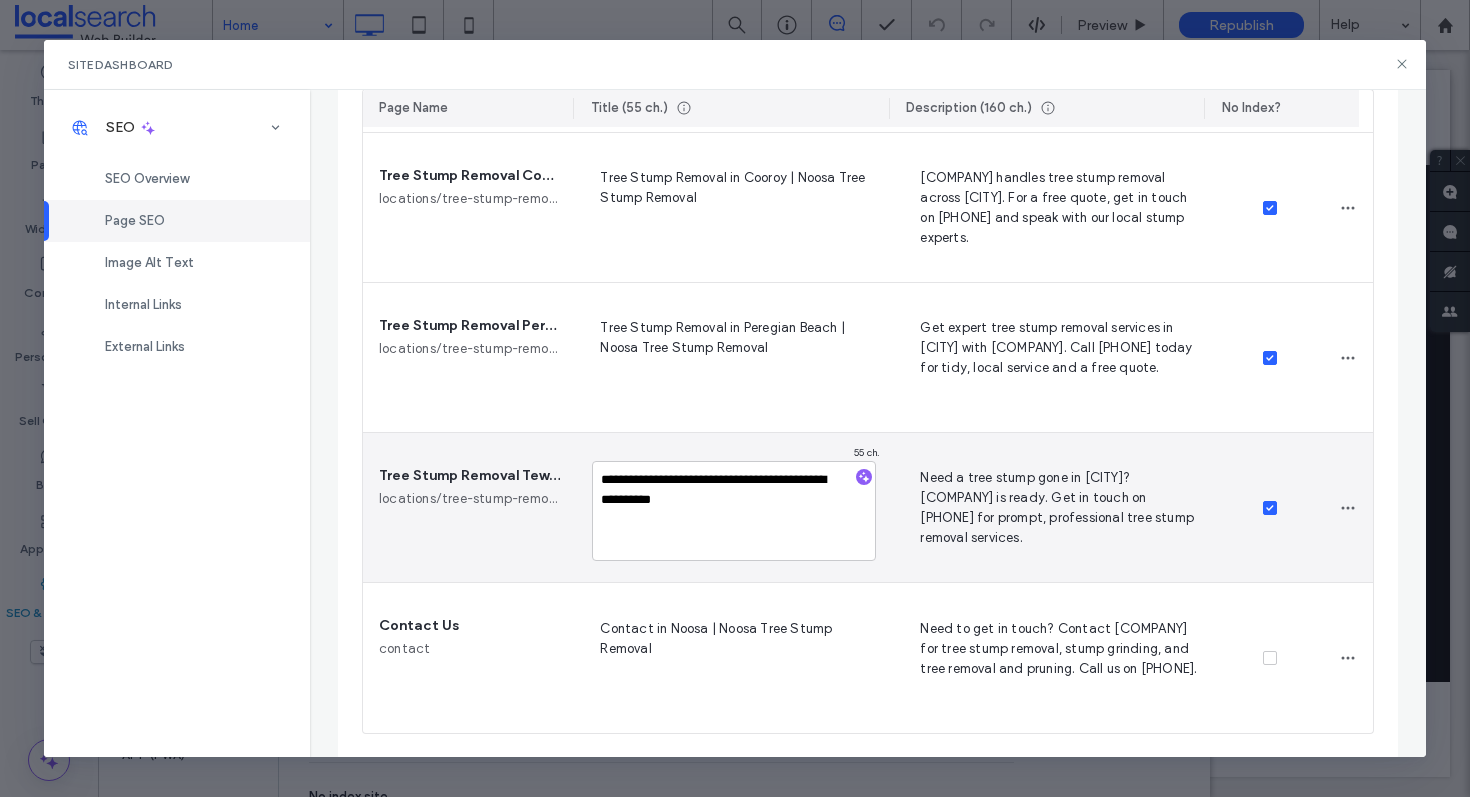 click on "**********" at bounding box center [733, 511] 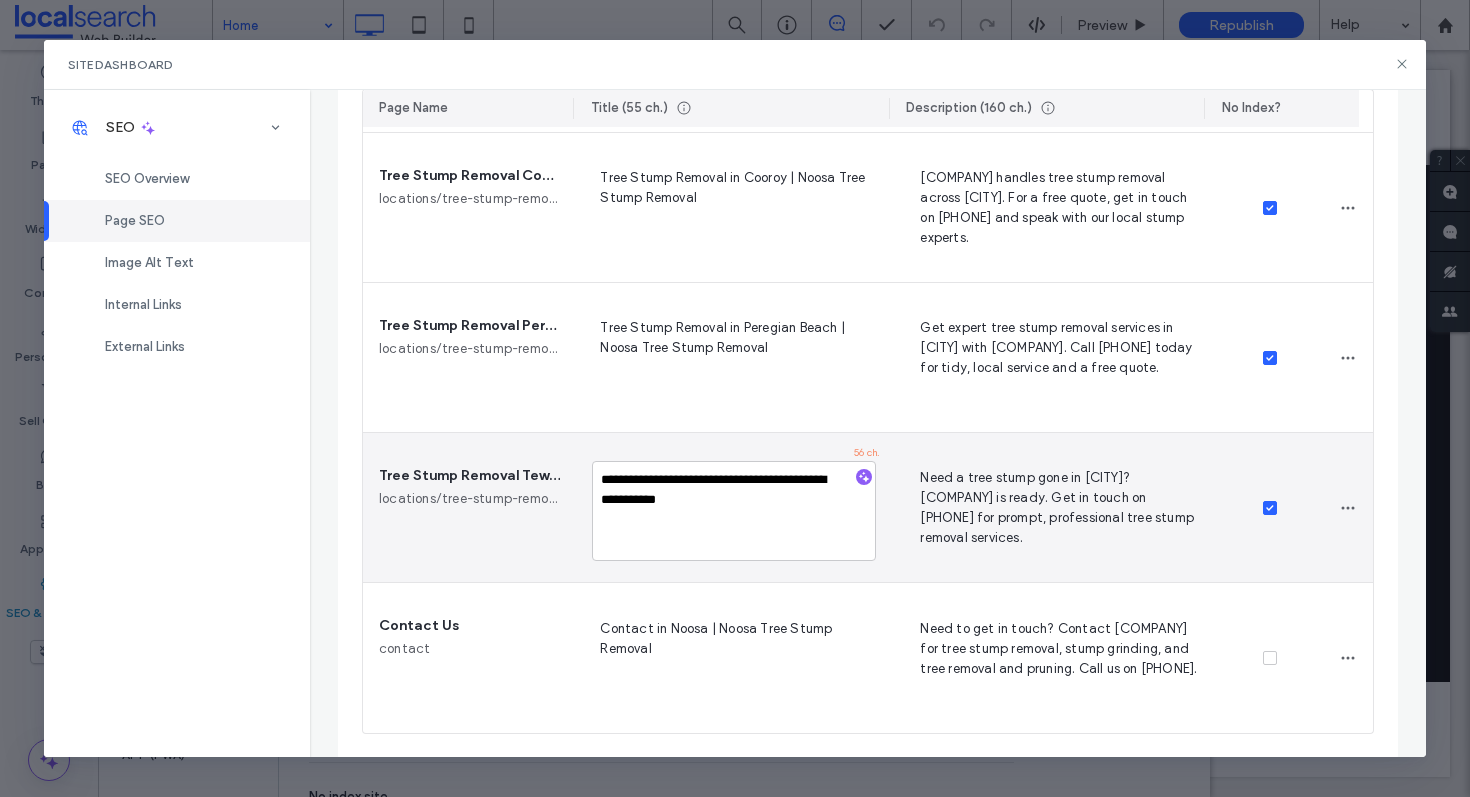 type on "**********" 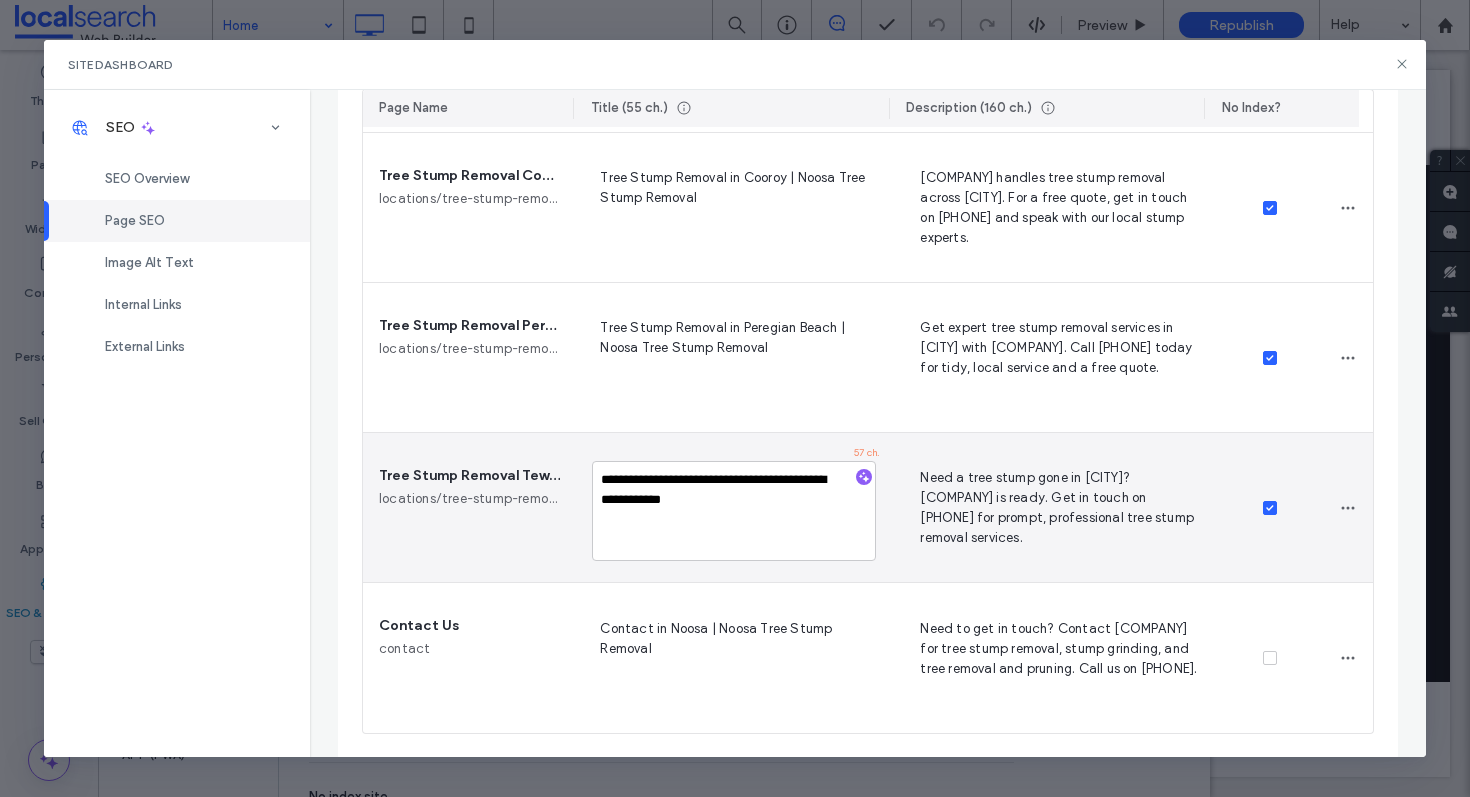 click on "Need a tree stump gone in Tewantin? Noosa Tree Stump Removals is ready. Get in touch on 0402 722 392 for prompt, professional tree stump removal services." at bounding box center [1056, 507] 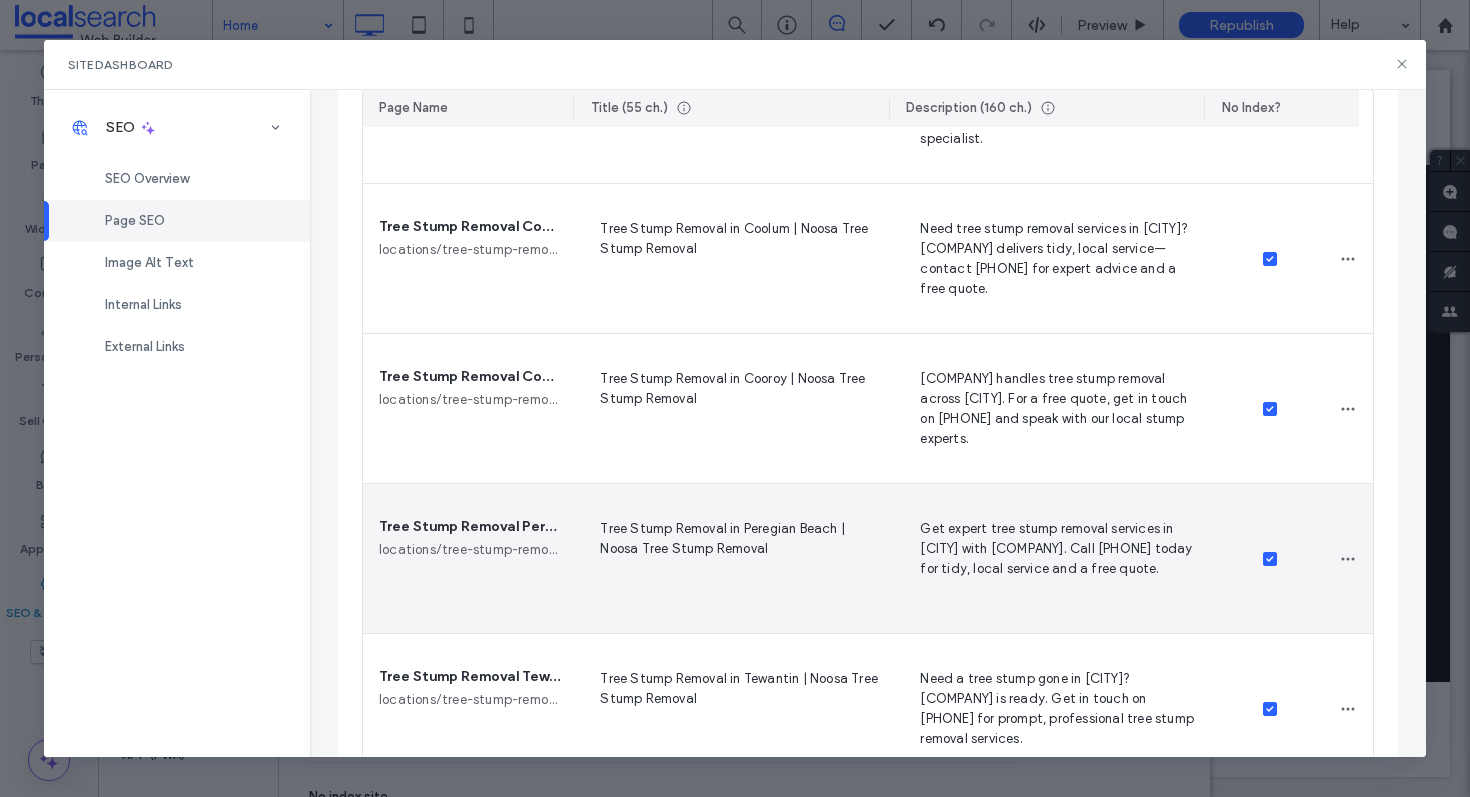 scroll, scrollTop: 1106, scrollLeft: 0, axis: vertical 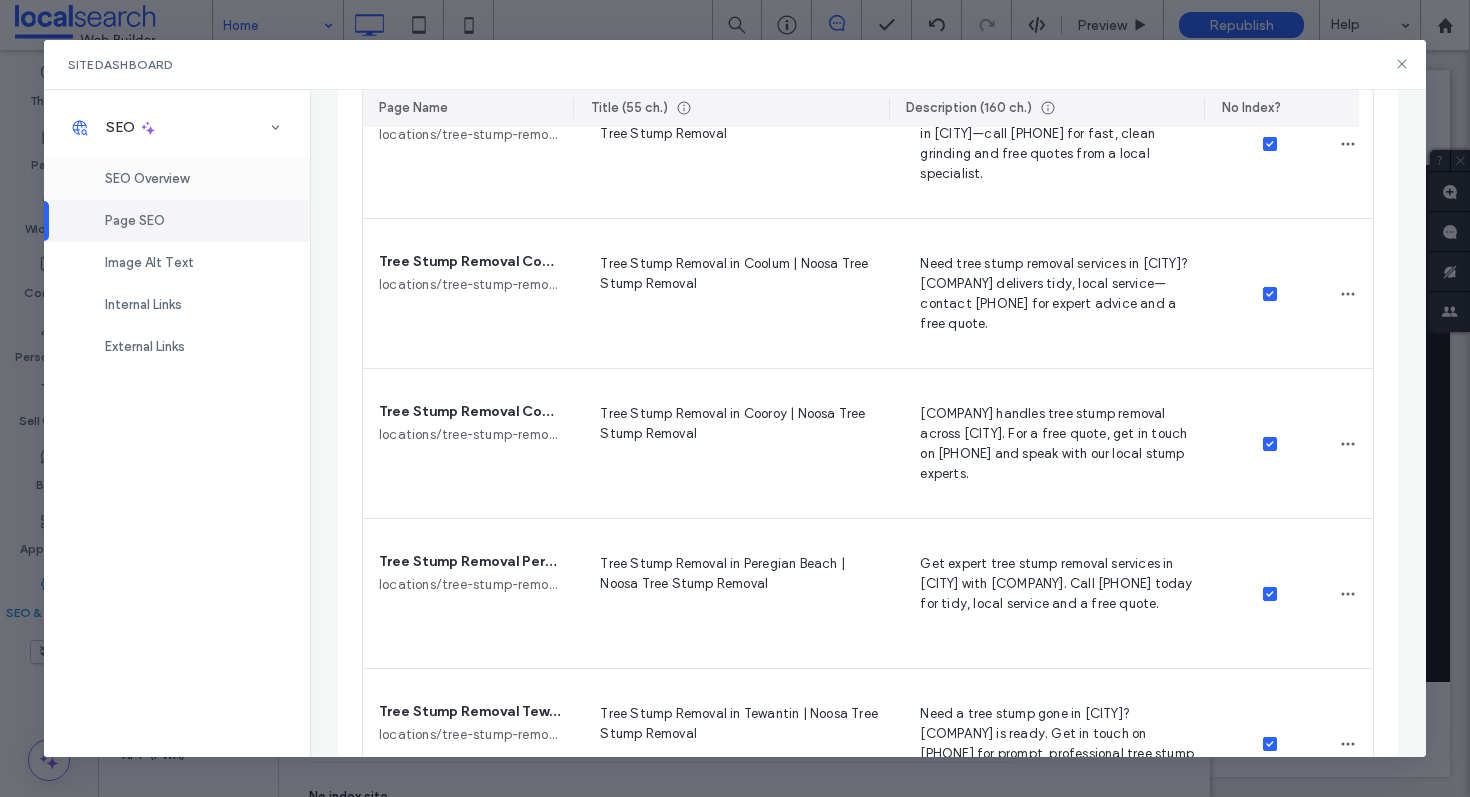 click on "SEO Overview" at bounding box center [147, 178] 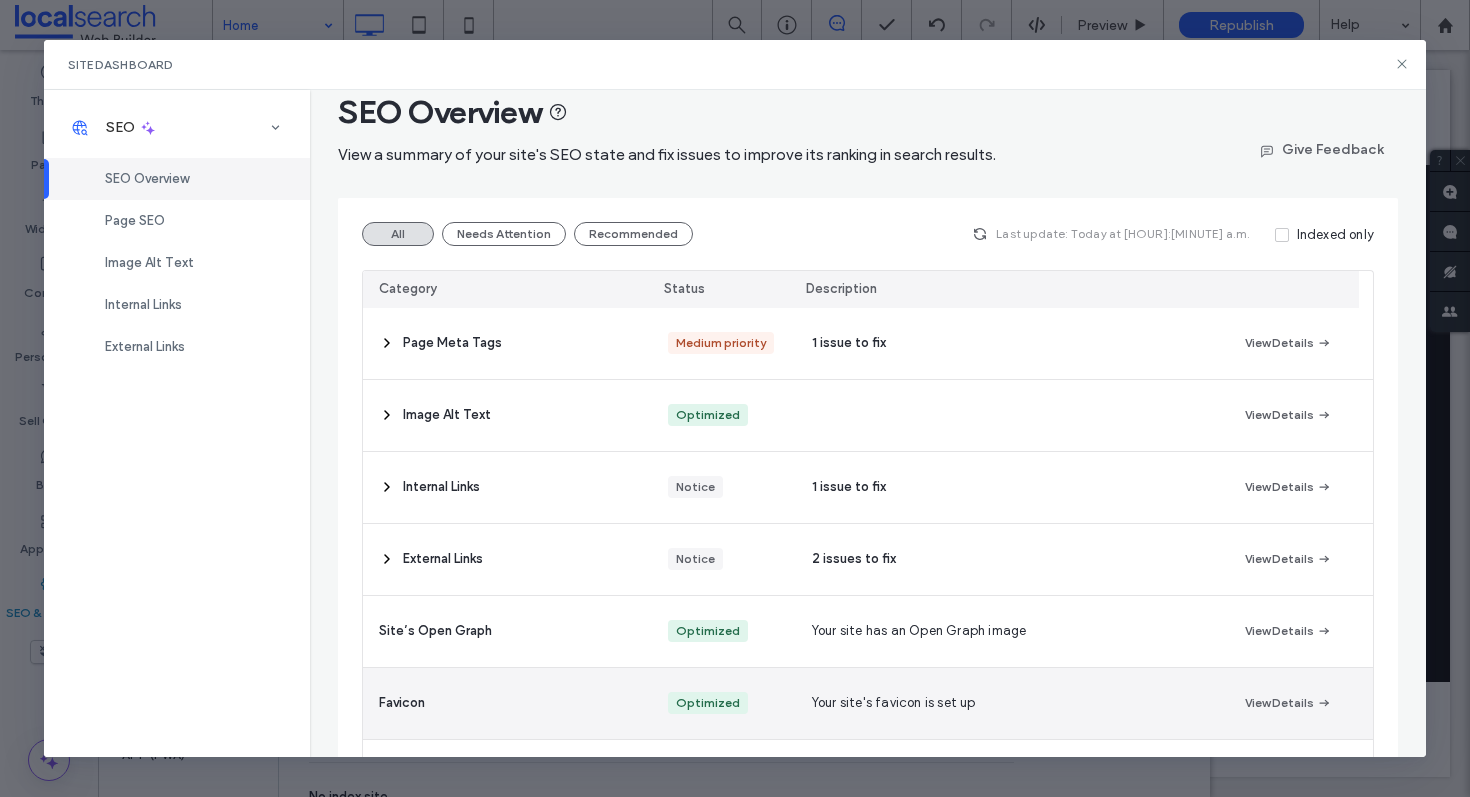 scroll, scrollTop: 0, scrollLeft: 0, axis: both 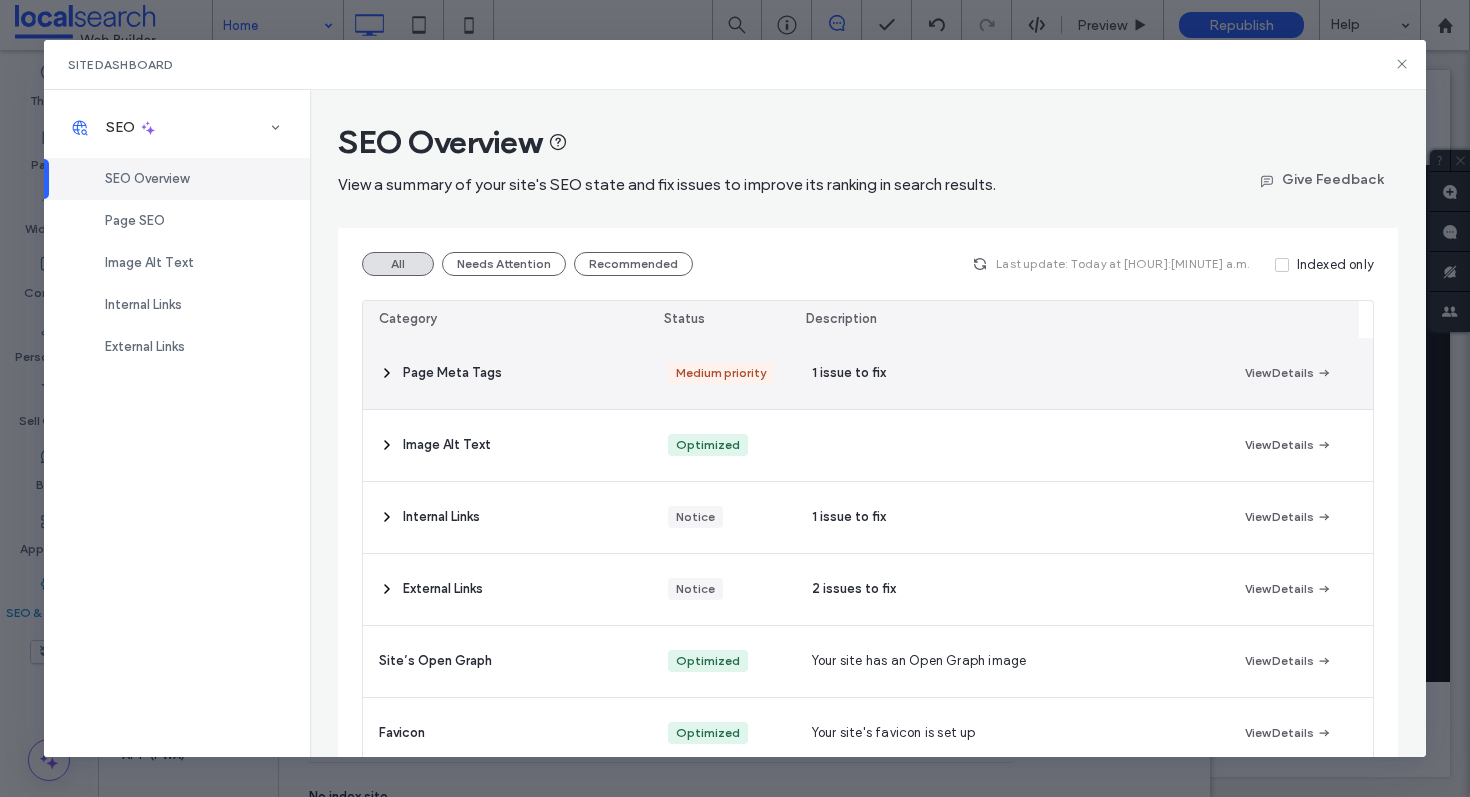 click on "Page Meta Tags" at bounding box center [507, 373] 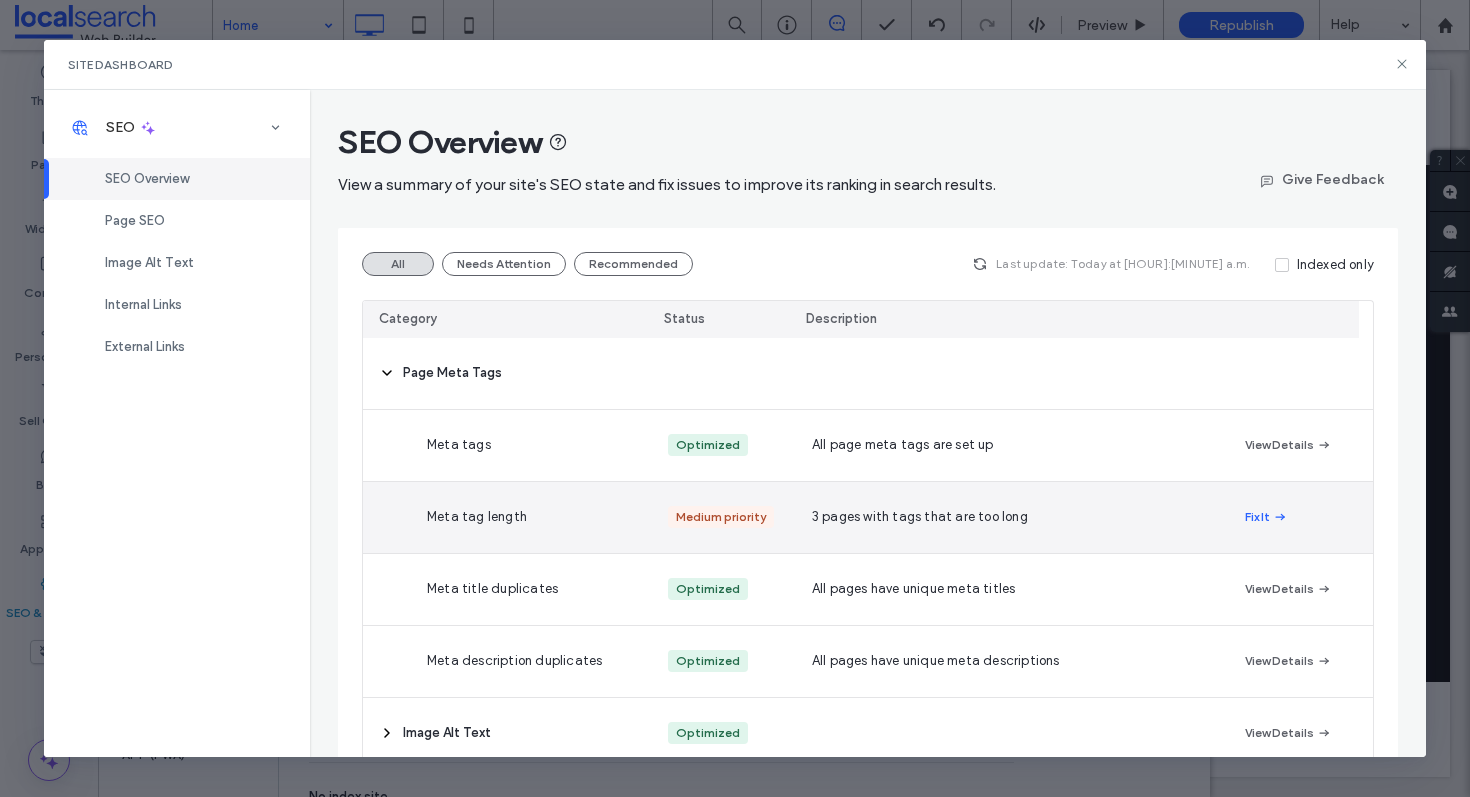 click on "Medium priority" at bounding box center (724, 517) 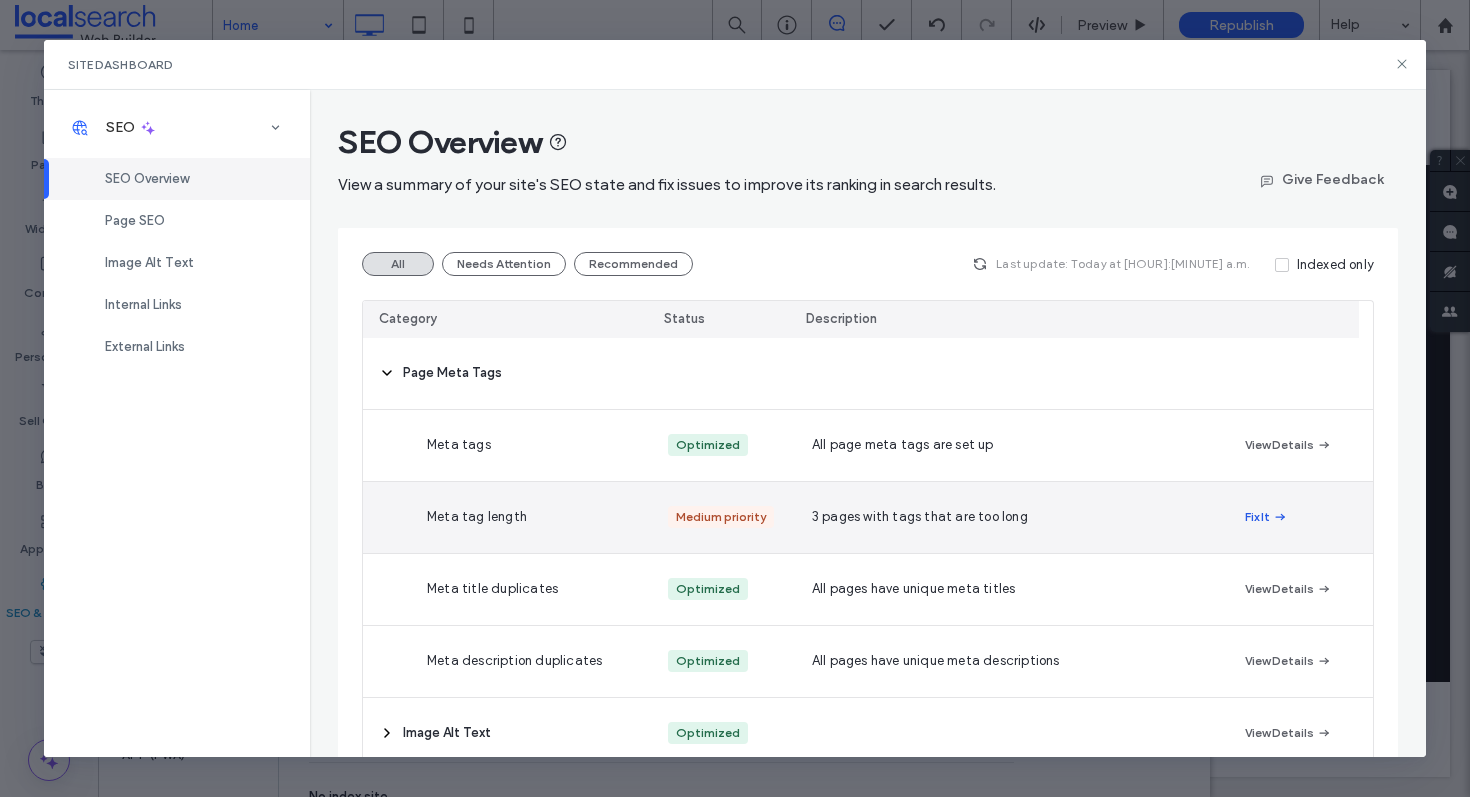 click at bounding box center (1279, 517) 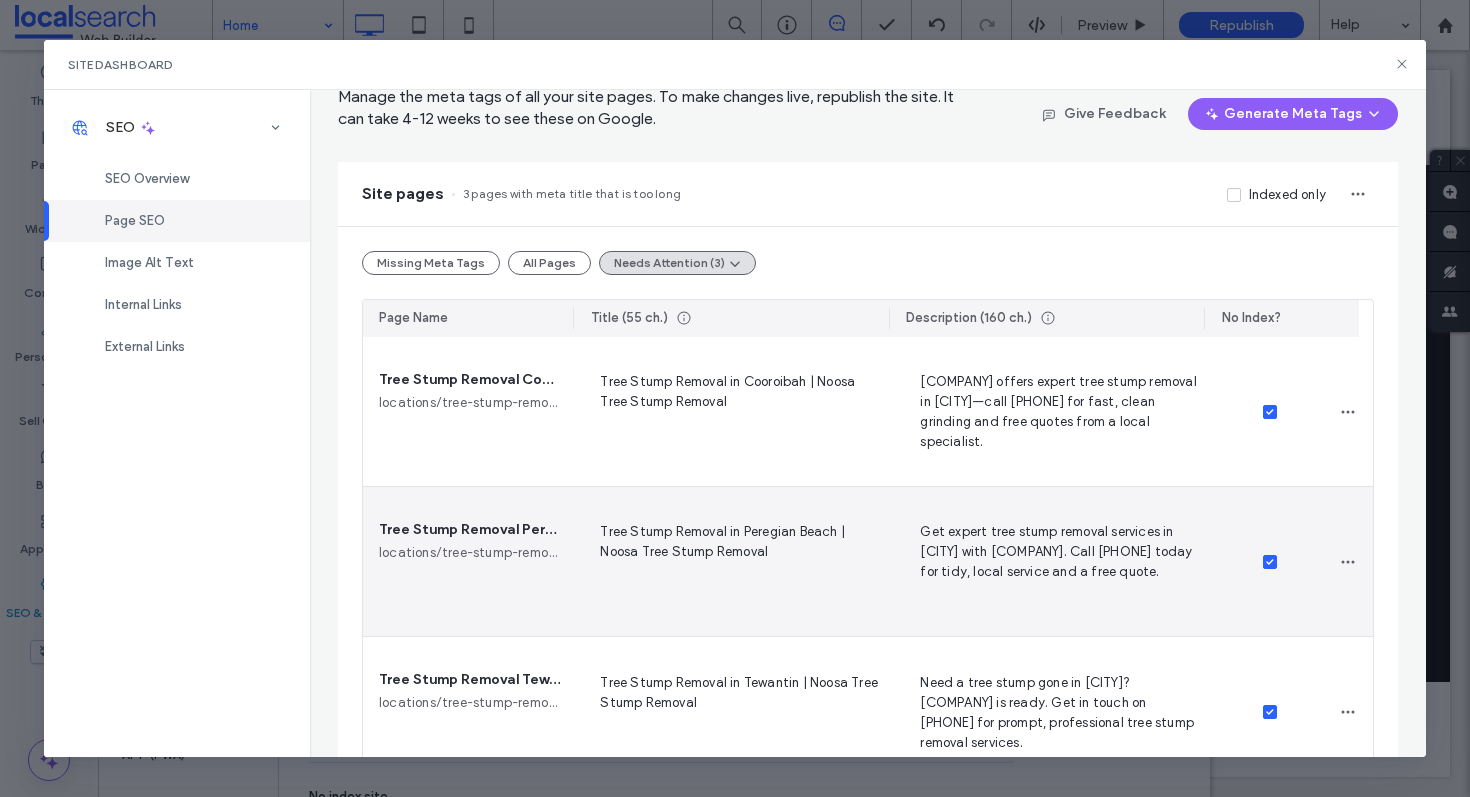 scroll, scrollTop: 125, scrollLeft: 0, axis: vertical 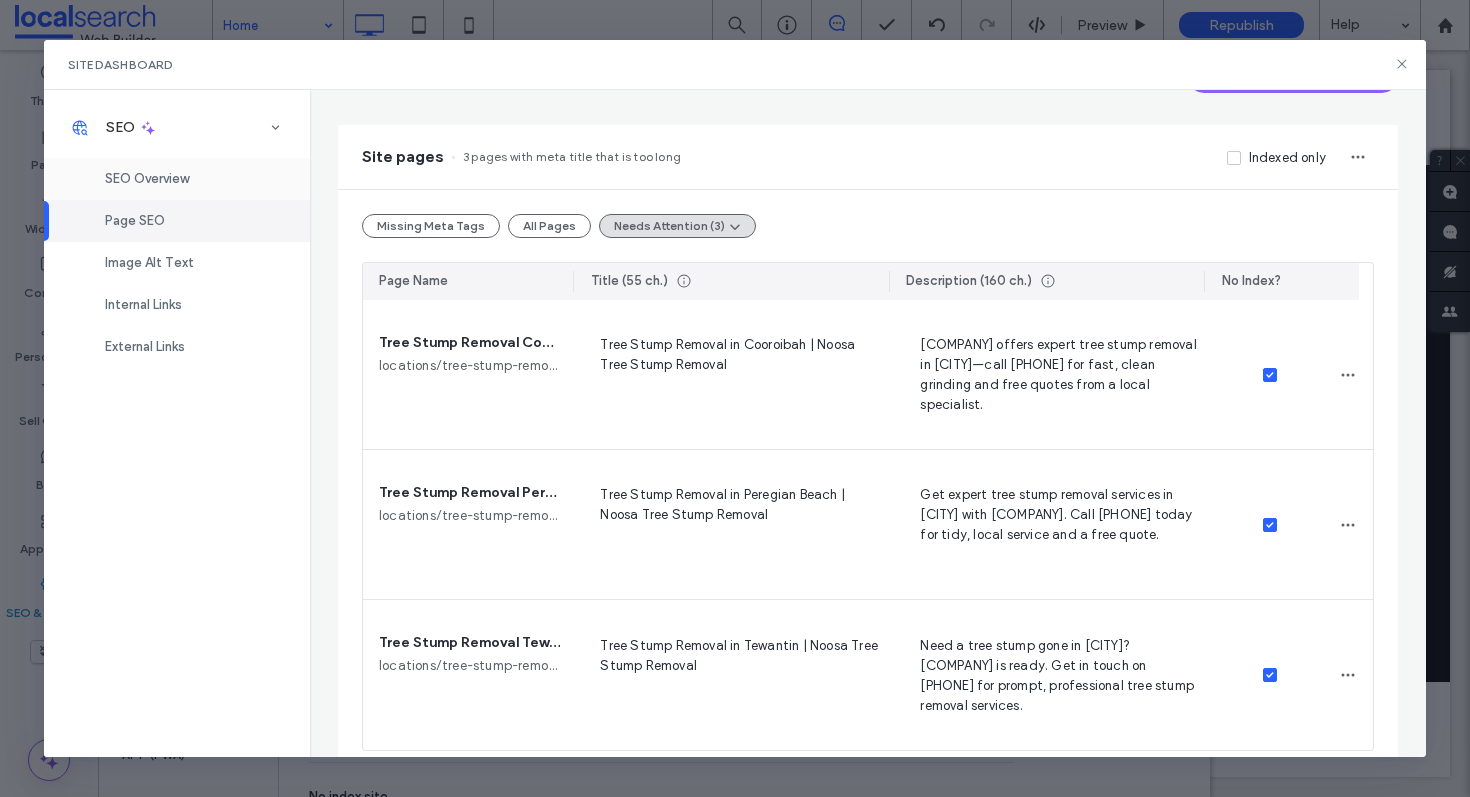 click on "SEO Overview" at bounding box center [147, 178] 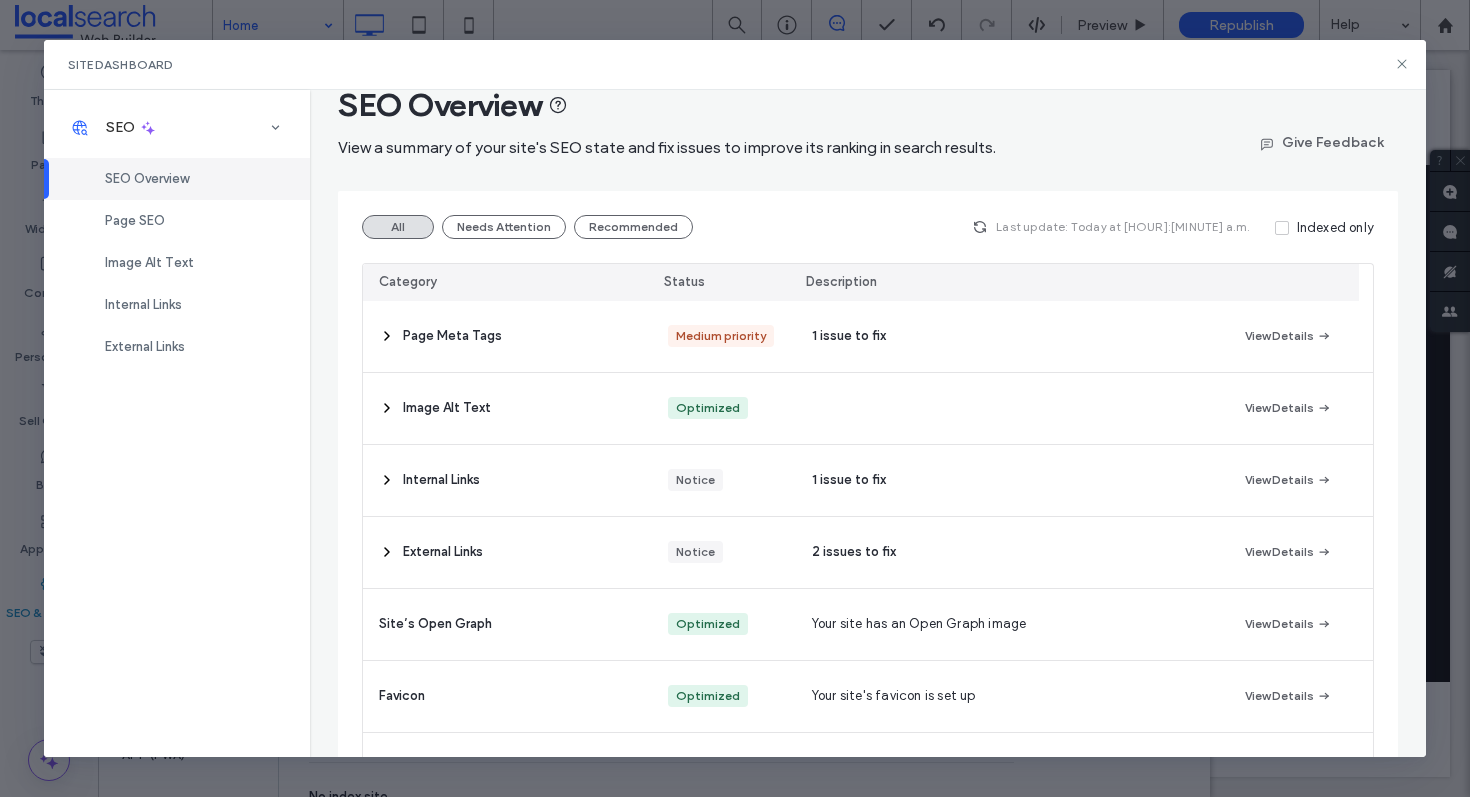 scroll, scrollTop: 125, scrollLeft: 0, axis: vertical 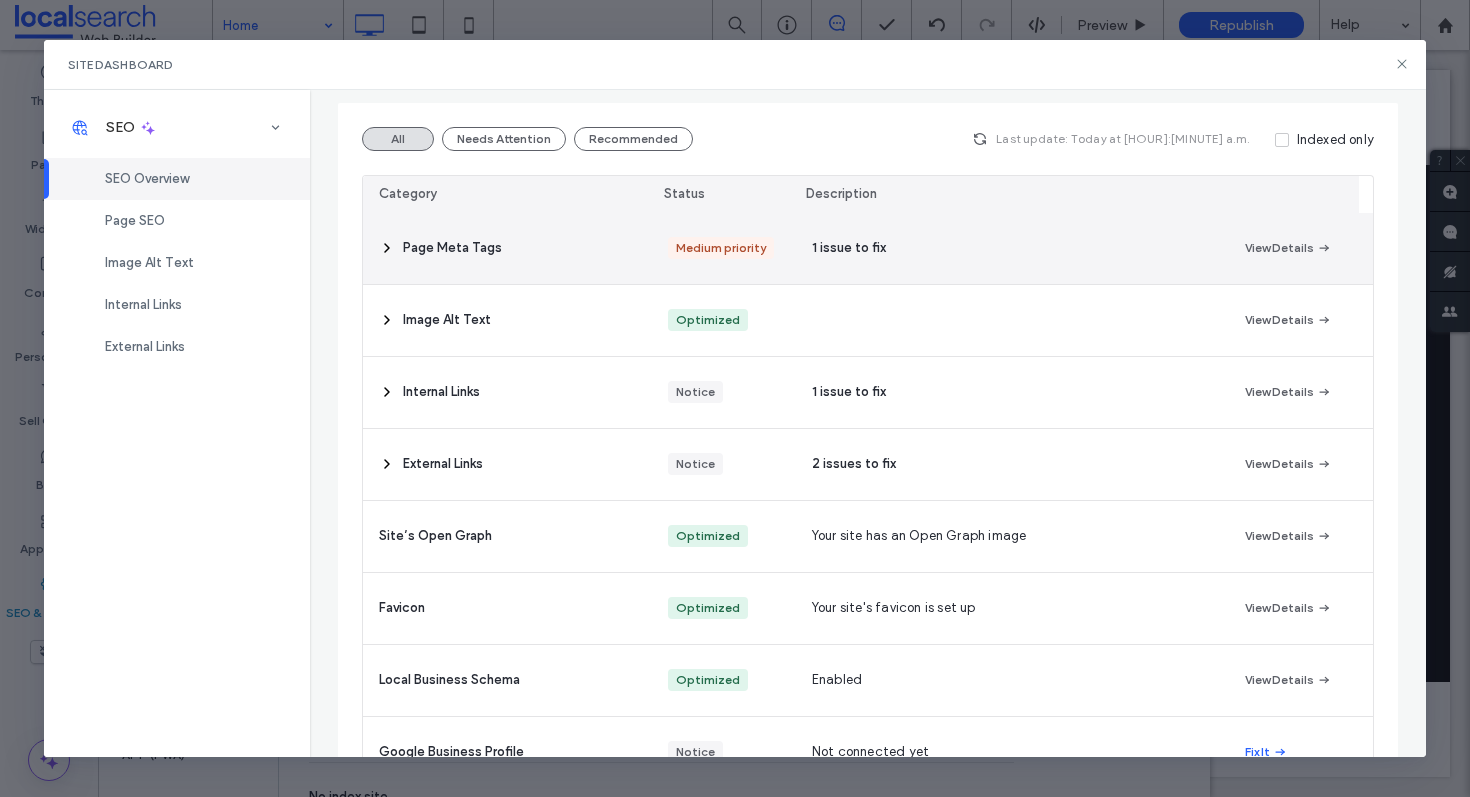 click on "Page Meta Tags" at bounding box center (507, 248) 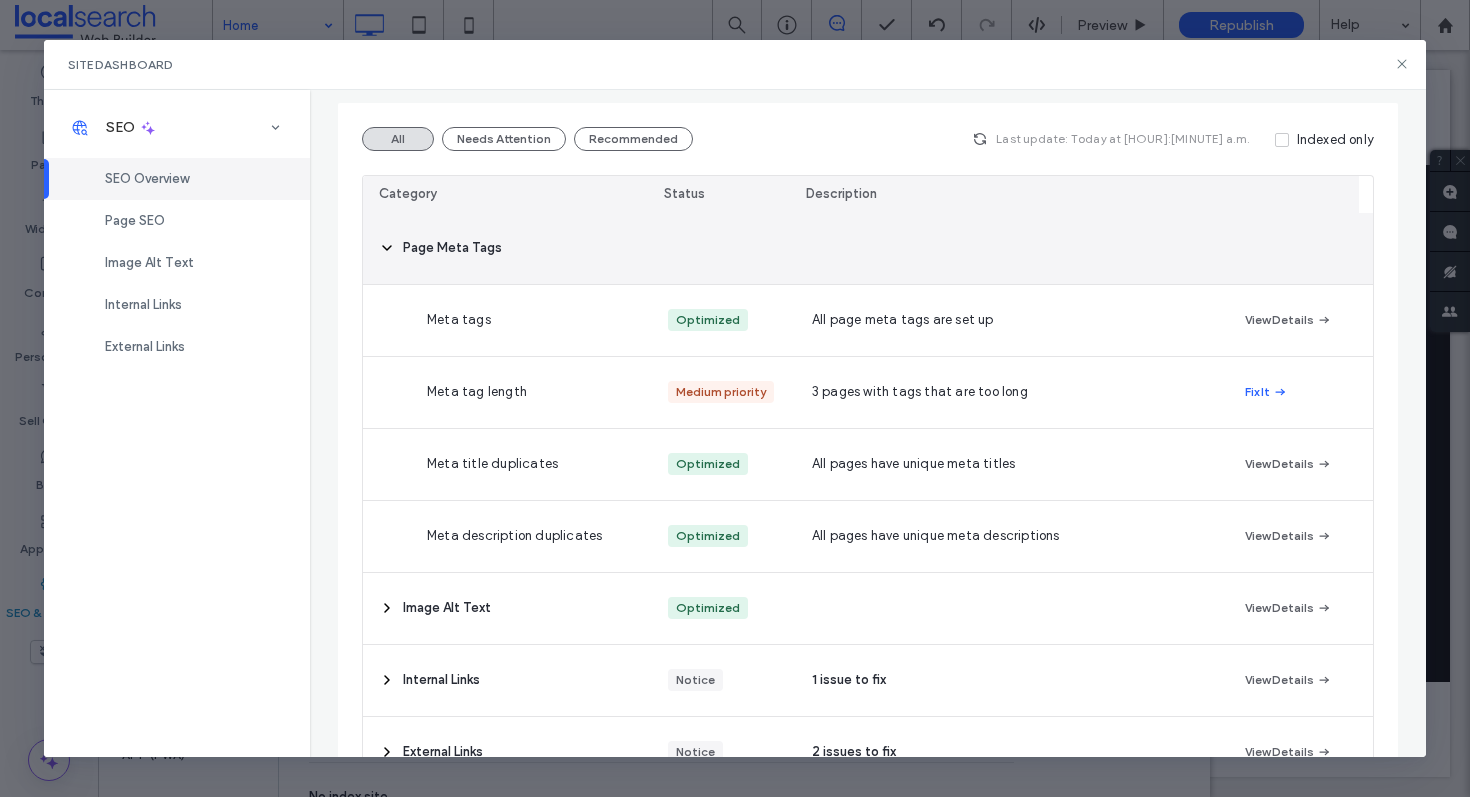 click on "Page Meta Tags" at bounding box center (507, 248) 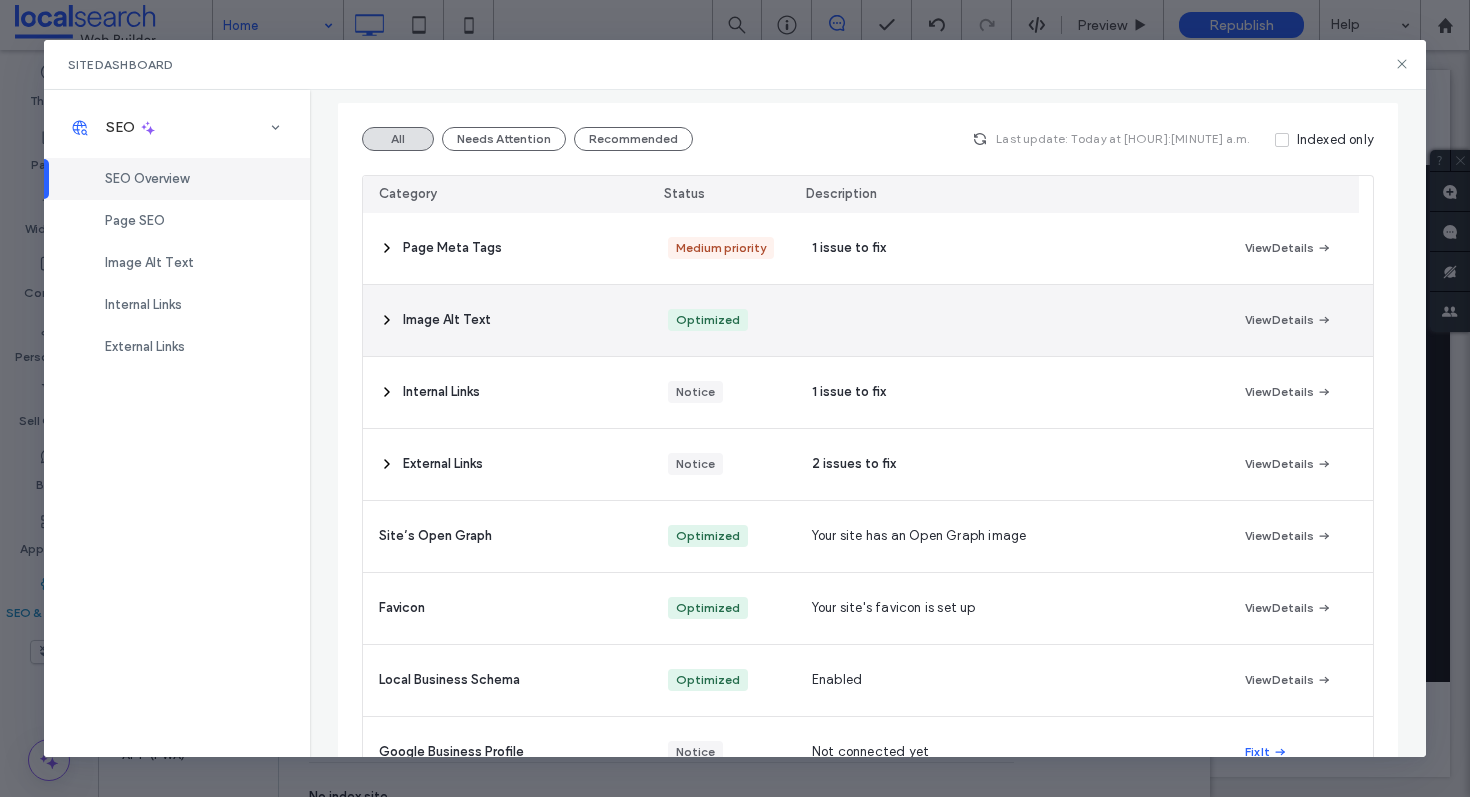 click on "Image Alt Text" at bounding box center (507, 320) 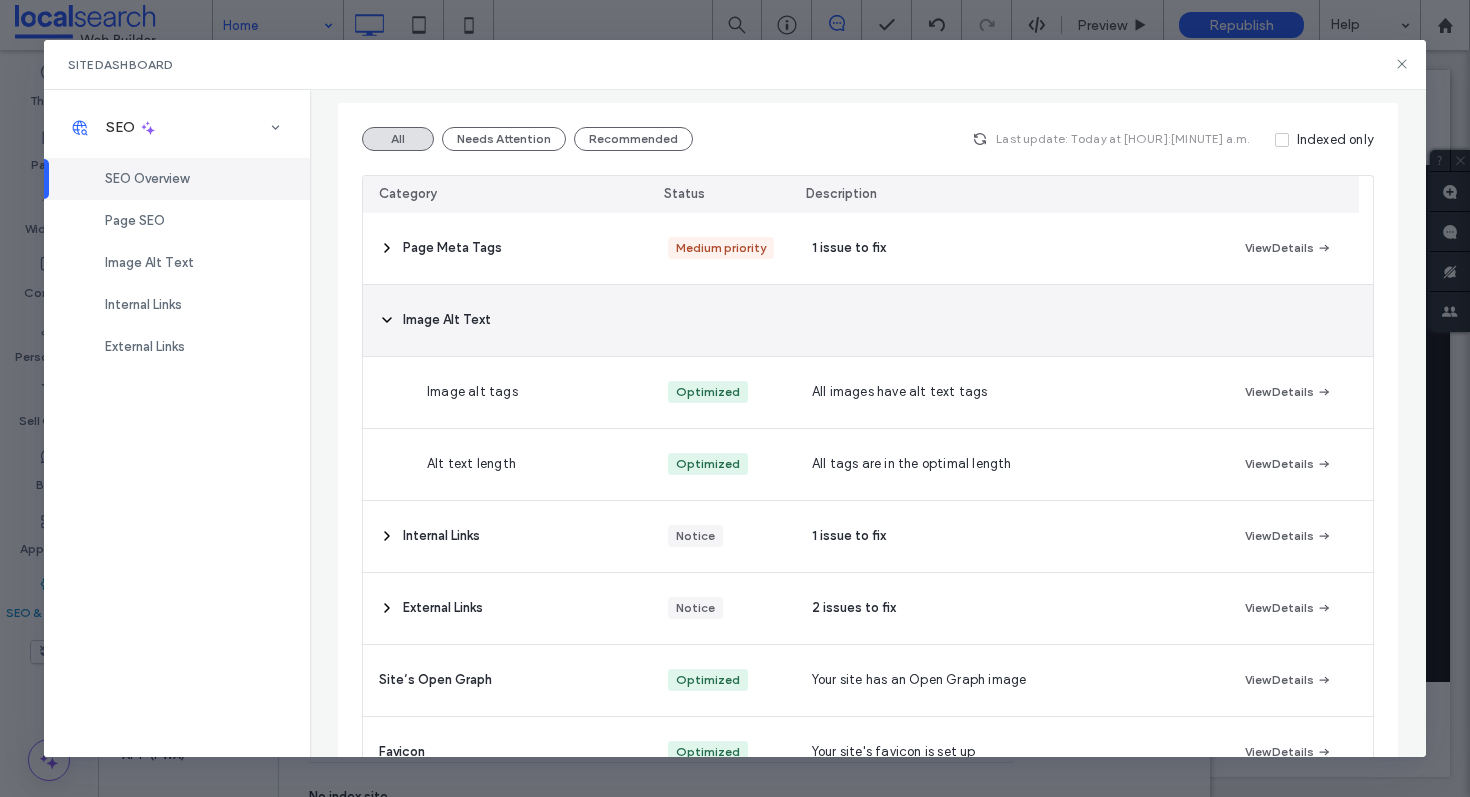 click on "Image Alt Text" at bounding box center [507, 320] 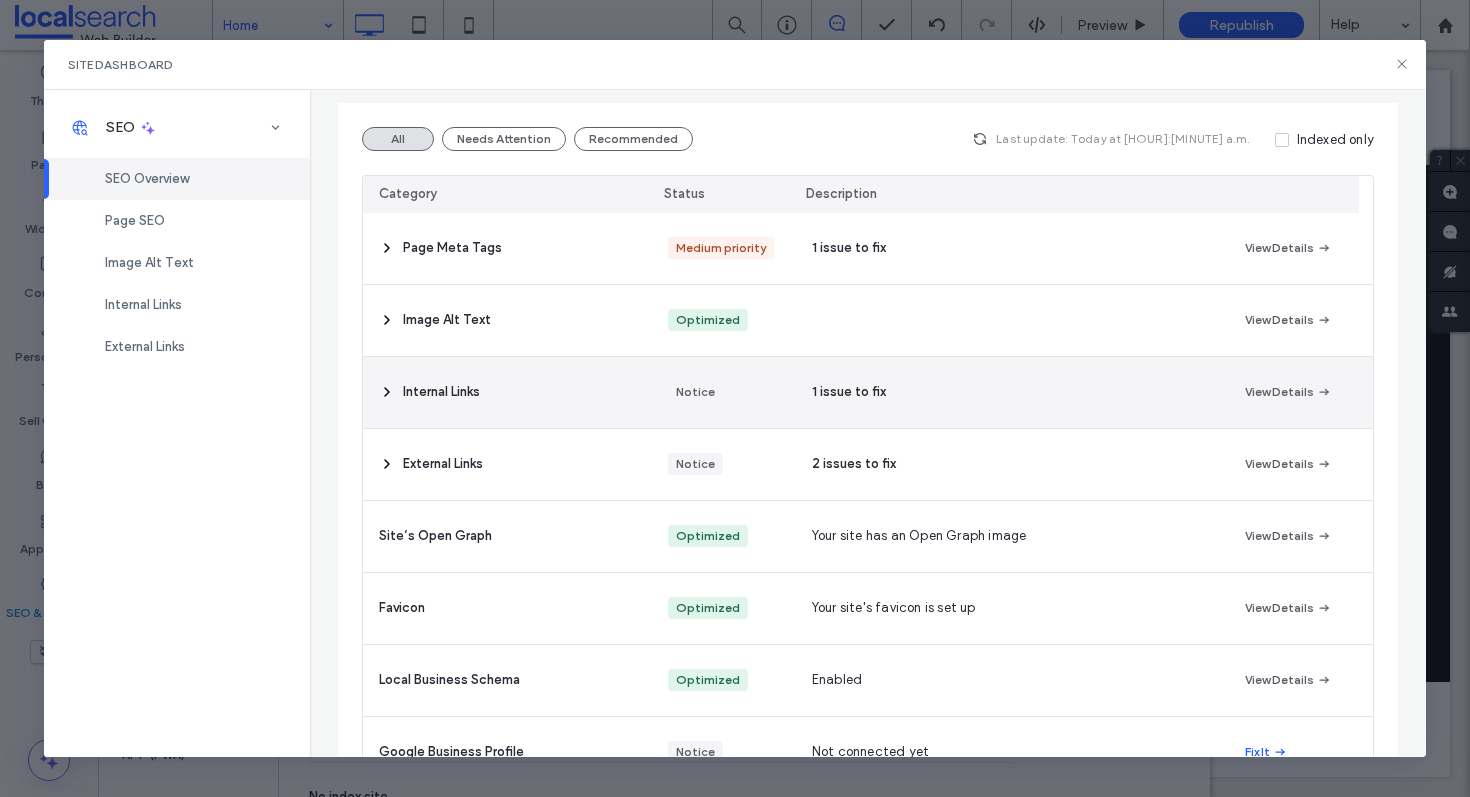 click on "Internal Links" at bounding box center [507, 392] 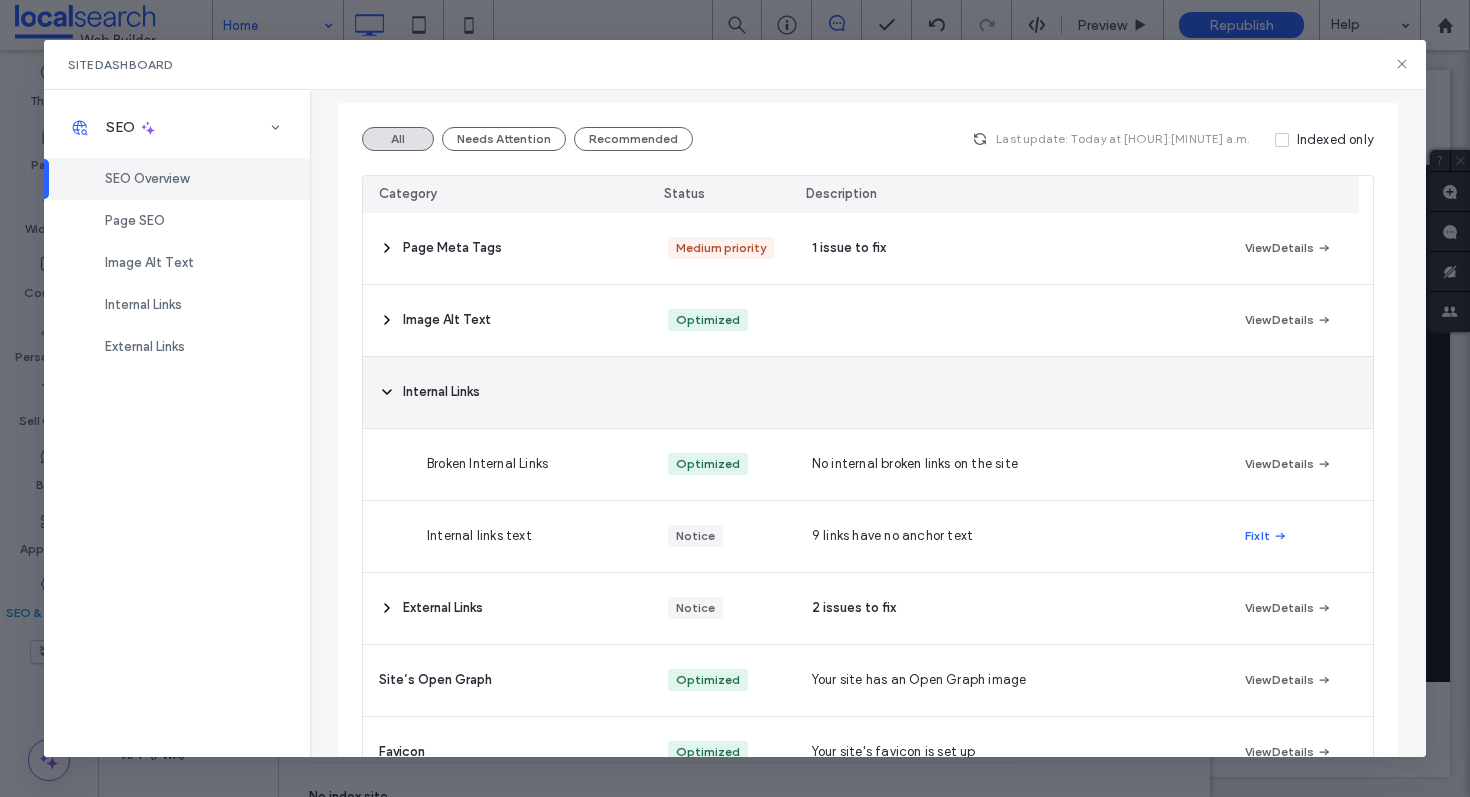 click on "Internal Links" at bounding box center [507, 392] 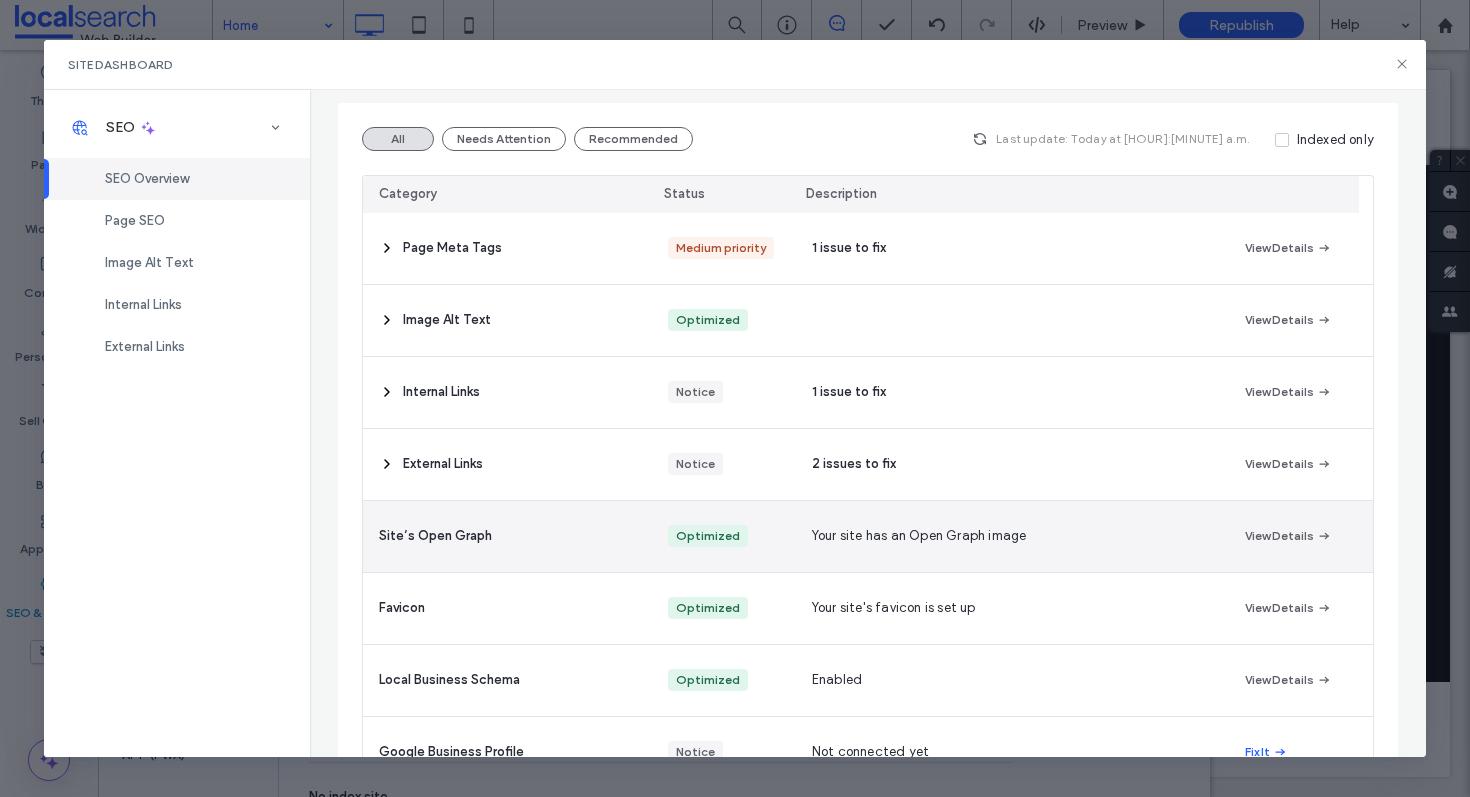 click on "External Links" at bounding box center (507, 464) 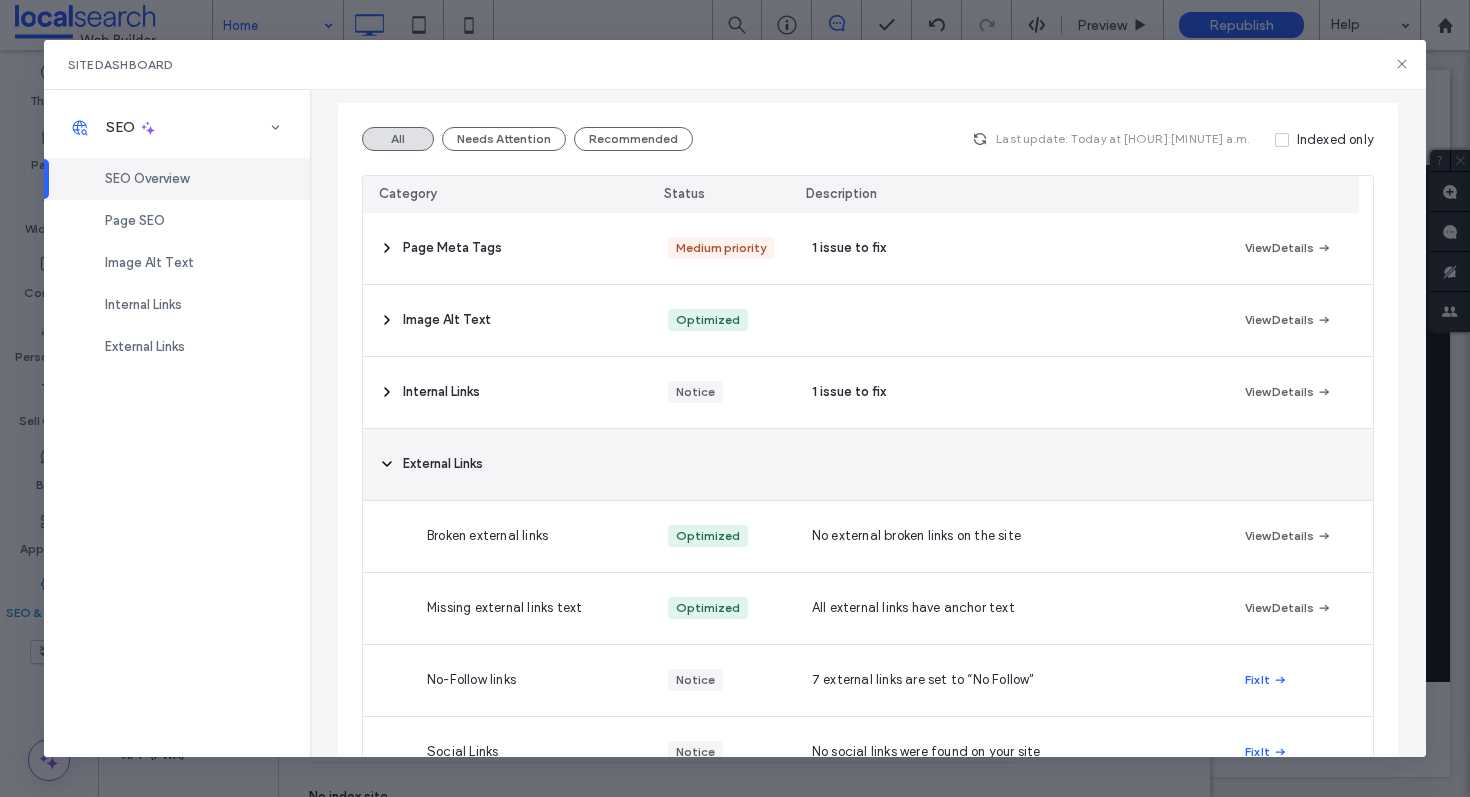 click on "External Links" at bounding box center [507, 464] 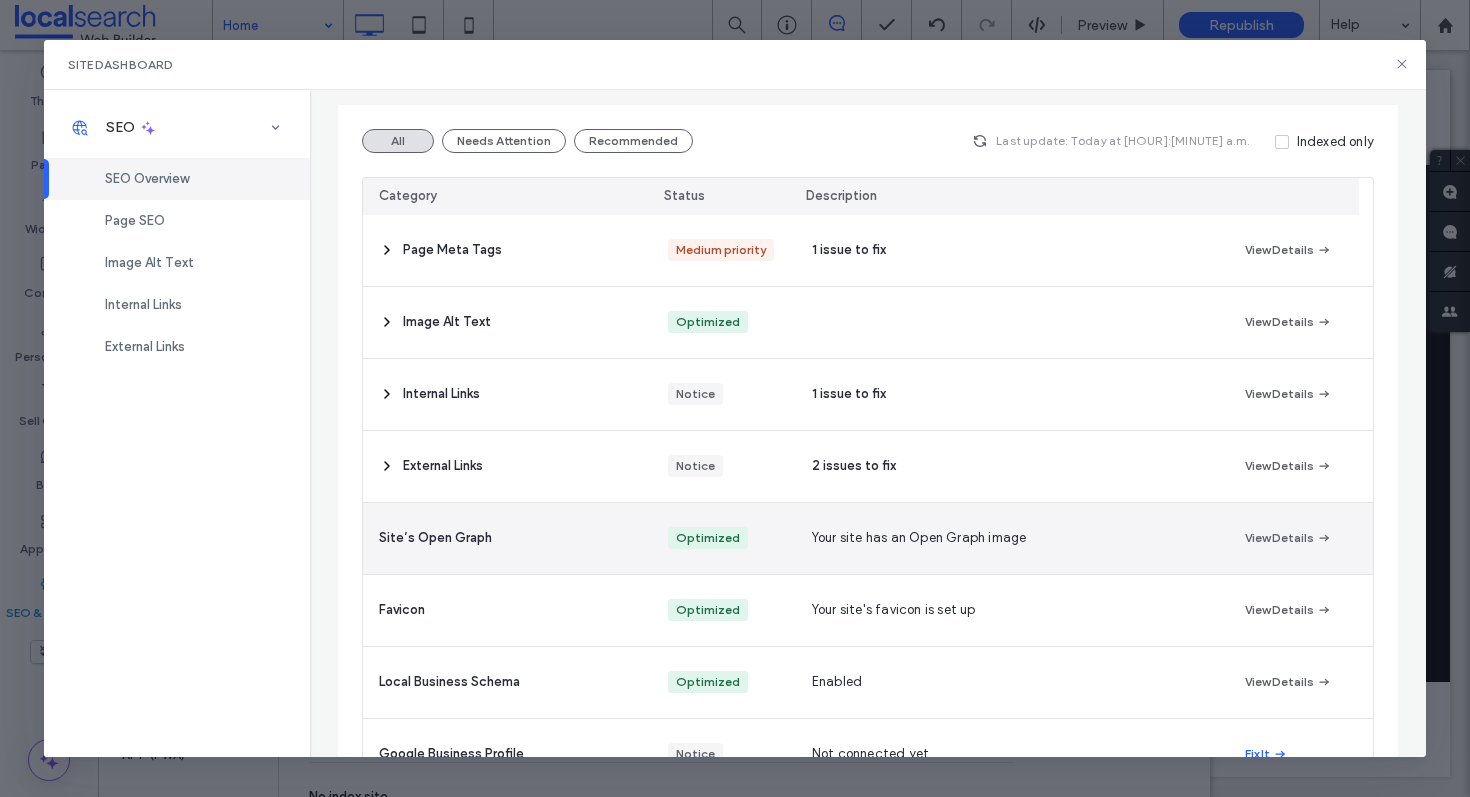 scroll, scrollTop: 121, scrollLeft: 0, axis: vertical 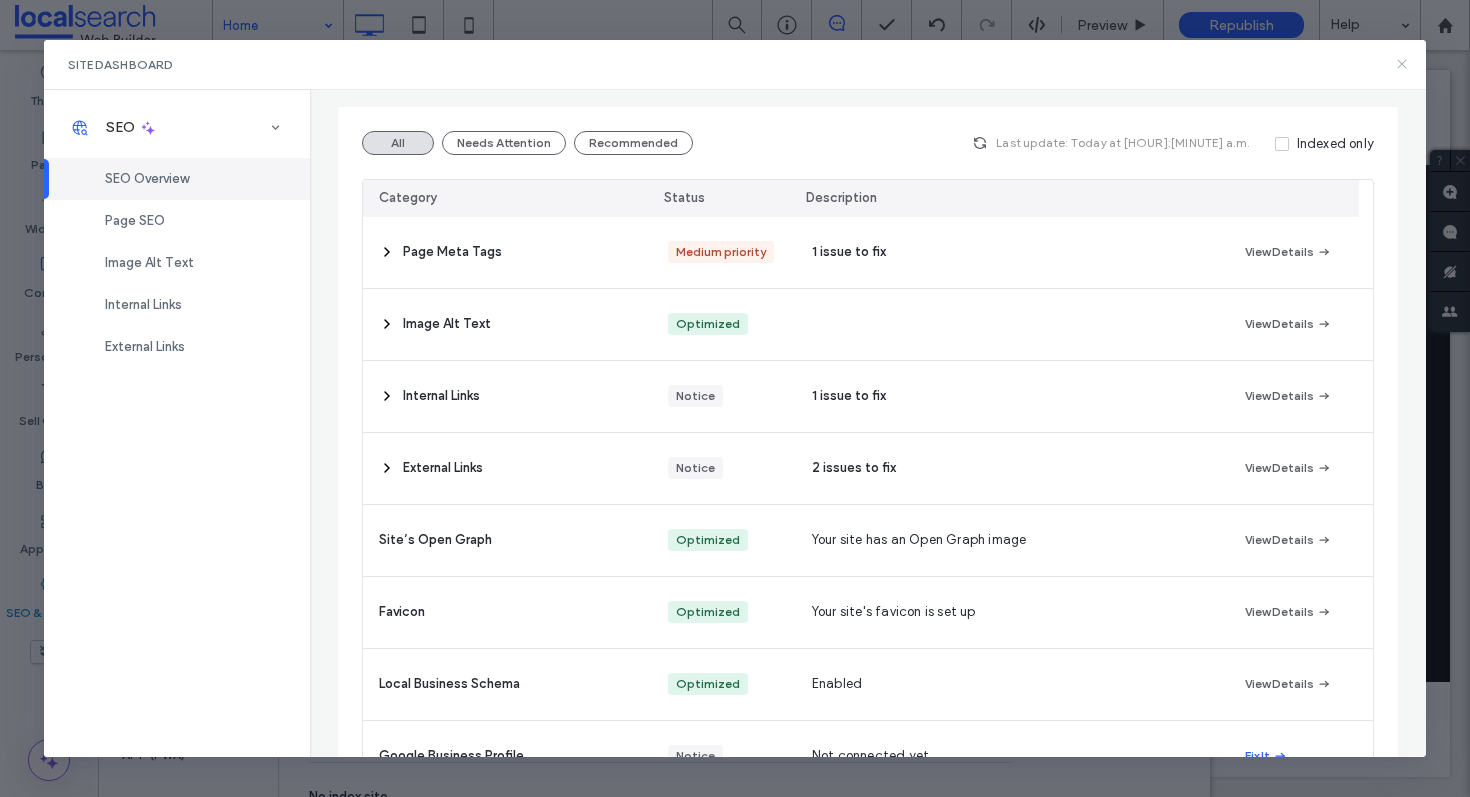 click 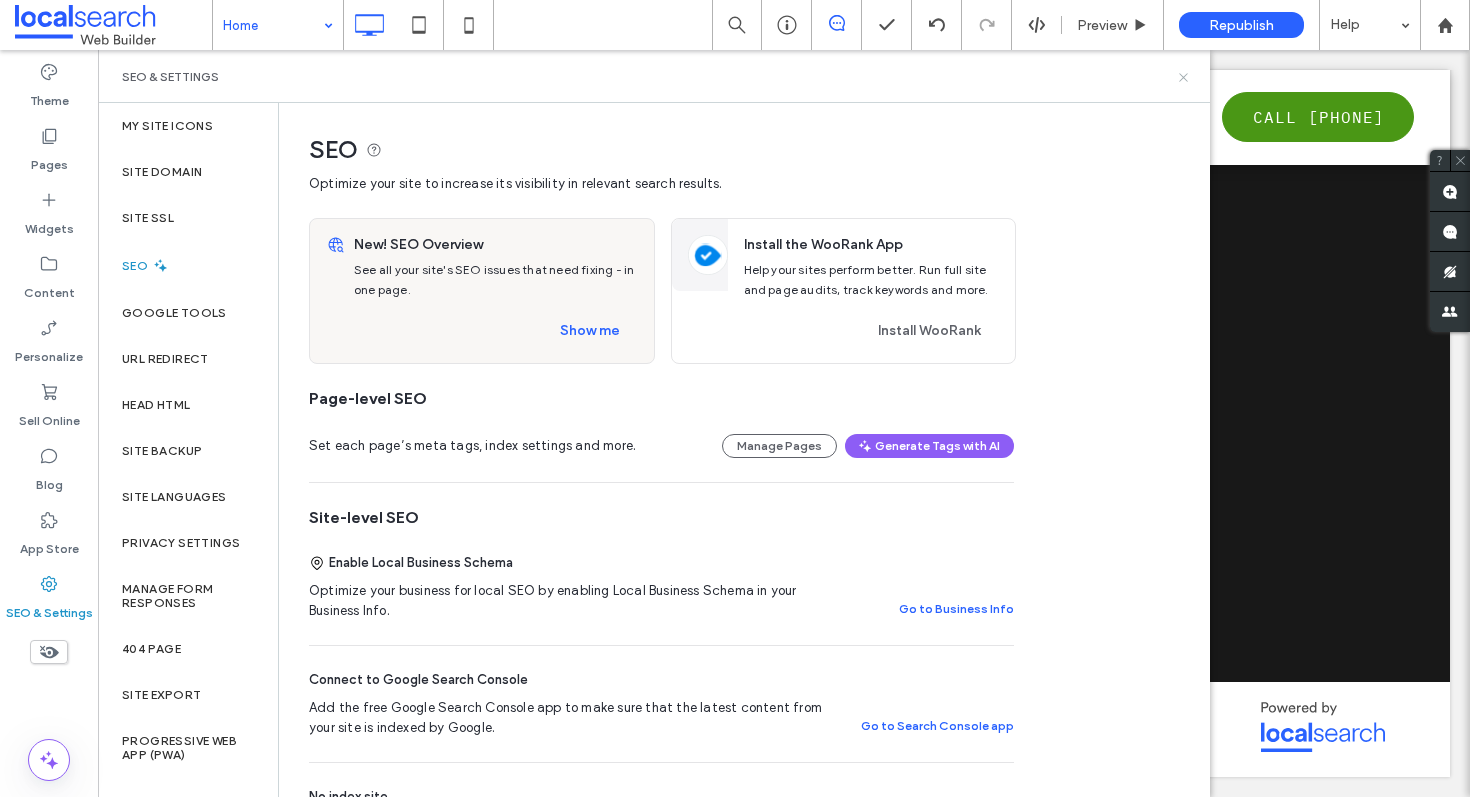 click 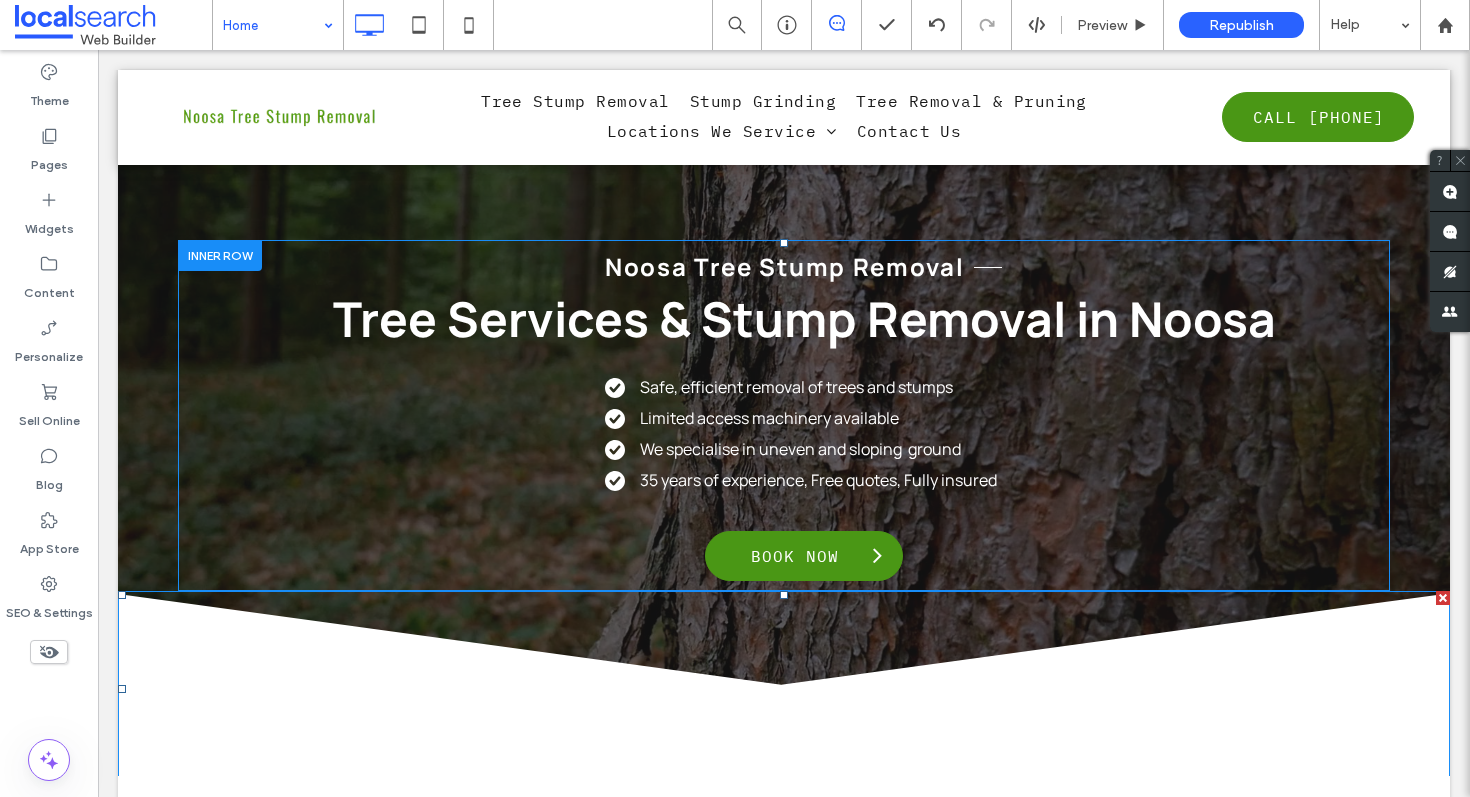 scroll, scrollTop: 0, scrollLeft: 0, axis: both 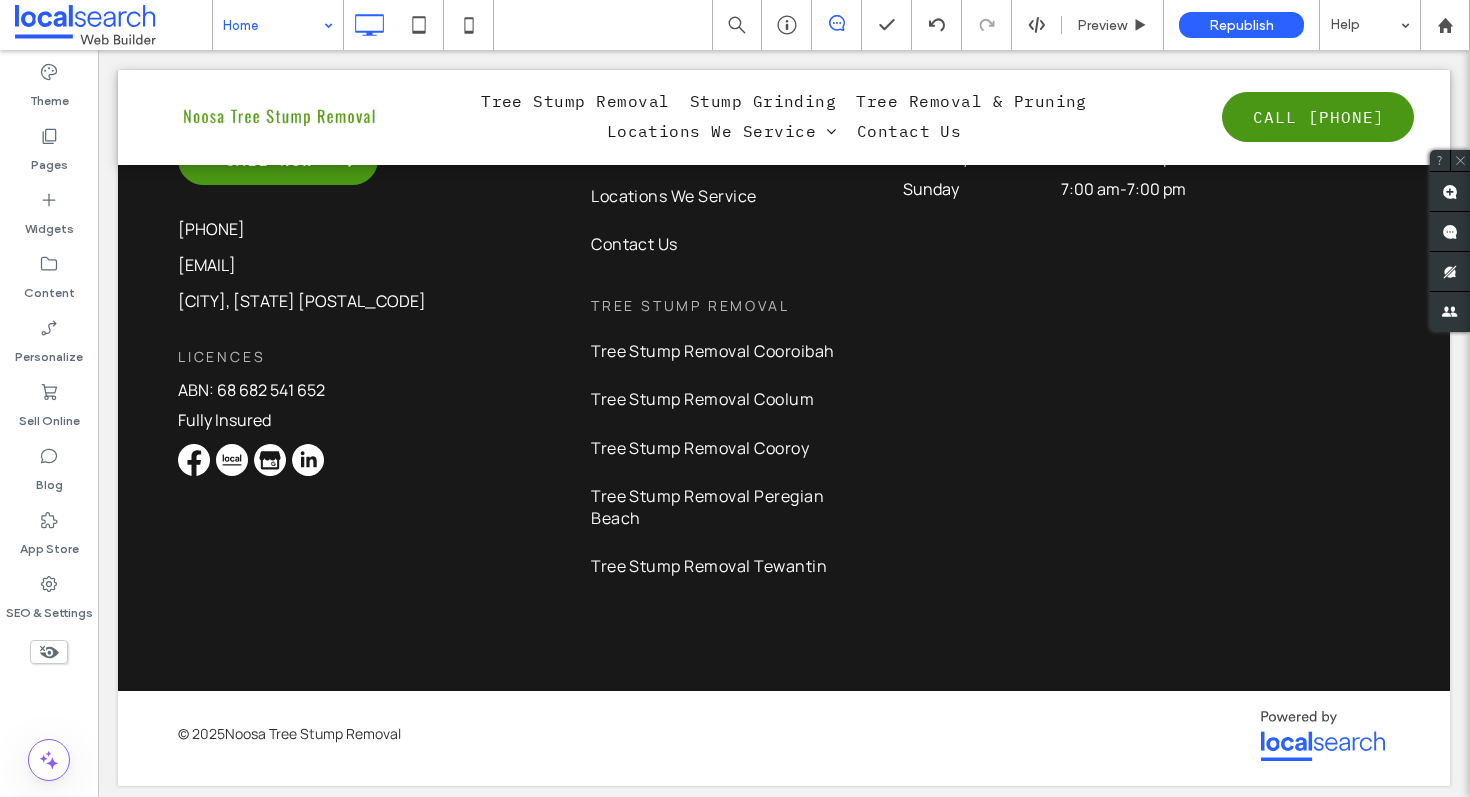 click at bounding box center (273, 25) 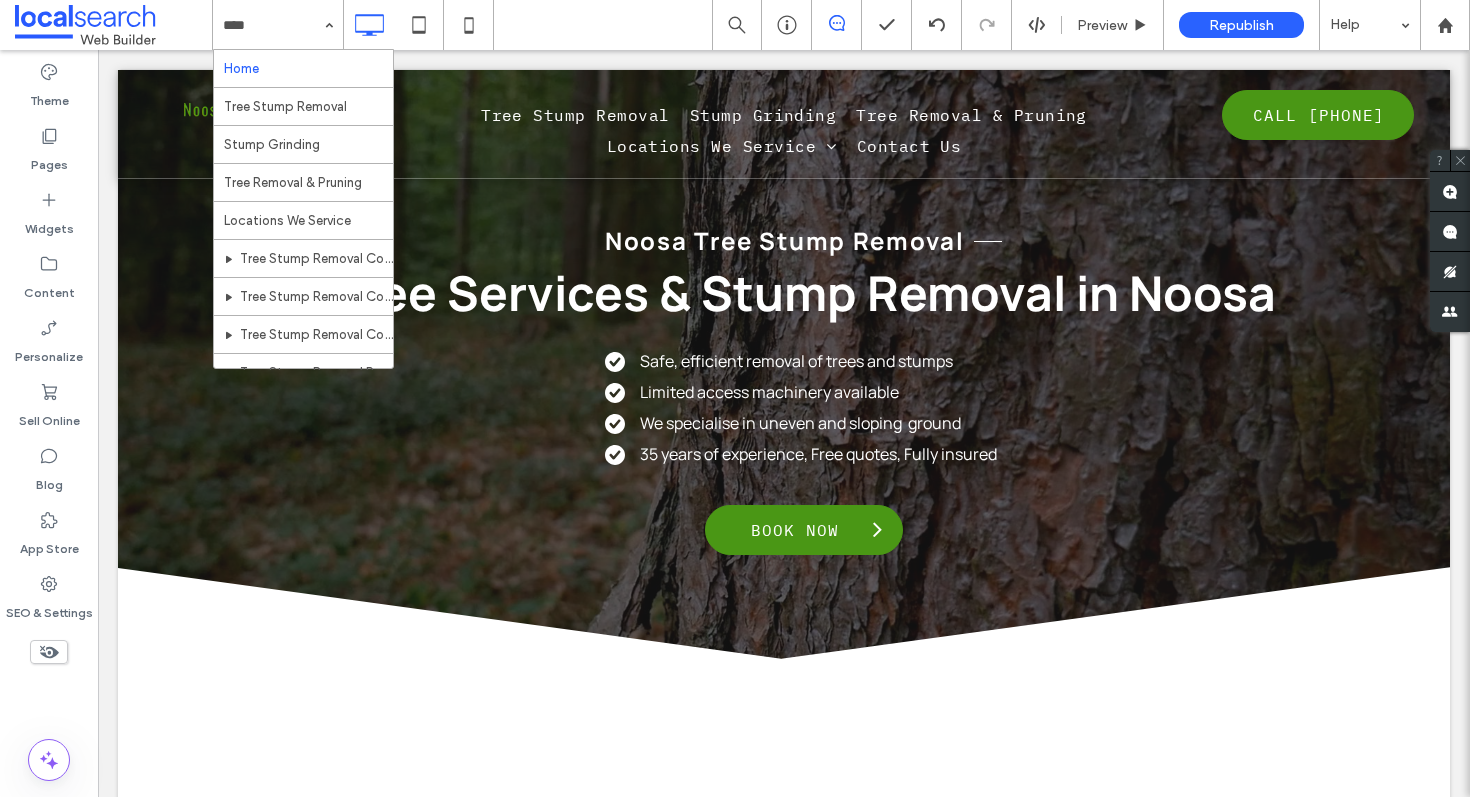 scroll, scrollTop: 0, scrollLeft: 0, axis: both 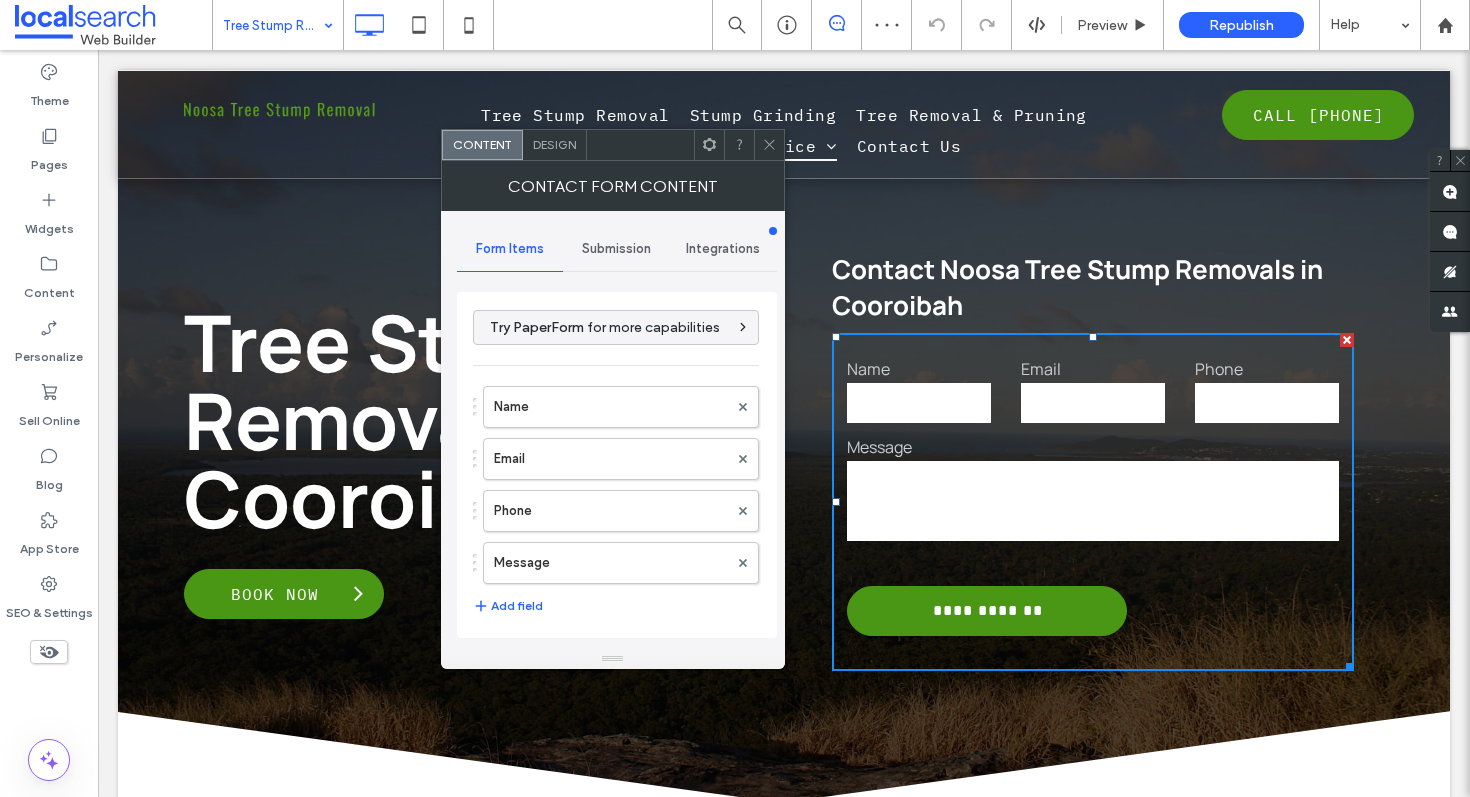 click on "Submission" at bounding box center (616, 249) 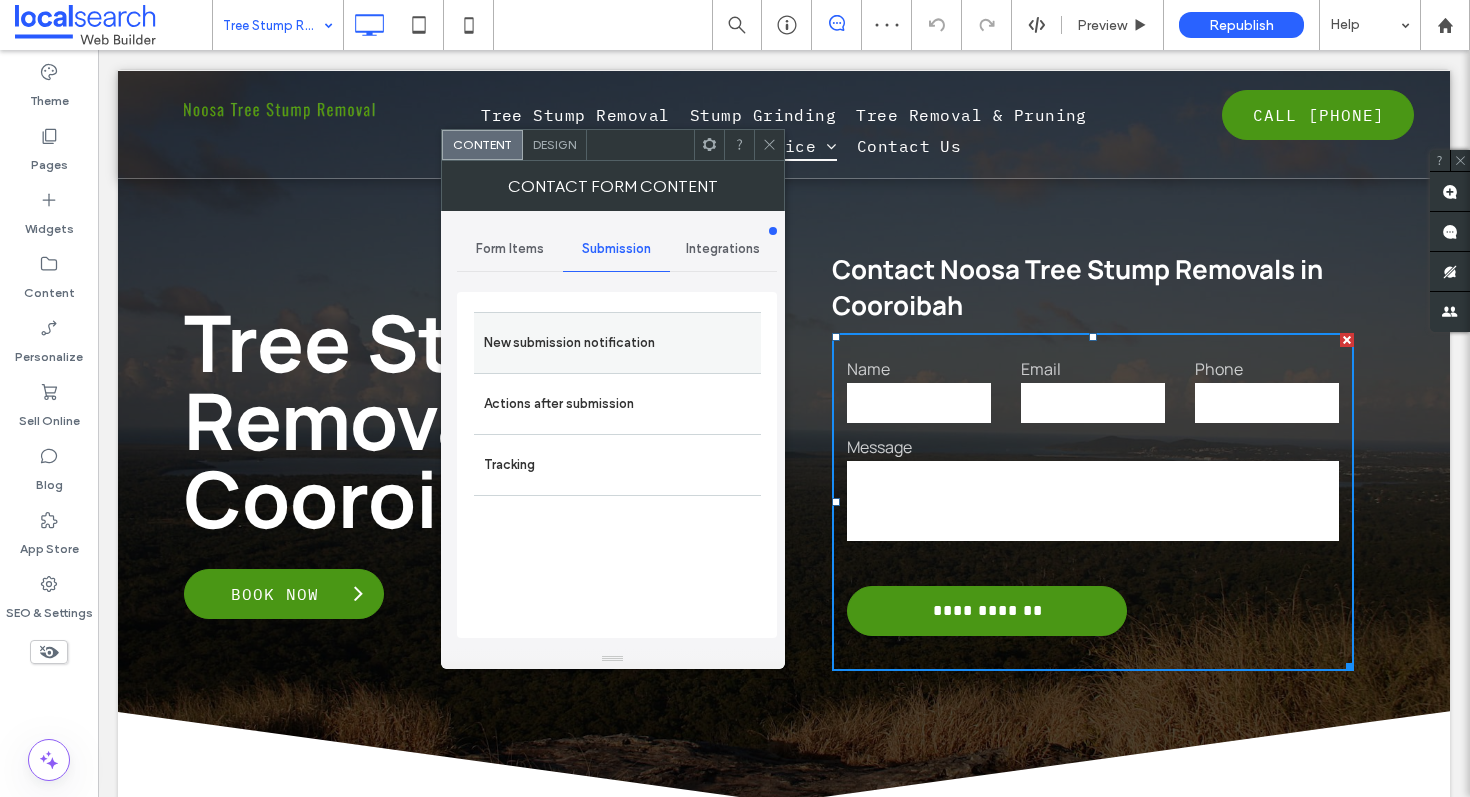 click on "New submission notification" at bounding box center (617, 343) 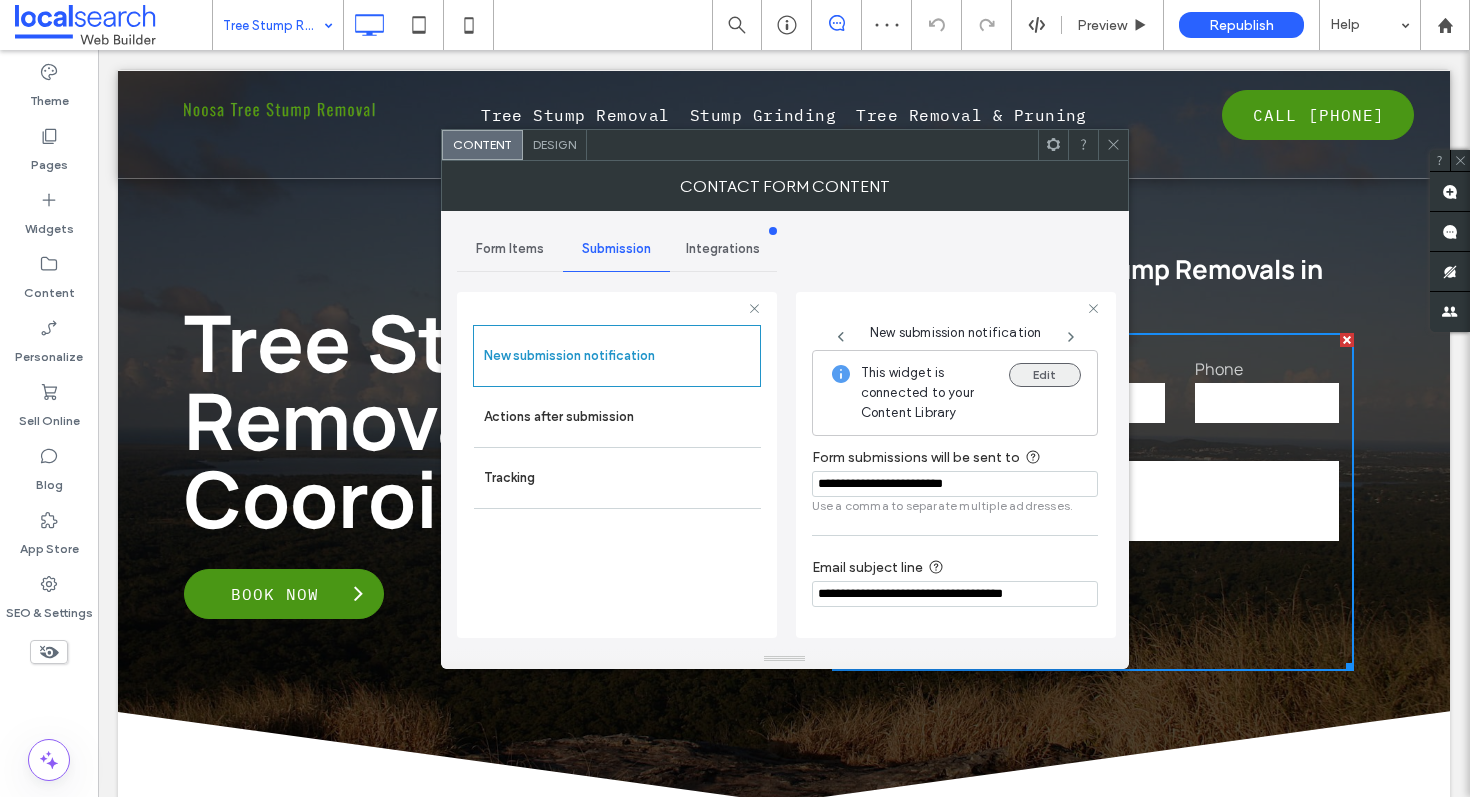 click on "Edit" at bounding box center (1045, 375) 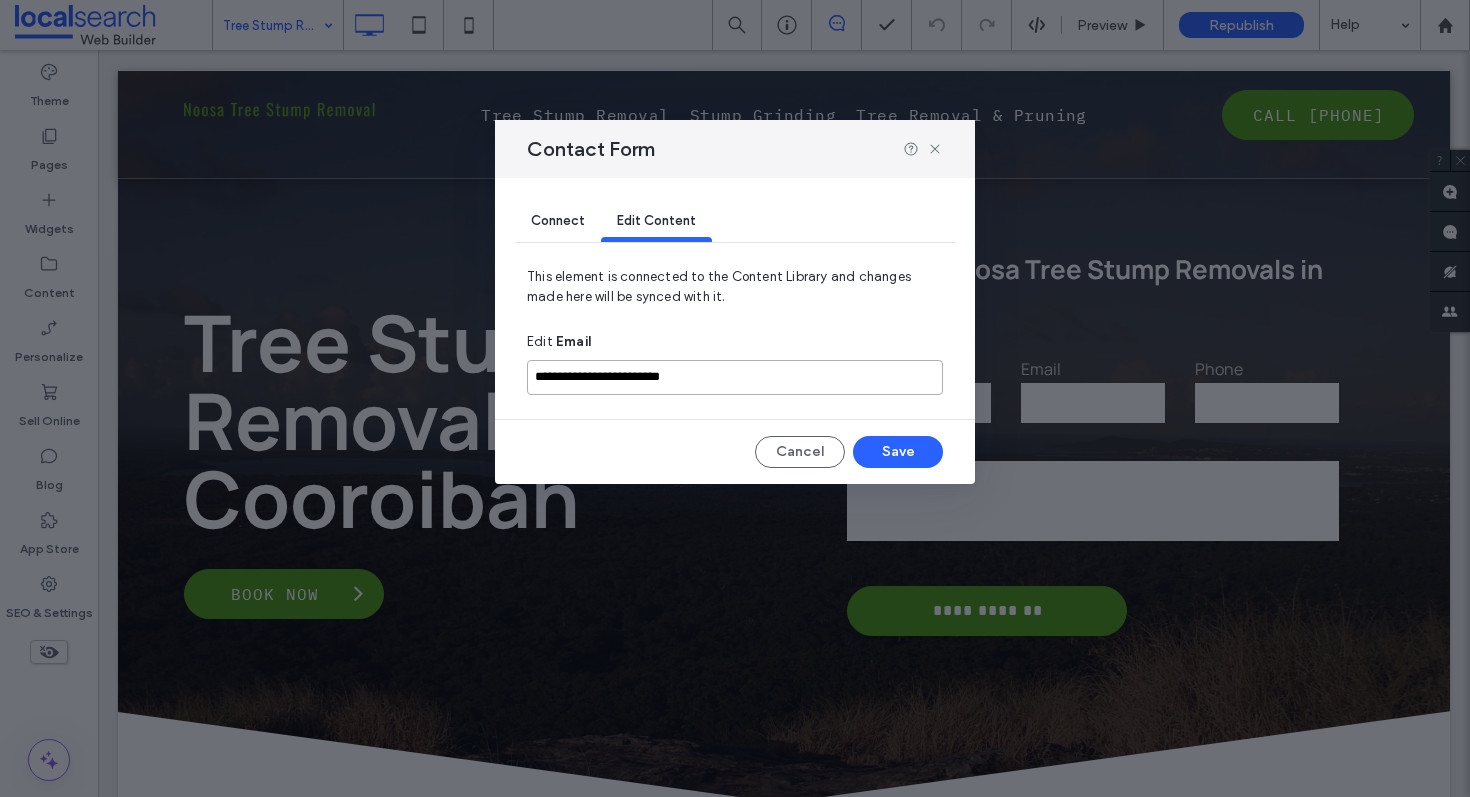drag, startPoint x: 825, startPoint y: 387, endPoint x: 475, endPoint y: 370, distance: 350.41263 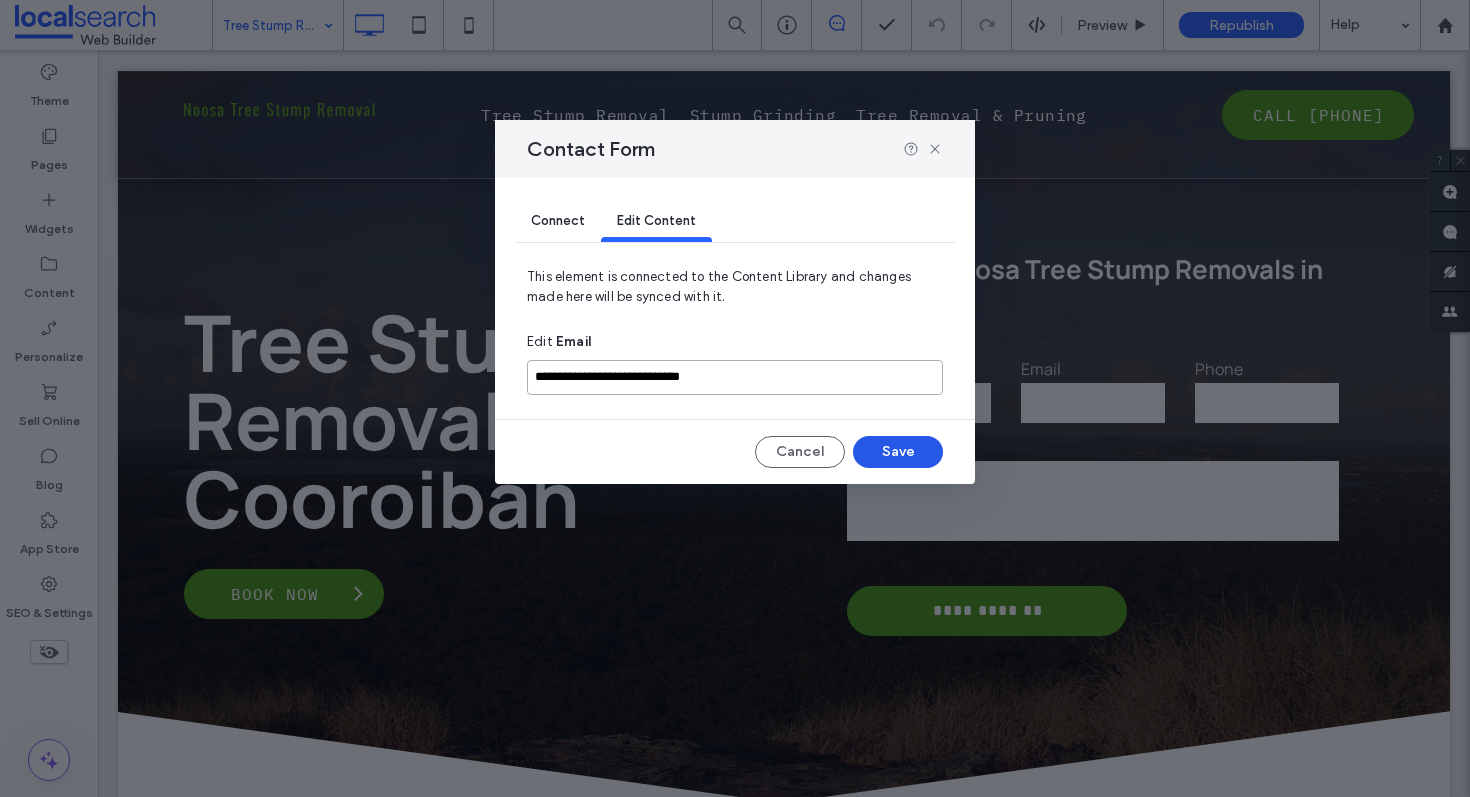 type on "**********" 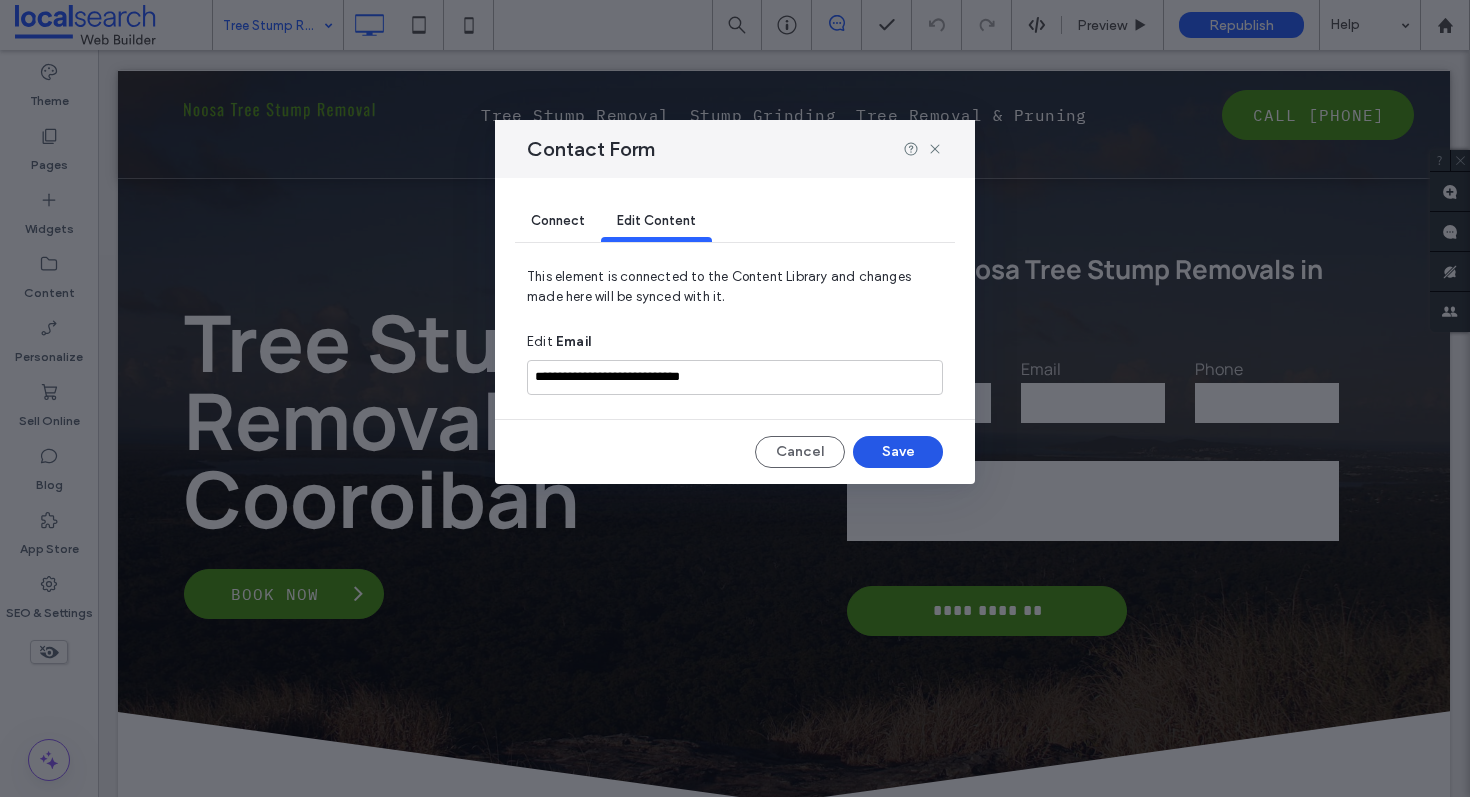 click on "Save" at bounding box center [898, 452] 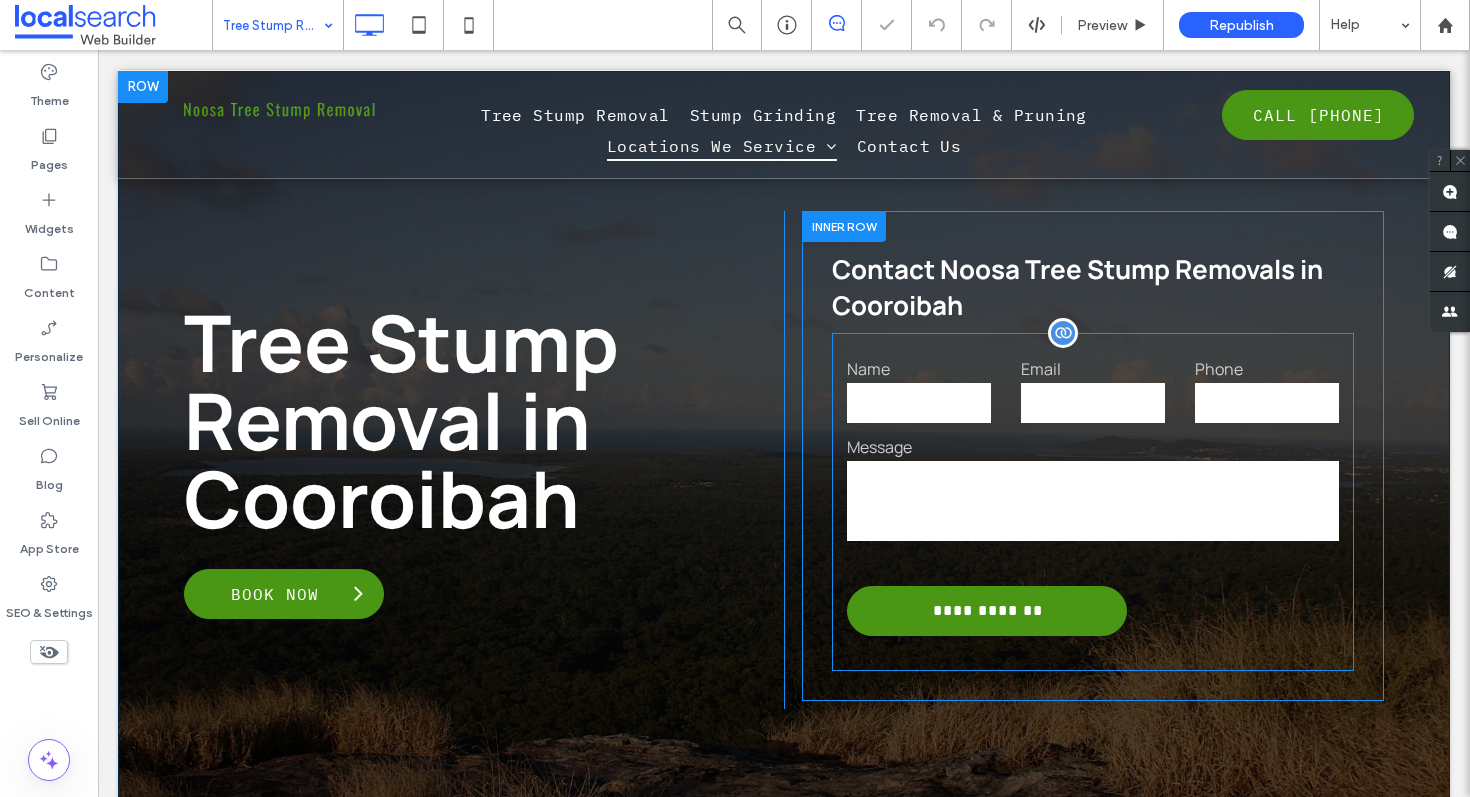 scroll, scrollTop: 0, scrollLeft: 0, axis: both 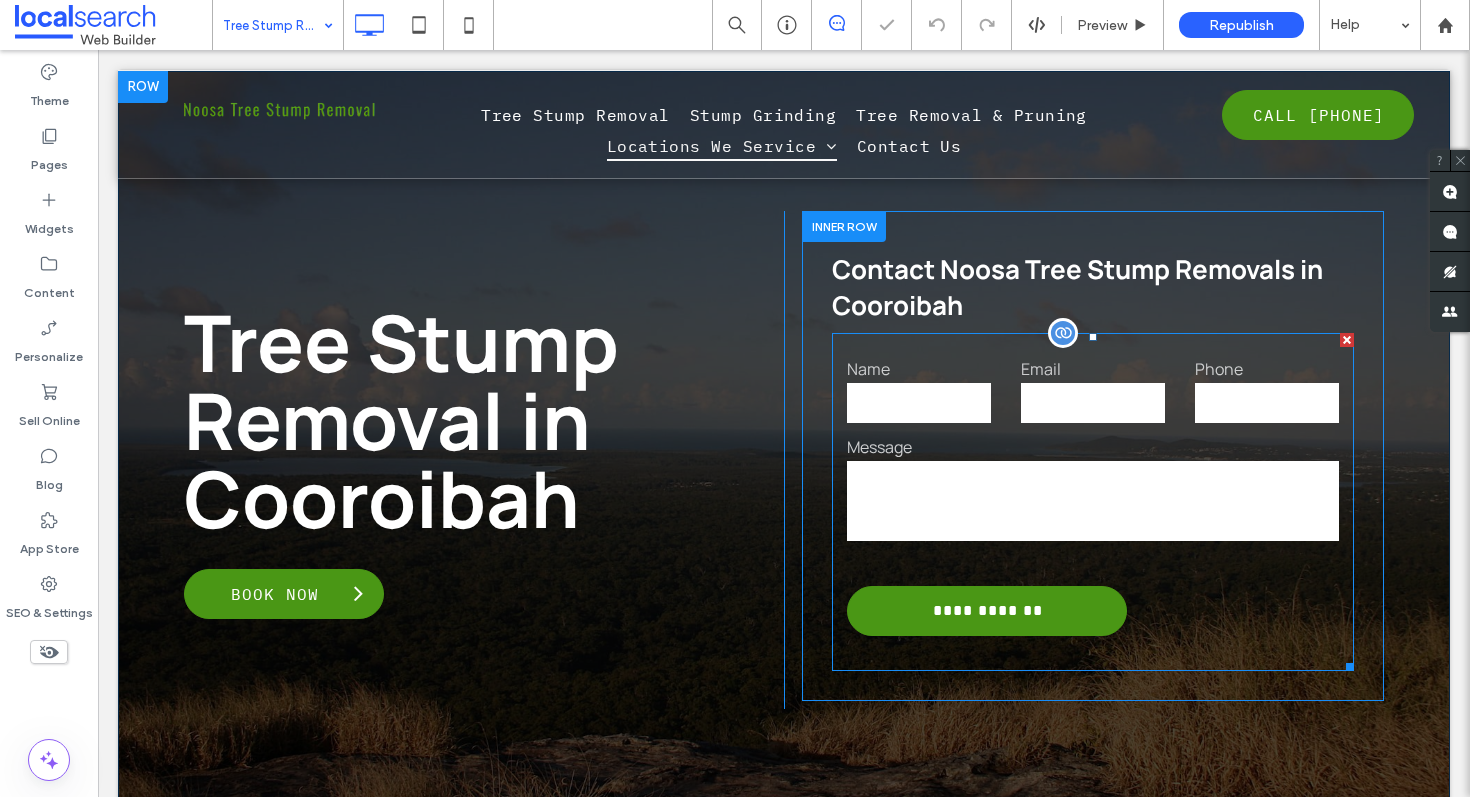 click on "Message" at bounding box center (1093, 447) 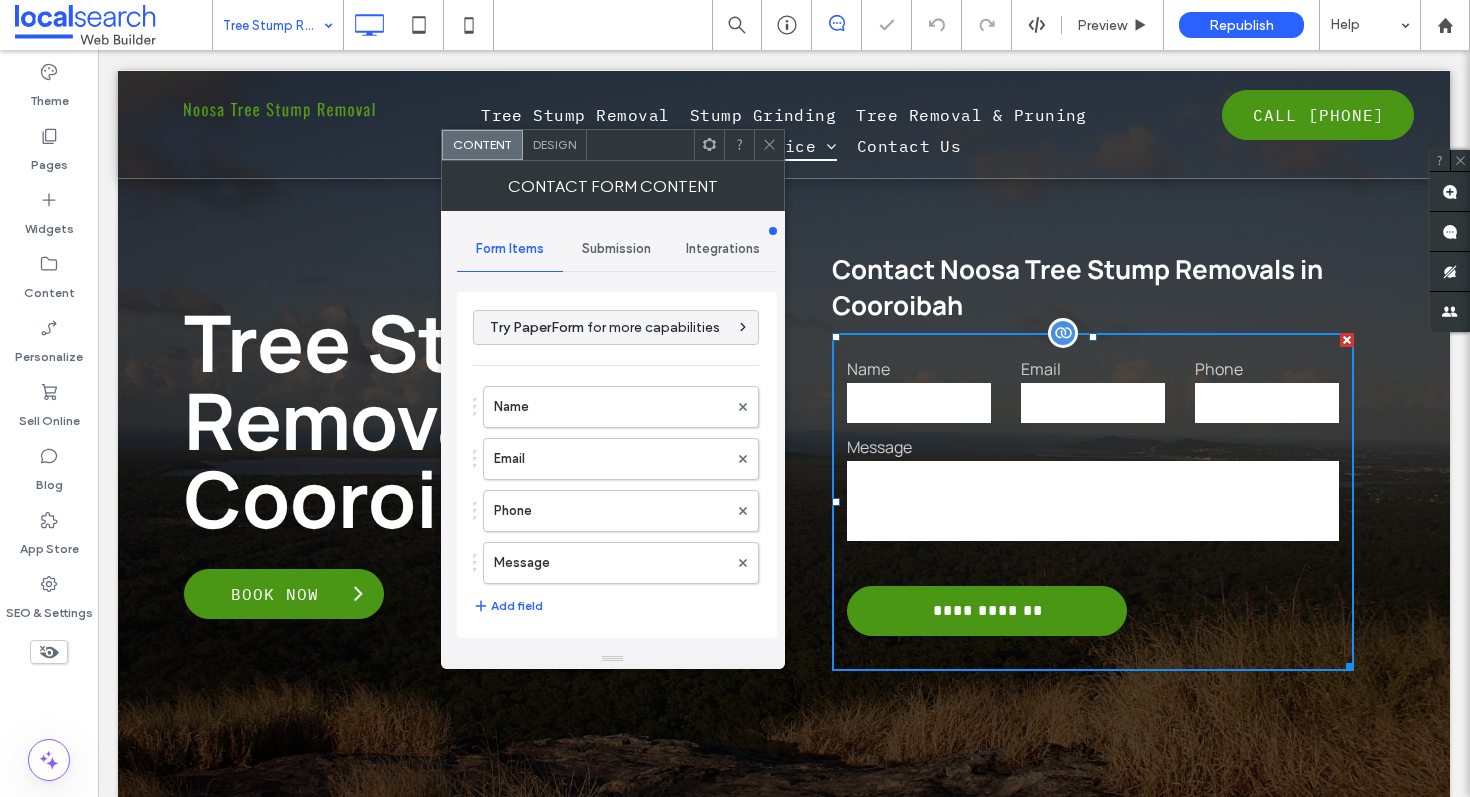 type on "**********" 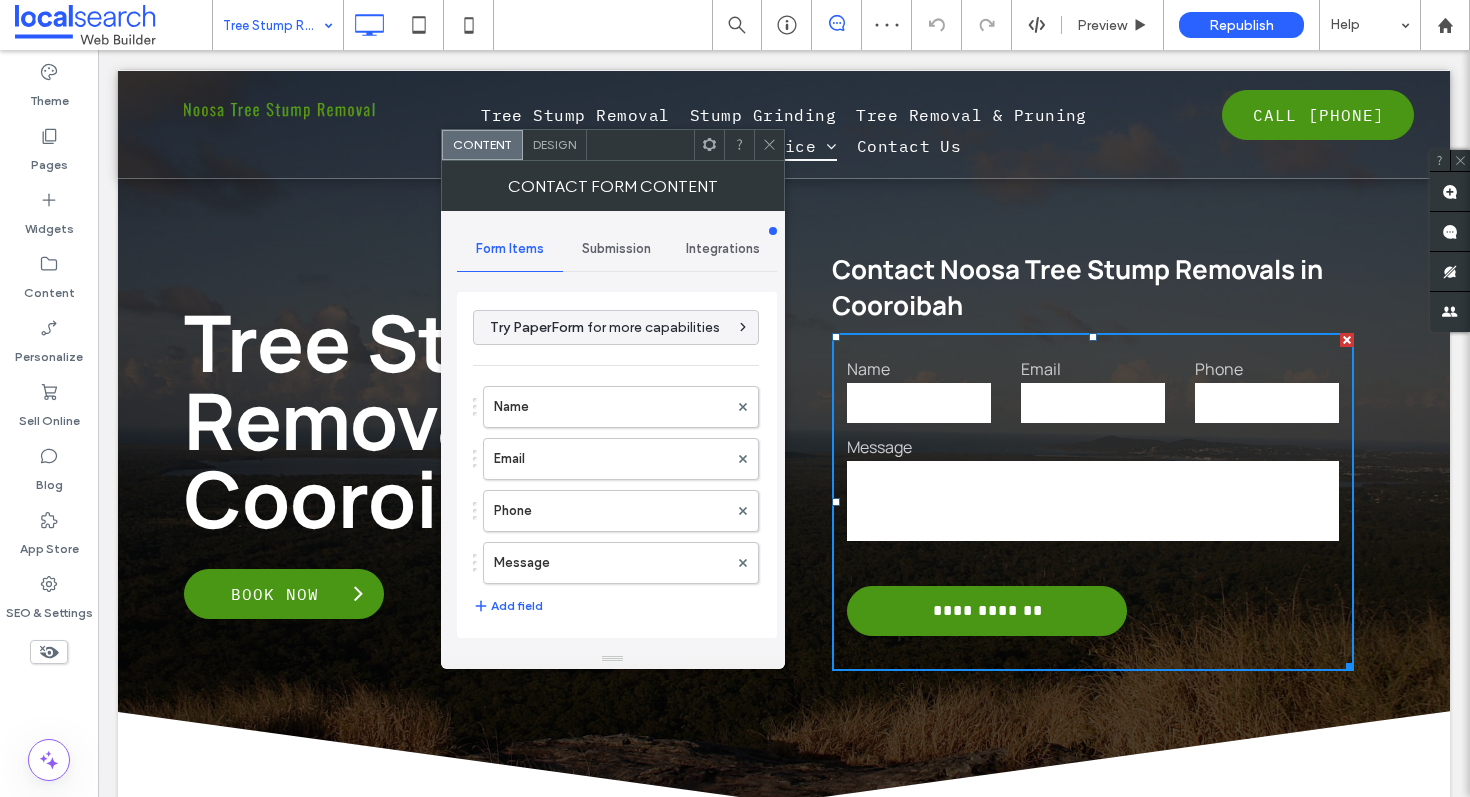click on "Submission" at bounding box center (616, 249) 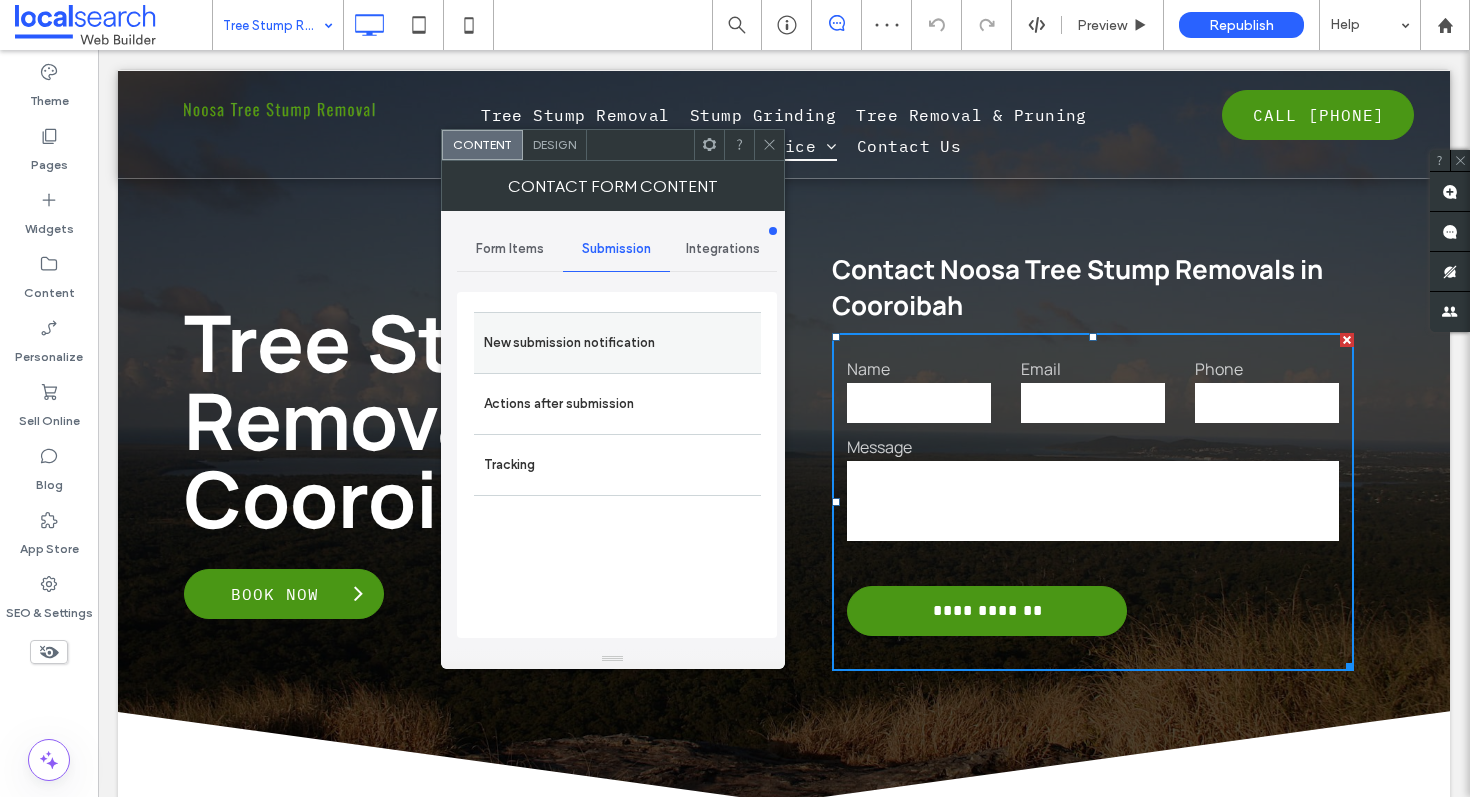 click on "New submission notification" at bounding box center [617, 343] 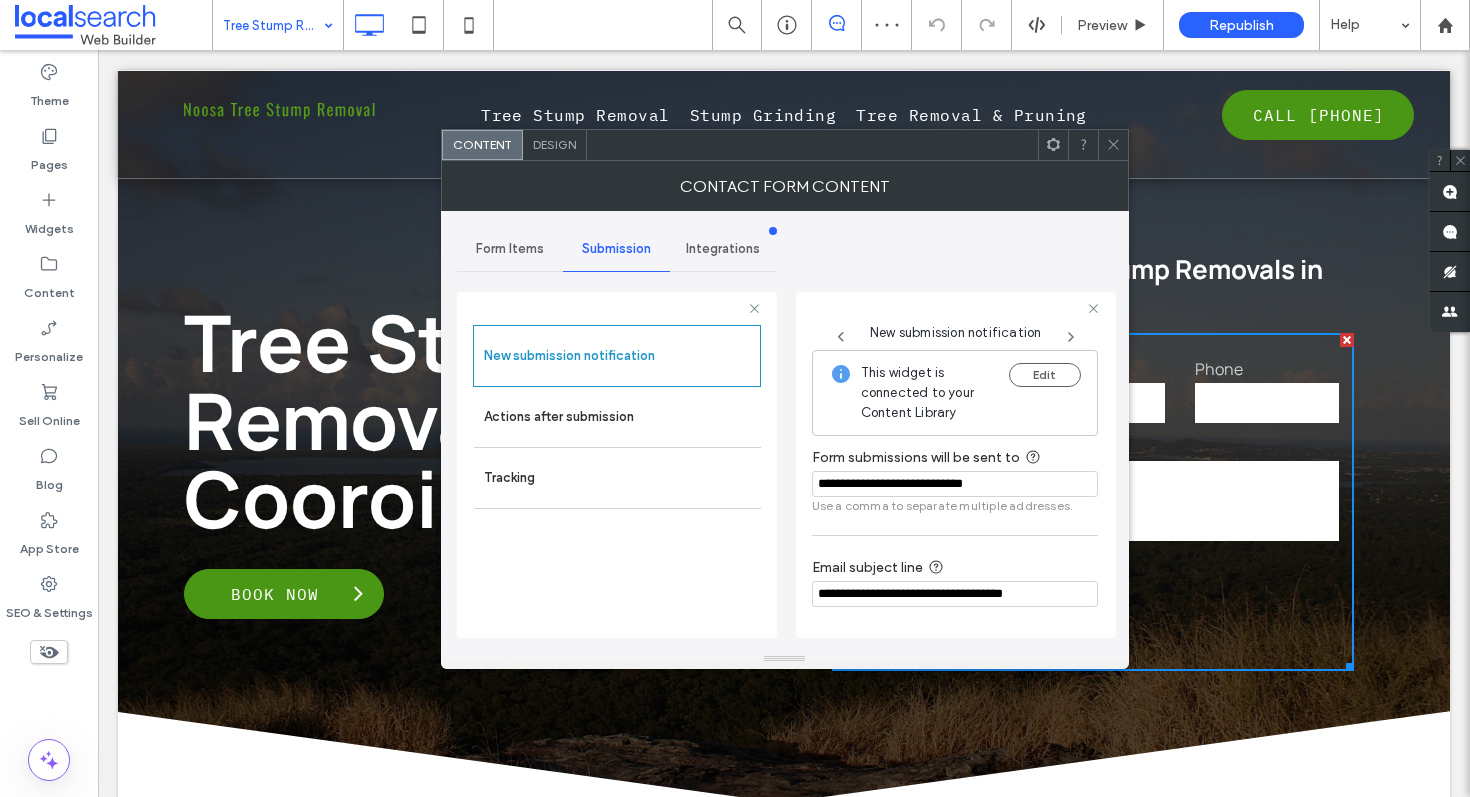 click on "Contact Form Content" at bounding box center (785, 186) 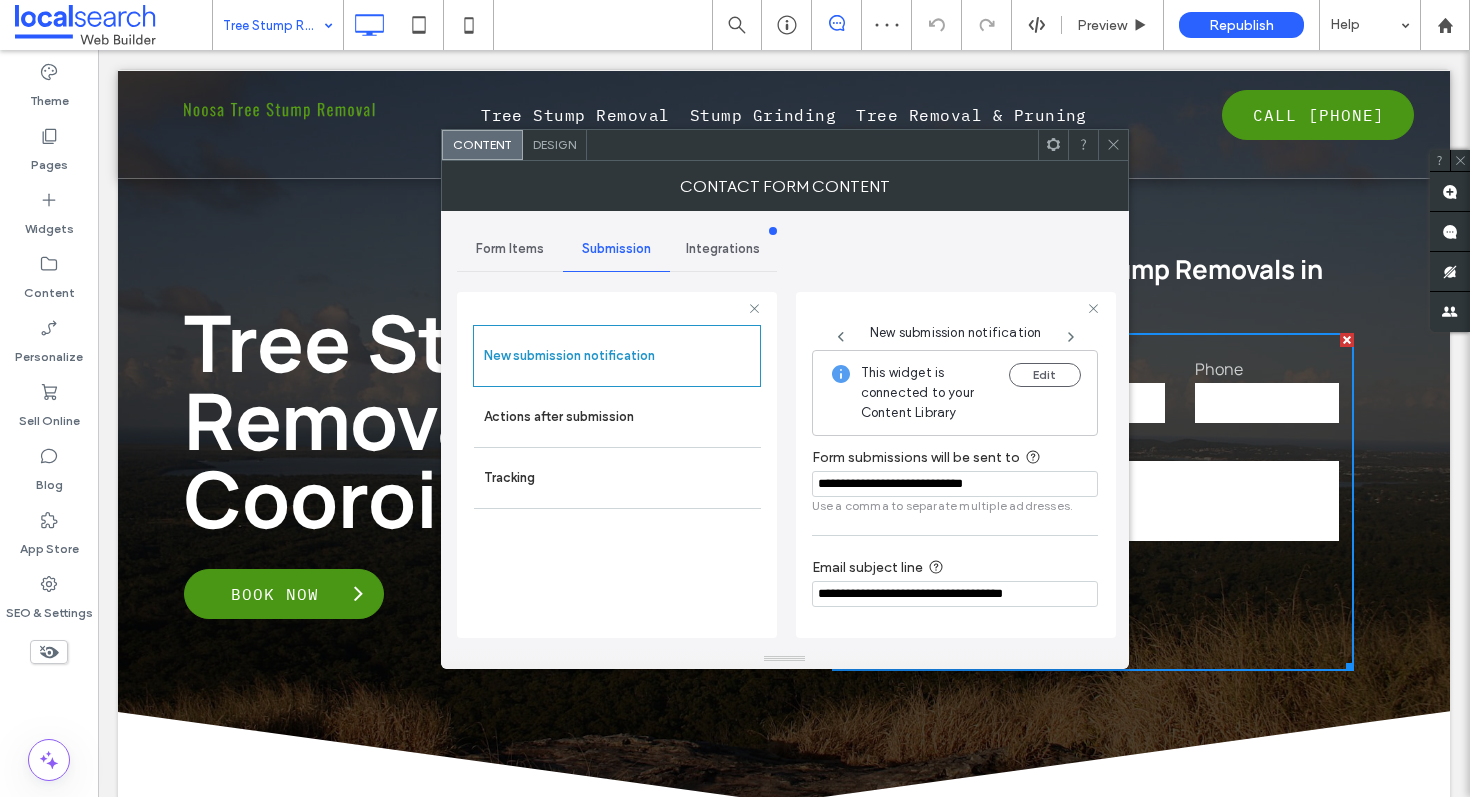 click at bounding box center (1113, 145) 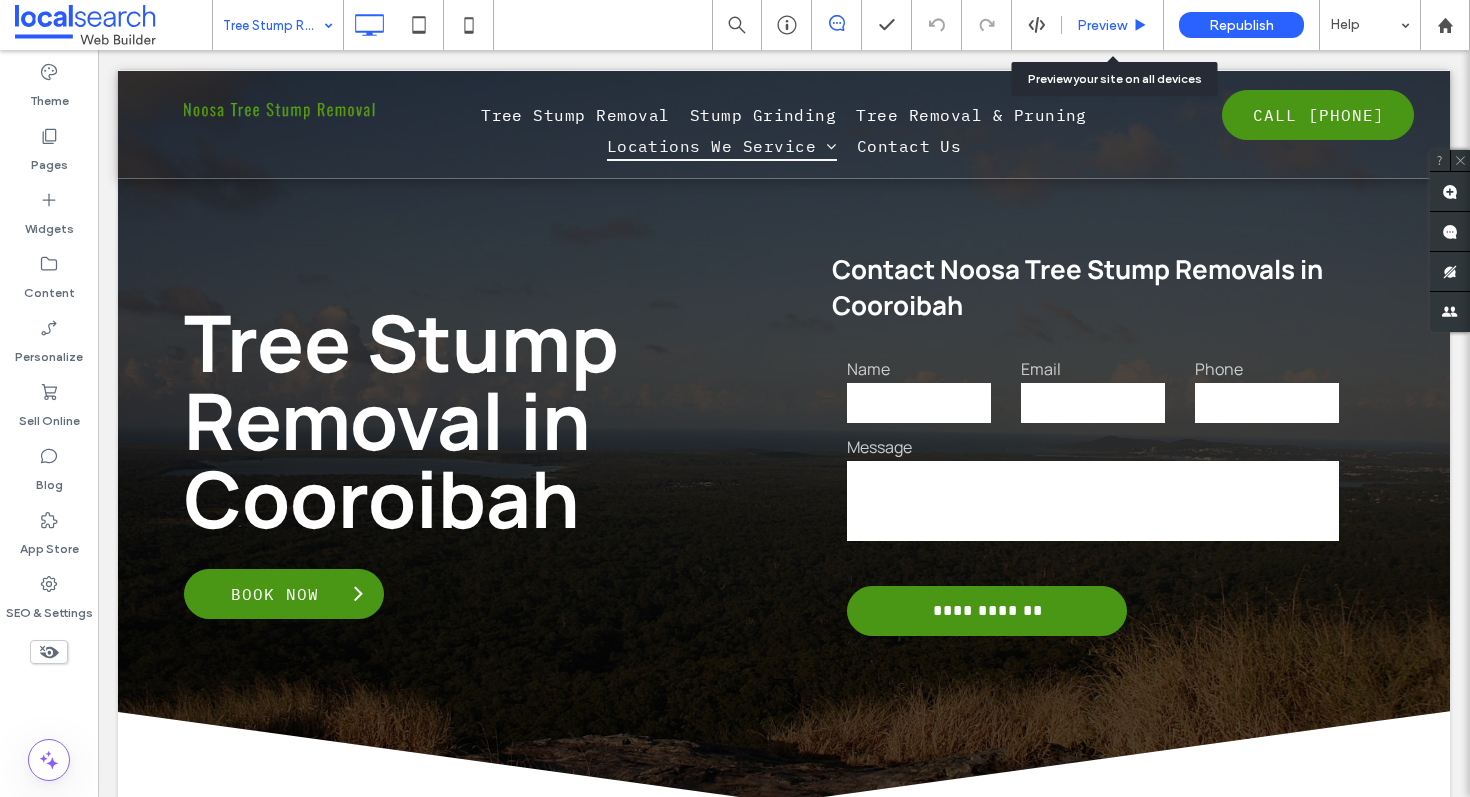 click on "Preview" at bounding box center (1102, 25) 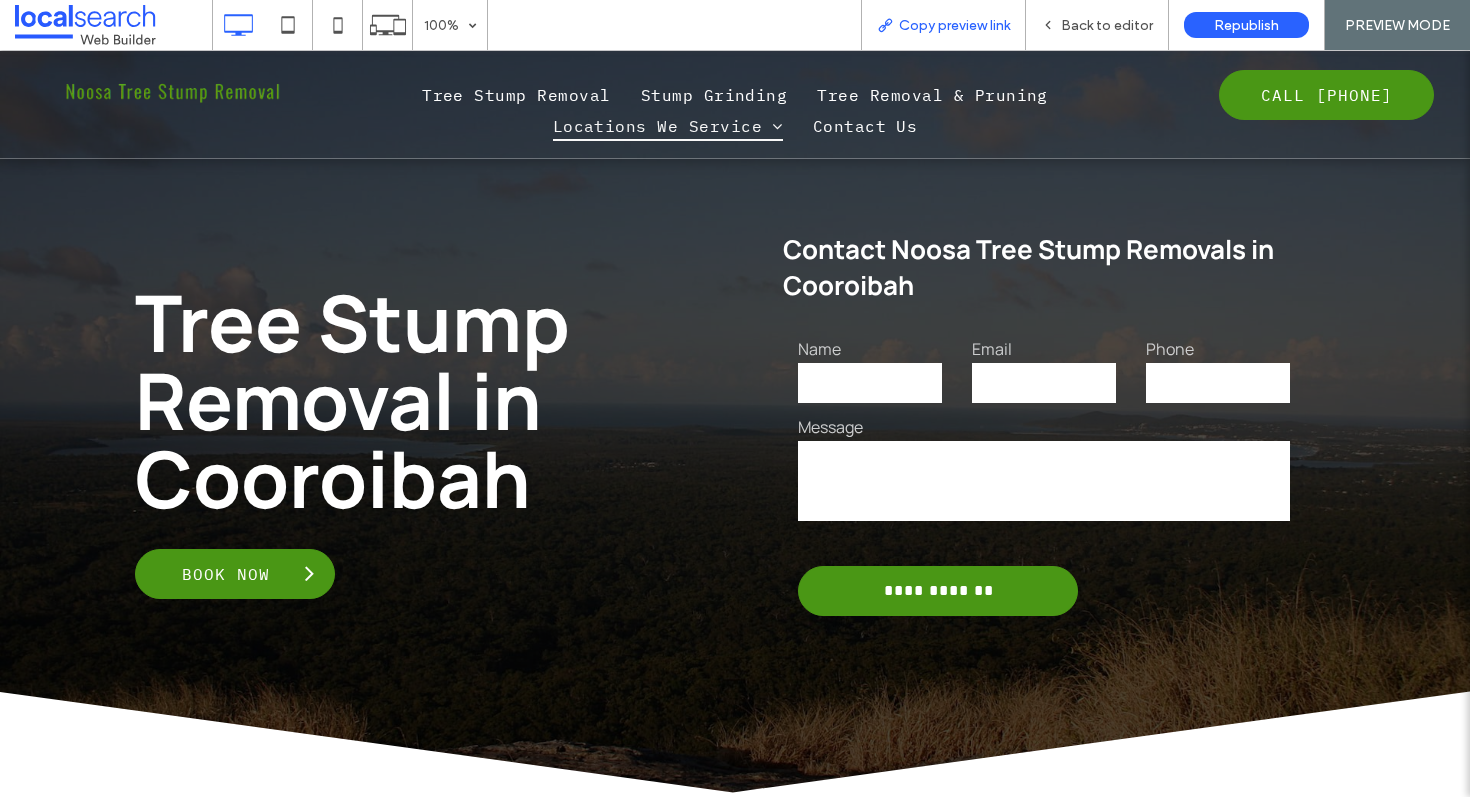 click on "Copy preview link" at bounding box center (954, 25) 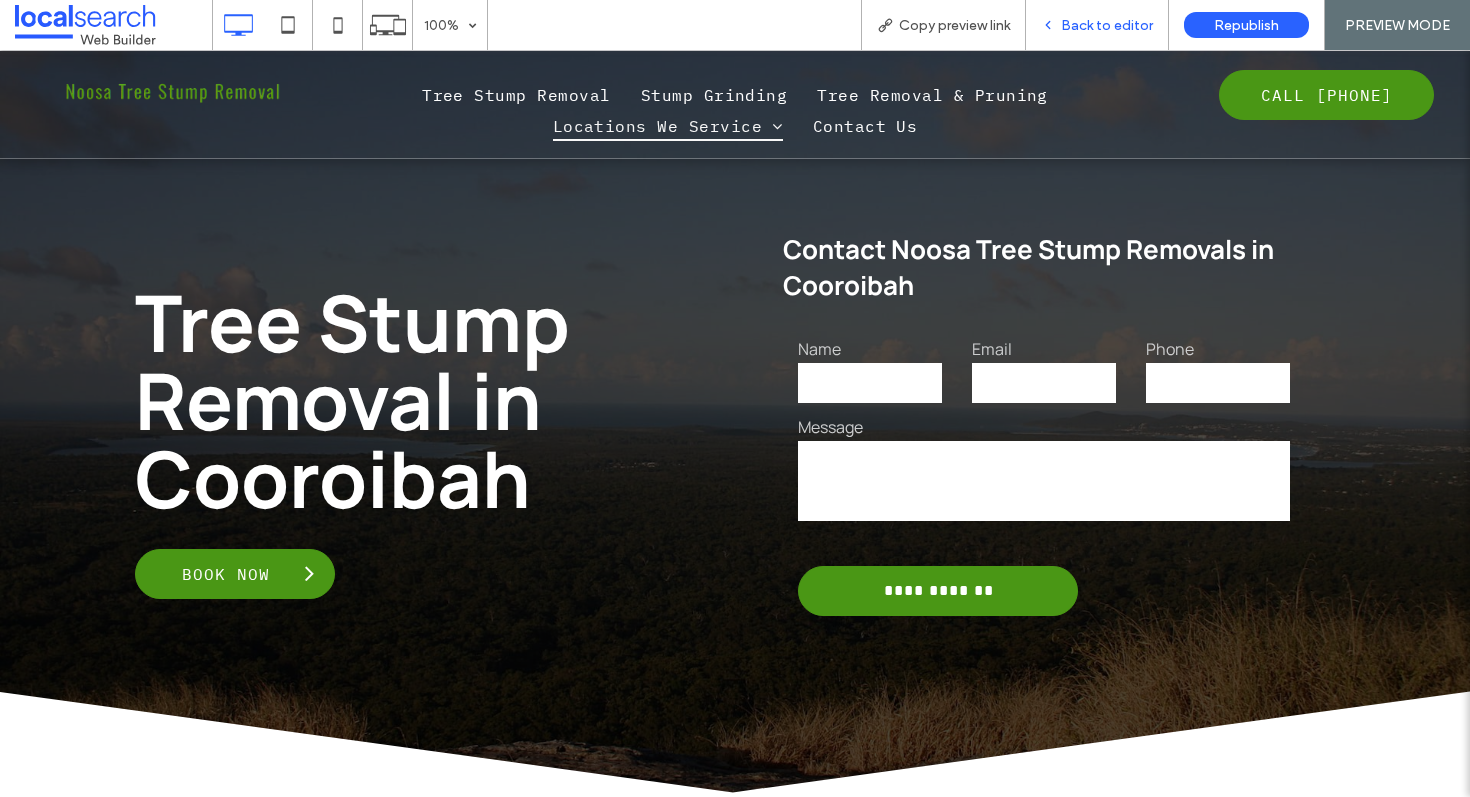 click on "Back to editor" at bounding box center [1097, 25] 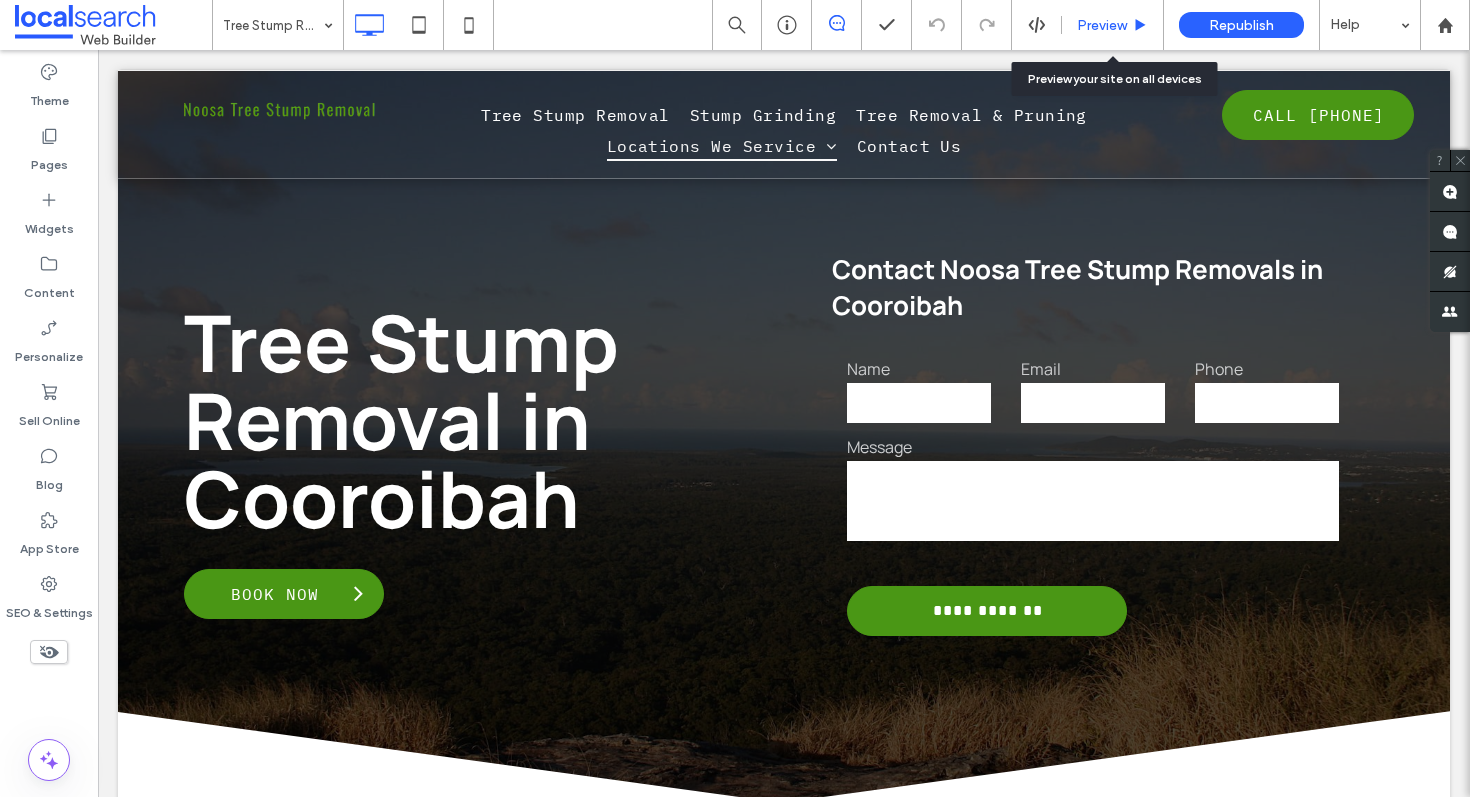 click on "Preview" at bounding box center [1102, 25] 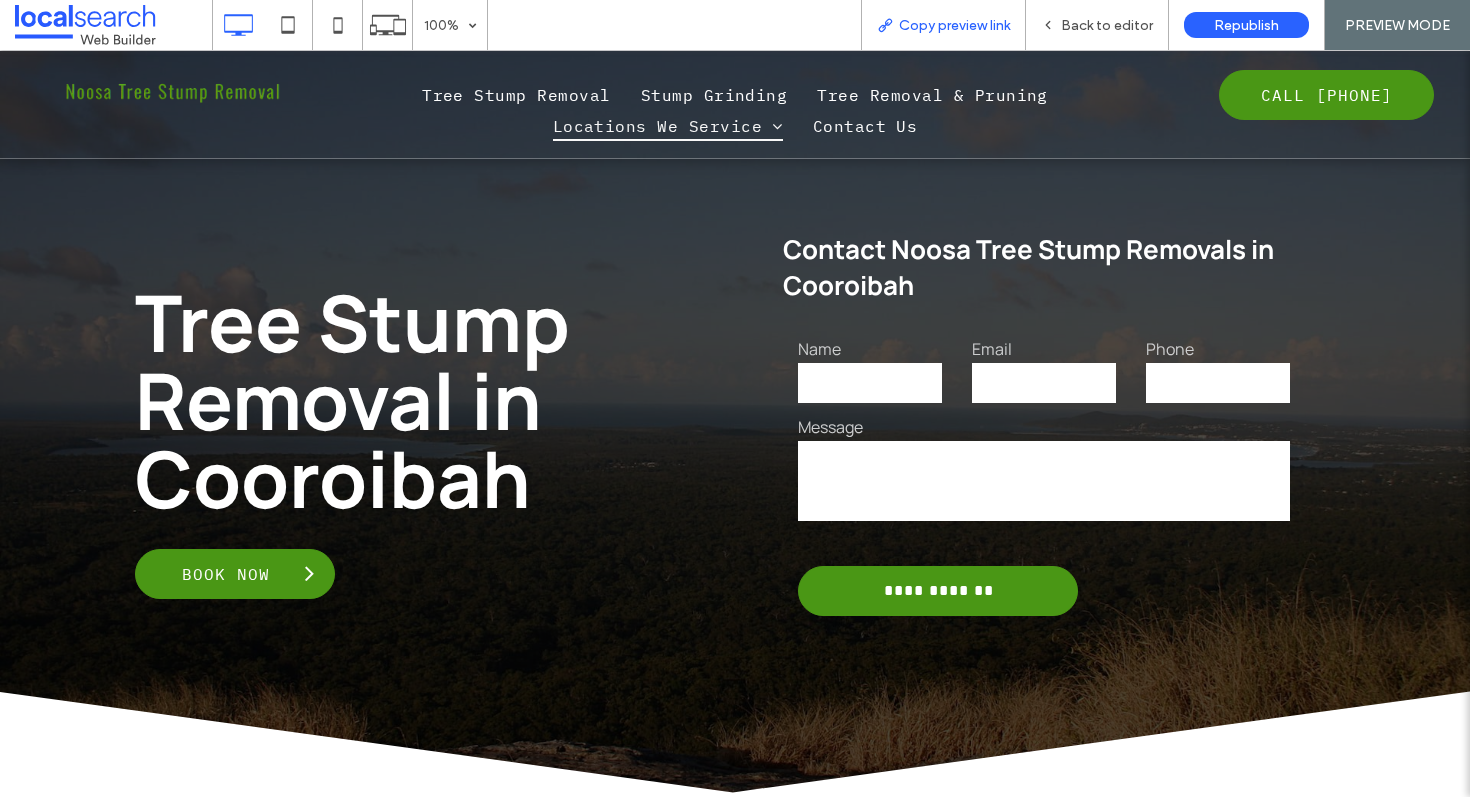 click on "Copy preview link" at bounding box center (954, 25) 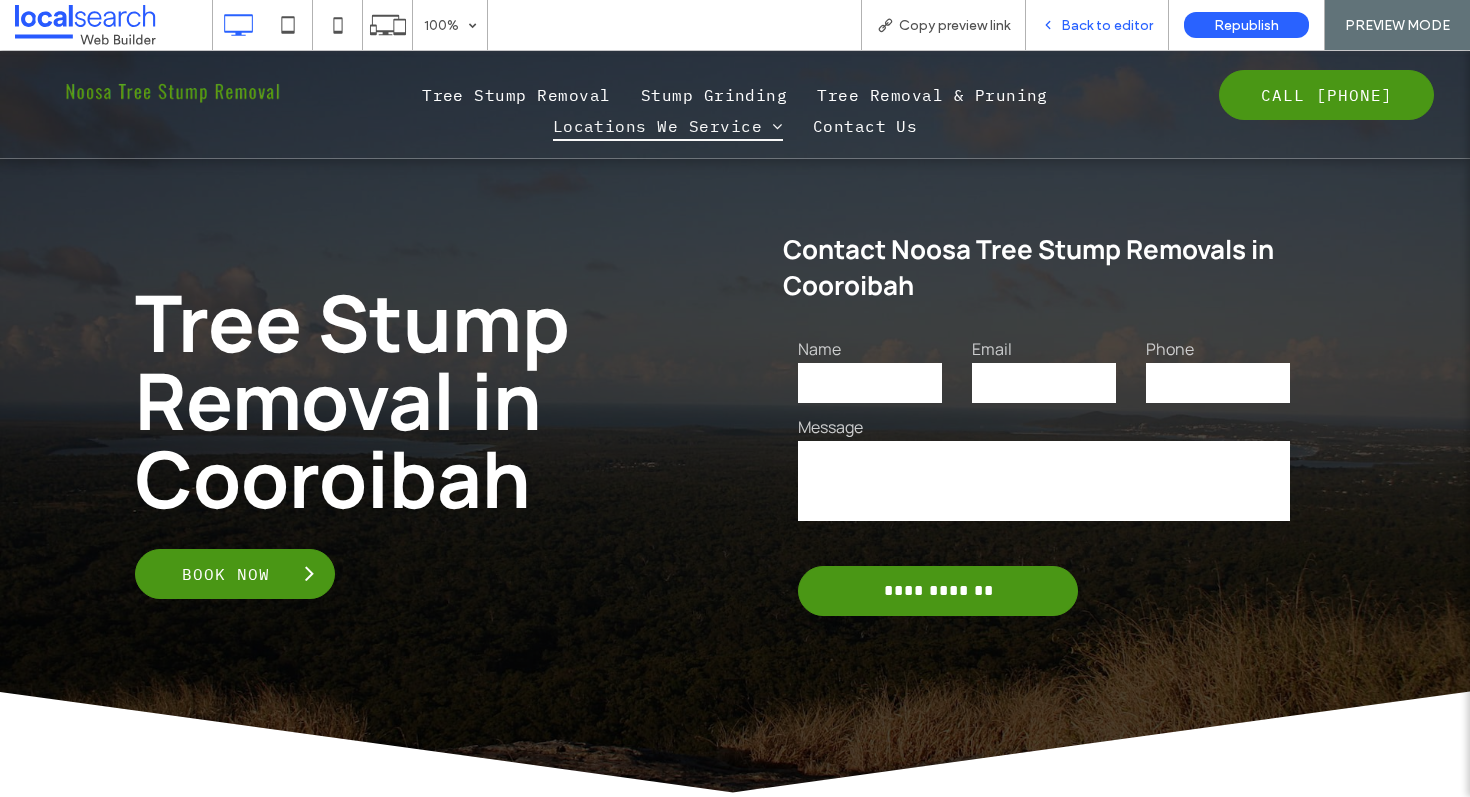click on "Back to editor" at bounding box center (1107, 25) 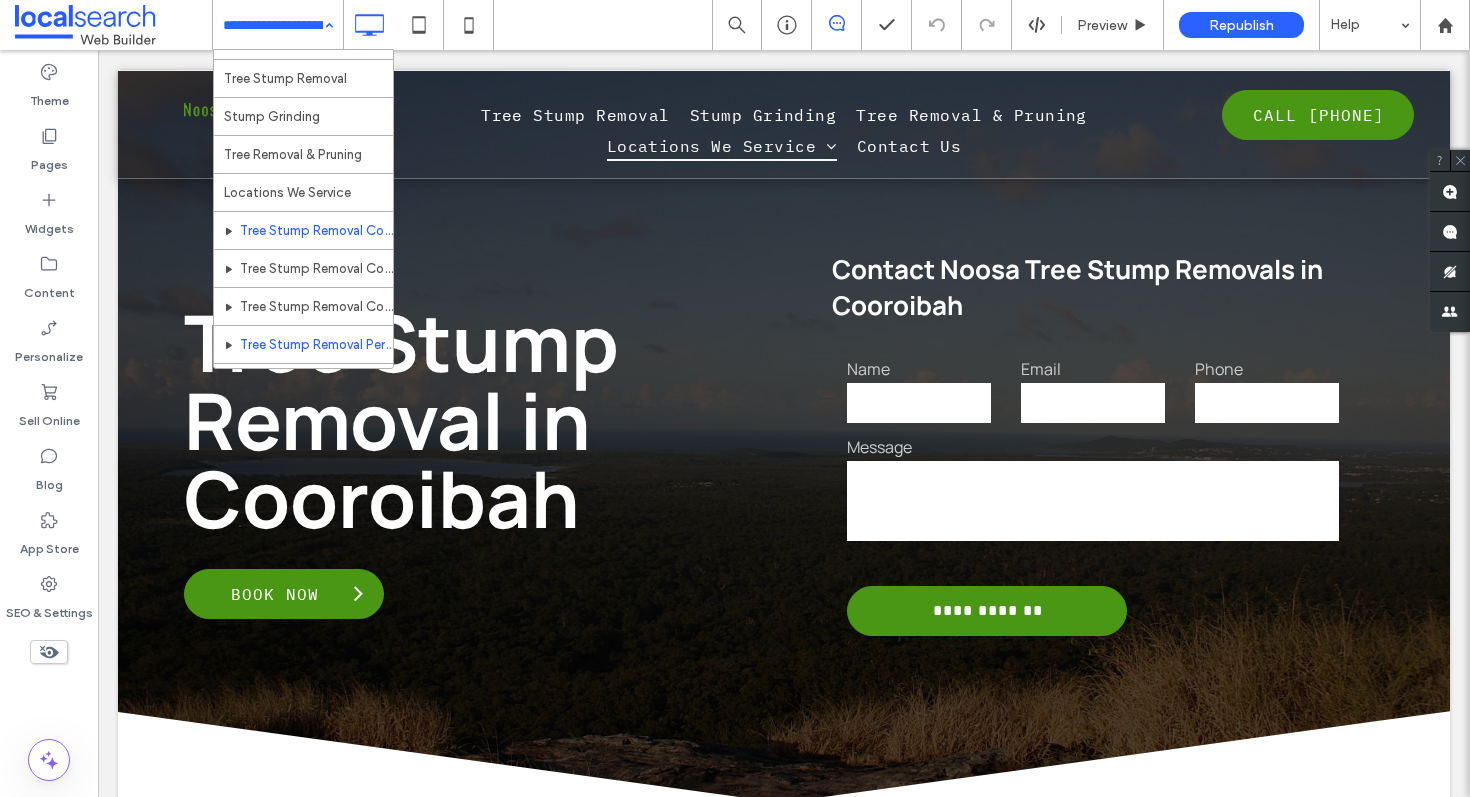 scroll, scrollTop: 108, scrollLeft: 0, axis: vertical 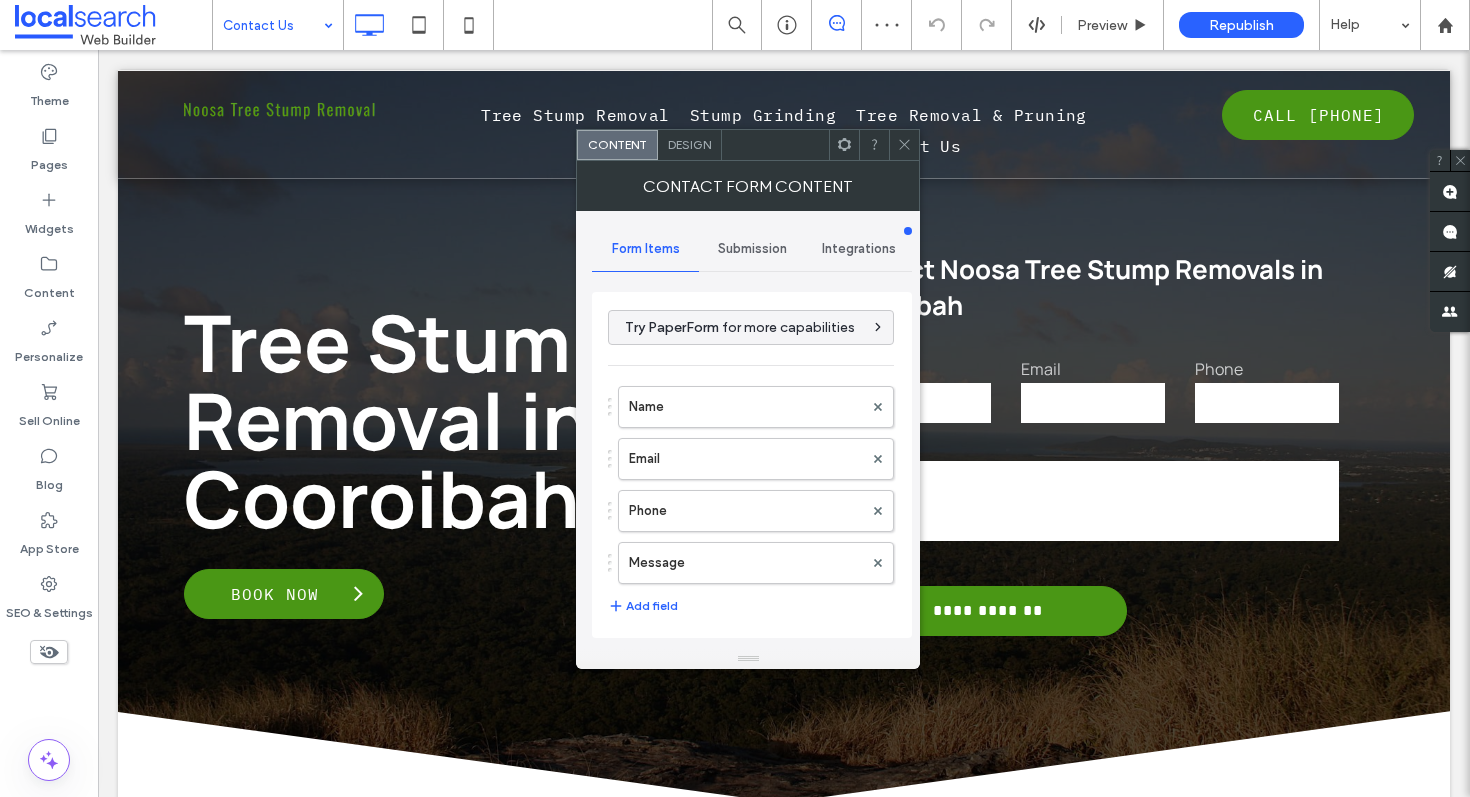 click on "Submission" at bounding box center (752, 249) 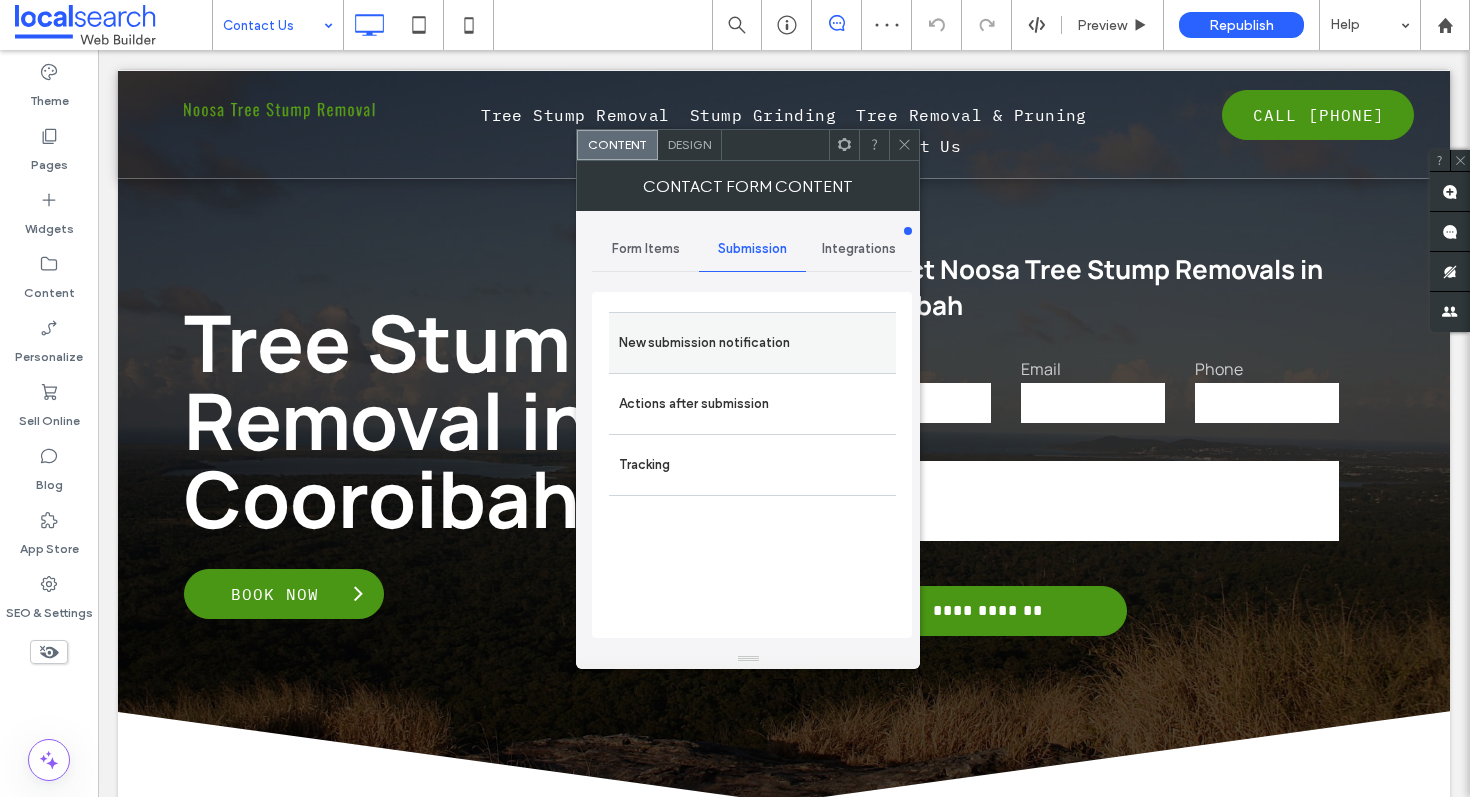 click on "New submission notification" at bounding box center (752, 343) 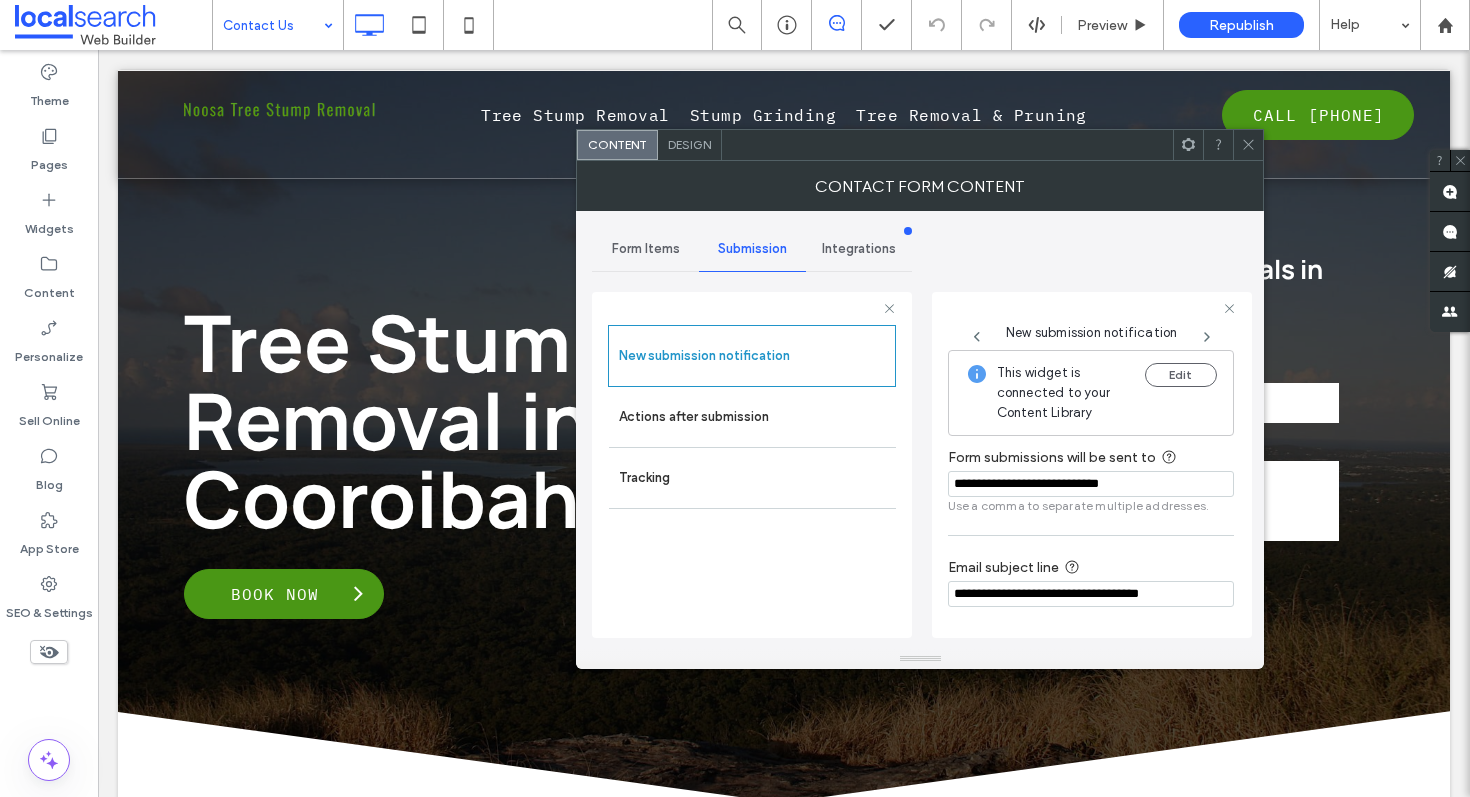 click 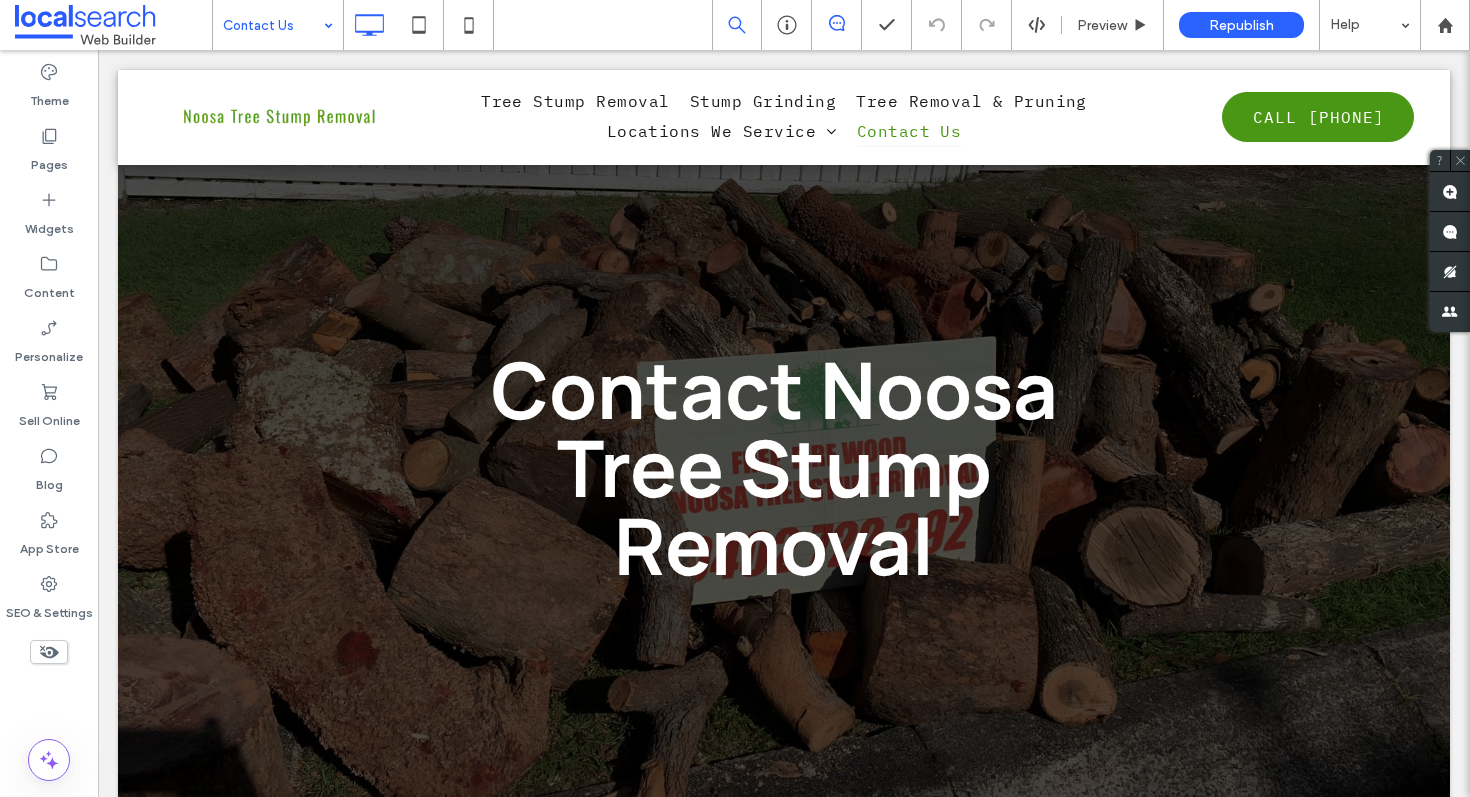 scroll, scrollTop: 651, scrollLeft: 0, axis: vertical 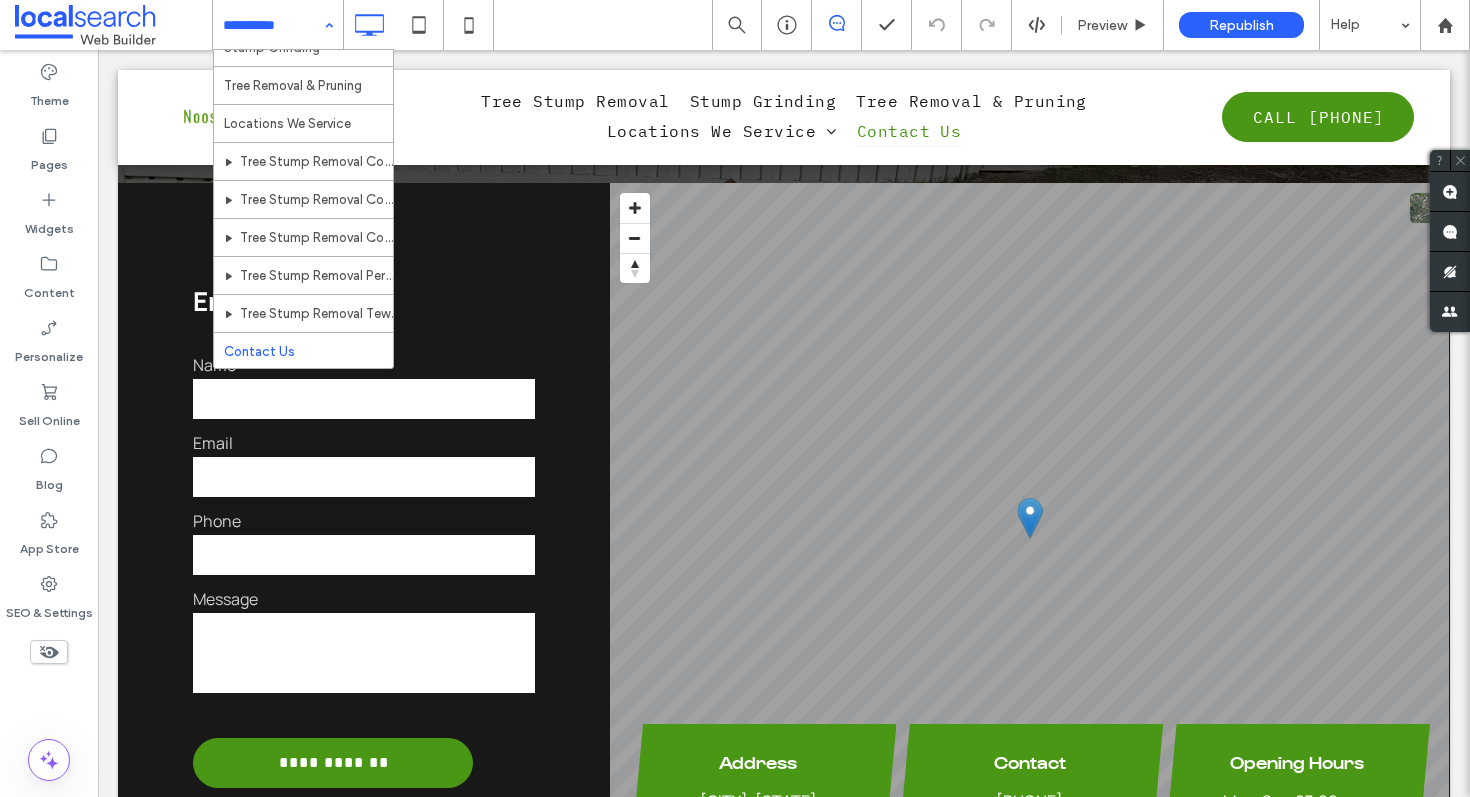click on "Home Tree Stump Removal Stump Grinding Tree Removal & Pruning Locations We Service Tree Stump Removal Cooroibah Tree Stump Removal Coolum Tree Stump Removal Cooroy Tree Stump Removal Peregian Beach Tree Stump Removal Tewantin Contact Us" at bounding box center [278, 25] 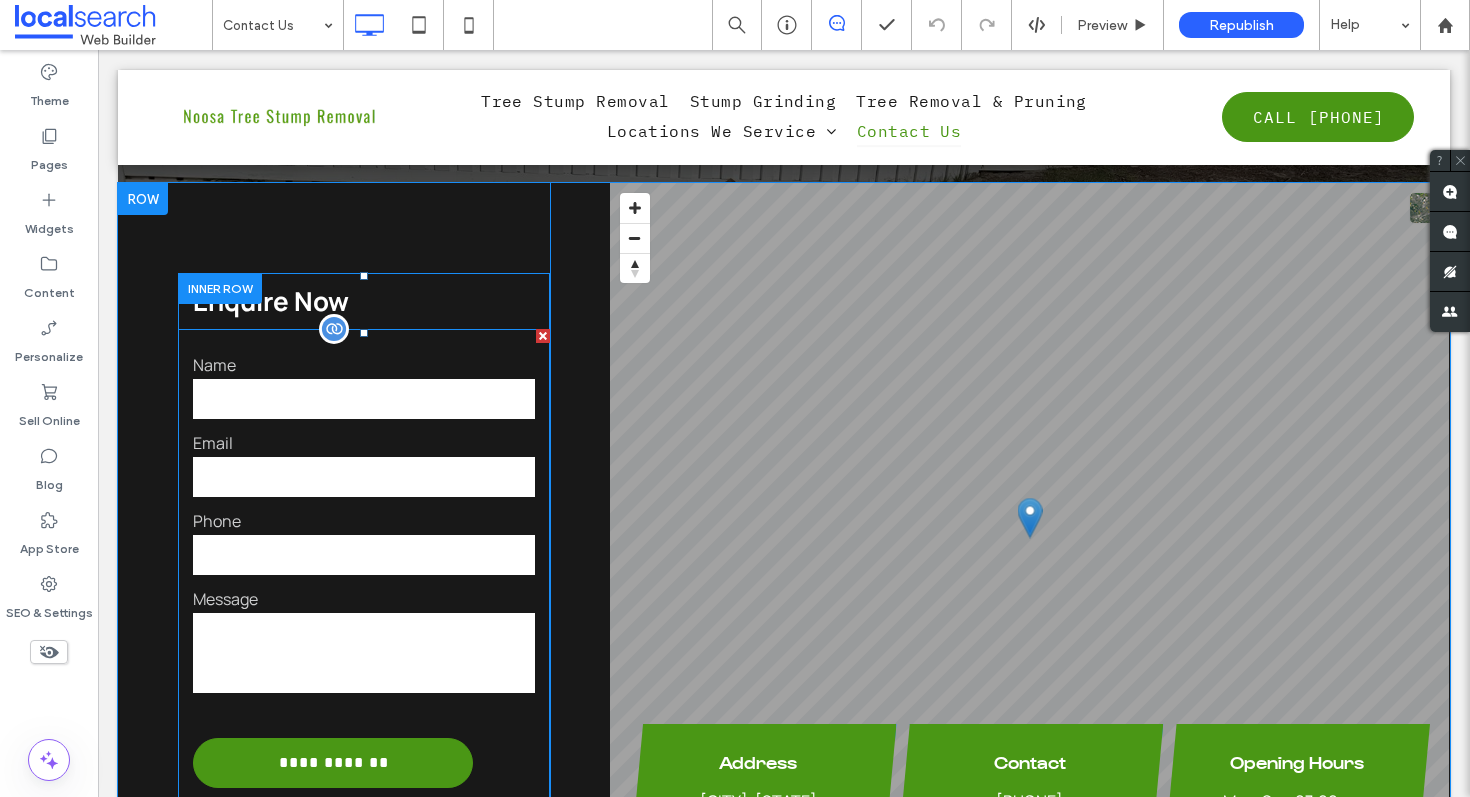 click on "Name" at bounding box center [364, 365] 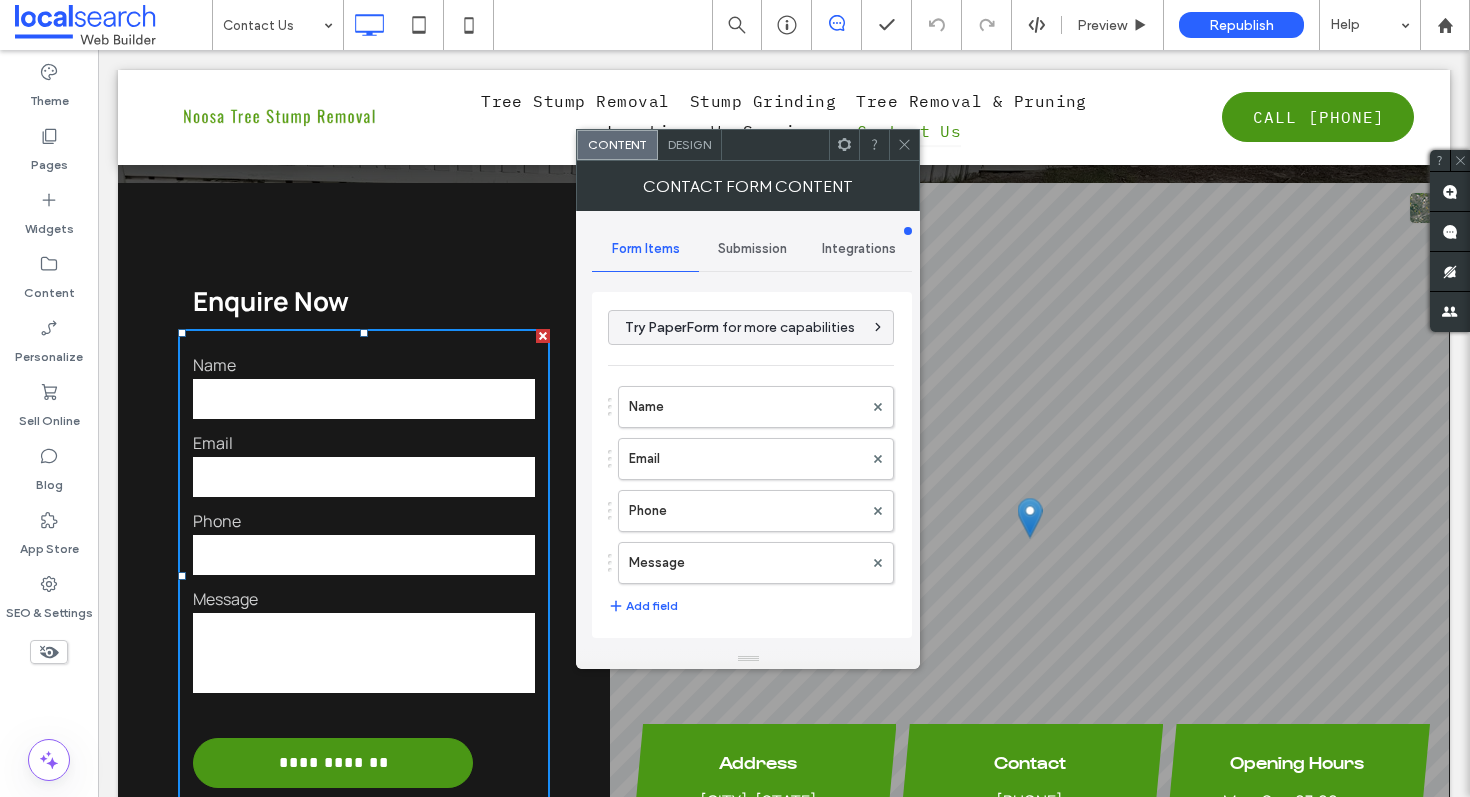 click on "Submission" at bounding box center (752, 249) 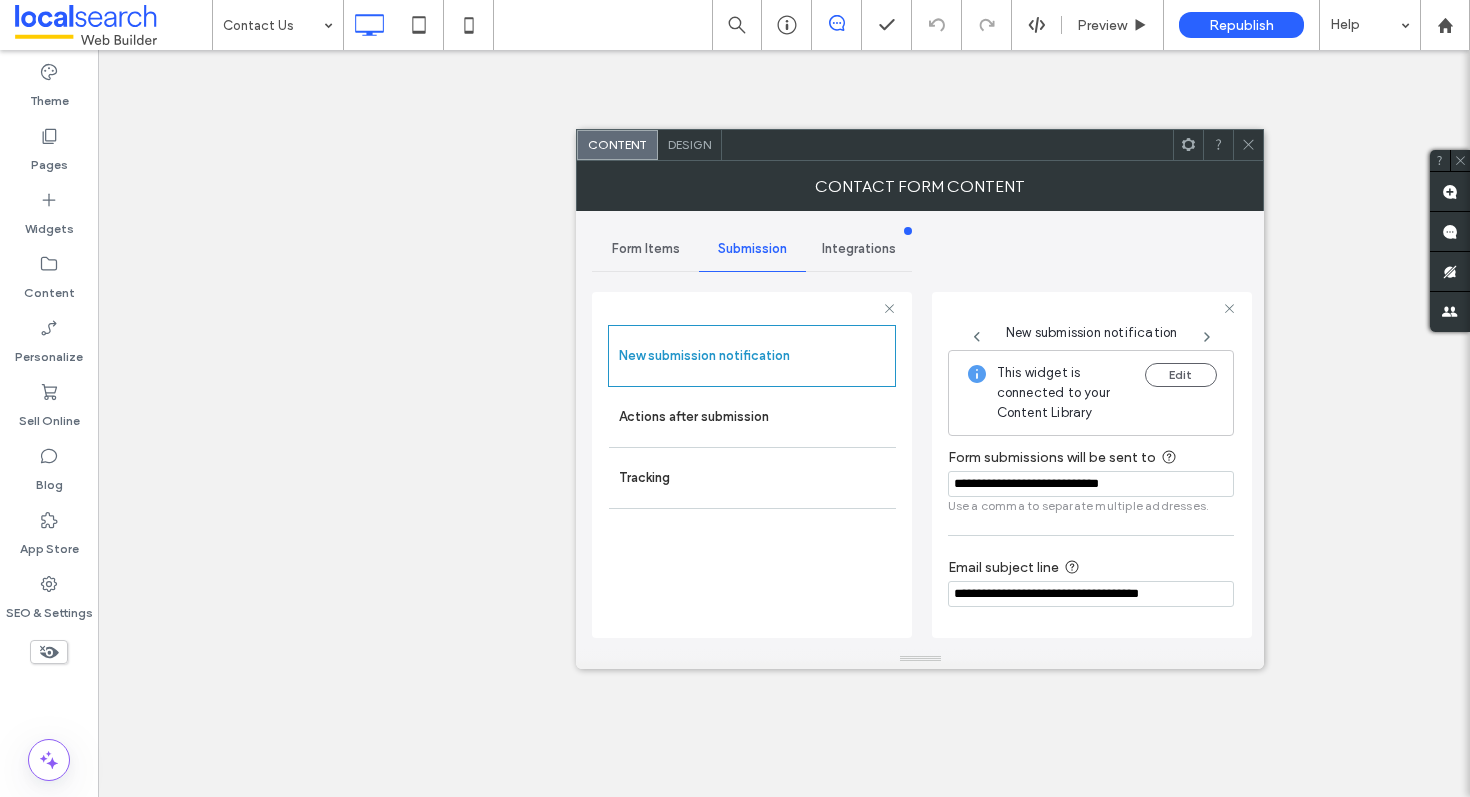 click on "Actions after submission" at bounding box center [752, 417] 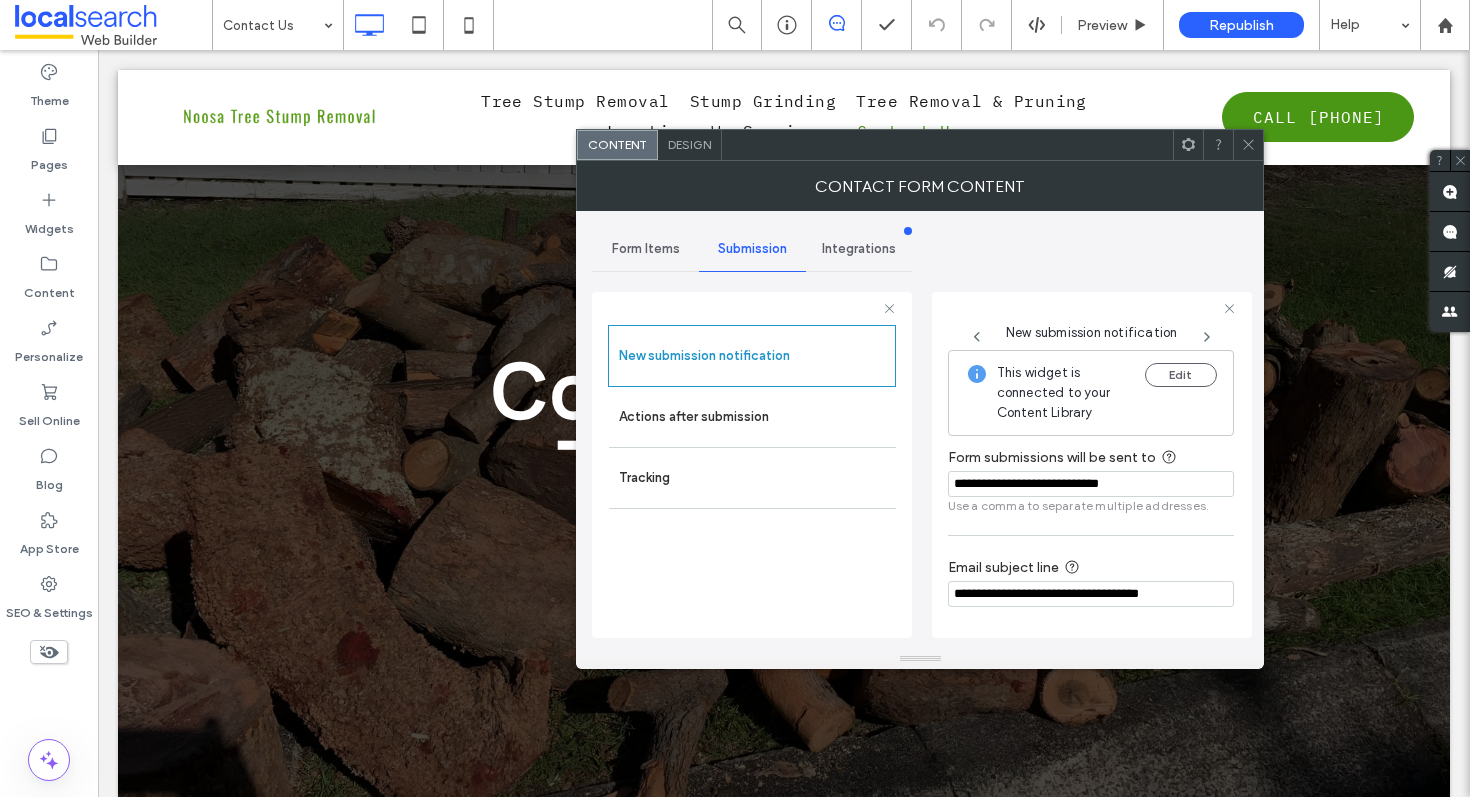 scroll, scrollTop: 651, scrollLeft: 0, axis: vertical 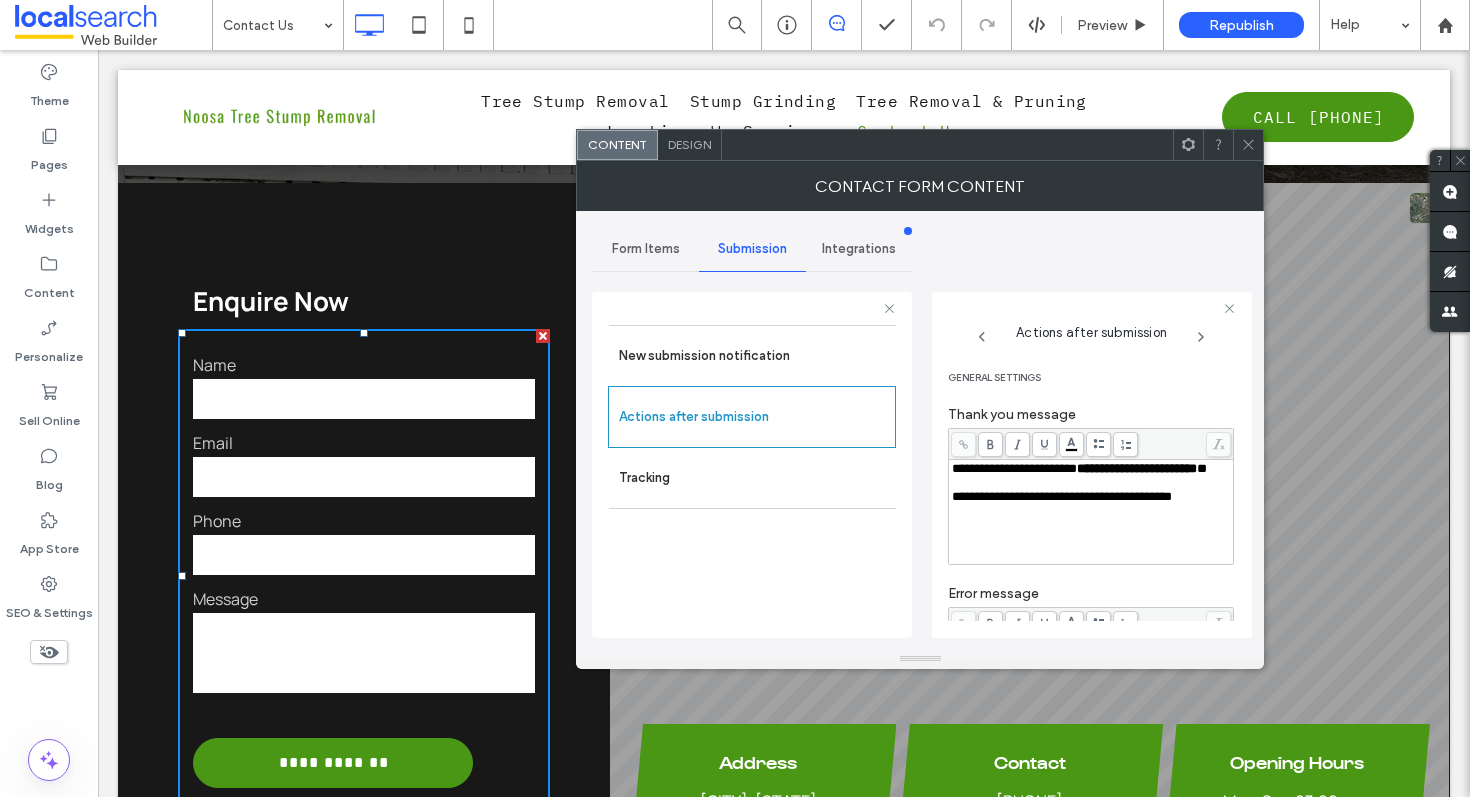 click on "*" at bounding box center (1202, 468) 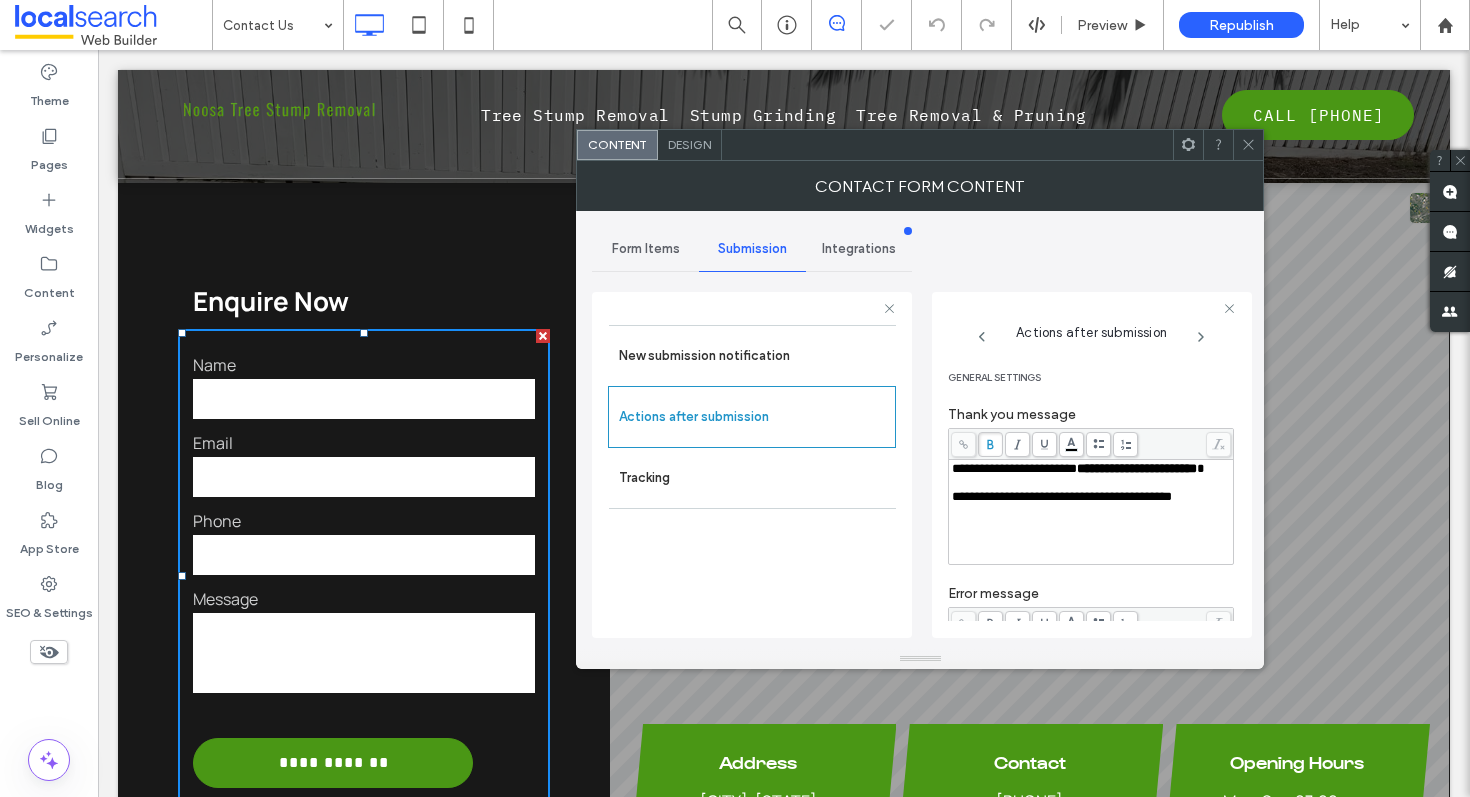 click 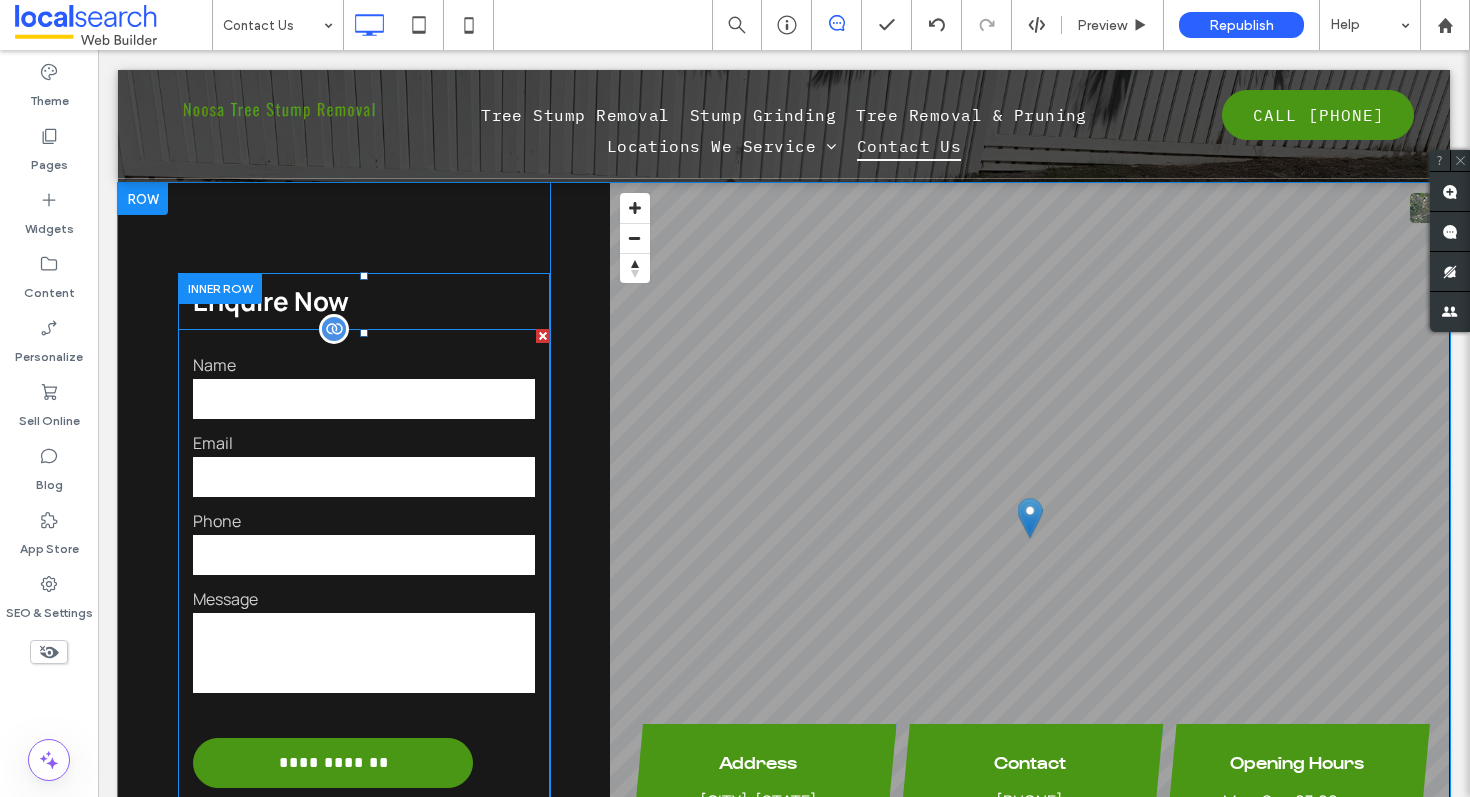 click on "Email" at bounding box center (364, 443) 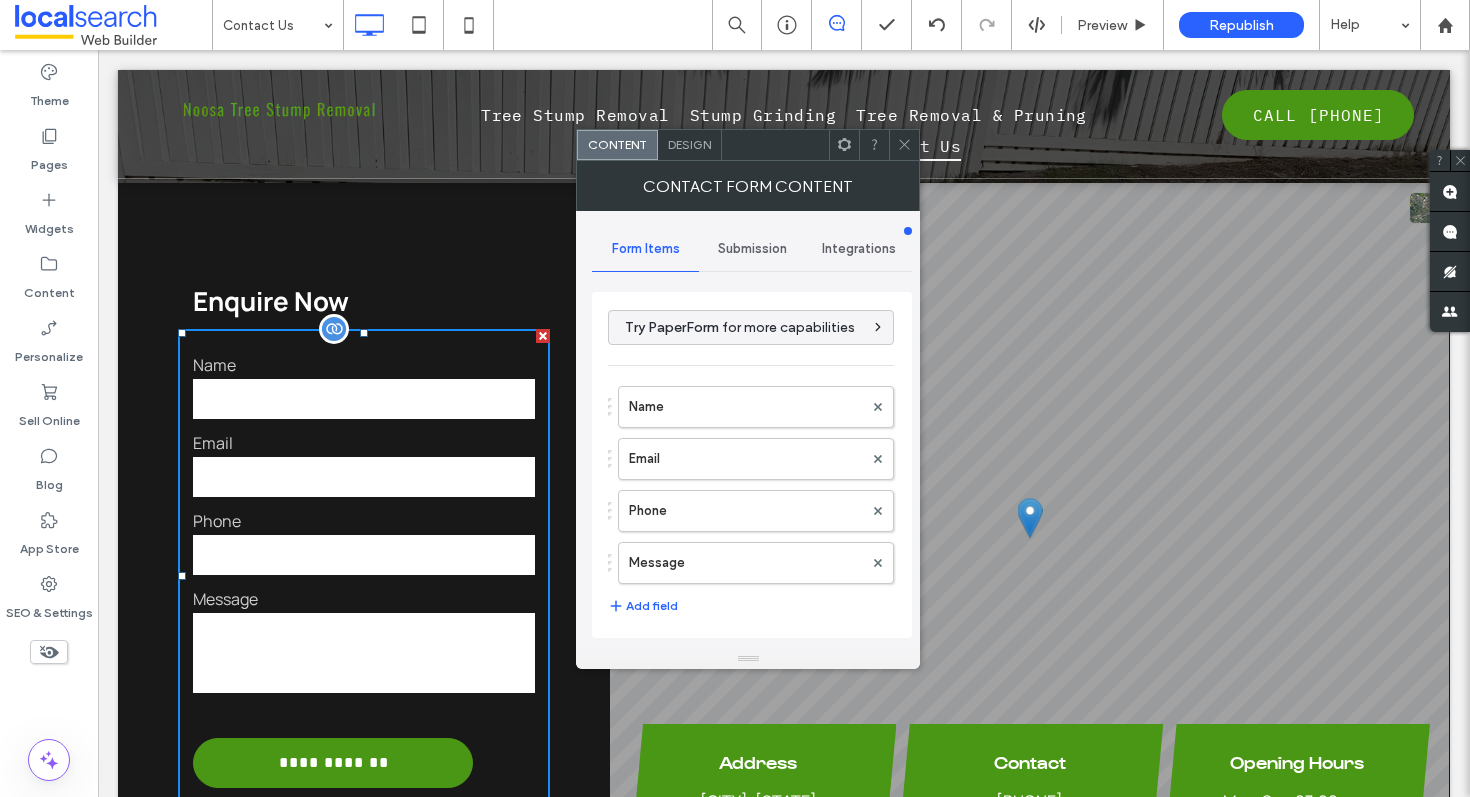 type on "**********" 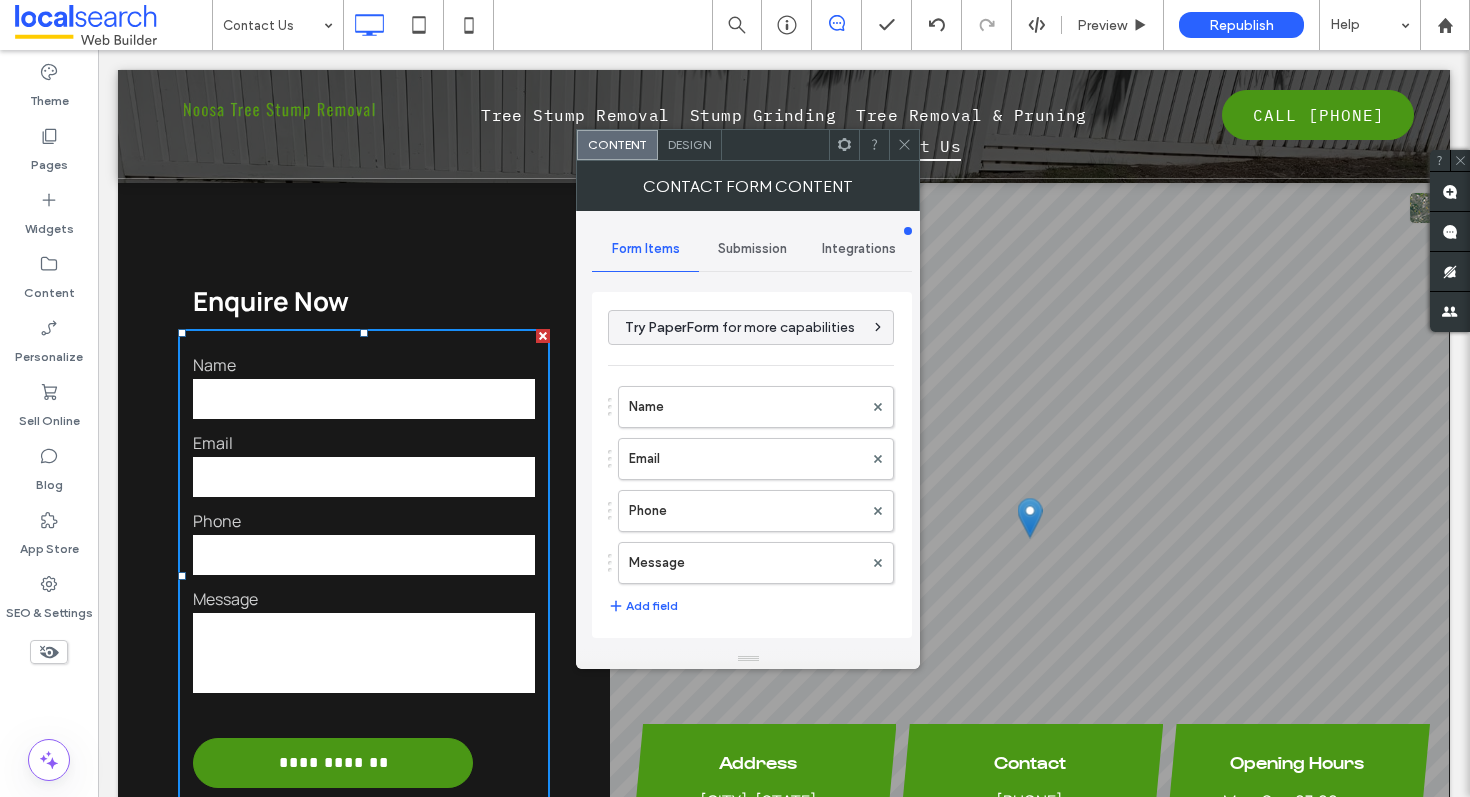 click on "Submission" at bounding box center [752, 249] 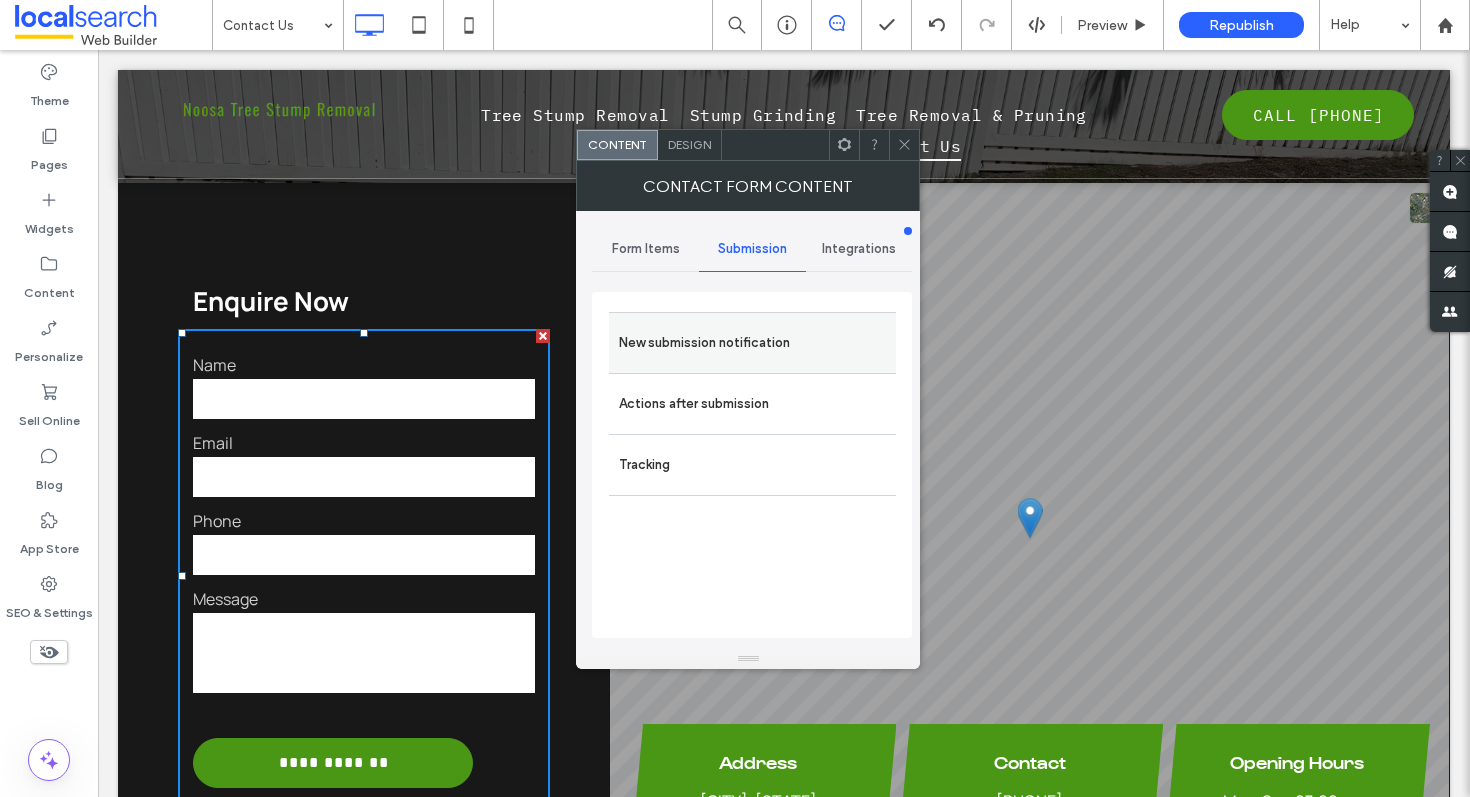 click on "New submission notification" at bounding box center [752, 343] 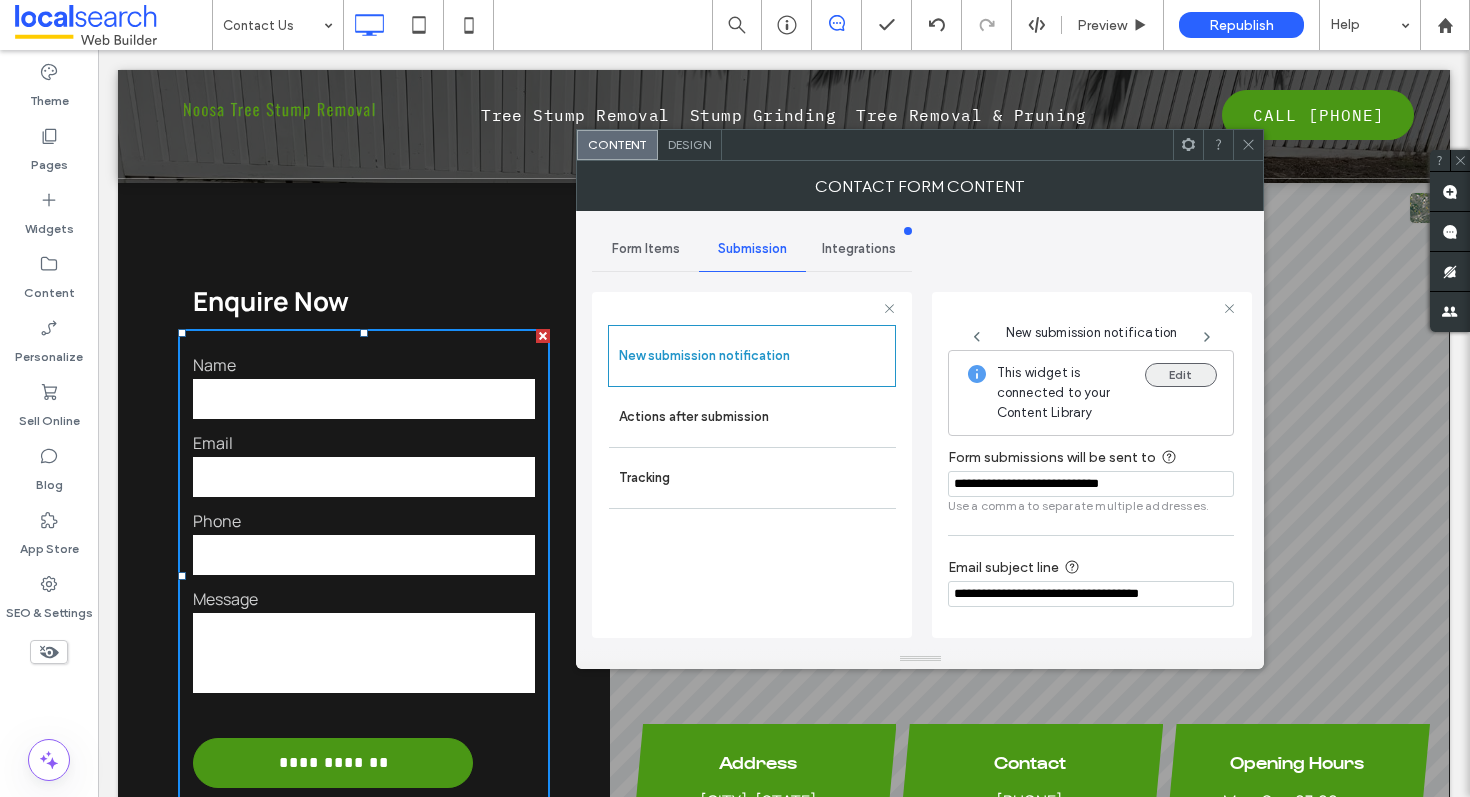 click on "Edit" at bounding box center (1181, 375) 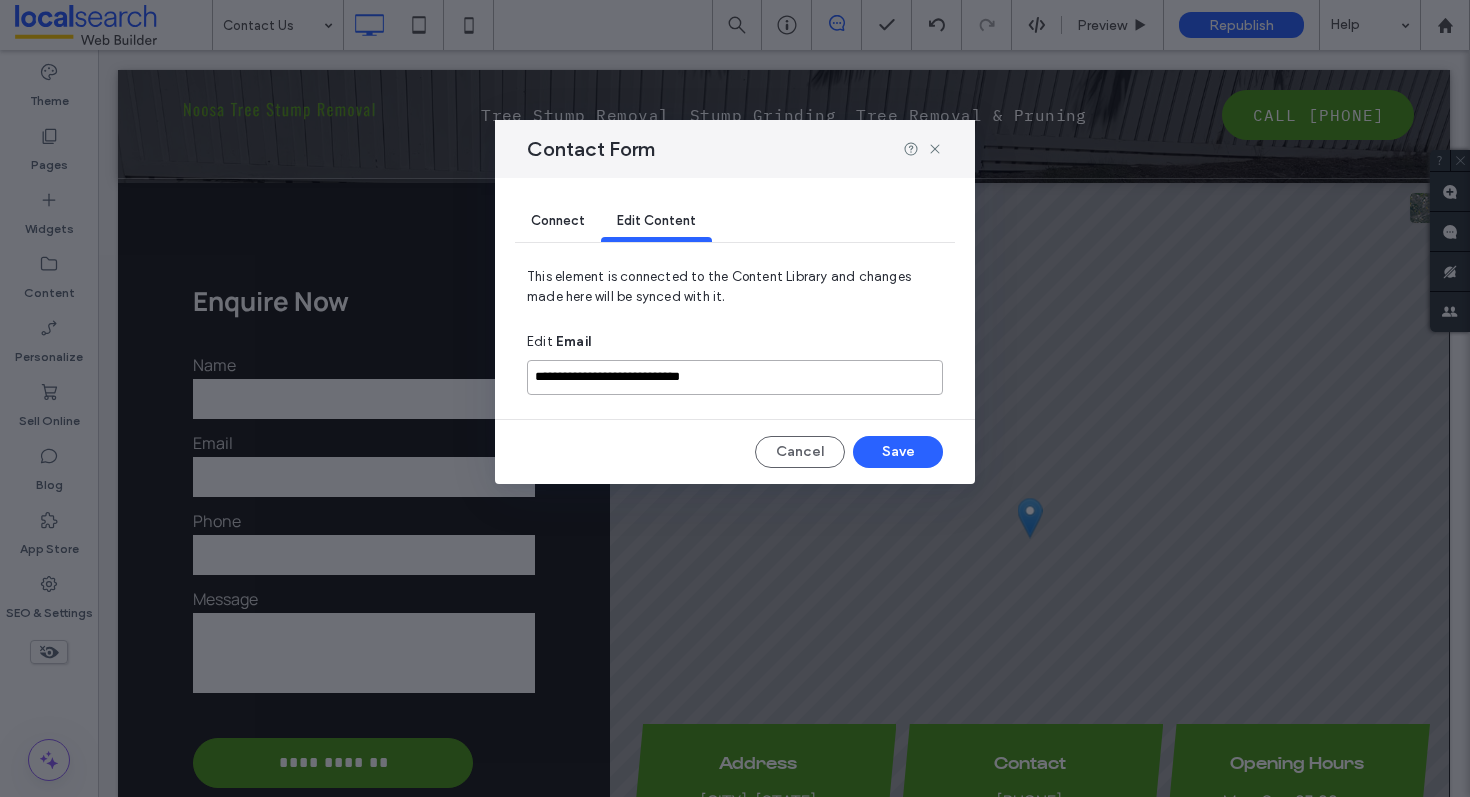 drag, startPoint x: 778, startPoint y: 394, endPoint x: 424, endPoint y: 388, distance: 354.05084 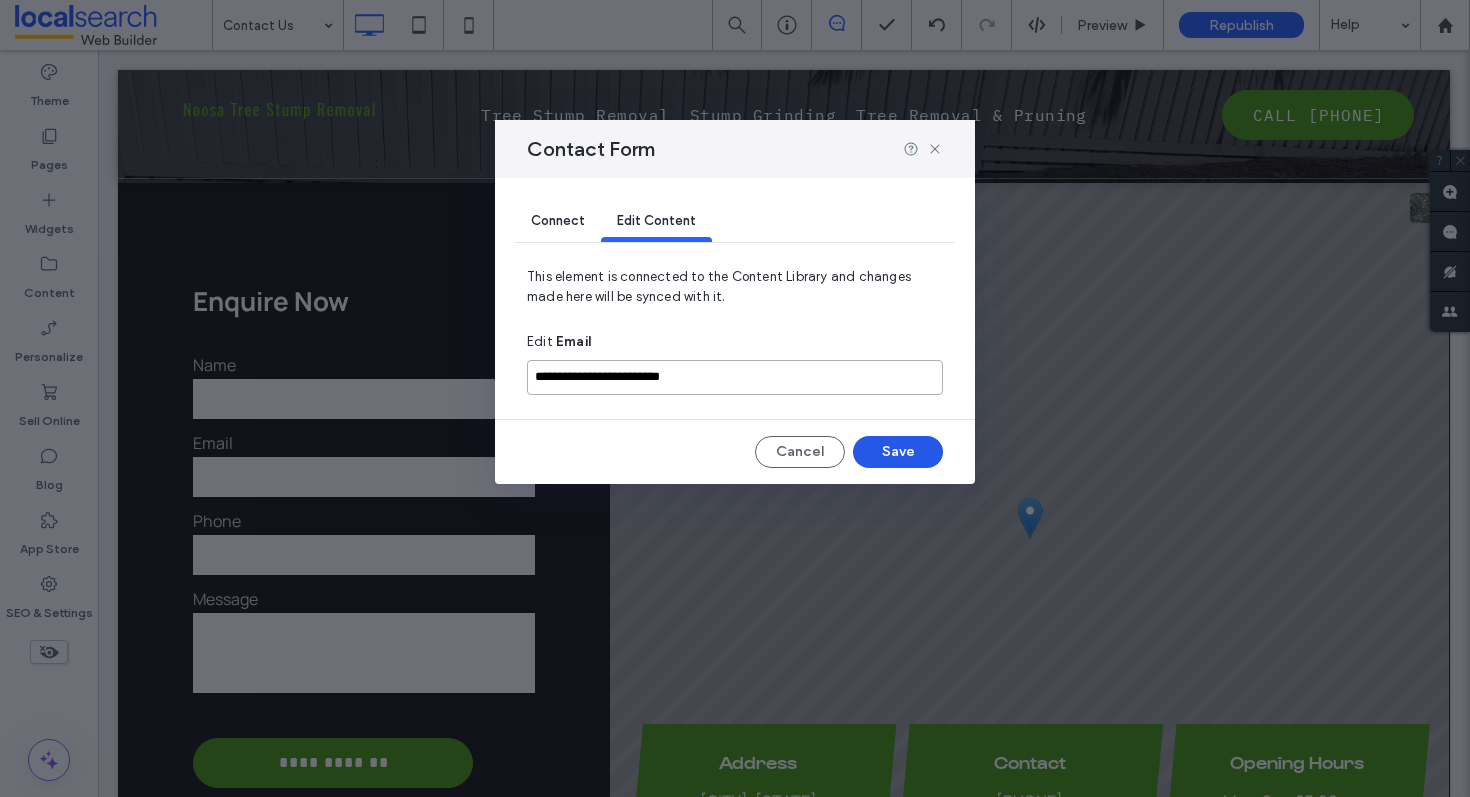 type on "**********" 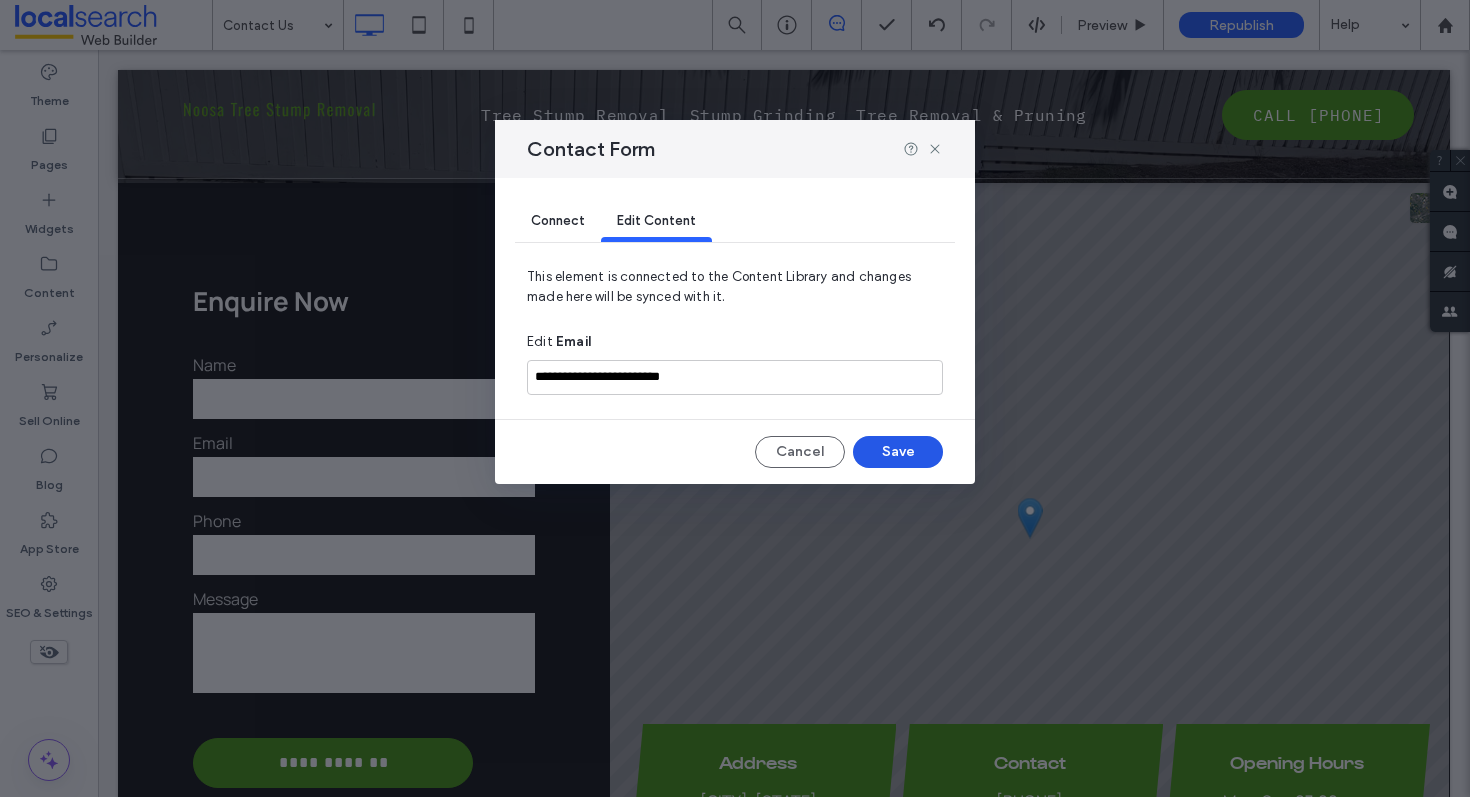click on "Save" at bounding box center [898, 452] 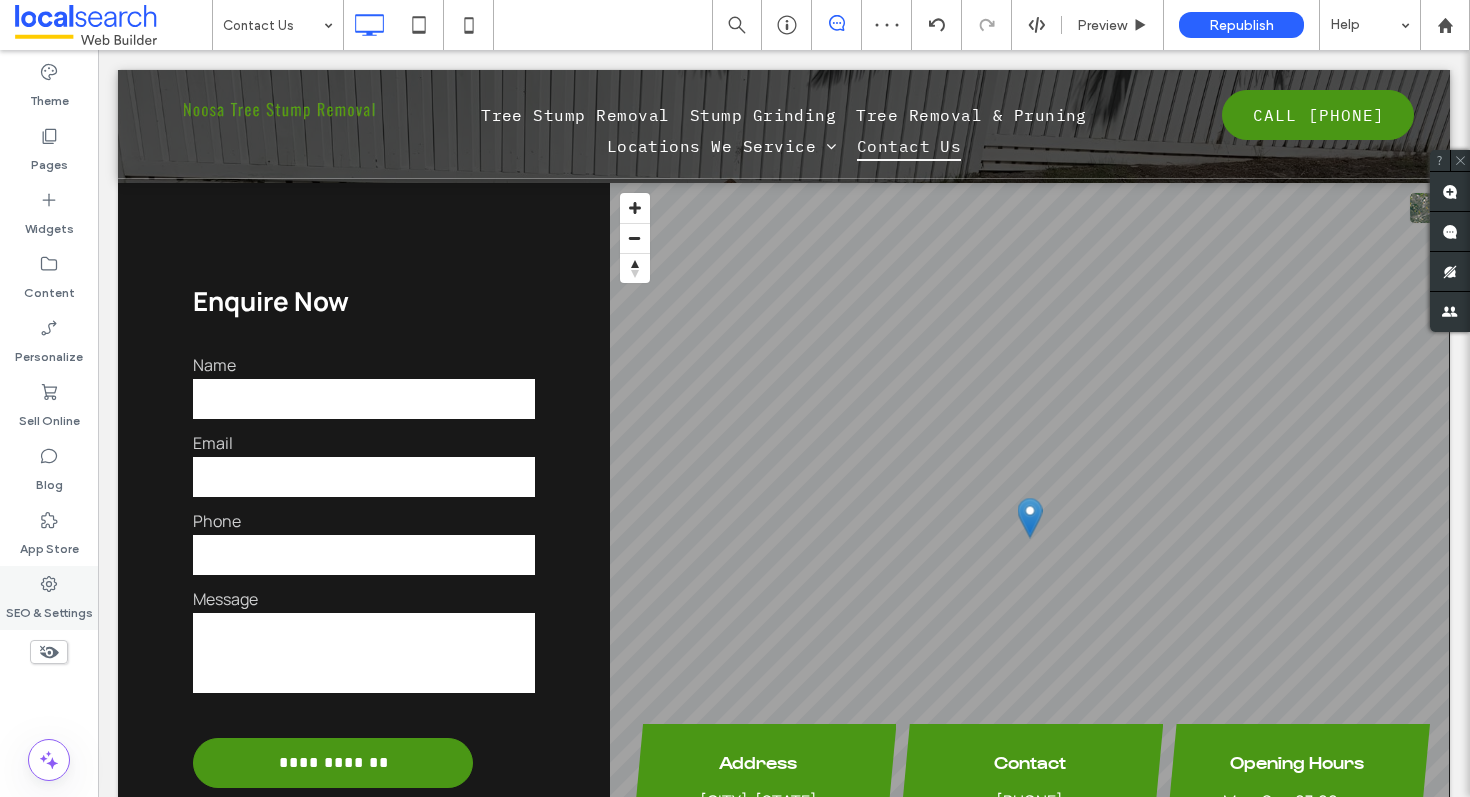 click on "SEO & Settings" at bounding box center (49, 608) 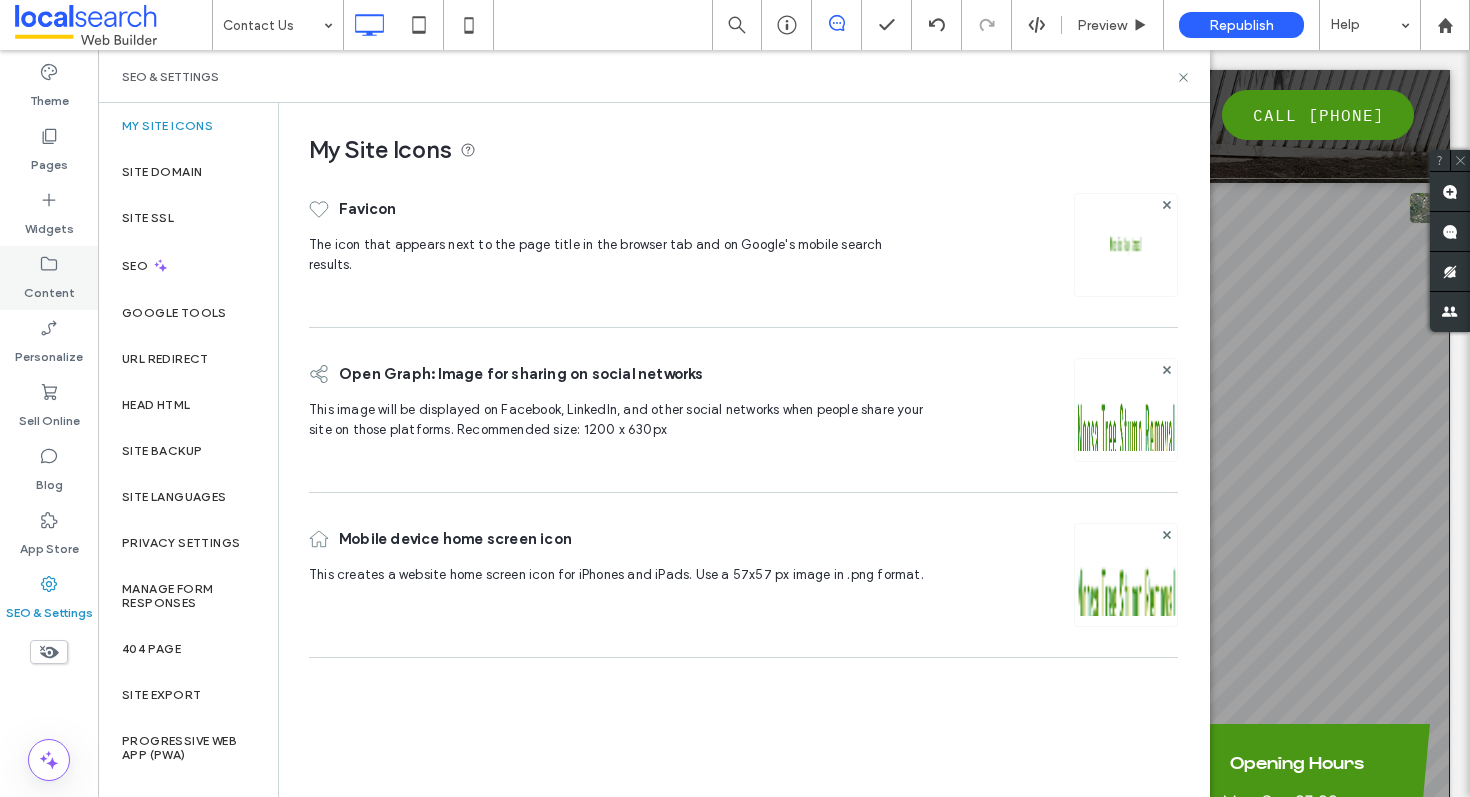 click on "Content" at bounding box center [49, 278] 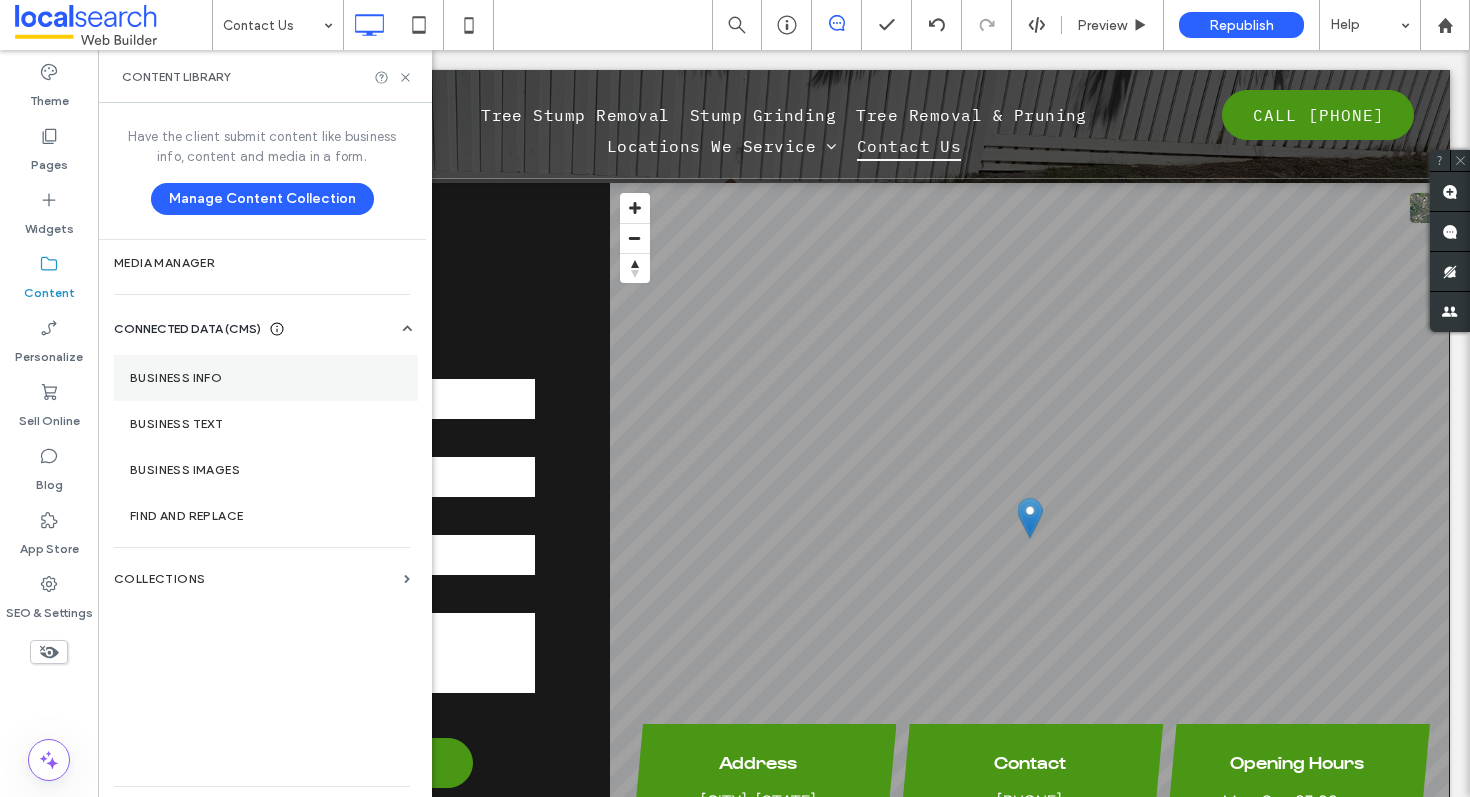 click on "Business Info" at bounding box center [266, 378] 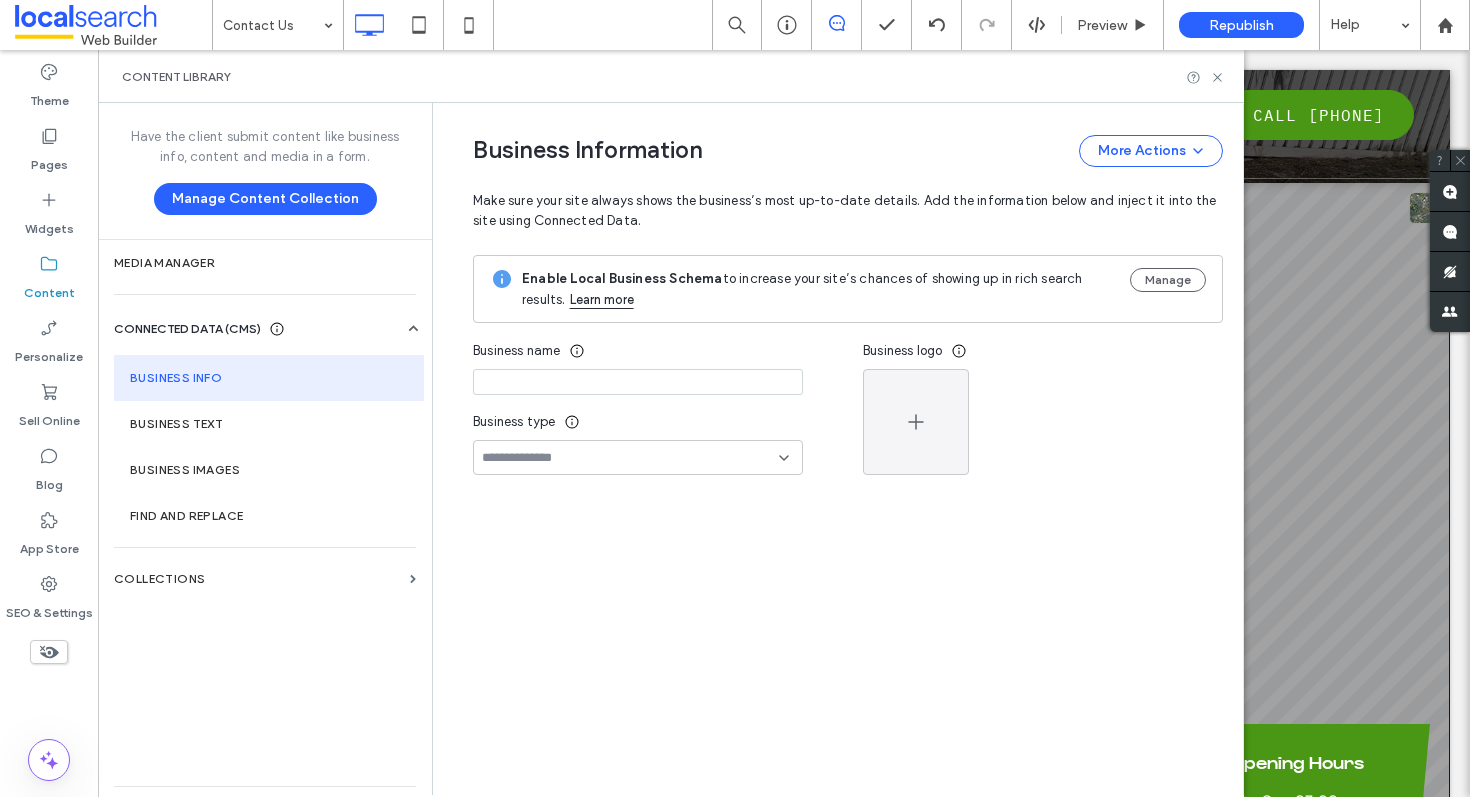 type on "**********" 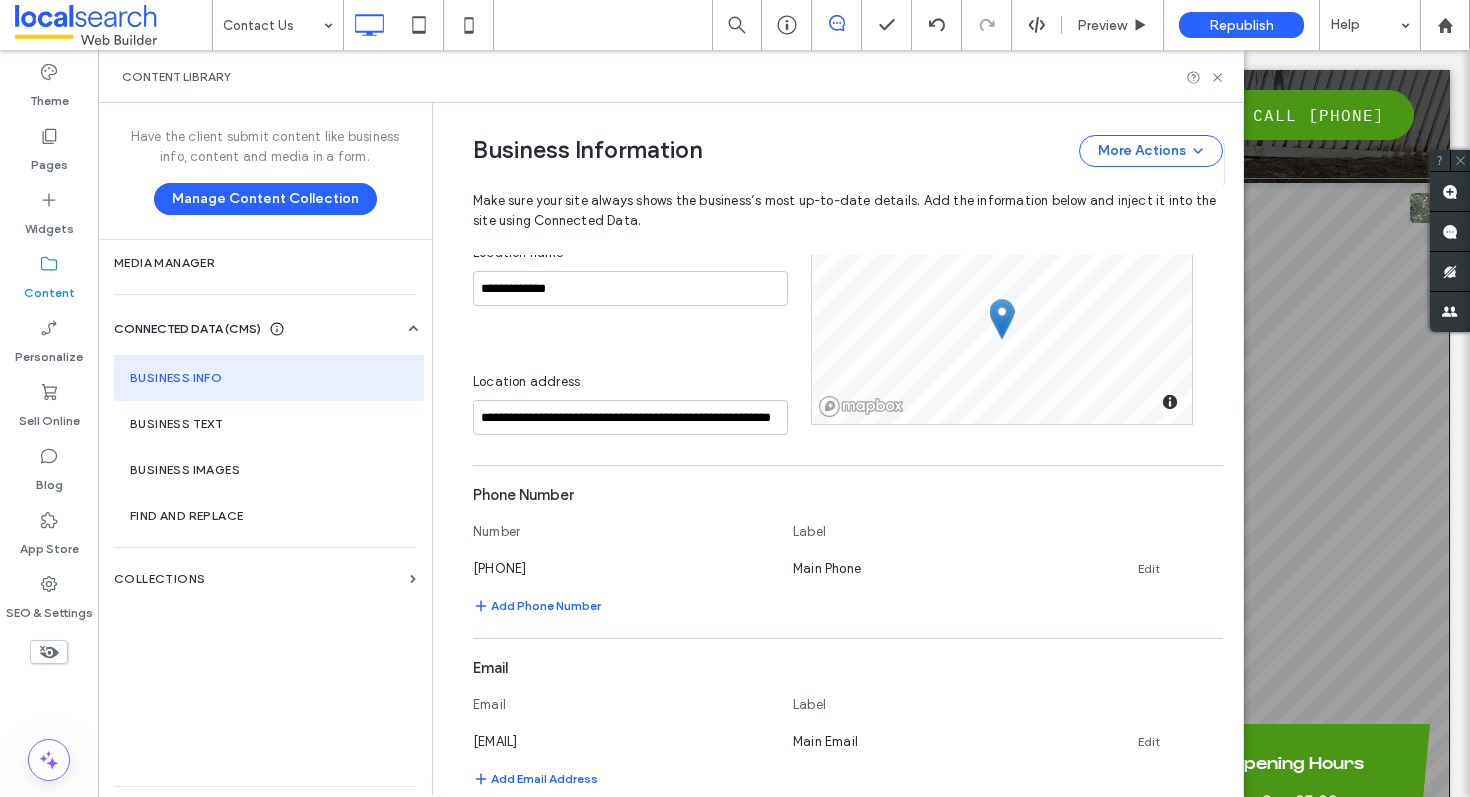 scroll, scrollTop: 599, scrollLeft: 0, axis: vertical 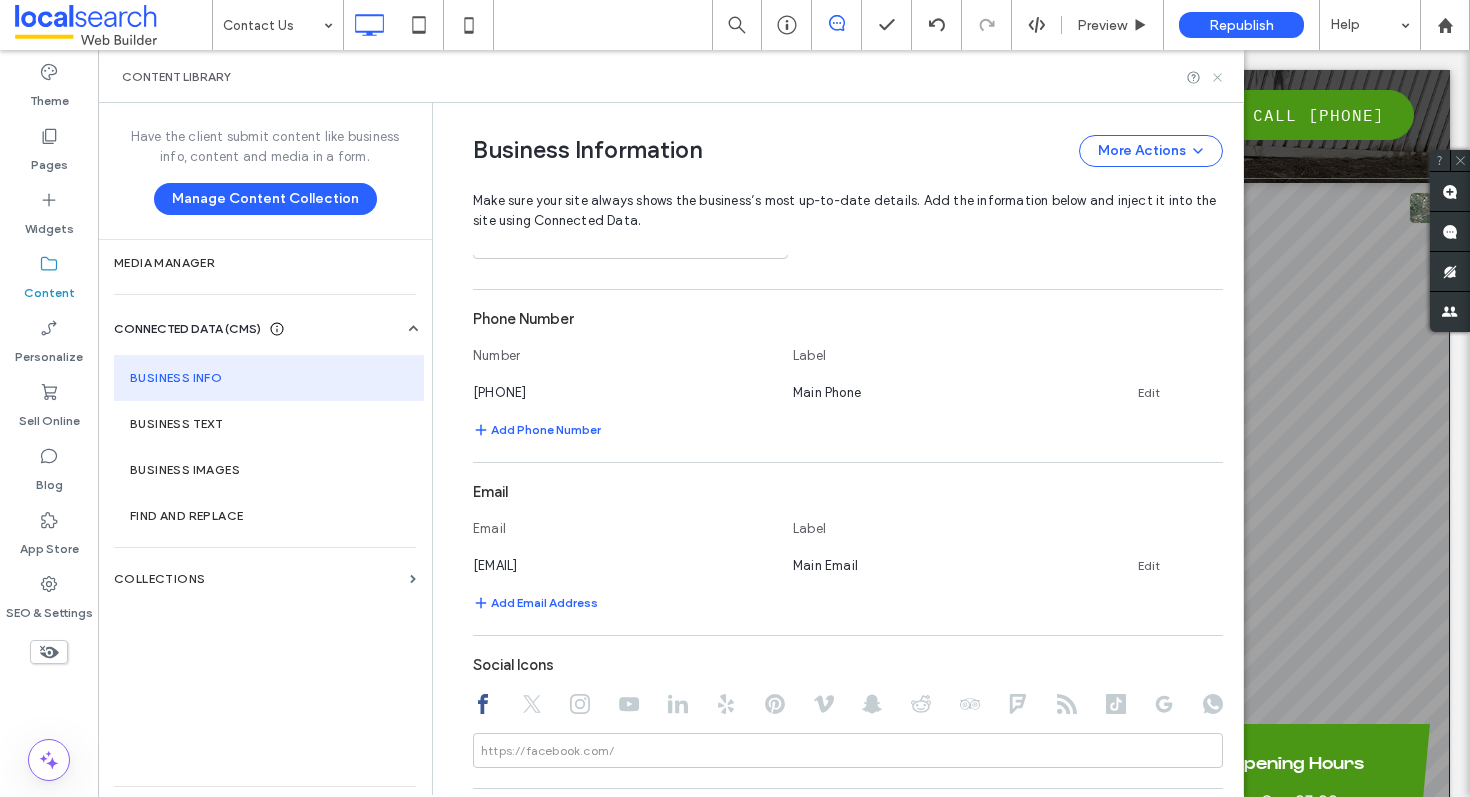 click 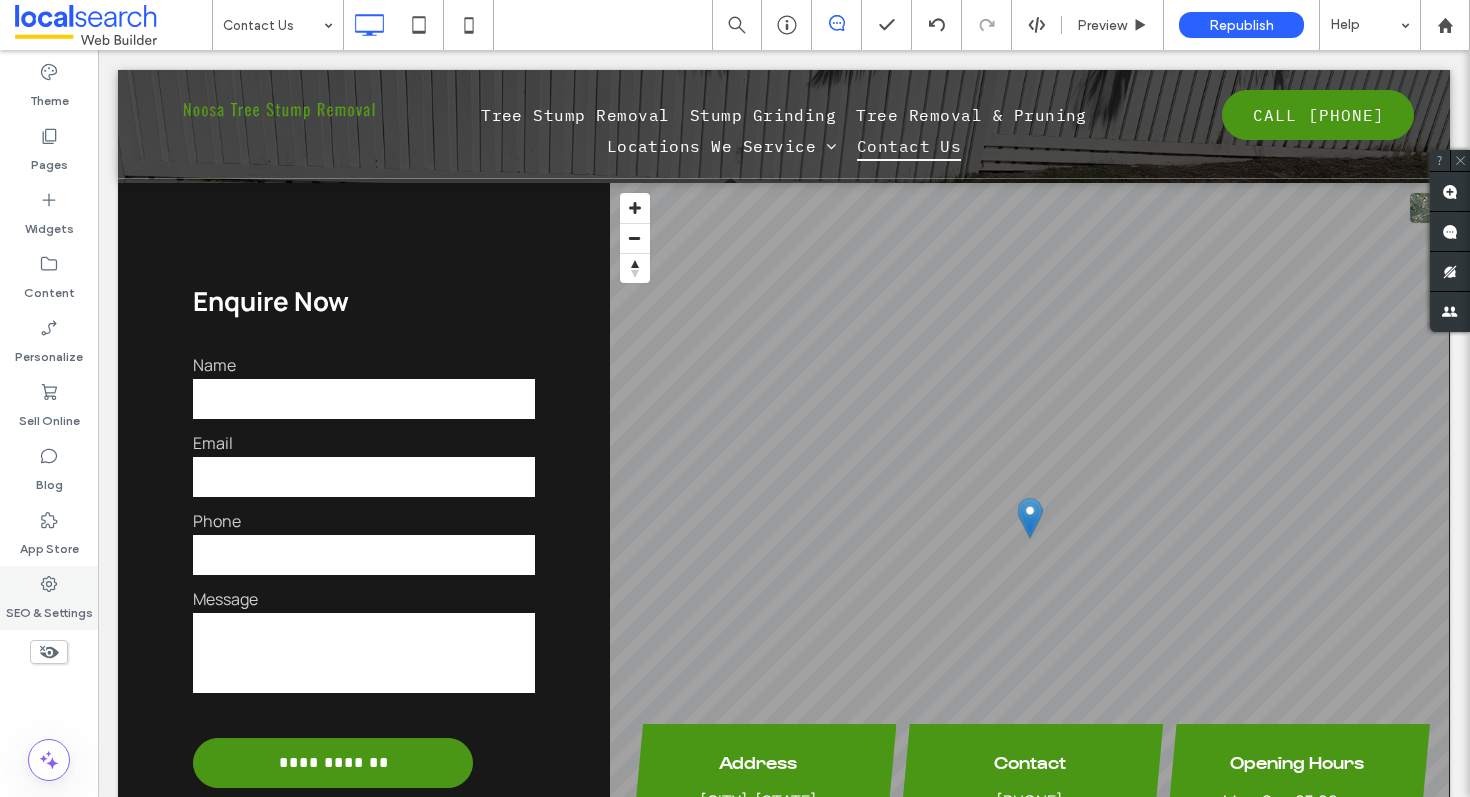 click 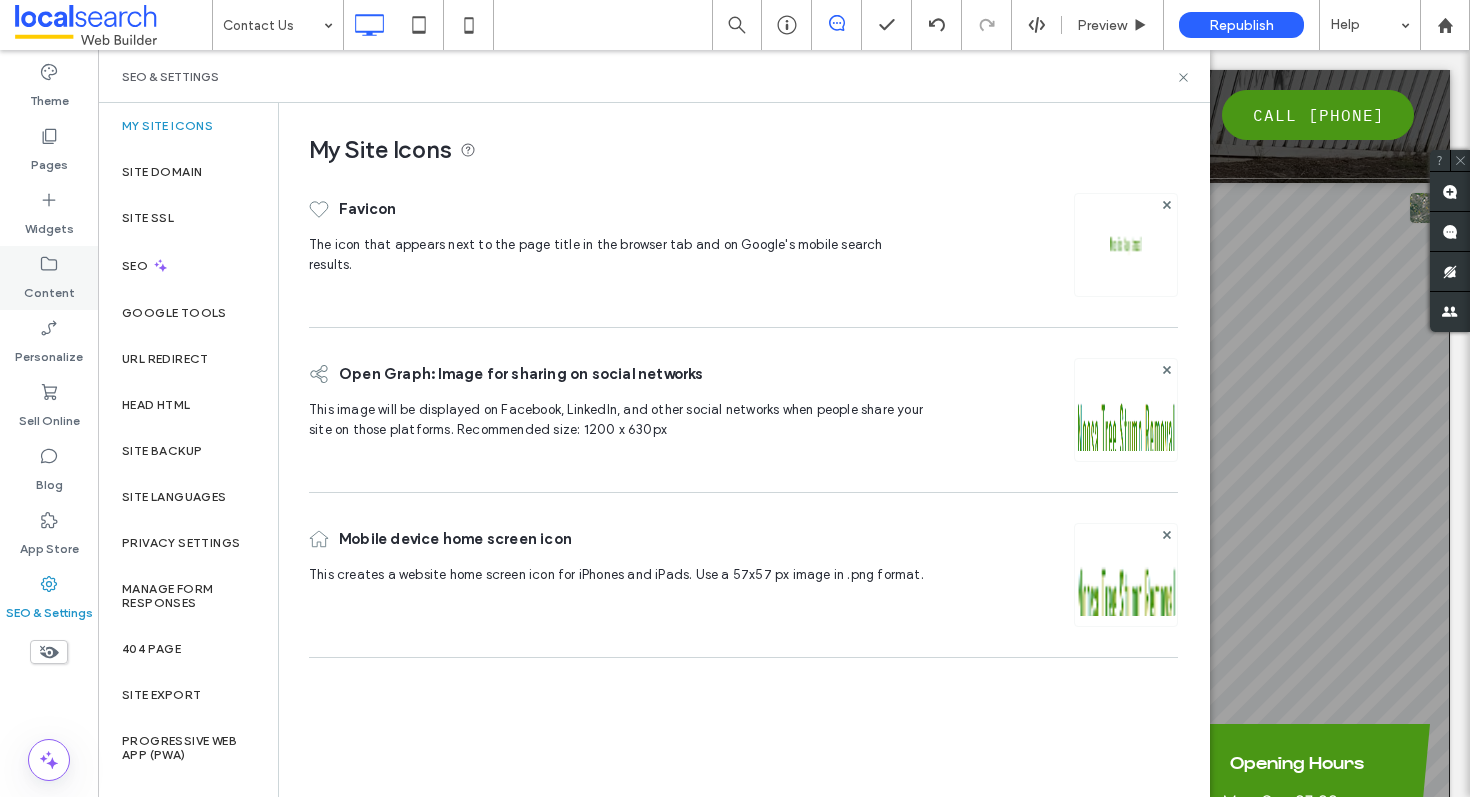 drag, startPoint x: 58, startPoint y: 286, endPoint x: 72, endPoint y: 297, distance: 17.804493 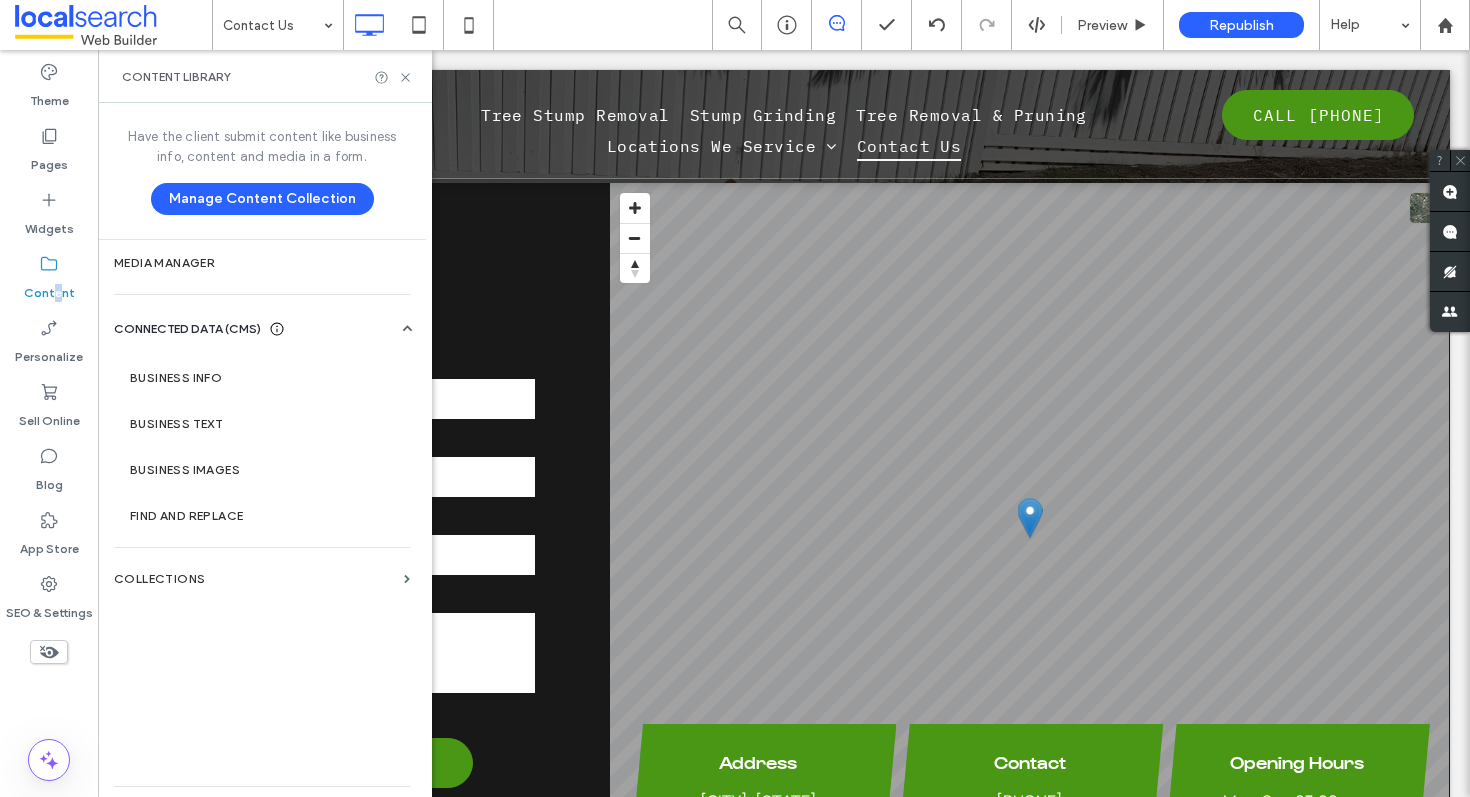 click on "URL Redirect" at bounding box center [188, 359] 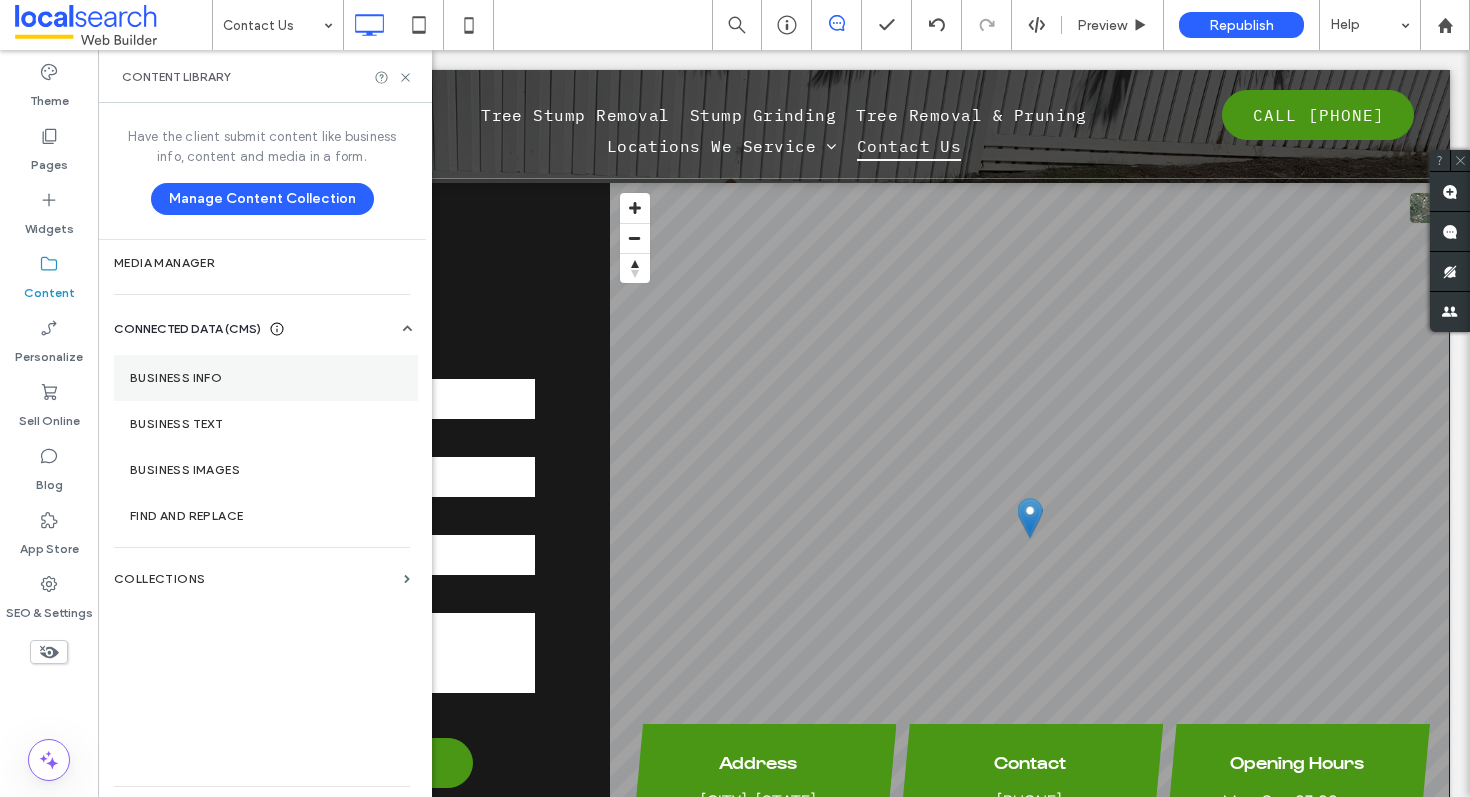 click on "Business Info" at bounding box center (266, 378) 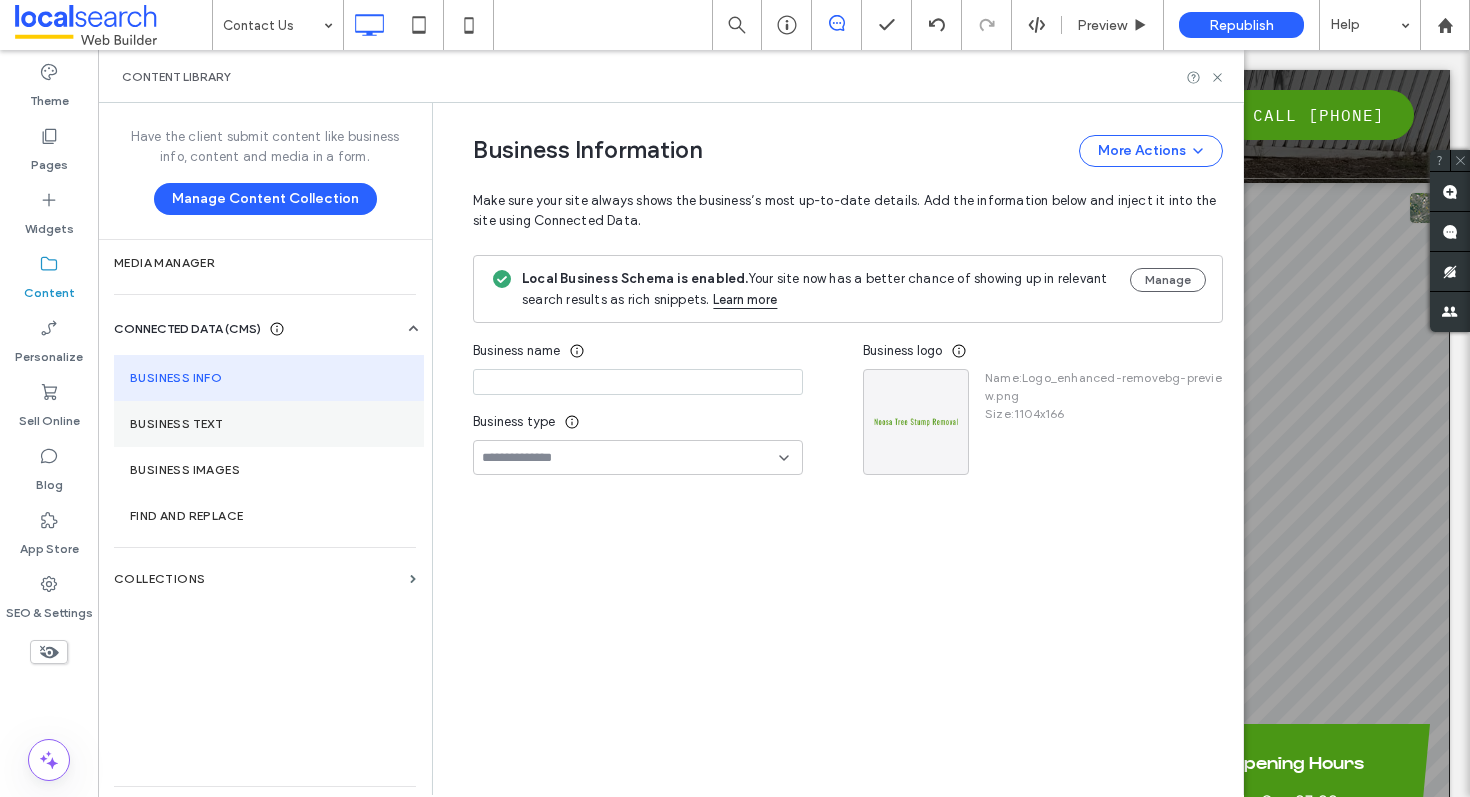 type on "**********" 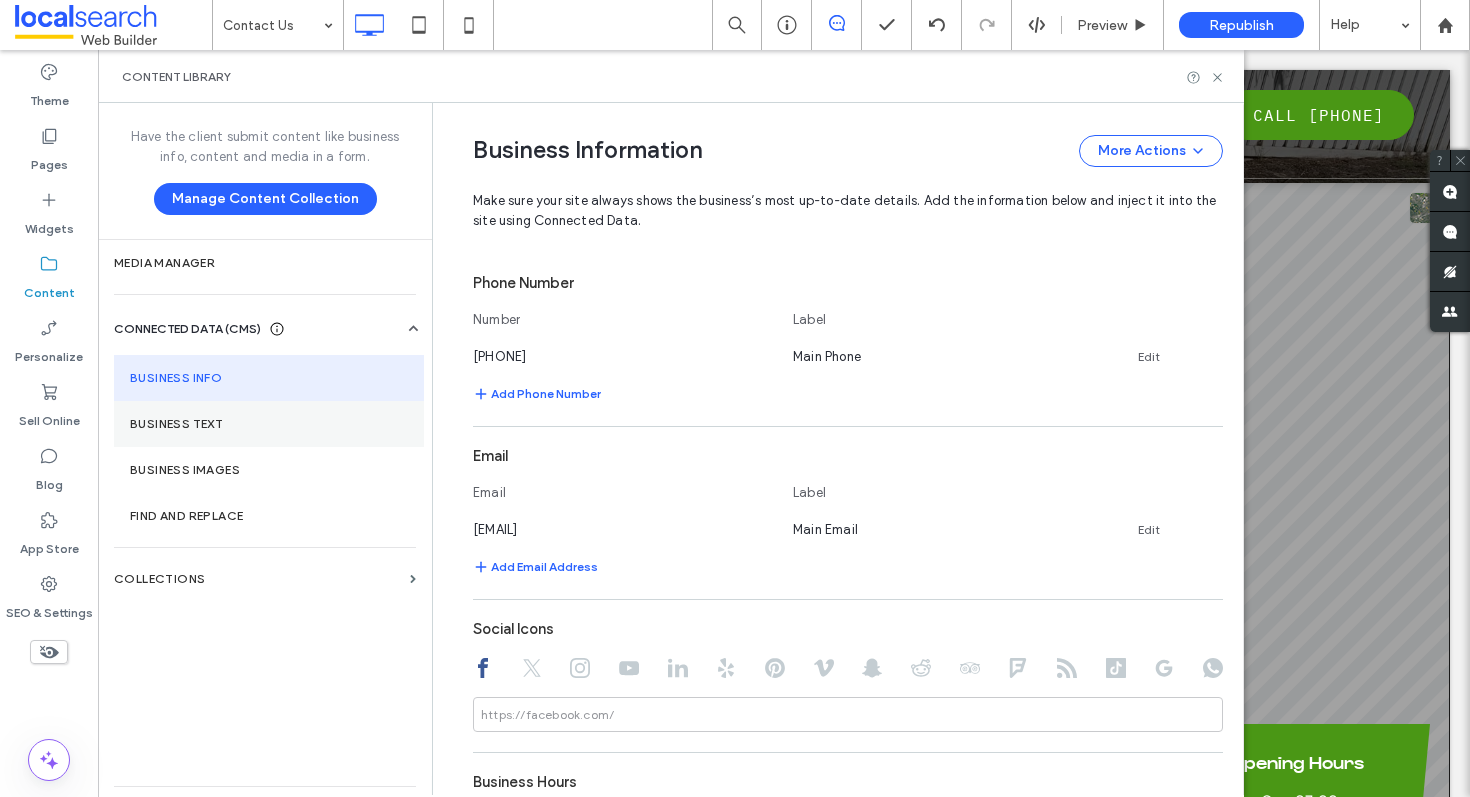 scroll, scrollTop: 668, scrollLeft: 0, axis: vertical 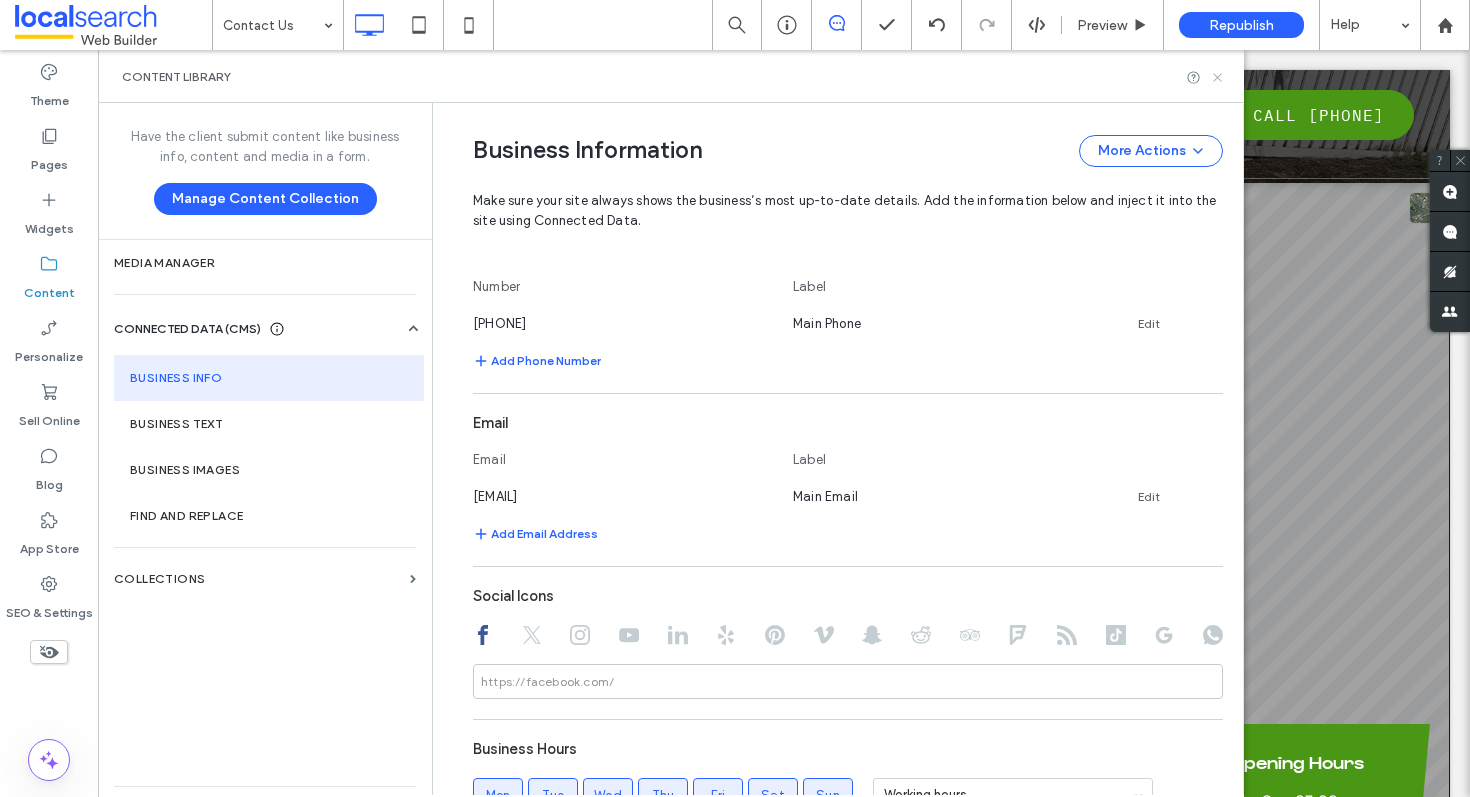 click 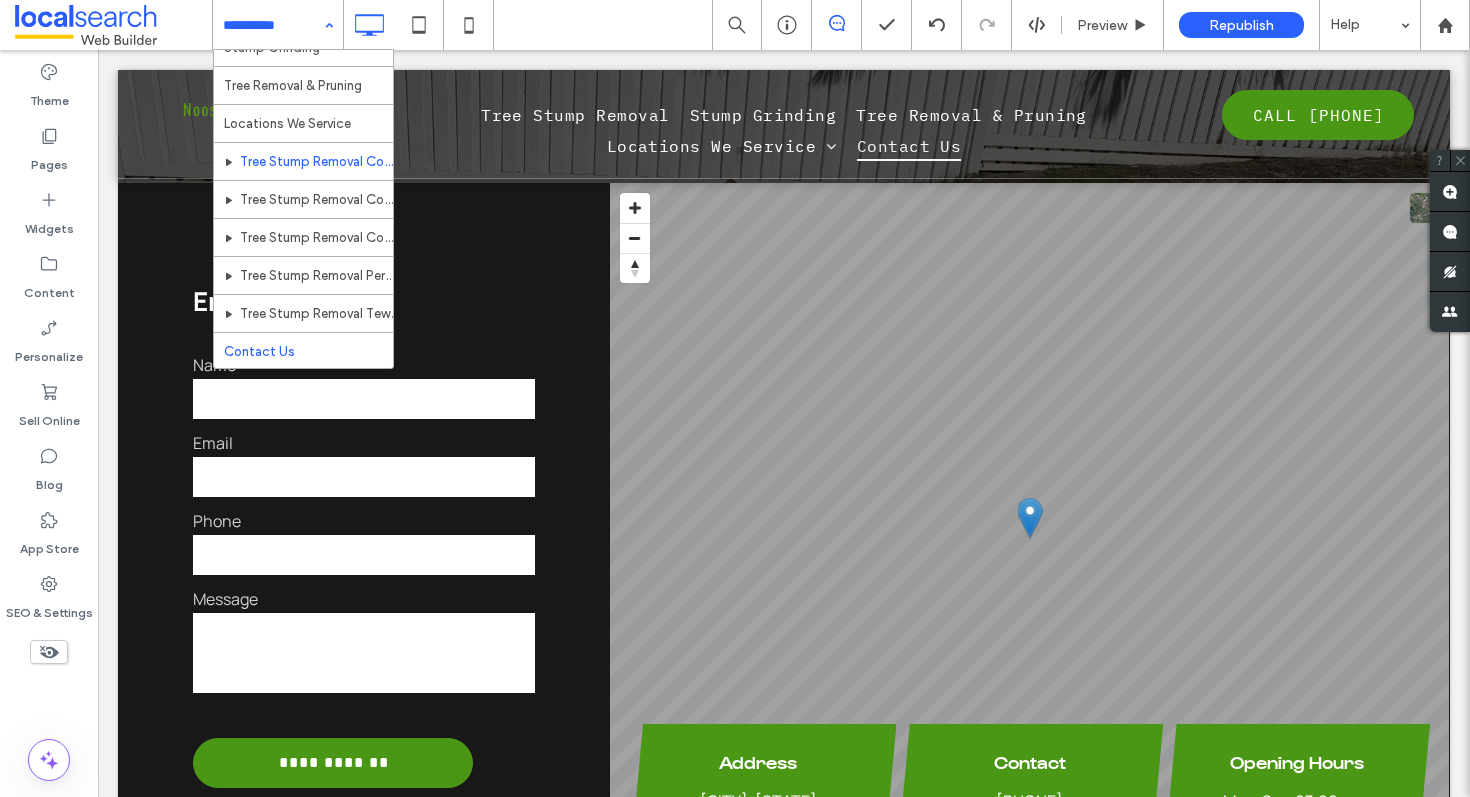 scroll, scrollTop: 108, scrollLeft: 0, axis: vertical 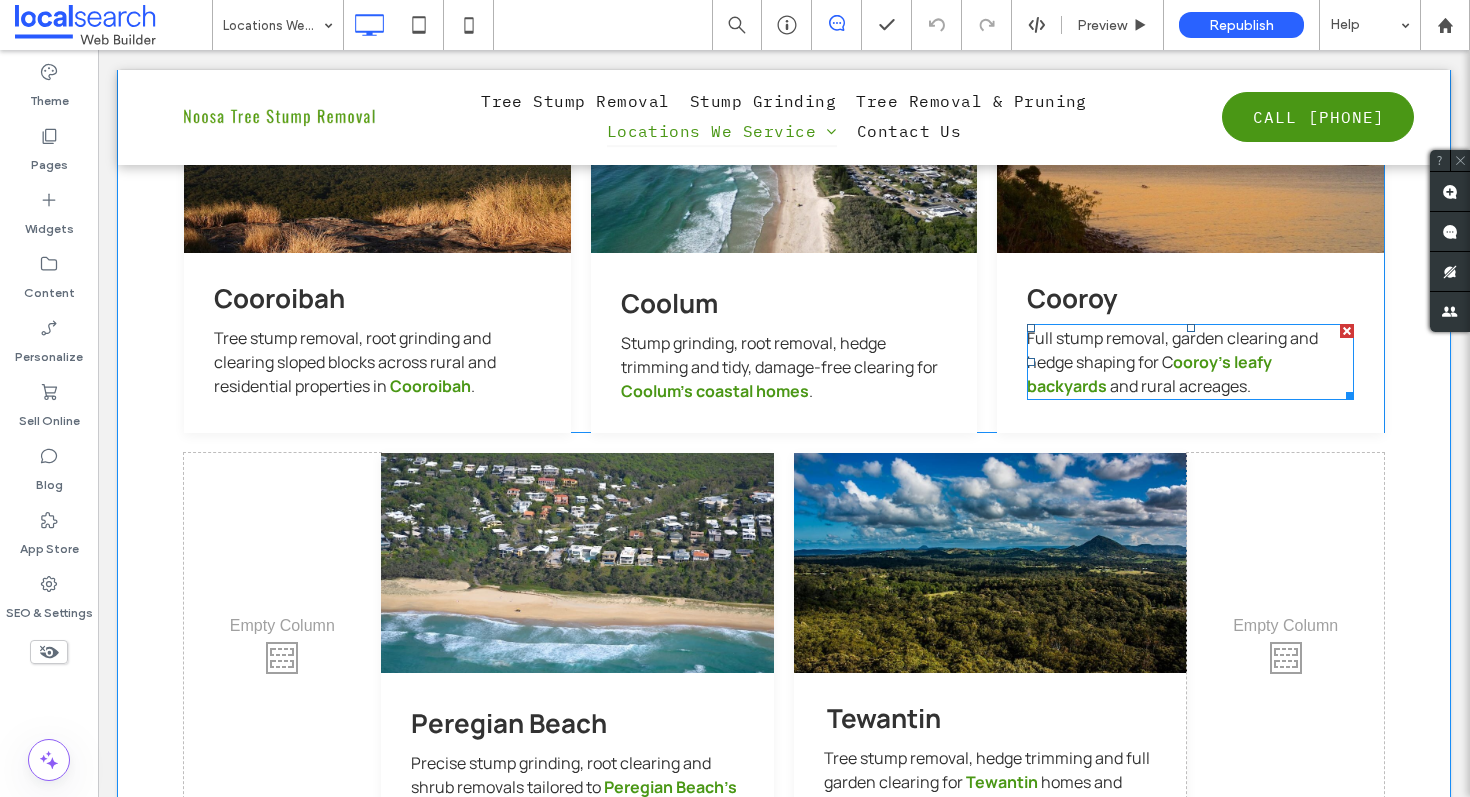 click on "Full stump removal, garden clearing and hedge shaping for C" at bounding box center (1172, 350) 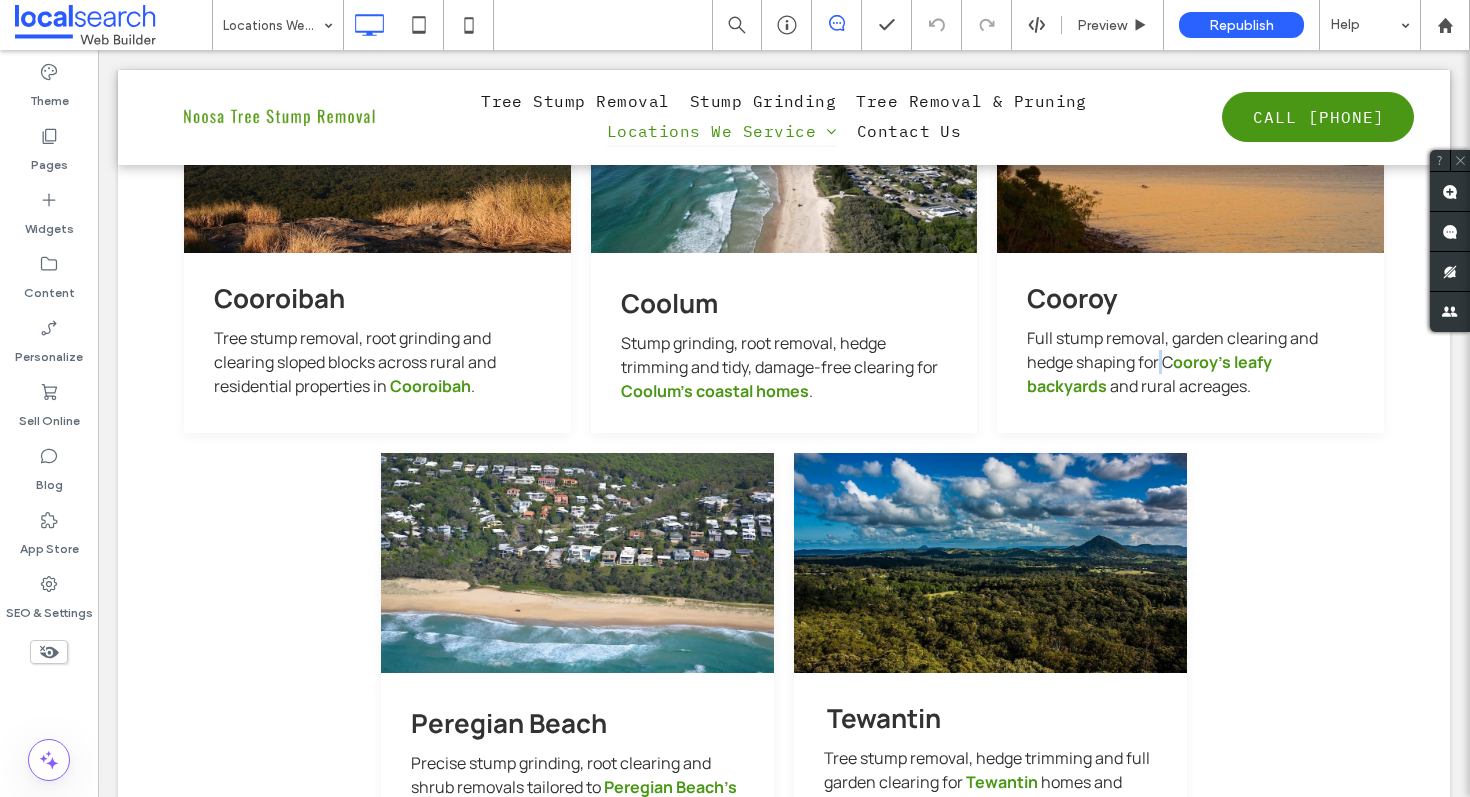 click on "Full stump removal, garden clearing and hedge shaping for C" at bounding box center (1172, 350) 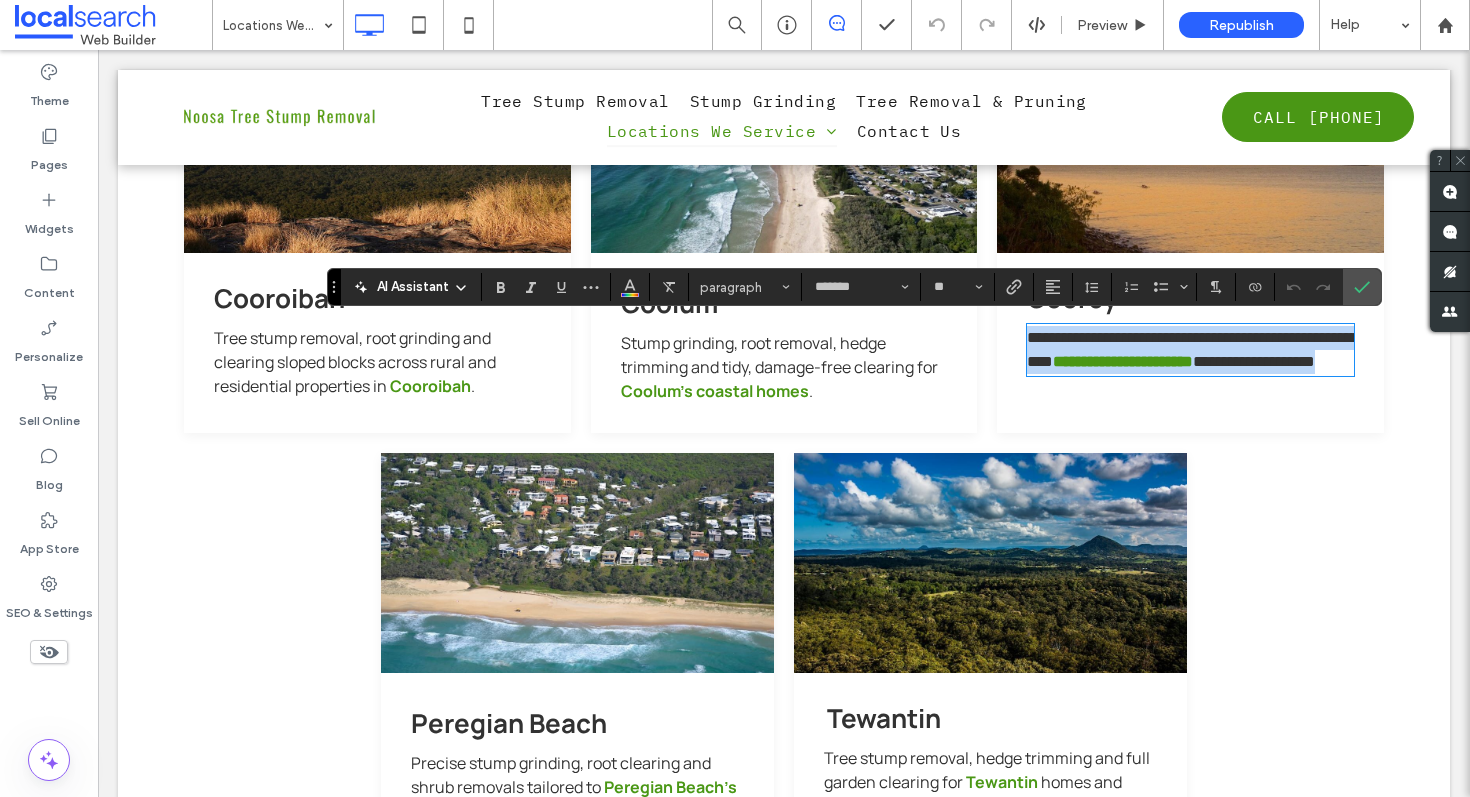 click on "**********" at bounding box center [1192, 349] 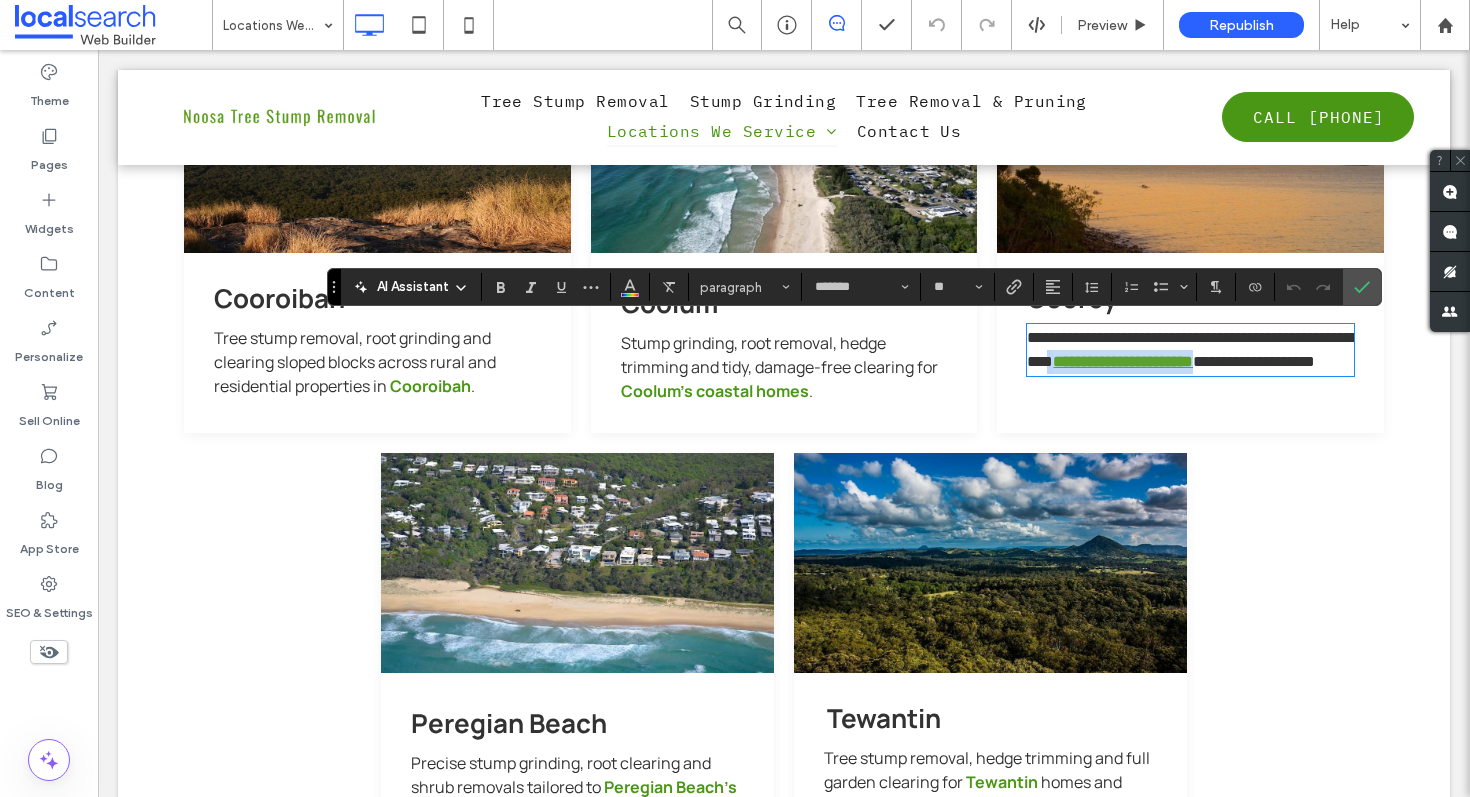 drag, startPoint x: 1156, startPoint y: 357, endPoint x: 1097, endPoint y: 385, distance: 65.30697 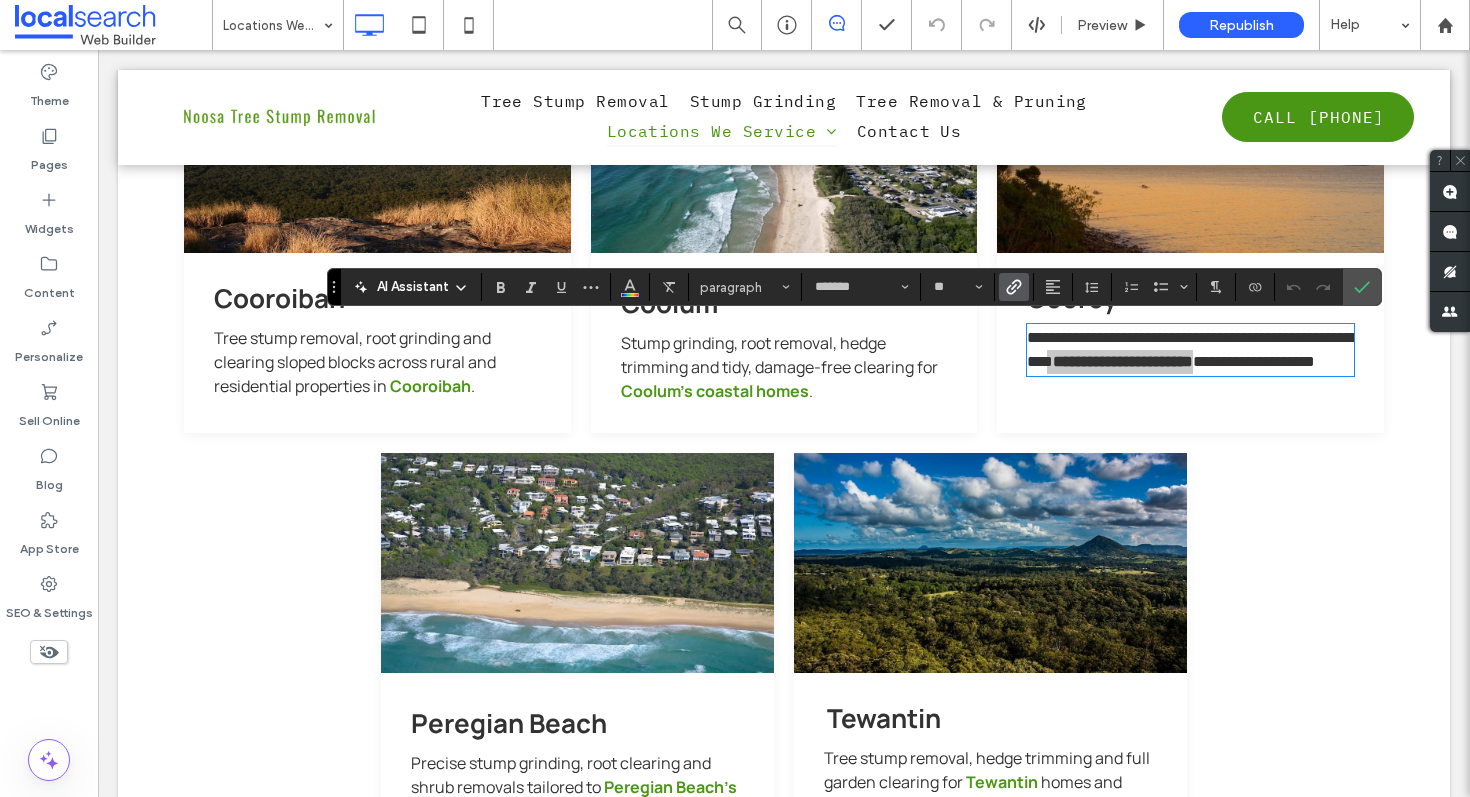 click 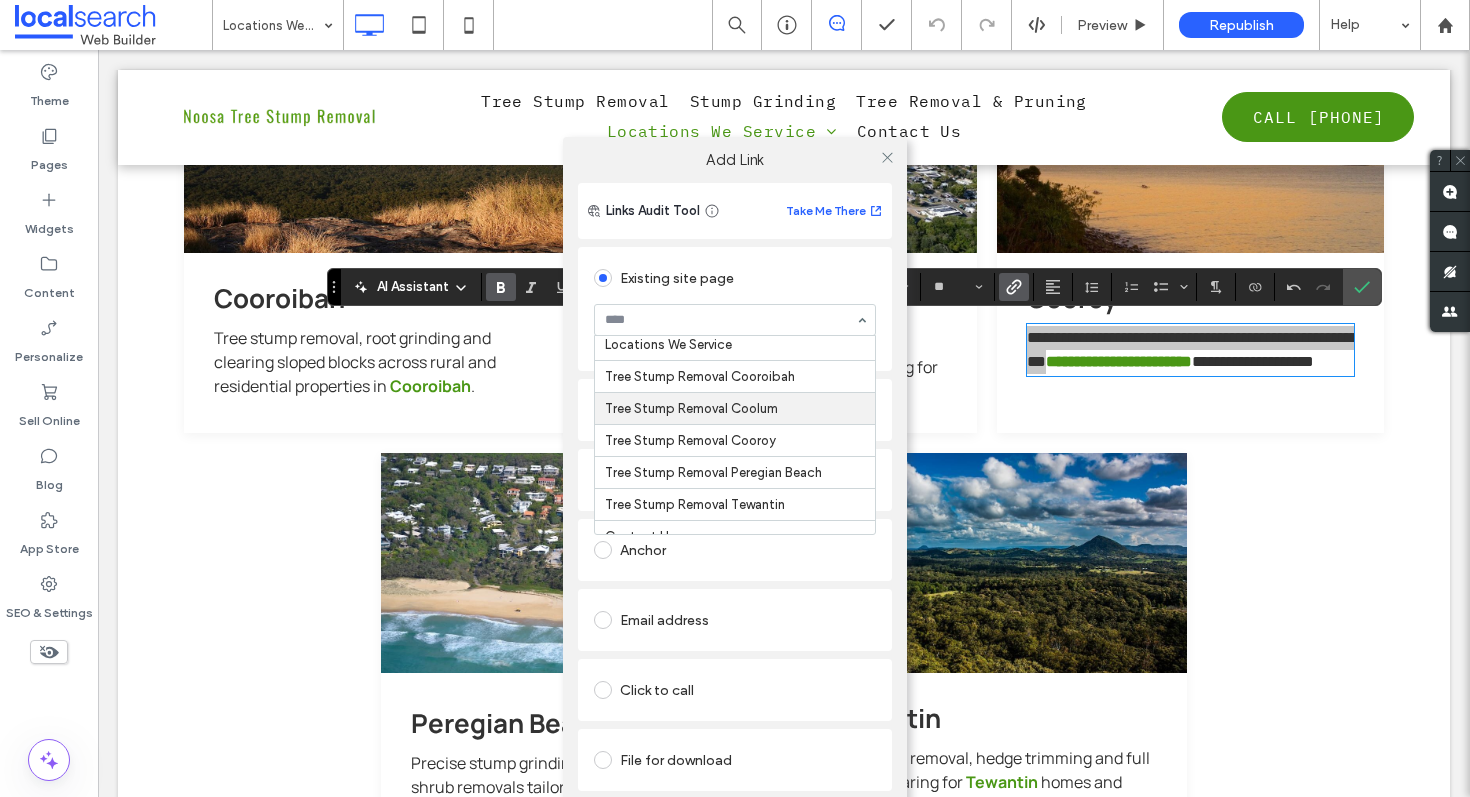 scroll, scrollTop: 136, scrollLeft: 0, axis: vertical 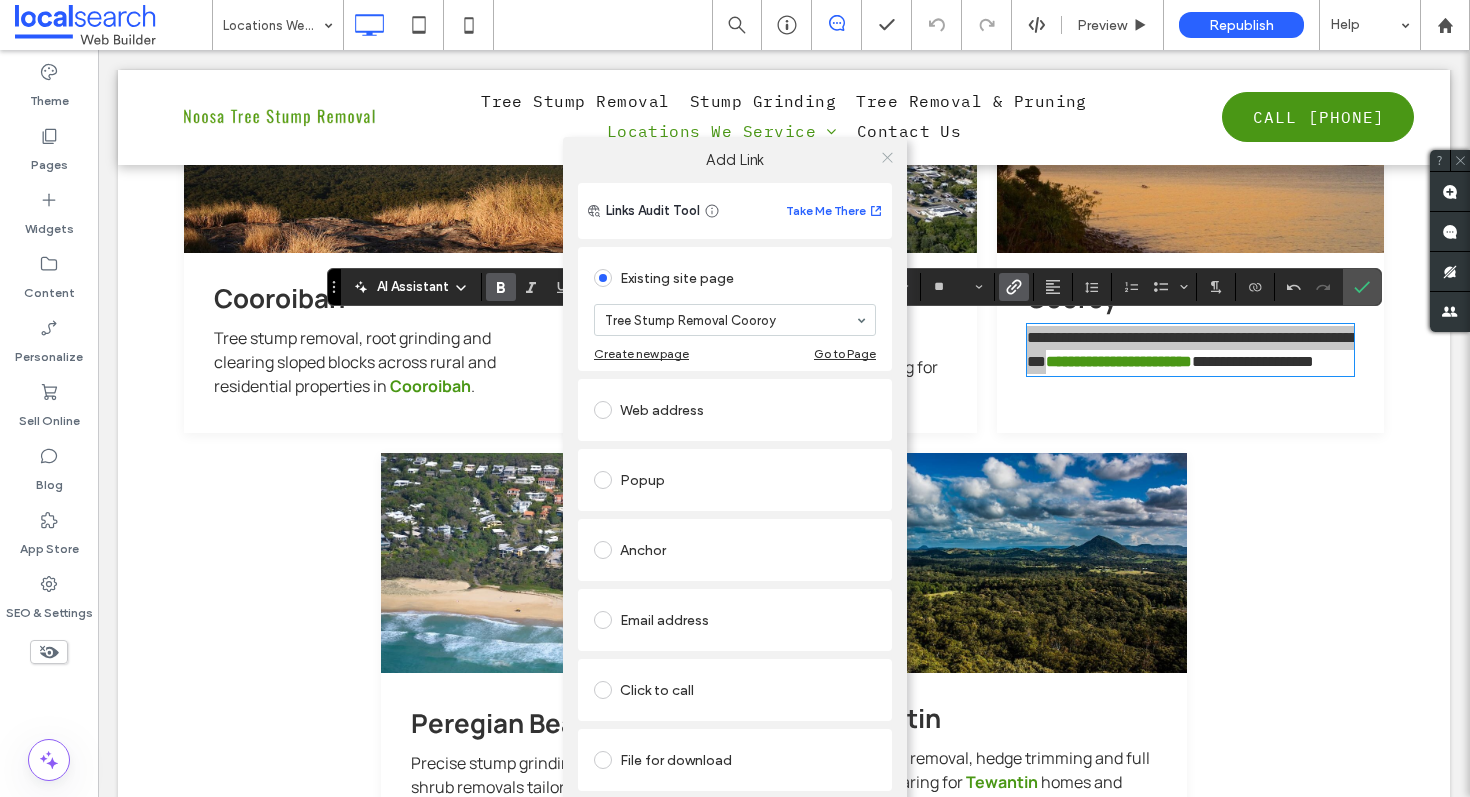 click at bounding box center (887, 157) 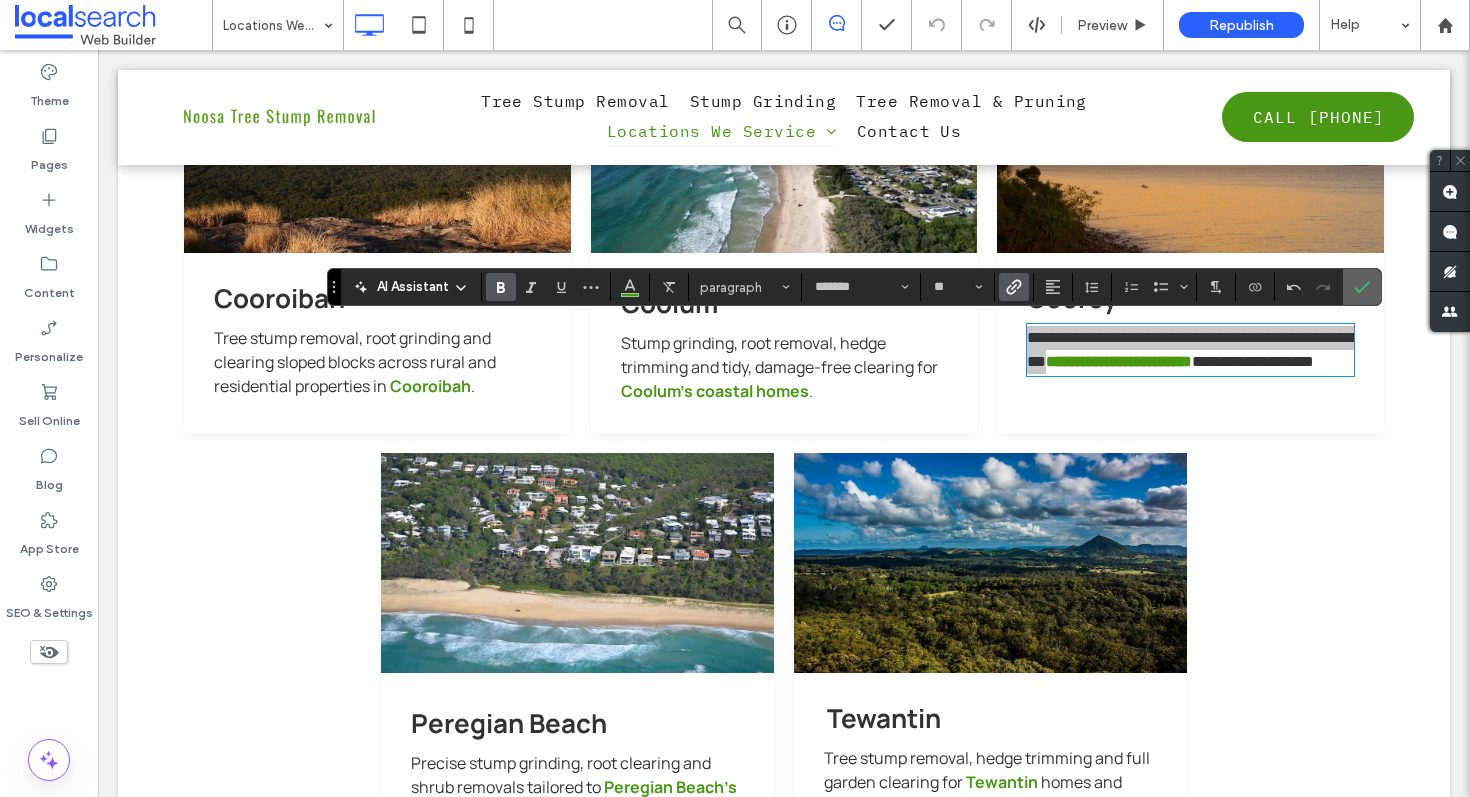 click 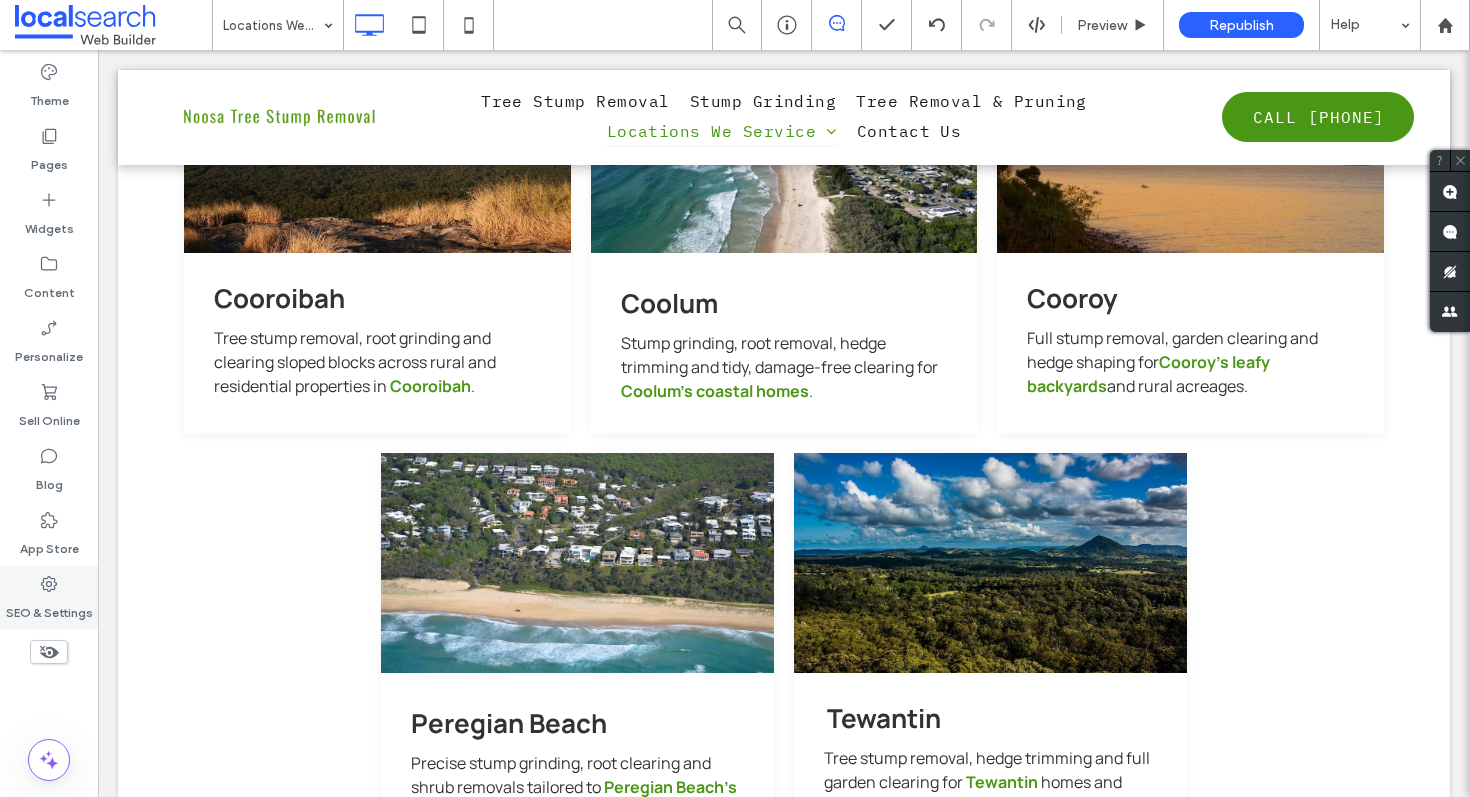 click on "SEO & Settings" at bounding box center (49, 598) 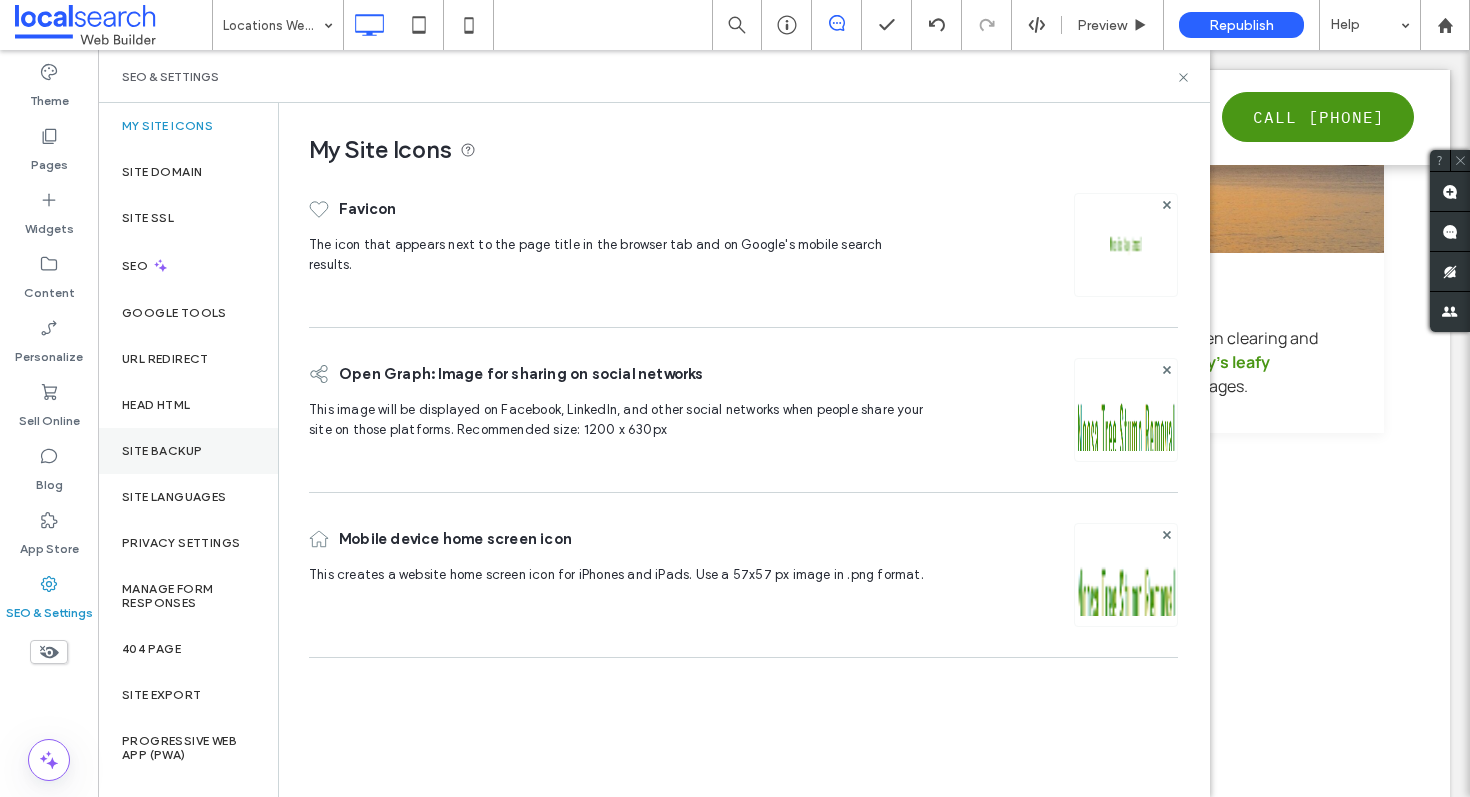 click on "Site Backup" at bounding box center [188, 451] 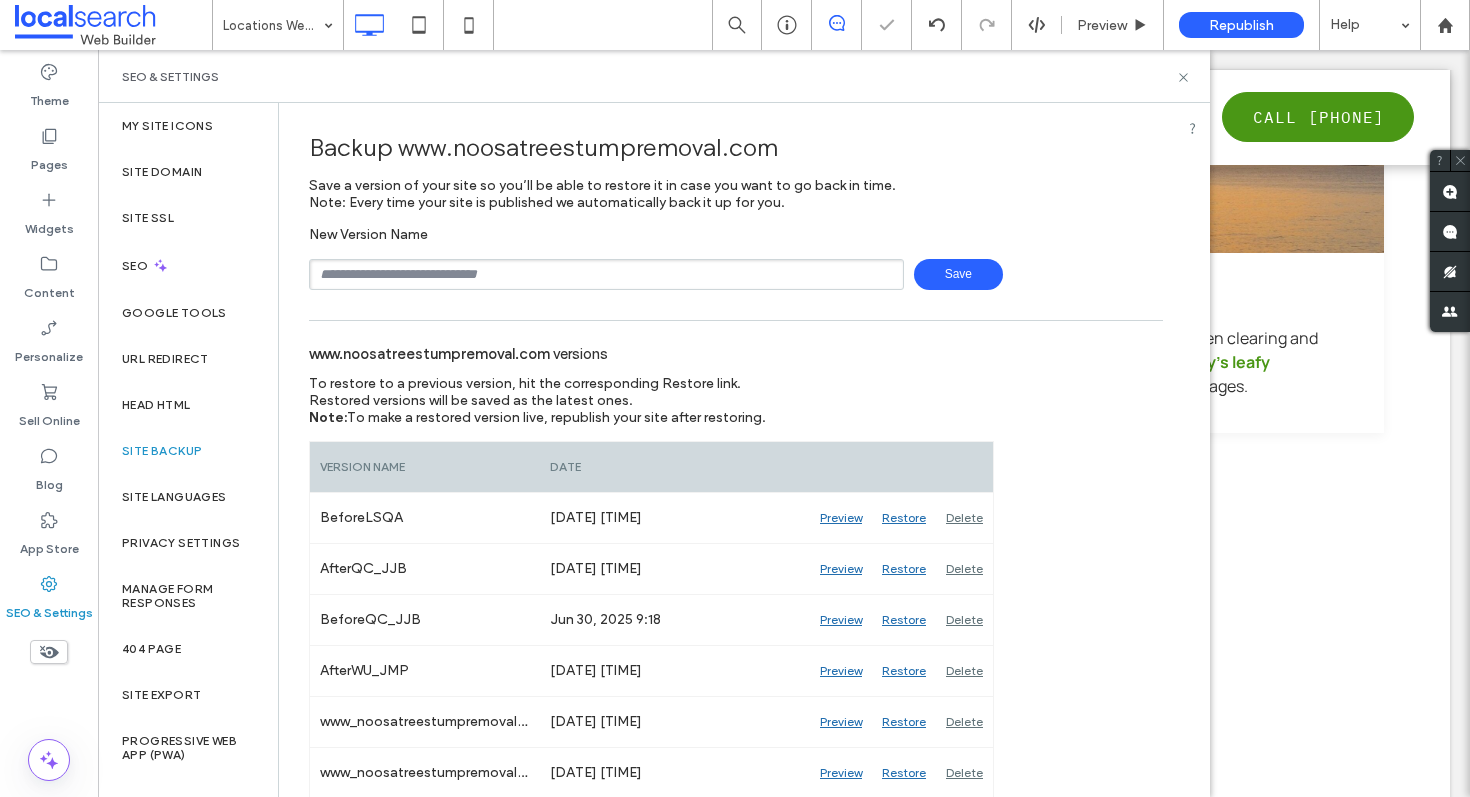 click on "Backup
www.noosatreestumpremoval.com
Save a version of your site so you’ll be able to restore it in case you want to go back in time.
Note: Every time your site is published we automatically back it up for you.
New Version Name
Save
www.noosatreestumpremoval.com
versions
To restore to a previous version, hit the corresponding Restore link.
Restored versions will be saved as the latest ones.
Note:  To make a restored version live, republish your site after restoring.
Version Name" at bounding box center (736, 1624) 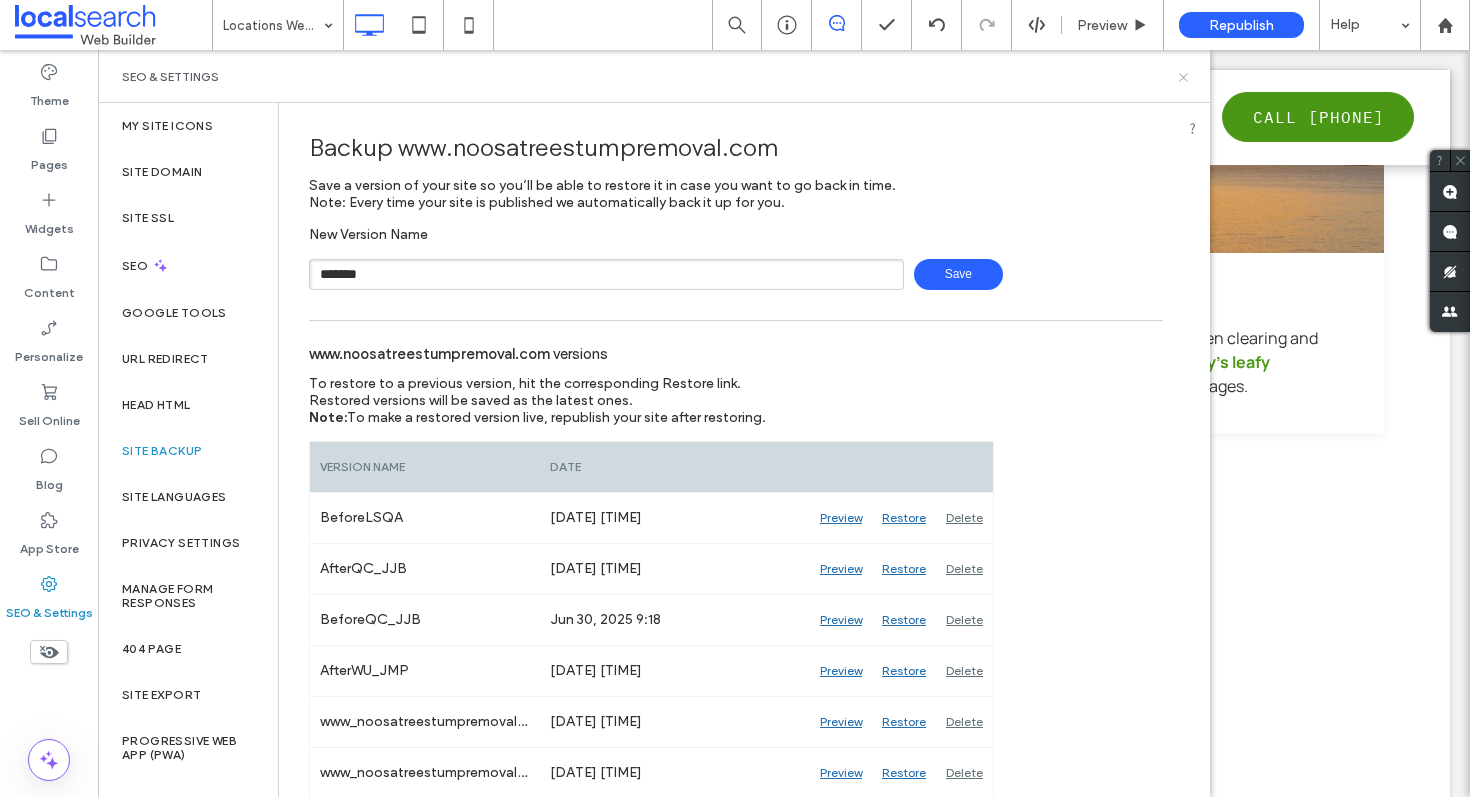 type on "*******" 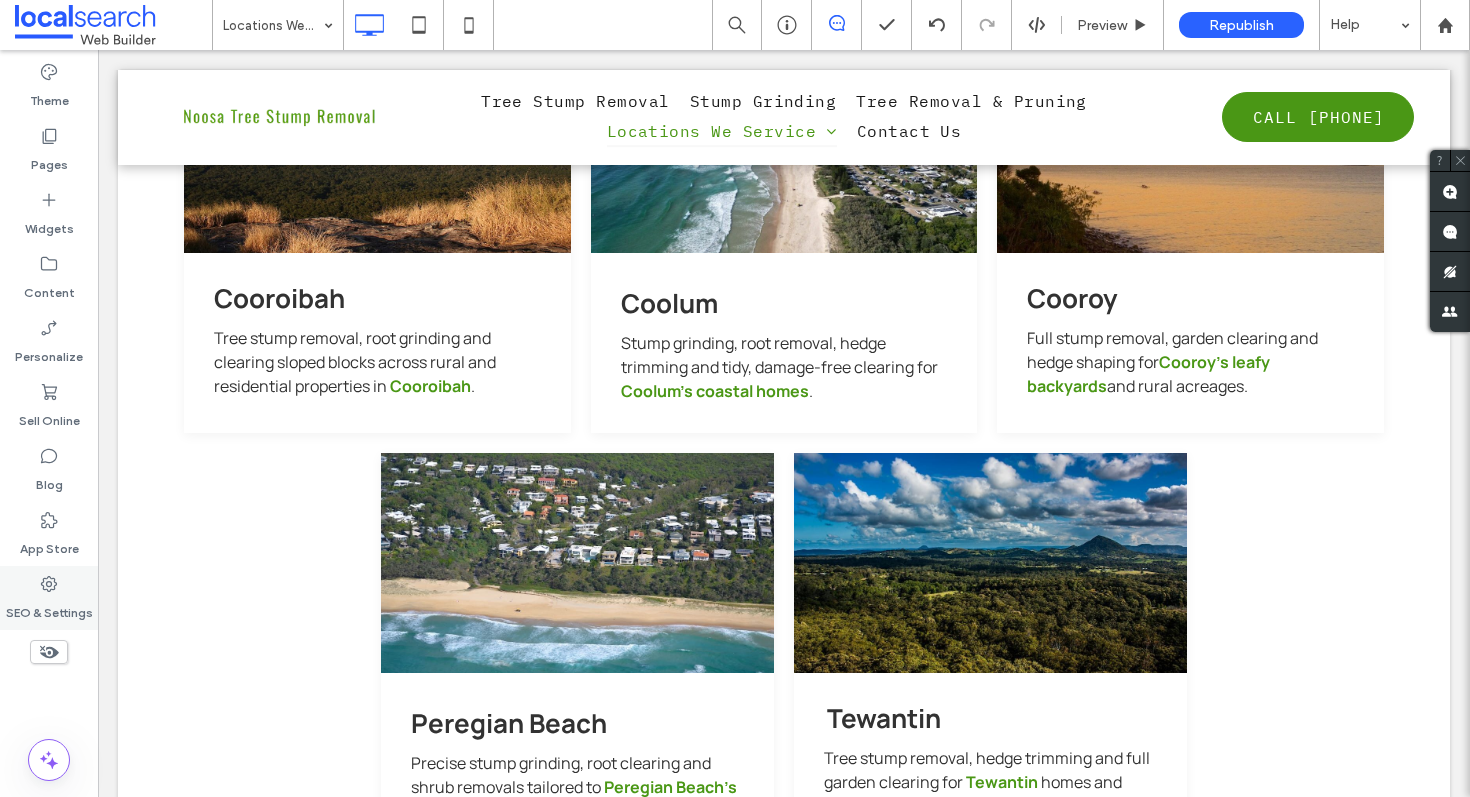 click on "SEO & Settings" at bounding box center [49, 608] 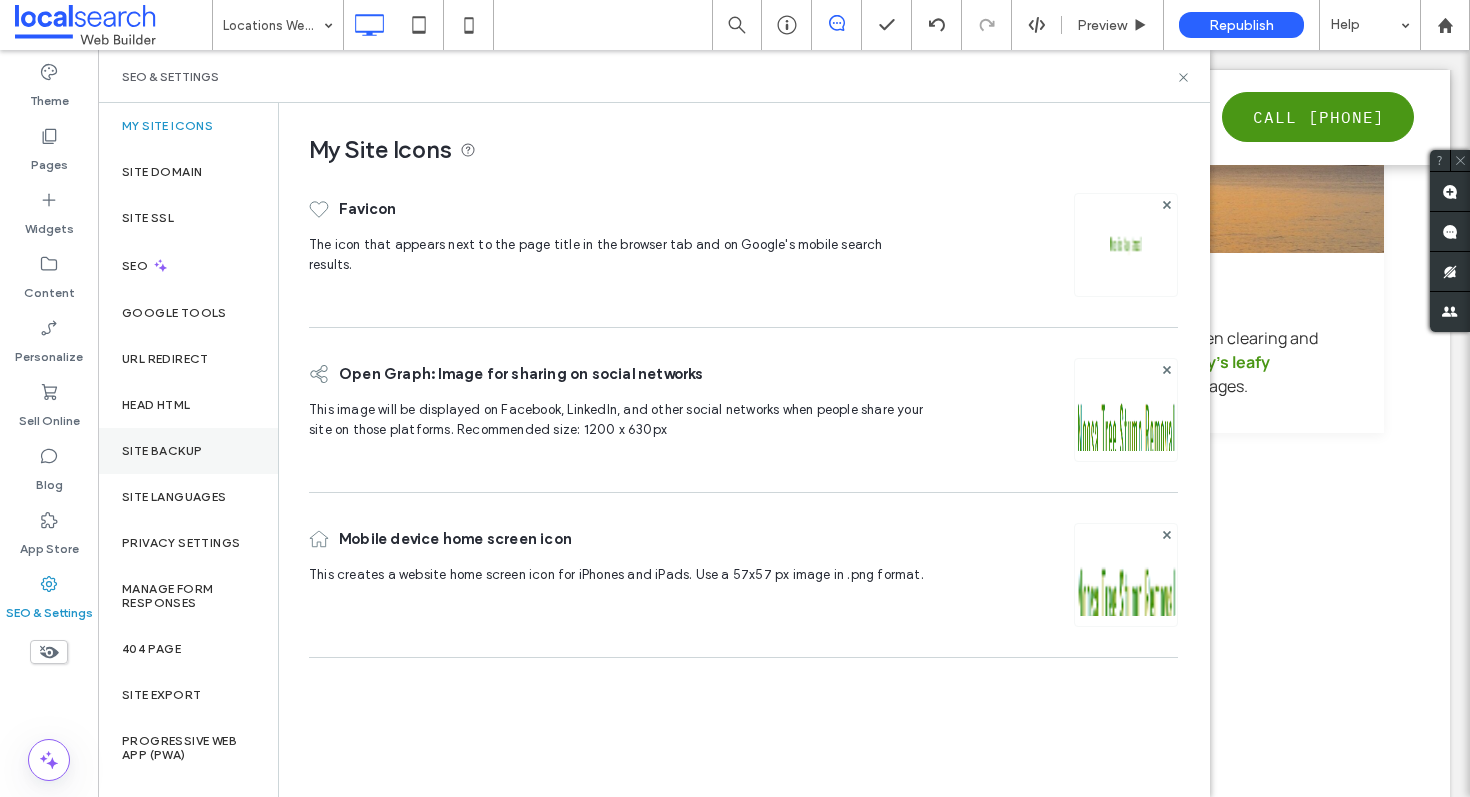click on "Site Backup" at bounding box center [188, 451] 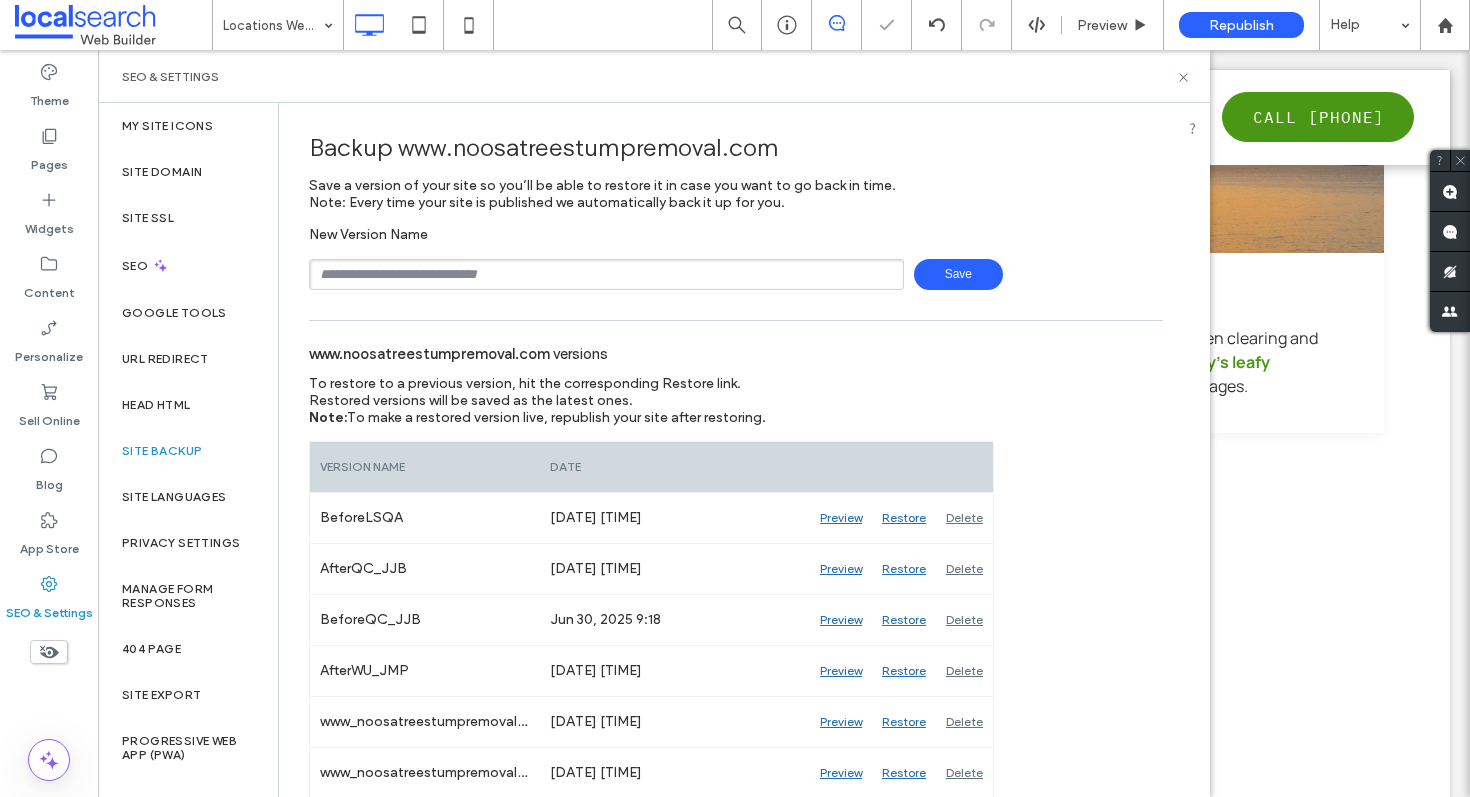 click at bounding box center (606, 274) 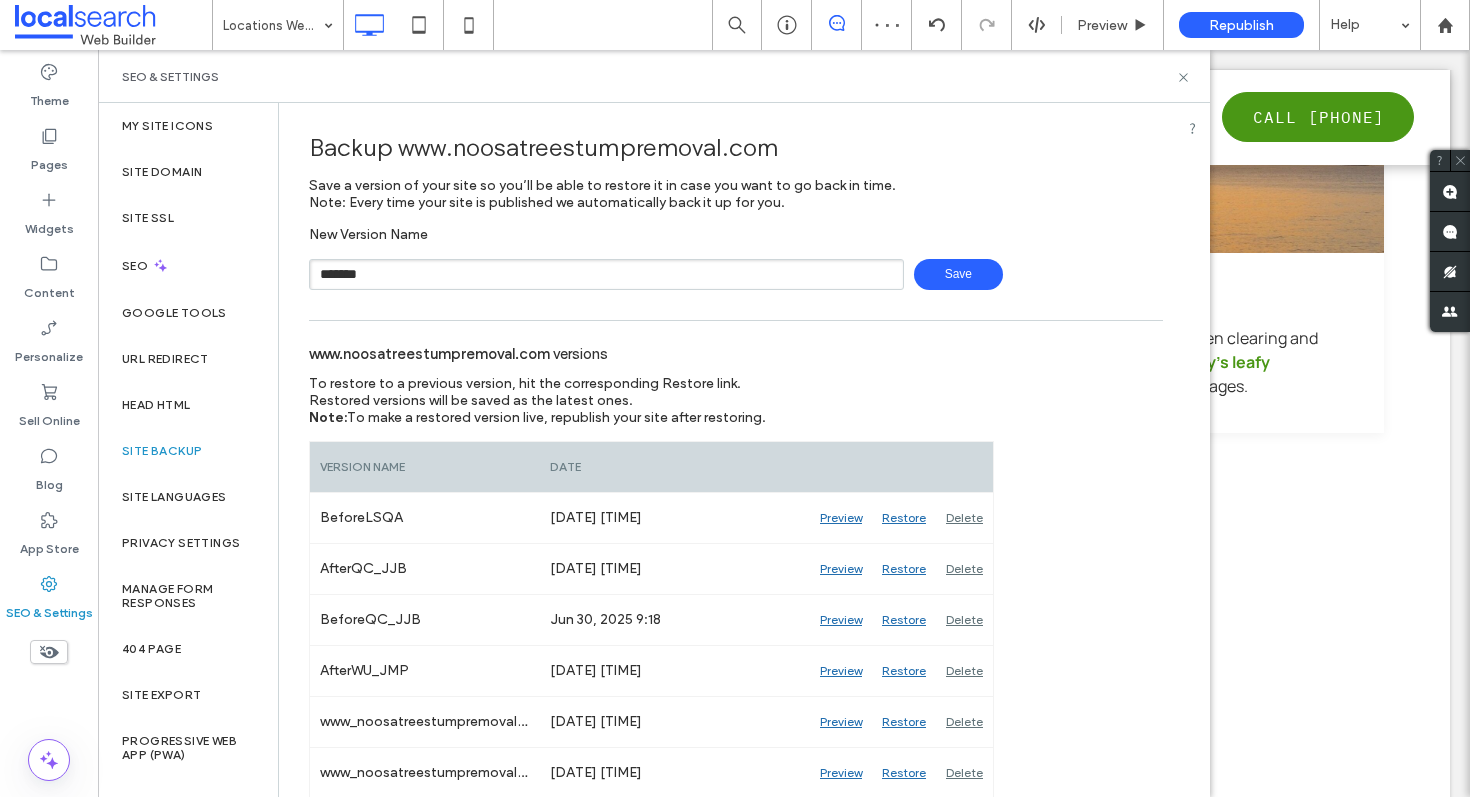 type on "*******" 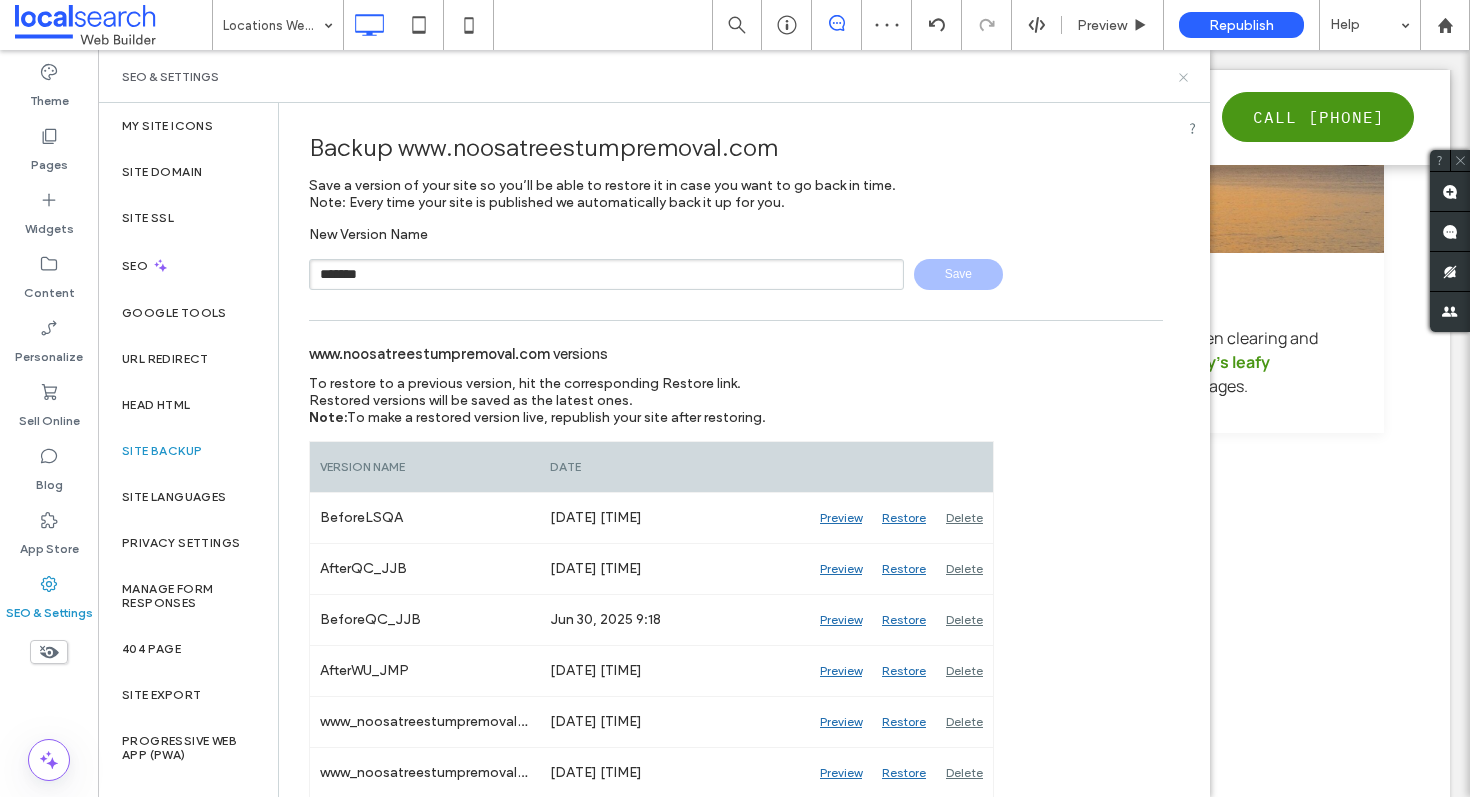 type 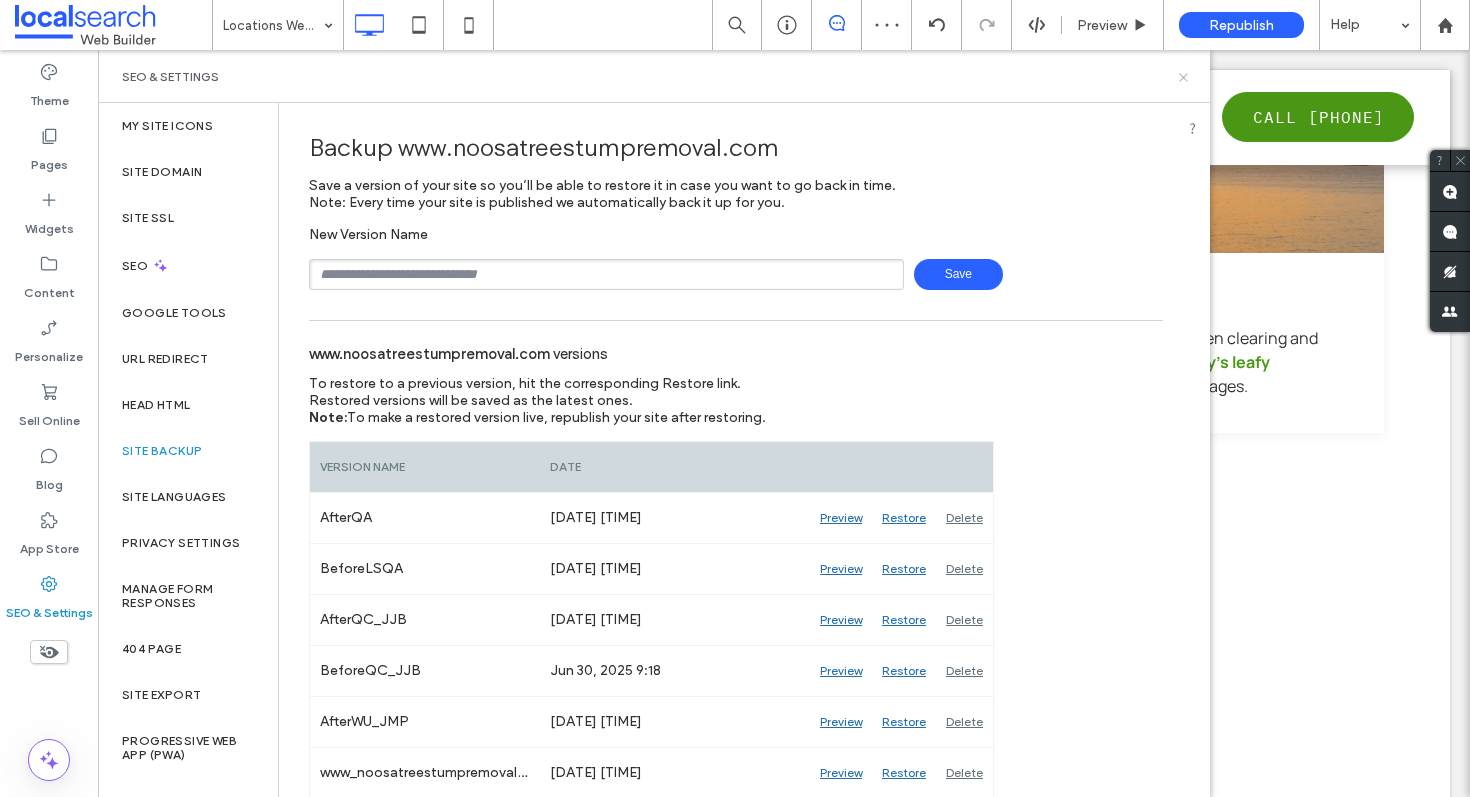 click 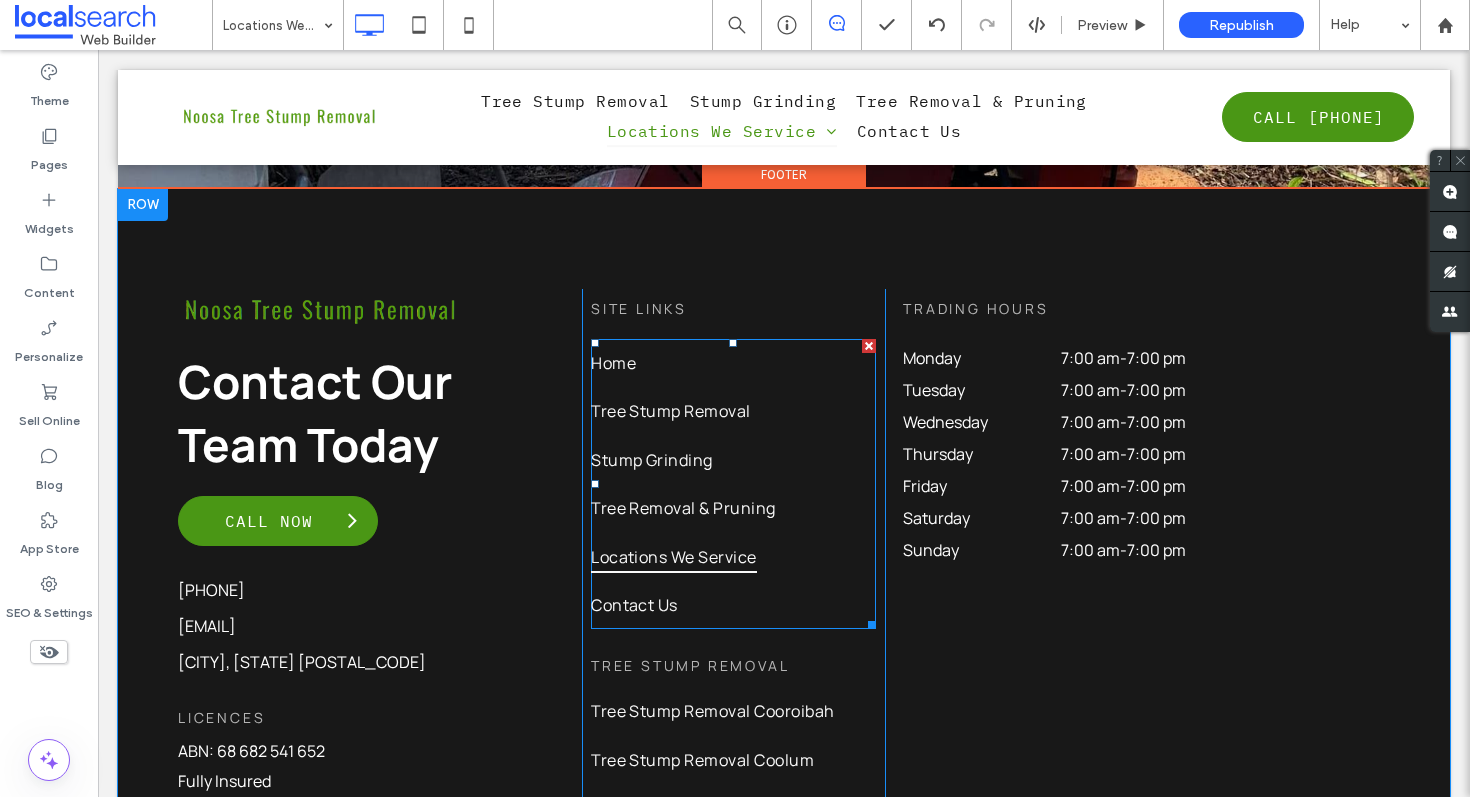 scroll, scrollTop: 2731, scrollLeft: 0, axis: vertical 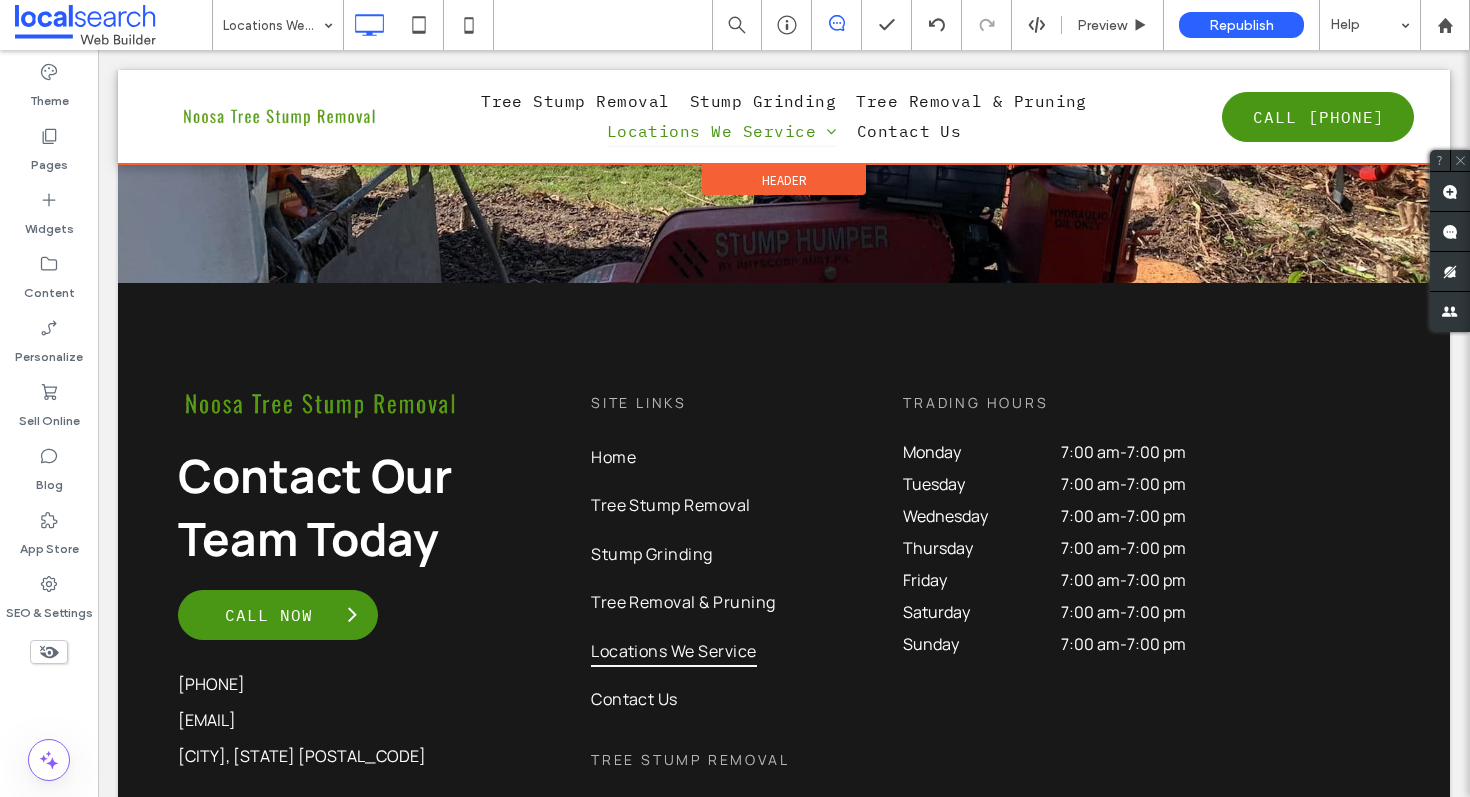 click at bounding box center [784, 117] 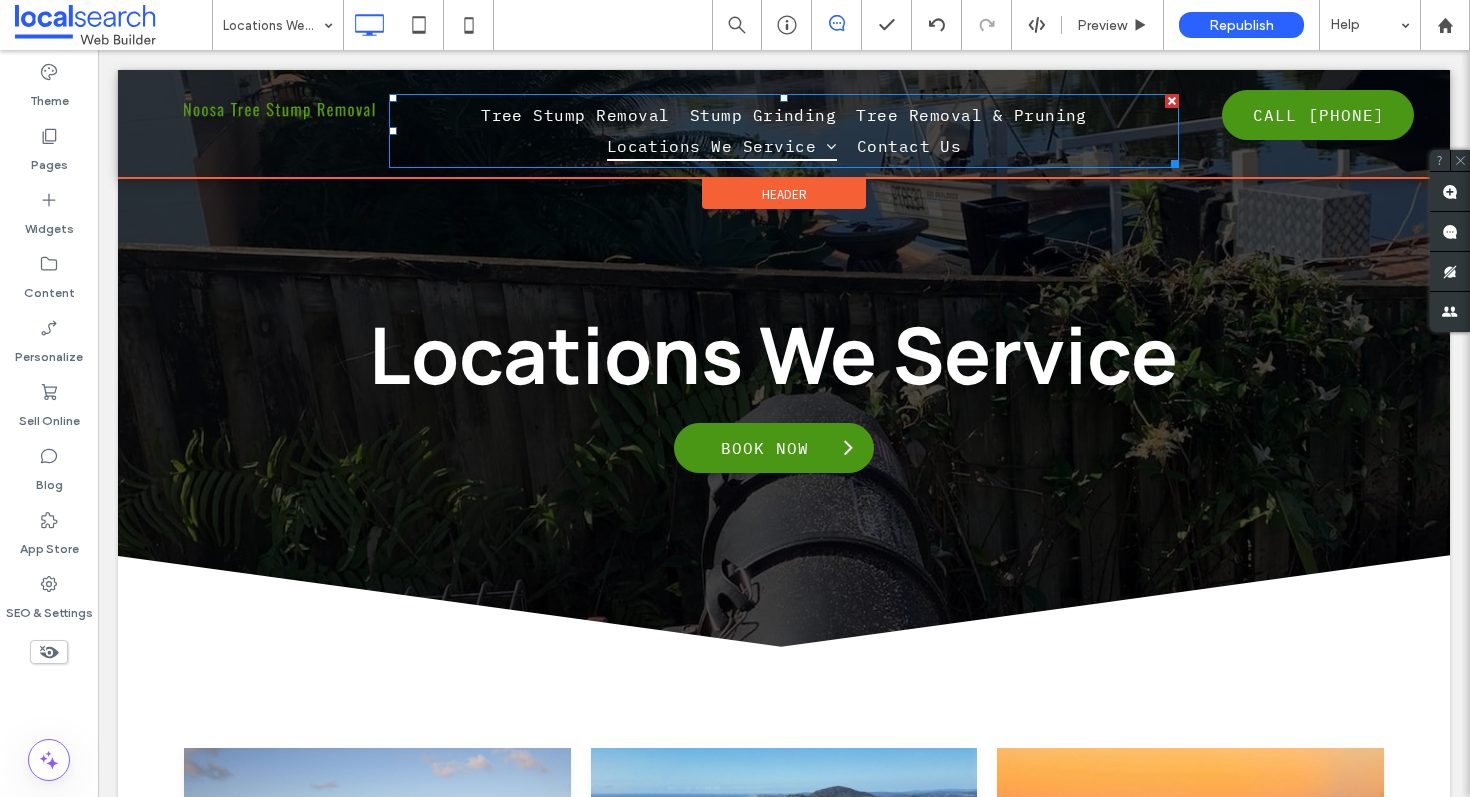 scroll, scrollTop: 0, scrollLeft: 0, axis: both 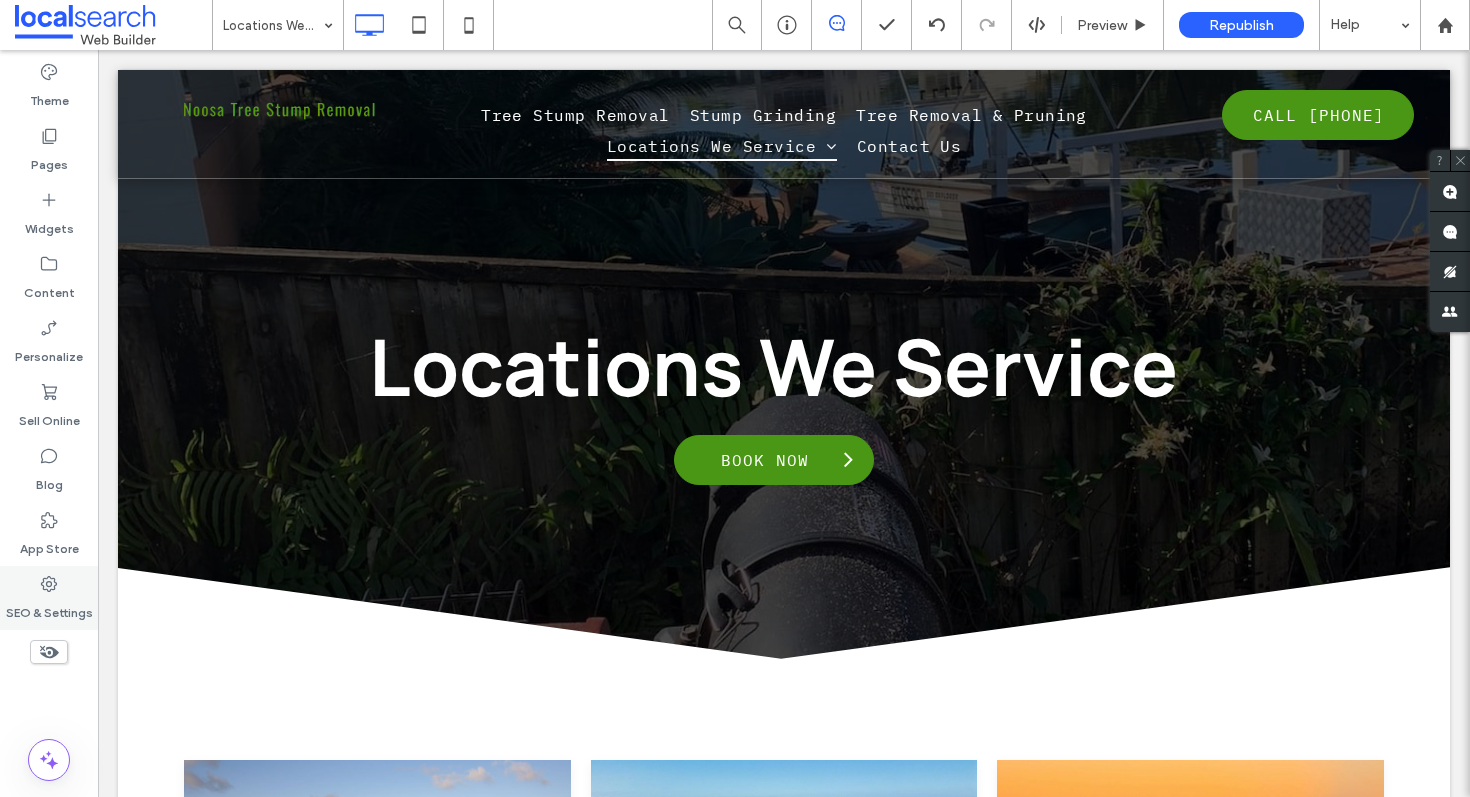 click on "SEO & Settings" at bounding box center (49, 608) 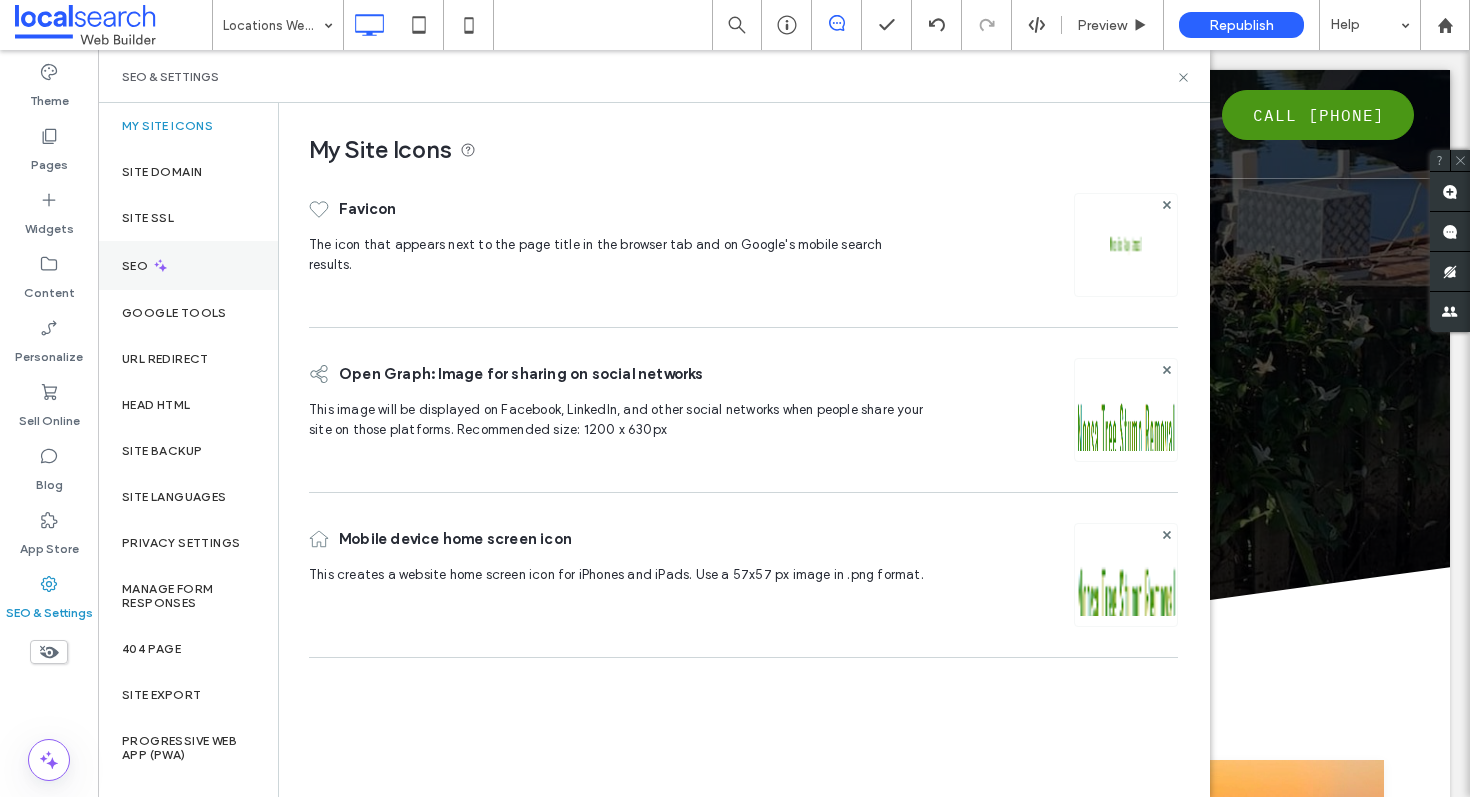 click on "SEO" at bounding box center [188, 265] 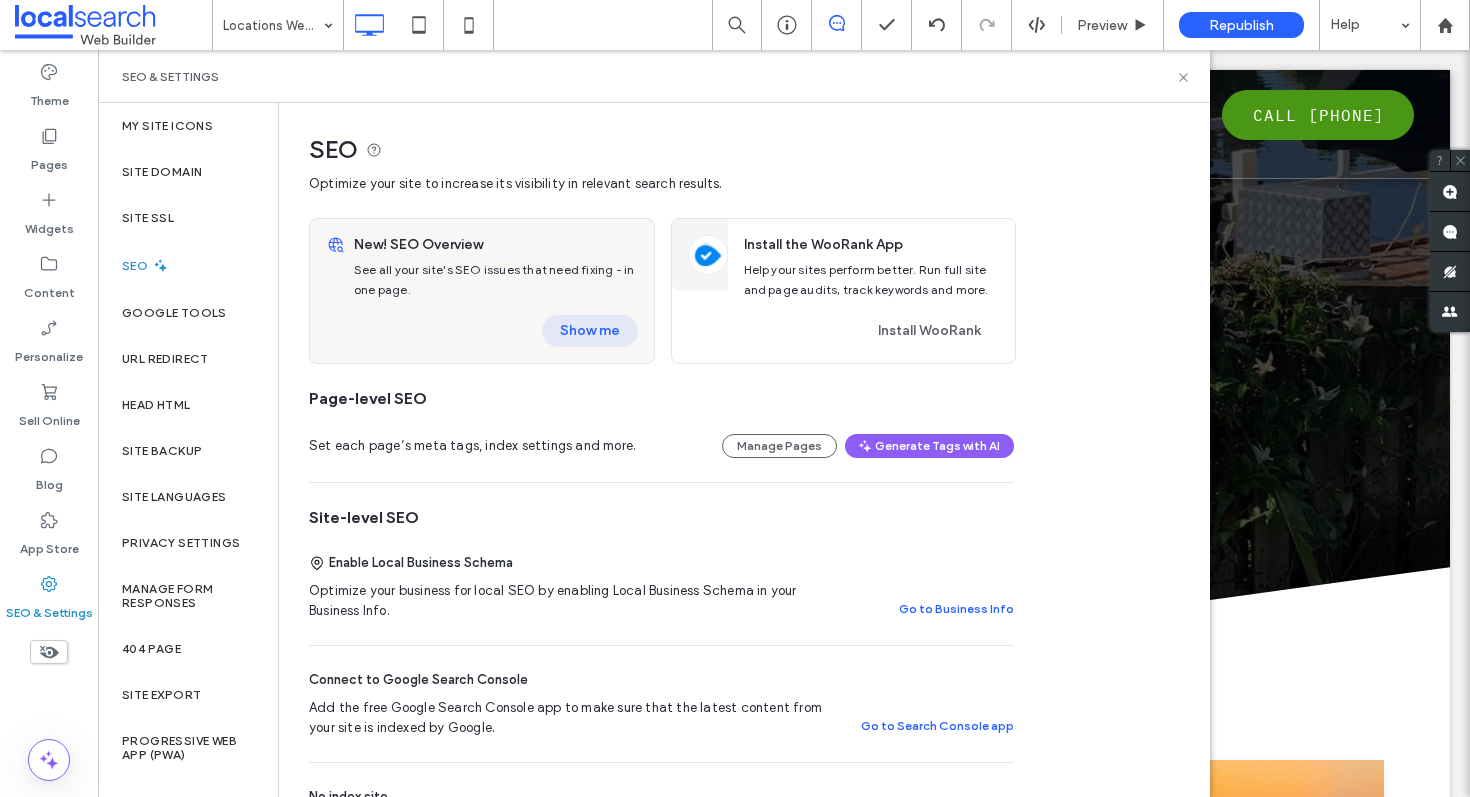 click on "Show me" at bounding box center (590, 331) 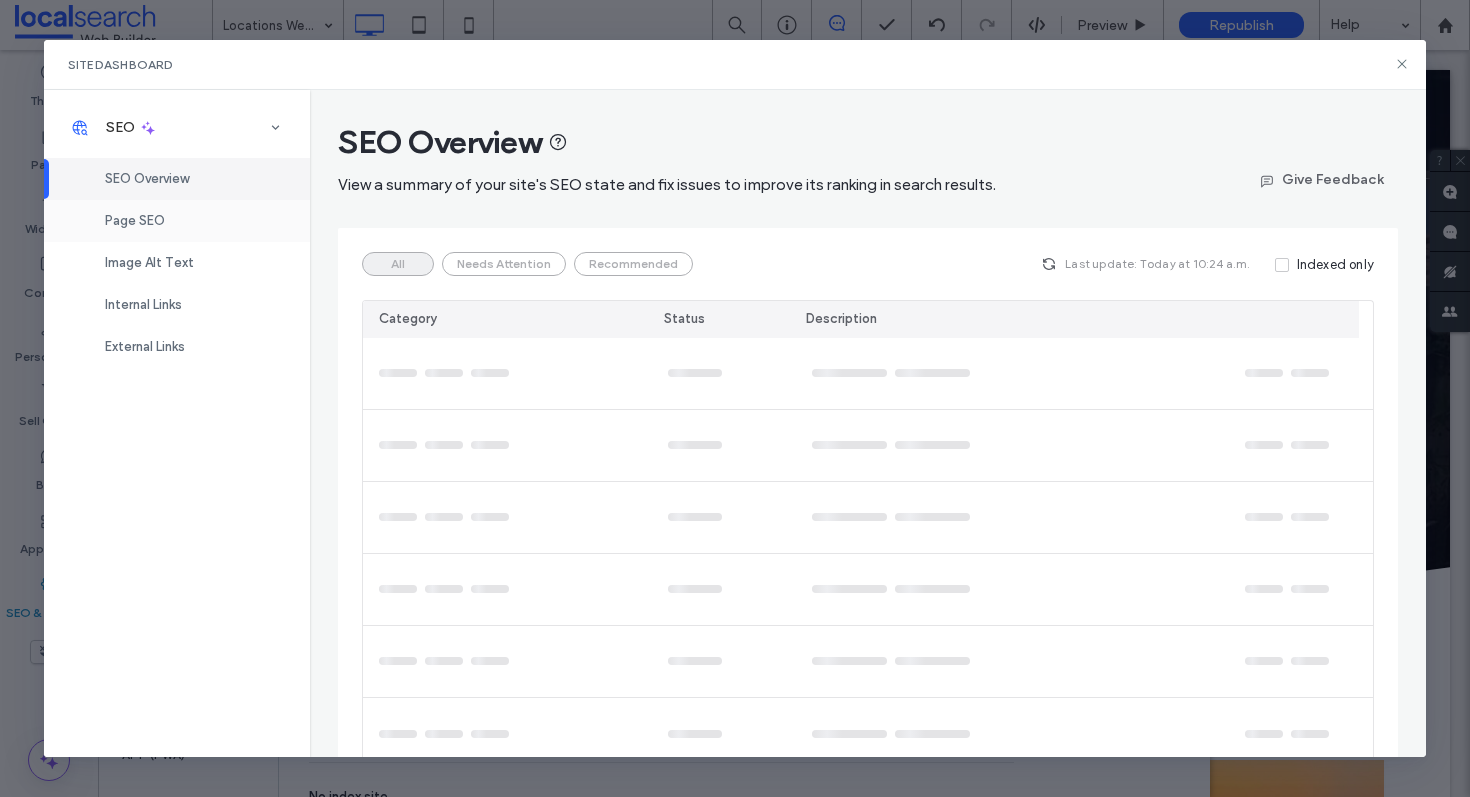 click on "Page SEO" at bounding box center (177, 221) 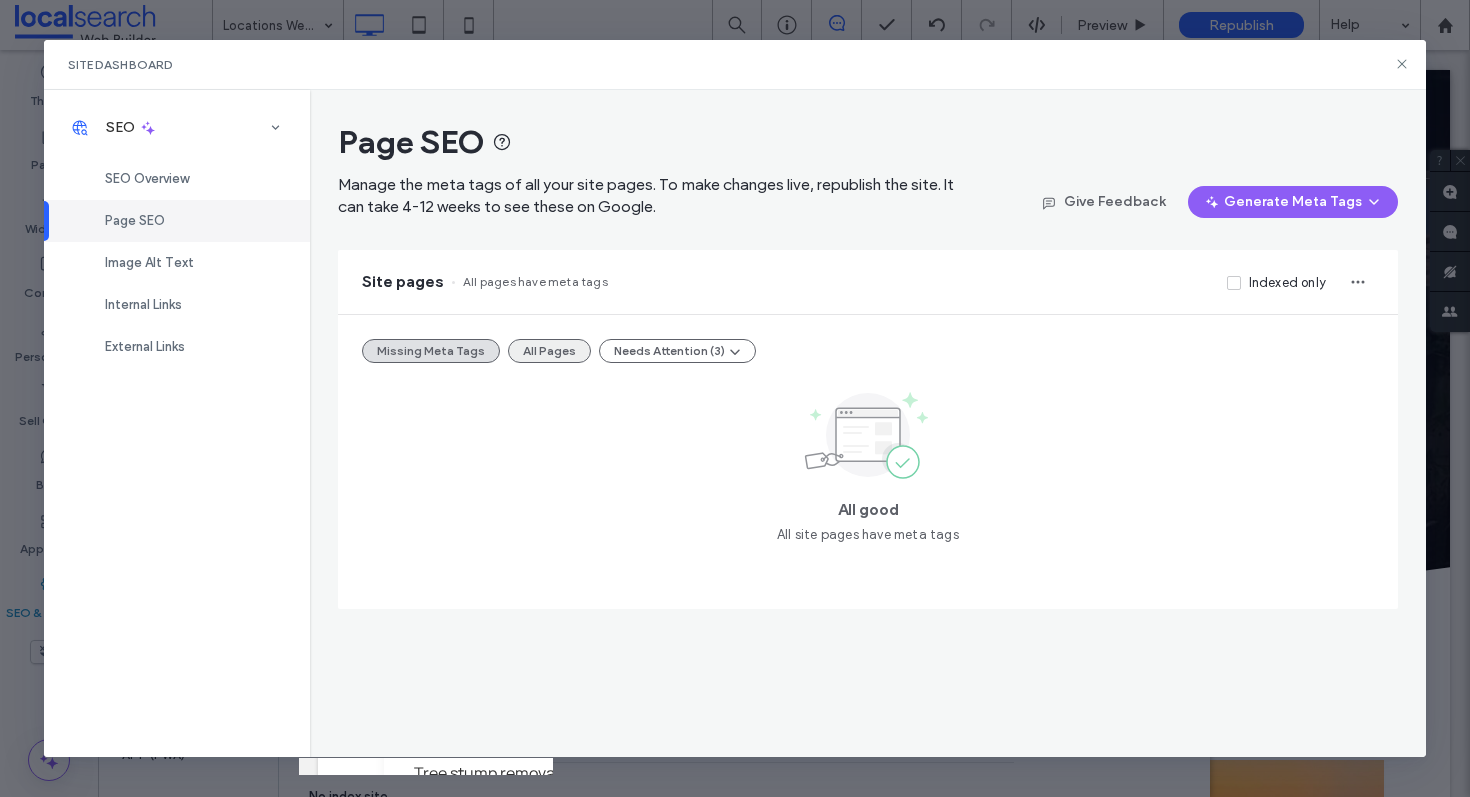 click on "All Pages" at bounding box center (549, 351) 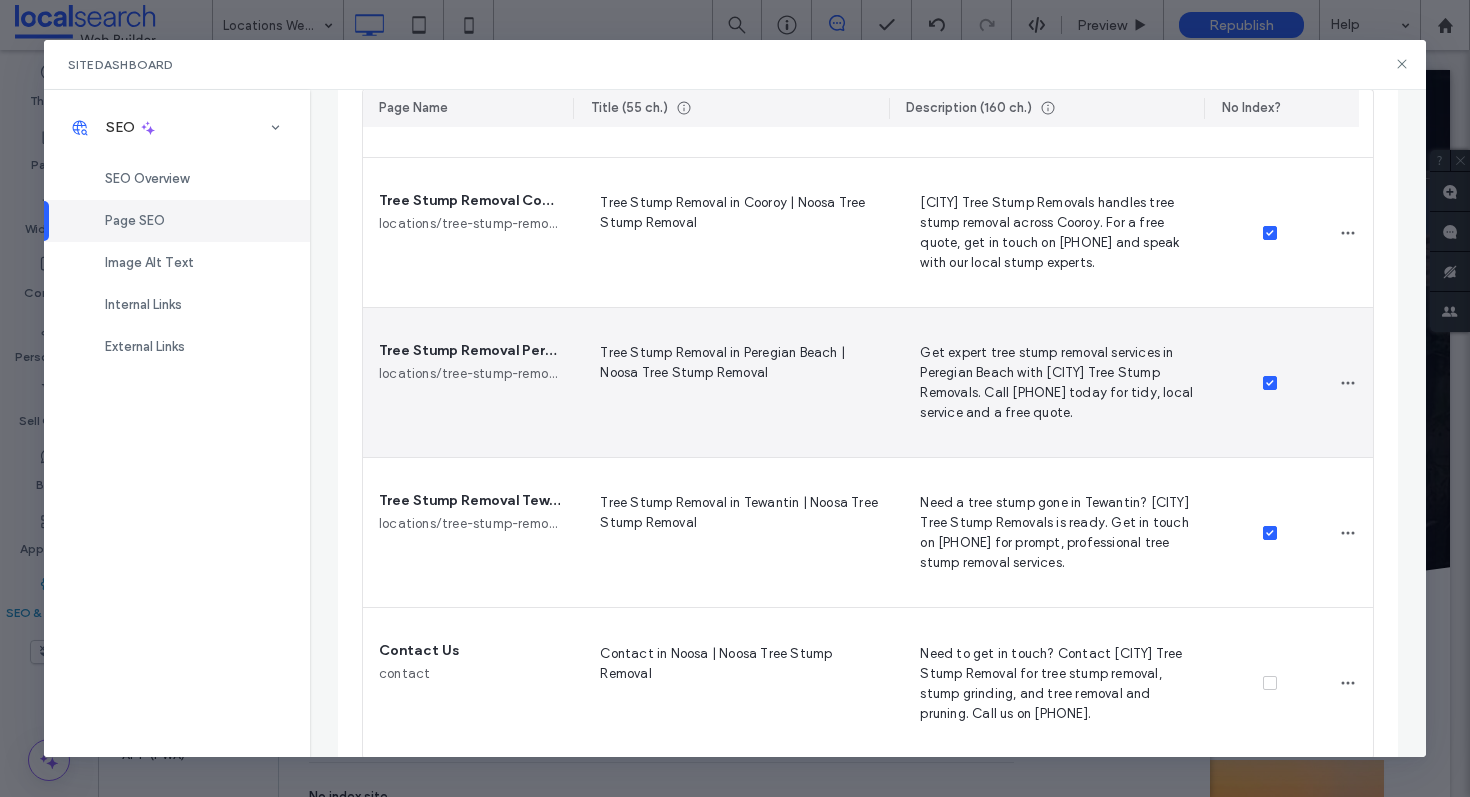 scroll, scrollTop: 1342, scrollLeft: 0, axis: vertical 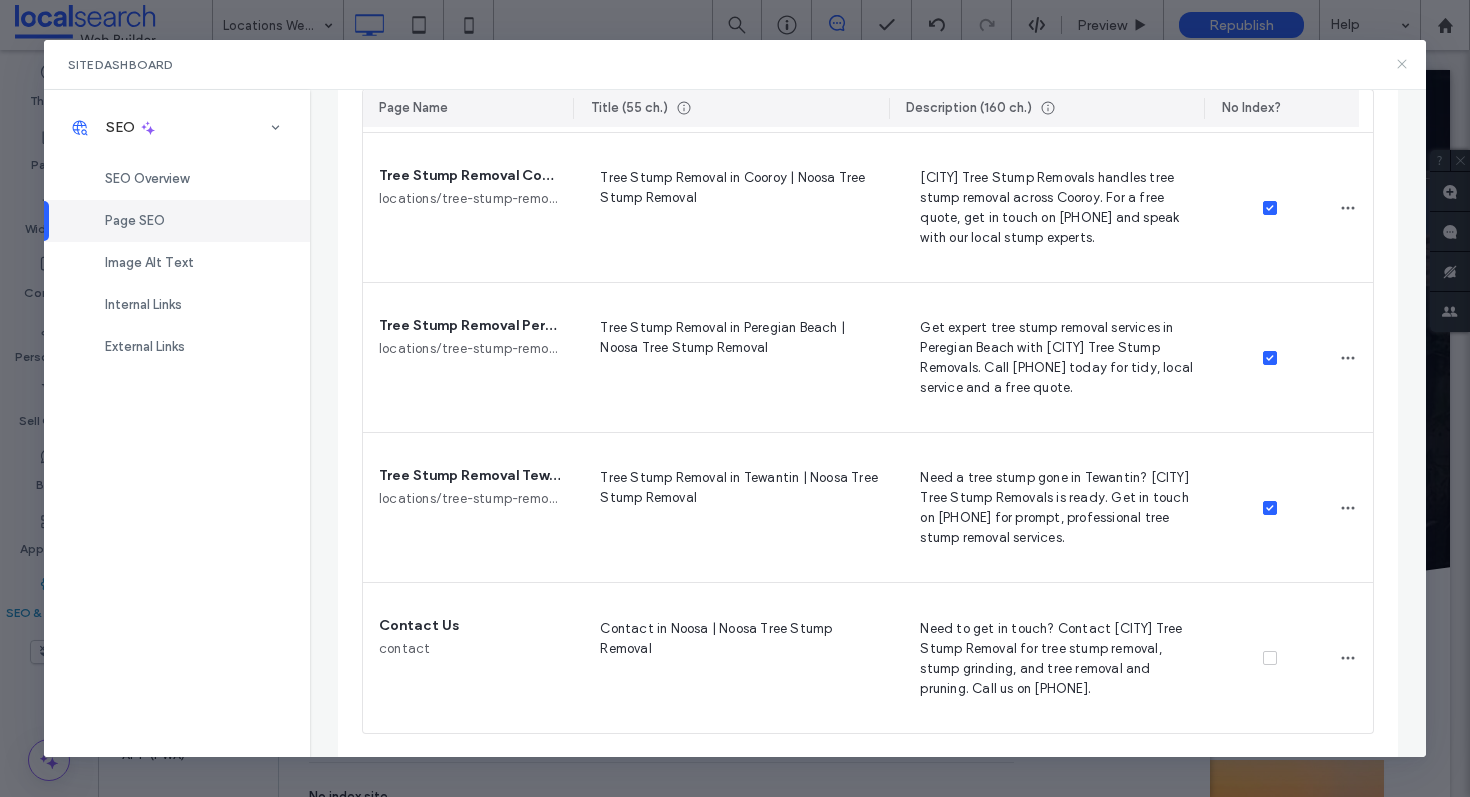 click 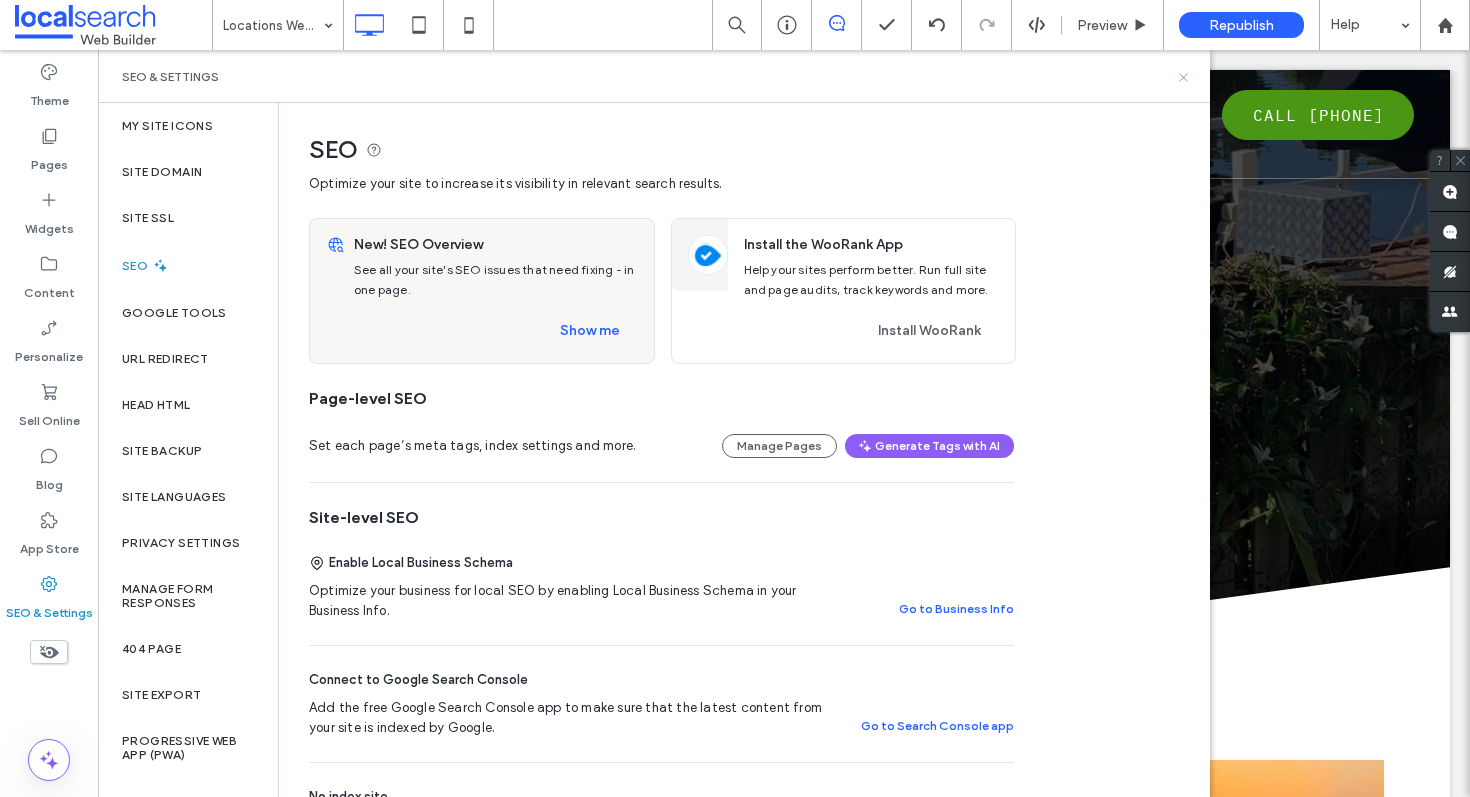 click 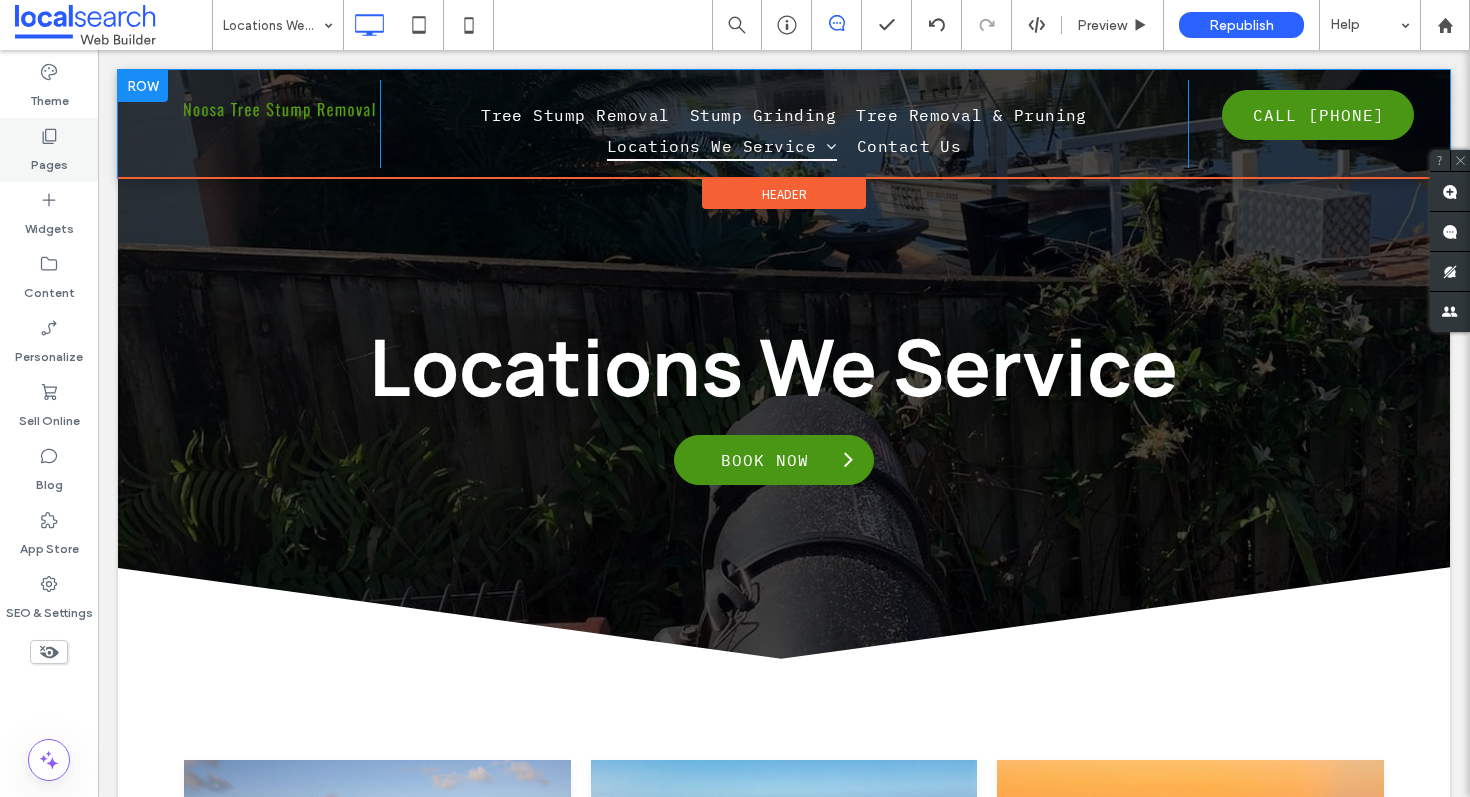 click on "Pages" at bounding box center (49, 160) 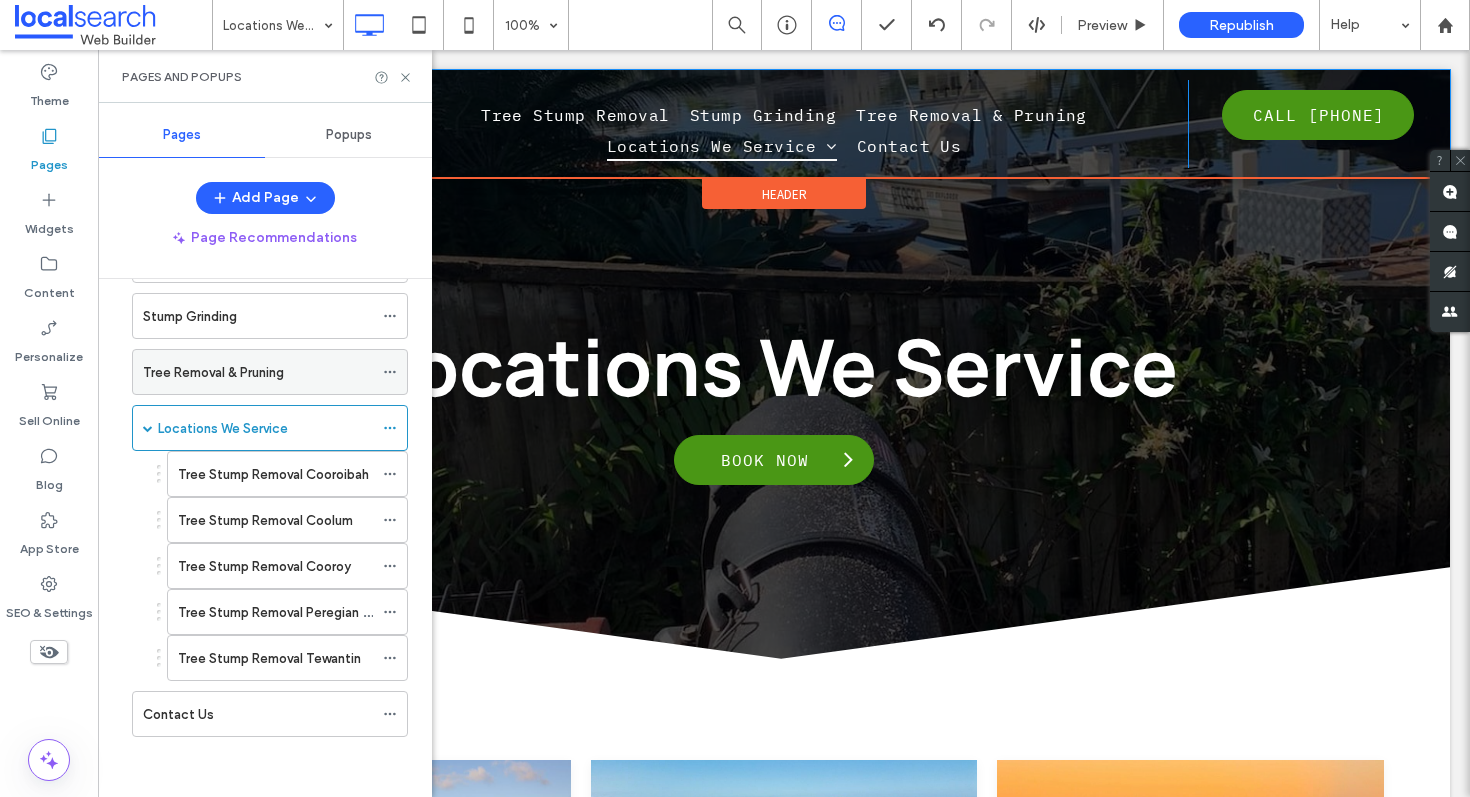 scroll, scrollTop: 0, scrollLeft: 0, axis: both 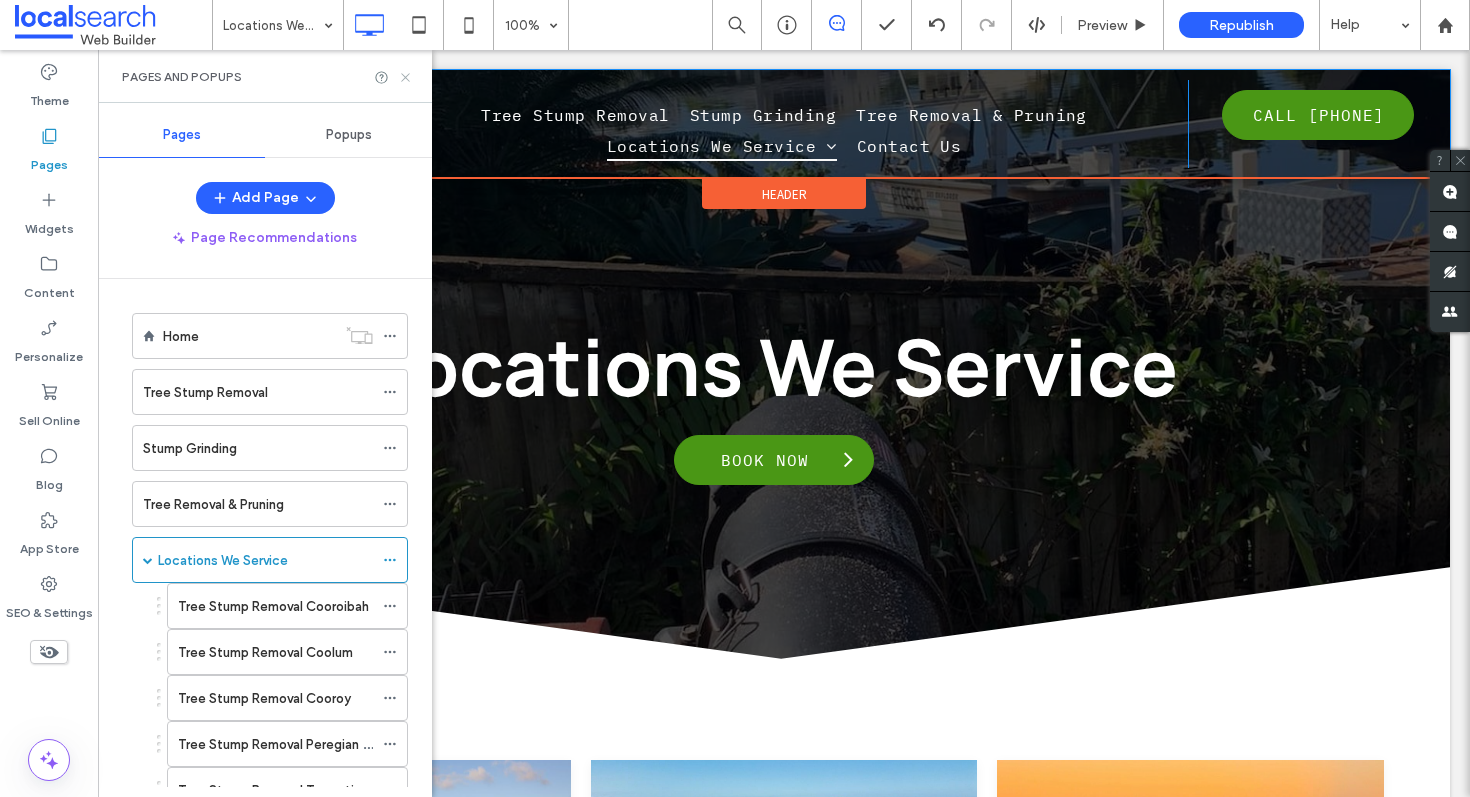 click 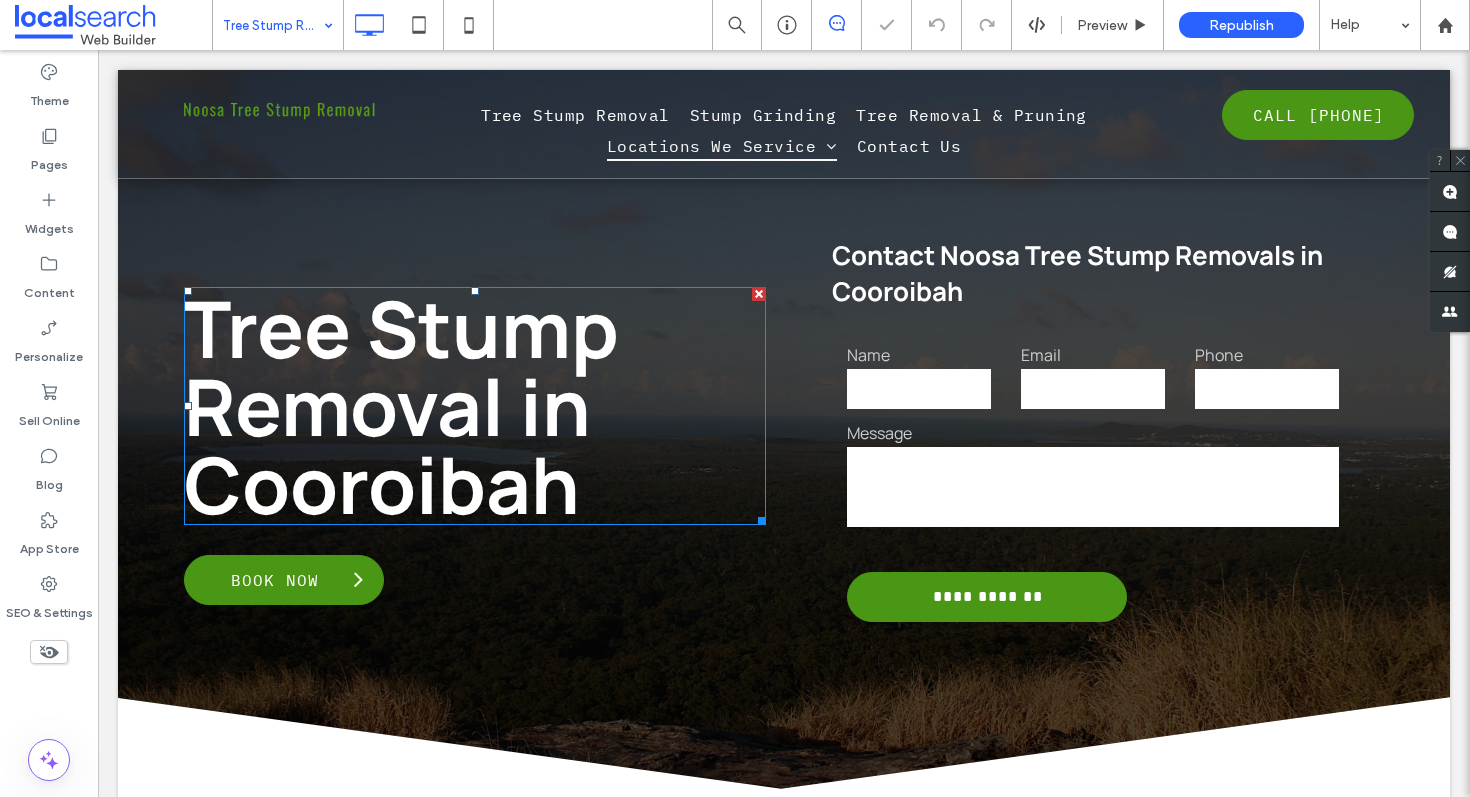 scroll, scrollTop: 0, scrollLeft: 0, axis: both 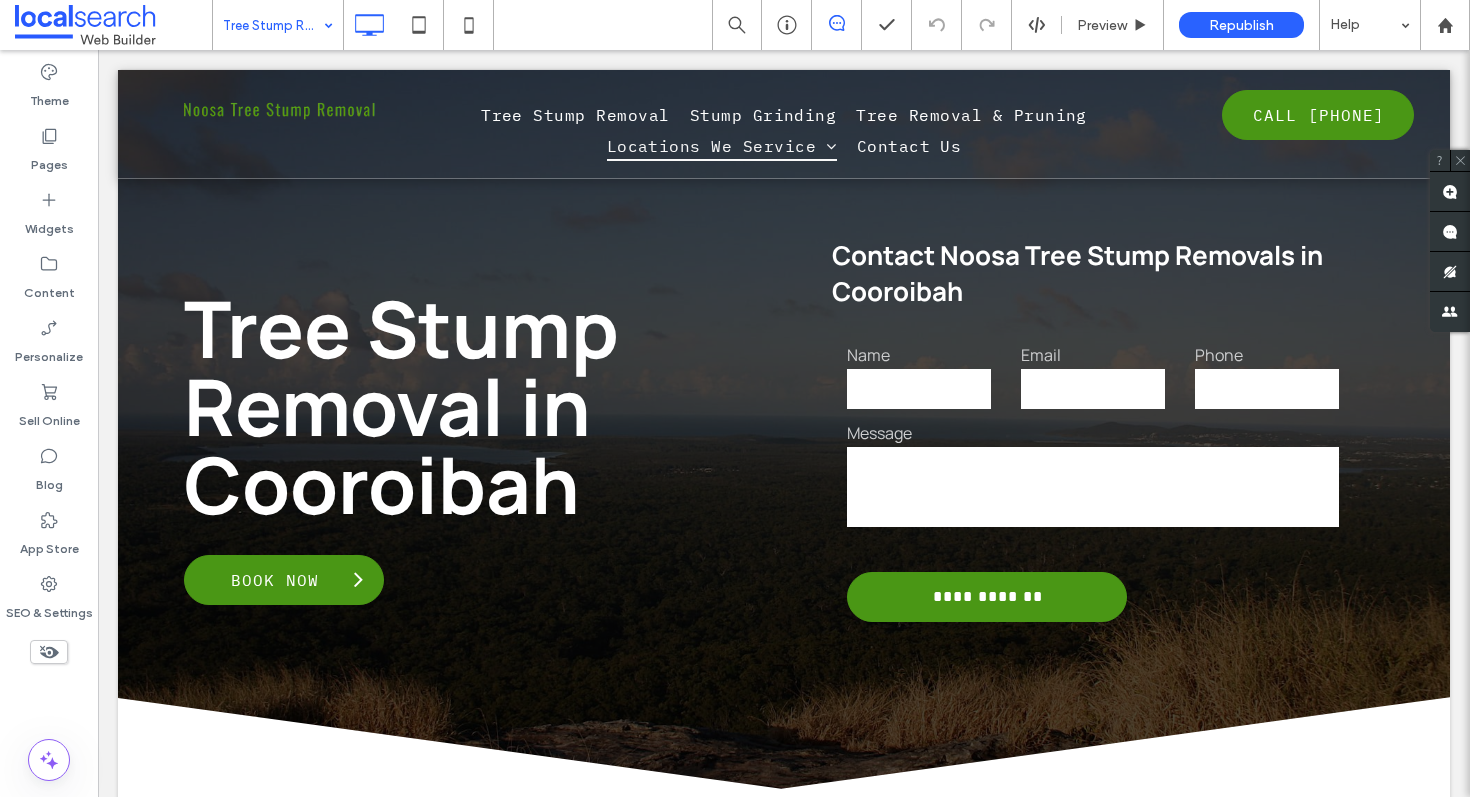 click on "Tree Stump Removal Cooroibah" at bounding box center (278, 25) 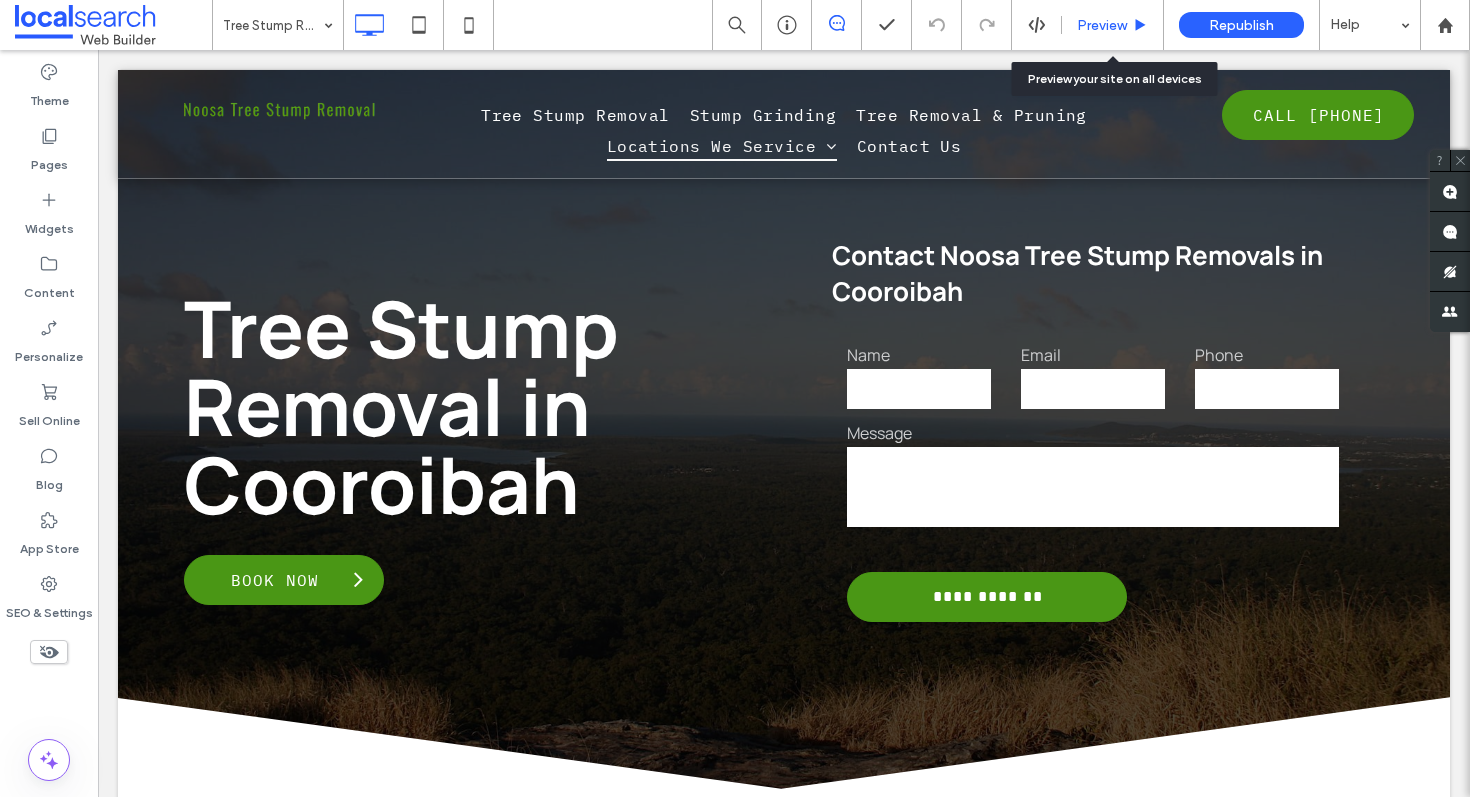 click on "Preview" at bounding box center (1102, 25) 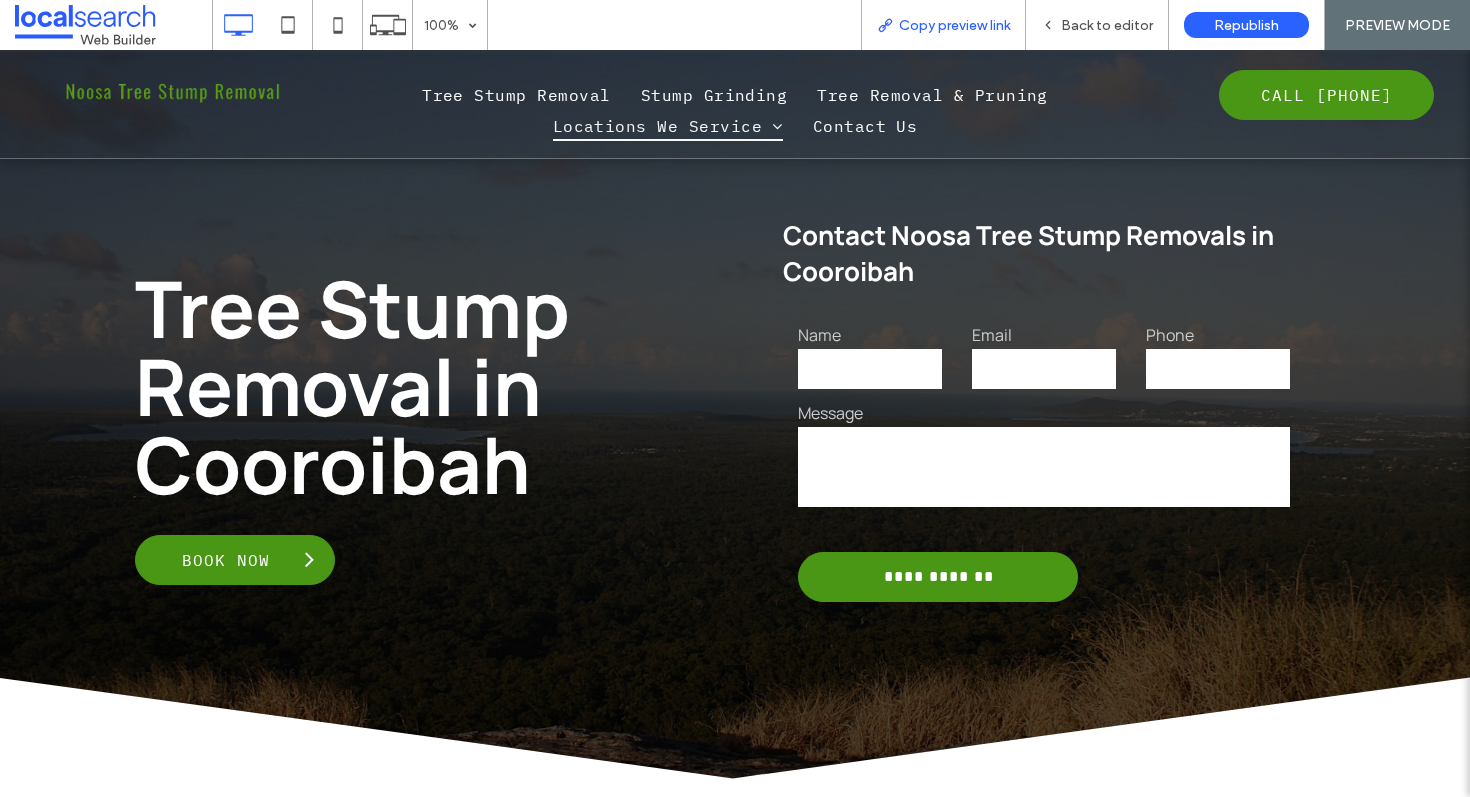 click on "Copy preview link" at bounding box center [954, 25] 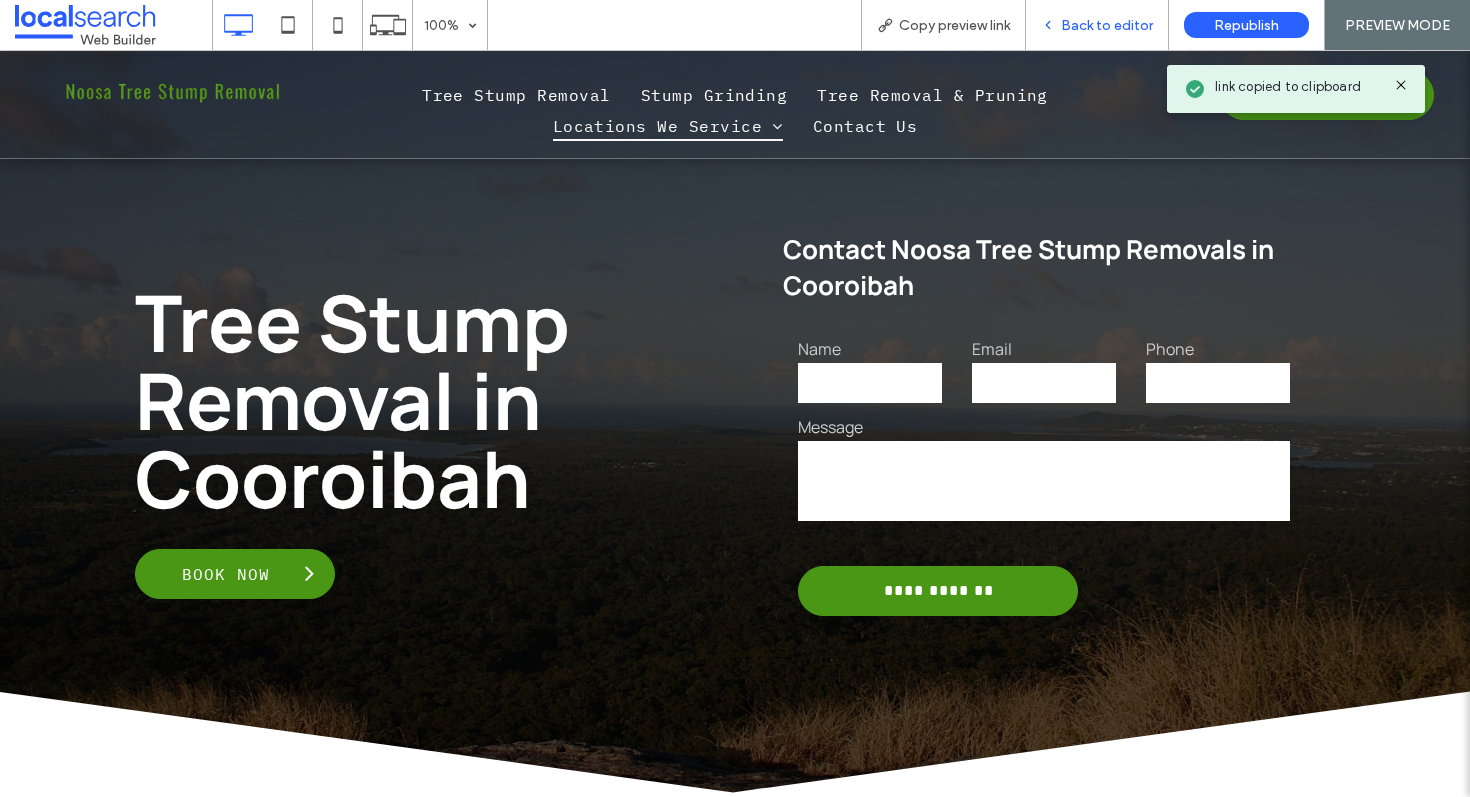 click on "Back to editor" at bounding box center [1107, 25] 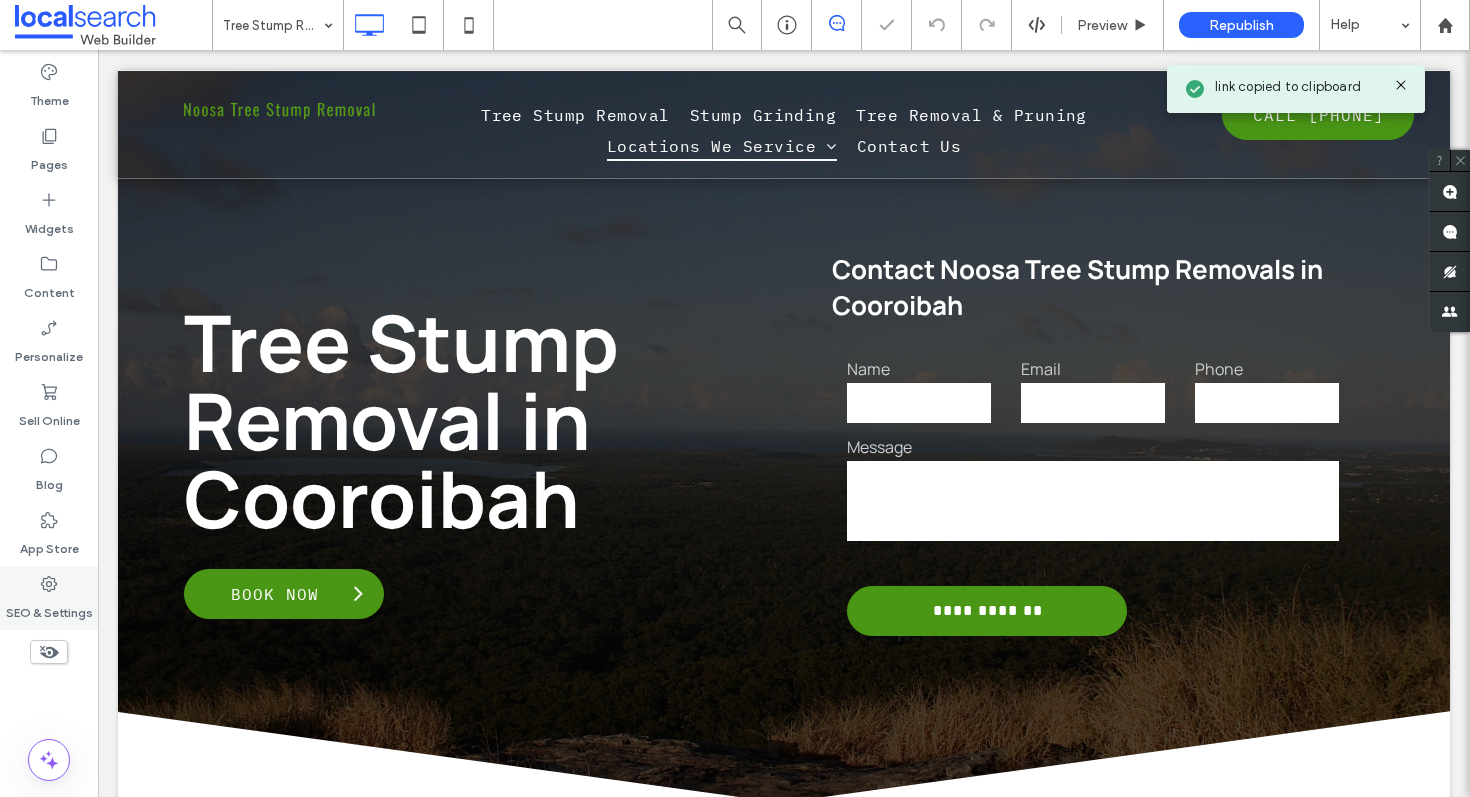 click 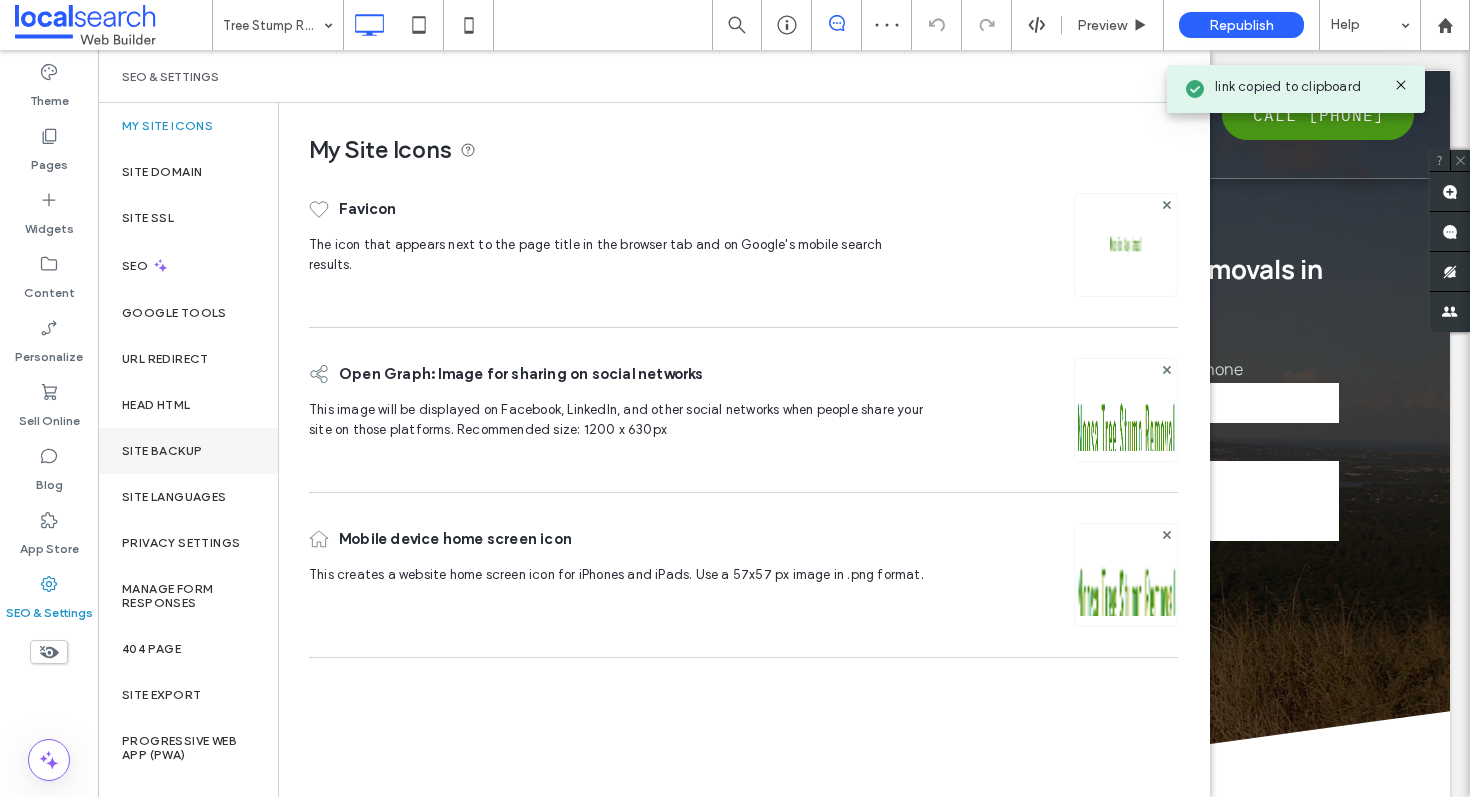 click on "Site Backup" at bounding box center (188, 451) 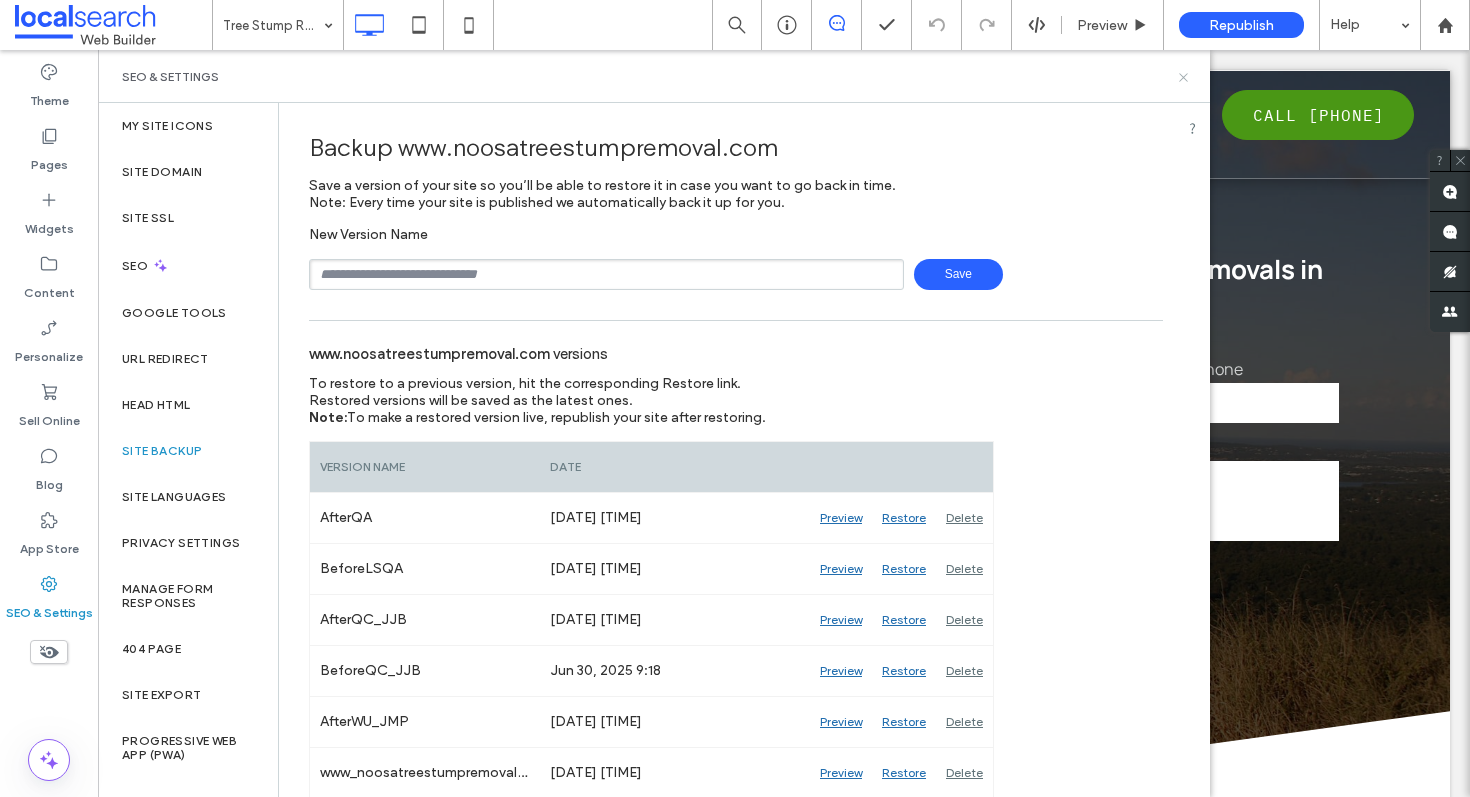 click 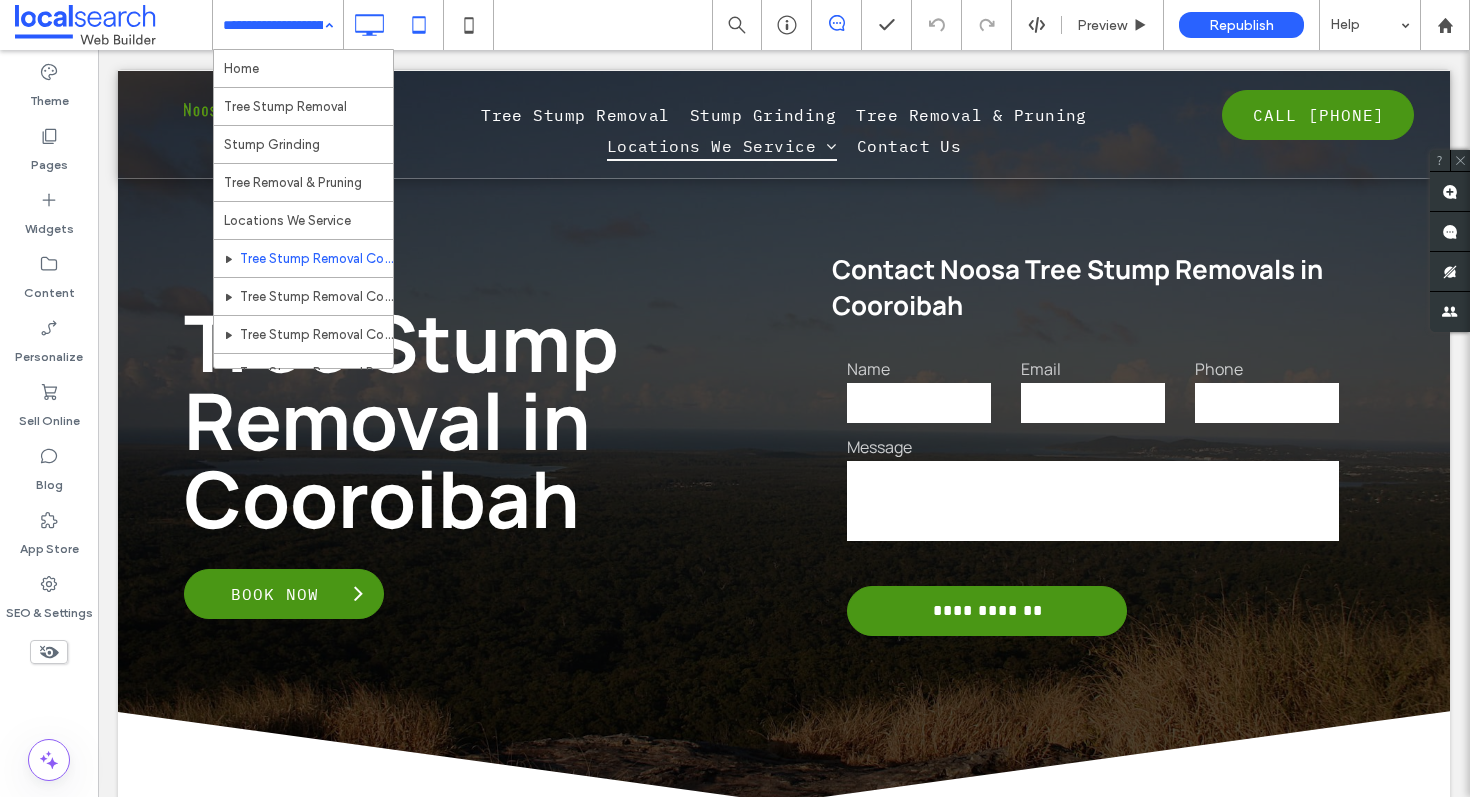 scroll, scrollTop: 0, scrollLeft: 0, axis: both 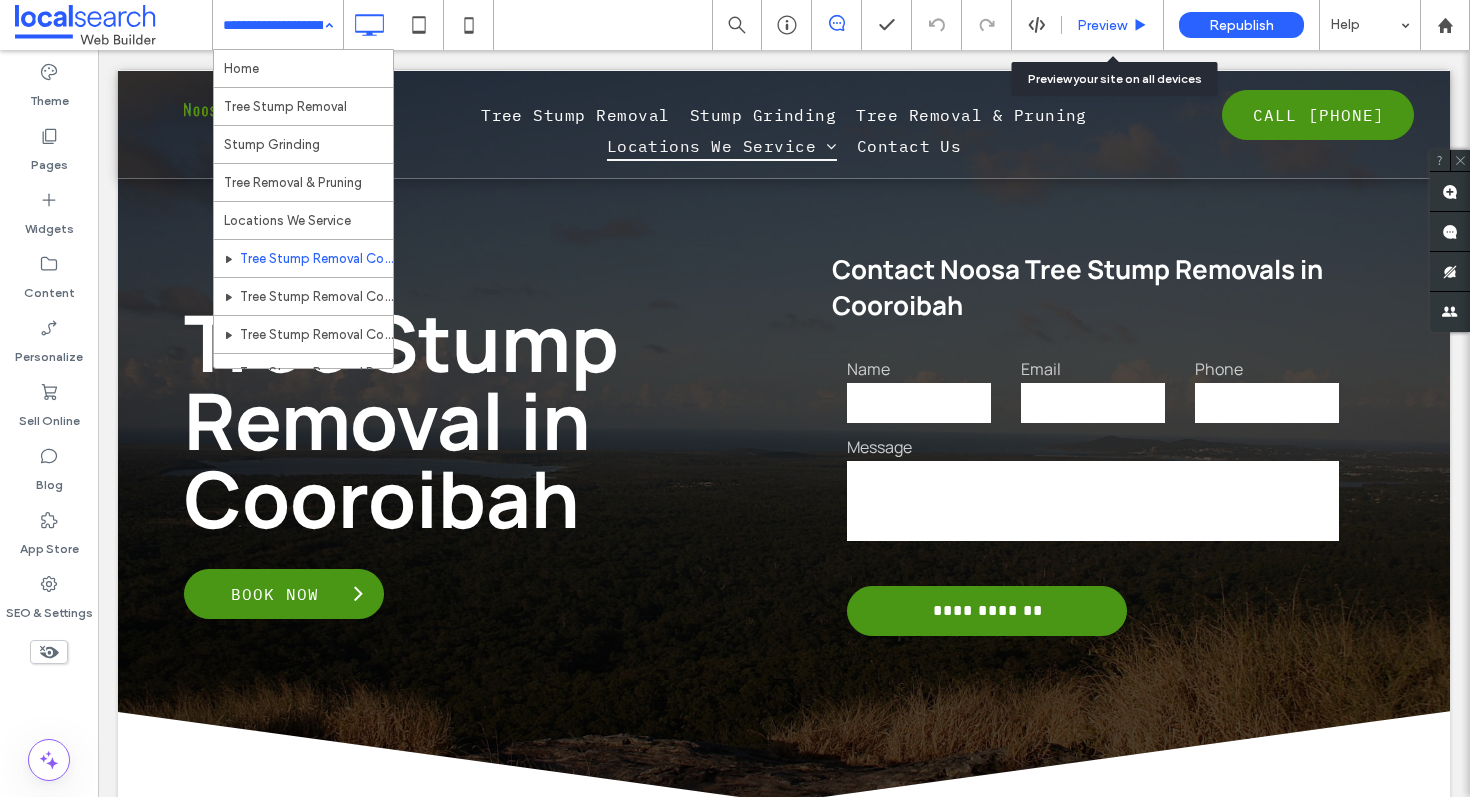 click on "Preview" at bounding box center (1112, 25) 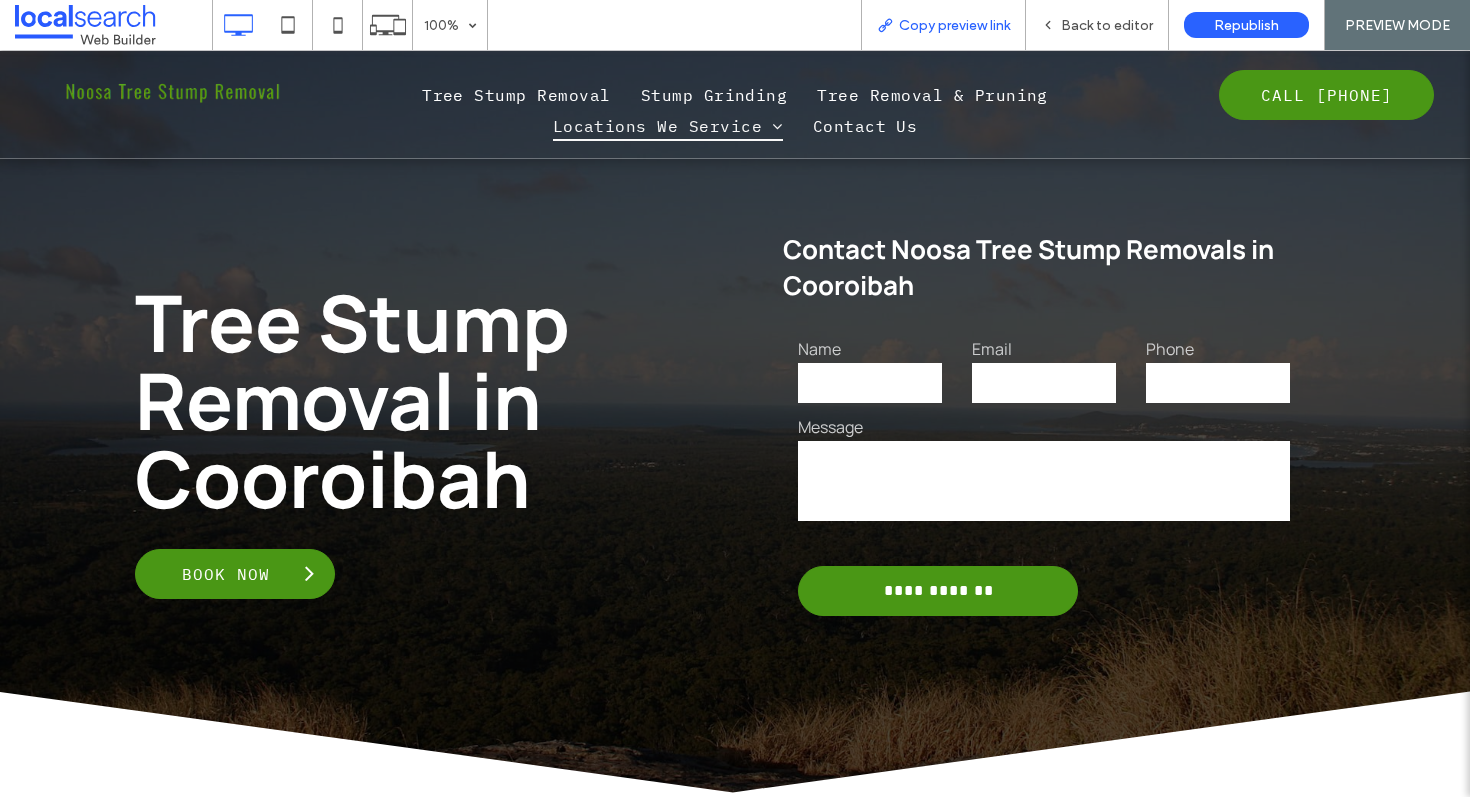 click on "Copy preview link" at bounding box center [954, 25] 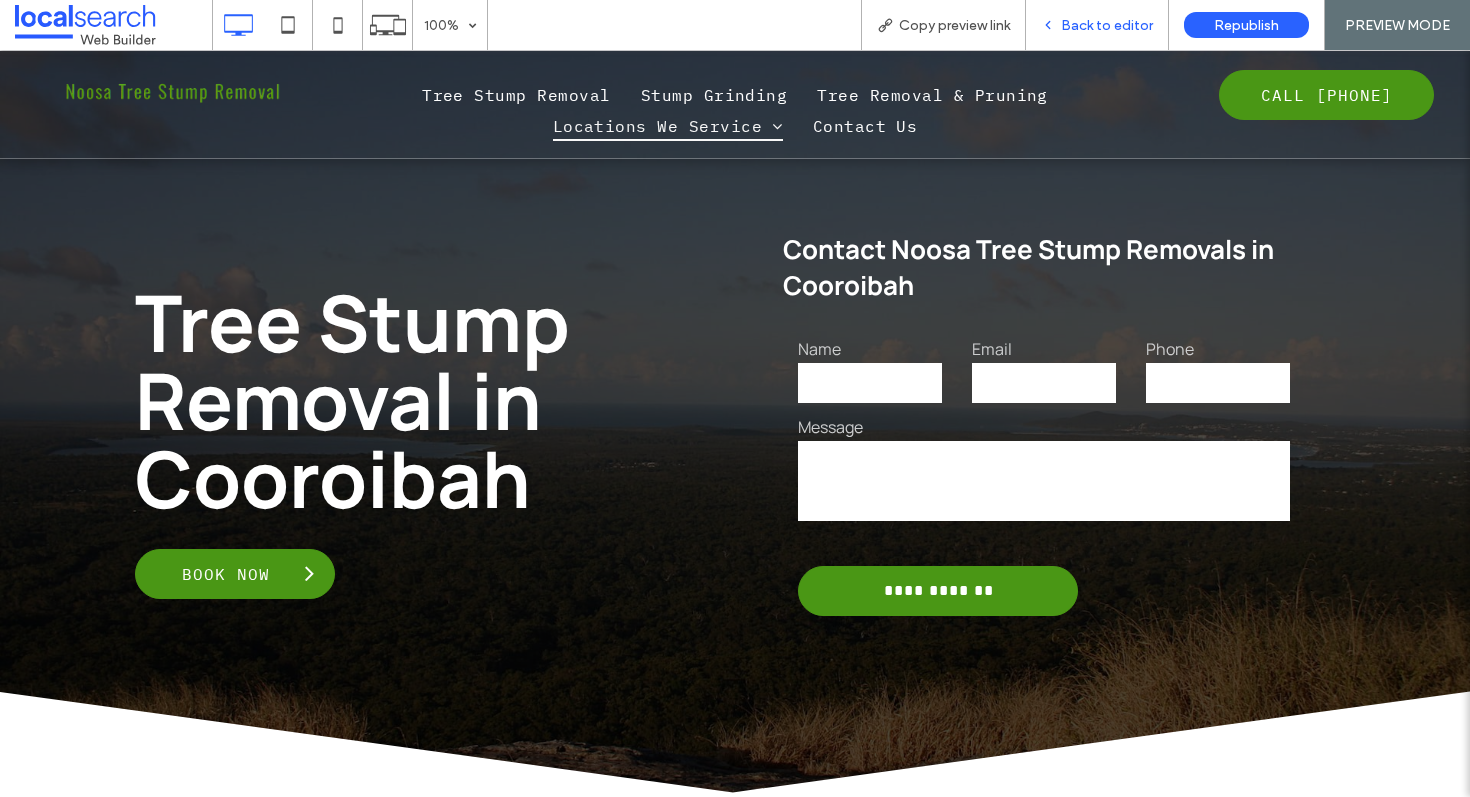 click on "Back to editor" at bounding box center (1097, 25) 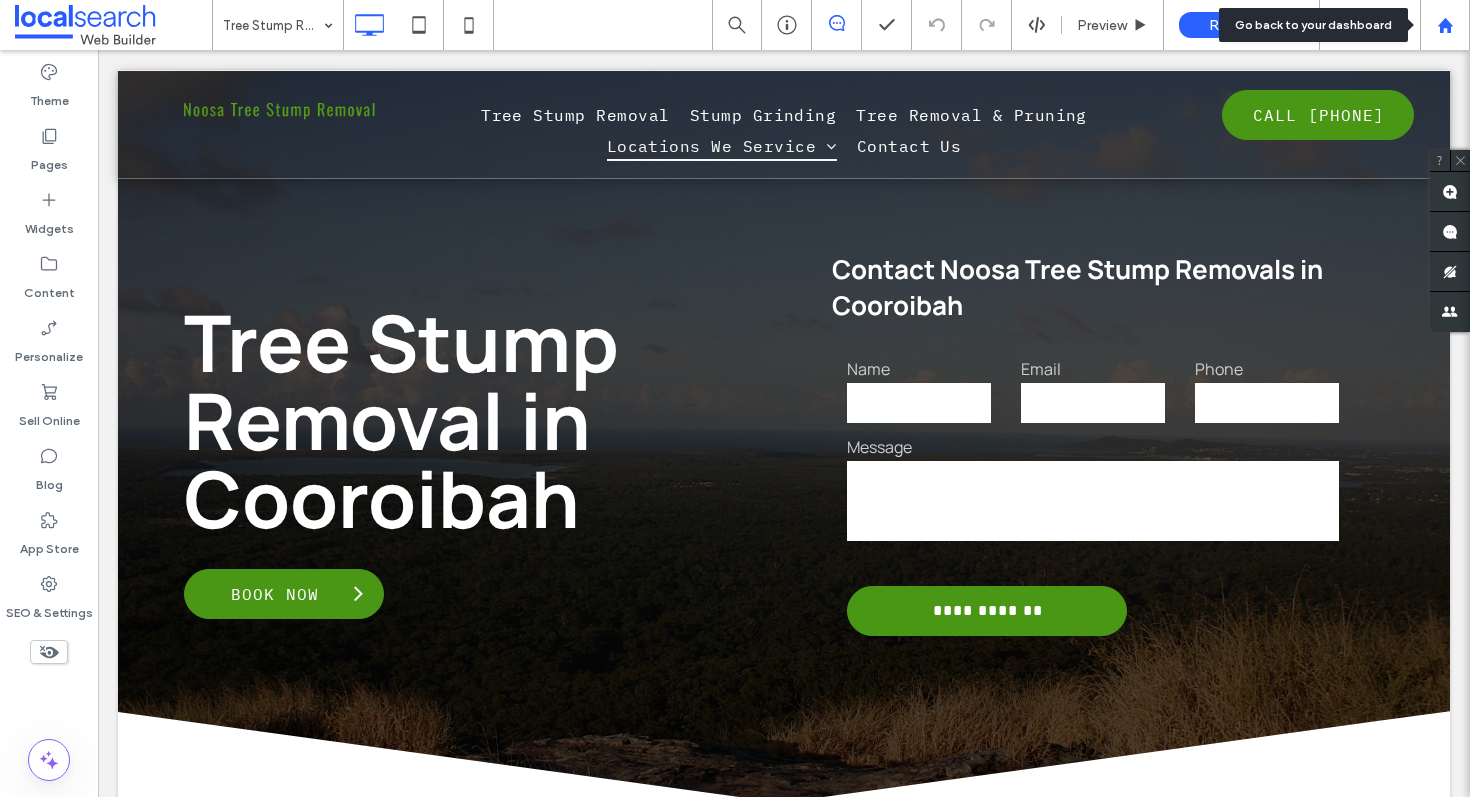 click 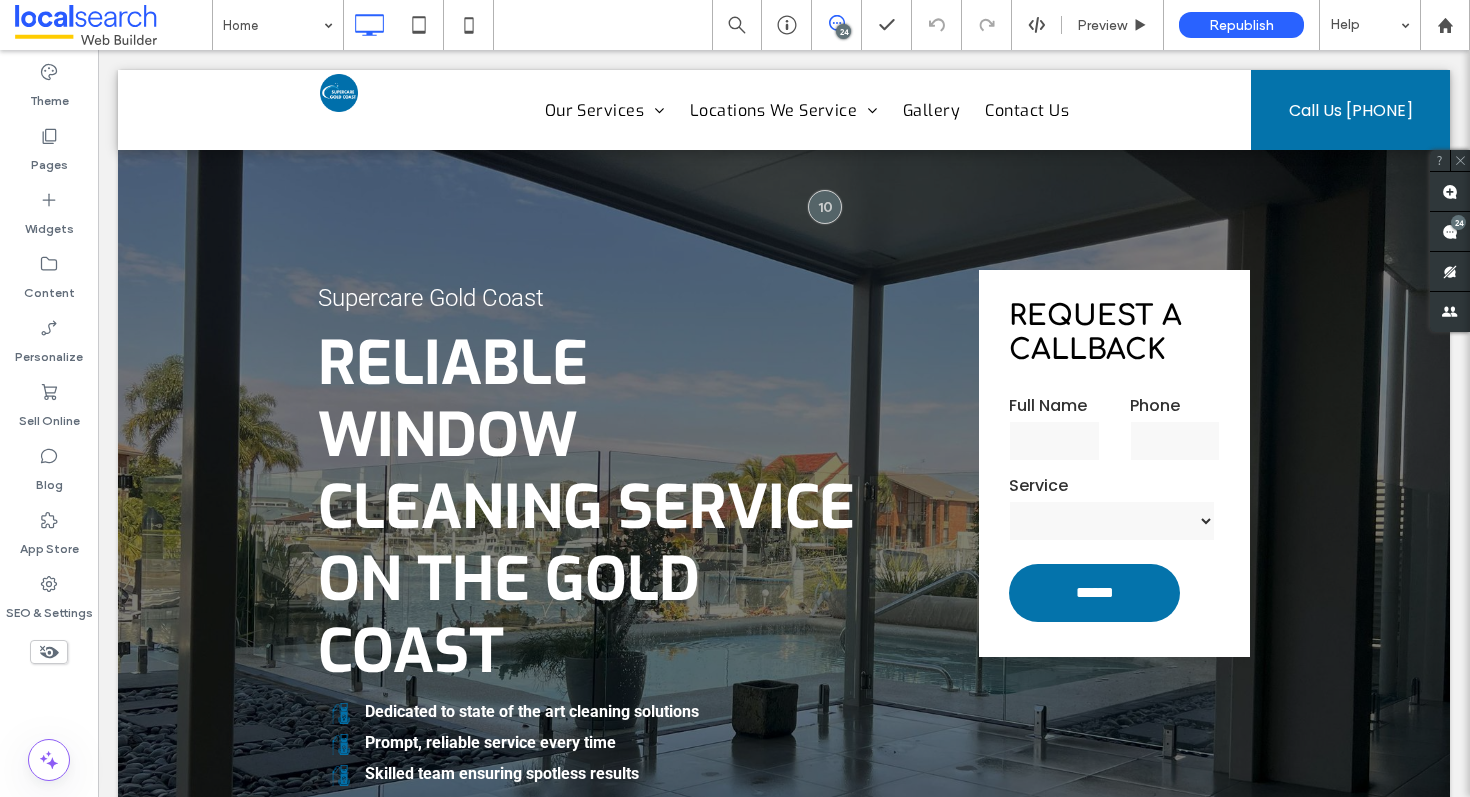 scroll, scrollTop: 0, scrollLeft: 0, axis: both 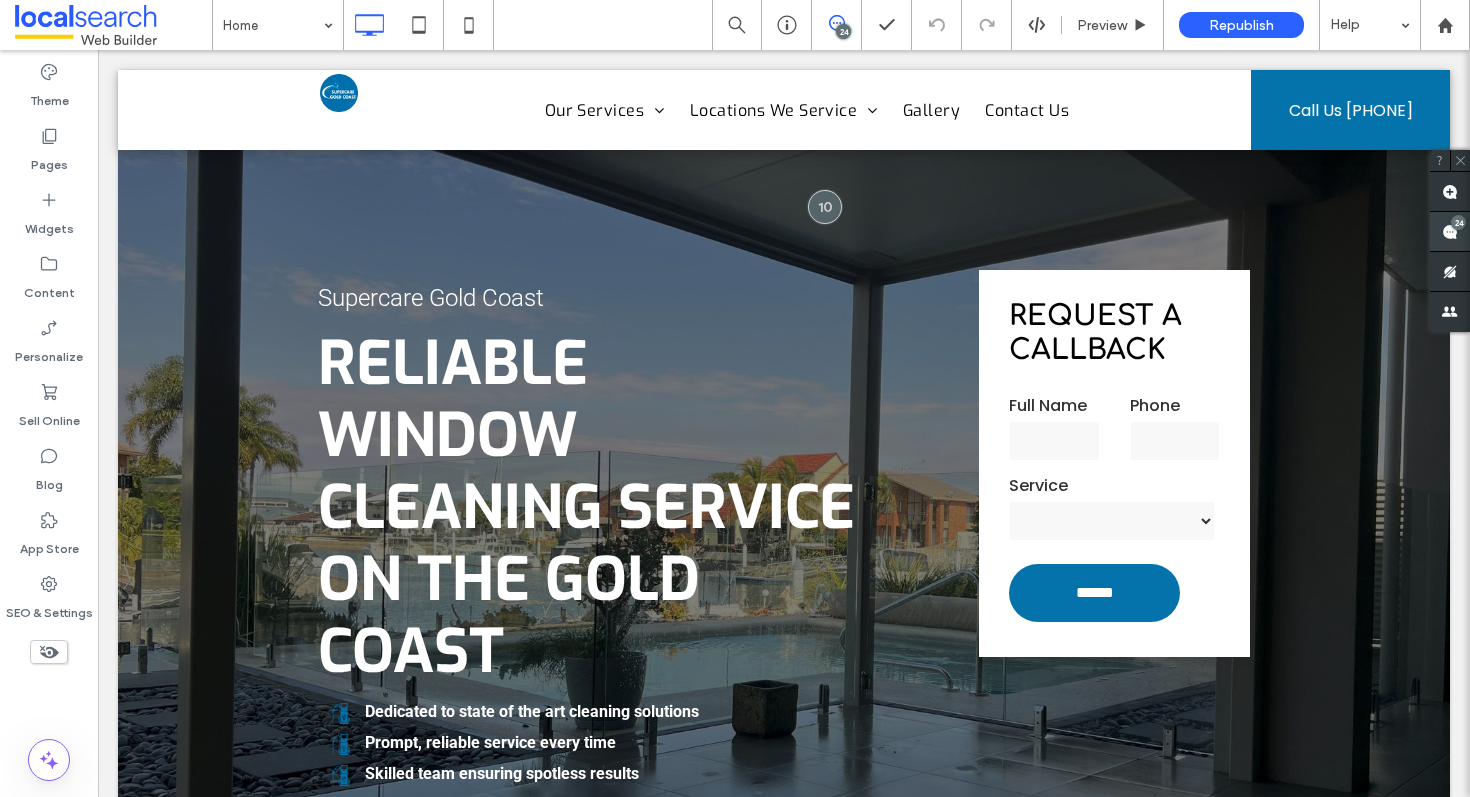 click at bounding box center [1450, 231] 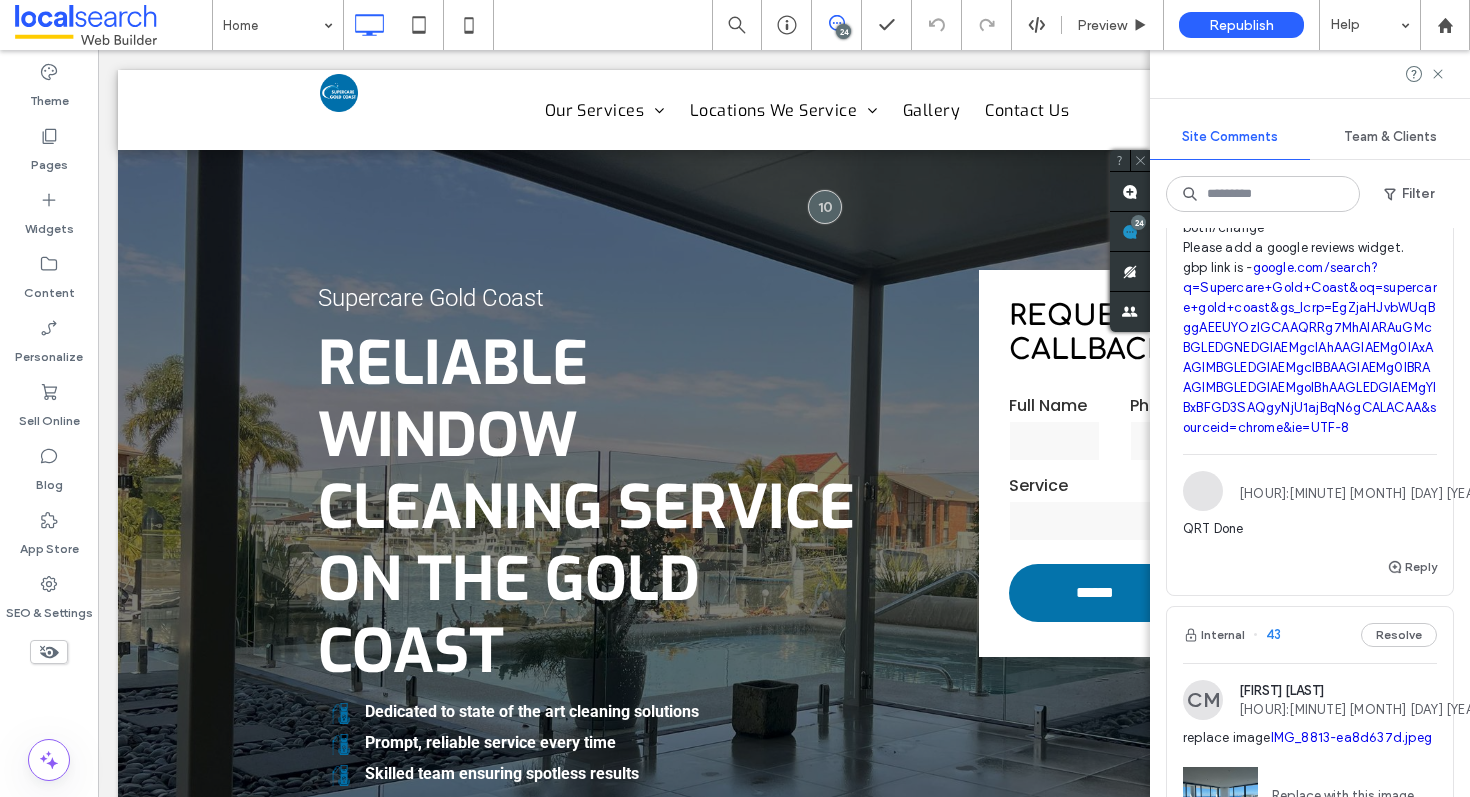 scroll, scrollTop: 449, scrollLeft: 0, axis: vertical 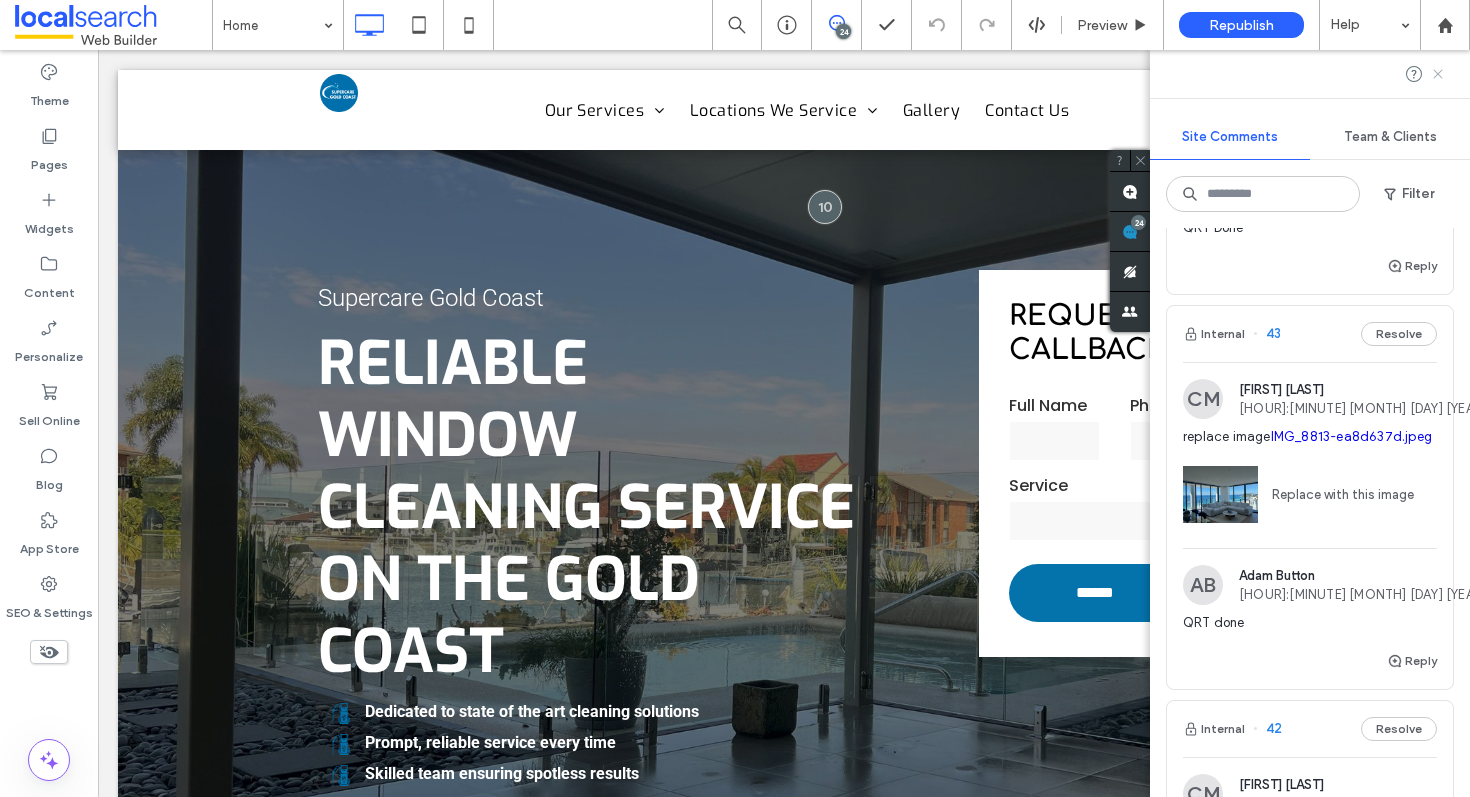 click 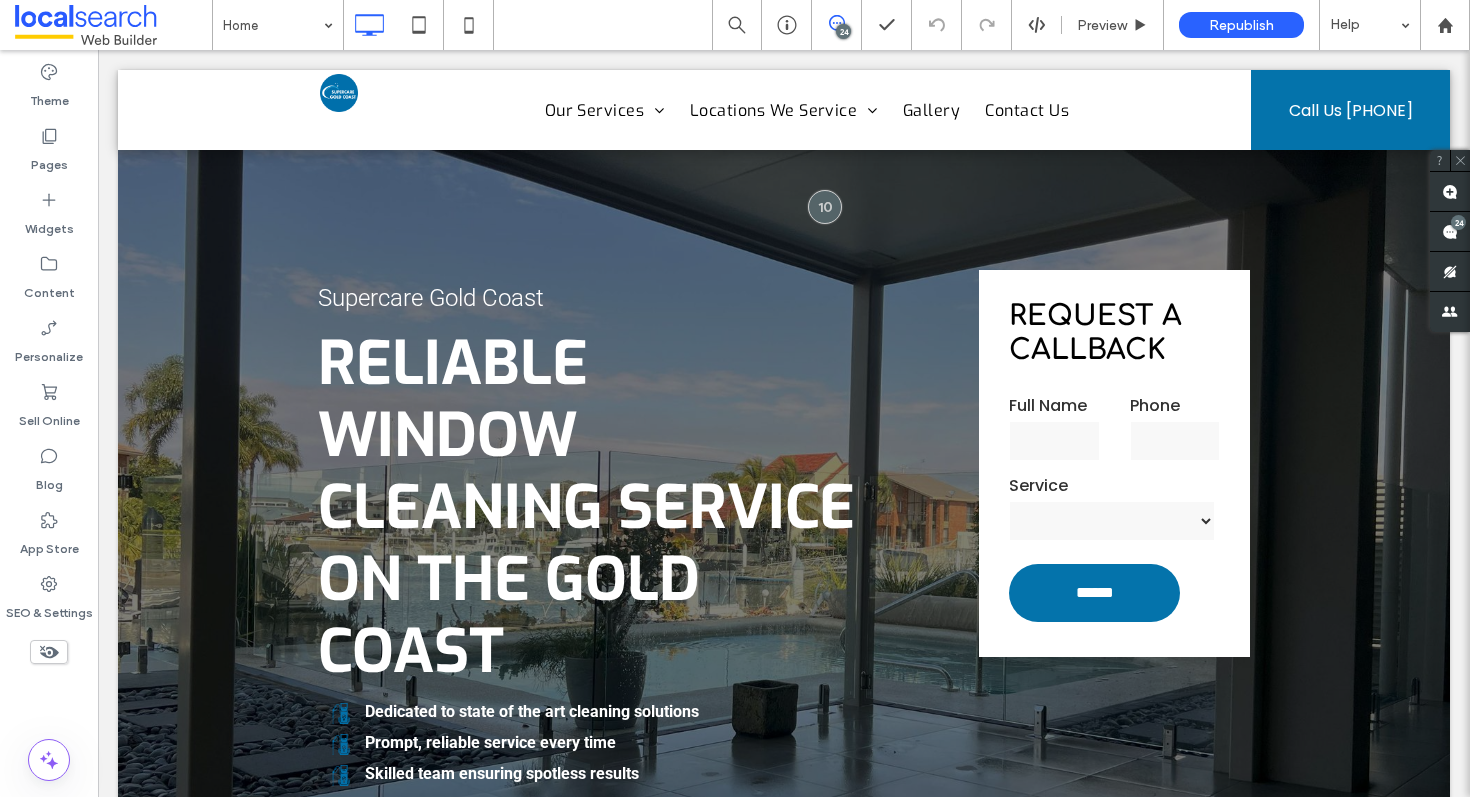 scroll, scrollTop: 0, scrollLeft: 0, axis: both 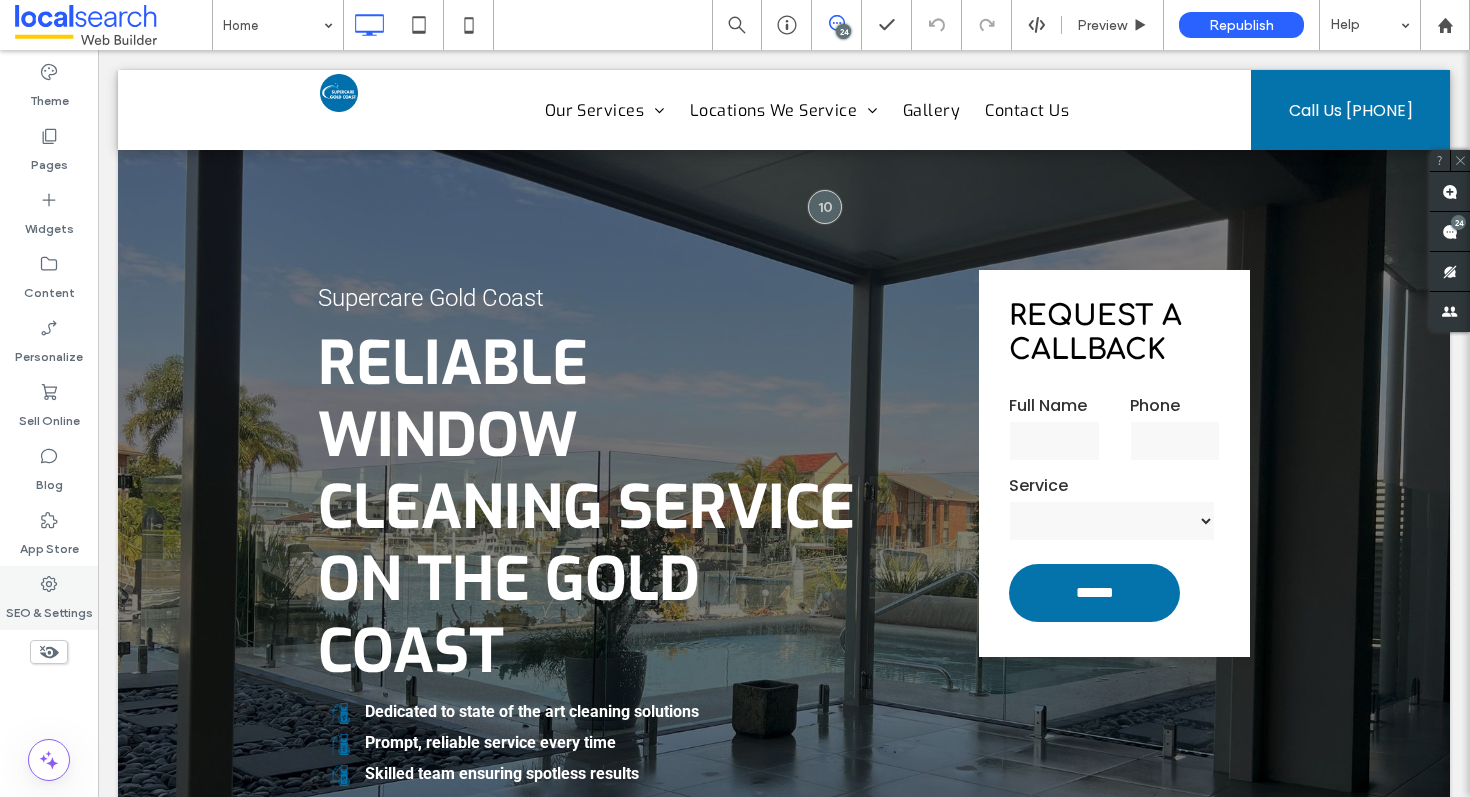 click 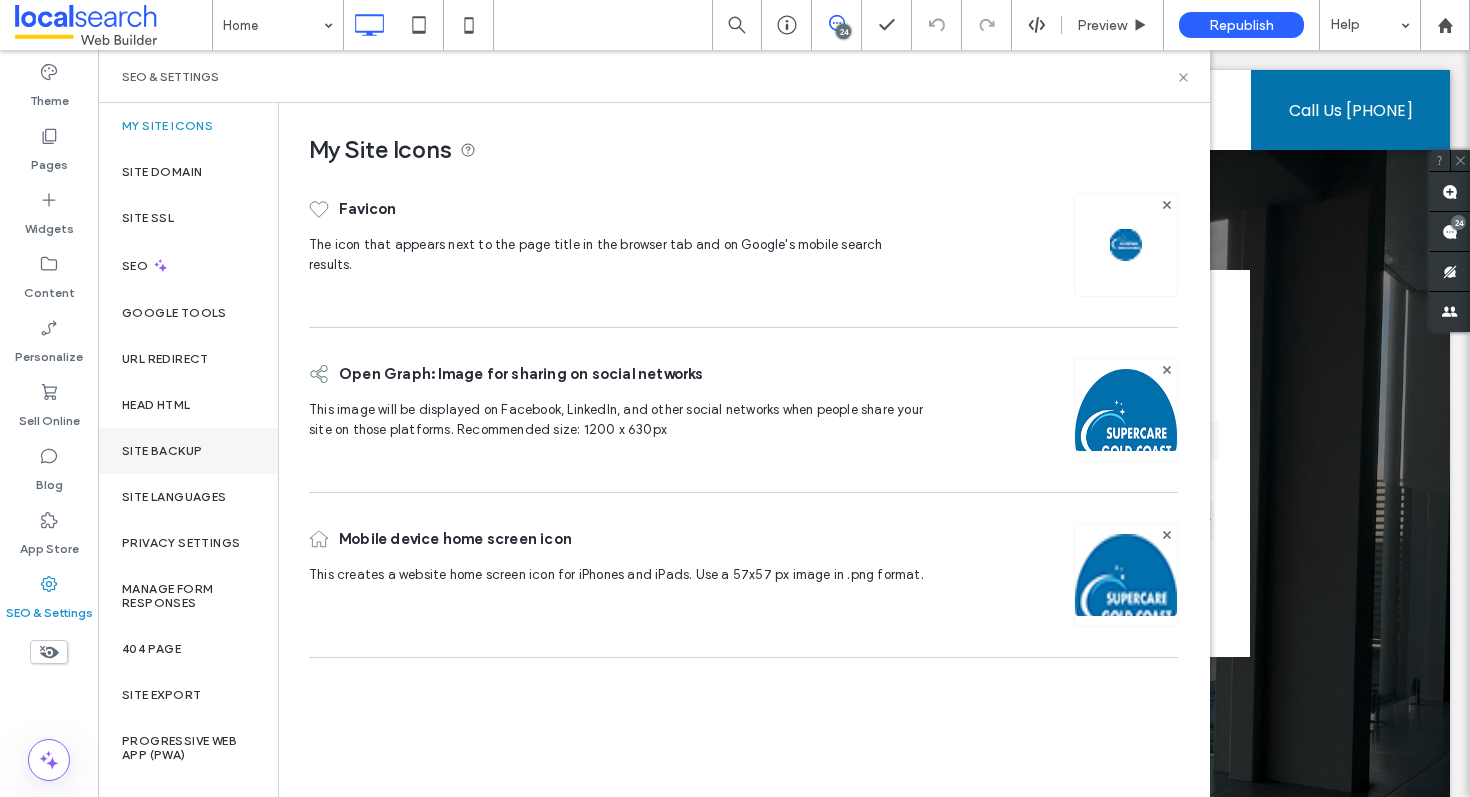 click on "Site Backup" at bounding box center (188, 451) 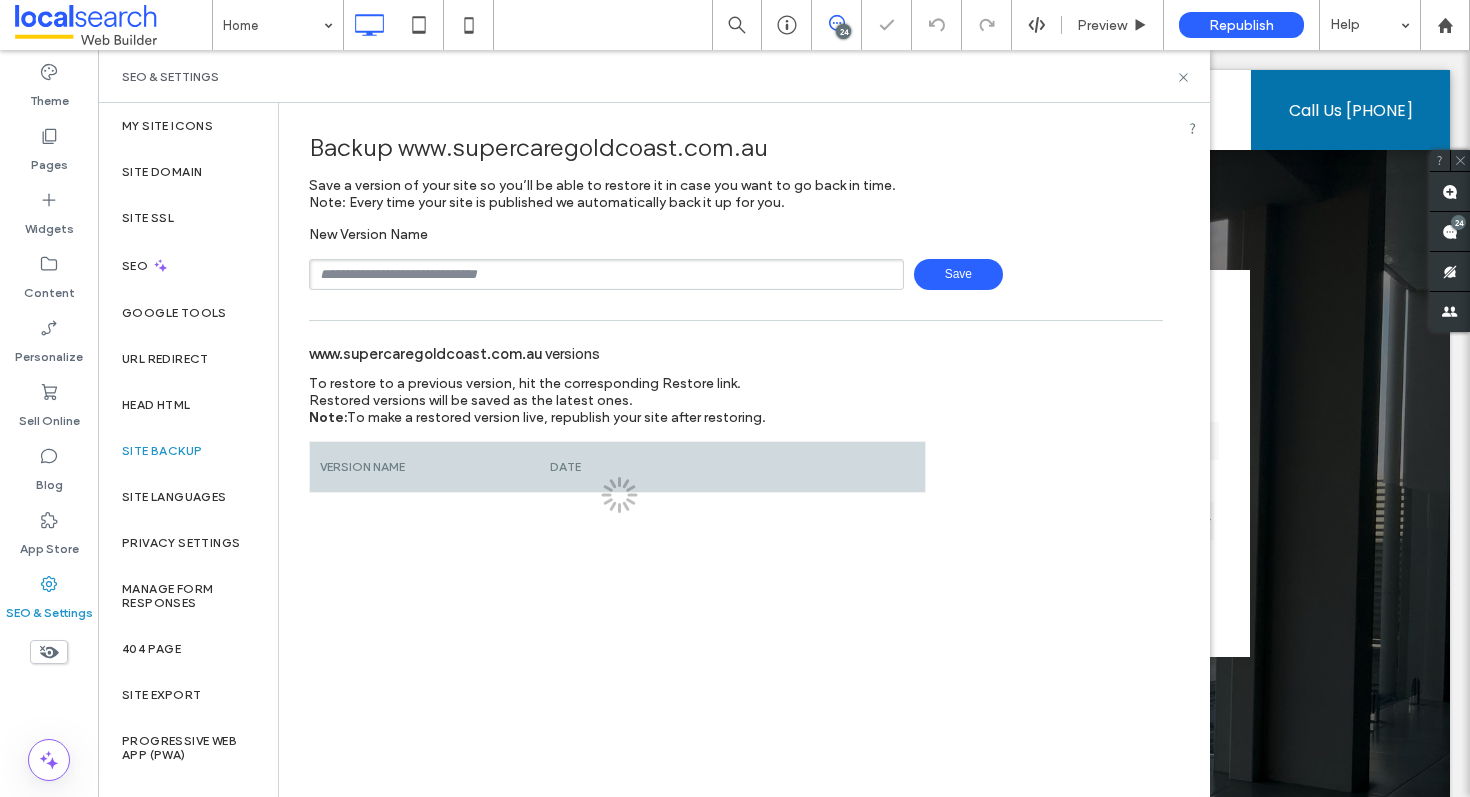click at bounding box center (606, 274) 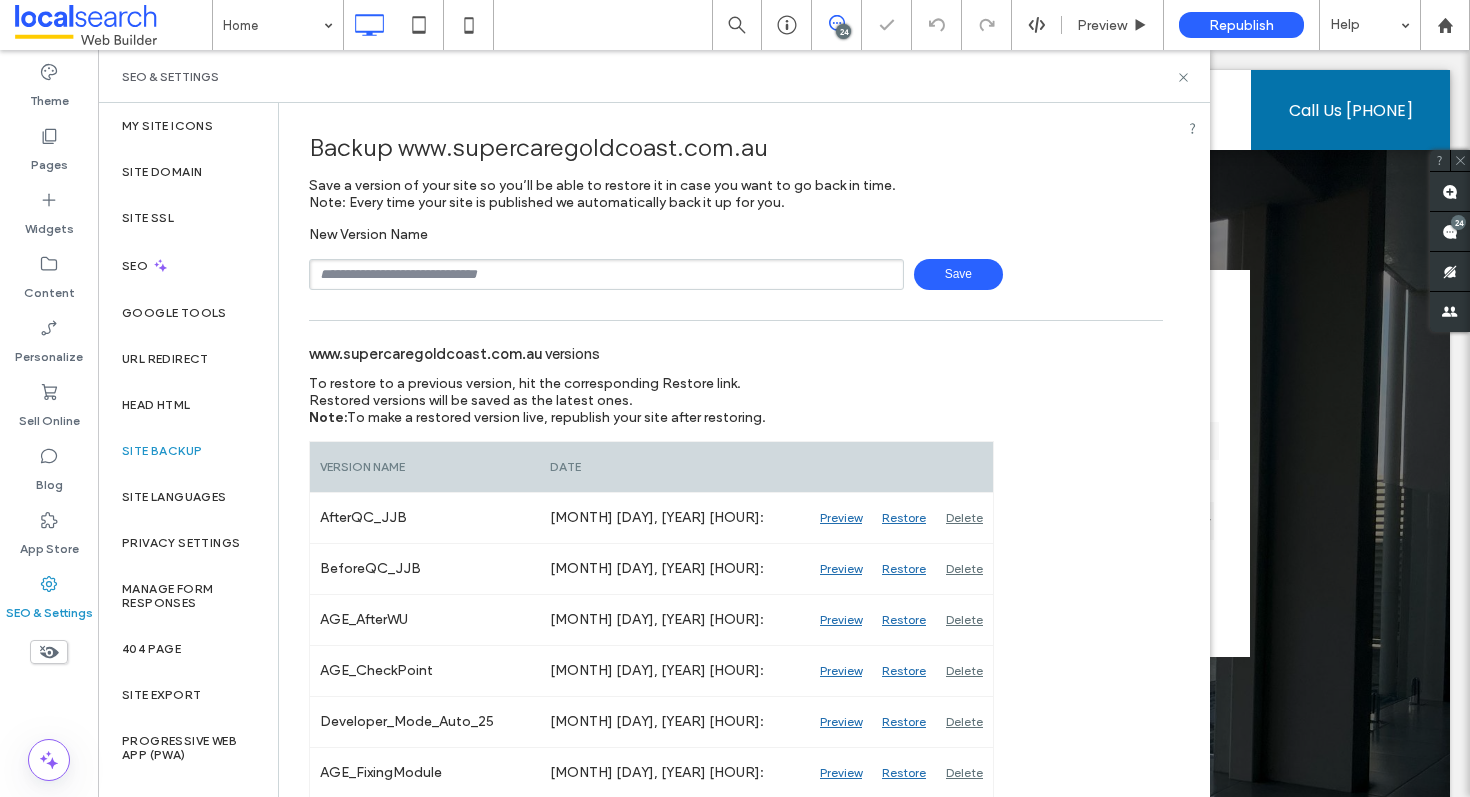 type on "**********" 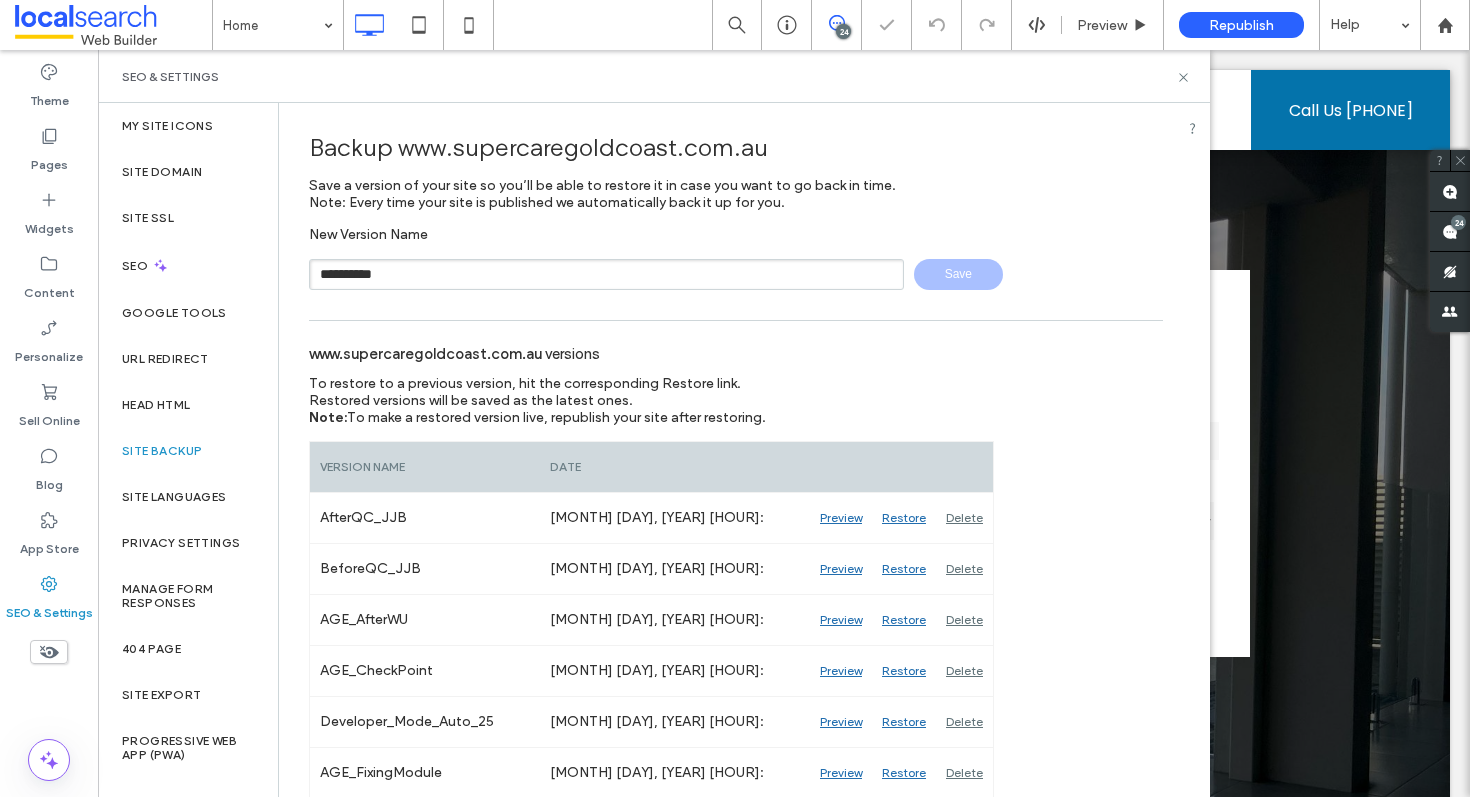 type 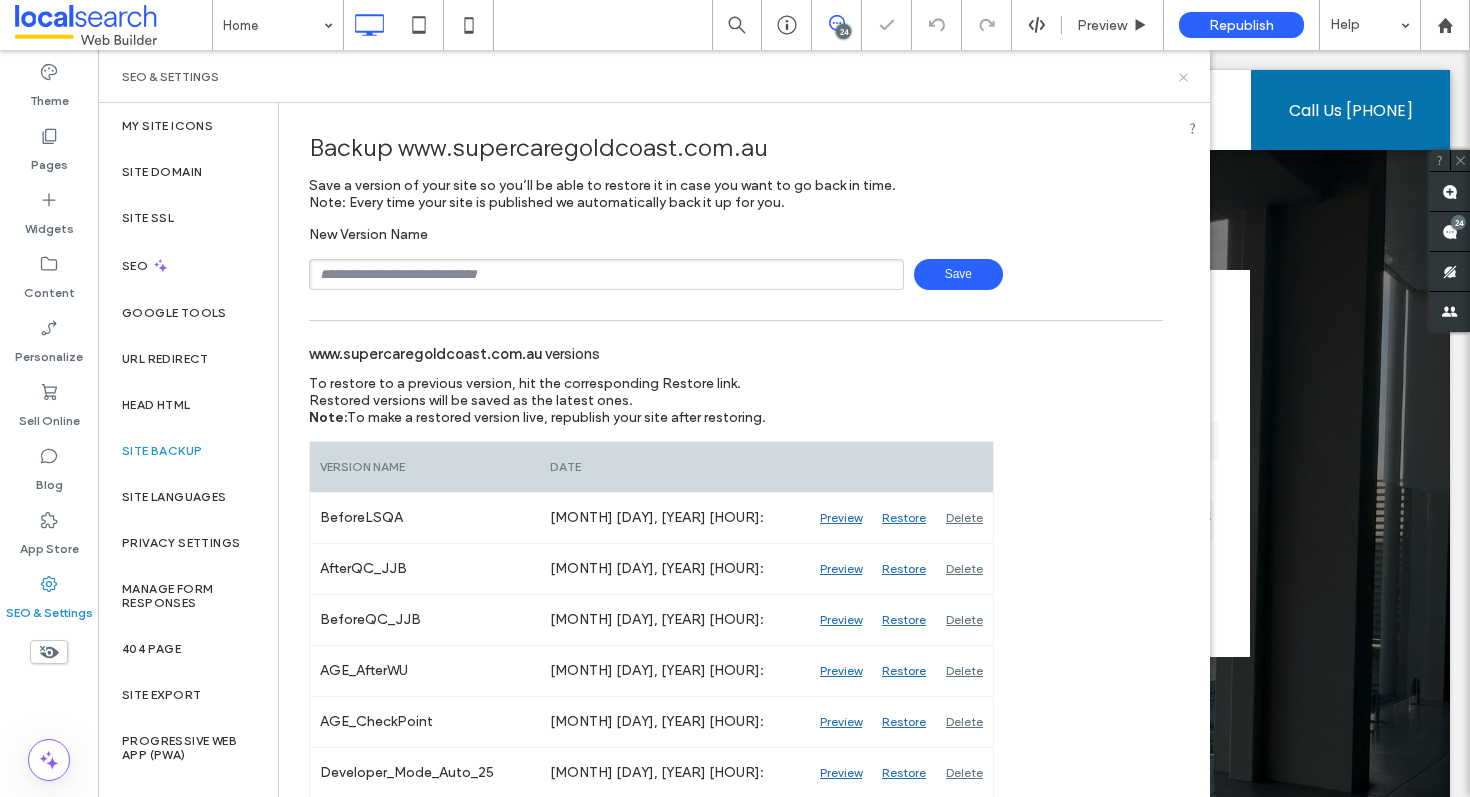 click 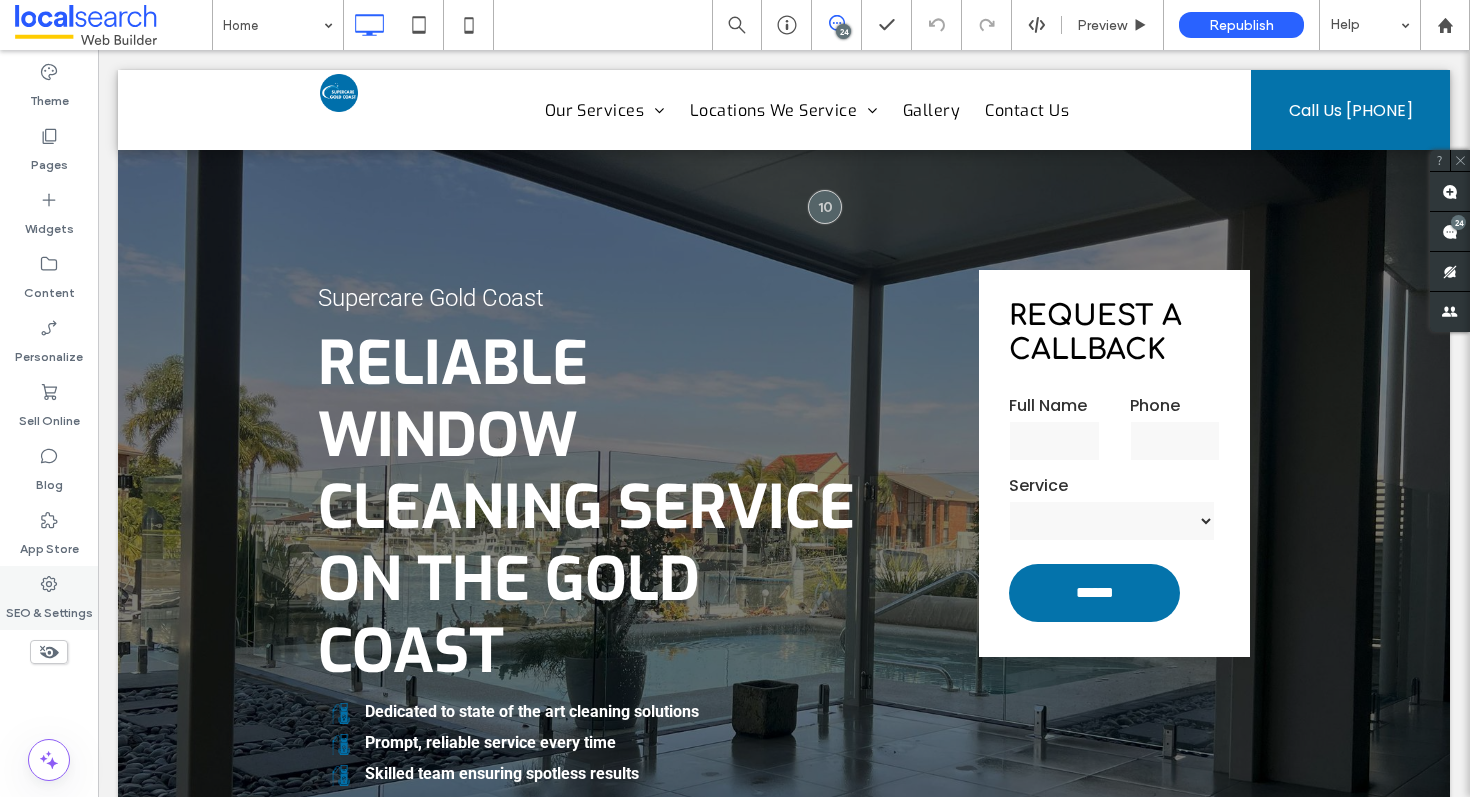 click 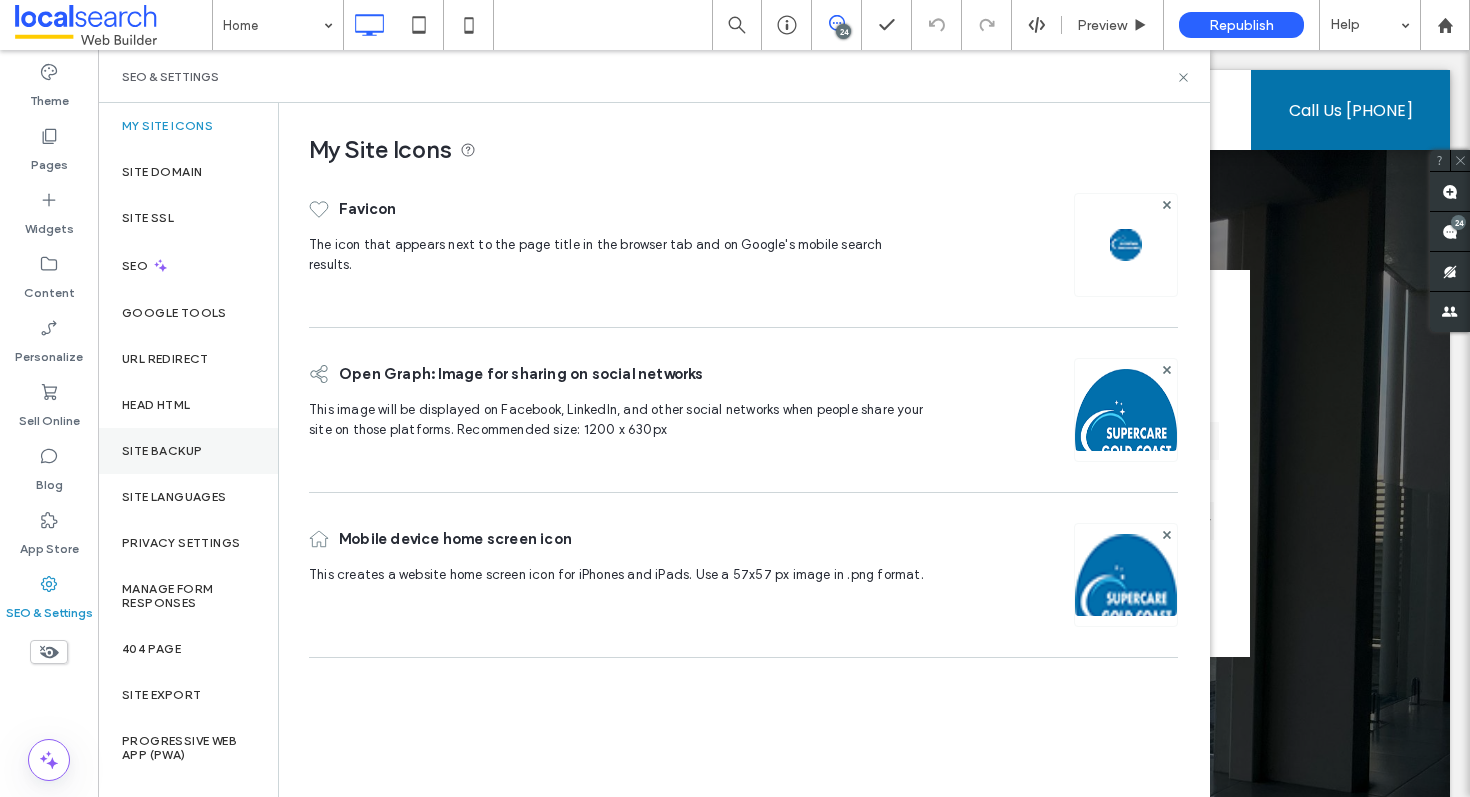 click on "Site Backup" at bounding box center [188, 451] 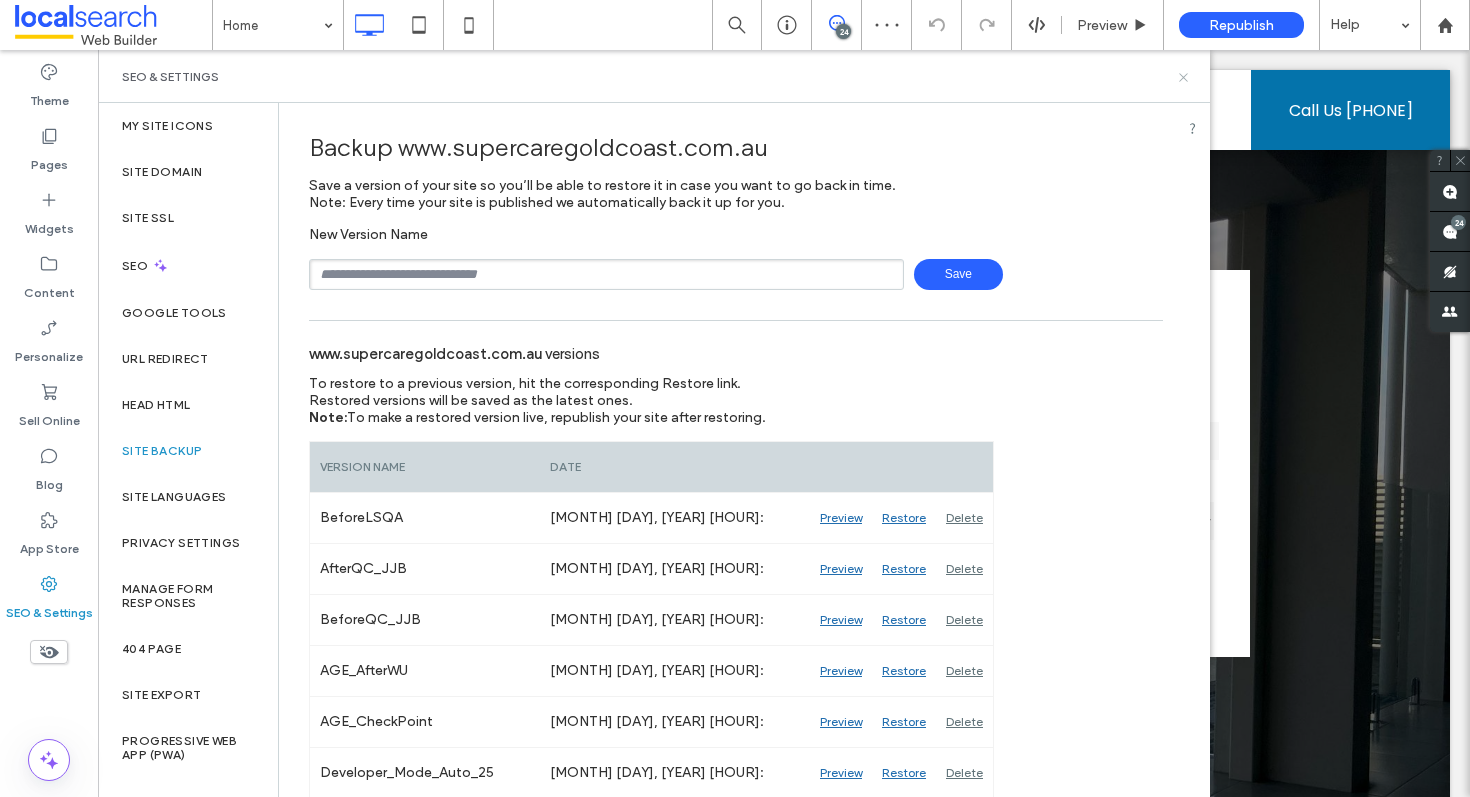 click 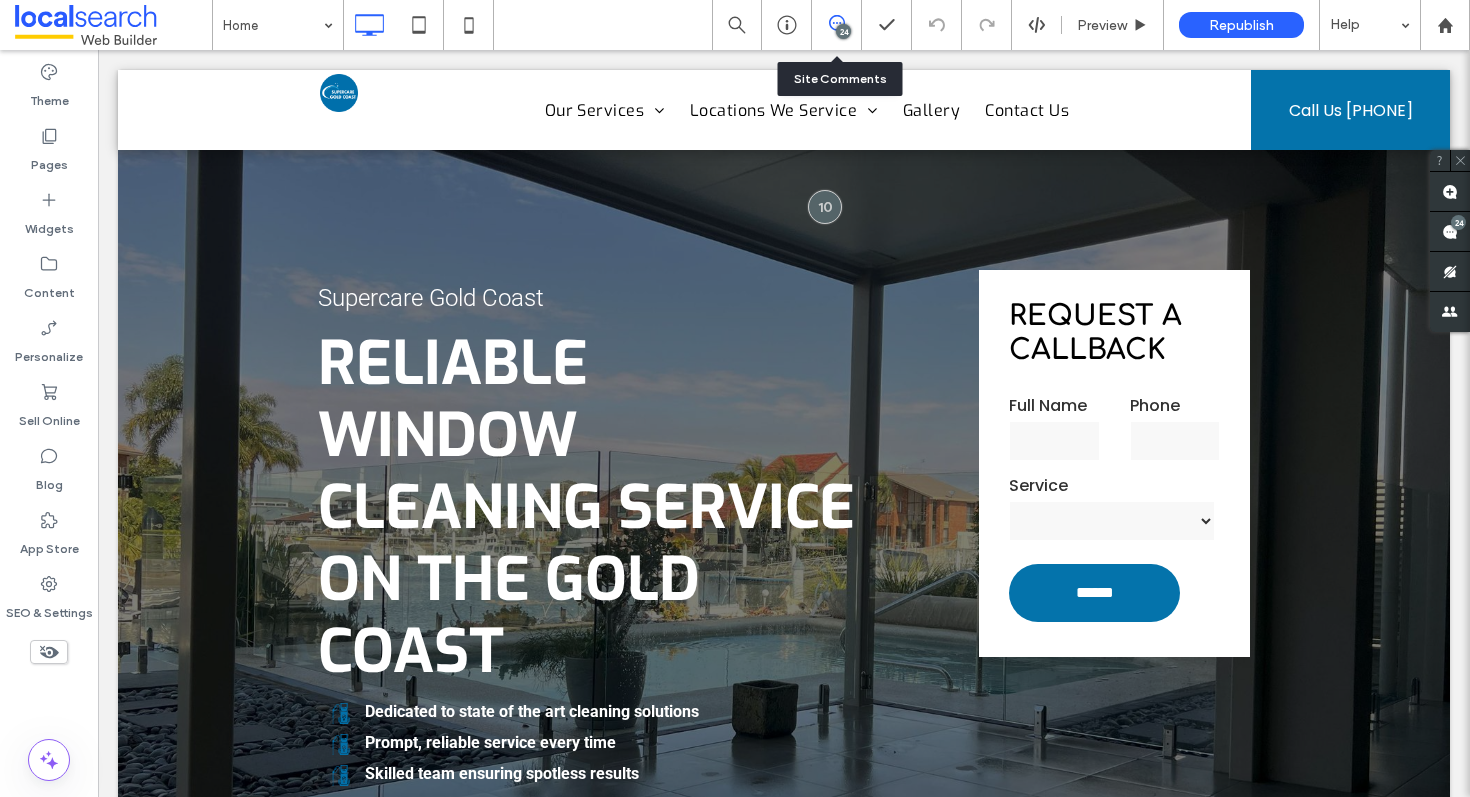click on "24" at bounding box center [836, 25] 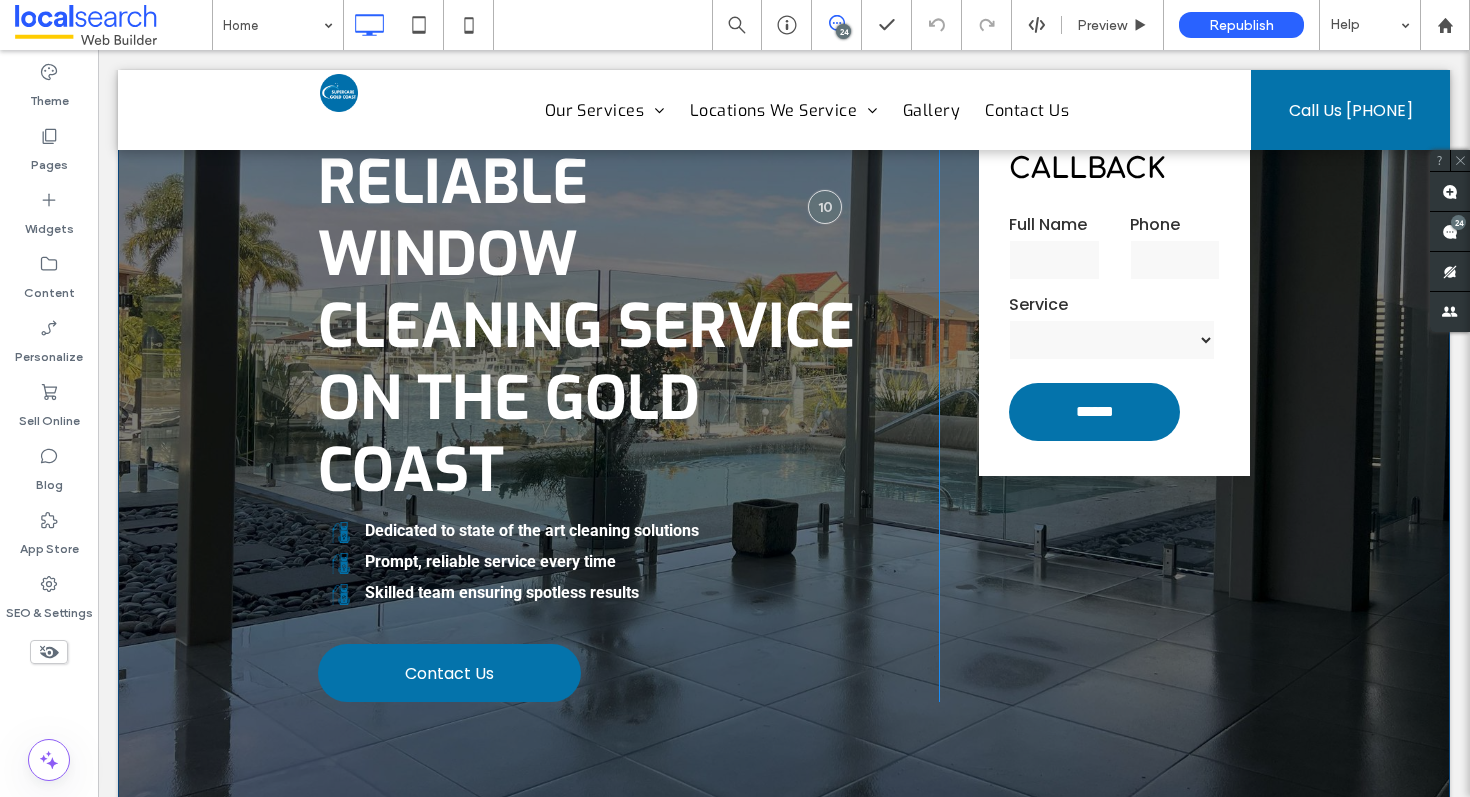 scroll, scrollTop: 0, scrollLeft: 0, axis: both 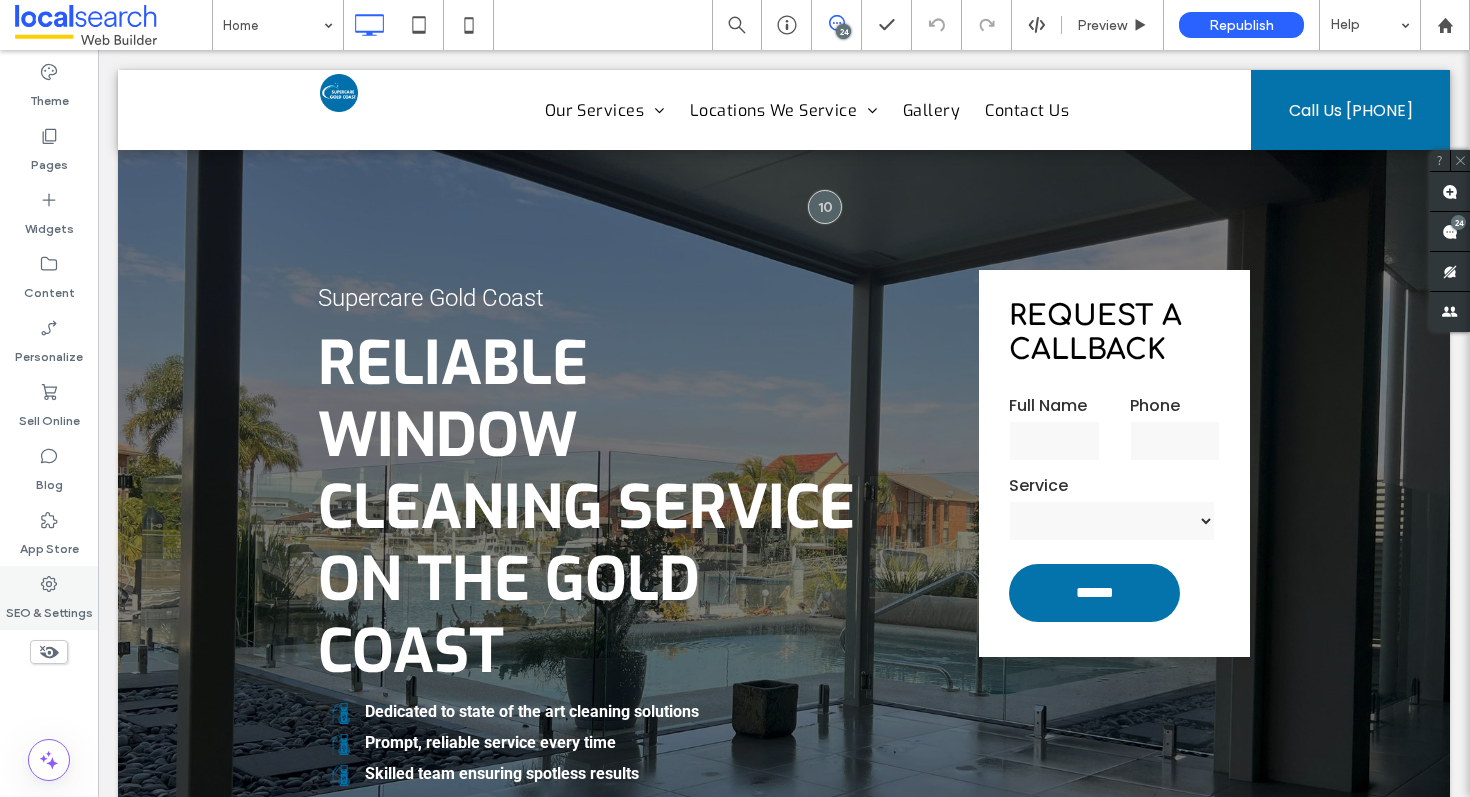 click on "SEO & Settings" at bounding box center (49, 608) 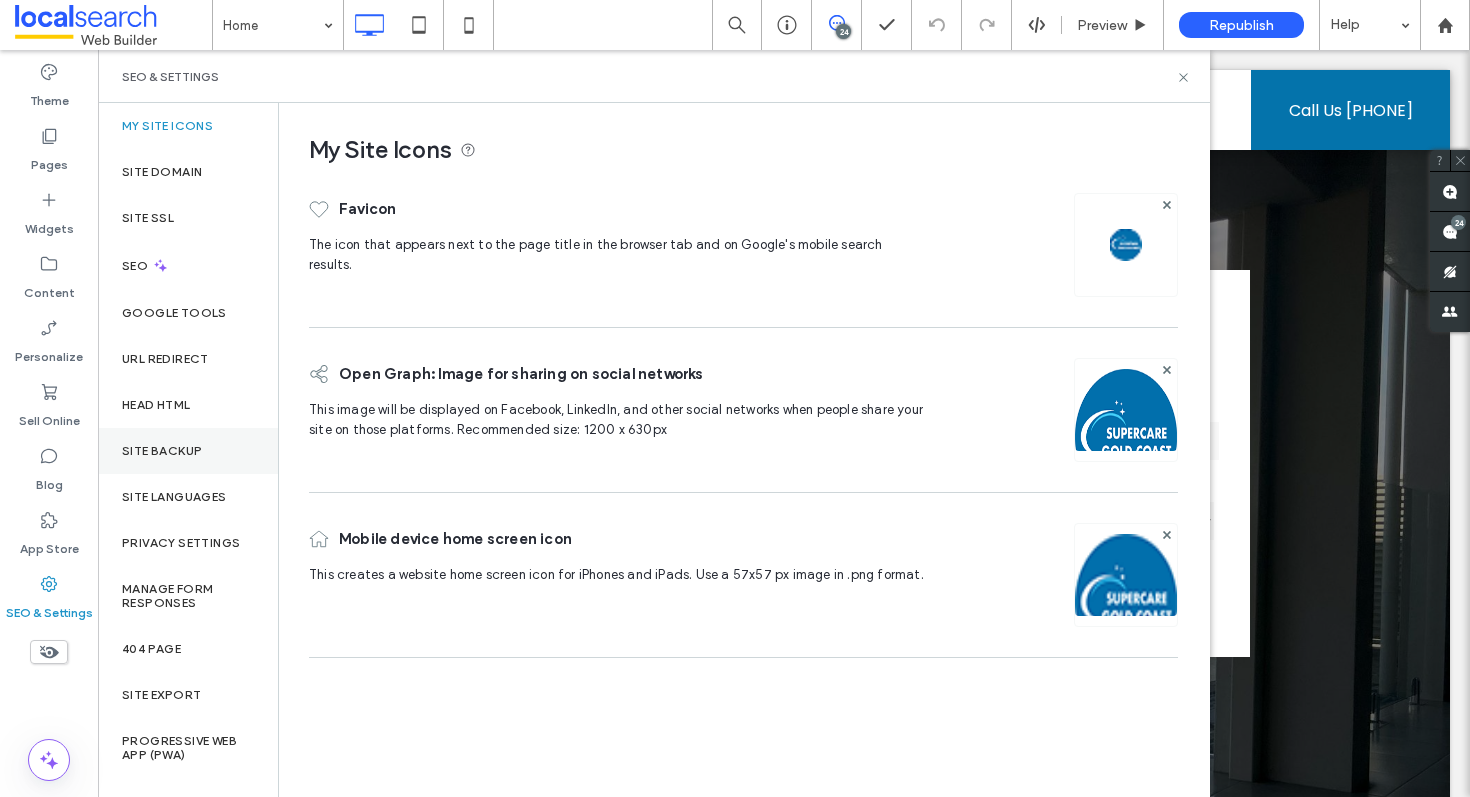 click on "Site Backup" at bounding box center [188, 451] 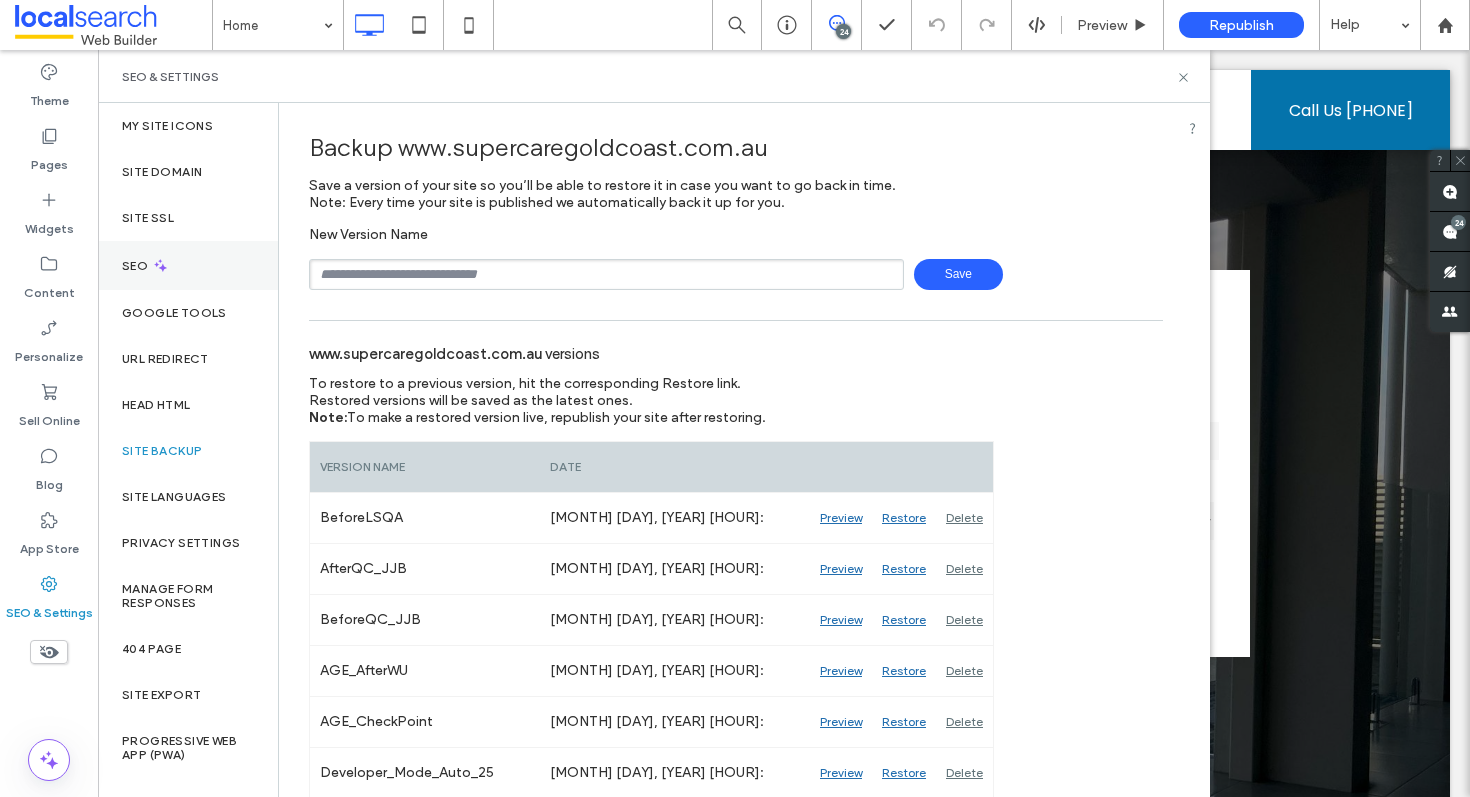 click on "SEO" at bounding box center (188, 265) 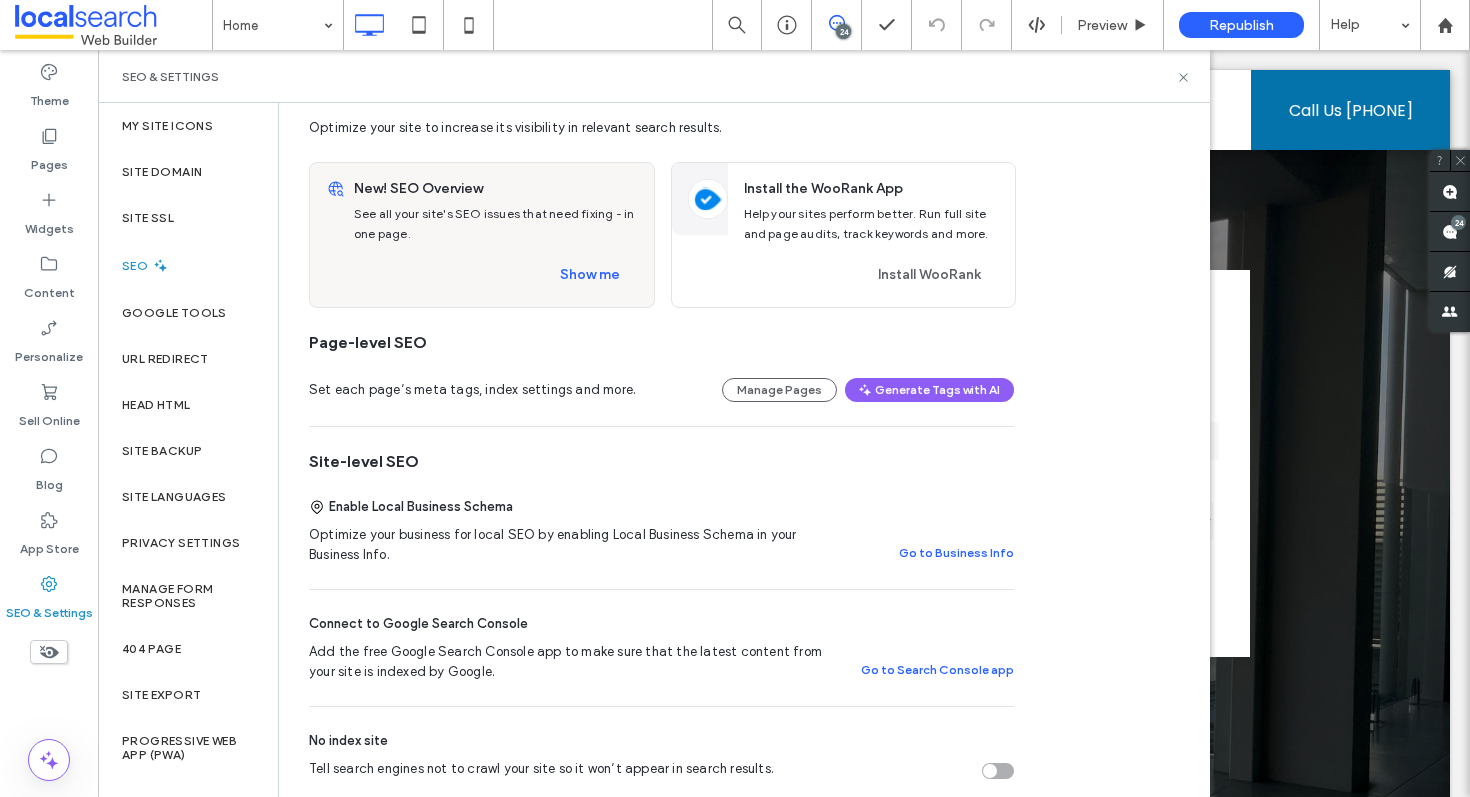 scroll, scrollTop: 0, scrollLeft: 0, axis: both 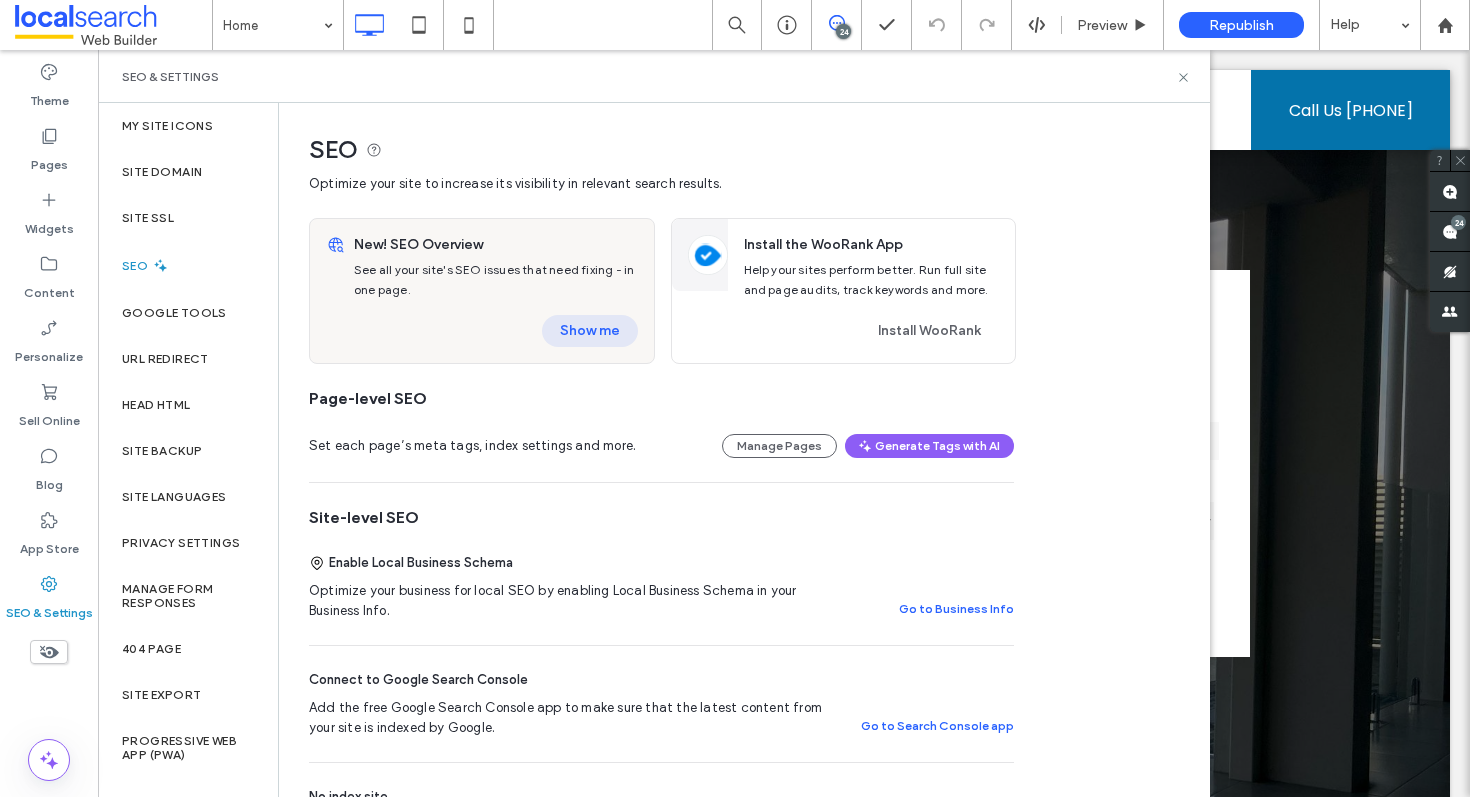click on "Show me" at bounding box center (590, 331) 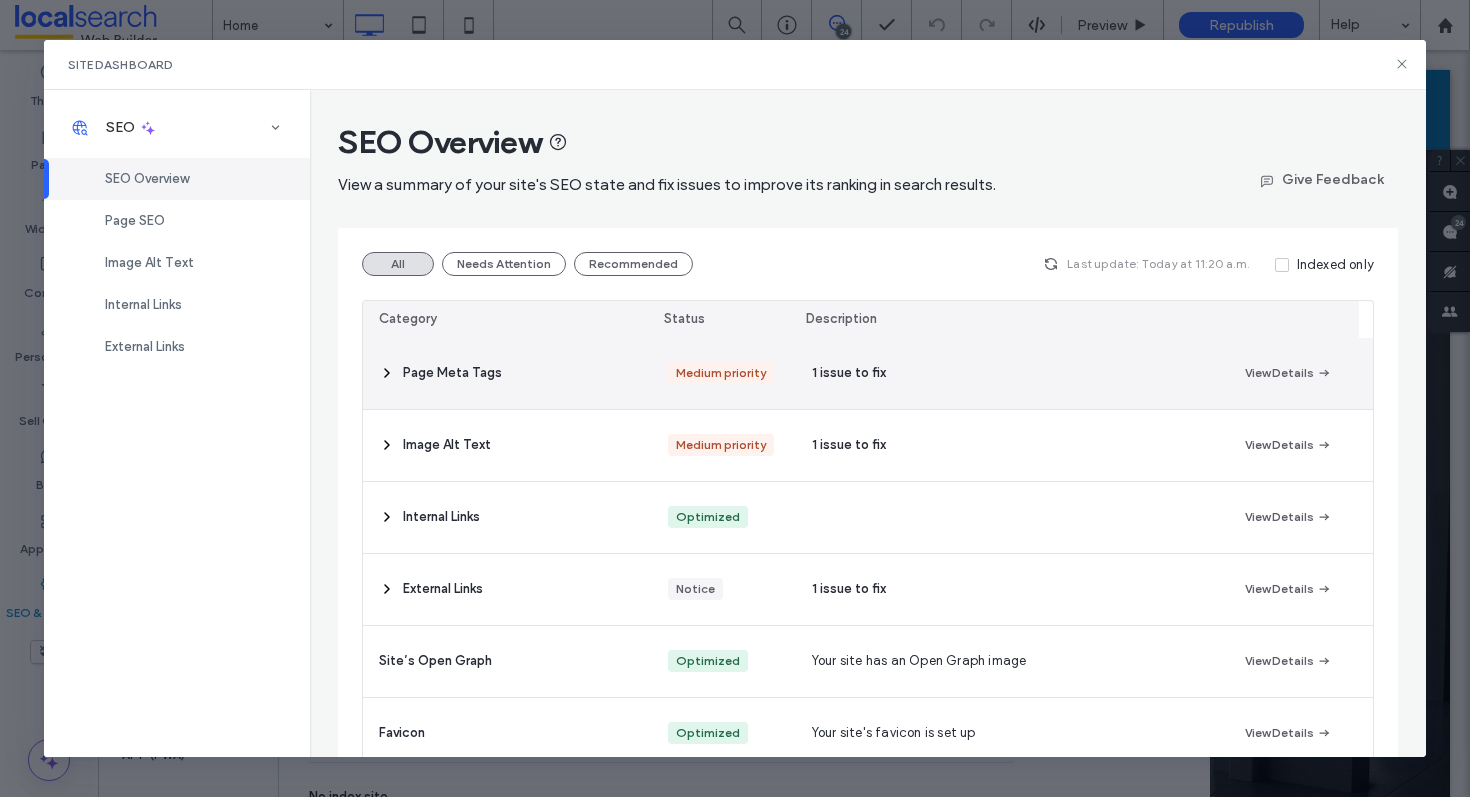 click on "Page Meta Tags" at bounding box center (452, 373) 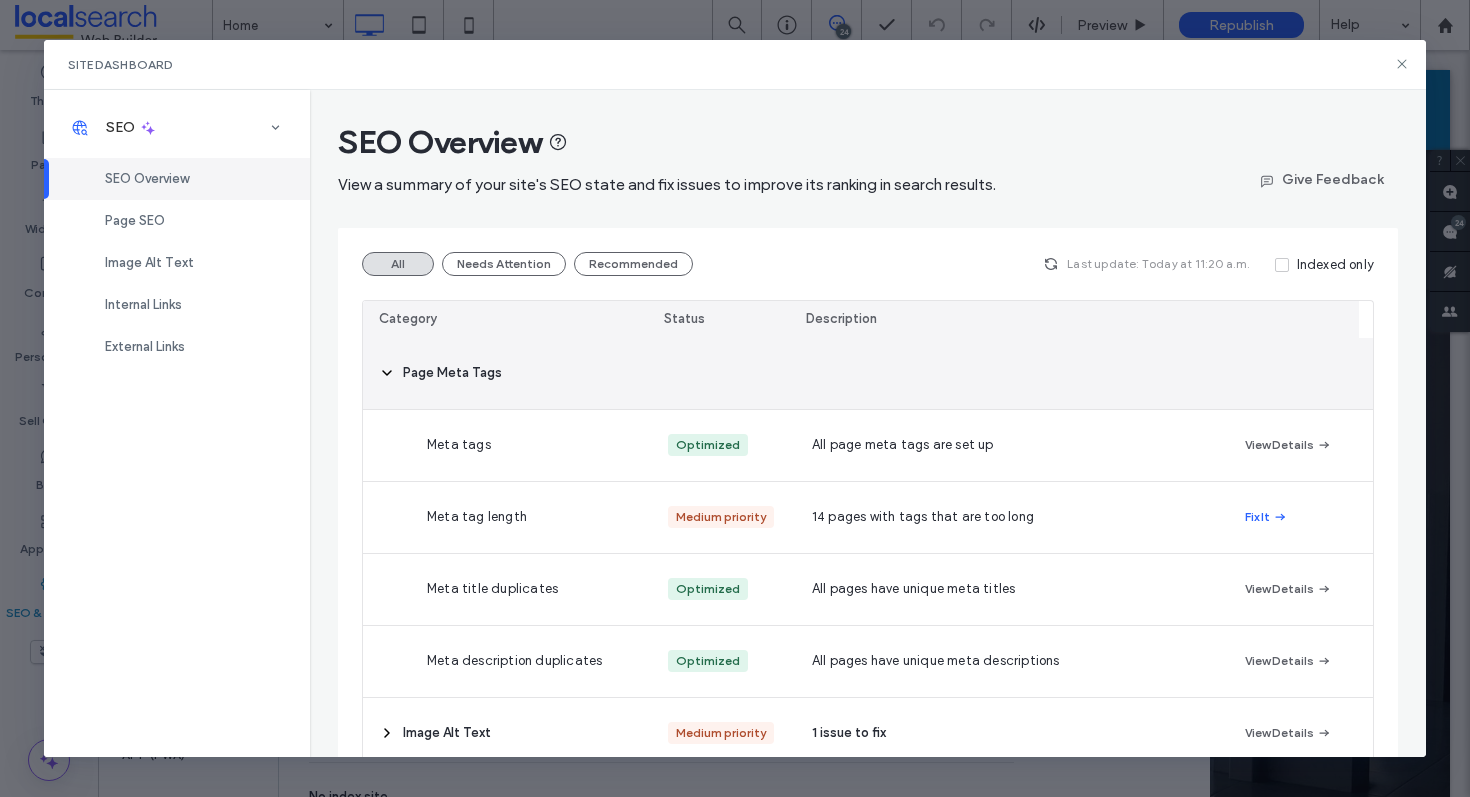 click on "Page Meta Tags" at bounding box center (507, 373) 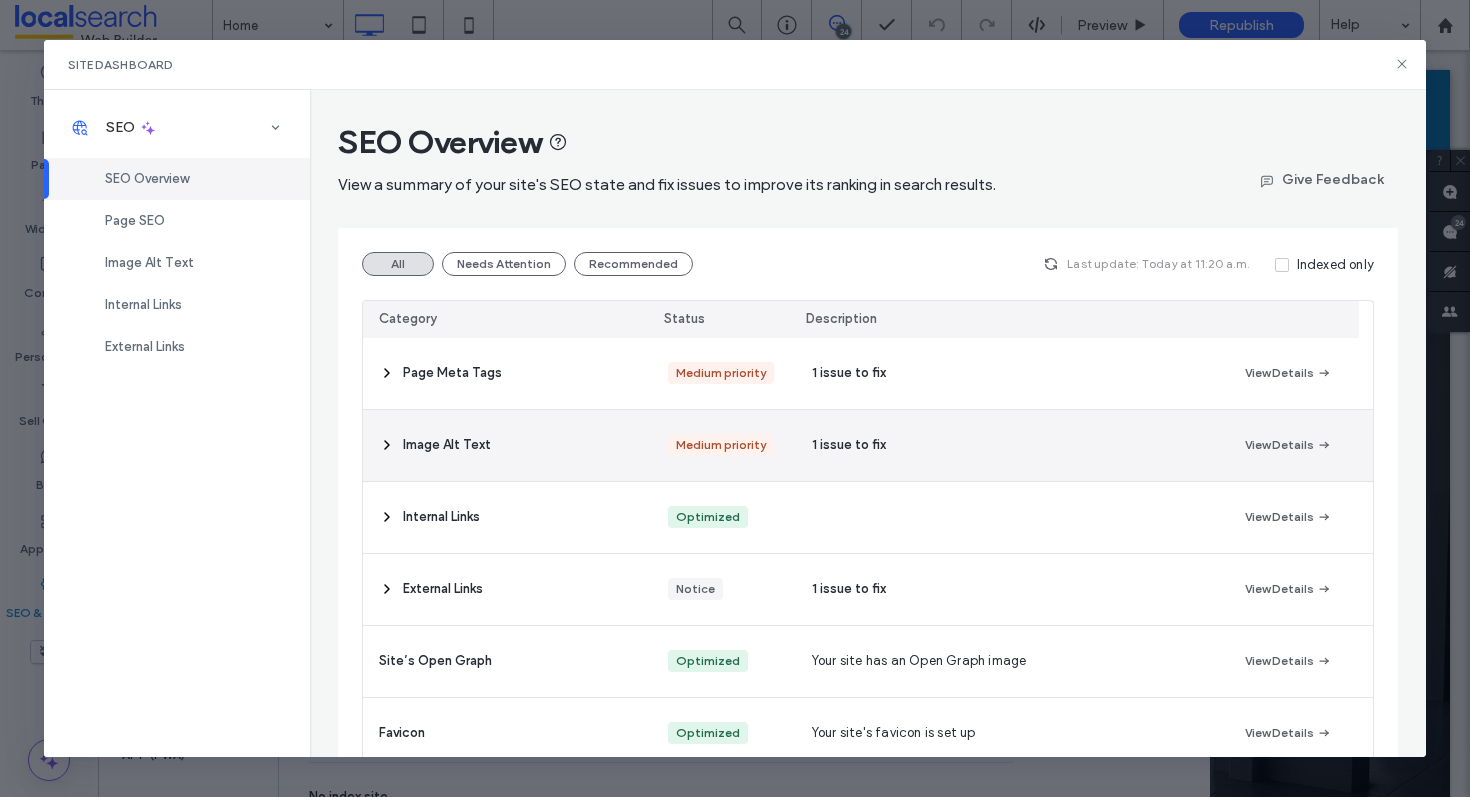 click on "Image Alt Text" at bounding box center (507, 445) 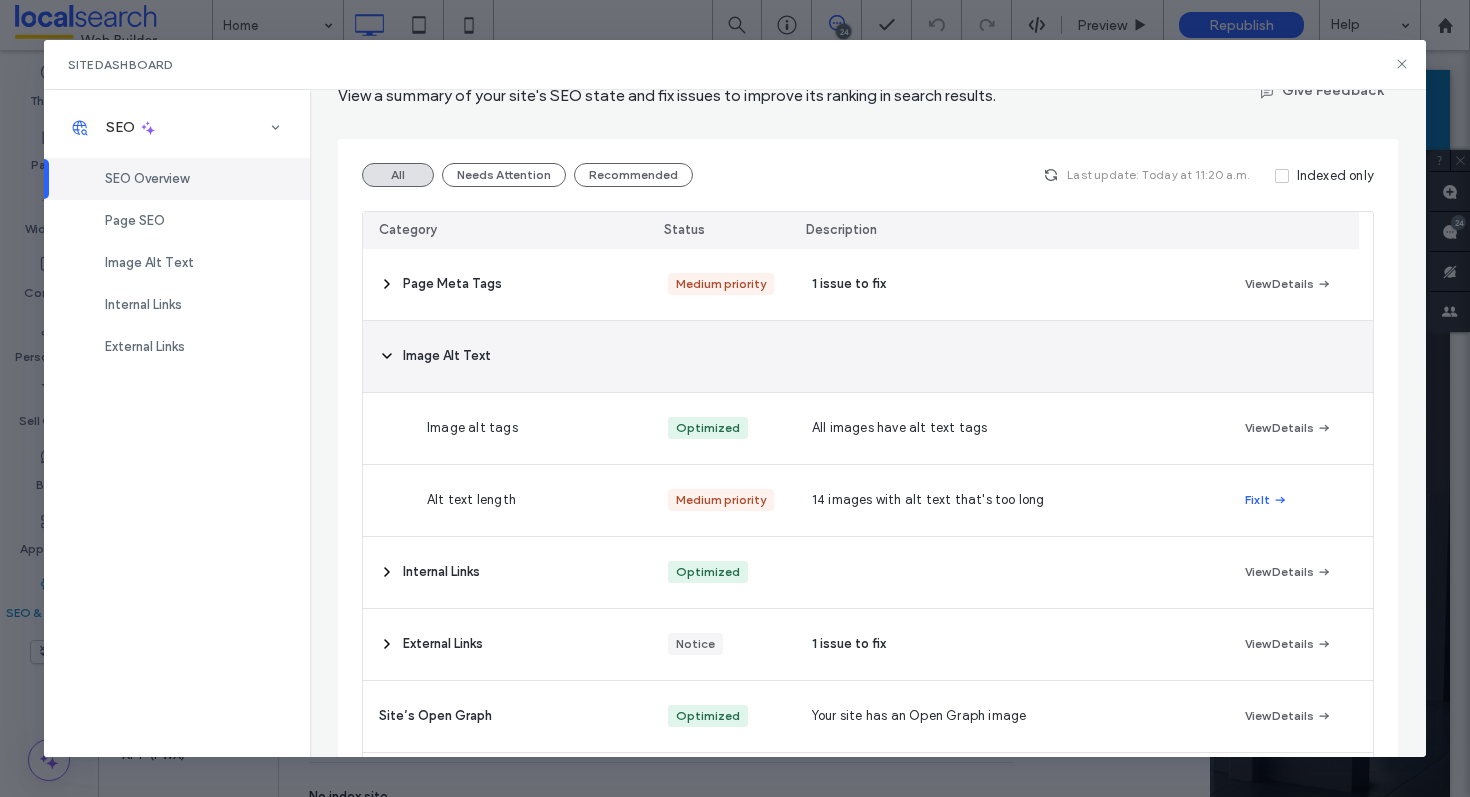 scroll, scrollTop: 0, scrollLeft: 0, axis: both 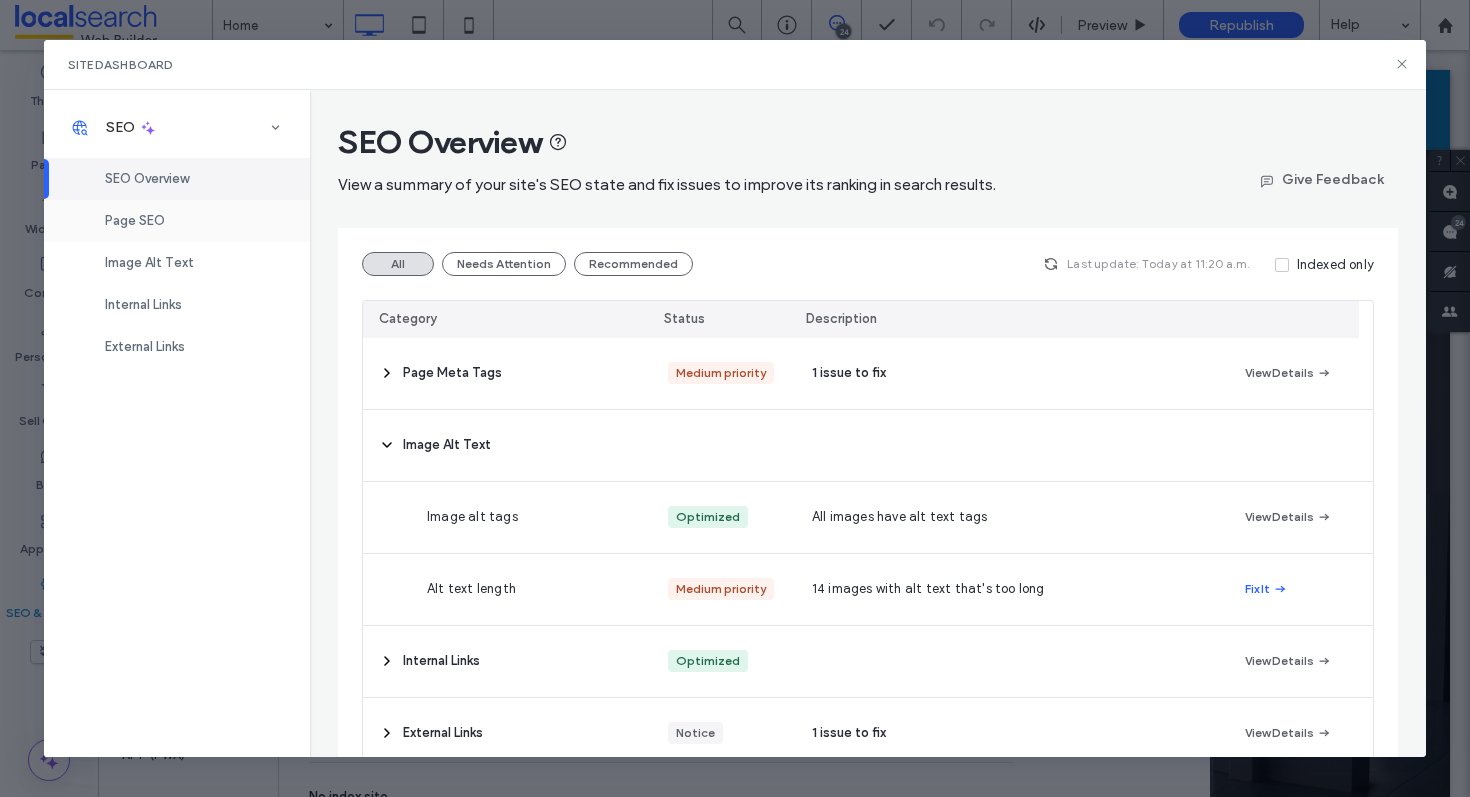 click on "Page SEO" at bounding box center (135, 220) 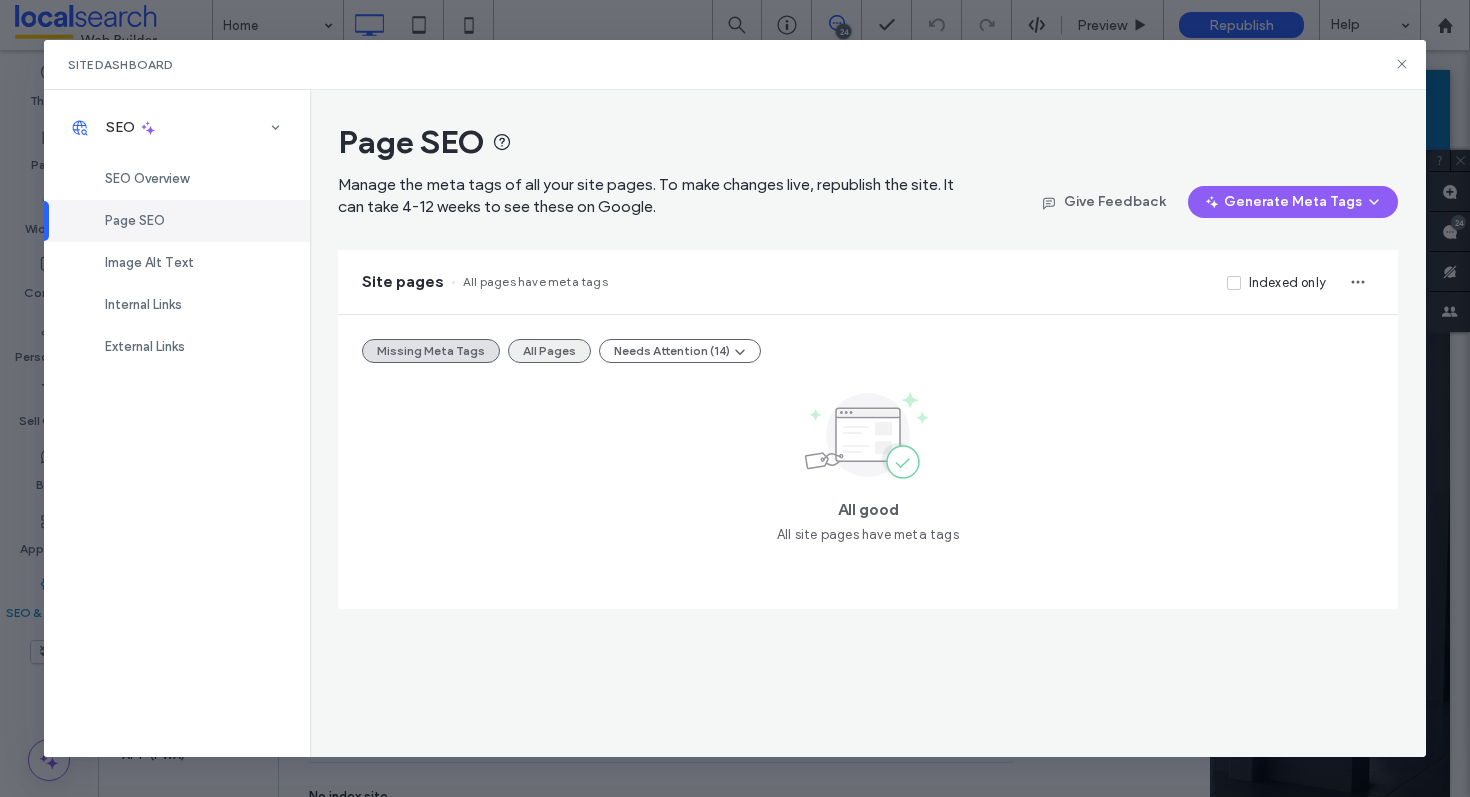 click on "All Pages" at bounding box center [549, 351] 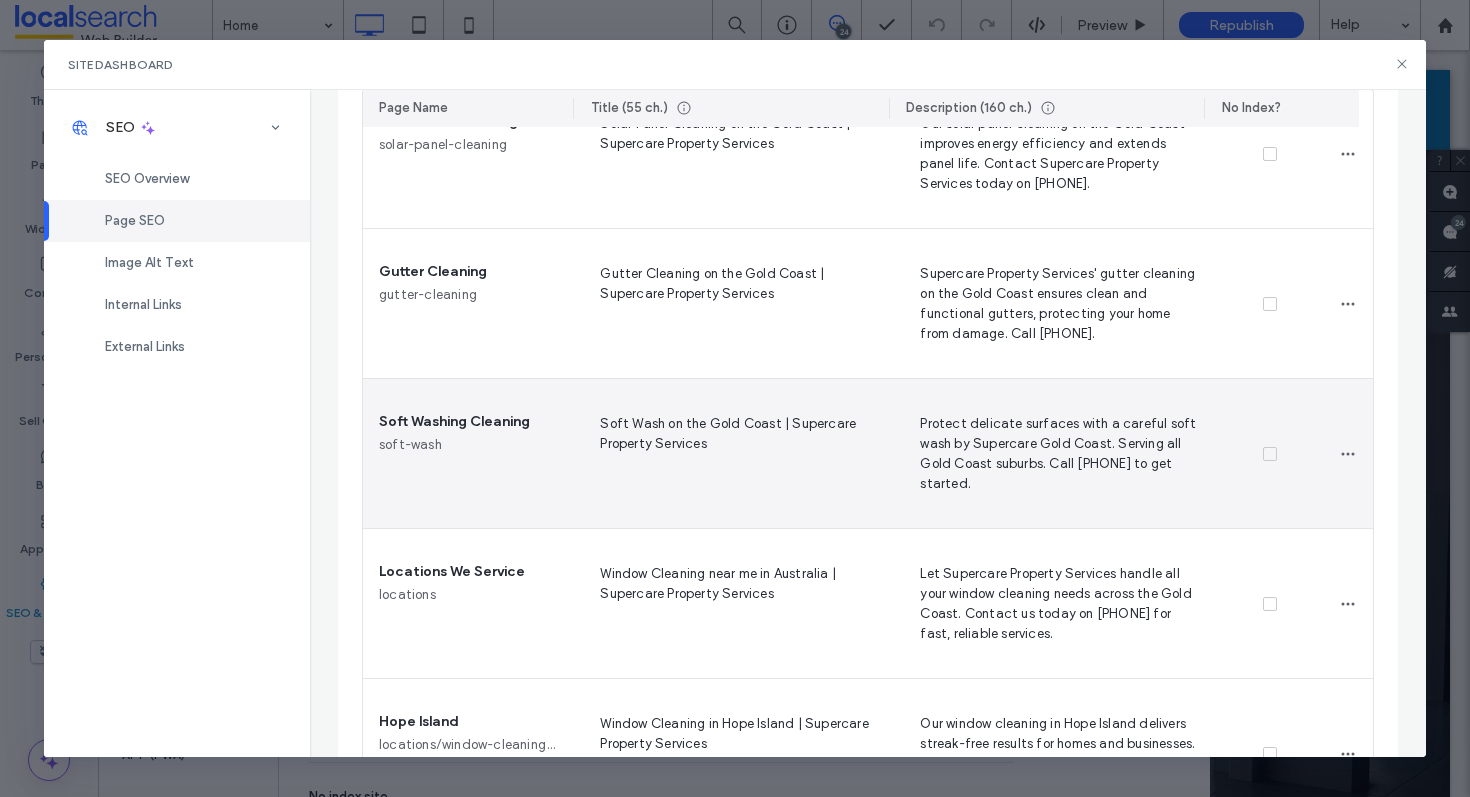 scroll, scrollTop: 970, scrollLeft: 0, axis: vertical 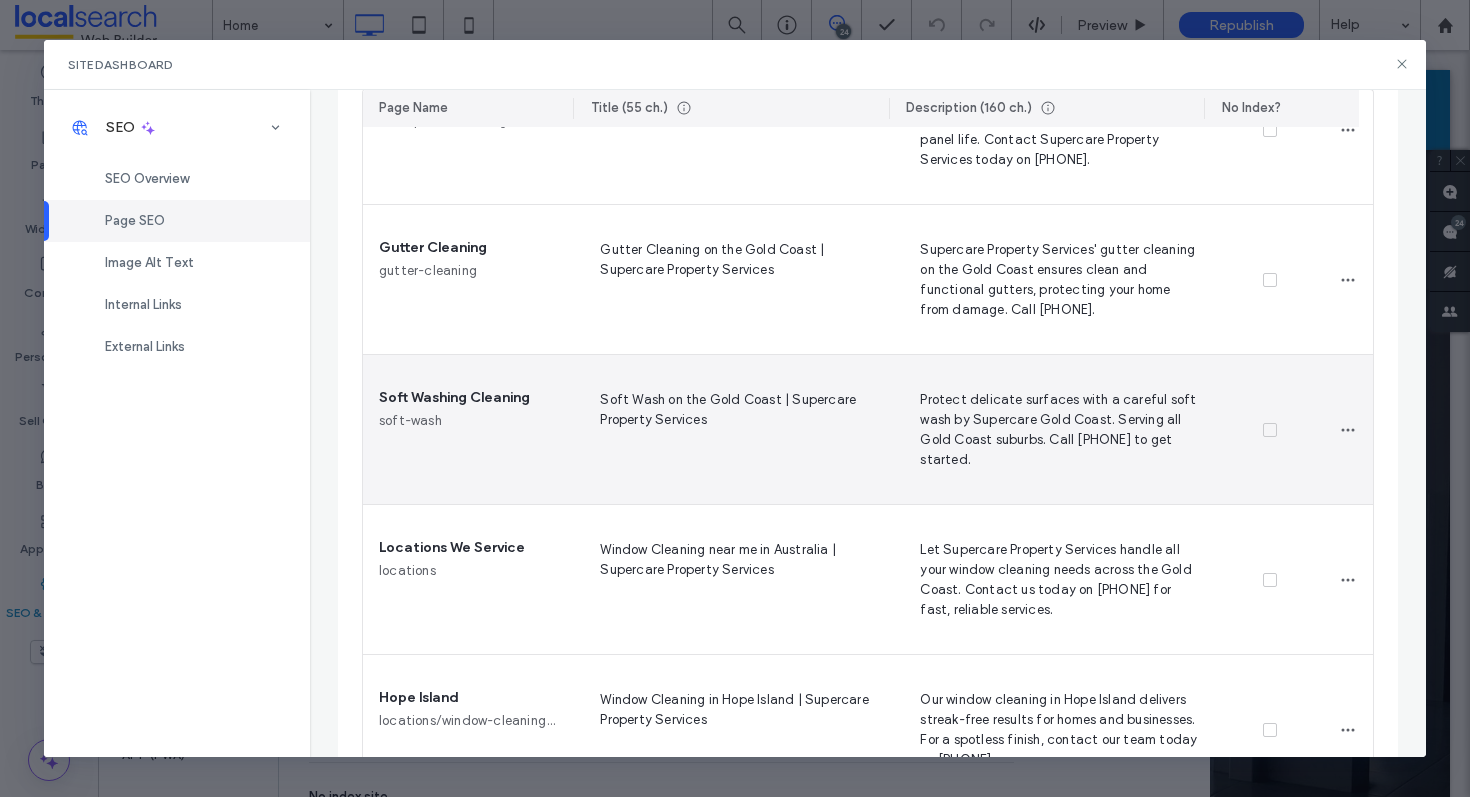 click at bounding box center (1270, 430) 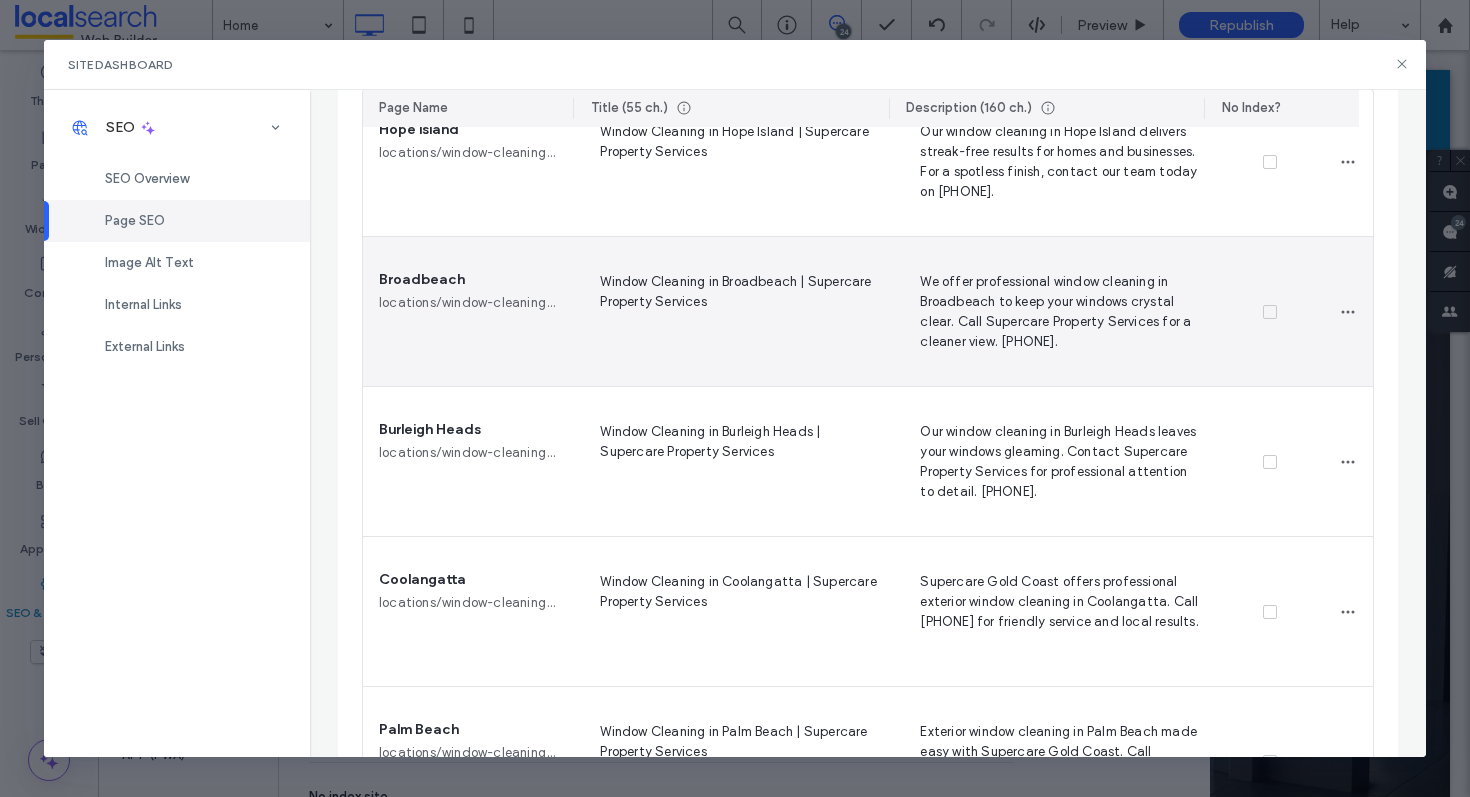 scroll, scrollTop: 1544, scrollLeft: 0, axis: vertical 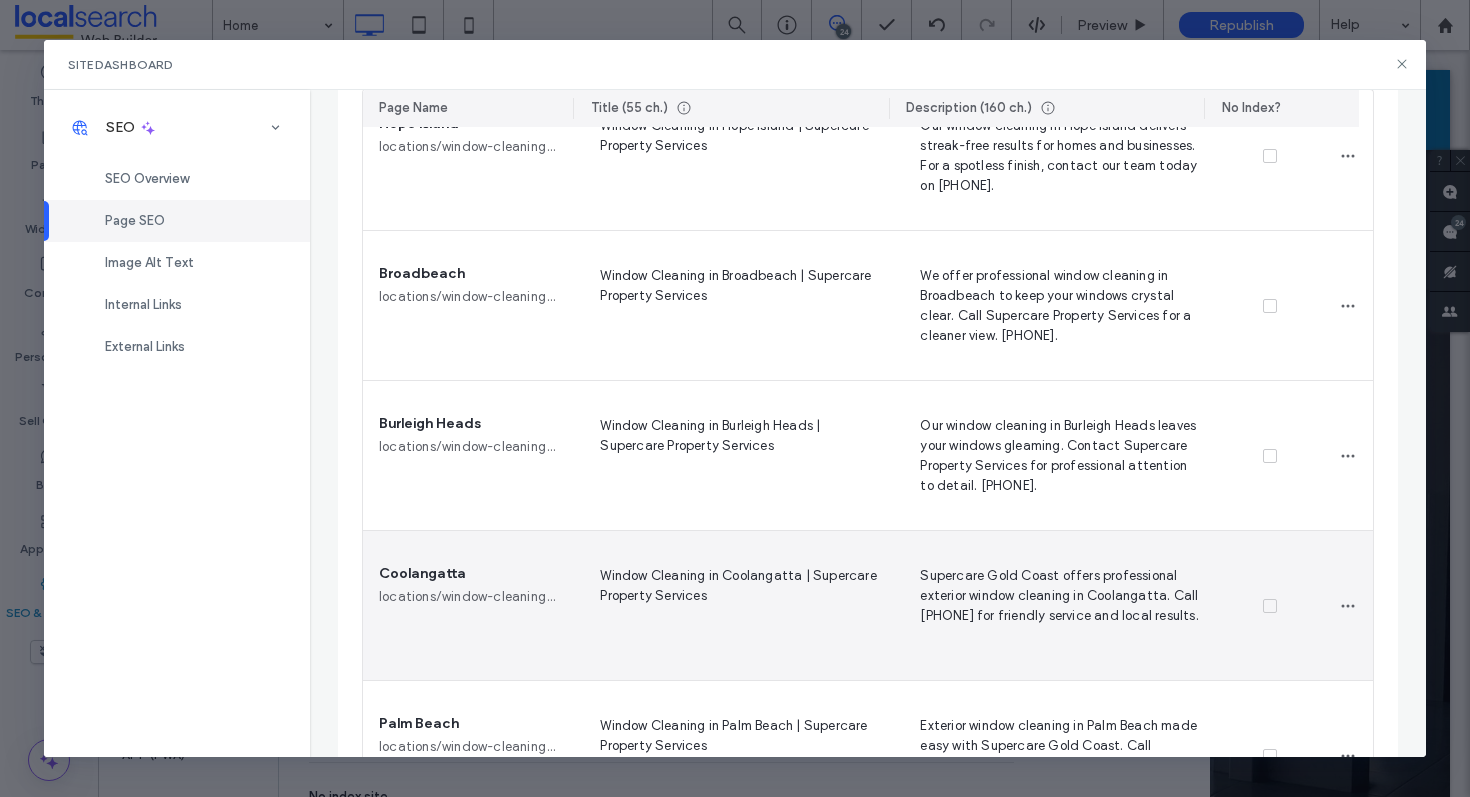 click at bounding box center [1270, 606] 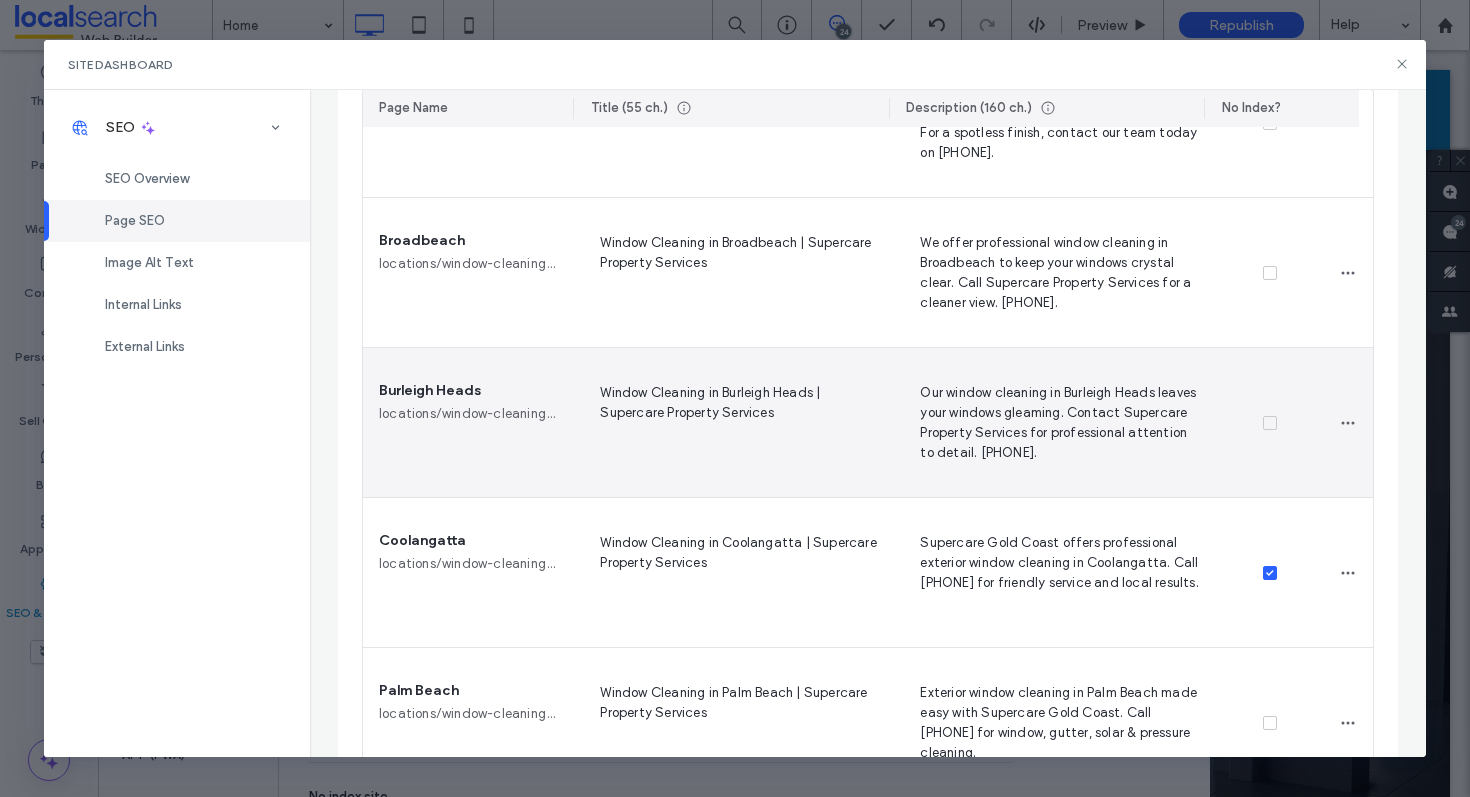 scroll, scrollTop: 1709, scrollLeft: 0, axis: vertical 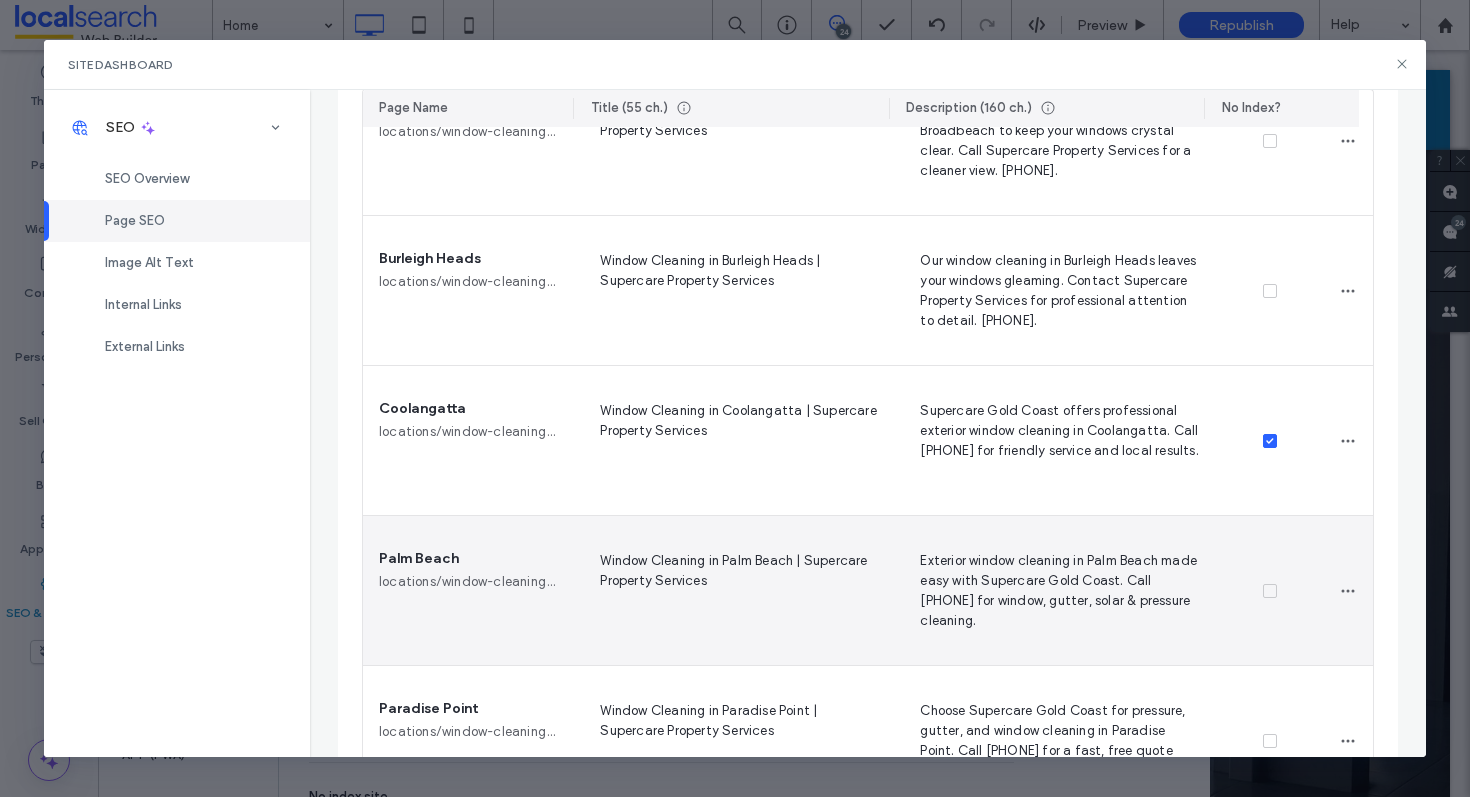 click at bounding box center (1270, 591) 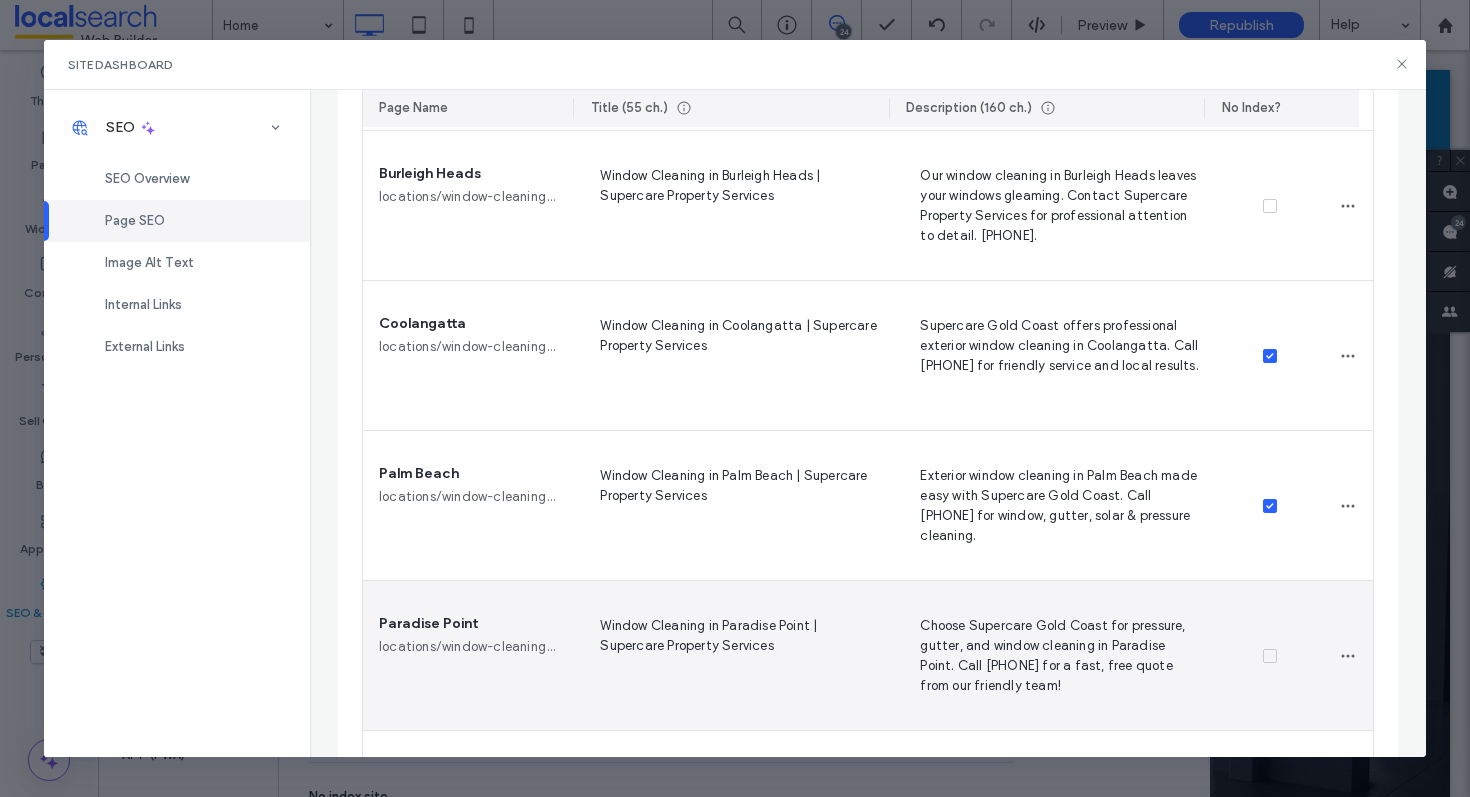 scroll, scrollTop: 1847, scrollLeft: 0, axis: vertical 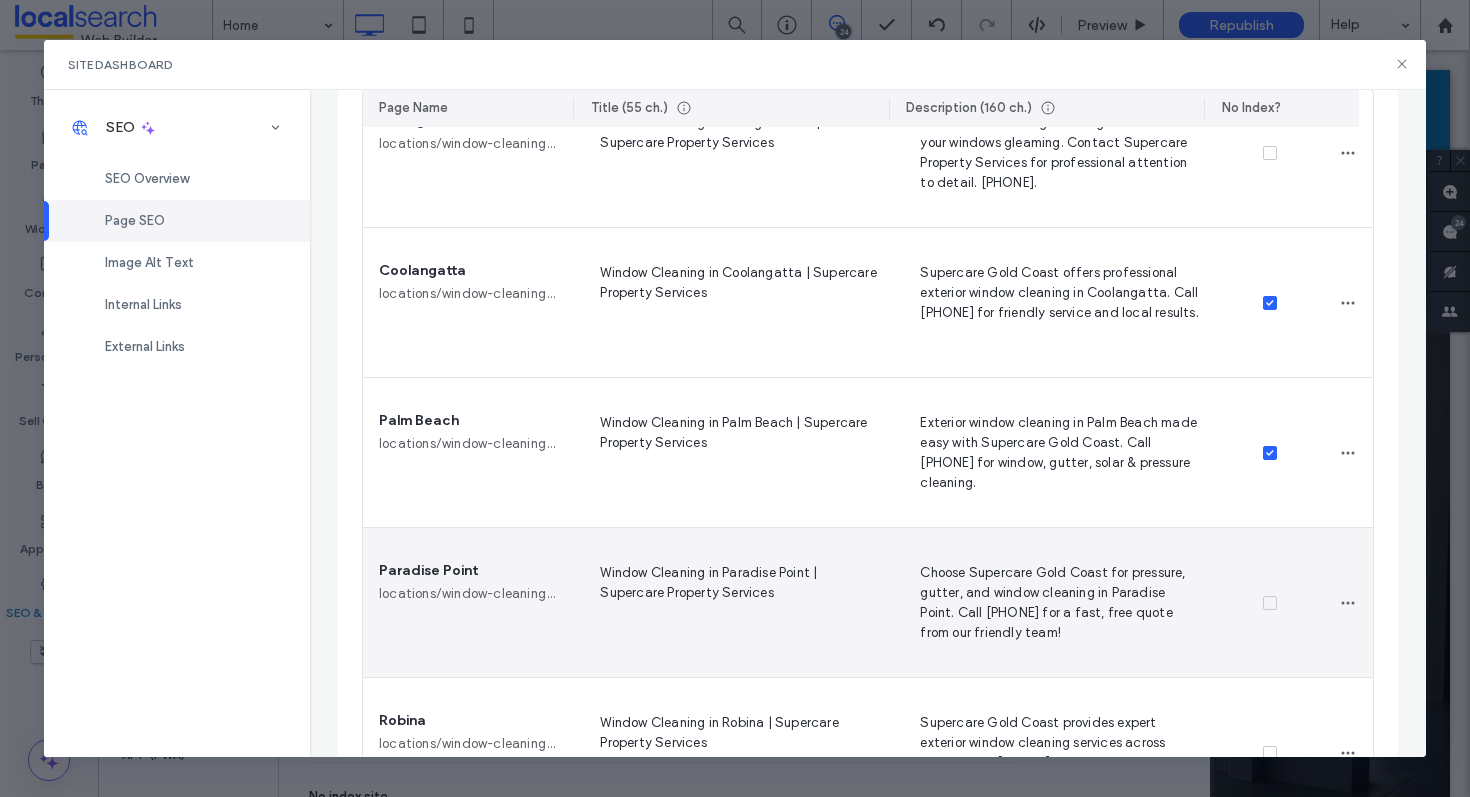 click at bounding box center (1270, 603) 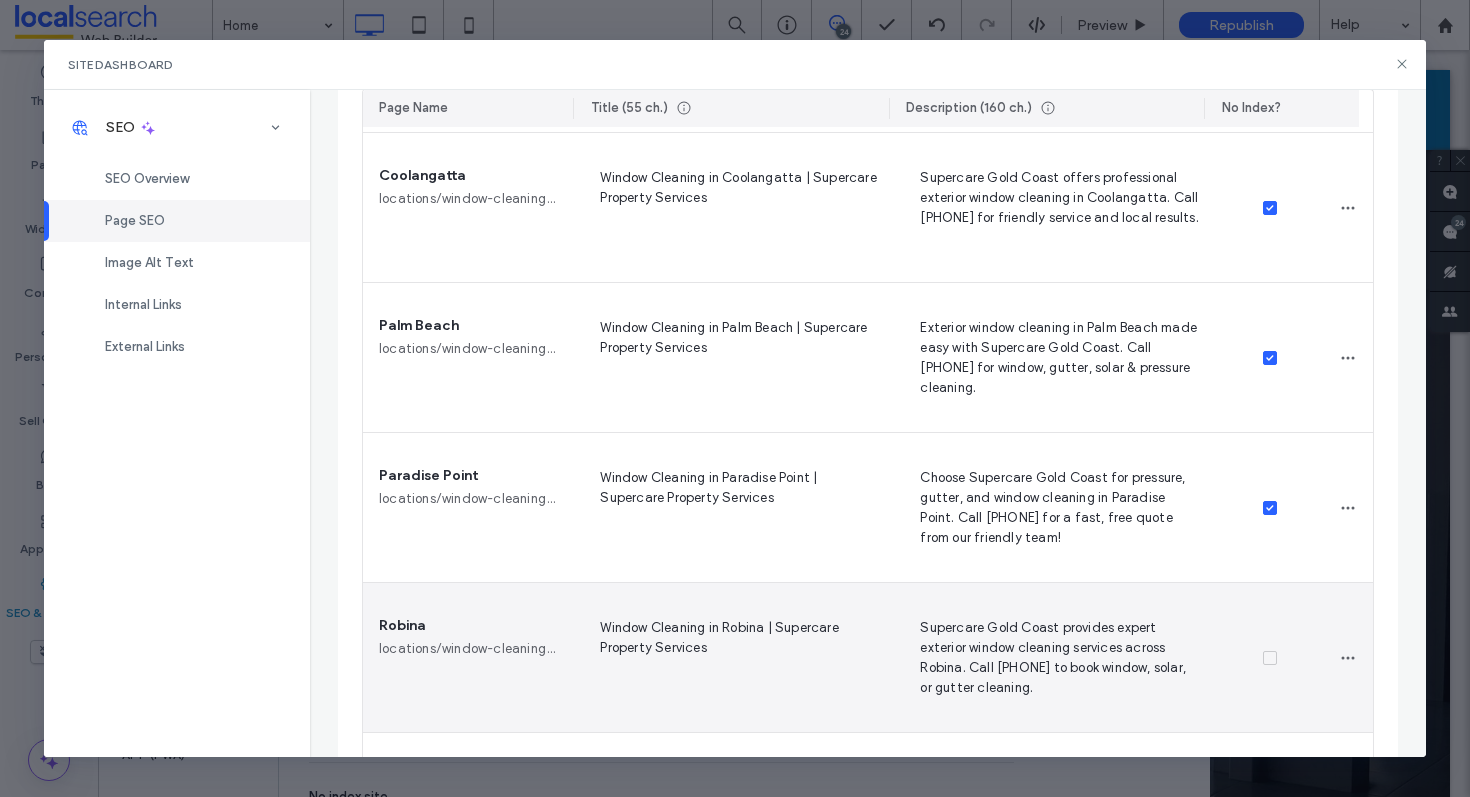 scroll, scrollTop: 1975, scrollLeft: 0, axis: vertical 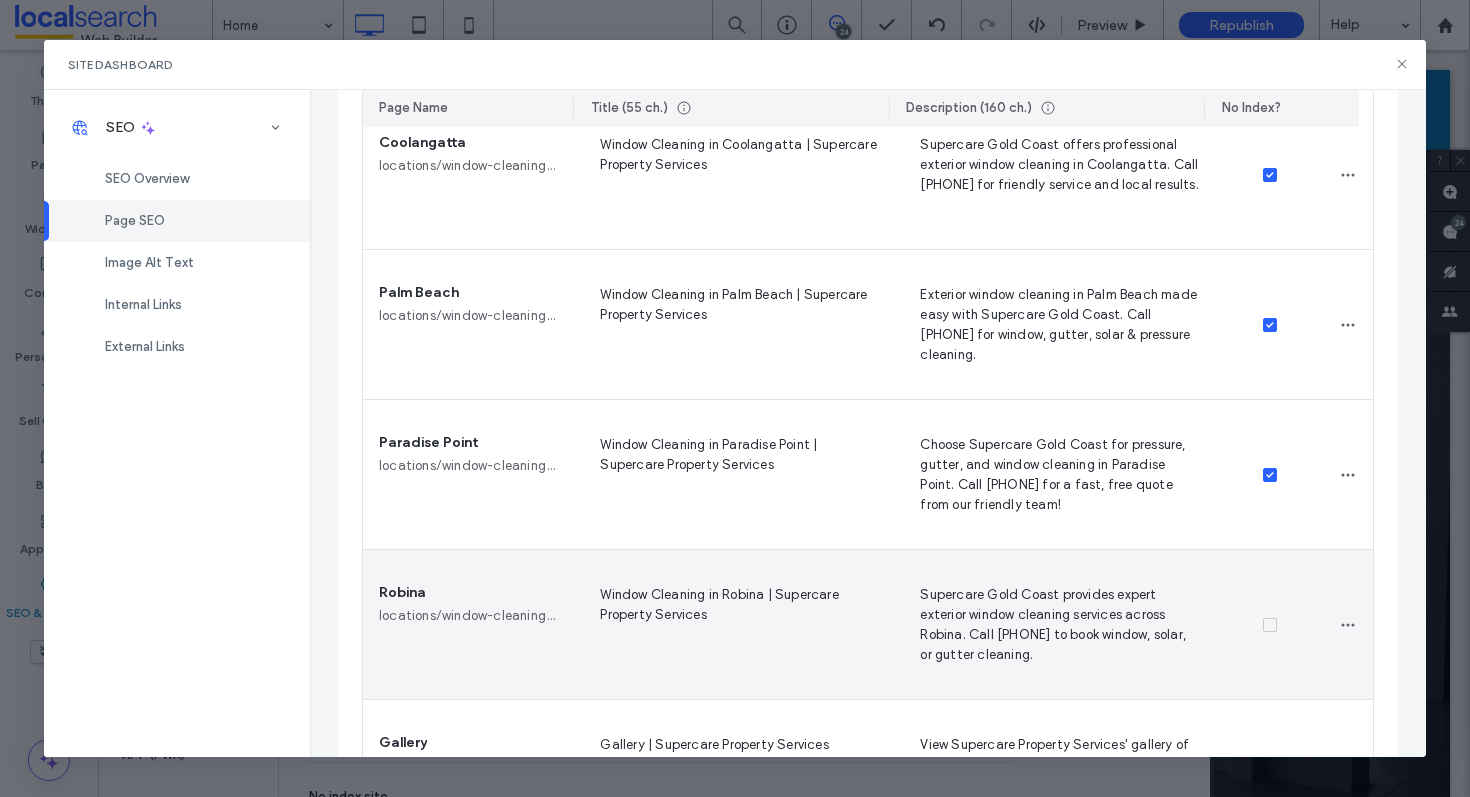 click 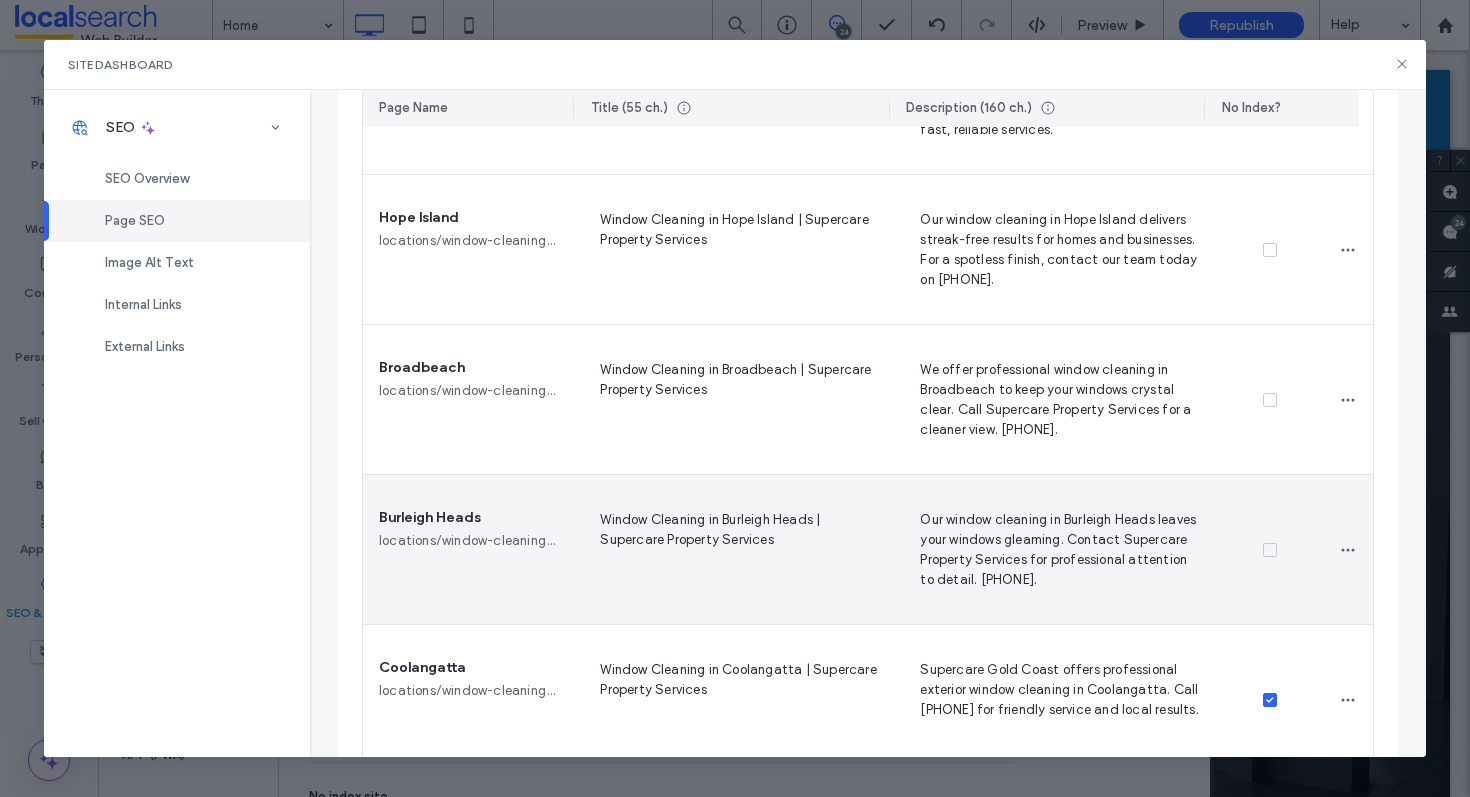 scroll, scrollTop: 1446, scrollLeft: 0, axis: vertical 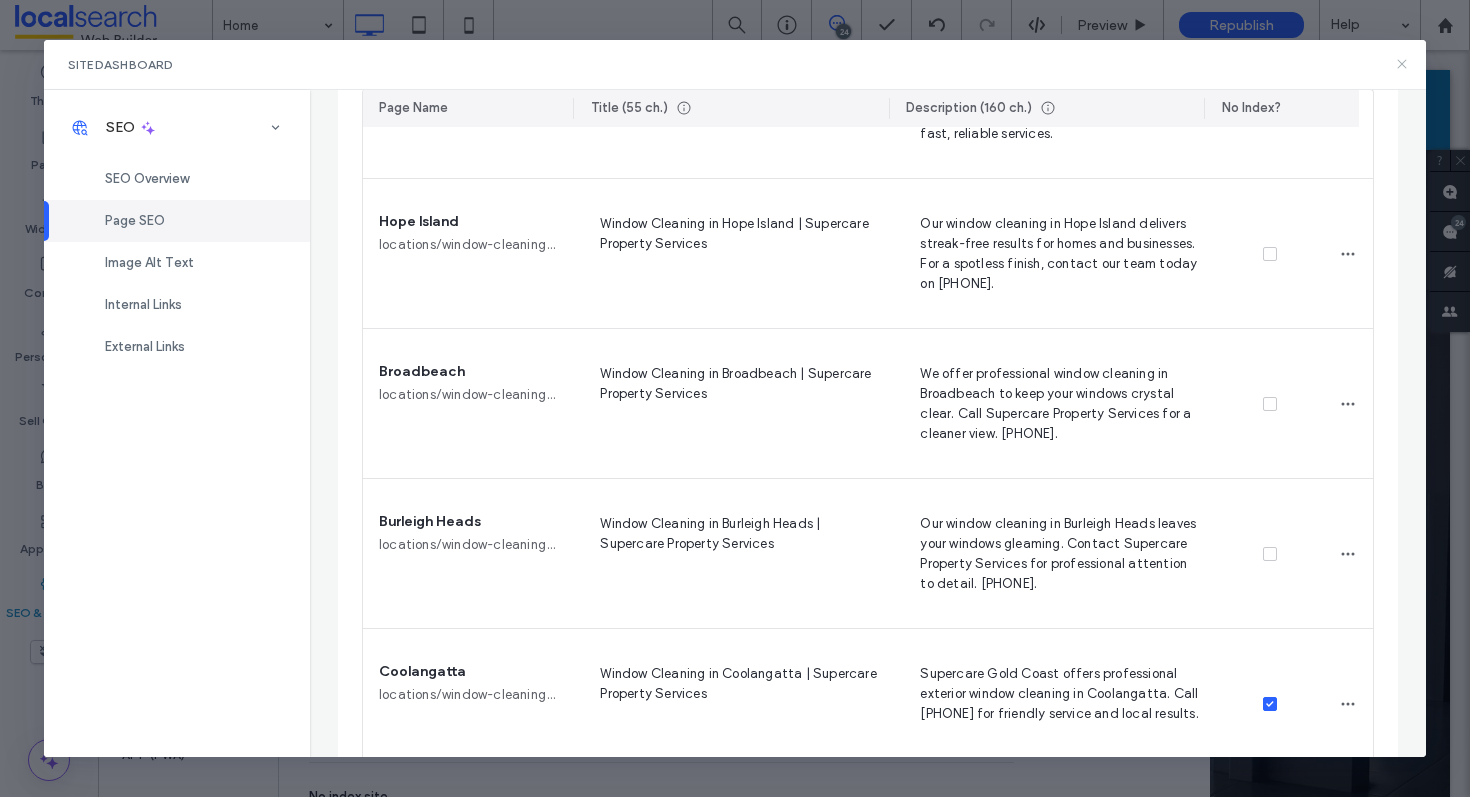 click 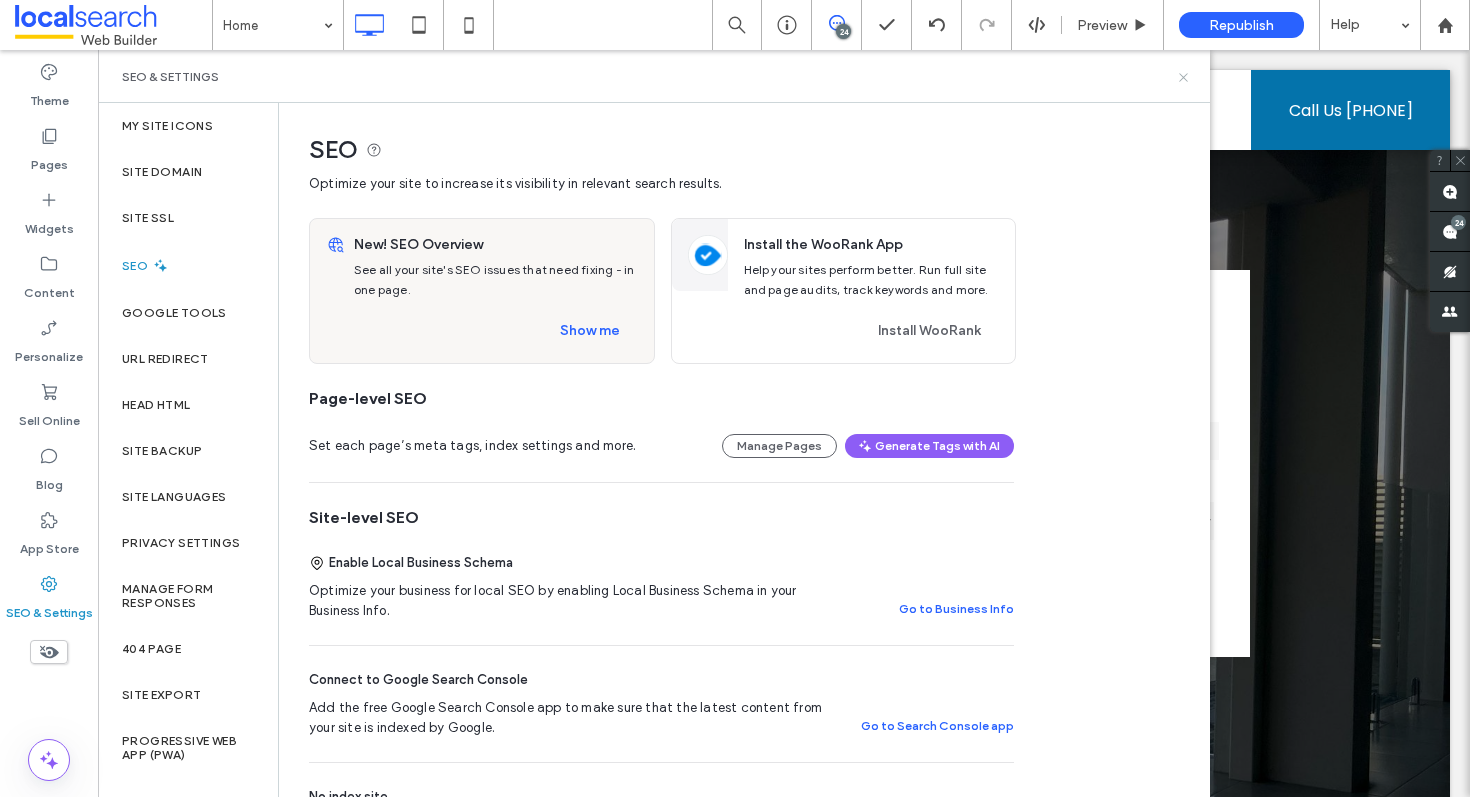 drag, startPoint x: 1183, startPoint y: 75, endPoint x: 778, endPoint y: 405, distance: 522.42224 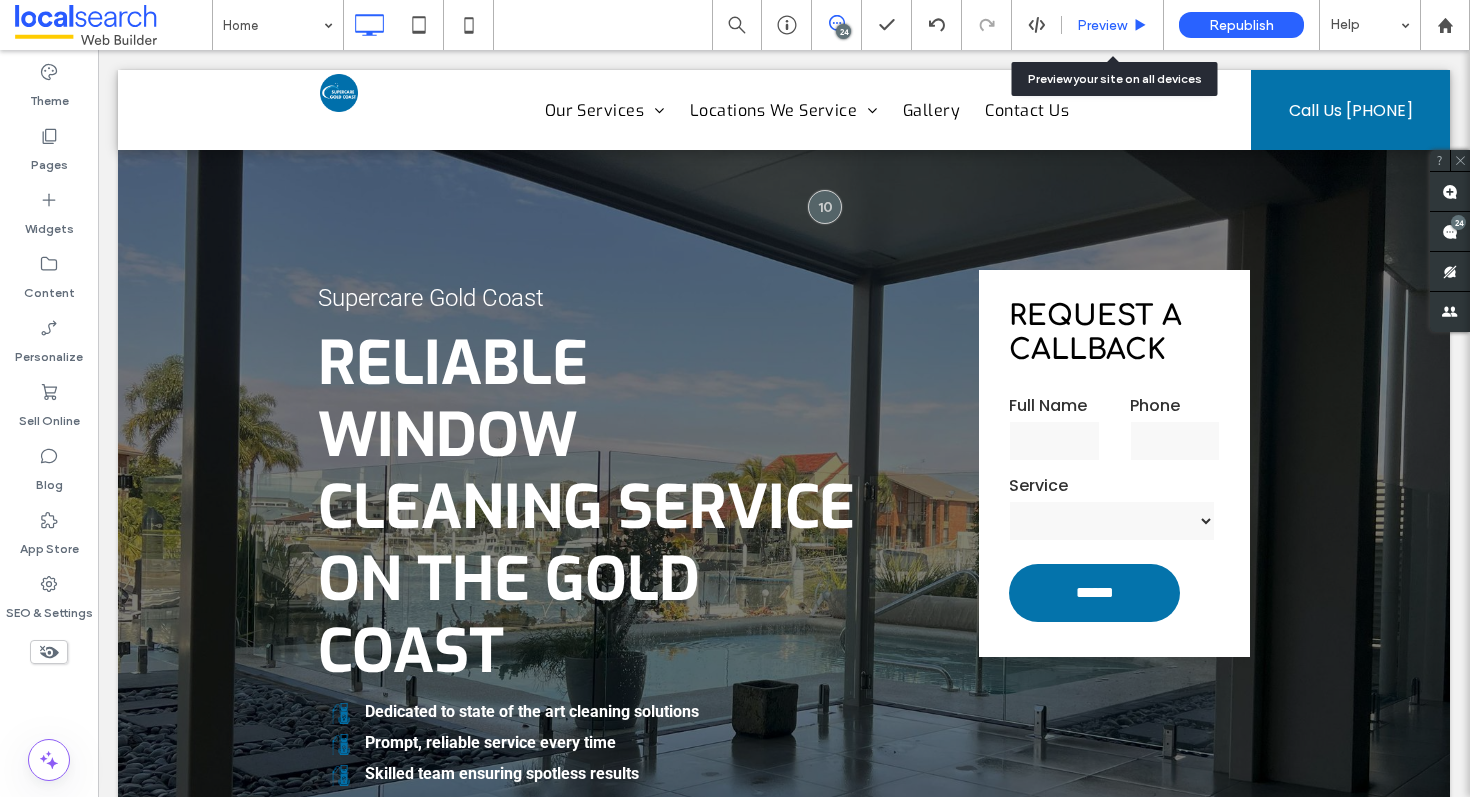 click on "Preview" at bounding box center (1113, 25) 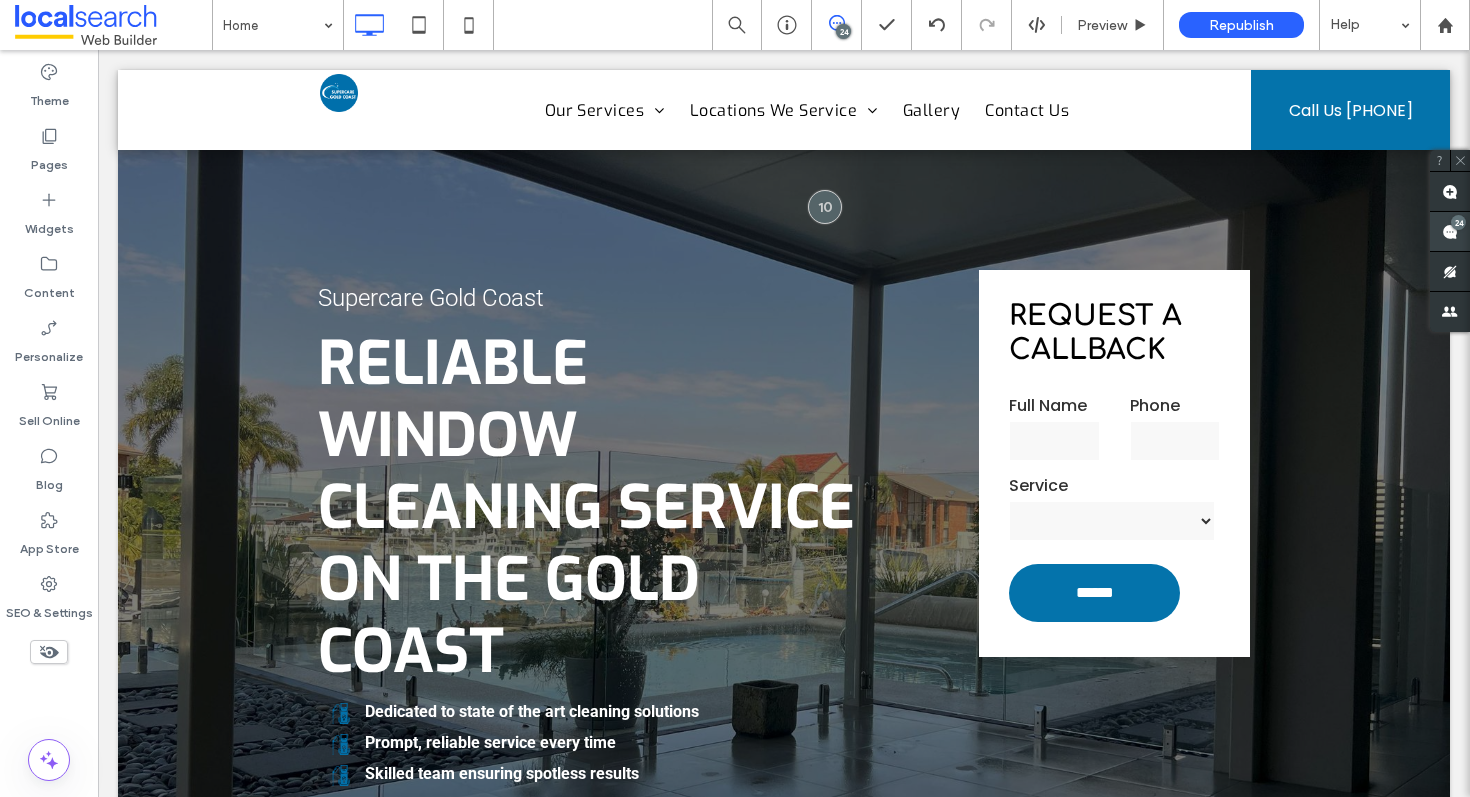 click at bounding box center [1450, 231] 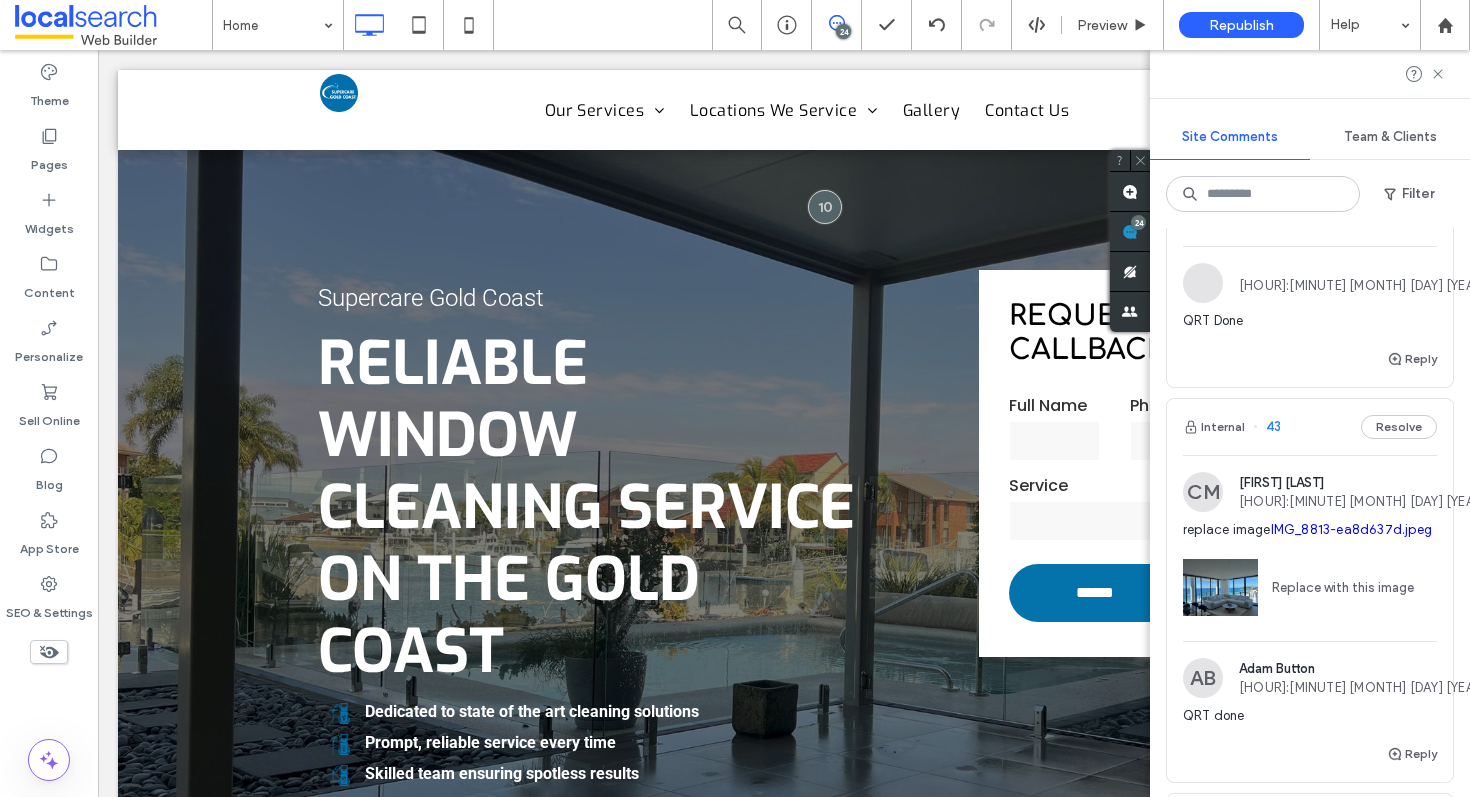 scroll, scrollTop: 0, scrollLeft: 0, axis: both 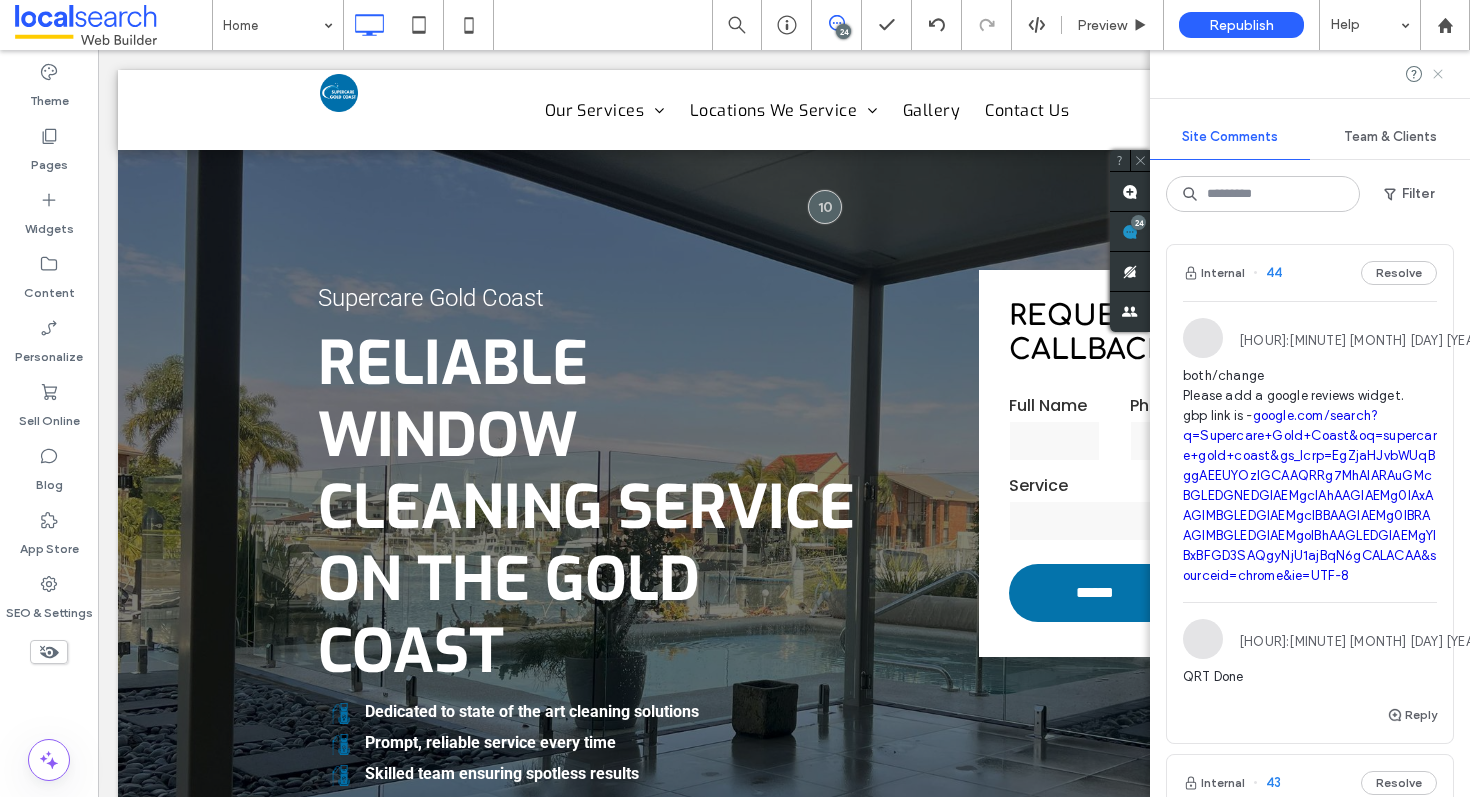click 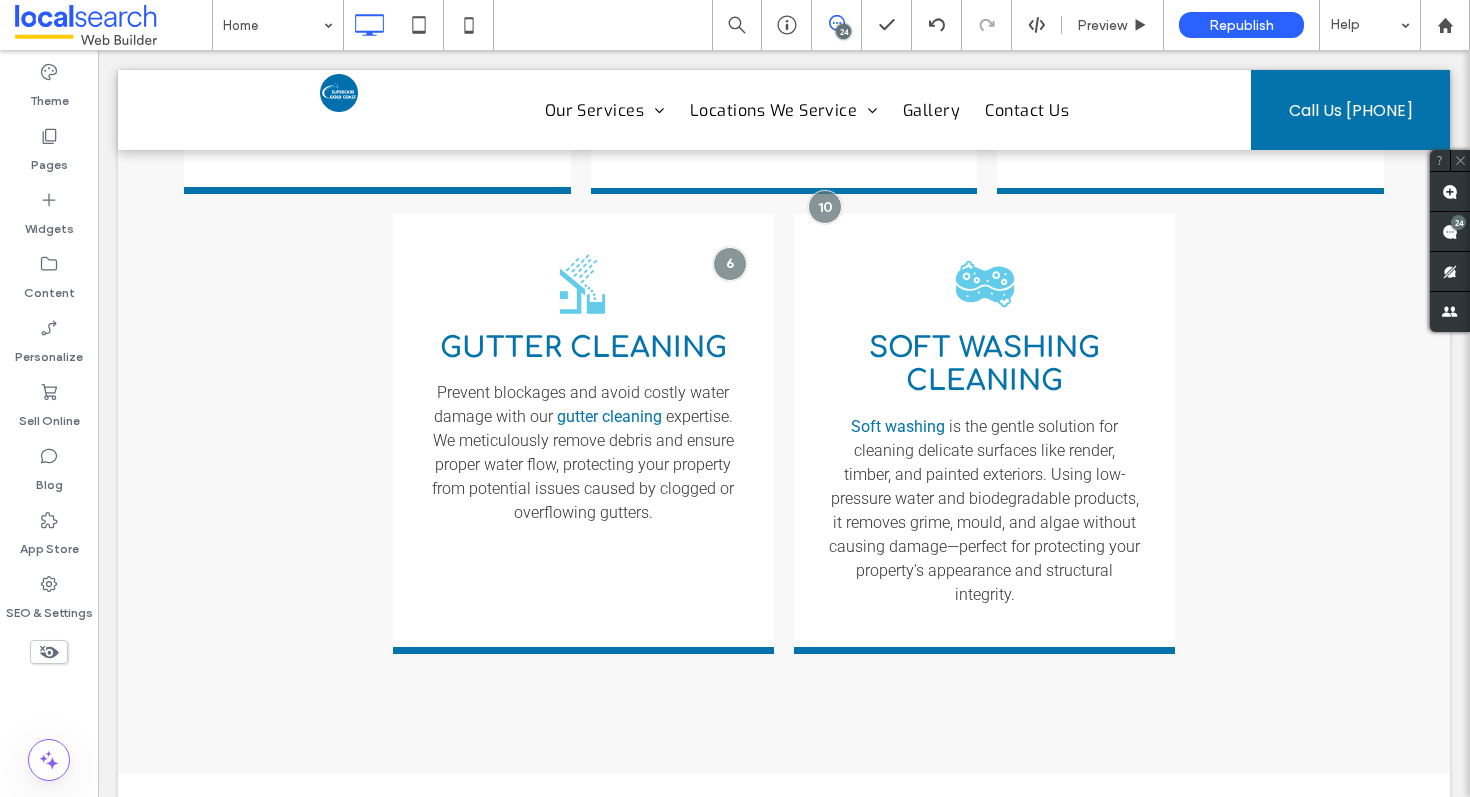 scroll, scrollTop: 4221, scrollLeft: 0, axis: vertical 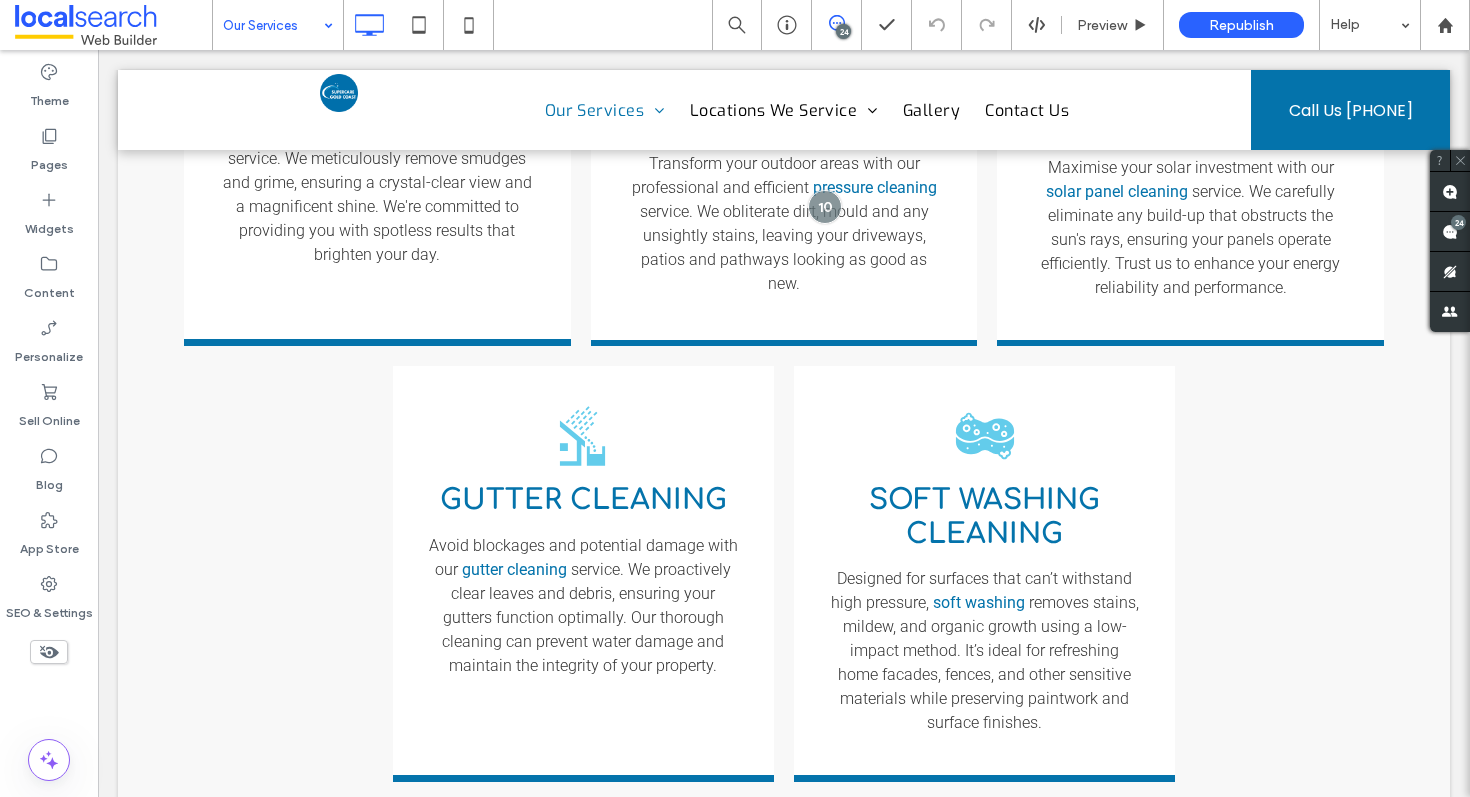 click at bounding box center (273, 25) 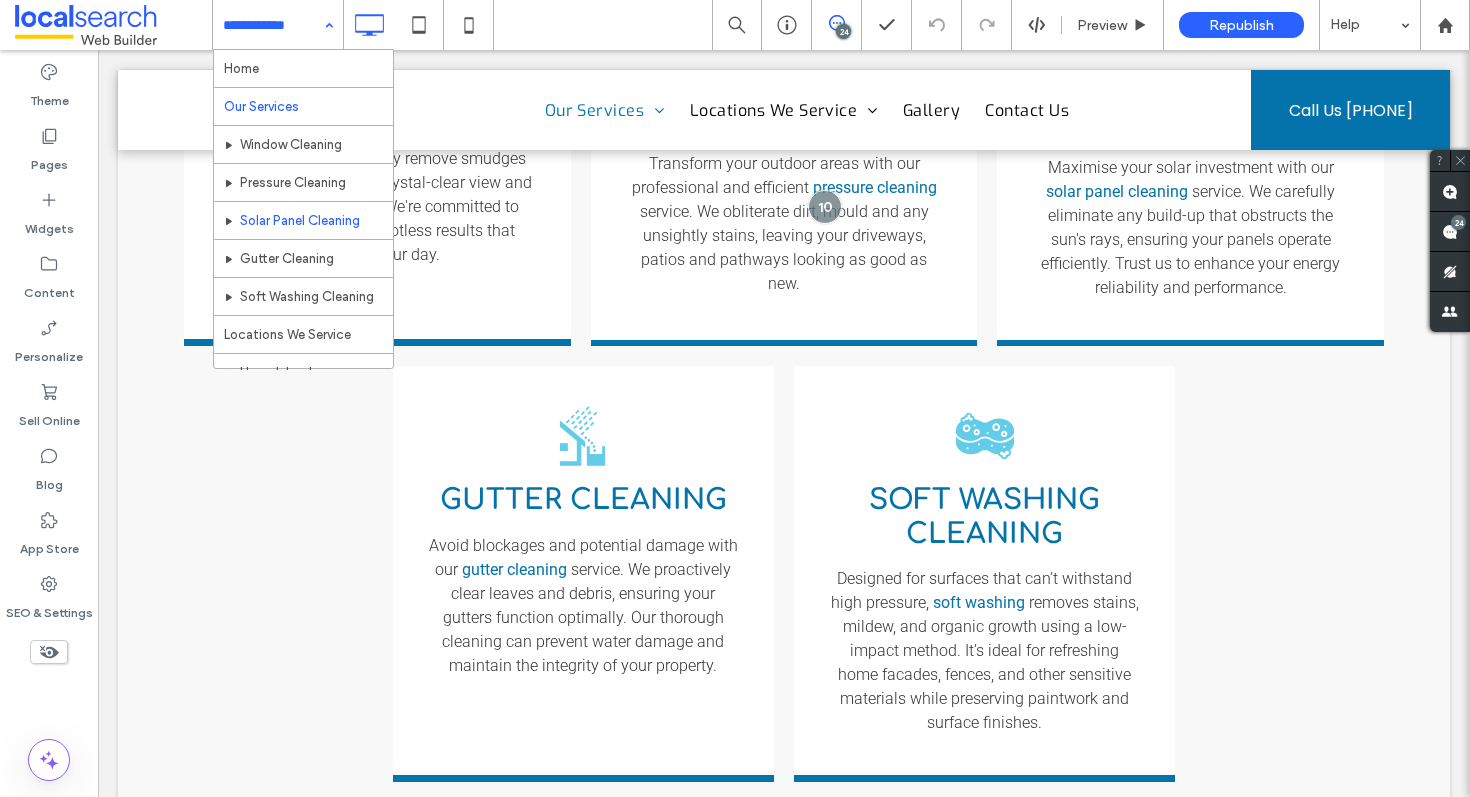 scroll, scrollTop: 240, scrollLeft: 0, axis: vertical 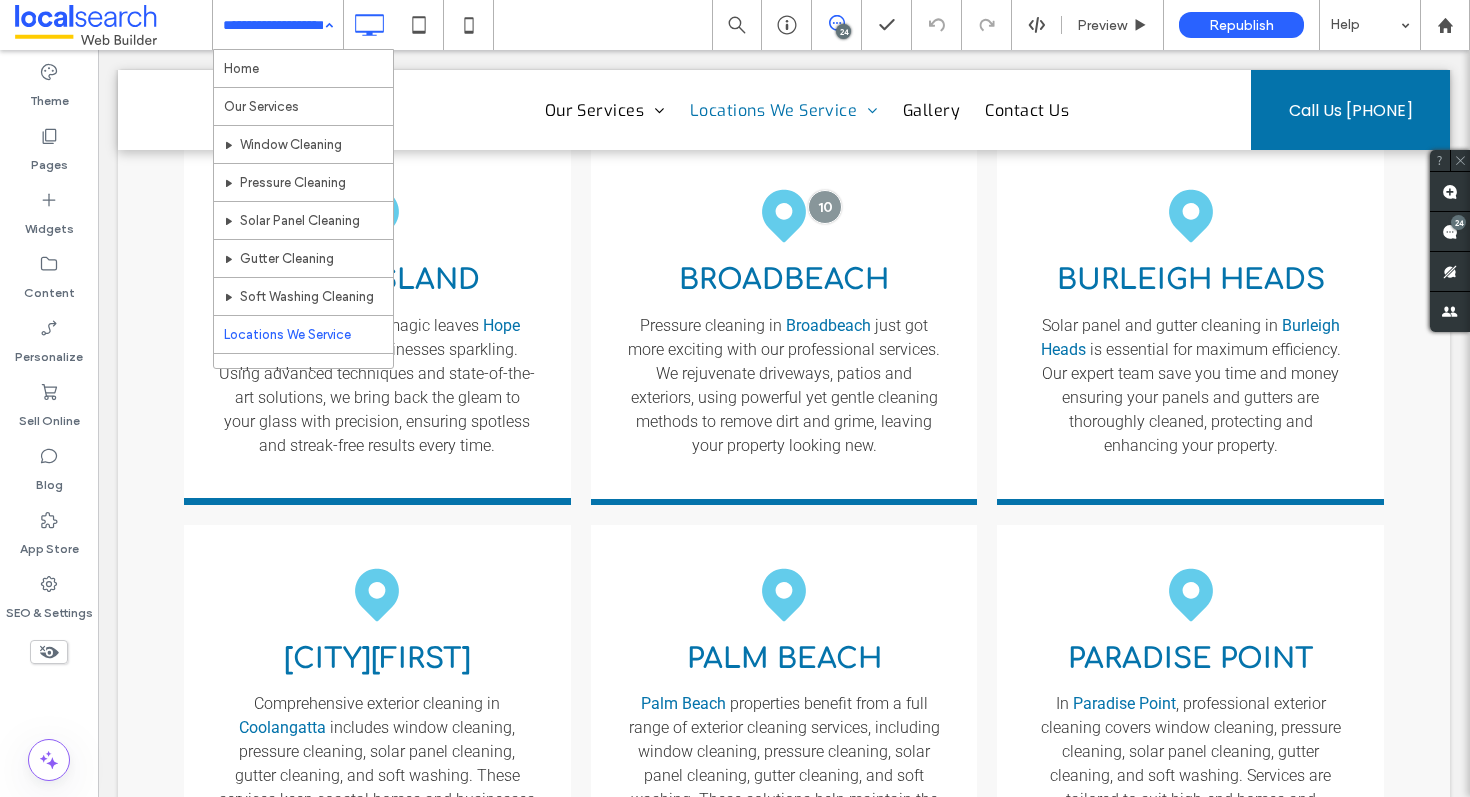 click on "Home Our Services Window Cleaning Pressure Cleaning Solar Panel Cleaning Gutter Cleaning Soft Washing Cleaning Locations We Service Hope Island Broadbeach Burleigh Heads Coolangatta Palm Beach Paradise Point Robina Gallery Contact Us" at bounding box center [278, 25] 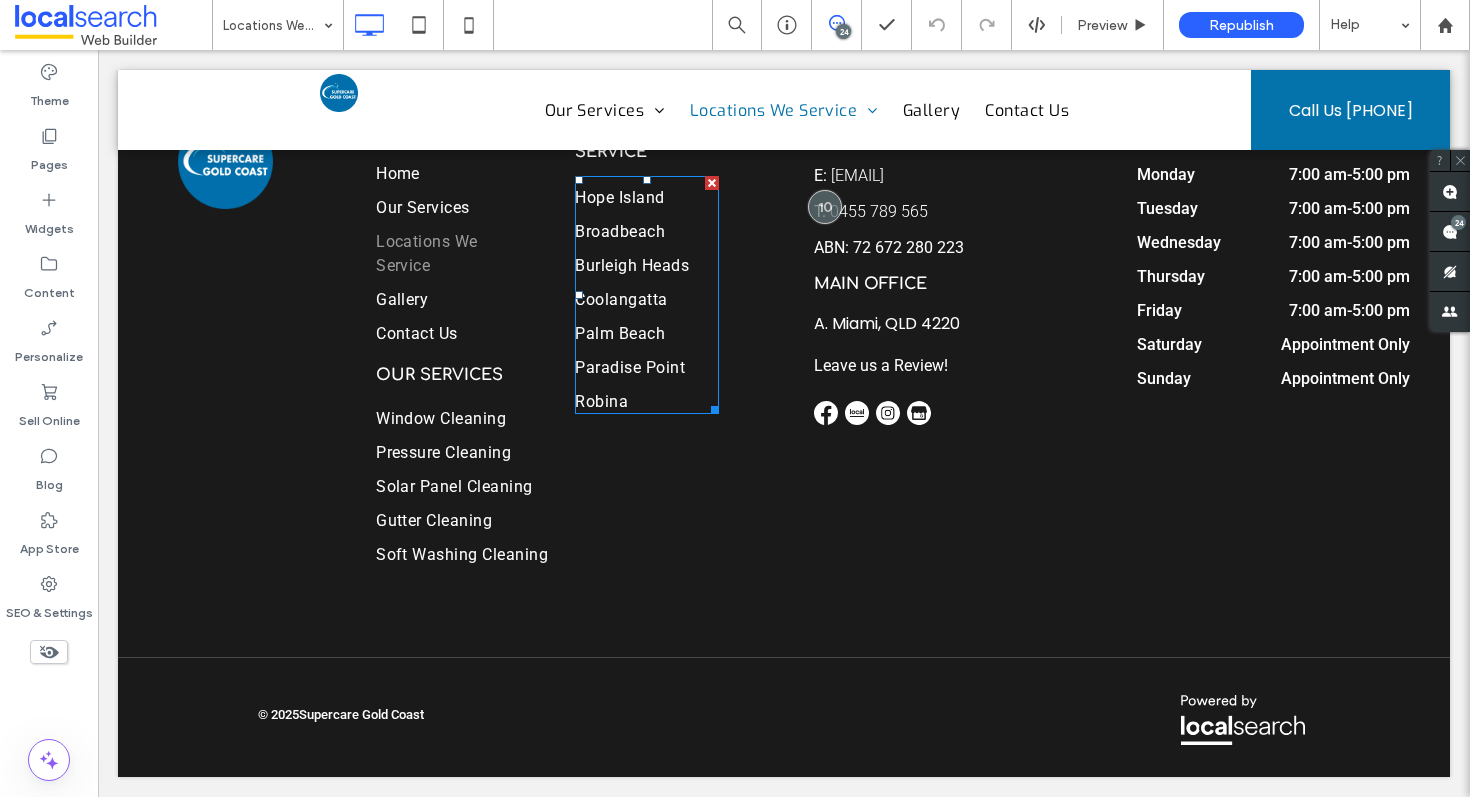 scroll, scrollTop: 3424, scrollLeft: 0, axis: vertical 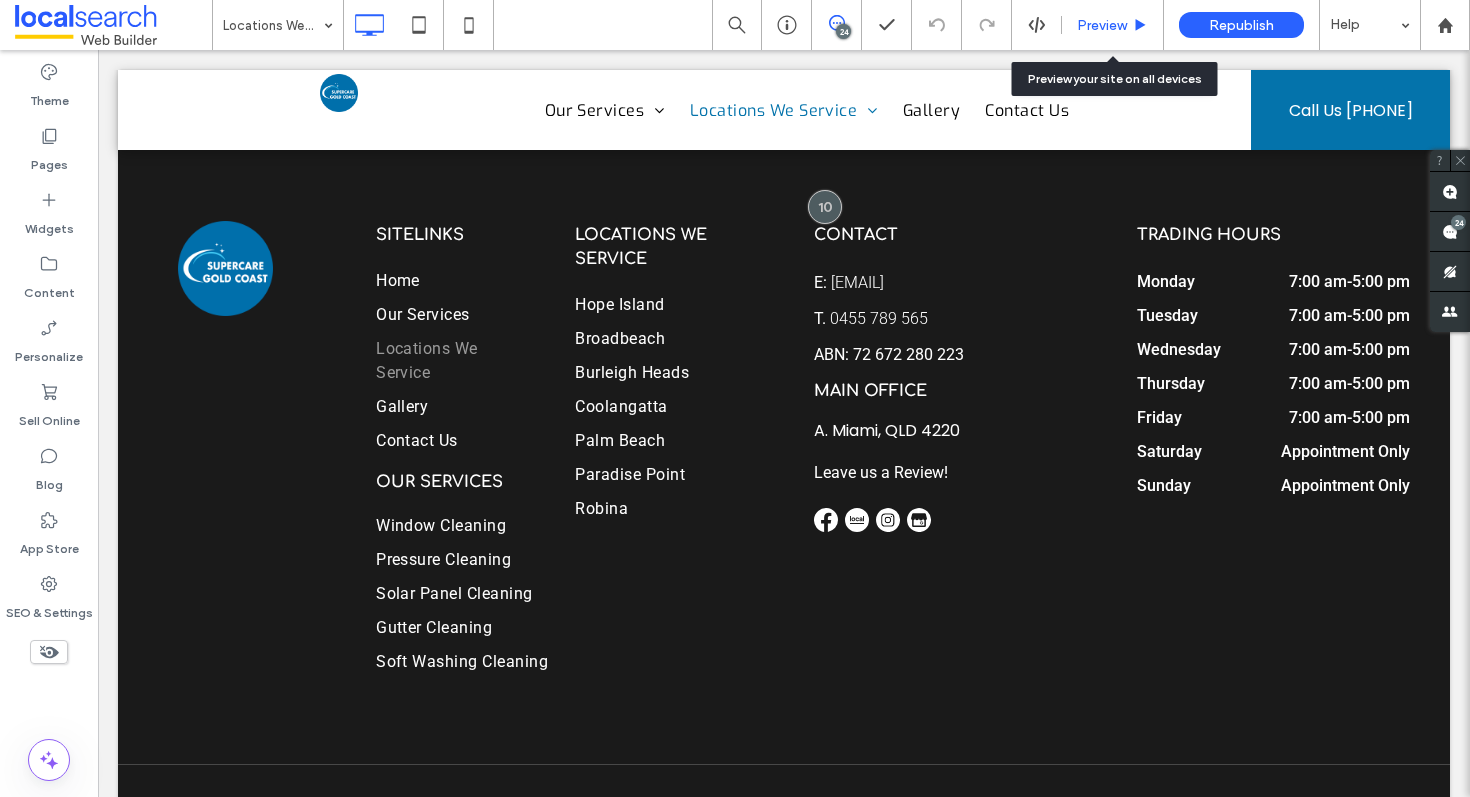 click on "Preview" at bounding box center (1102, 25) 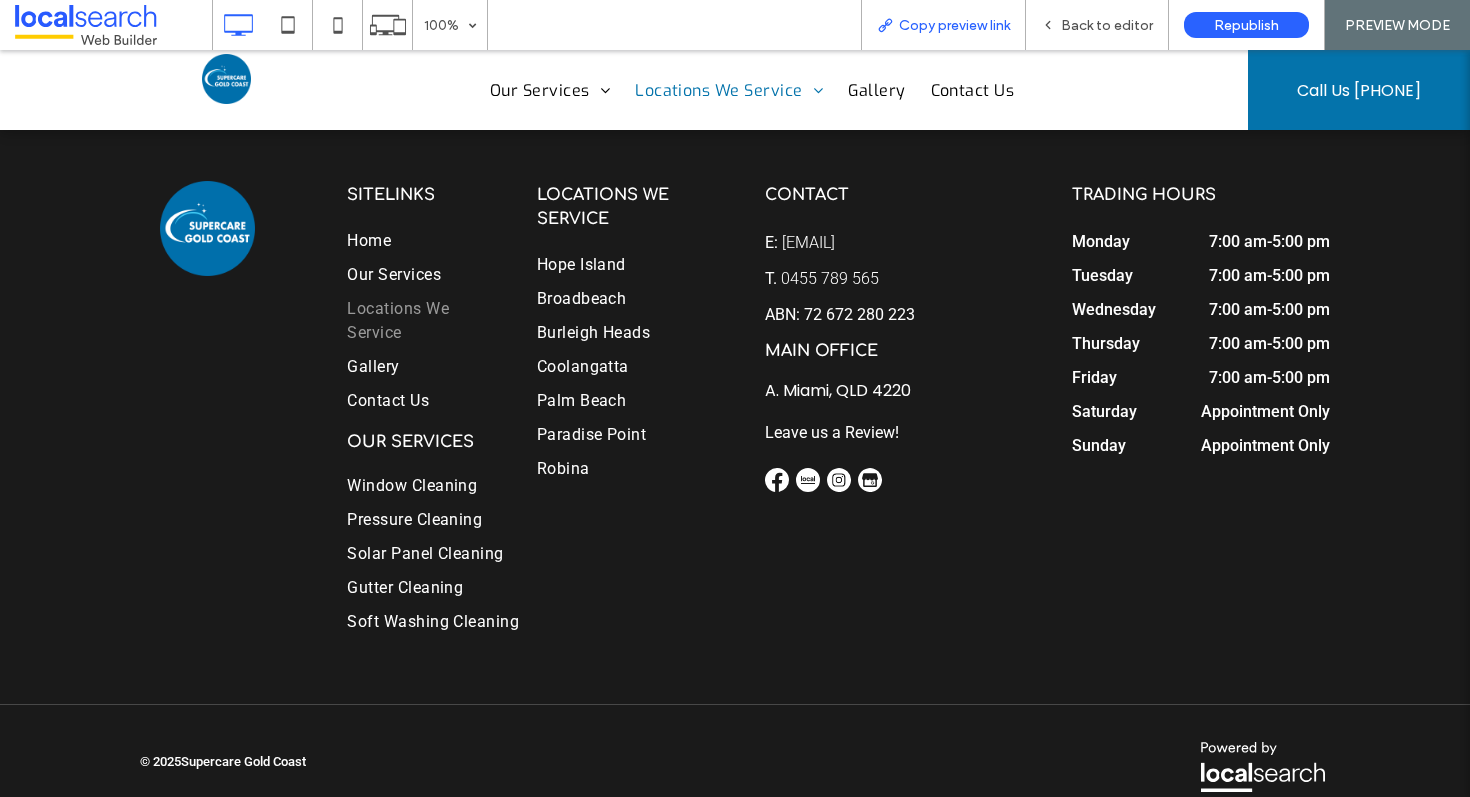 click on "Copy preview link" at bounding box center (954, 25) 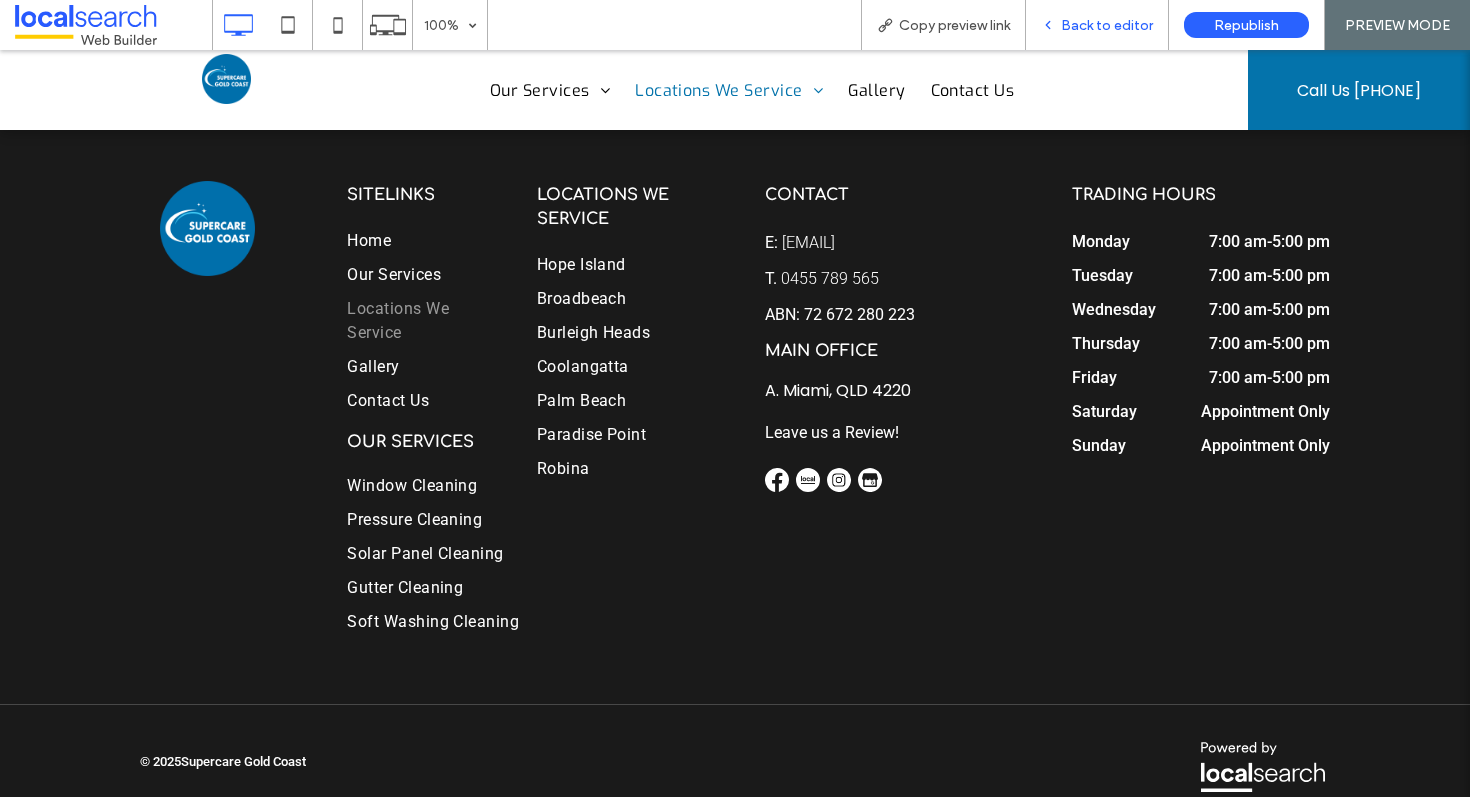 click on "Back to editor" at bounding box center [1097, 25] 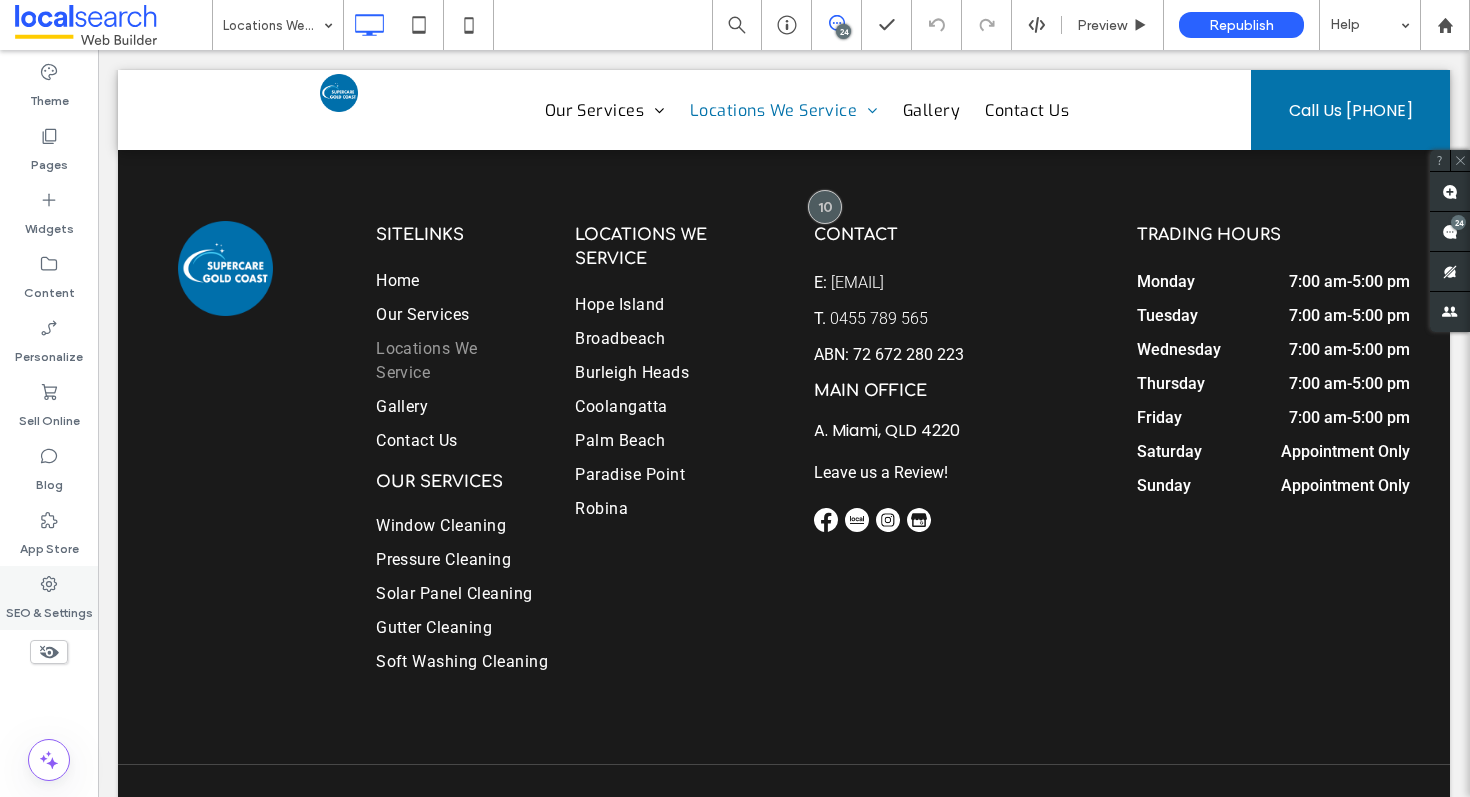 click on "SEO & Settings" at bounding box center [49, 598] 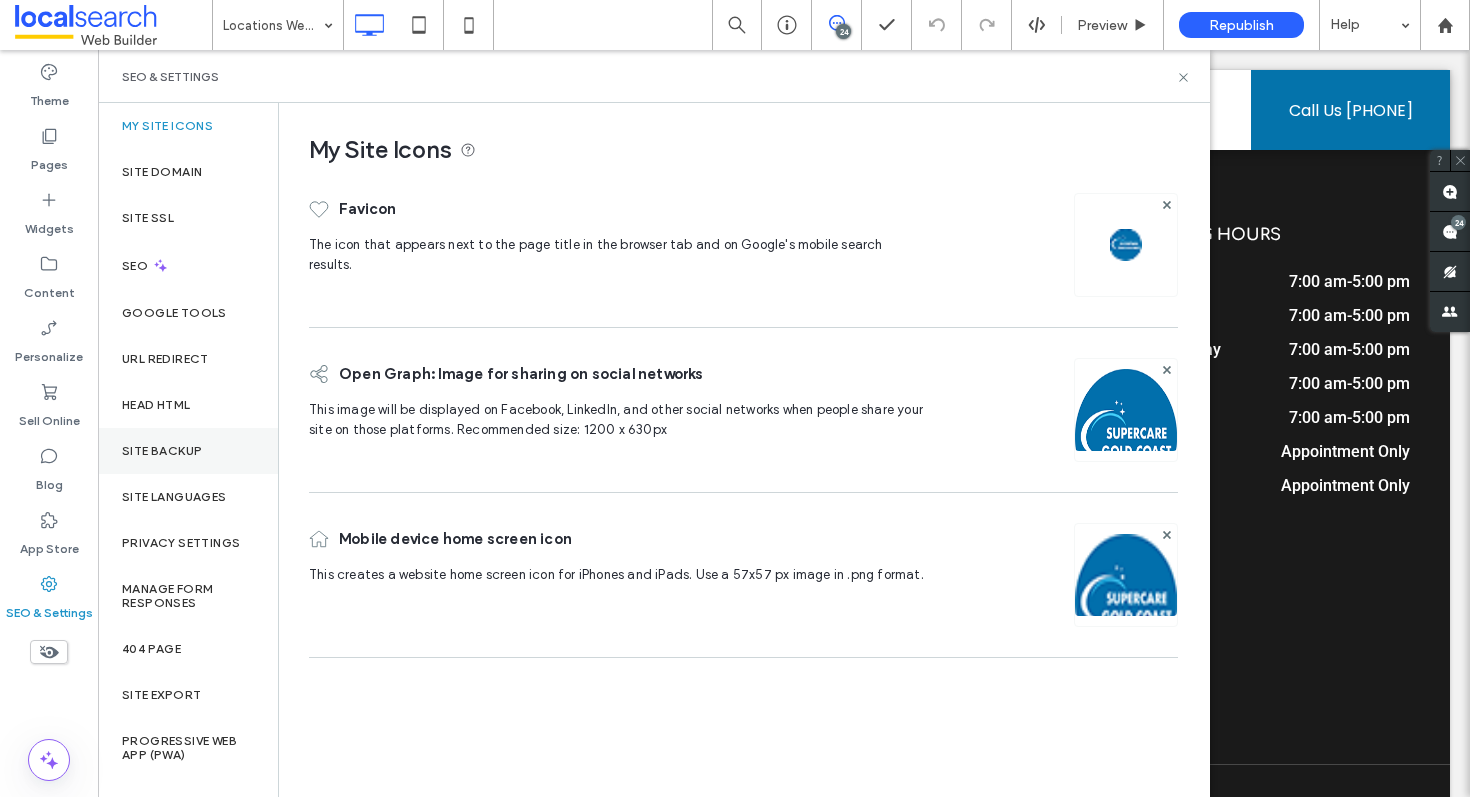 click on "Site Backup" at bounding box center [188, 451] 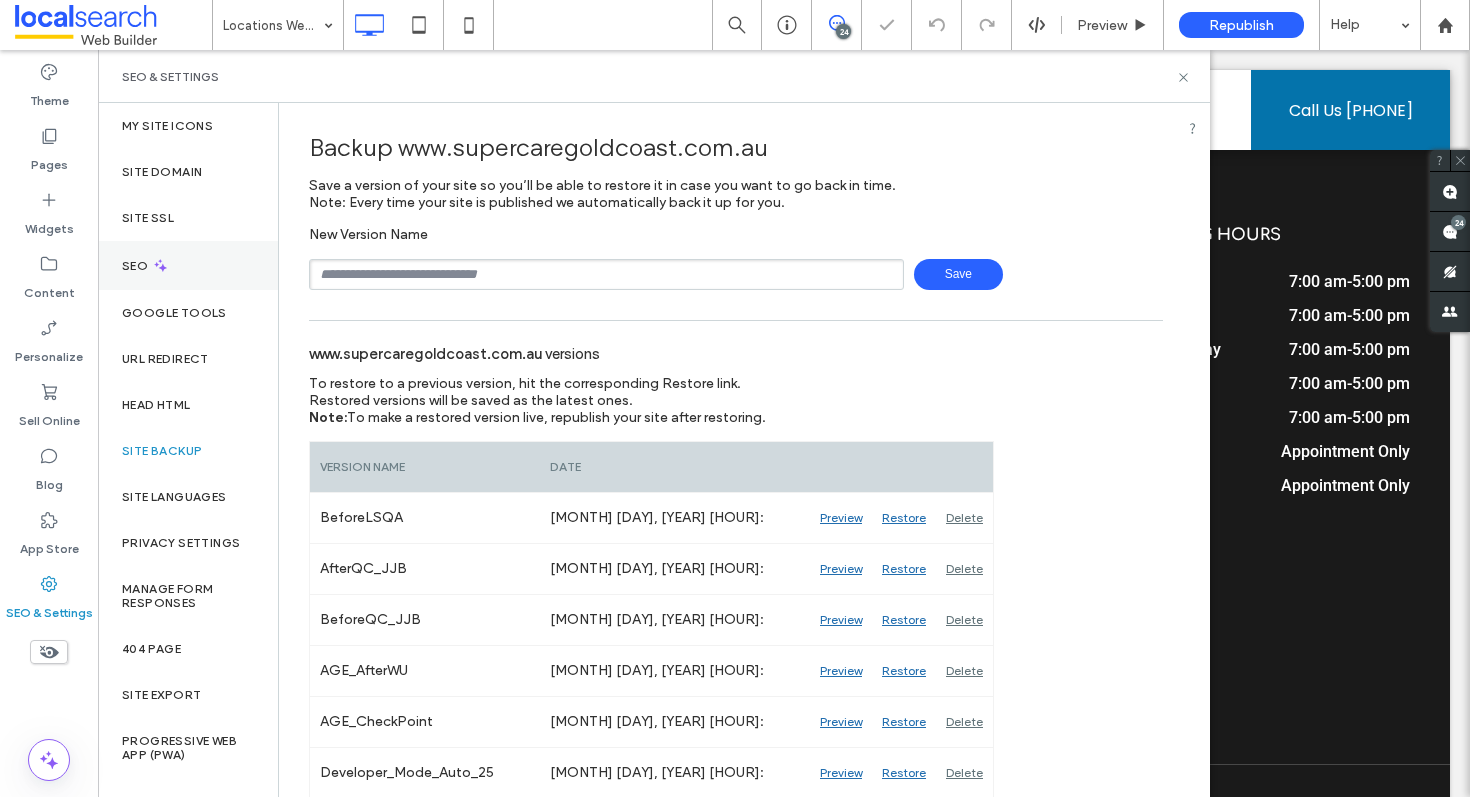 click on "SEO" at bounding box center [188, 265] 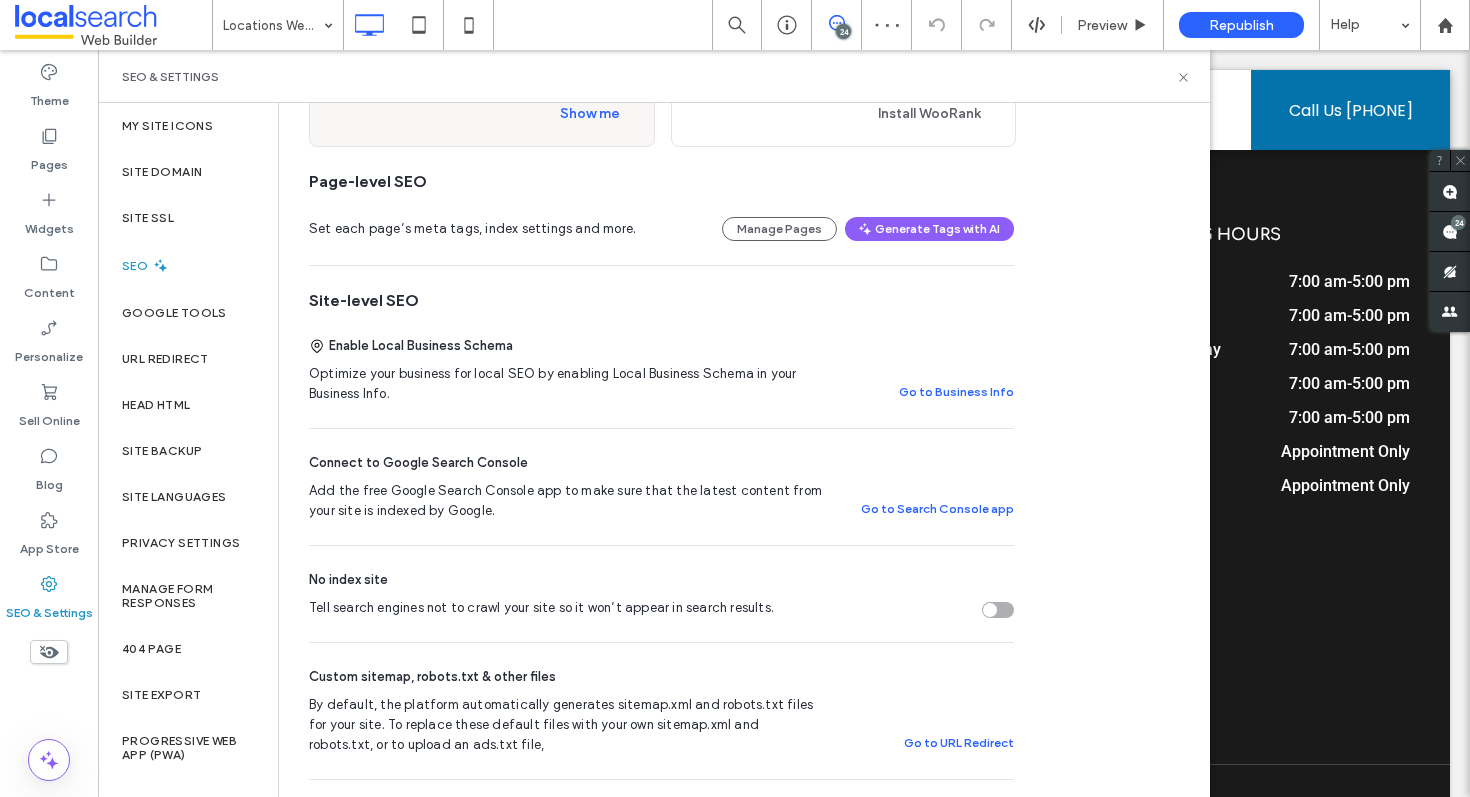scroll, scrollTop: 0, scrollLeft: 0, axis: both 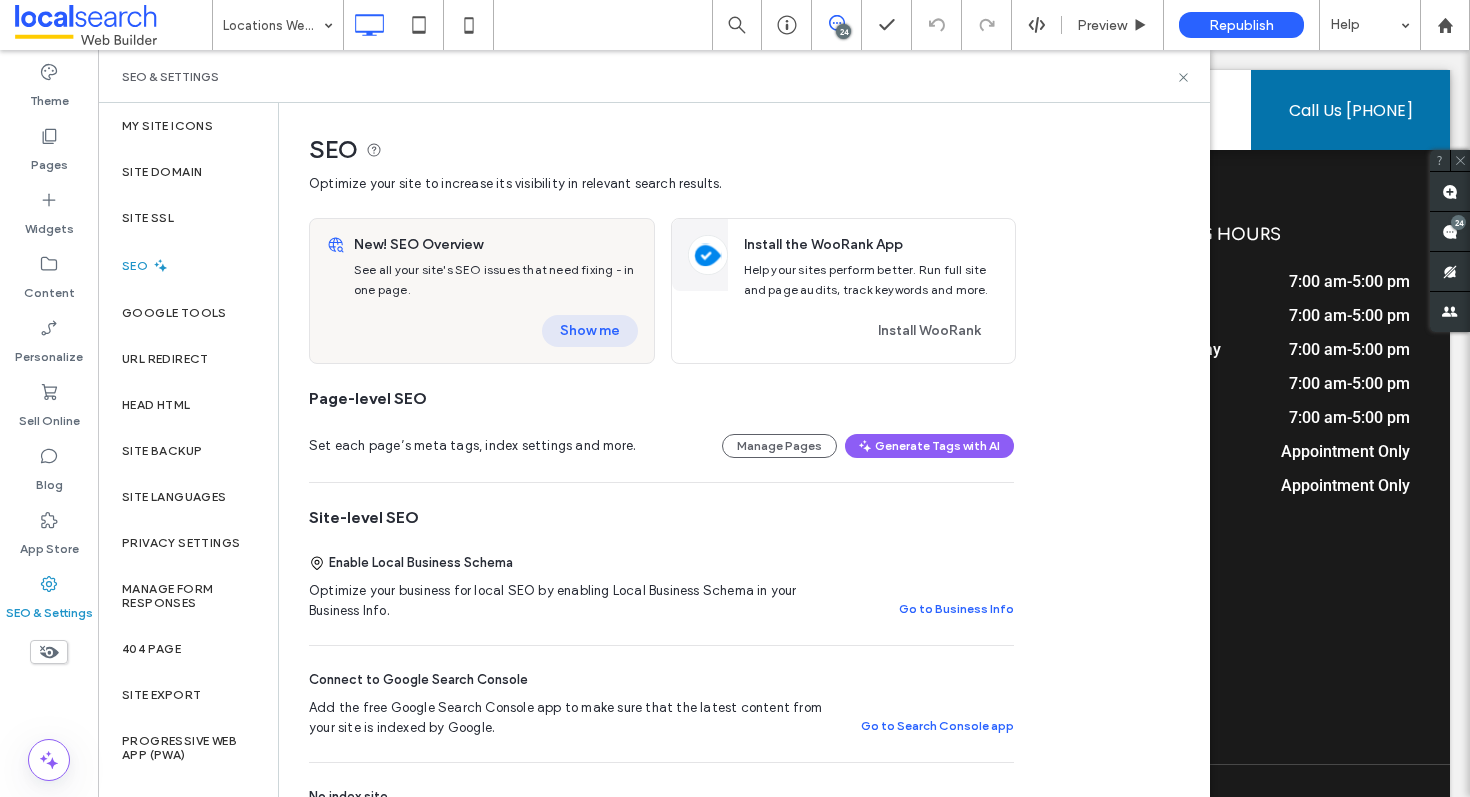 click on "Show me" at bounding box center (590, 331) 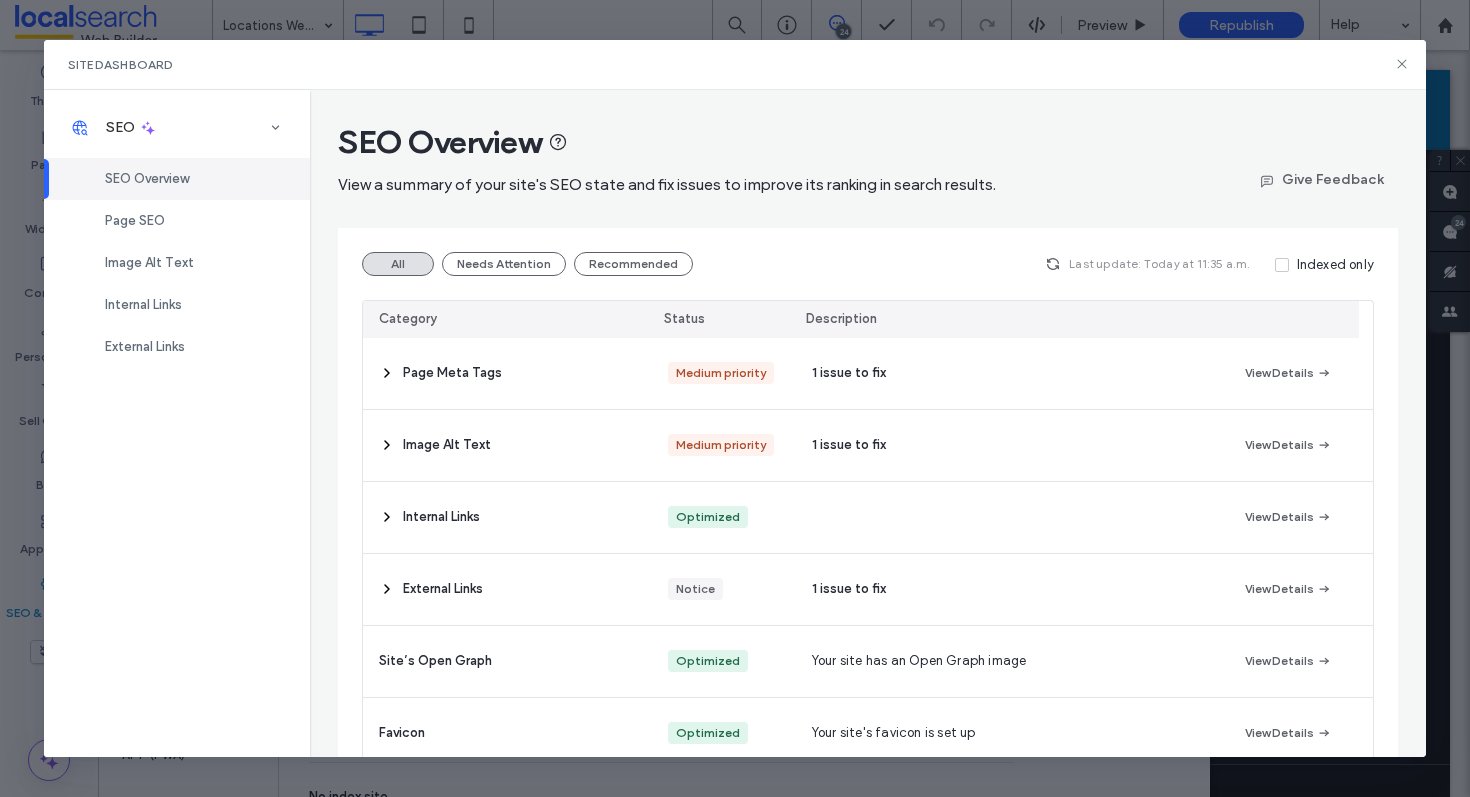 click on "Page Meta Tags" at bounding box center [507, 373] 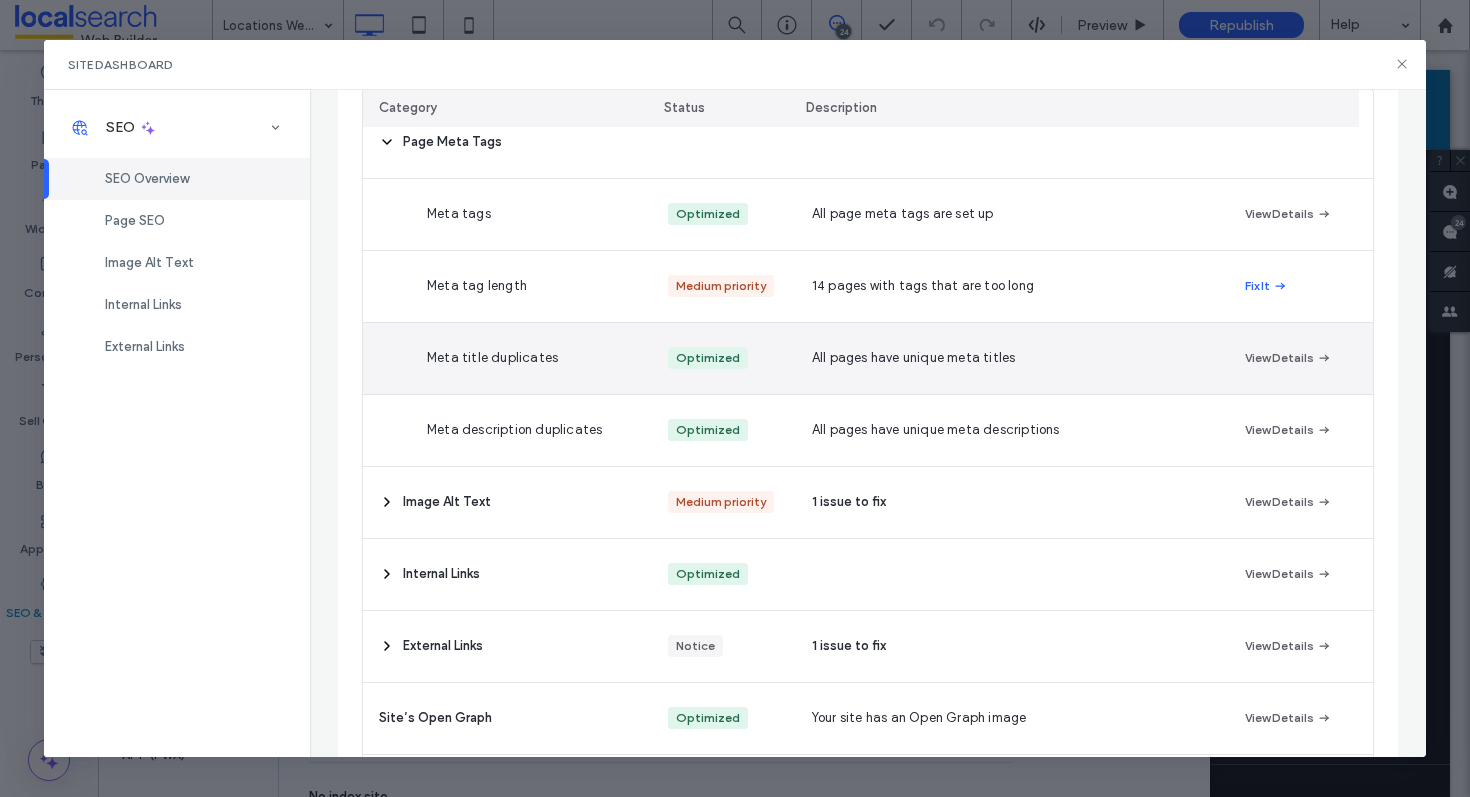 scroll, scrollTop: 260, scrollLeft: 0, axis: vertical 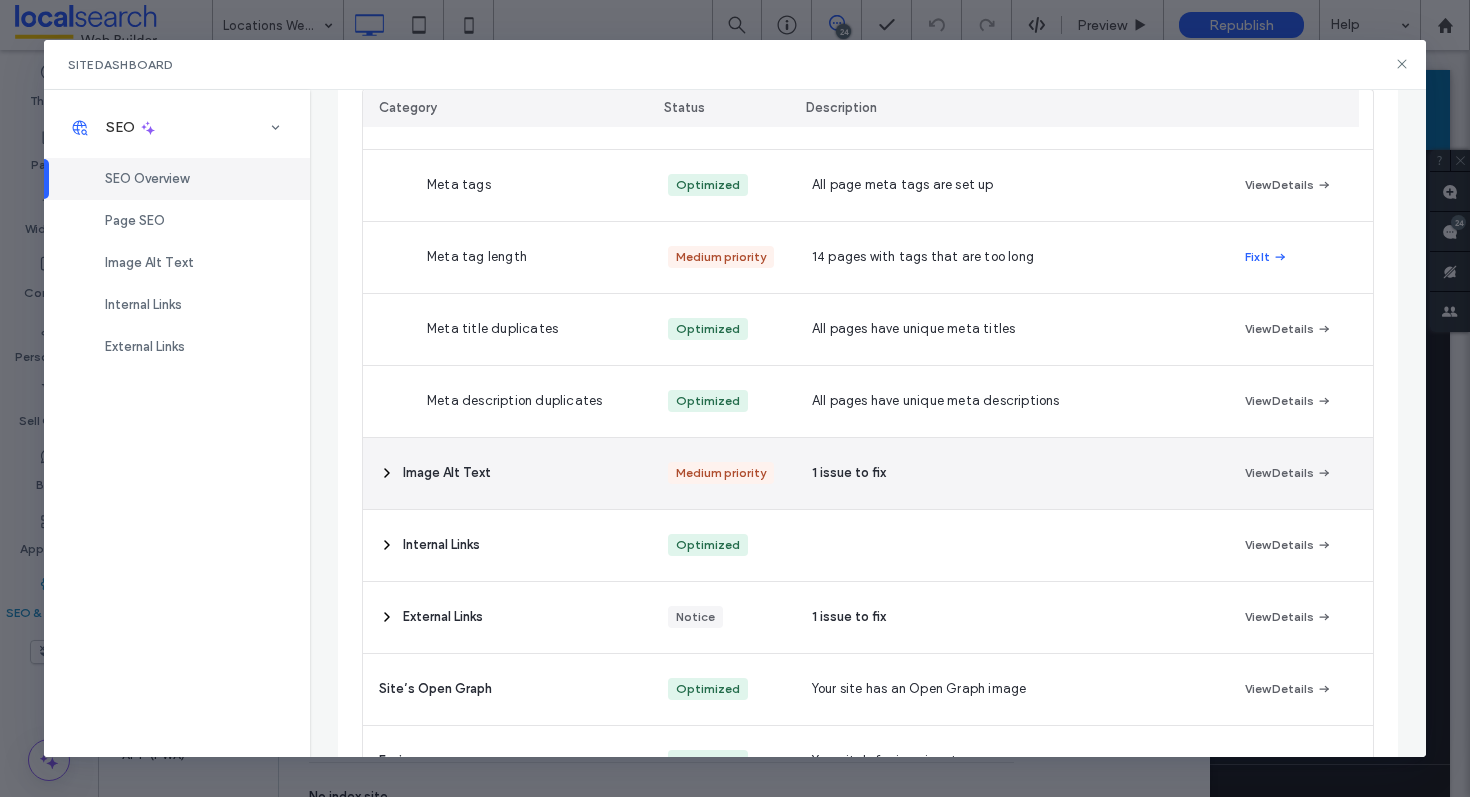 click on "Image Alt Text" at bounding box center (507, 473) 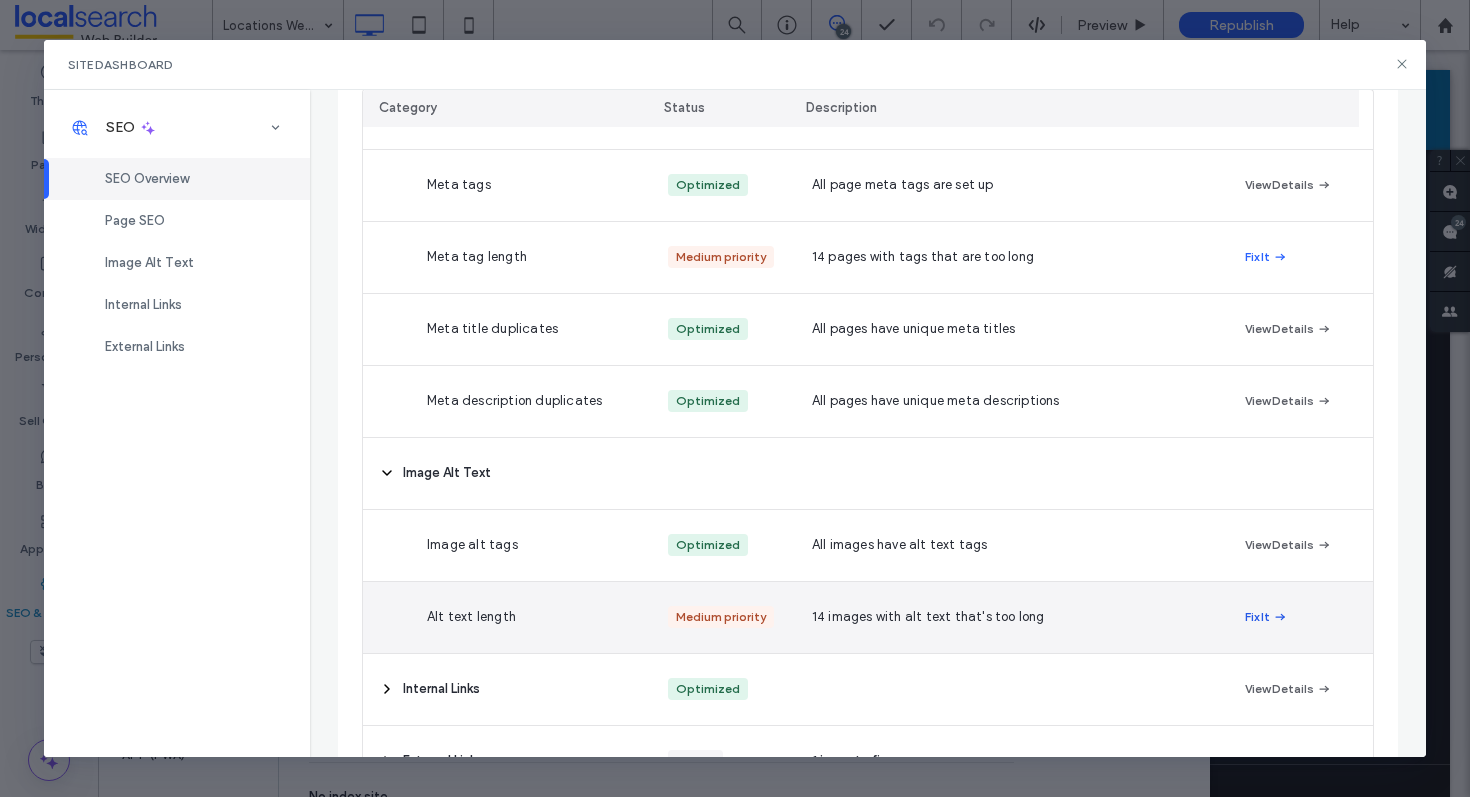 click on "Fix It" at bounding box center [1266, 617] 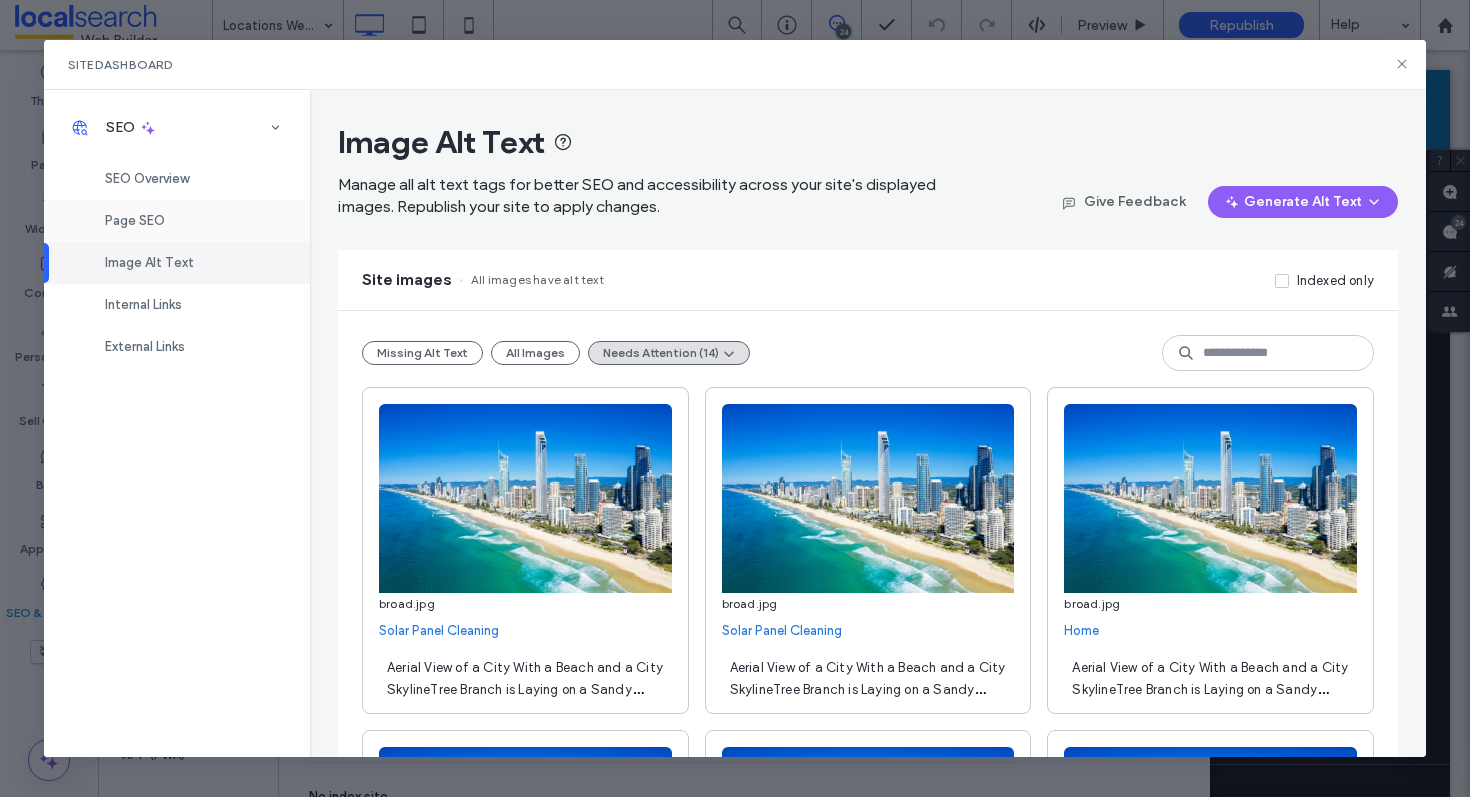 click on "Page SEO" at bounding box center [177, 221] 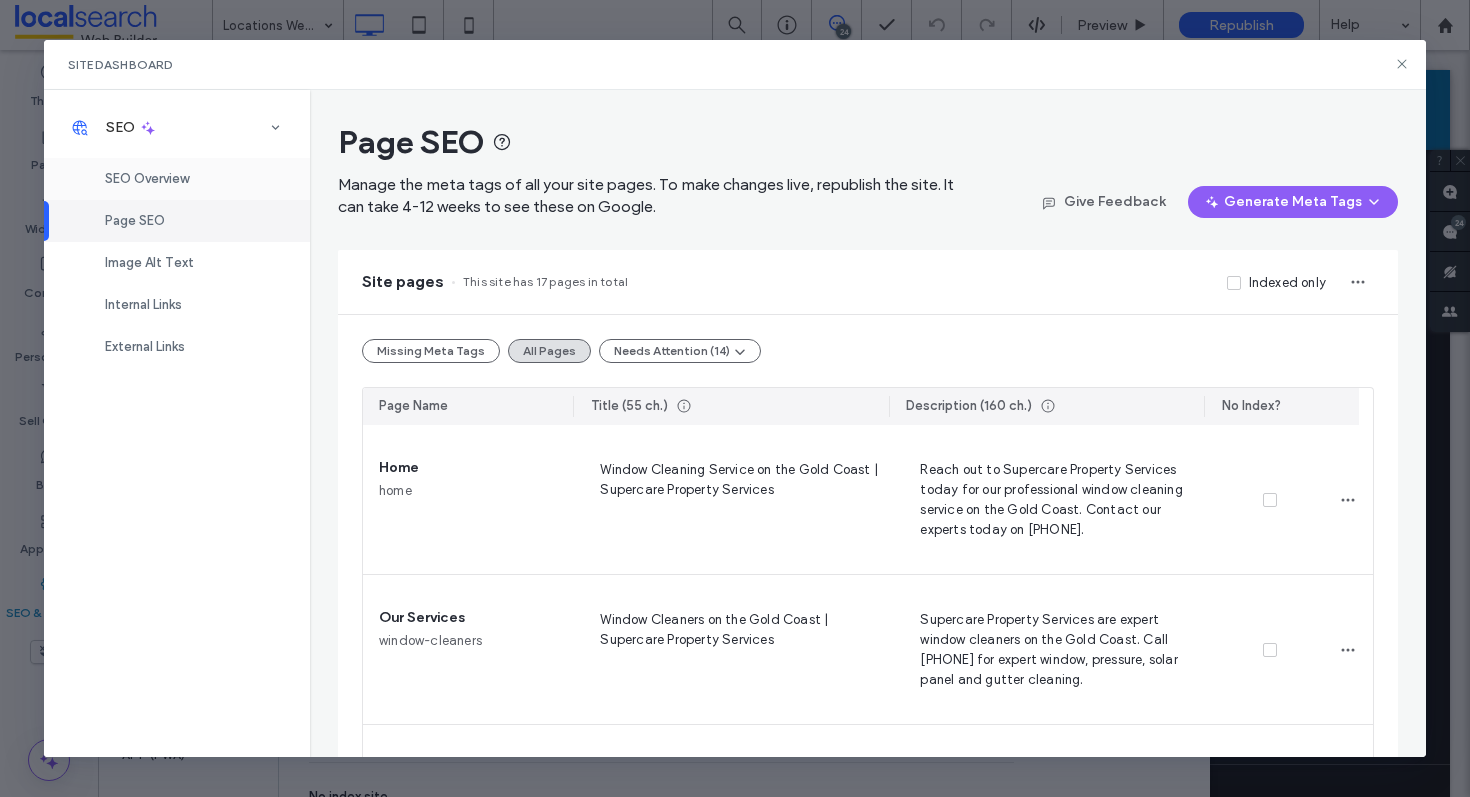 click on "SEO Overview" at bounding box center (177, 179) 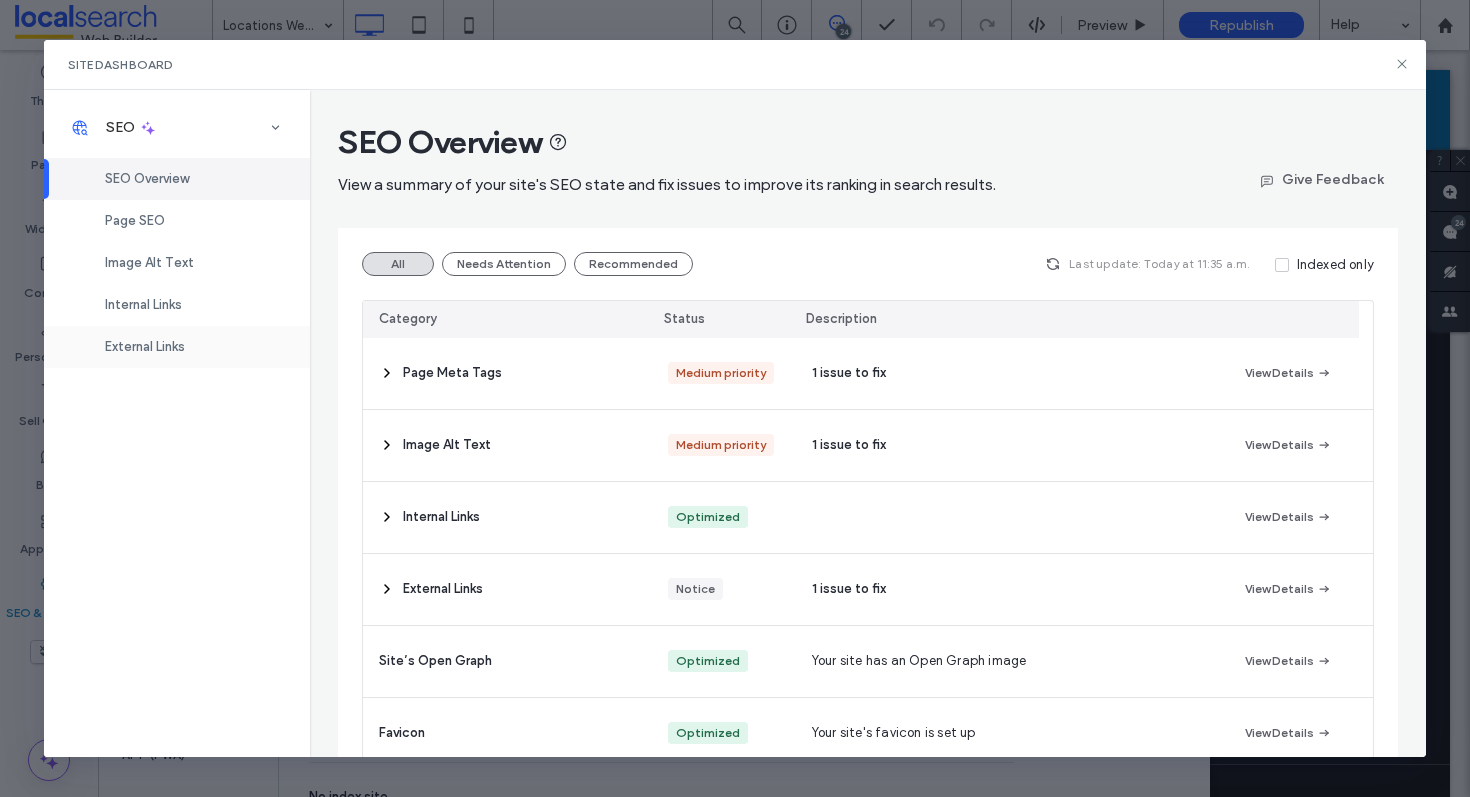 click on "External Links" at bounding box center (177, 347) 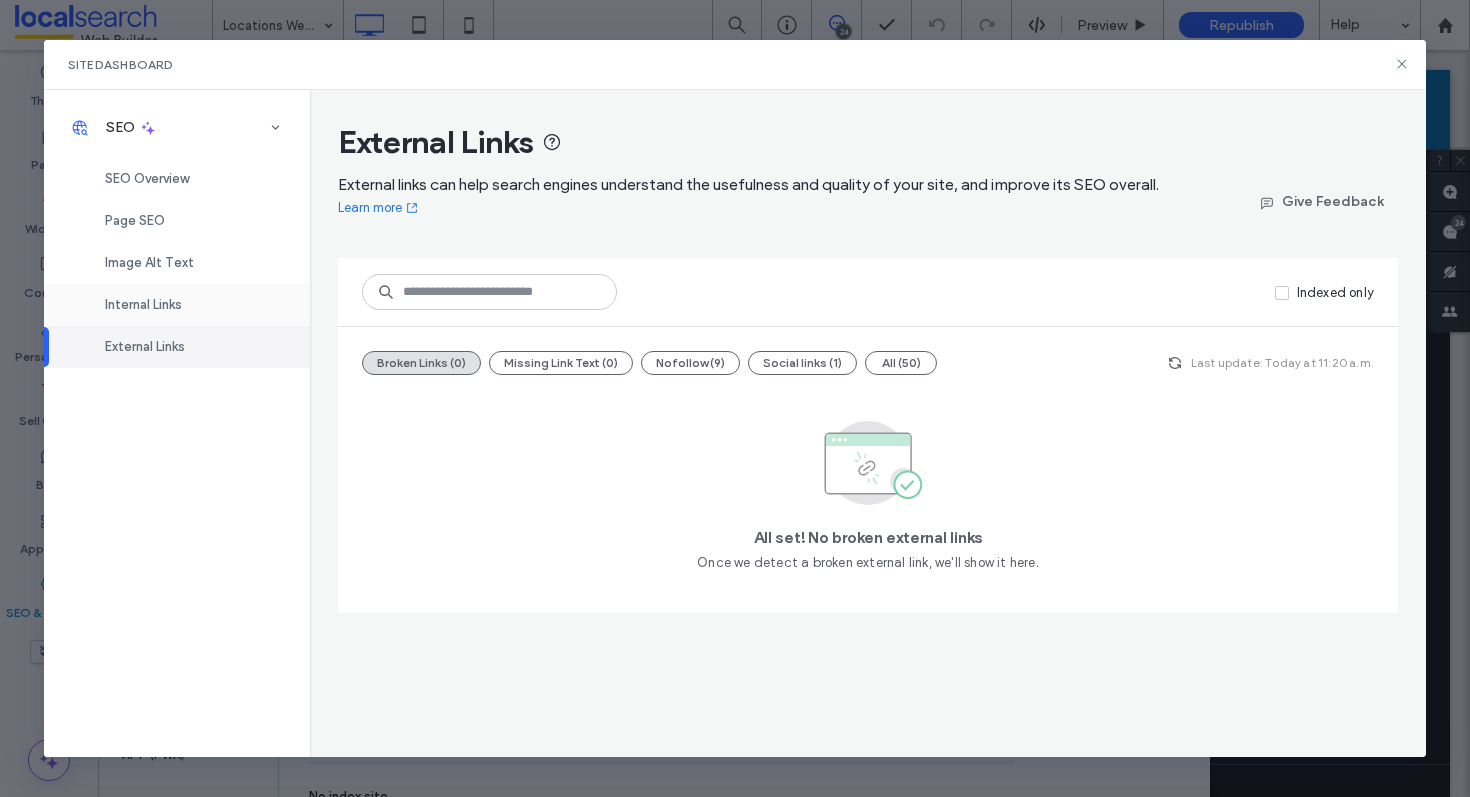 click on "Internal Links" at bounding box center [177, 305] 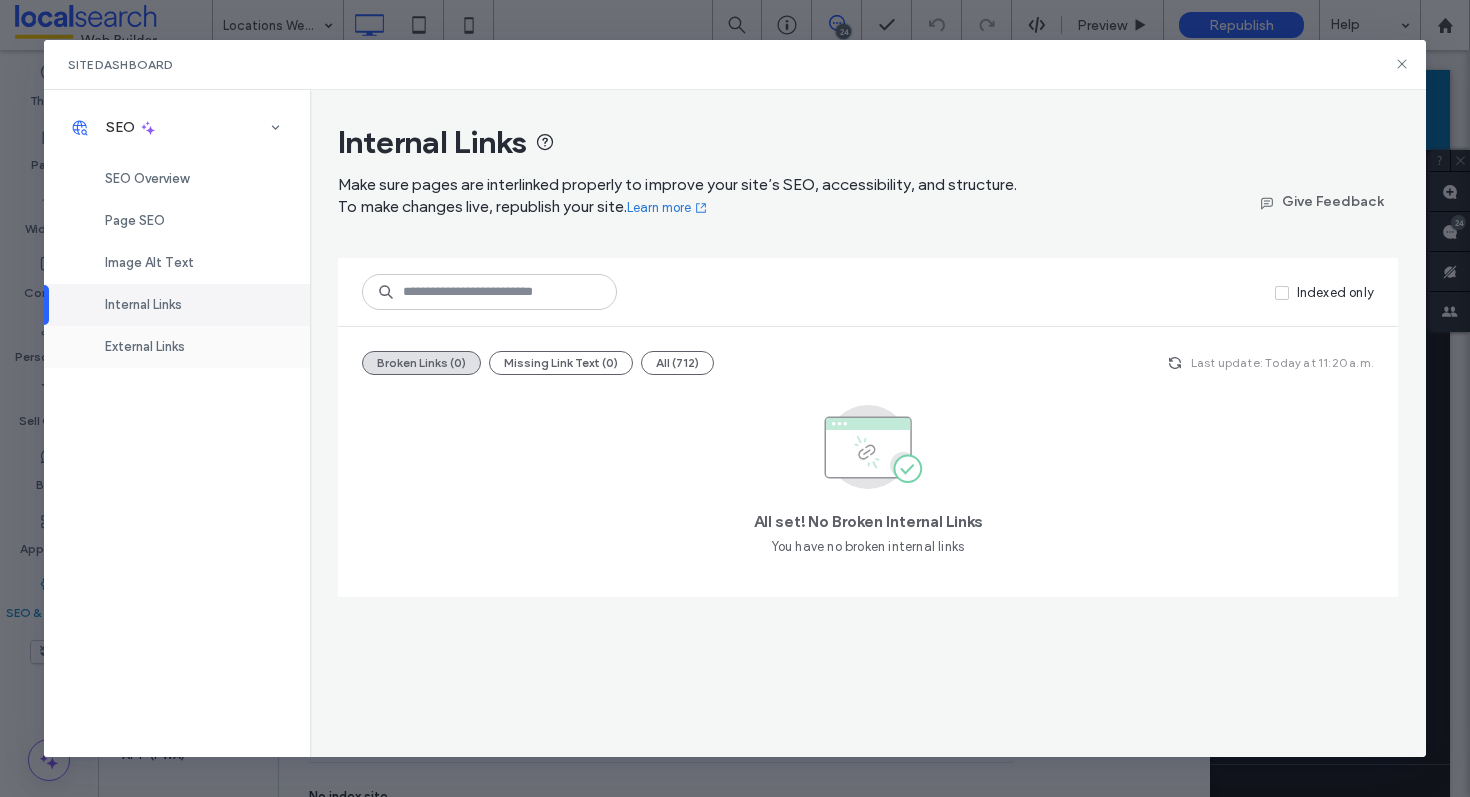 click on "External Links" at bounding box center (177, 347) 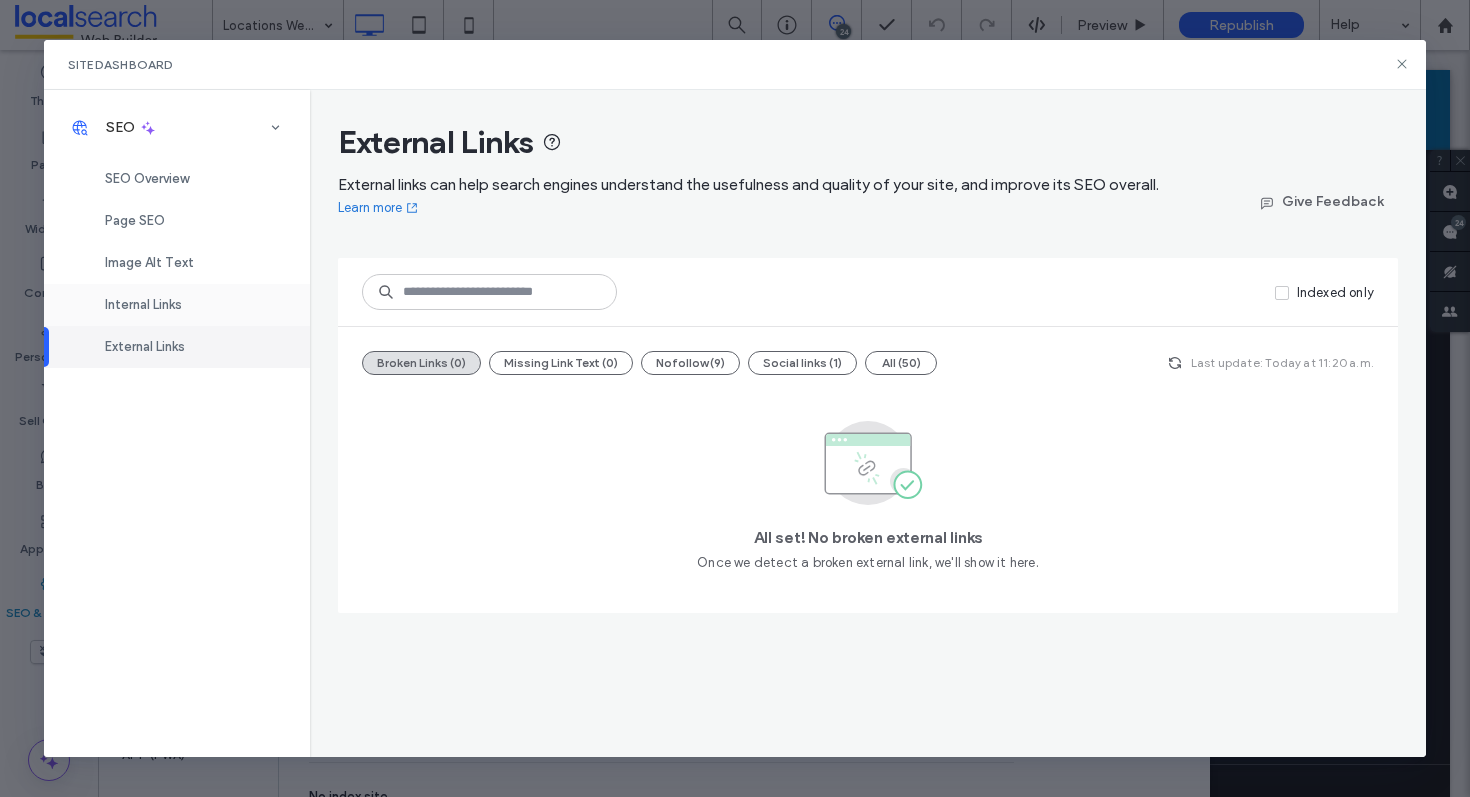click on "Internal Links" at bounding box center (177, 305) 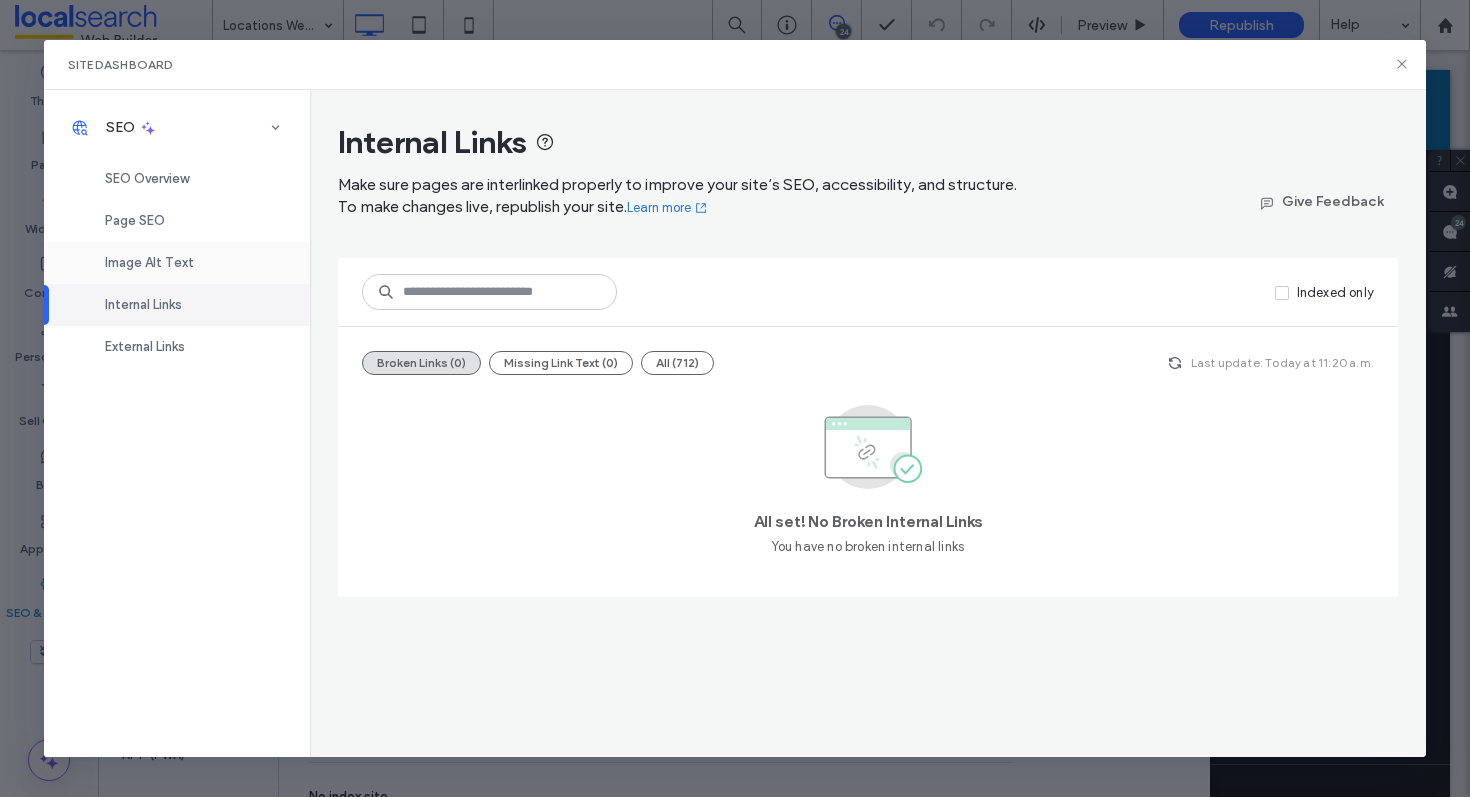 click on "Image Alt Text" at bounding box center (177, 263) 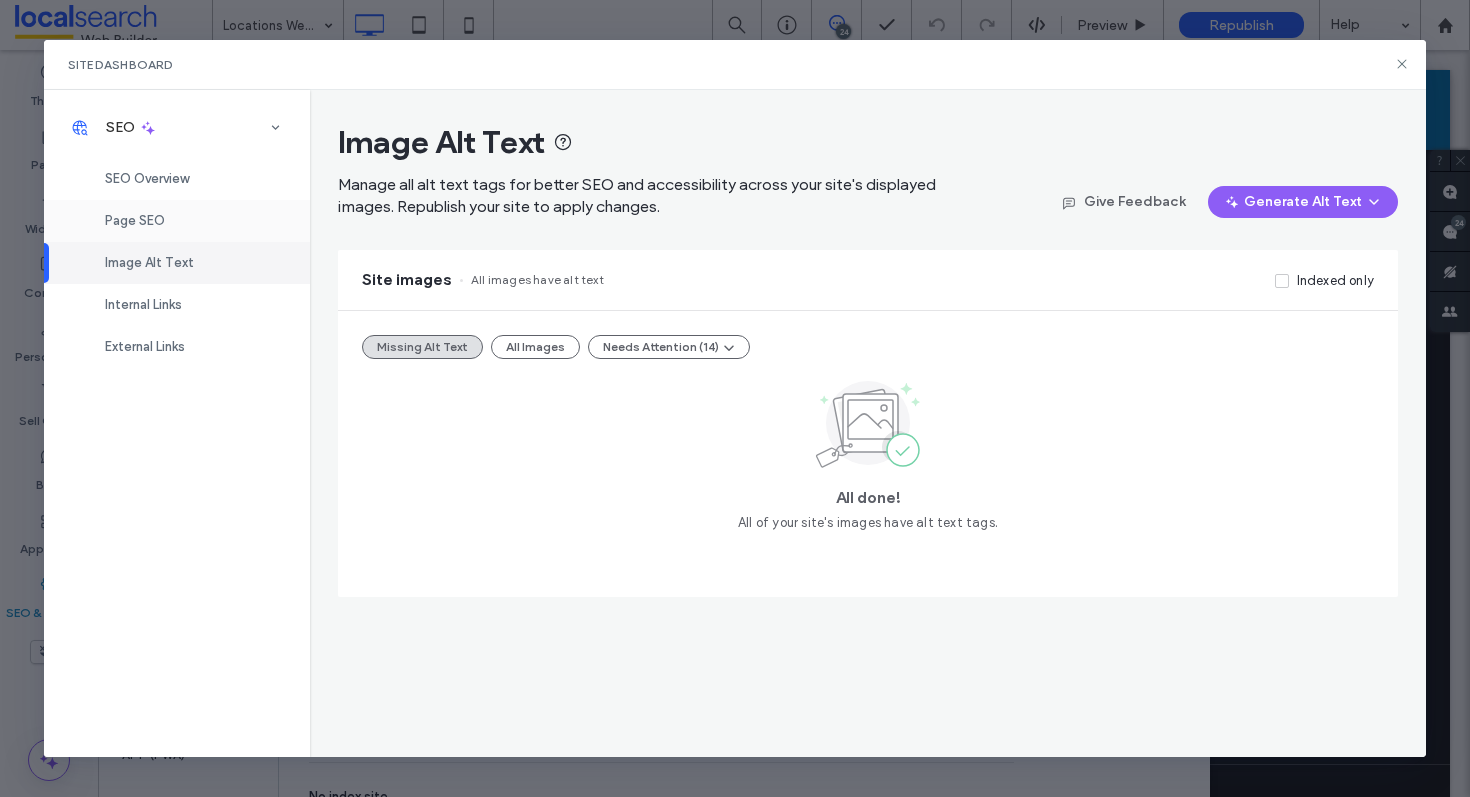 click on "Page SEO" at bounding box center [177, 221] 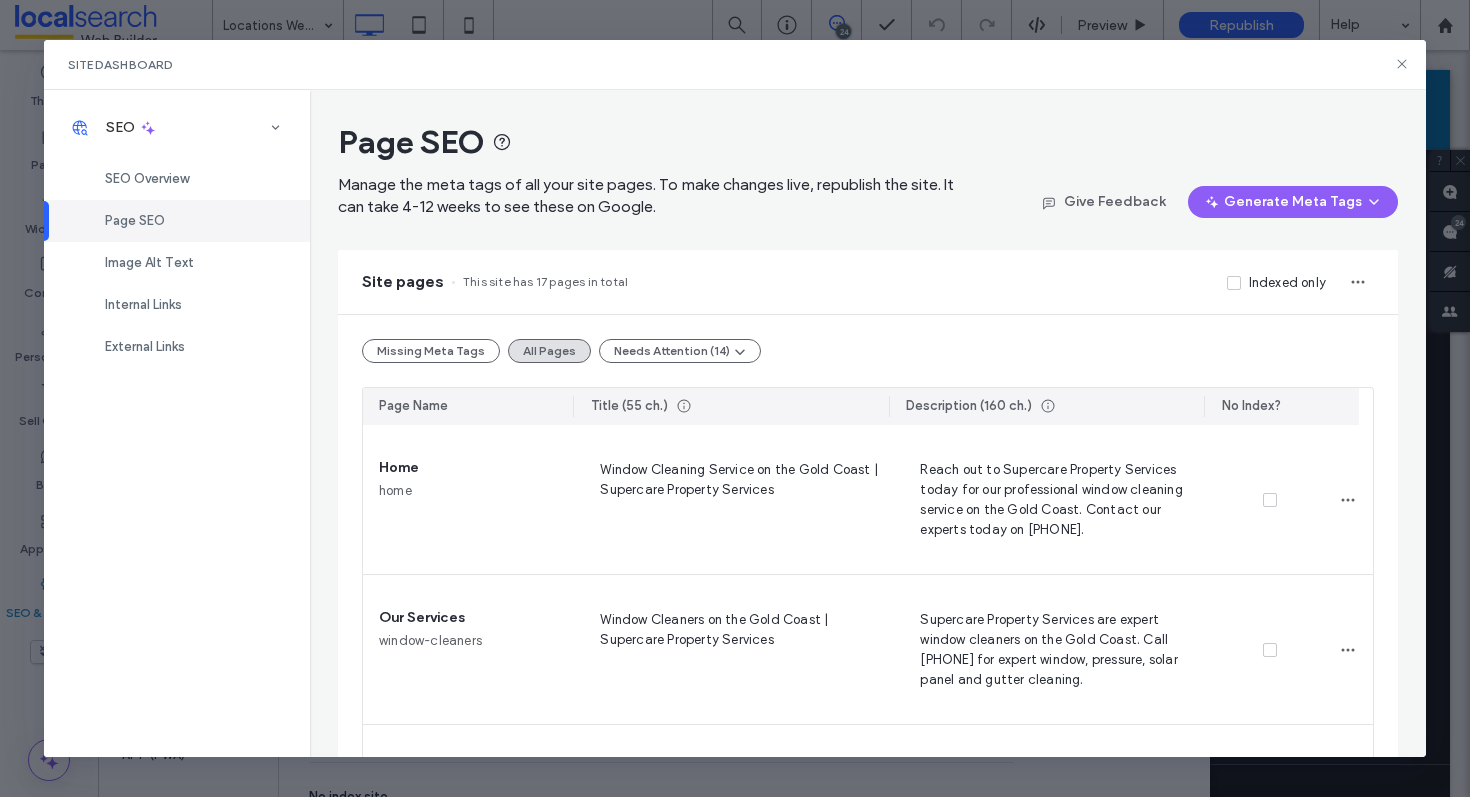 click on "Missing Meta Tags All Pages Needs Attention (14) Page Name Title (55 ch.) Description (160 ch.) No Index? Home home Window Cleaning Service on the Gold Coast | Supercare Property Services Reach out to Supercare Property Services today for our professional window cleaning service on the Gold Coast. Contact our experts today on 0455 789 565. Our Services window-cleaners Window Cleaners on the Gold Coast | Supercare Property Services Supercare Property Services are expert window cleaners on the Gold Coast. Call 0455 789 565 for expert window, pressure, solar panel and gutter cleaning. Window Cleaning window-cleaning Window Cleaning on the Gold Coast | Supercare Property Services Our professional team provides window cleaning on the Gold Coast for homes and businesses. Call Supercare Property Services on 0455 789 565 to get started. Pressure Cleaning pressure-cleaning Pressure Cleaning on the Gold Coast | Supercare Property Services Solar Panel Cleaning solar-panel-cleaning Gutter Cleaning gutter-cleaning Robina" at bounding box center [868, 1657] 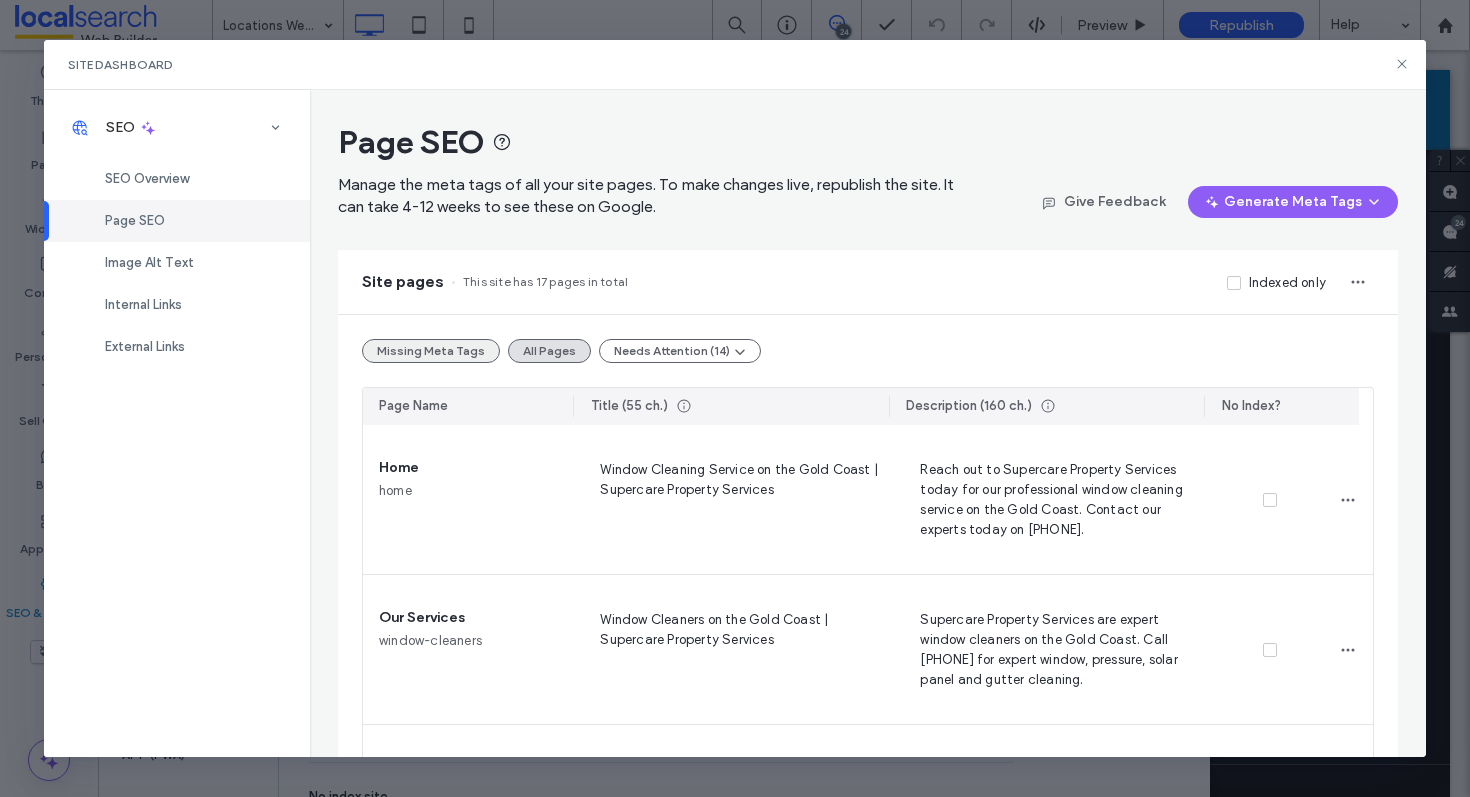 click on "Missing Meta Tags" at bounding box center [431, 351] 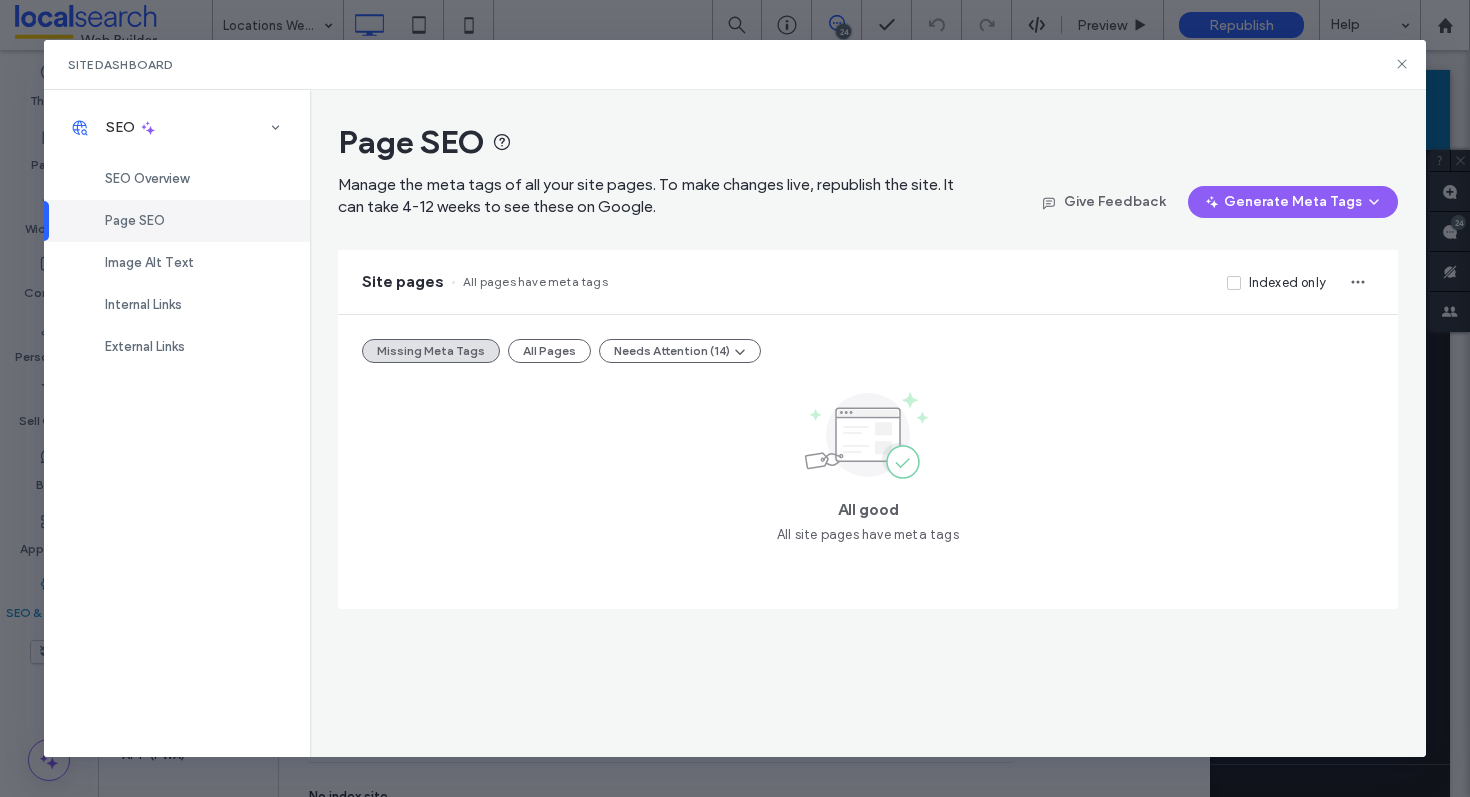 click on "Page SEO" at bounding box center [177, 221] 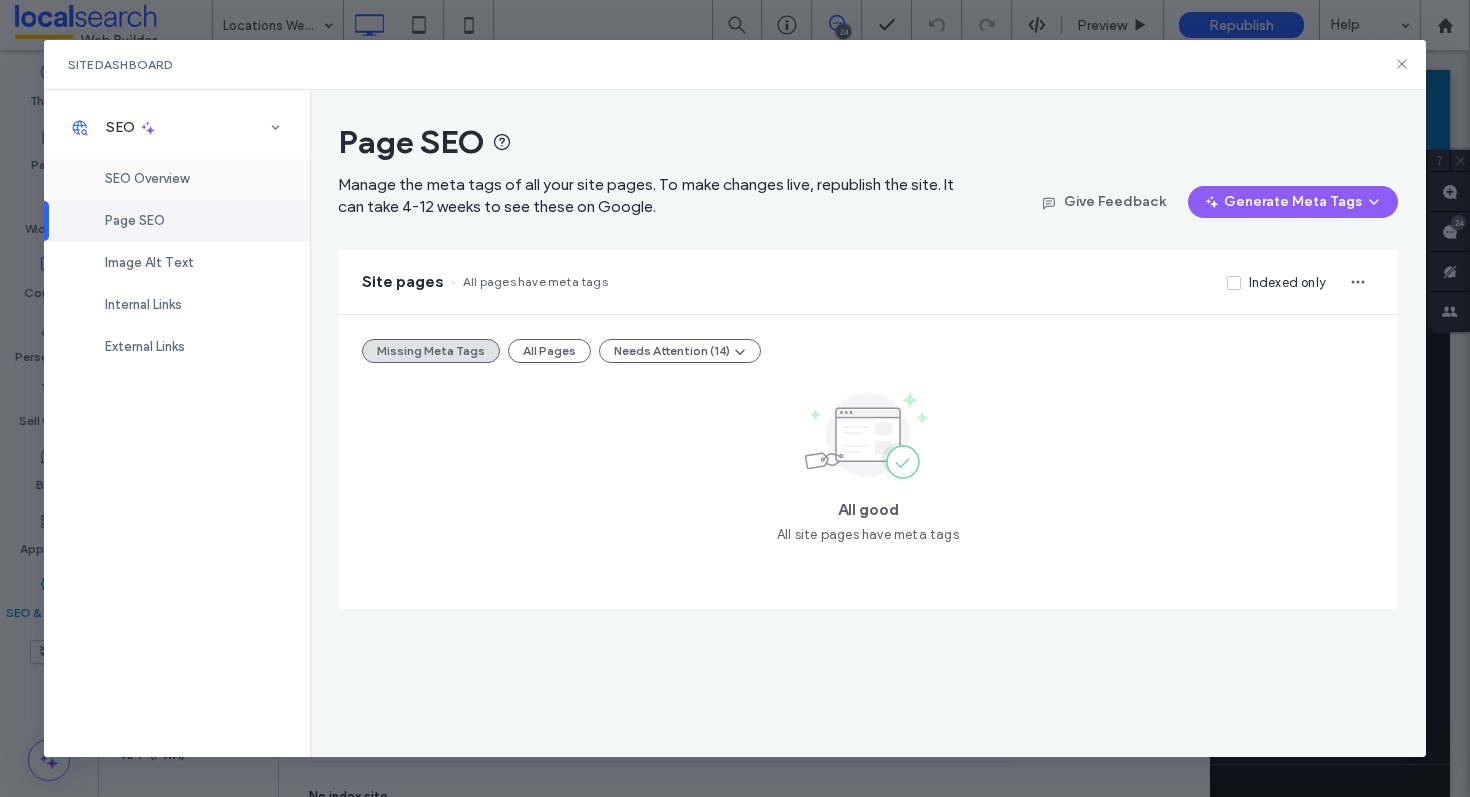 click on "SEO Overview" at bounding box center (177, 179) 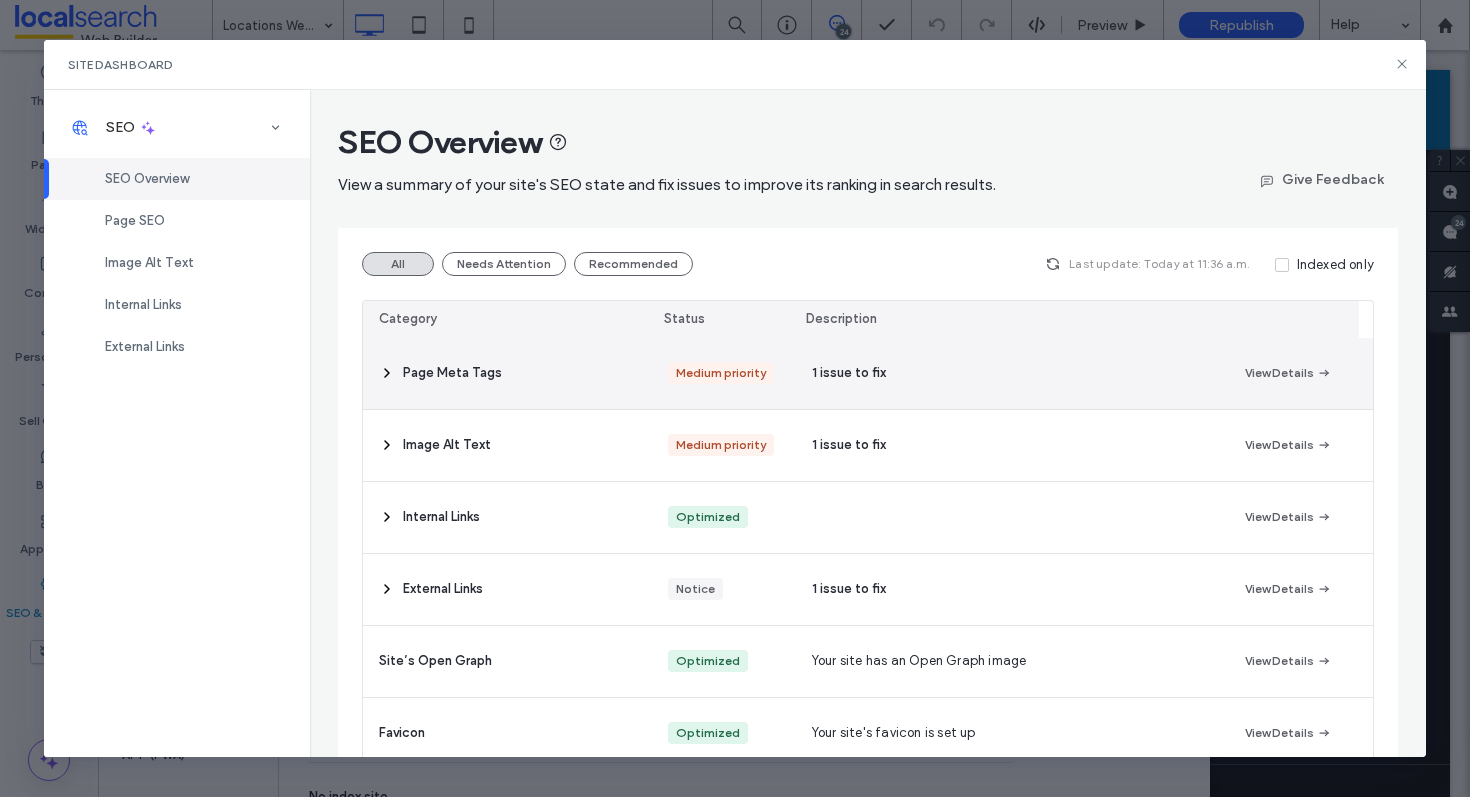 click on "Page Meta Tags" at bounding box center [507, 373] 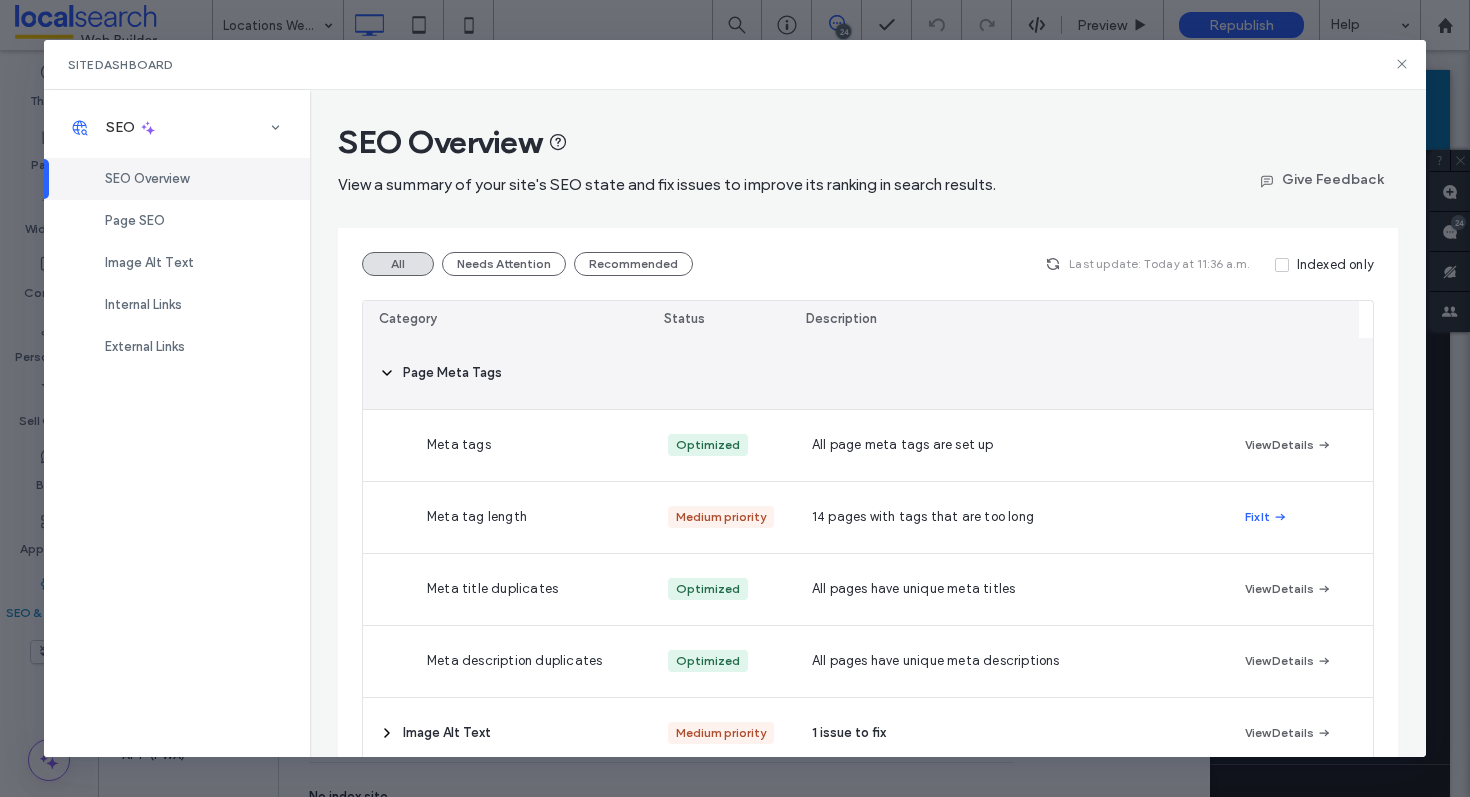 click on "Page Meta Tags" at bounding box center (507, 373) 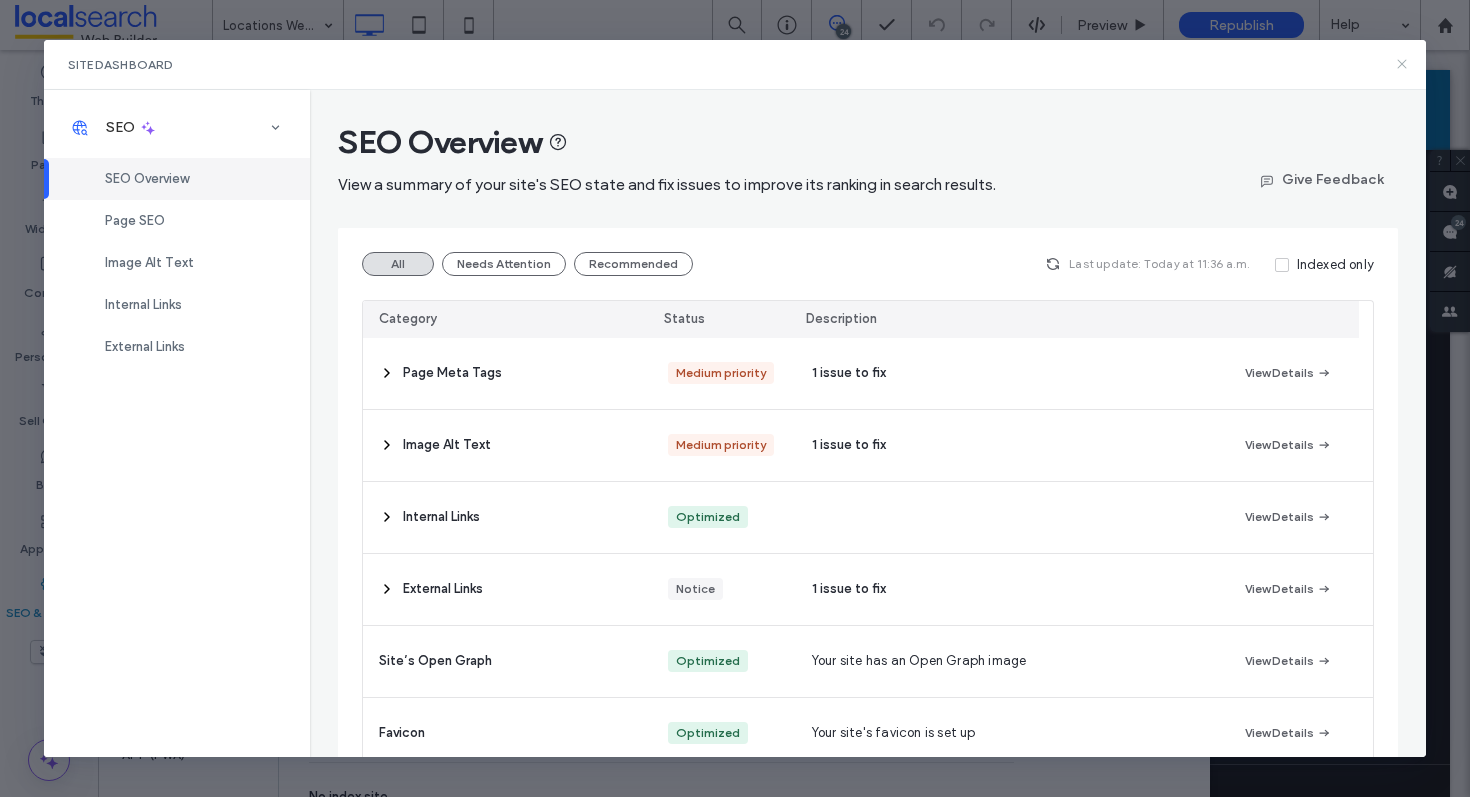 click 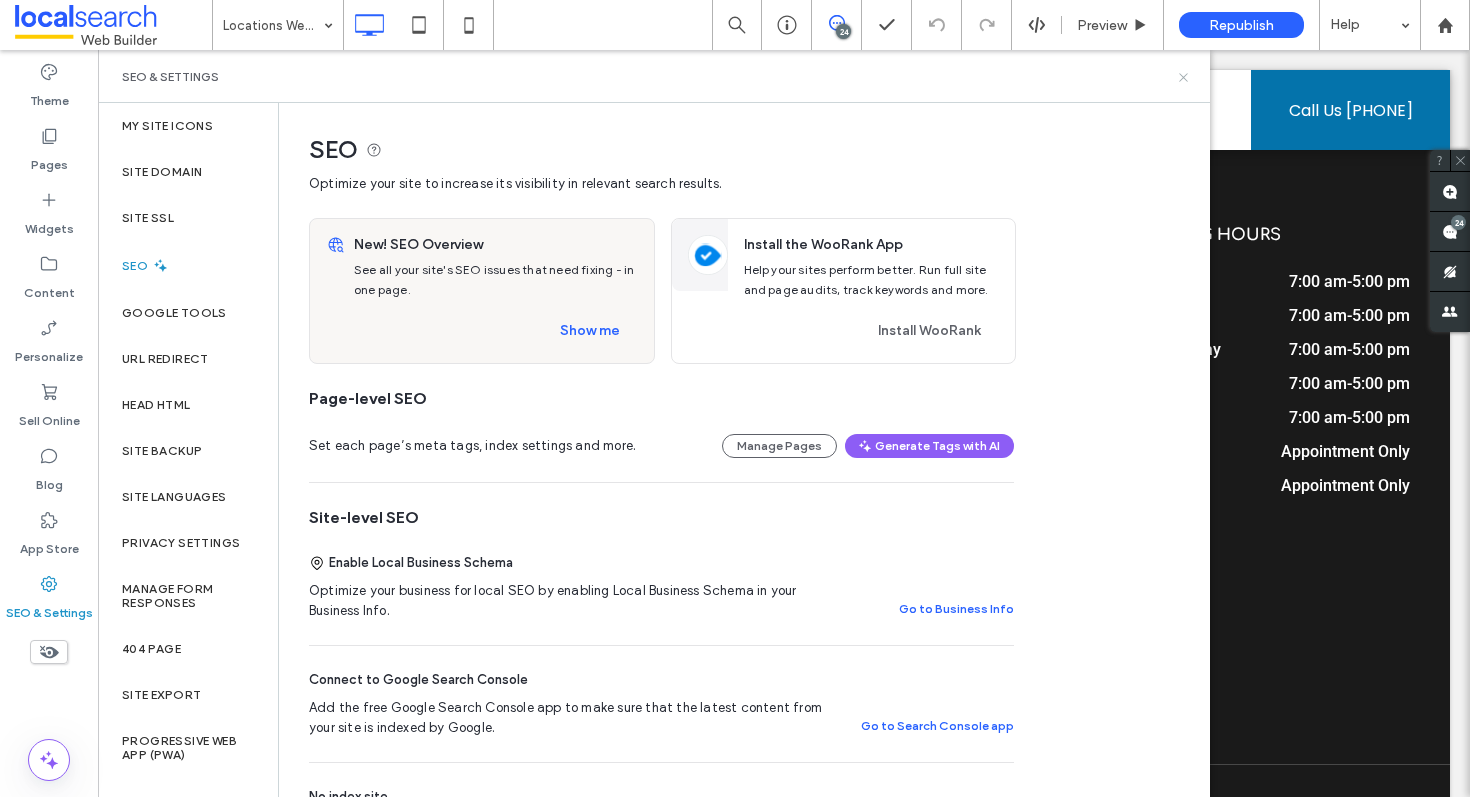 click 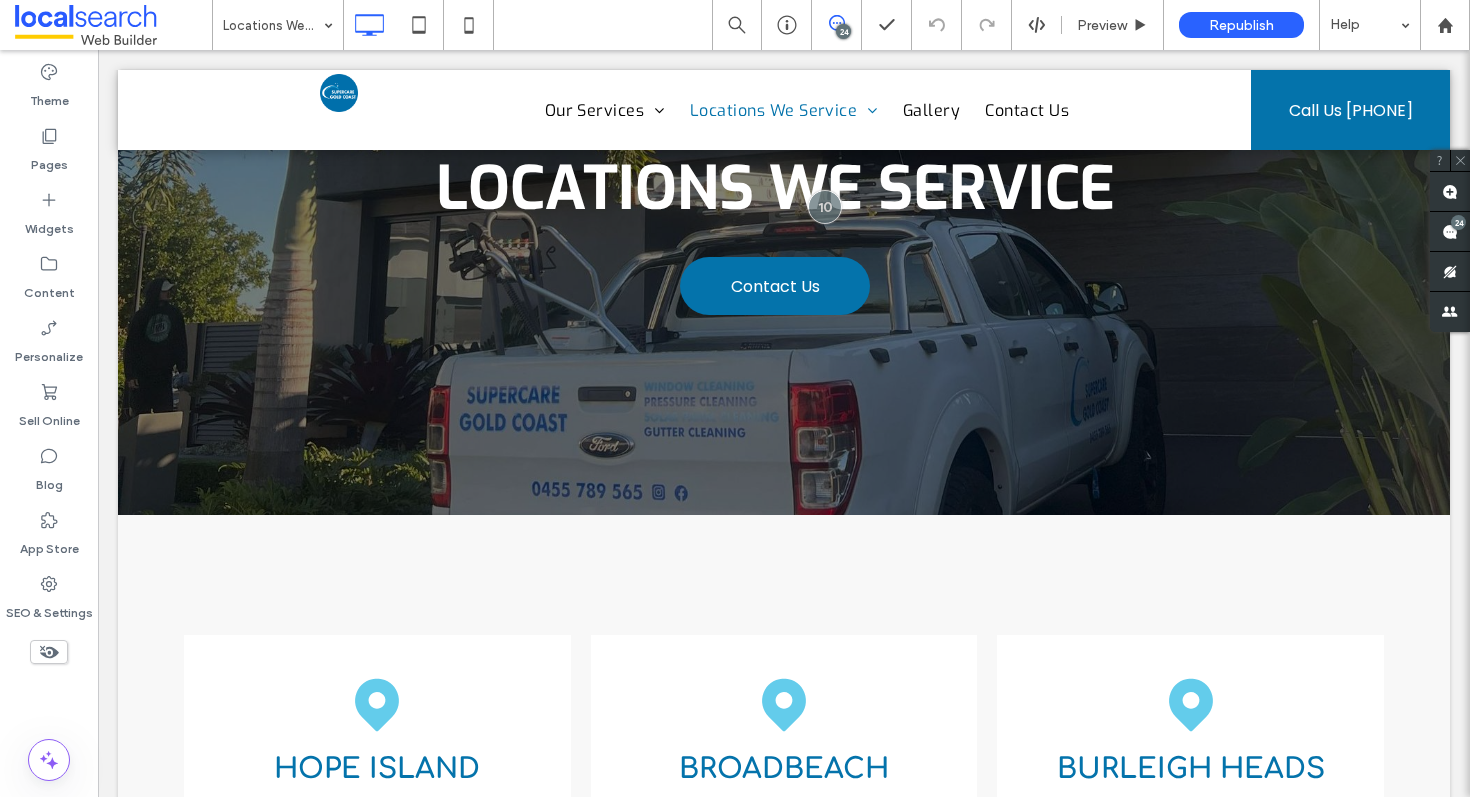 scroll, scrollTop: 0, scrollLeft: 0, axis: both 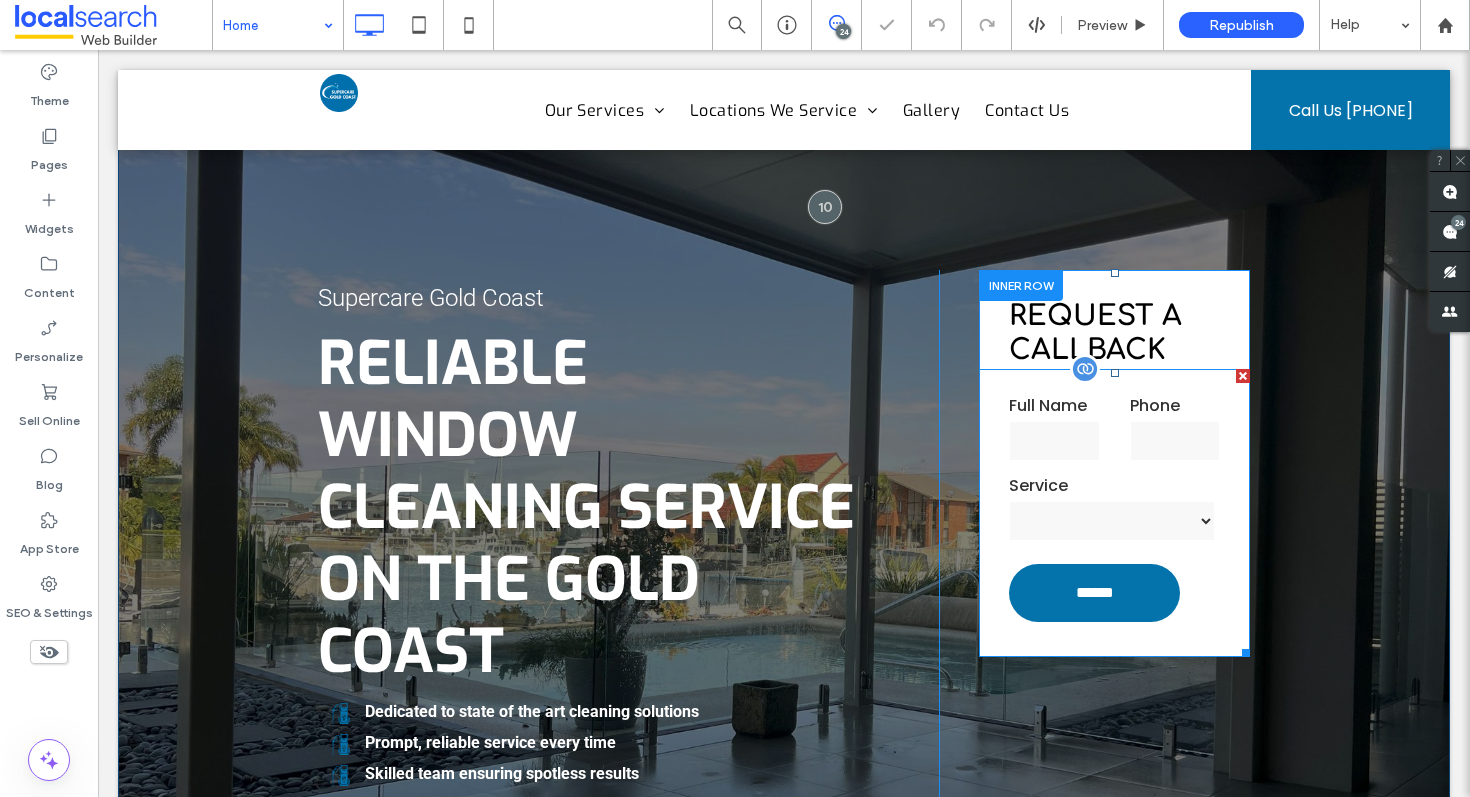 click on "Service" at bounding box center [1114, 486] 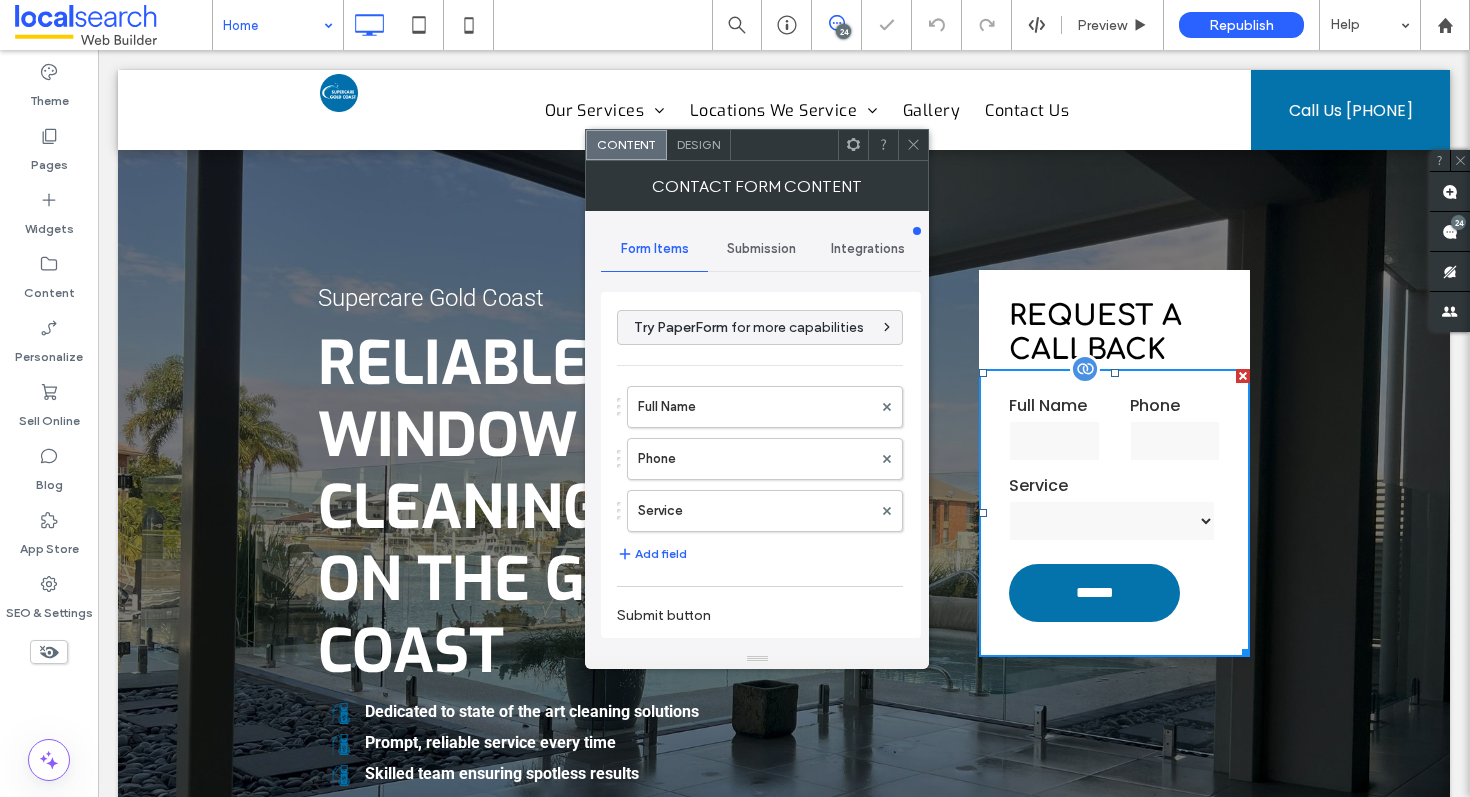 type on "******" 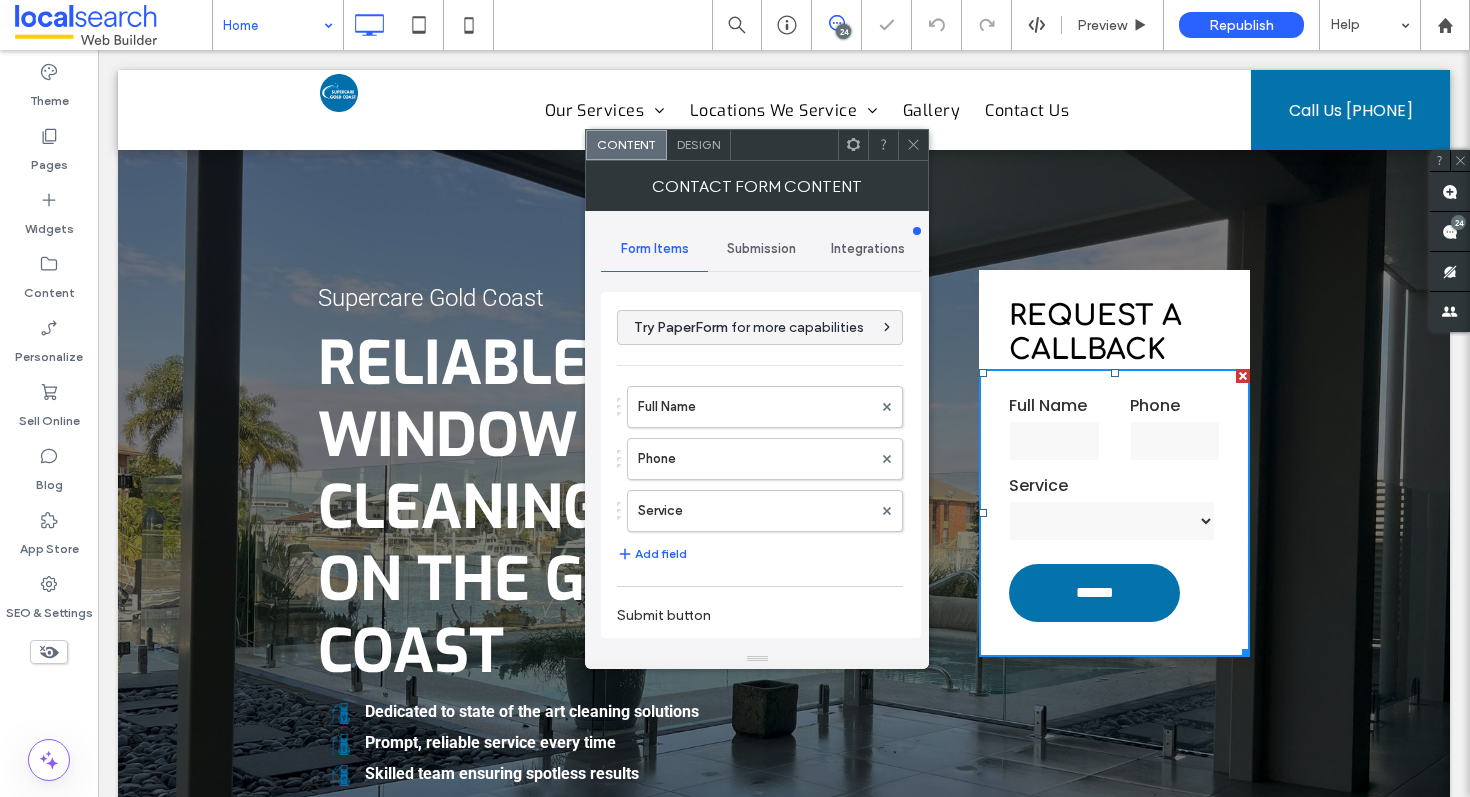 click on "Submission" at bounding box center [761, 249] 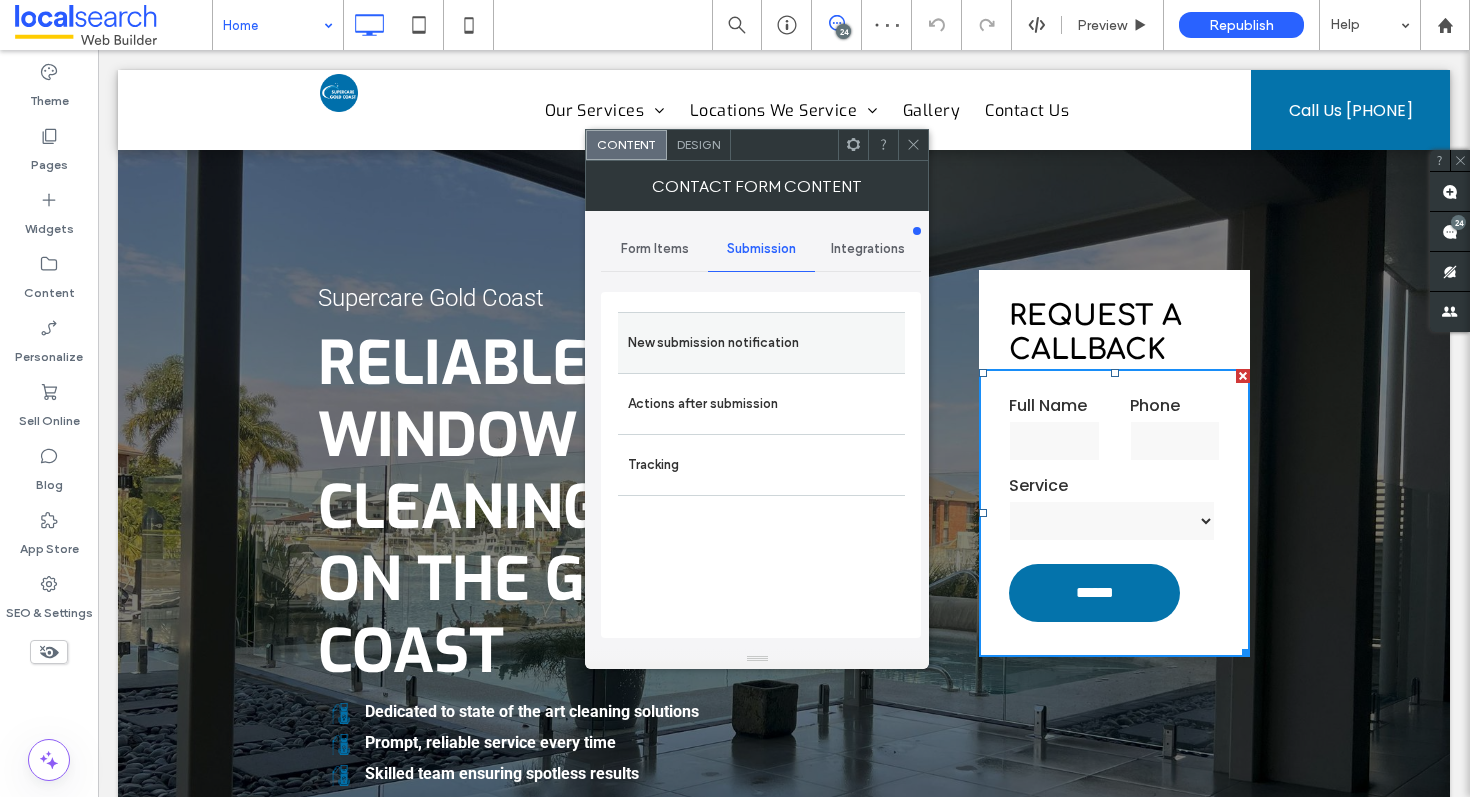 click on "New submission notification" at bounding box center [761, 343] 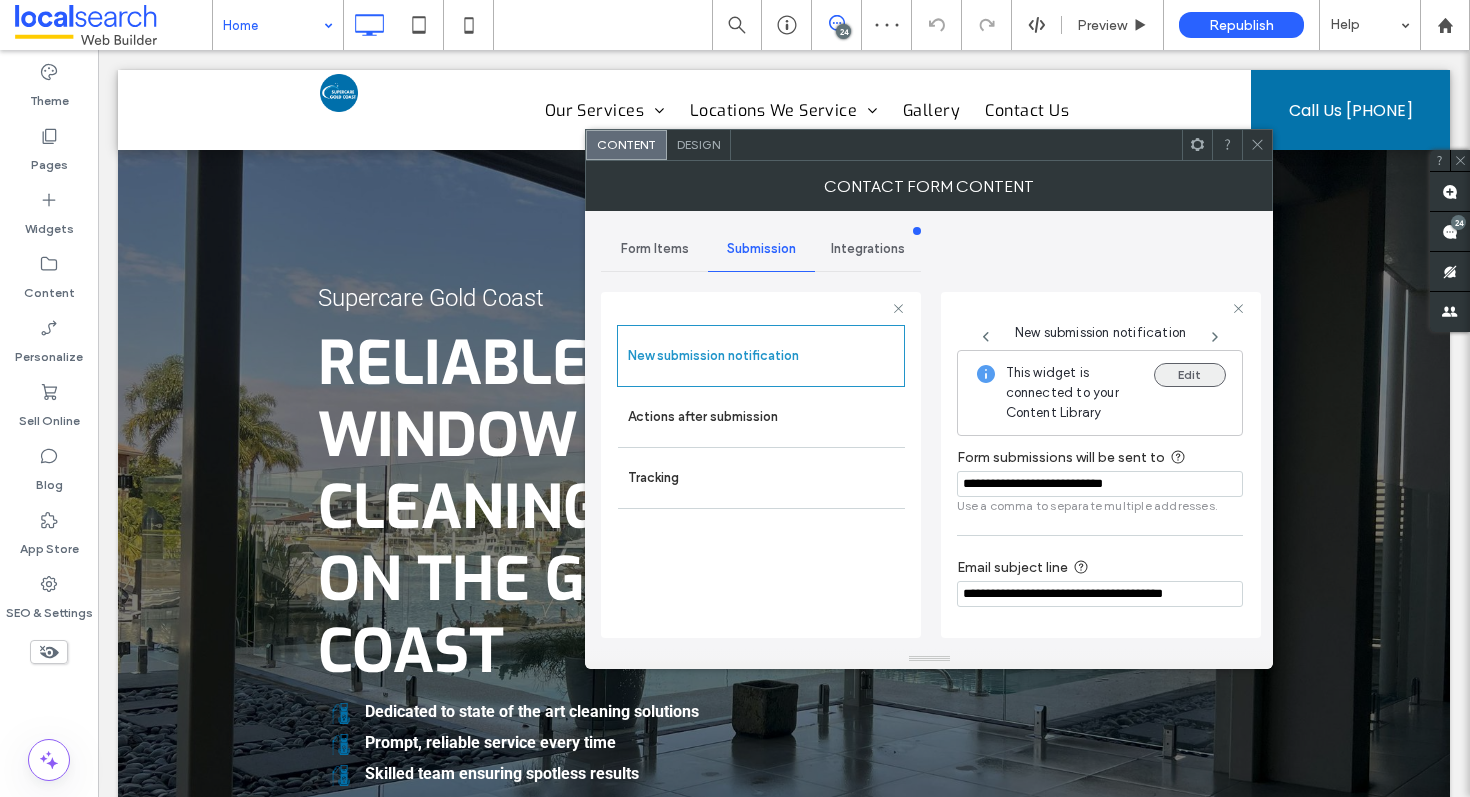 click on "Edit" at bounding box center (1190, 375) 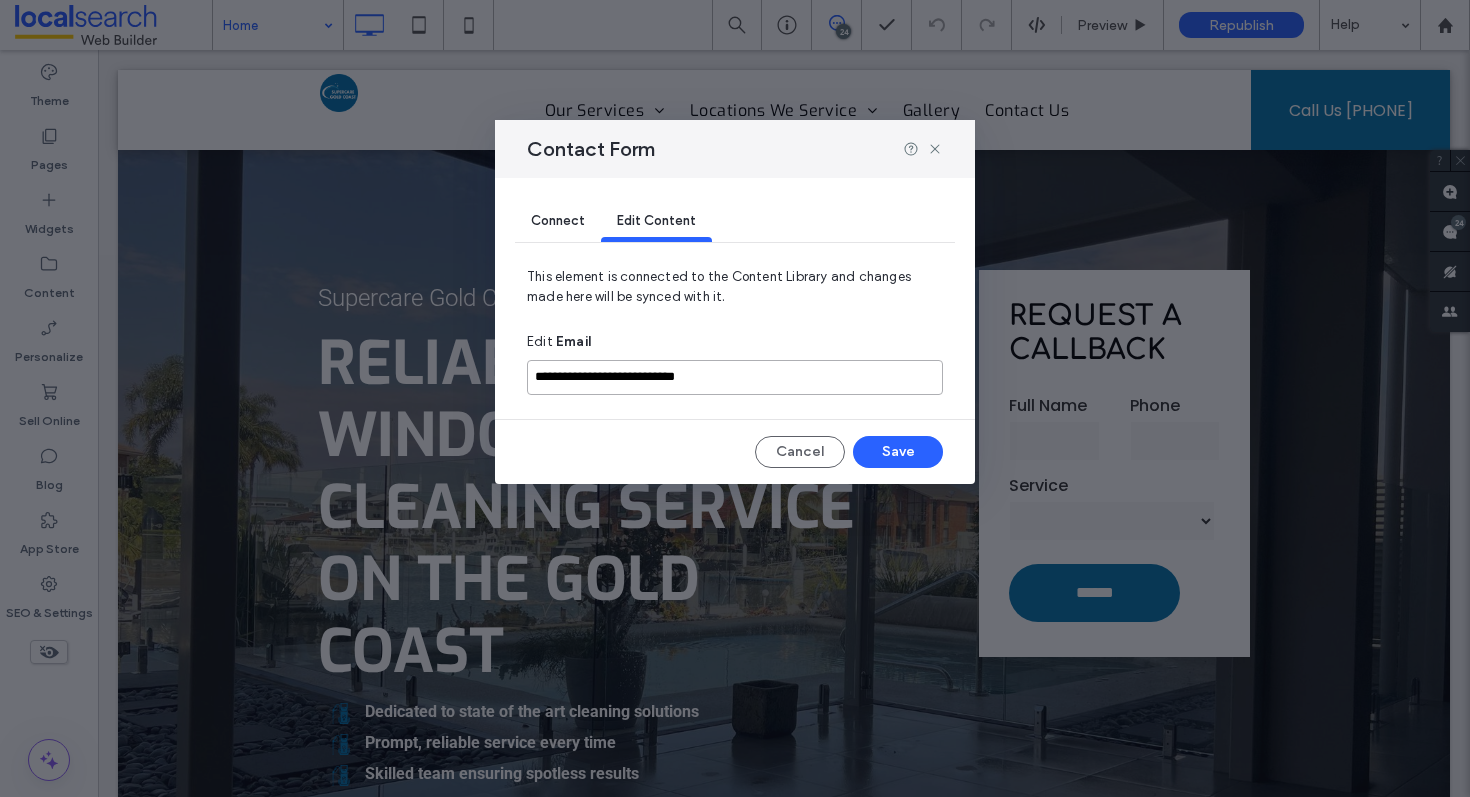 drag, startPoint x: 822, startPoint y: 382, endPoint x: 466, endPoint y: 373, distance: 356.11374 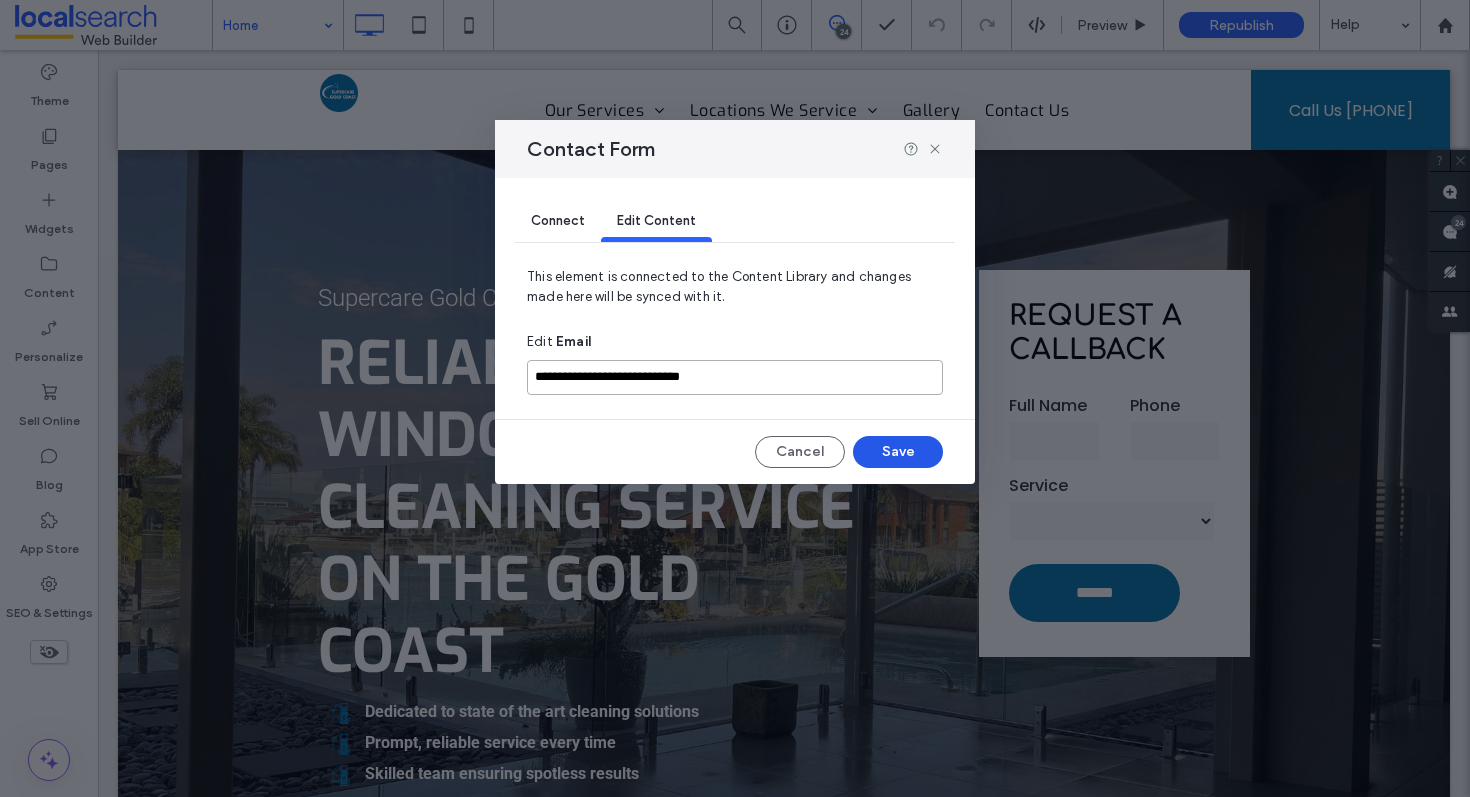 type on "**********" 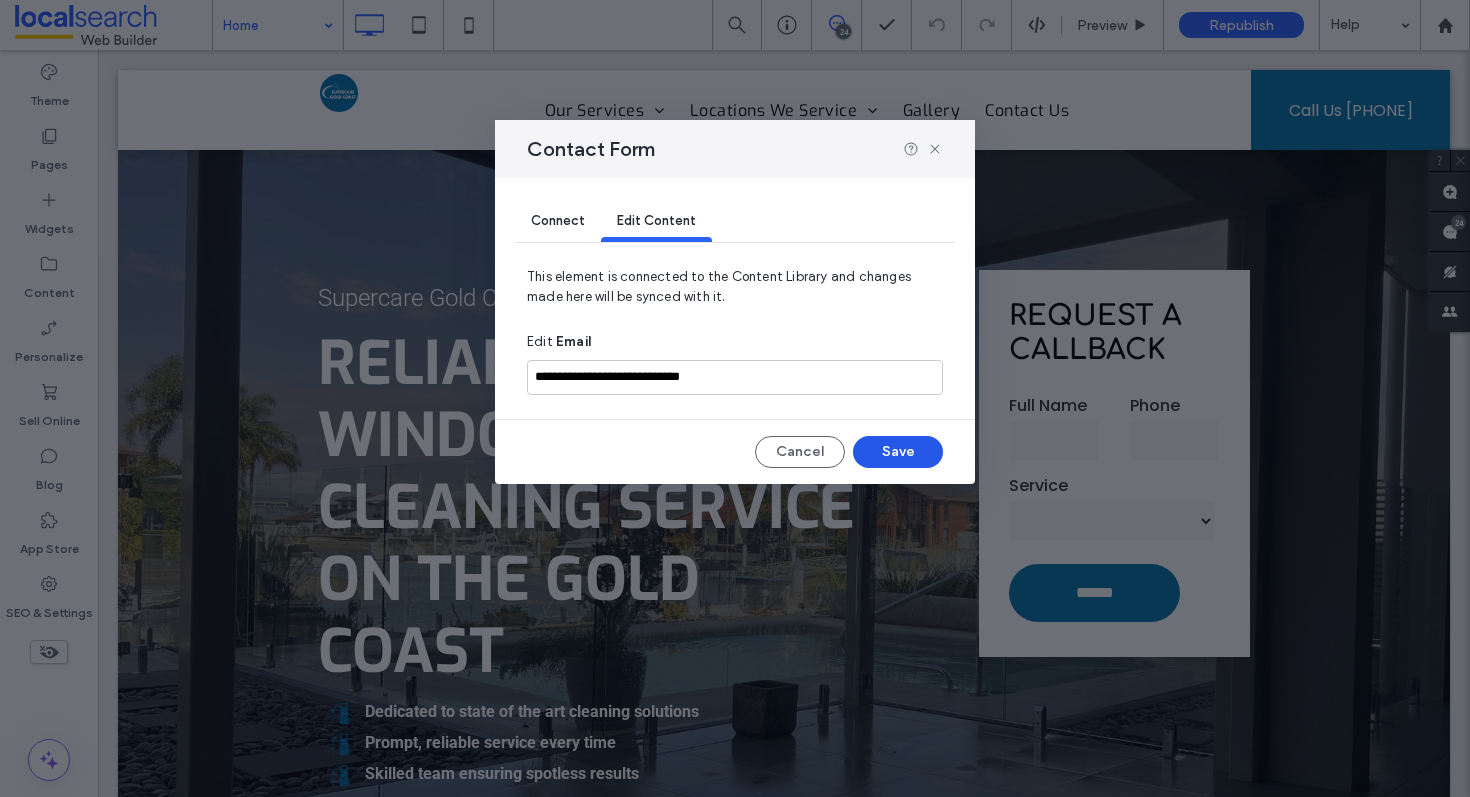 click on "Save" at bounding box center [898, 452] 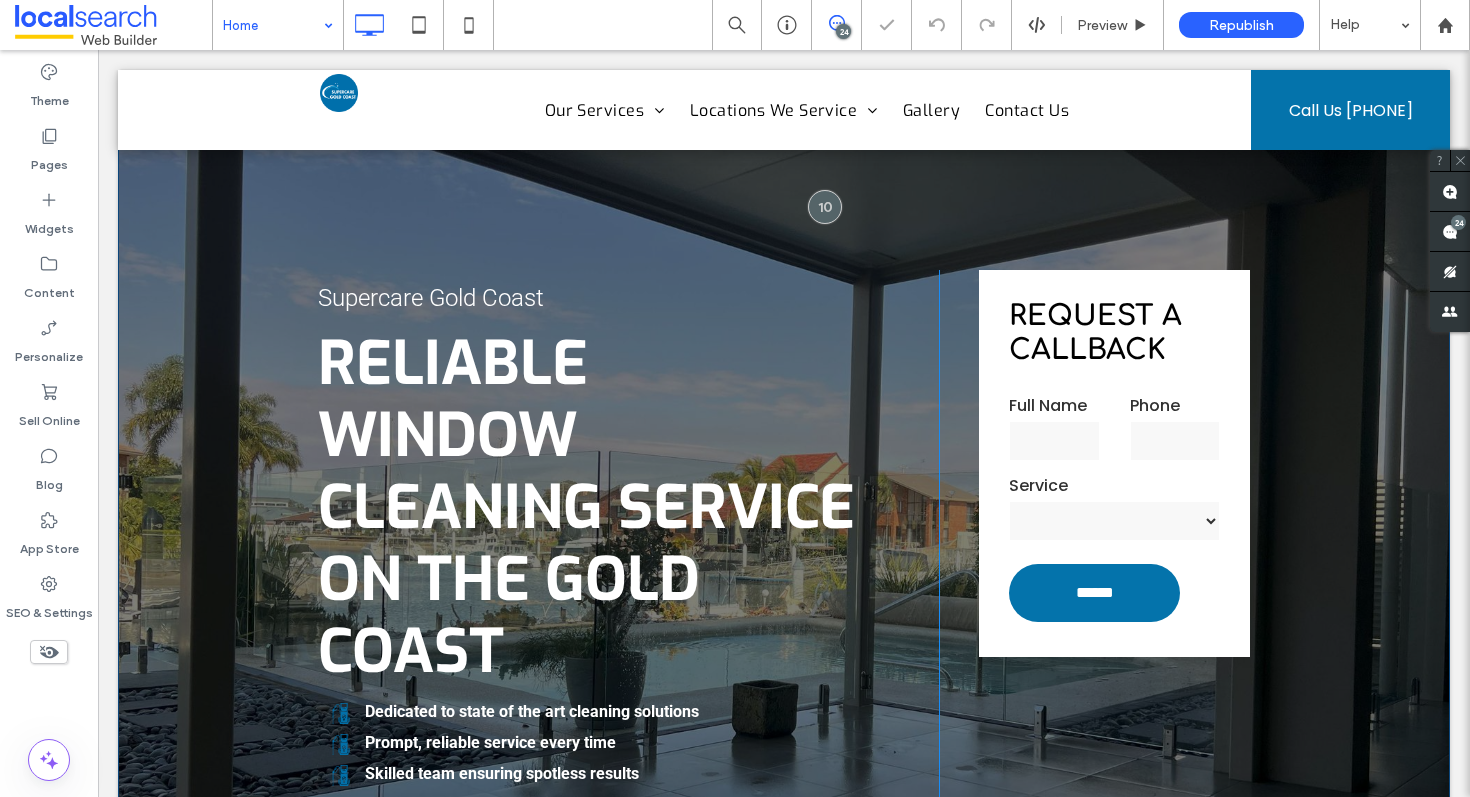 scroll, scrollTop: 0, scrollLeft: 0, axis: both 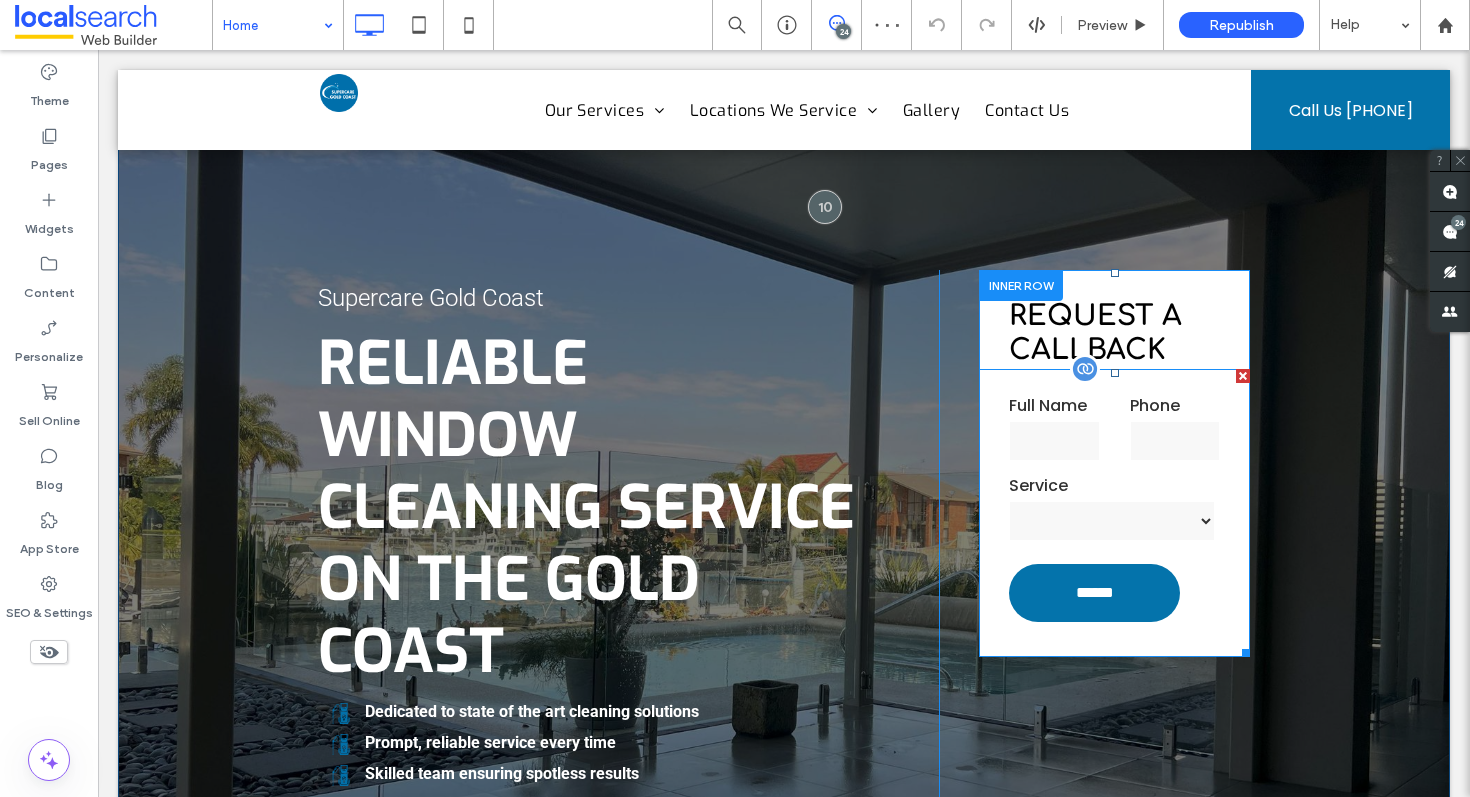 click on "**********" at bounding box center (1114, 513) 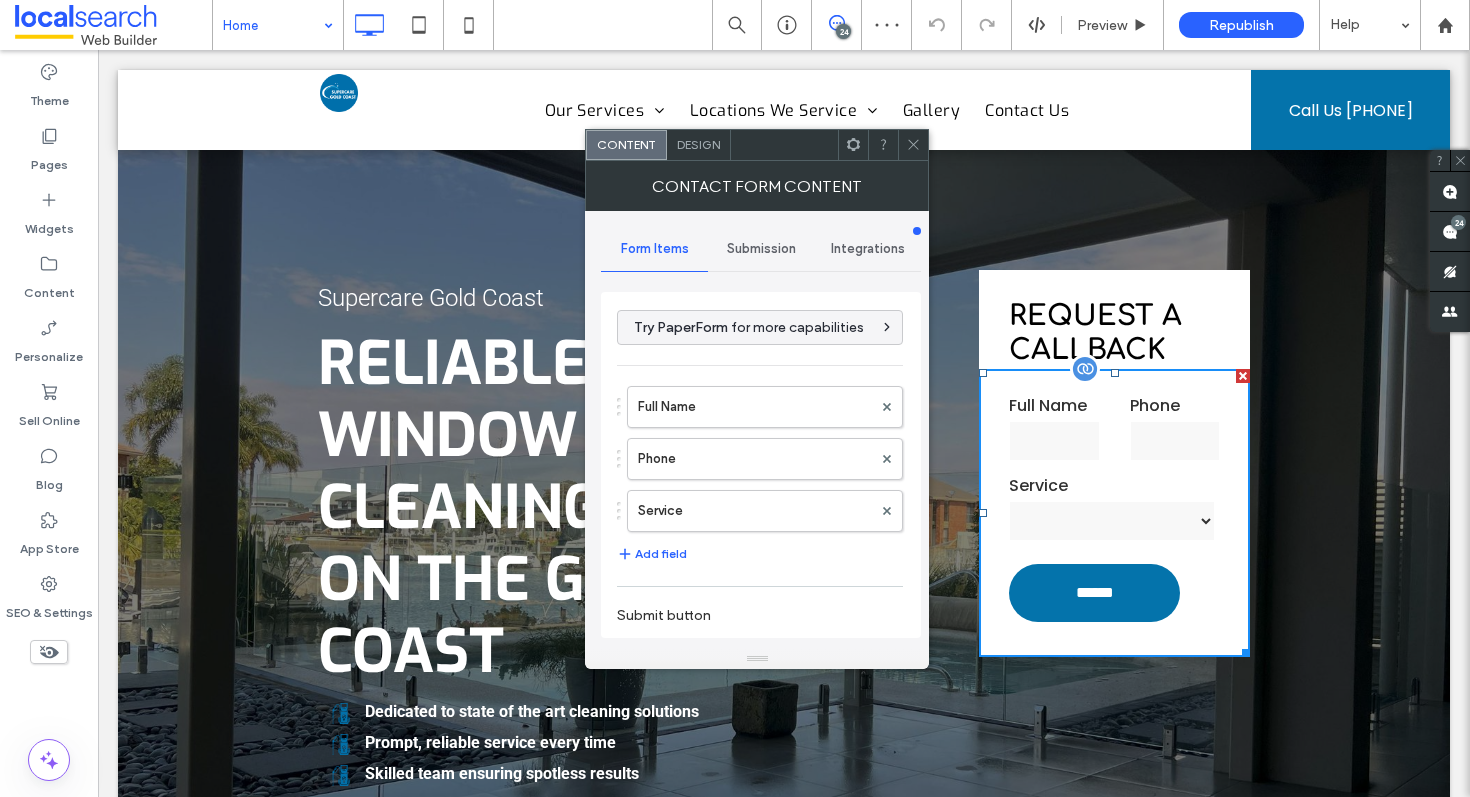 type on "******" 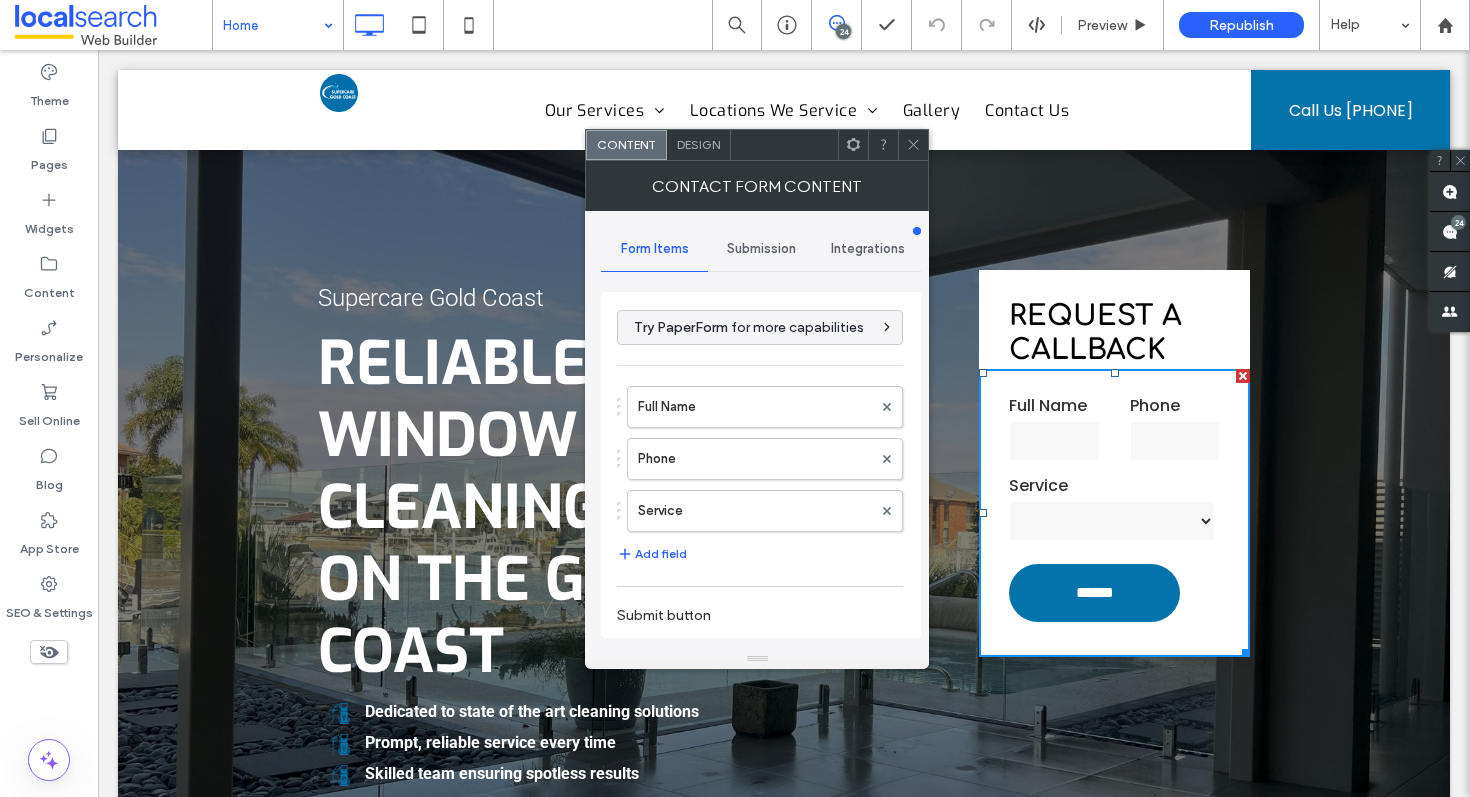 click on "Submission" at bounding box center (761, 249) 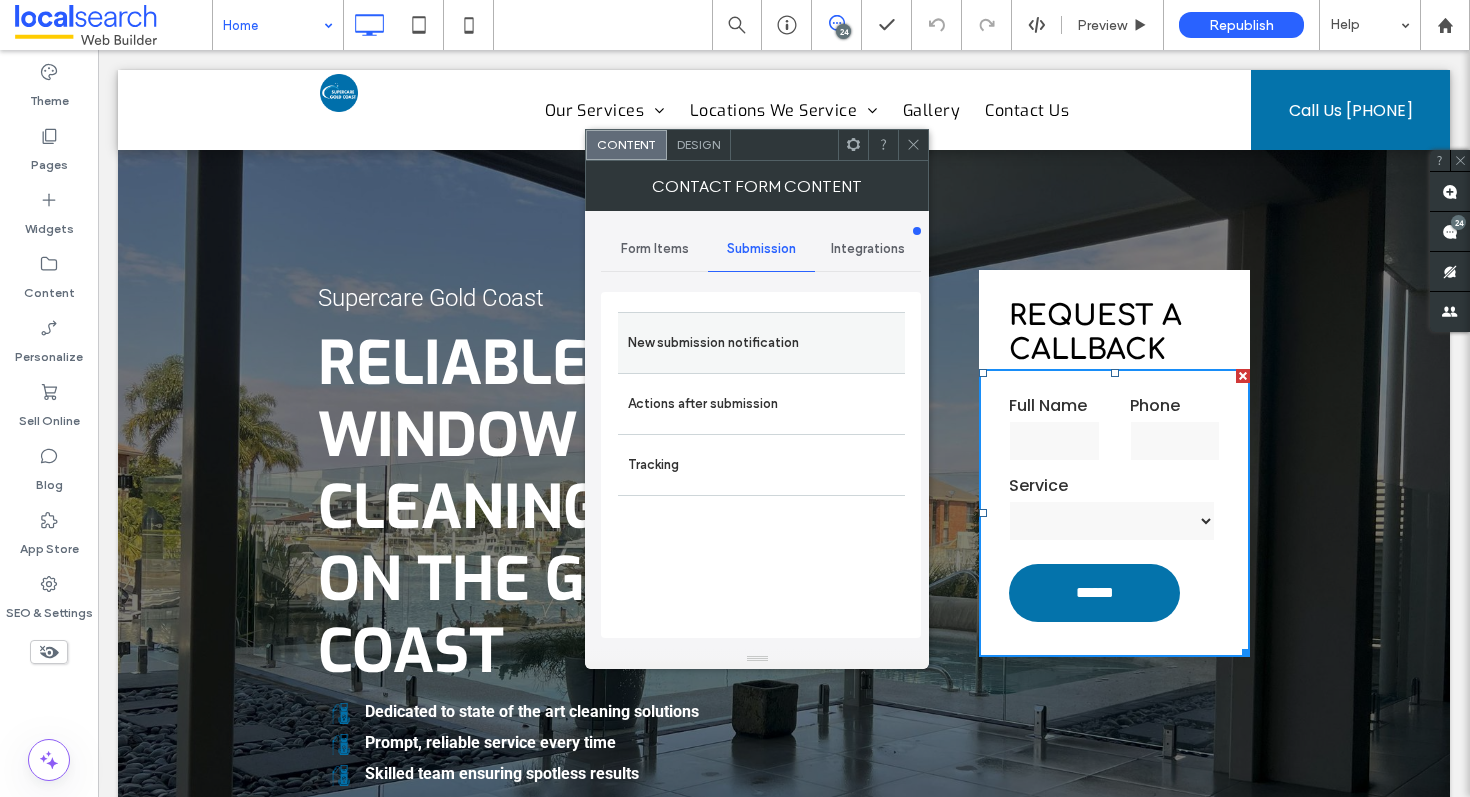 click on "New submission notification" at bounding box center [761, 343] 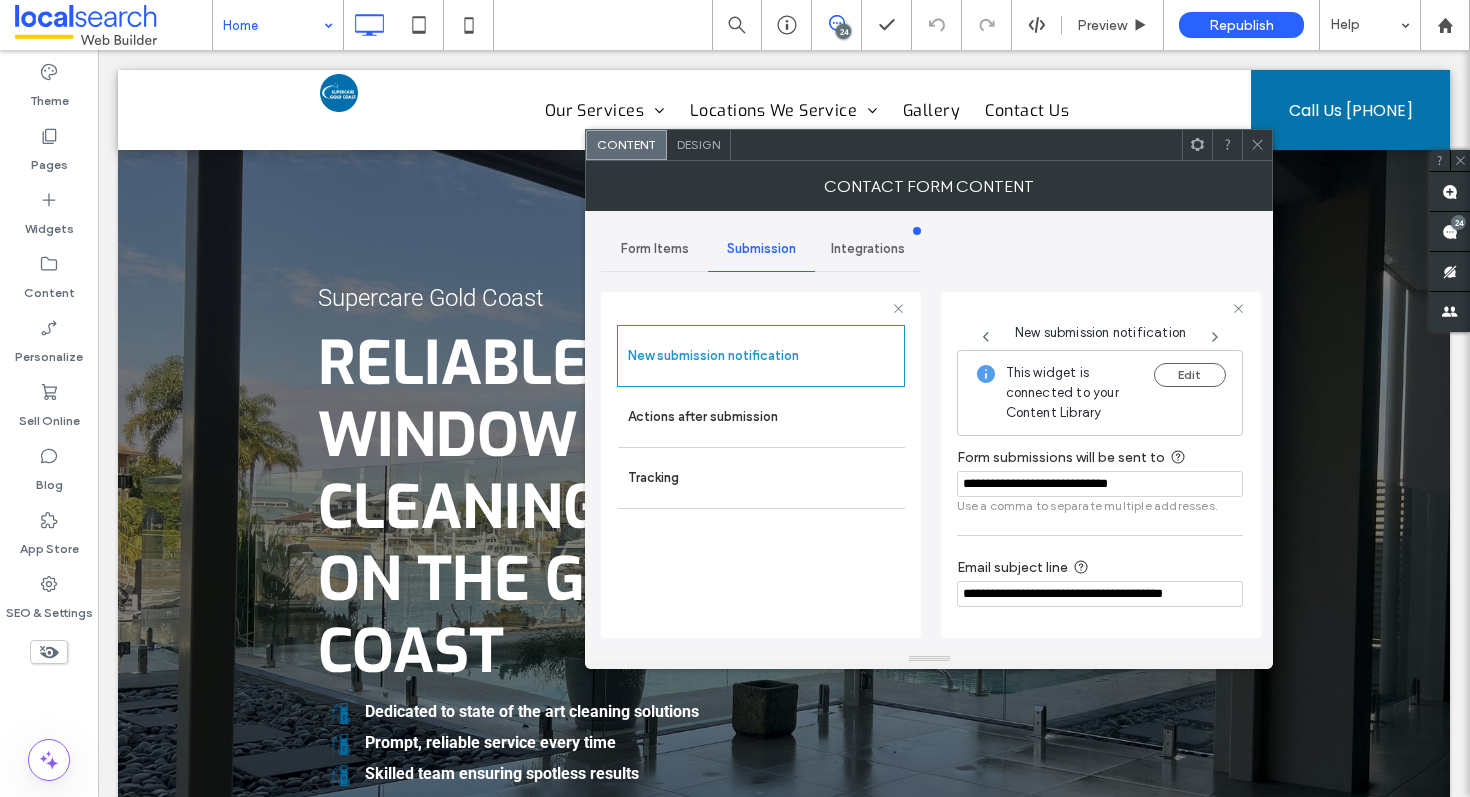 drag, startPoint x: 1257, startPoint y: 147, endPoint x: 1000, endPoint y: 67, distance: 269.1635 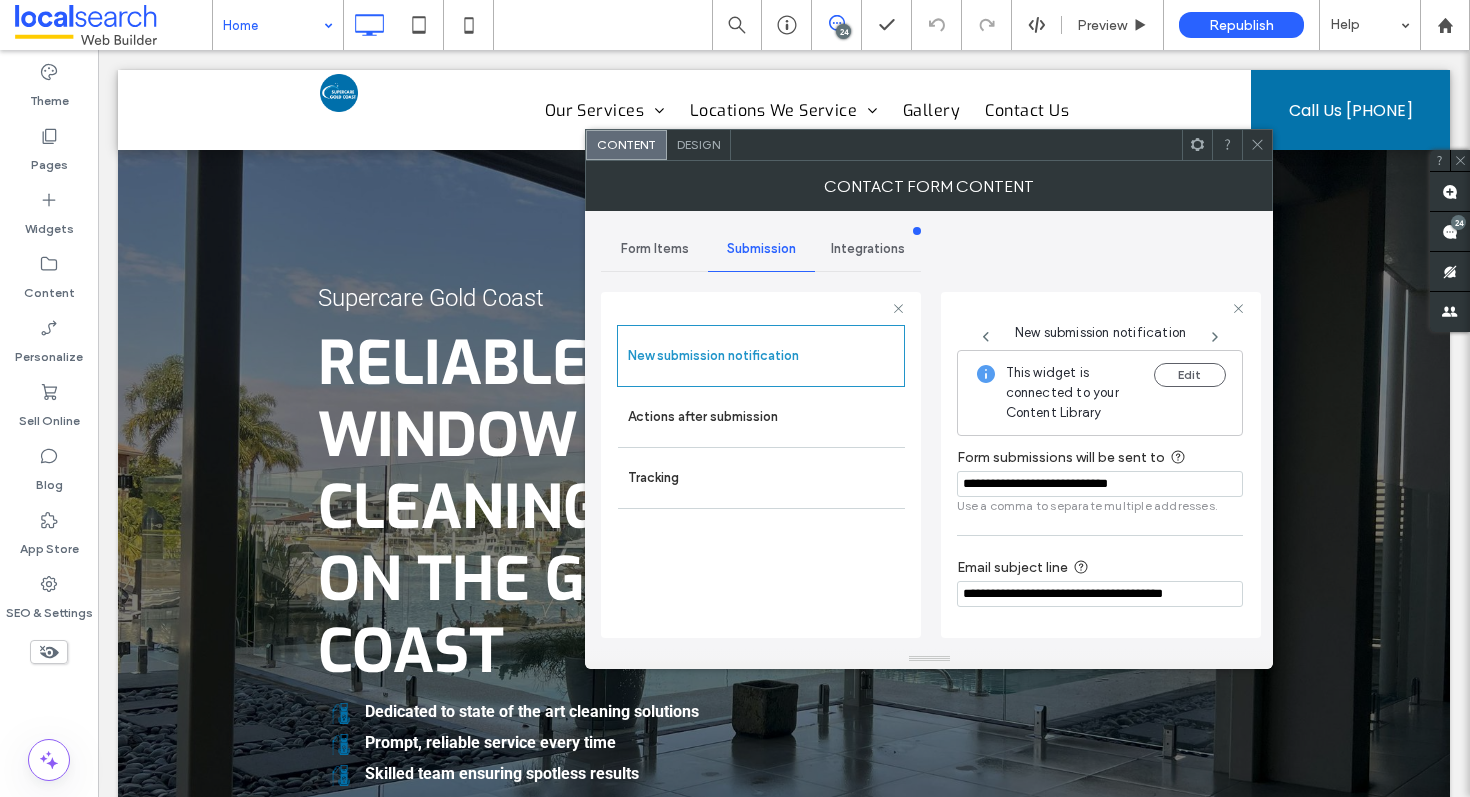 click 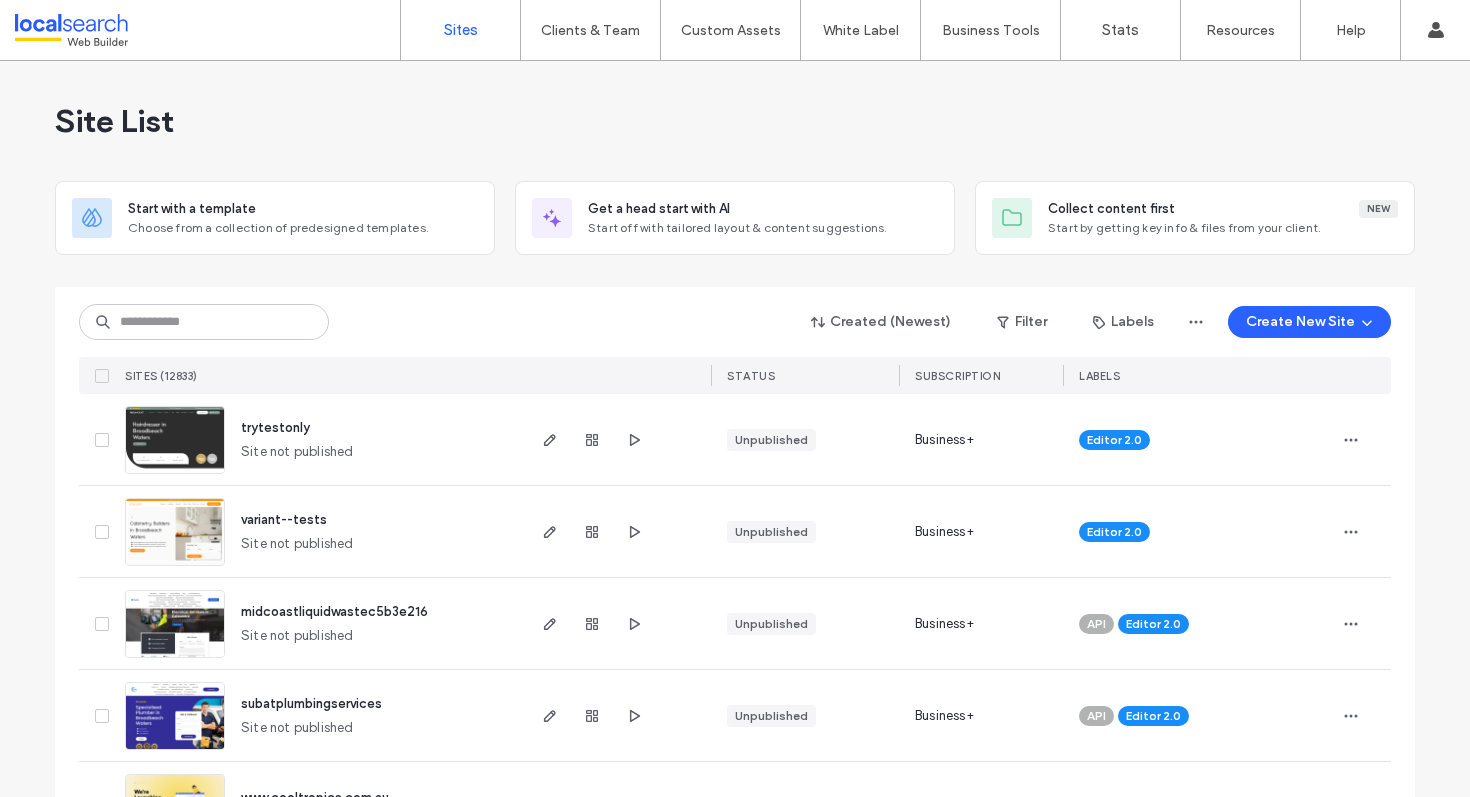 scroll, scrollTop: 0, scrollLeft: 0, axis: both 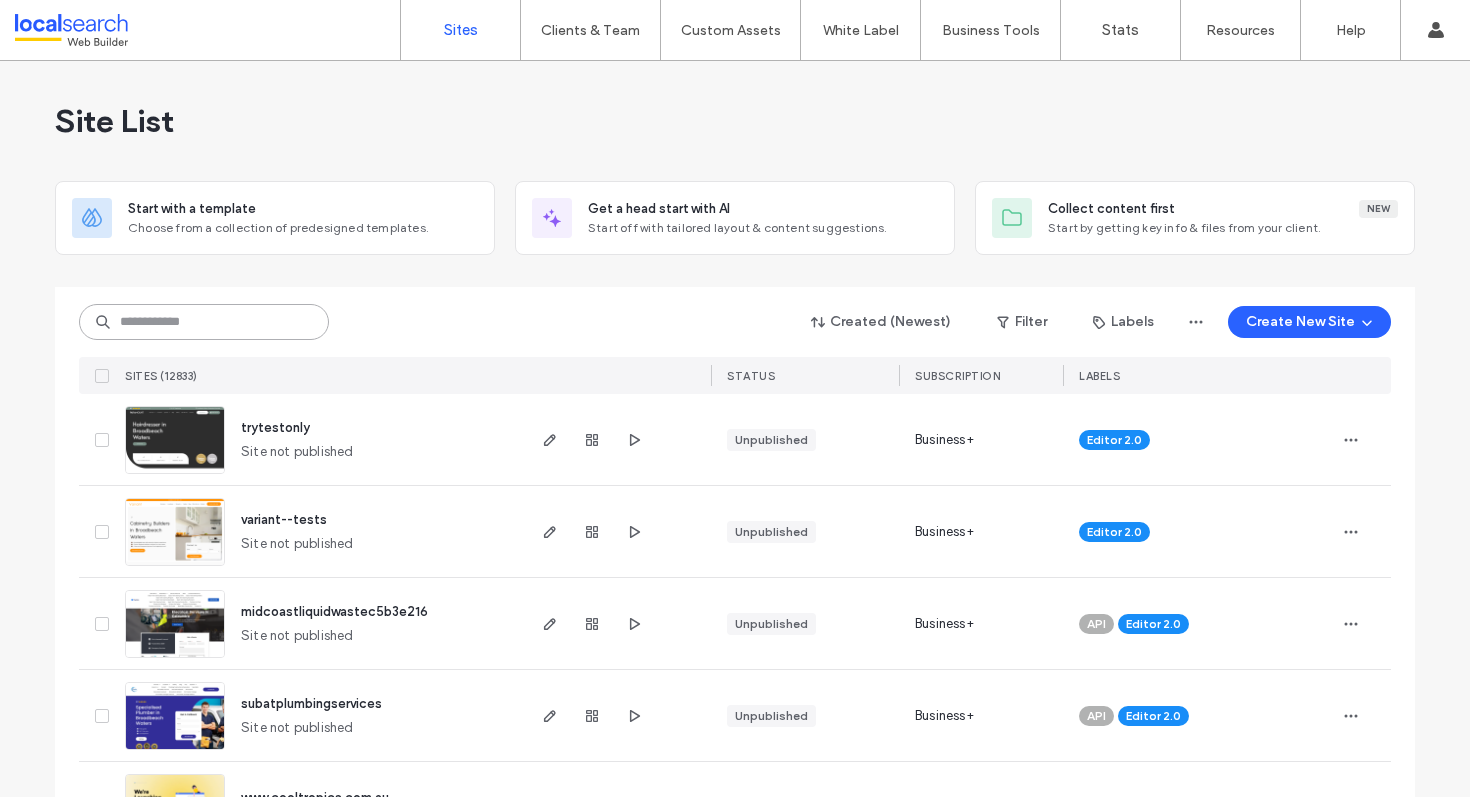 click at bounding box center (204, 322) 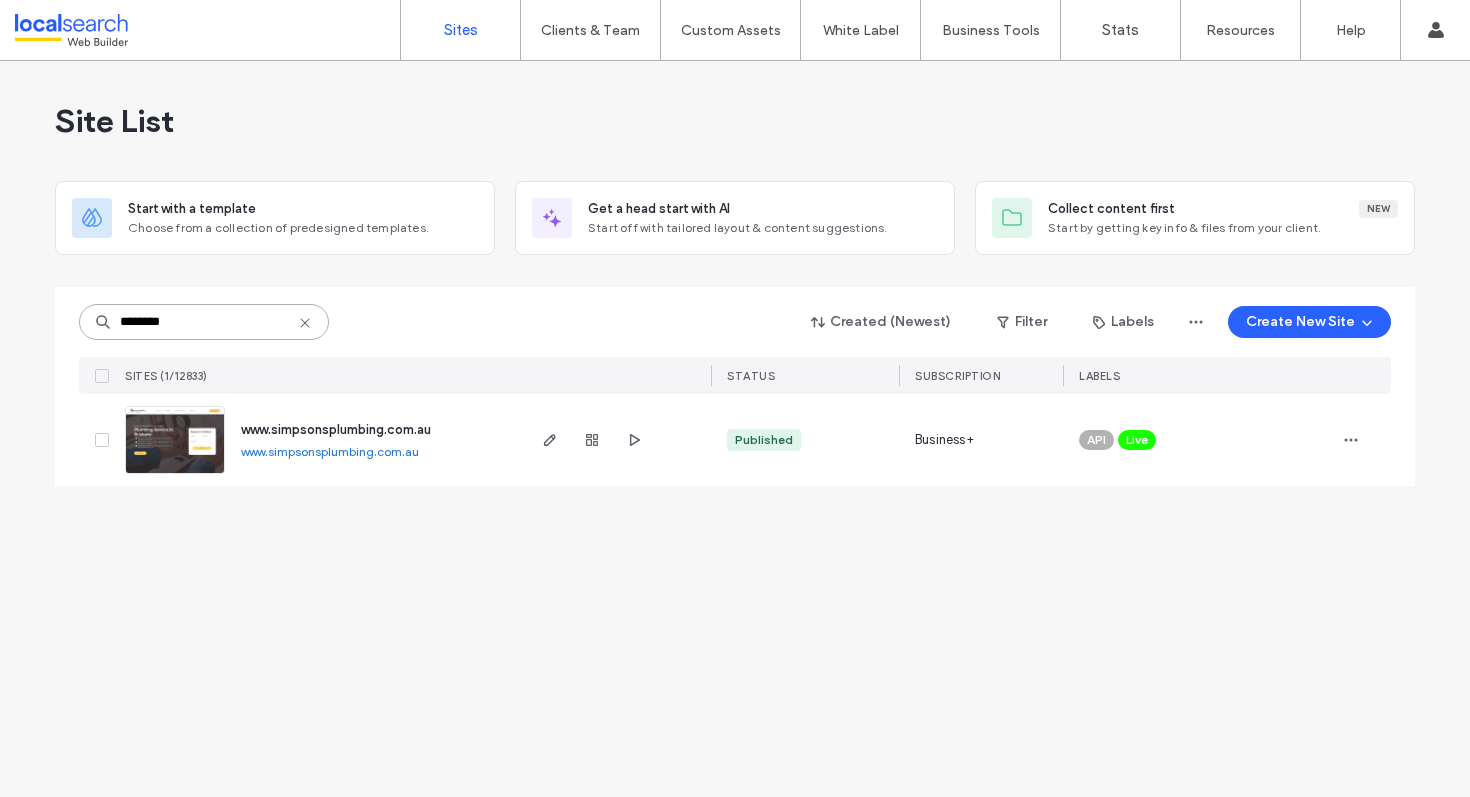 type on "********" 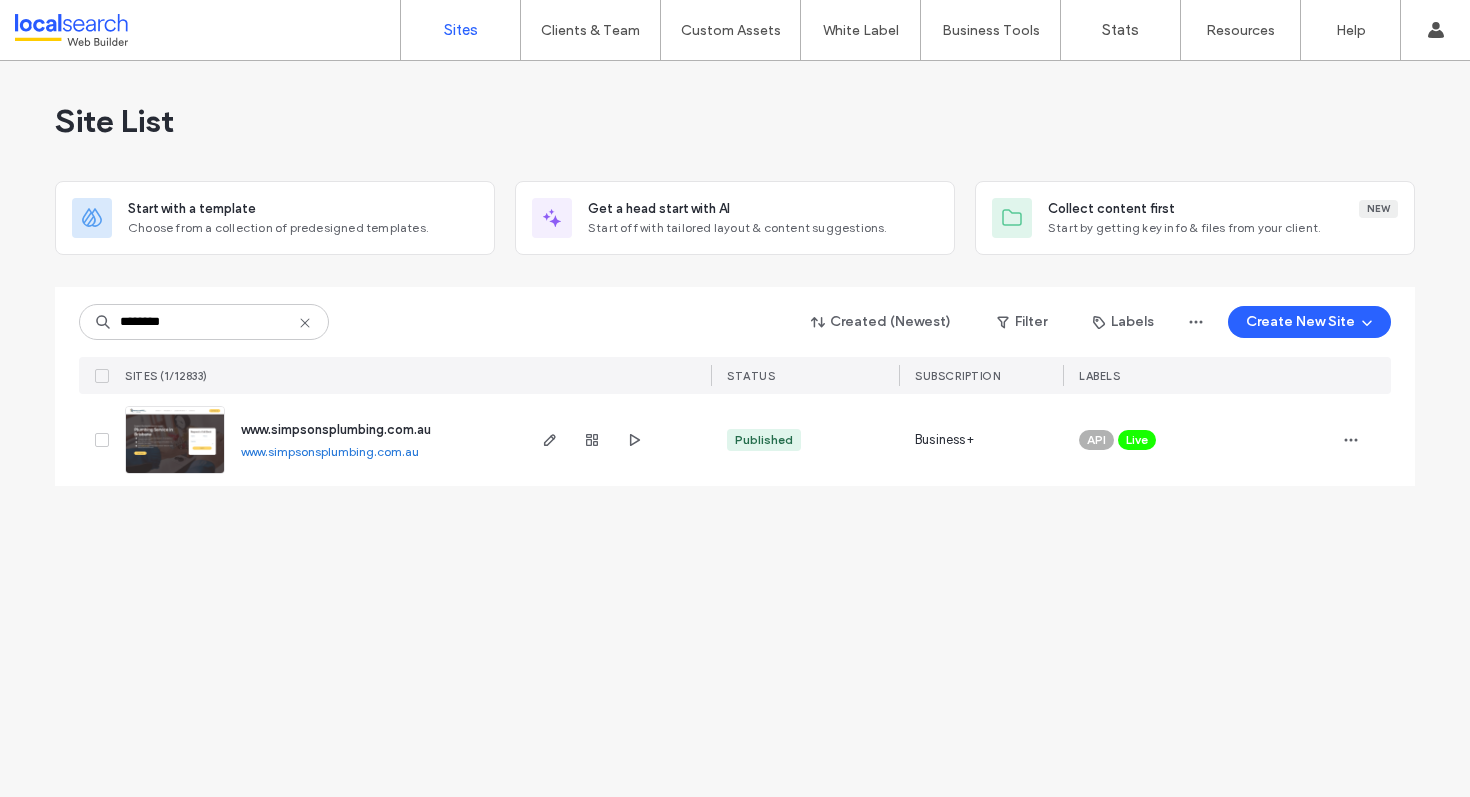 click at bounding box center [616, 440] 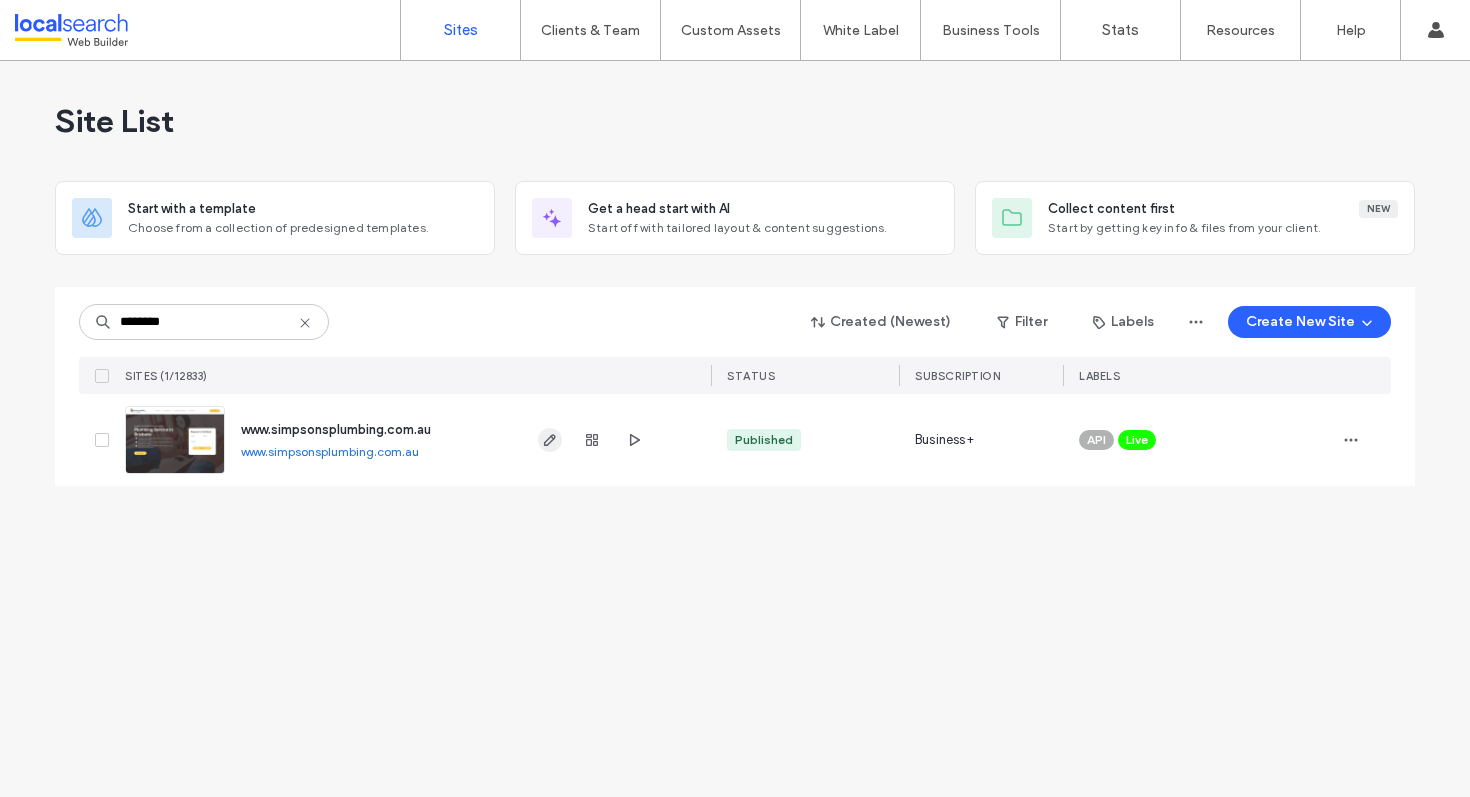 click 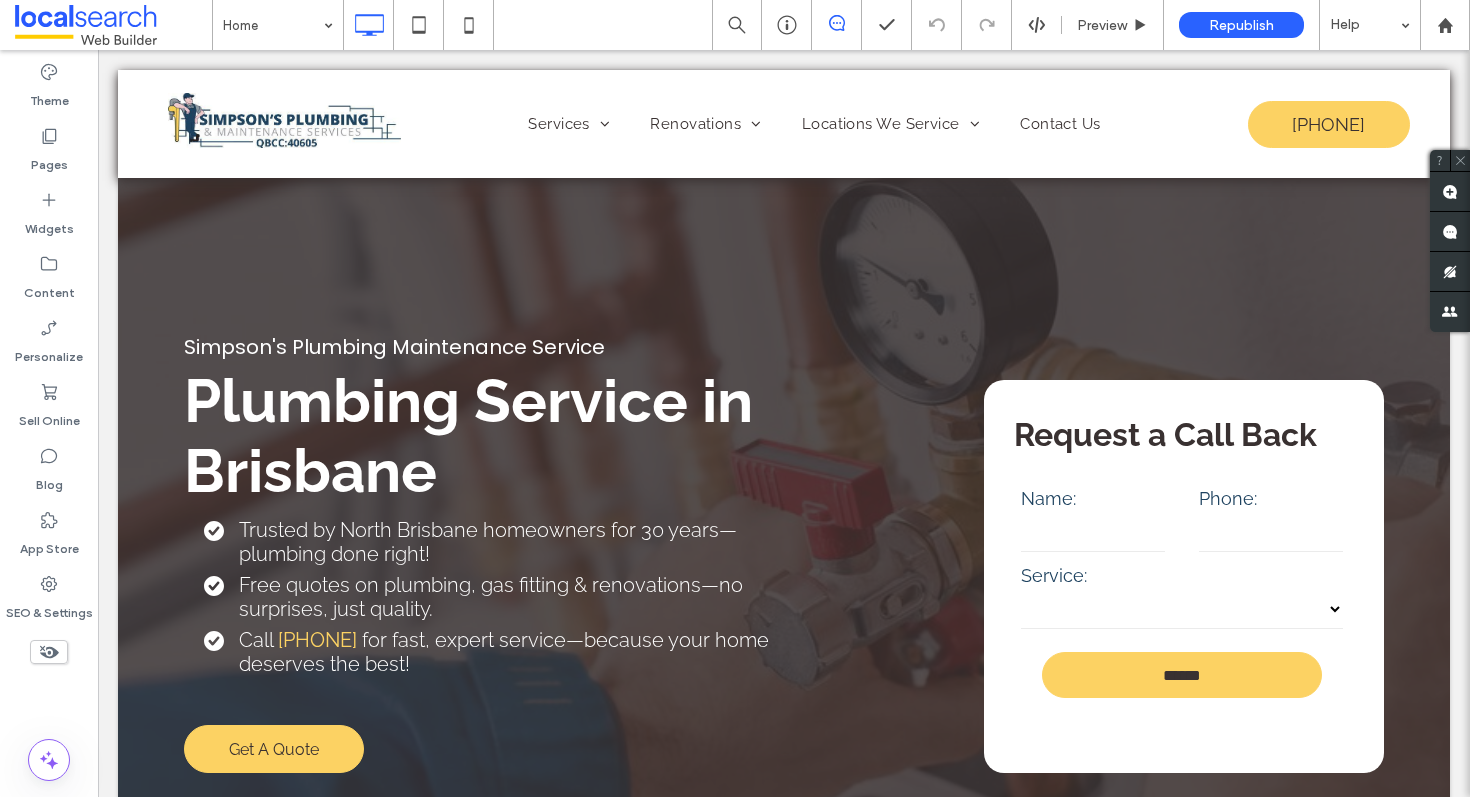 scroll, scrollTop: 0, scrollLeft: 0, axis: both 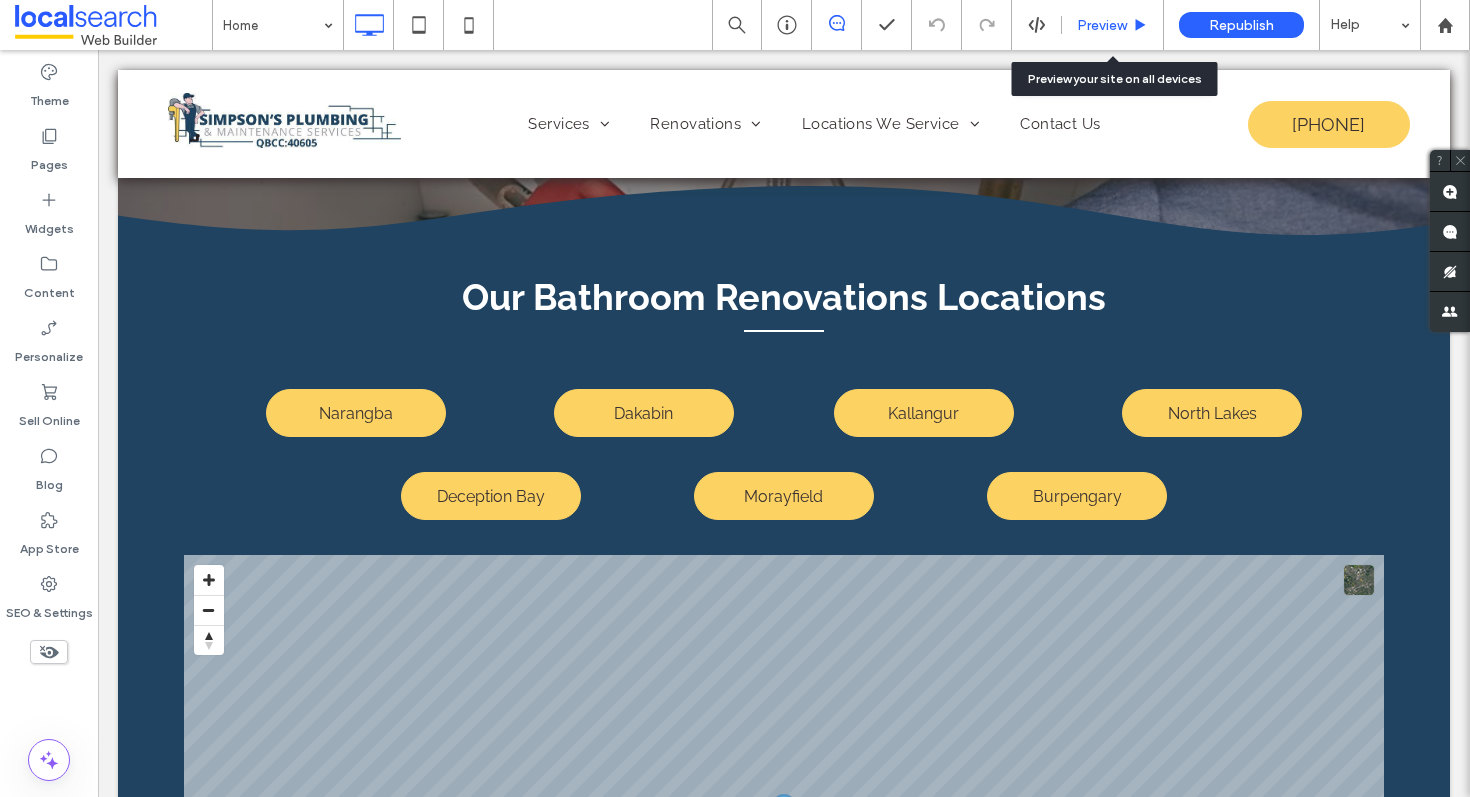 click on "Preview" at bounding box center (1113, 25) 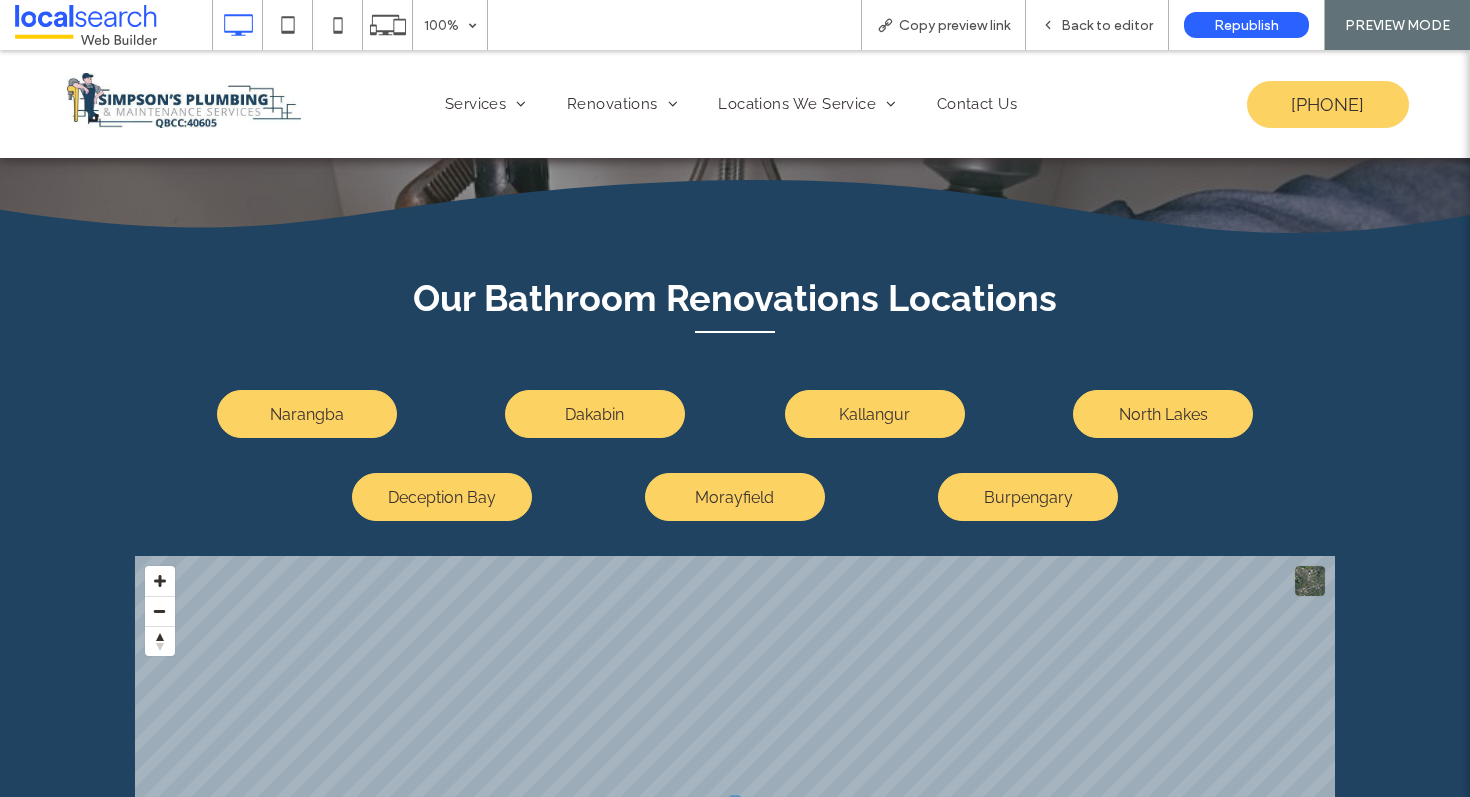 scroll, scrollTop: 6419, scrollLeft: 0, axis: vertical 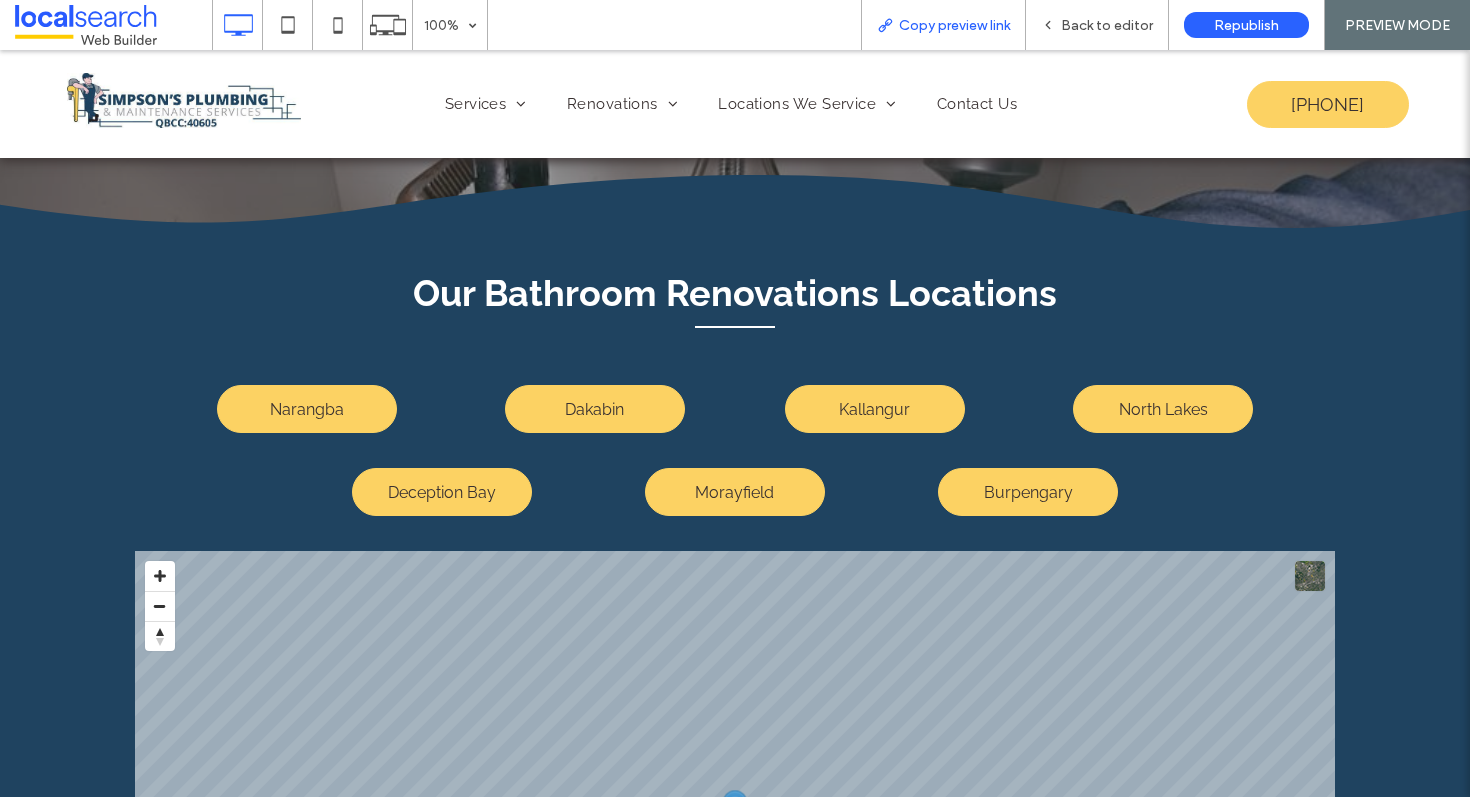 click on "Copy preview link" at bounding box center [954, 25] 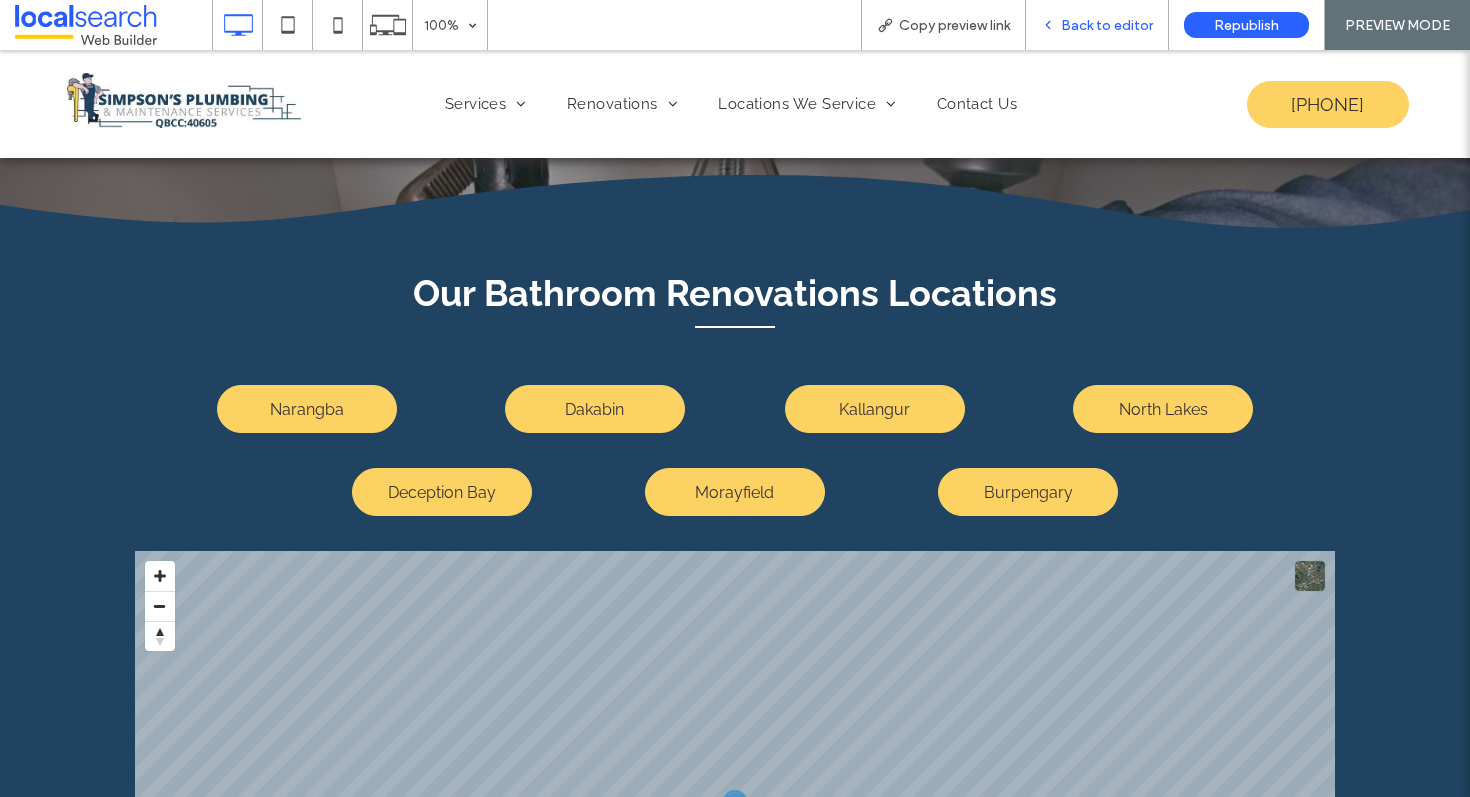 click on "Back to editor" at bounding box center (1107, 25) 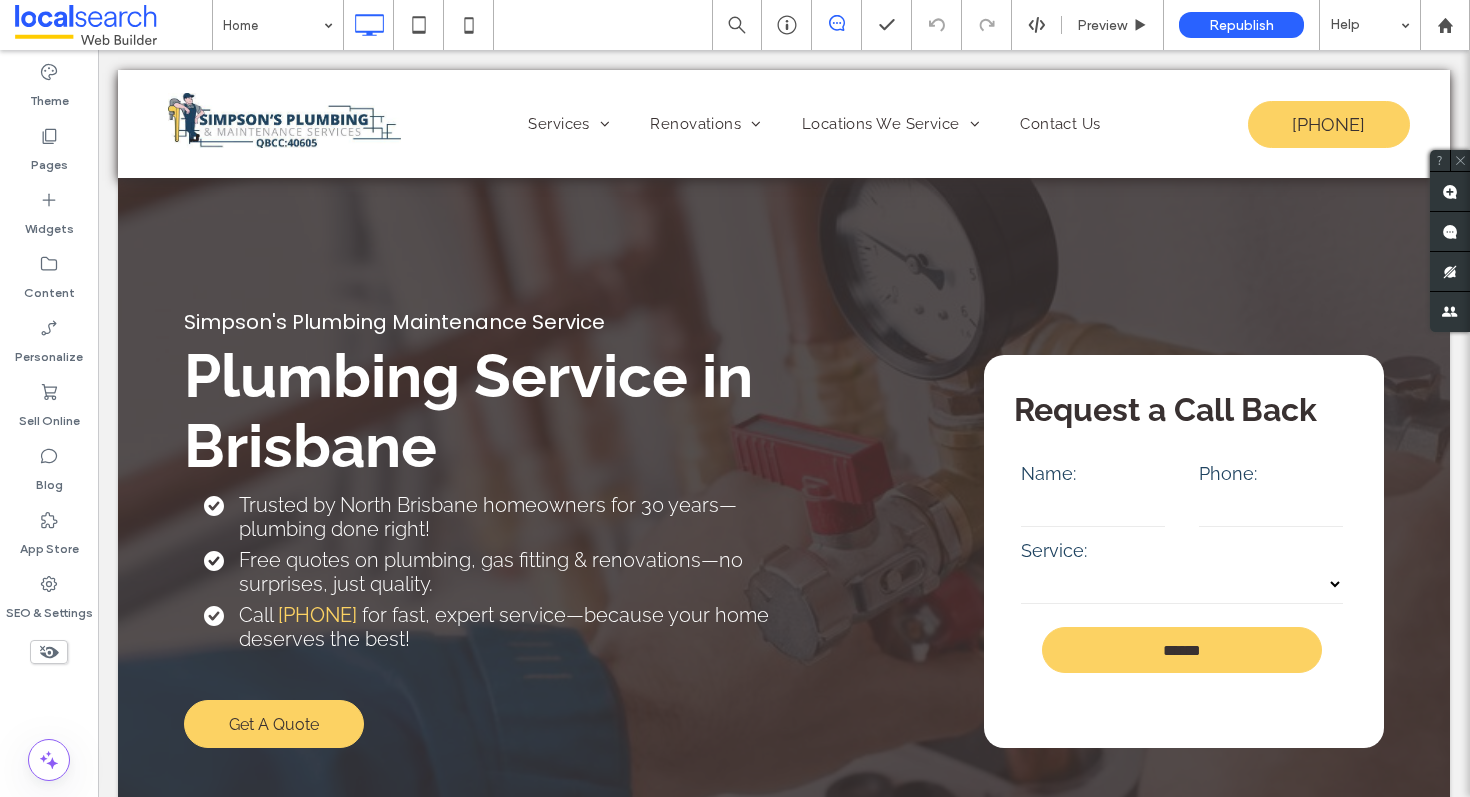 scroll, scrollTop: 0, scrollLeft: 0, axis: both 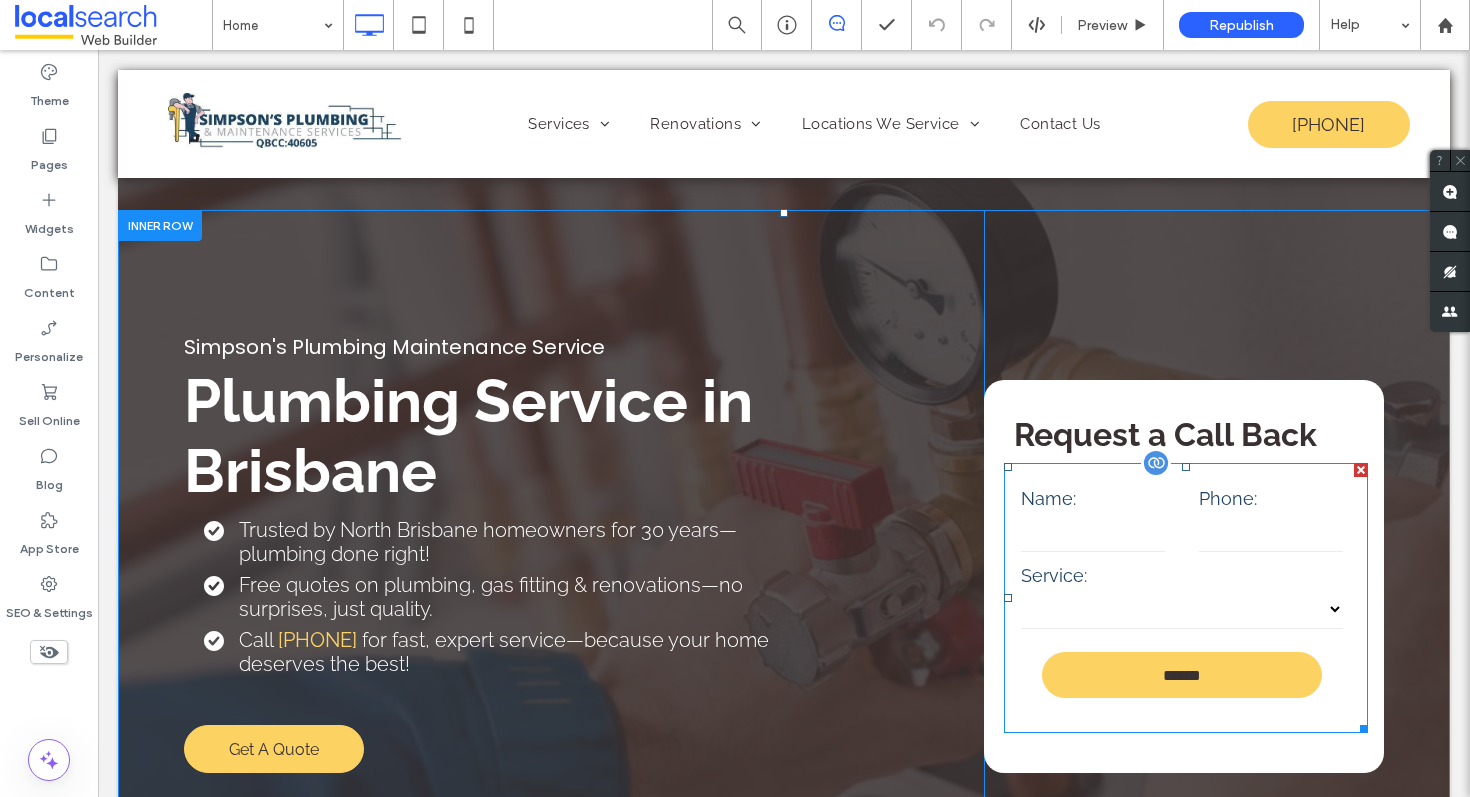 click at bounding box center (1093, 532) 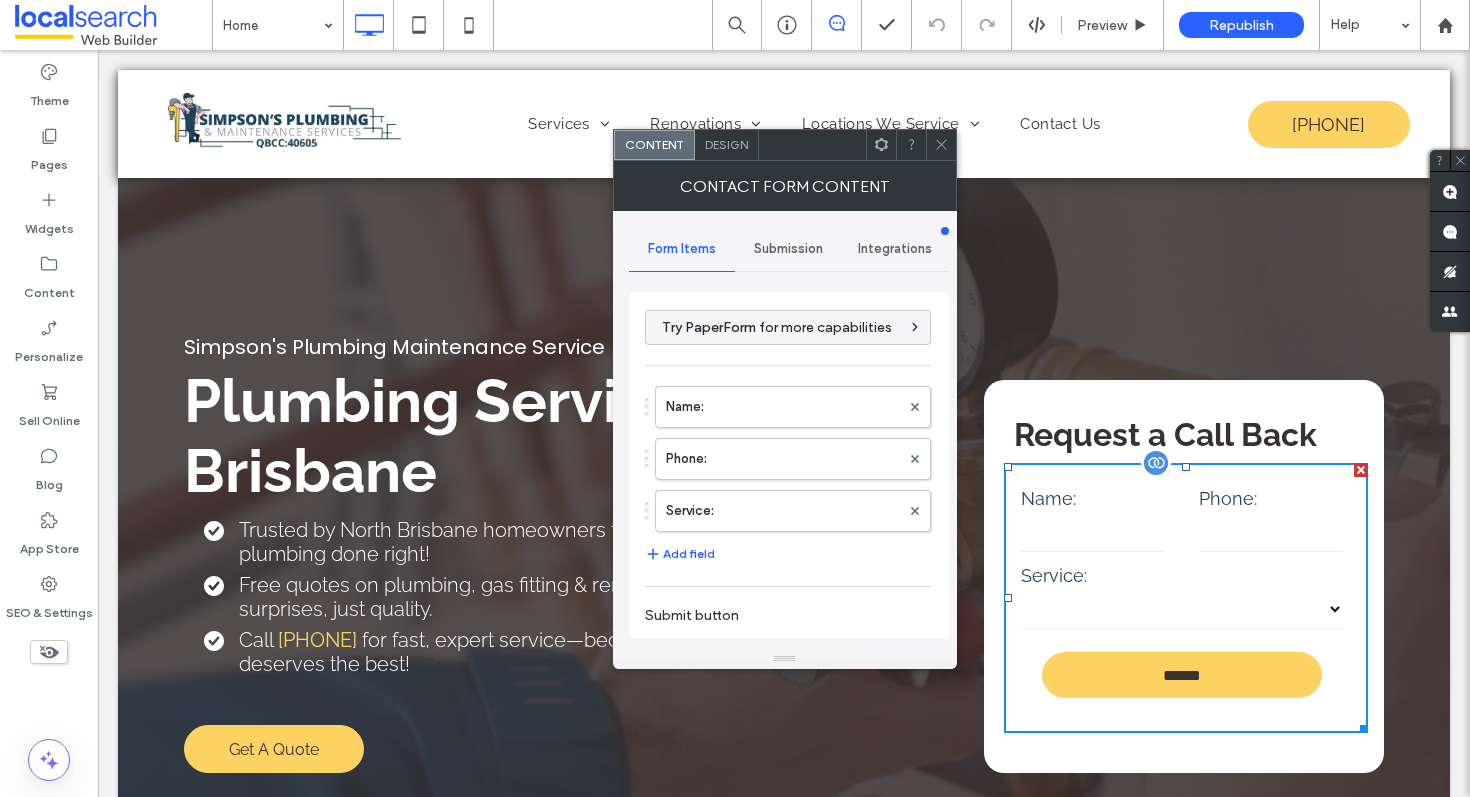 type on "******" 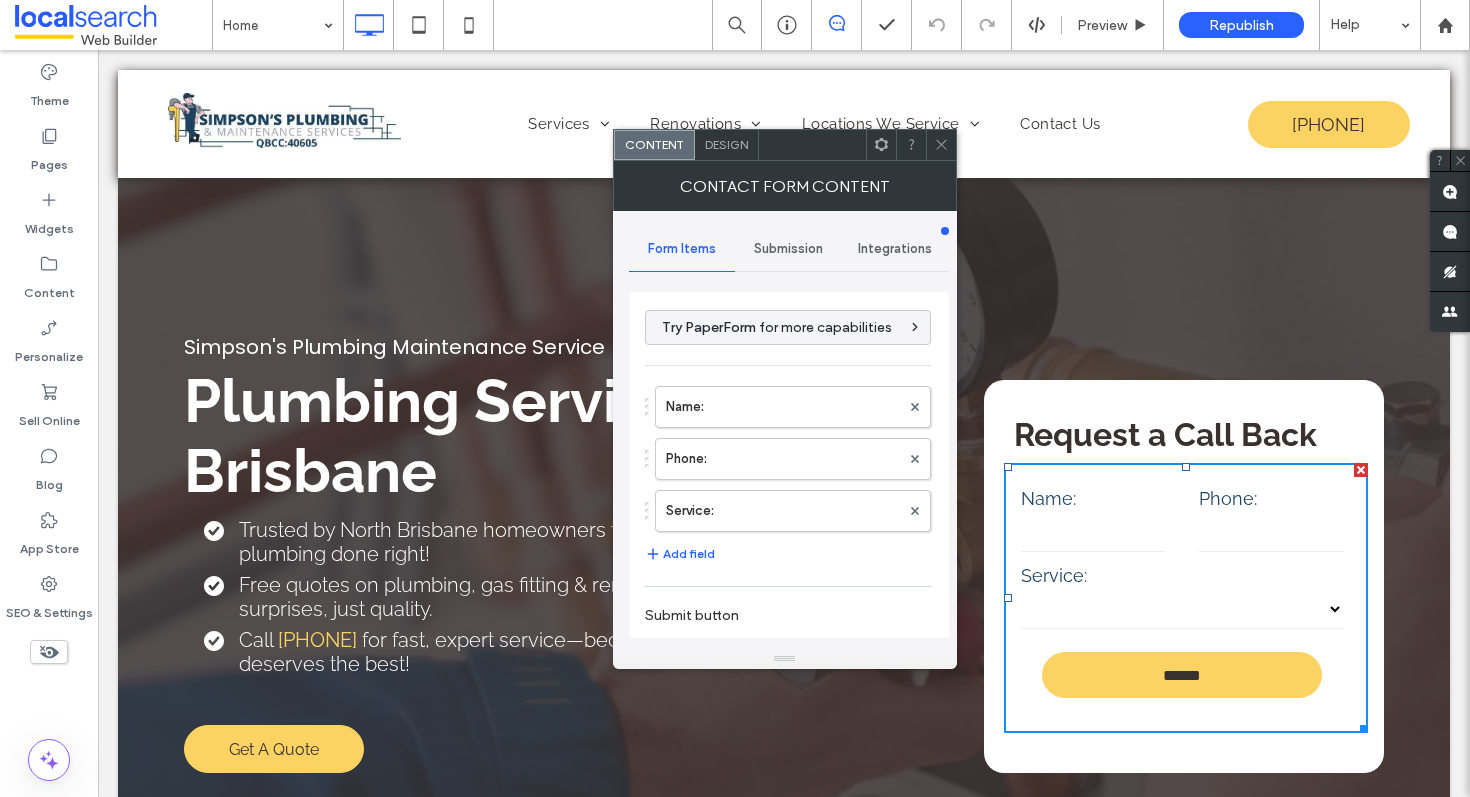 click on "Submission" at bounding box center [788, 249] 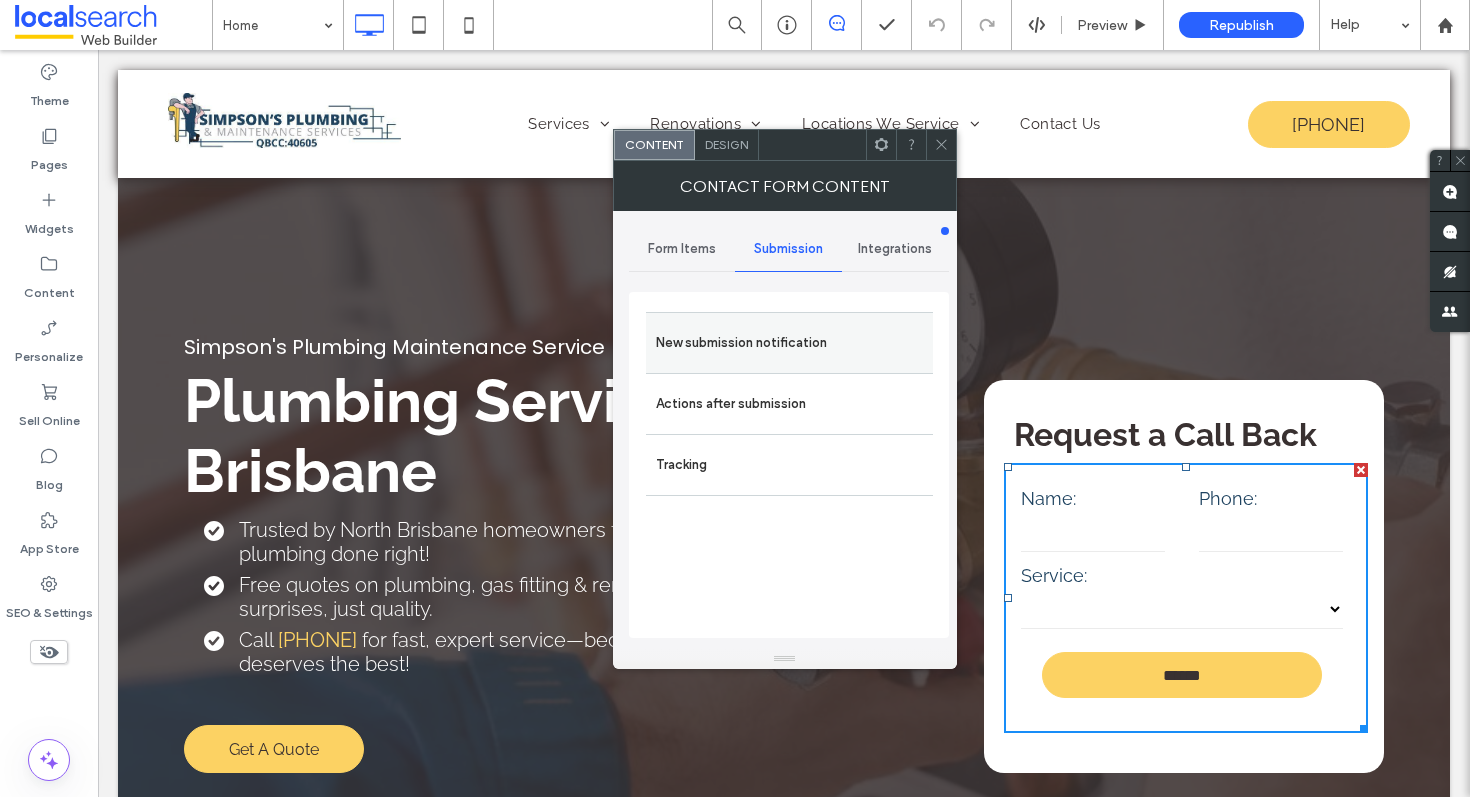 click on "New submission notification" at bounding box center (789, 343) 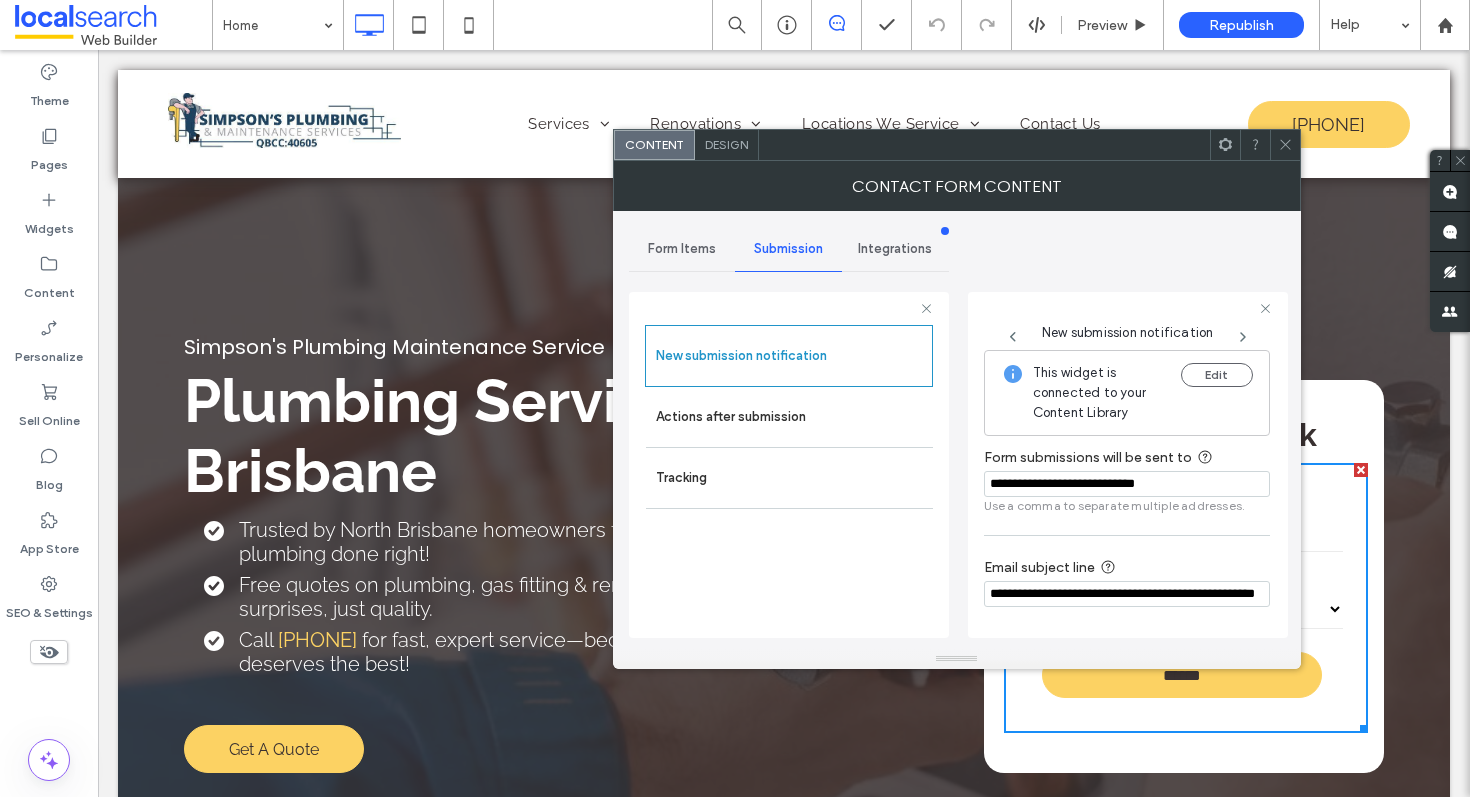 click at bounding box center [1285, 145] 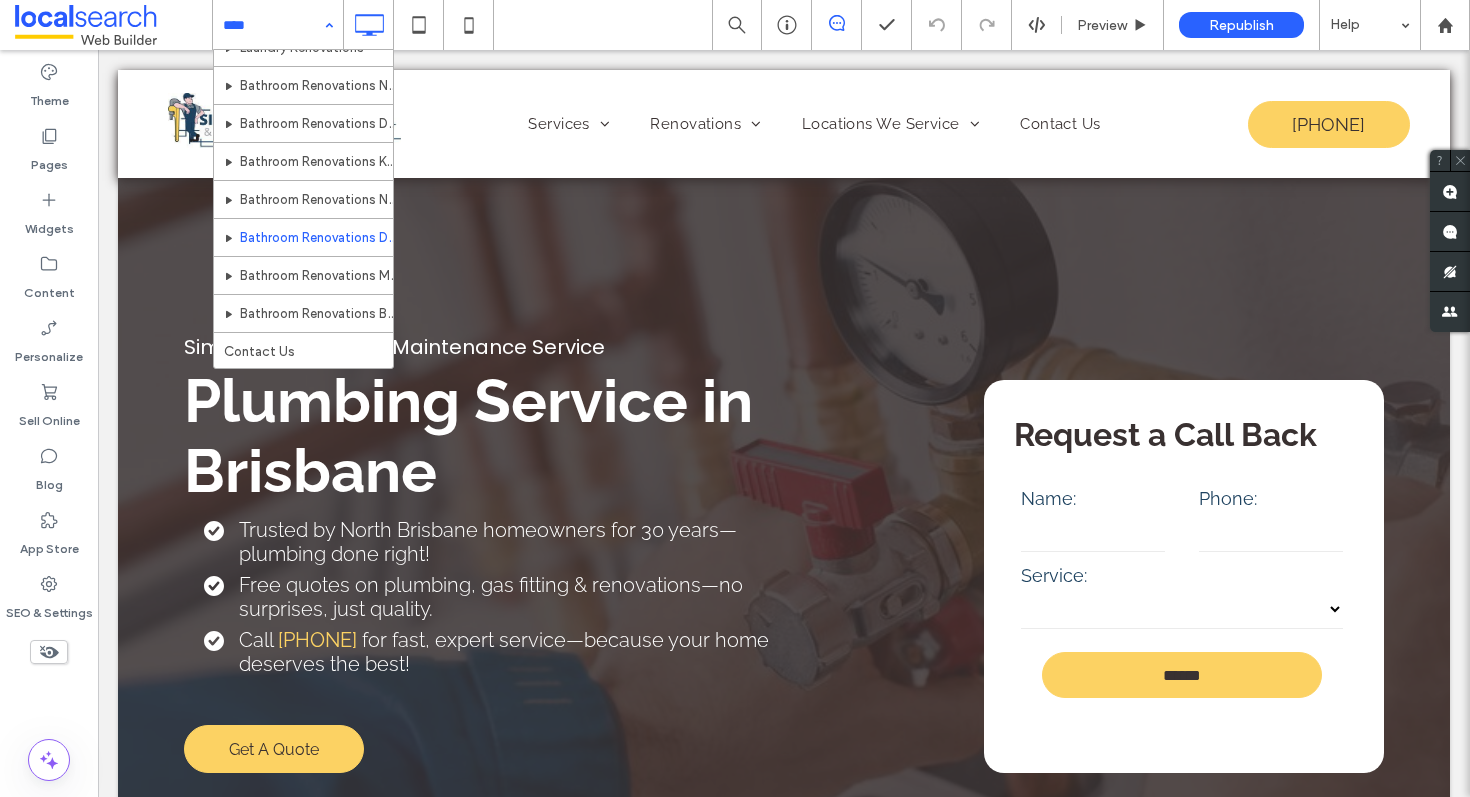 scroll, scrollTop: 420, scrollLeft: 0, axis: vertical 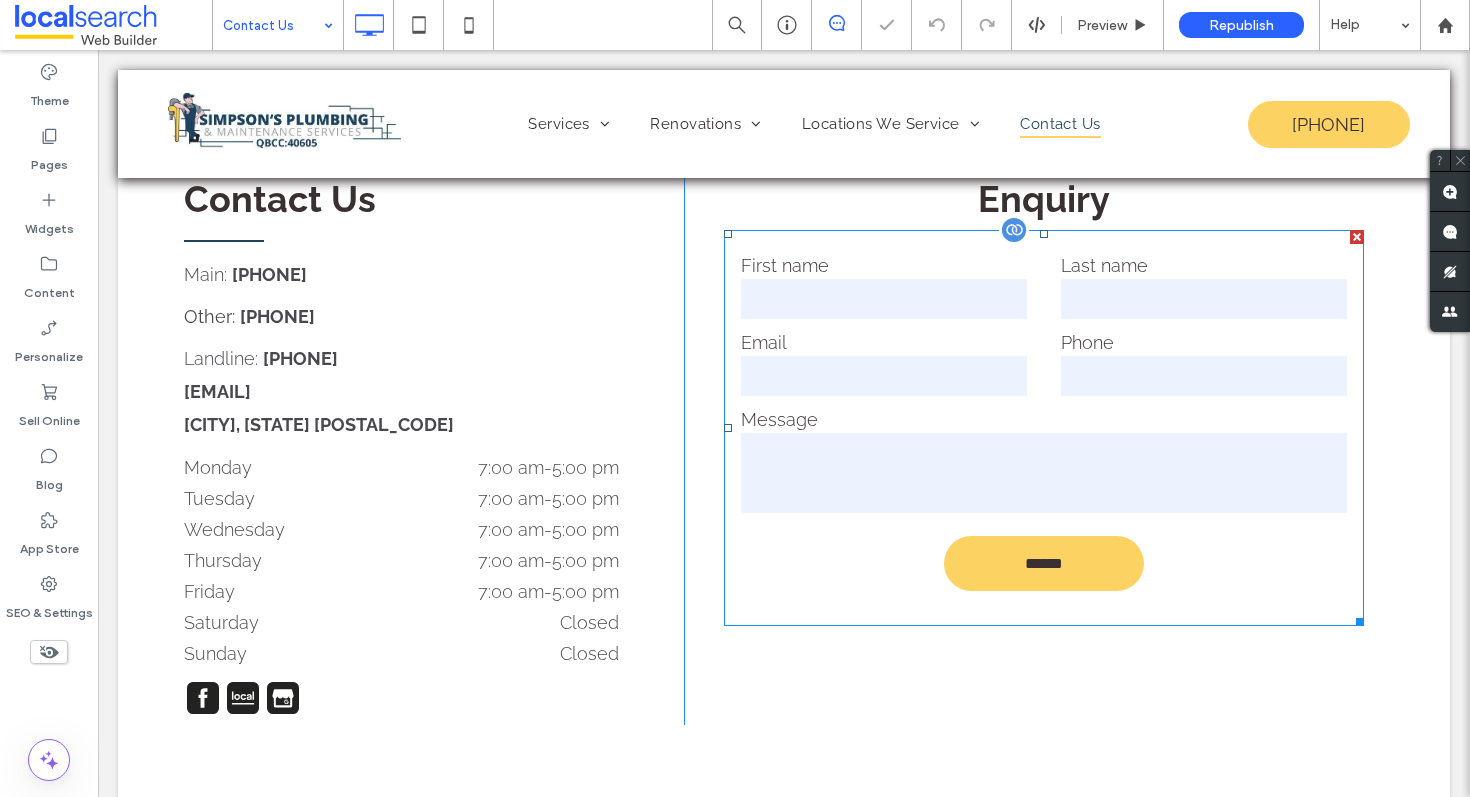 click on "First name
Last name
Email
Phone
Message
******" at bounding box center (1044, 428) 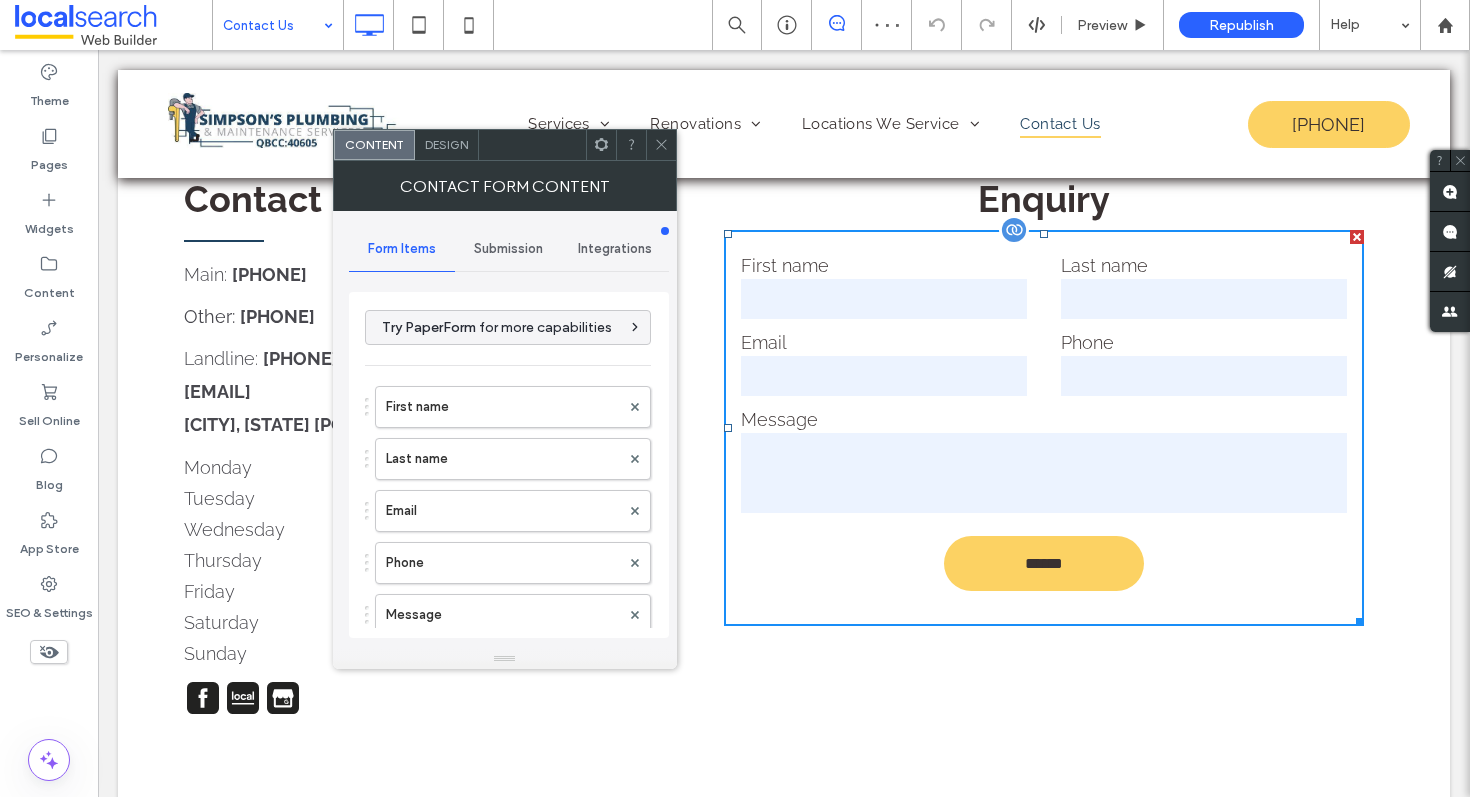 type on "******" 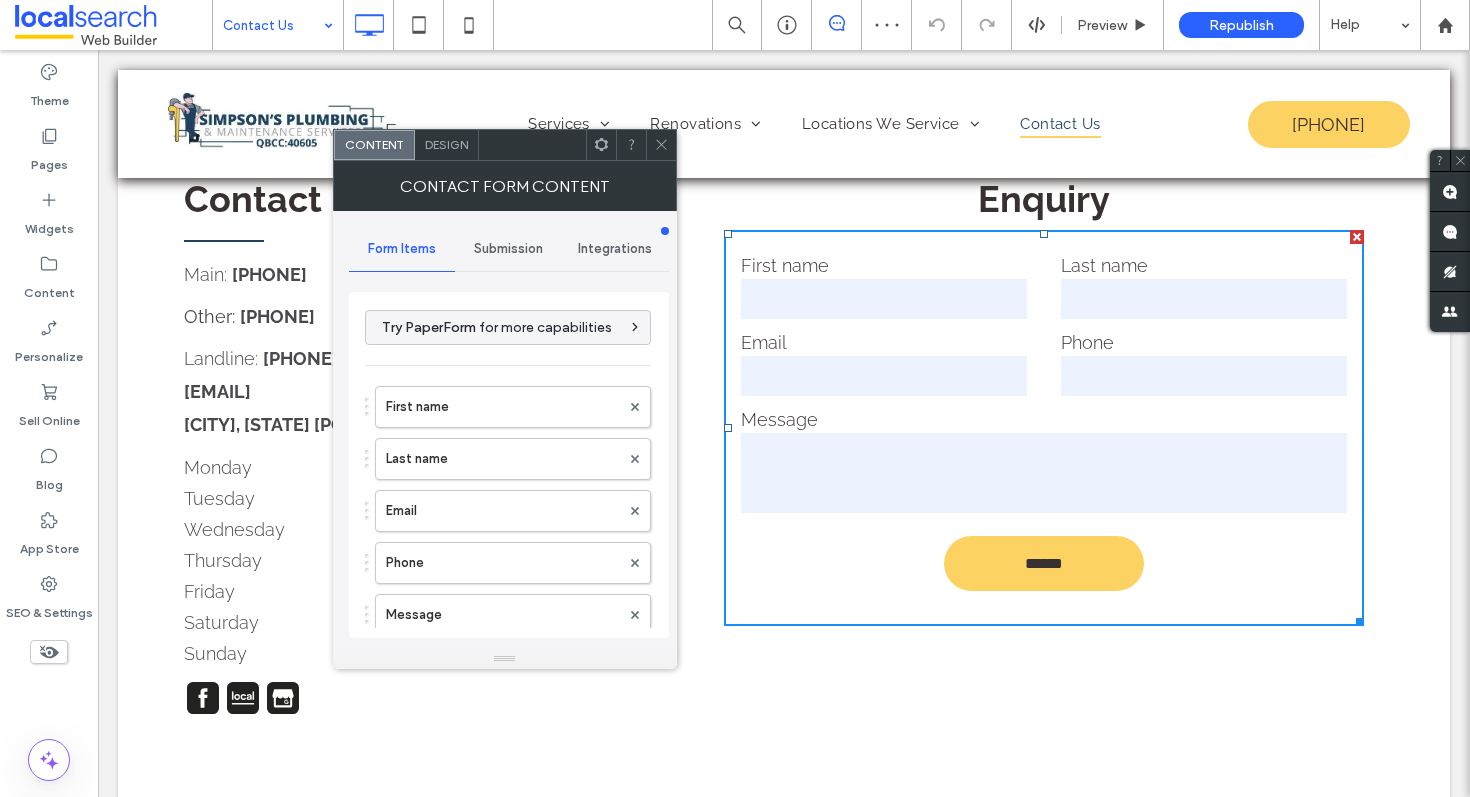 click on "Submission" at bounding box center (508, 249) 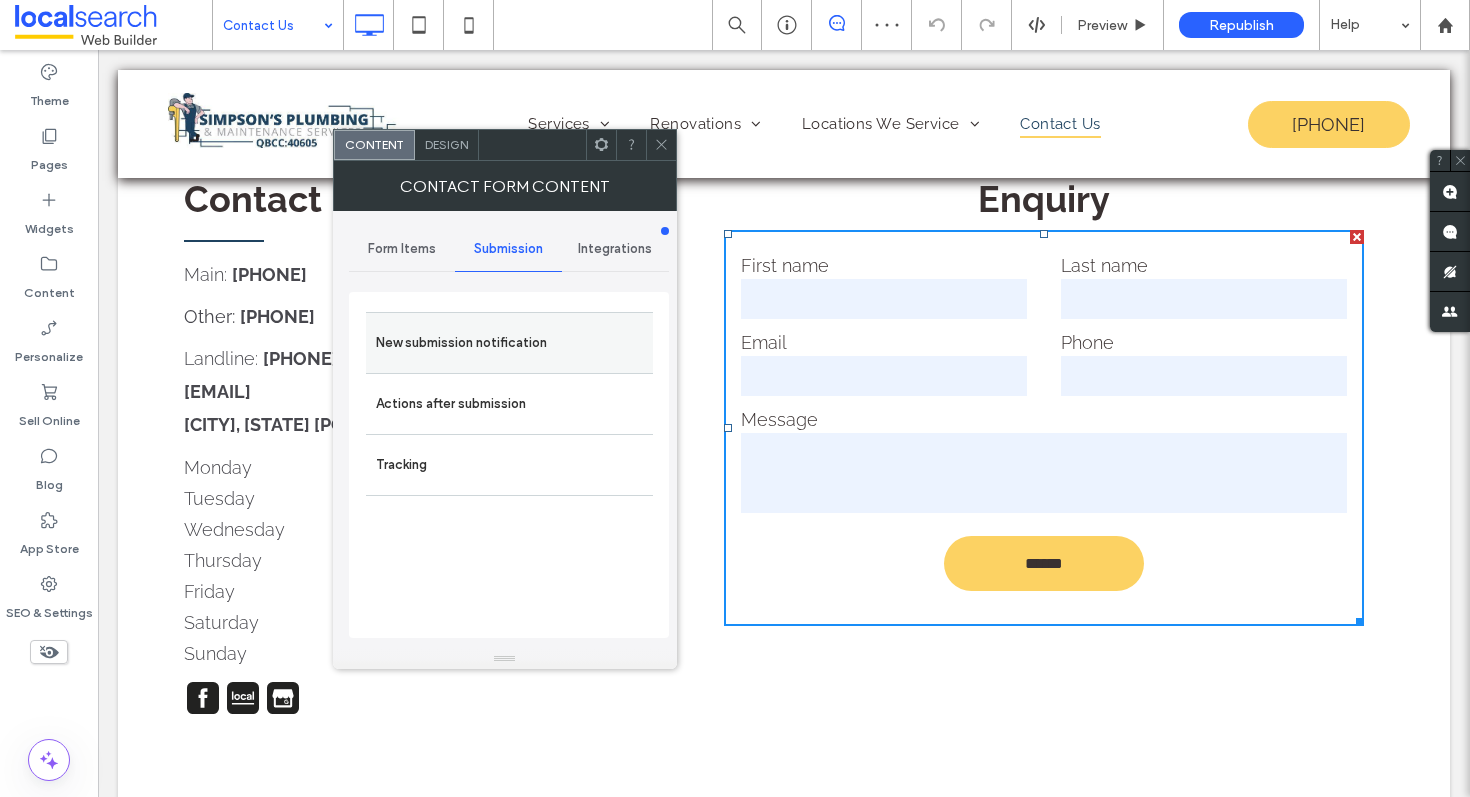 click on "New submission notification" at bounding box center [509, 343] 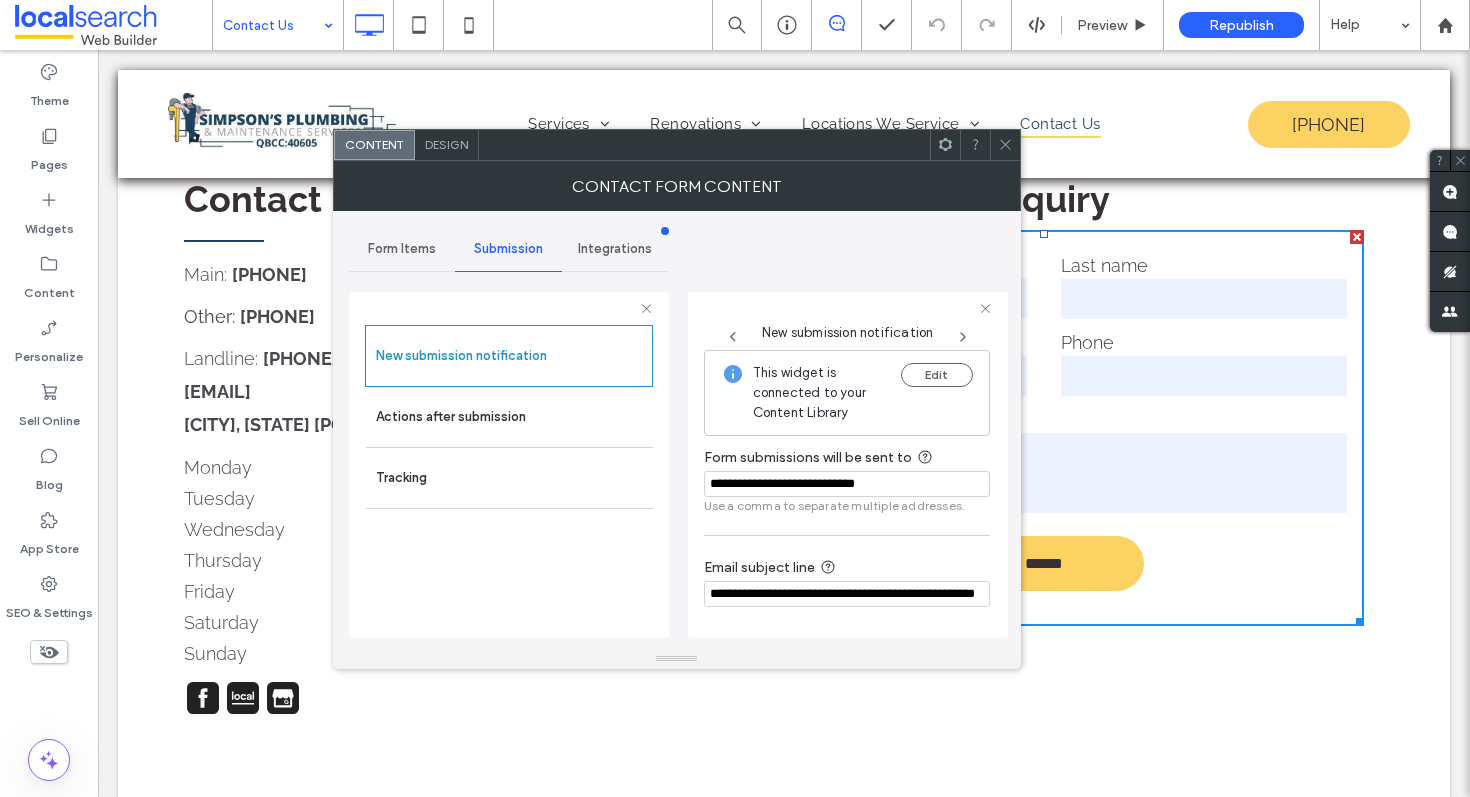 click at bounding box center [1005, 145] 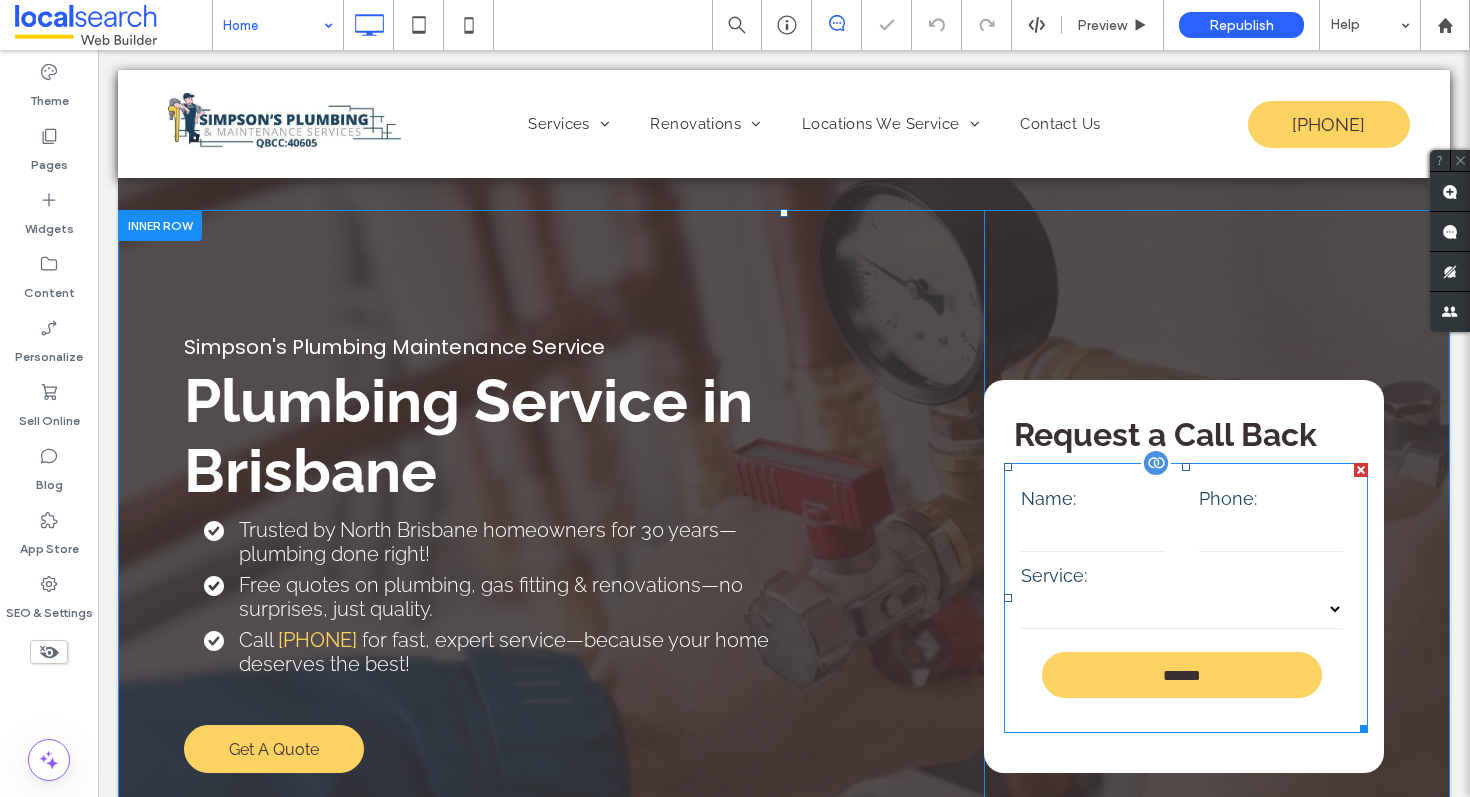 scroll, scrollTop: 0, scrollLeft: 0, axis: both 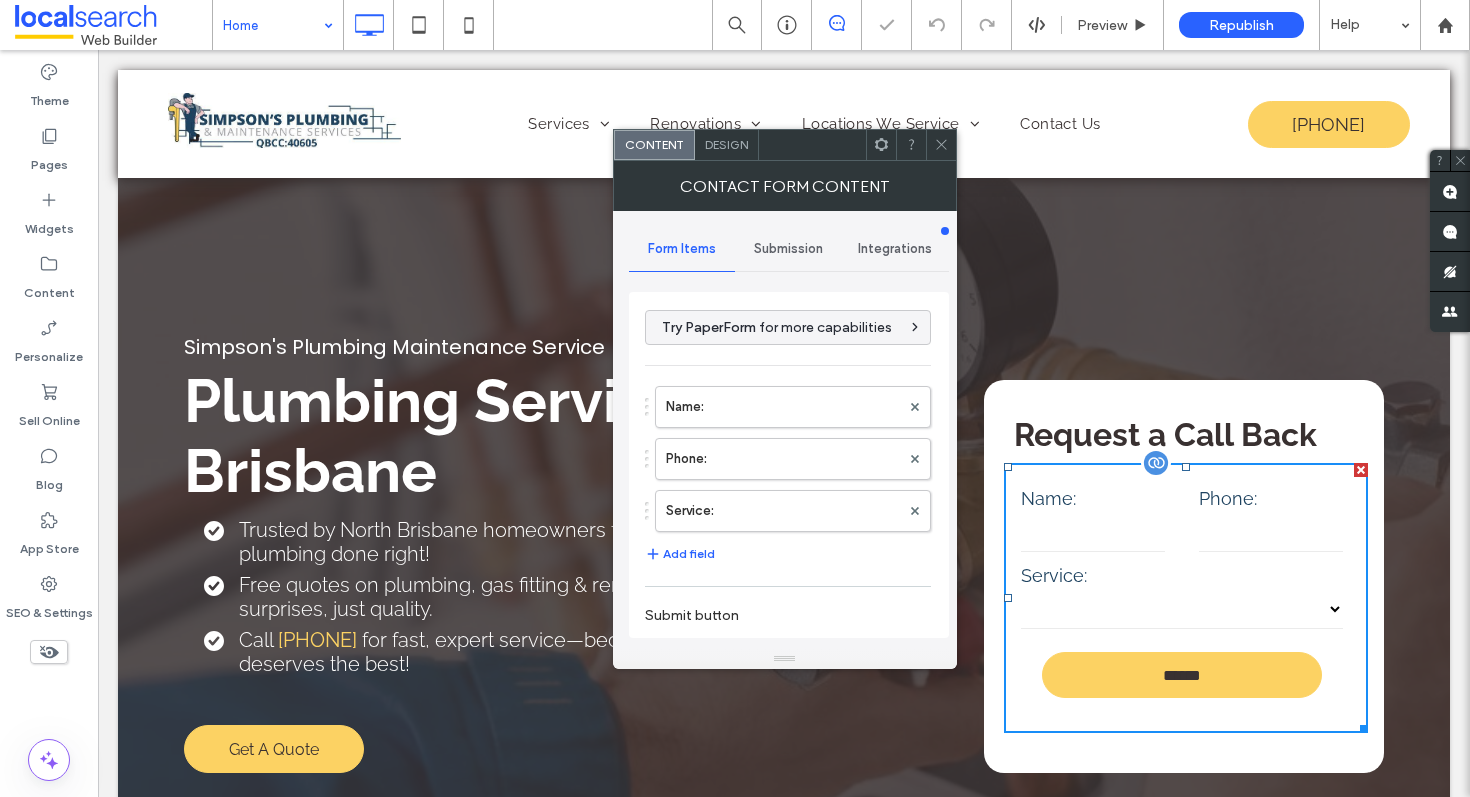 type on "******" 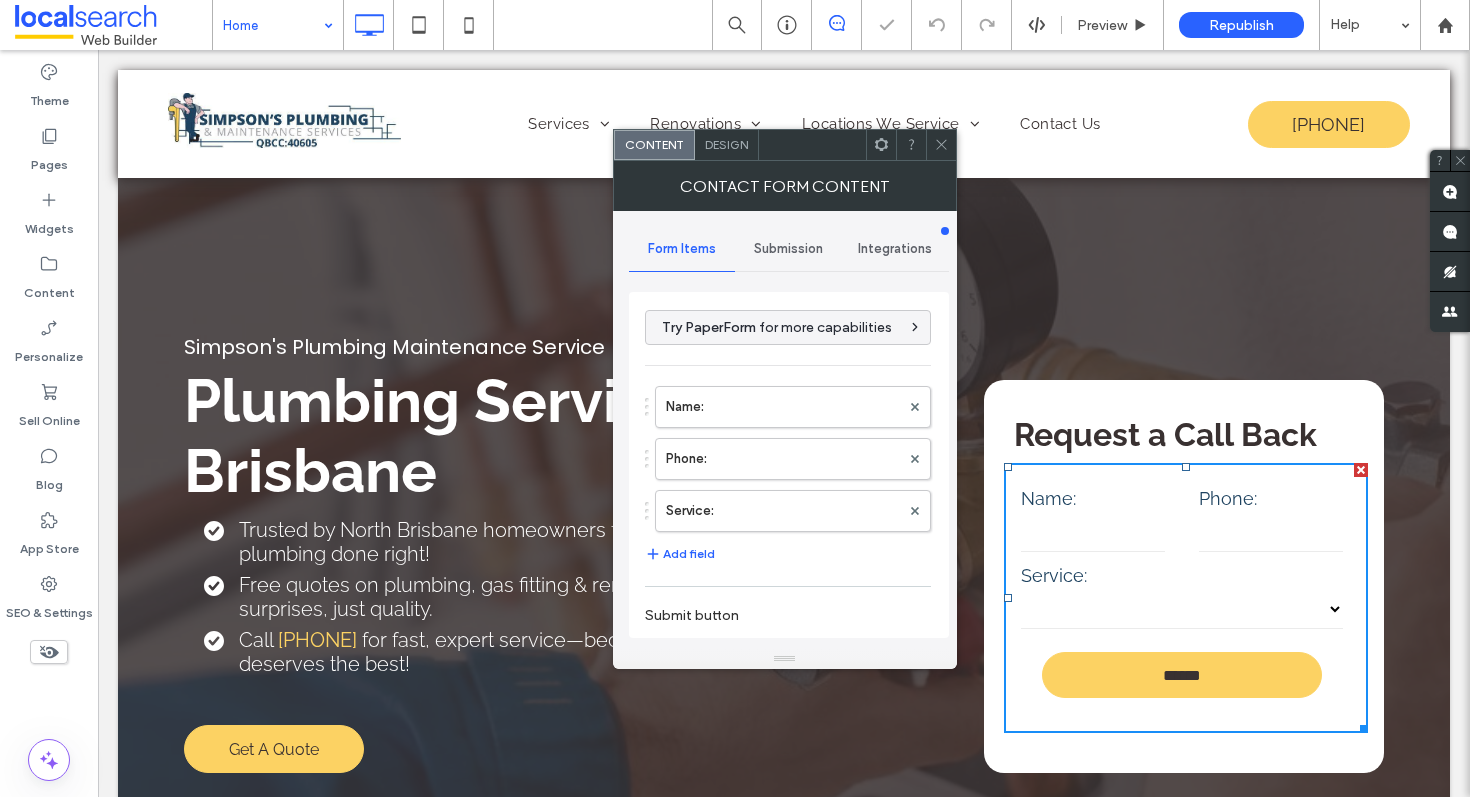 click on "Form Items Submission Integrations Try PaperForm   for more capabilities Name: Phone: Service: Add field Submit button ****** reCAPTCHA position: Bottom left icon Bottom right icon Inline icon Inline text Inline checkbox reCAPTCHA icon appears while form is active
Form title" at bounding box center [789, 430] 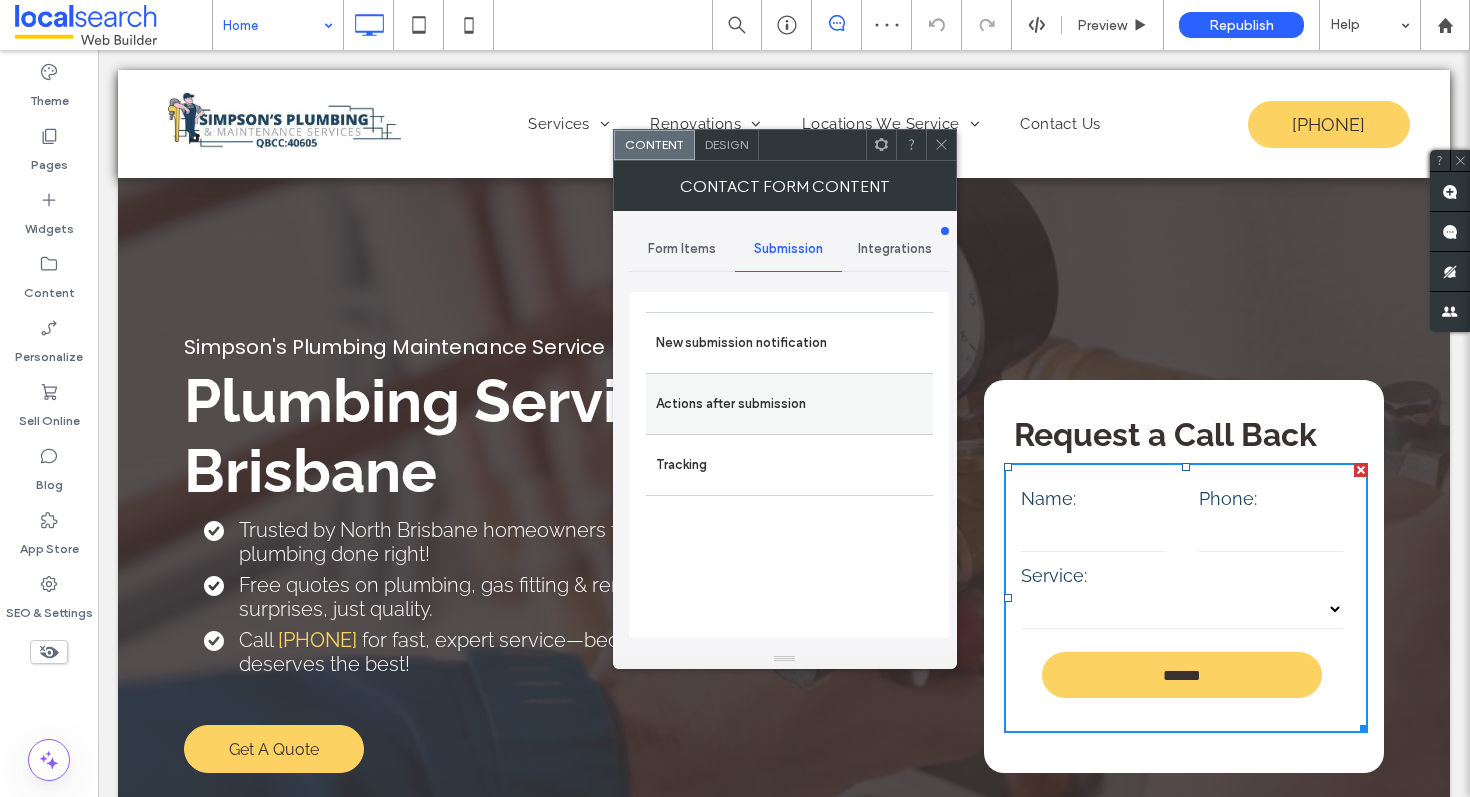click on "Actions after submission" at bounding box center (789, 404) 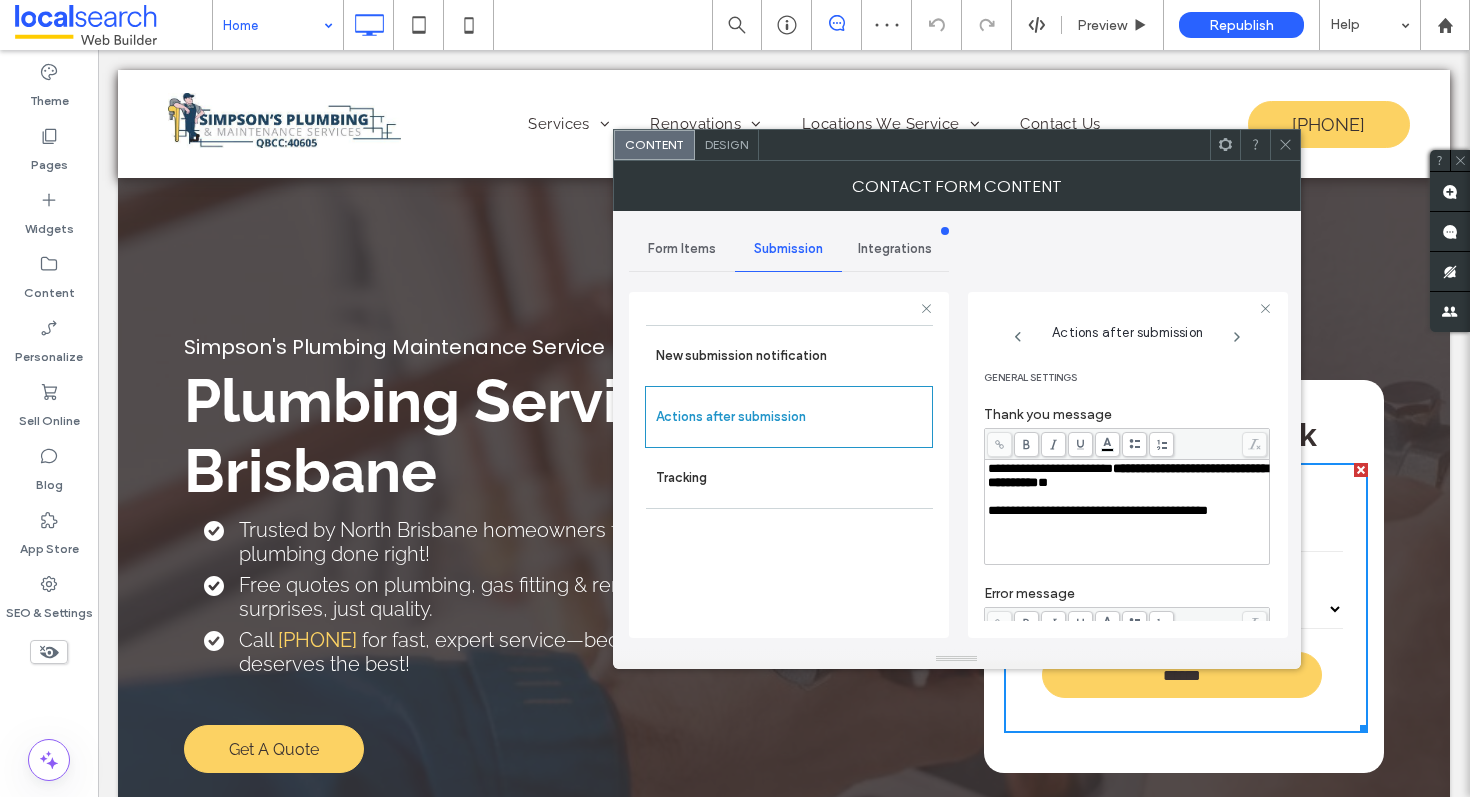 click on "**********" at bounding box center [1128, 475] 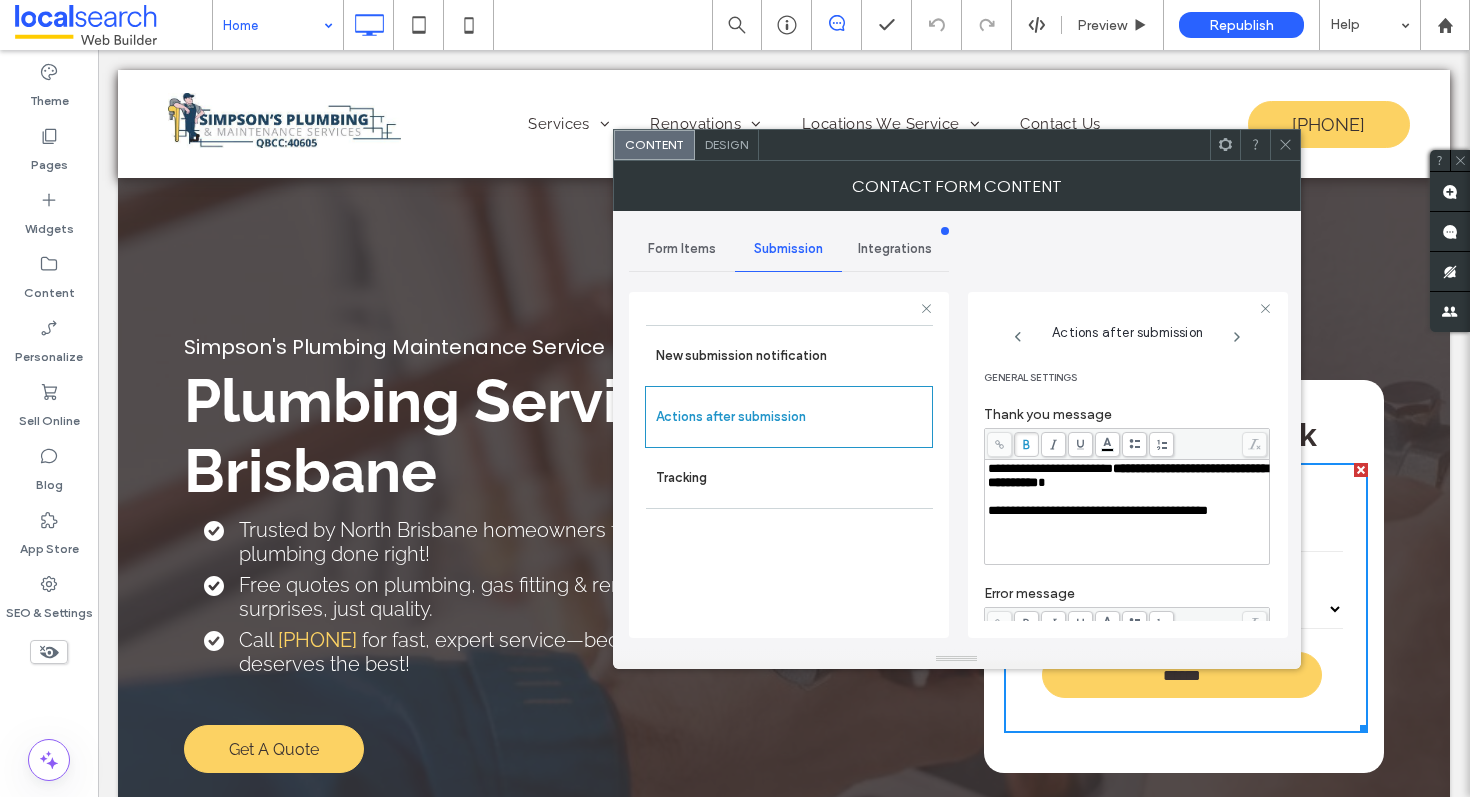 click 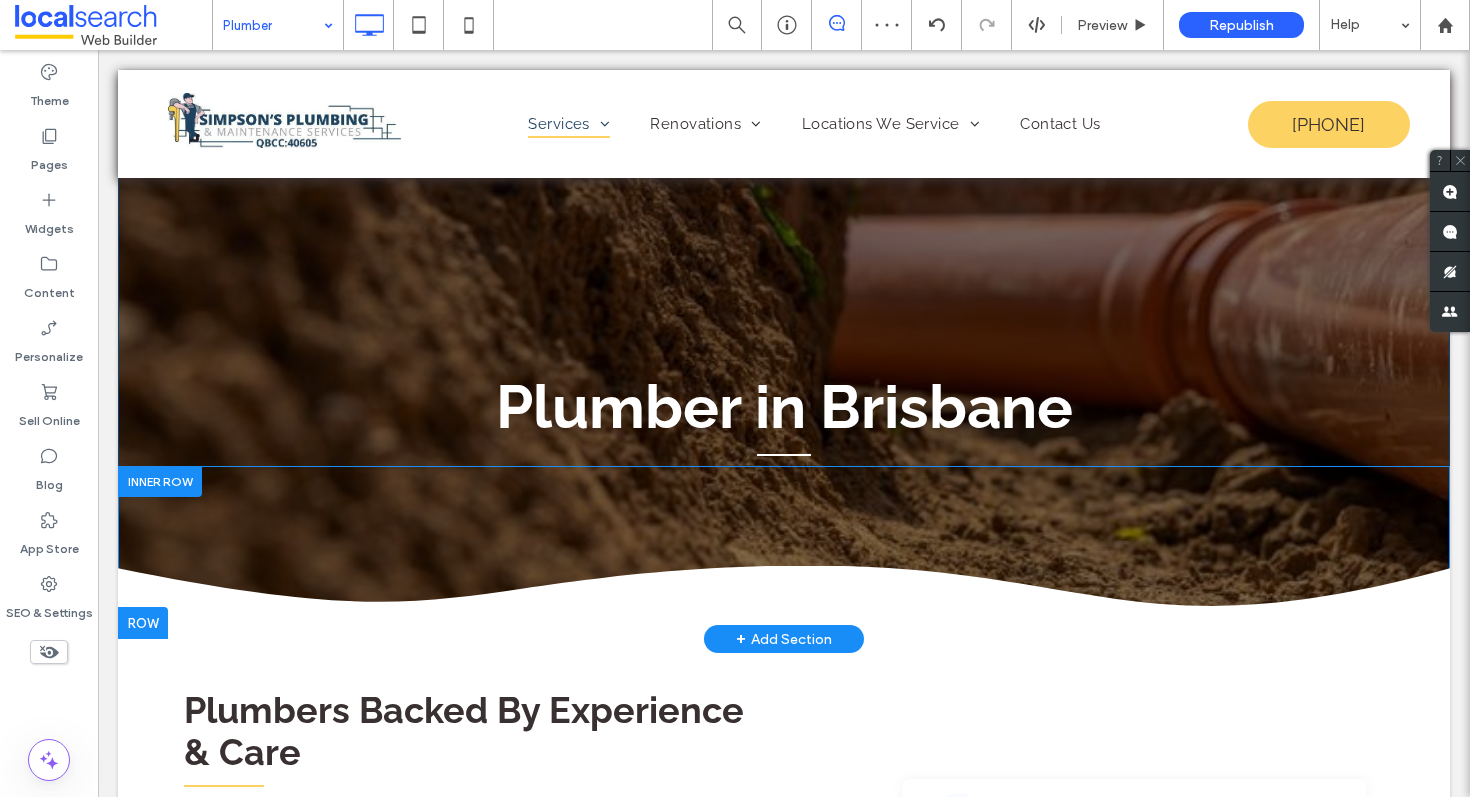 scroll, scrollTop: 0, scrollLeft: 0, axis: both 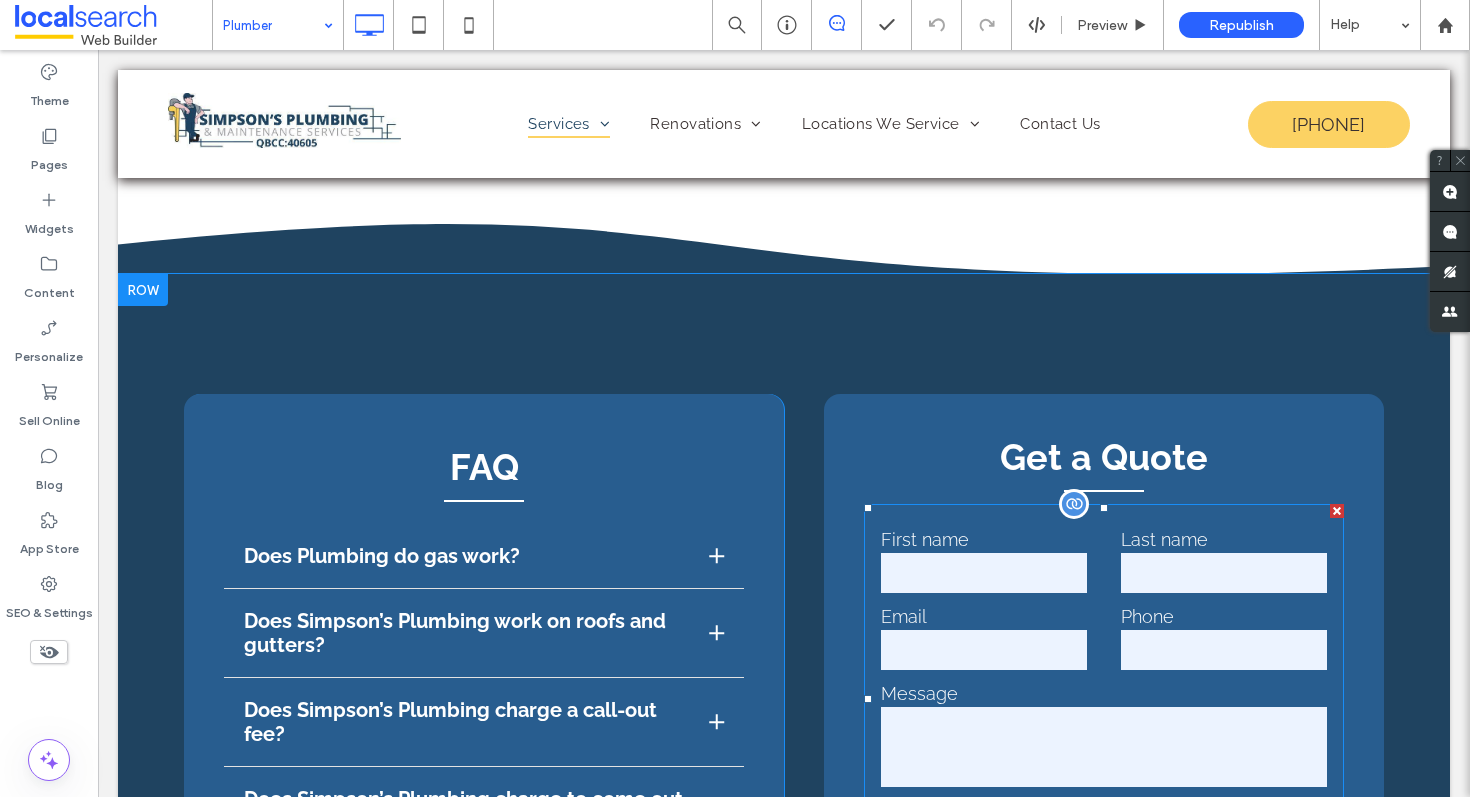 click on "Email" at bounding box center (984, 639) 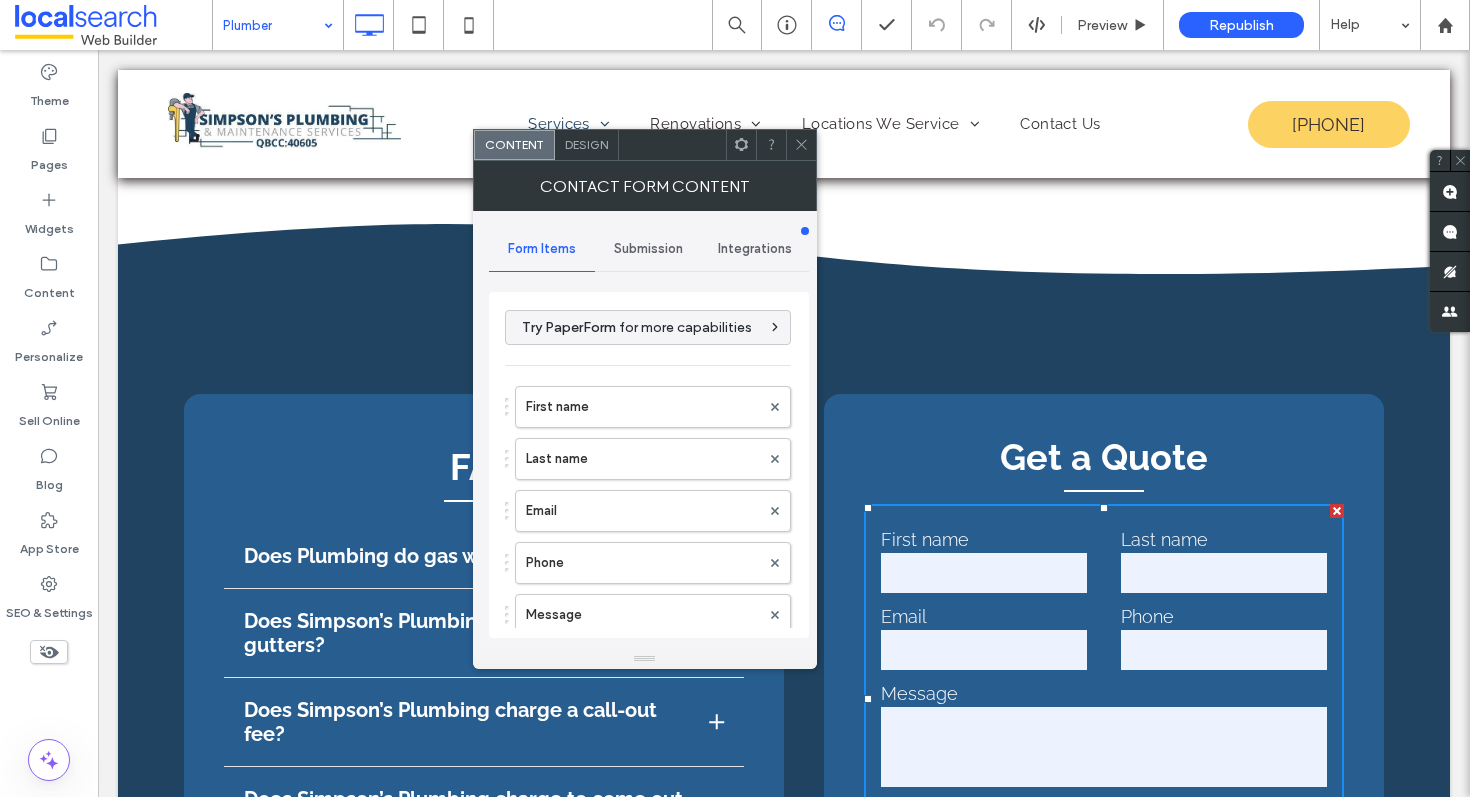 click on "Submission" at bounding box center (648, 249) 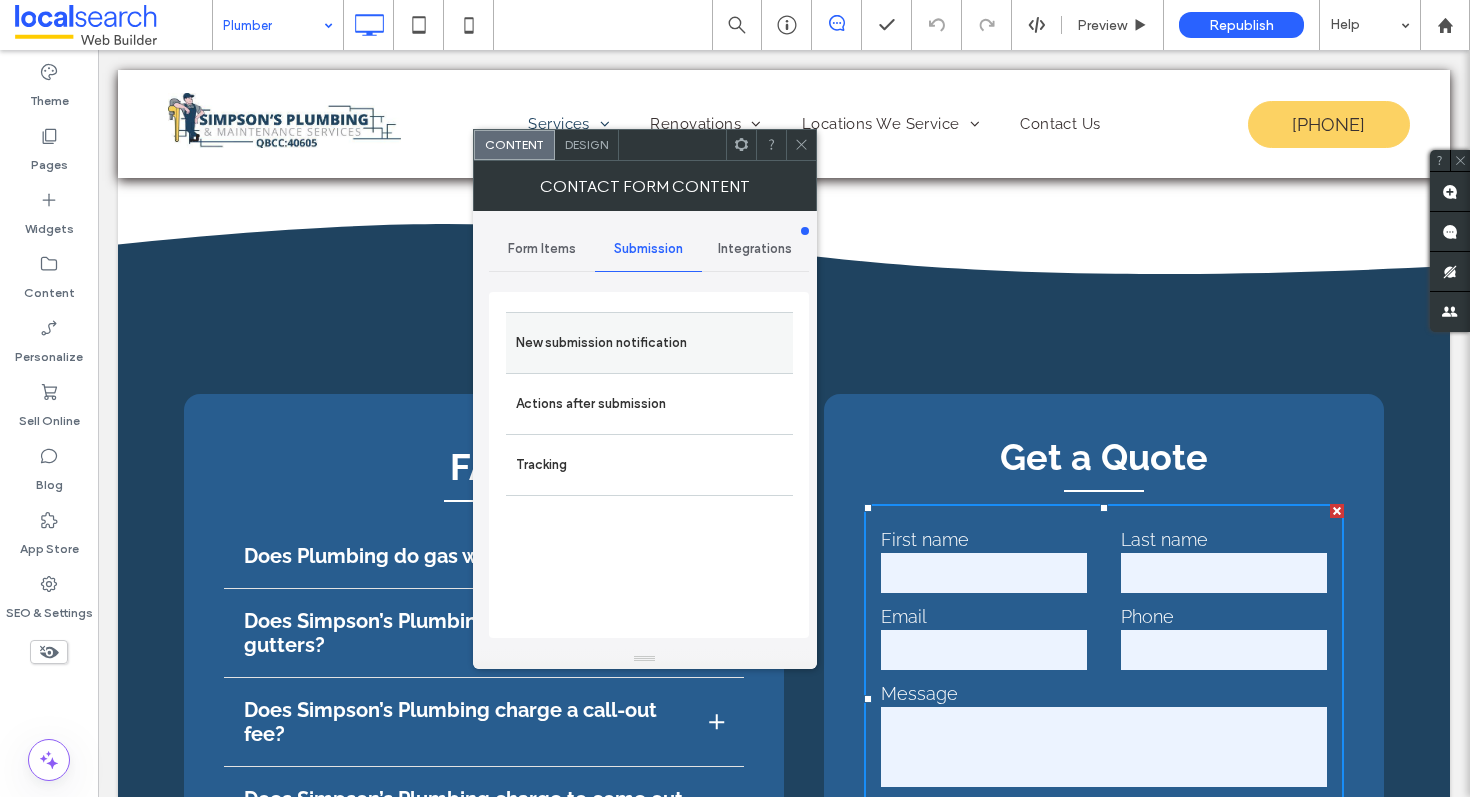 click on "New submission notification" at bounding box center [649, 343] 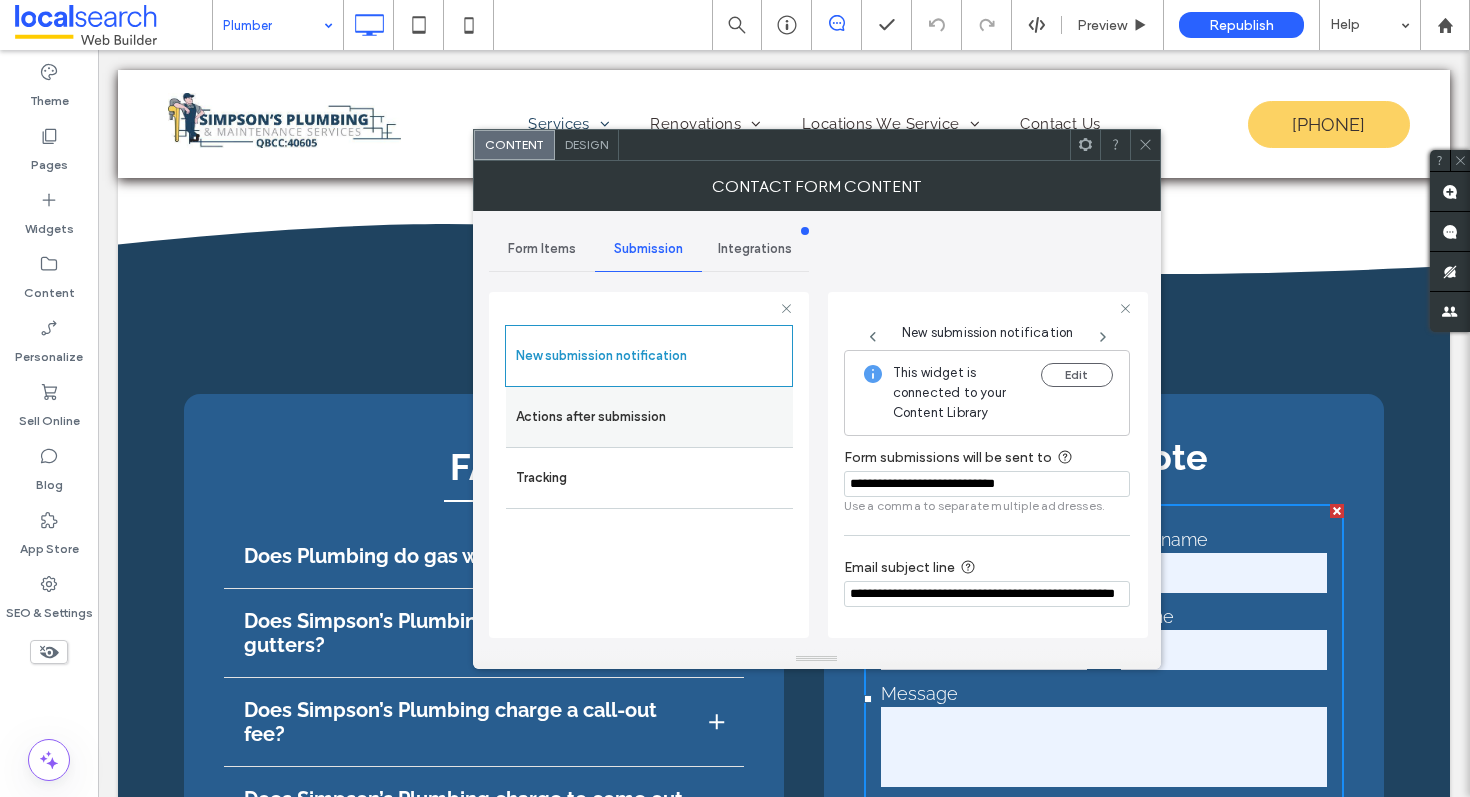 click on "Actions after submission" at bounding box center [649, 417] 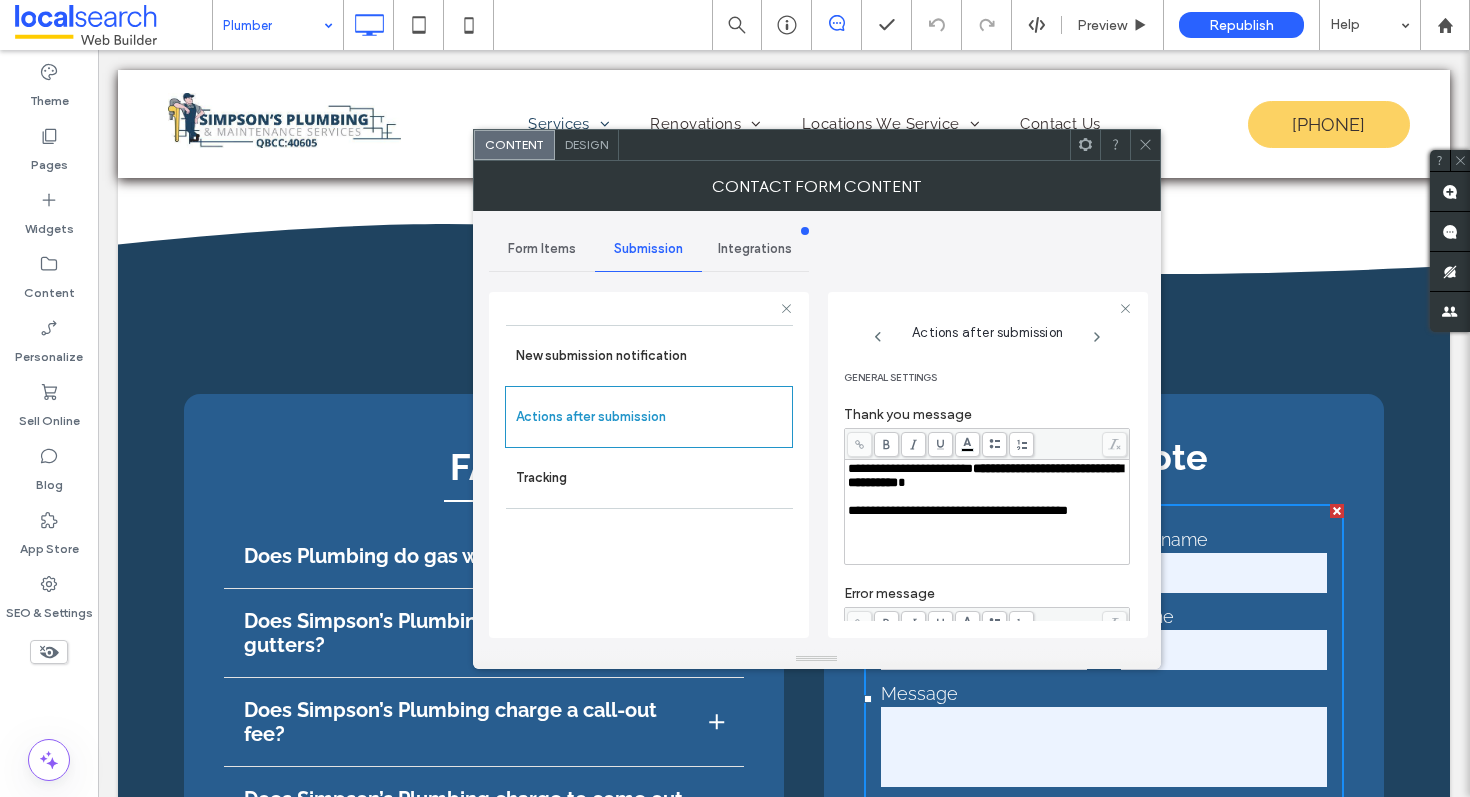 click 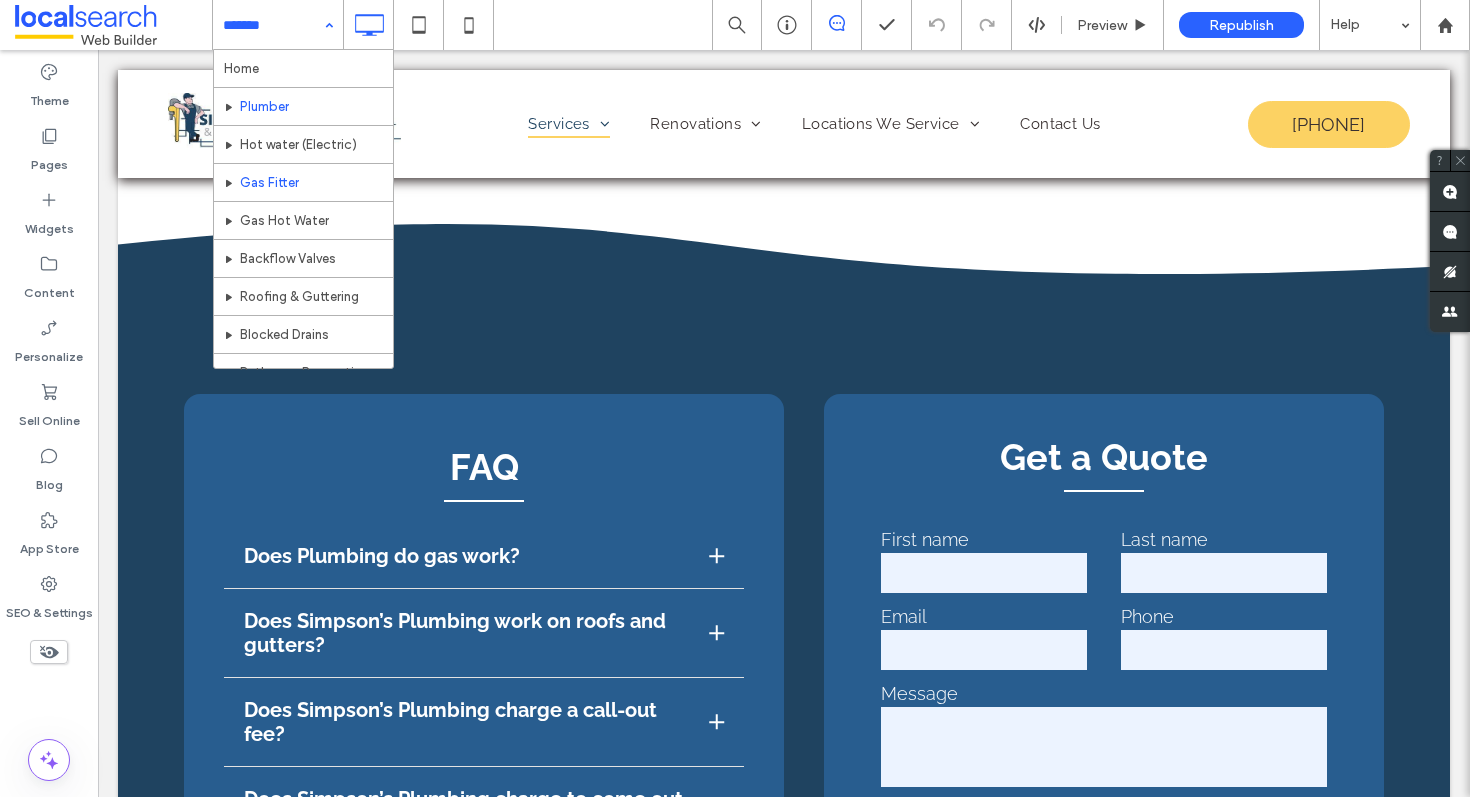 scroll, scrollTop: 42, scrollLeft: 0, axis: vertical 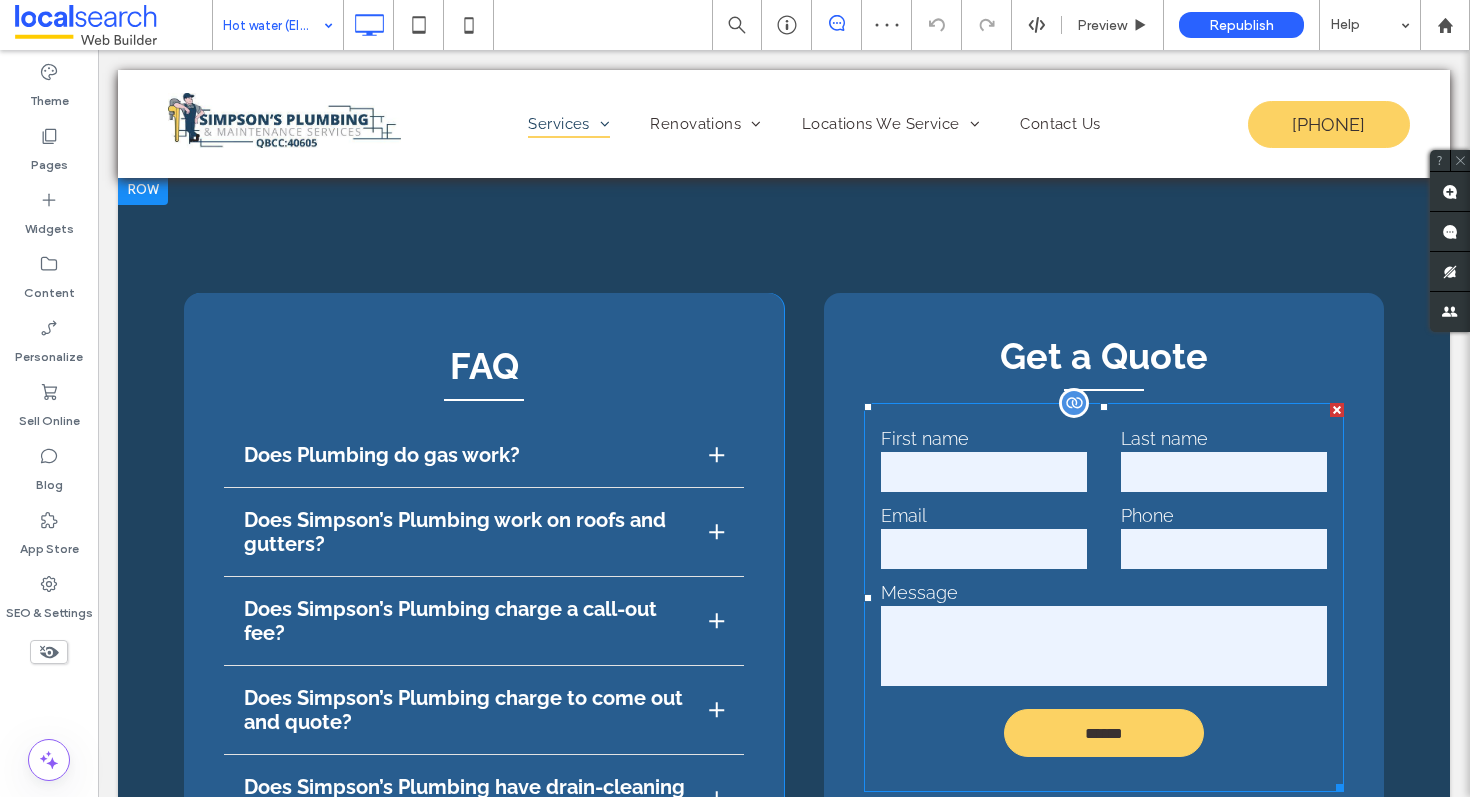 click on "Phone" at bounding box center [1224, 538] 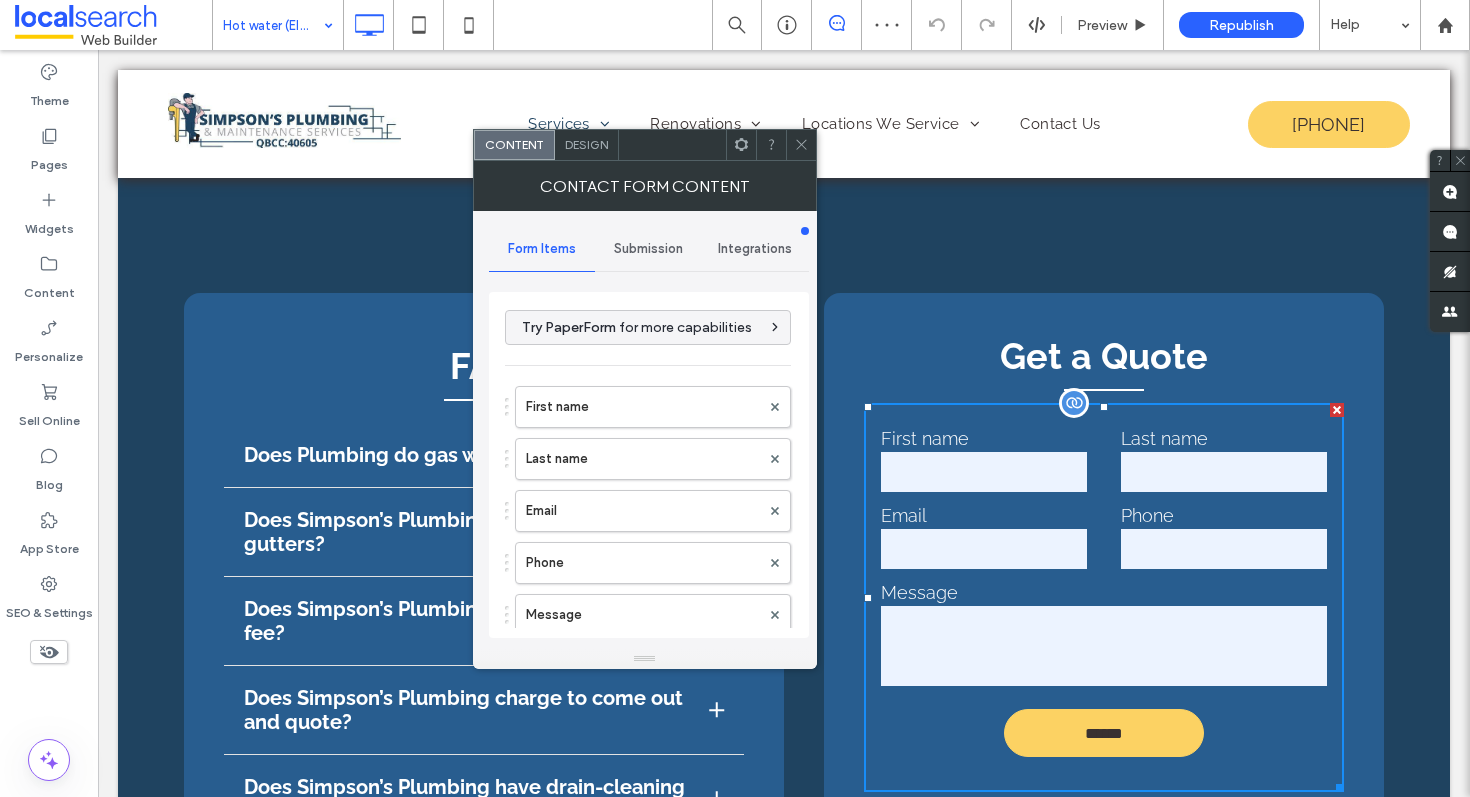 type on "******" 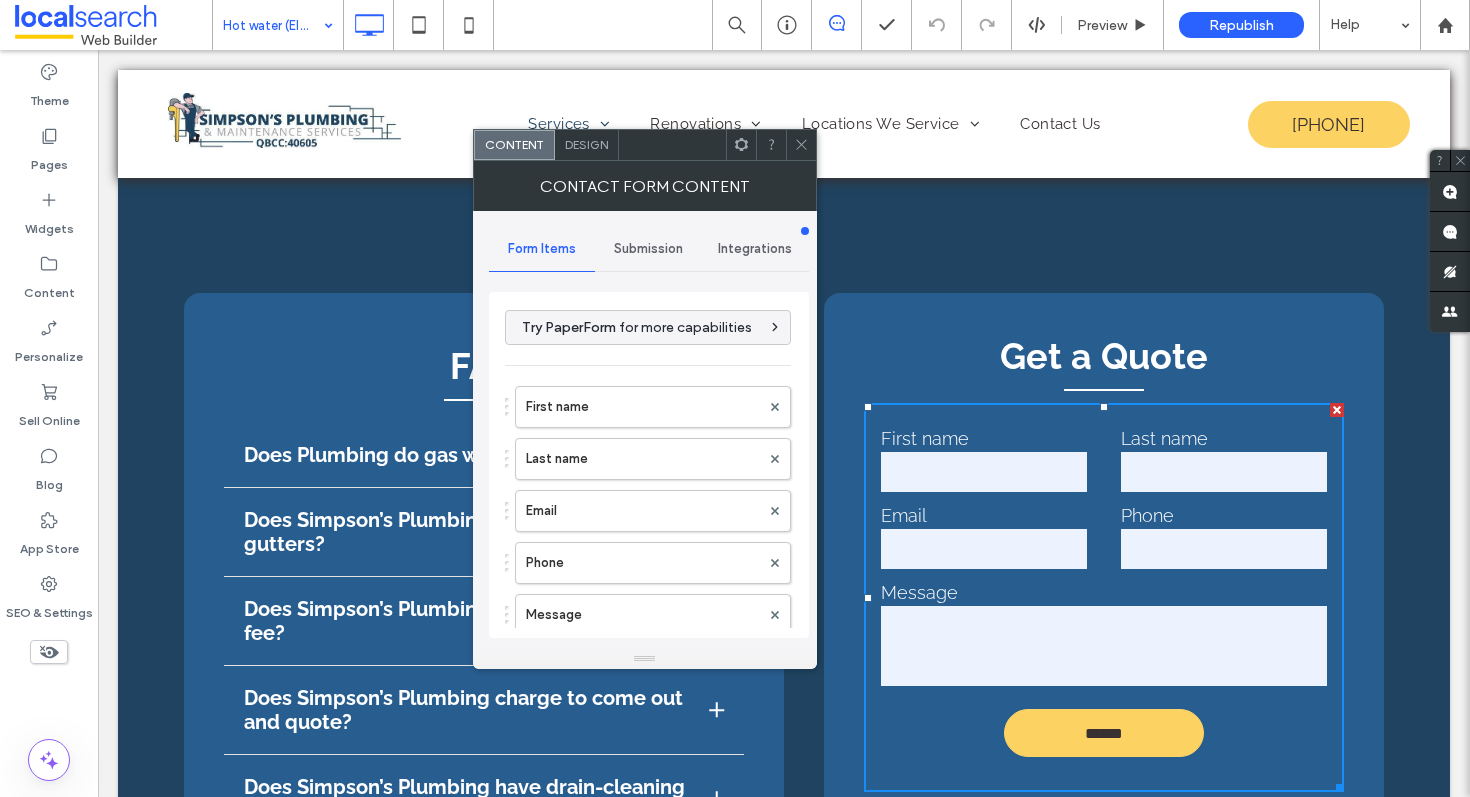 click on "Submission" at bounding box center [648, 249] 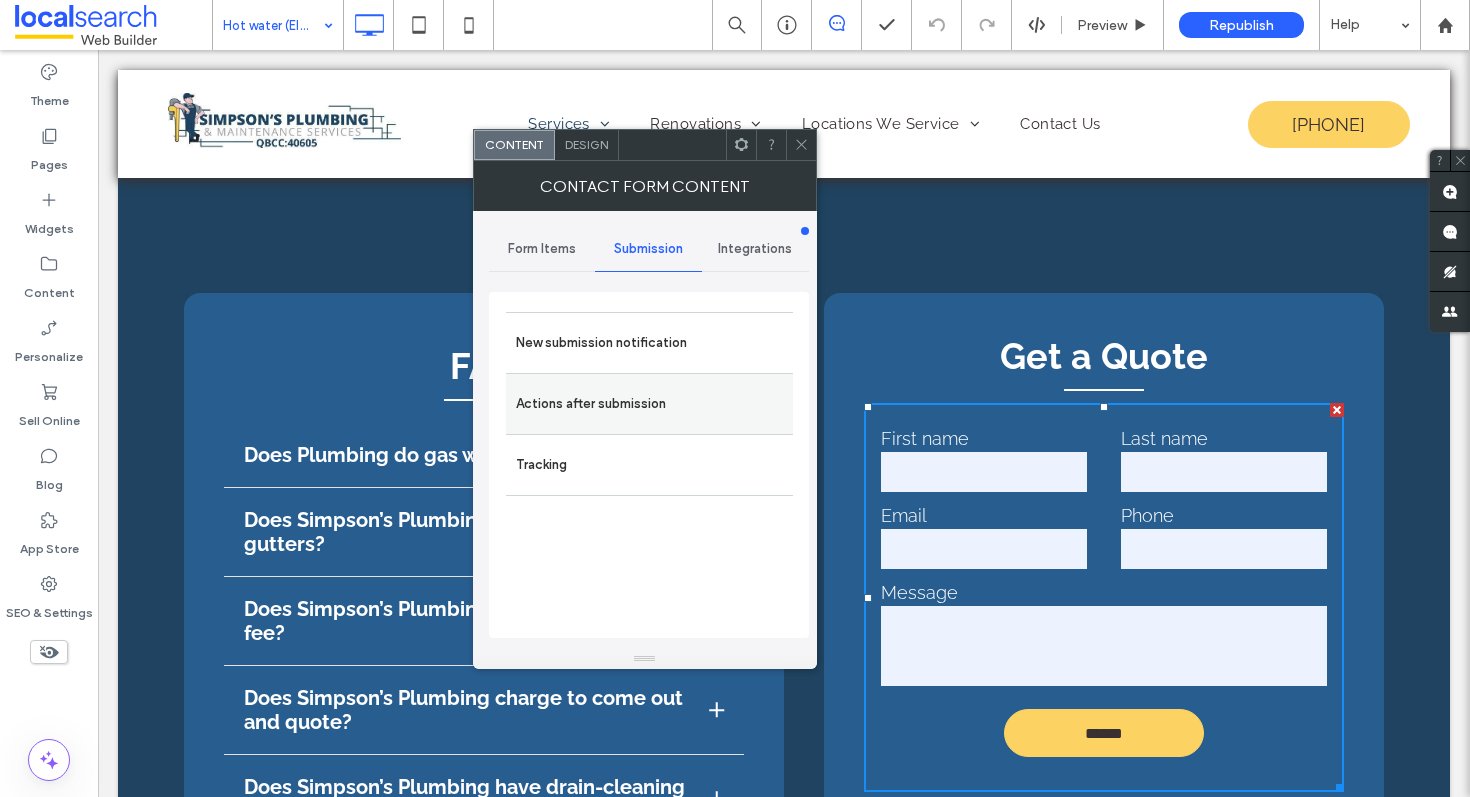 click on "Actions after submission" at bounding box center [649, 403] 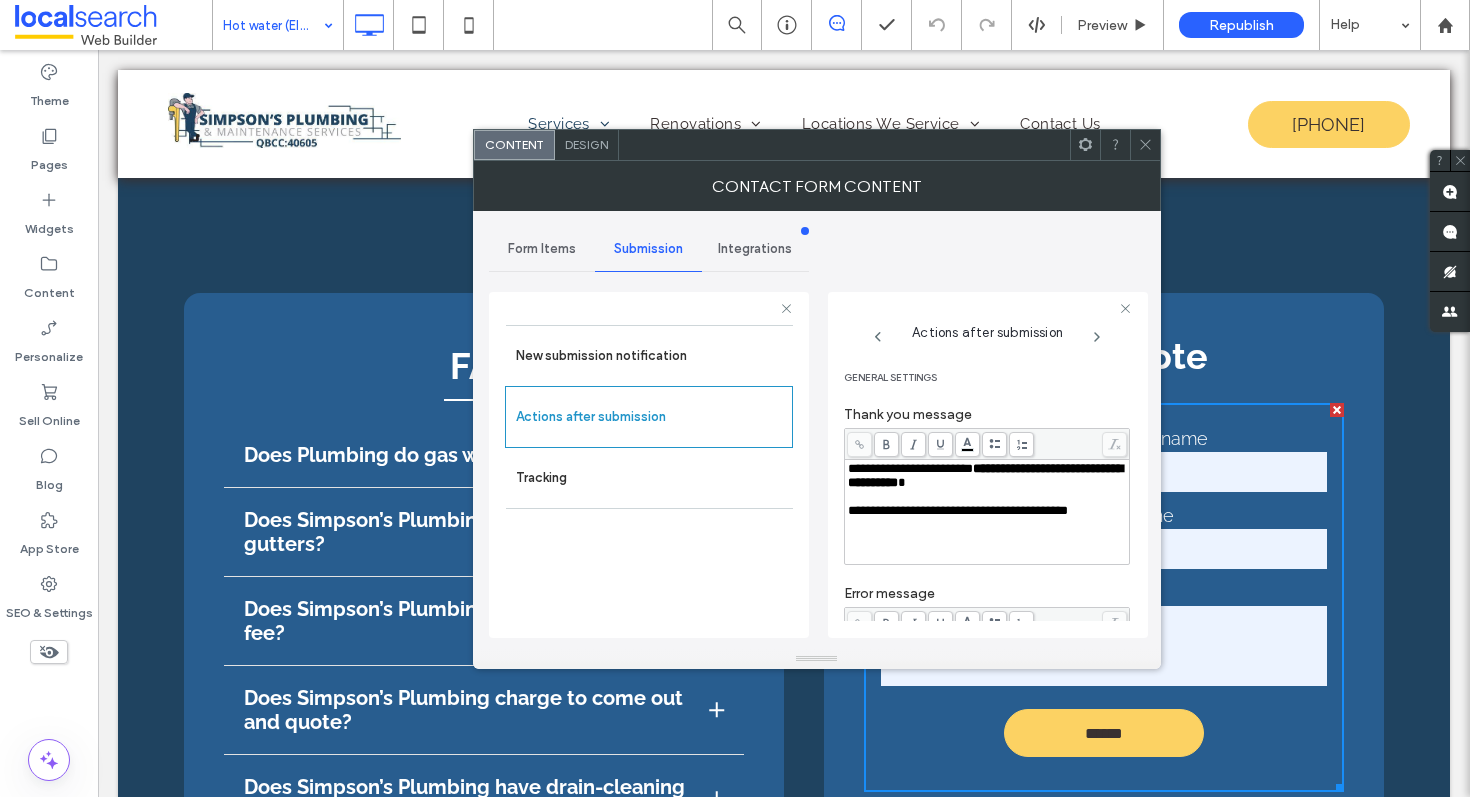 click 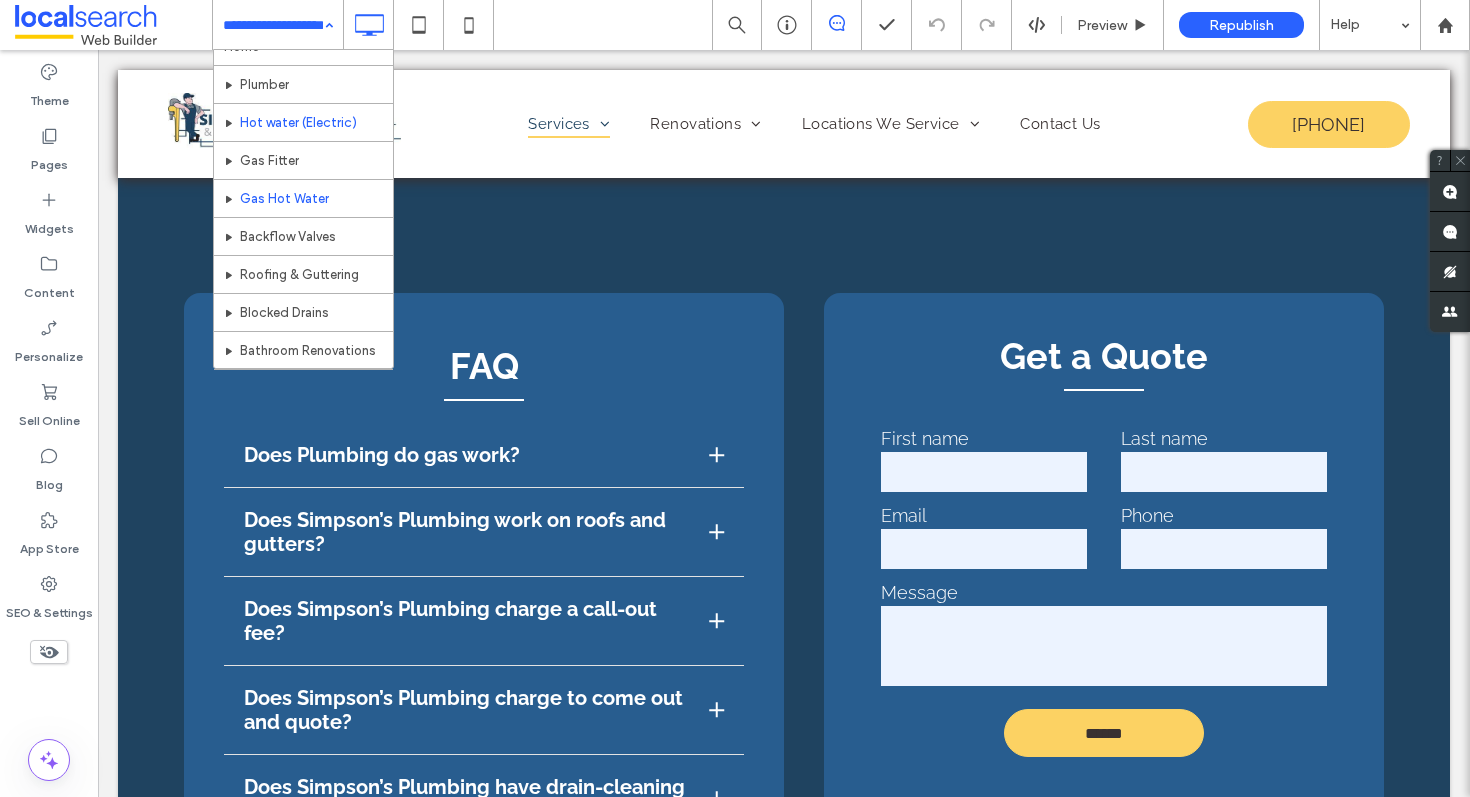 scroll, scrollTop: 47, scrollLeft: 0, axis: vertical 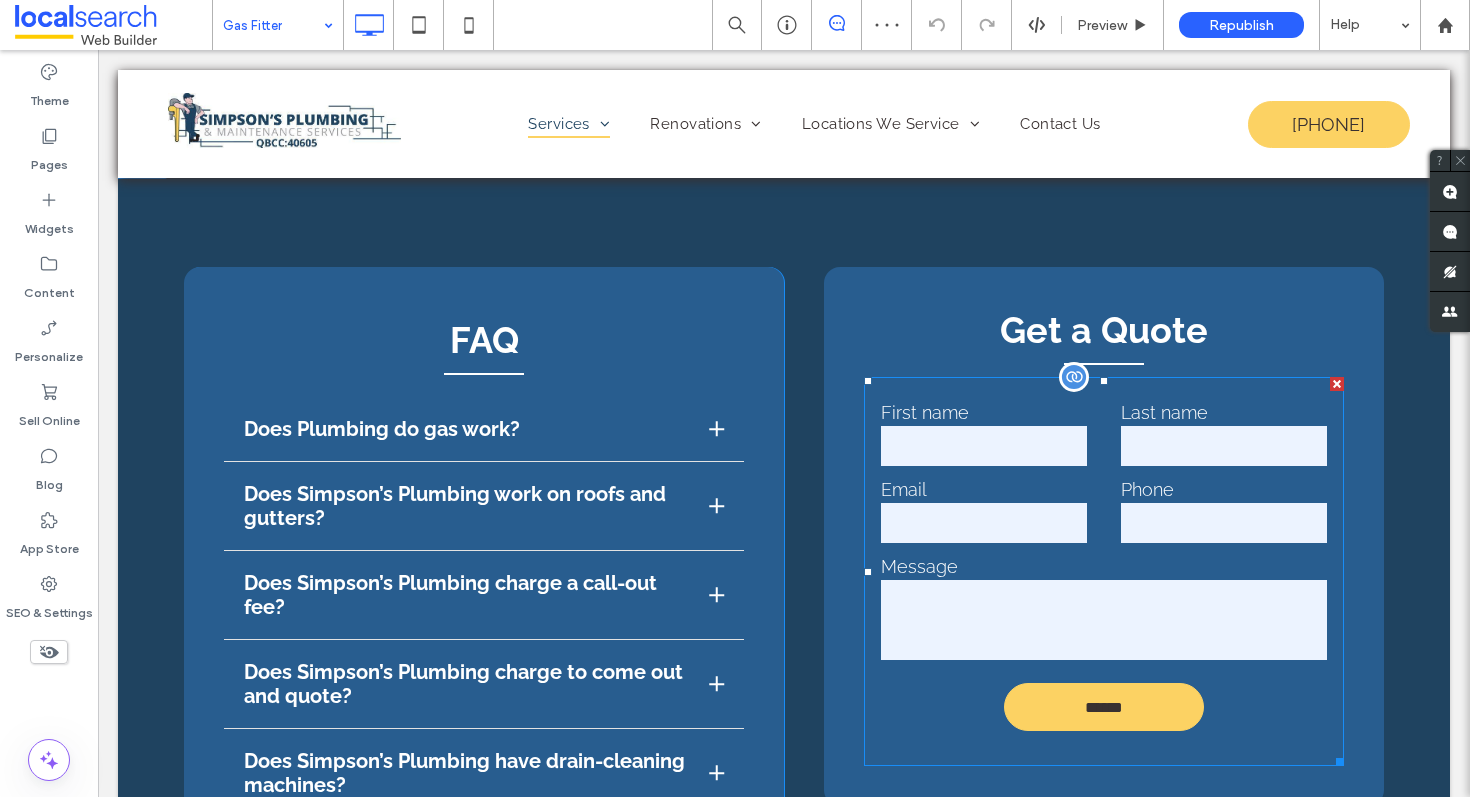 click on "Email" at bounding box center (984, 512) 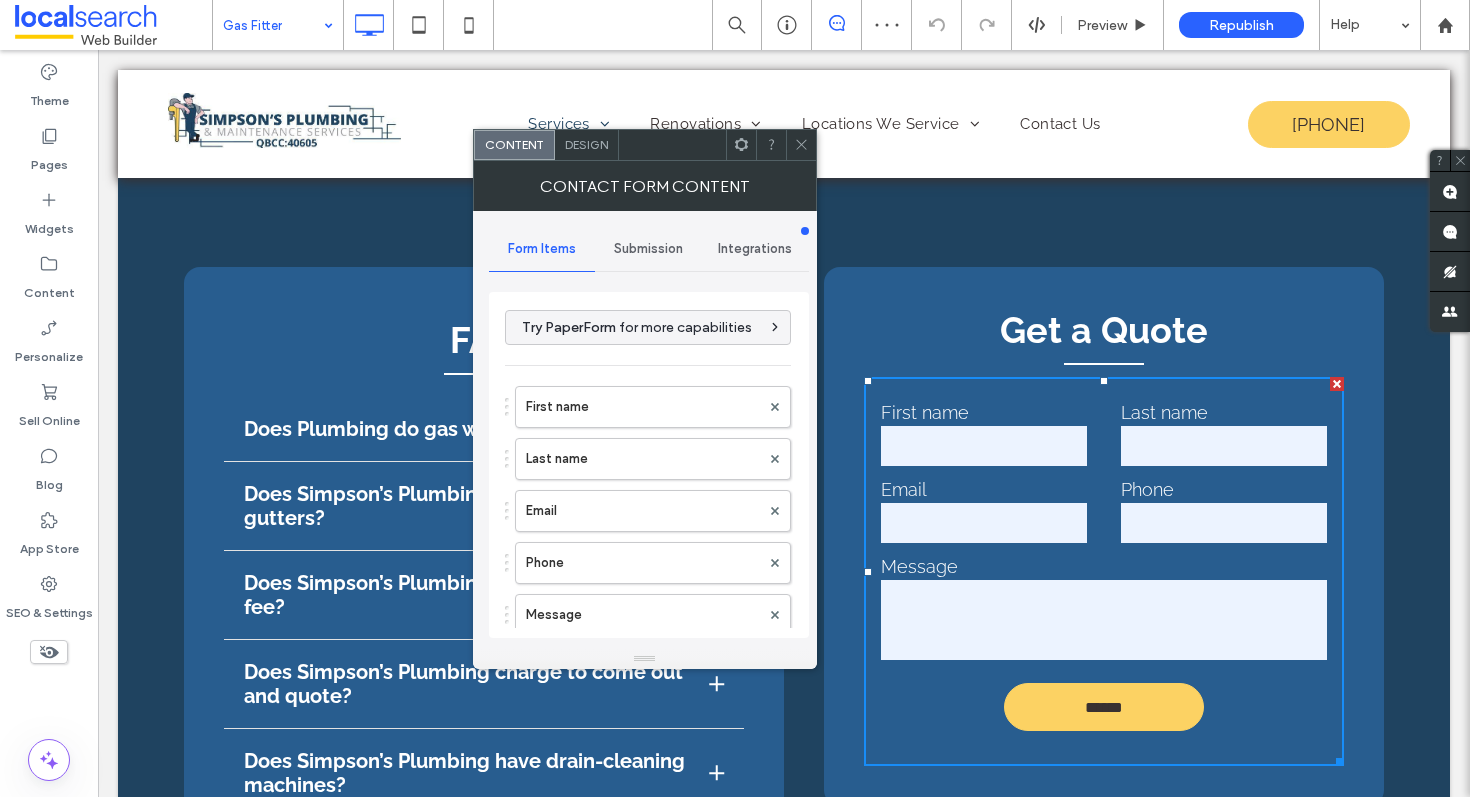 click on "Submission" at bounding box center (648, 249) 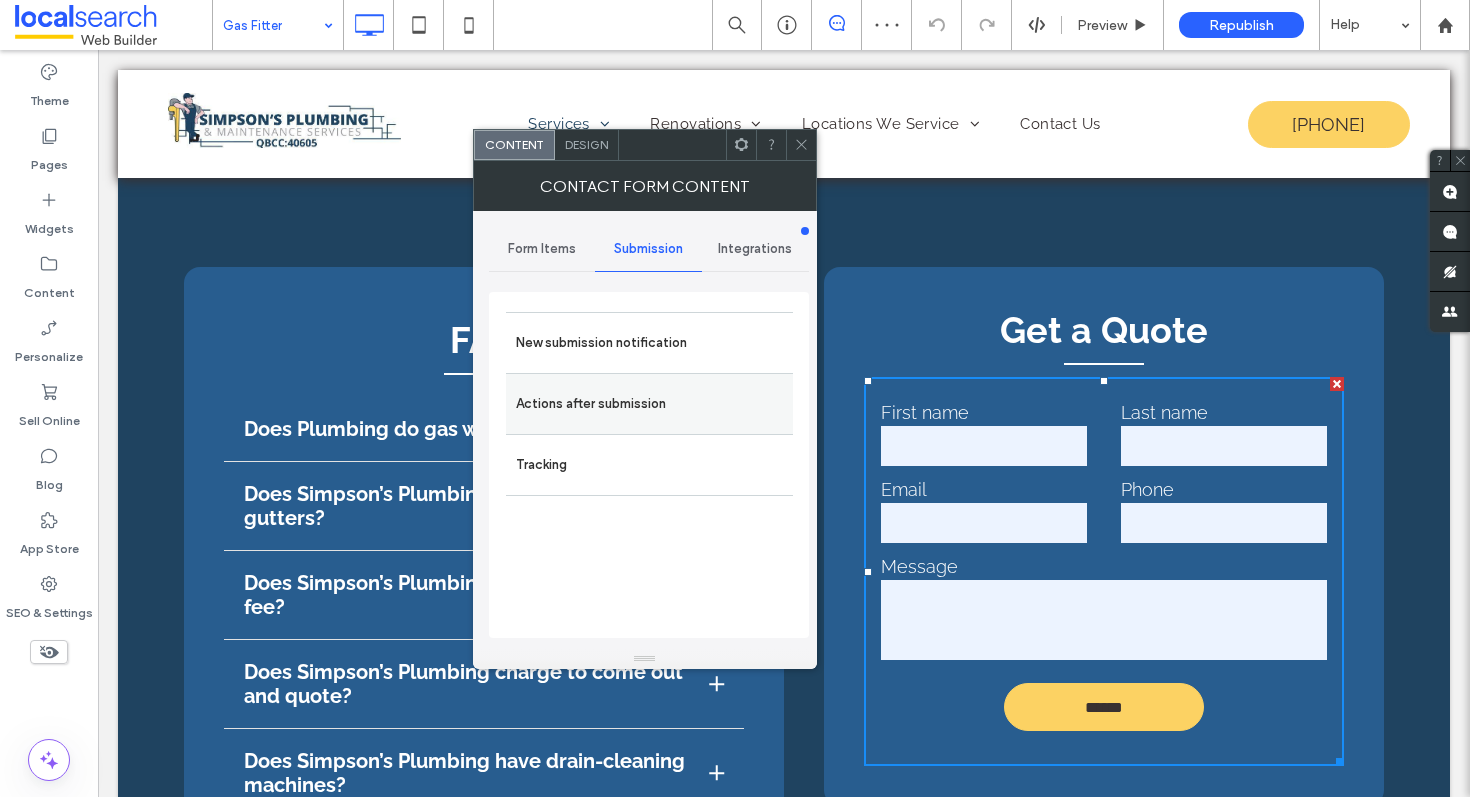 click on "Actions after submission" at bounding box center [649, 403] 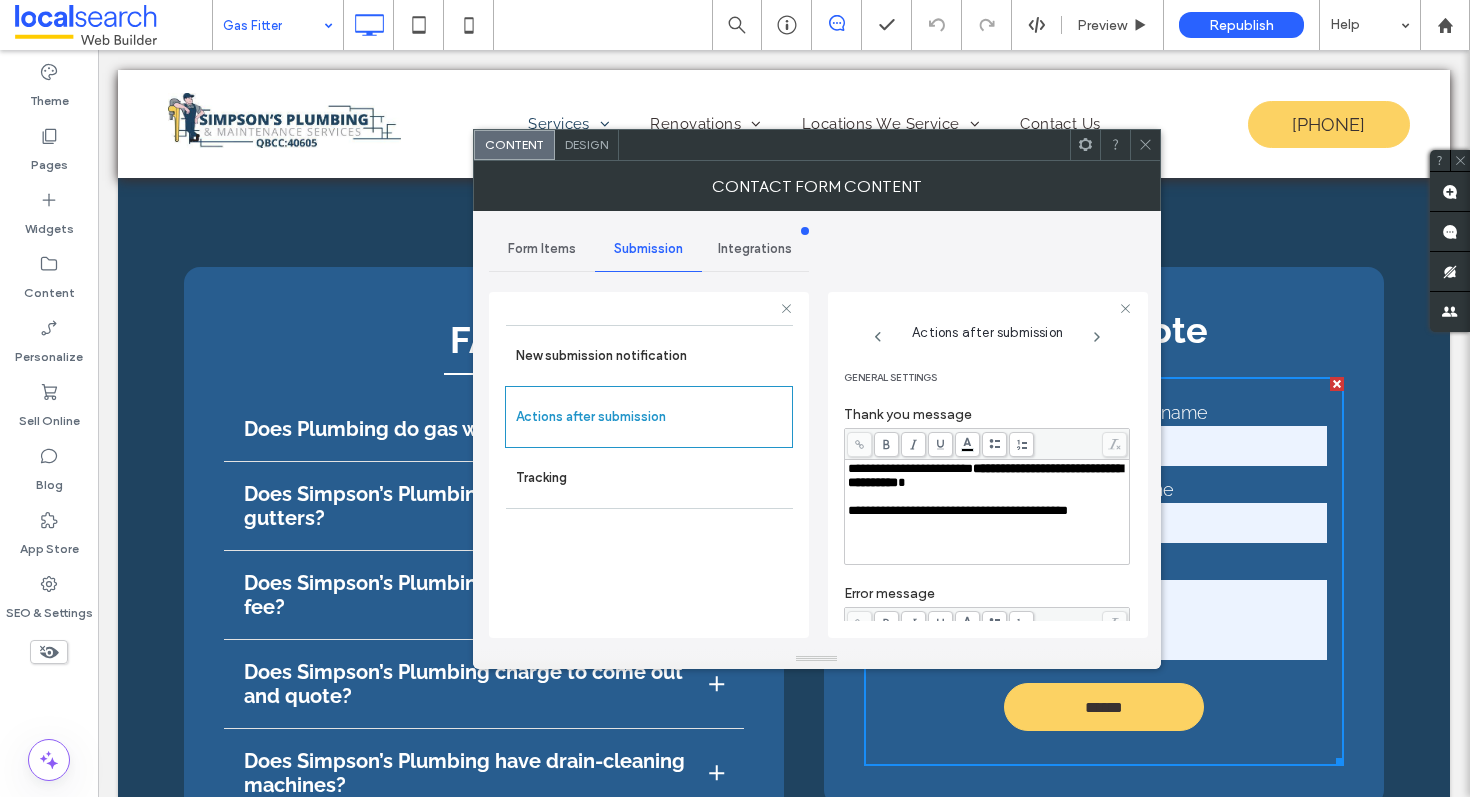 click 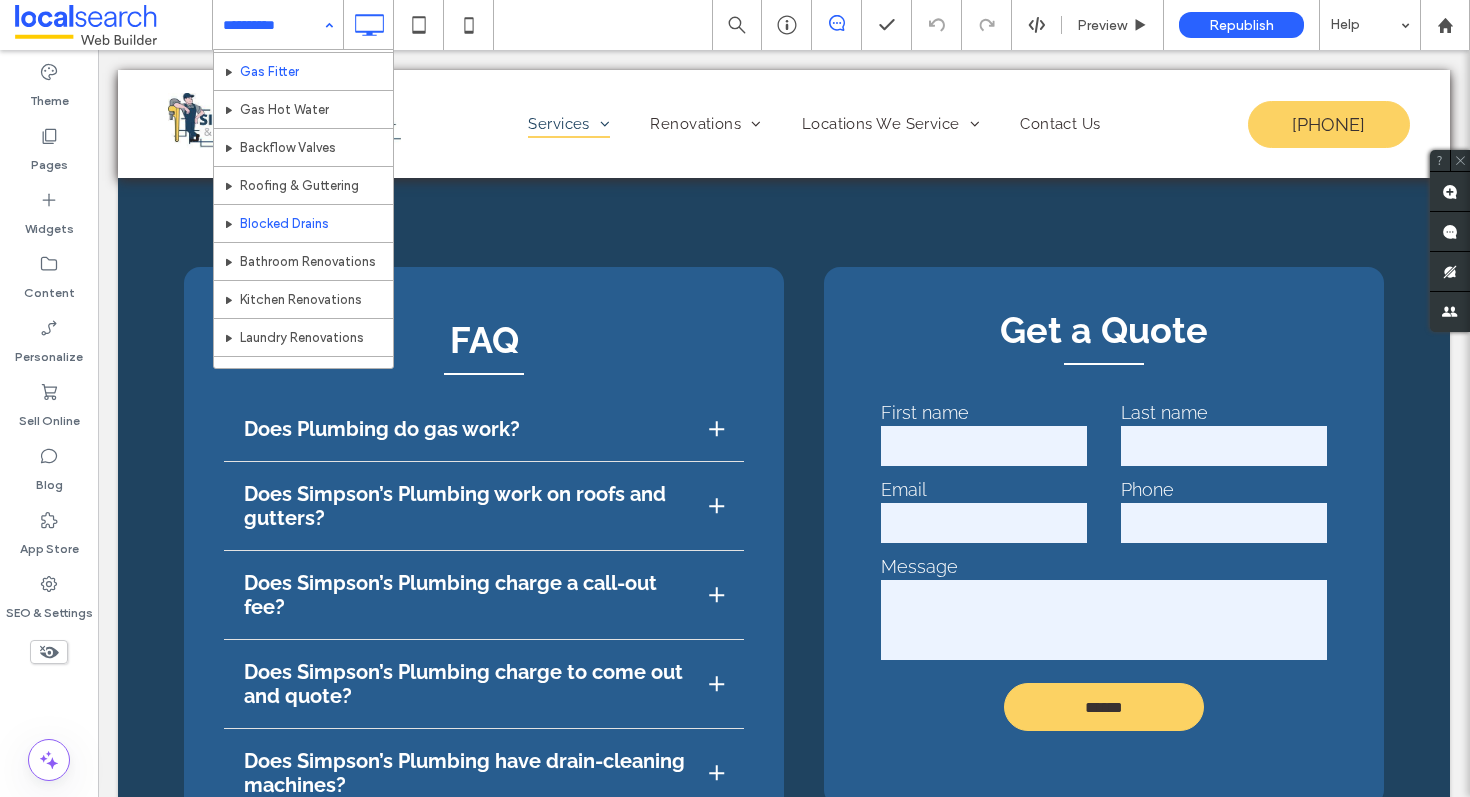 scroll, scrollTop: 130, scrollLeft: 0, axis: vertical 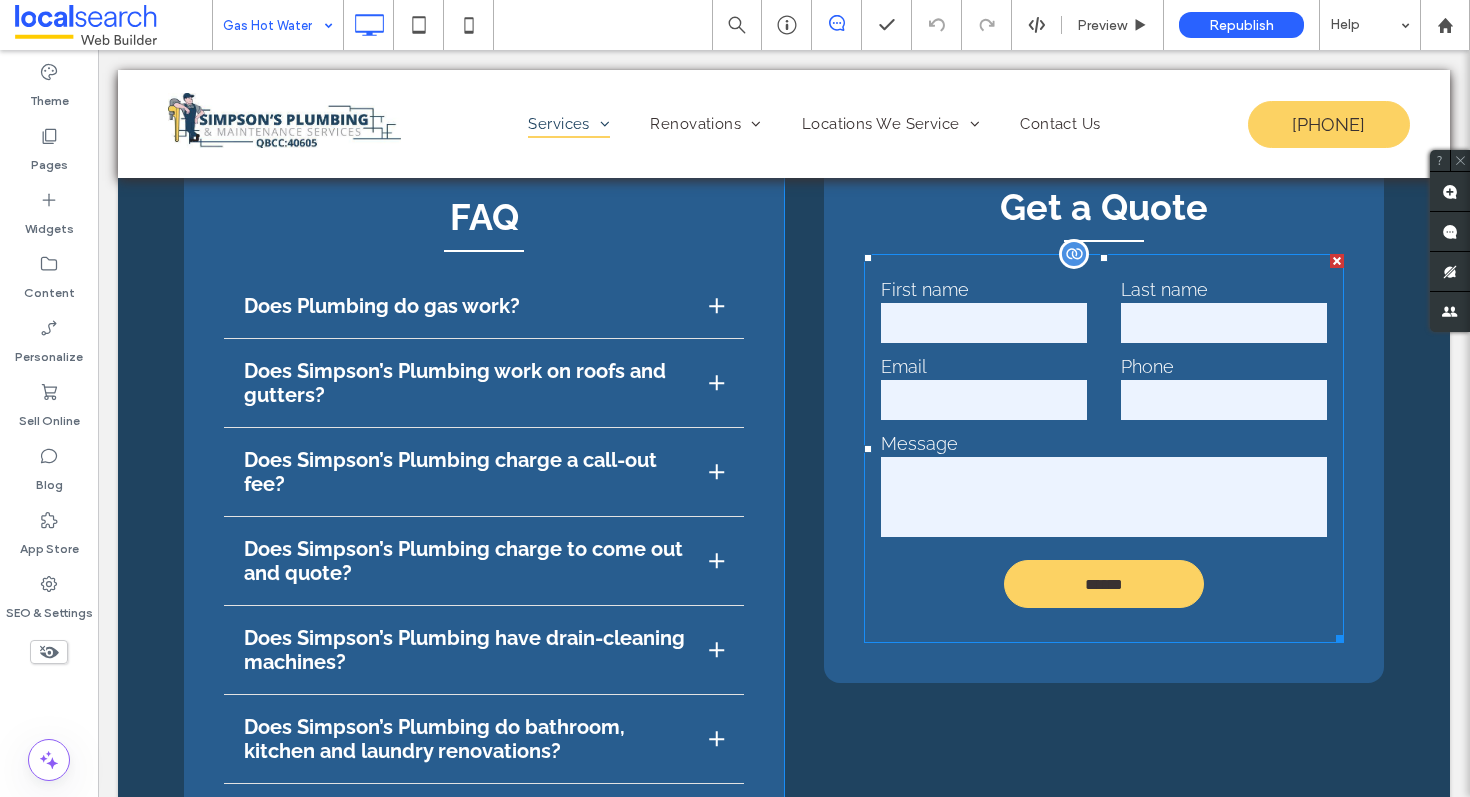 click on "Phone" at bounding box center [1224, 389] 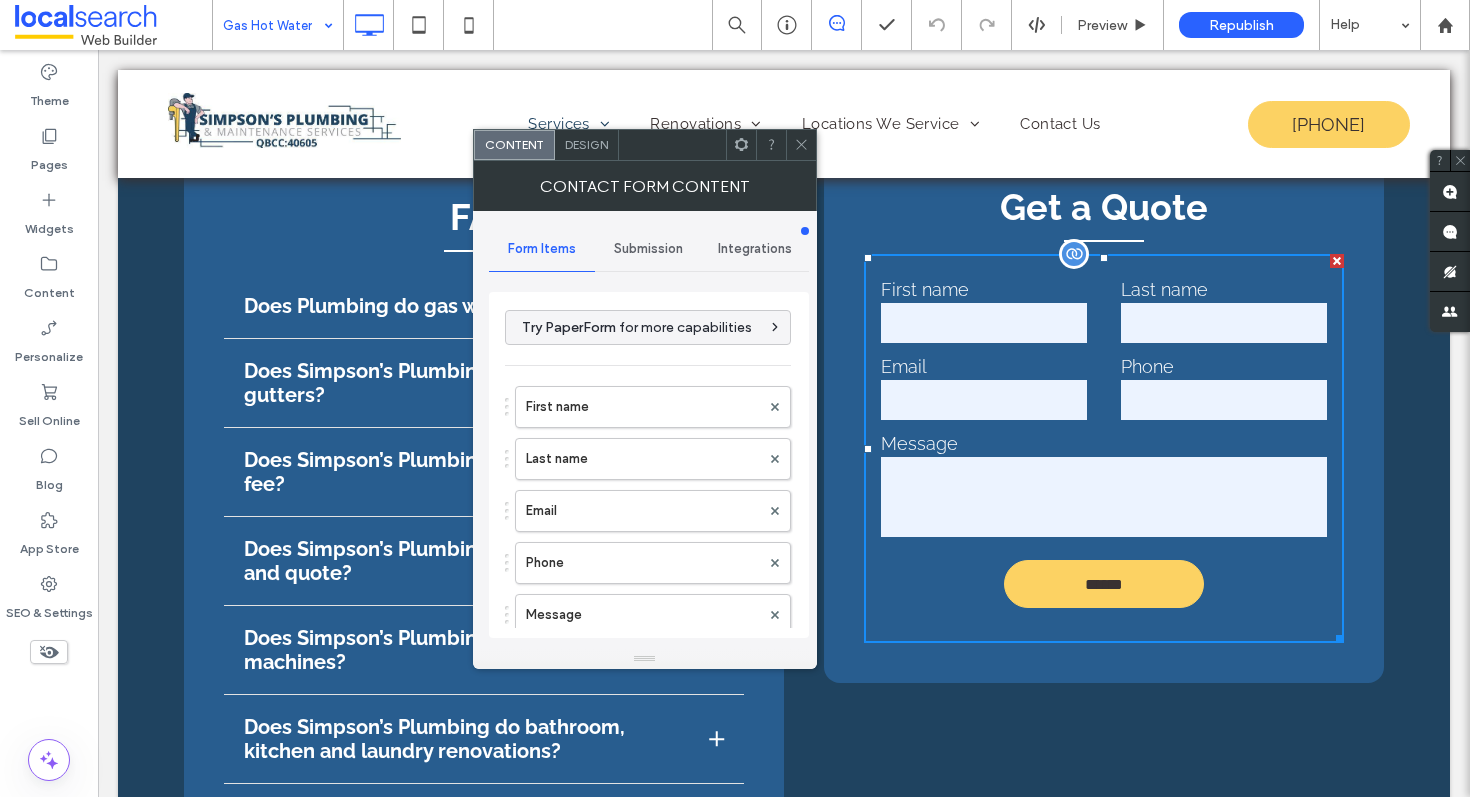 type on "******" 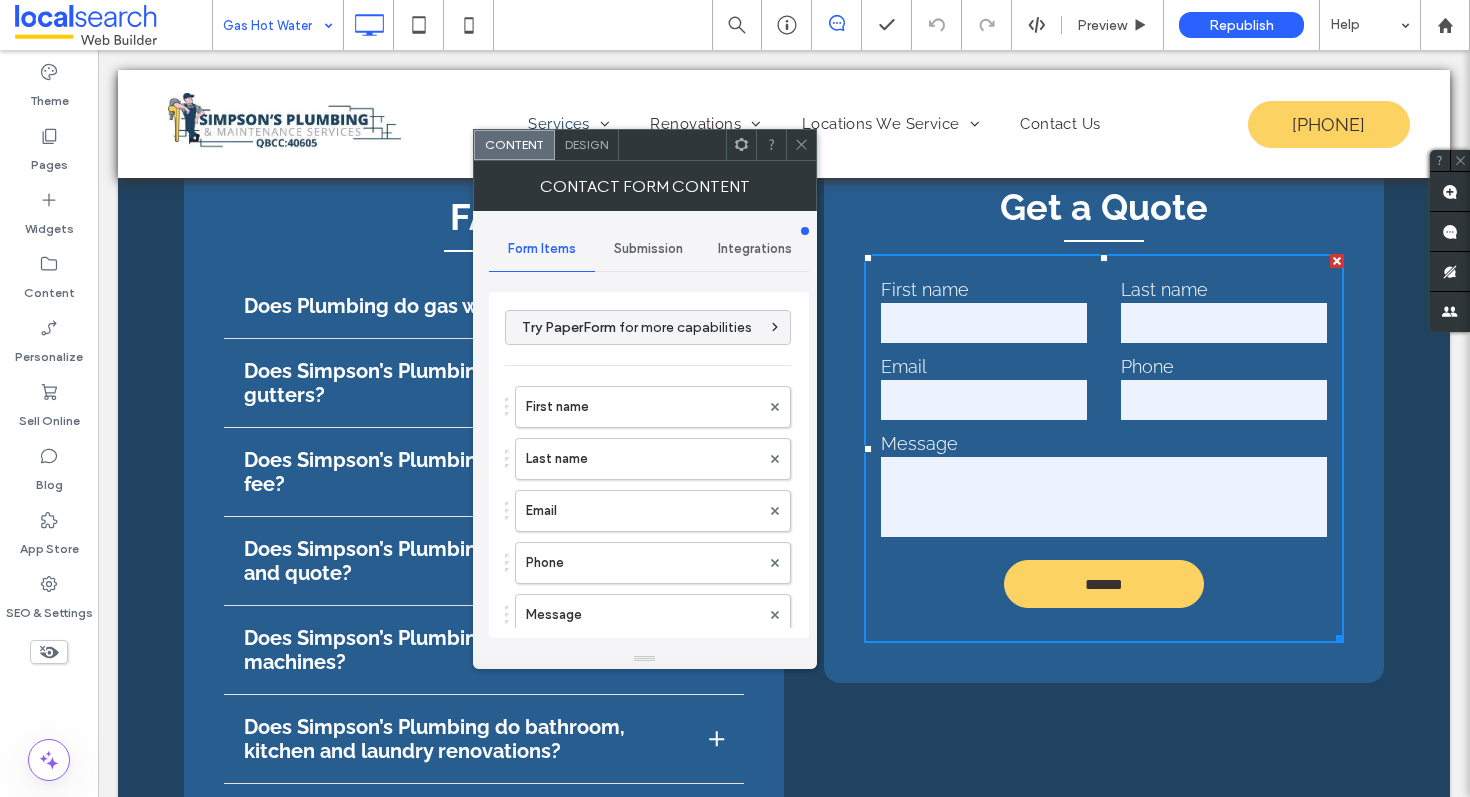 click on "Submission" at bounding box center [648, 249] 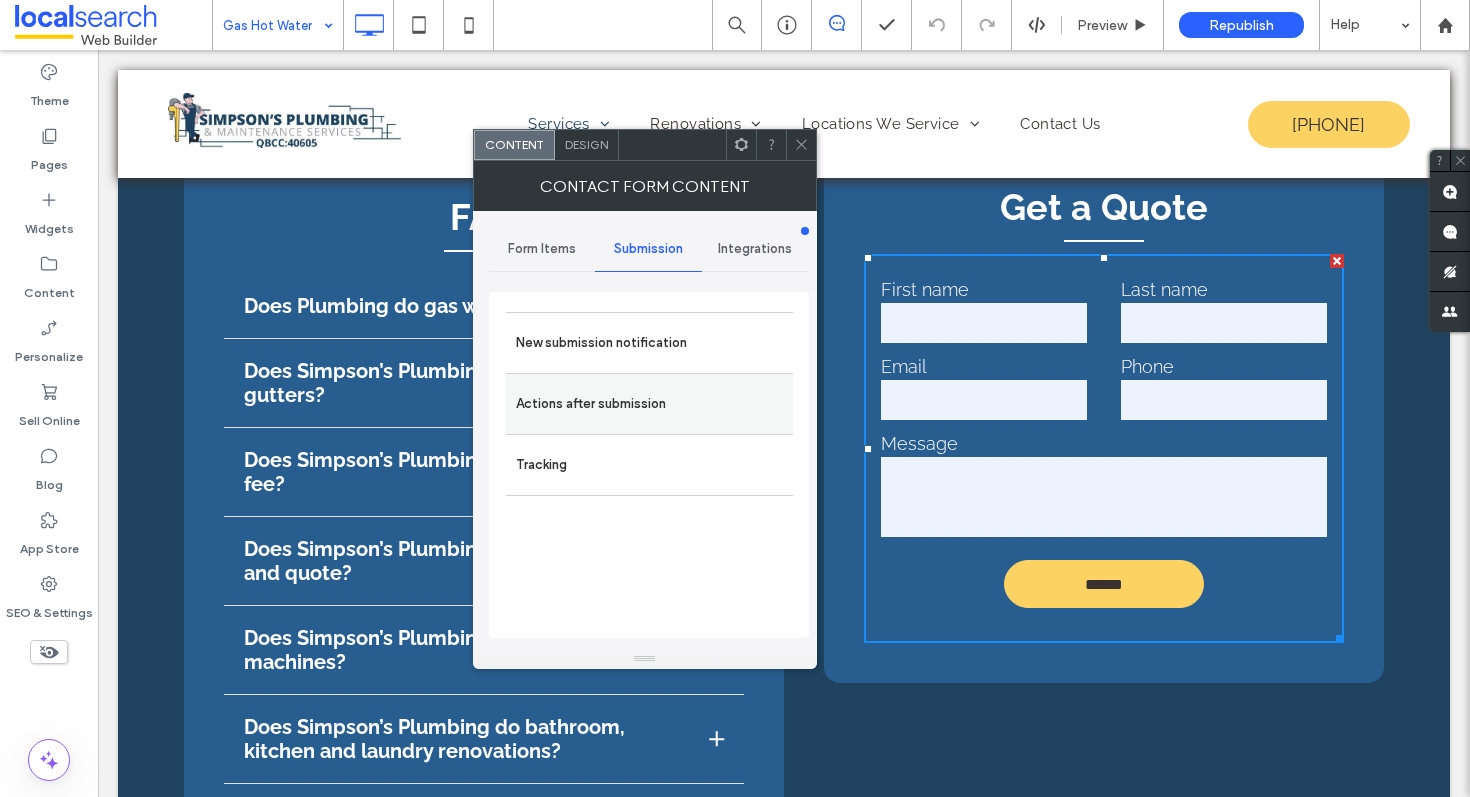 click on "Actions after submission" at bounding box center (649, 404) 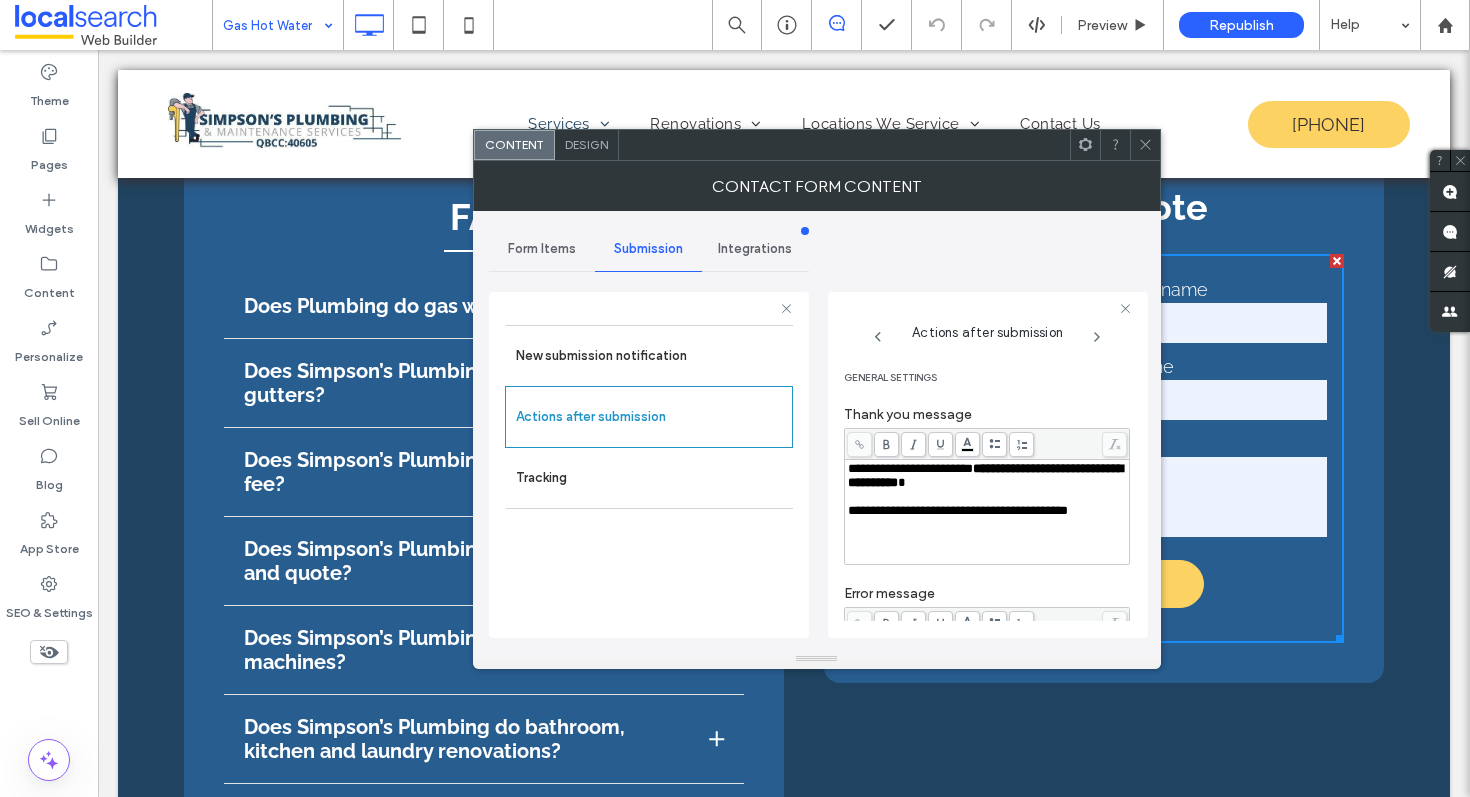 click at bounding box center (1145, 145) 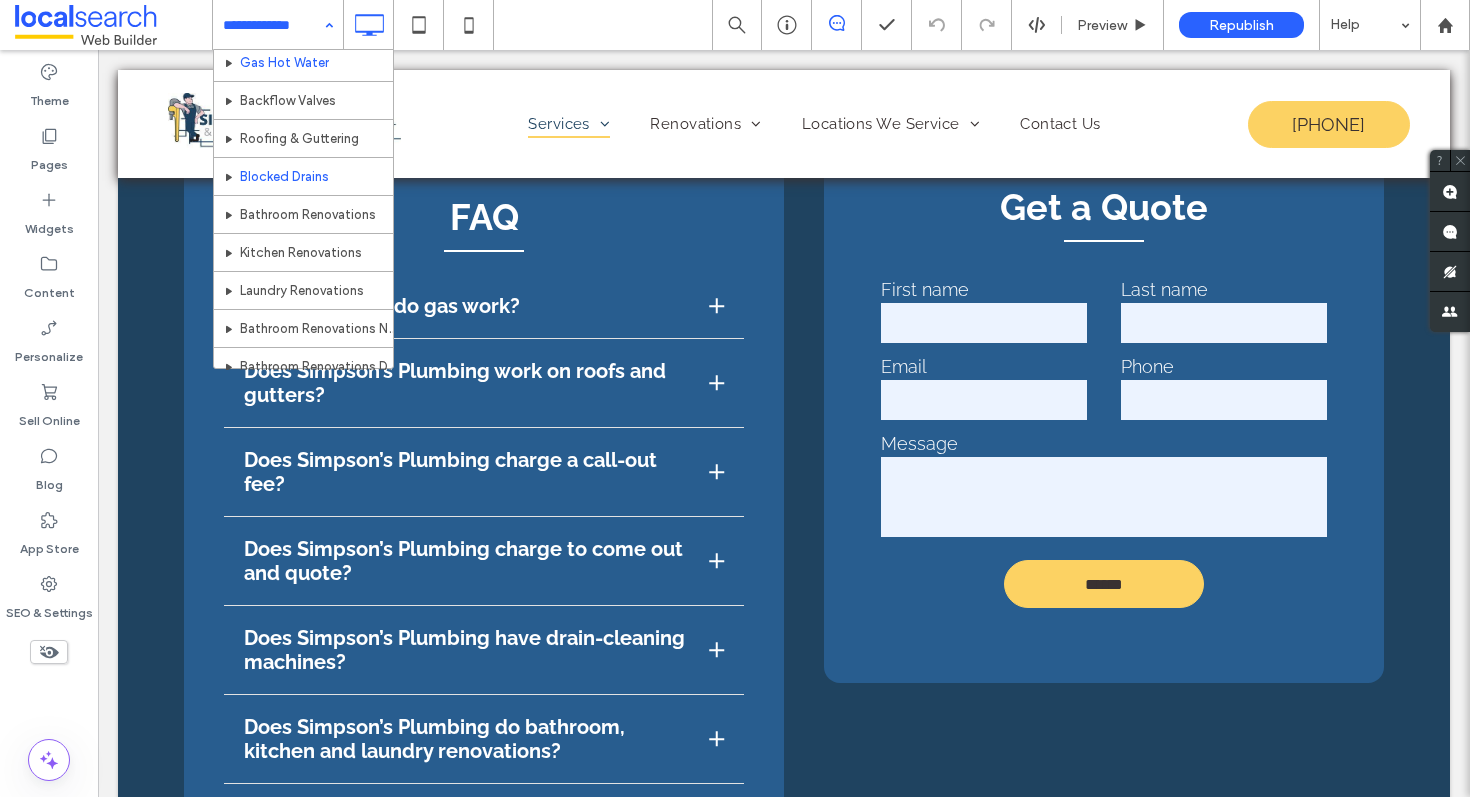 scroll, scrollTop: 138, scrollLeft: 0, axis: vertical 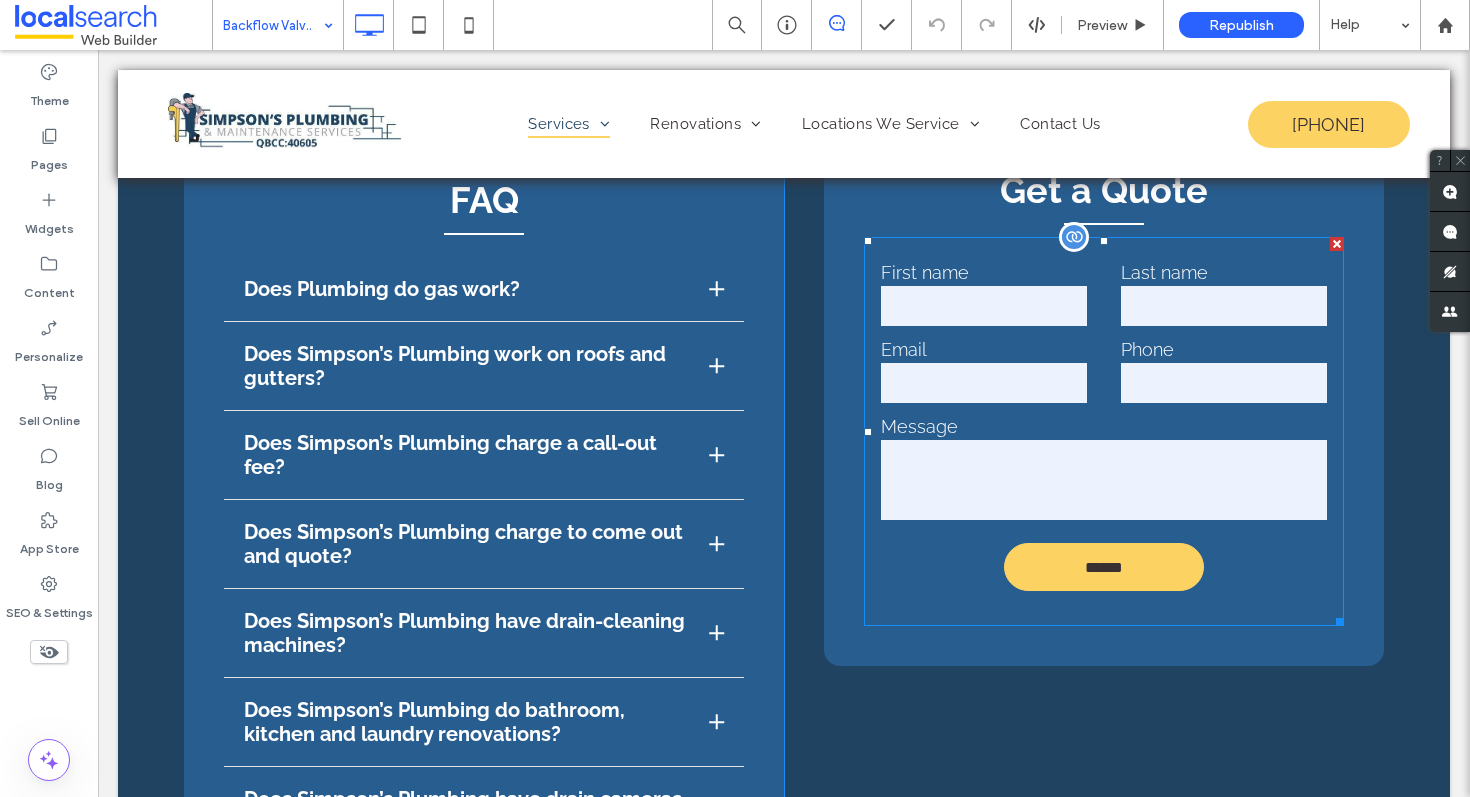 click on "Phone" at bounding box center [1224, 372] 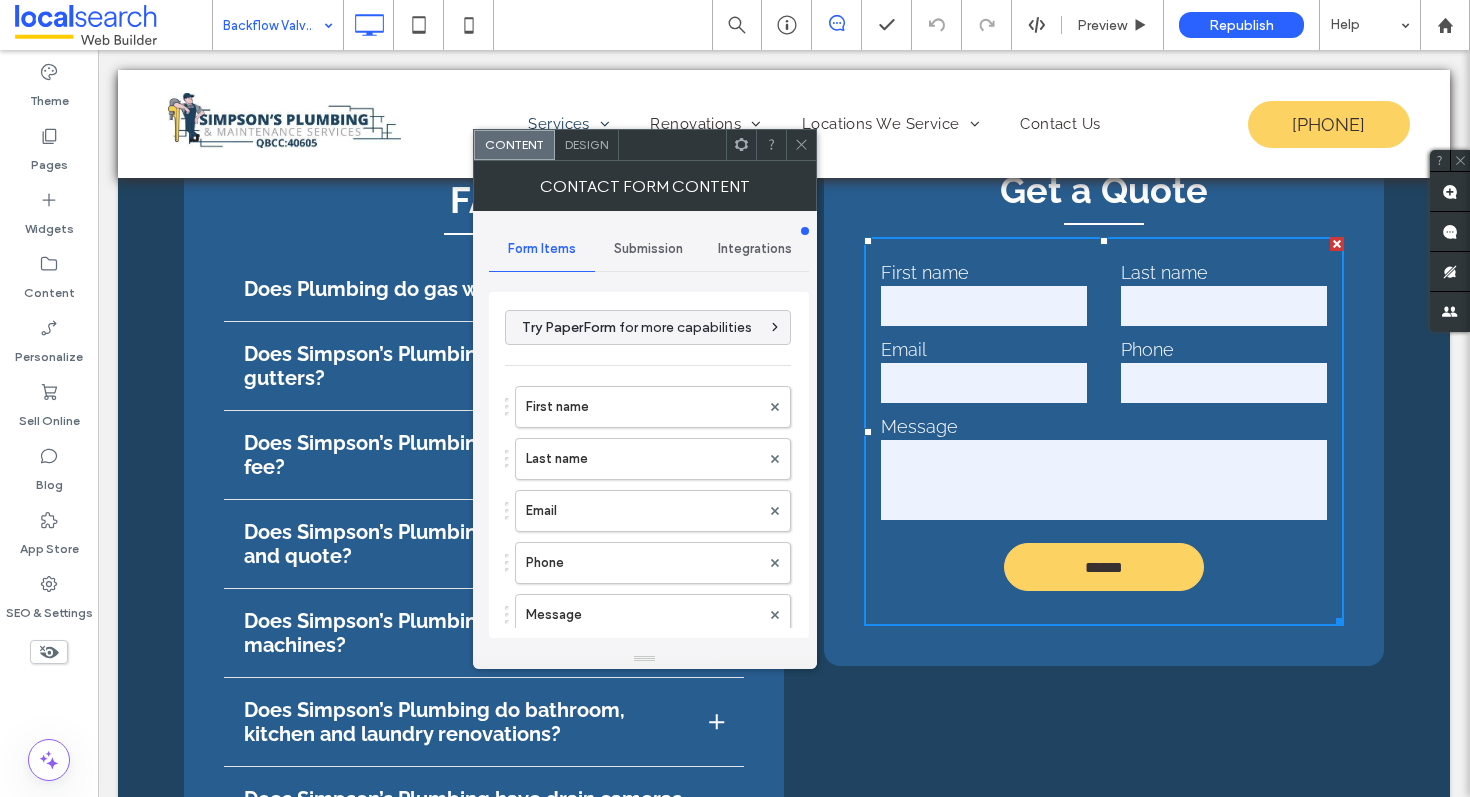 click on "Submission" at bounding box center (648, 249) 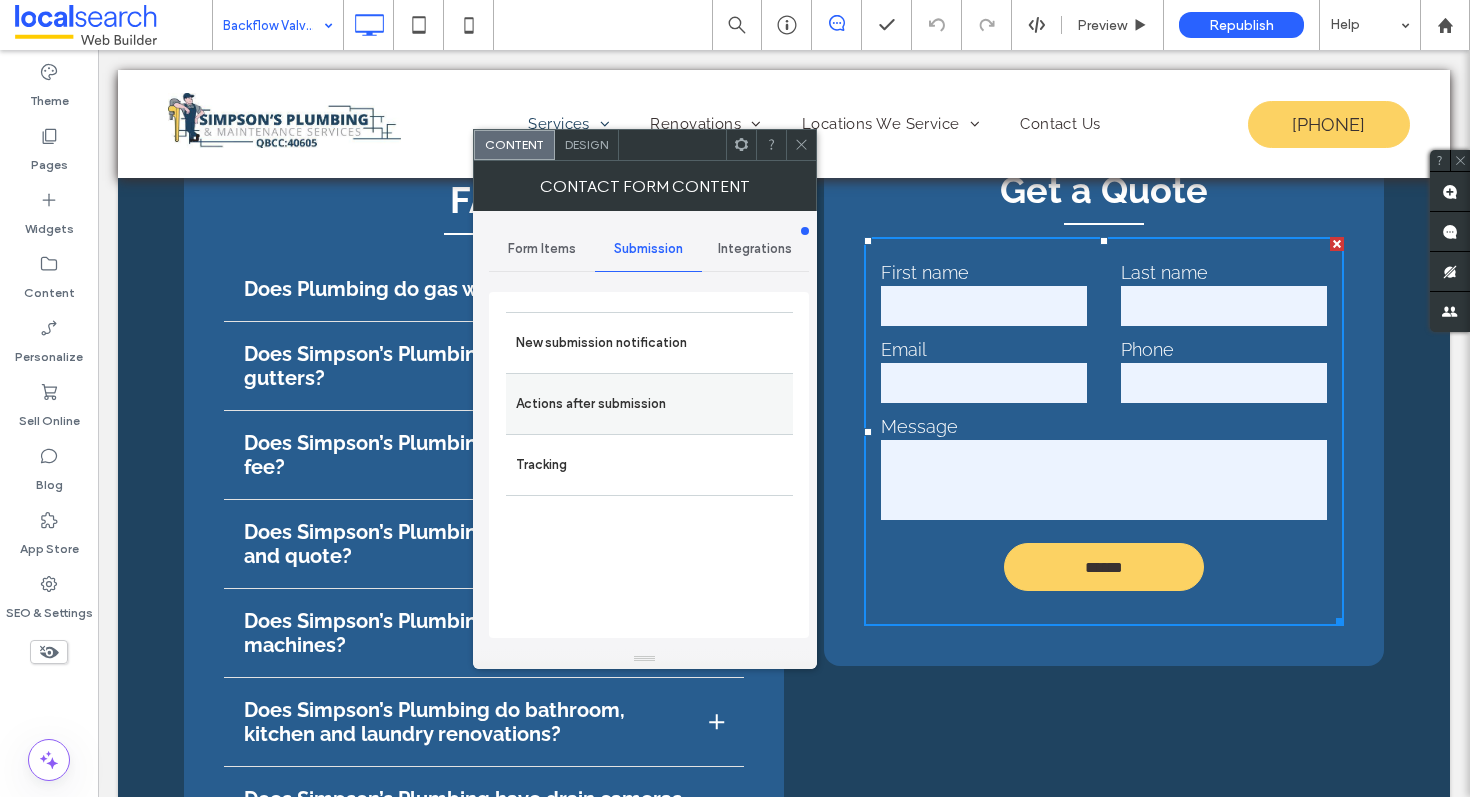 click on "Actions after submission" at bounding box center [649, 404] 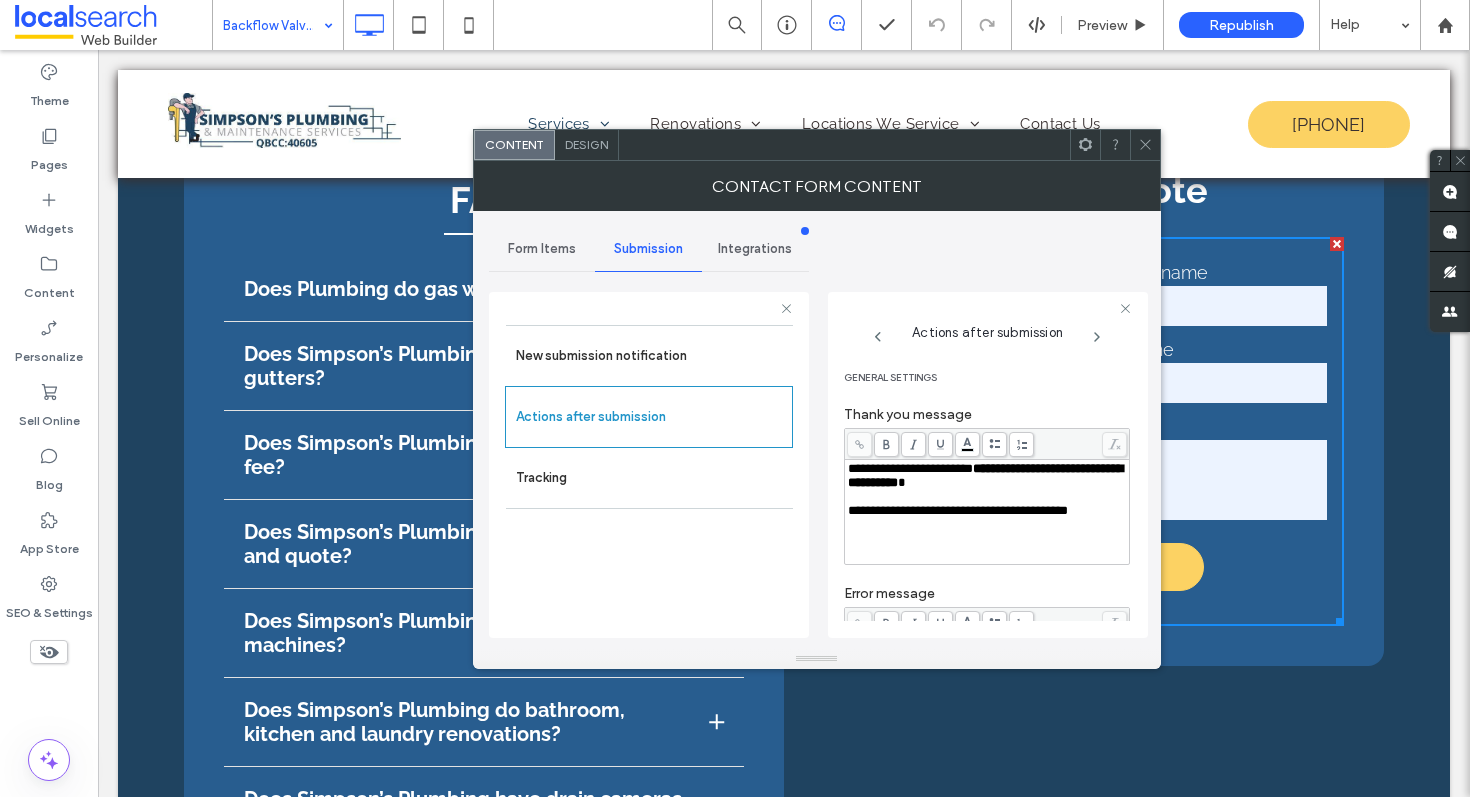 click 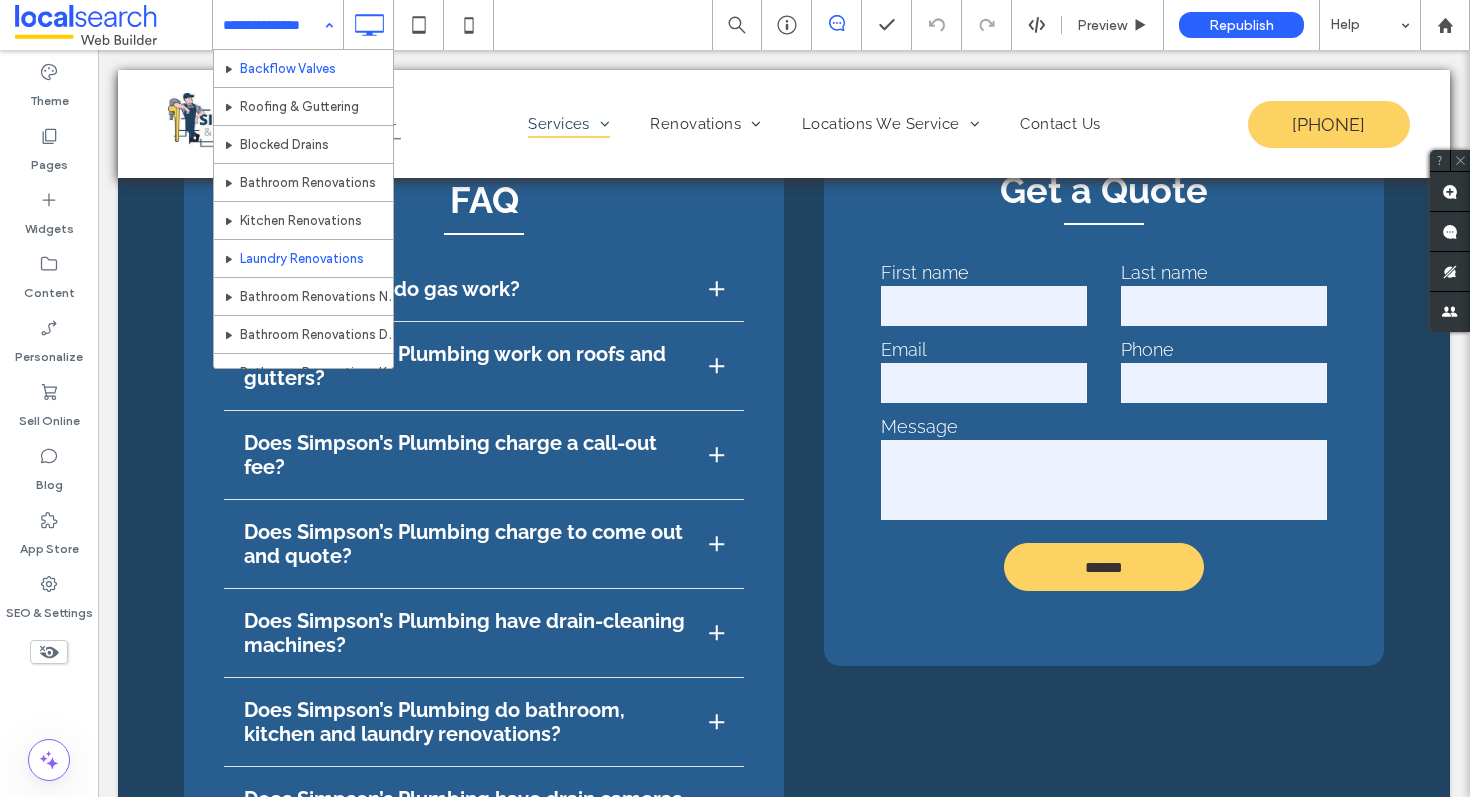 scroll, scrollTop: 188, scrollLeft: 0, axis: vertical 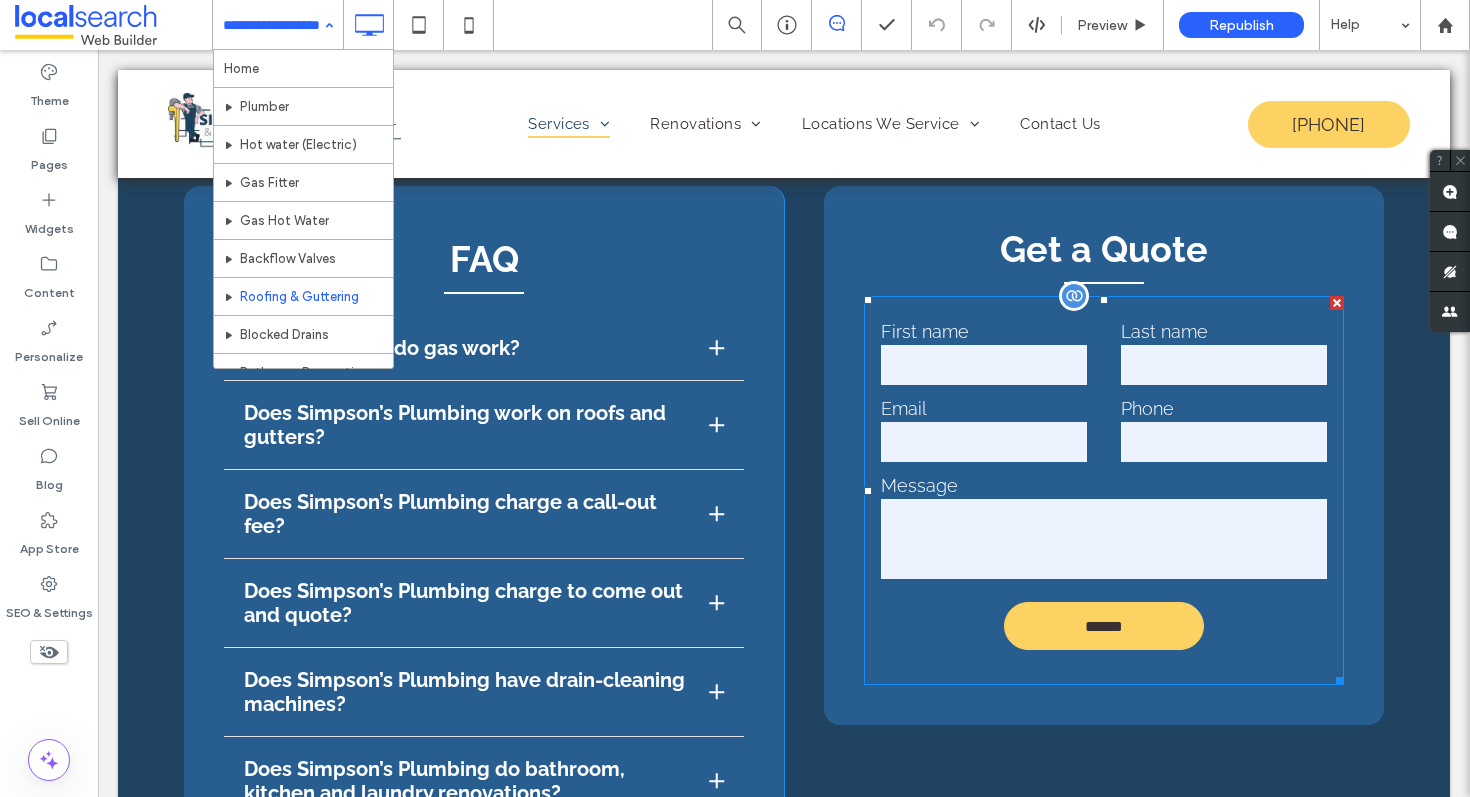click on "Last name" at bounding box center [1224, 354] 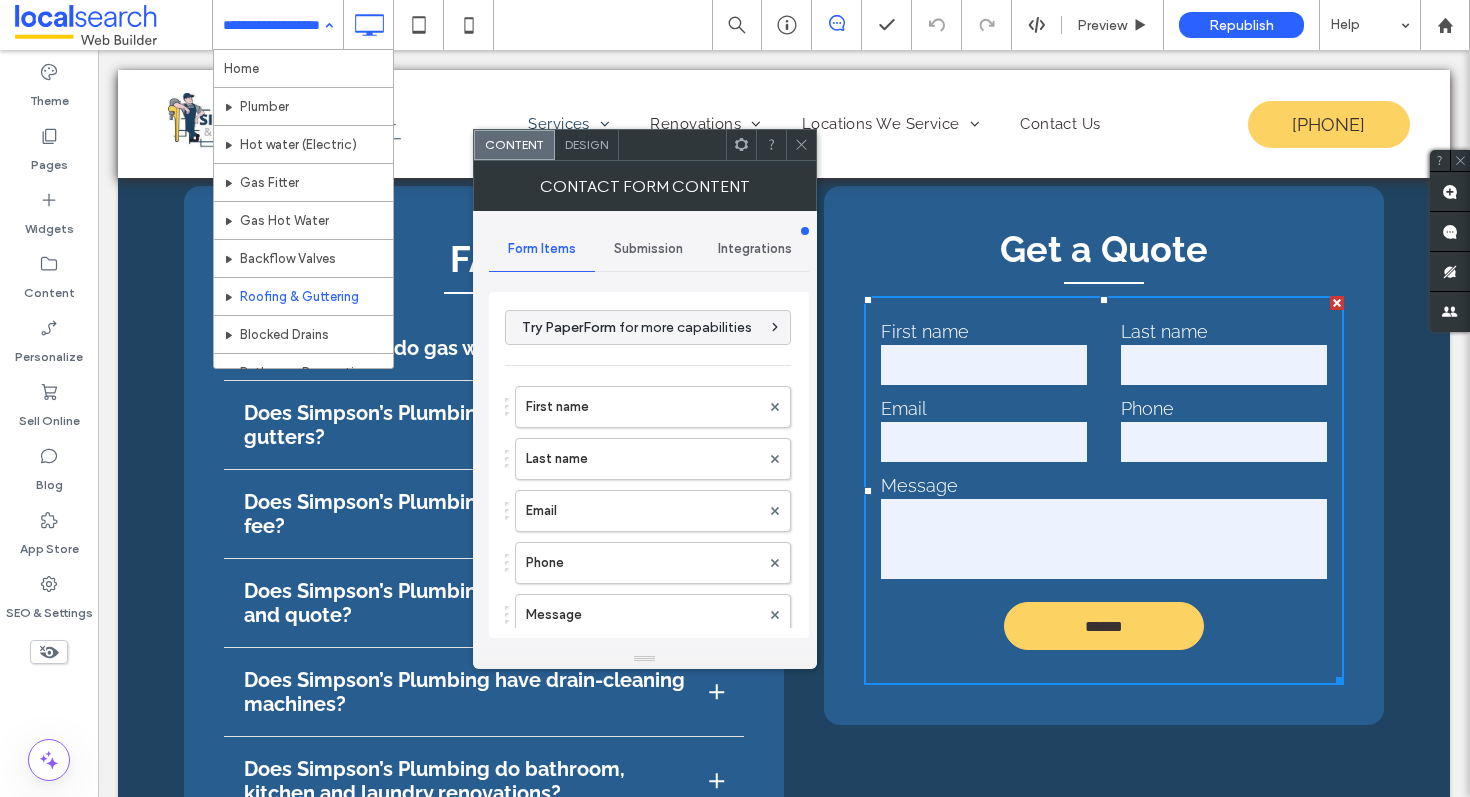 click on "Submission" at bounding box center (648, 249) 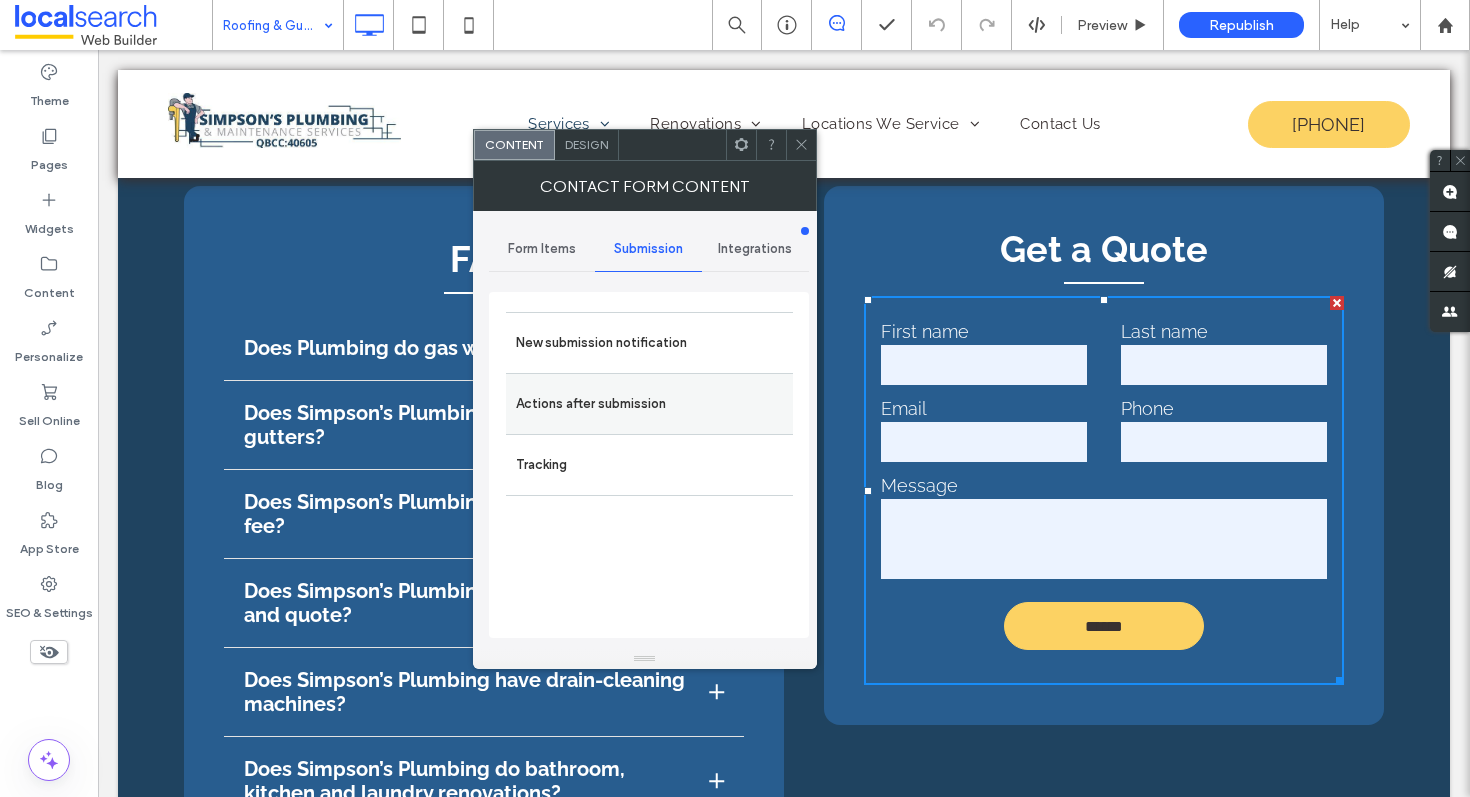 click on "Actions after submission" at bounding box center (649, 404) 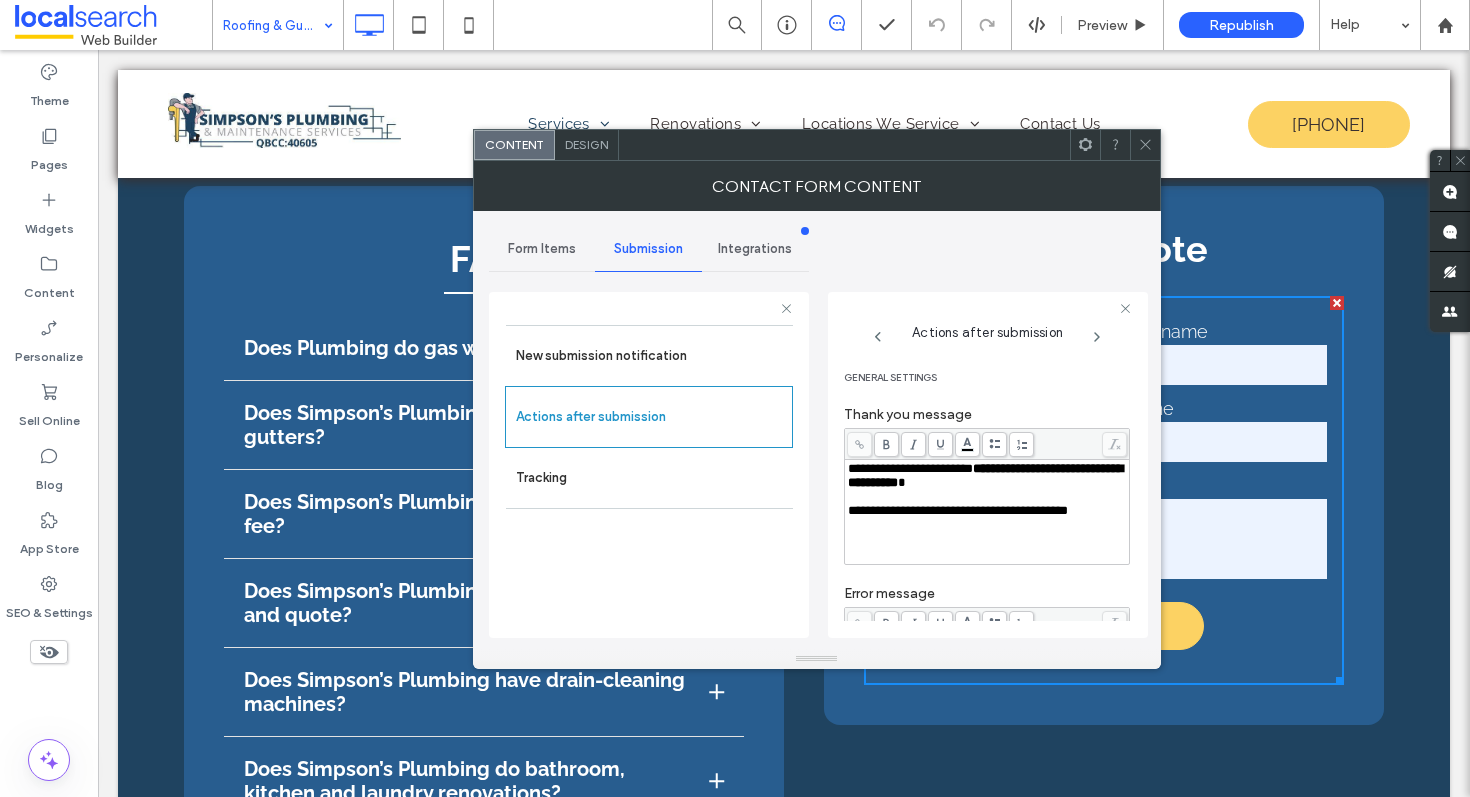 click at bounding box center [1145, 145] 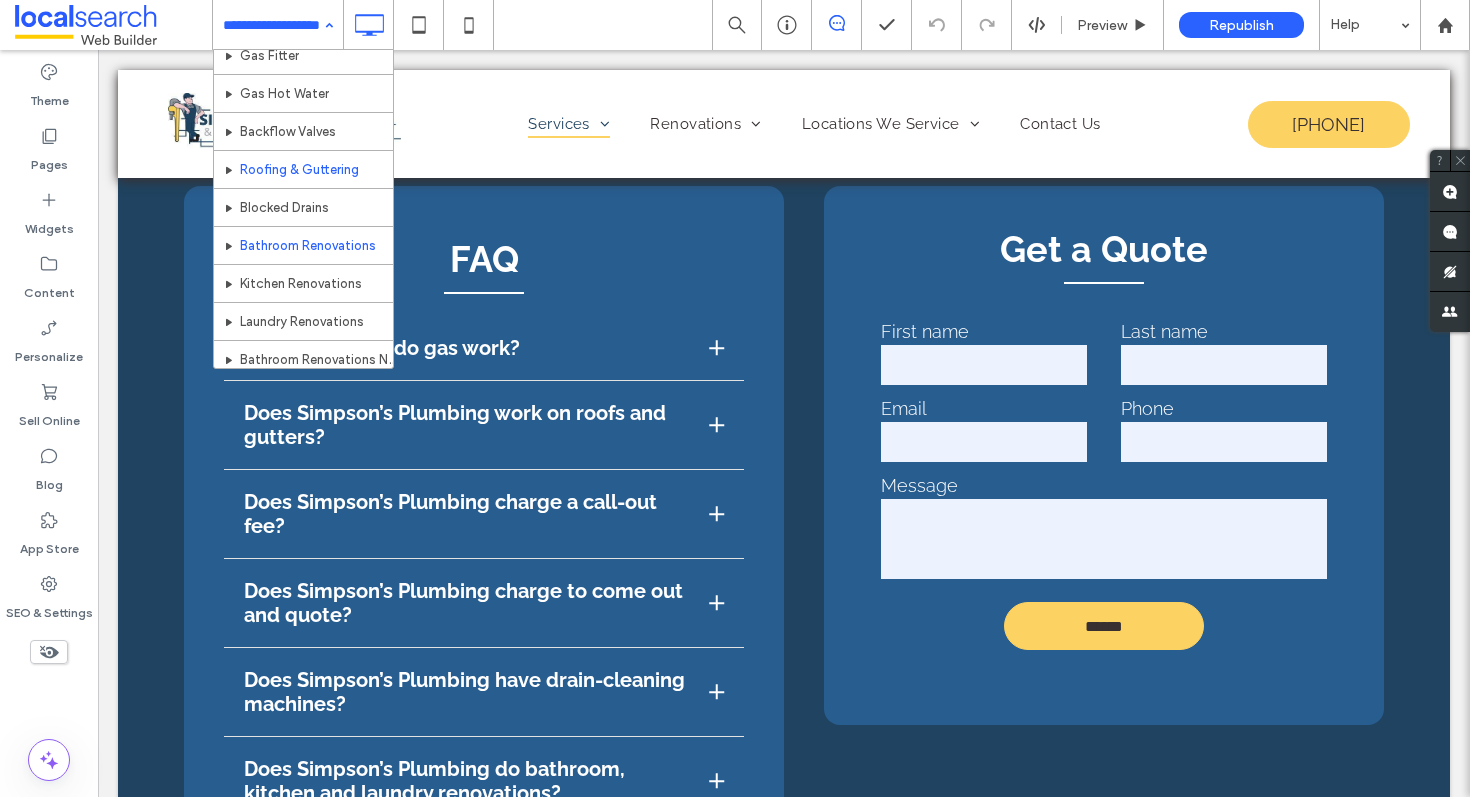 scroll, scrollTop: 203, scrollLeft: 0, axis: vertical 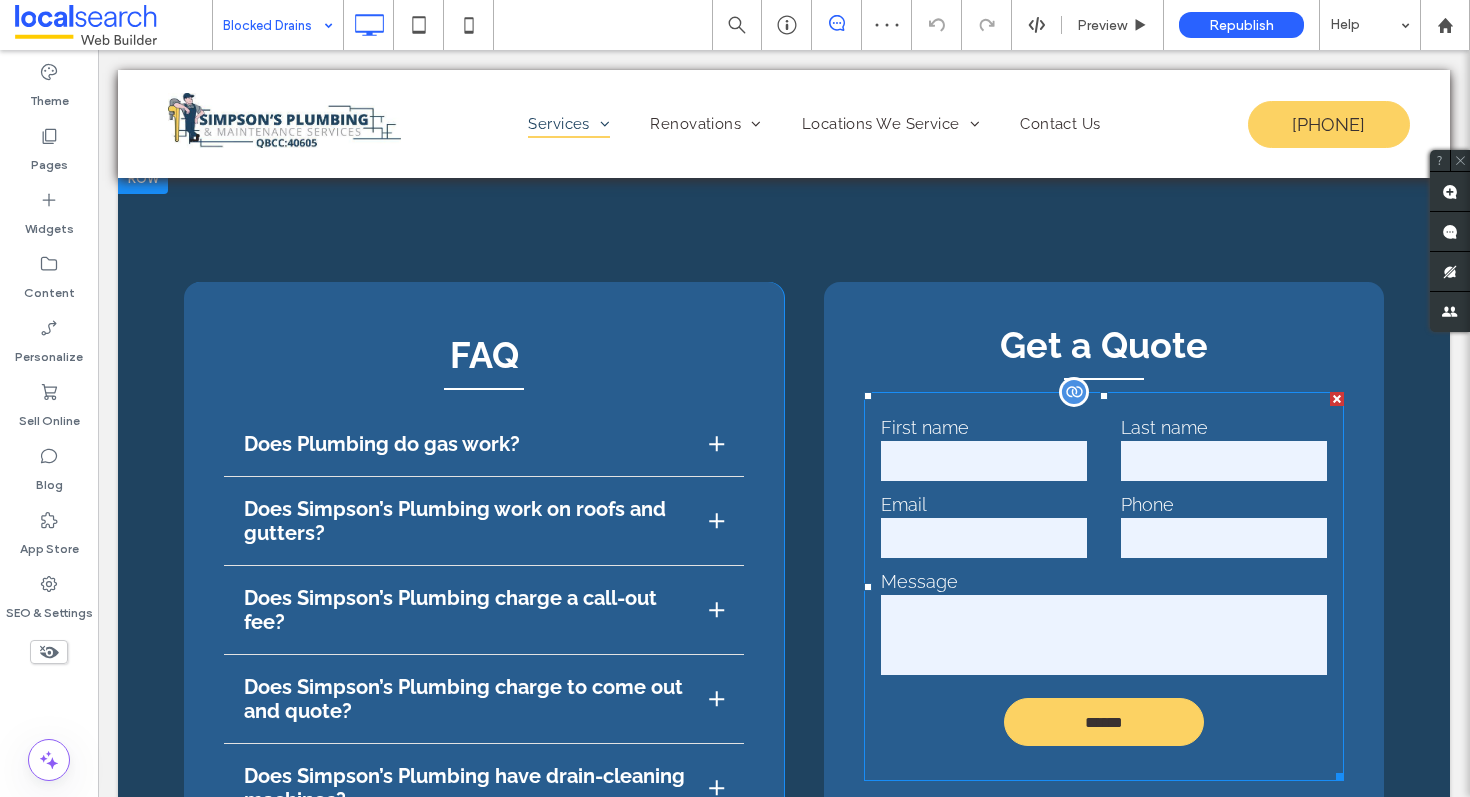 click on "Email" at bounding box center [984, 527] 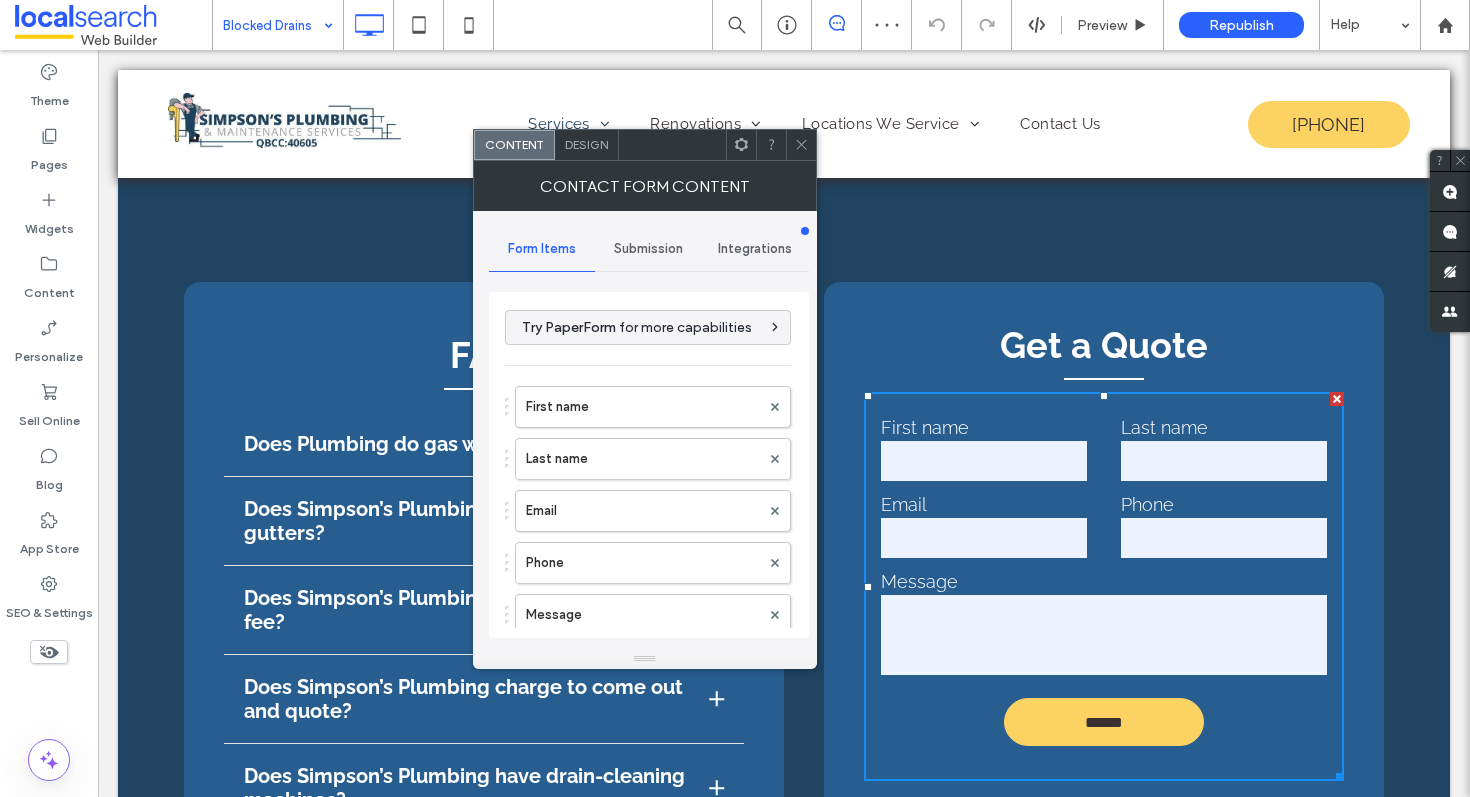 click on "Submission" at bounding box center [648, 249] 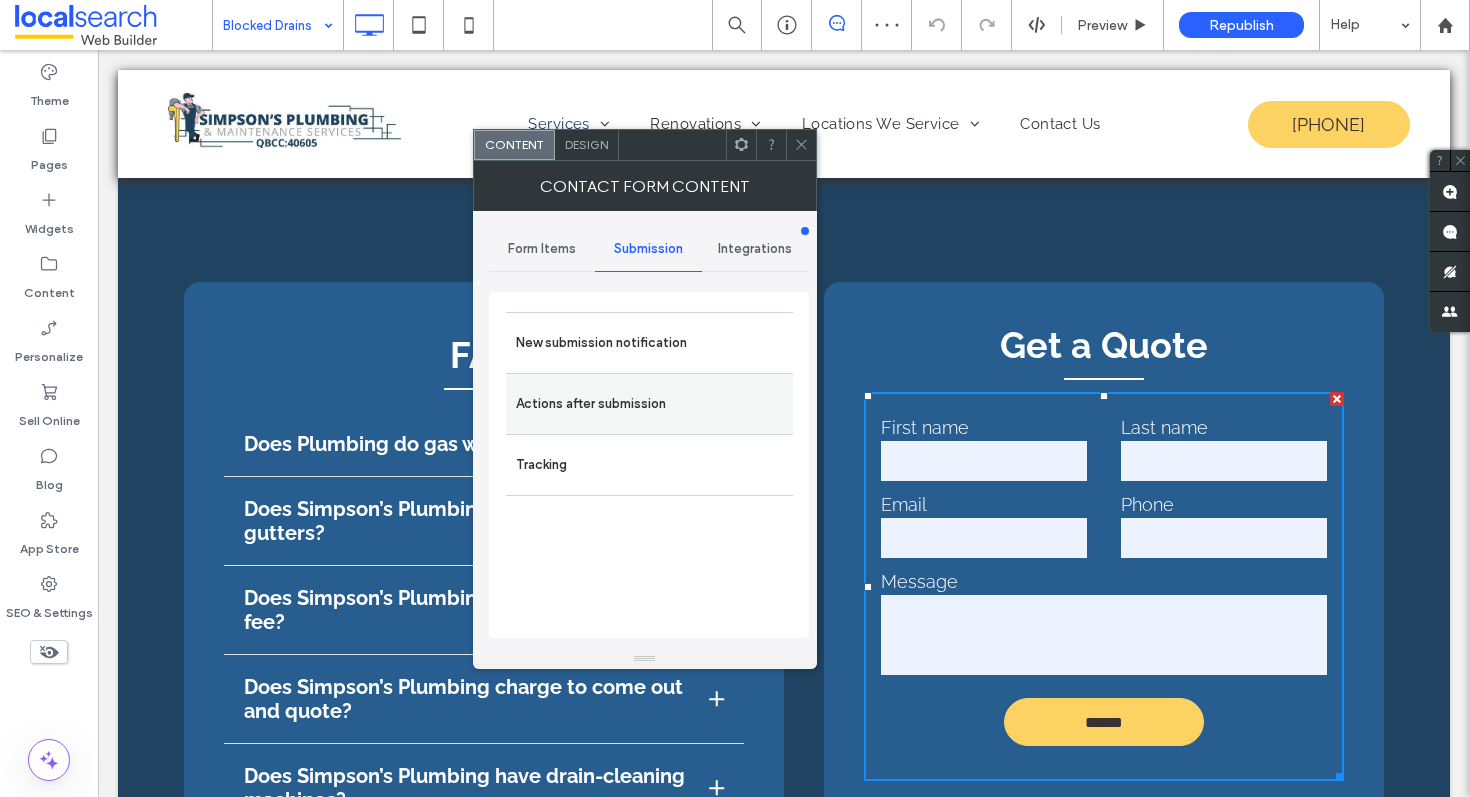 click on "Actions after submission" at bounding box center (649, 404) 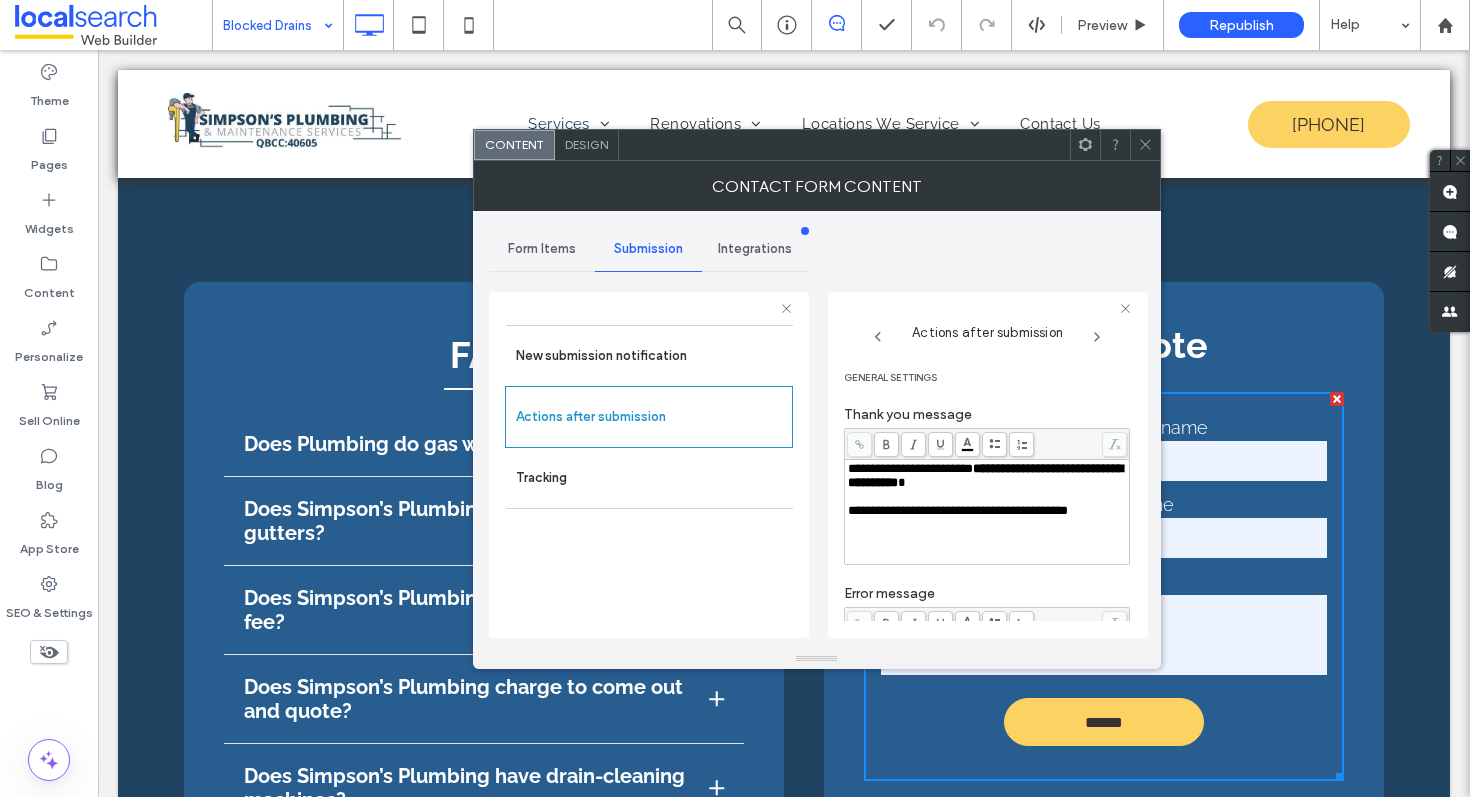 click 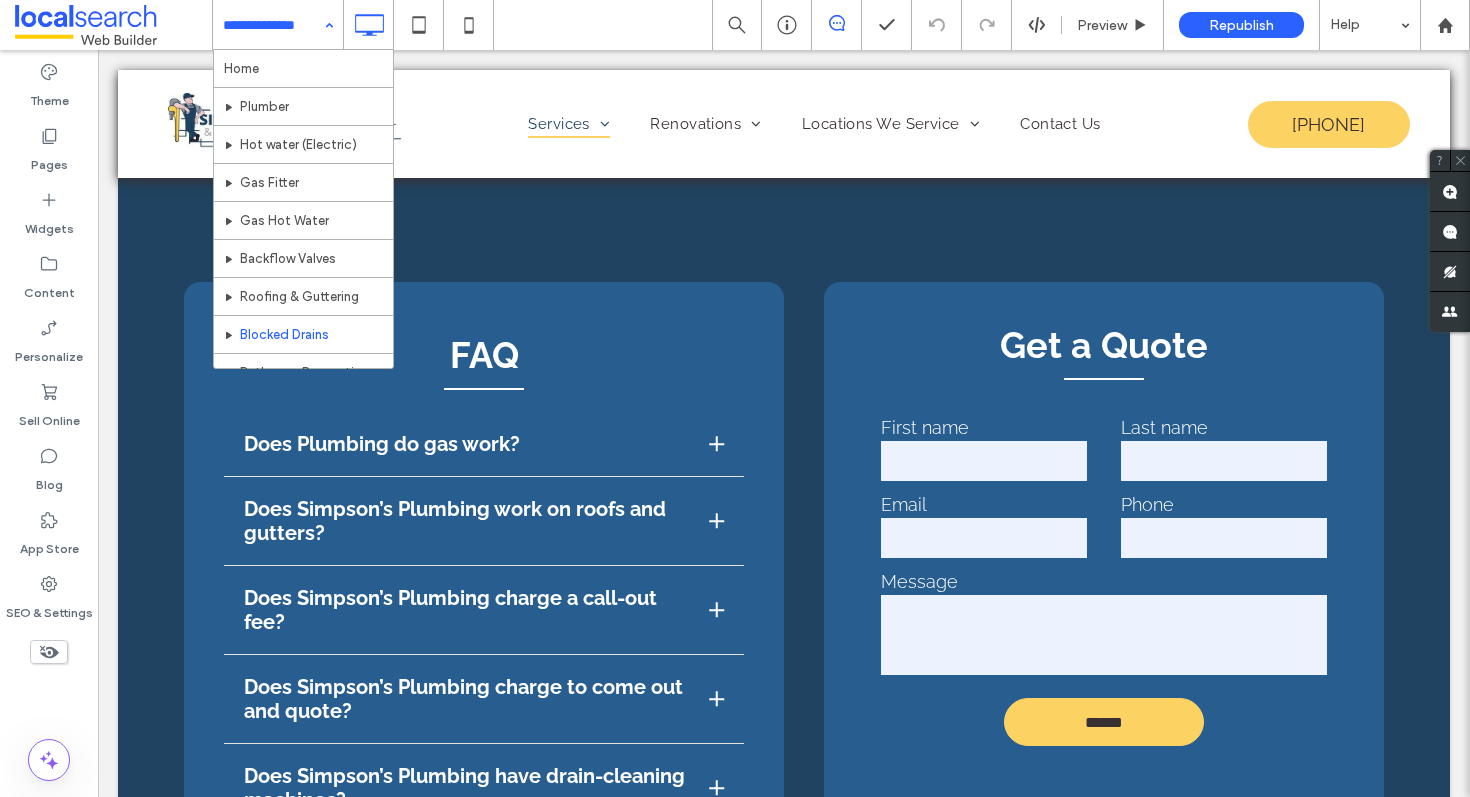 scroll, scrollTop: 218, scrollLeft: 0, axis: vertical 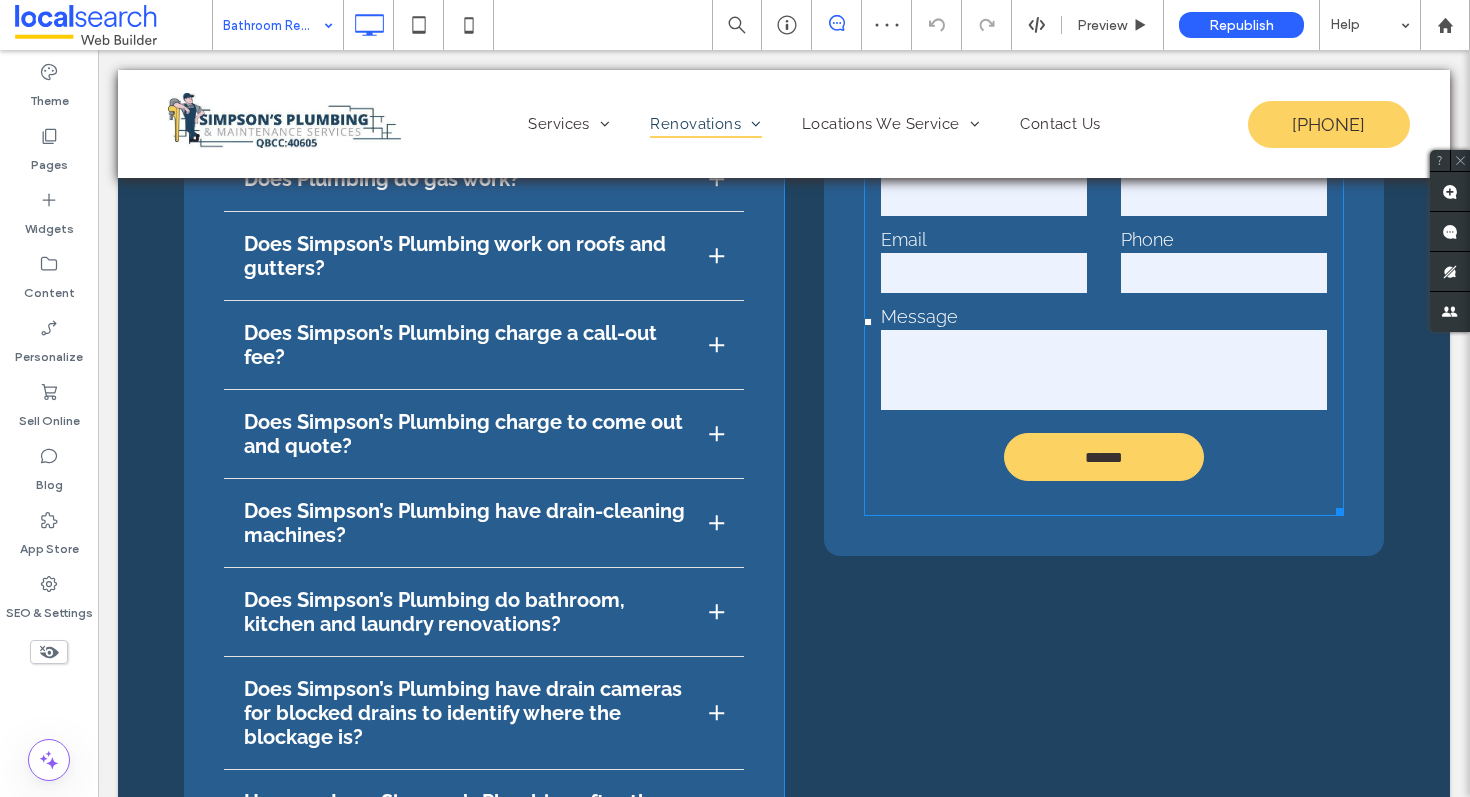 click on "Phone" at bounding box center [1224, 262] 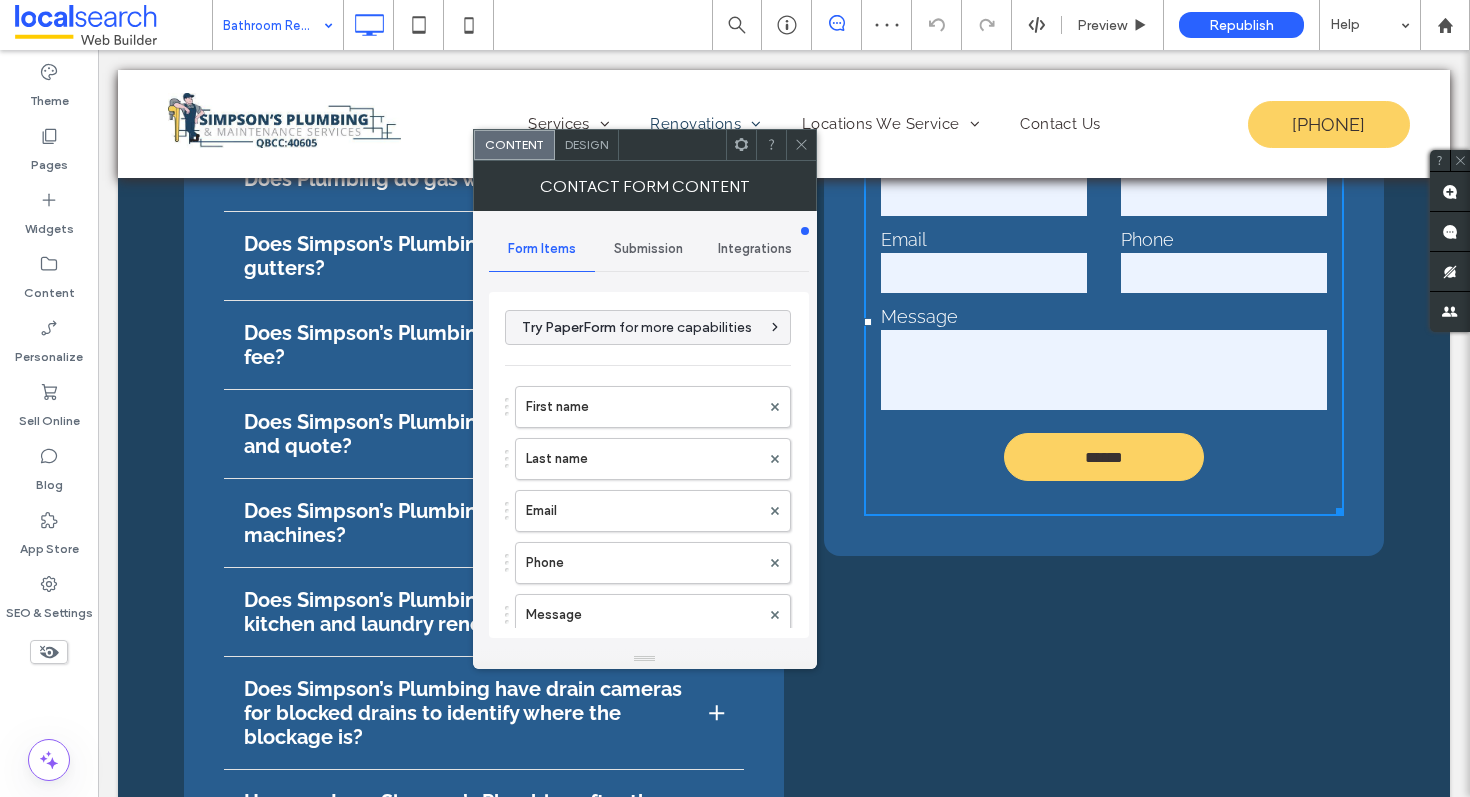 click on "Submission" at bounding box center [648, 249] 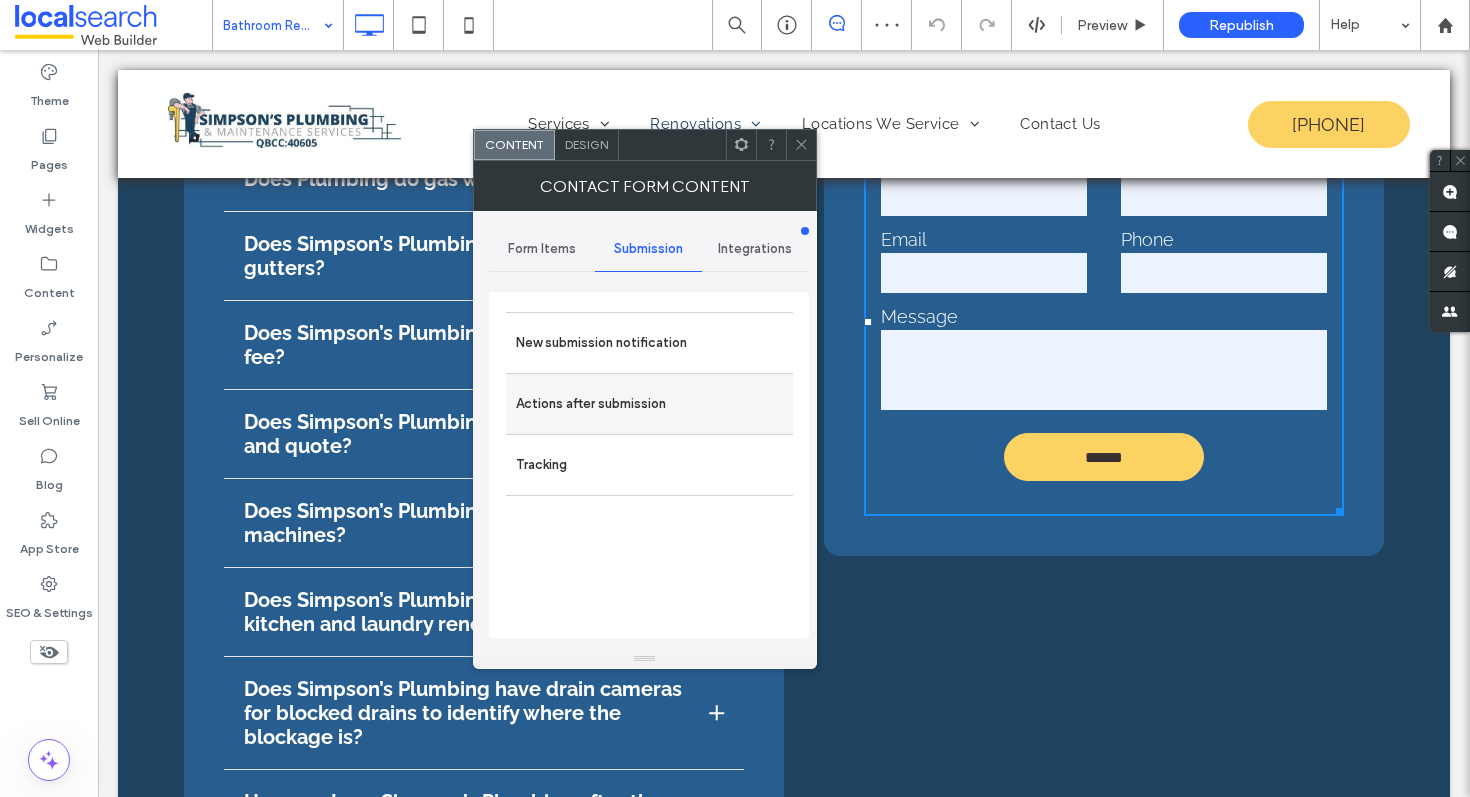 click on "Actions after submission" at bounding box center [649, 403] 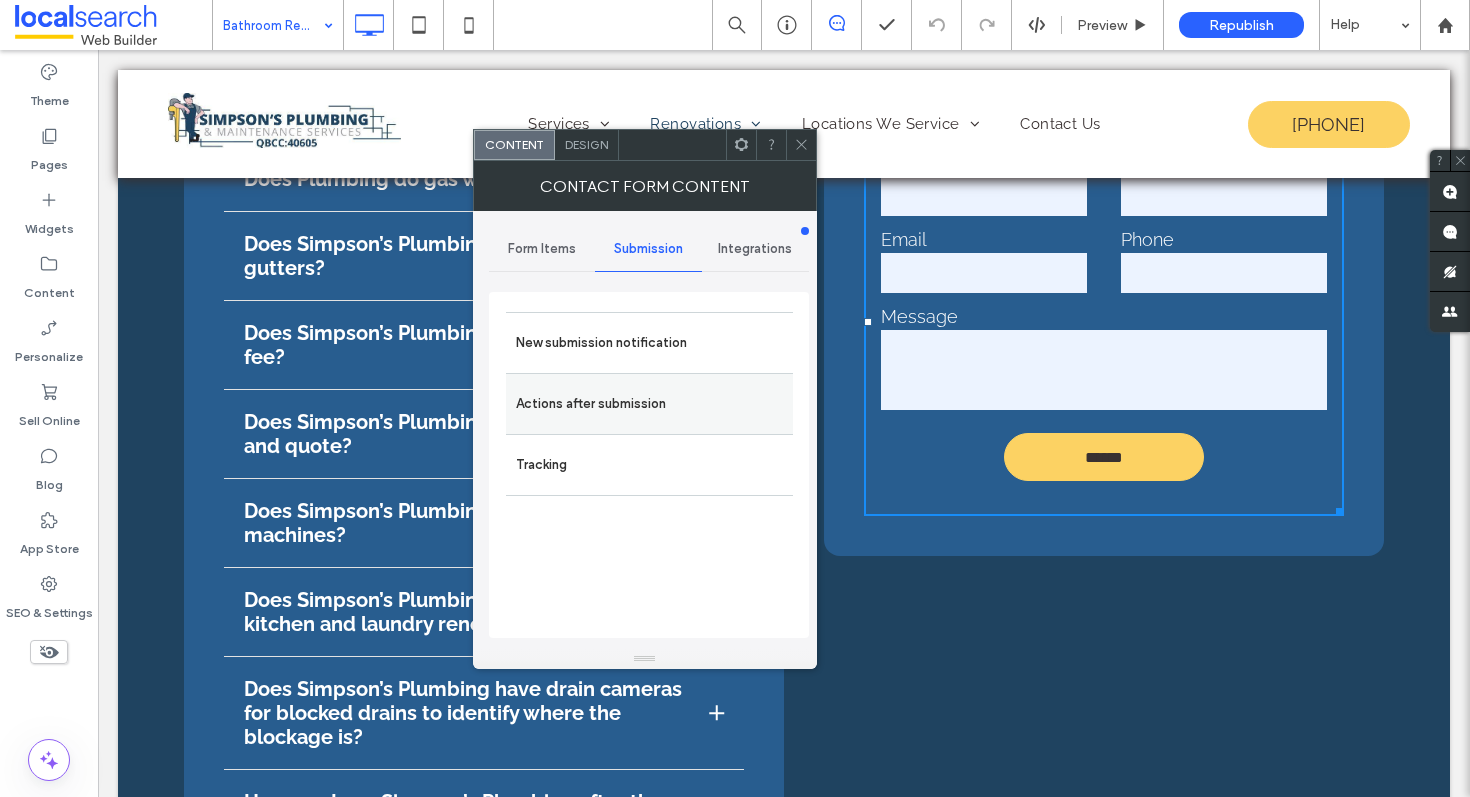 click on "Actions after submission" at bounding box center (649, 404) 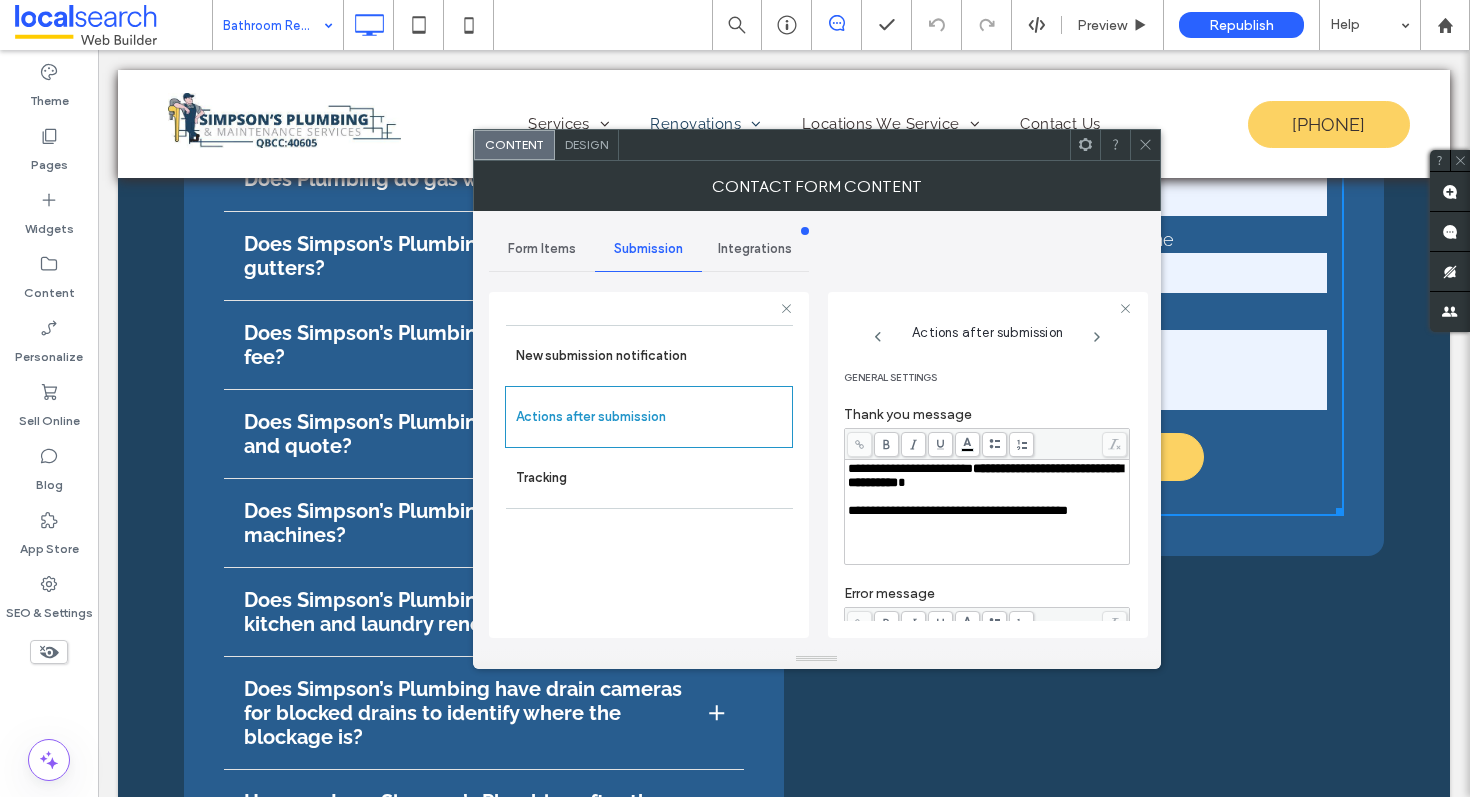 click 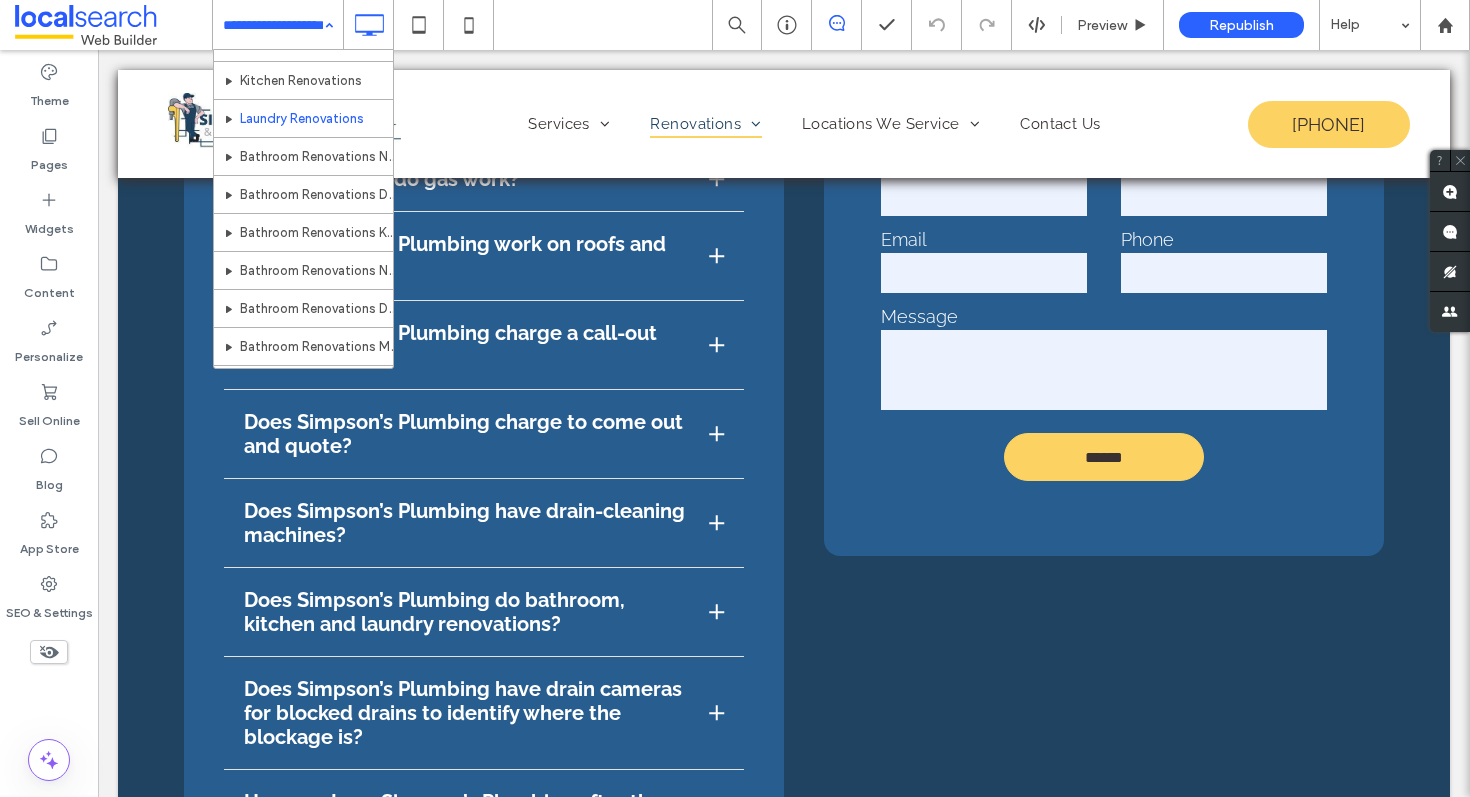 scroll, scrollTop: 216, scrollLeft: 0, axis: vertical 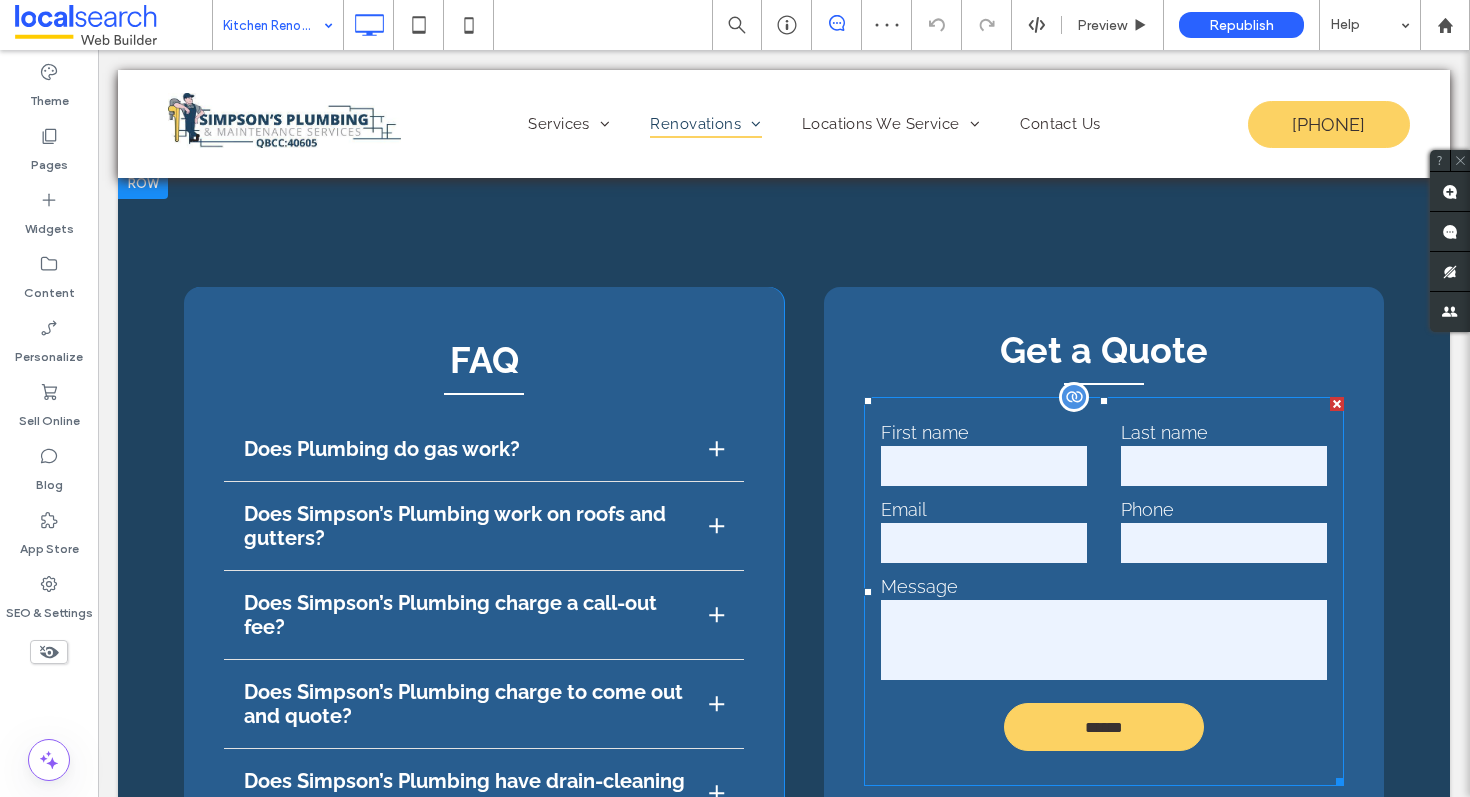 click on "Phone" at bounding box center [1224, 532] 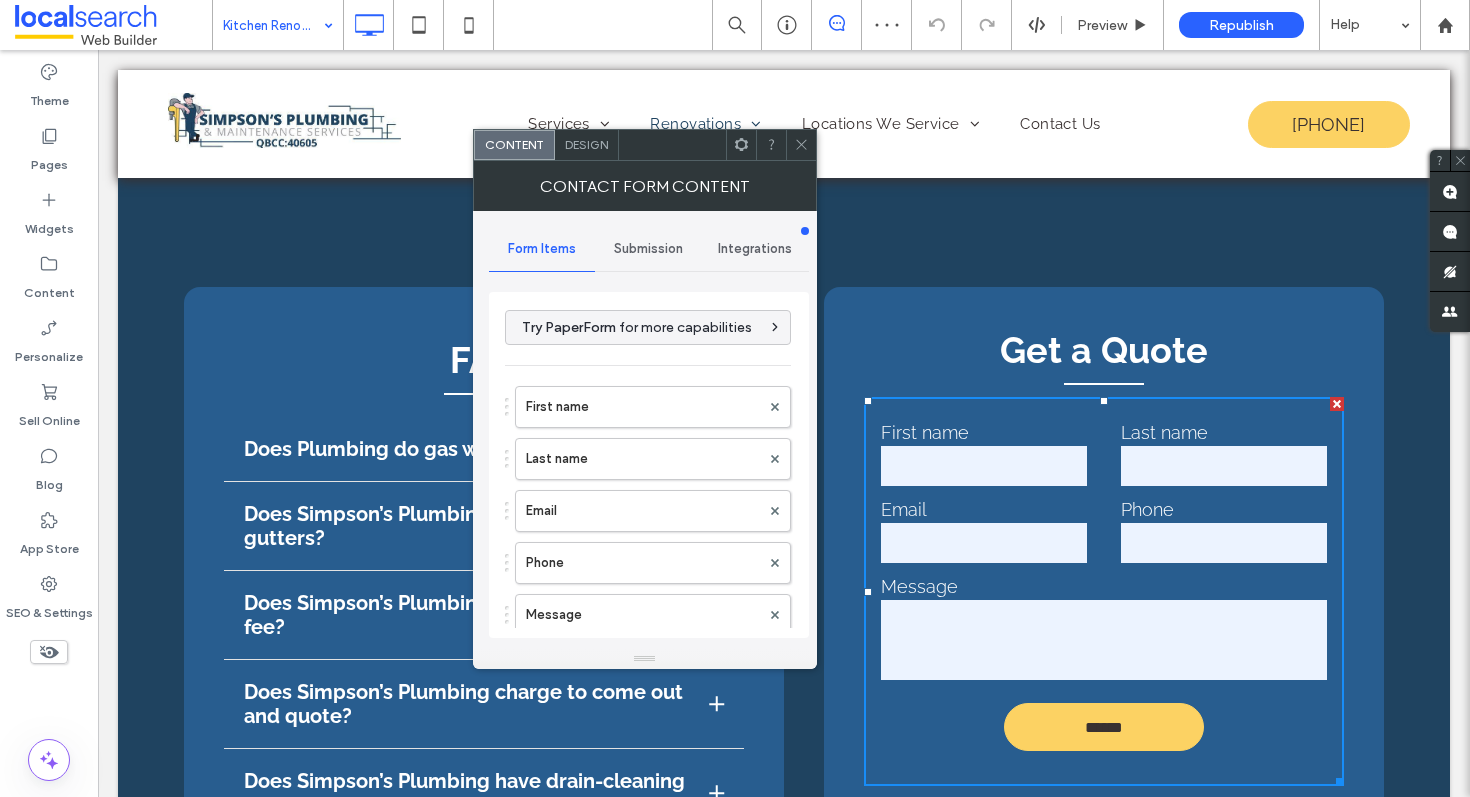 click on "Submission" at bounding box center [648, 249] 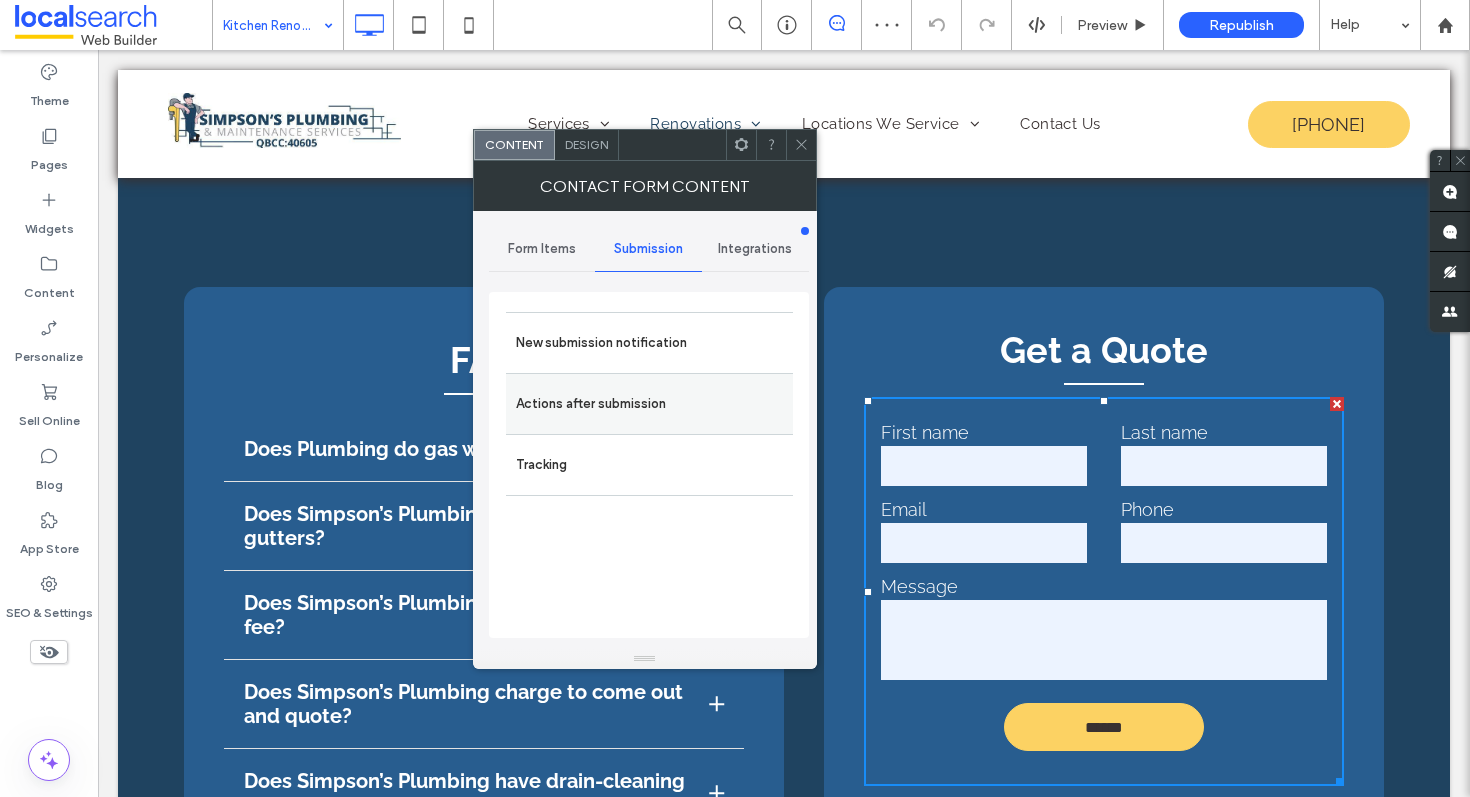 click on "Actions after submission" at bounding box center (649, 404) 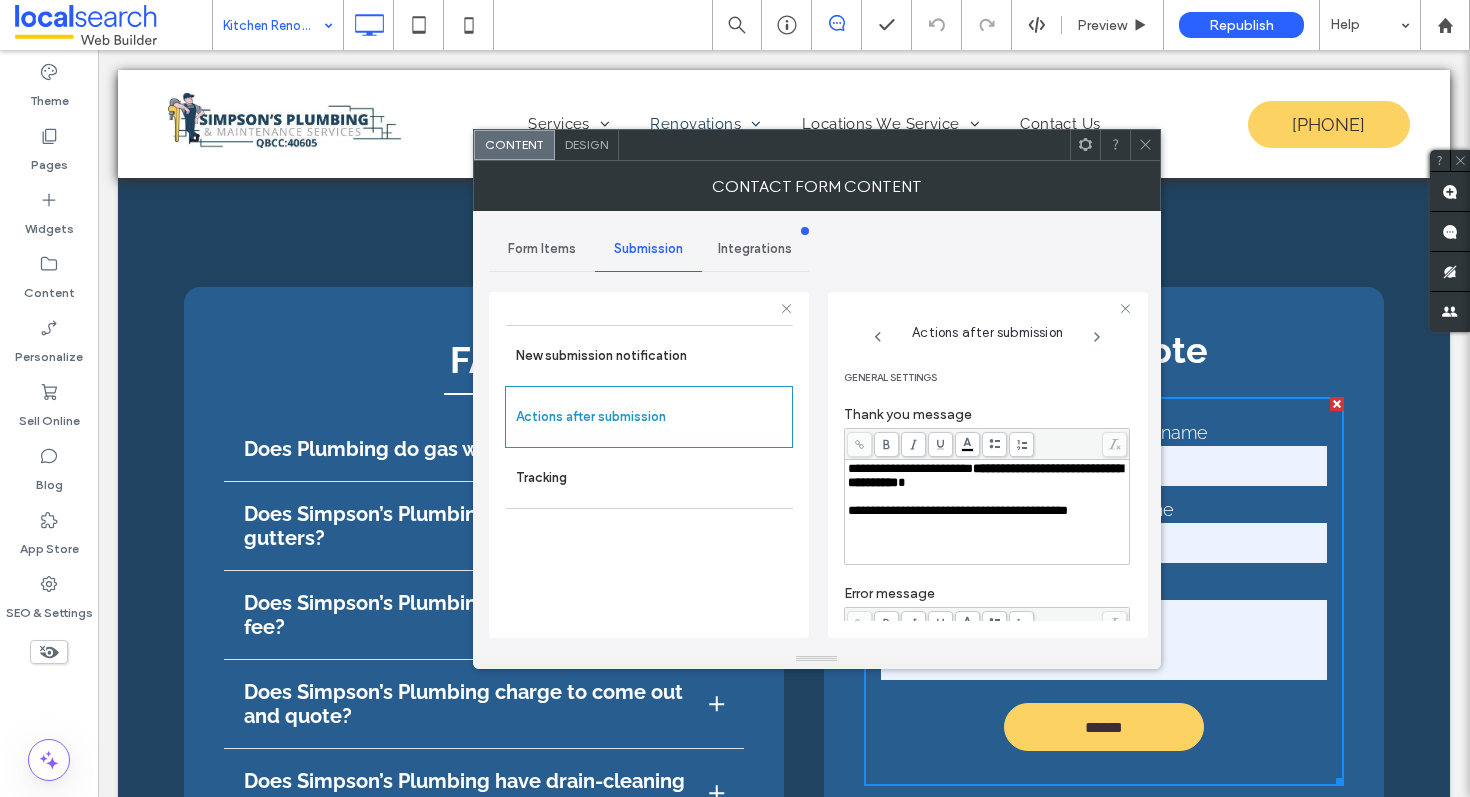 click at bounding box center [1145, 145] 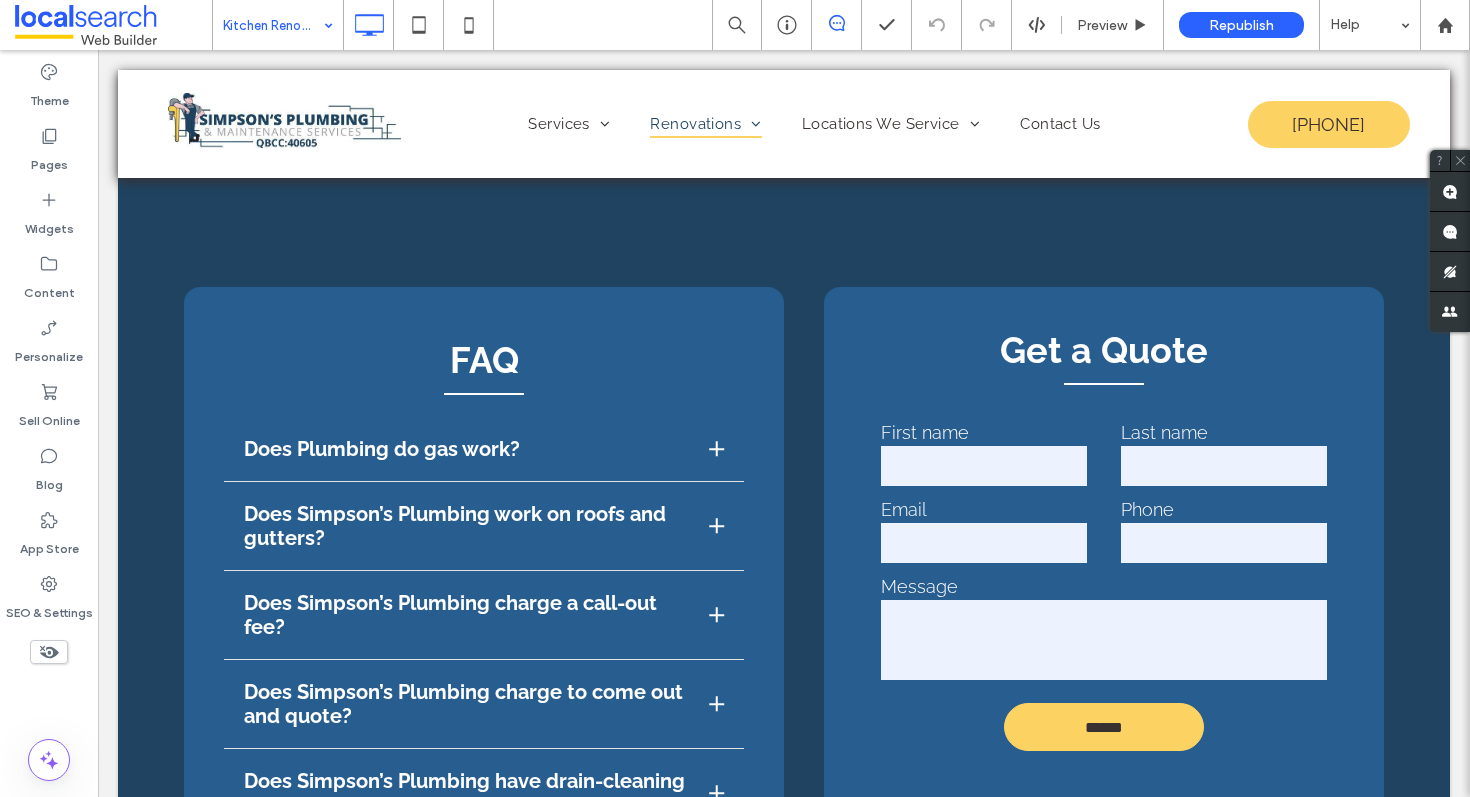 drag, startPoint x: 303, startPoint y: 22, endPoint x: 303, endPoint y: 34, distance: 12 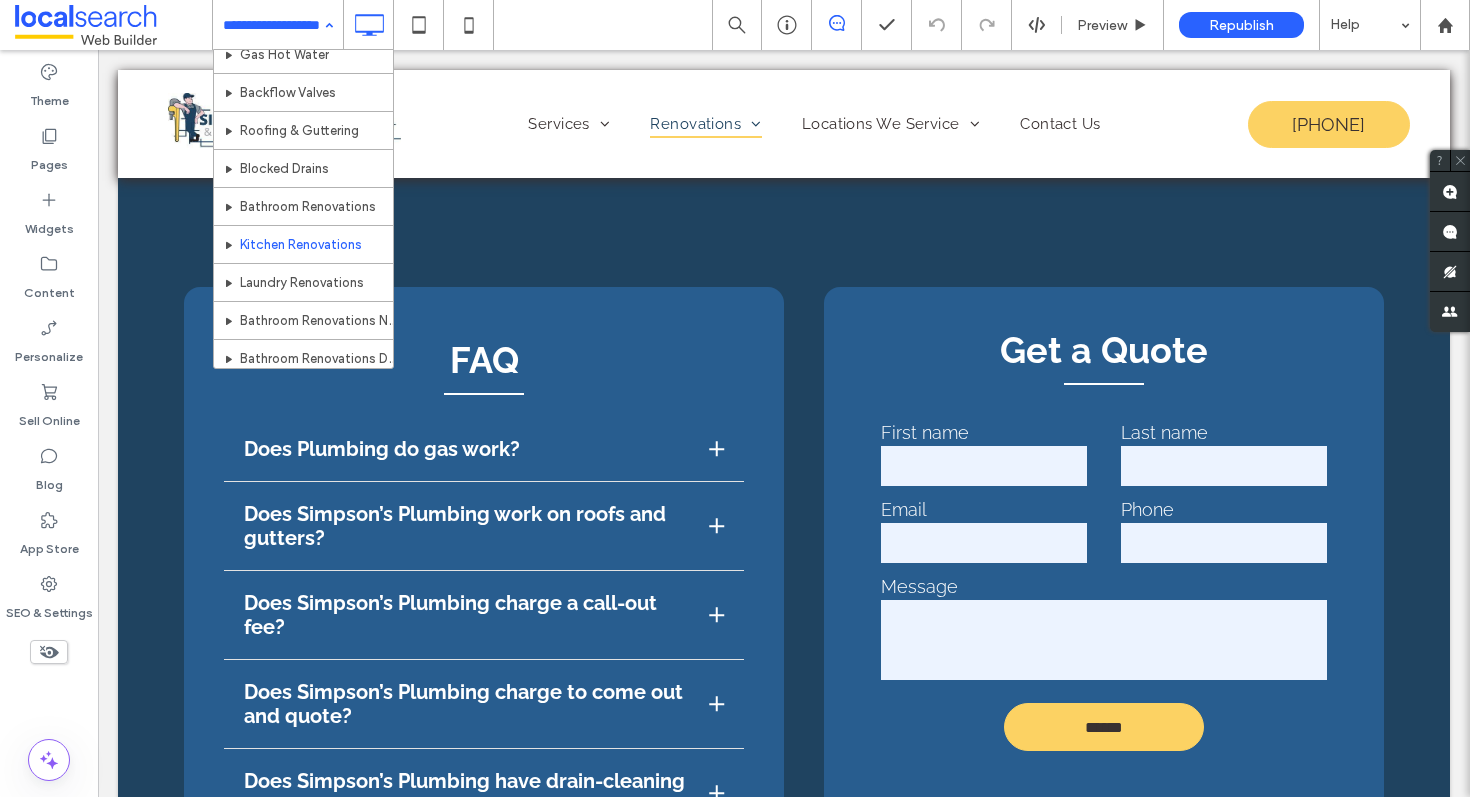scroll, scrollTop: 211, scrollLeft: 0, axis: vertical 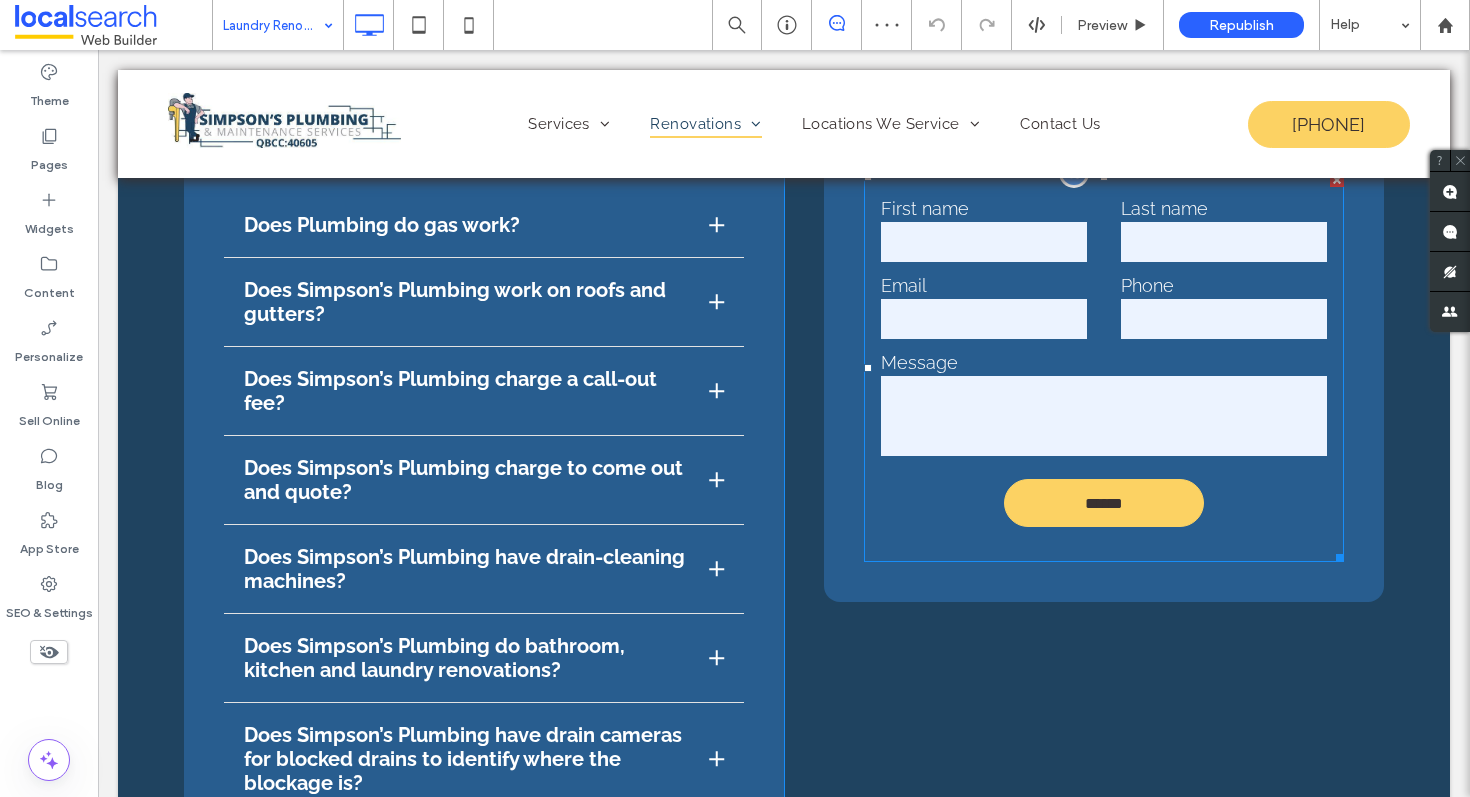 click on "Phone" at bounding box center [1224, 308] 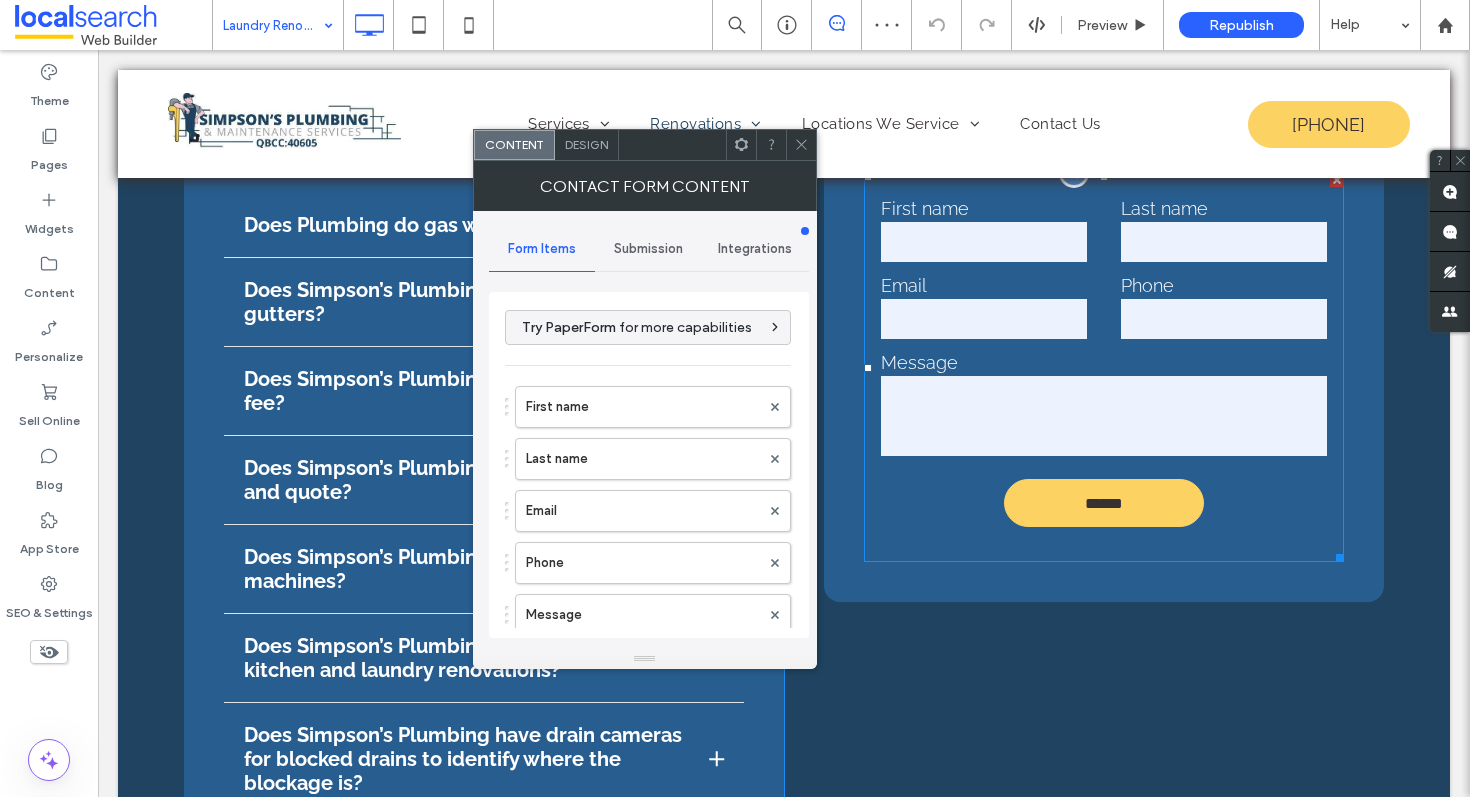 type on "******" 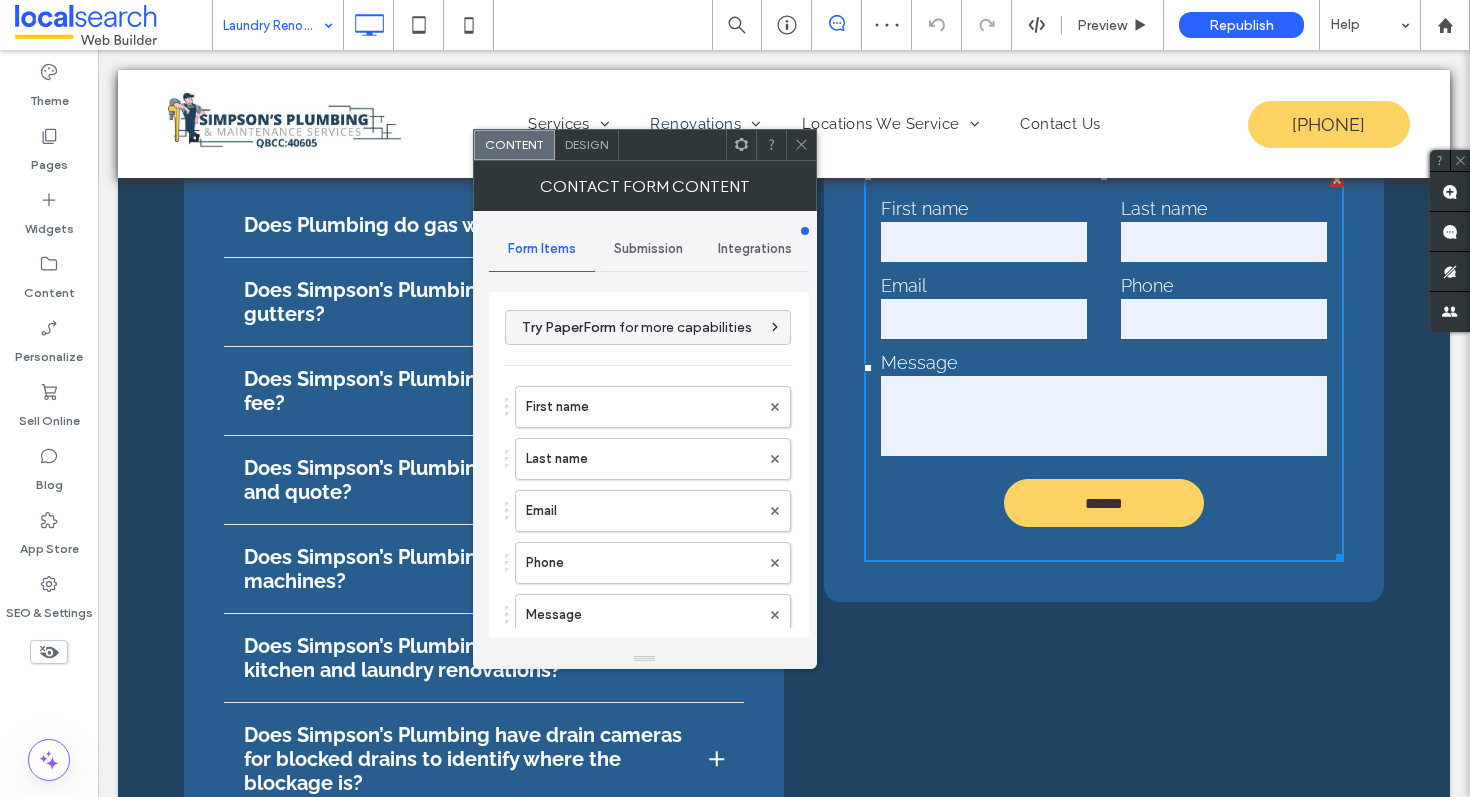 click on "Submission" at bounding box center (648, 249) 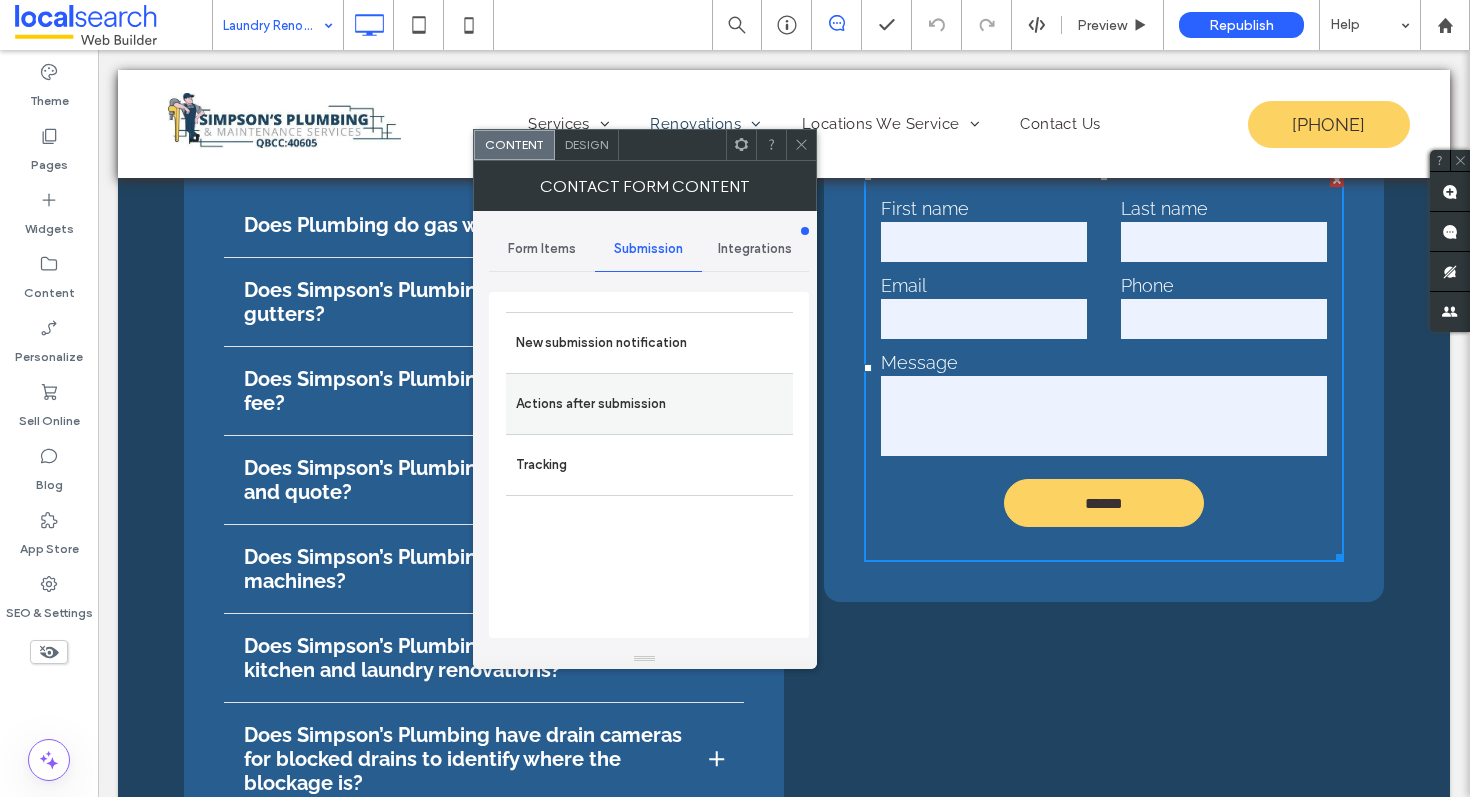 click on "Actions after submission" at bounding box center (649, 403) 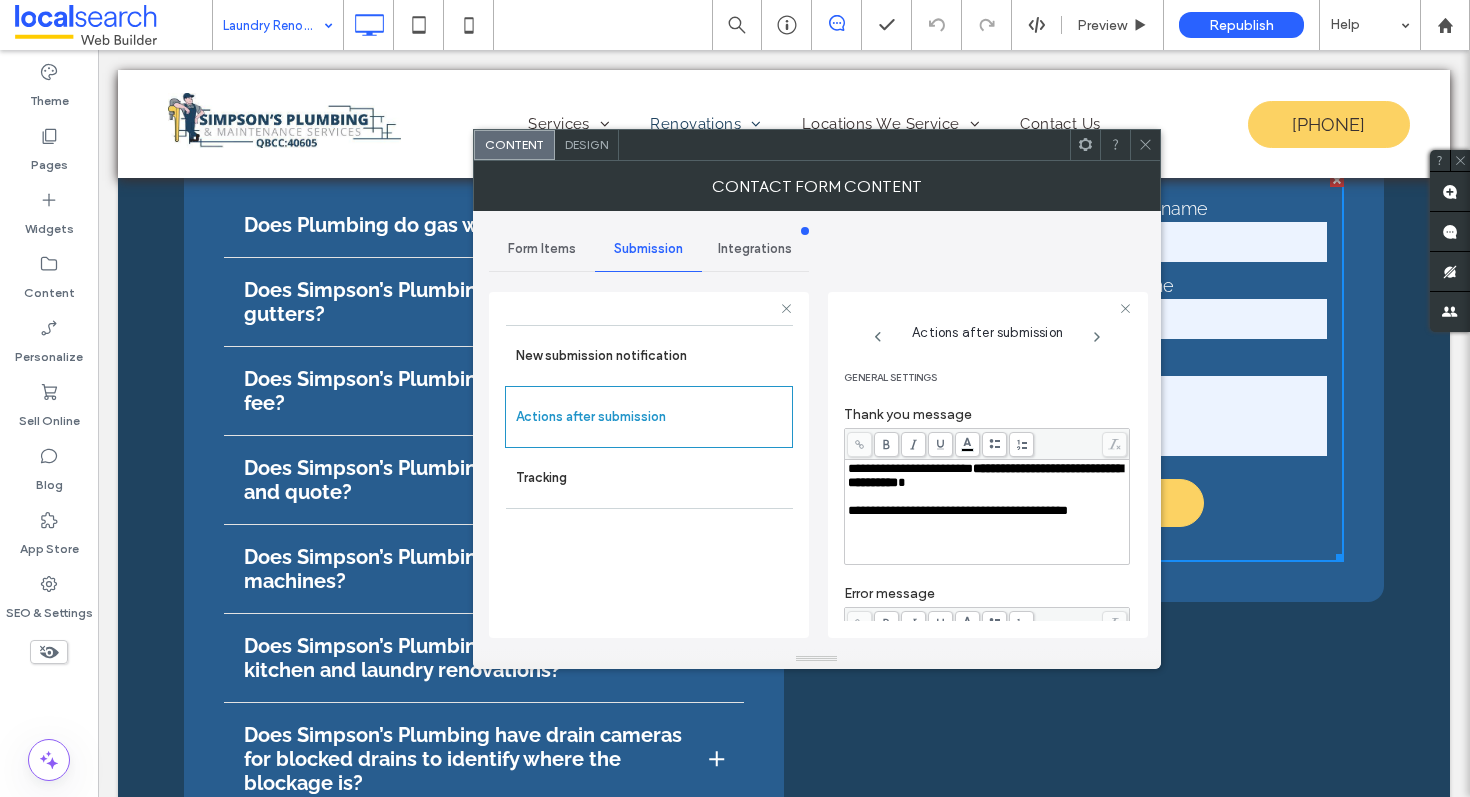 click at bounding box center [1145, 145] 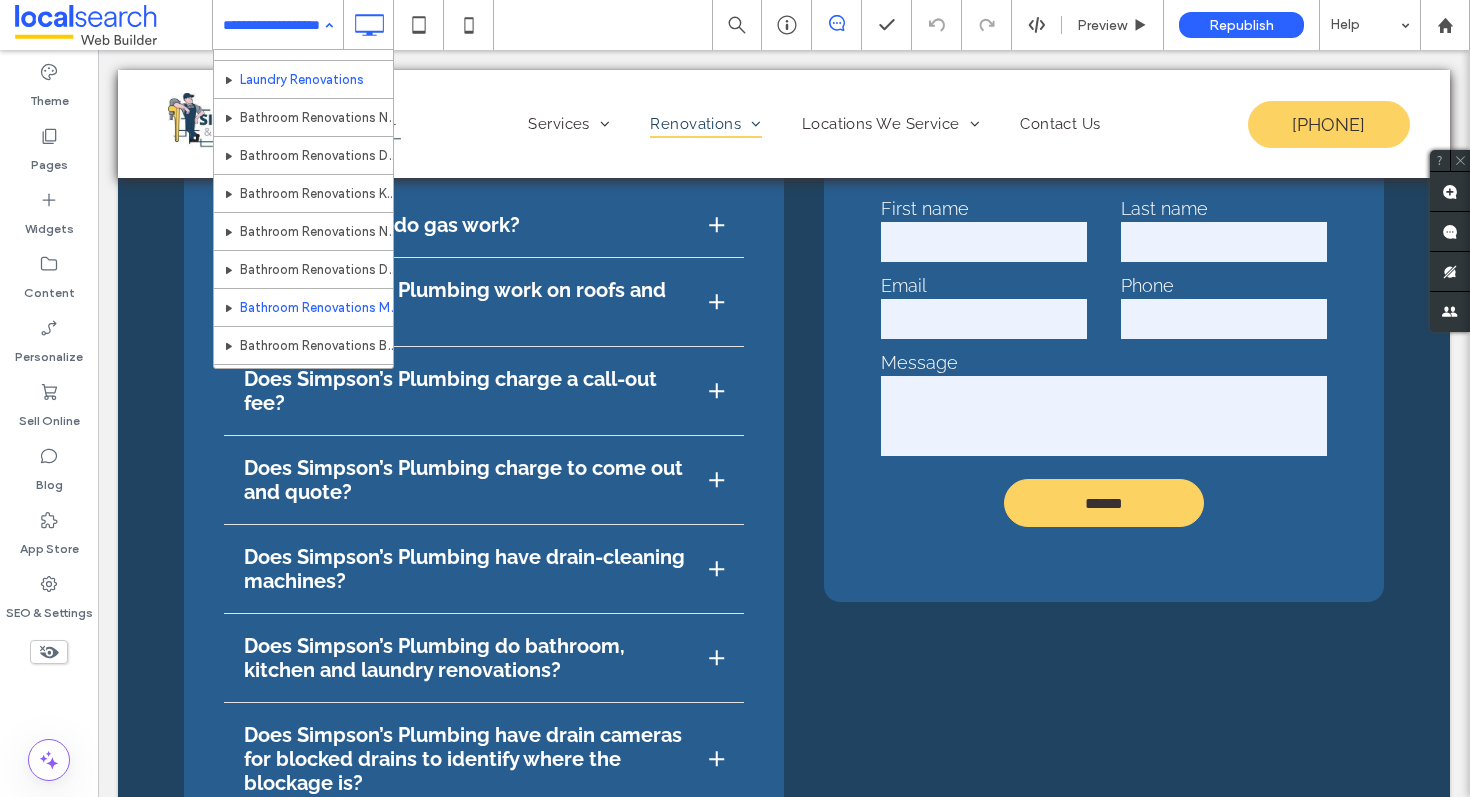 scroll, scrollTop: 323, scrollLeft: 0, axis: vertical 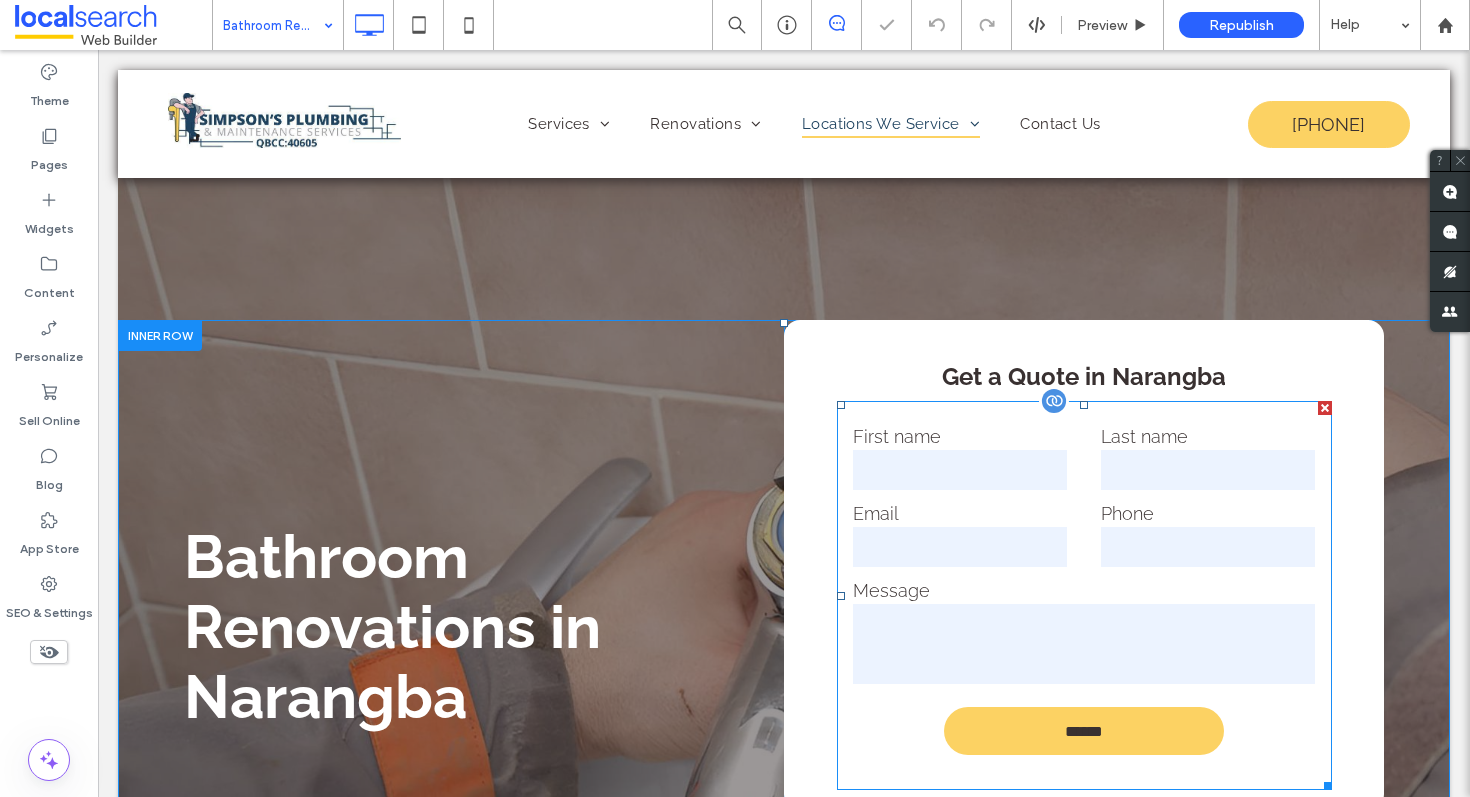 click on "First name" at bounding box center [961, 459] 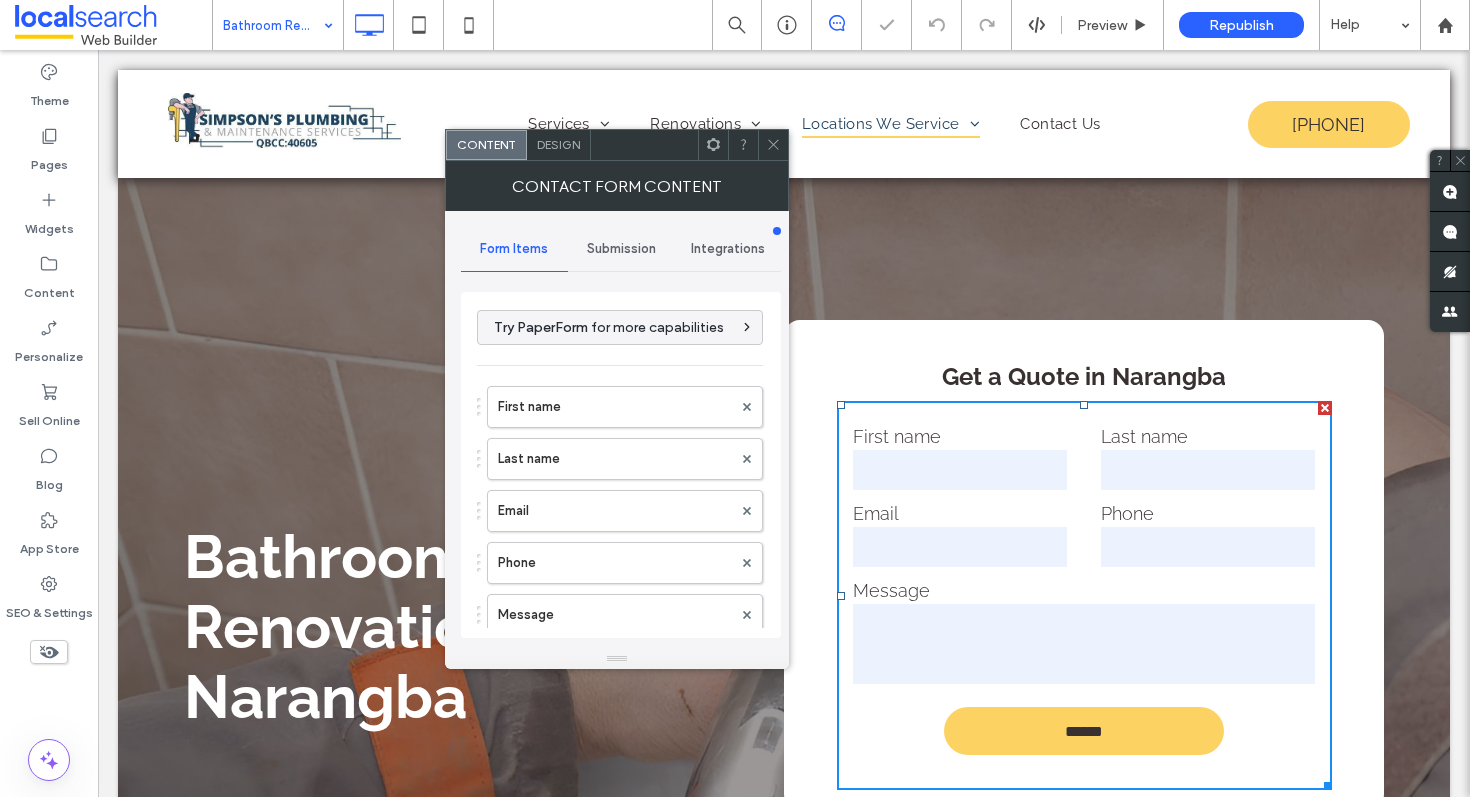 click on "Submission" at bounding box center (621, 249) 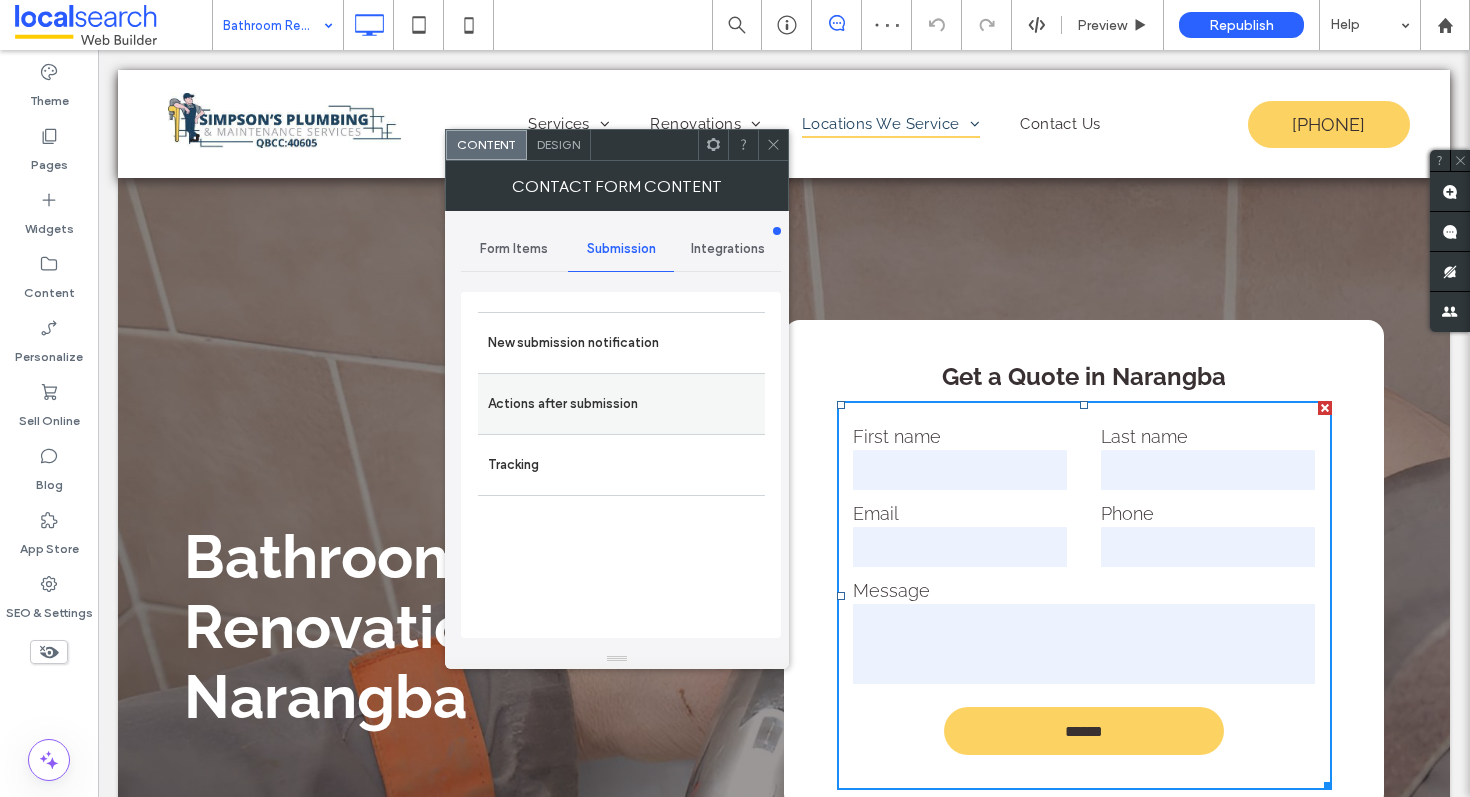 click on "Actions after submission" at bounding box center [621, 404] 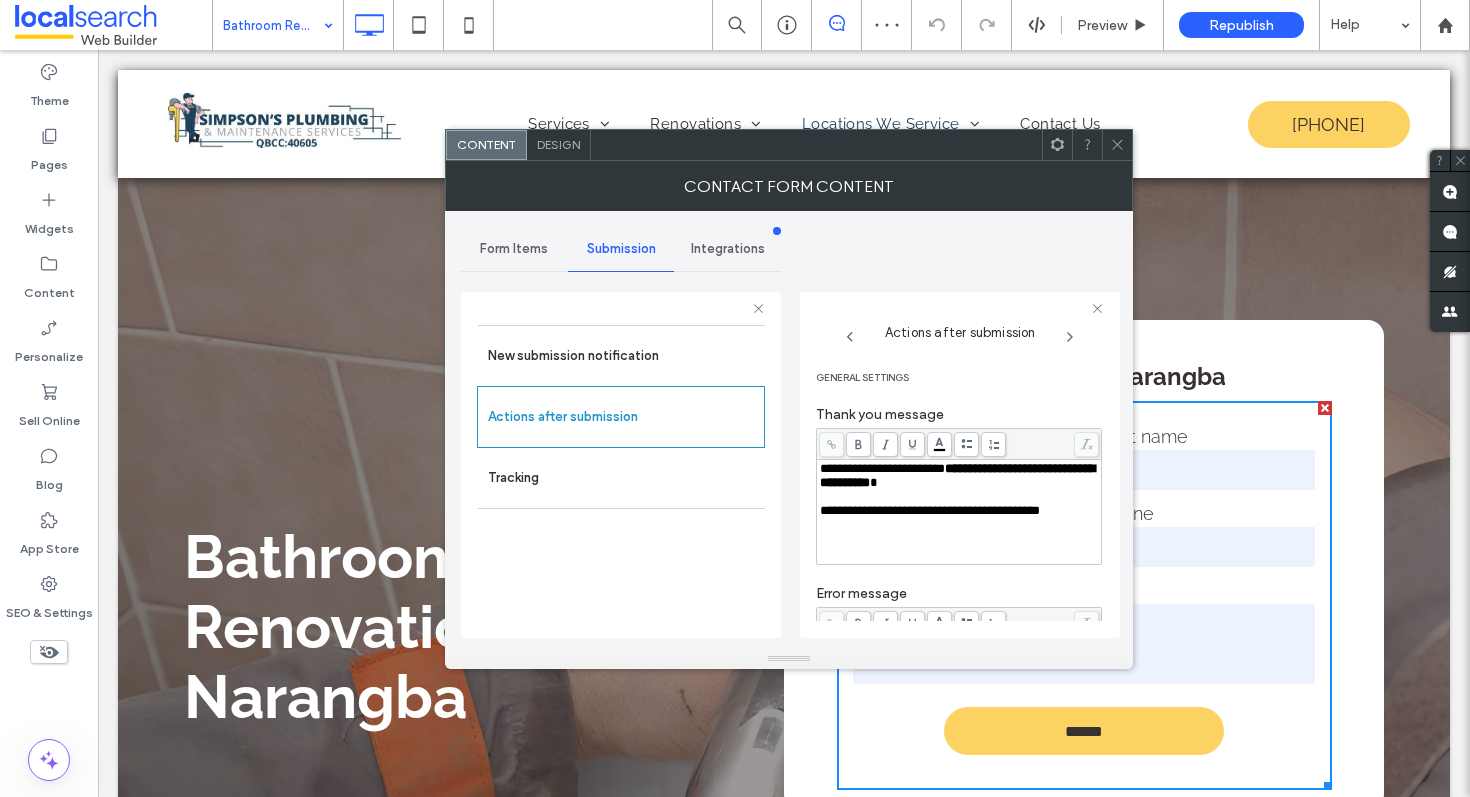 click 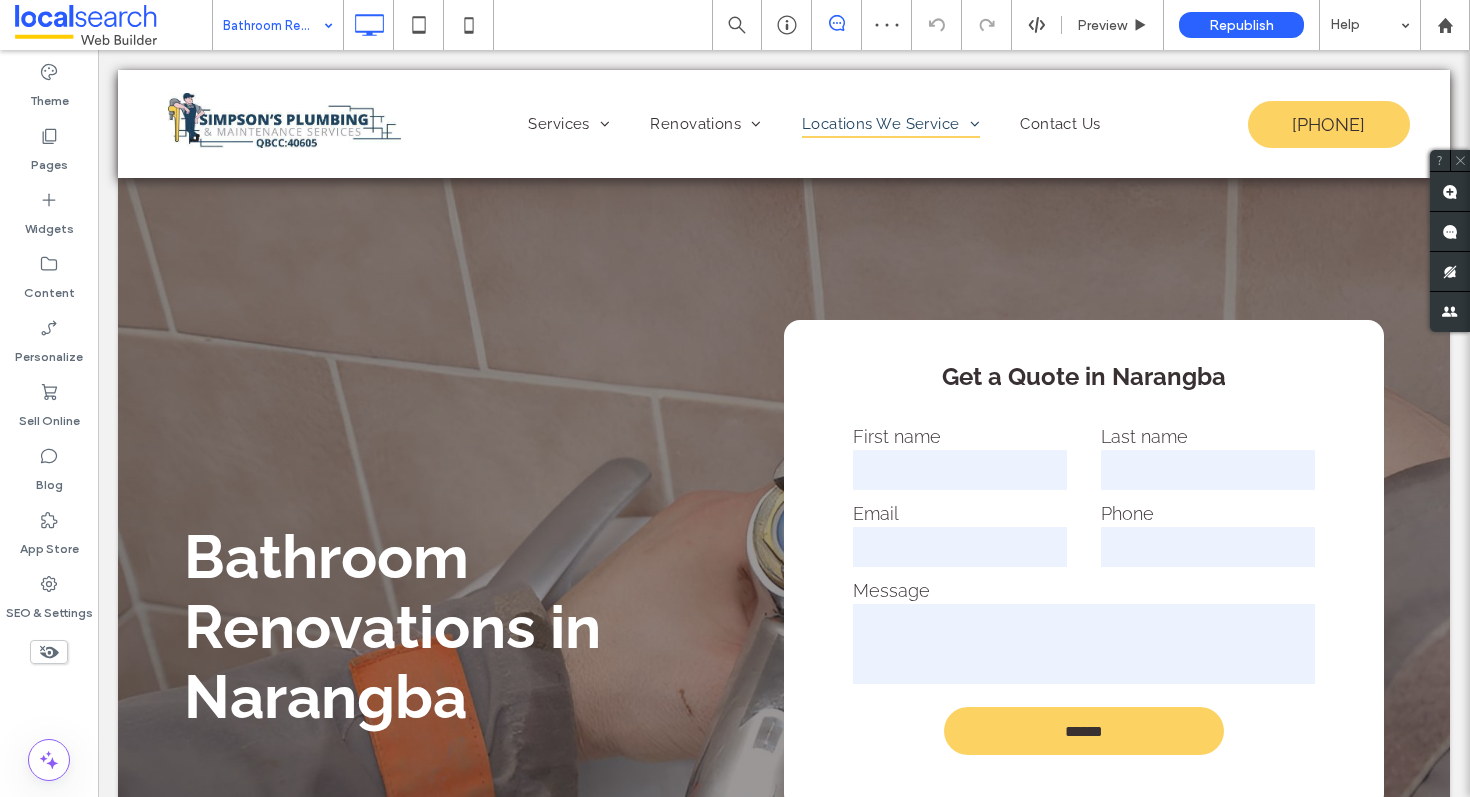 click on "Click To Paste
Services
Plumber
Hot water (Electric)
Gas Fitter
Gas Hot Water
Backflow Valves
Roofing & Guttering
Blocked Drains
Renovations
Bathroom Renovations
Kitchen Renovations
Laundry Renovations
Locations We Service
Bathroom Renovations Narangba
Bathroom Renovations Dakabin
Bathroom Renovations Kallangur
Bathroom Renovations North Lakes
Bathroom Renovations Deception Bay
Bathroom Renovations Morayfield
Bathroom Renovations Burpengary
Contact Us
Click To Paste
0408 250 215
Click To Paste" at bounding box center (784, 4373) 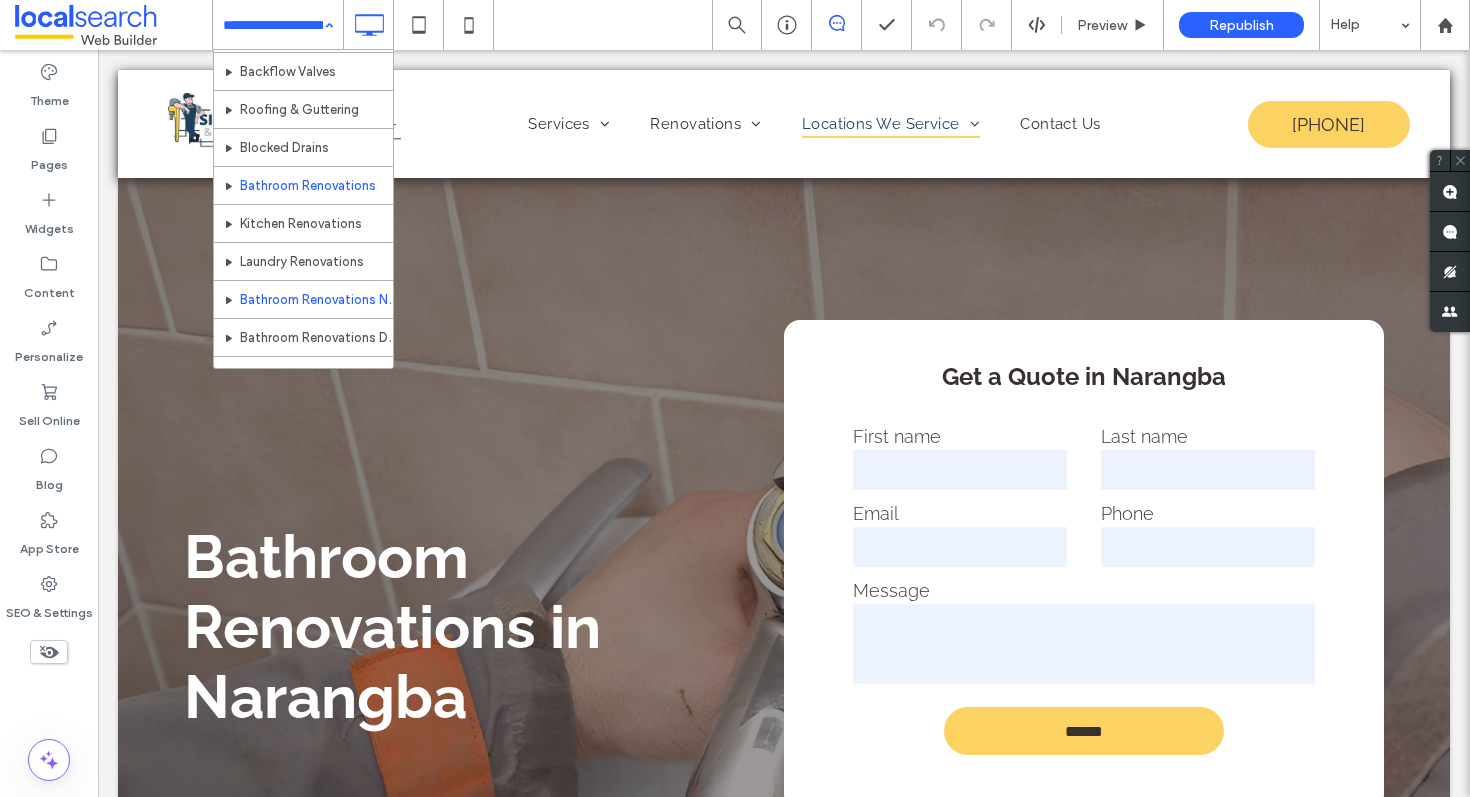 scroll, scrollTop: 406, scrollLeft: 0, axis: vertical 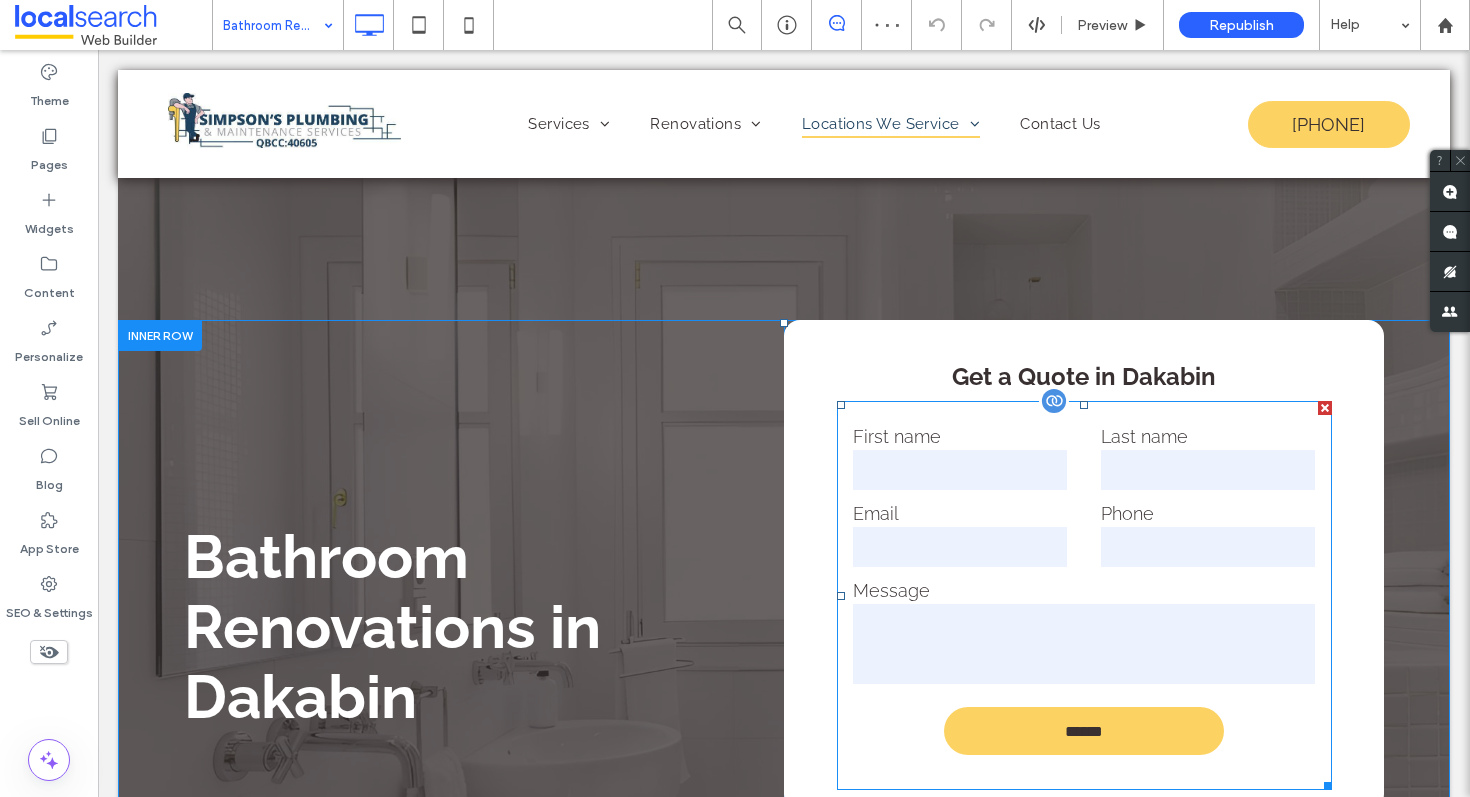 click on "First name
Last name
Email
Phone
Message
******" at bounding box center [1084, 595] 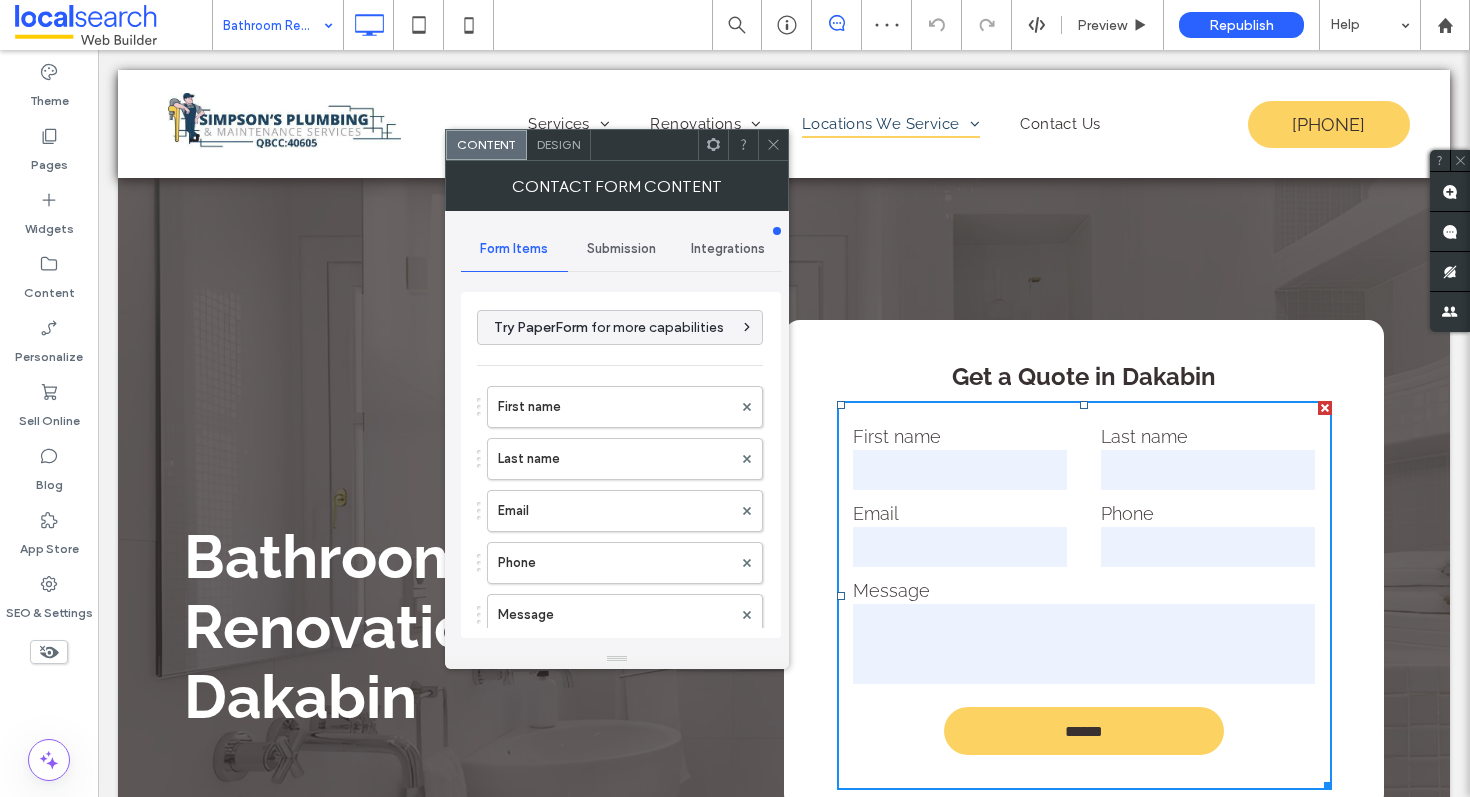 click on "Submission" at bounding box center [621, 249] 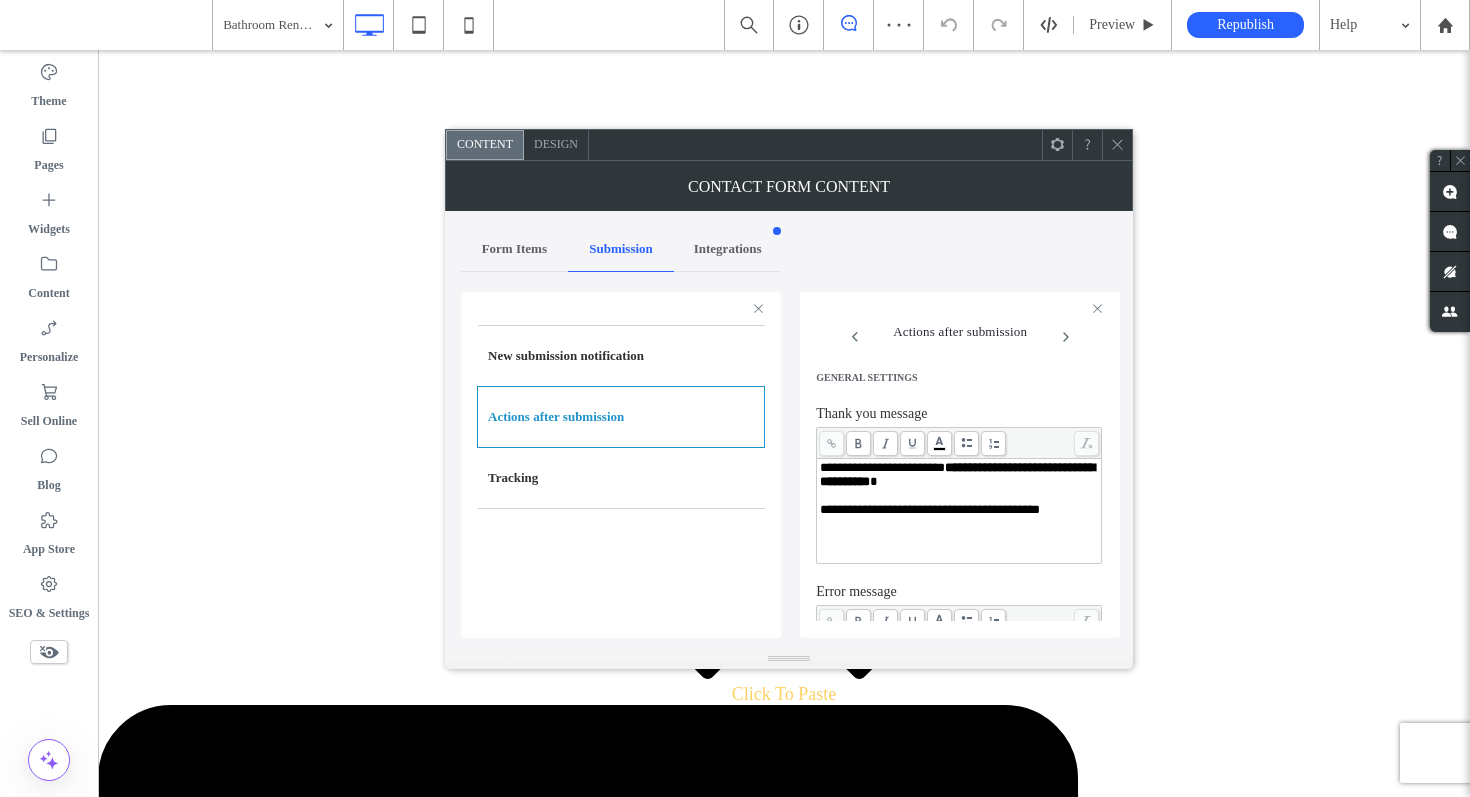 scroll, scrollTop: 0, scrollLeft: 0, axis: both 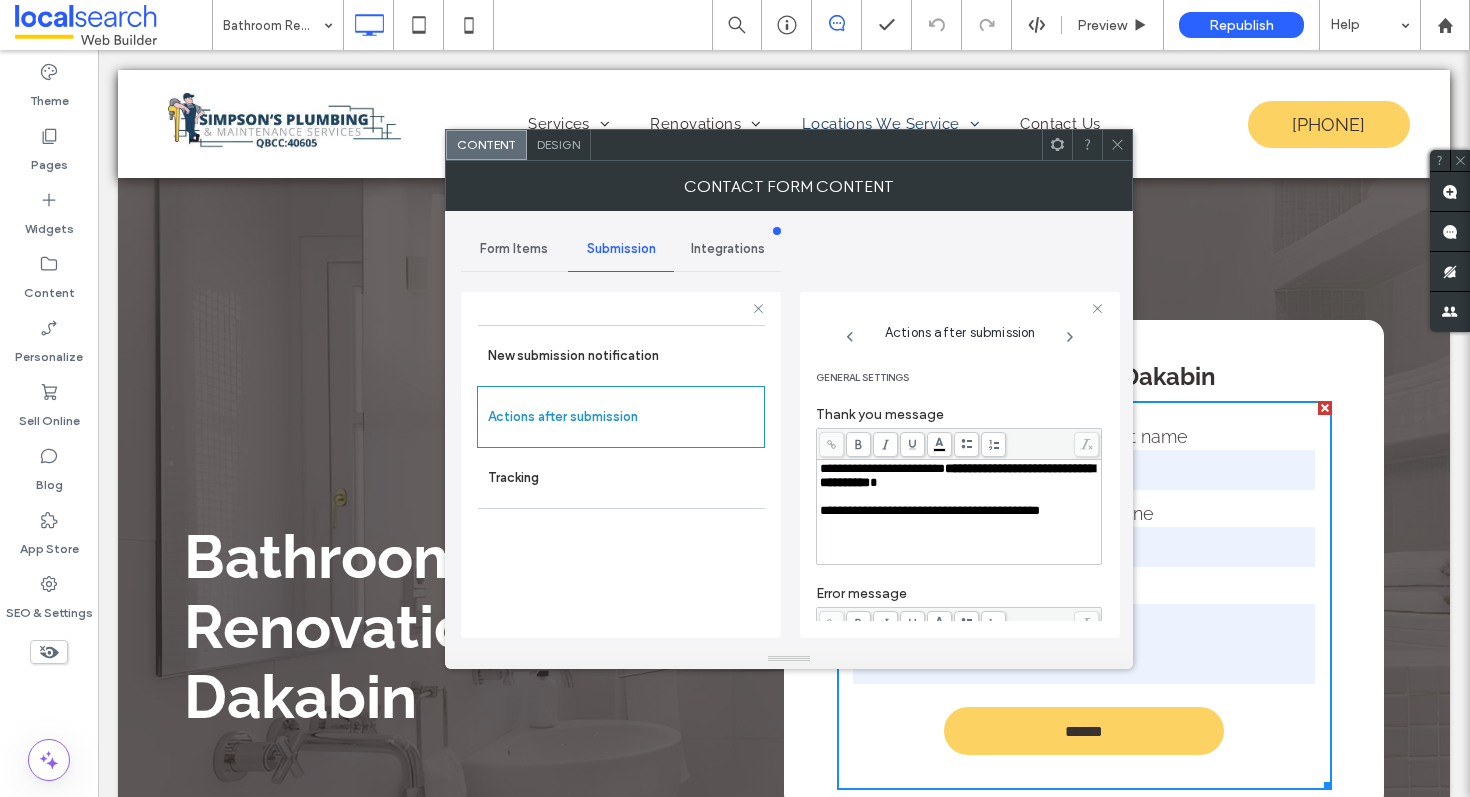 click at bounding box center (1117, 145) 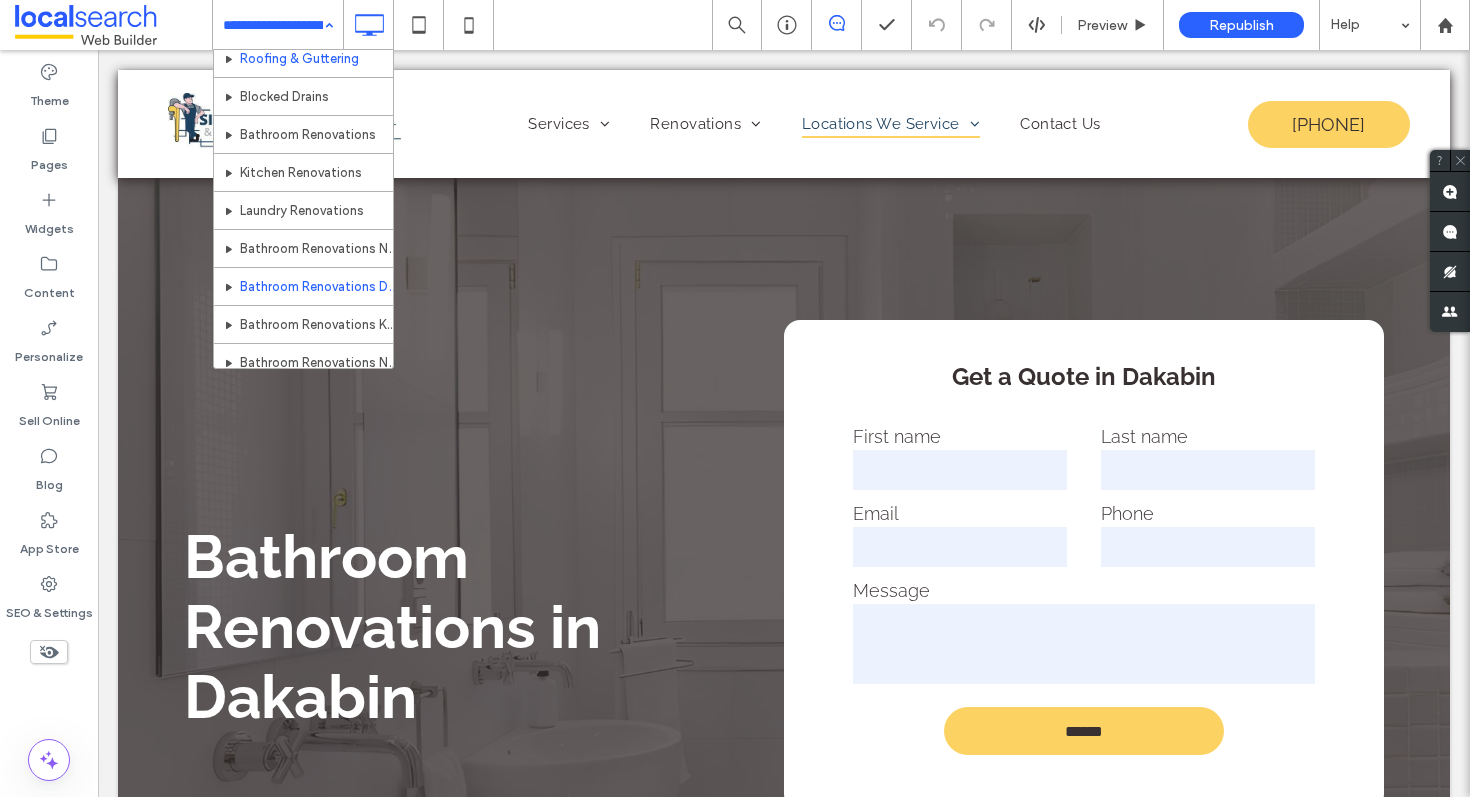 scroll, scrollTop: 420, scrollLeft: 0, axis: vertical 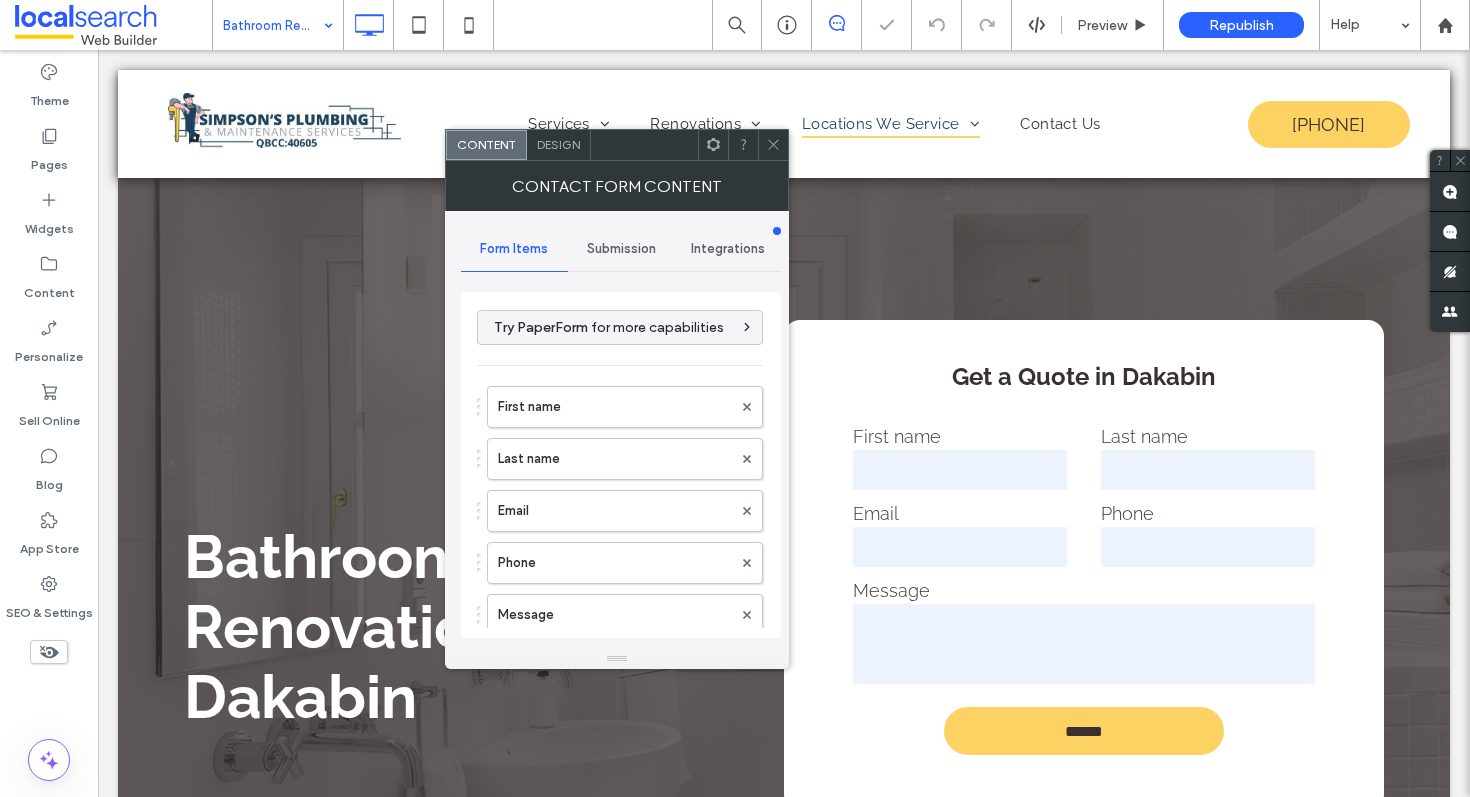 click on "Submission" at bounding box center [621, 249] 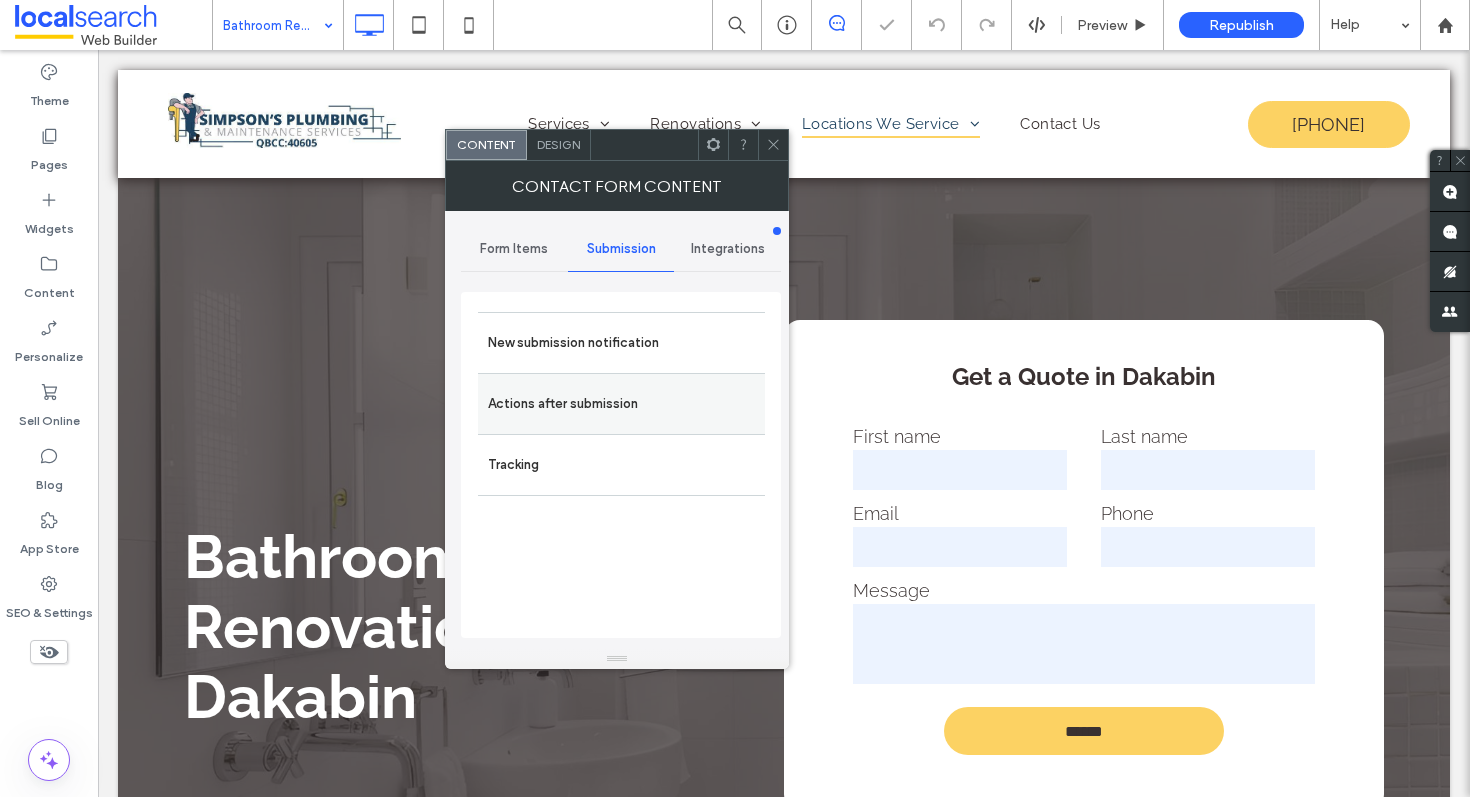 click on "Actions after submission" at bounding box center [621, 404] 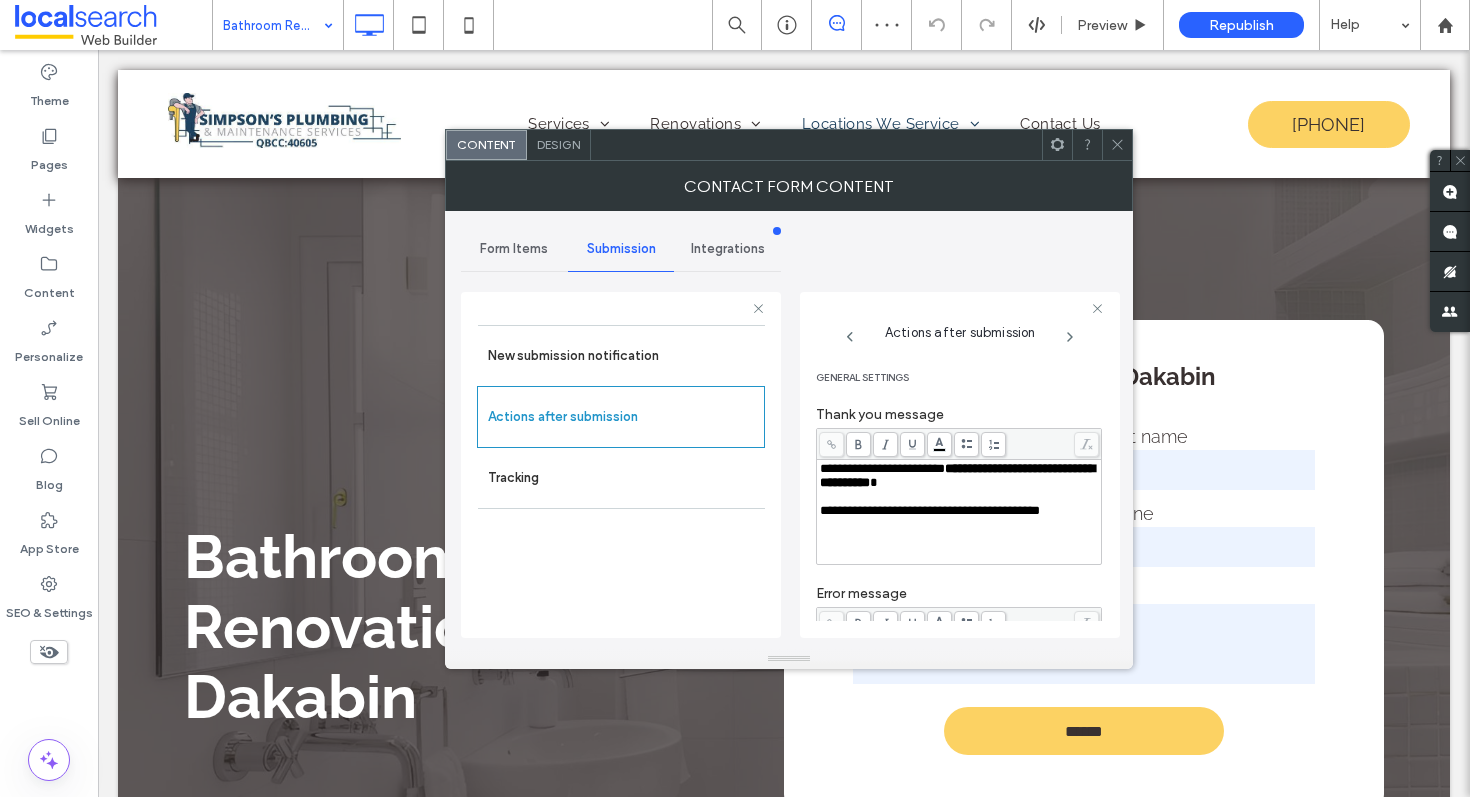 click at bounding box center (1117, 145) 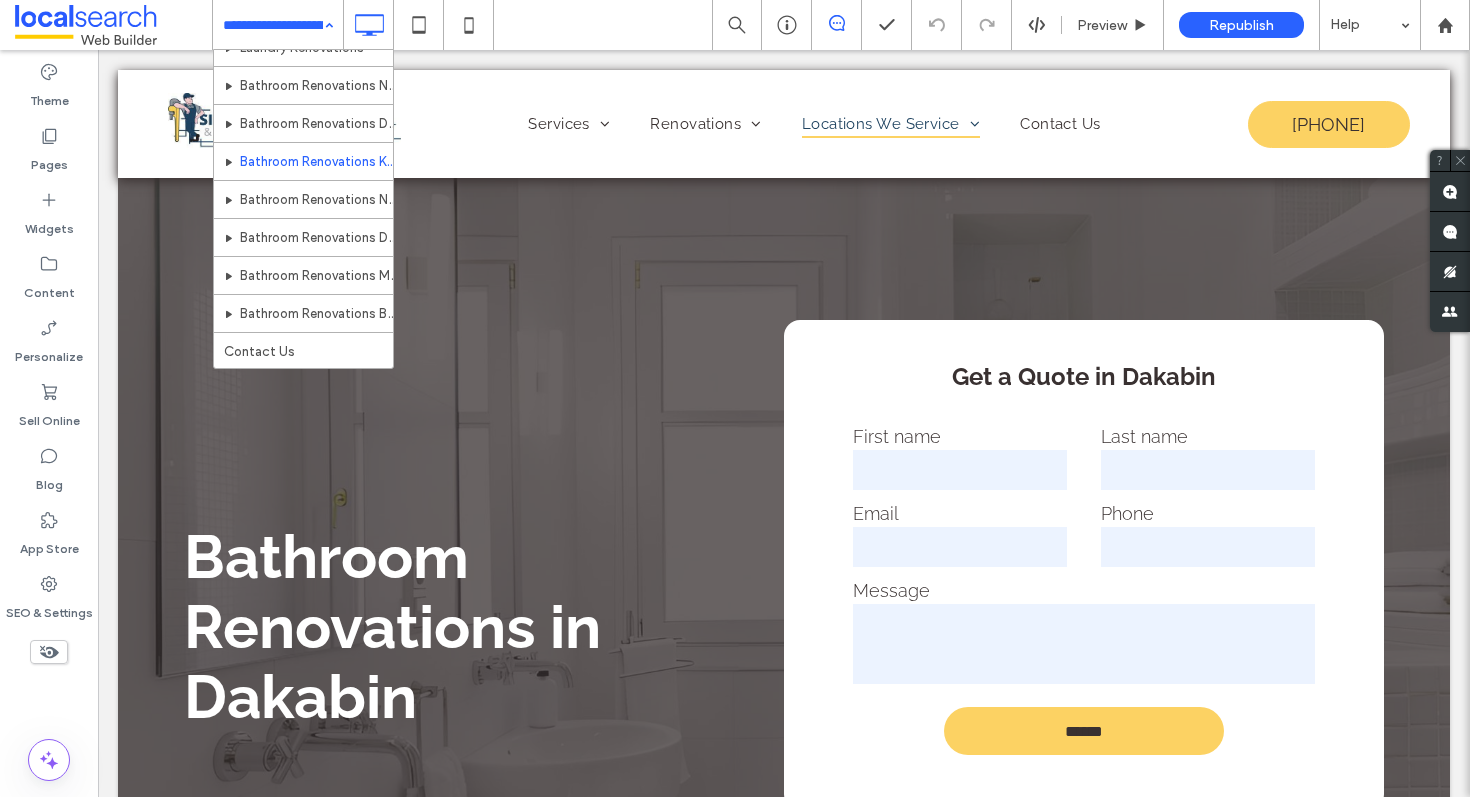 scroll, scrollTop: 420, scrollLeft: 0, axis: vertical 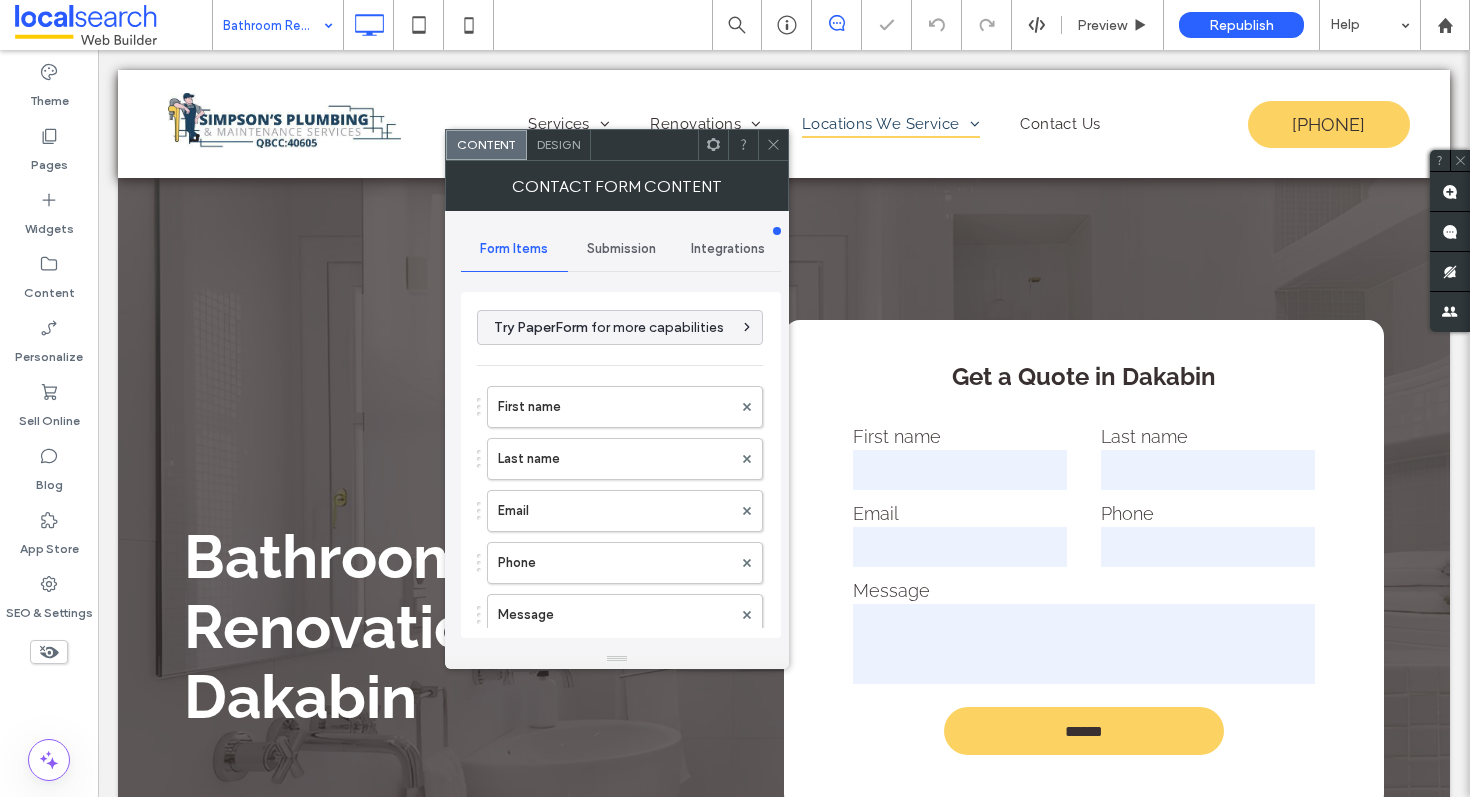 click on "Submission" at bounding box center (621, 249) 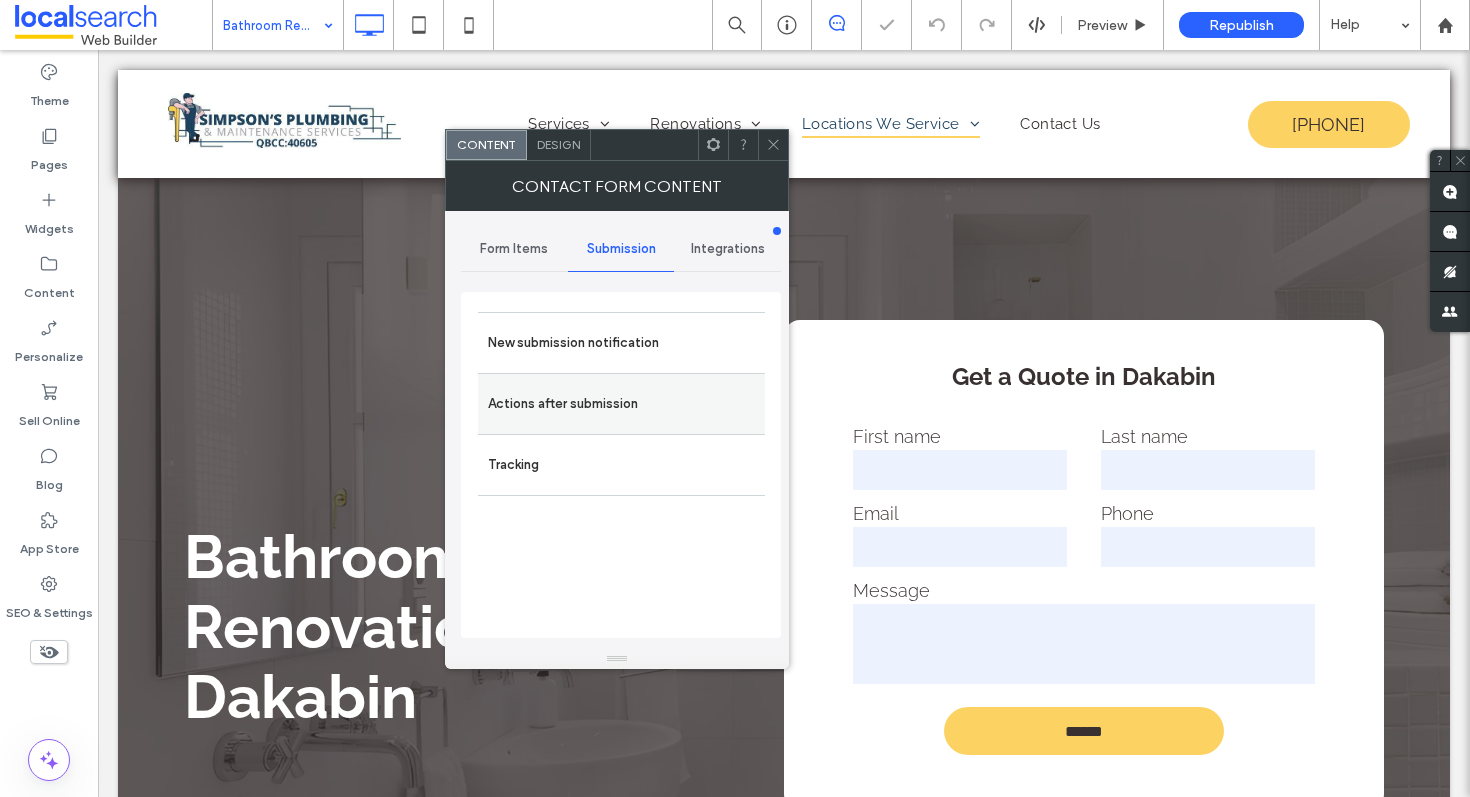 click on "Actions after submission" at bounding box center [621, 404] 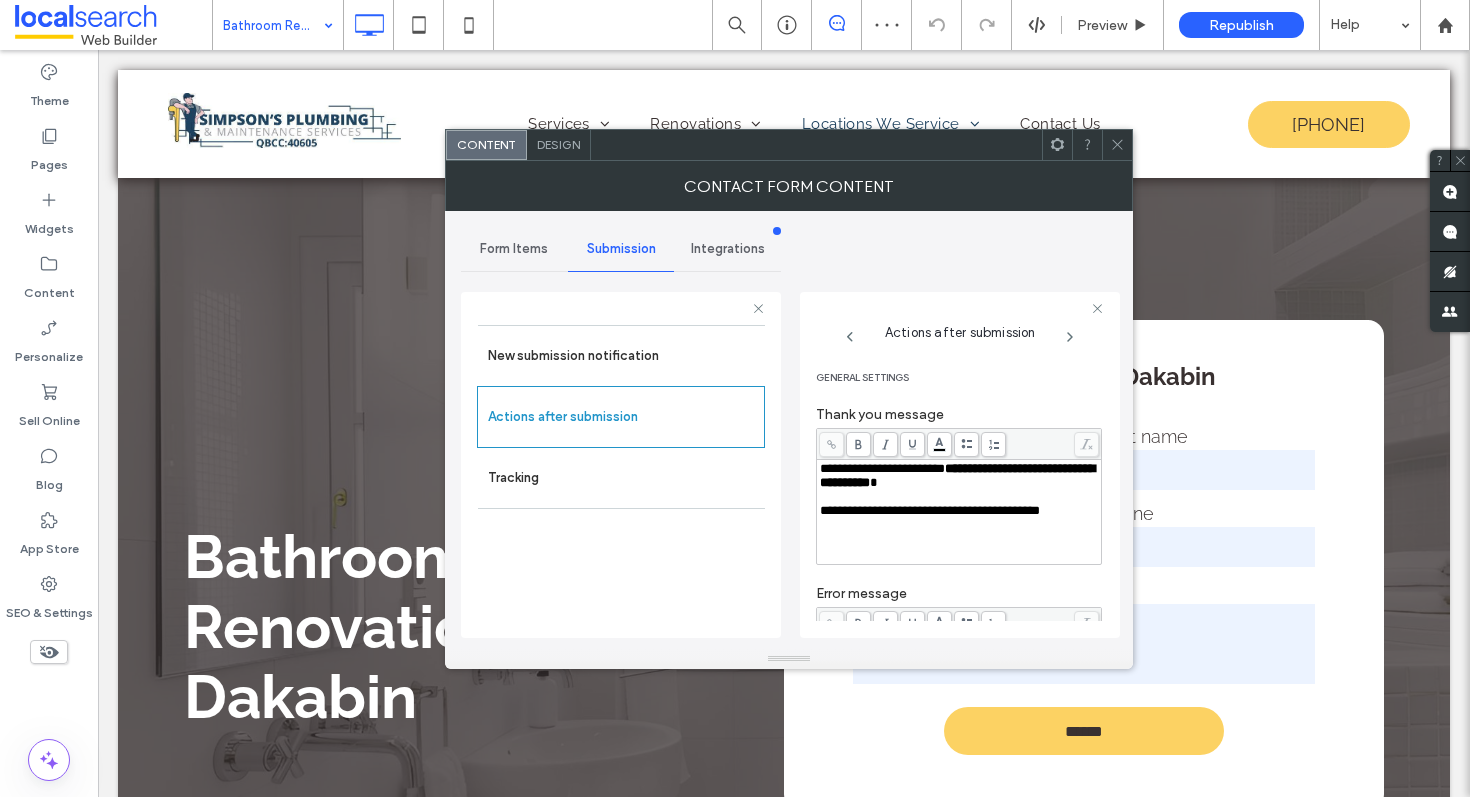 click 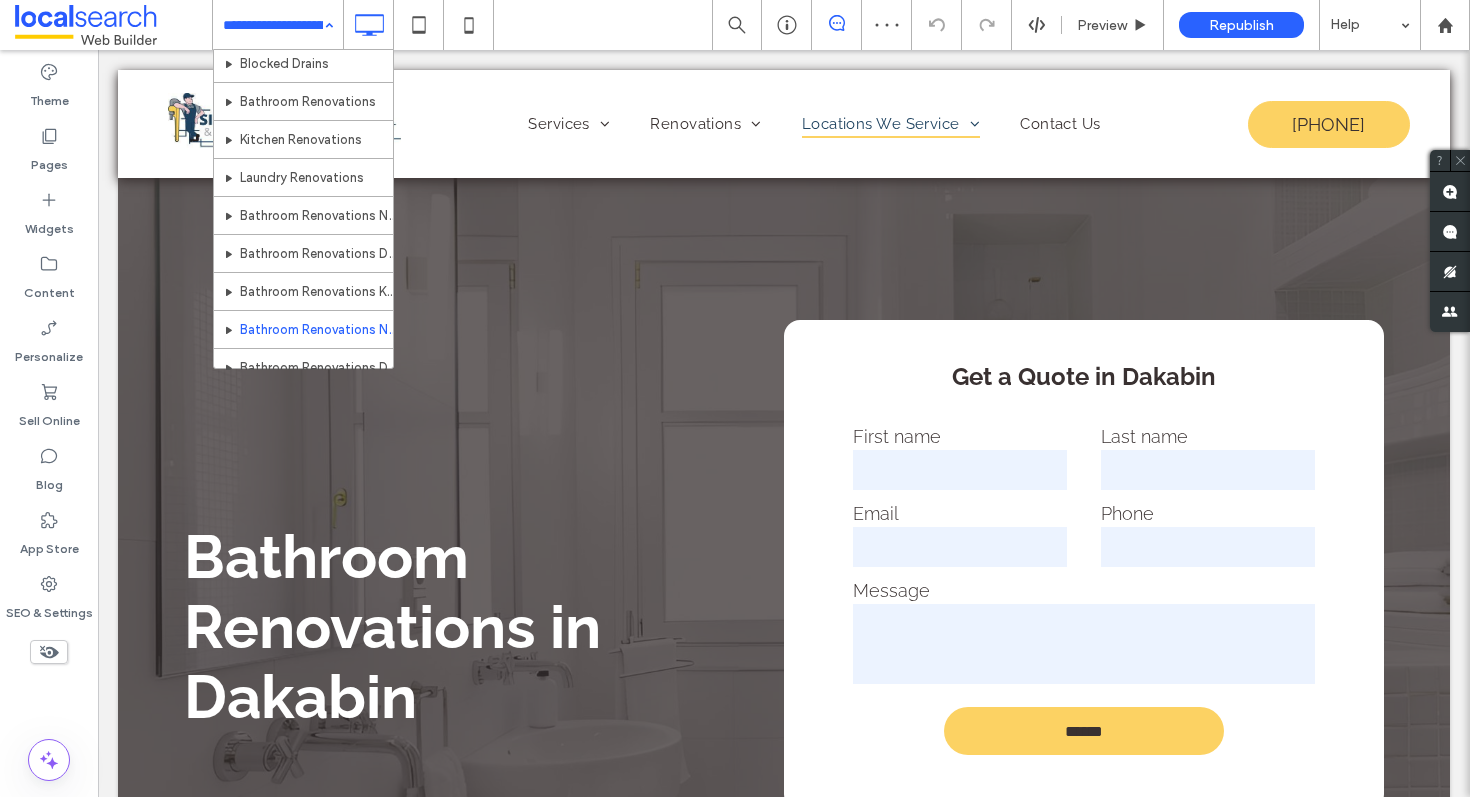 scroll, scrollTop: 420, scrollLeft: 0, axis: vertical 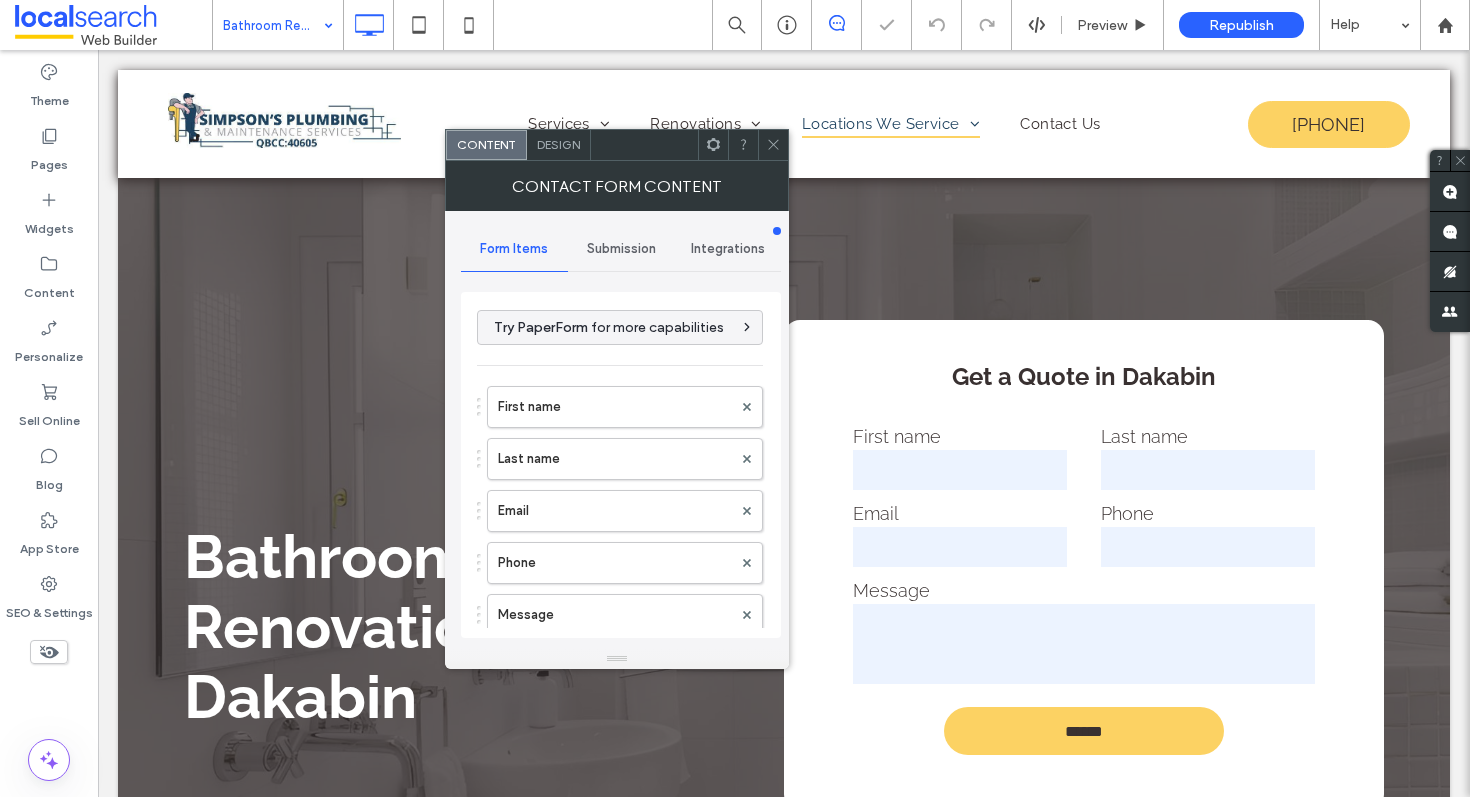 click on "Submission" at bounding box center (621, 249) 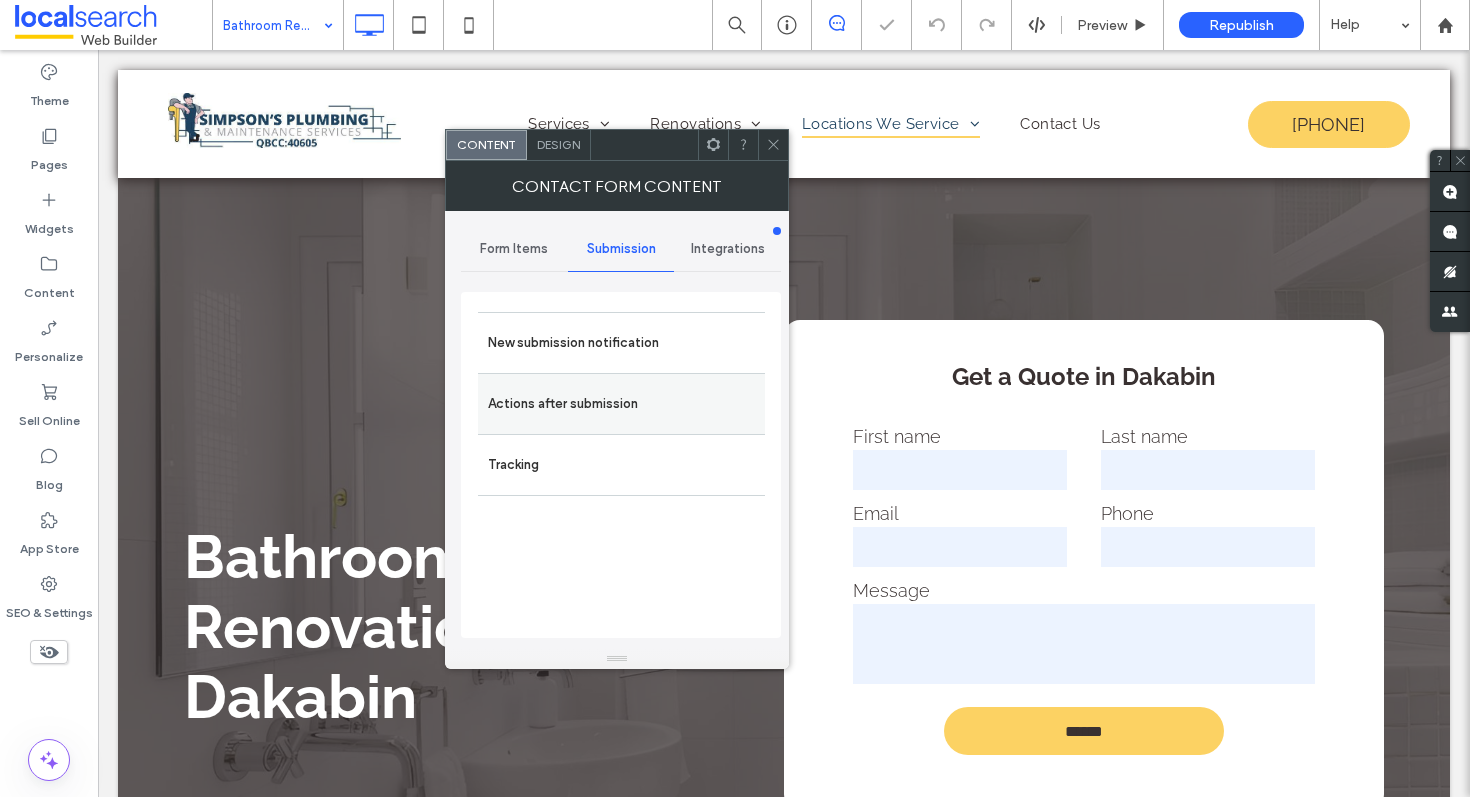 click on "Actions after submission" at bounding box center [621, 404] 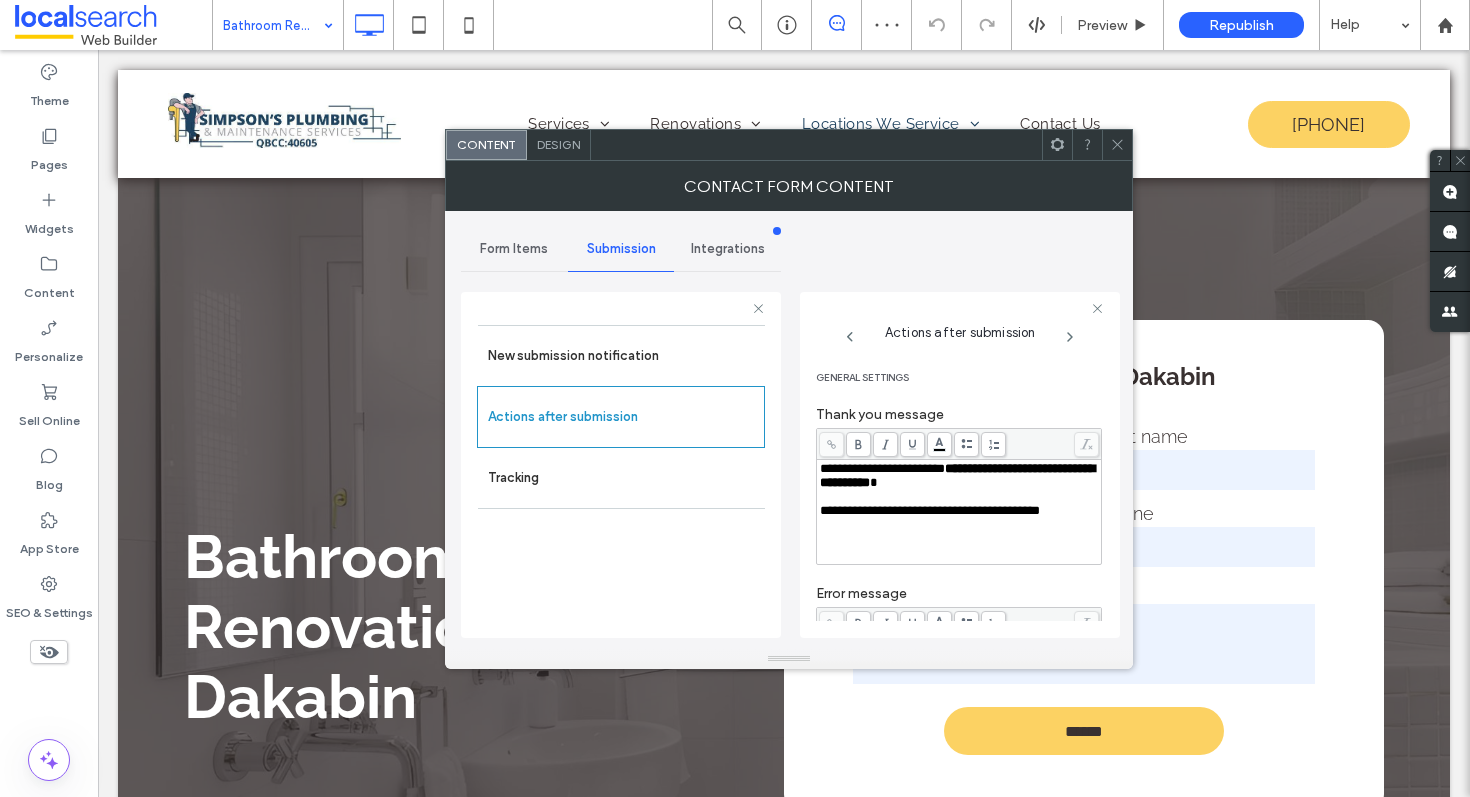 click at bounding box center [1117, 145] 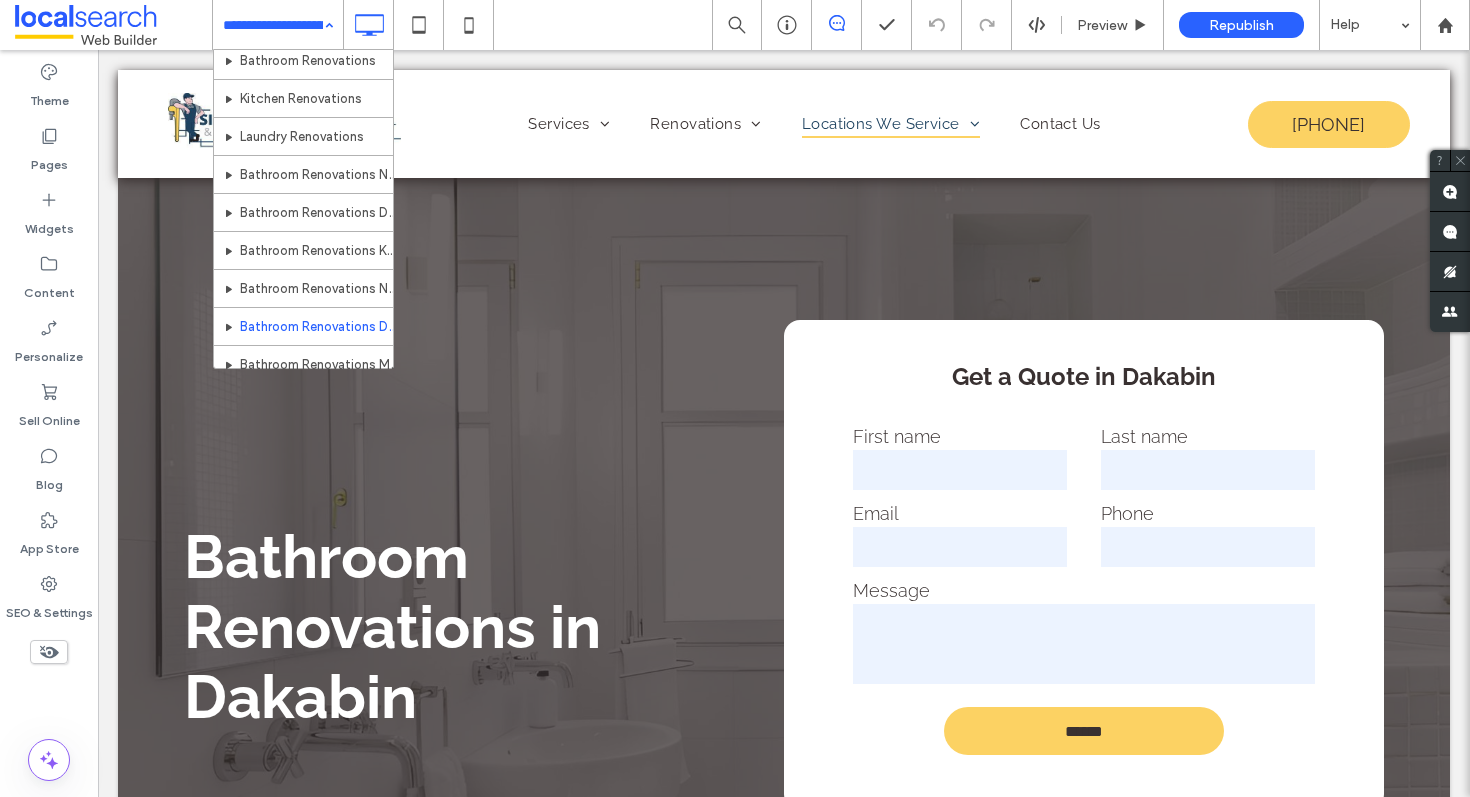 scroll, scrollTop: 420, scrollLeft: 0, axis: vertical 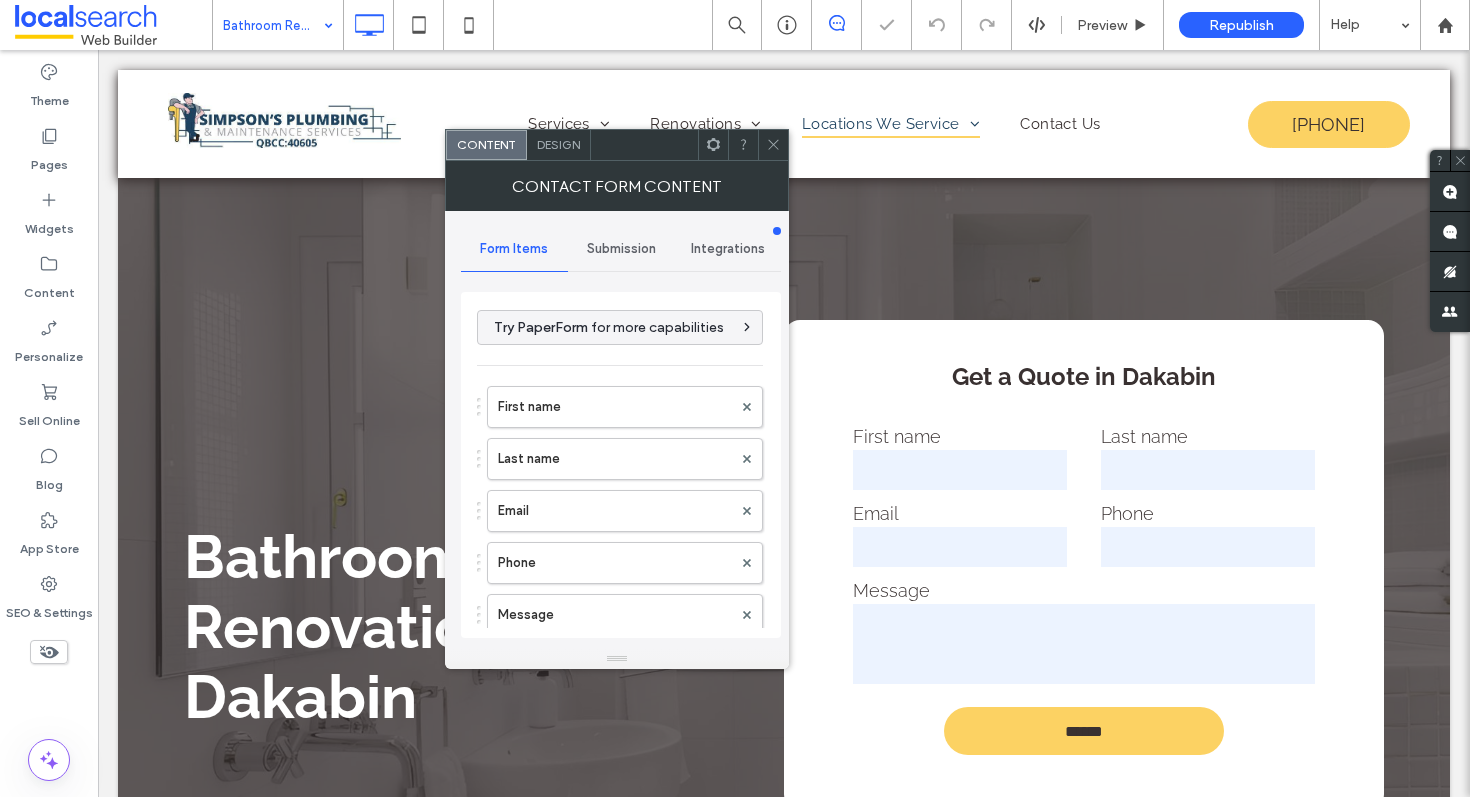 click on "Submission" at bounding box center [621, 249] 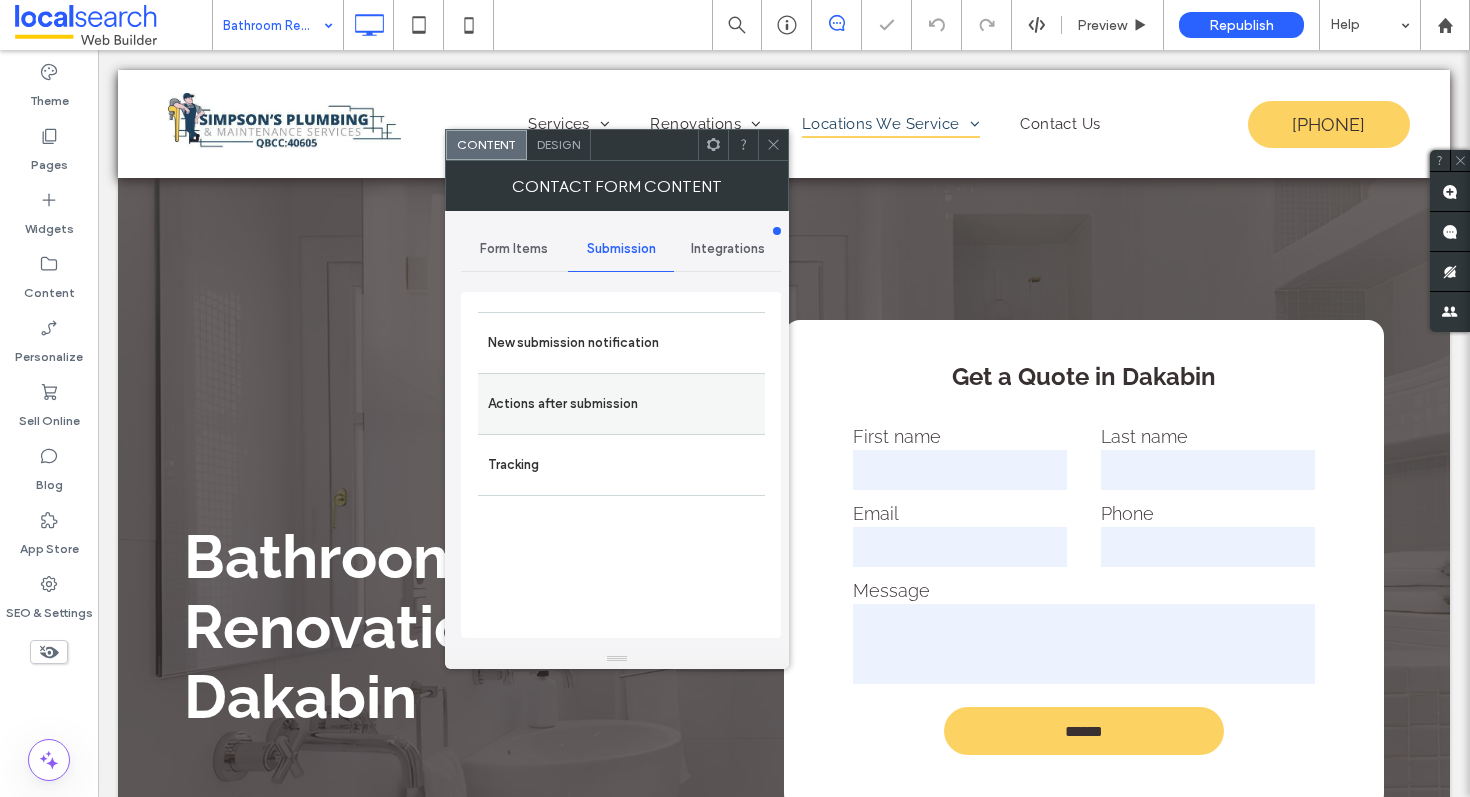 click on "Actions after submission" at bounding box center [621, 404] 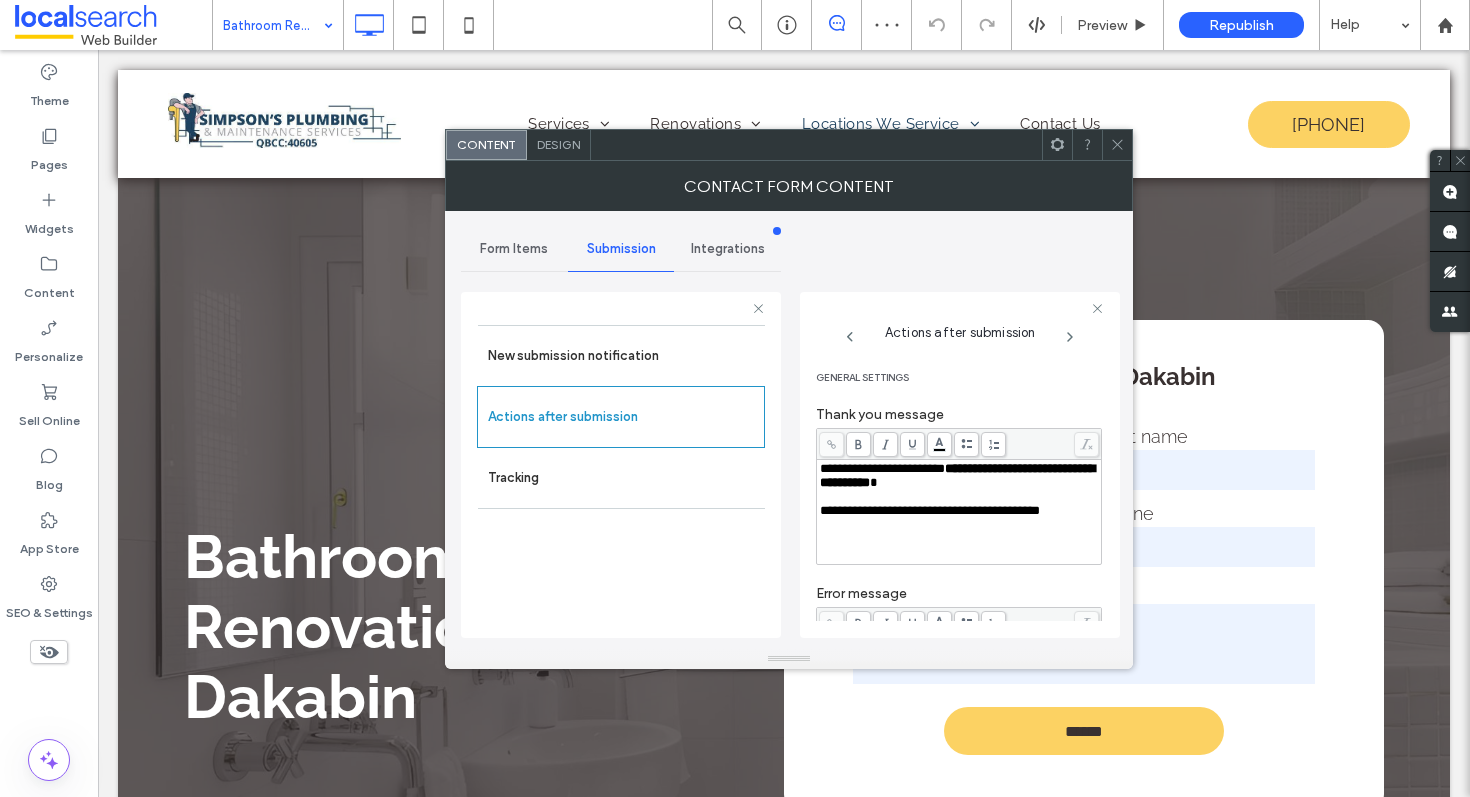 click 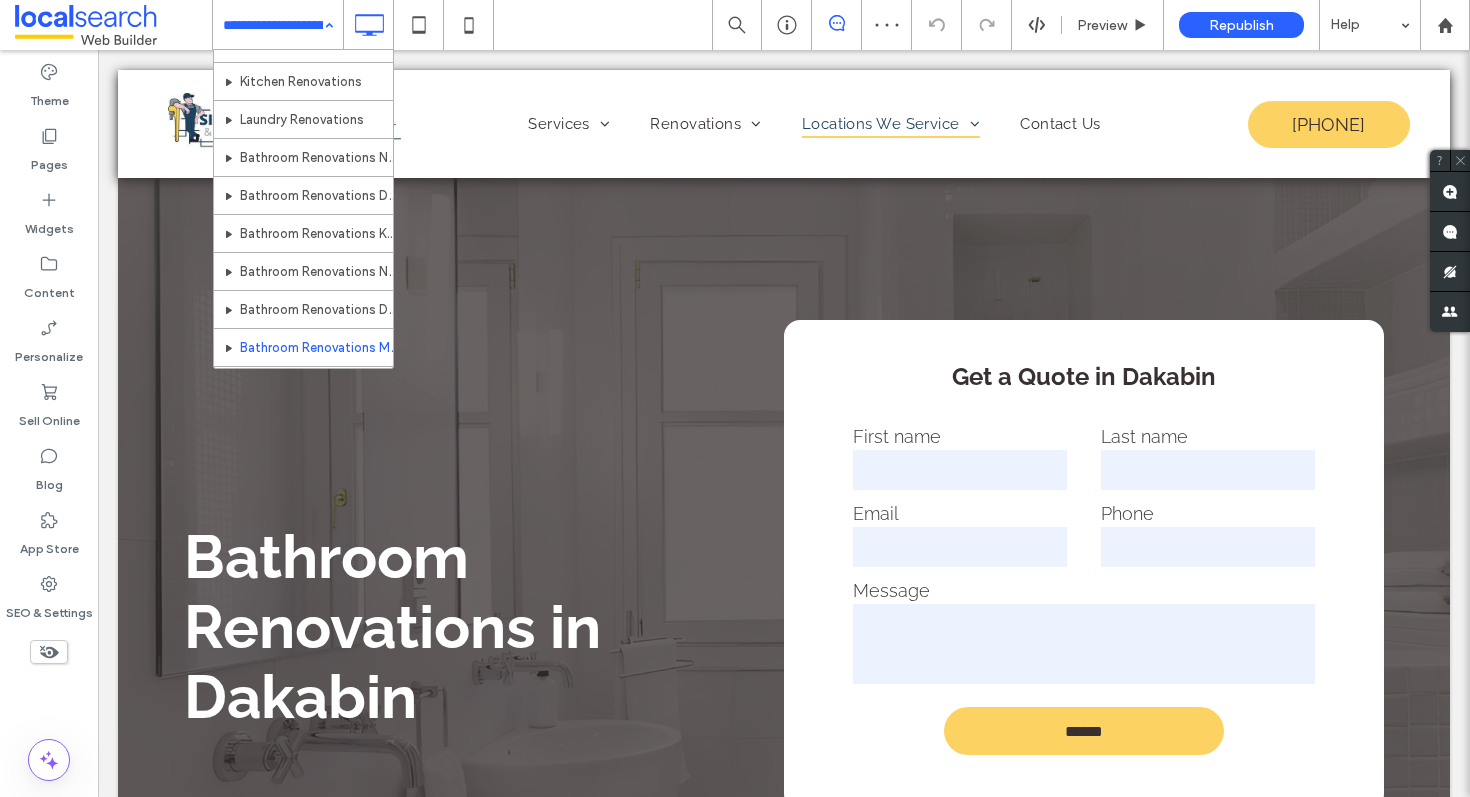 scroll, scrollTop: 420, scrollLeft: 0, axis: vertical 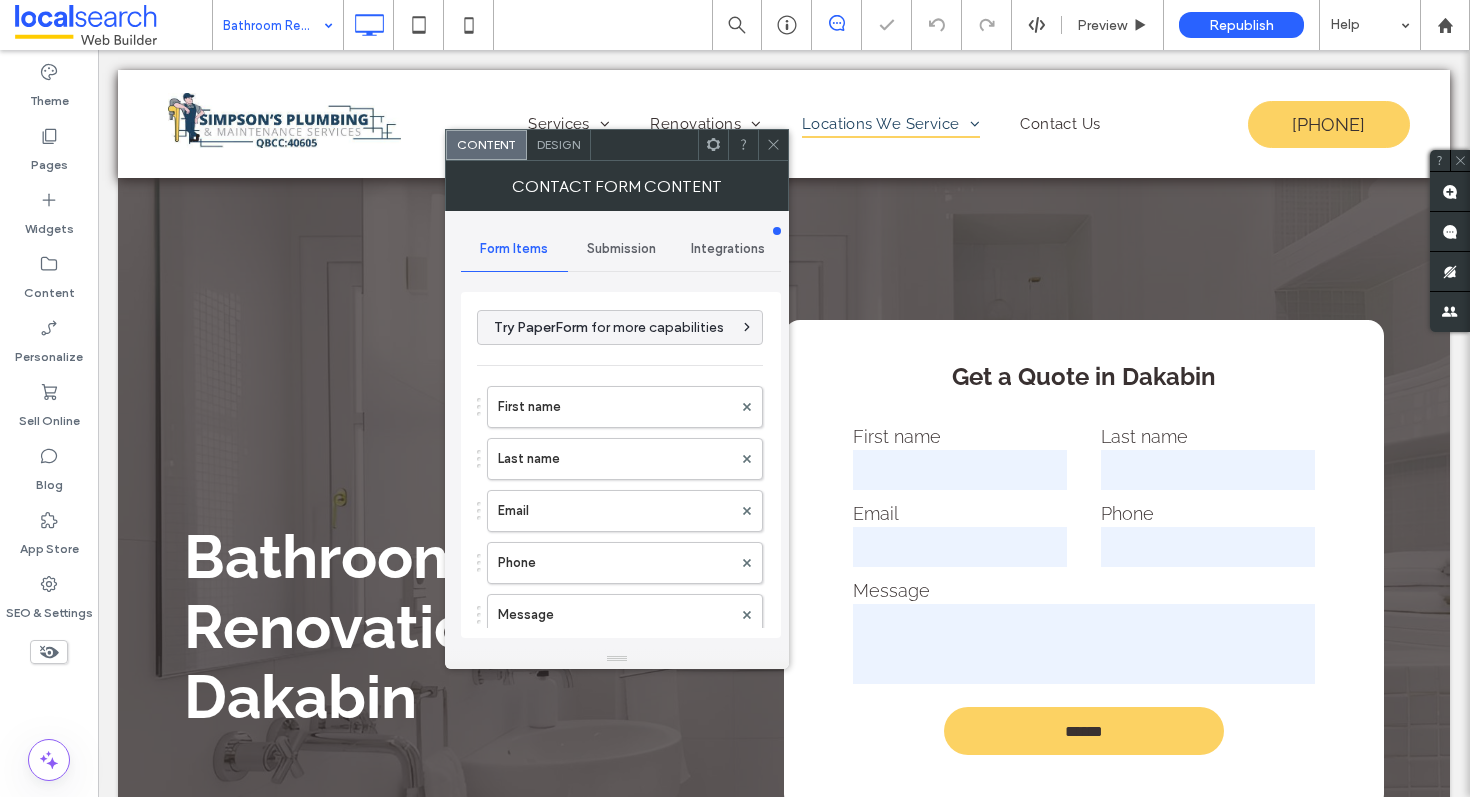 click on "Submission" at bounding box center [621, 249] 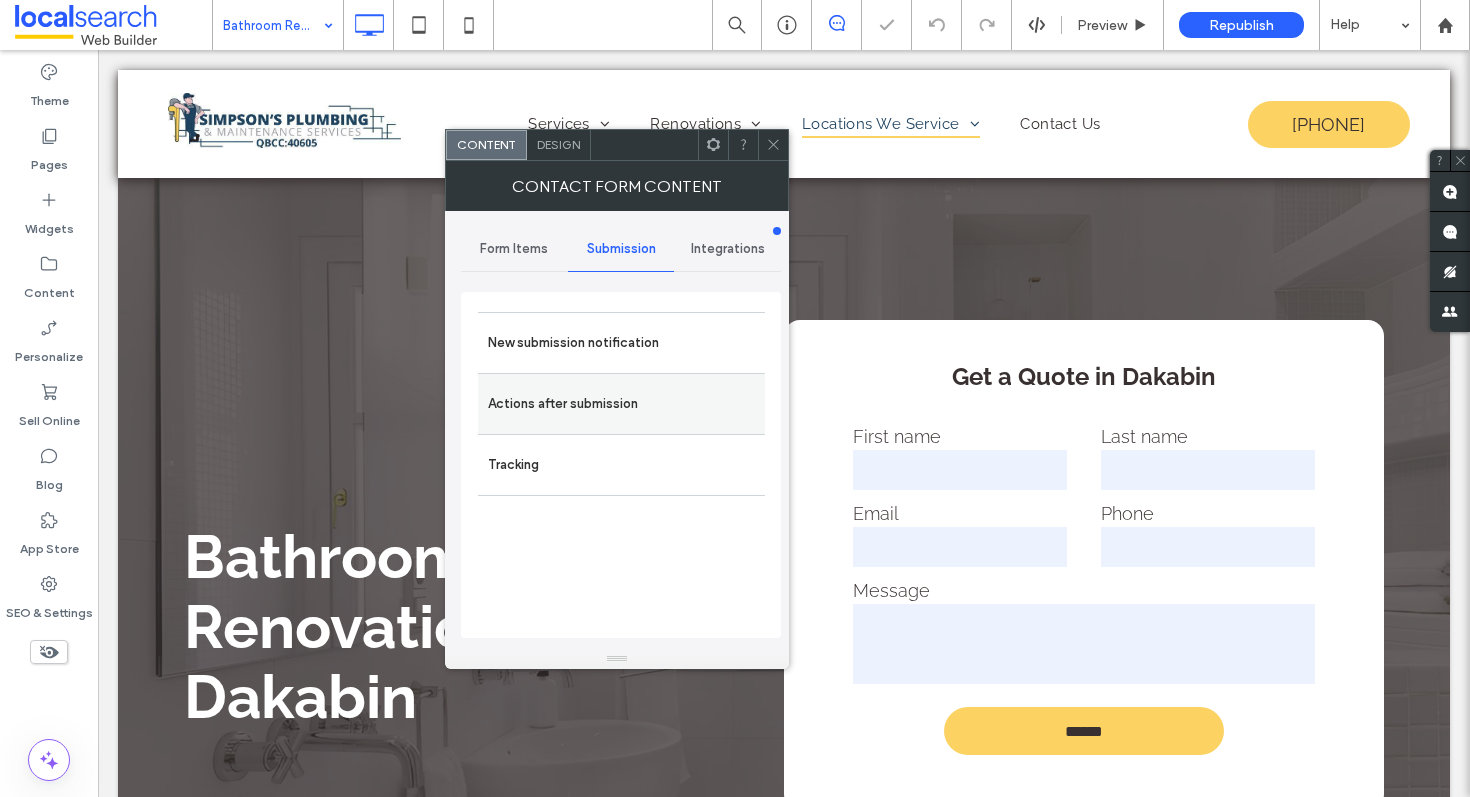 click on "Actions after submission" at bounding box center [621, 403] 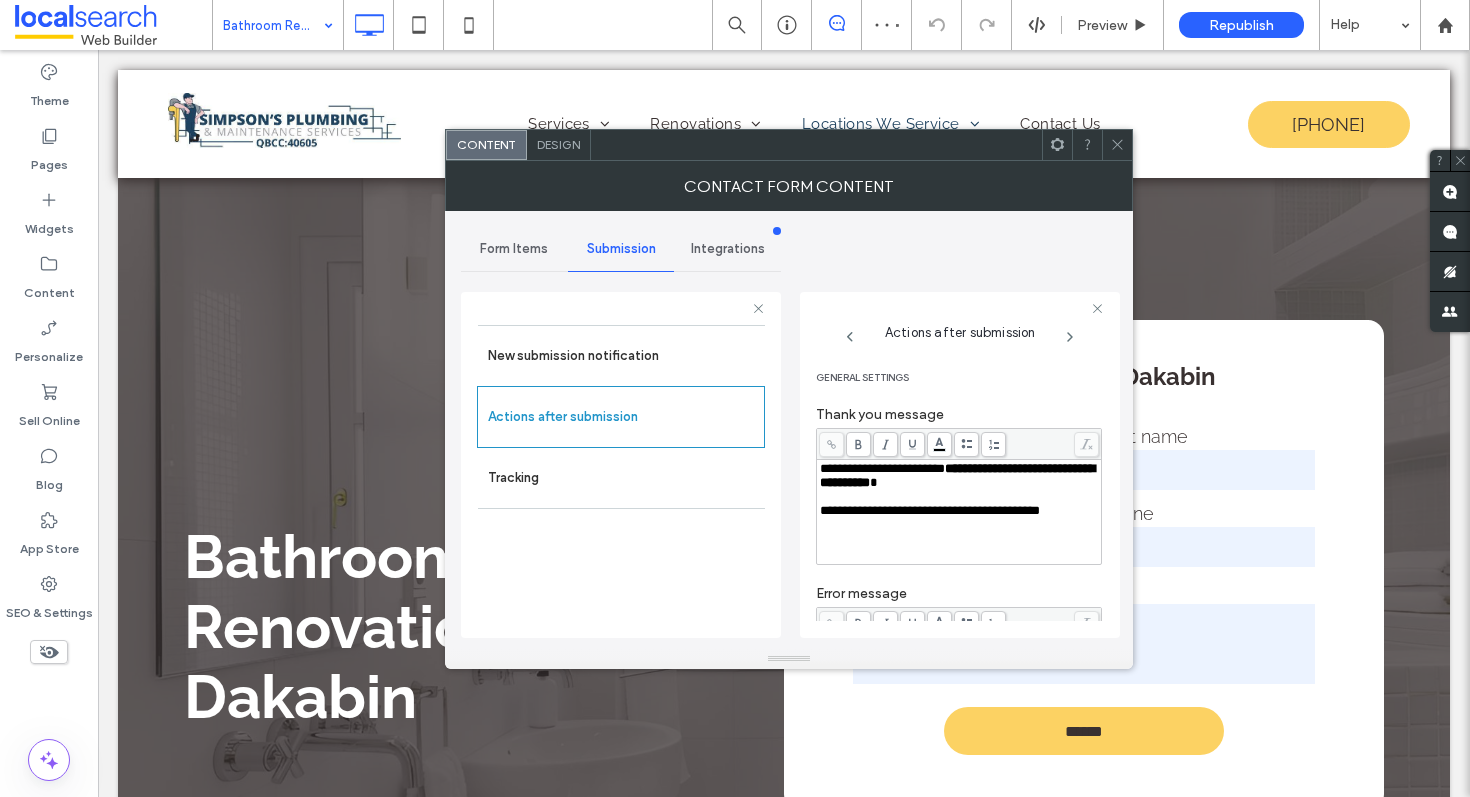 click 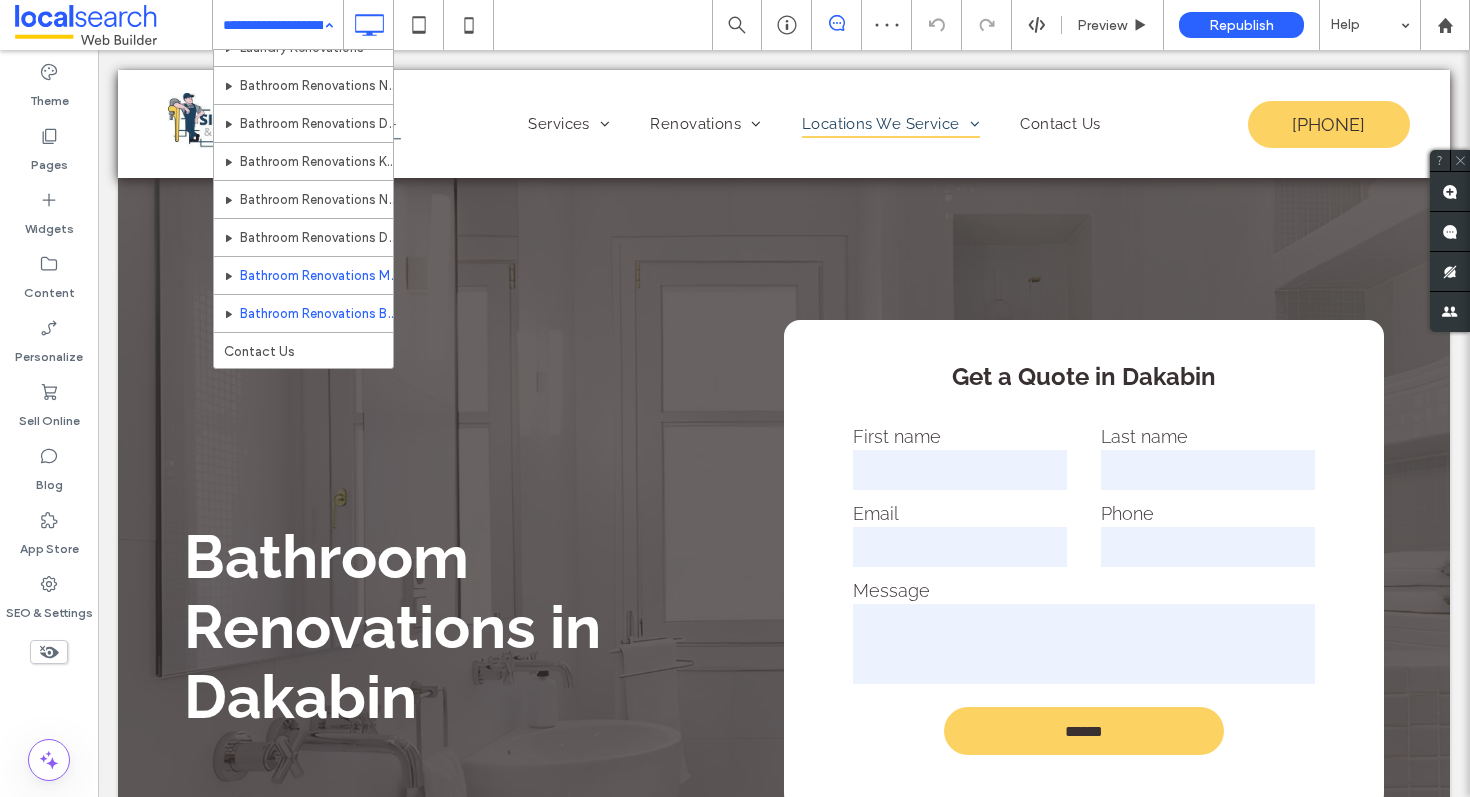 scroll, scrollTop: 420, scrollLeft: 0, axis: vertical 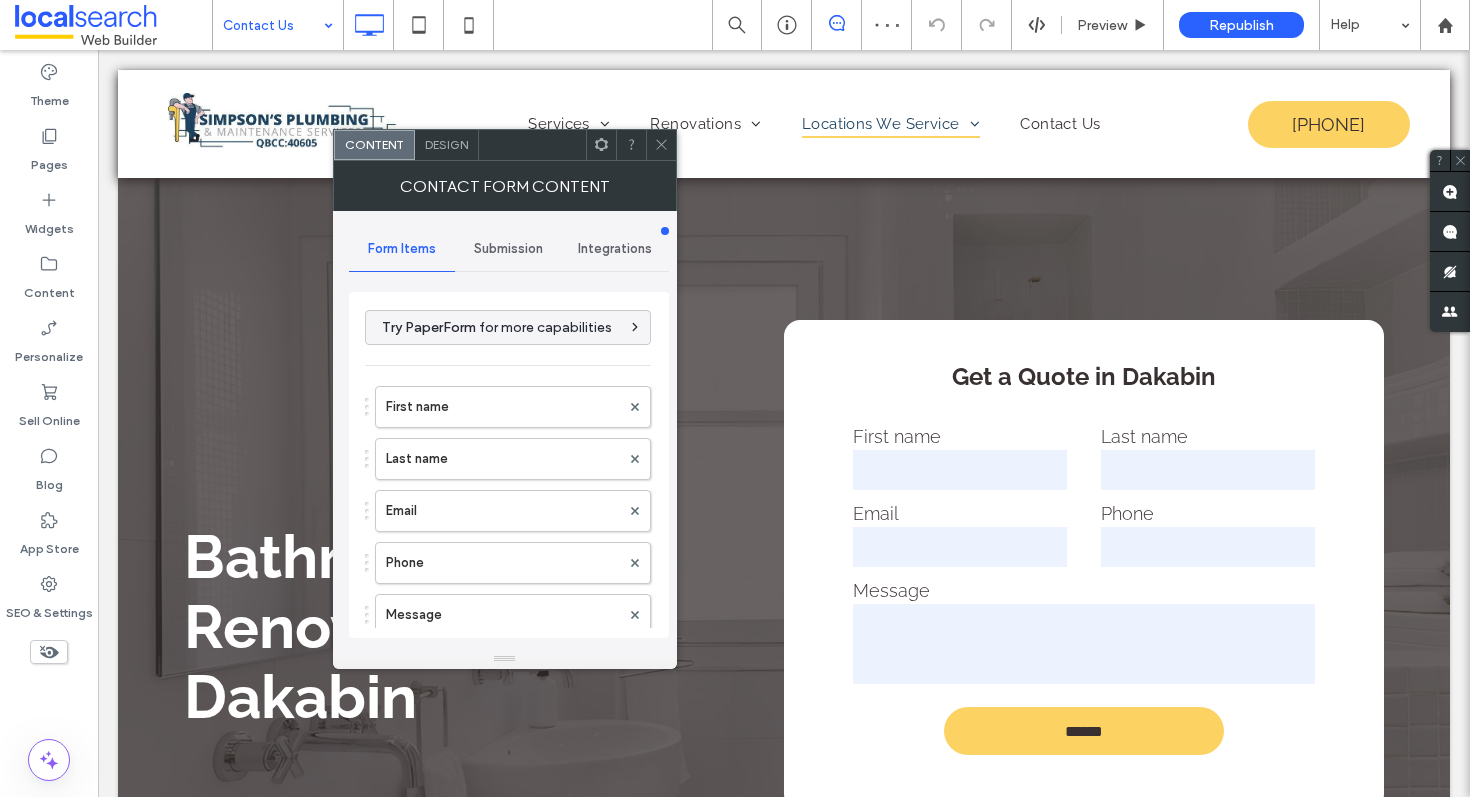 click on "Submission" at bounding box center (508, 249) 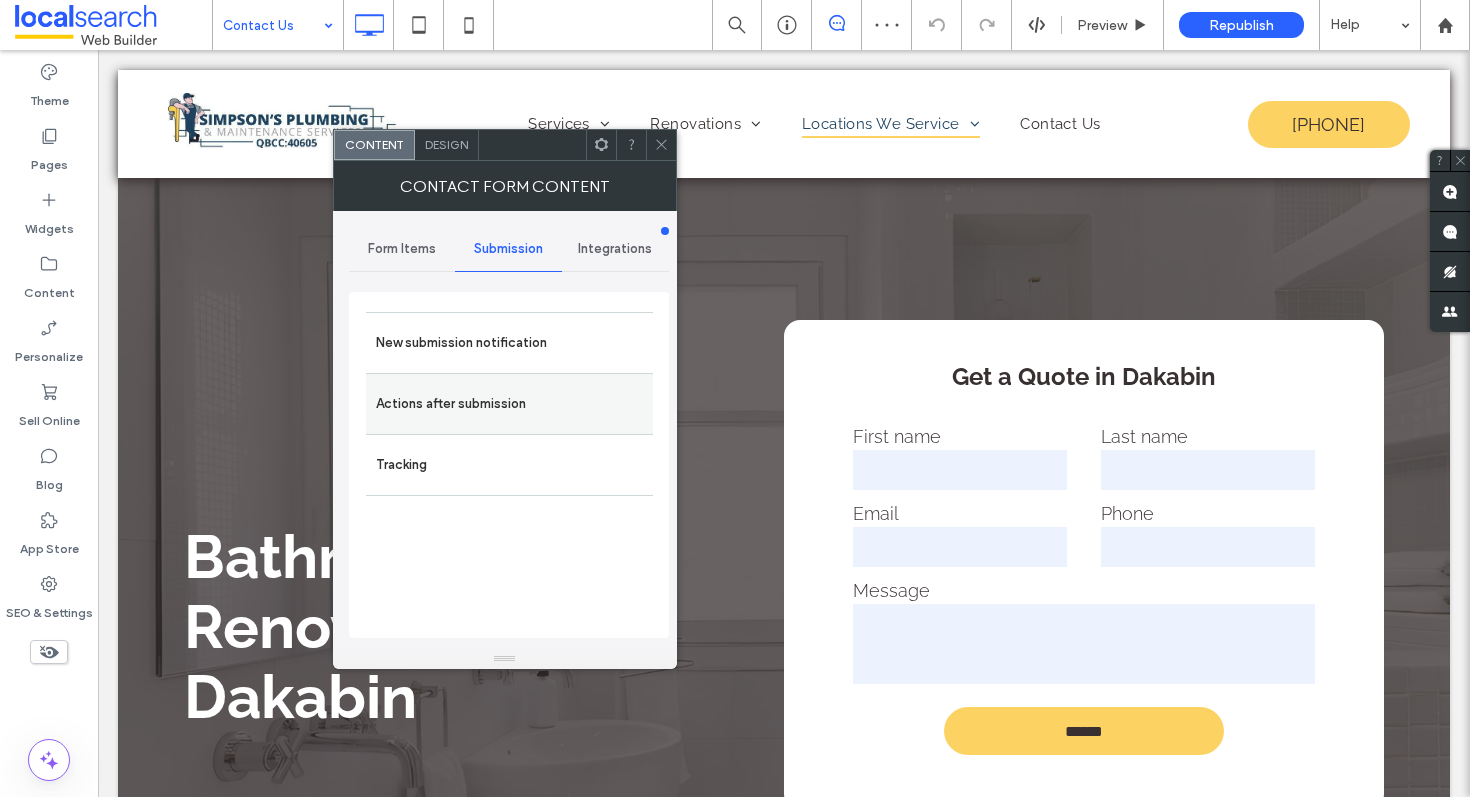 click on "Actions after submission" at bounding box center (509, 404) 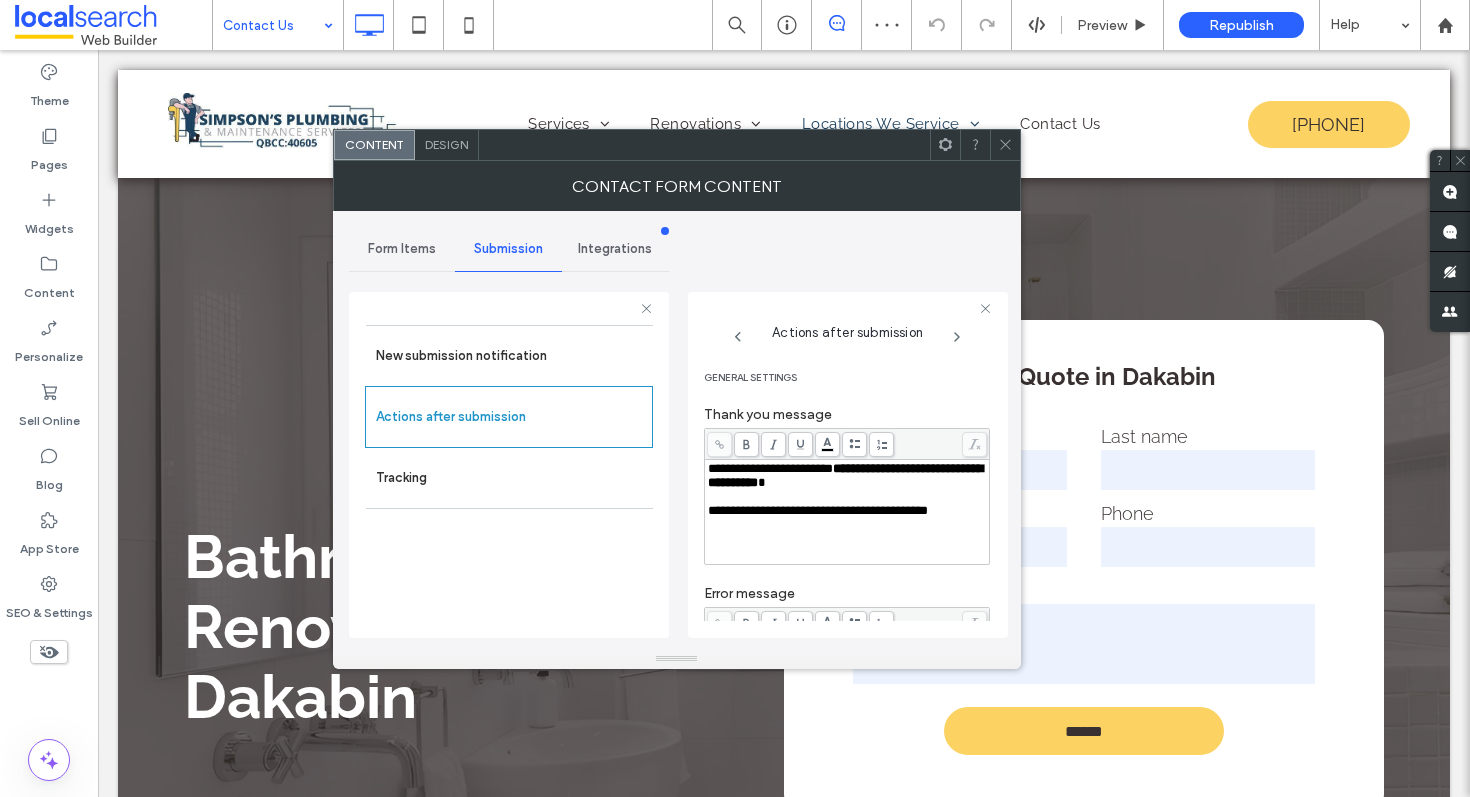click 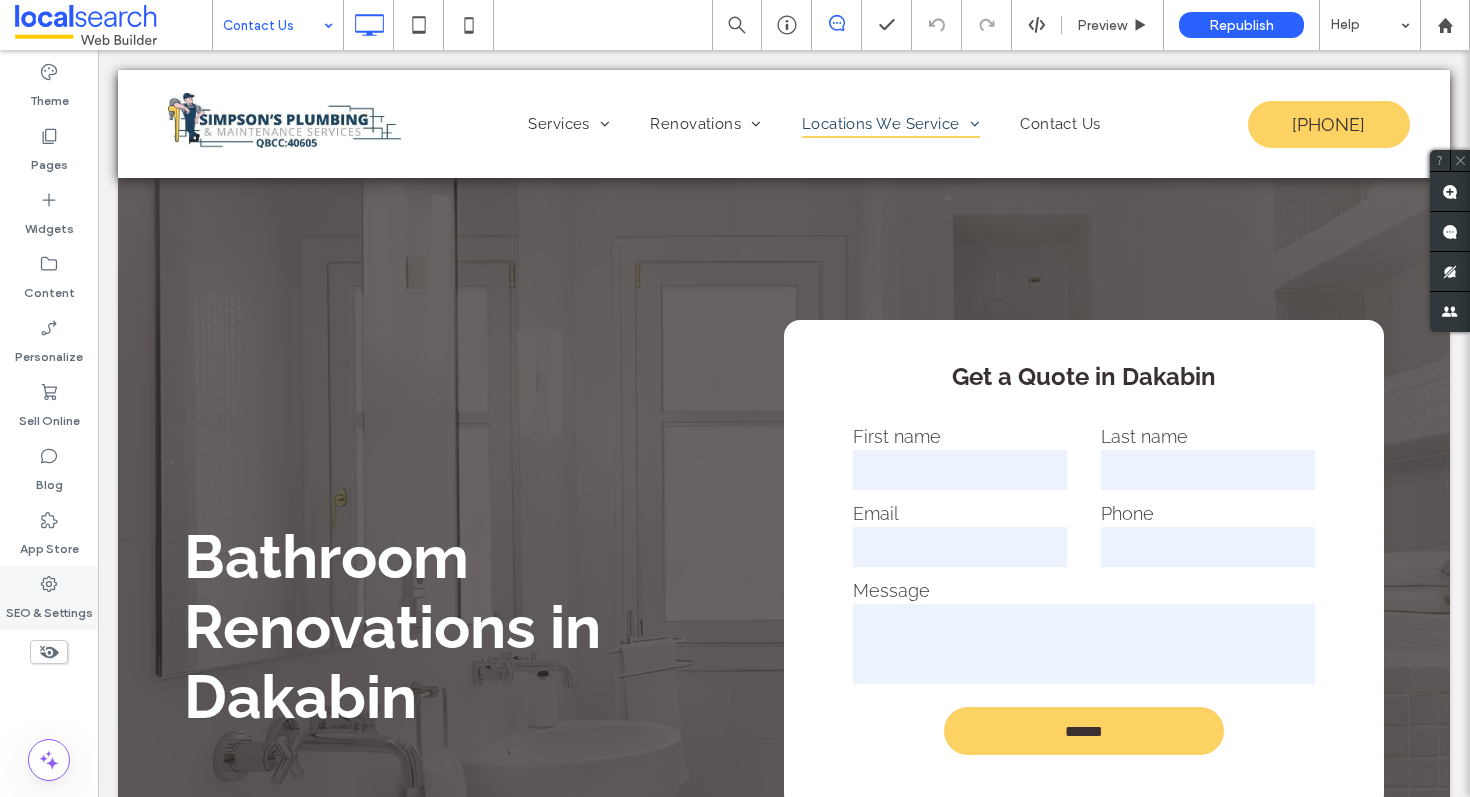 click on "SEO & Settings" at bounding box center [49, 598] 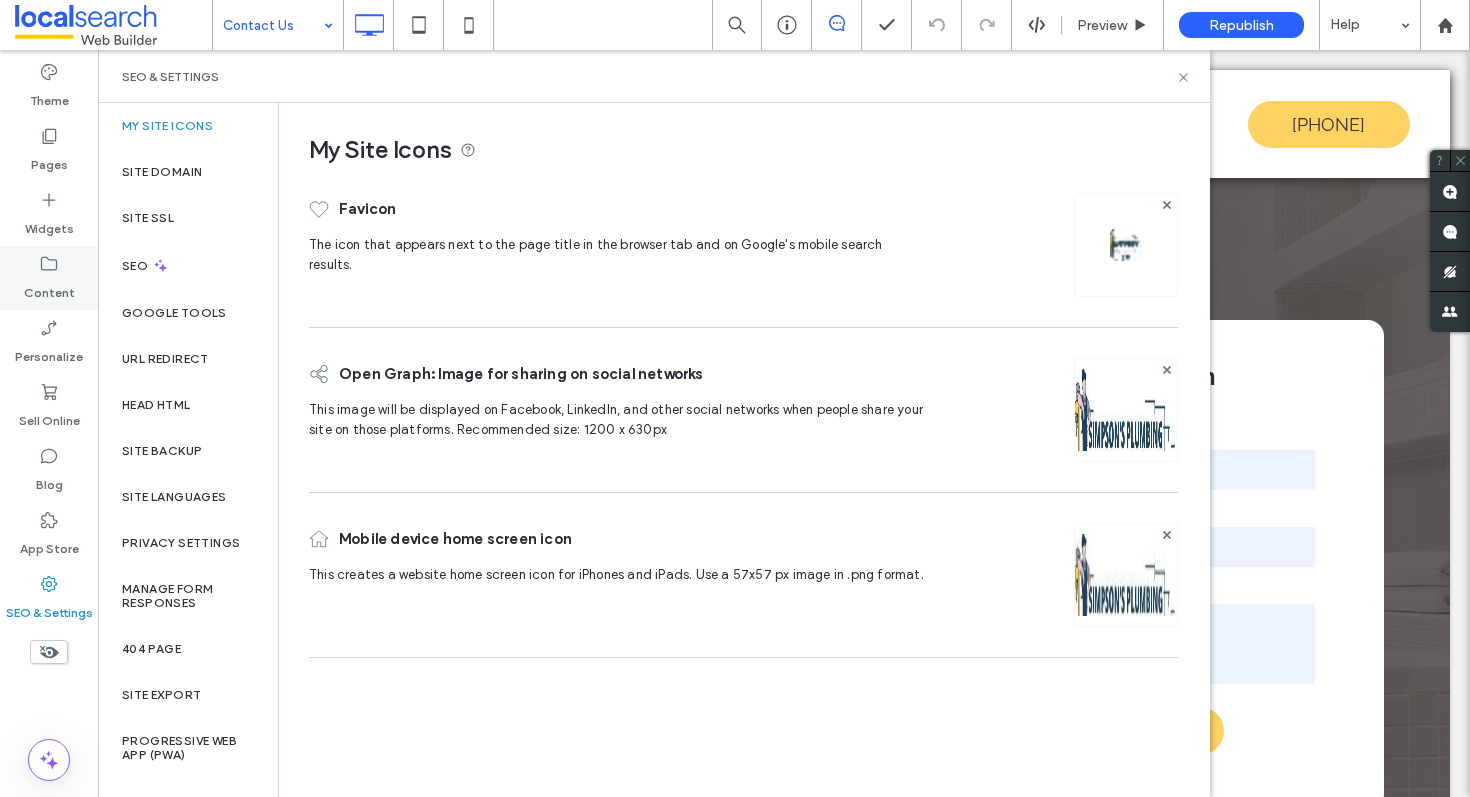 click on "Content" at bounding box center [49, 288] 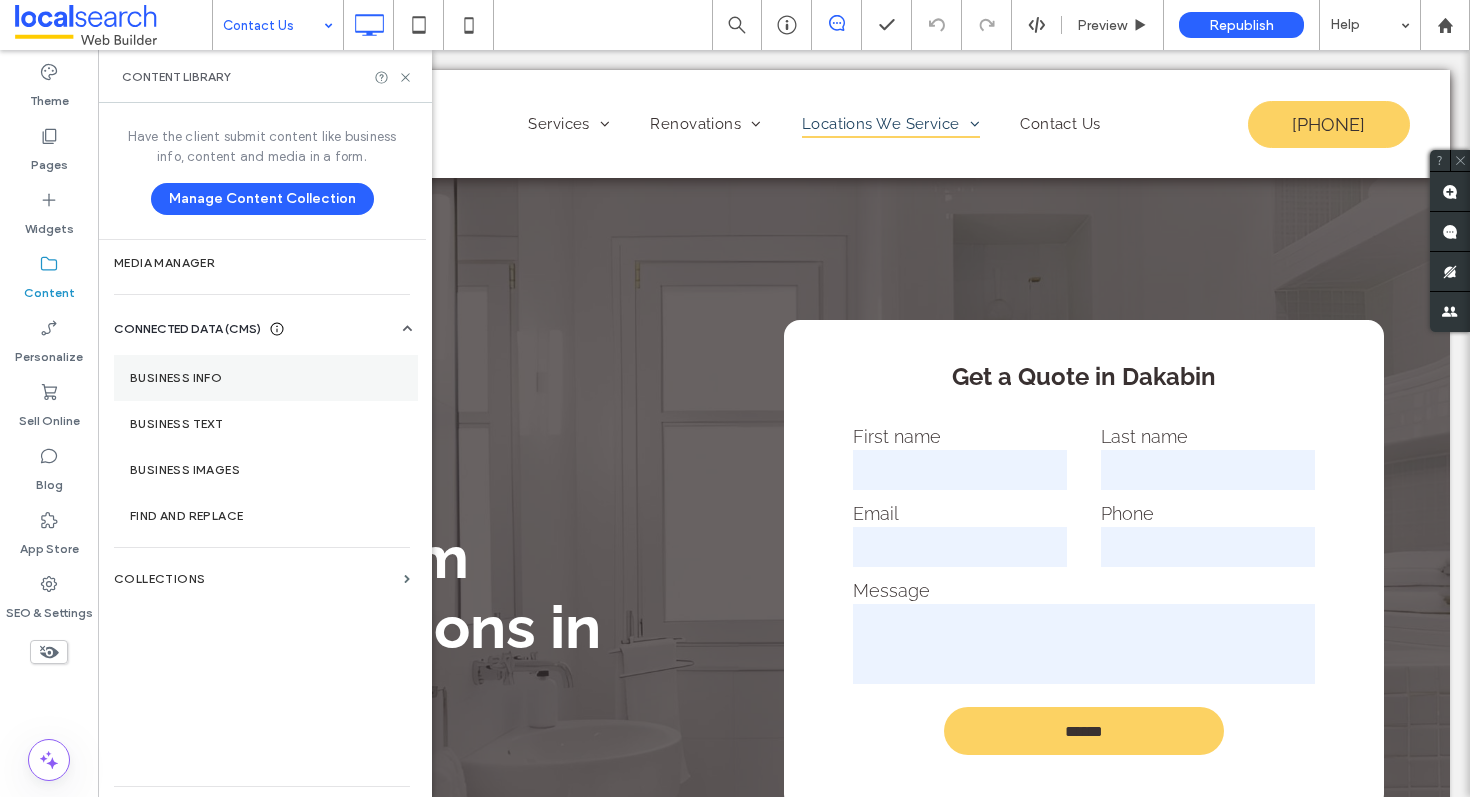 click on "Business Info" at bounding box center (266, 378) 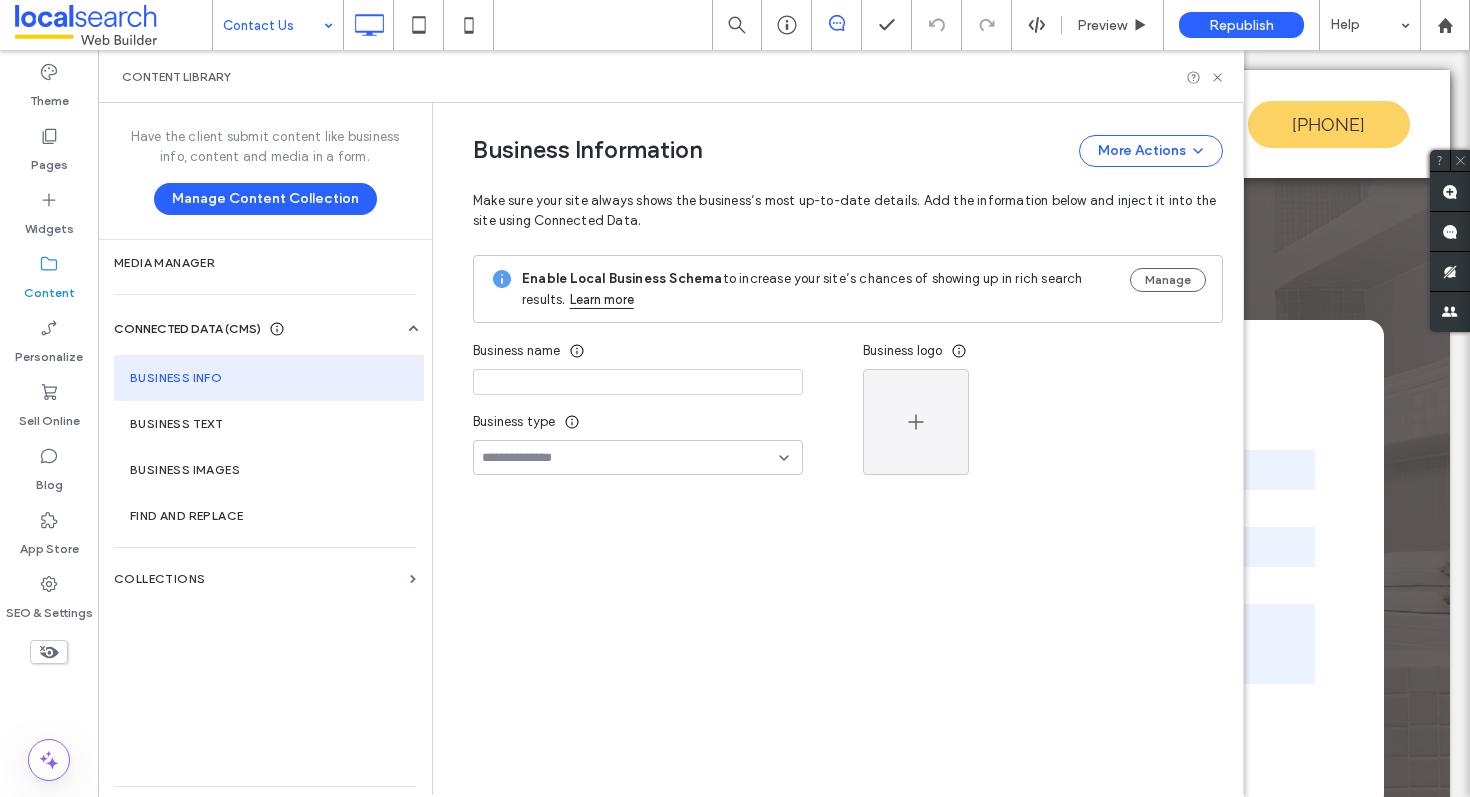 type on "**********" 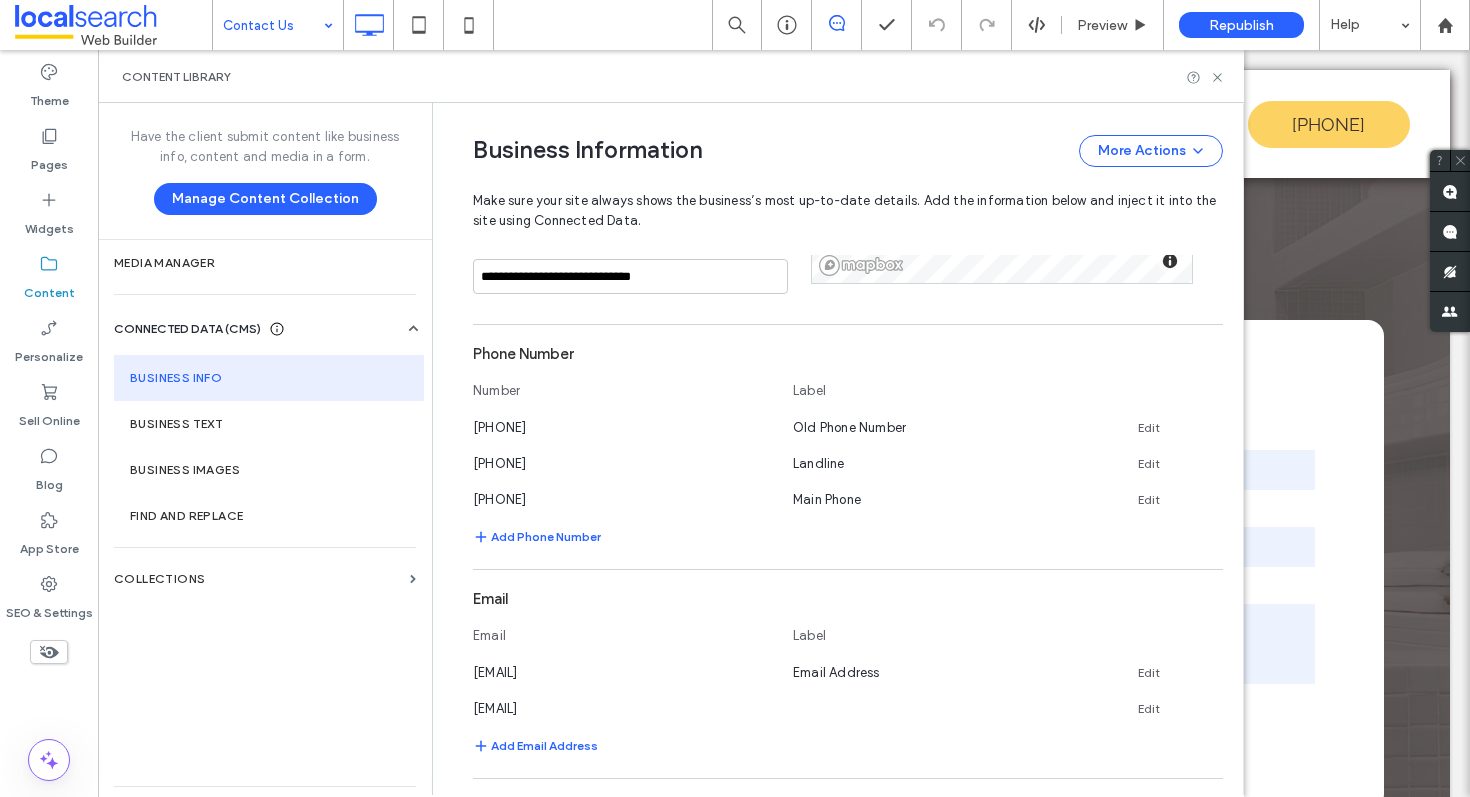 scroll, scrollTop: 606, scrollLeft: 0, axis: vertical 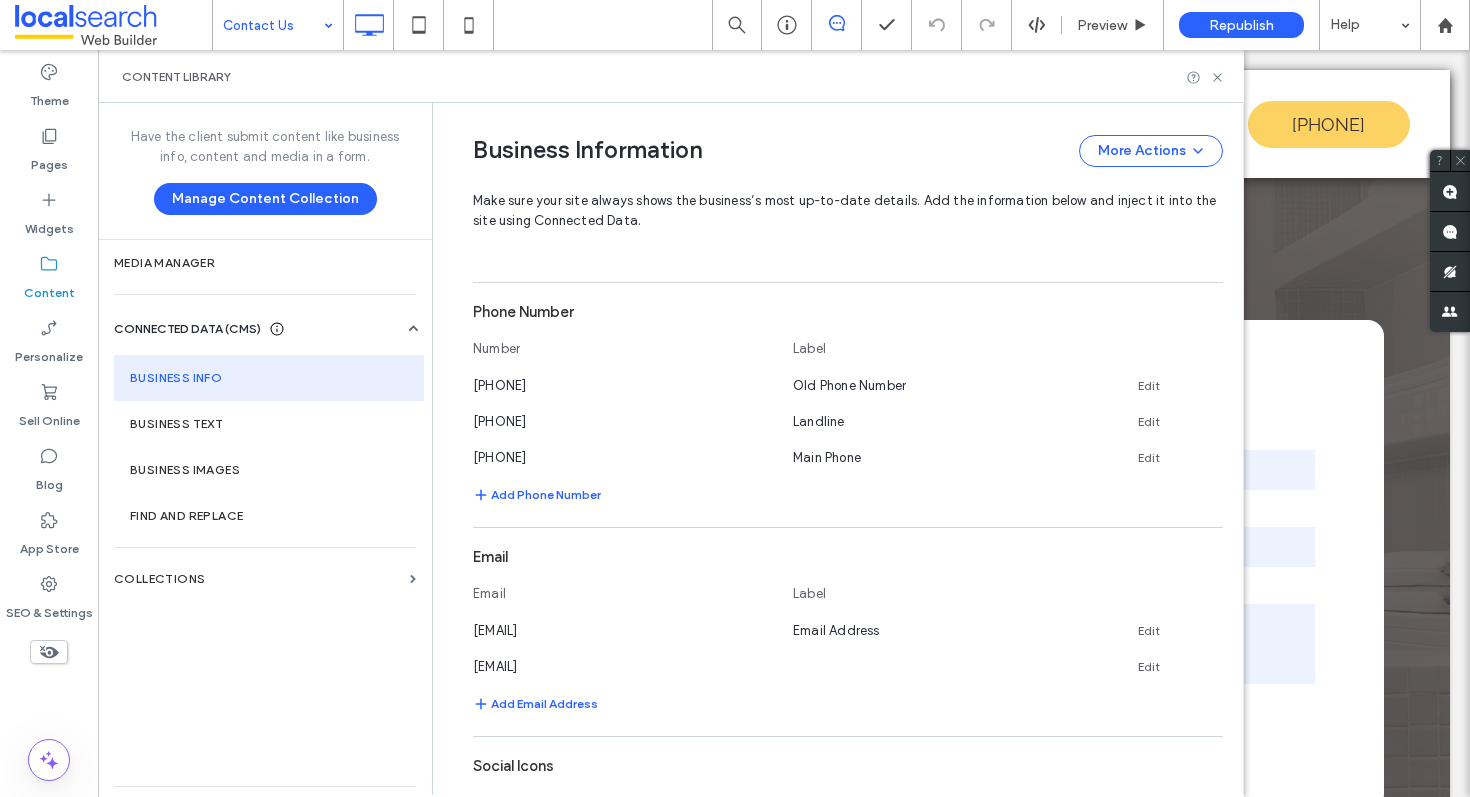 click on "Content Library" at bounding box center [671, 76] 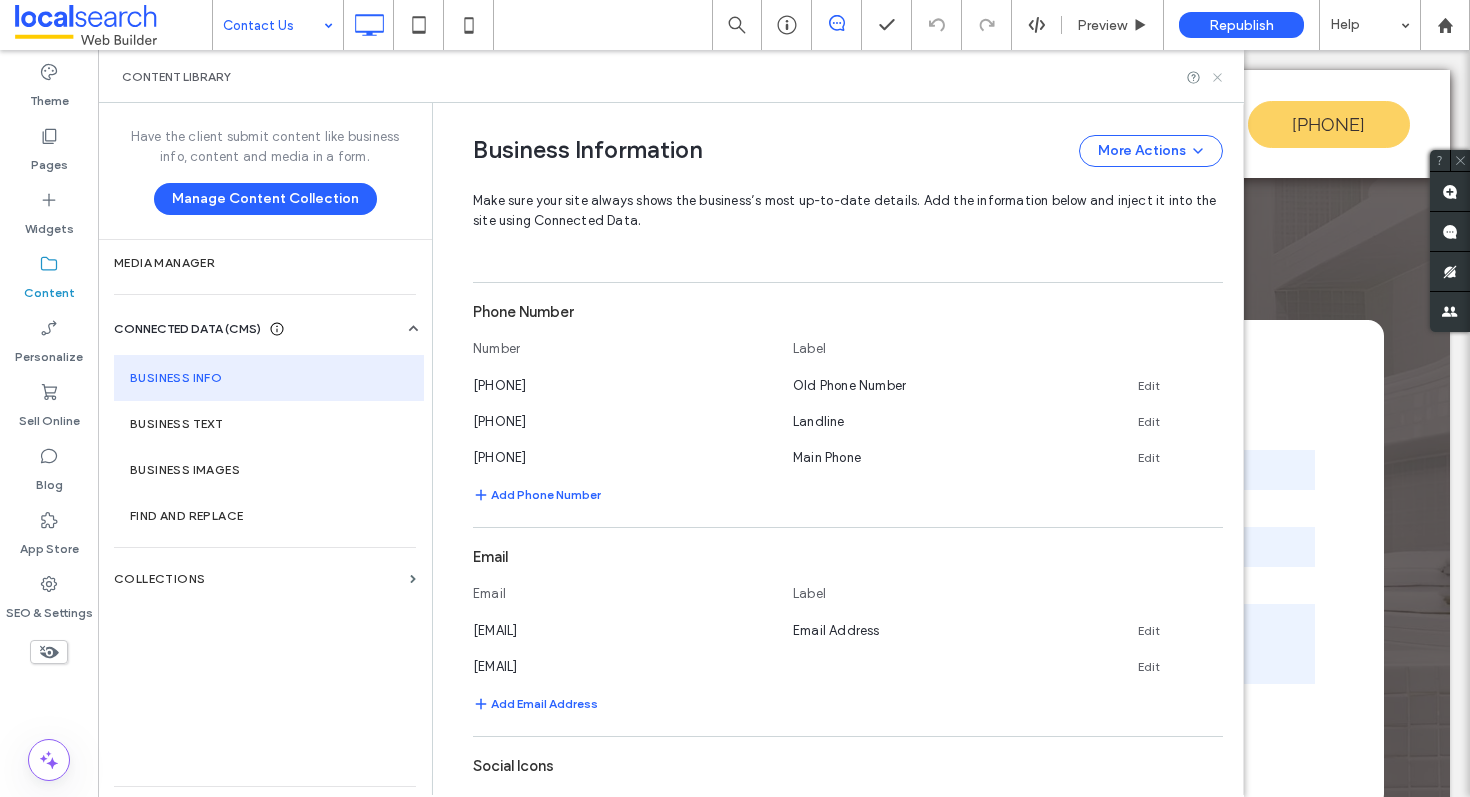 click 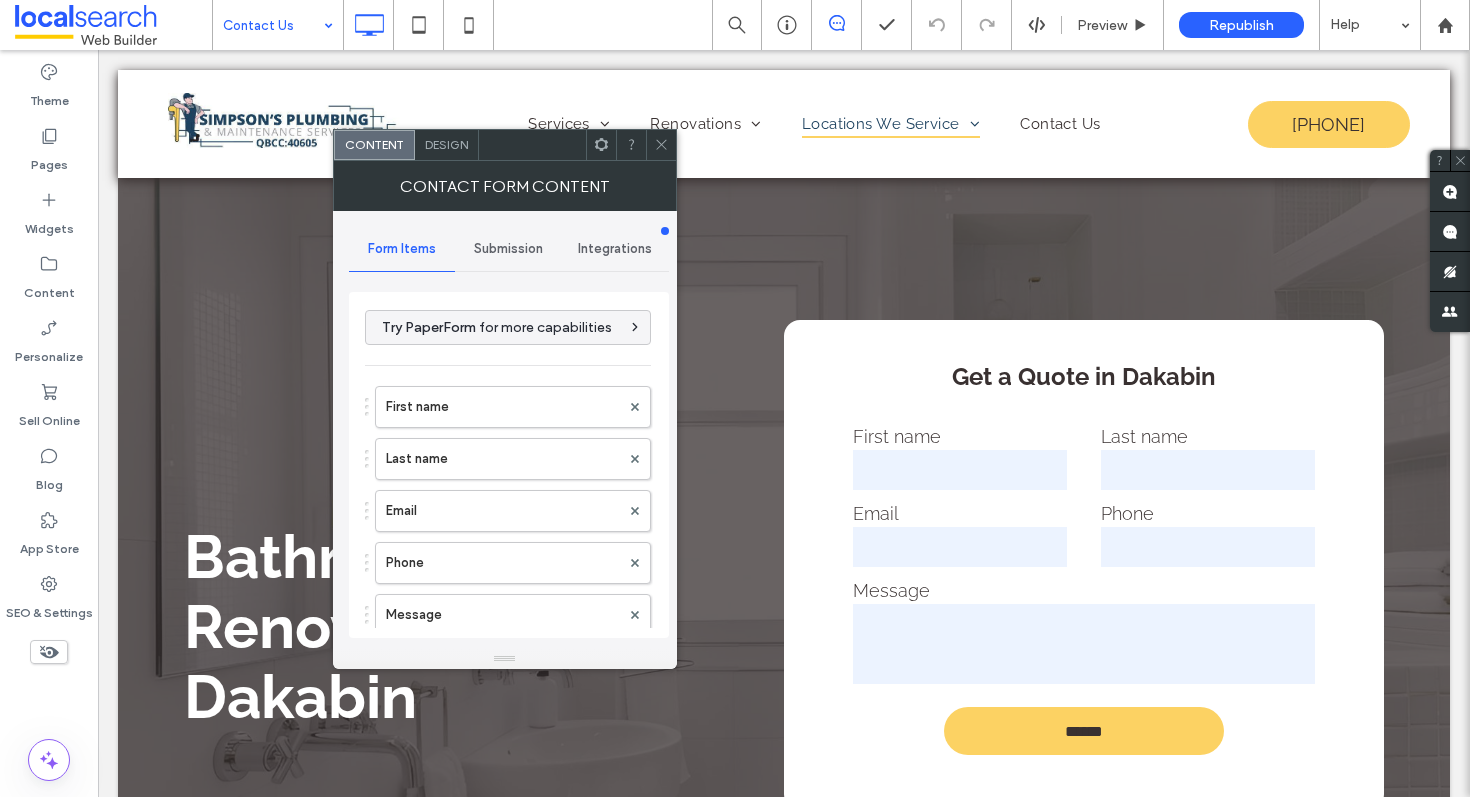 click on "Submission" at bounding box center (508, 249) 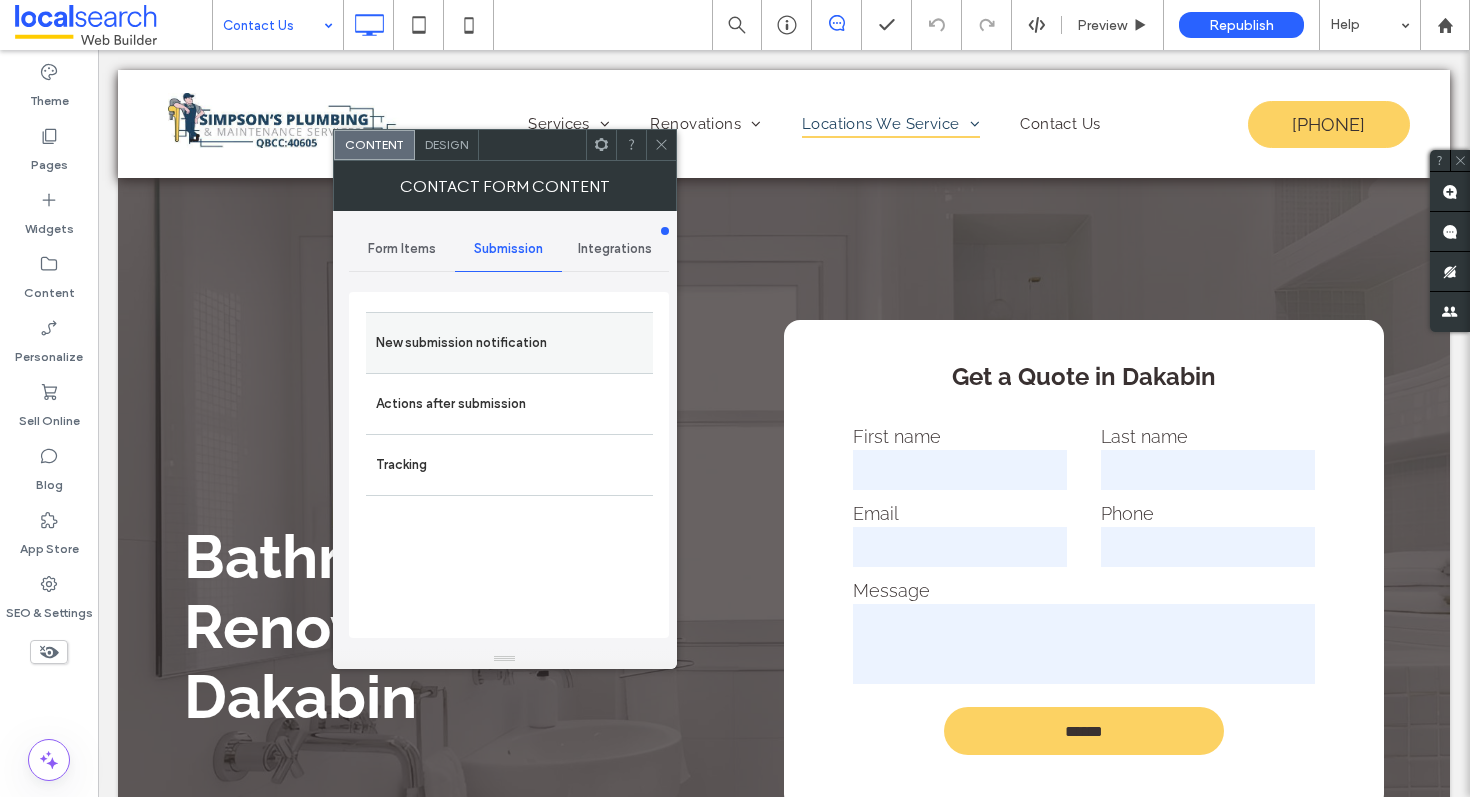 click on "New submission notification" at bounding box center (509, 343) 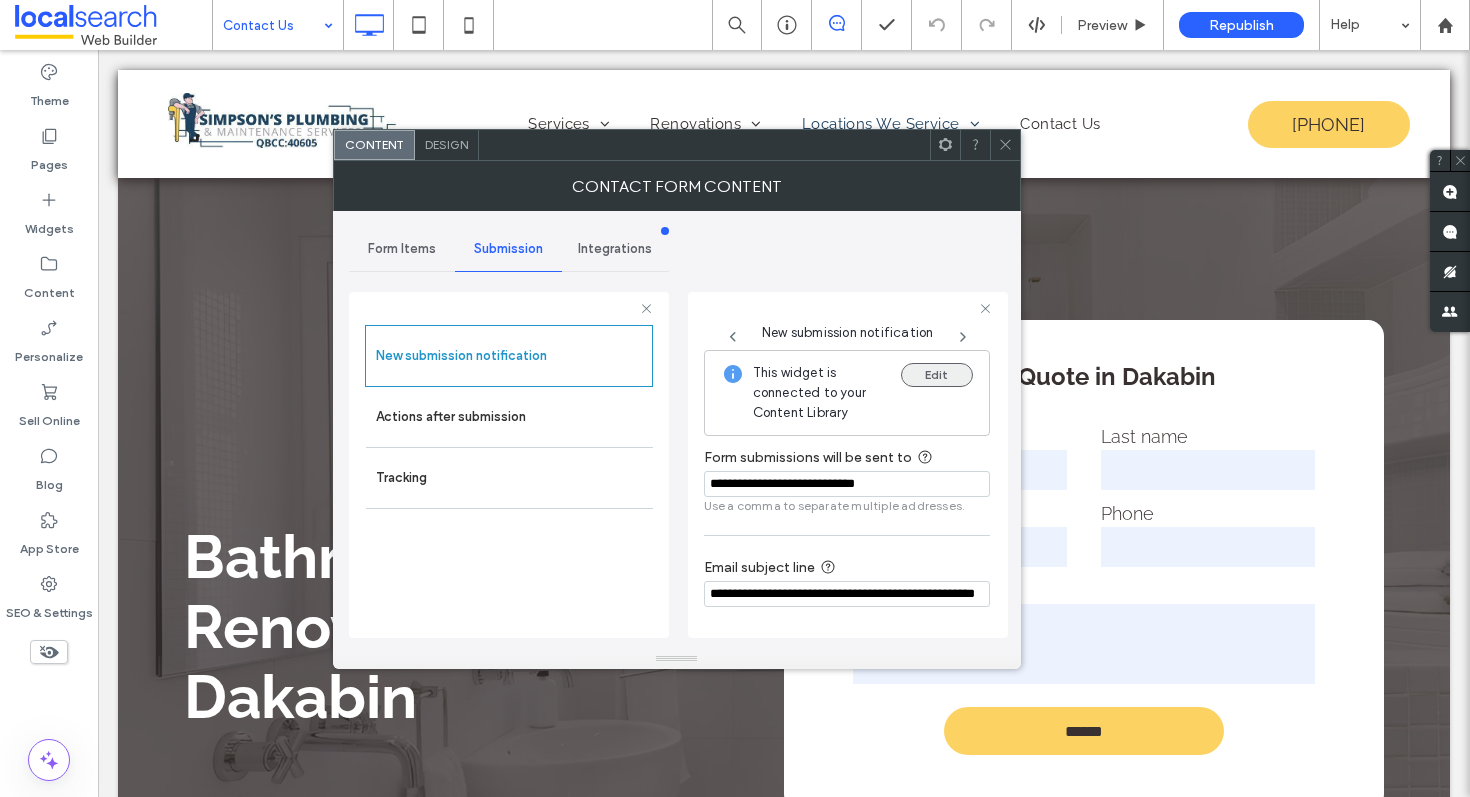click on "Edit" at bounding box center (937, 375) 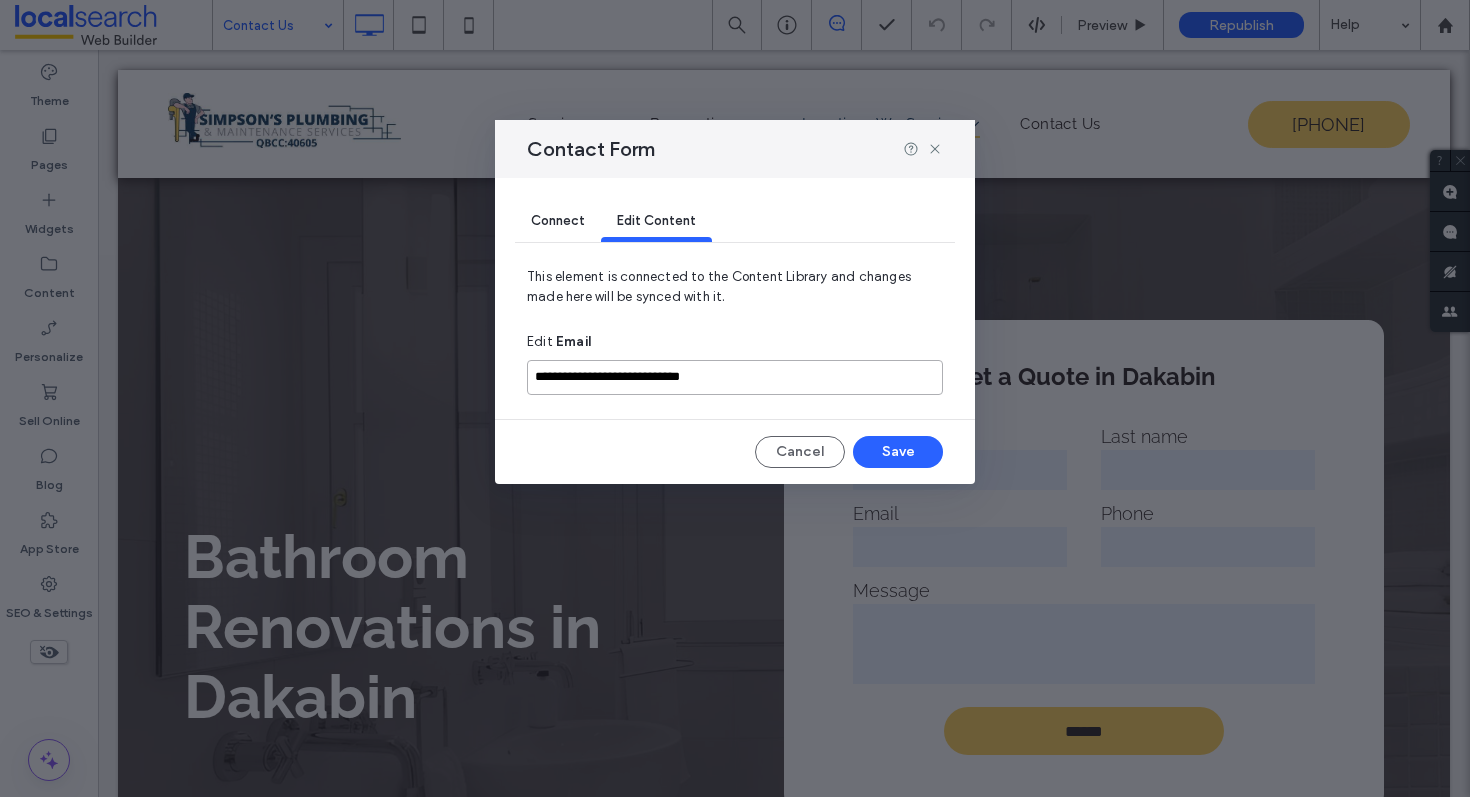 drag, startPoint x: 778, startPoint y: 376, endPoint x: 444, endPoint y: 376, distance: 334 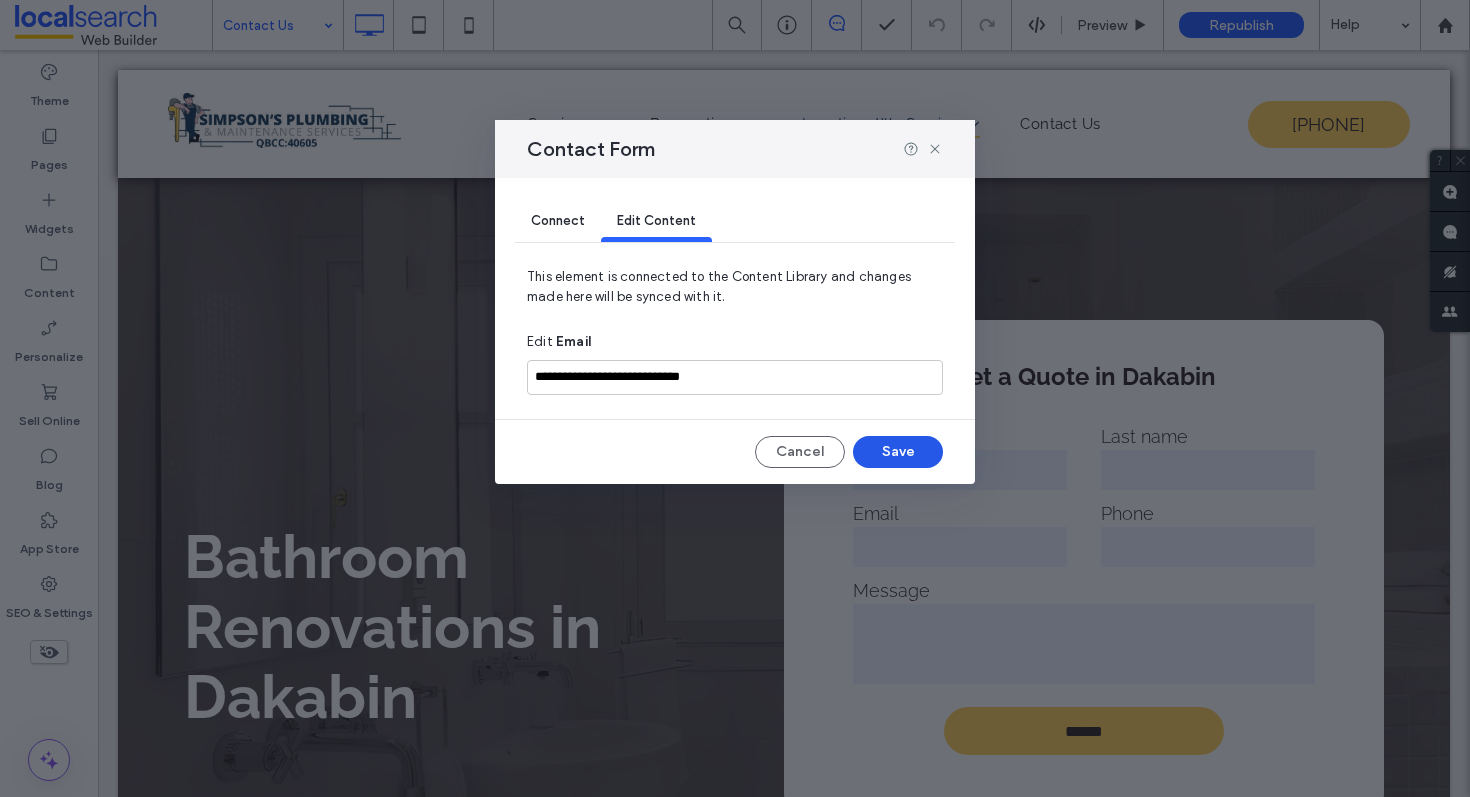 click on "Save" at bounding box center (898, 452) 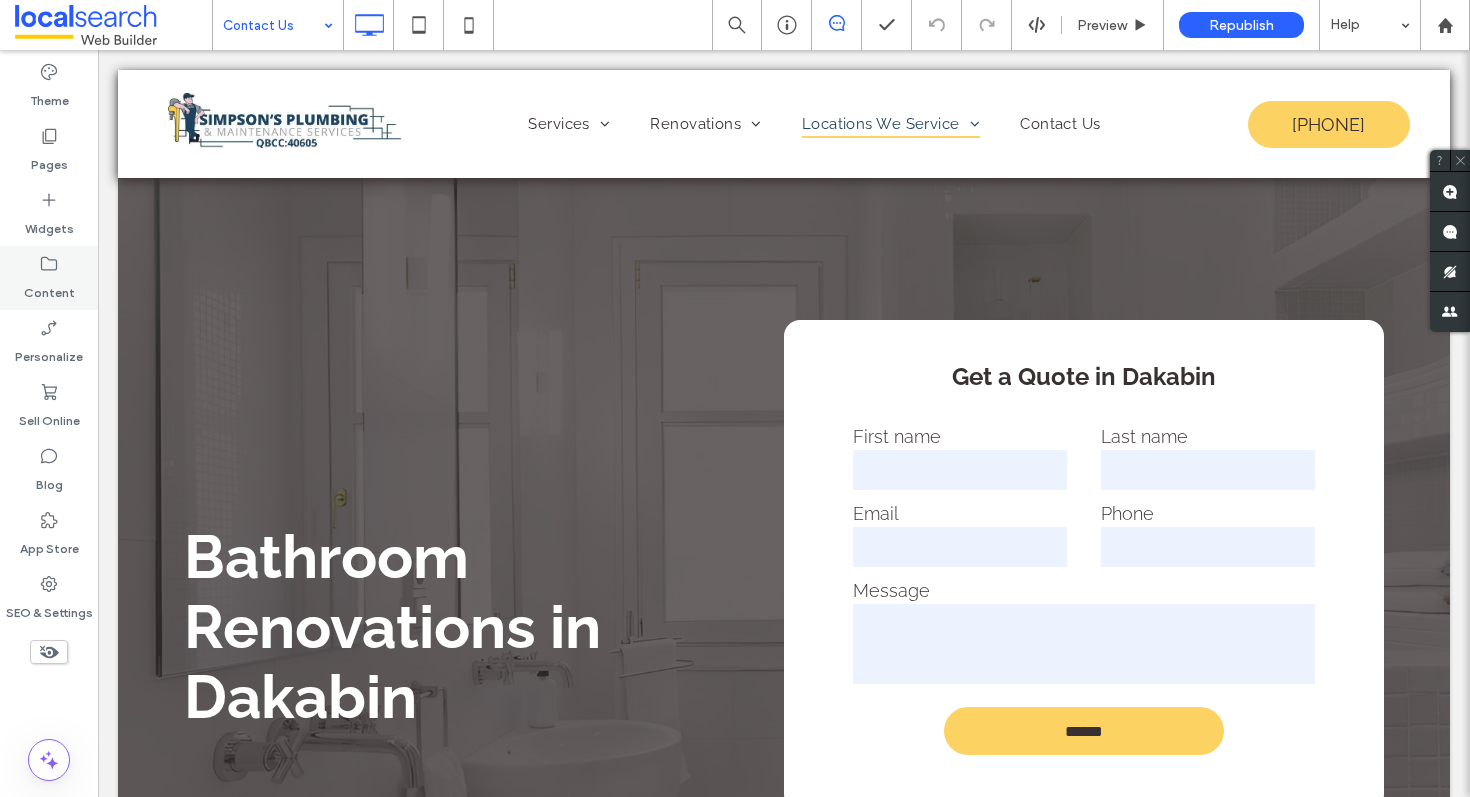 click on "Content" at bounding box center [49, 288] 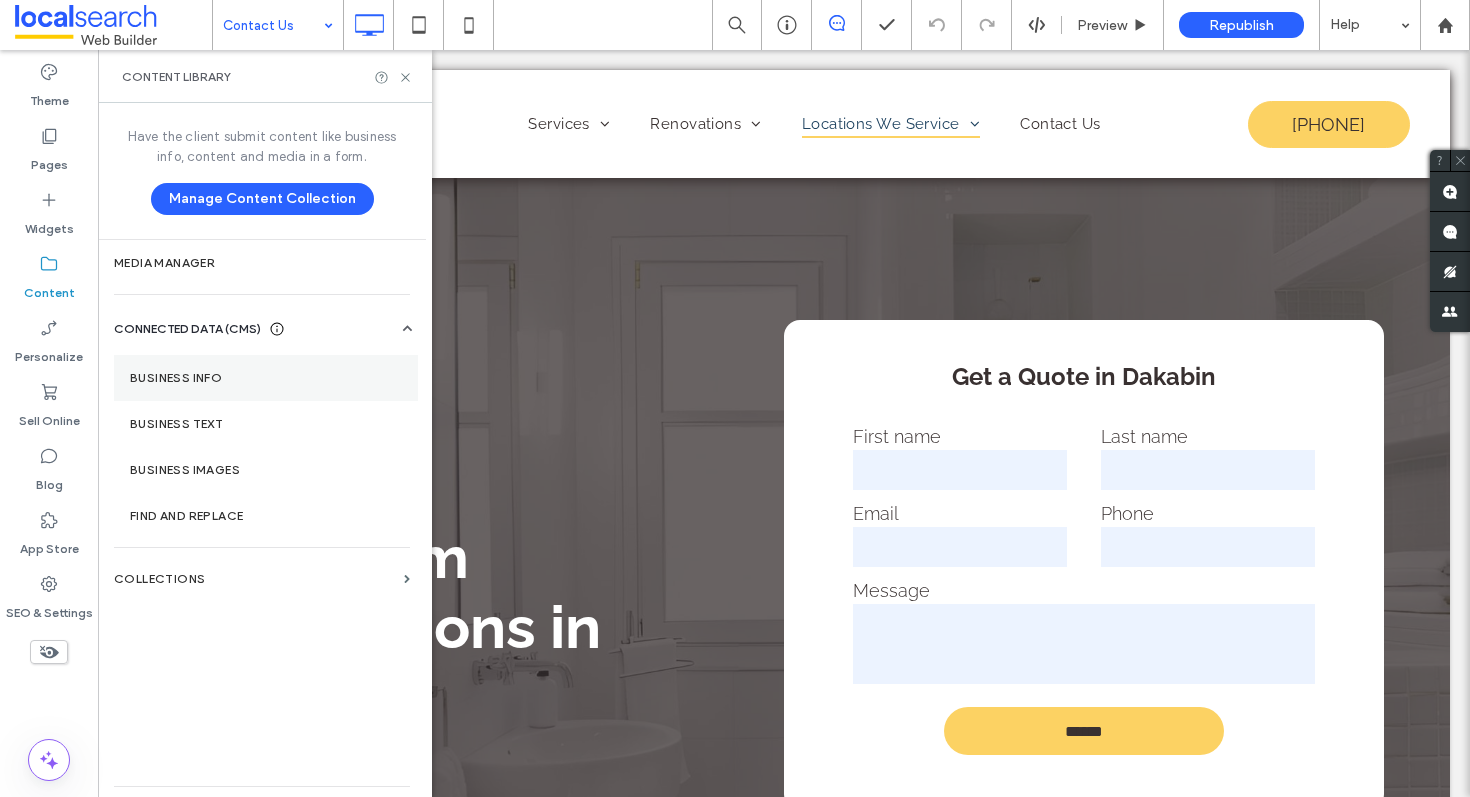 click on "Business Info" at bounding box center [266, 378] 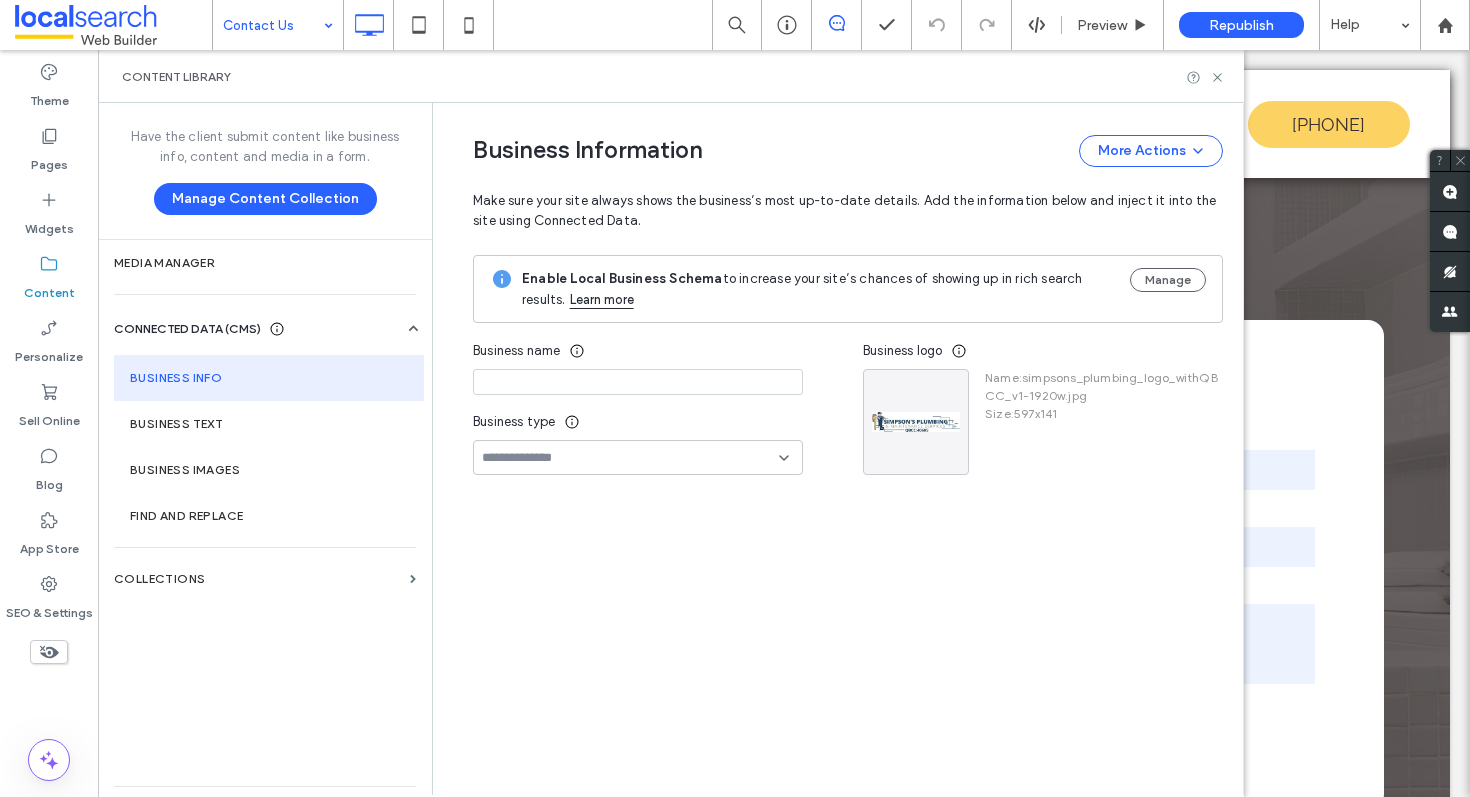 type on "**********" 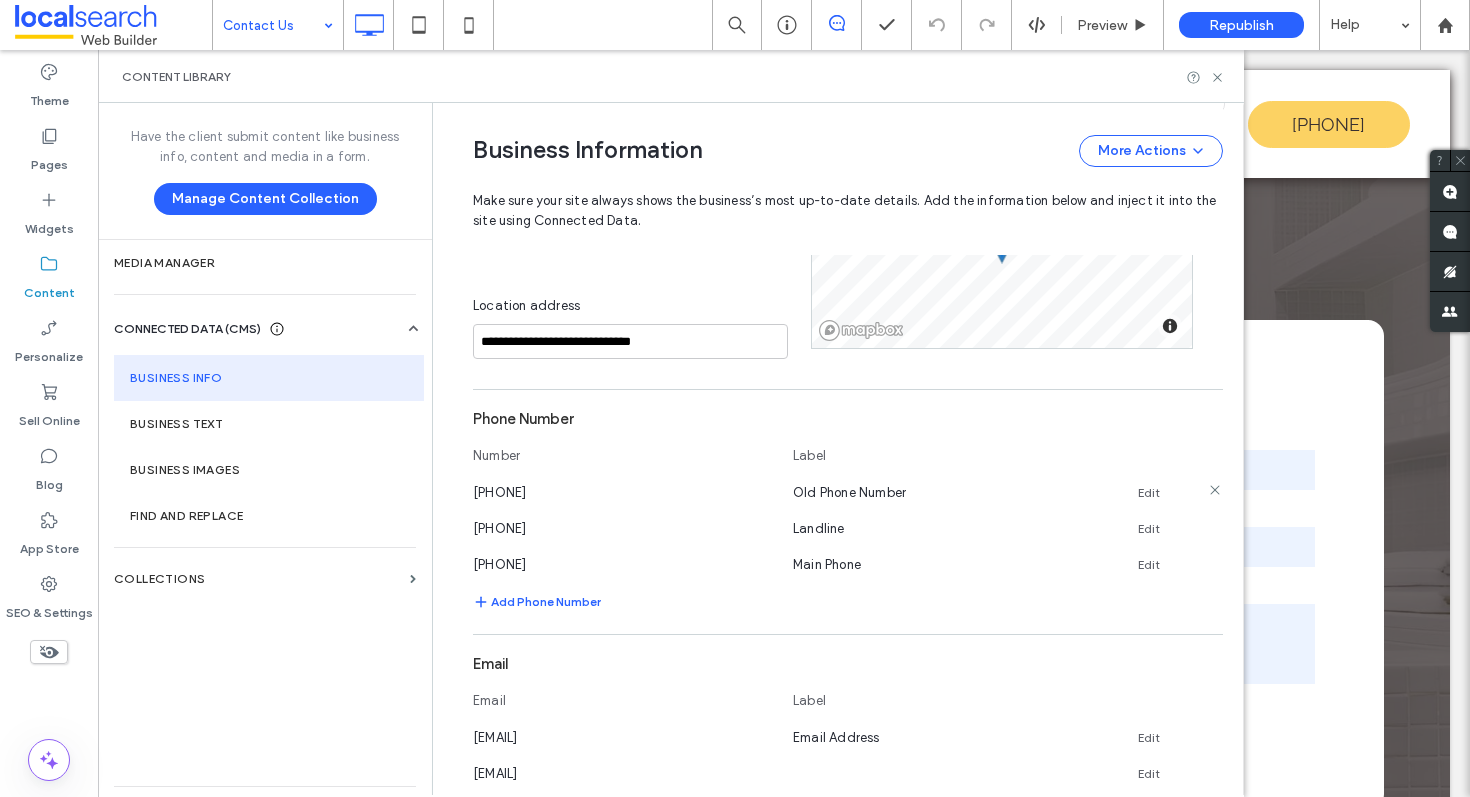 scroll, scrollTop: 601, scrollLeft: 0, axis: vertical 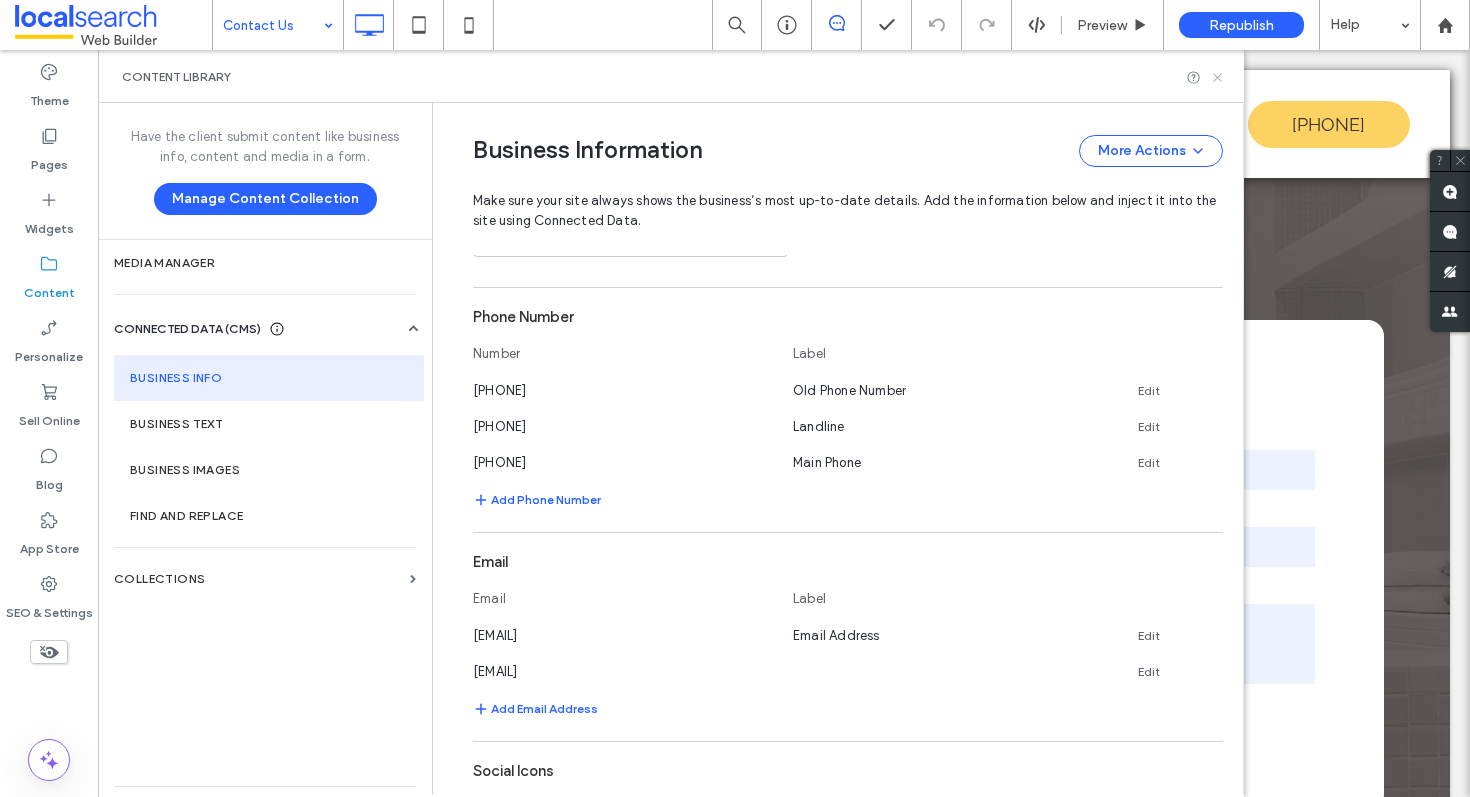 click 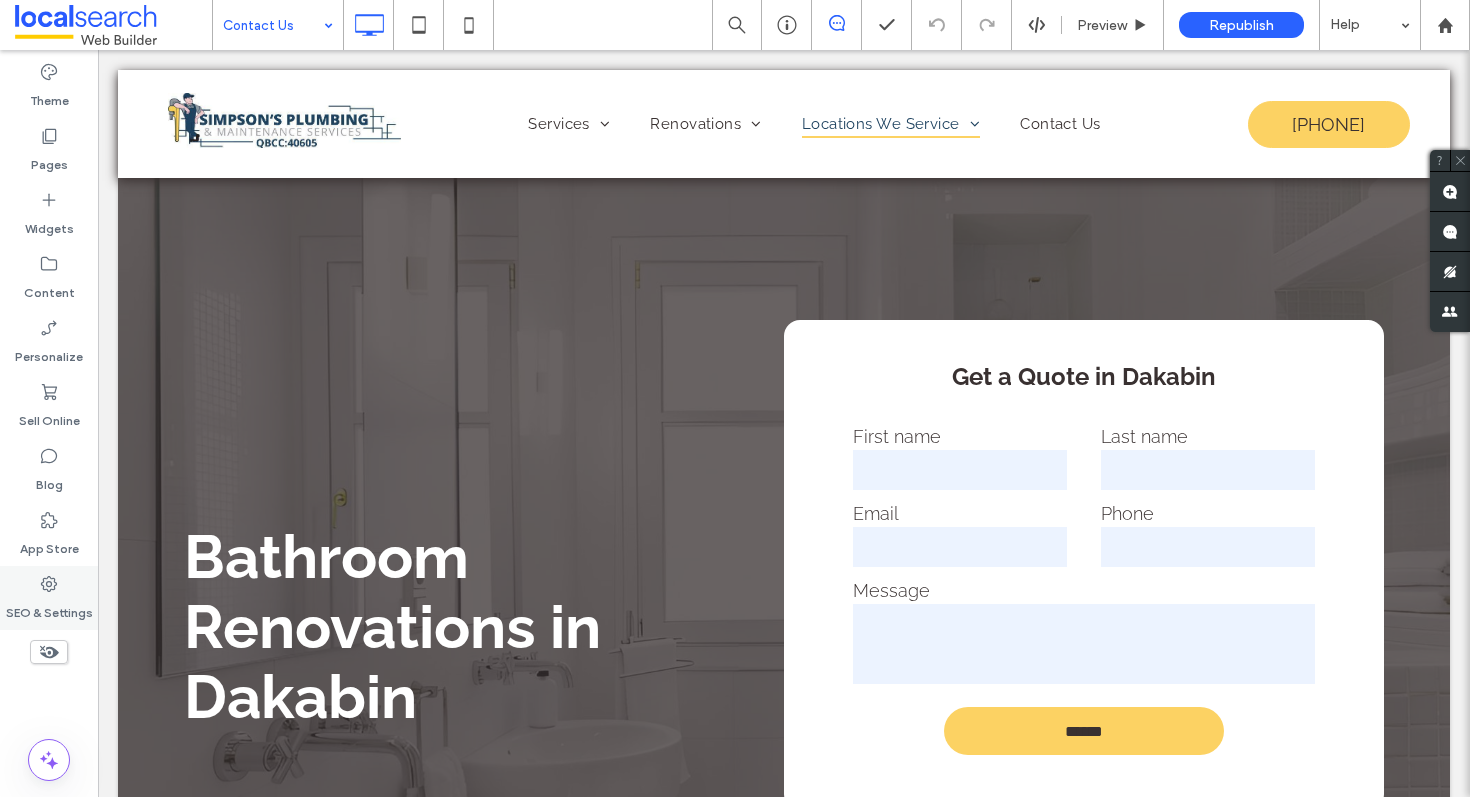 click on "SEO & Settings" at bounding box center (49, 608) 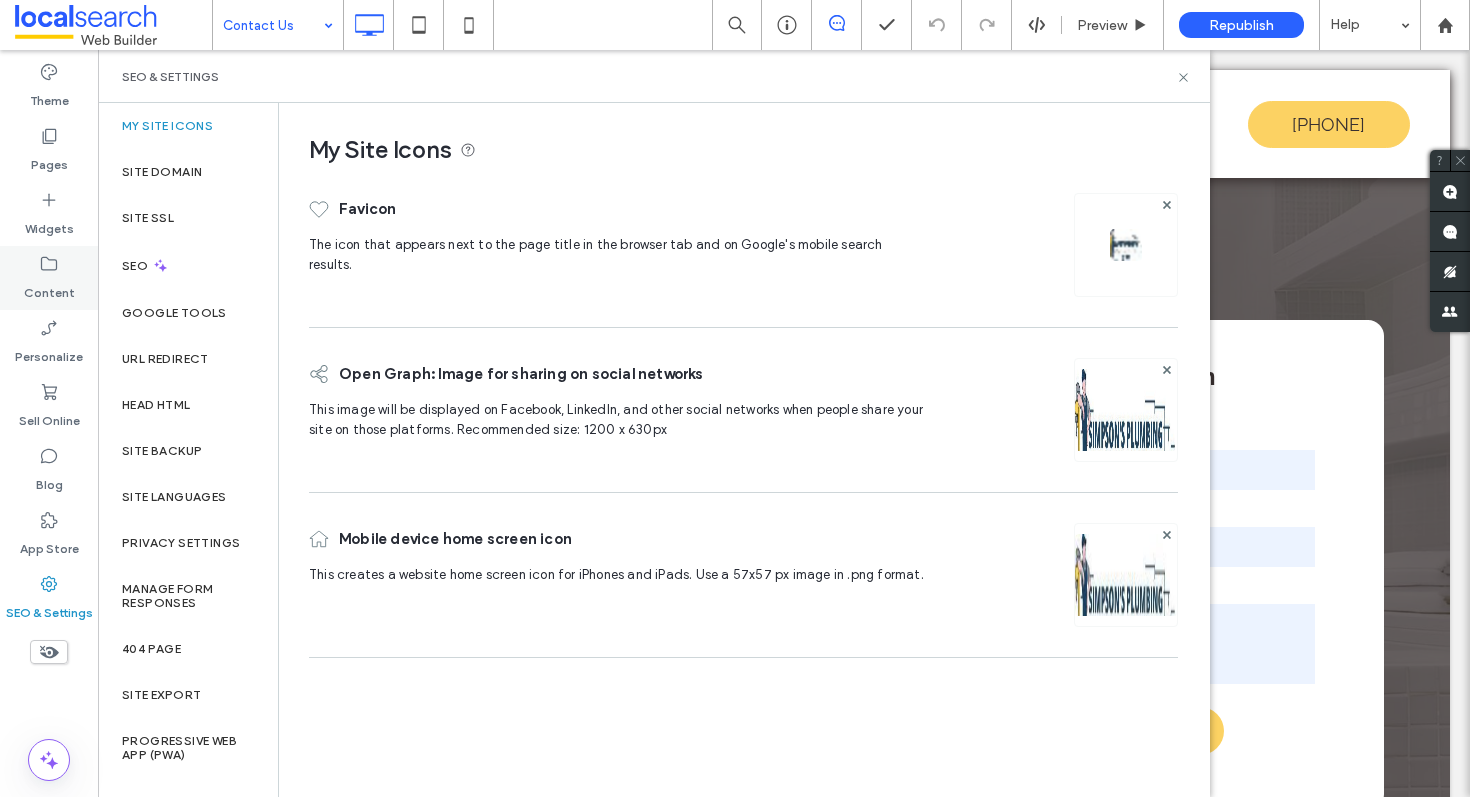 click on "Content" at bounding box center [49, 288] 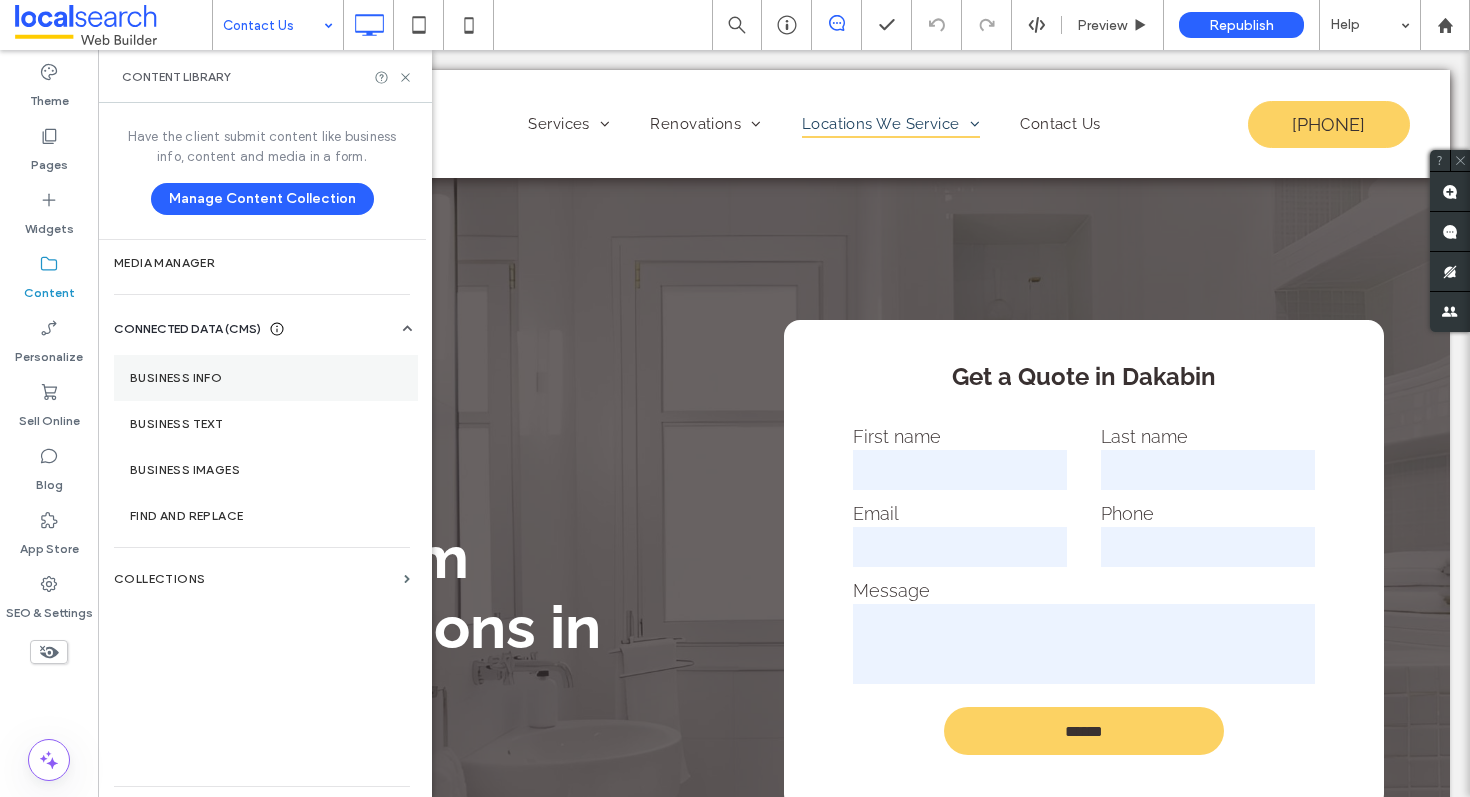 click on "Business Info" at bounding box center (266, 378) 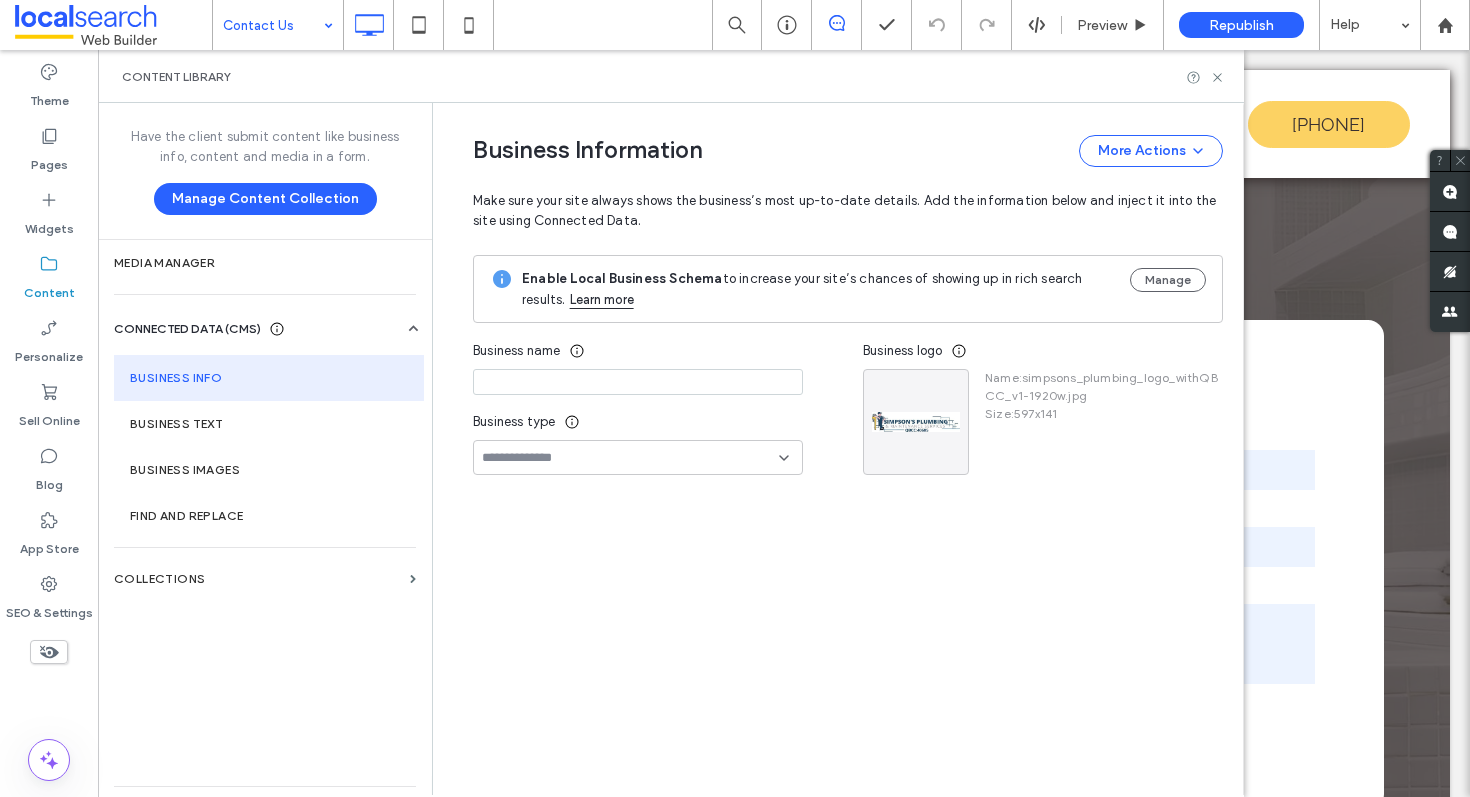 type on "**********" 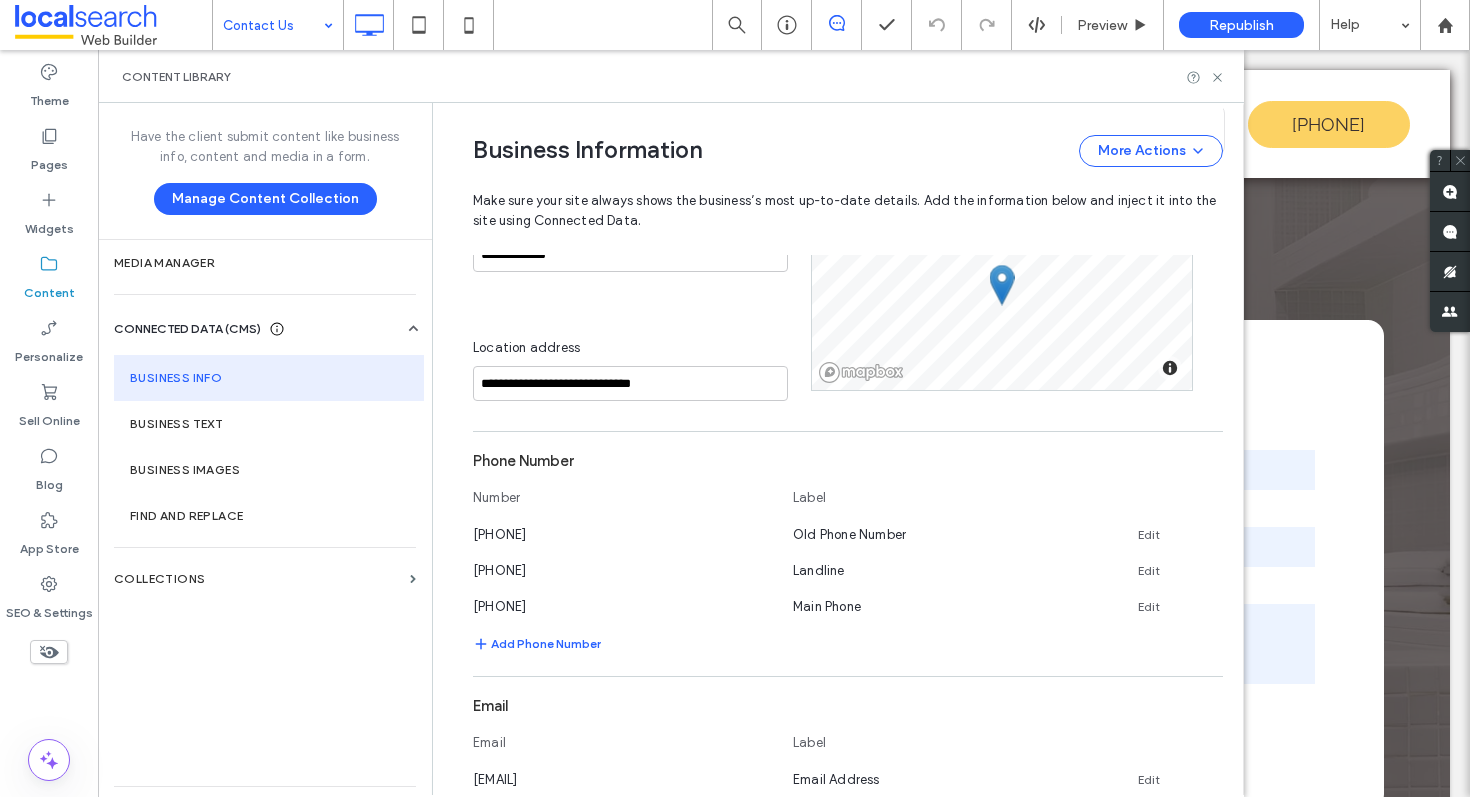 scroll, scrollTop: 651, scrollLeft: 0, axis: vertical 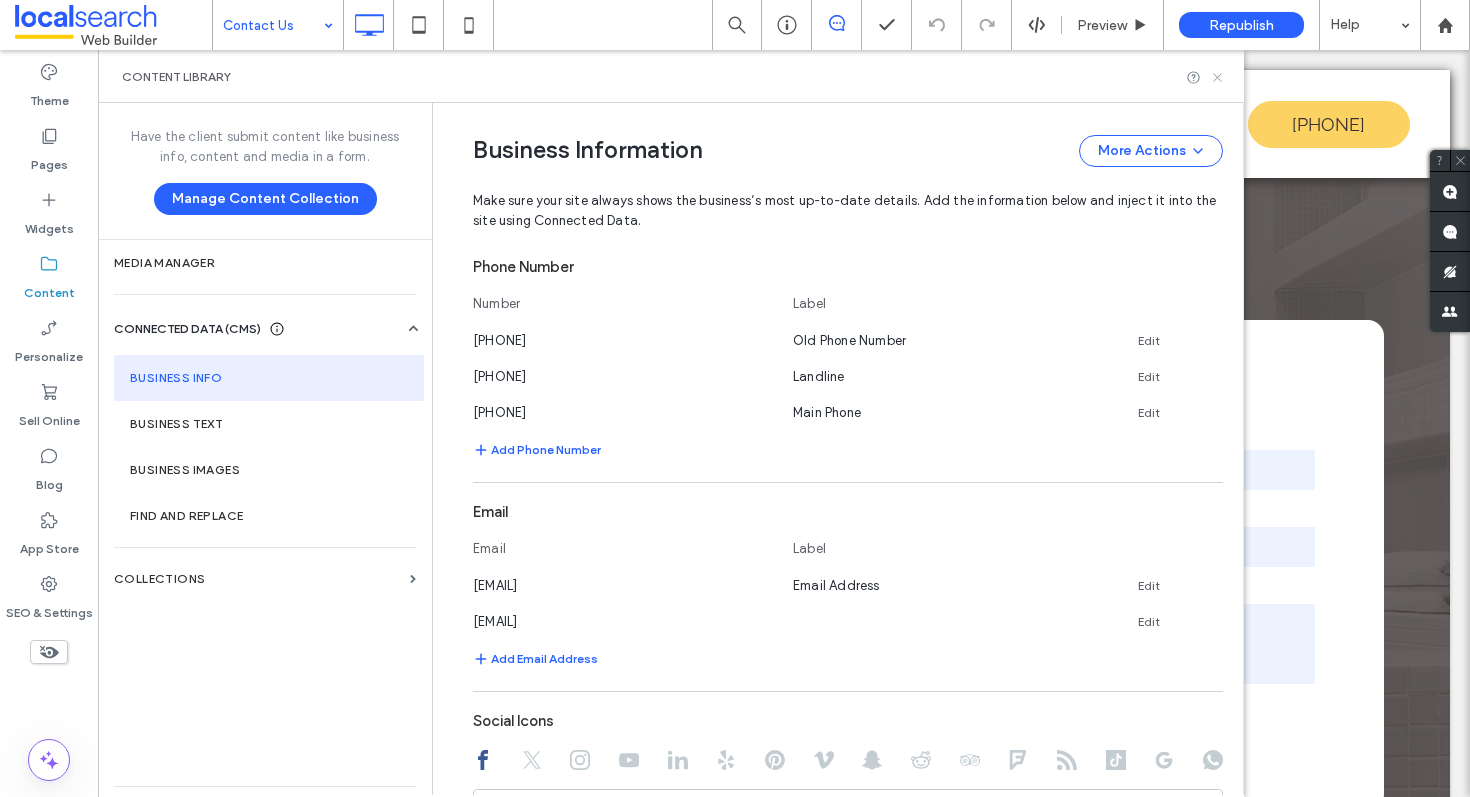 click 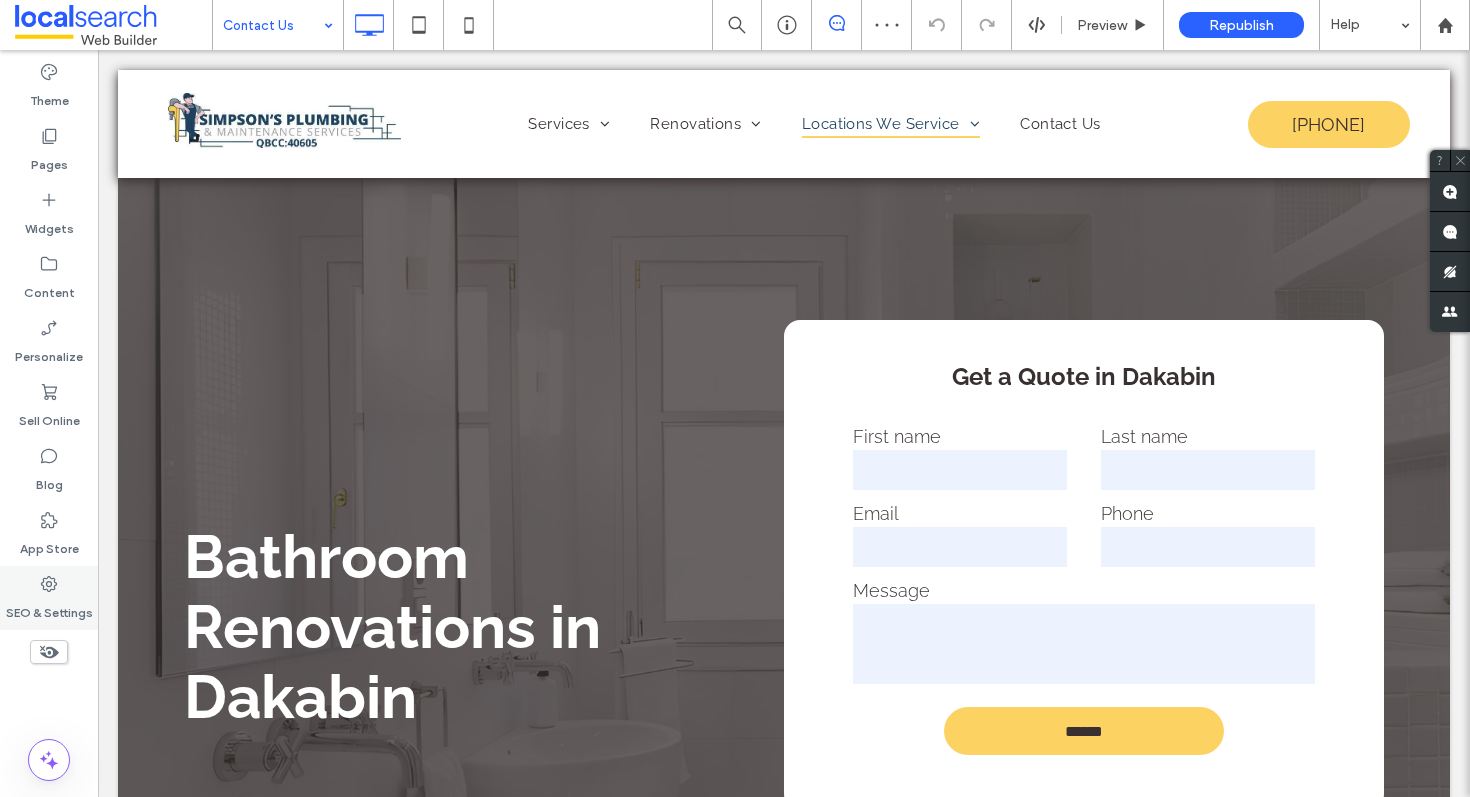 click 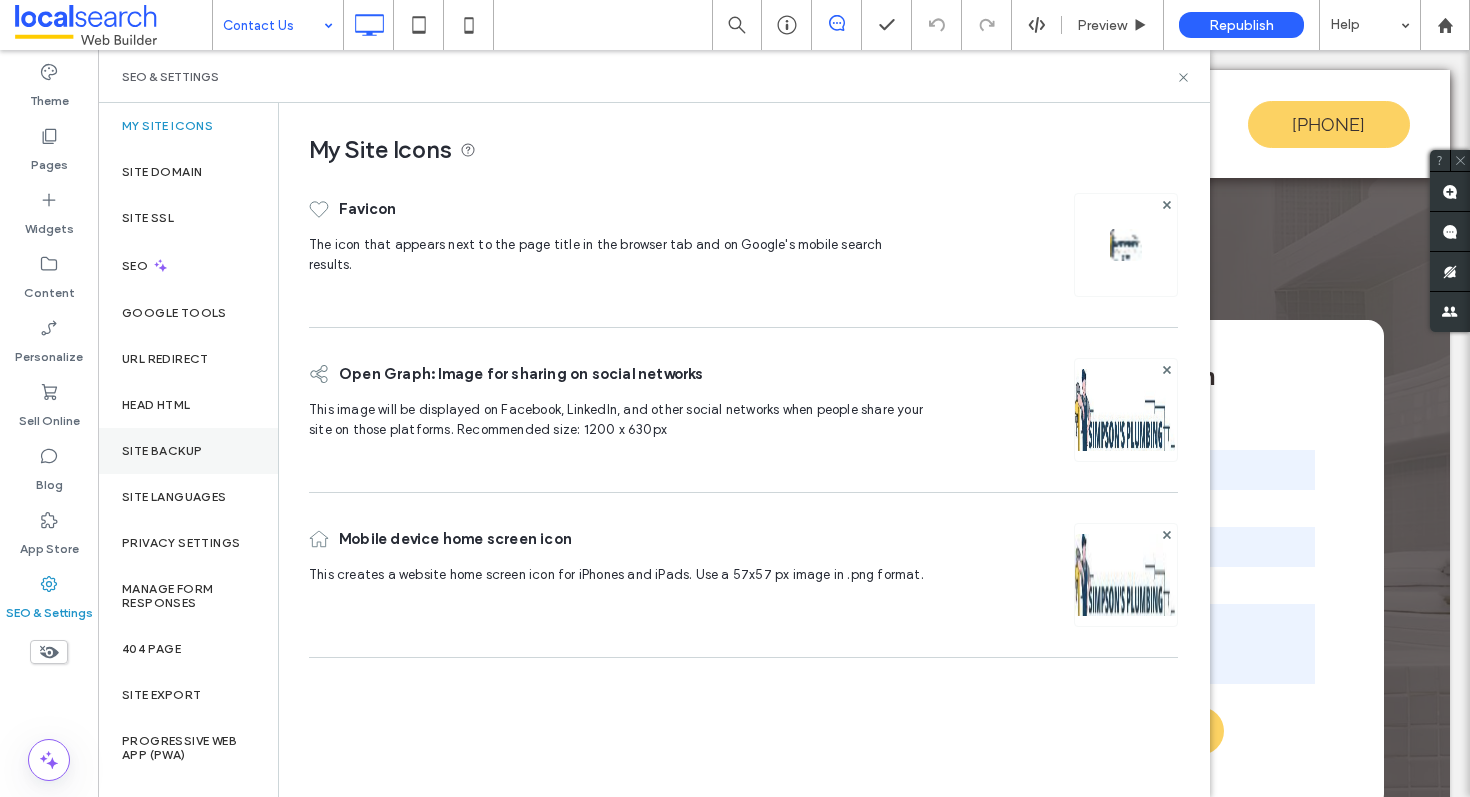 click on "Site Backup" at bounding box center [188, 451] 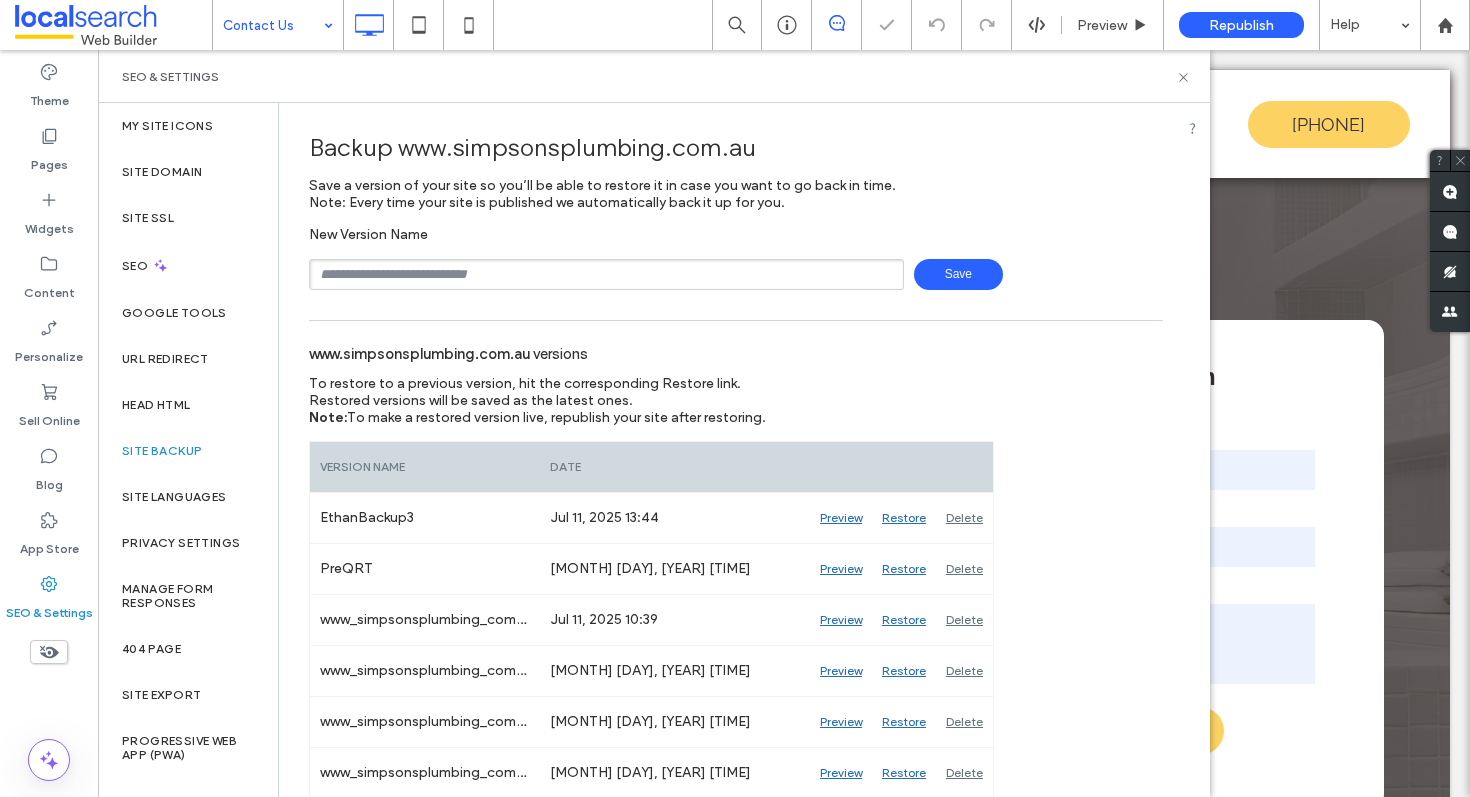 click at bounding box center (606, 274) 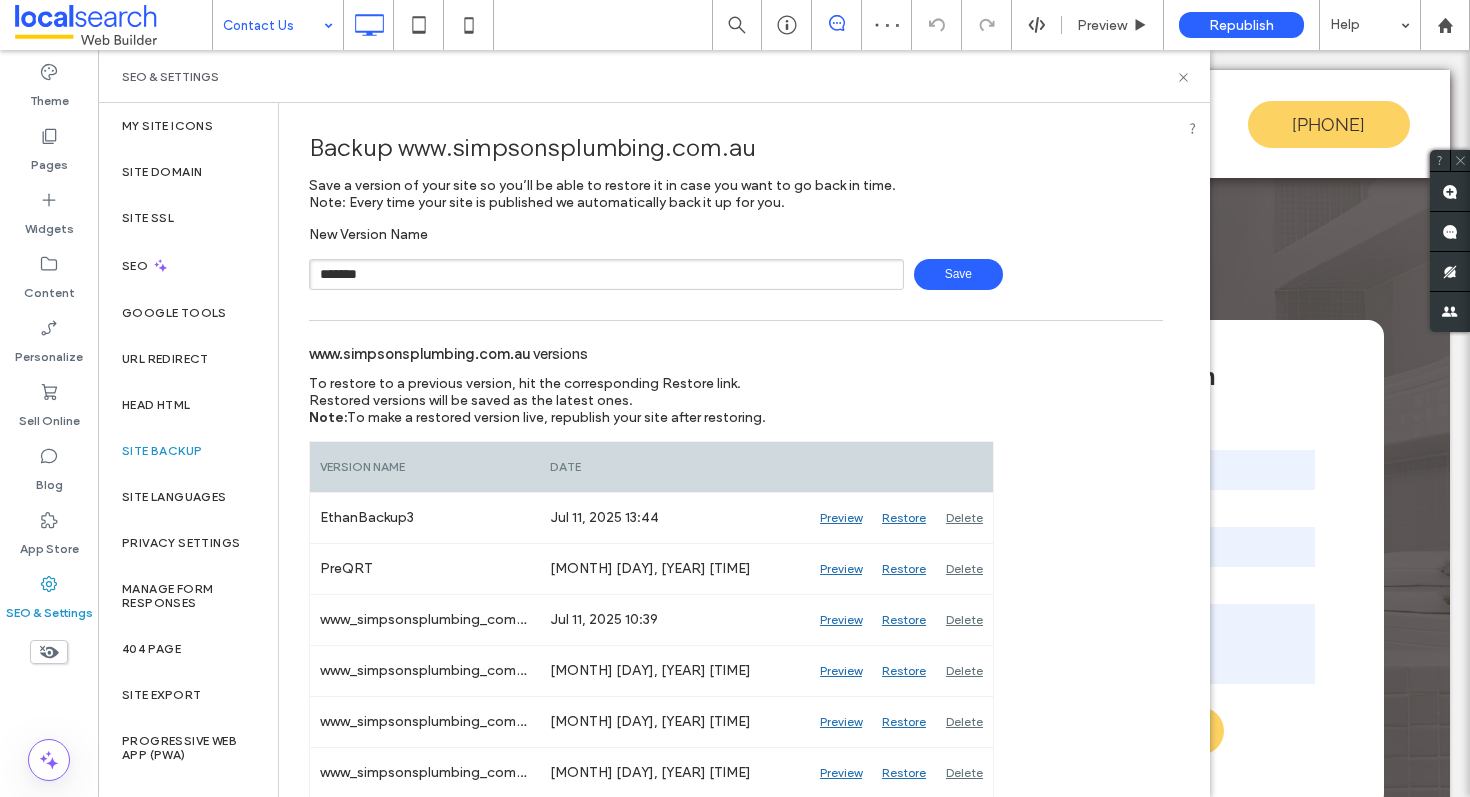 type on "*******" 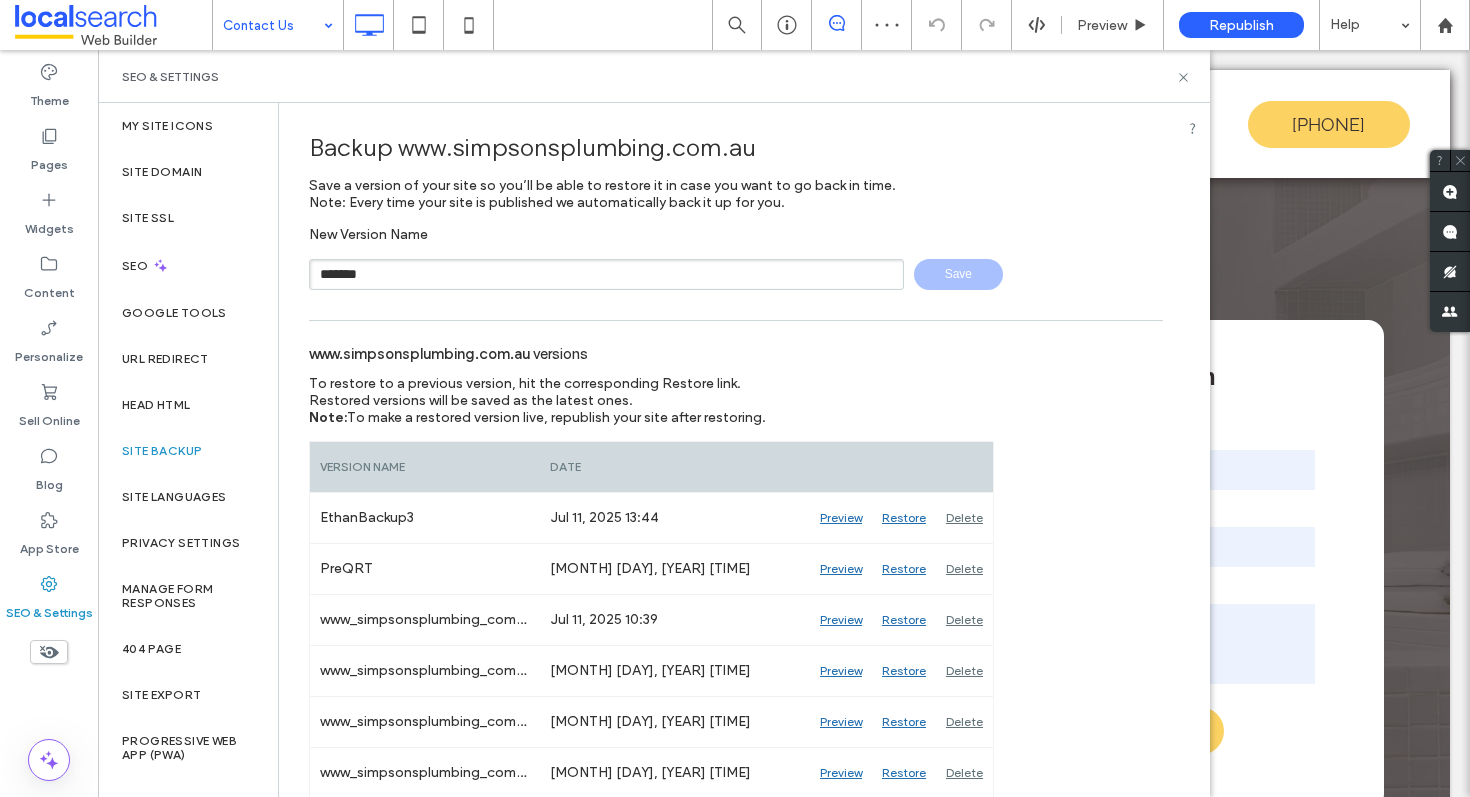 type 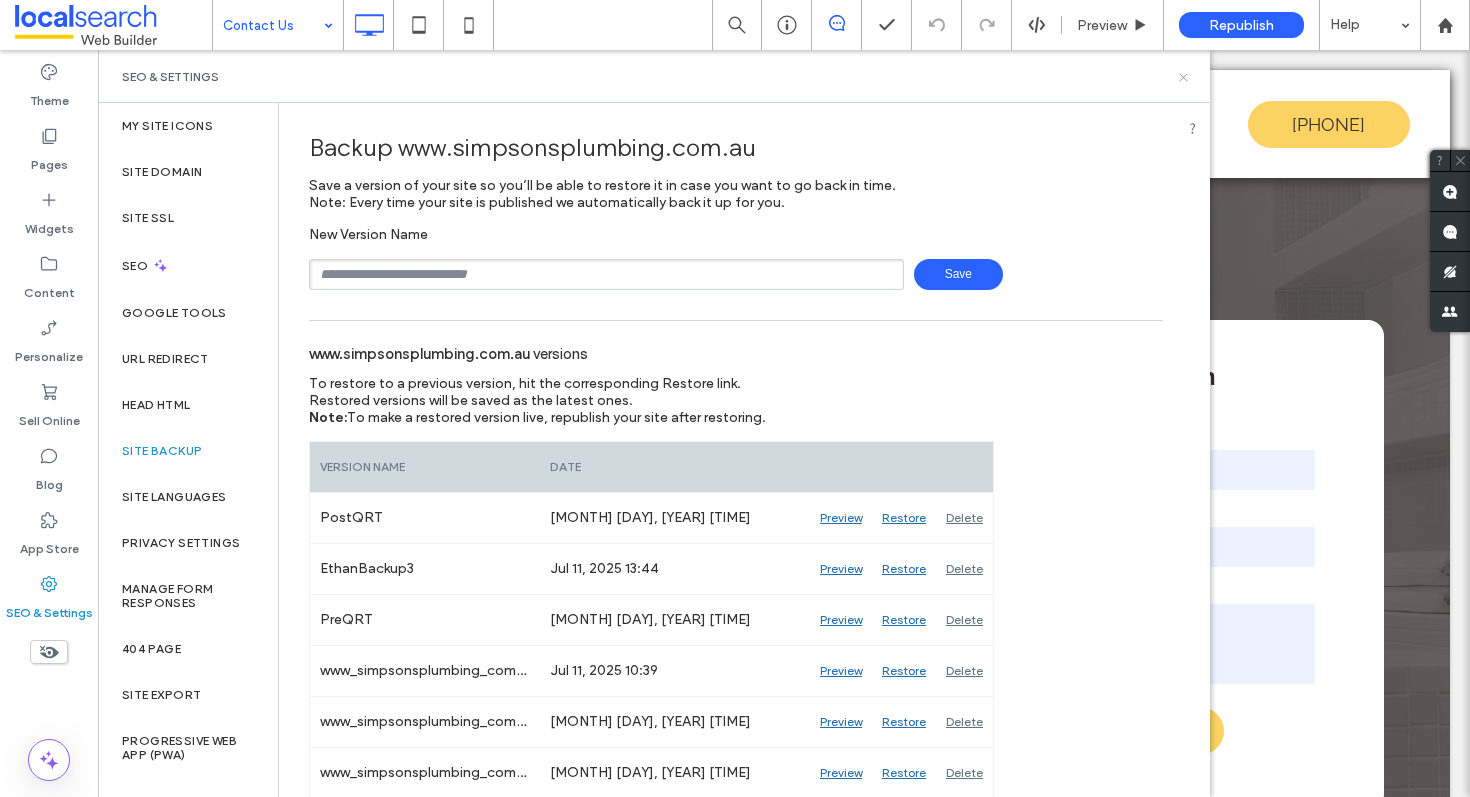 click 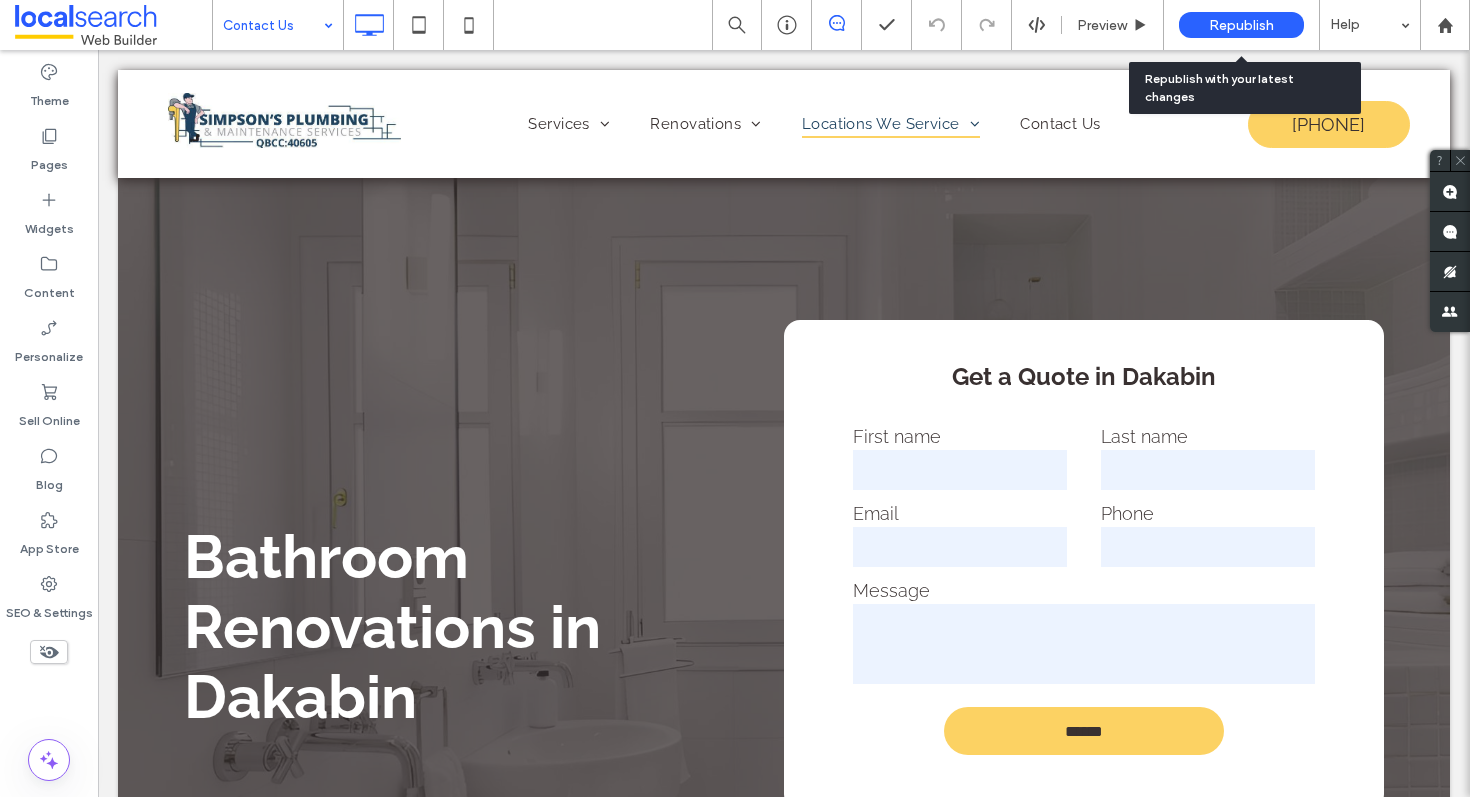 click on "Republish" at bounding box center [1241, 25] 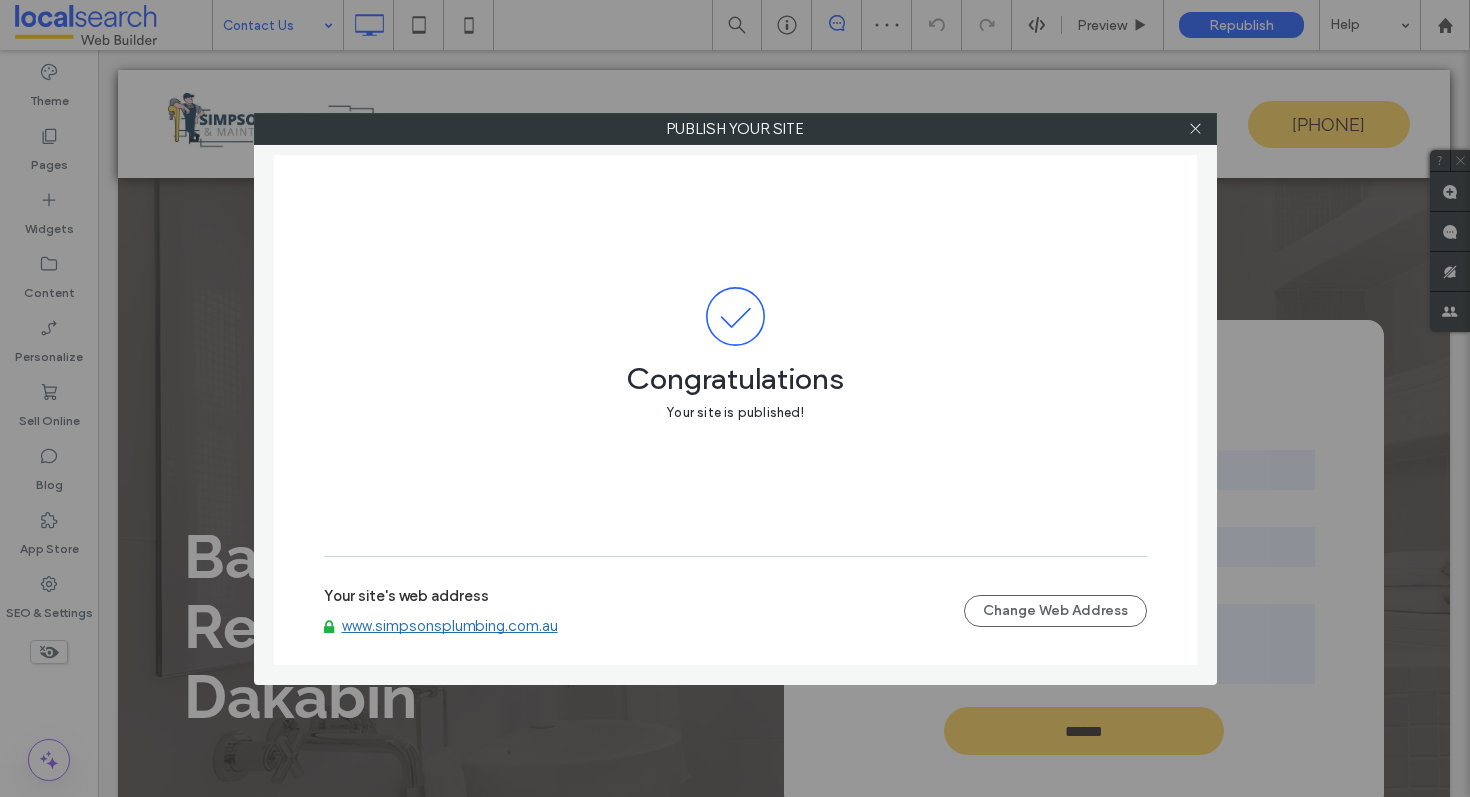 click on "Your site's web address www.simpsonsplumbing.com.au Change Web Address" at bounding box center [735, 611] 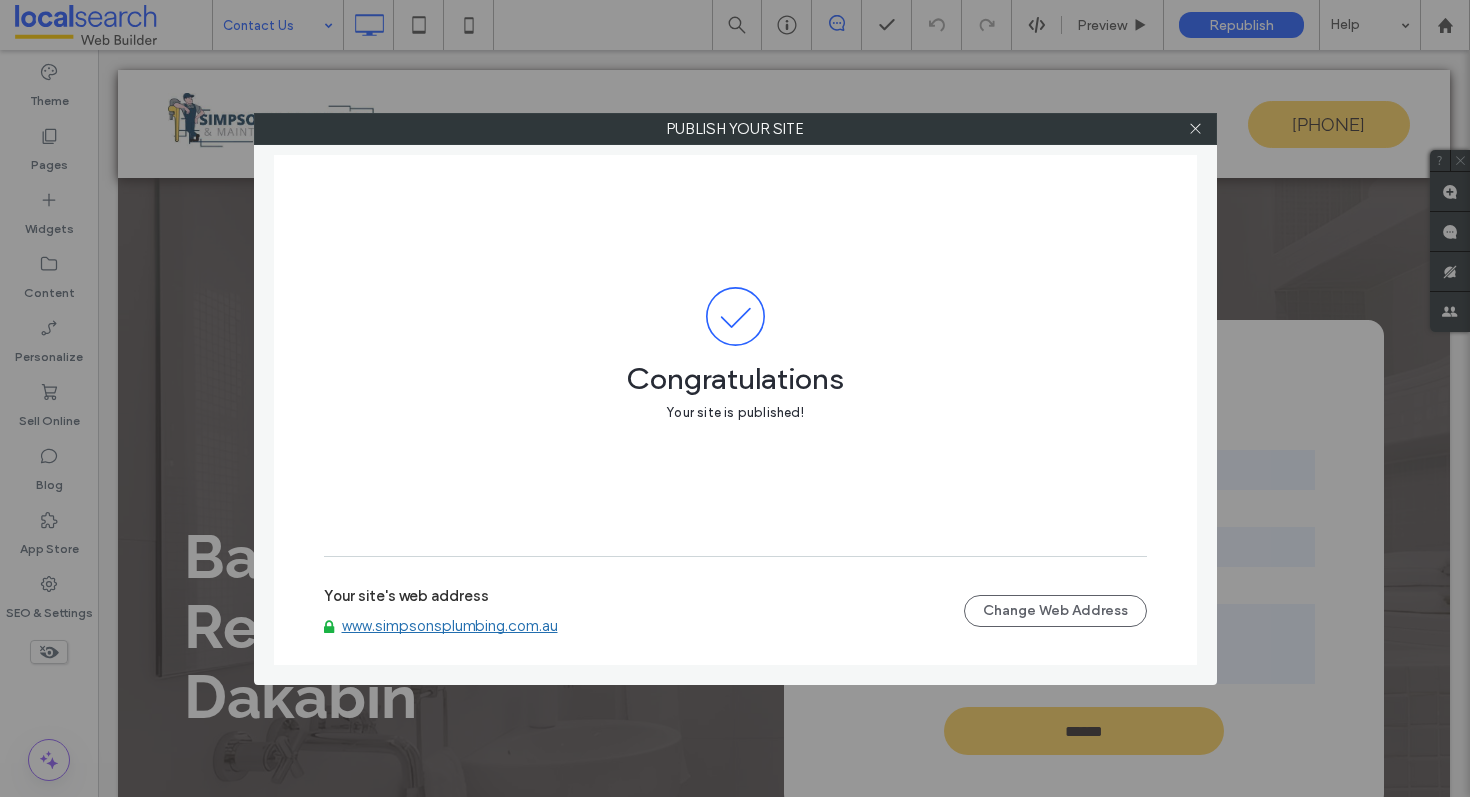 click at bounding box center [1196, 129] 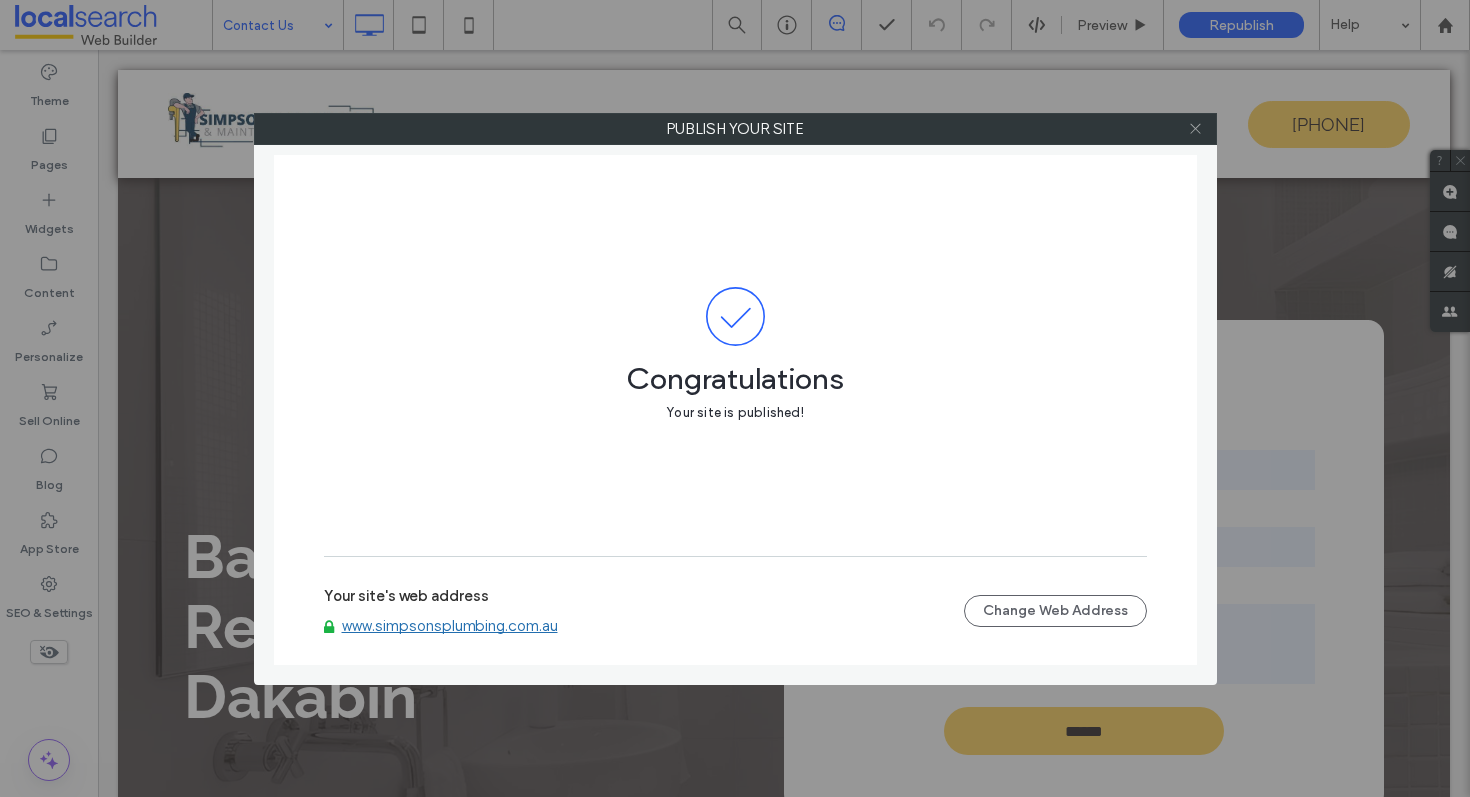 click 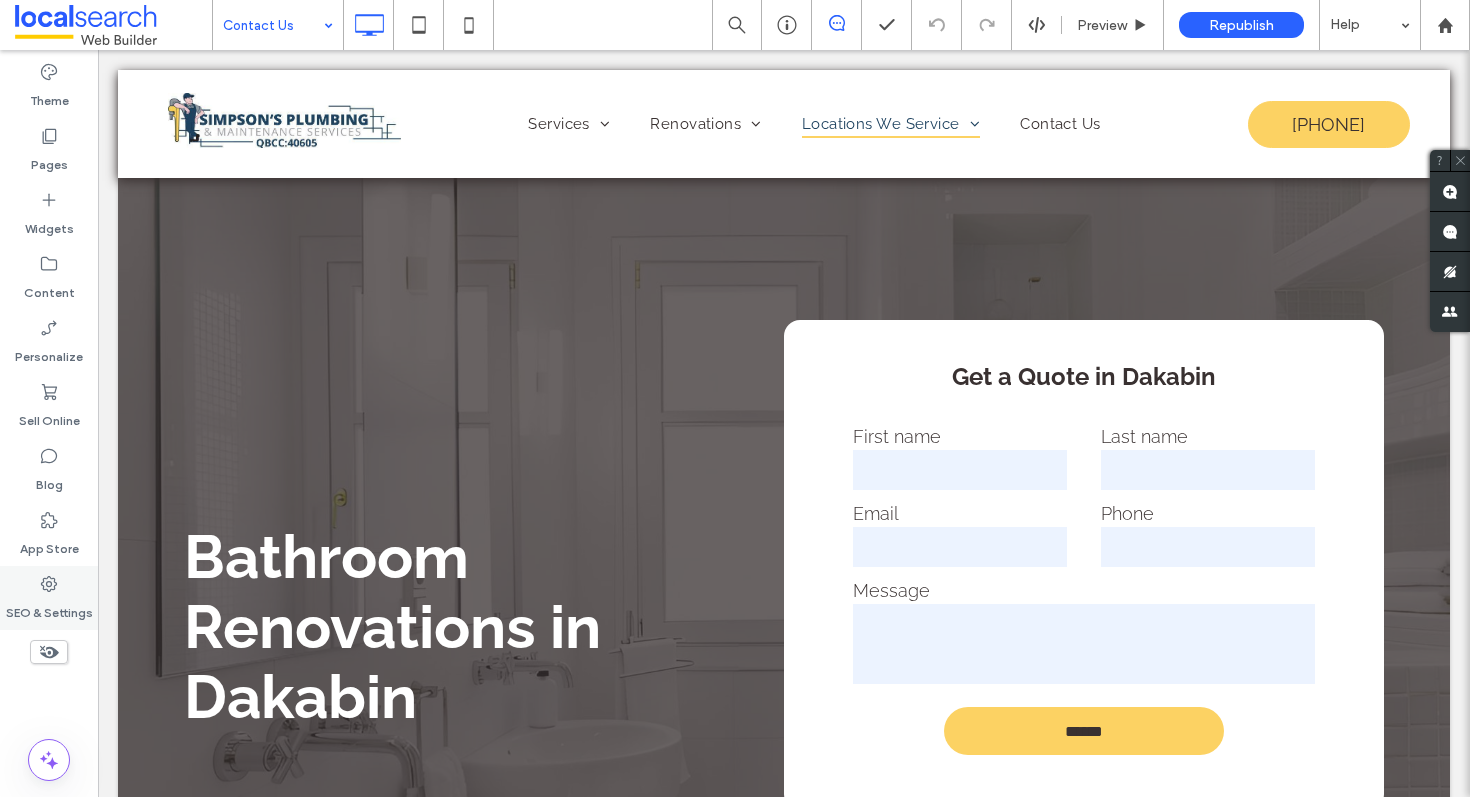 click 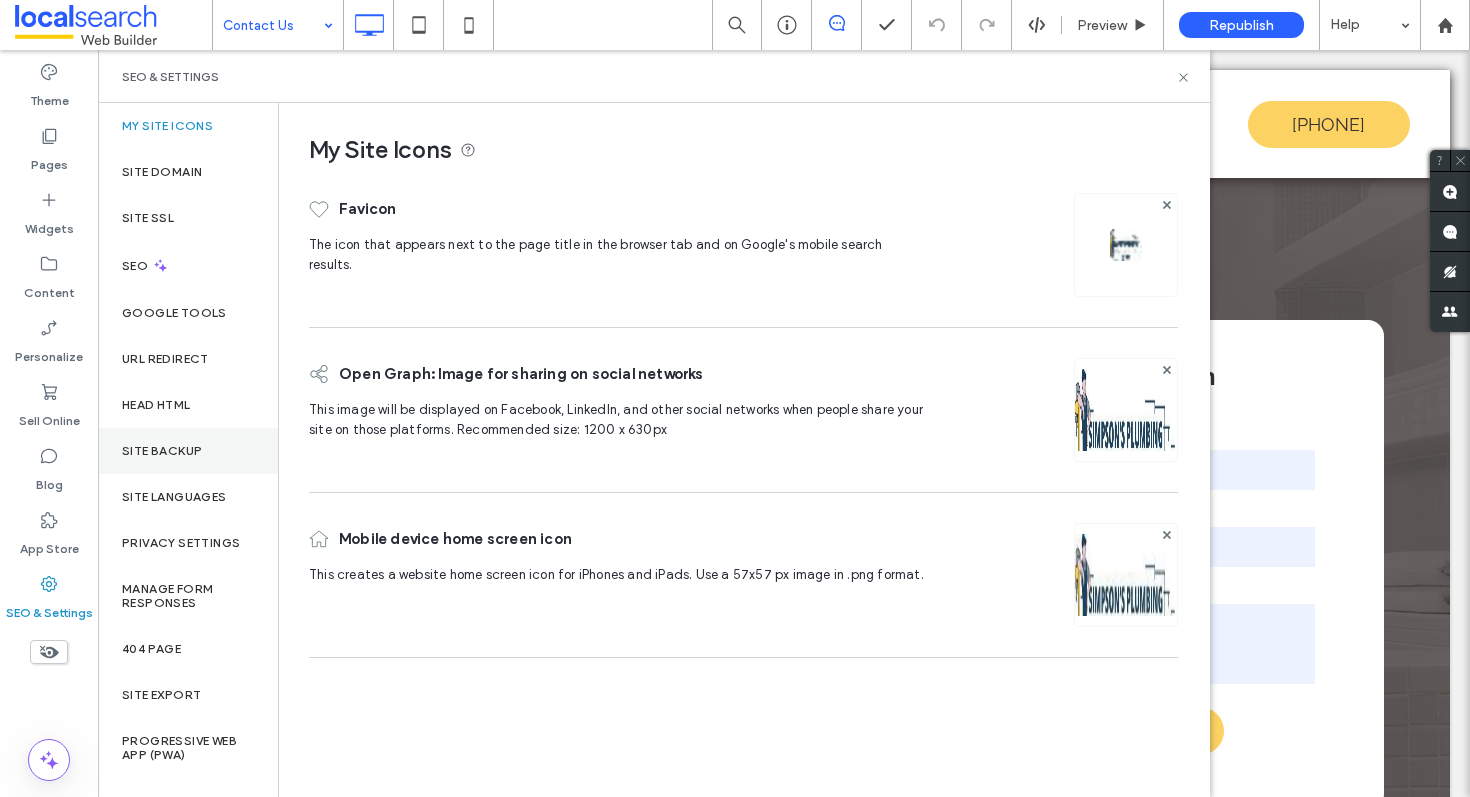 click on "Site Backup" at bounding box center [188, 451] 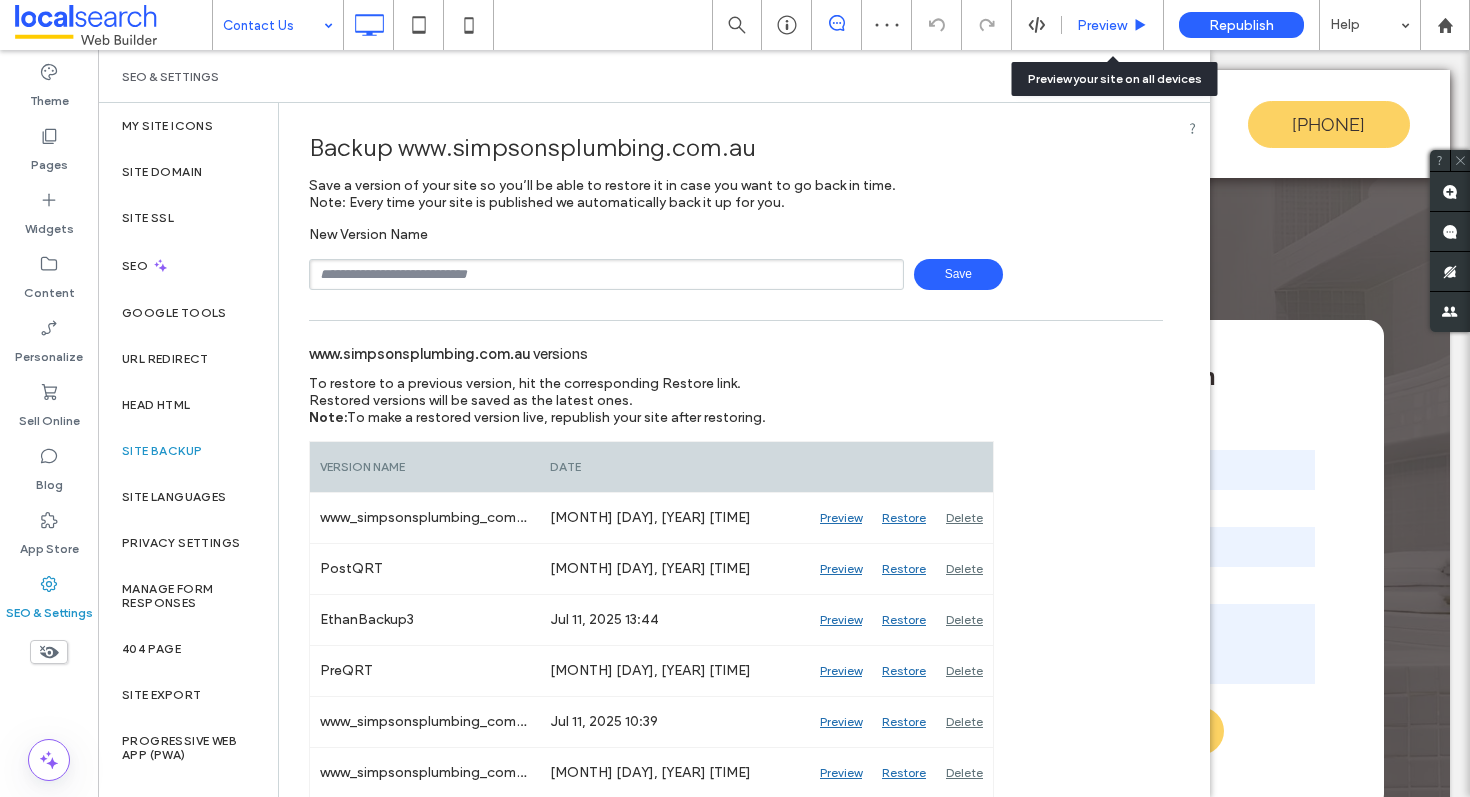 click on "Preview" at bounding box center [1102, 25] 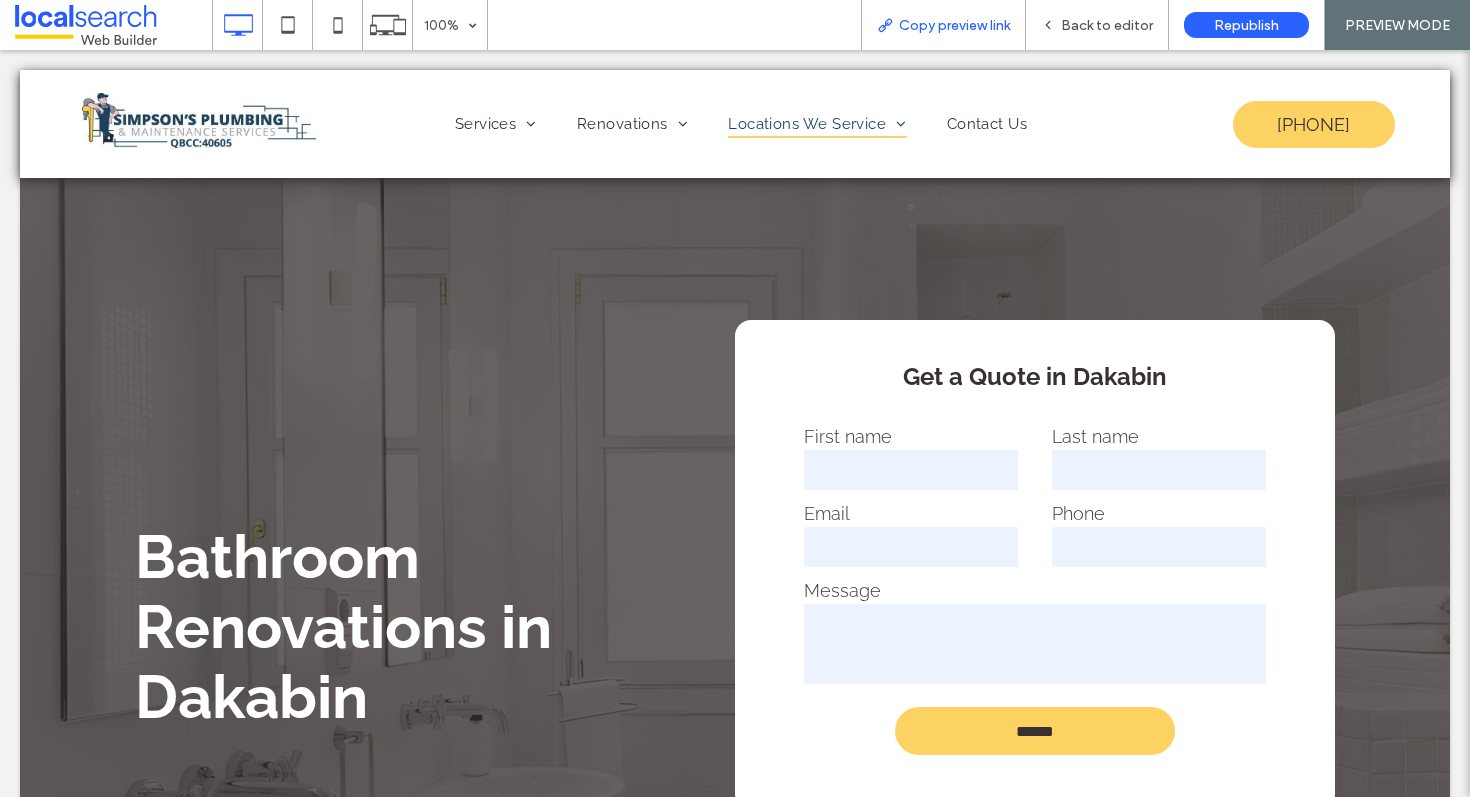 click on "Copy preview link" at bounding box center [954, 25] 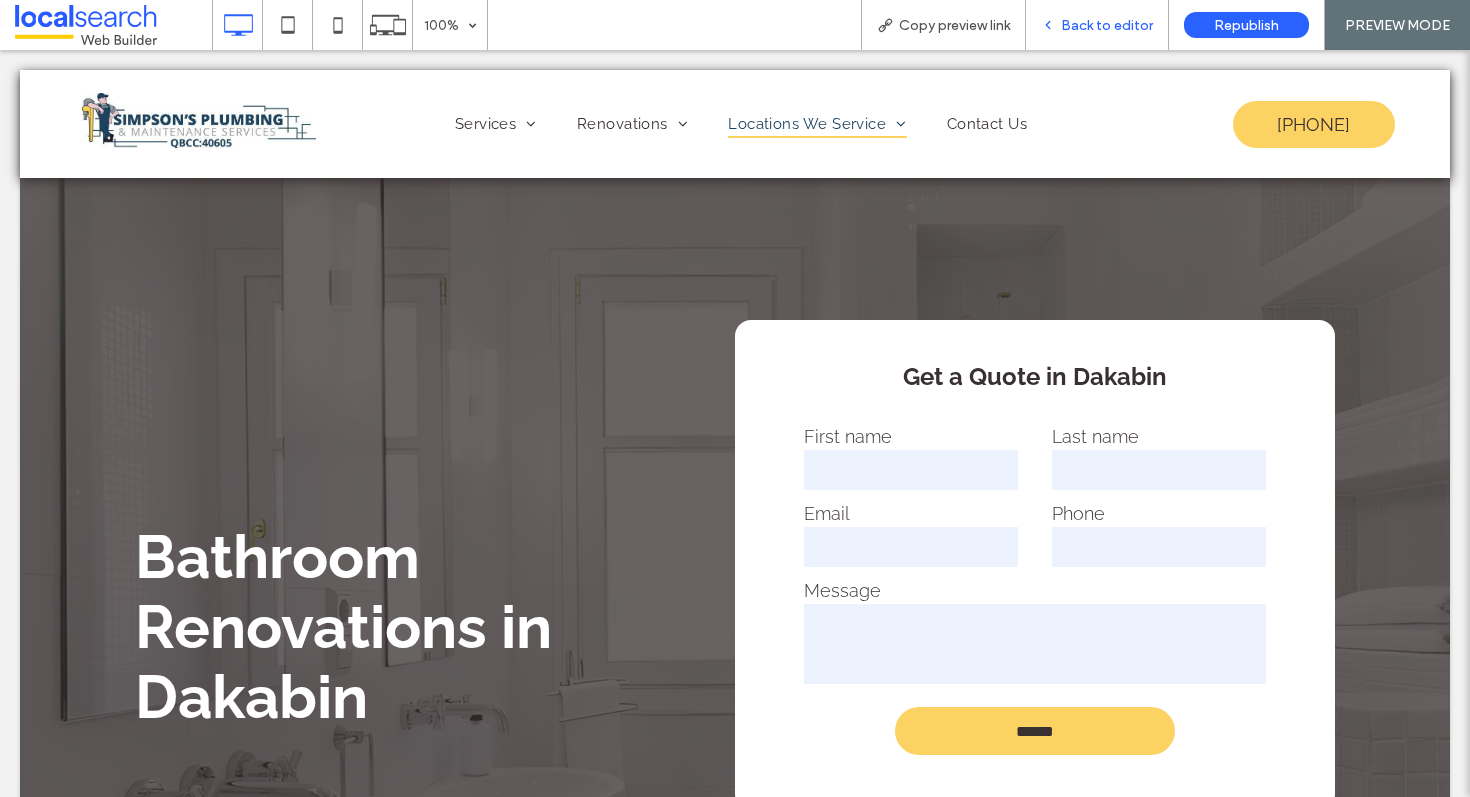 click on "Back to editor" at bounding box center (1107, 25) 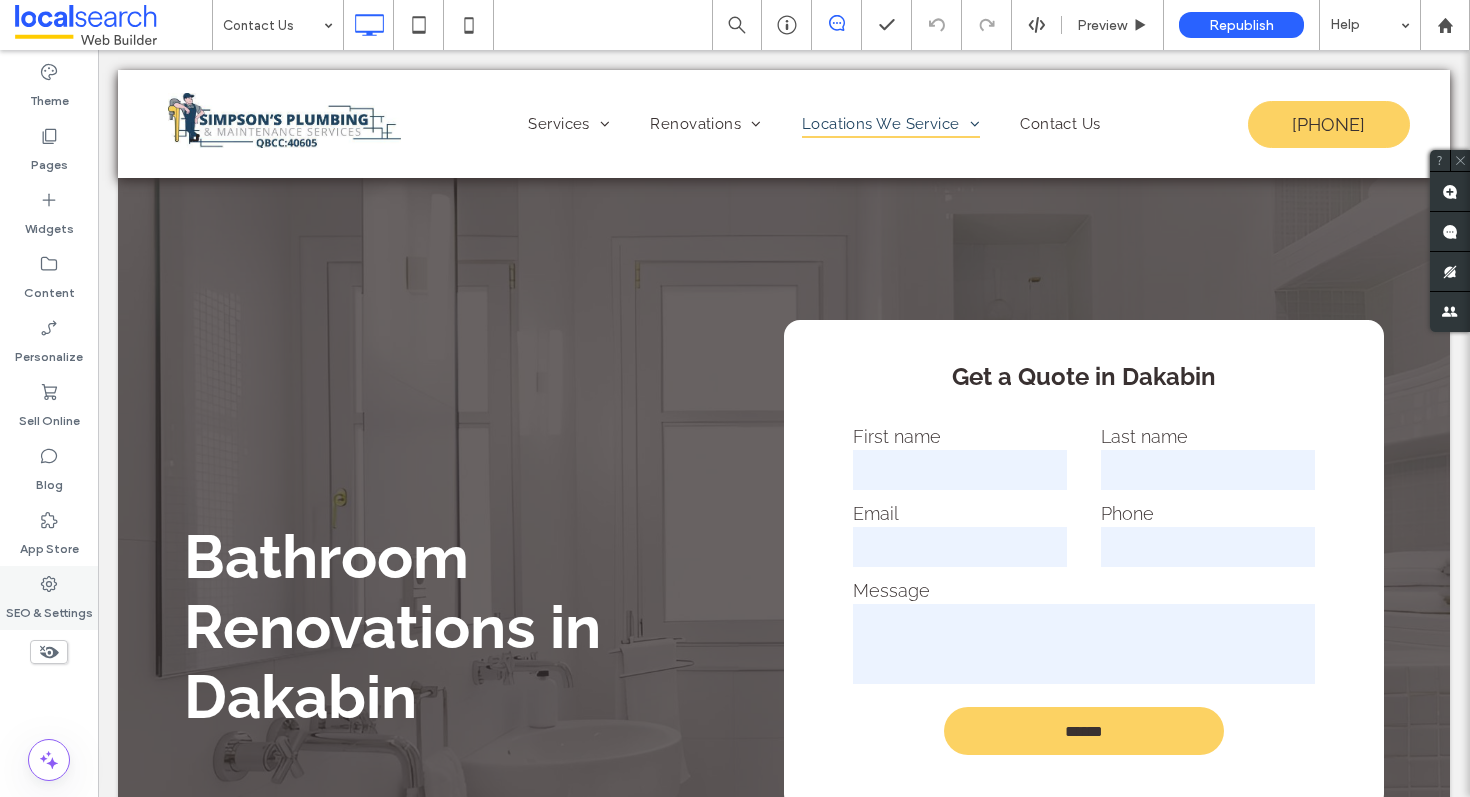 click 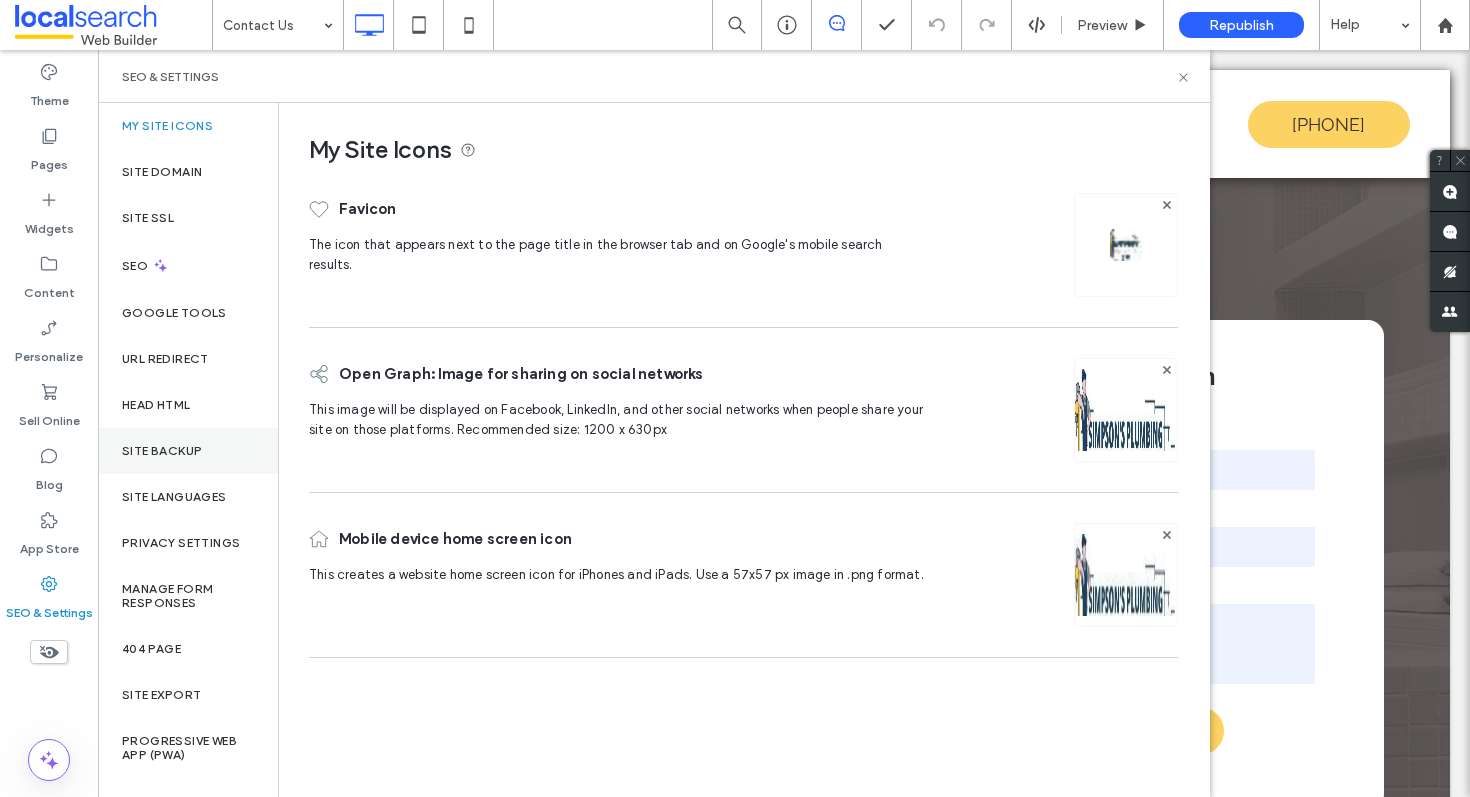 click on "Site Backup" at bounding box center (162, 451) 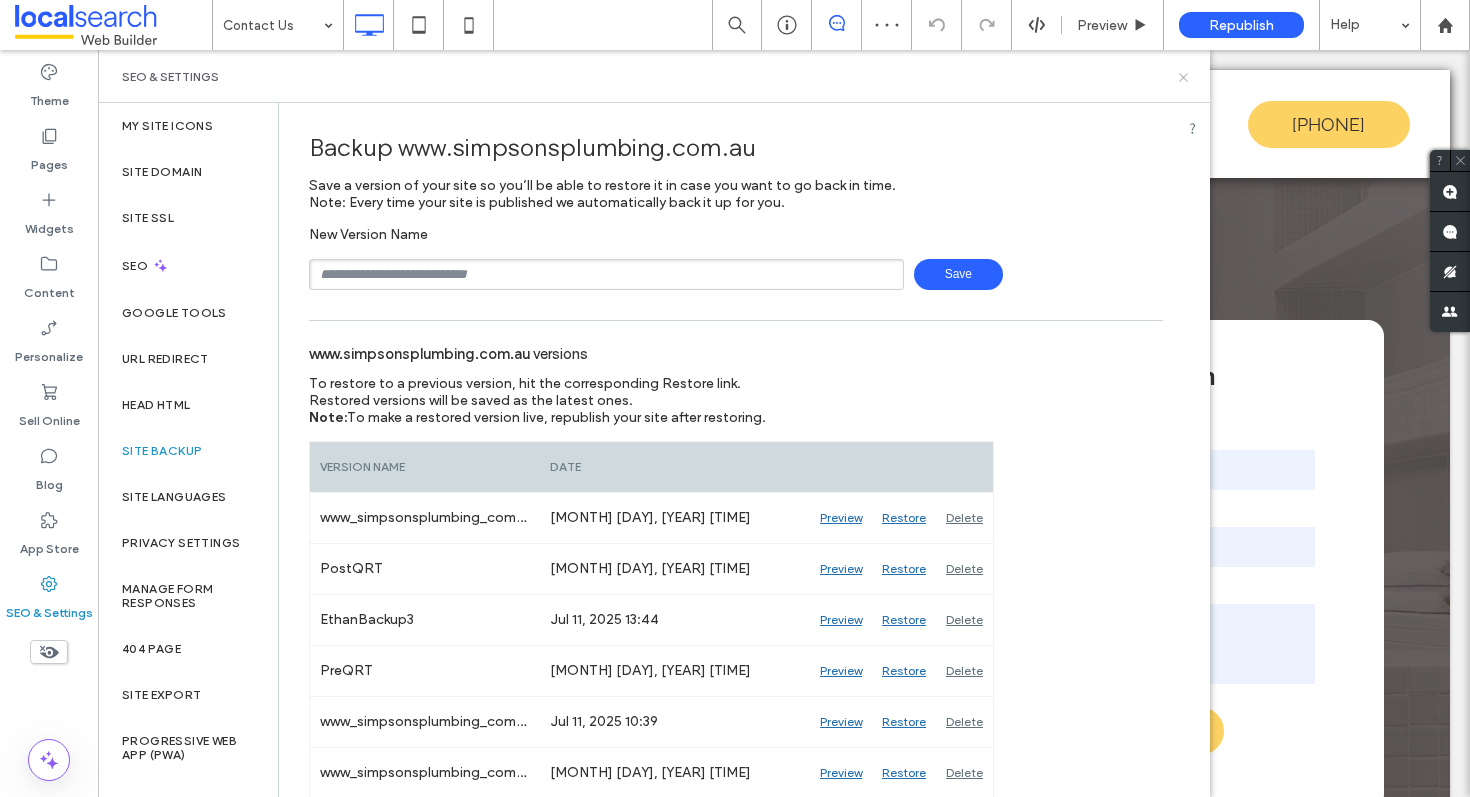 click 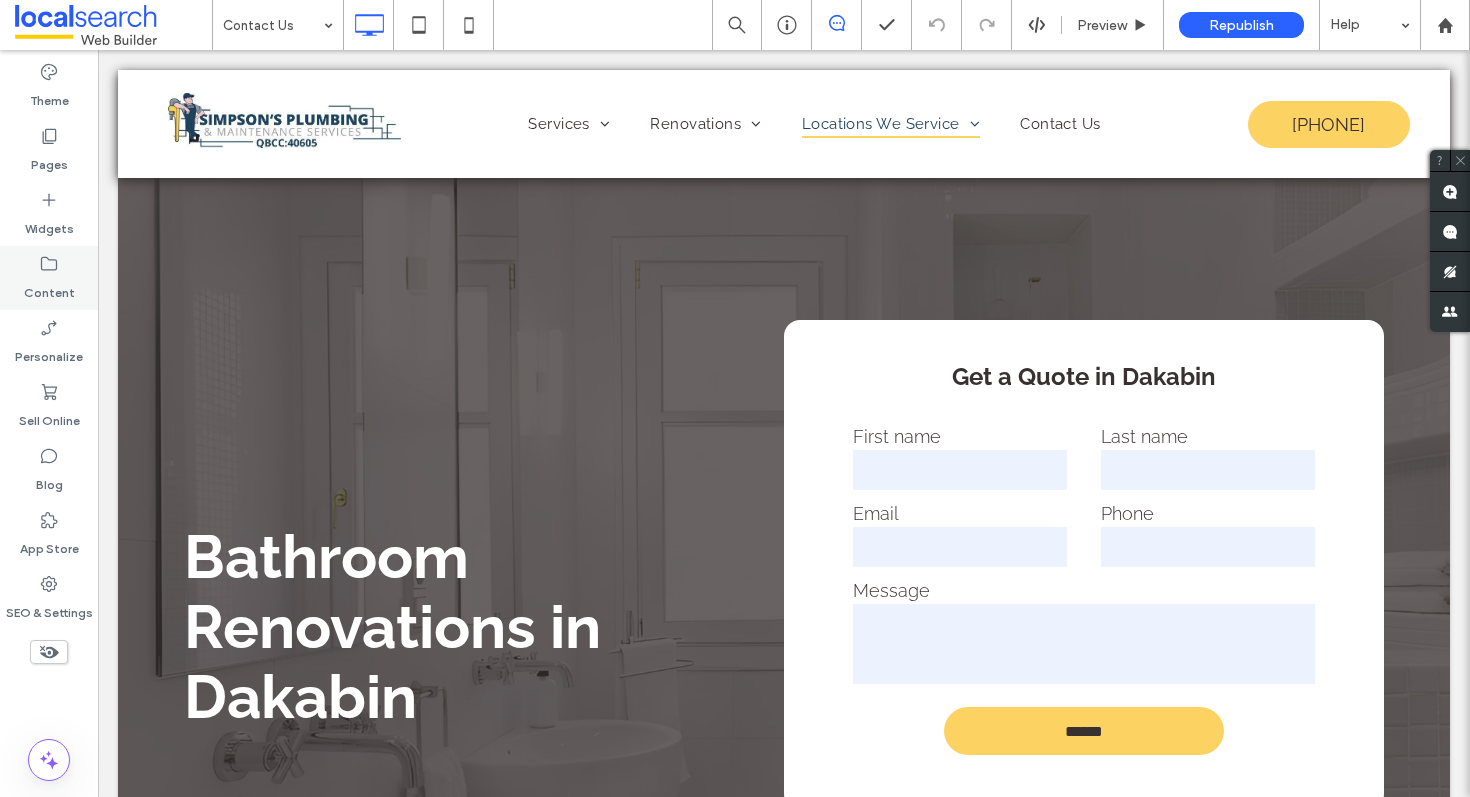 click on "Content" at bounding box center [49, 288] 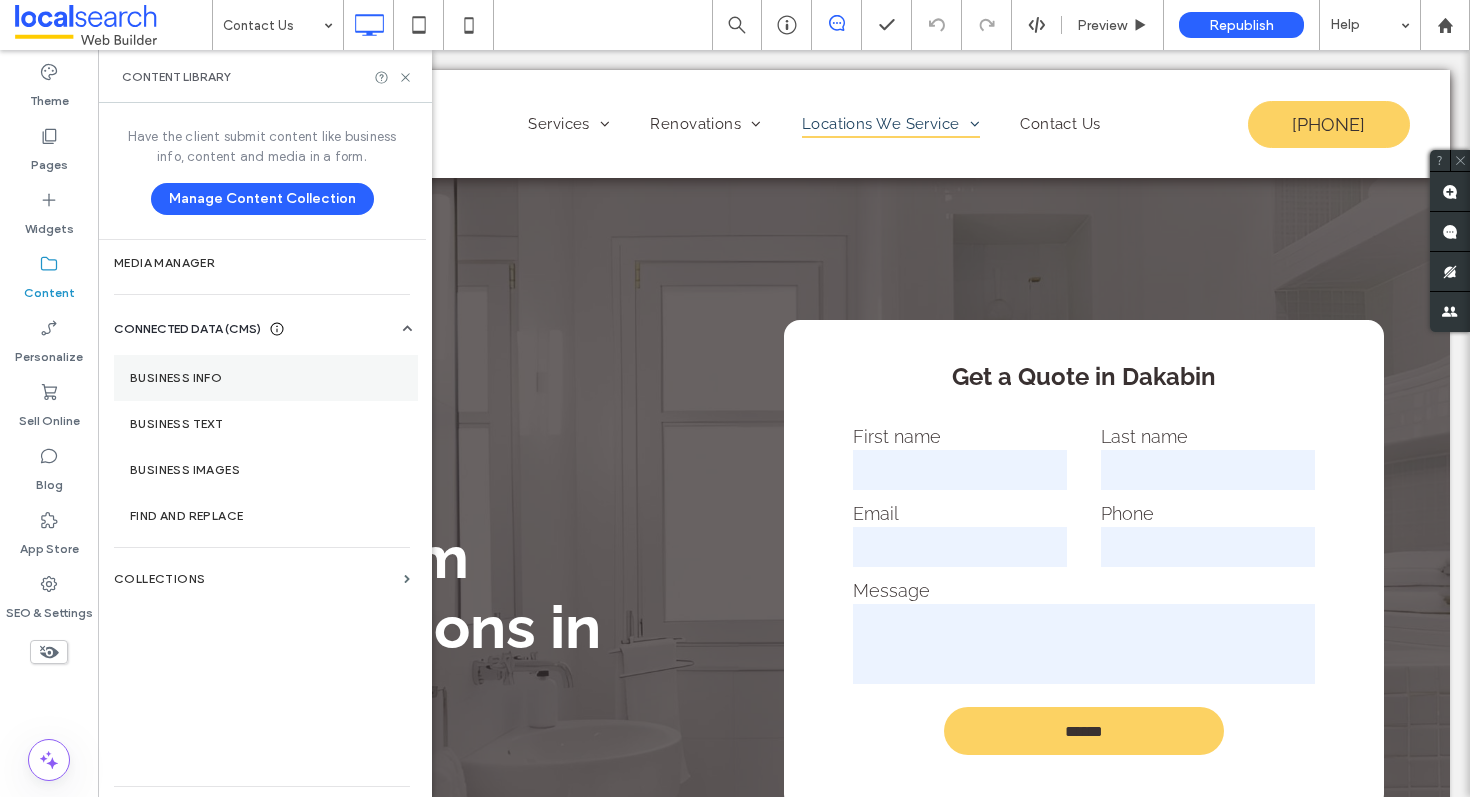 click on "Business Info" at bounding box center [266, 378] 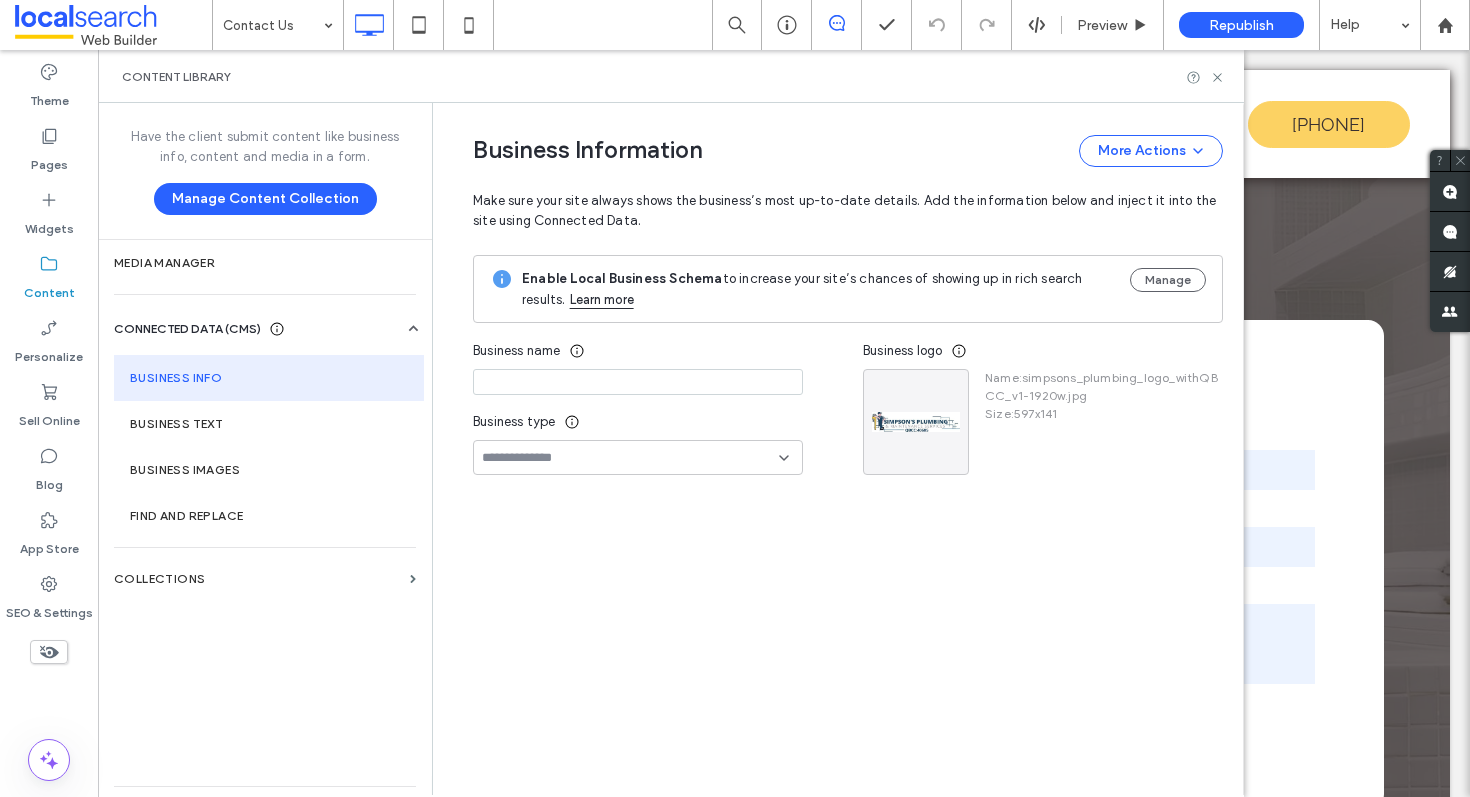type on "**********" 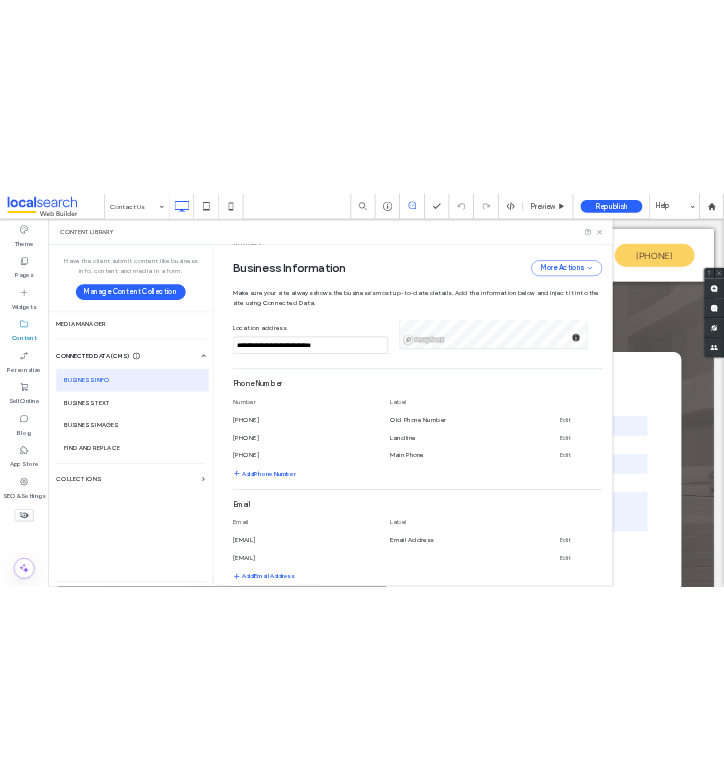 scroll, scrollTop: 677, scrollLeft: 0, axis: vertical 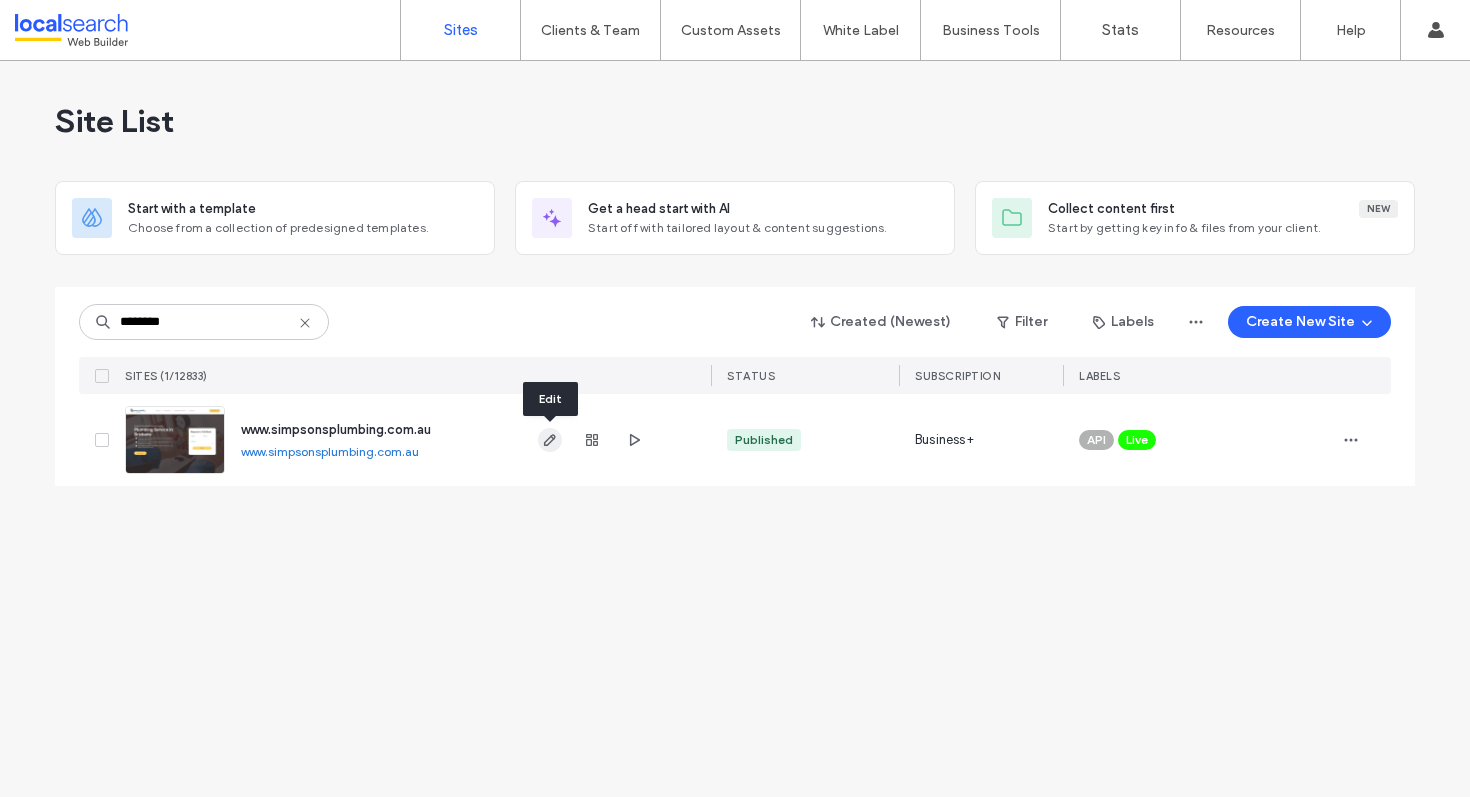 type on "********" 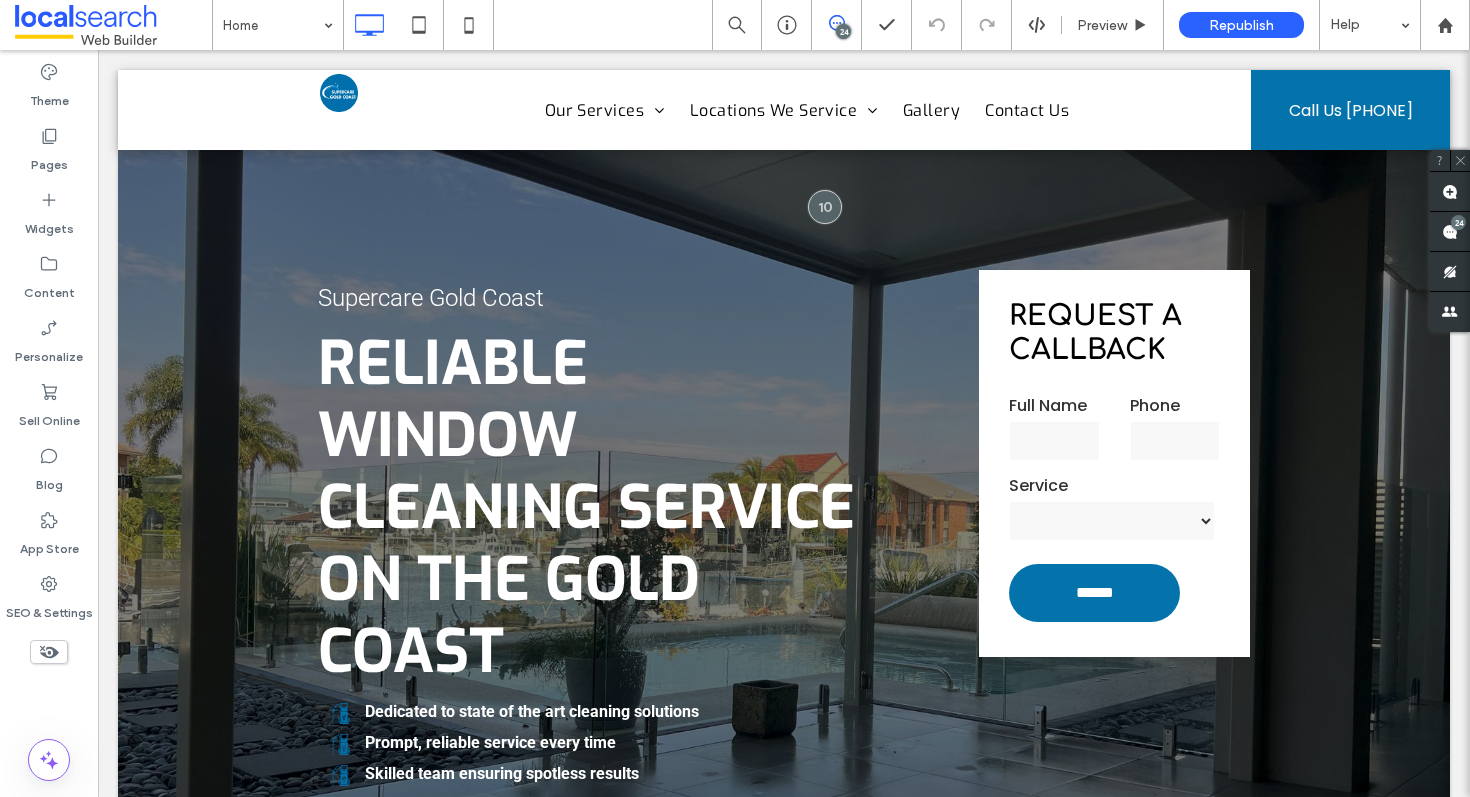 scroll, scrollTop: 0, scrollLeft: 0, axis: both 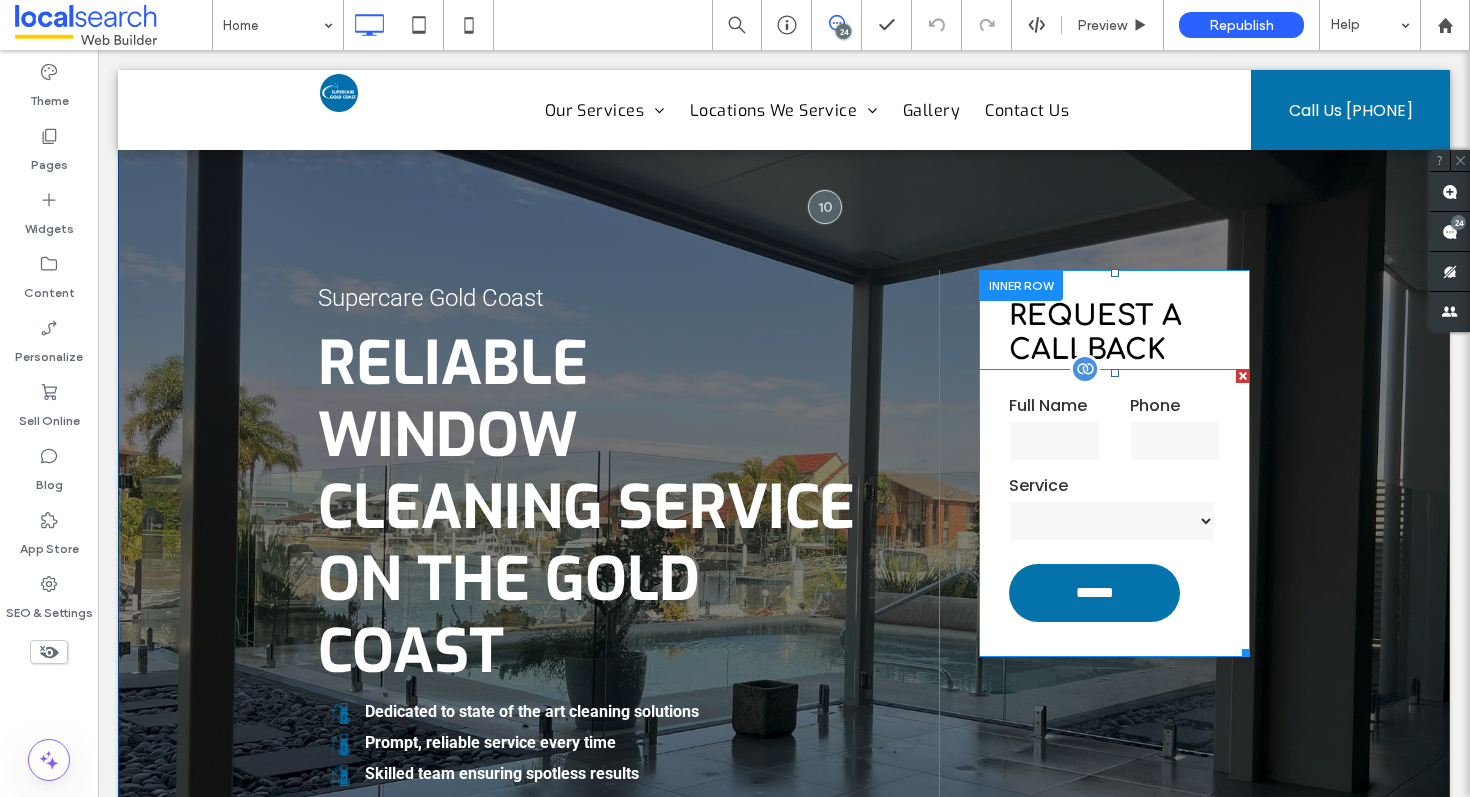 click on "**********" at bounding box center [1114, 513] 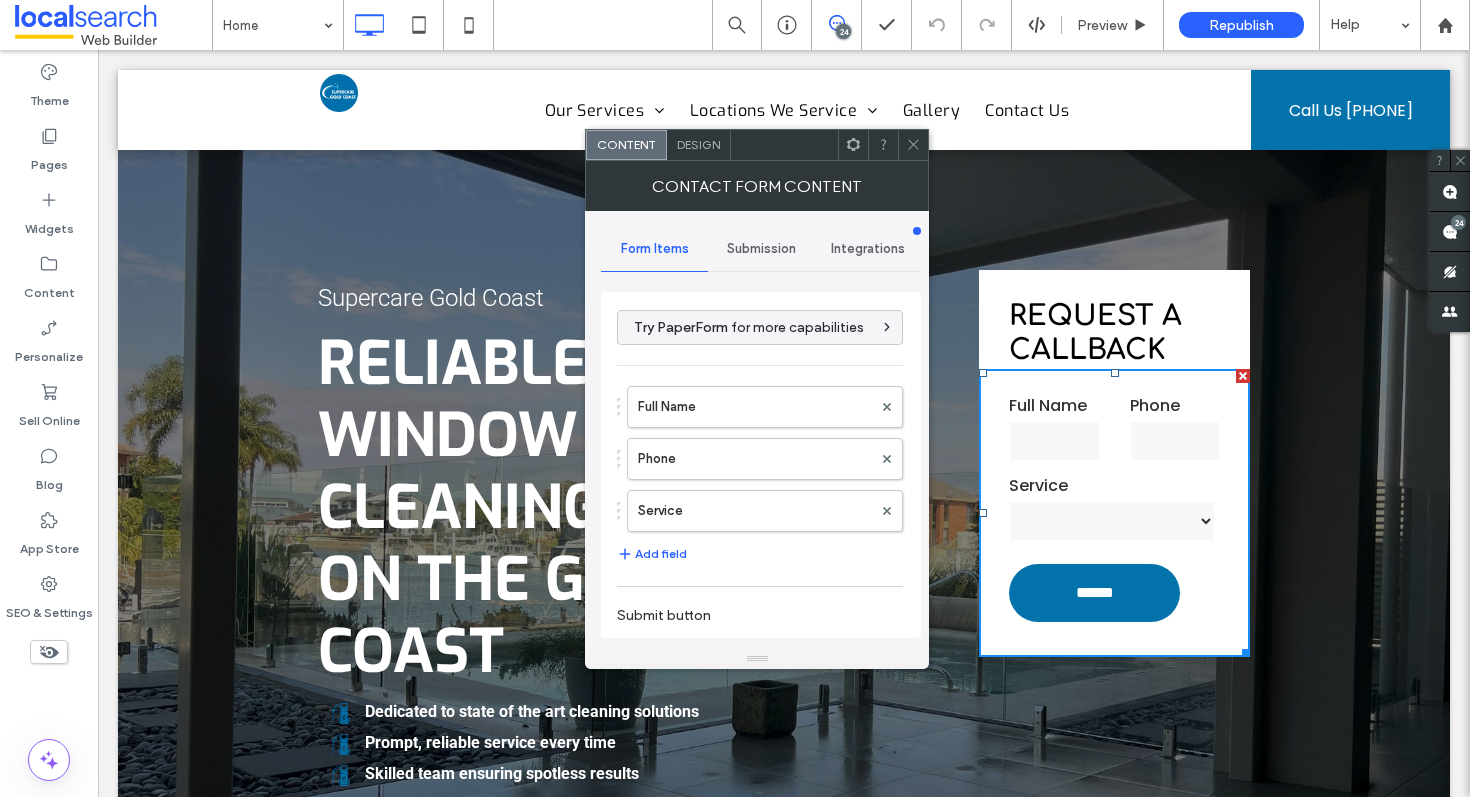 click on "Submission" at bounding box center [761, 249] 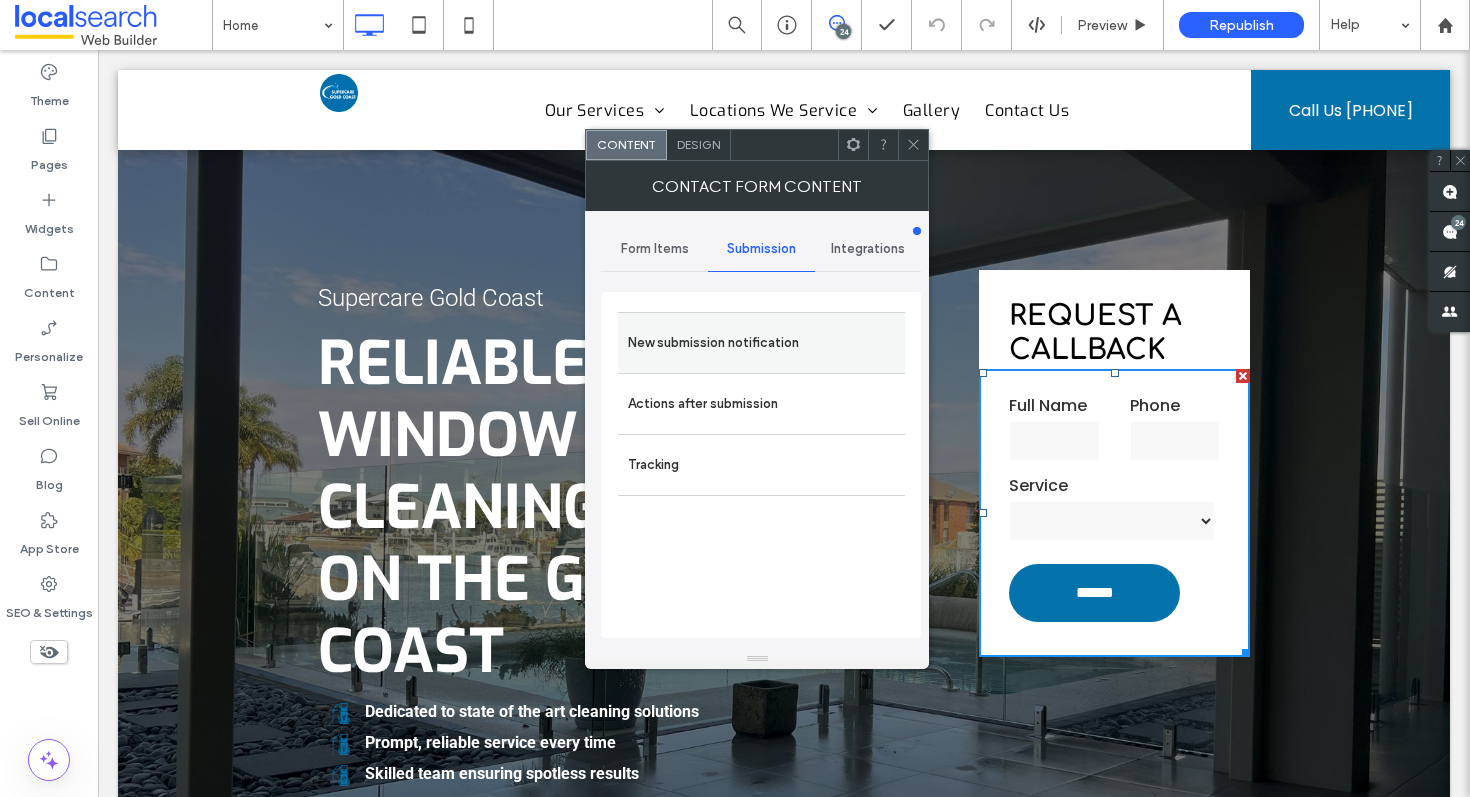 click on "New submission notification" at bounding box center [761, 342] 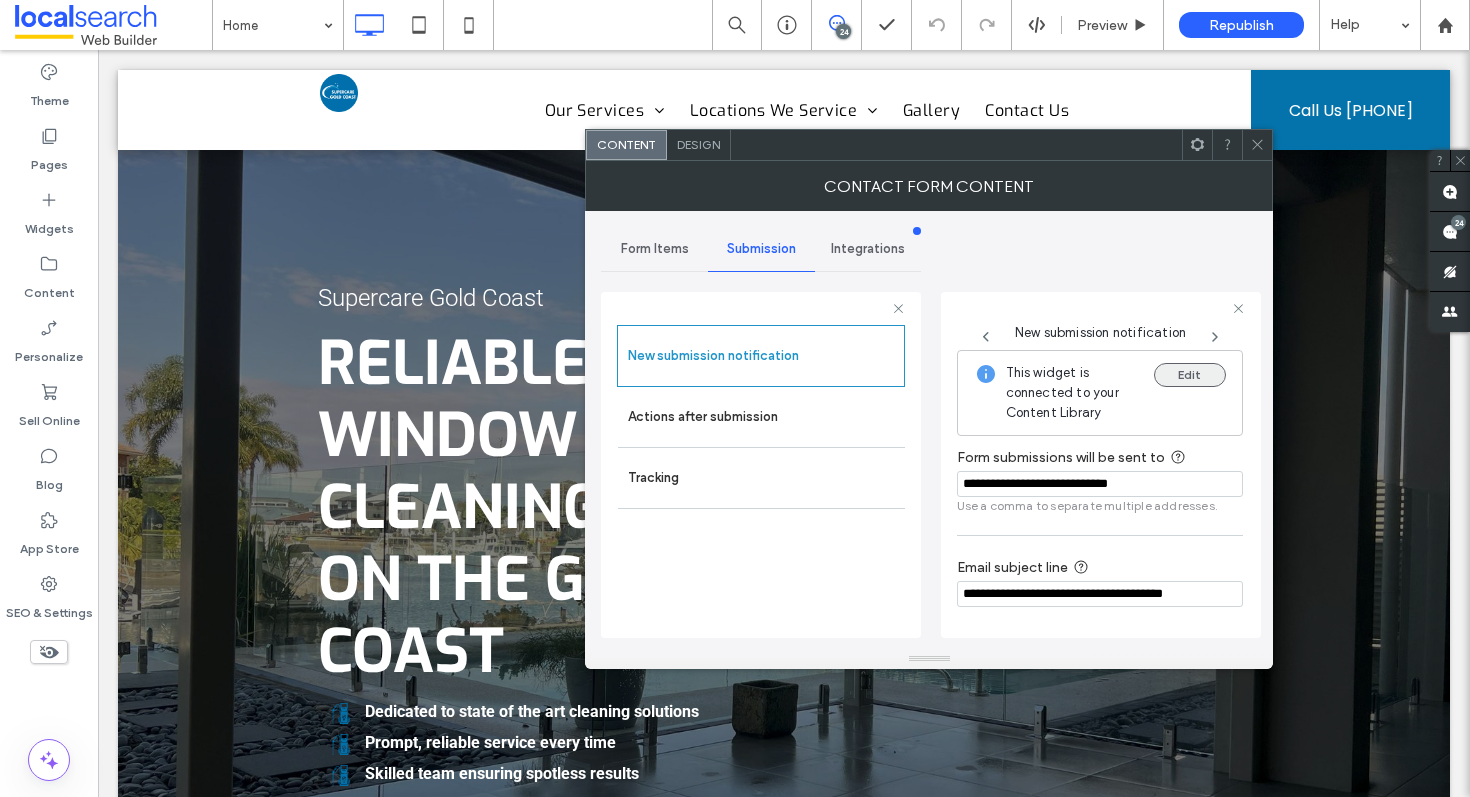 click on "Edit" at bounding box center (1190, 375) 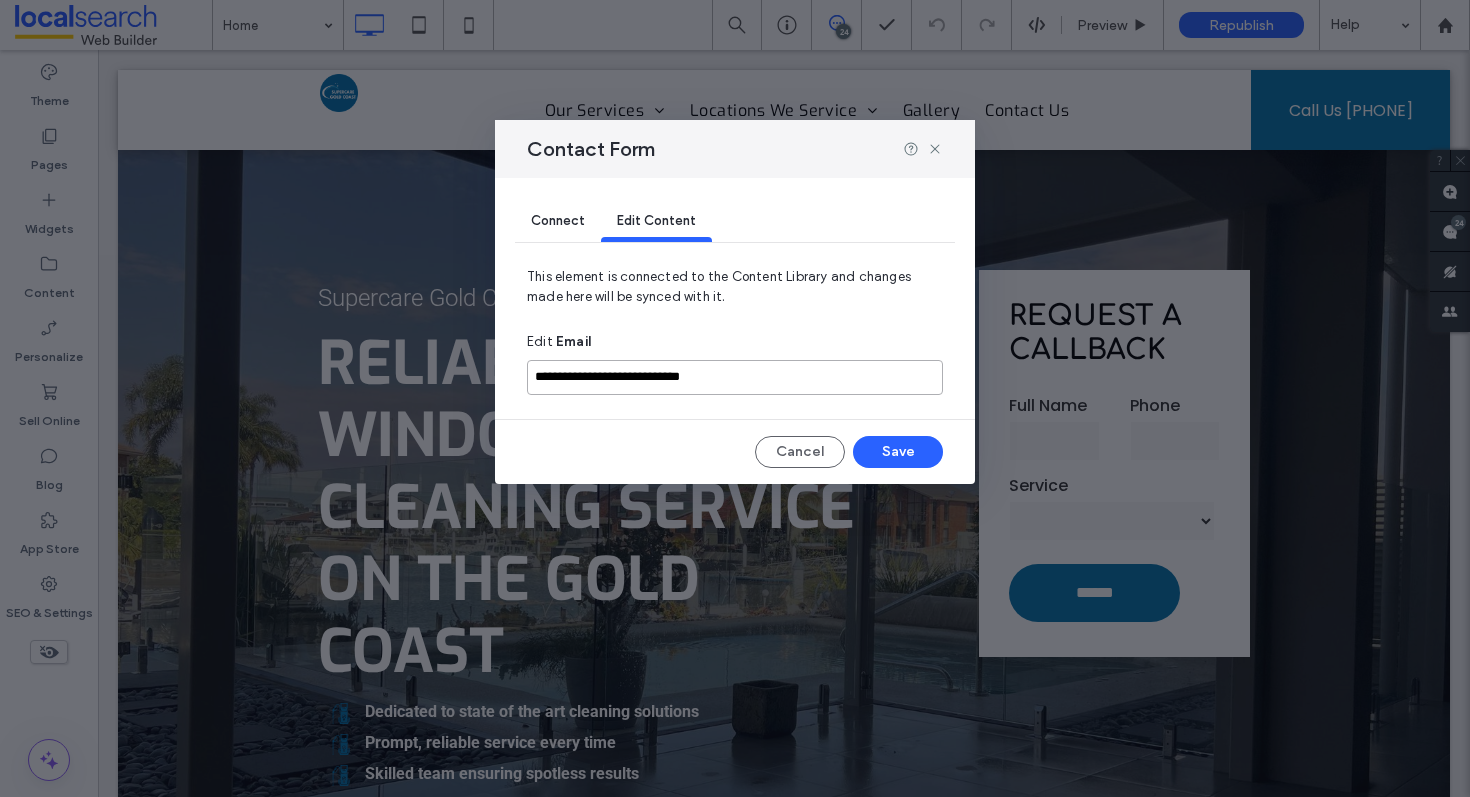 click on "**********" at bounding box center (735, 377) 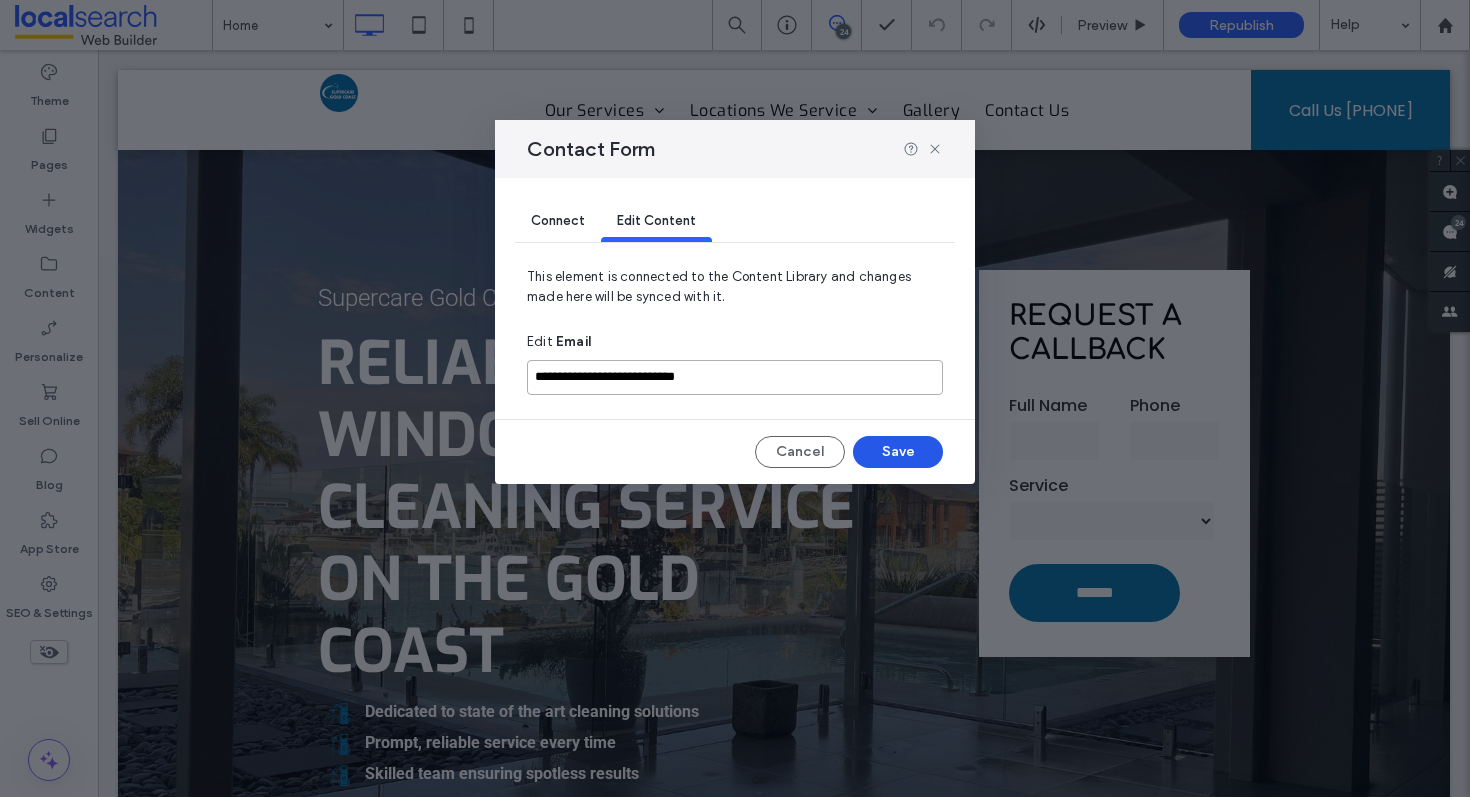type on "**********" 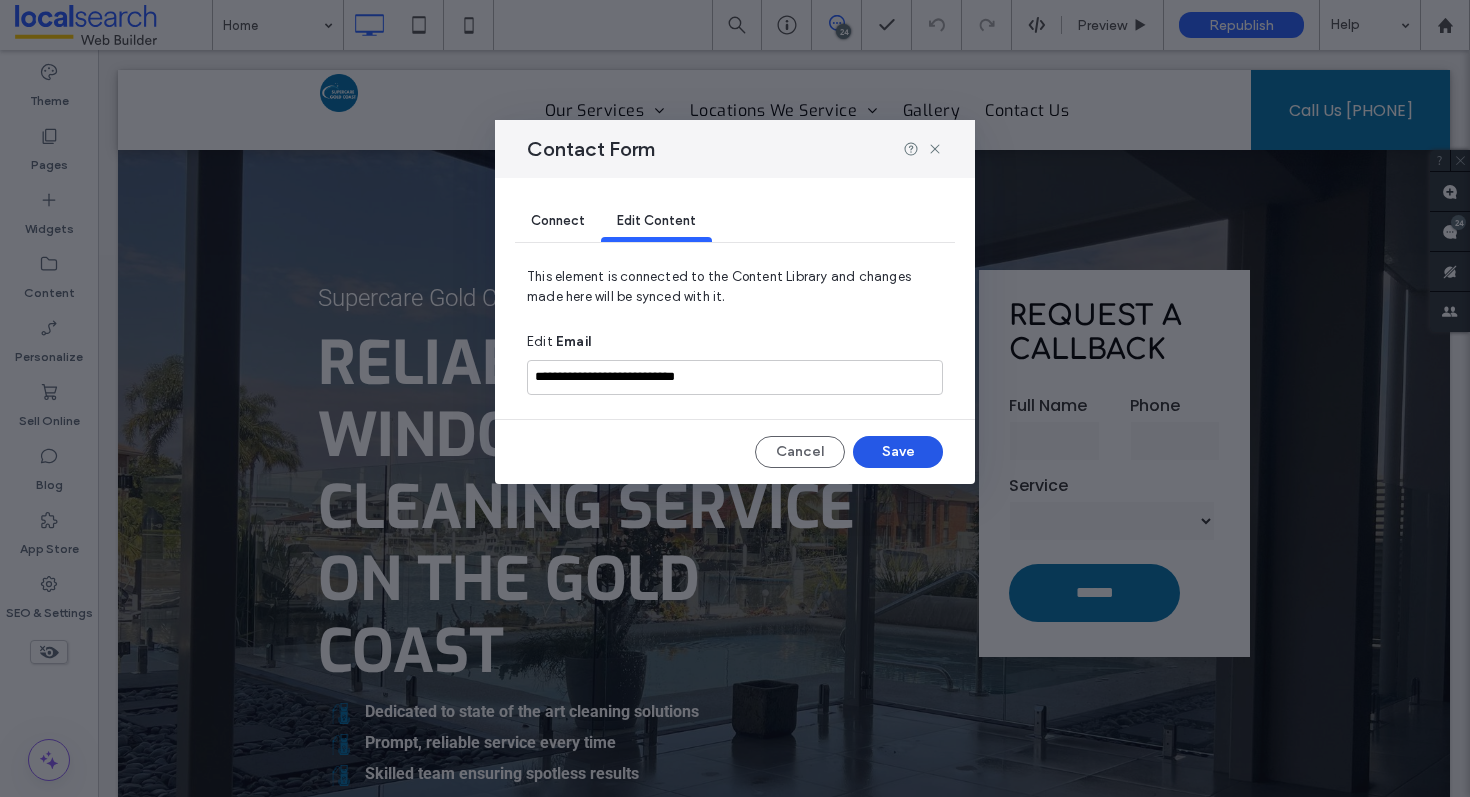 click on "Save" at bounding box center (898, 452) 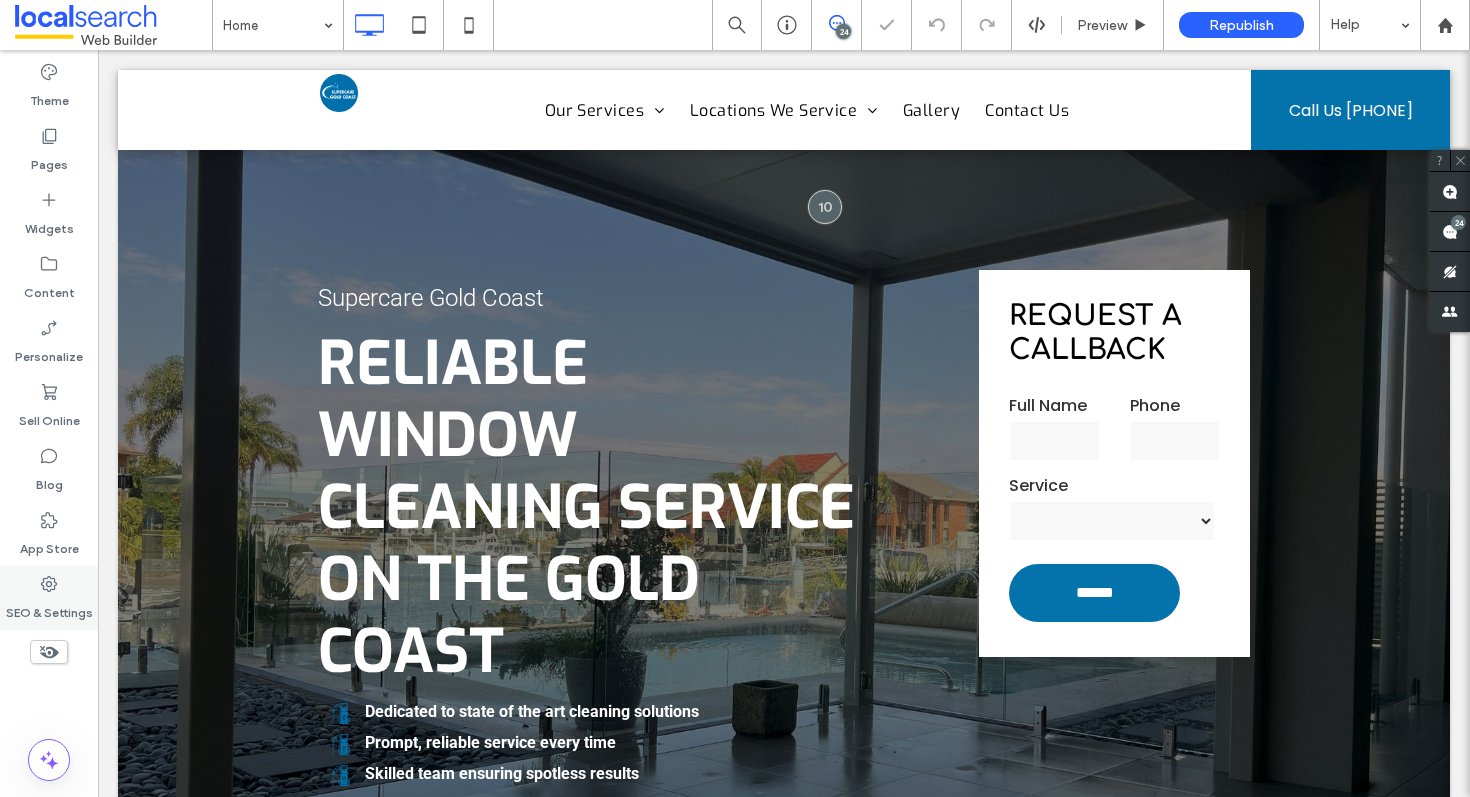 click 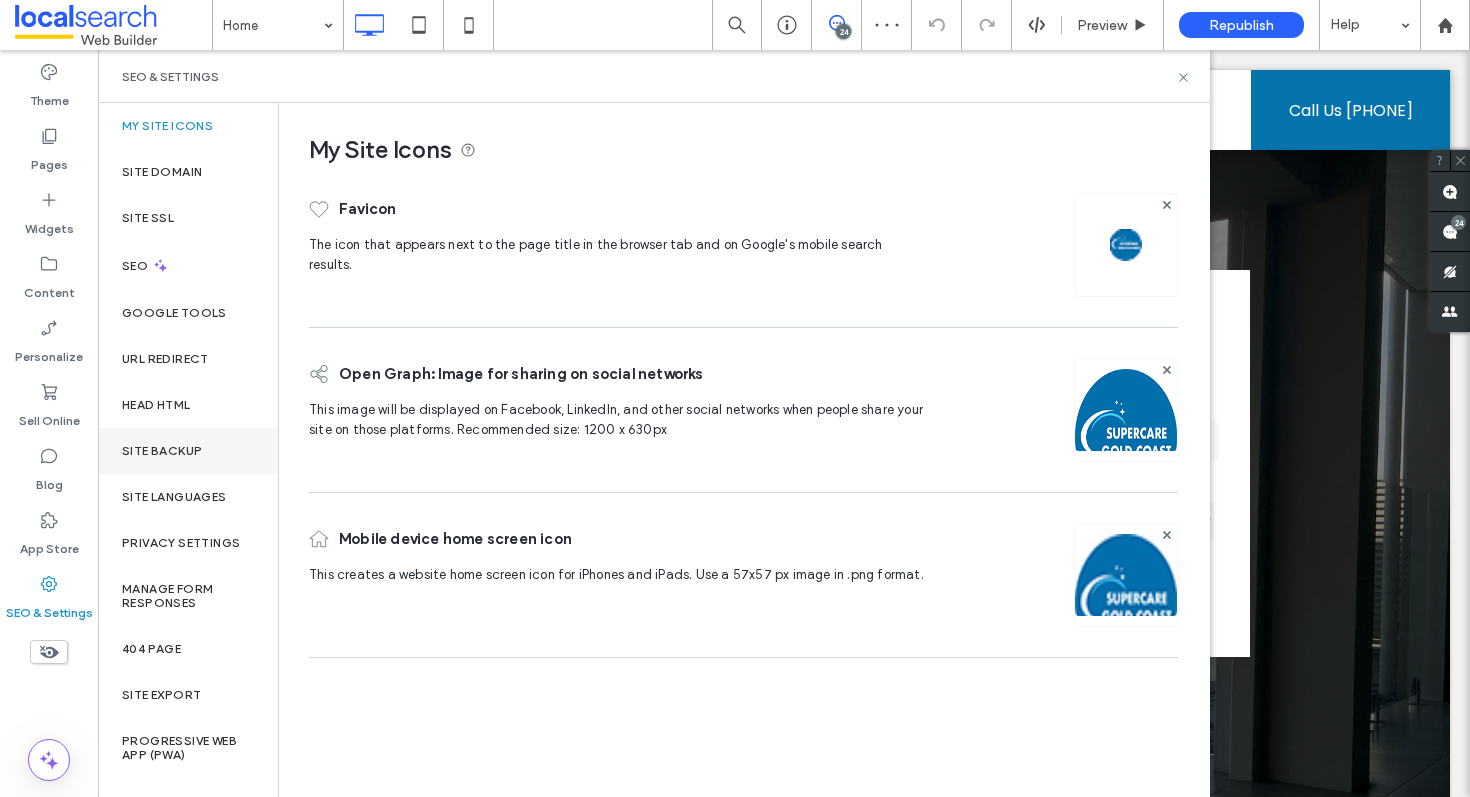 click on "Site Backup" at bounding box center [162, 451] 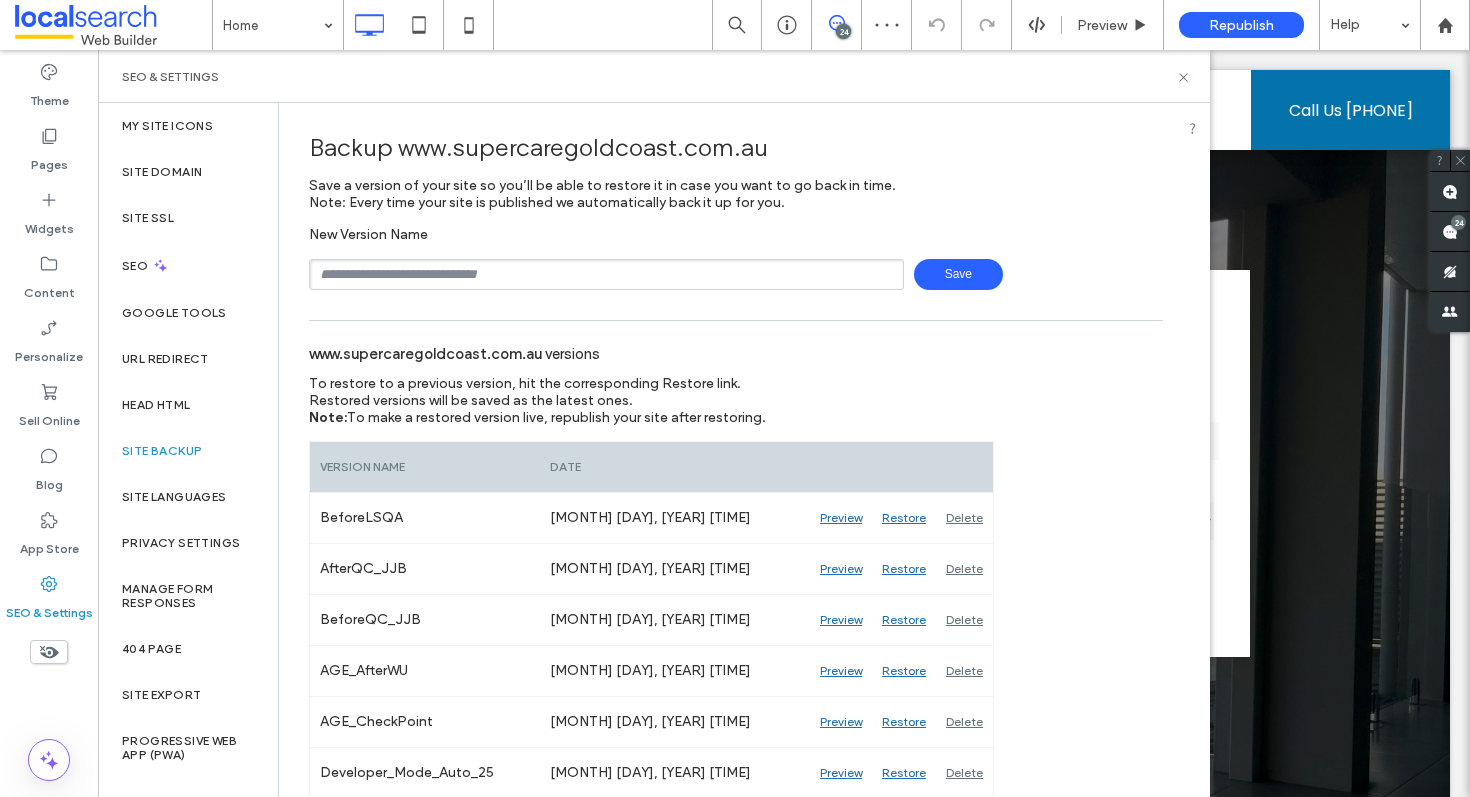click at bounding box center [606, 274] 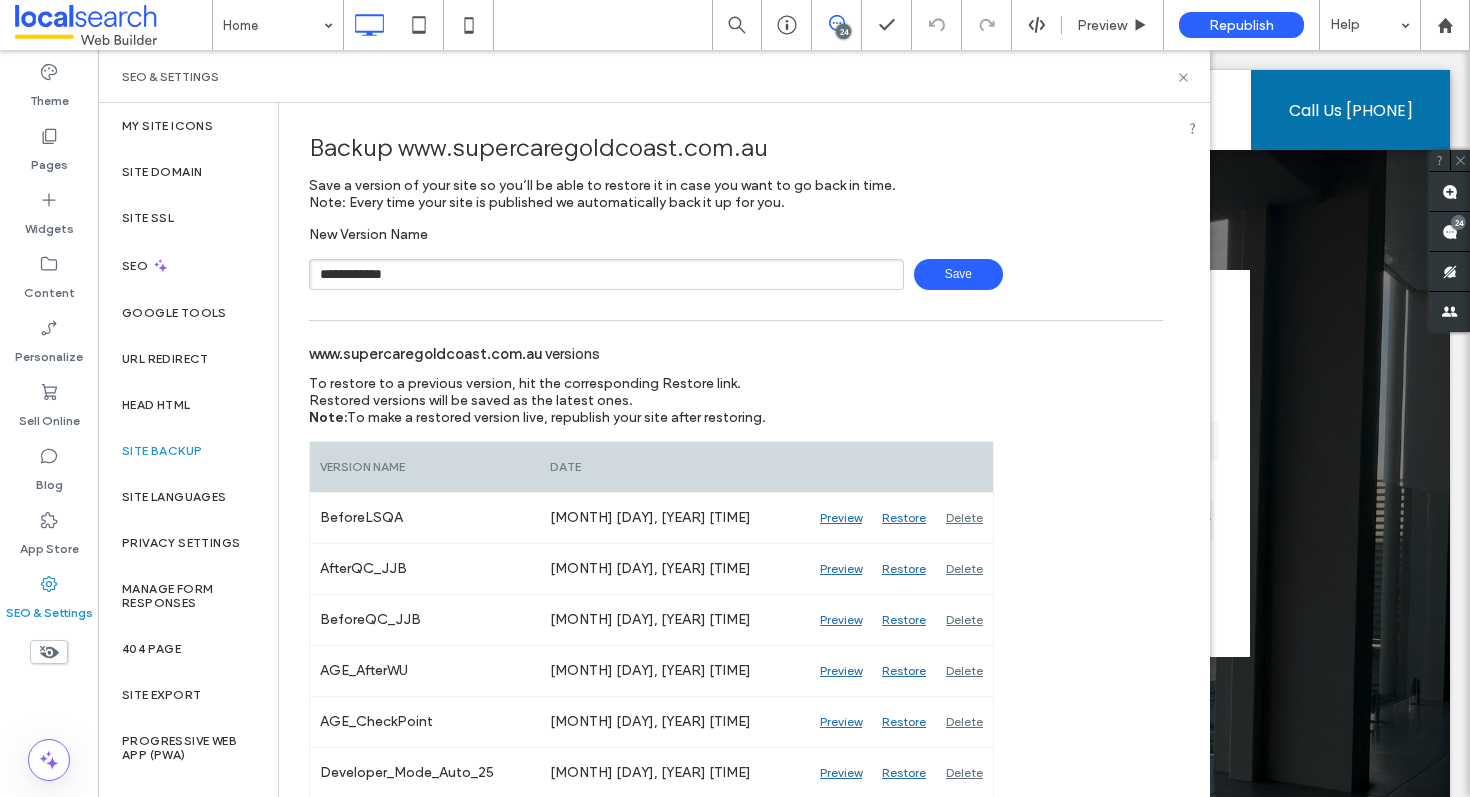 type on "**********" 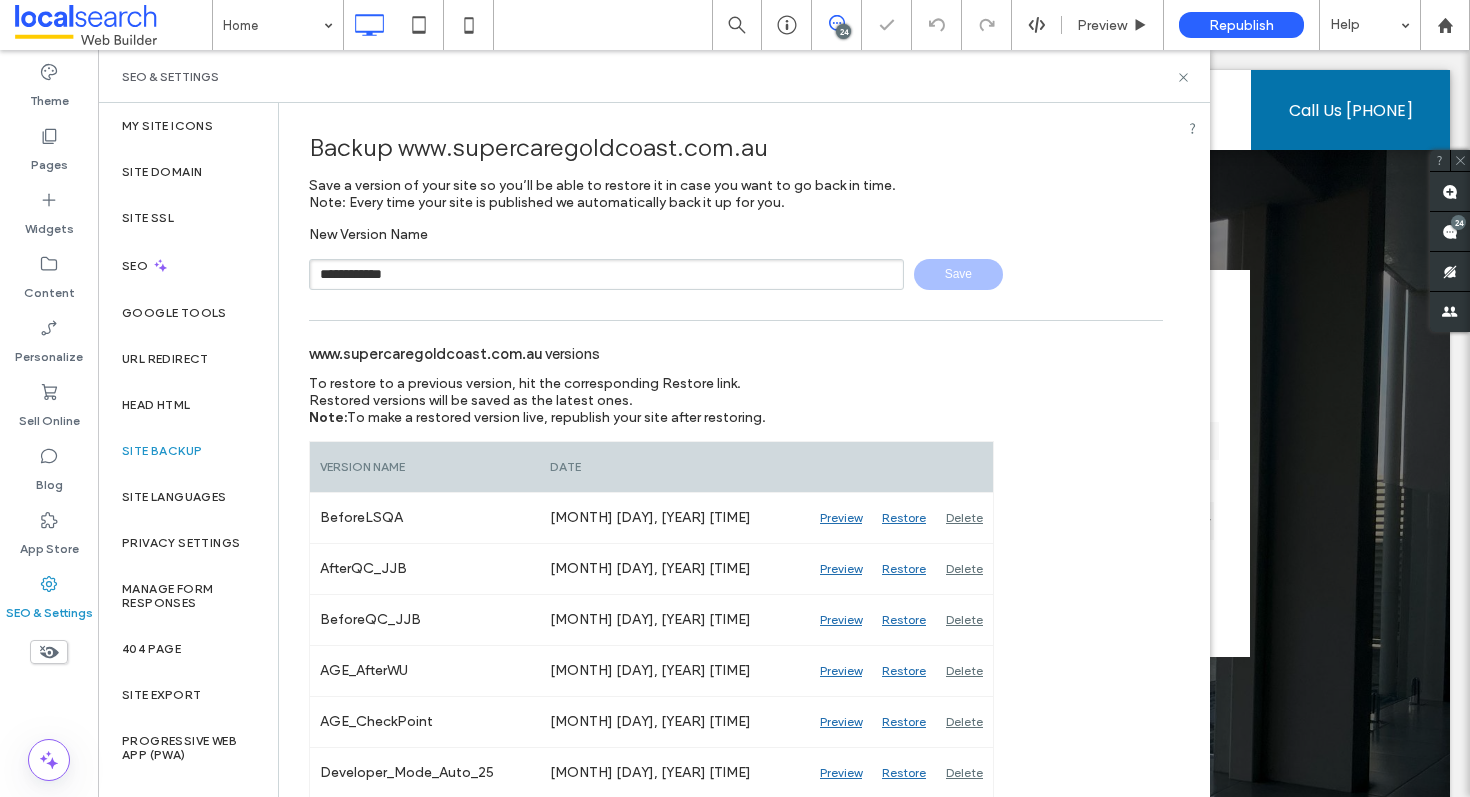 type 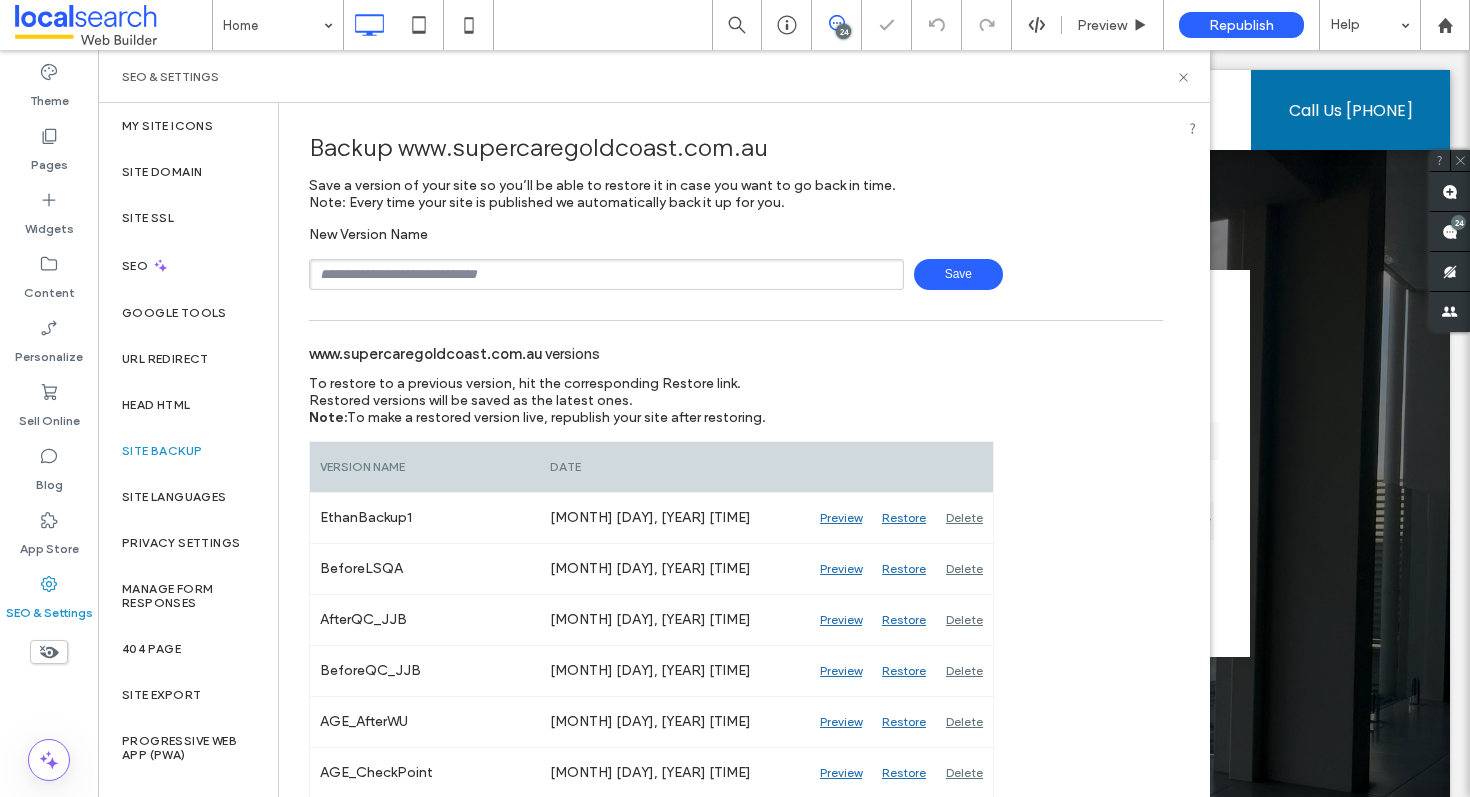 click on "SEO" at bounding box center (188, 265) 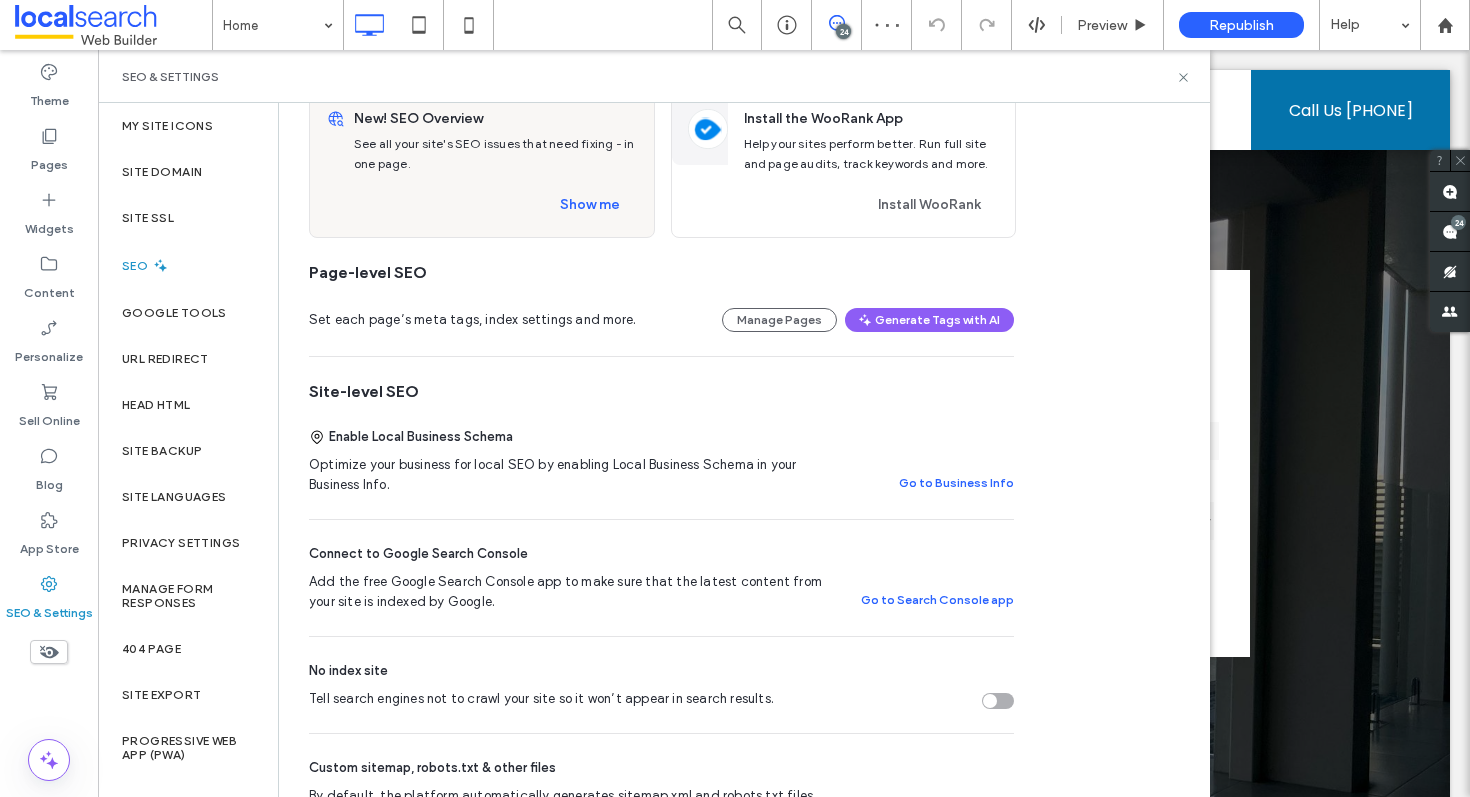 scroll, scrollTop: 0, scrollLeft: 0, axis: both 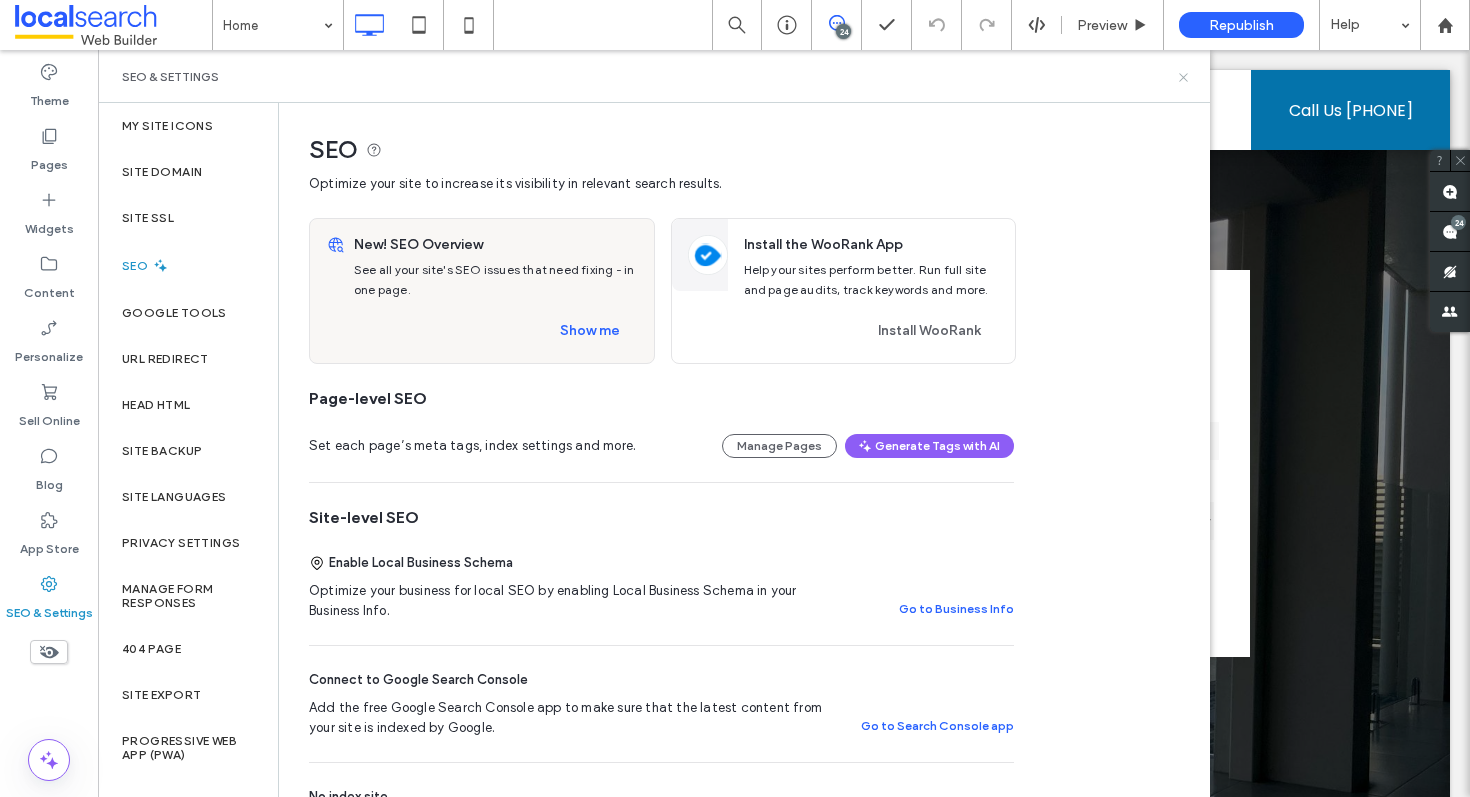 click 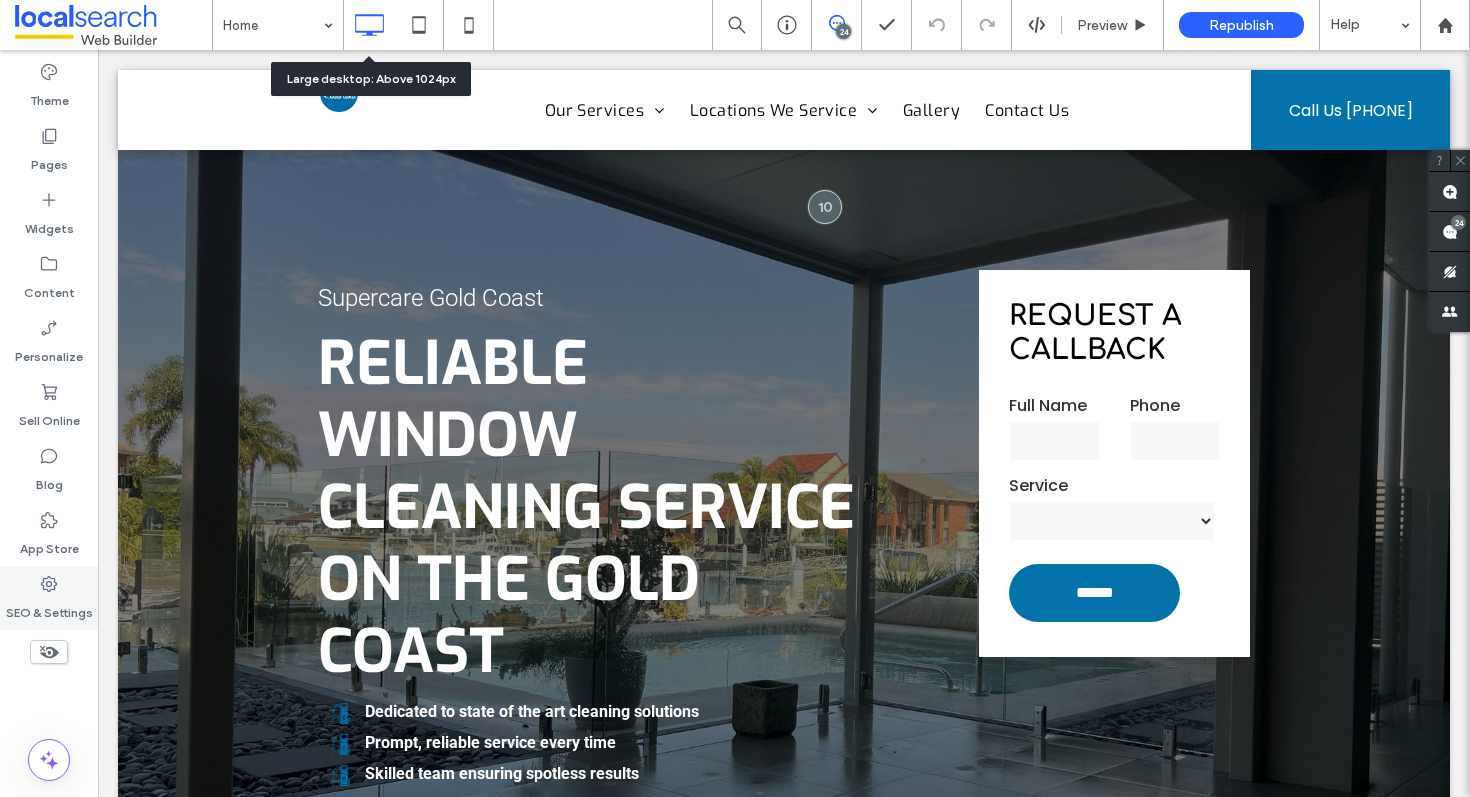 click on "SEO & Settings" at bounding box center (49, 608) 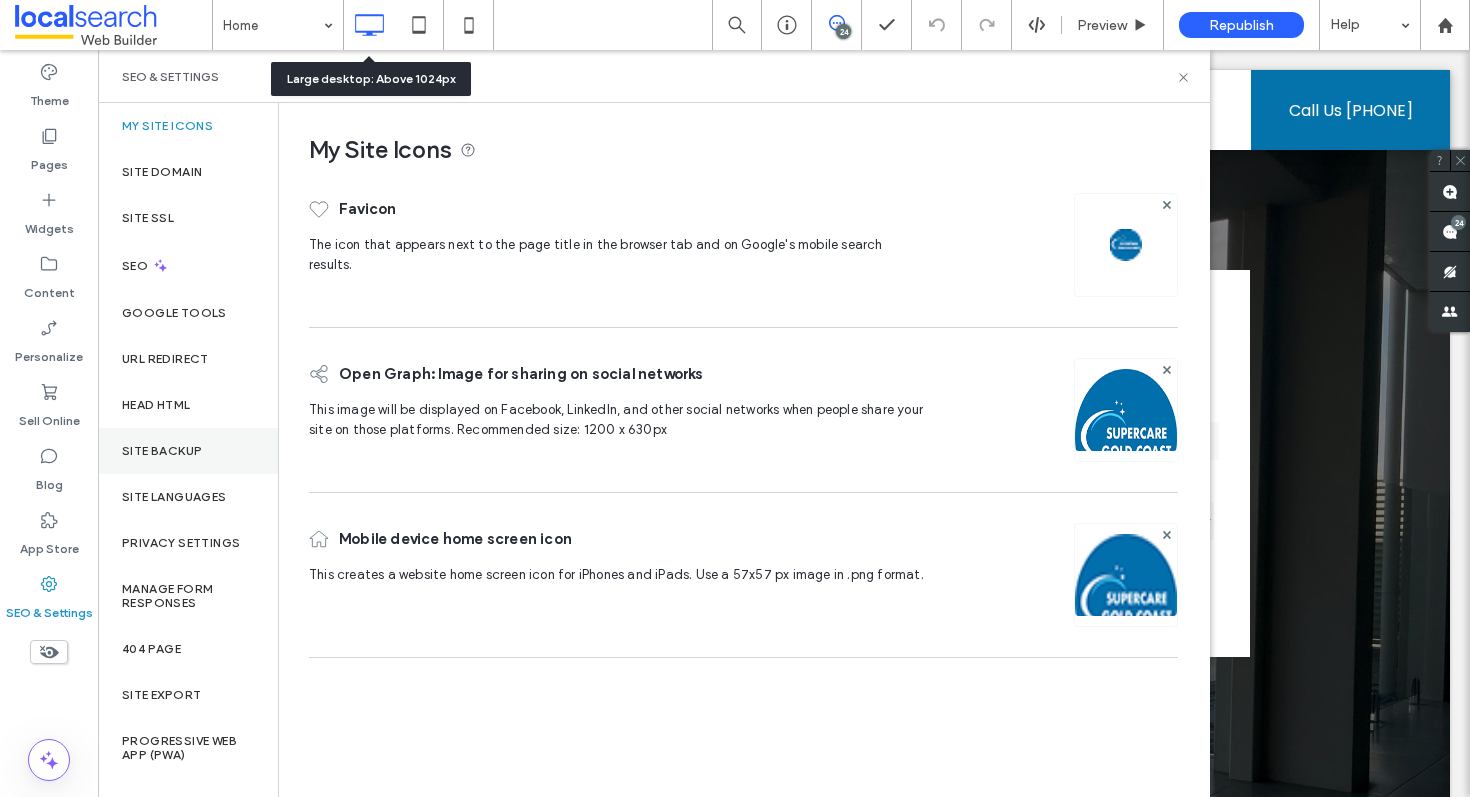 click on "Site Backup" at bounding box center (188, 451) 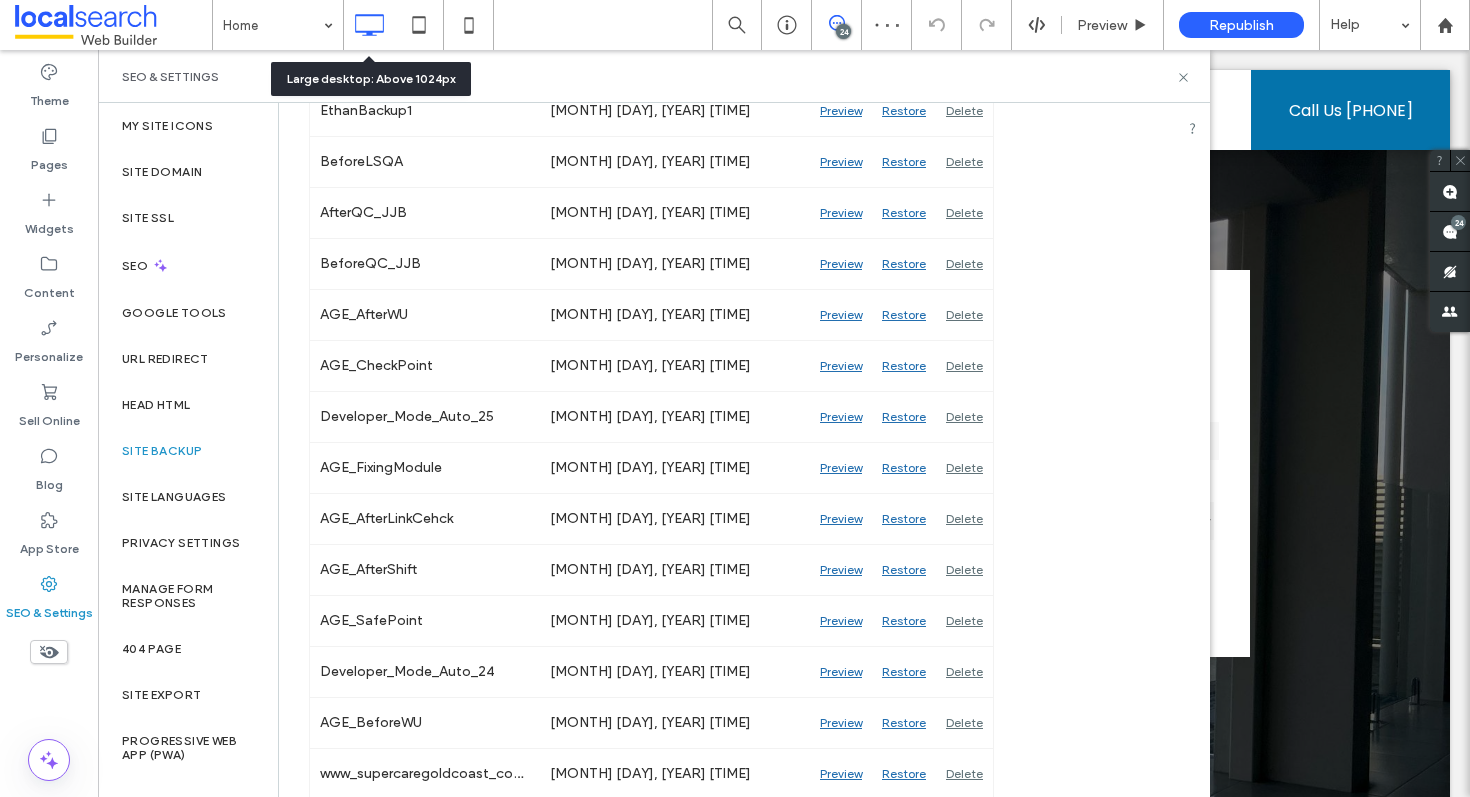 scroll, scrollTop: 0, scrollLeft: 0, axis: both 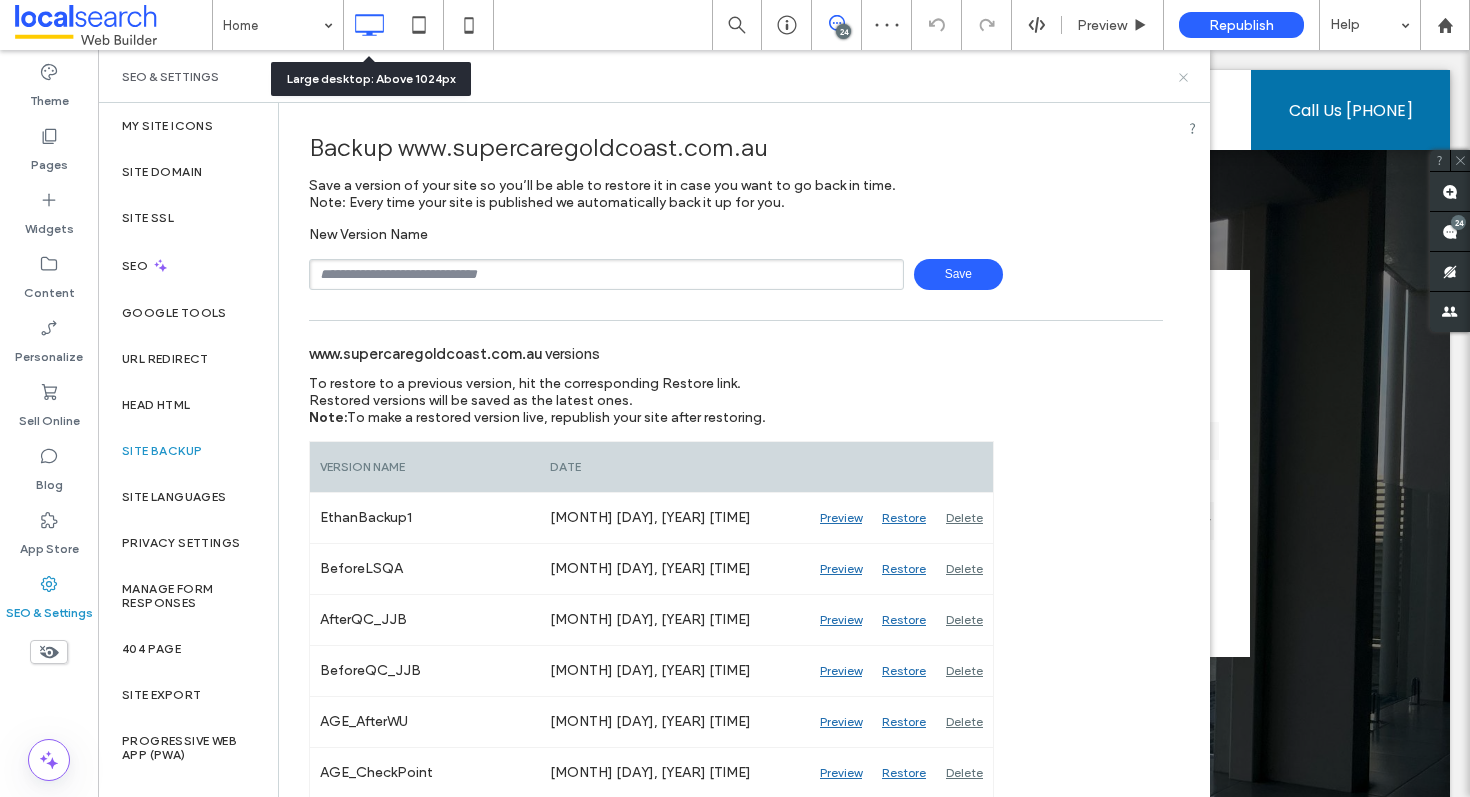 click 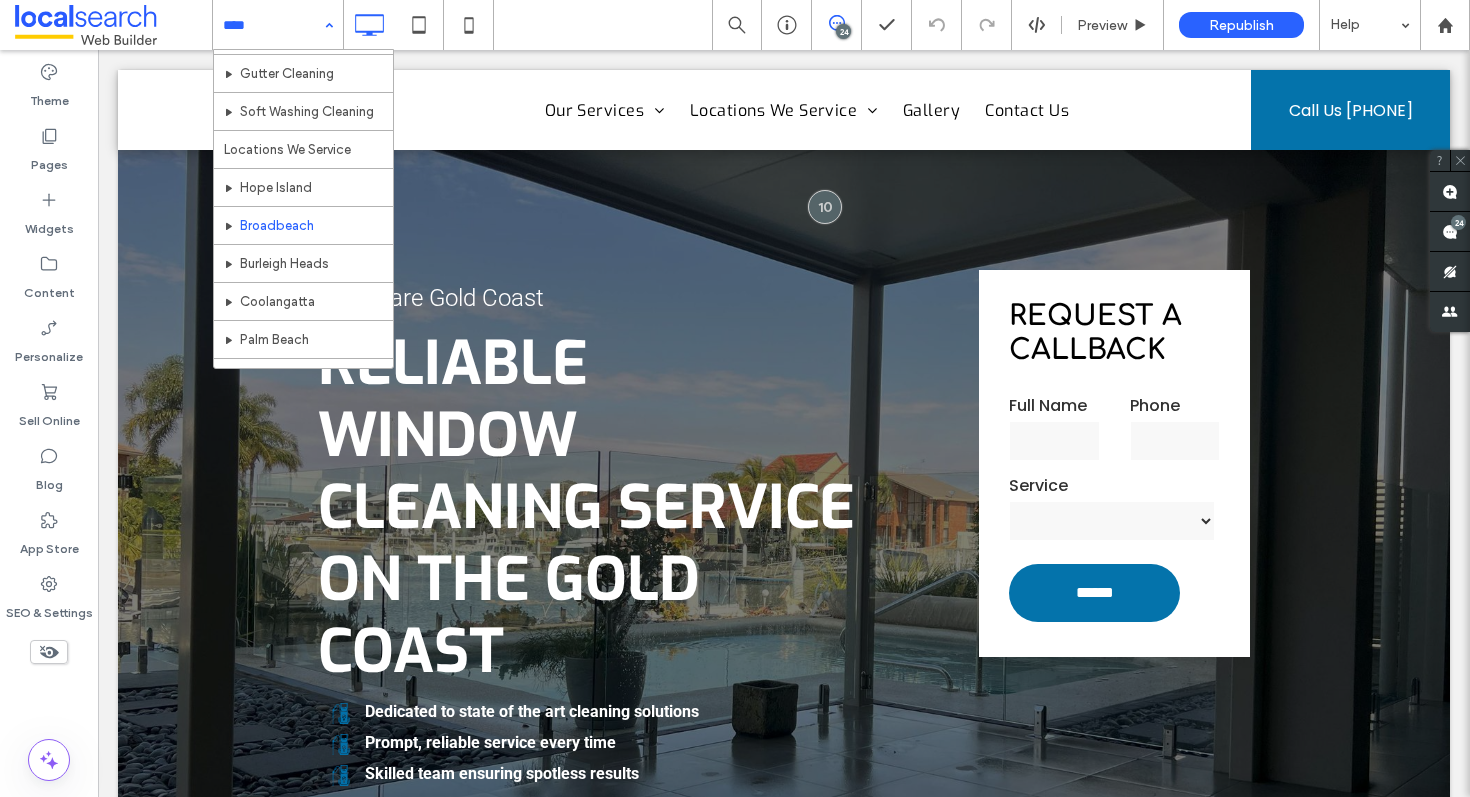scroll, scrollTop: 182, scrollLeft: 0, axis: vertical 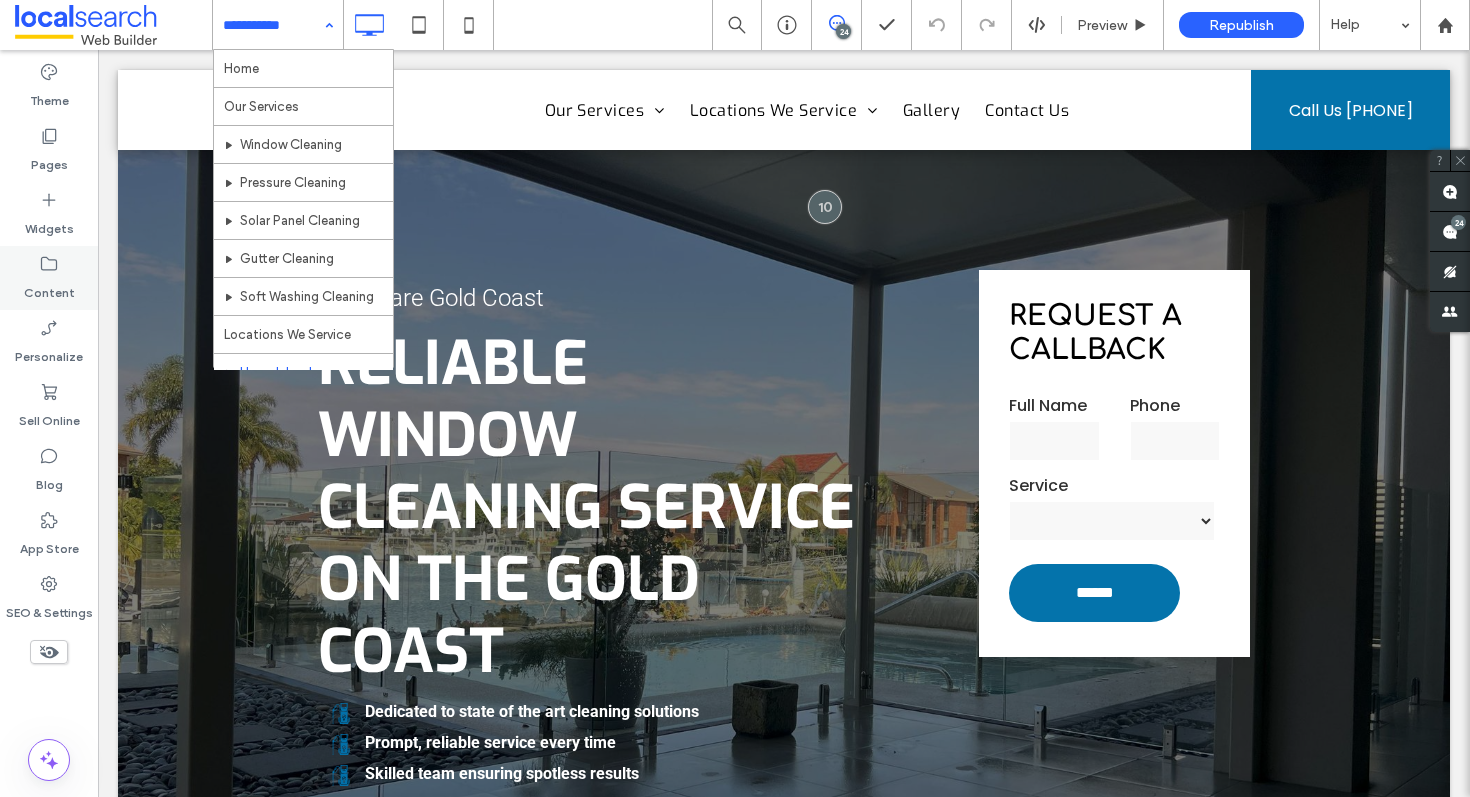 click on "Content" at bounding box center (49, 288) 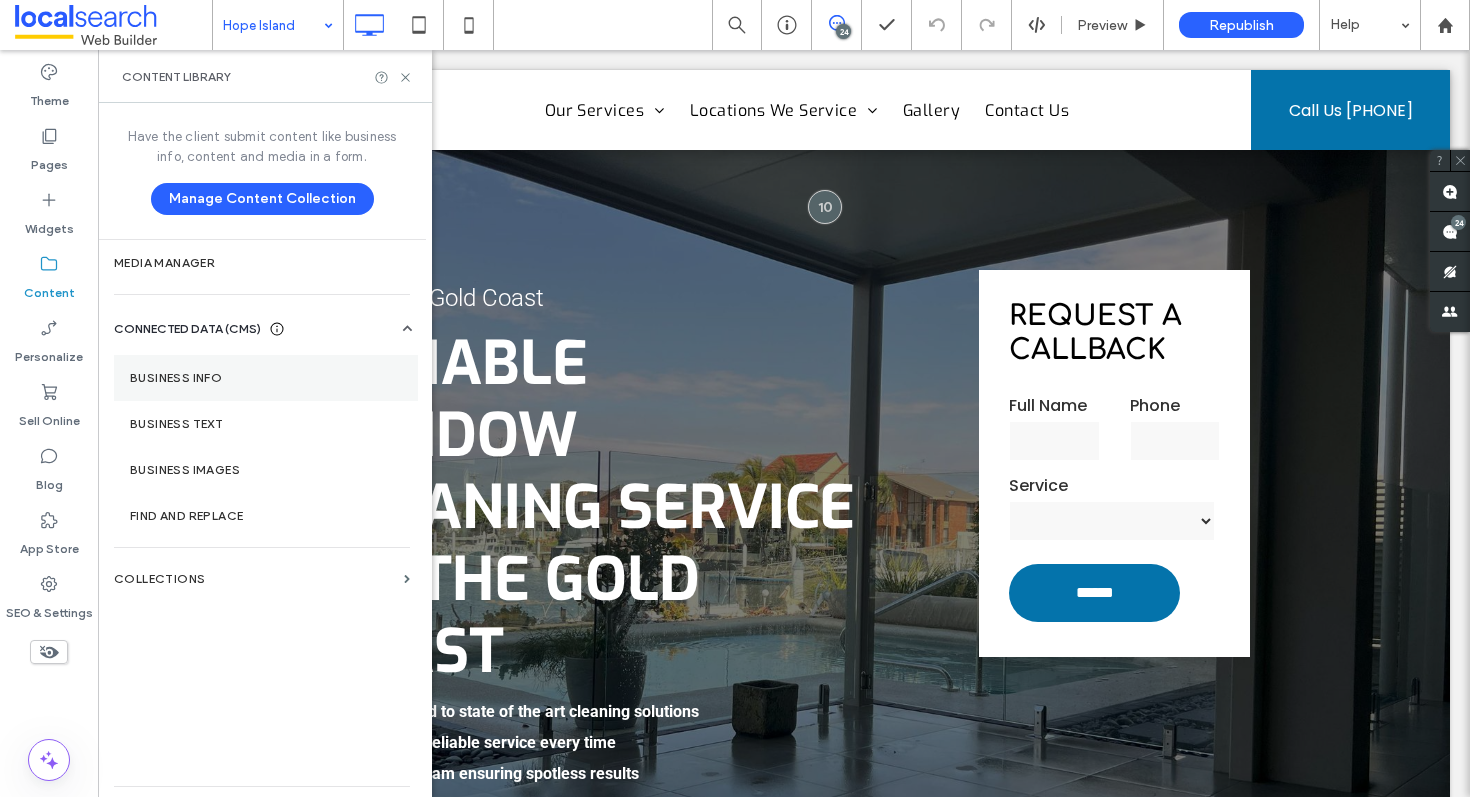 click on "Business Info" at bounding box center [266, 378] 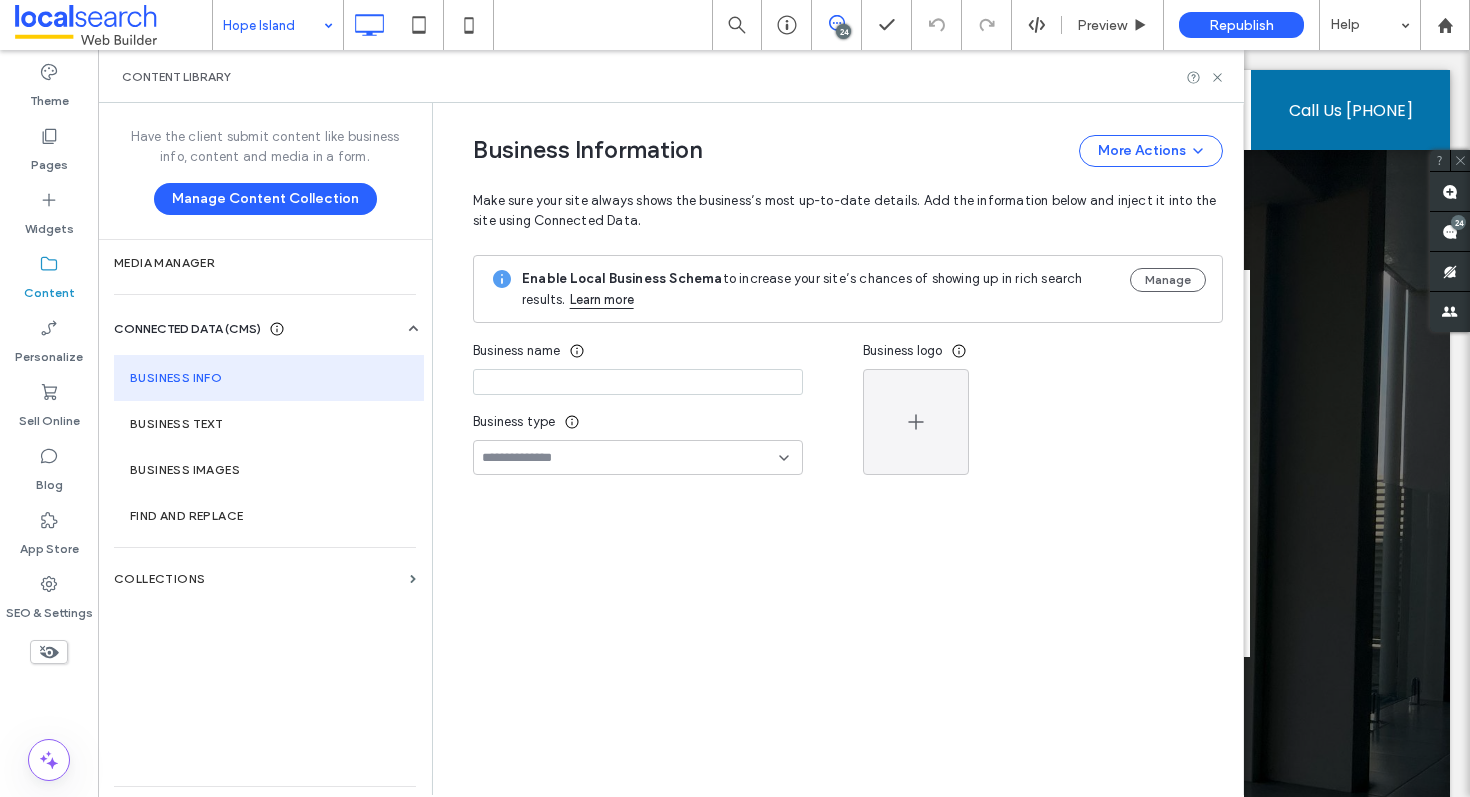 type on "**********" 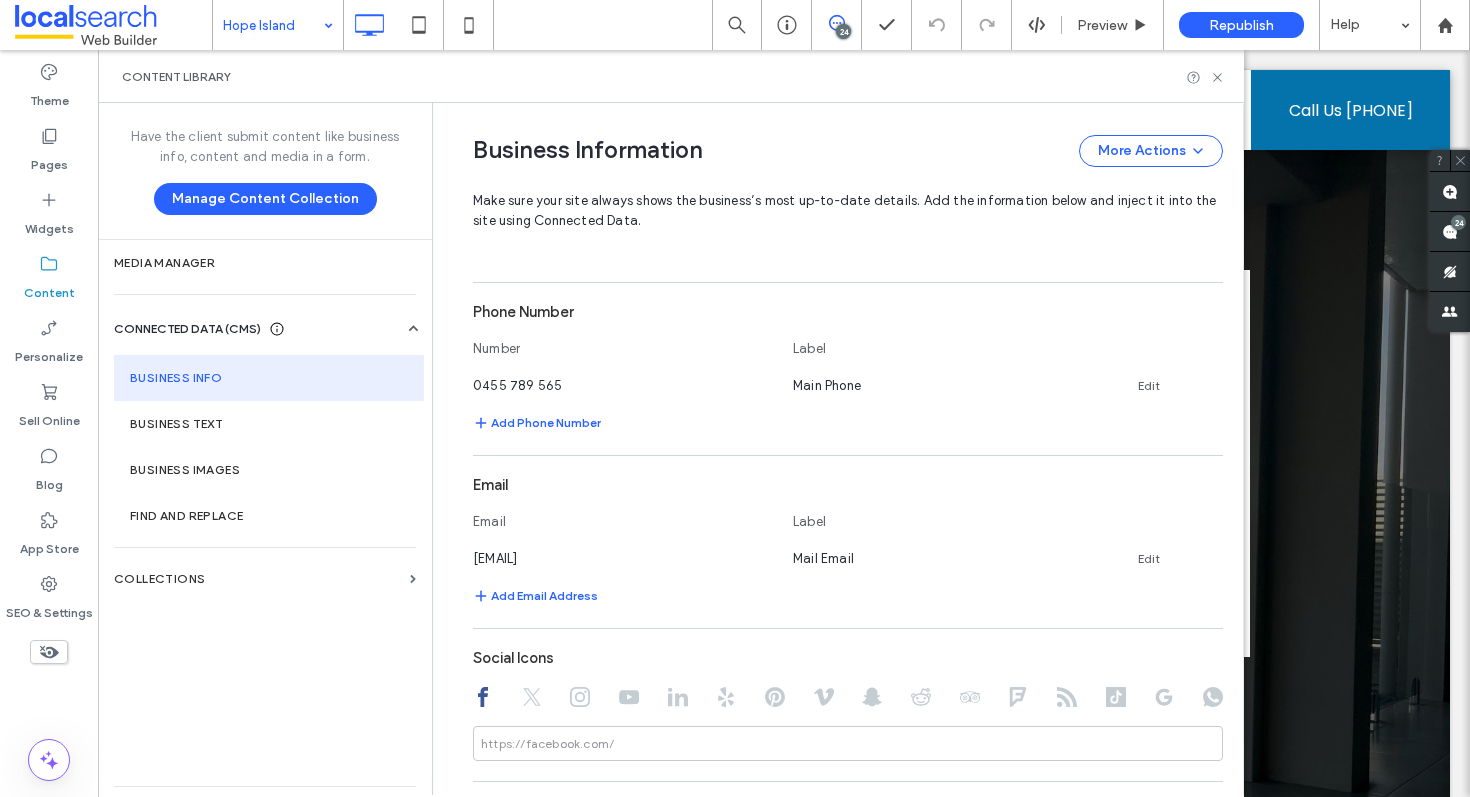 scroll, scrollTop: 607, scrollLeft: 0, axis: vertical 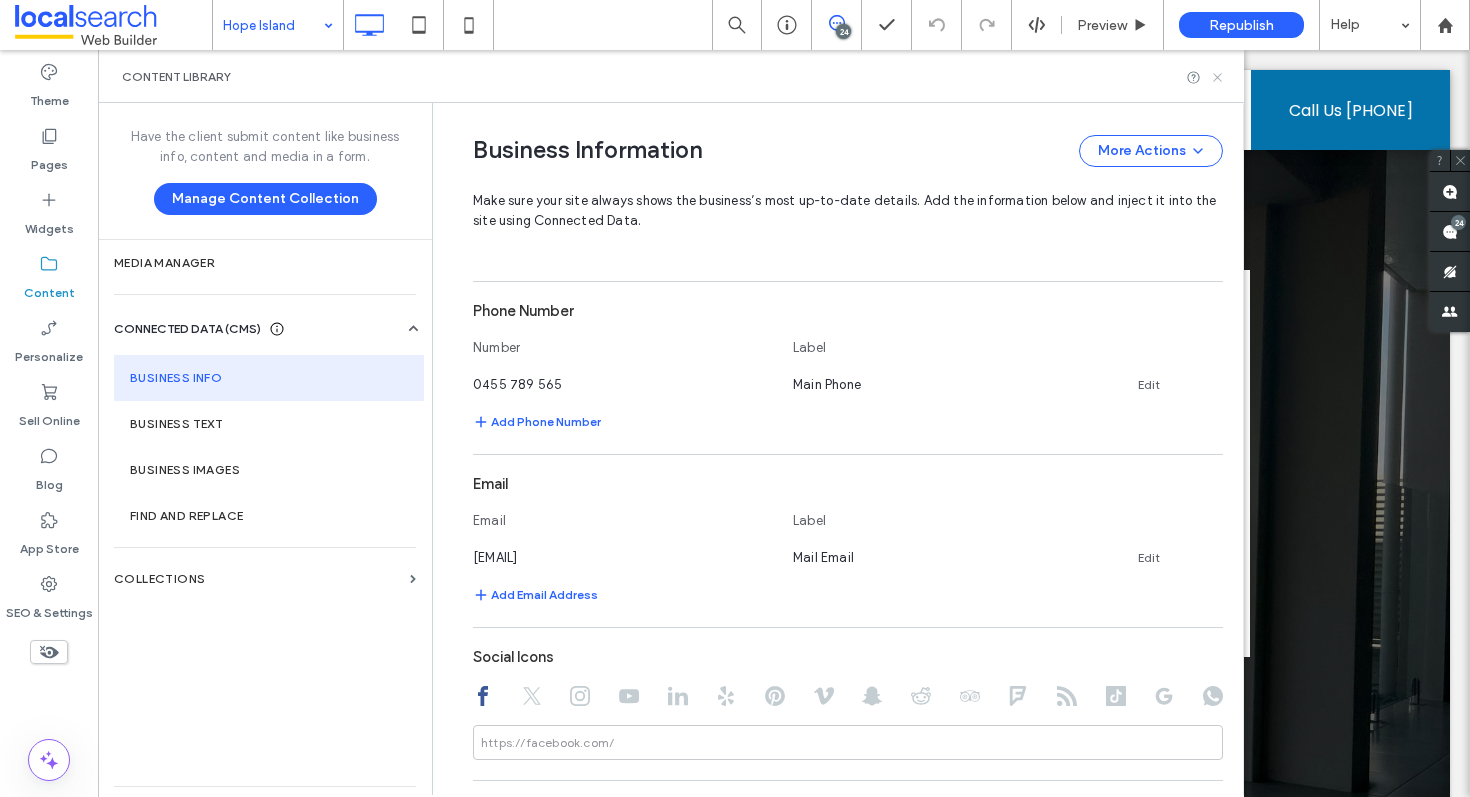 click 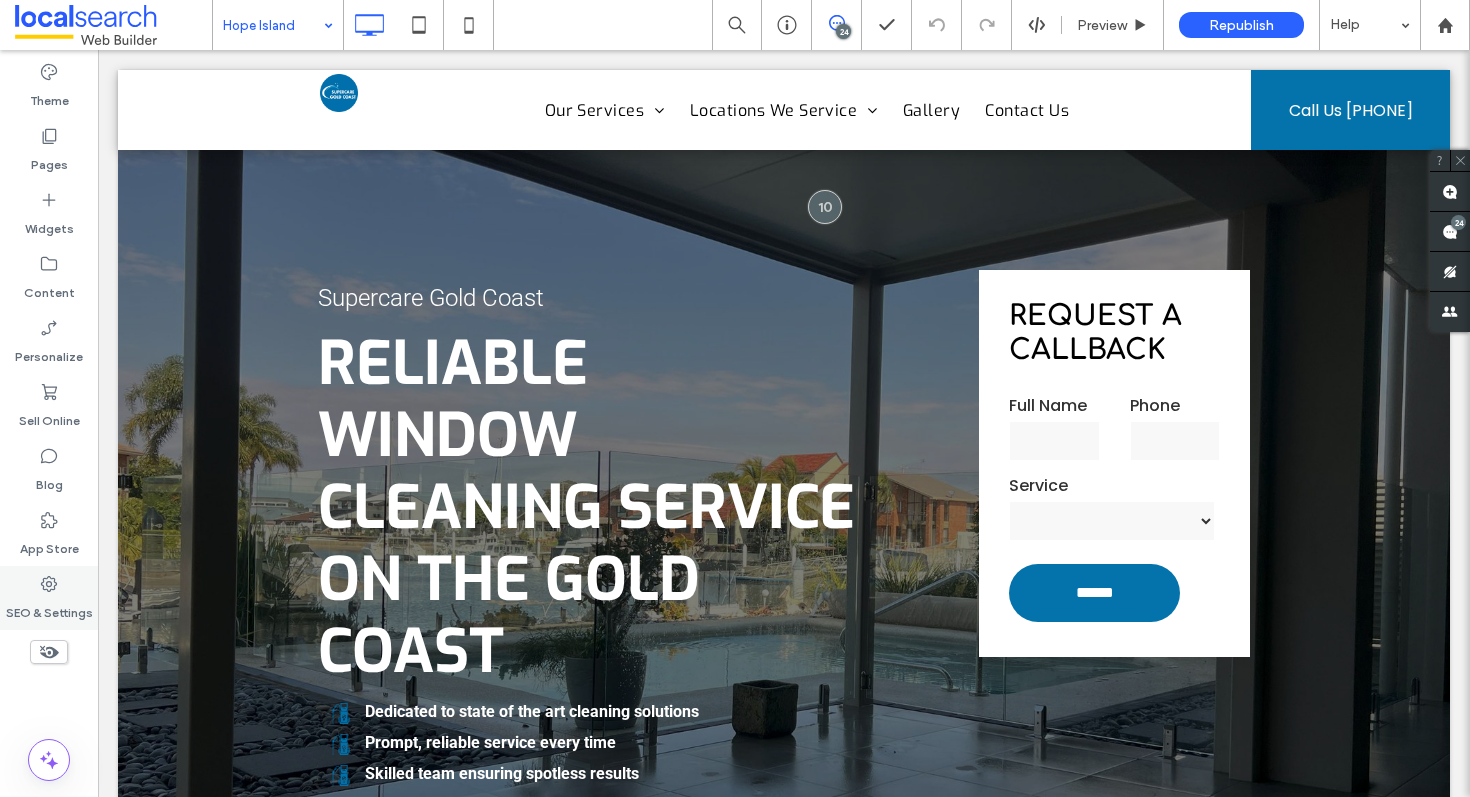 click on "SEO & Settings" at bounding box center (49, 598) 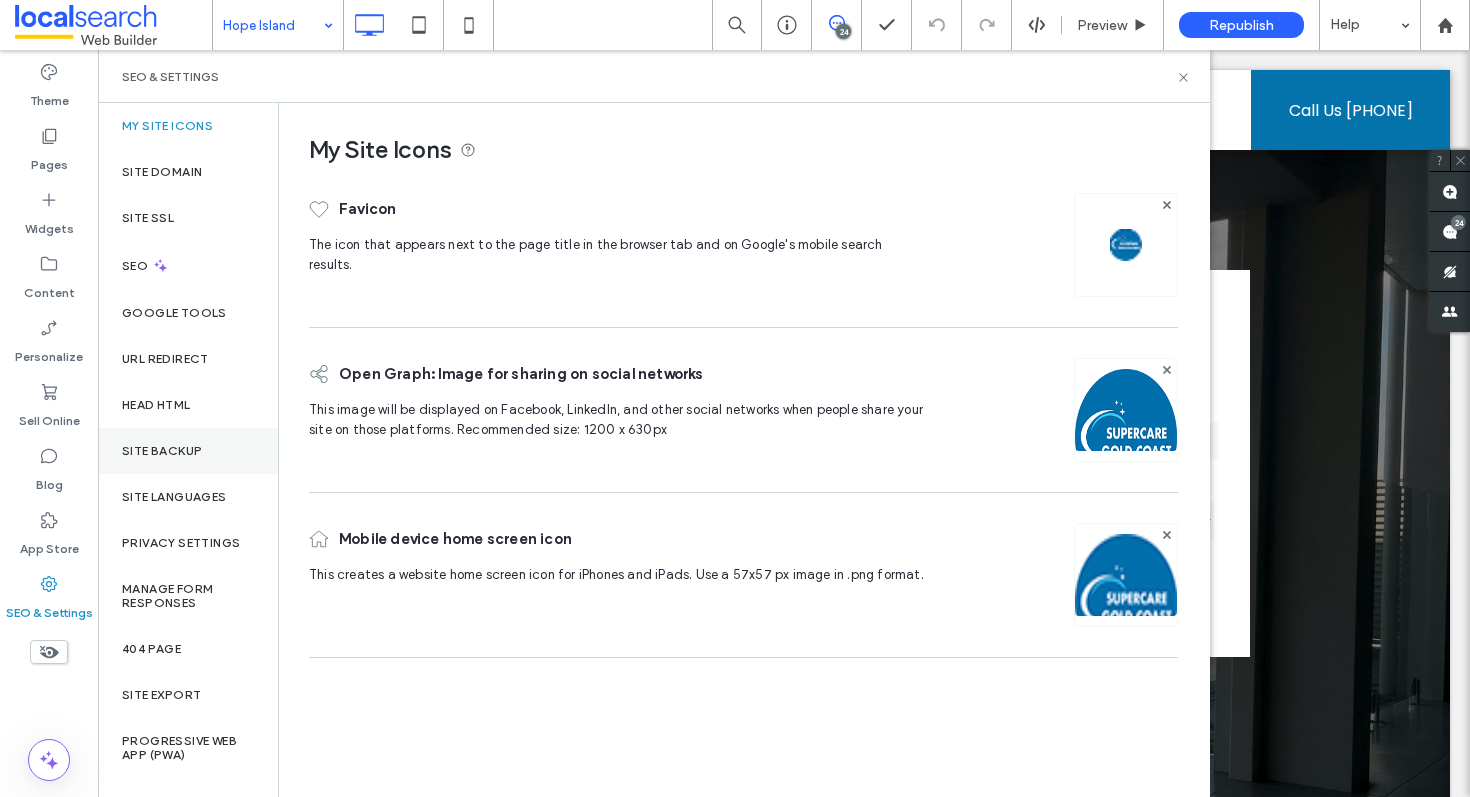 click on "Site Backup" at bounding box center [162, 451] 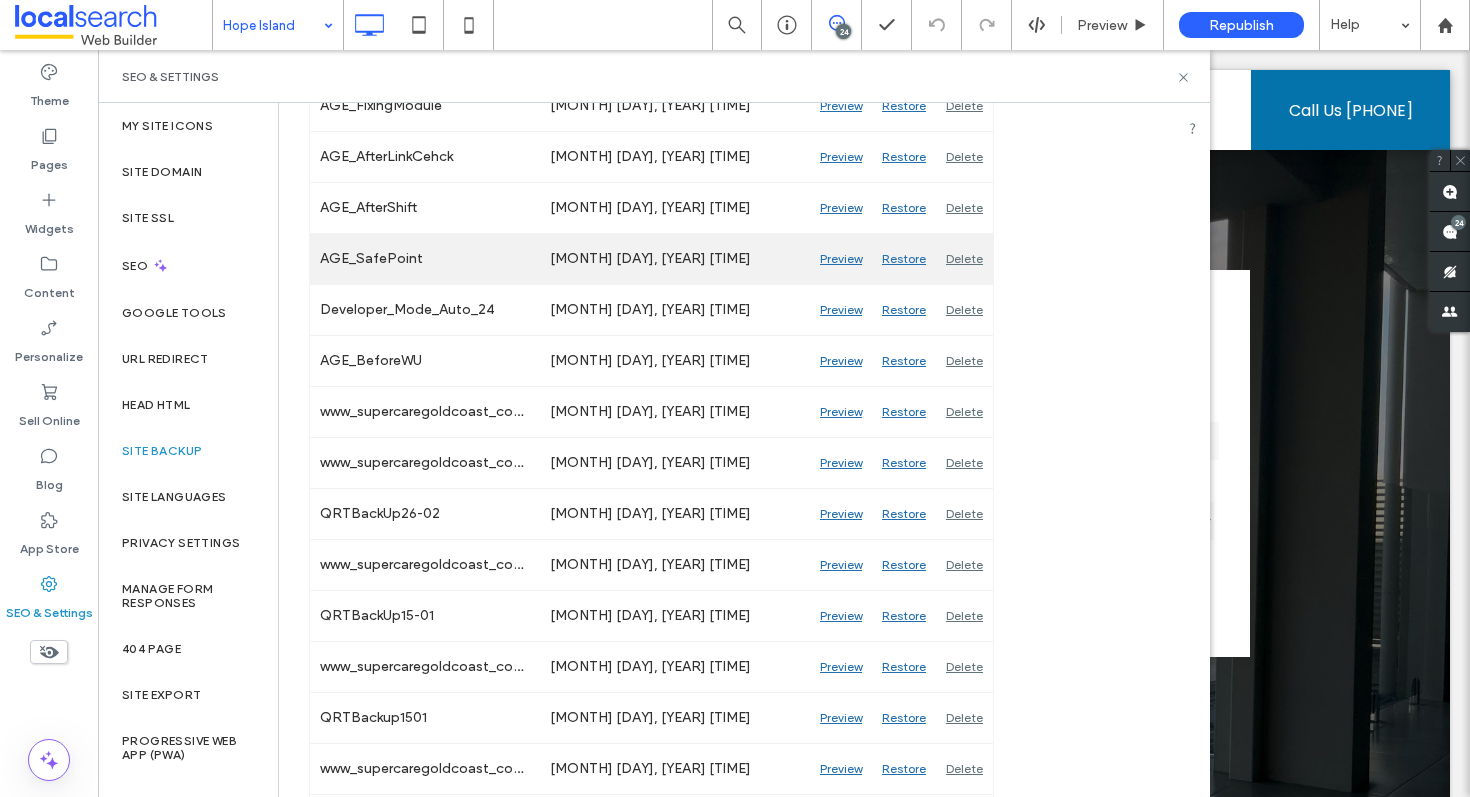 scroll, scrollTop: 753, scrollLeft: 0, axis: vertical 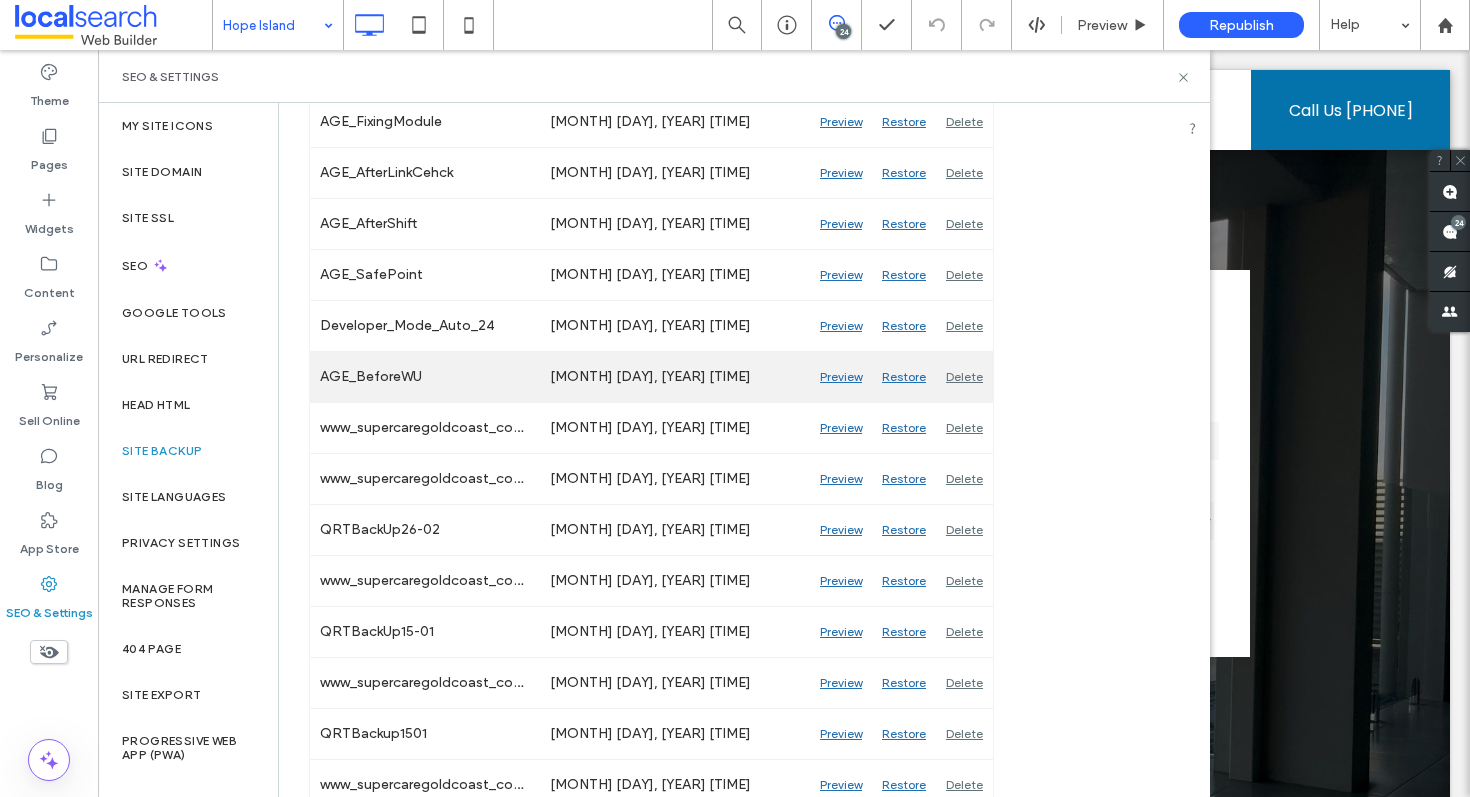 click on "Preview" at bounding box center [841, 377] 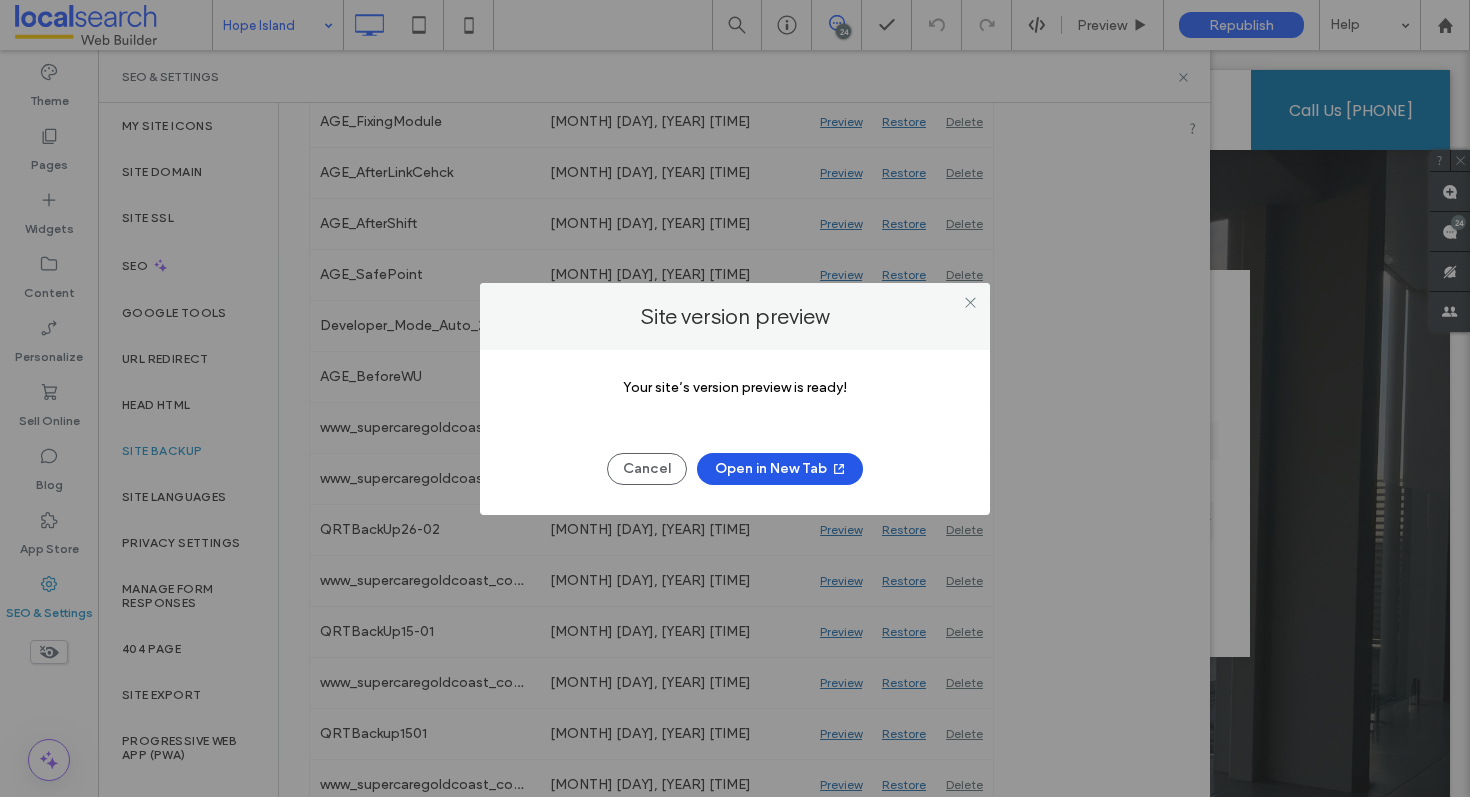 click on "Open in New Tab" at bounding box center [780, 469] 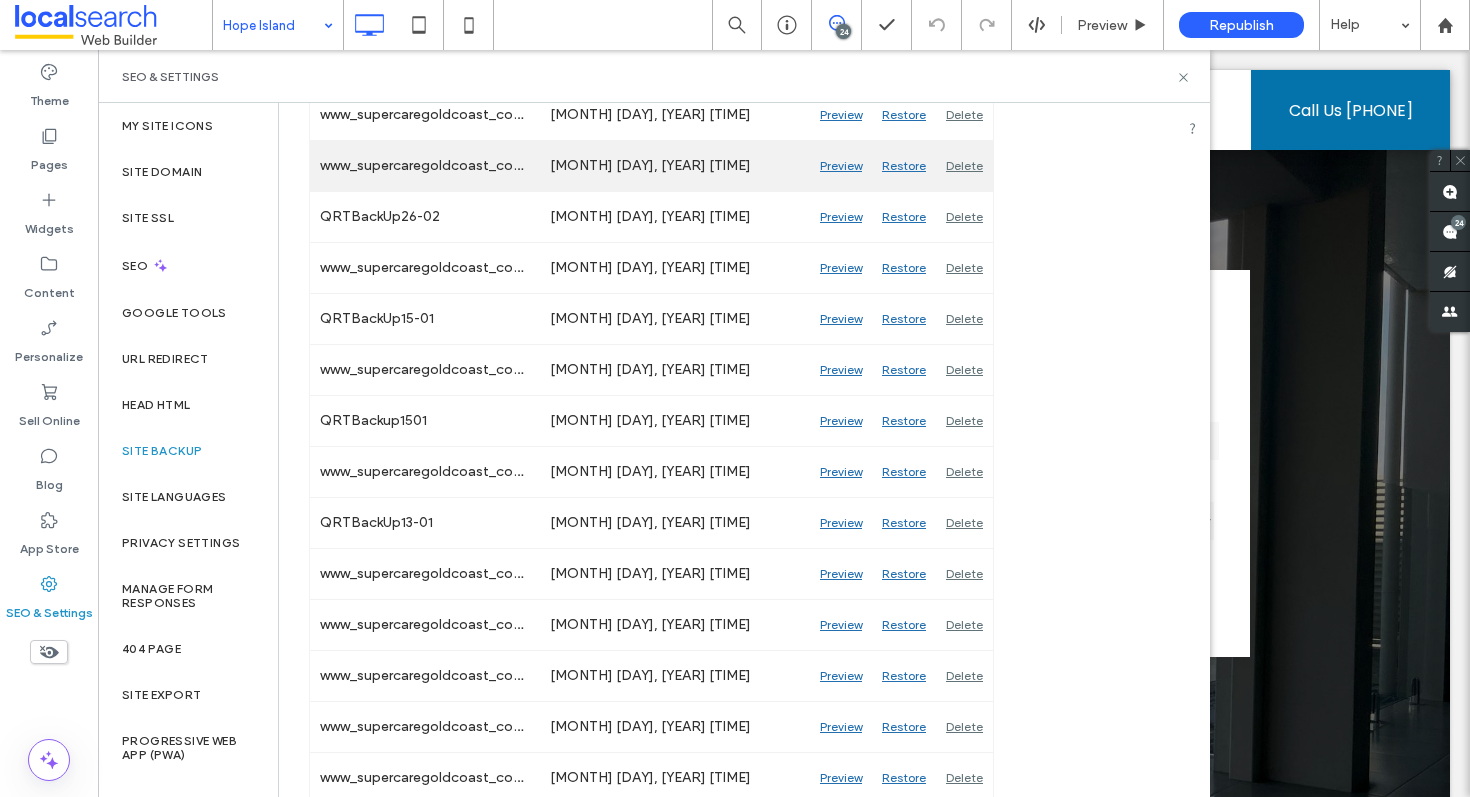 scroll, scrollTop: 1111, scrollLeft: 0, axis: vertical 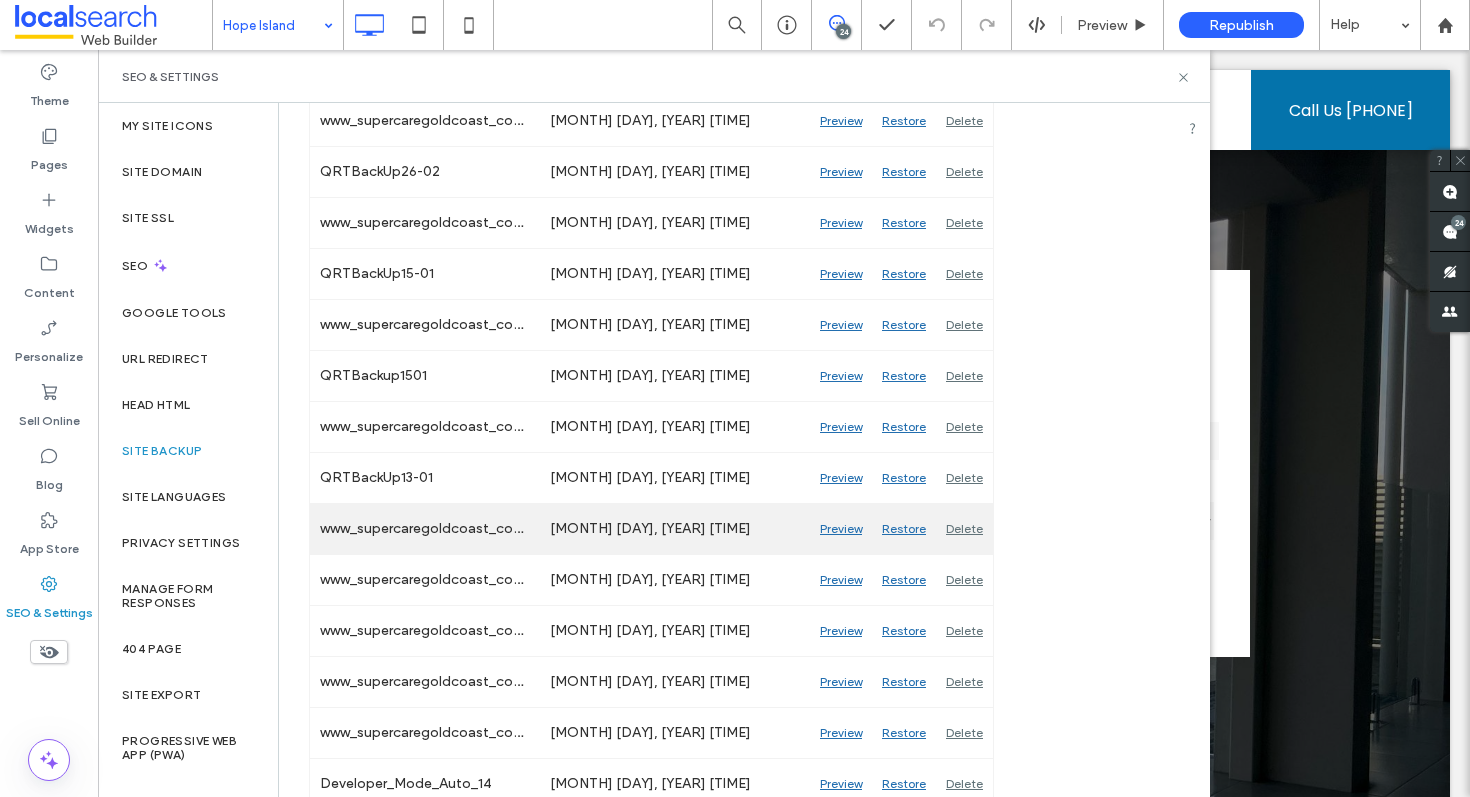 click on "Preview" at bounding box center (841, 529) 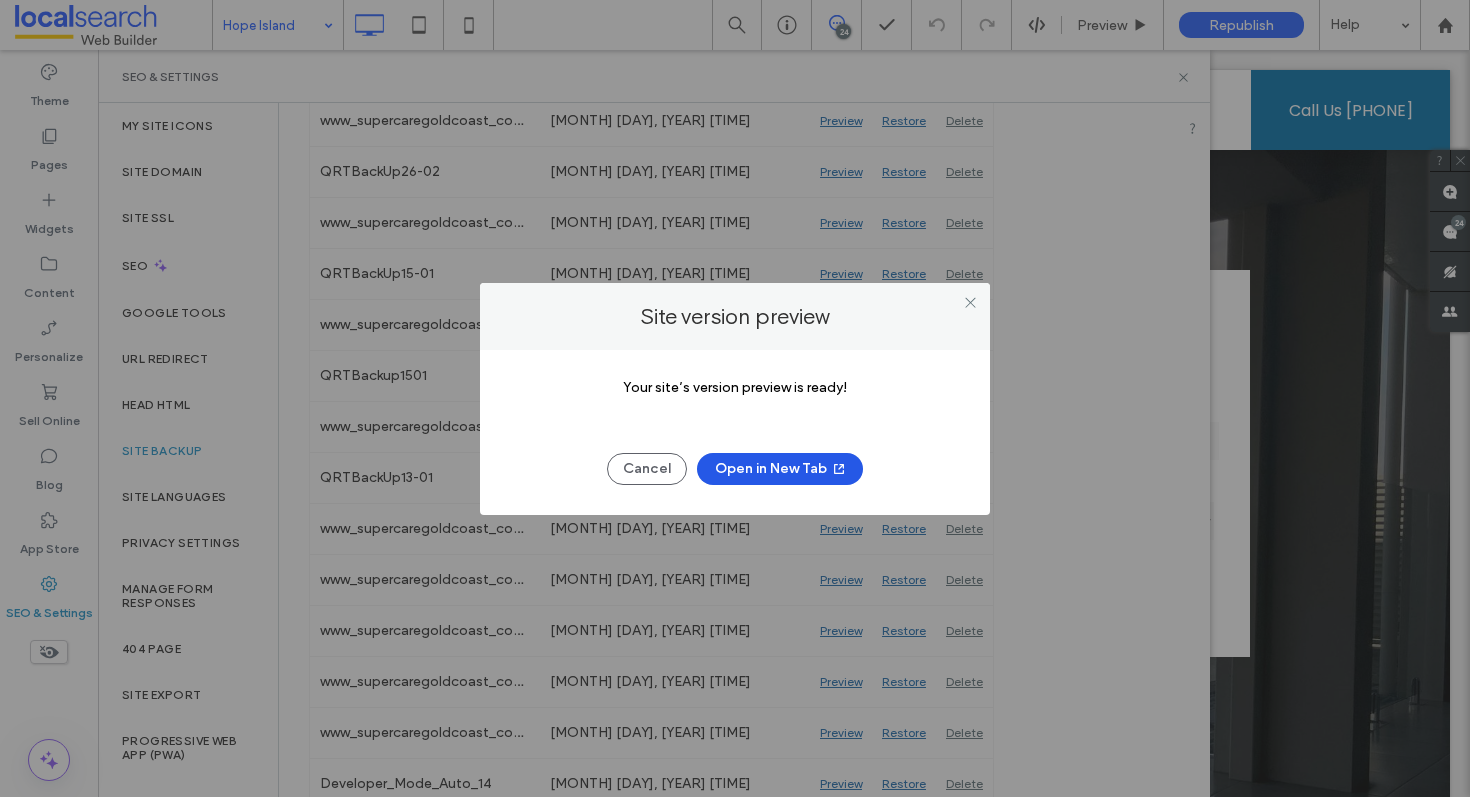 click on "Open in New Tab" at bounding box center (780, 469) 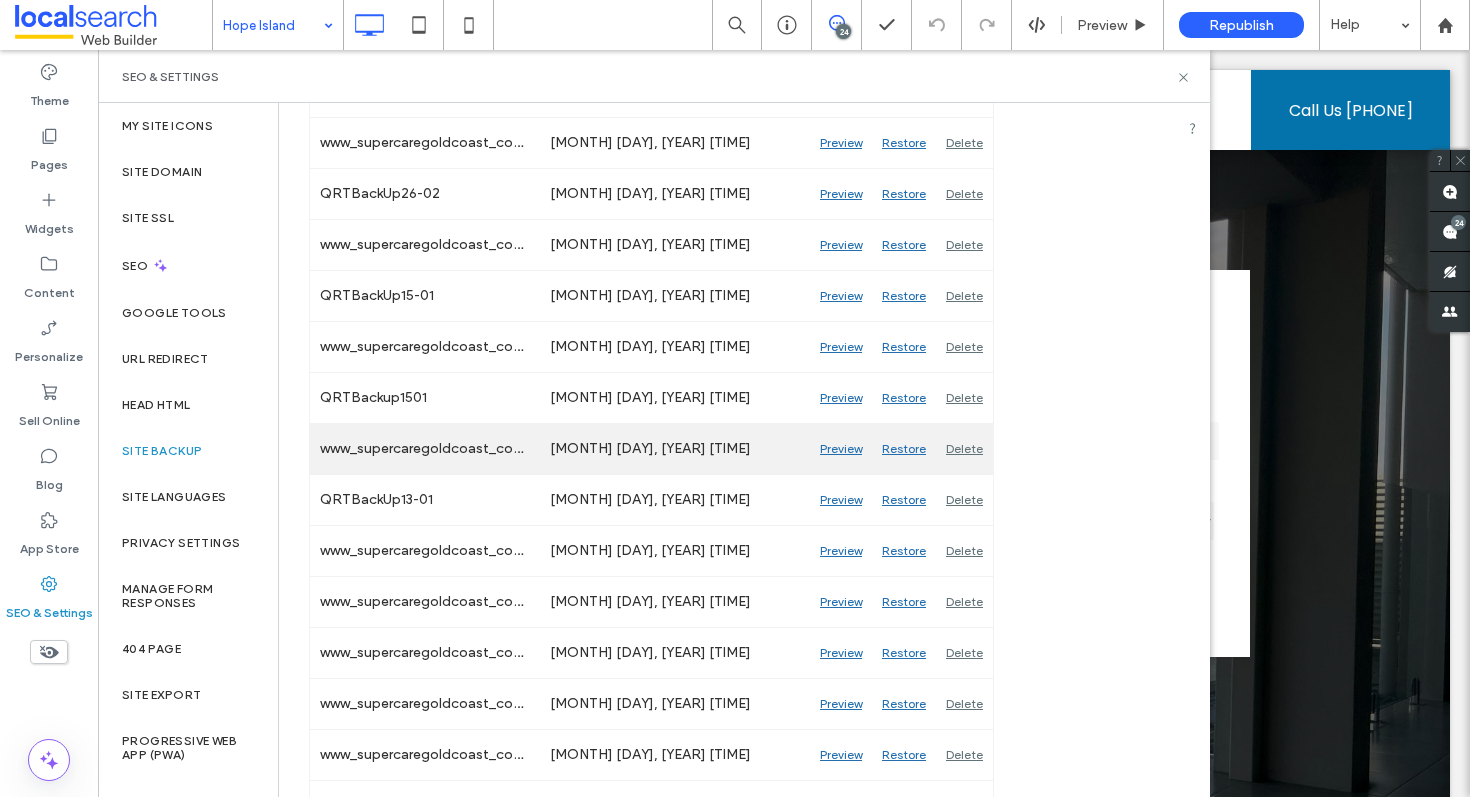 scroll, scrollTop: 1089, scrollLeft: 0, axis: vertical 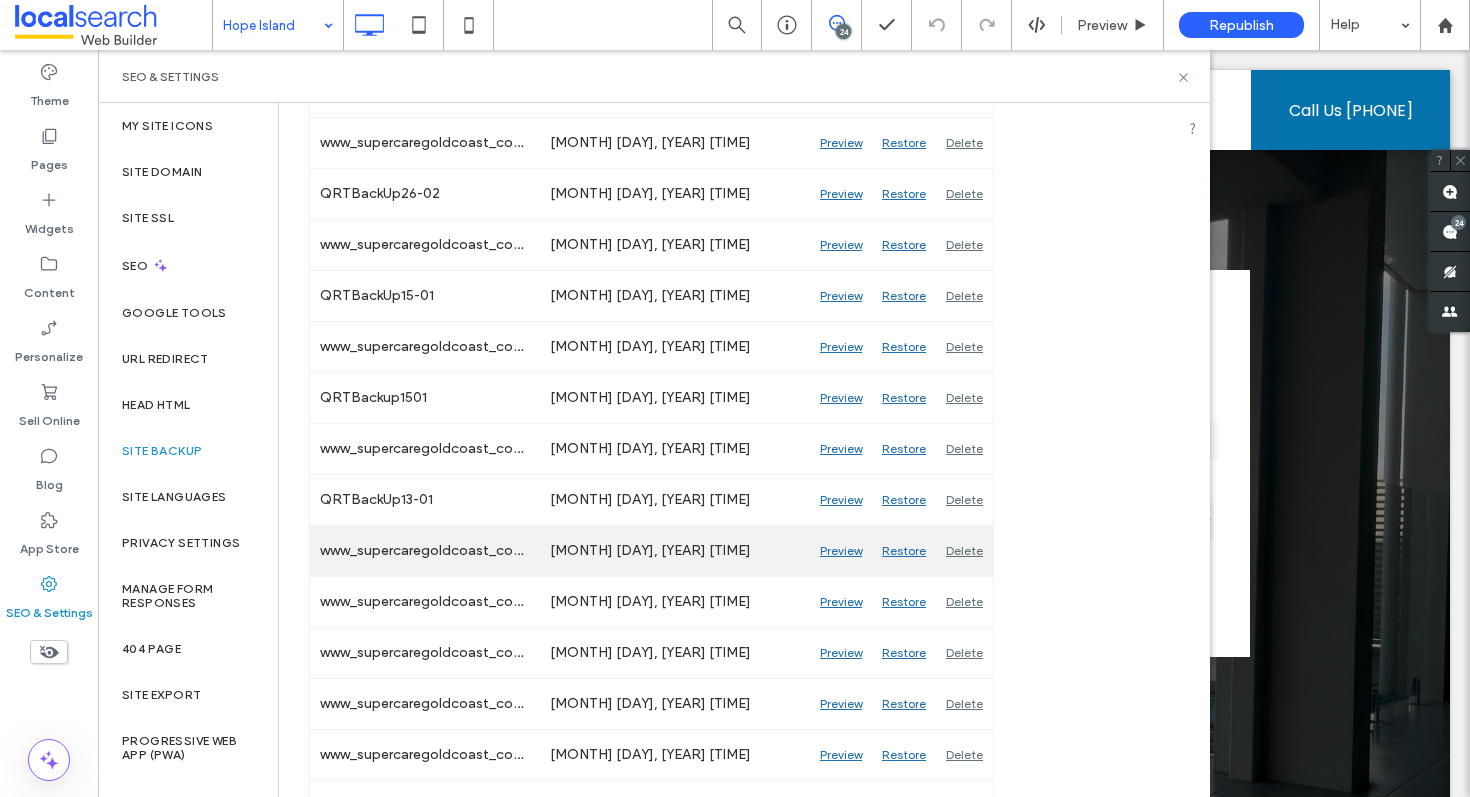 click on "Preview" at bounding box center [841, 551] 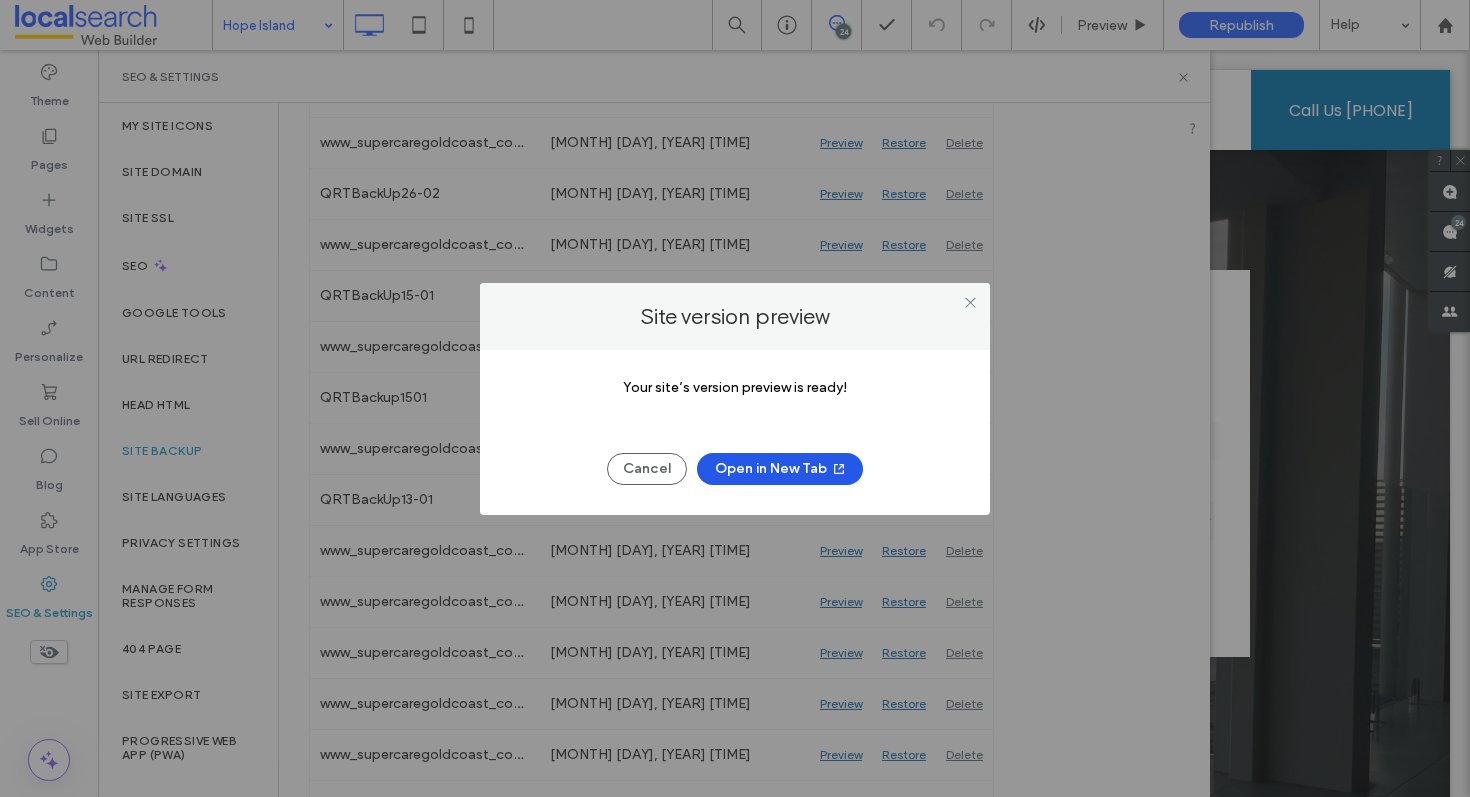 click on "Open in New Tab" at bounding box center [780, 469] 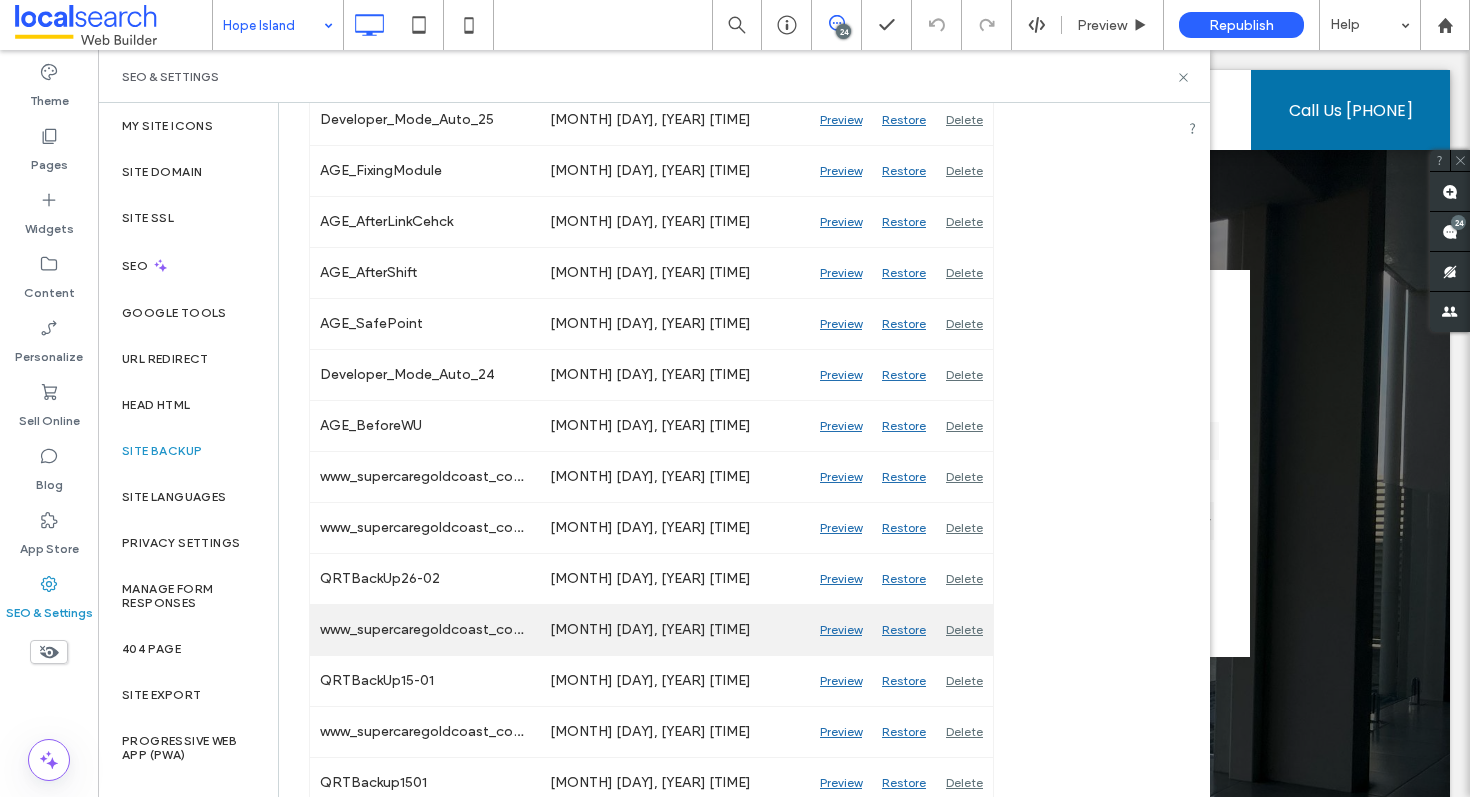 scroll, scrollTop: 0, scrollLeft: 0, axis: both 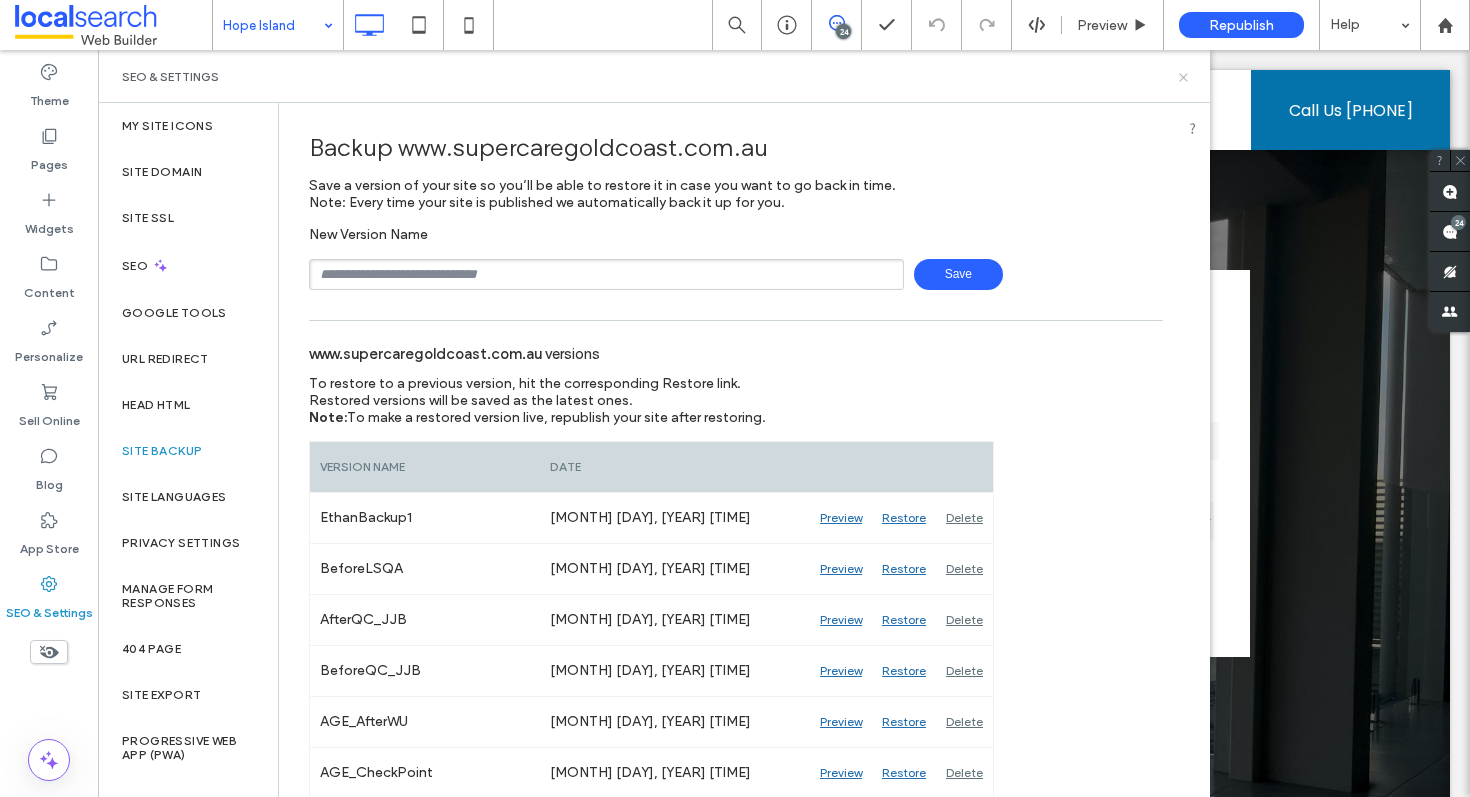 click 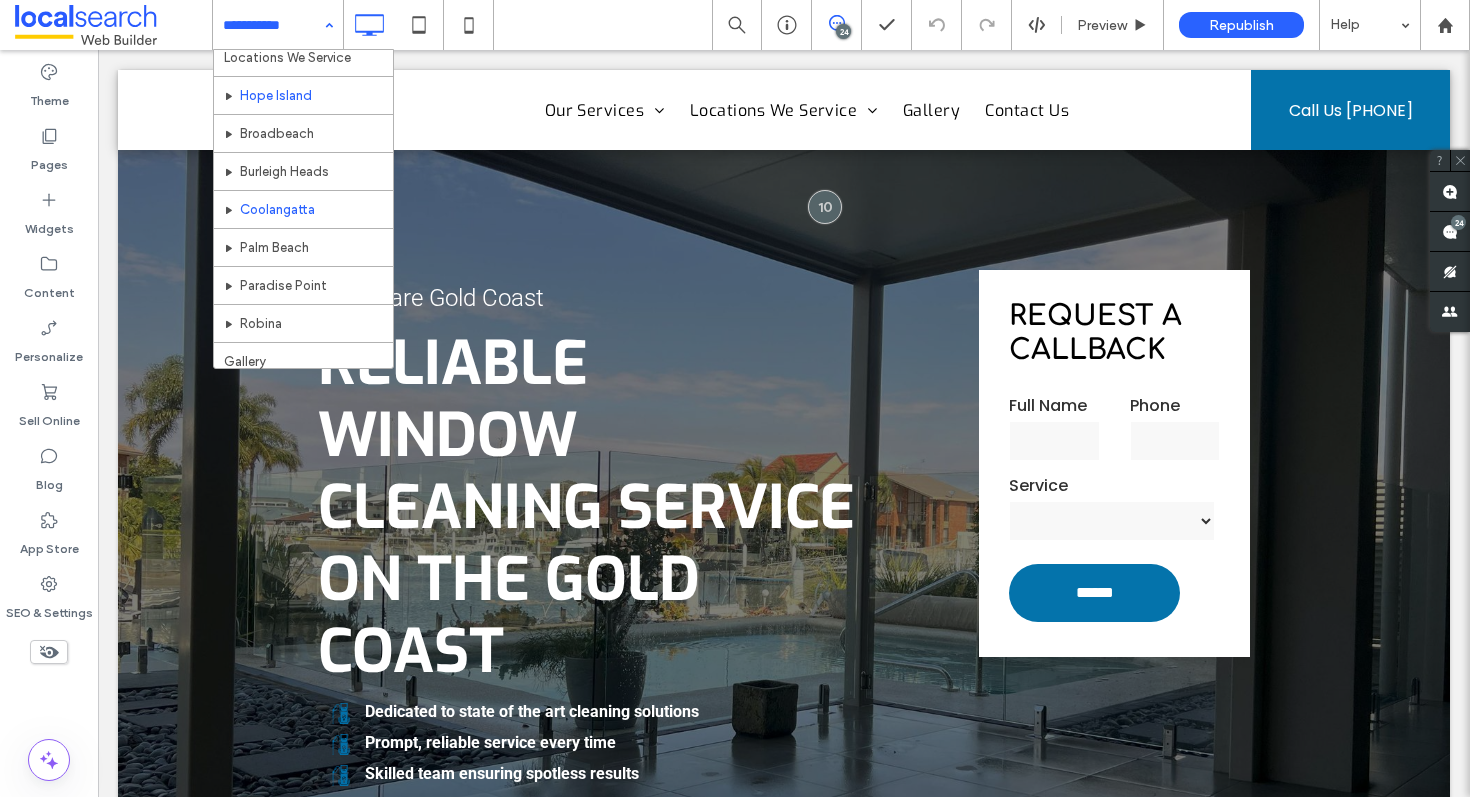 scroll, scrollTop: 273, scrollLeft: 0, axis: vertical 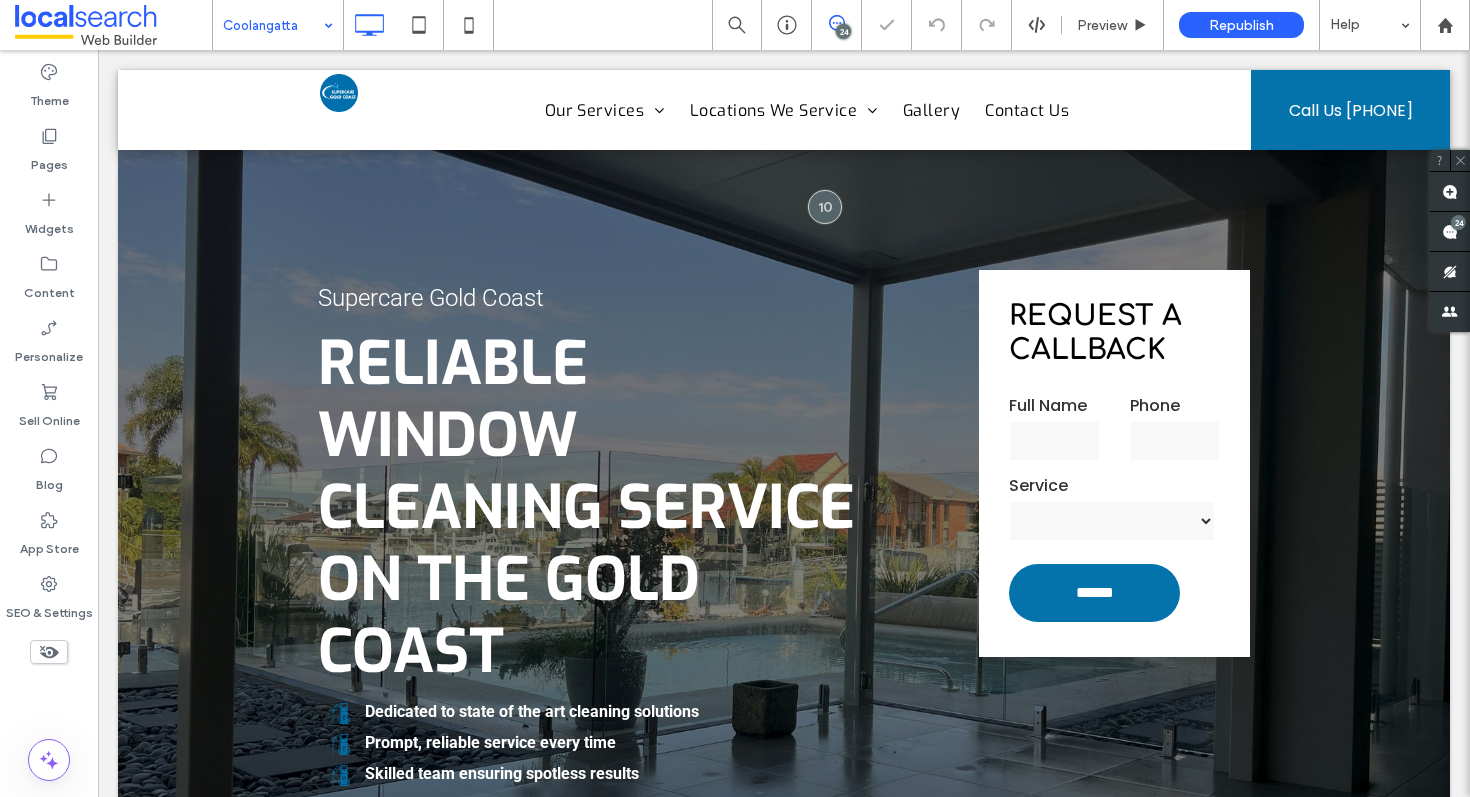 click 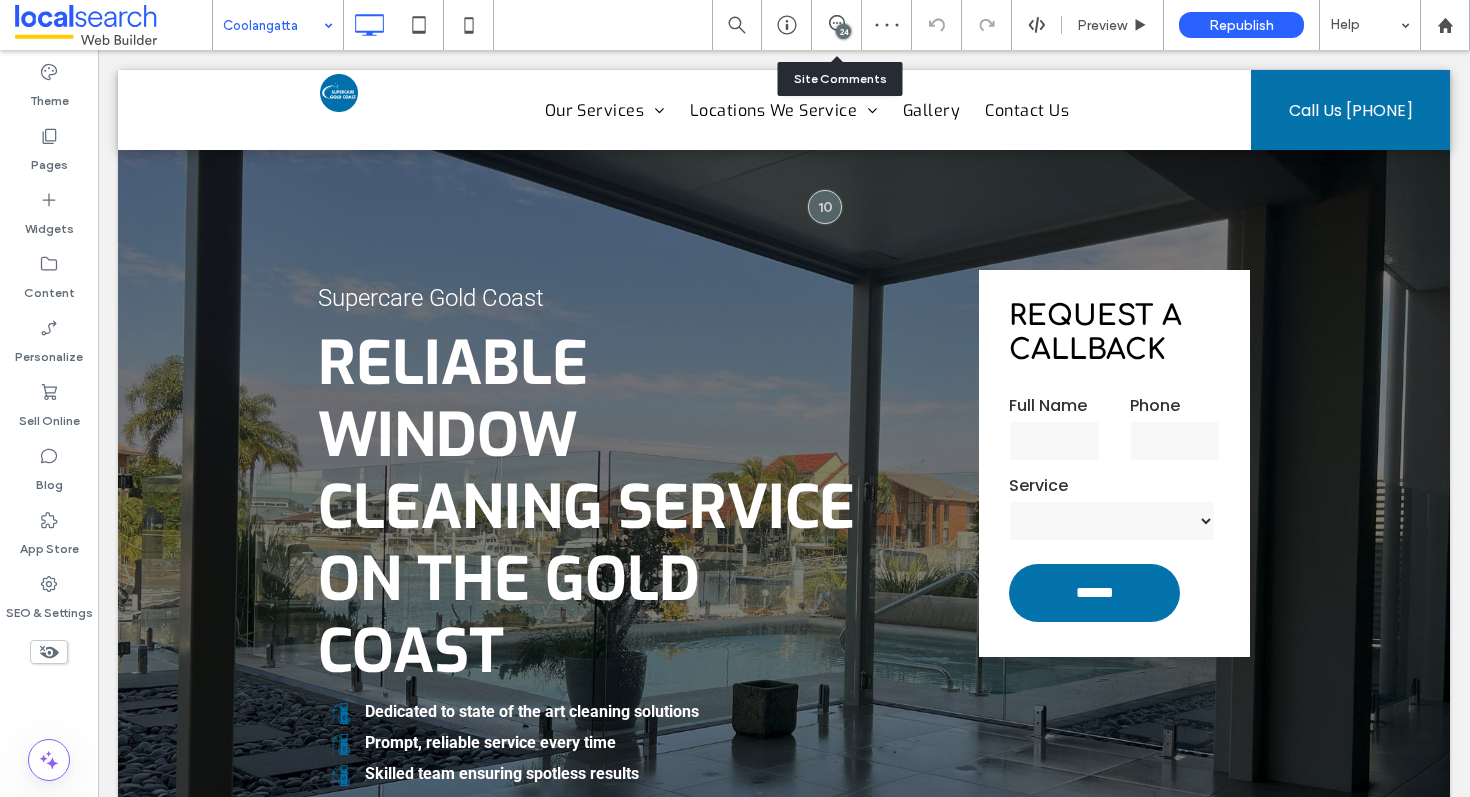 click on "24" at bounding box center [837, 25] 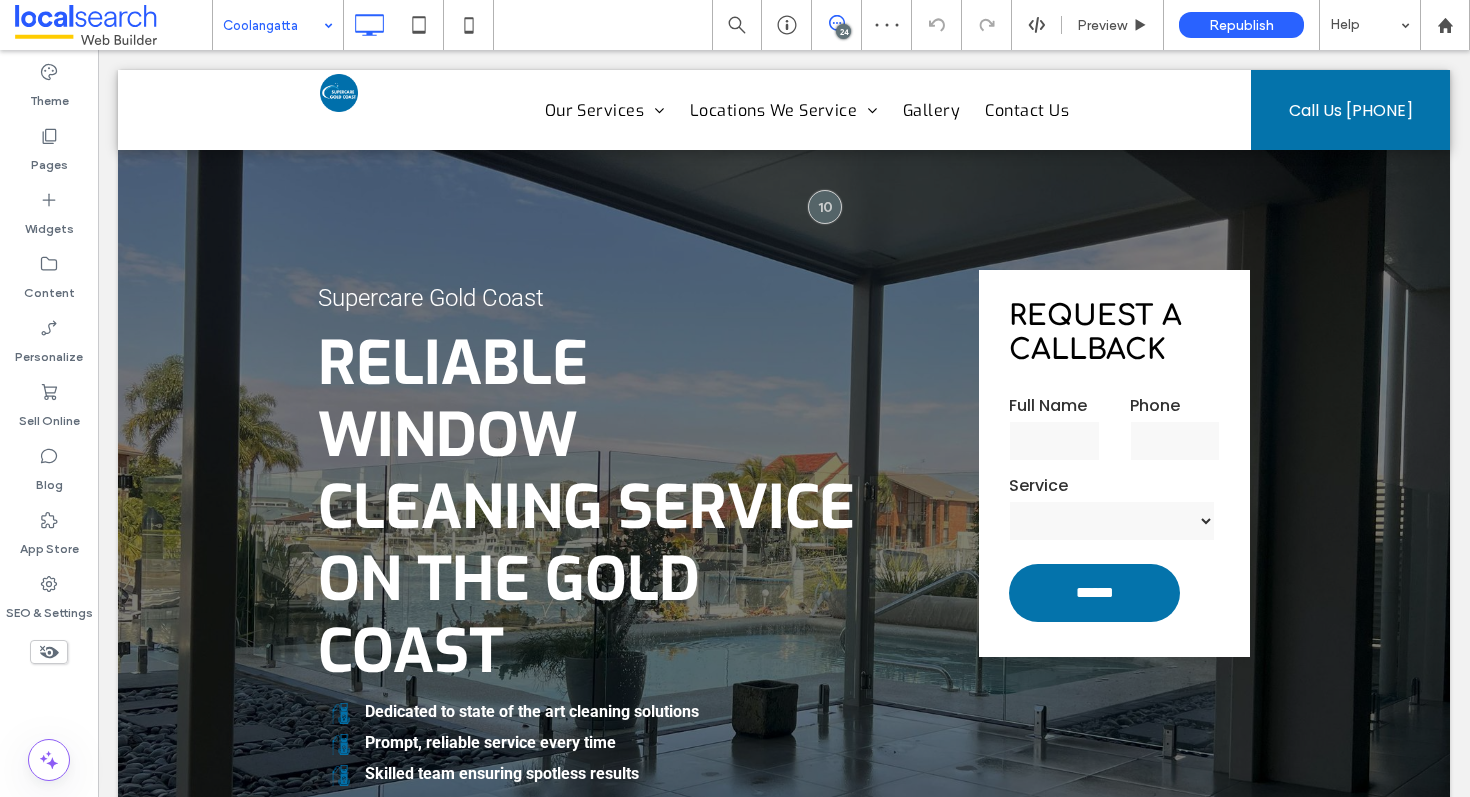 click 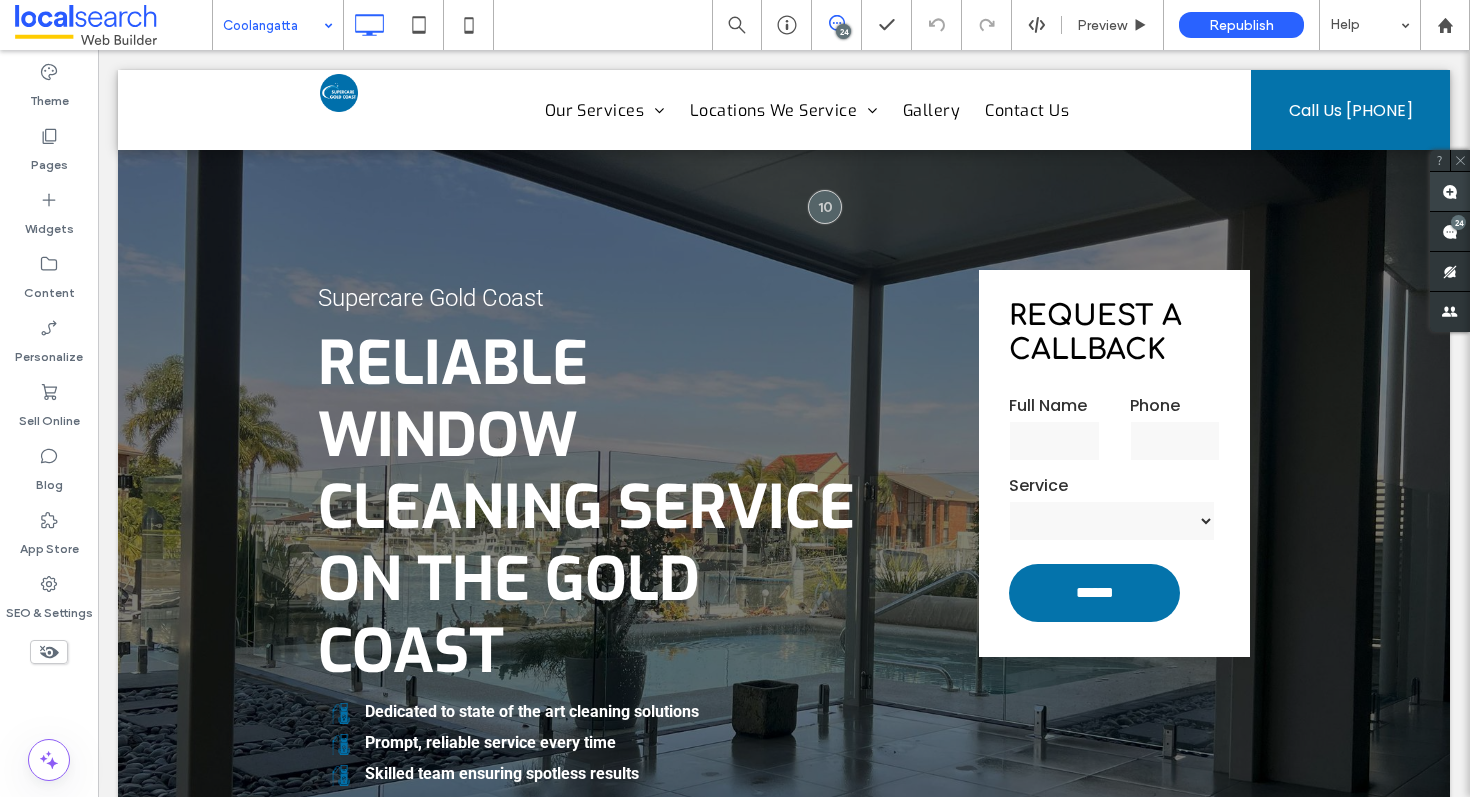click 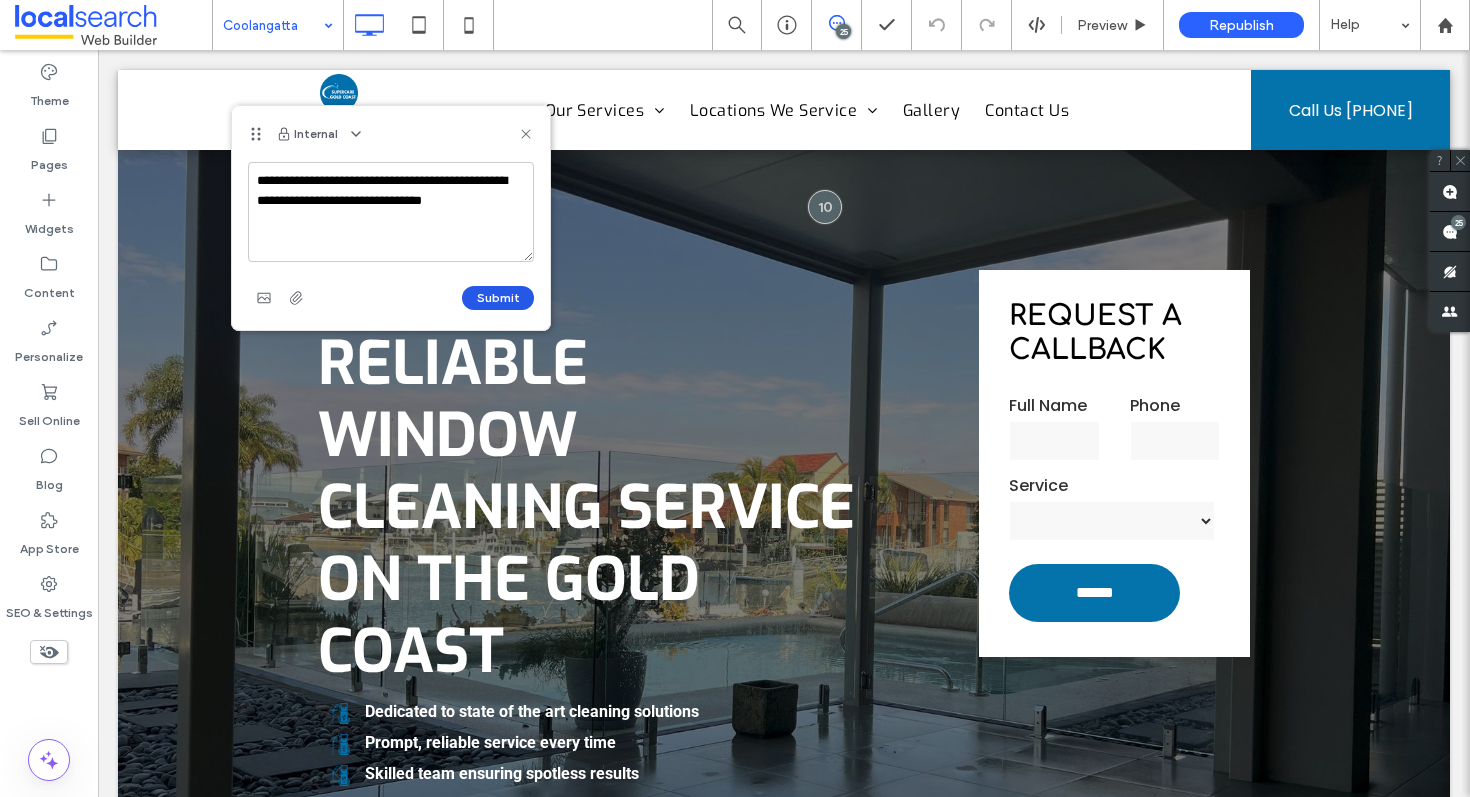 type on "**********" 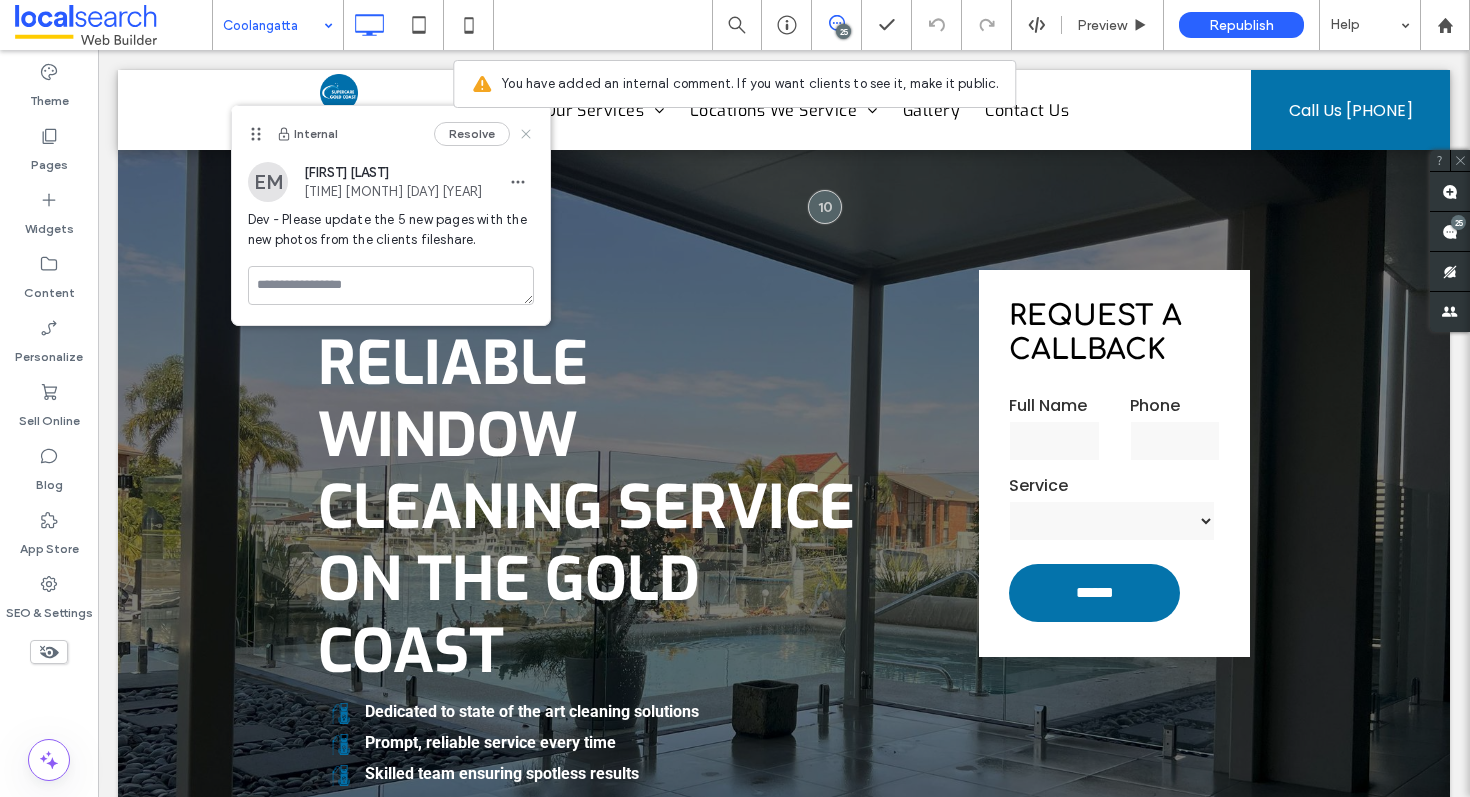 click 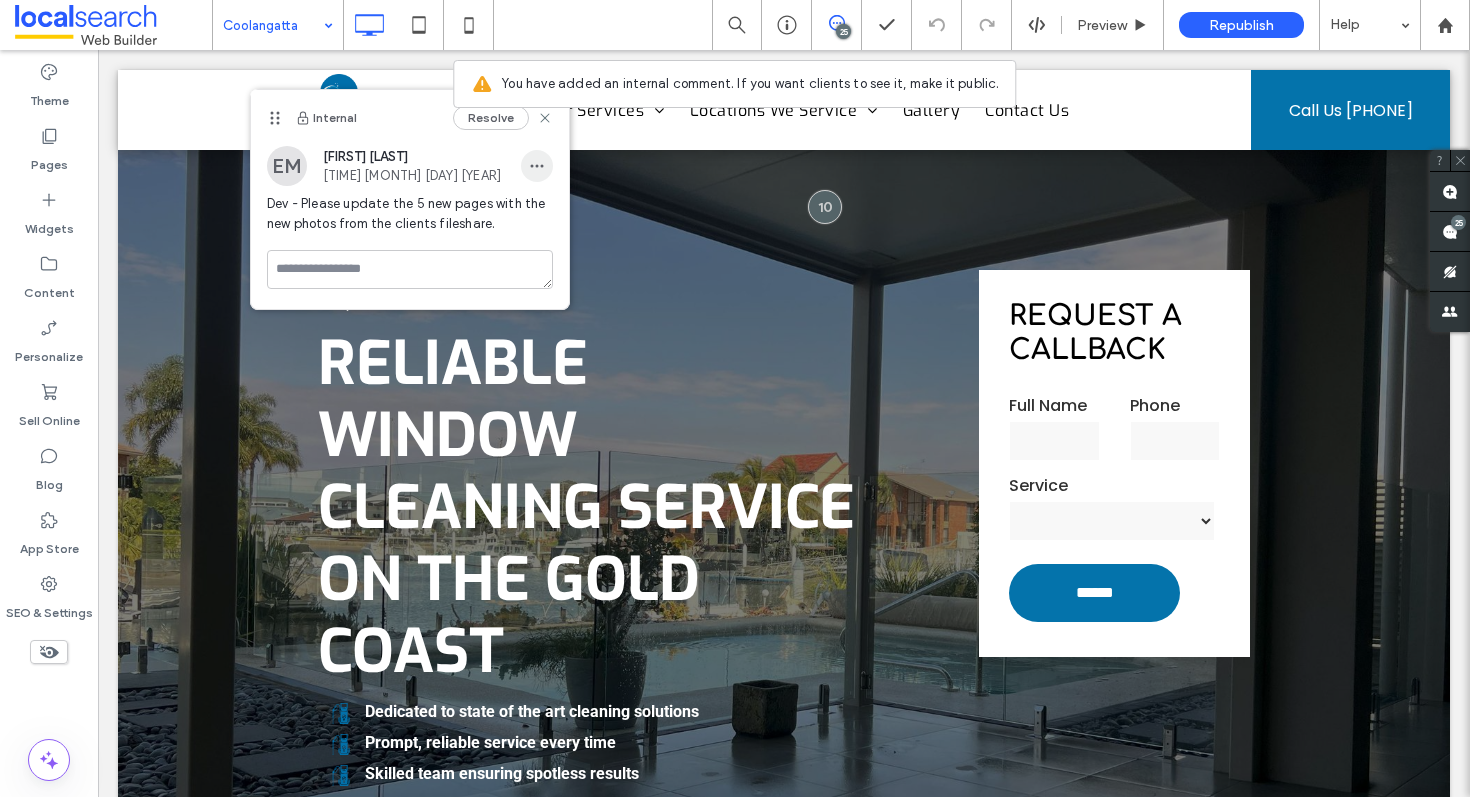 click at bounding box center (537, 166) 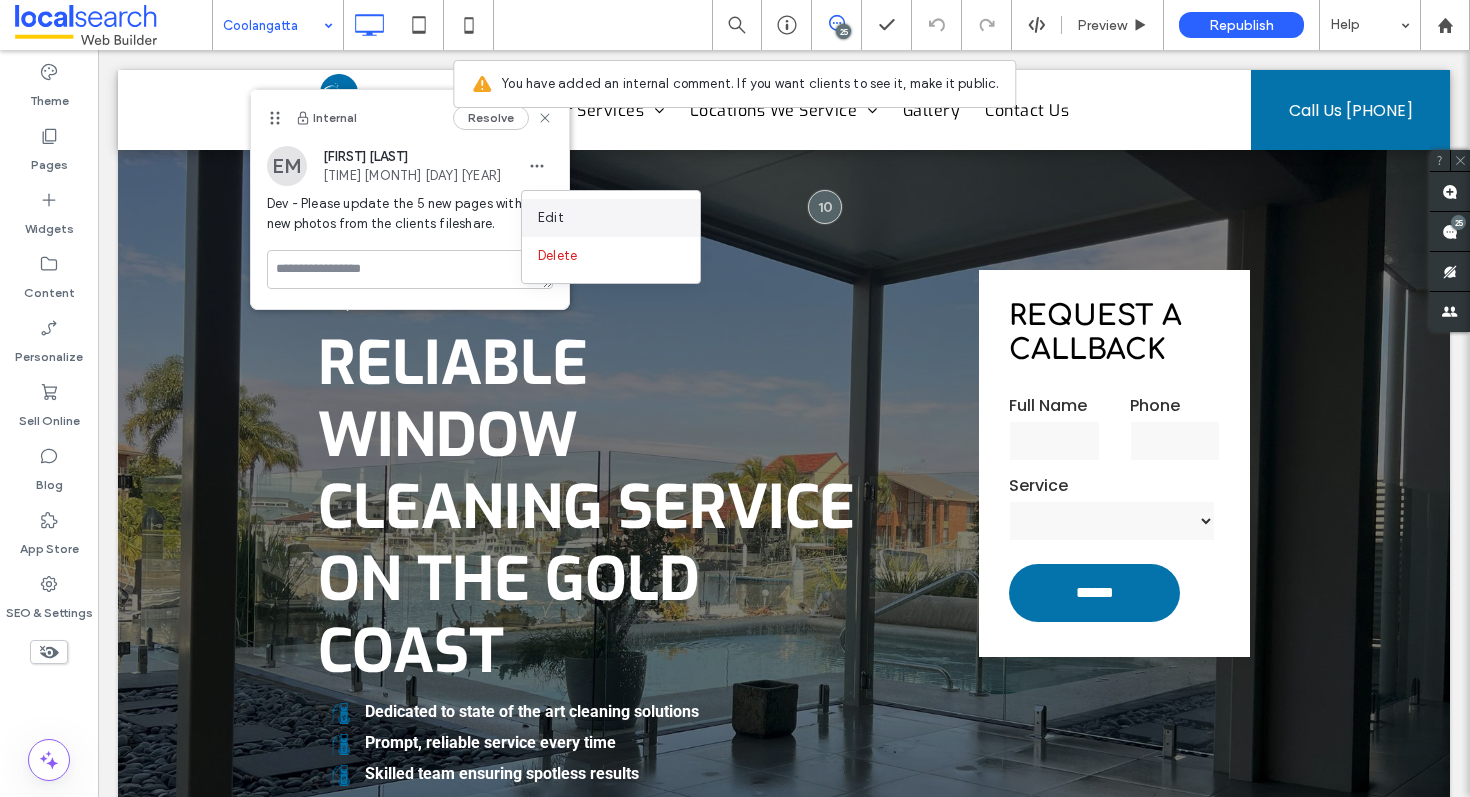 click on "Edit" at bounding box center (611, 218) 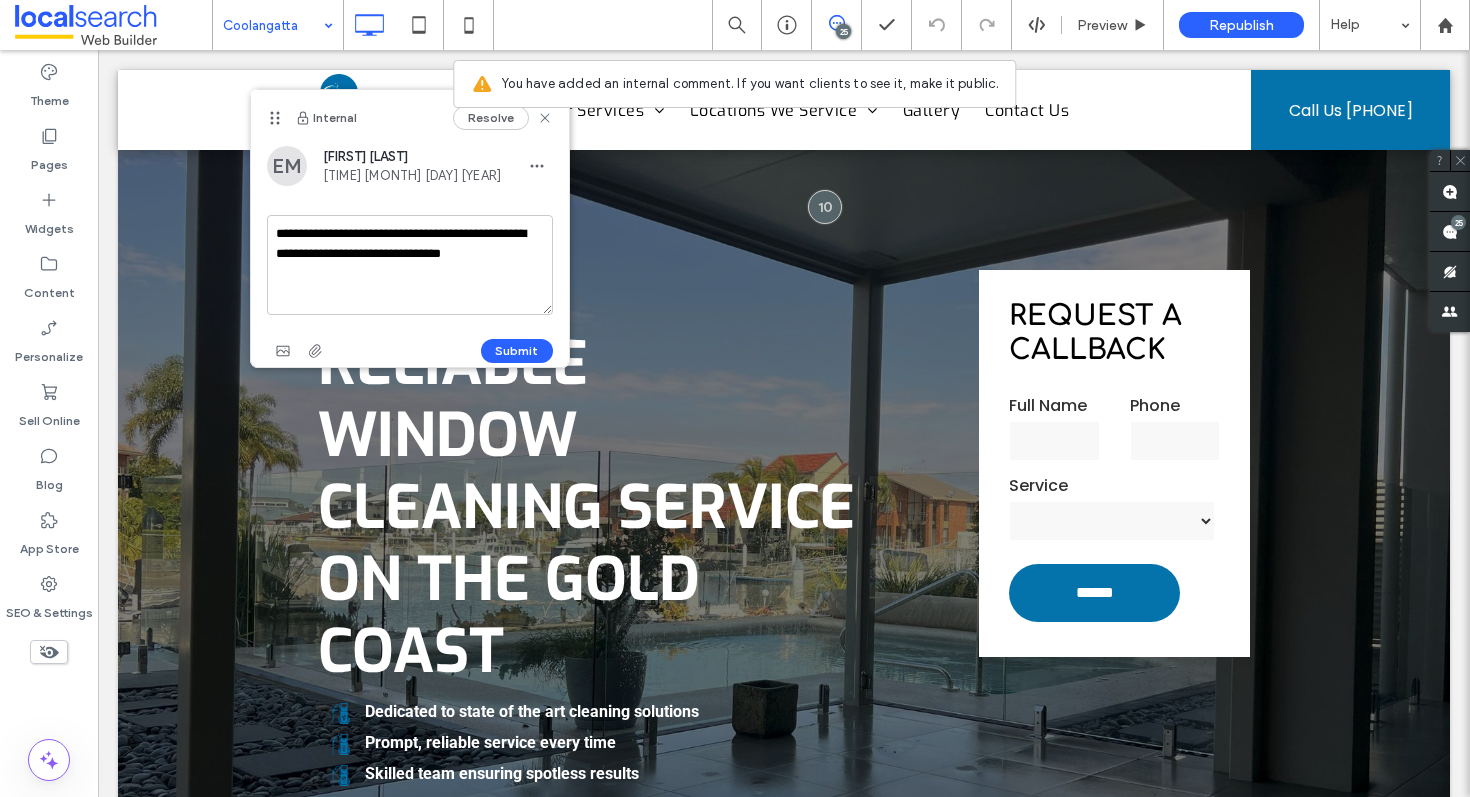 click on "**********" at bounding box center [410, 265] 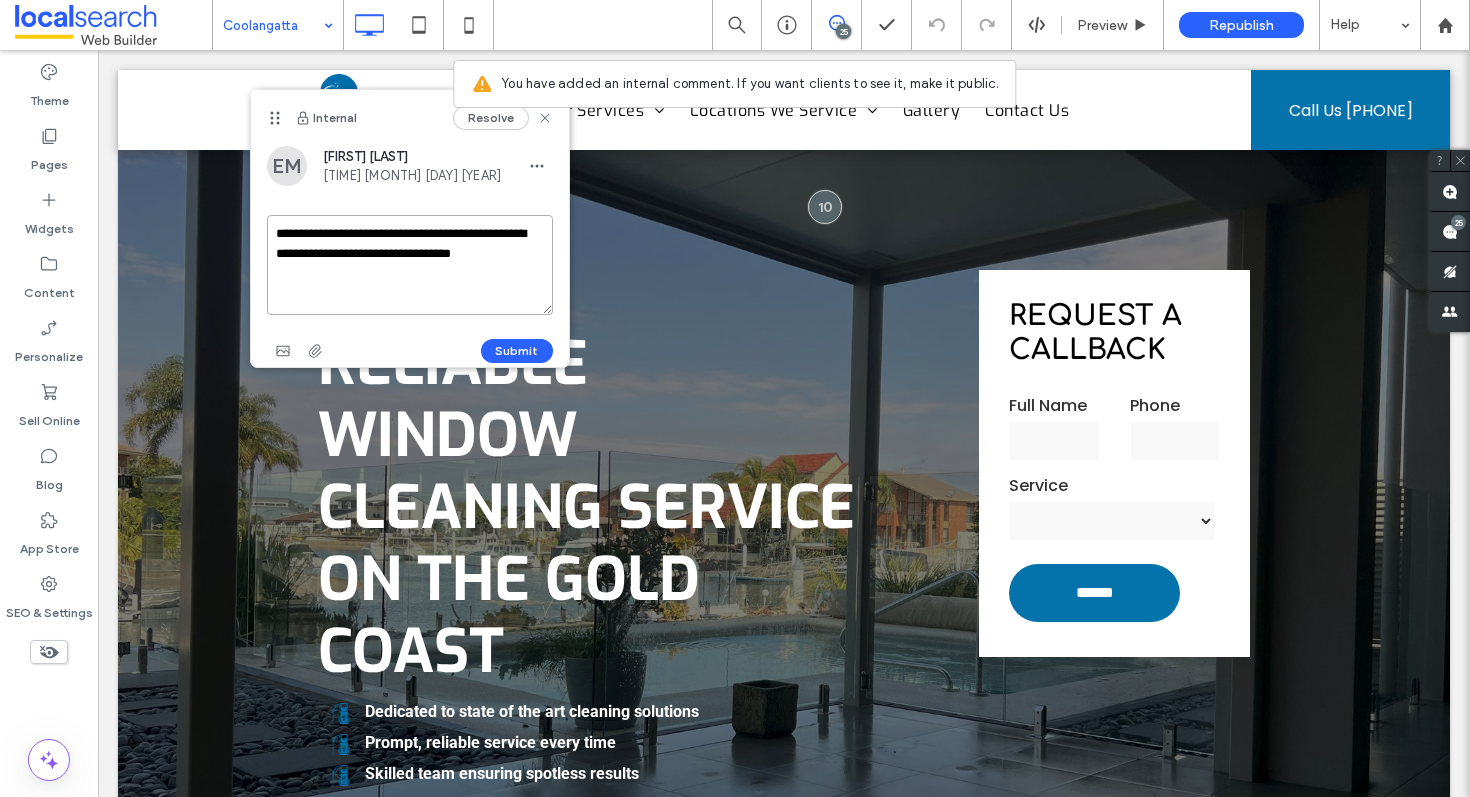 paste on "**********" 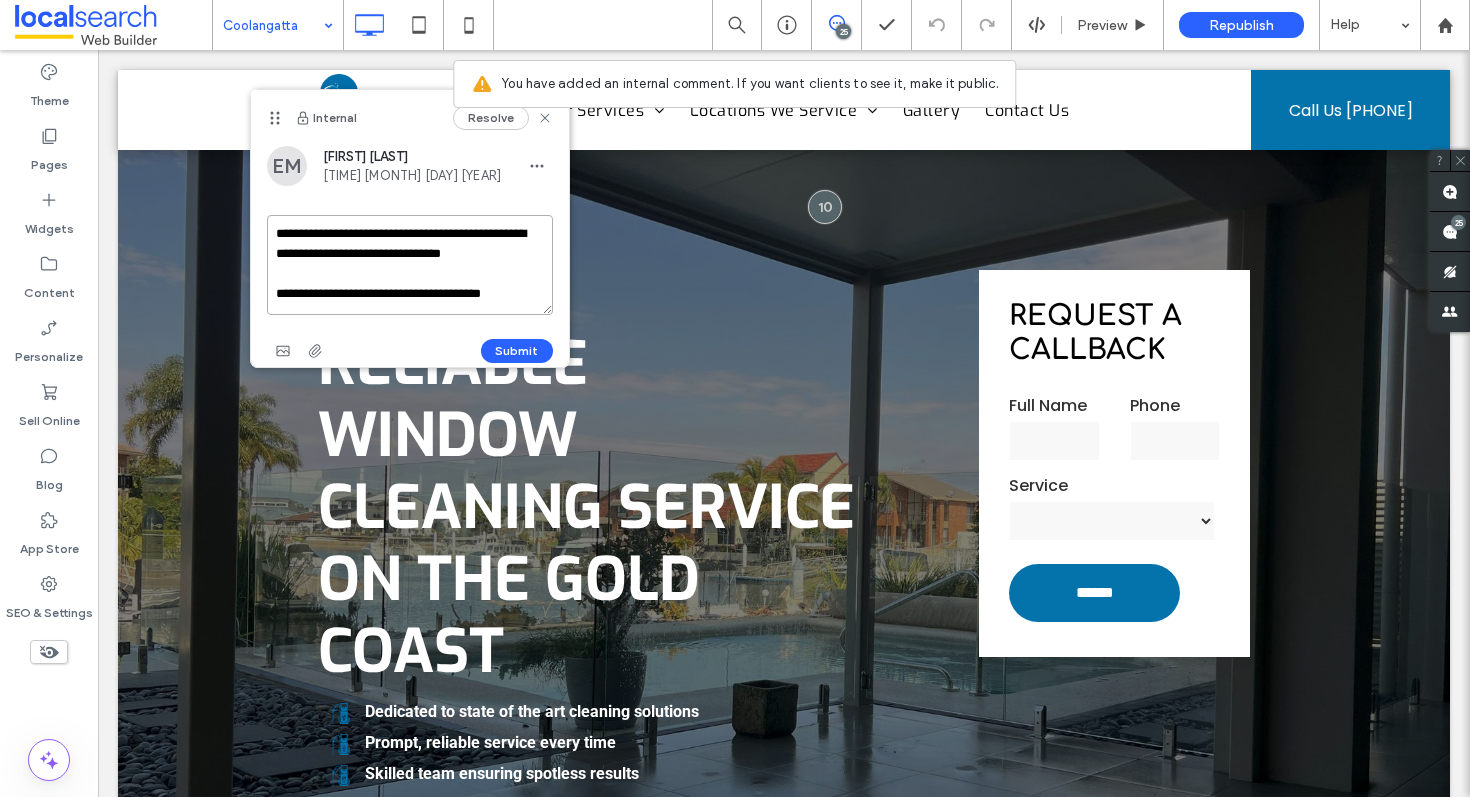 click on "**********" at bounding box center (410, 265) 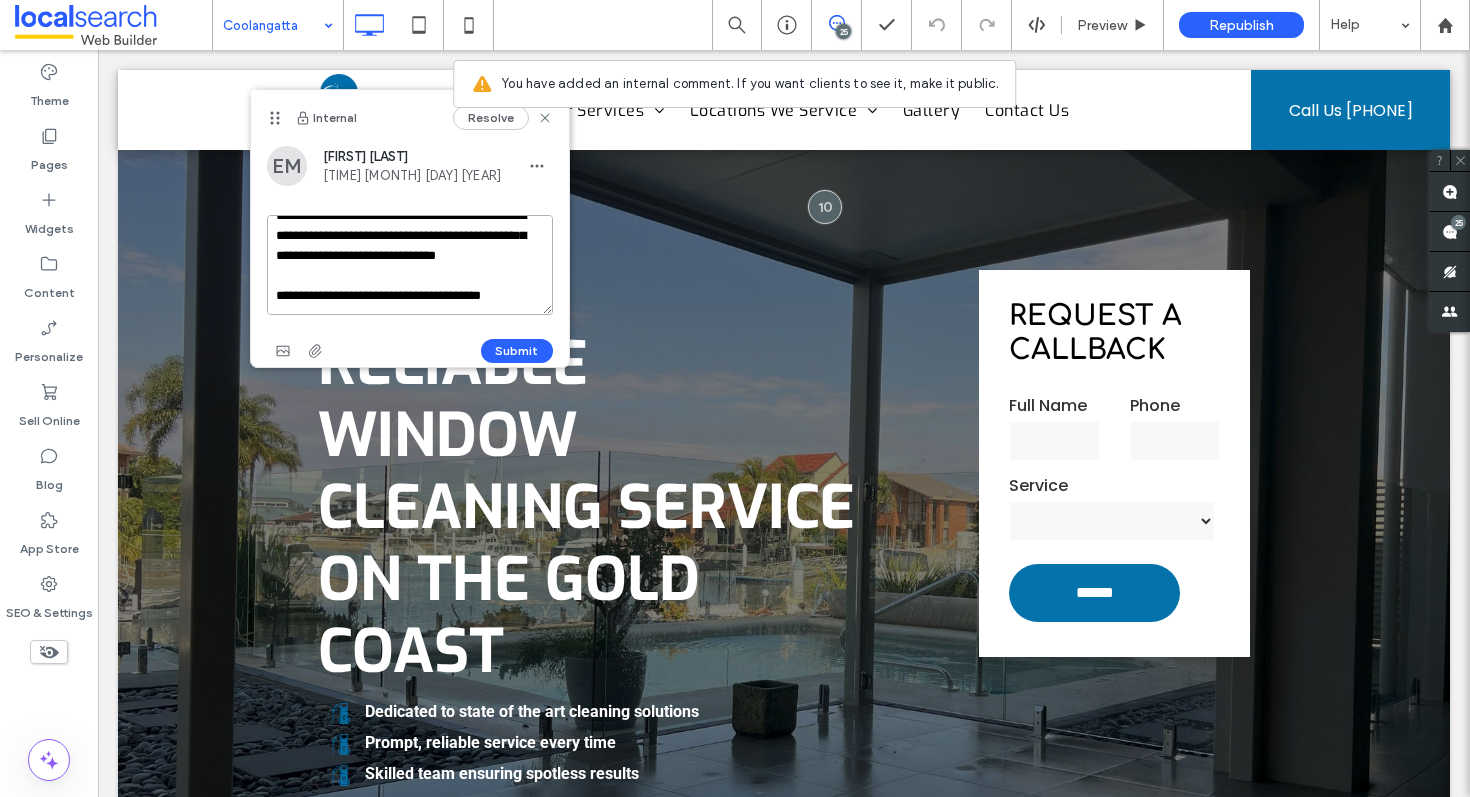 scroll, scrollTop: 58, scrollLeft: 0, axis: vertical 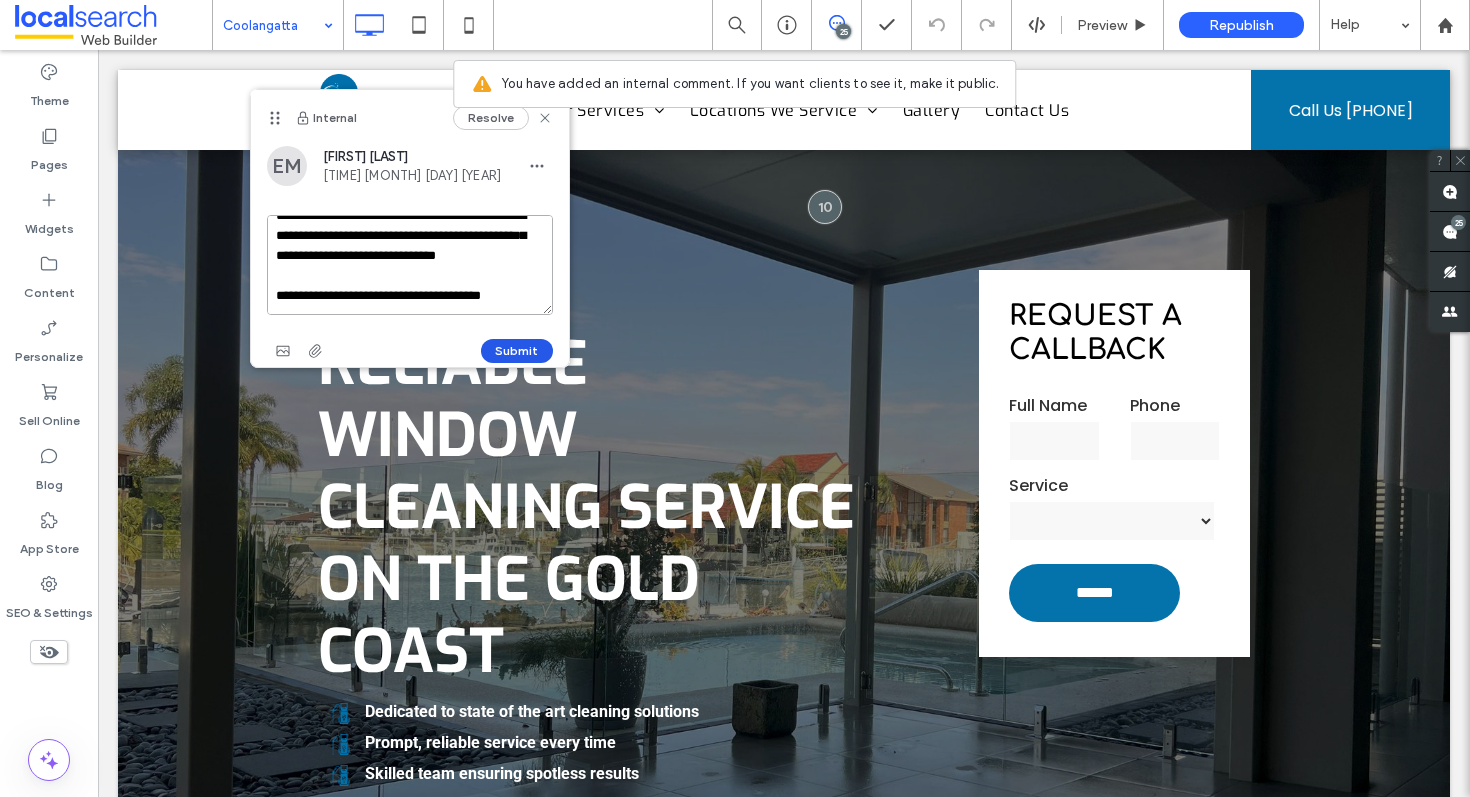 type on "**********" 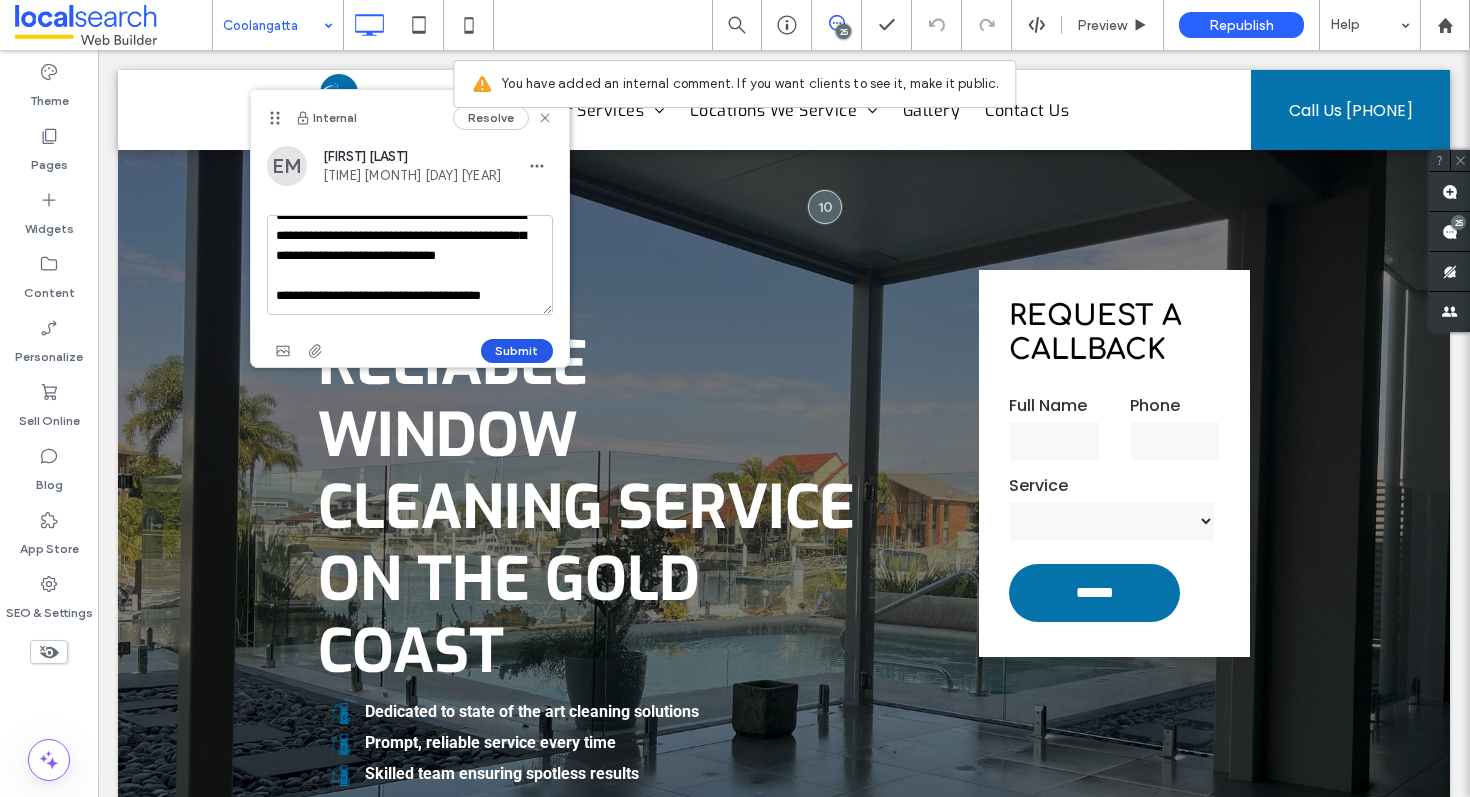 click on "Submit" at bounding box center (517, 351) 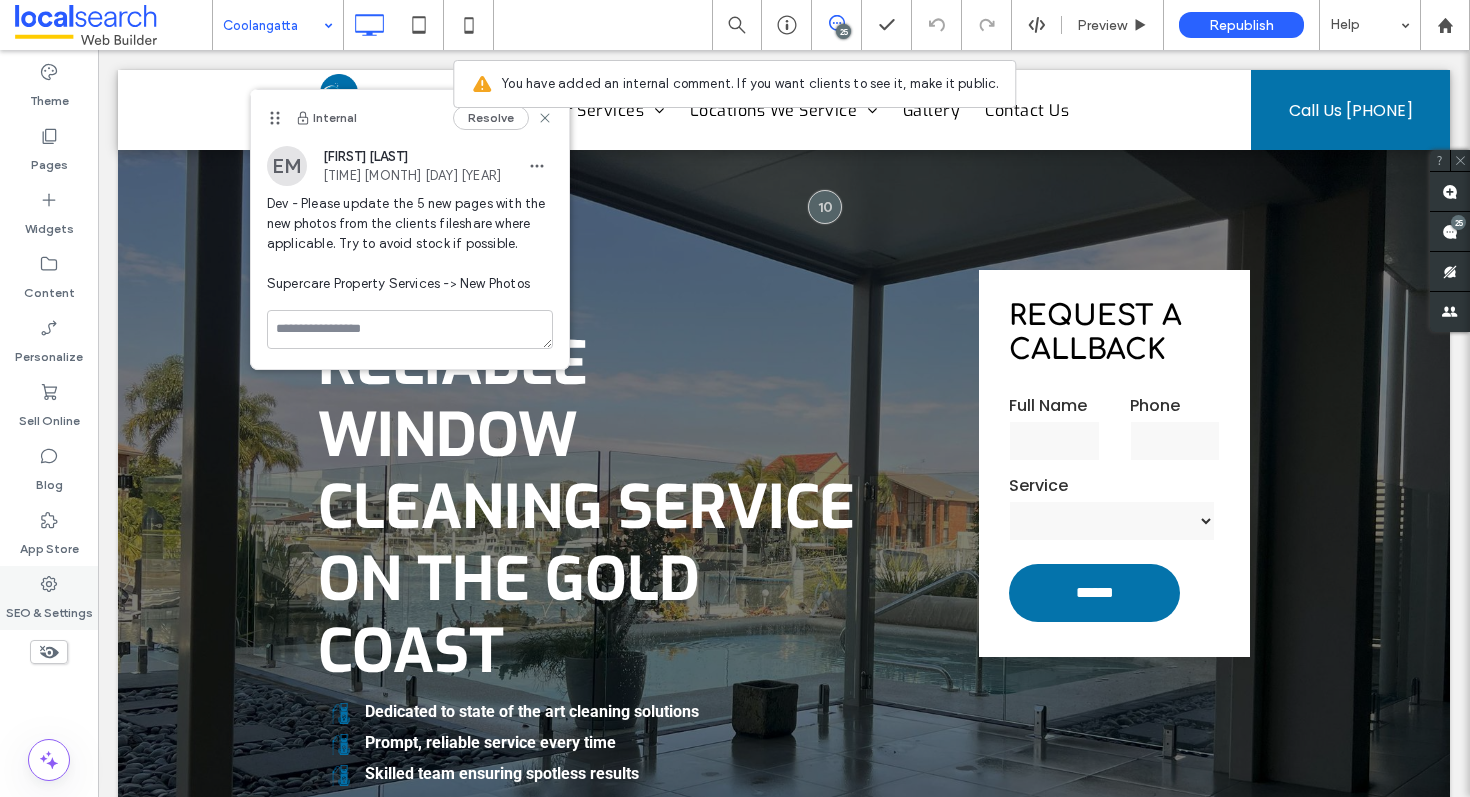 click on "SEO & Settings" at bounding box center (49, 608) 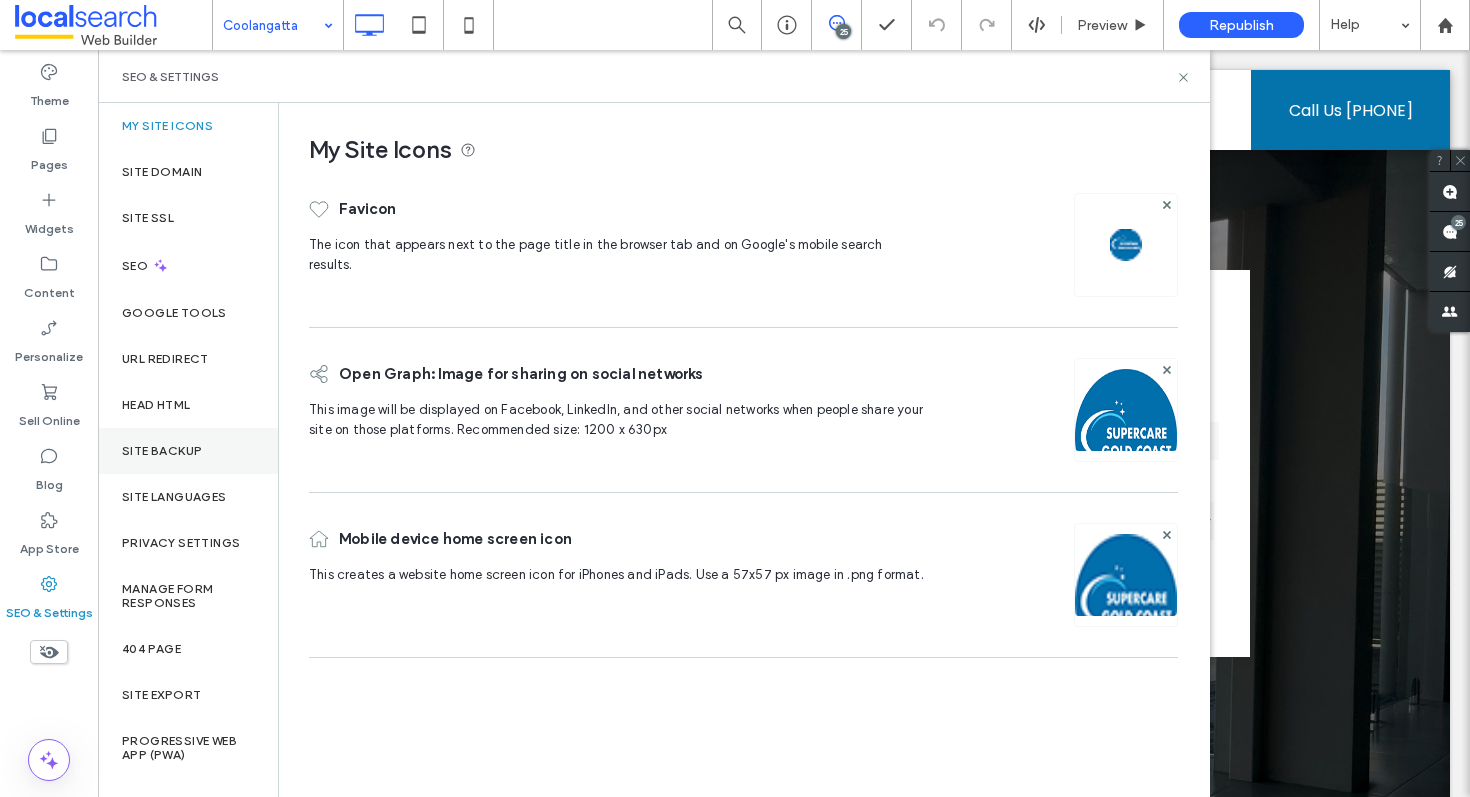 click on "Site Backup" at bounding box center [188, 451] 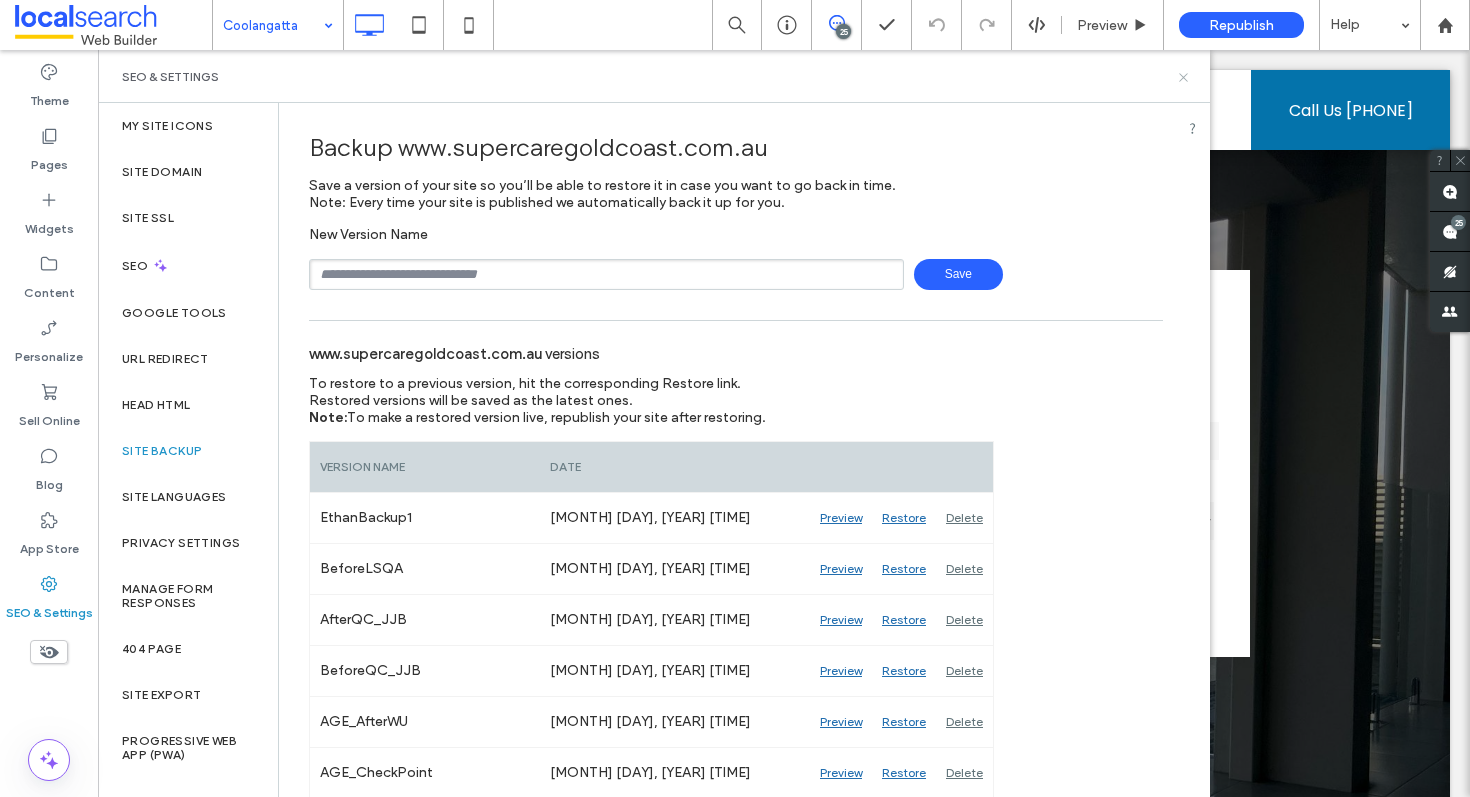 click 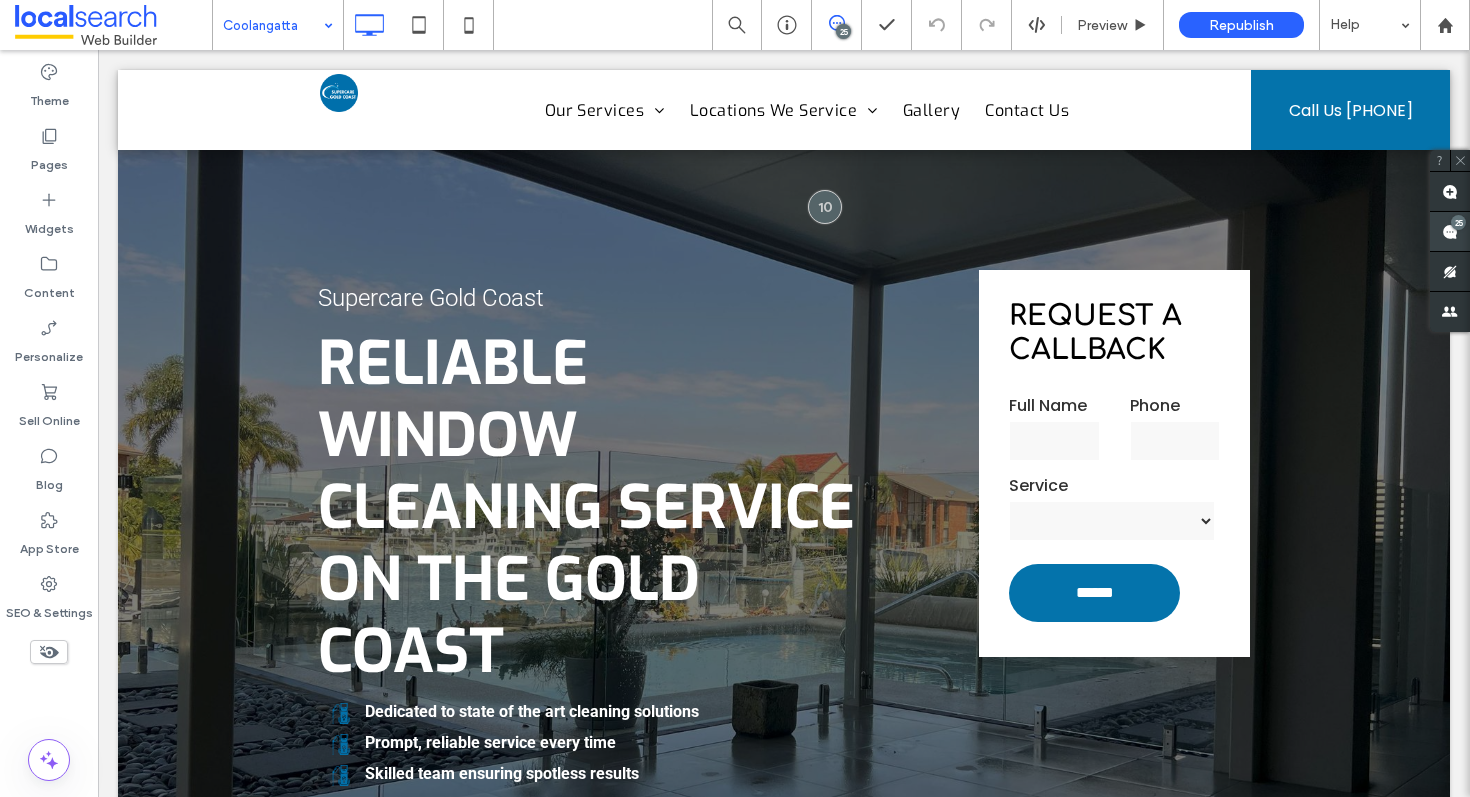 click 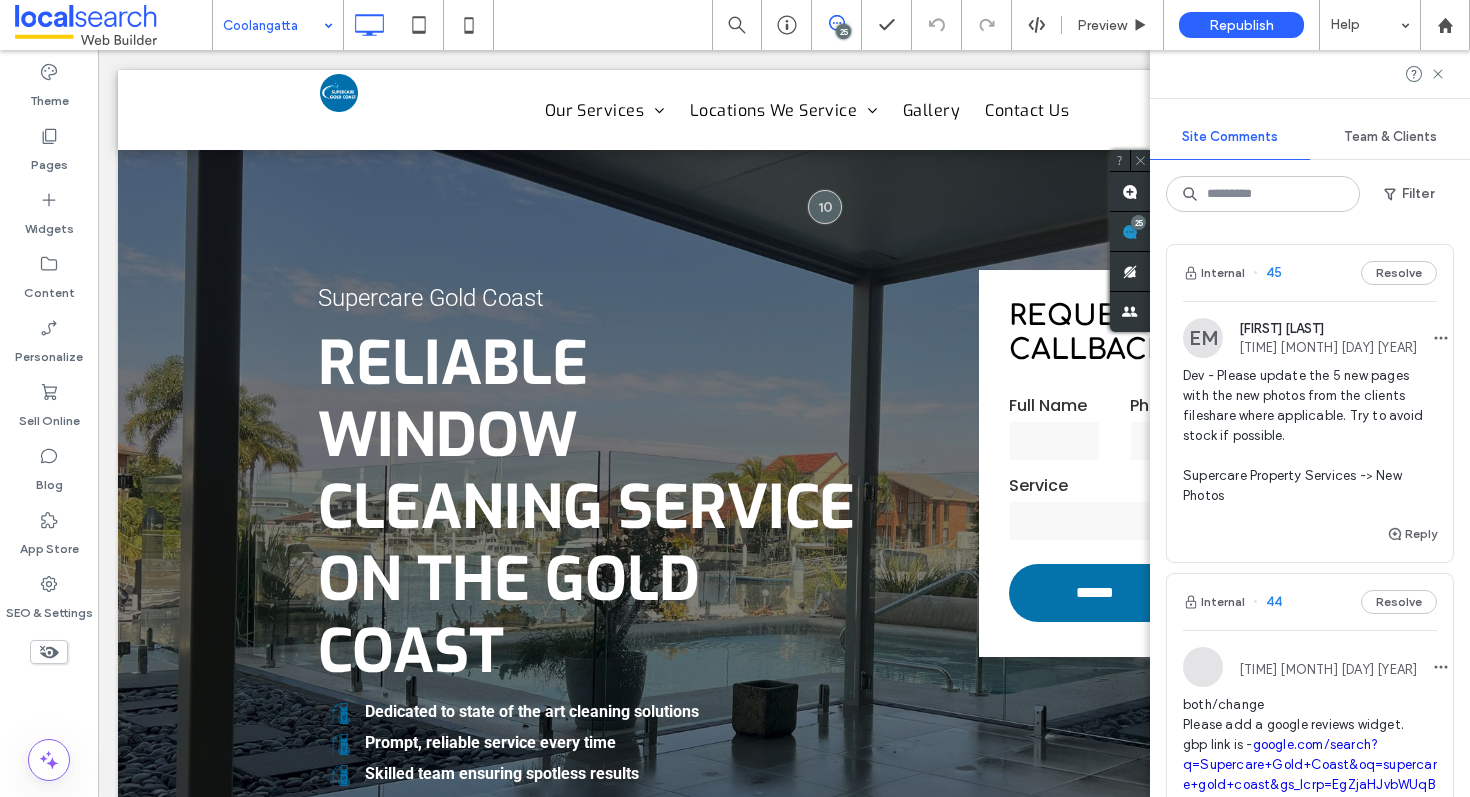 click on "Internal 45 Resolve" at bounding box center (1310, 273) 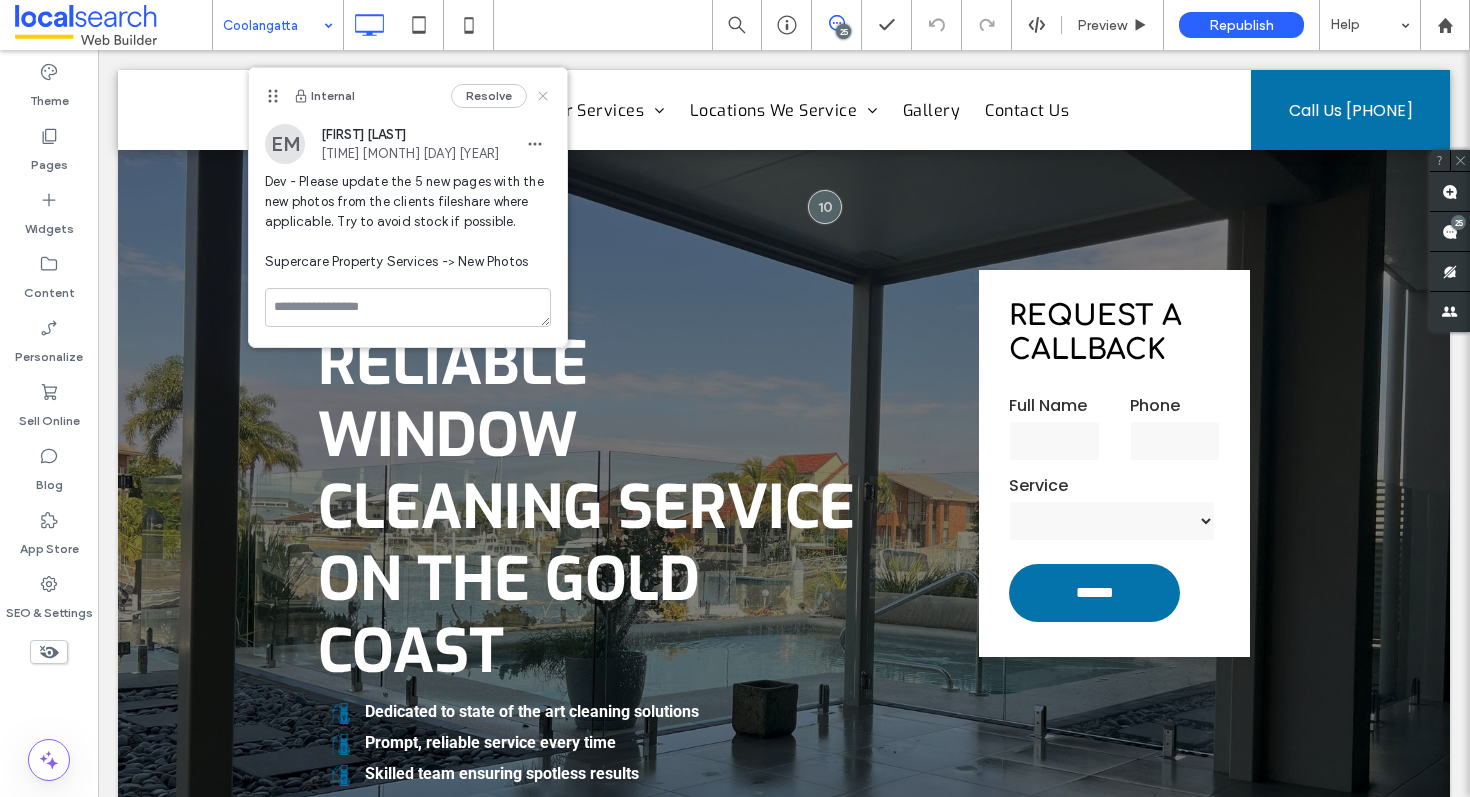 click 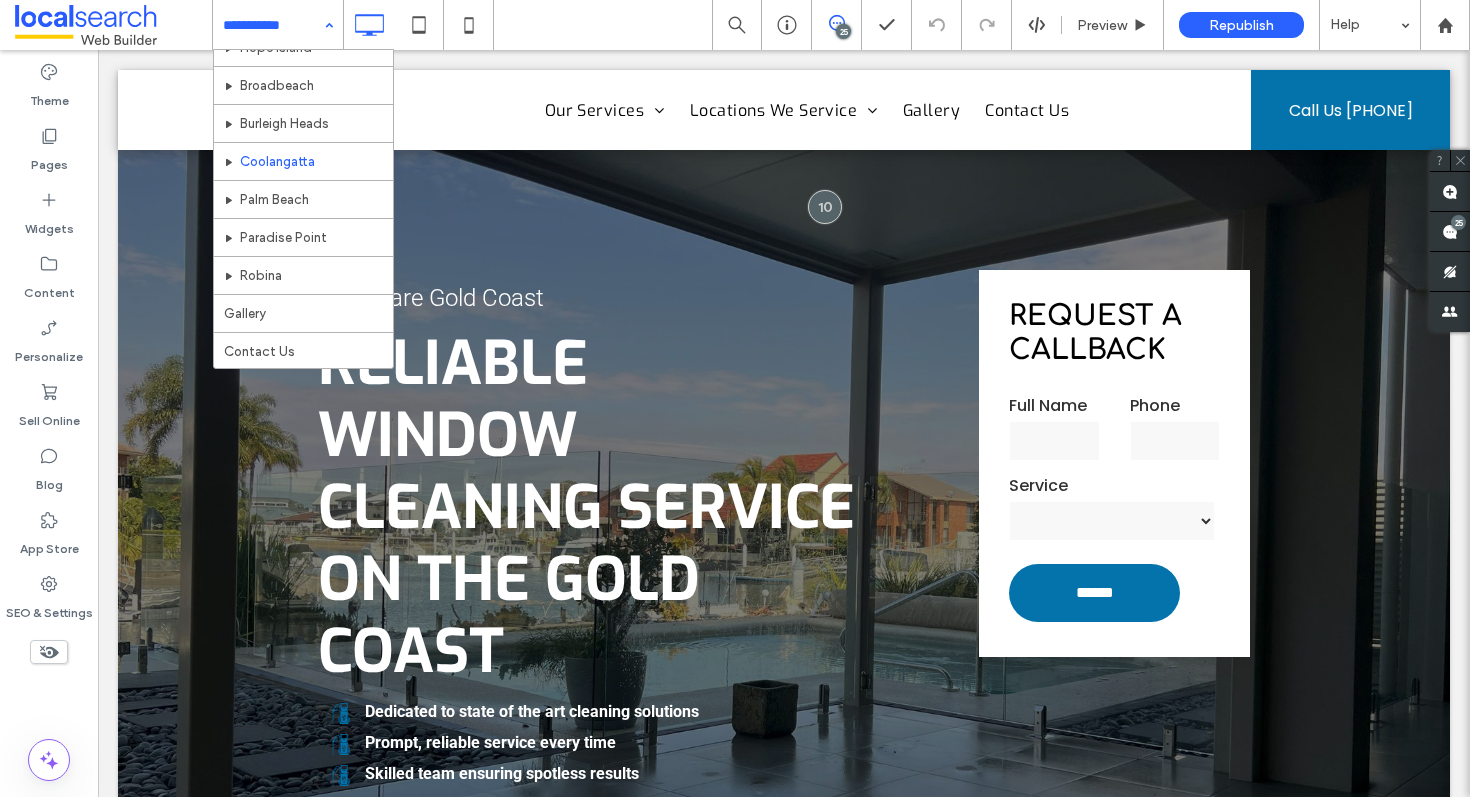 scroll, scrollTop: 301, scrollLeft: 0, axis: vertical 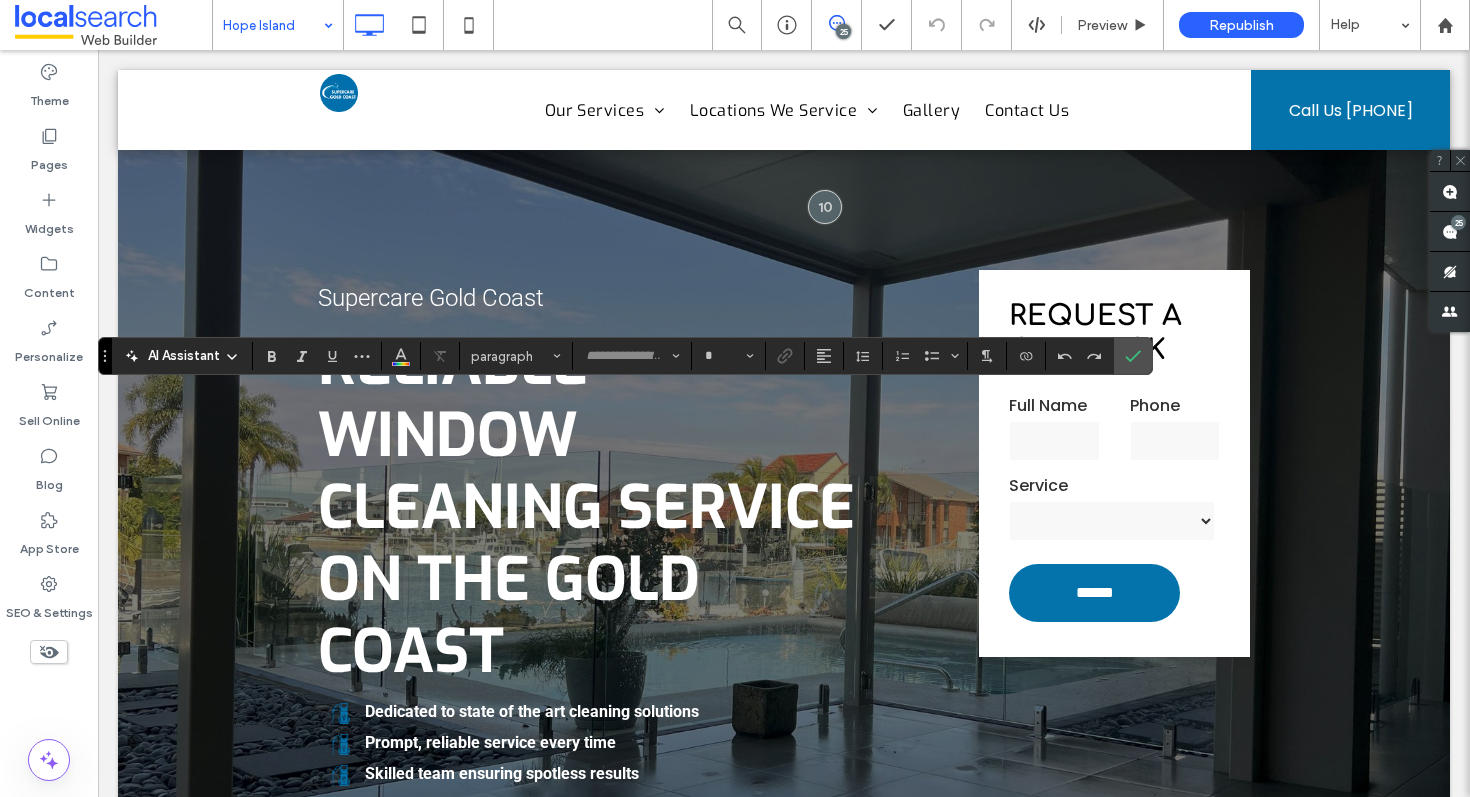 type on "*********" 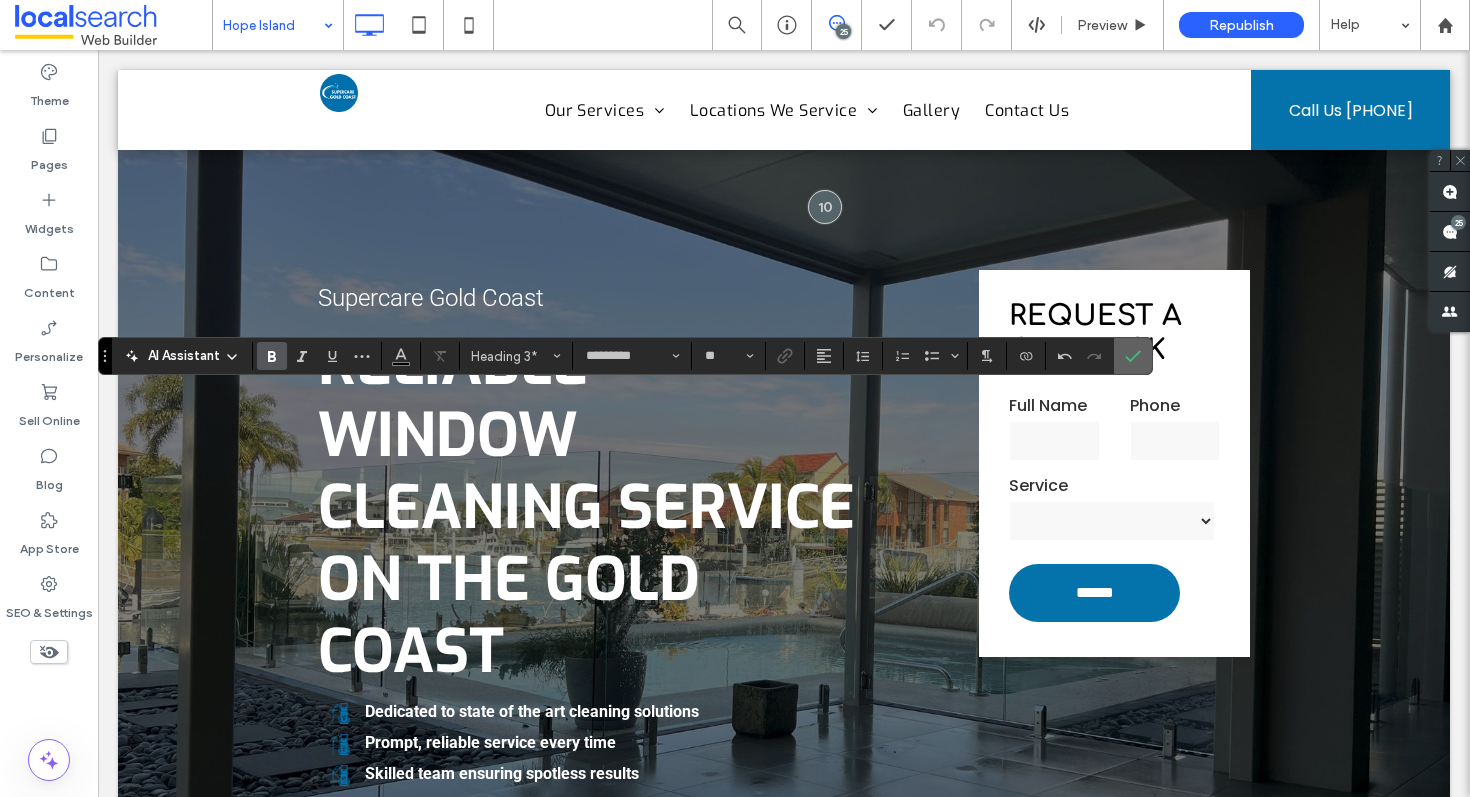 click 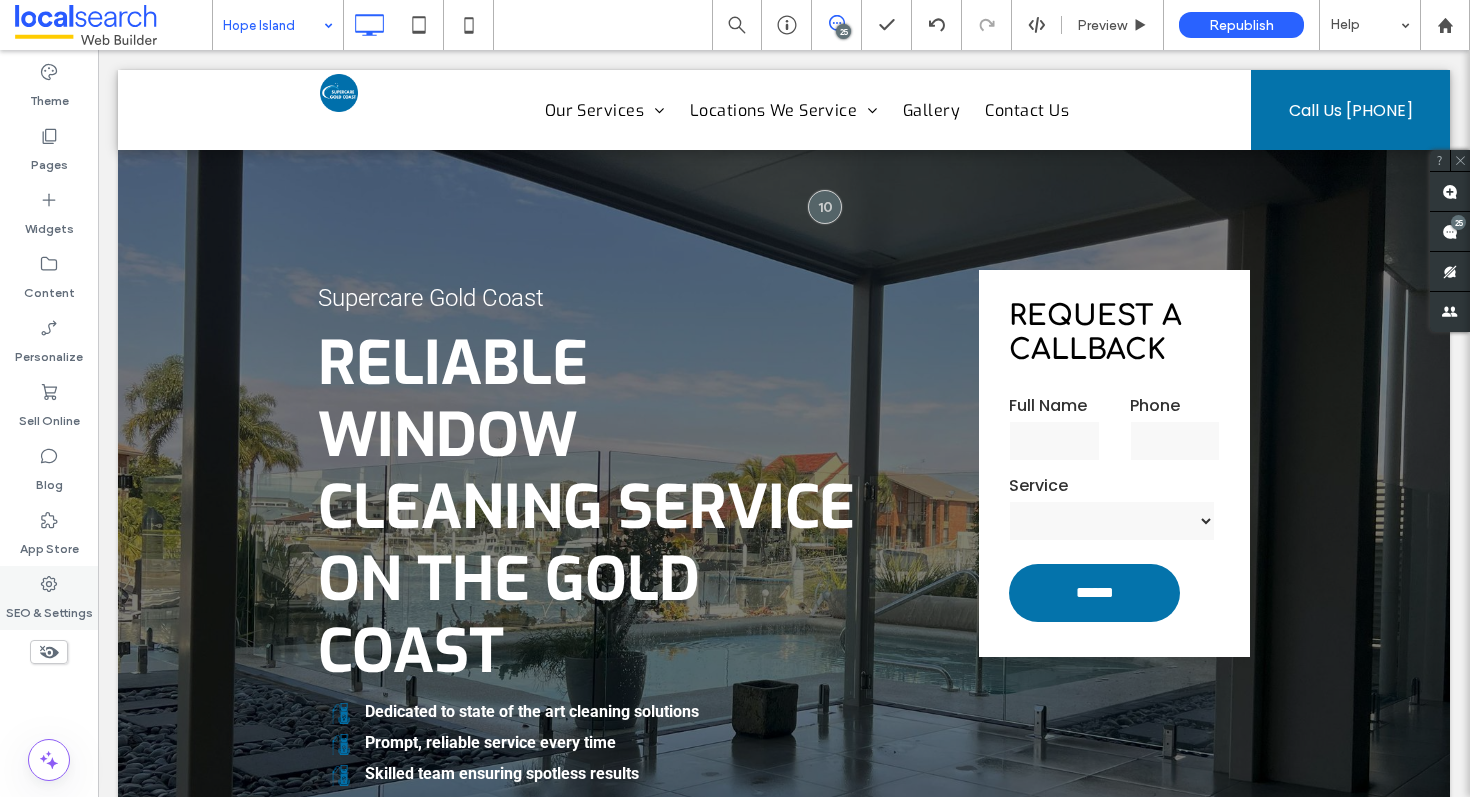 click on "SEO & Settings" at bounding box center (49, 608) 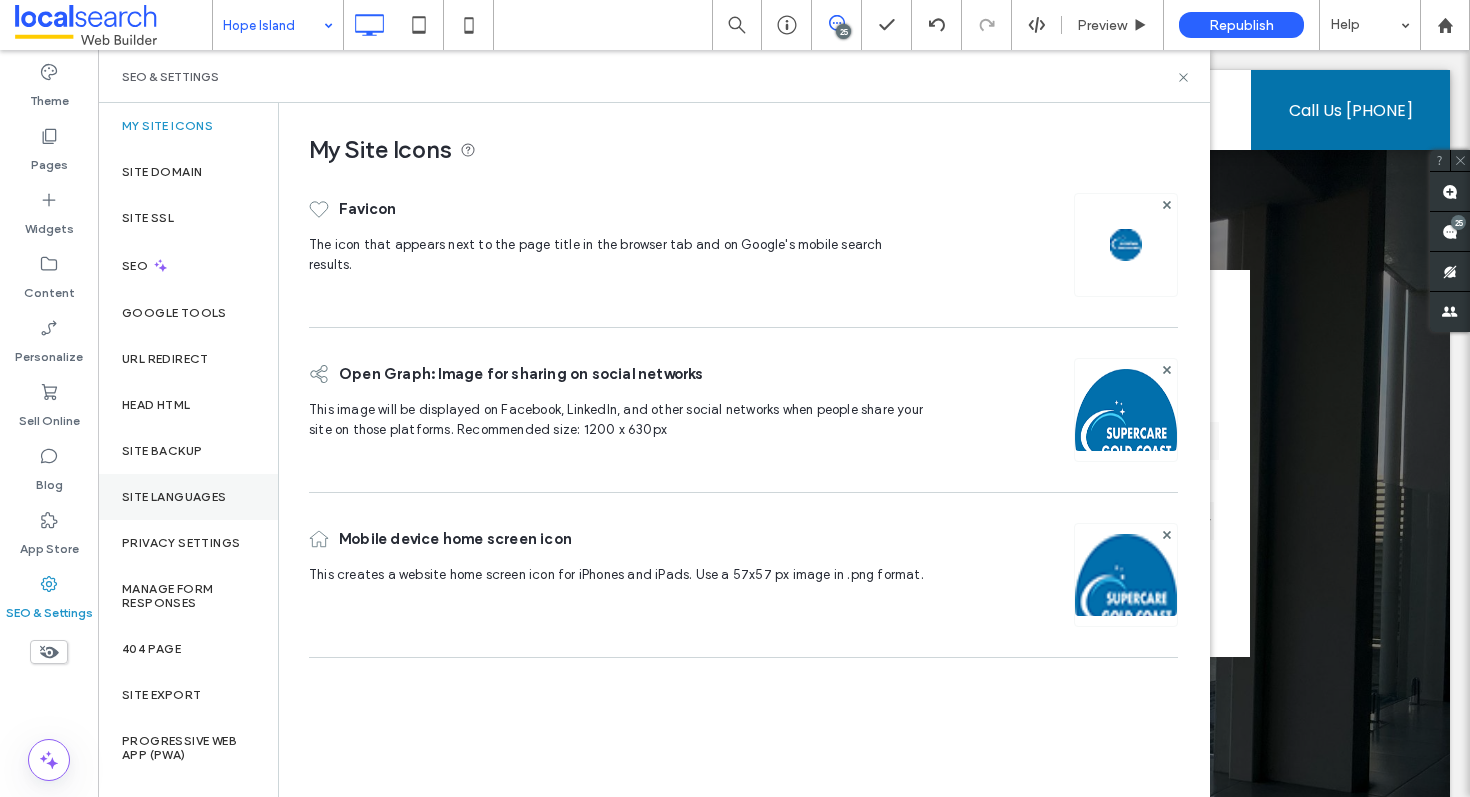 click on "Site Languages" at bounding box center [188, 497] 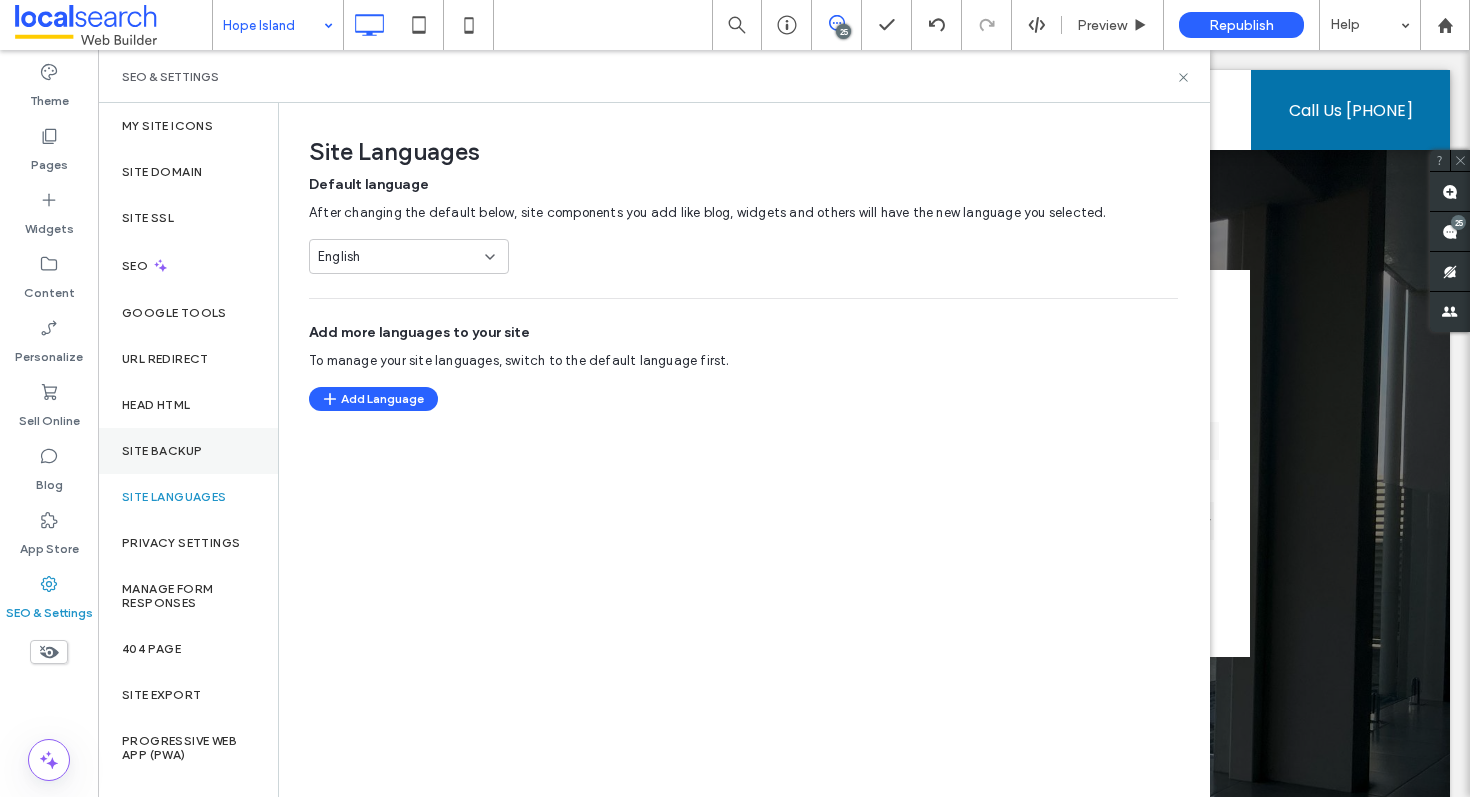 click on "Site Backup" at bounding box center (162, 451) 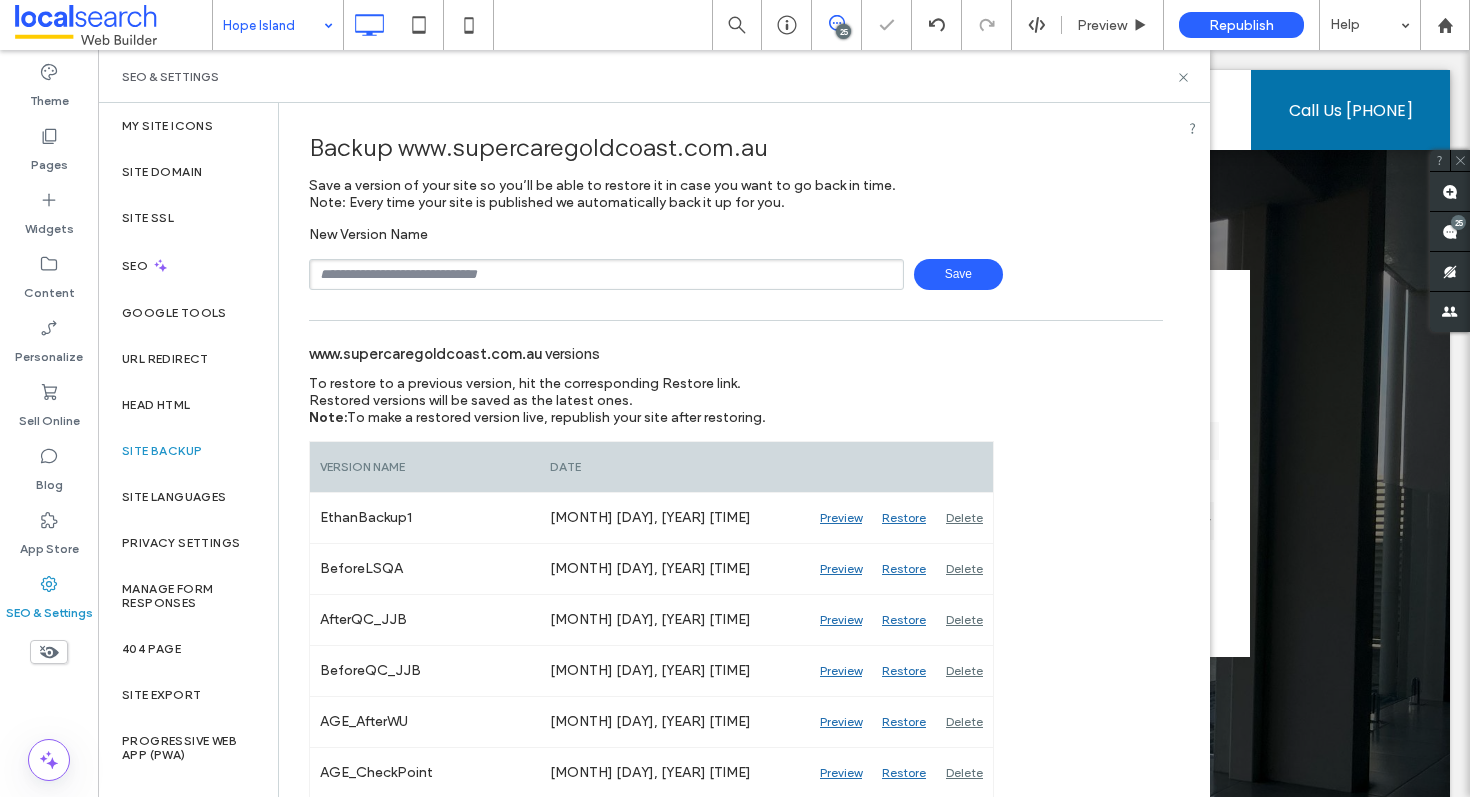 click at bounding box center (606, 274) 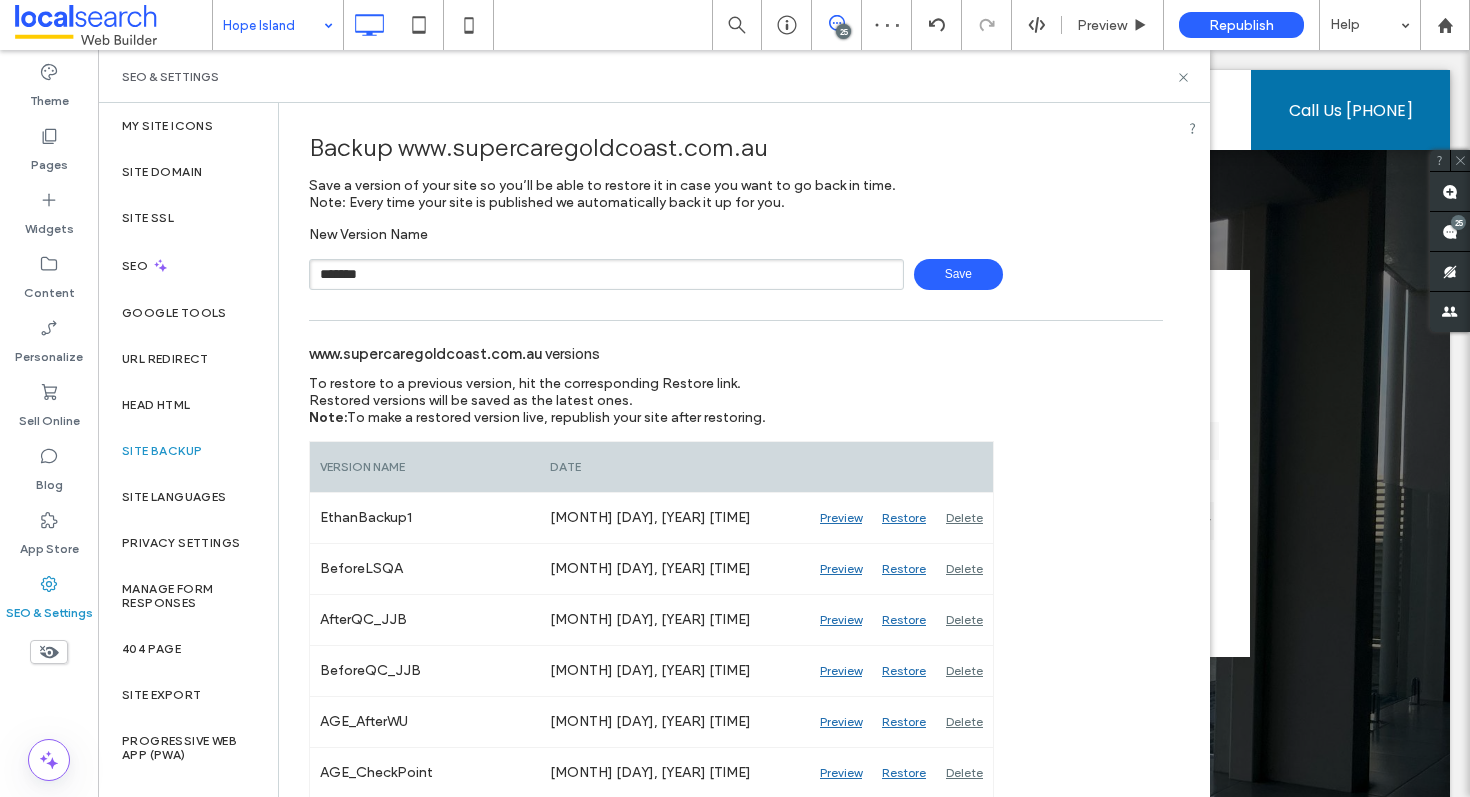 type on "*******" 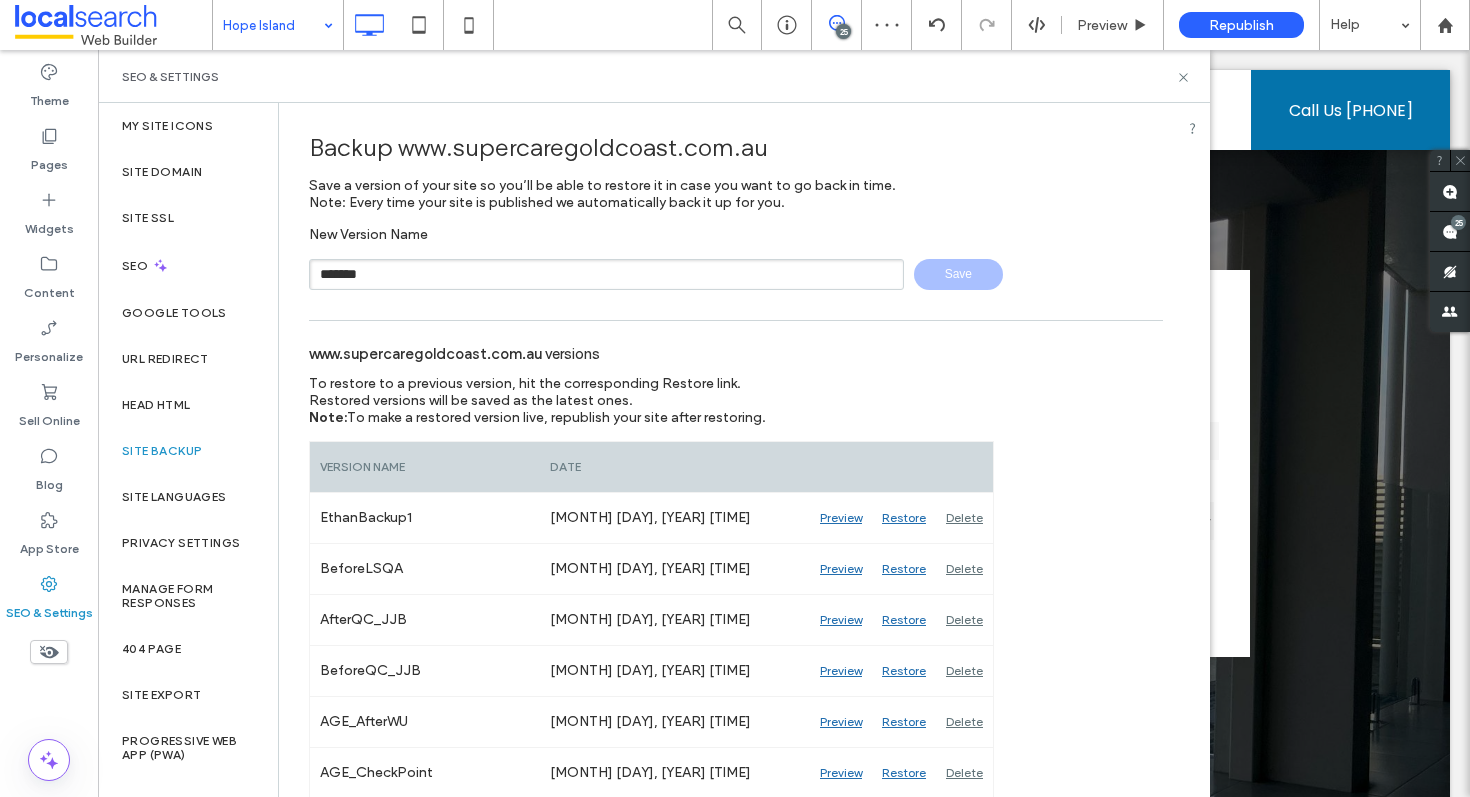 type 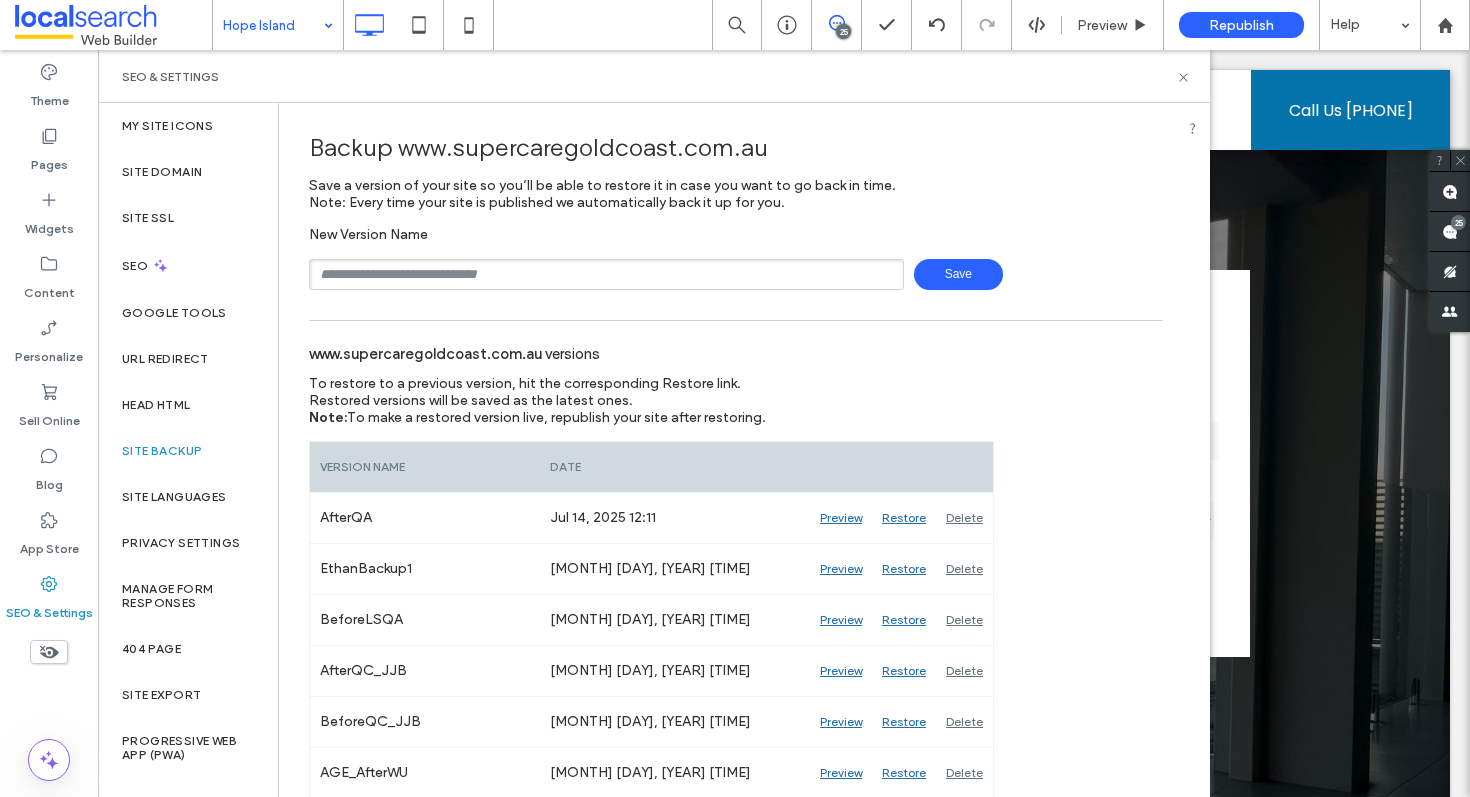click on "SEO & Settings" at bounding box center [654, 77] 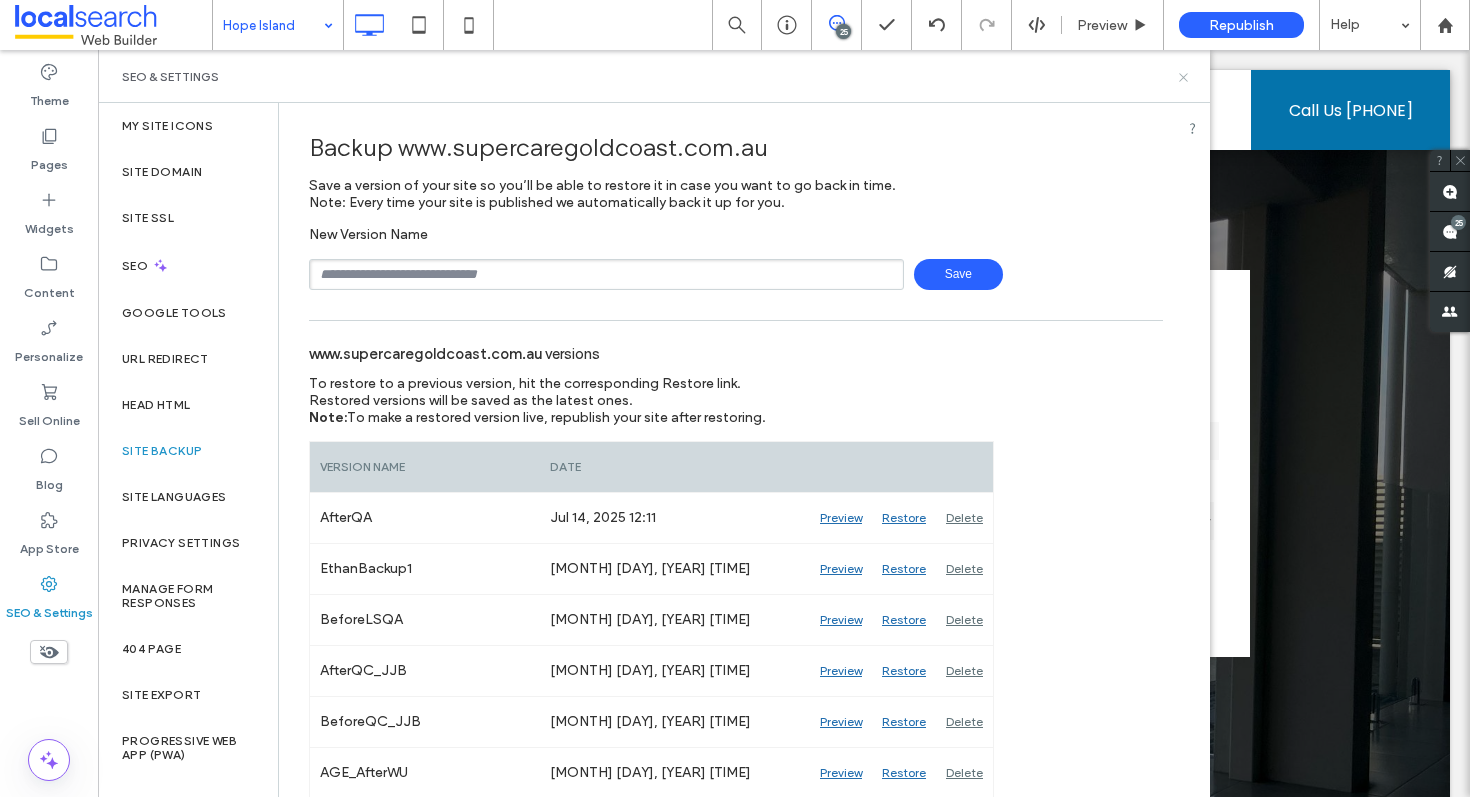 click 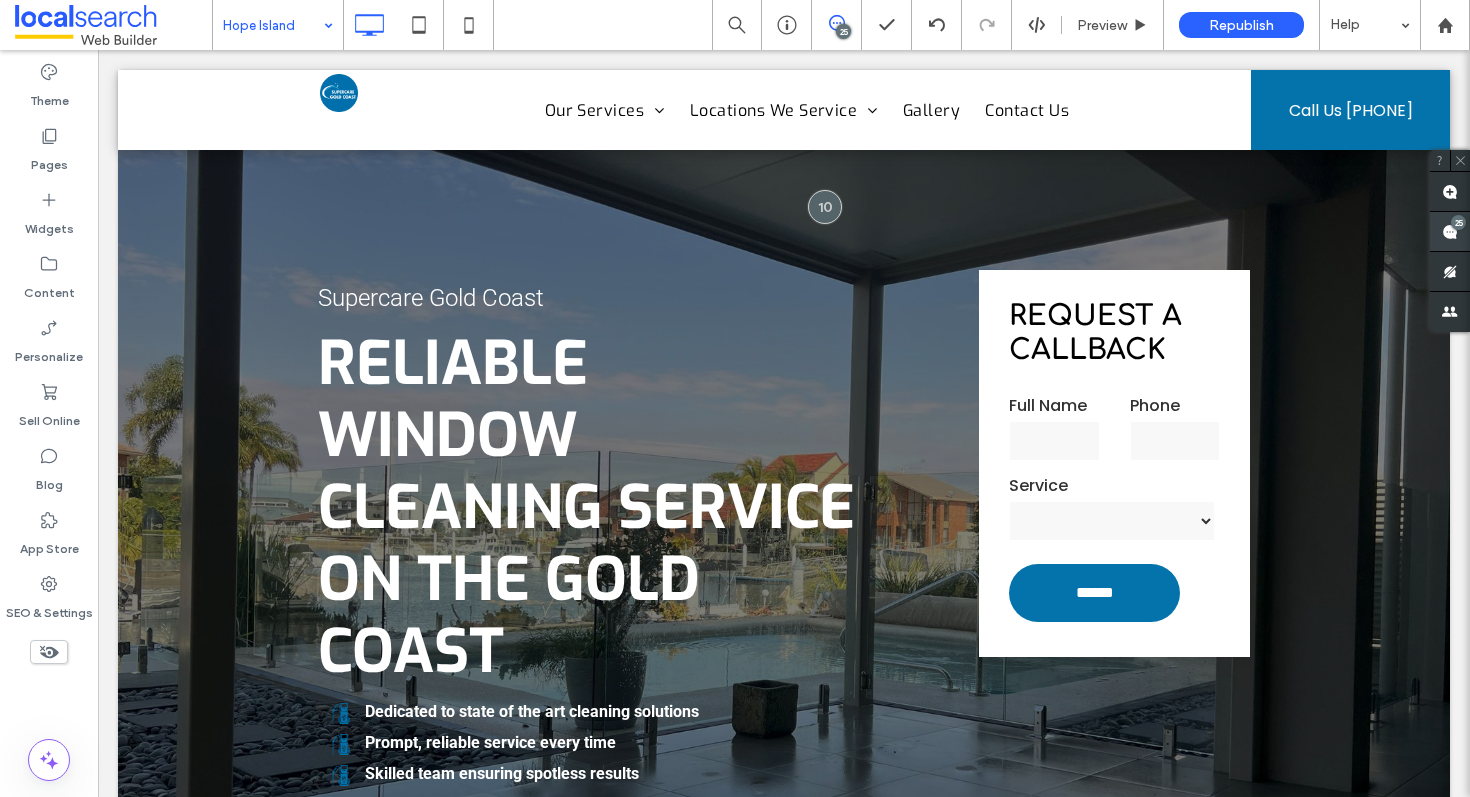 click 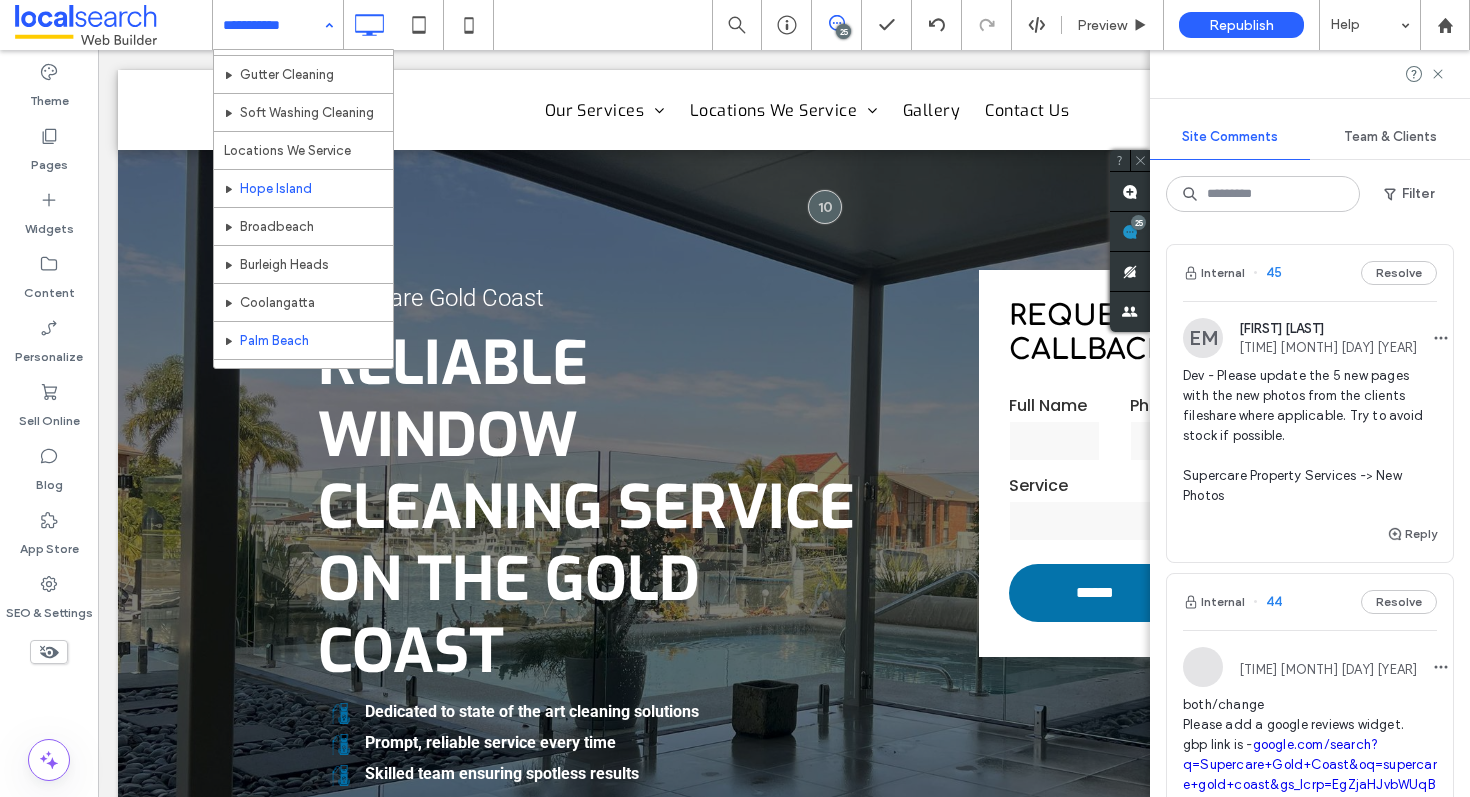 scroll, scrollTop: 101, scrollLeft: 0, axis: vertical 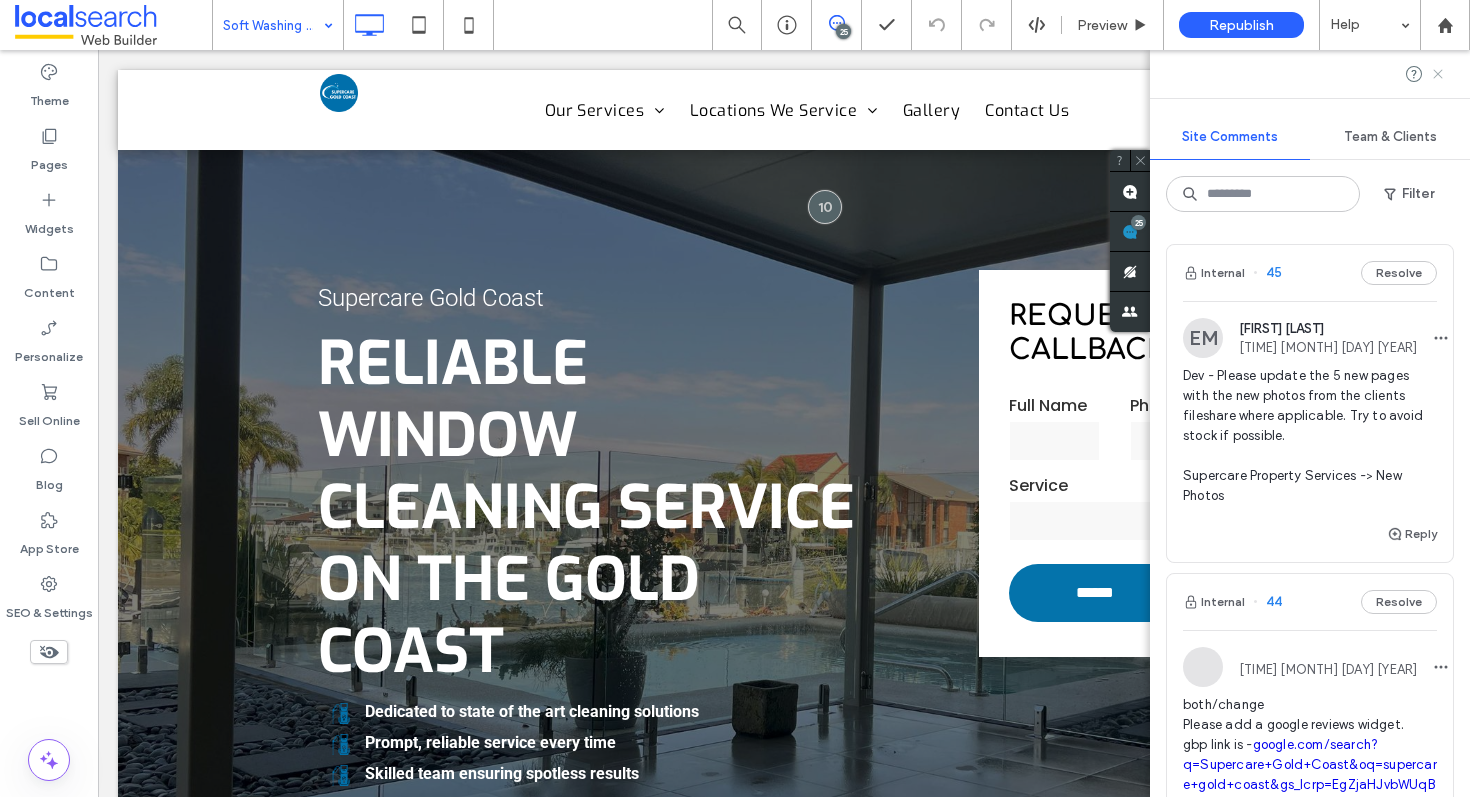 click 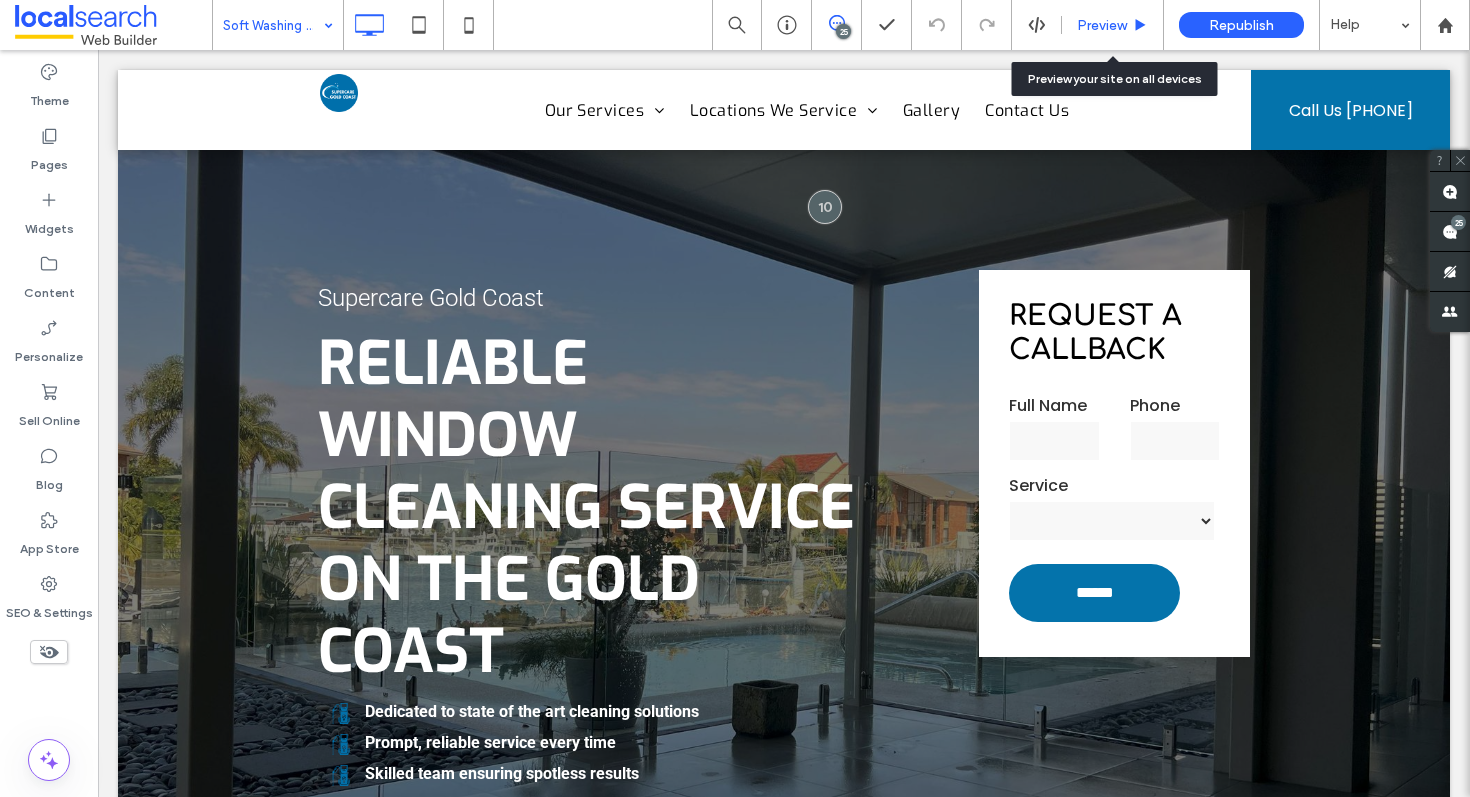 click on "Preview" at bounding box center [1113, 25] 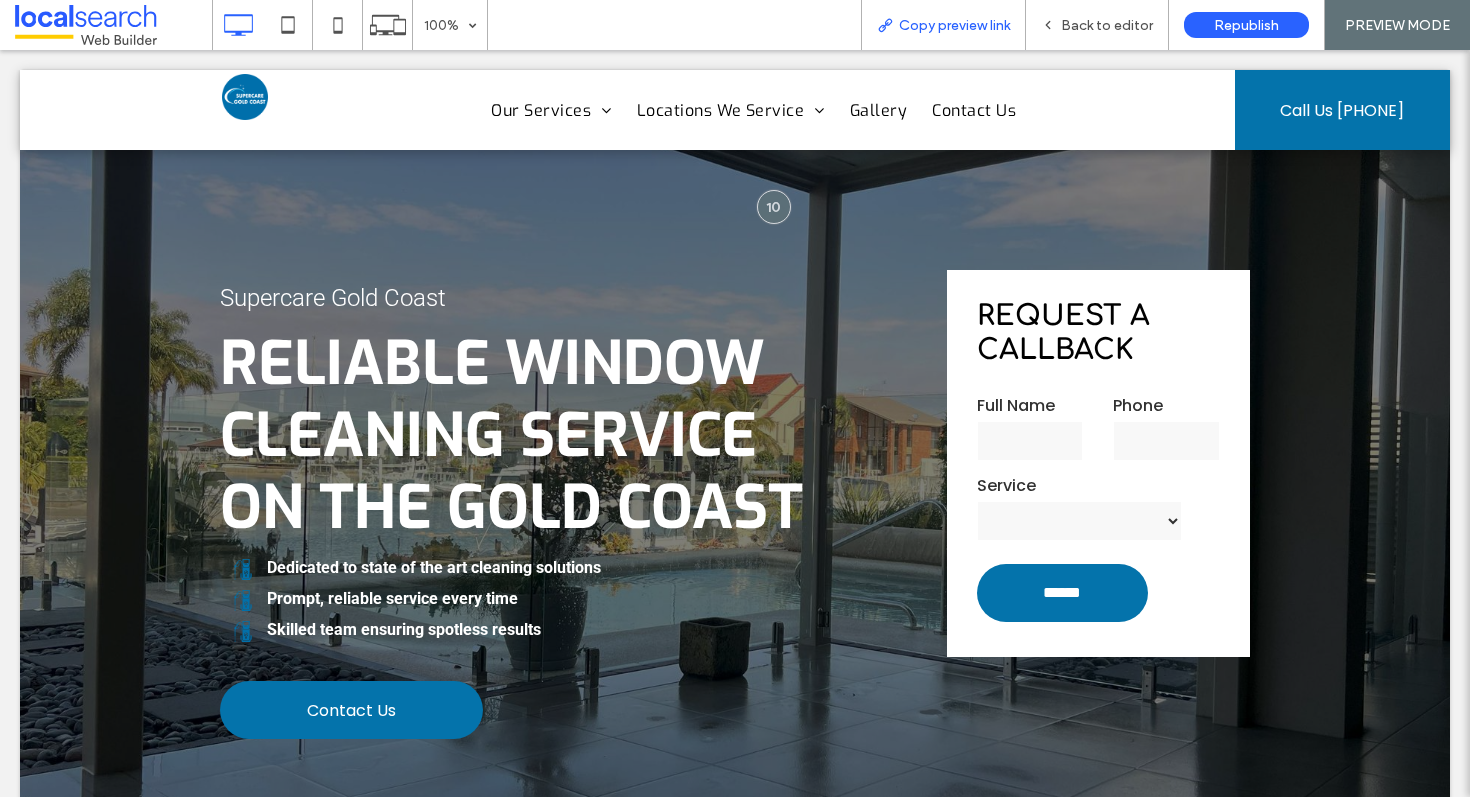 click on "Copy preview link" at bounding box center (954, 25) 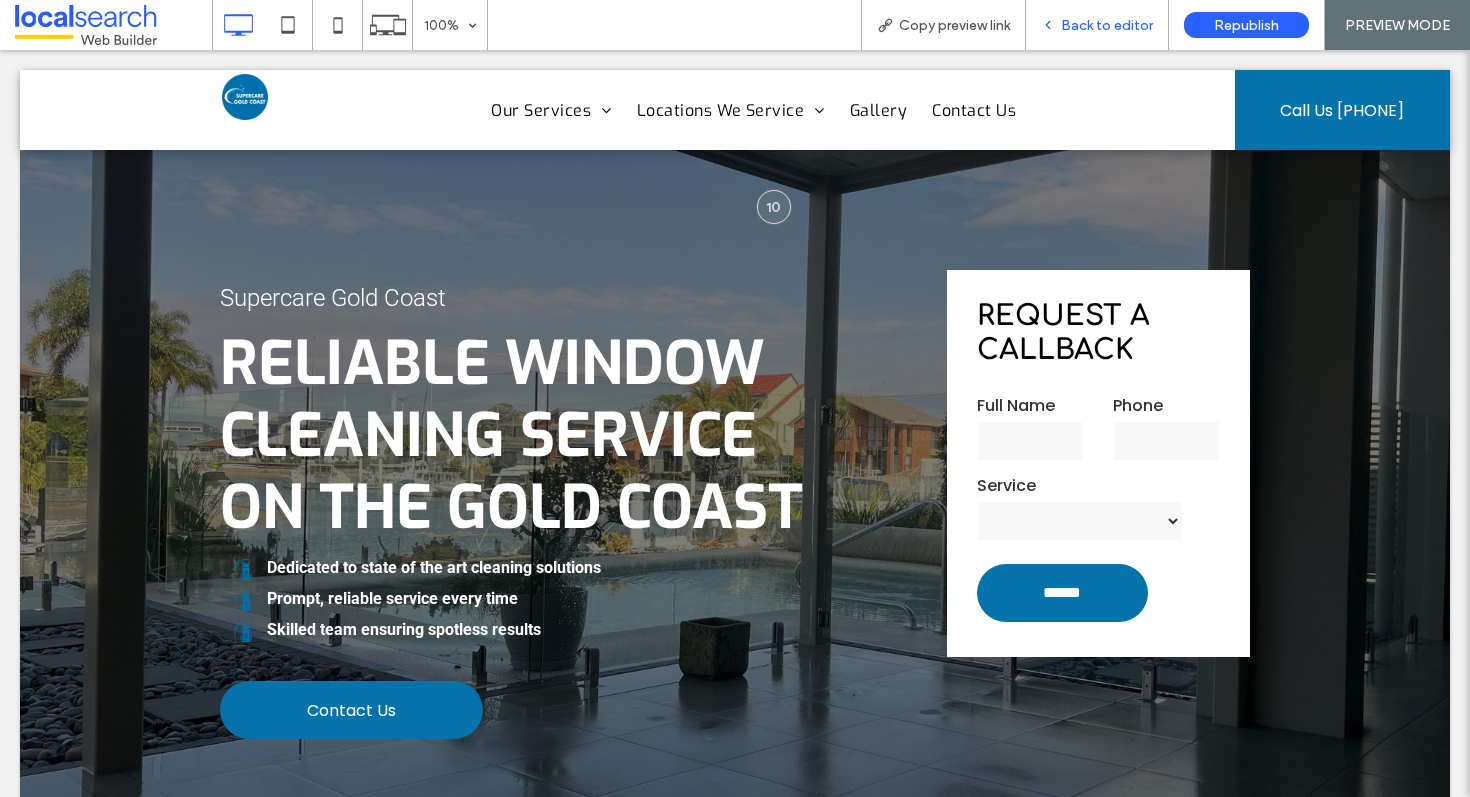 click on "Back to editor" at bounding box center [1107, 25] 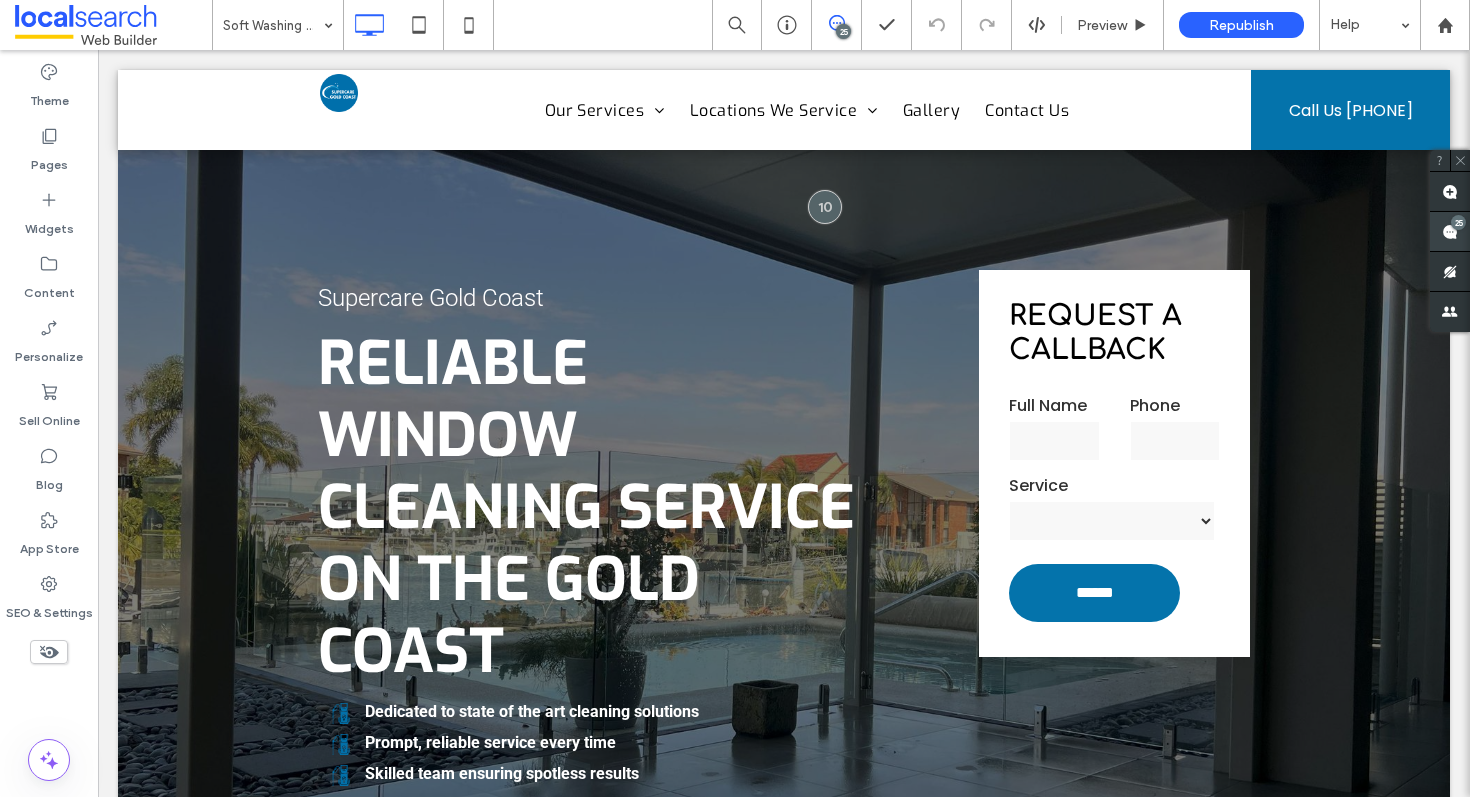 click 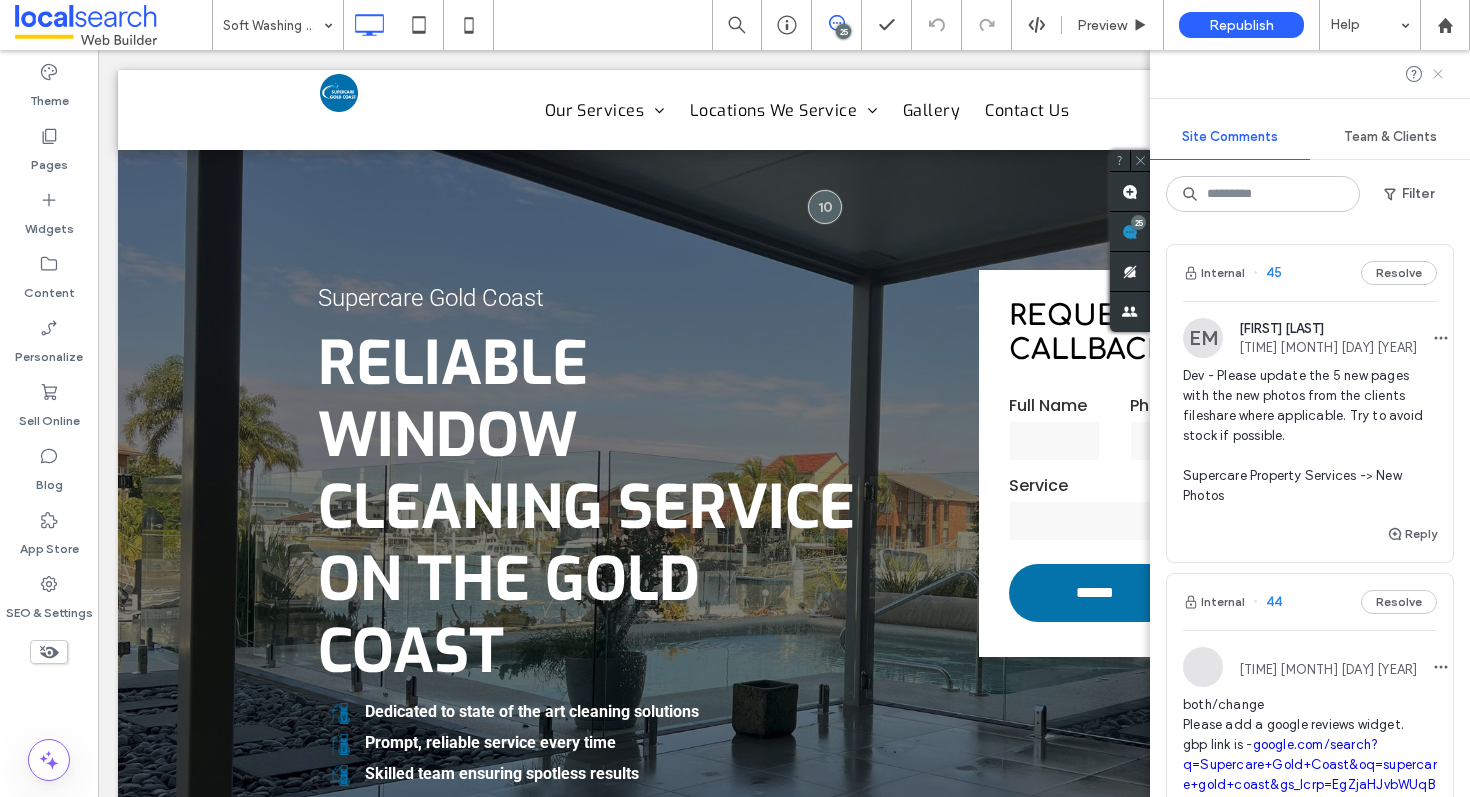 click 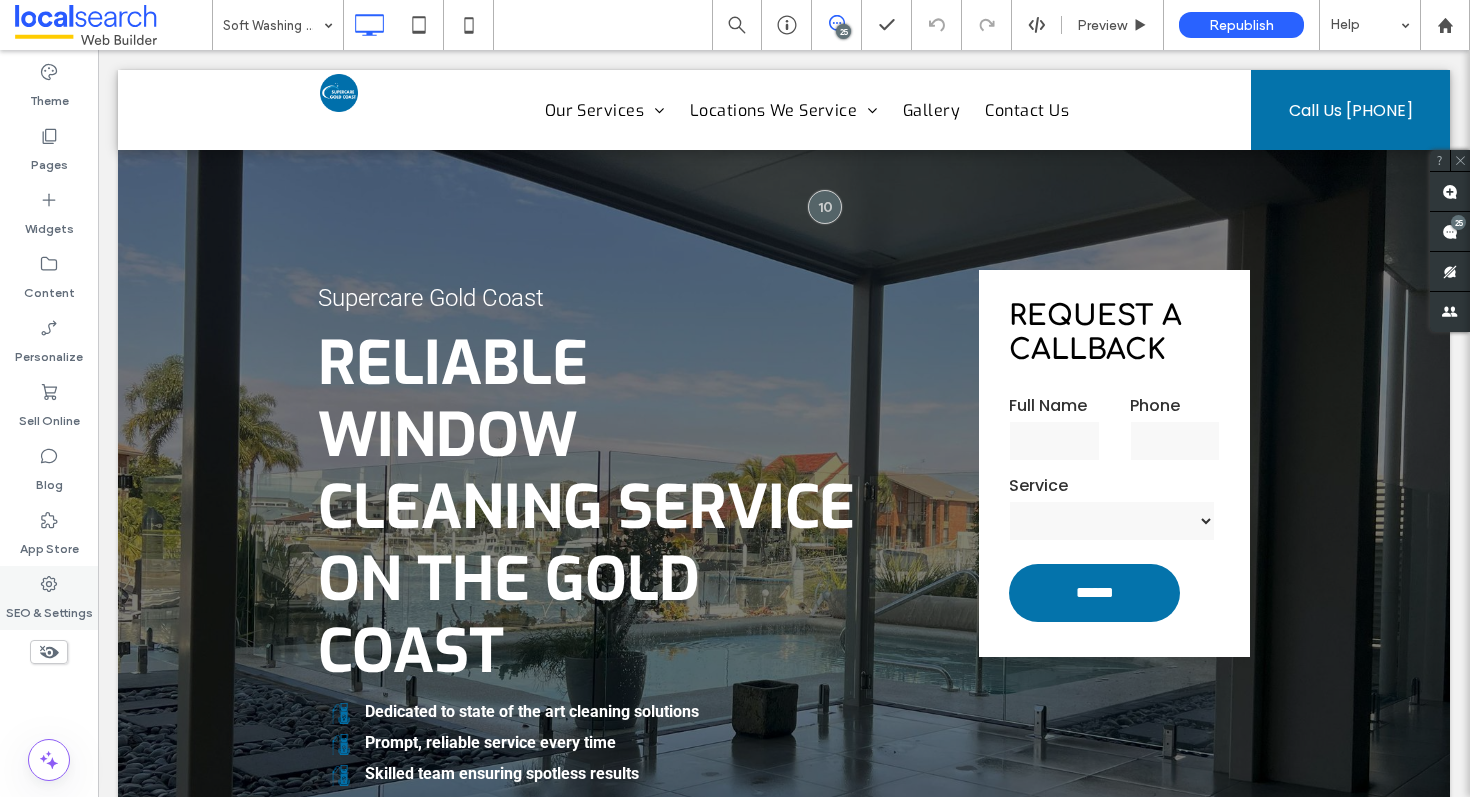 click on "SEO & Settings" at bounding box center (49, 608) 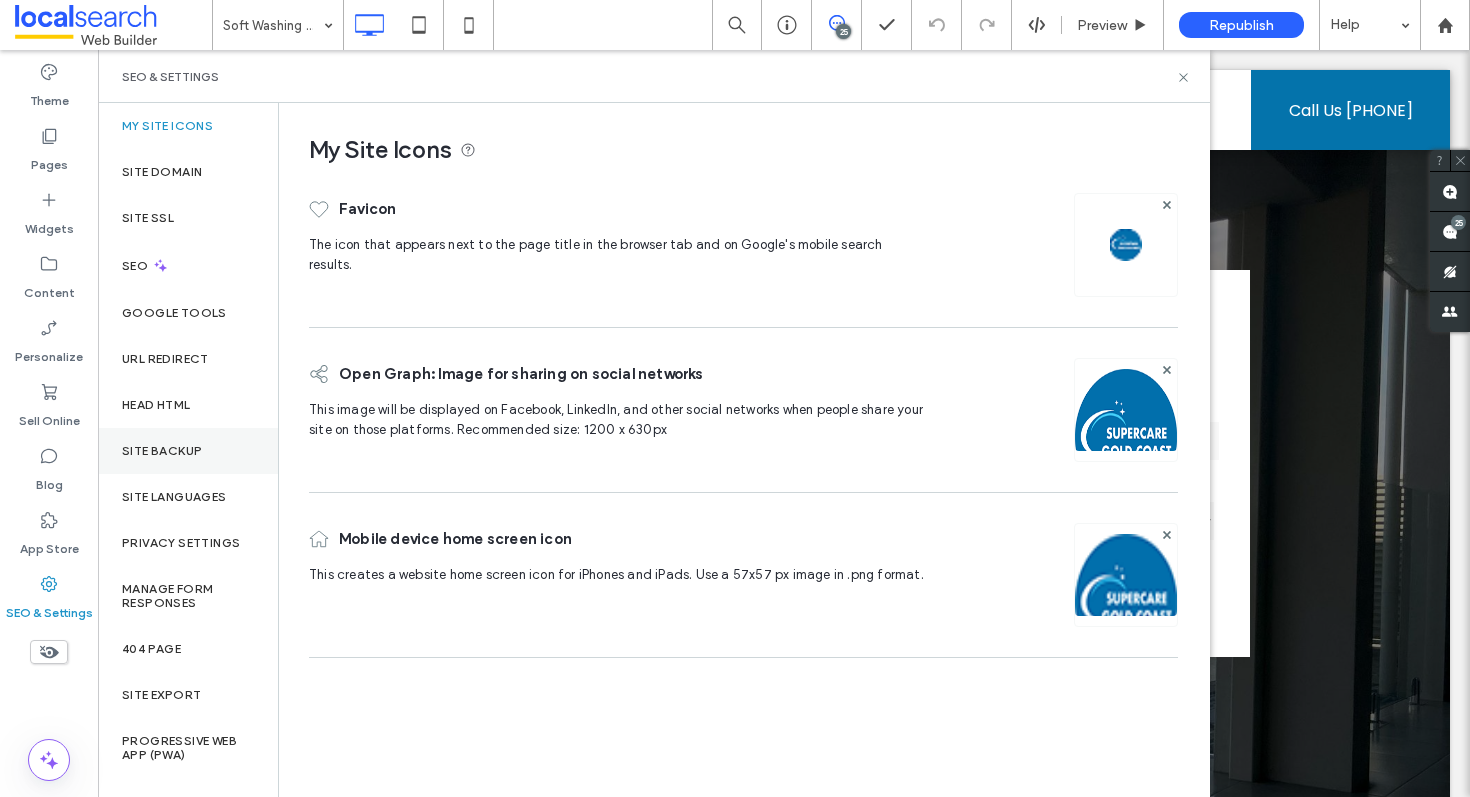 click on "Site Backup" at bounding box center (162, 451) 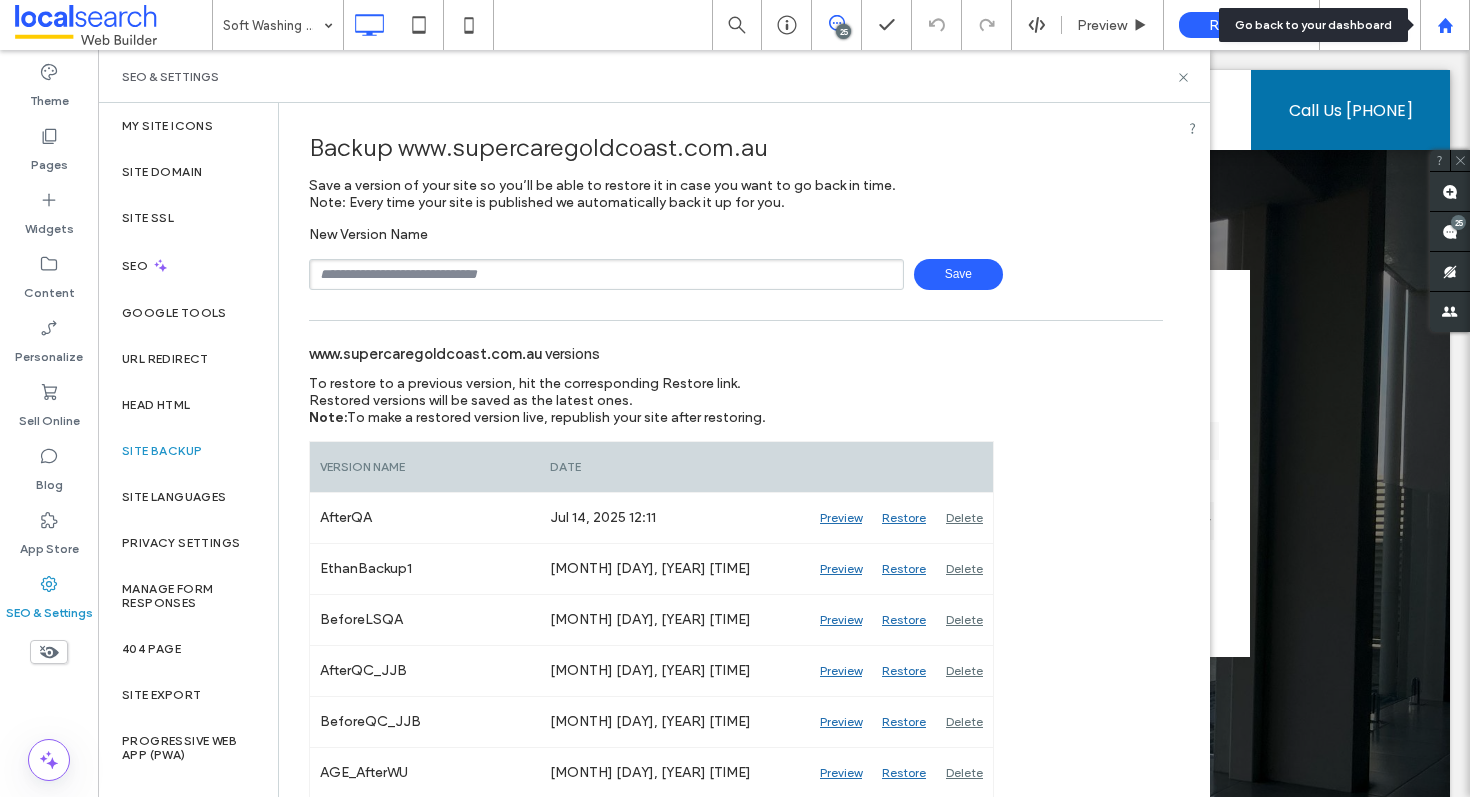 click 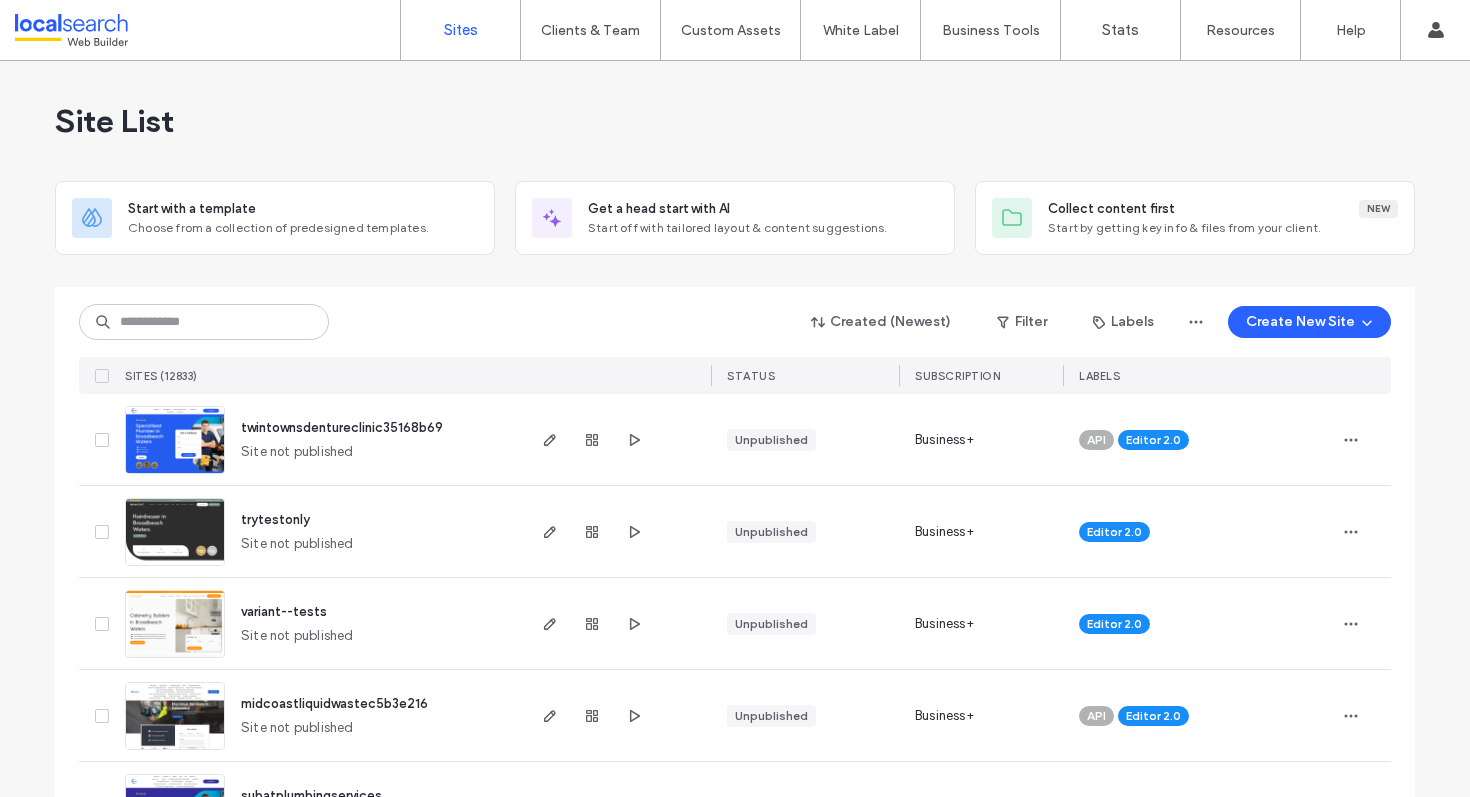 scroll, scrollTop: 0, scrollLeft: 0, axis: both 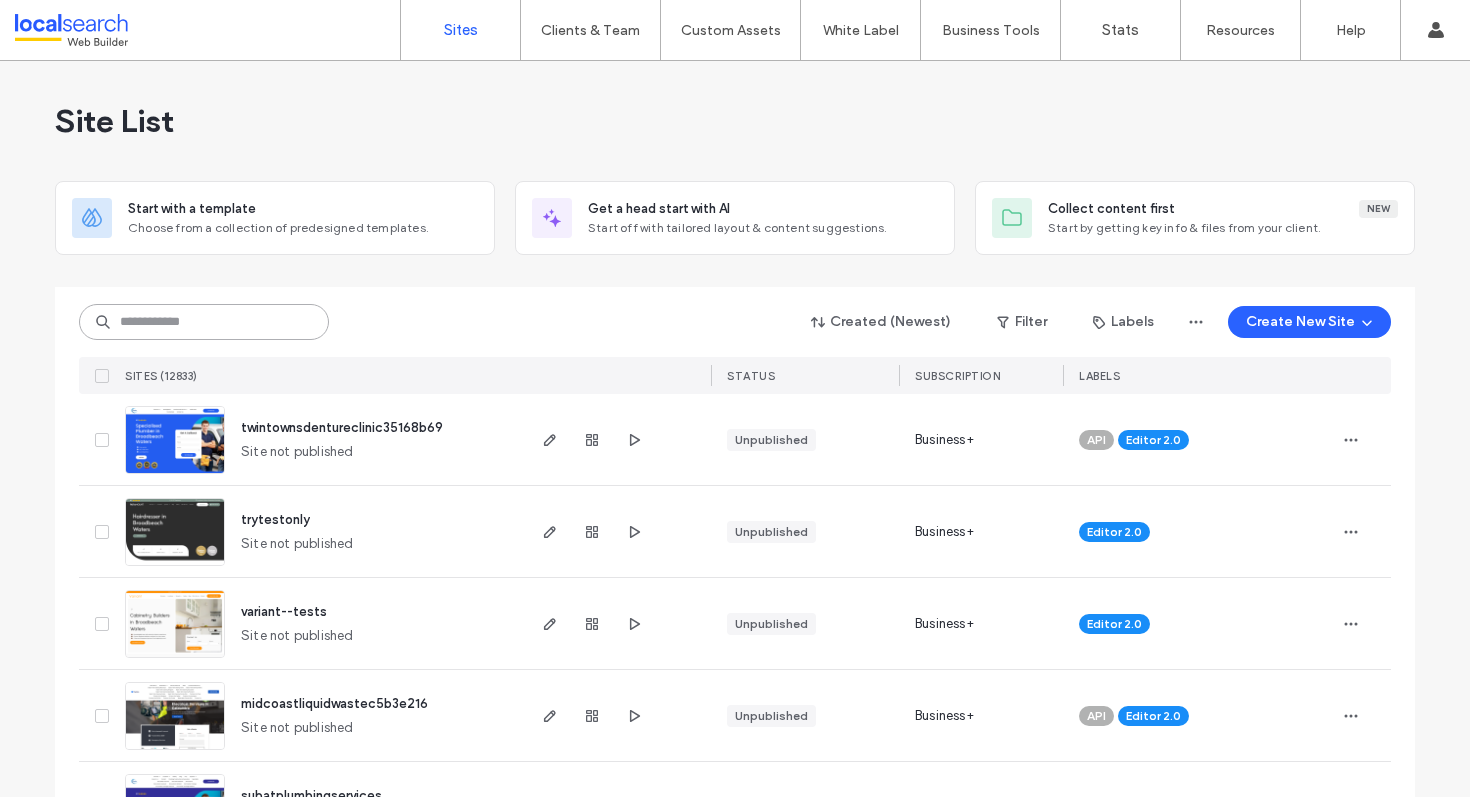 click at bounding box center [204, 322] 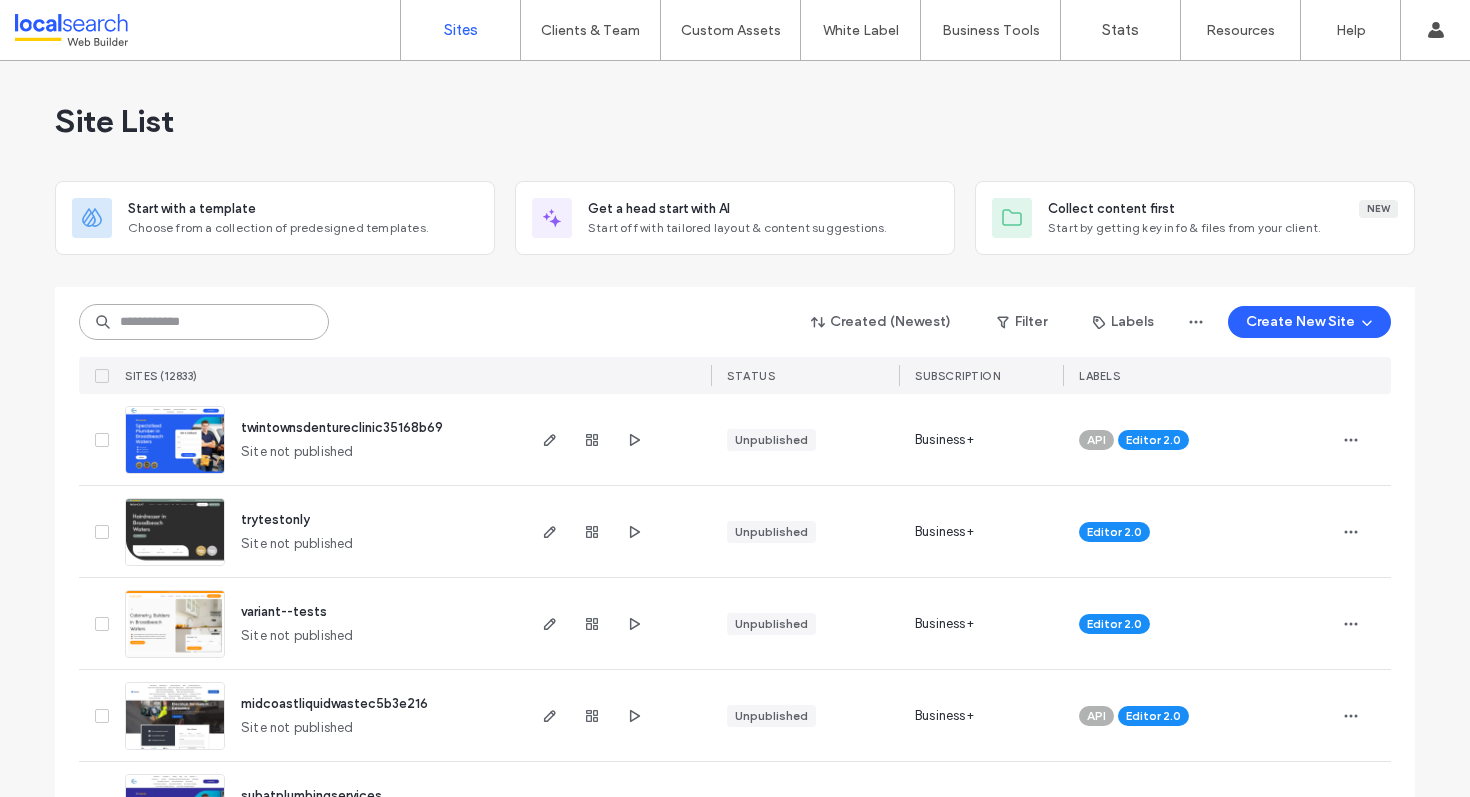 paste on "**********" 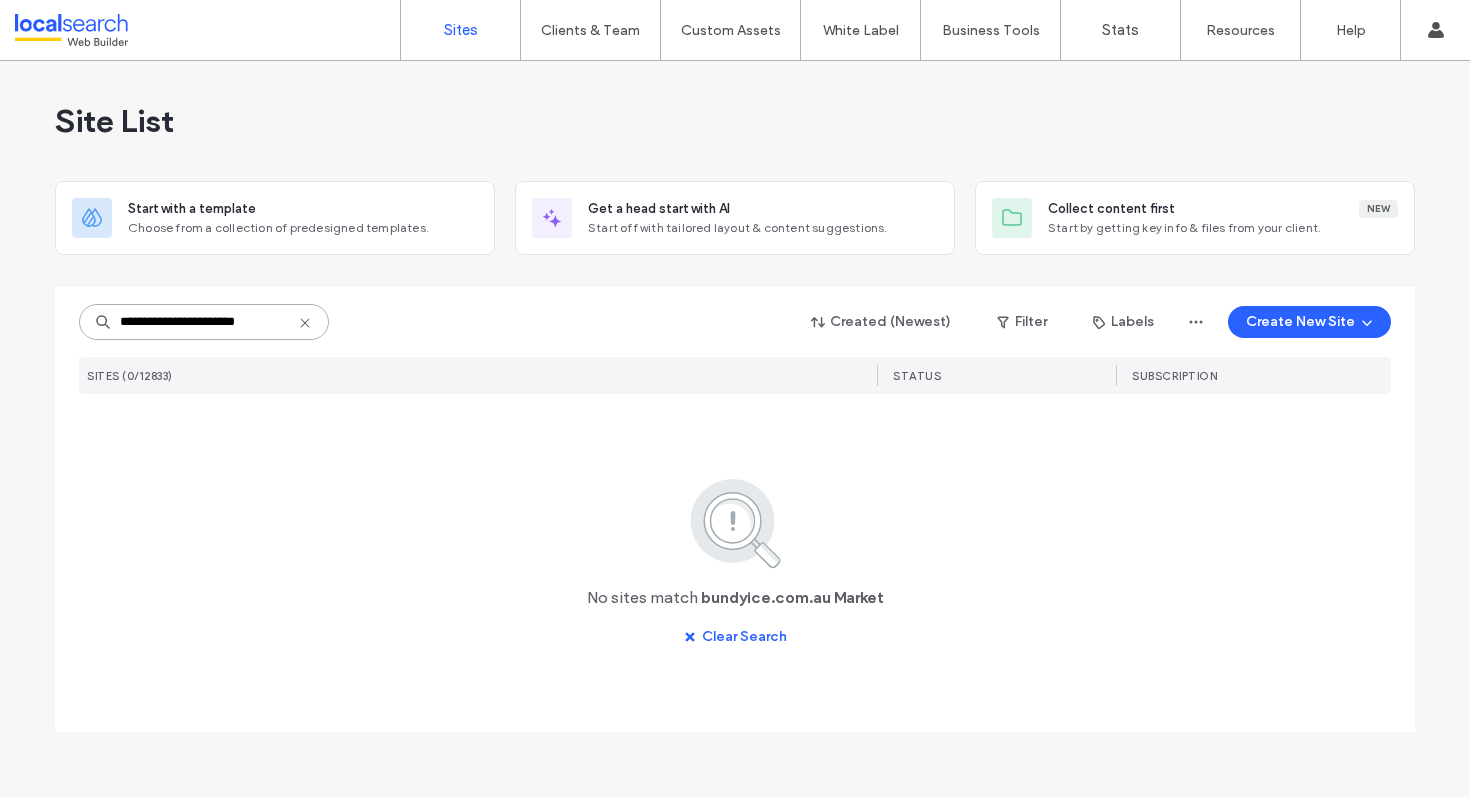drag, startPoint x: 270, startPoint y: 327, endPoint x: 220, endPoint y: 326, distance: 50.01 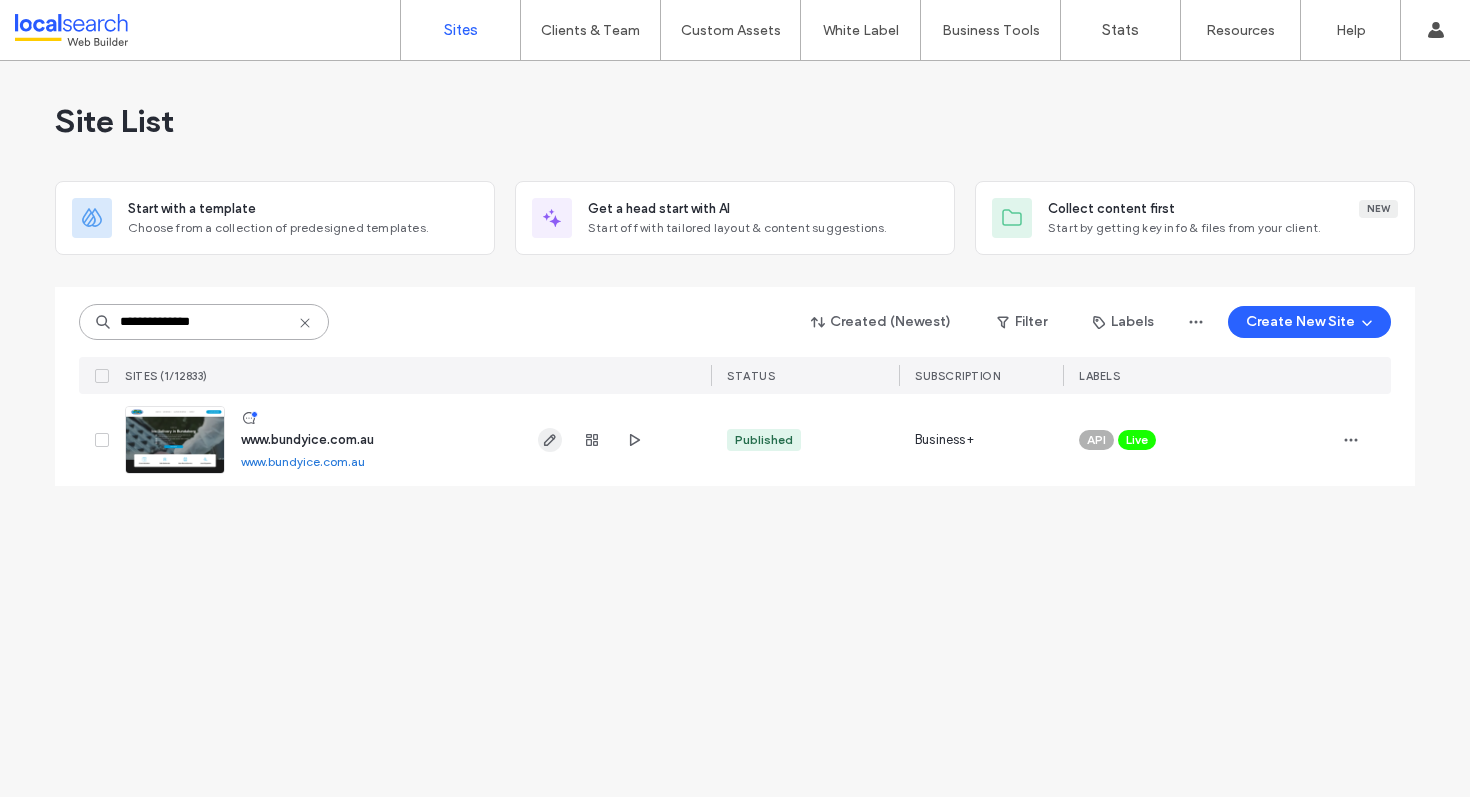 type on "**********" 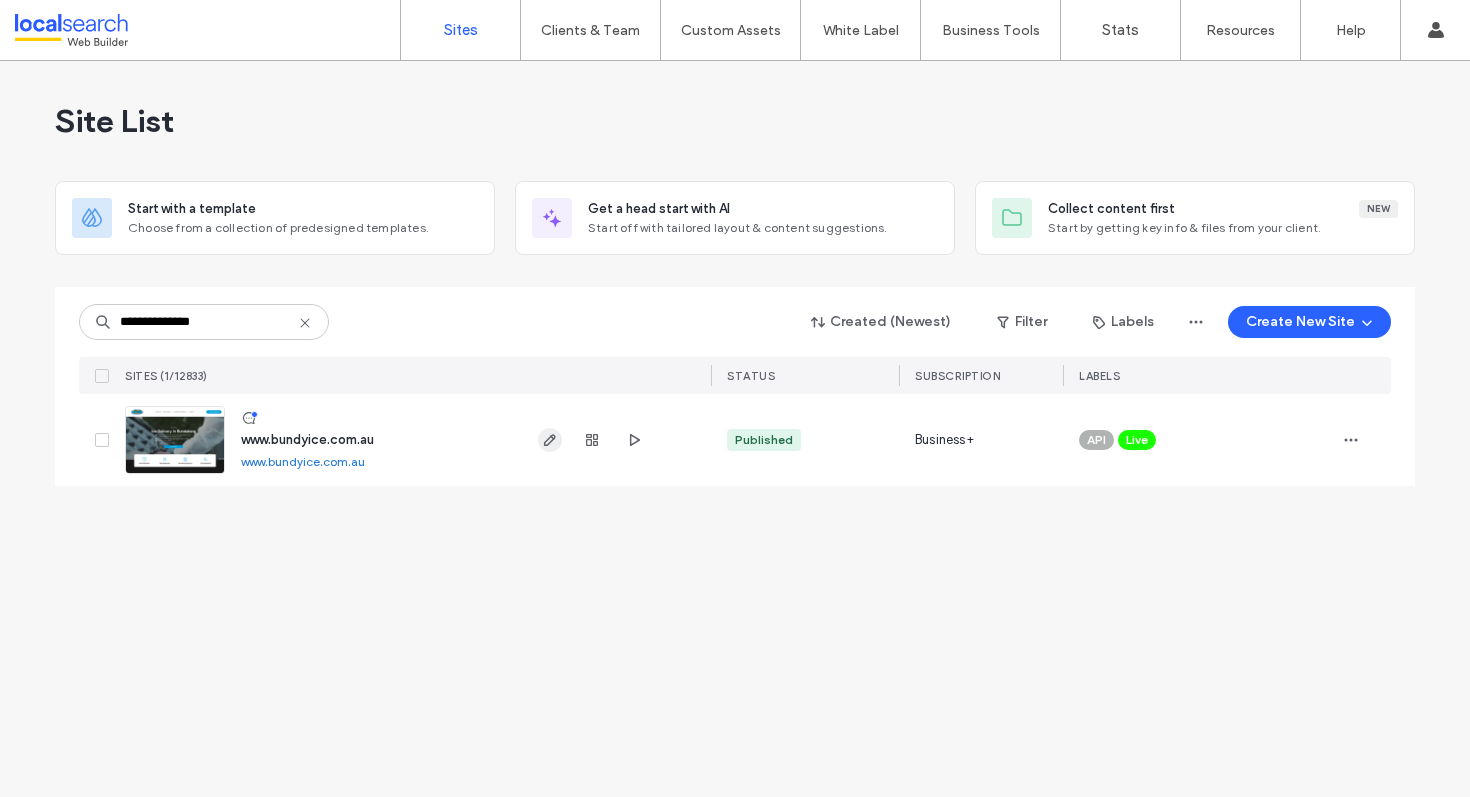 click 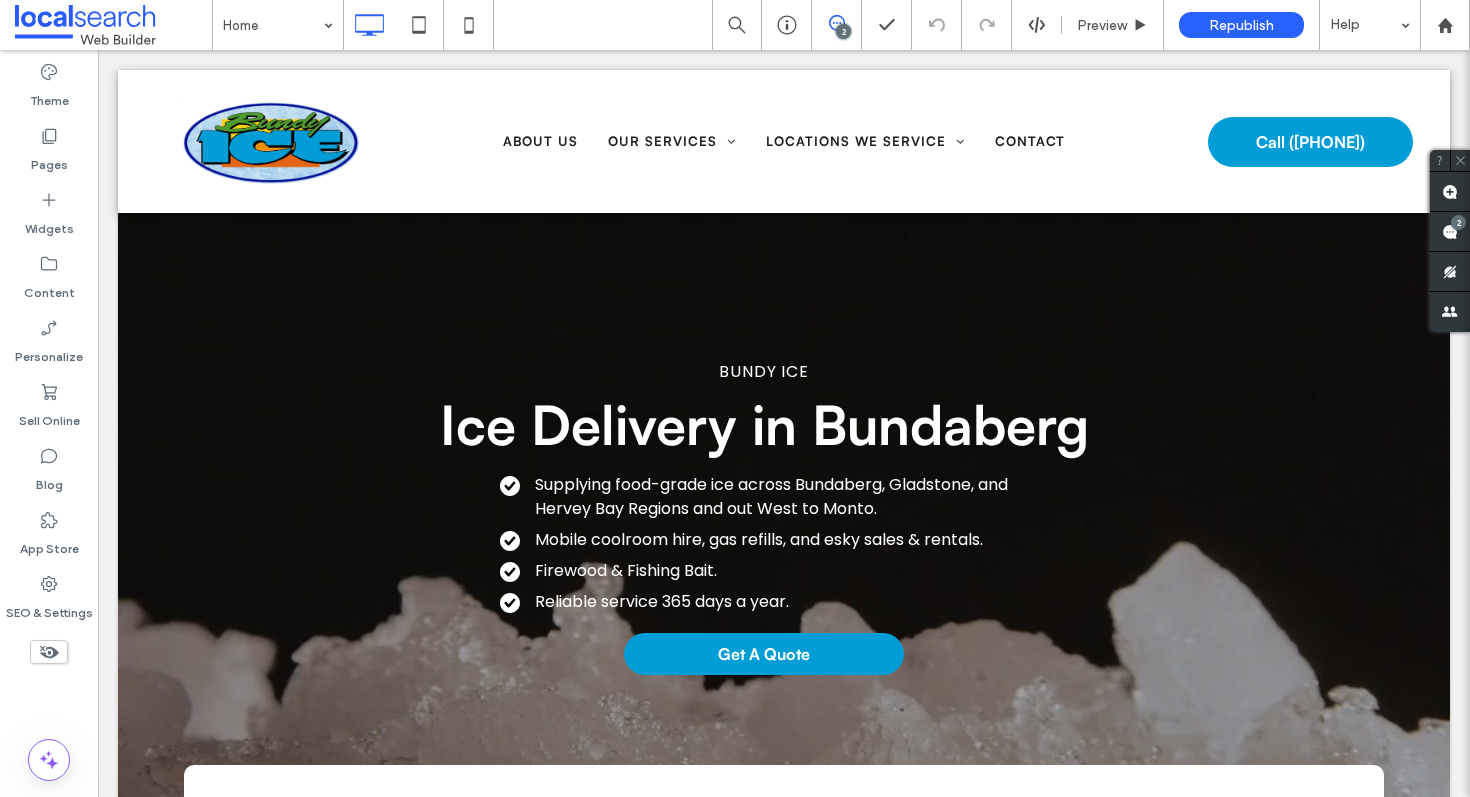 scroll, scrollTop: 0, scrollLeft: 0, axis: both 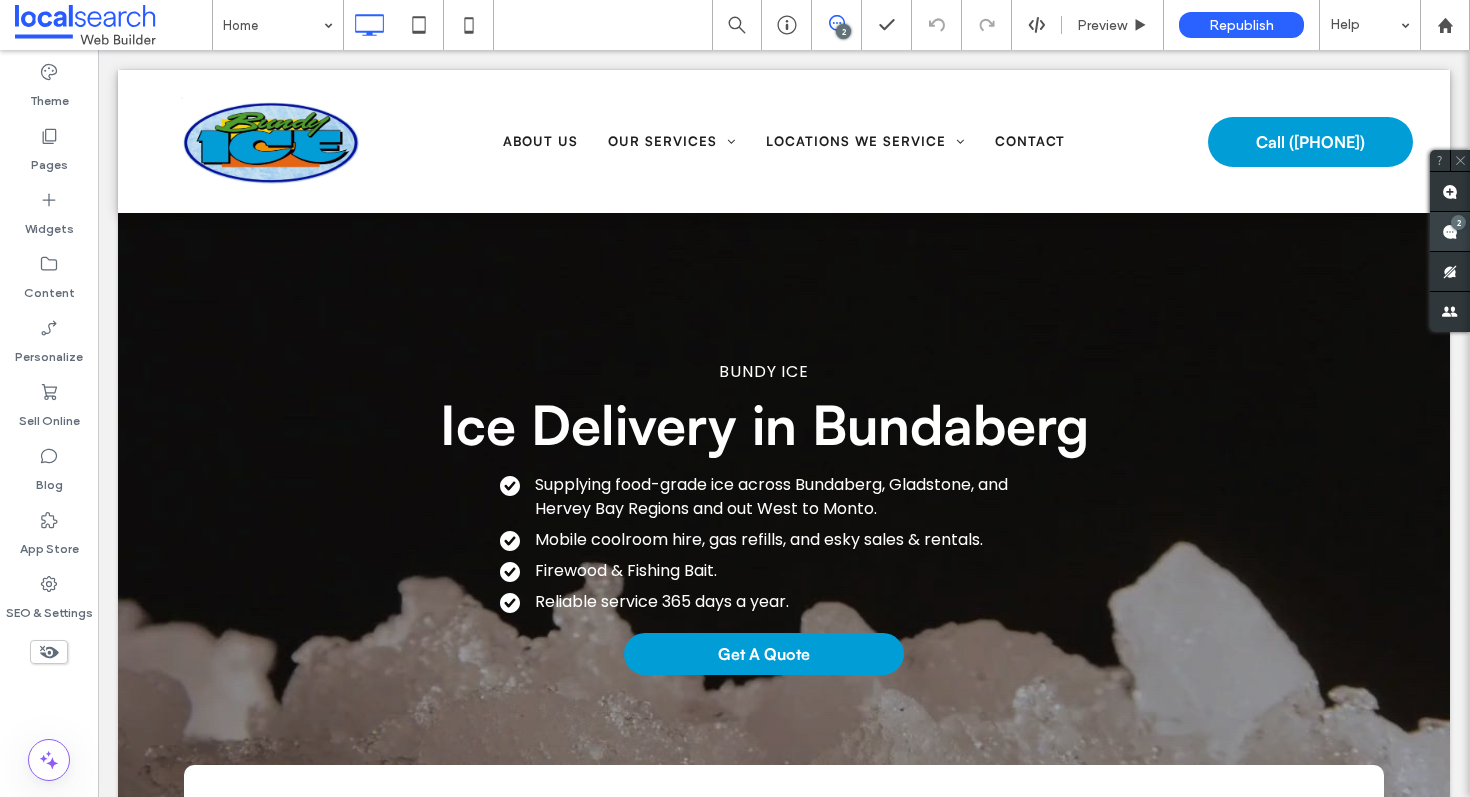 click at bounding box center (1450, 231) 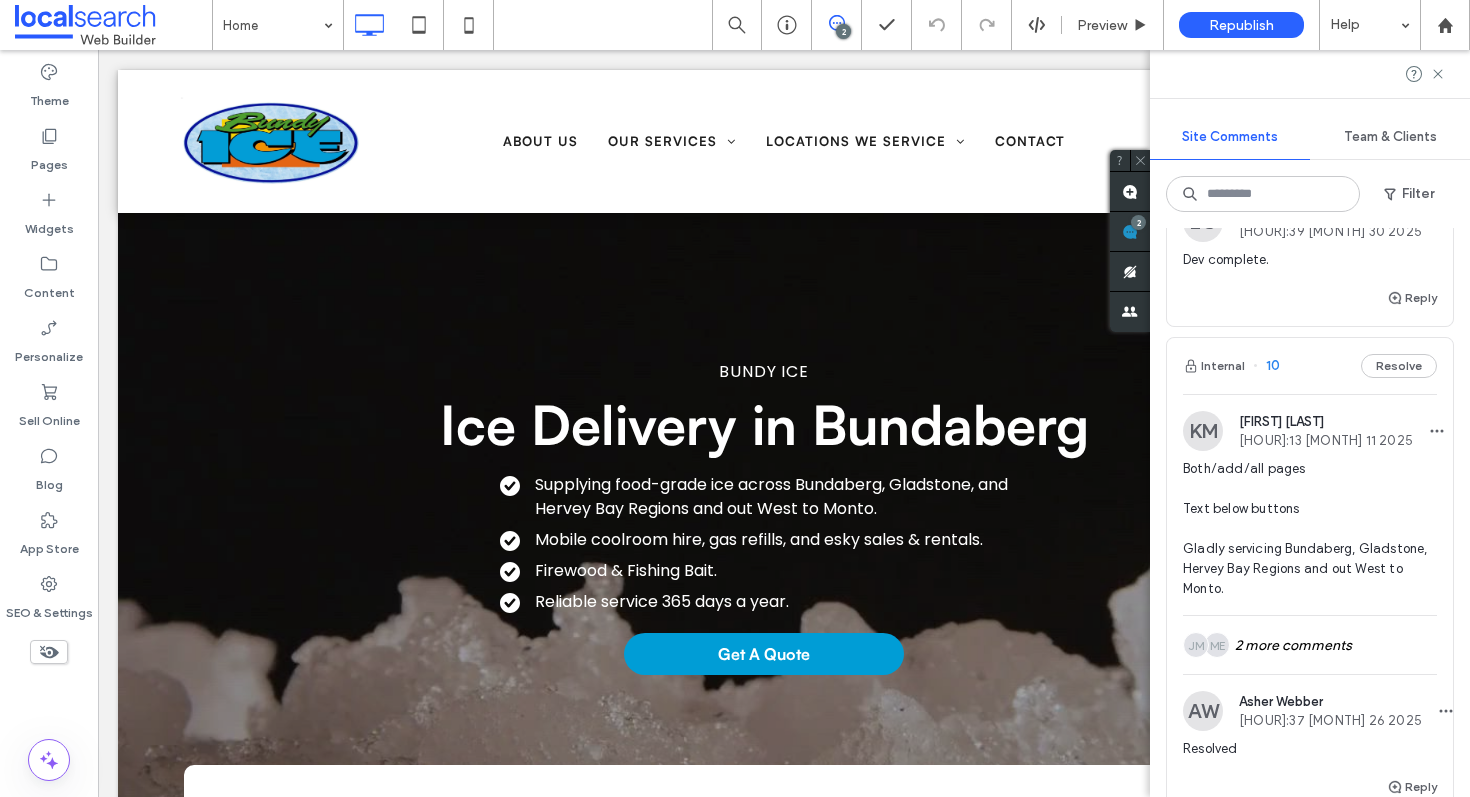scroll, scrollTop: 258, scrollLeft: 0, axis: vertical 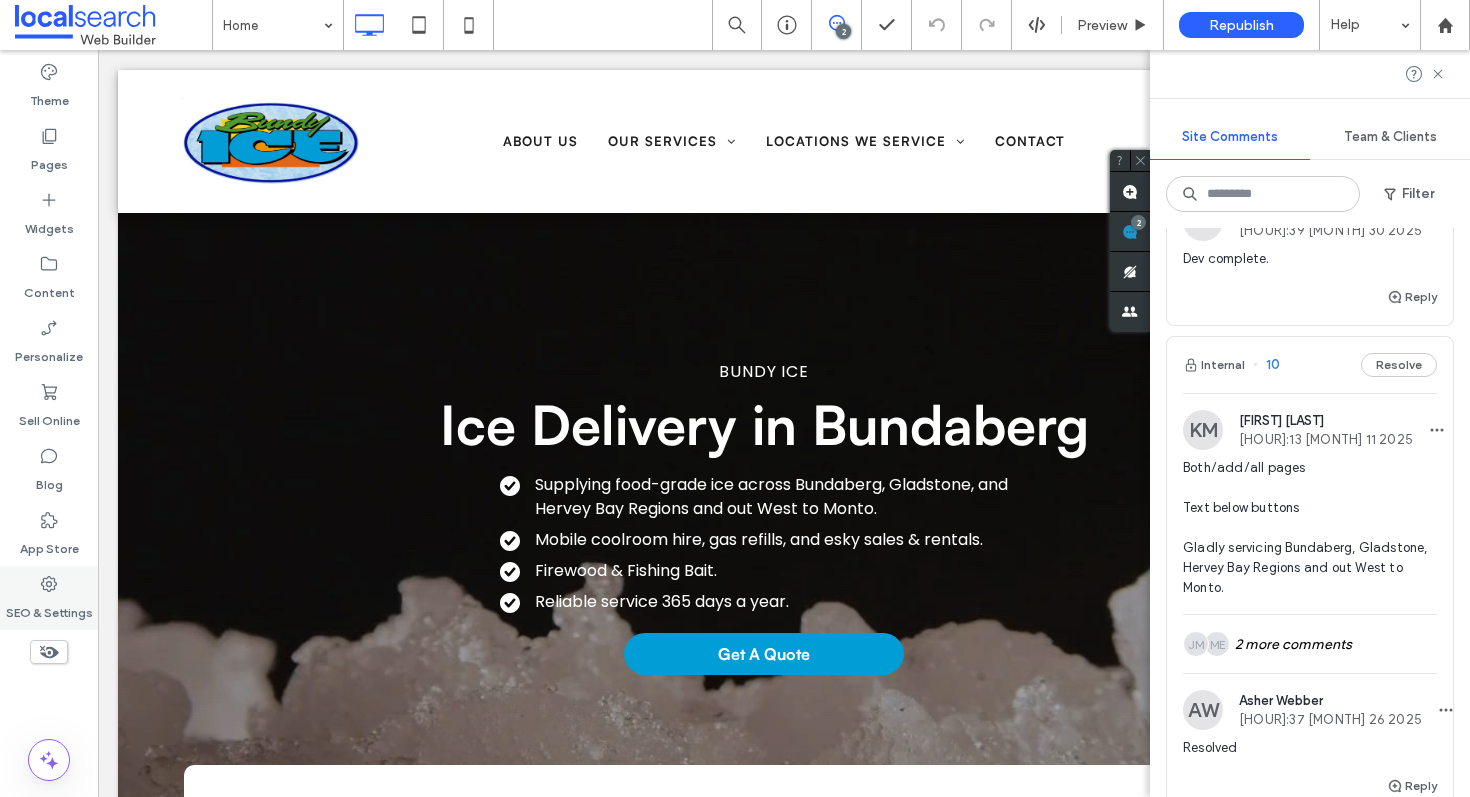 click 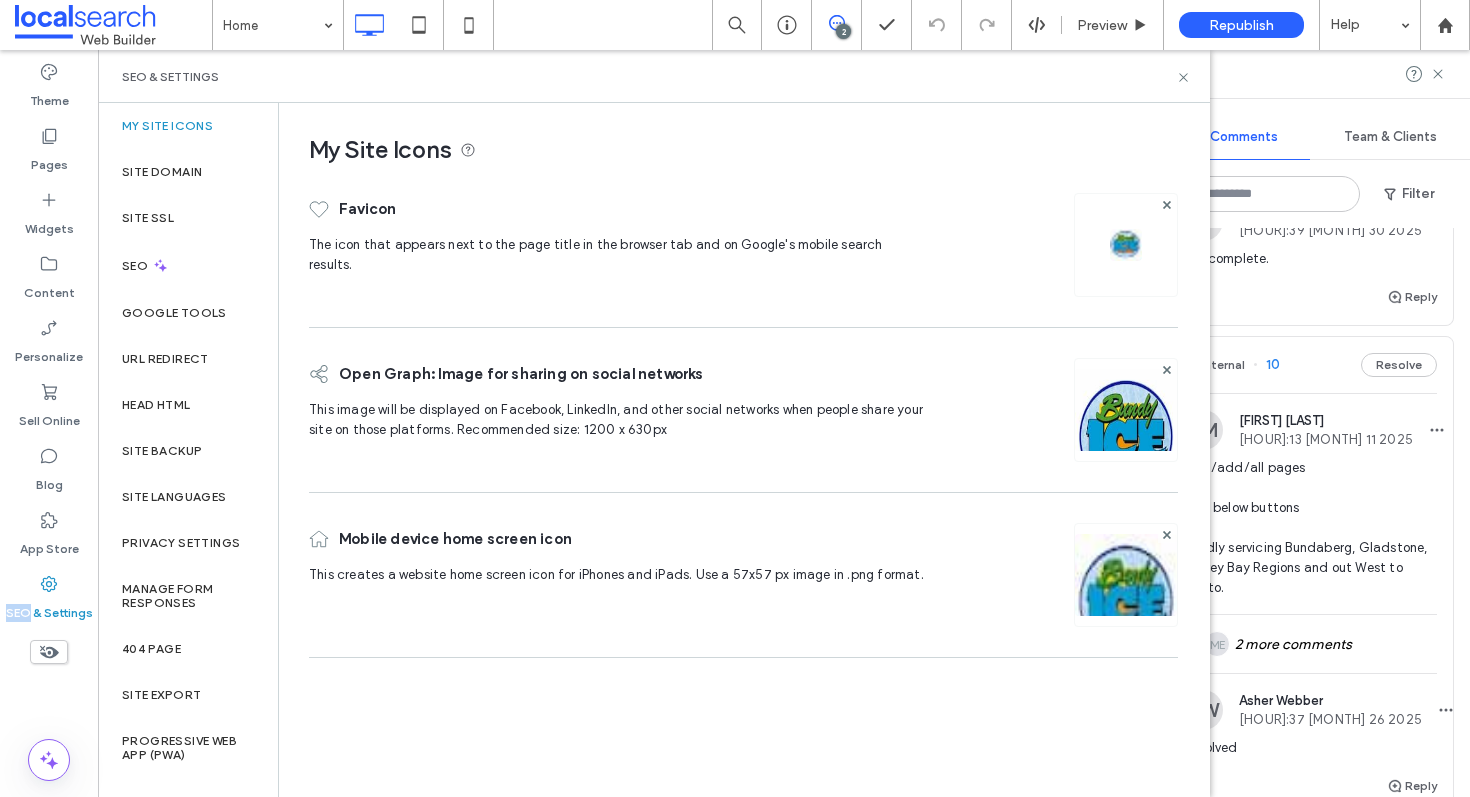 click 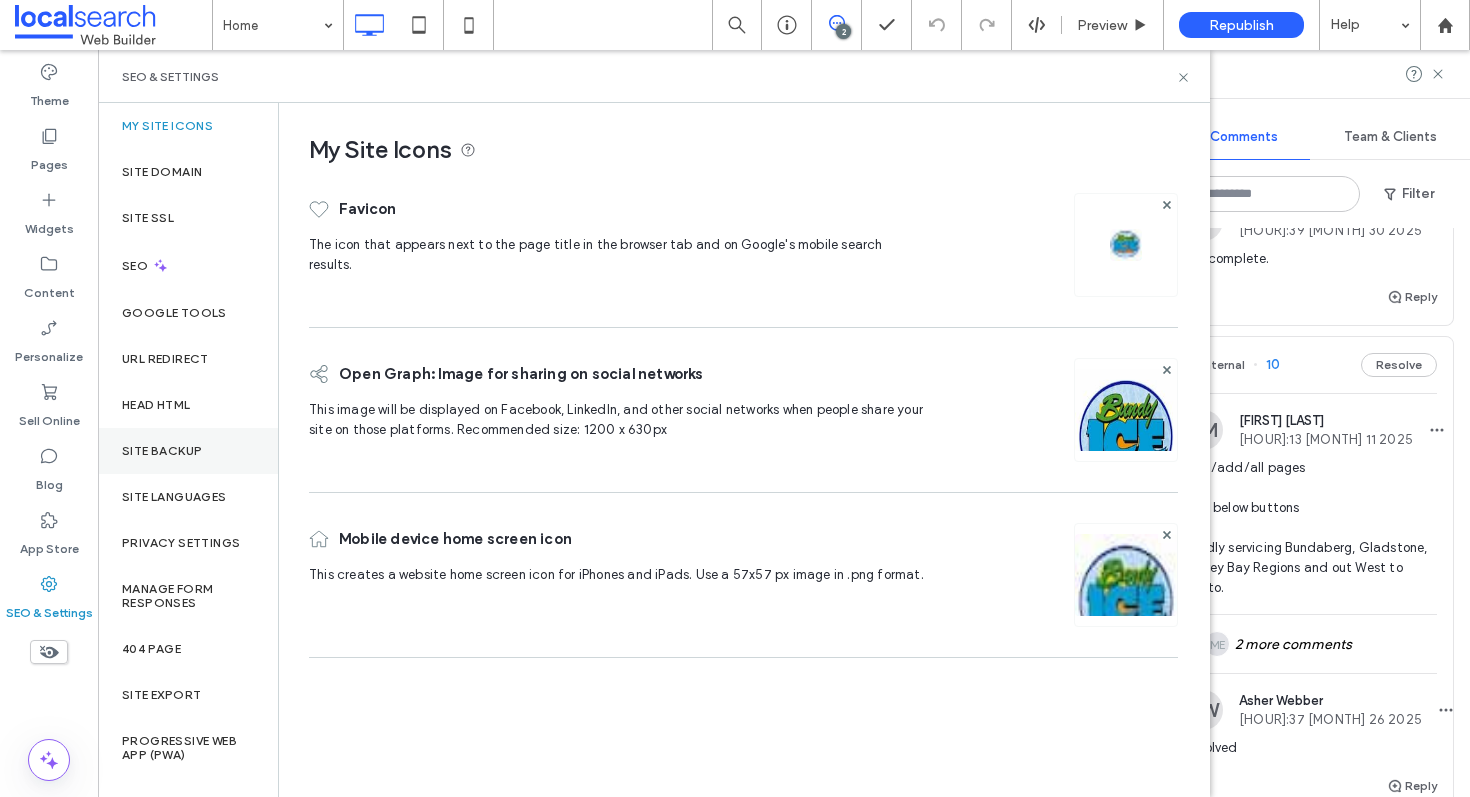 click on "Site Backup" at bounding box center (162, 451) 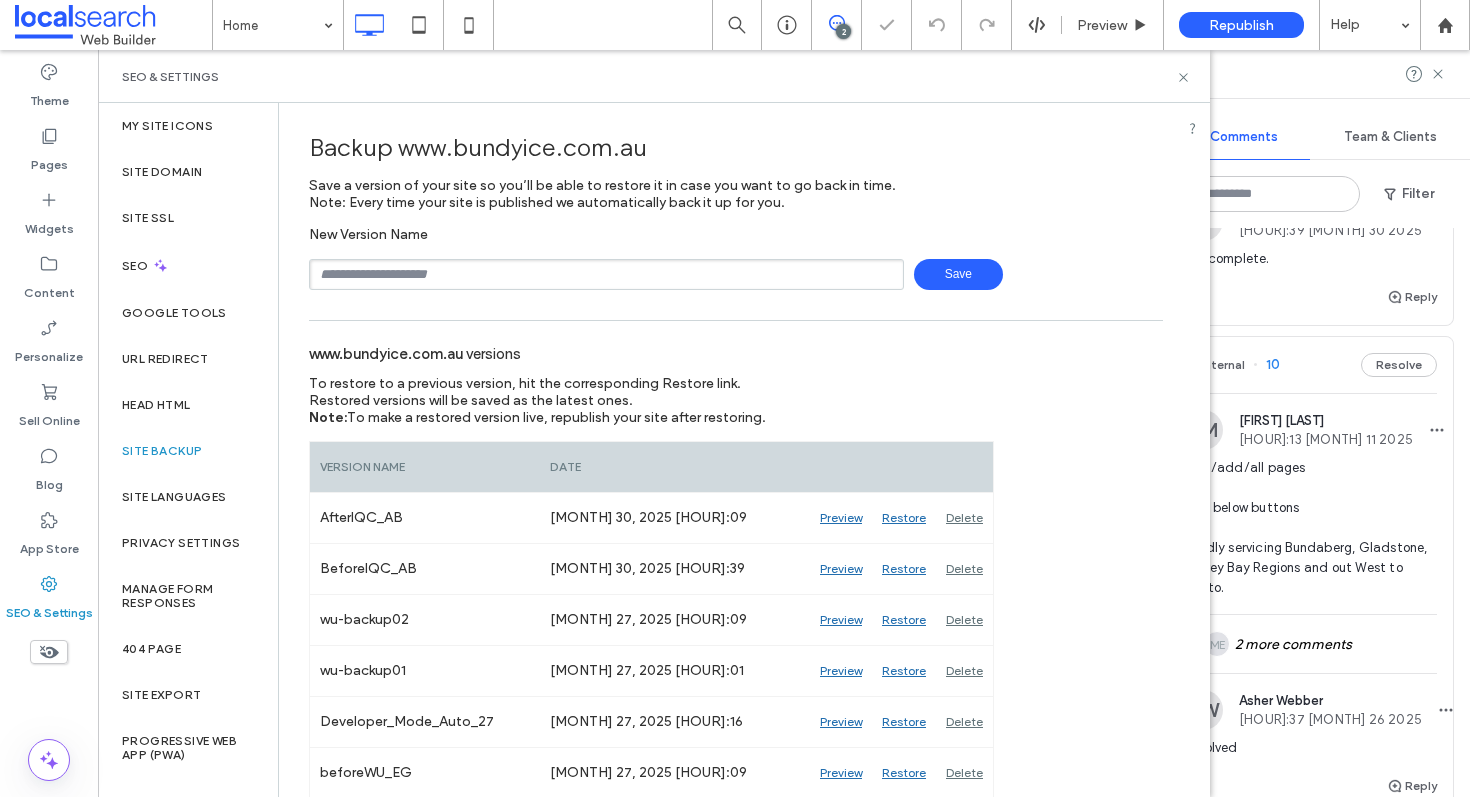 click on "New Version Name
Save" at bounding box center [736, 258] 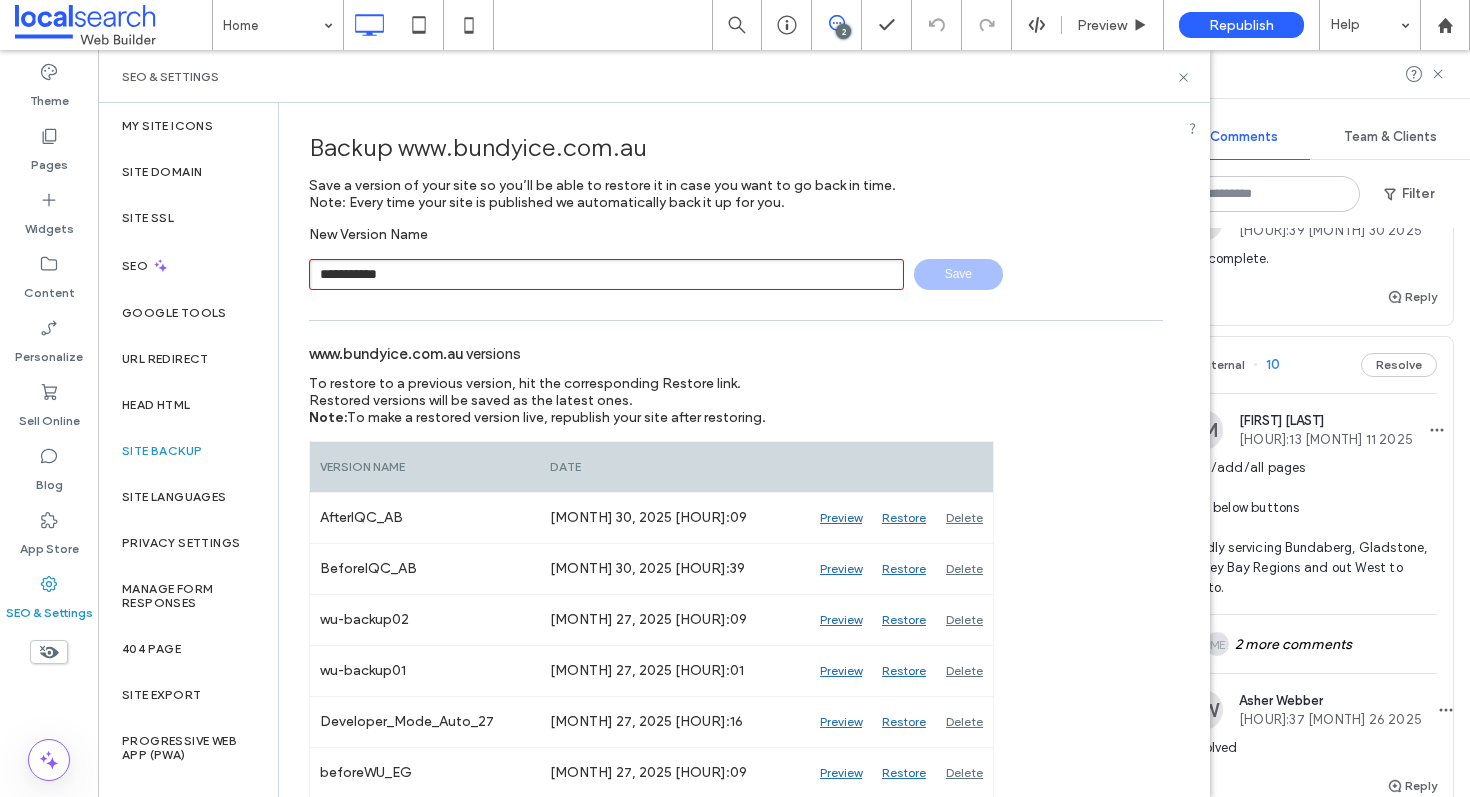 type on "**********" 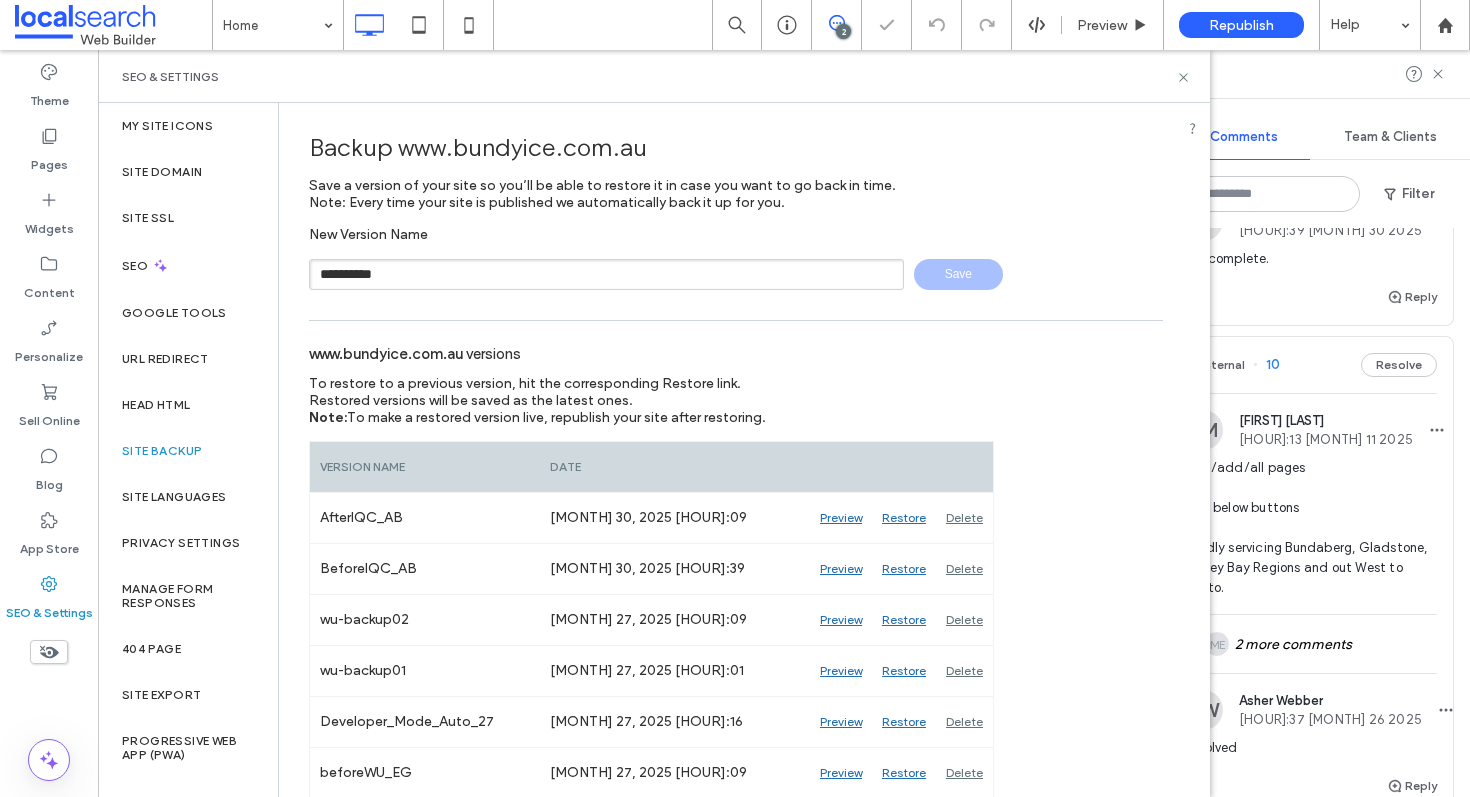 type 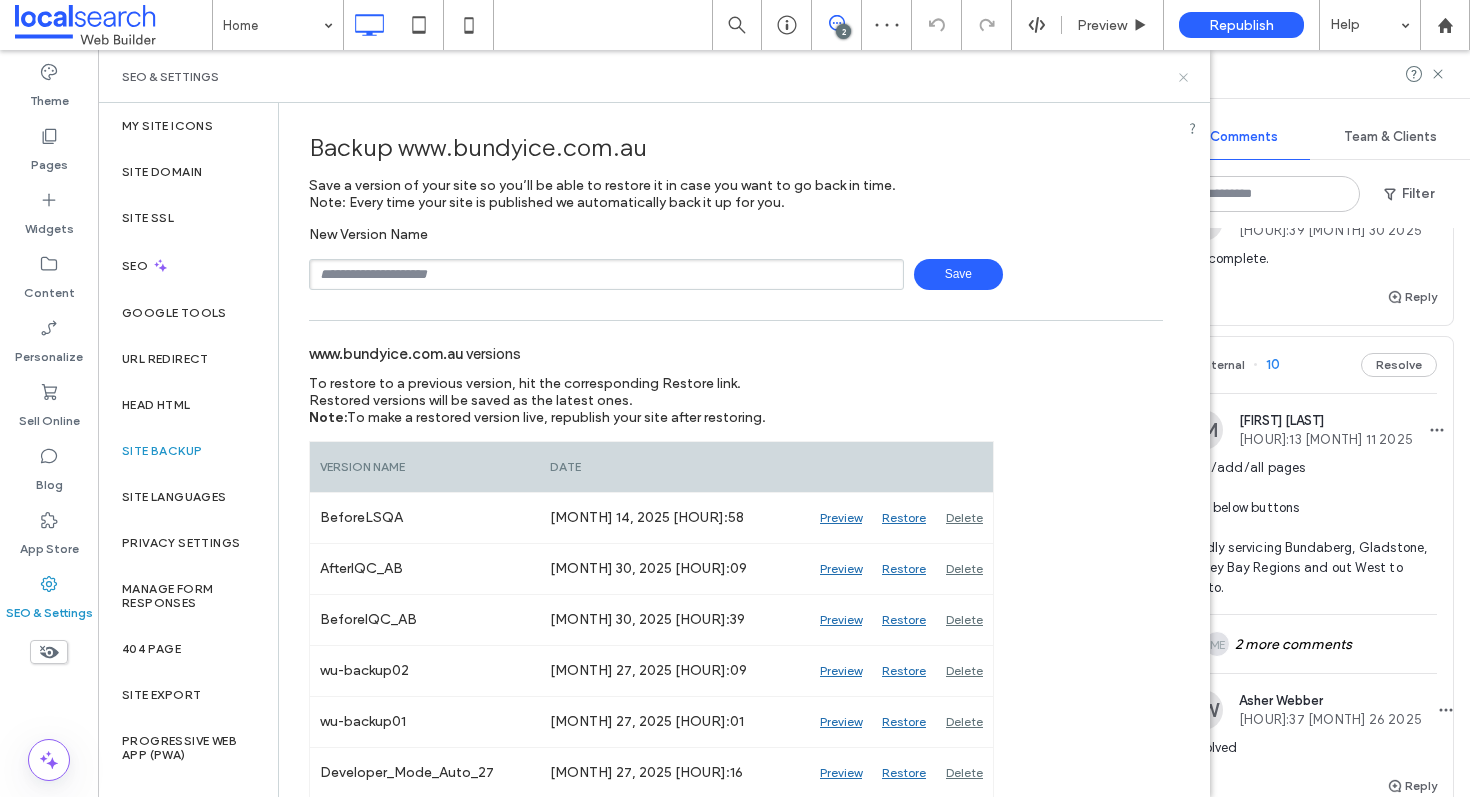 click 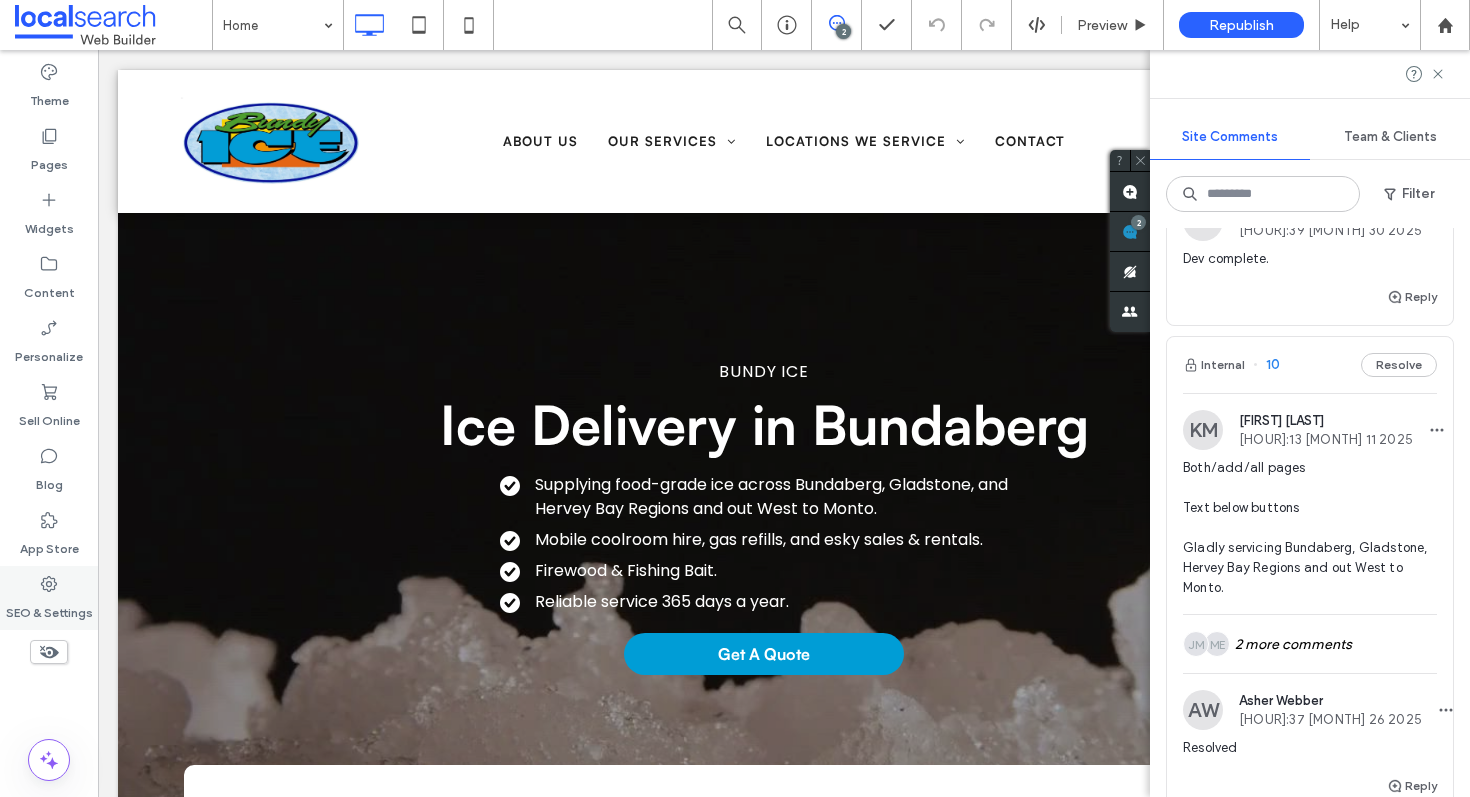 click on "SEO & Settings" at bounding box center (49, 598) 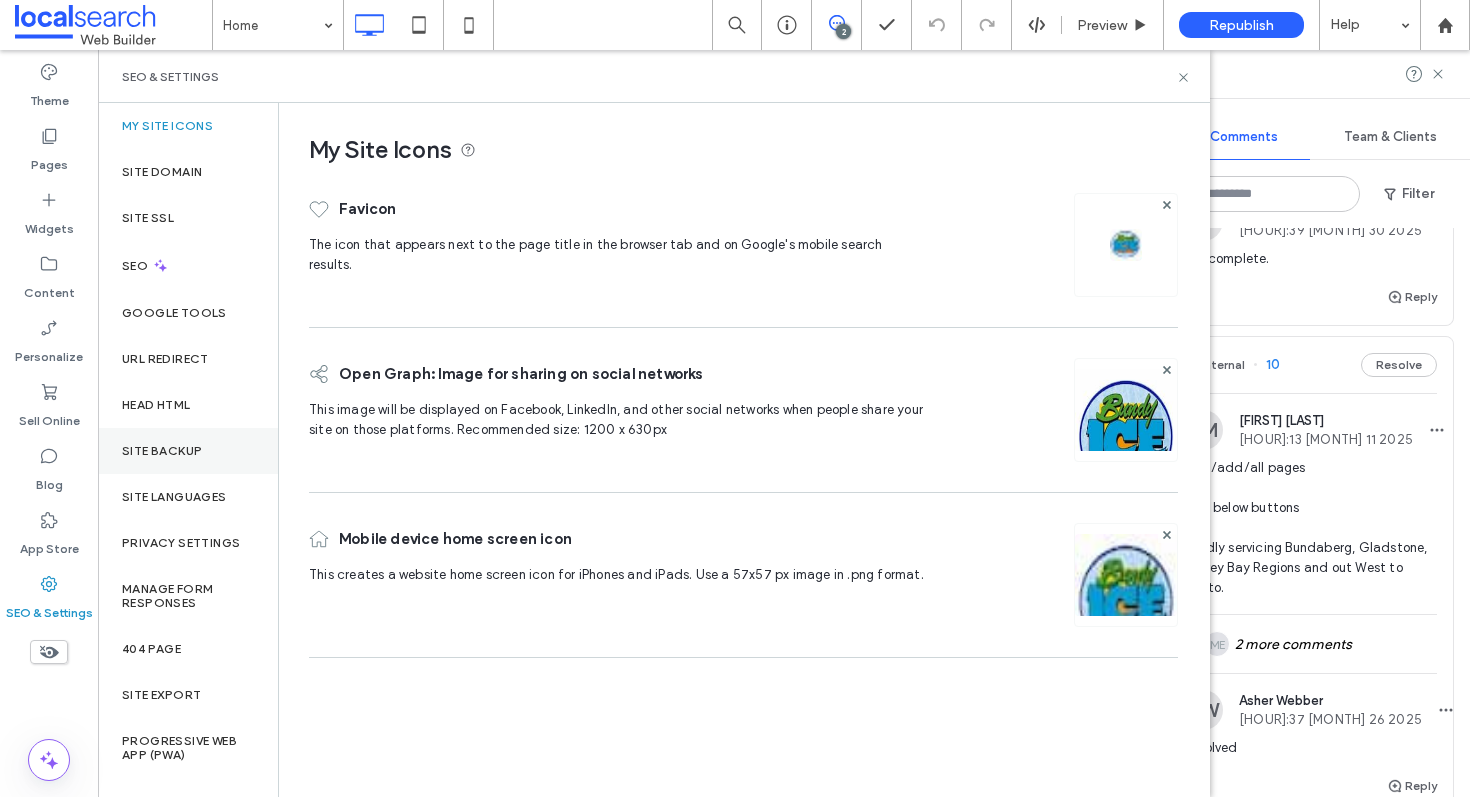 click on "Site Backup" at bounding box center (188, 451) 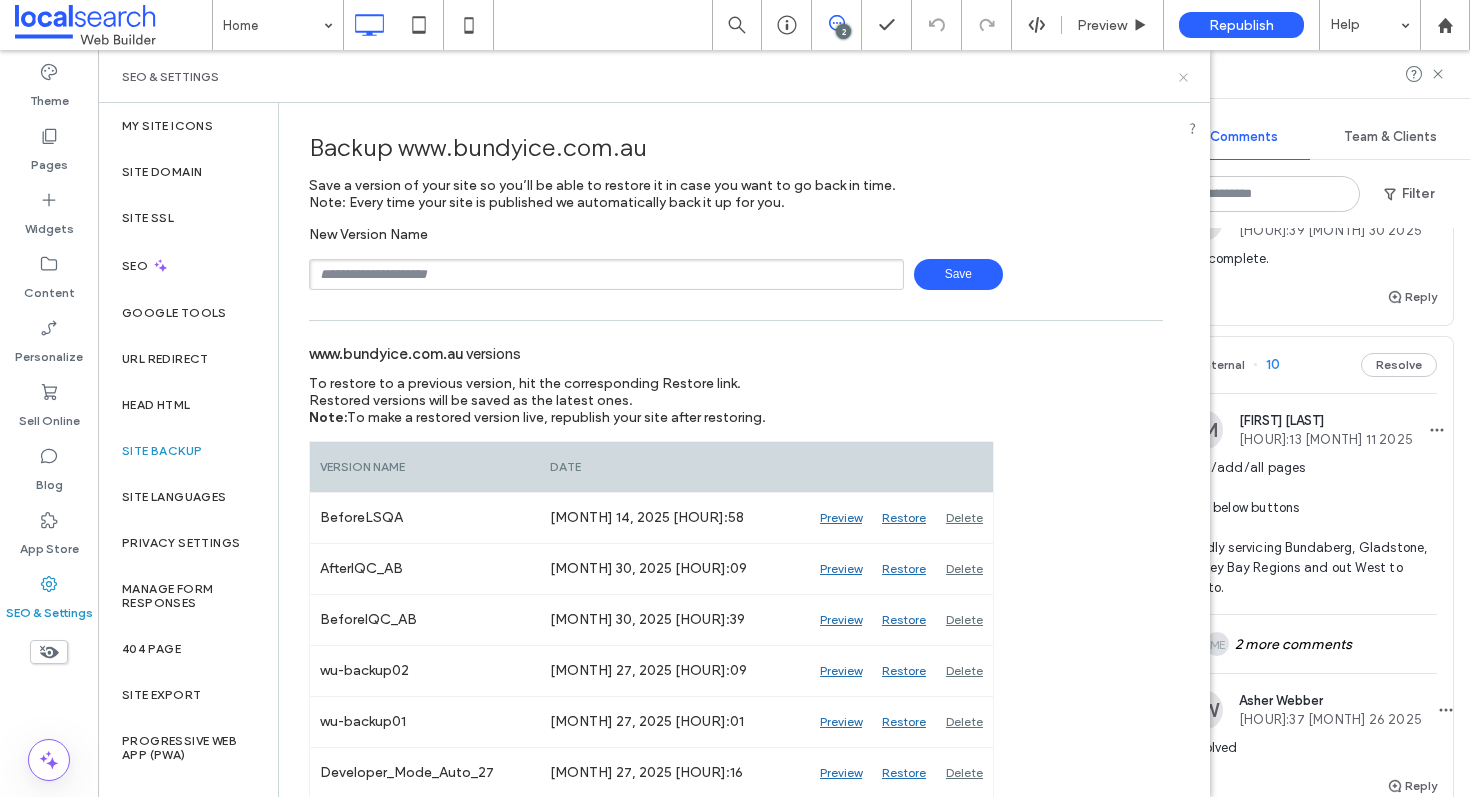 click 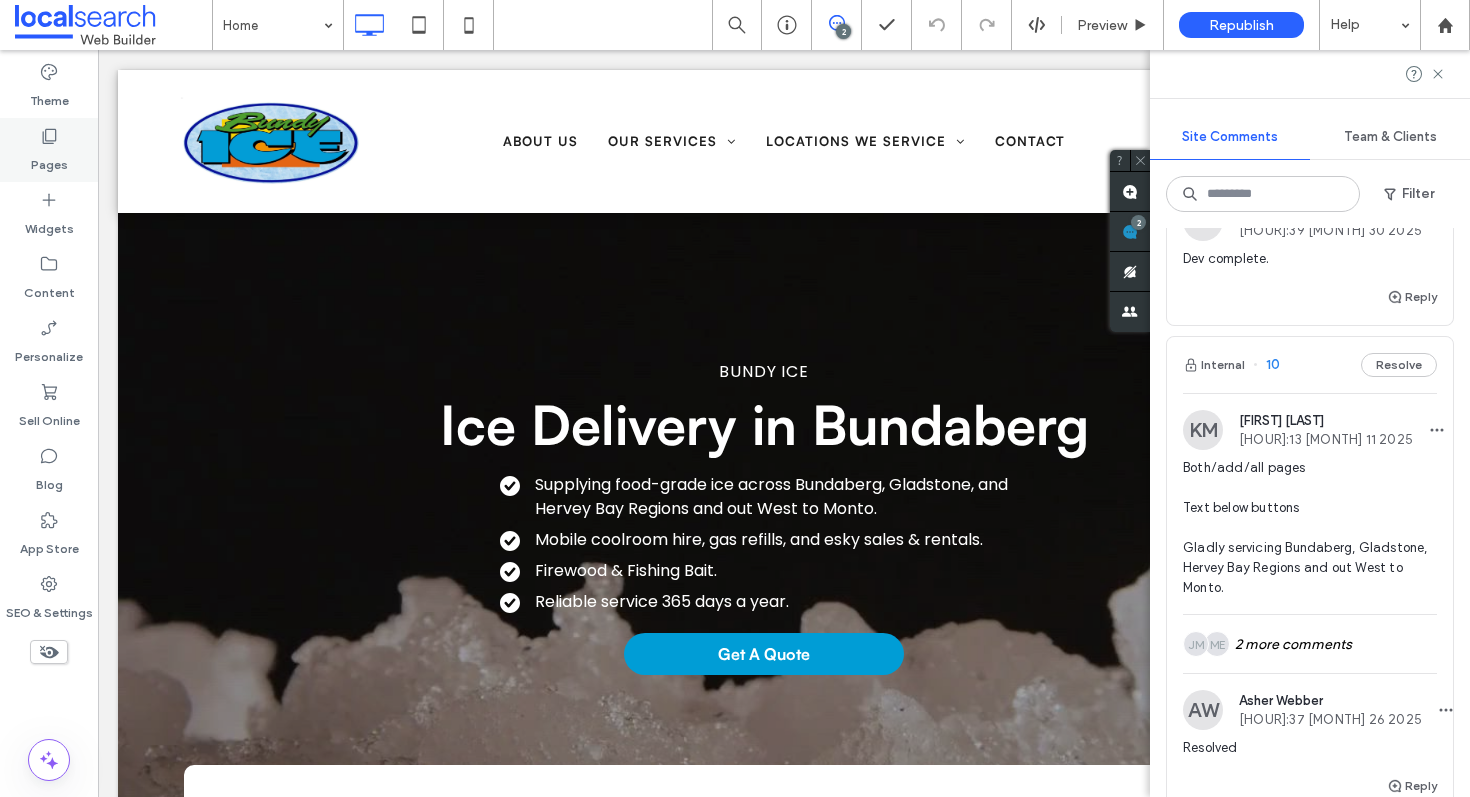 click on "Pages" at bounding box center (49, 160) 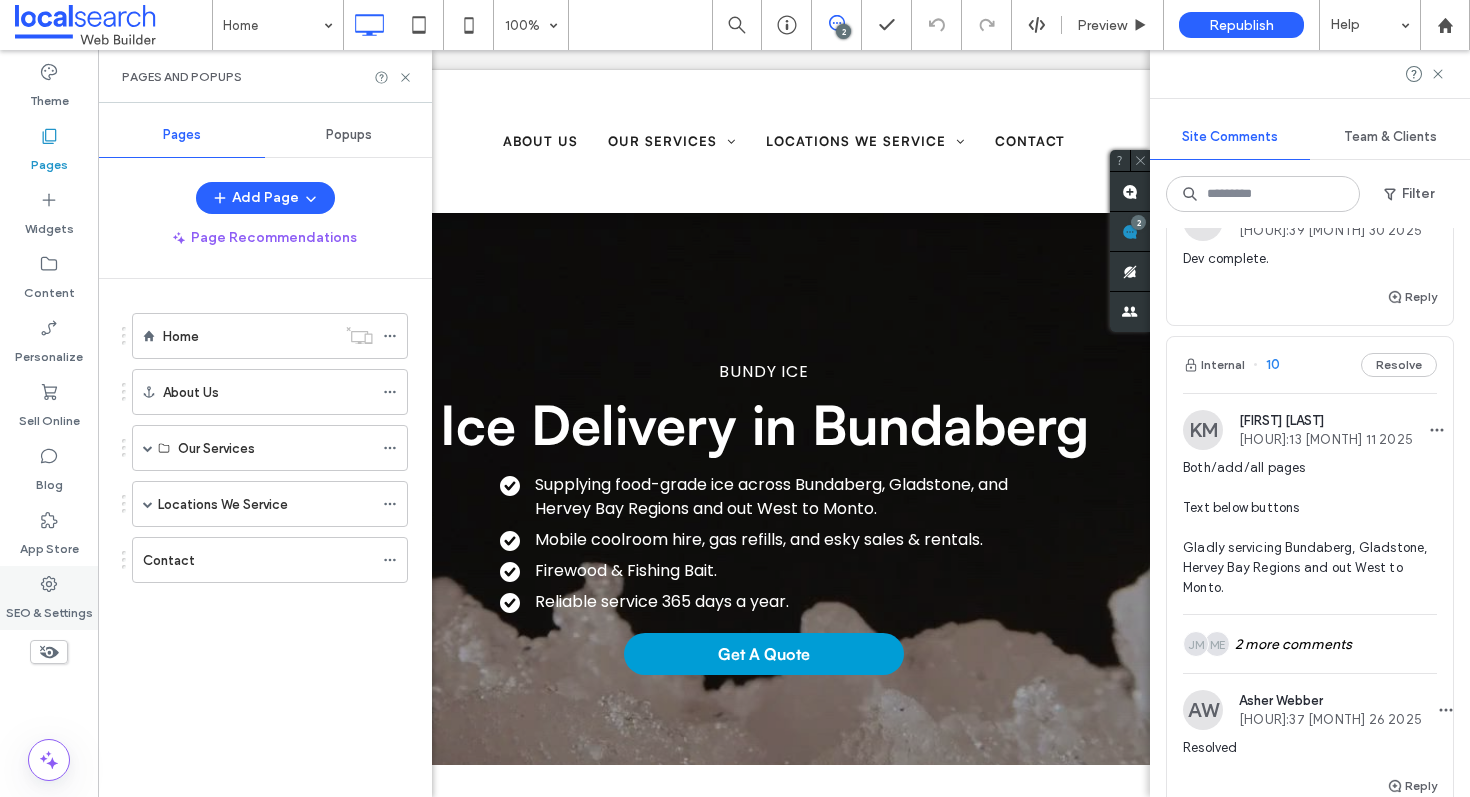 click 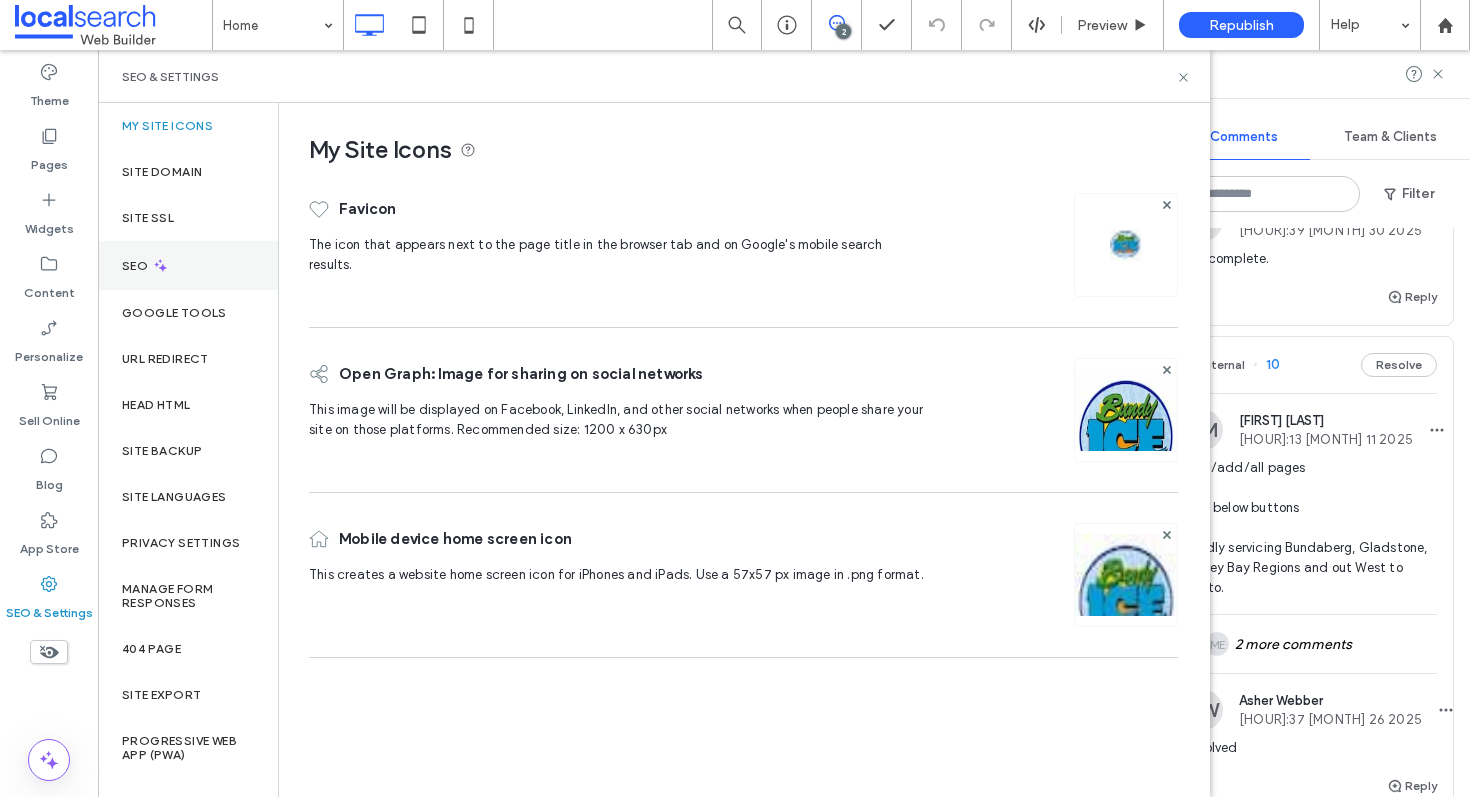 click on "SEO" at bounding box center (188, 265) 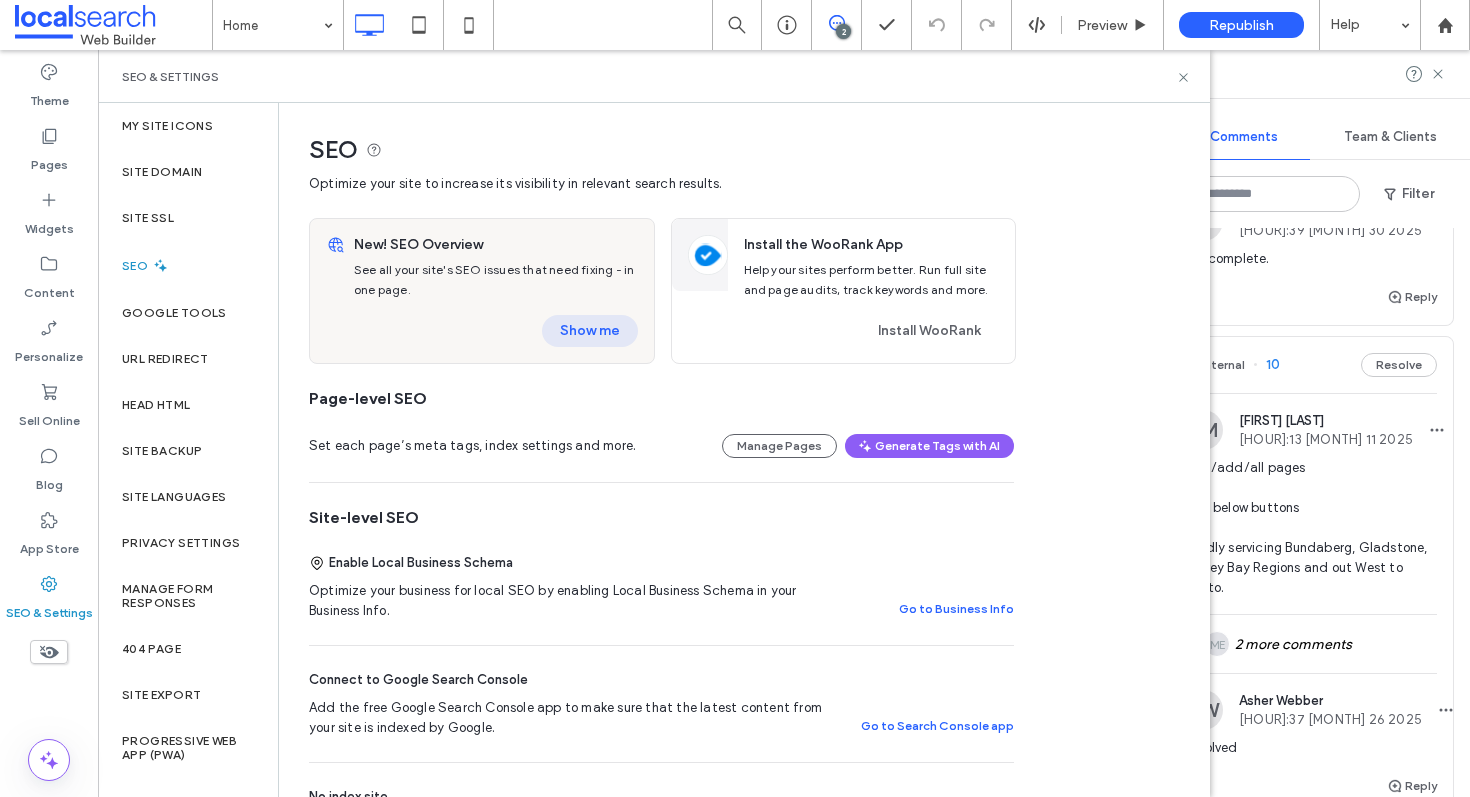 click on "Show me" at bounding box center [590, 331] 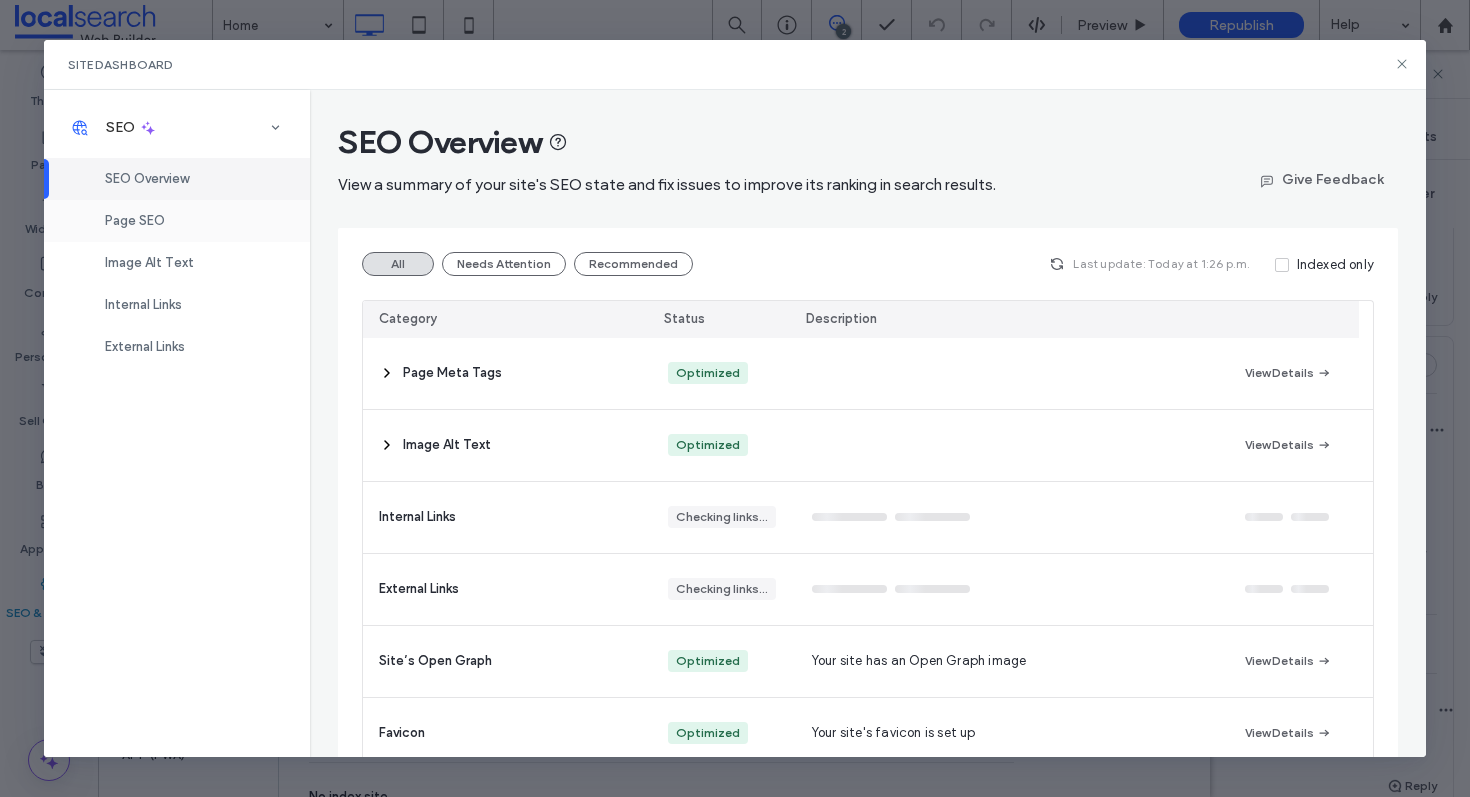 click on "Page SEO" at bounding box center [177, 221] 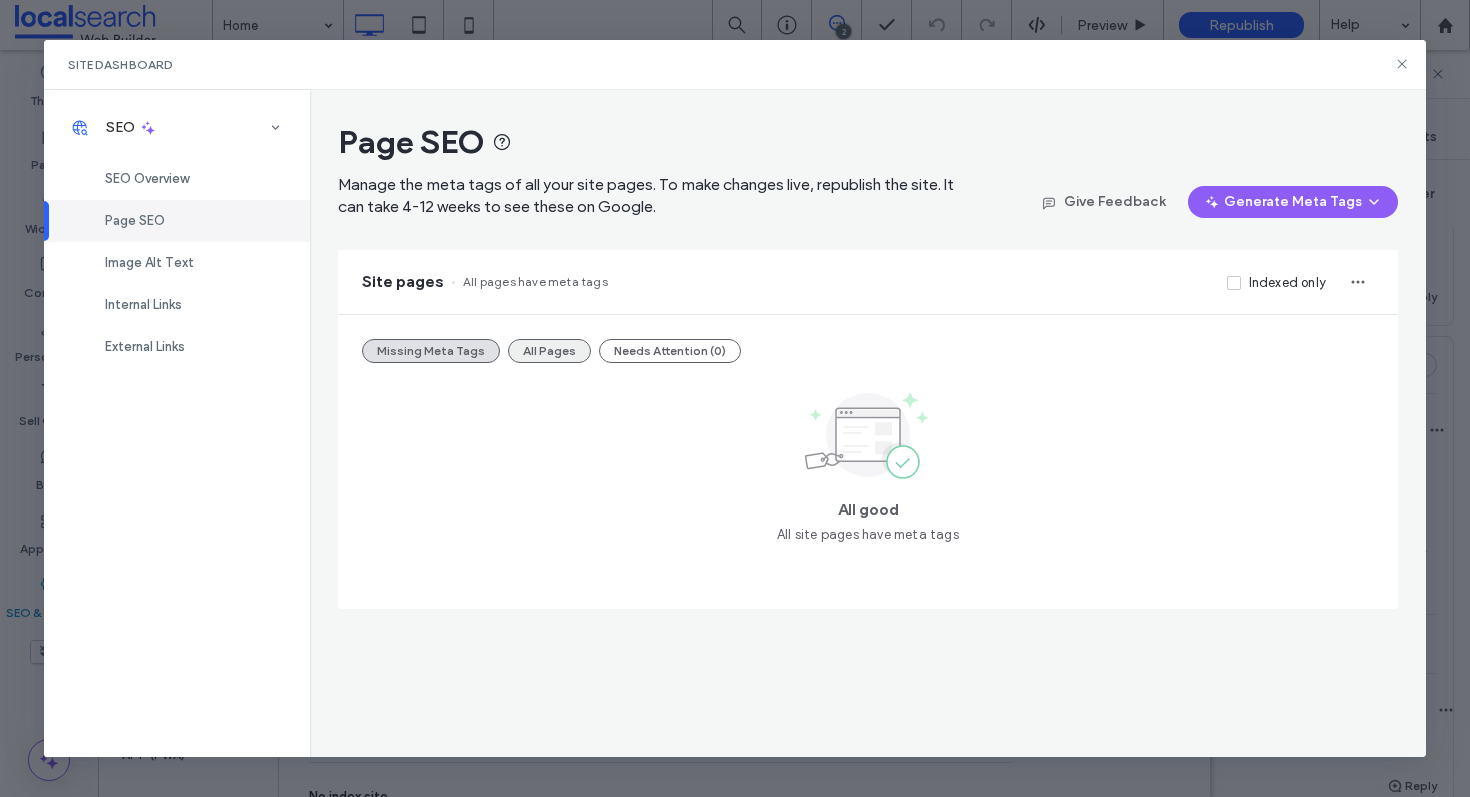 click on "All Pages" at bounding box center [549, 351] 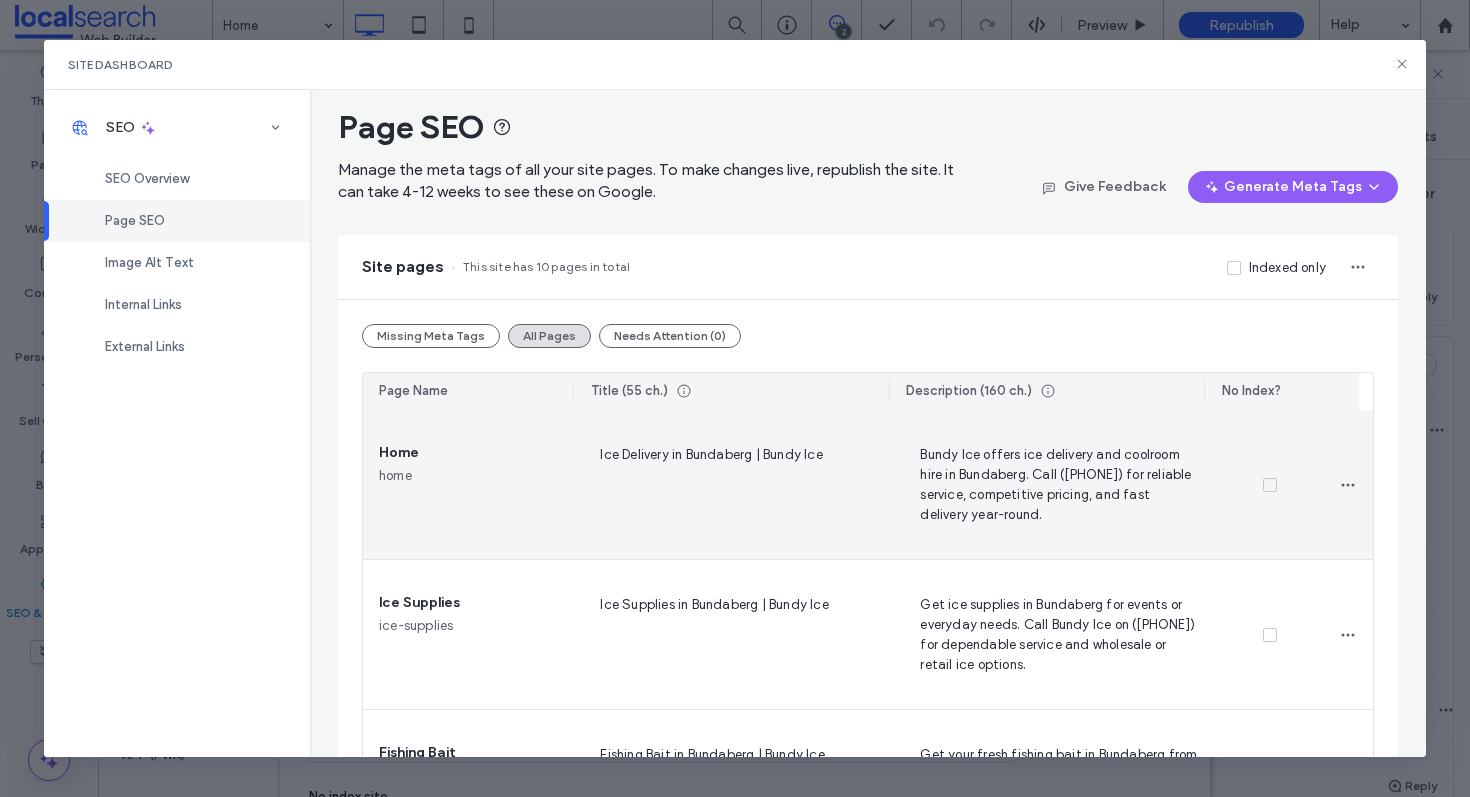 scroll, scrollTop: 237, scrollLeft: 0, axis: vertical 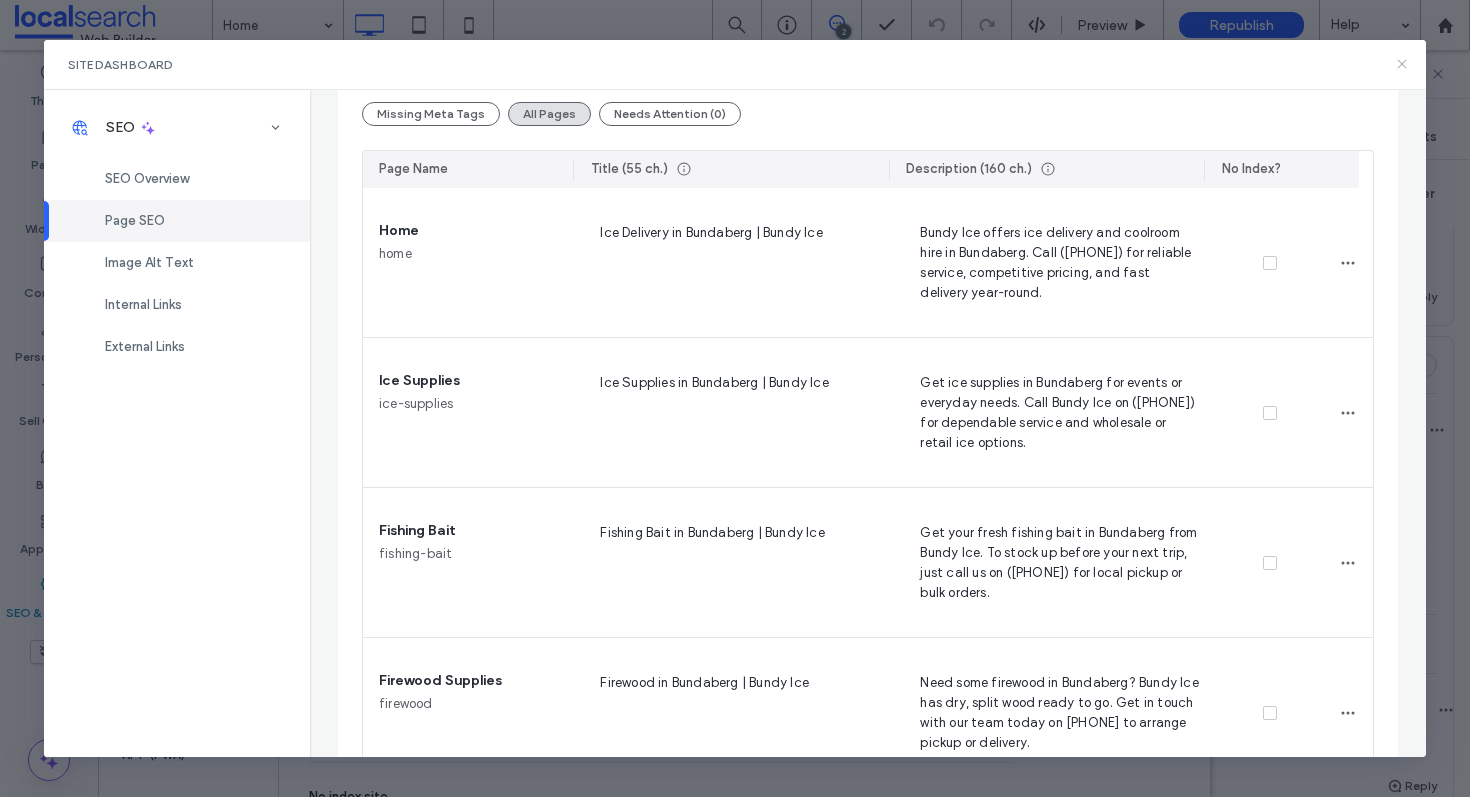 click 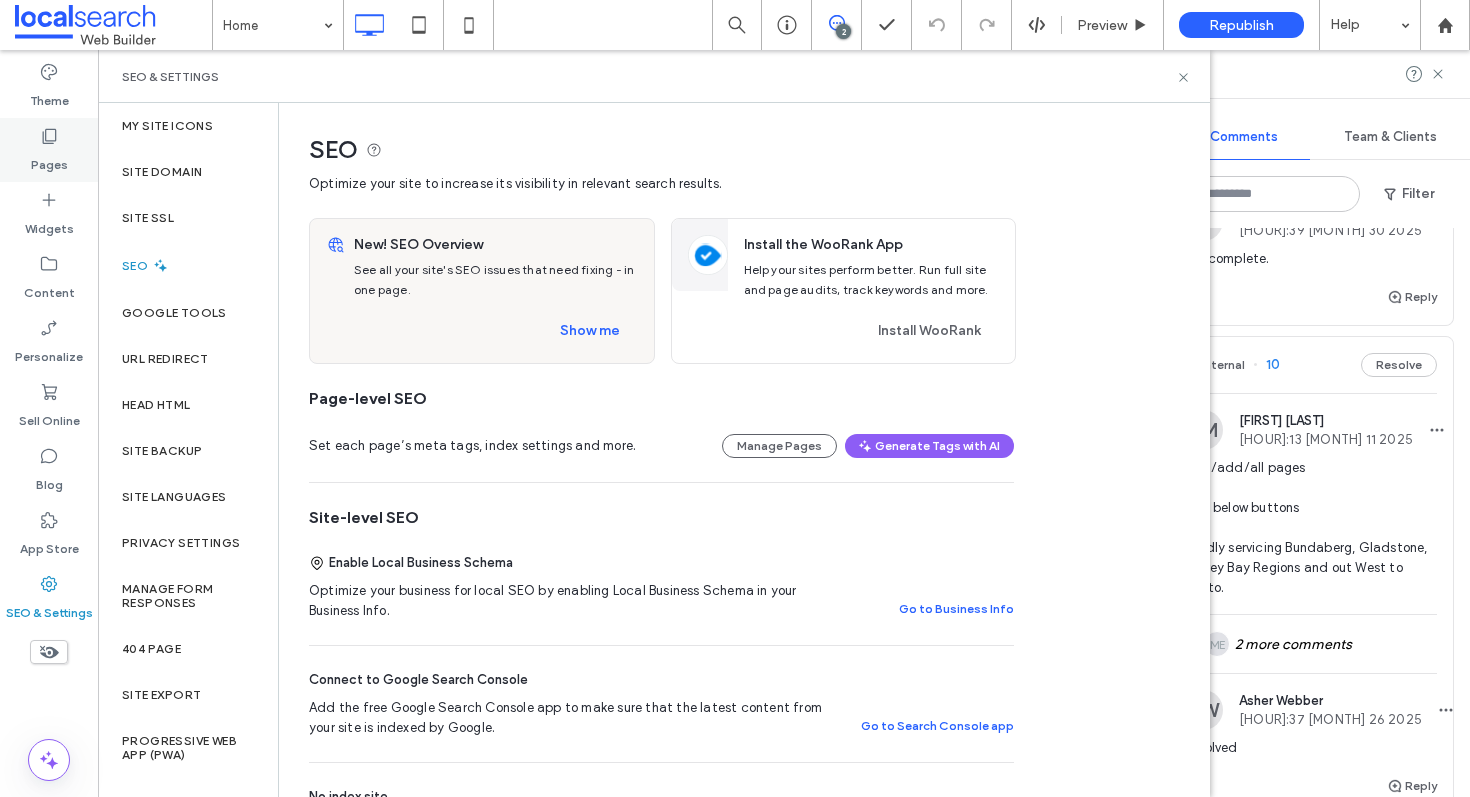 click 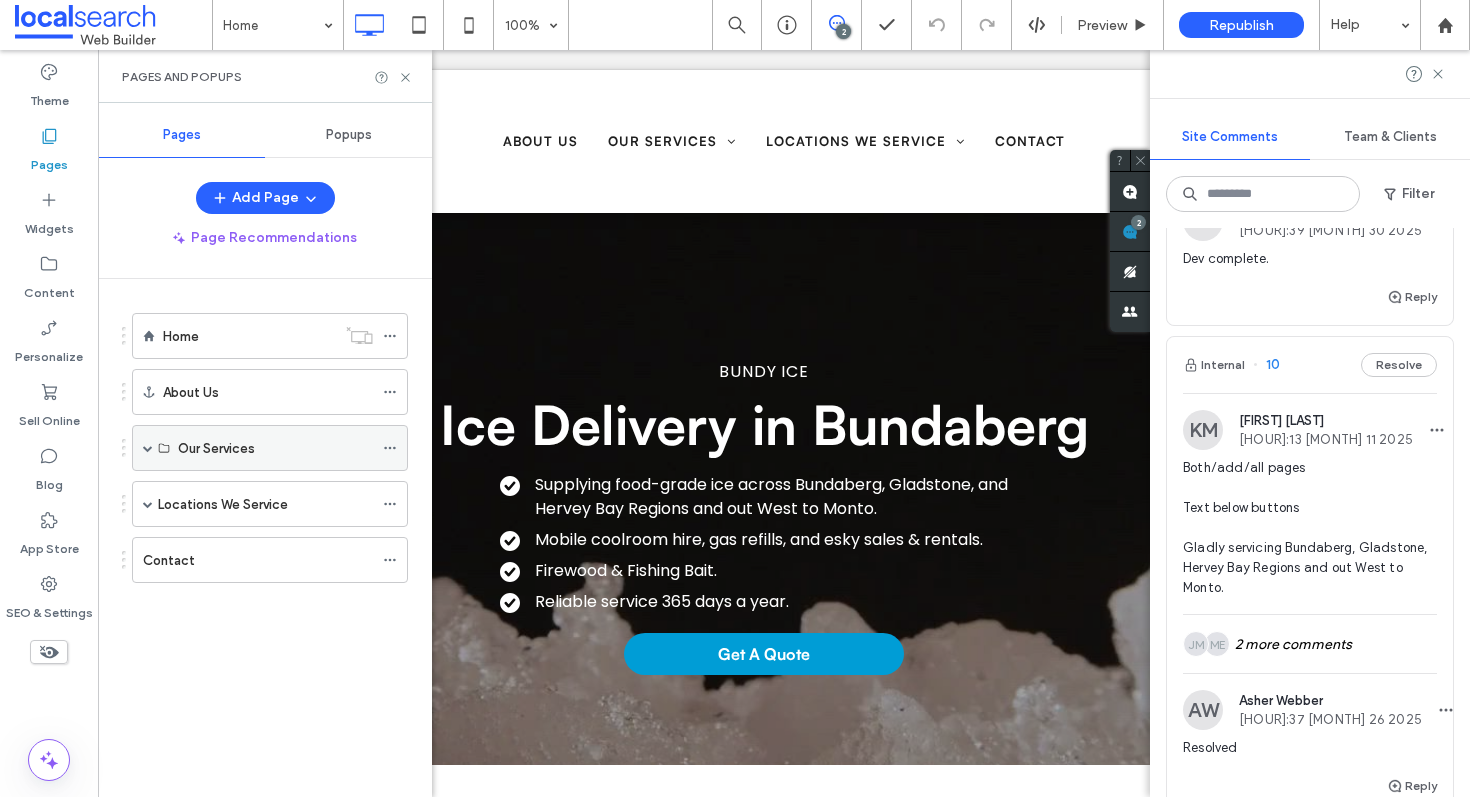 click on "Our Services" at bounding box center [270, 448] 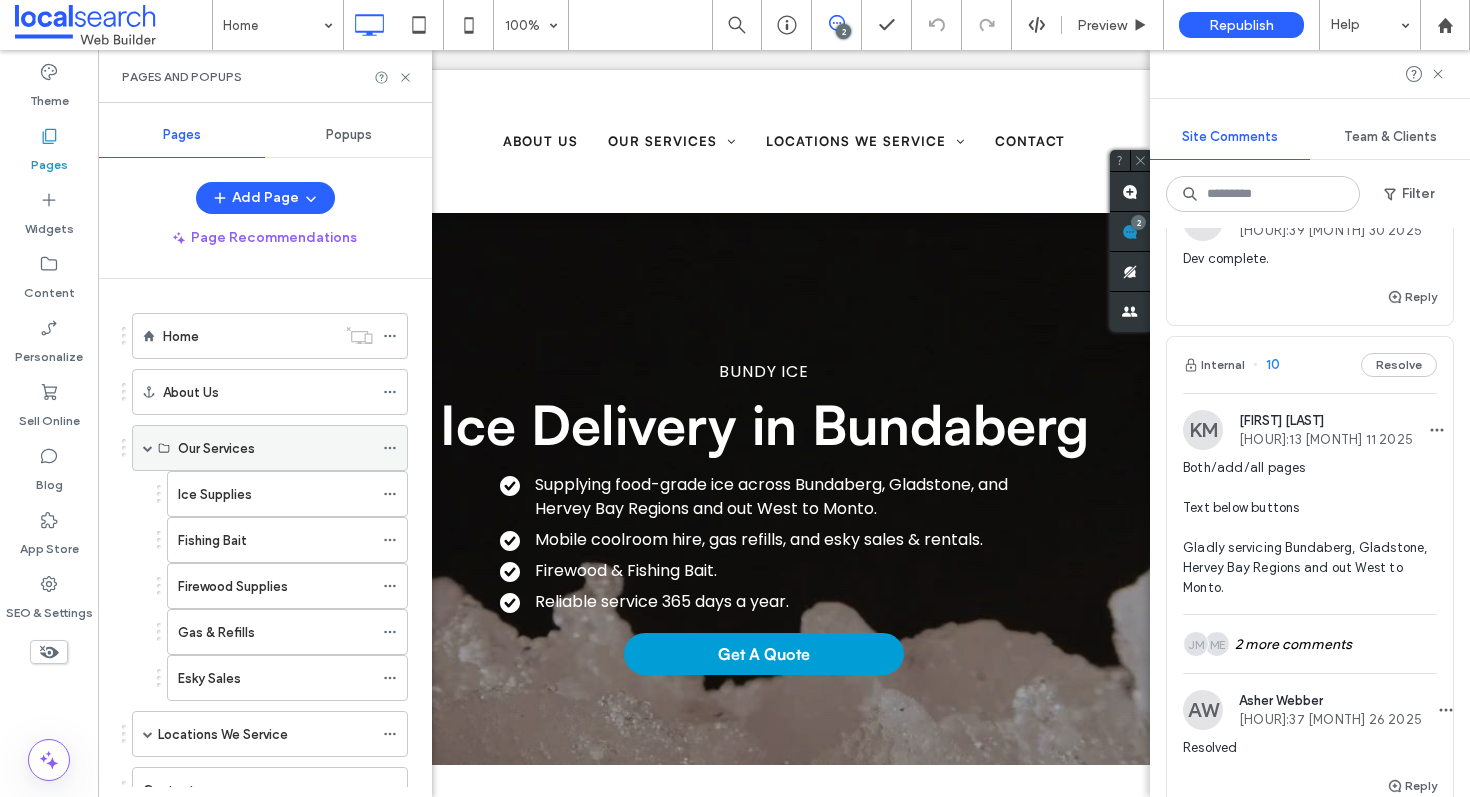 click on "Our Services" at bounding box center (275, 448) 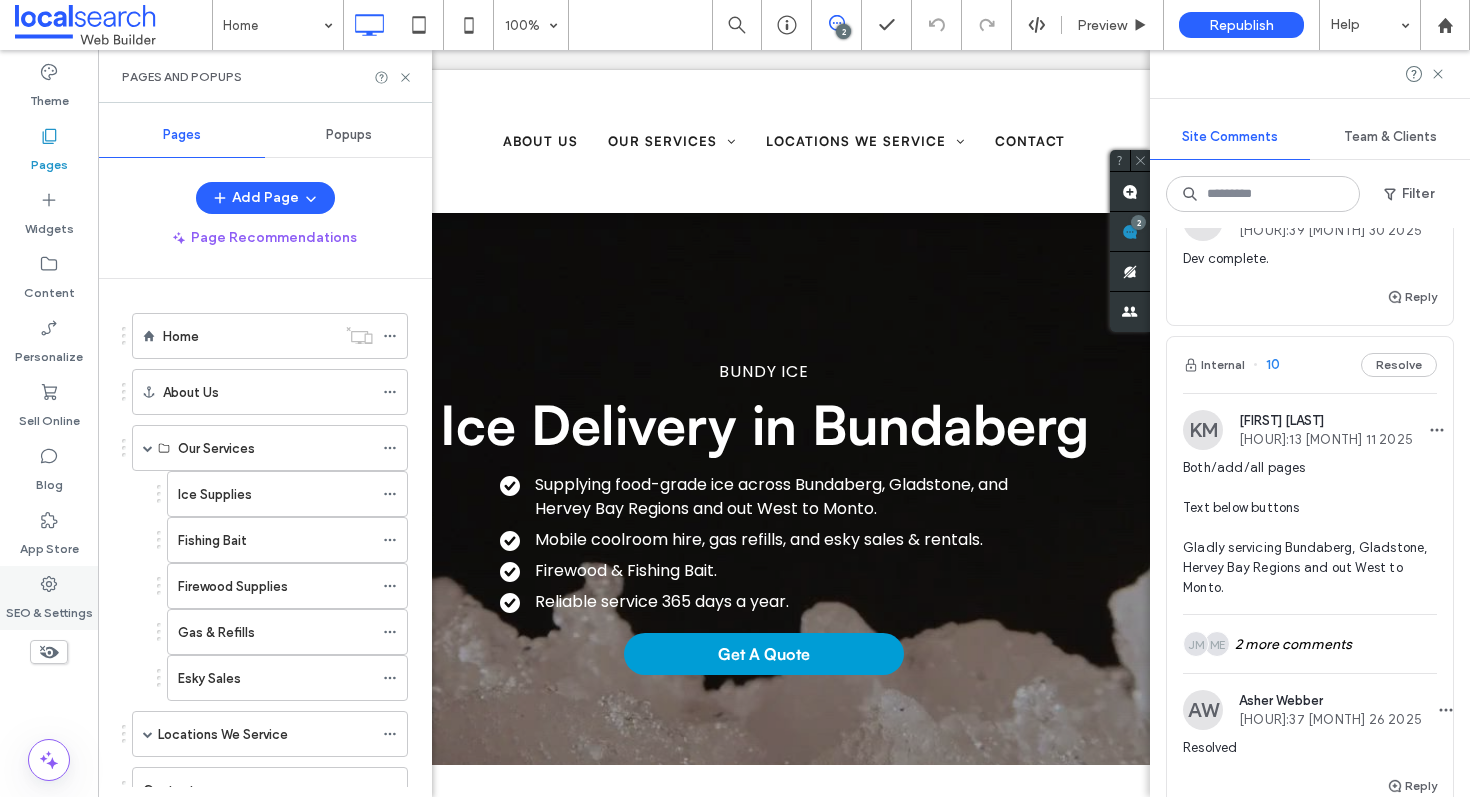 click on "SEO & Settings" at bounding box center [49, 608] 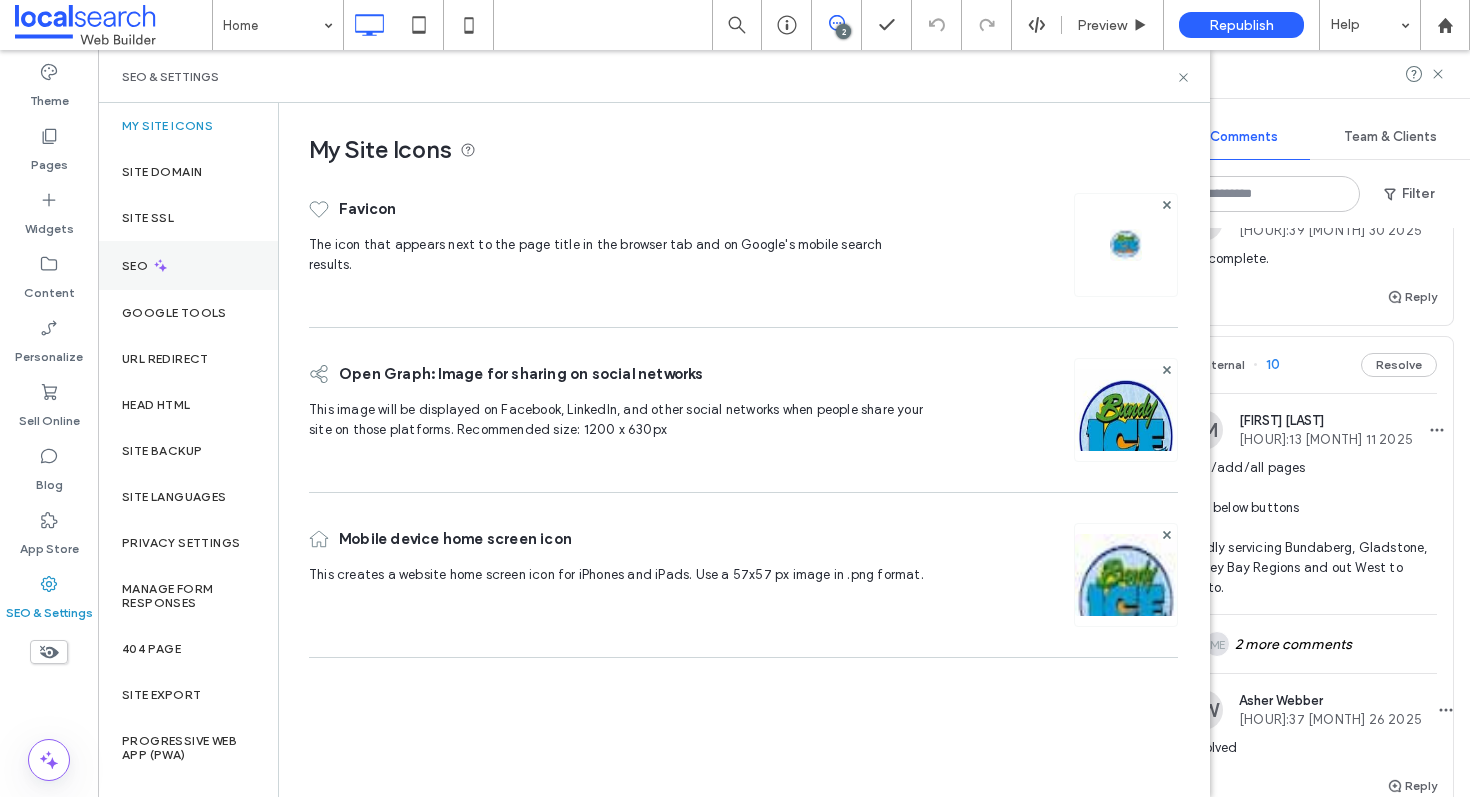 click on "SEO" at bounding box center (188, 265) 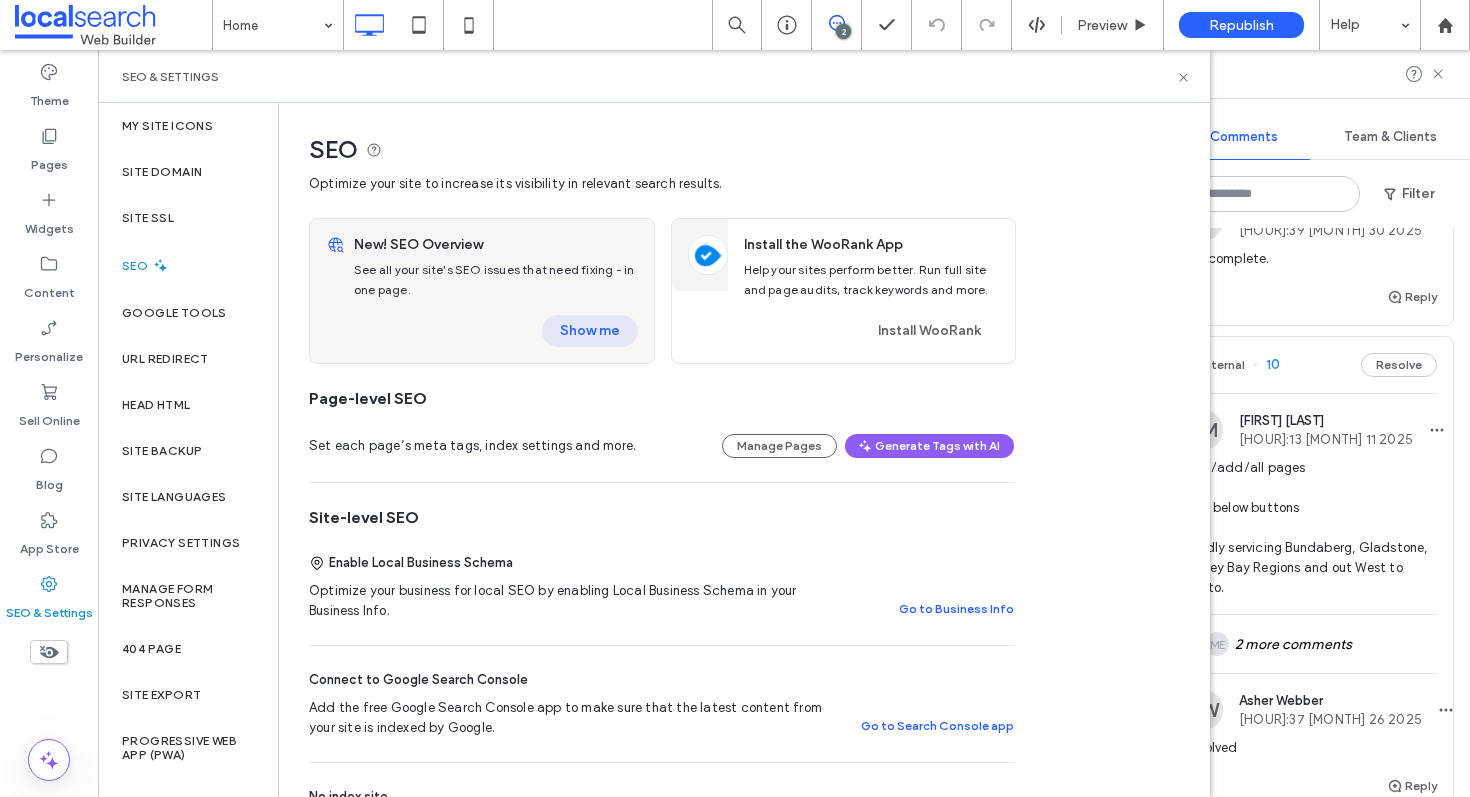 click on "Show me" at bounding box center [590, 331] 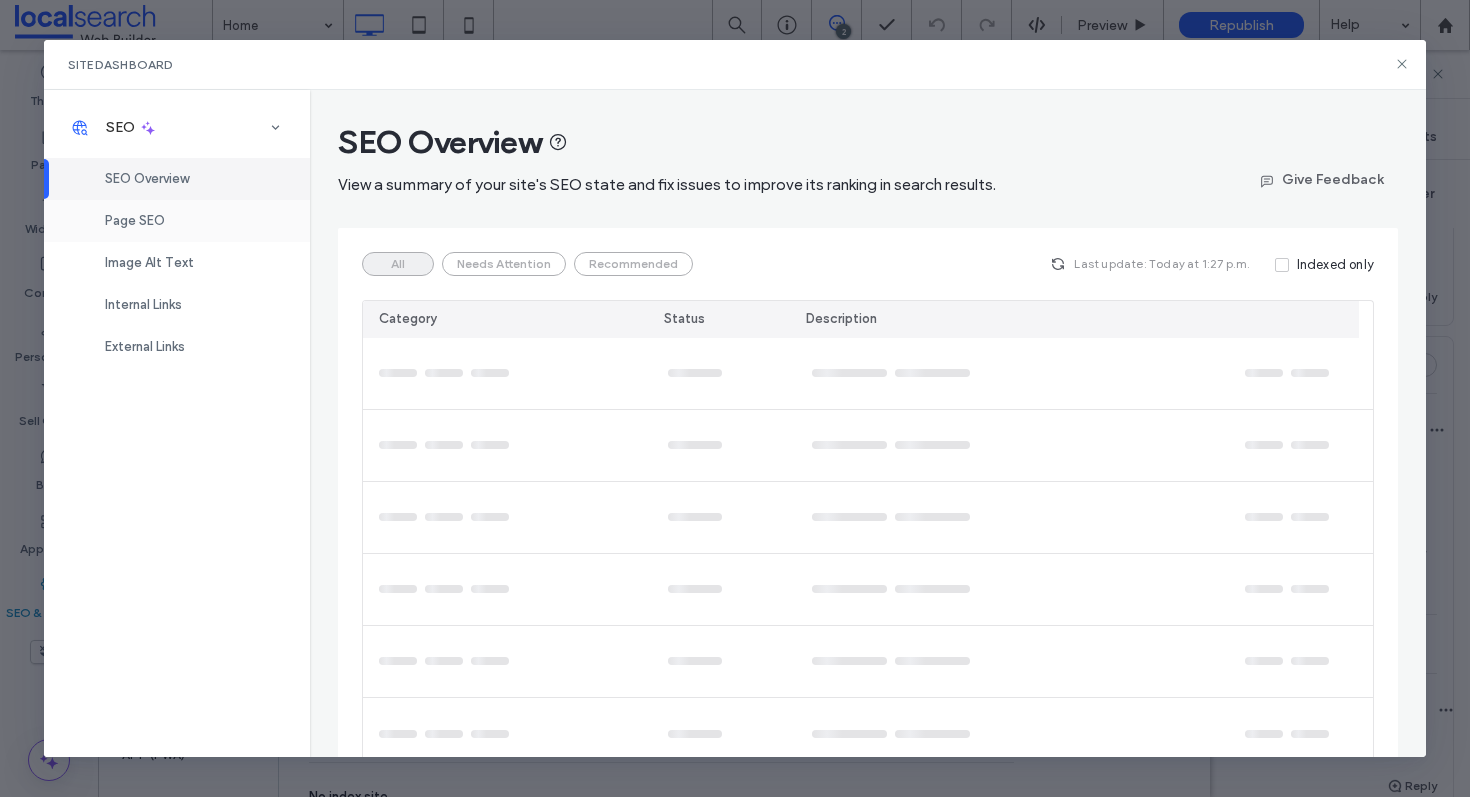 click on "Page SEO" at bounding box center (177, 221) 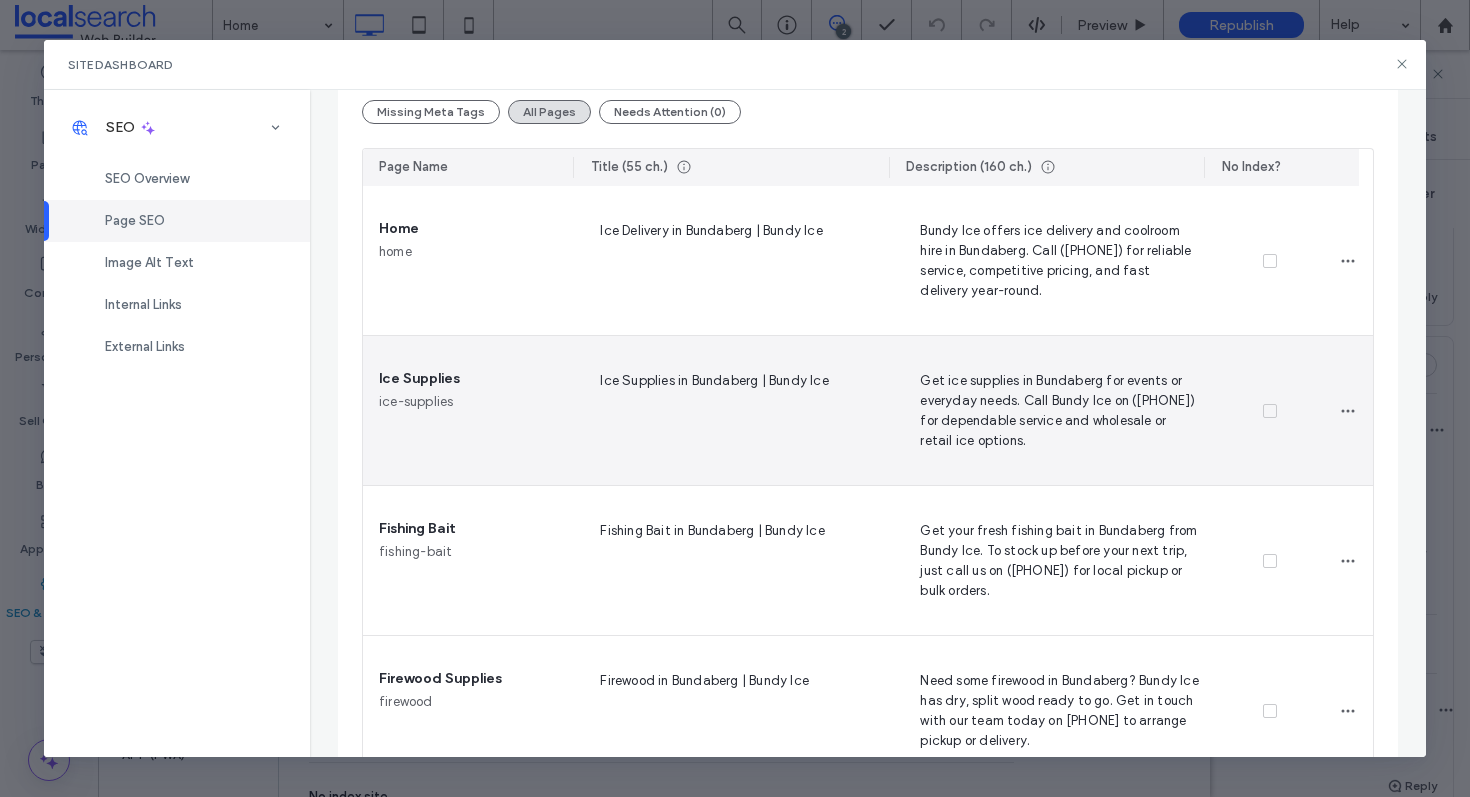 scroll, scrollTop: 270, scrollLeft: 0, axis: vertical 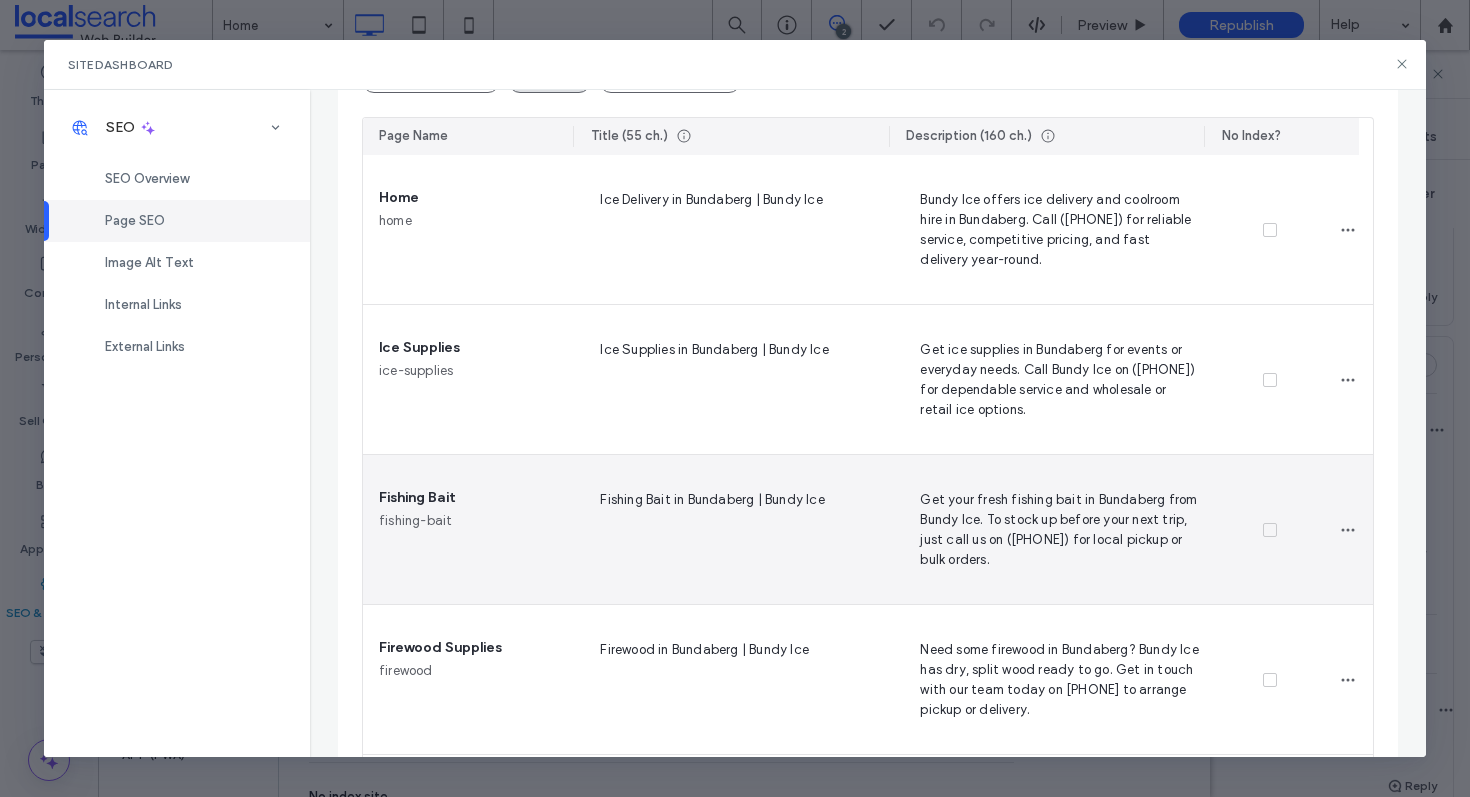 drag, startPoint x: 1252, startPoint y: 531, endPoint x: 1197, endPoint y: 561, distance: 62.649822 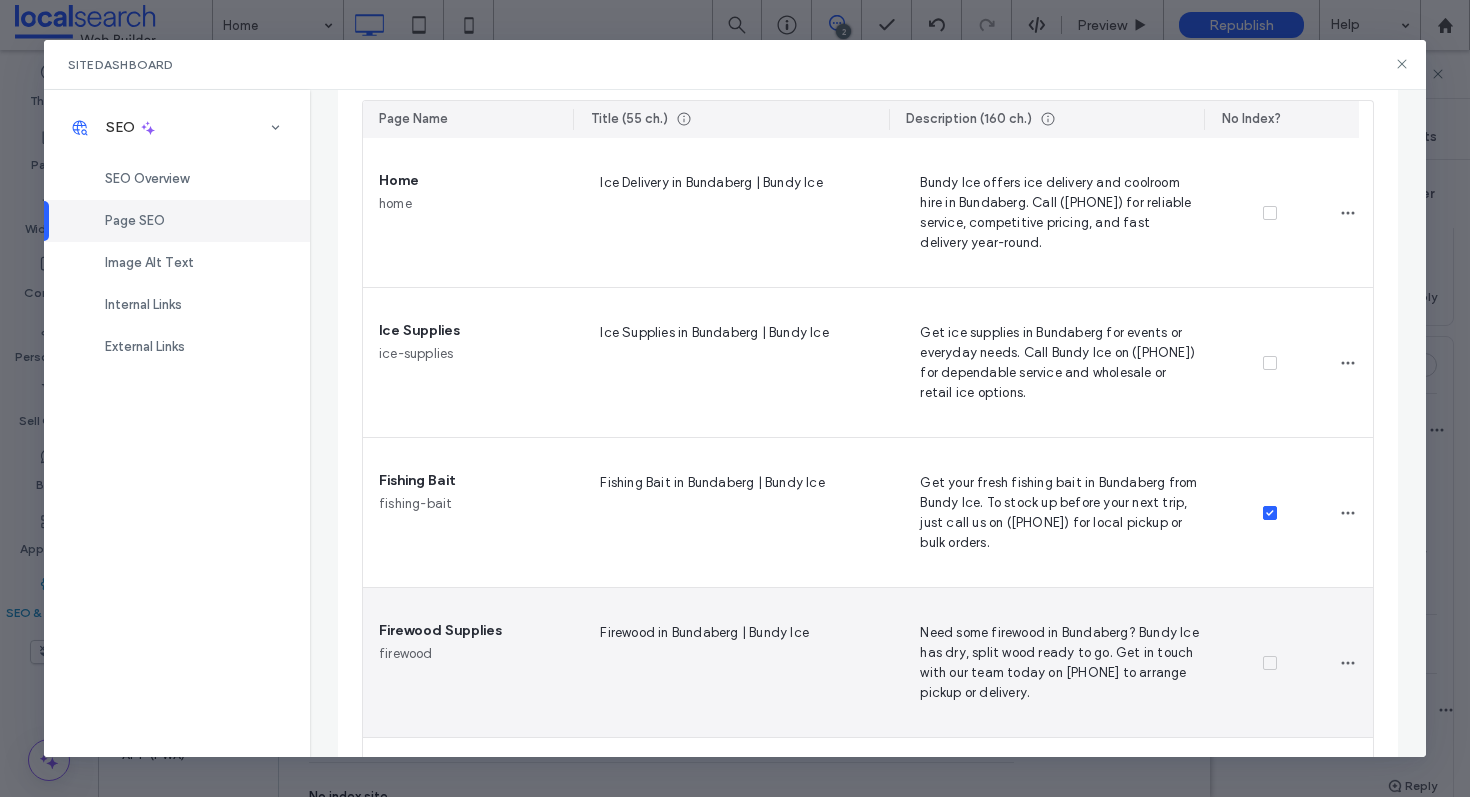 scroll, scrollTop: 309, scrollLeft: 0, axis: vertical 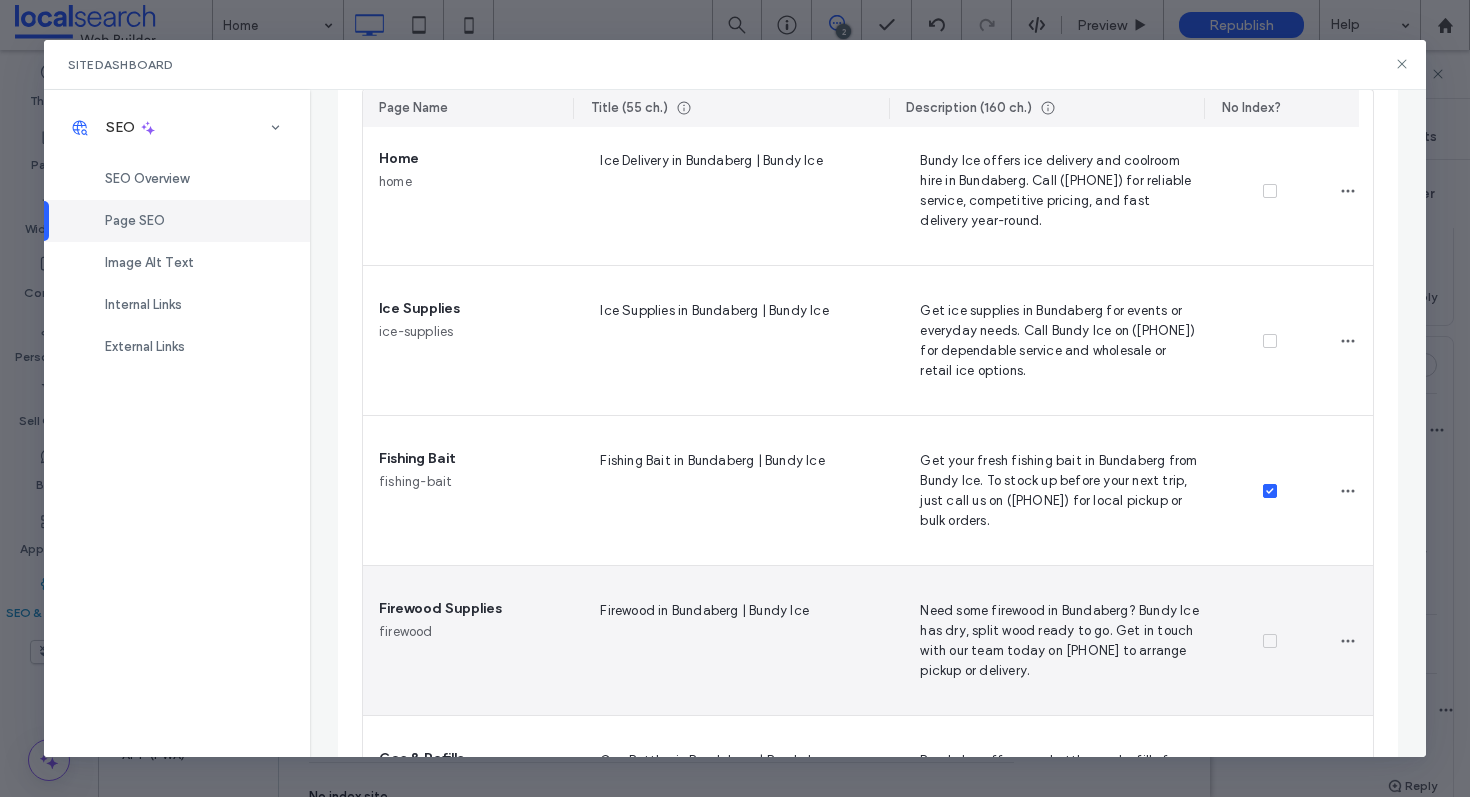 click 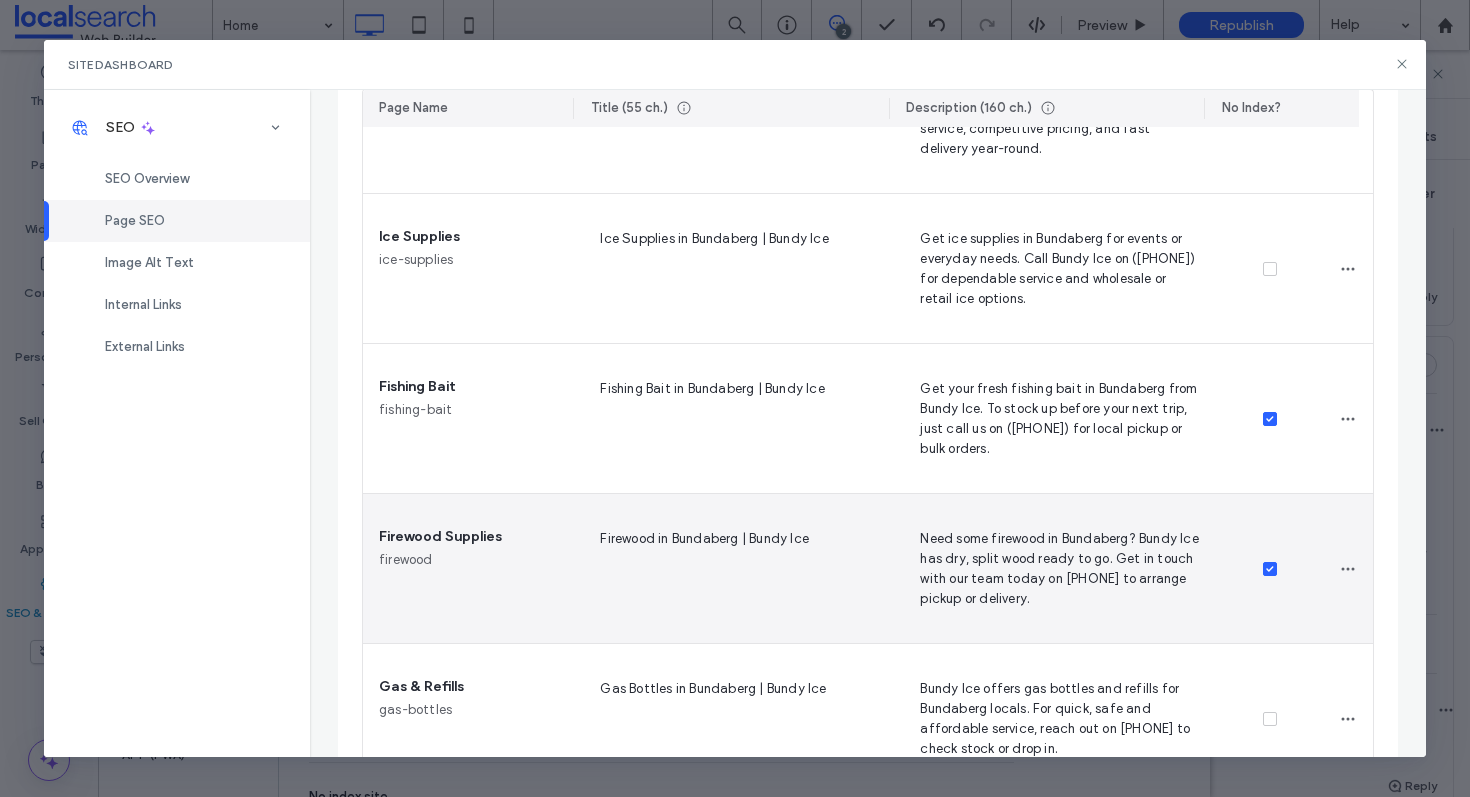 scroll, scrollTop: 430, scrollLeft: 0, axis: vertical 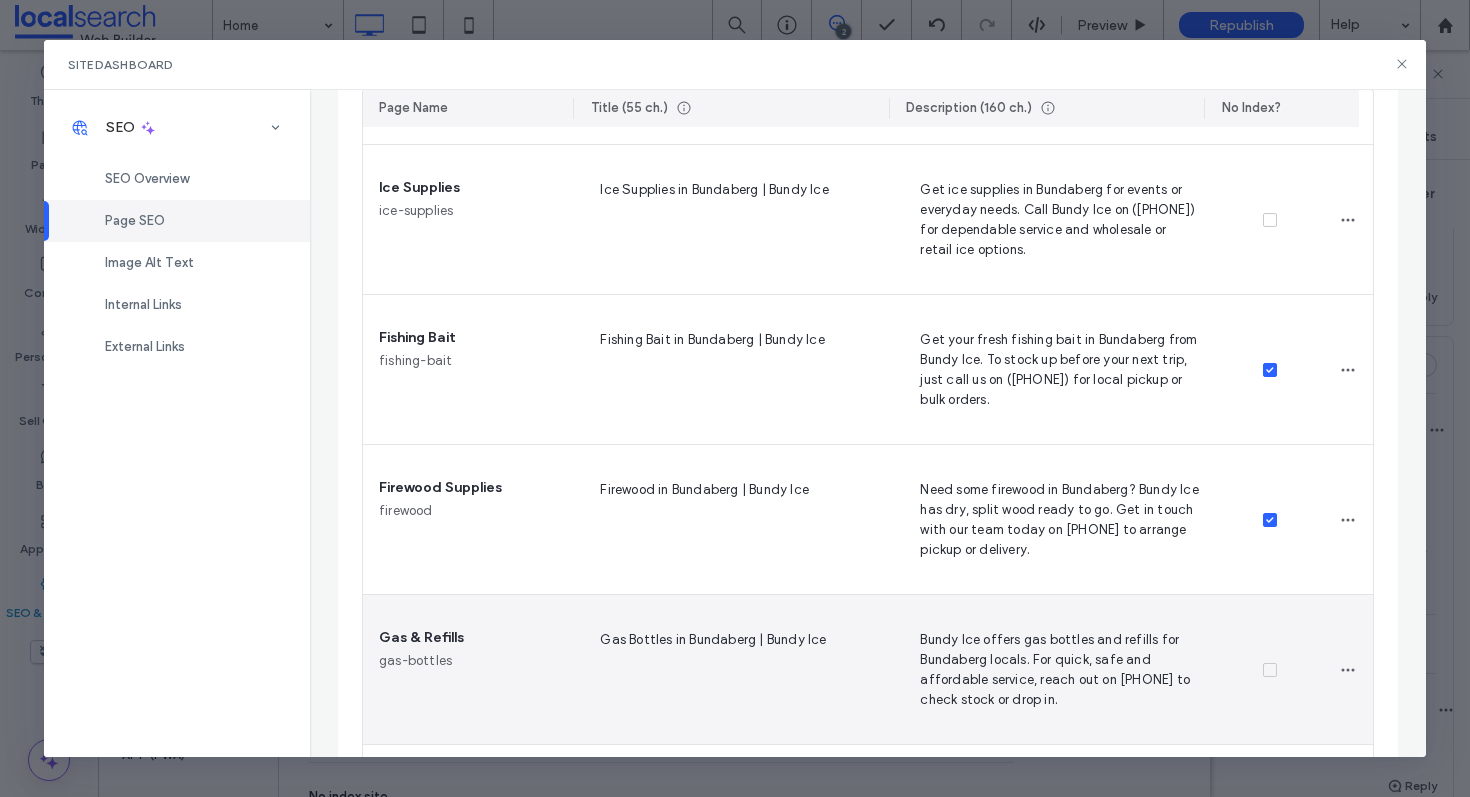 click at bounding box center [1269, 670] 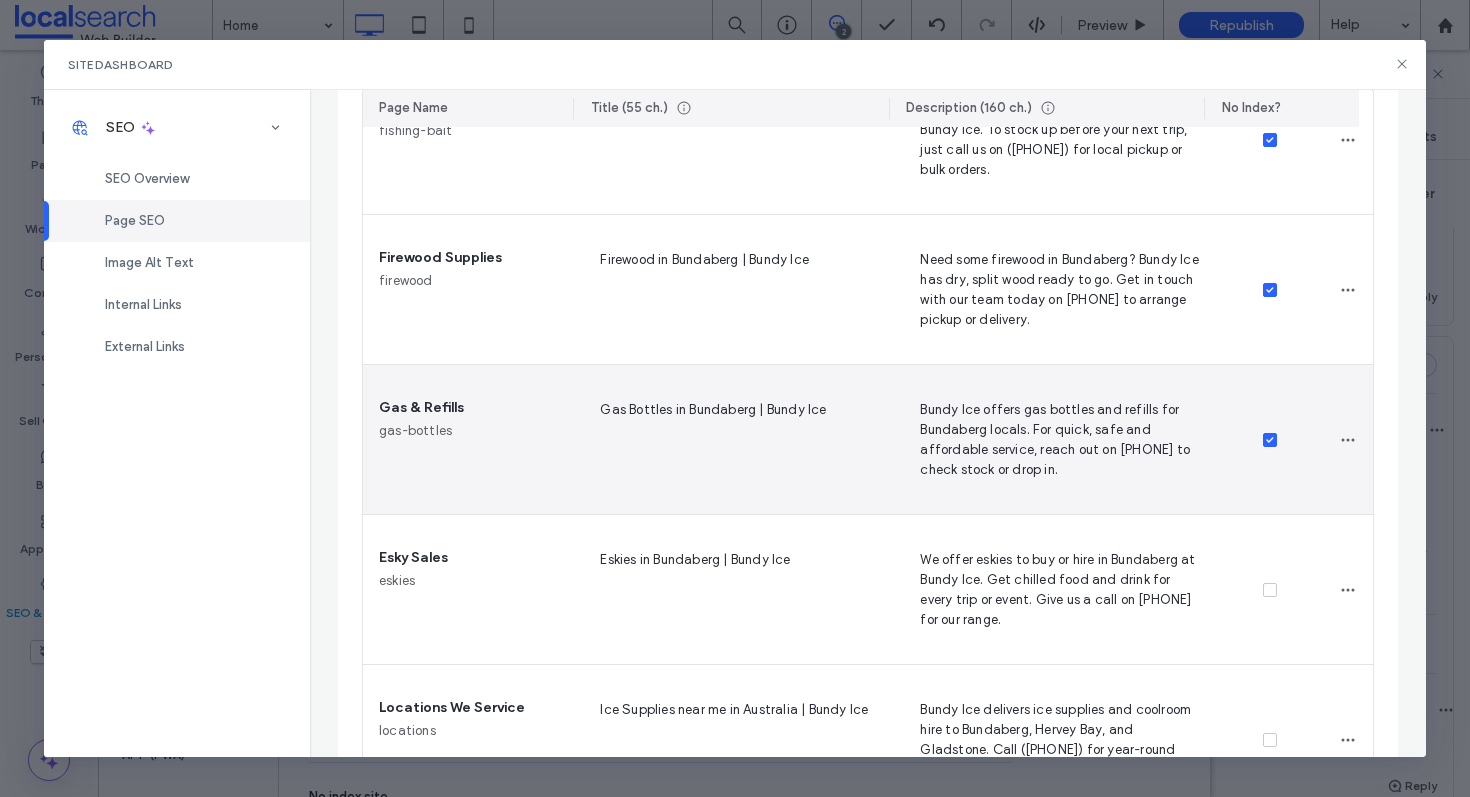 scroll, scrollTop: 668, scrollLeft: 0, axis: vertical 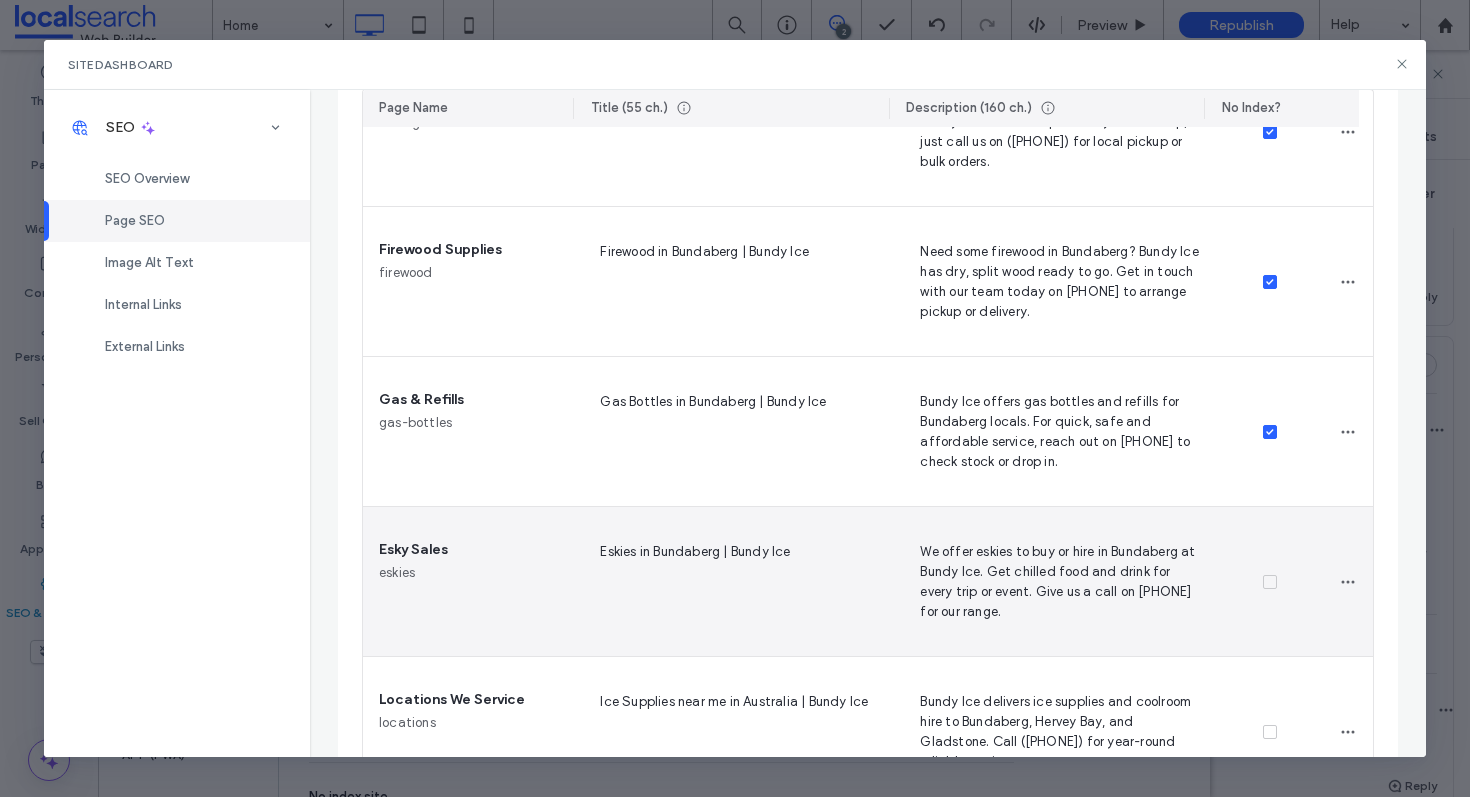 click 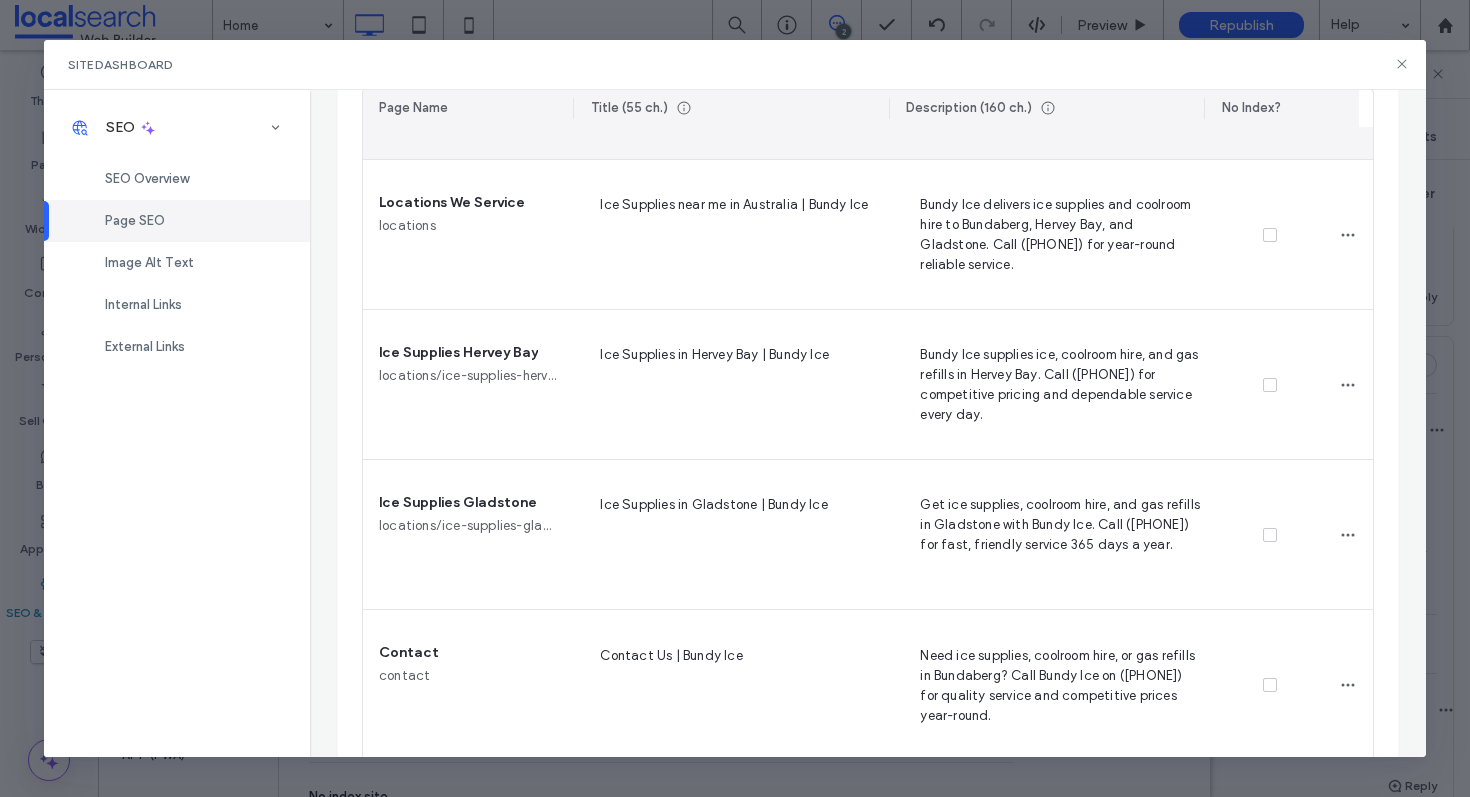 scroll, scrollTop: 1192, scrollLeft: 0, axis: vertical 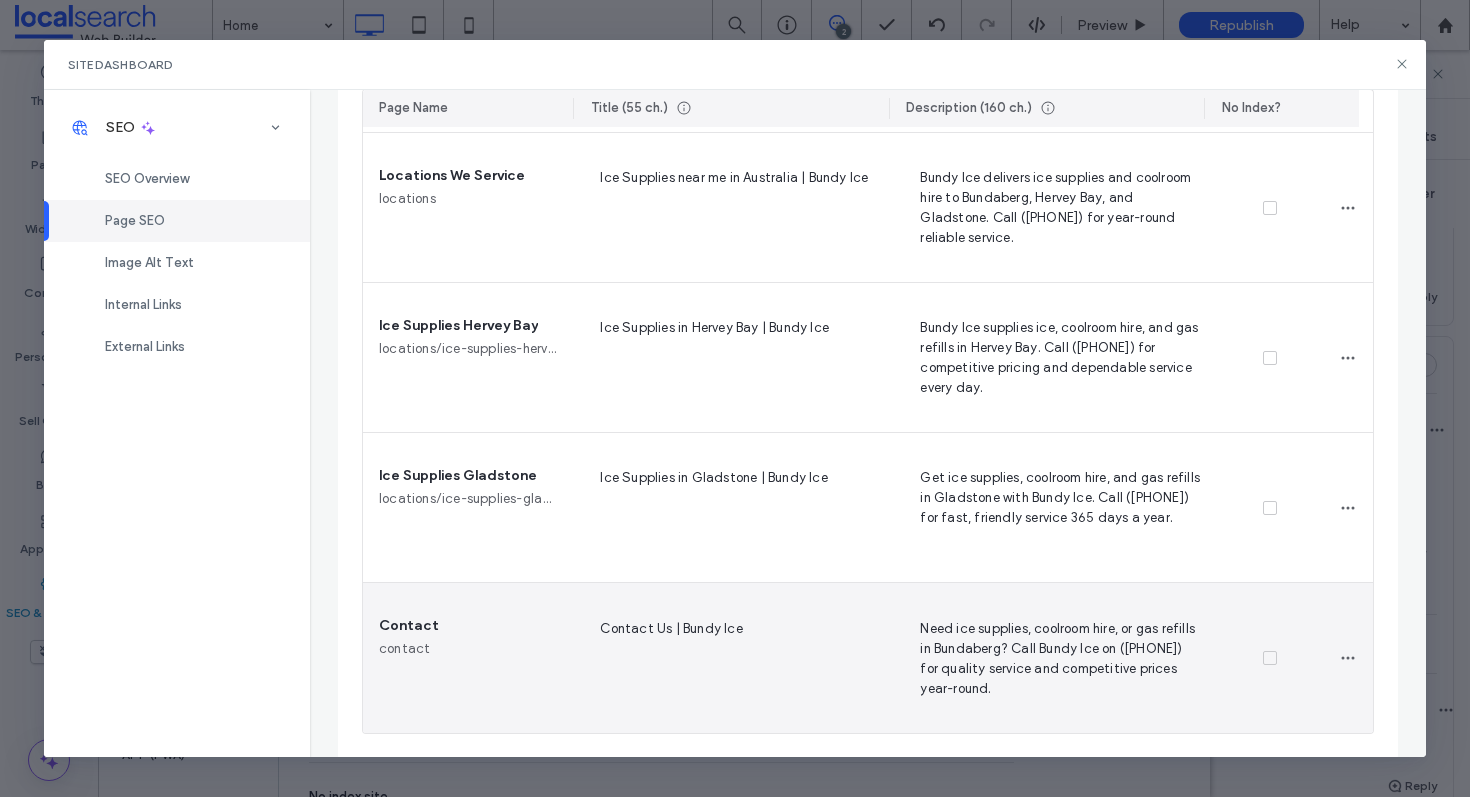 click at bounding box center [1270, 658] 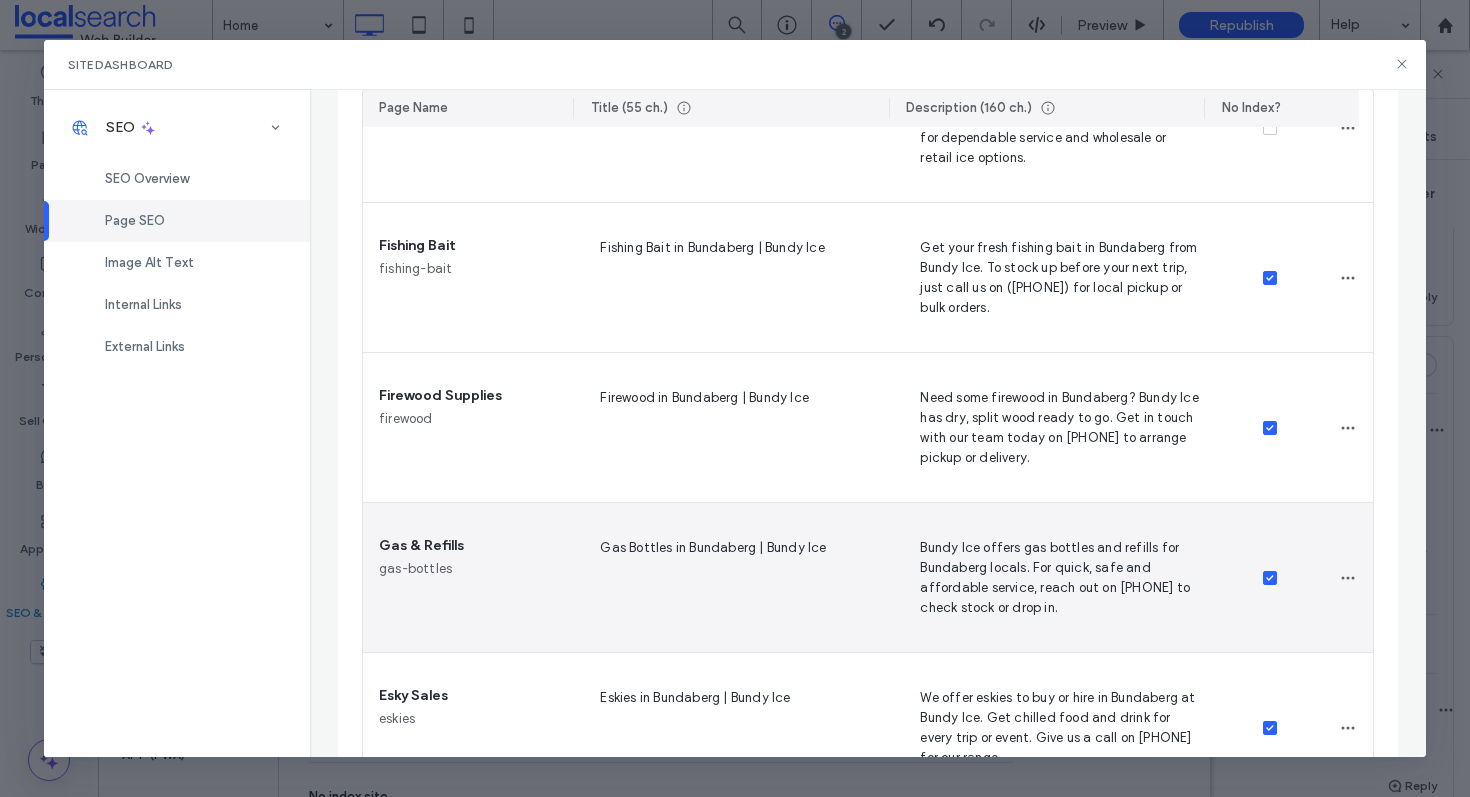 scroll, scrollTop: 0, scrollLeft: 0, axis: both 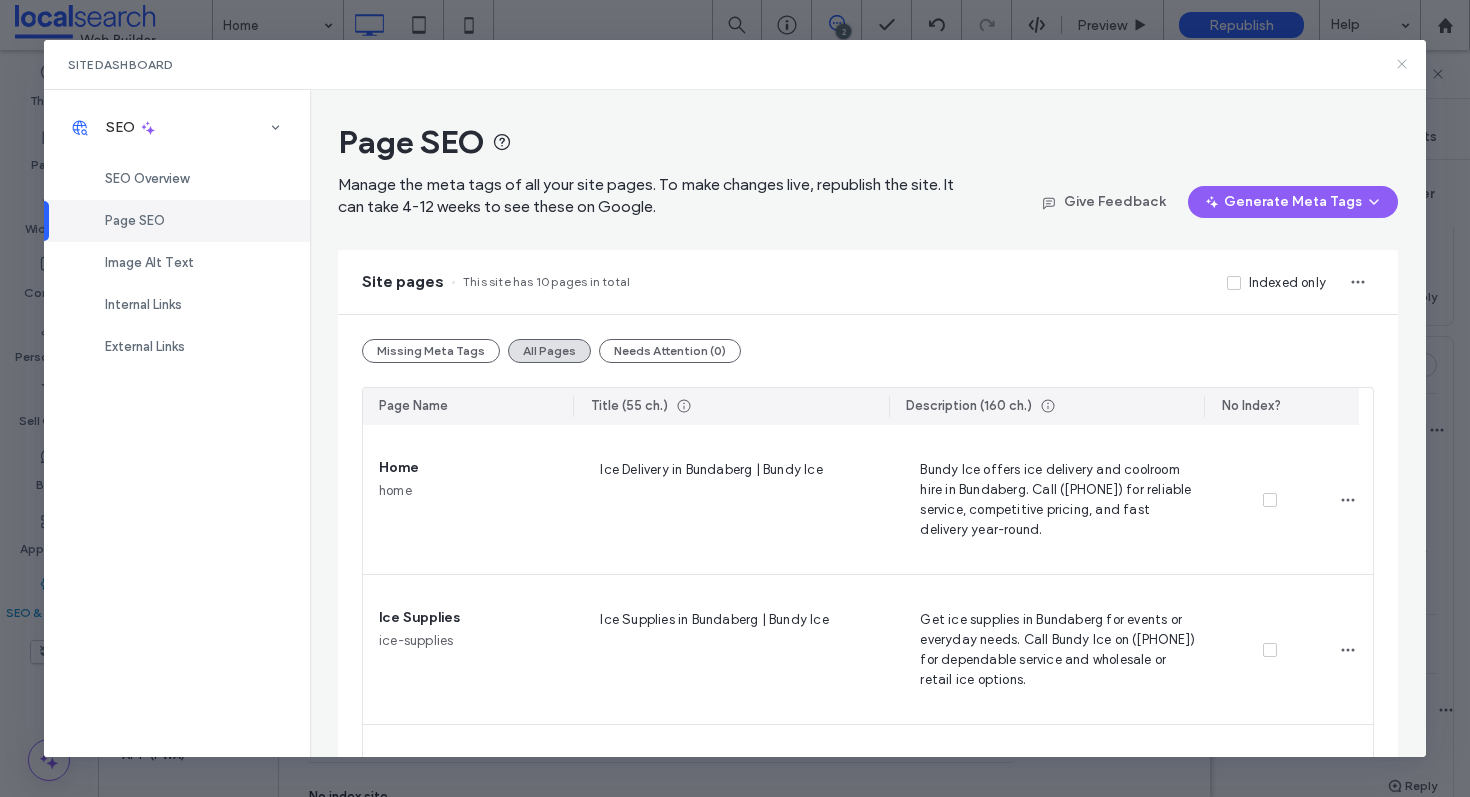 click 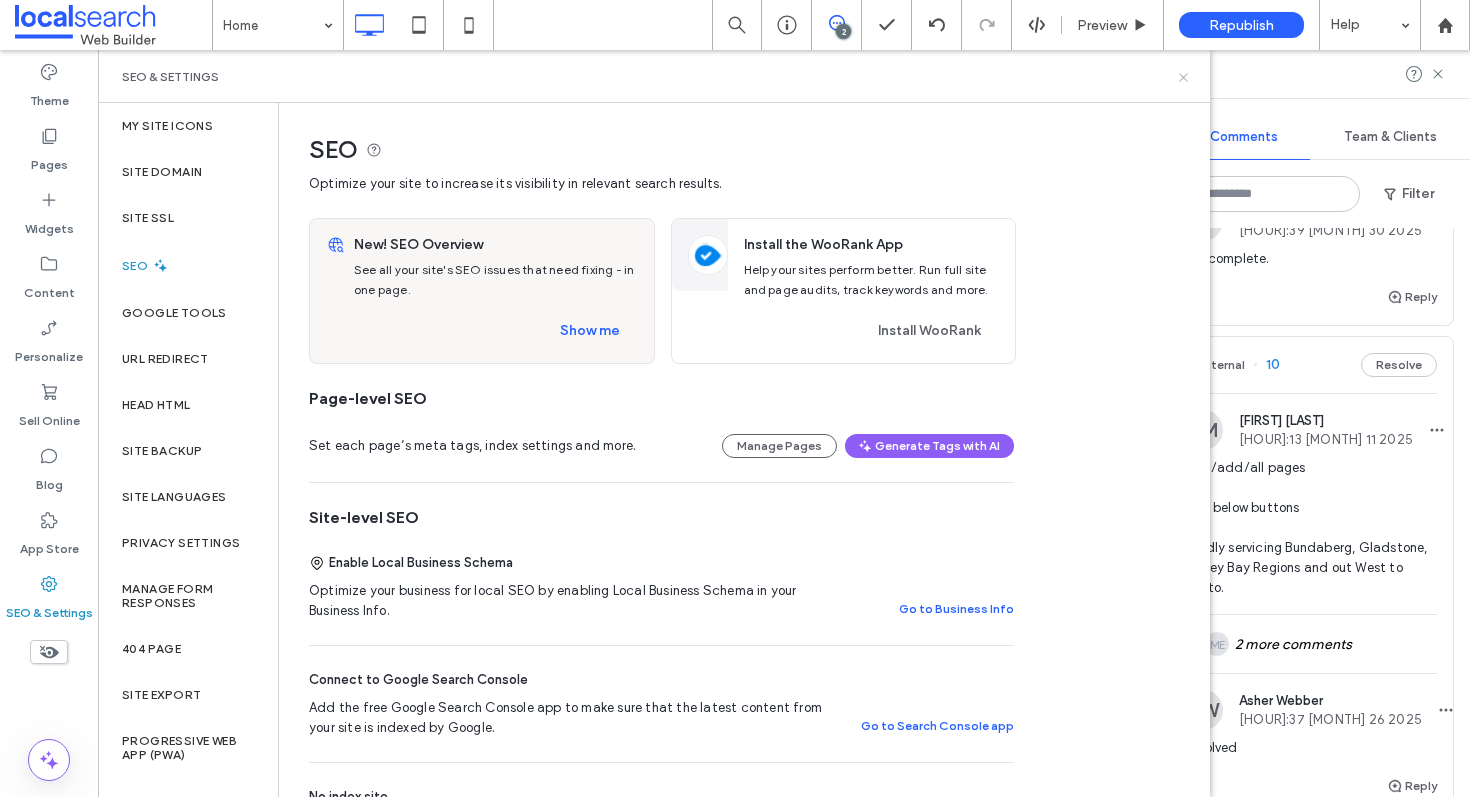 click 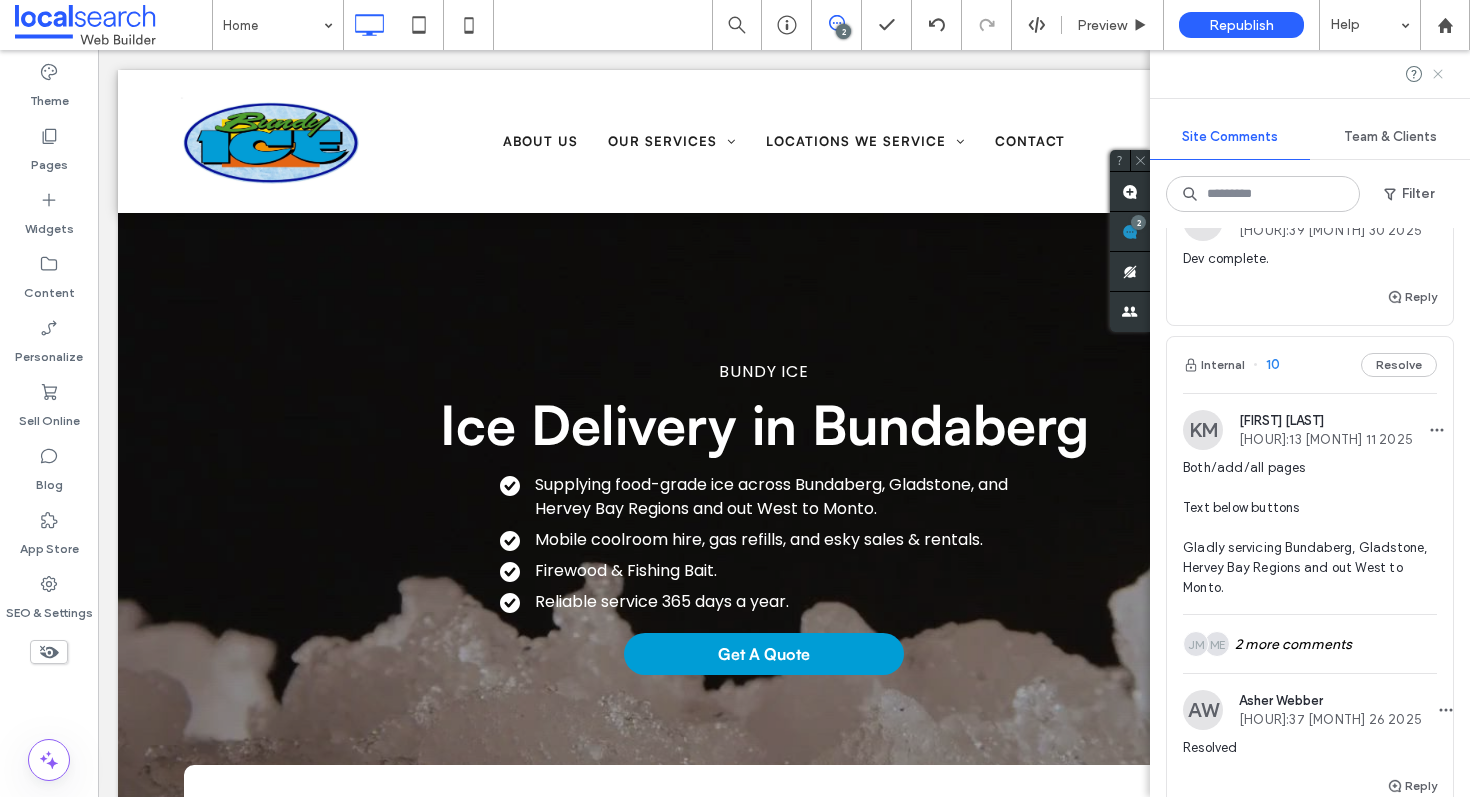 click 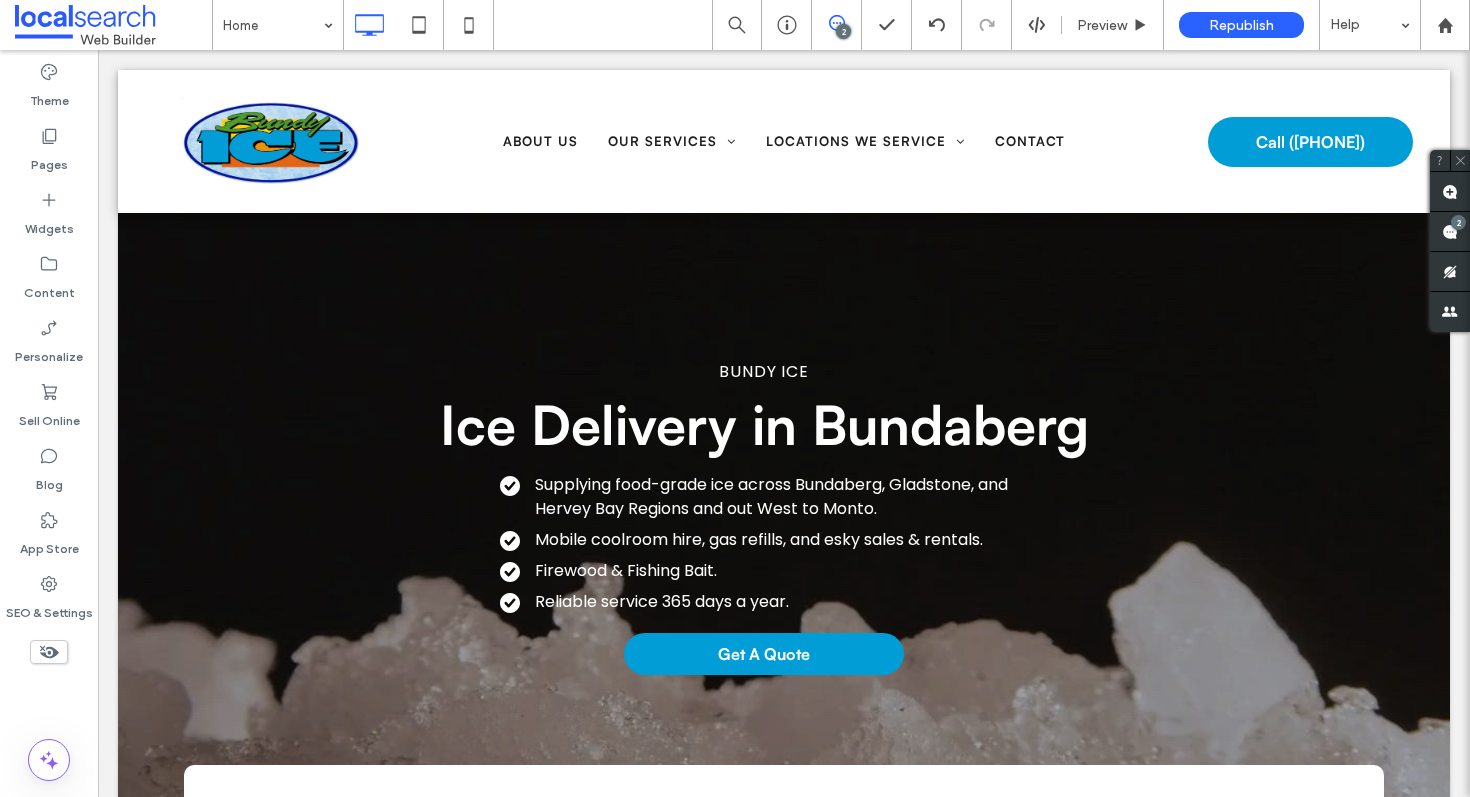 scroll, scrollTop: 0, scrollLeft: 0, axis: both 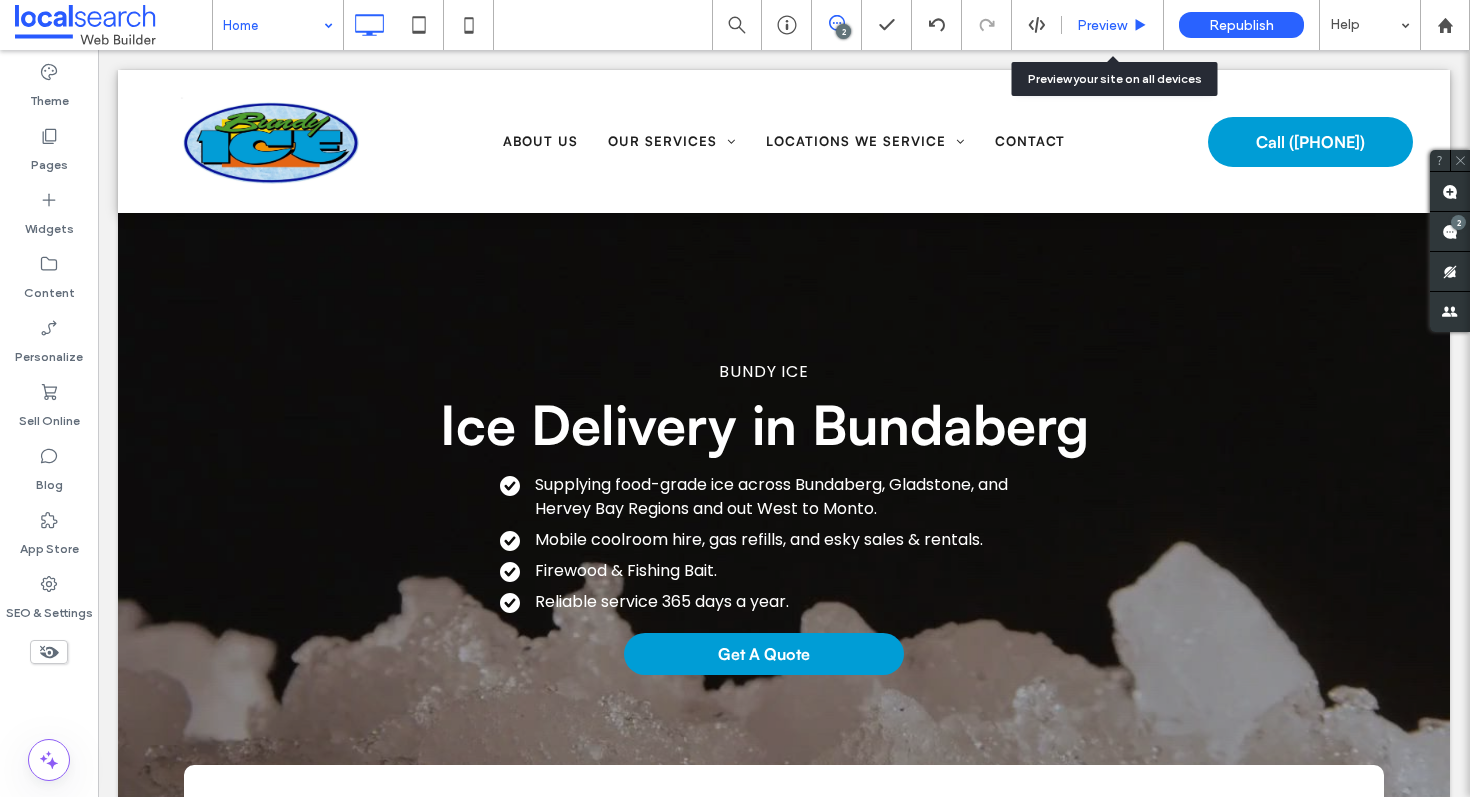 click on "Preview" at bounding box center [1102, 25] 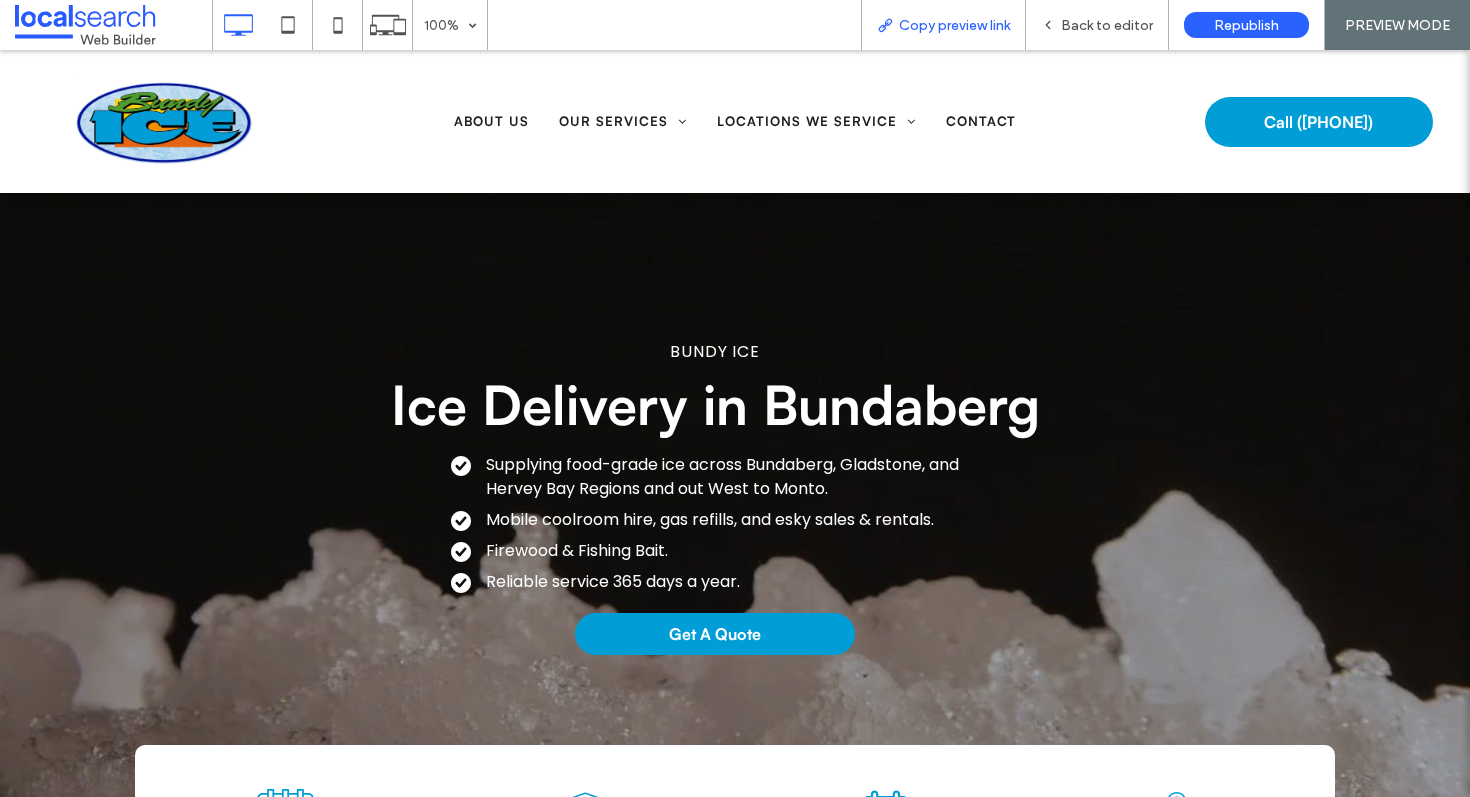 click on "Copy preview link" at bounding box center (954, 25) 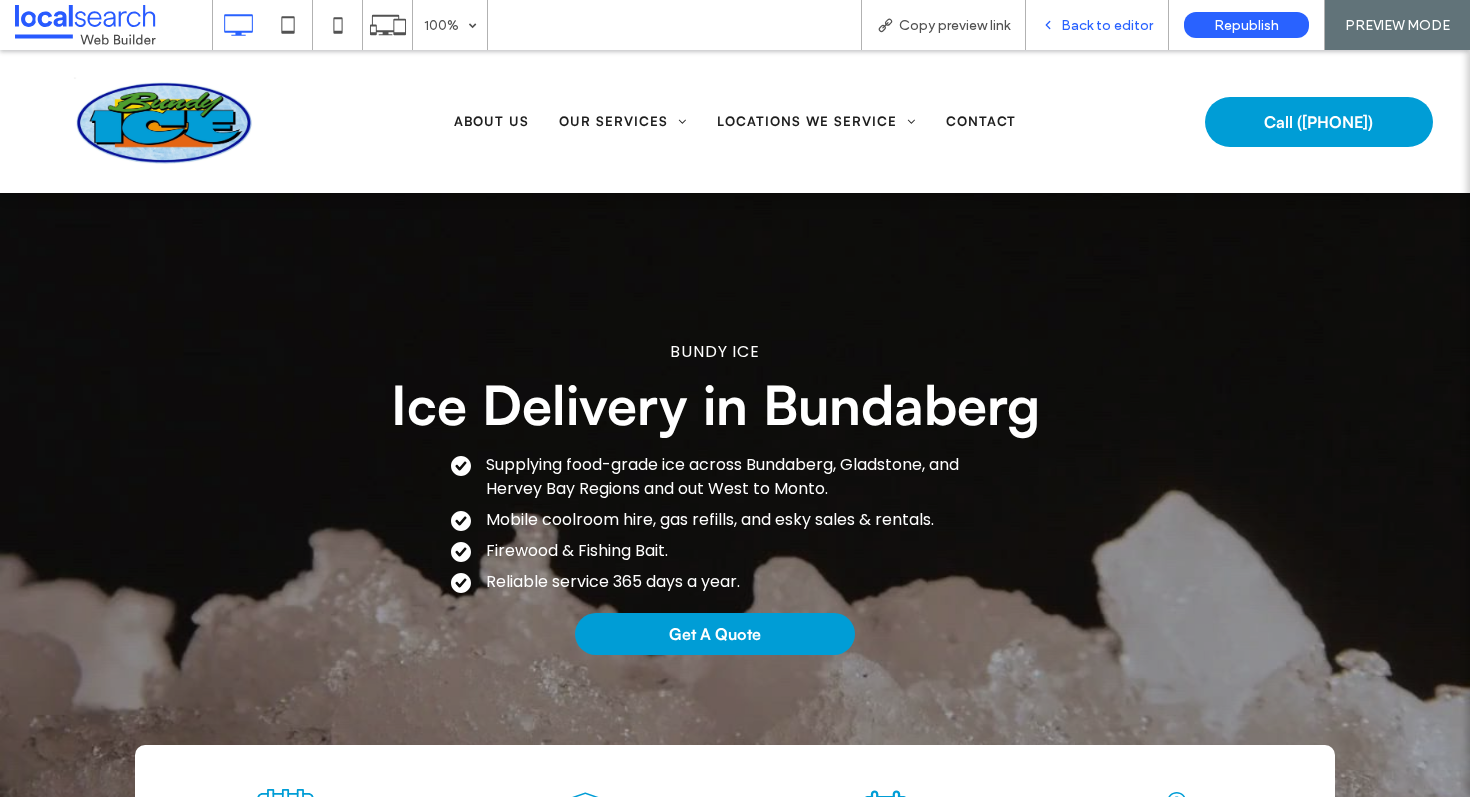 click on "Back to editor" at bounding box center (1107, 25) 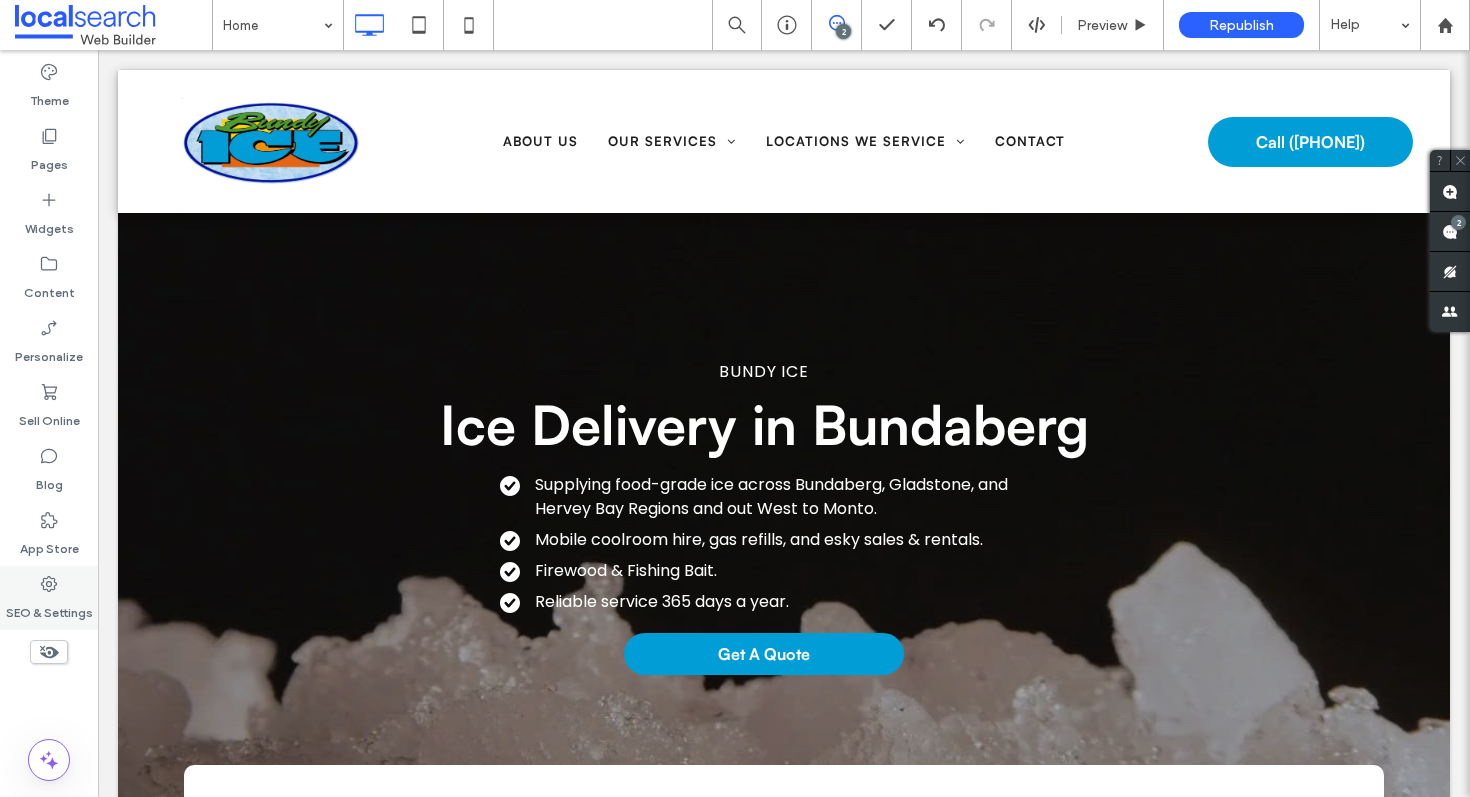 click on "SEO & Settings" at bounding box center (49, 598) 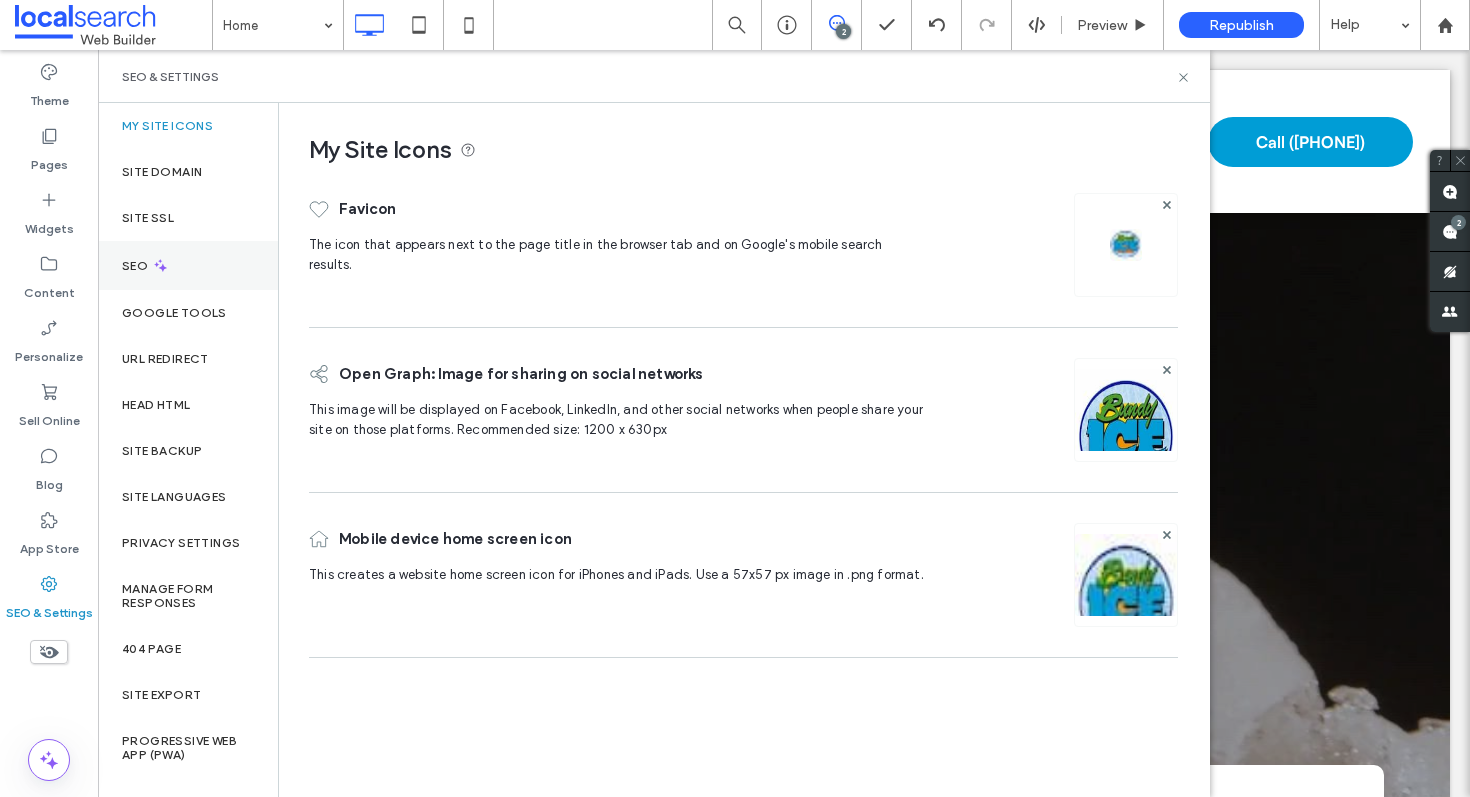 click on "SEO" at bounding box center (188, 265) 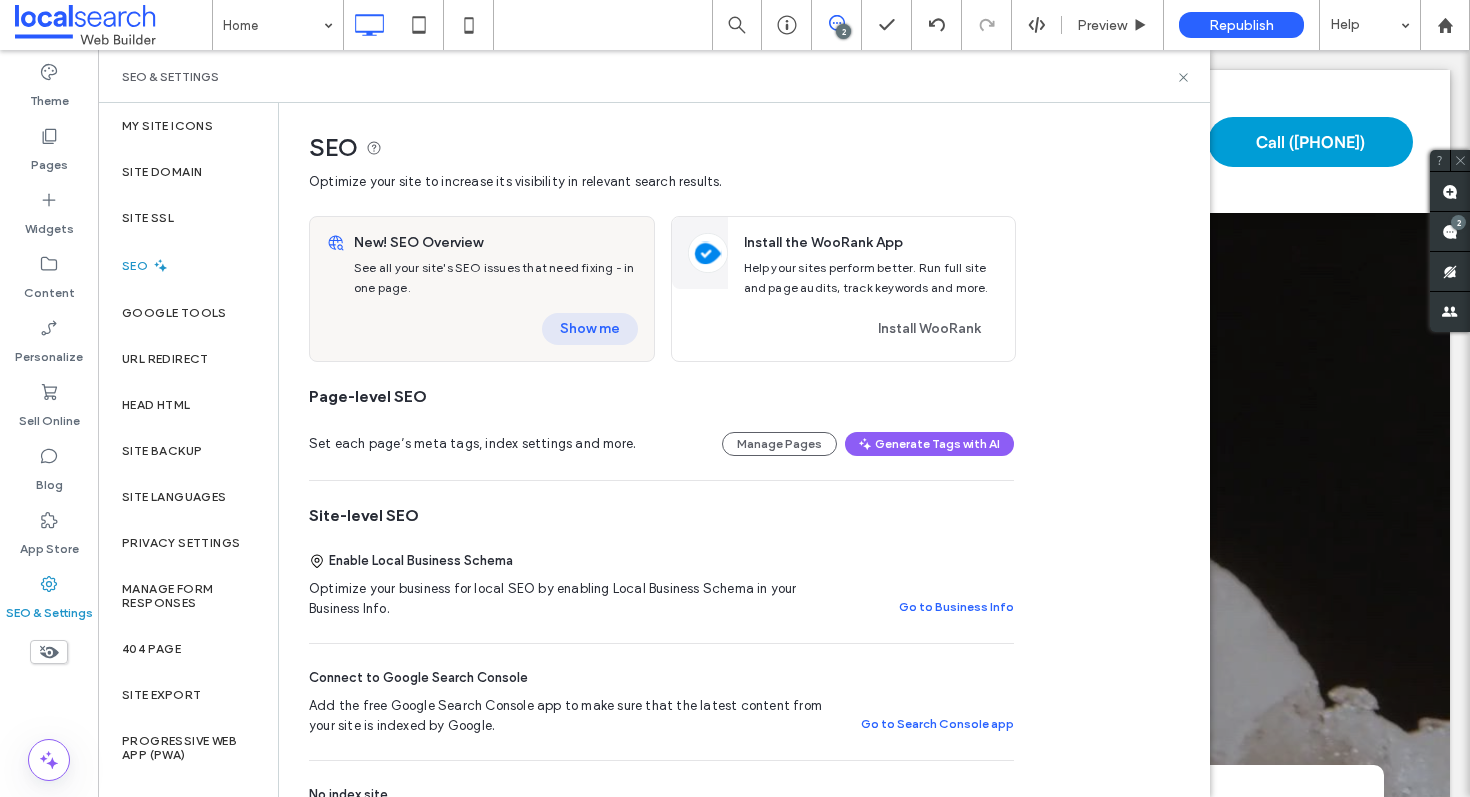 scroll, scrollTop: 0, scrollLeft: 0, axis: both 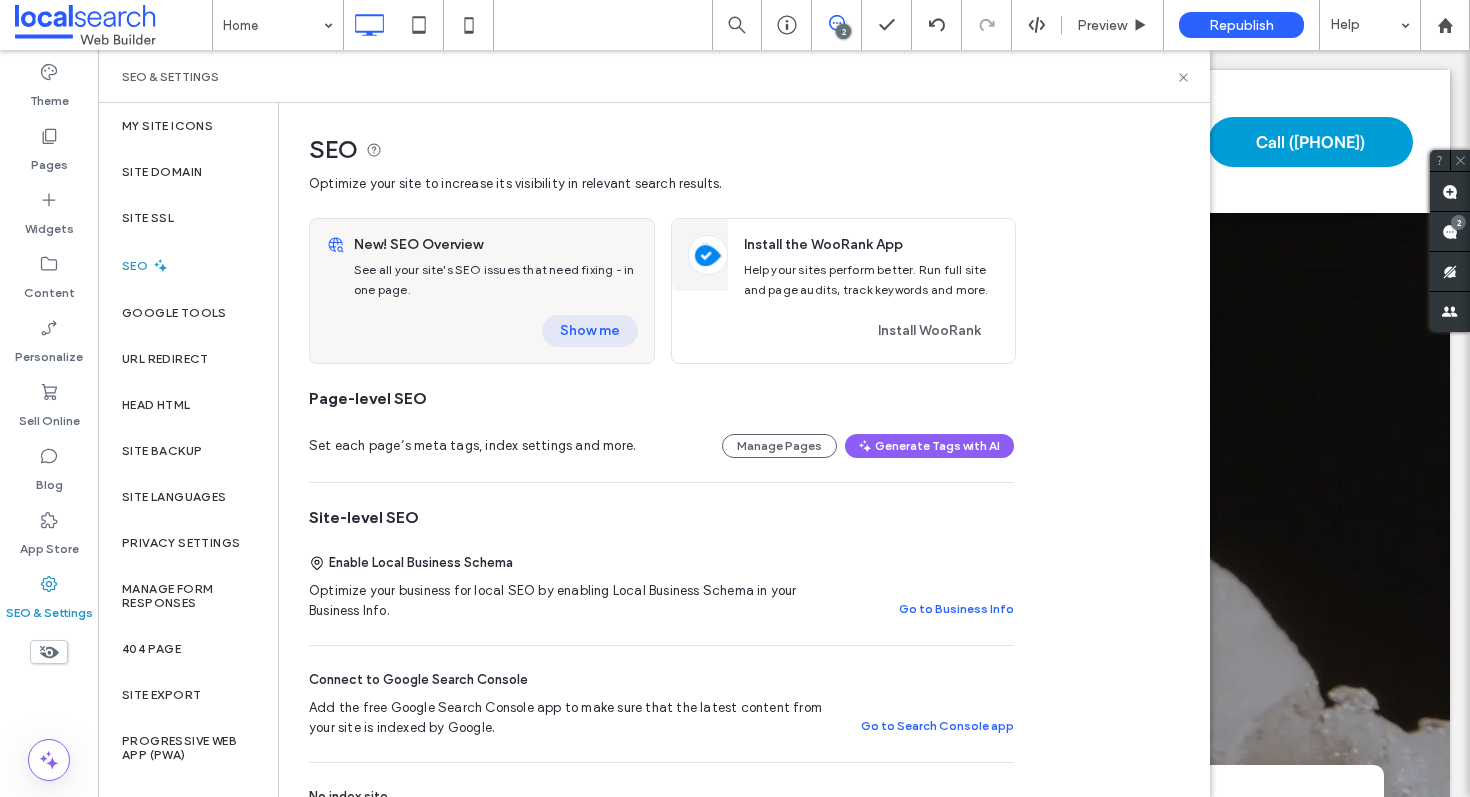 click on "Show me" at bounding box center [590, 331] 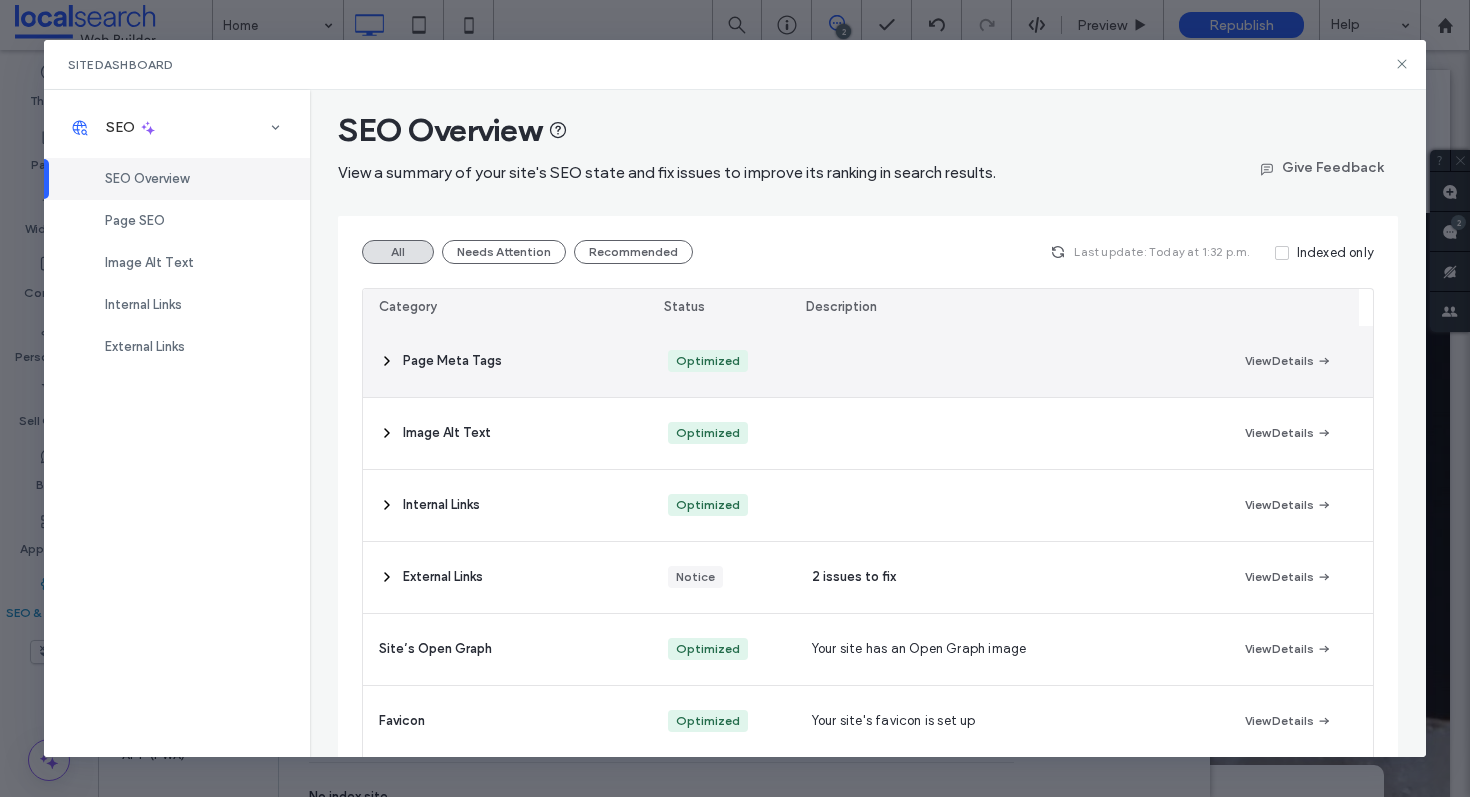 scroll, scrollTop: 0, scrollLeft: 0, axis: both 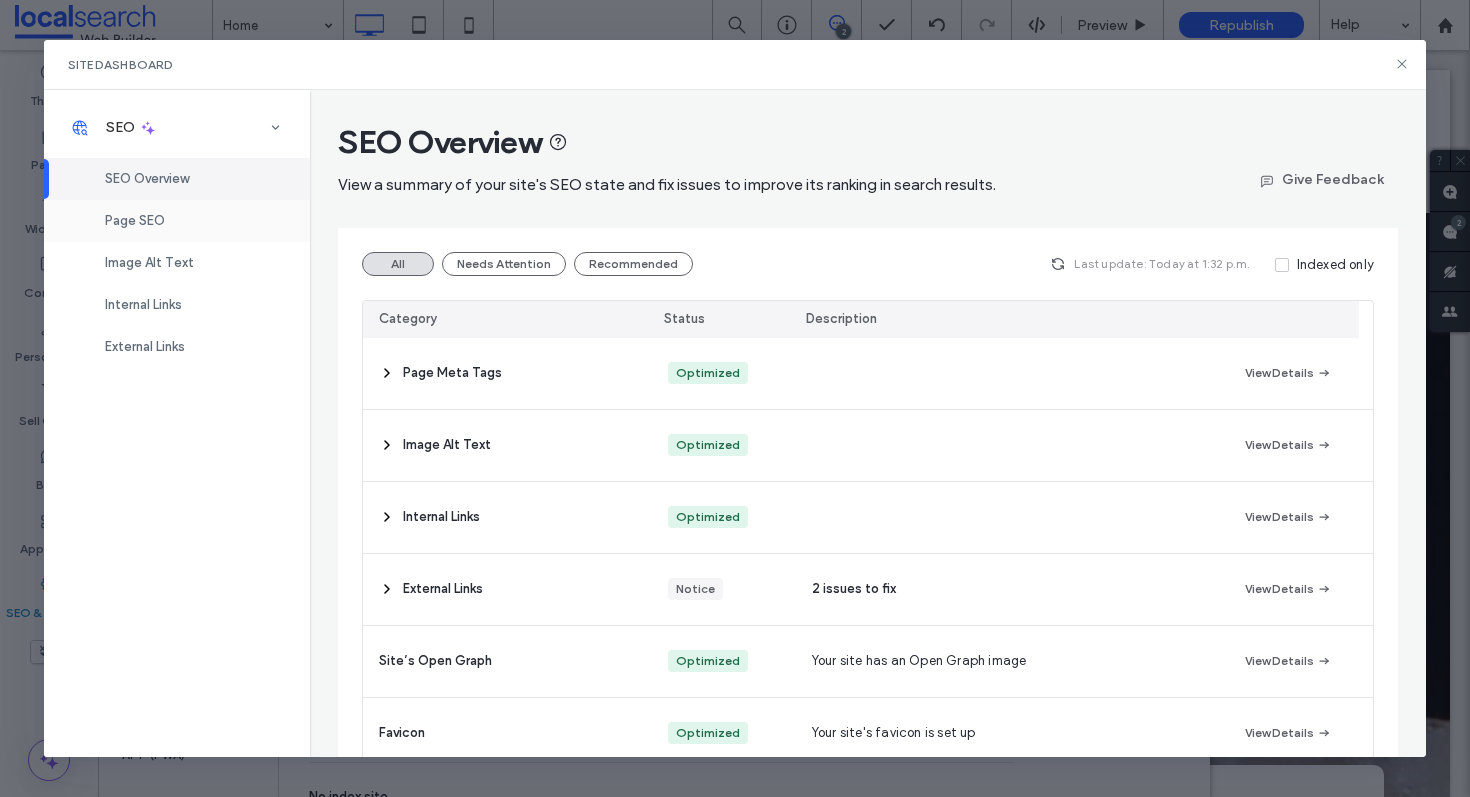 click on "Page SEO" at bounding box center (177, 221) 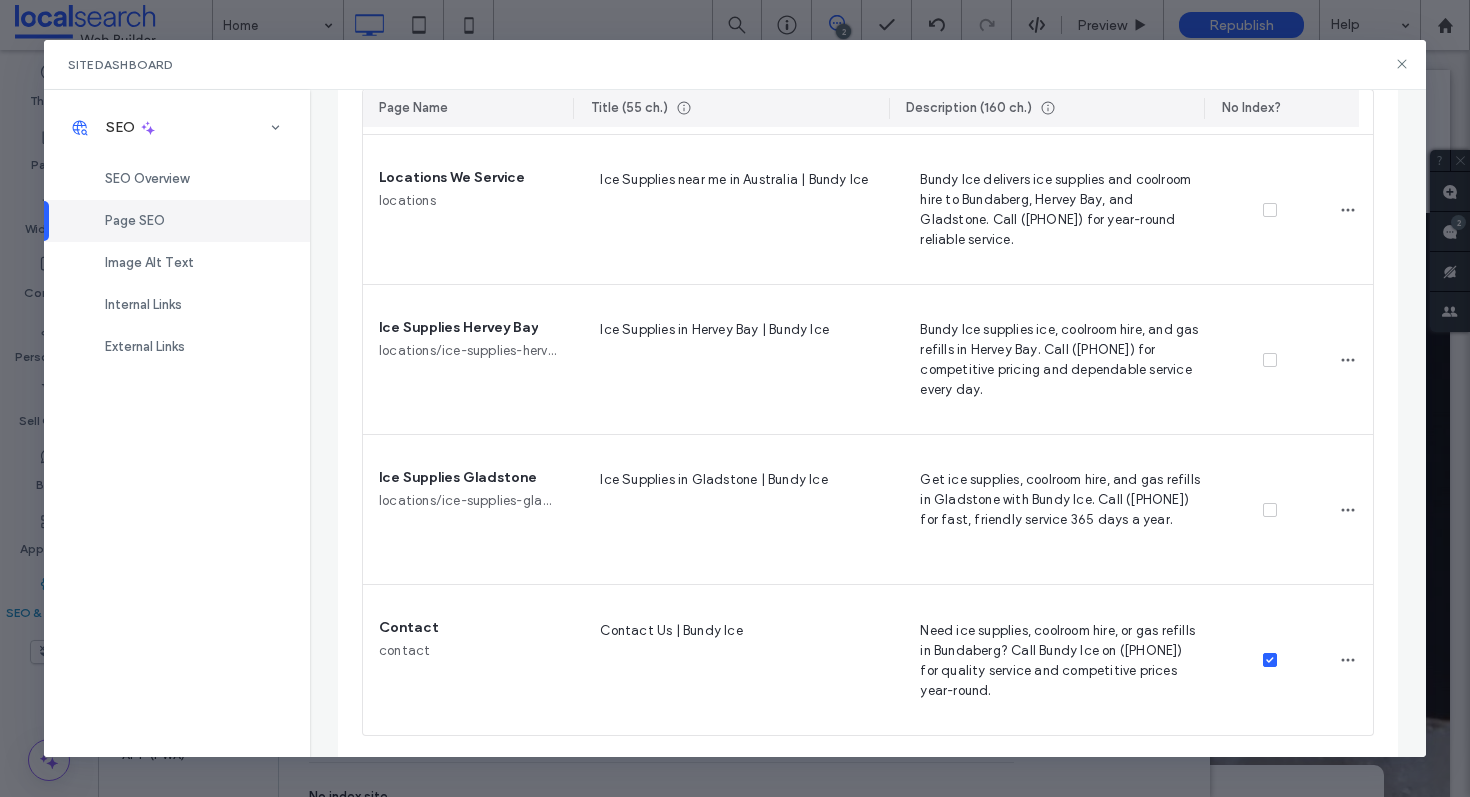scroll, scrollTop: 1192, scrollLeft: 0, axis: vertical 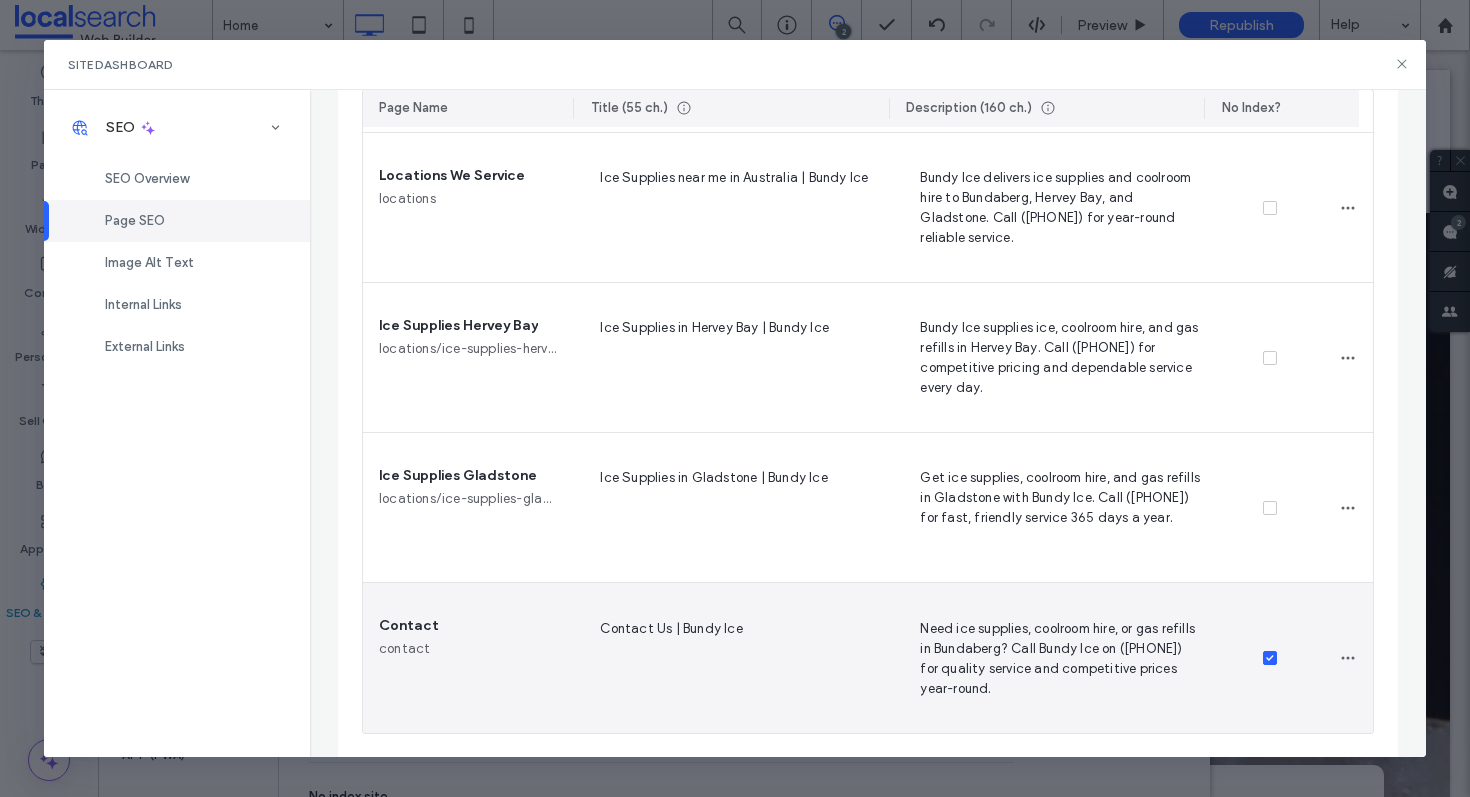 click at bounding box center [1270, 658] 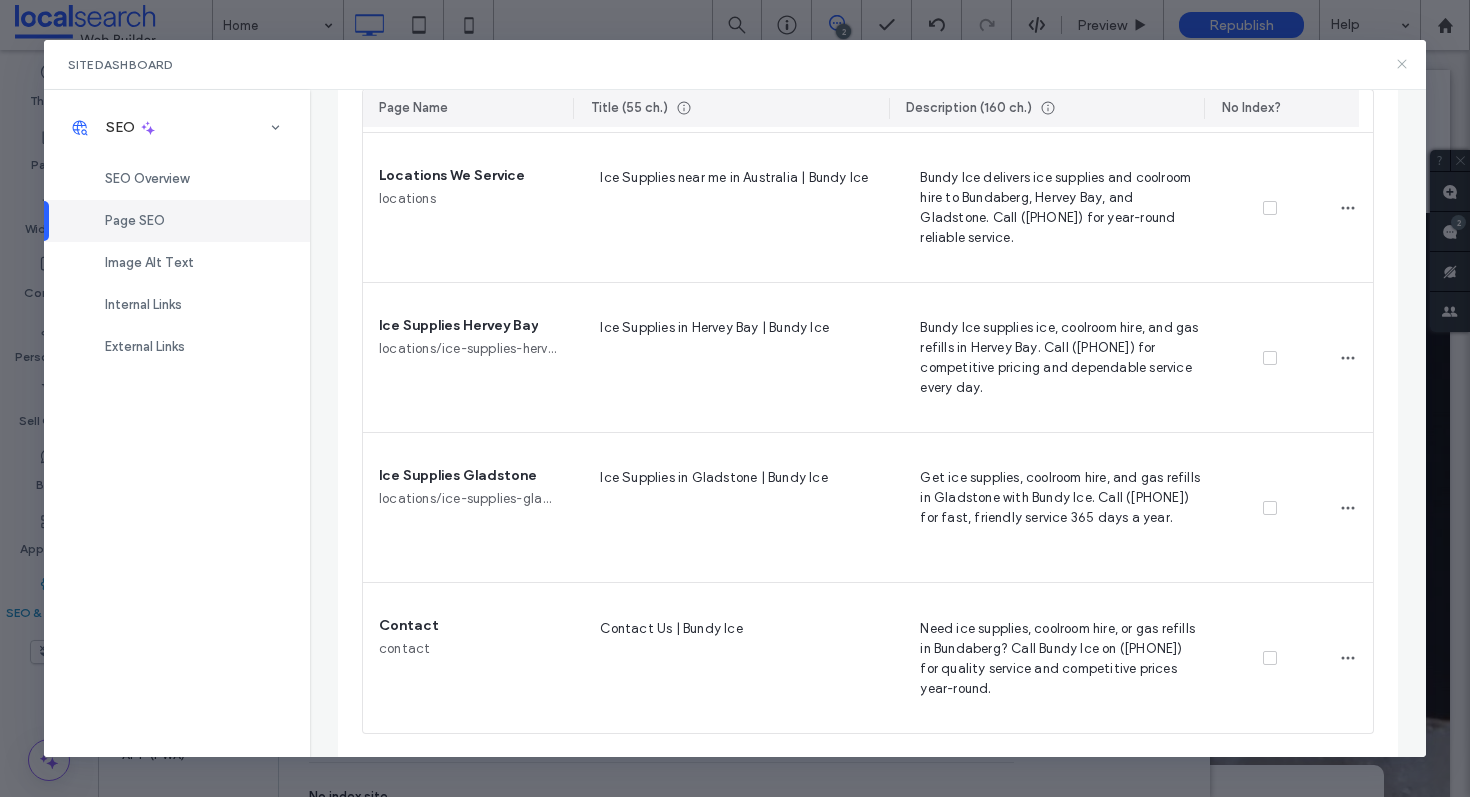 click 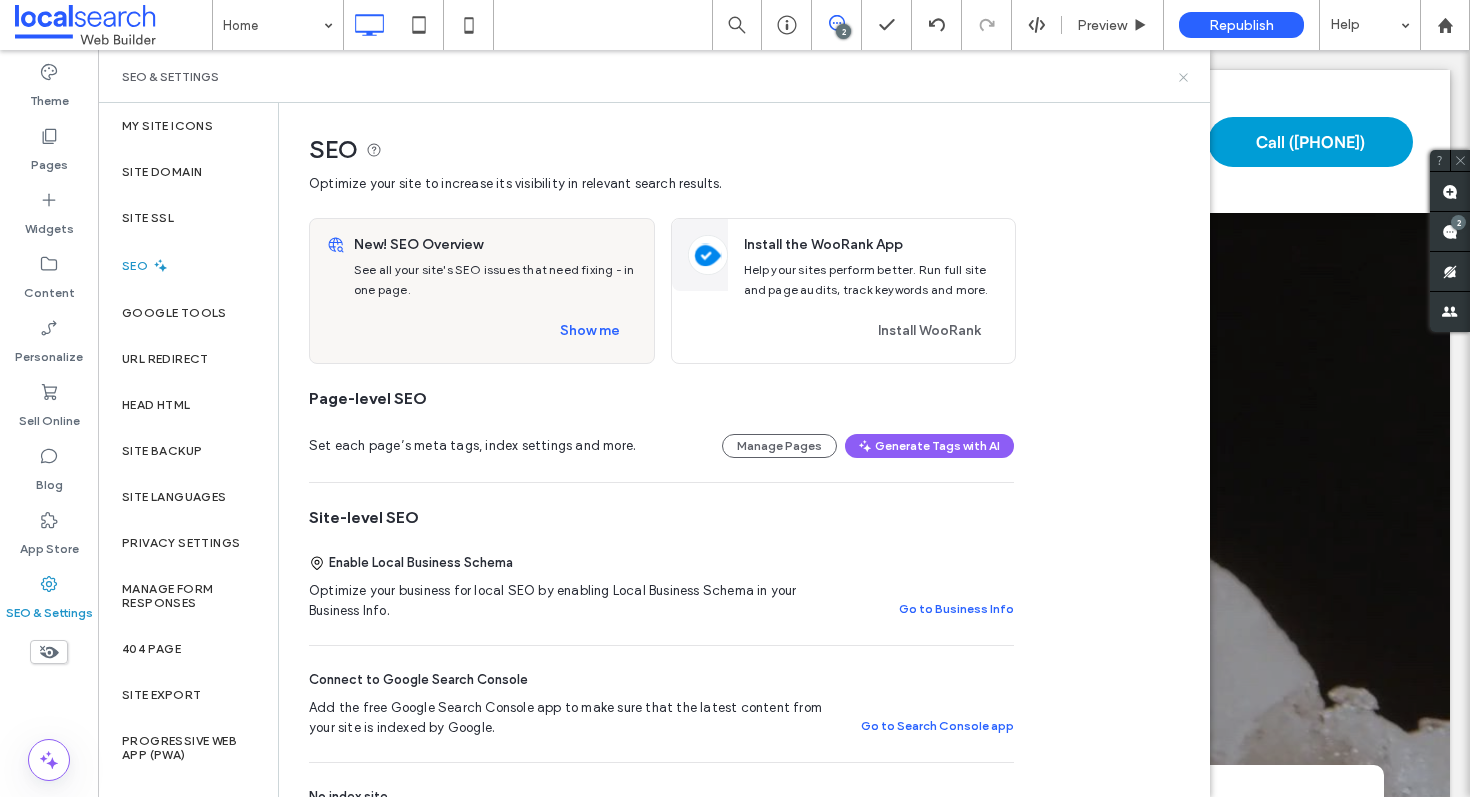 click 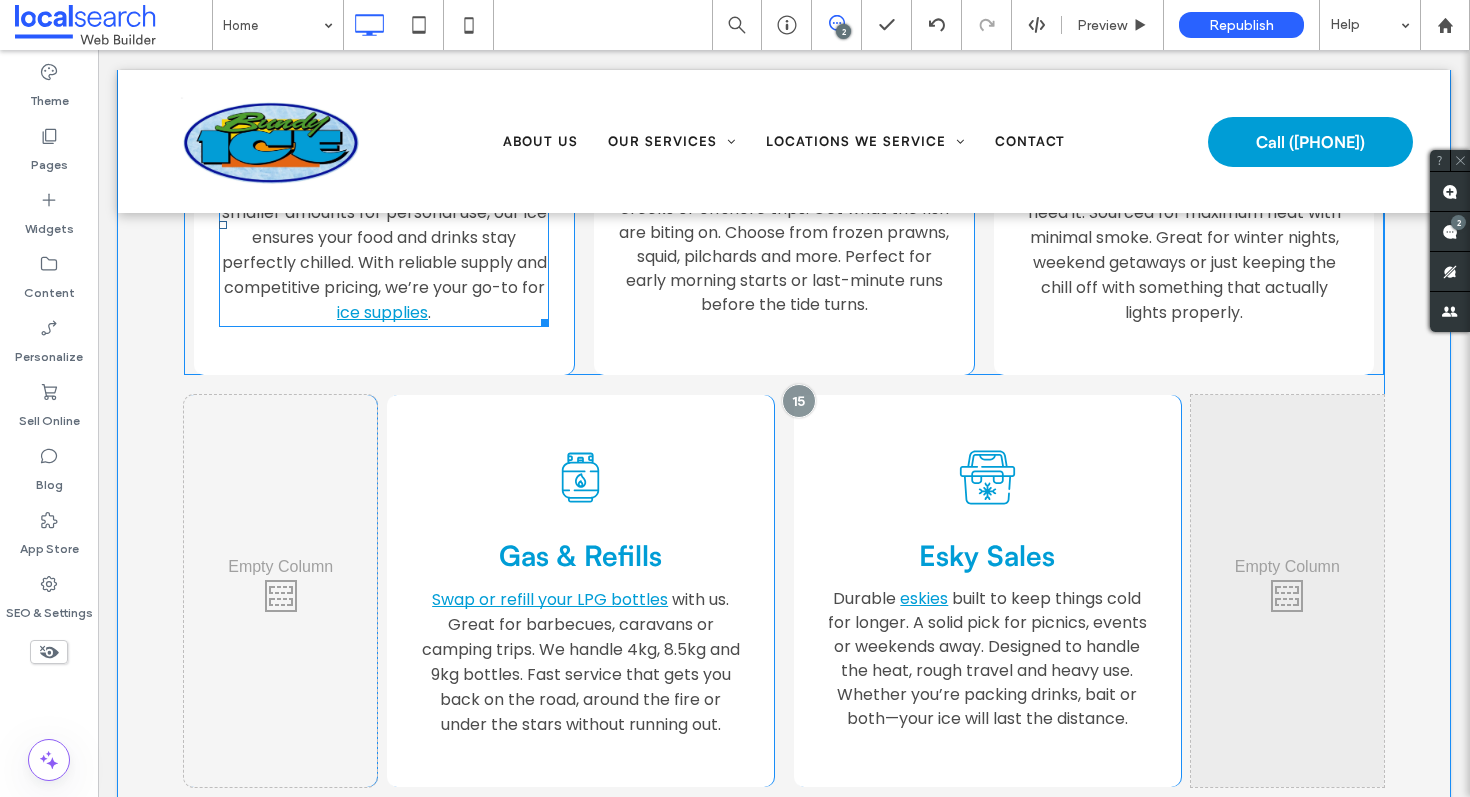 scroll, scrollTop: 2530, scrollLeft: 0, axis: vertical 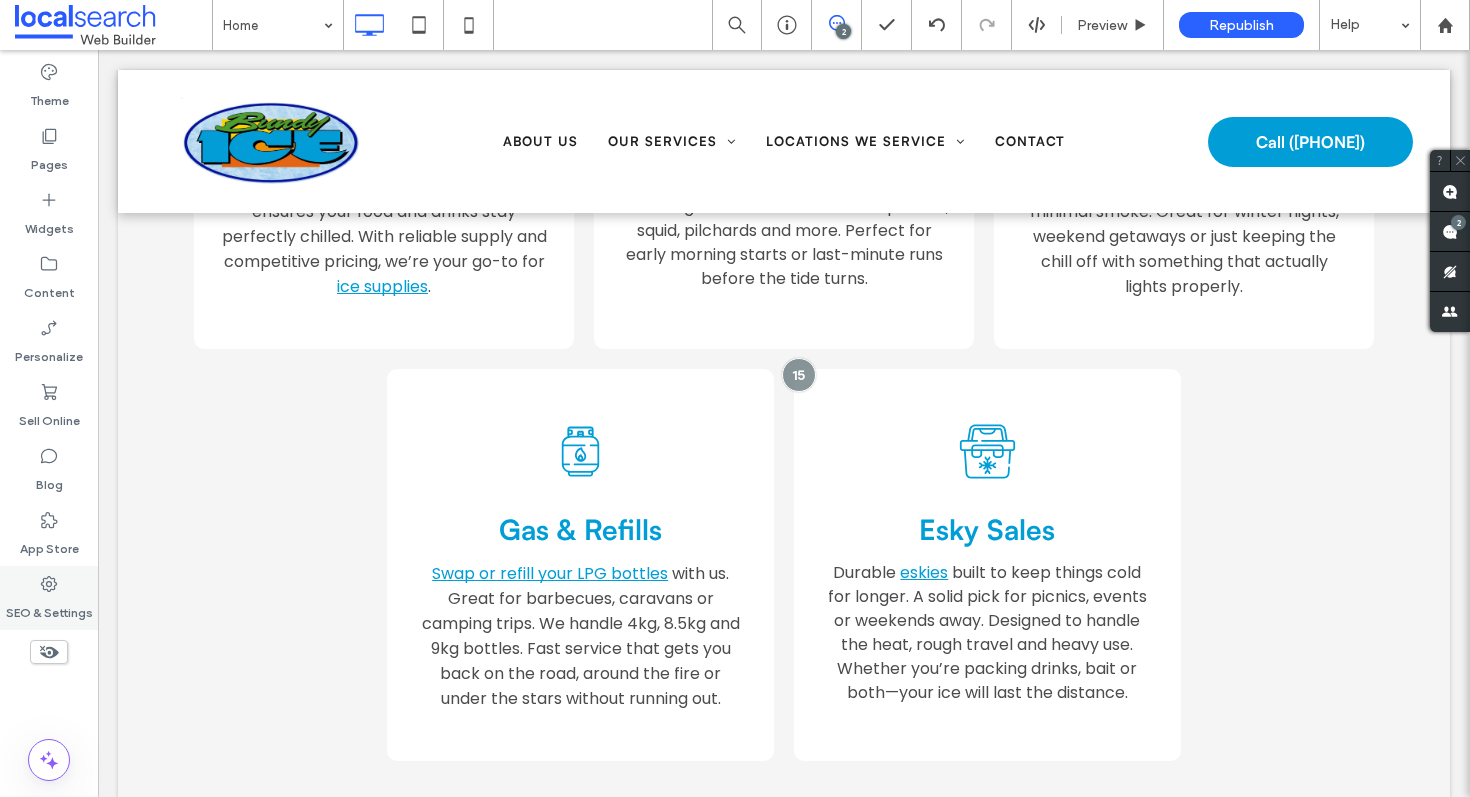 click on "SEO & Settings" at bounding box center (49, 608) 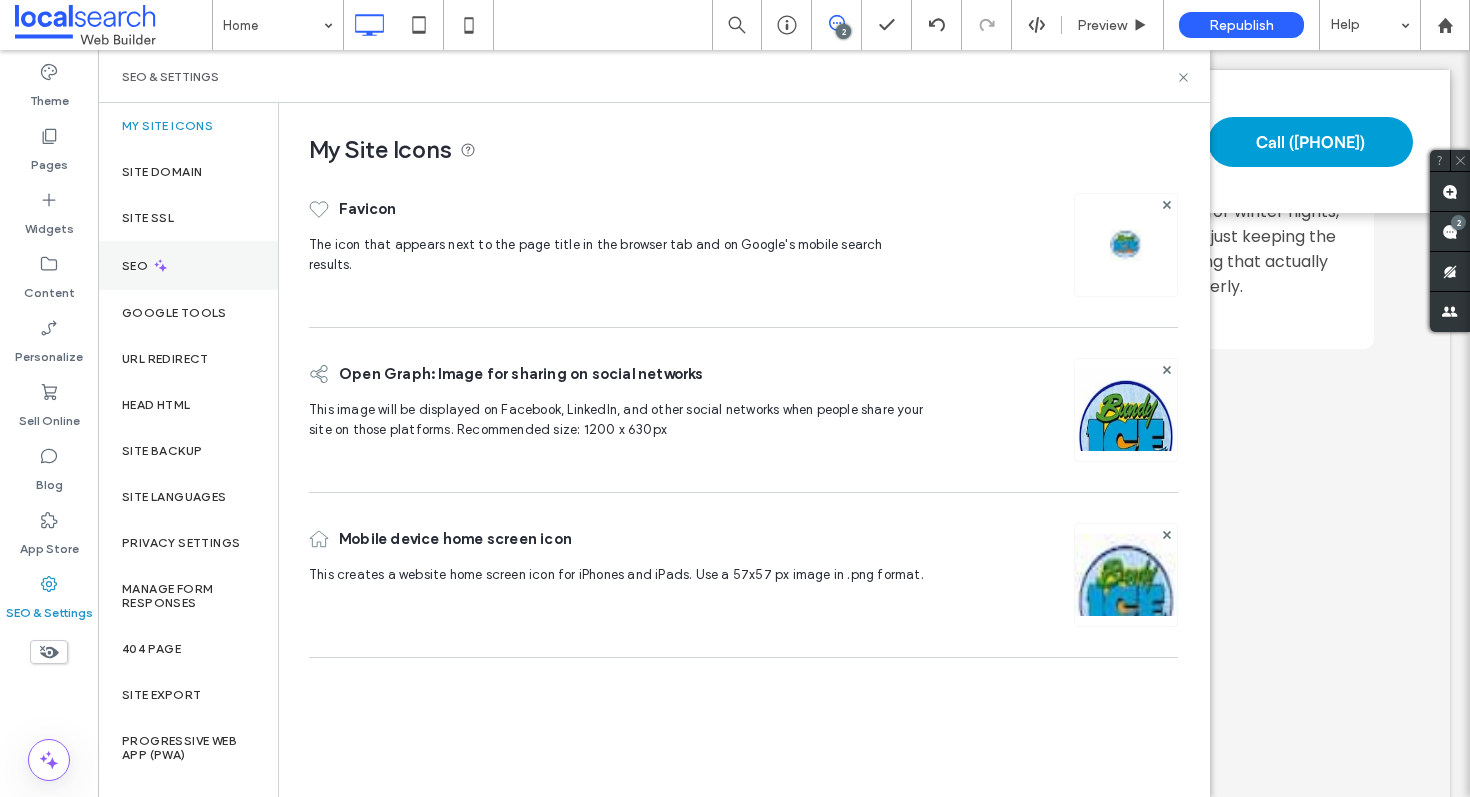 click on "SEO" at bounding box center [188, 265] 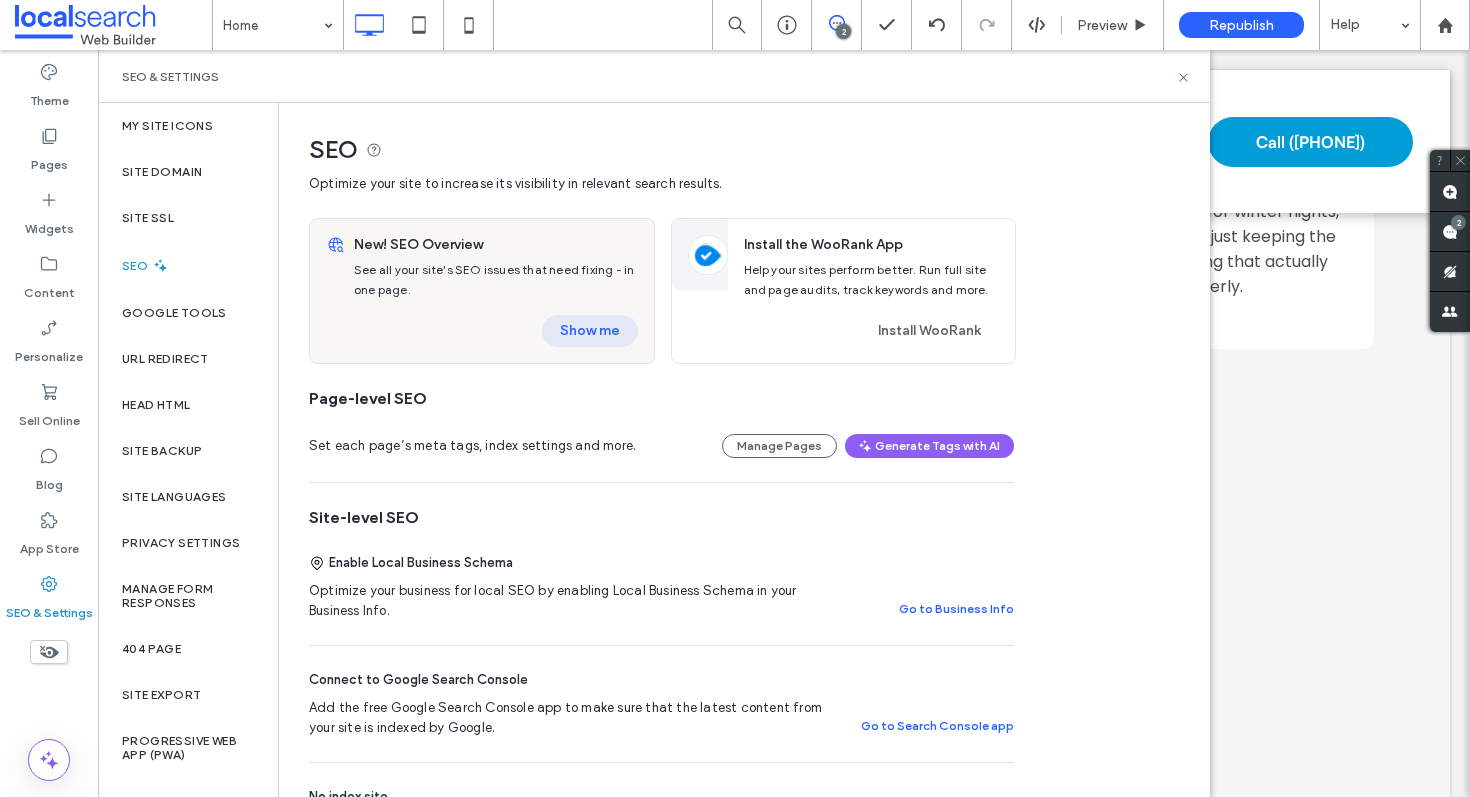 click on "Show me" at bounding box center [590, 331] 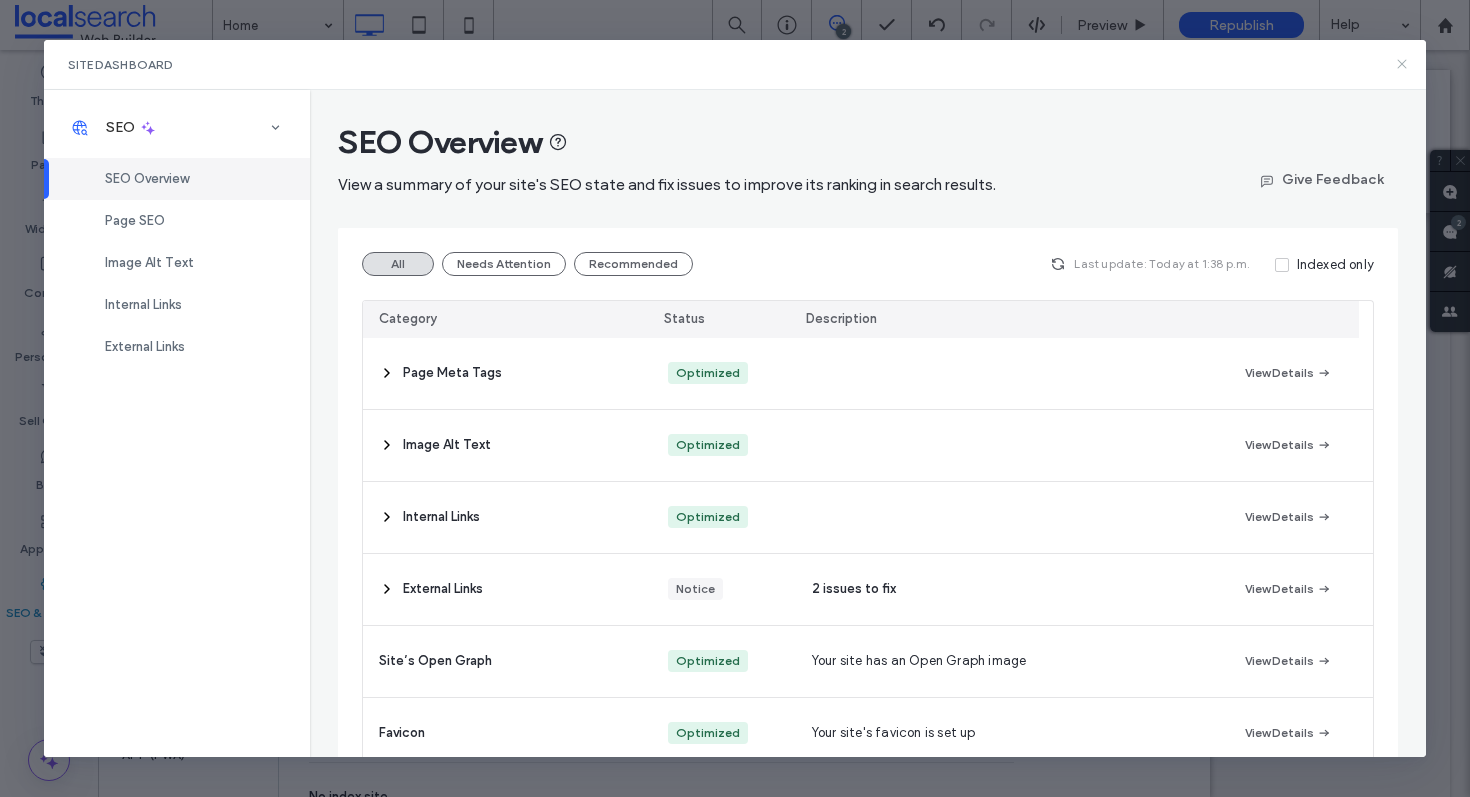 click 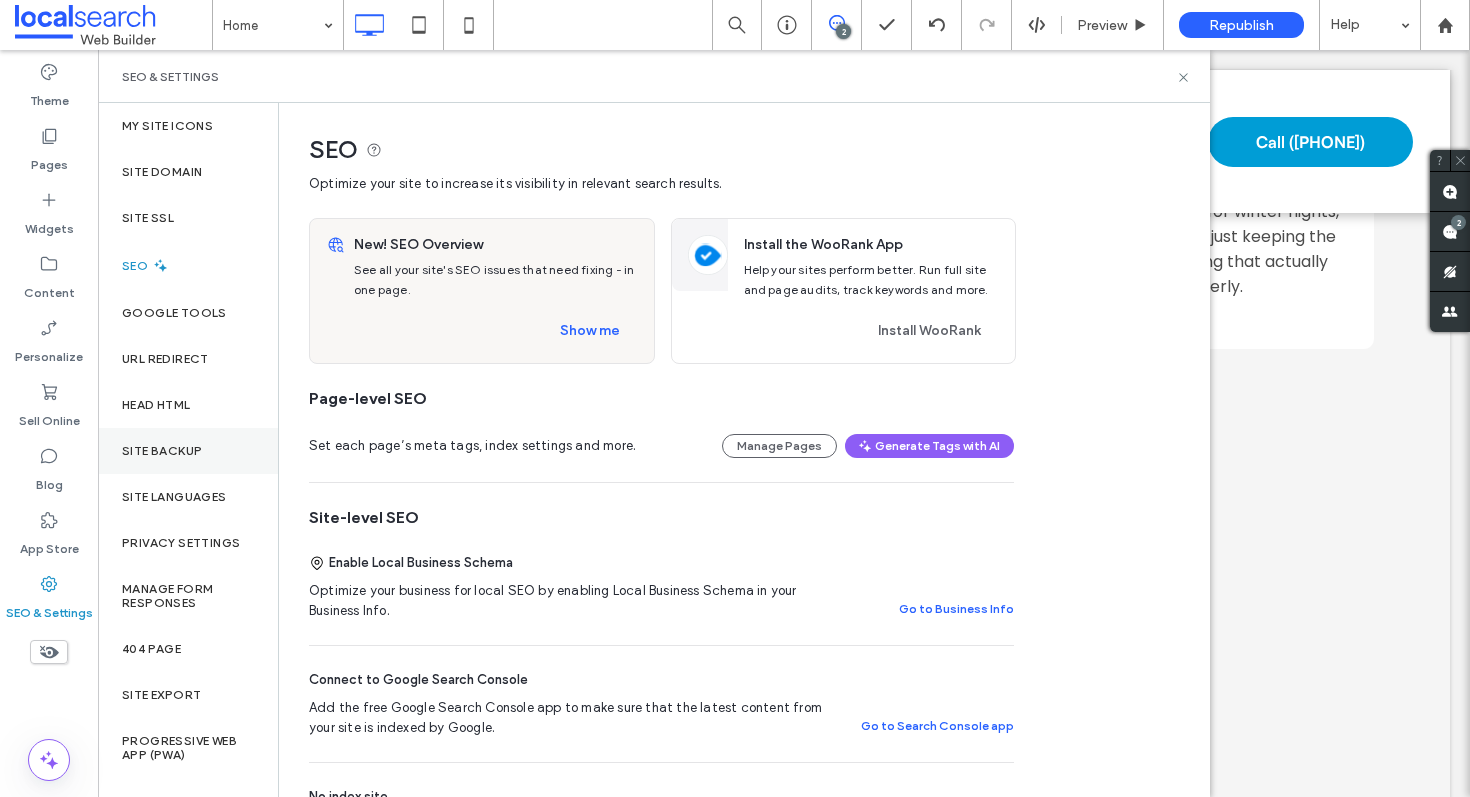 click on "Site Backup" at bounding box center (162, 451) 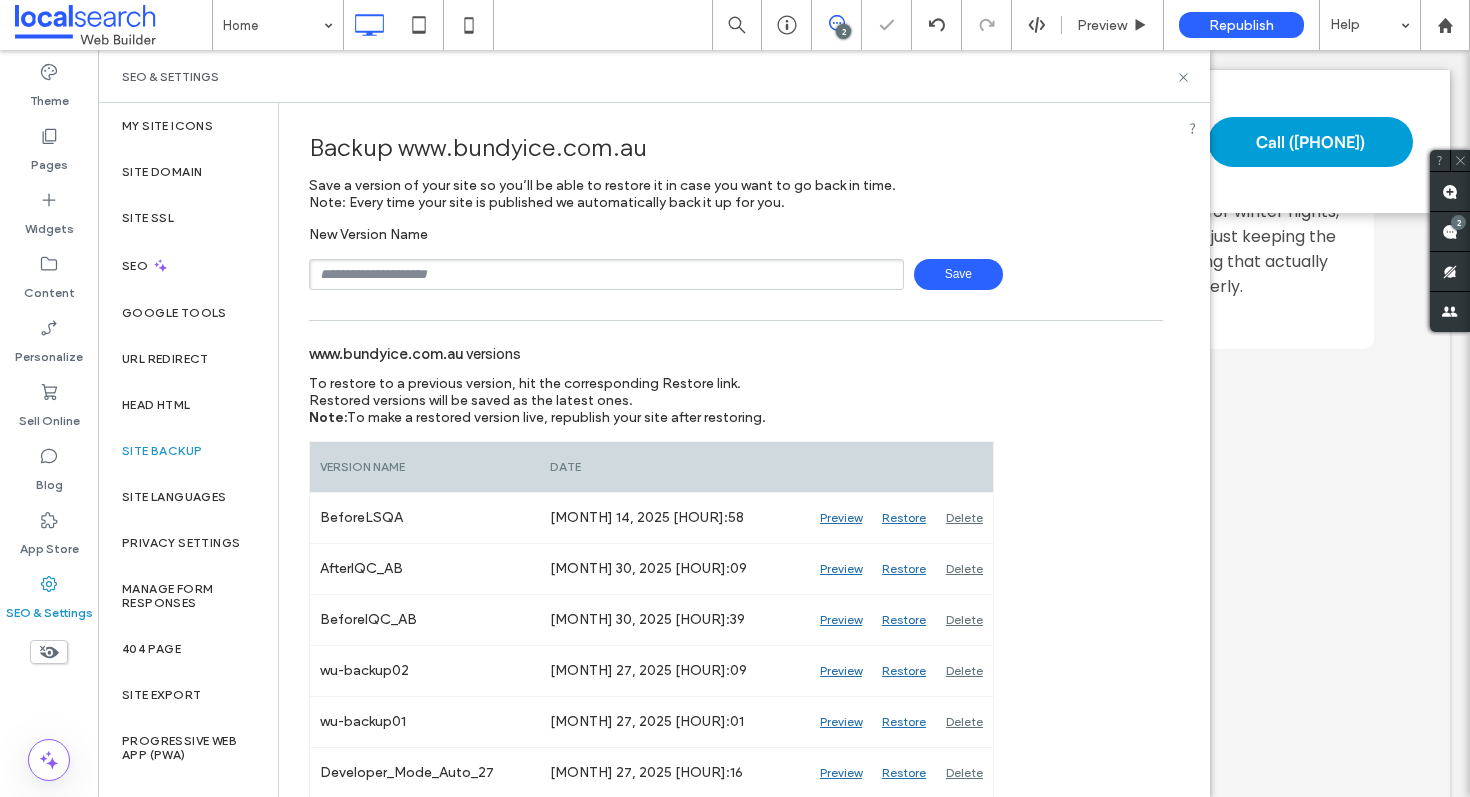 click at bounding box center (606, 274) 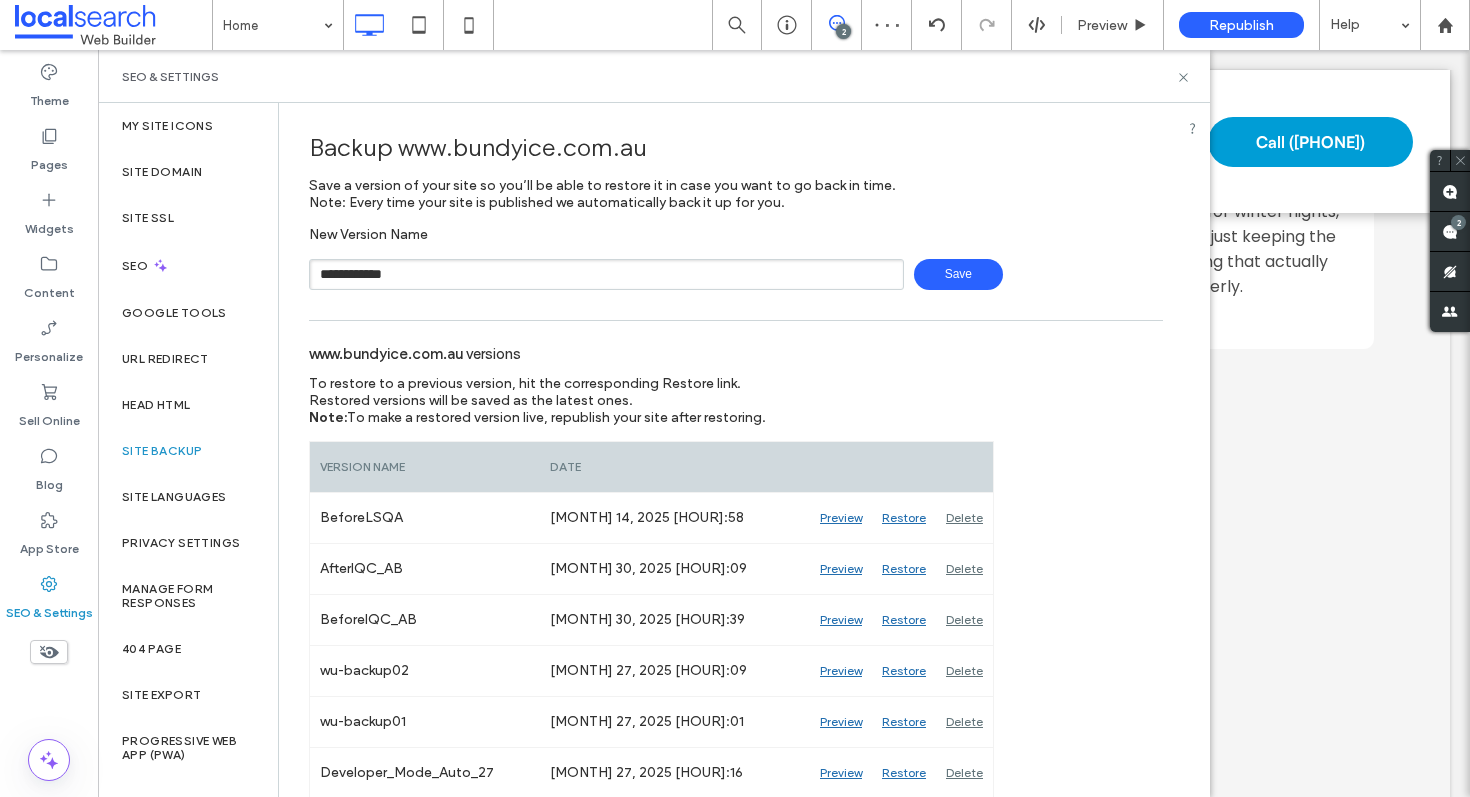 type on "**********" 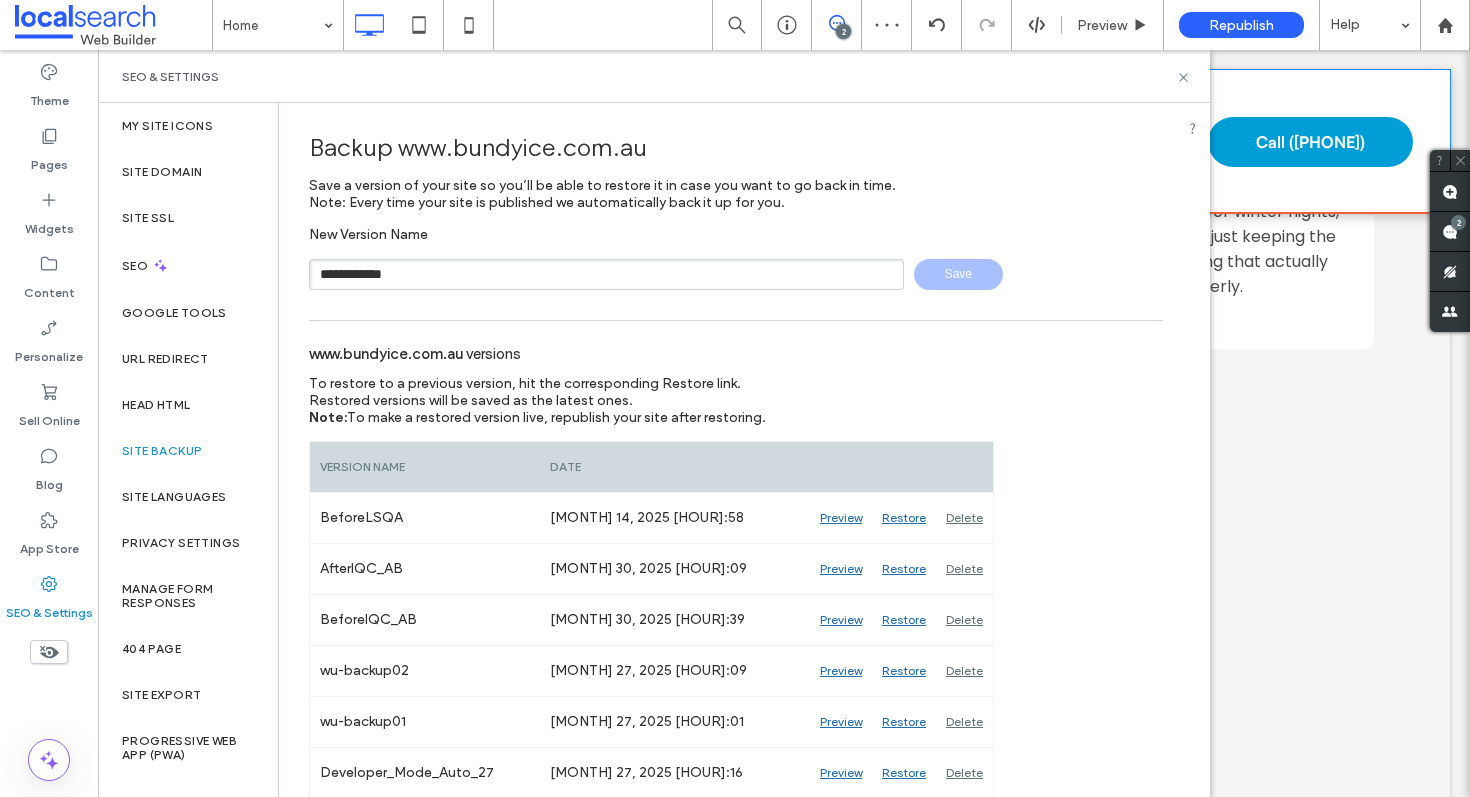 type 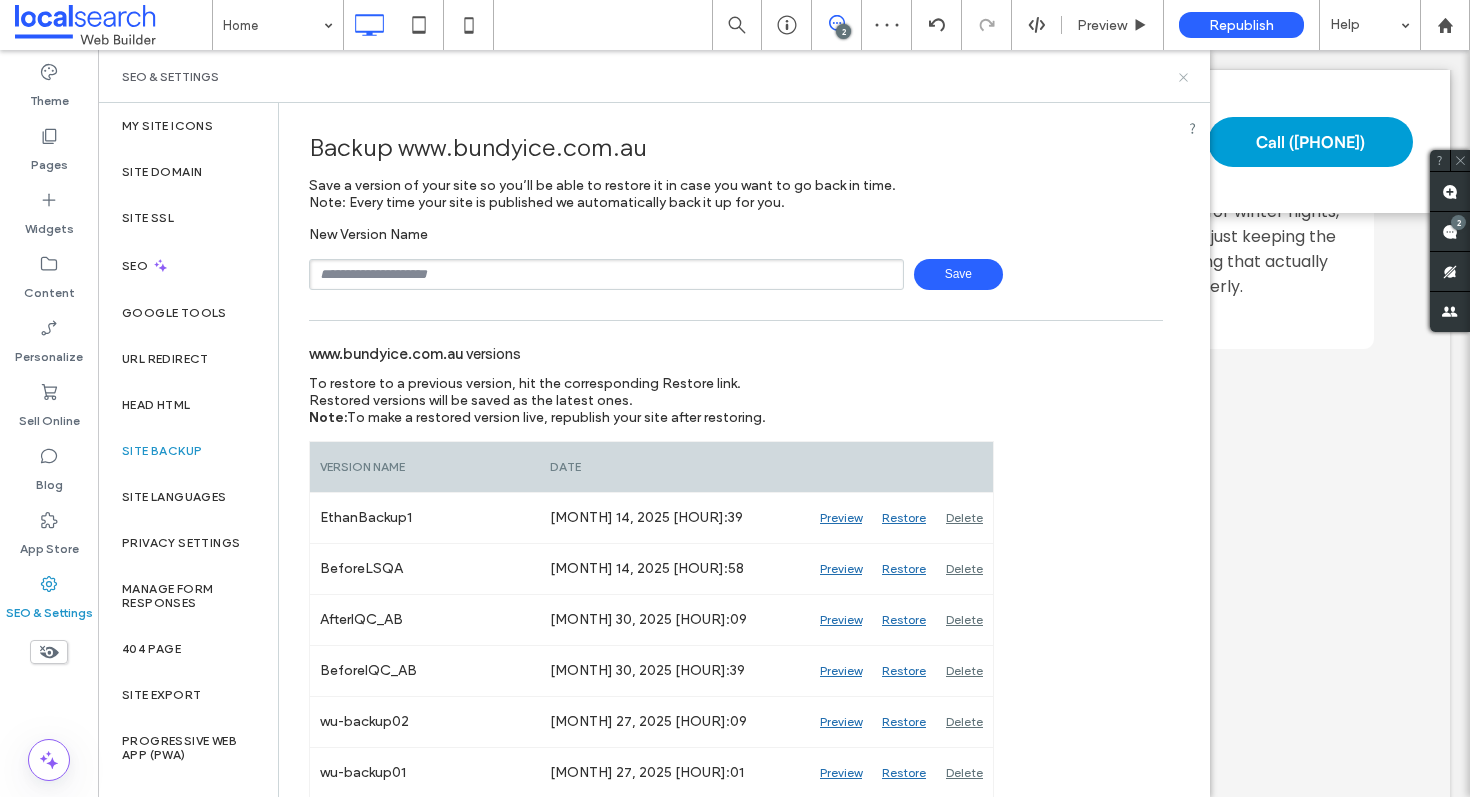 click 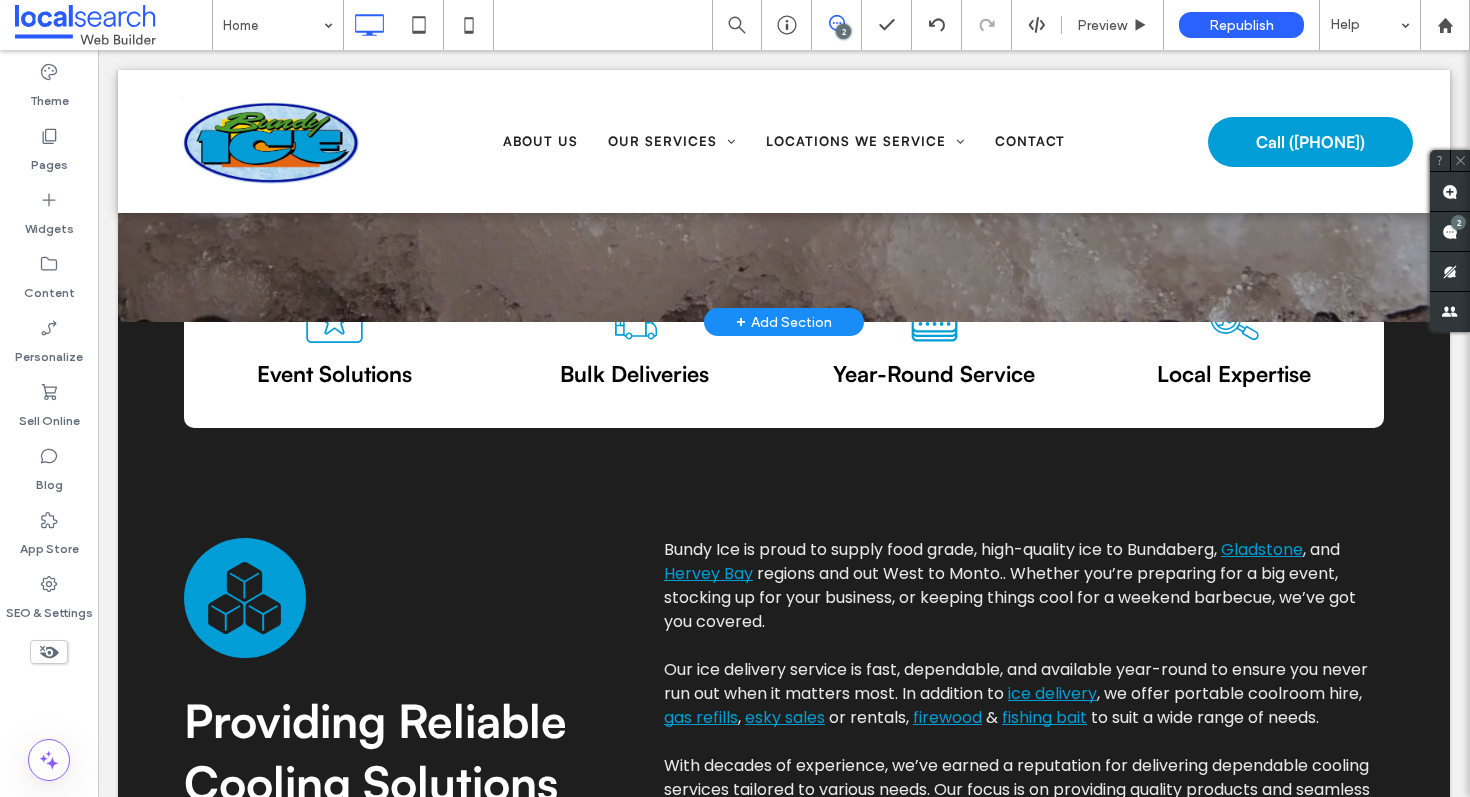 scroll, scrollTop: 0, scrollLeft: 0, axis: both 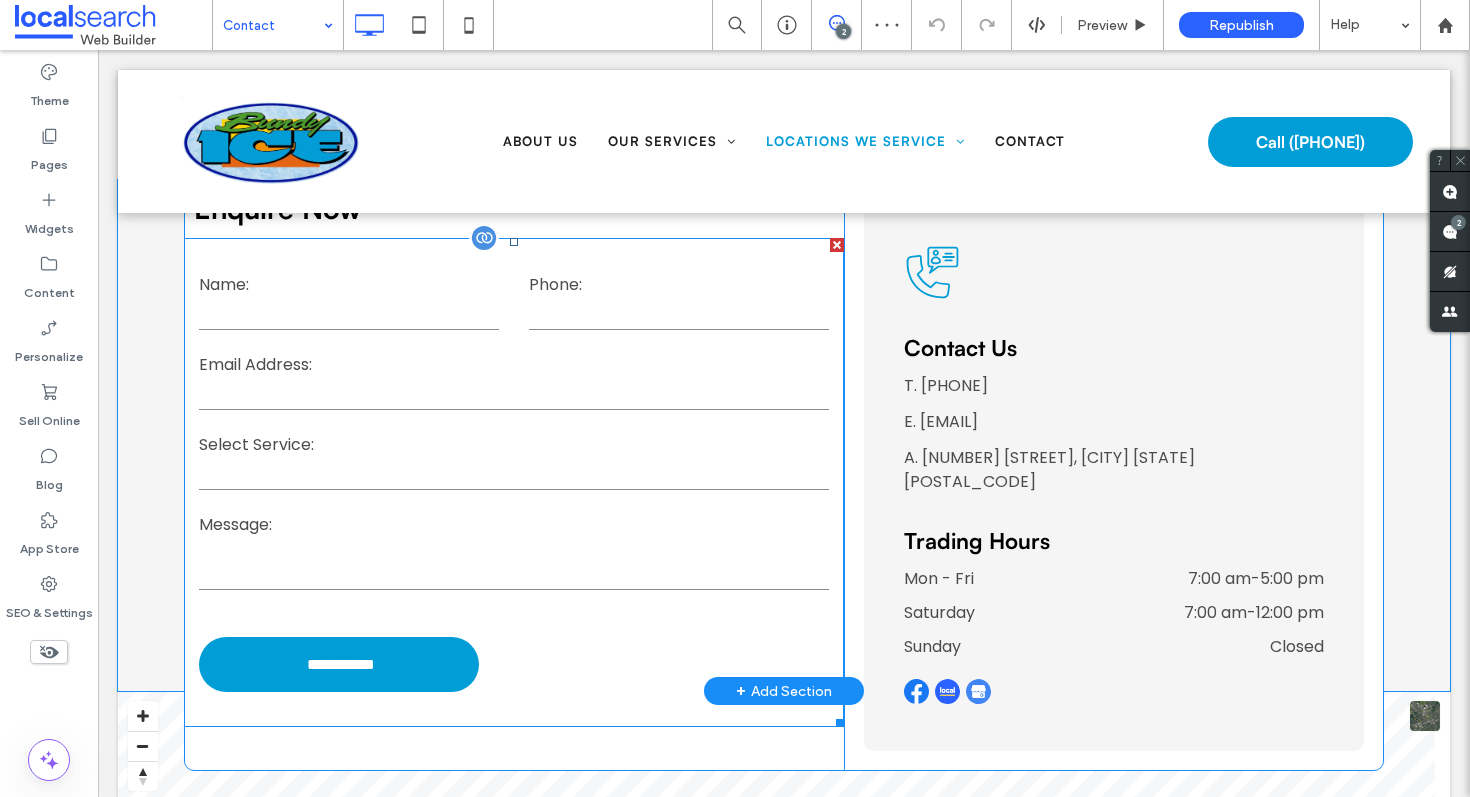 click at bounding box center [349, 315] 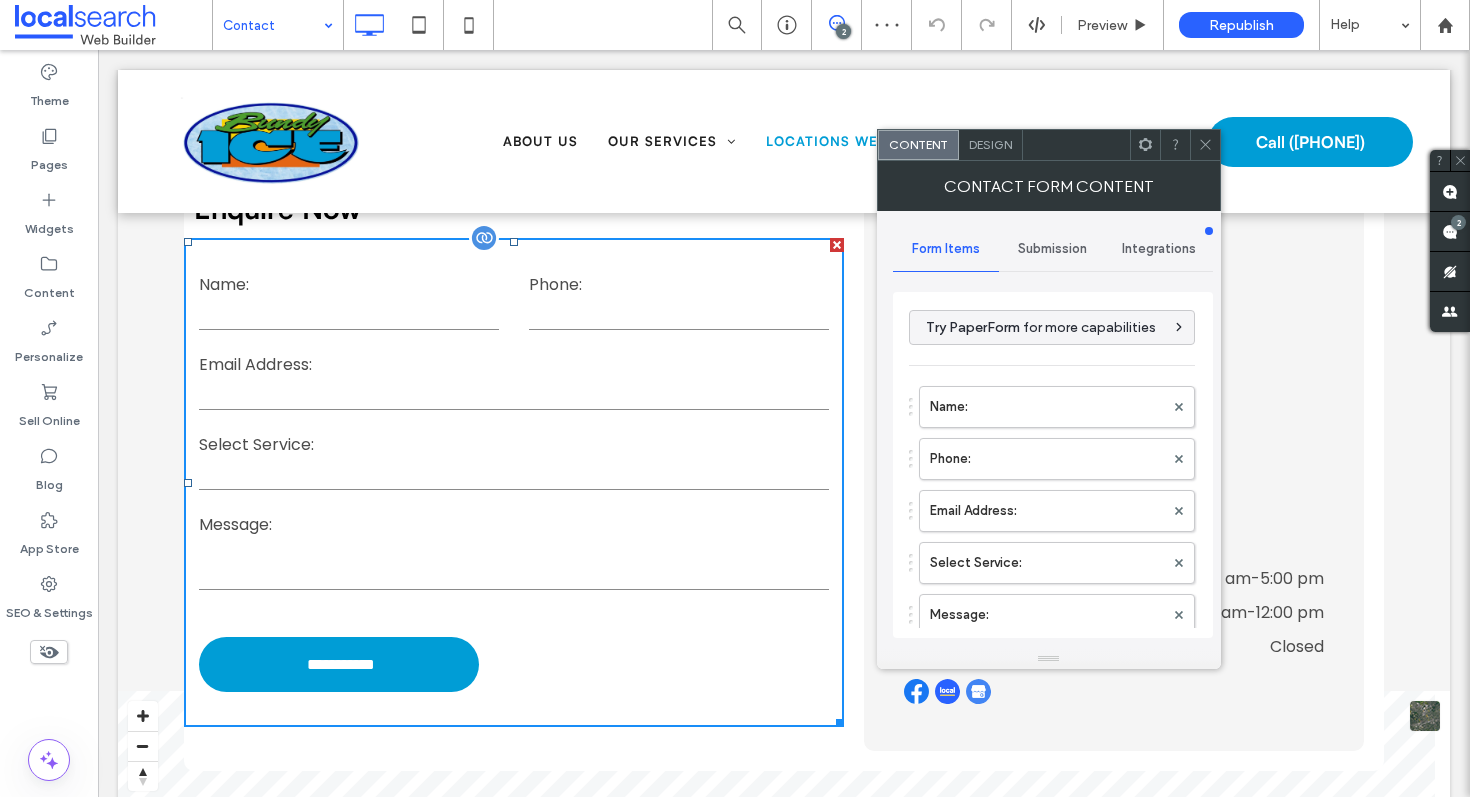 type on "**********" 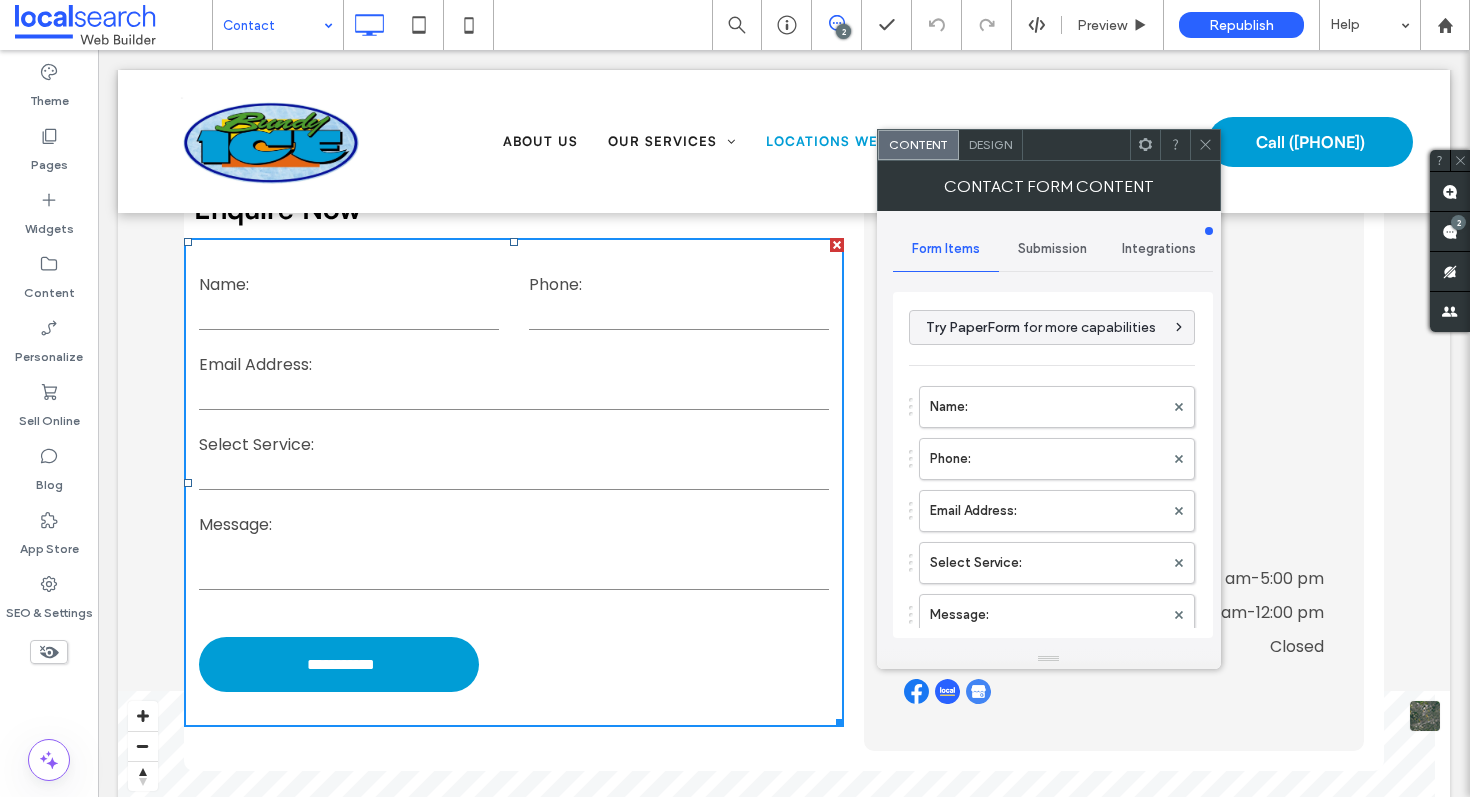 click on "Submission" at bounding box center [1052, 249] 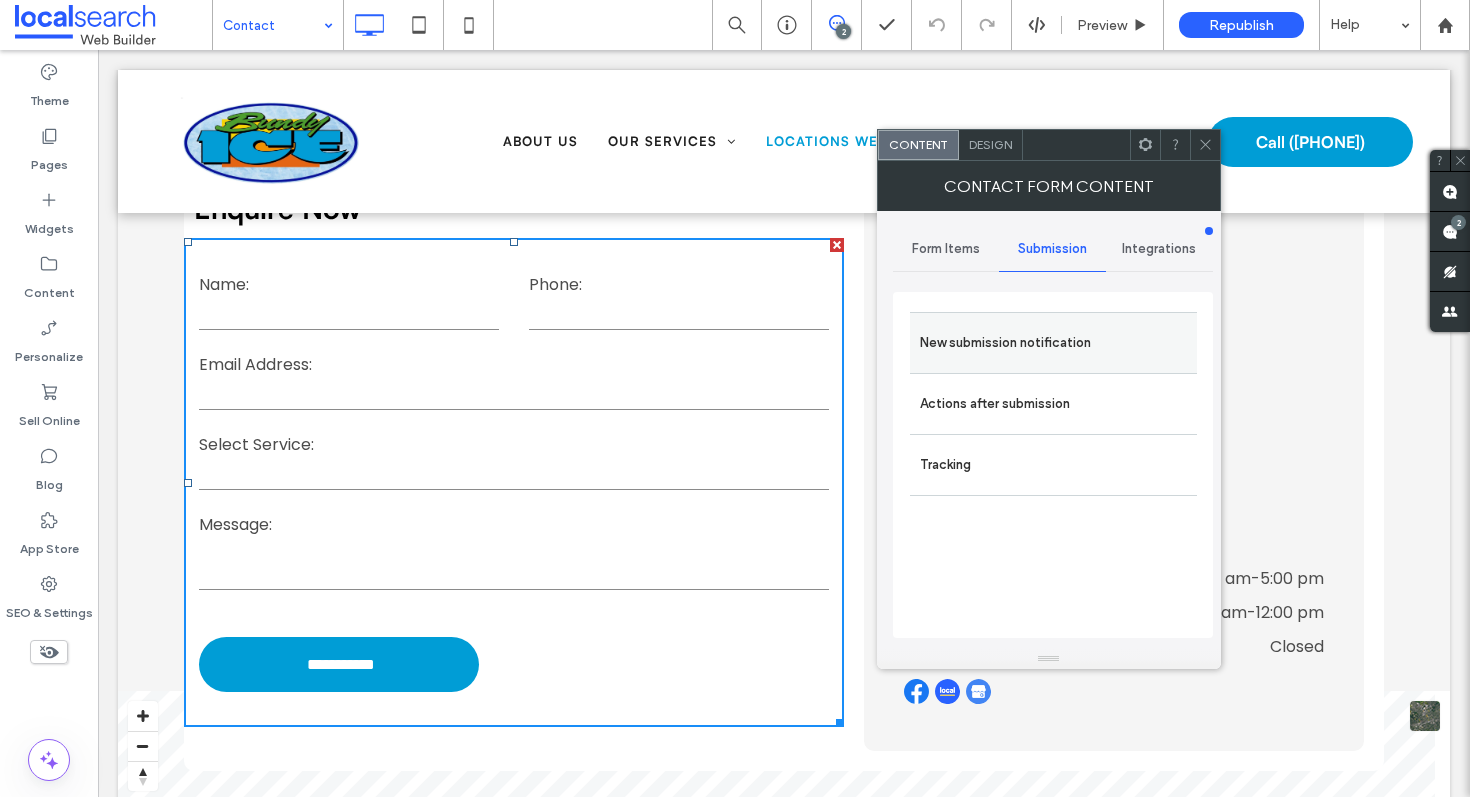 click on "New submission notification" at bounding box center (1053, 343) 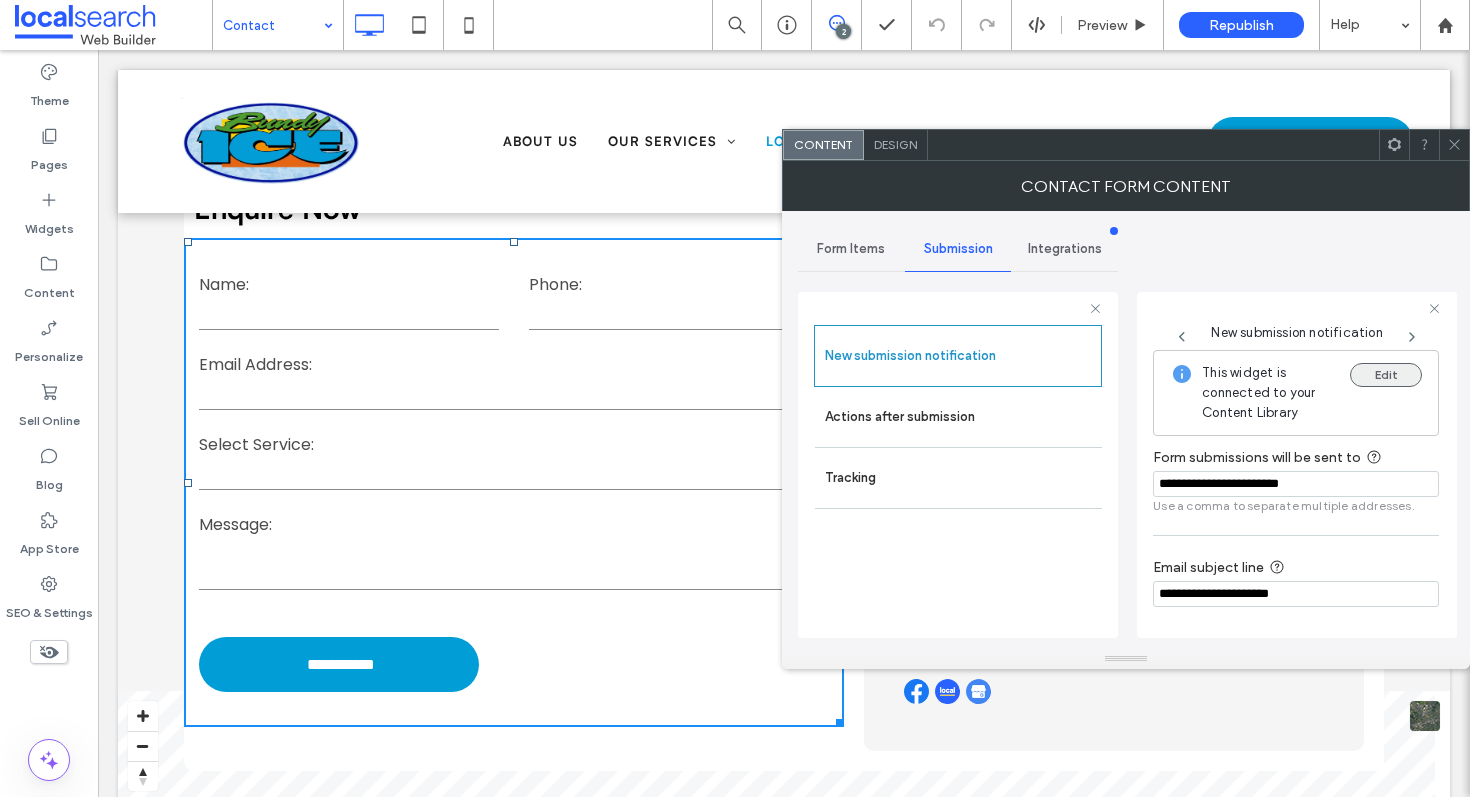 click on "Edit" at bounding box center (1386, 375) 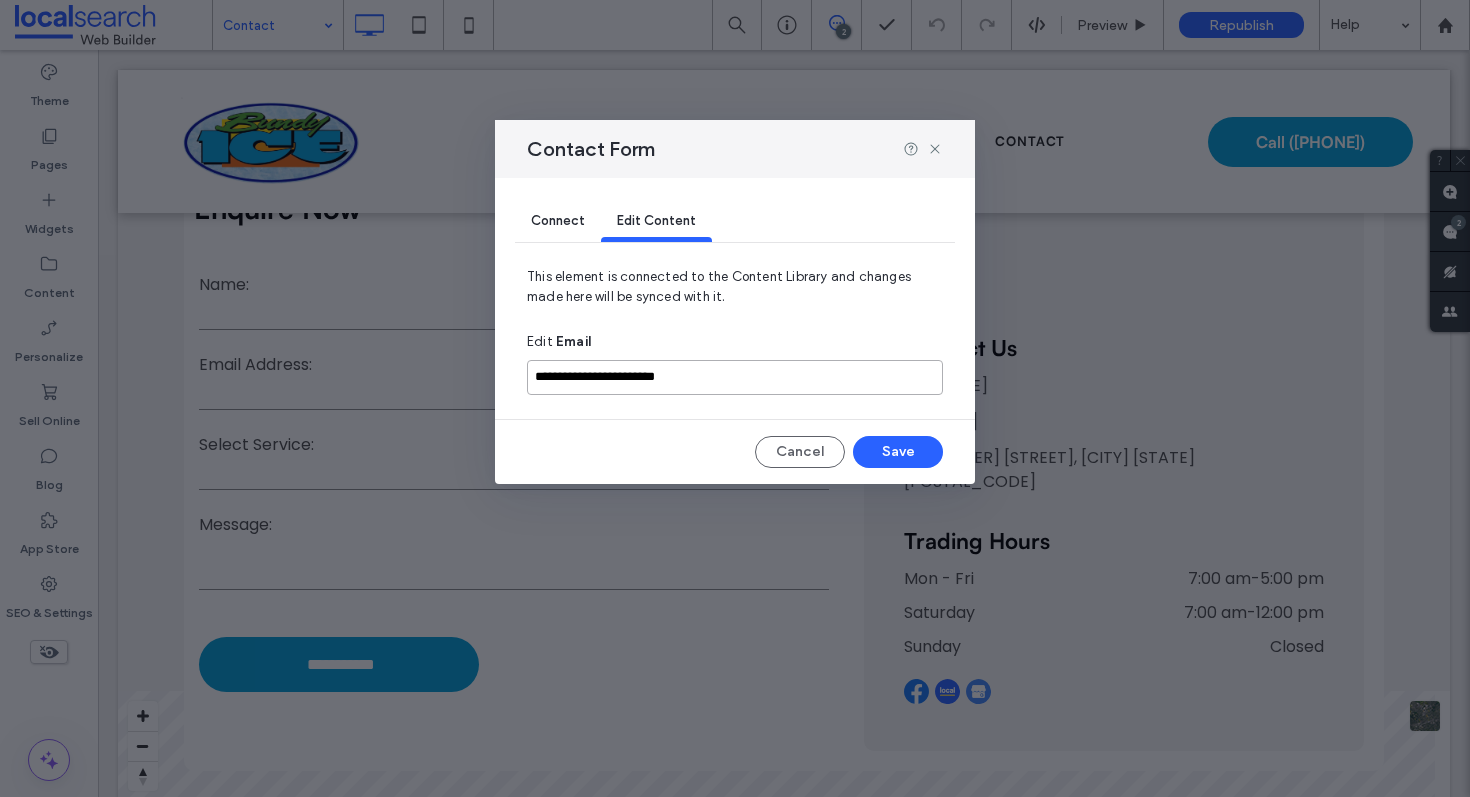 drag, startPoint x: 775, startPoint y: 370, endPoint x: 465, endPoint y: 369, distance: 310.00162 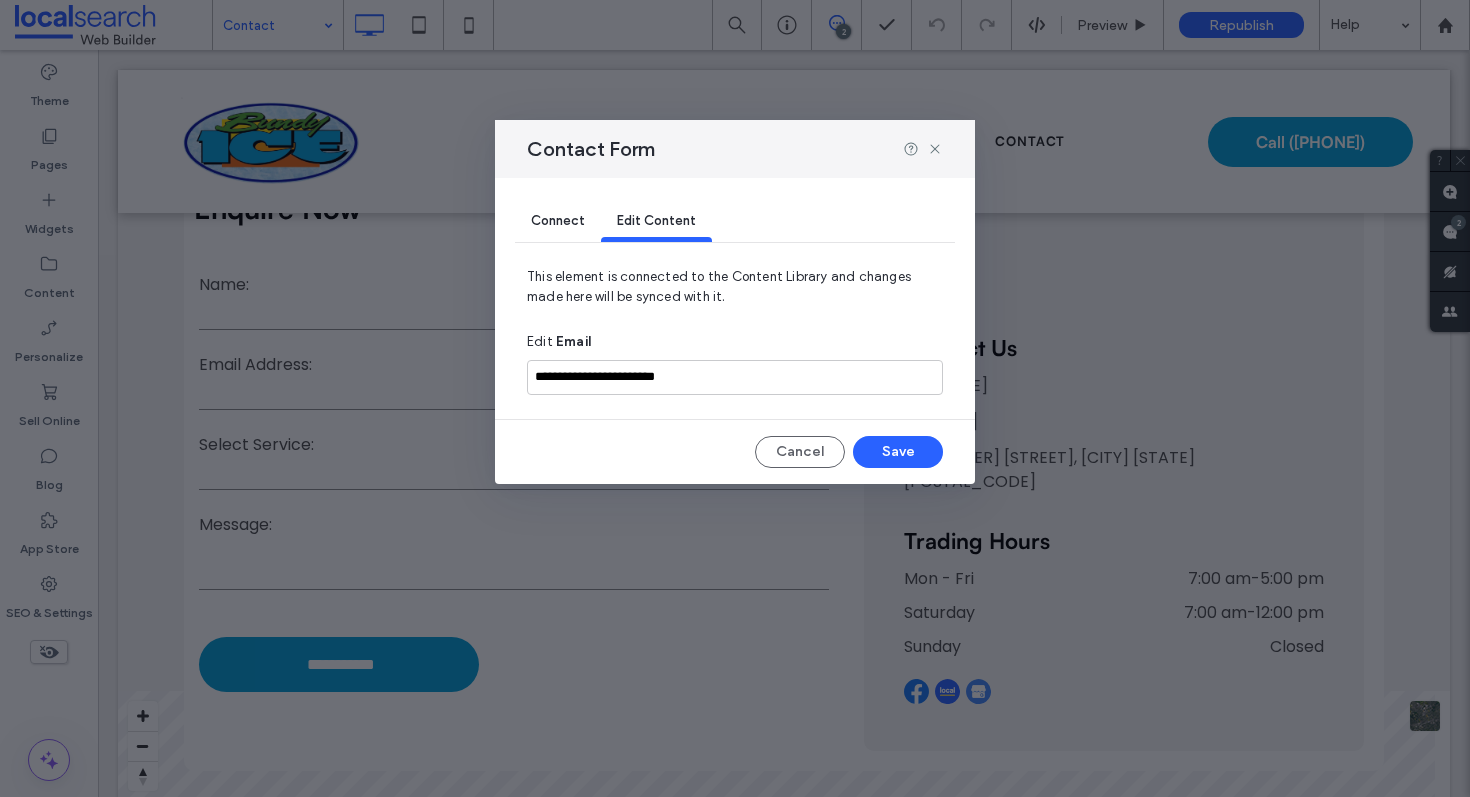 click on "**********" at bounding box center (735, 377) 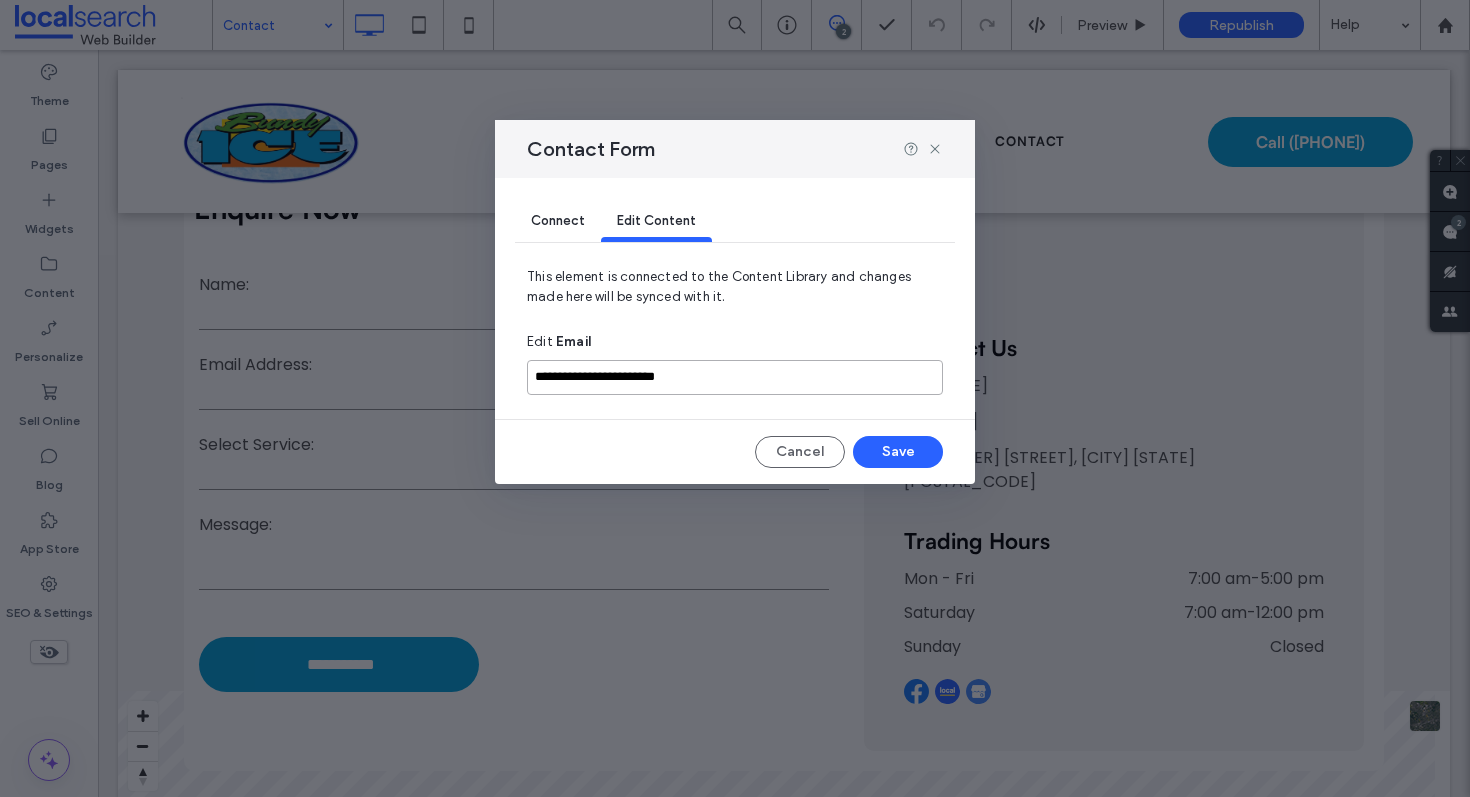 click on "**********" at bounding box center (735, 377) 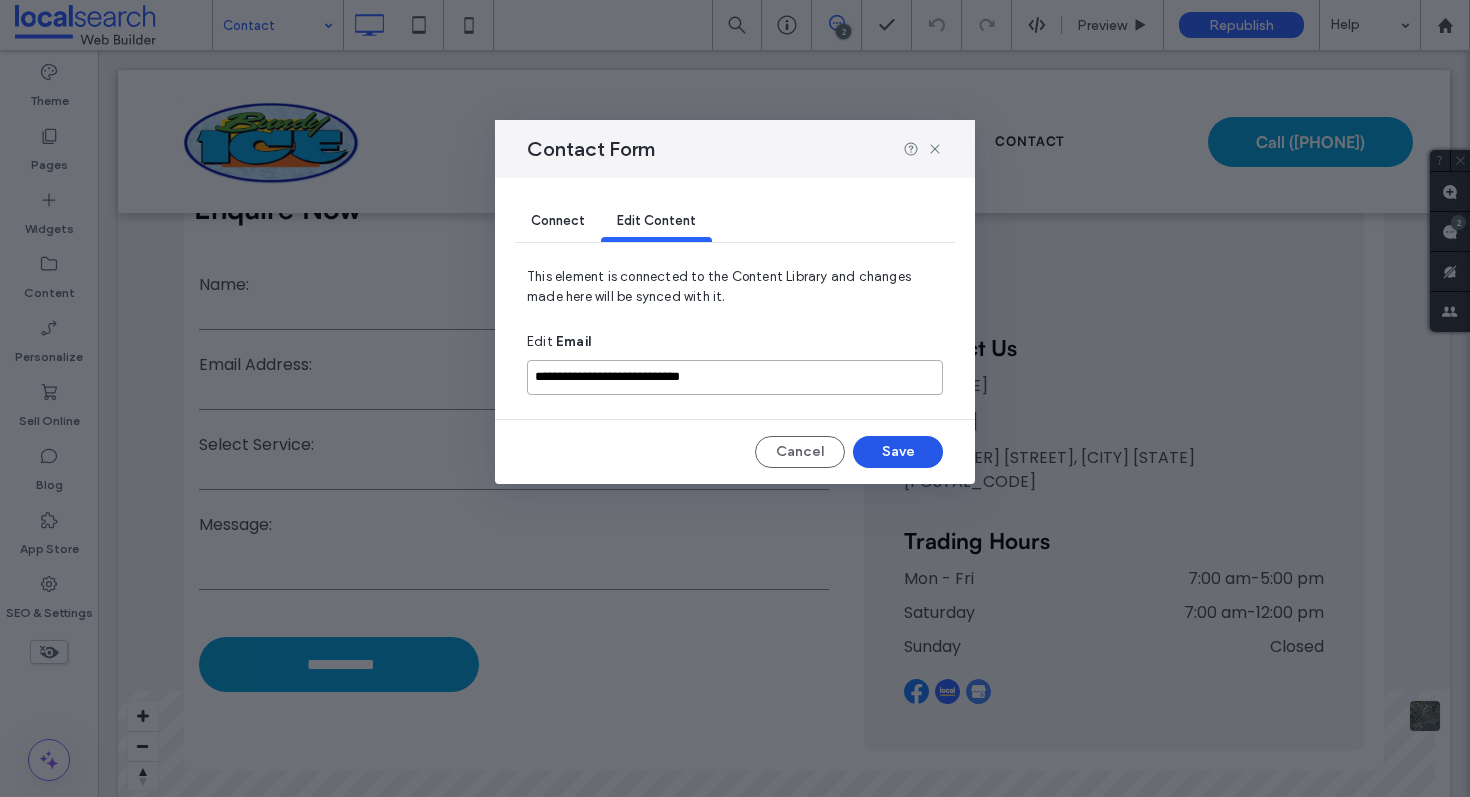 type on "**********" 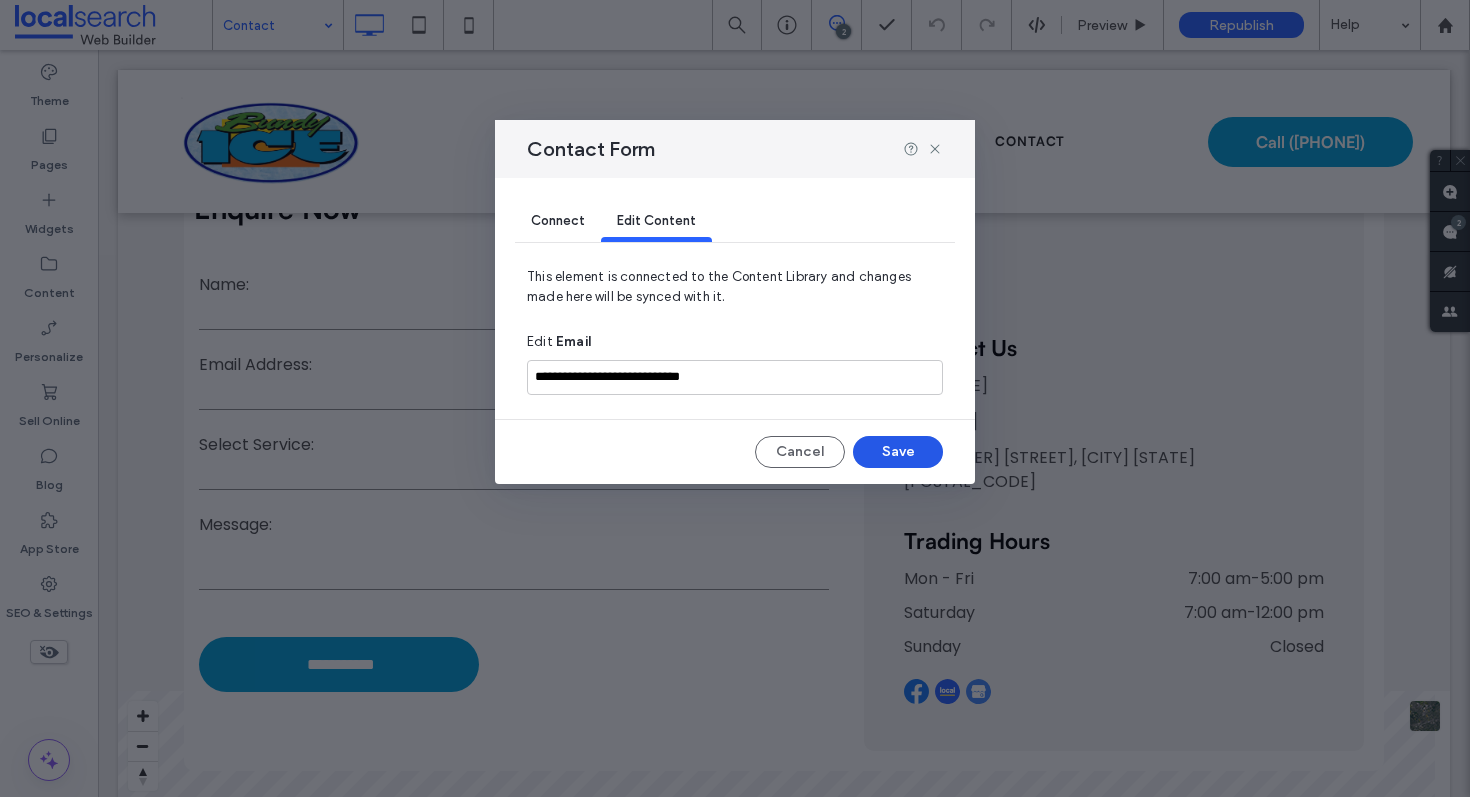 click on "Save" at bounding box center (898, 452) 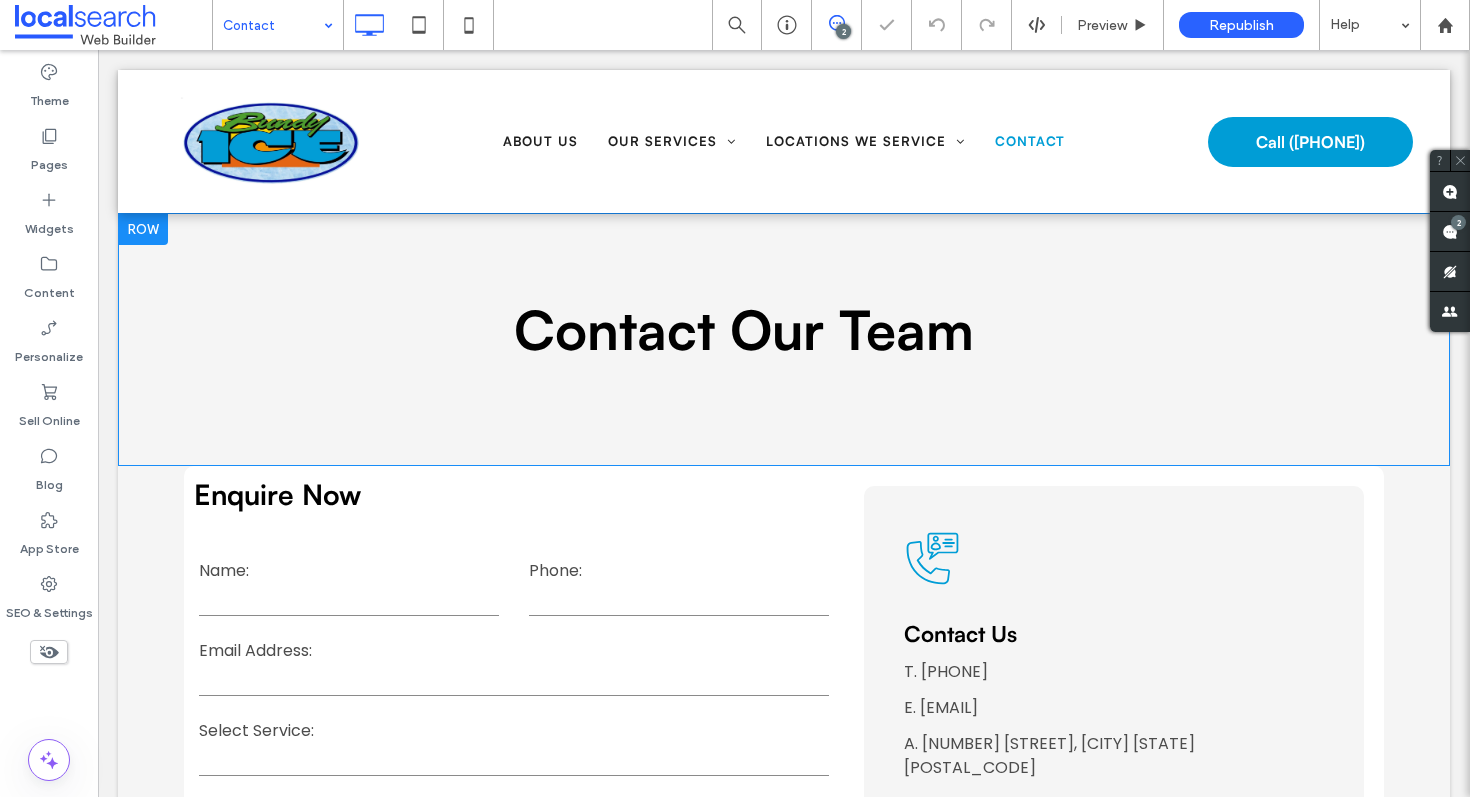 scroll, scrollTop: 0, scrollLeft: 0, axis: both 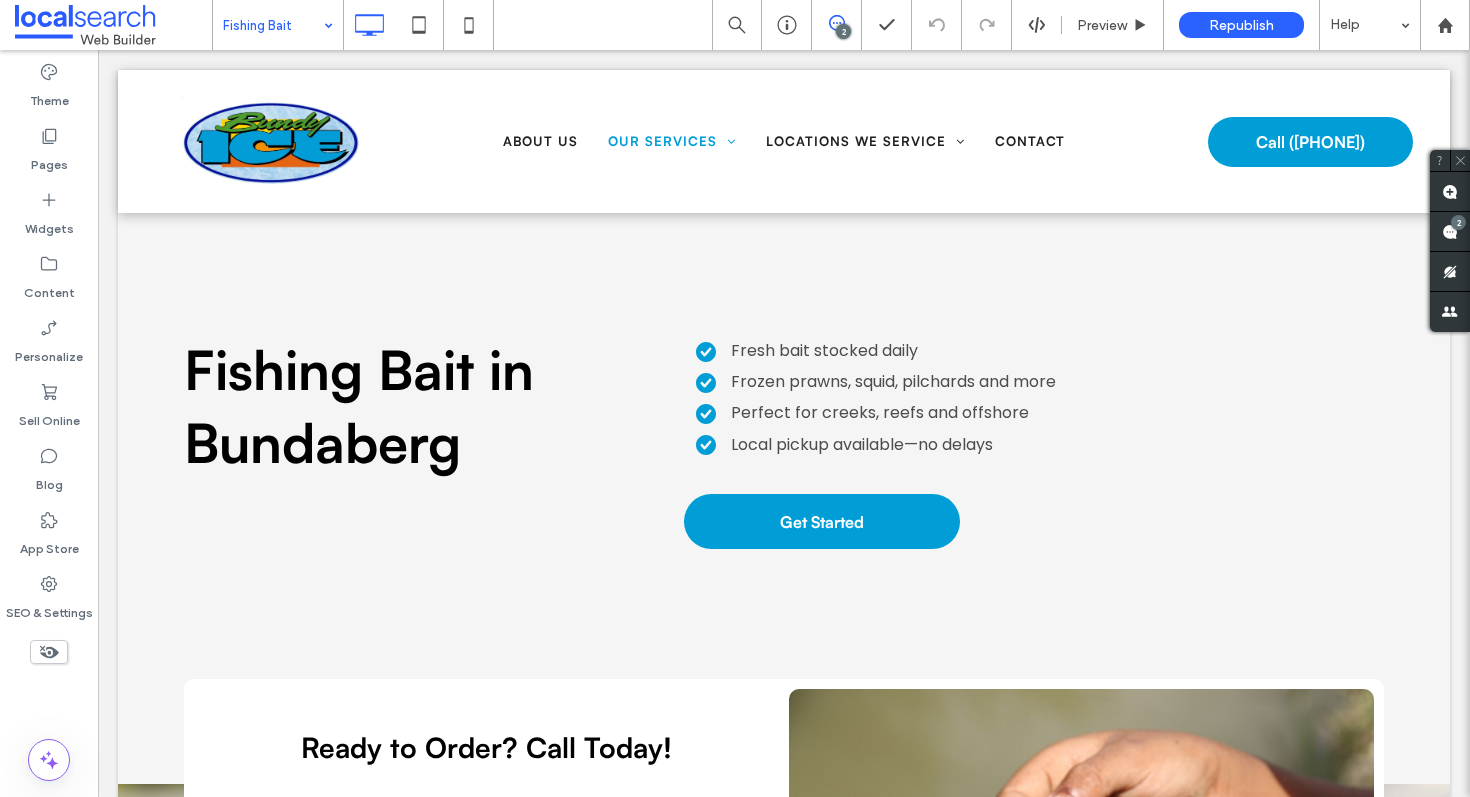 click at bounding box center [273, 25] 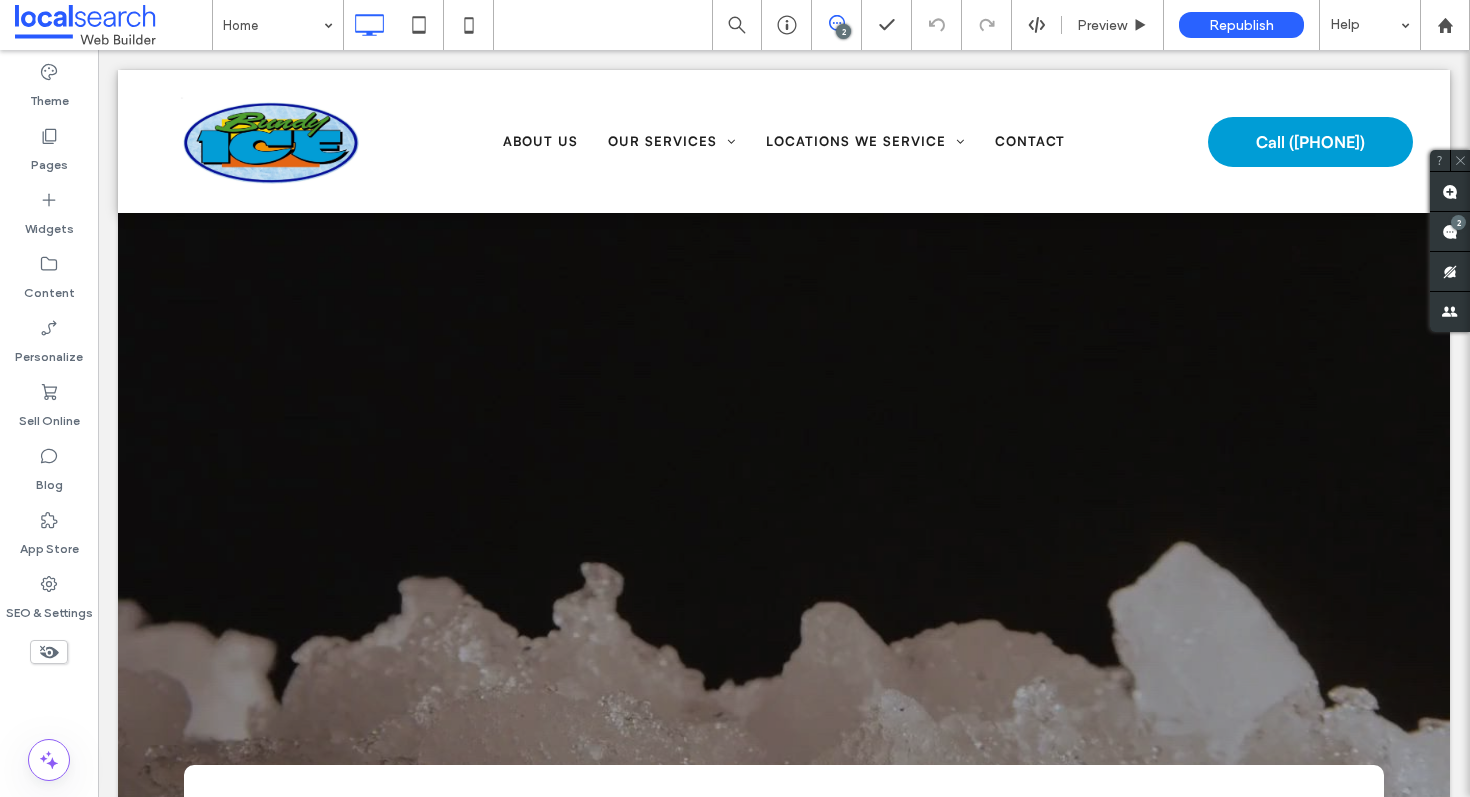 scroll, scrollTop: 0, scrollLeft: 0, axis: both 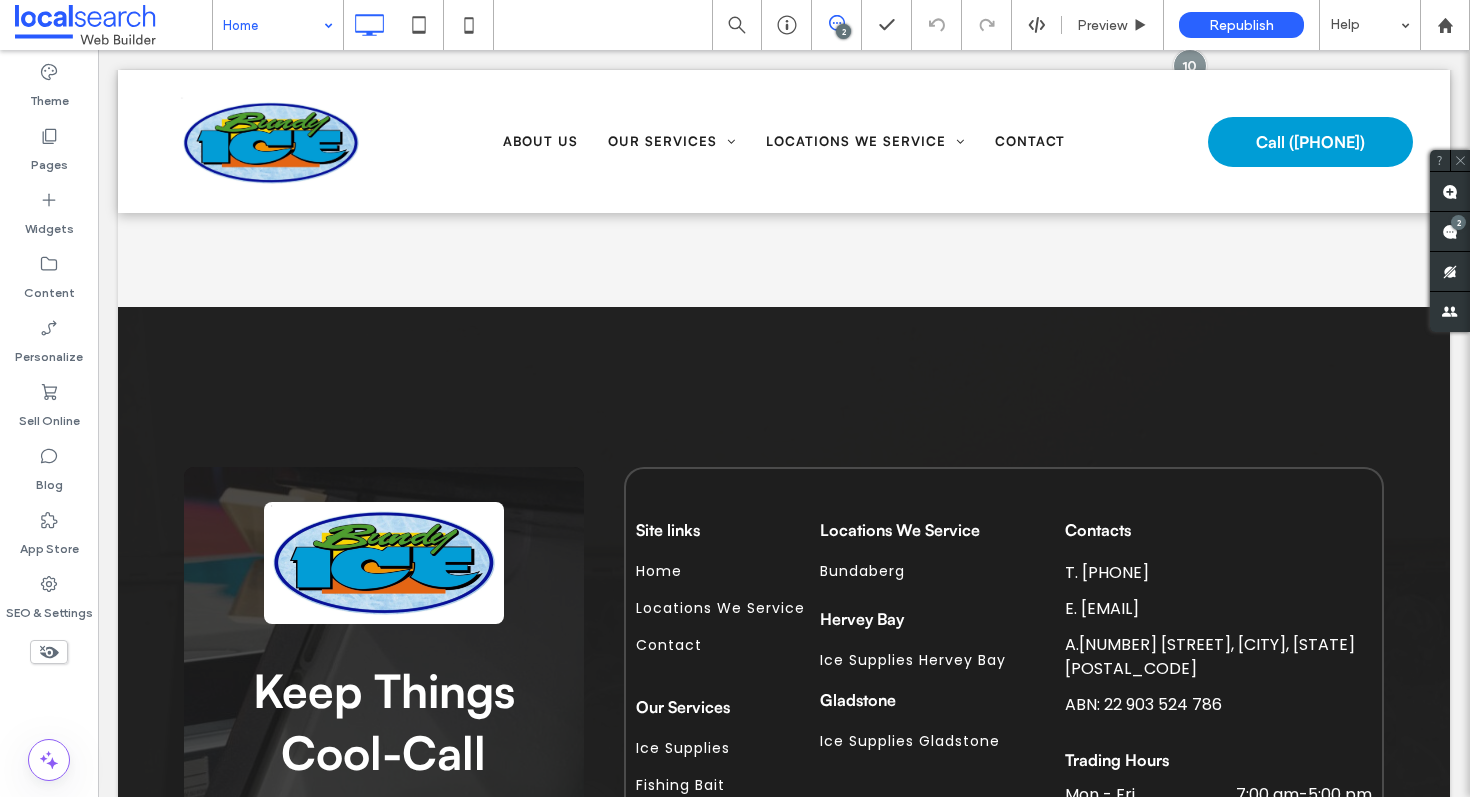 click on "Home" at bounding box center (278, 25) 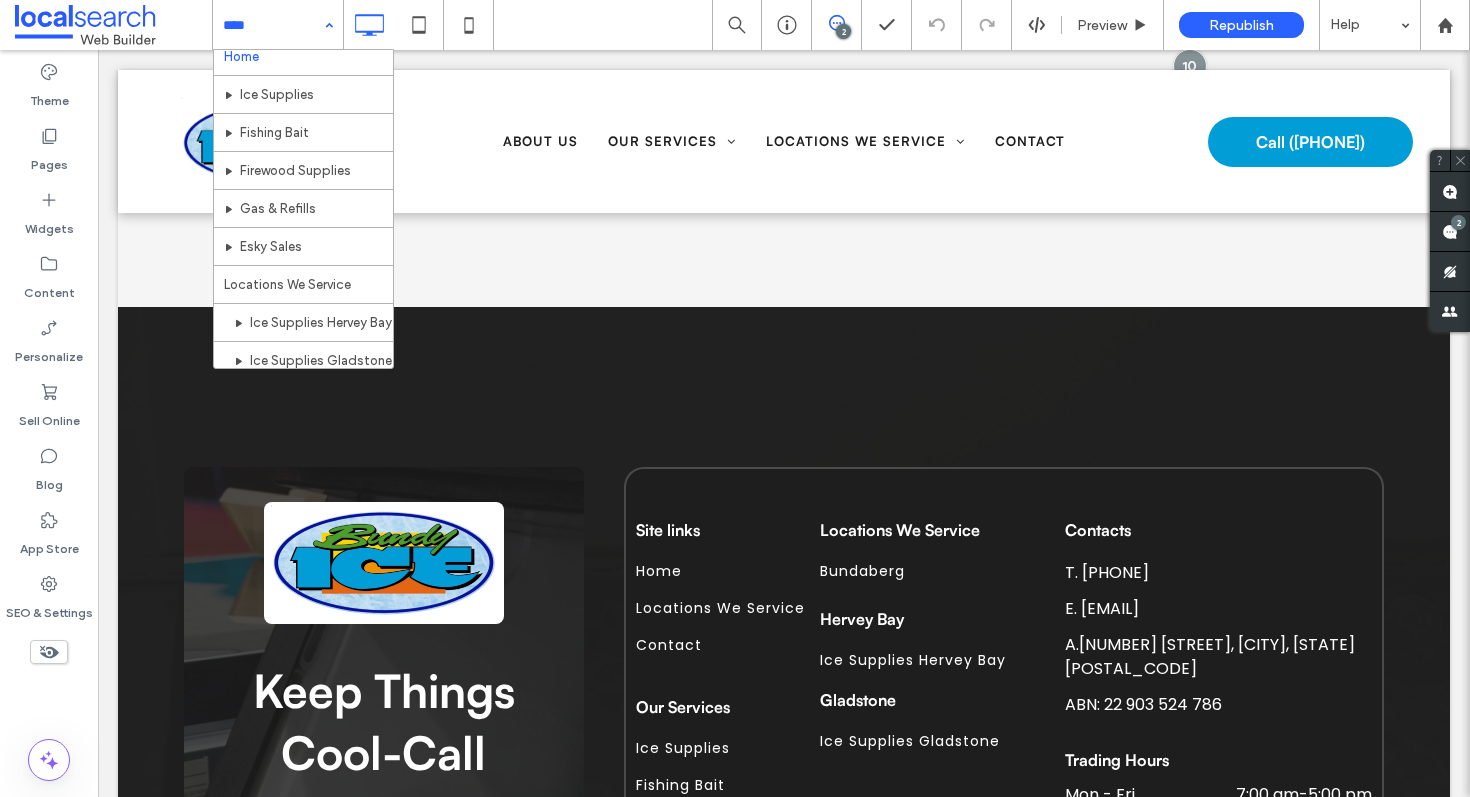 scroll, scrollTop: 0, scrollLeft: 0, axis: both 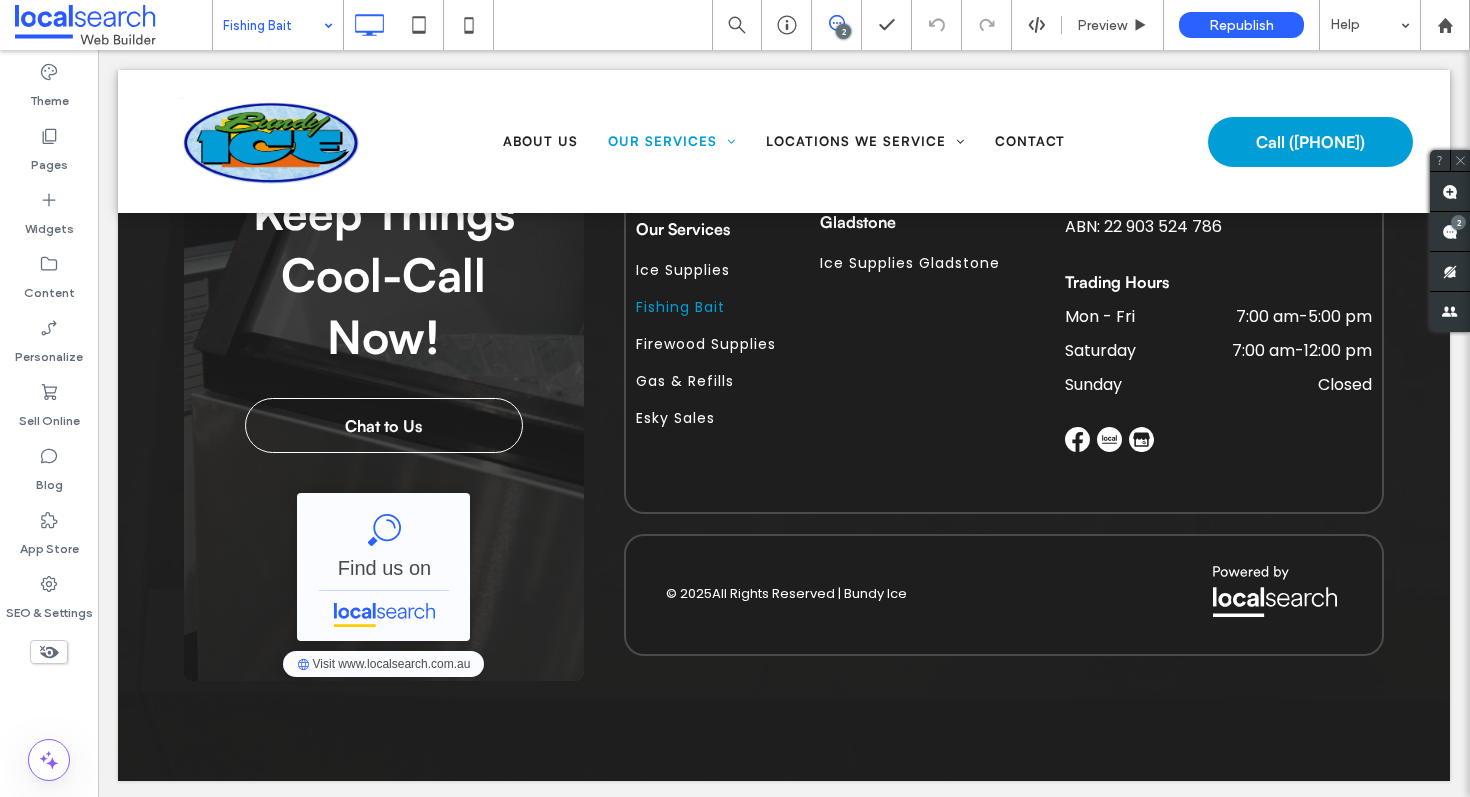 click at bounding box center [273, 25] 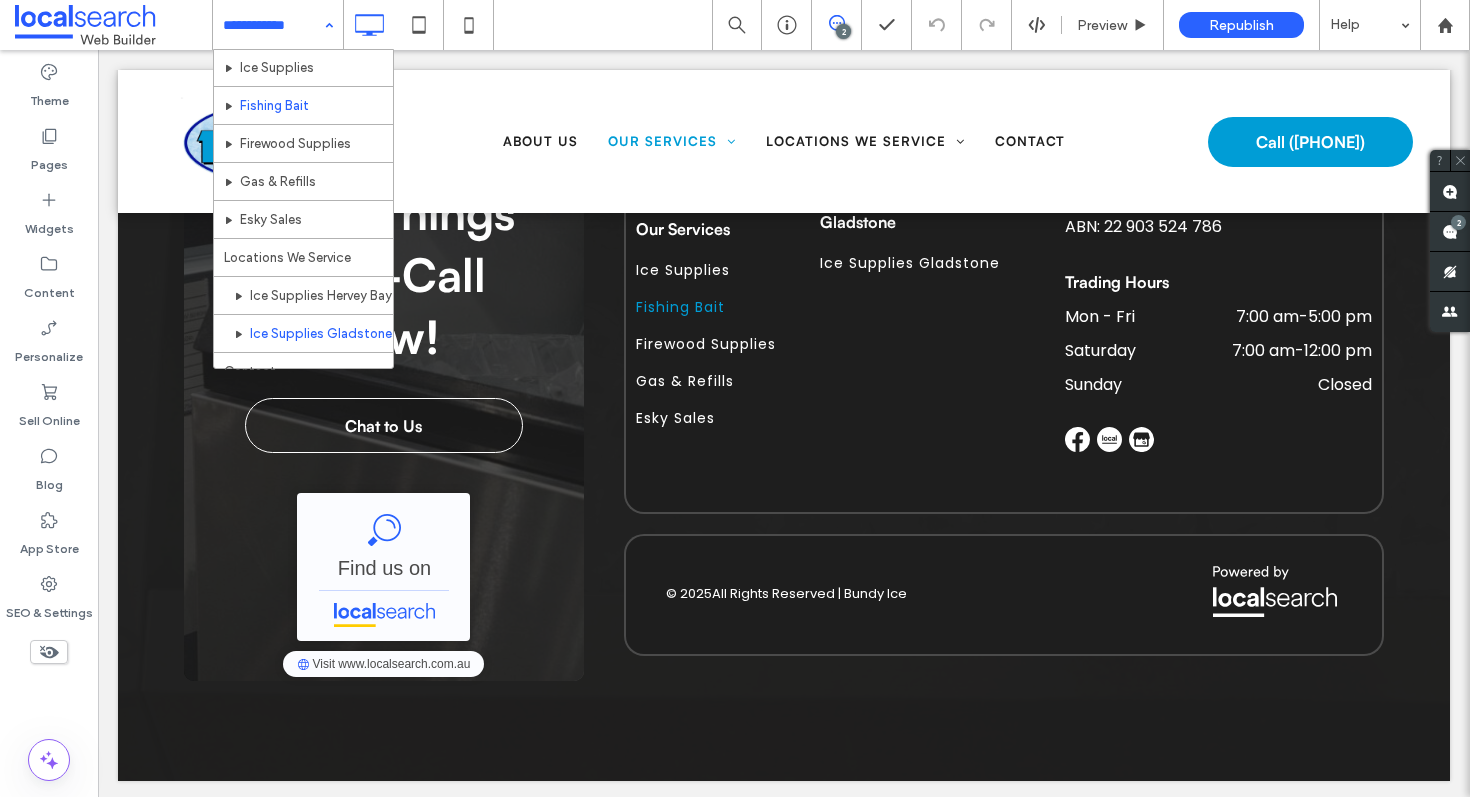 scroll, scrollTop: 69, scrollLeft: 0, axis: vertical 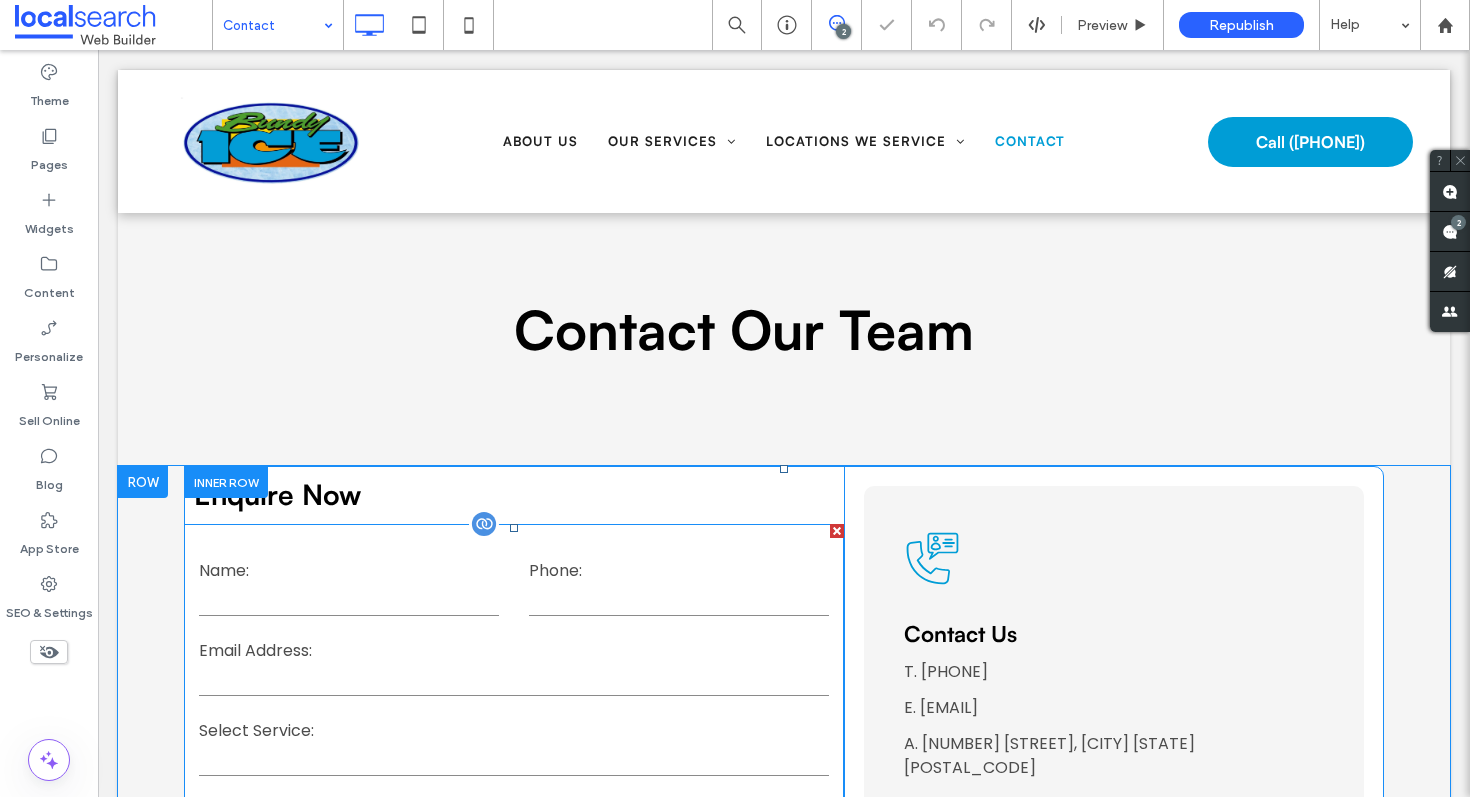 click on "Name:" at bounding box center (349, 571) 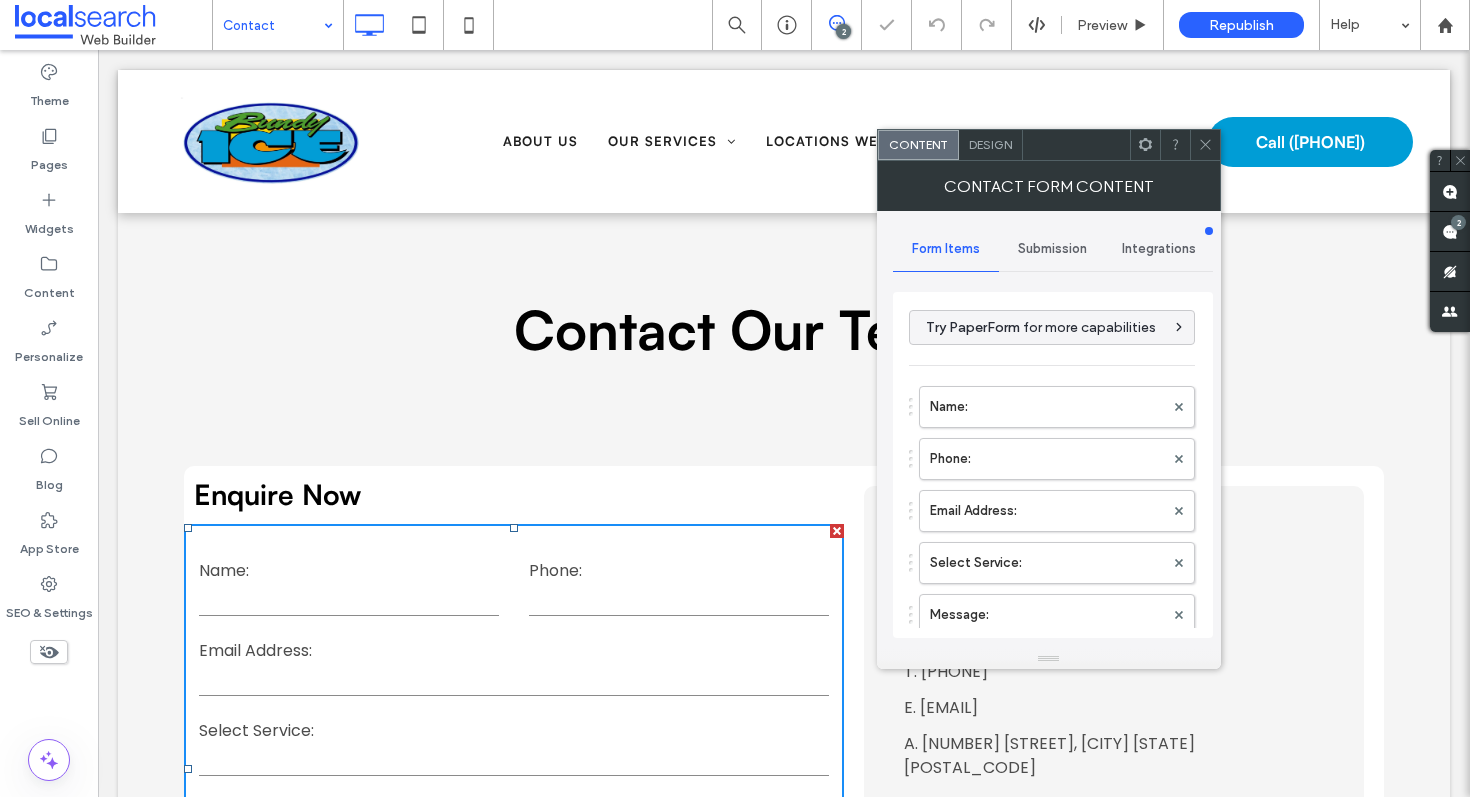click on "Submission" at bounding box center [1052, 249] 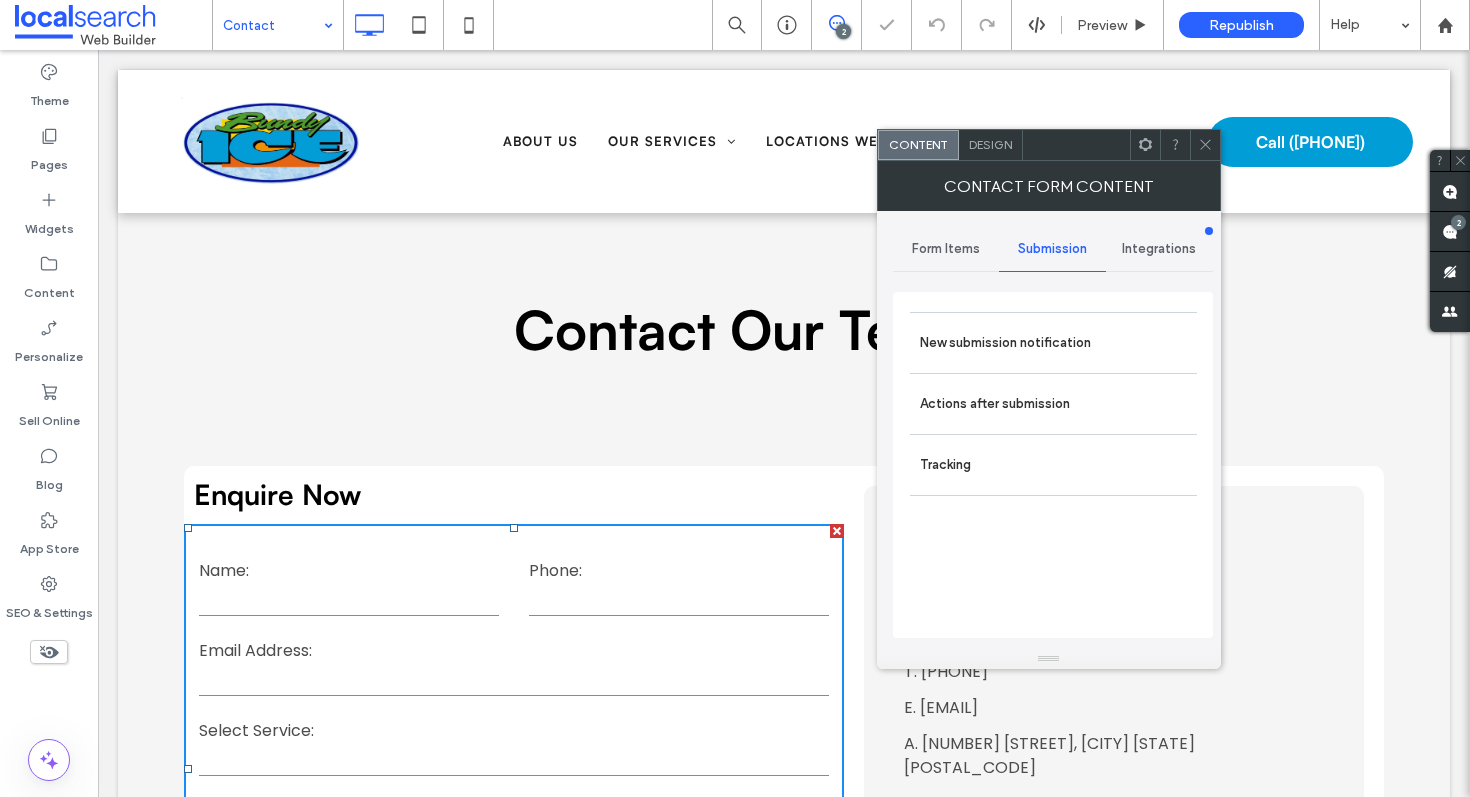 click on "New submission notification Actions after submission Tracking" at bounding box center [1053, 465] 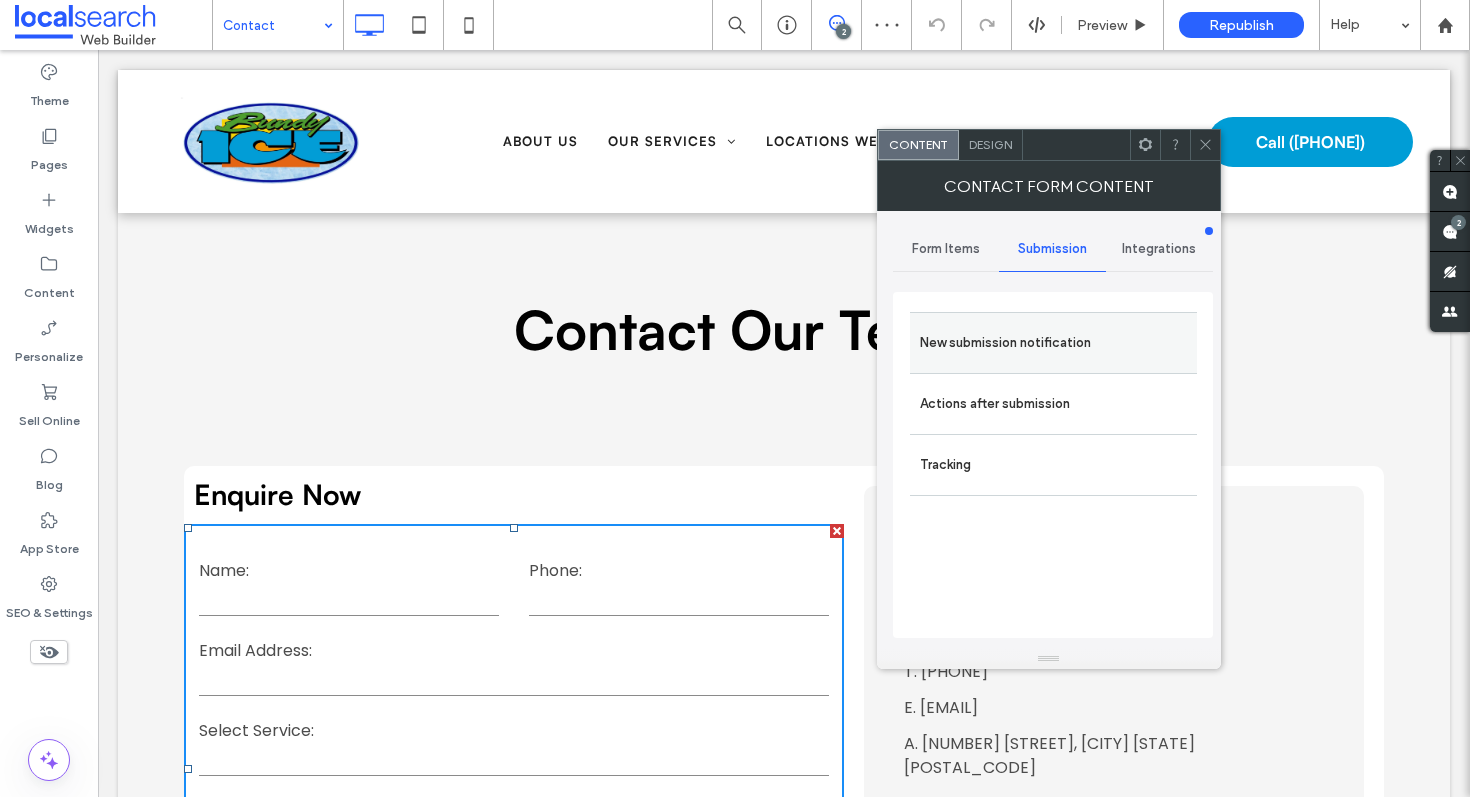 click on "New submission notification" at bounding box center [1053, 343] 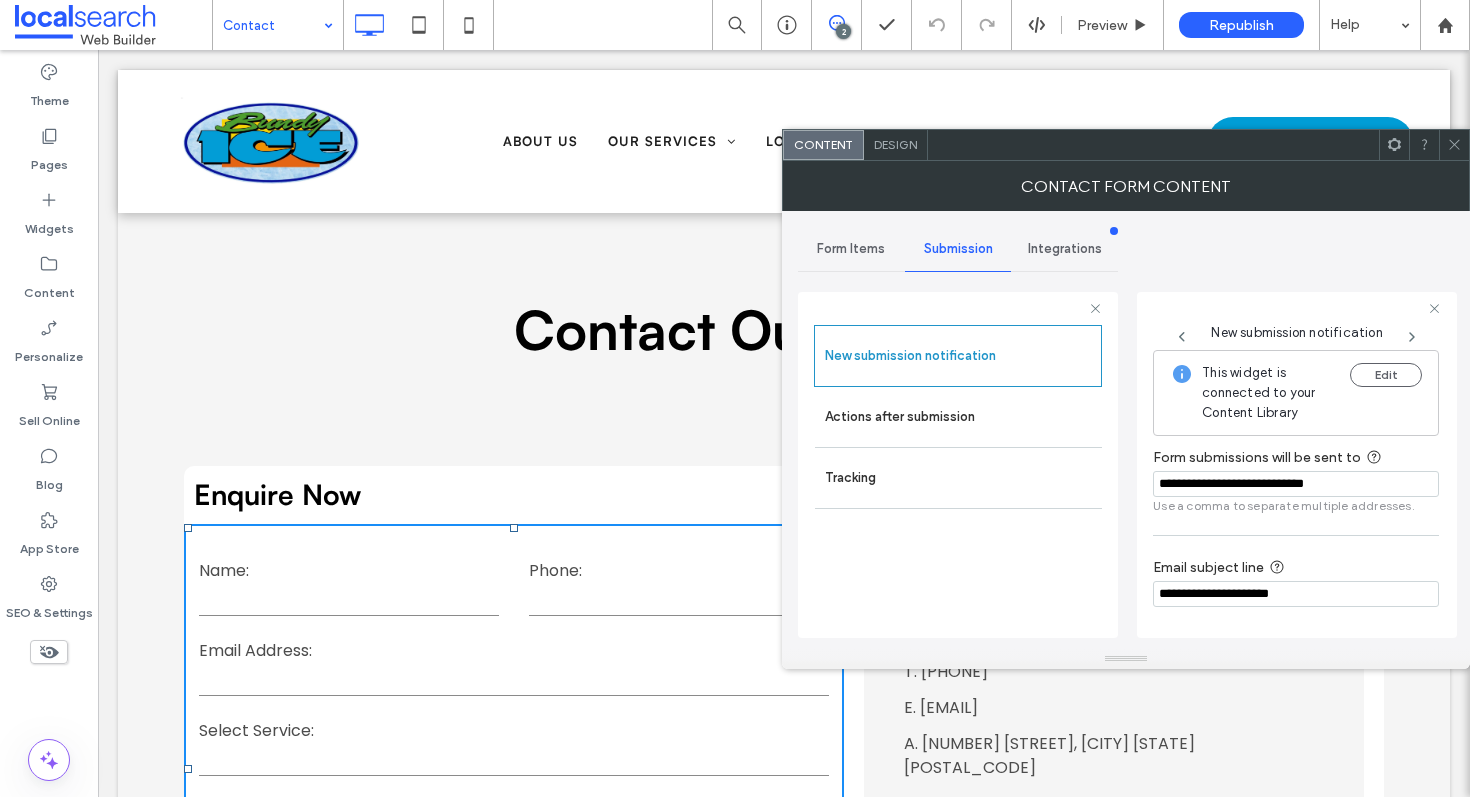 click 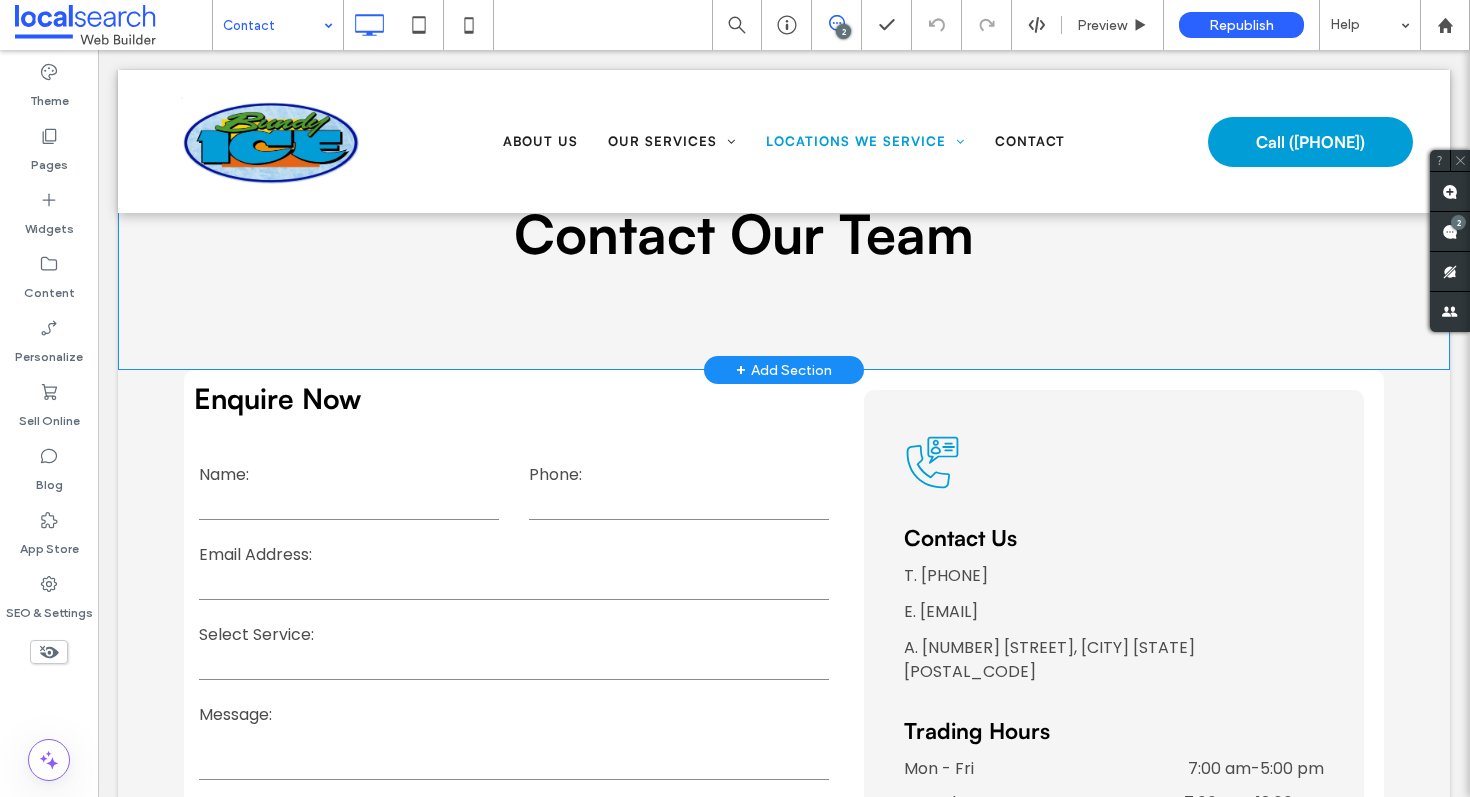 scroll, scrollTop: 211, scrollLeft: 0, axis: vertical 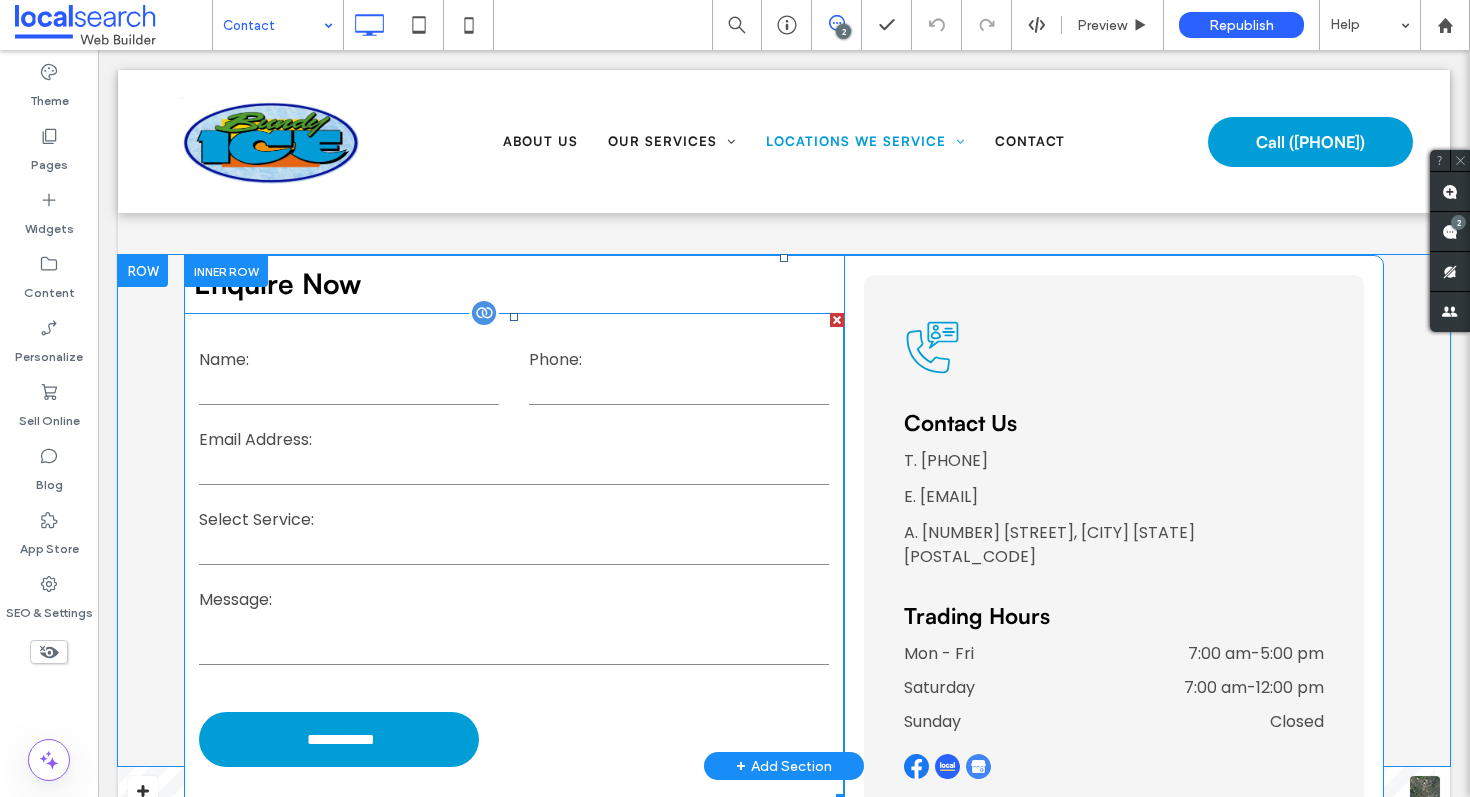 click on "Email Address:" at bounding box center (514, 440) 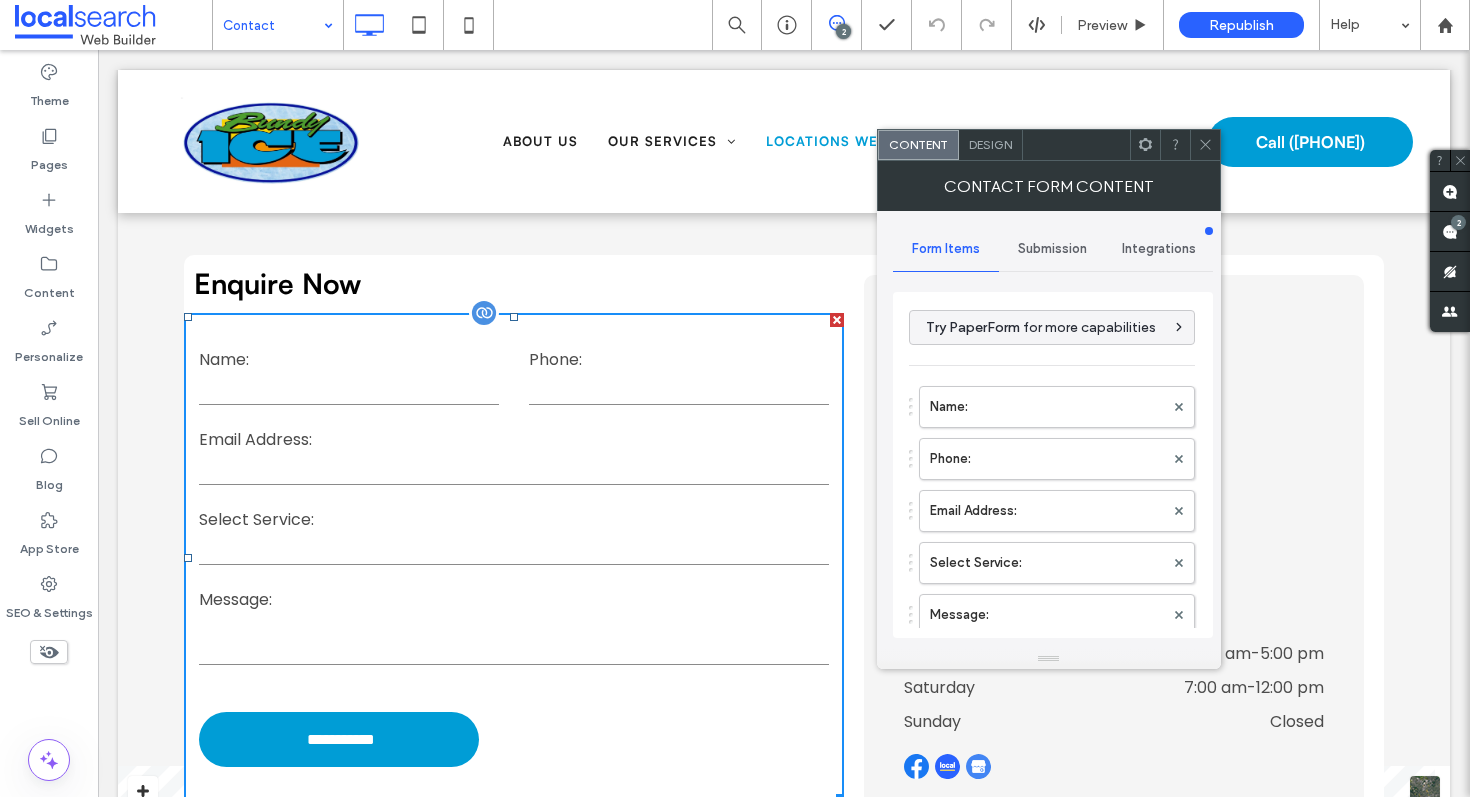 type on "**********" 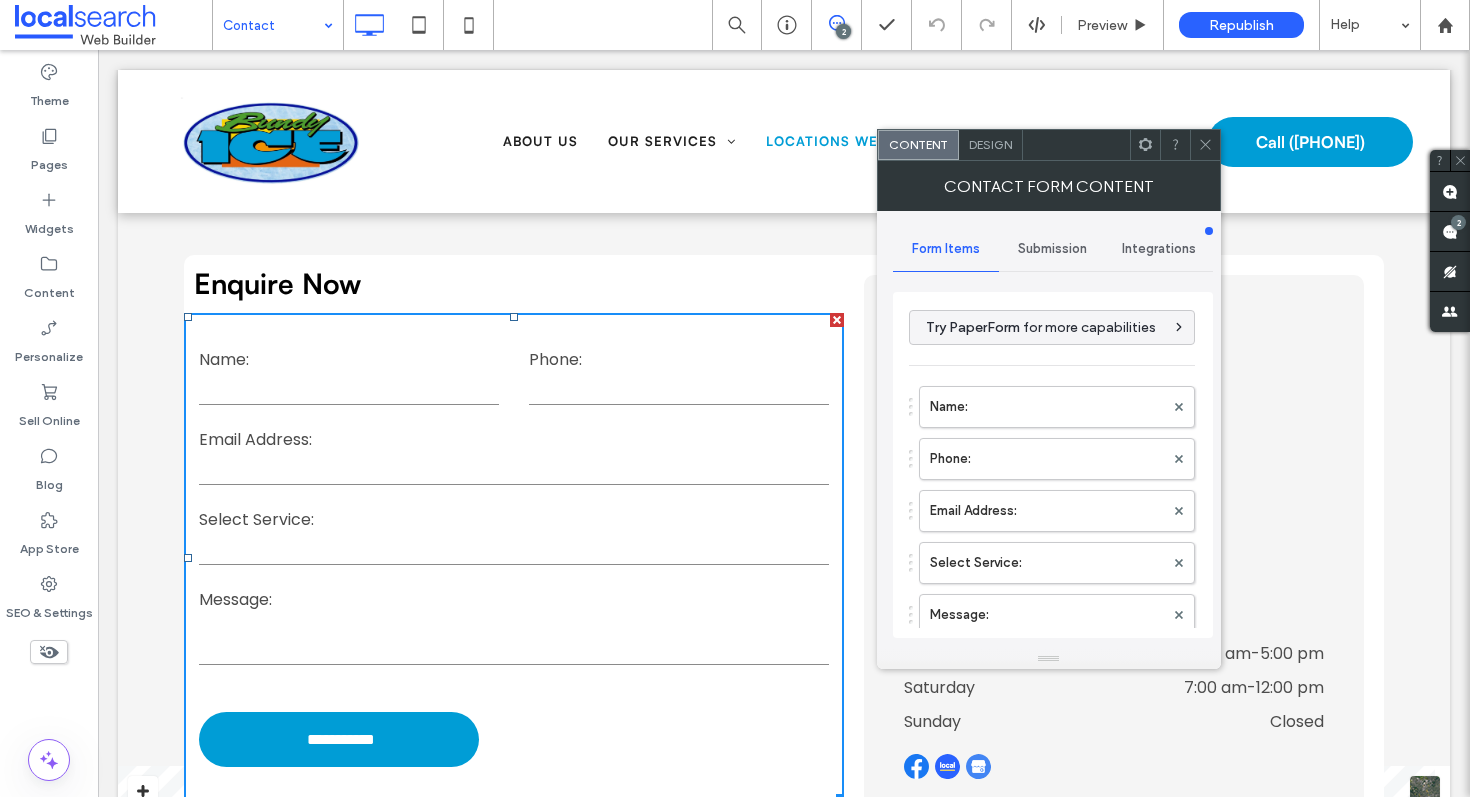 click on "Submission" at bounding box center [1052, 249] 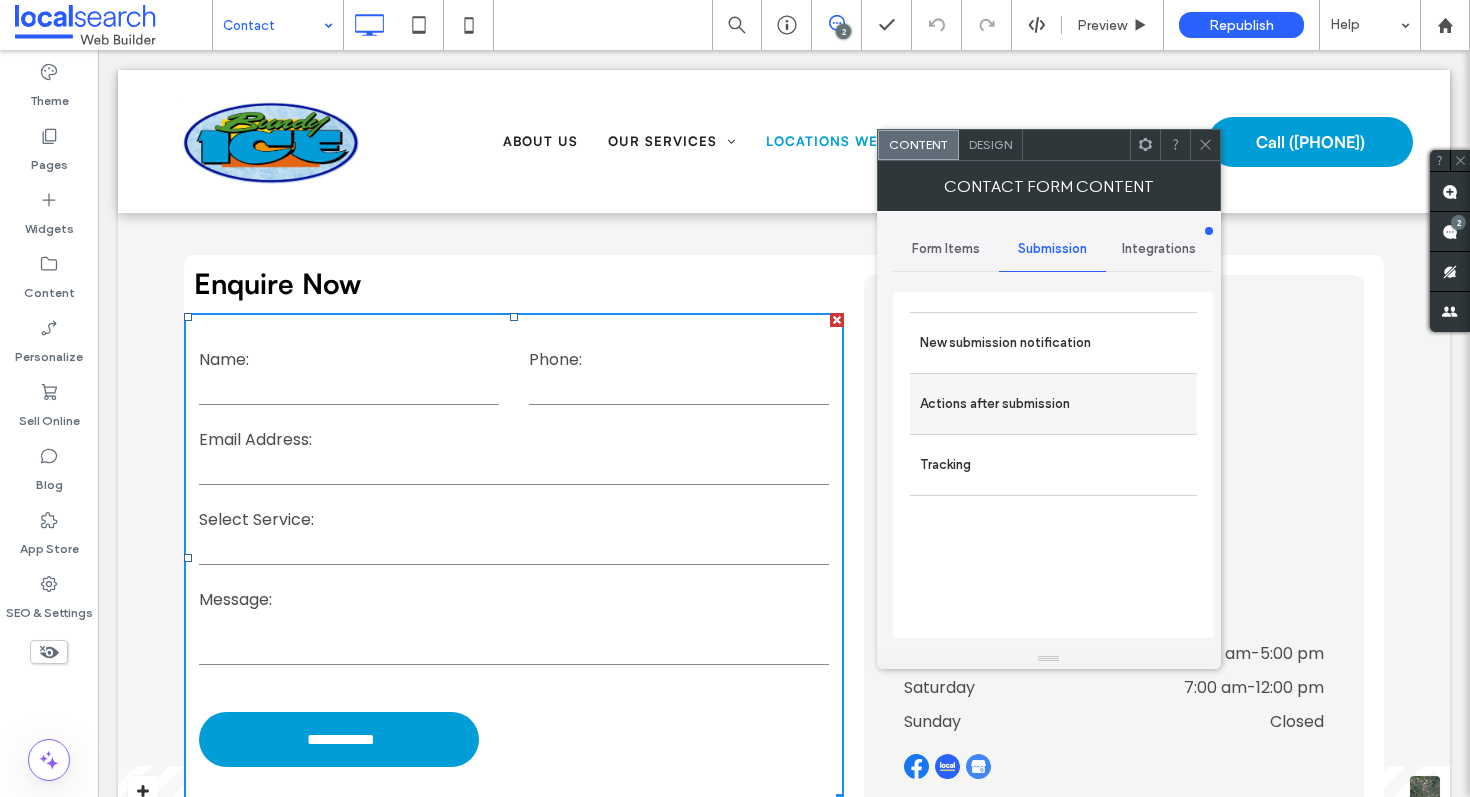 click on "Actions after submission" at bounding box center [1053, 403] 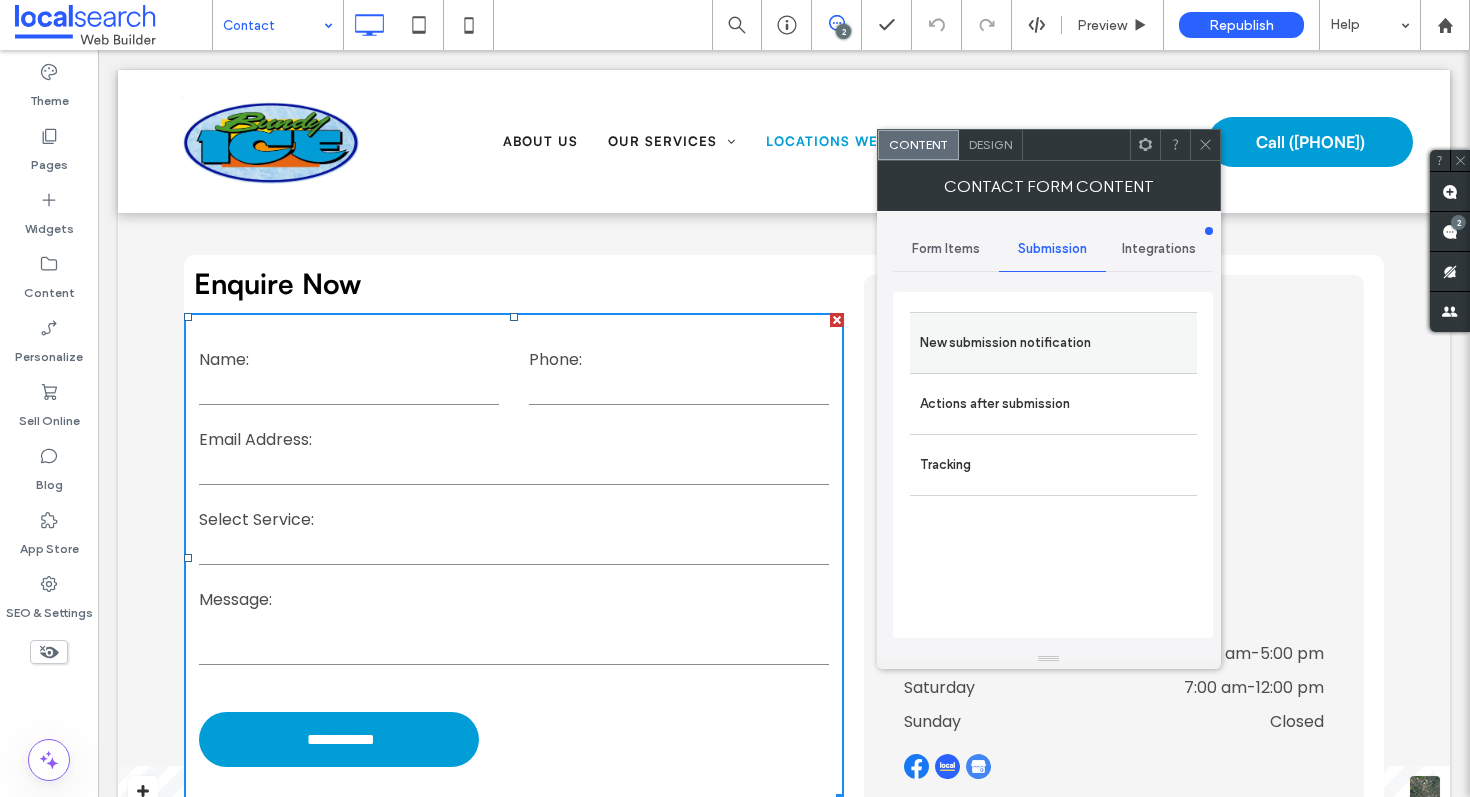click on "New submission notification" at bounding box center (1053, 343) 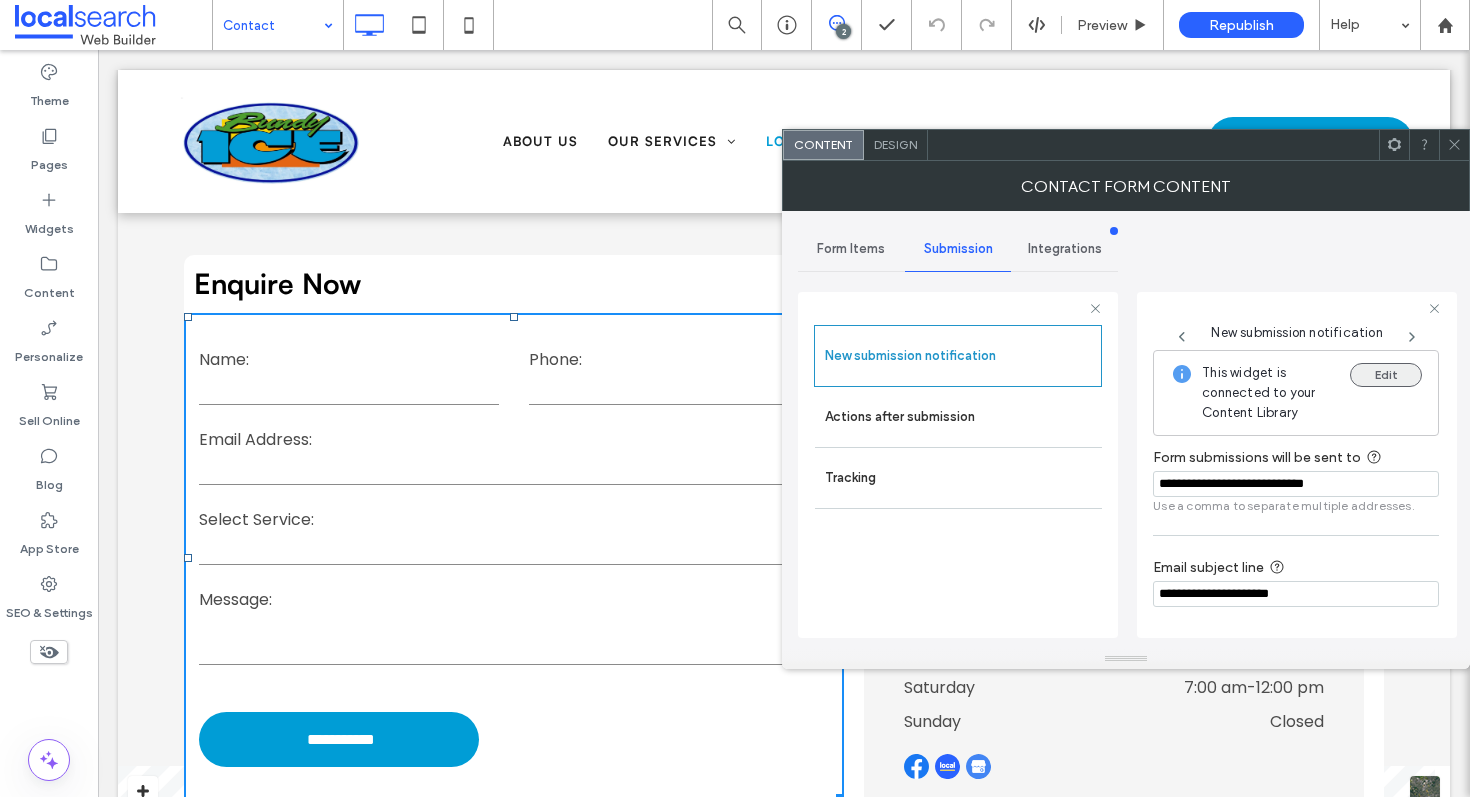 click on "Edit" at bounding box center (1386, 375) 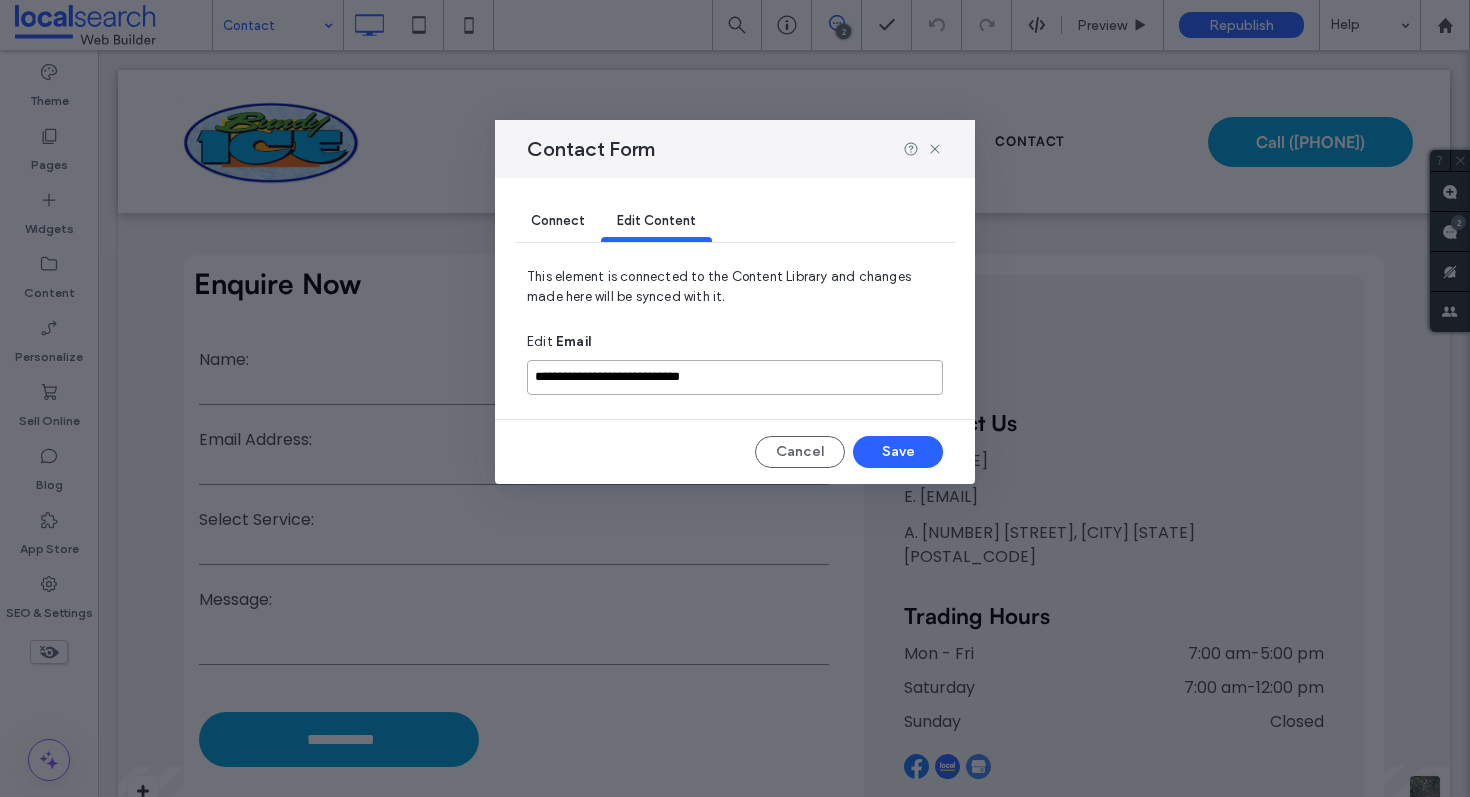 drag, startPoint x: 779, startPoint y: 364, endPoint x: 727, endPoint y: 379, distance: 54.120235 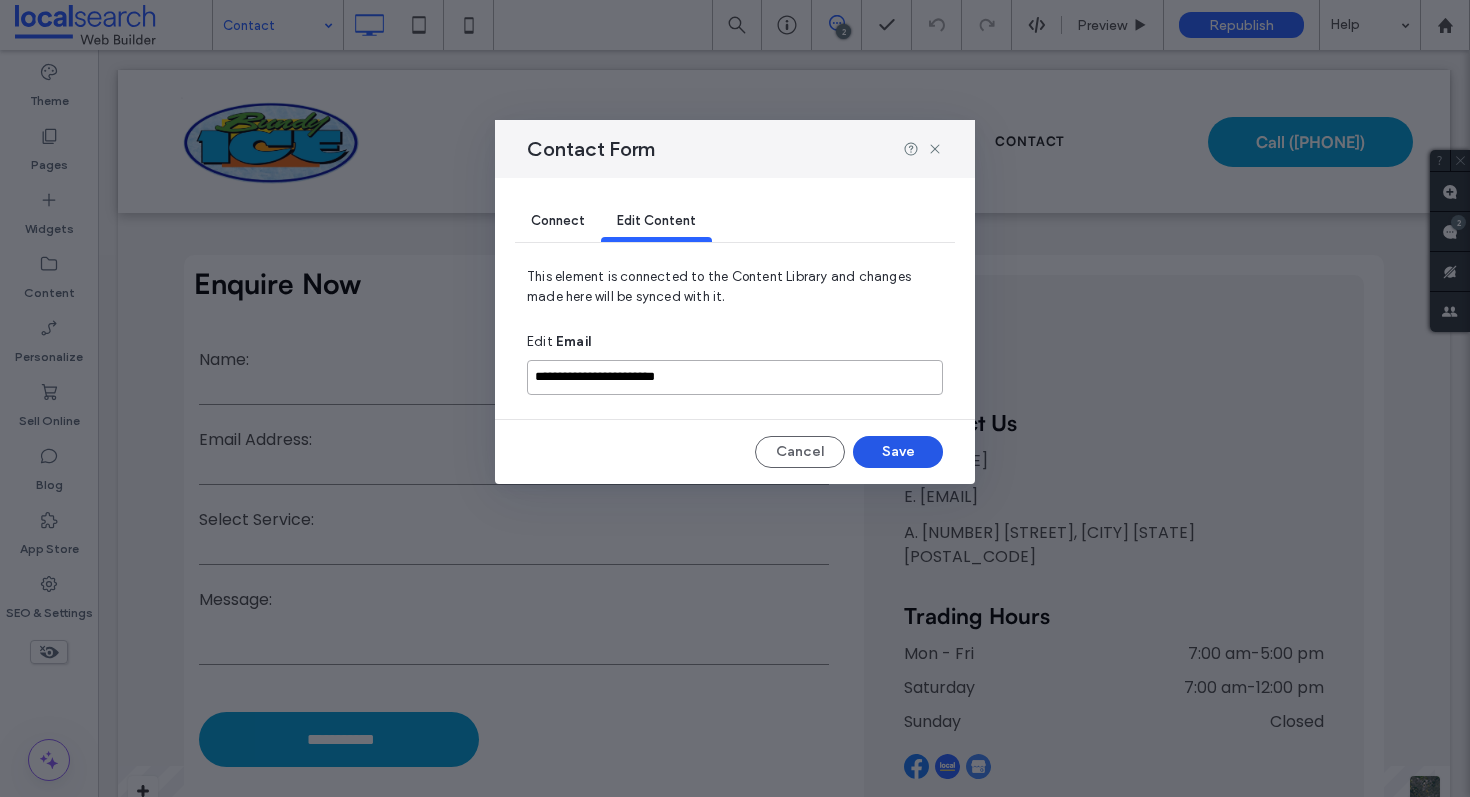 type on "**********" 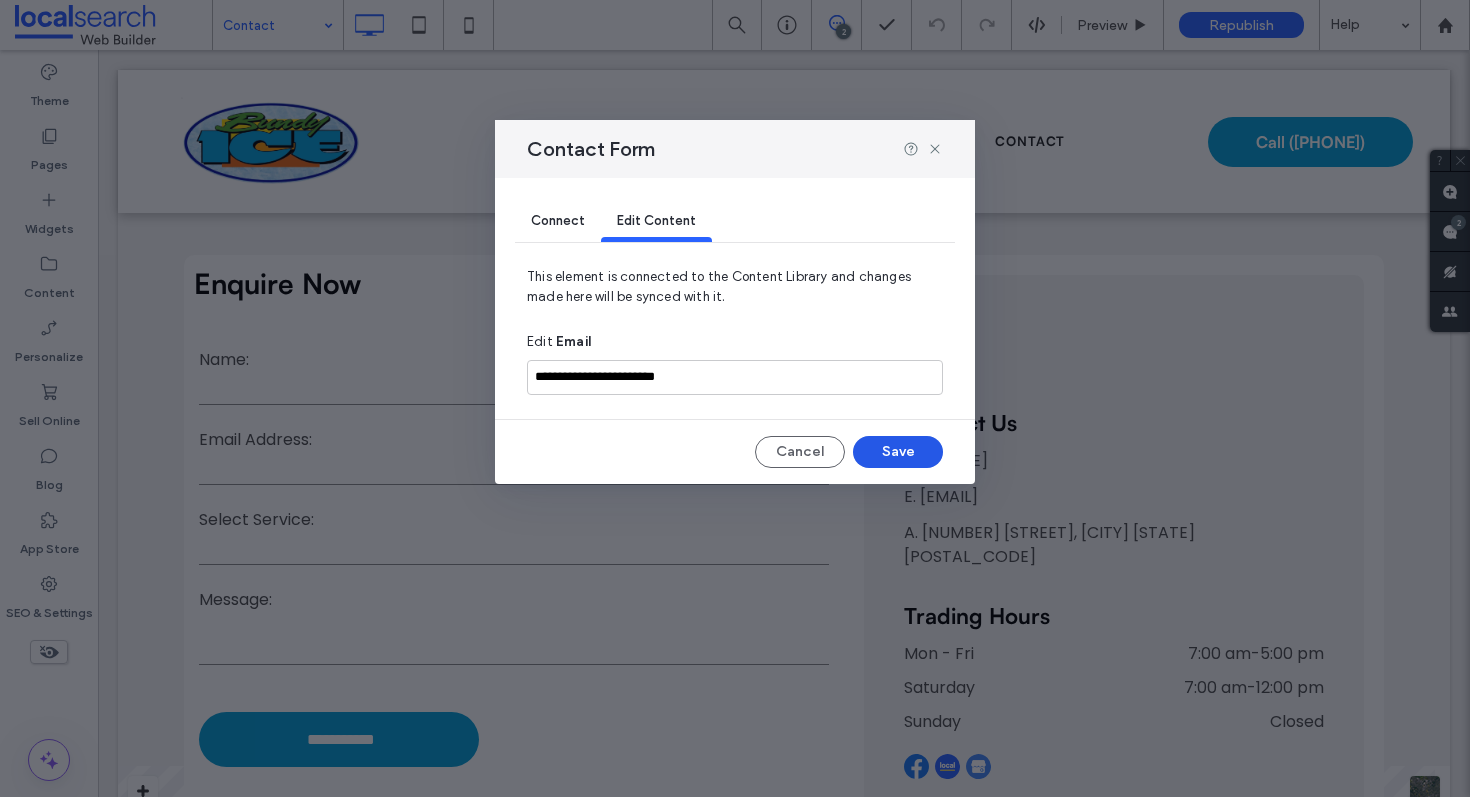 click on "Save" at bounding box center [898, 452] 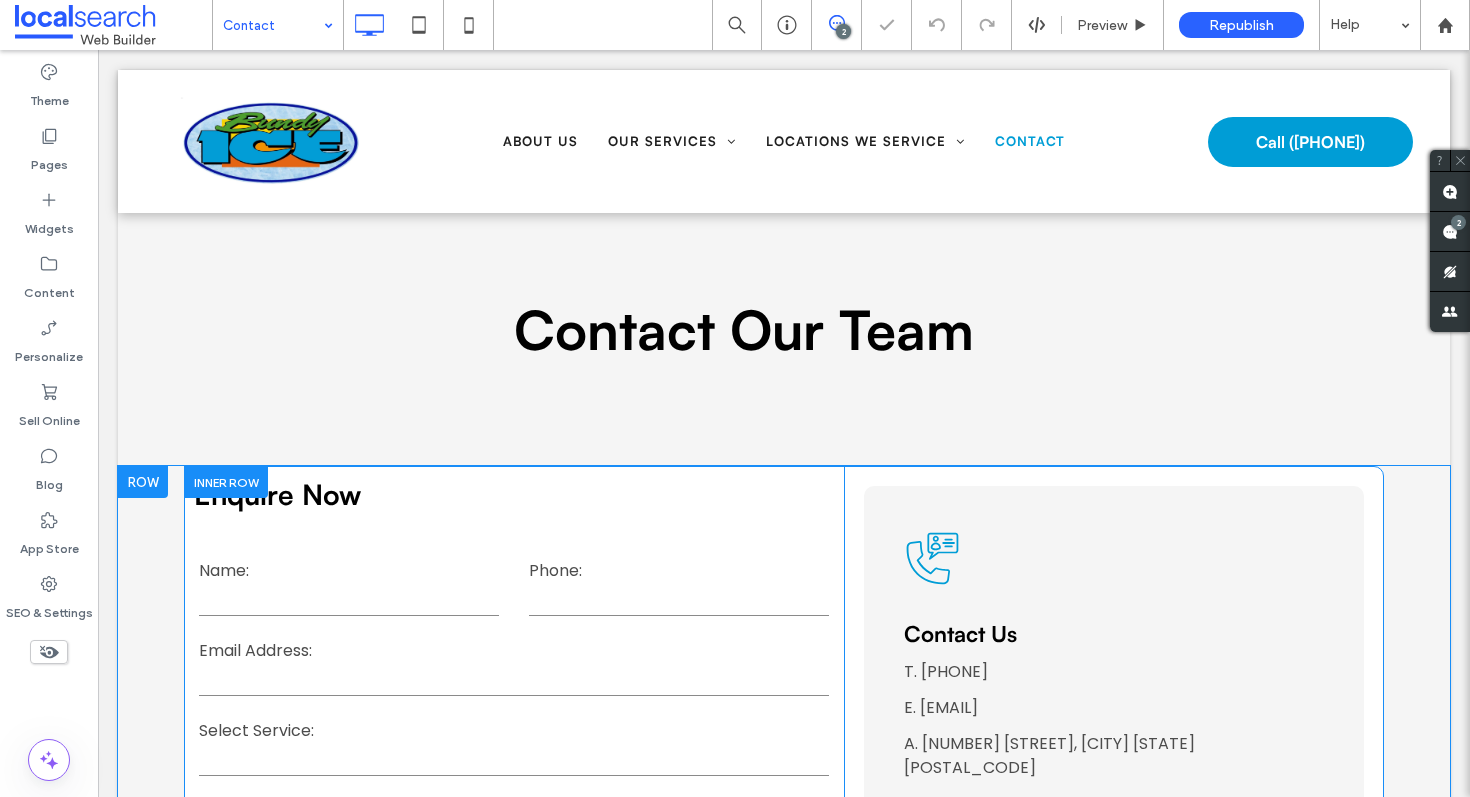 scroll, scrollTop: 0, scrollLeft: 0, axis: both 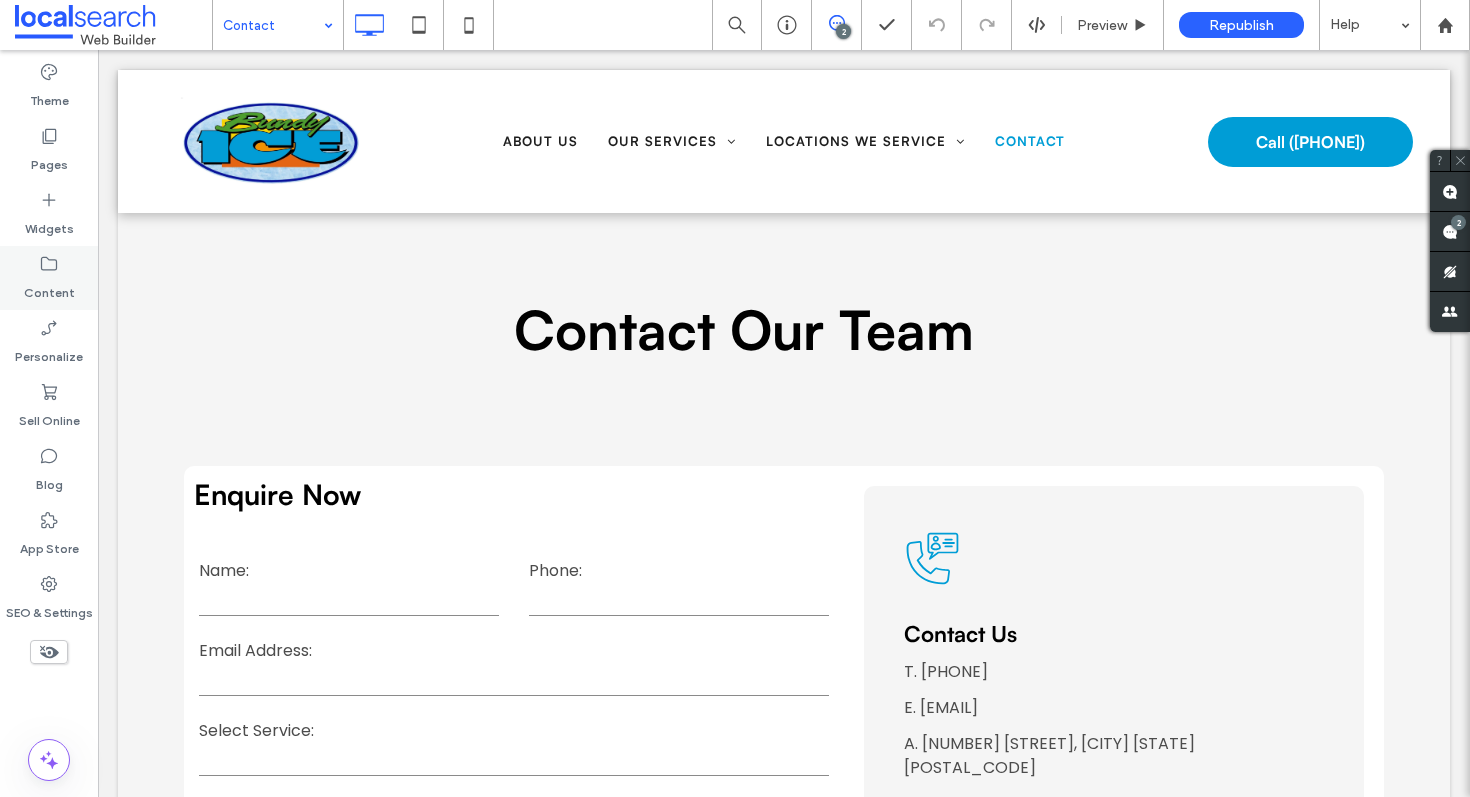 click on "Content" at bounding box center (49, 278) 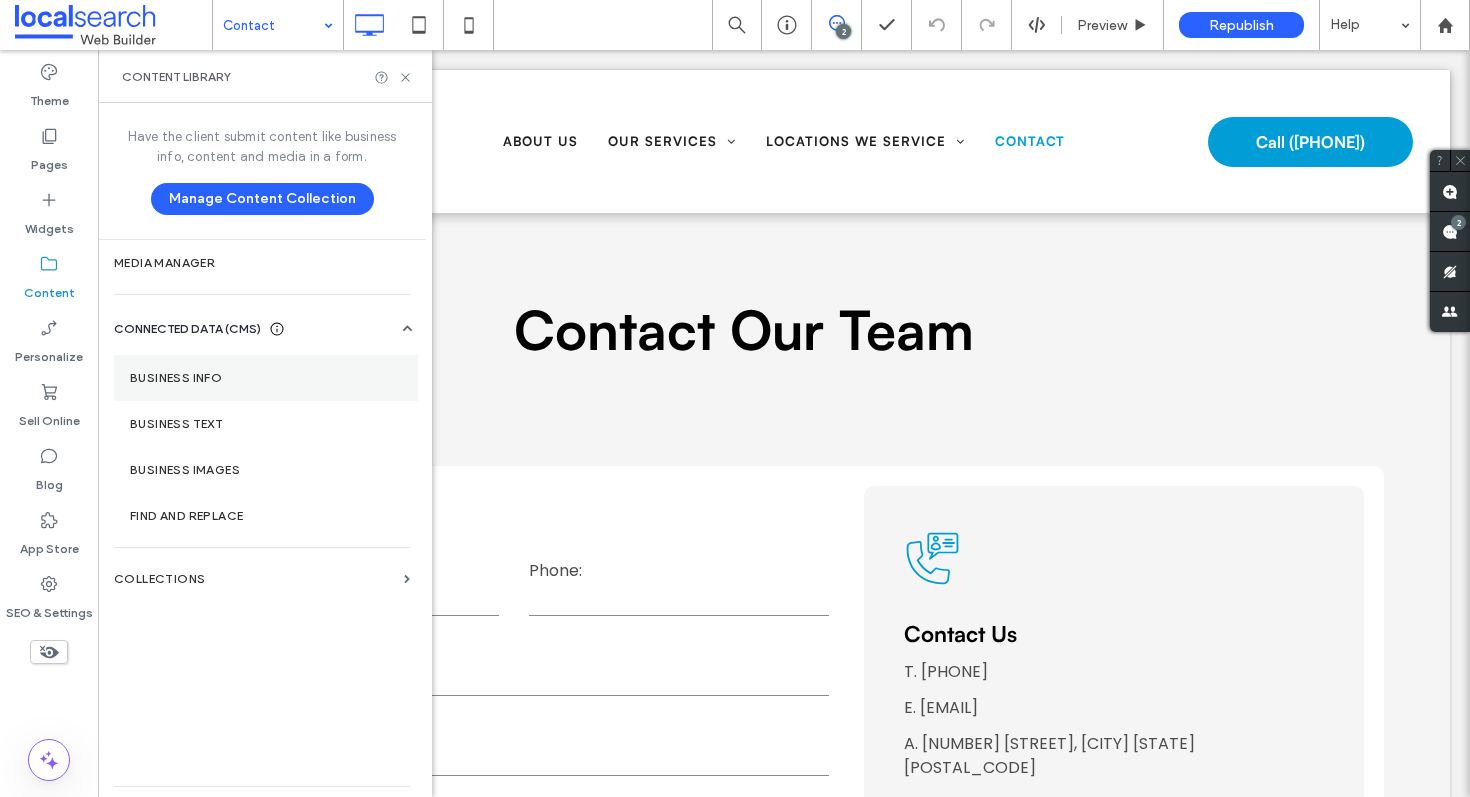 click on "Business Info" at bounding box center (266, 378) 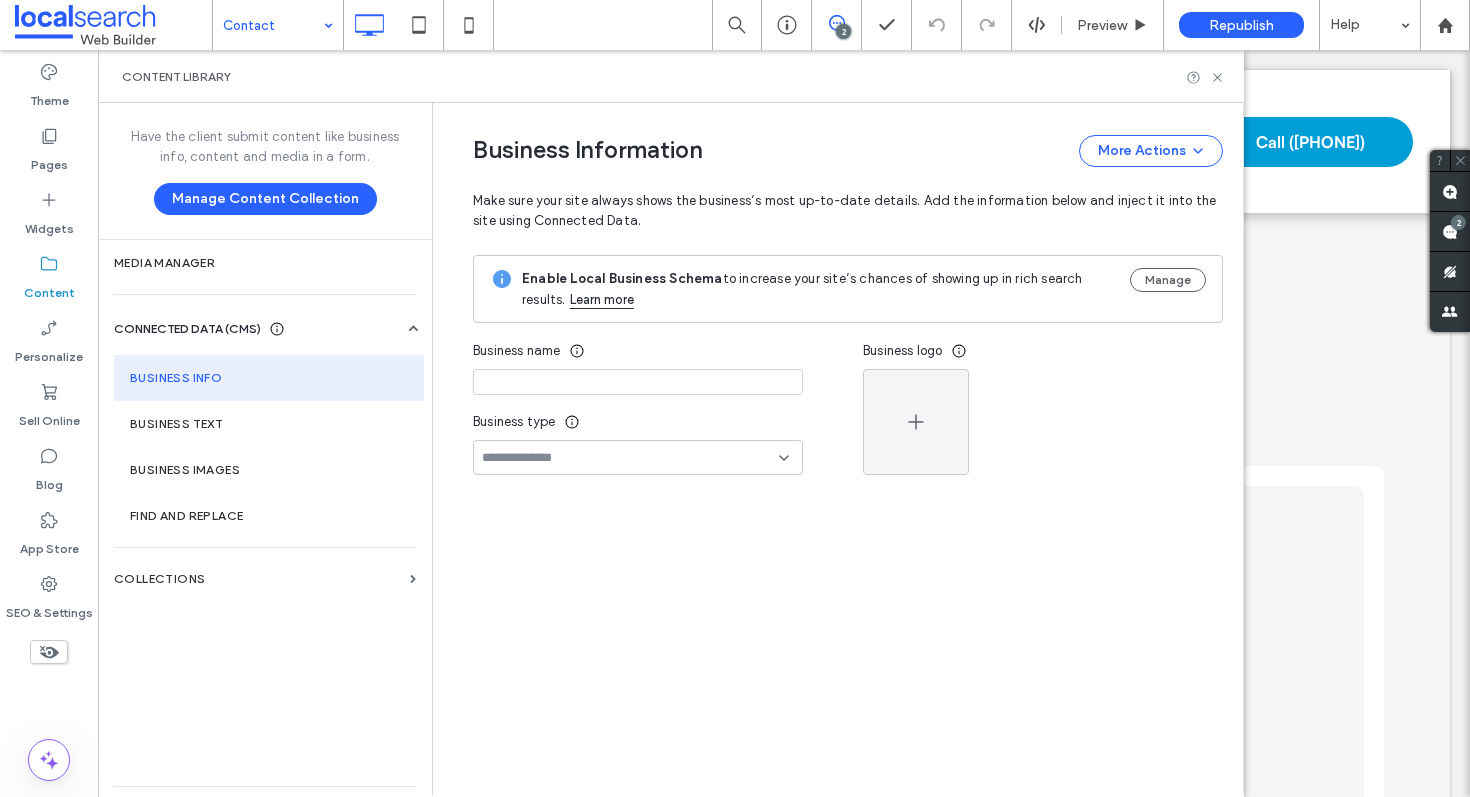 type on "*********" 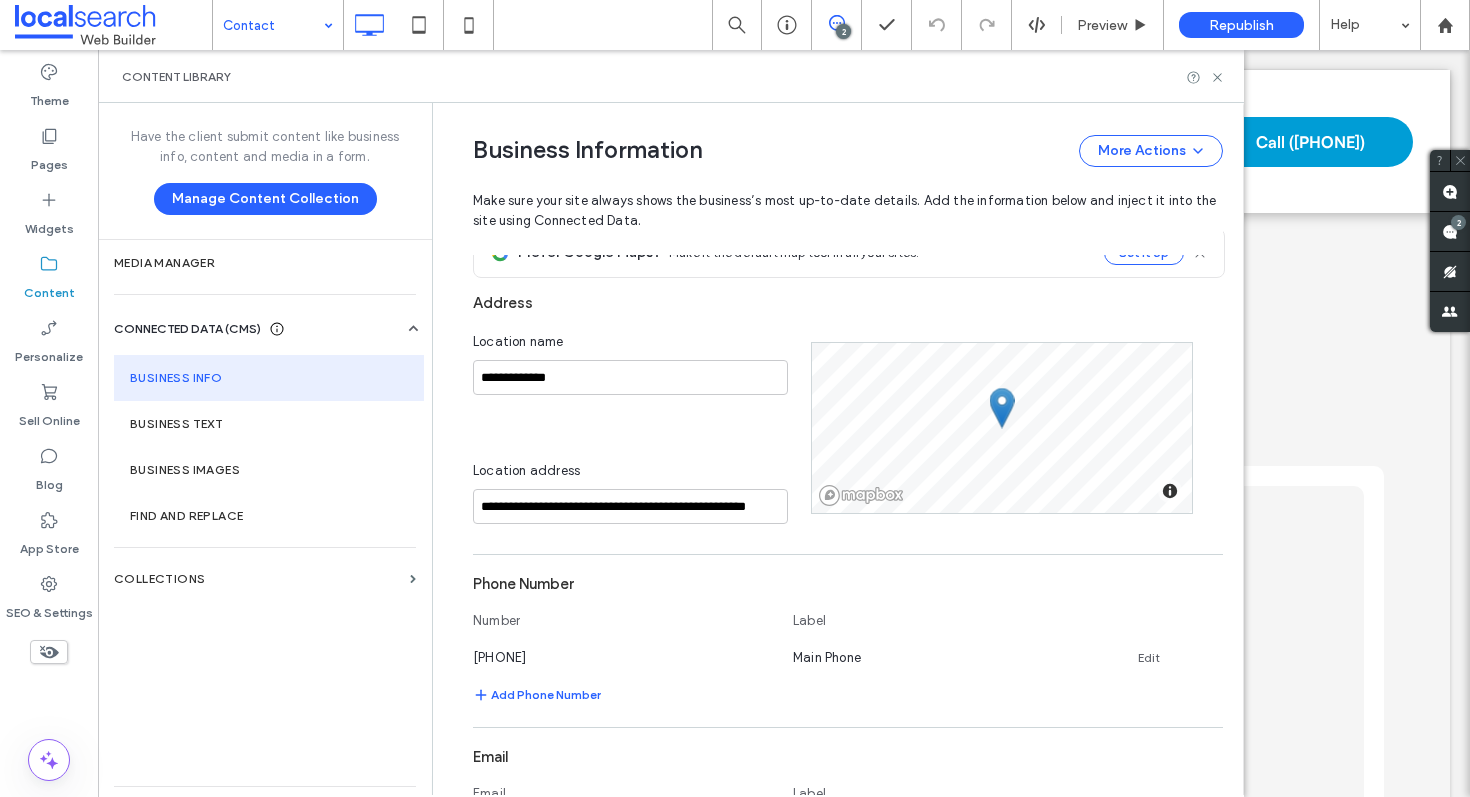 scroll, scrollTop: 616, scrollLeft: 0, axis: vertical 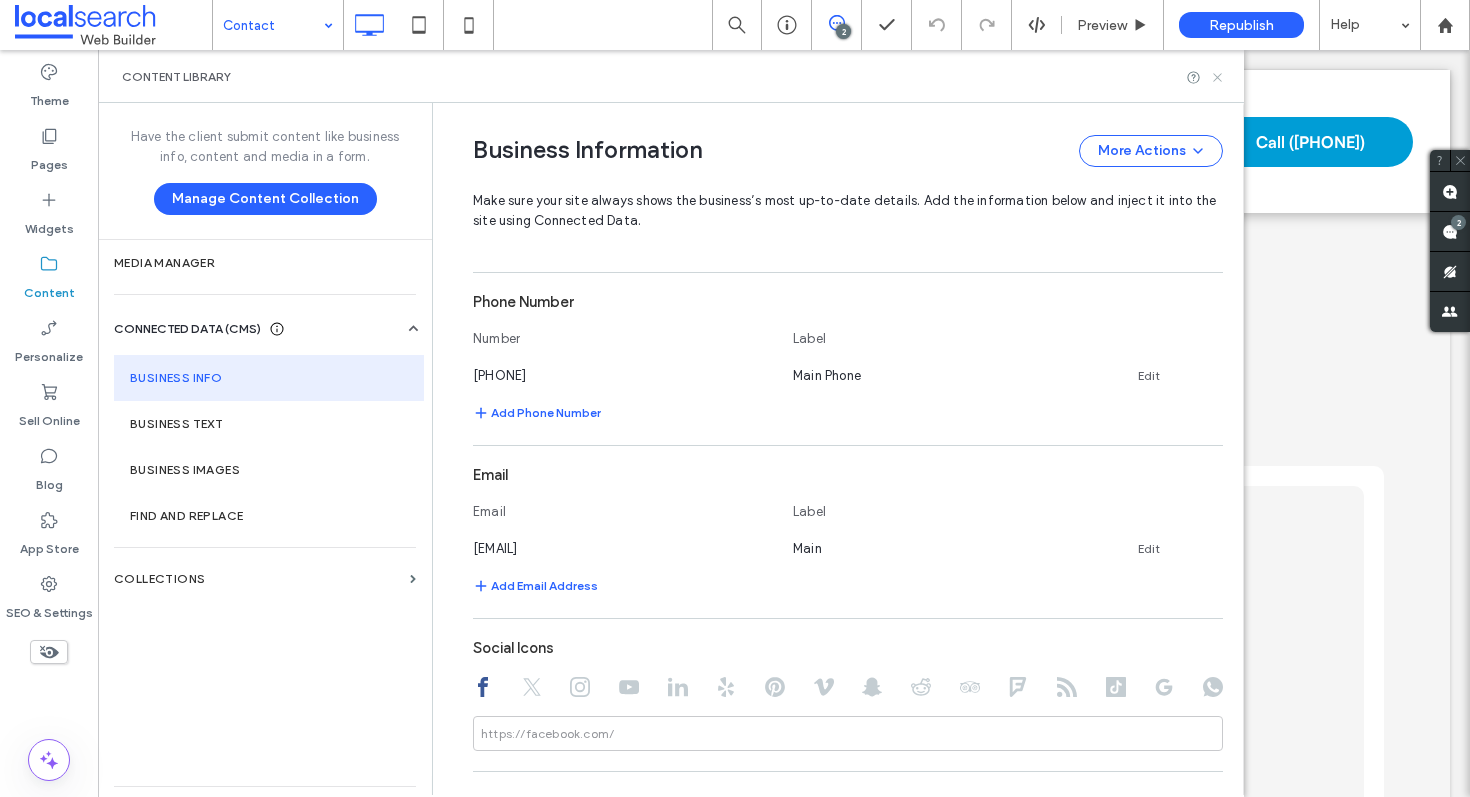 click 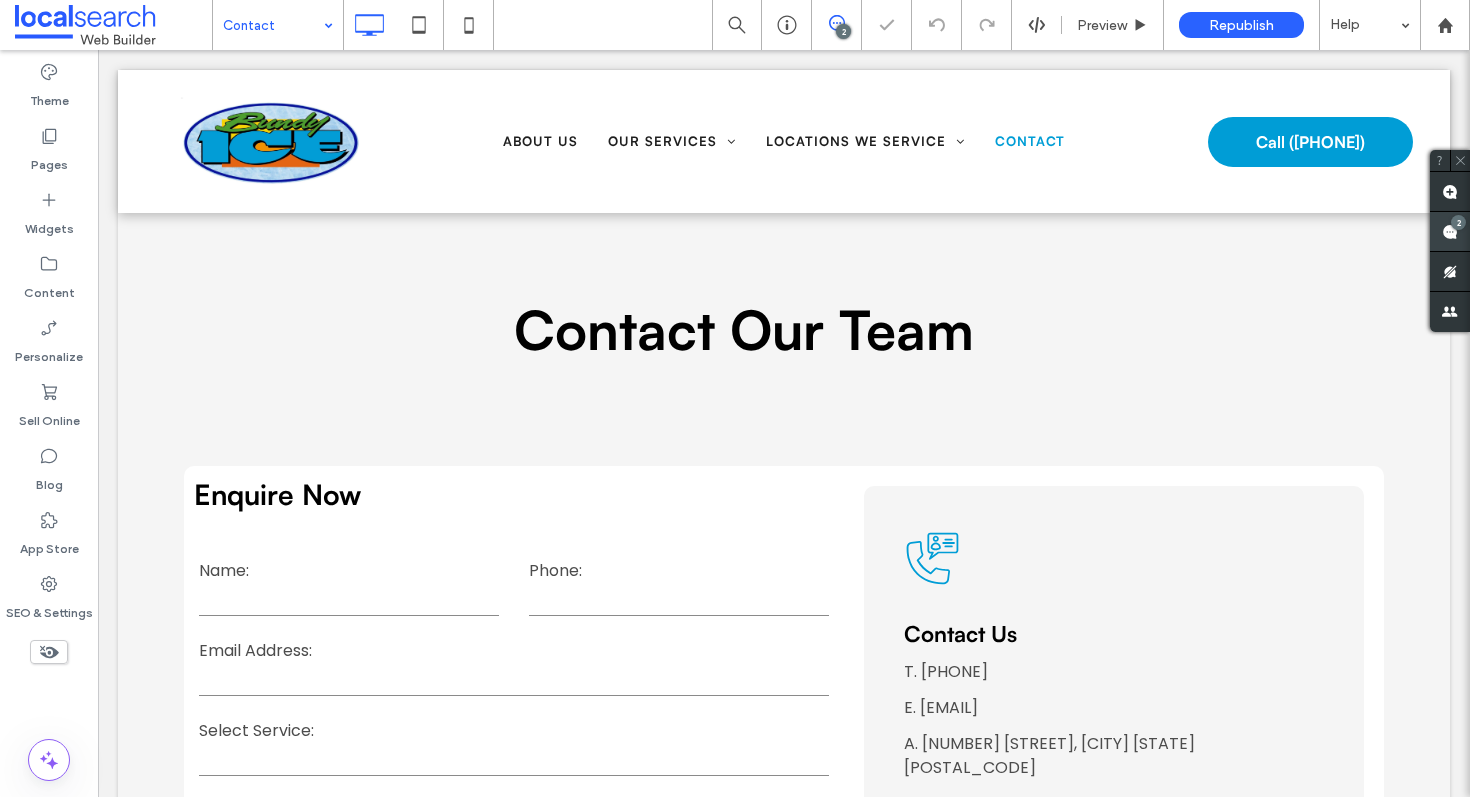 click 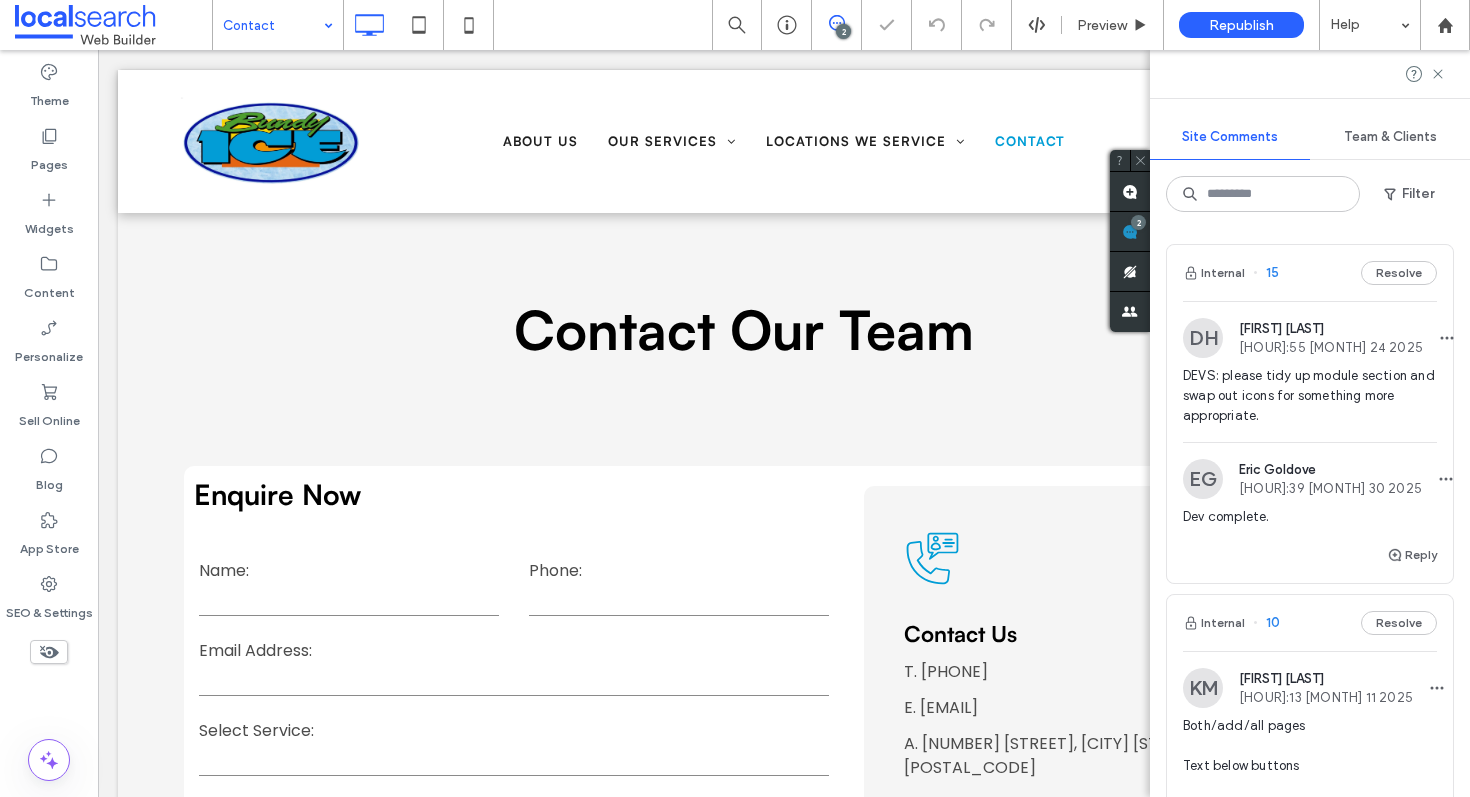 scroll, scrollTop: 0, scrollLeft: 0, axis: both 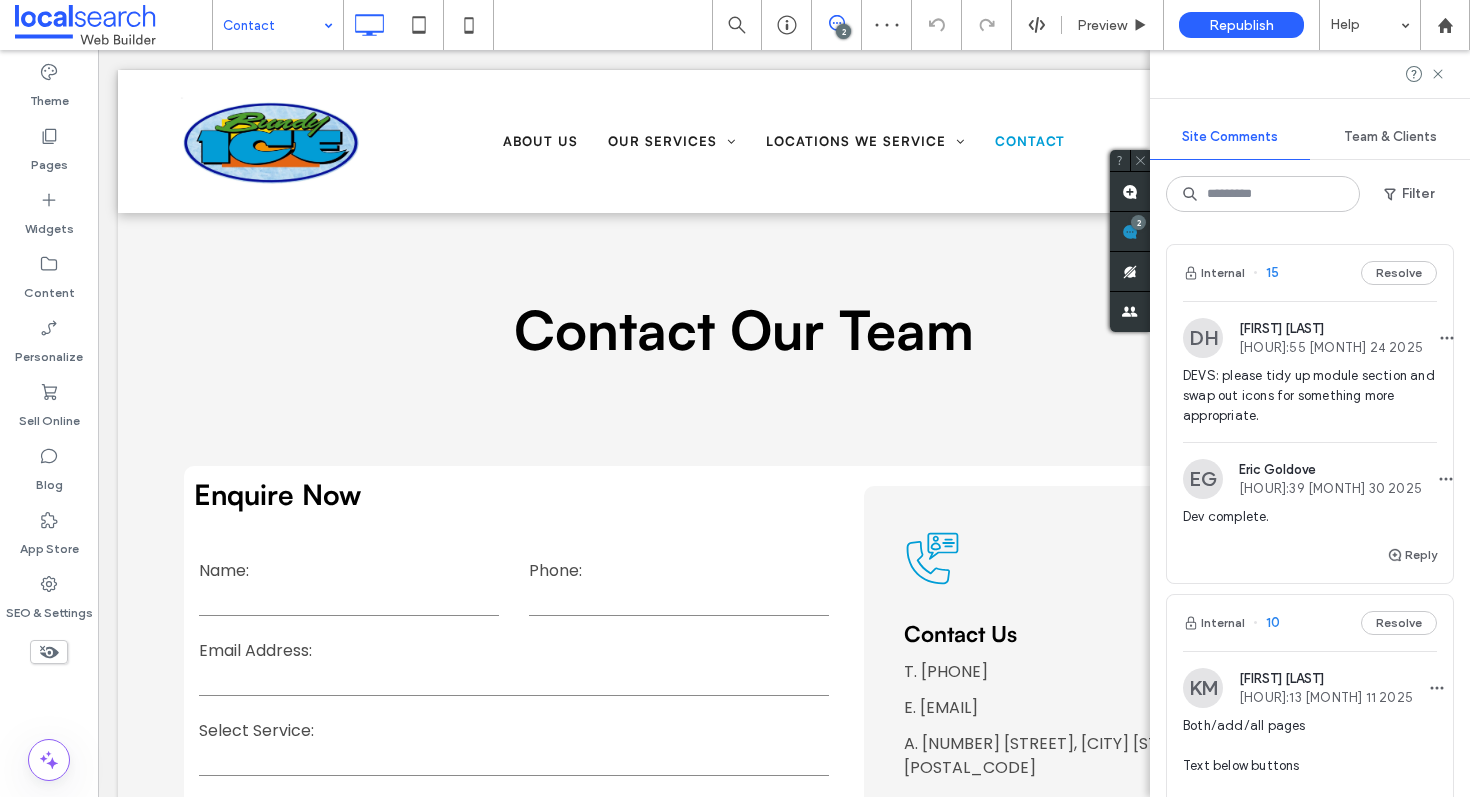 click on "Internal 15 Resolve" at bounding box center (1310, 273) 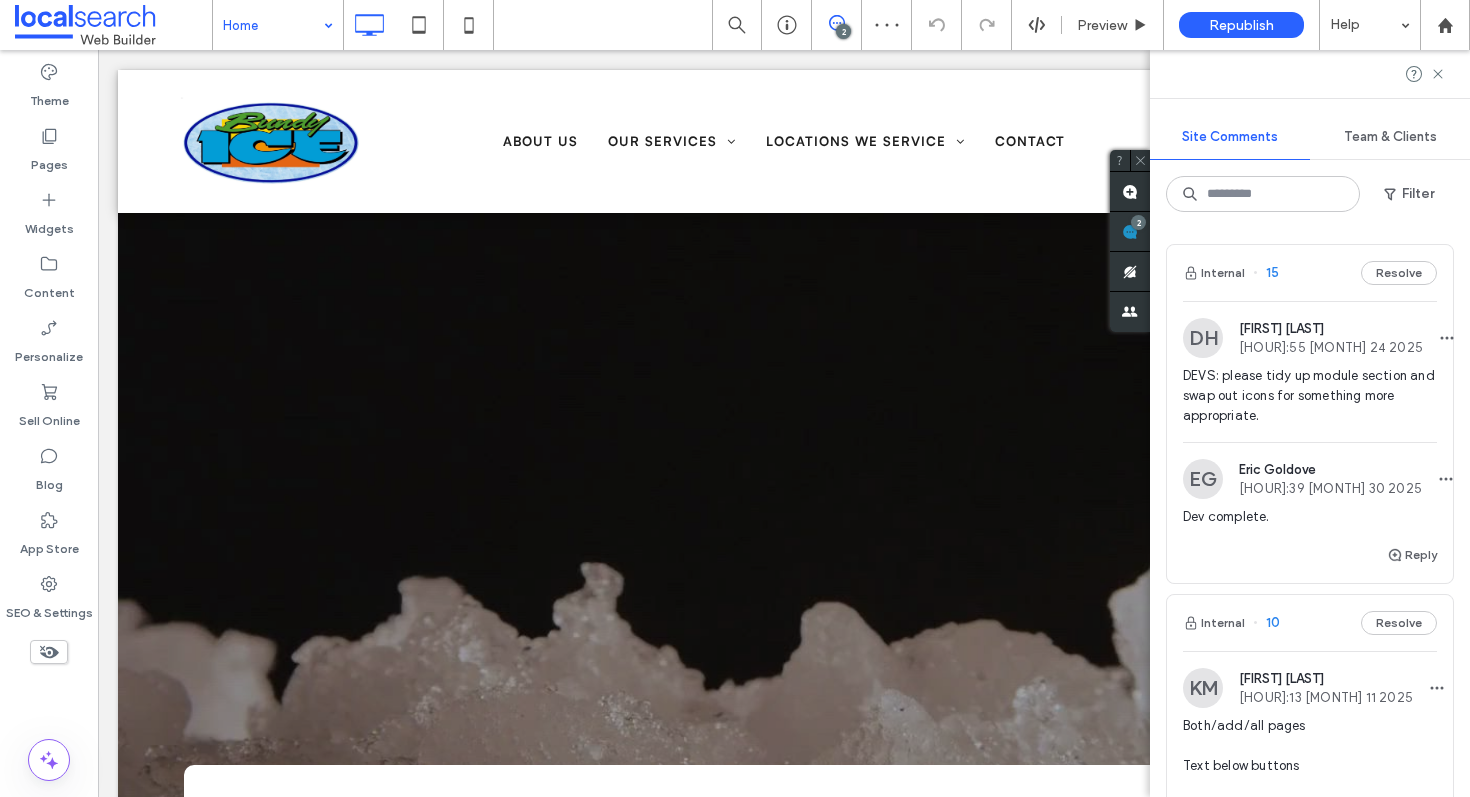 scroll, scrollTop: 1127, scrollLeft: 0, axis: vertical 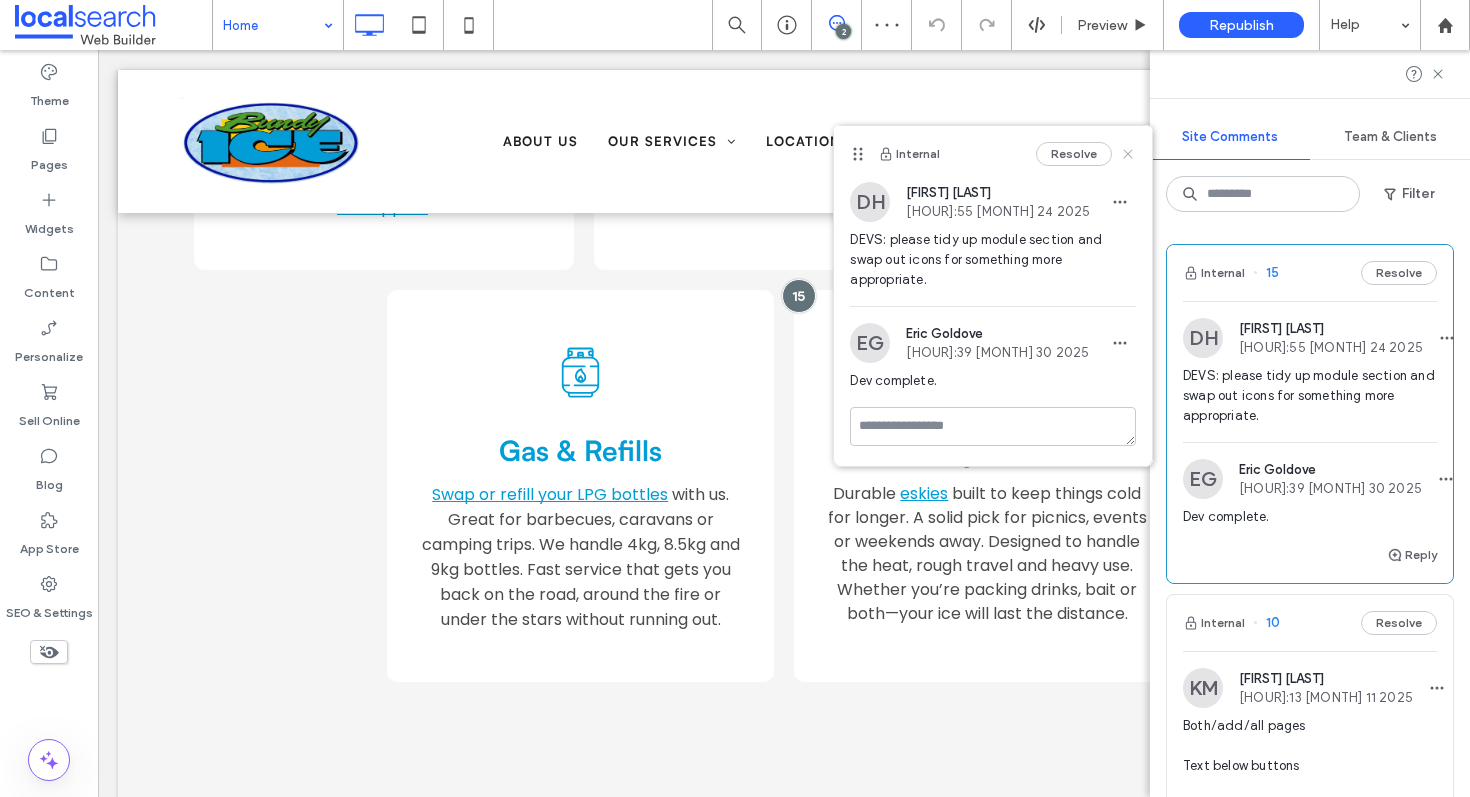 click 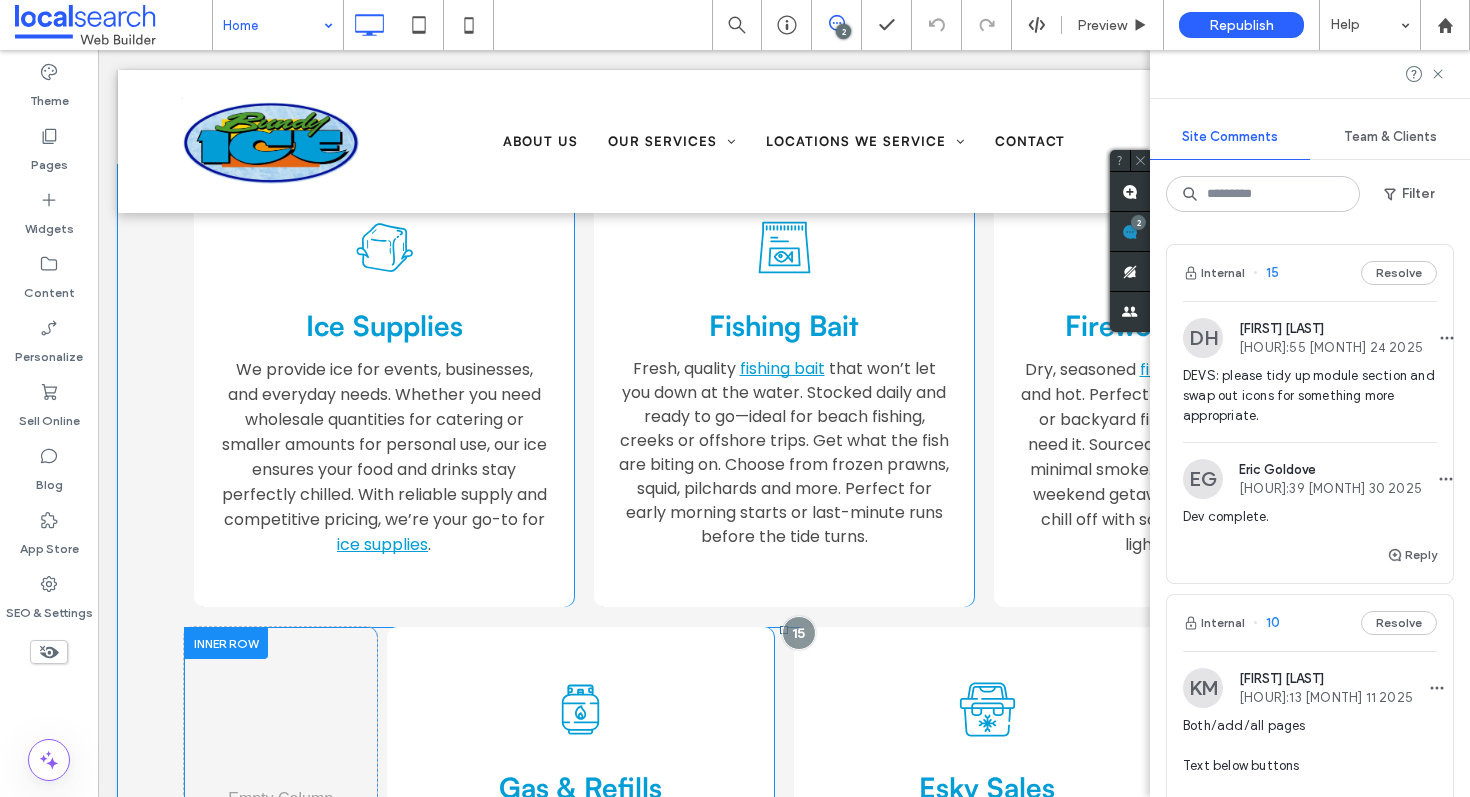 scroll, scrollTop: 2247, scrollLeft: 0, axis: vertical 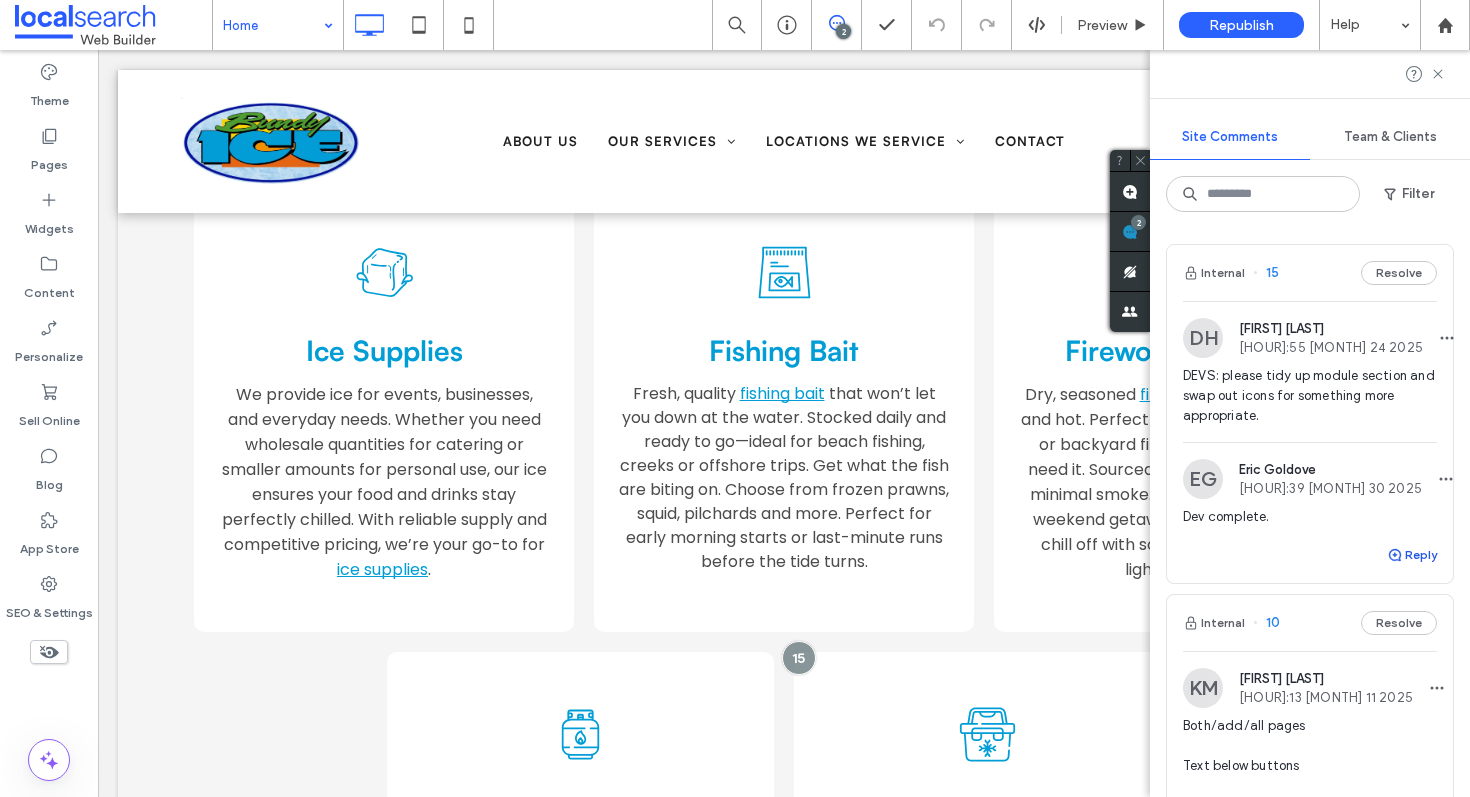 click on "Reply" at bounding box center [1412, 555] 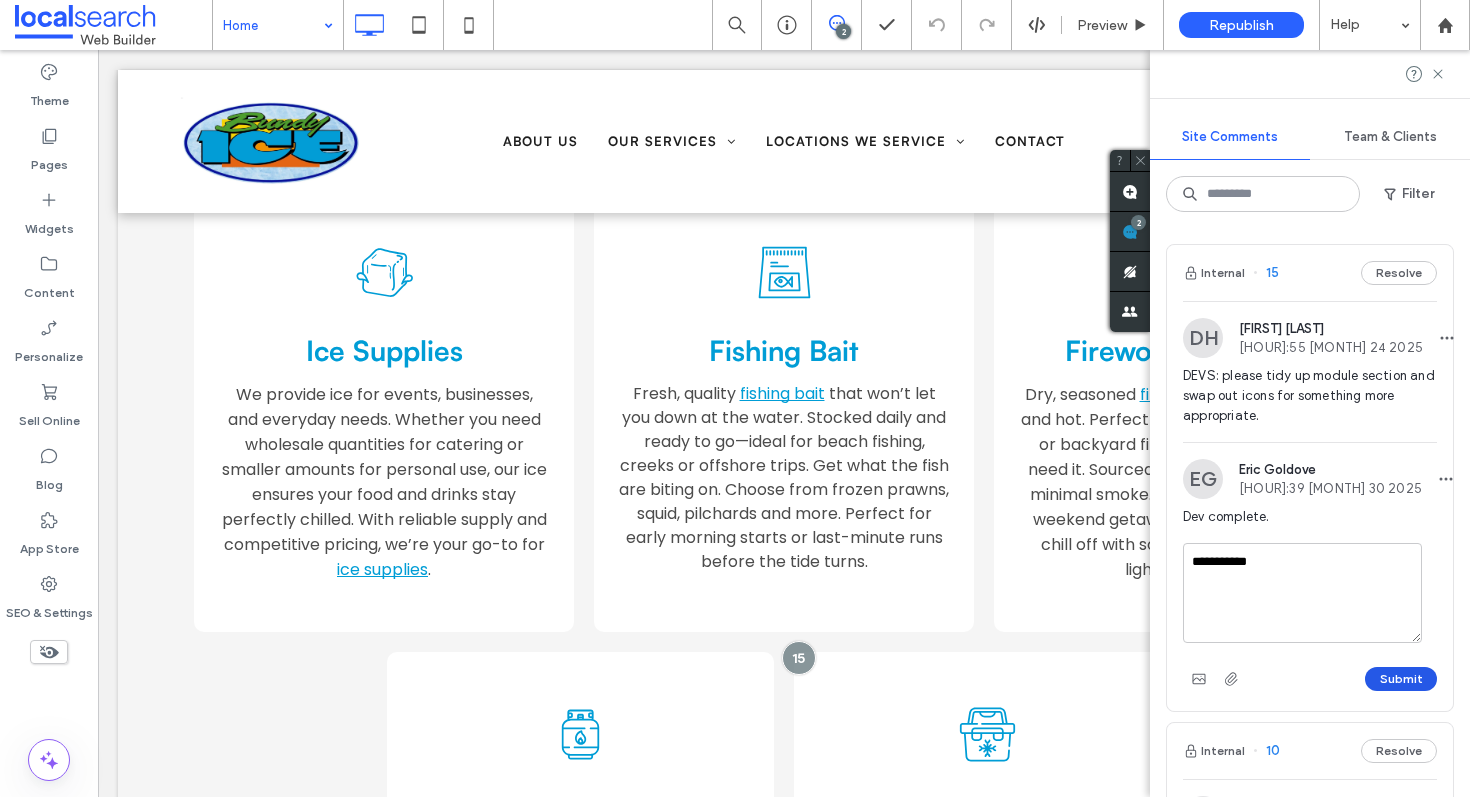 type on "**********" 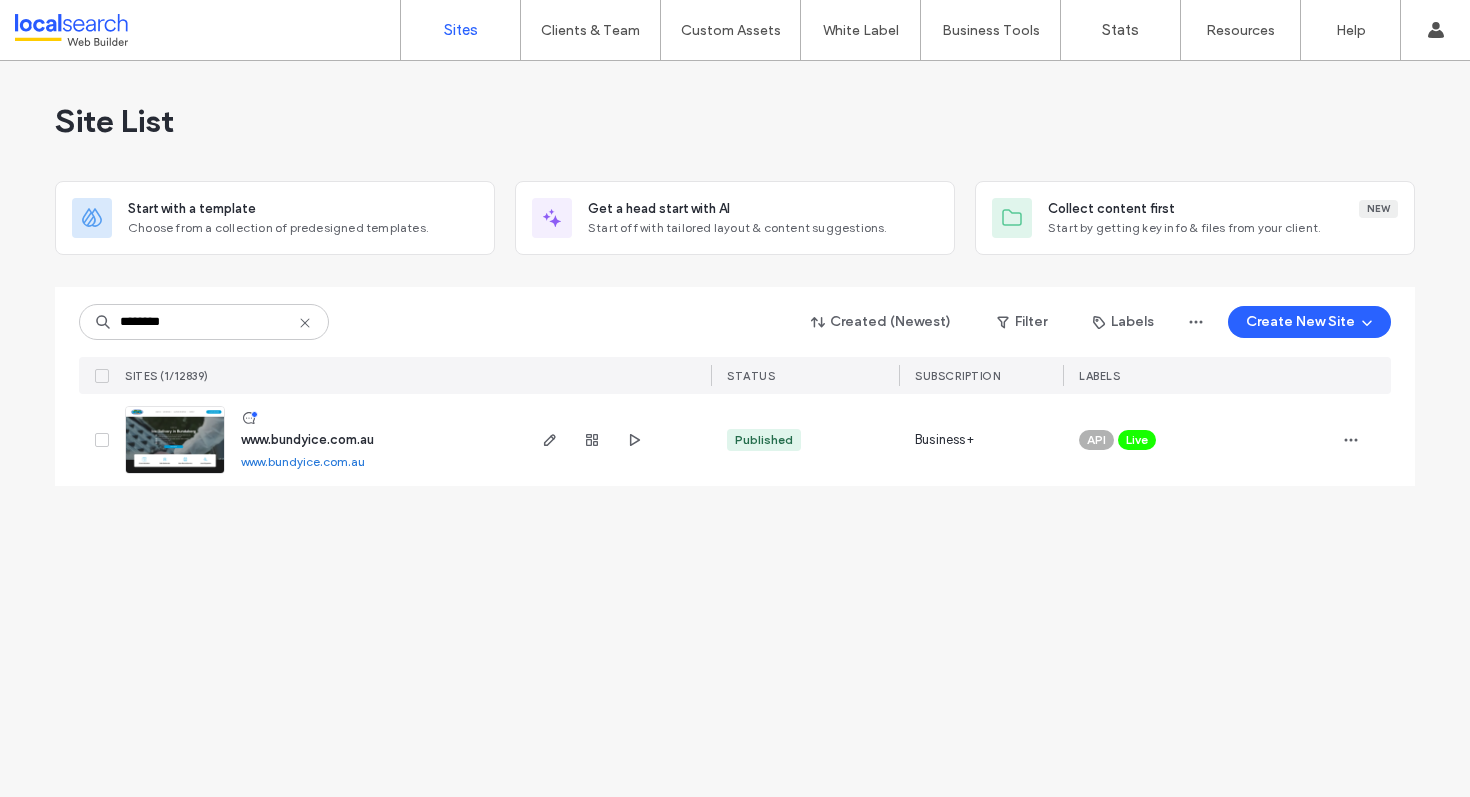 scroll, scrollTop: 0, scrollLeft: 0, axis: both 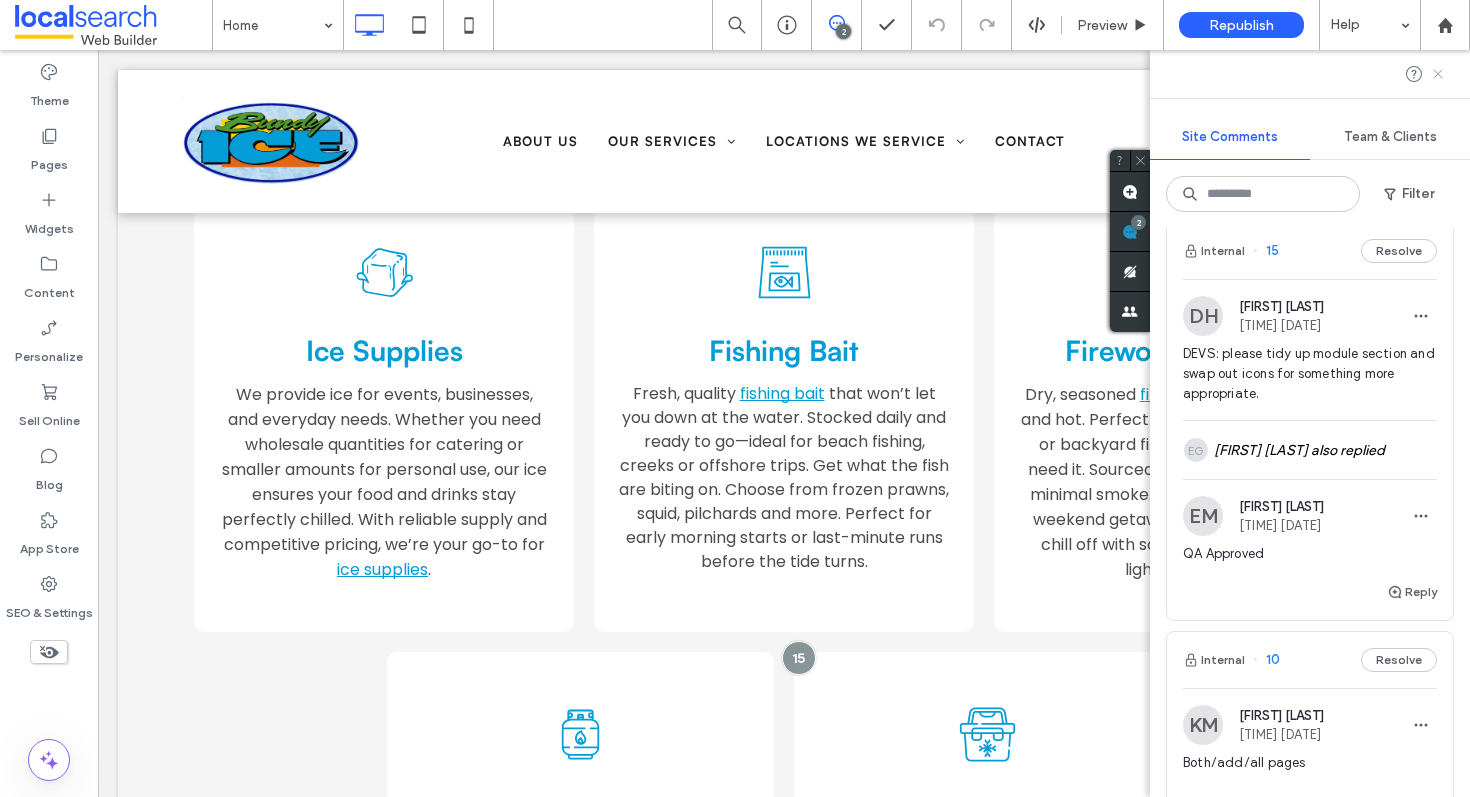 click 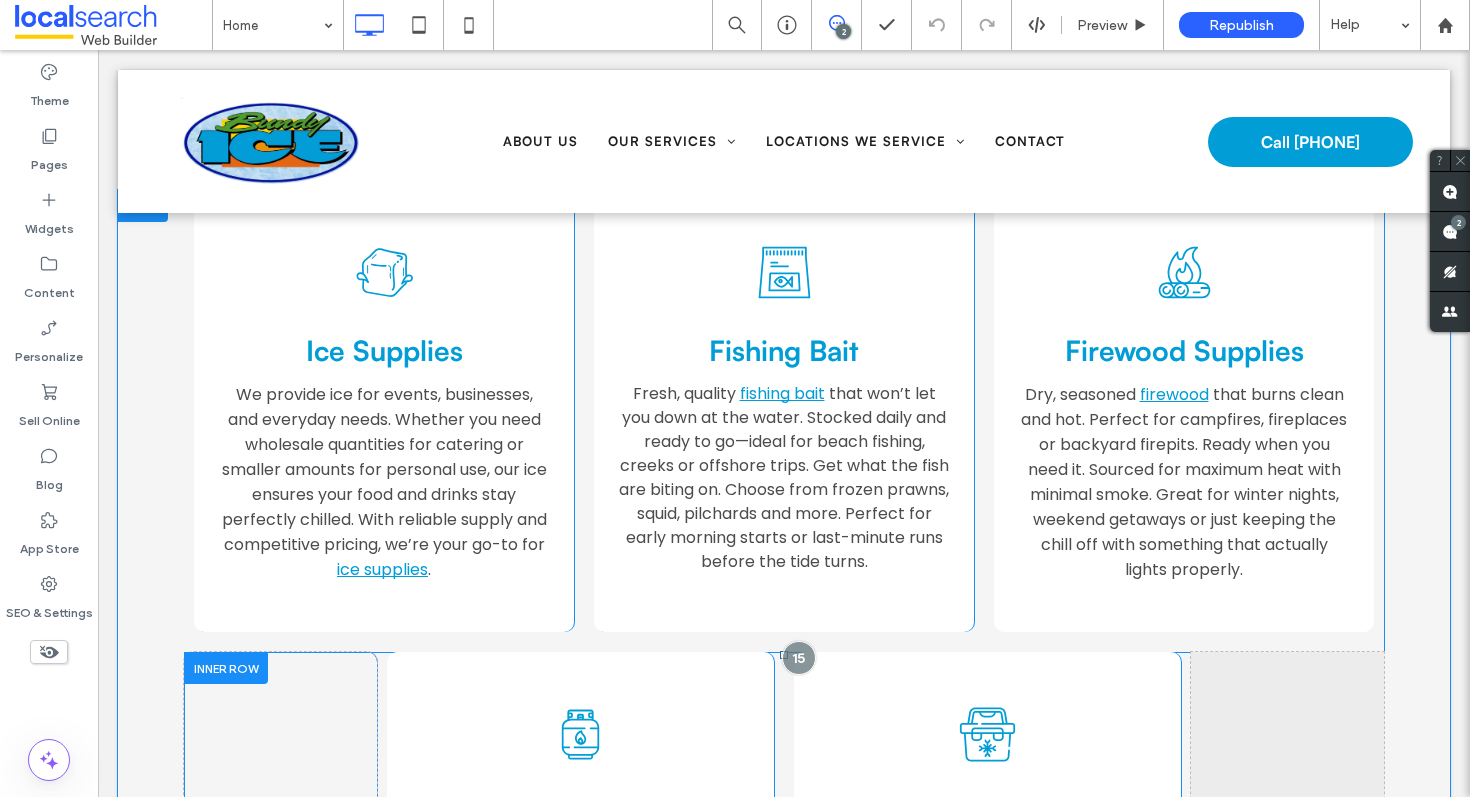 scroll, scrollTop: 0, scrollLeft: 0, axis: both 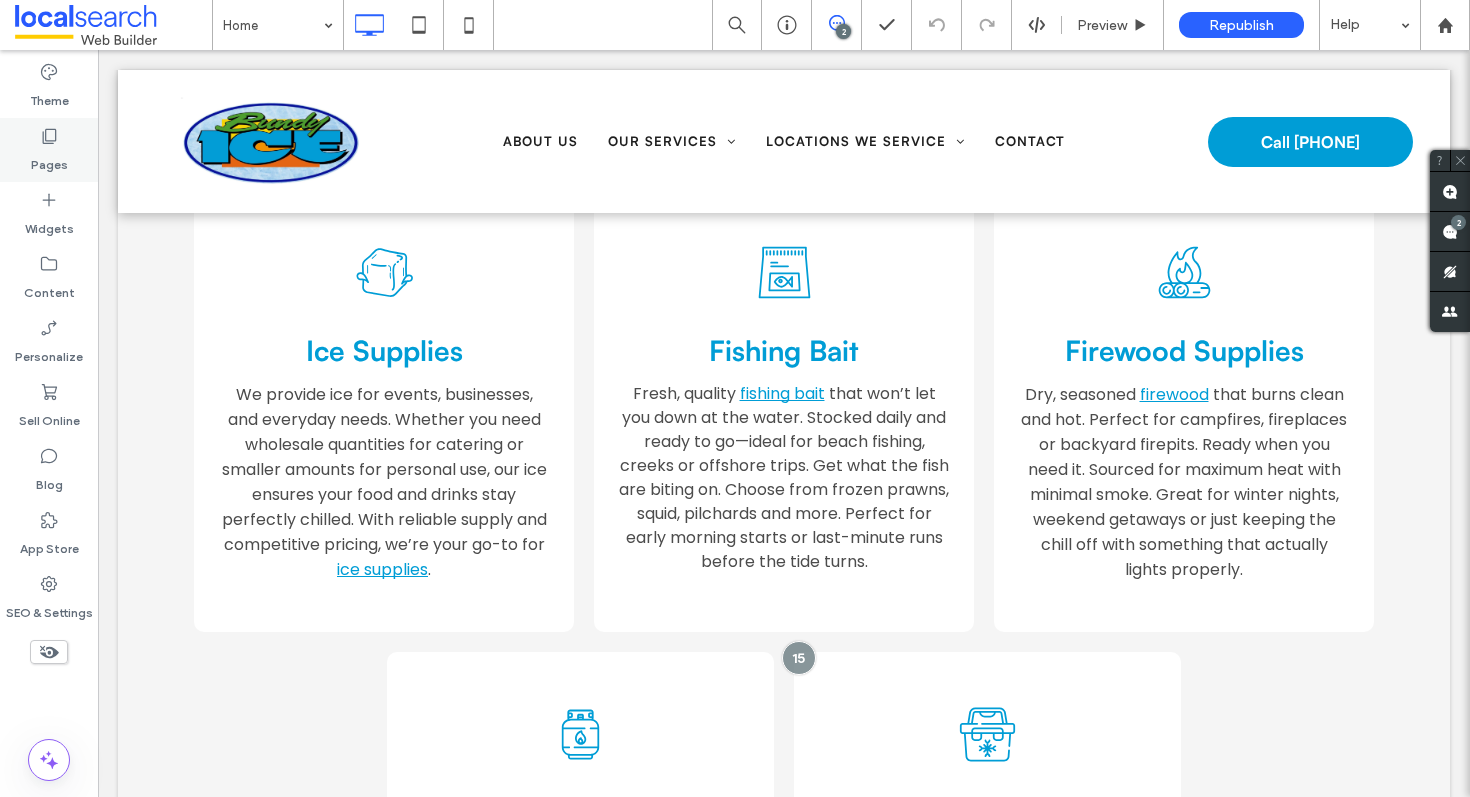 click on "Pages" at bounding box center [49, 160] 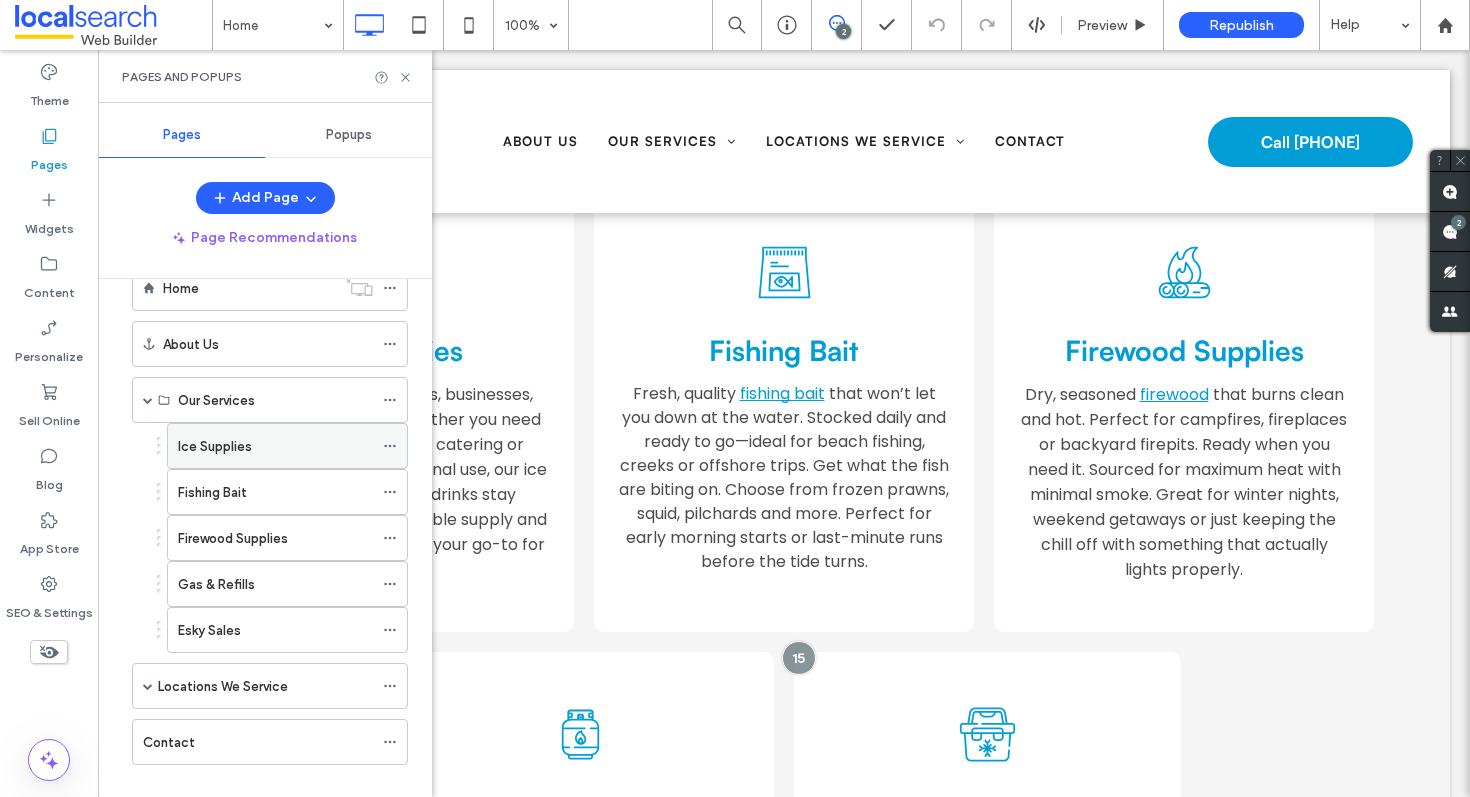 scroll, scrollTop: 49, scrollLeft: 0, axis: vertical 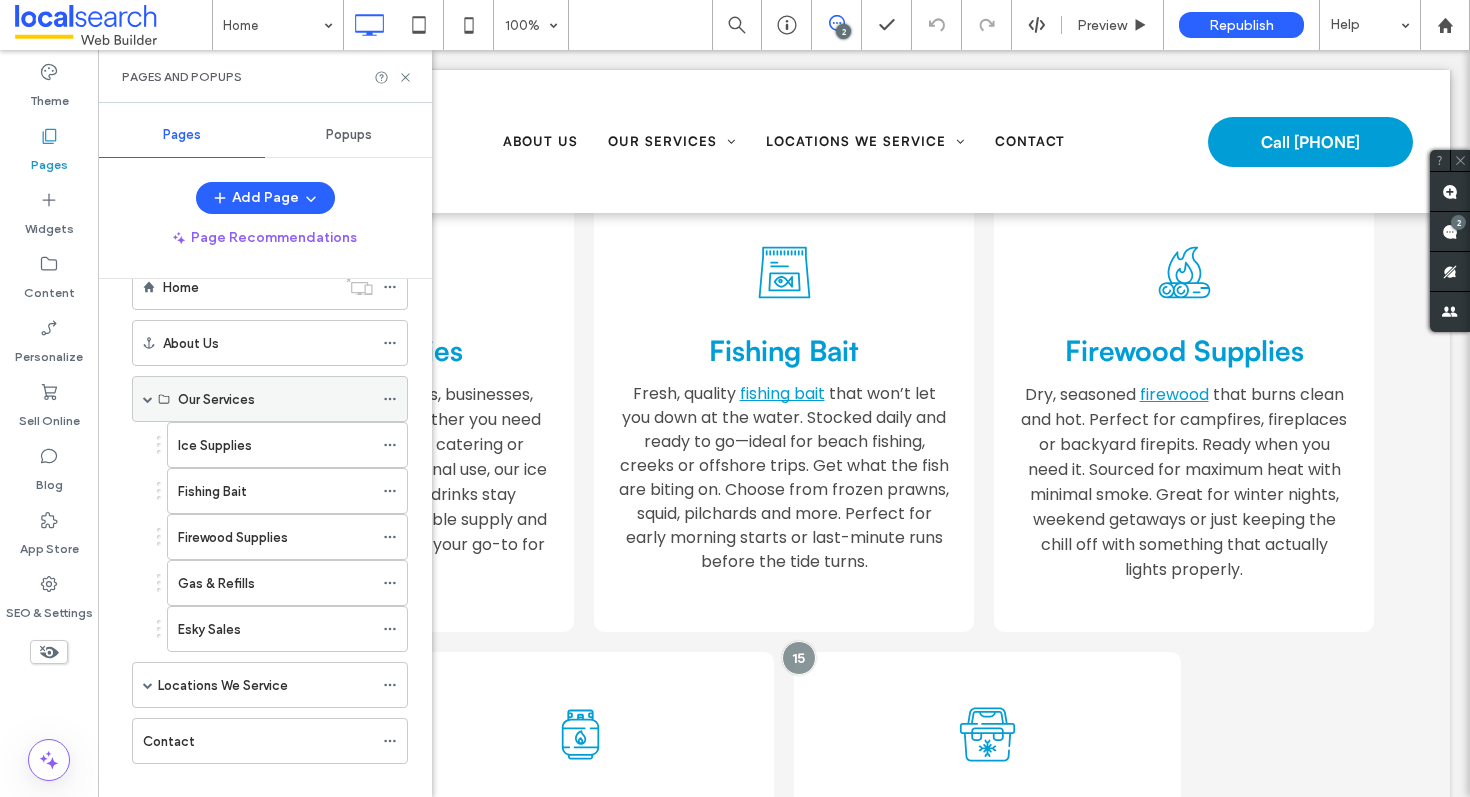 click on "Our Services" at bounding box center (270, 399) 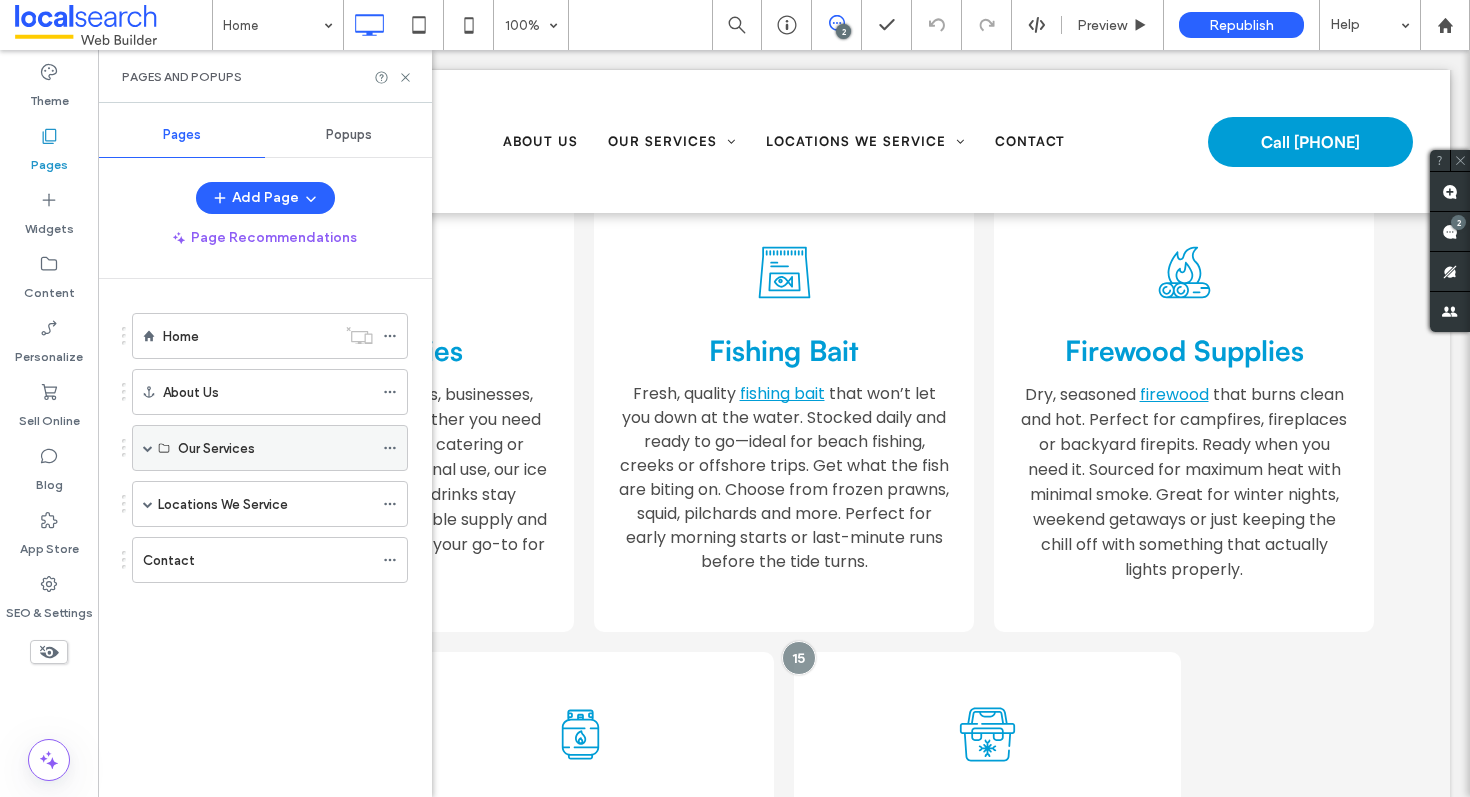 click on "Our Services" at bounding box center [275, 448] 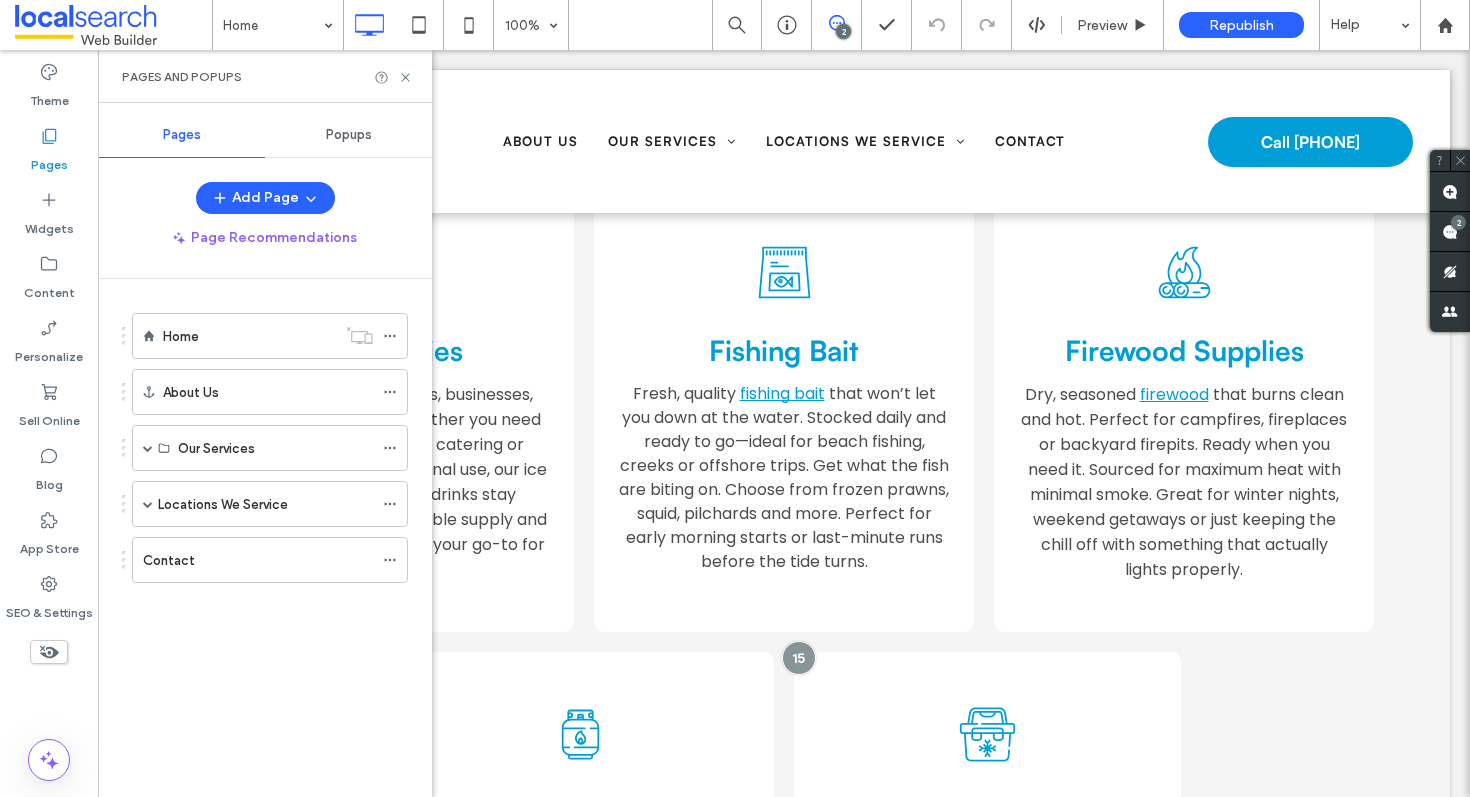 click on "Our Services" at bounding box center (216, 448) 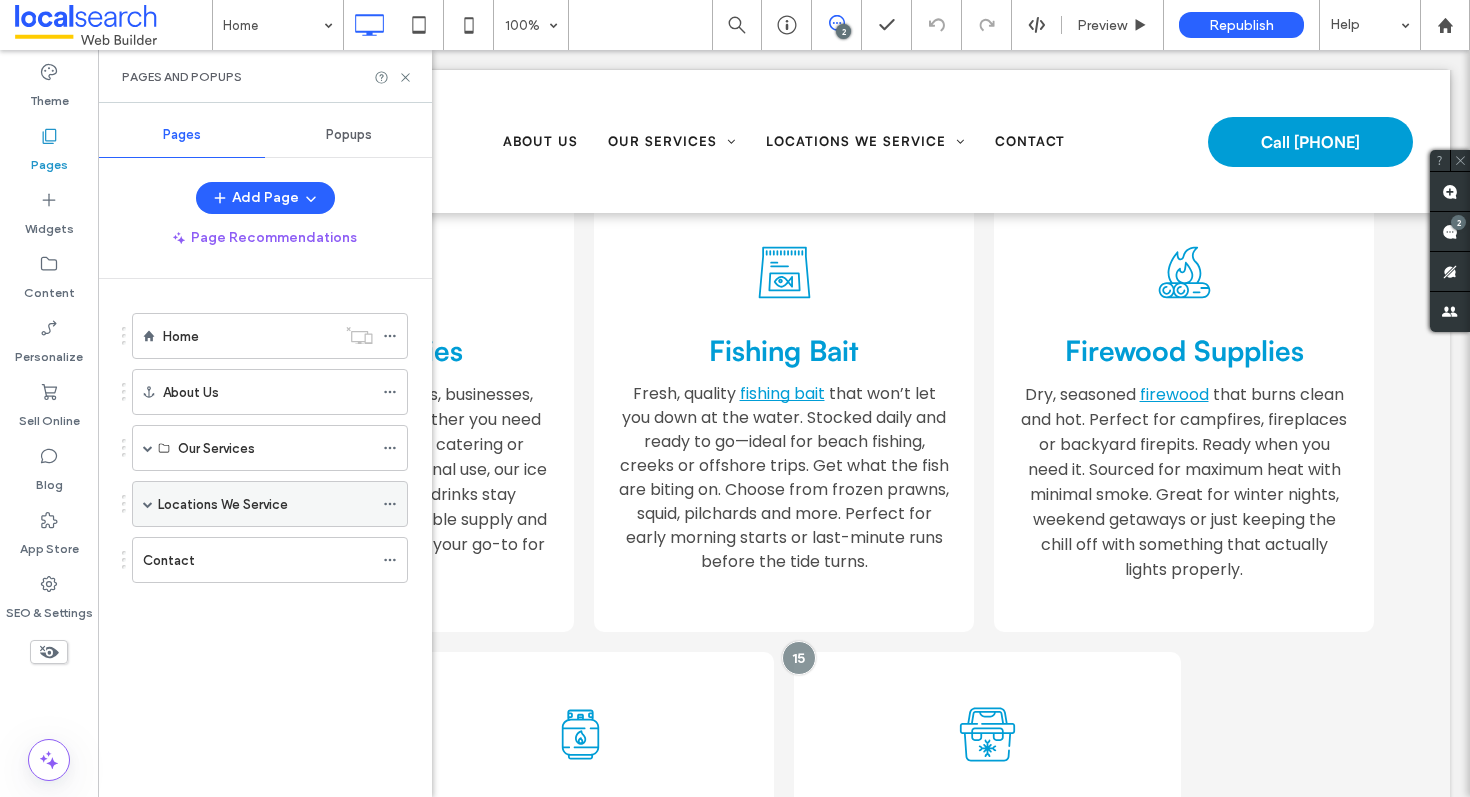 click on "Locations We Service" at bounding box center (223, 504) 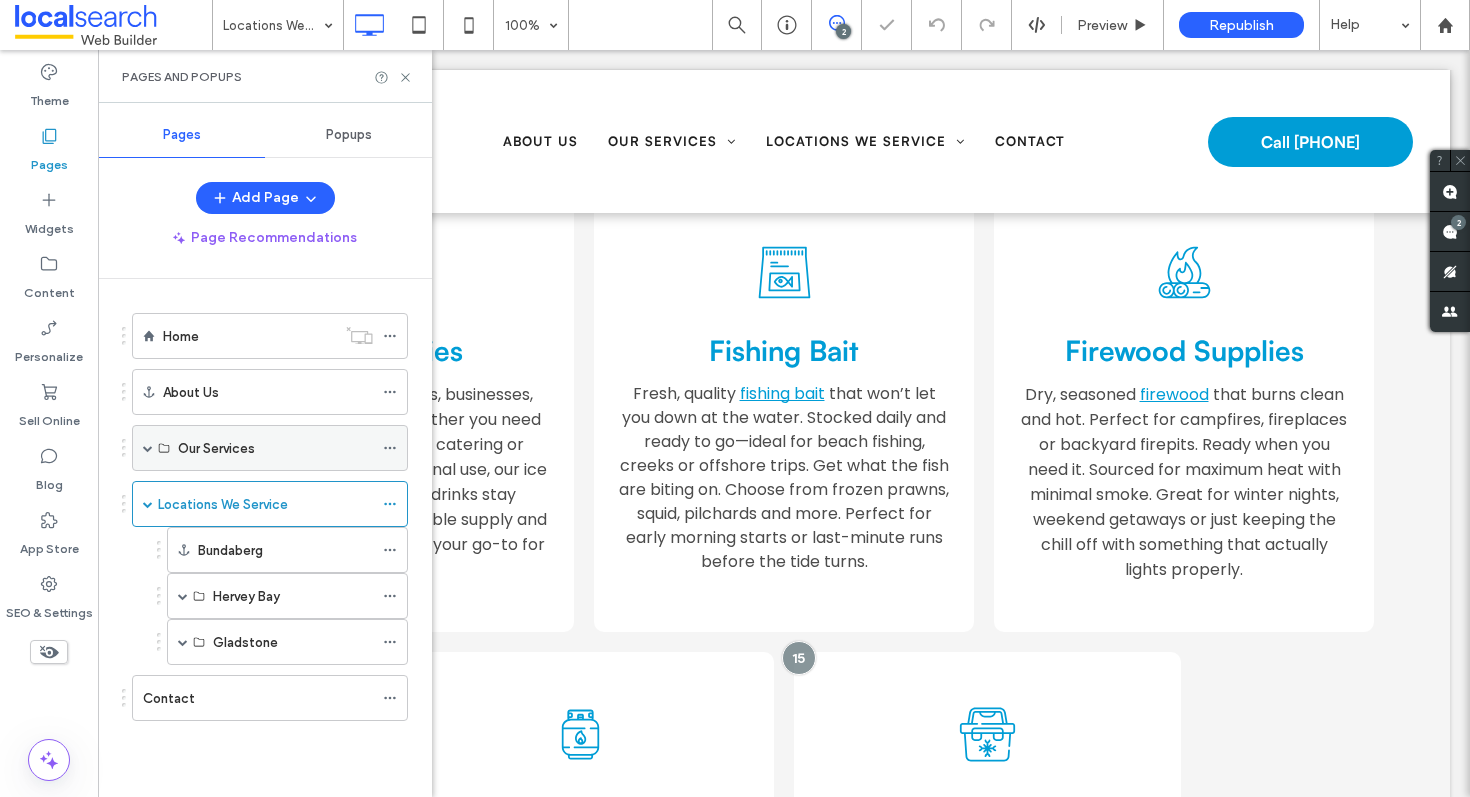 click on "Our Services" at bounding box center (216, 448) 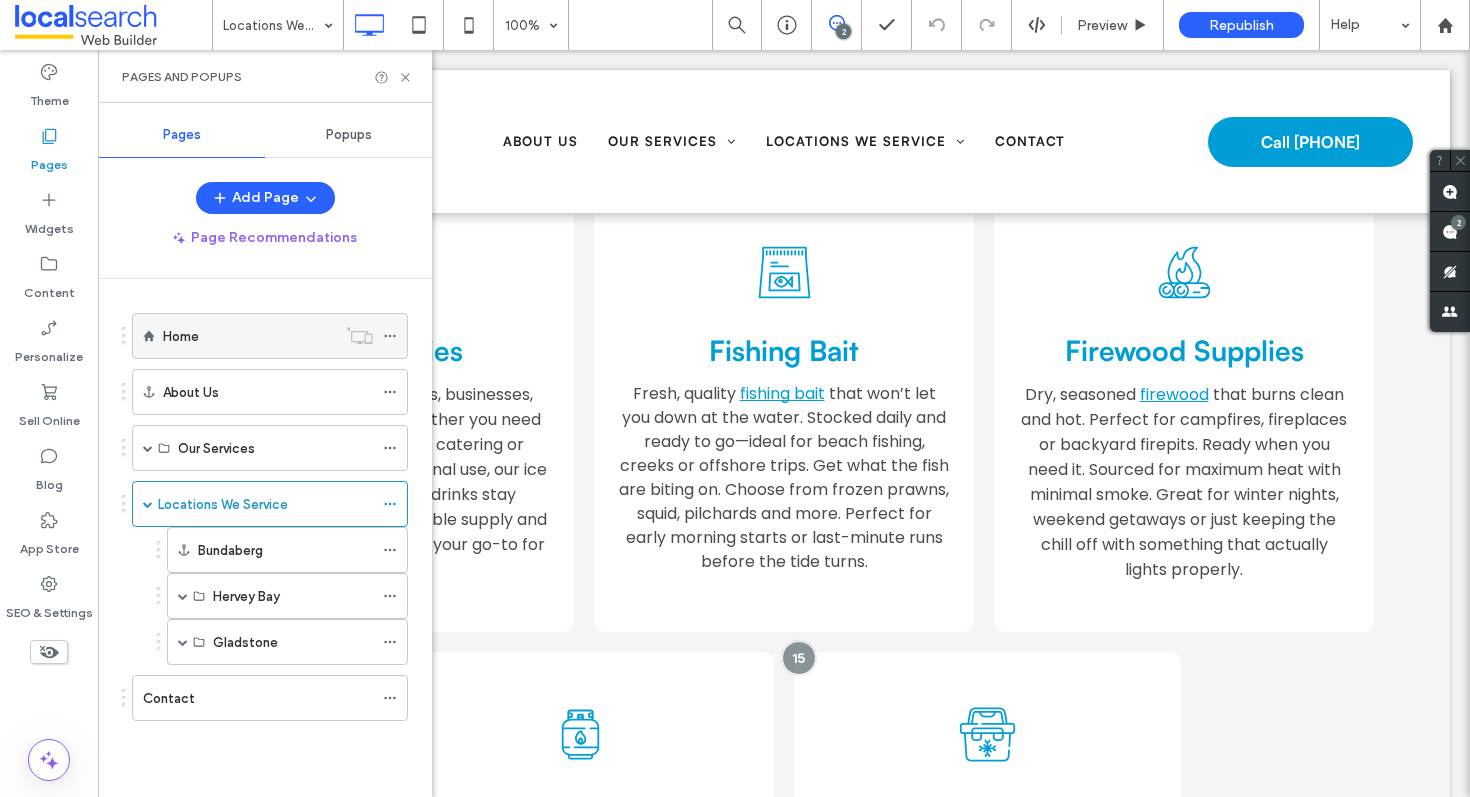 click on "Home" at bounding box center [249, 336] 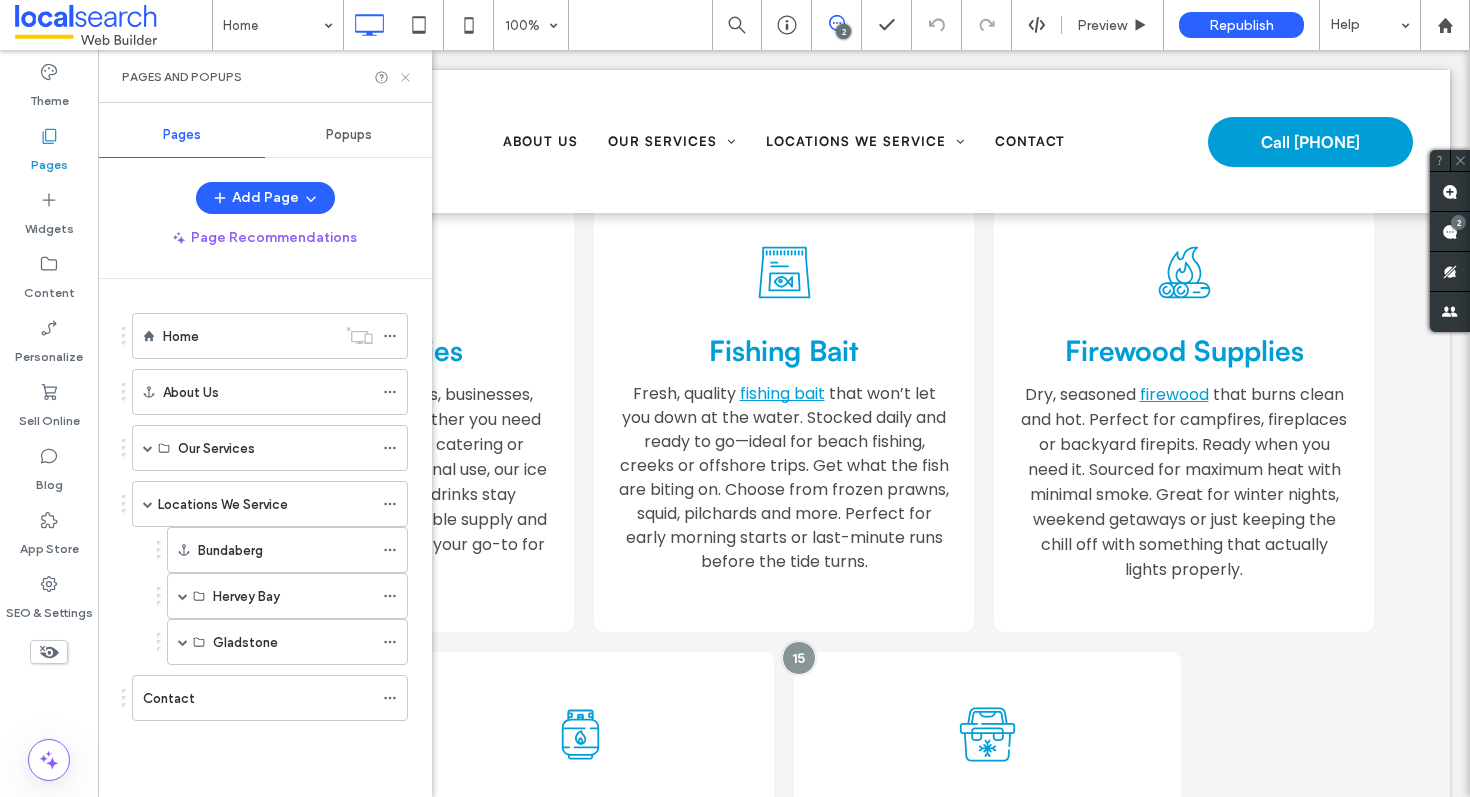 click 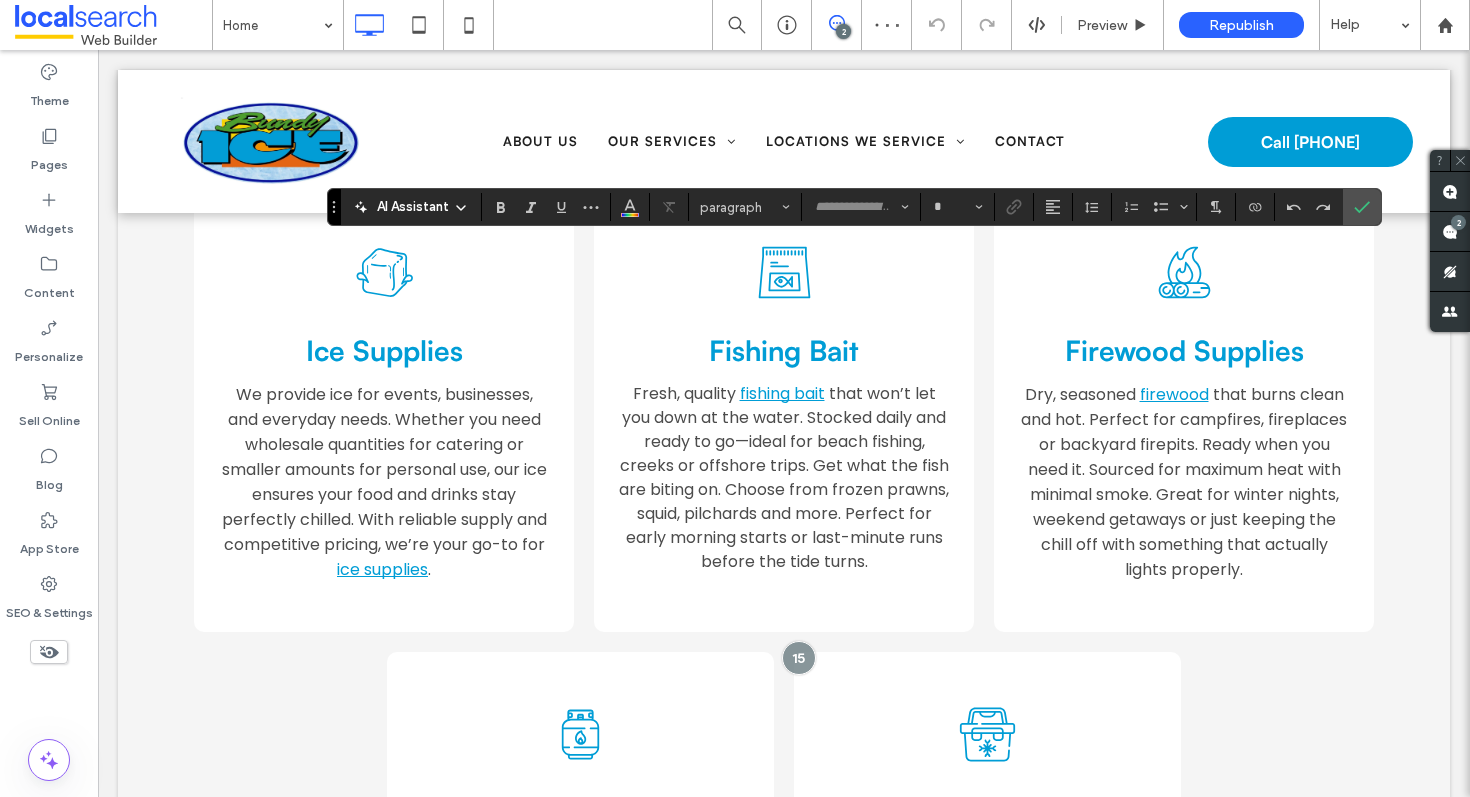 type on "*******" 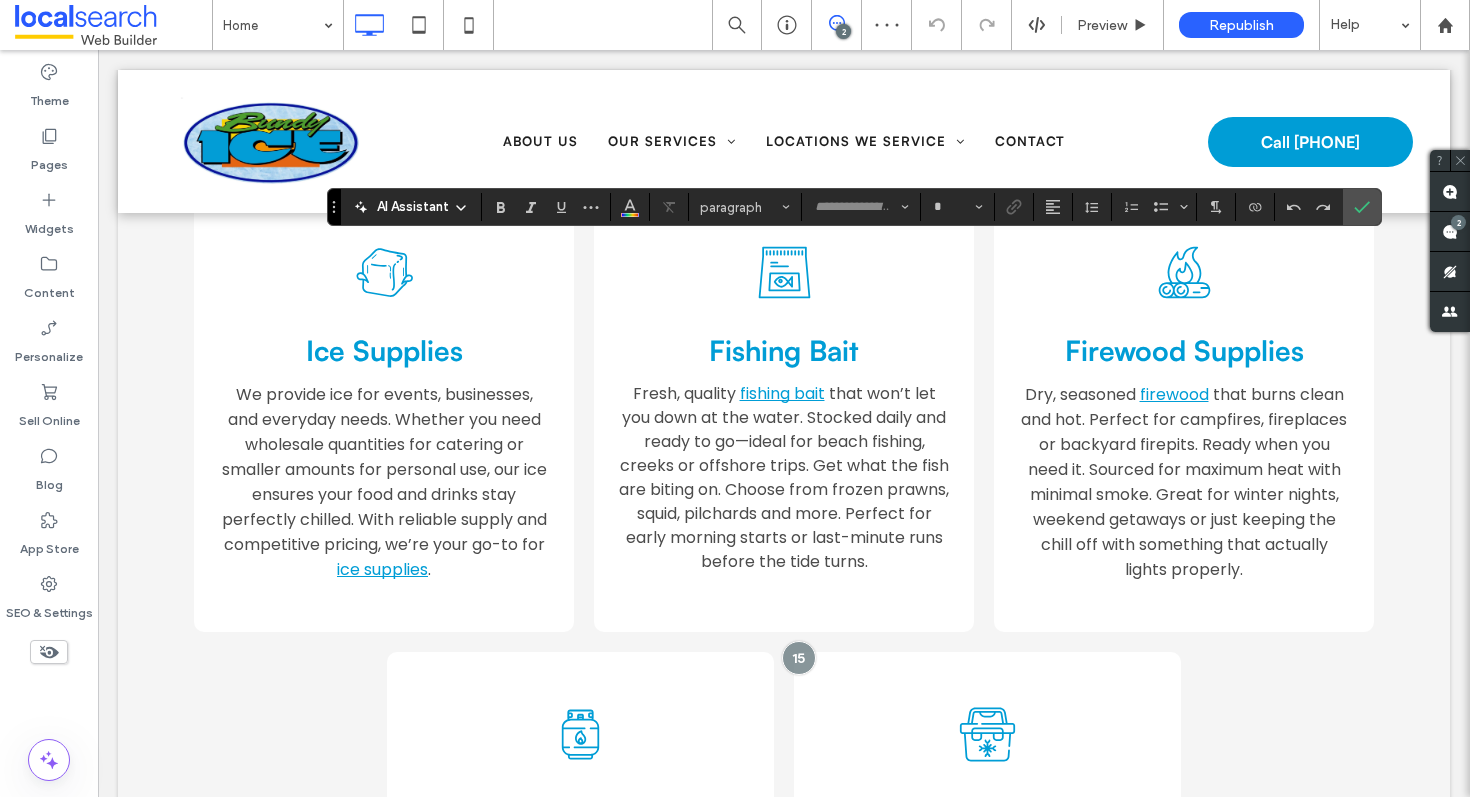 type on "**" 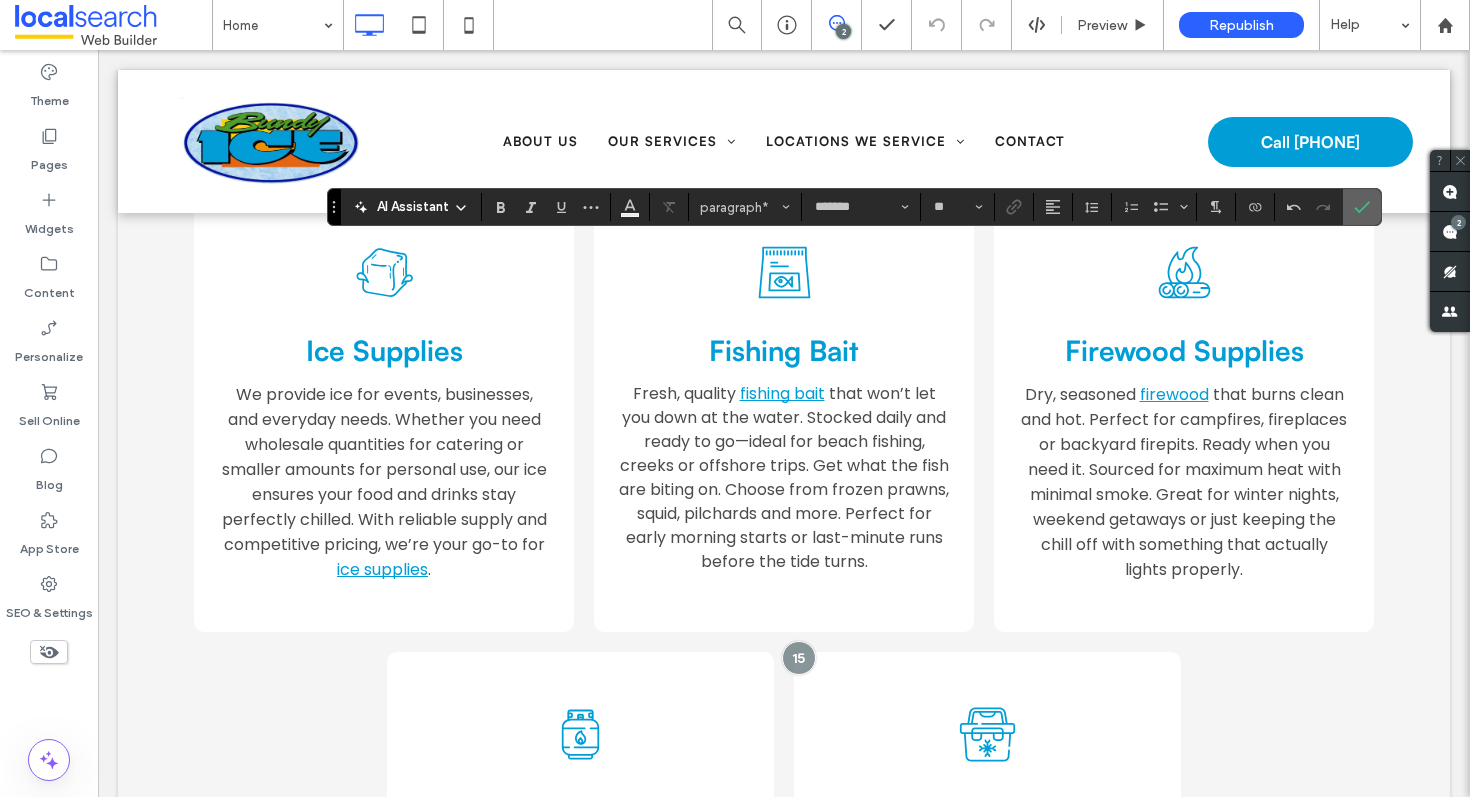 click at bounding box center (1362, 207) 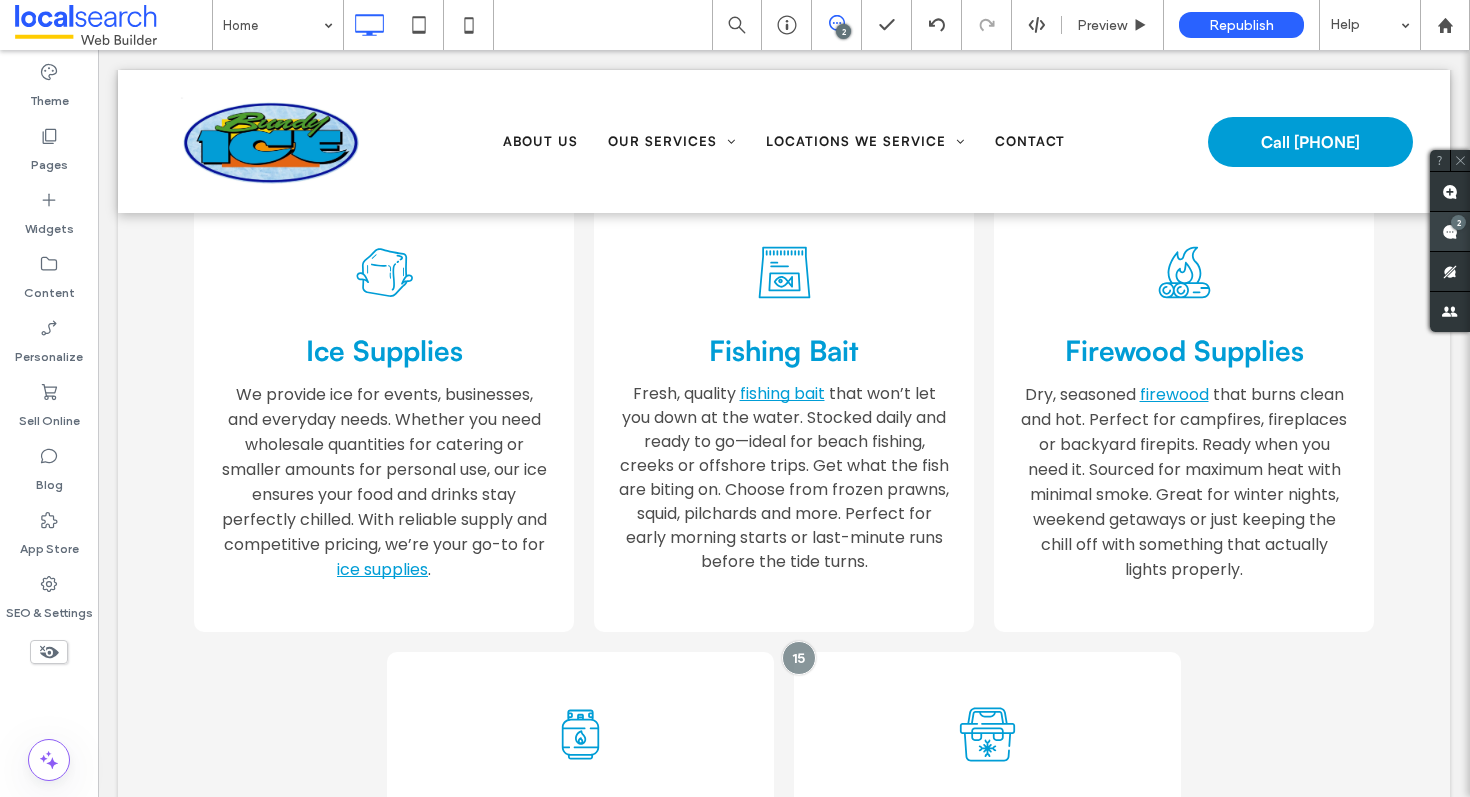 click at bounding box center [1450, 231] 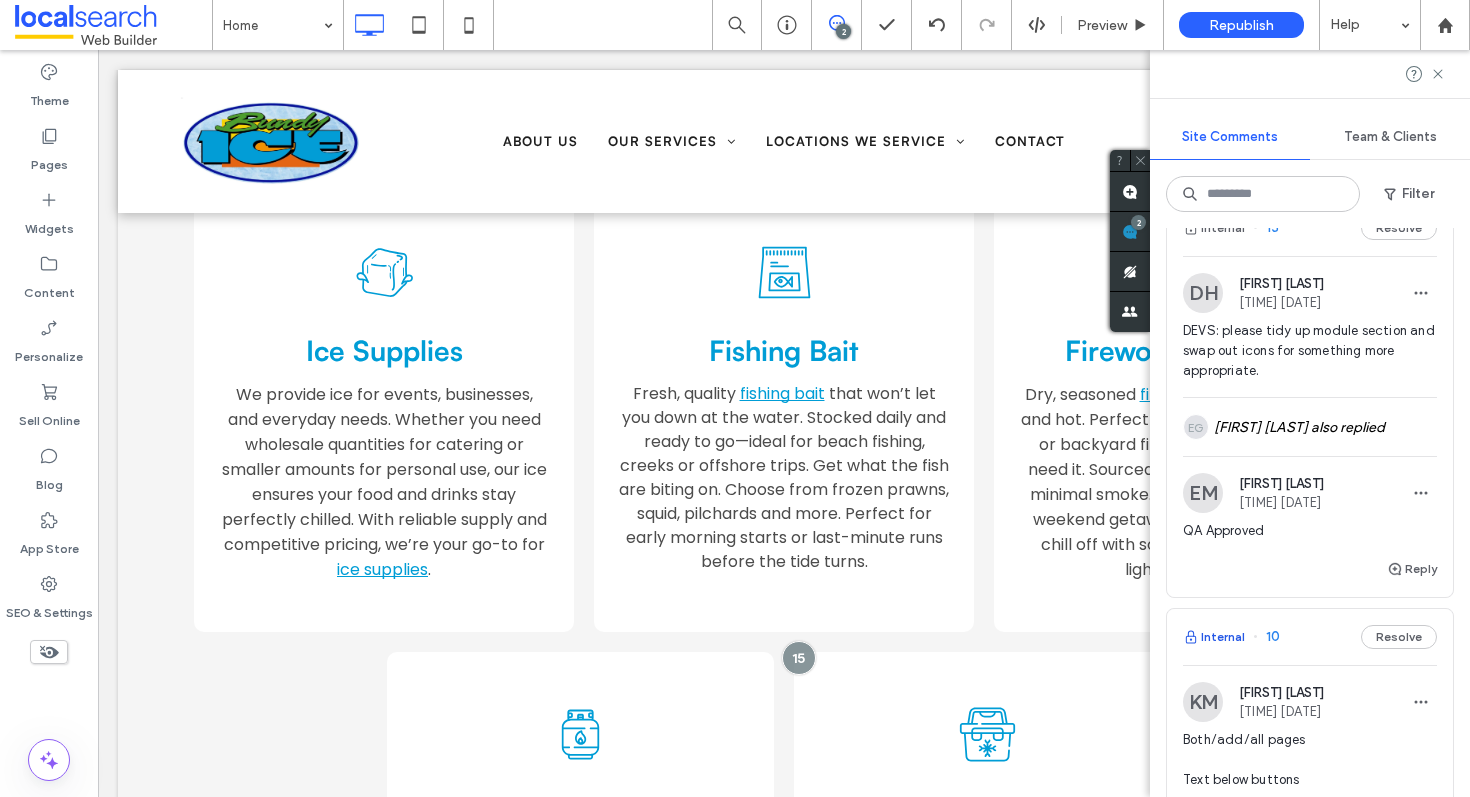 scroll, scrollTop: 0, scrollLeft: 0, axis: both 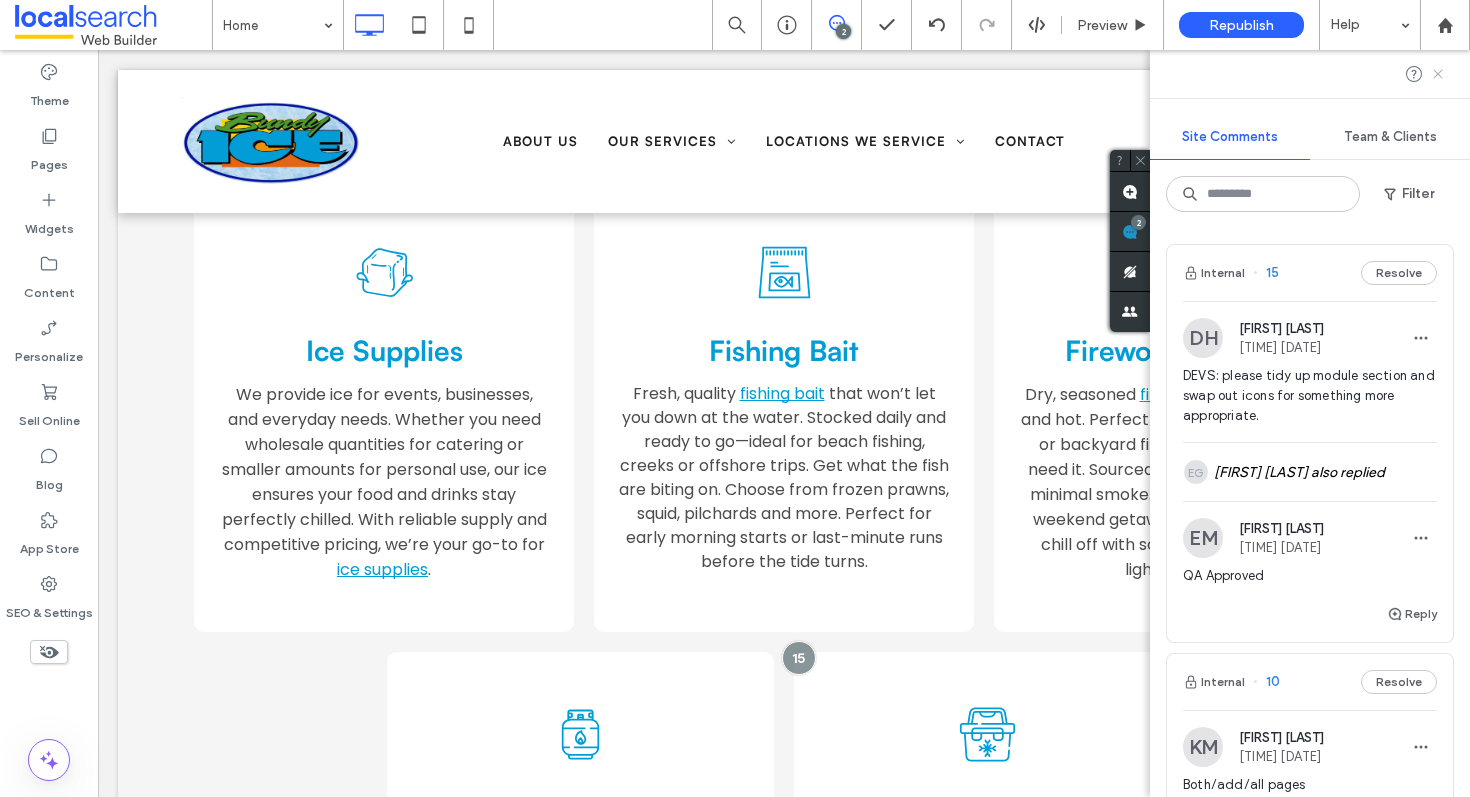 click 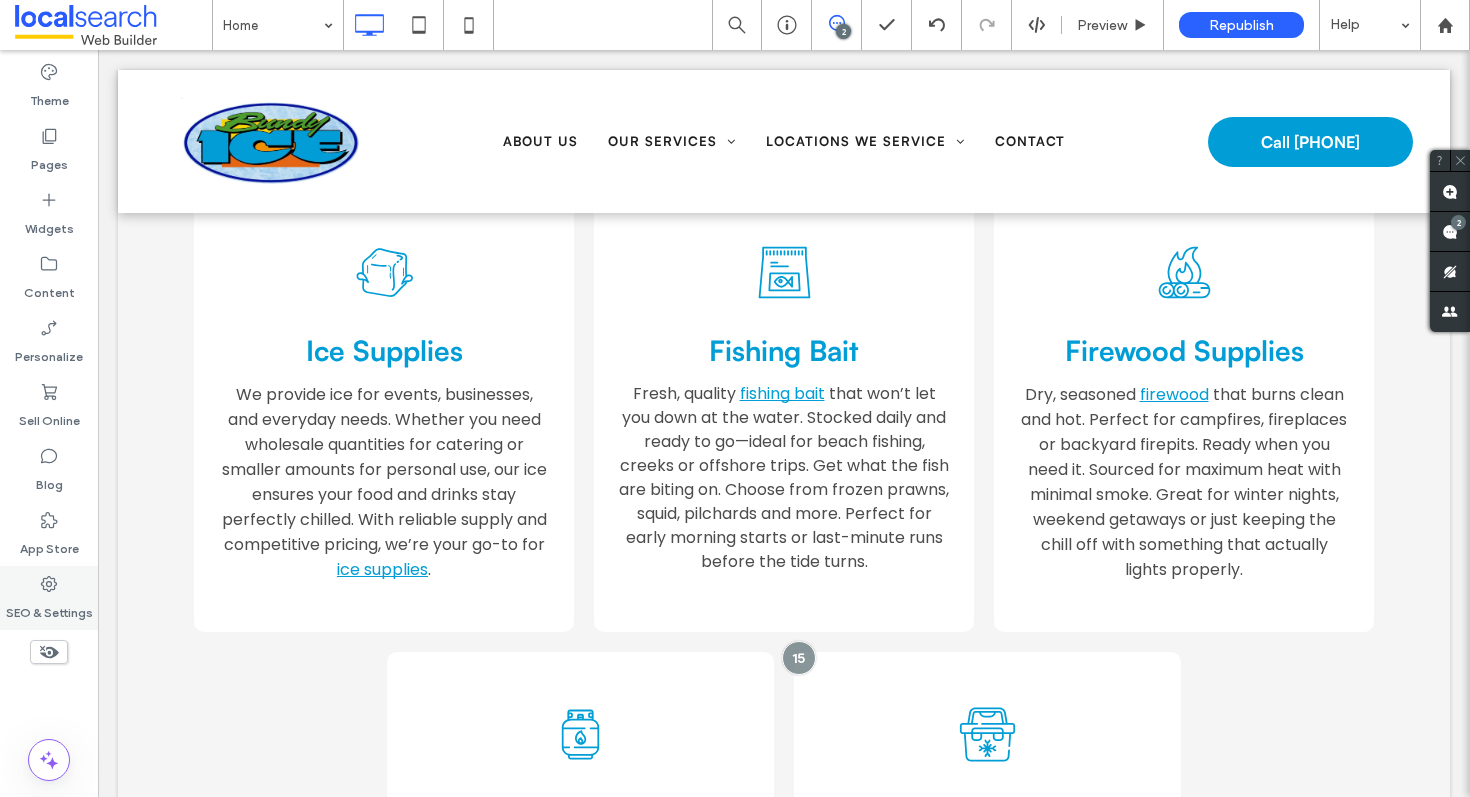 click on "SEO & Settings" at bounding box center [49, 598] 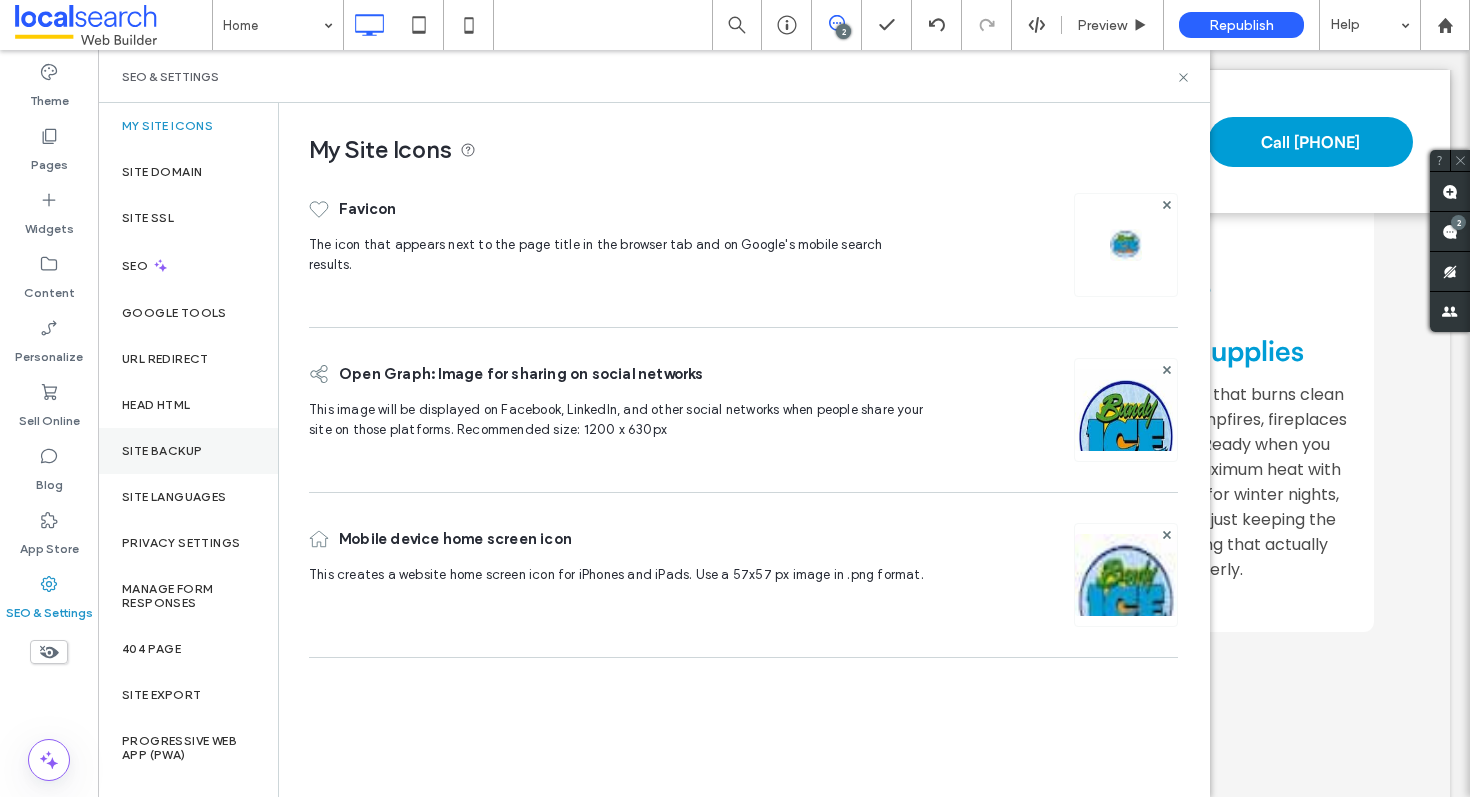 click on "Site Backup" at bounding box center [188, 451] 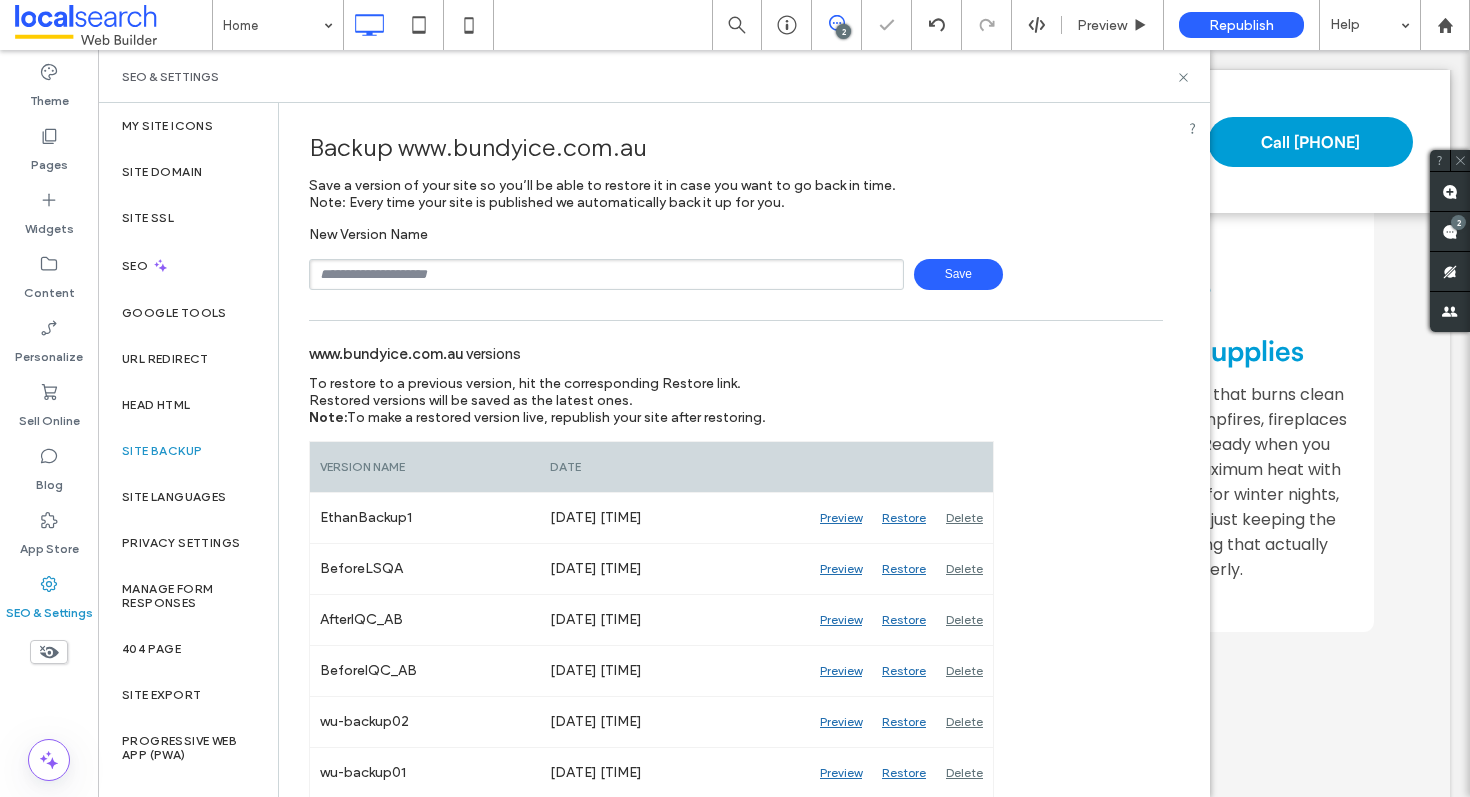 click at bounding box center (606, 274) 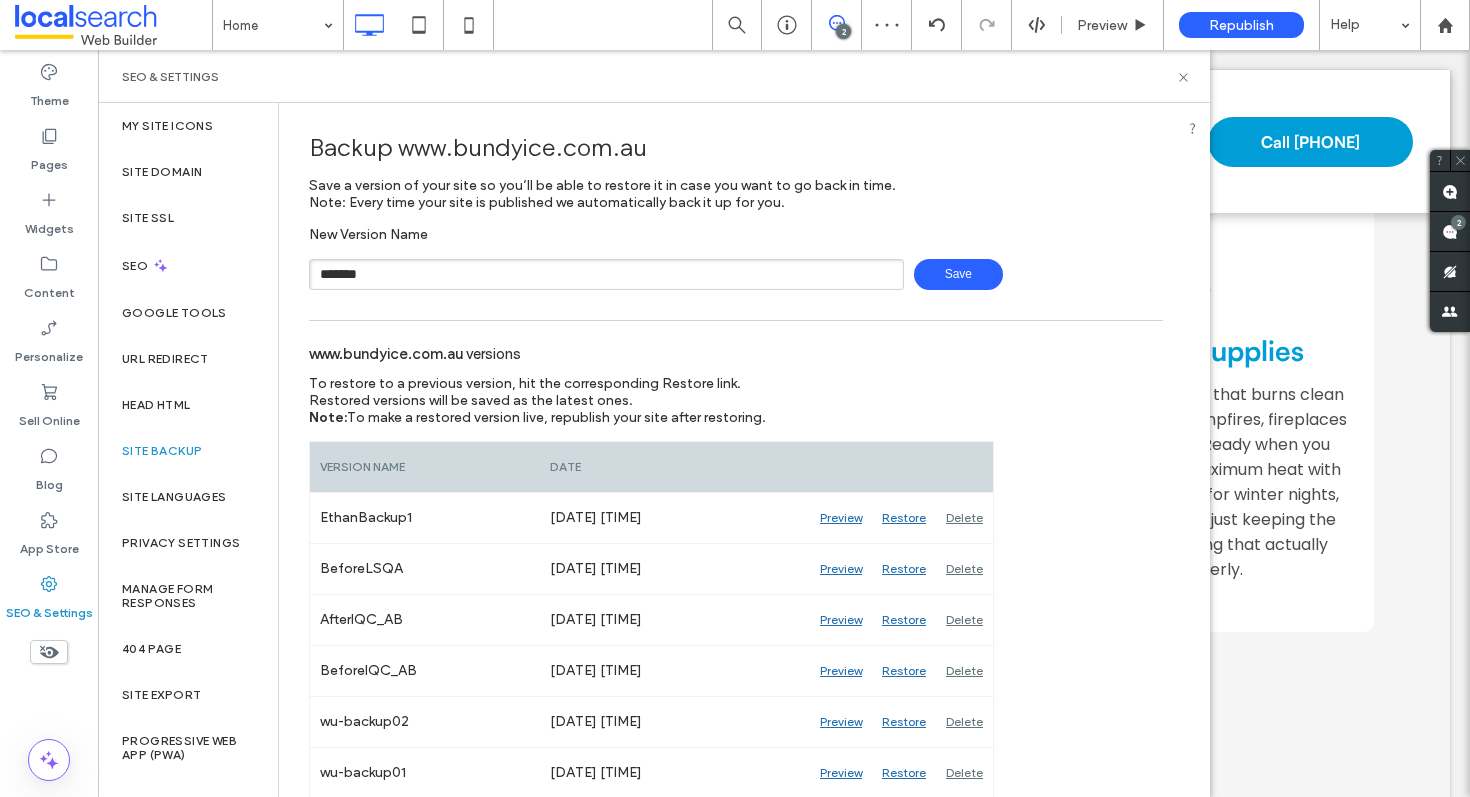 click on "Save" at bounding box center (958, 274) 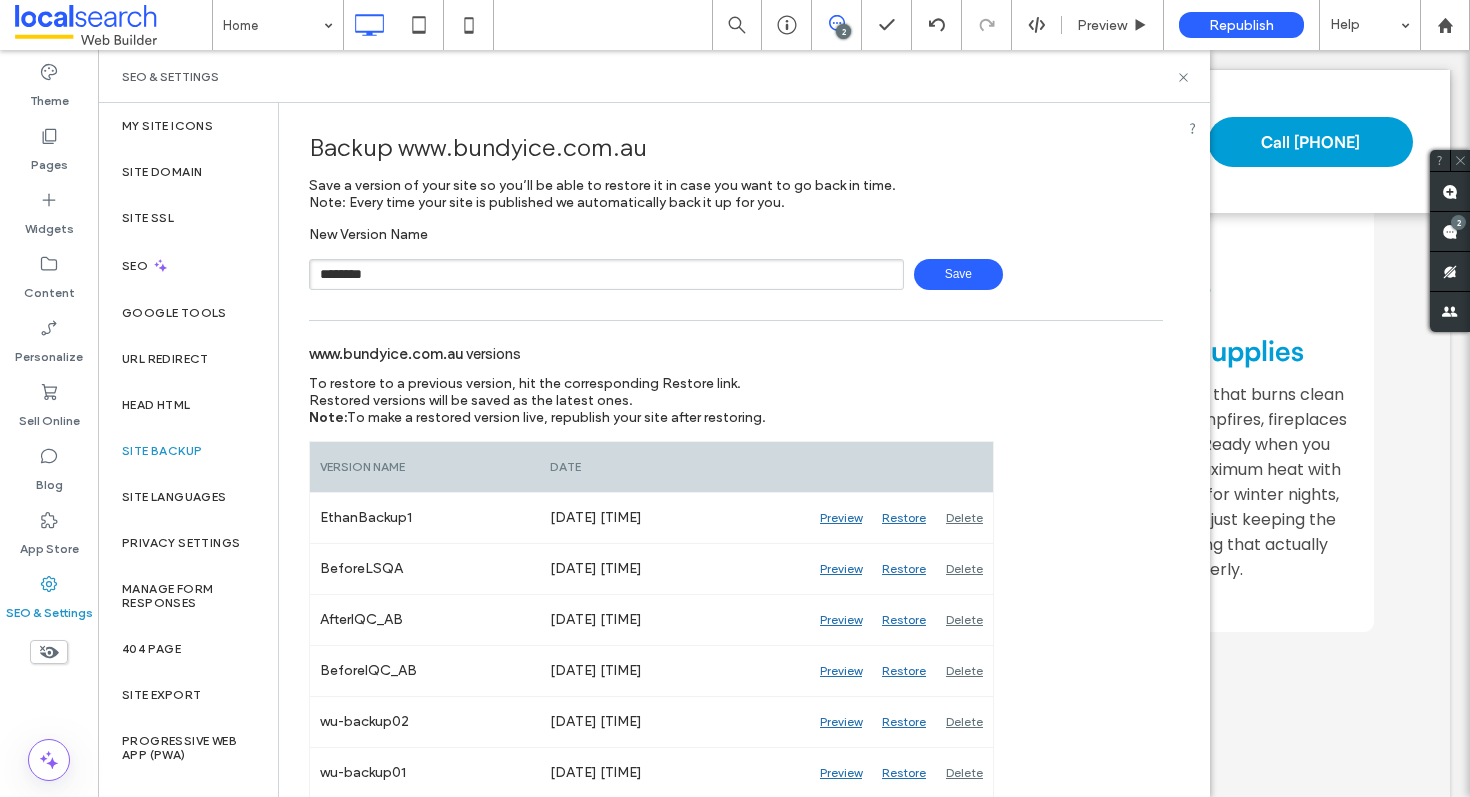 type on "********" 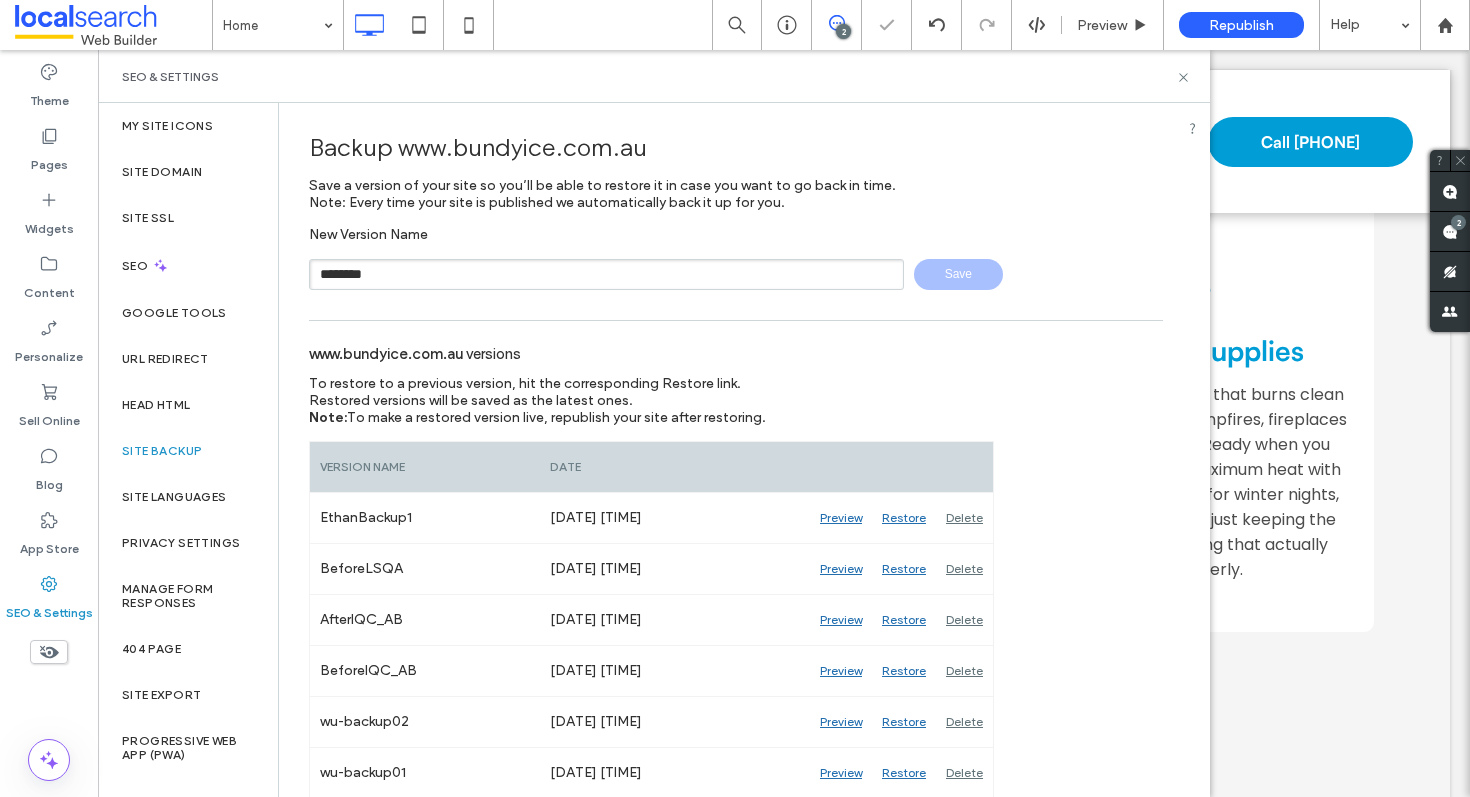 type 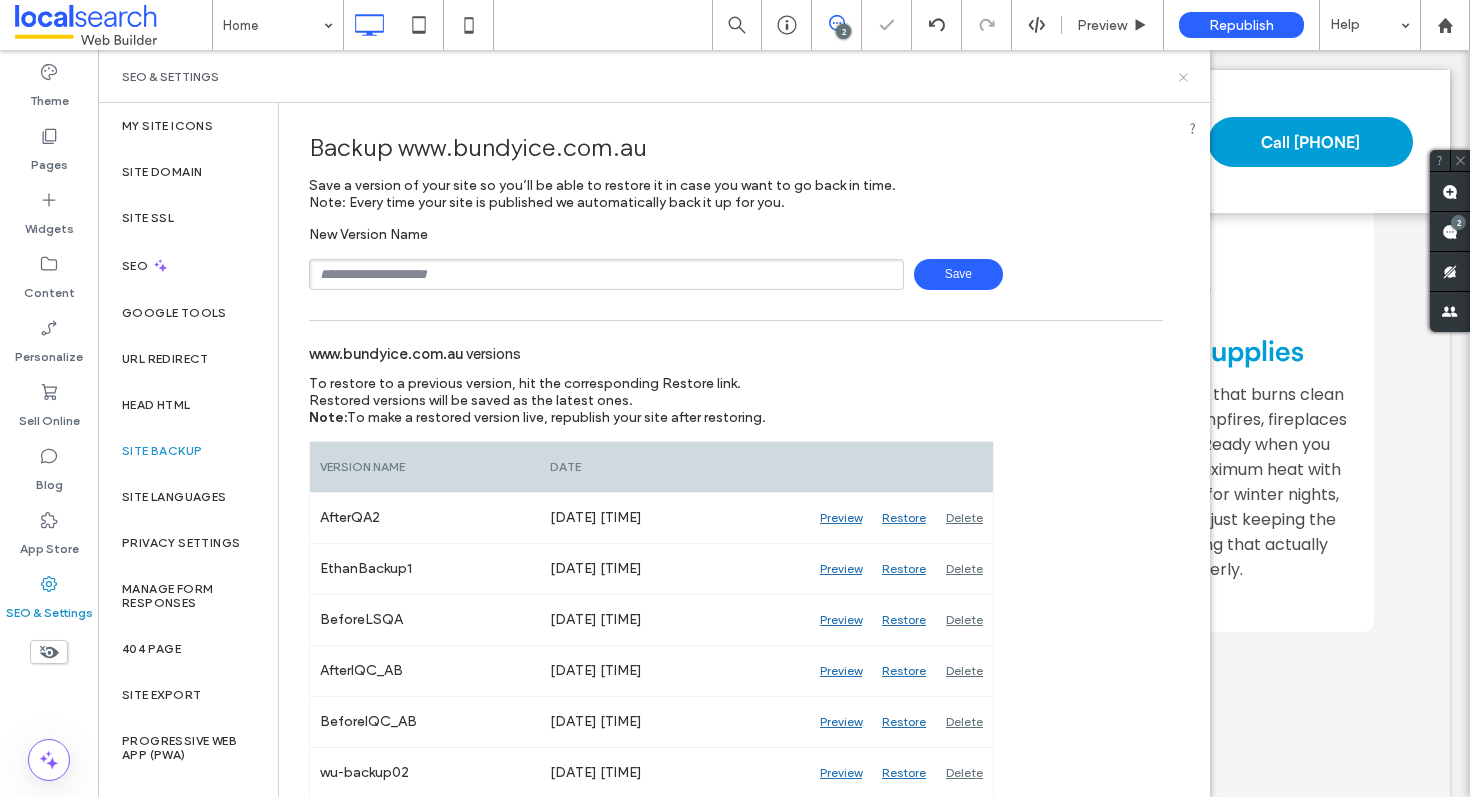 click 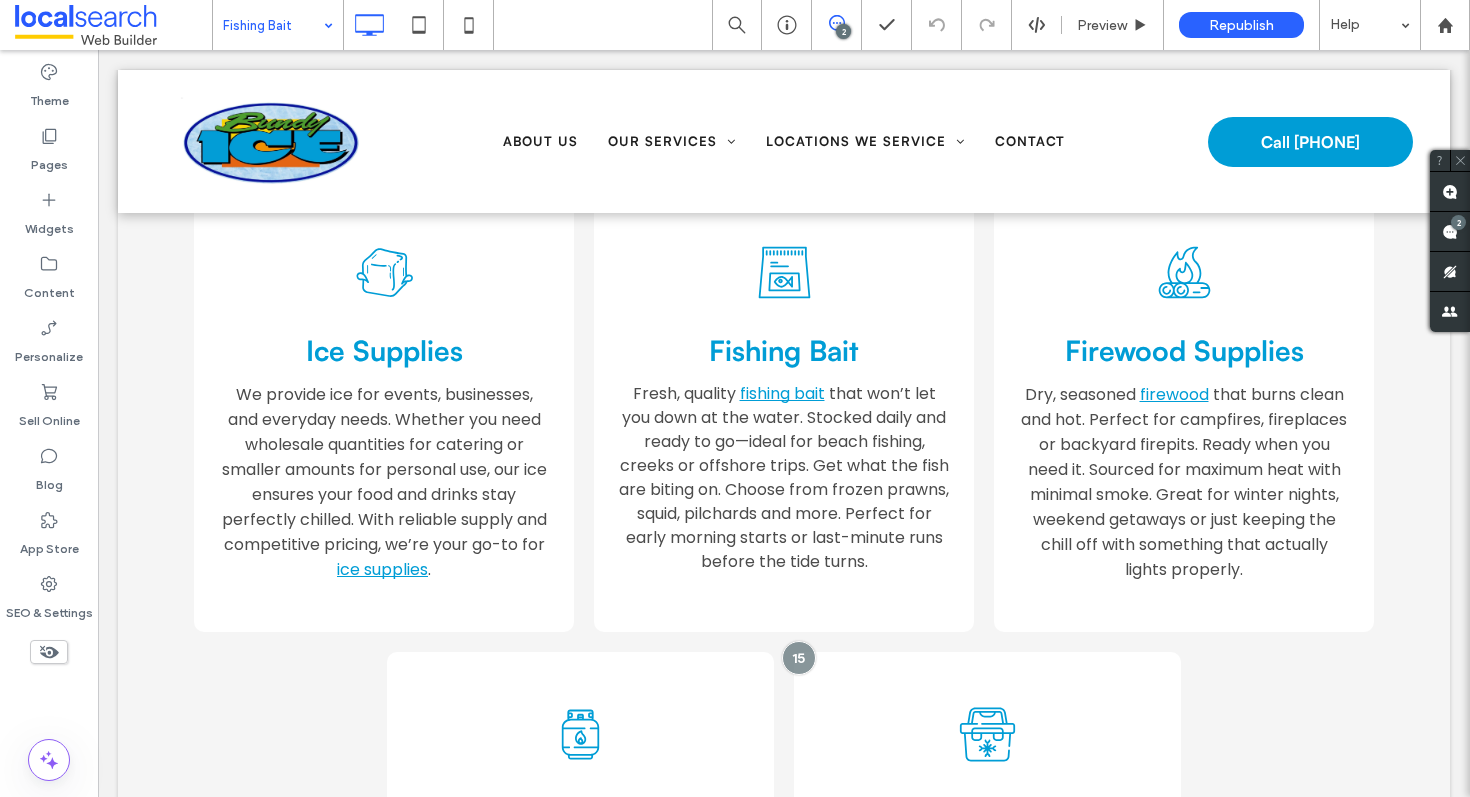 click at bounding box center (273, 25) 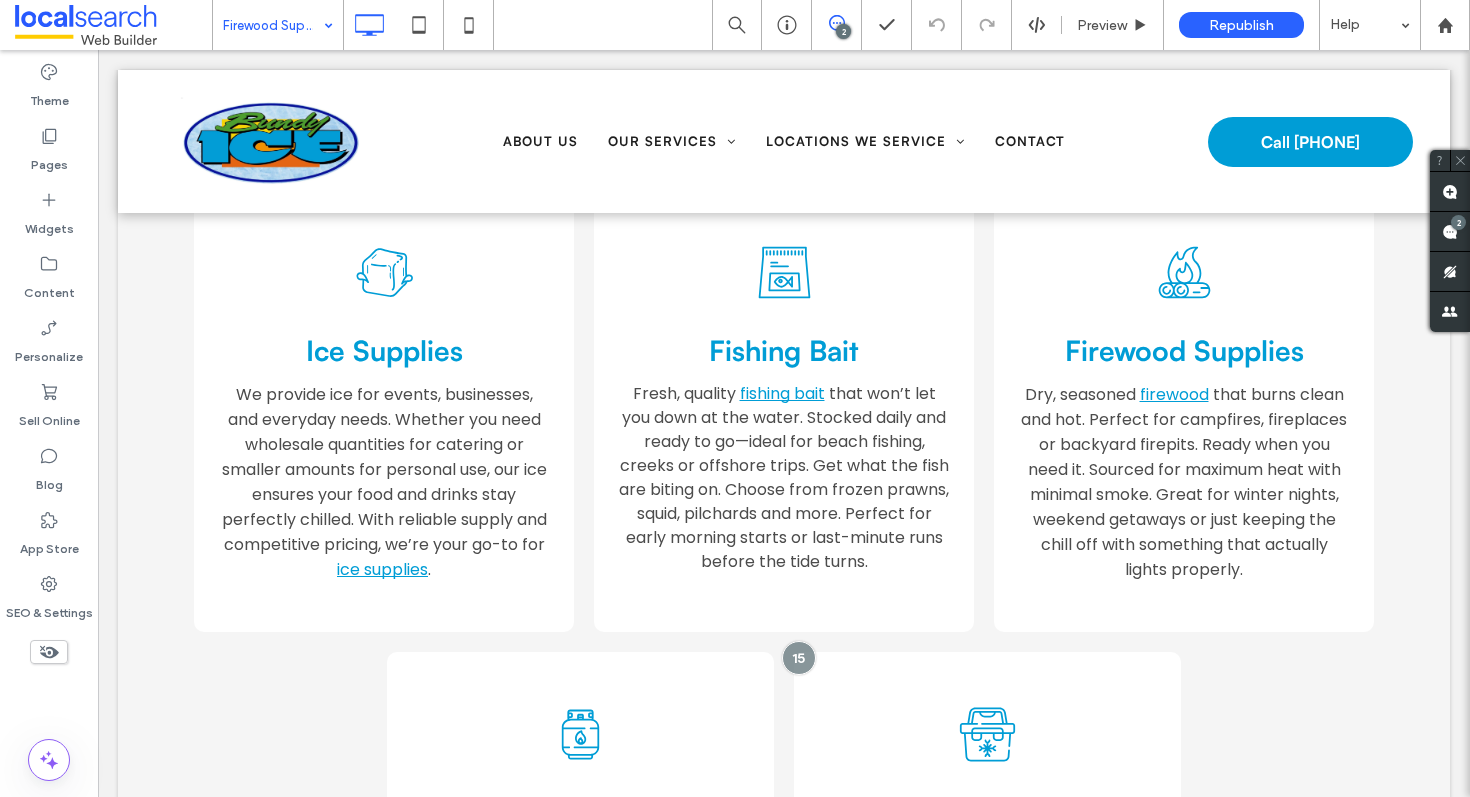 click at bounding box center [273, 25] 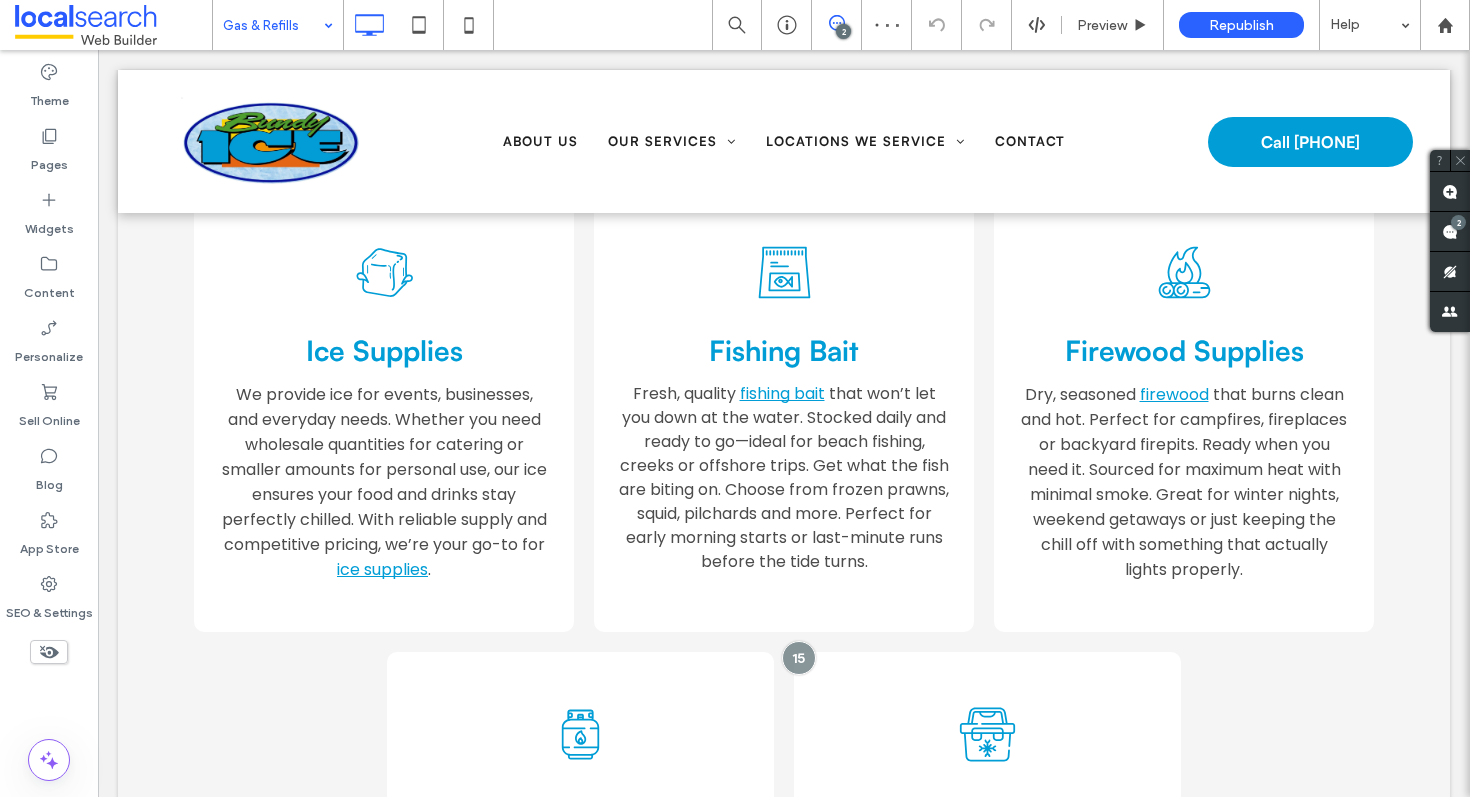 click at bounding box center (273, 25) 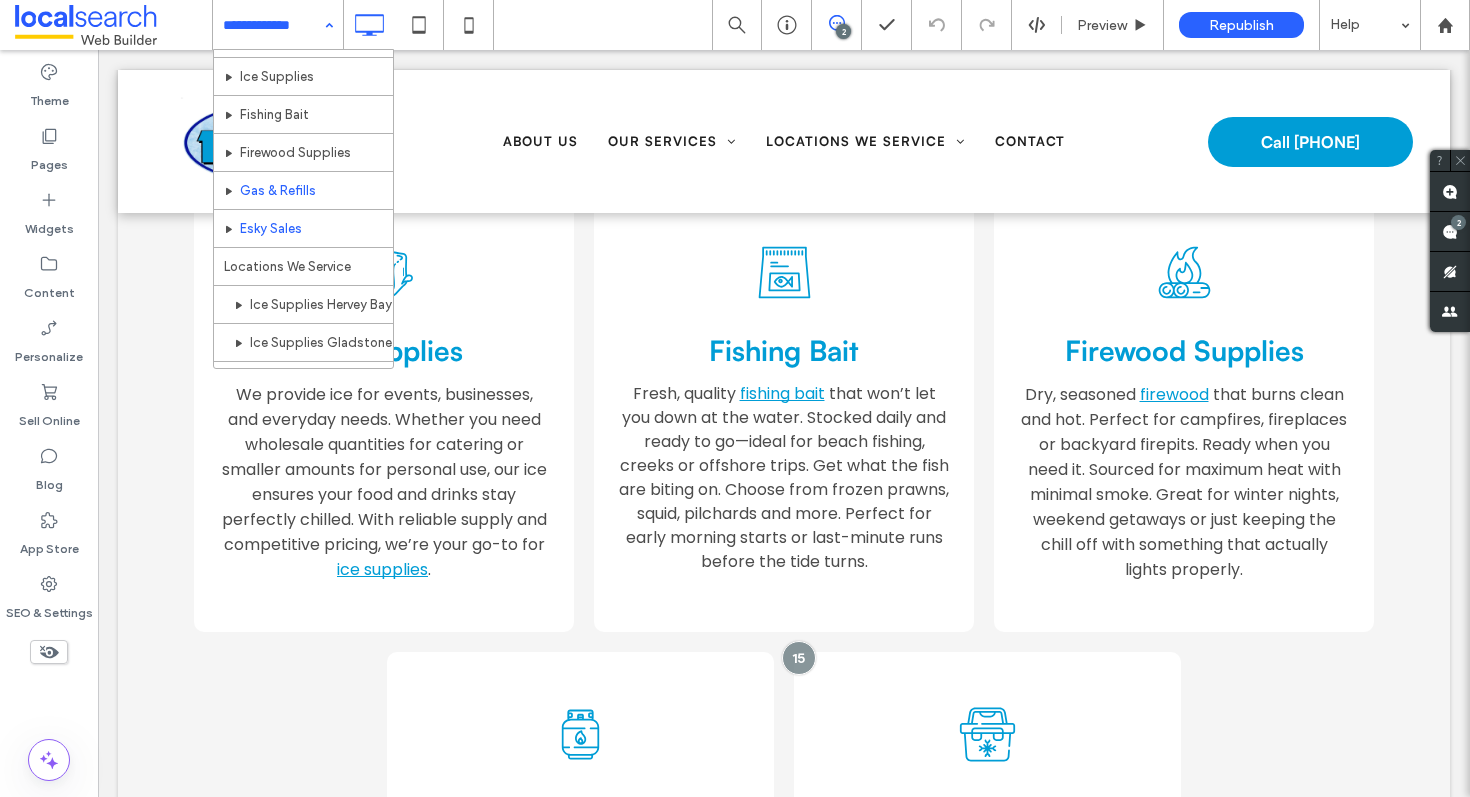 scroll, scrollTop: 69, scrollLeft: 0, axis: vertical 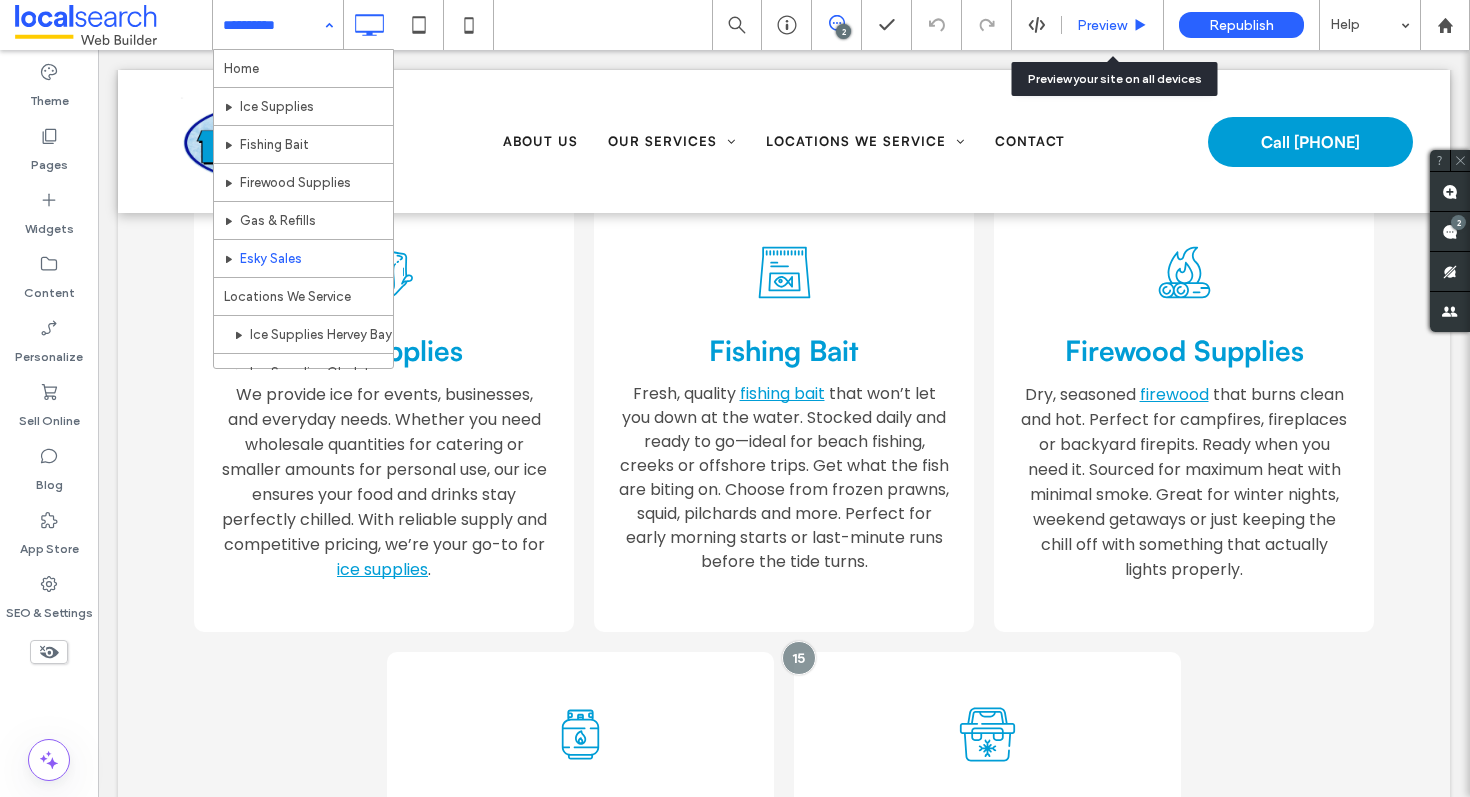 click on "Preview" at bounding box center (1102, 25) 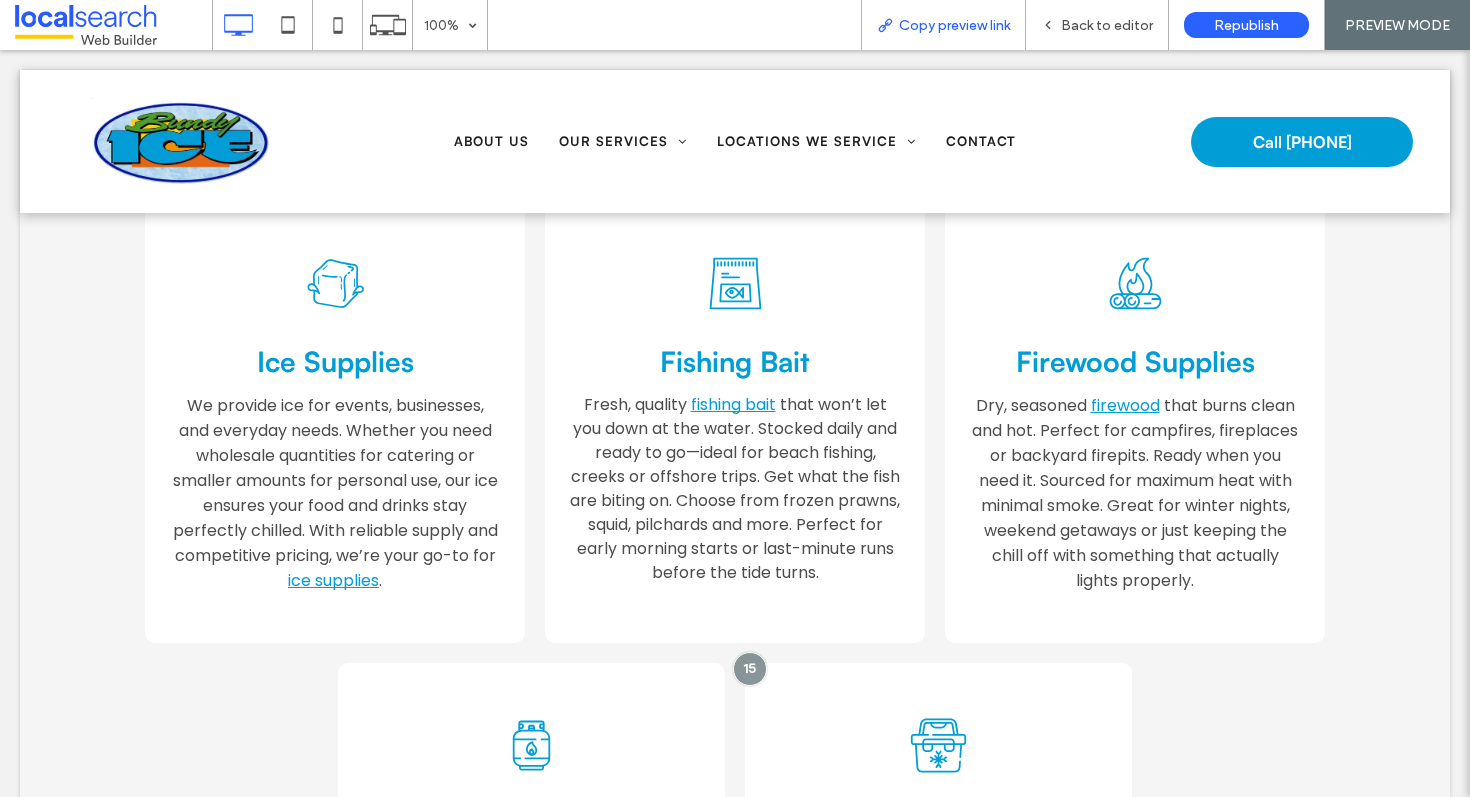 click on "Copy preview link" at bounding box center (954, 25) 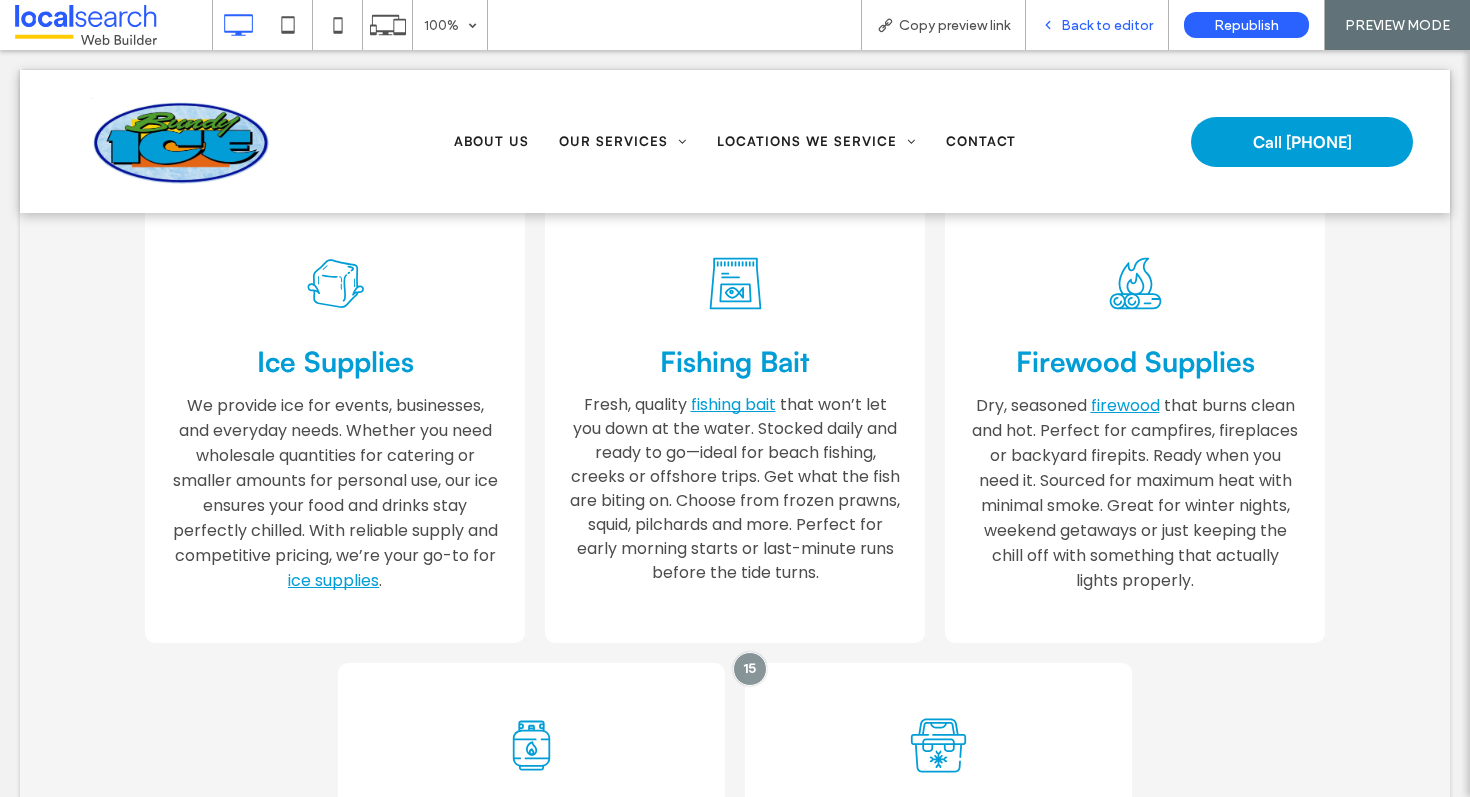 click on "Back to editor" at bounding box center (1097, 25) 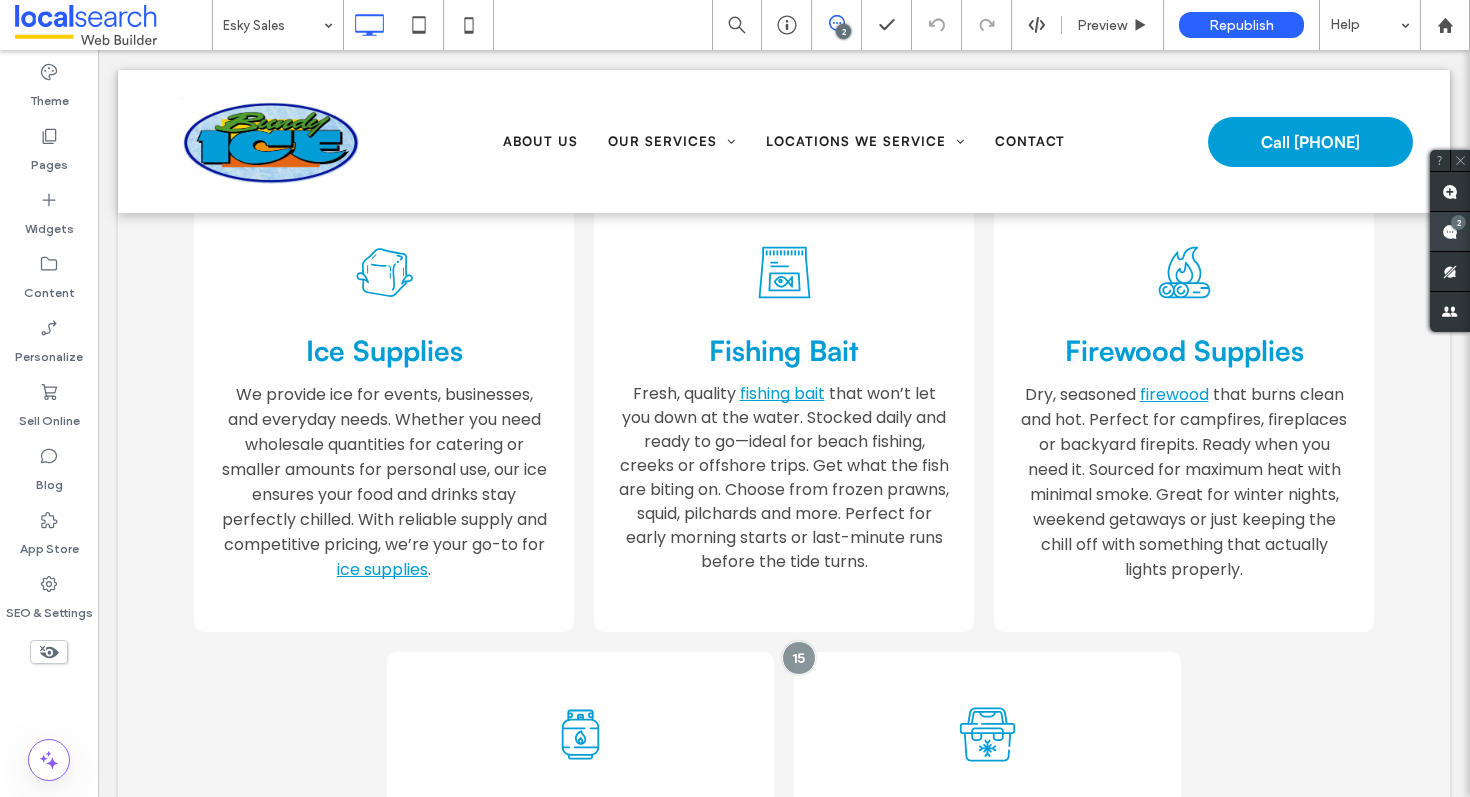 click 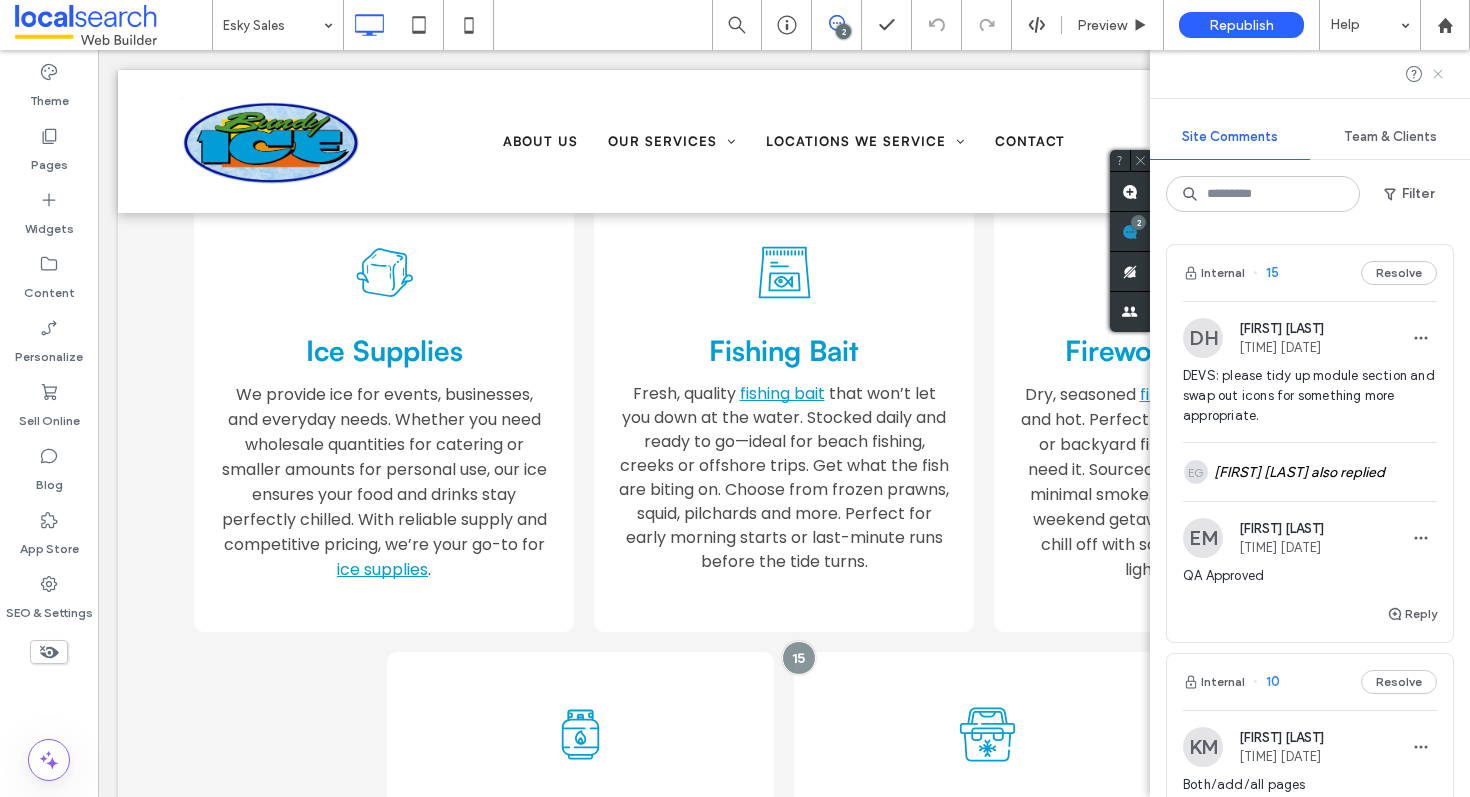 click 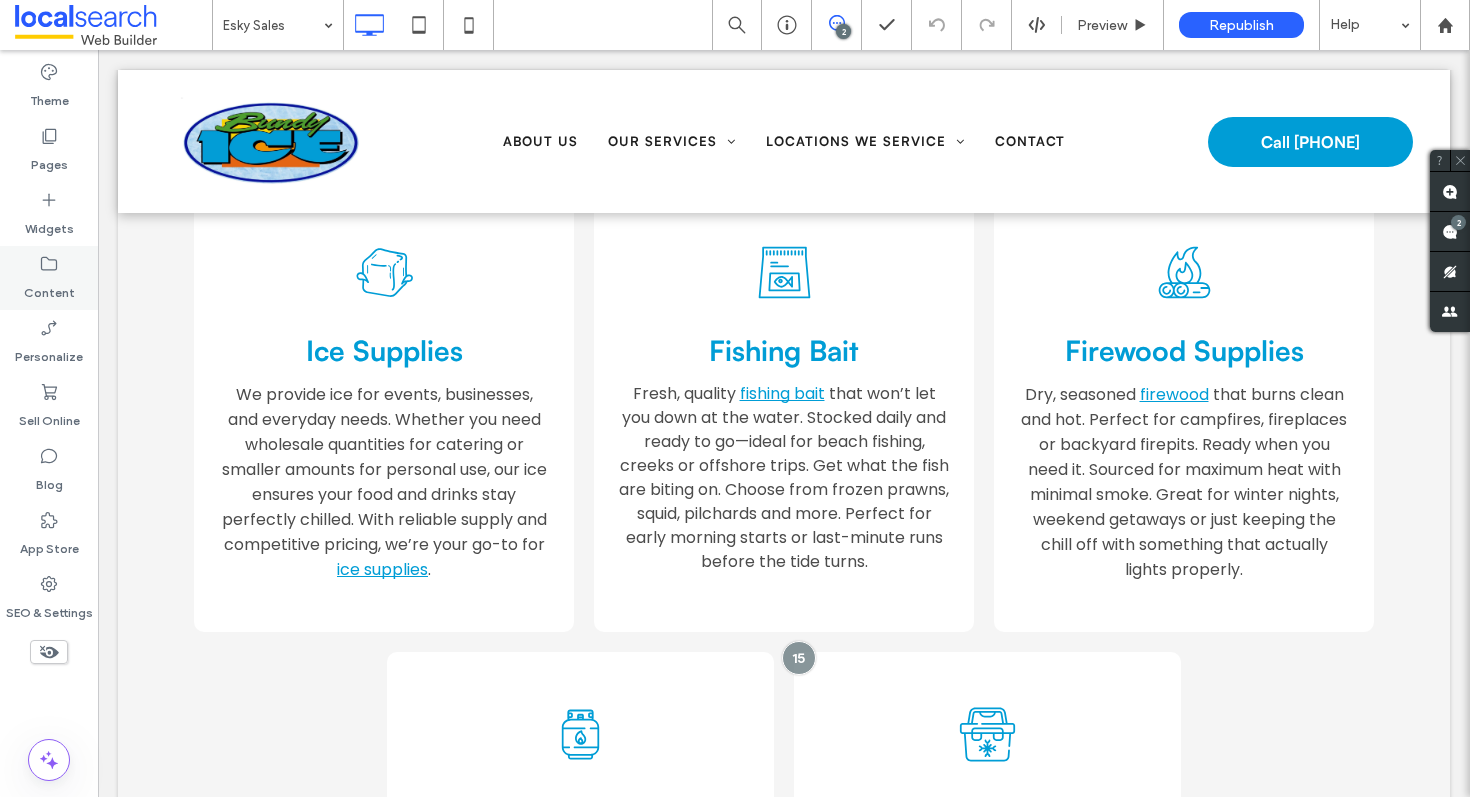 click on "Content" at bounding box center [49, 288] 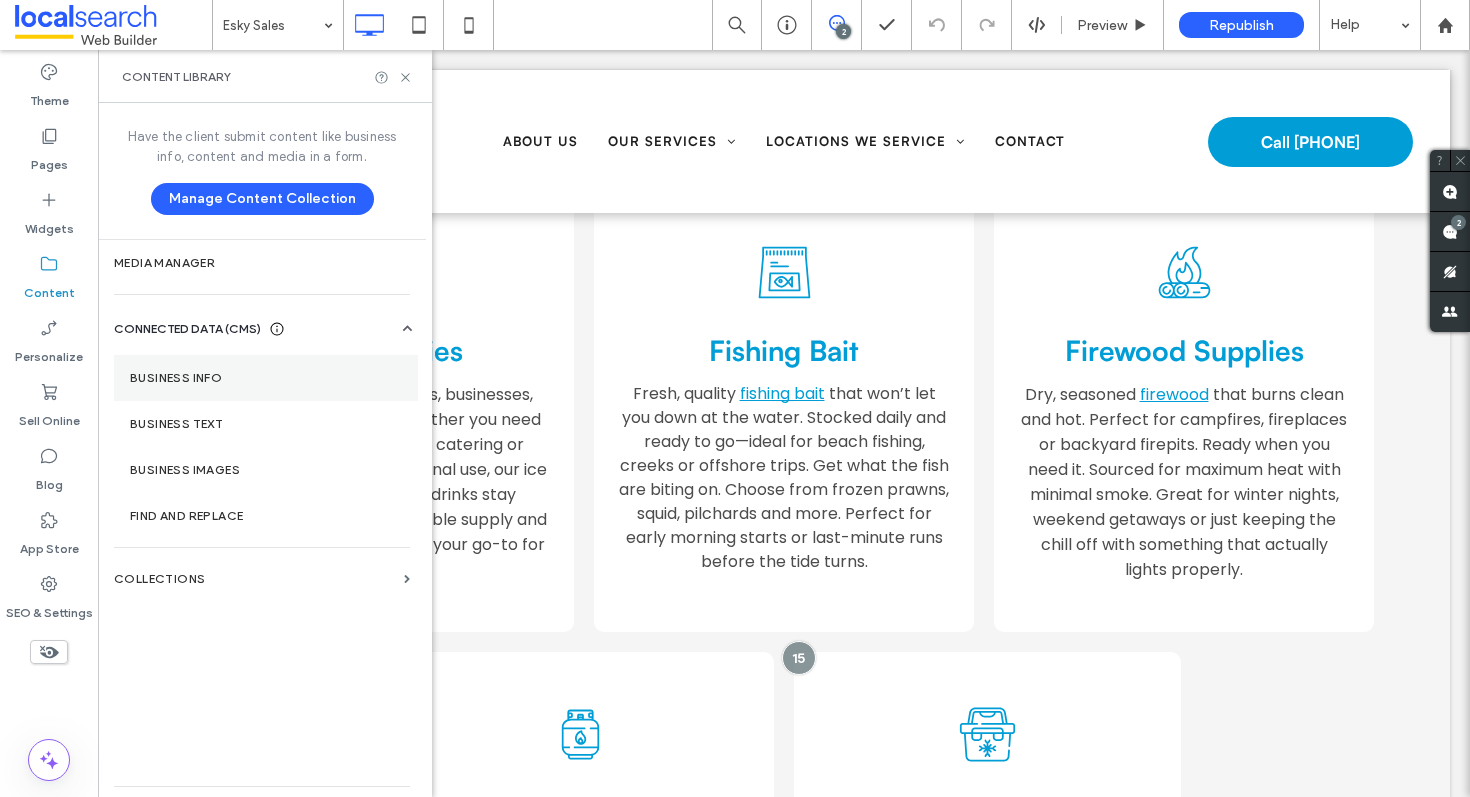 click on "Business Info" at bounding box center [266, 378] 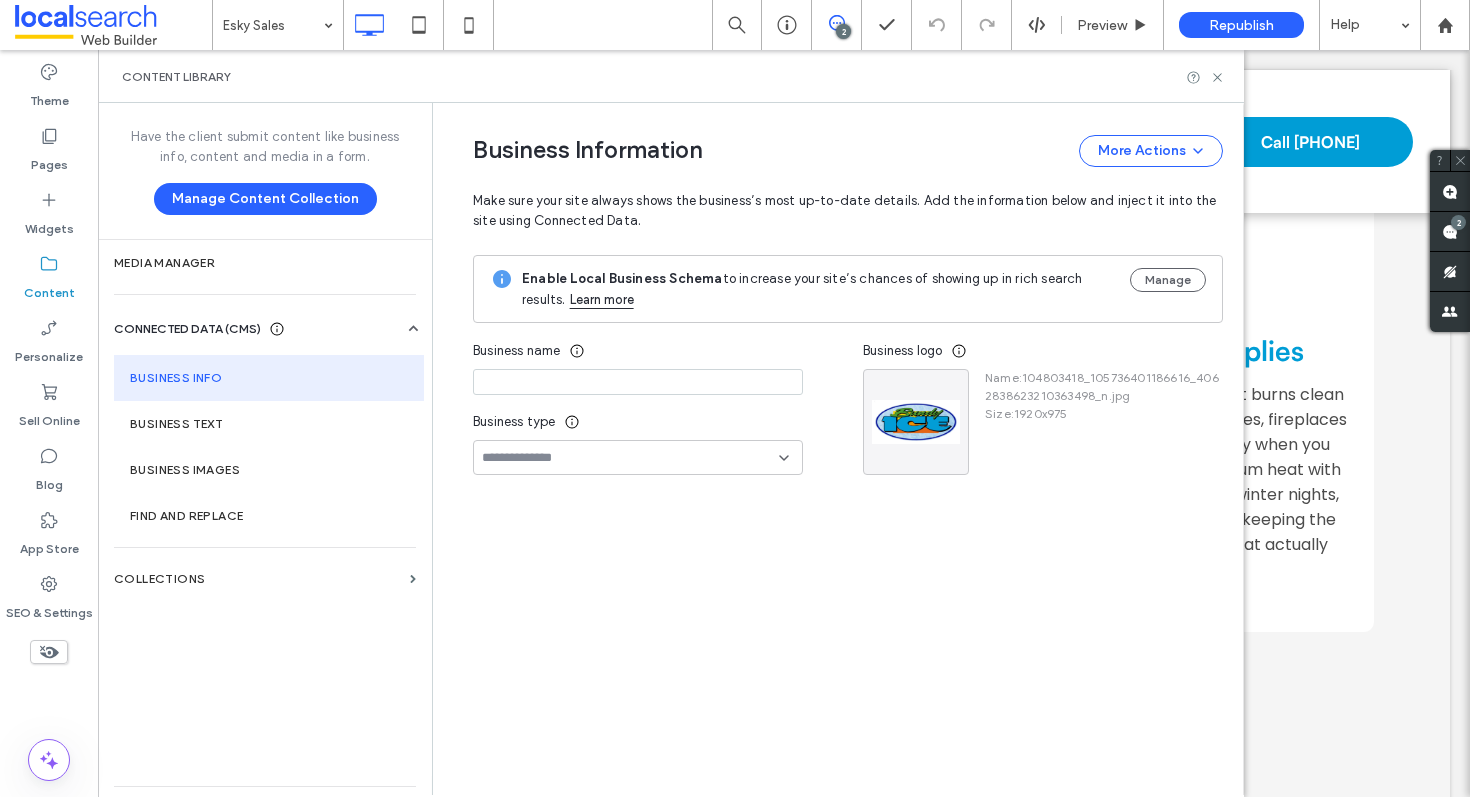 type on "*********" 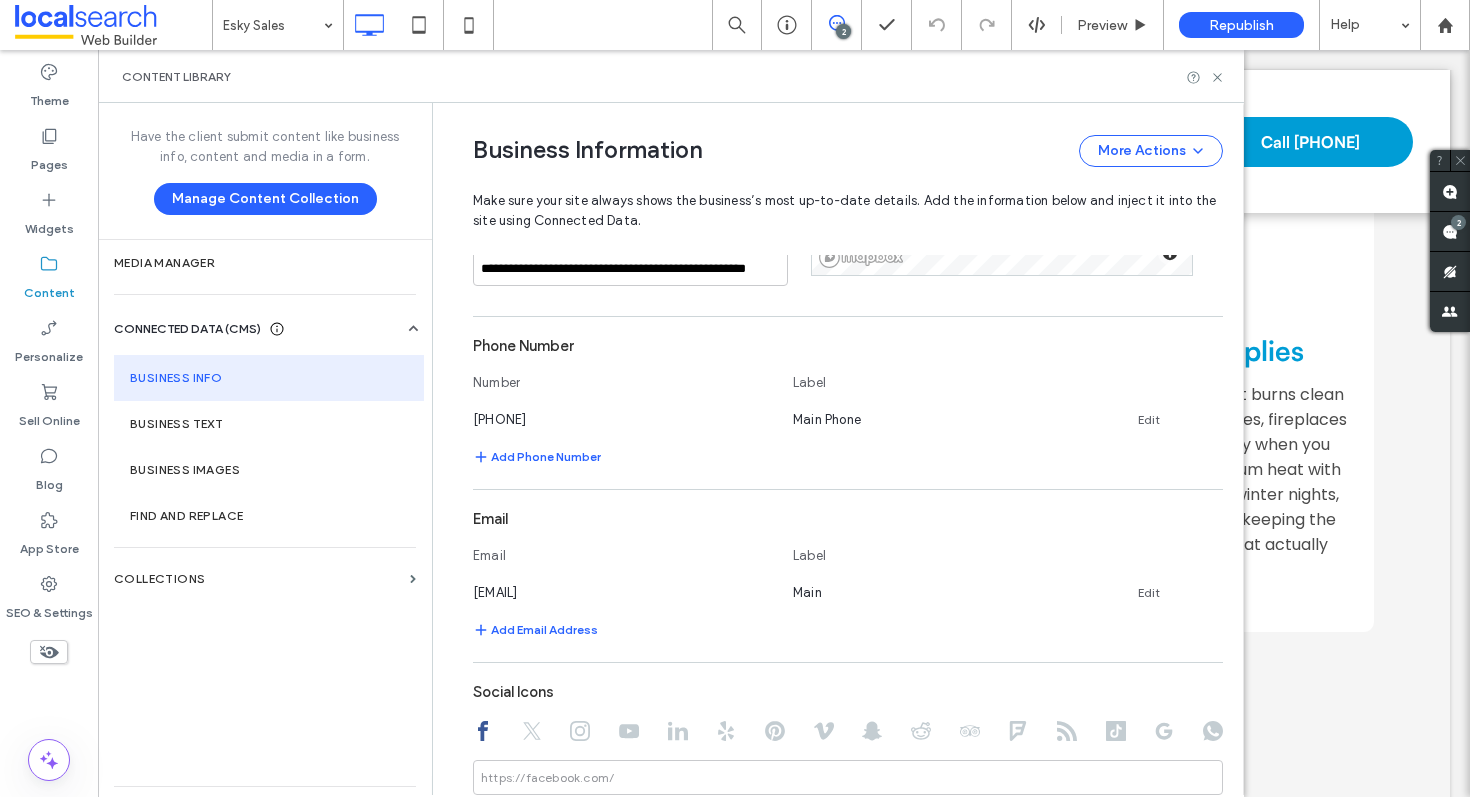 scroll, scrollTop: 576, scrollLeft: 0, axis: vertical 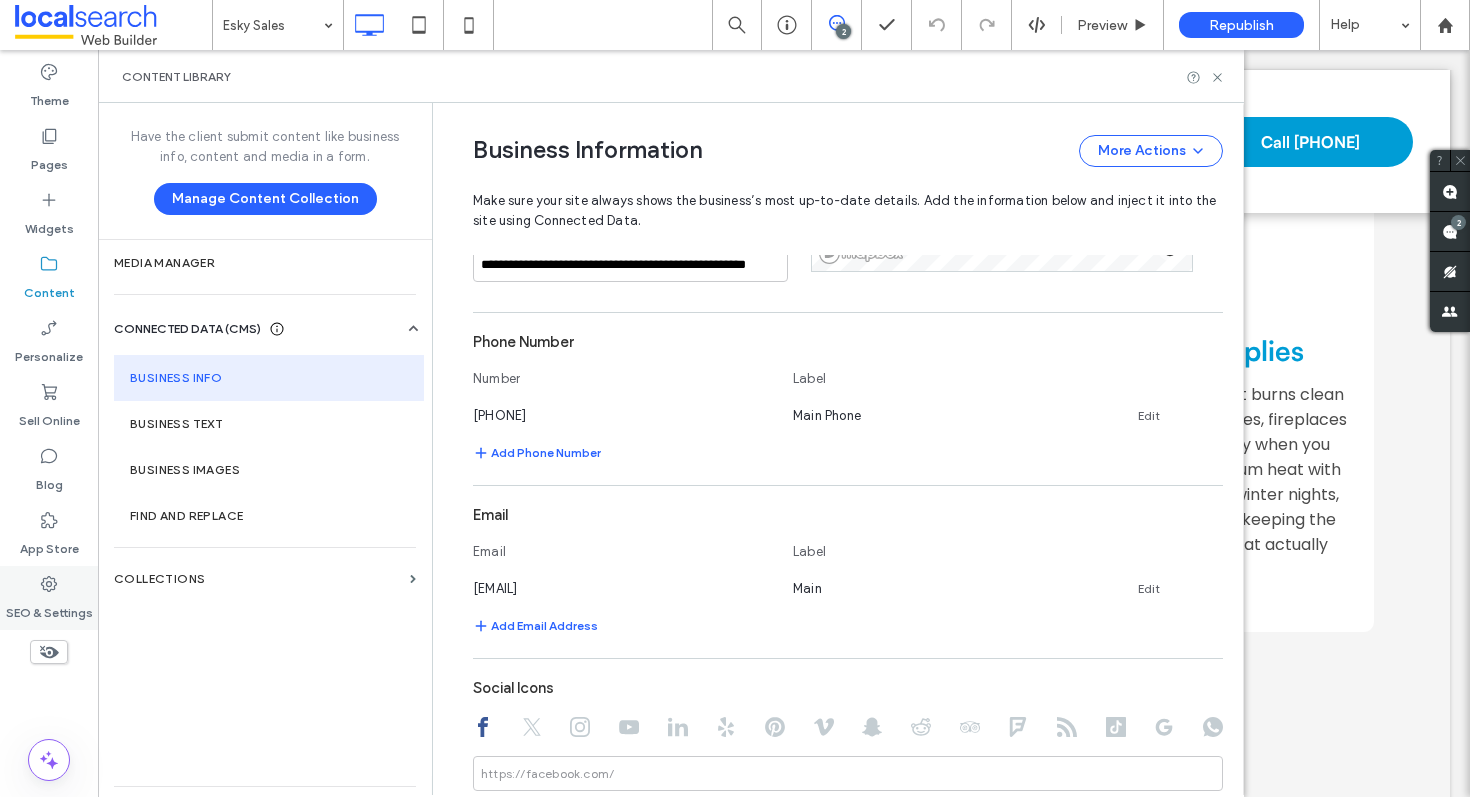 click on "SEO & Settings" at bounding box center [49, 598] 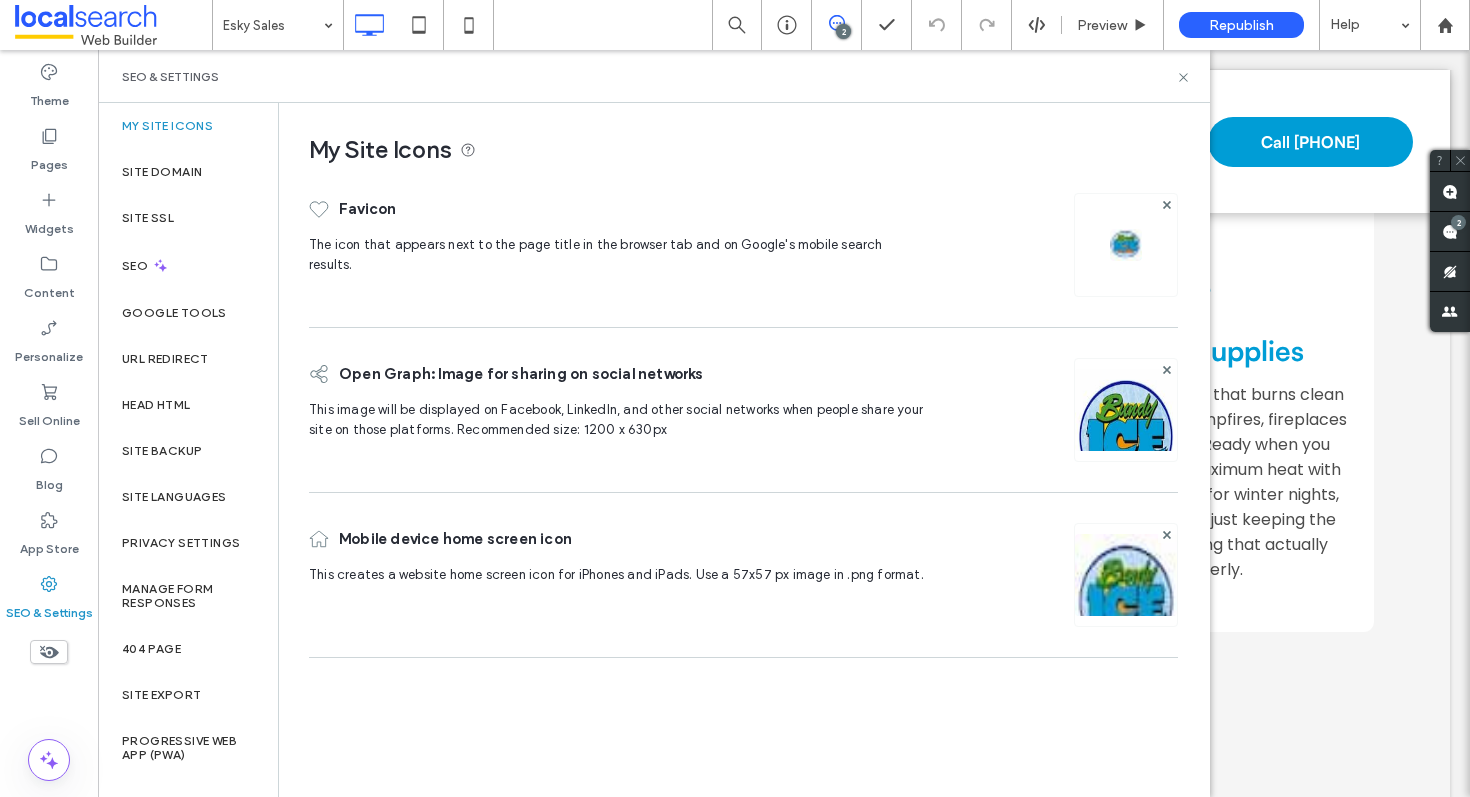 click 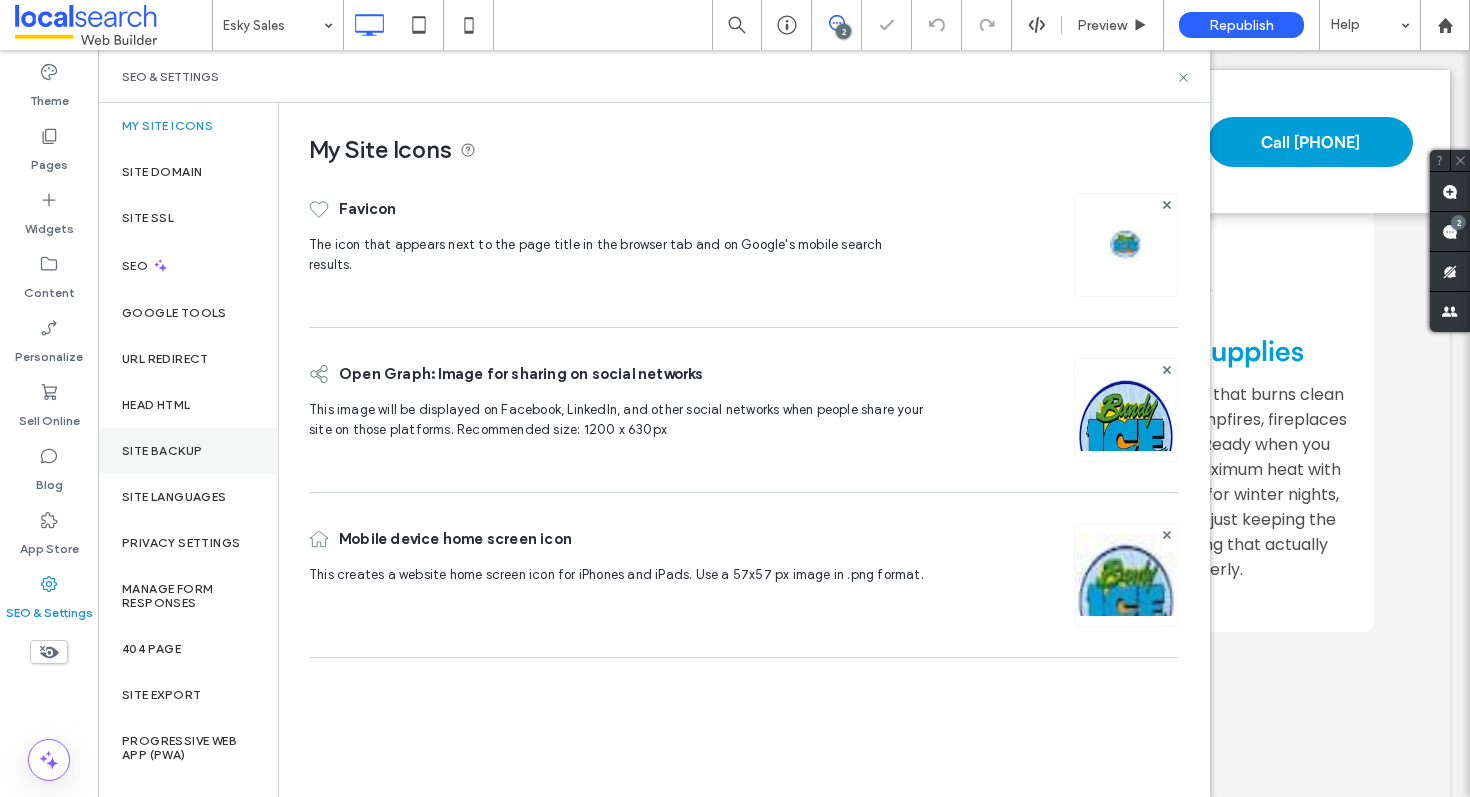 click on "Site Backup" at bounding box center [162, 451] 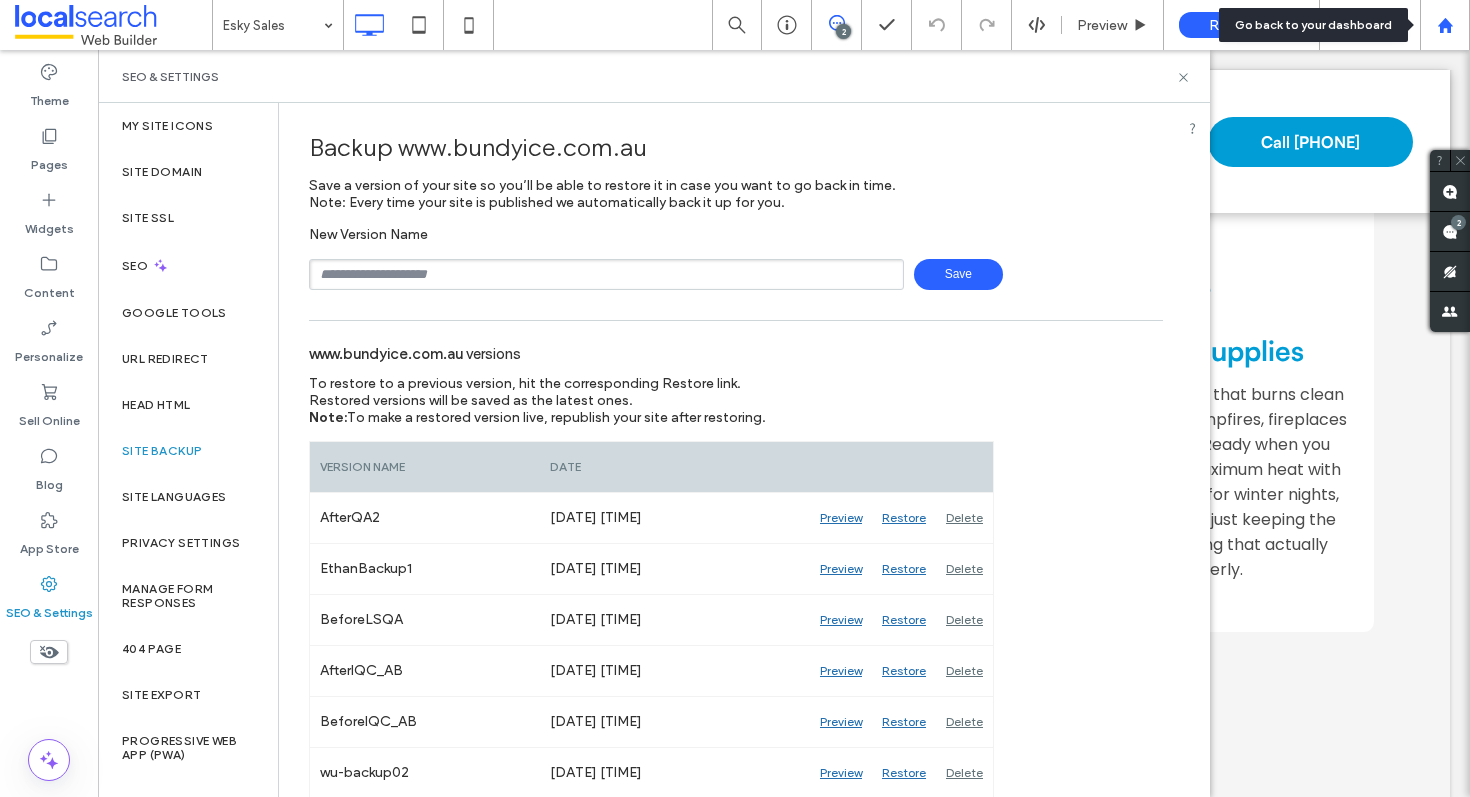 click 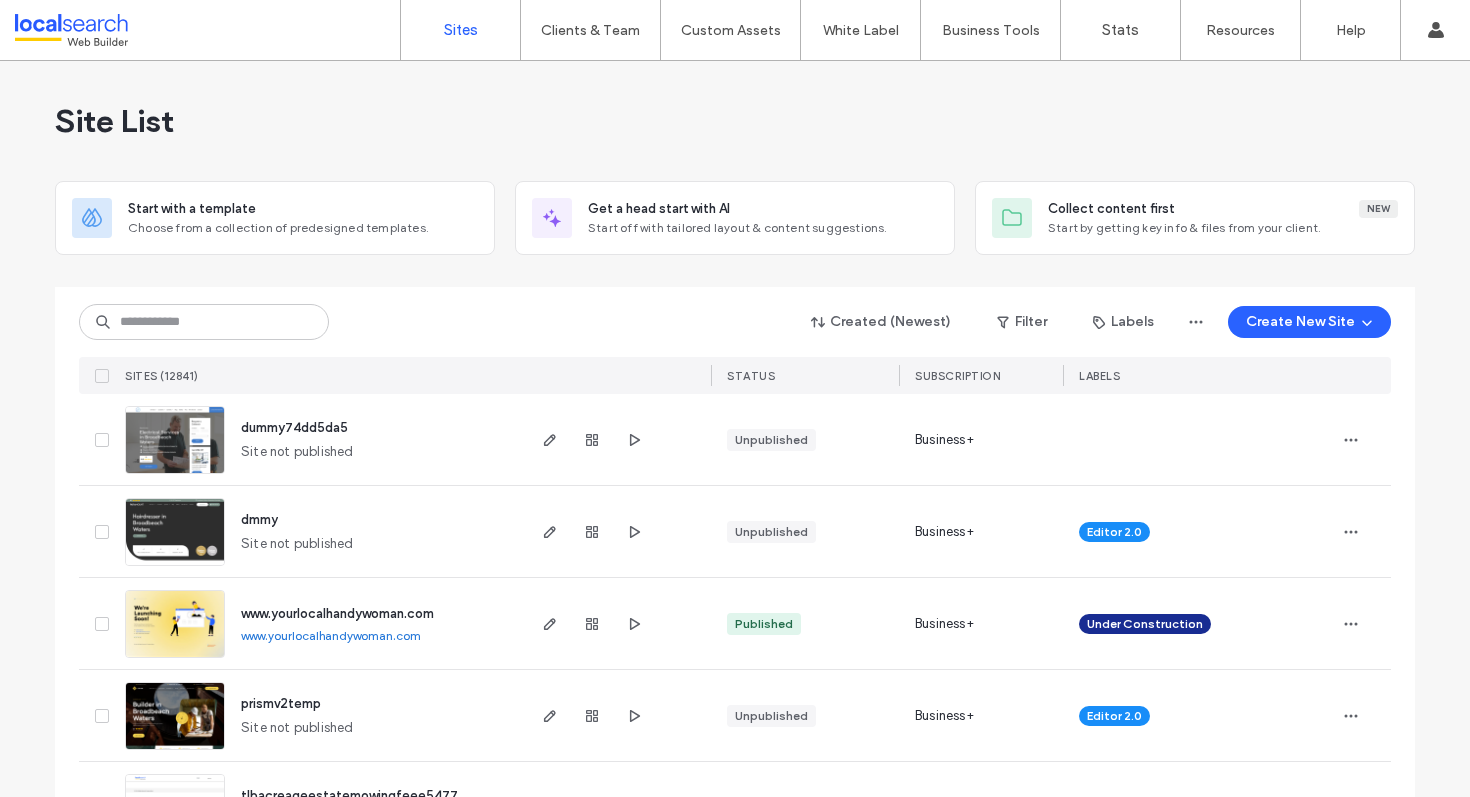 scroll, scrollTop: 0, scrollLeft: 0, axis: both 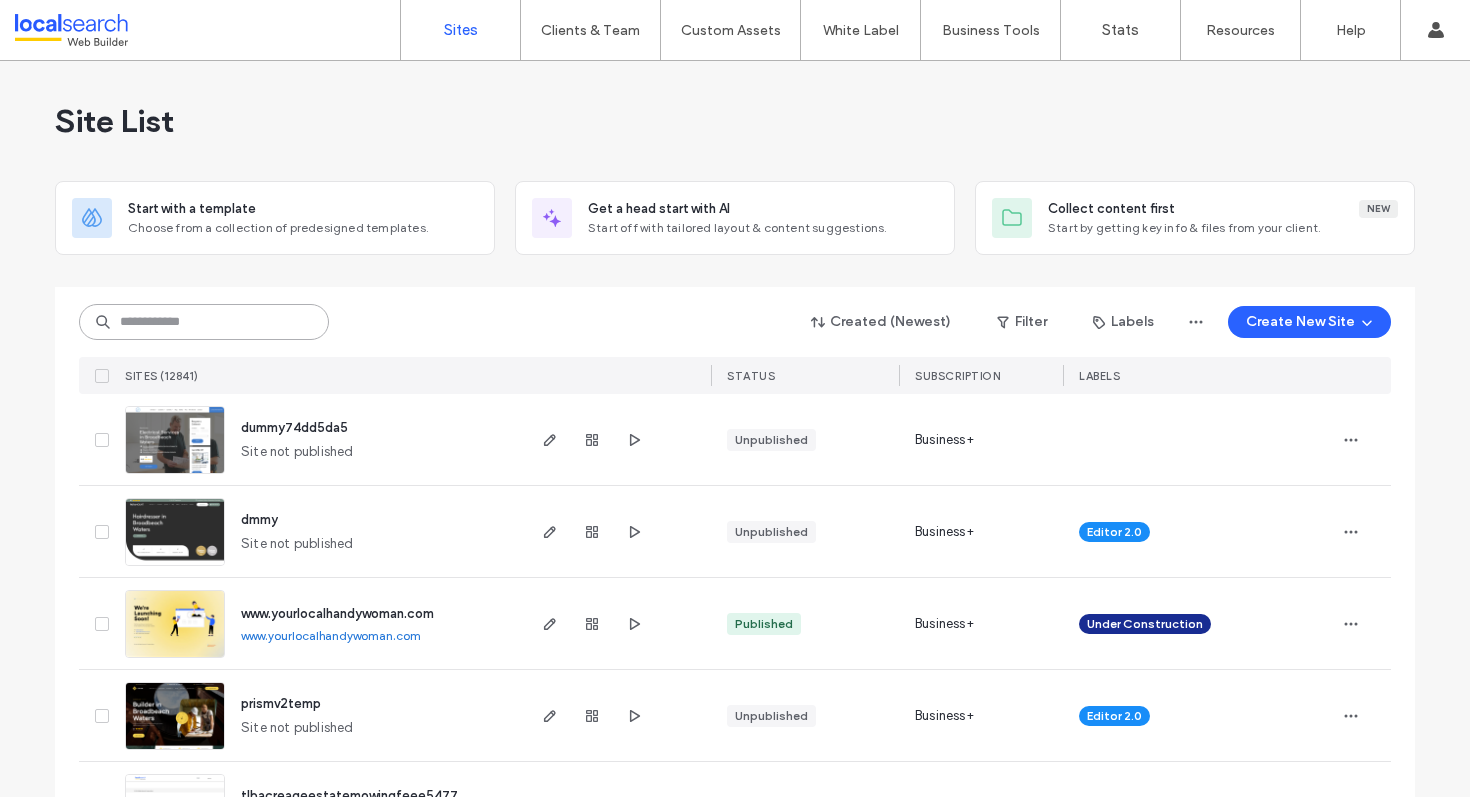click at bounding box center [204, 322] 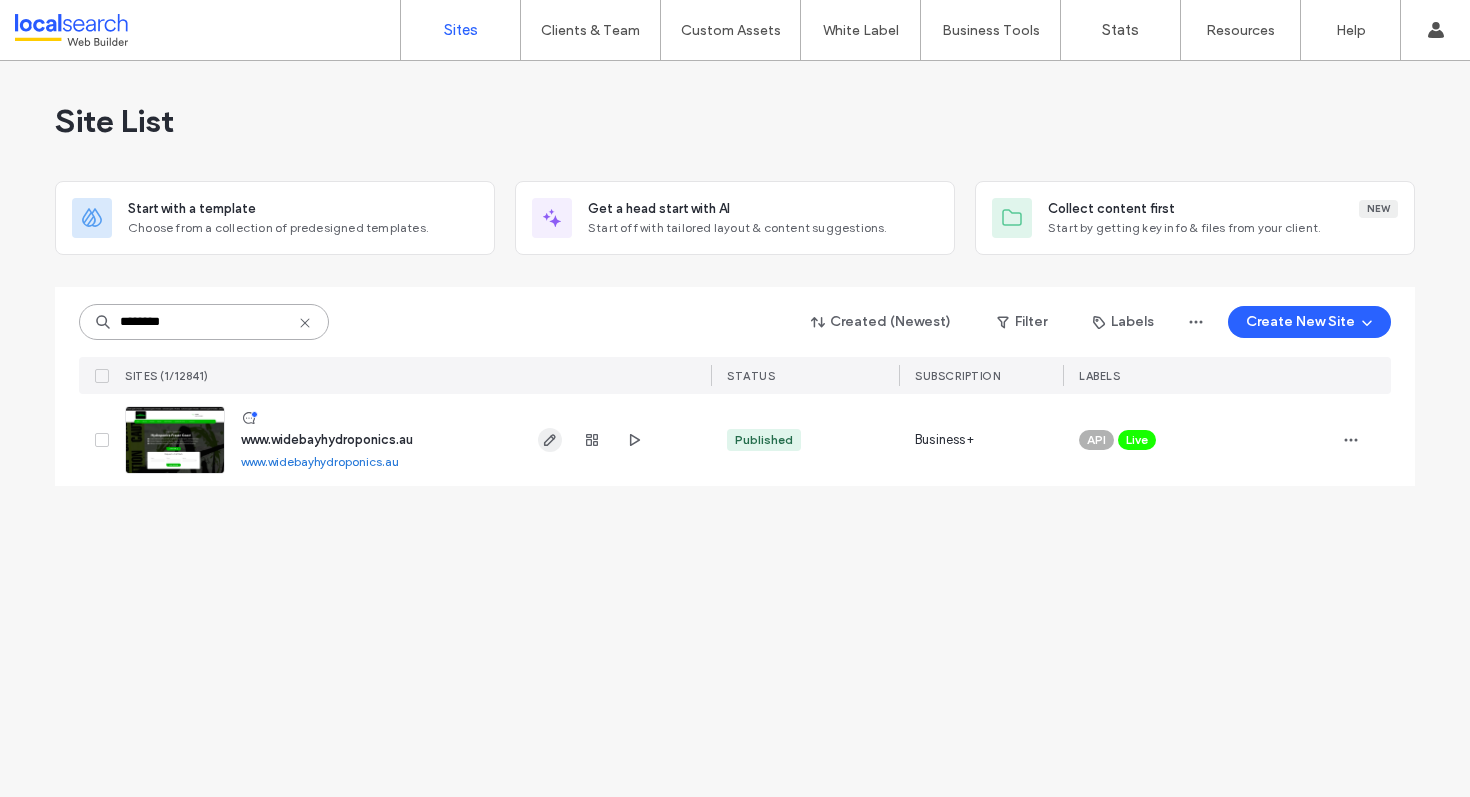 type on "********" 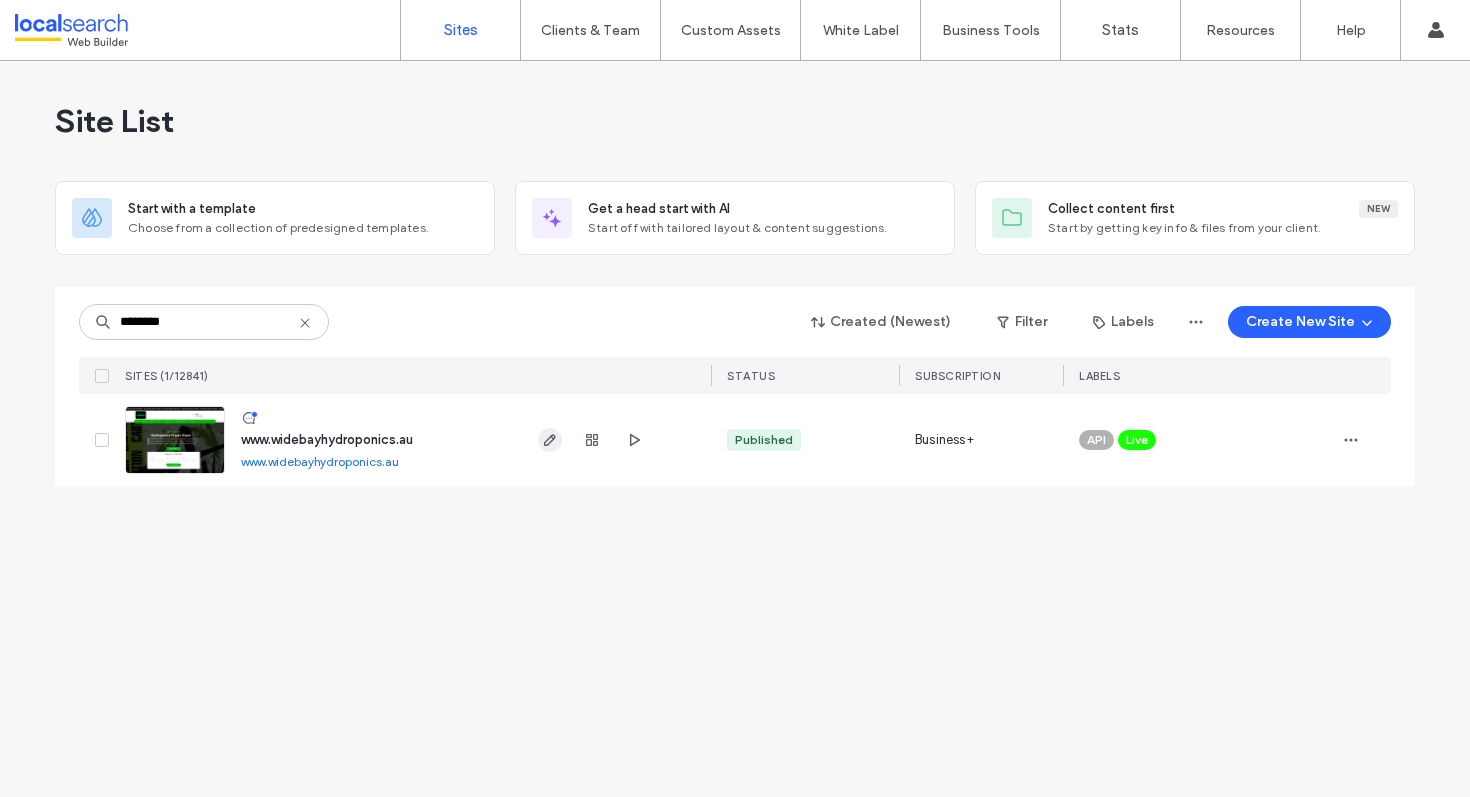 click 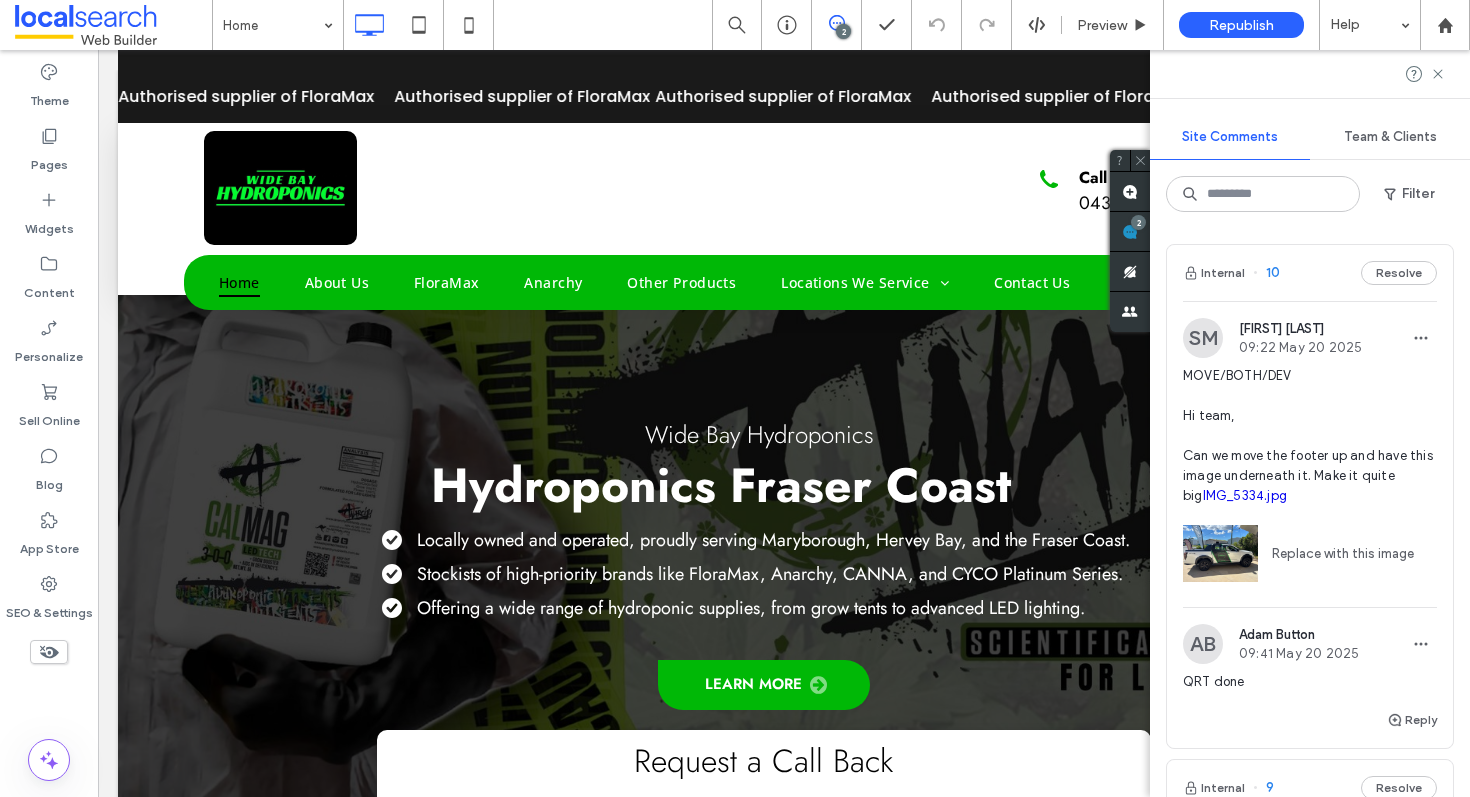 scroll, scrollTop: 0, scrollLeft: 0, axis: both 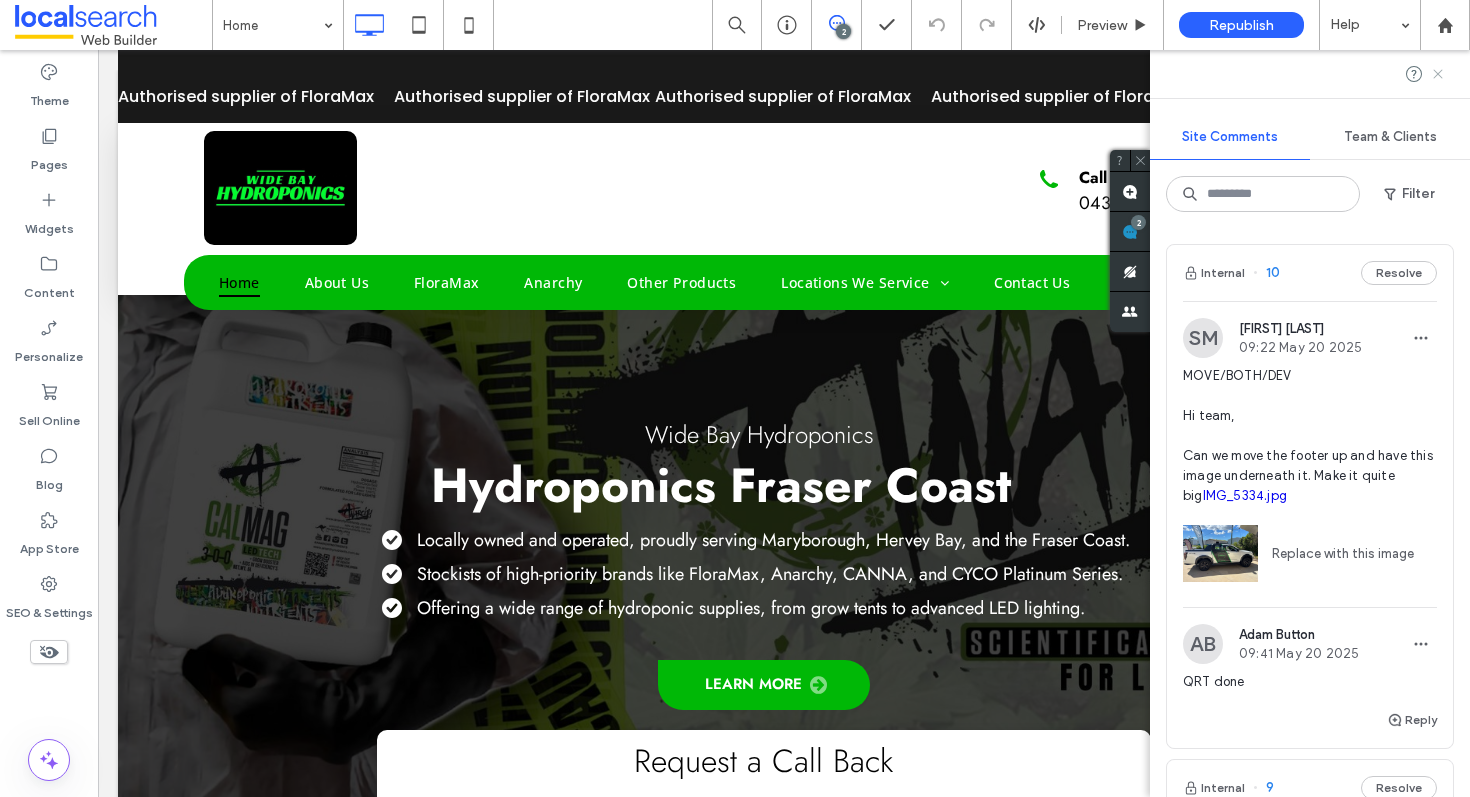 click 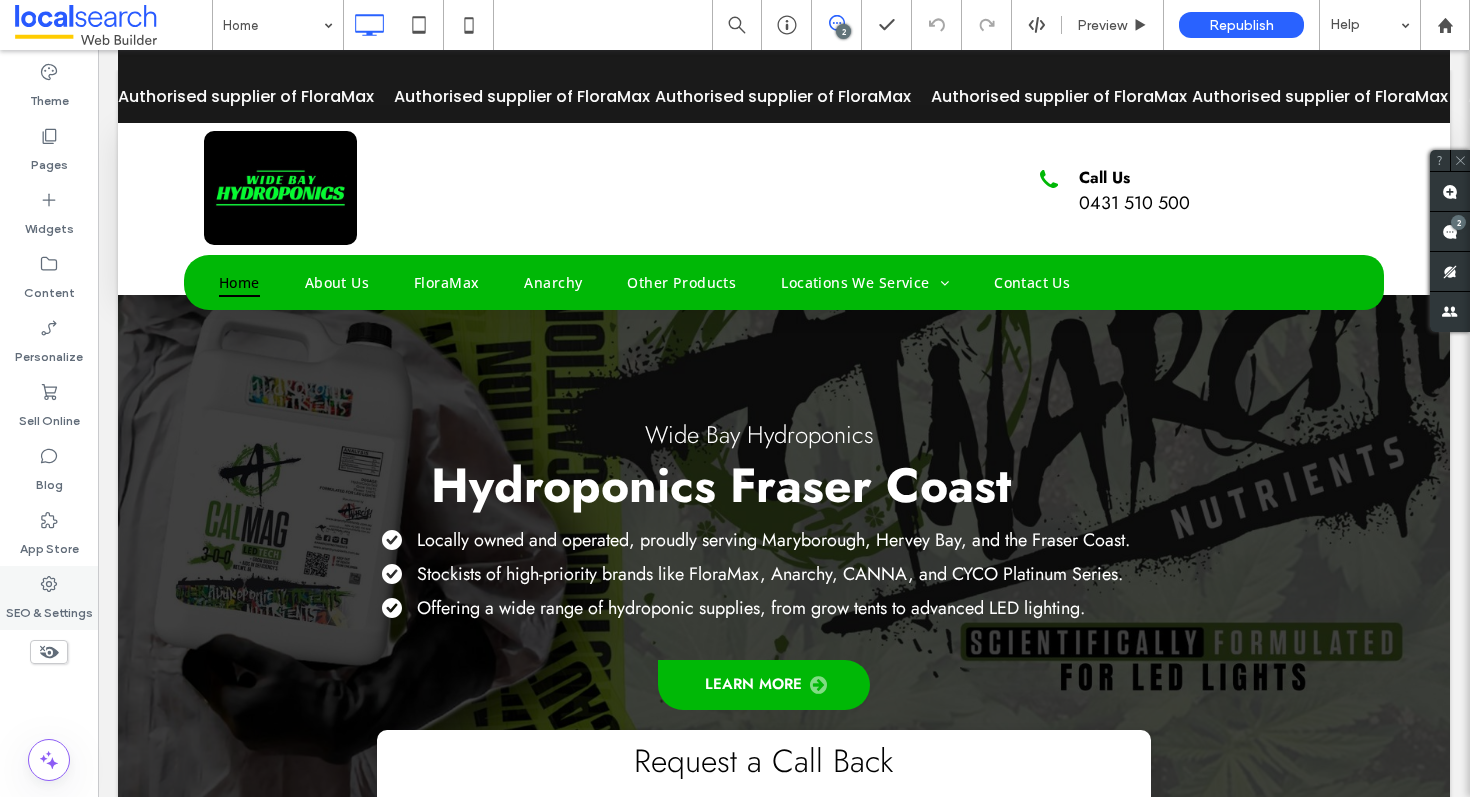 click on "SEO & Settings" at bounding box center (49, 608) 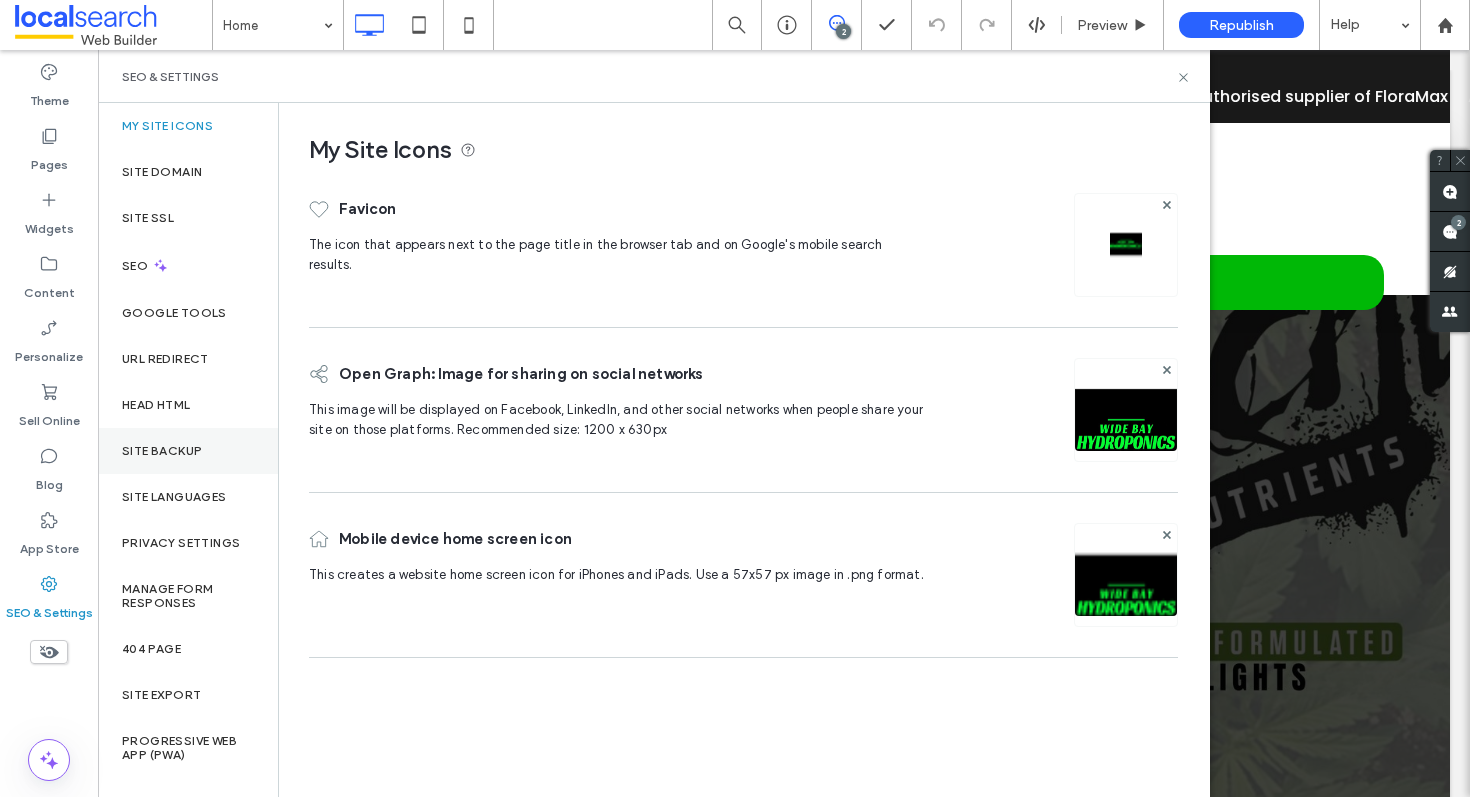 click on "Site Backup" at bounding box center (188, 451) 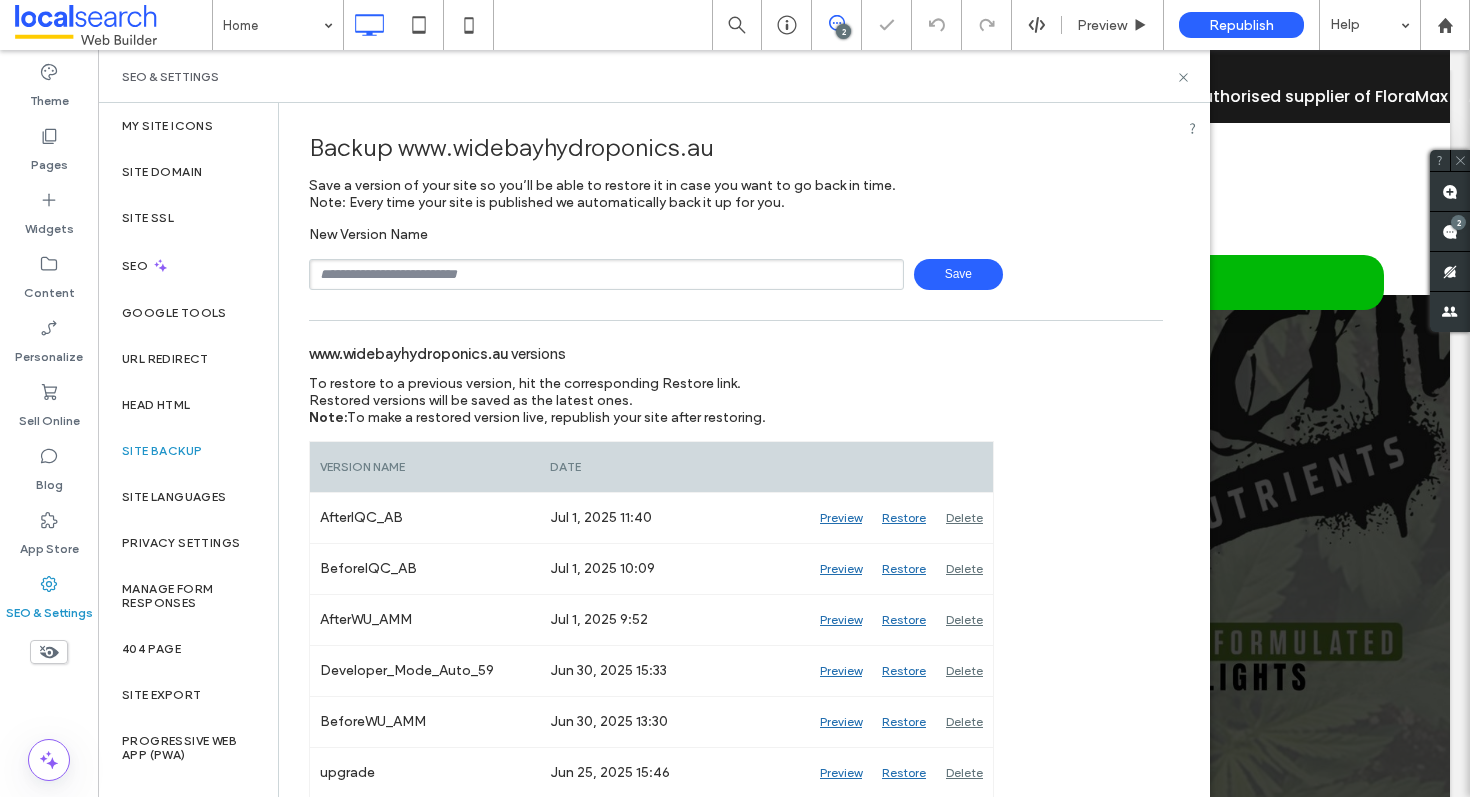 click at bounding box center (606, 274) 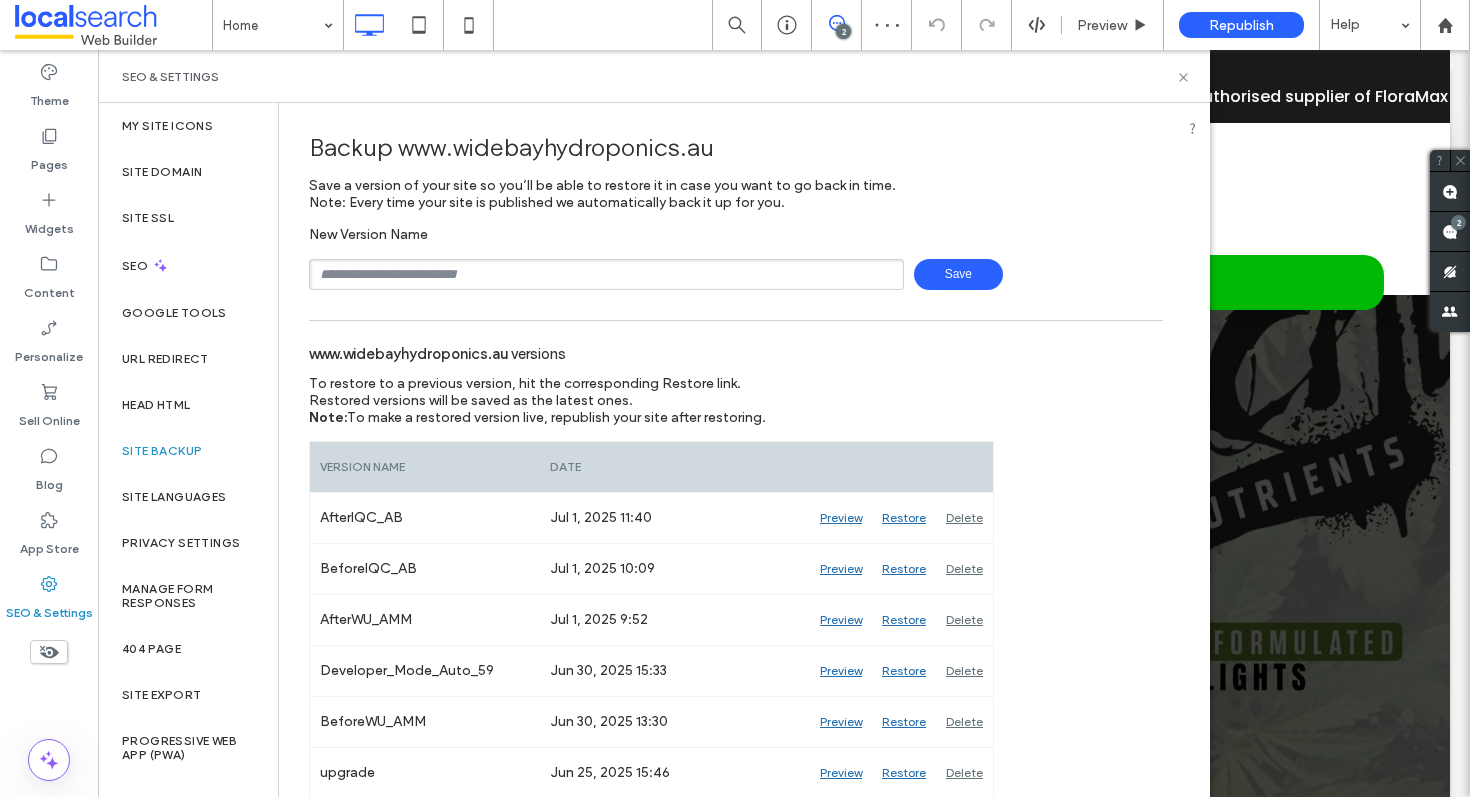 type on "**********" 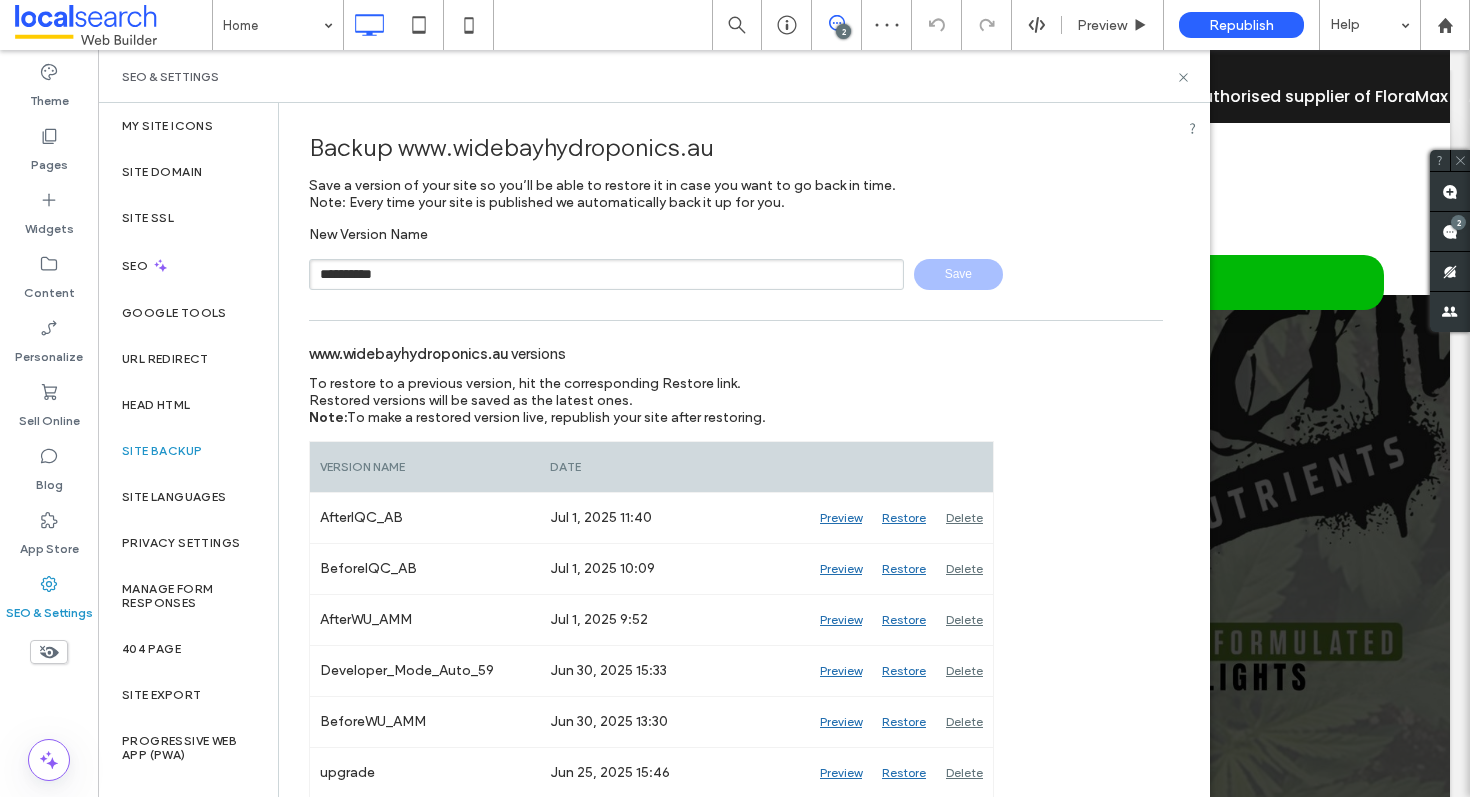 type 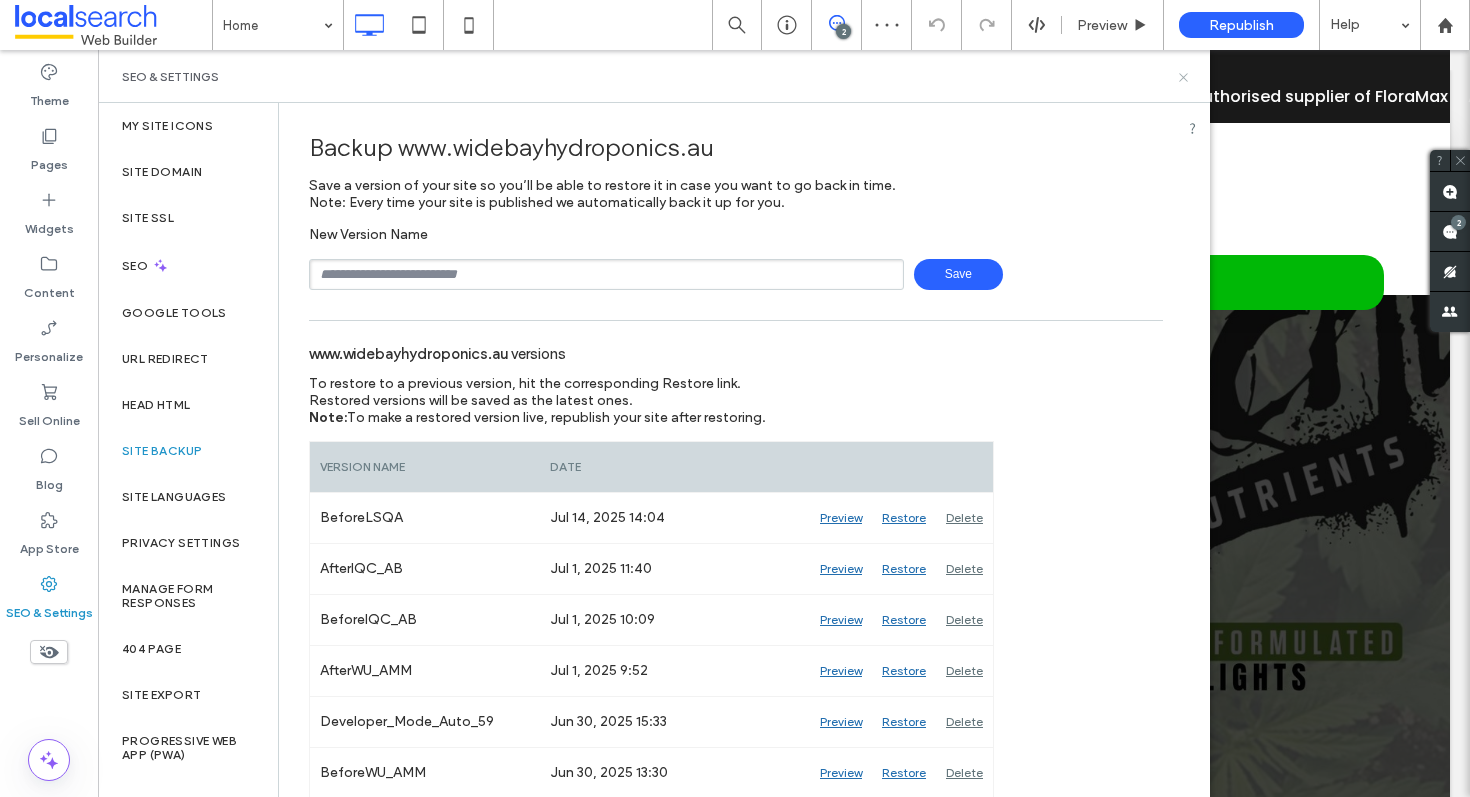 drag, startPoint x: 1180, startPoint y: 84, endPoint x: 1077, endPoint y: 32, distance: 115.38197 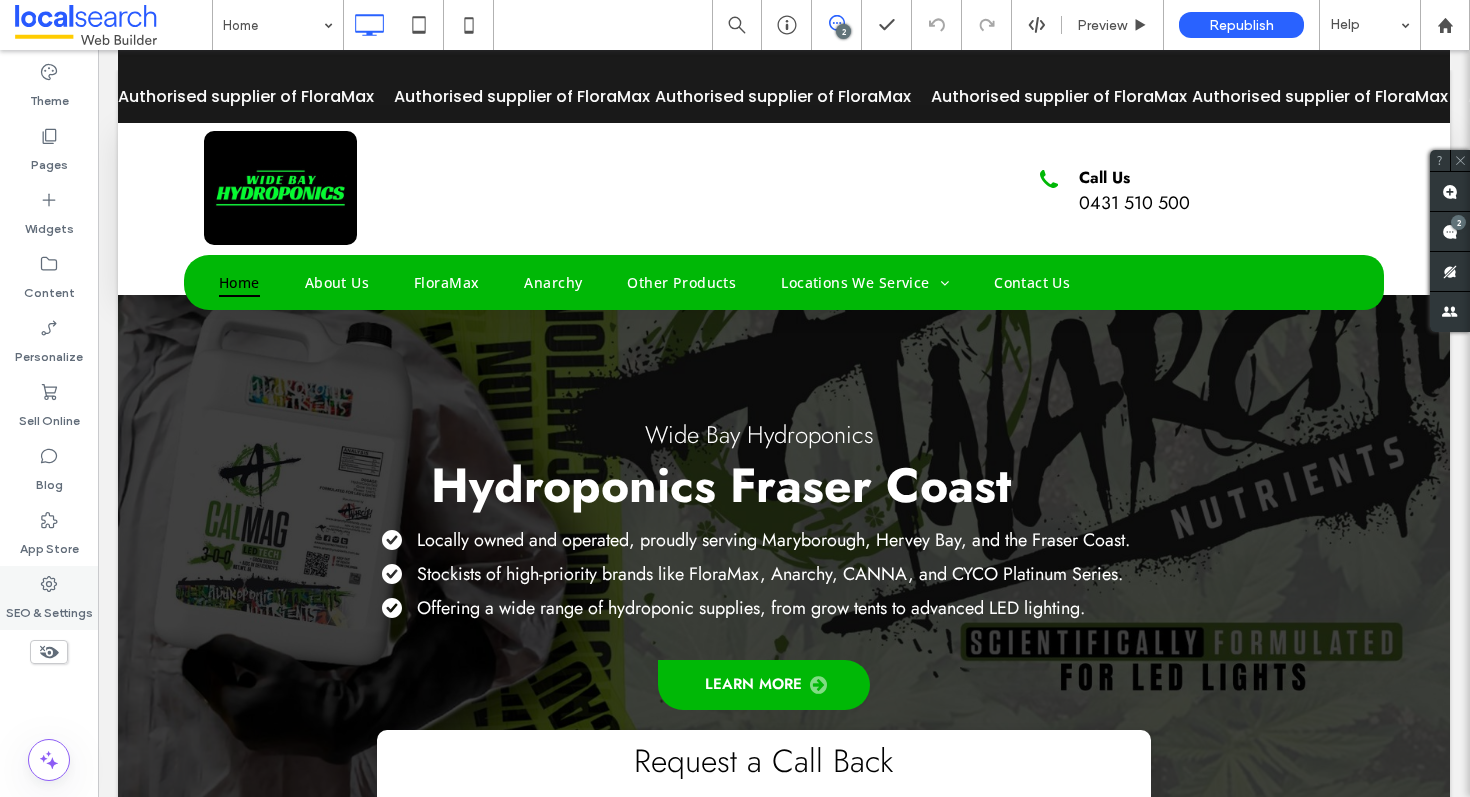 click on "SEO & Settings" at bounding box center [49, 608] 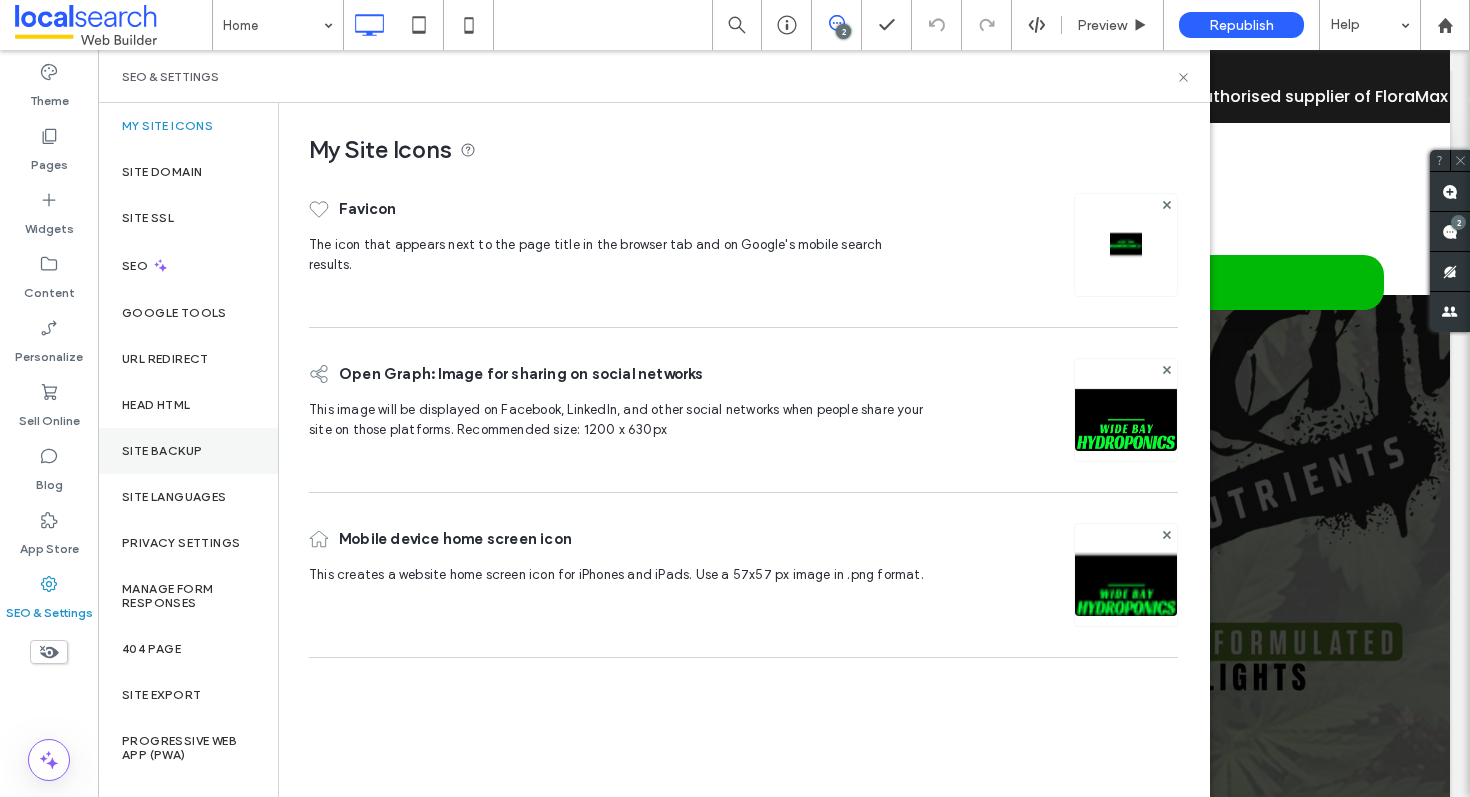 click on "Site Backup" at bounding box center [188, 451] 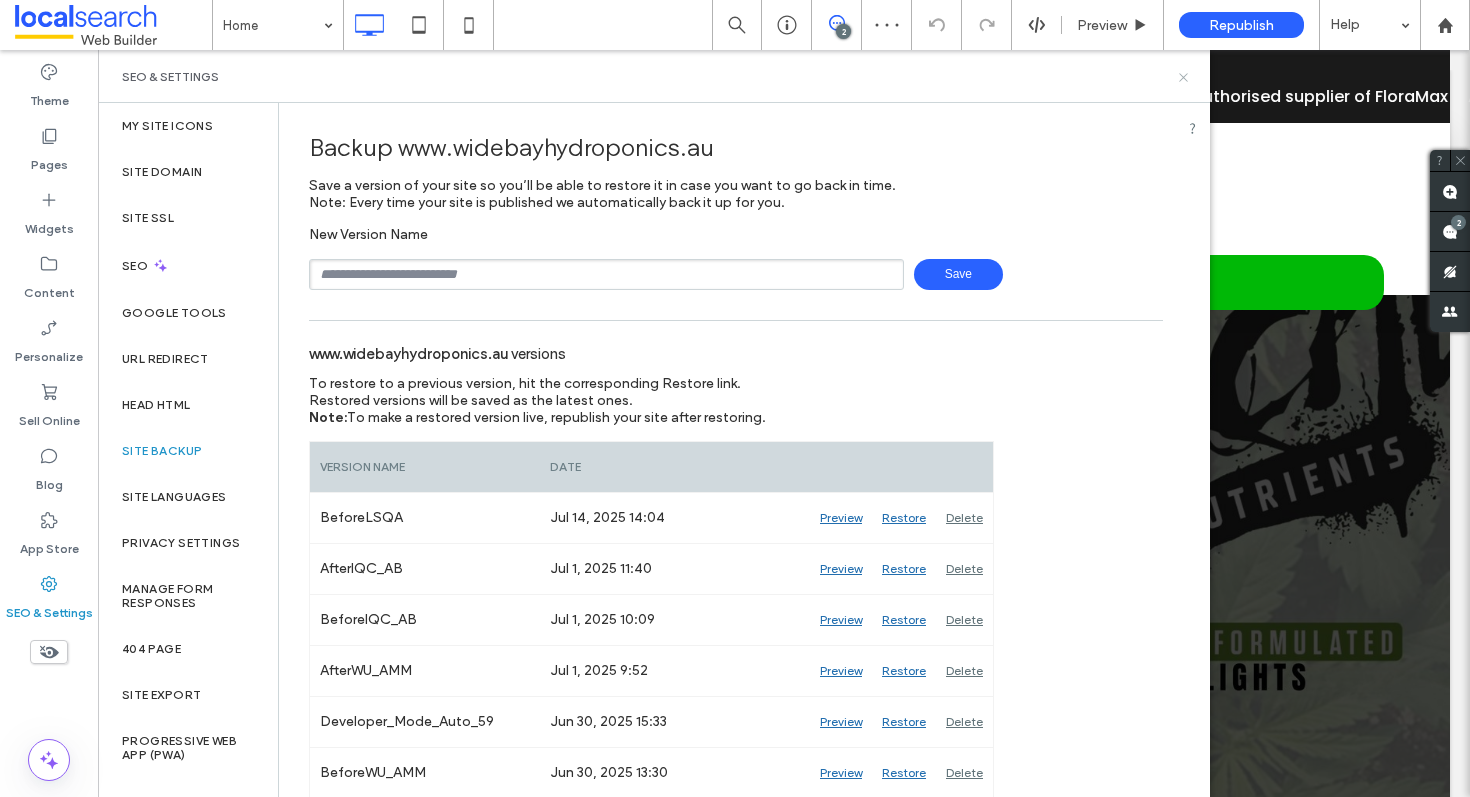click 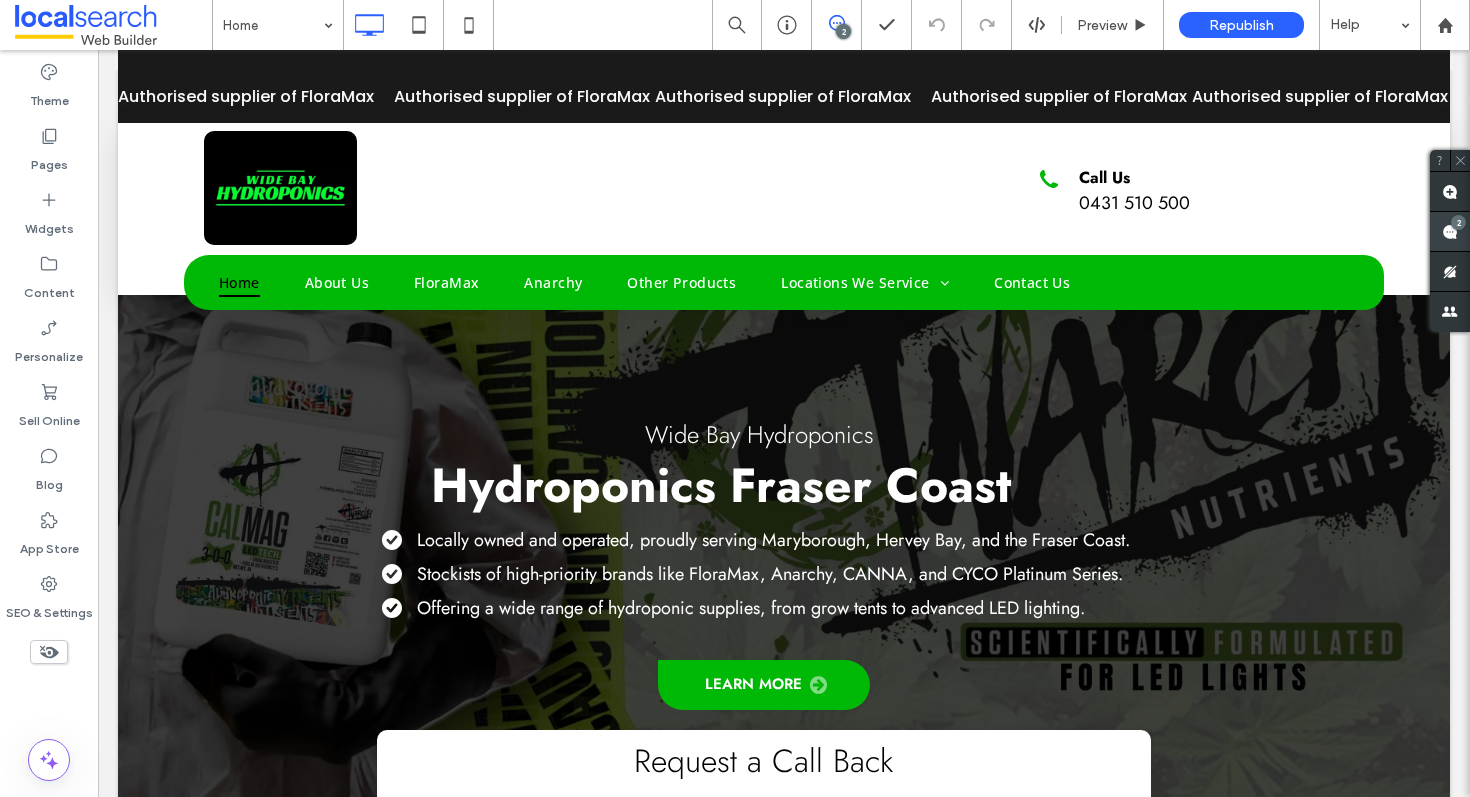 click at bounding box center [1450, 231] 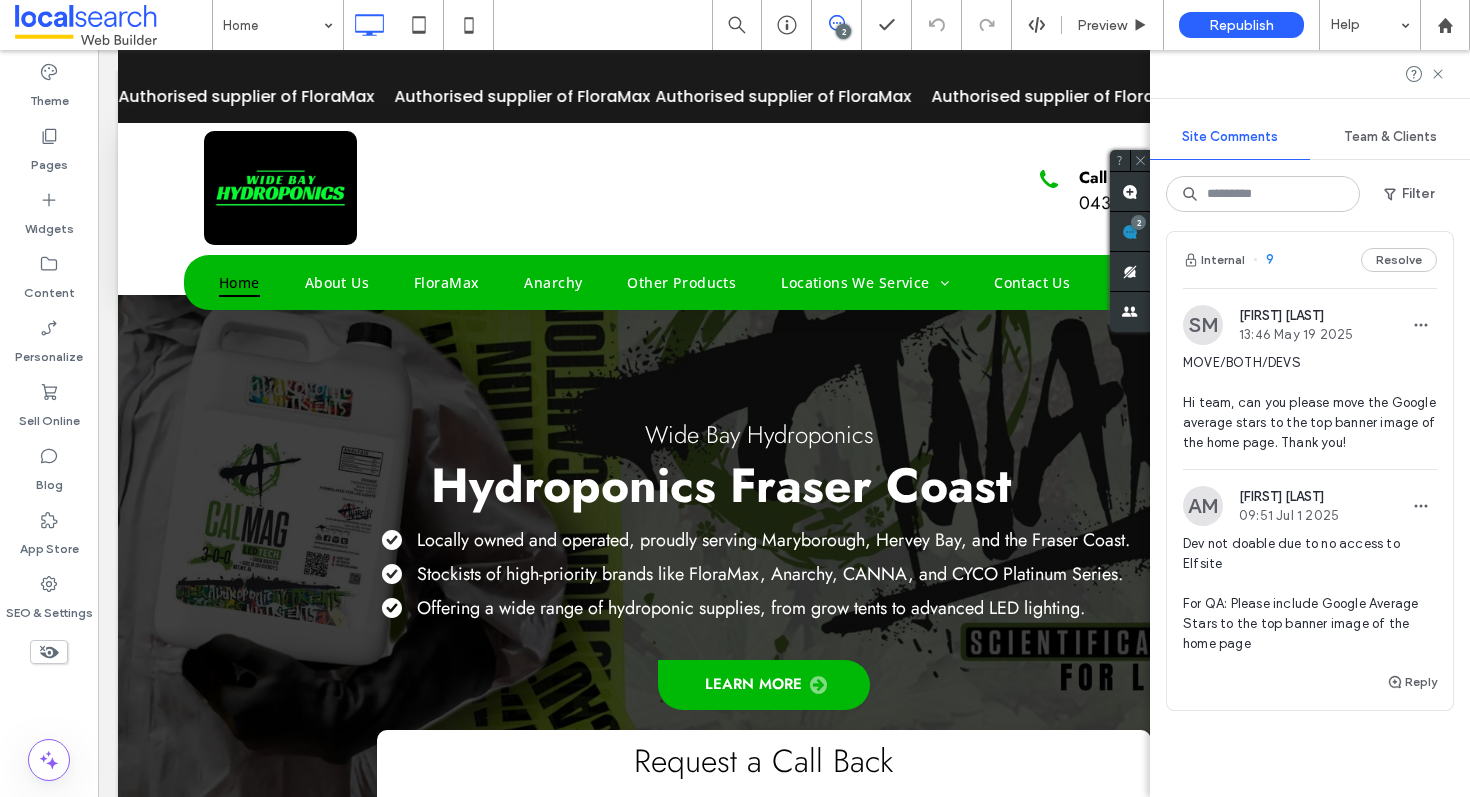 scroll, scrollTop: 574, scrollLeft: 0, axis: vertical 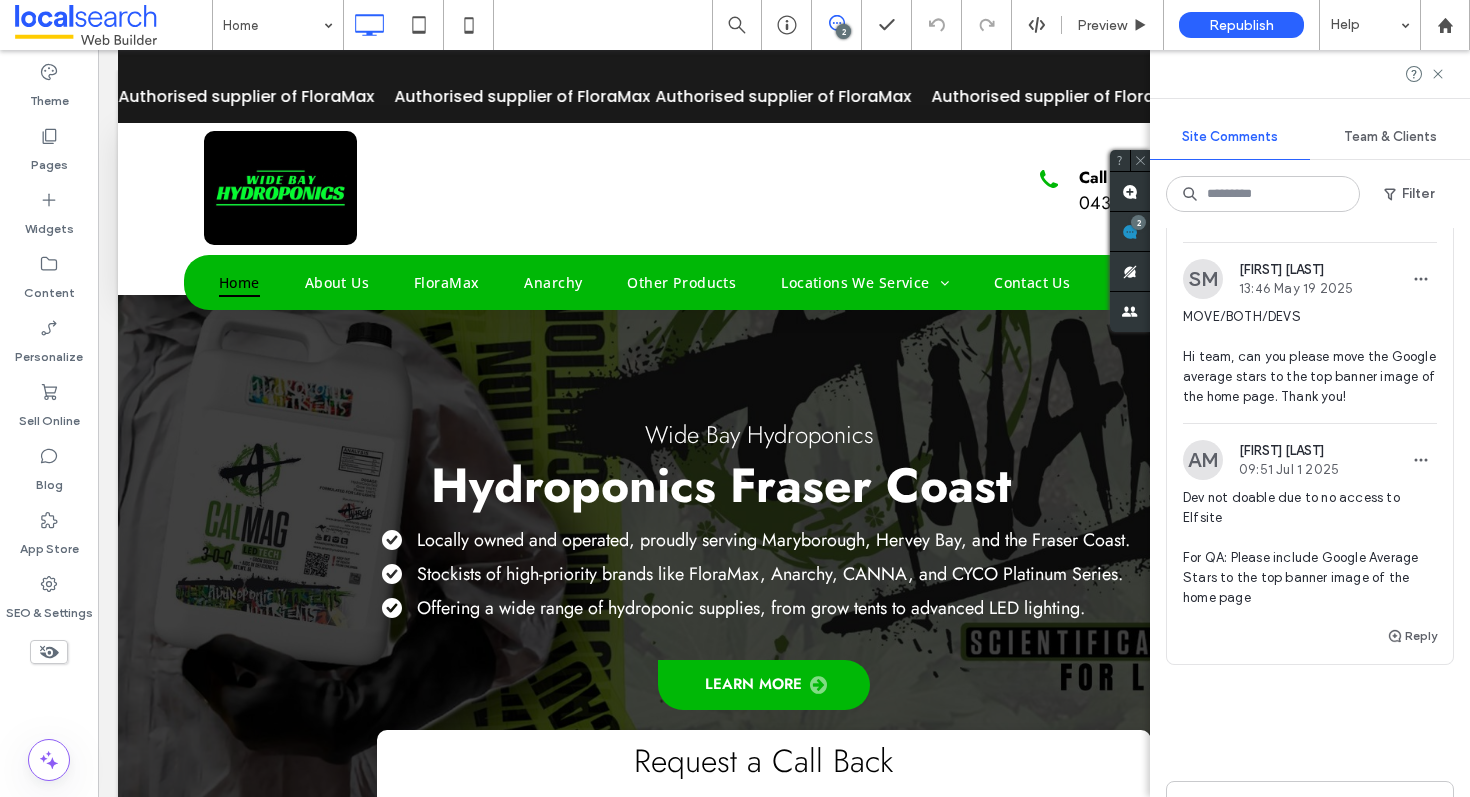 click on "Internal 9 Resolve" at bounding box center (1310, 214) 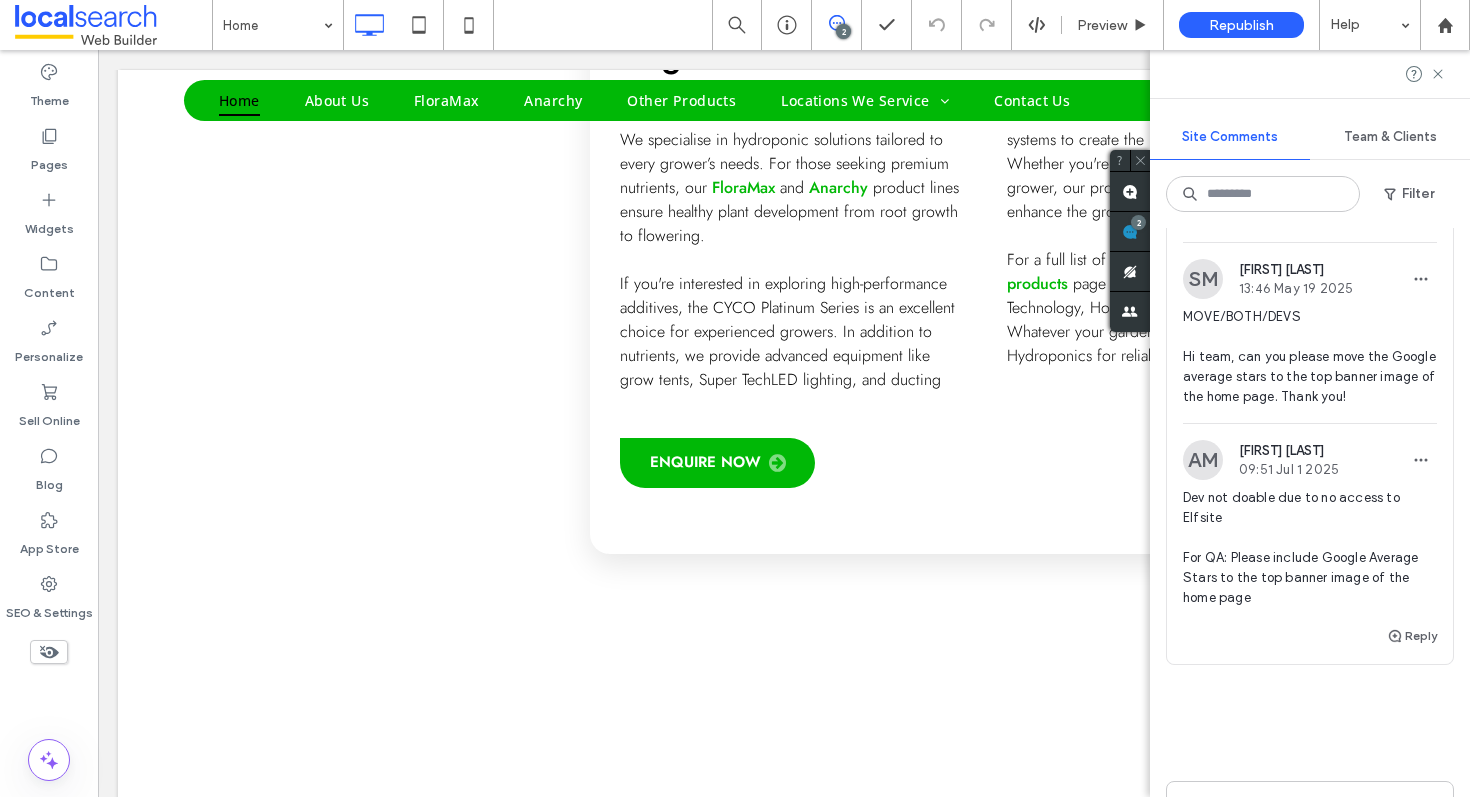 scroll, scrollTop: 3564, scrollLeft: 0, axis: vertical 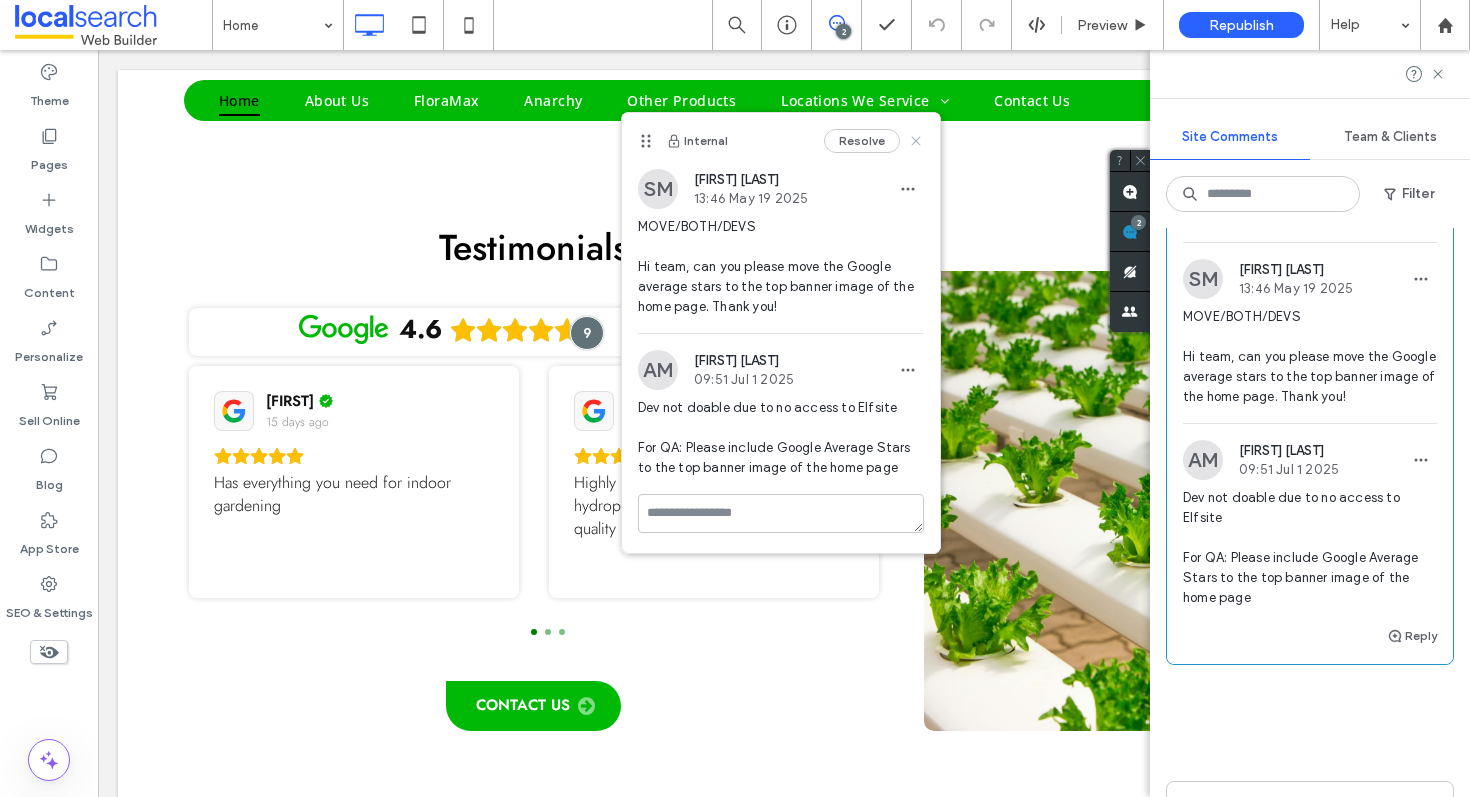 click 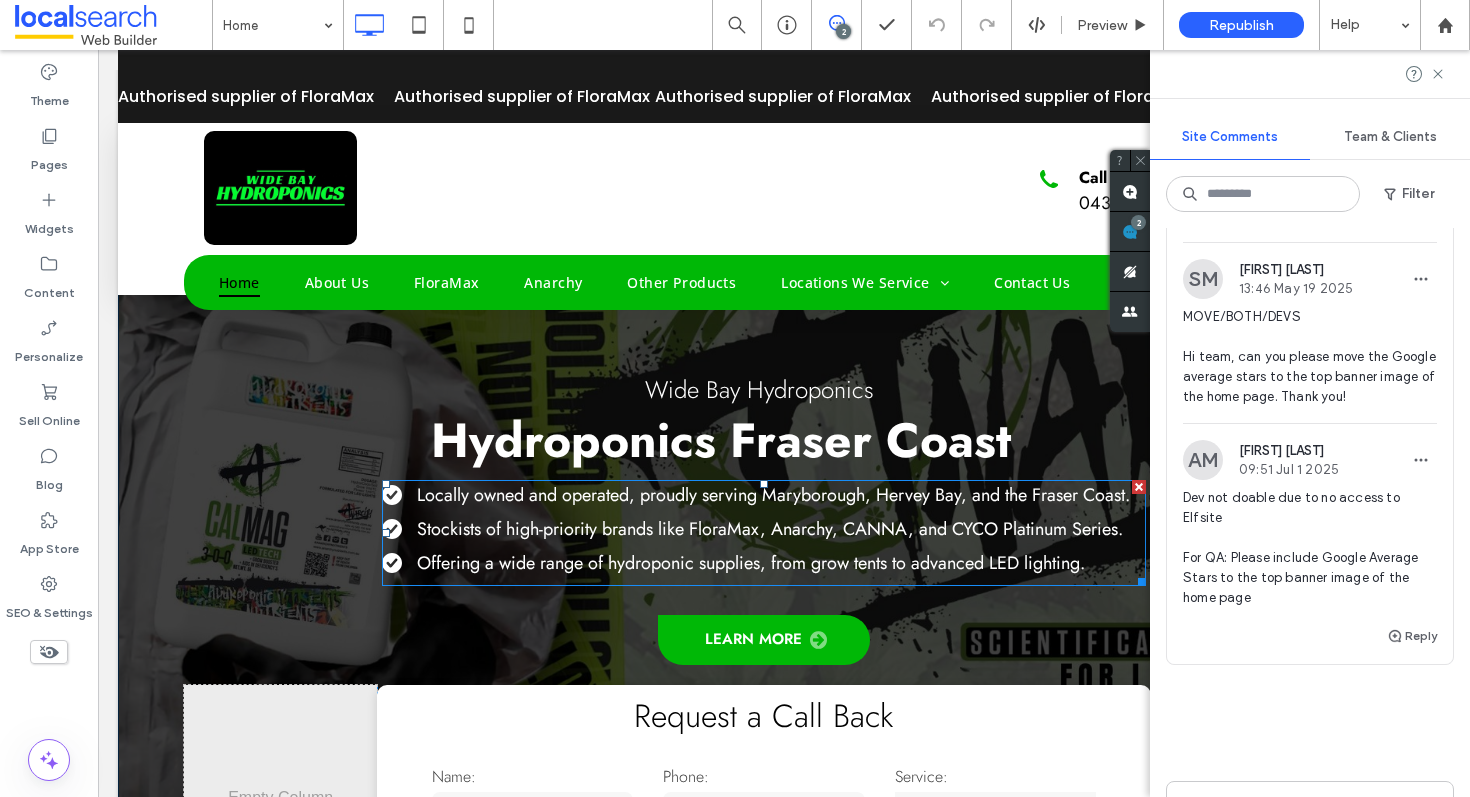 scroll, scrollTop: 0, scrollLeft: 0, axis: both 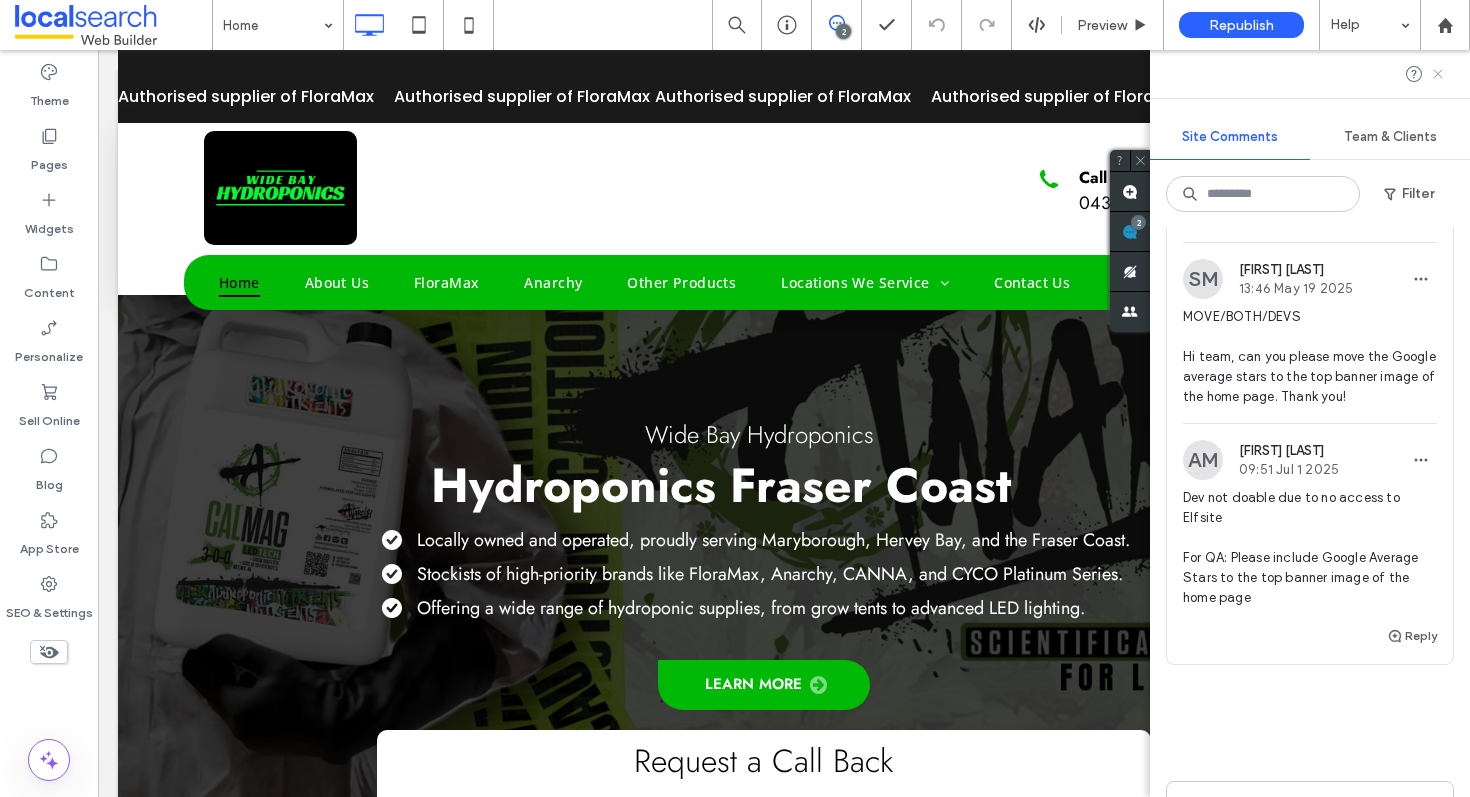 click 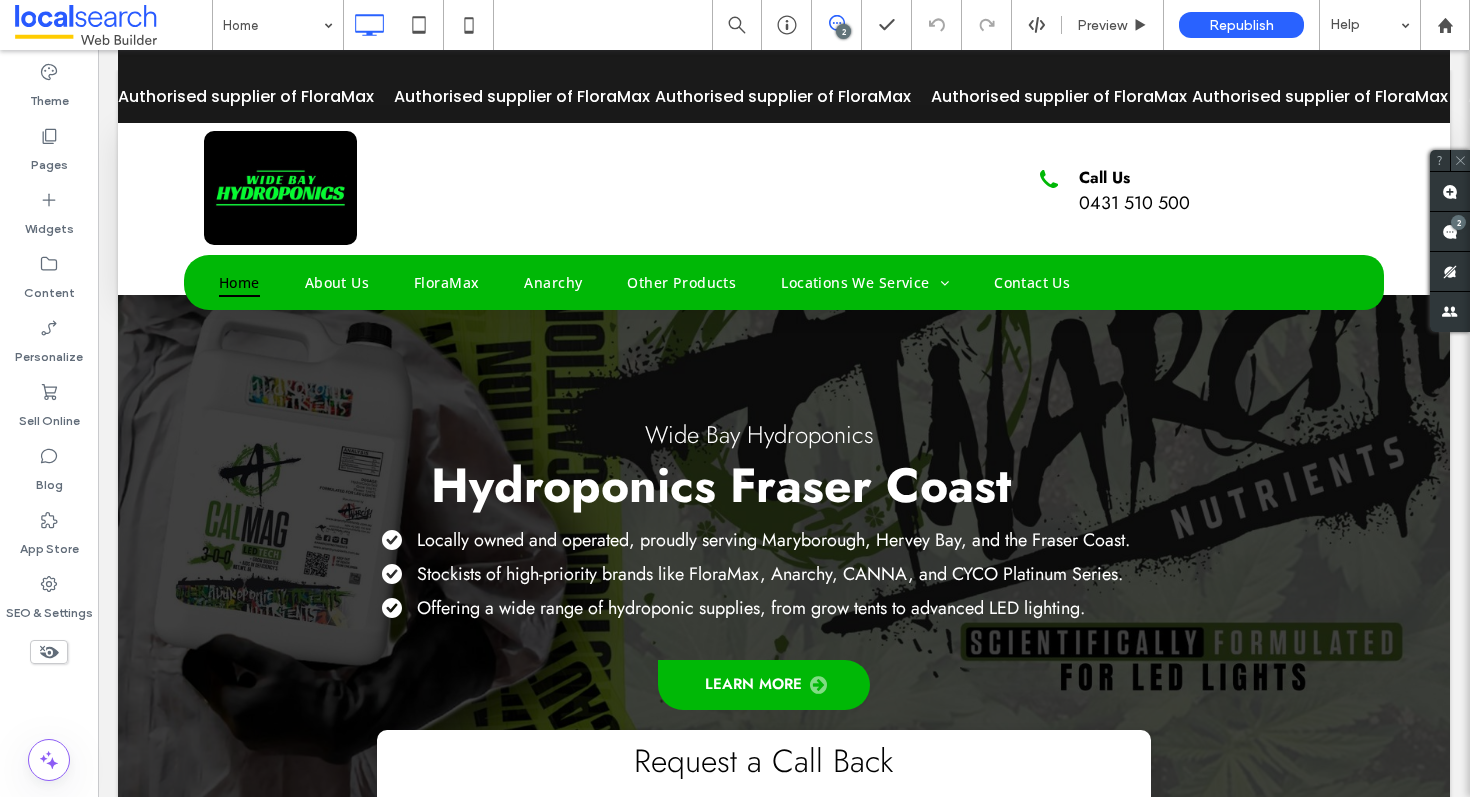 scroll, scrollTop: 0, scrollLeft: 0, axis: both 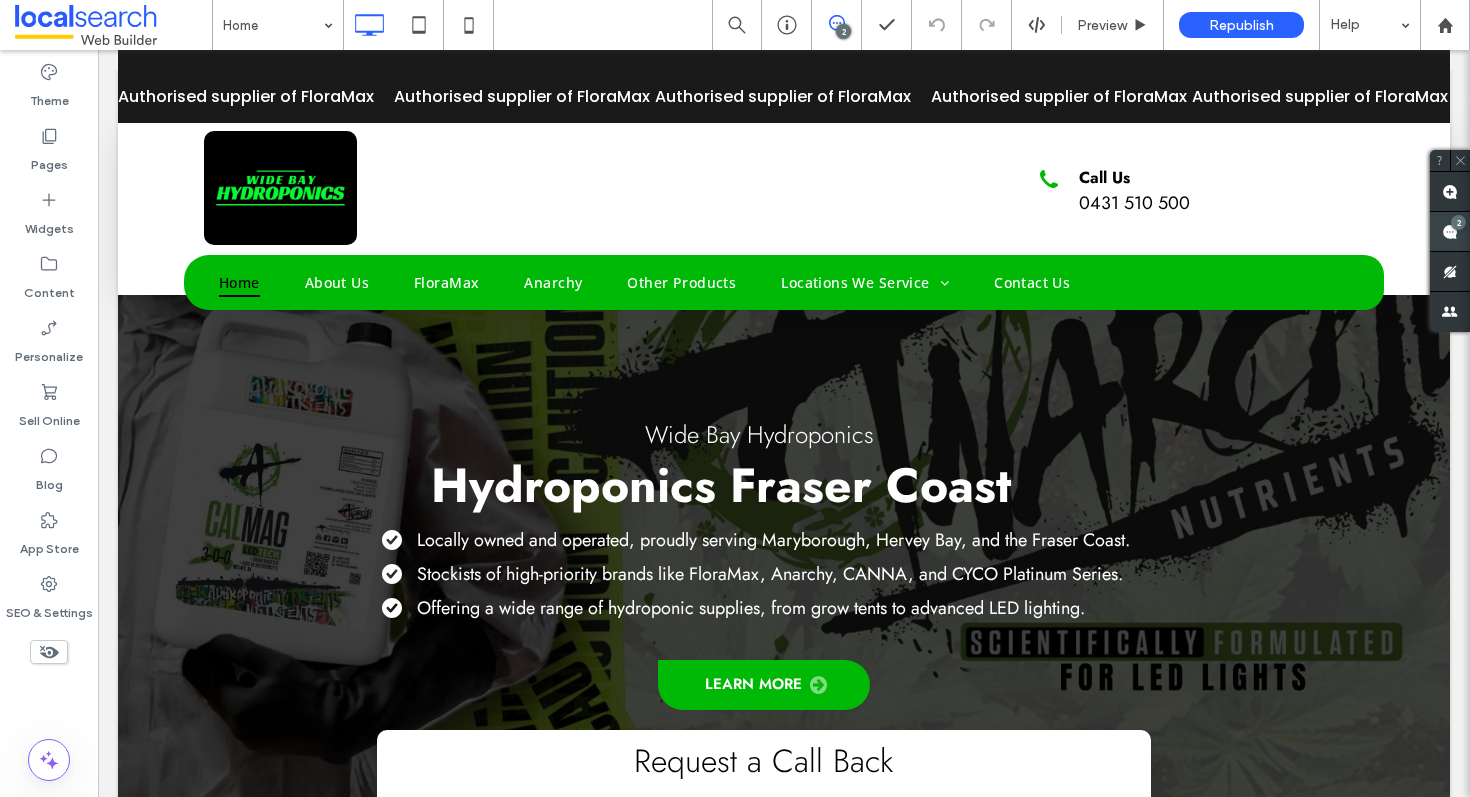 click 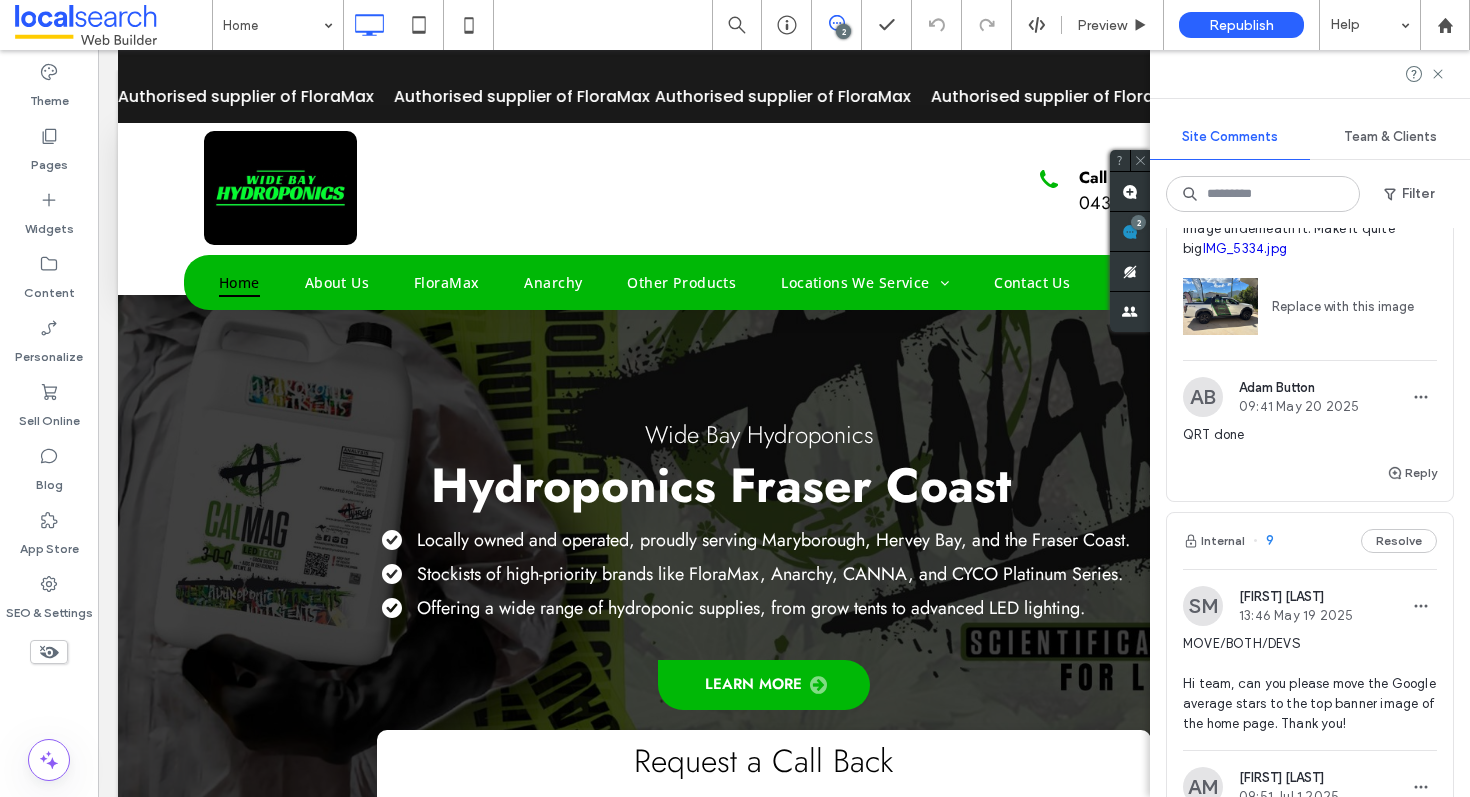 scroll, scrollTop: 533, scrollLeft: 0, axis: vertical 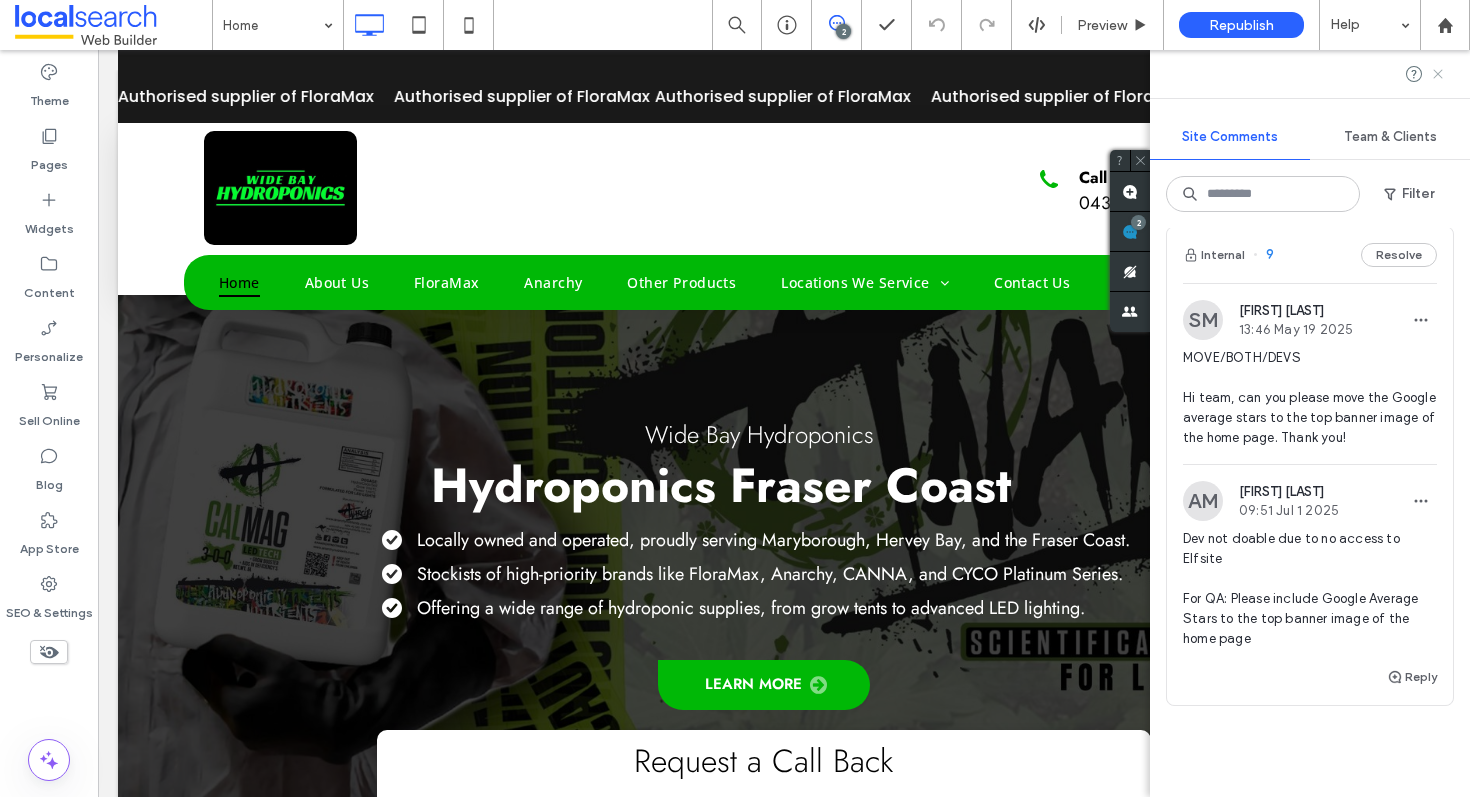 click 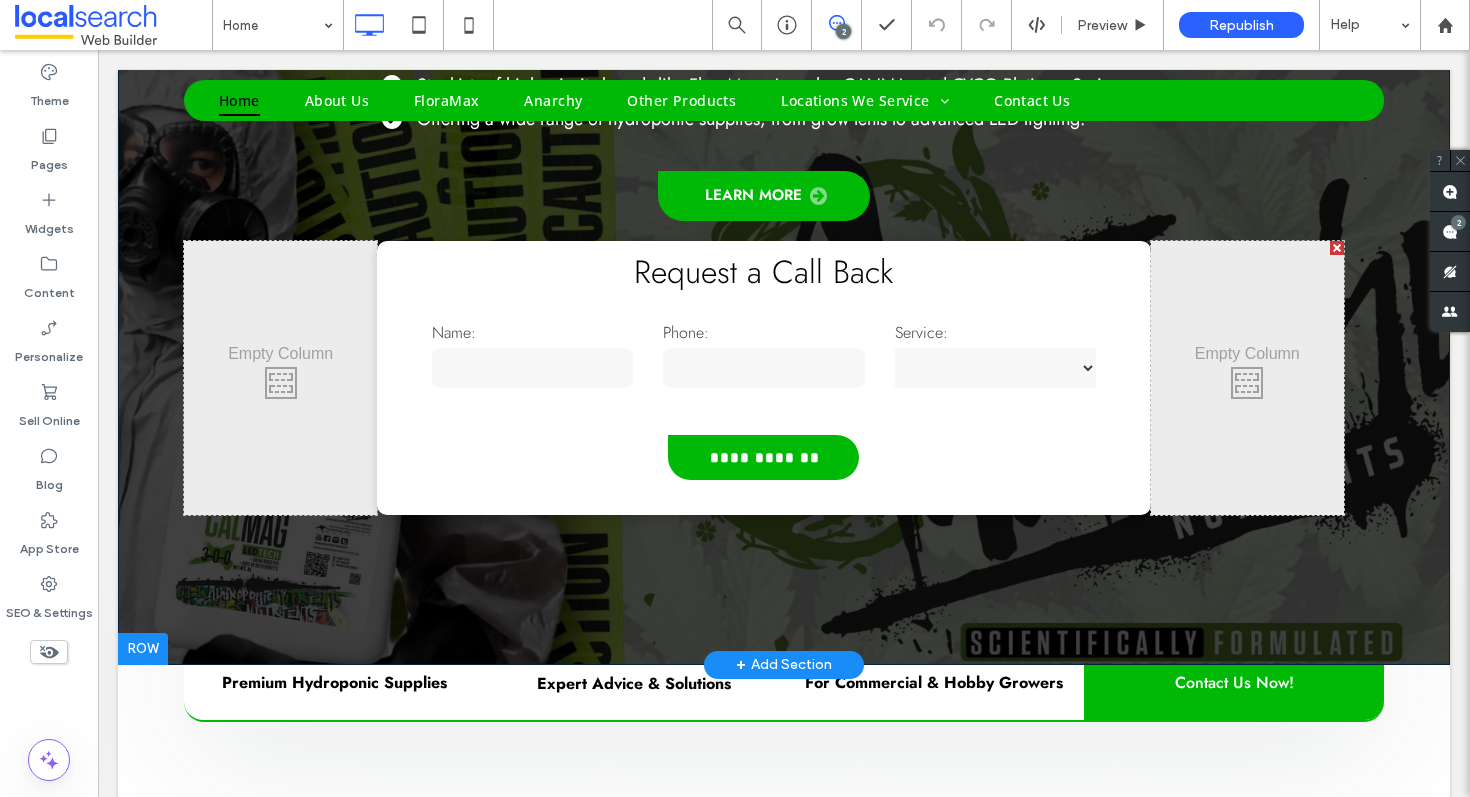 scroll, scrollTop: 31, scrollLeft: 0, axis: vertical 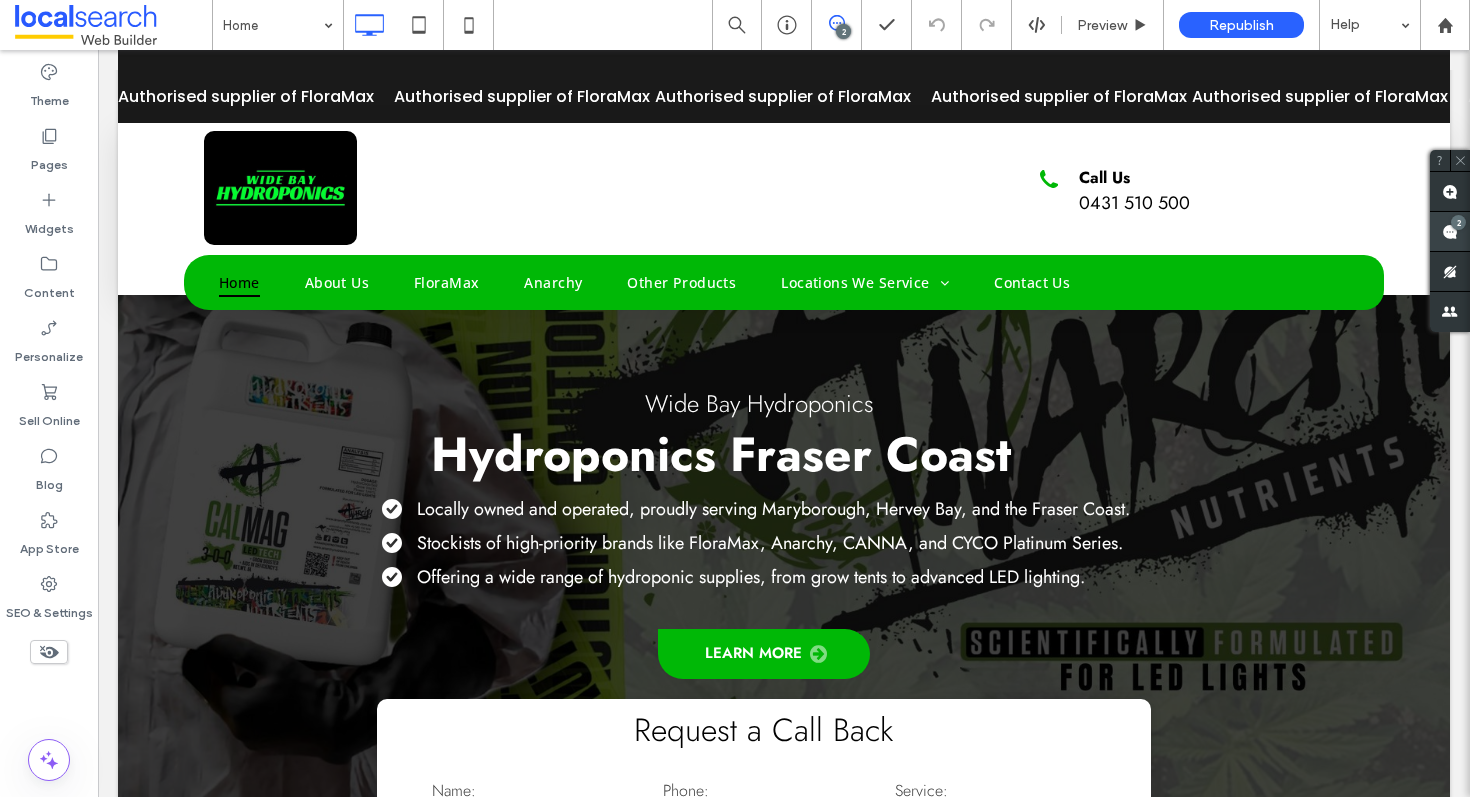 click at bounding box center (1450, 231) 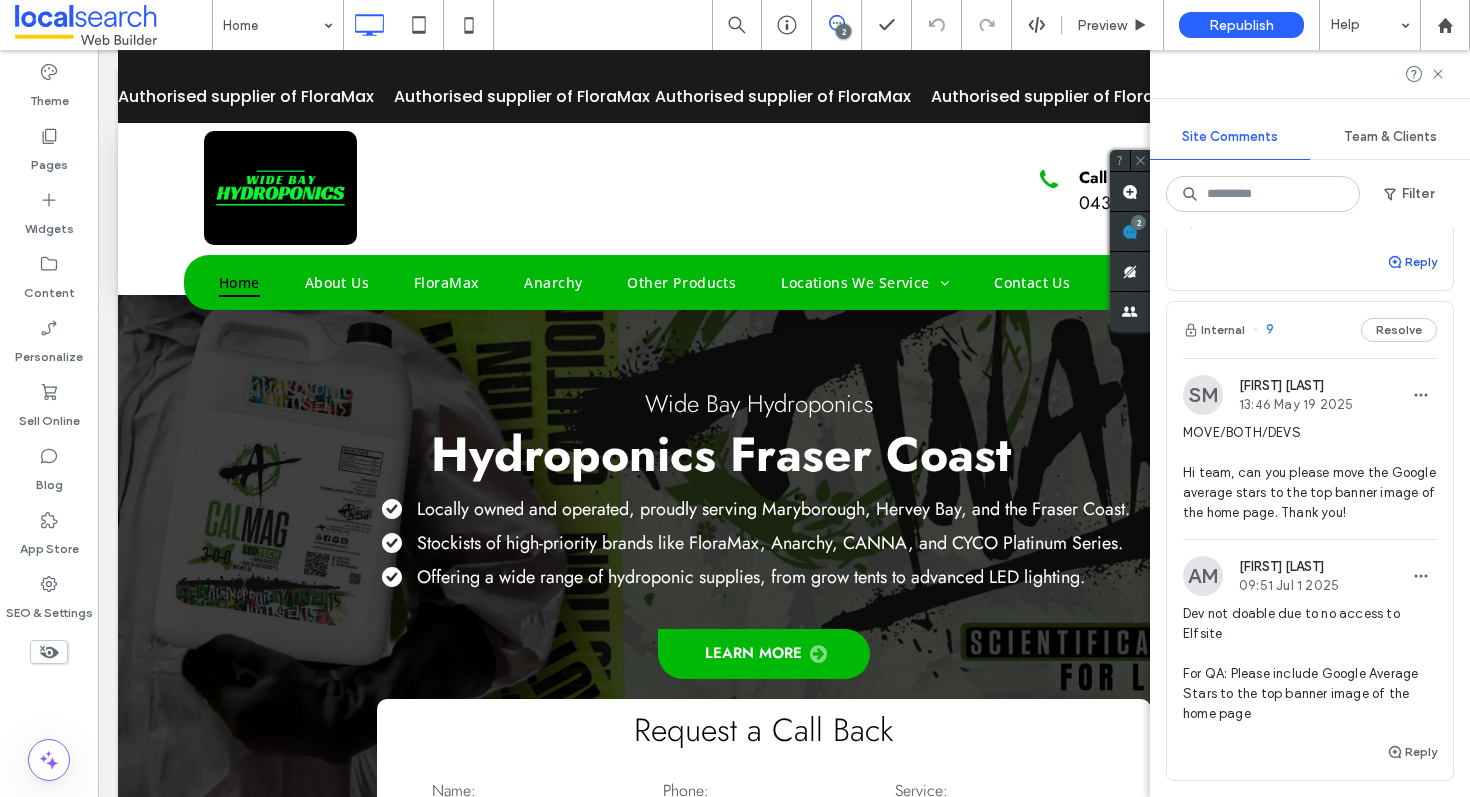 scroll, scrollTop: 462, scrollLeft: 0, axis: vertical 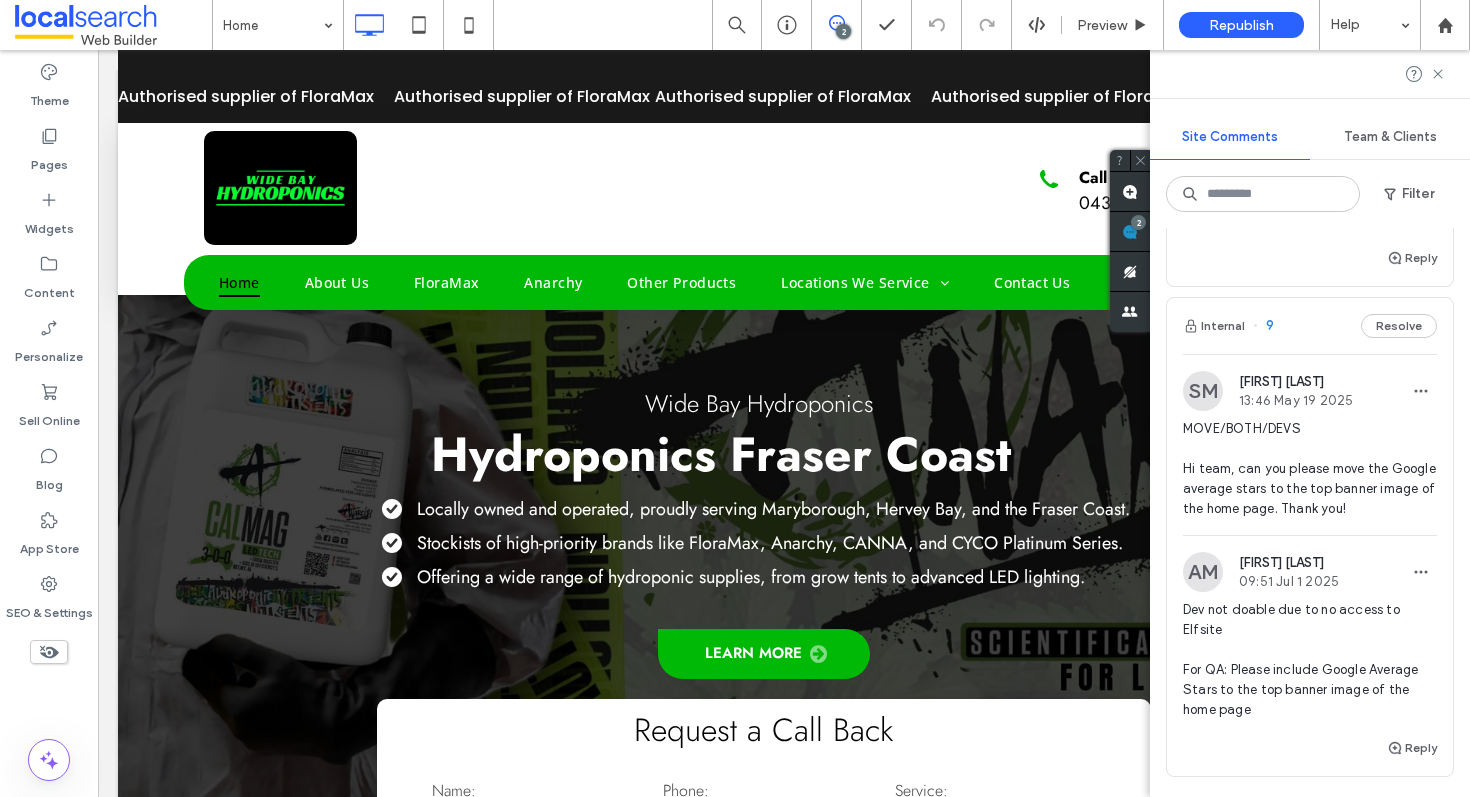 click at bounding box center (1310, 74) 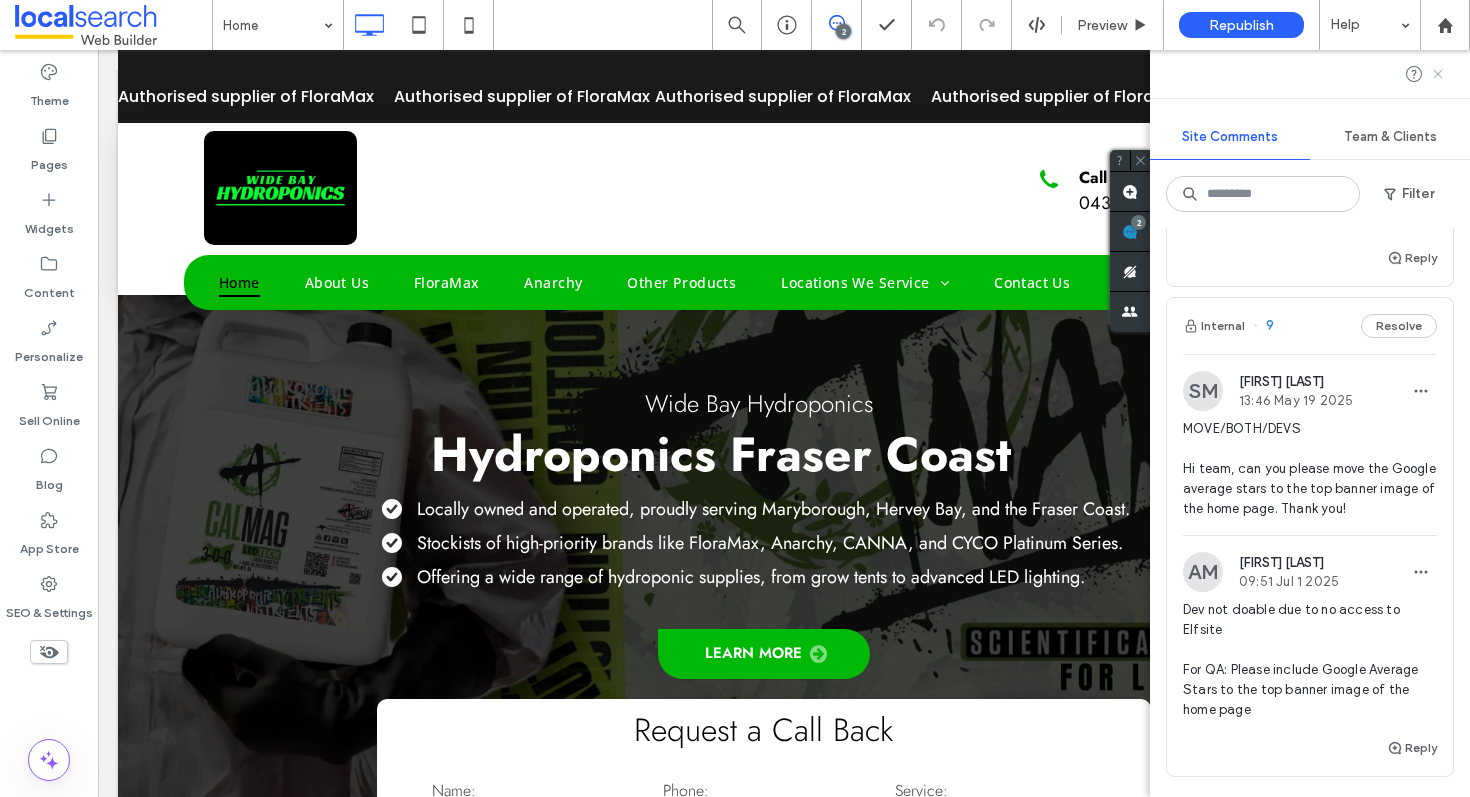 click 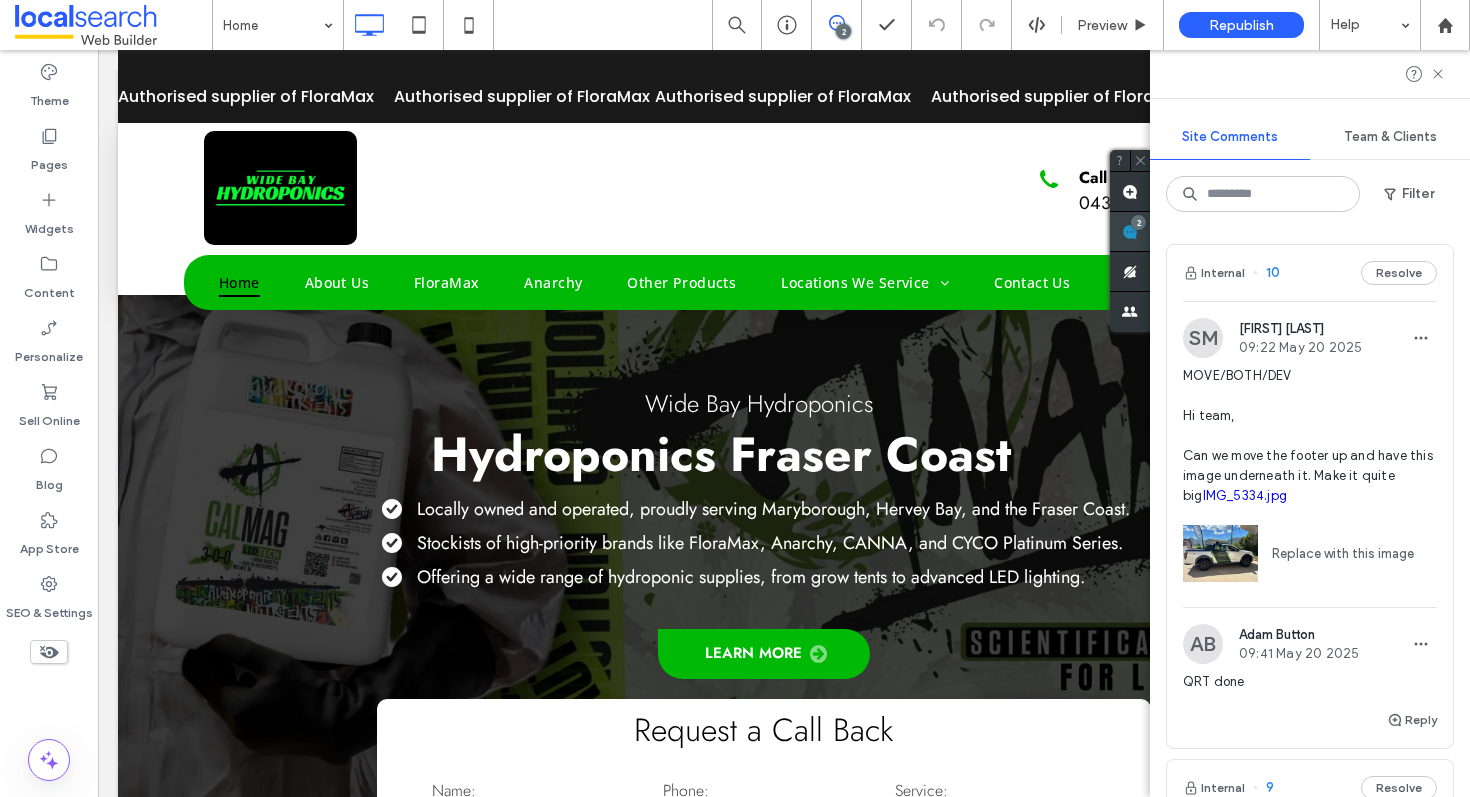 click 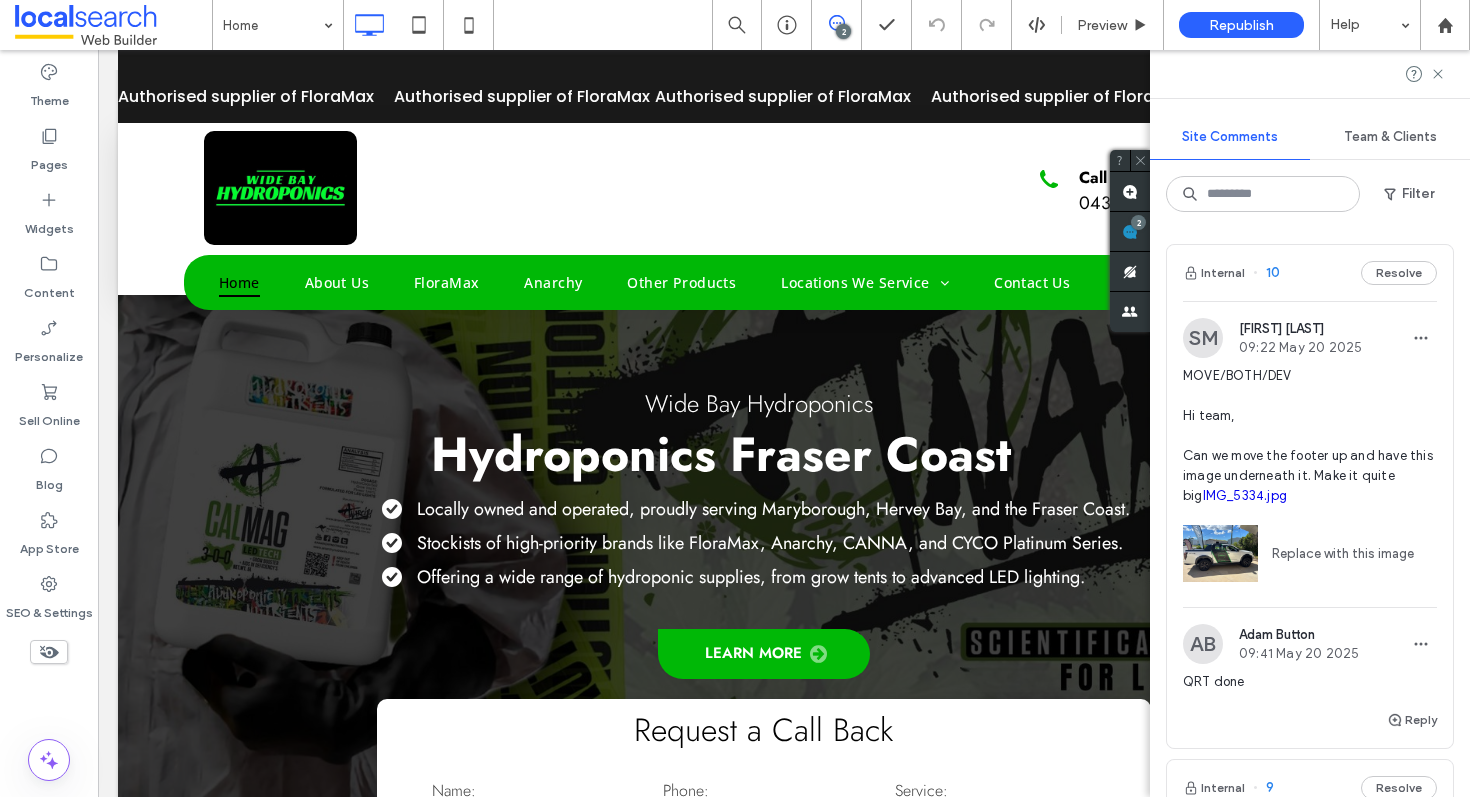 scroll, scrollTop: 594, scrollLeft: 0, axis: vertical 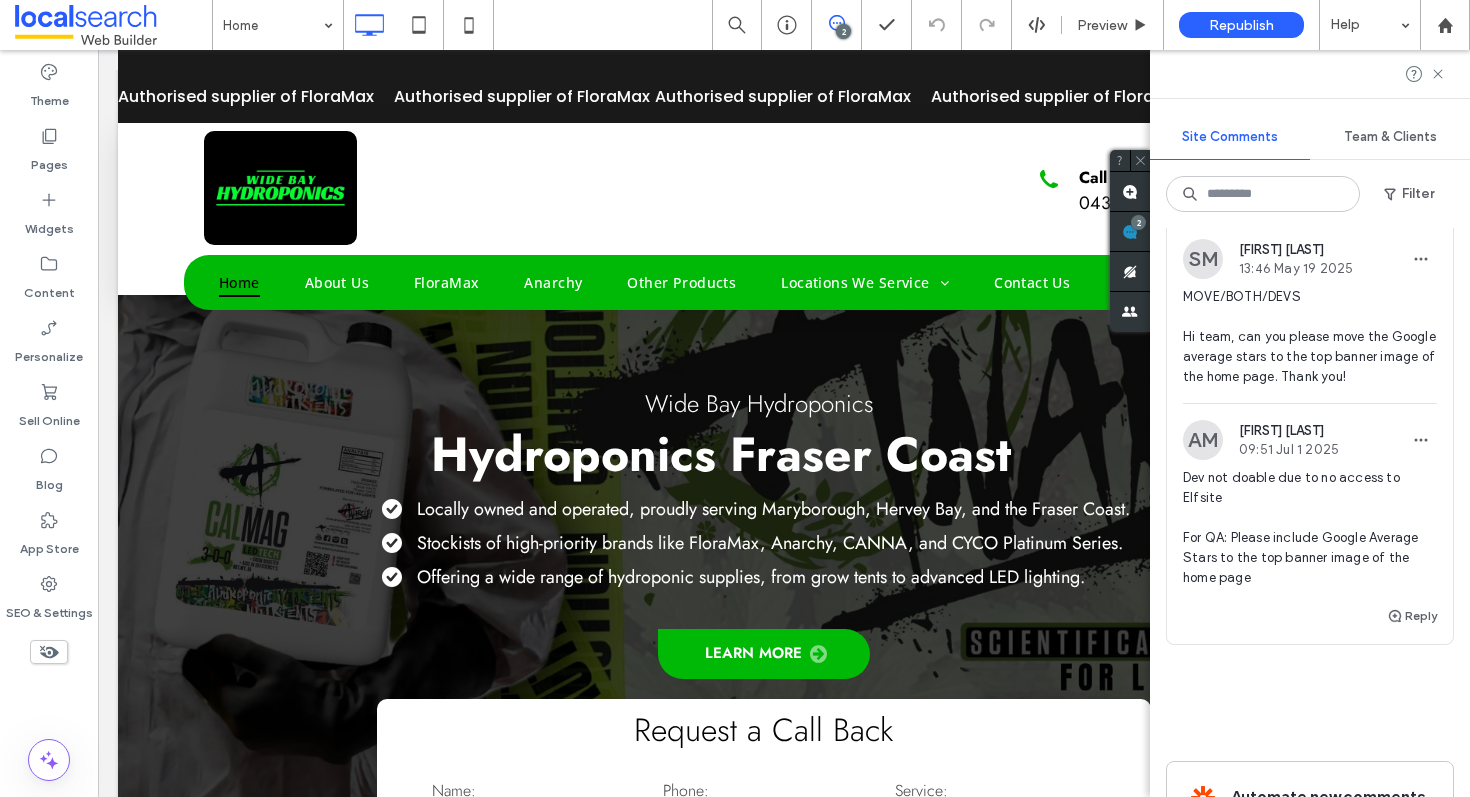 click on "Internal 9 Resolve" at bounding box center [1310, 194] 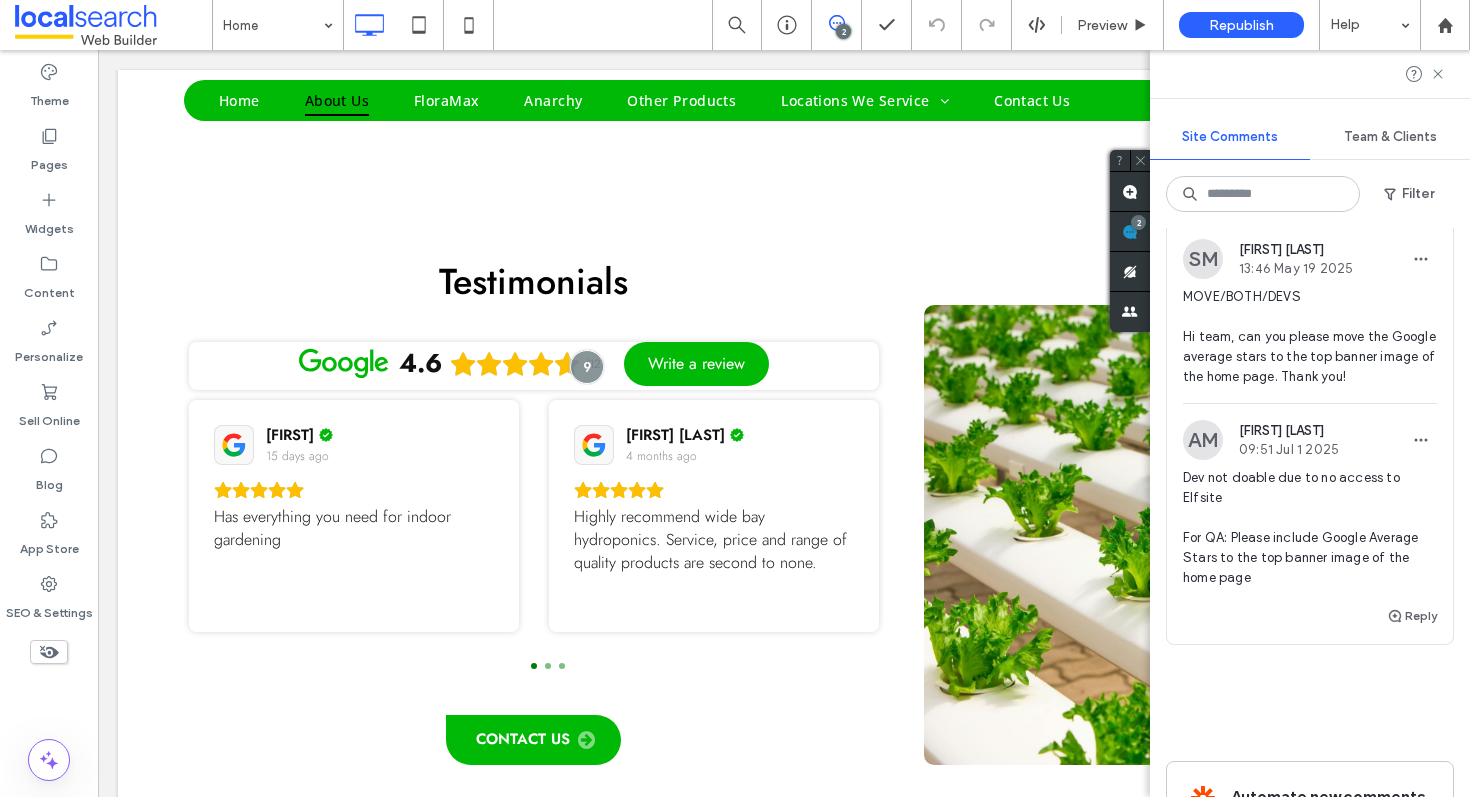 scroll, scrollTop: 3564, scrollLeft: 0, axis: vertical 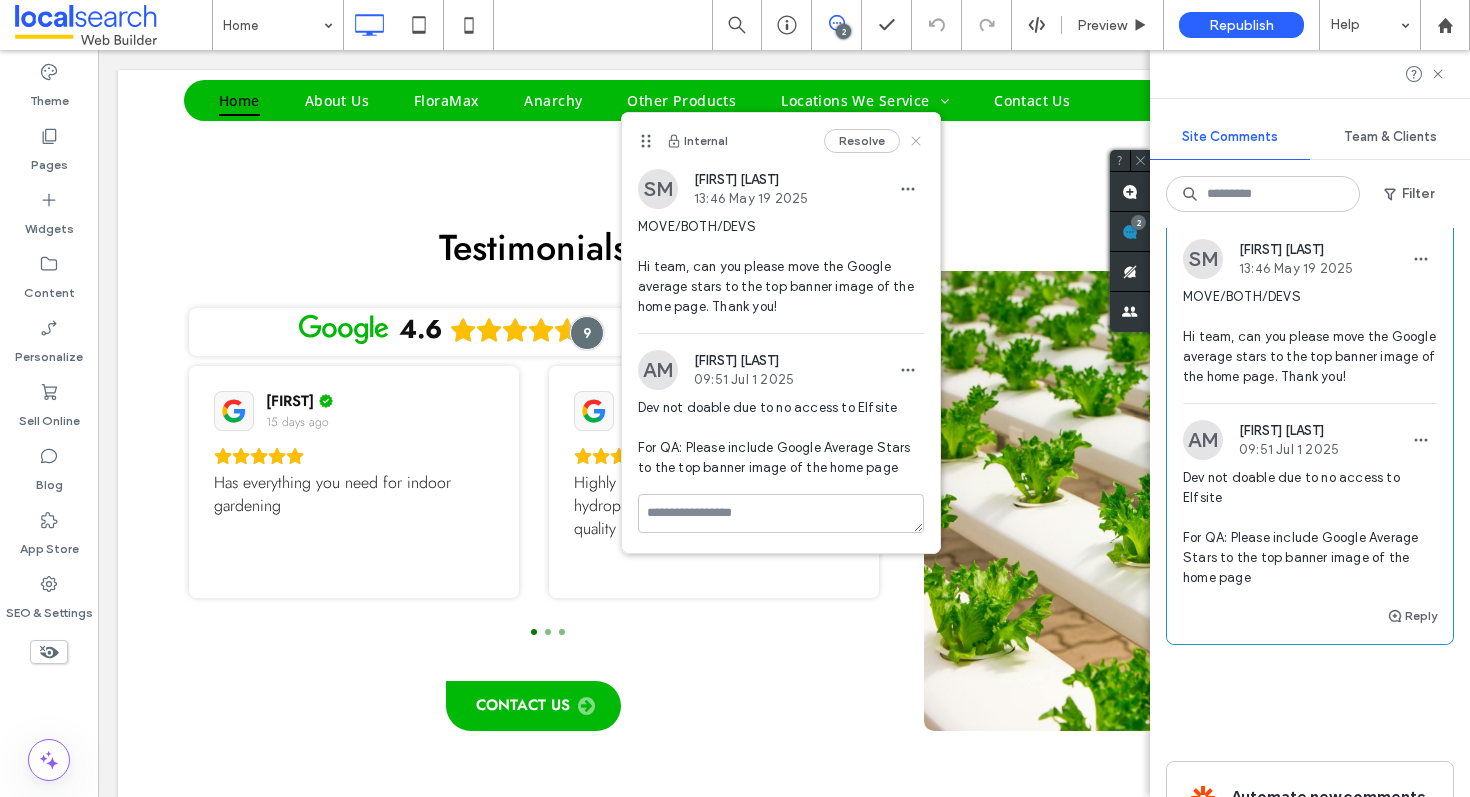 click 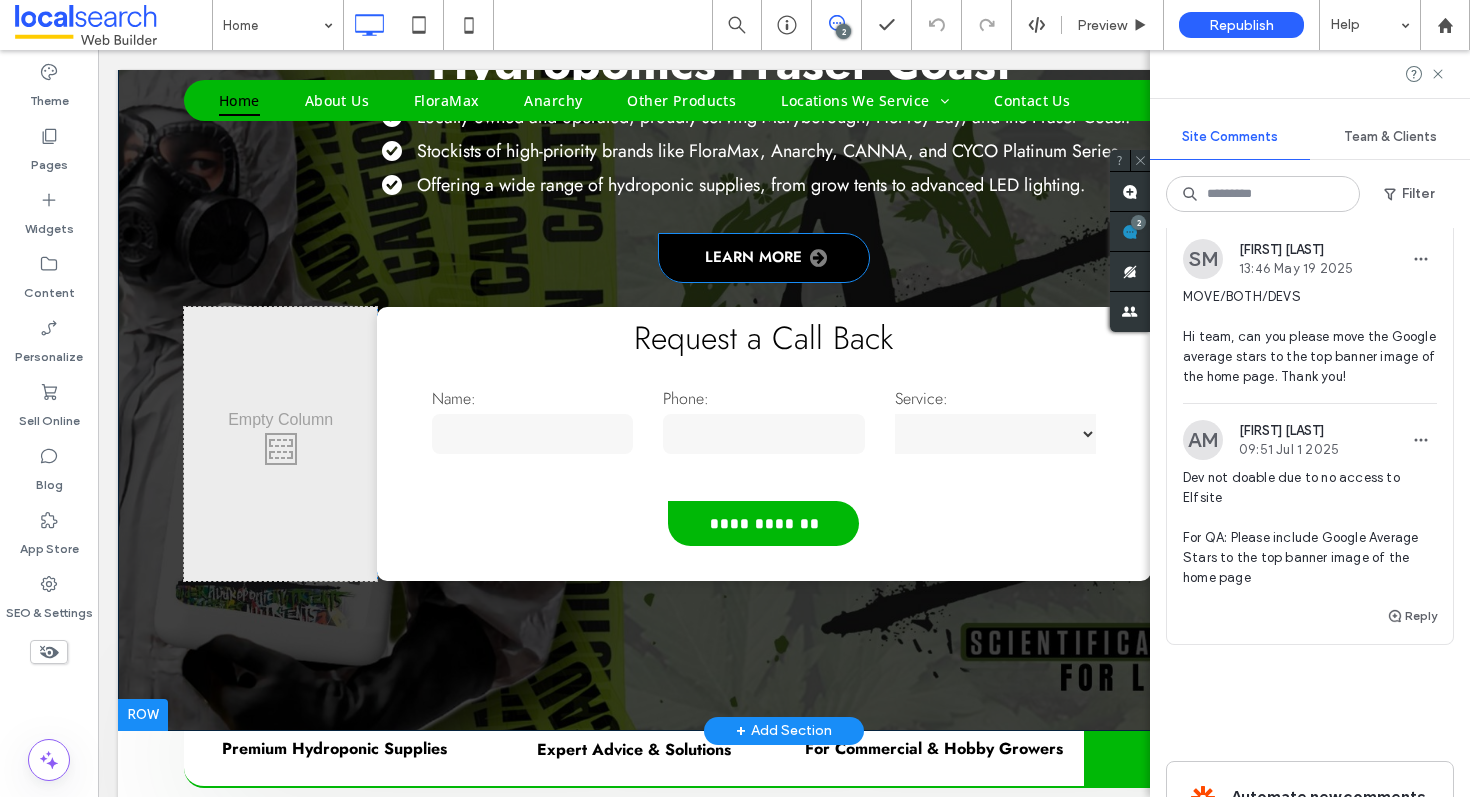 scroll, scrollTop: 18, scrollLeft: 0, axis: vertical 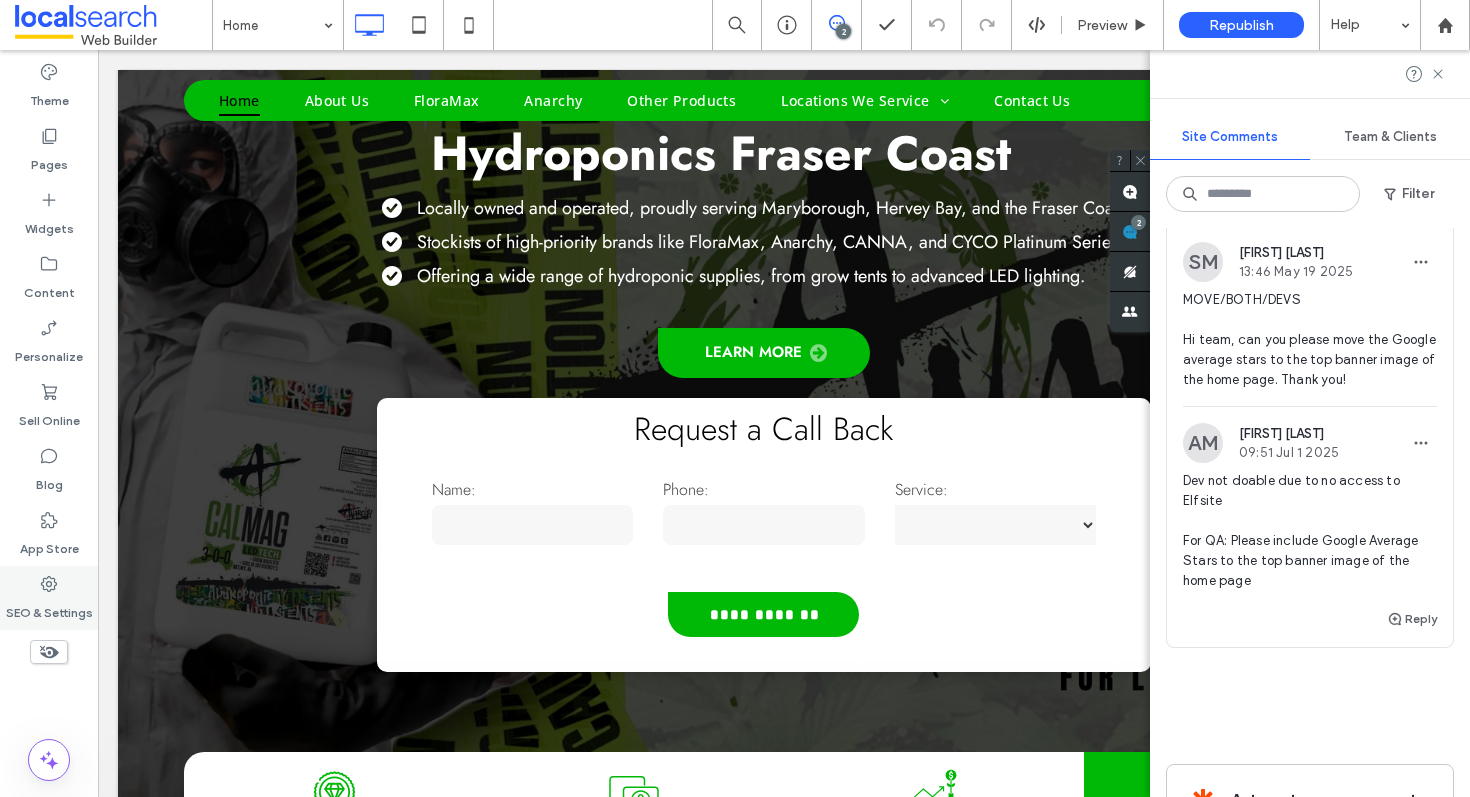 click 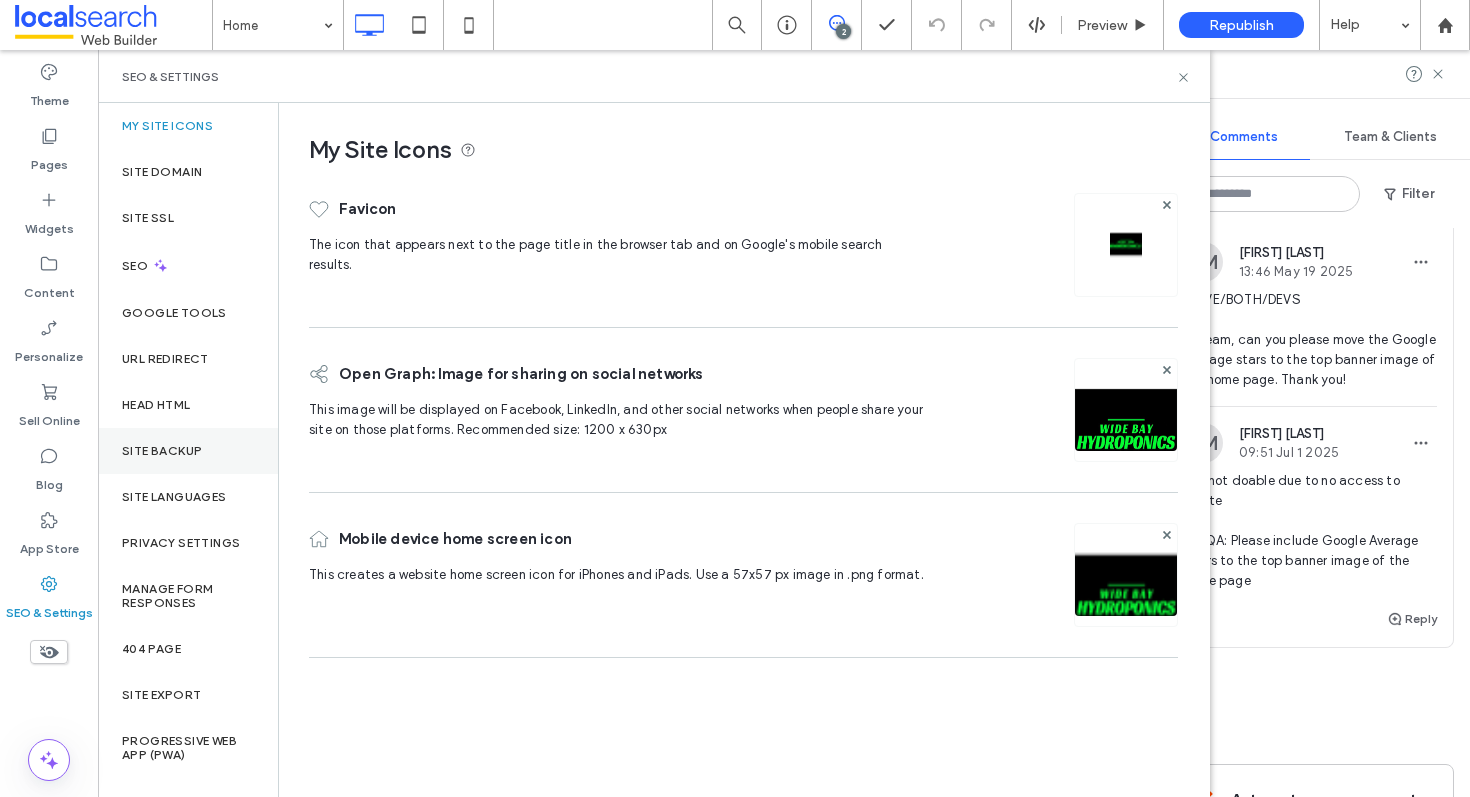 click on "Site Backup" at bounding box center [162, 451] 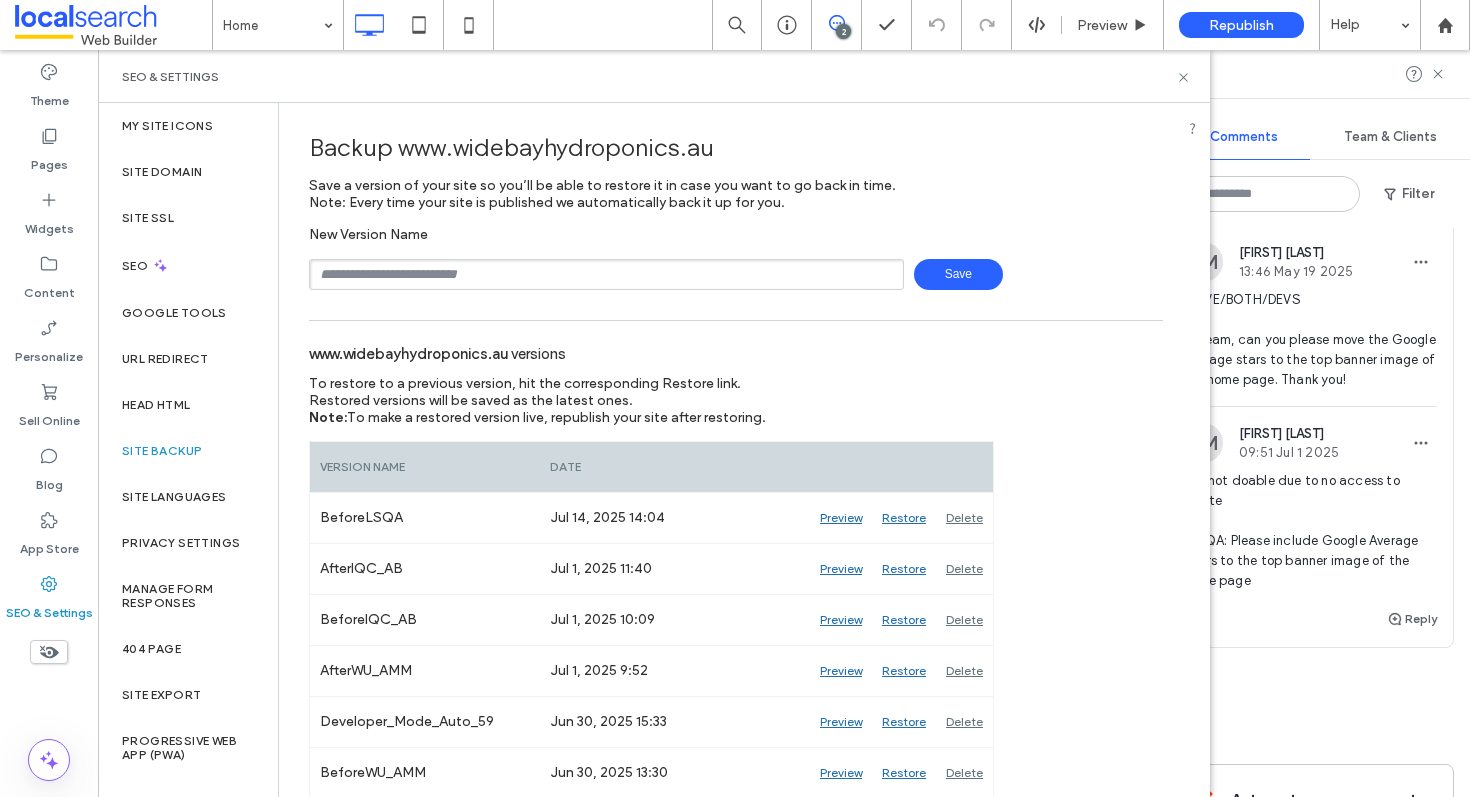 click on "SEO & Settings" at bounding box center [654, 76] 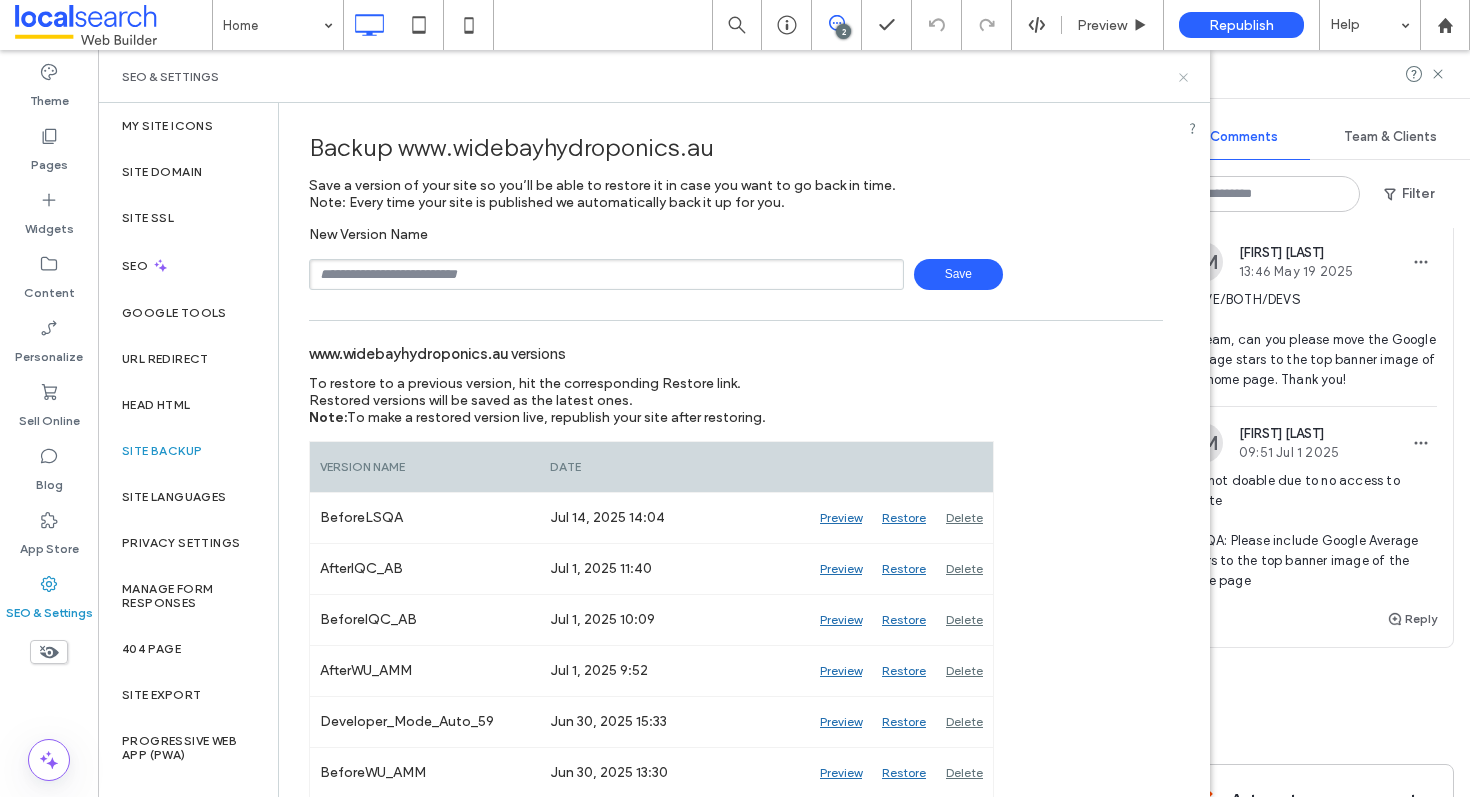 click 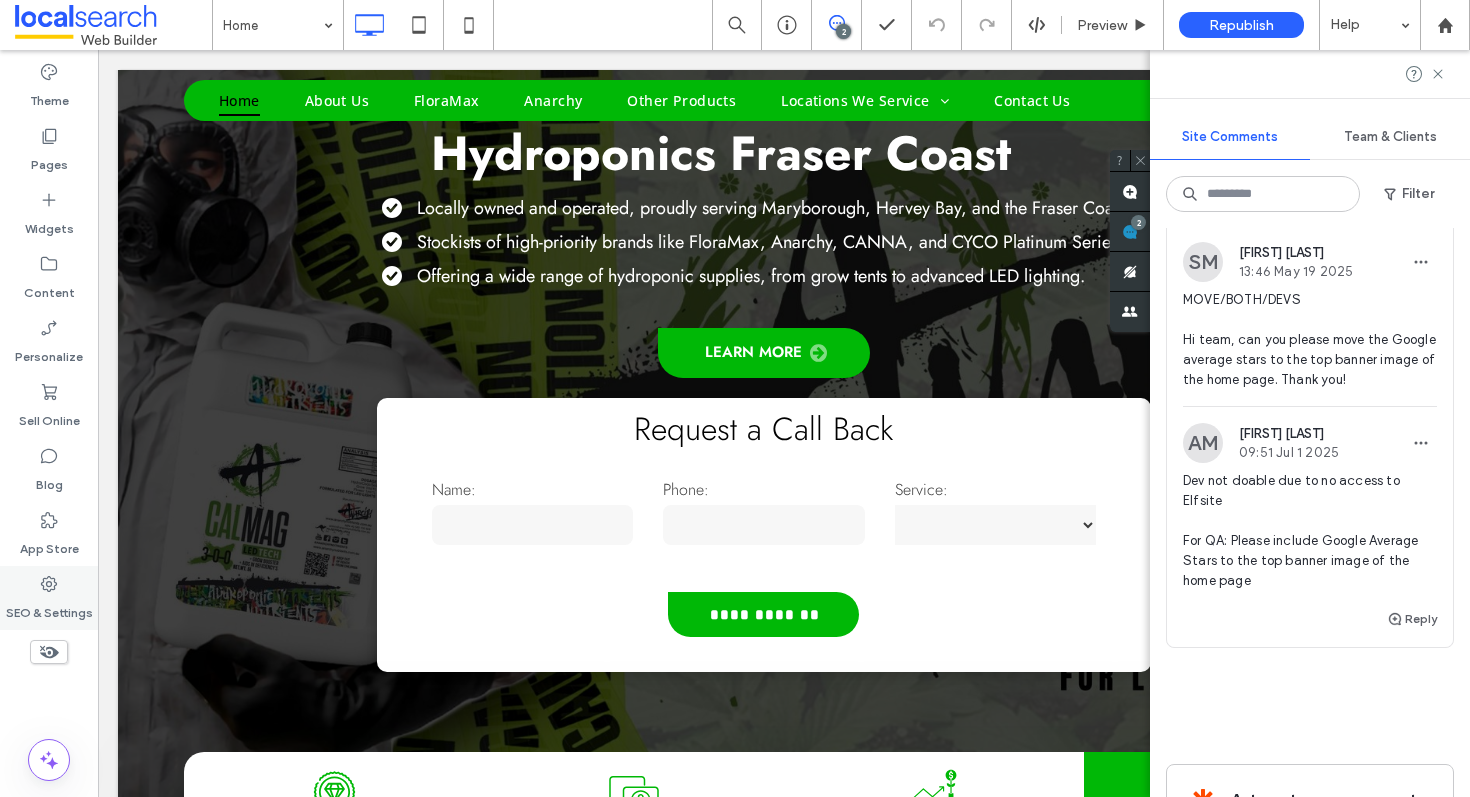 click on "SEO & Settings" at bounding box center [49, 608] 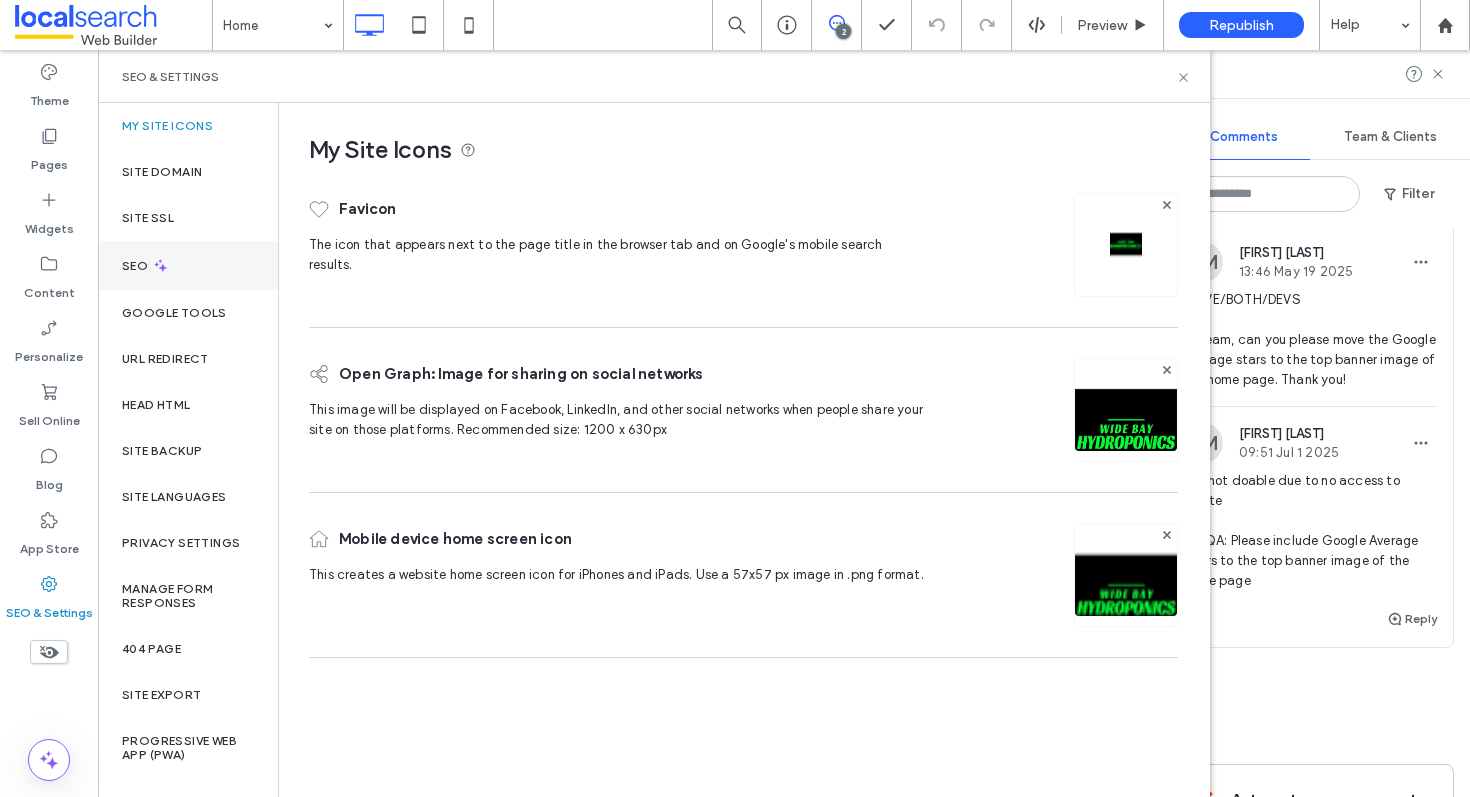click on "SEO" at bounding box center (188, 265) 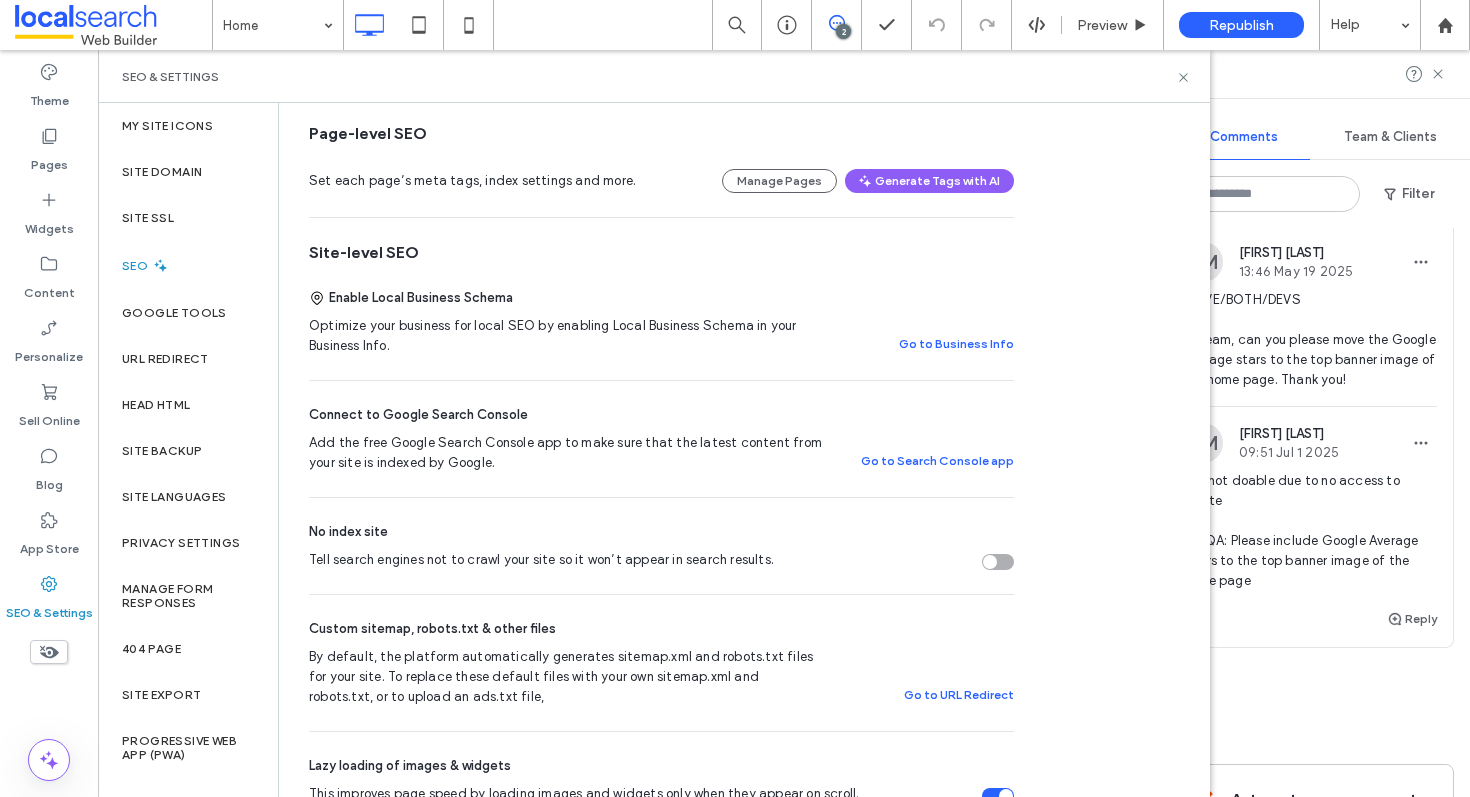 scroll, scrollTop: 0, scrollLeft: 0, axis: both 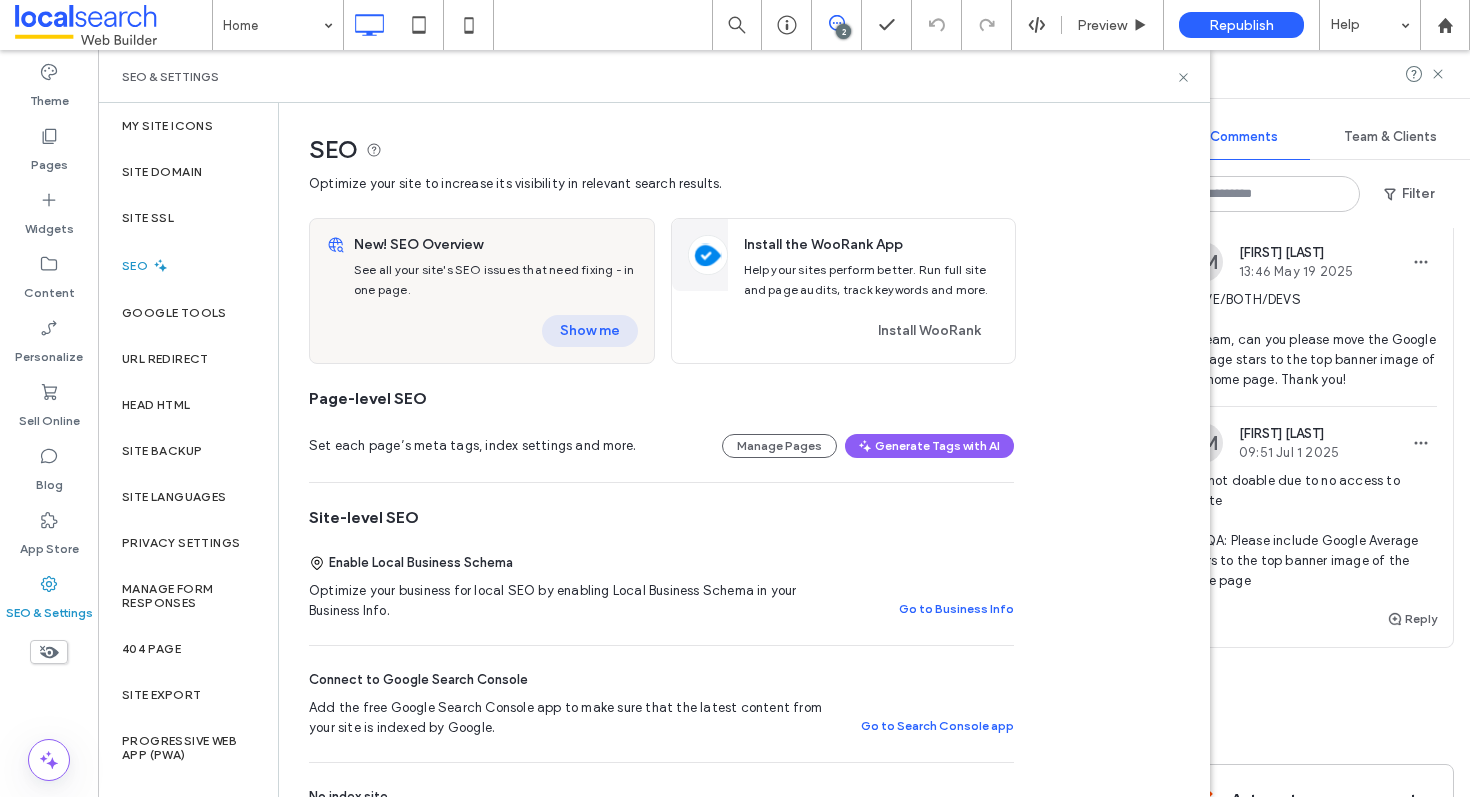 click on "Show me" at bounding box center (590, 331) 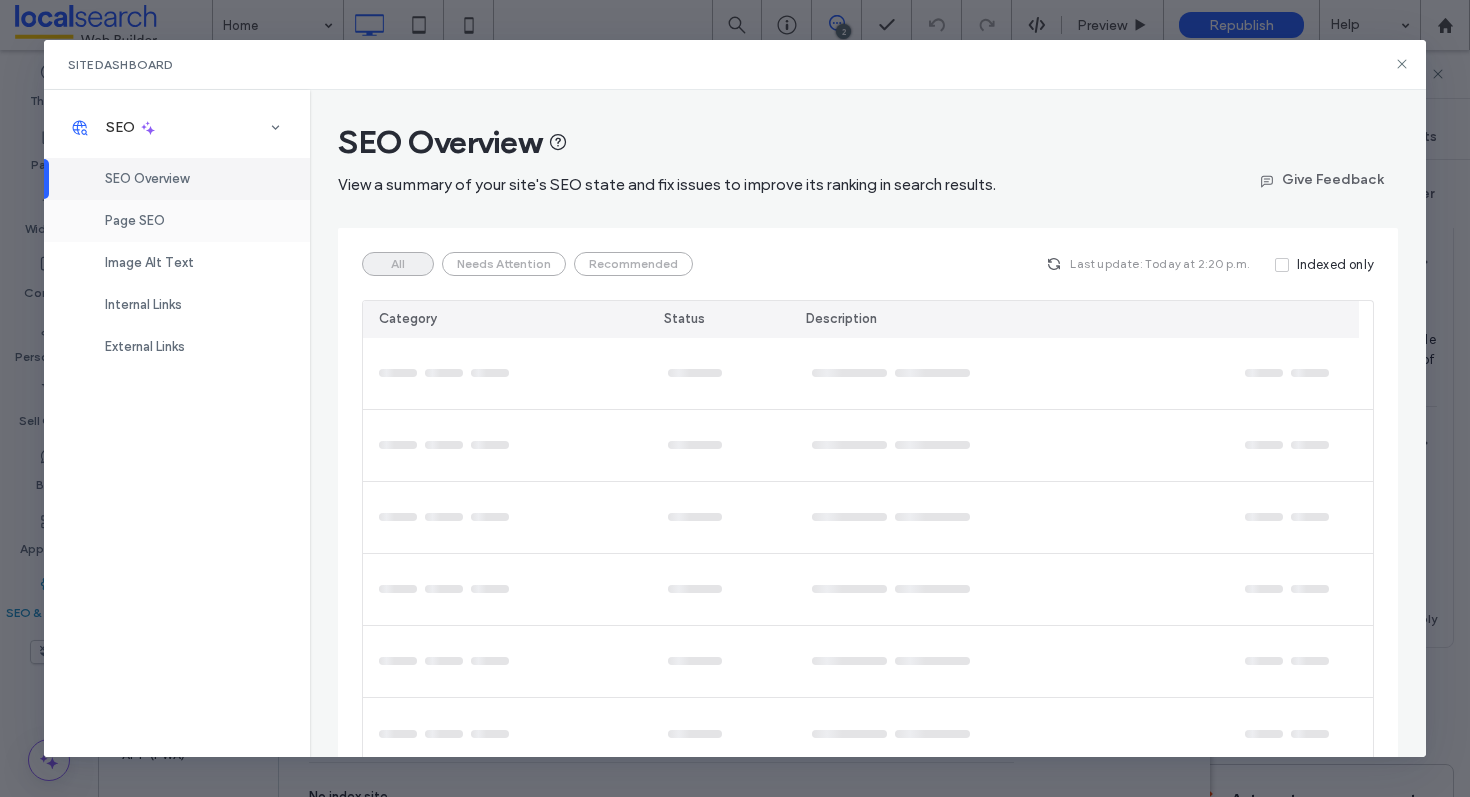 click on "Page SEO" at bounding box center (177, 221) 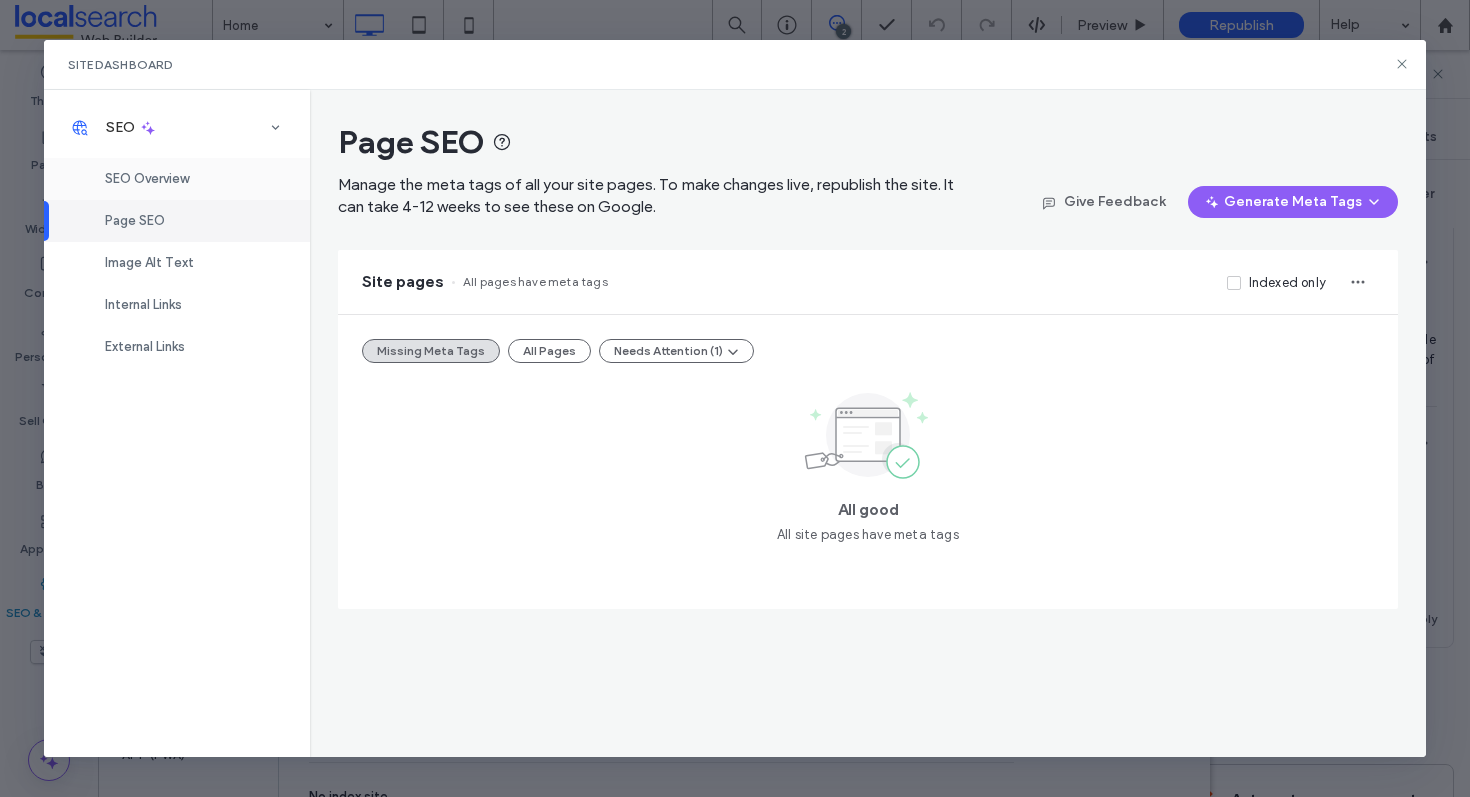 click on "SEO Overview" at bounding box center (147, 178) 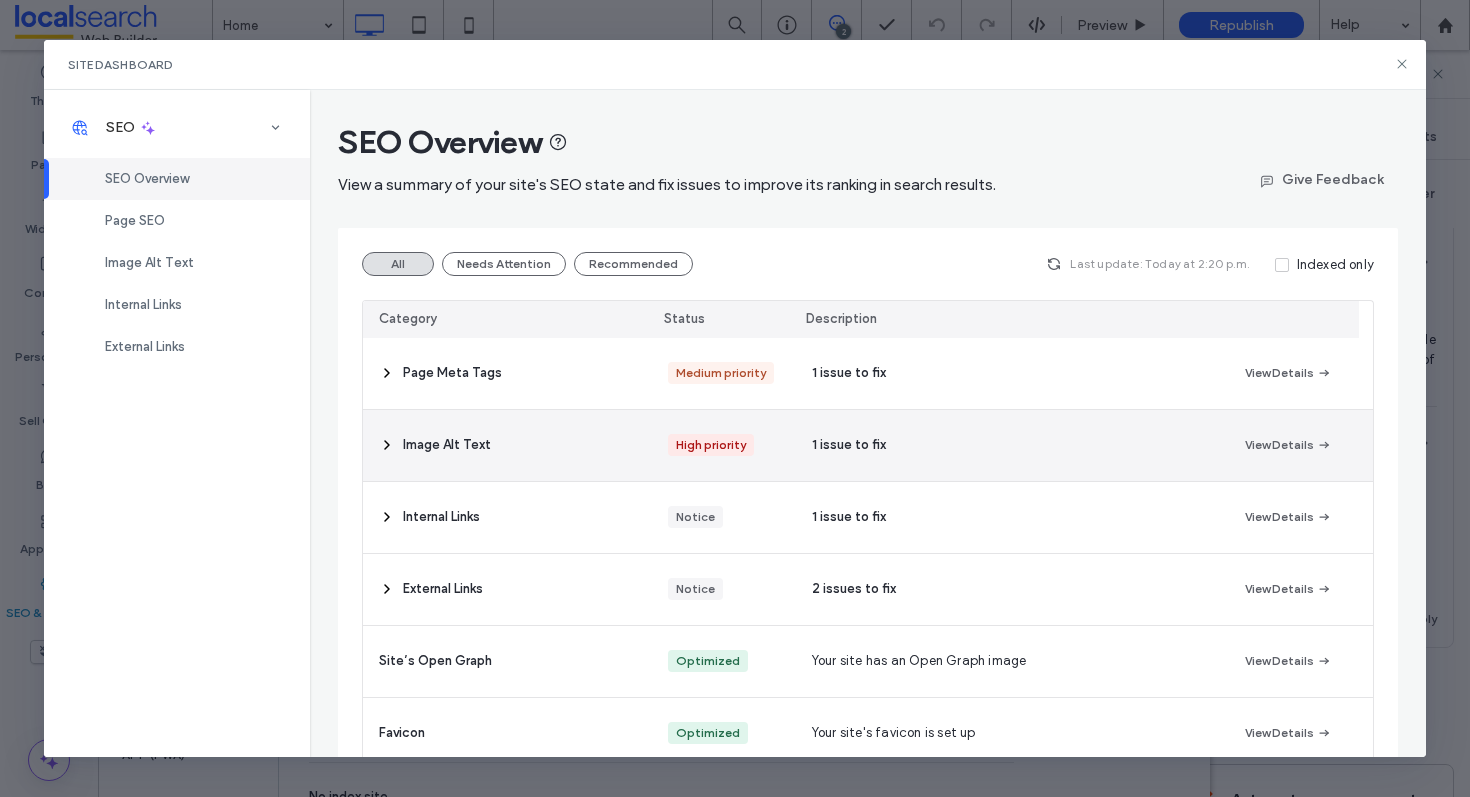 click on "High priority" at bounding box center (724, 445) 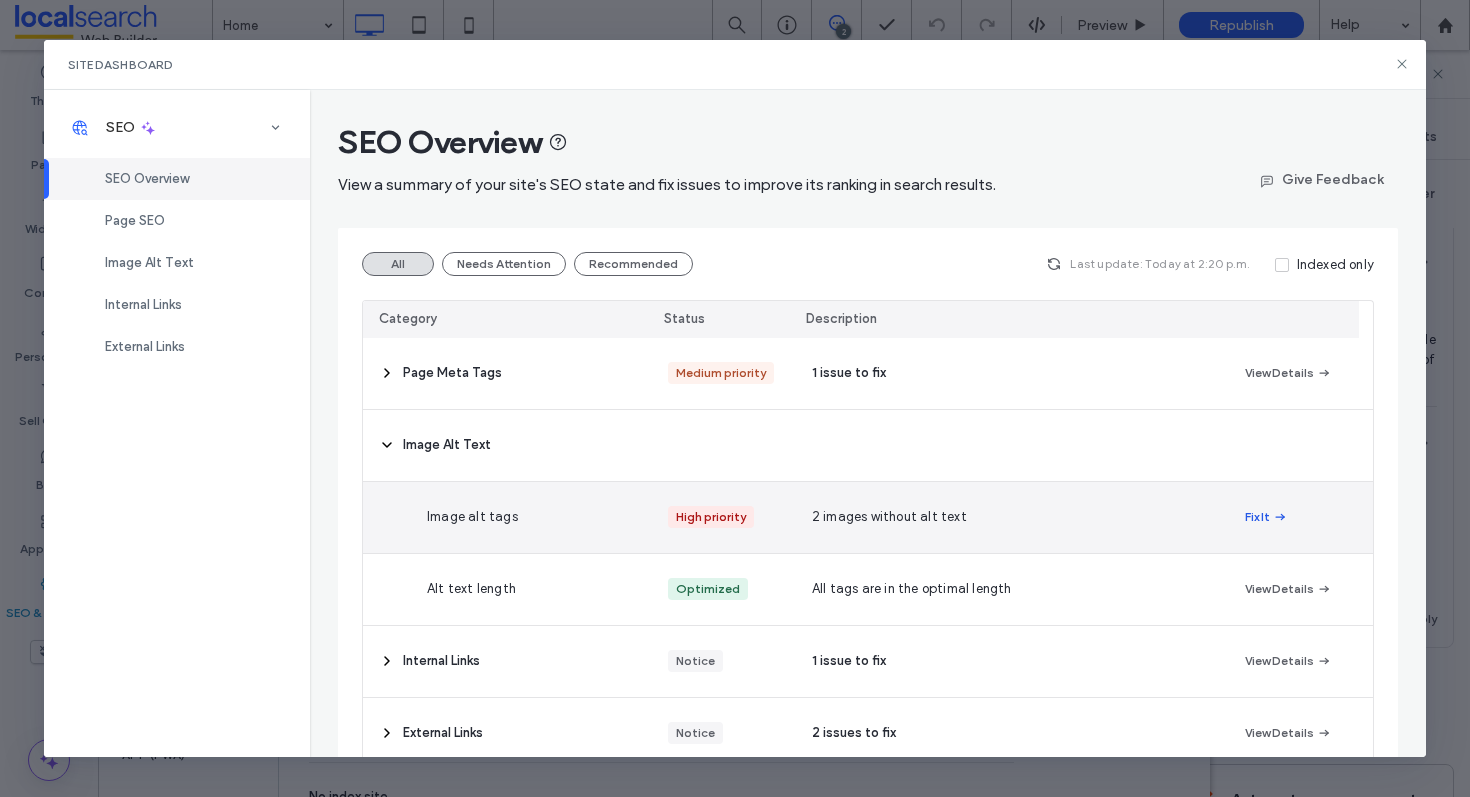 click on "Fix It" at bounding box center [1266, 517] 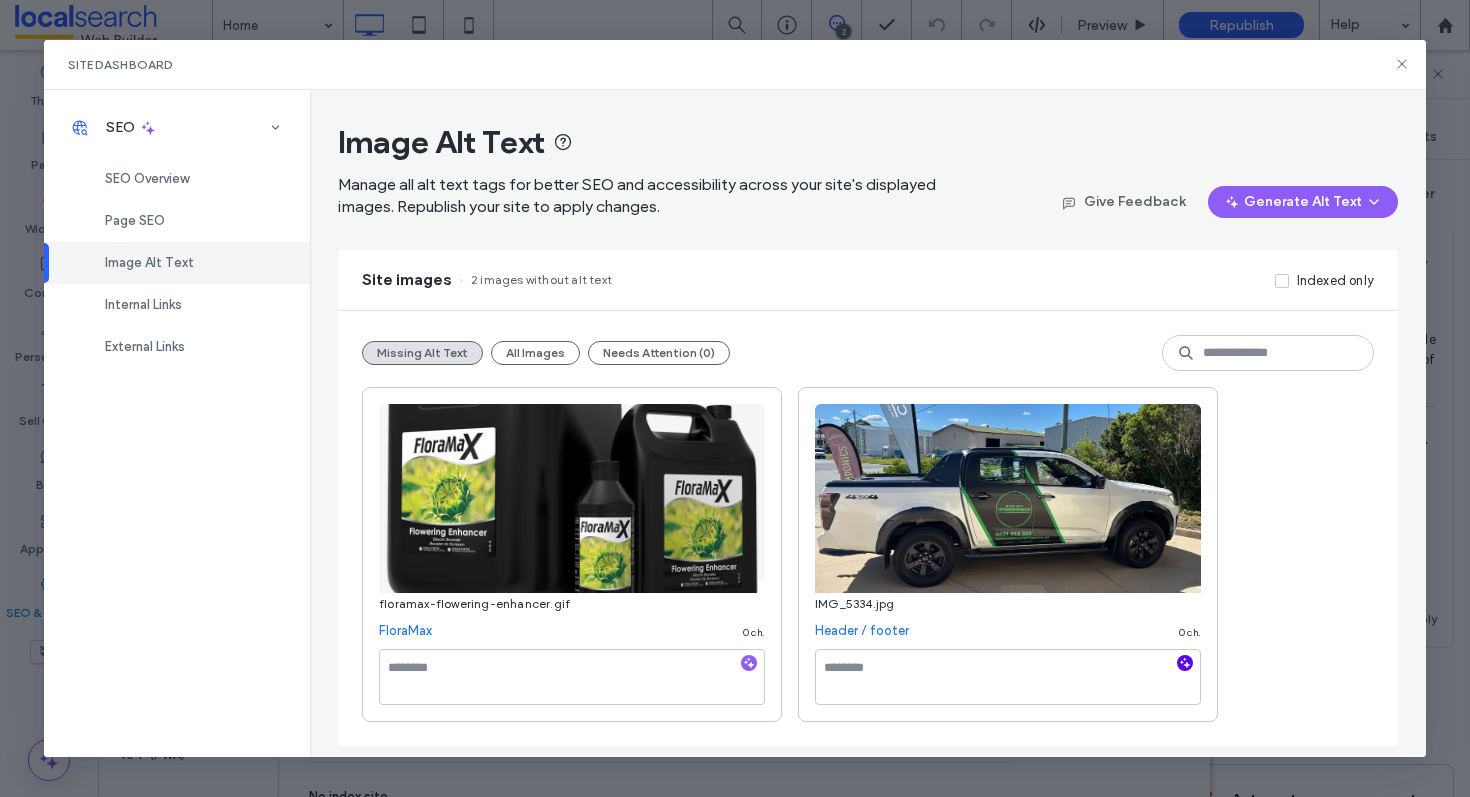 click 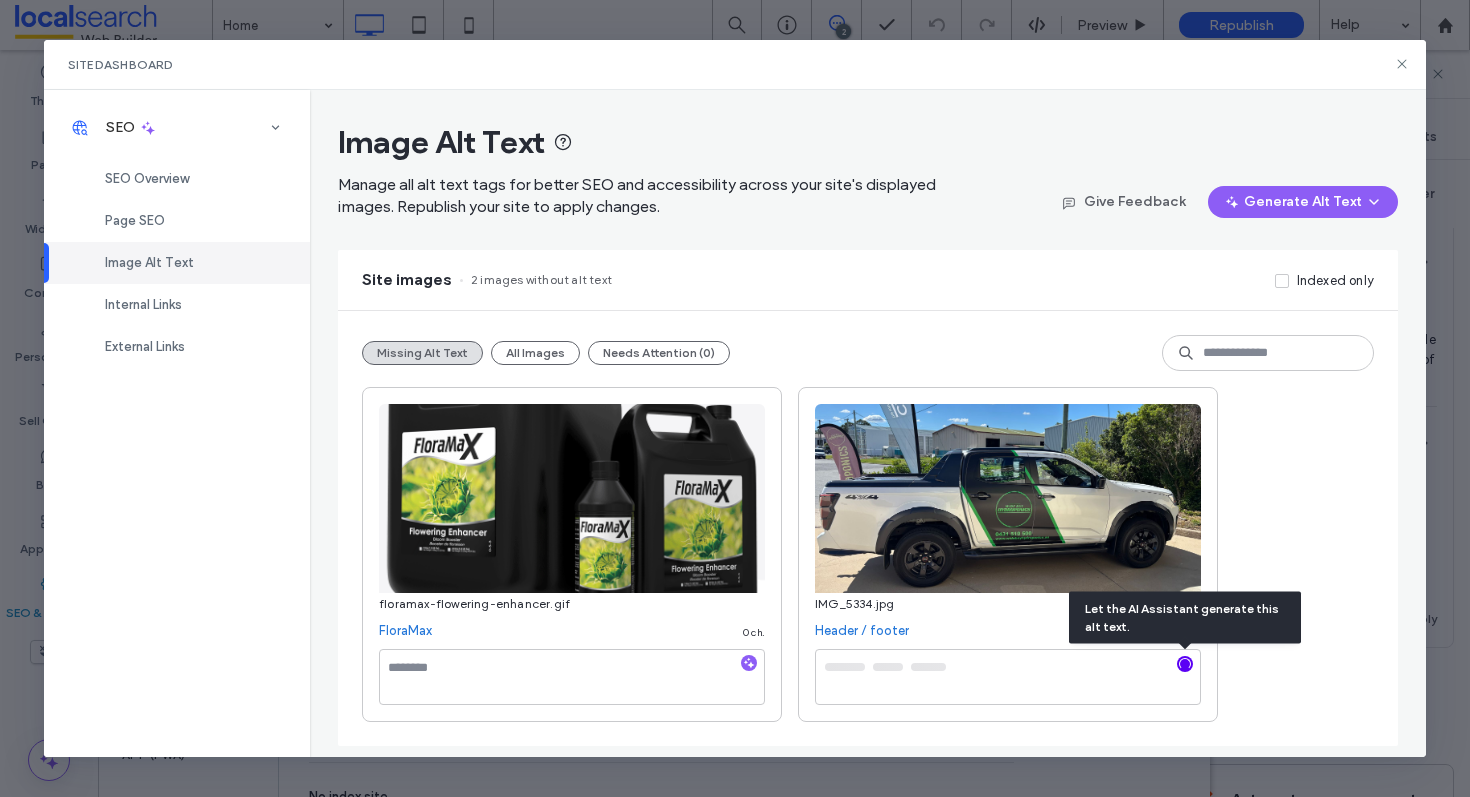 click at bounding box center [749, 664] 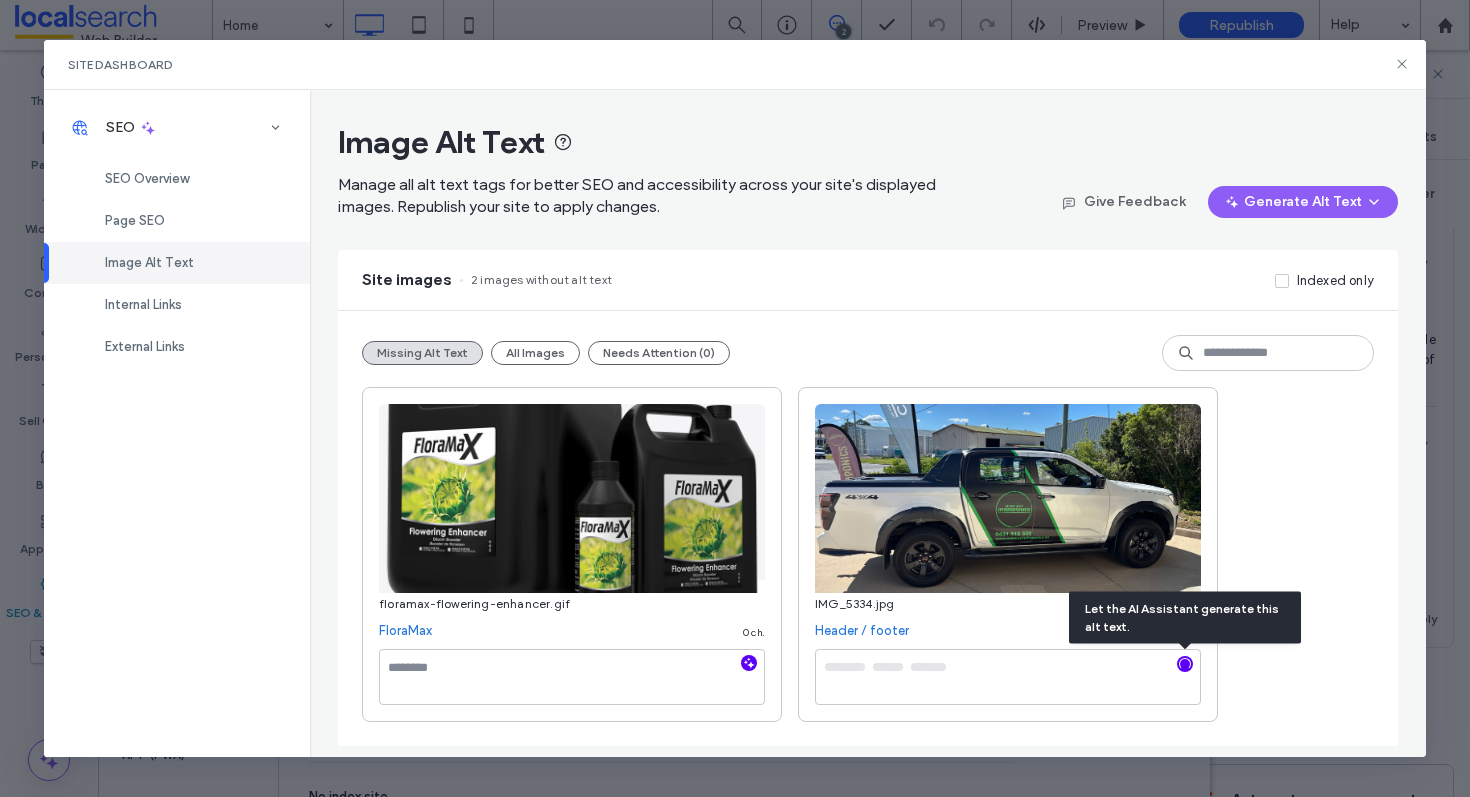 click 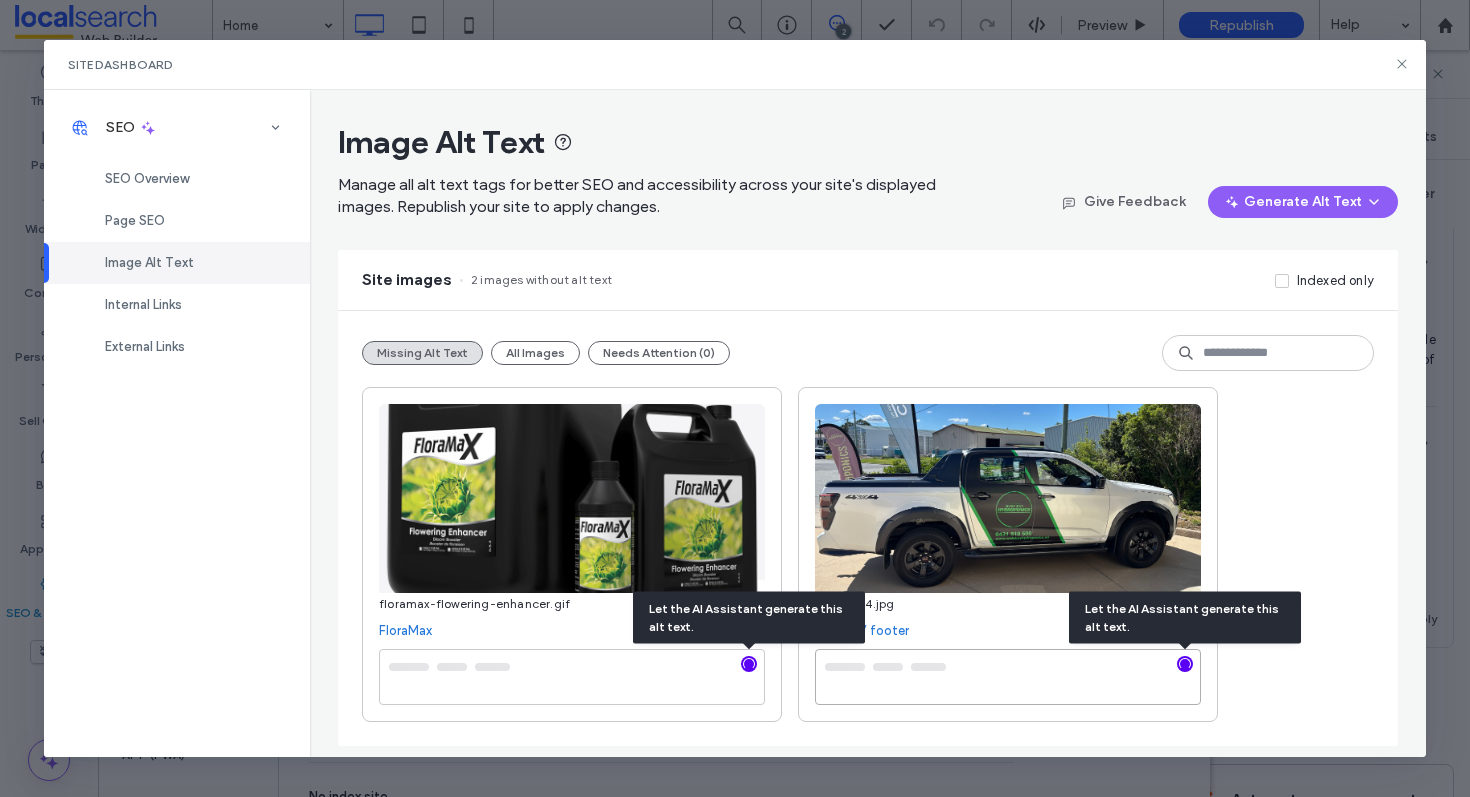 type on "**********" 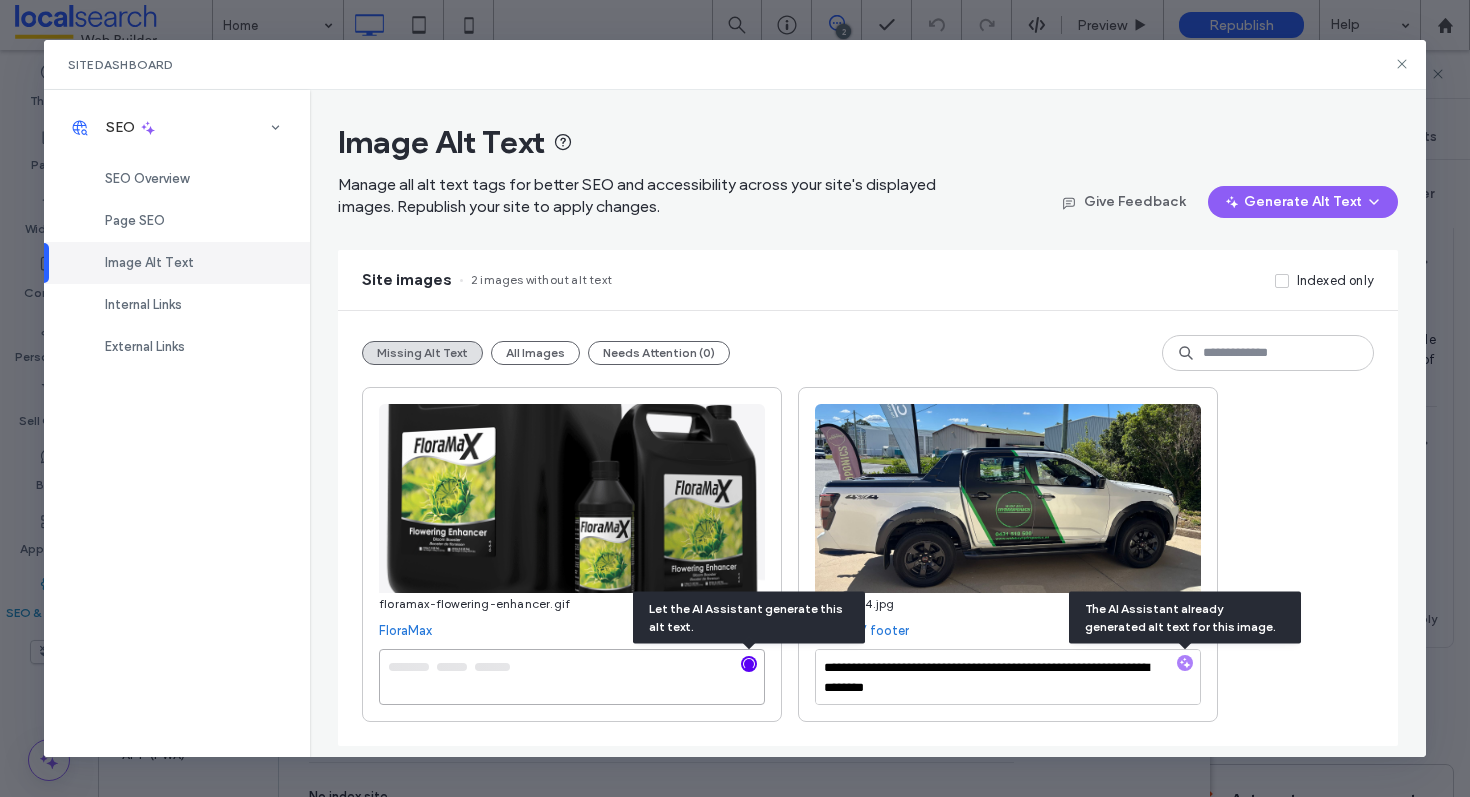 type on "**********" 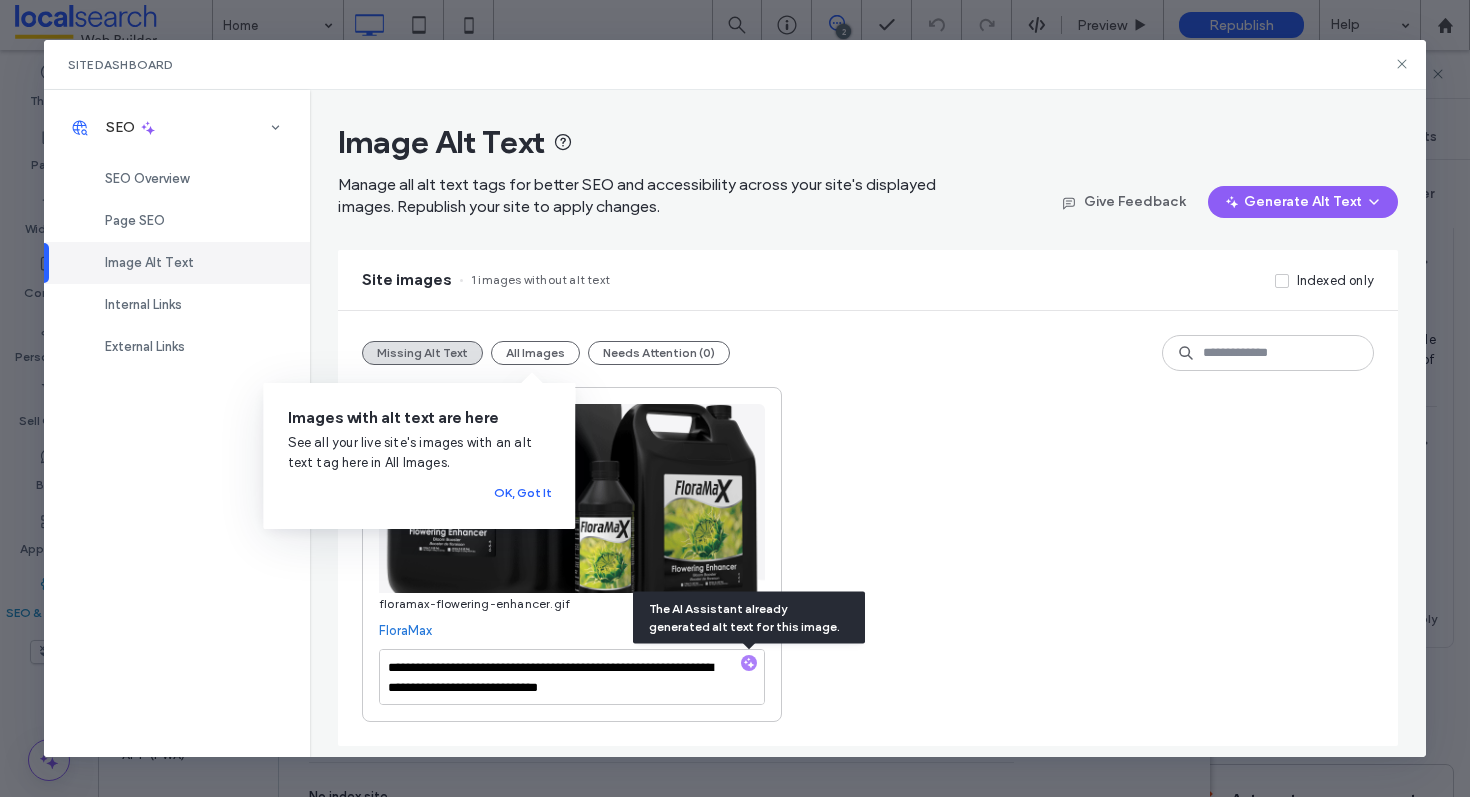 click on "**********" at bounding box center [868, 528] 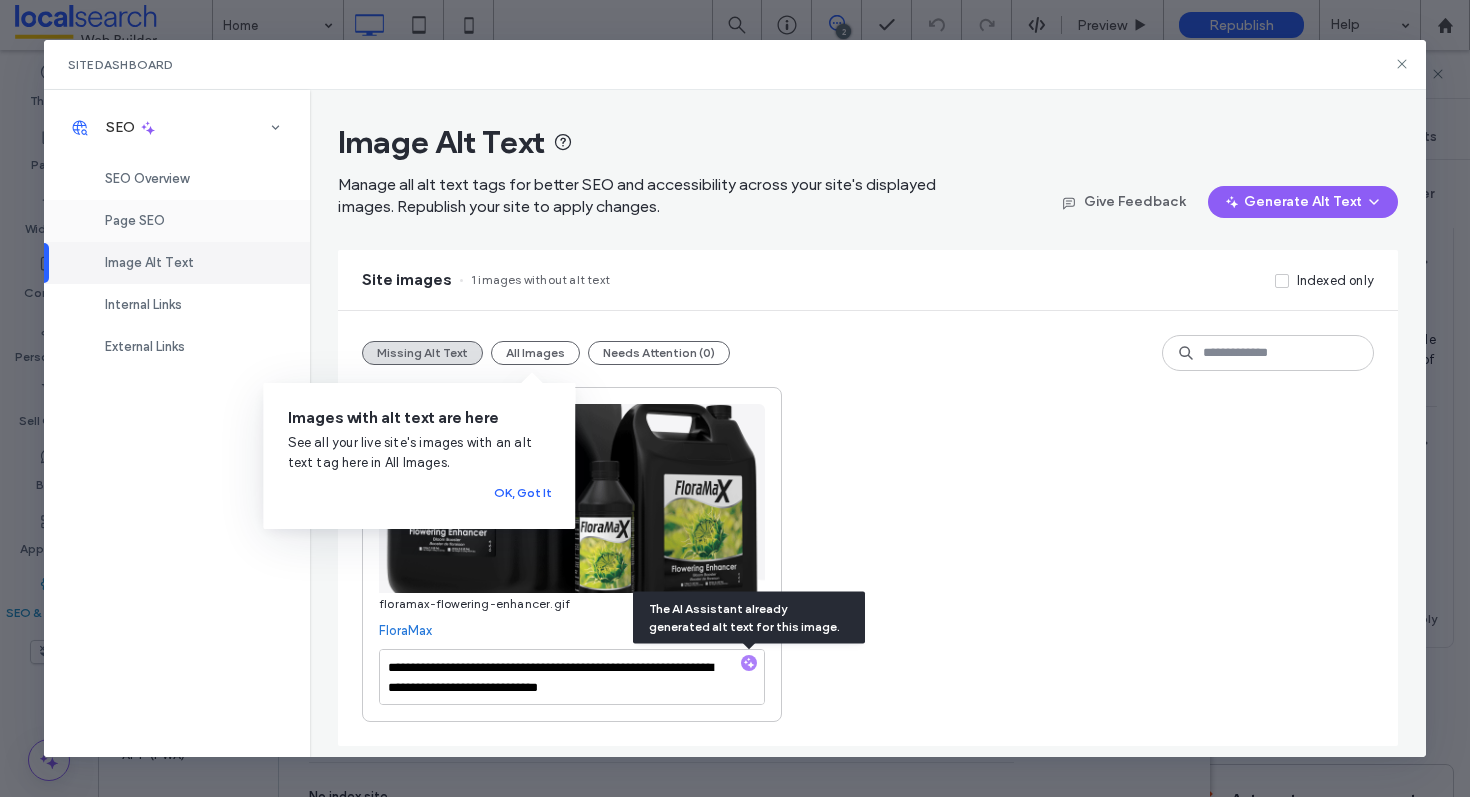 click on "Page SEO" at bounding box center (177, 221) 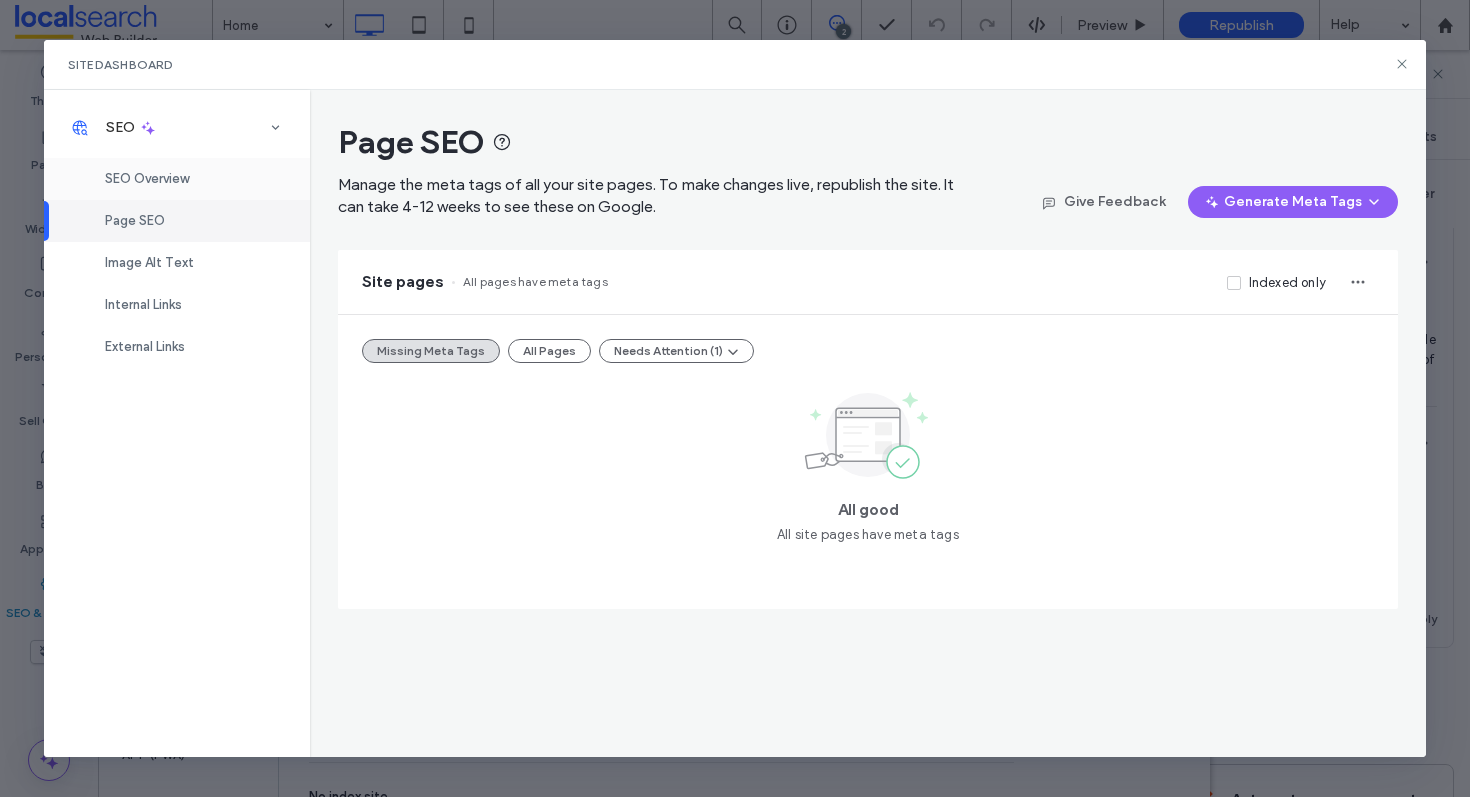 click on "SEO Overview" at bounding box center (177, 179) 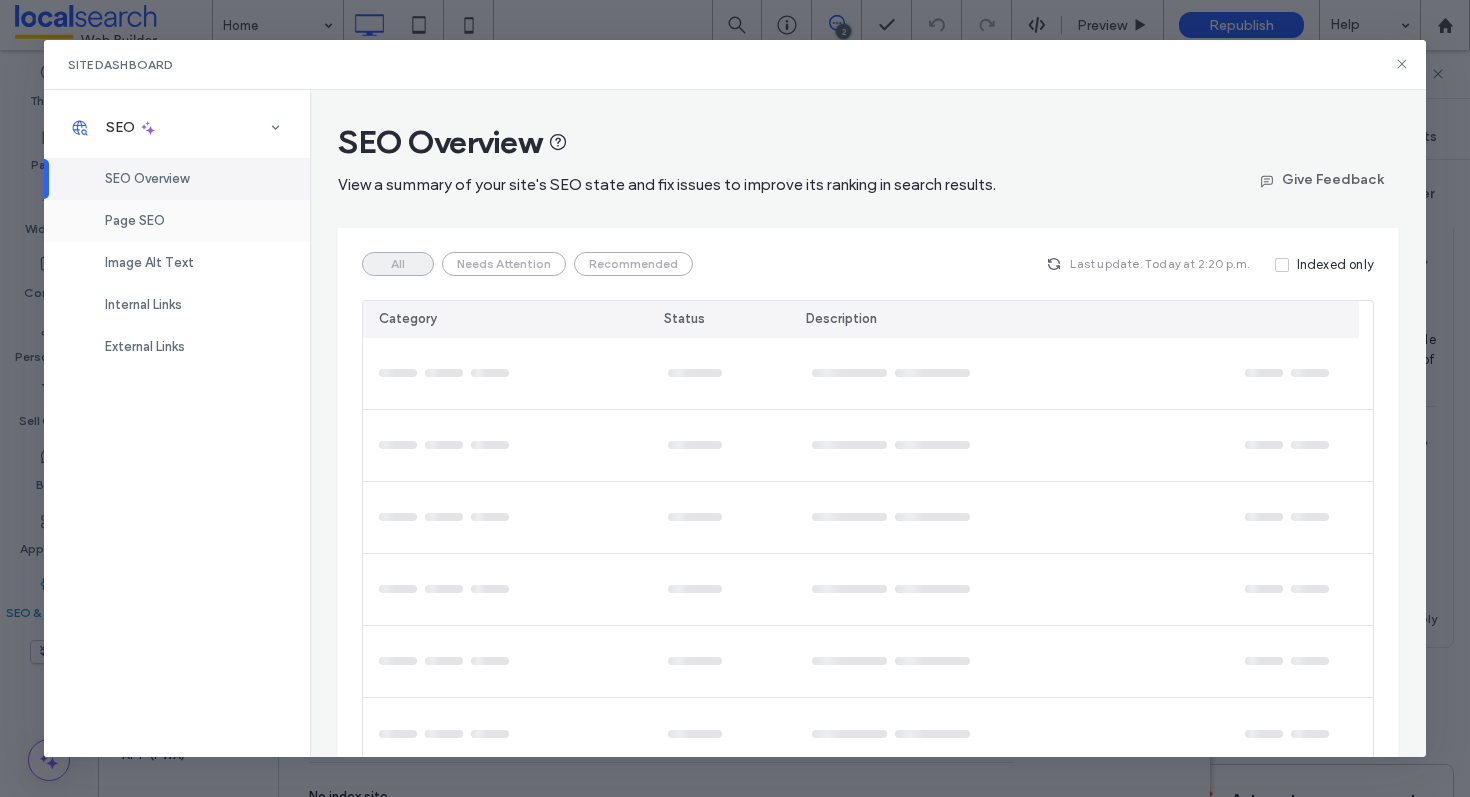 click on "Page SEO" at bounding box center [177, 221] 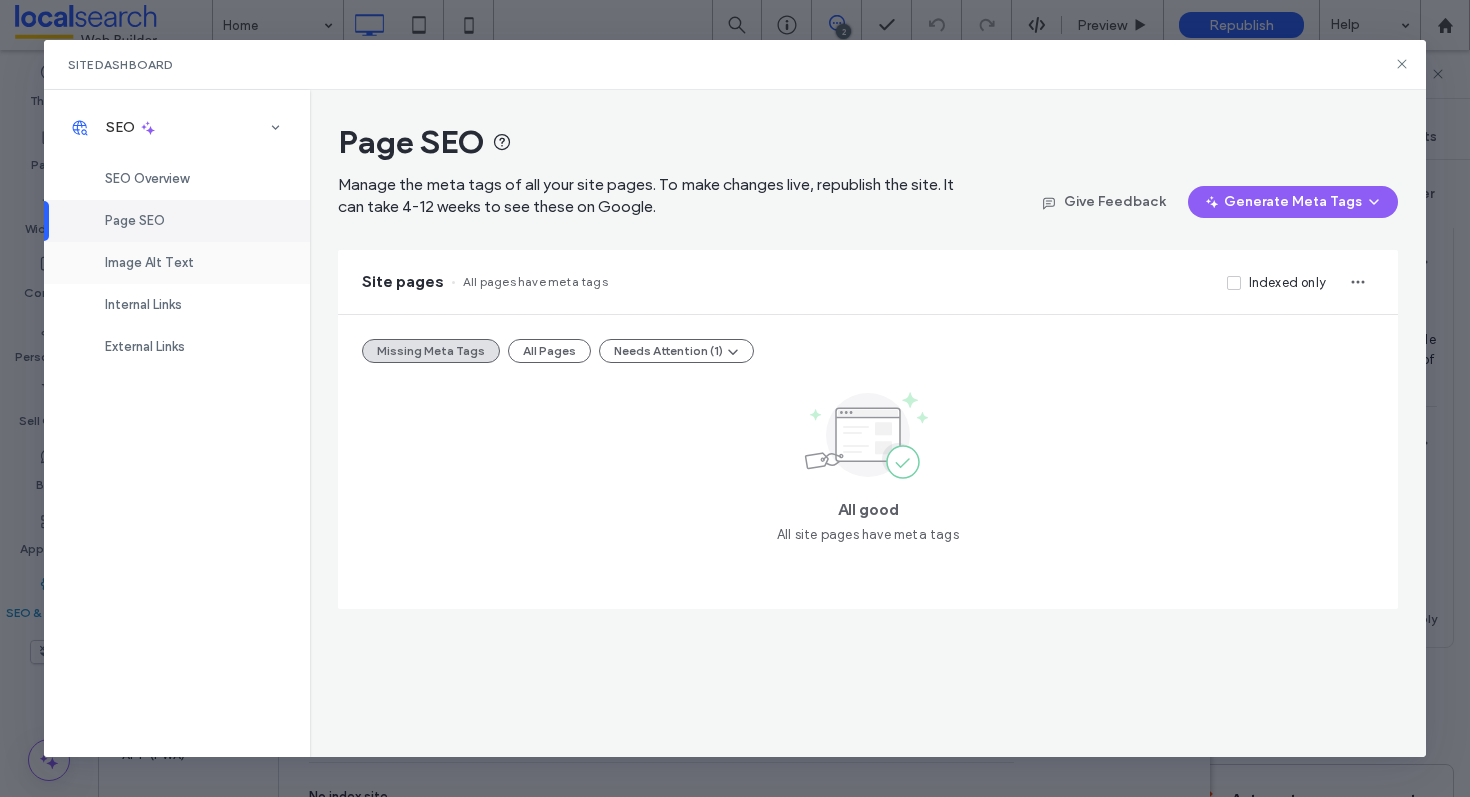 click on "Image Alt Text" at bounding box center (177, 263) 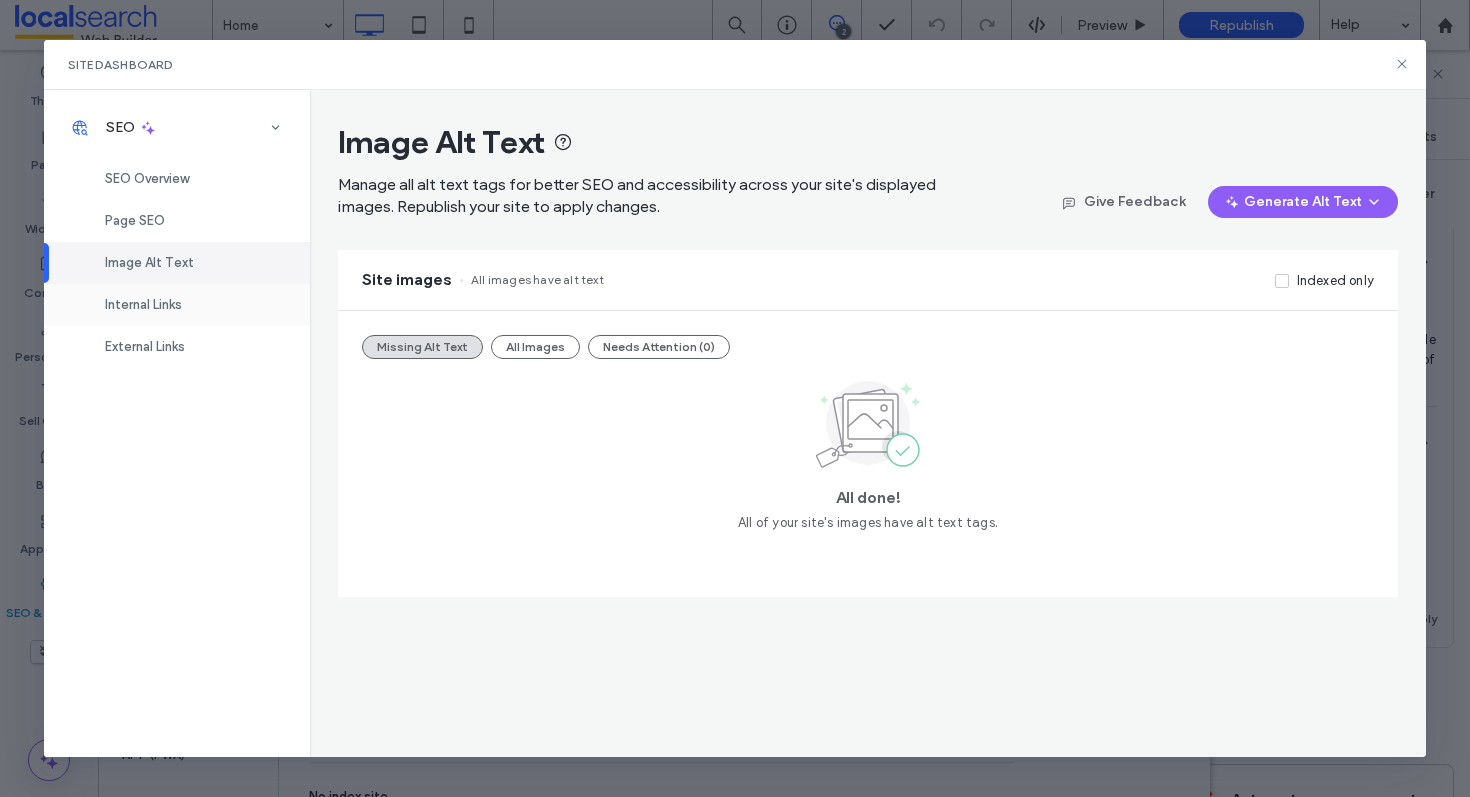 click on "Internal Links" at bounding box center [177, 305] 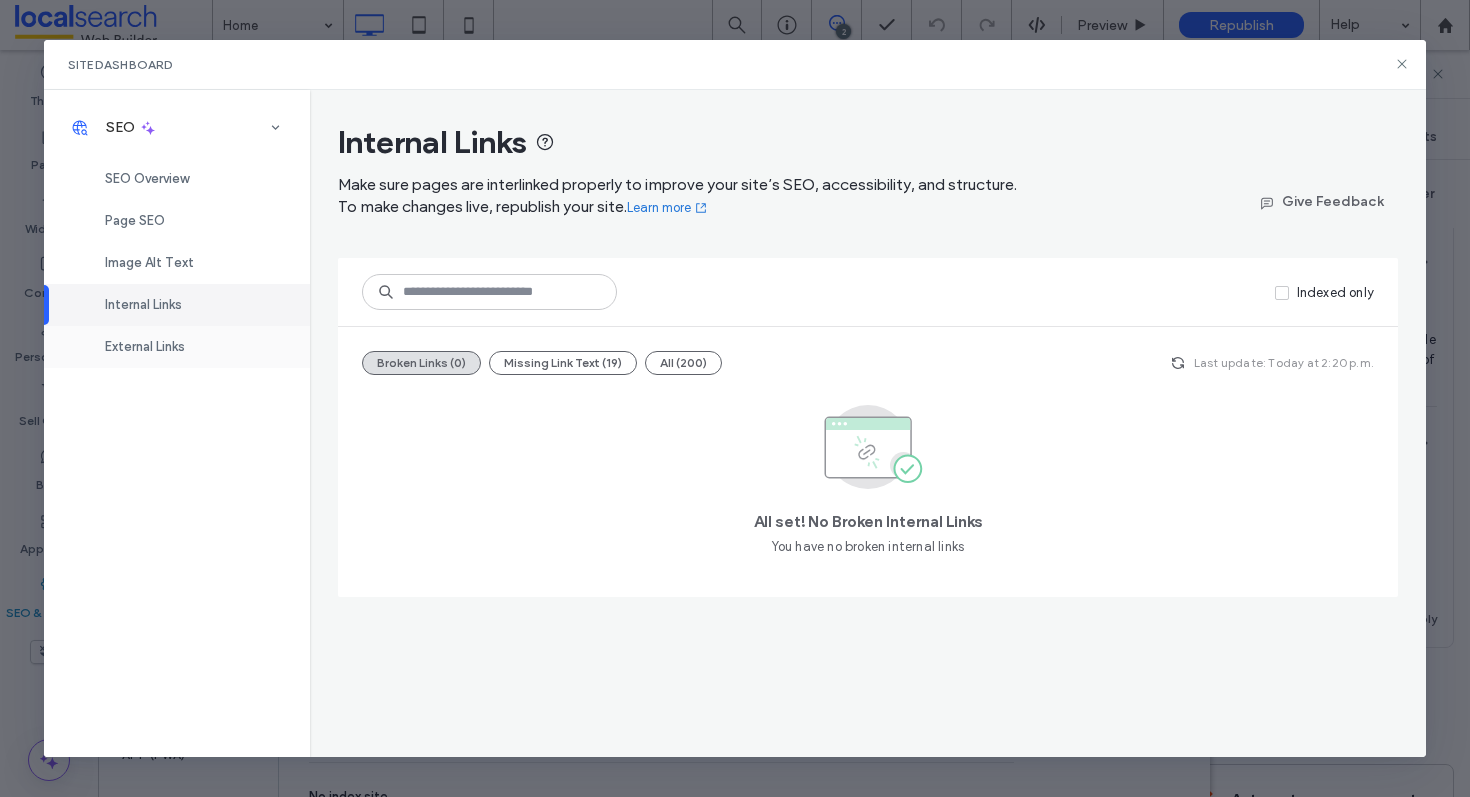 click on "External Links" at bounding box center (145, 346) 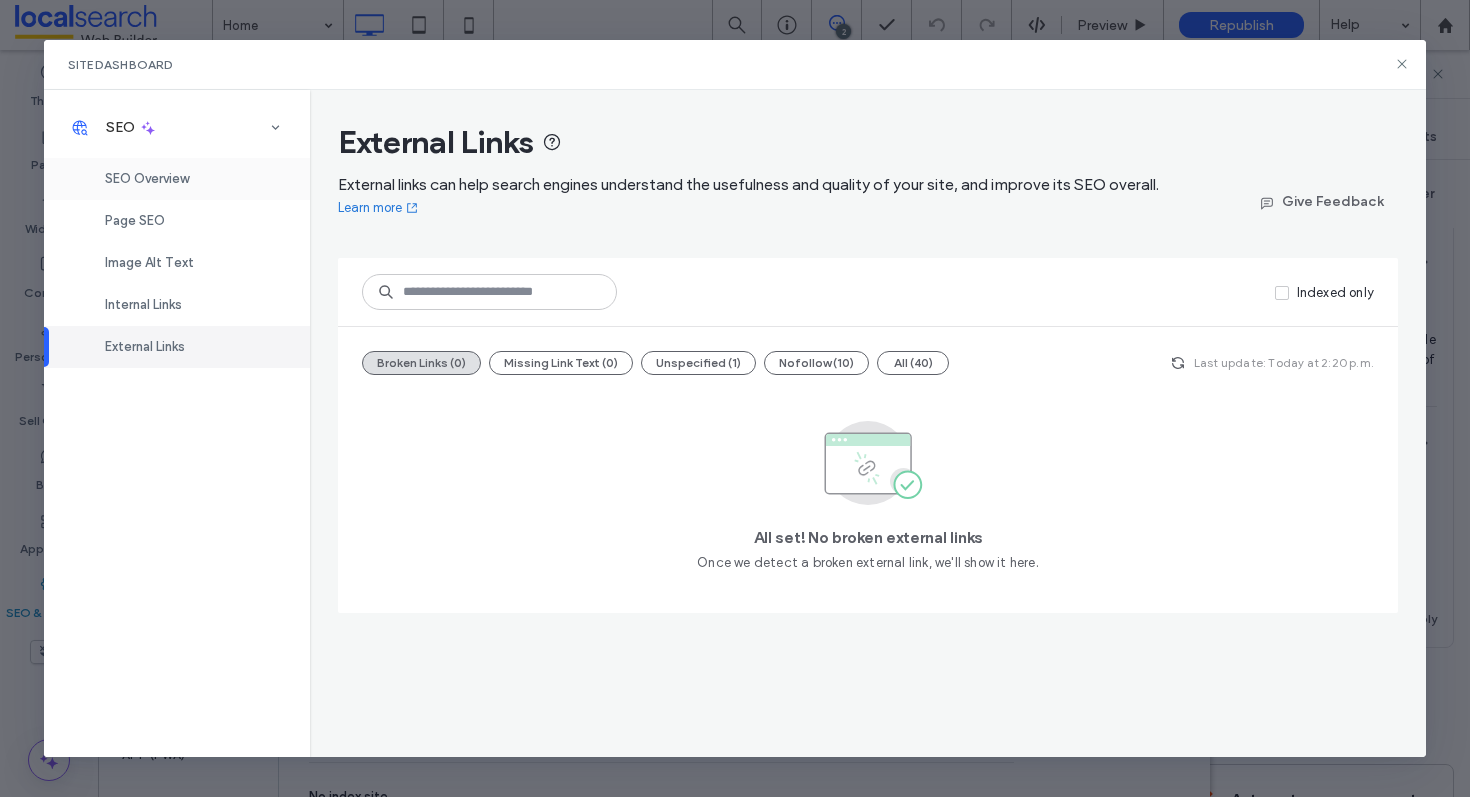 click on "SEO Overview" at bounding box center (177, 179) 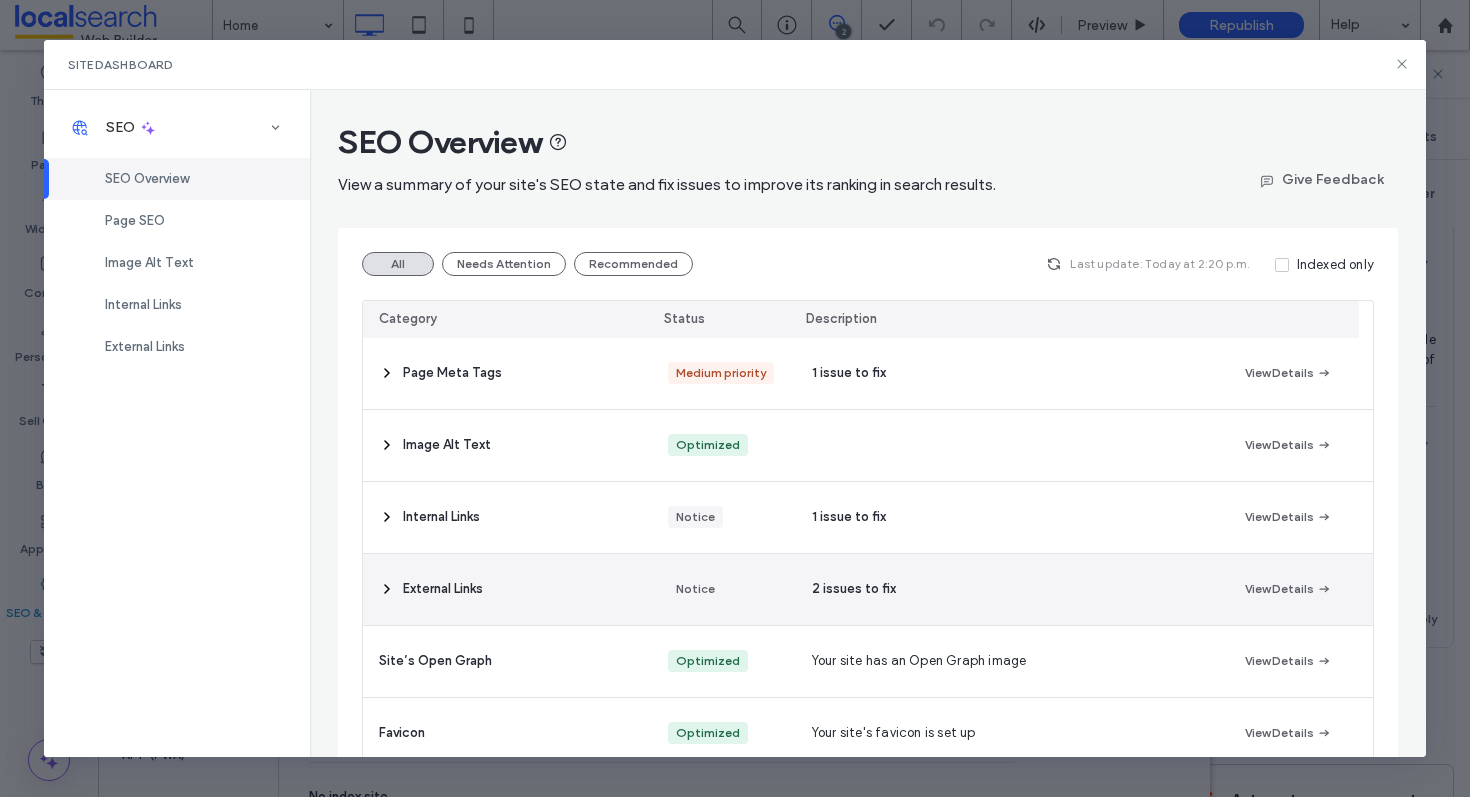 click on "Notice" at bounding box center [724, 589] 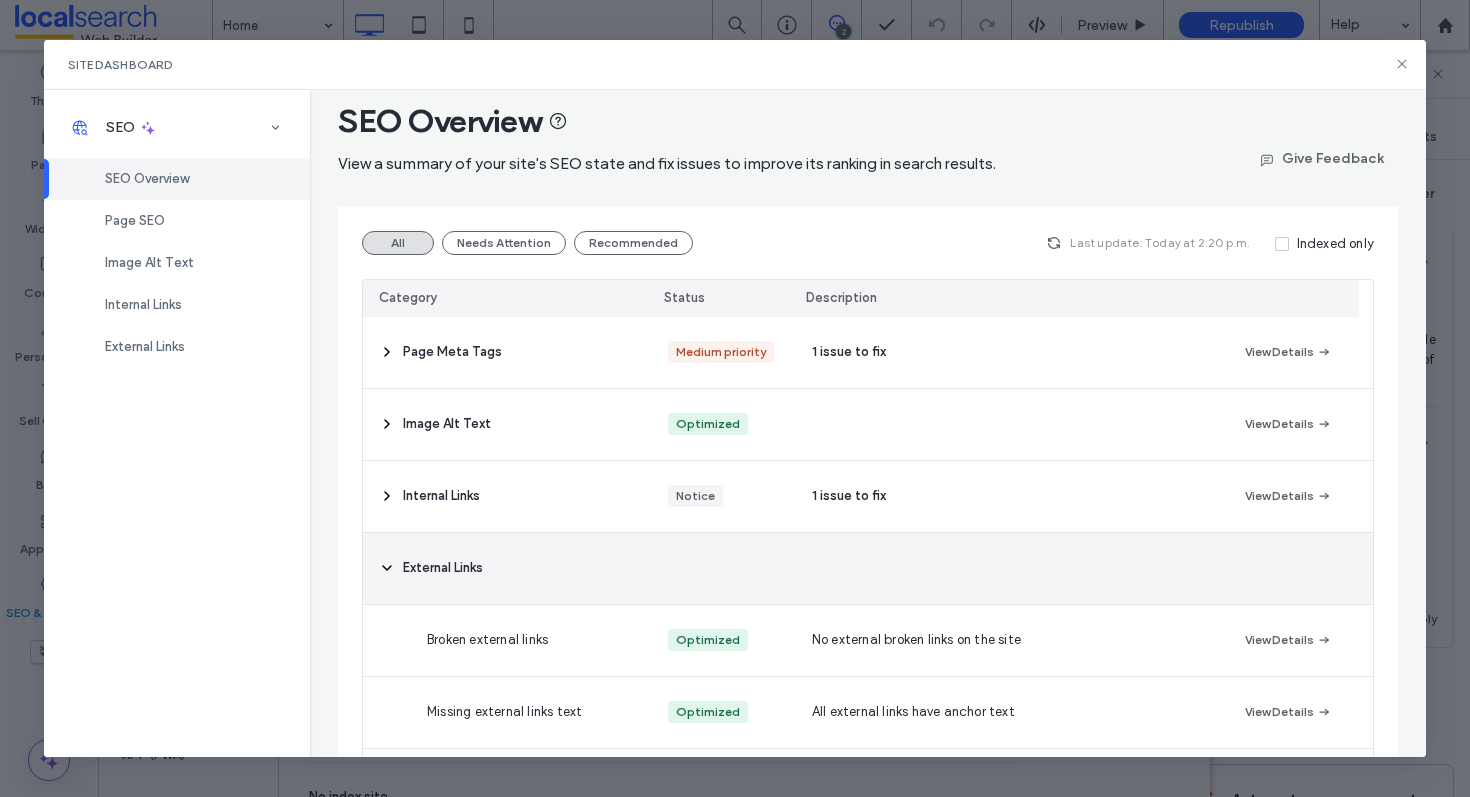 scroll, scrollTop: 22, scrollLeft: 0, axis: vertical 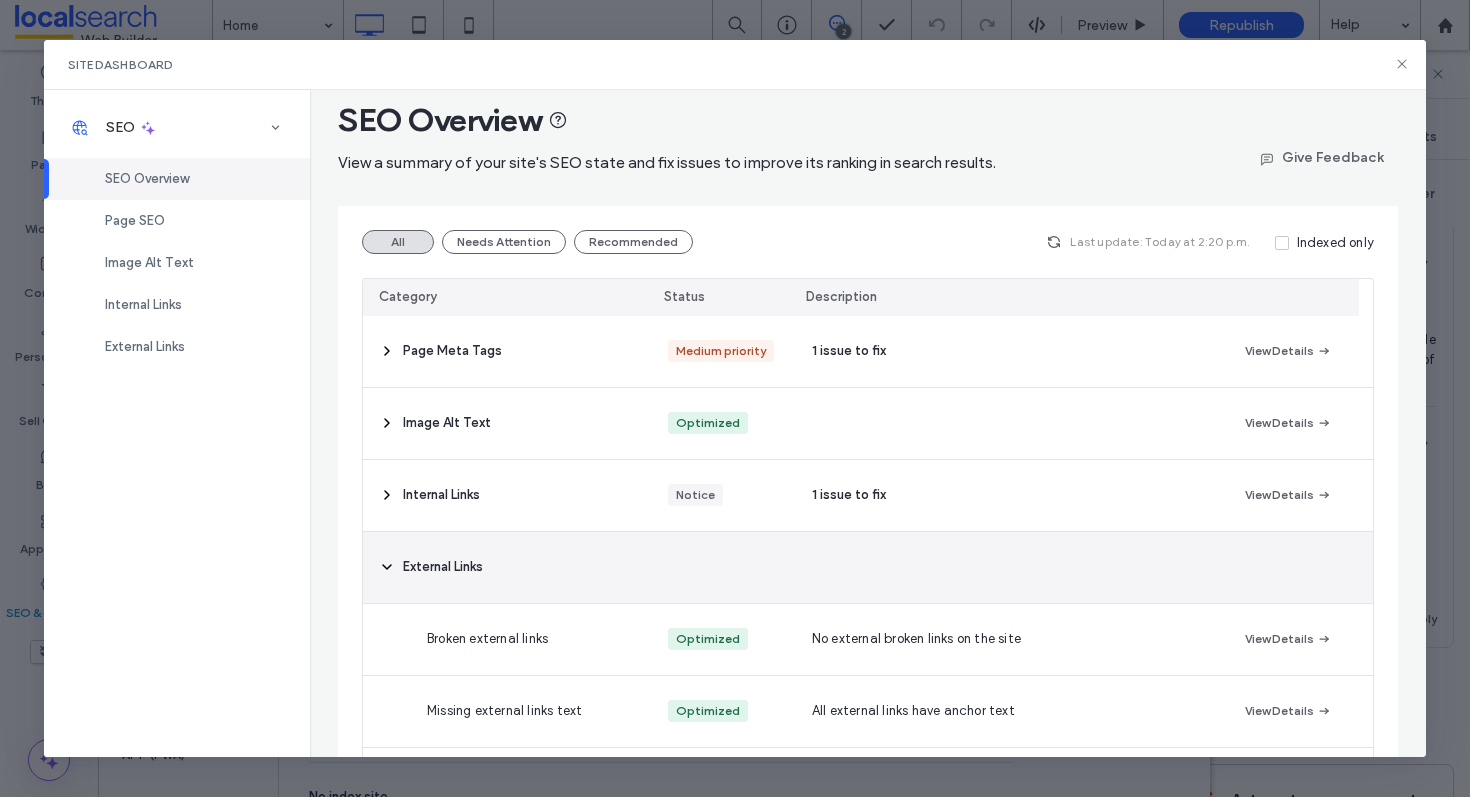 click on "External Links" at bounding box center (507, 567) 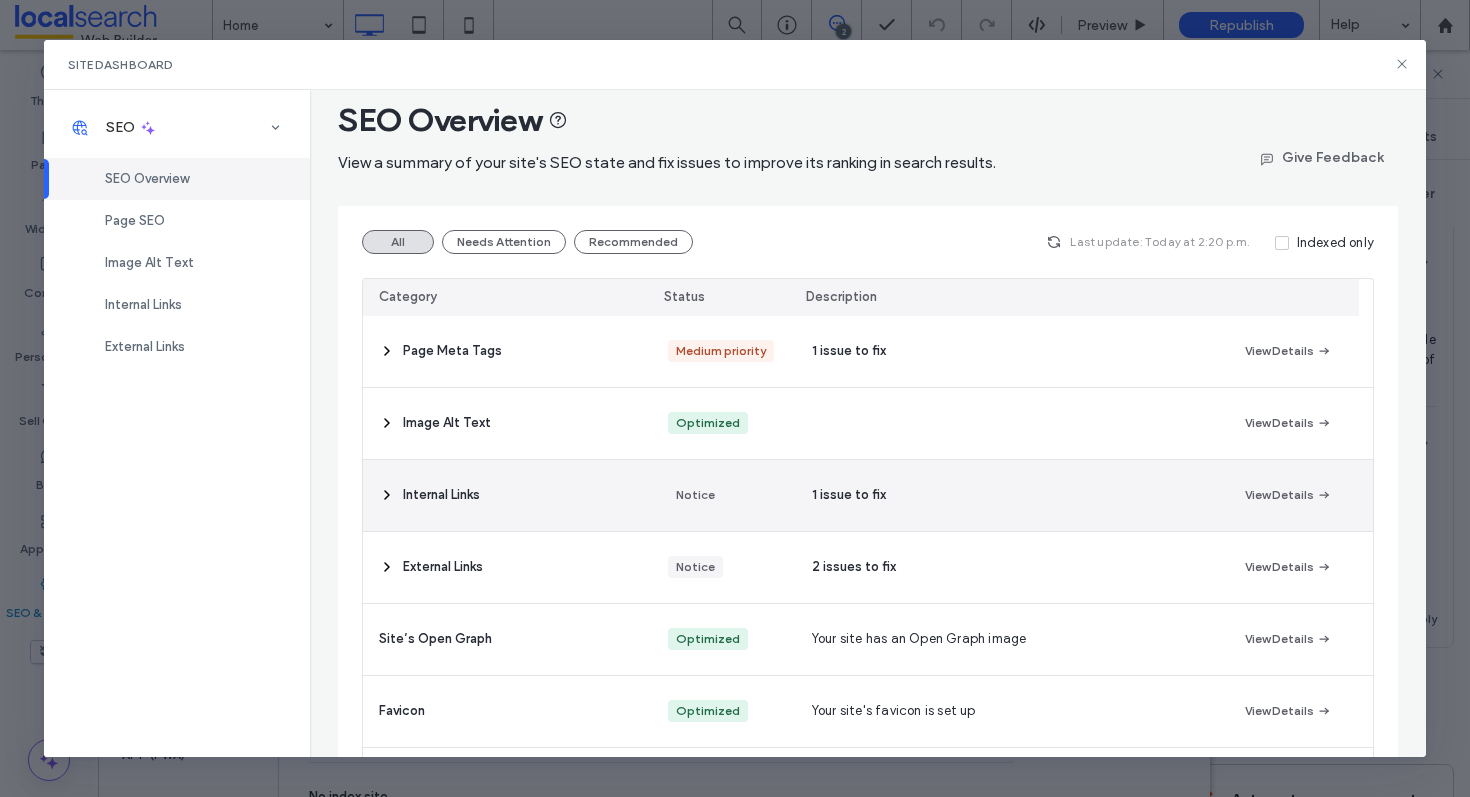 click on "Internal Links" at bounding box center [507, 495] 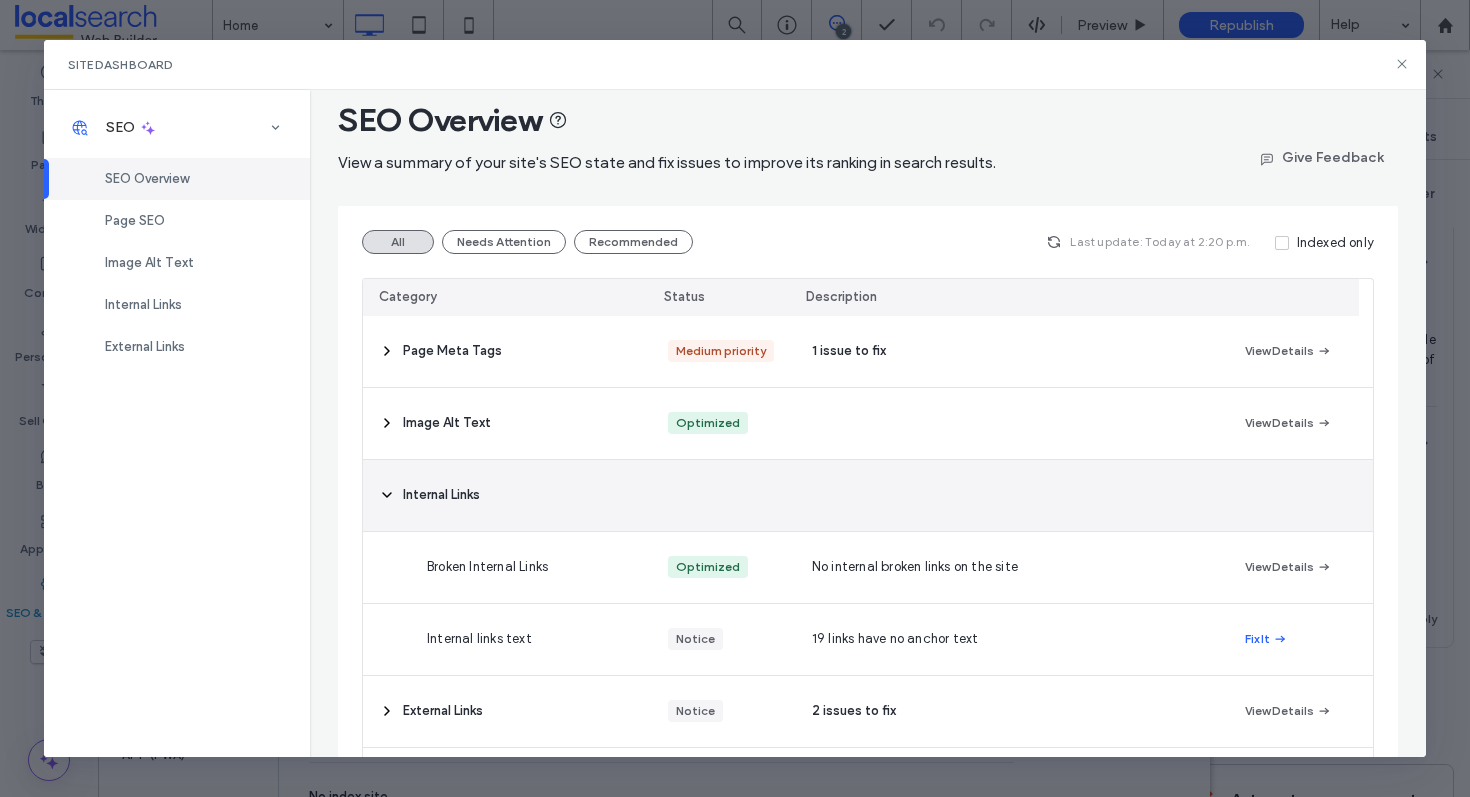 click on "Internal Links" at bounding box center (507, 495) 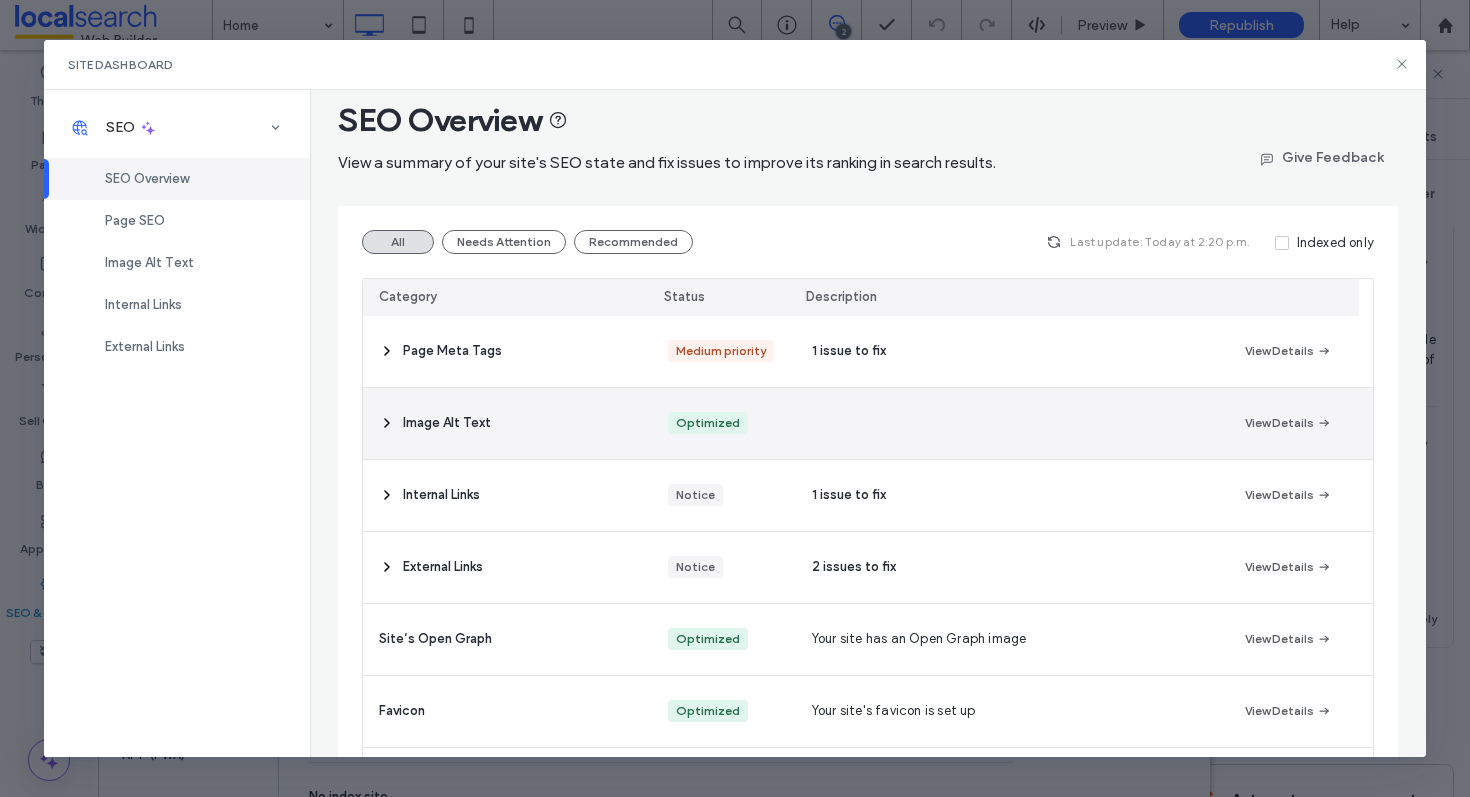 click on "Image Alt Text" at bounding box center (507, 423) 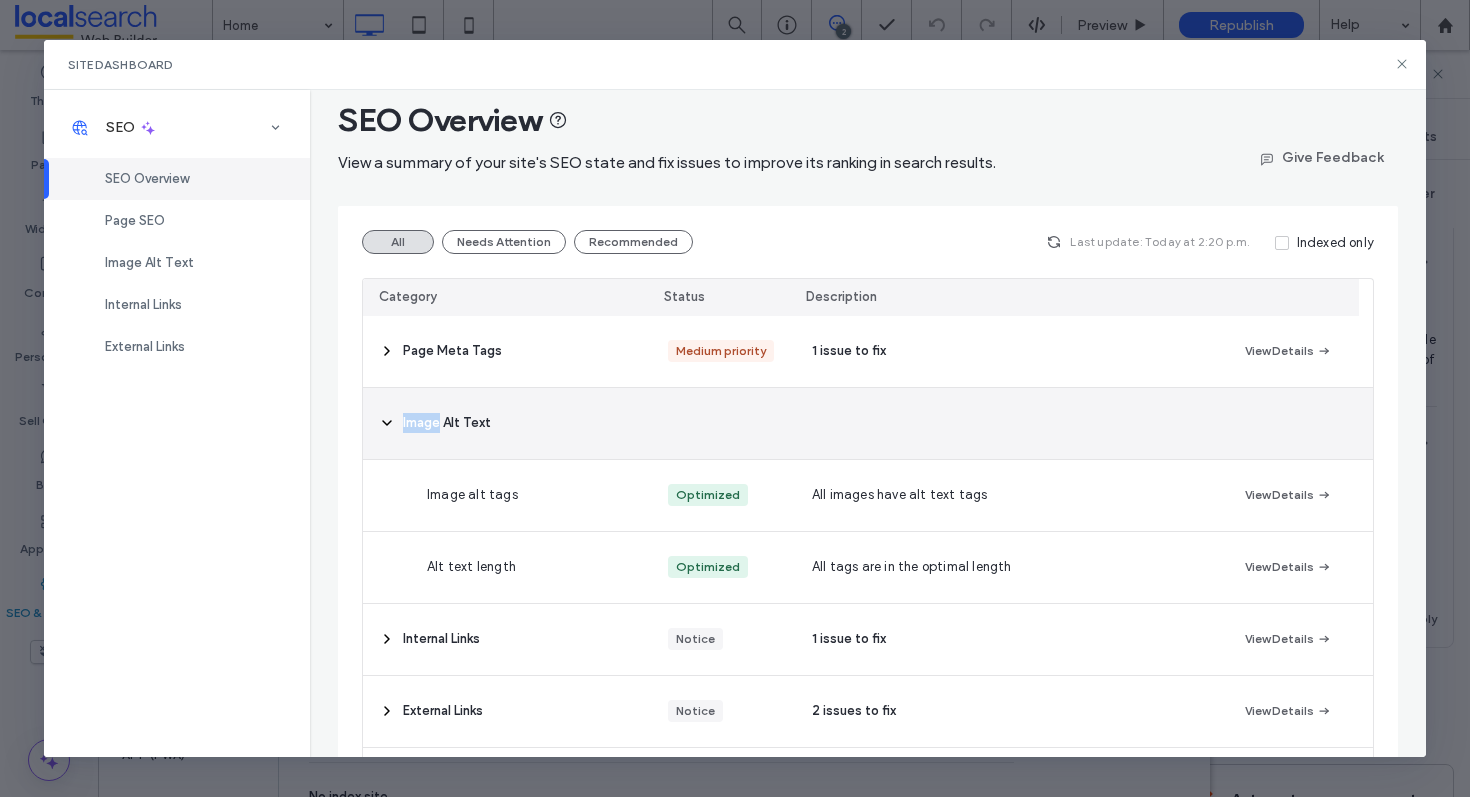 click on "Image Alt Text" at bounding box center (507, 423) 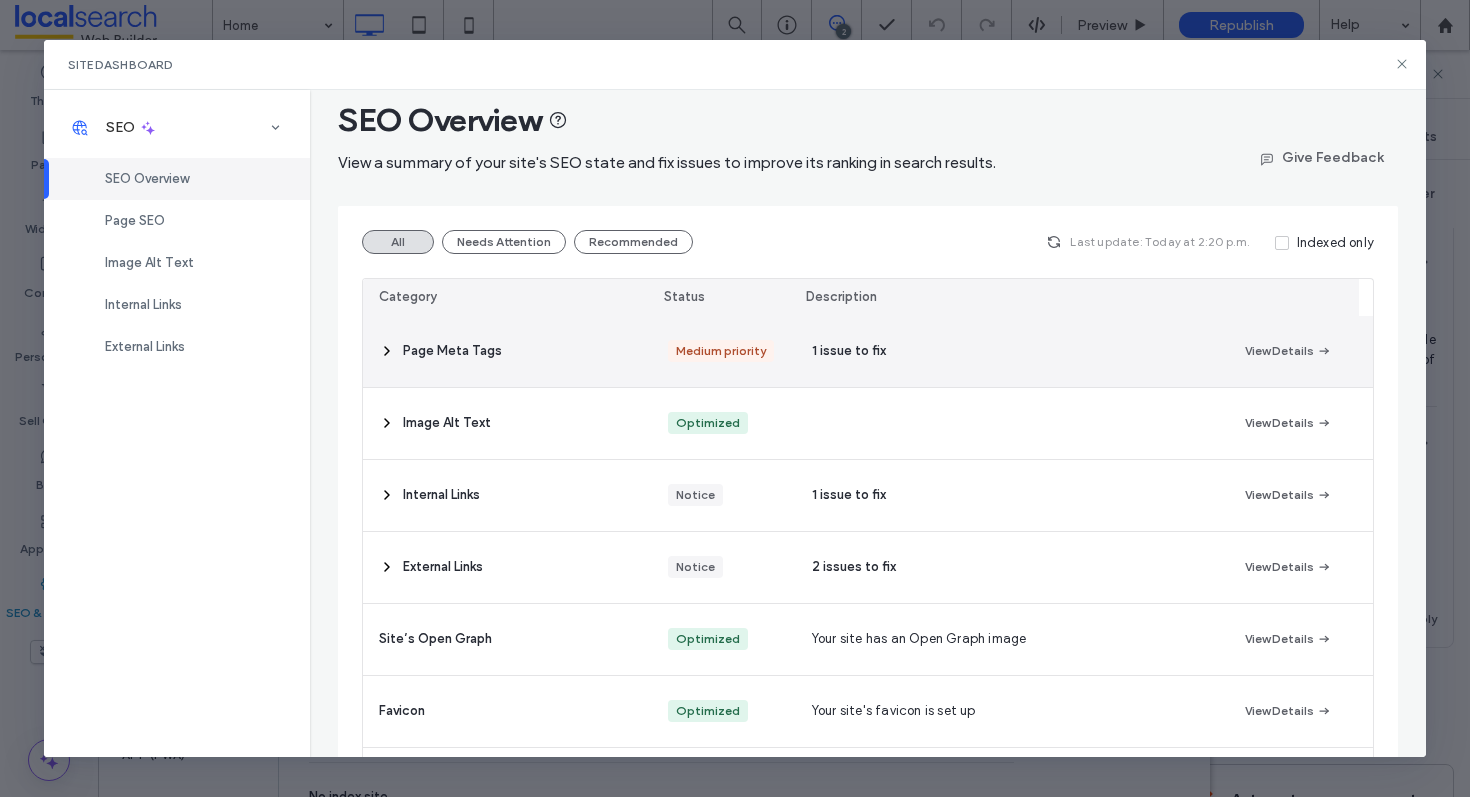 click on "Page Meta Tags" at bounding box center (507, 351) 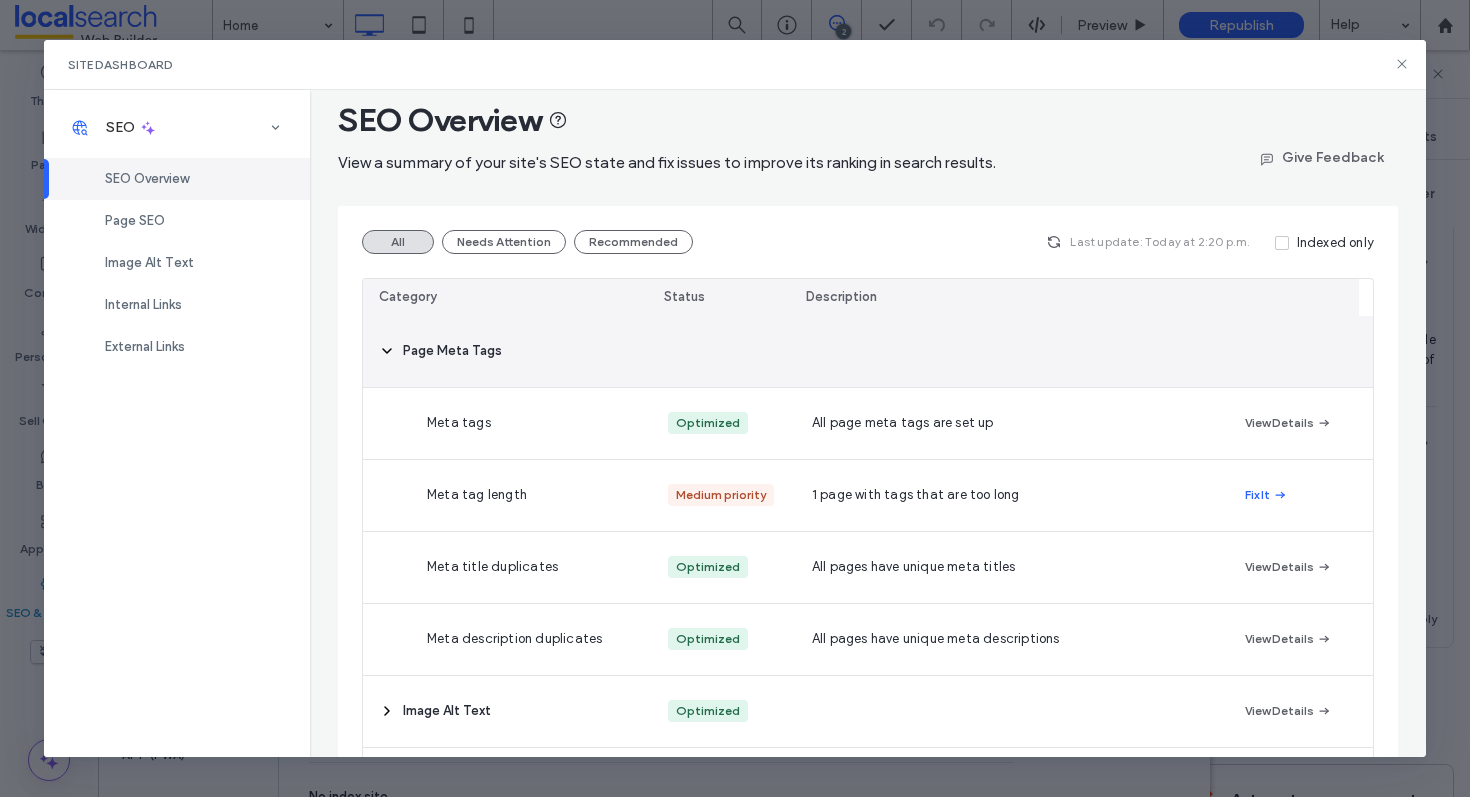 click on "Page Meta Tags" at bounding box center [507, 351] 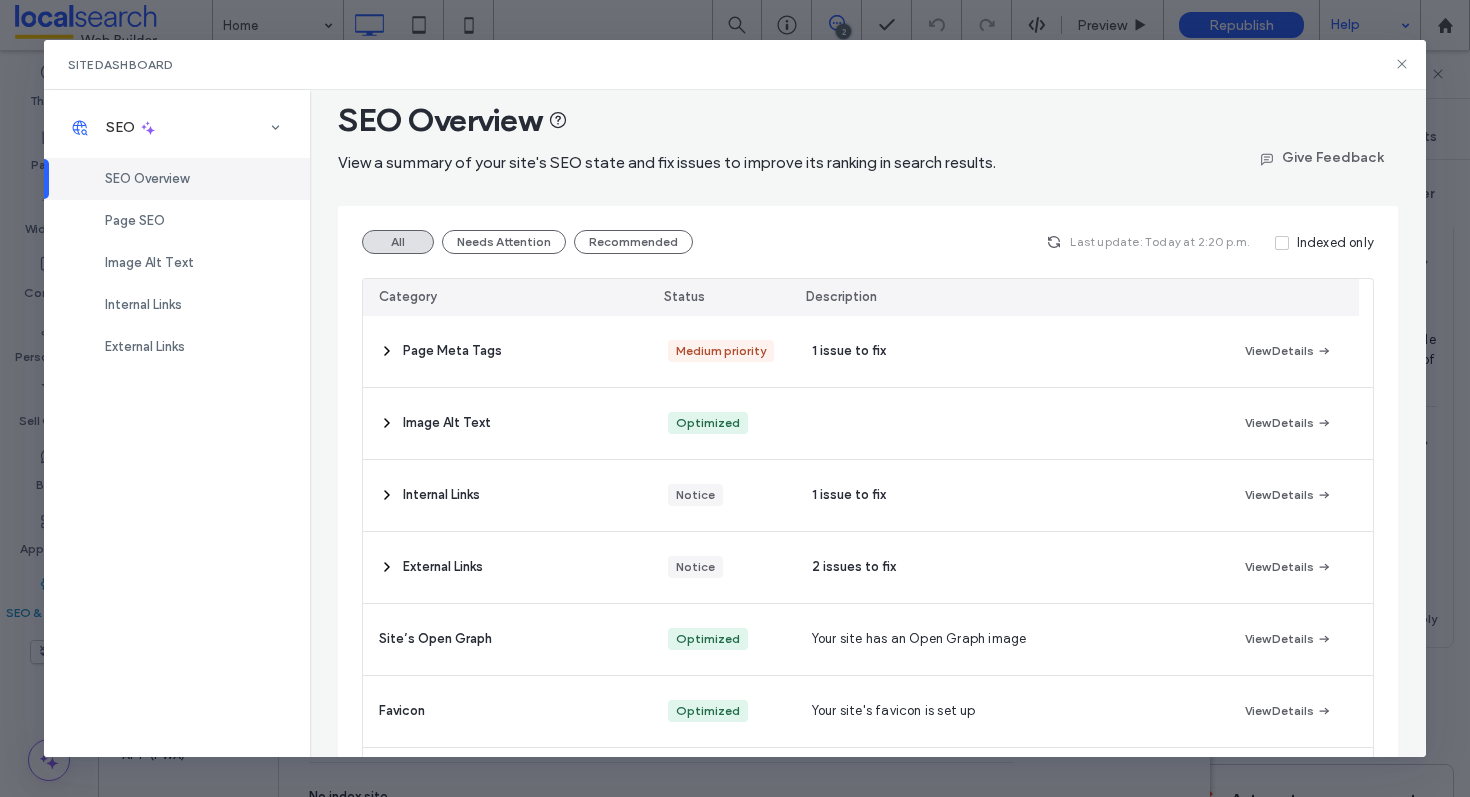 drag, startPoint x: 1402, startPoint y: 61, endPoint x: 1341, endPoint y: 45, distance: 63.06346 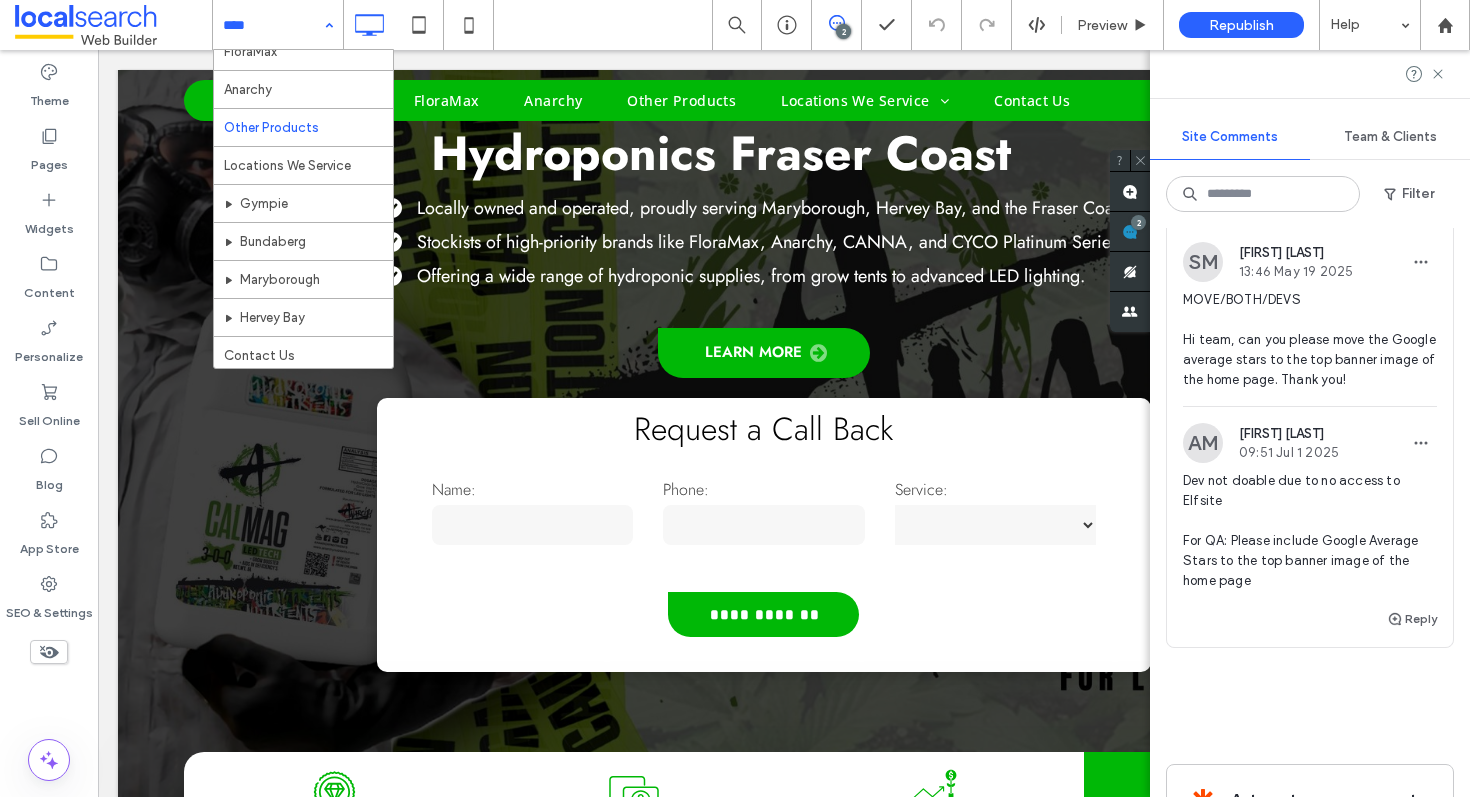 scroll, scrollTop: 69, scrollLeft: 0, axis: vertical 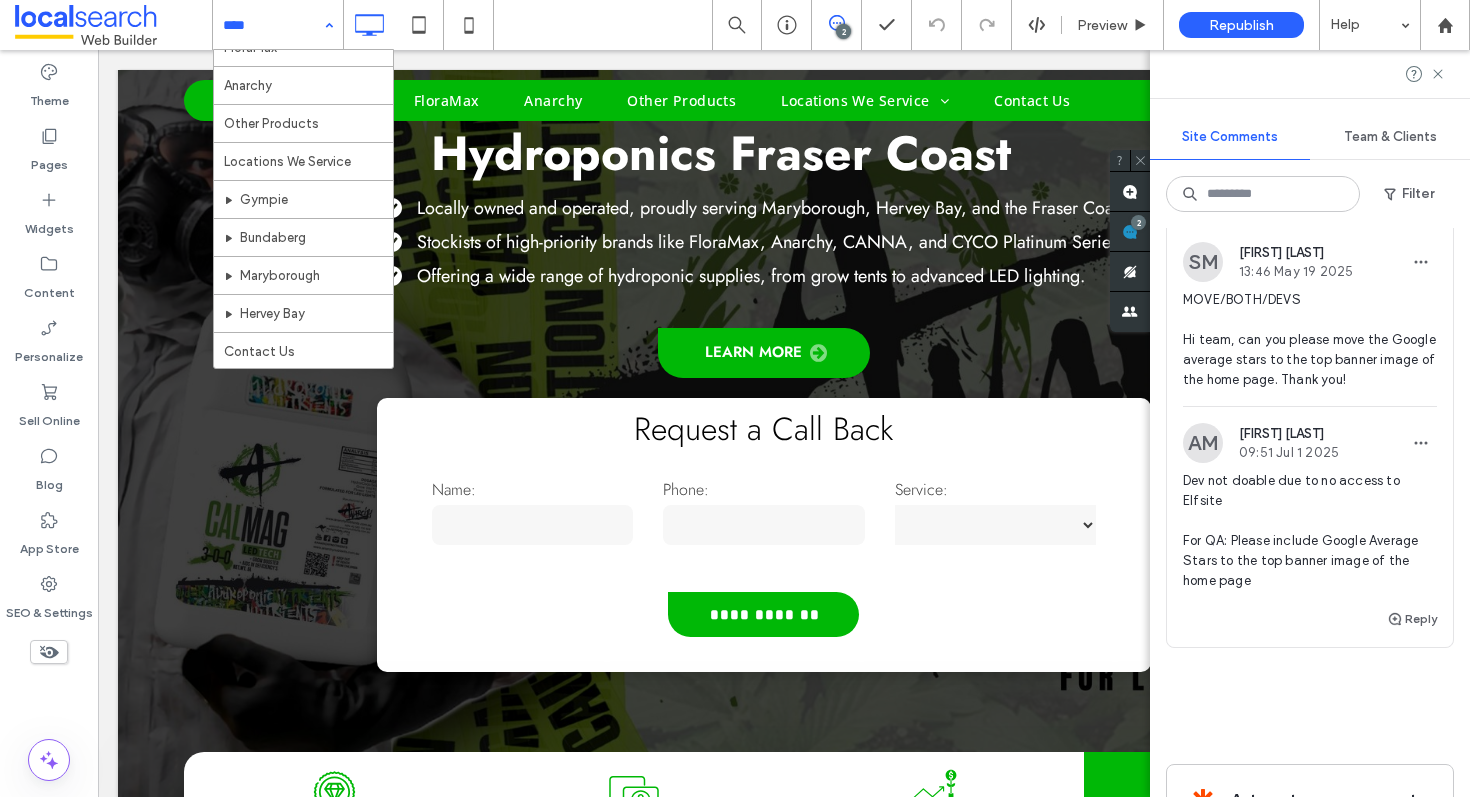 click on "Home FloraMax Anarchy Other Products Locations We Service Gympie Bundaberg Maryborough Hervey Bay Contact Us" at bounding box center (278, 25) 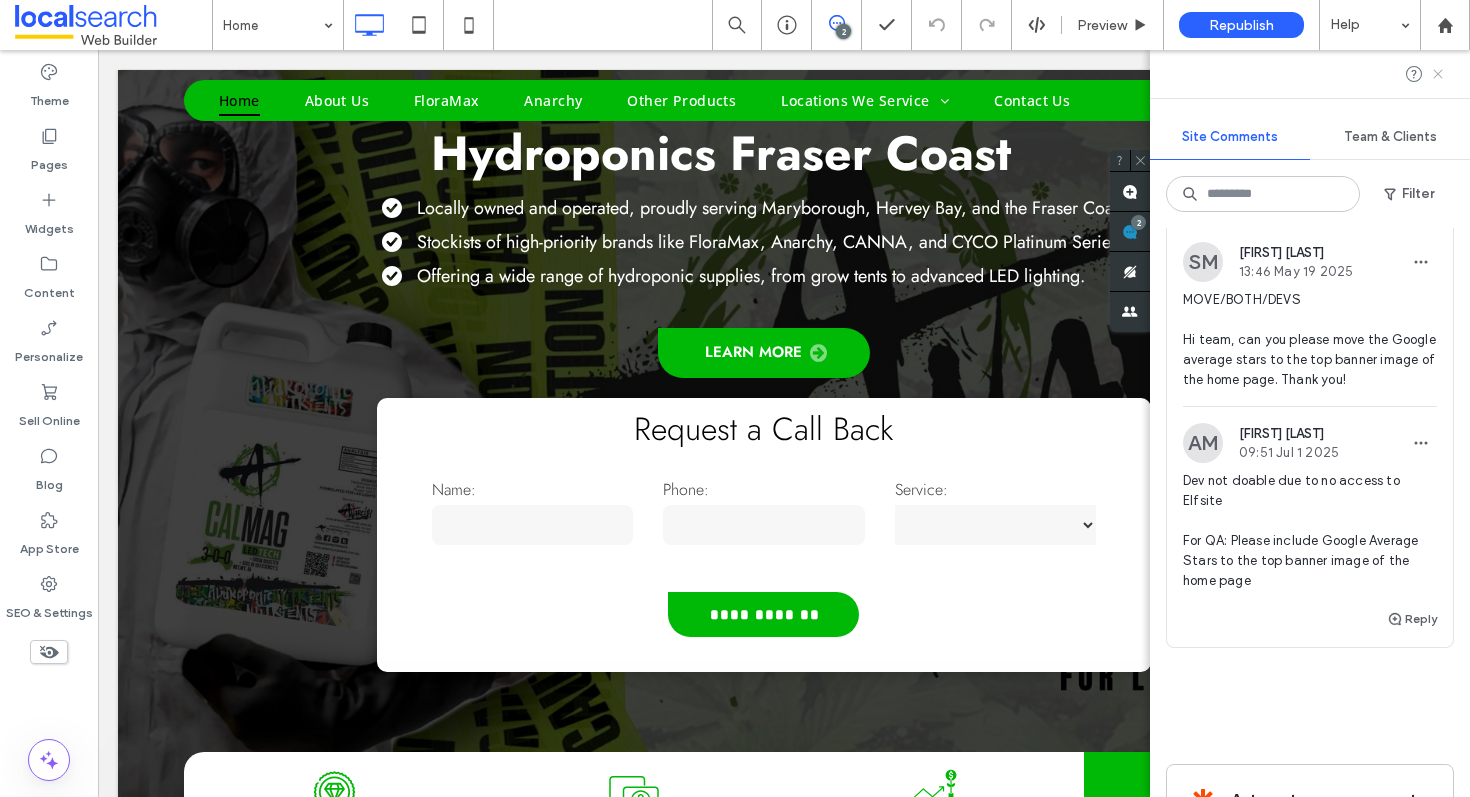 click 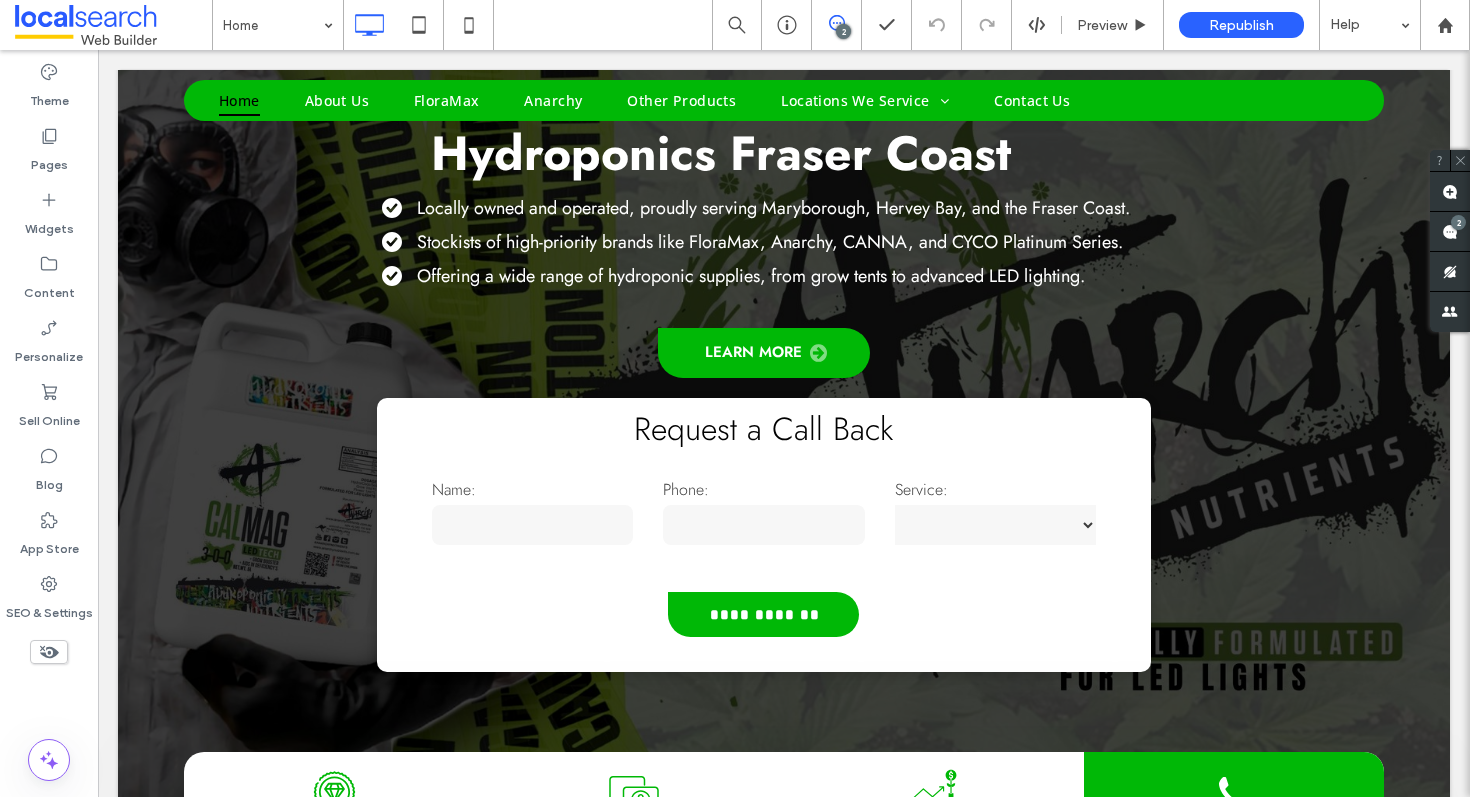 scroll, scrollTop: 0, scrollLeft: 0, axis: both 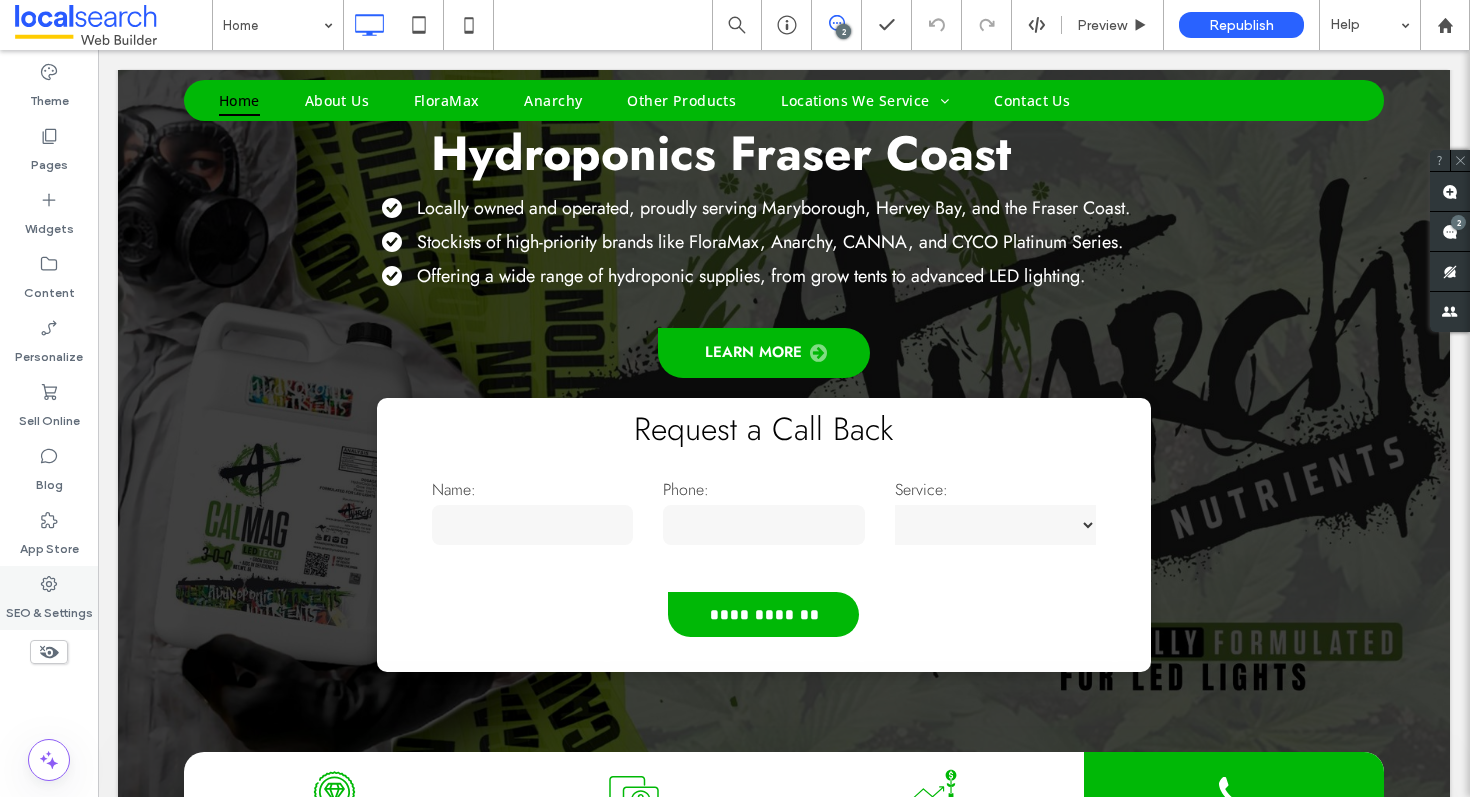 click on "SEO & Settings" at bounding box center (49, 608) 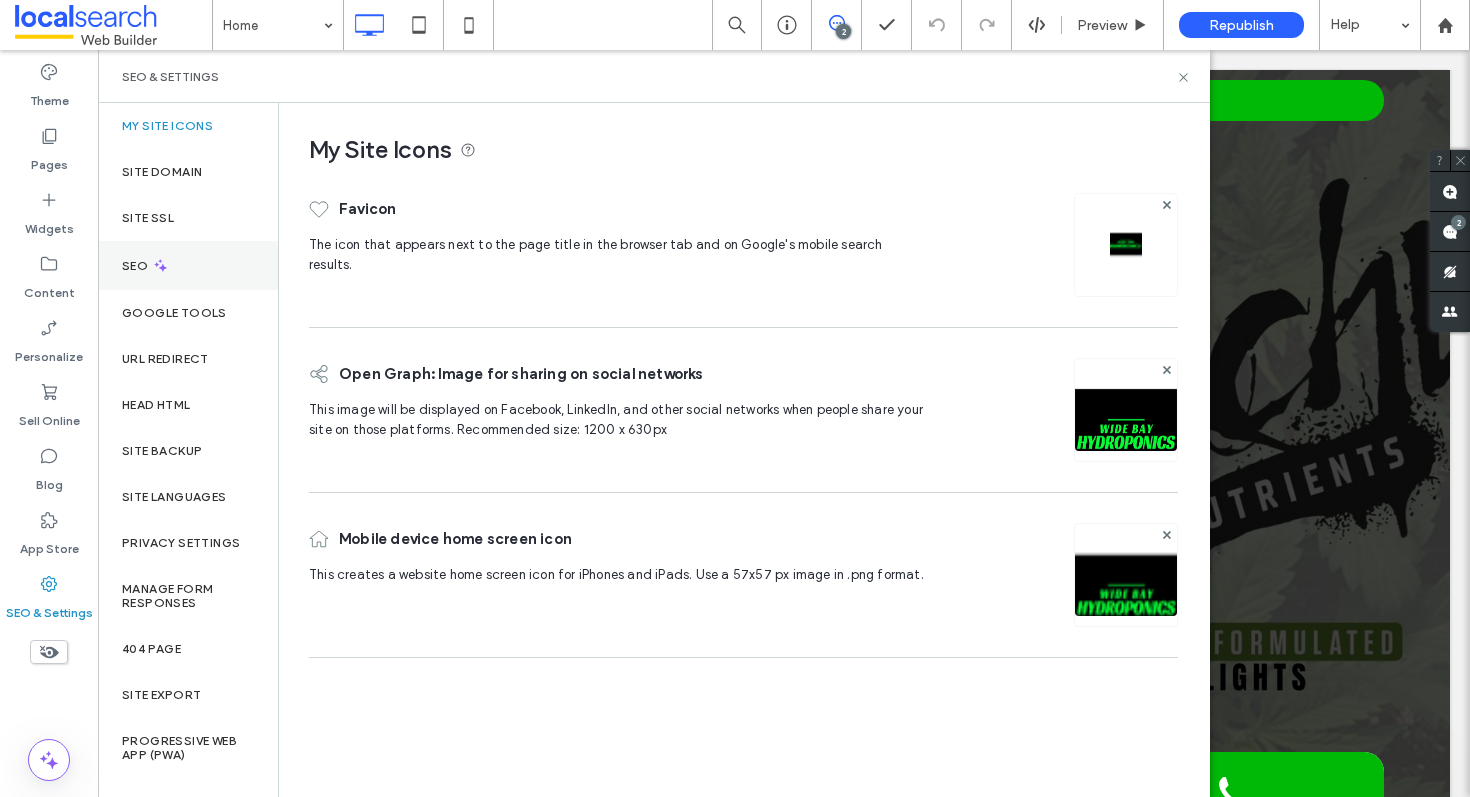 click on "SEO" at bounding box center (188, 265) 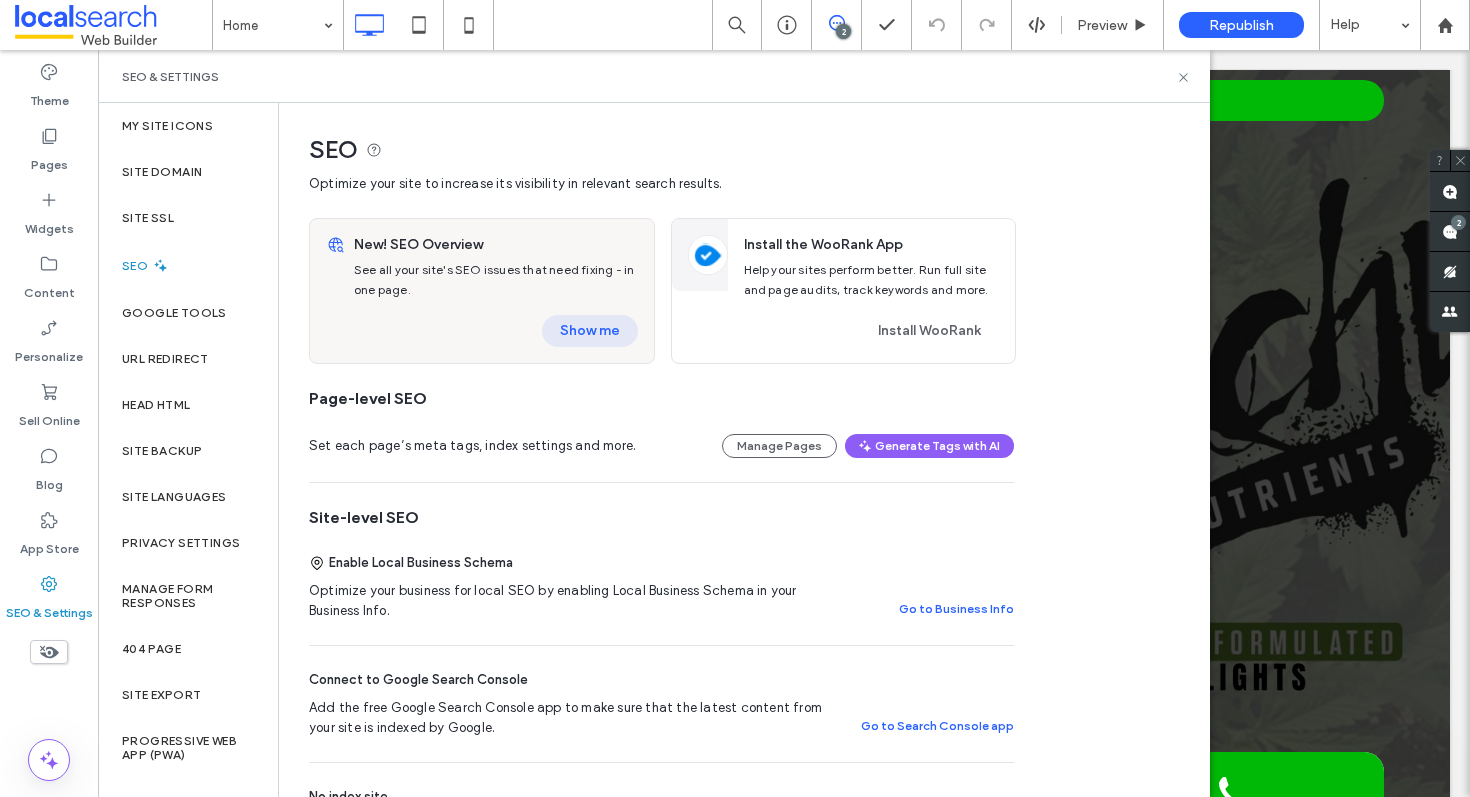 click on "Show me" at bounding box center (590, 331) 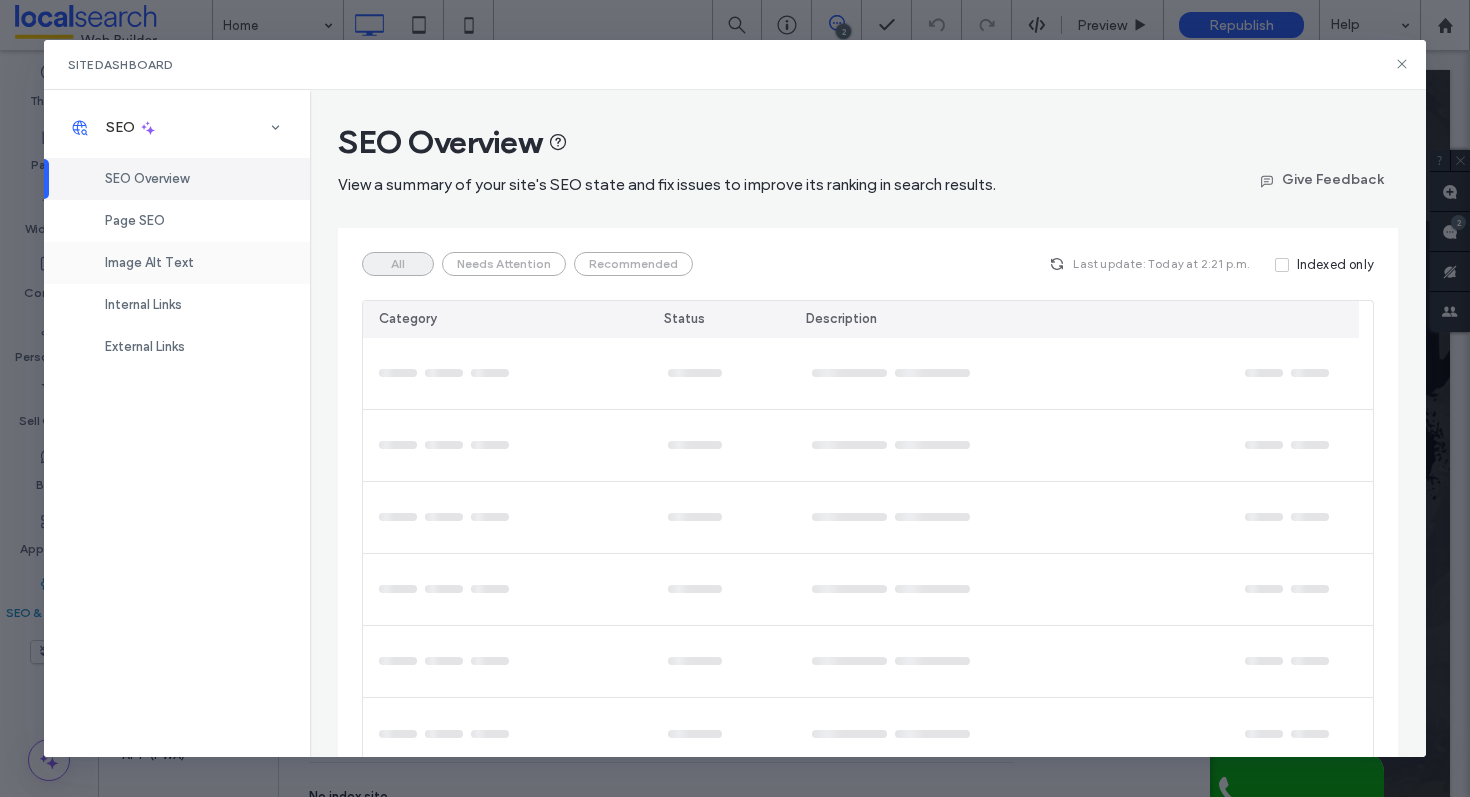 click on "Image Alt Text" at bounding box center (177, 263) 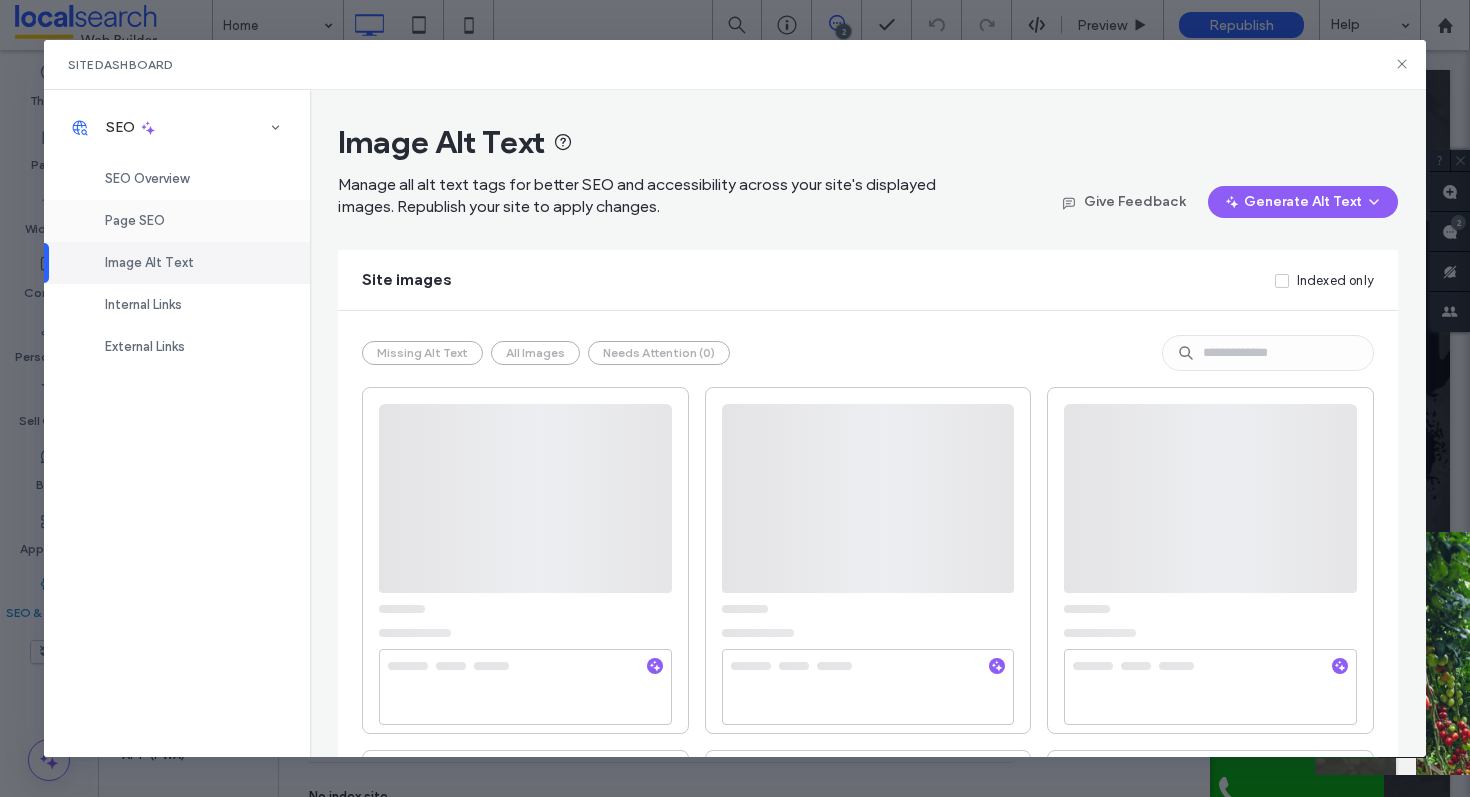 click on "Page SEO" at bounding box center (177, 221) 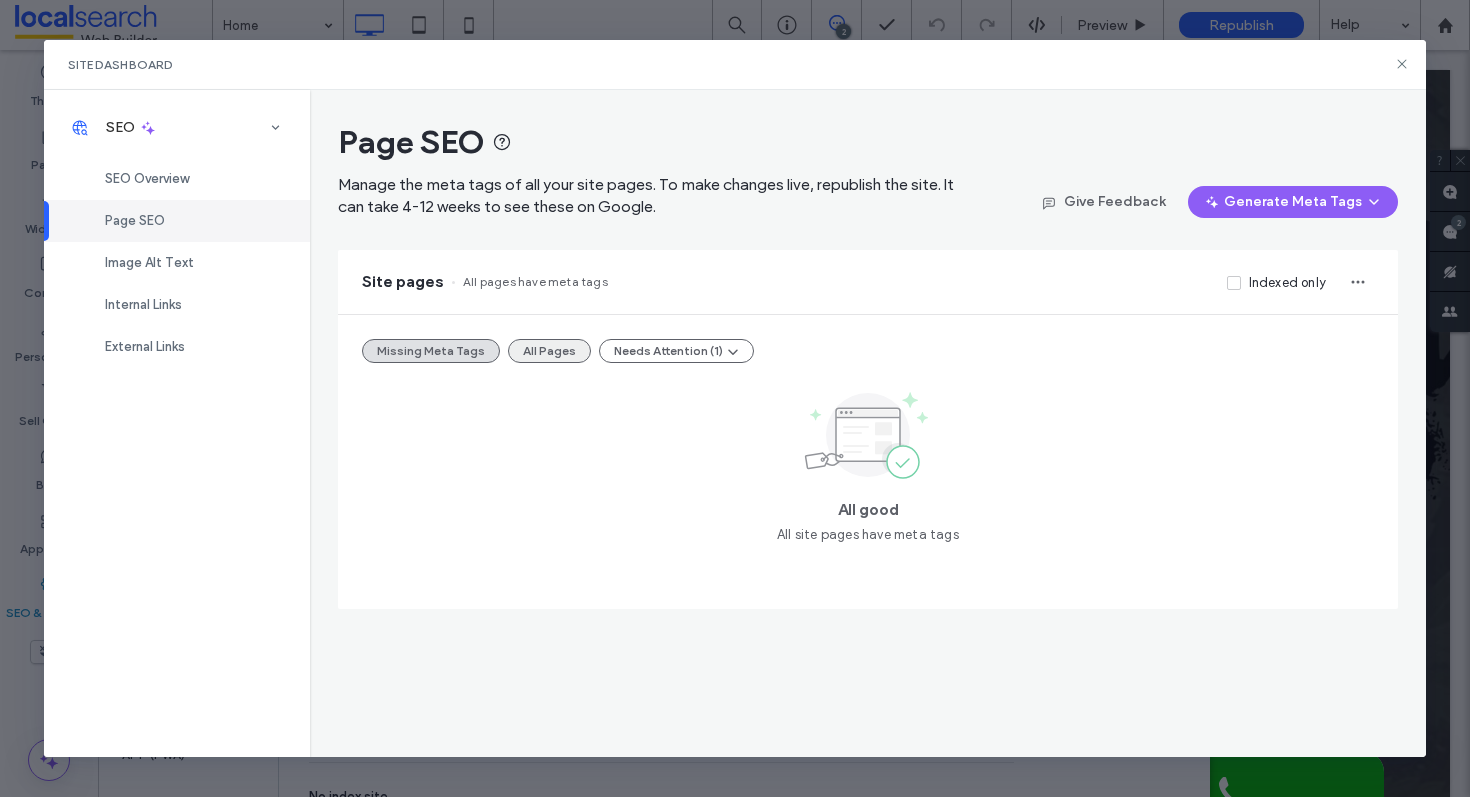 click on "All Pages" at bounding box center (549, 351) 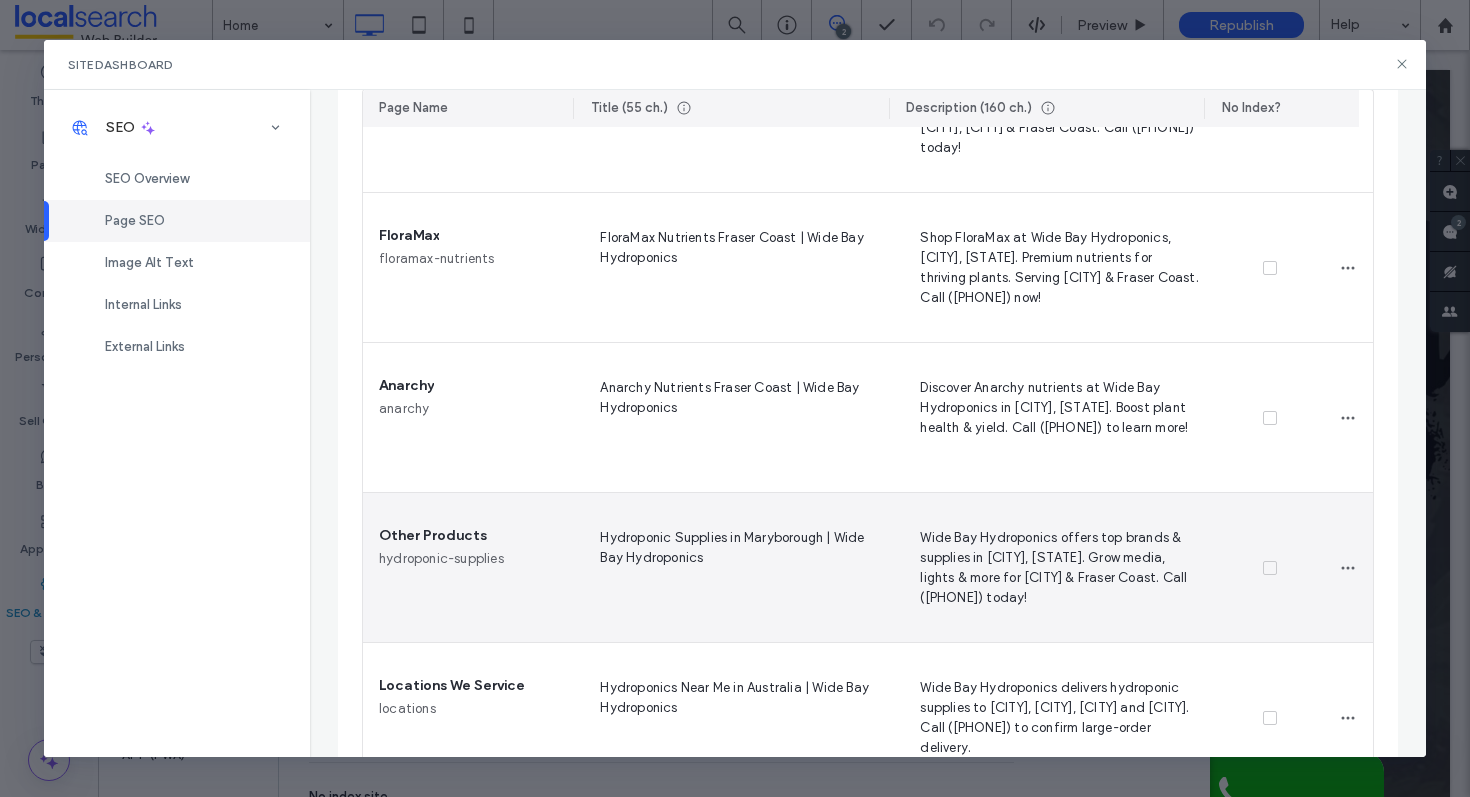scroll, scrollTop: 583, scrollLeft: 0, axis: vertical 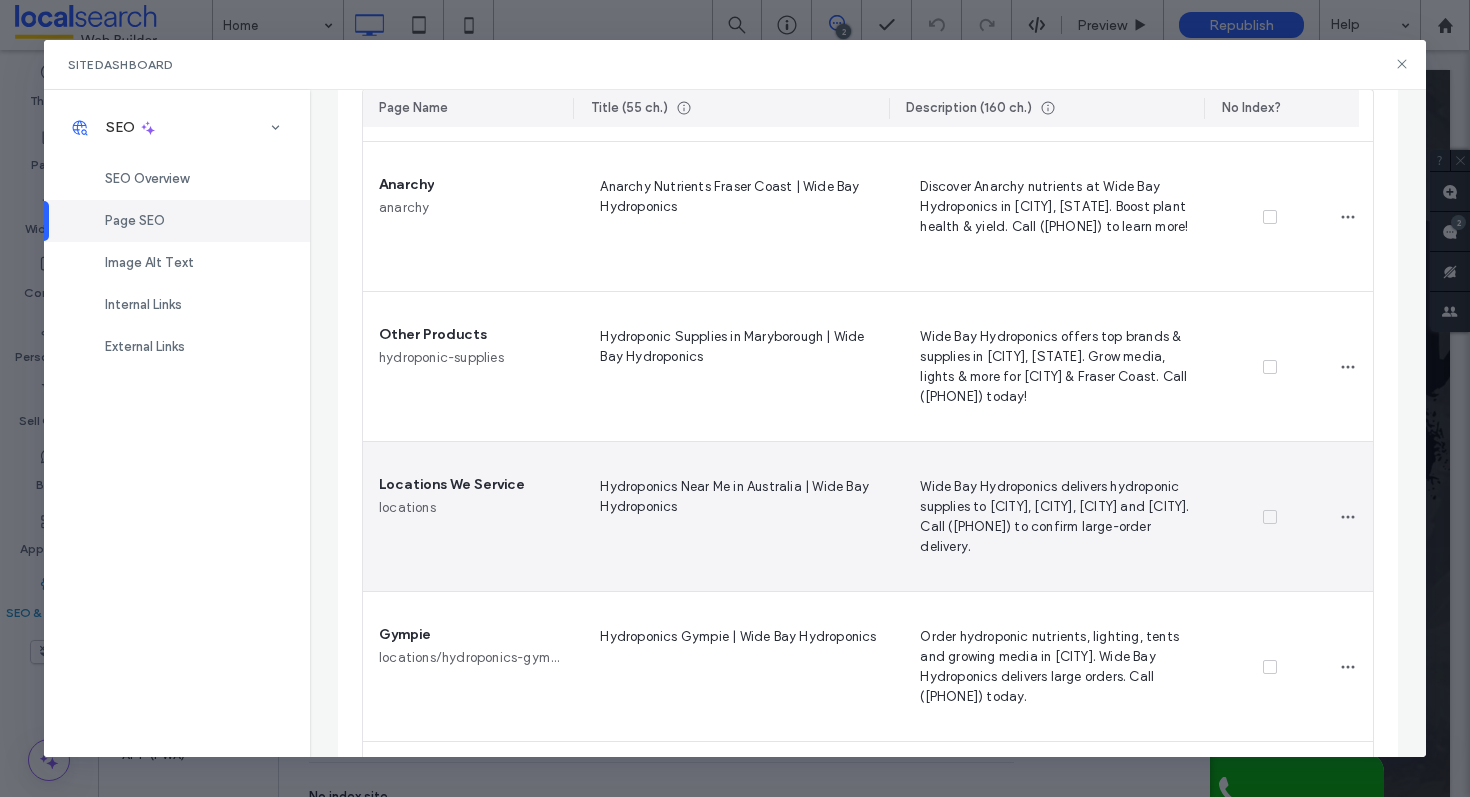 click 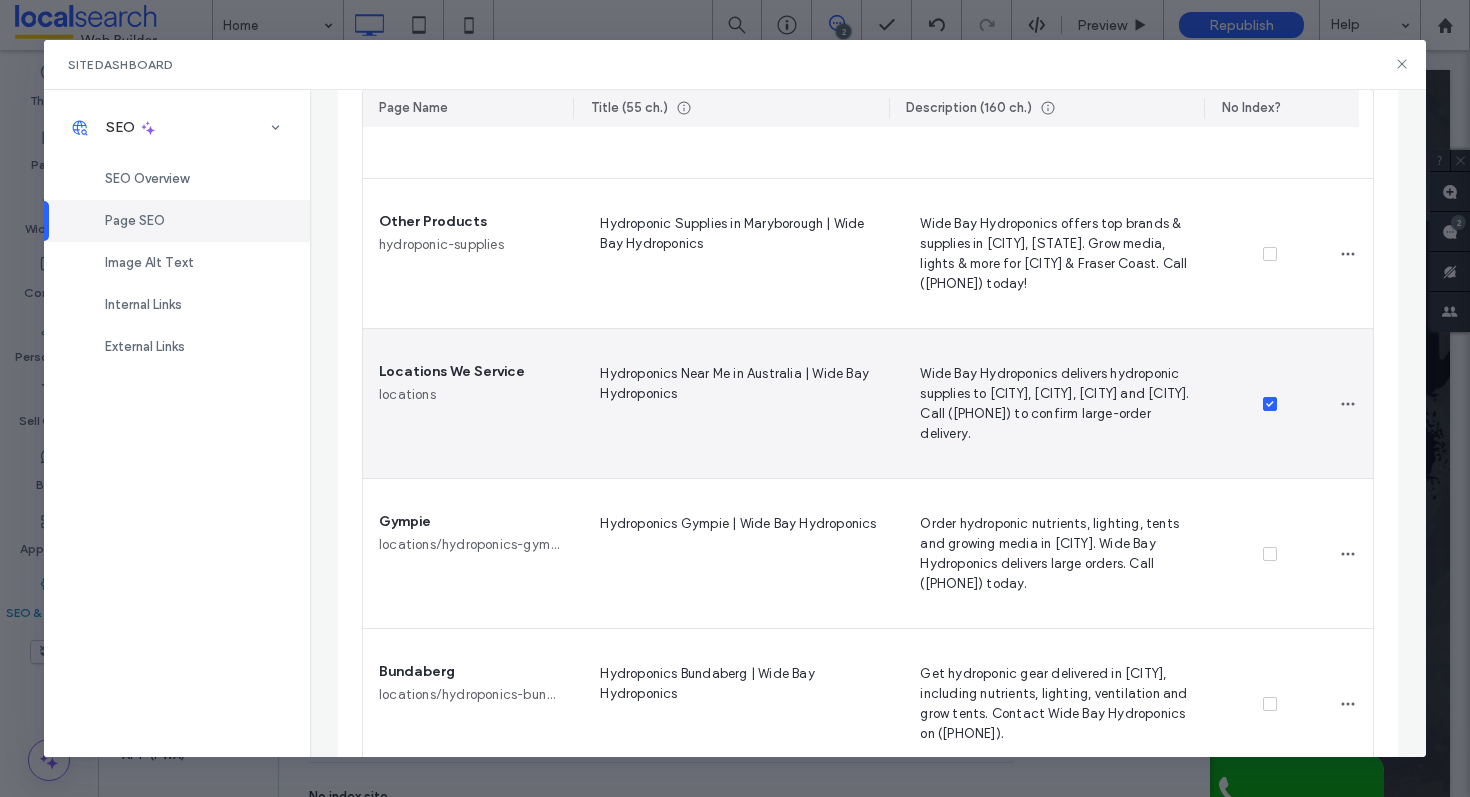 scroll, scrollTop: 715, scrollLeft: 0, axis: vertical 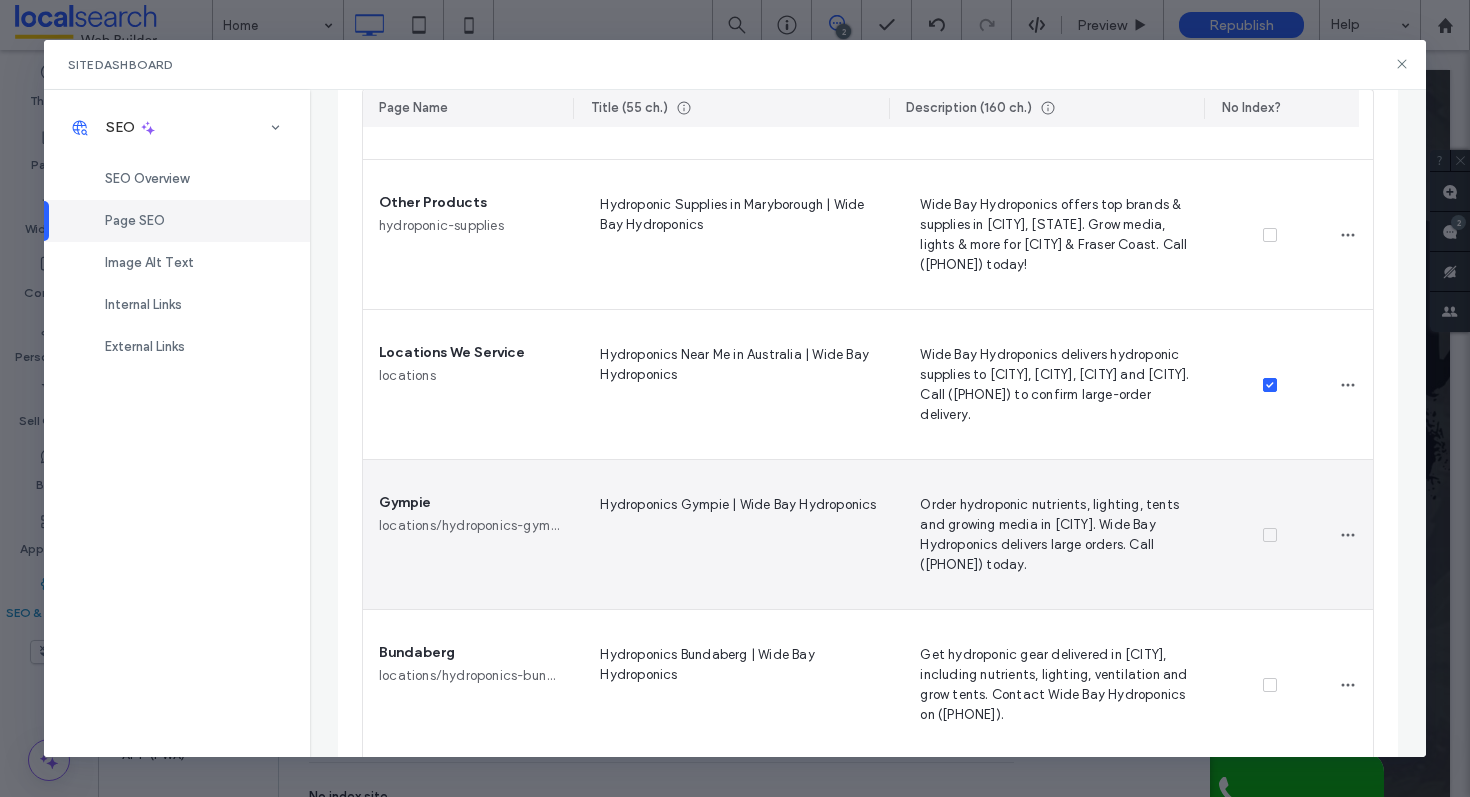 click at bounding box center (1269, 535) 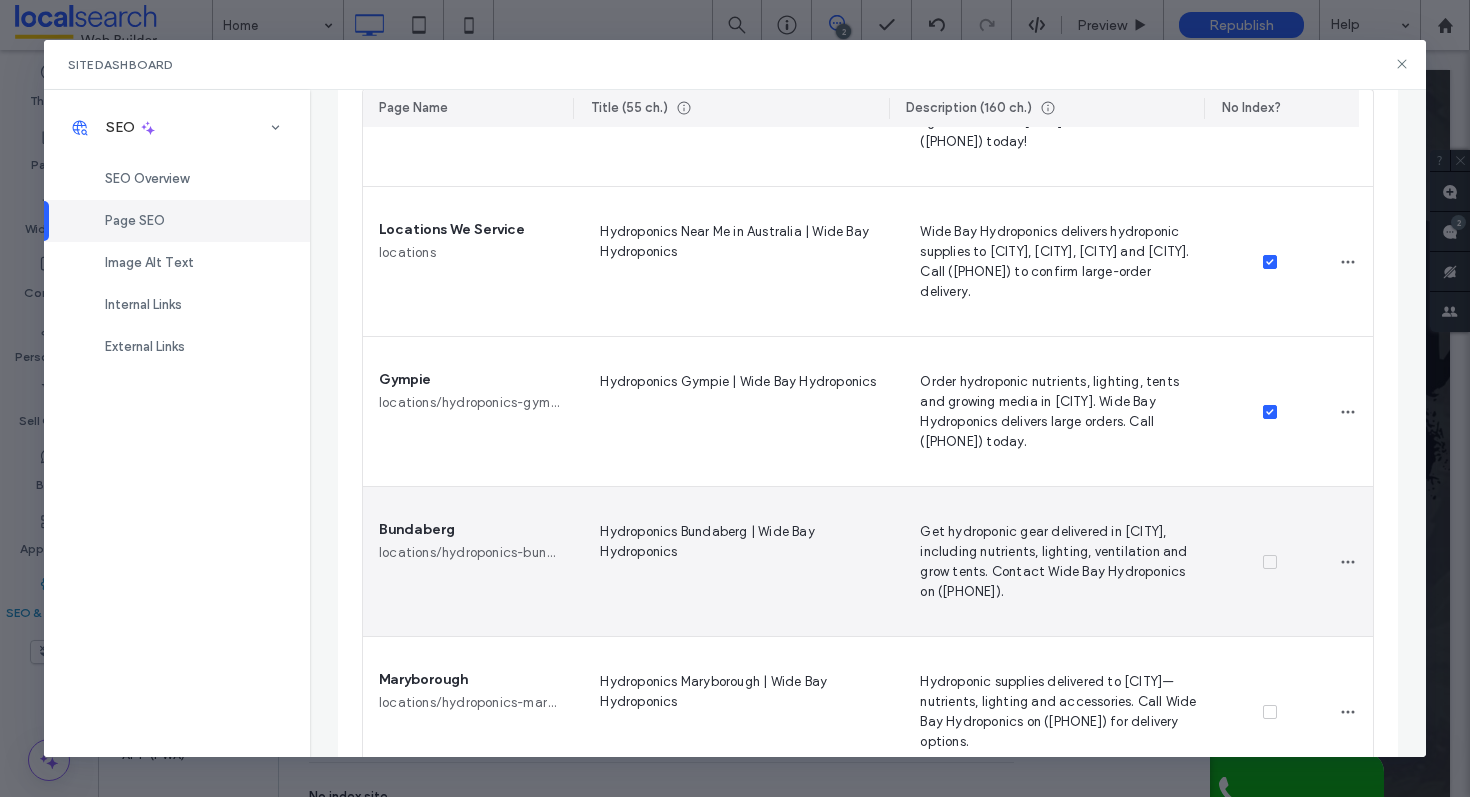 scroll, scrollTop: 839, scrollLeft: 0, axis: vertical 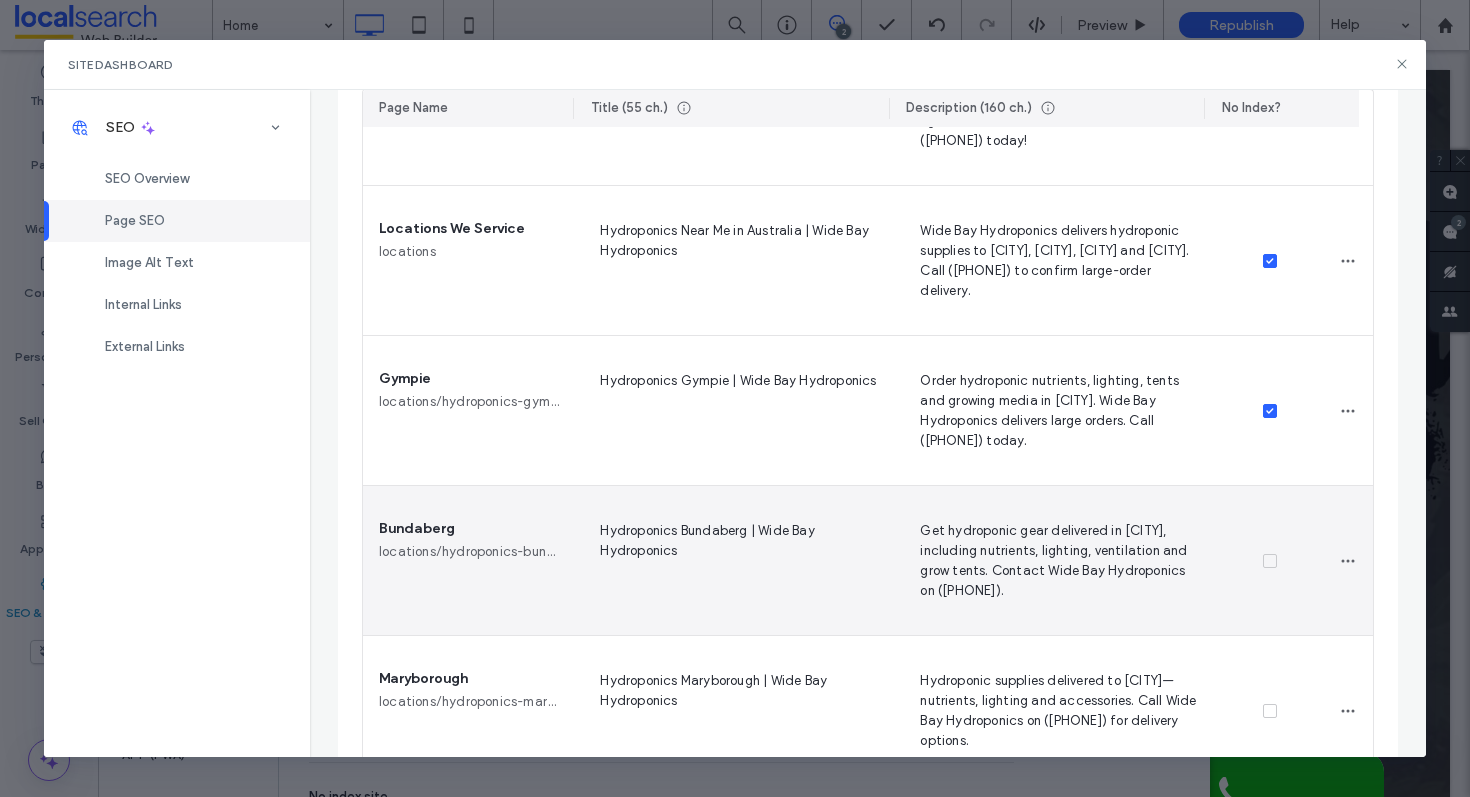 click 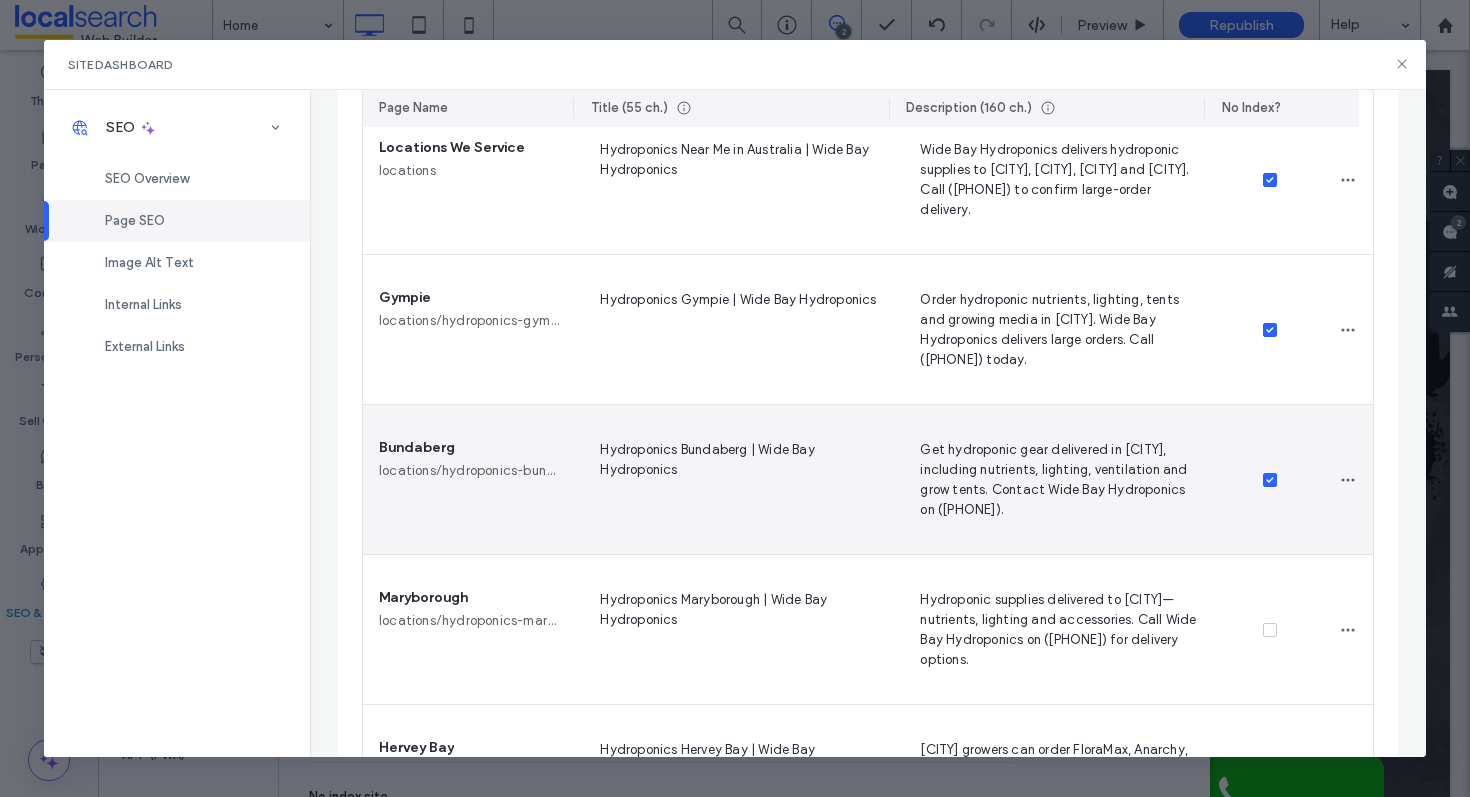 scroll, scrollTop: 952, scrollLeft: 0, axis: vertical 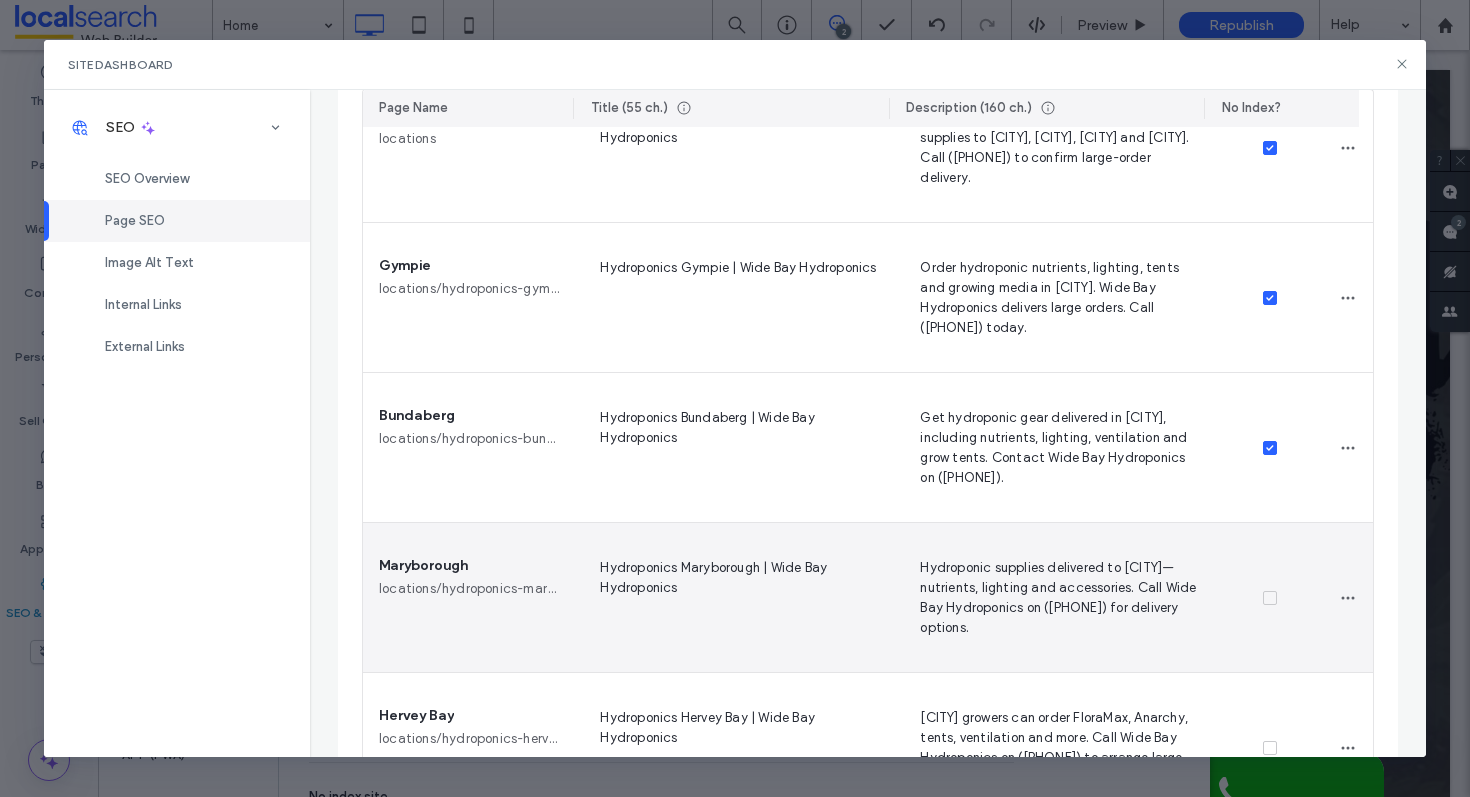 click at bounding box center (1269, 598) 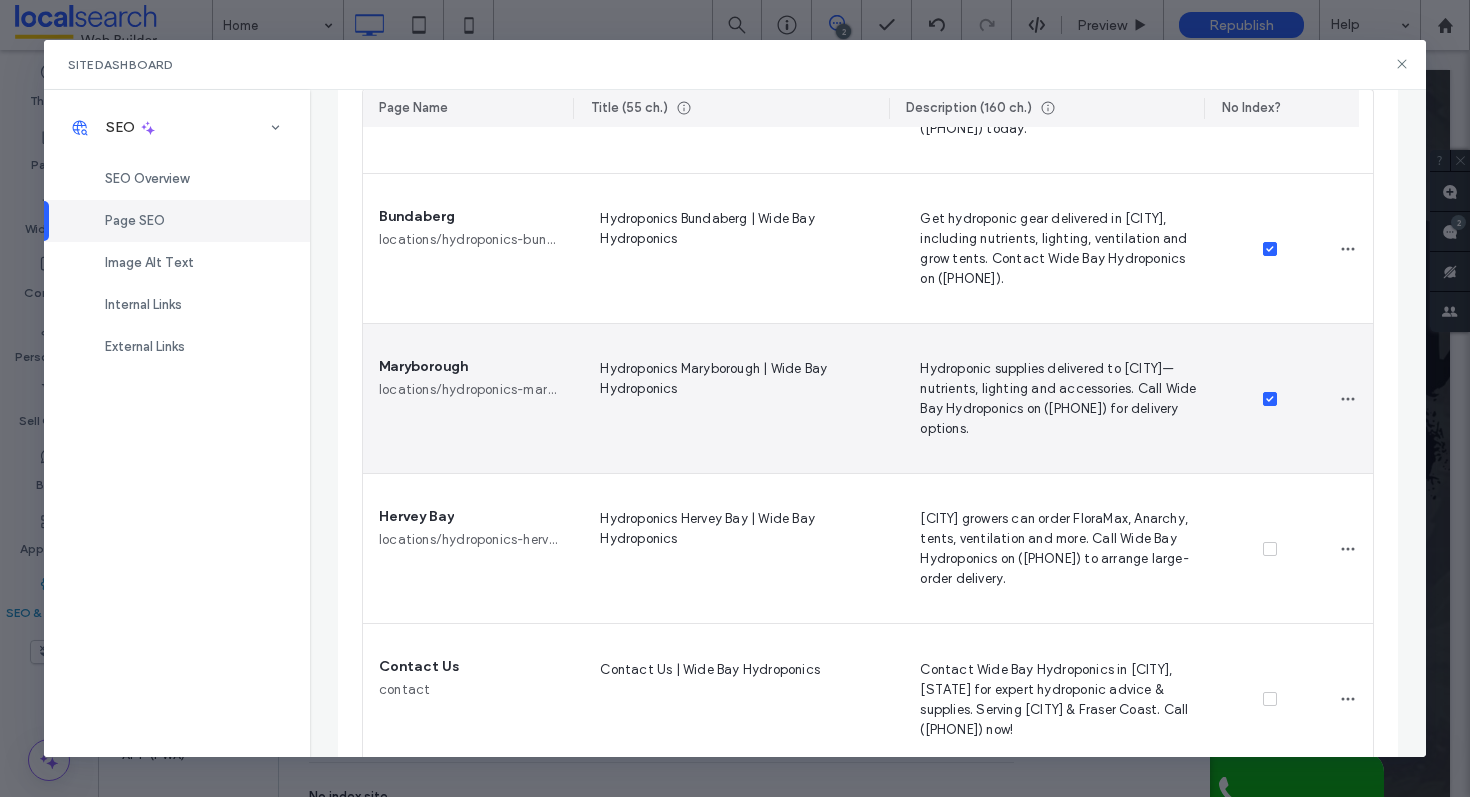 scroll, scrollTop: 1192, scrollLeft: 0, axis: vertical 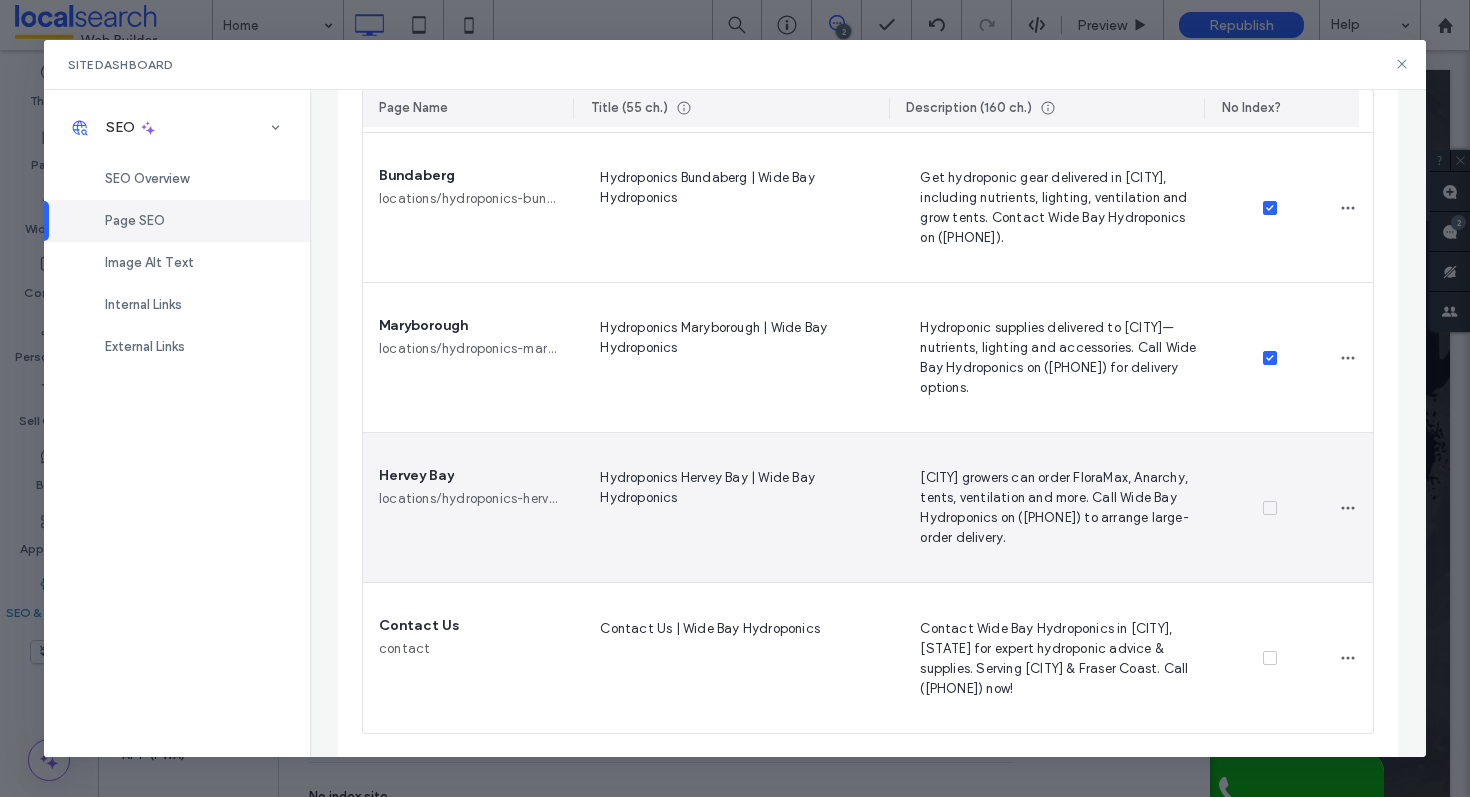 click at bounding box center [1270, 508] 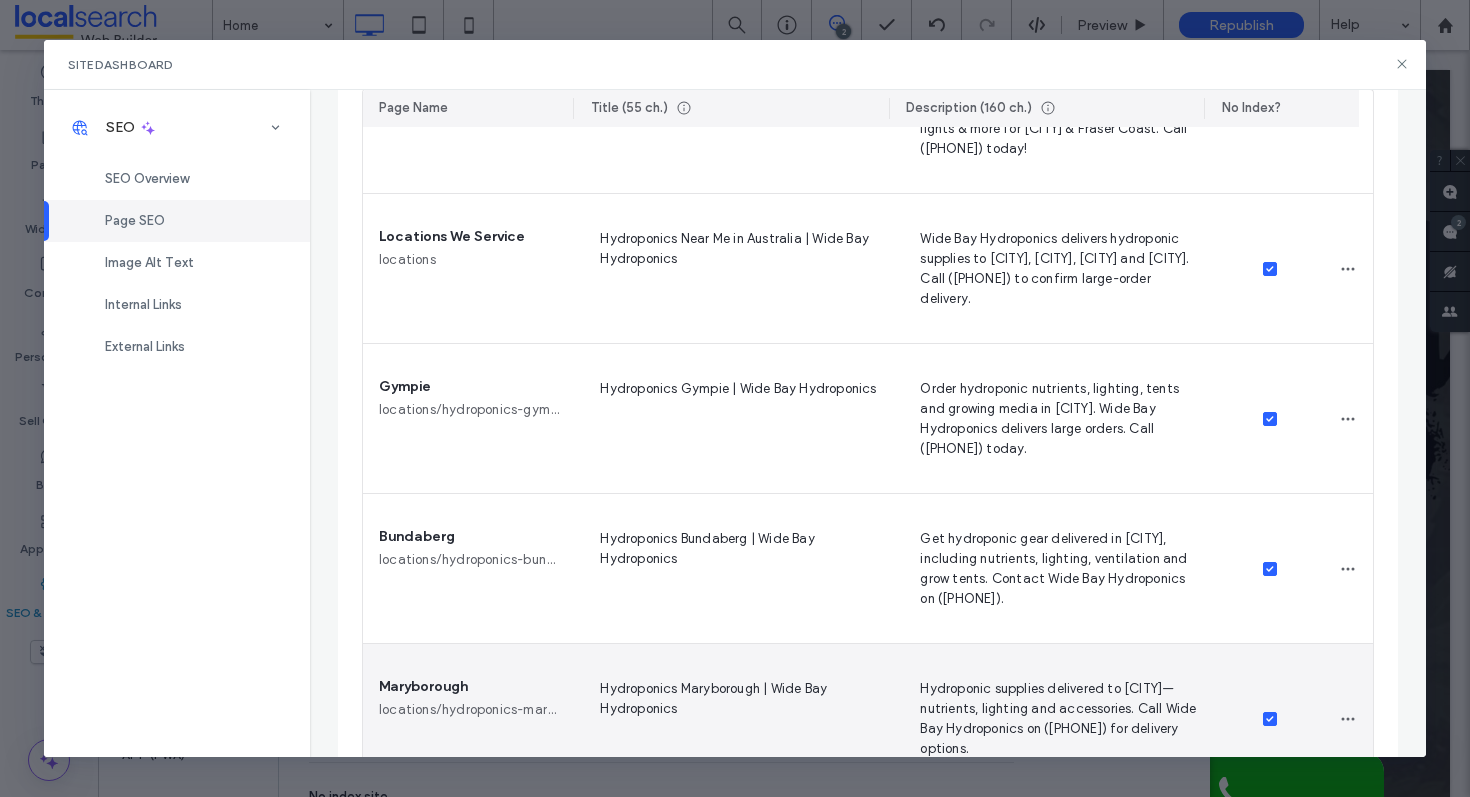 scroll, scrollTop: 780, scrollLeft: 0, axis: vertical 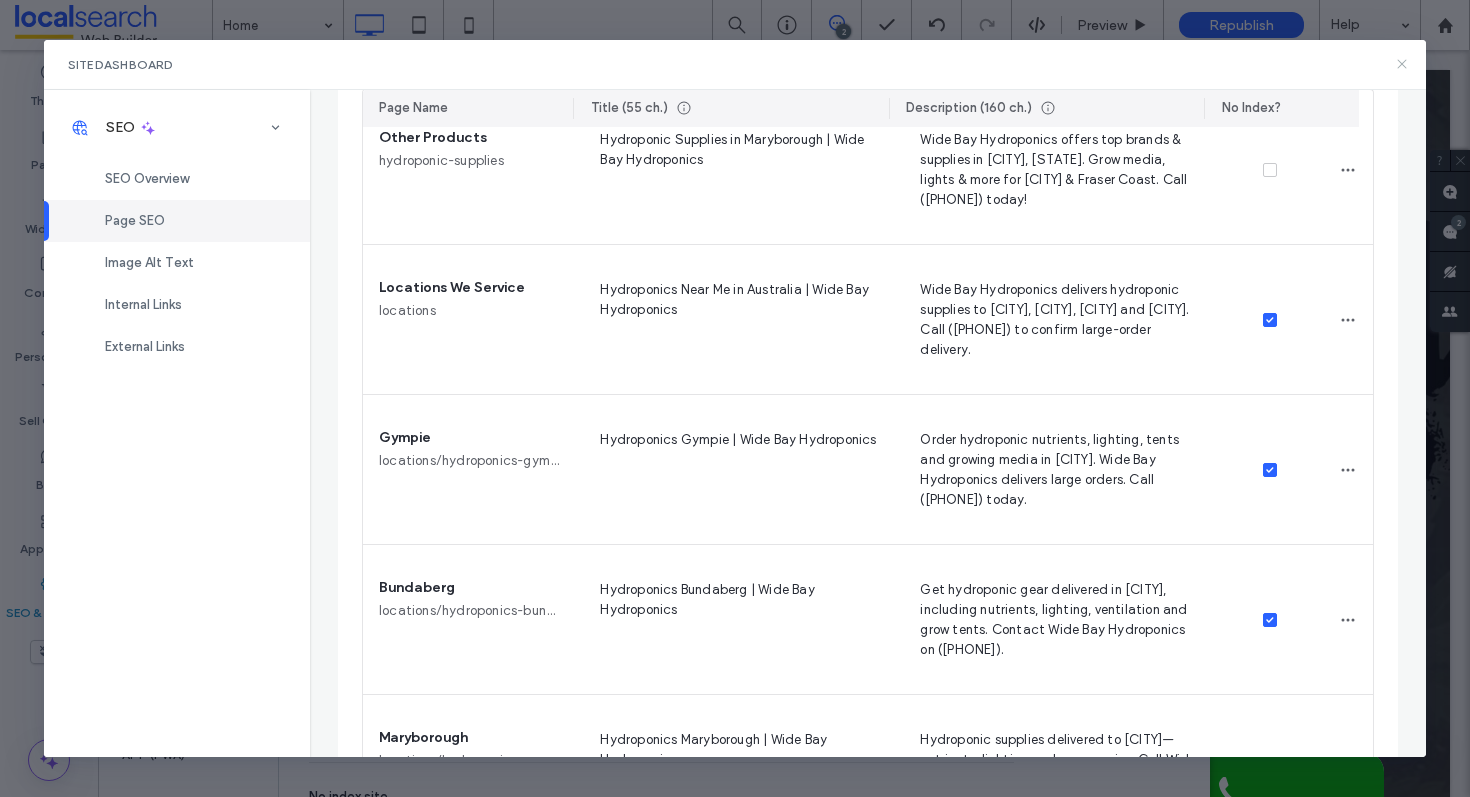 click 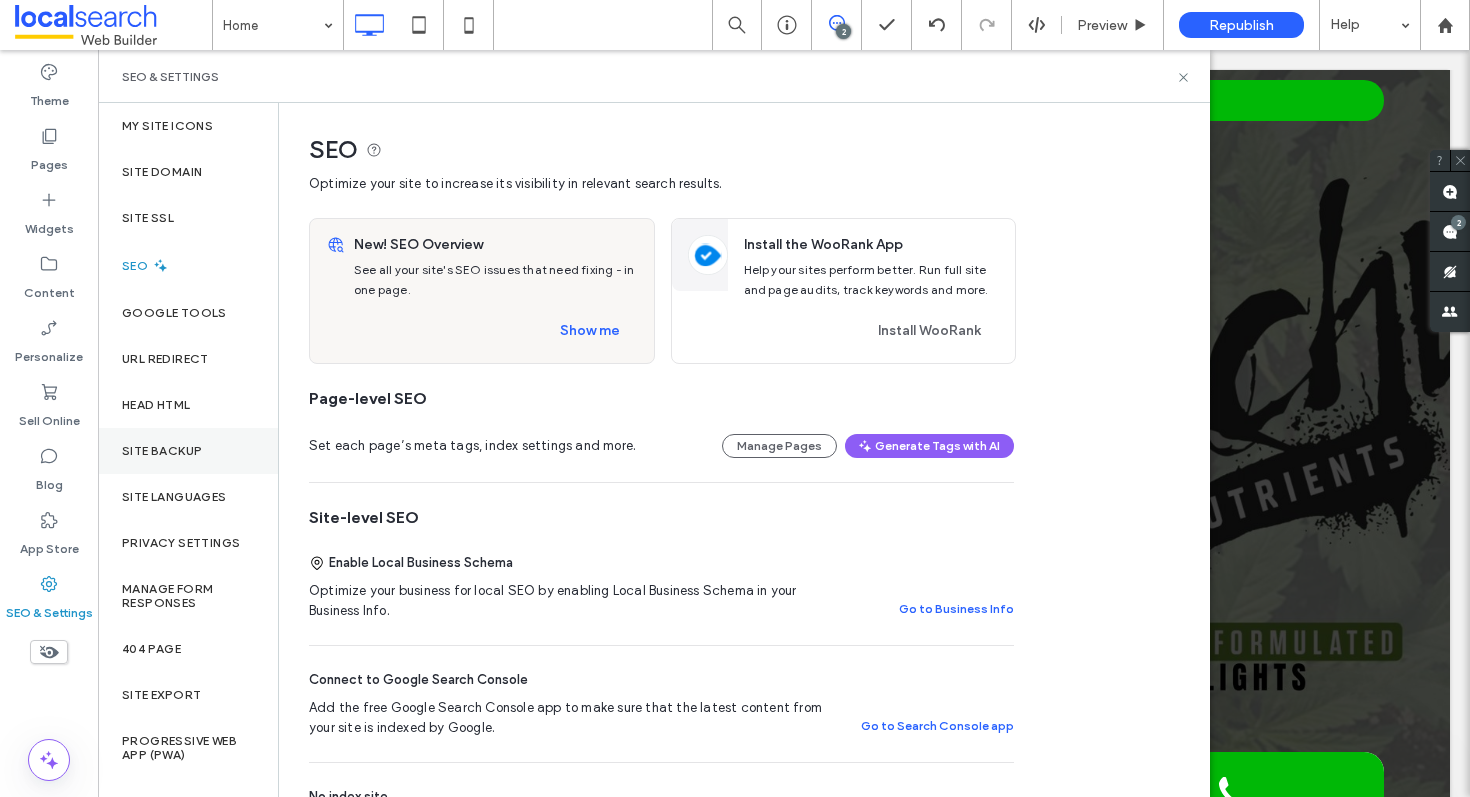 click on "Site Backup" at bounding box center (162, 451) 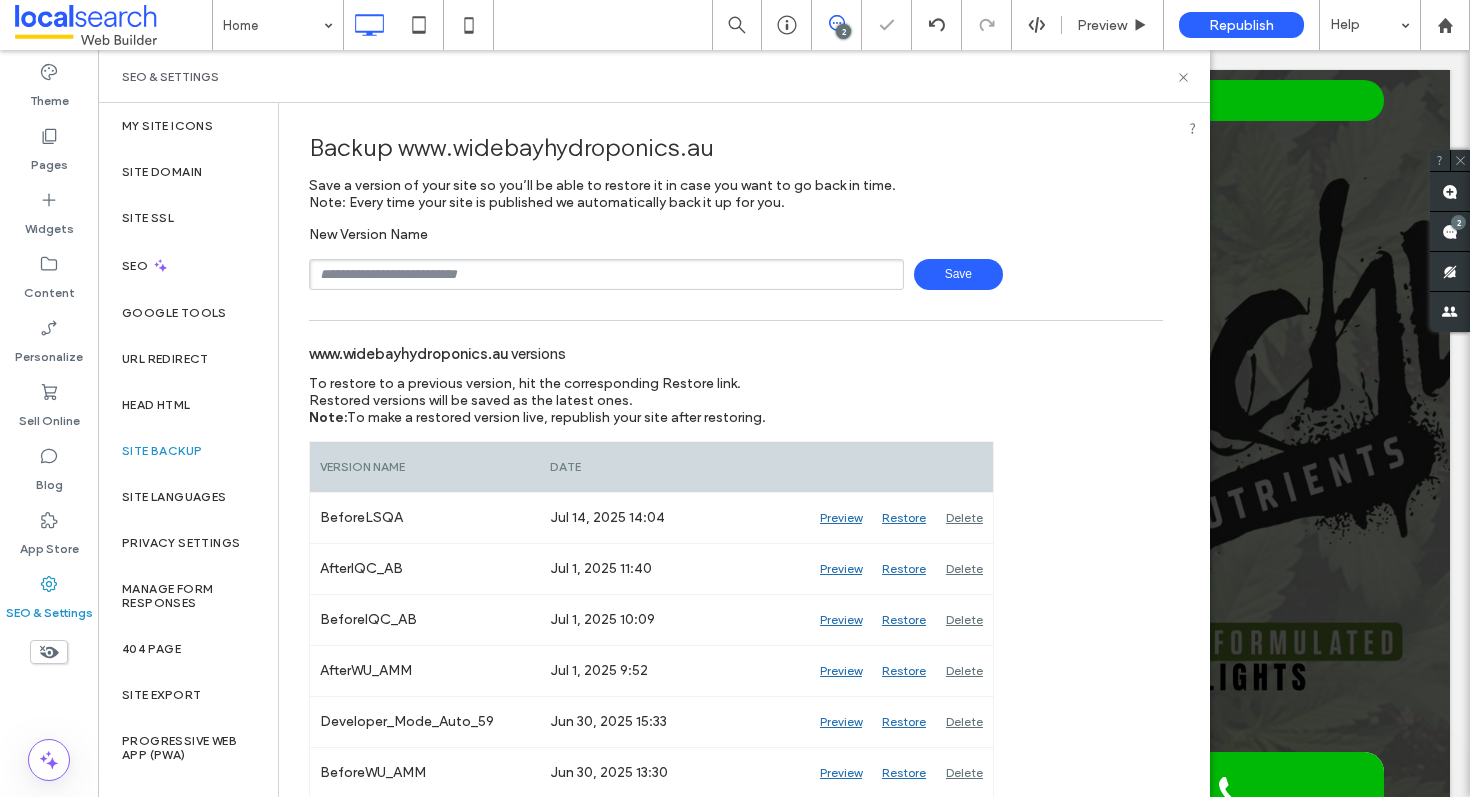 click at bounding box center (606, 274) 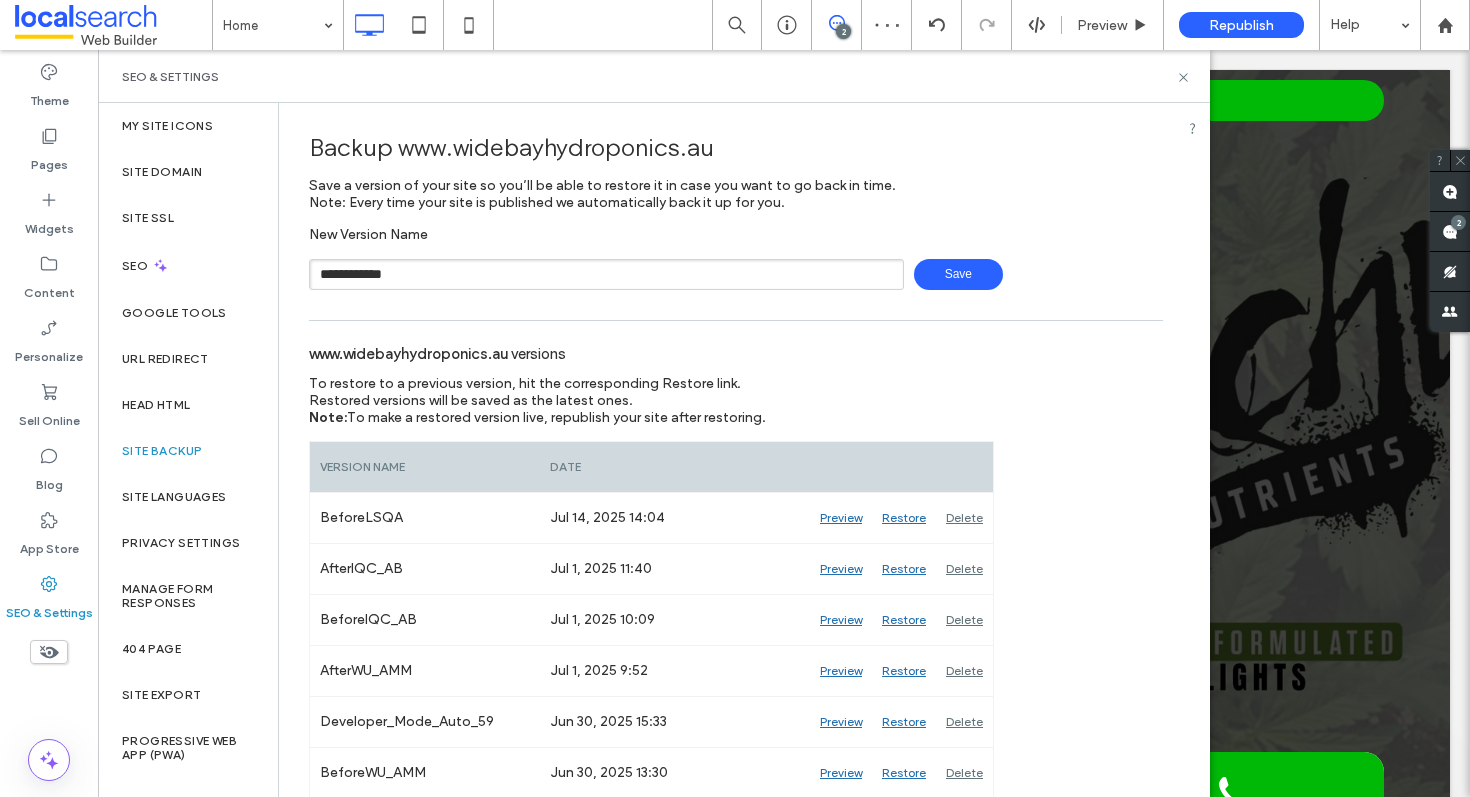 type on "**********" 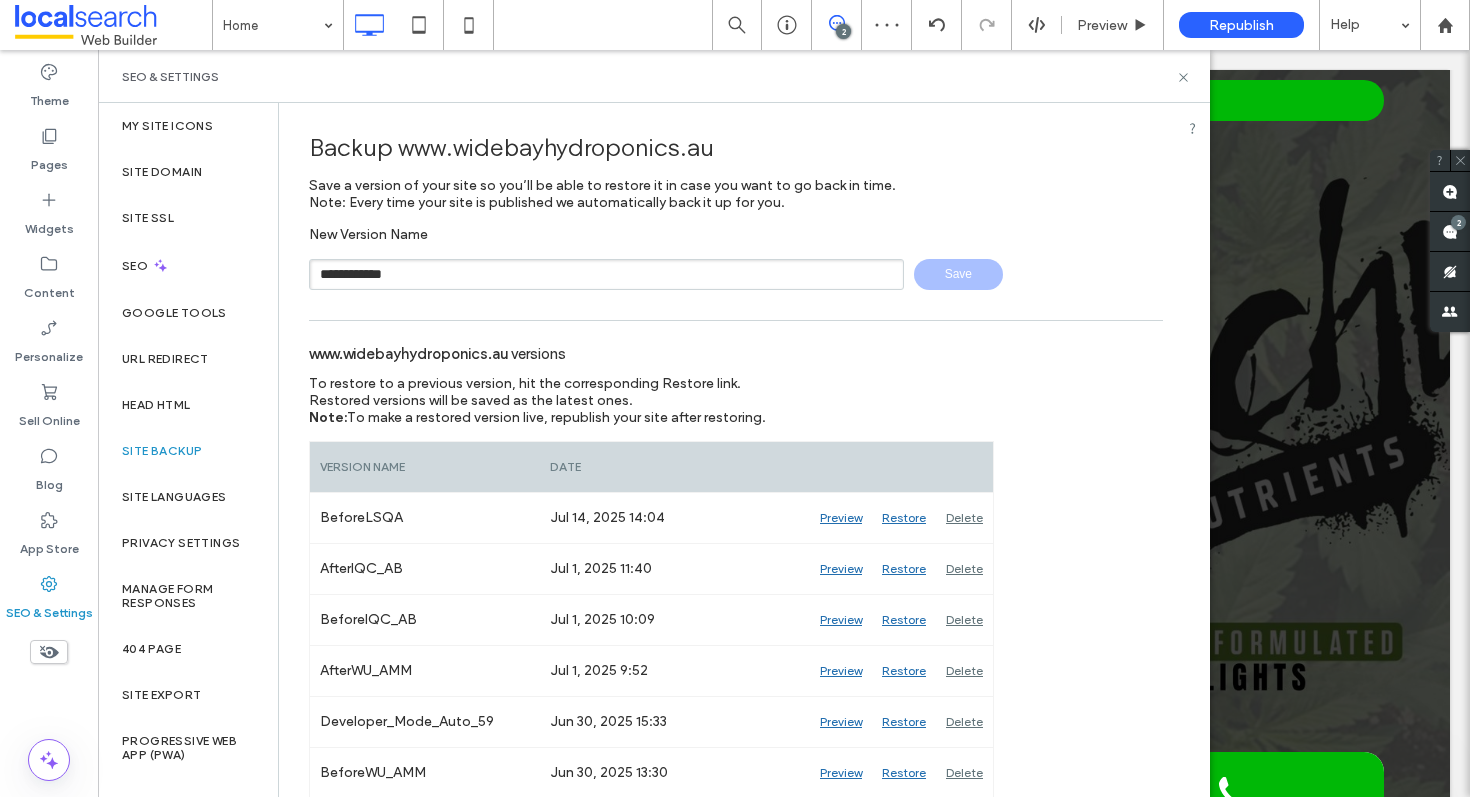 type 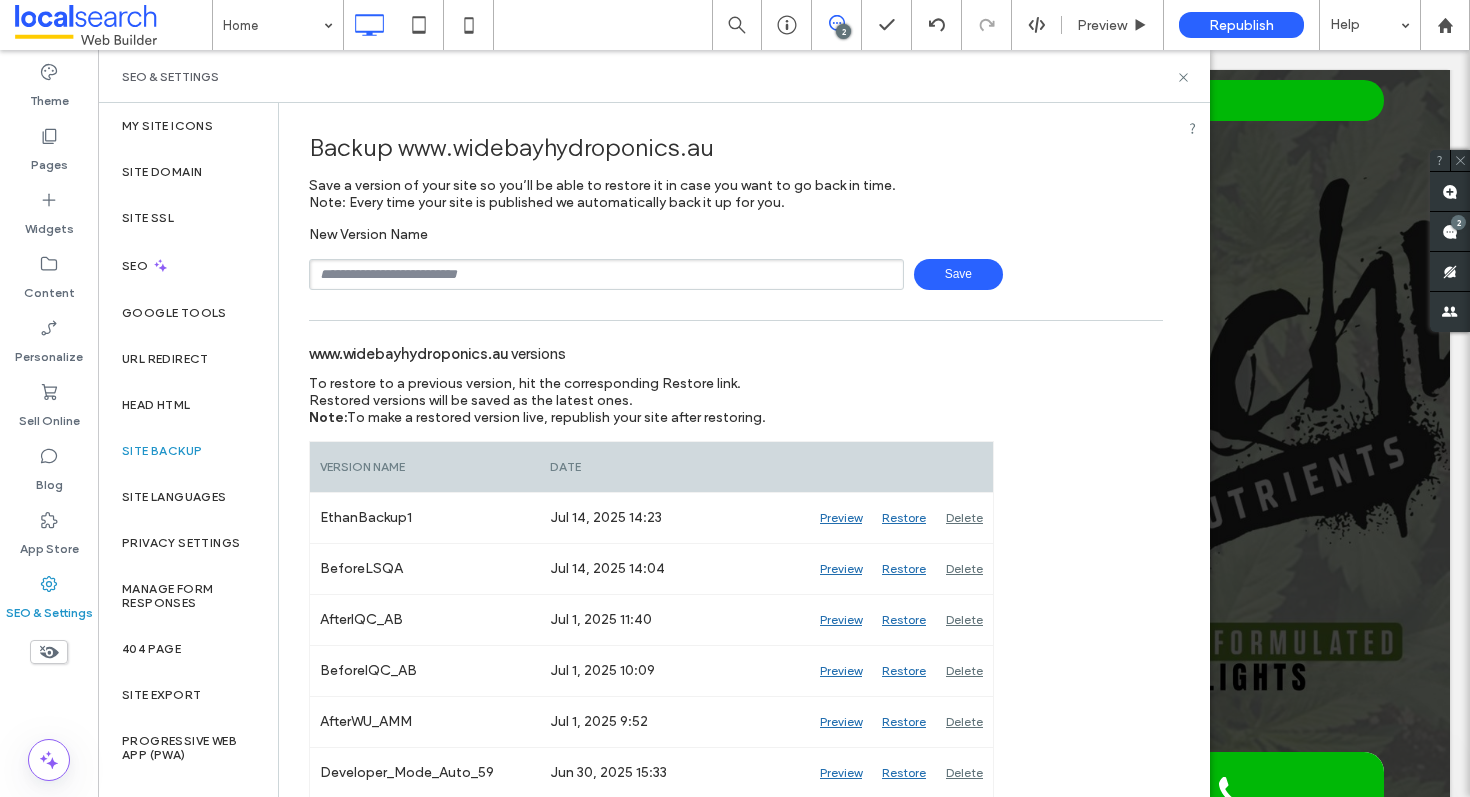 click on "SEO & Settings" at bounding box center [654, 77] 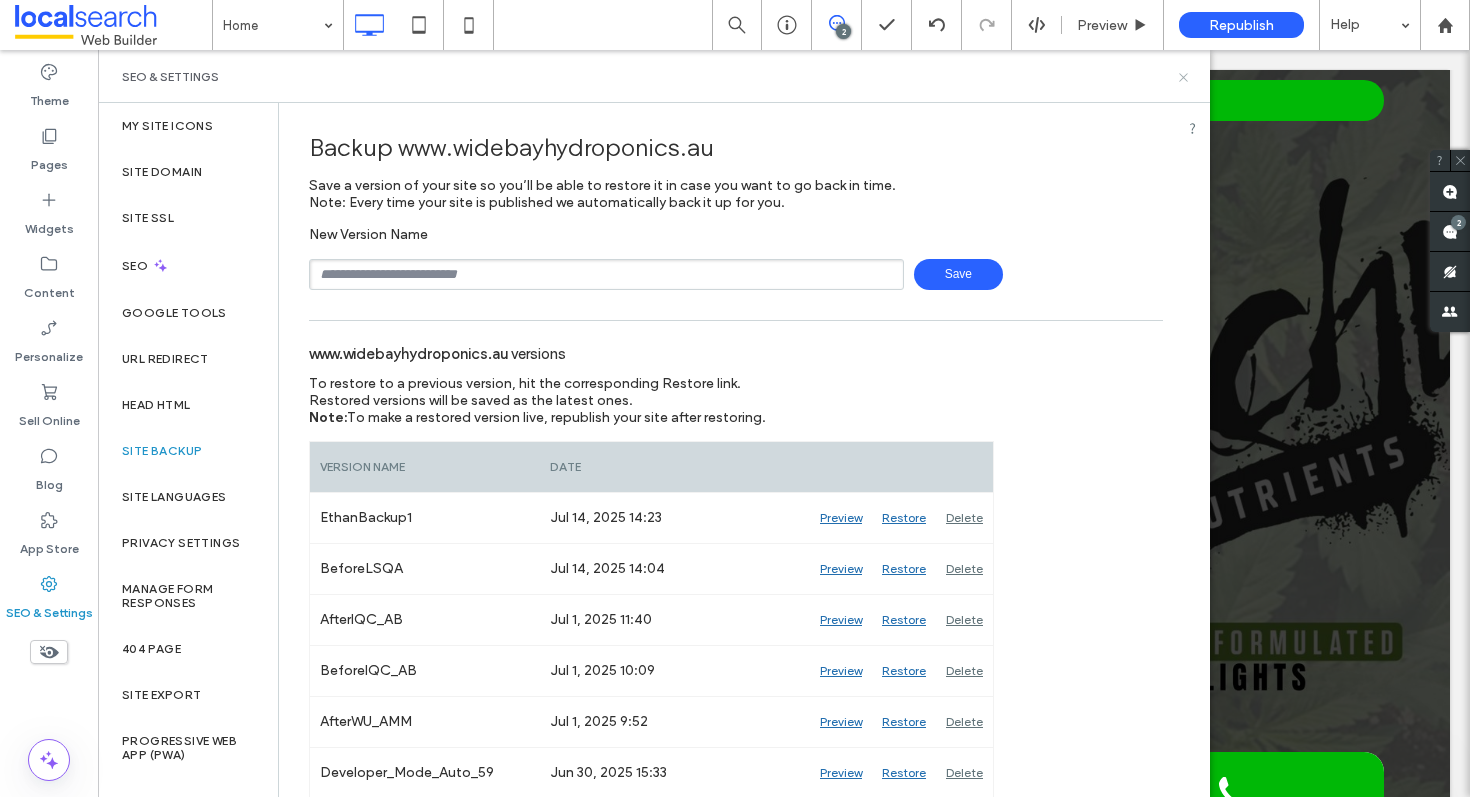 click 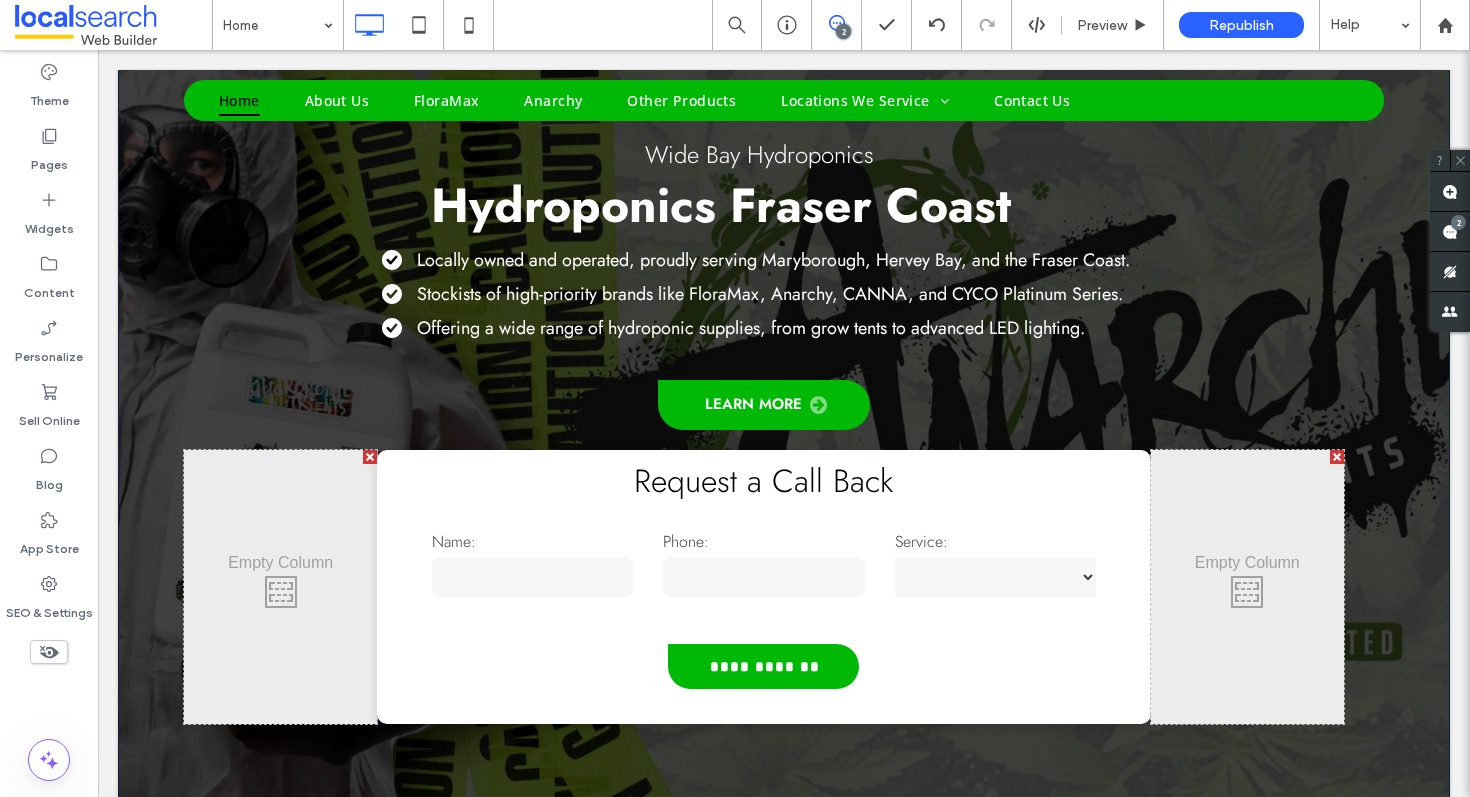 scroll, scrollTop: 533, scrollLeft: 0, axis: vertical 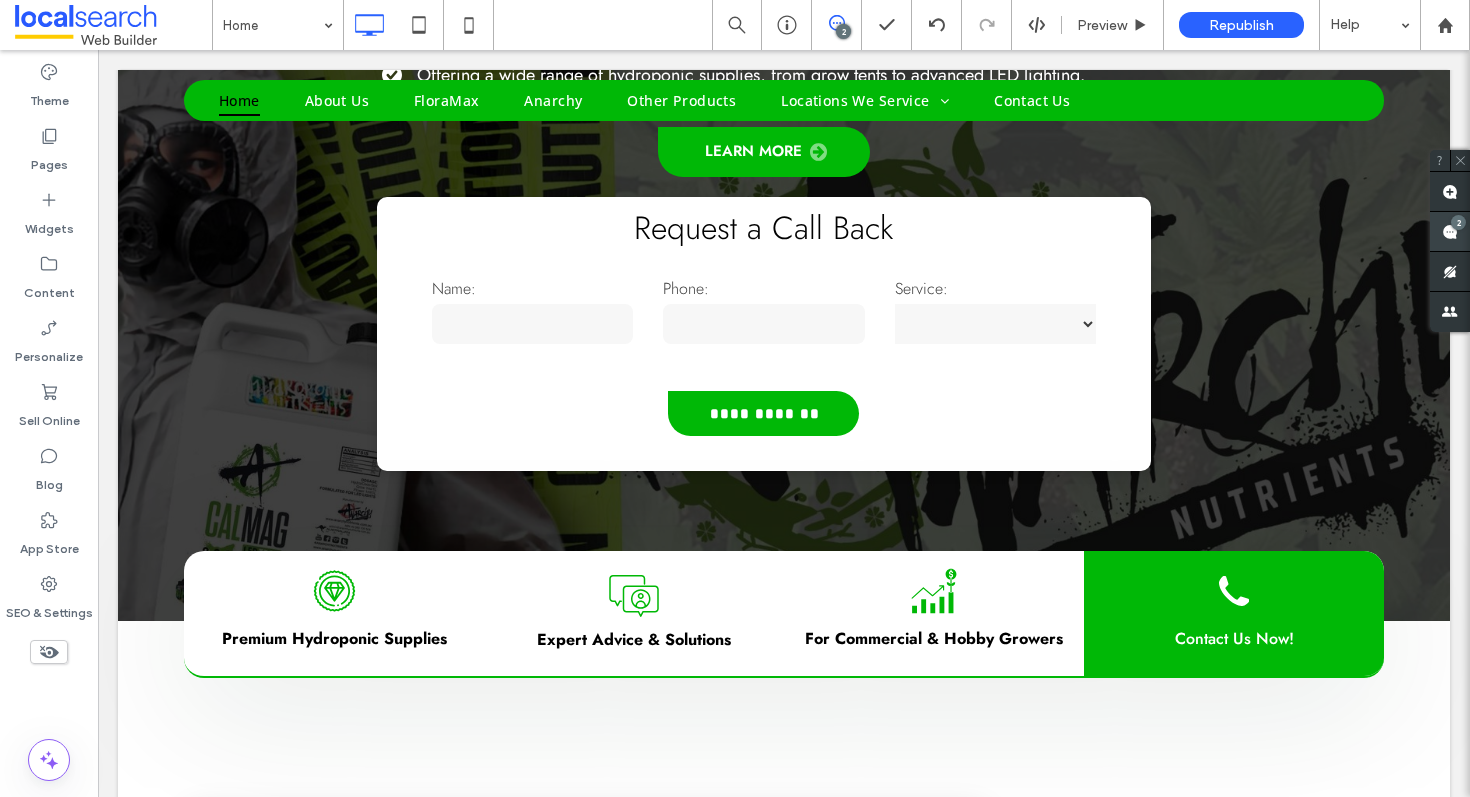 click at bounding box center (1450, 231) 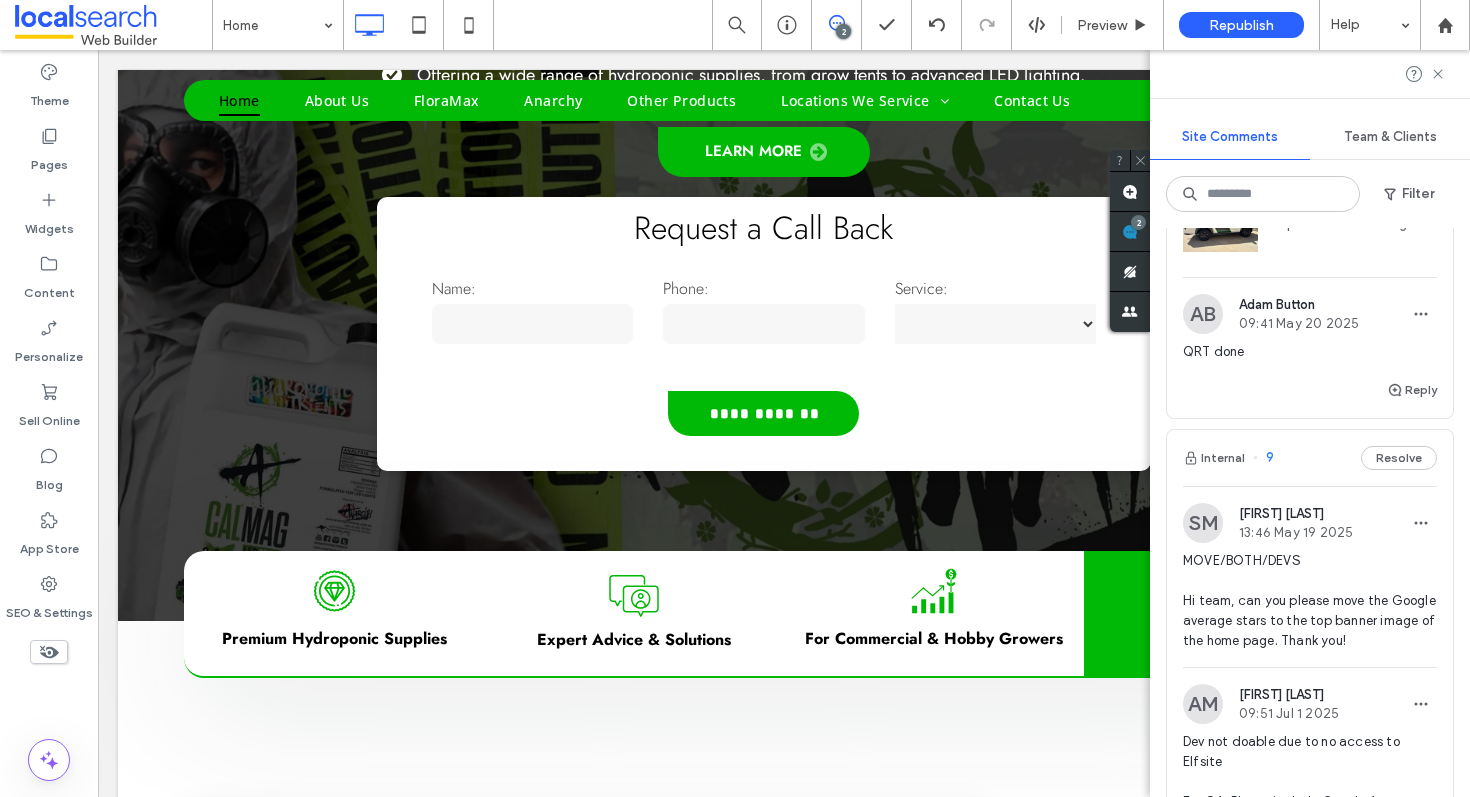 scroll, scrollTop: 449, scrollLeft: 0, axis: vertical 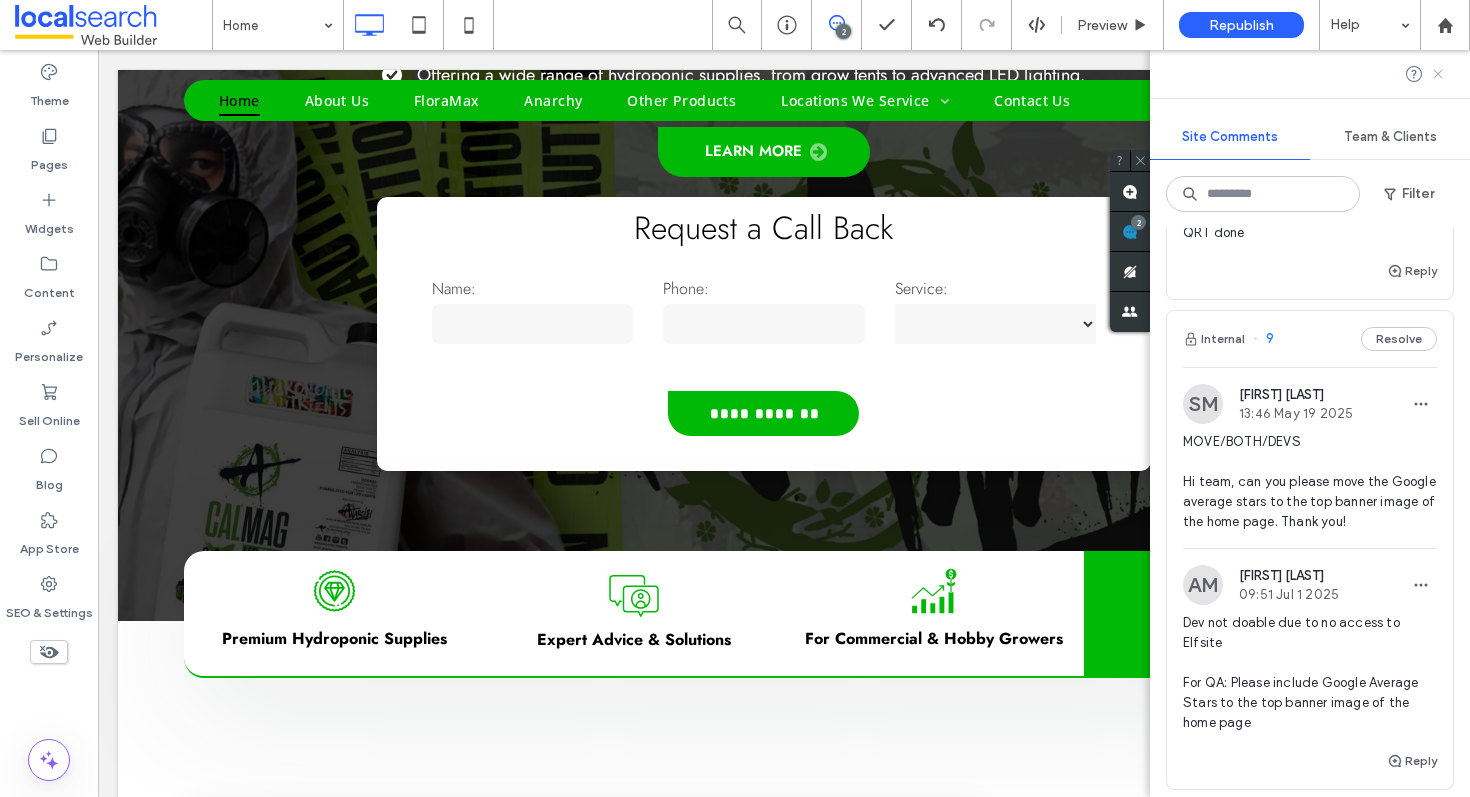 click 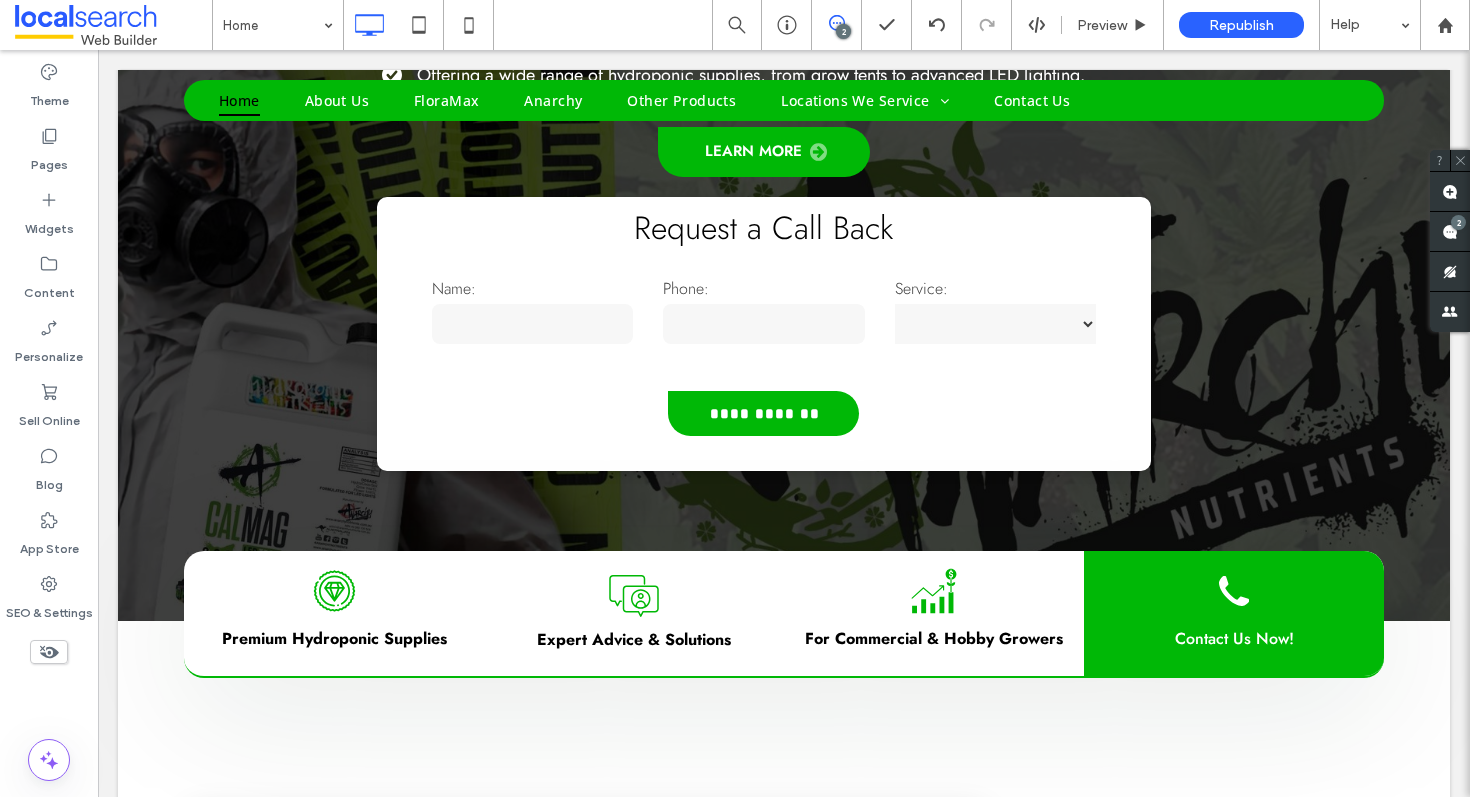 scroll, scrollTop: 0, scrollLeft: 0, axis: both 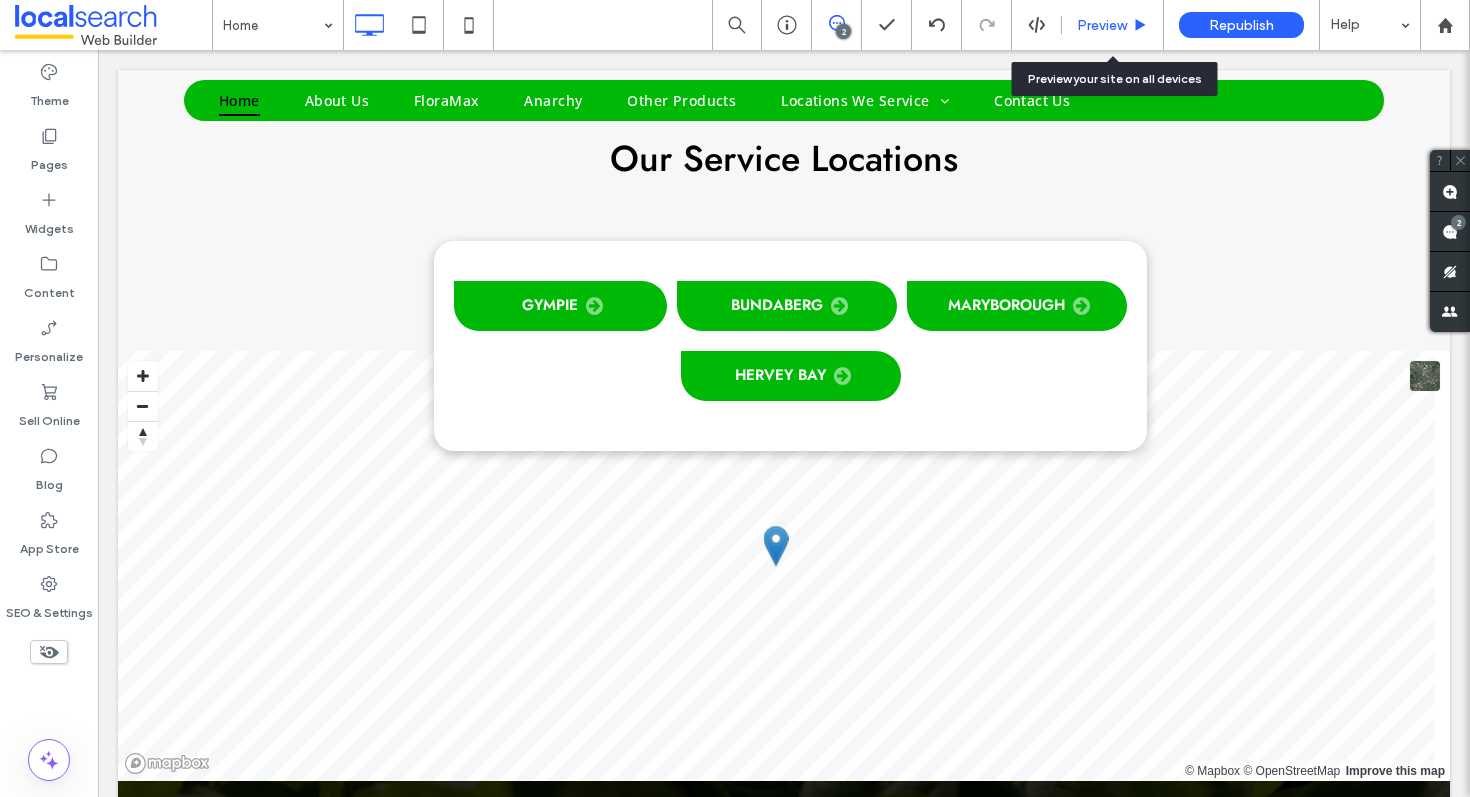 click on "Preview" at bounding box center (1102, 25) 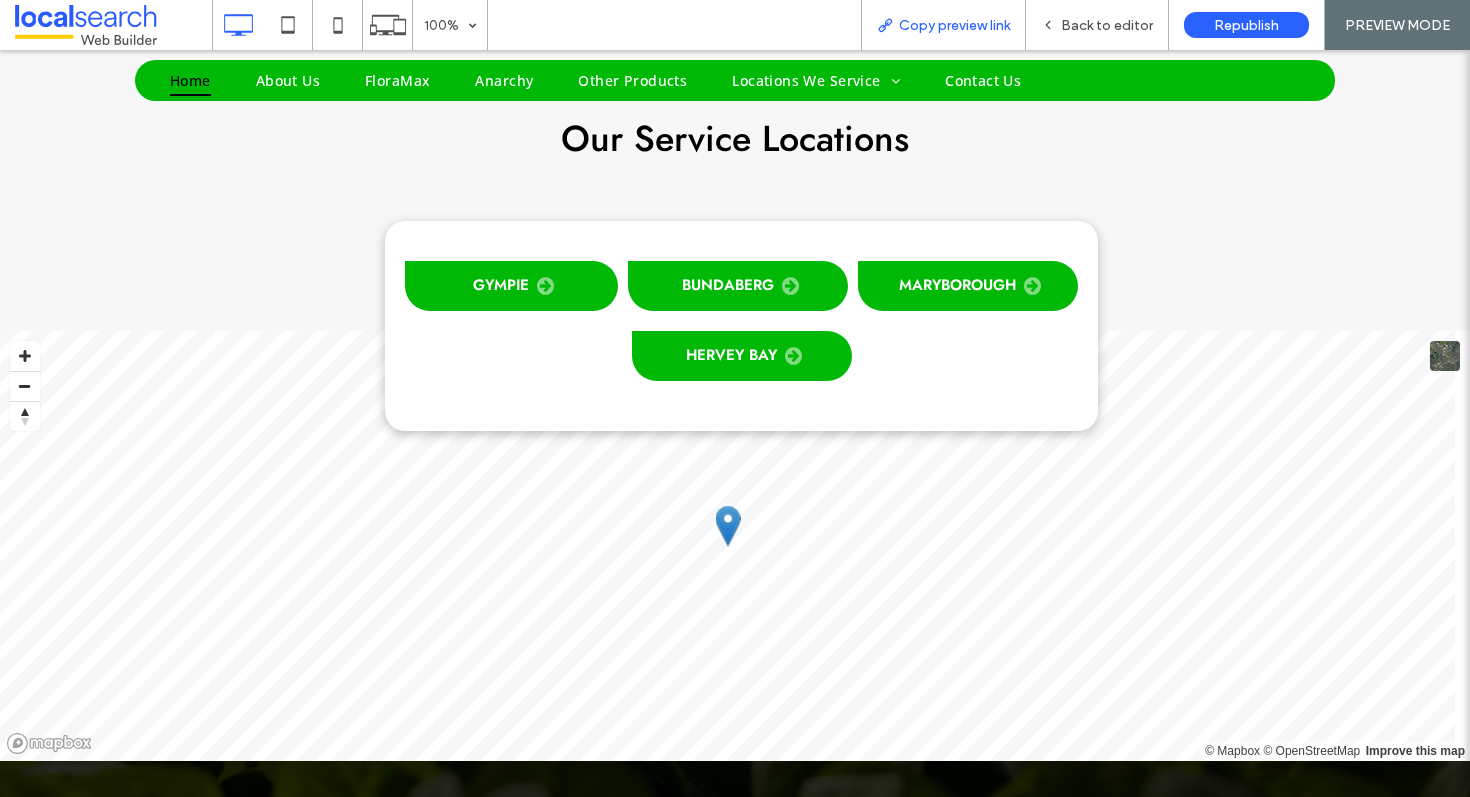 click on "Copy preview link" at bounding box center [943, 25] 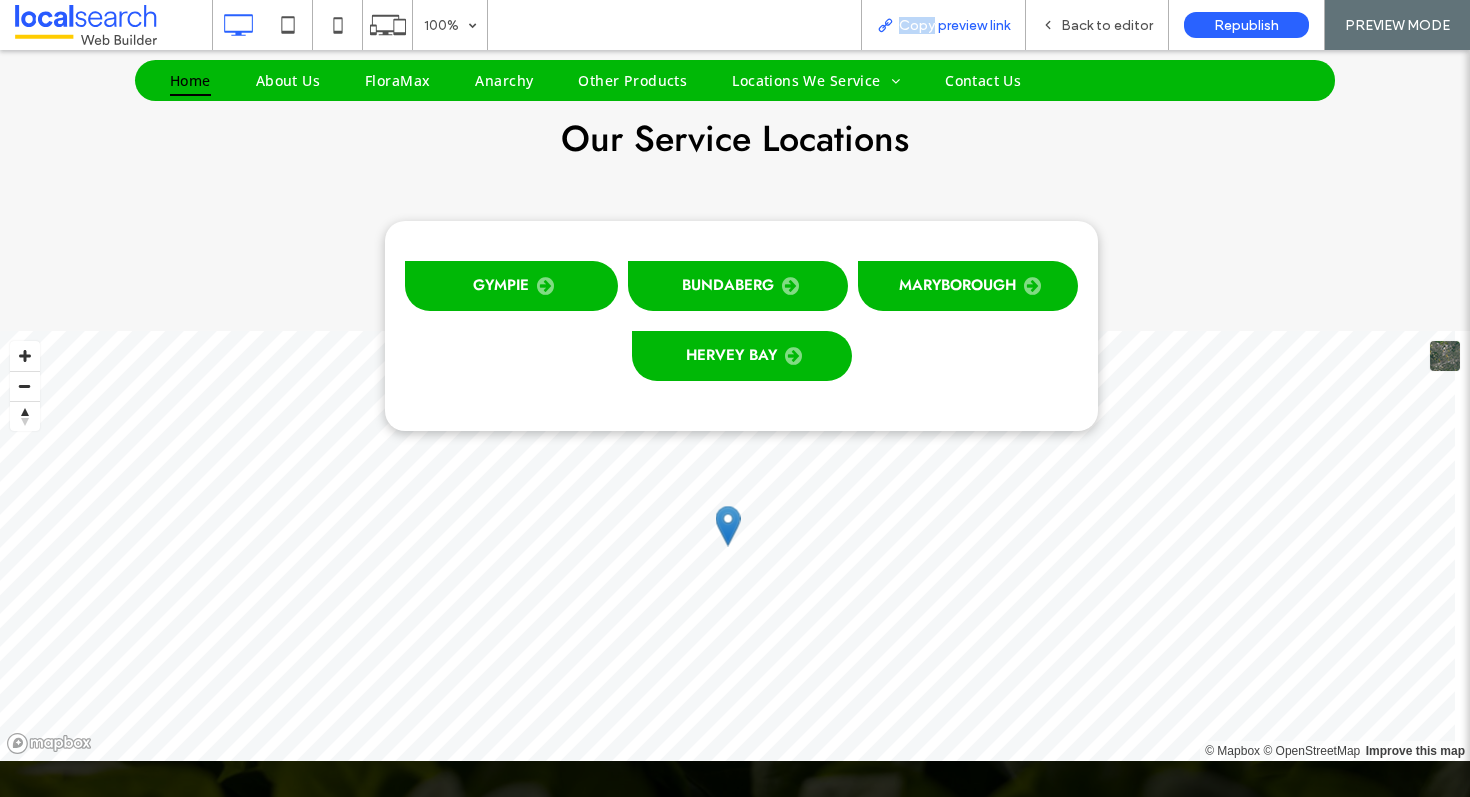click on "Copy preview link" at bounding box center (943, 25) 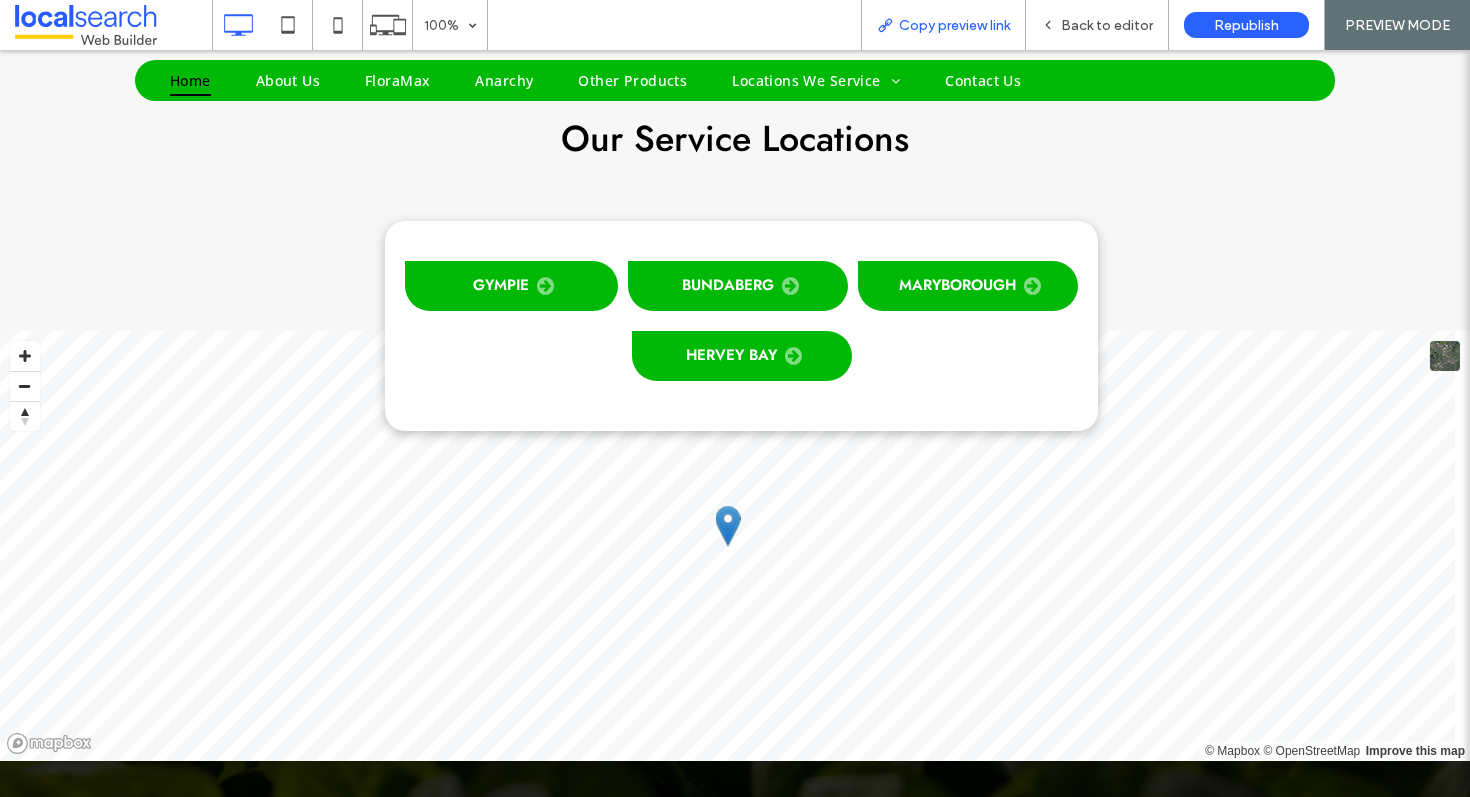 click on "Copy preview link" at bounding box center [954, 25] 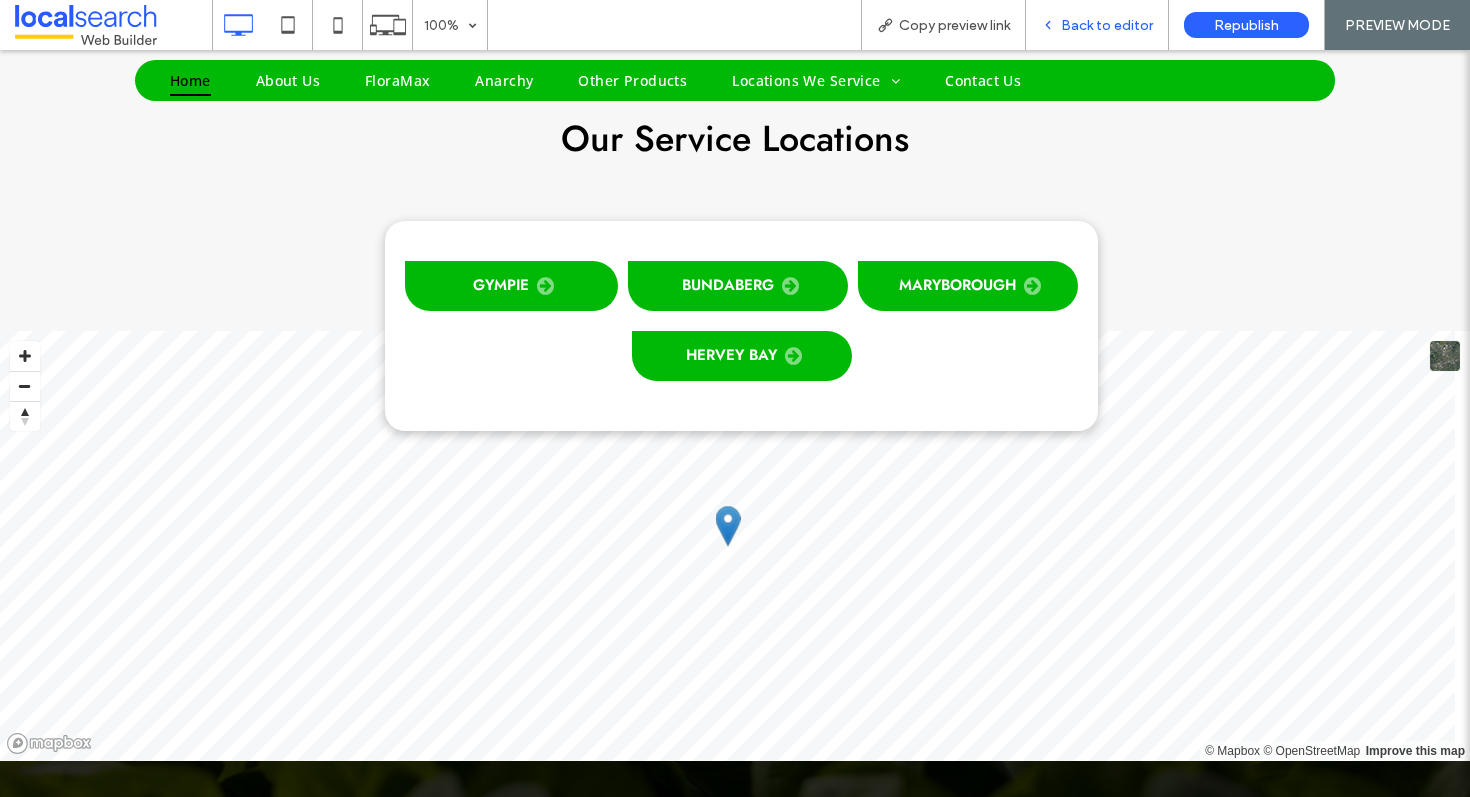 click on "Back to editor" at bounding box center (1107, 25) 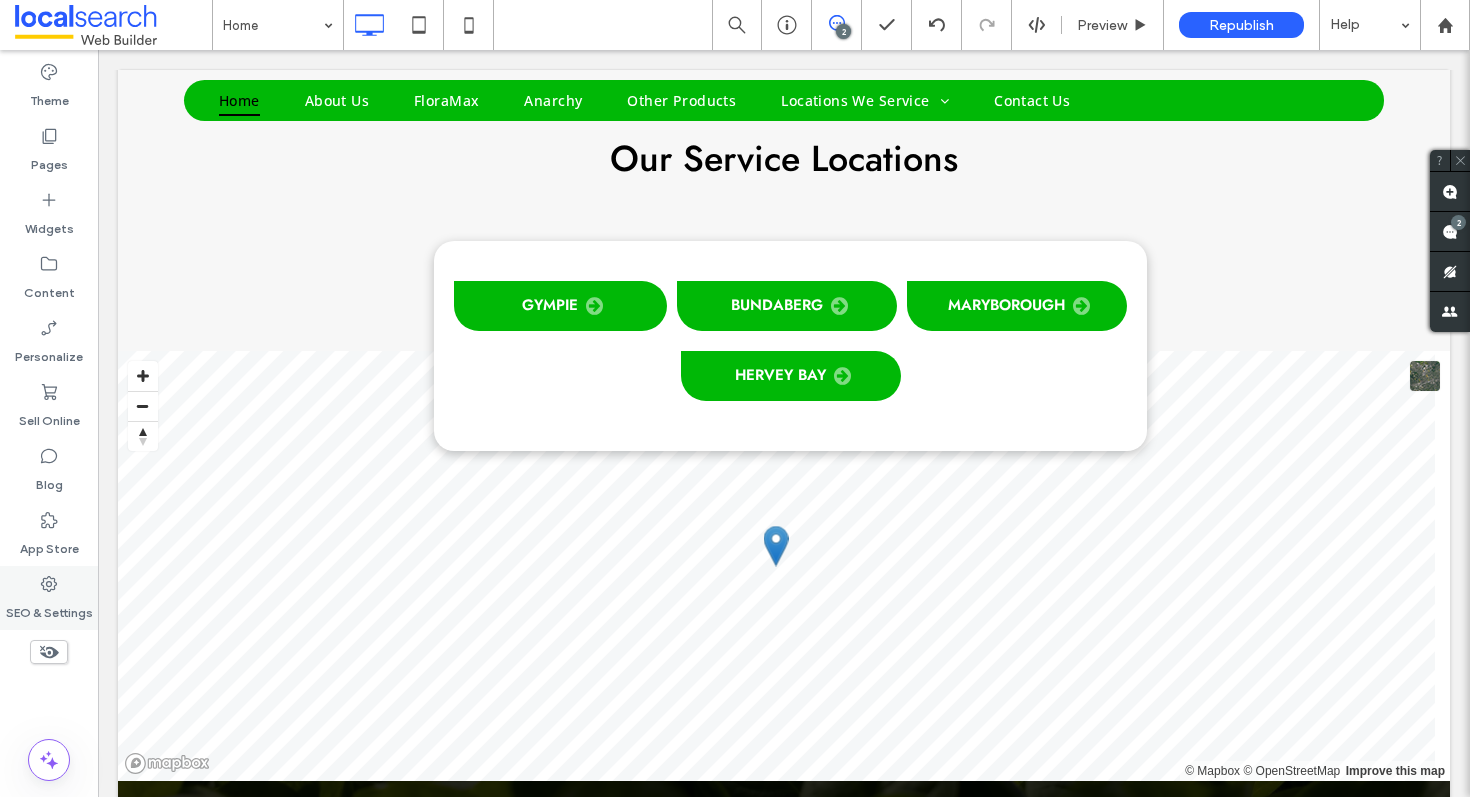 click on "SEO & Settings" at bounding box center [49, 608] 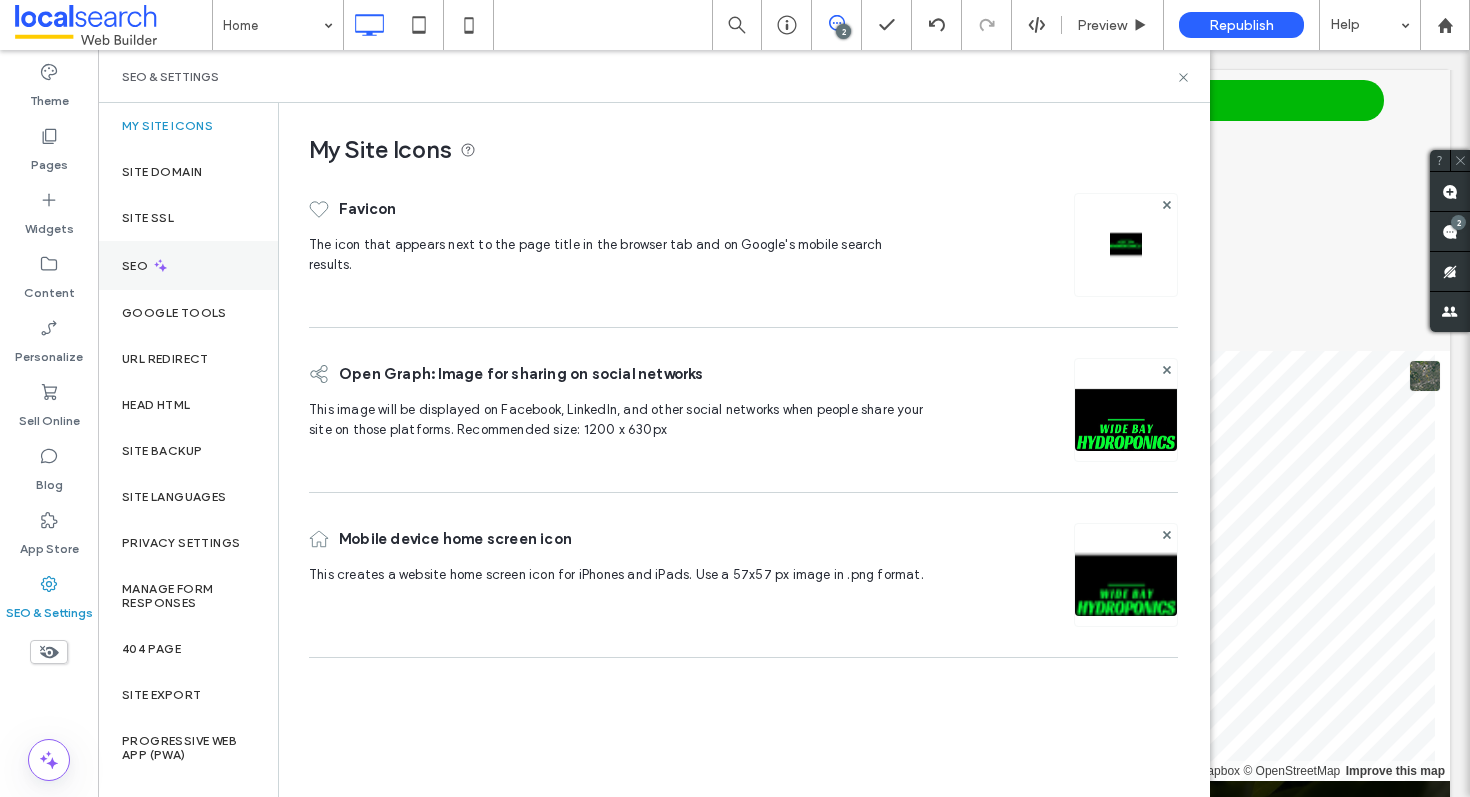 click on "SEO" at bounding box center [188, 265] 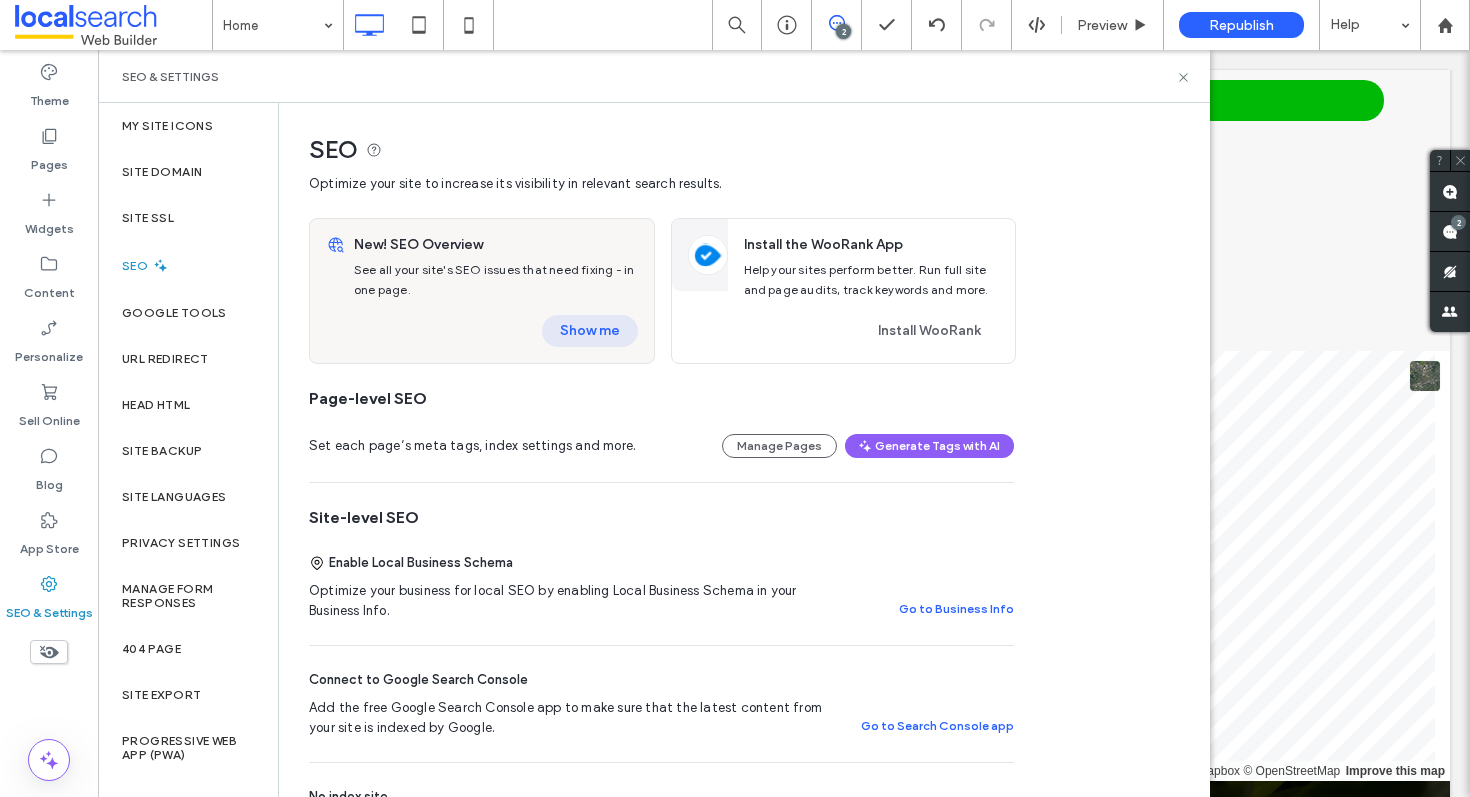 click on "Show me" at bounding box center (590, 331) 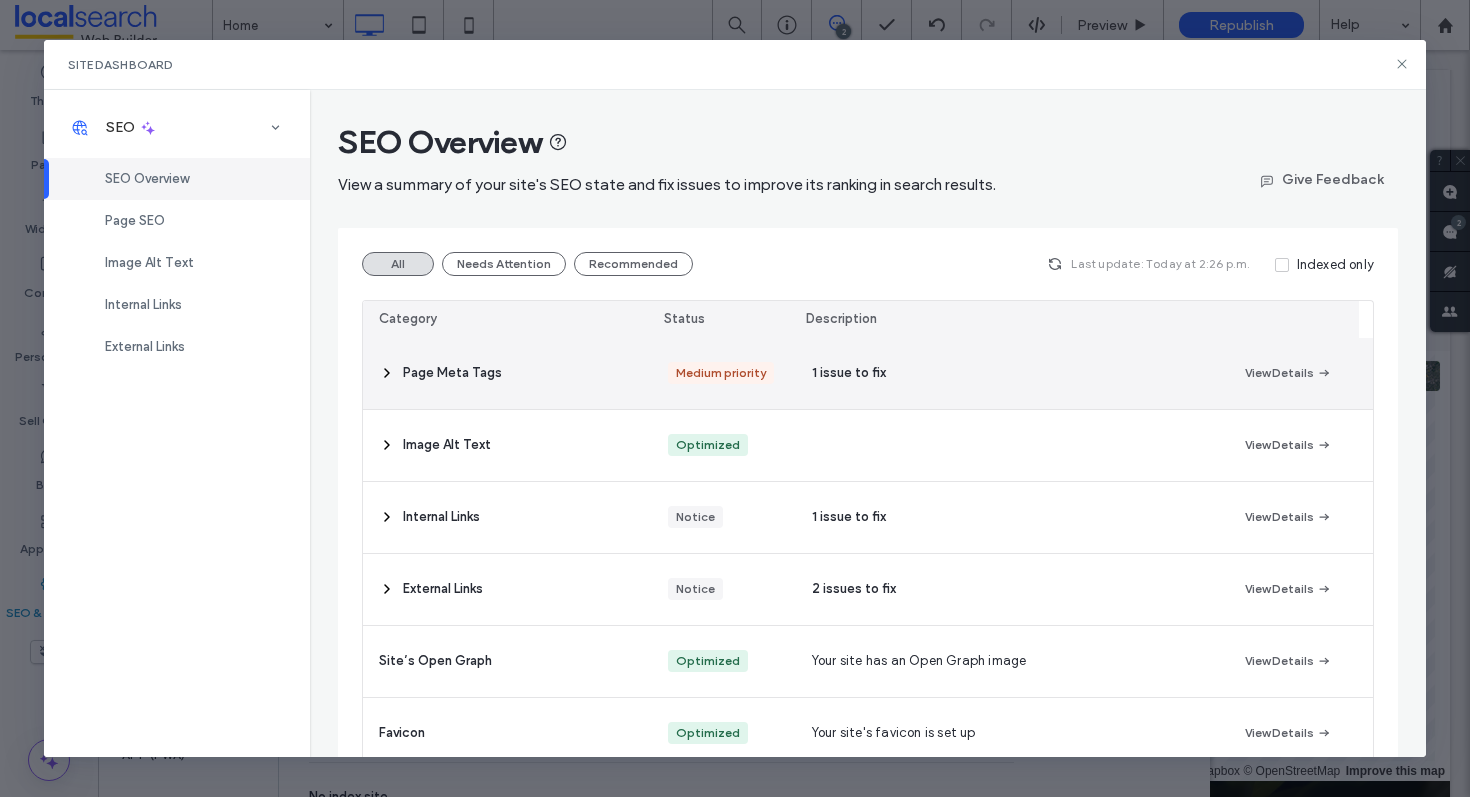click on "Page Meta Tags" at bounding box center (507, 373) 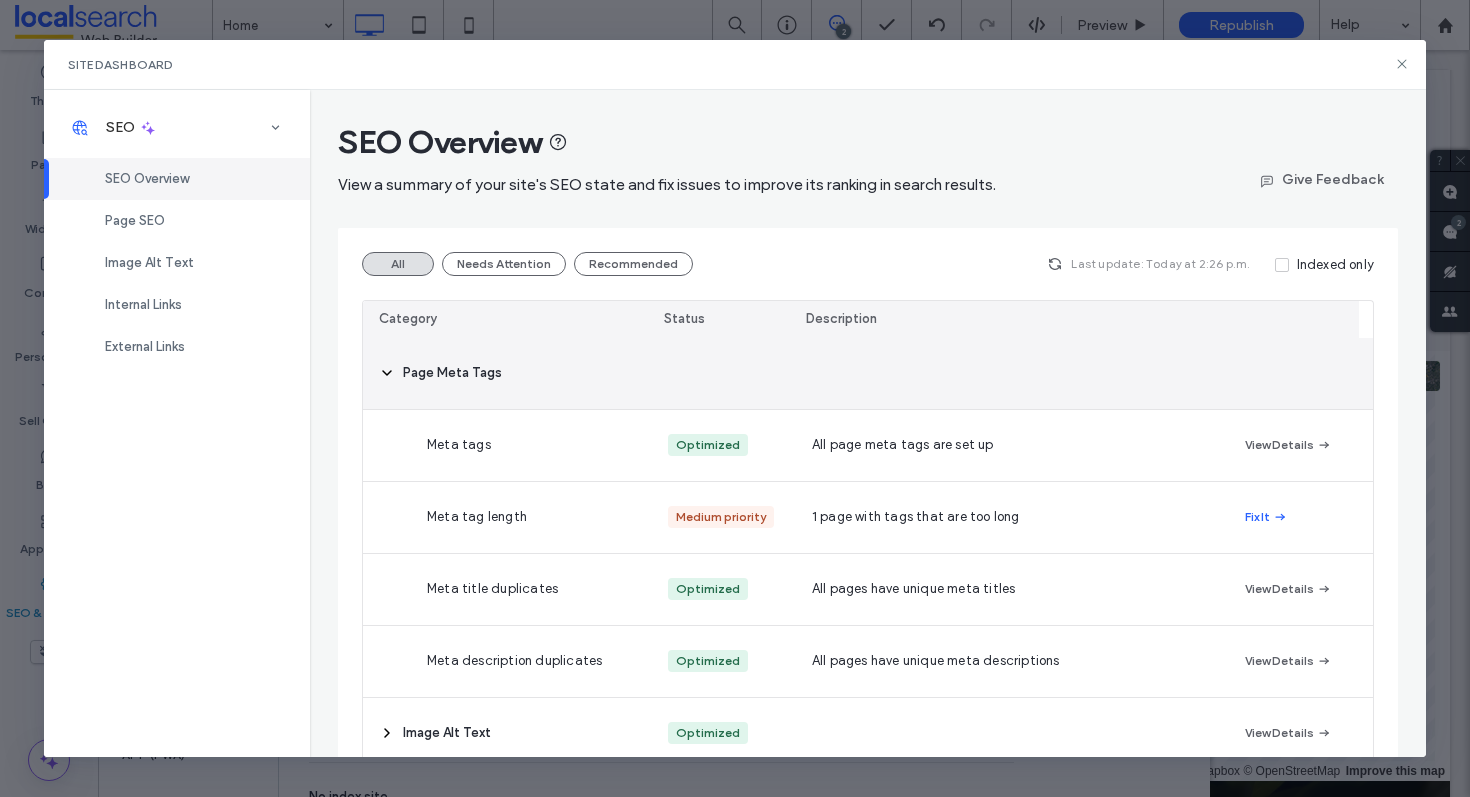 click on "Page Meta Tags" at bounding box center (507, 373) 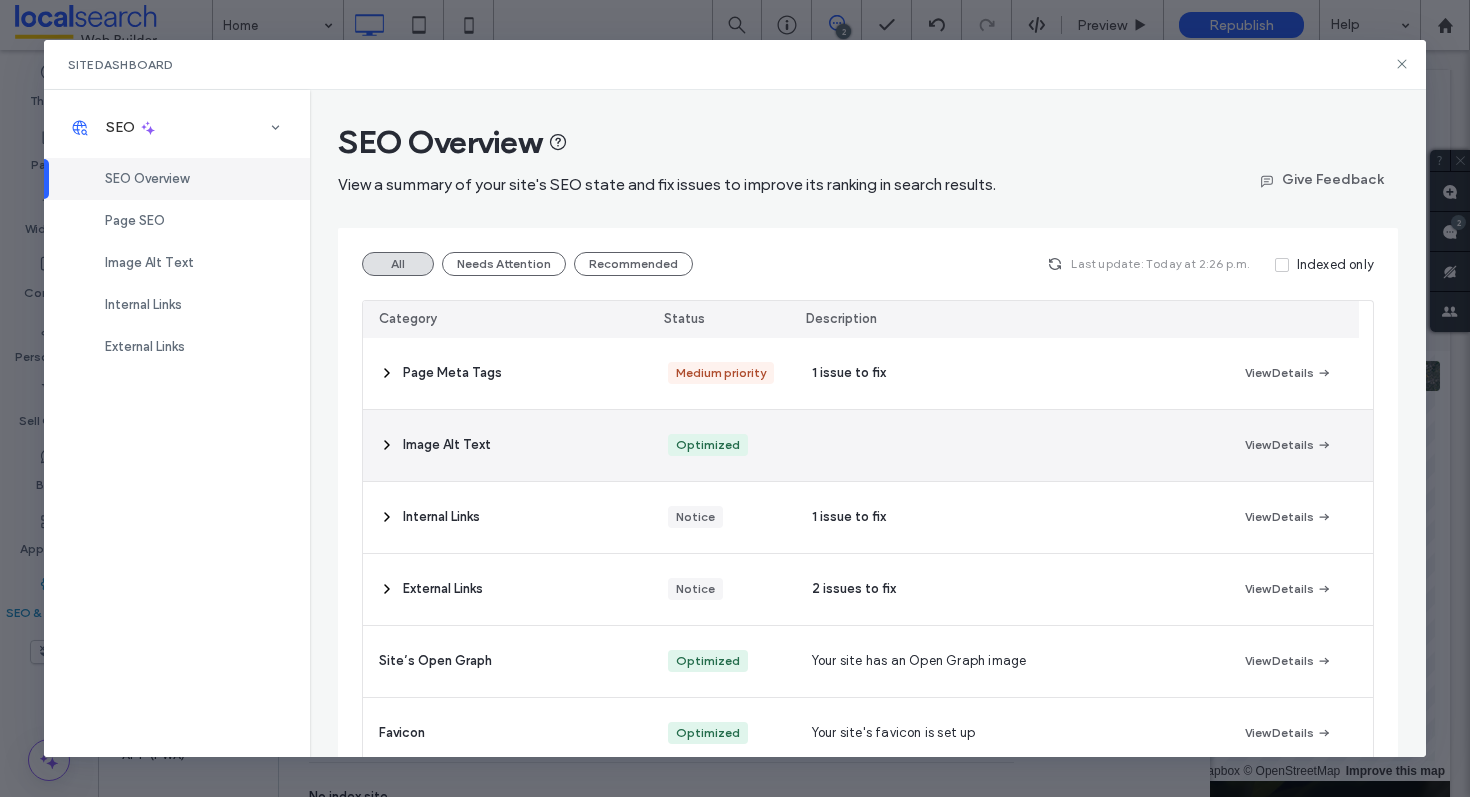 click on "Image Alt Text" at bounding box center [507, 445] 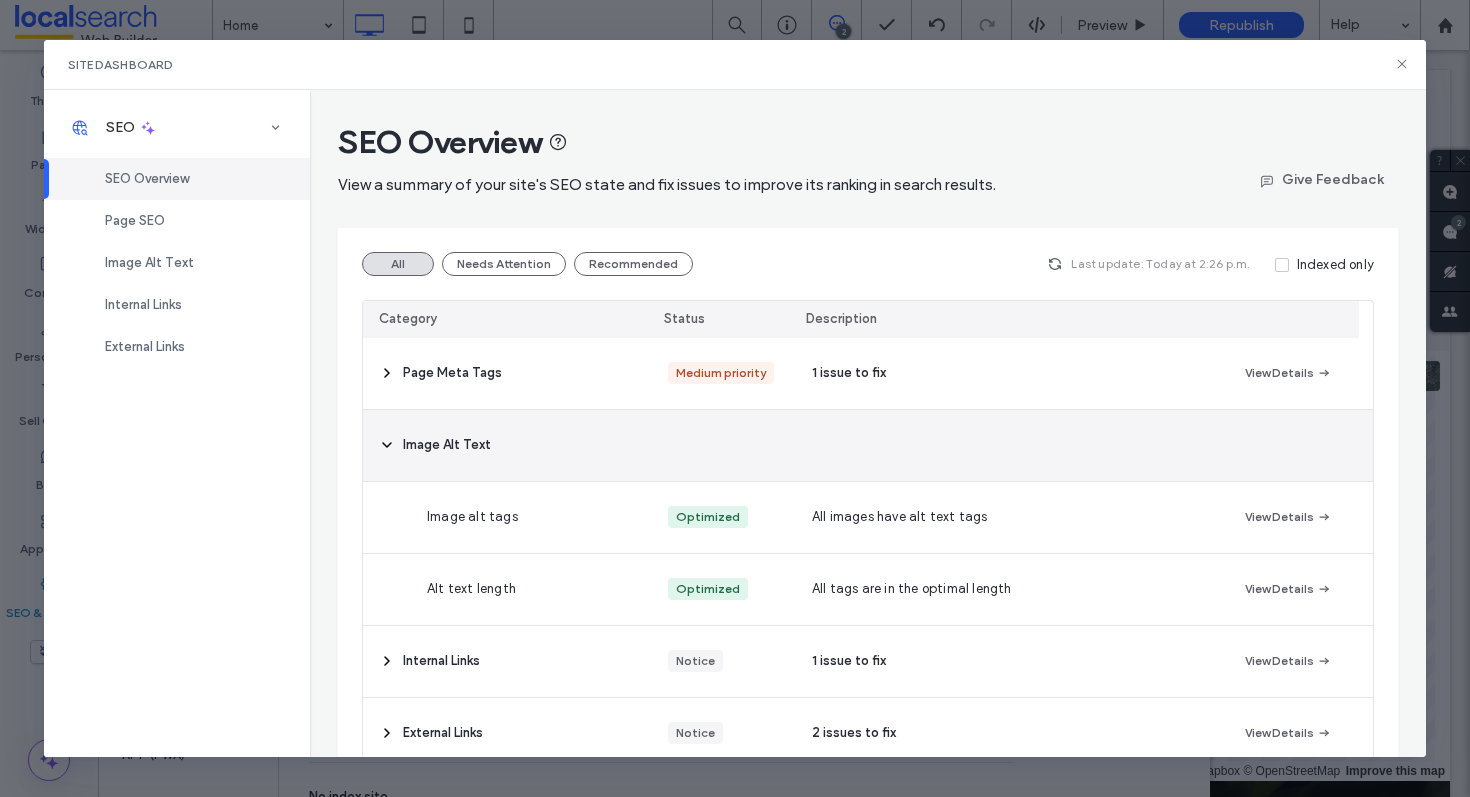 click on "Image Alt Text" at bounding box center [507, 445] 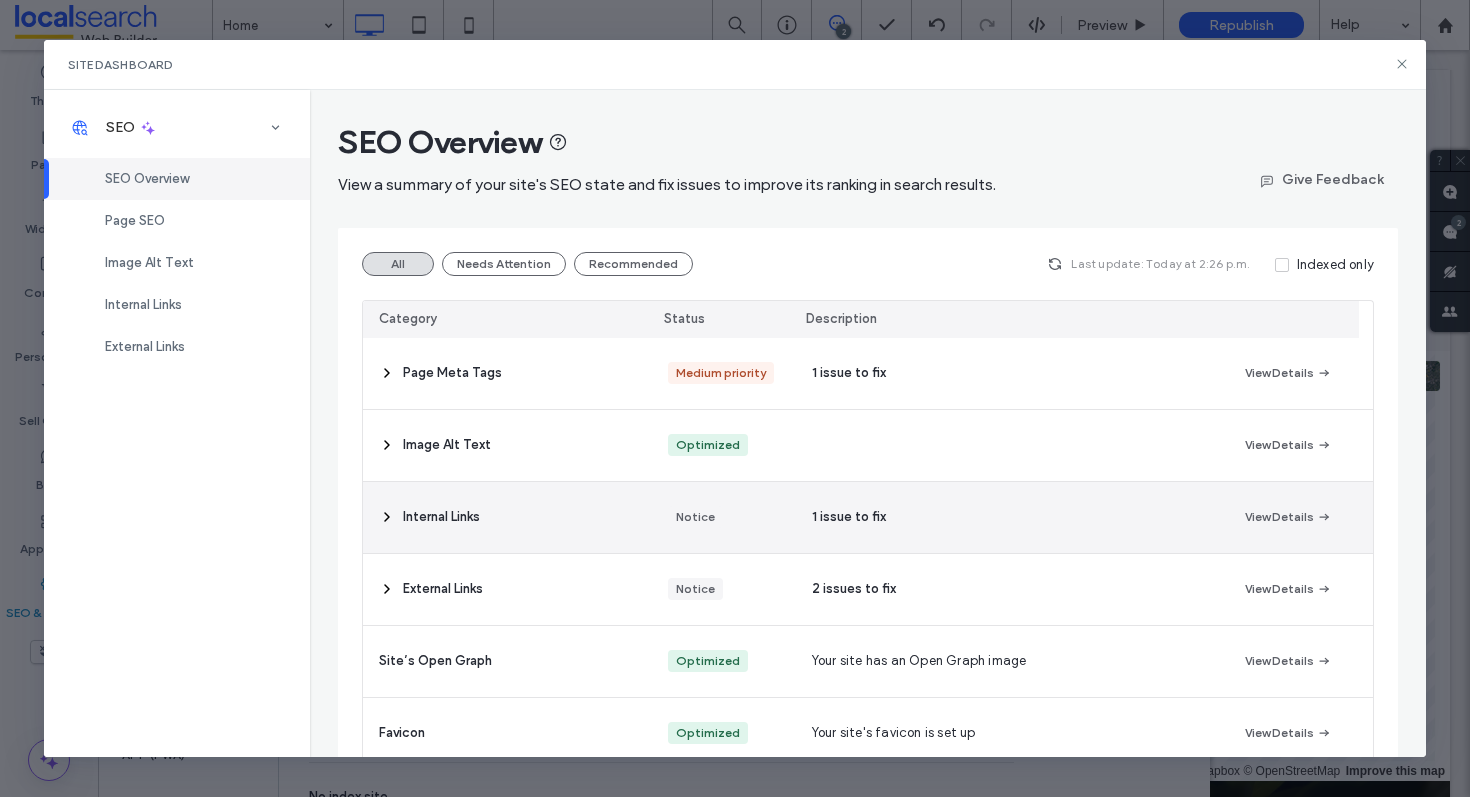 click on "Internal Links" at bounding box center (507, 517) 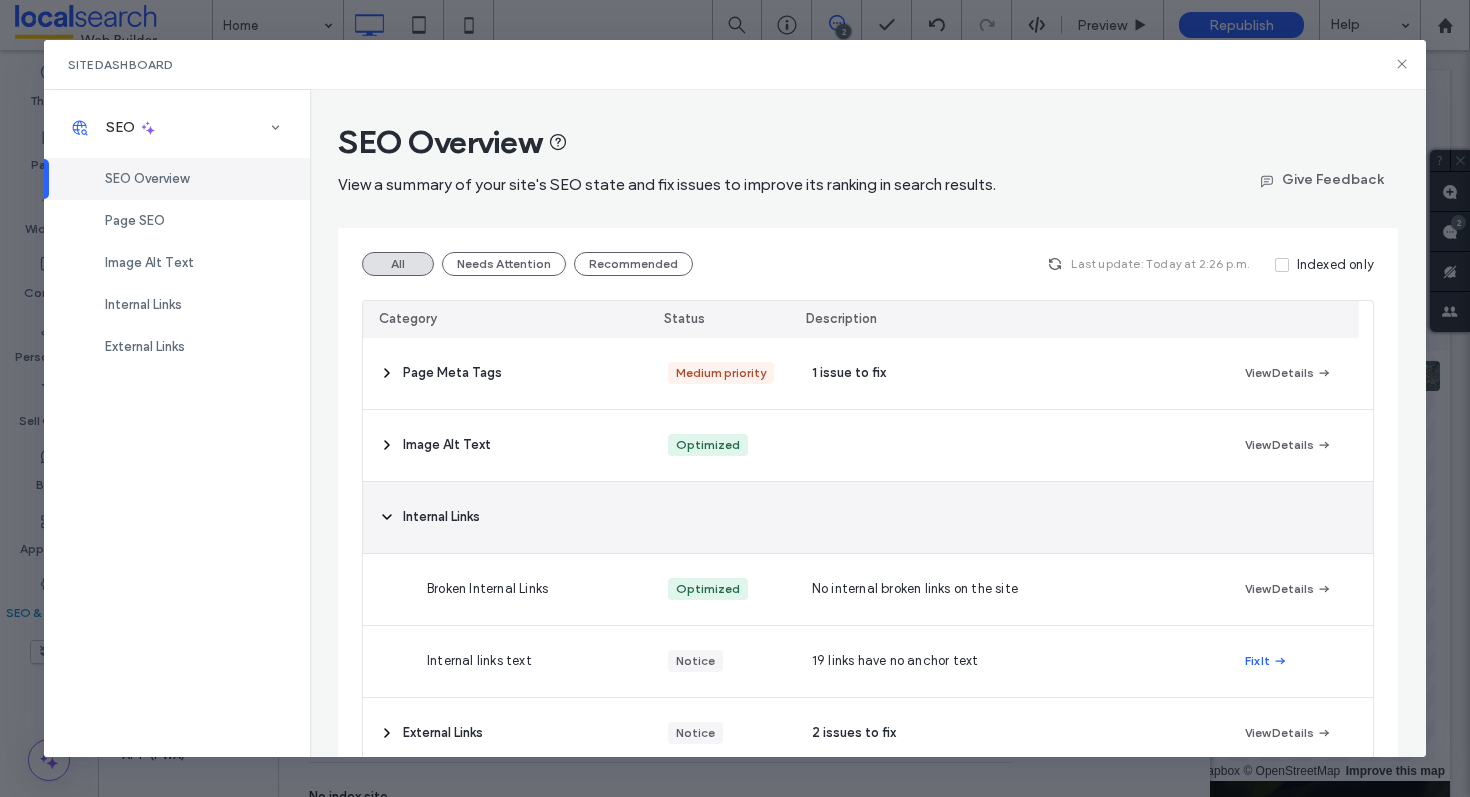 click on "Internal Links" at bounding box center (507, 517) 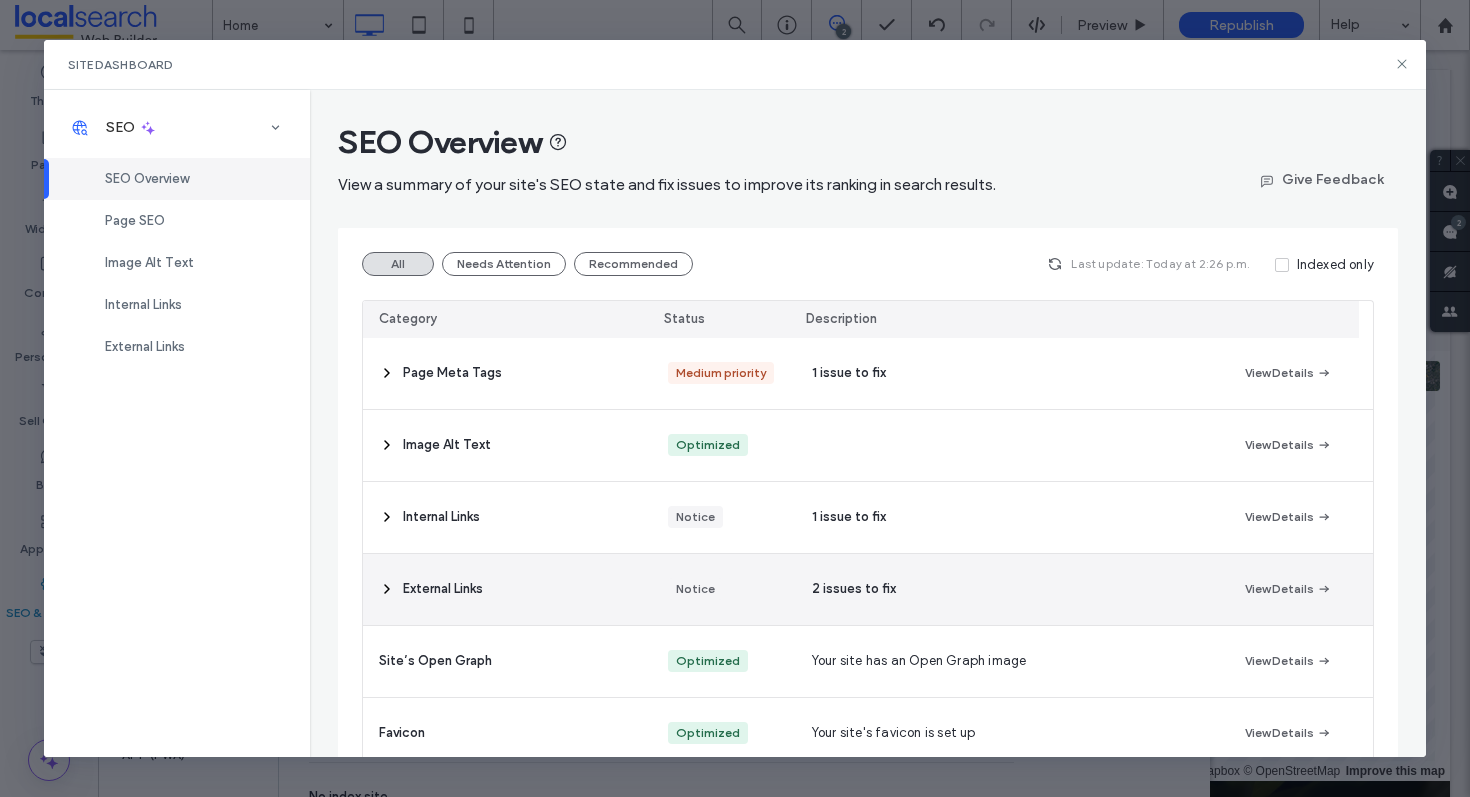 click on "External Links" at bounding box center (507, 589) 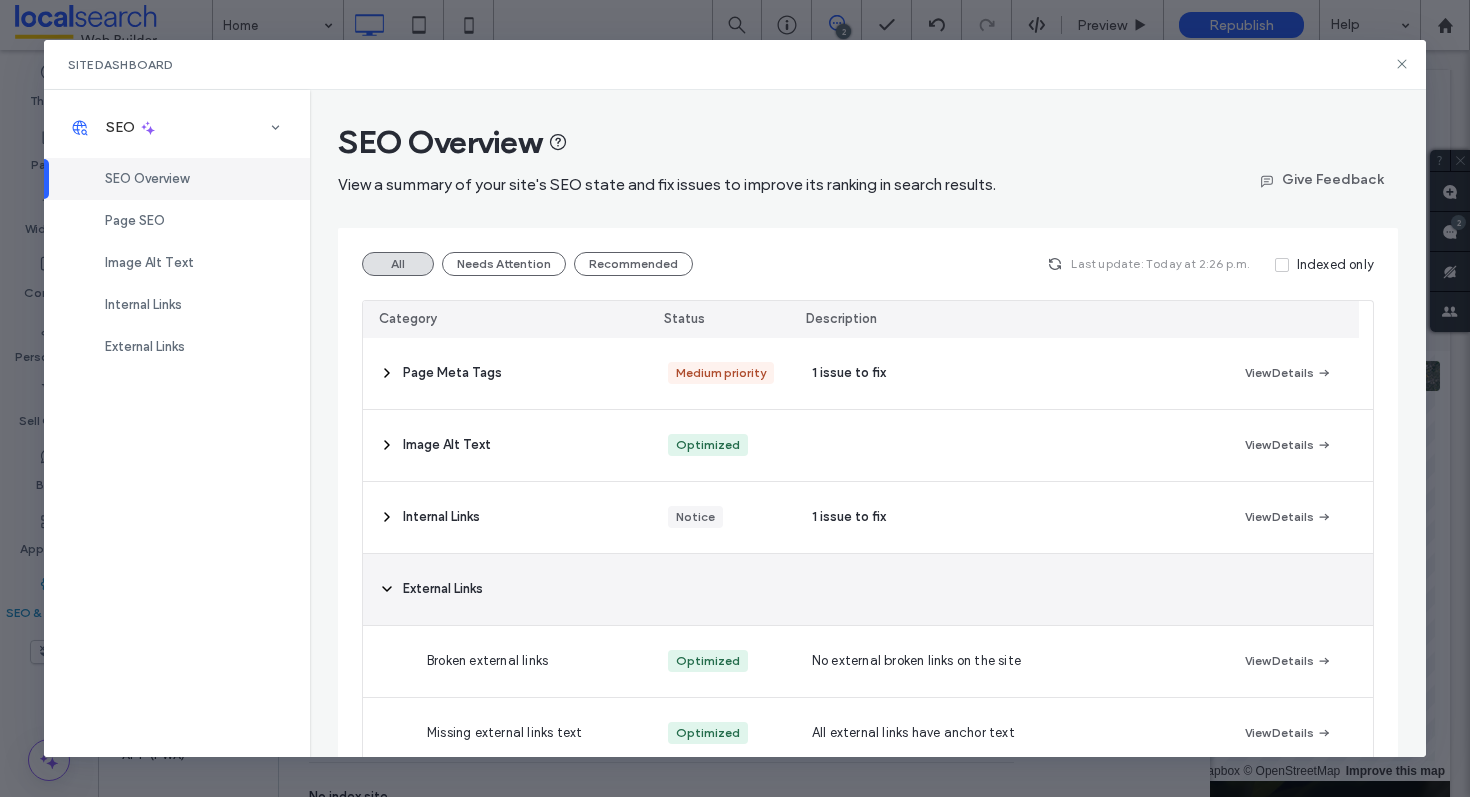 click on "External Links" at bounding box center [507, 589] 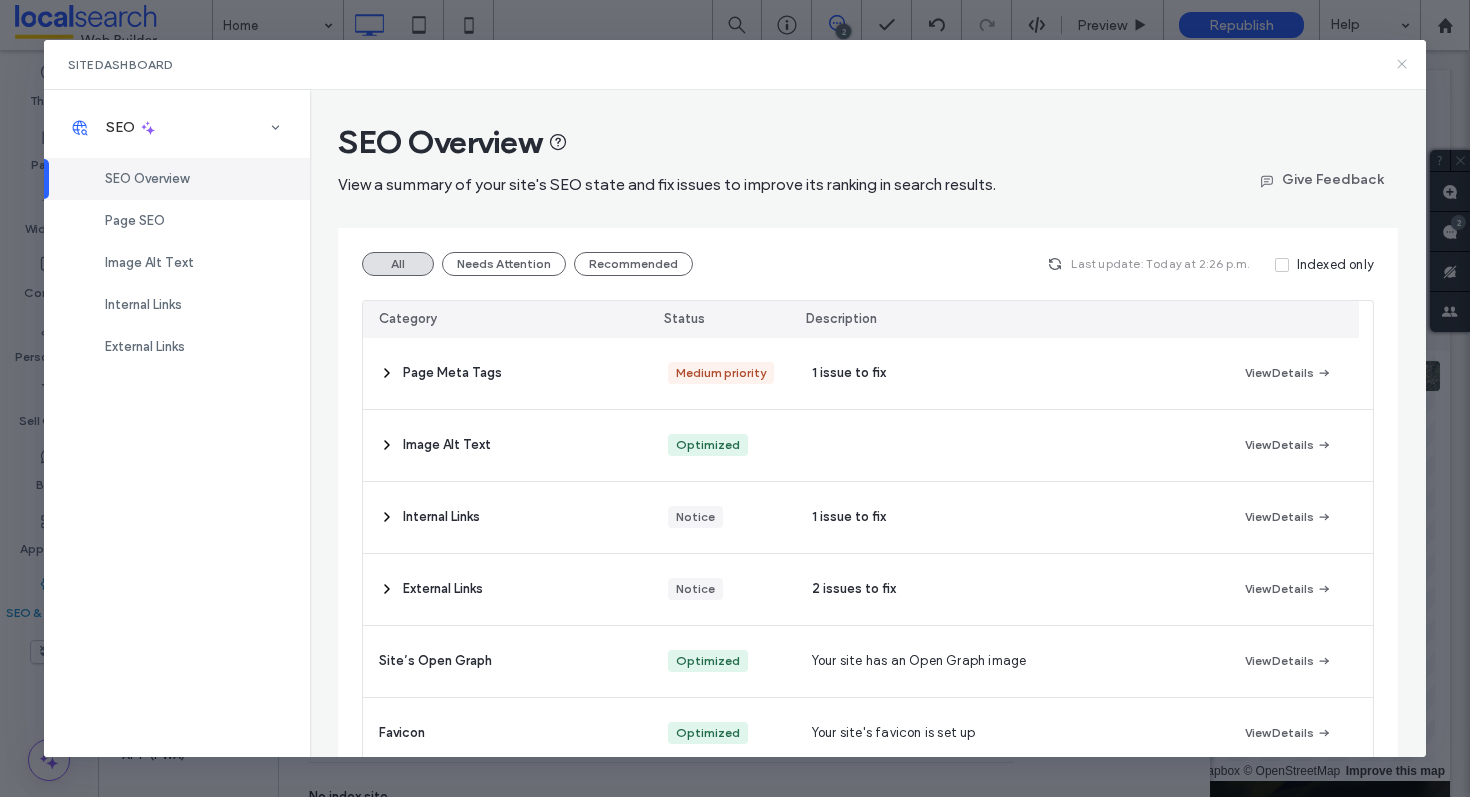 click 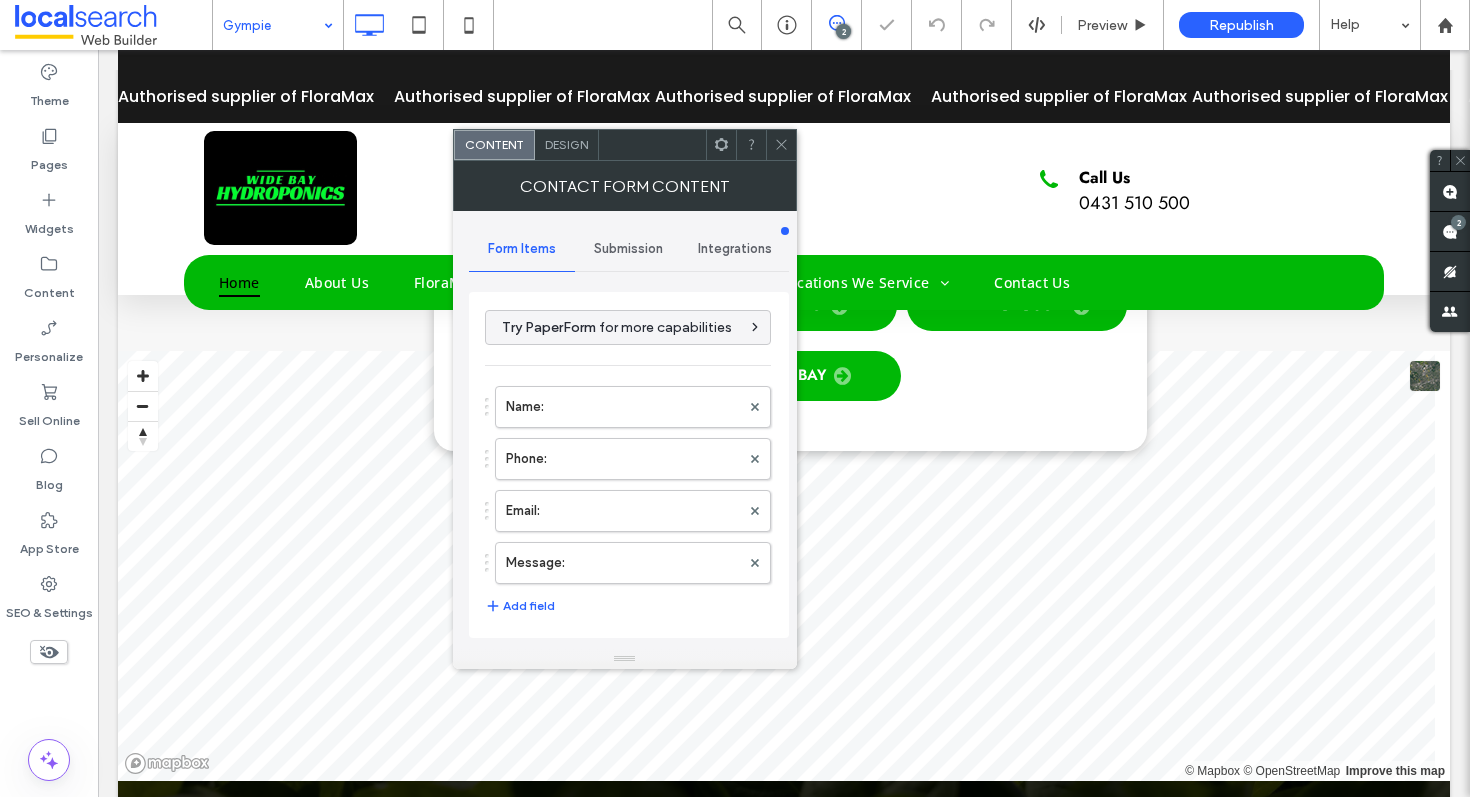 type on "**********" 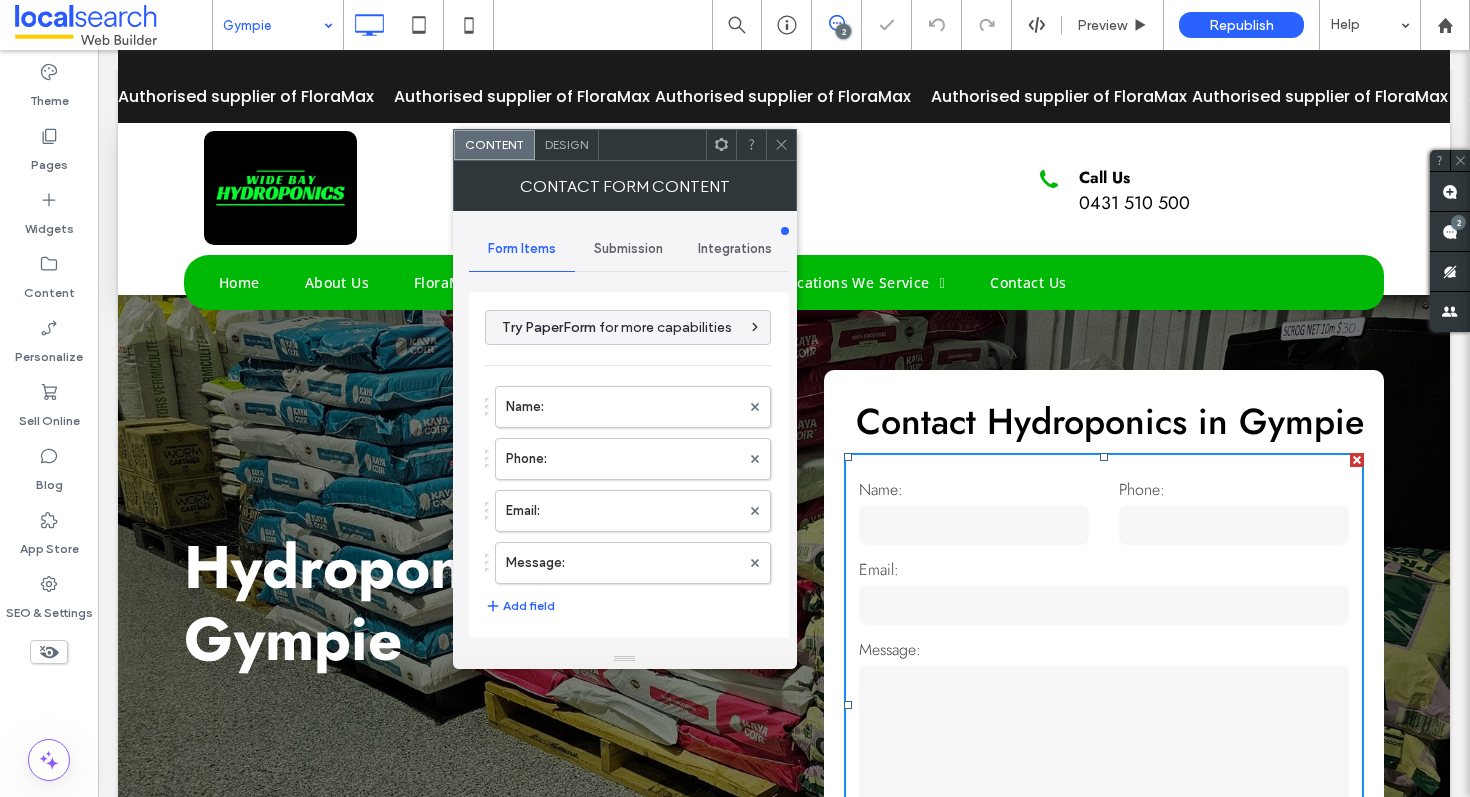 scroll, scrollTop: 184, scrollLeft: 0, axis: vertical 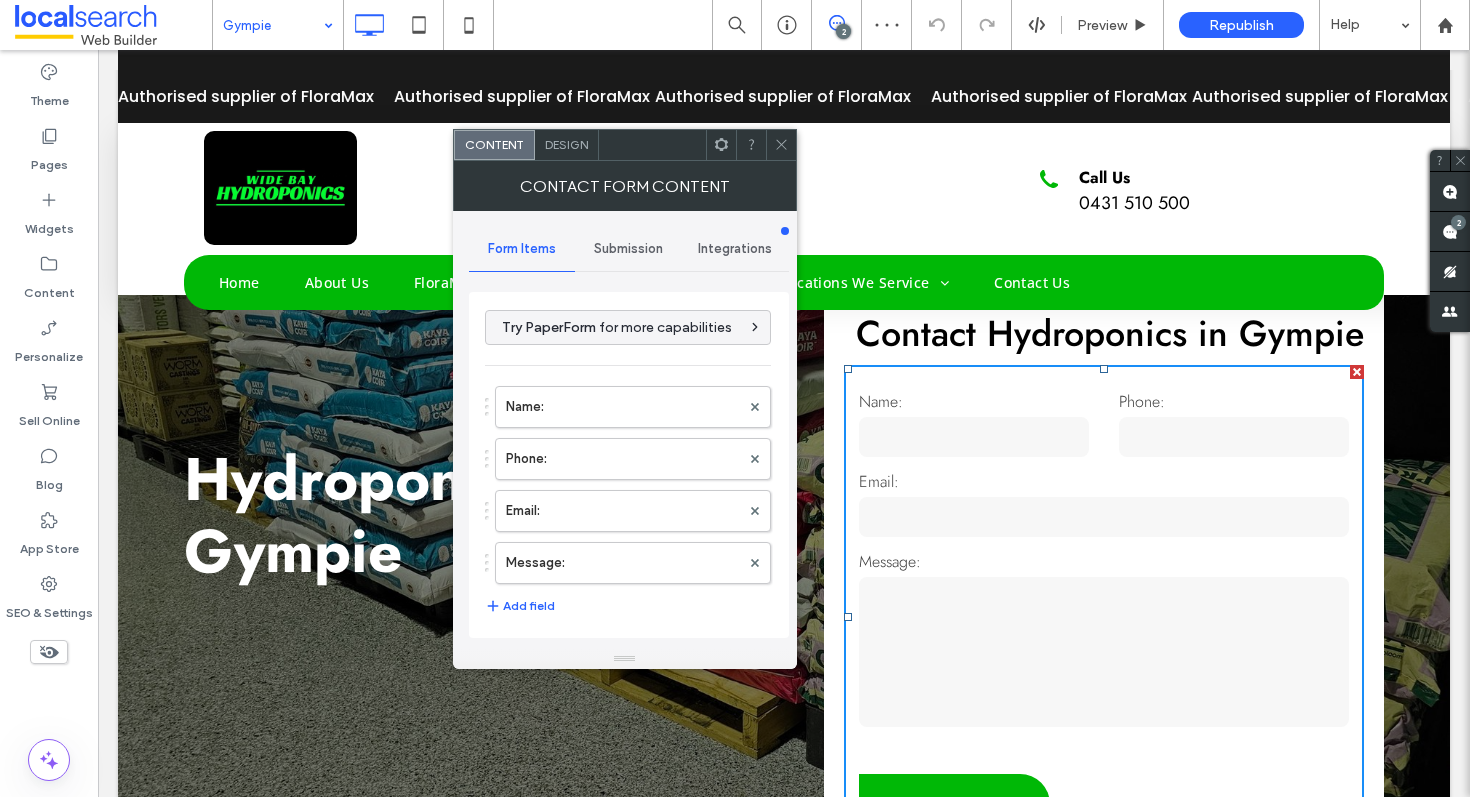 click on "Submission" at bounding box center [628, 249] 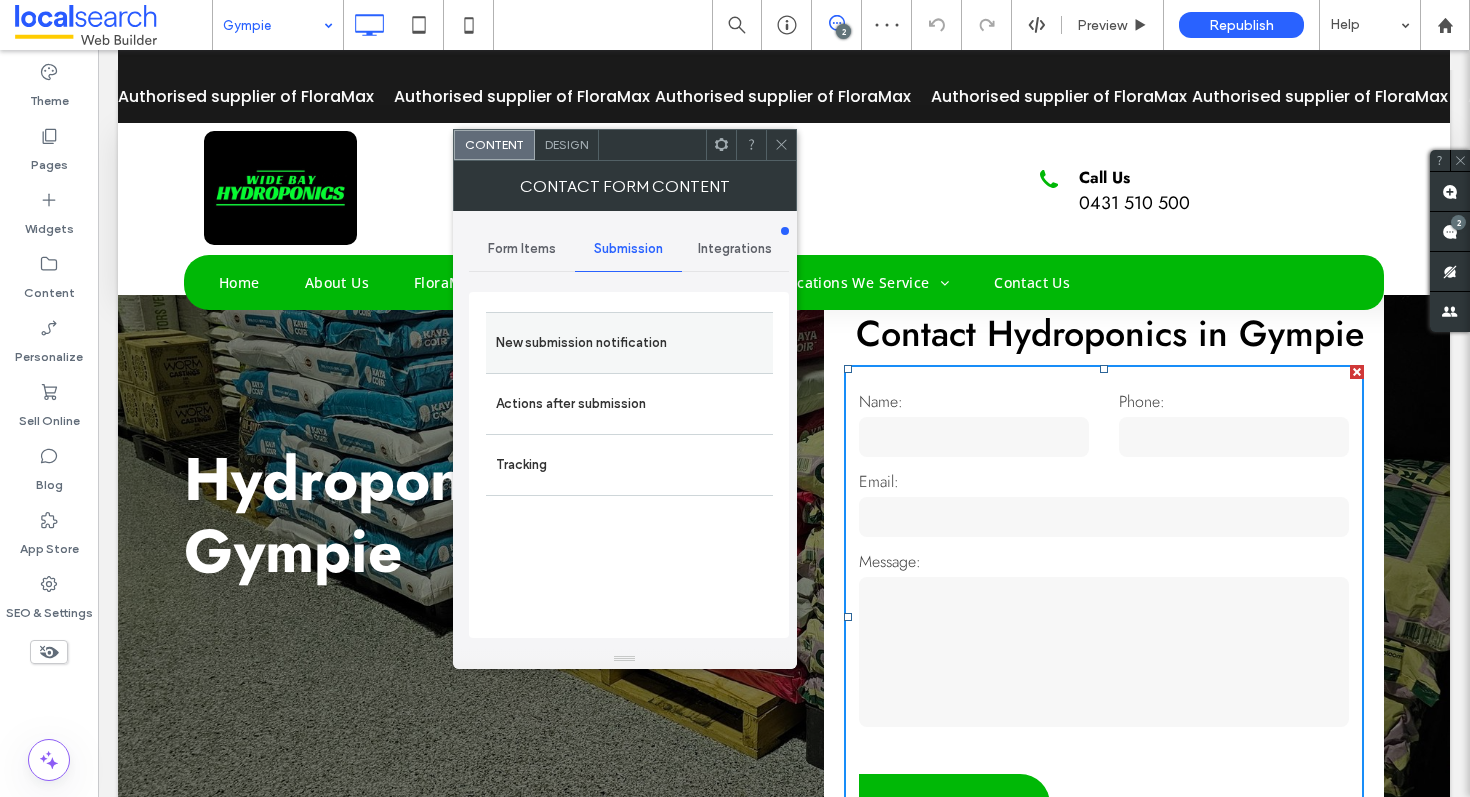 click on "New submission notification" at bounding box center (629, 343) 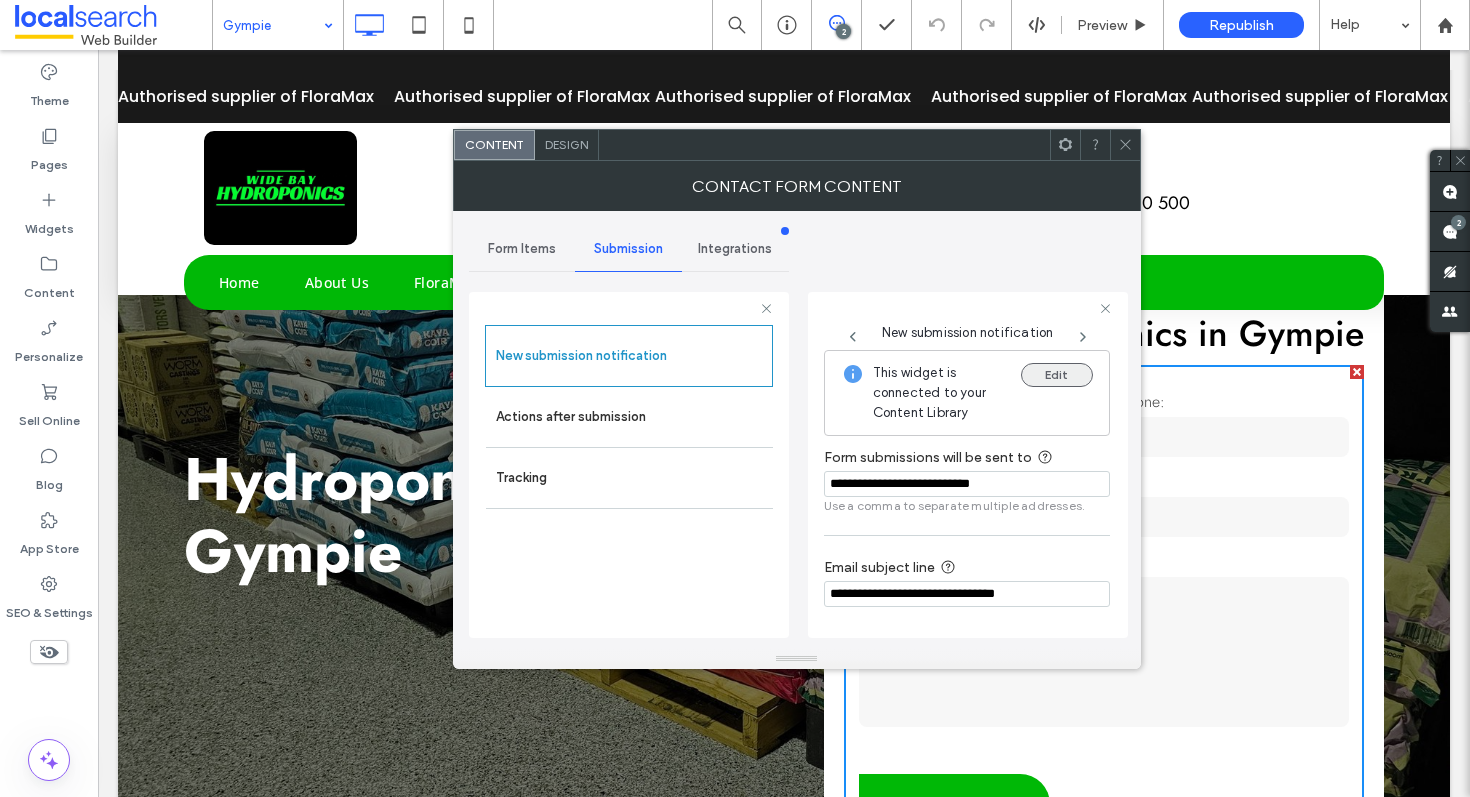 click on "Edit" at bounding box center [1057, 375] 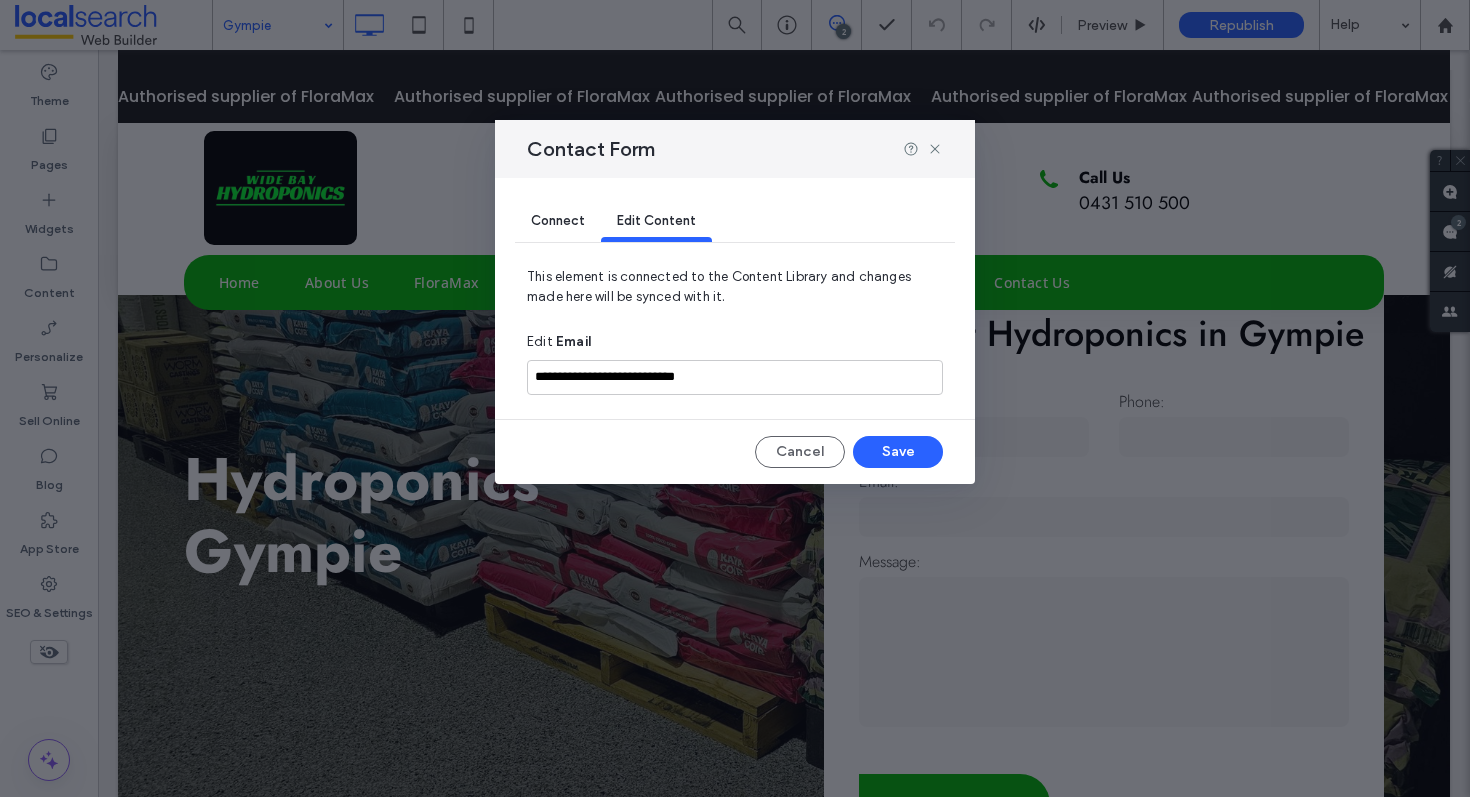 click on "**********" at bounding box center [735, 377] 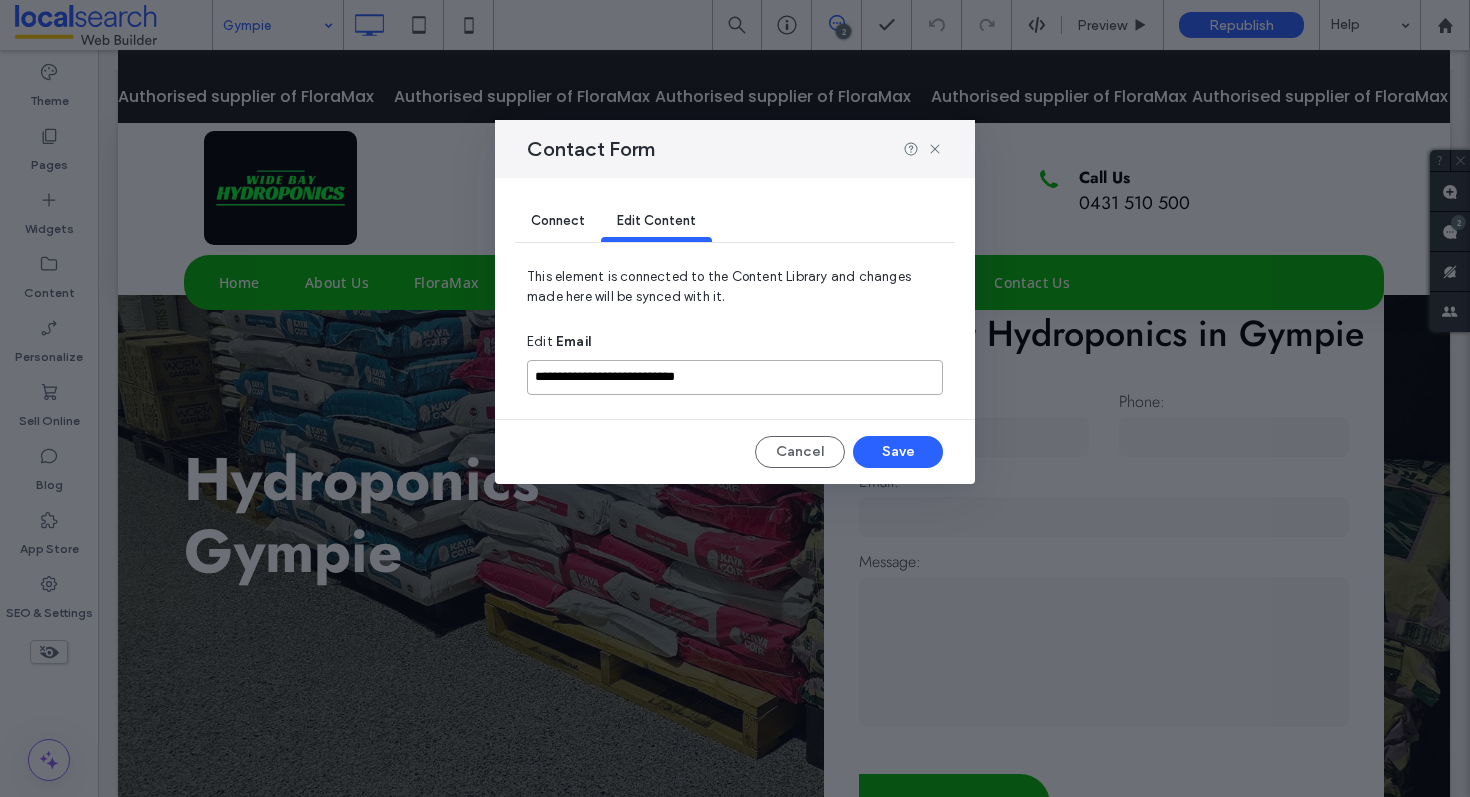 click on "**********" at bounding box center (735, 377) 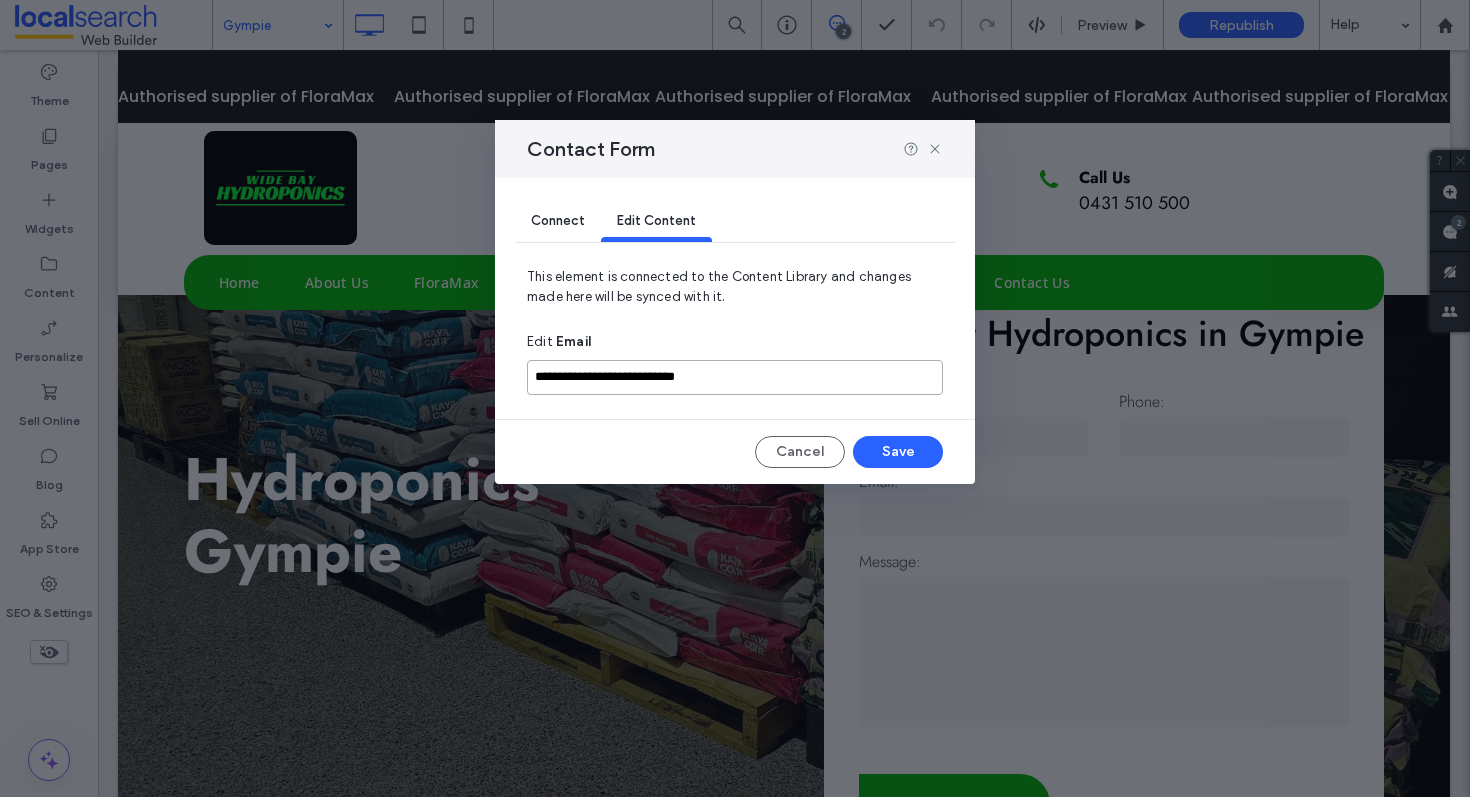 click on "**********" at bounding box center [735, 377] 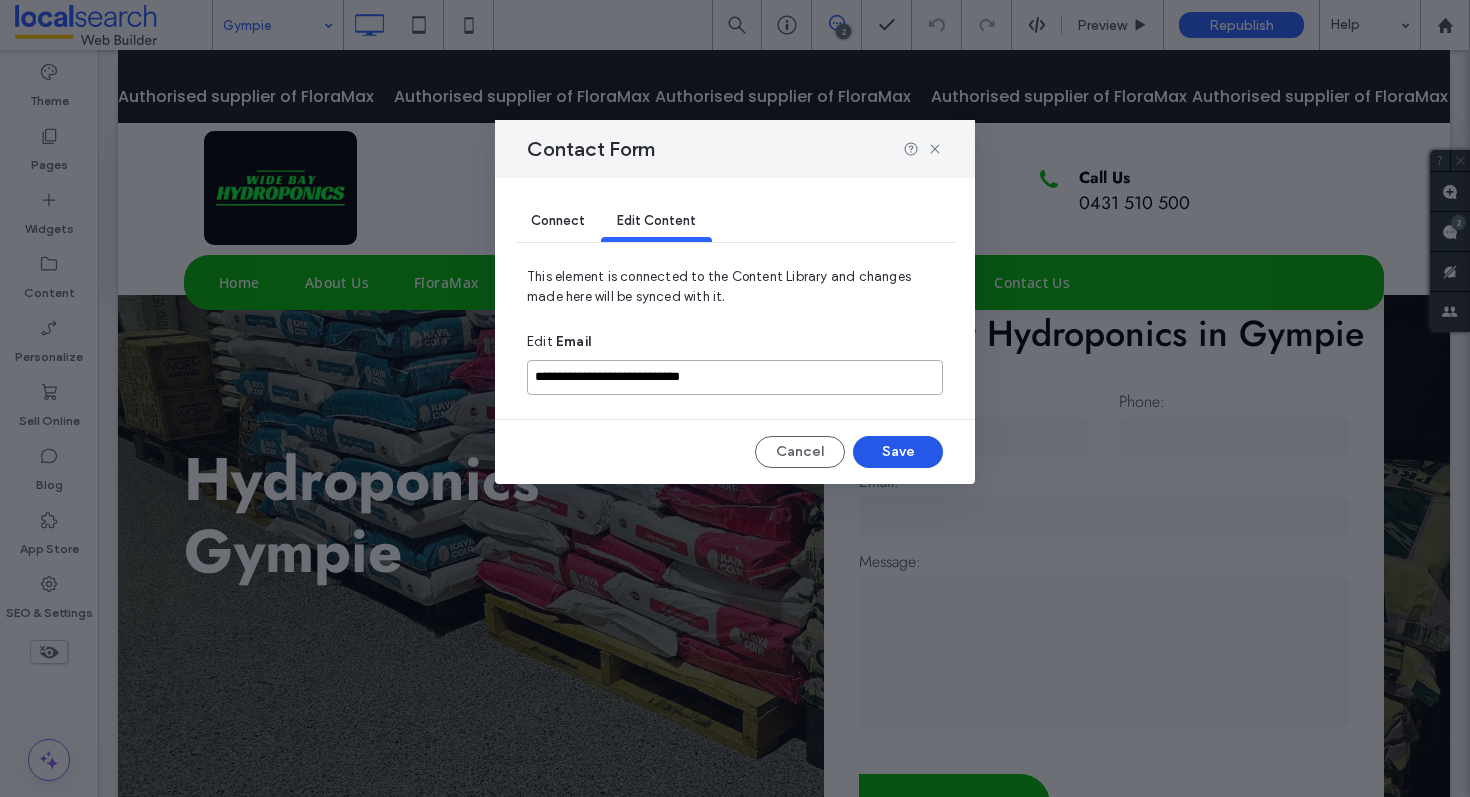 type on "**********" 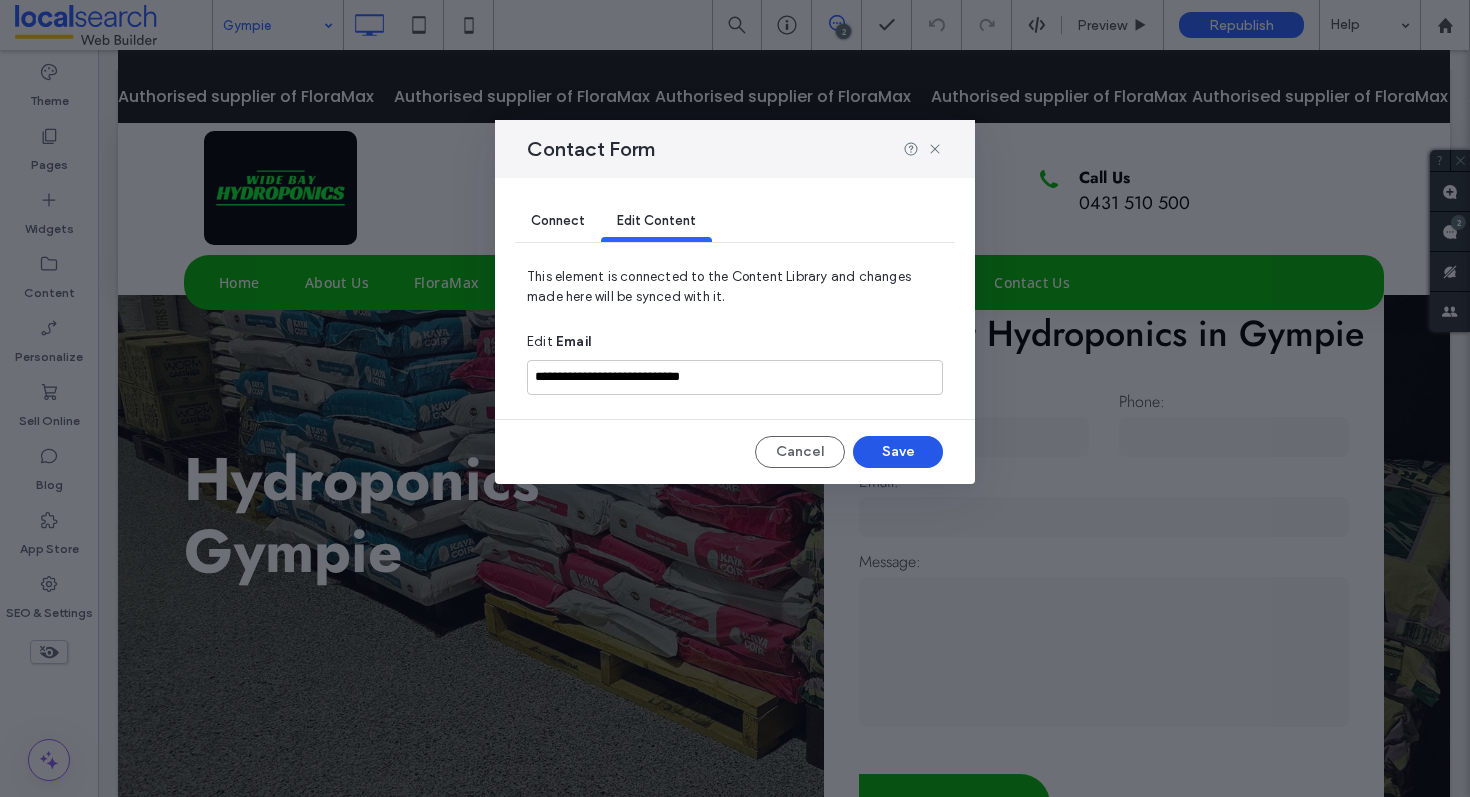 click on "Save" at bounding box center (898, 452) 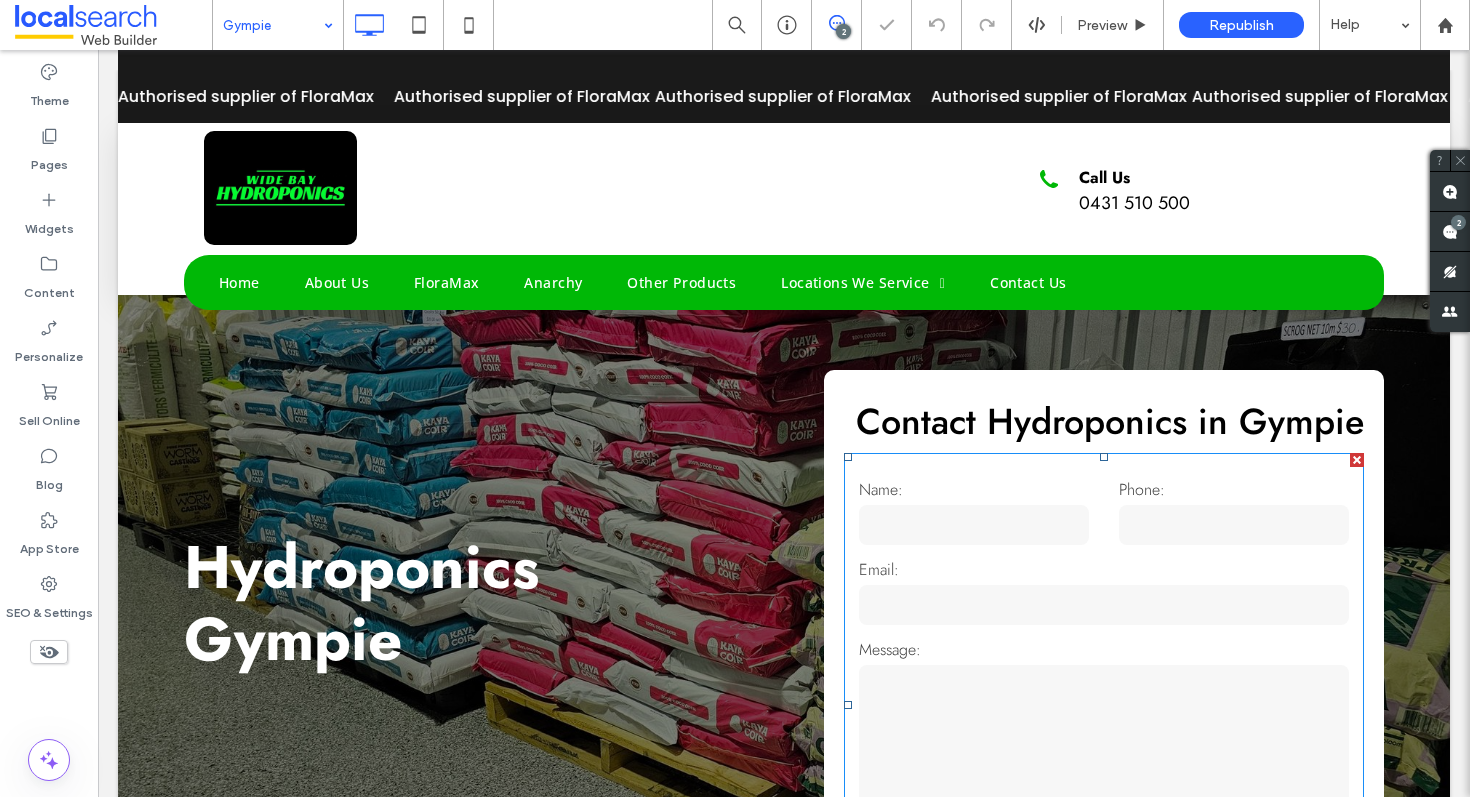 scroll, scrollTop: 30, scrollLeft: 0, axis: vertical 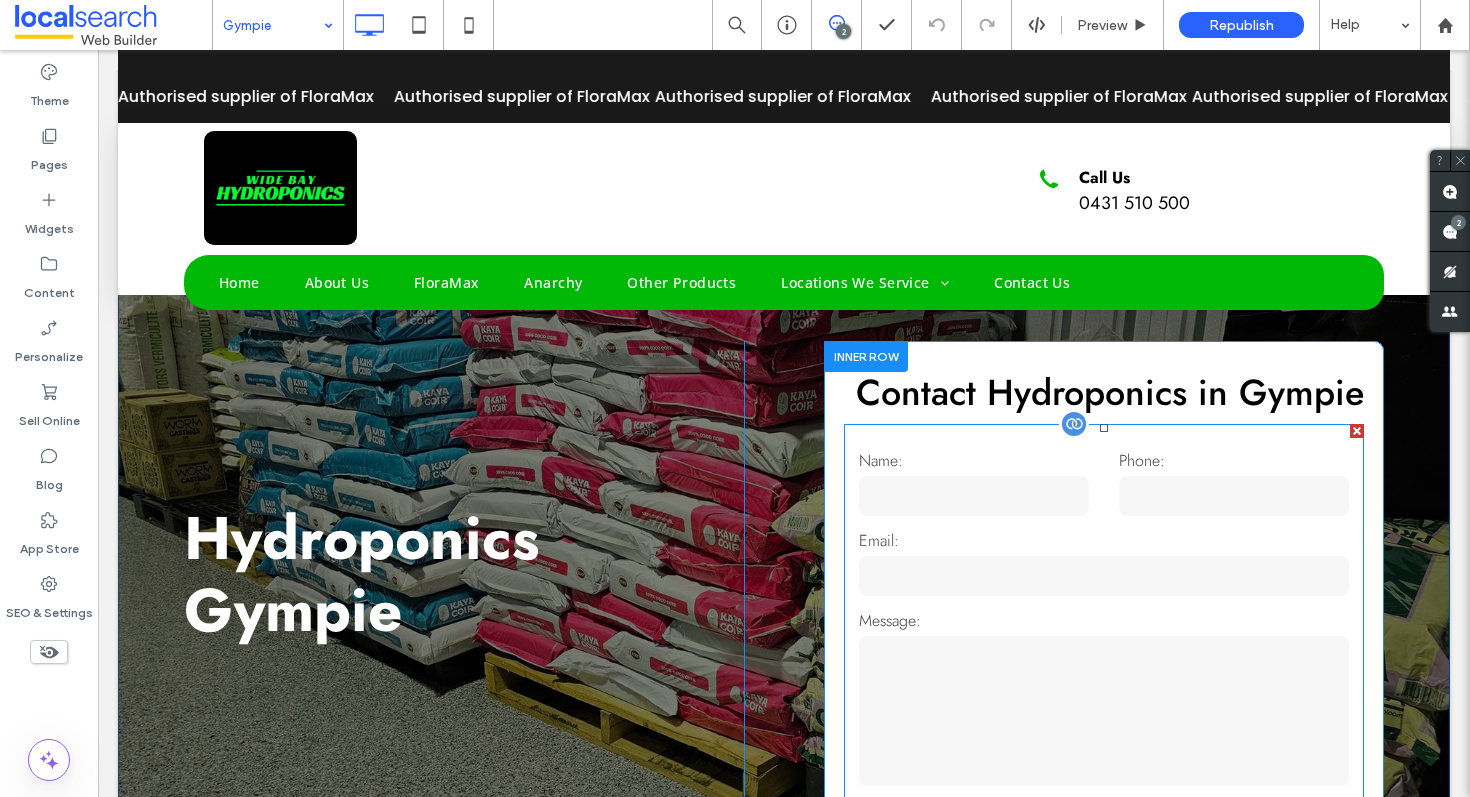 click on "**********" at bounding box center [1104, 676] 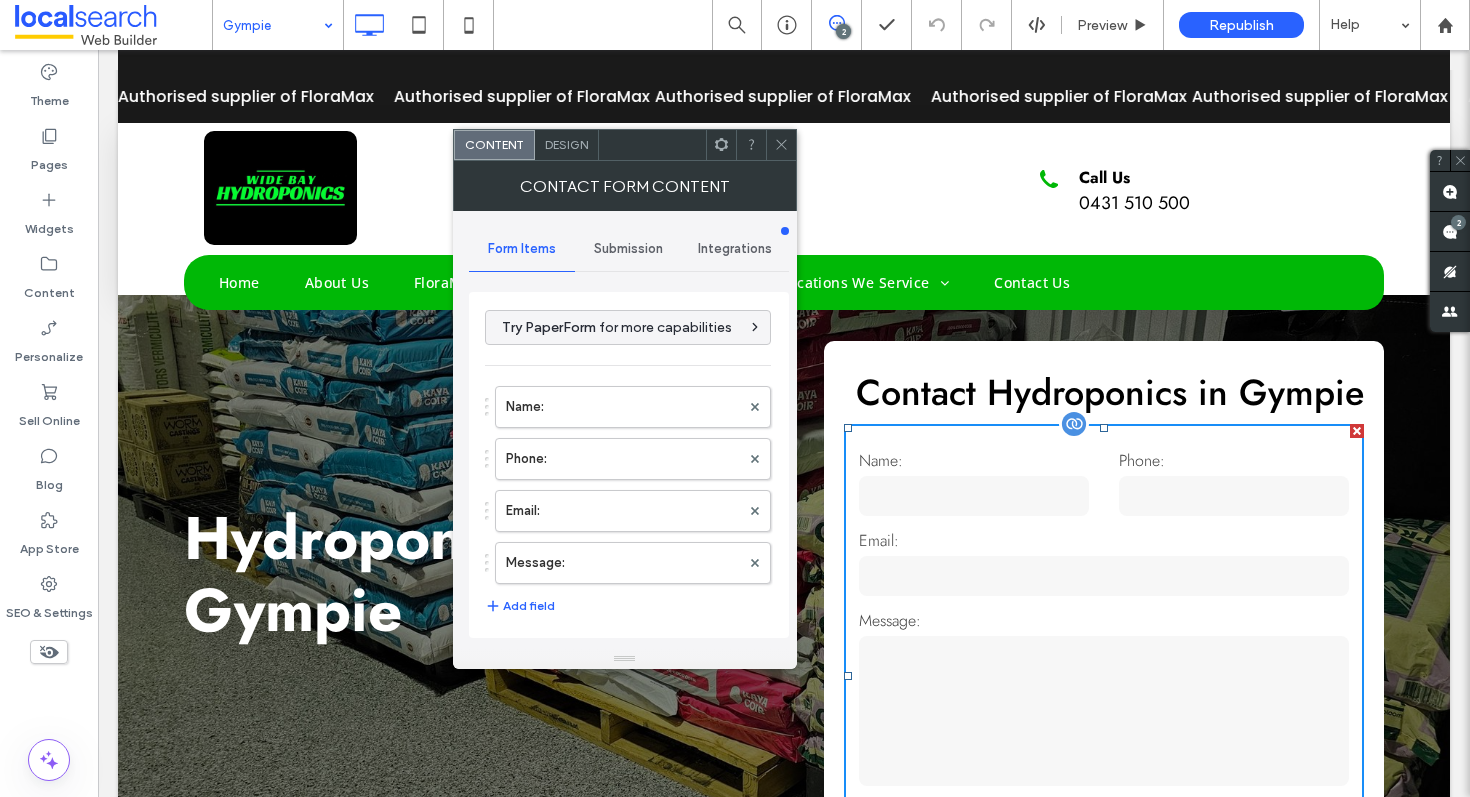 type on "**********" 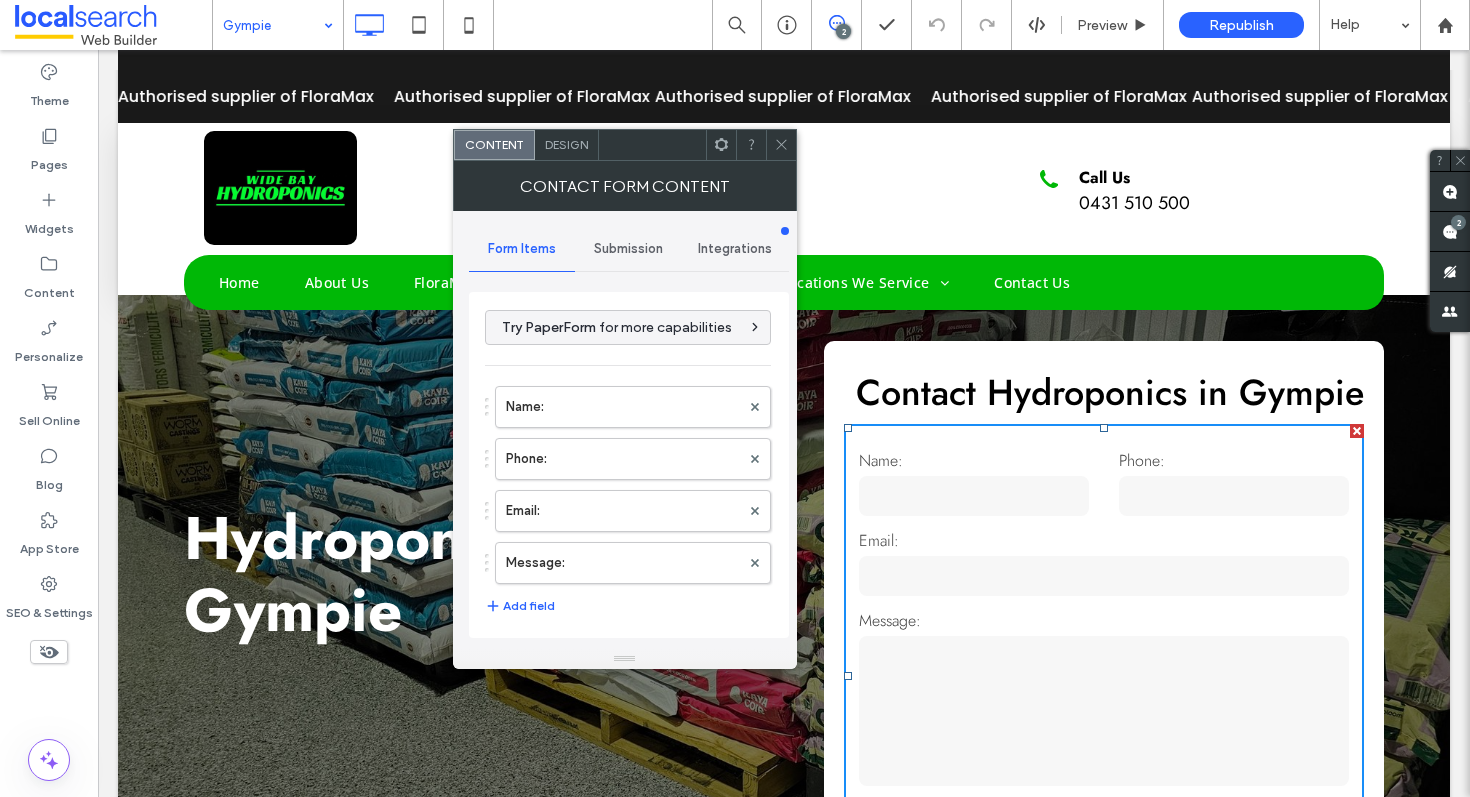 click on "Submission" at bounding box center (628, 249) 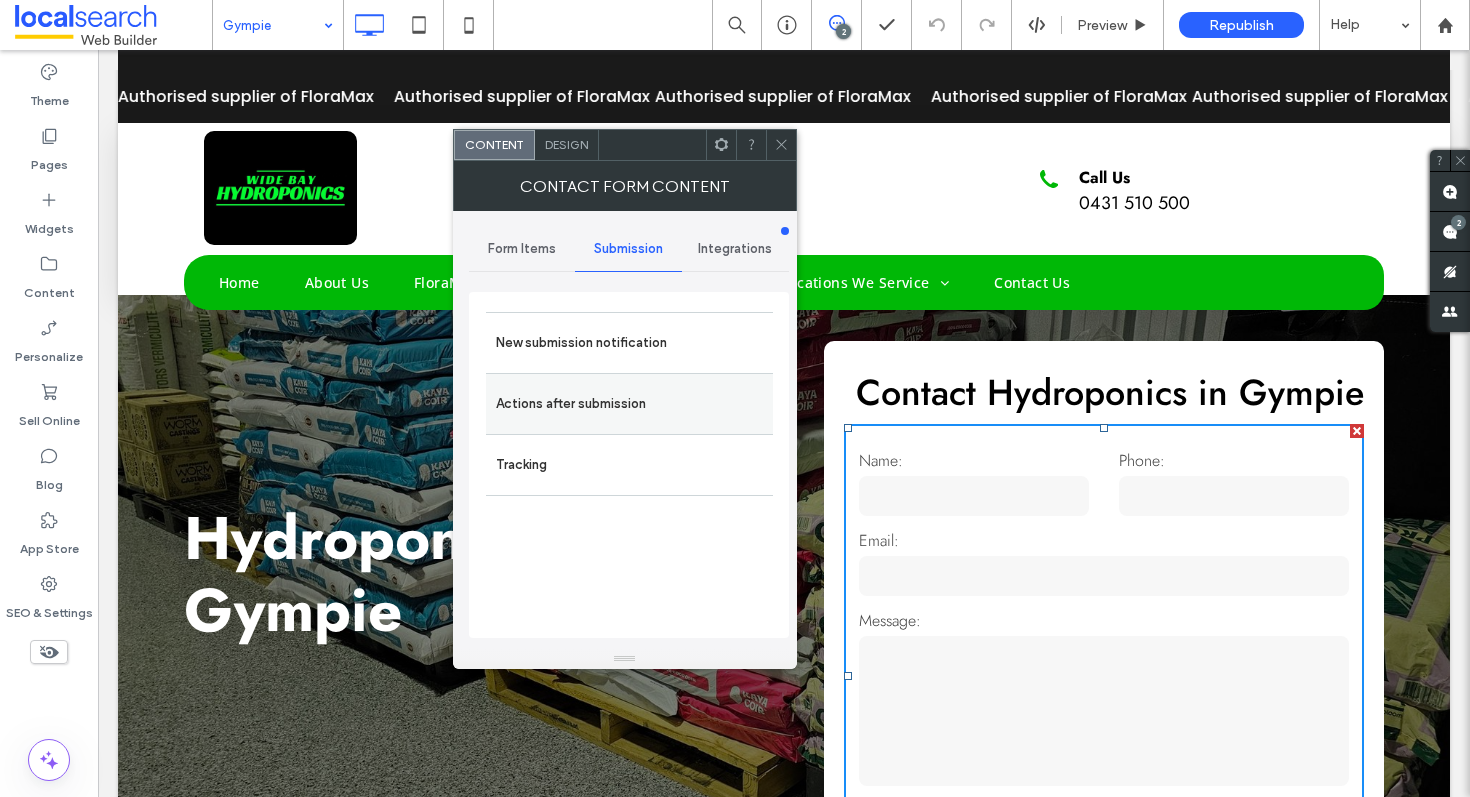 click on "Actions after submission" at bounding box center [629, 404] 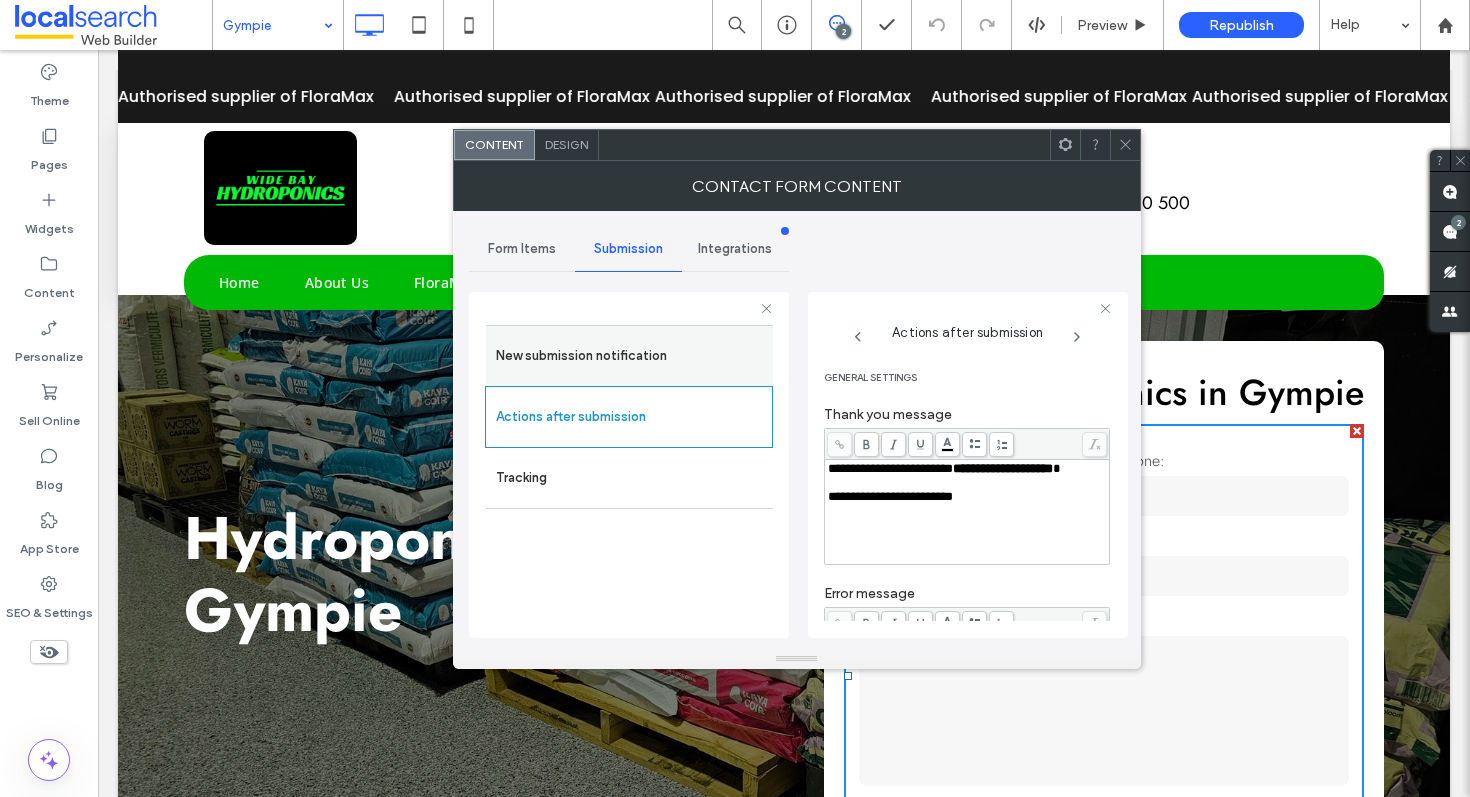 click on "New submission notification" at bounding box center [629, 356] 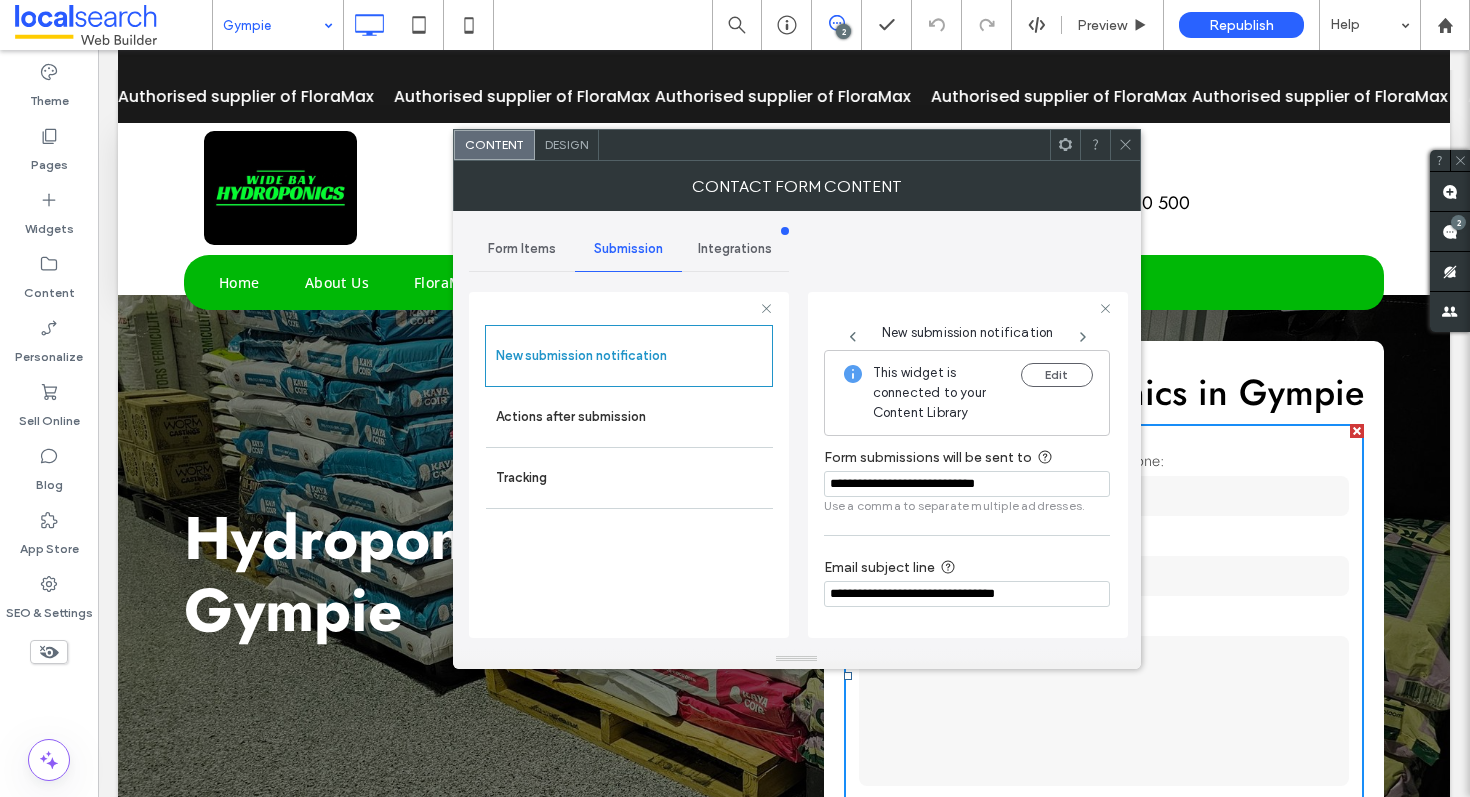 click 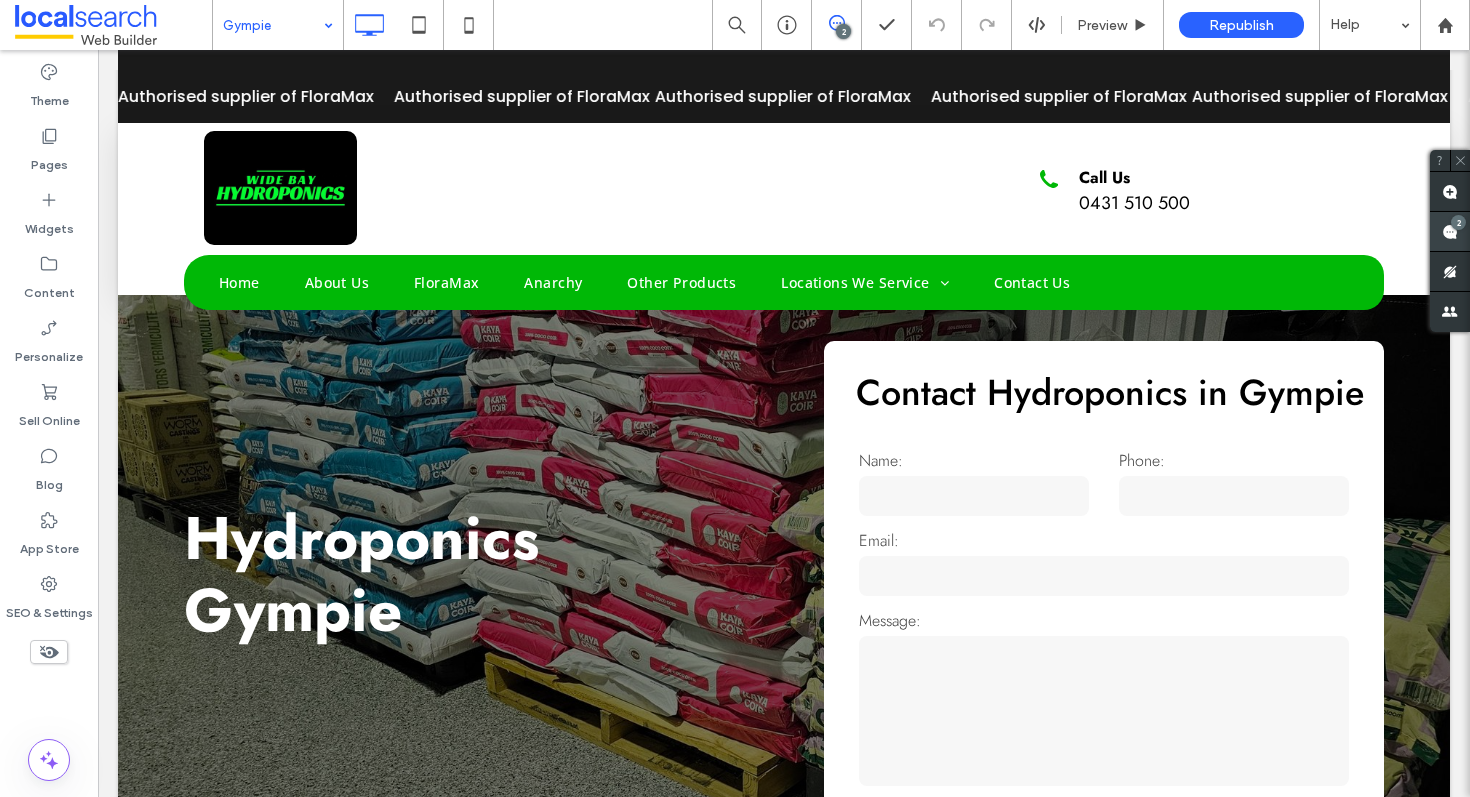 click on "2" at bounding box center (1458, 222) 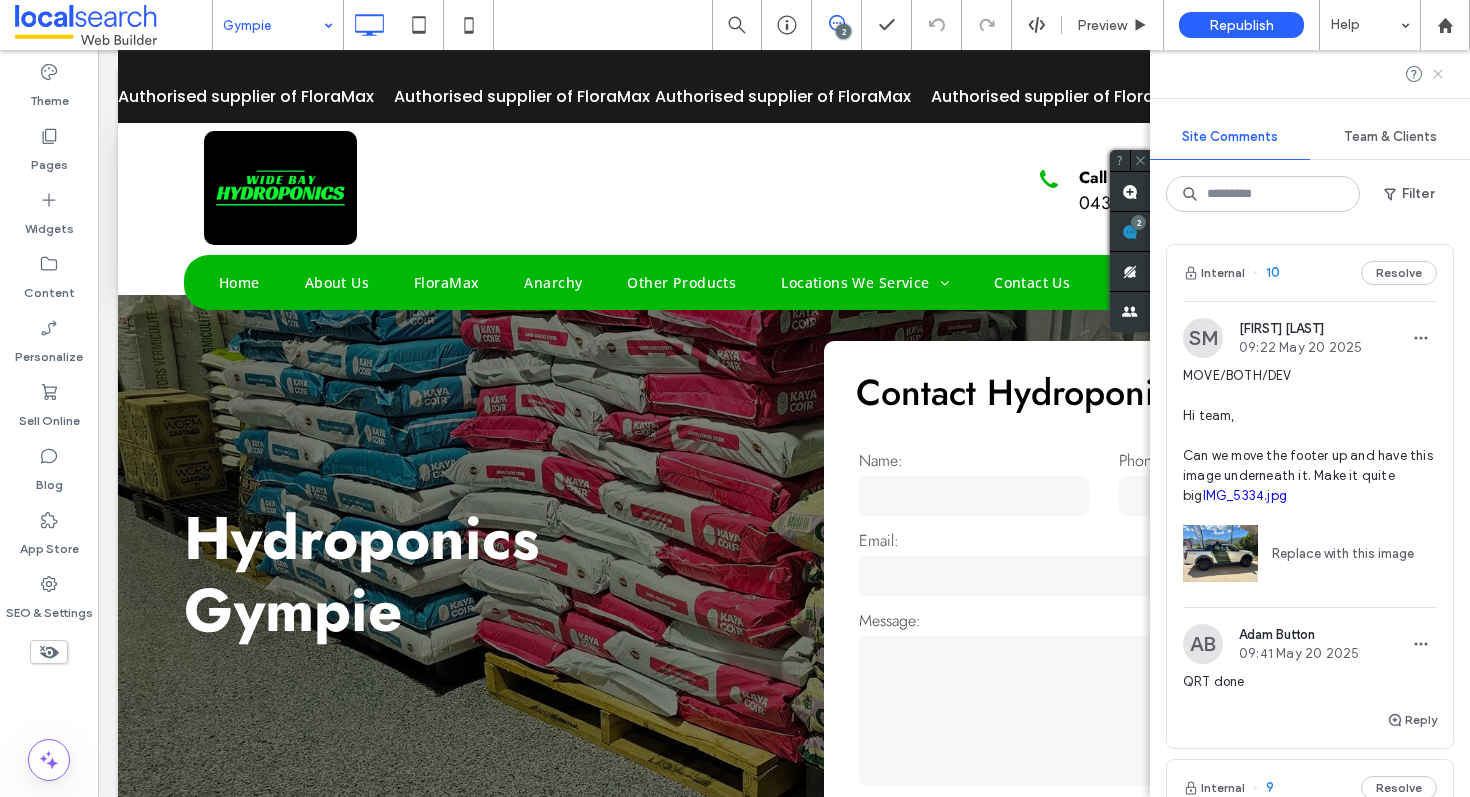 click 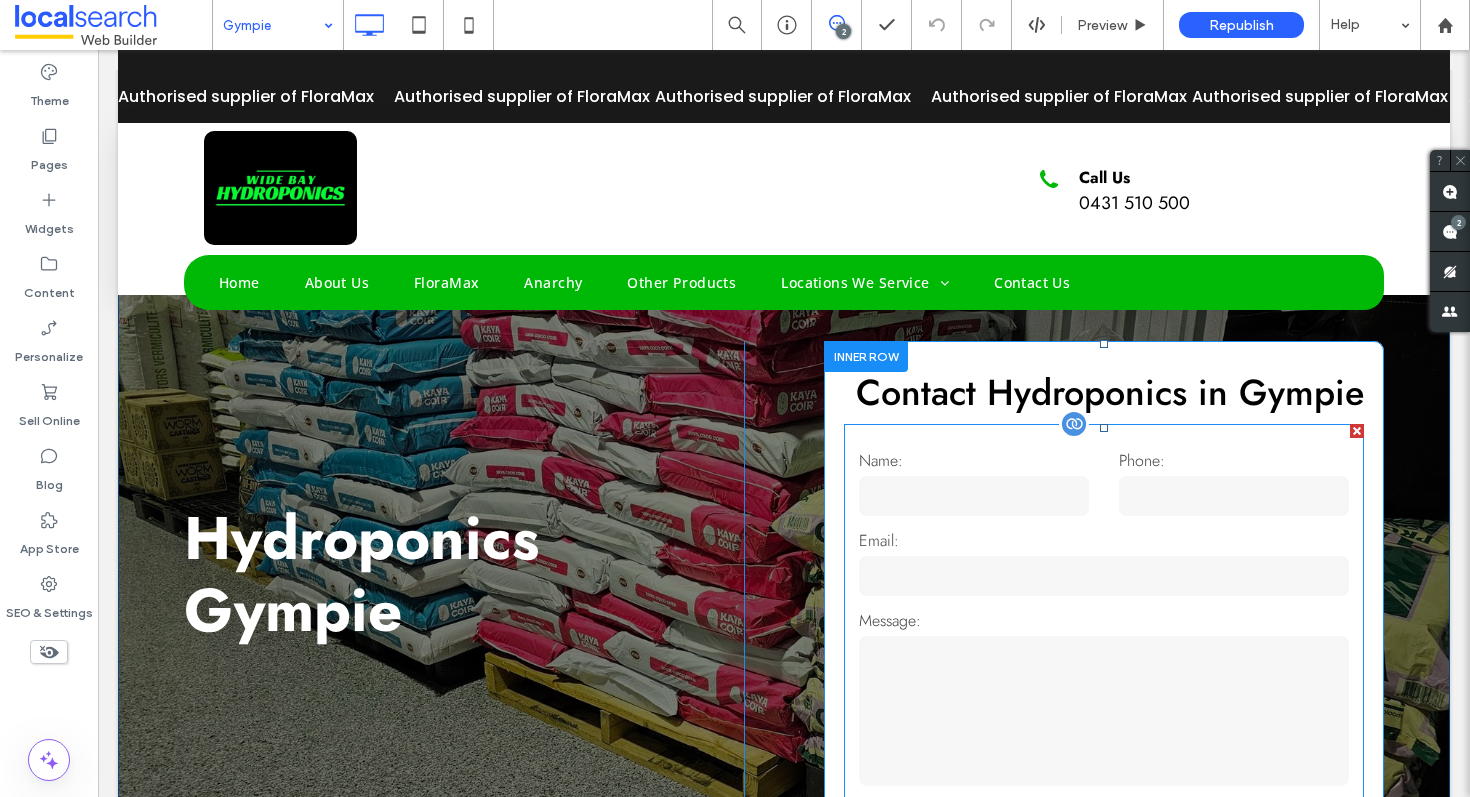 click on "Email:" at bounding box center (1104, 541) 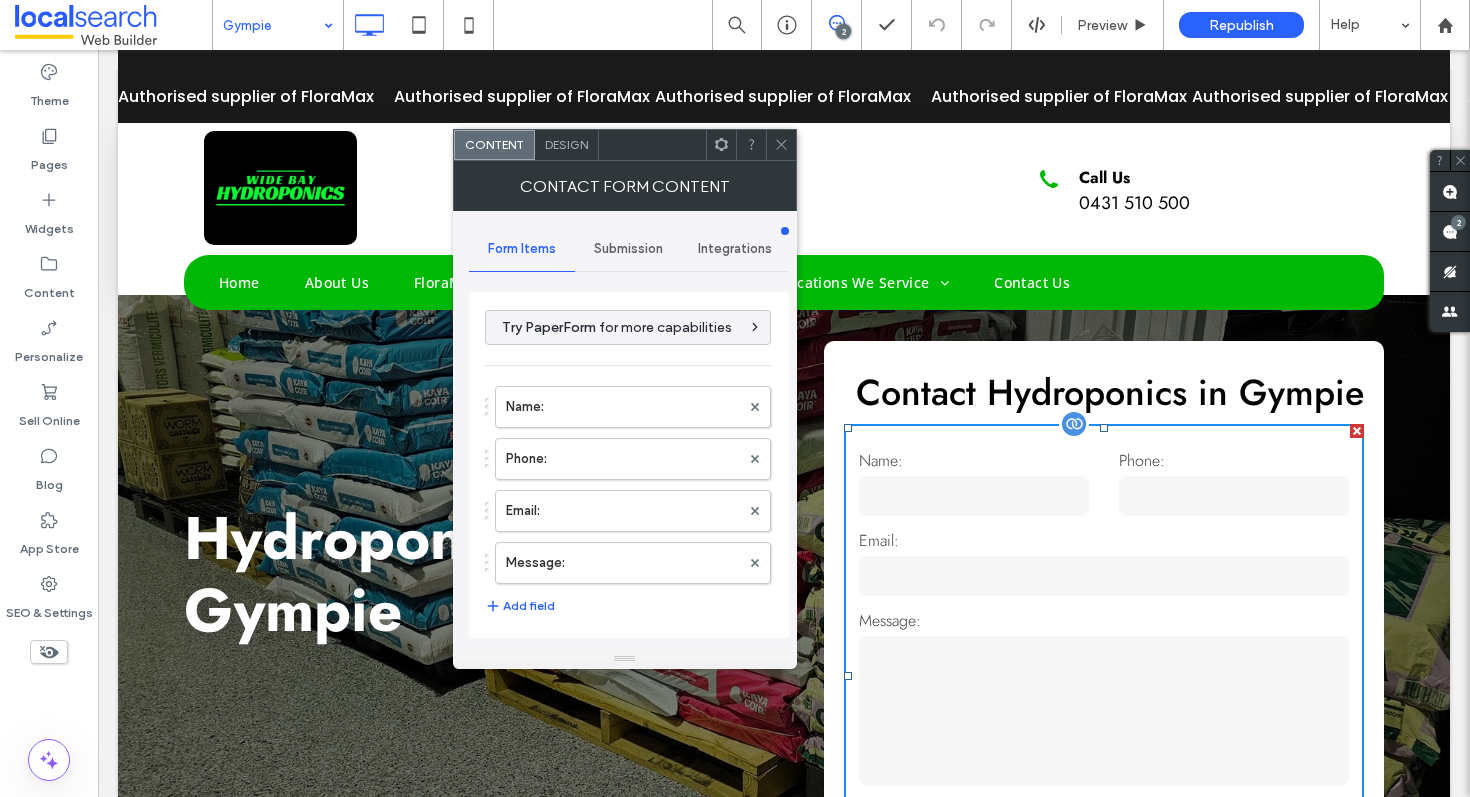 type on "**********" 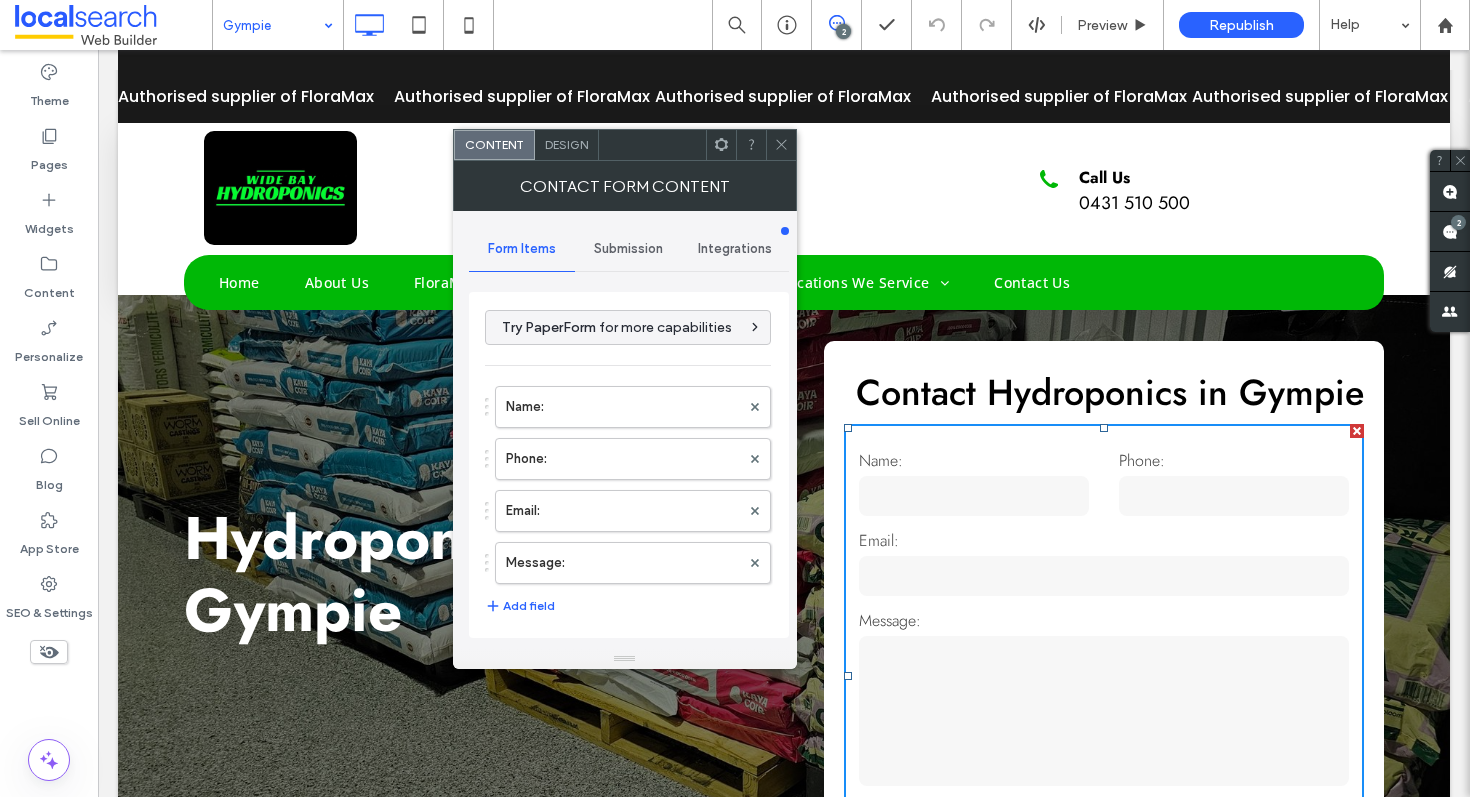 click on "Submission" at bounding box center (628, 249) 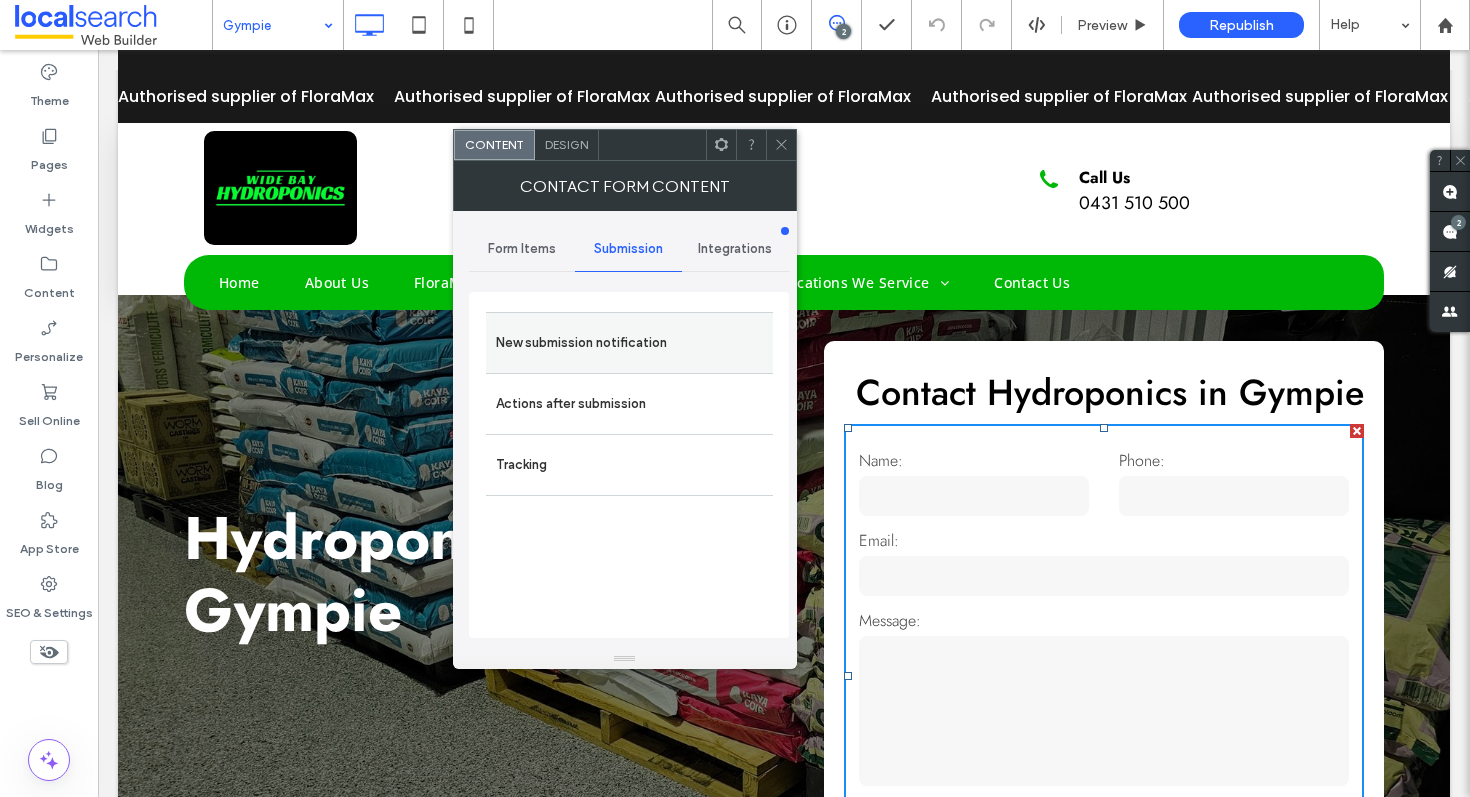 click on "New submission notification" at bounding box center (629, 342) 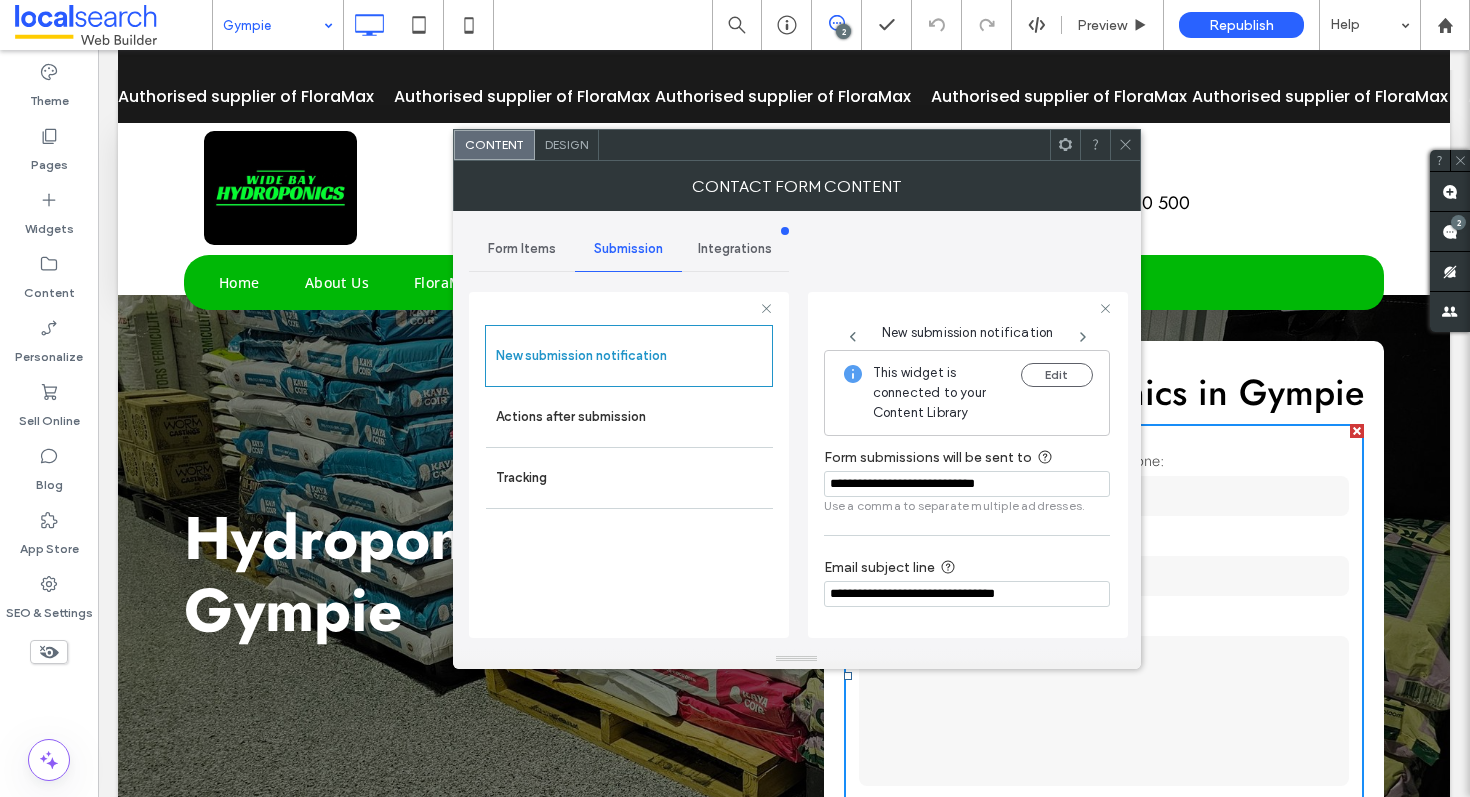 click at bounding box center (1125, 145) 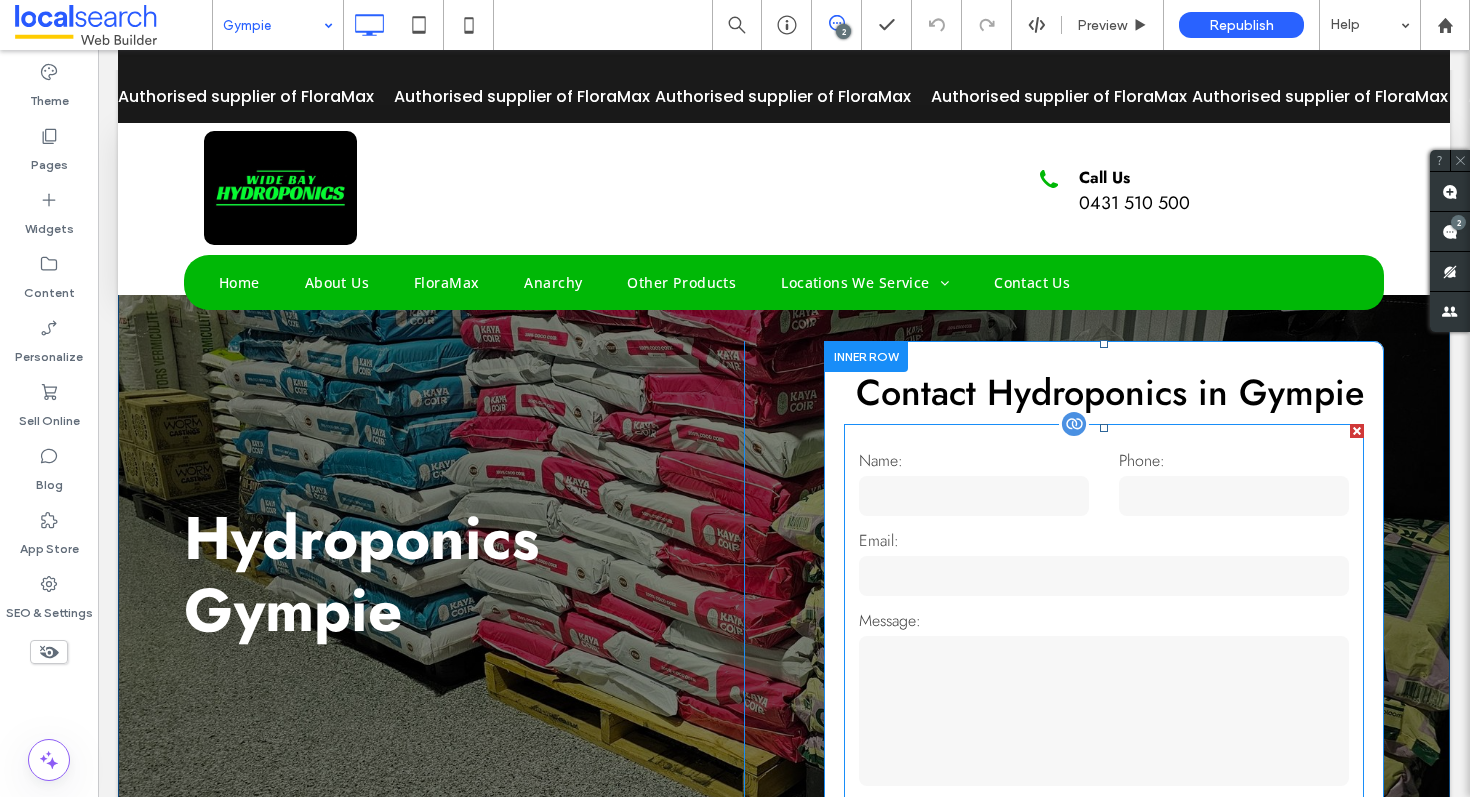 click at bounding box center (1104, 711) 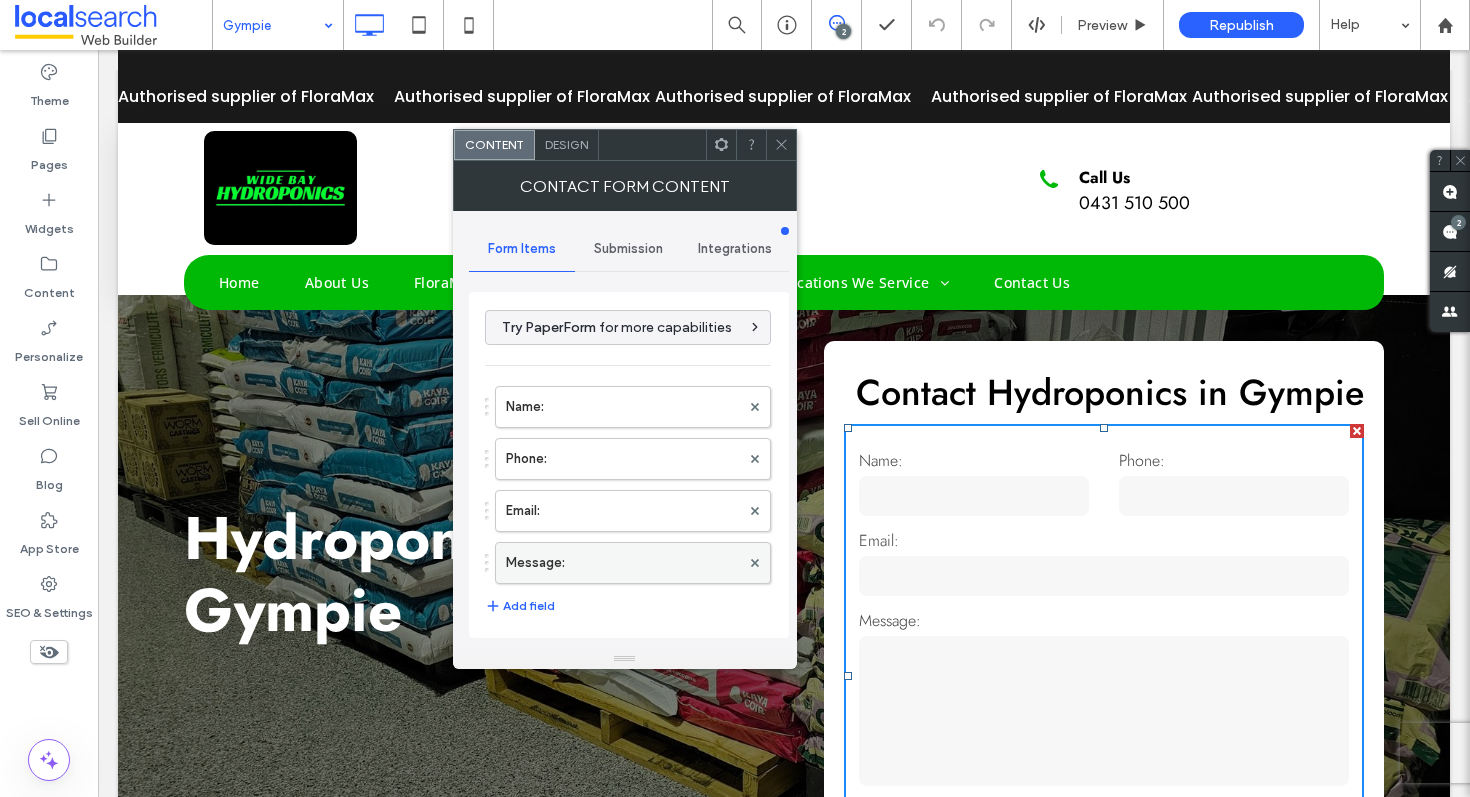click on "Message:" at bounding box center [623, 563] 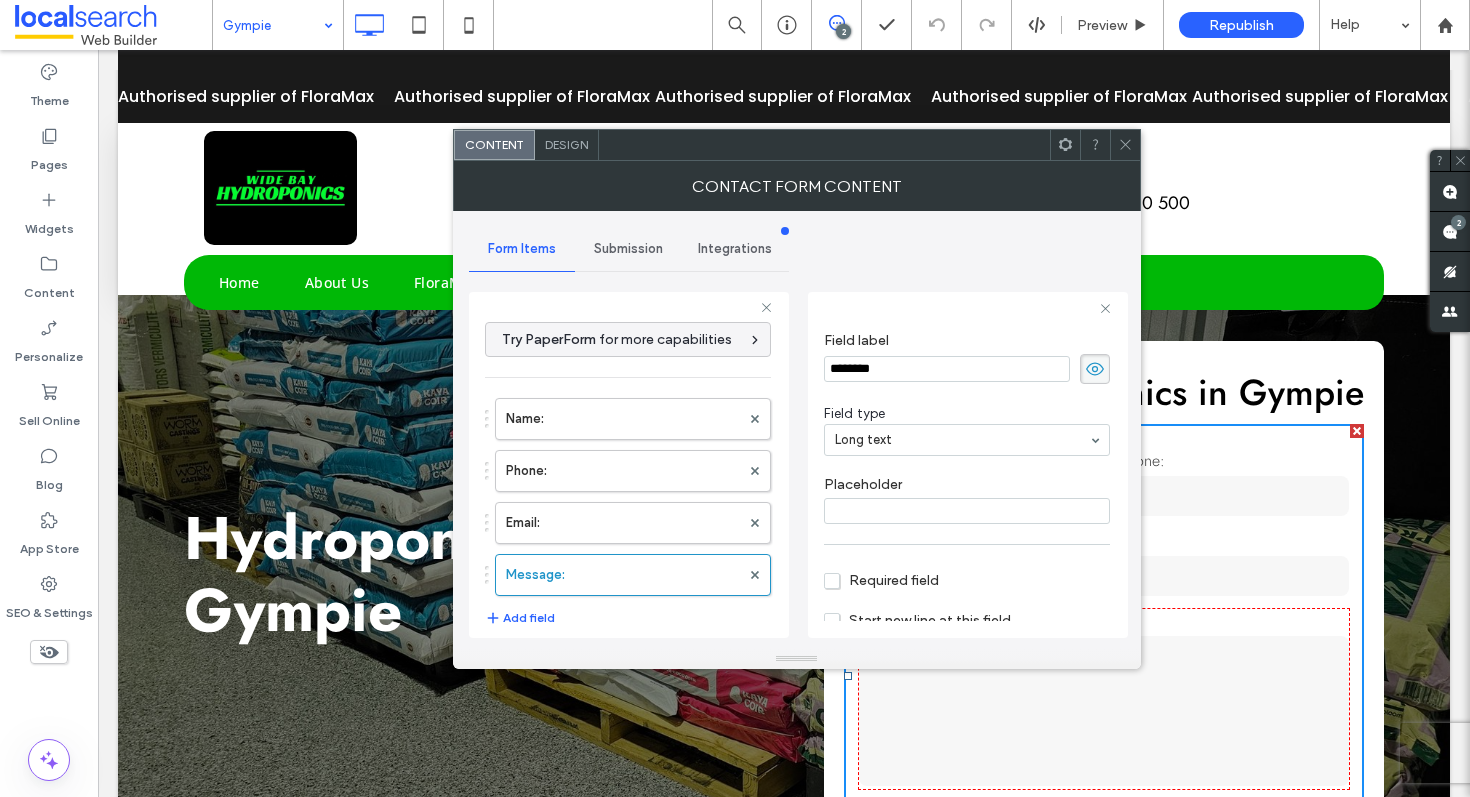 scroll, scrollTop: 125, scrollLeft: 0, axis: vertical 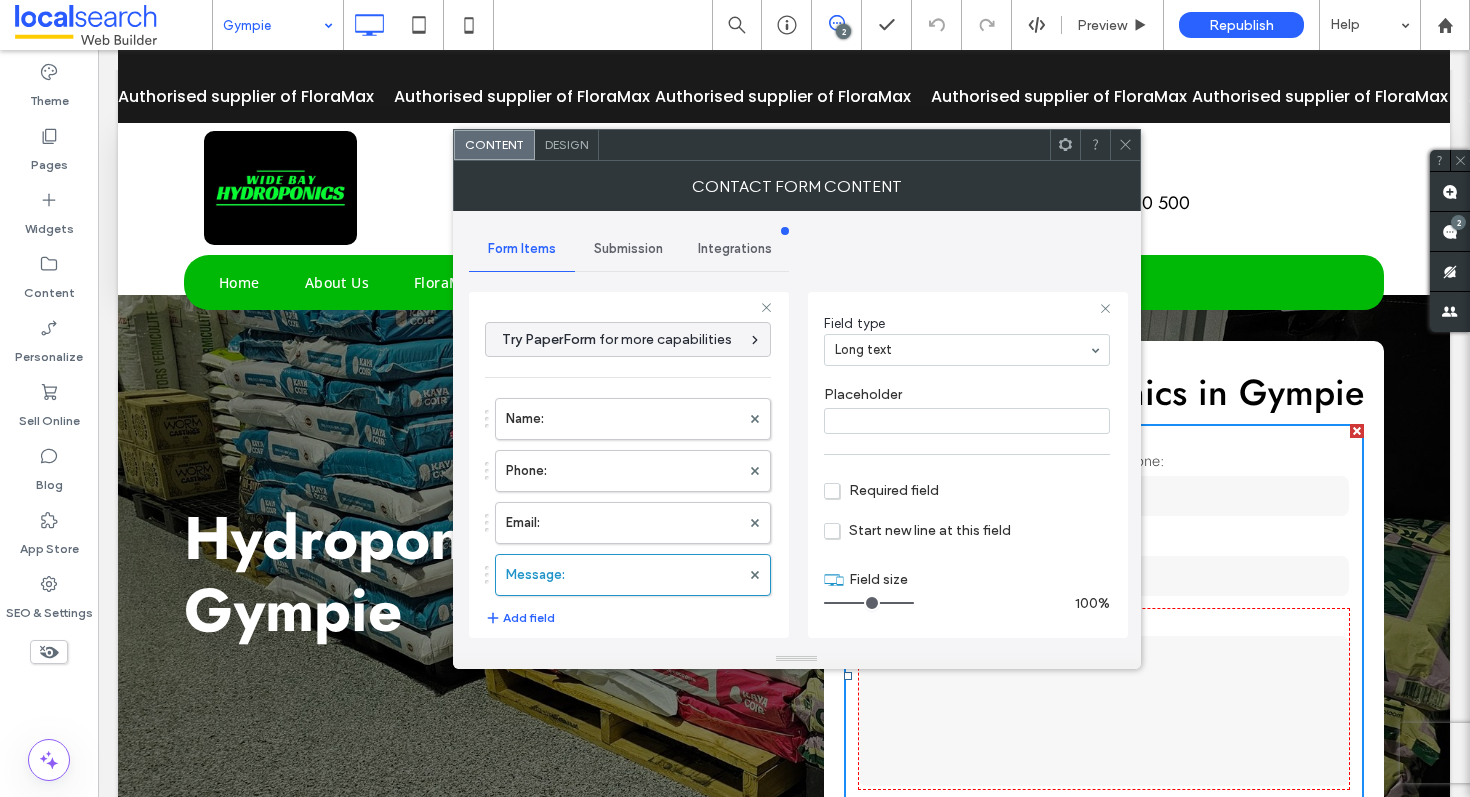 click on "Design" at bounding box center (566, 144) 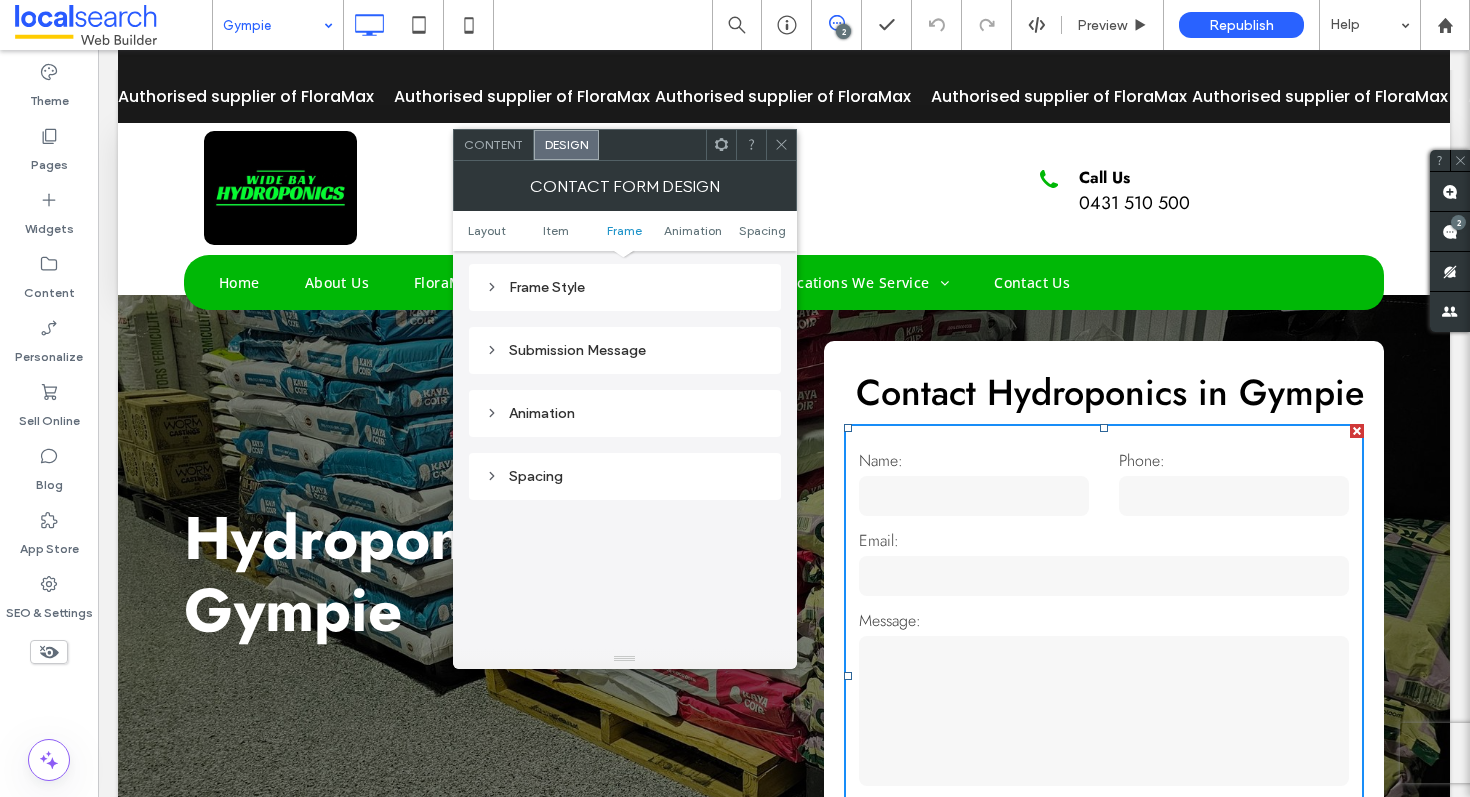 scroll, scrollTop: 595, scrollLeft: 0, axis: vertical 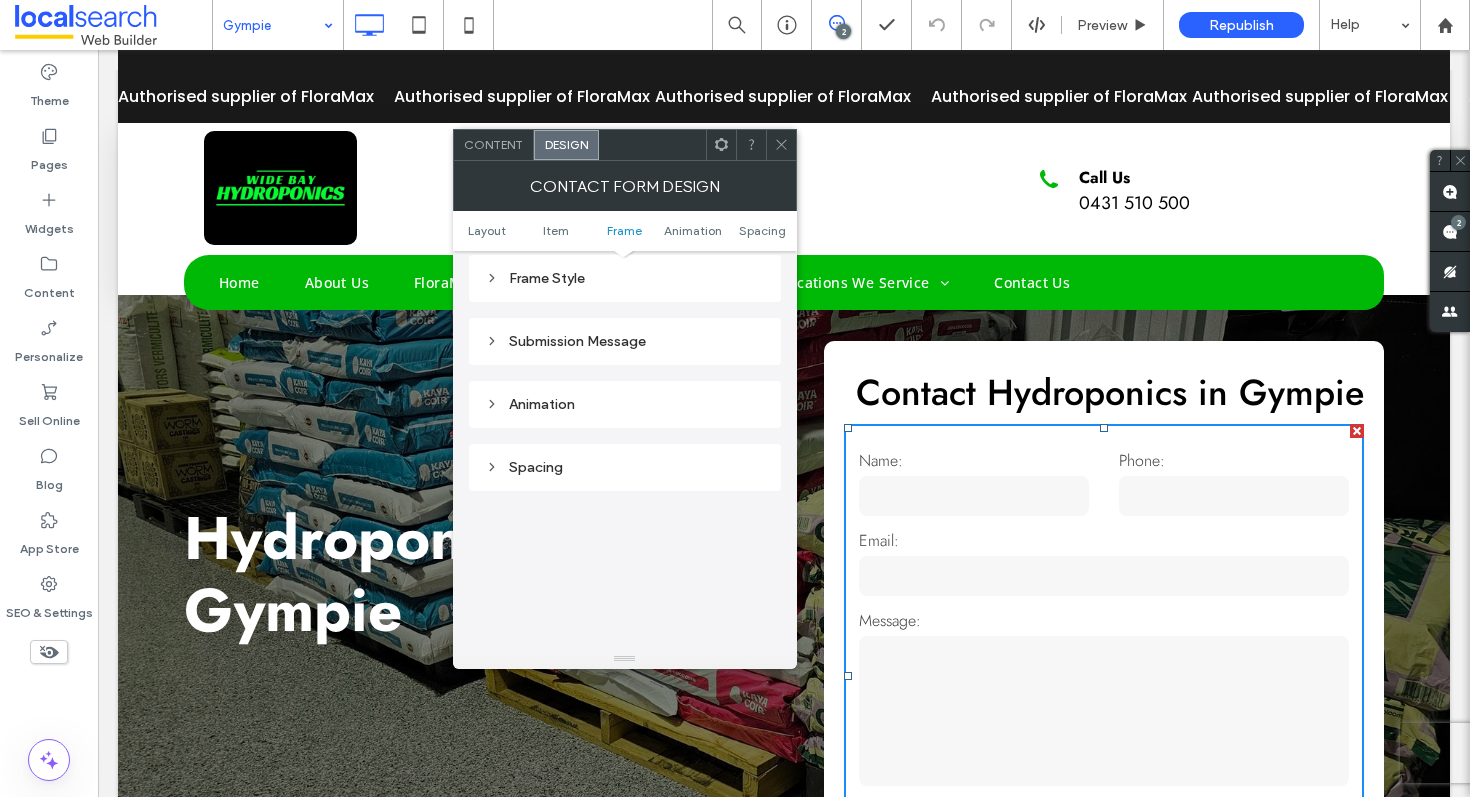 click on "Frame Style" at bounding box center (625, 278) 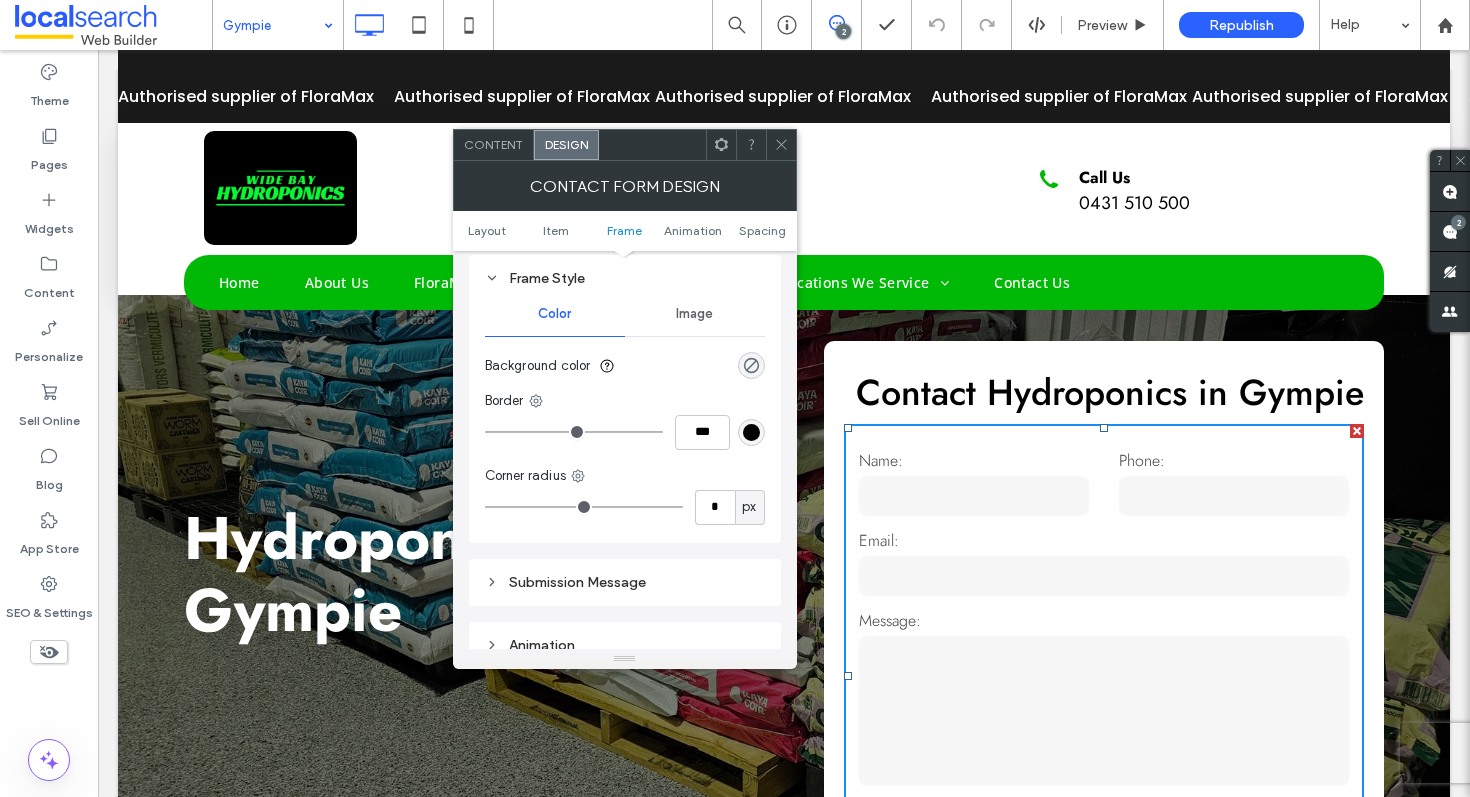 click on "Frame Style" at bounding box center (625, 278) 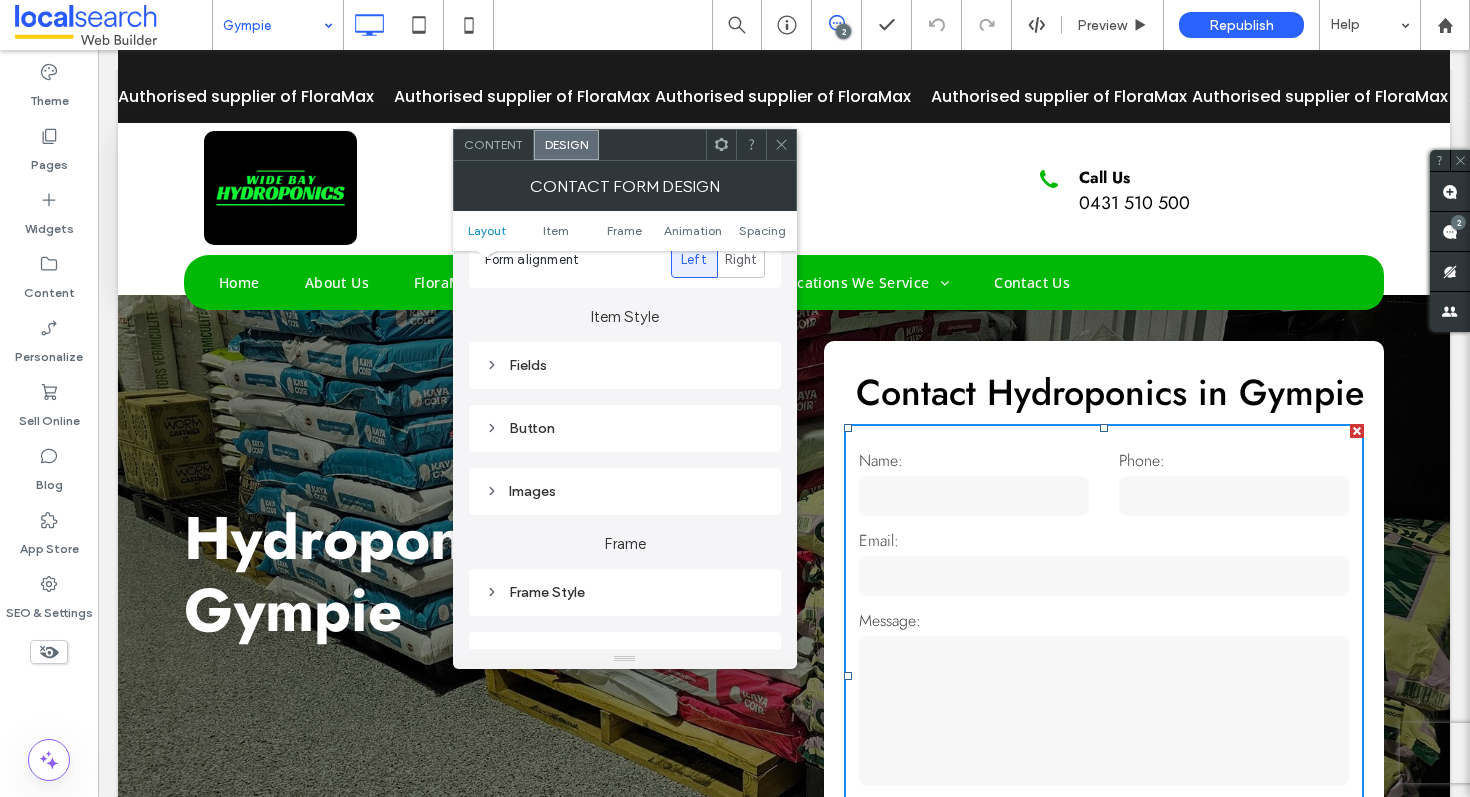 scroll, scrollTop: 278, scrollLeft: 0, axis: vertical 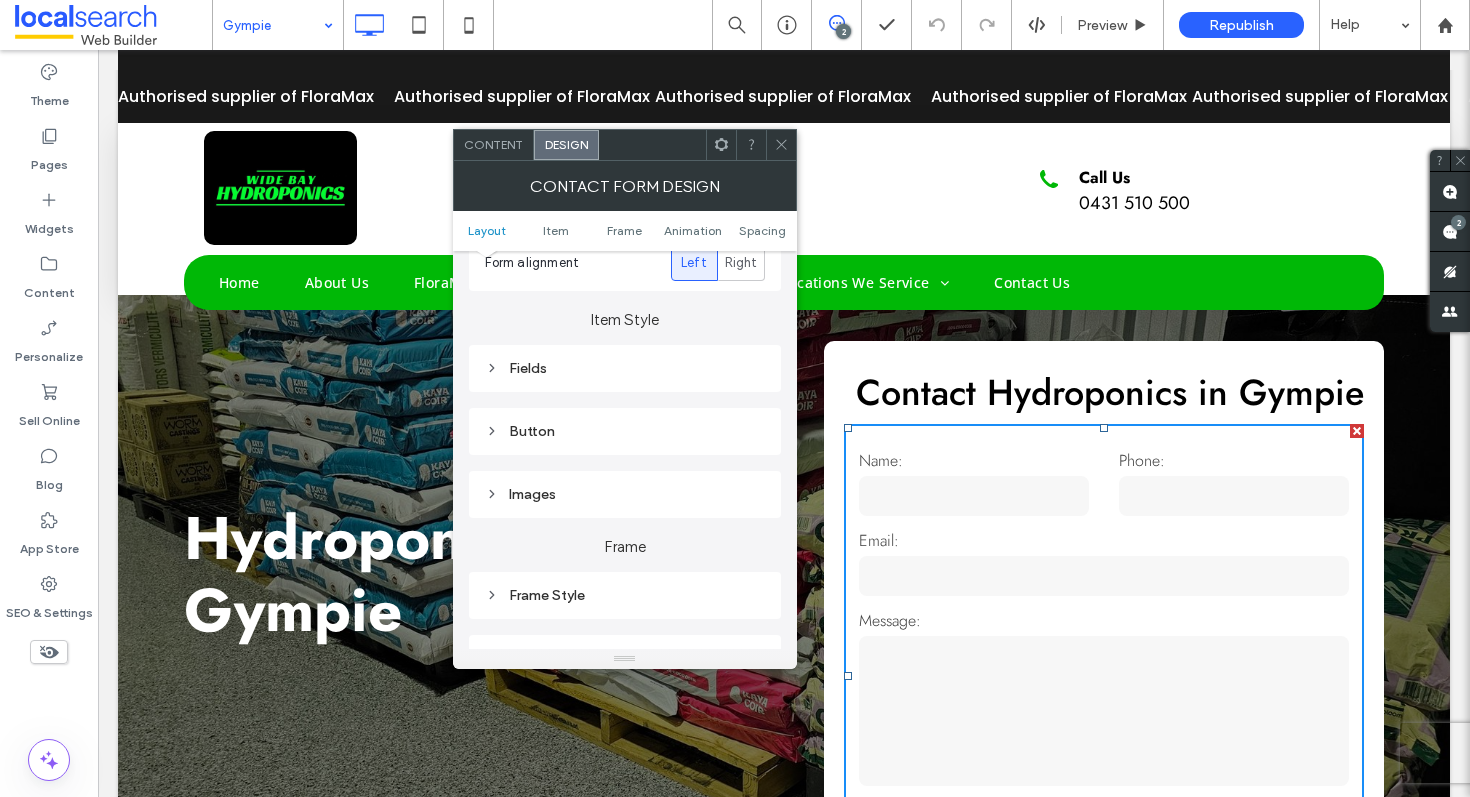 click on "Fields" at bounding box center (625, 368) 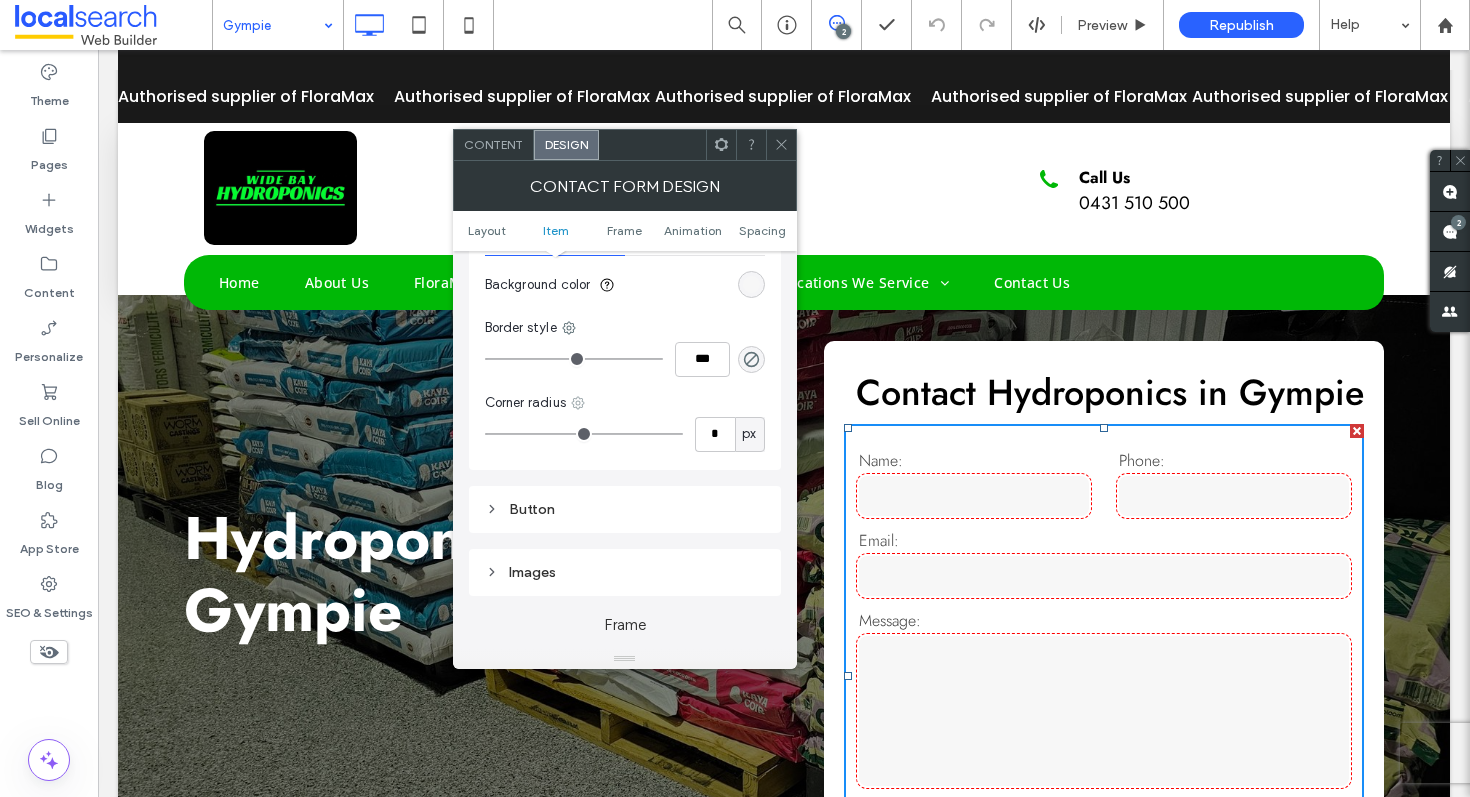 scroll, scrollTop: 261, scrollLeft: 0, axis: vertical 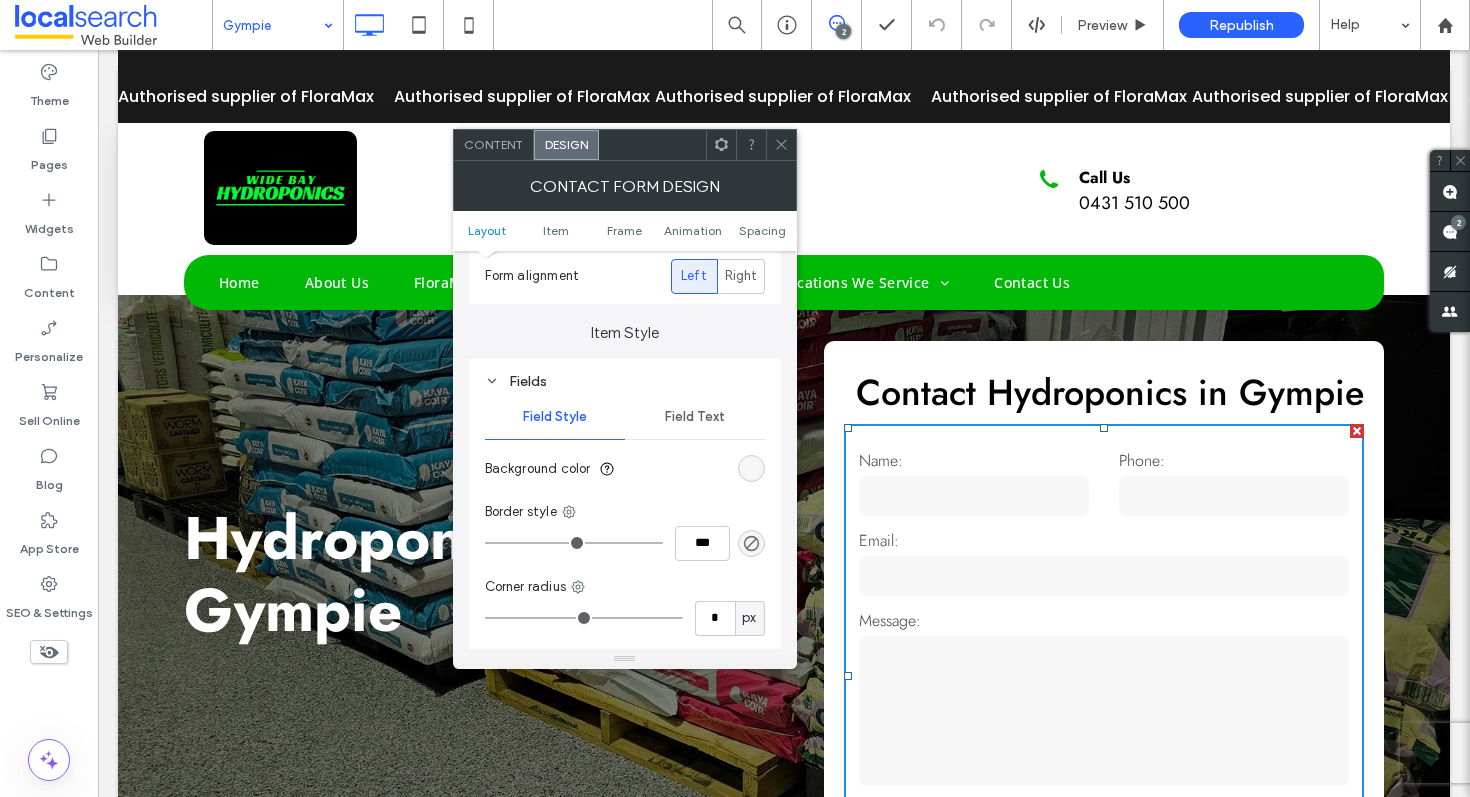 click on "Field Text" at bounding box center (695, 417) 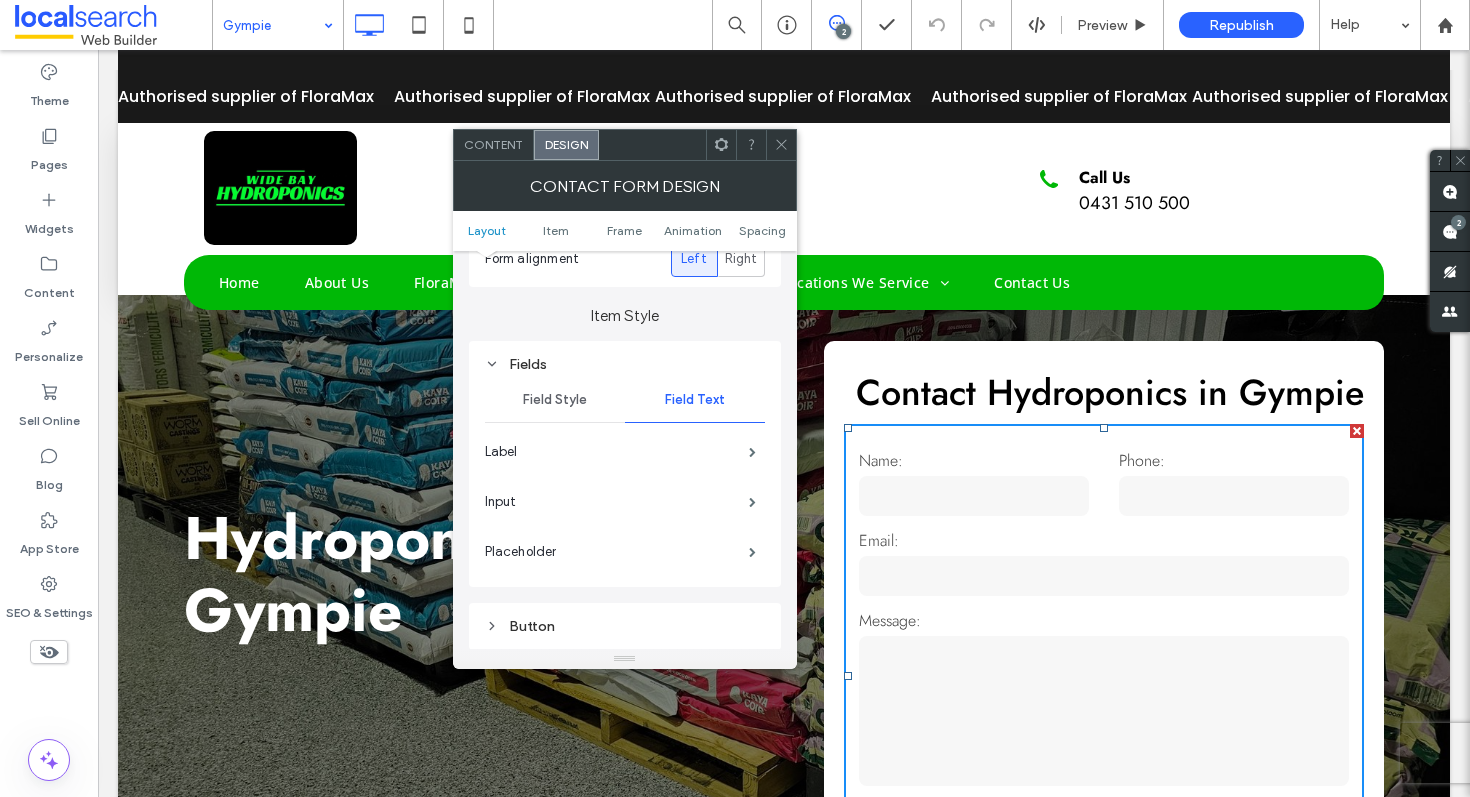 scroll, scrollTop: 303, scrollLeft: 0, axis: vertical 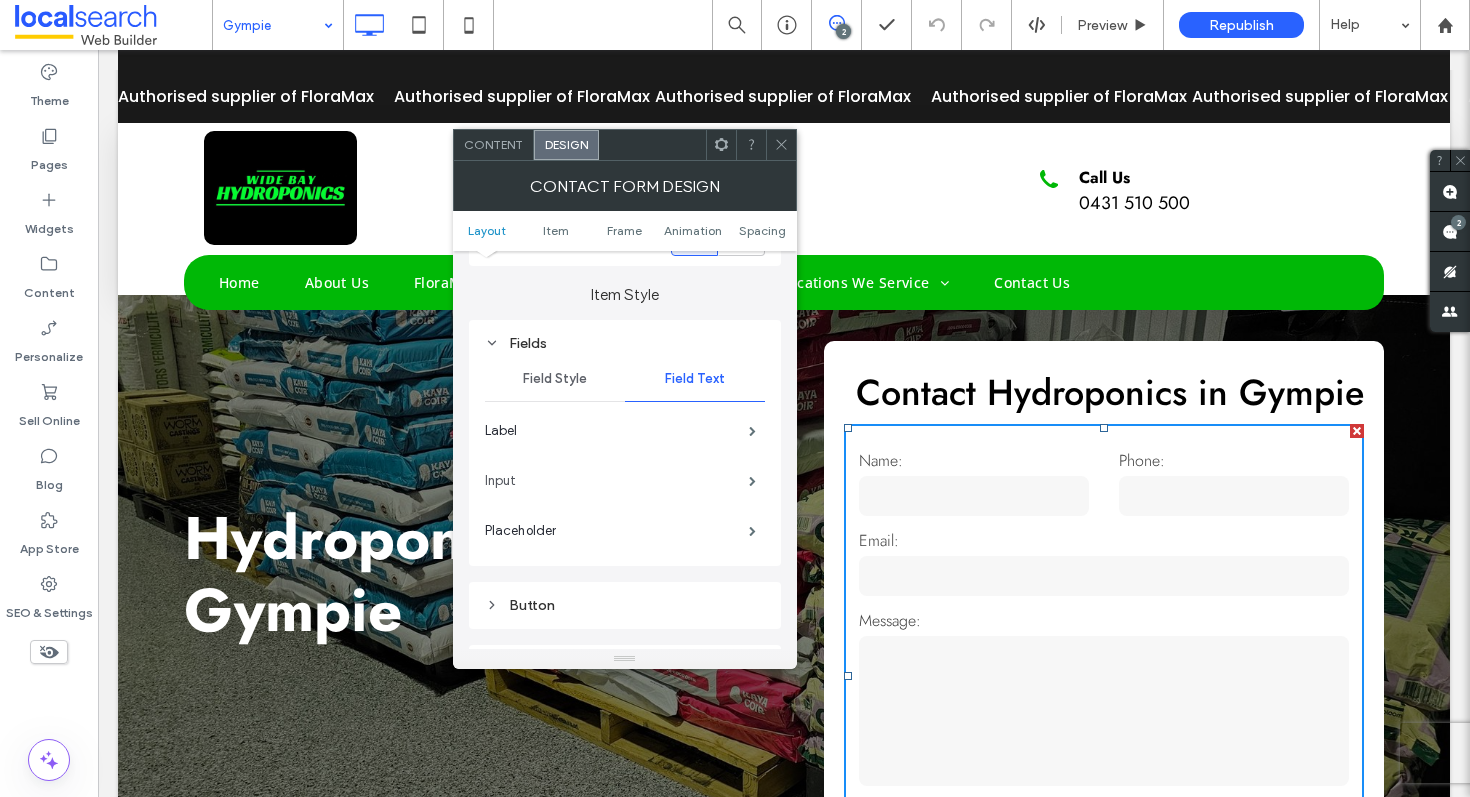 click on "Input" at bounding box center [617, 481] 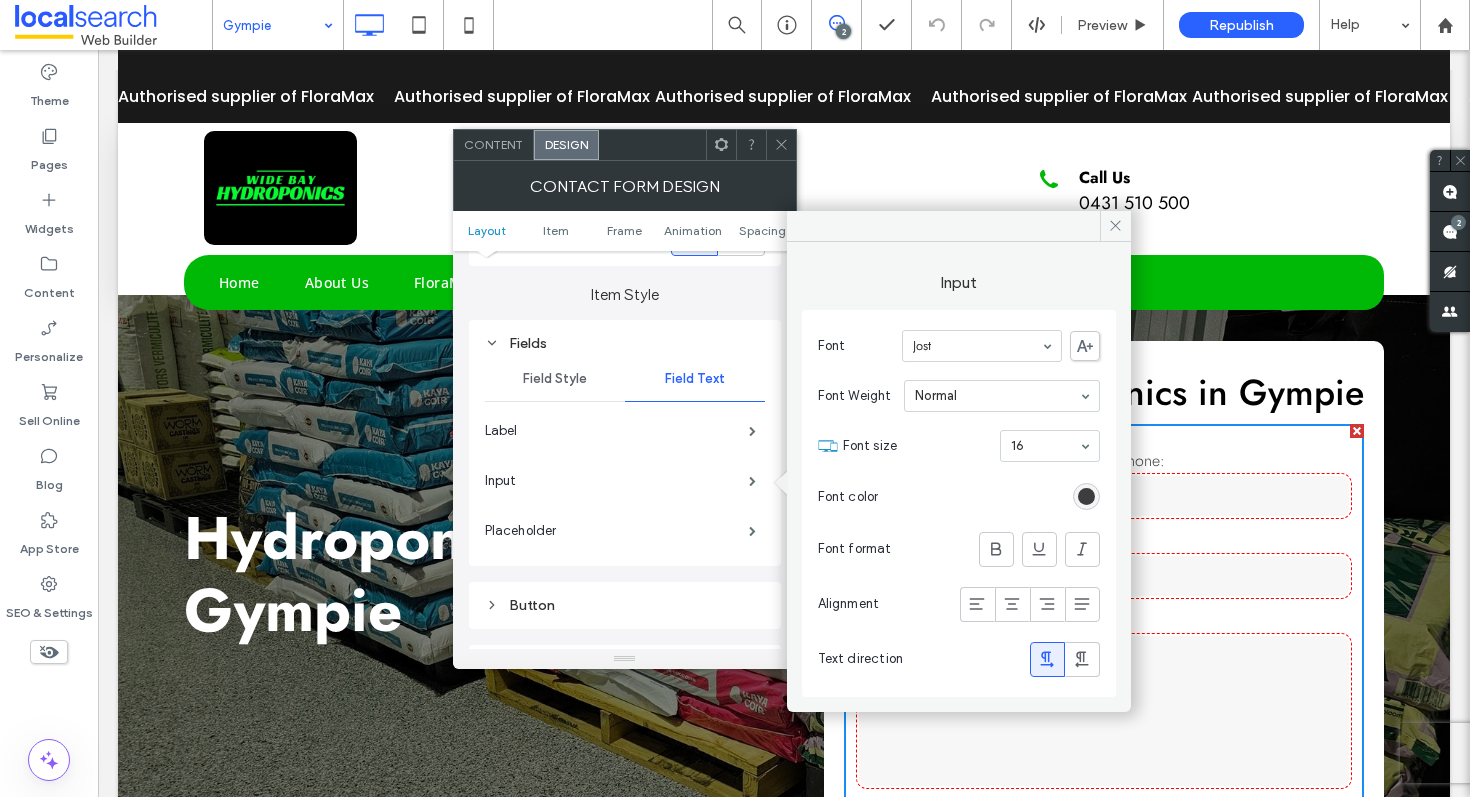 click 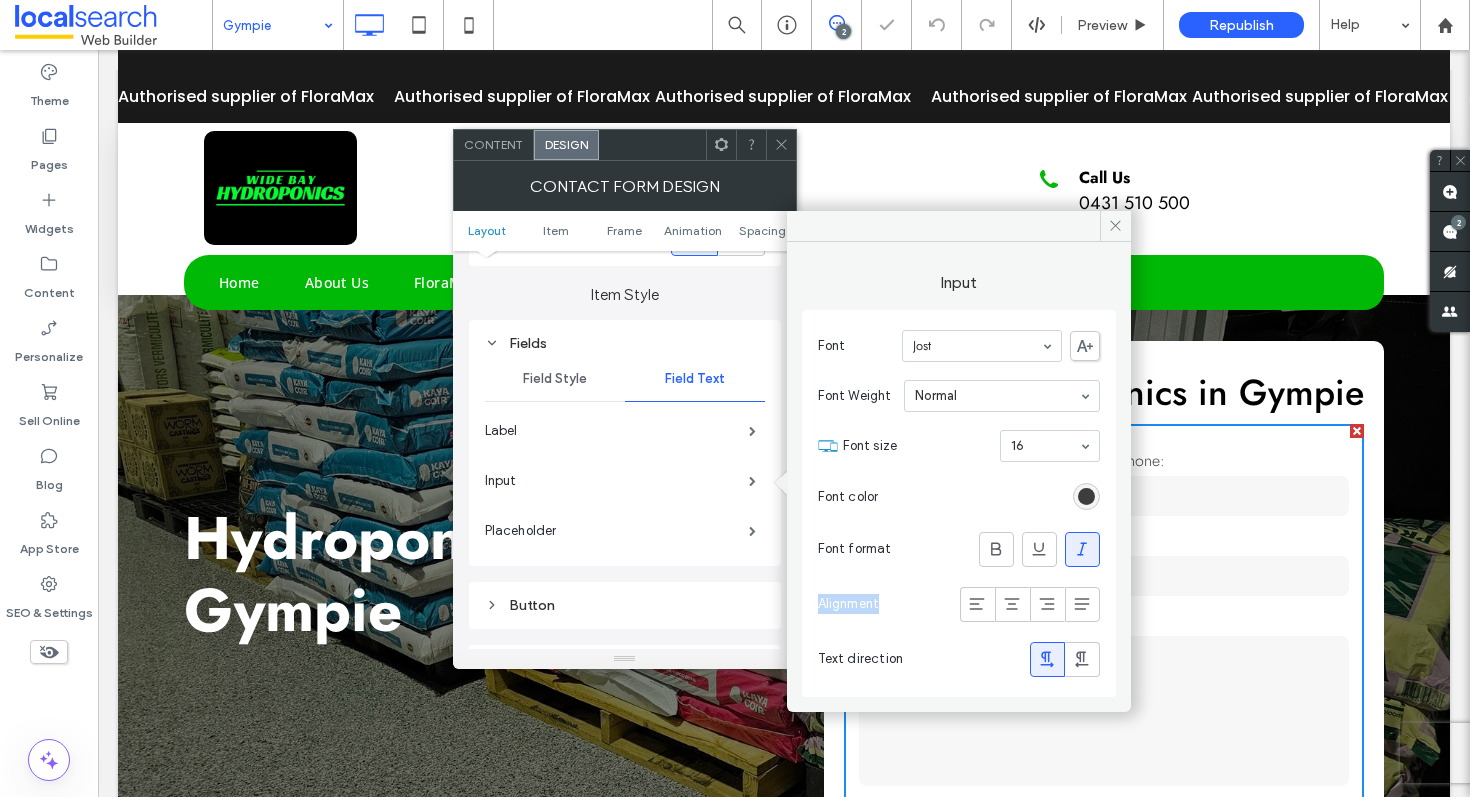click 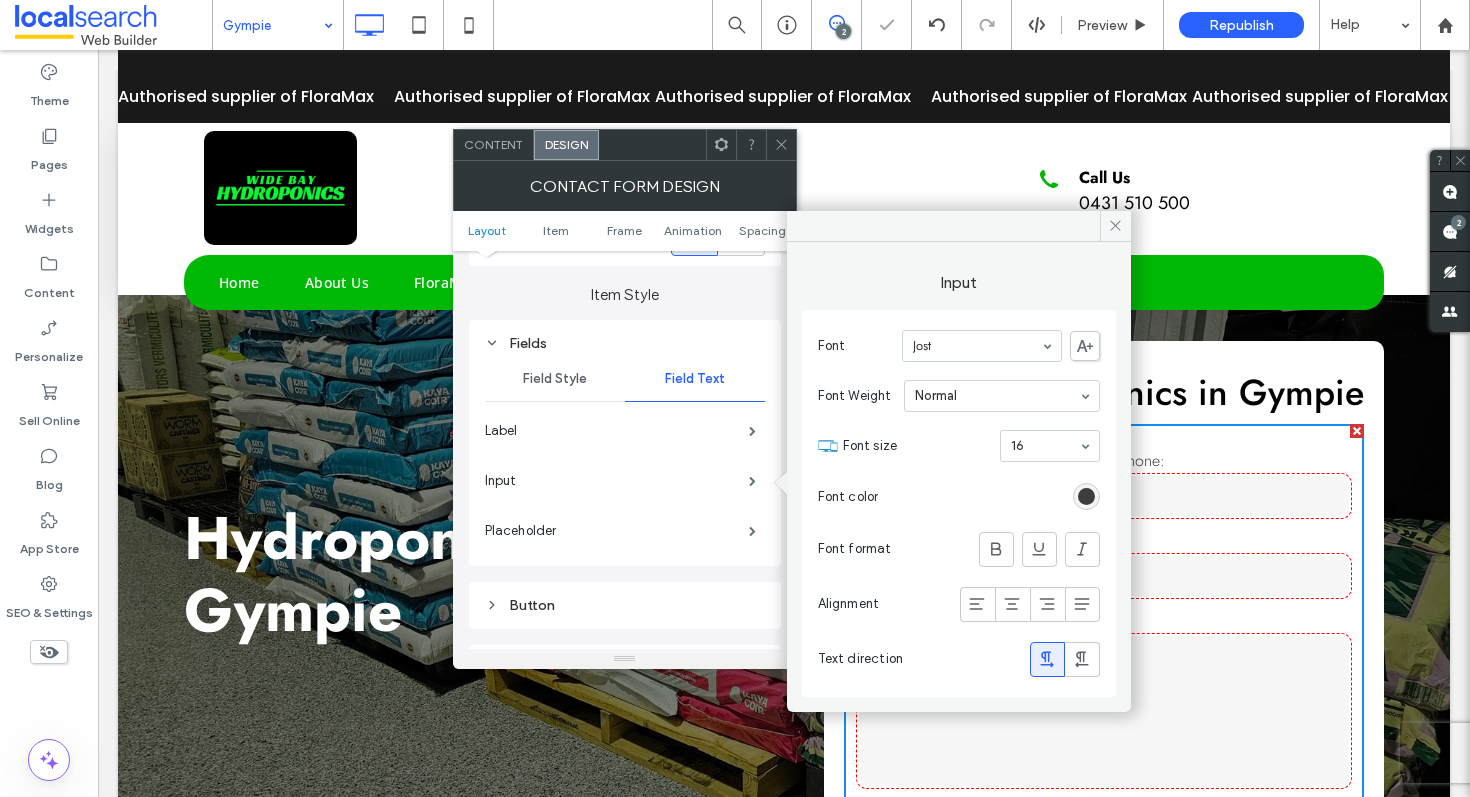 click 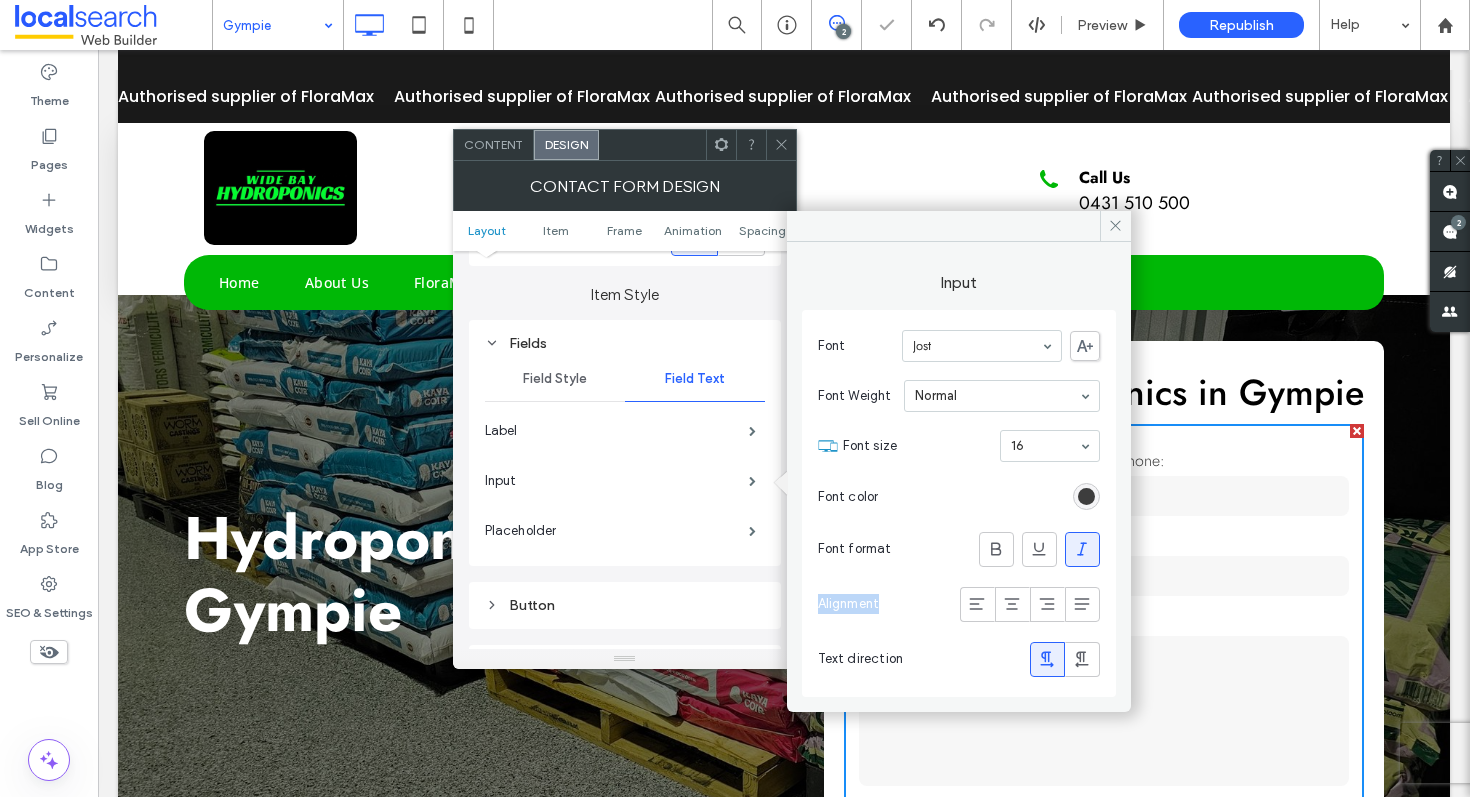 click 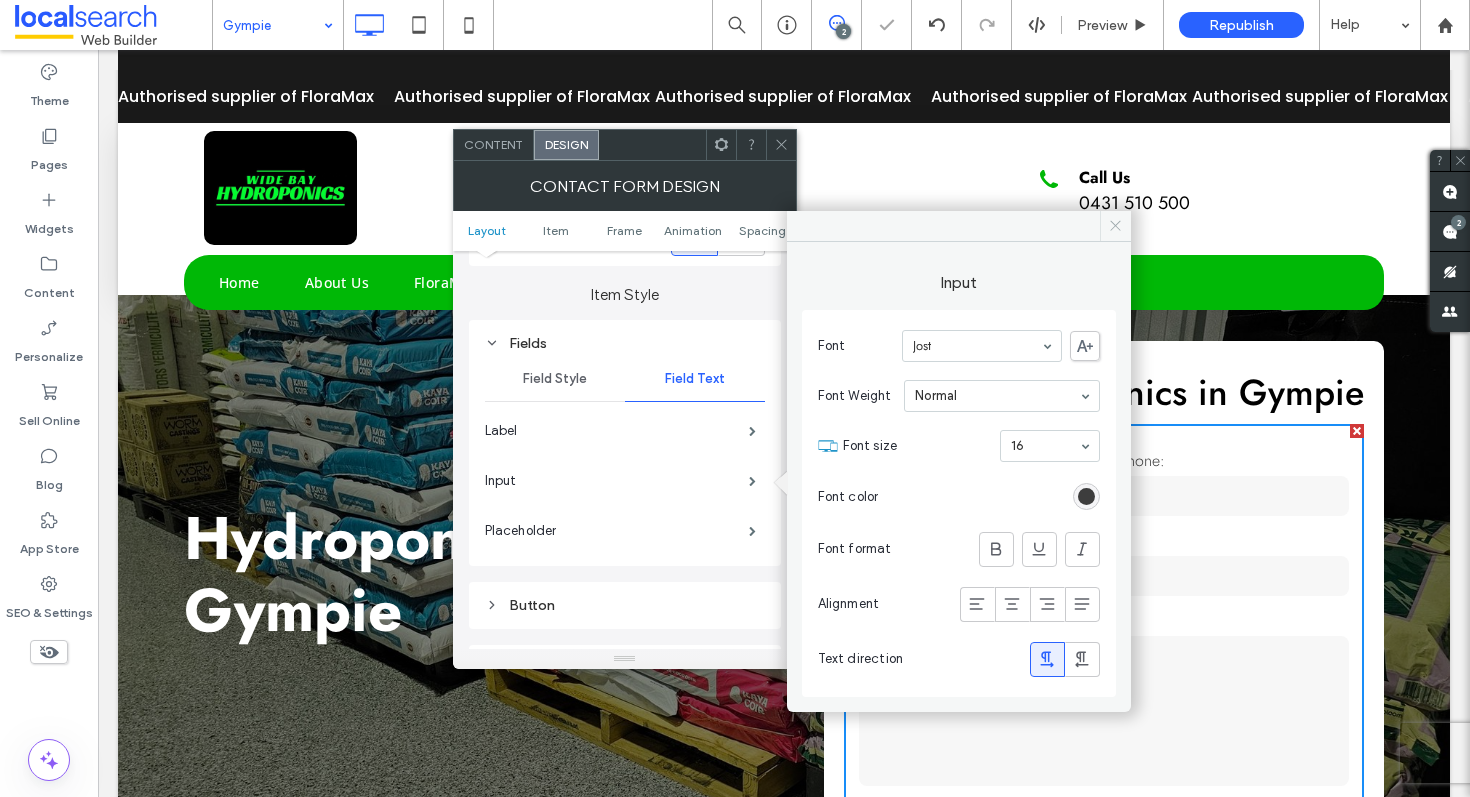 click 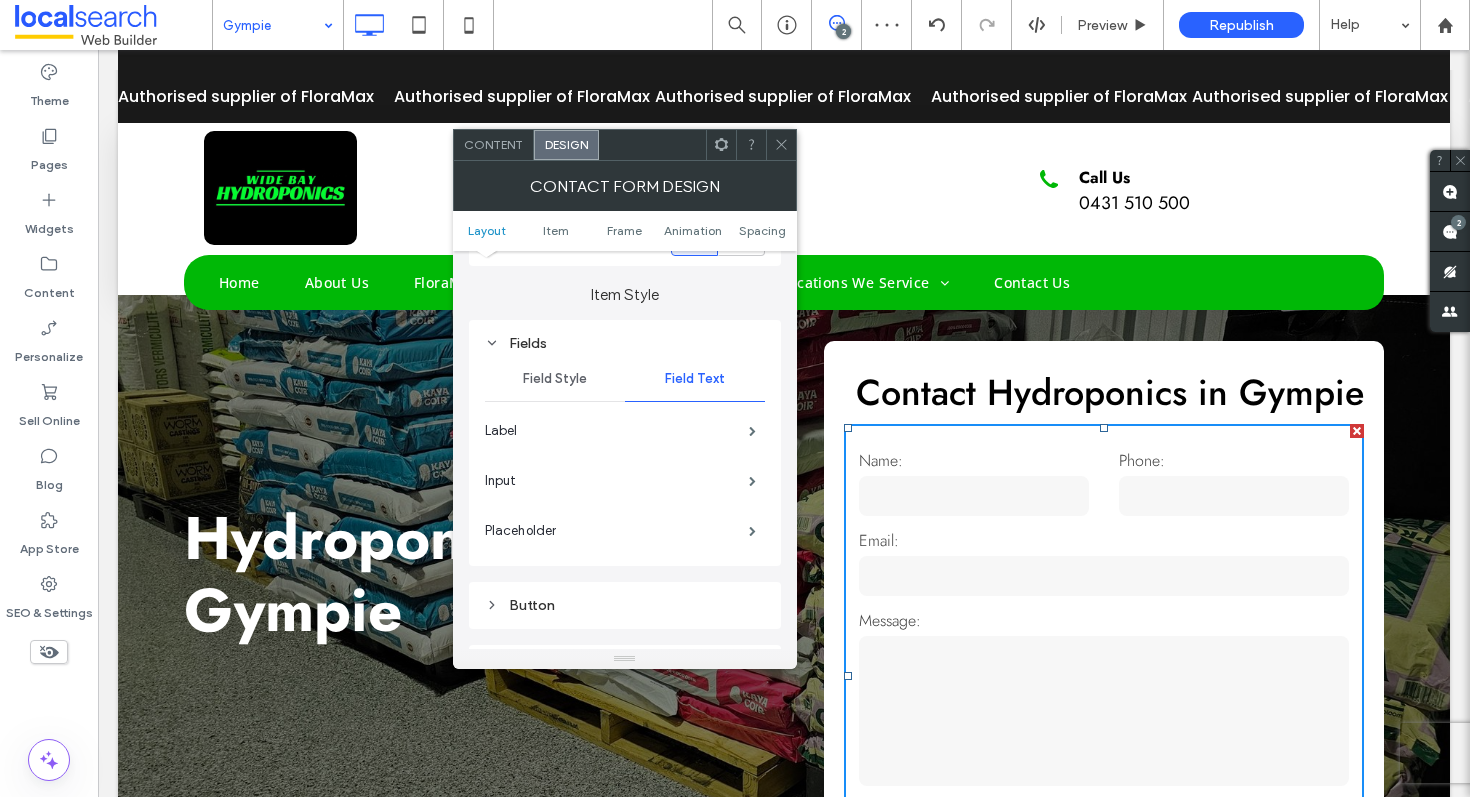 click 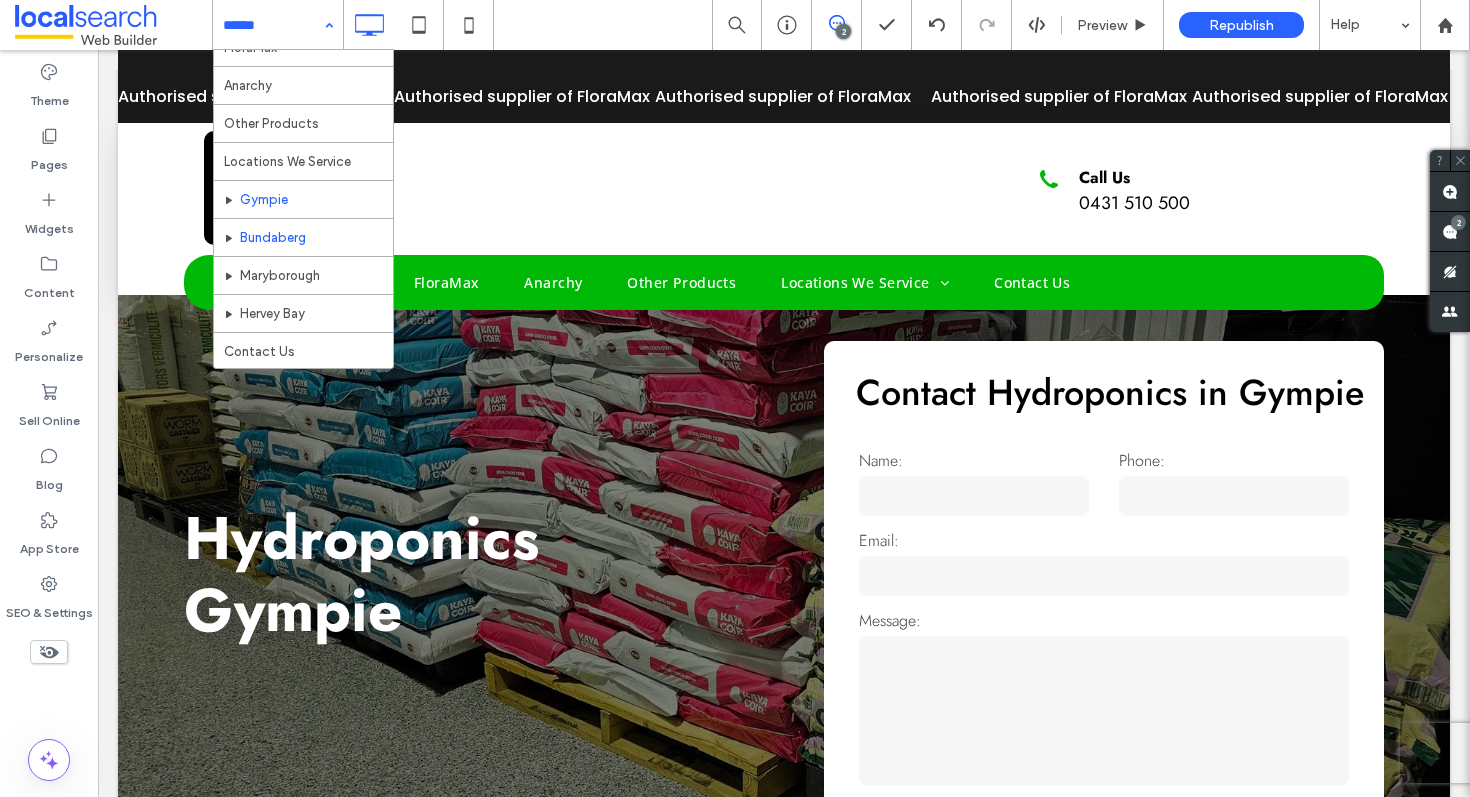 scroll, scrollTop: 69, scrollLeft: 0, axis: vertical 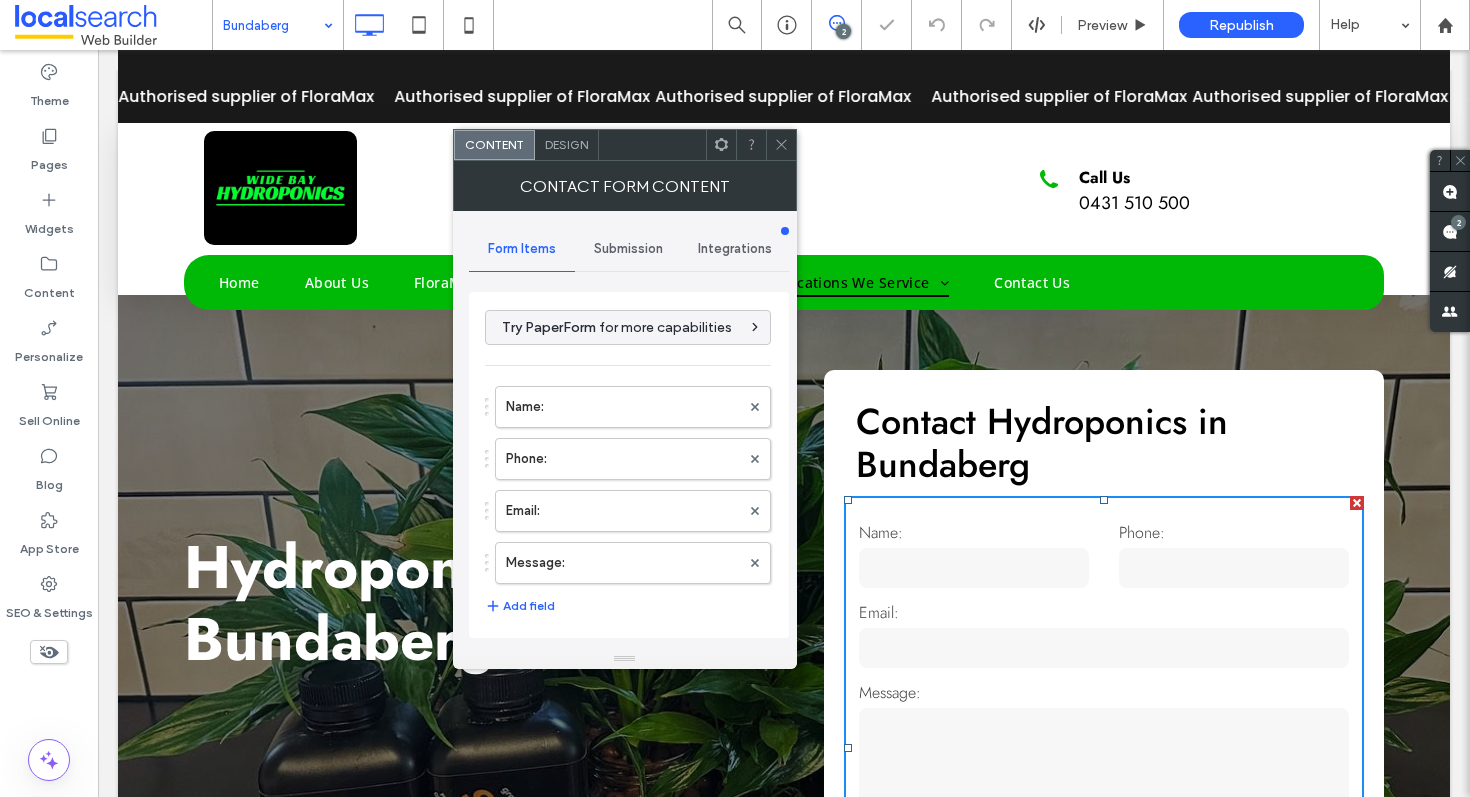 click on "Submission" at bounding box center (628, 249) 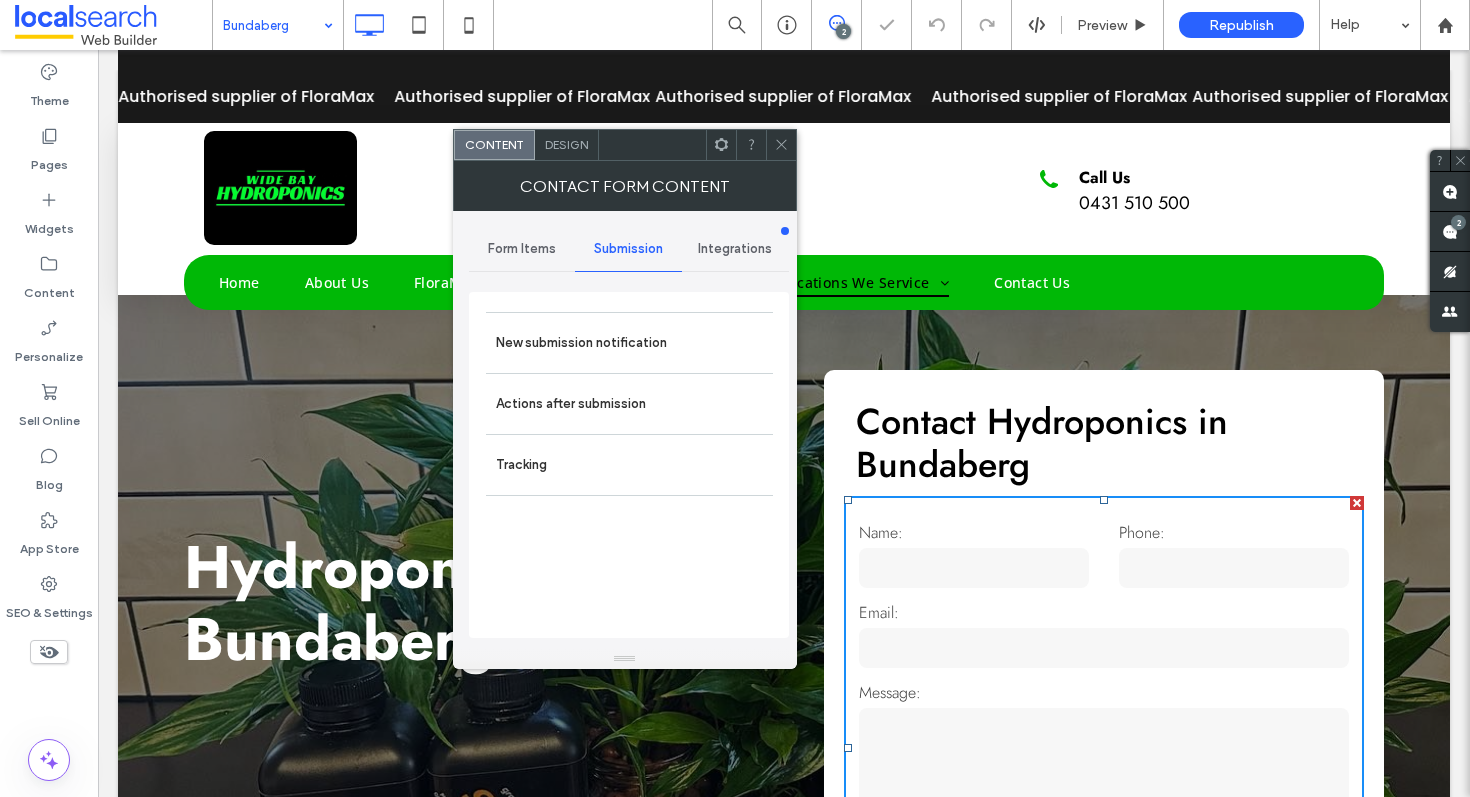 click on "Design" at bounding box center (566, 144) 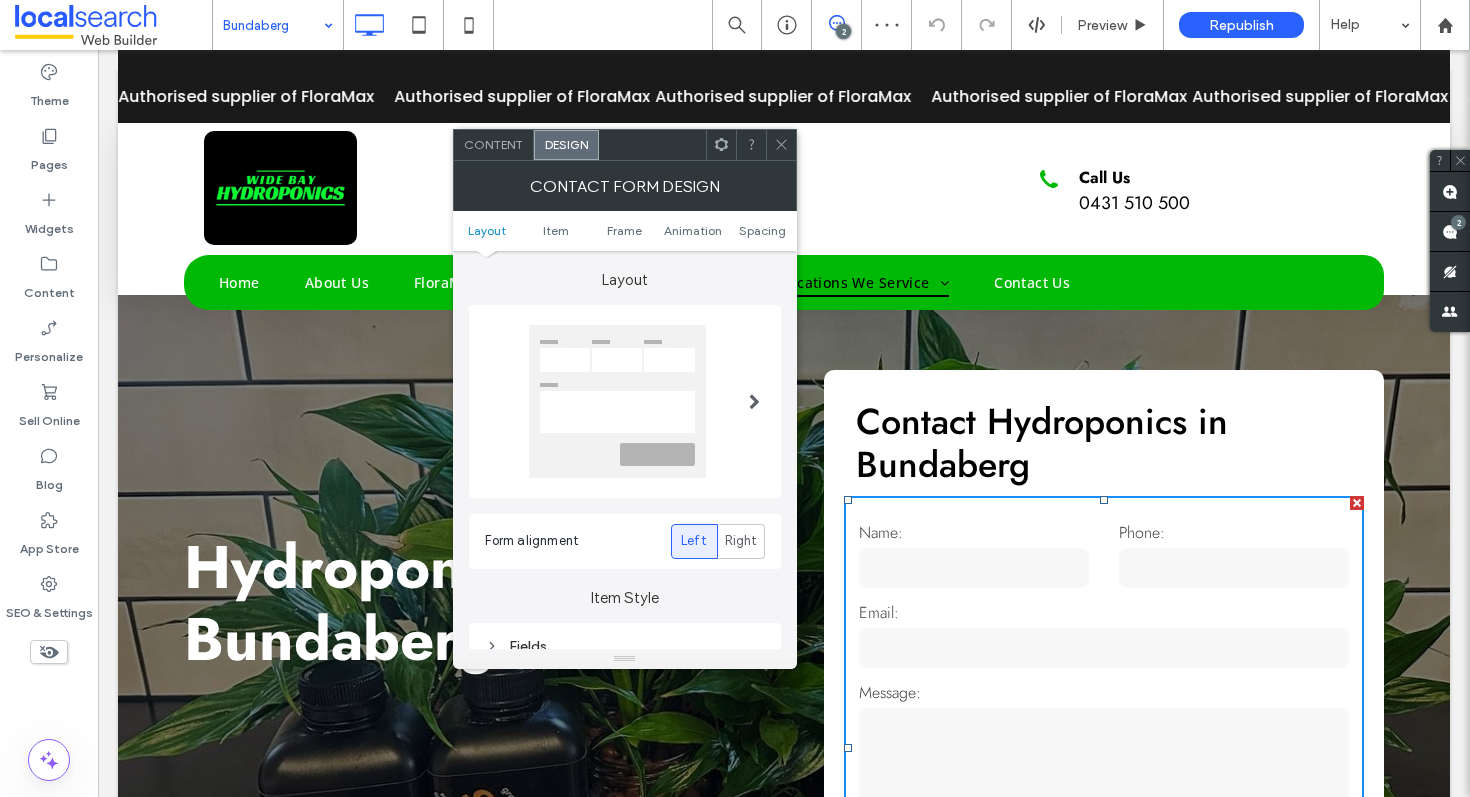 click on "Design" at bounding box center (566, 144) 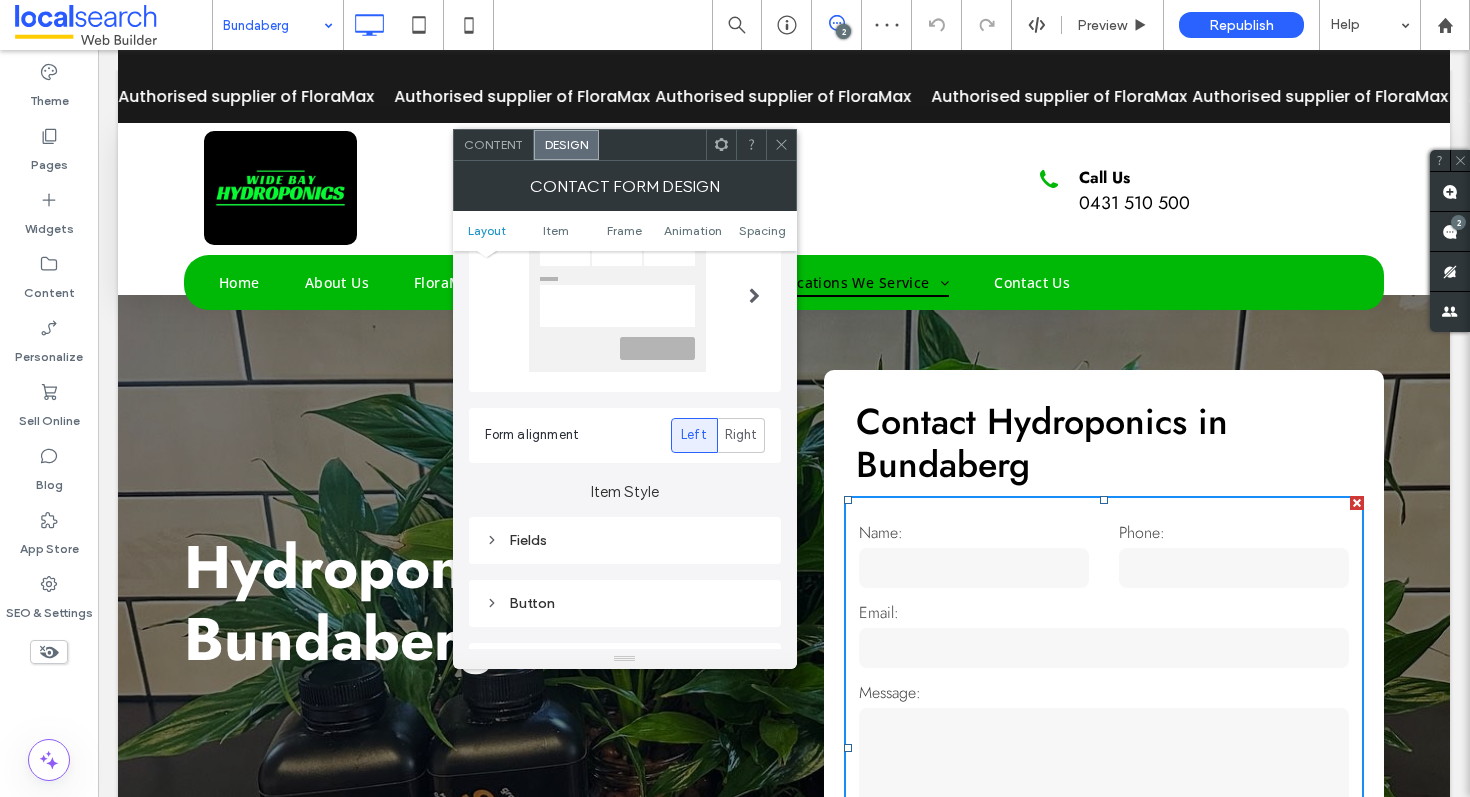 scroll, scrollTop: 220, scrollLeft: 0, axis: vertical 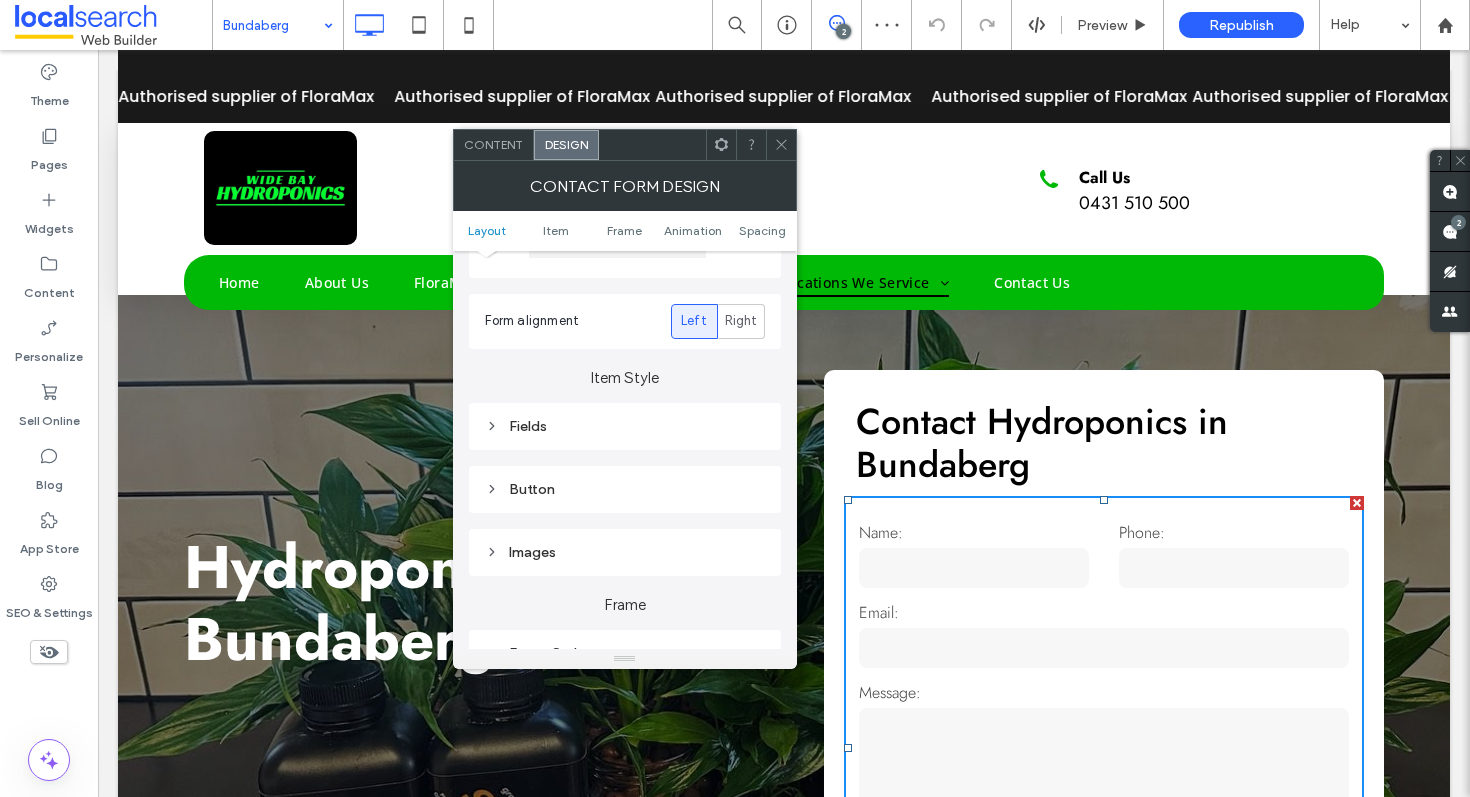click on "Button" at bounding box center [625, 489] 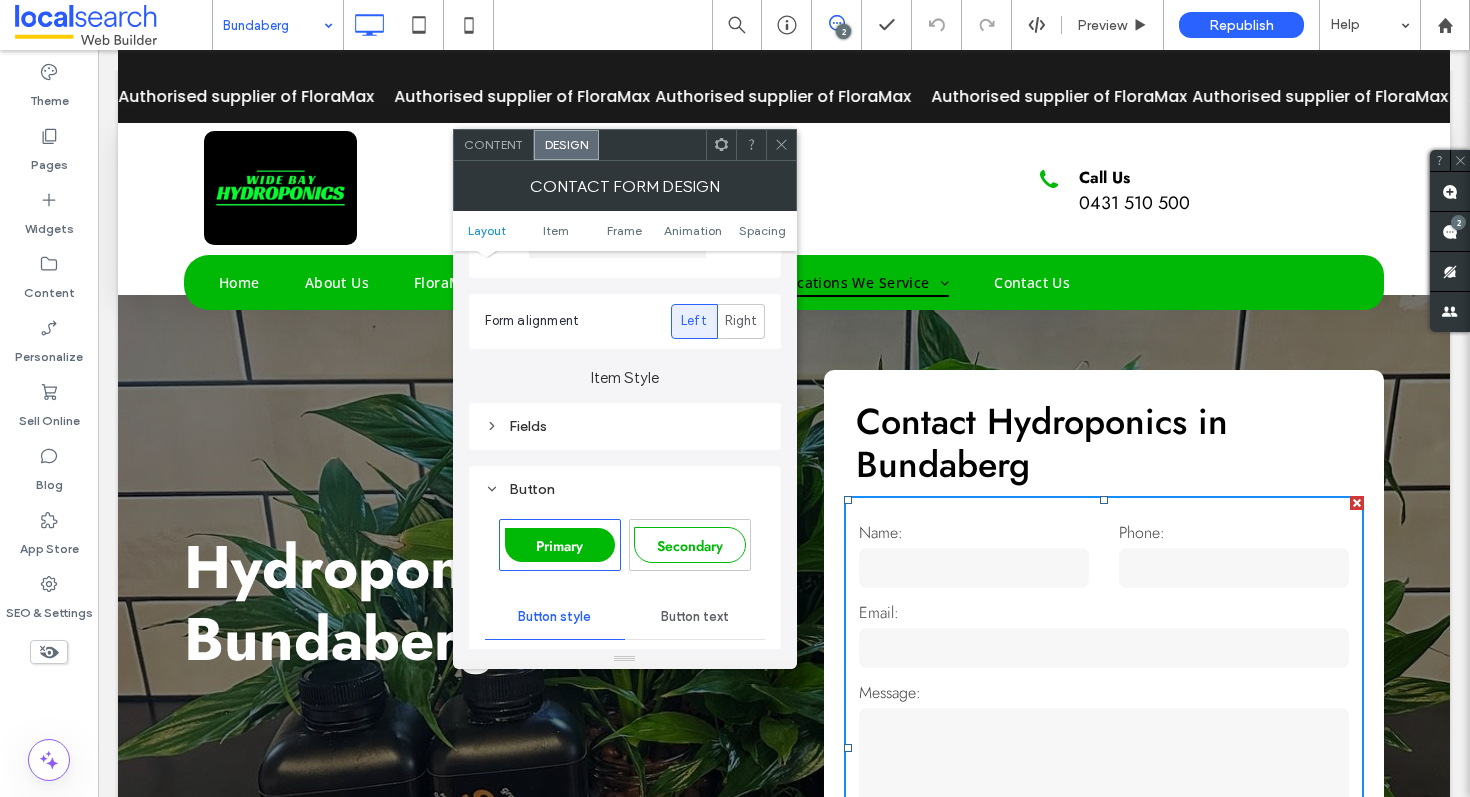 click on "Button" at bounding box center [625, 489] 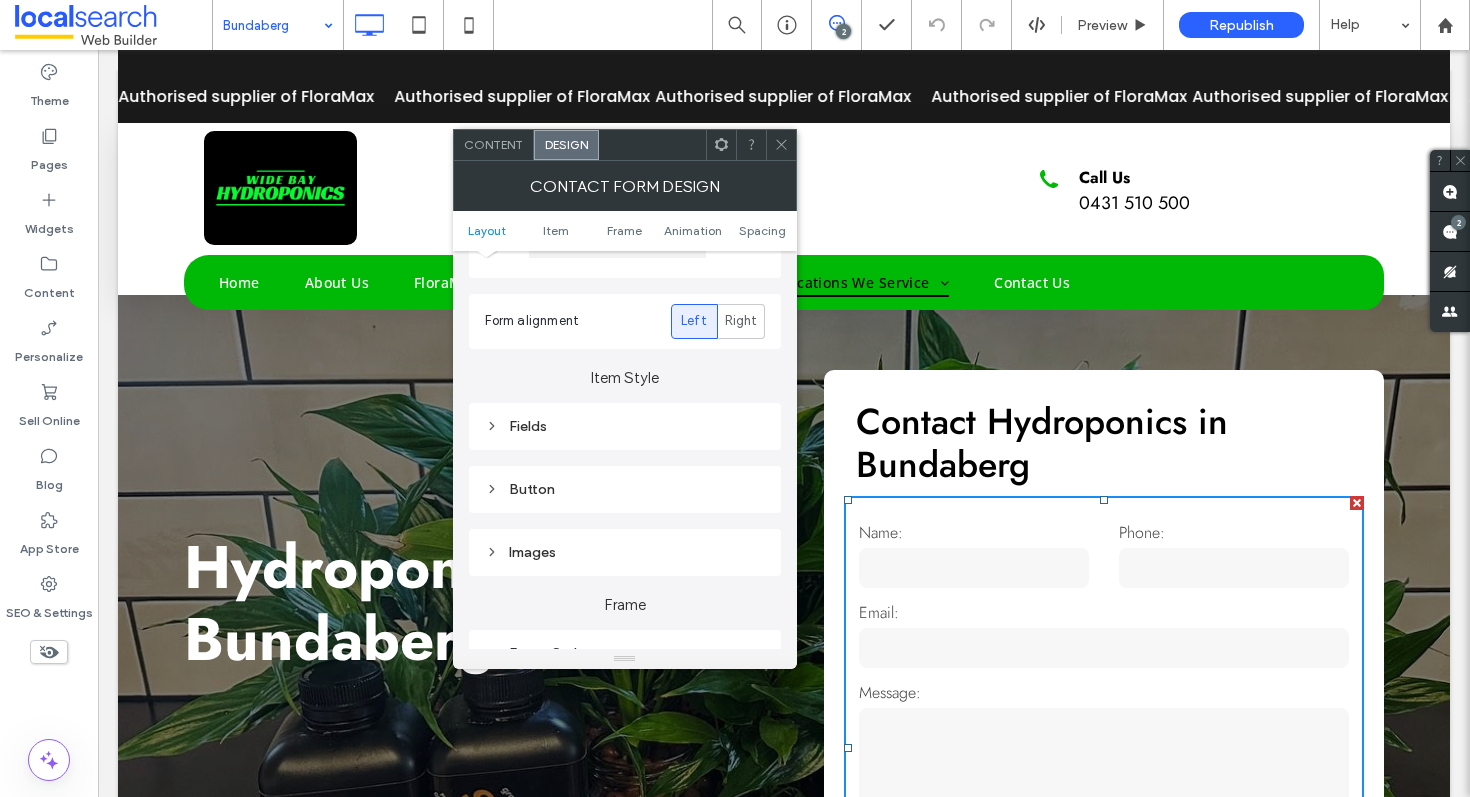 click on "Fields" at bounding box center (625, 426) 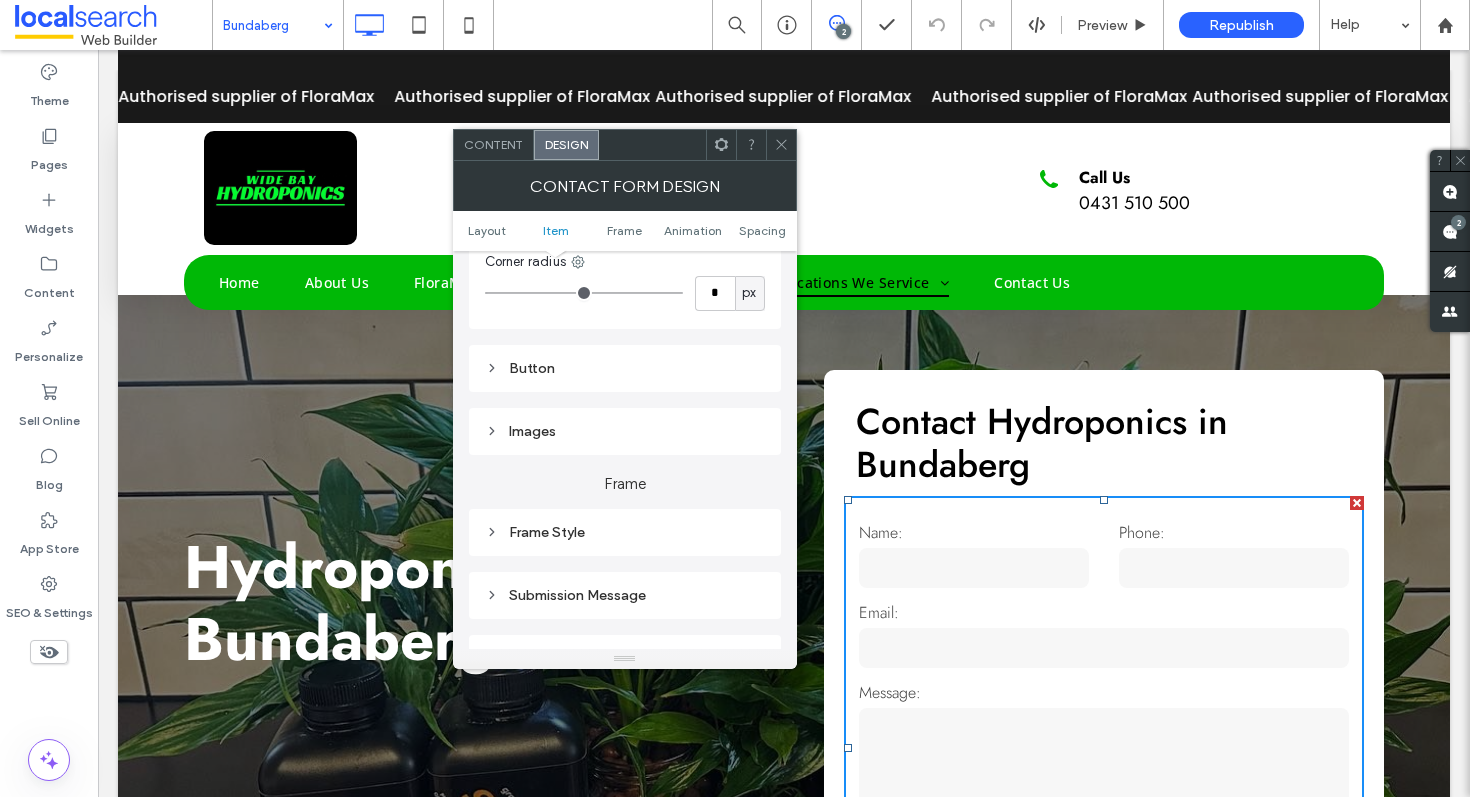 scroll, scrollTop: 326, scrollLeft: 0, axis: vertical 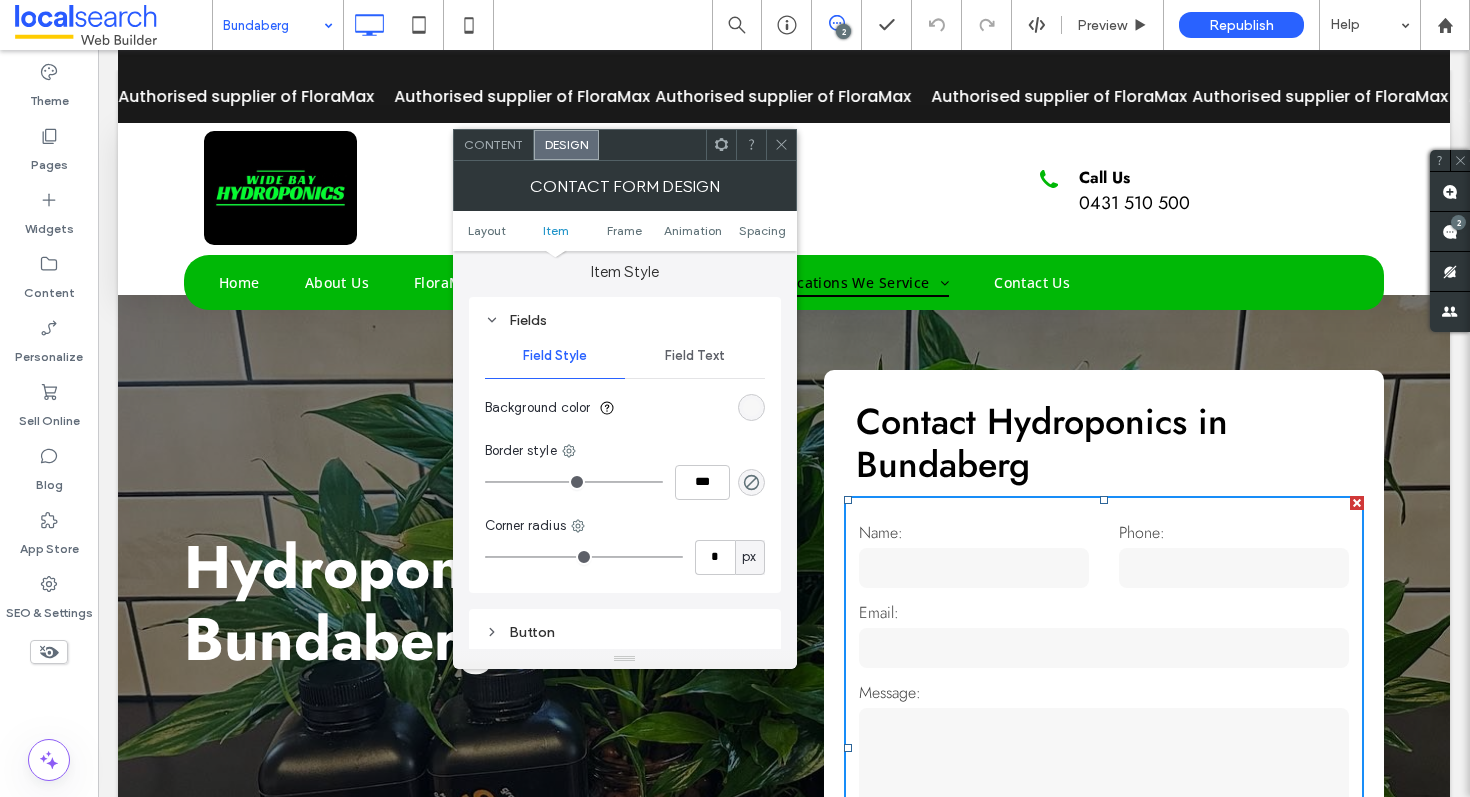 click on "Field Text" at bounding box center (695, 356) 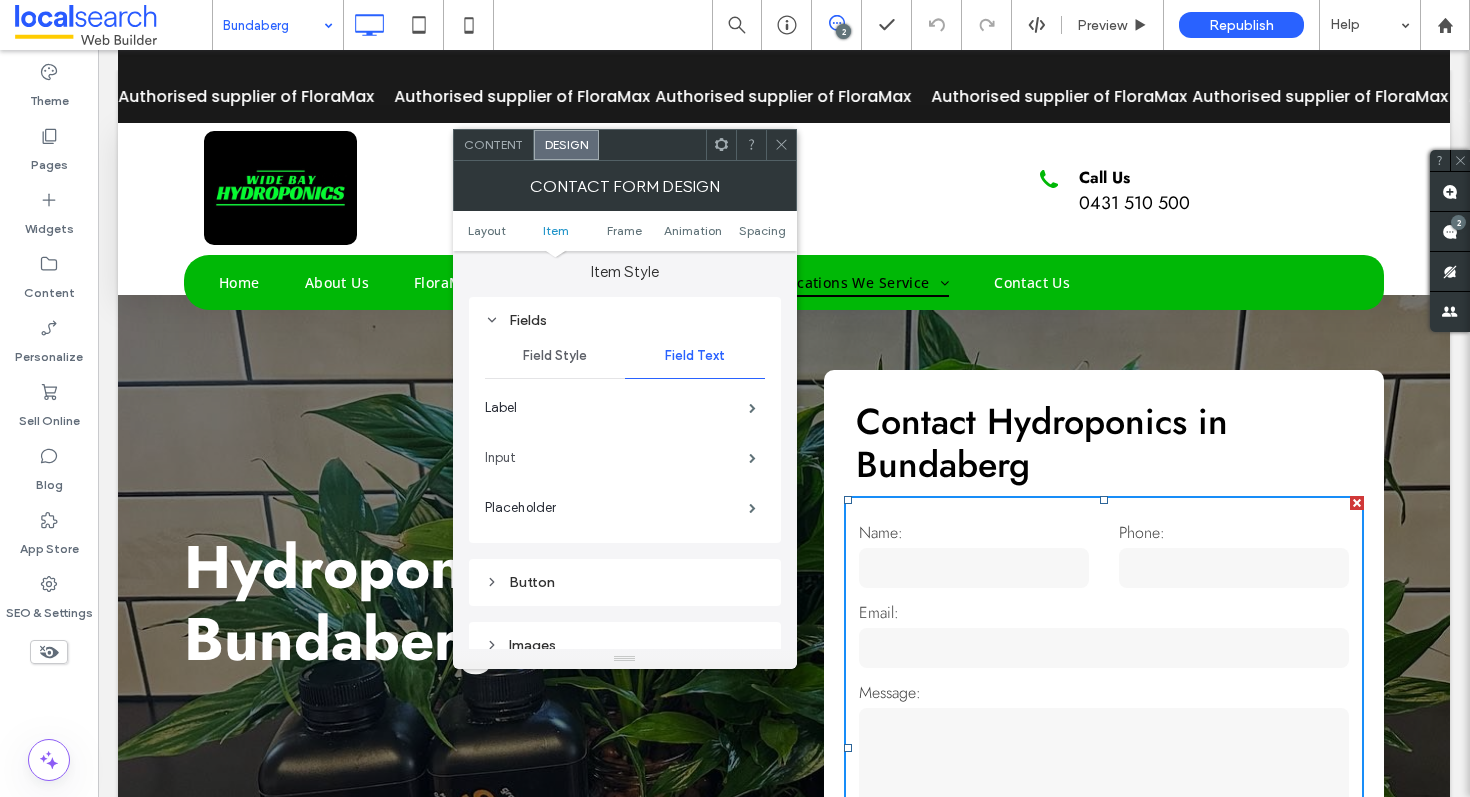 click on "Input" at bounding box center [617, 458] 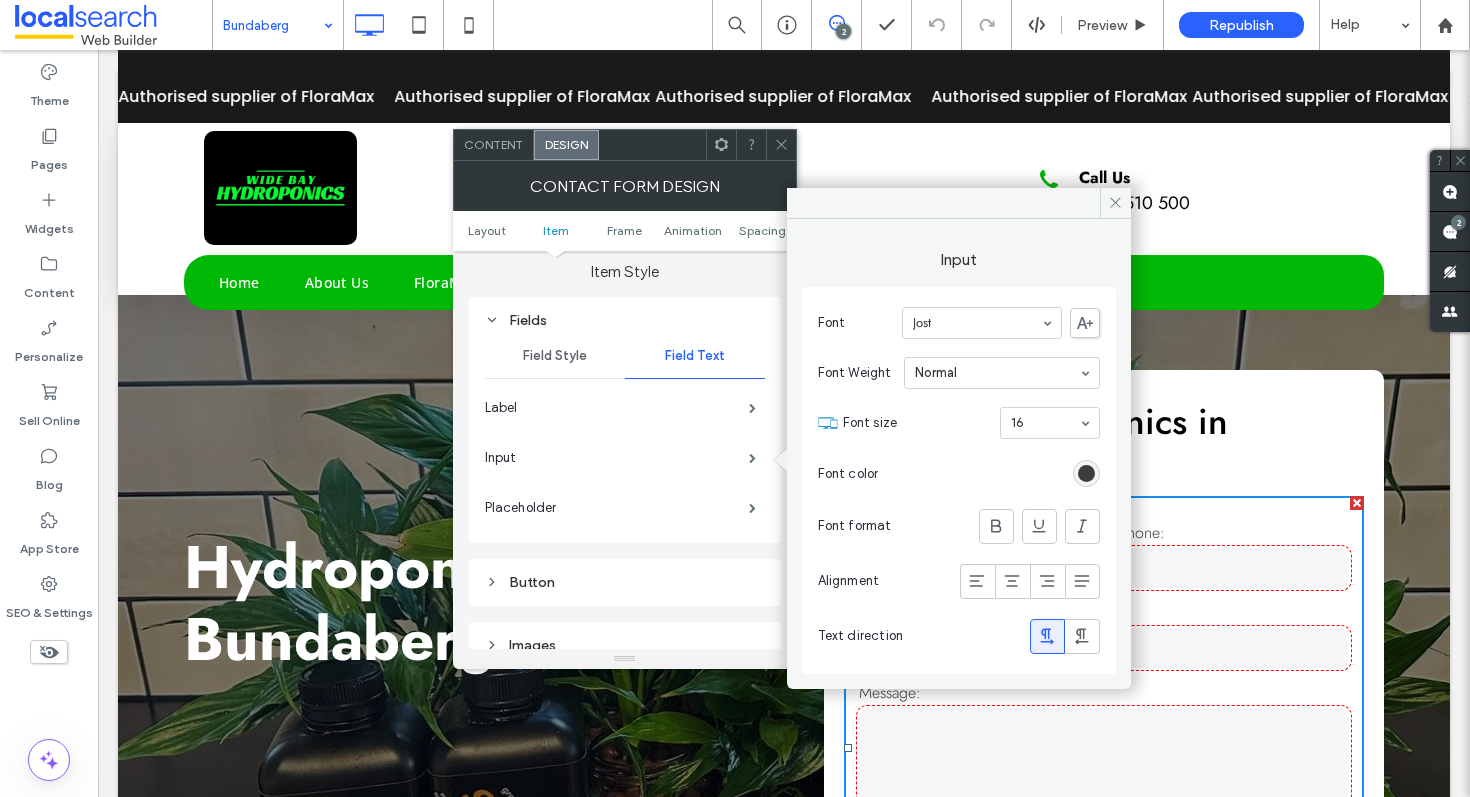 click 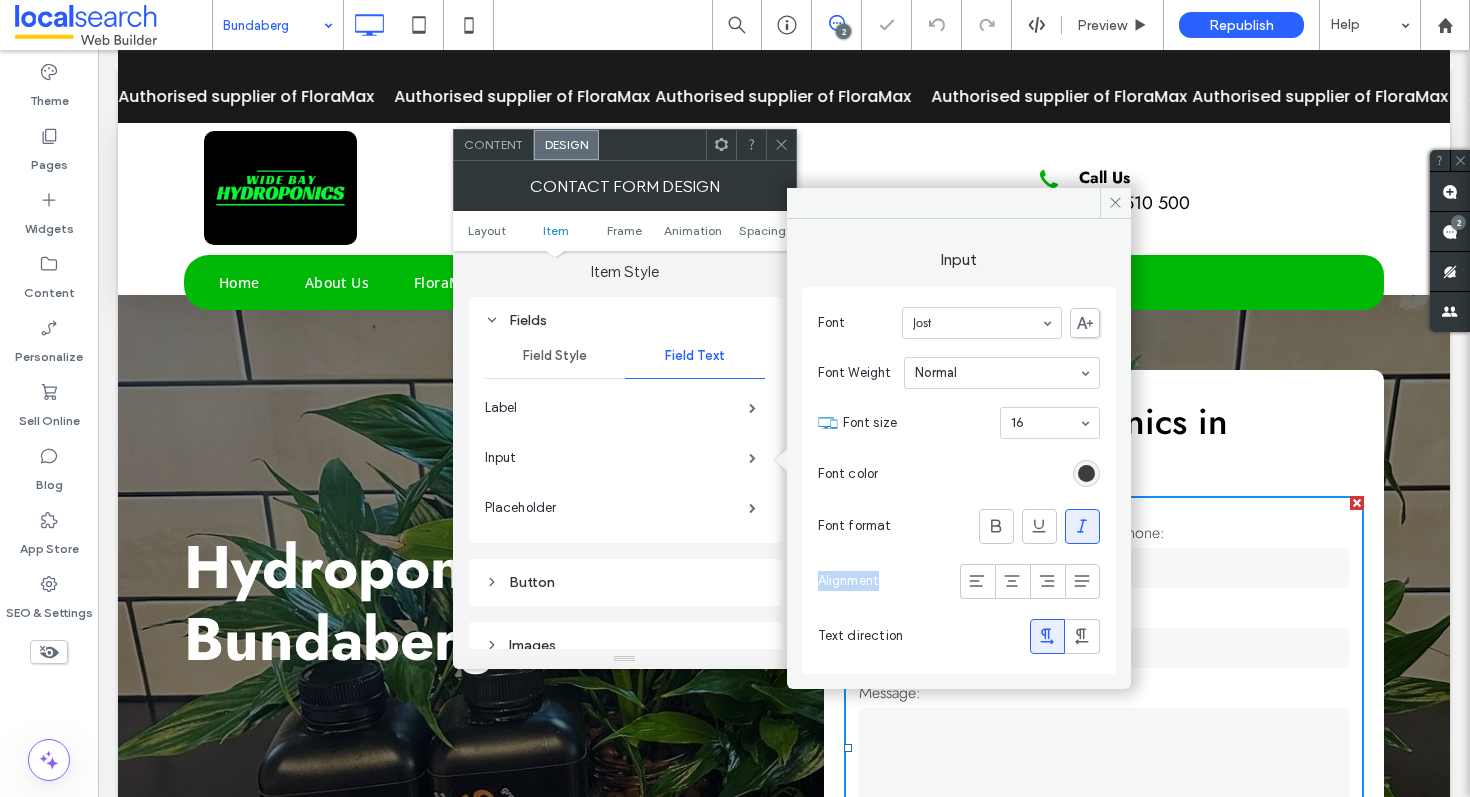 click 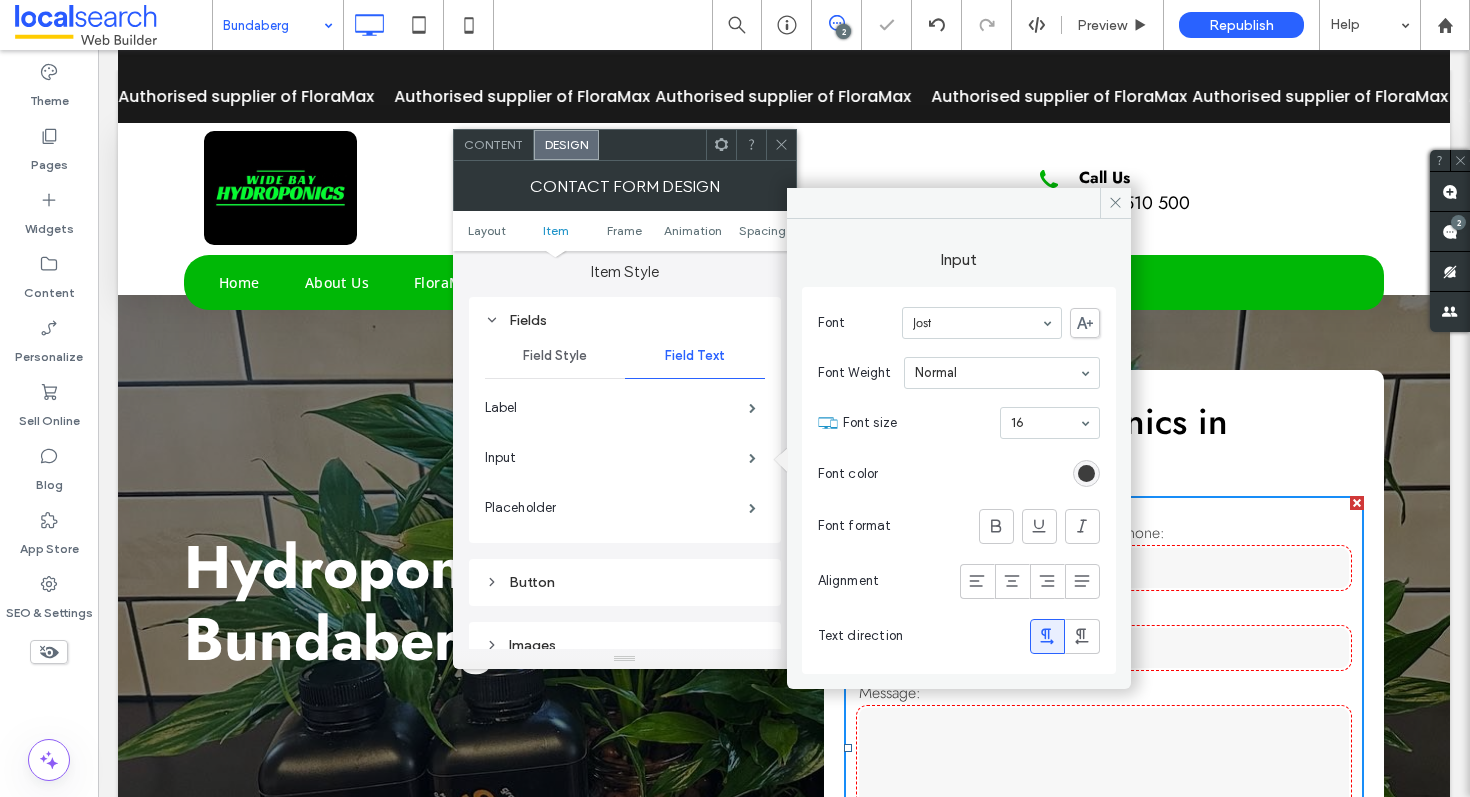 click 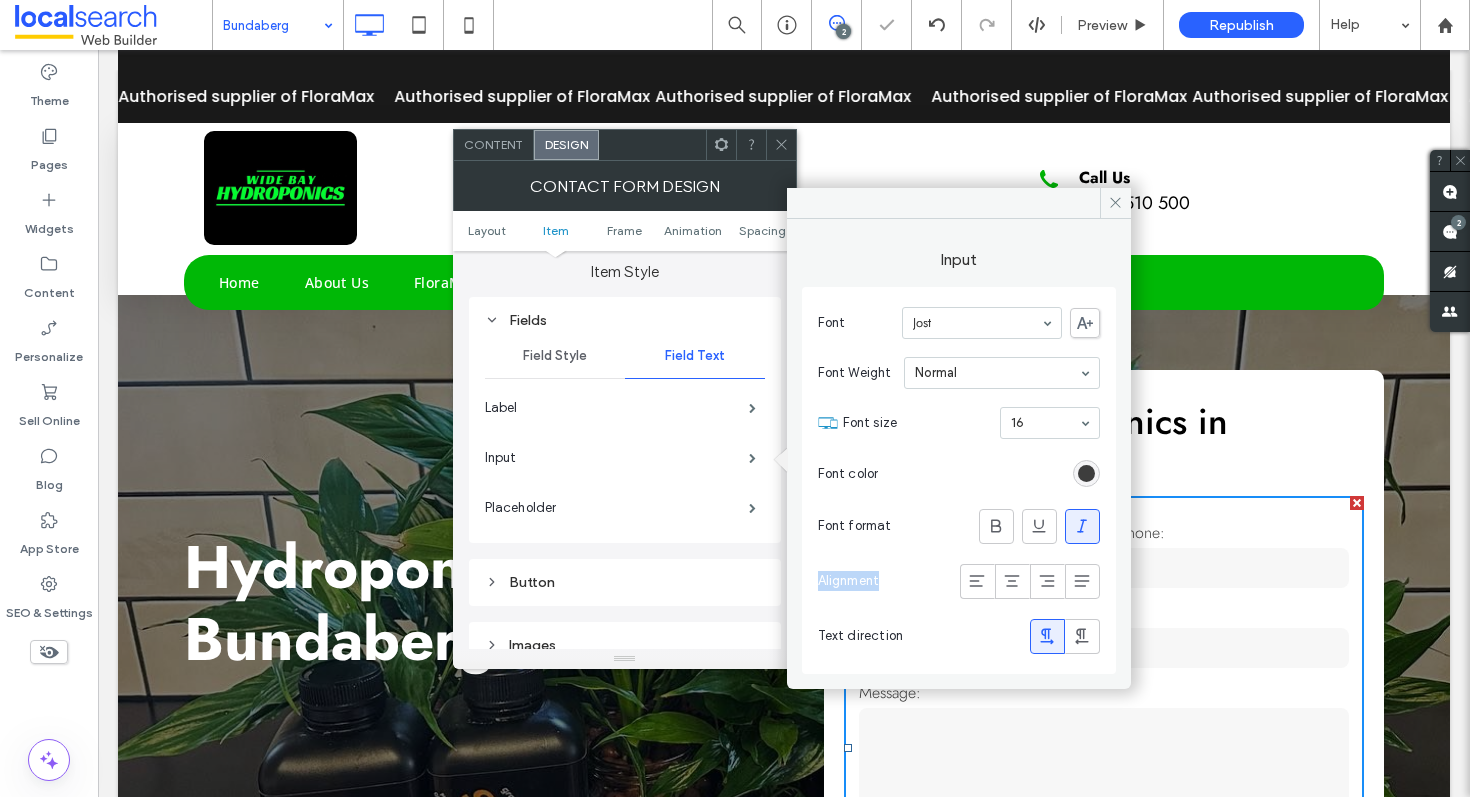 click 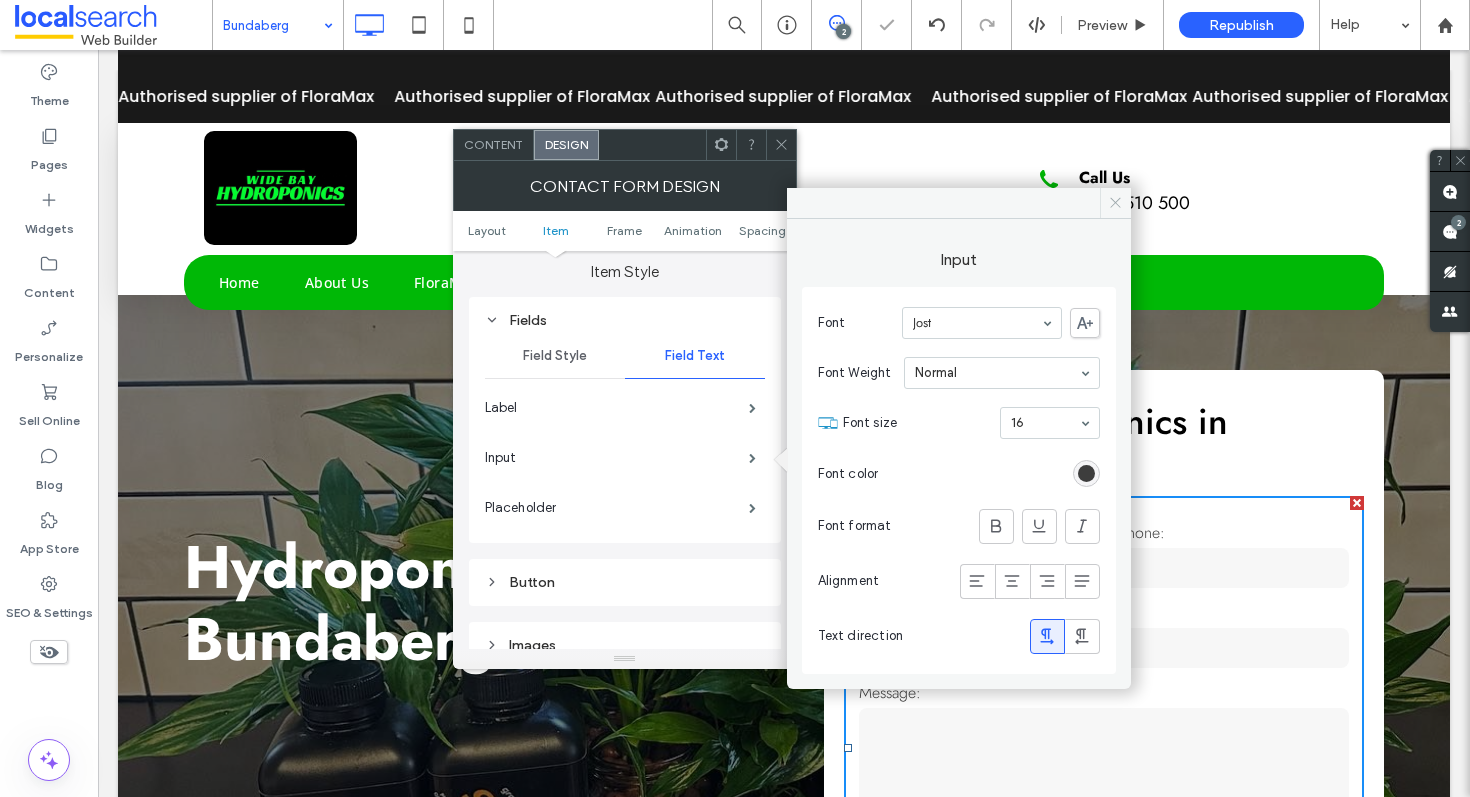 drag, startPoint x: 1123, startPoint y: 193, endPoint x: 983, endPoint y: 142, distance: 149 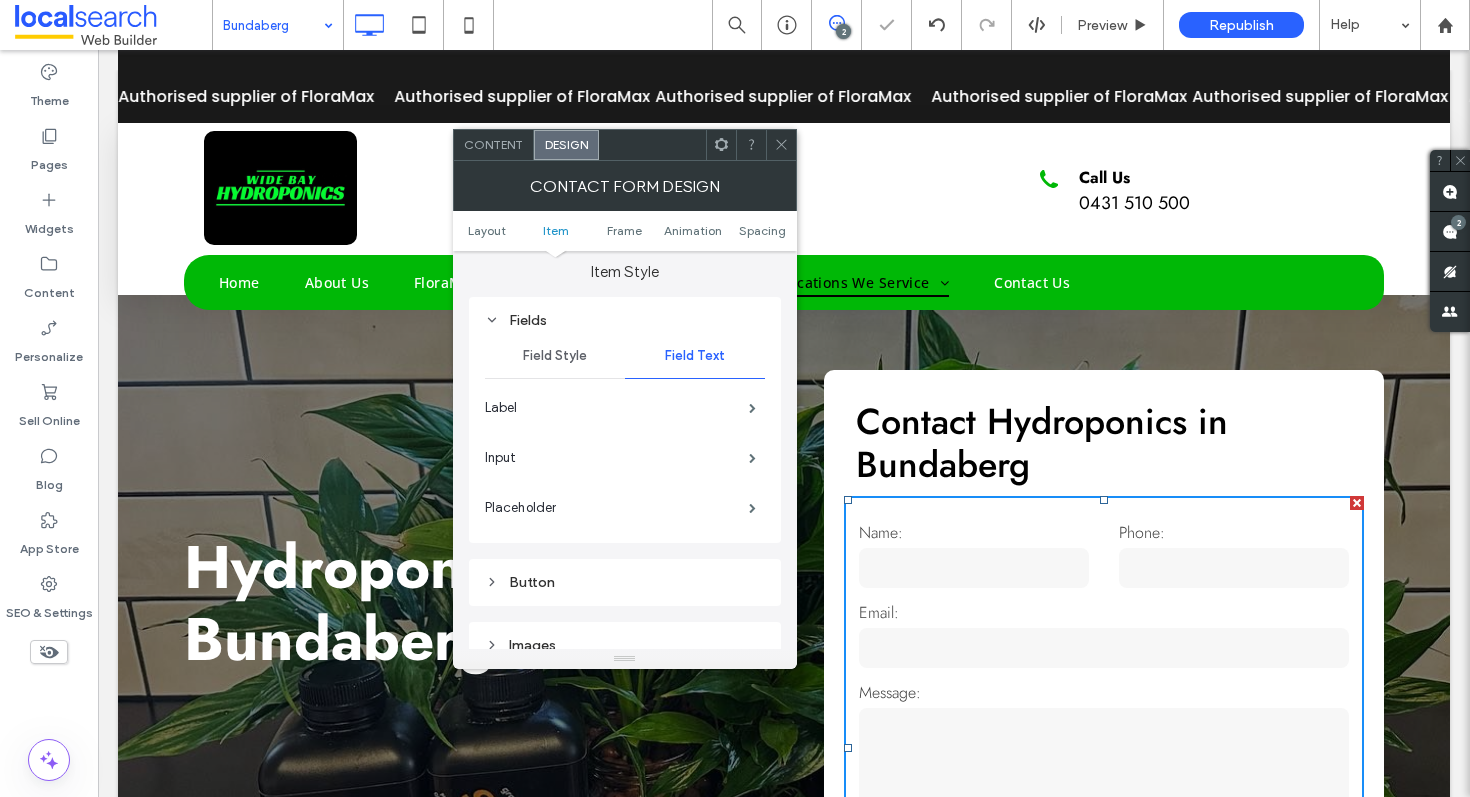 click 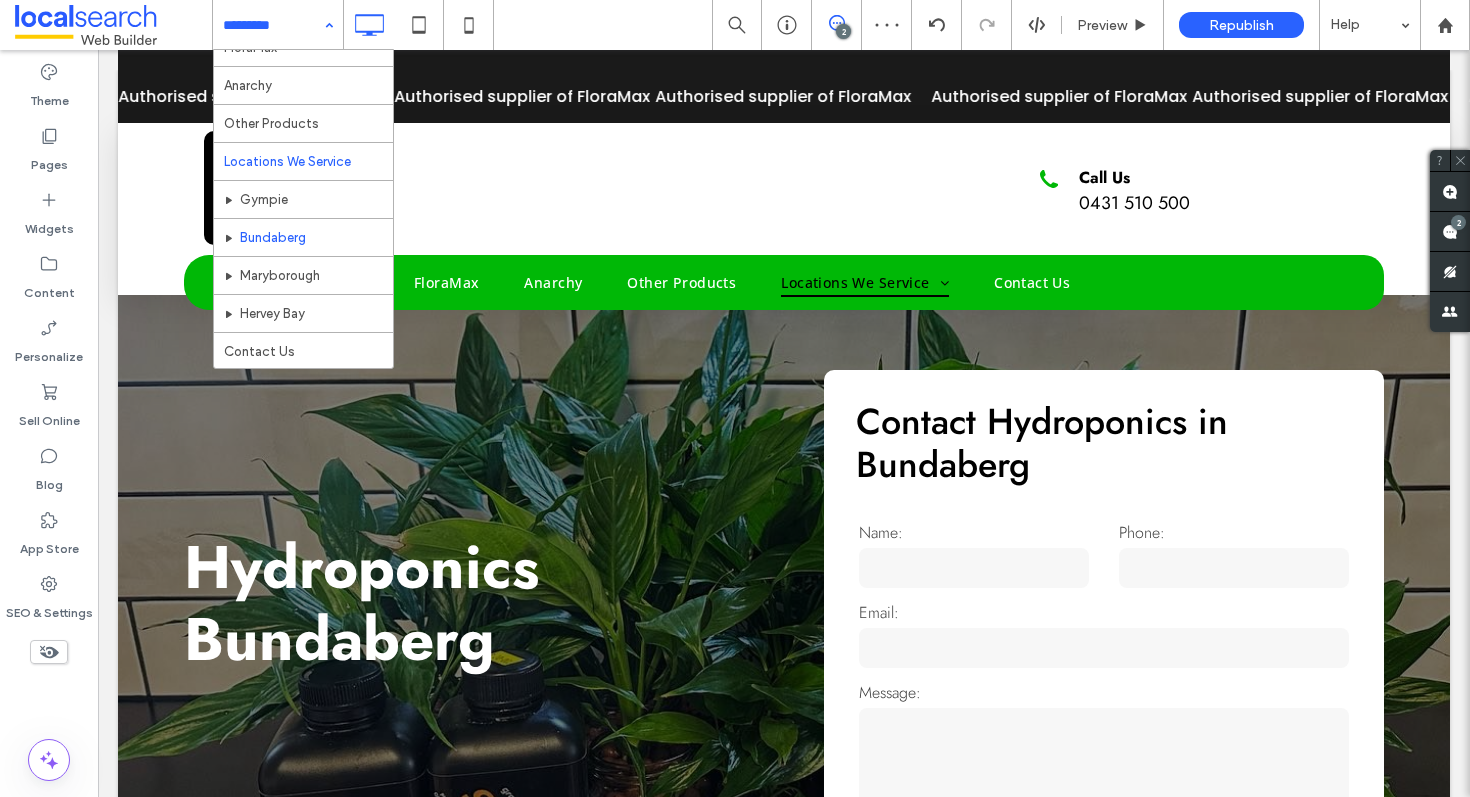 scroll, scrollTop: 69, scrollLeft: 0, axis: vertical 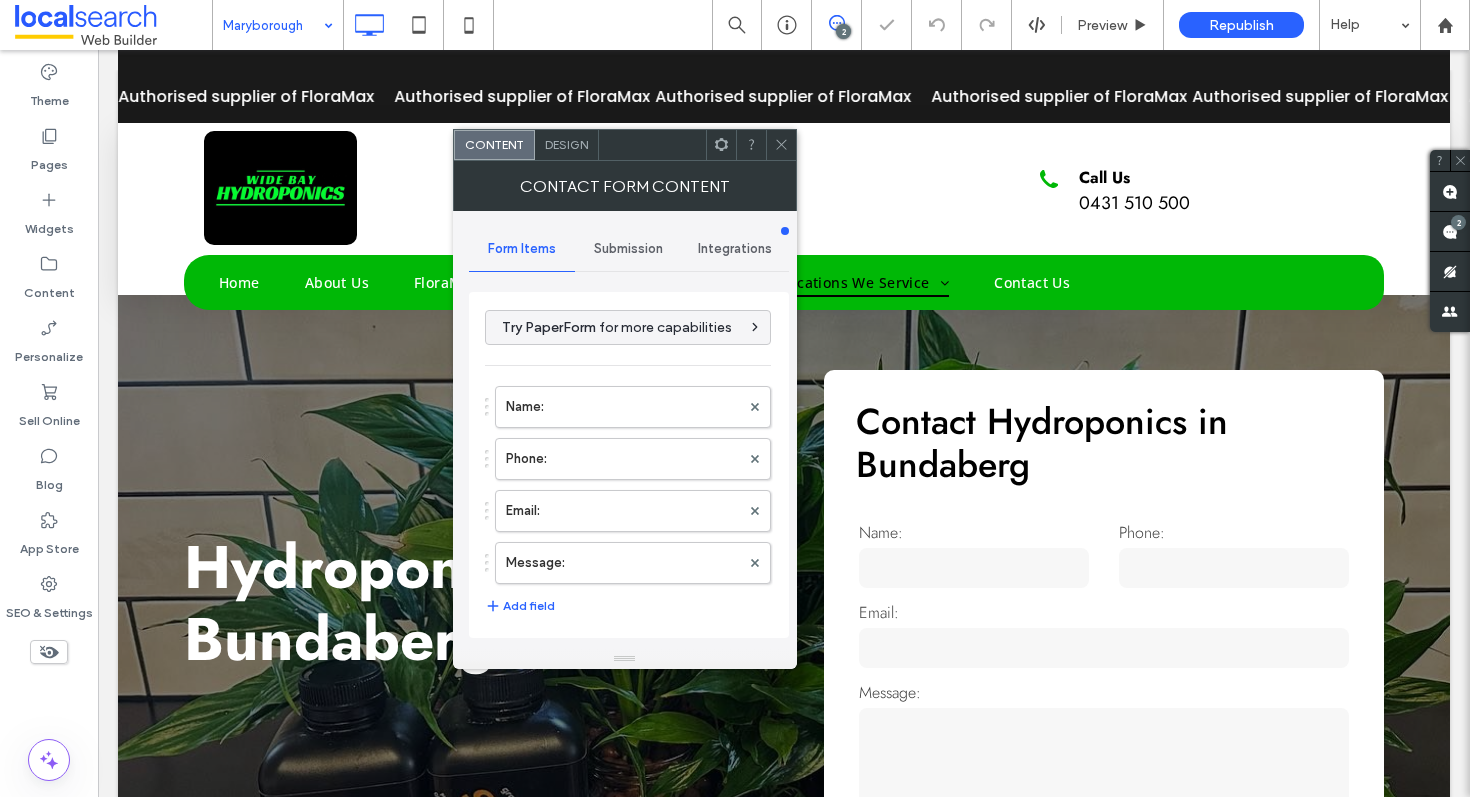 type on "**********" 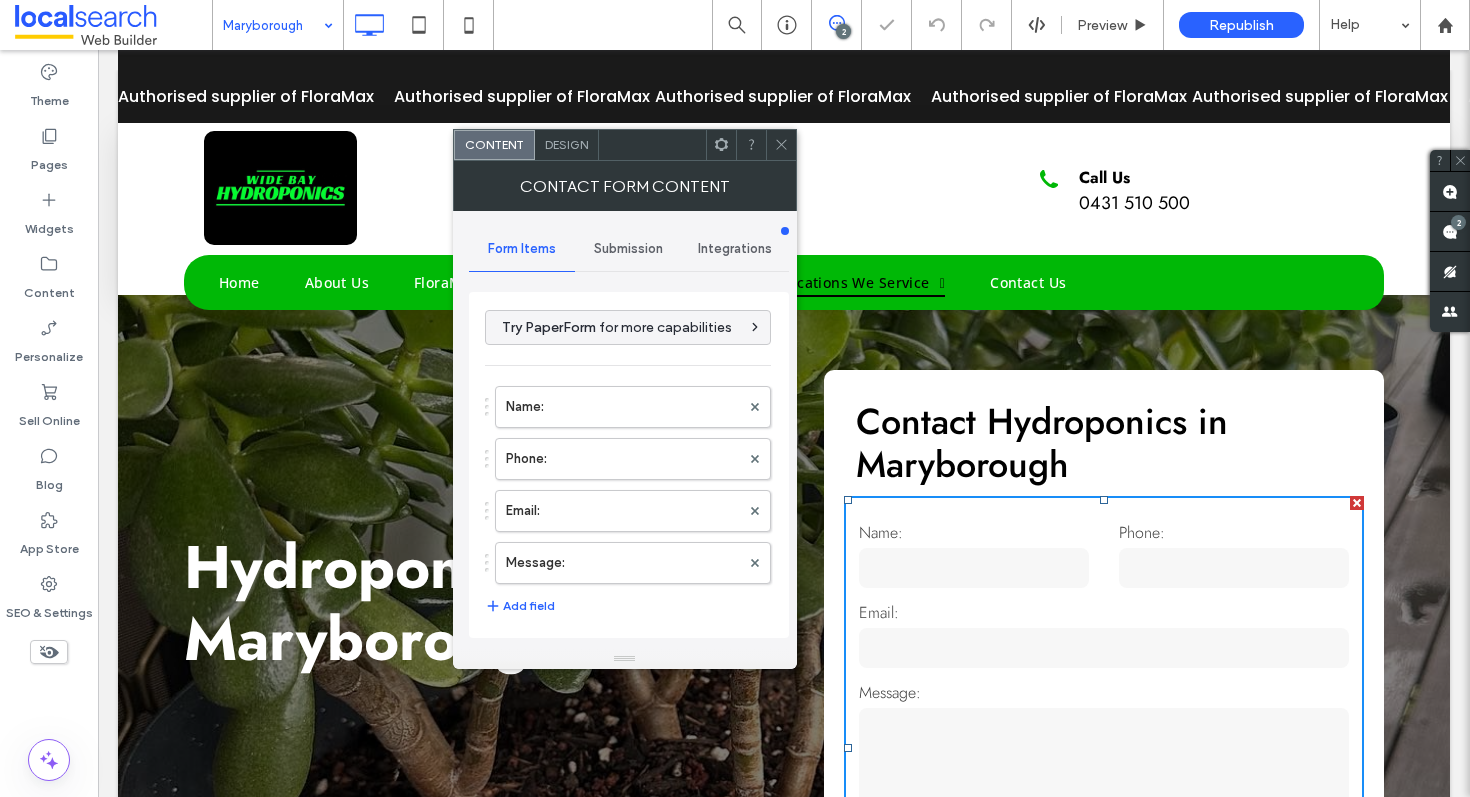 scroll, scrollTop: 0, scrollLeft: 0, axis: both 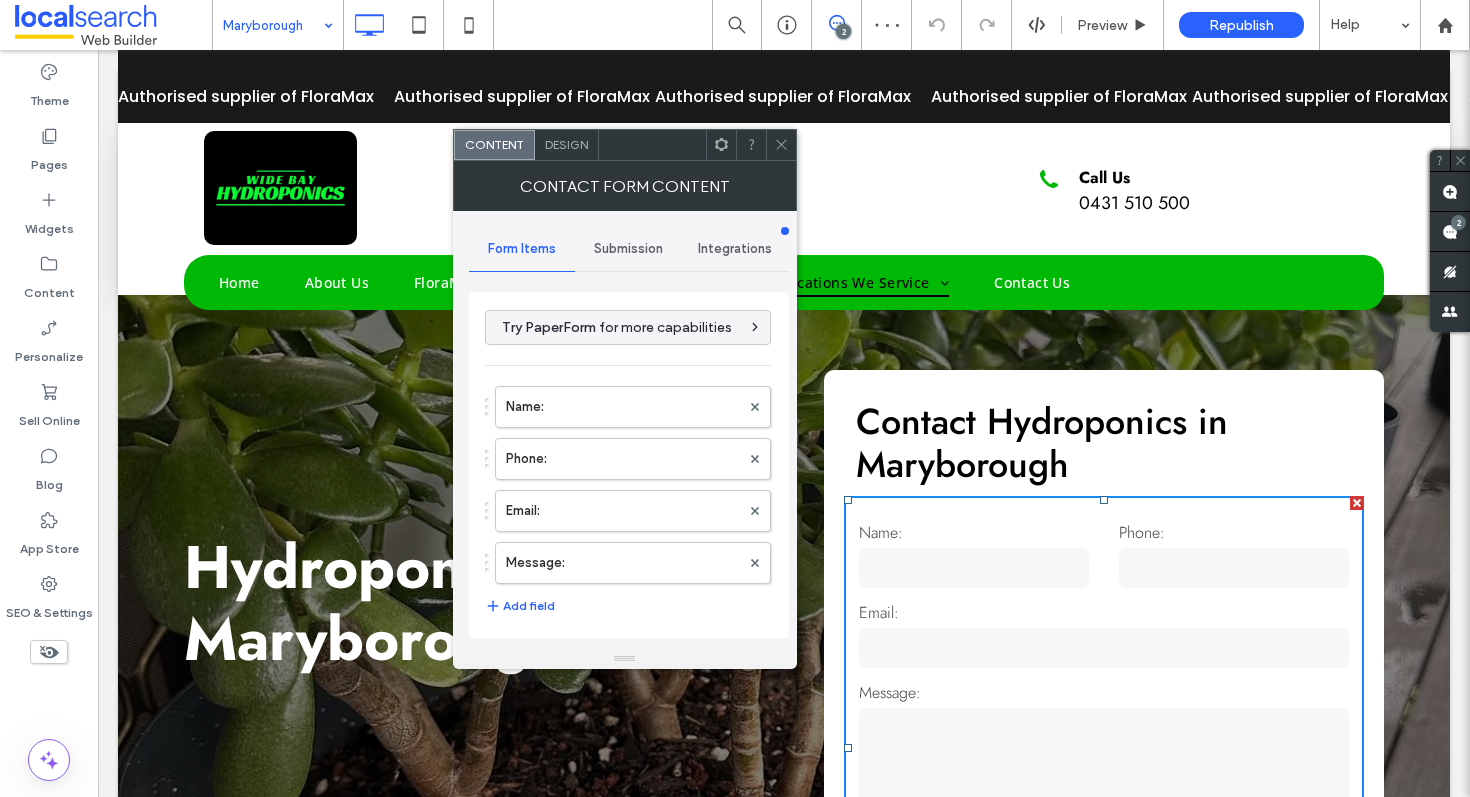 click on "Design" at bounding box center (566, 144) 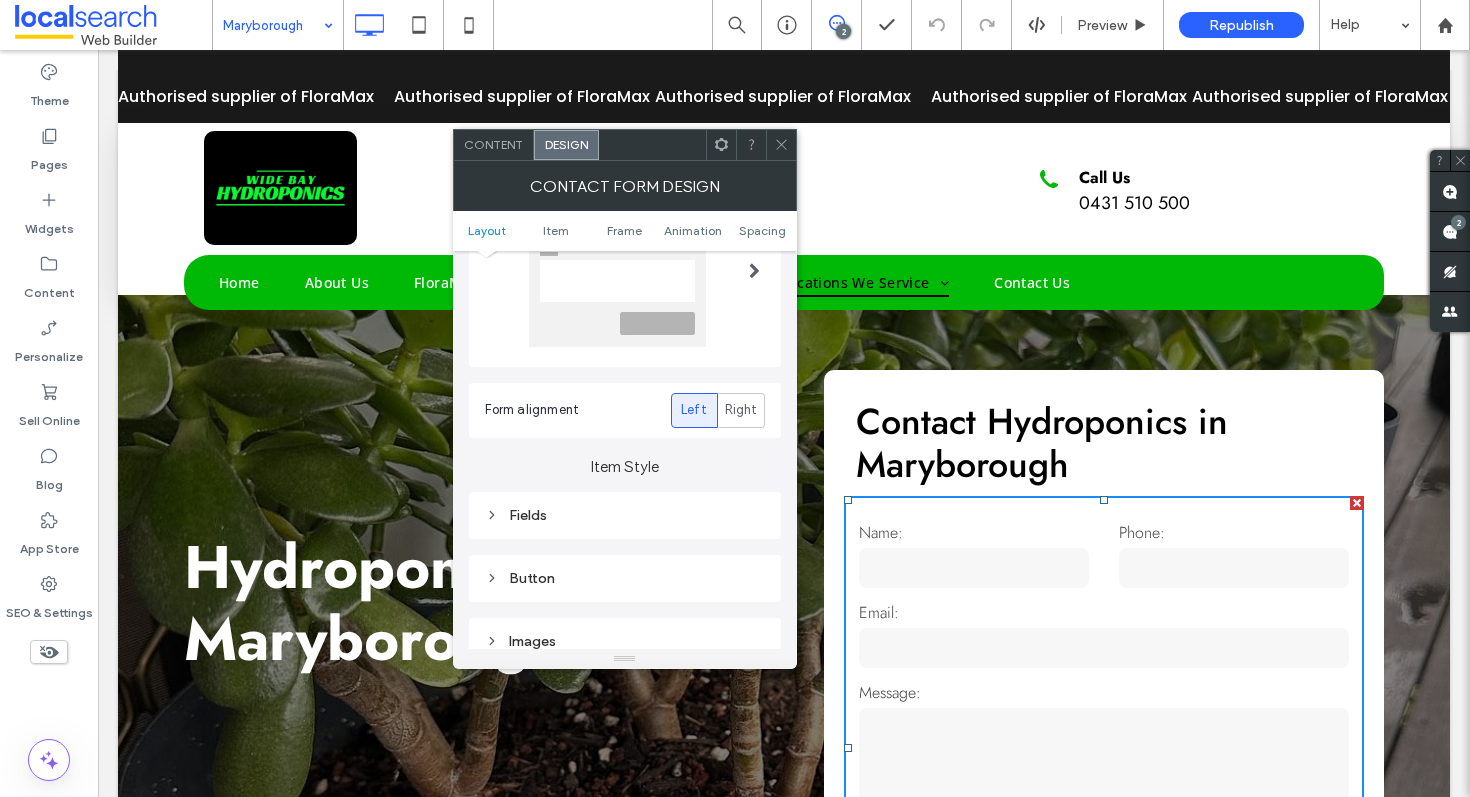 scroll, scrollTop: 163, scrollLeft: 0, axis: vertical 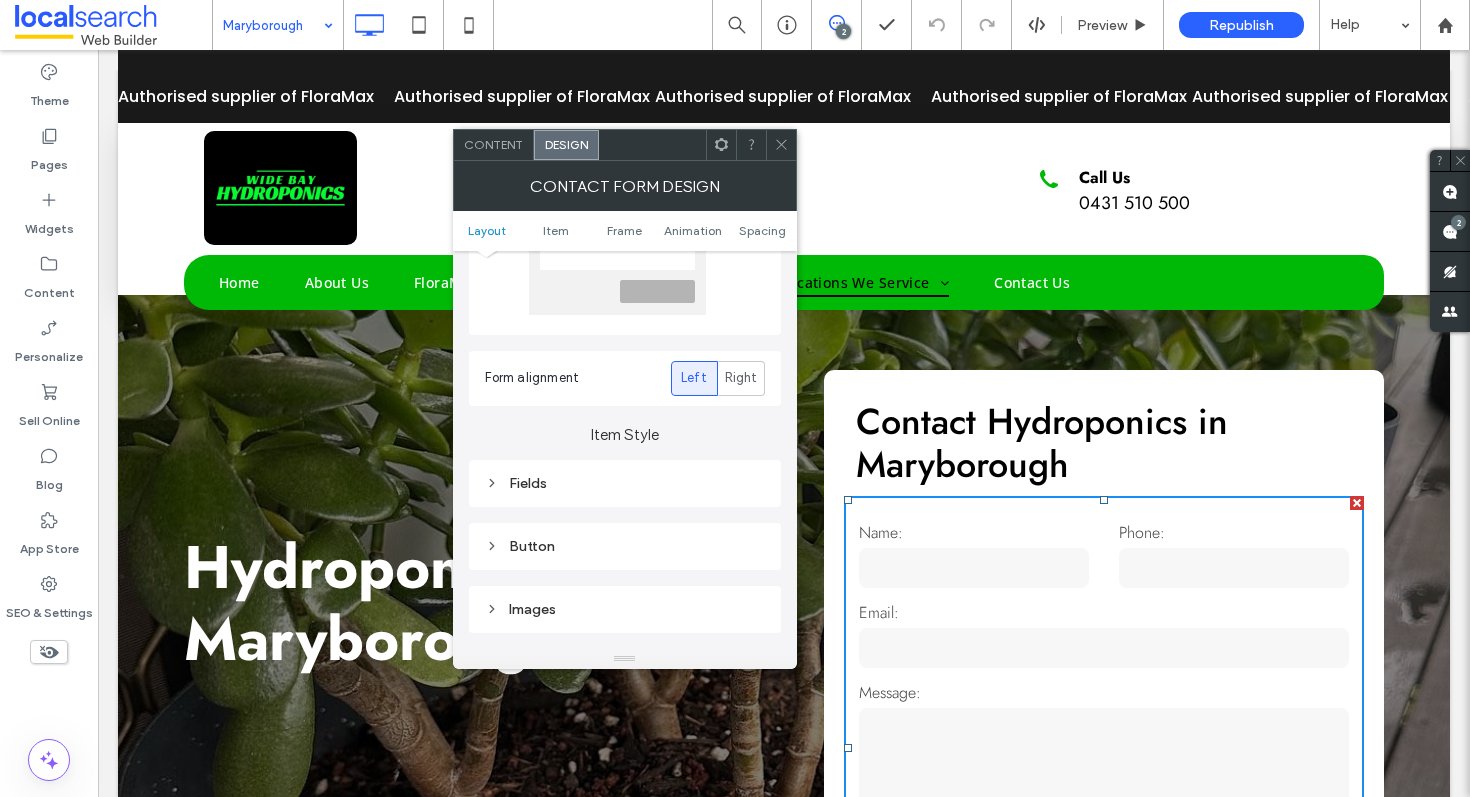 click on "Fields" at bounding box center [625, 483] 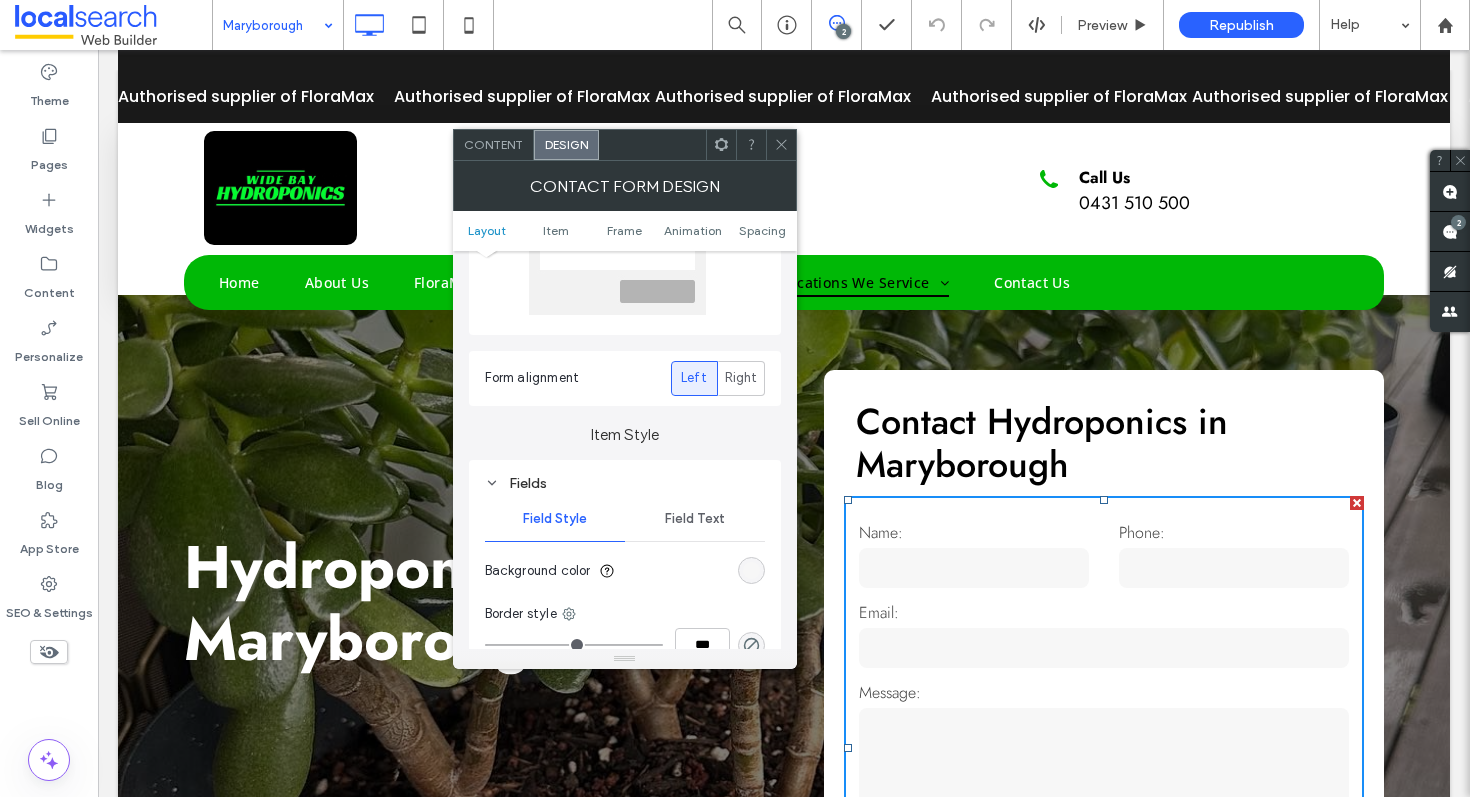 click on "Field Text" at bounding box center [695, 519] 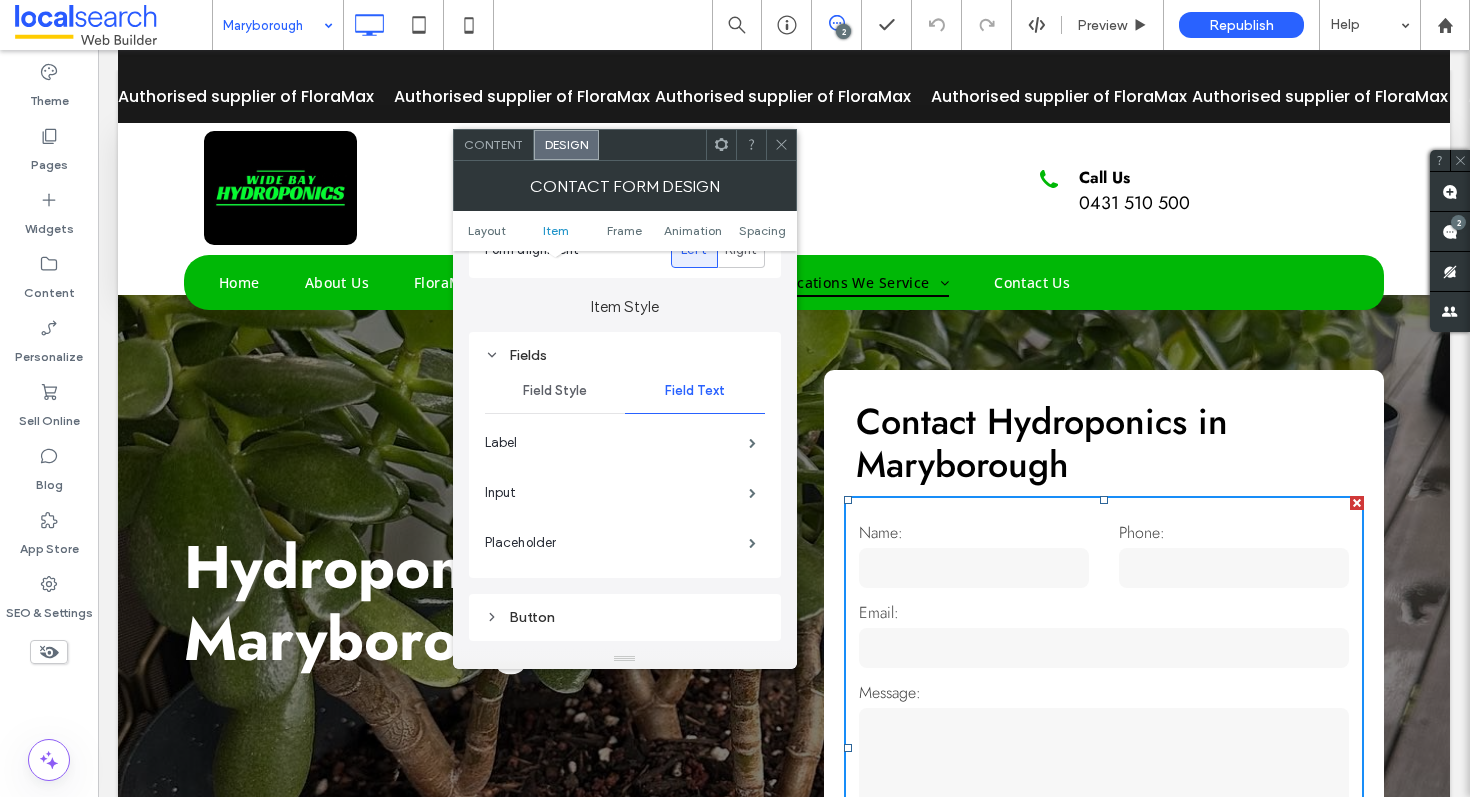 scroll, scrollTop: 369, scrollLeft: 0, axis: vertical 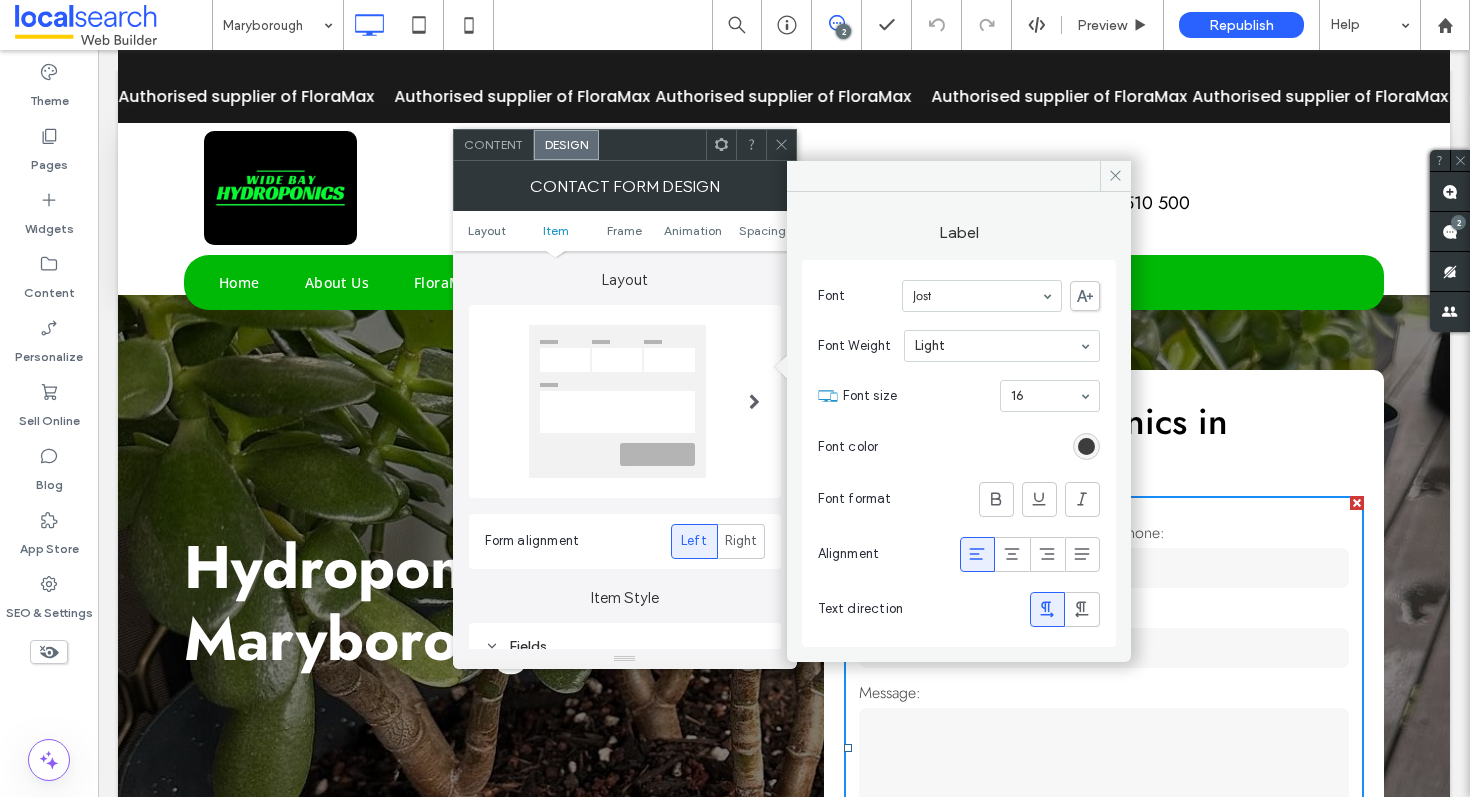 click on "Label" at bounding box center (617, 734) 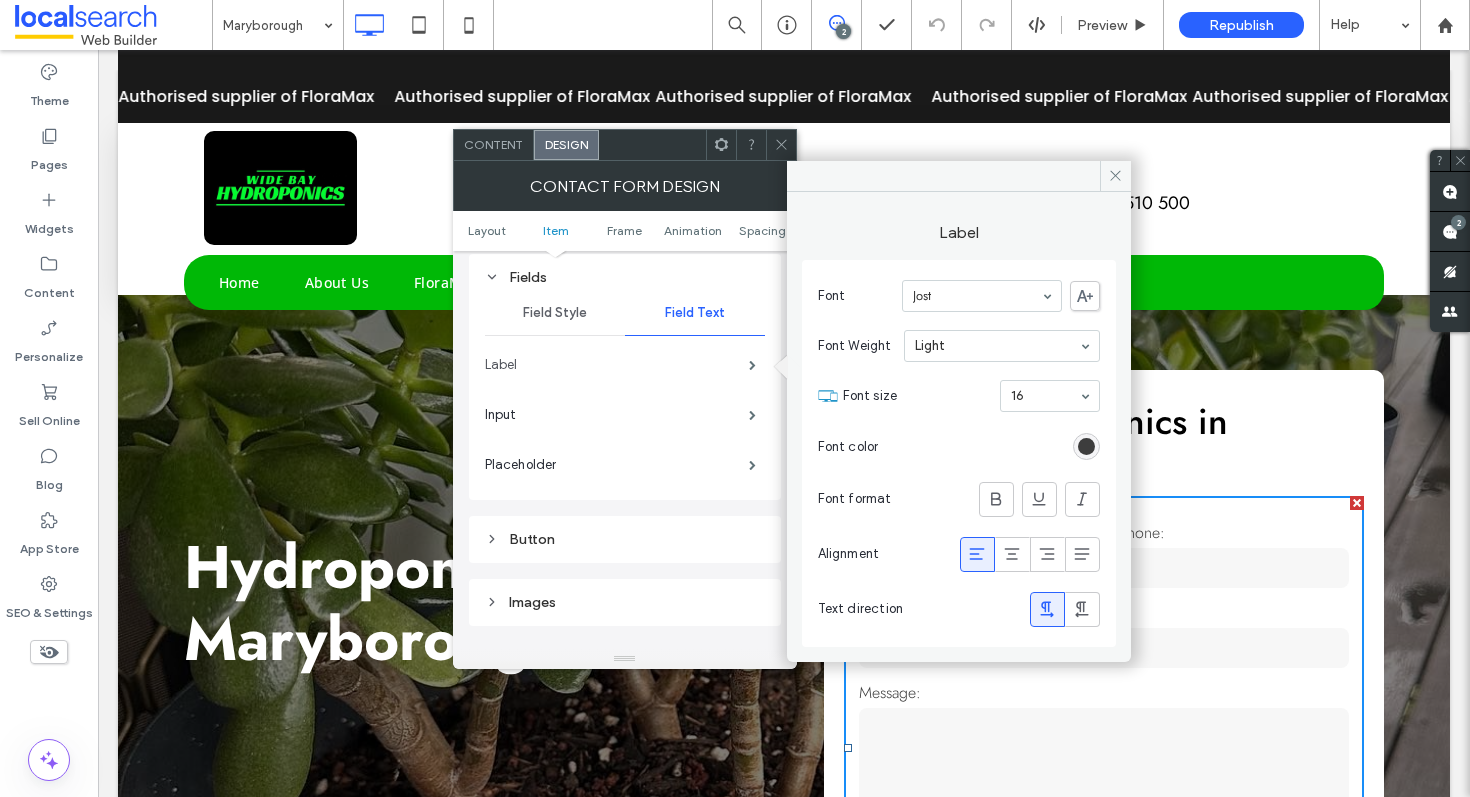 scroll, scrollTop: 0, scrollLeft: 0, axis: both 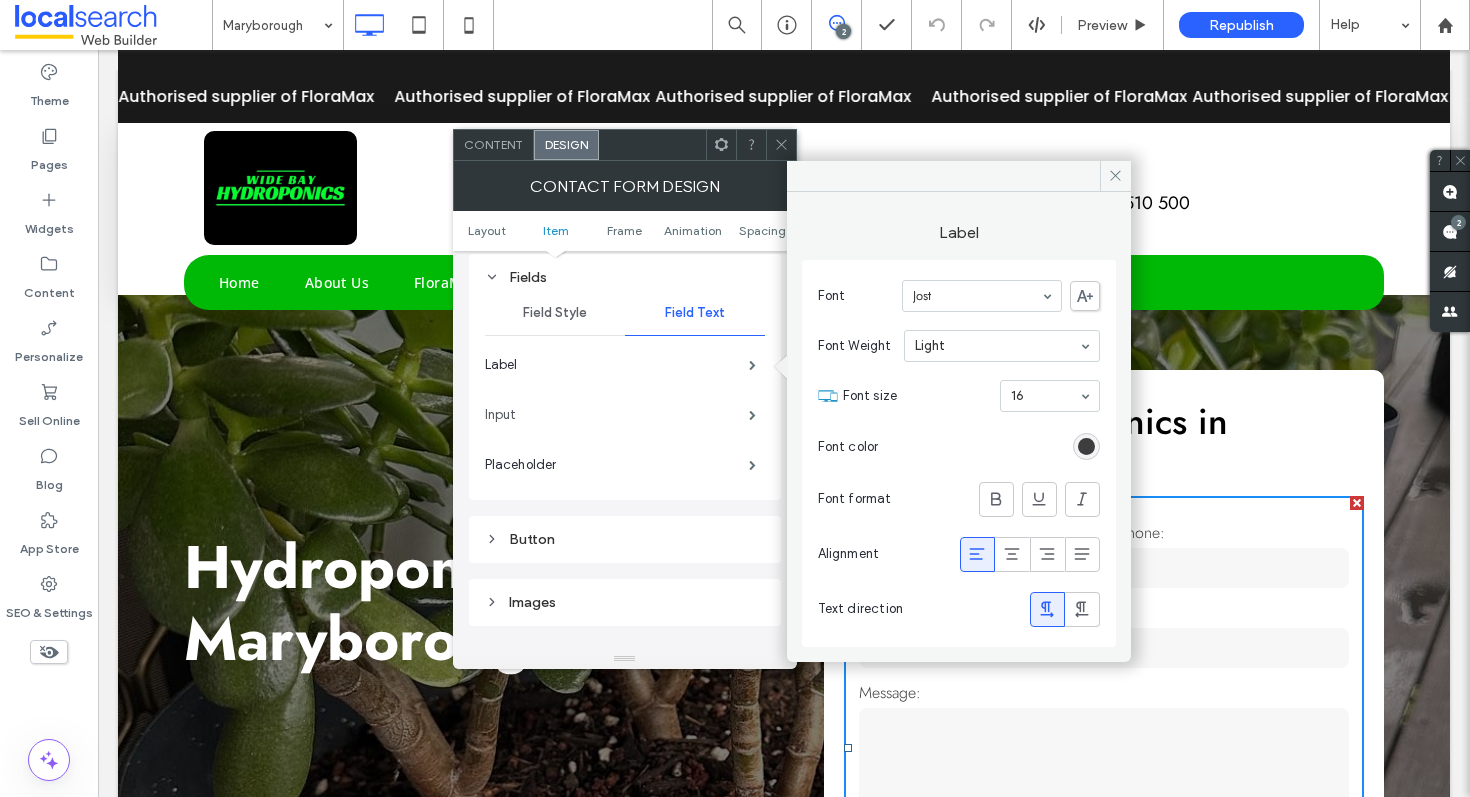 click on "Input" at bounding box center [617, 415] 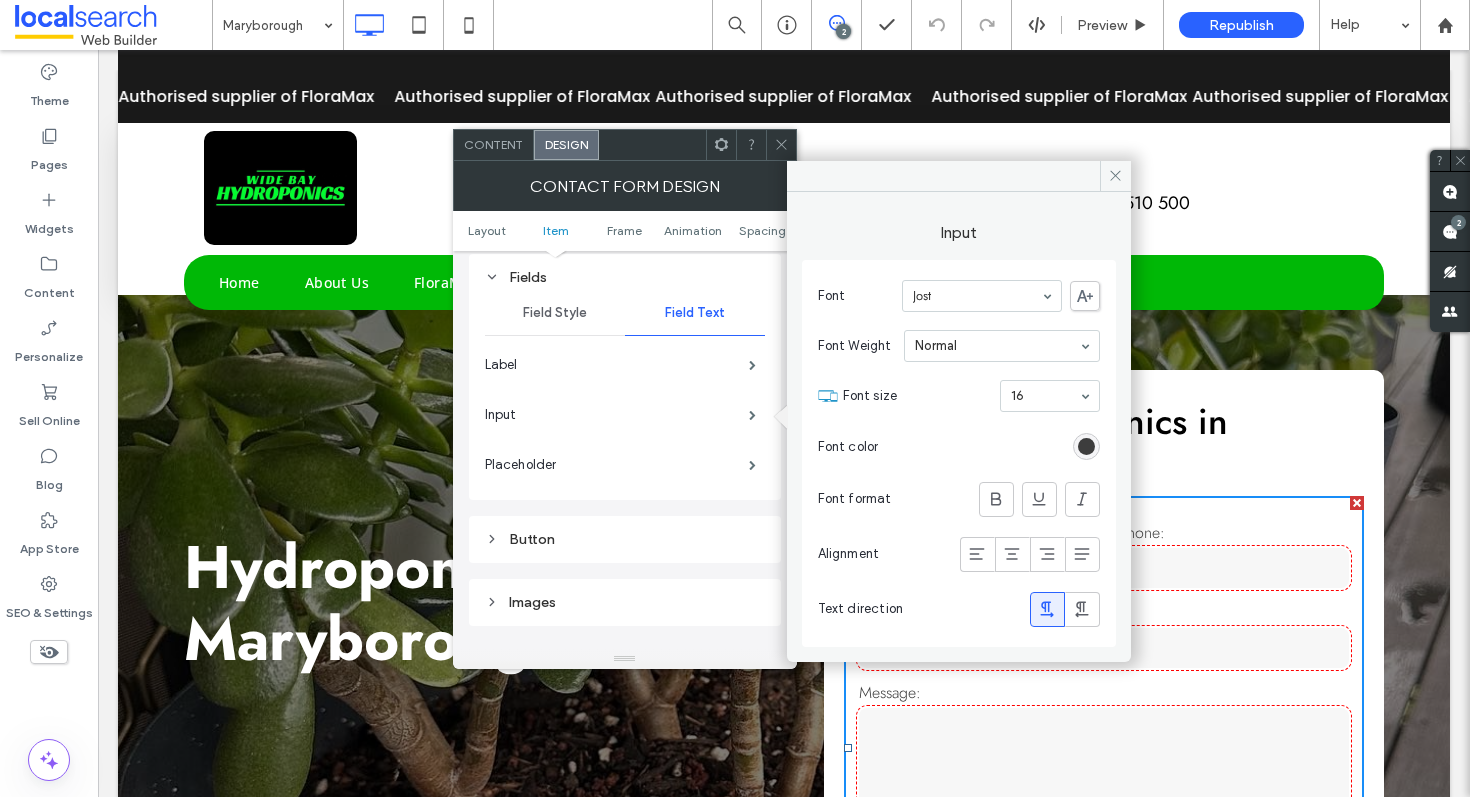 click 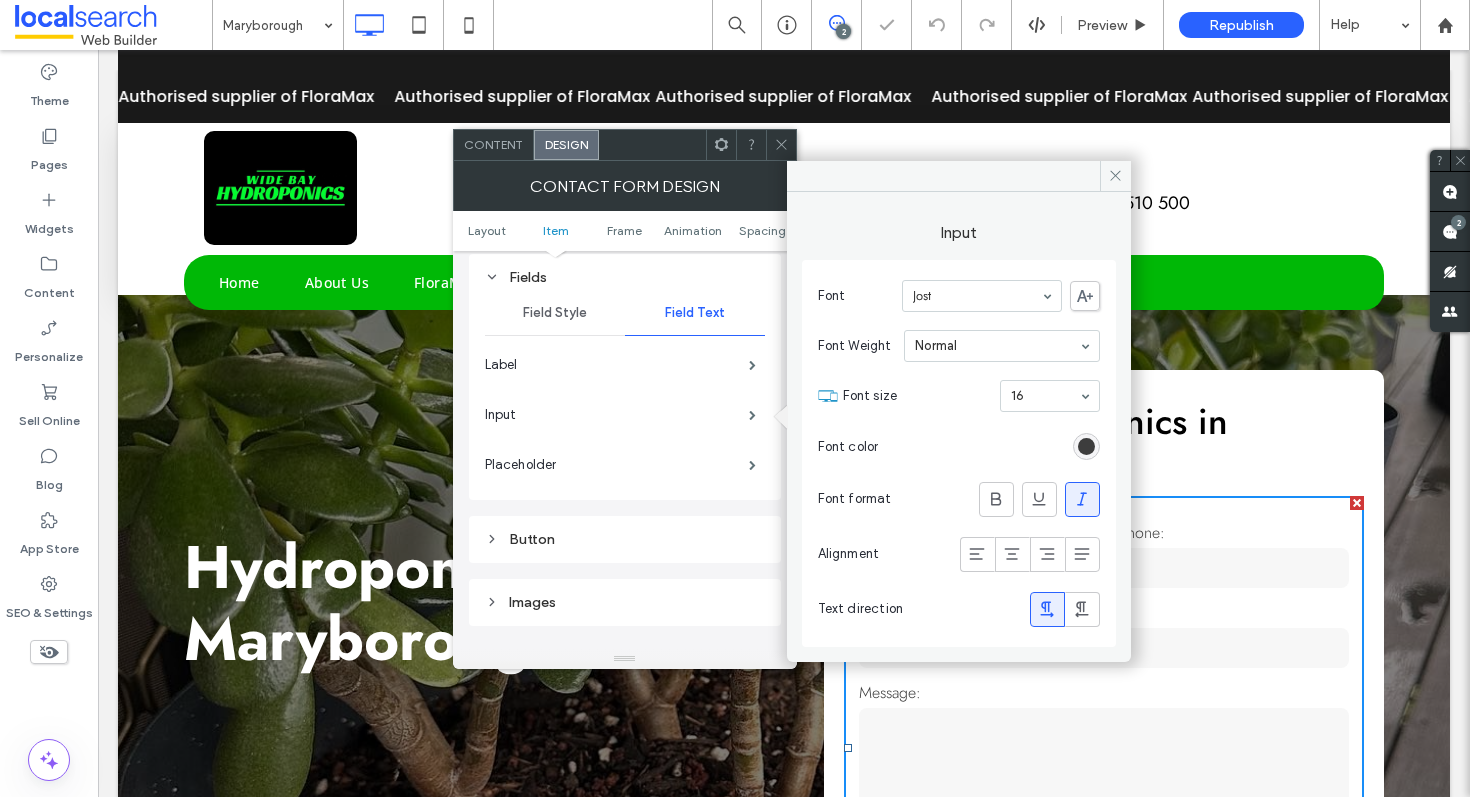 click 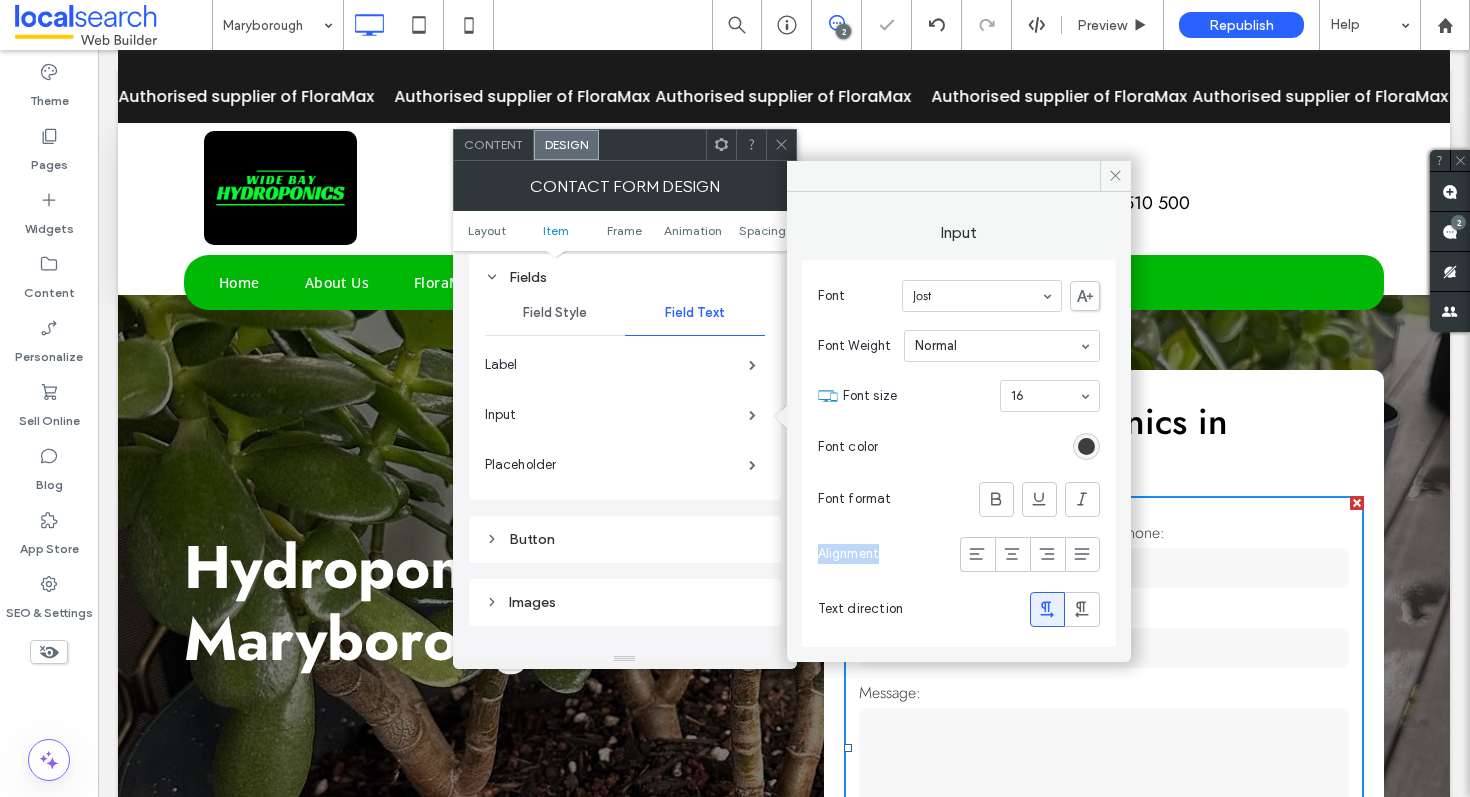 click 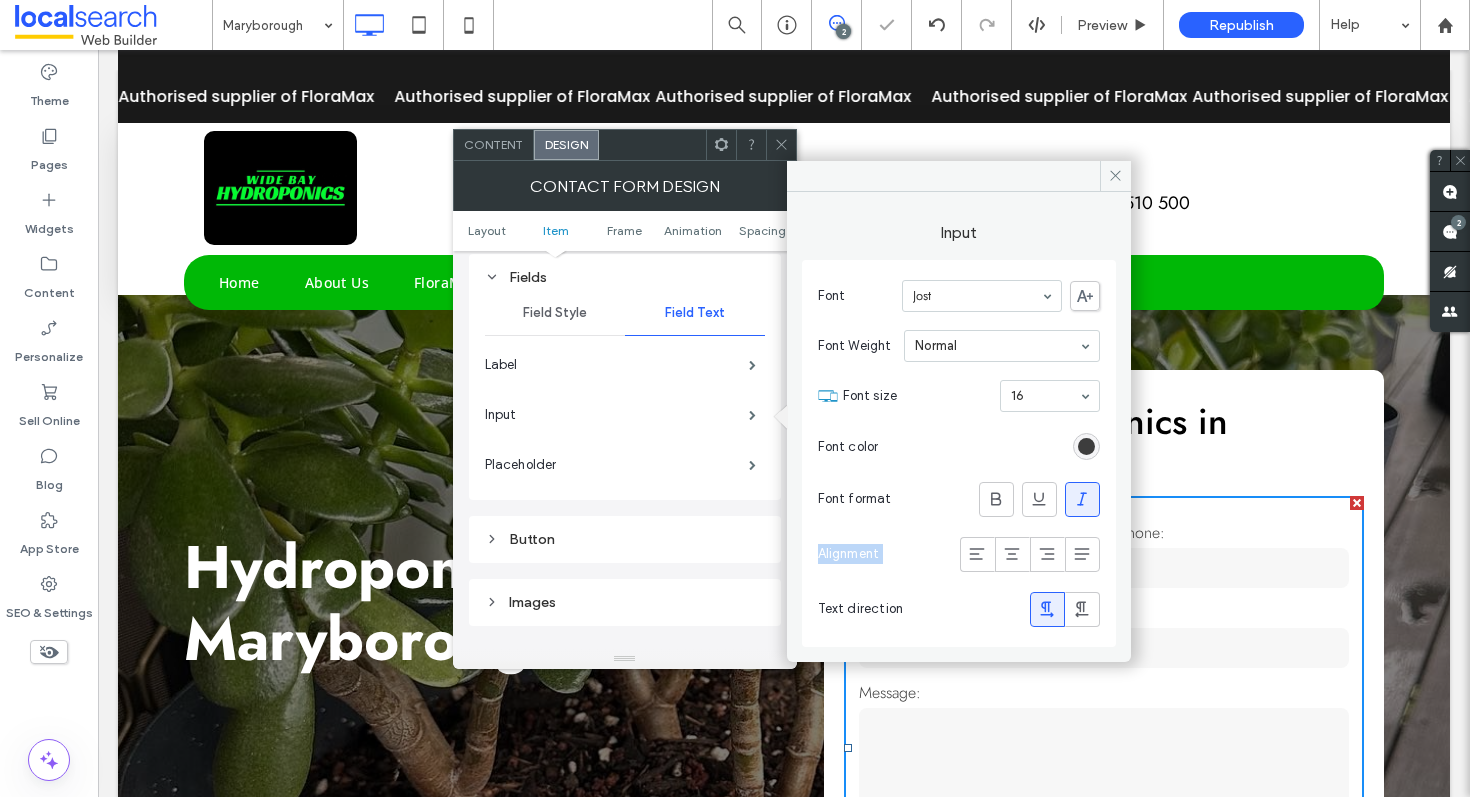 click 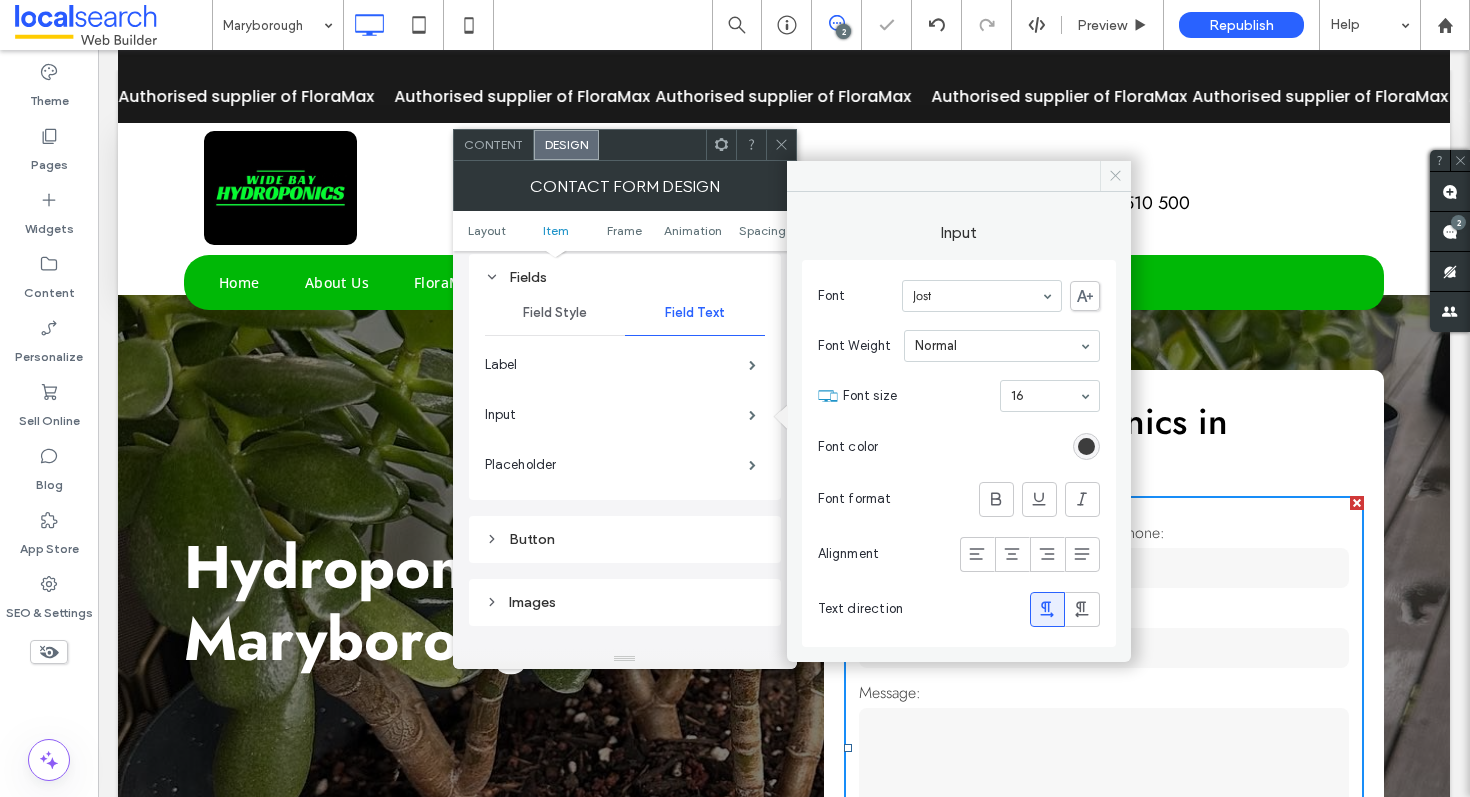 click 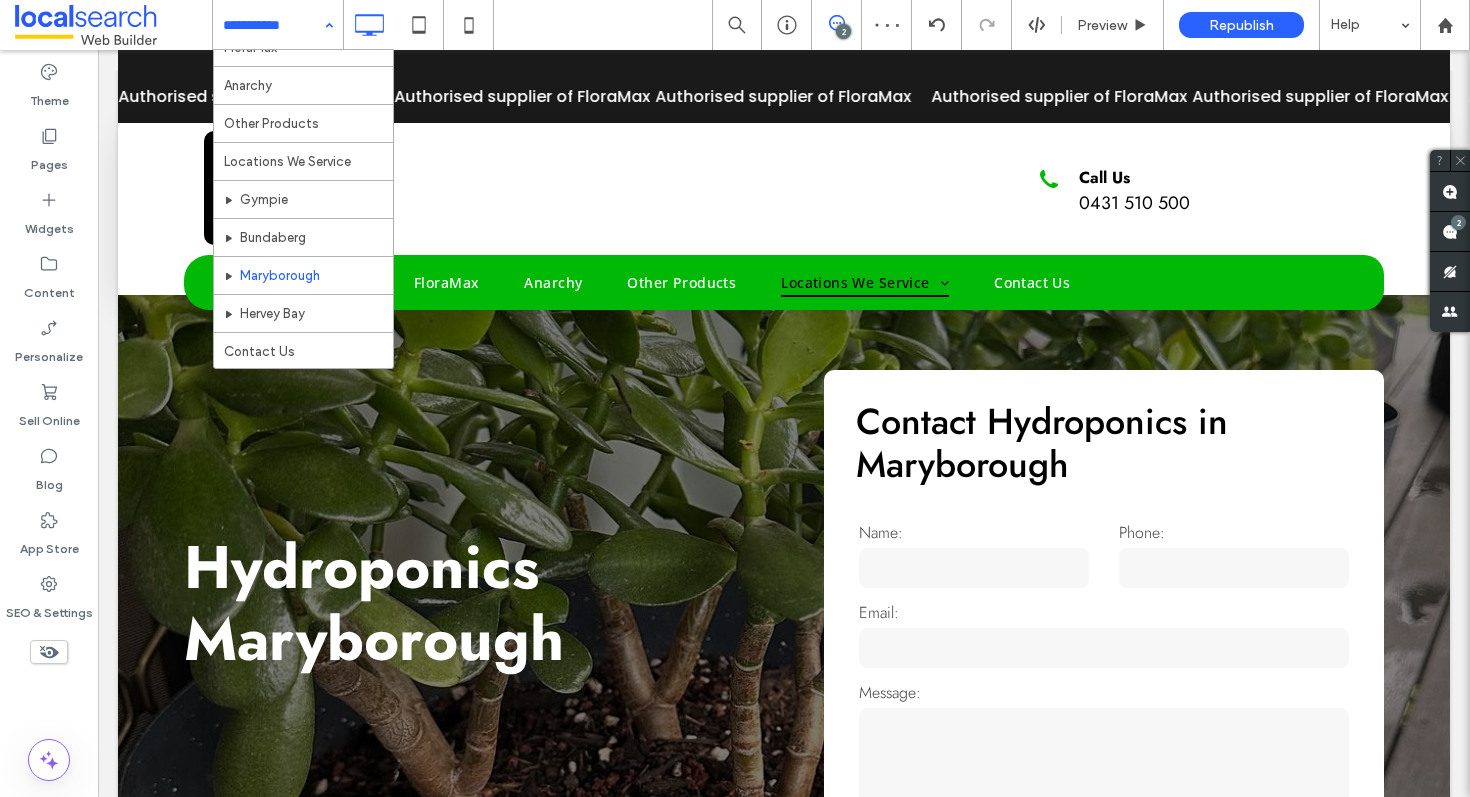 scroll, scrollTop: 69, scrollLeft: 0, axis: vertical 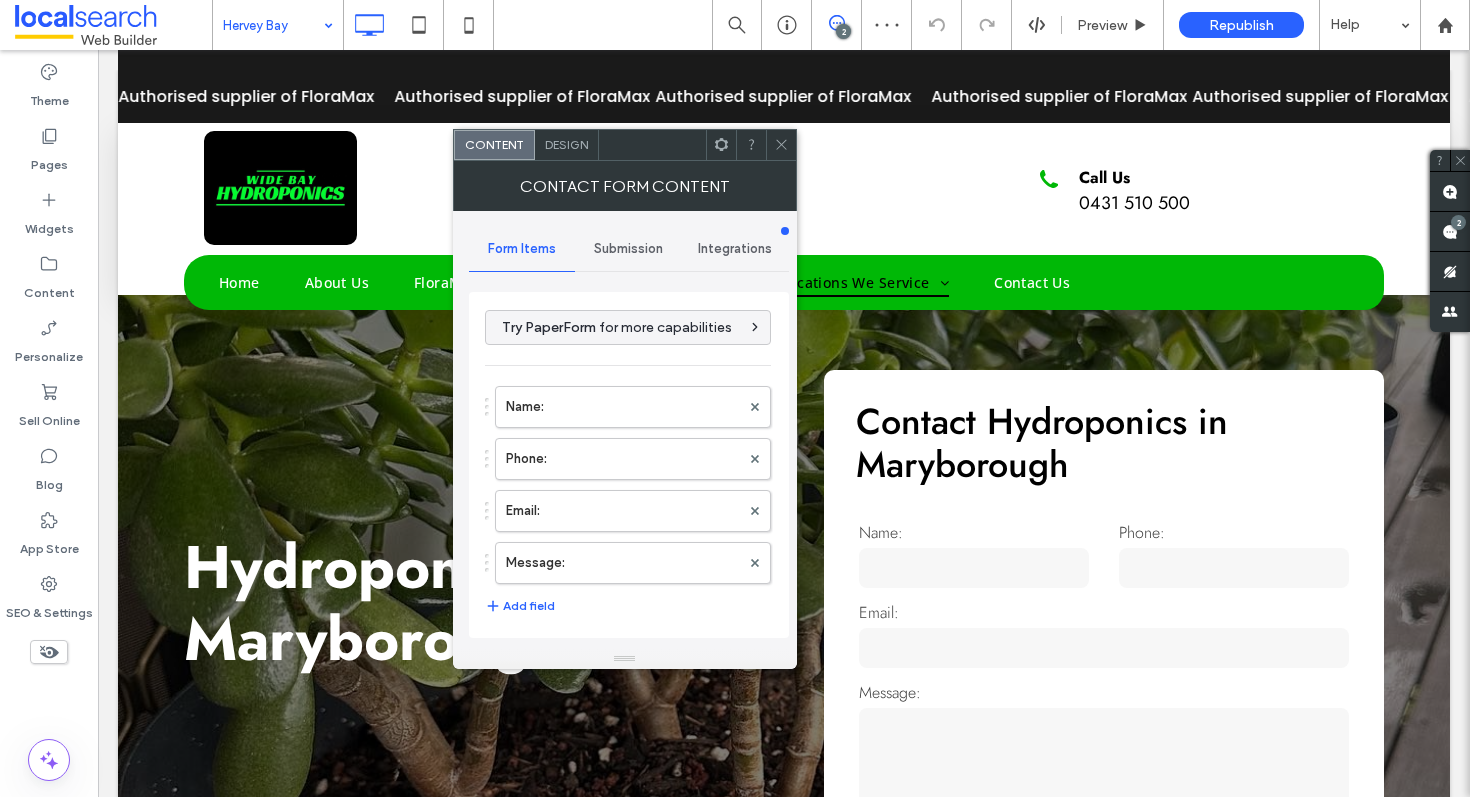 click on "Design" at bounding box center [566, 144] 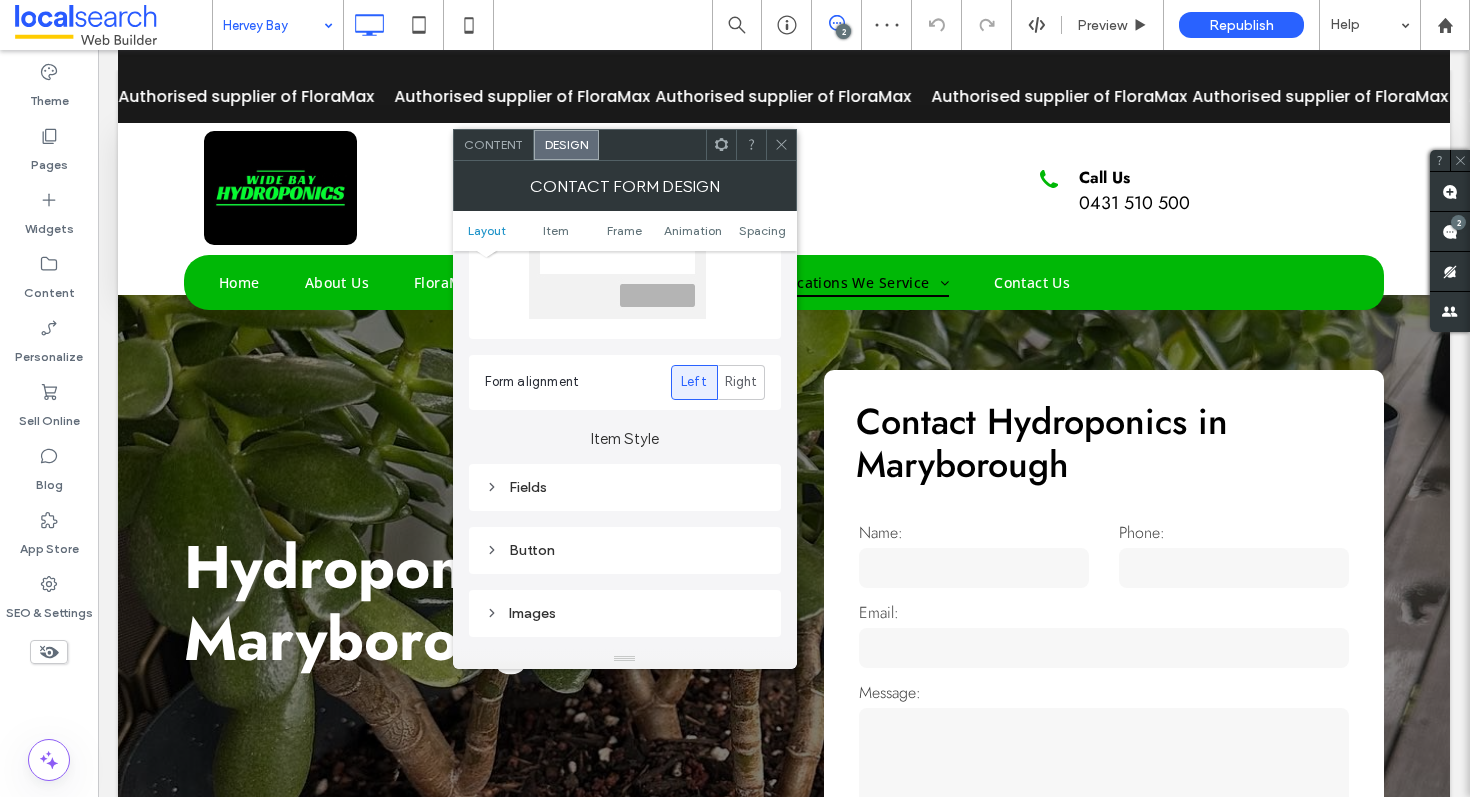 scroll, scrollTop: 224, scrollLeft: 0, axis: vertical 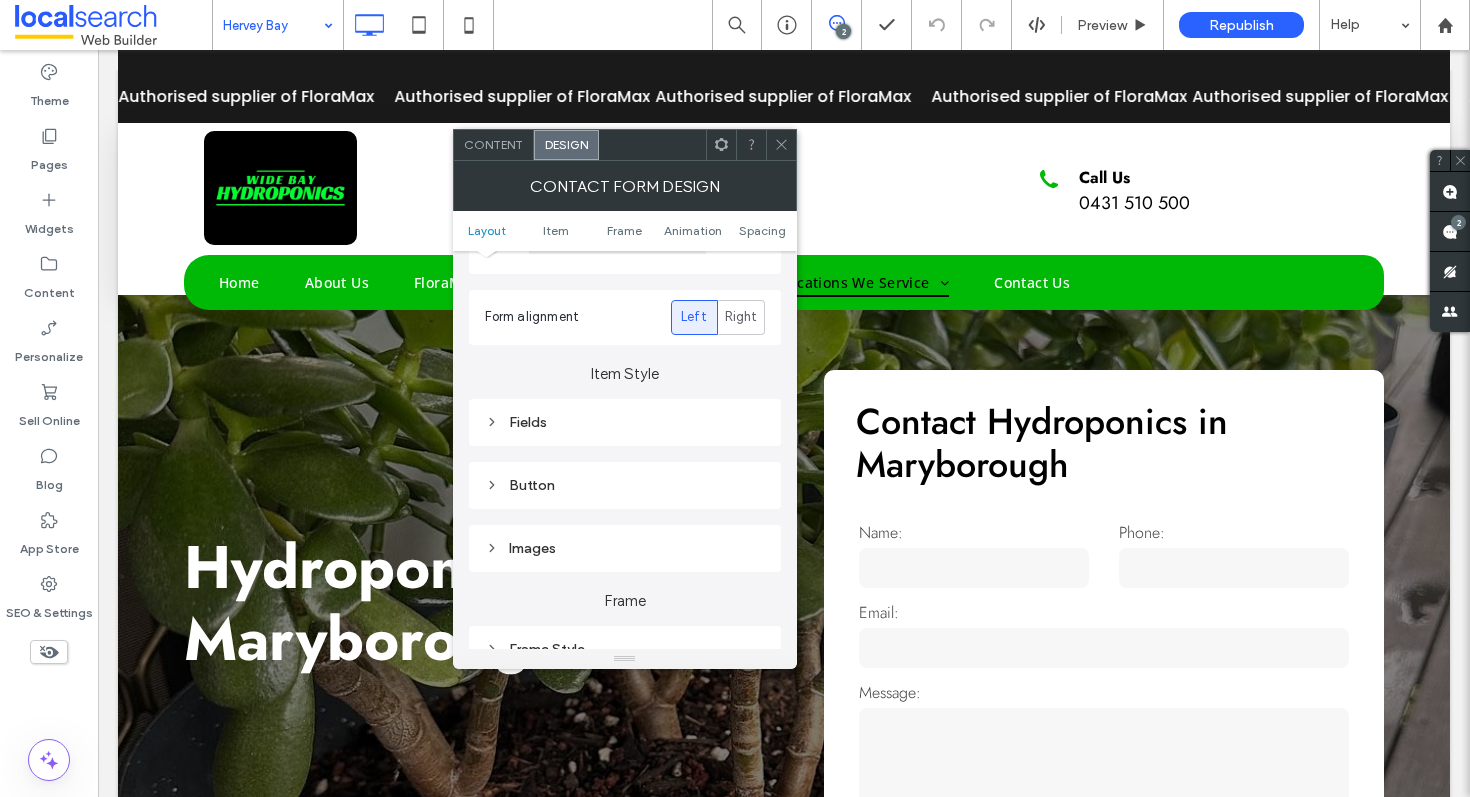 click on "Fields" at bounding box center [625, 422] 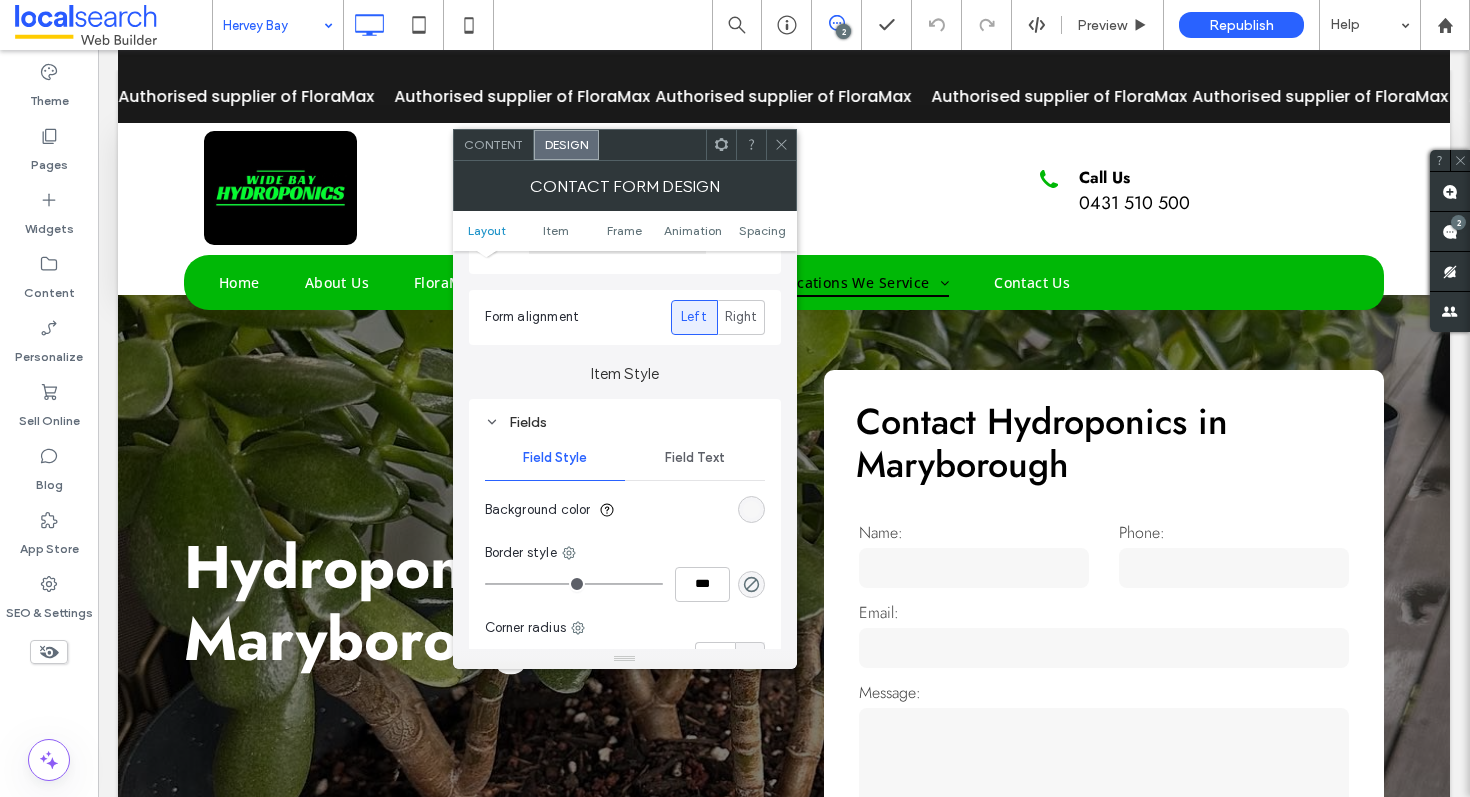 click on "Field Text" at bounding box center (695, 458) 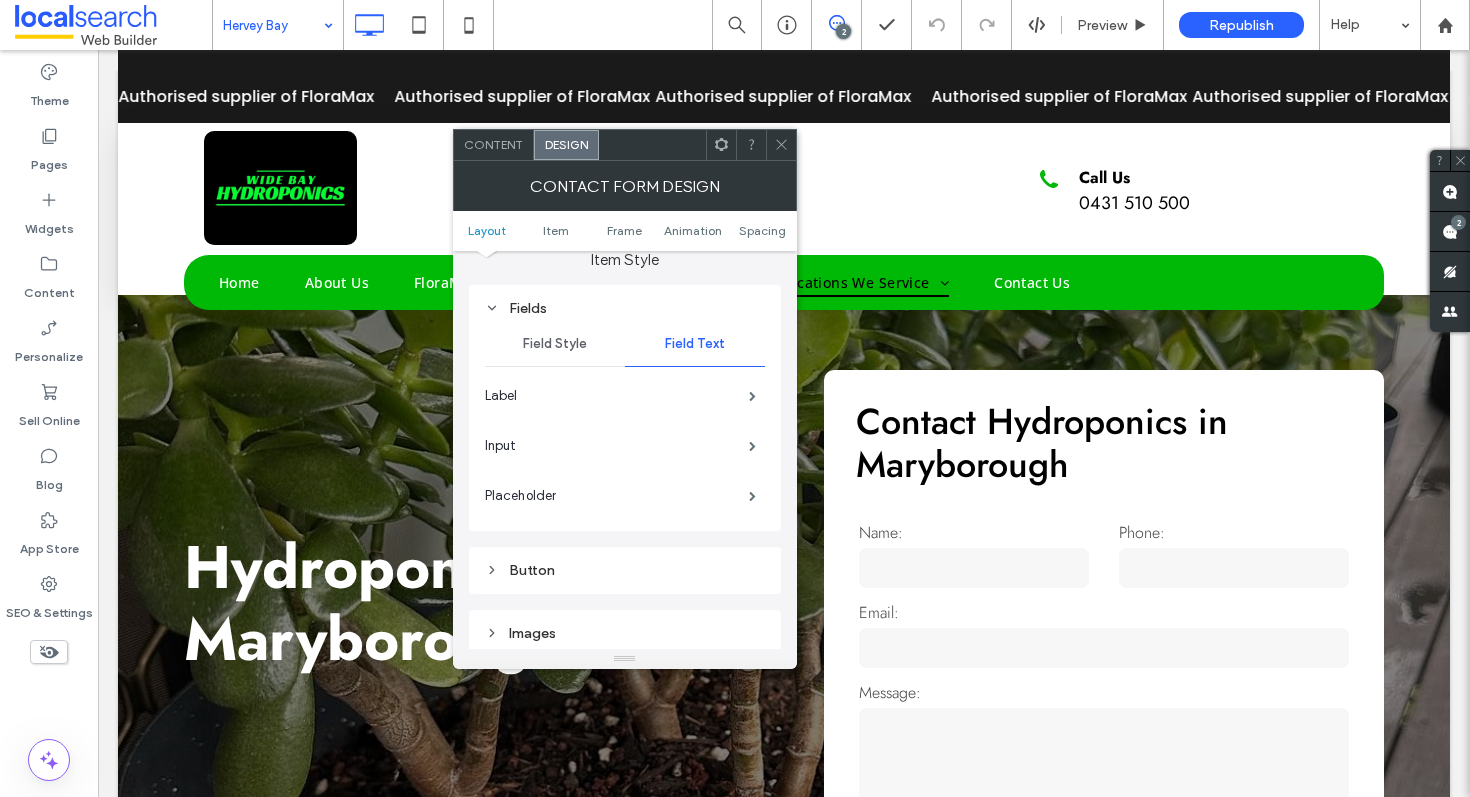 scroll, scrollTop: 389, scrollLeft: 0, axis: vertical 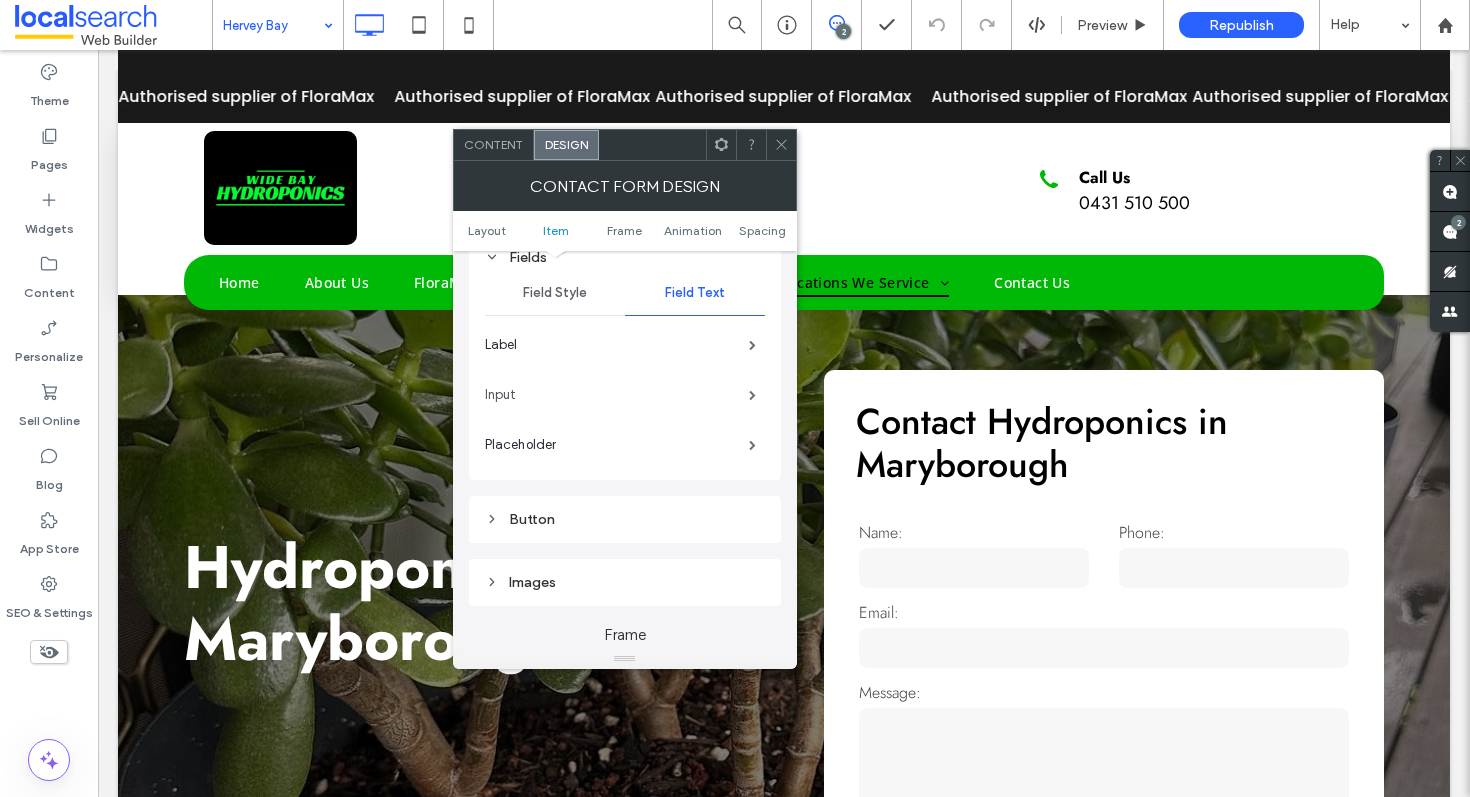click on "Input" at bounding box center (617, 395) 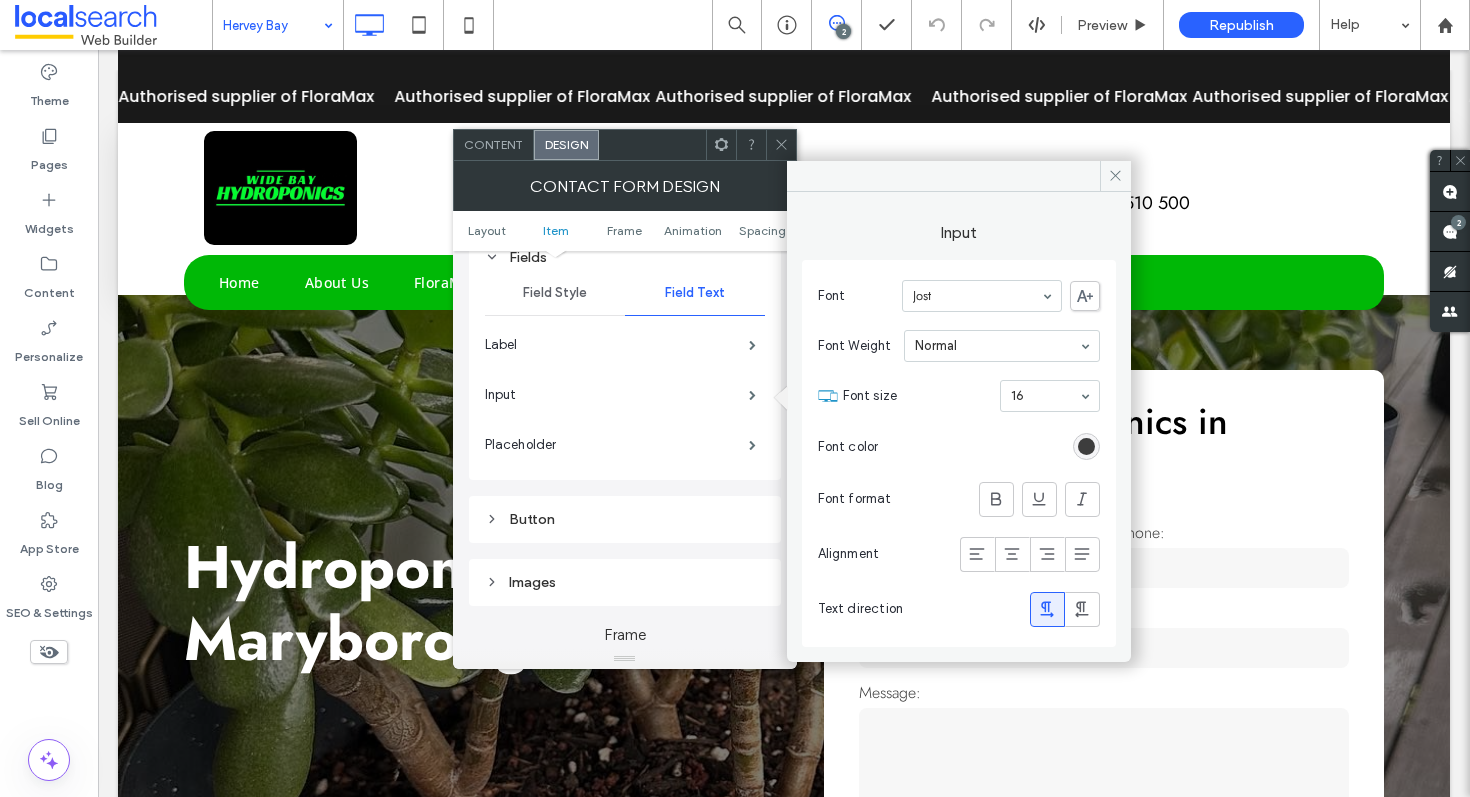click 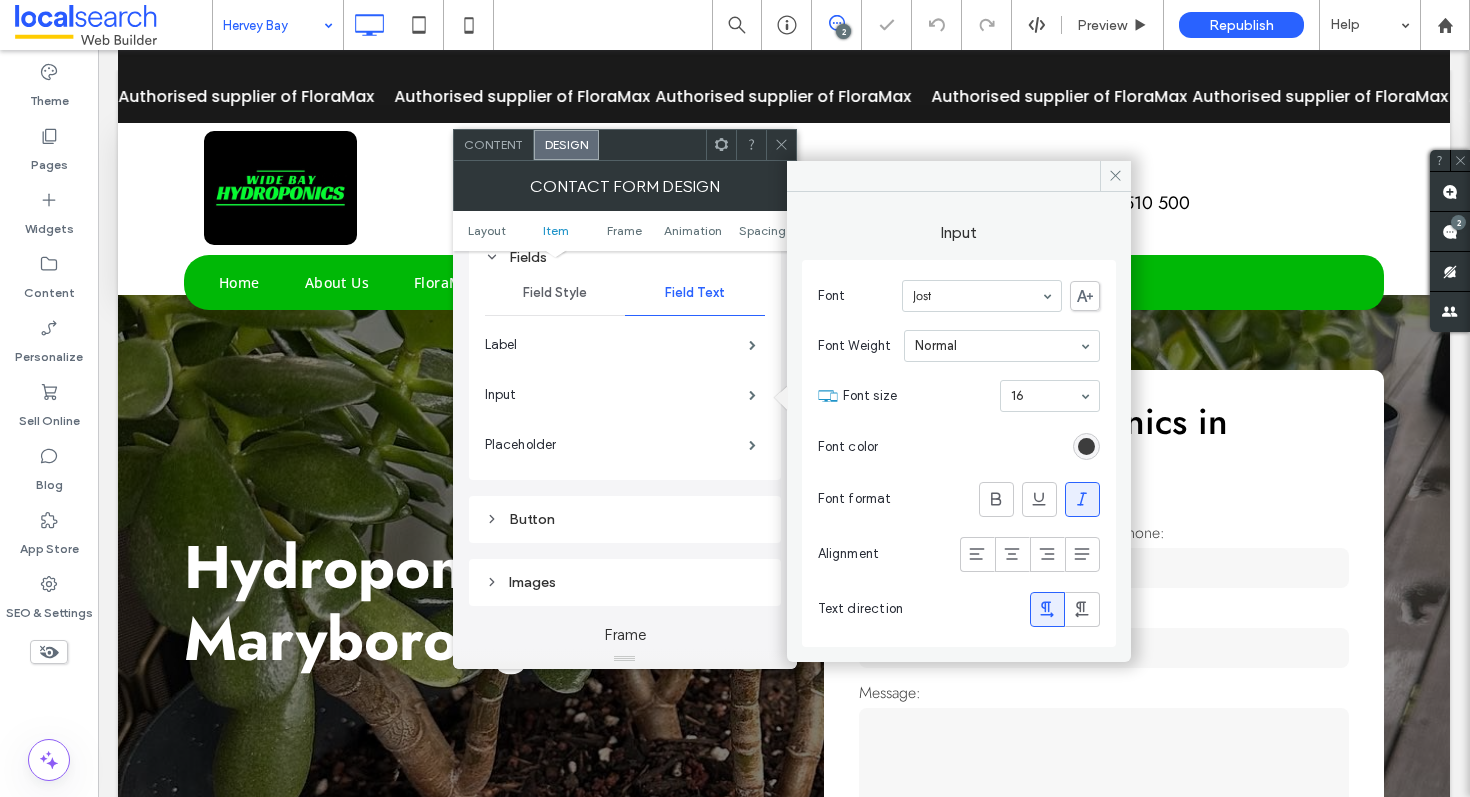 click 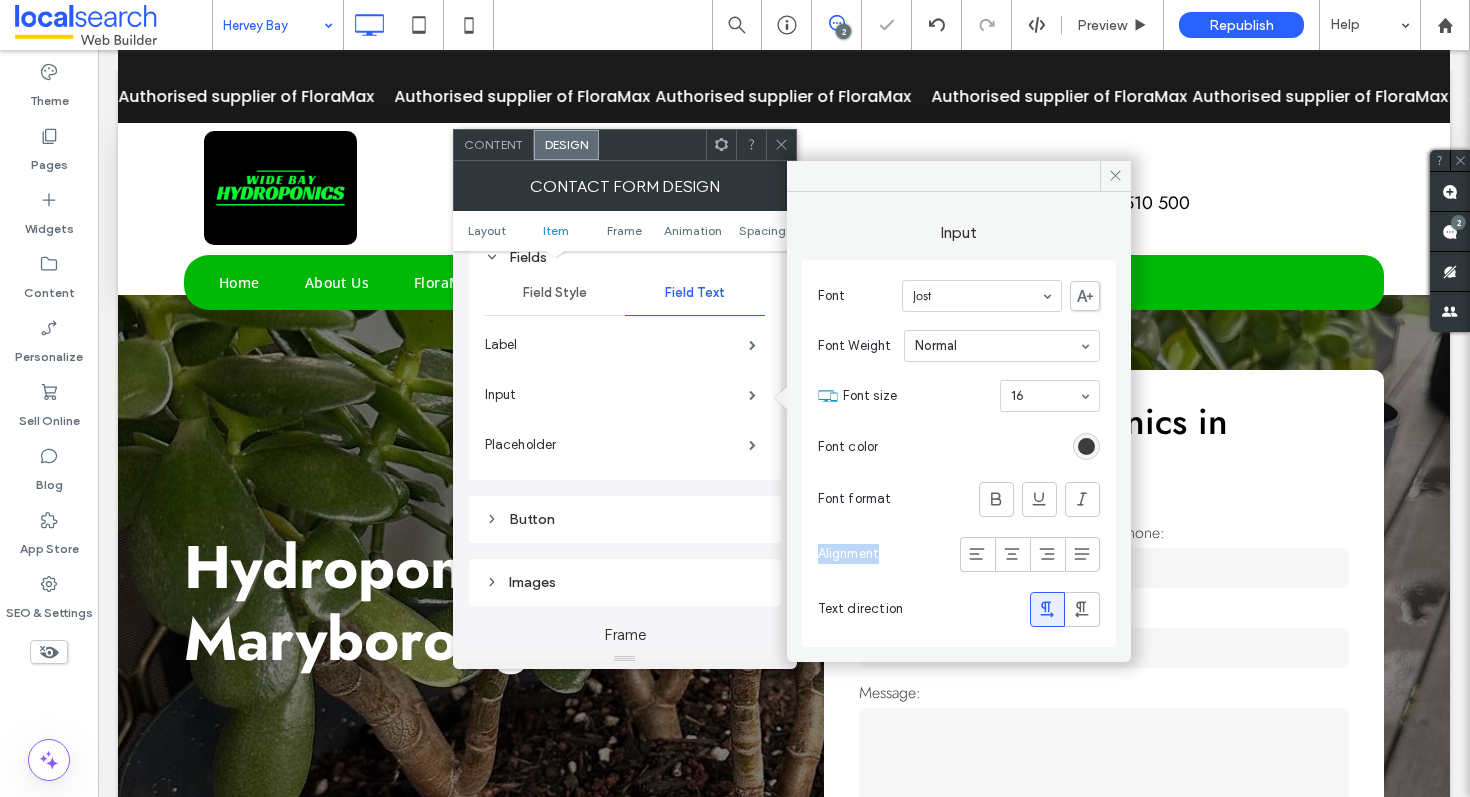 click 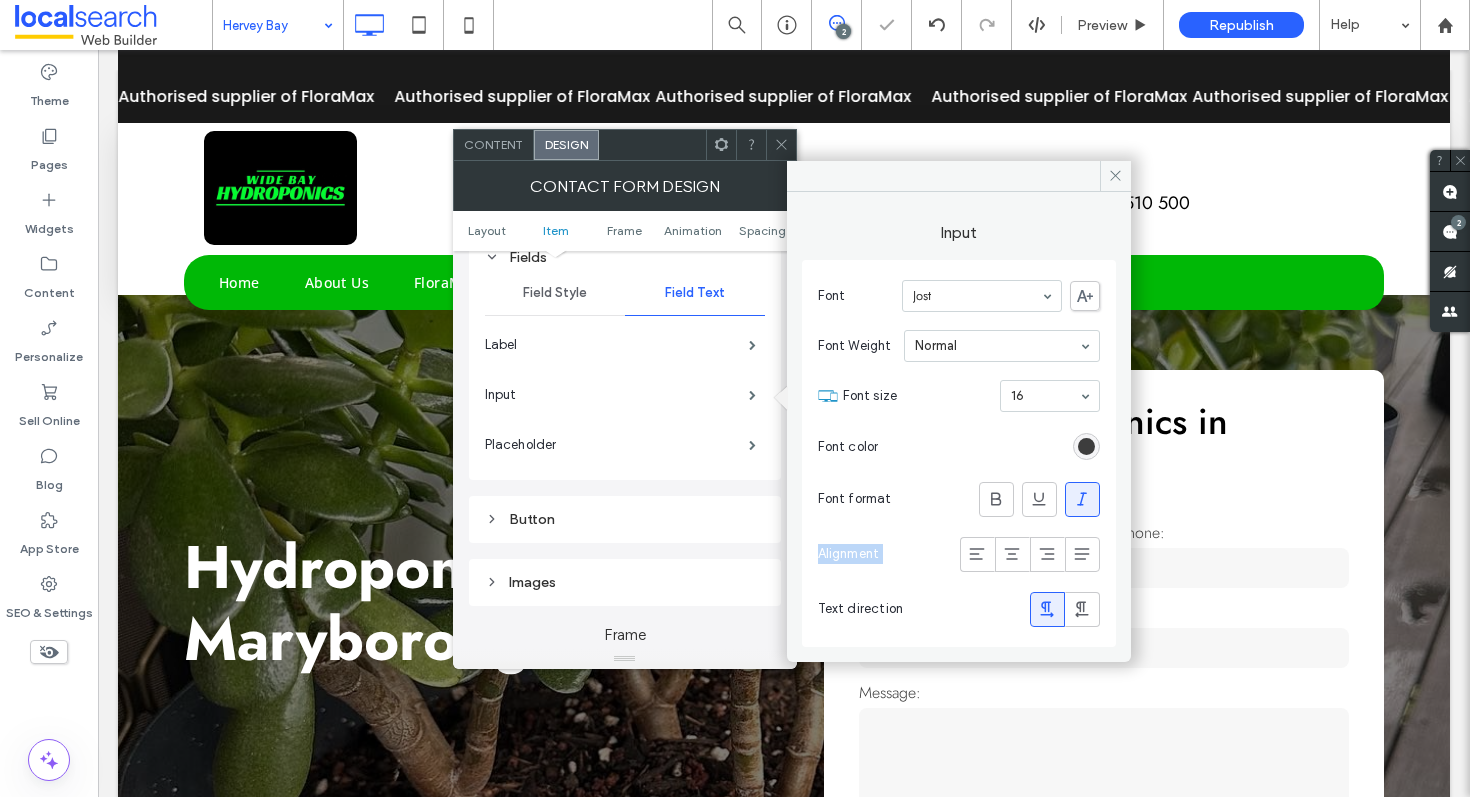 click 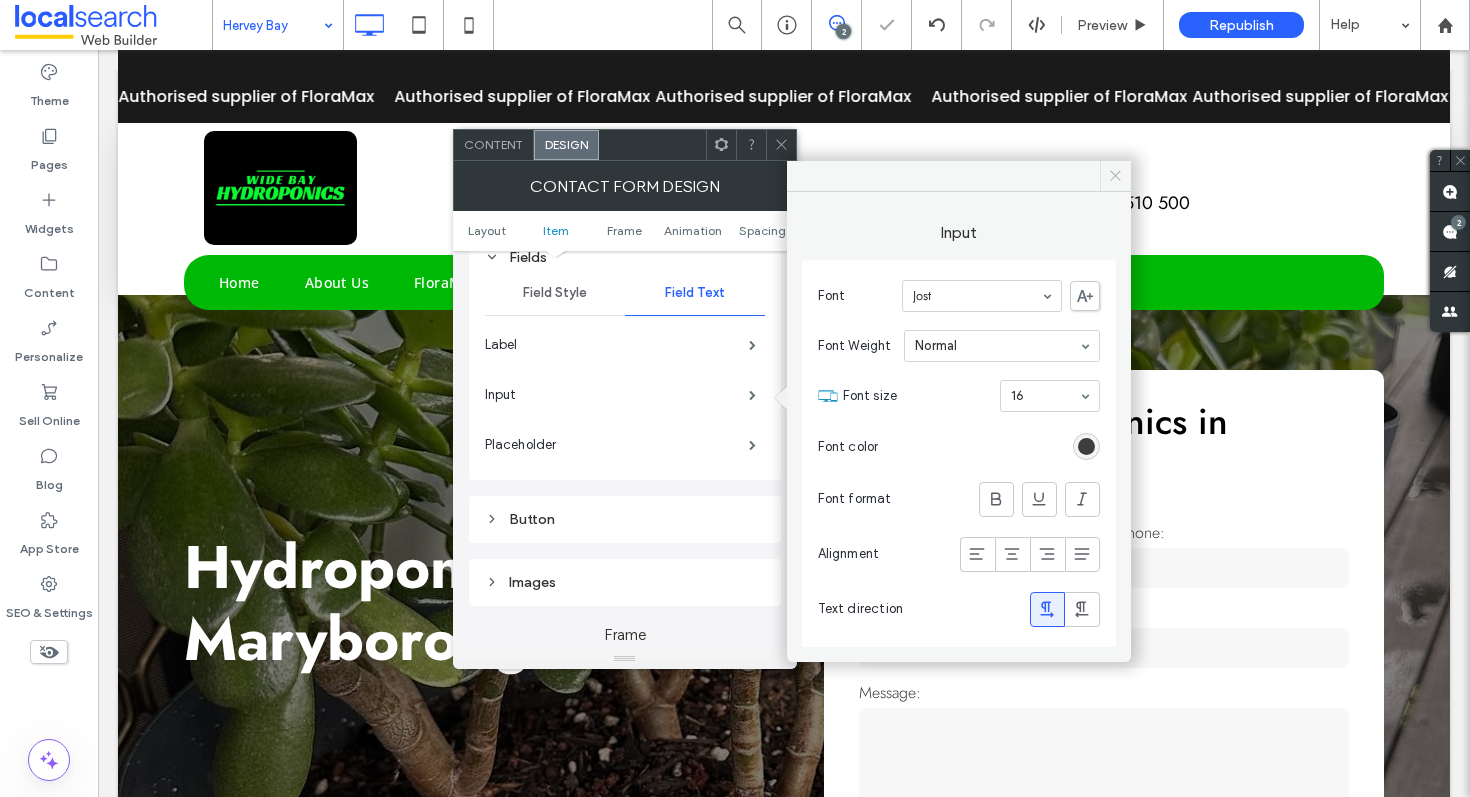 click 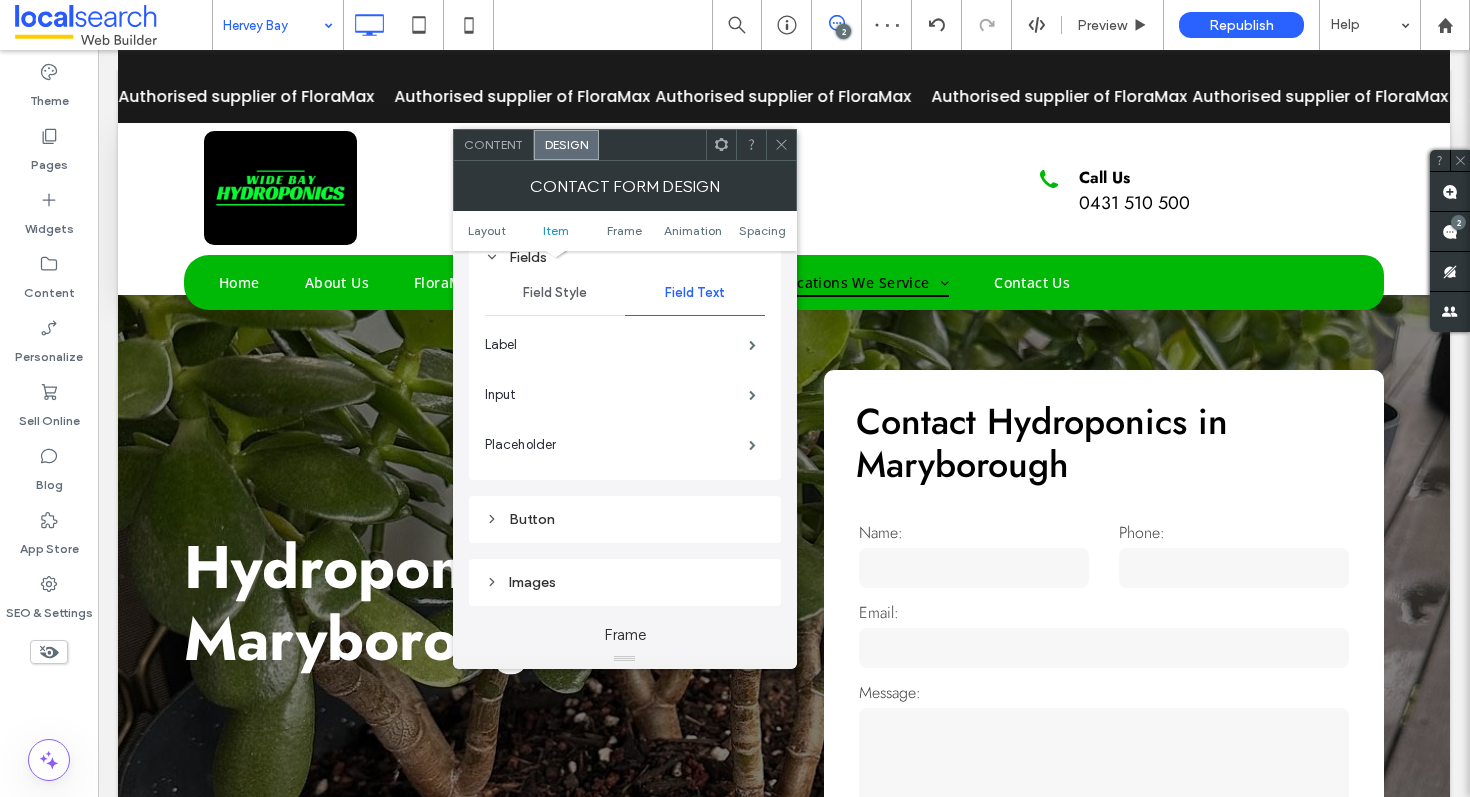 click 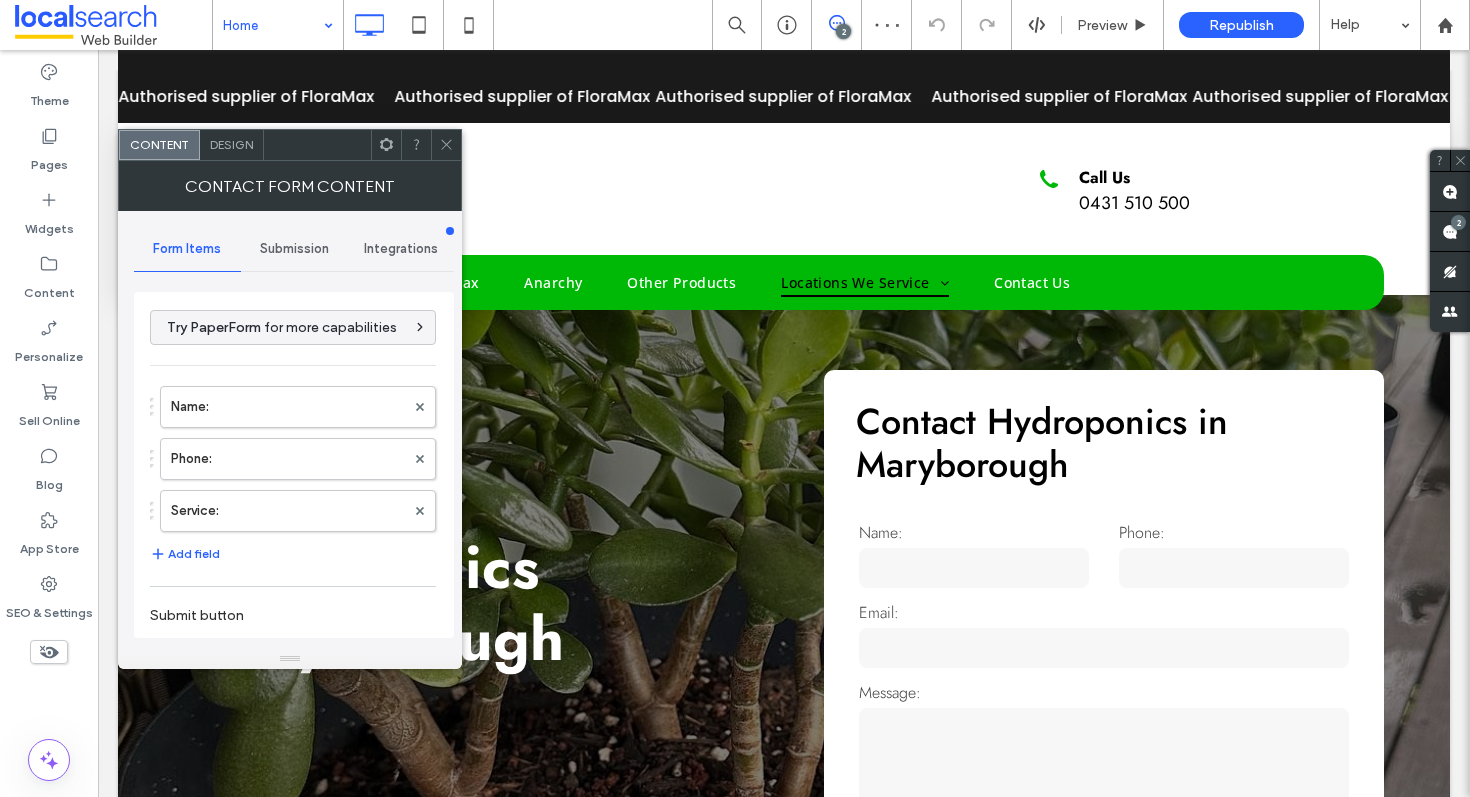 type on "**********" 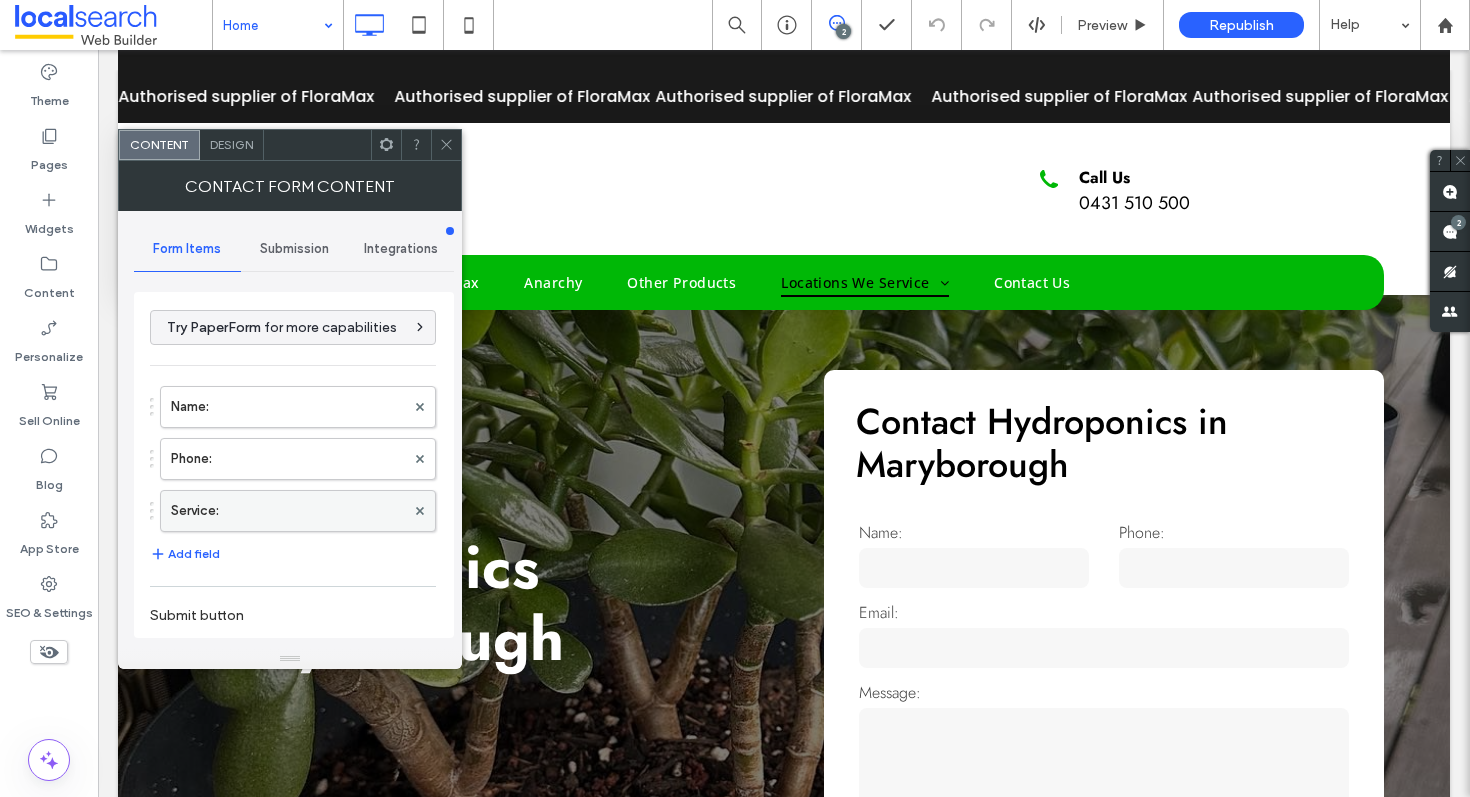 click on "Service:" at bounding box center (288, 511) 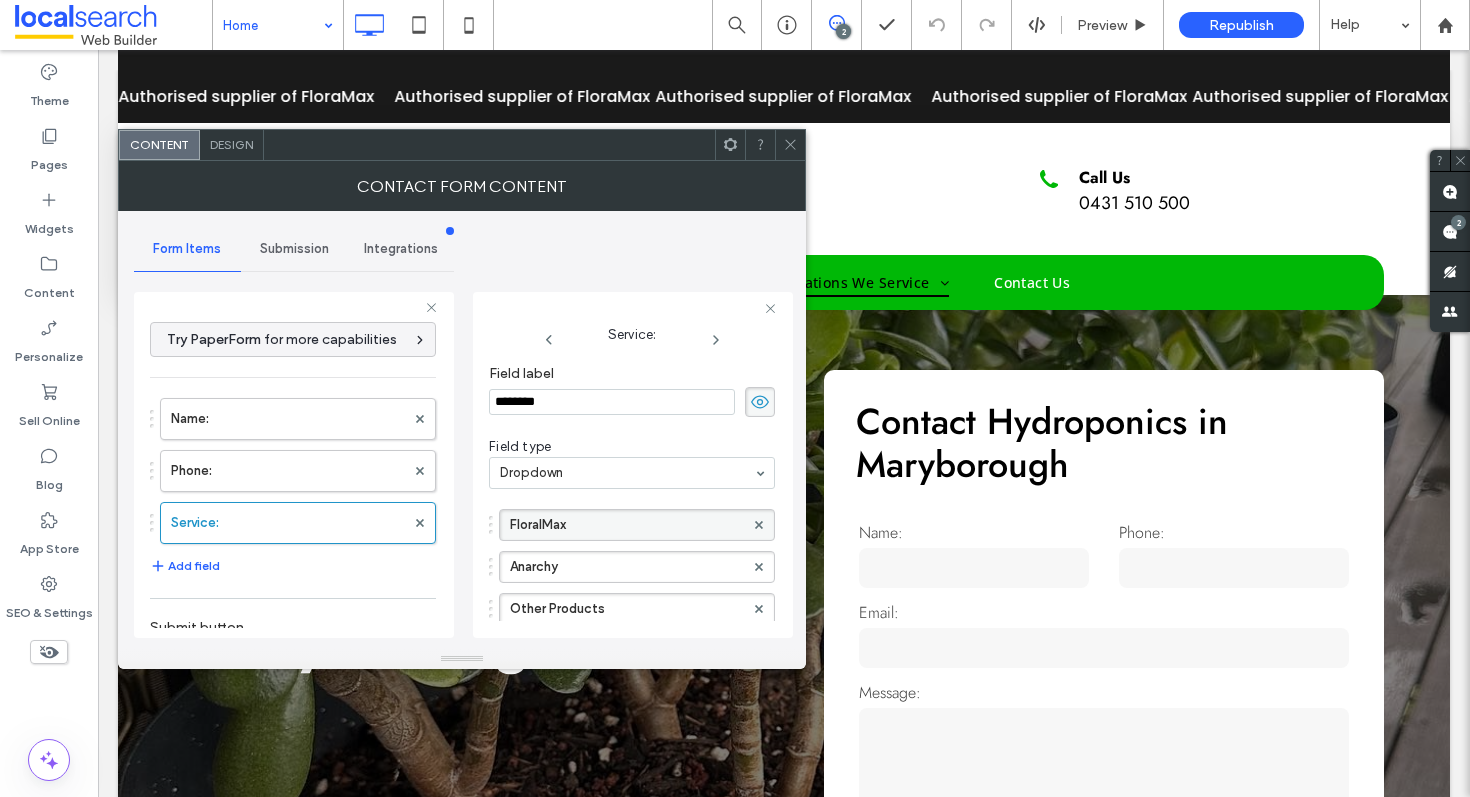 click on "FloralMax" at bounding box center [627, 525] 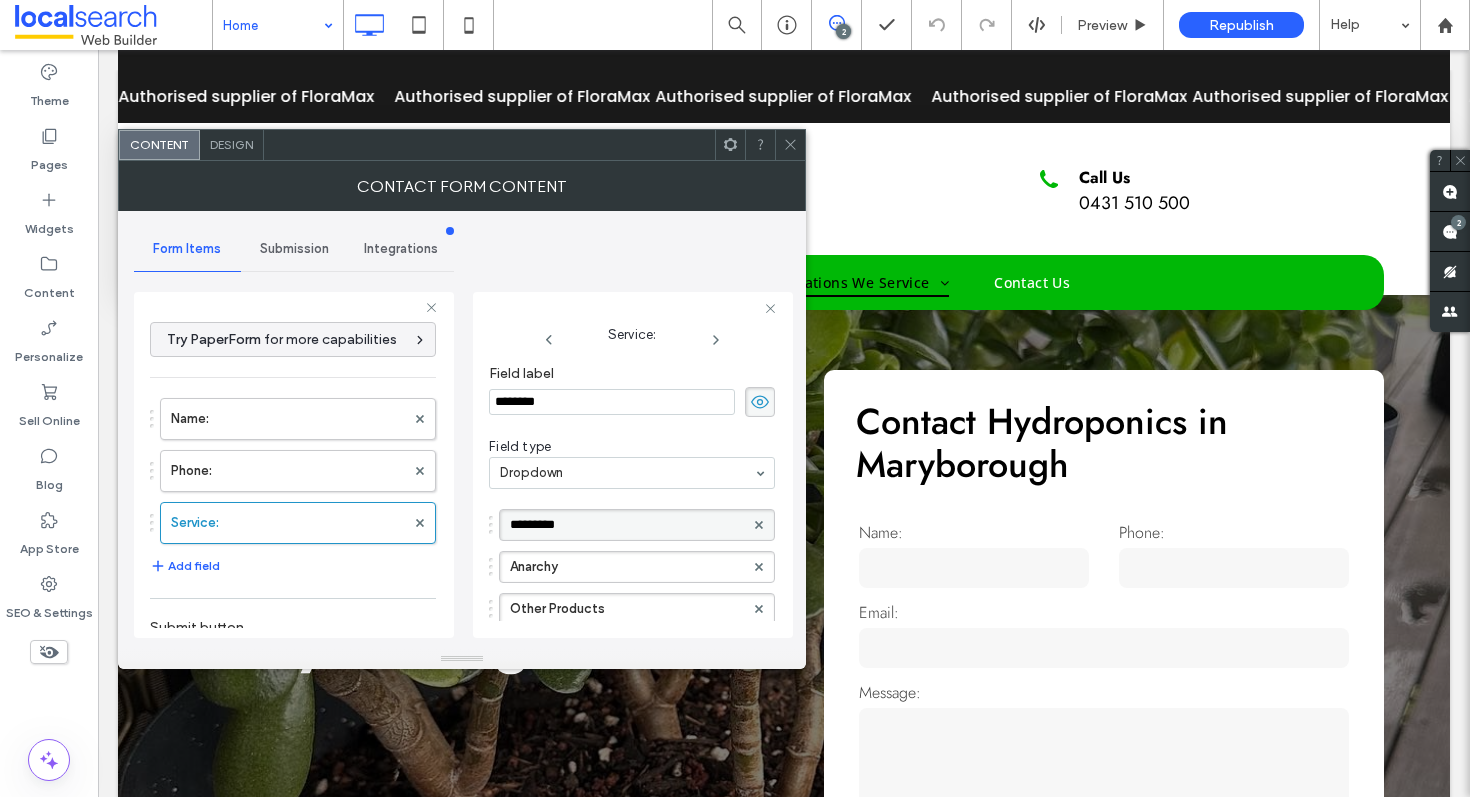 click on "*********" at bounding box center [627, 525] 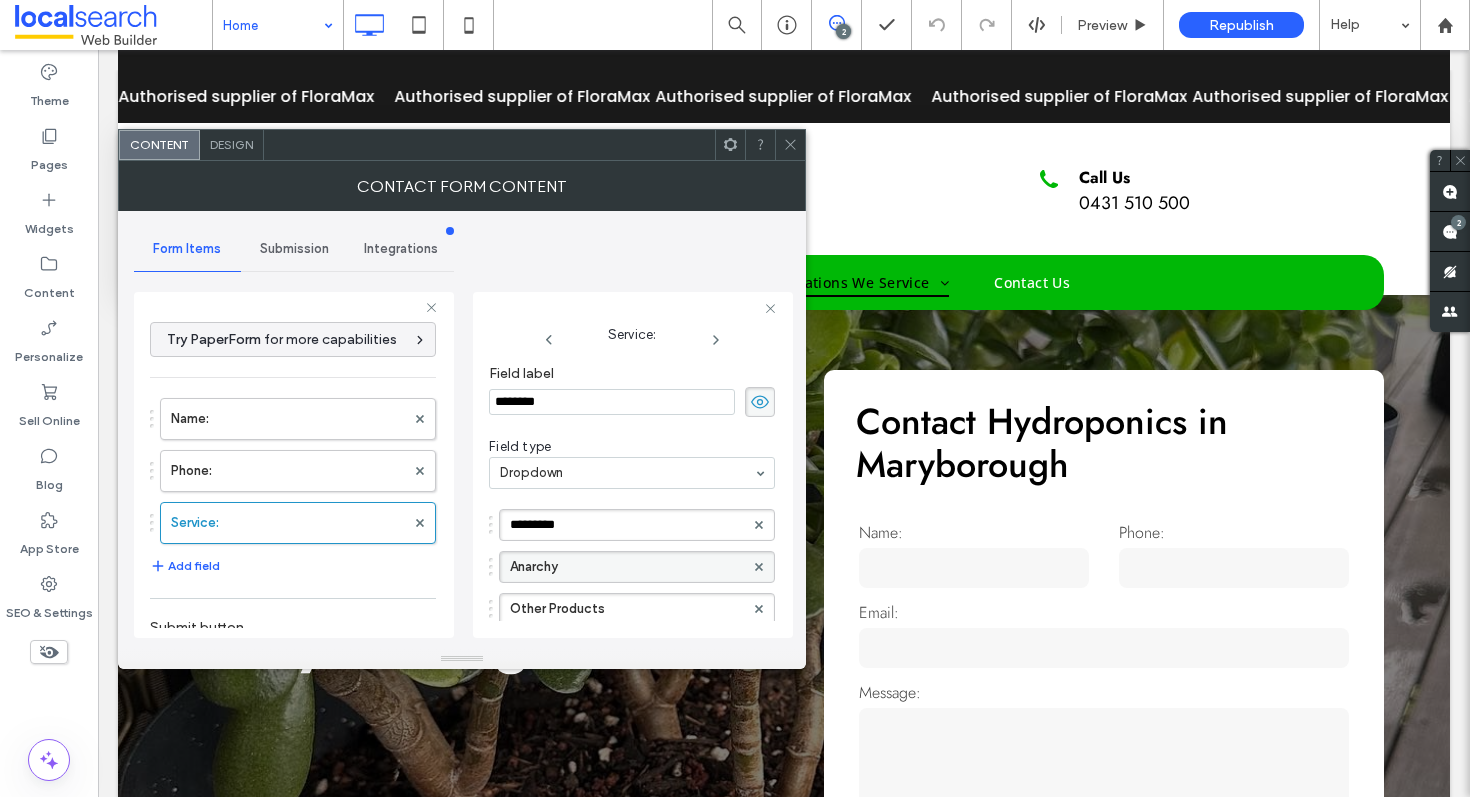 type on "********" 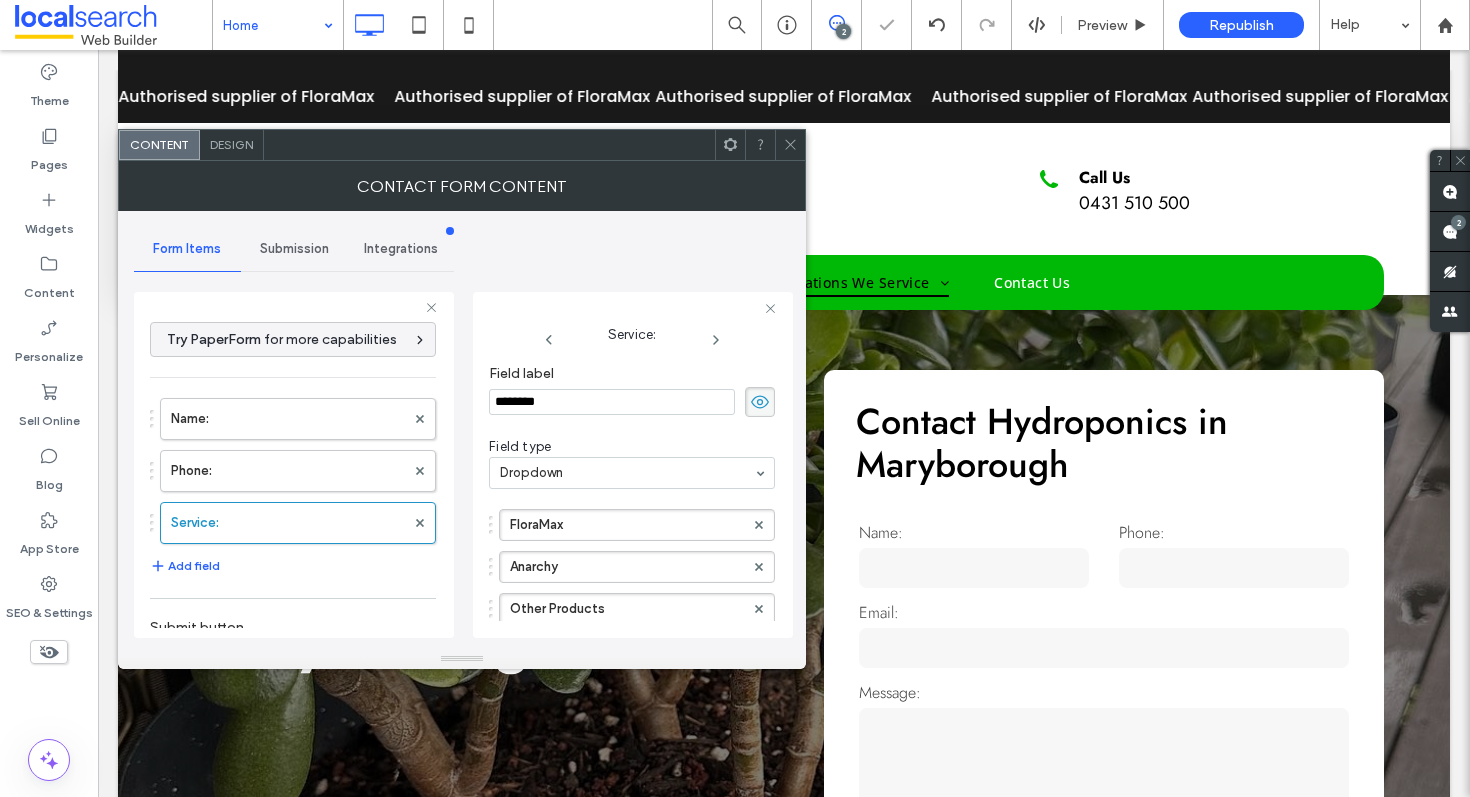 click 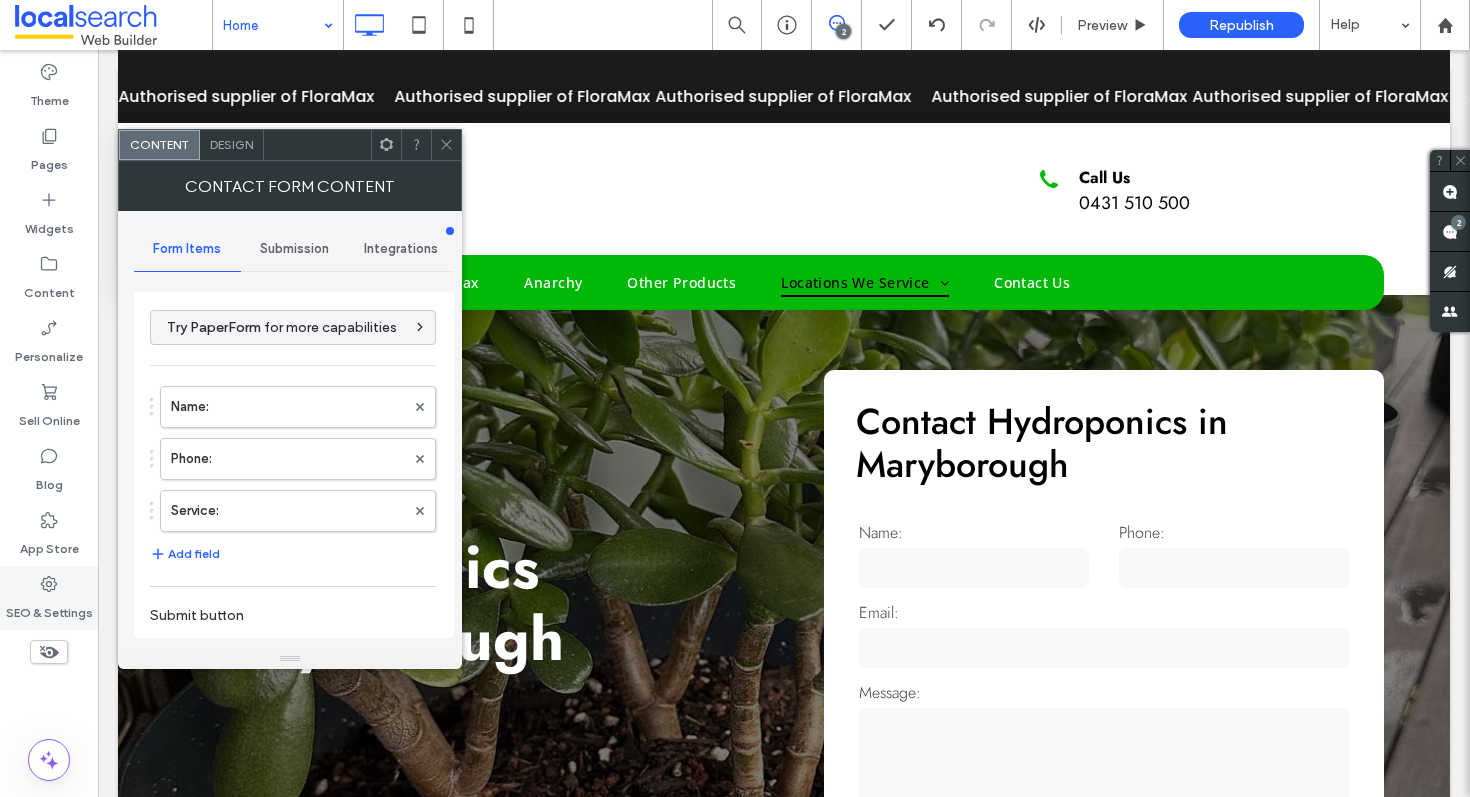 type on "**********" 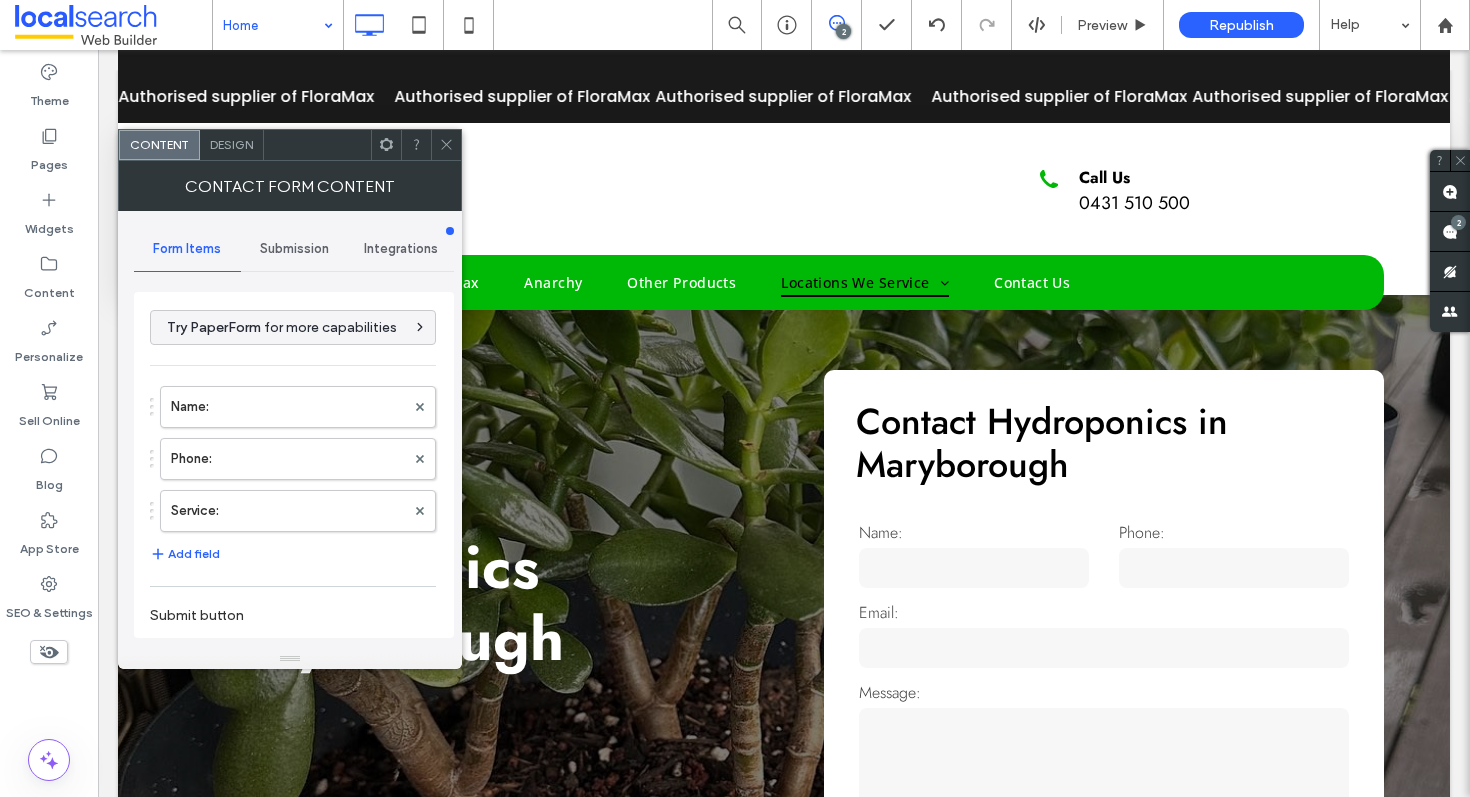 click on "Submission" at bounding box center [294, 249] 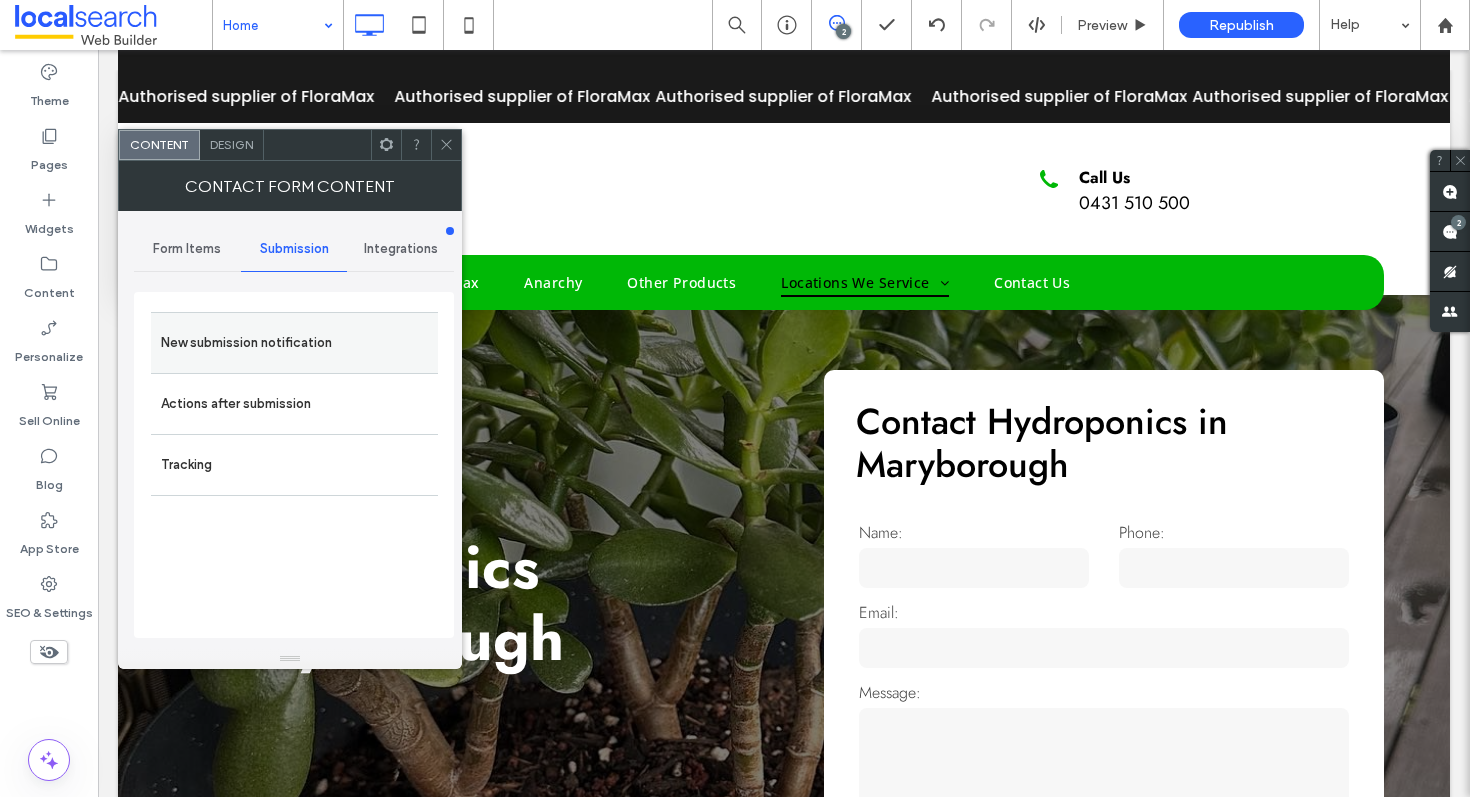 click on "New submission notification" at bounding box center [294, 343] 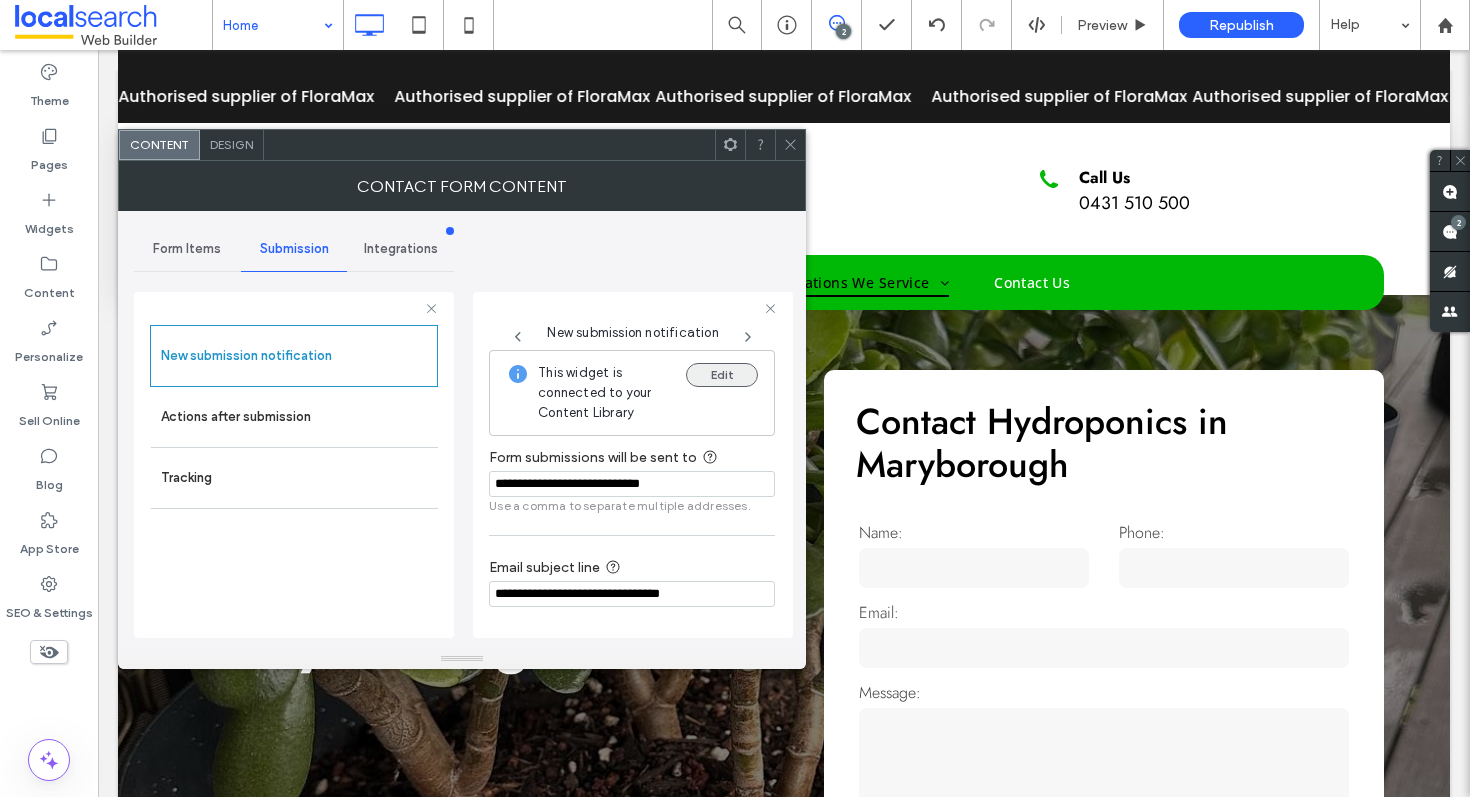 click on "Edit" at bounding box center (722, 375) 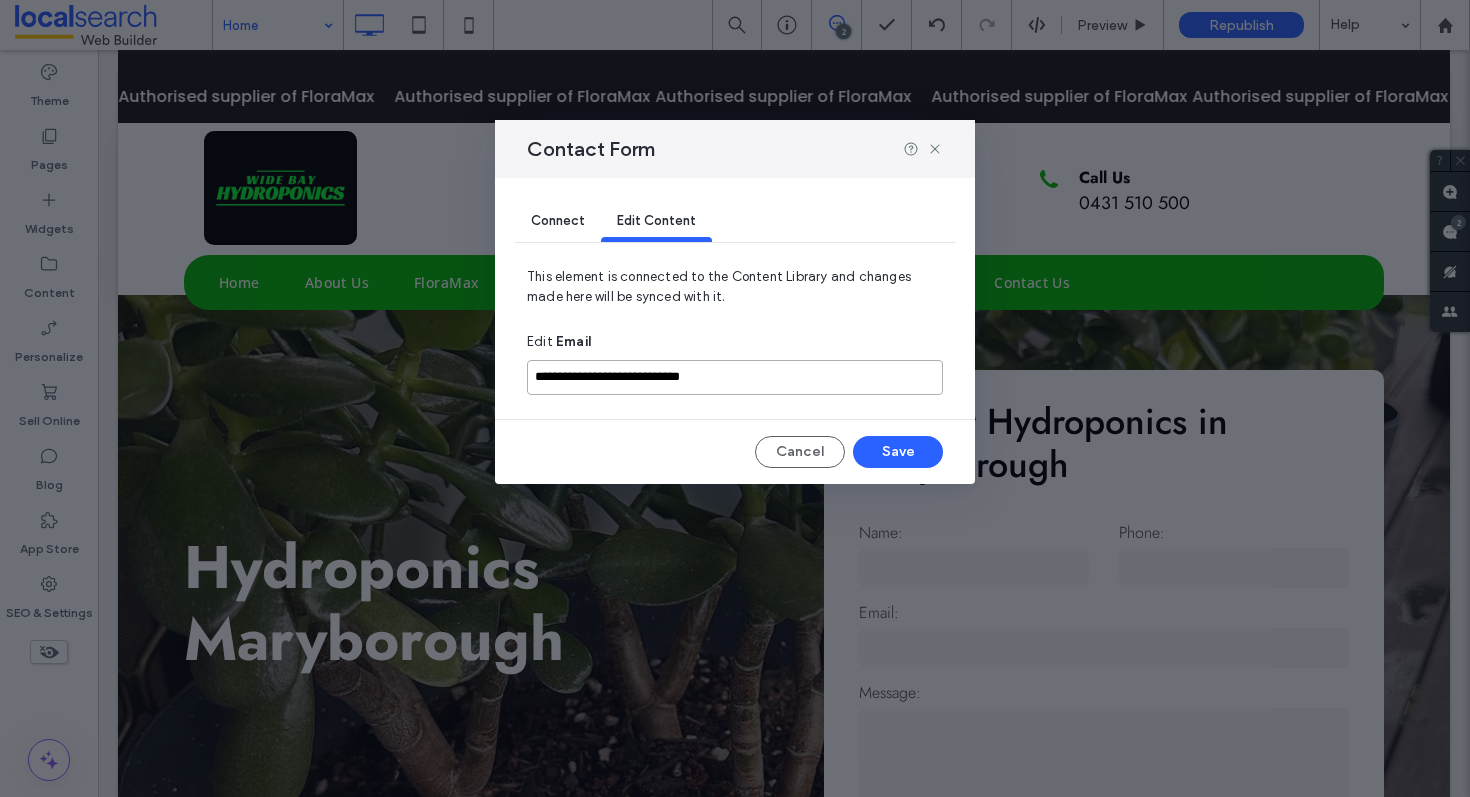 click on "**********" at bounding box center [735, 377] 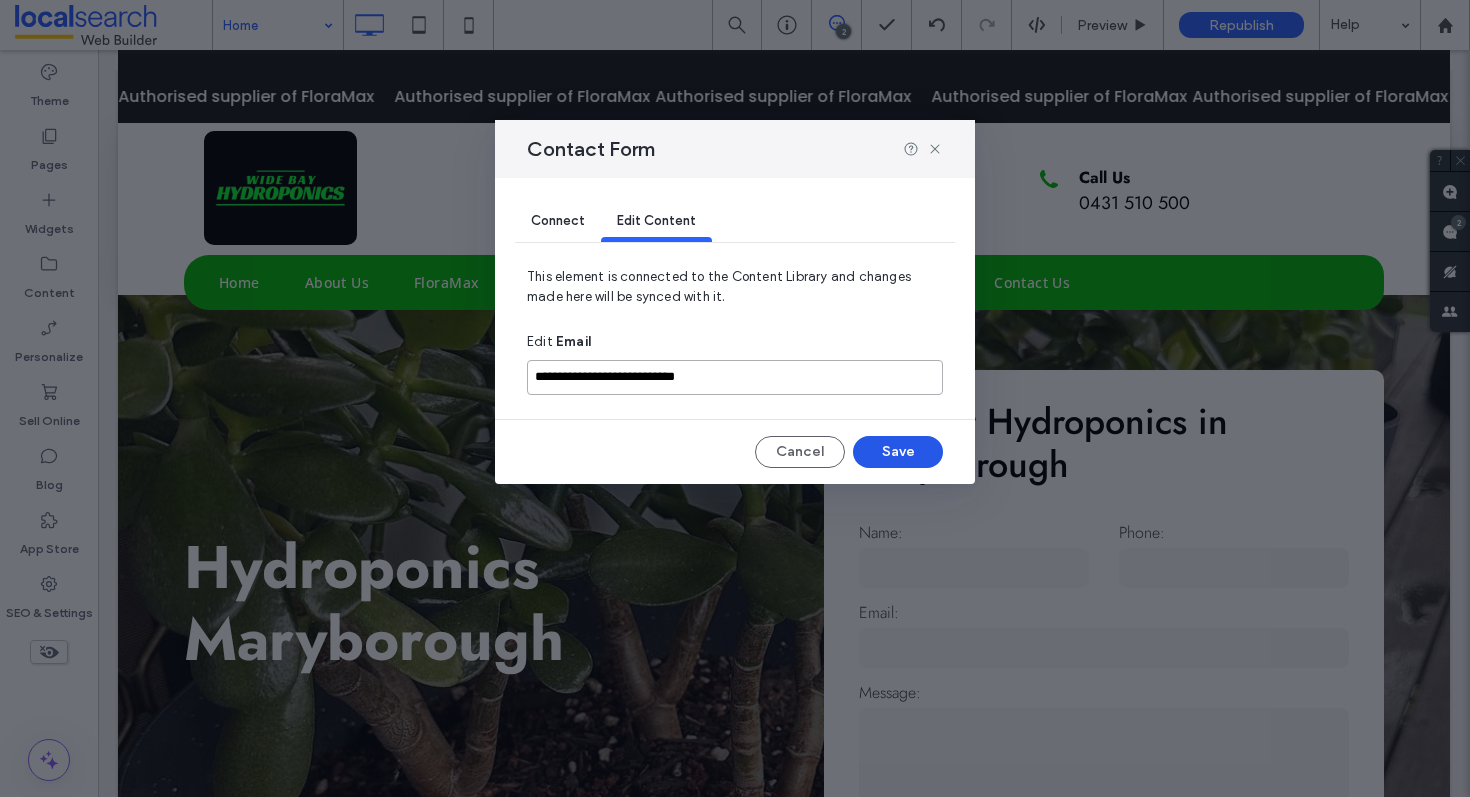 type on "**********" 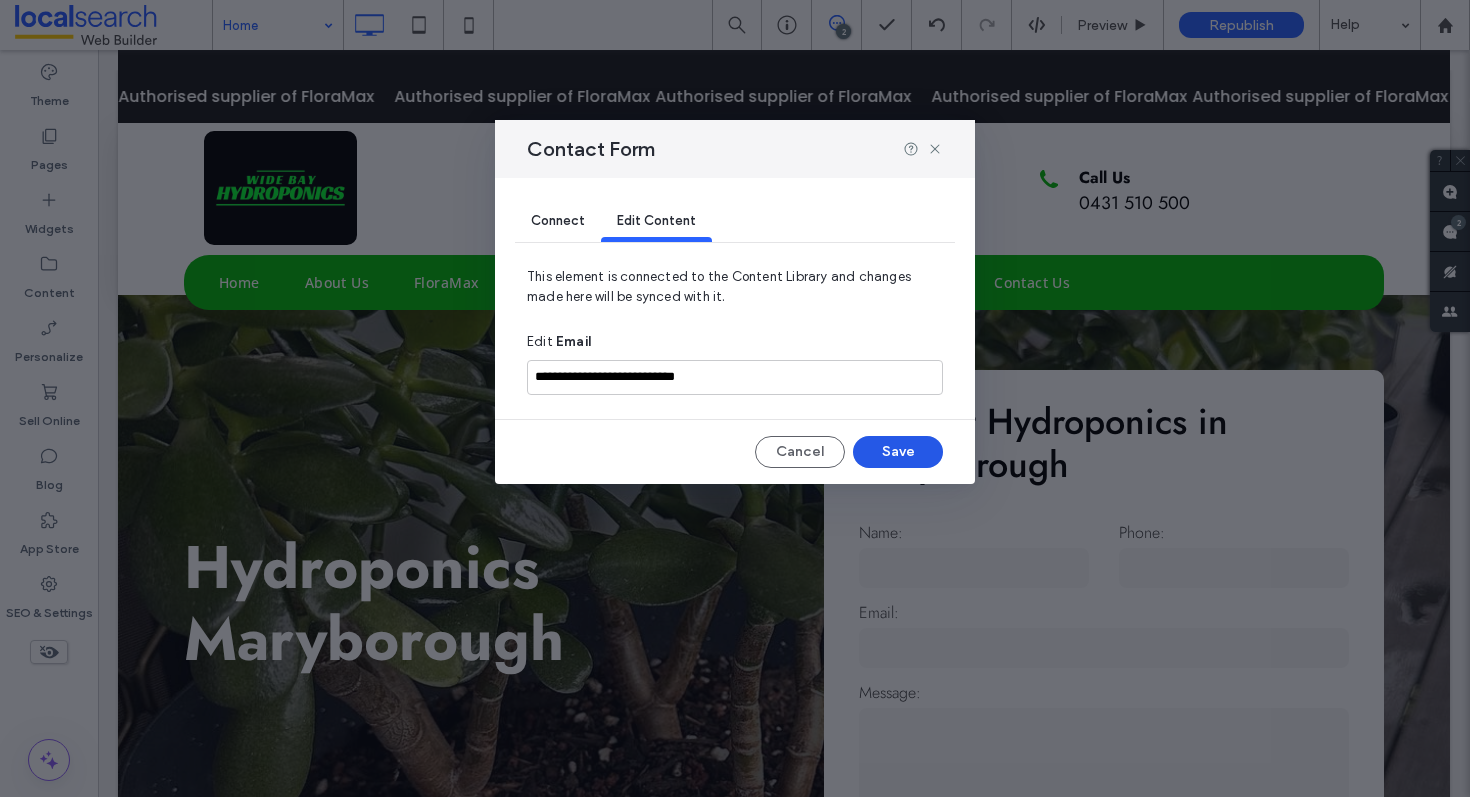 click on "Save" at bounding box center (898, 452) 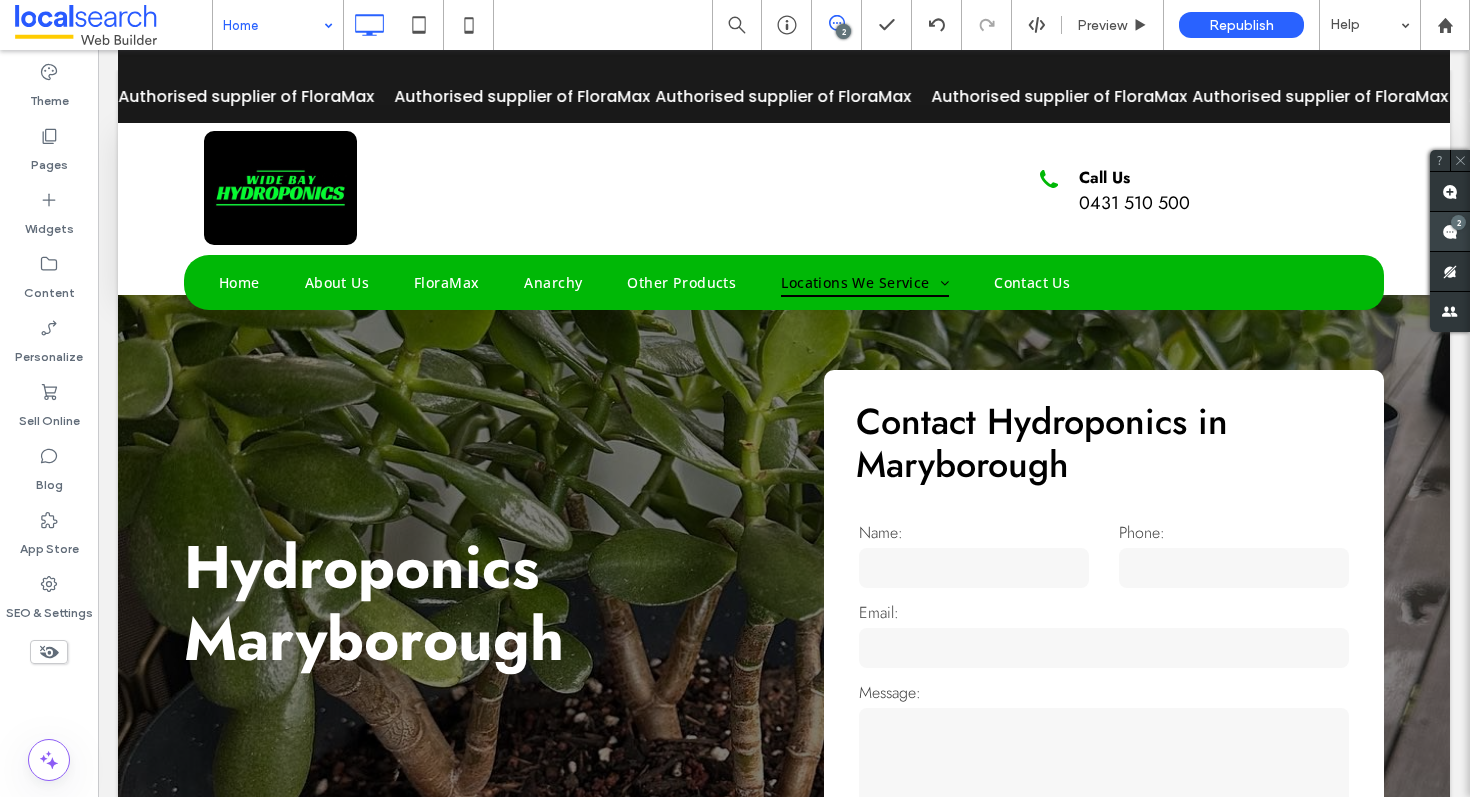 click 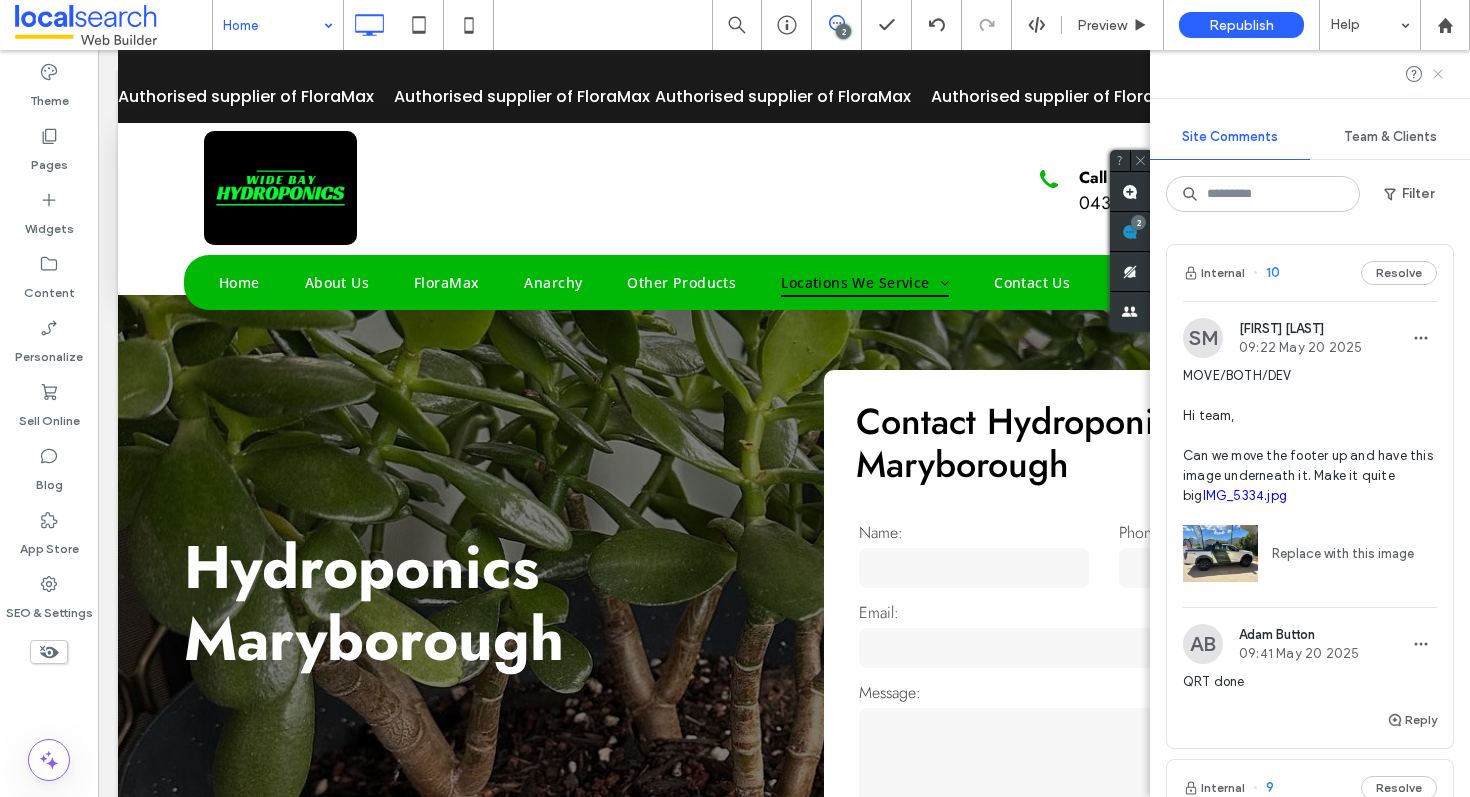 click 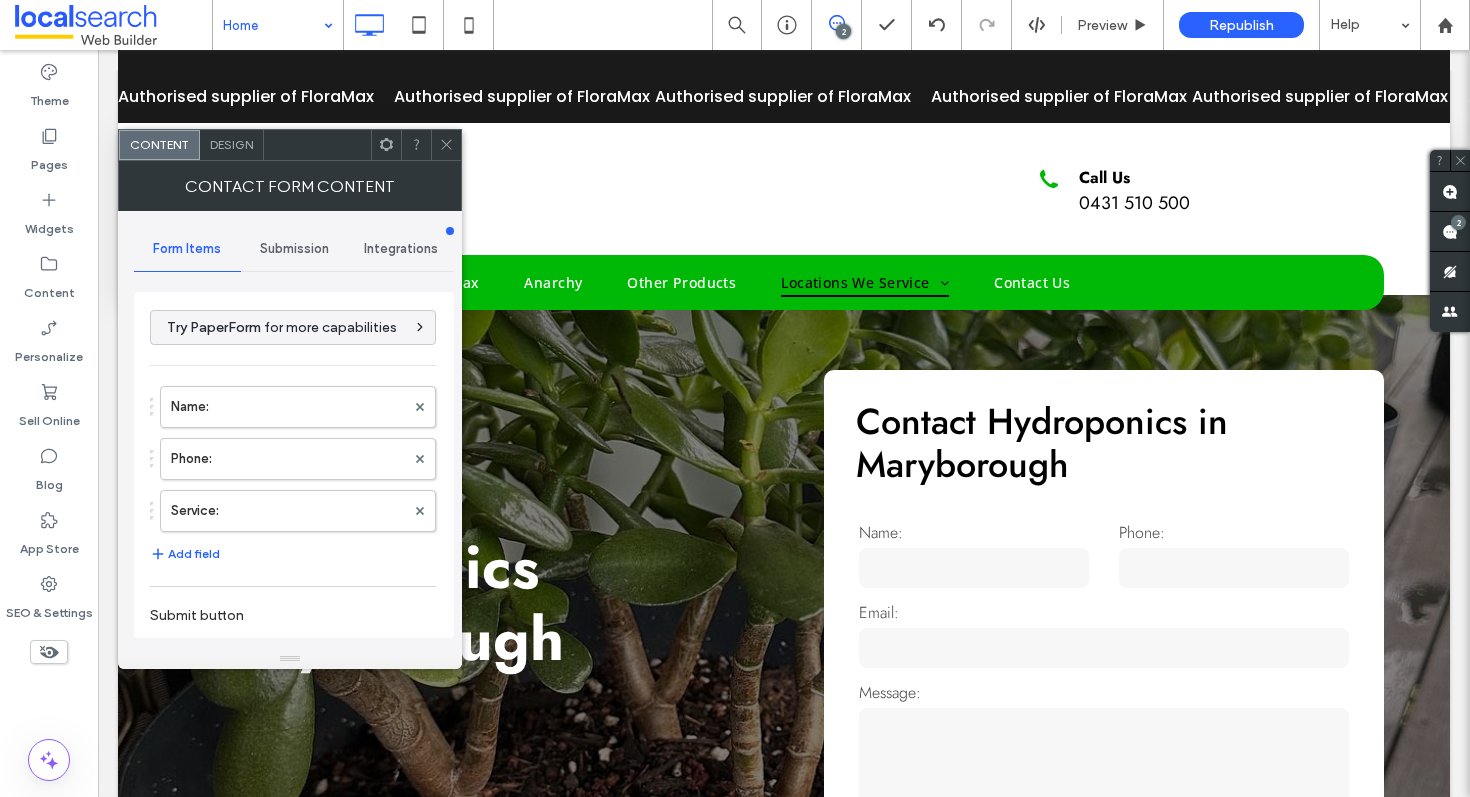 click on "Submission" at bounding box center (294, 249) 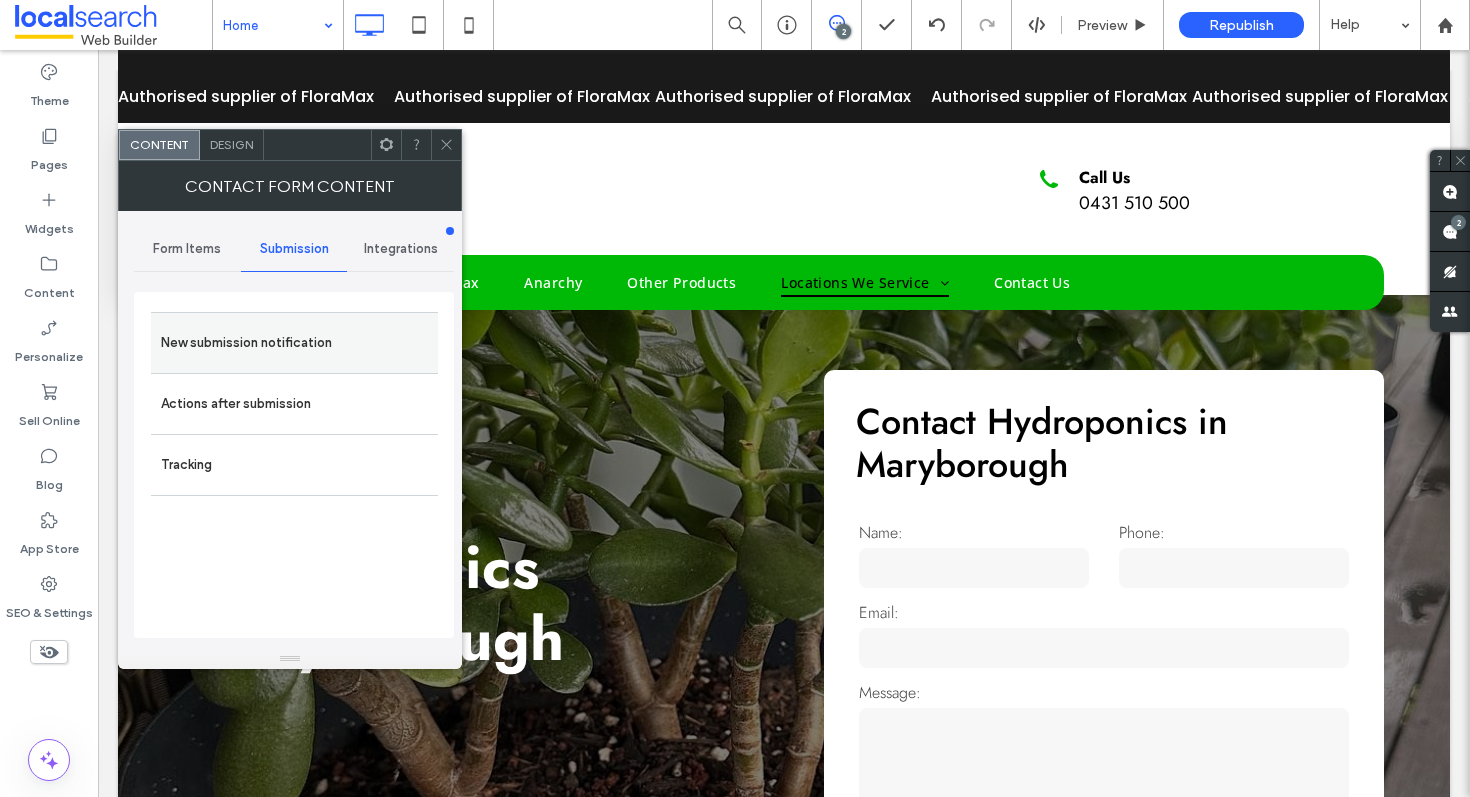 click on "New submission notification" at bounding box center (294, 343) 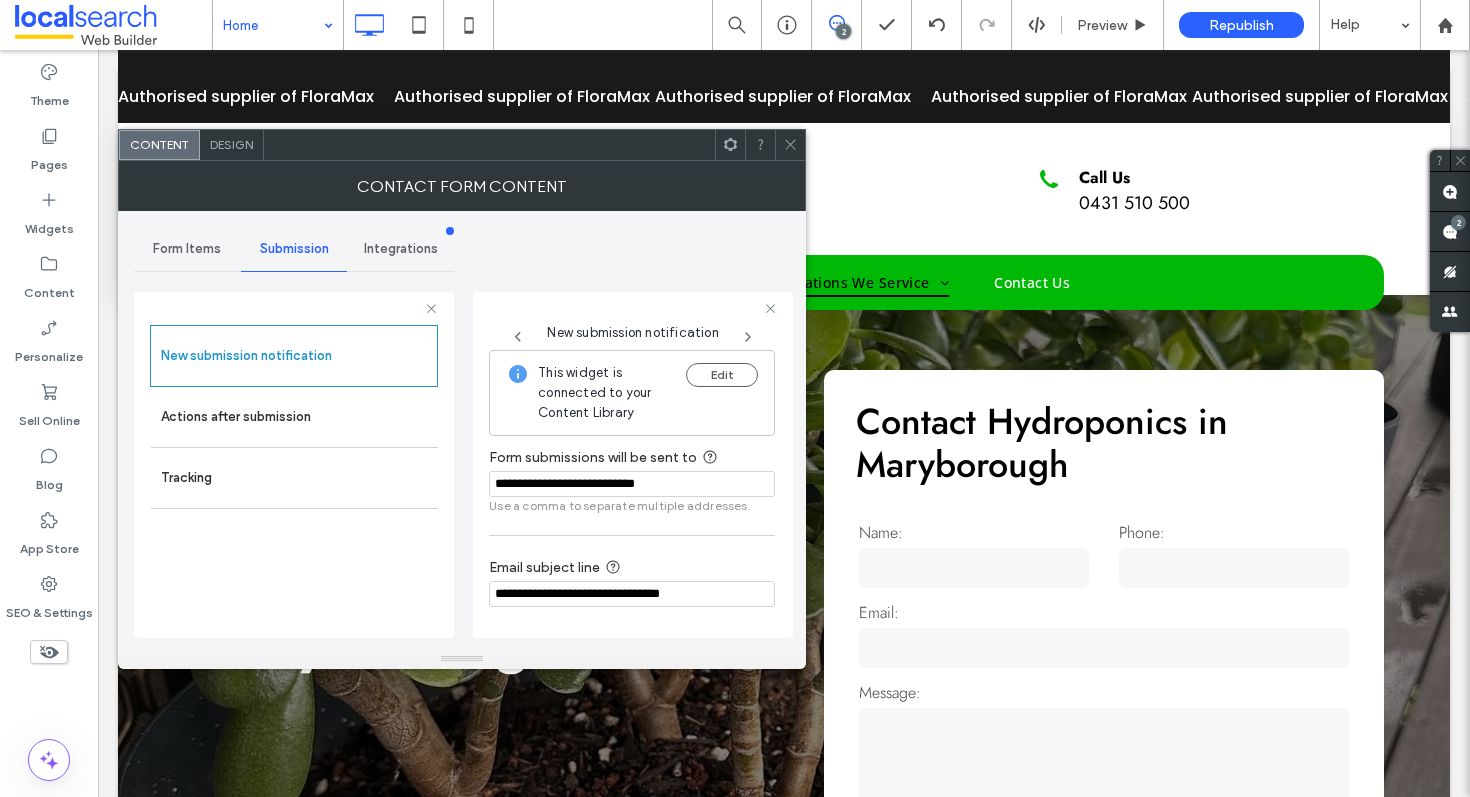 click at bounding box center [790, 145] 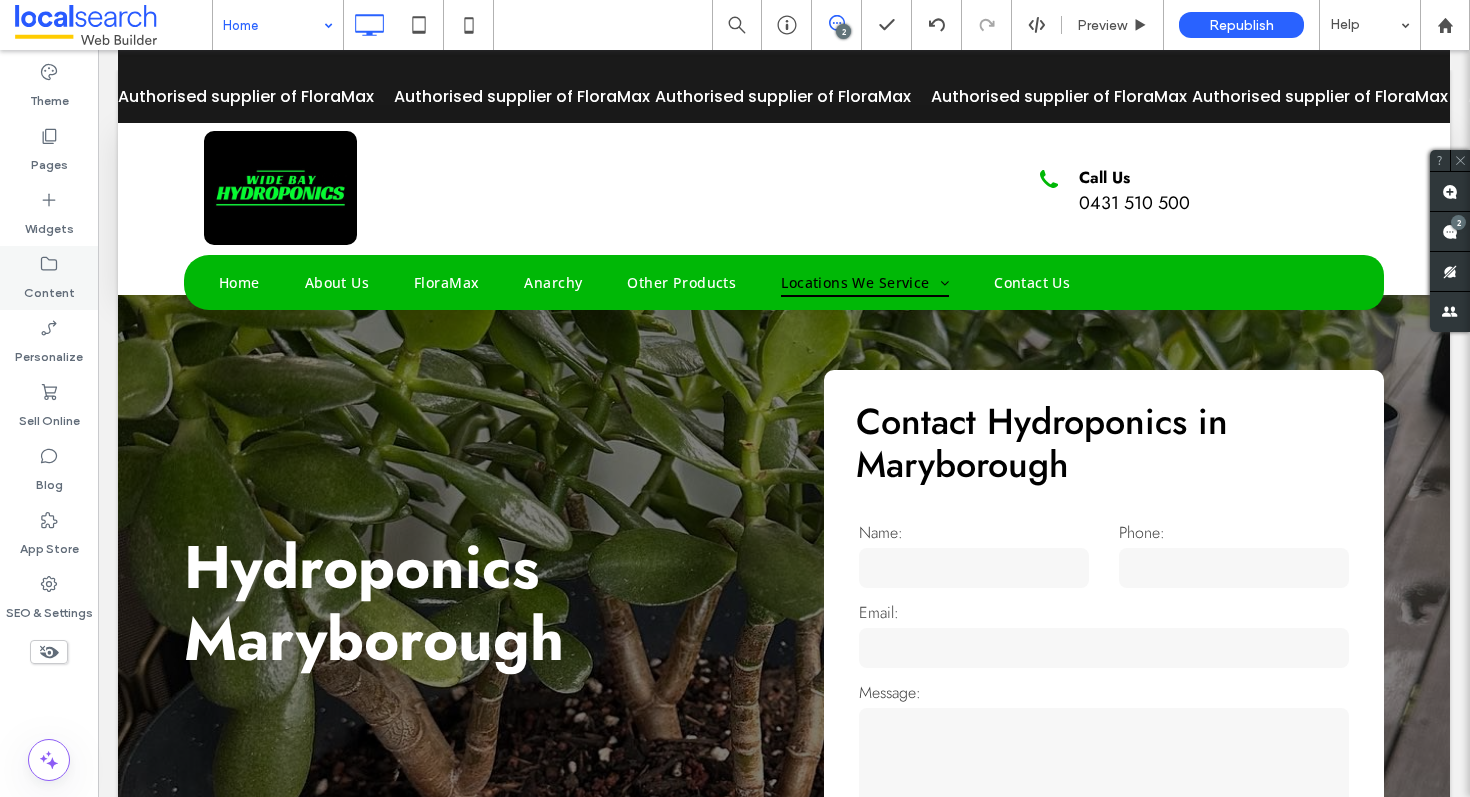 click on "Content" at bounding box center [49, 278] 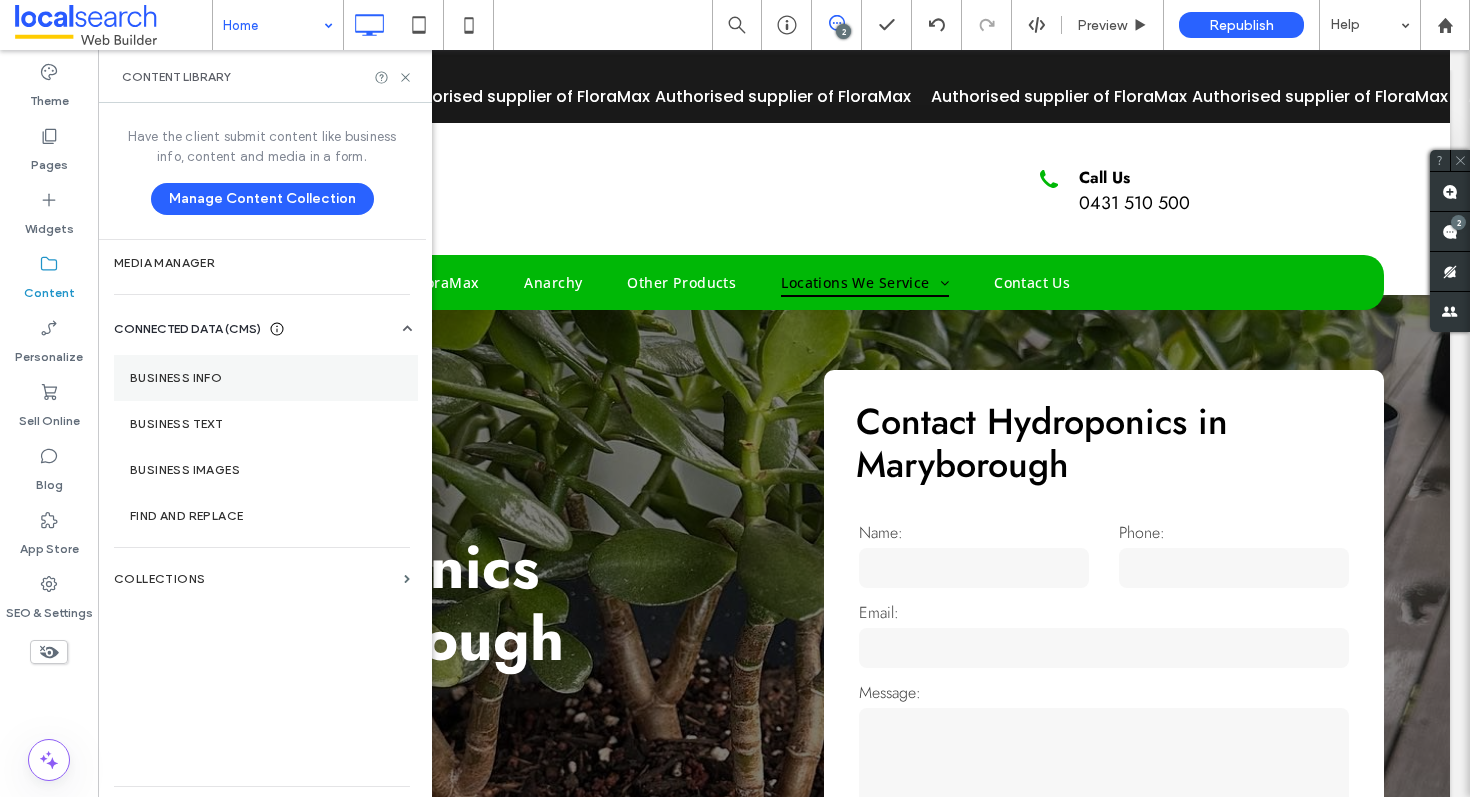 click on "Business Info" at bounding box center (266, 378) 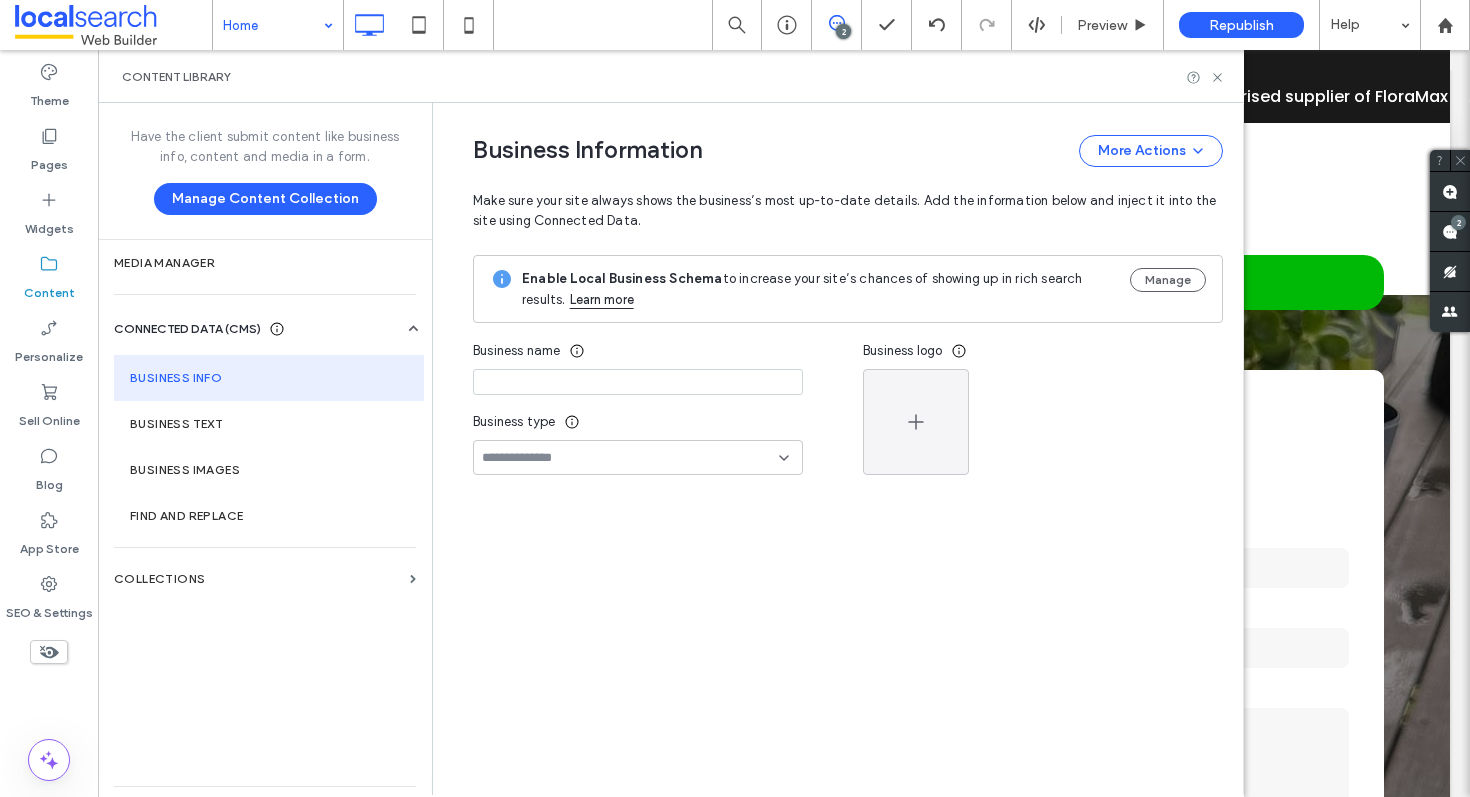 type on "**********" 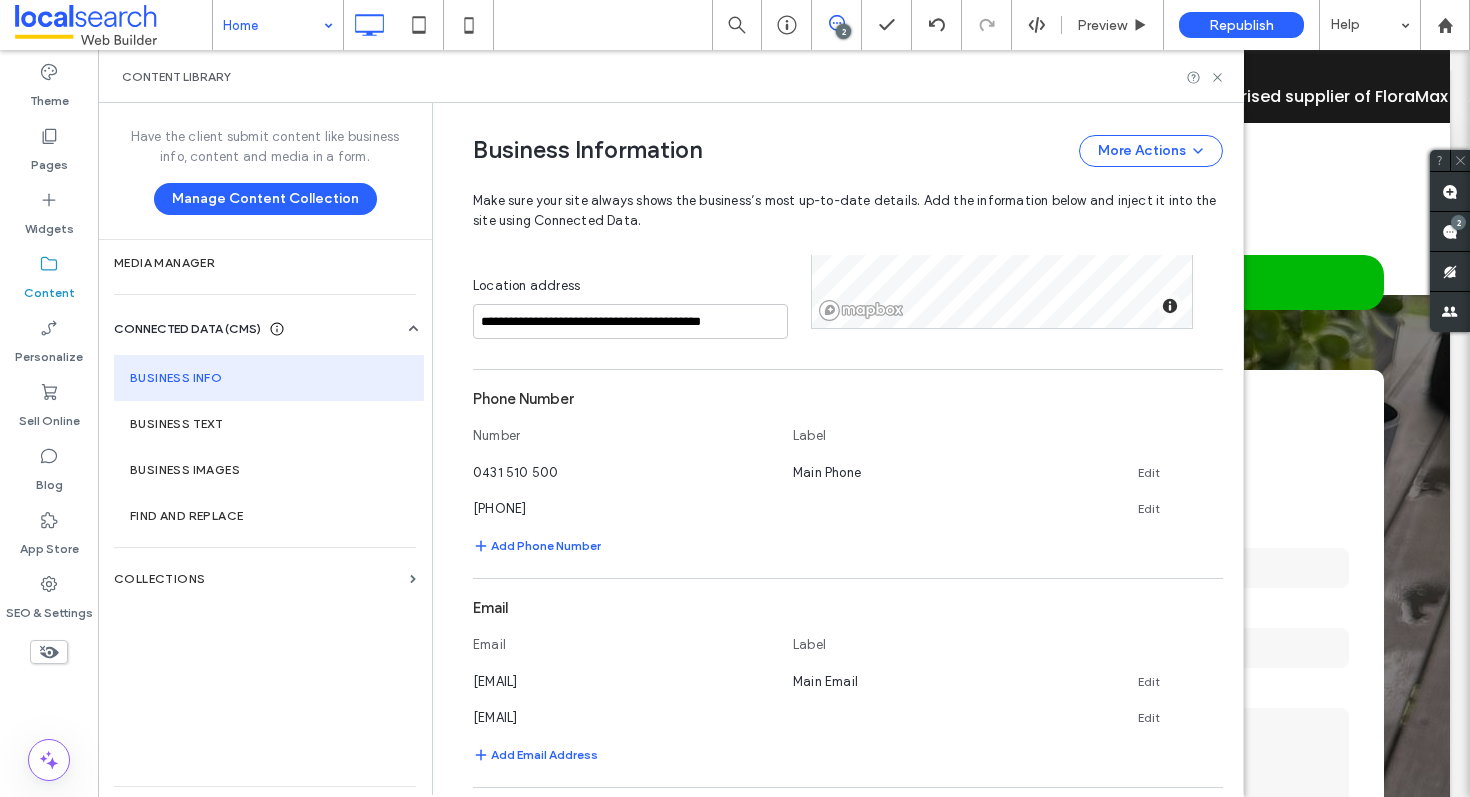 scroll, scrollTop: 566, scrollLeft: 0, axis: vertical 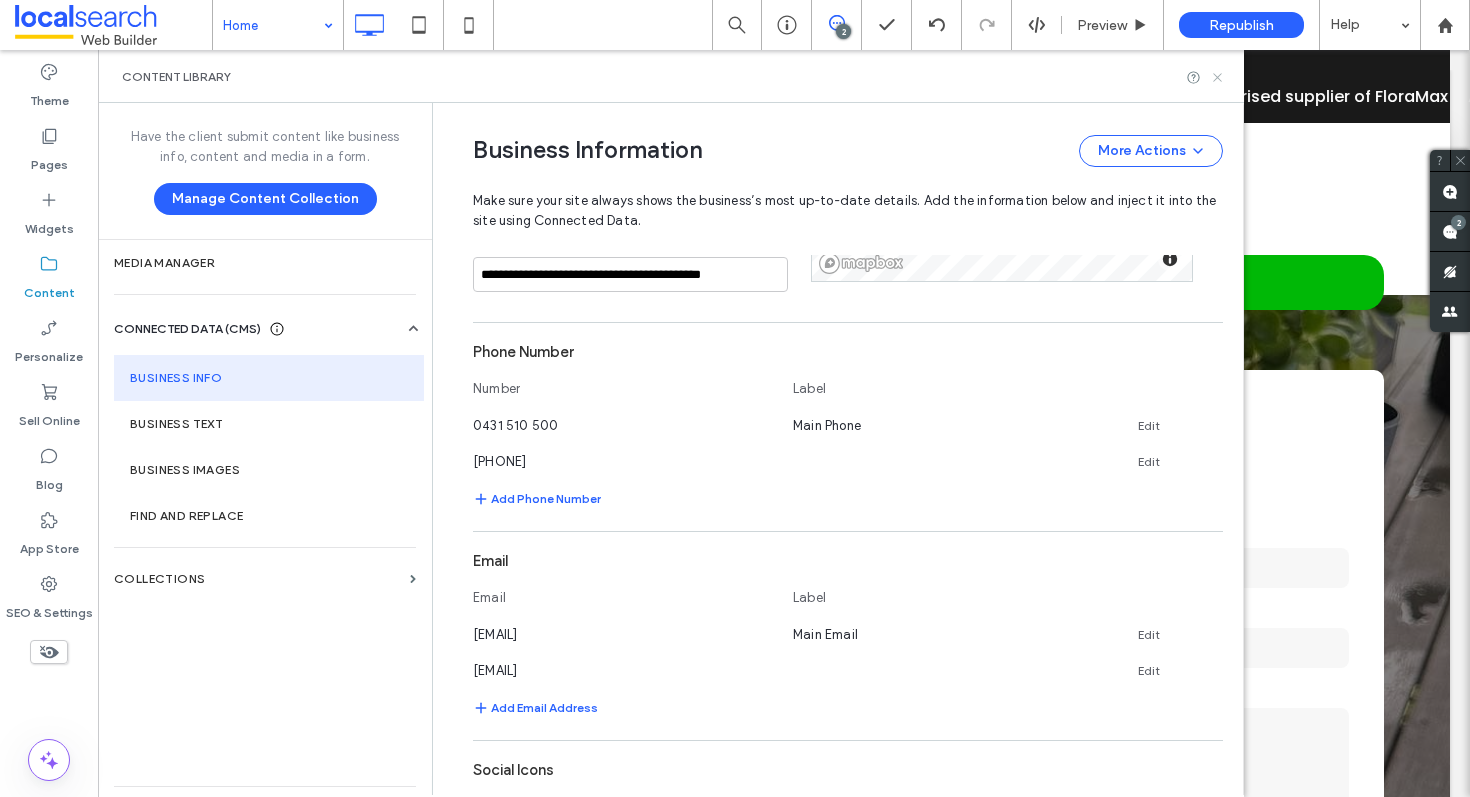 click 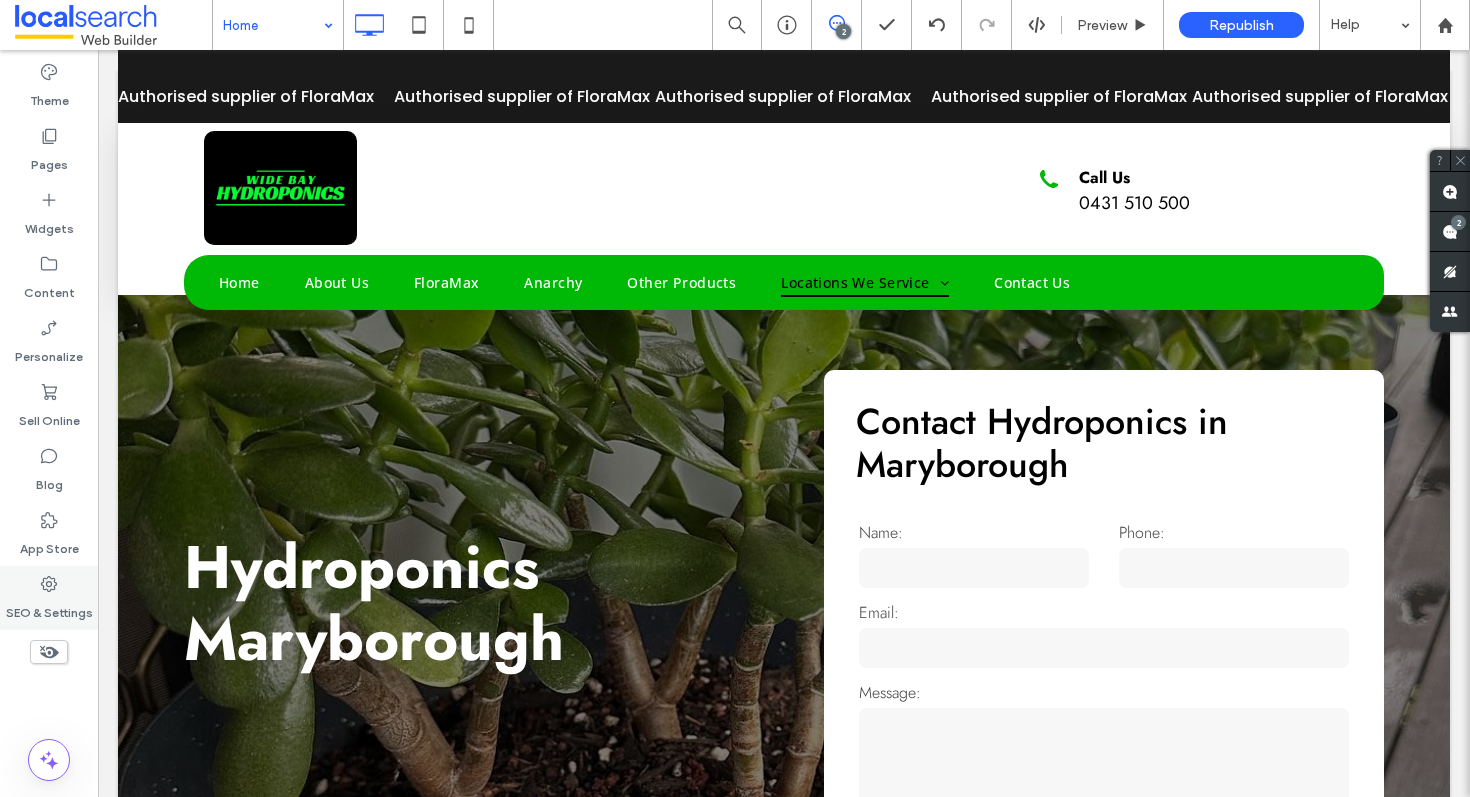 click on "SEO & Settings" at bounding box center (49, 598) 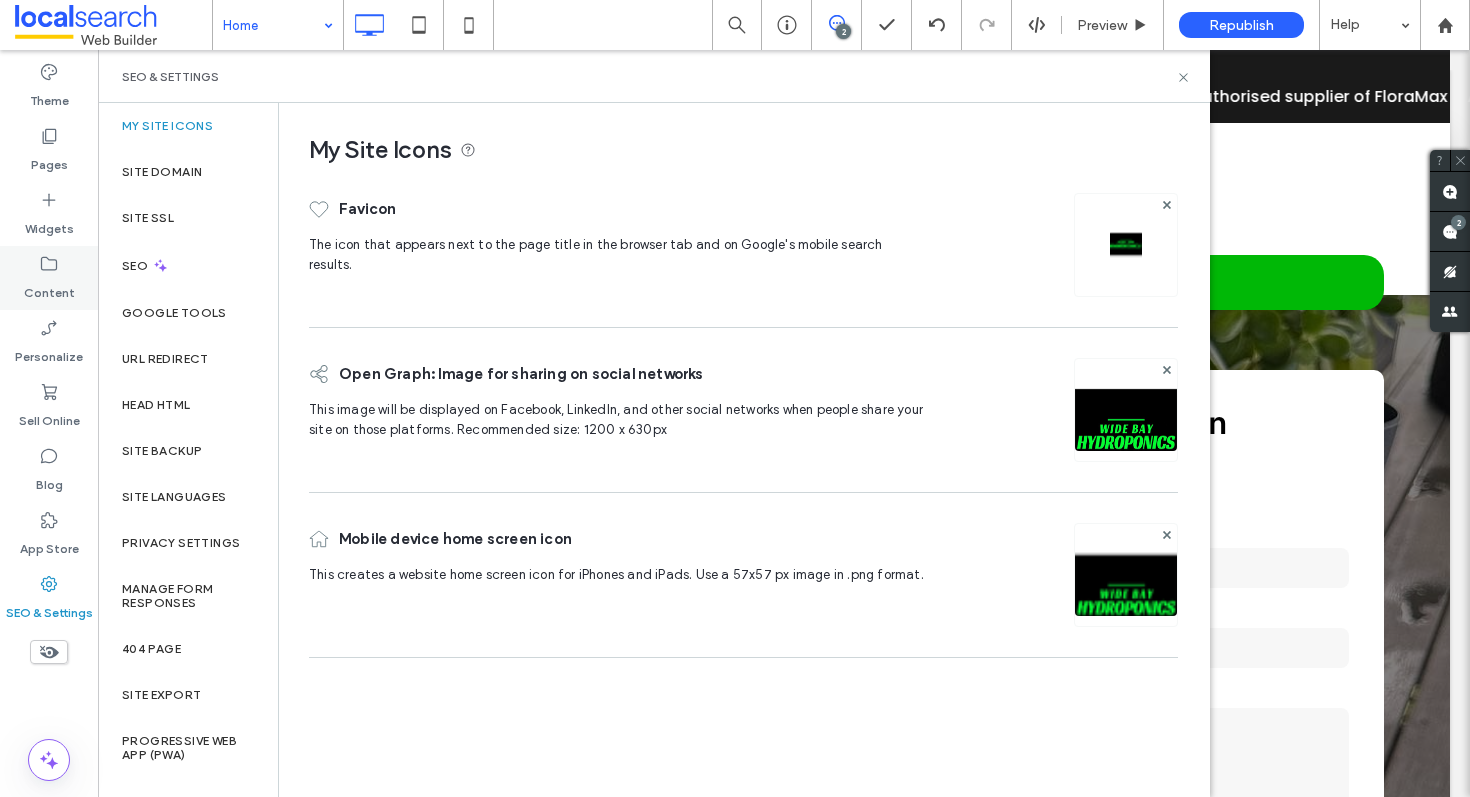 click 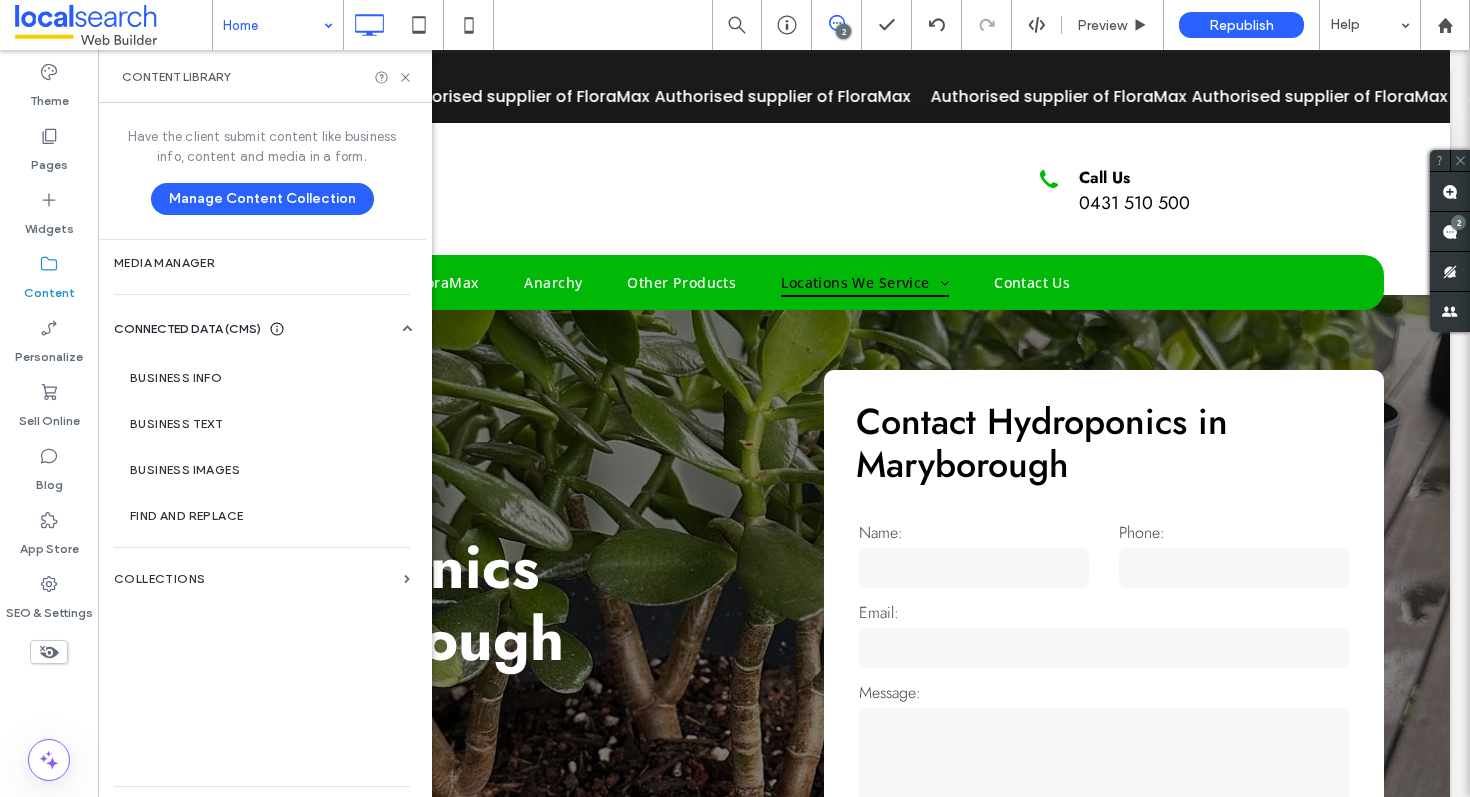 click on "Business Info" at bounding box center (266, 378) 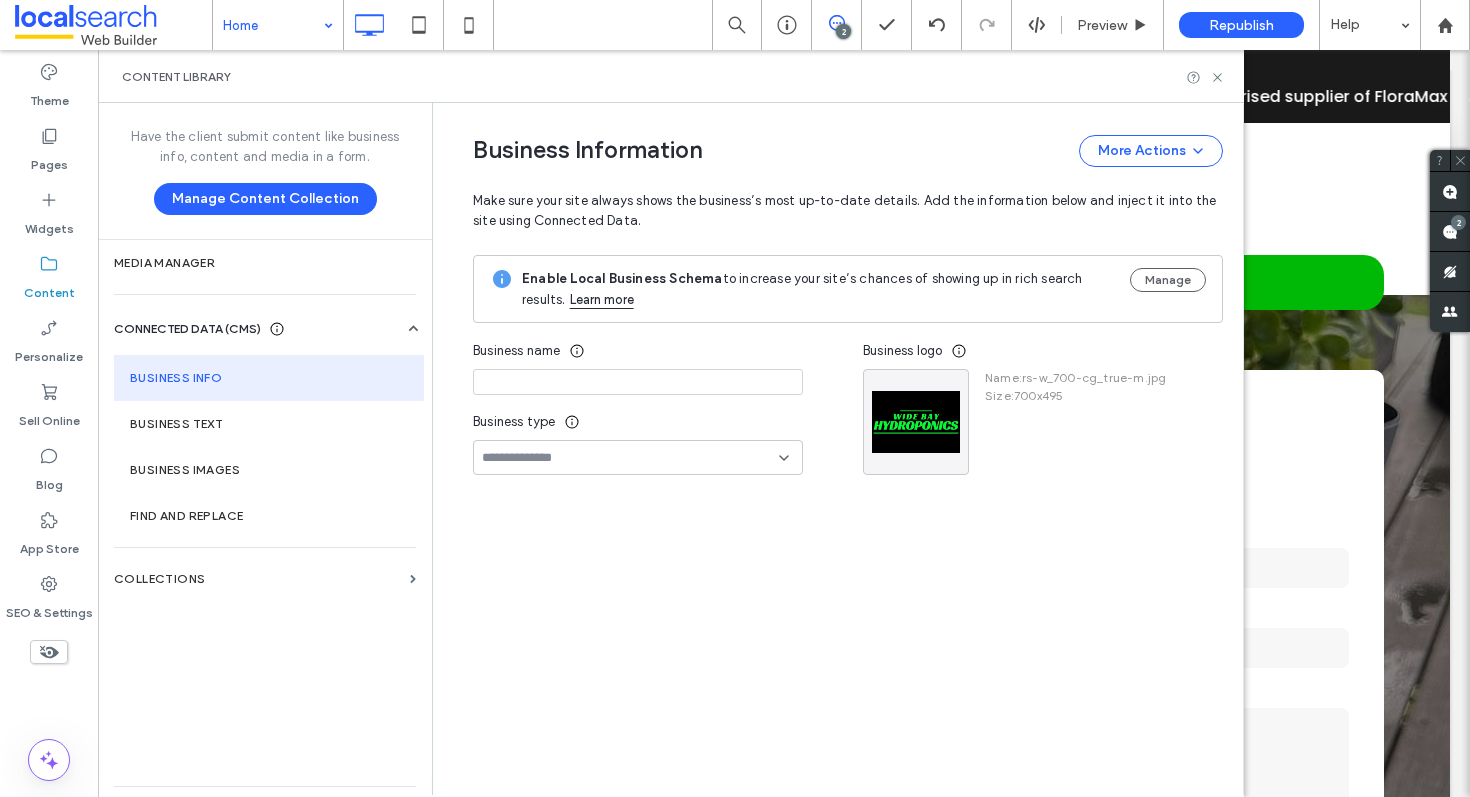 type on "**********" 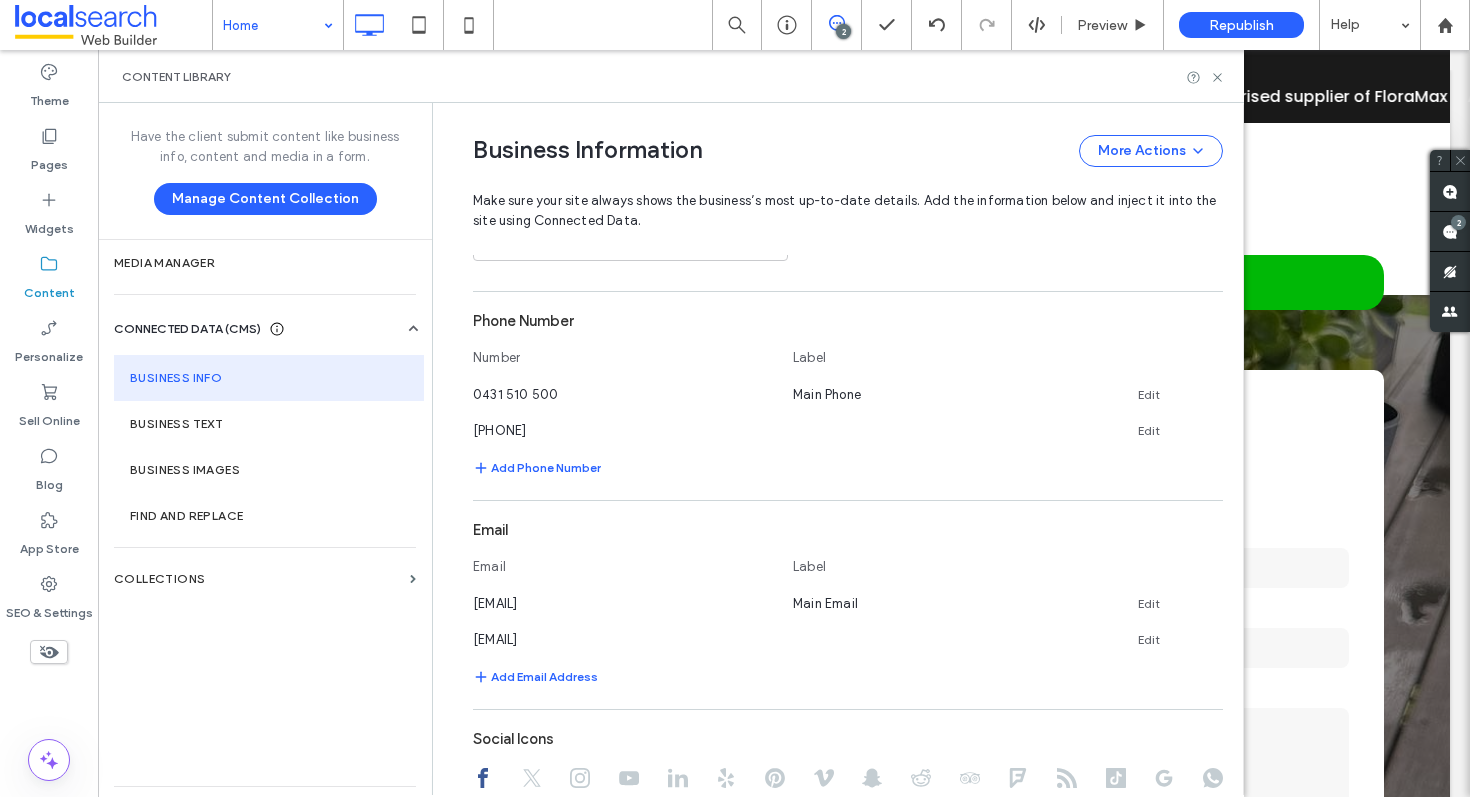 scroll, scrollTop: 620, scrollLeft: 0, axis: vertical 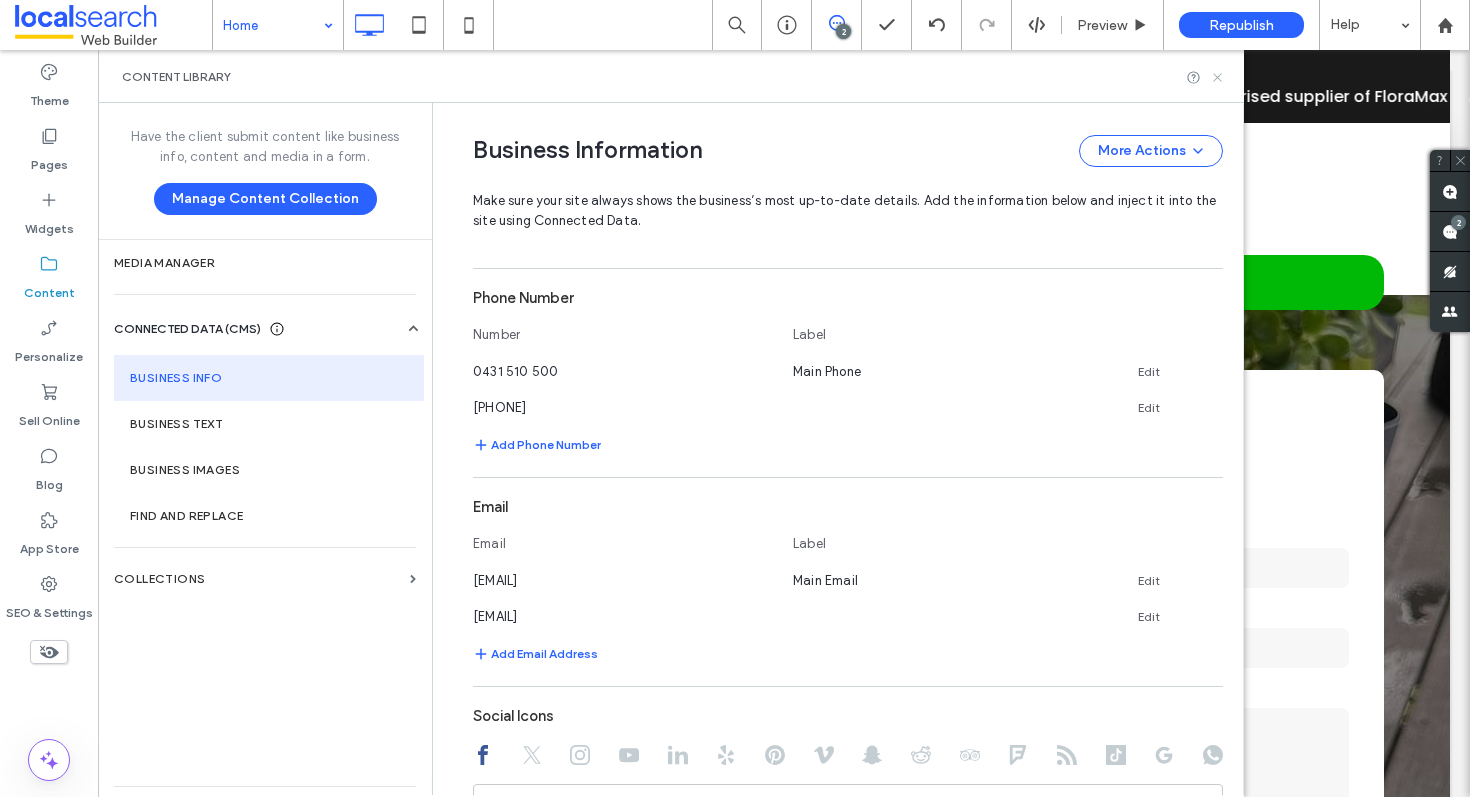 click 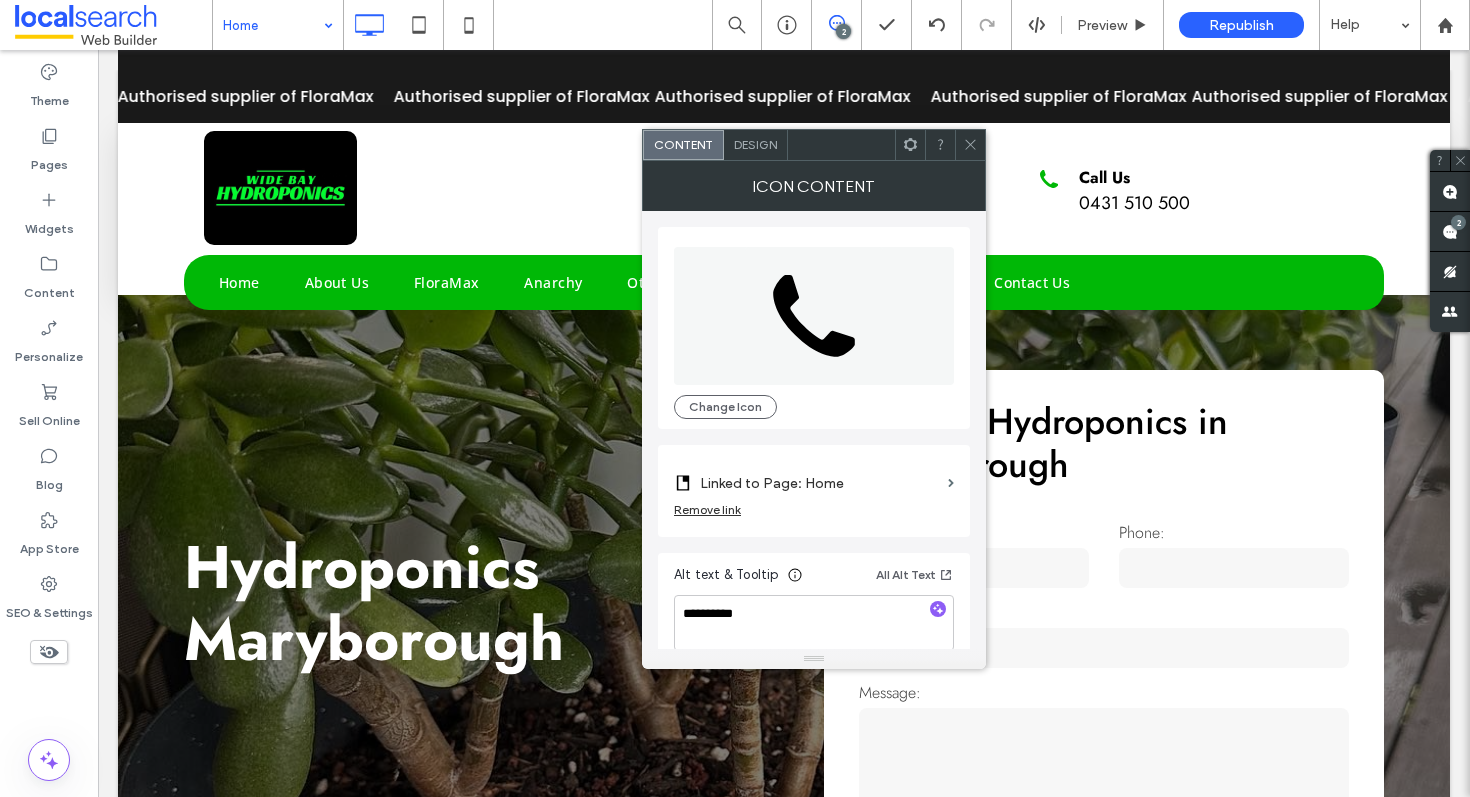 scroll, scrollTop: 19, scrollLeft: 0, axis: vertical 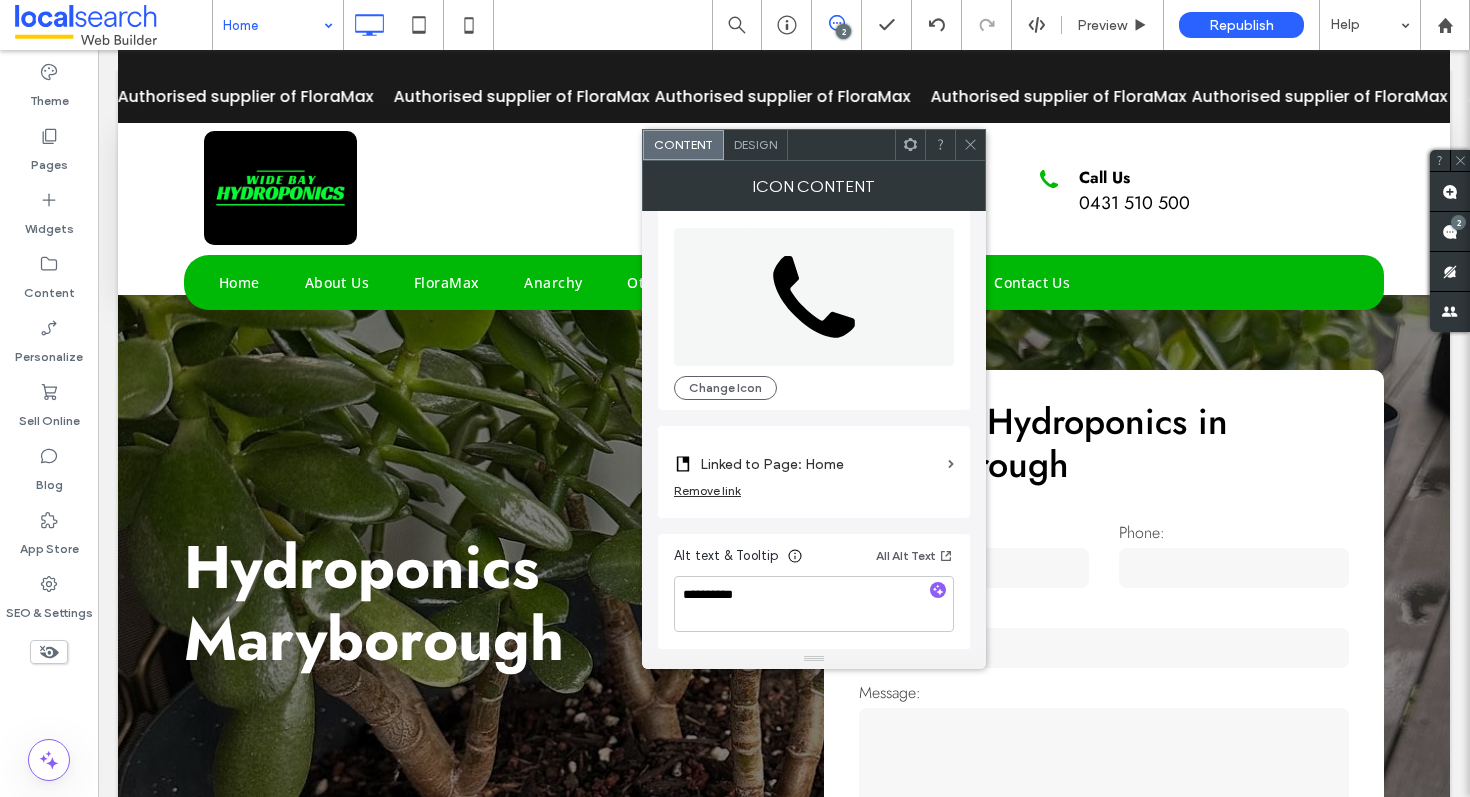 click on "Linked to Page: Home" at bounding box center (820, 464) 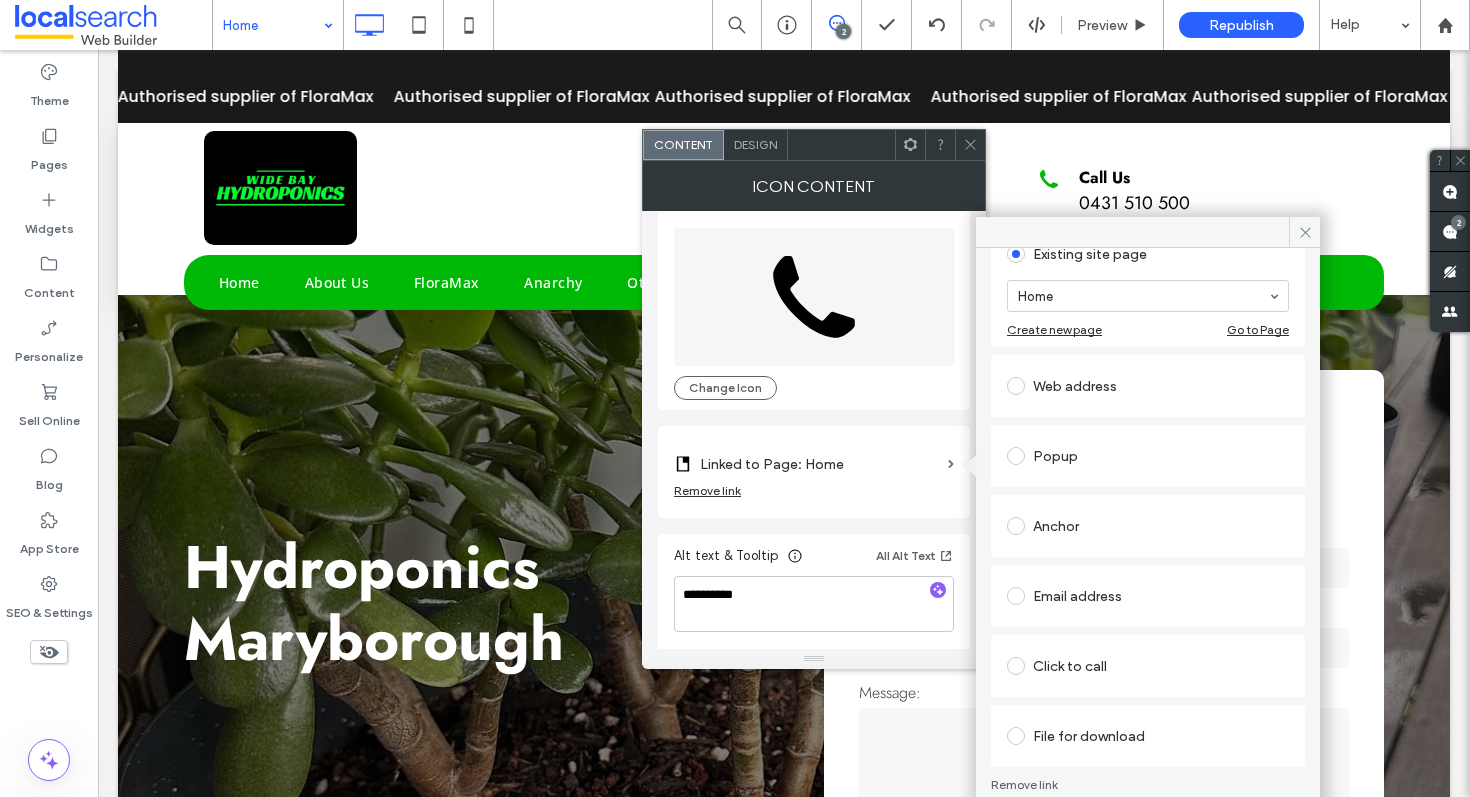 click on "Click to call" at bounding box center (1148, 666) 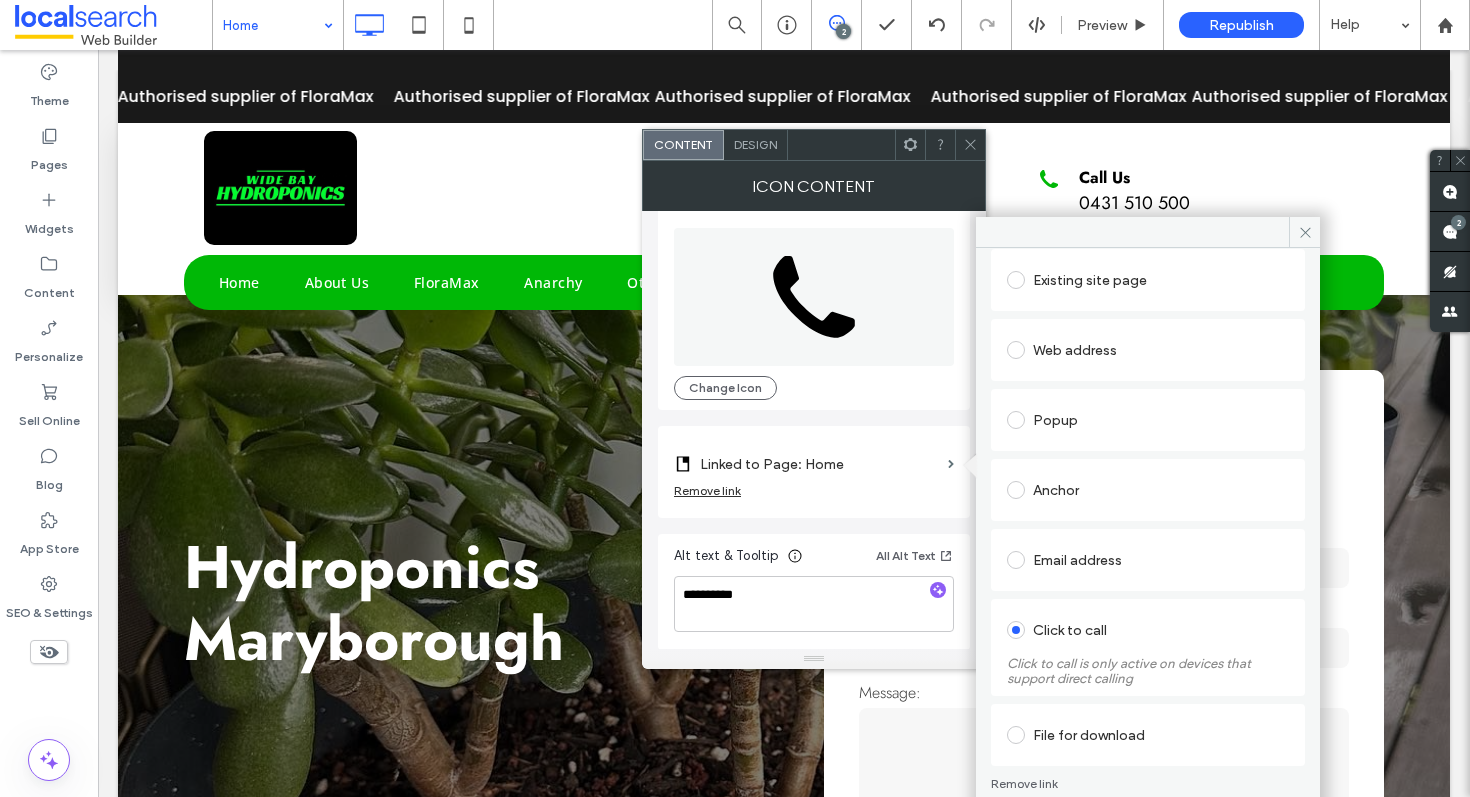 scroll, scrollTop: 105, scrollLeft: 0, axis: vertical 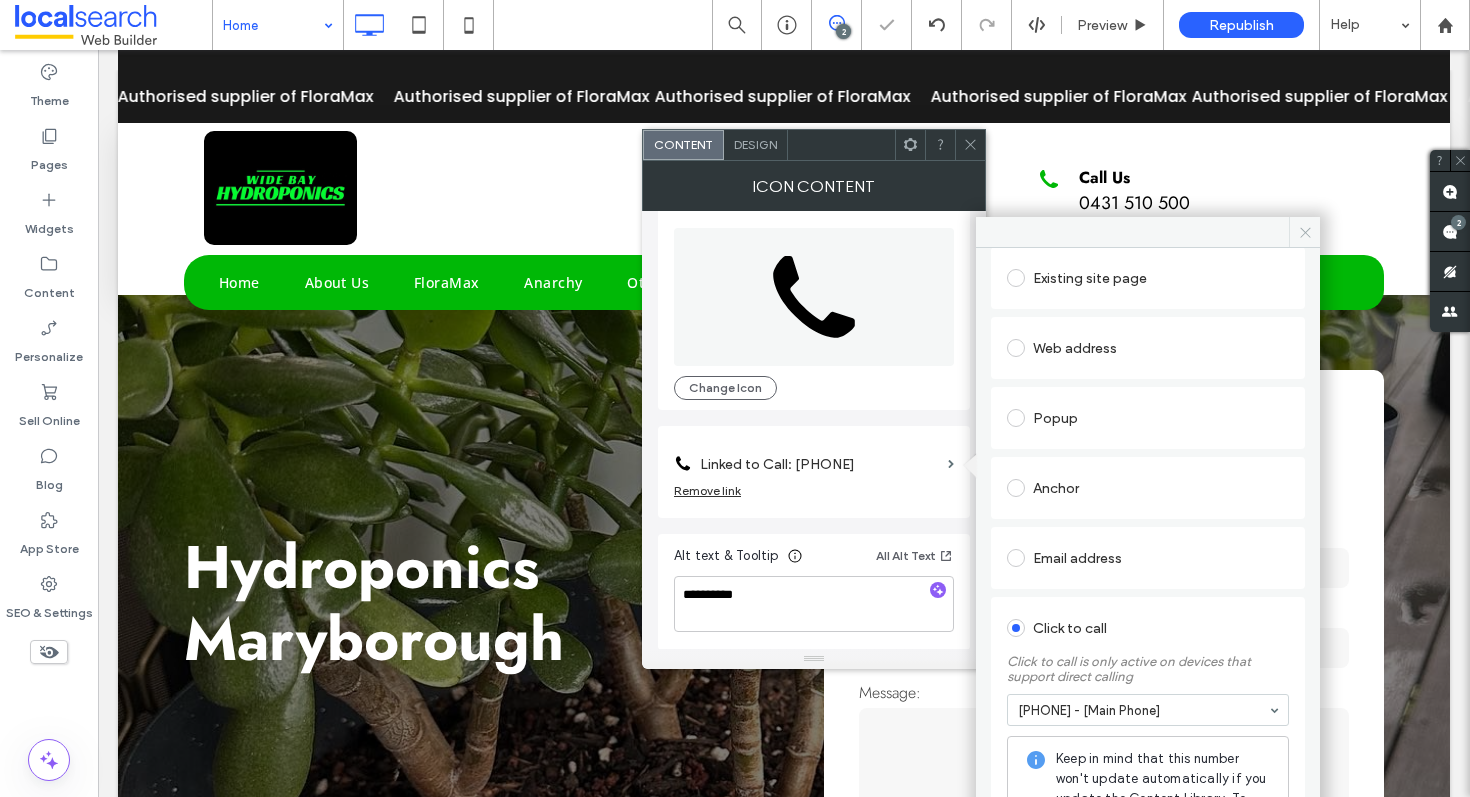 click 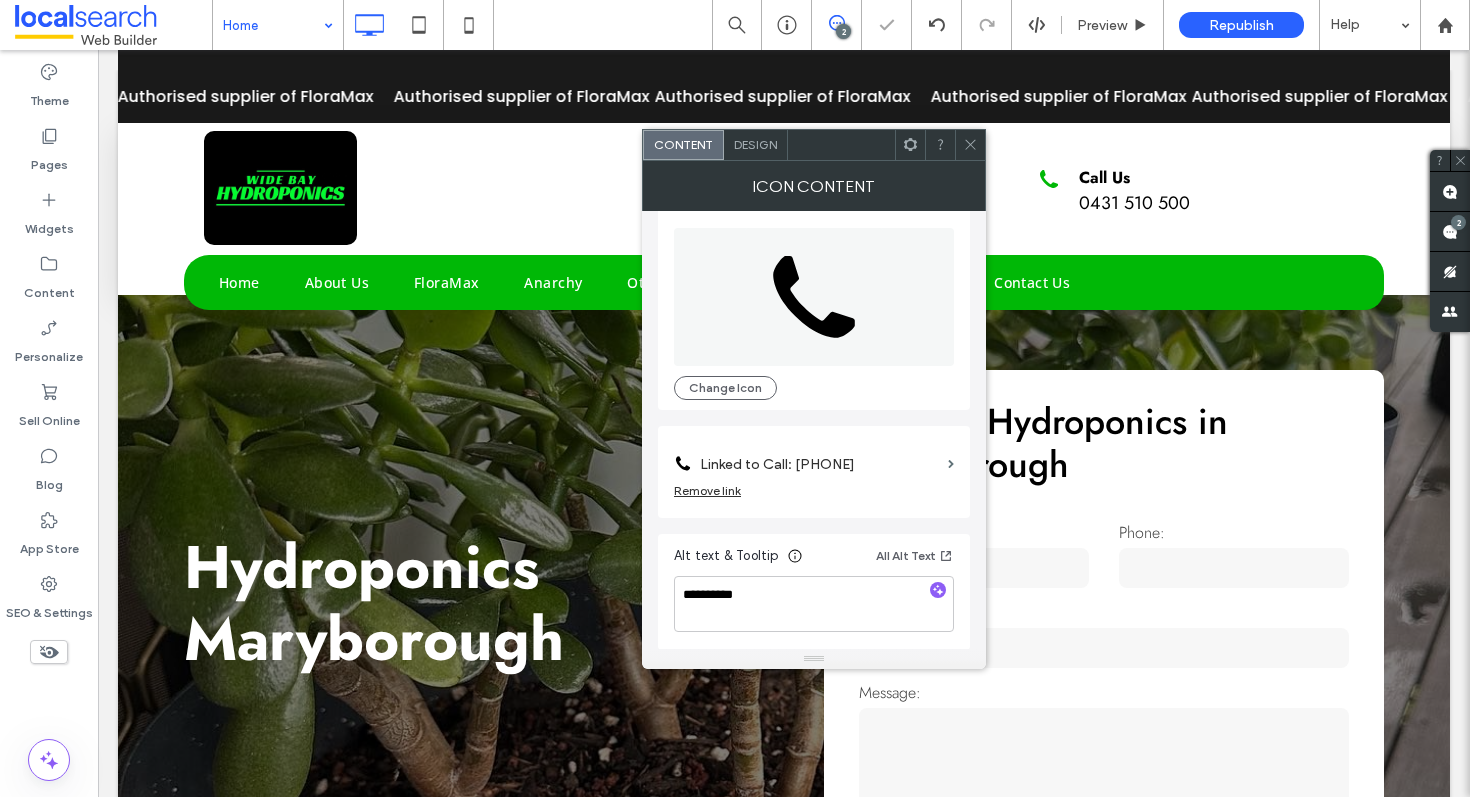 click 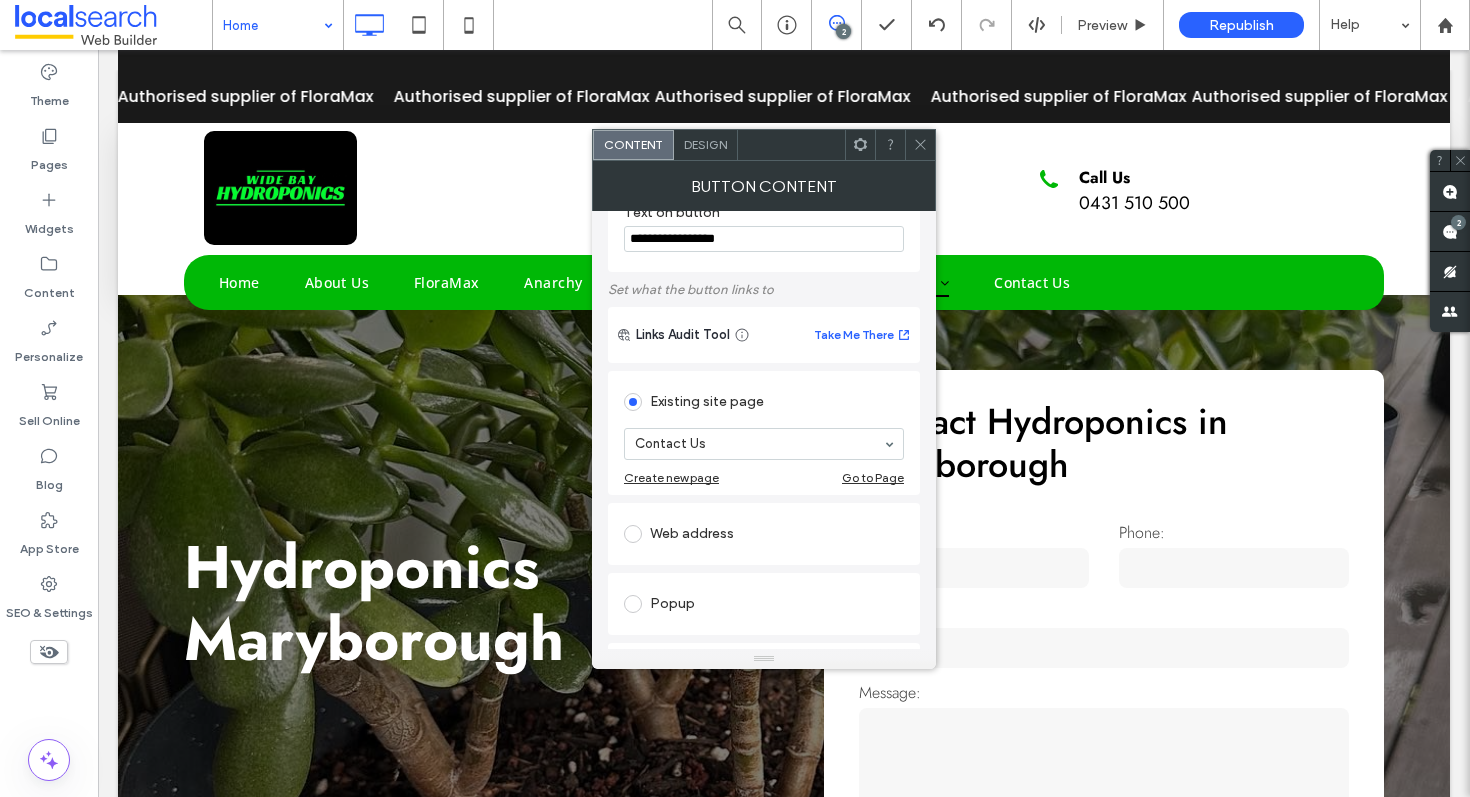 scroll, scrollTop: 44, scrollLeft: 0, axis: vertical 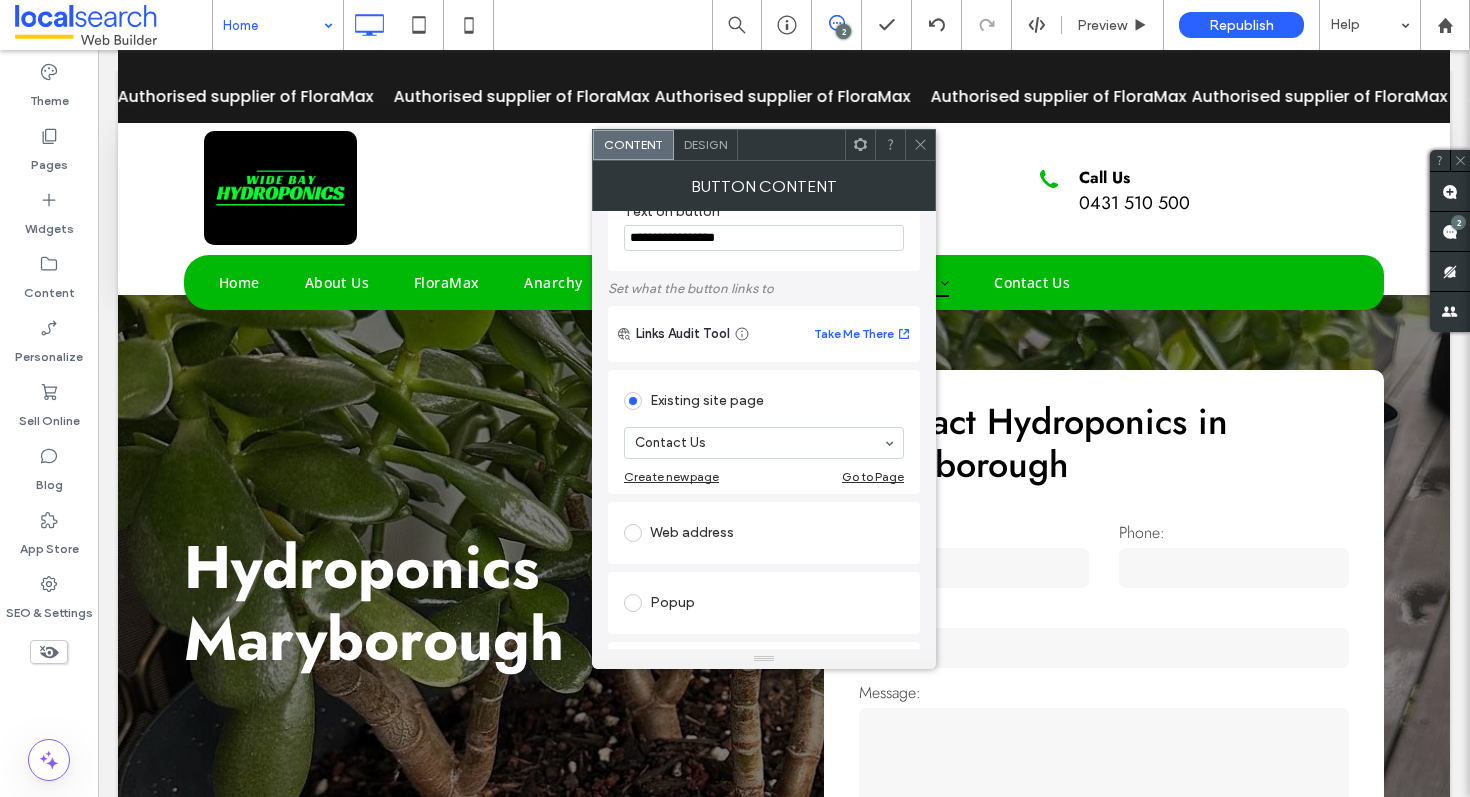click 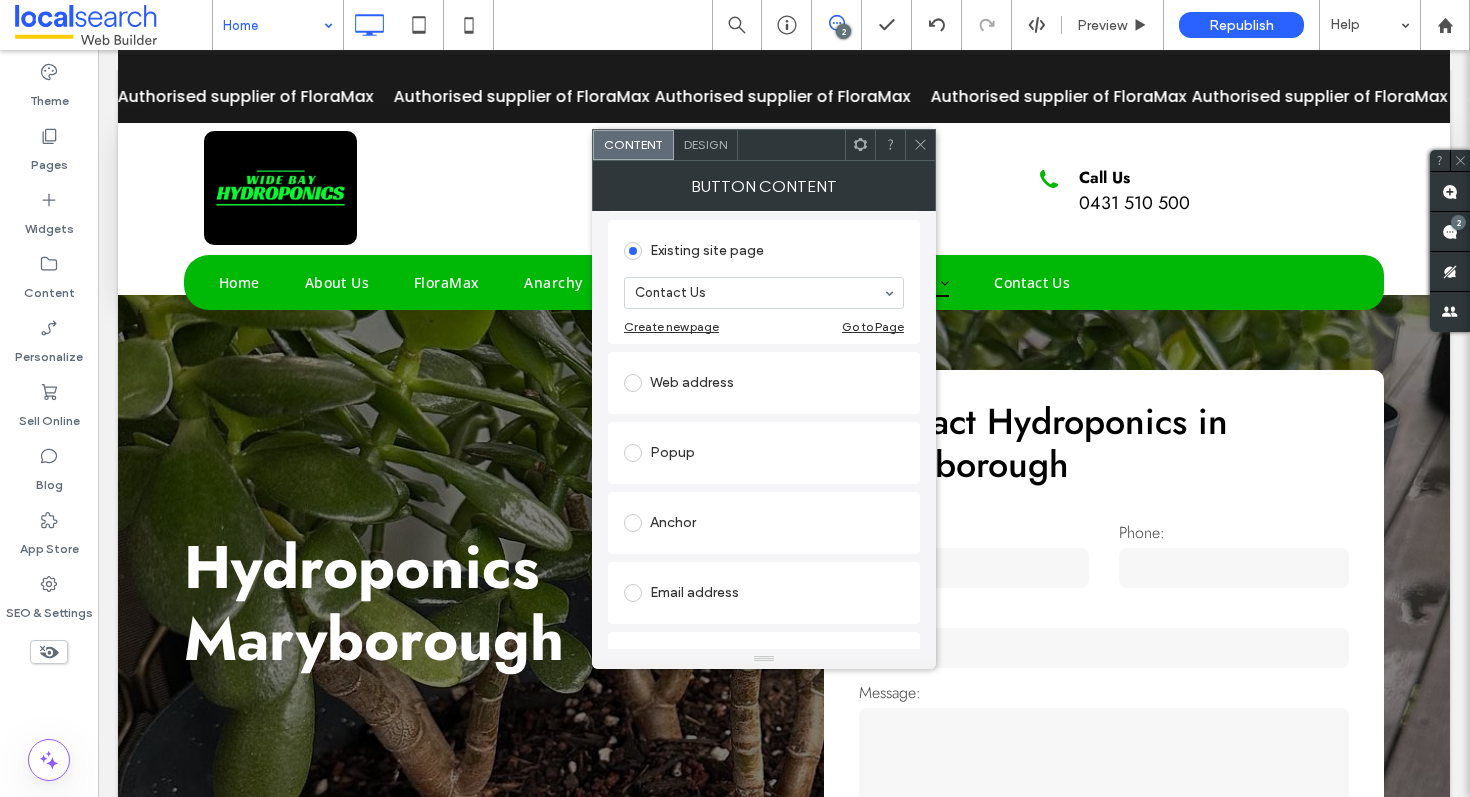scroll, scrollTop: 311, scrollLeft: 0, axis: vertical 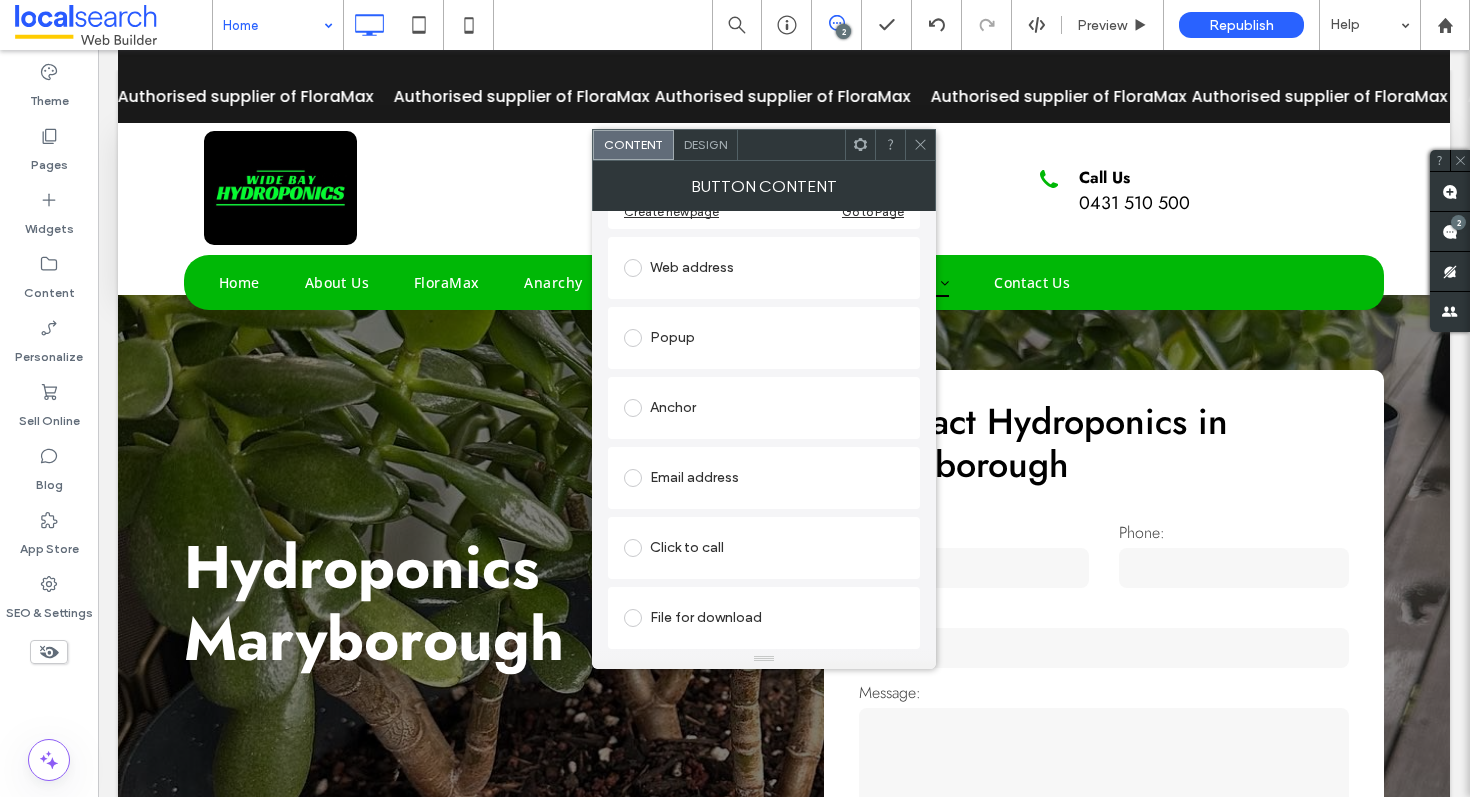 click on "Click to call" at bounding box center [764, 548] 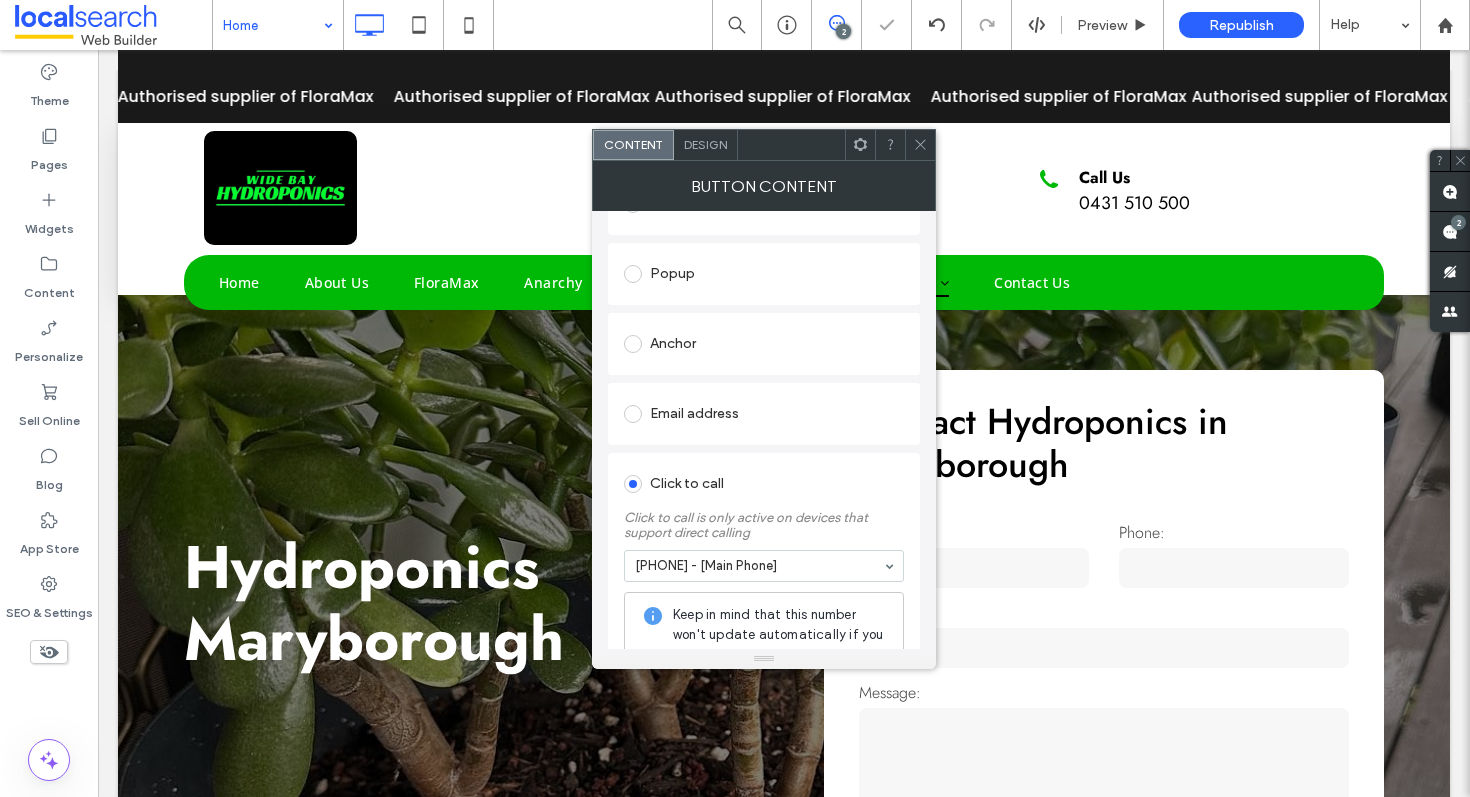 click 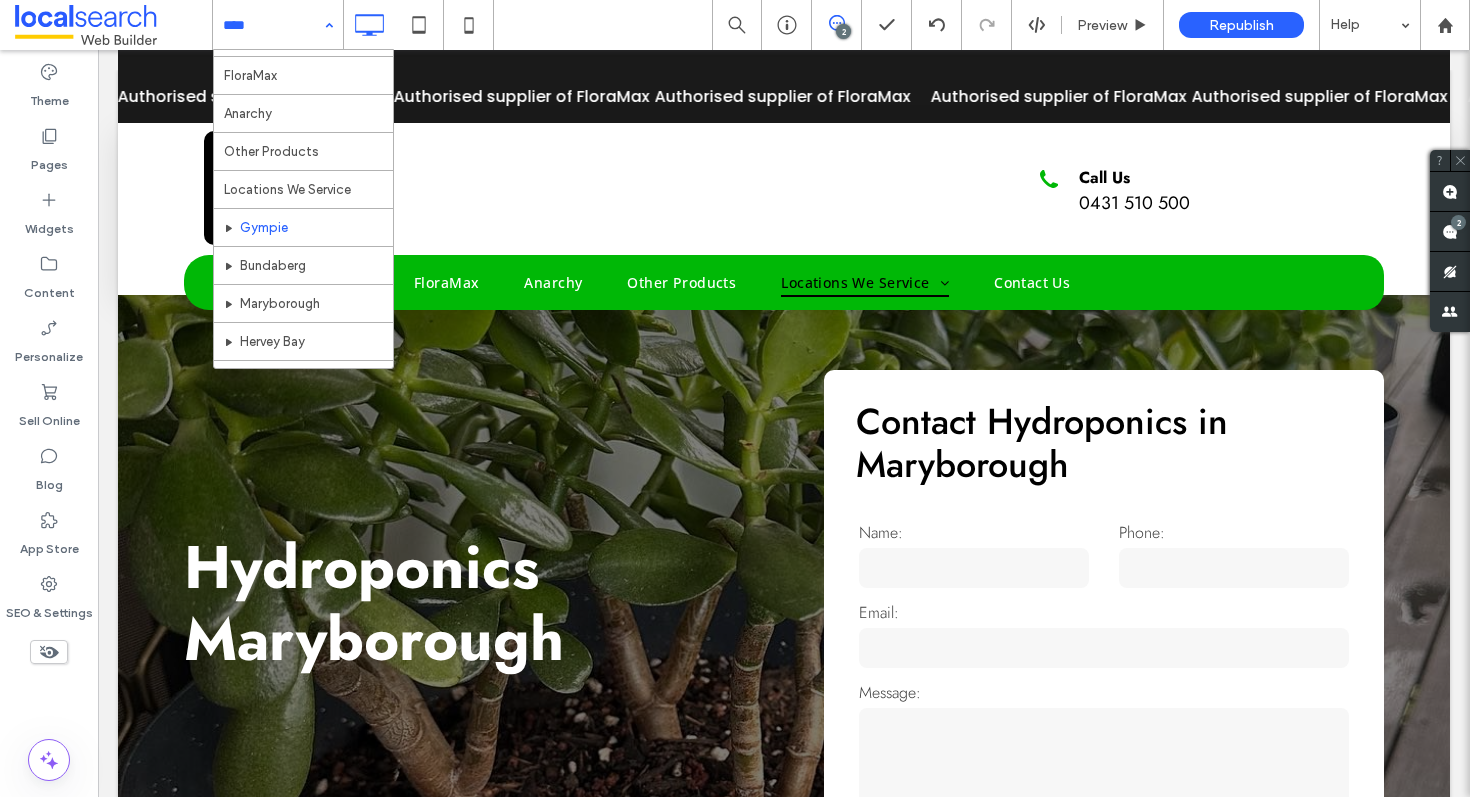 scroll, scrollTop: 47, scrollLeft: 0, axis: vertical 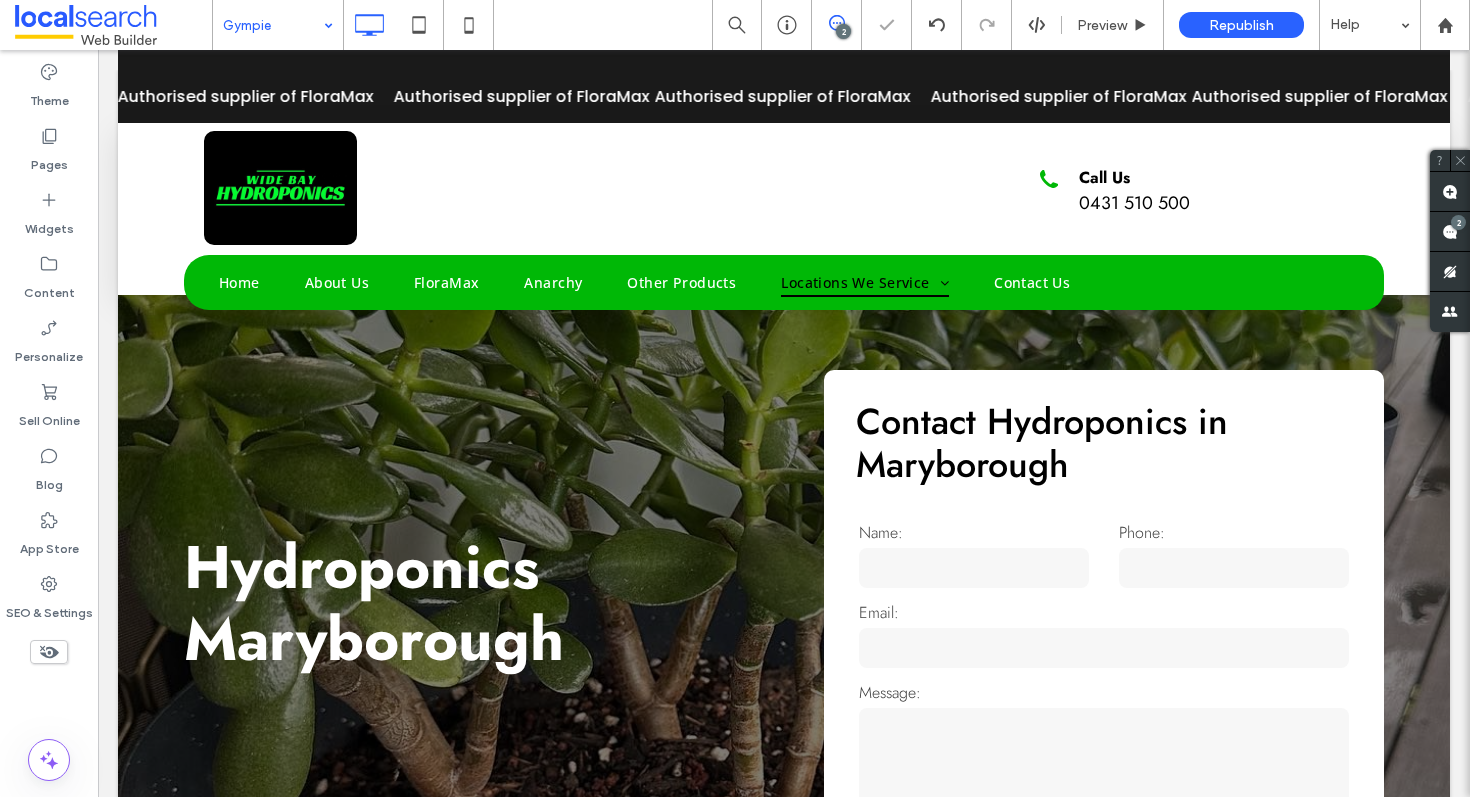 click at bounding box center [273, 25] 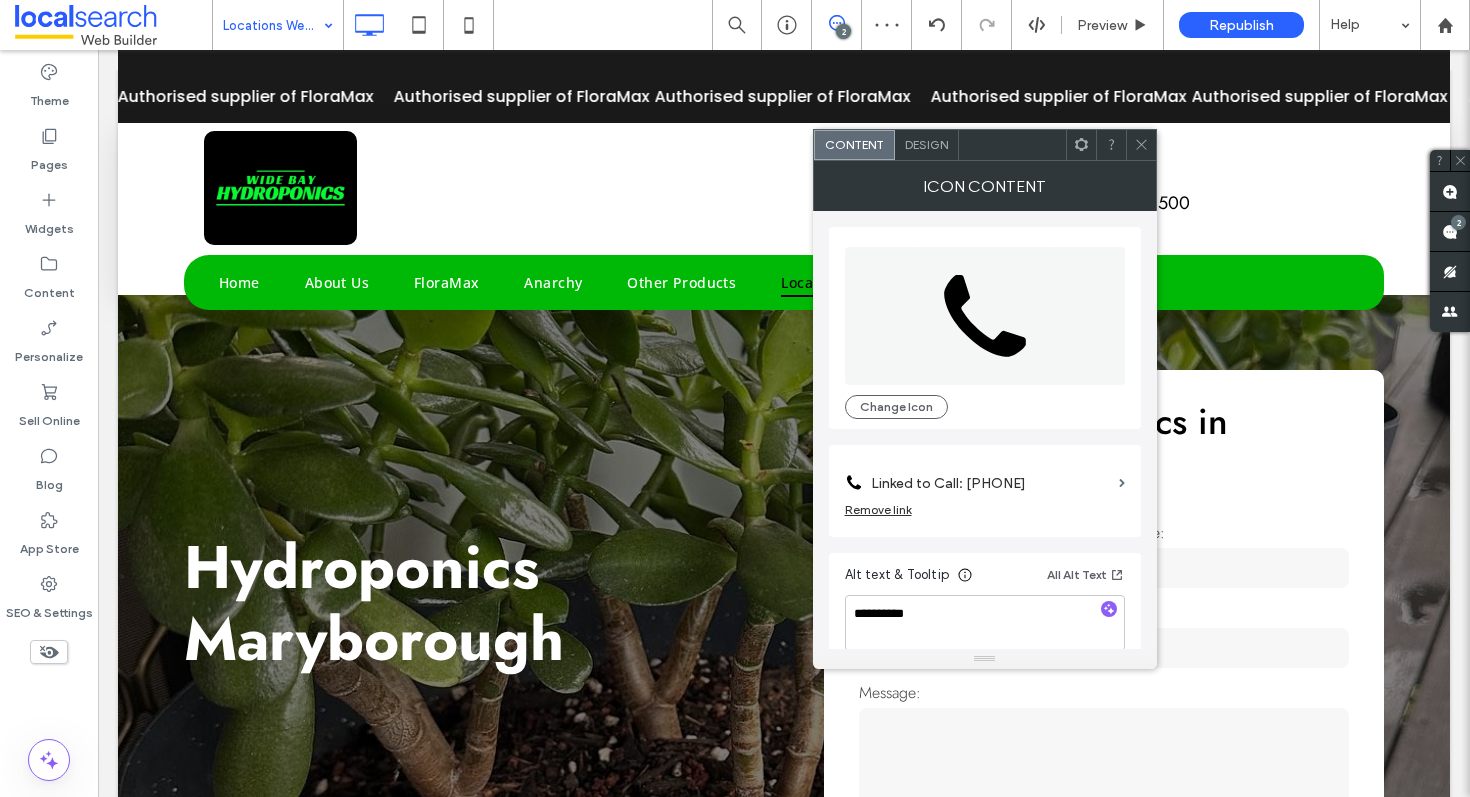 click on "Linked to Call: 0455 055 055" at bounding box center [991, 483] 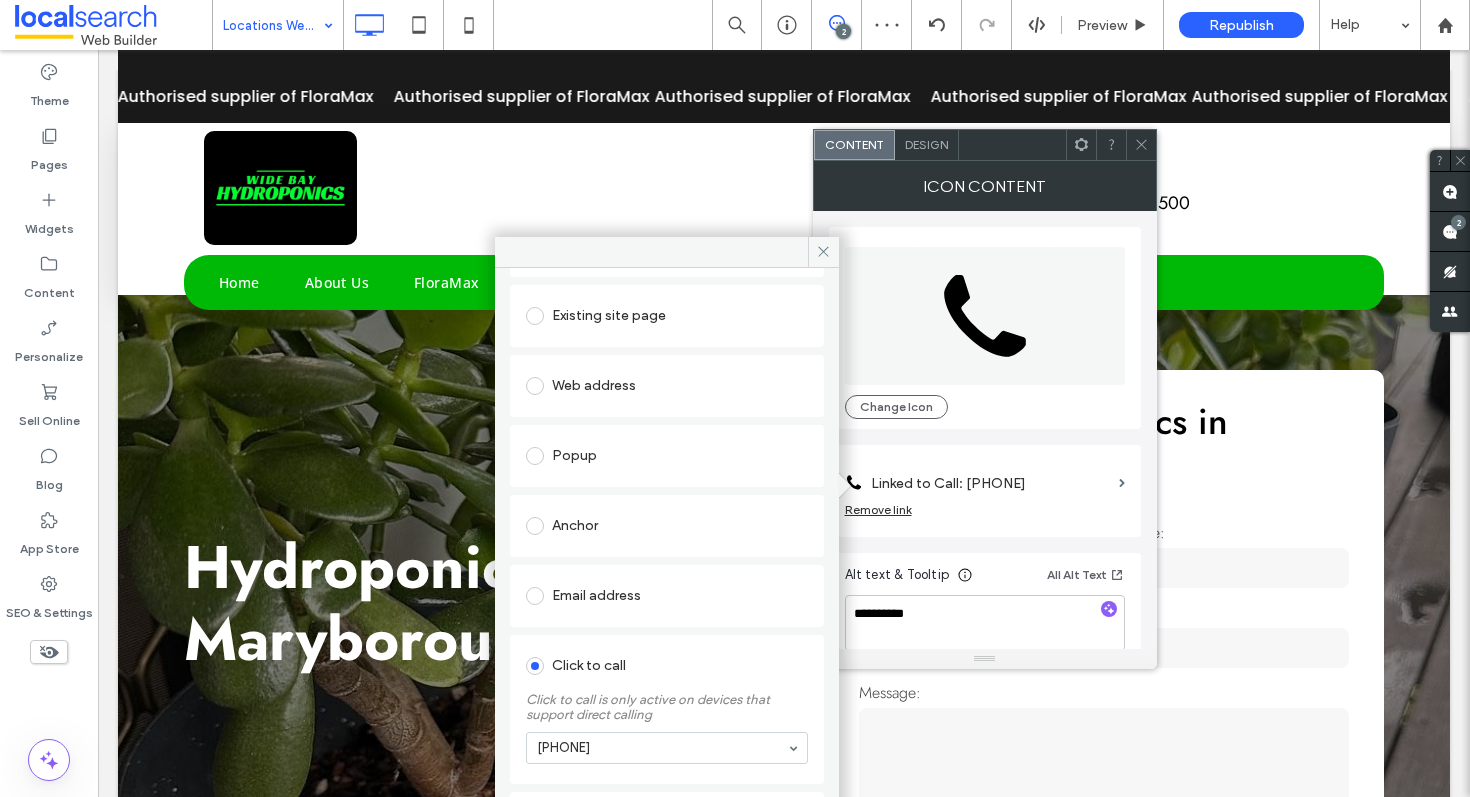 scroll, scrollTop: 157, scrollLeft: 0, axis: vertical 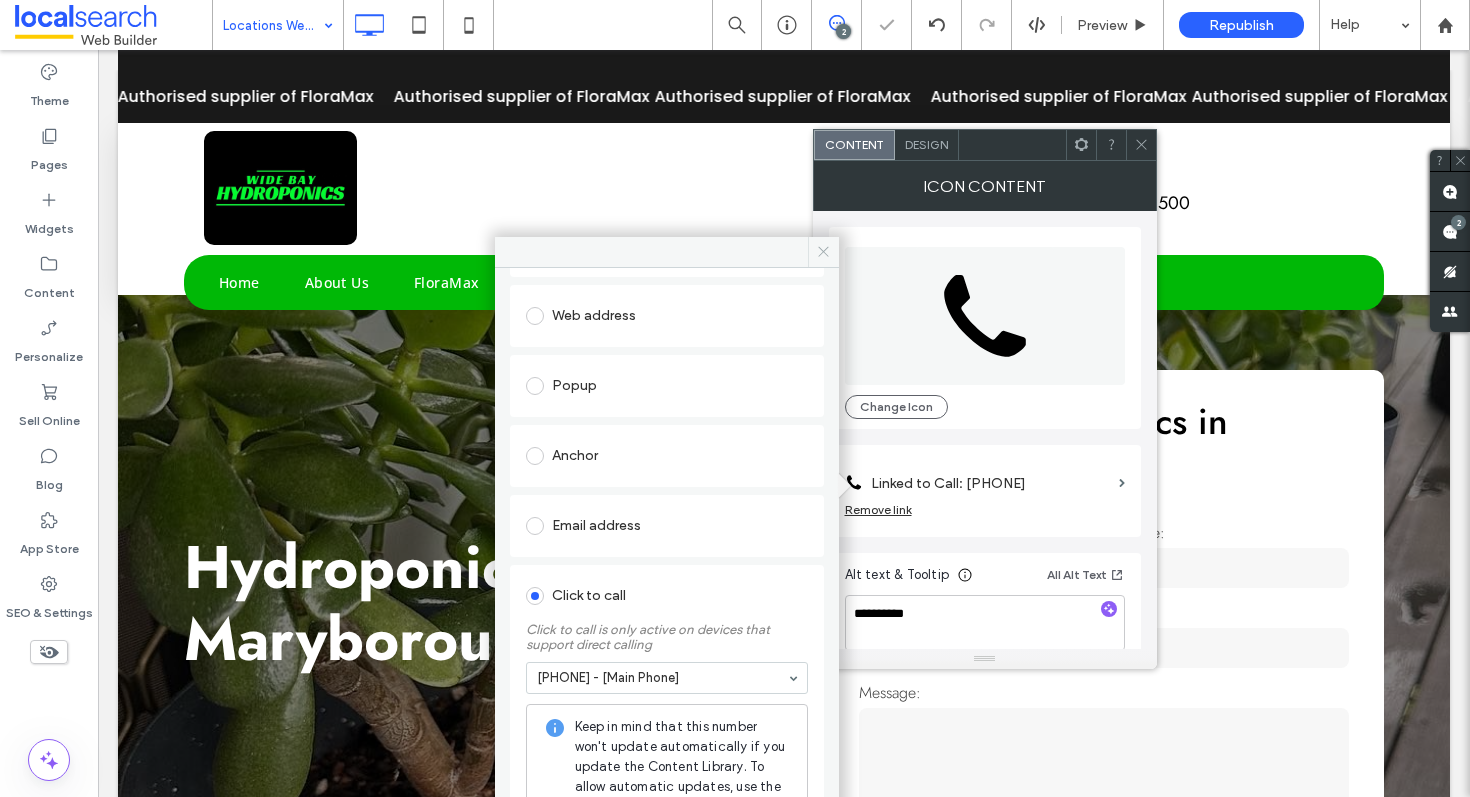 click at bounding box center (823, 252) 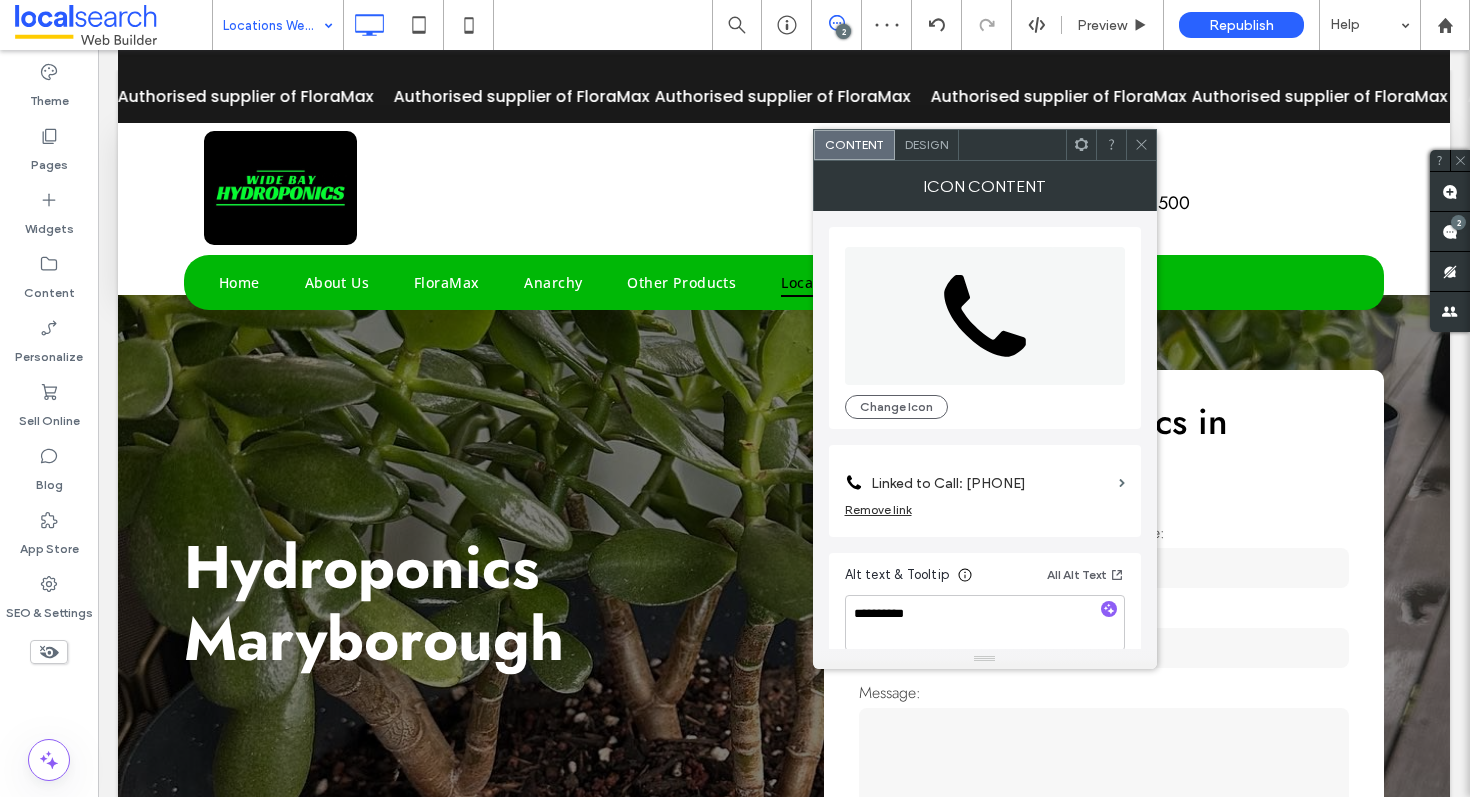 click 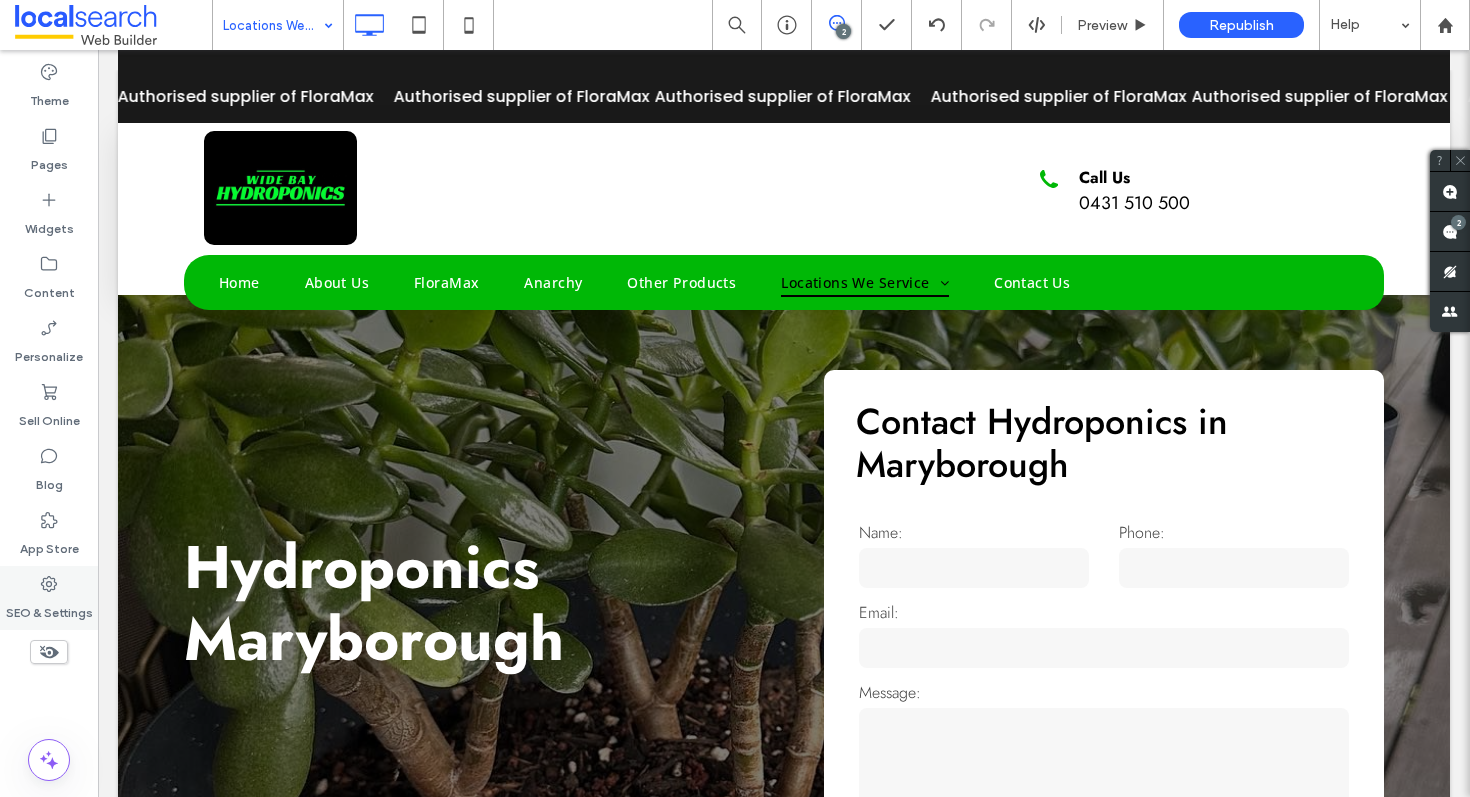 click on "SEO & Settings" at bounding box center [49, 598] 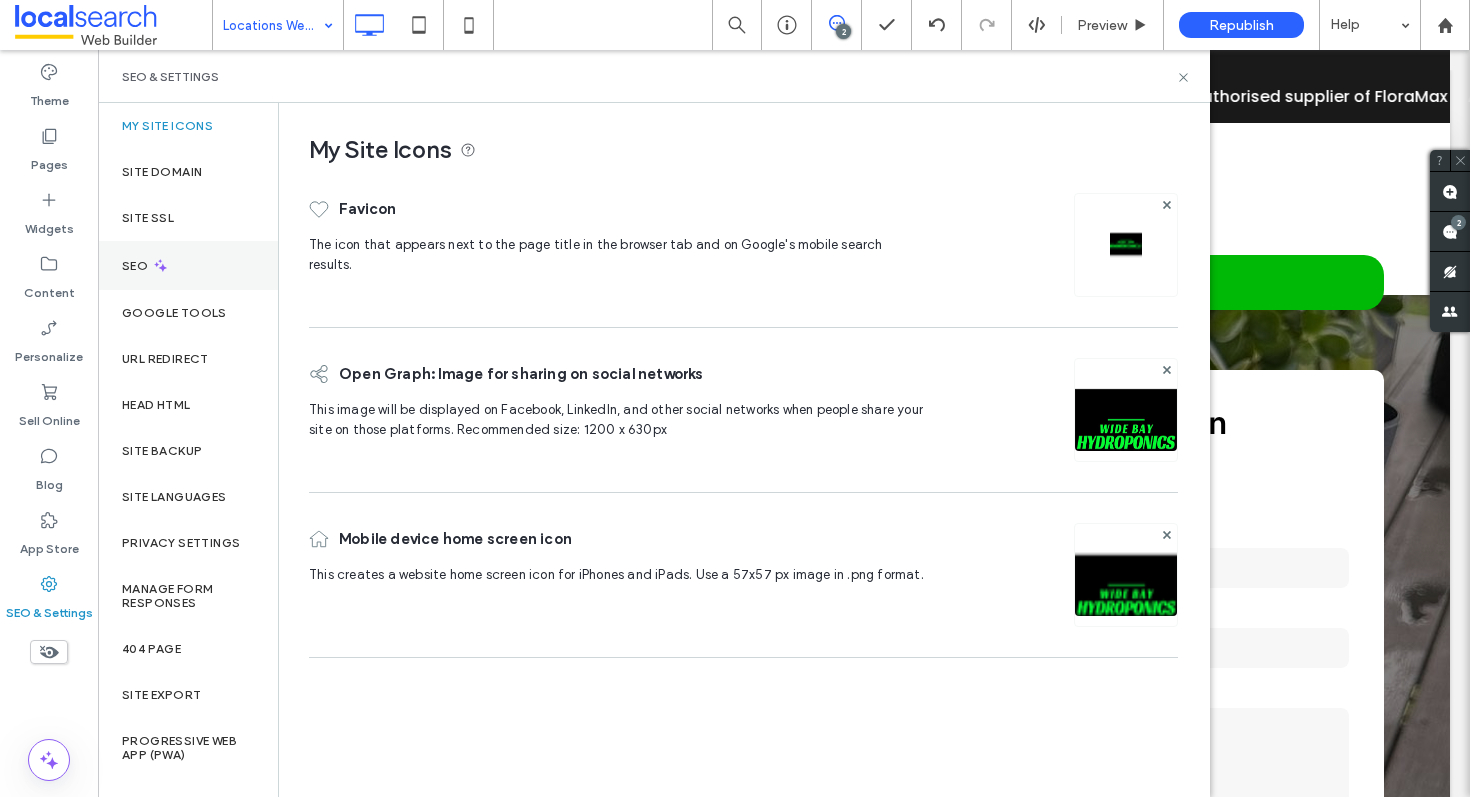 click on "SEO" at bounding box center [188, 265] 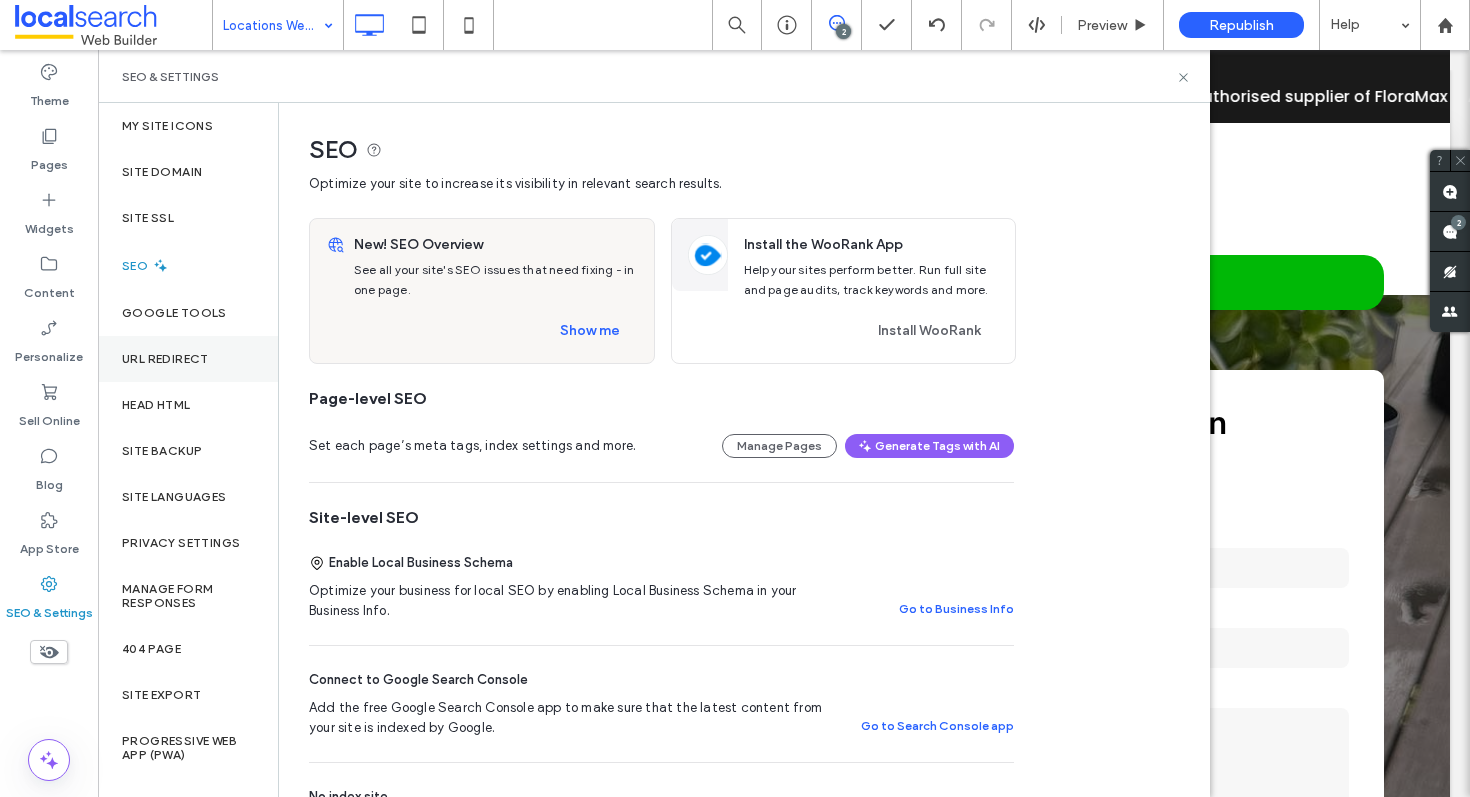 click on "URL Redirect" at bounding box center [165, 359] 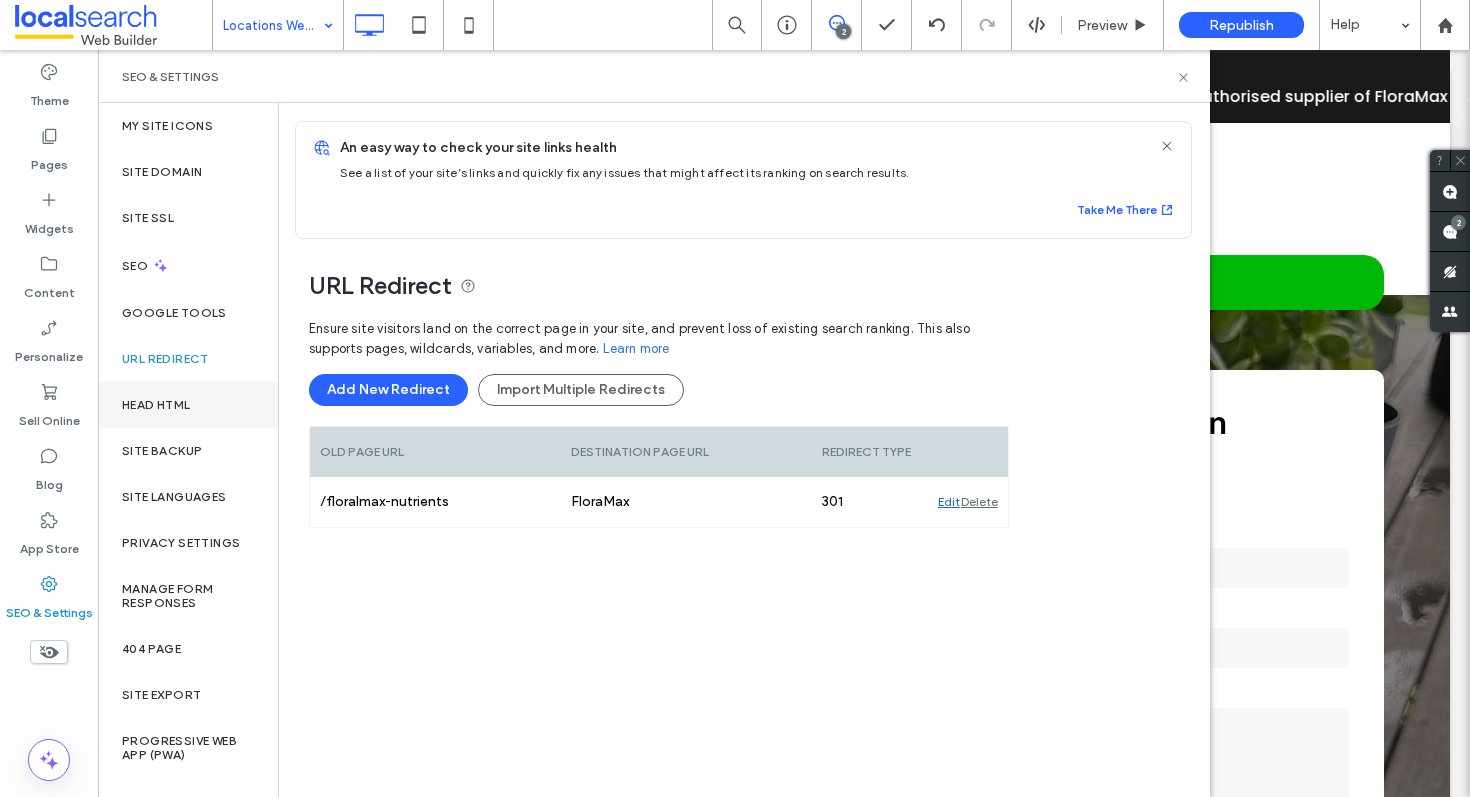 click on "Head HTML" at bounding box center (156, 405) 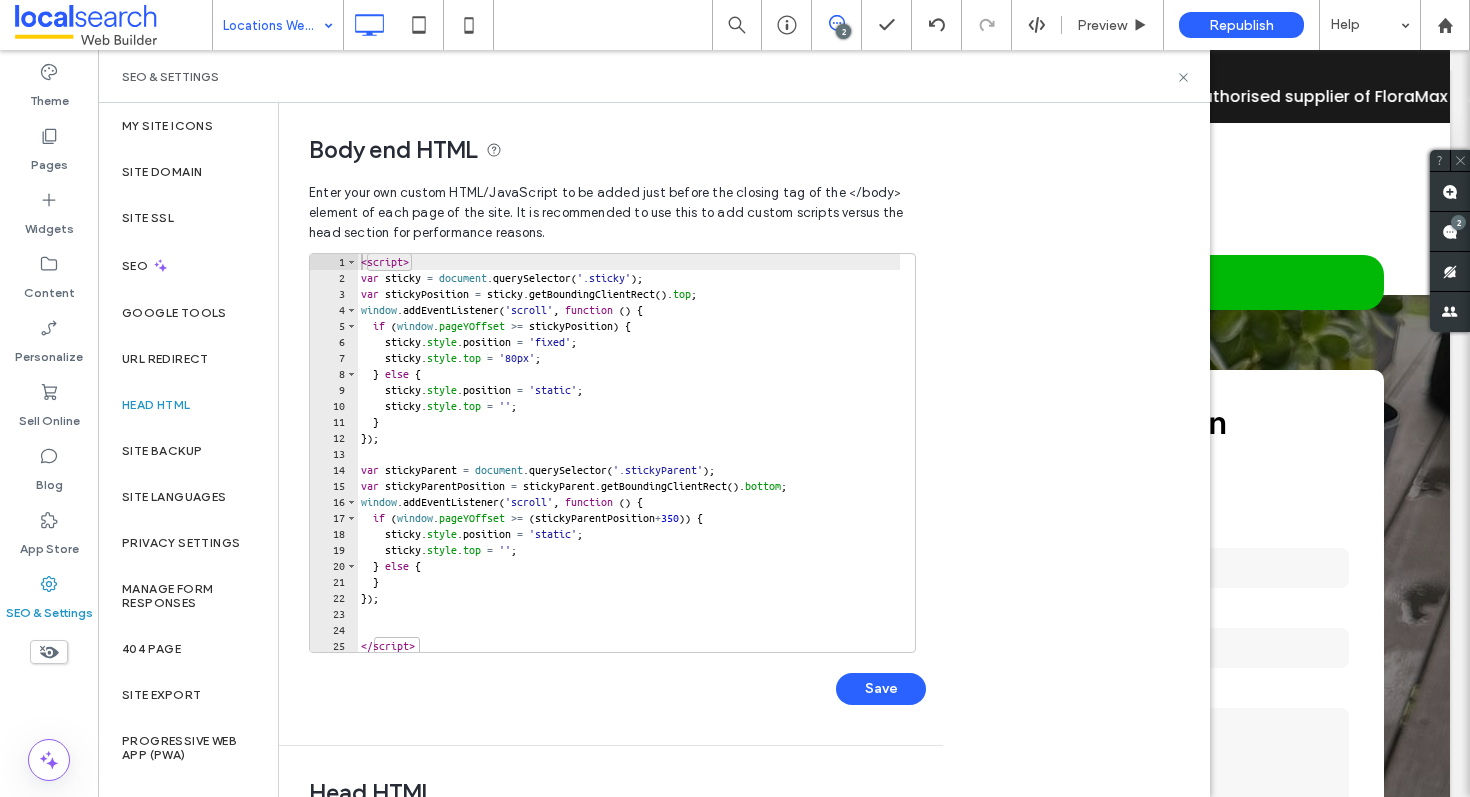 scroll, scrollTop: 2, scrollLeft: 0, axis: vertical 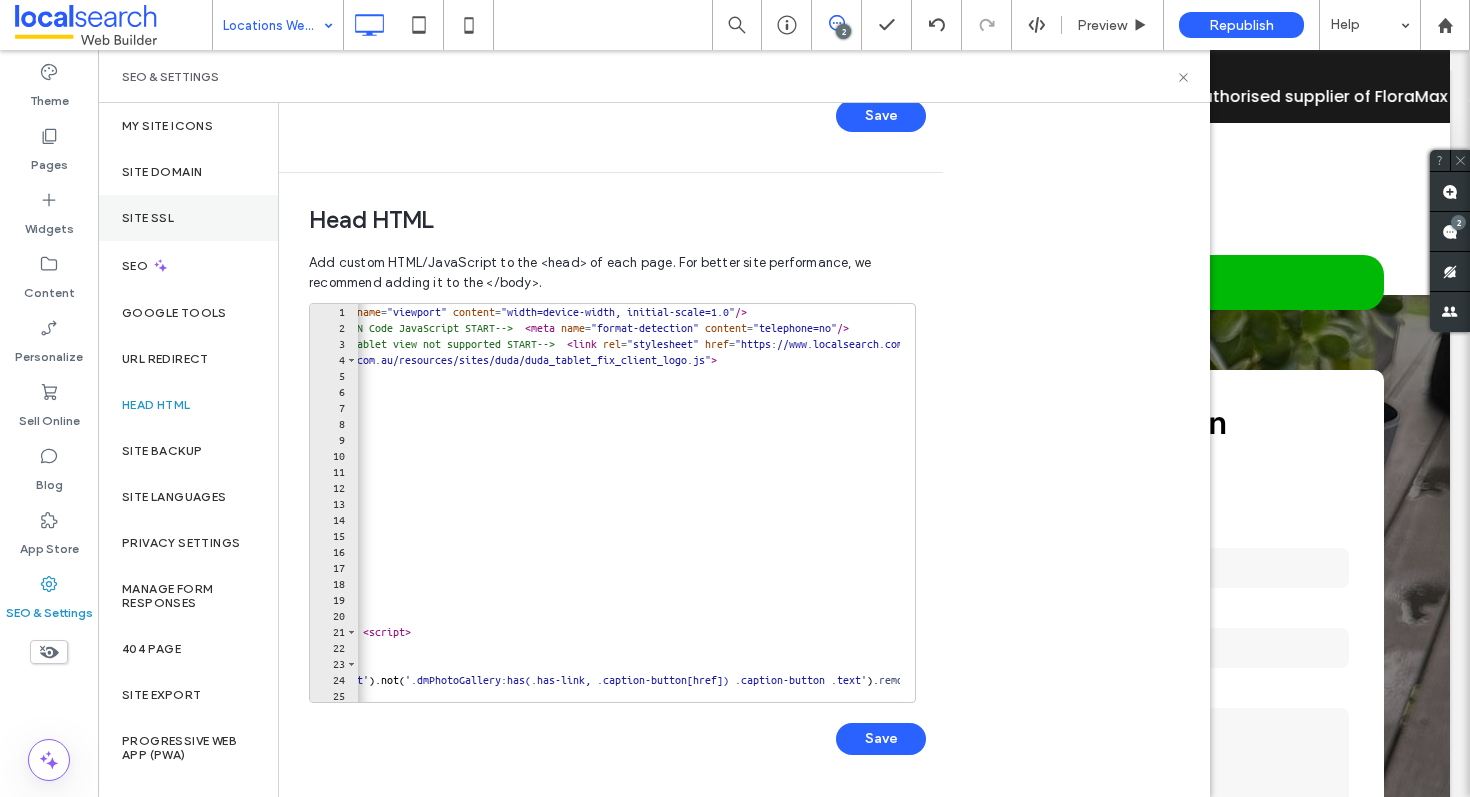 click on "Site SSL" at bounding box center [188, 218] 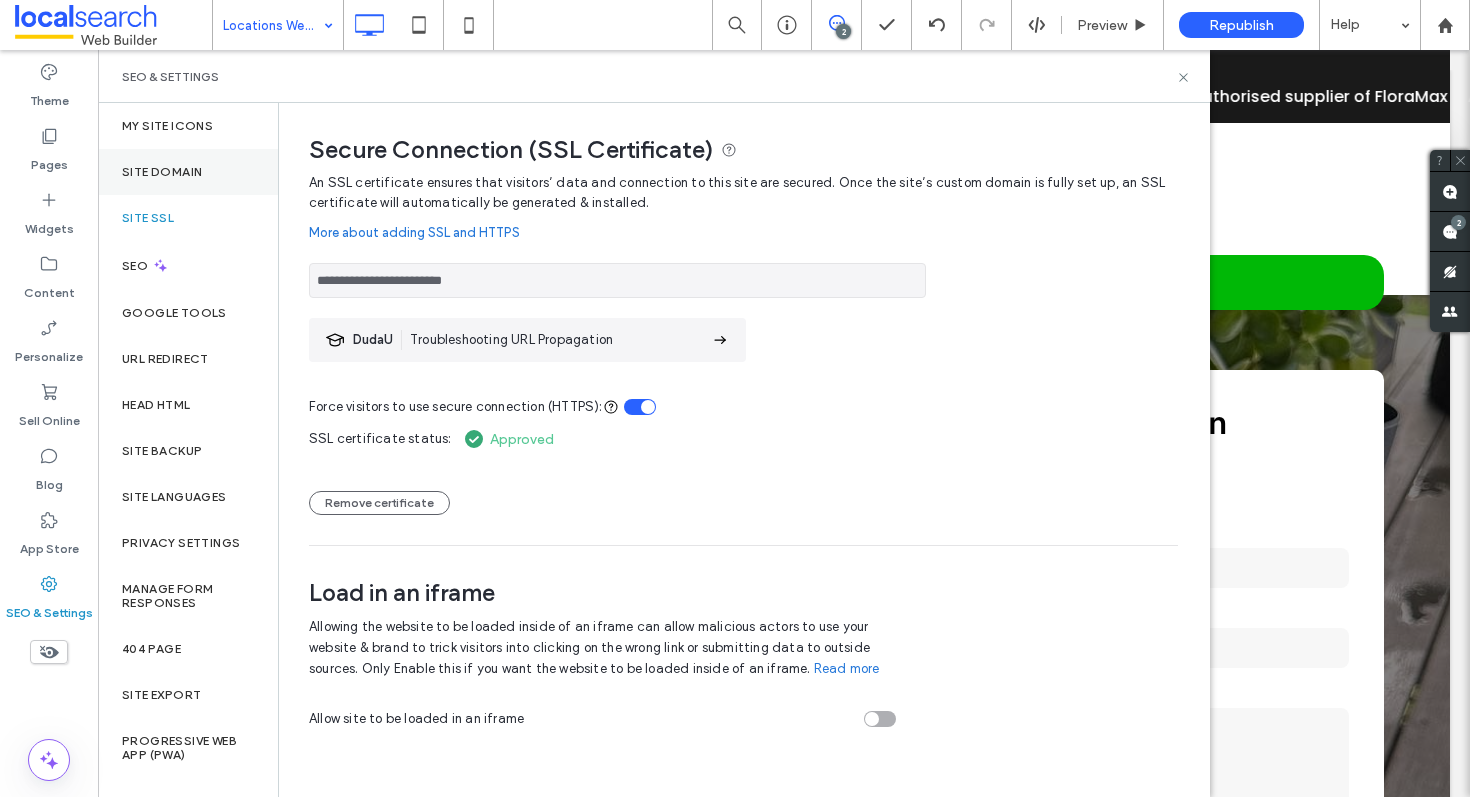 click on "Site Domain" at bounding box center [162, 172] 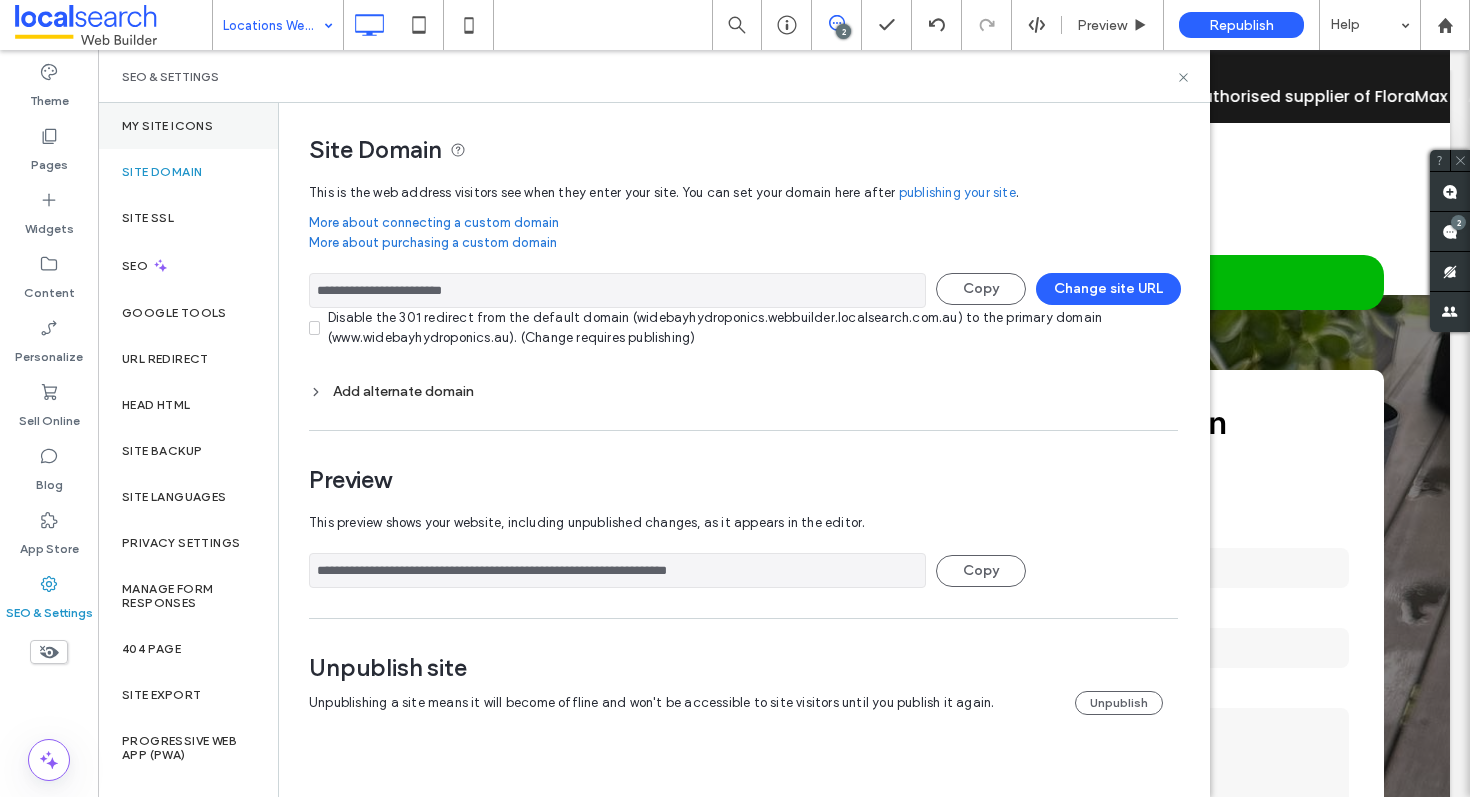 click on "My Site Icons" at bounding box center [167, 126] 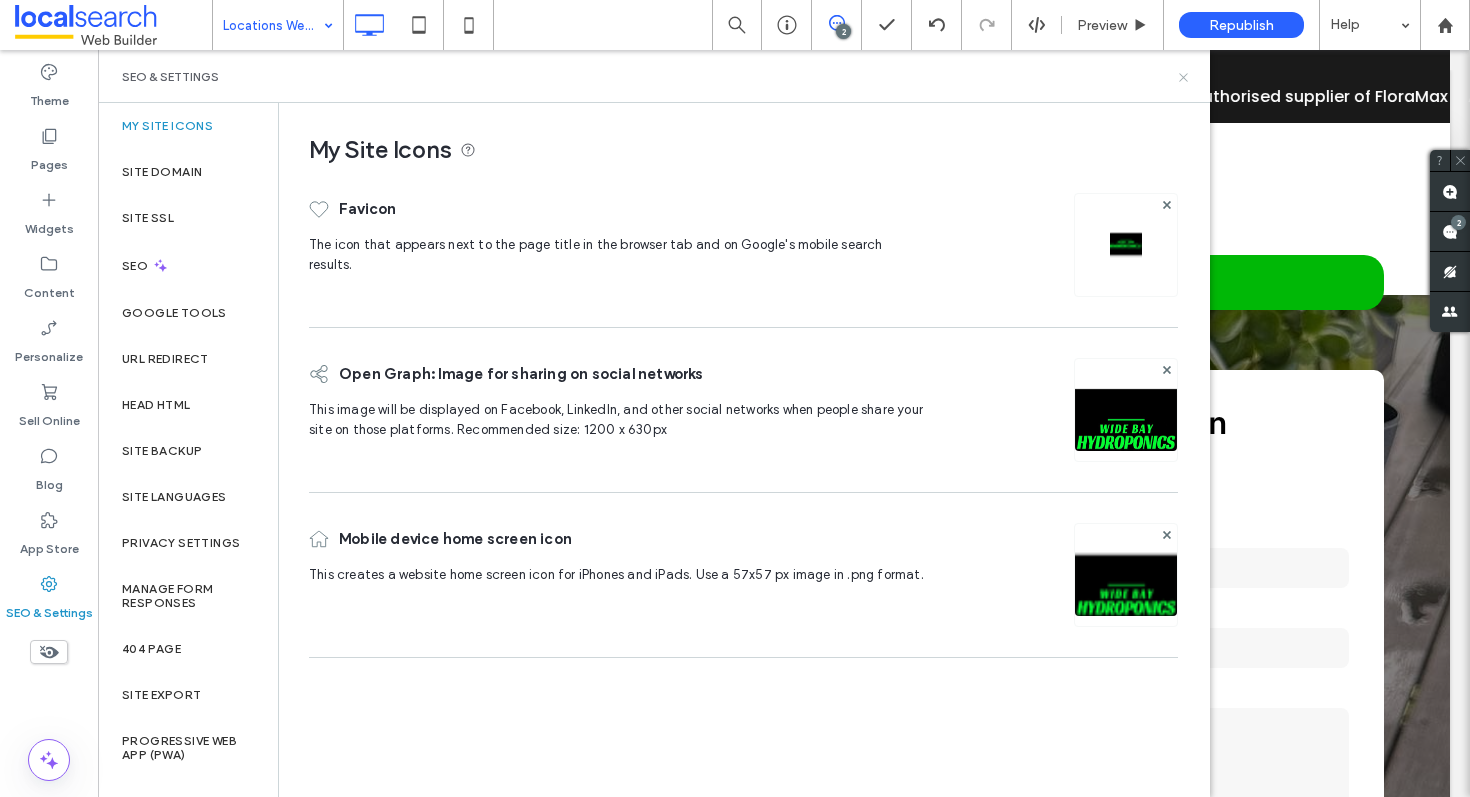click 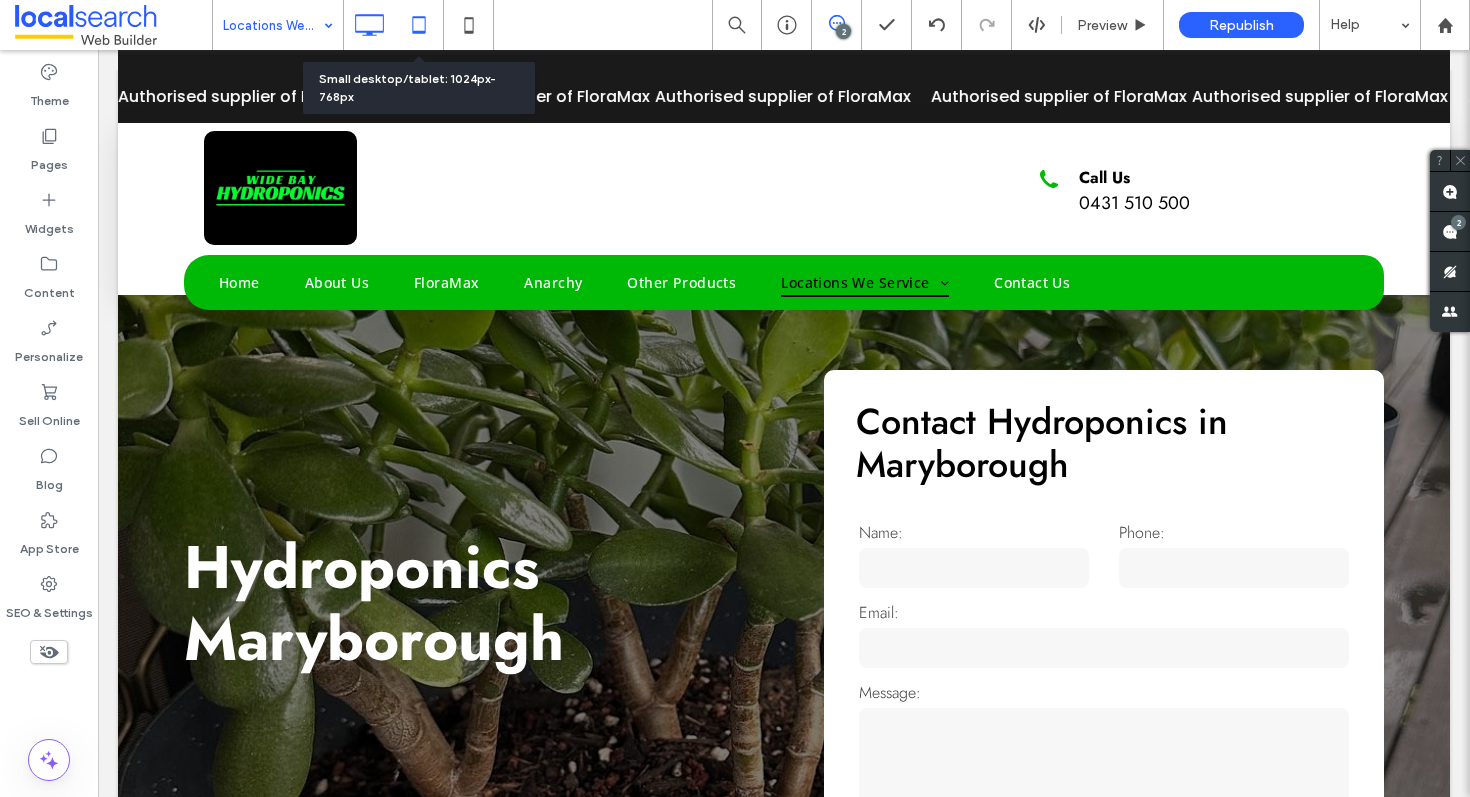 click 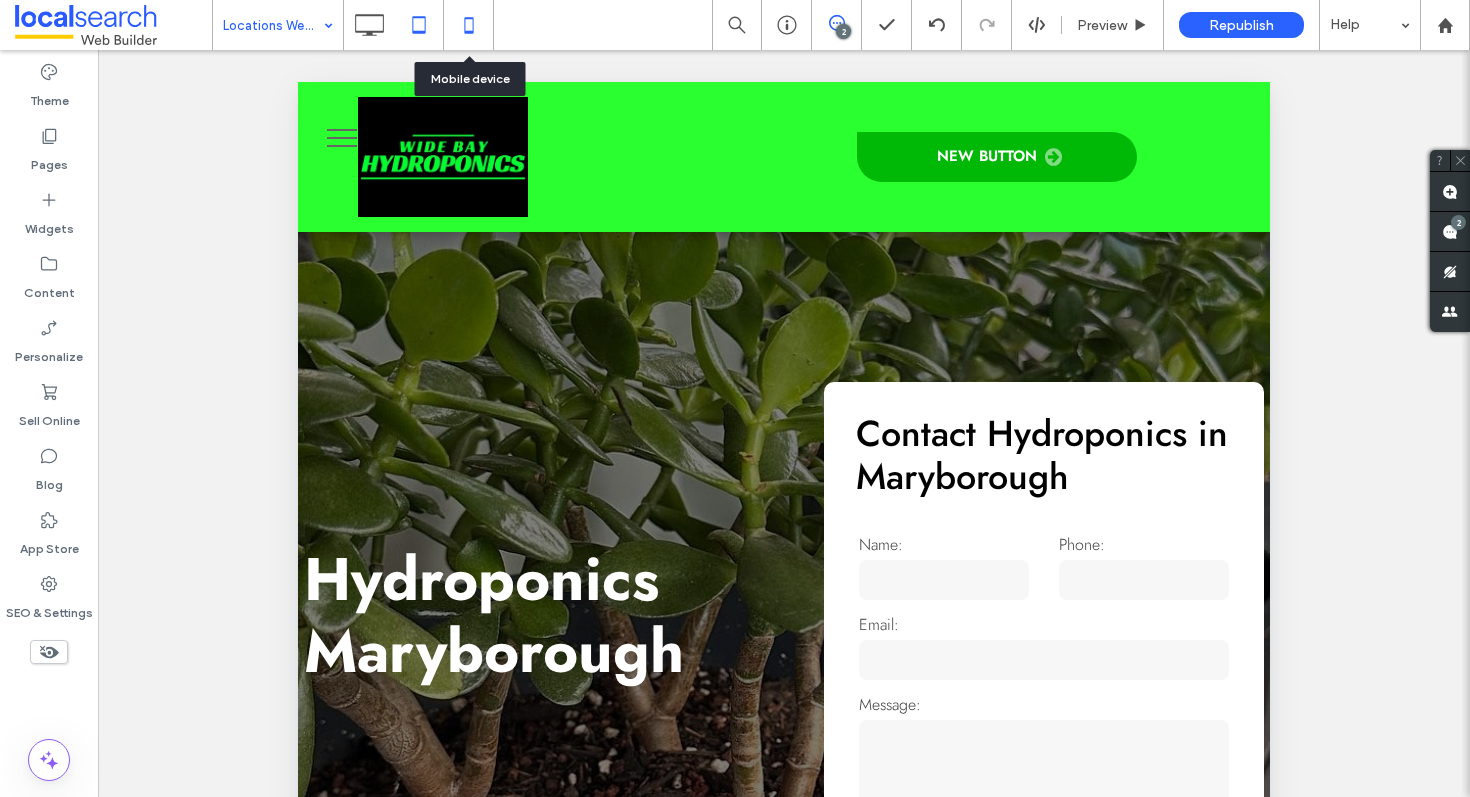 click 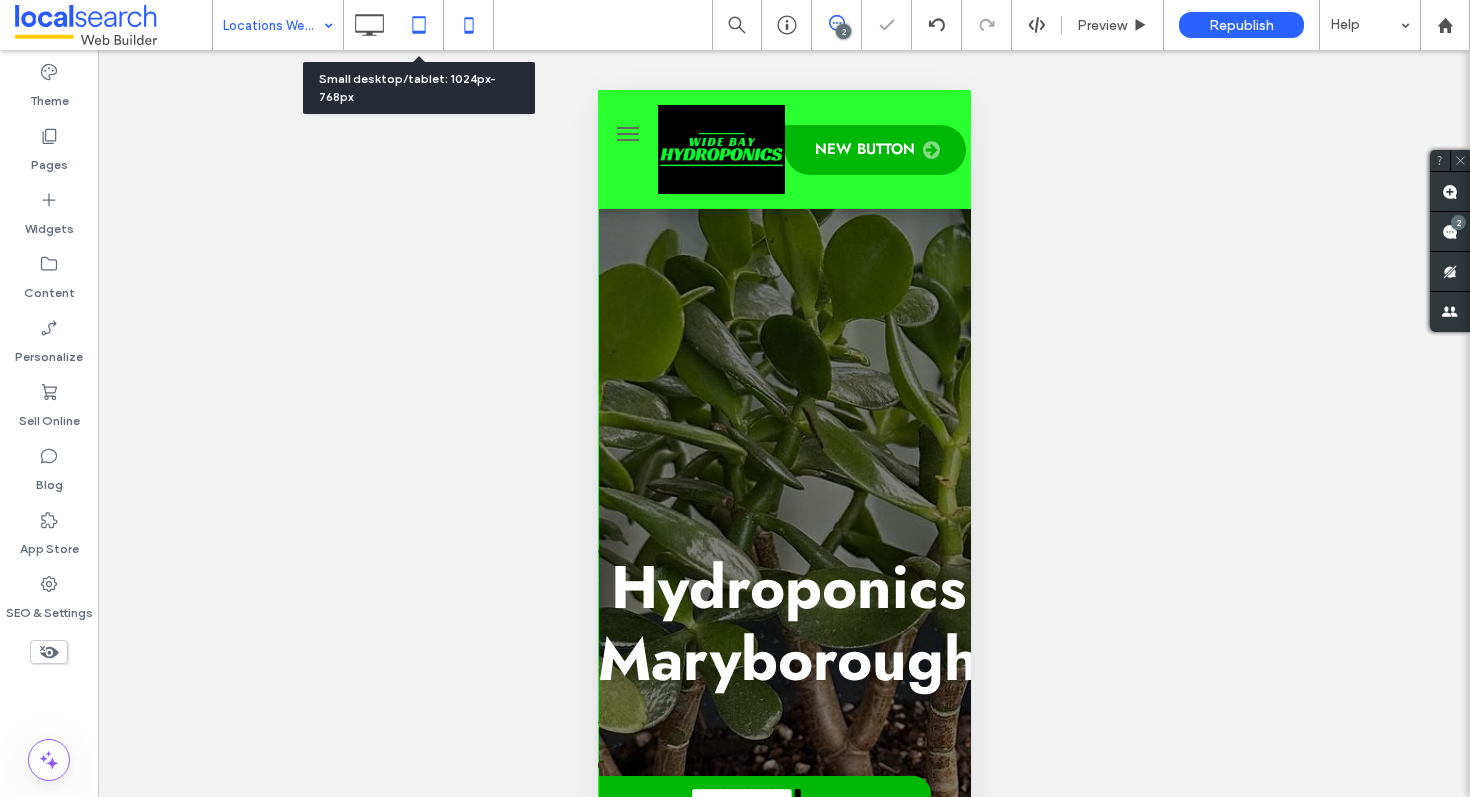 click 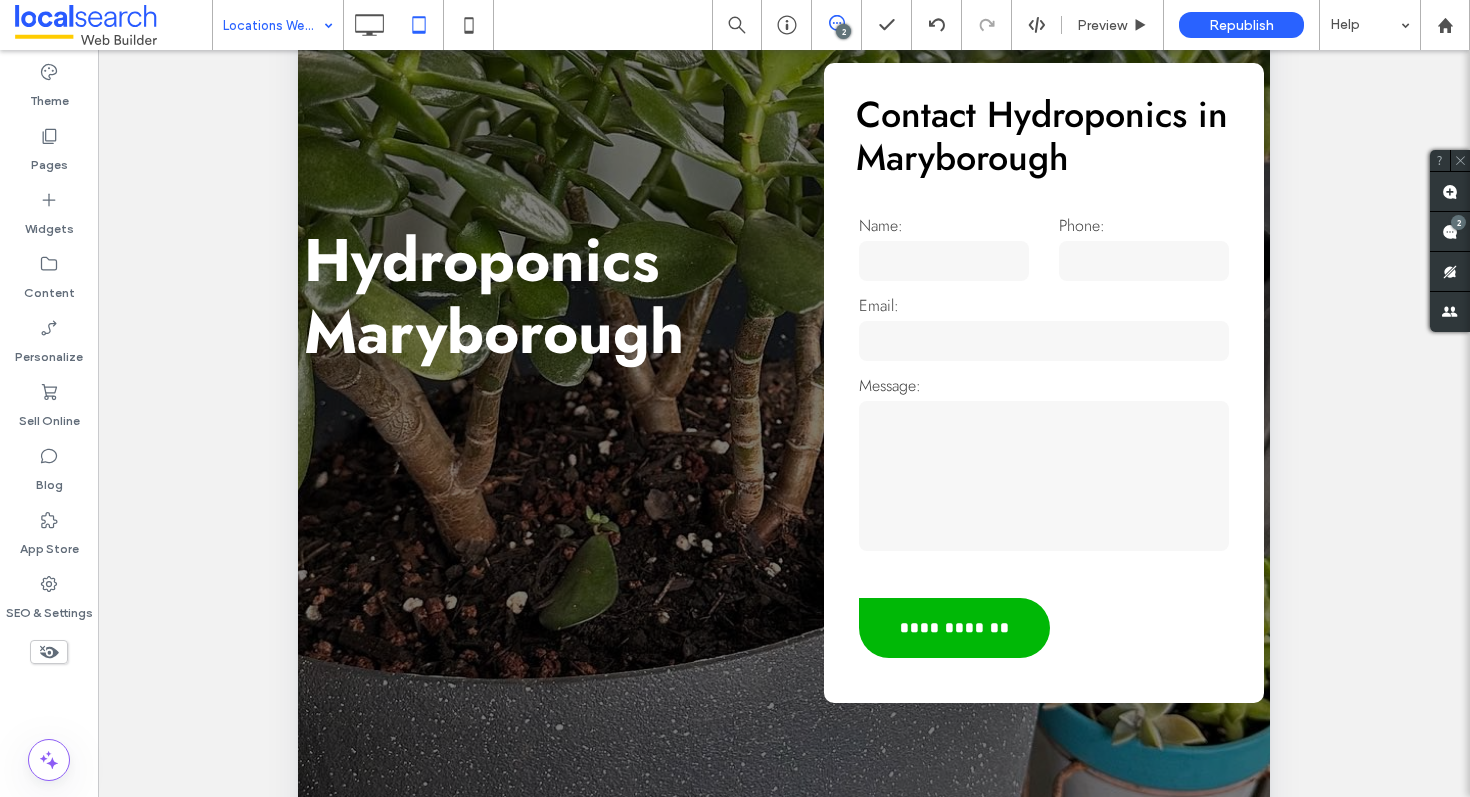 scroll, scrollTop: 304, scrollLeft: 0, axis: vertical 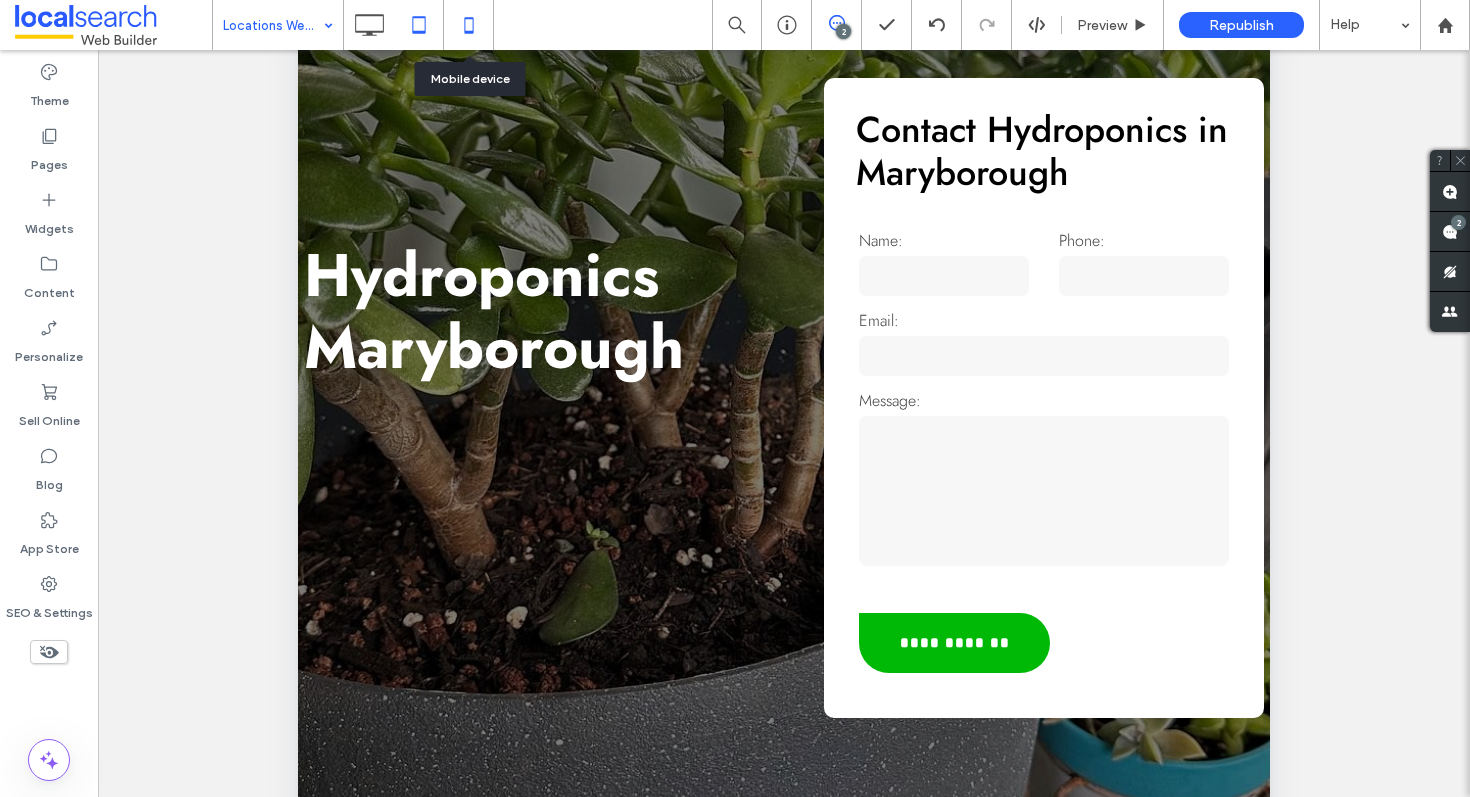 click 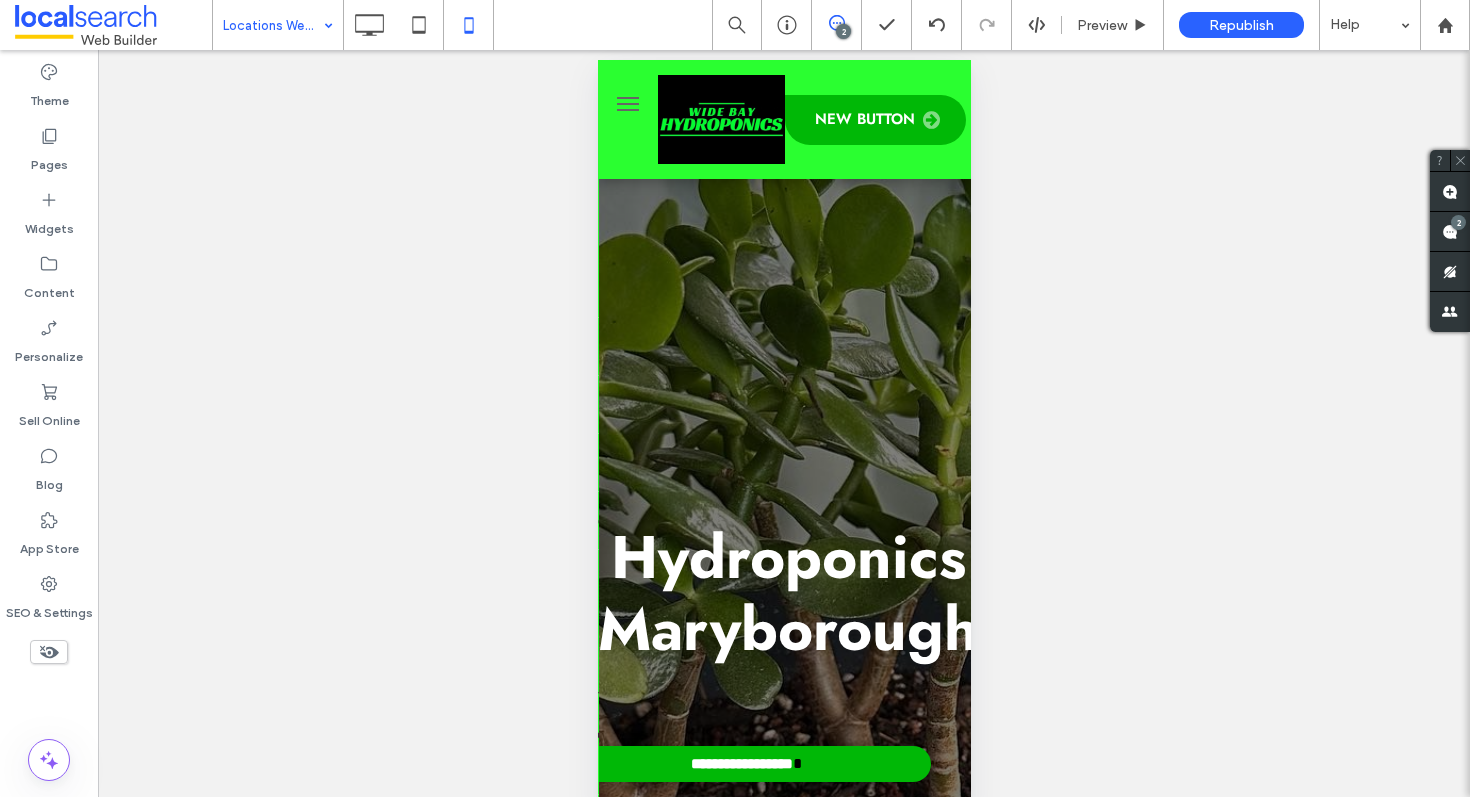 scroll, scrollTop: 30, scrollLeft: 0, axis: vertical 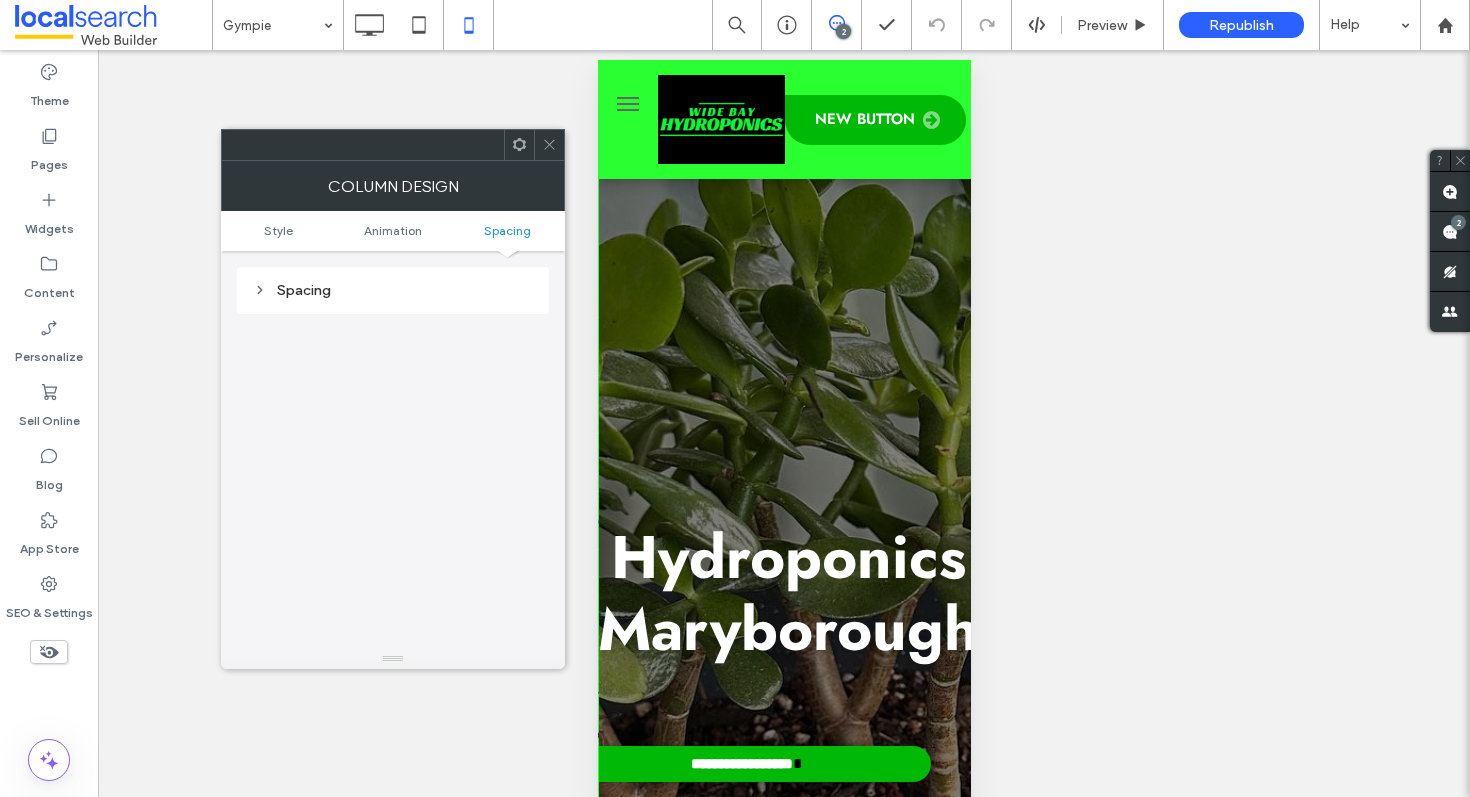 click on "Spacing" at bounding box center (393, 290) 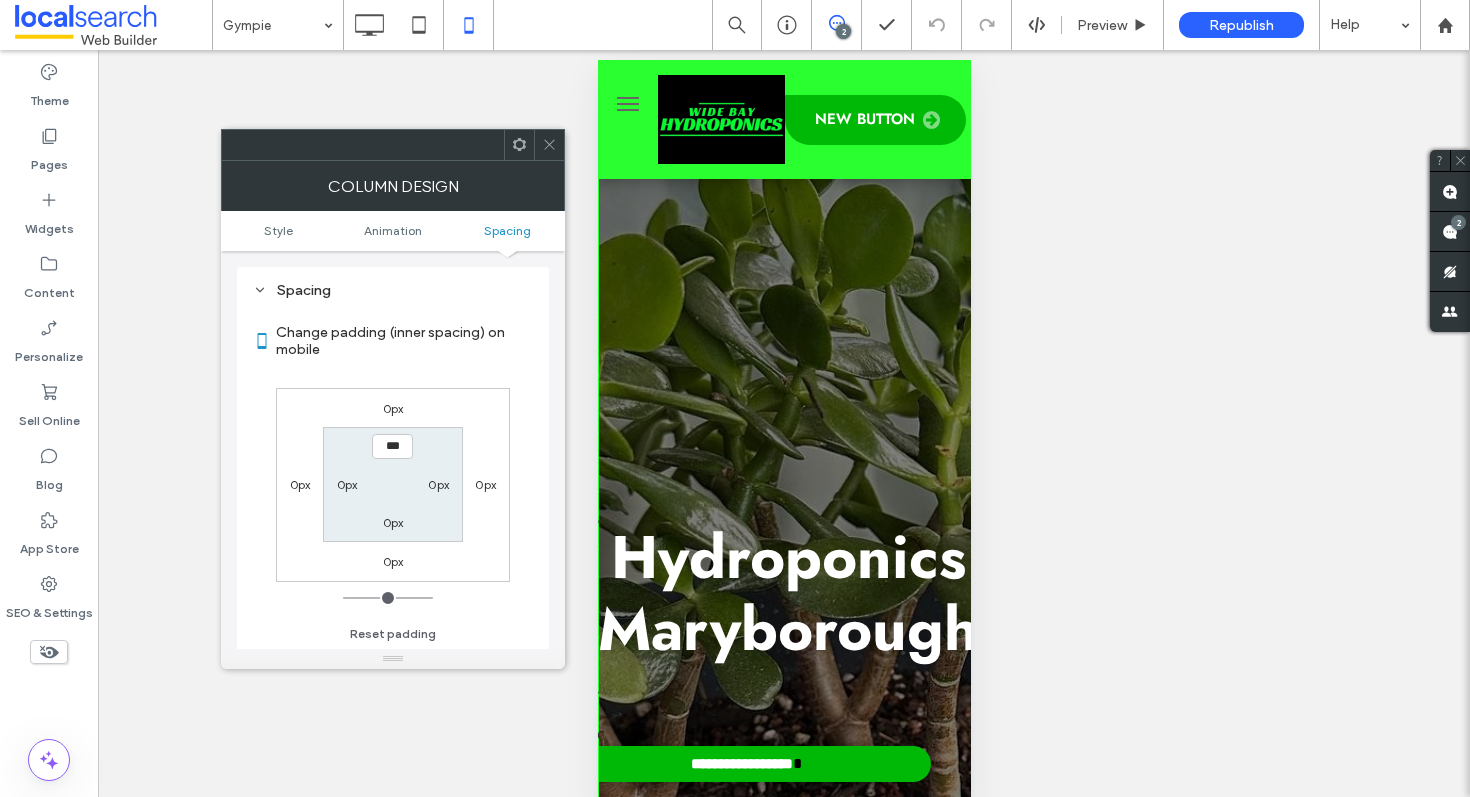 click at bounding box center [549, 145] 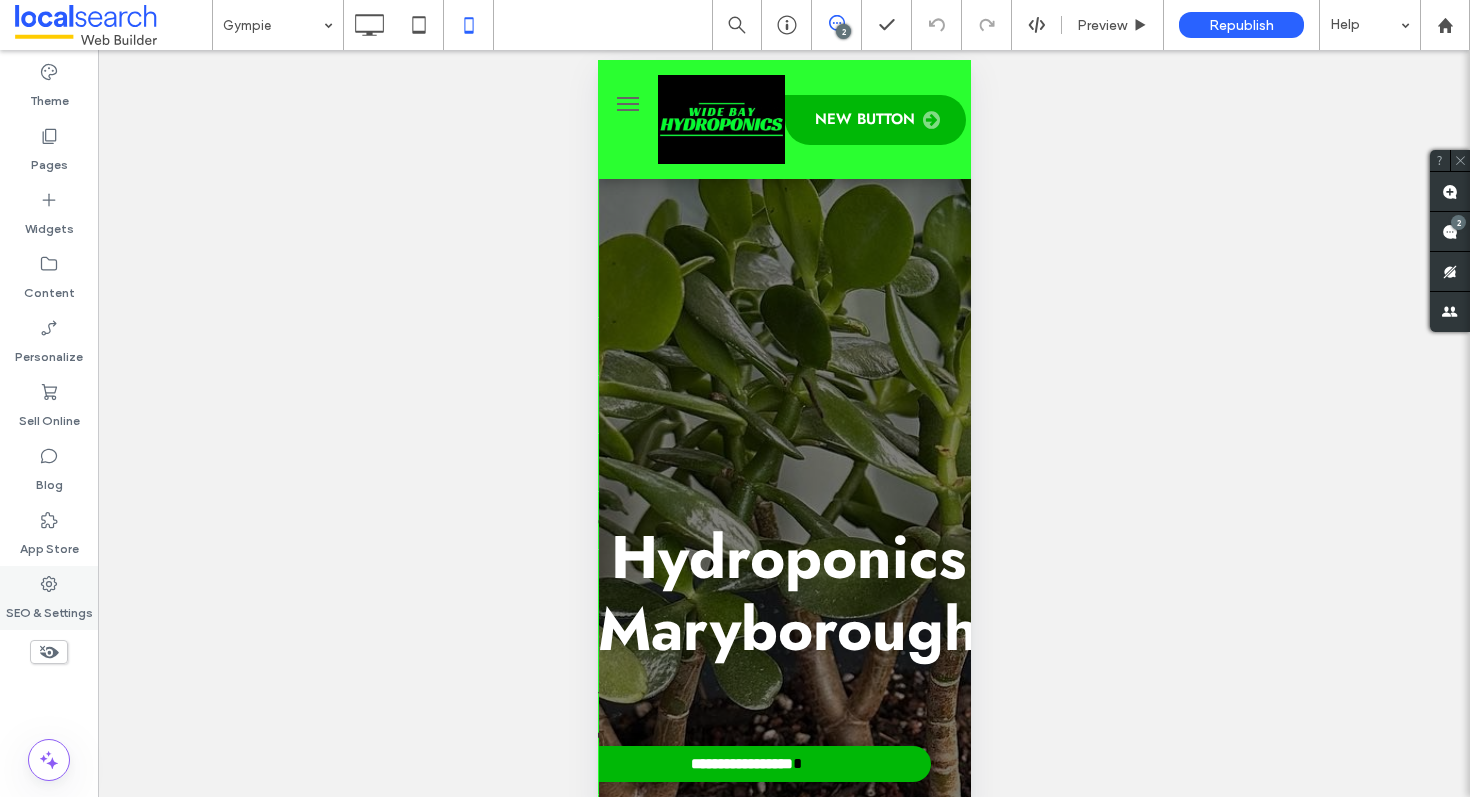 click on "SEO & Settings" at bounding box center [49, 598] 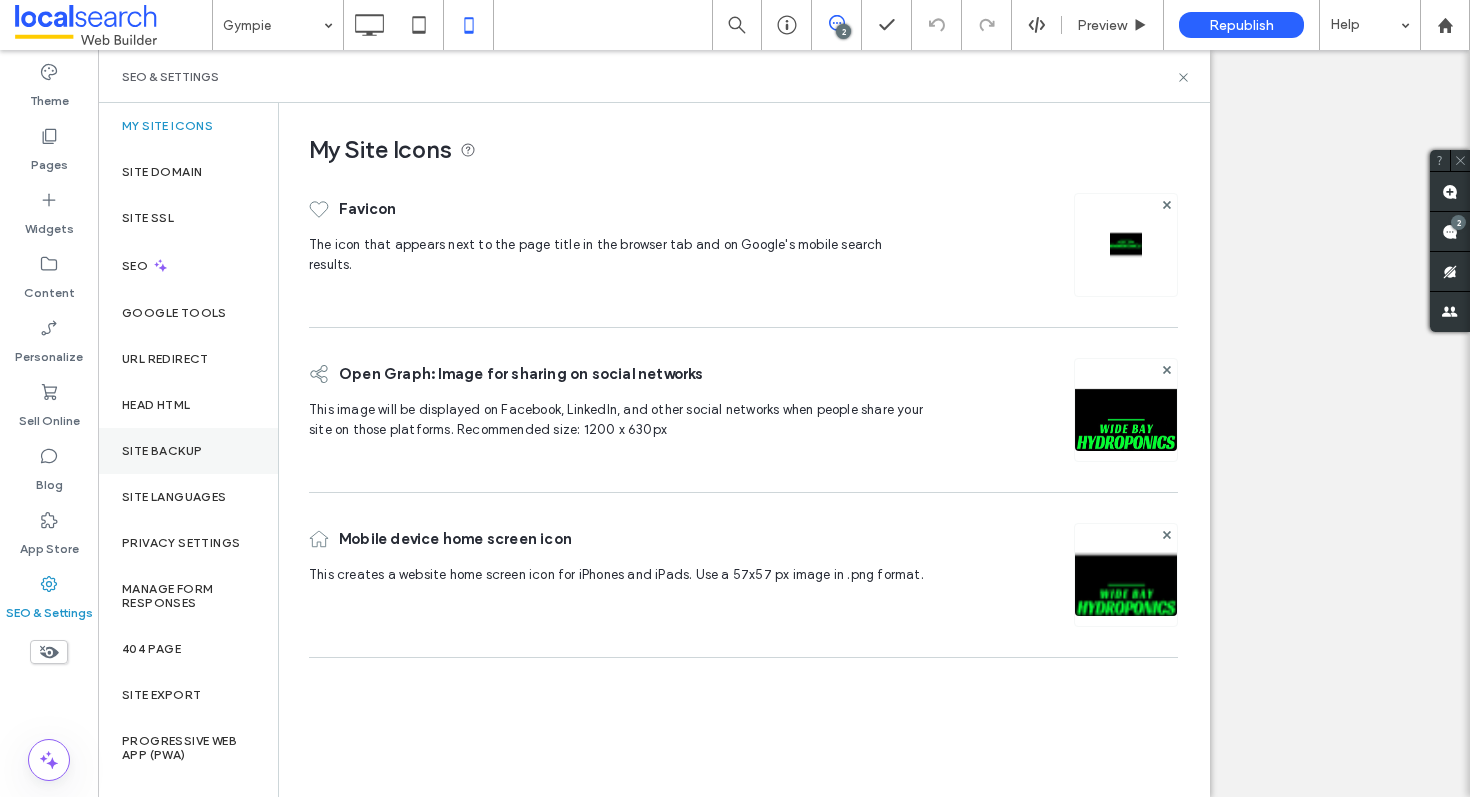 click on "Site Backup" at bounding box center [188, 451] 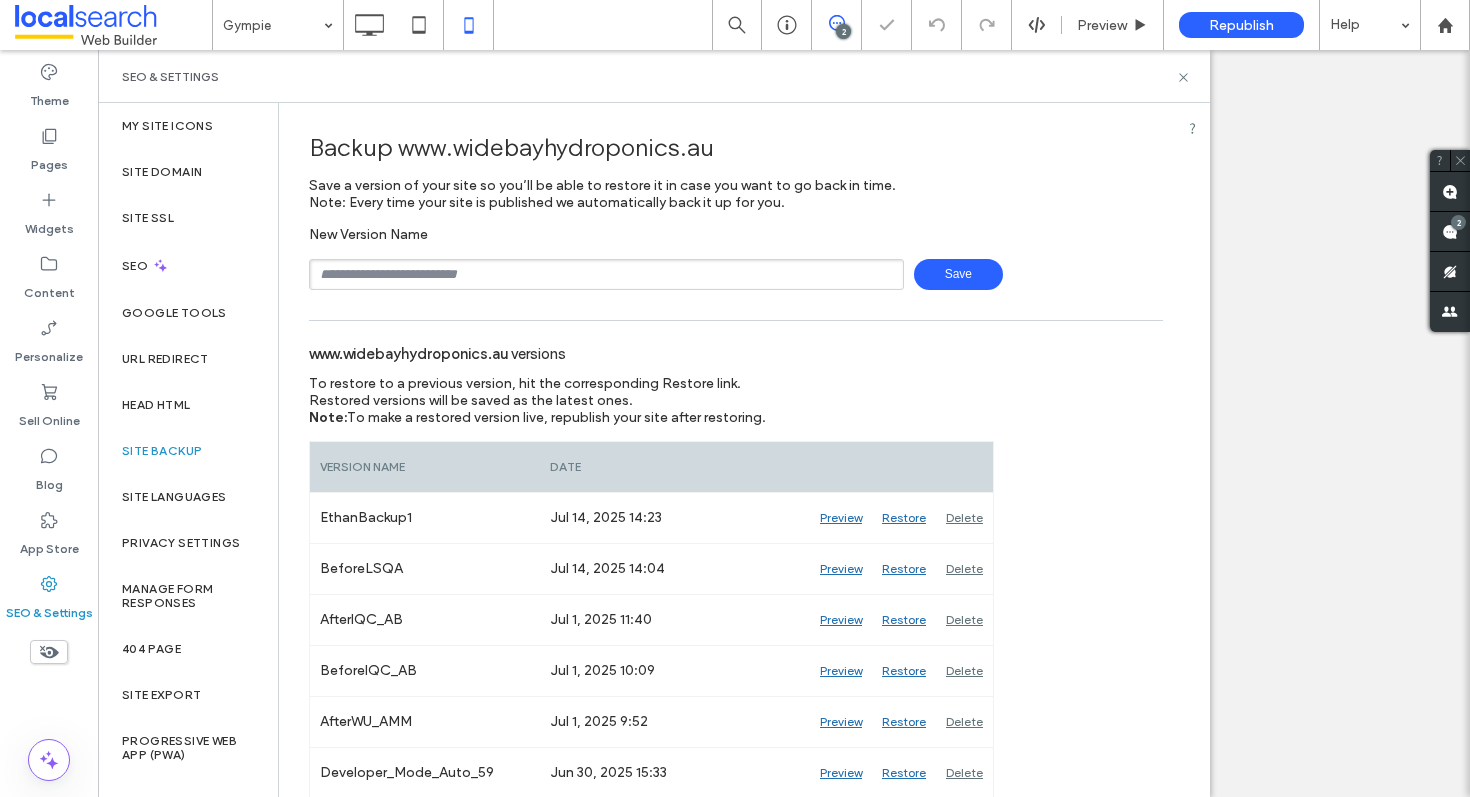 click at bounding box center [606, 274] 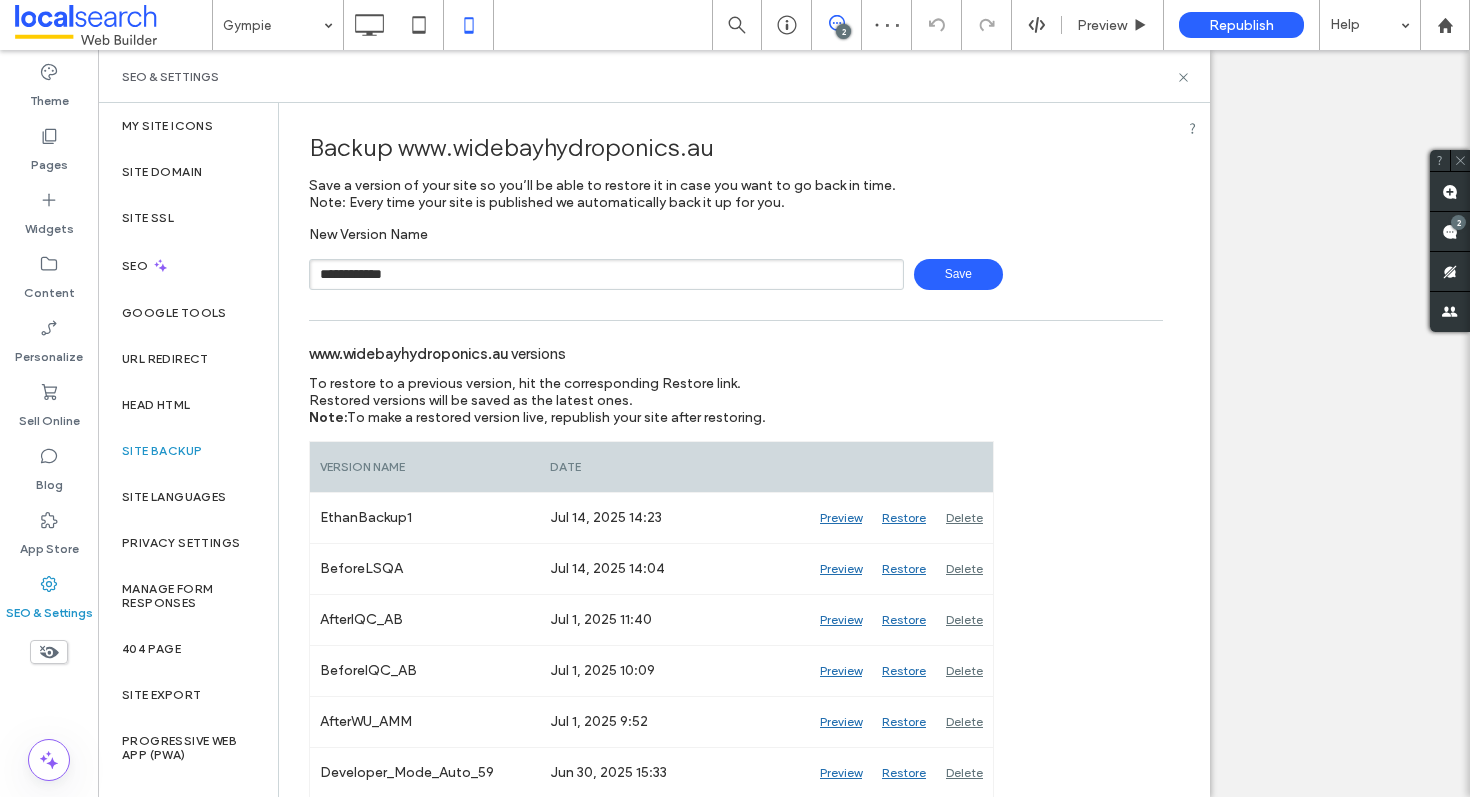 type on "**********" 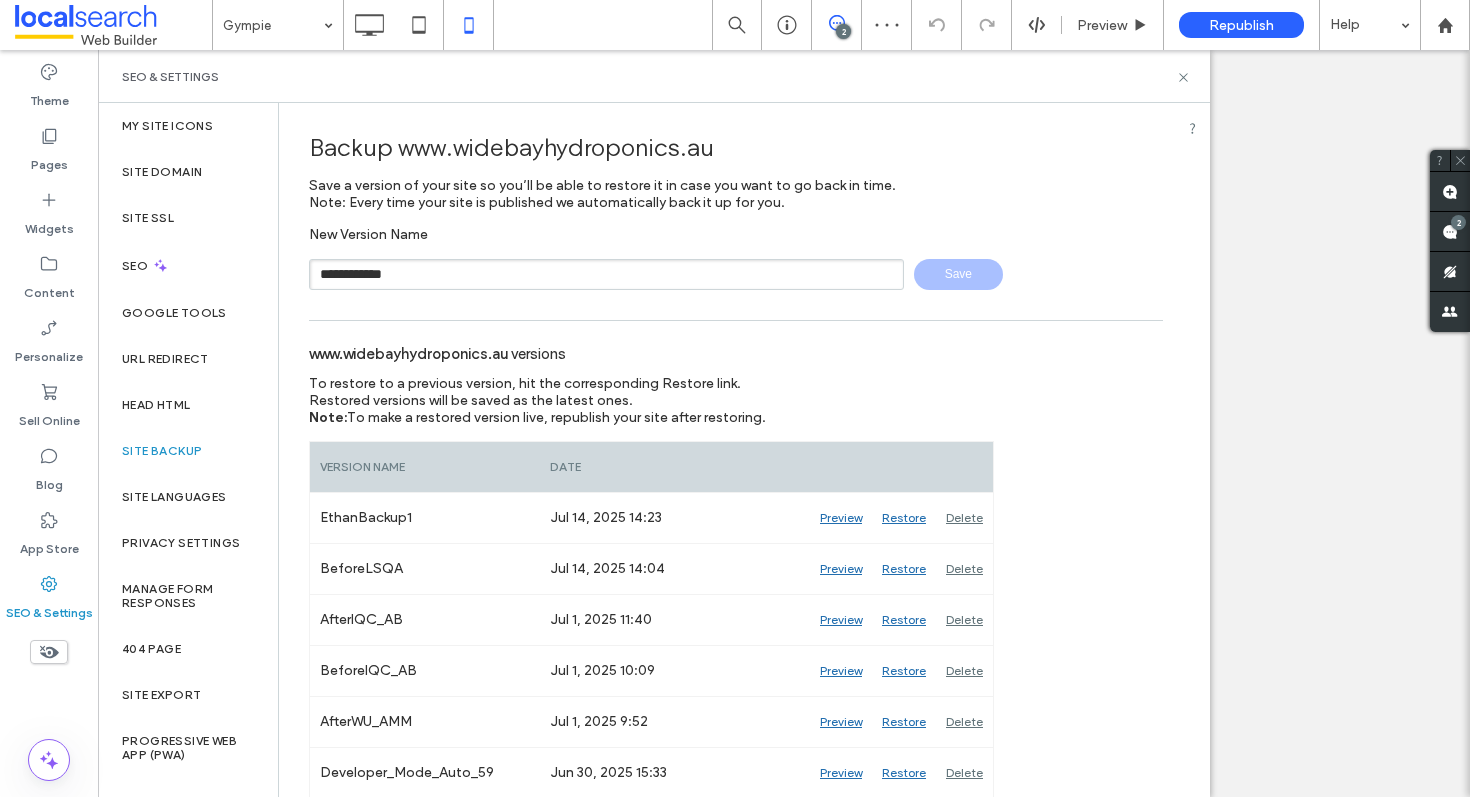 type 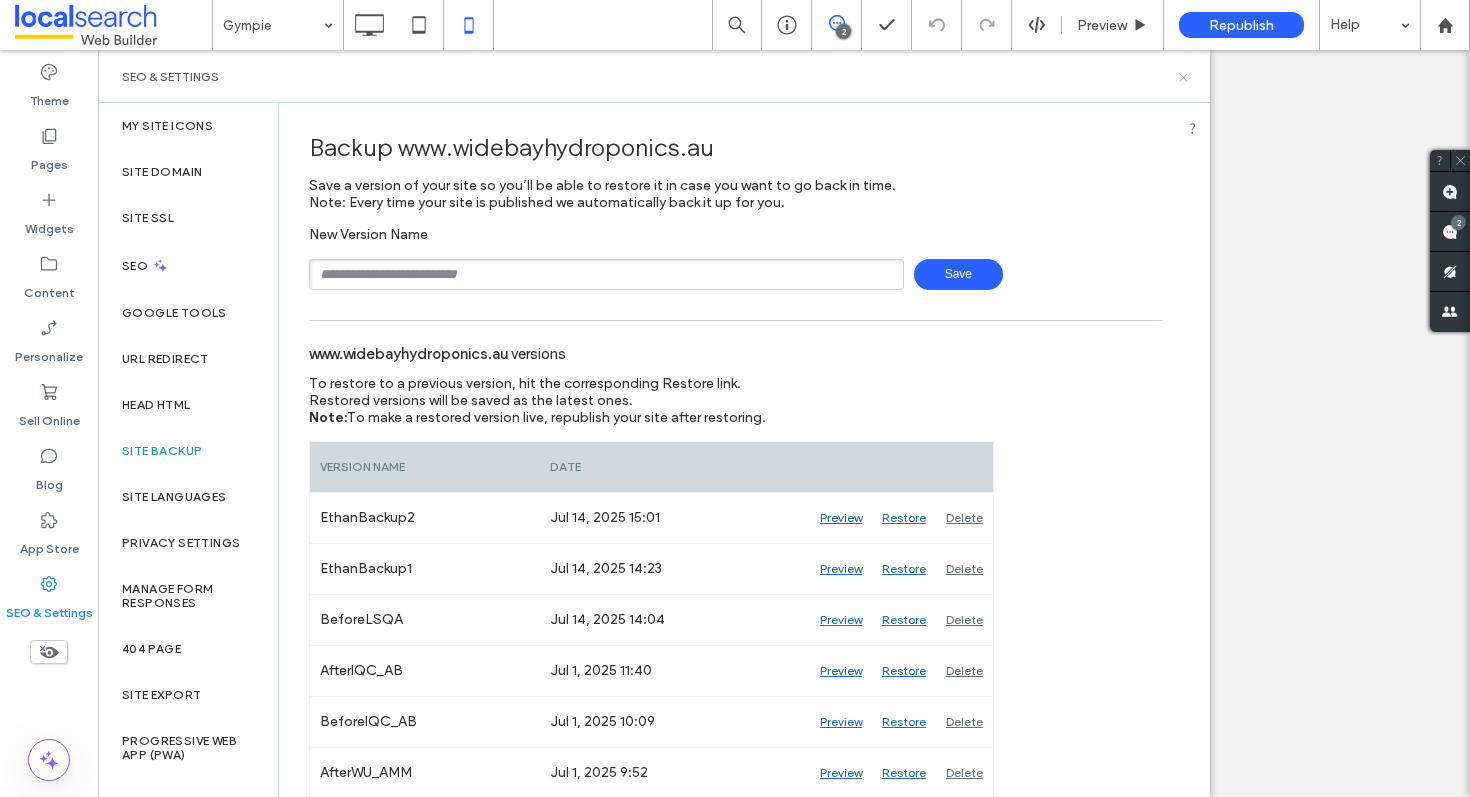 click 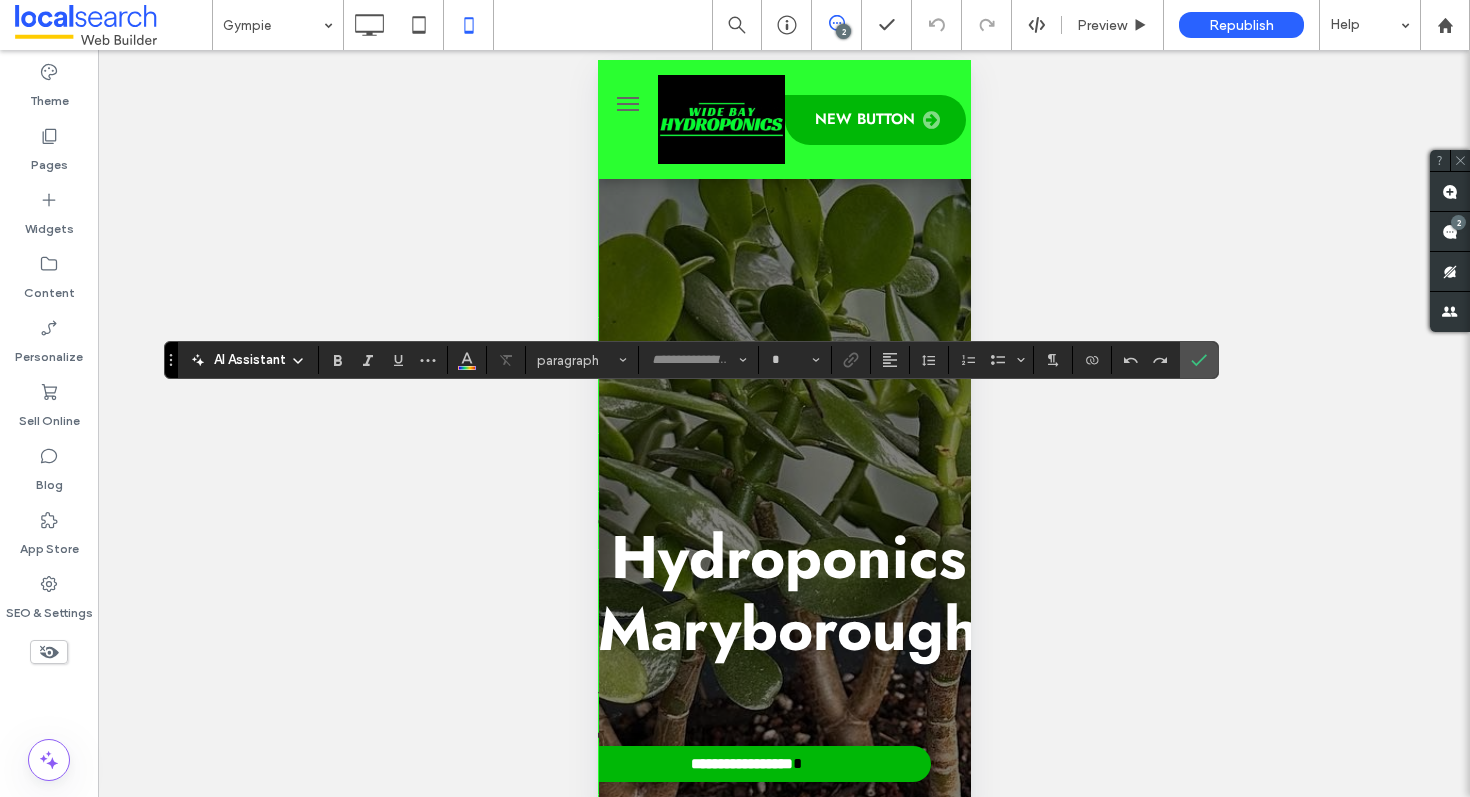 type on "****" 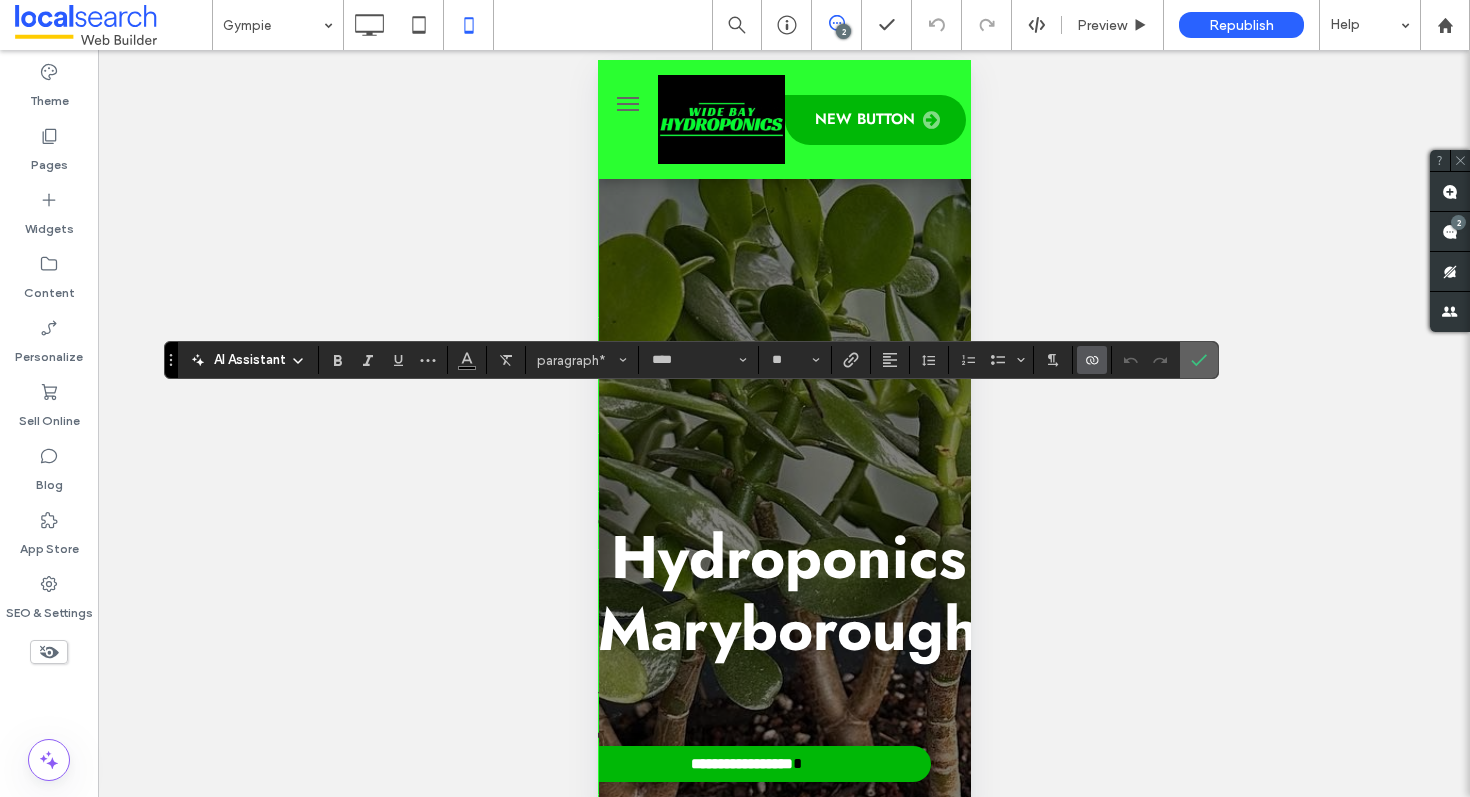 click 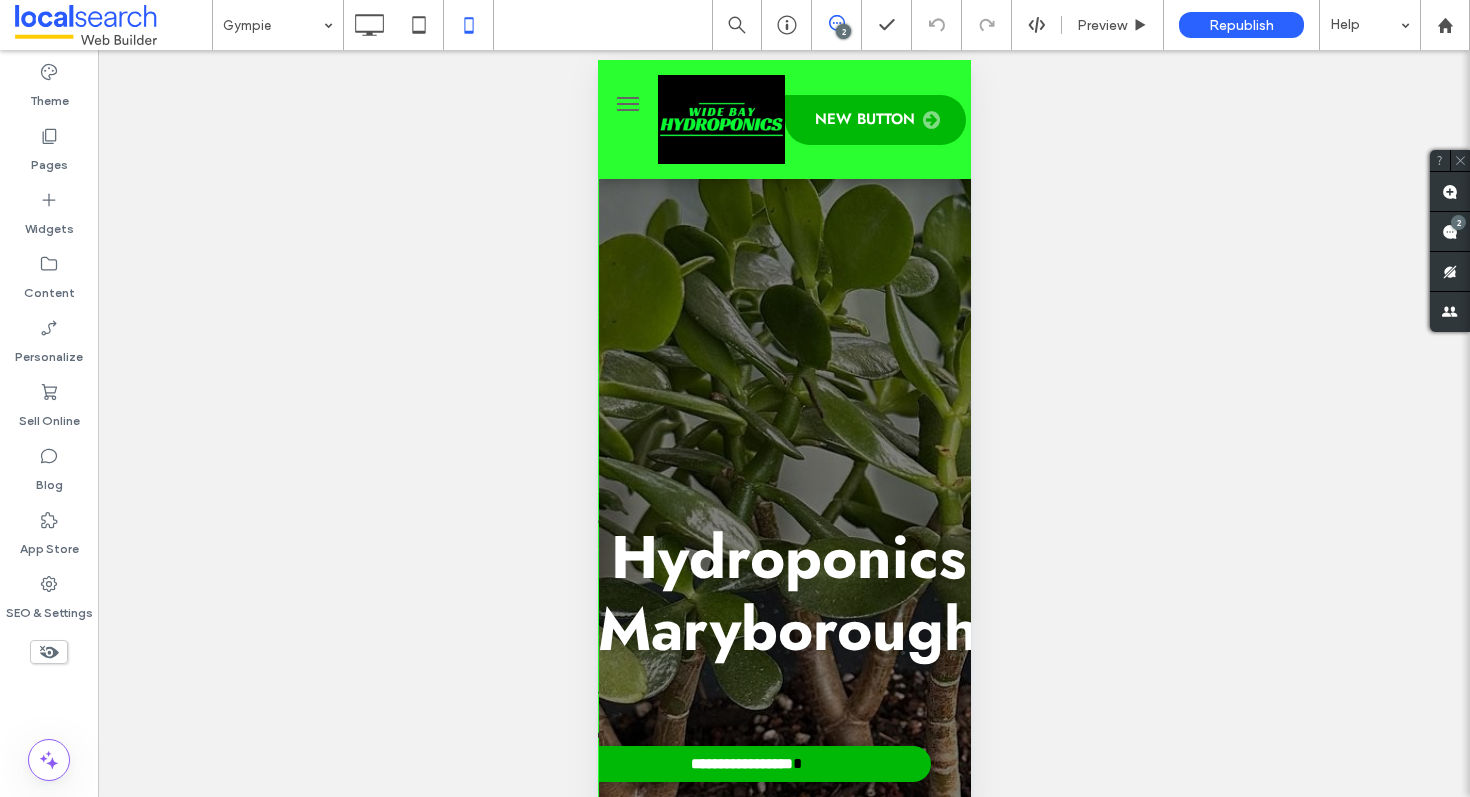 type on "****" 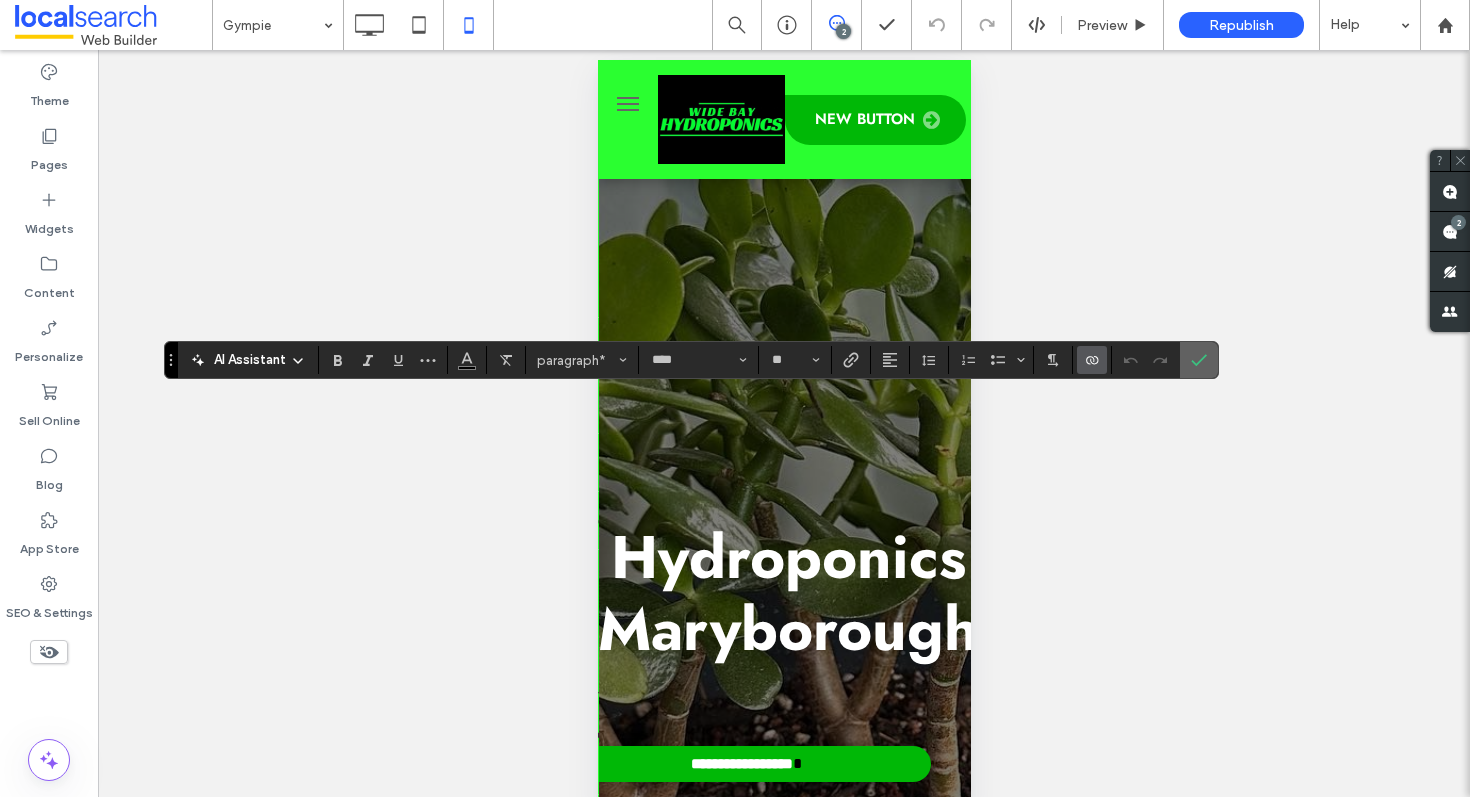 click at bounding box center [1199, 360] 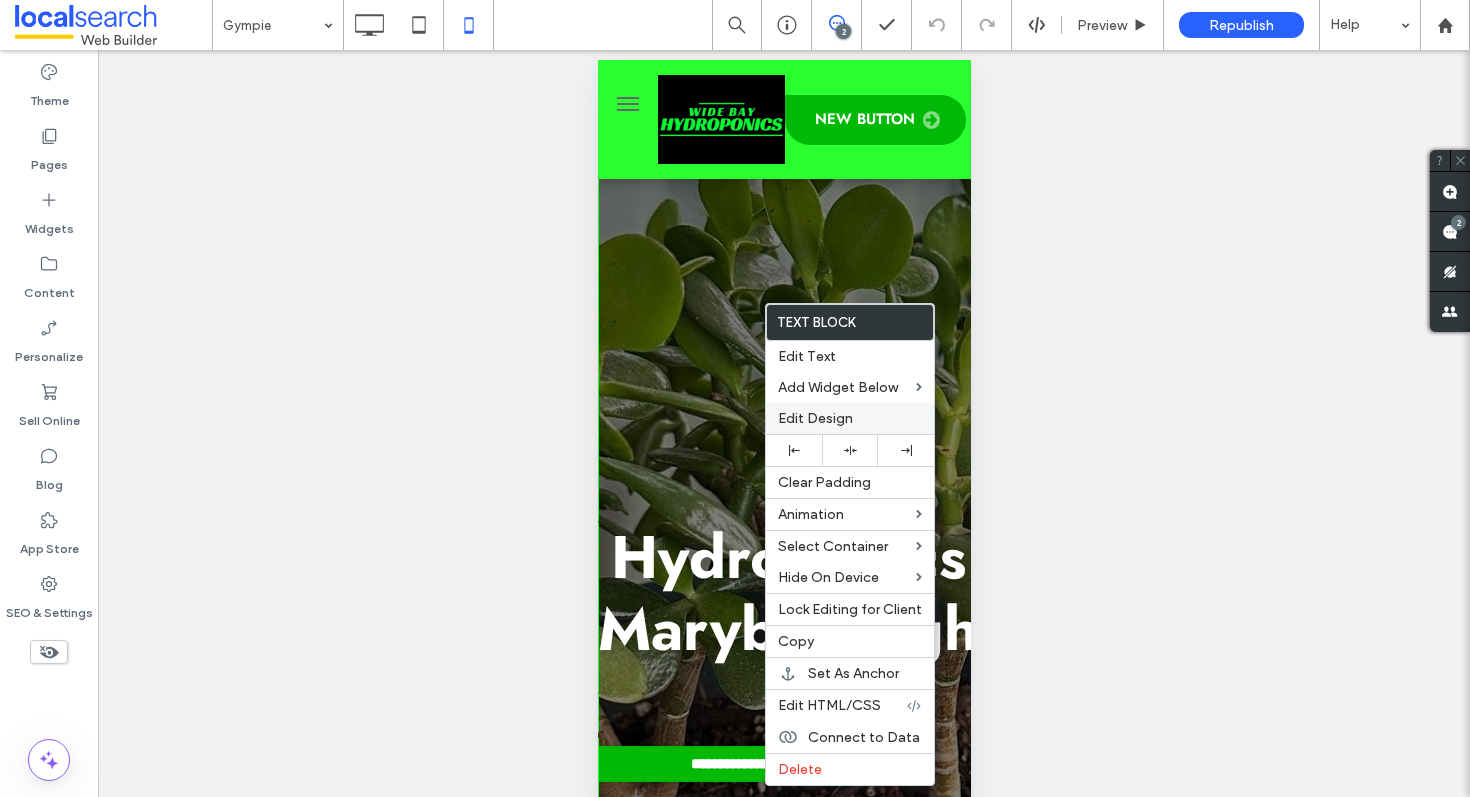 click on "Edit Design" at bounding box center [850, 418] 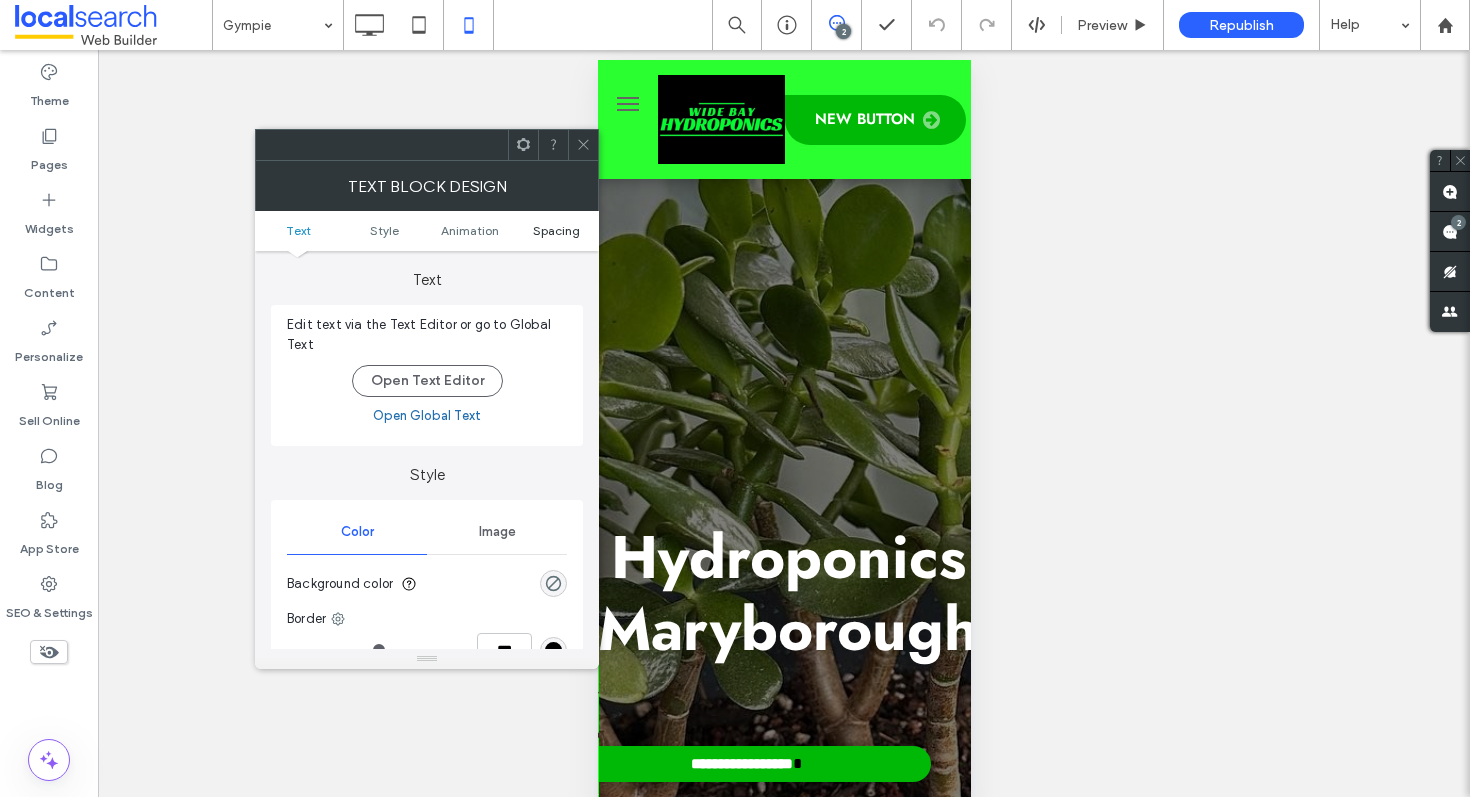 click on "Spacing" at bounding box center [556, 230] 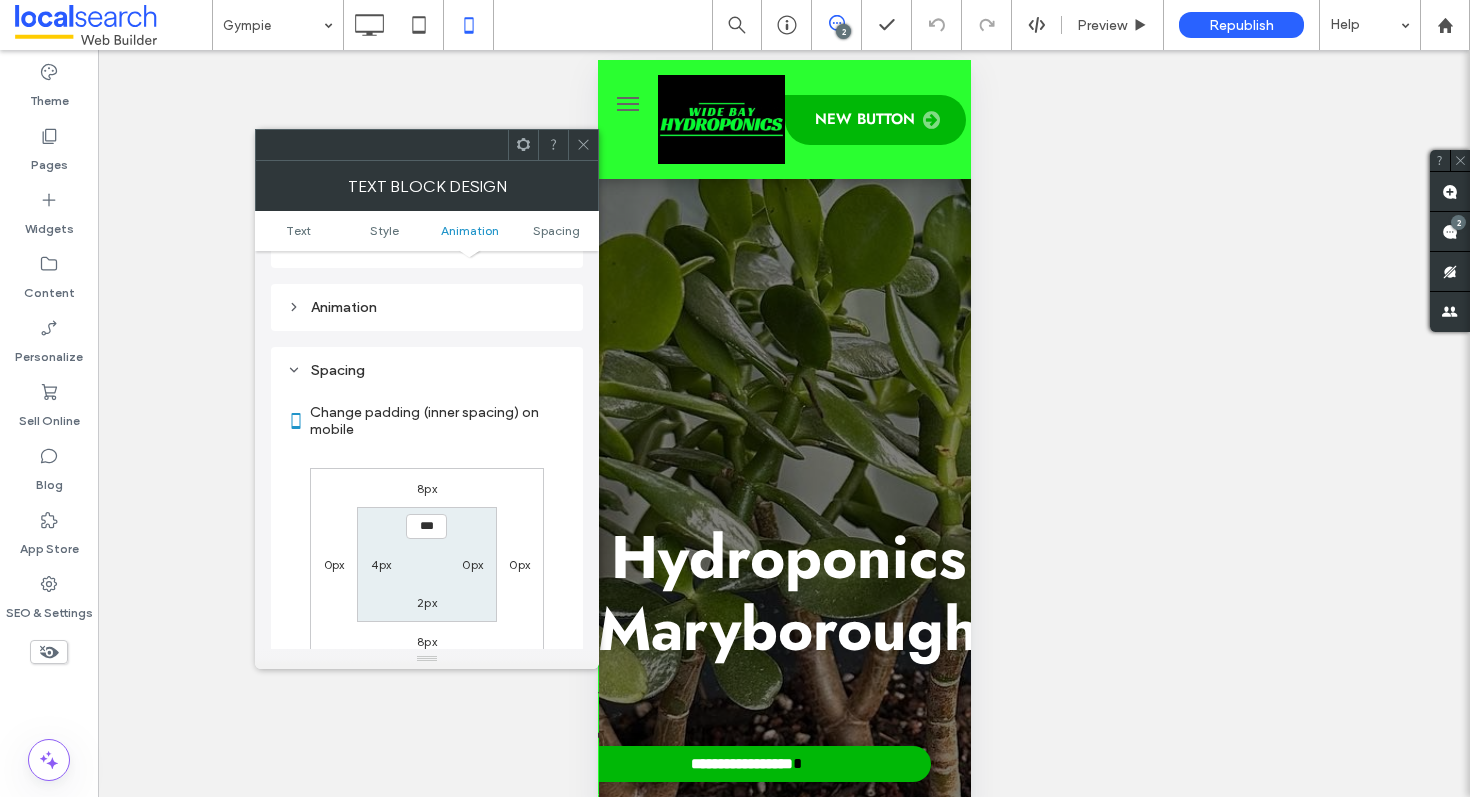 scroll, scrollTop: 574, scrollLeft: 0, axis: vertical 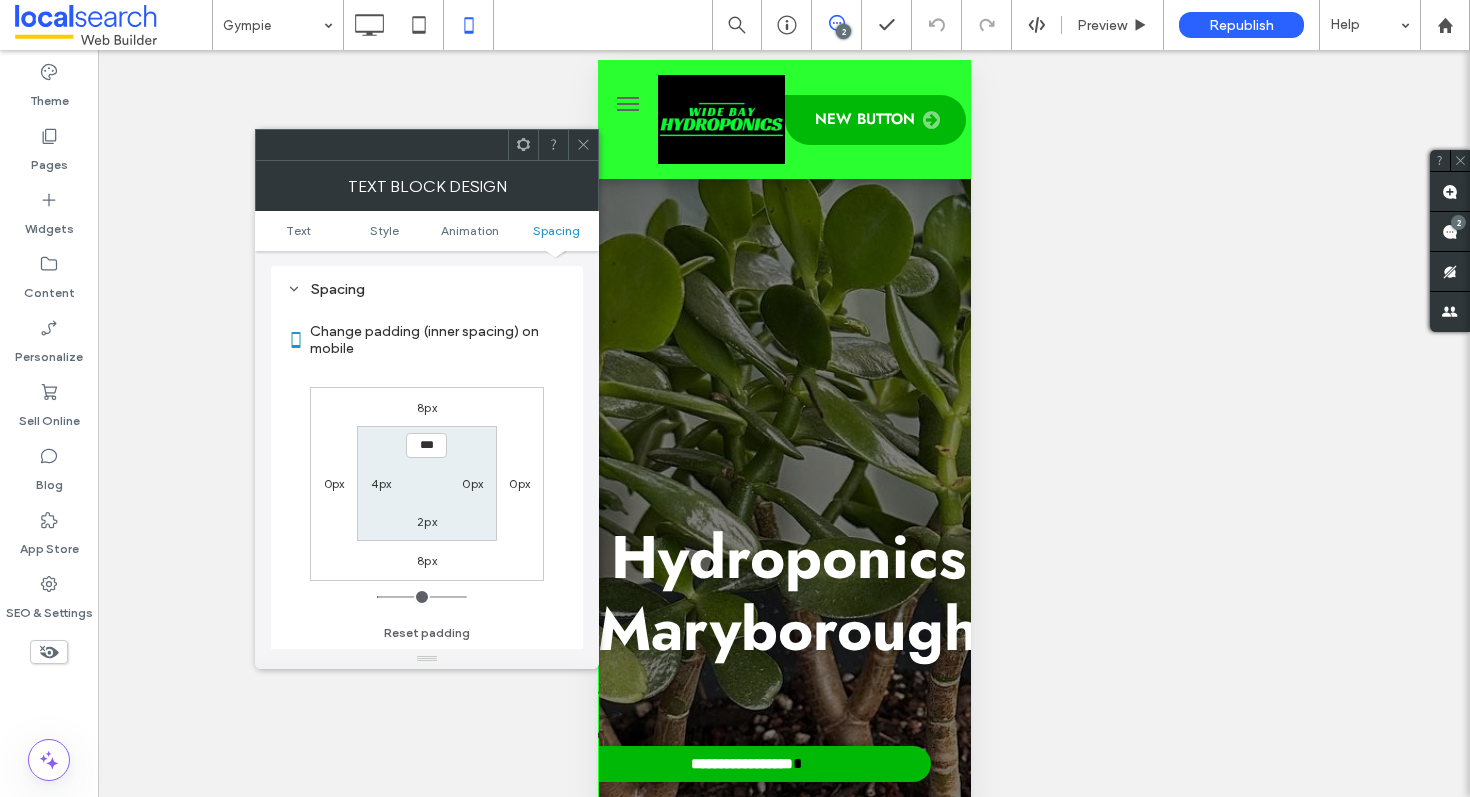 click on "4px" at bounding box center [381, 483] 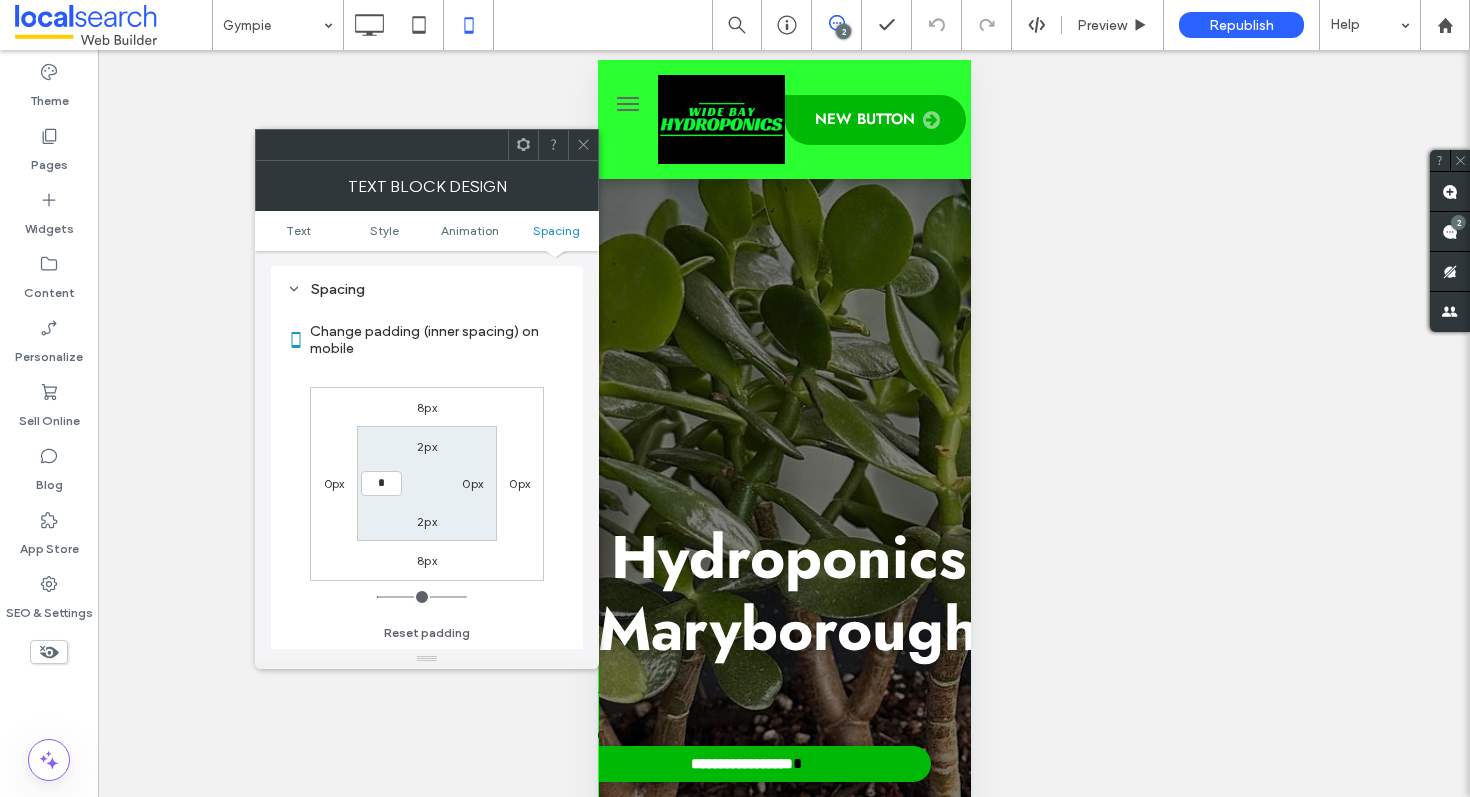 type on "*" 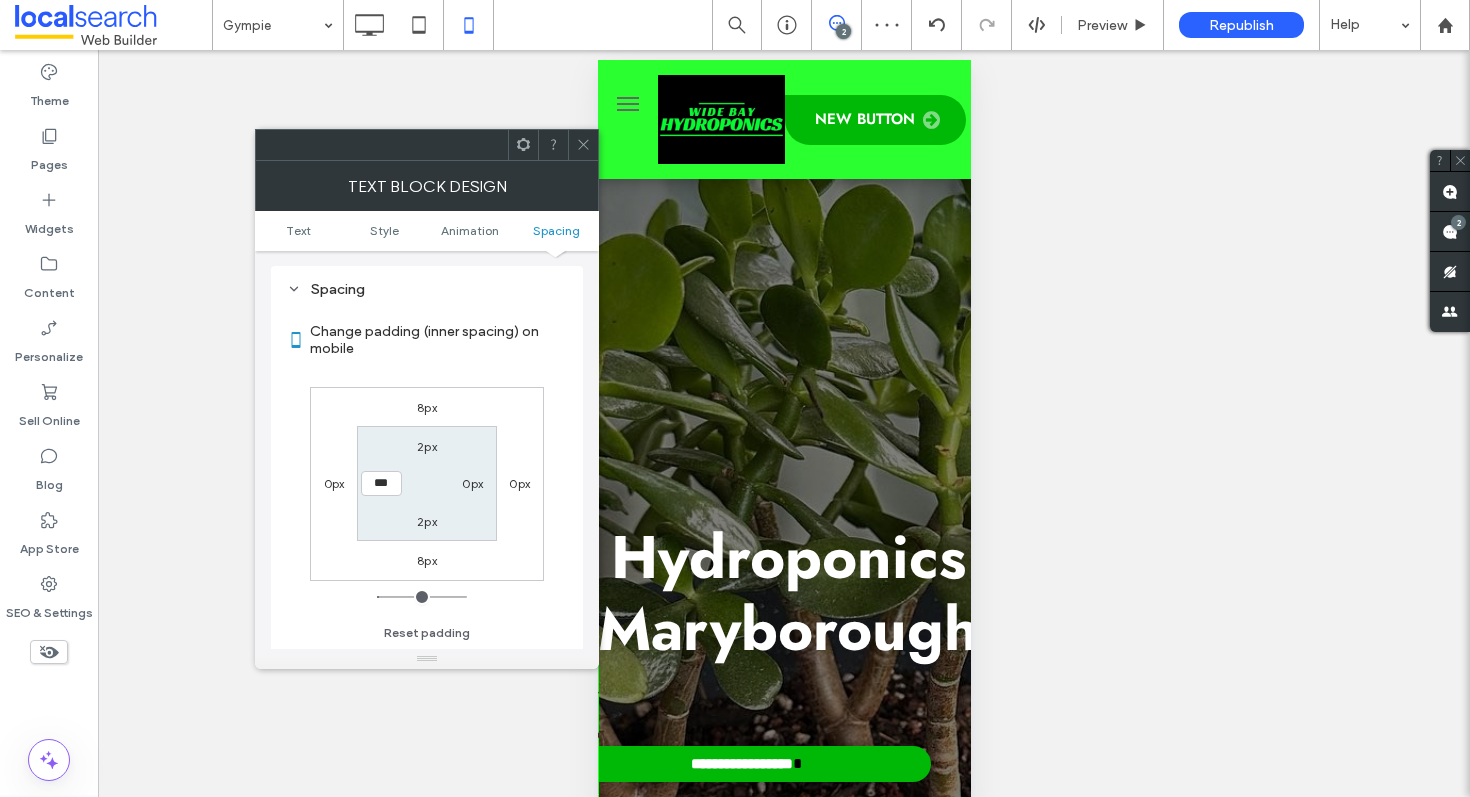 click 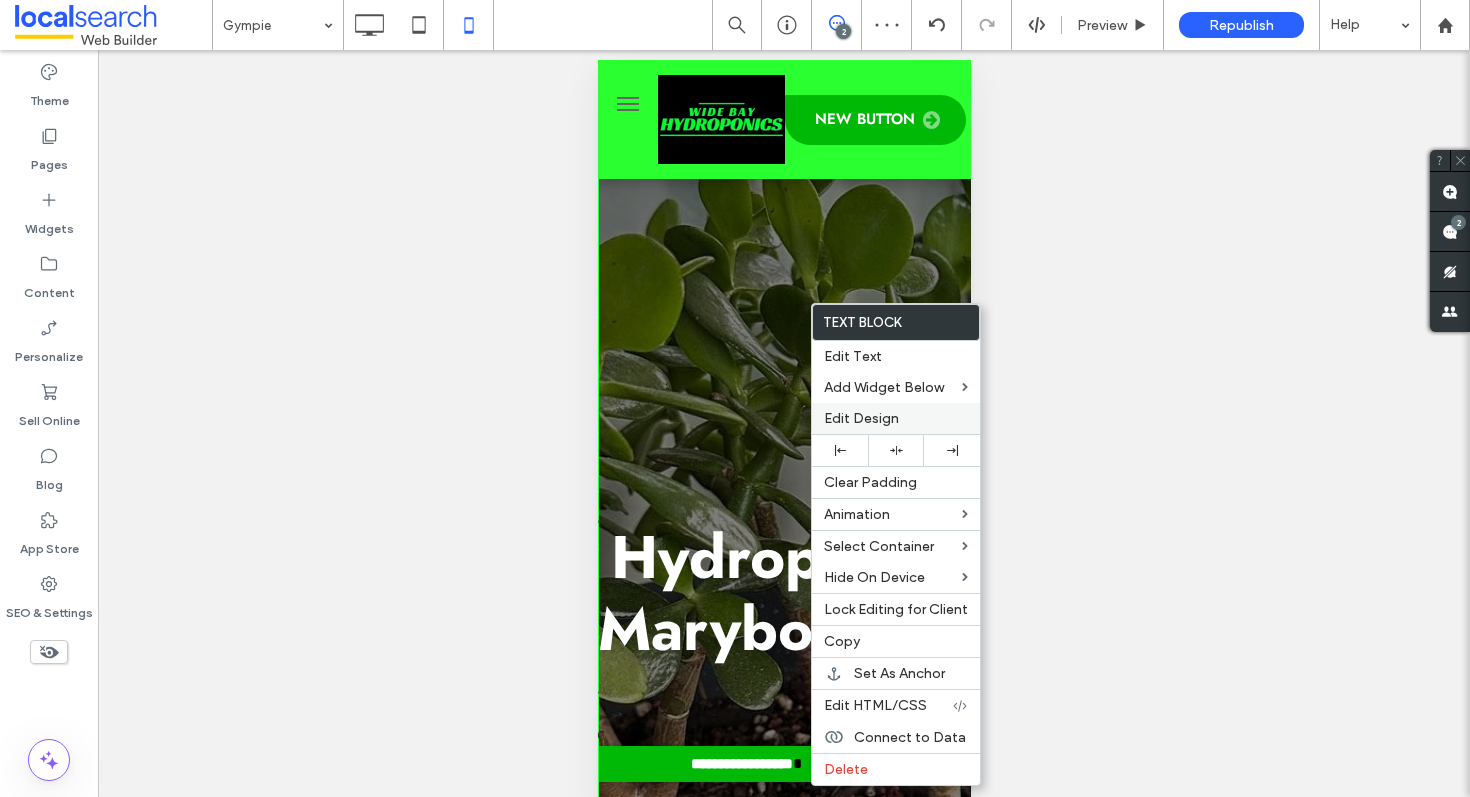 click on "Edit Design" at bounding box center [896, 418] 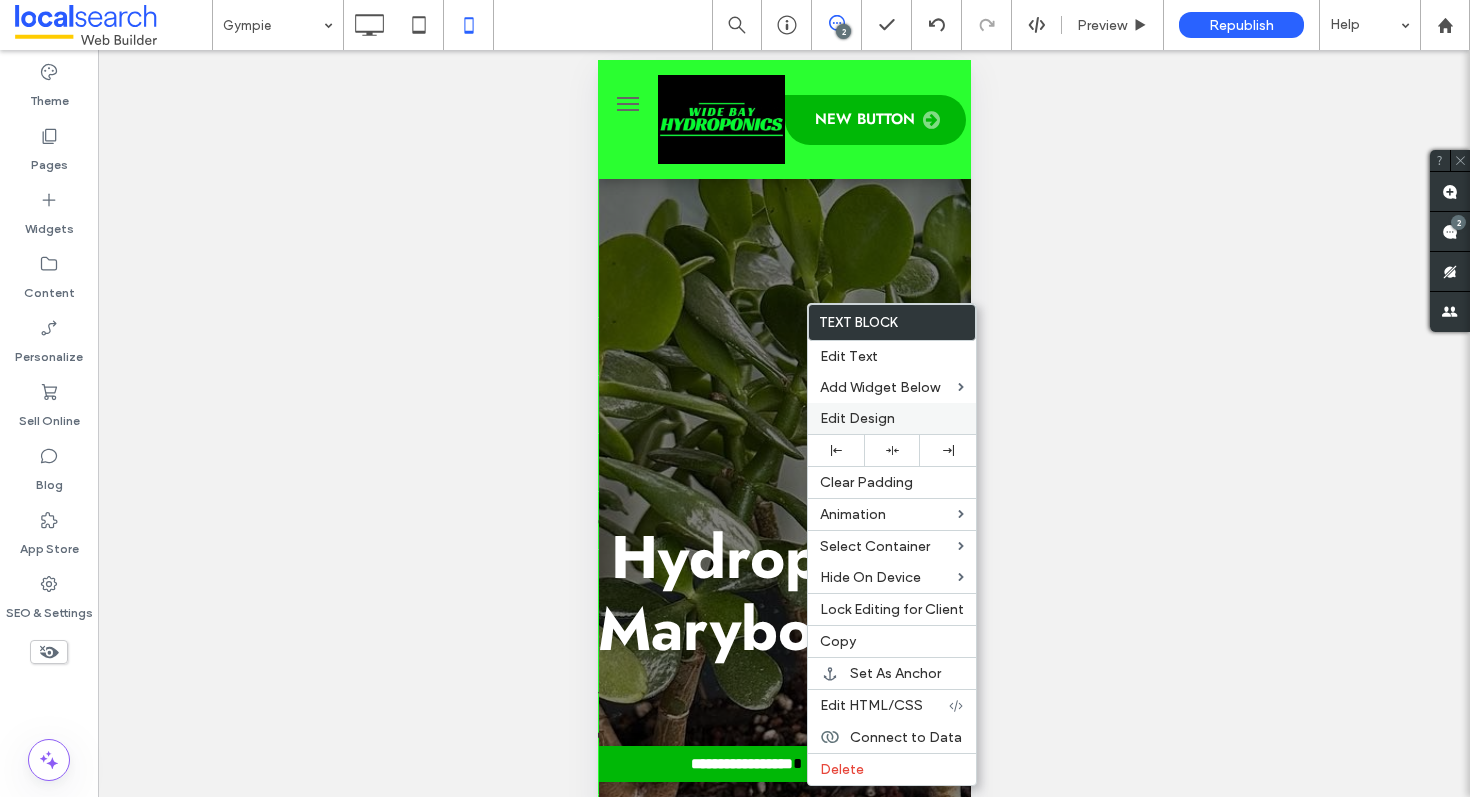 click on "Edit Design" at bounding box center (857, 418) 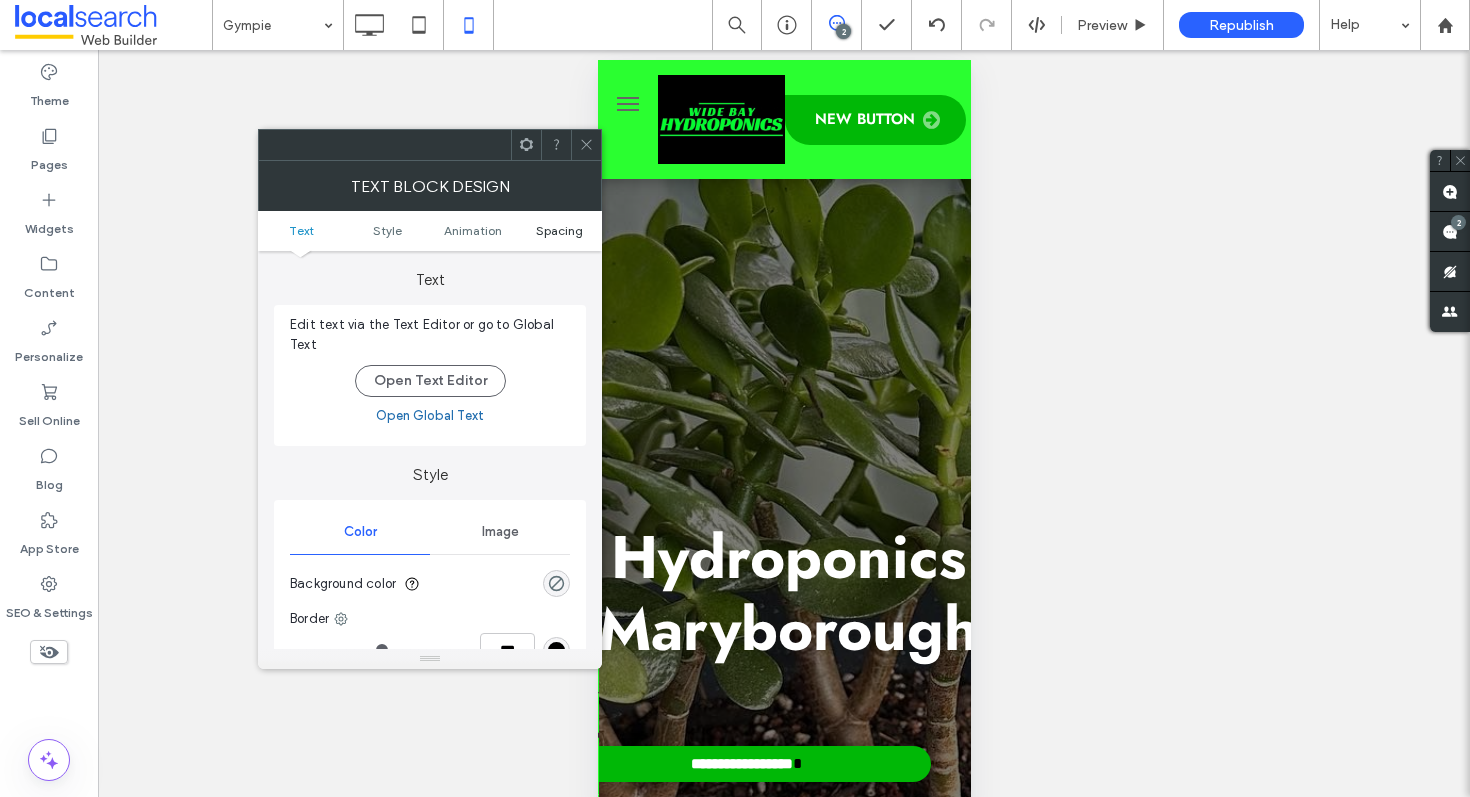 click on "Spacing" at bounding box center (559, 230) 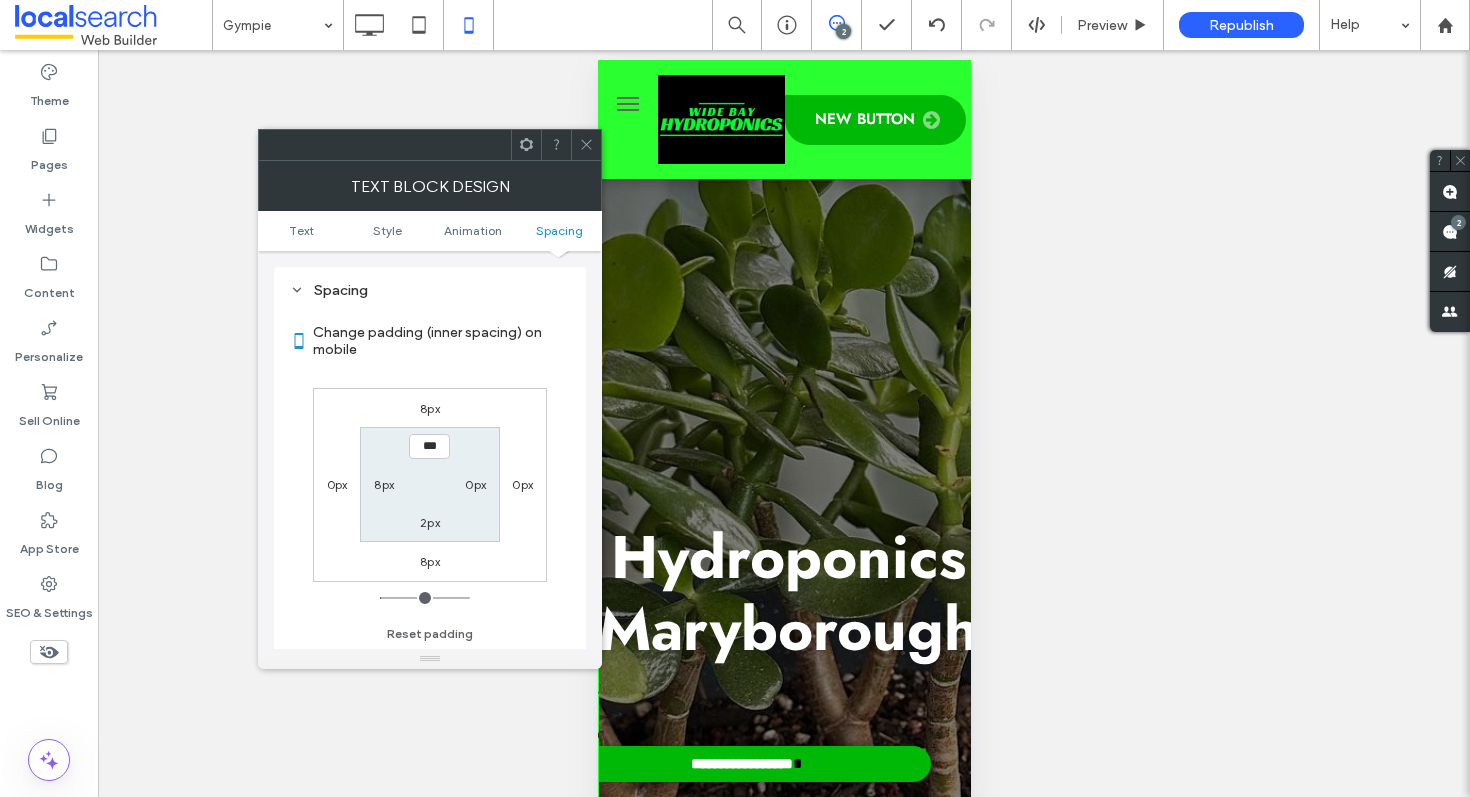 scroll, scrollTop: 574, scrollLeft: 0, axis: vertical 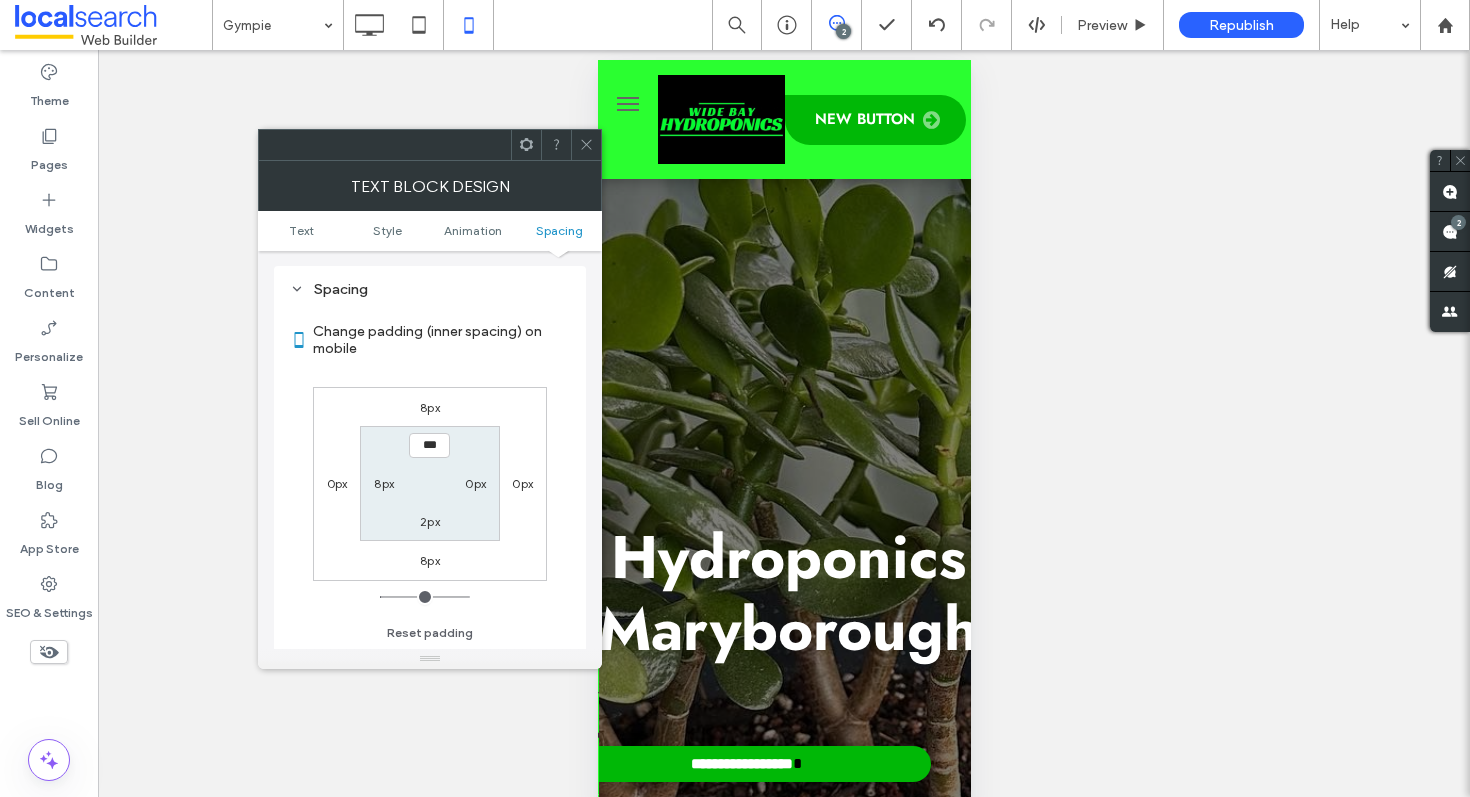 click on "8px" at bounding box center (384, 483) 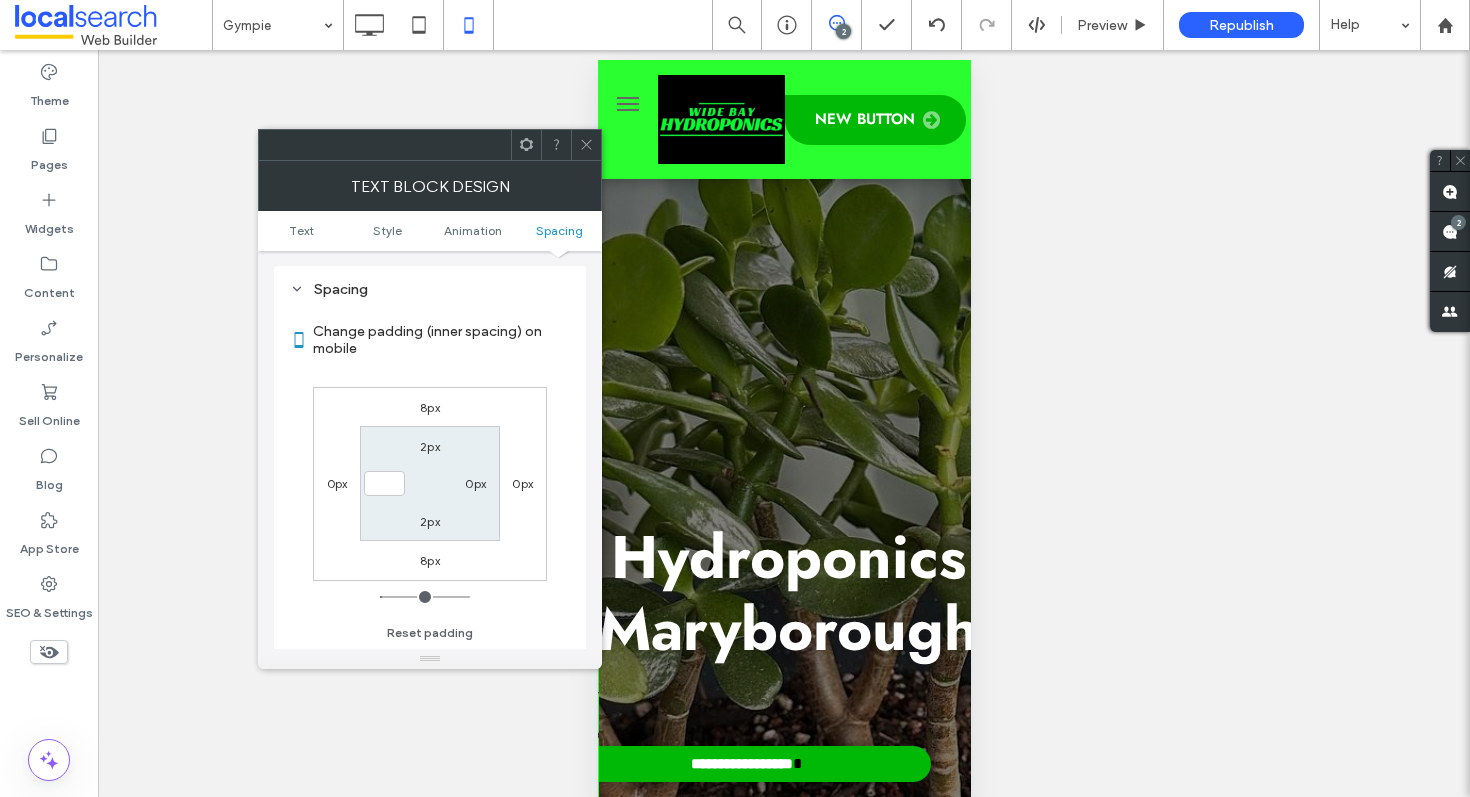 type 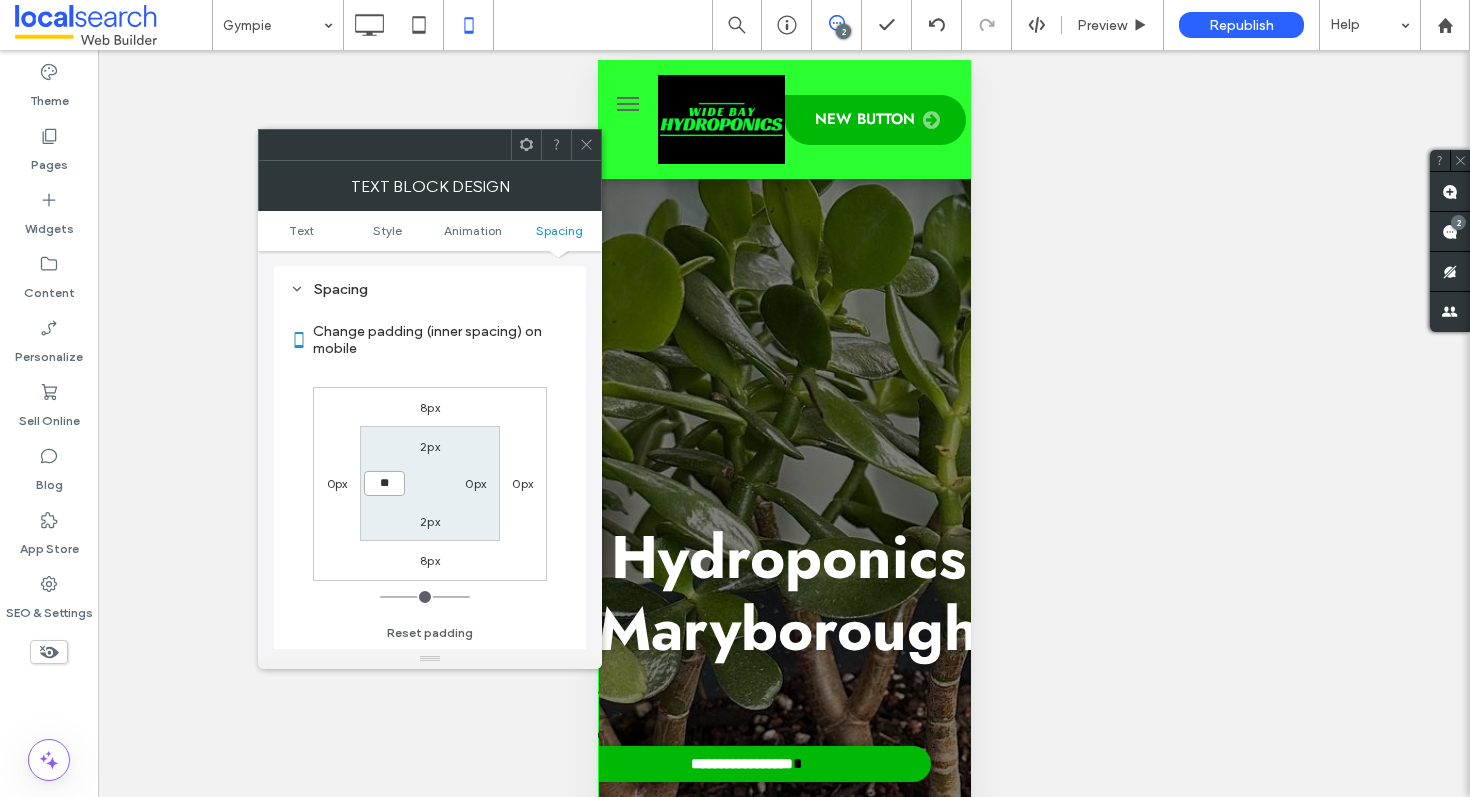 type on "*" 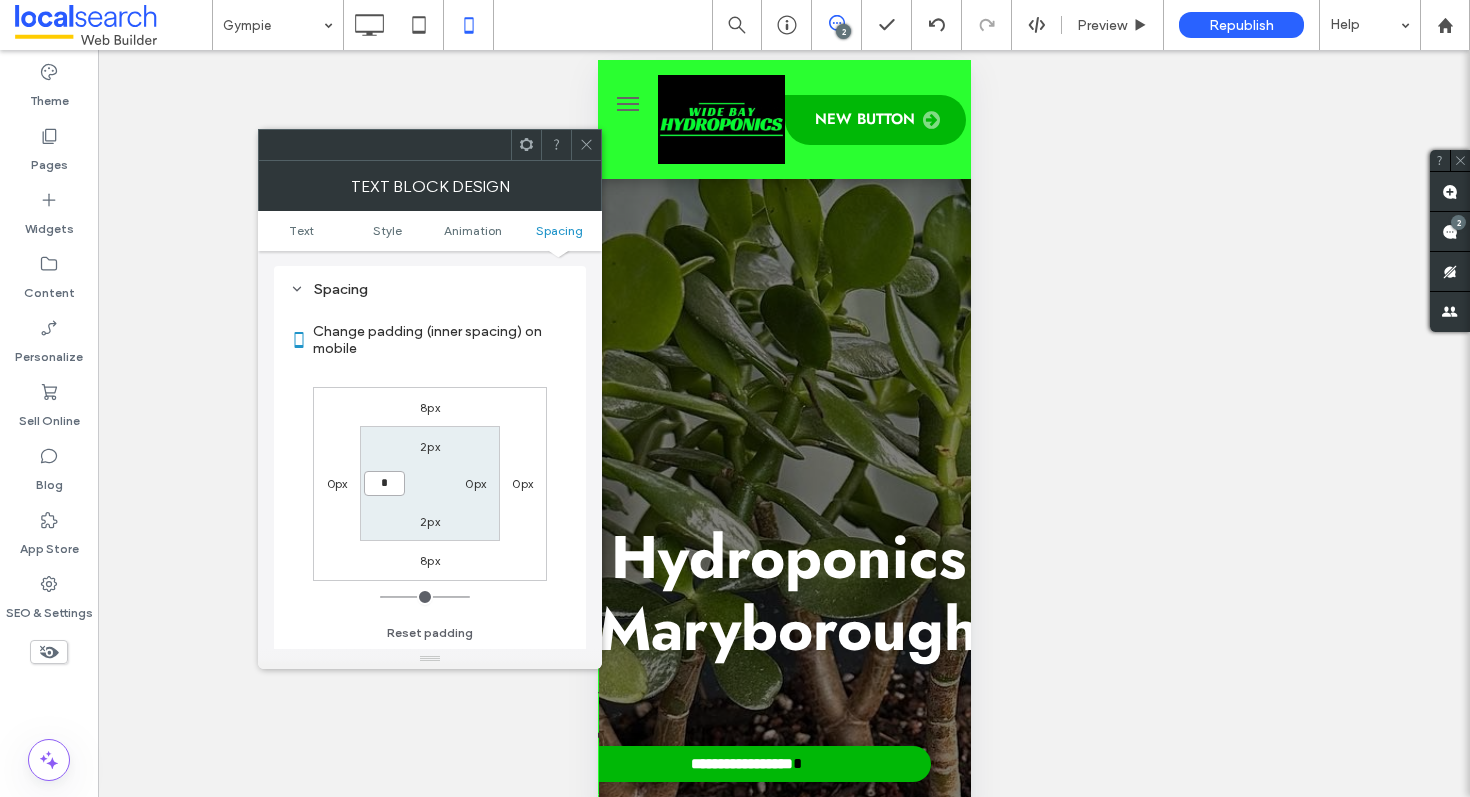 type on "*" 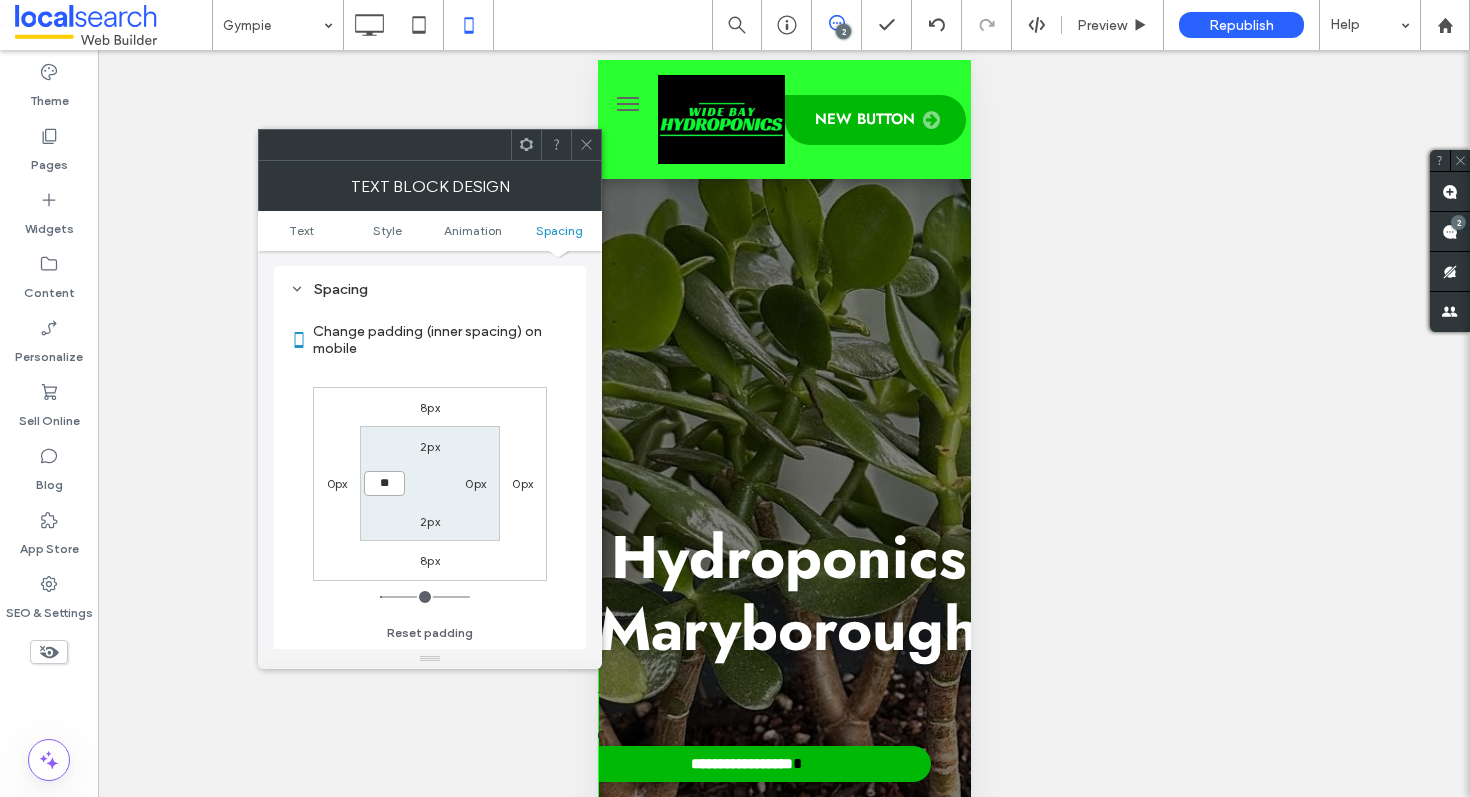type on "*" 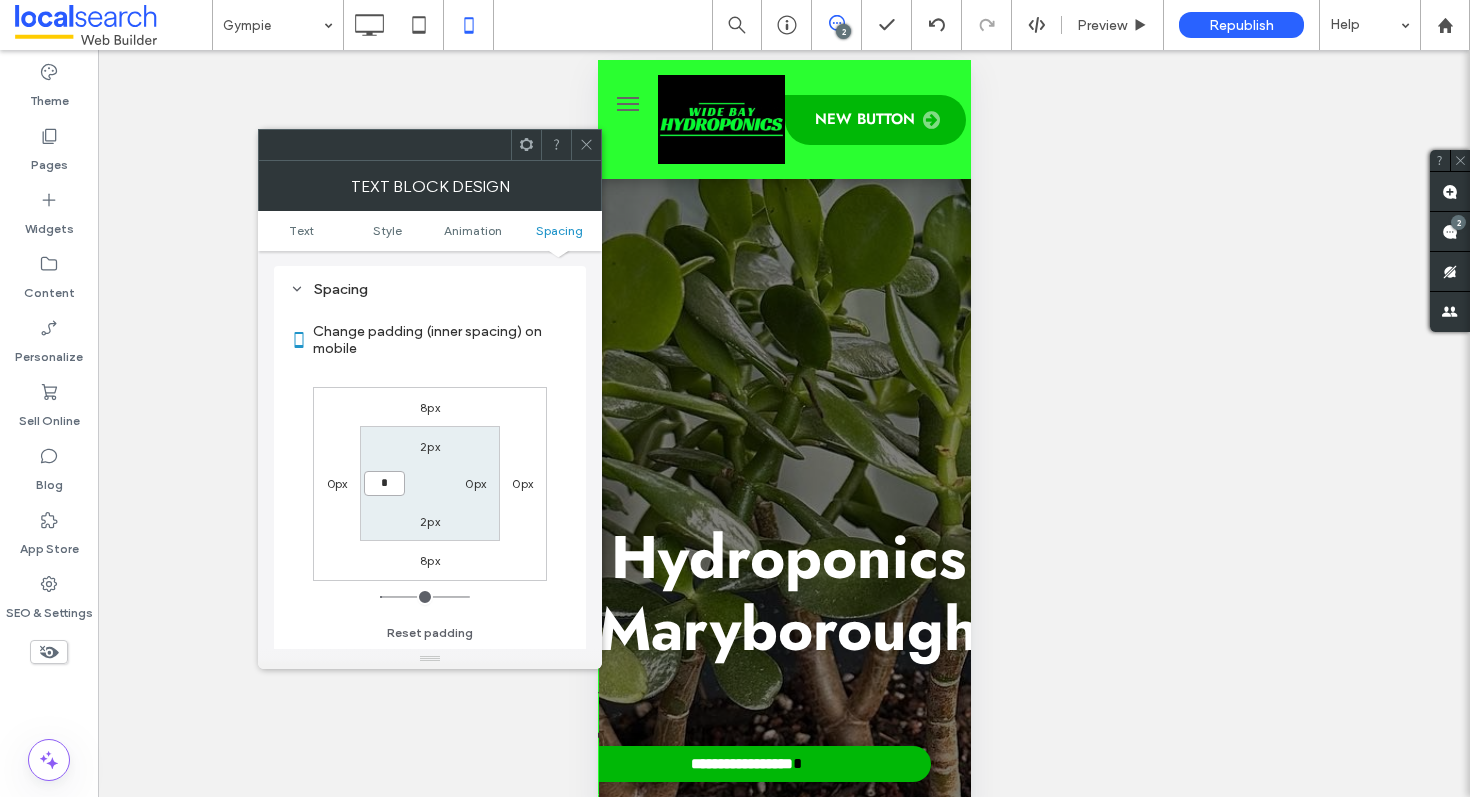 type on "*" 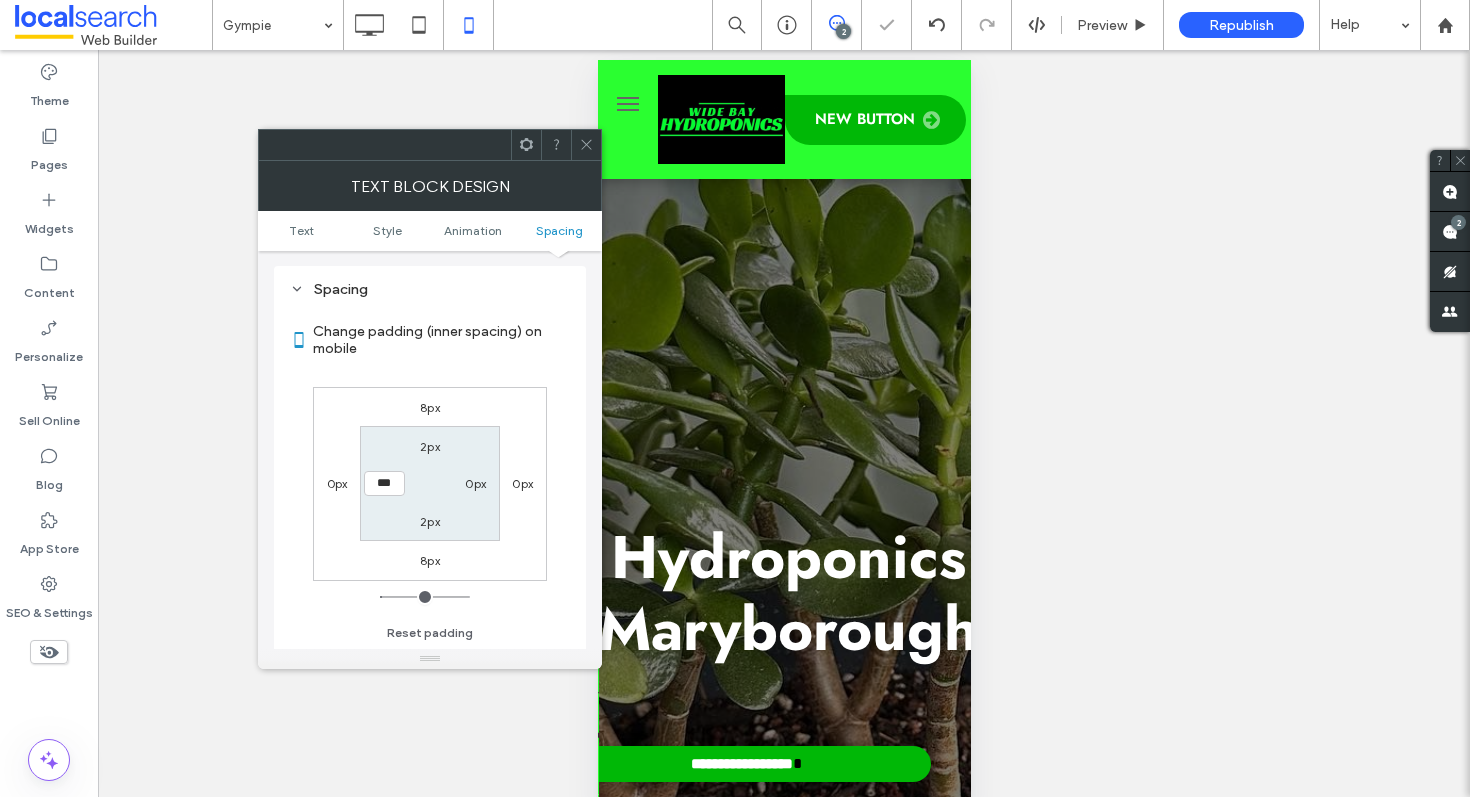 click 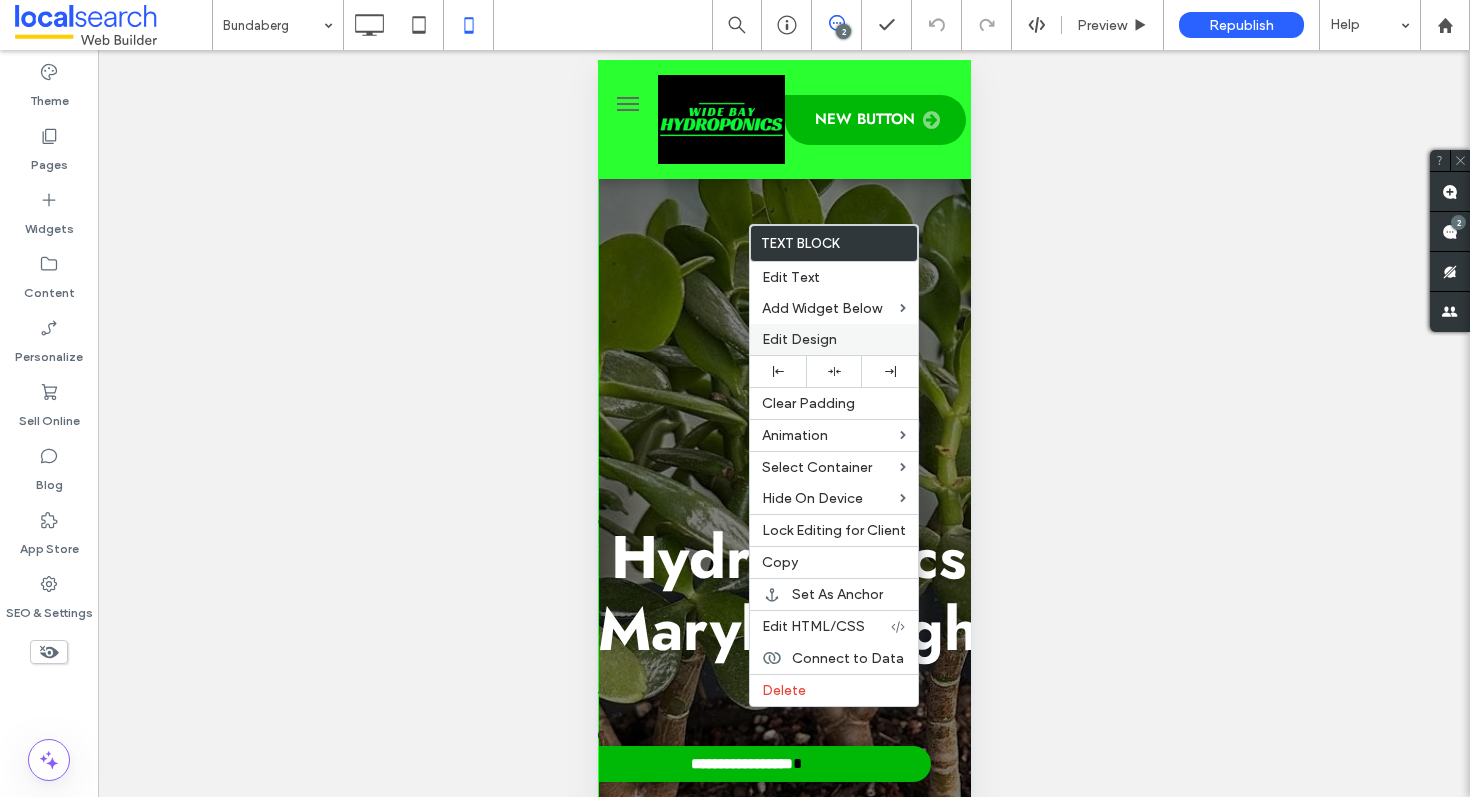 click on "Edit Design" at bounding box center (799, 339) 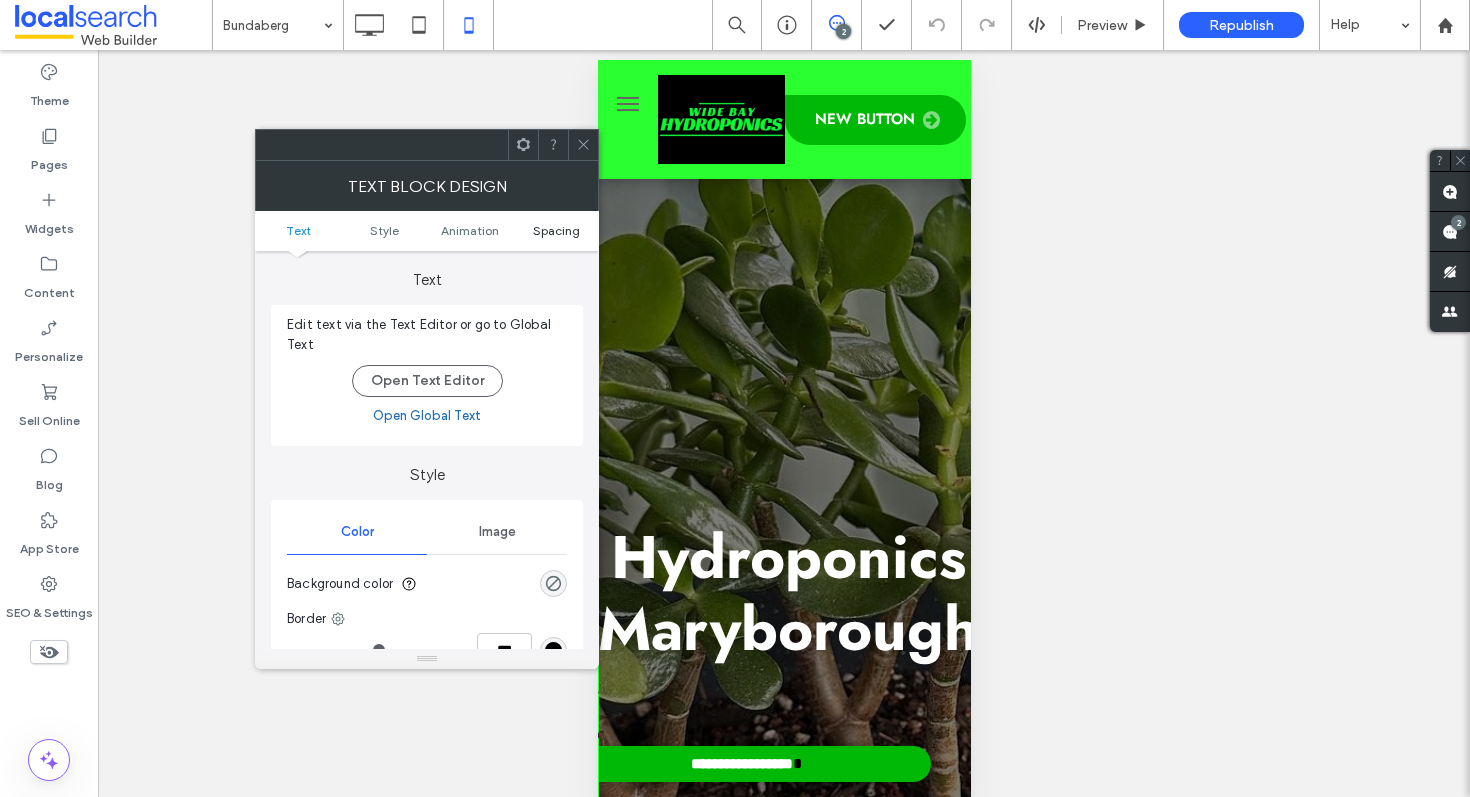 click on "Spacing" at bounding box center (556, 230) 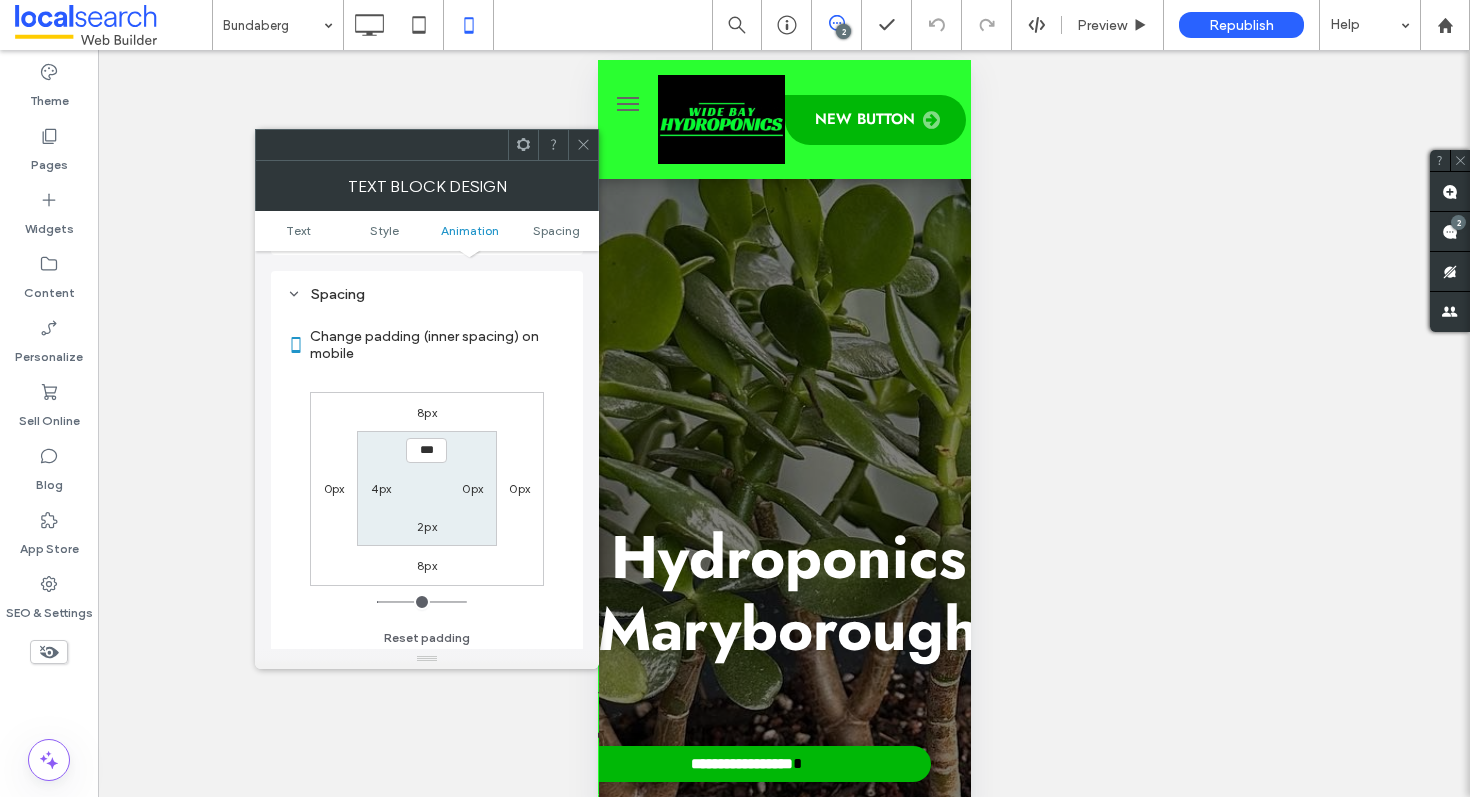 scroll, scrollTop: 574, scrollLeft: 0, axis: vertical 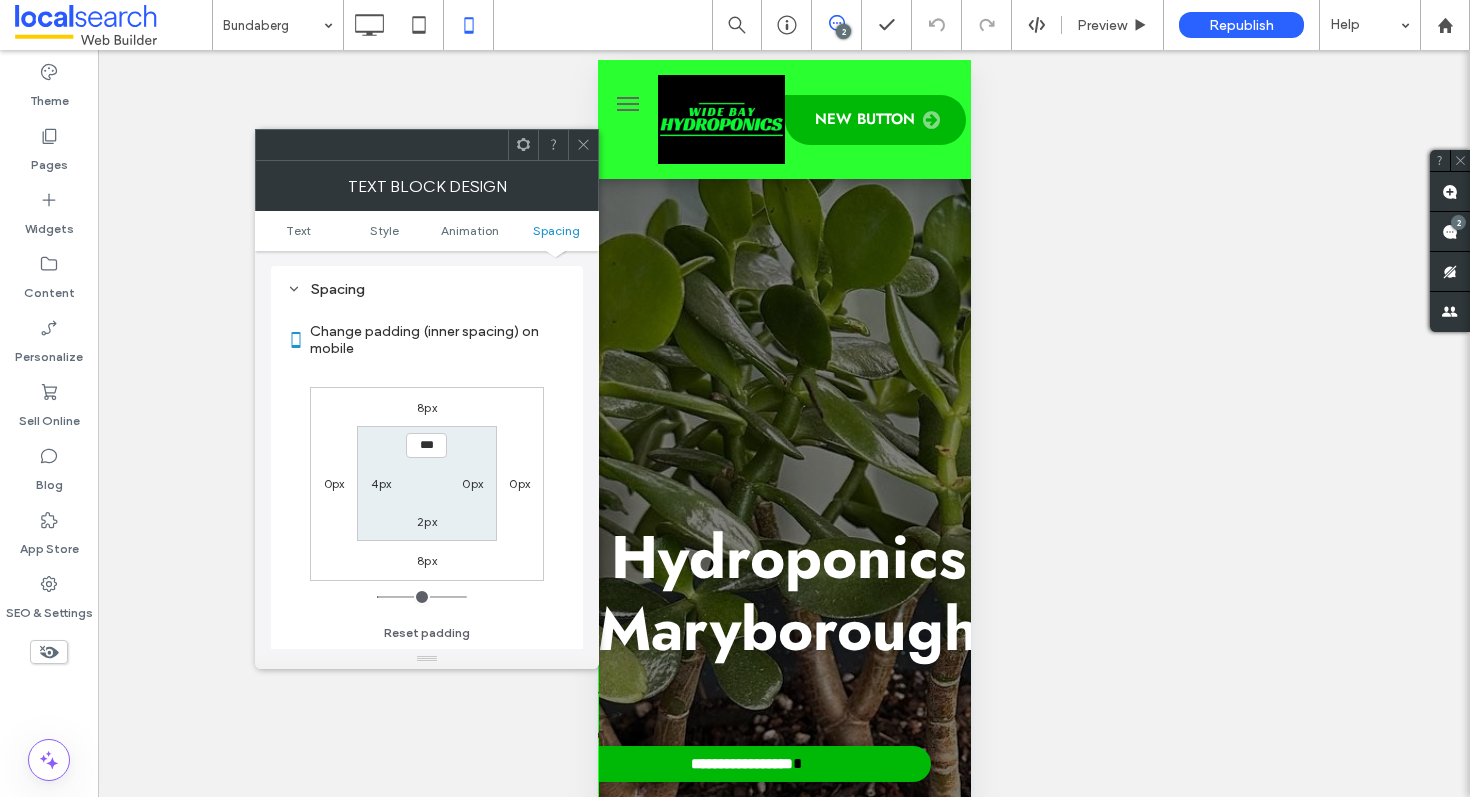 click on "4px" at bounding box center [381, 483] 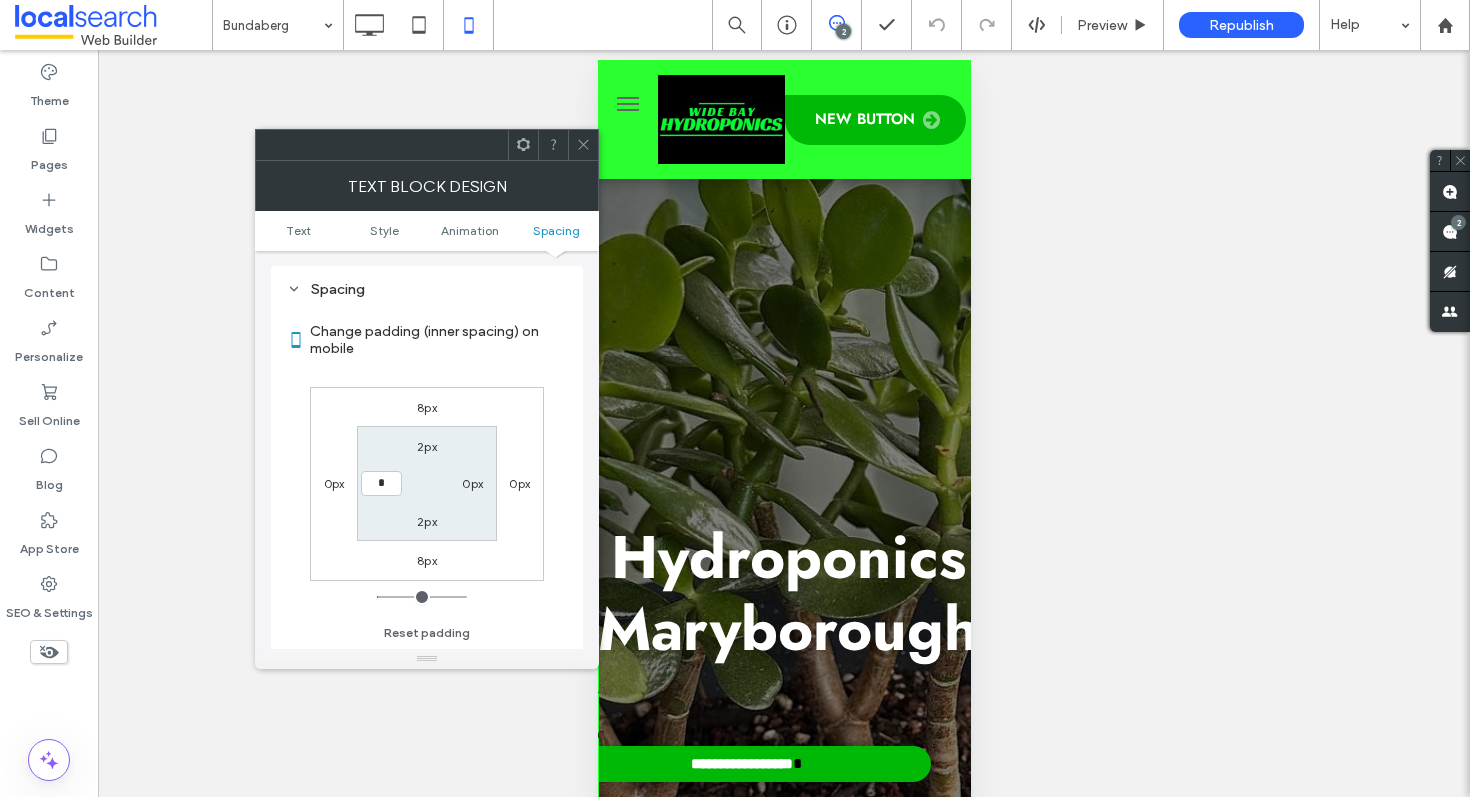 type on "*" 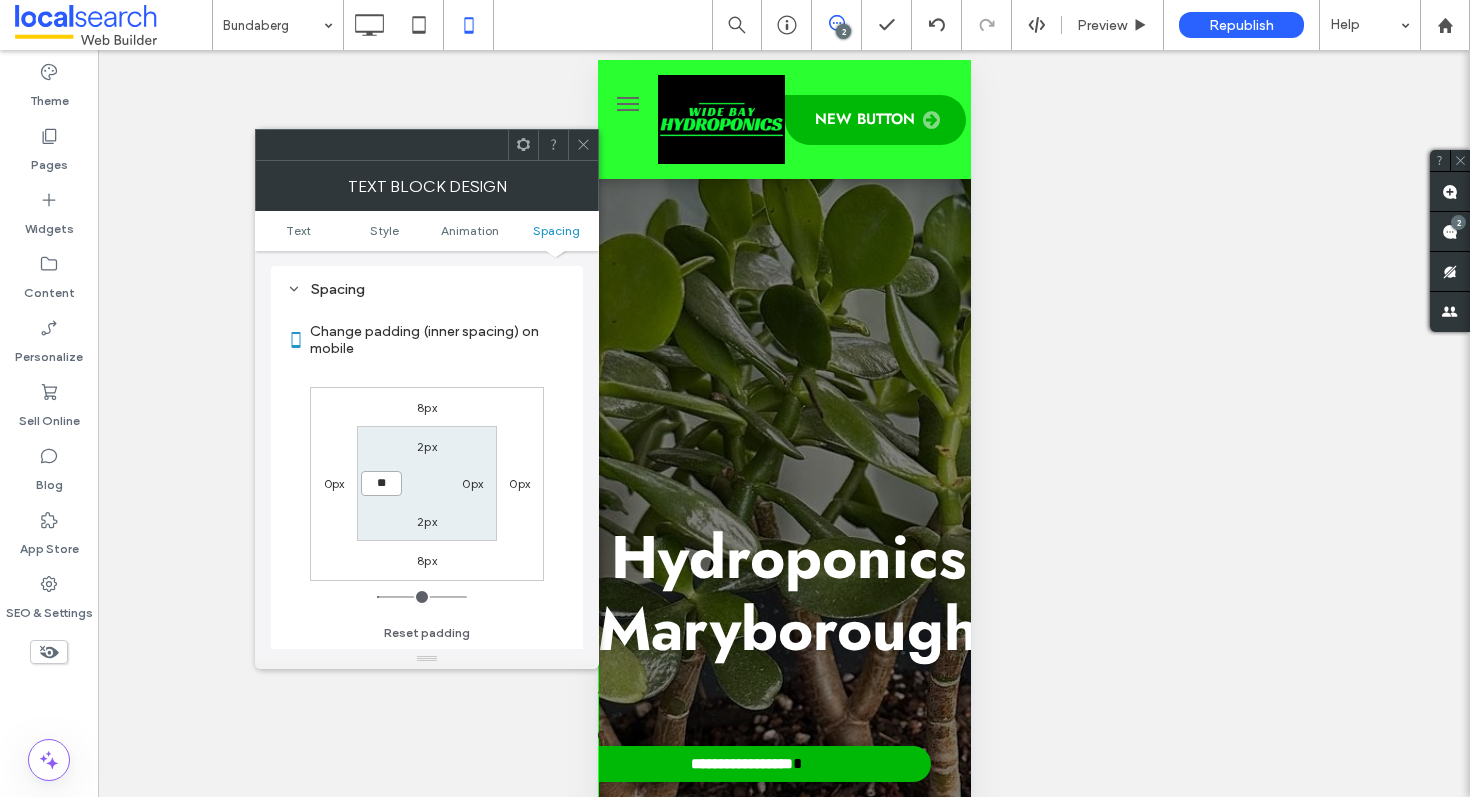 type on "*" 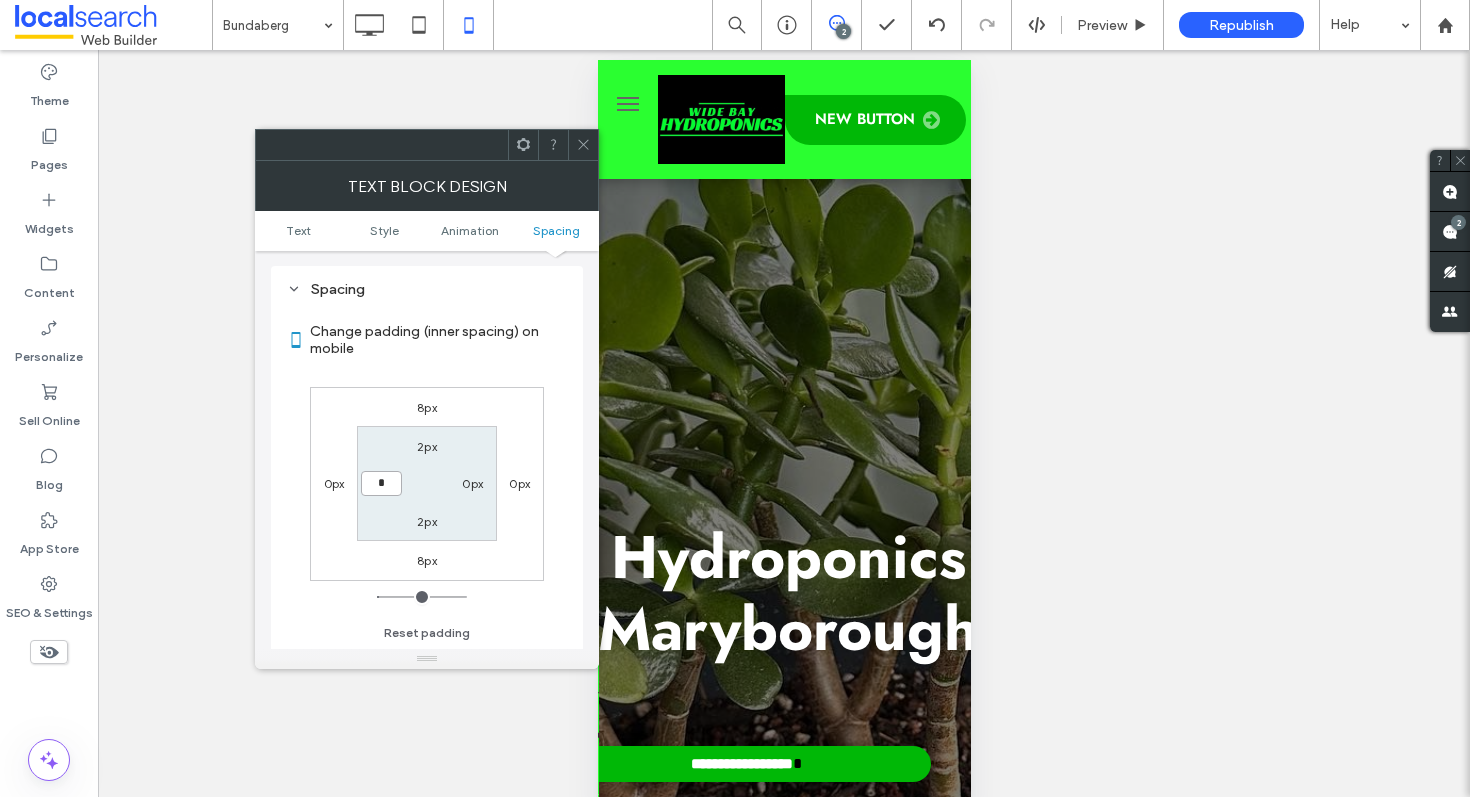type on "*" 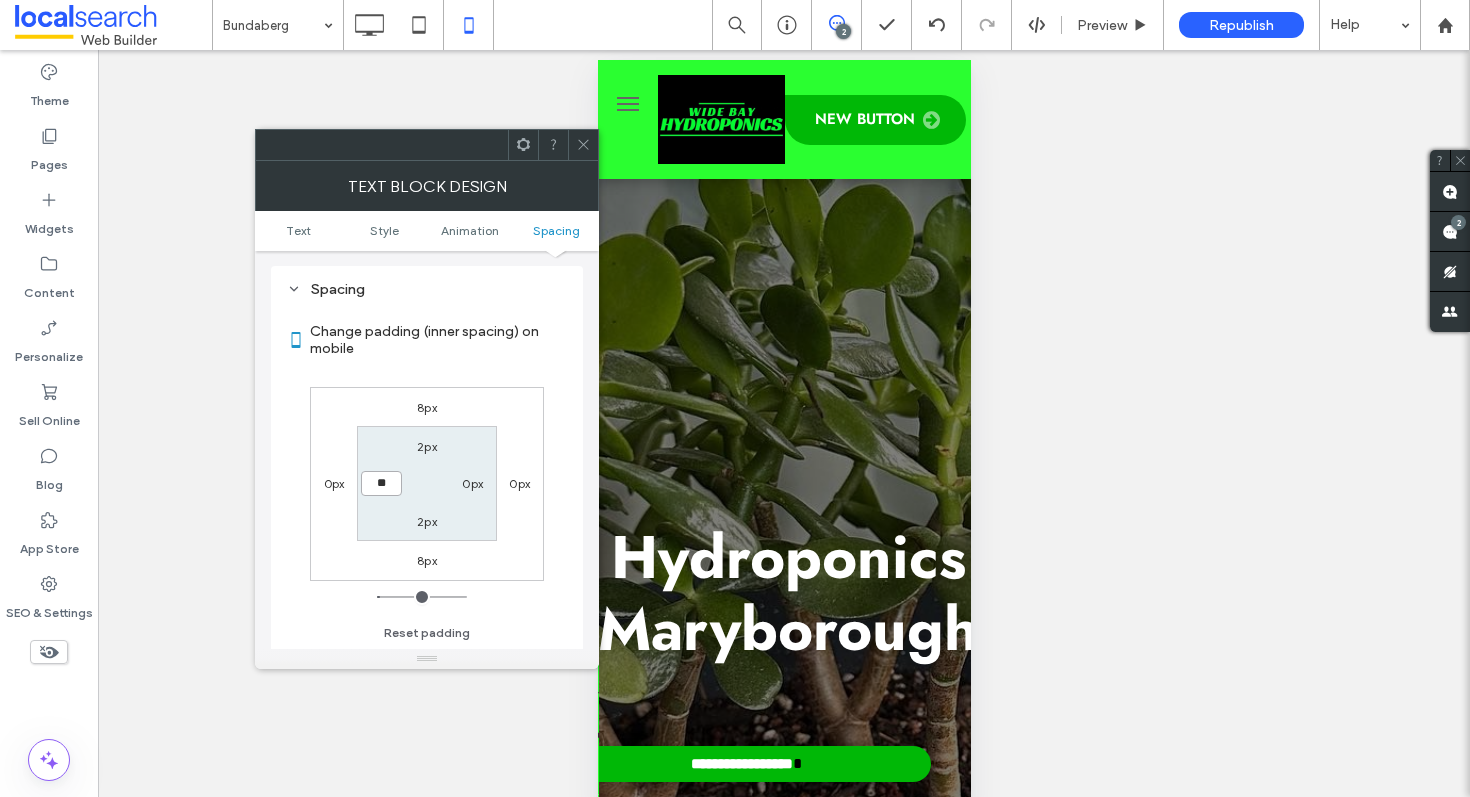 type on "*" 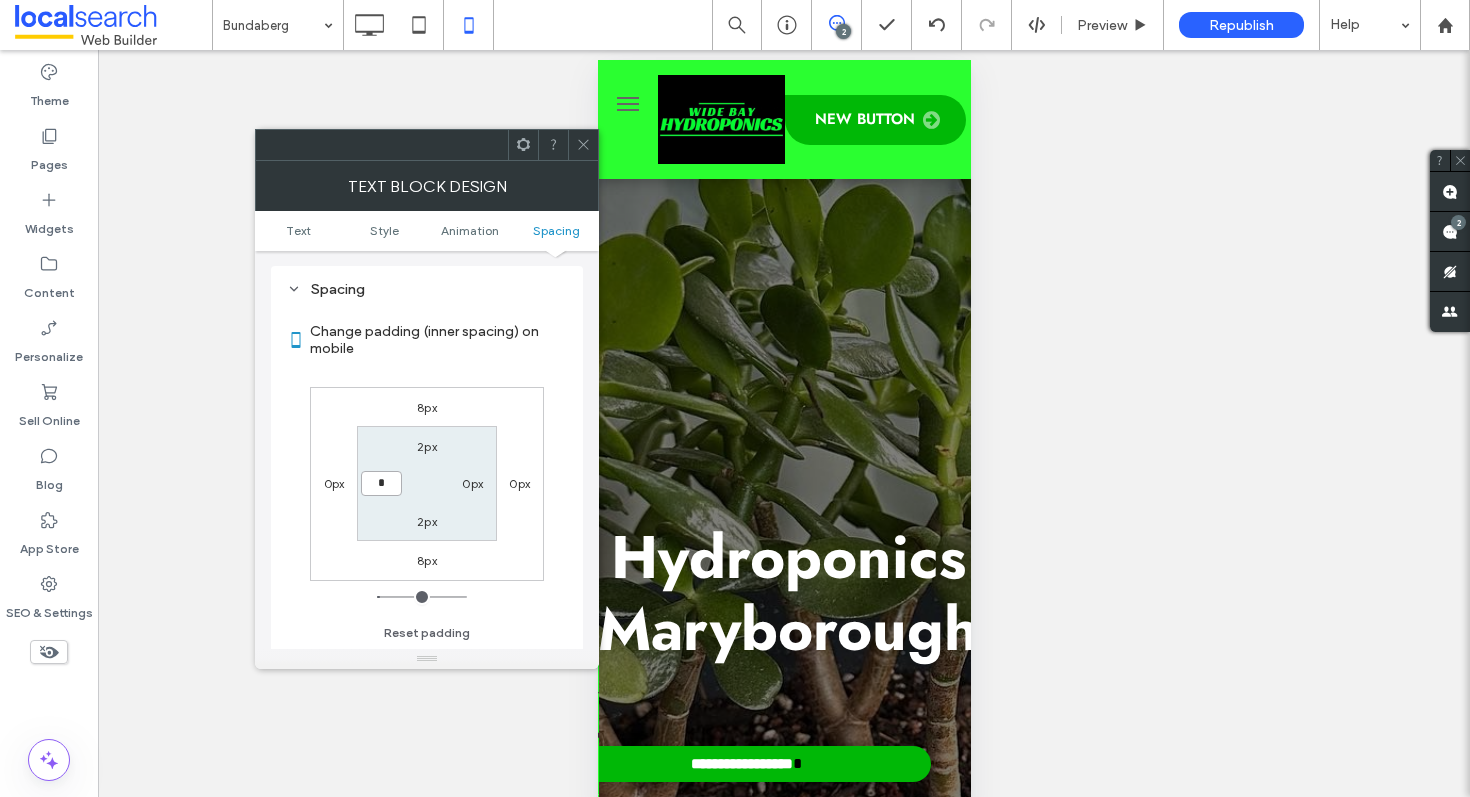 type on "*" 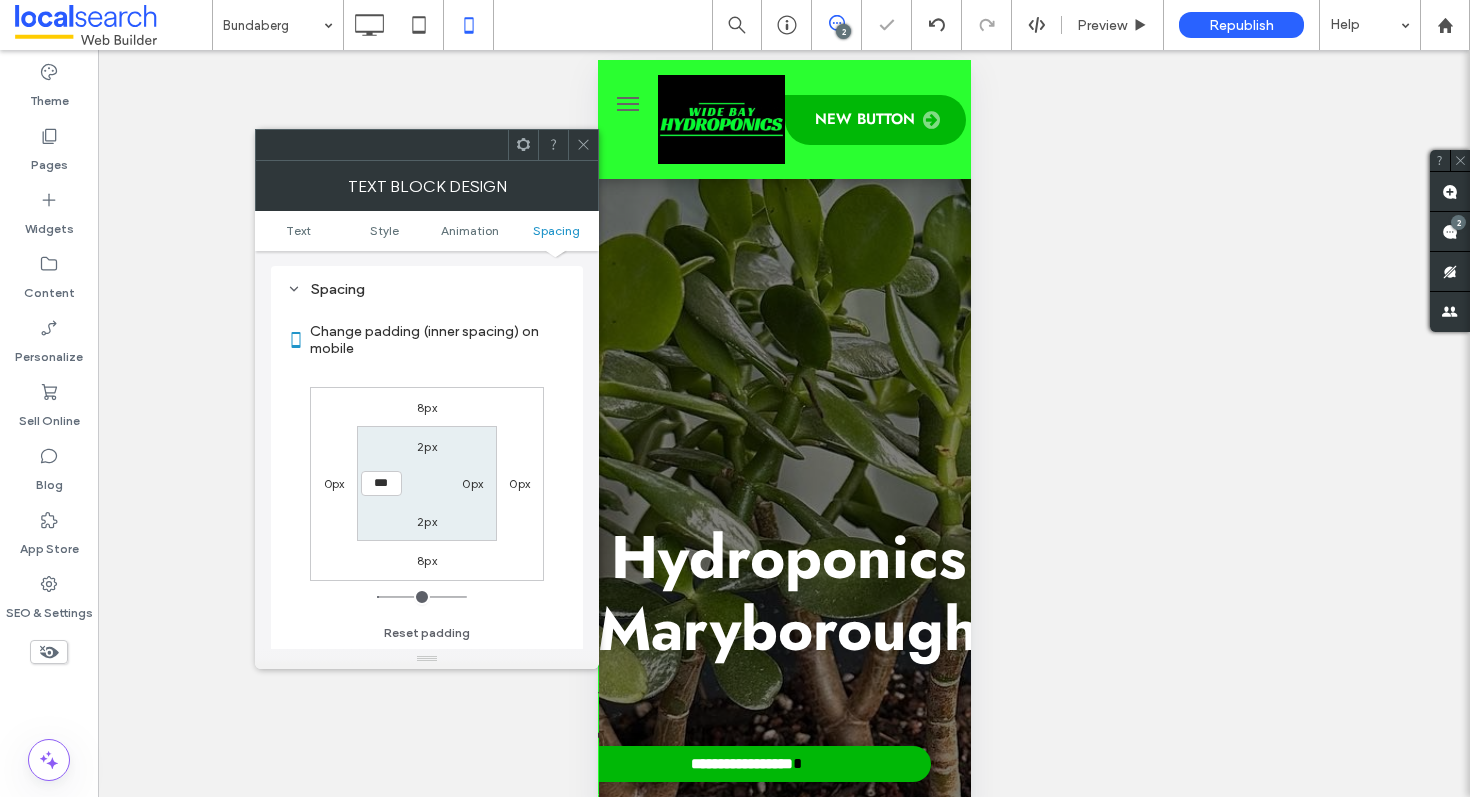 click at bounding box center [583, 145] 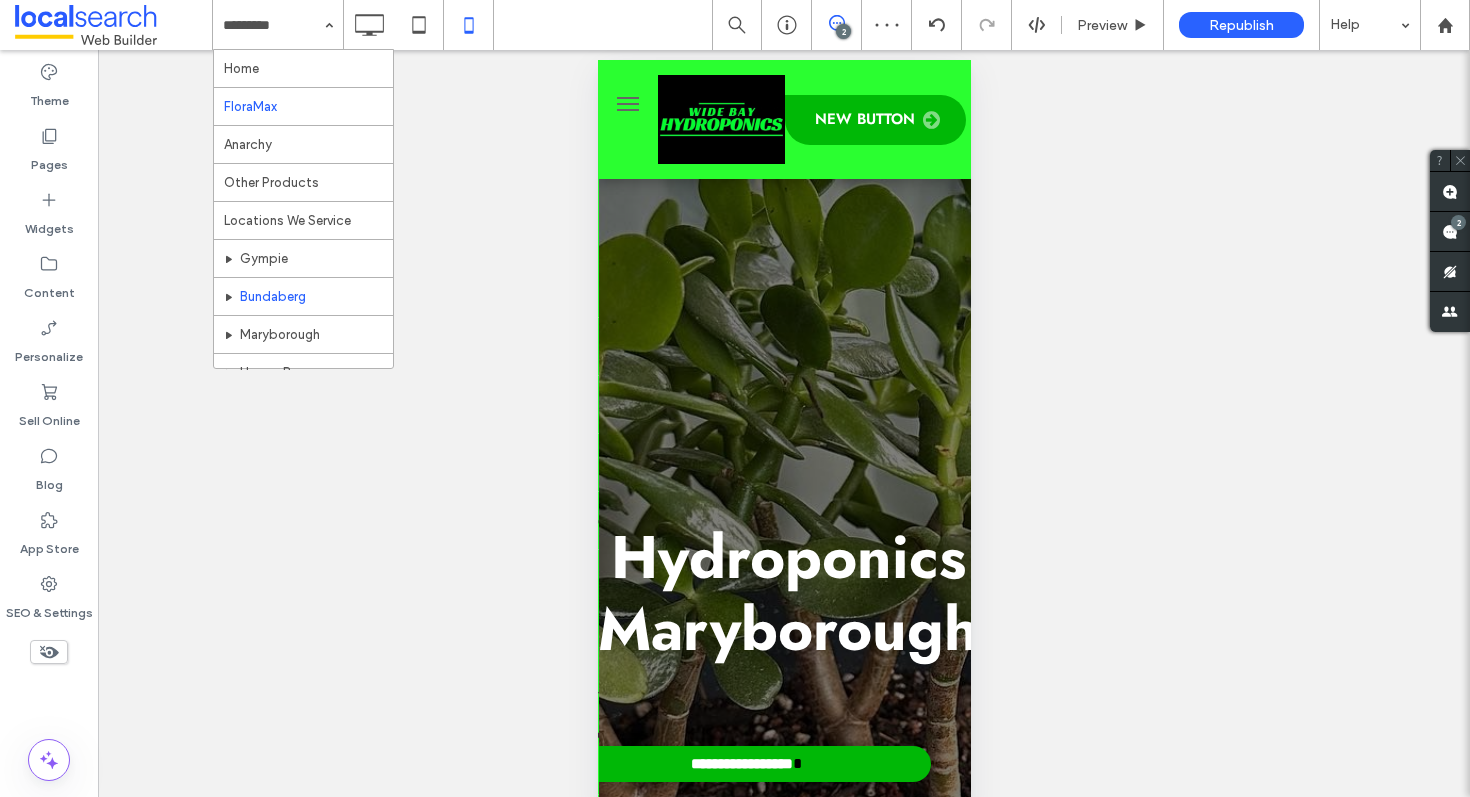 scroll, scrollTop: 69, scrollLeft: 0, axis: vertical 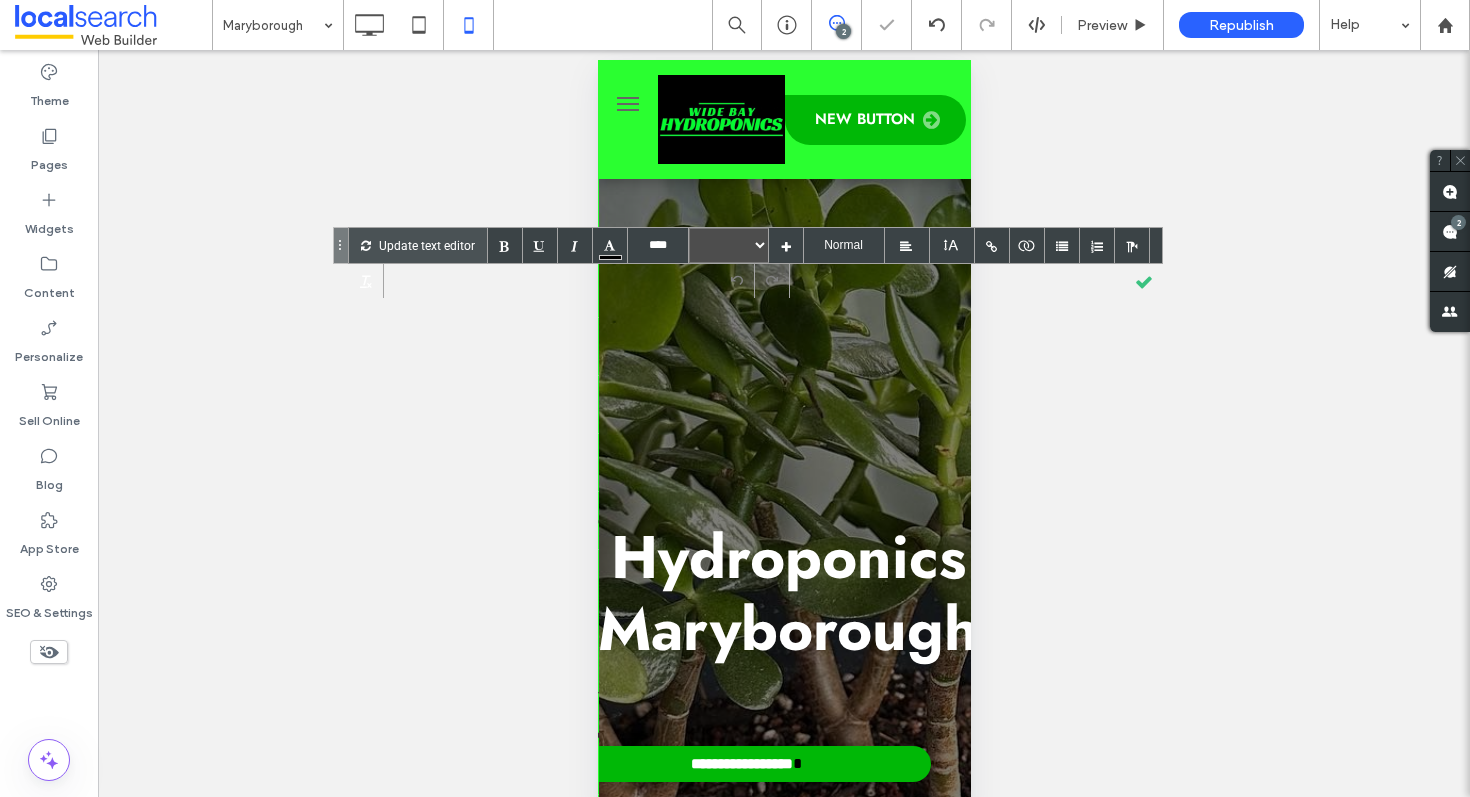 type on "****" 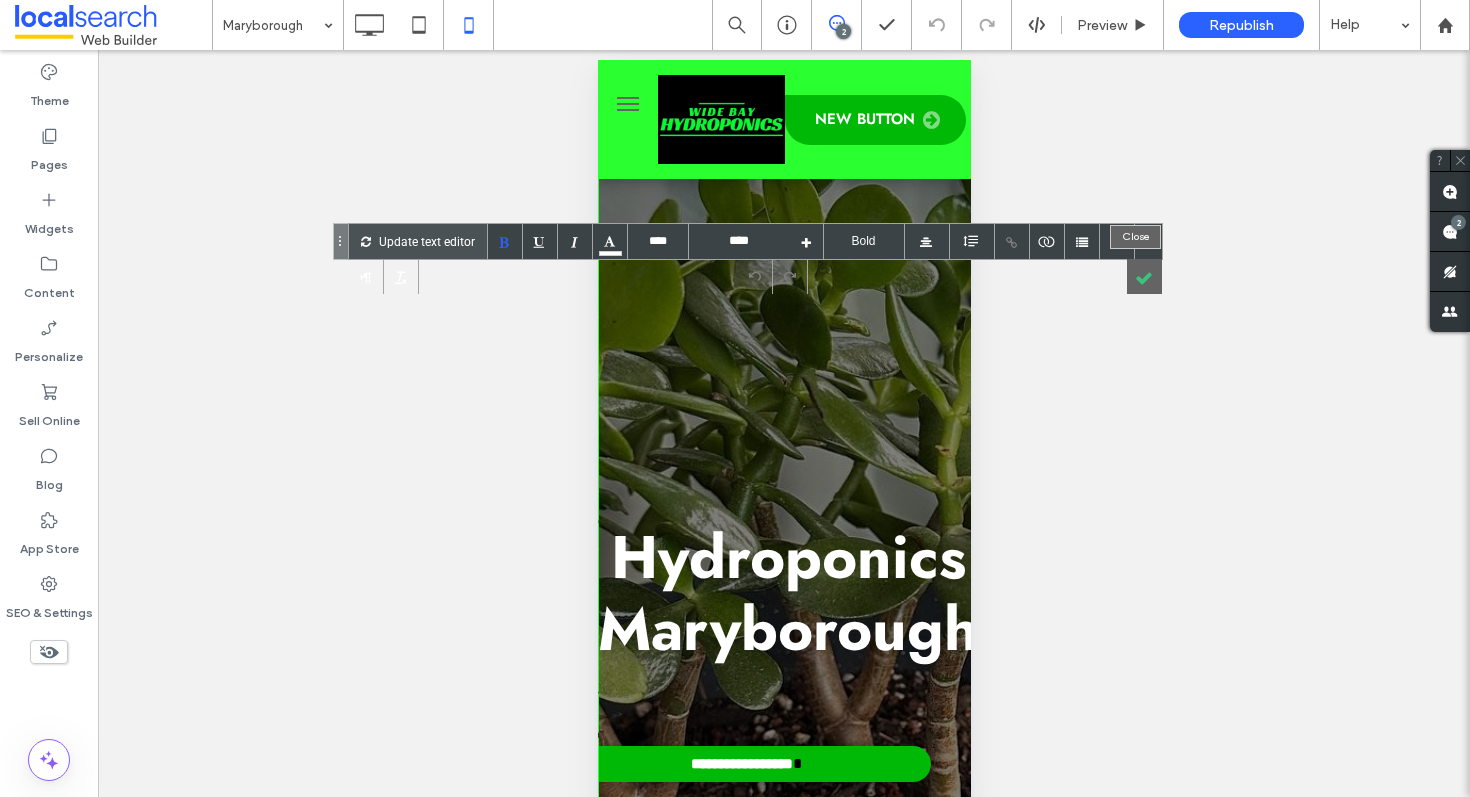 click at bounding box center [1144, 276] 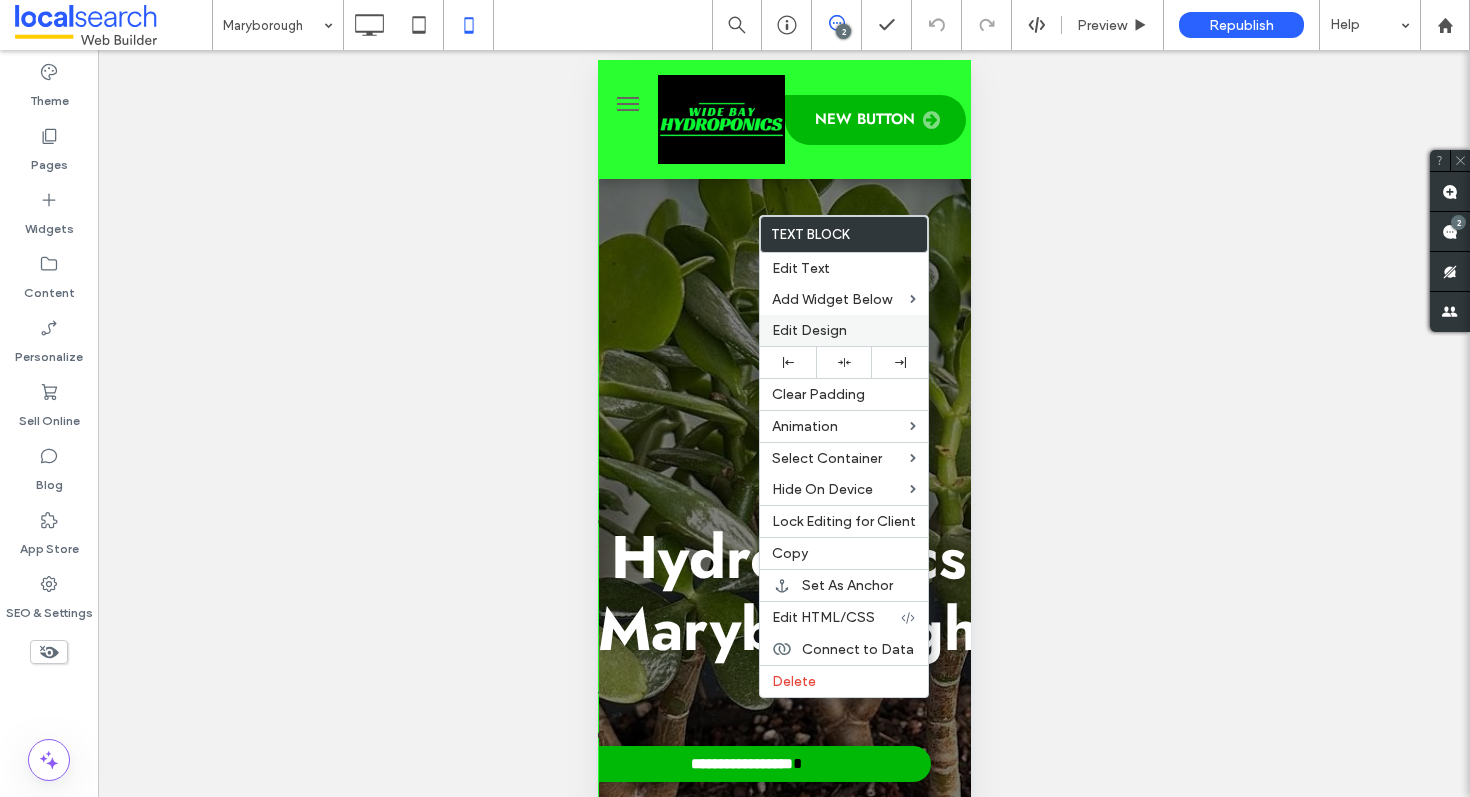 click on "Edit Design" at bounding box center [809, 330] 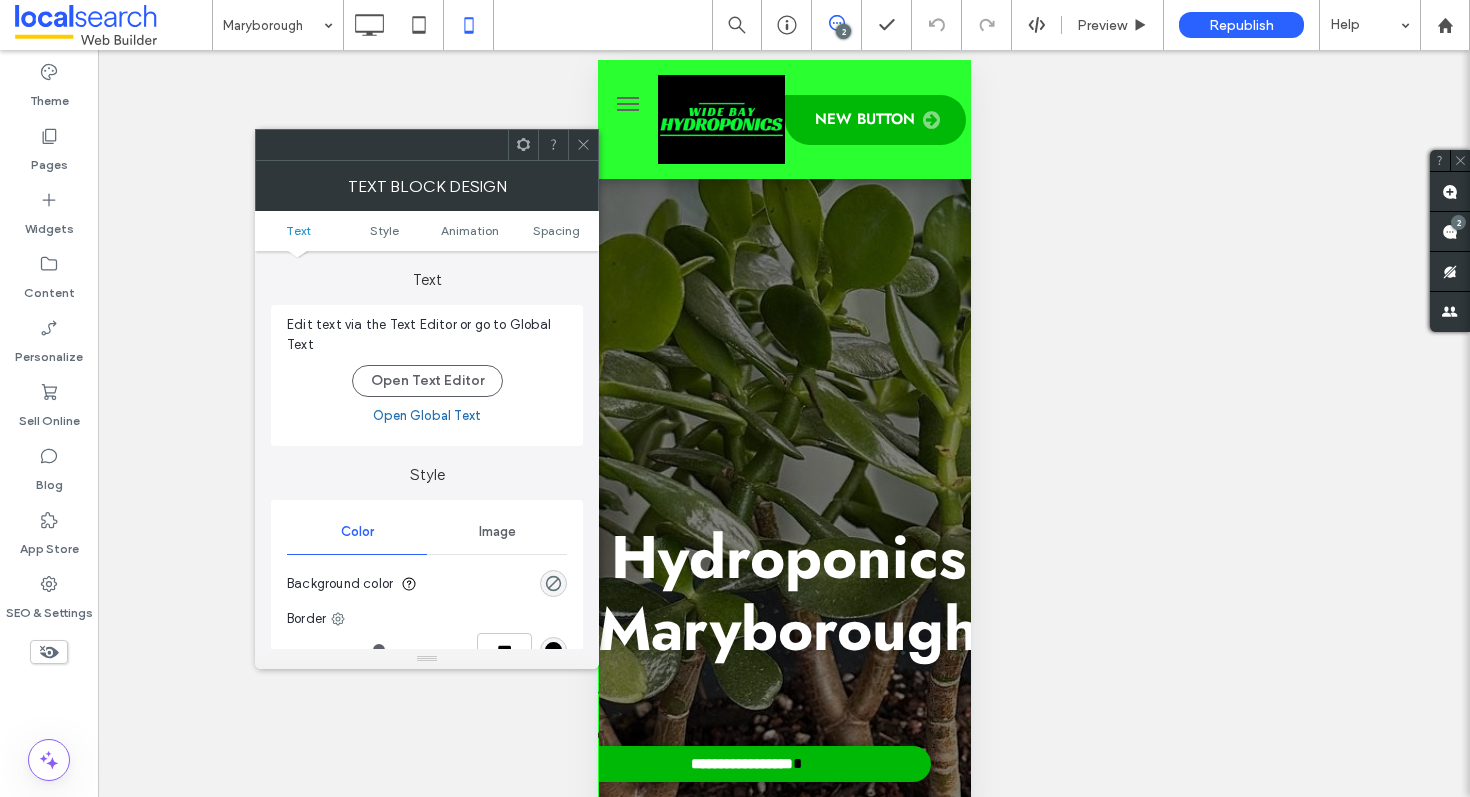 click on "Text Style Animation Spacing" at bounding box center [427, 231] 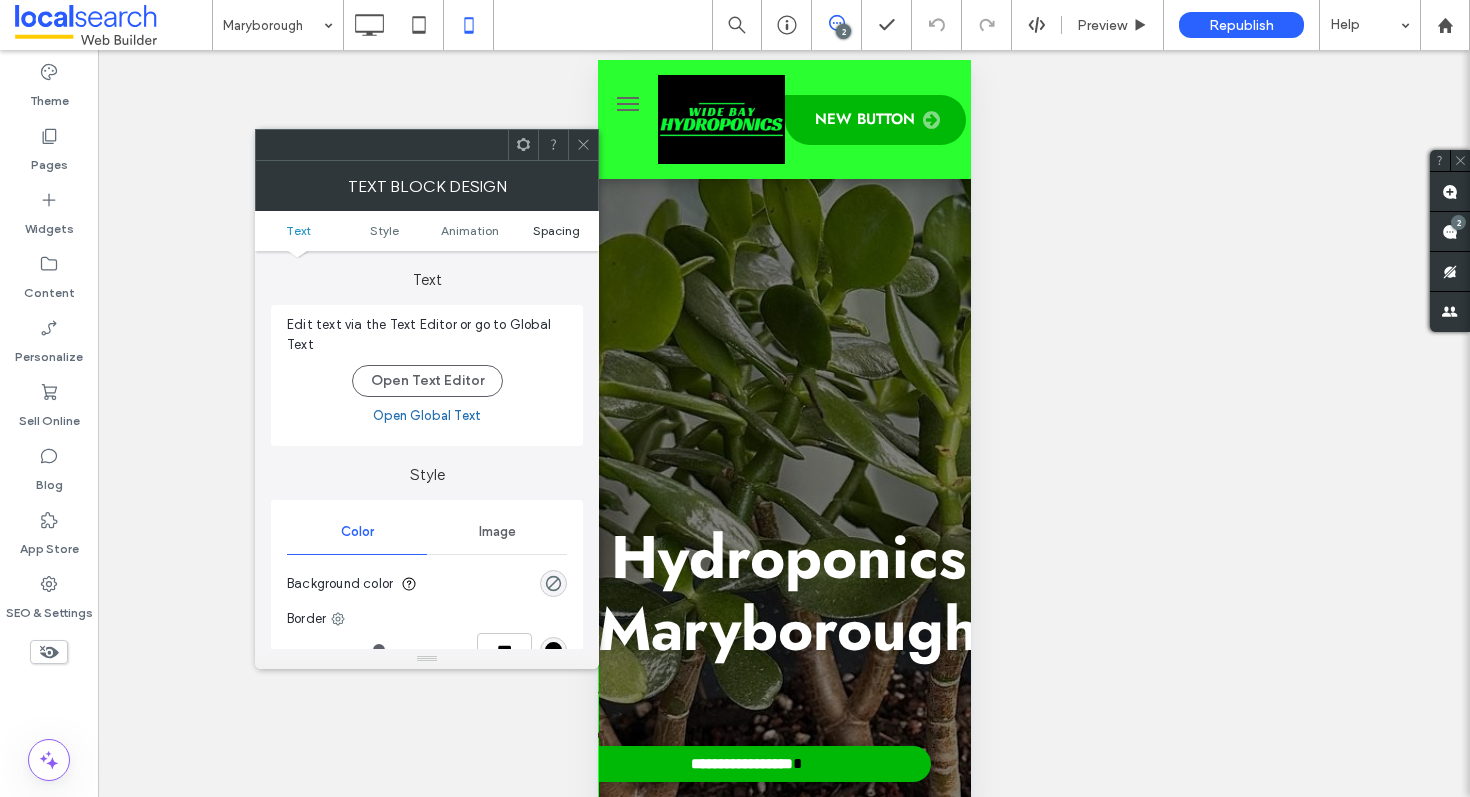 click on "Spacing" at bounding box center (556, 230) 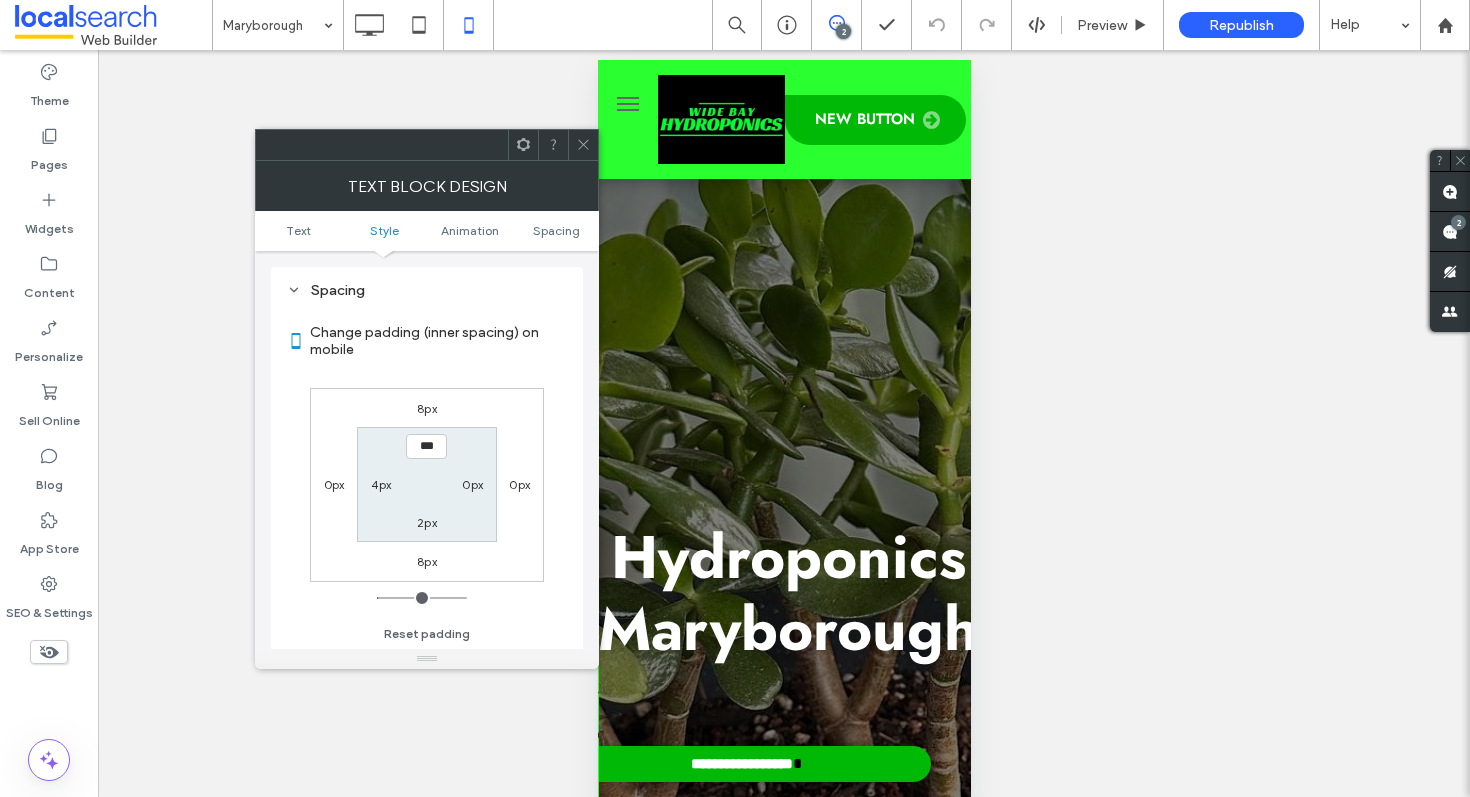 scroll, scrollTop: 574, scrollLeft: 0, axis: vertical 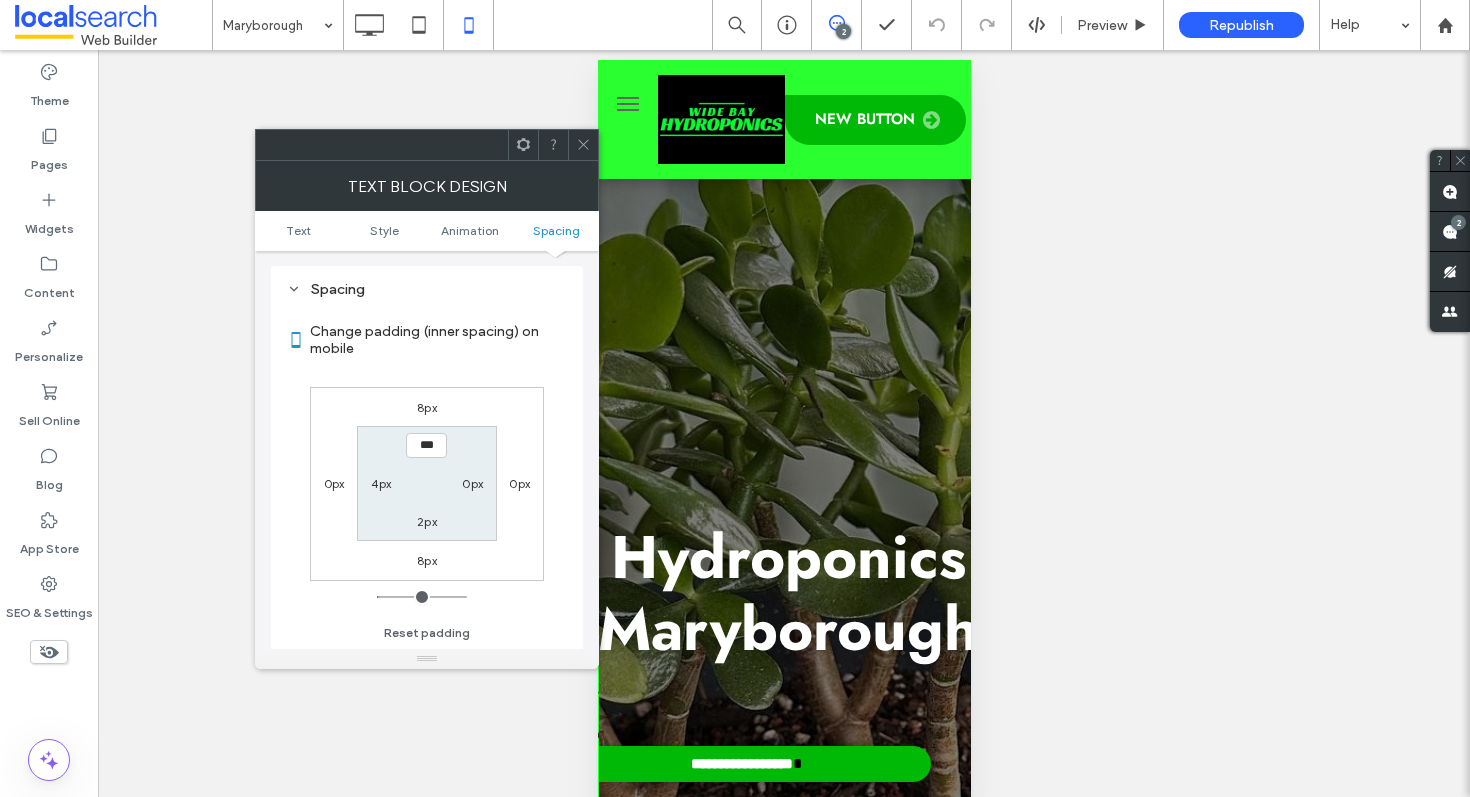 click on "4px" at bounding box center [381, 483] 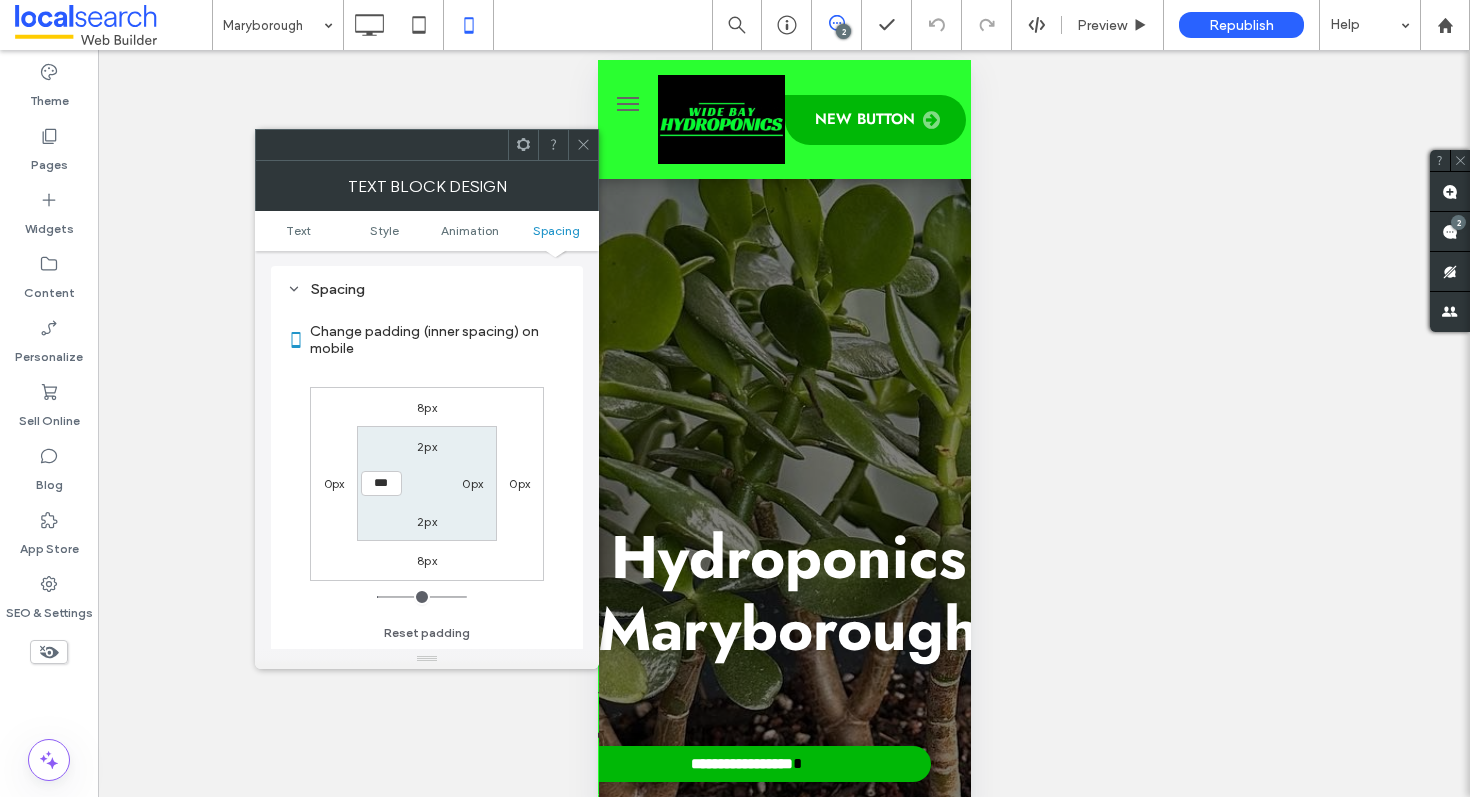 type on "*" 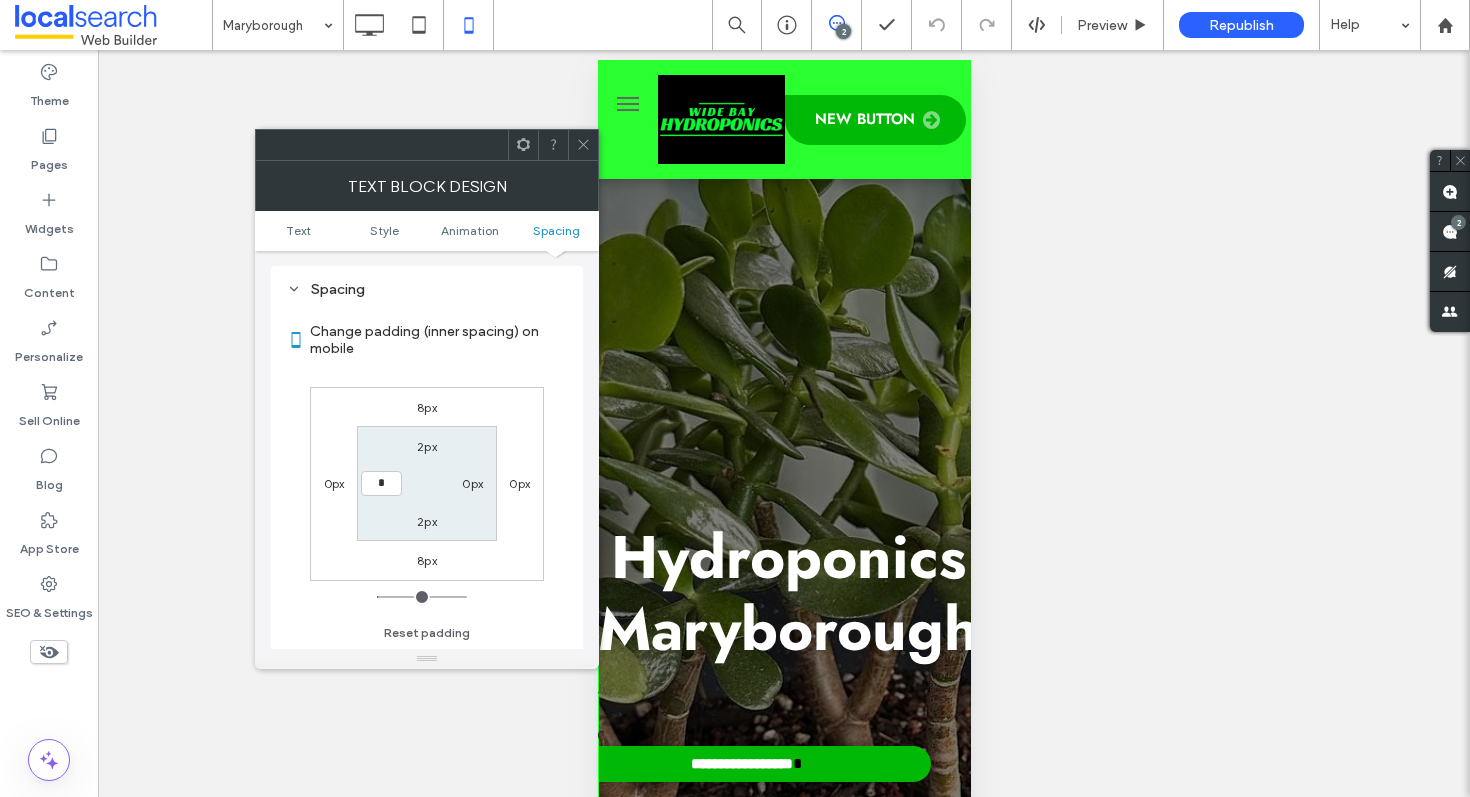 type on "*" 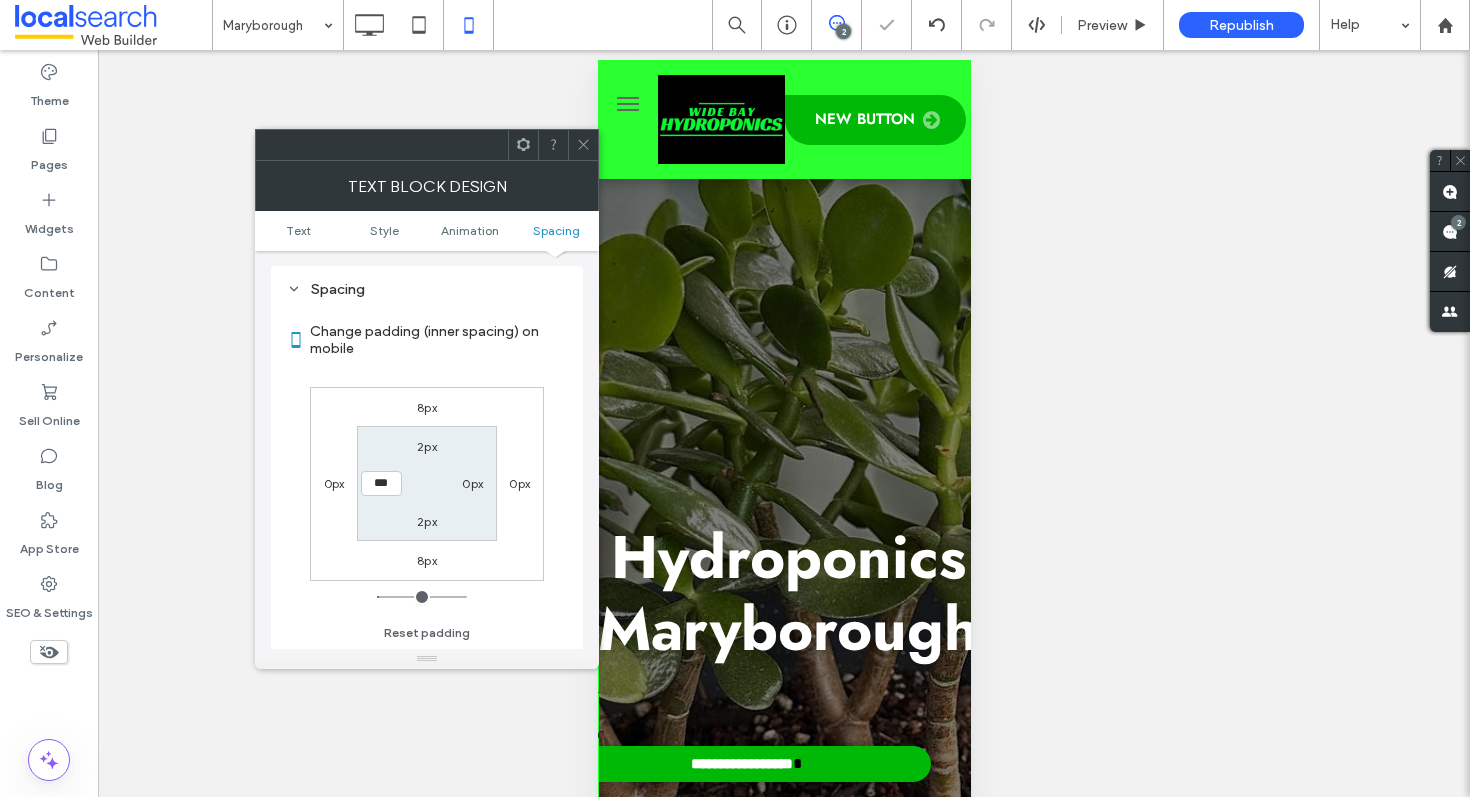 click 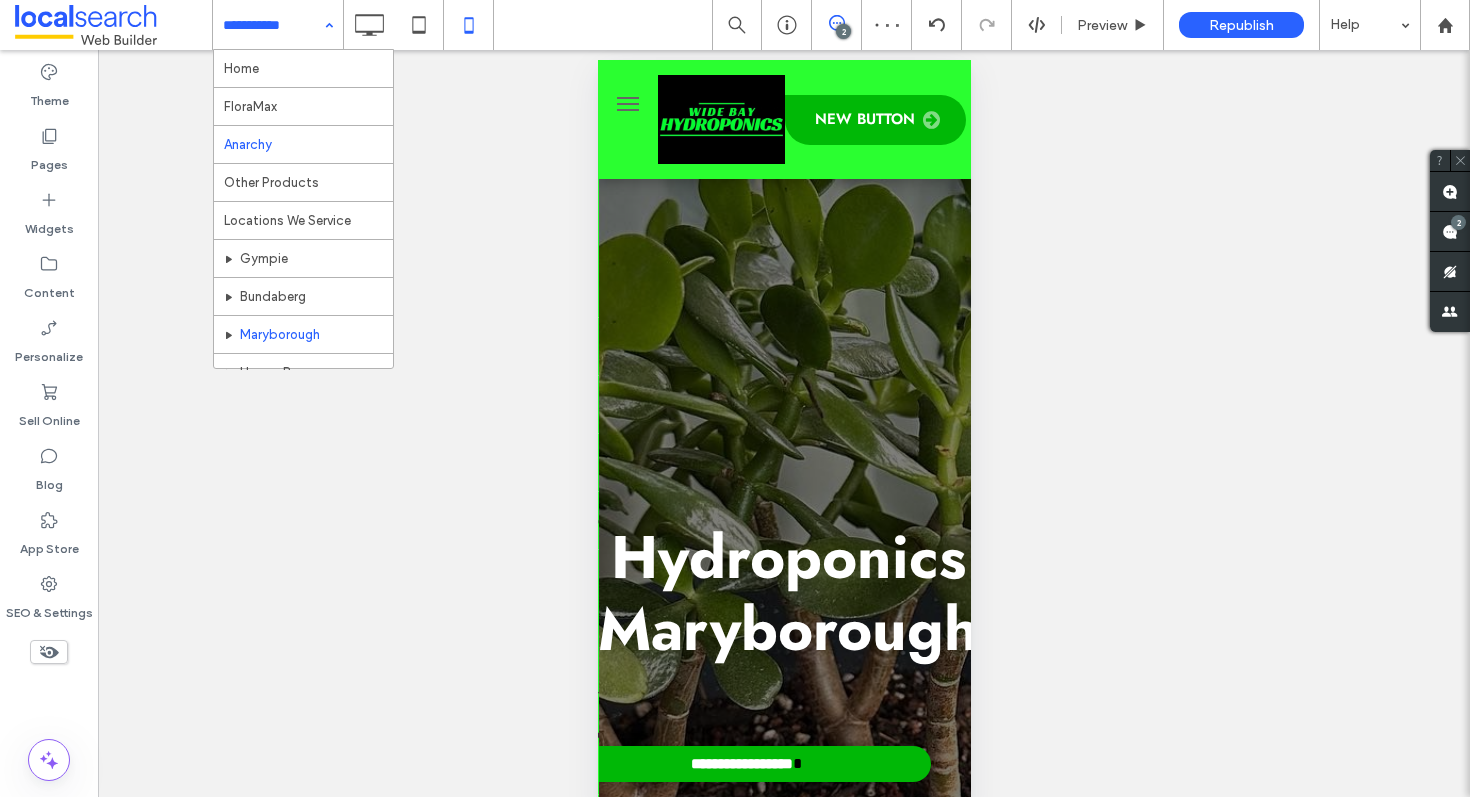 scroll, scrollTop: 69, scrollLeft: 0, axis: vertical 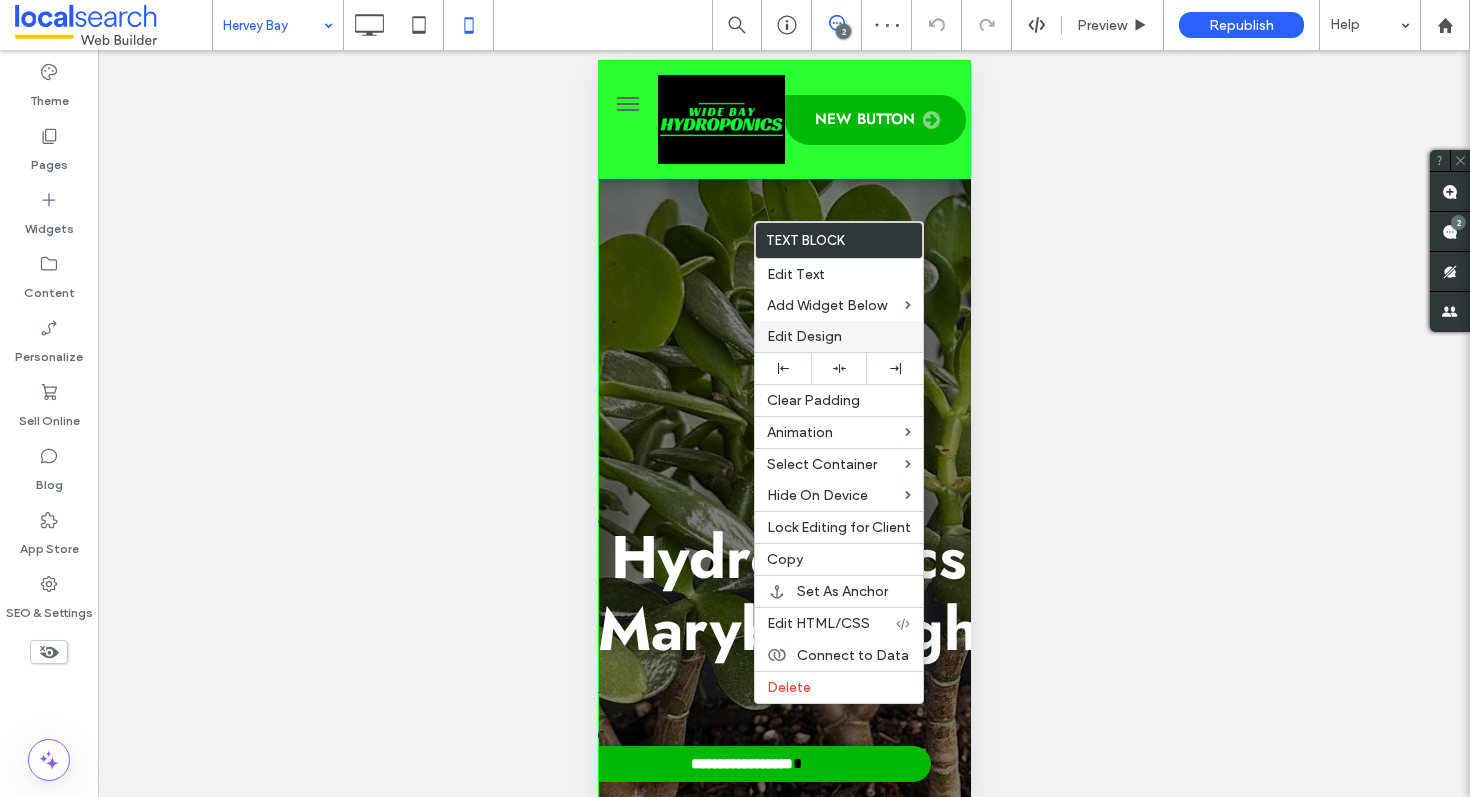 click on "Edit Design" at bounding box center (804, 336) 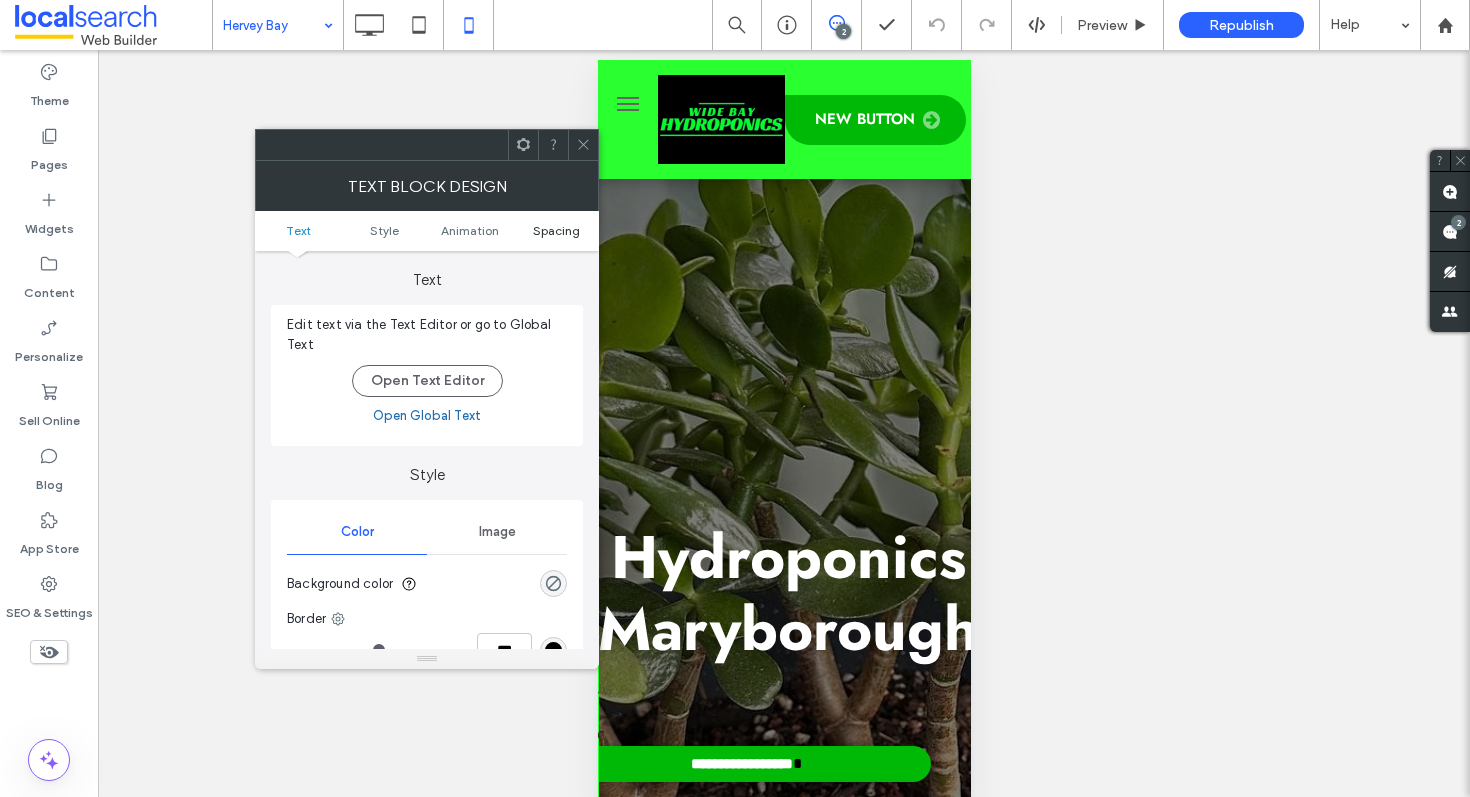 click on "Spacing" at bounding box center [556, 230] 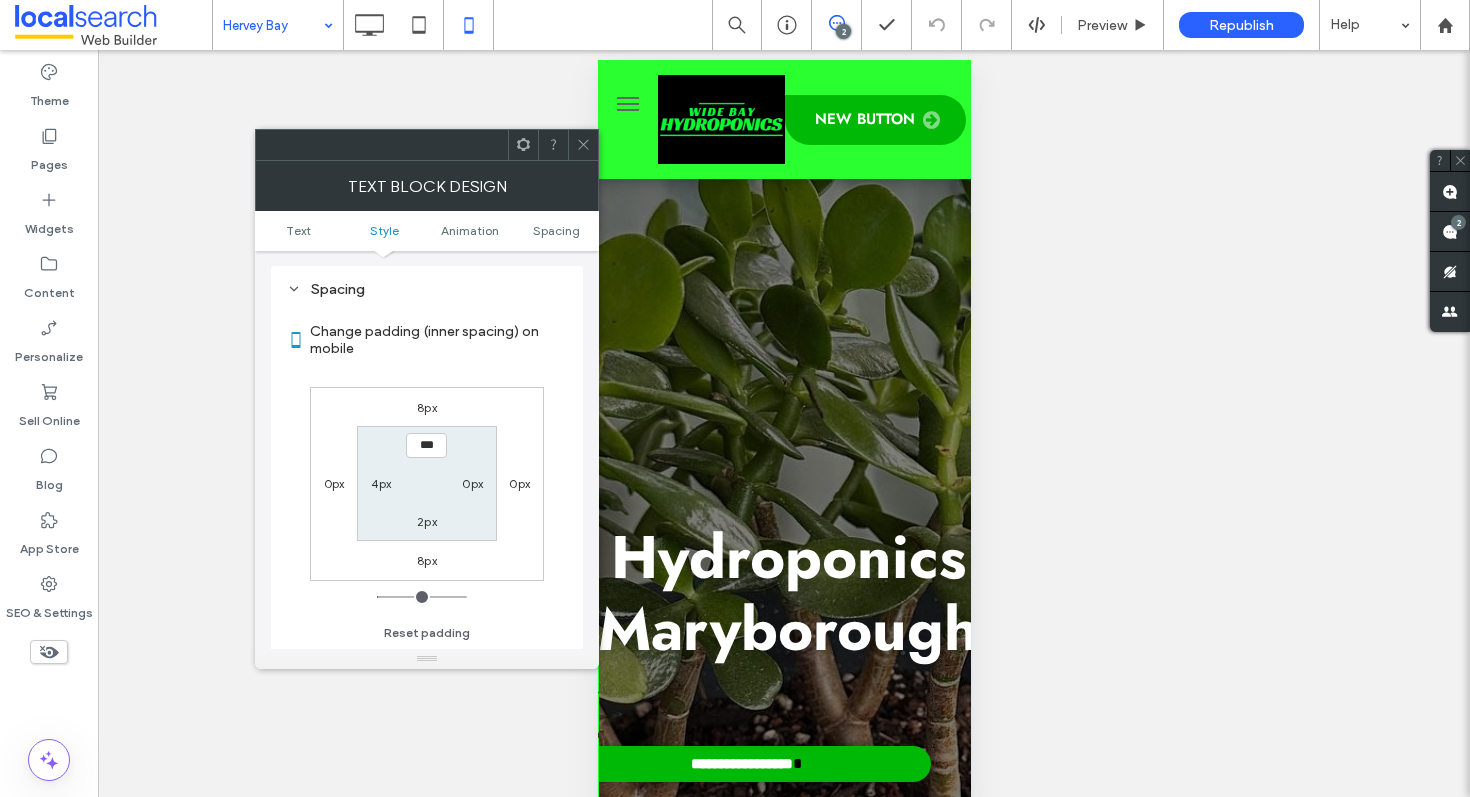 scroll, scrollTop: 574, scrollLeft: 0, axis: vertical 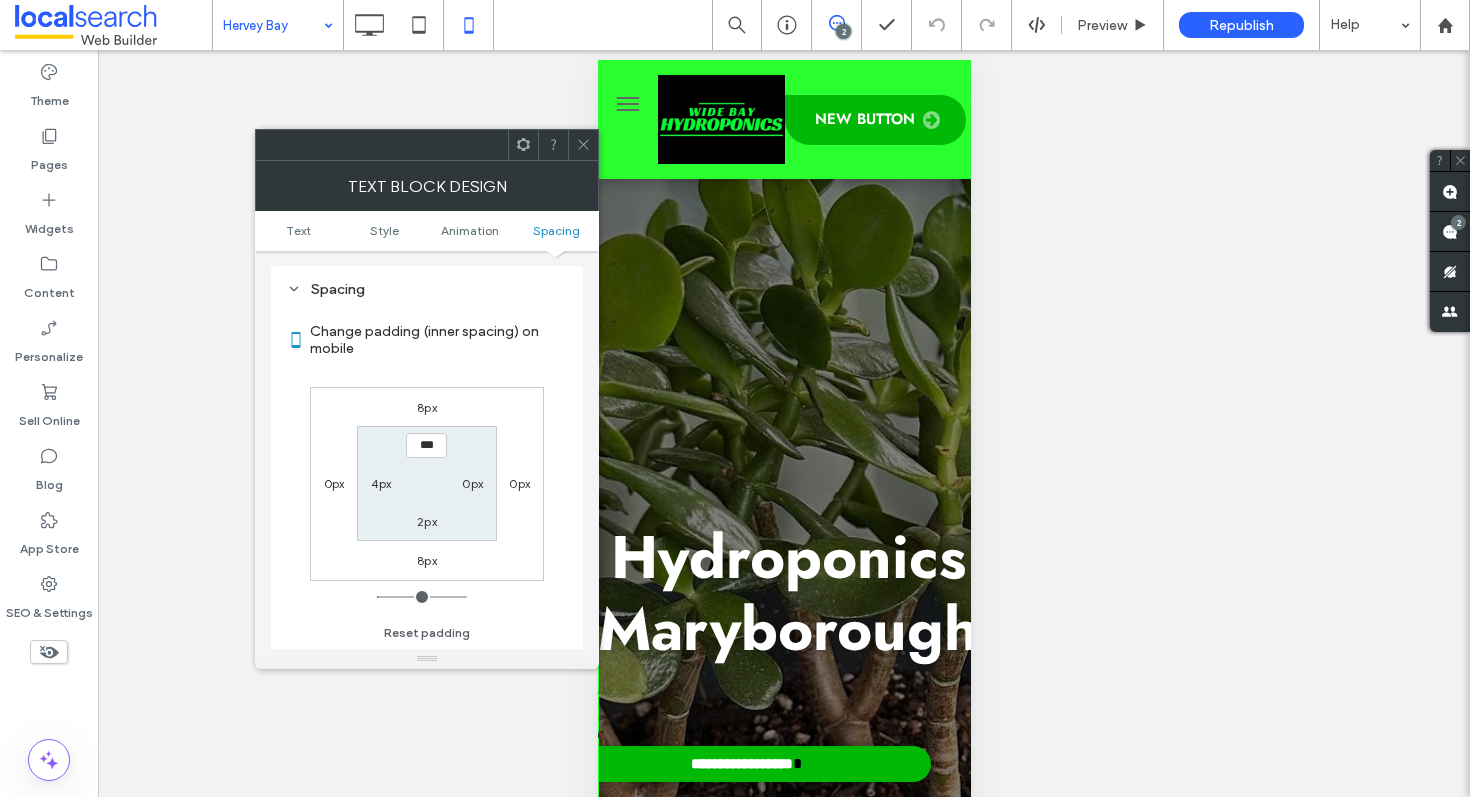 click on "4px" at bounding box center (381, 483) 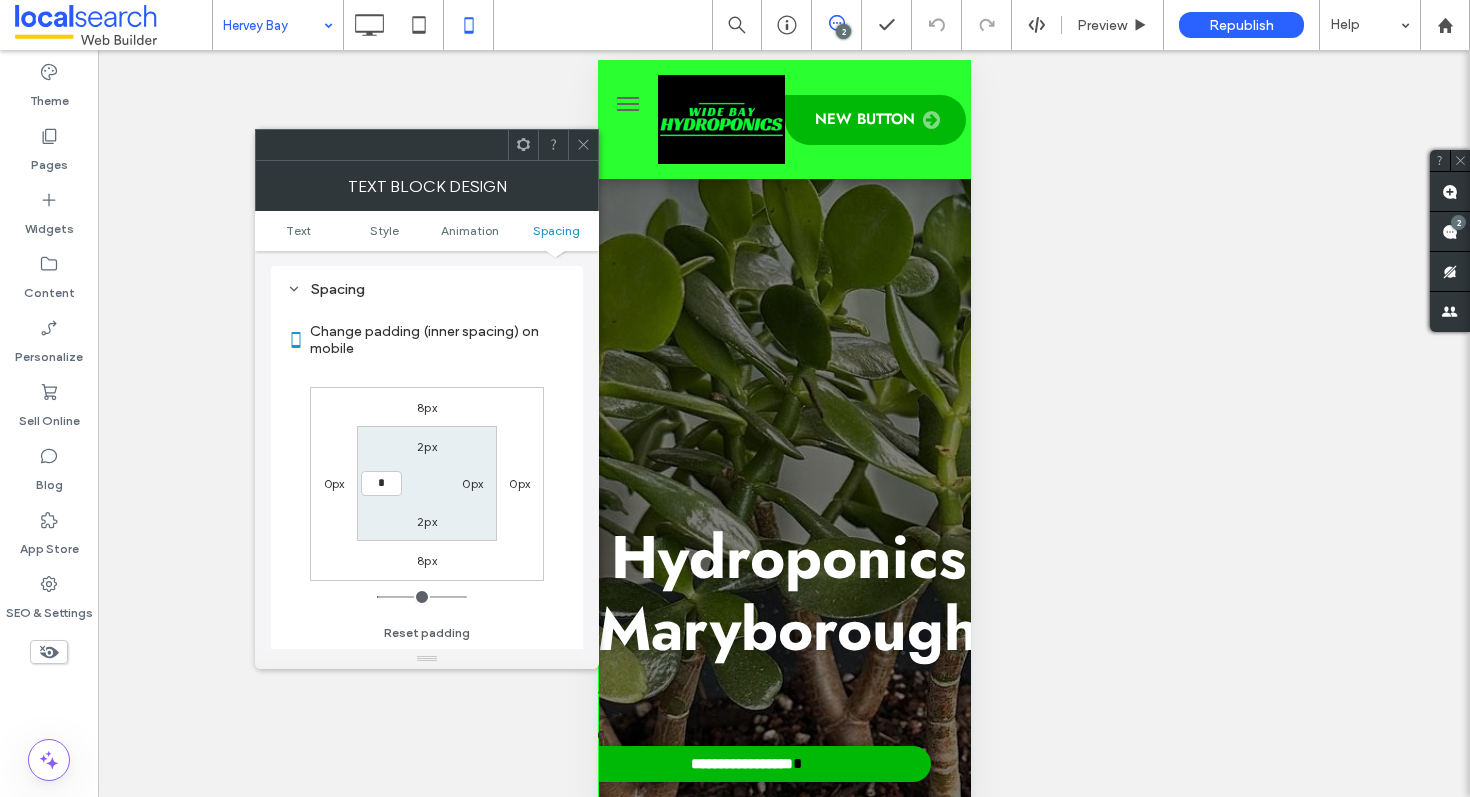 type on "*" 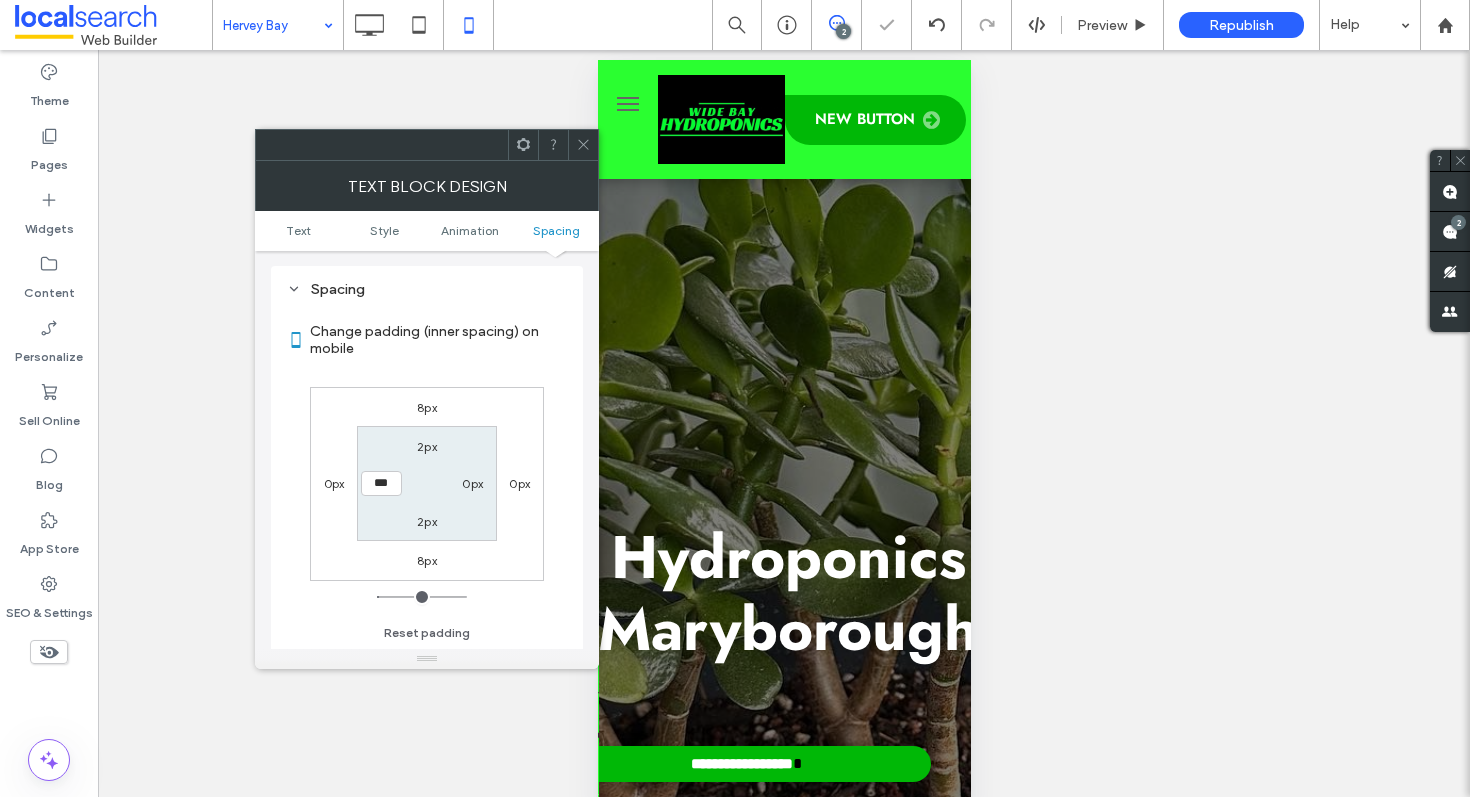 click 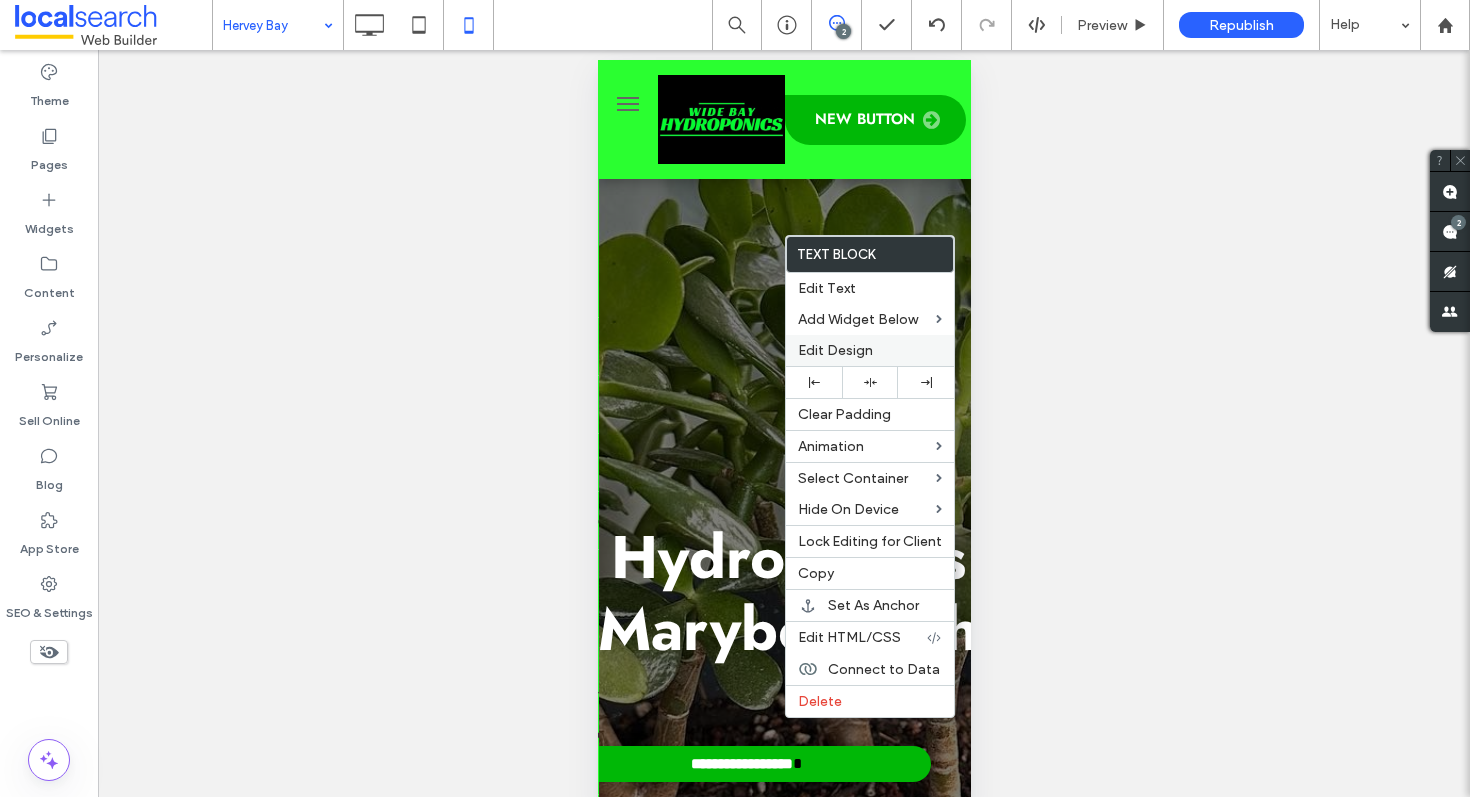 click on "Edit Design" at bounding box center [835, 350] 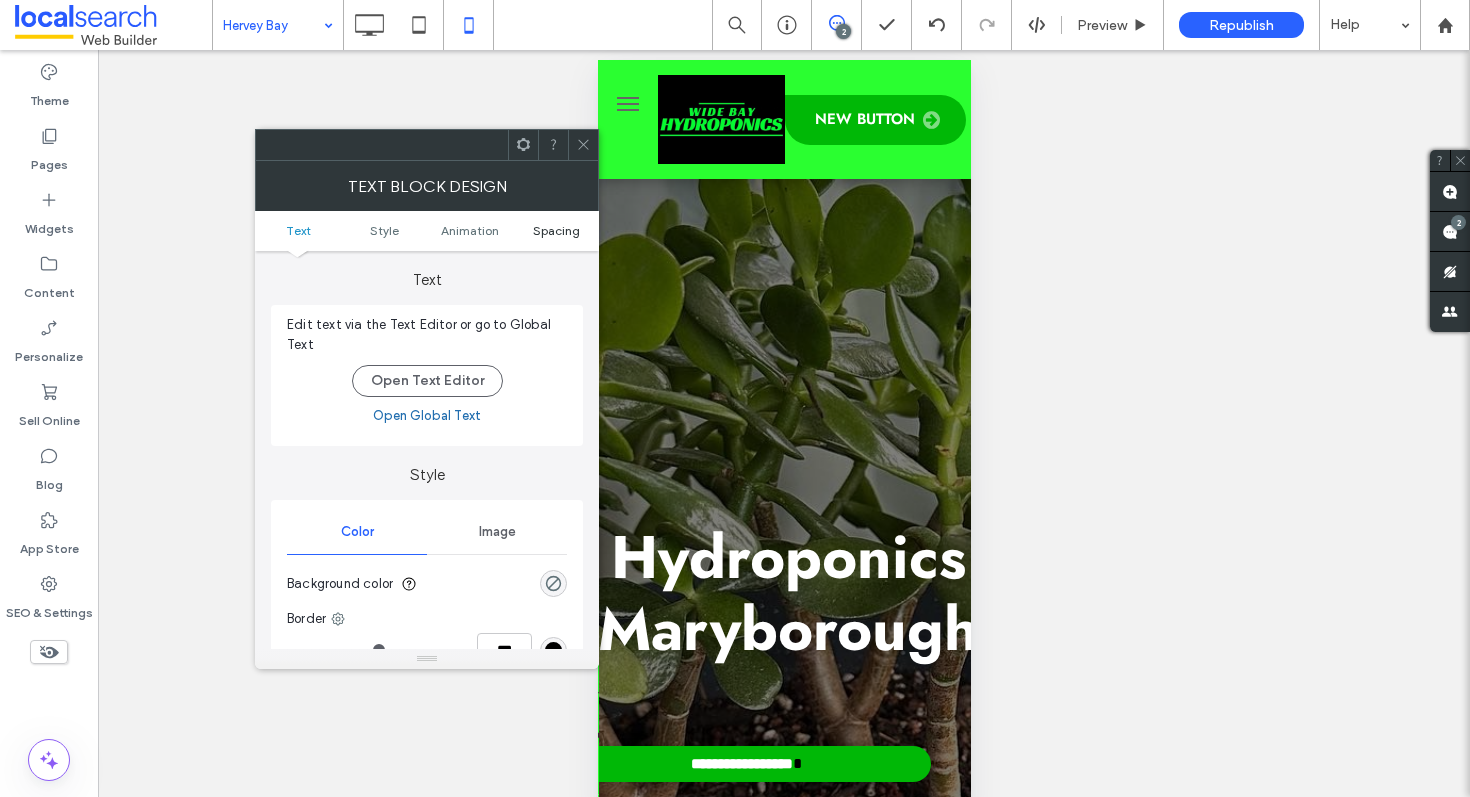click on "Spacing" at bounding box center [556, 230] 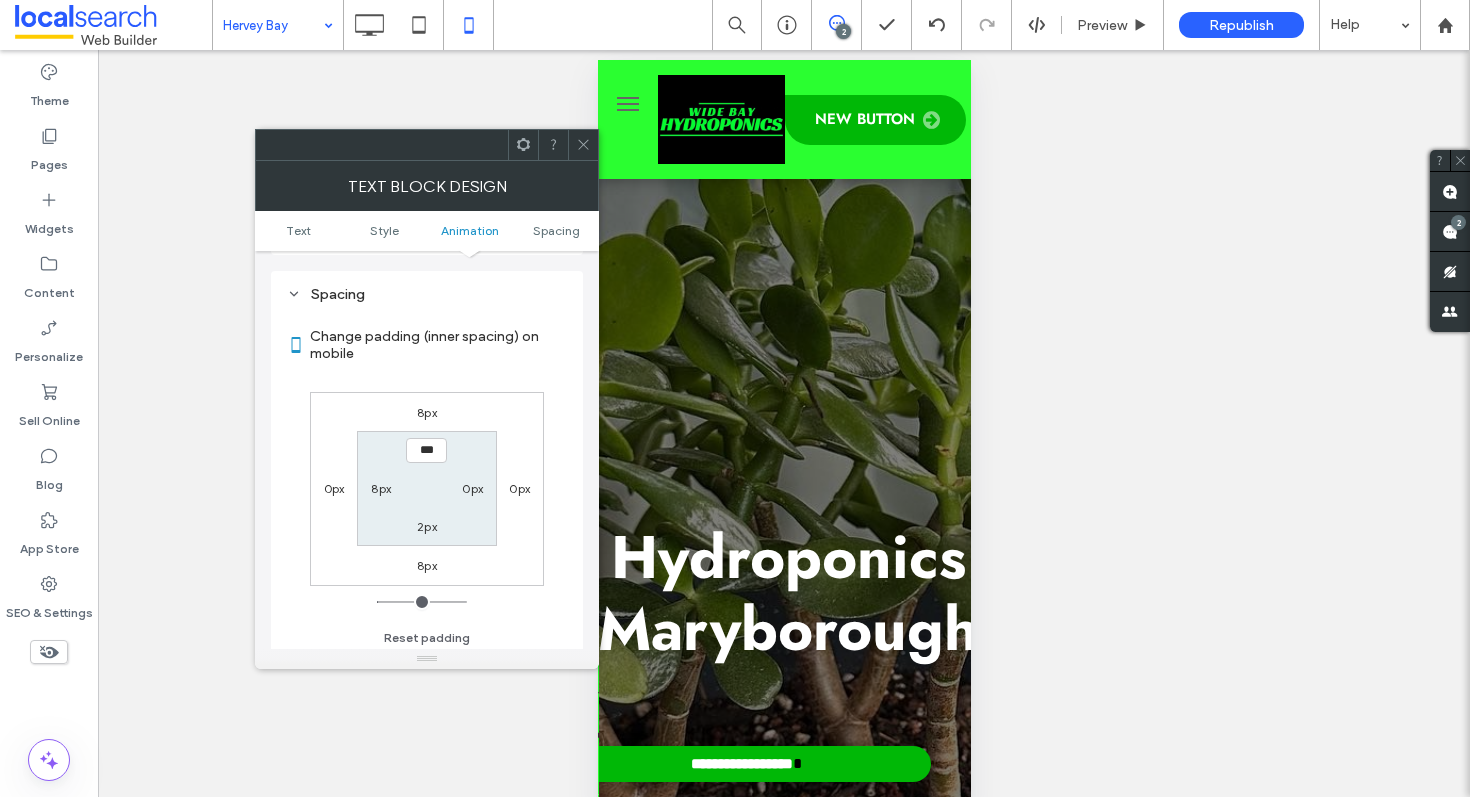 scroll, scrollTop: 574, scrollLeft: 0, axis: vertical 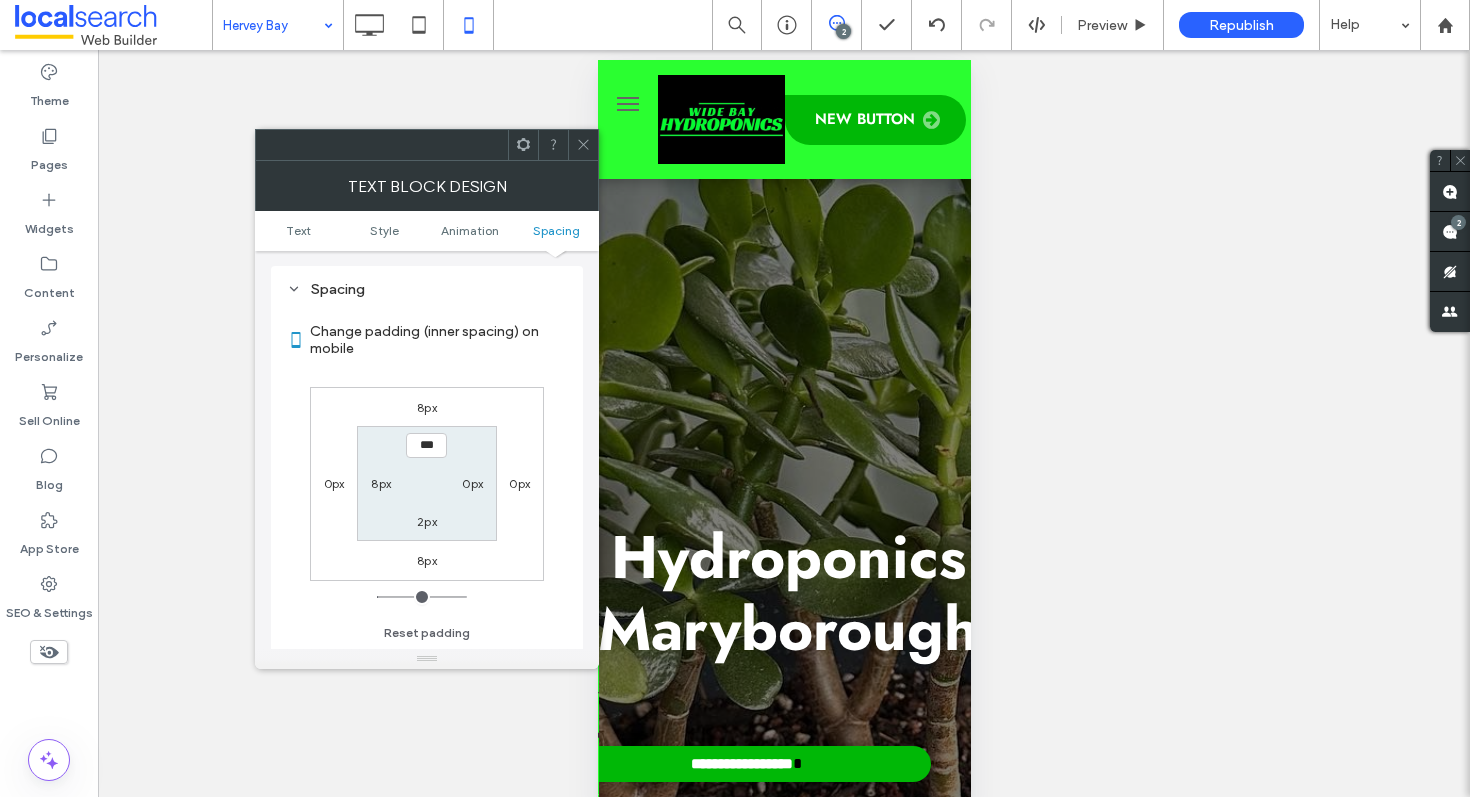 click on "8px" at bounding box center [381, 483] 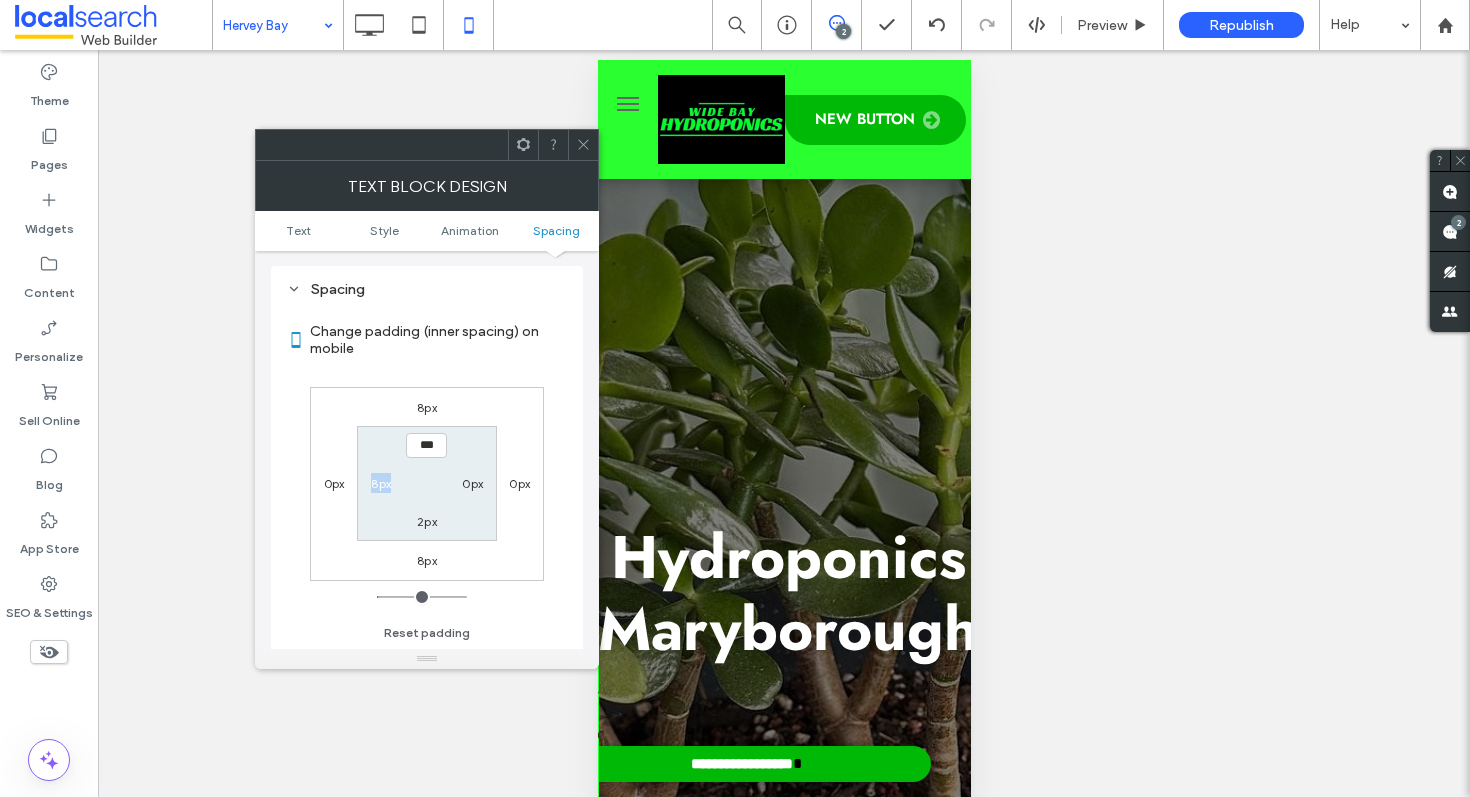 click on "8px" at bounding box center (381, 483) 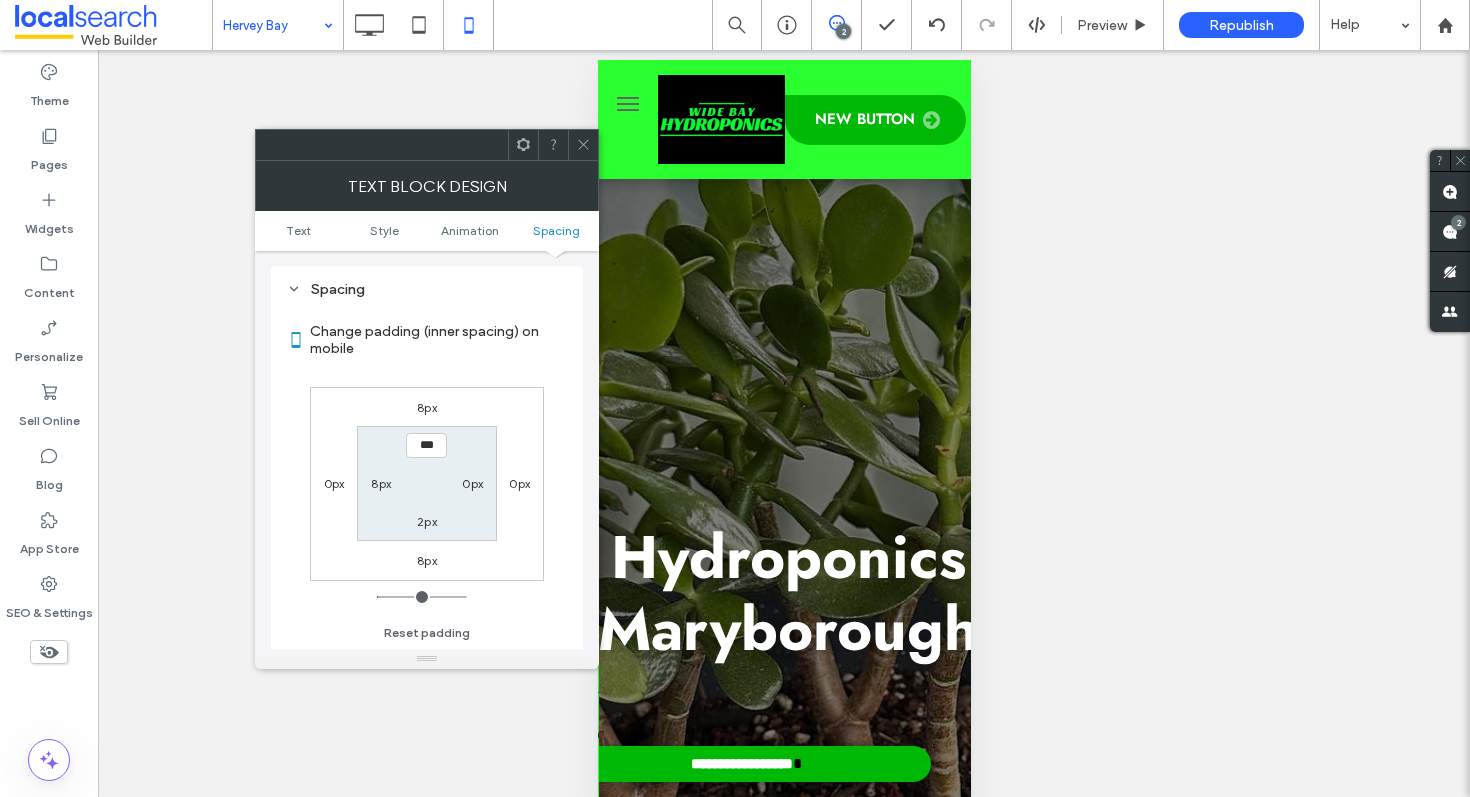 click on "8px" at bounding box center (381, 483) 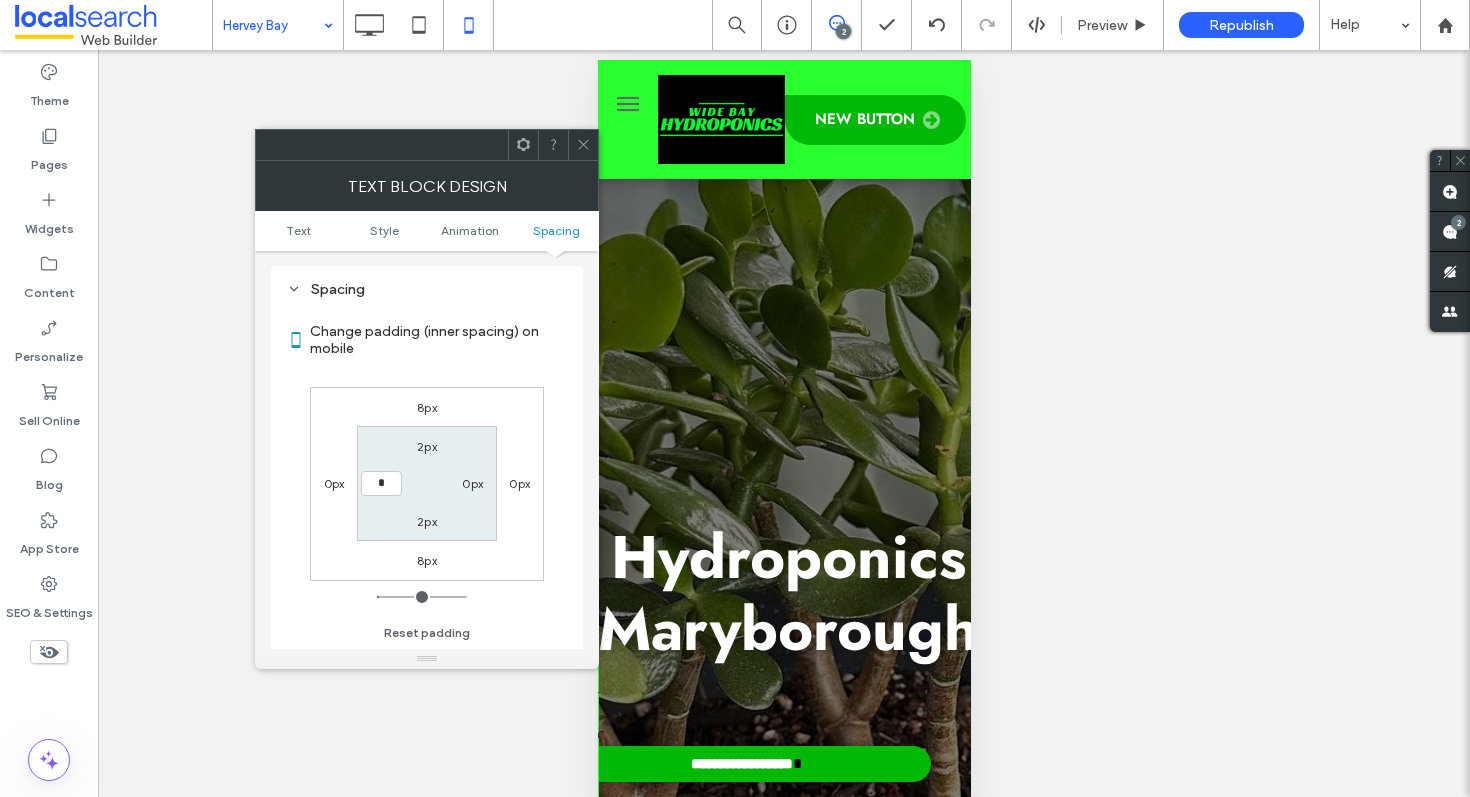 type on "*" 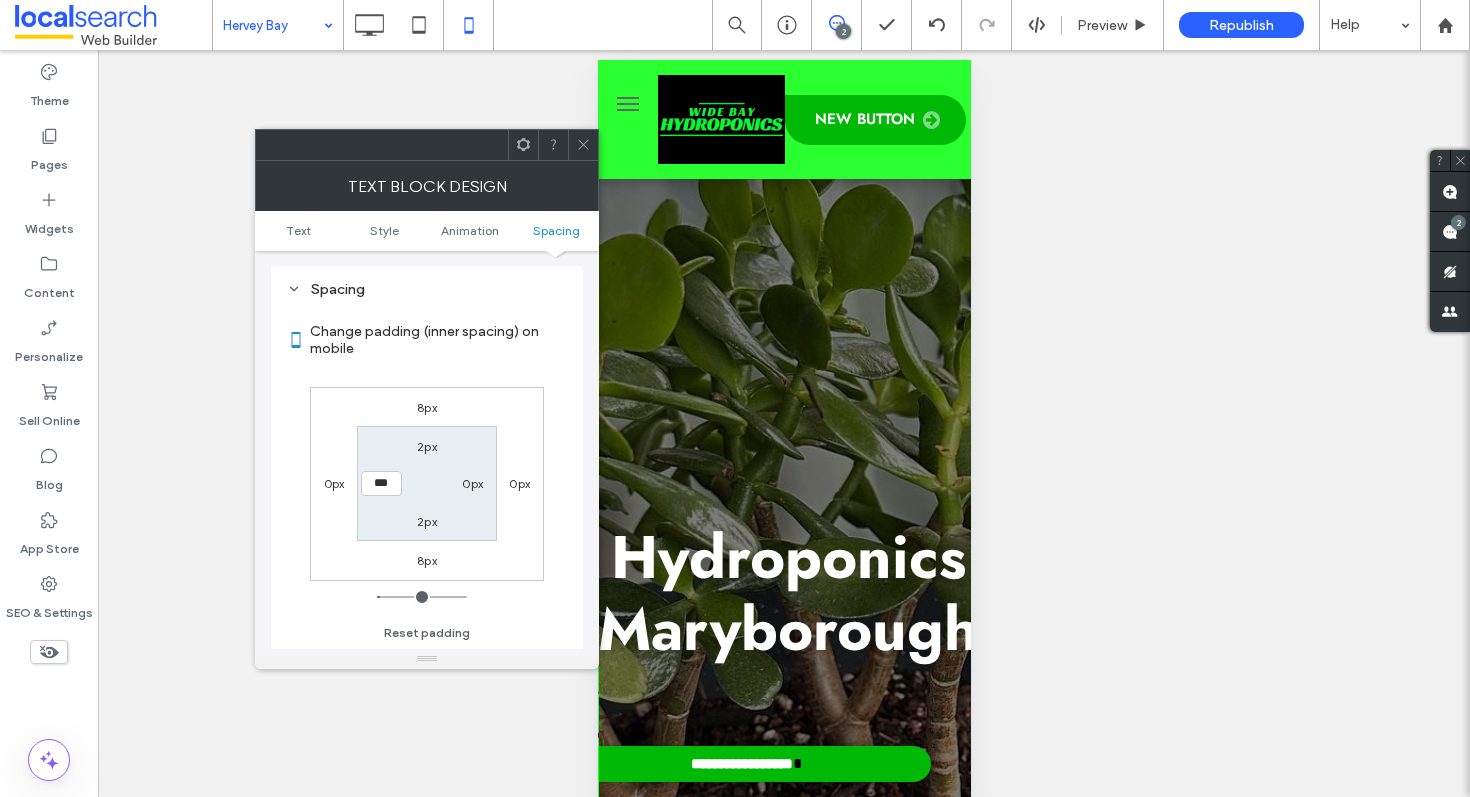 click 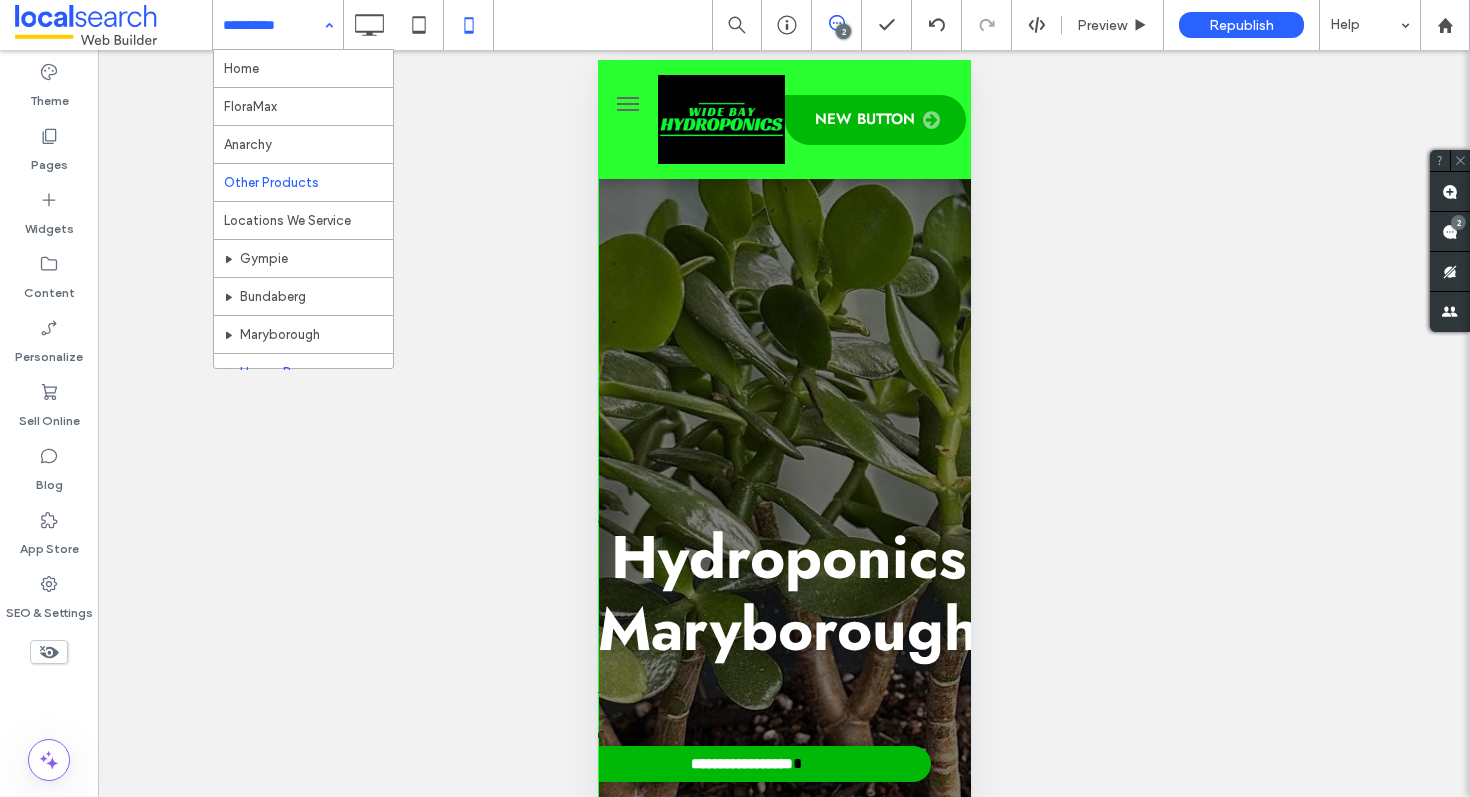 scroll, scrollTop: 69, scrollLeft: 0, axis: vertical 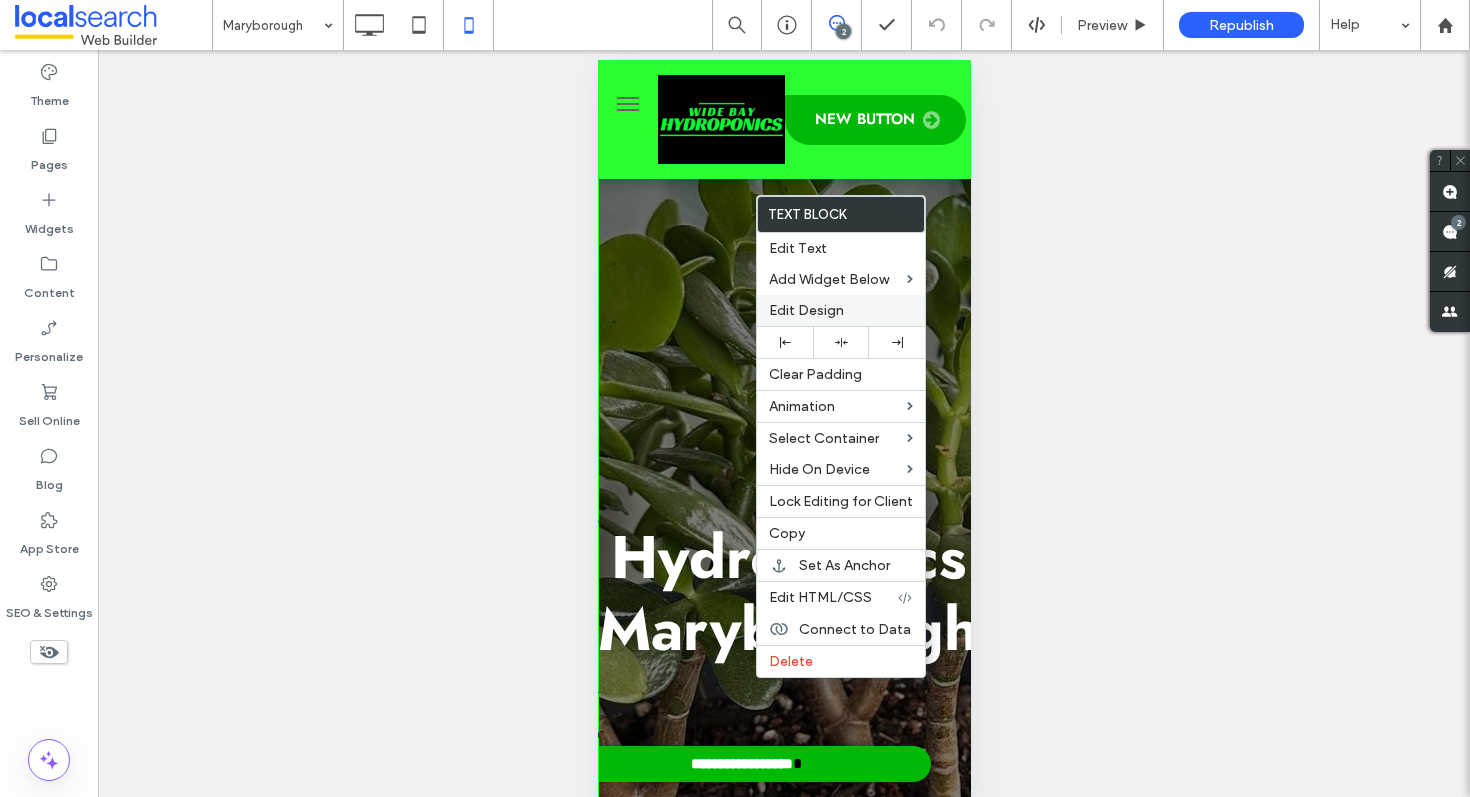 click on "Edit Design" at bounding box center [806, 310] 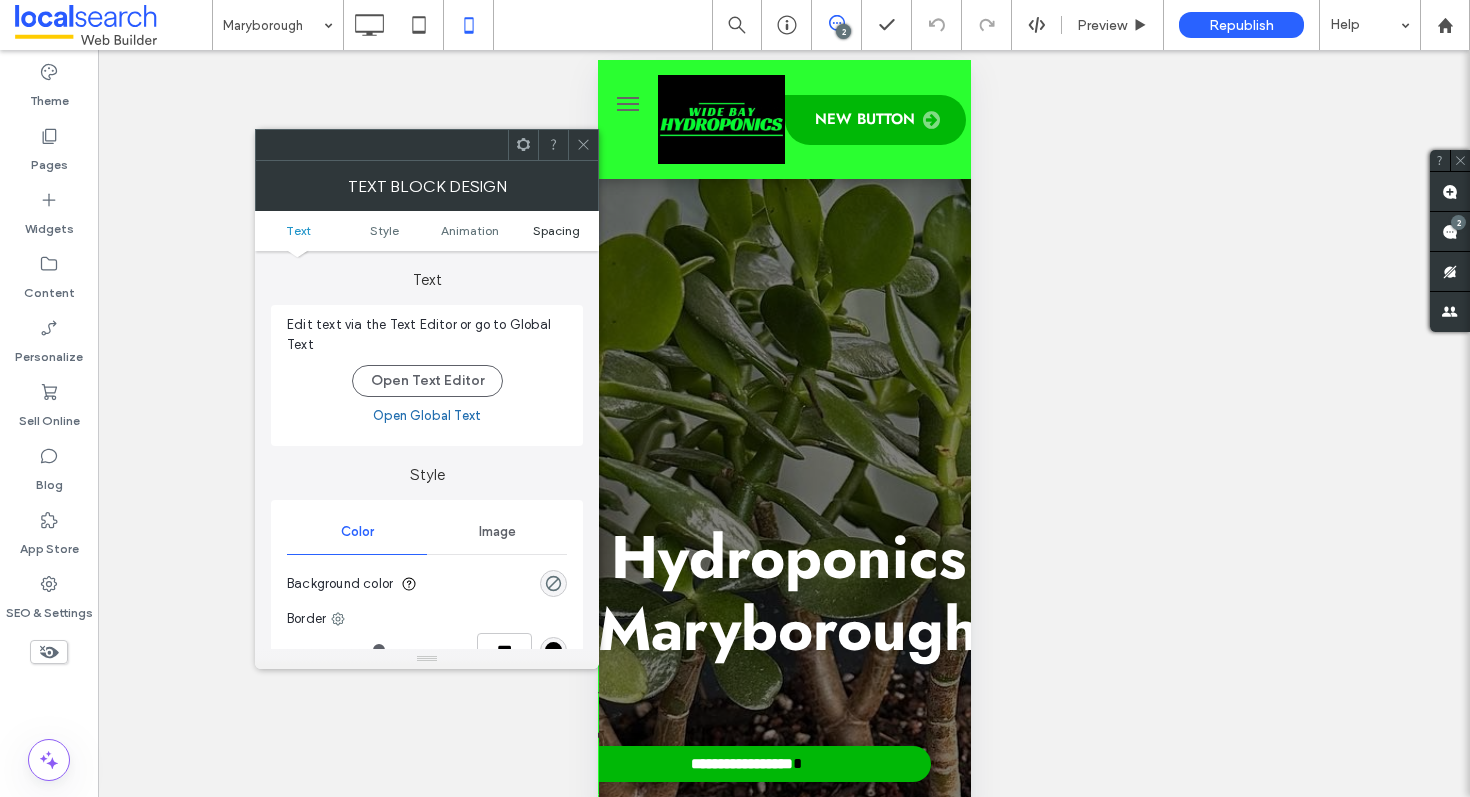 click on "Spacing" at bounding box center (556, 230) 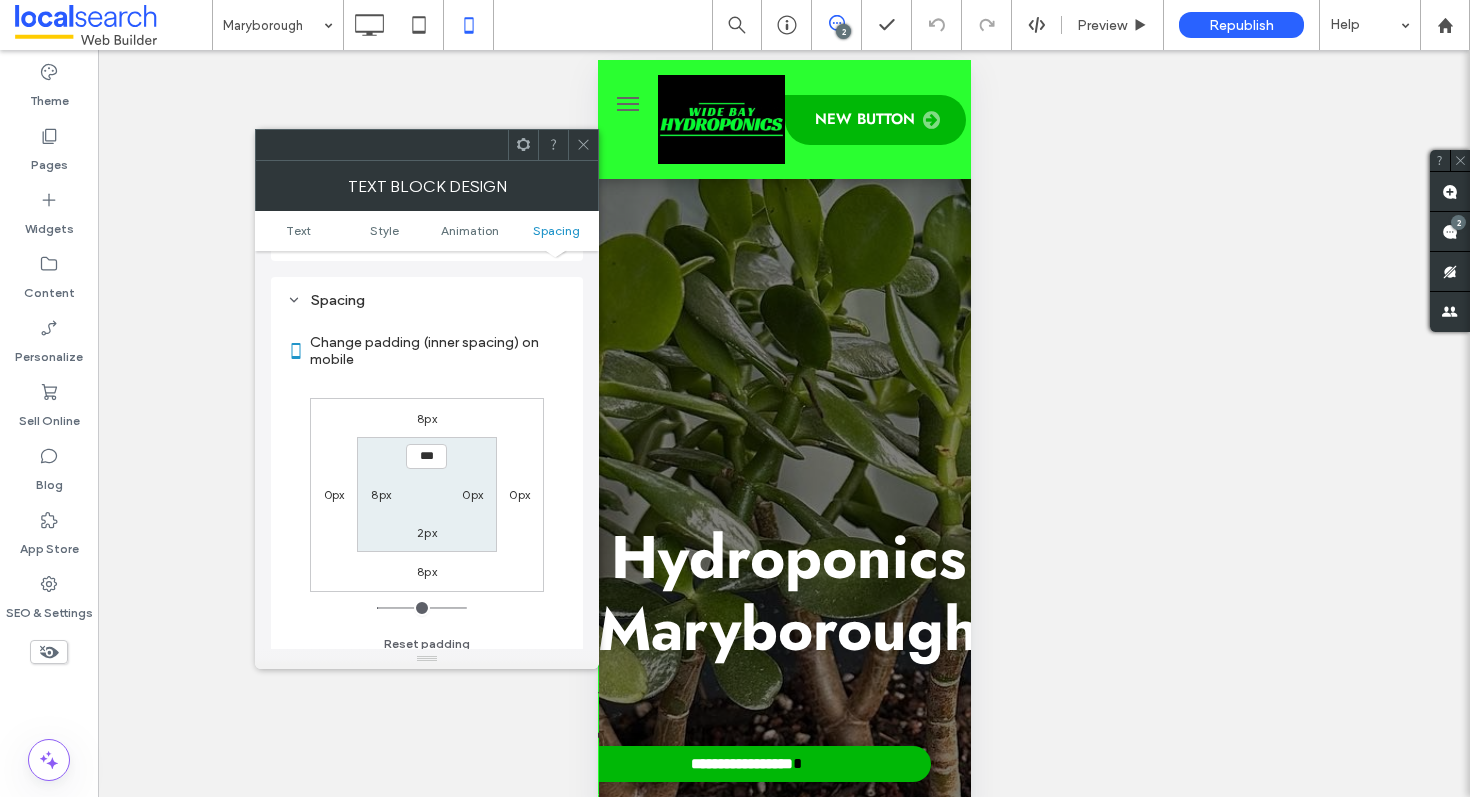 scroll, scrollTop: 574, scrollLeft: 0, axis: vertical 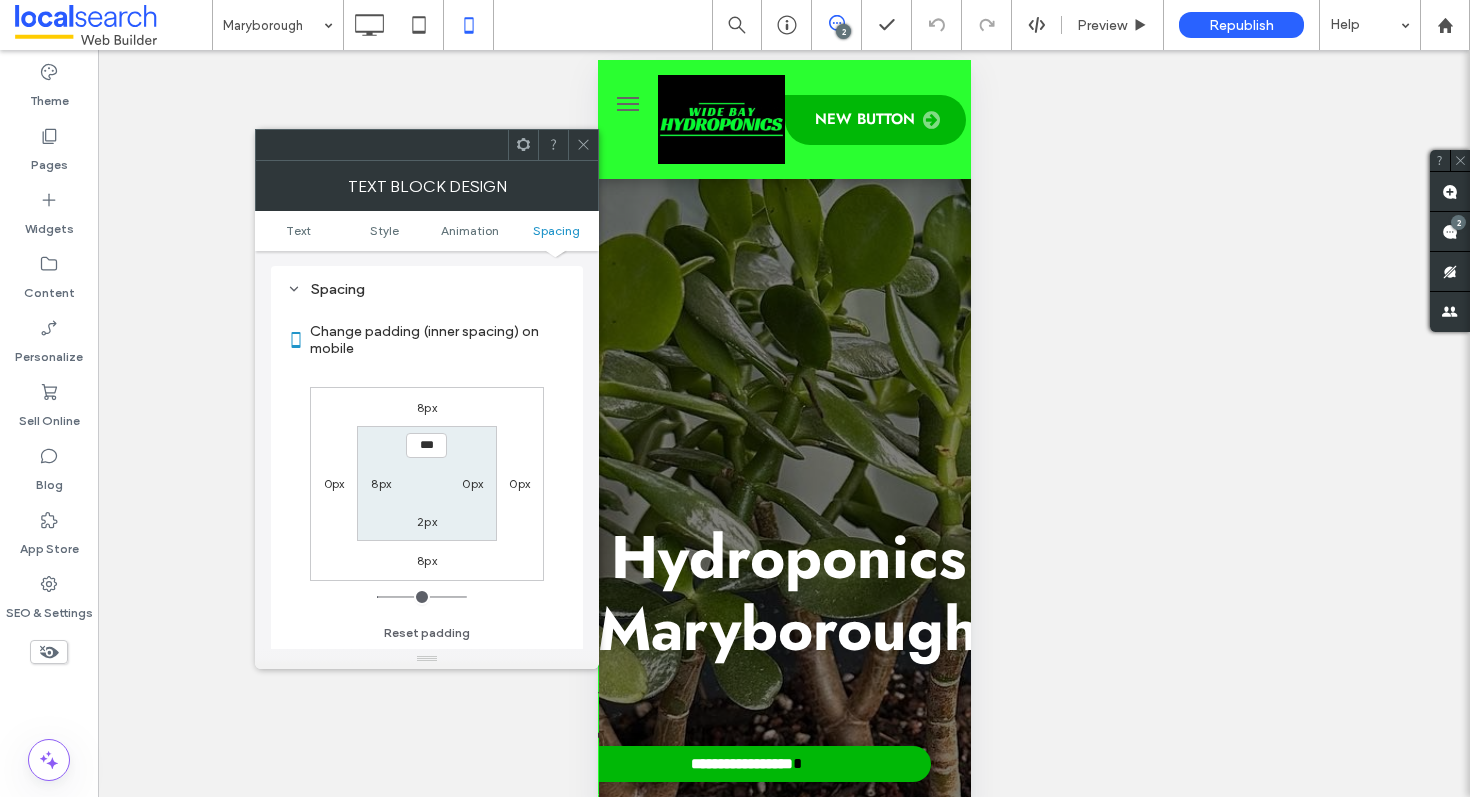 click on "8px" at bounding box center (381, 483) 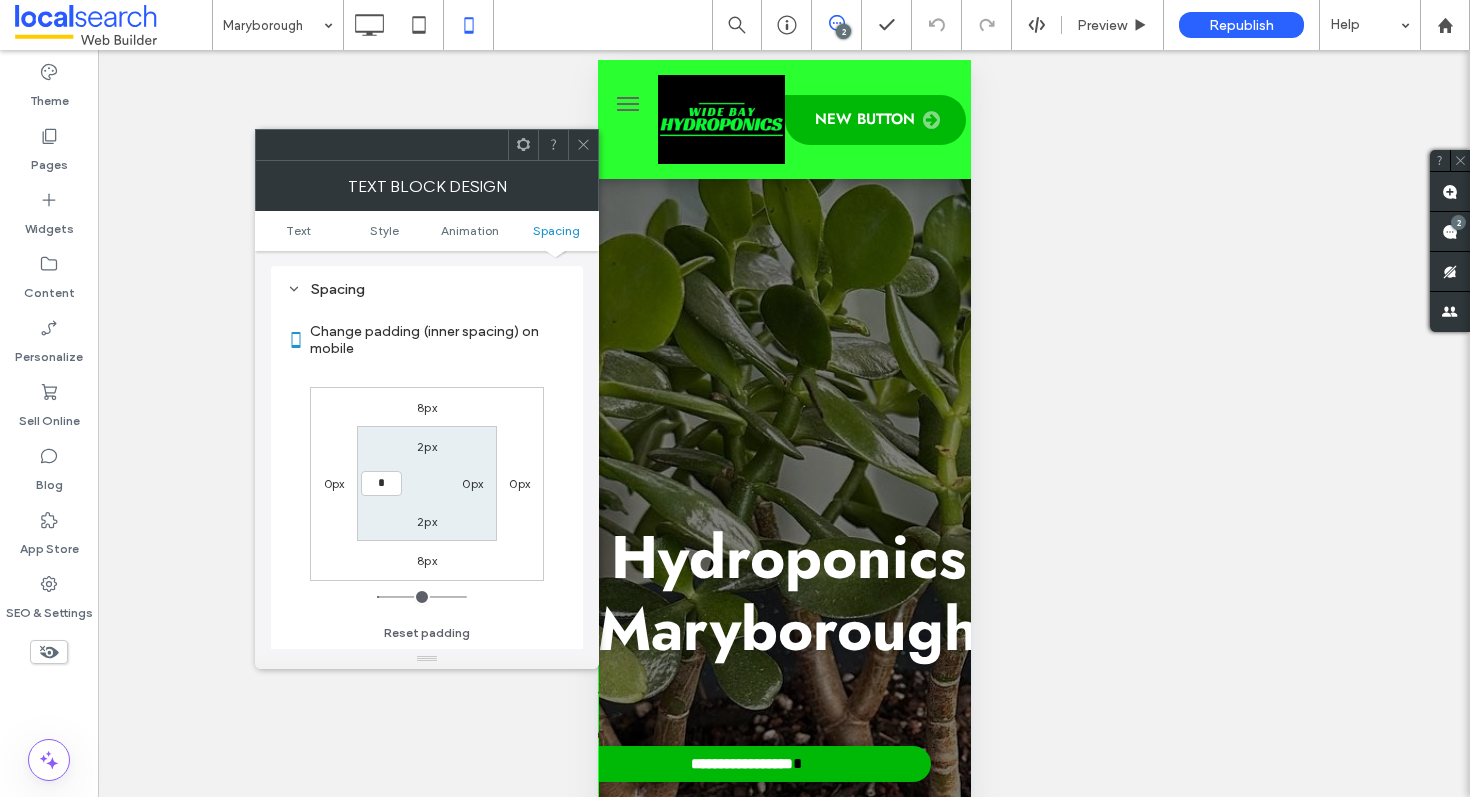 type on "*" 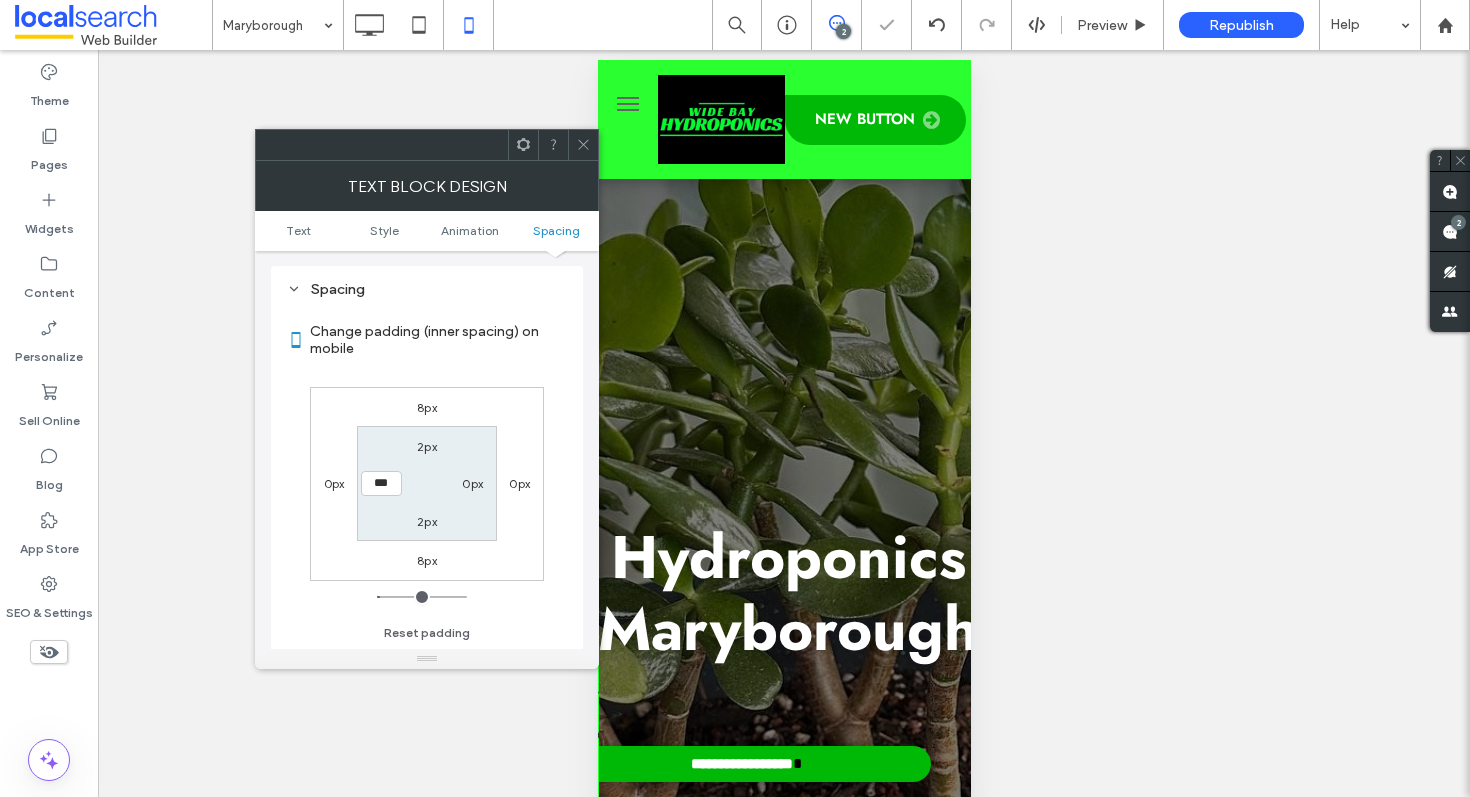 click 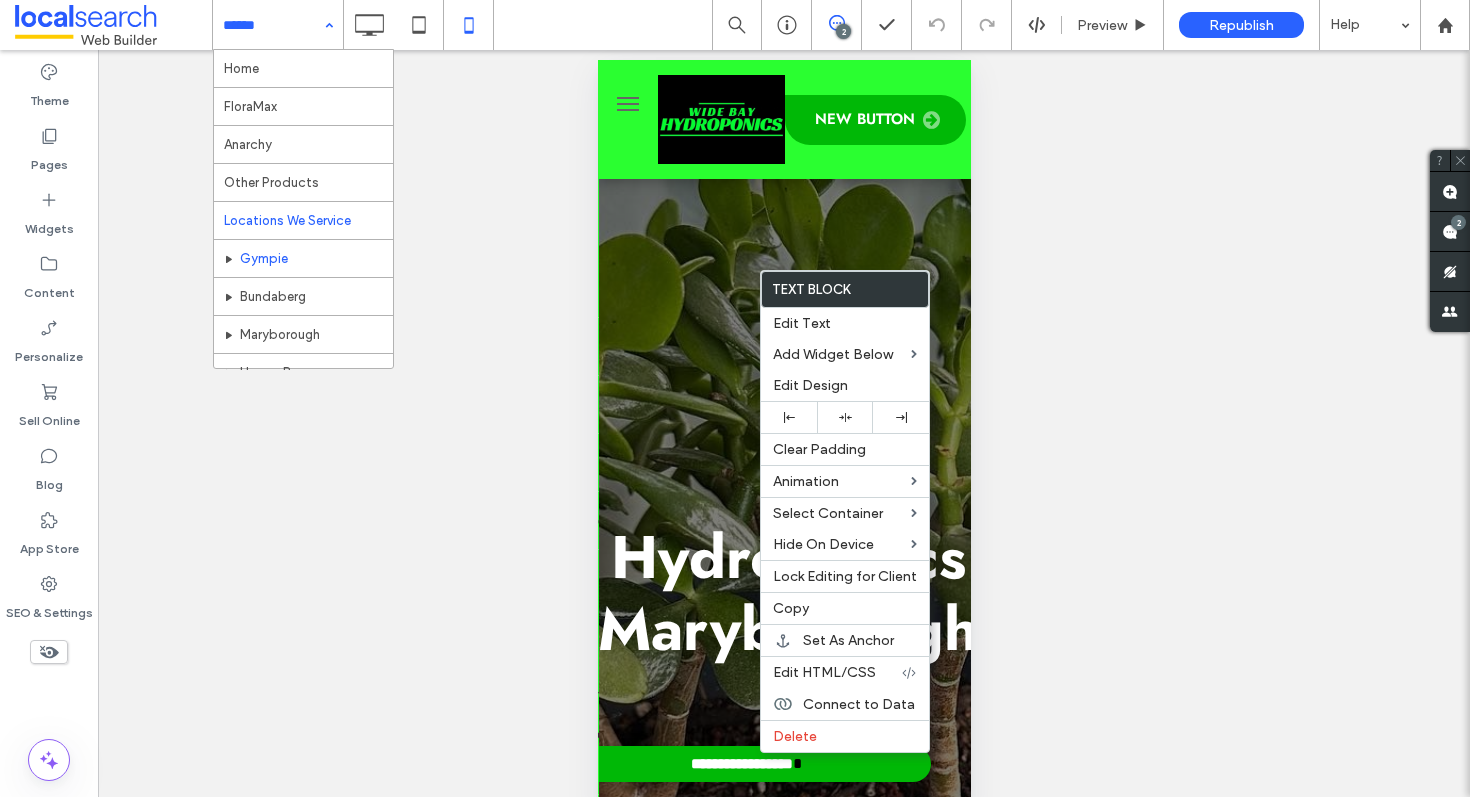 scroll, scrollTop: 50, scrollLeft: 0, axis: vertical 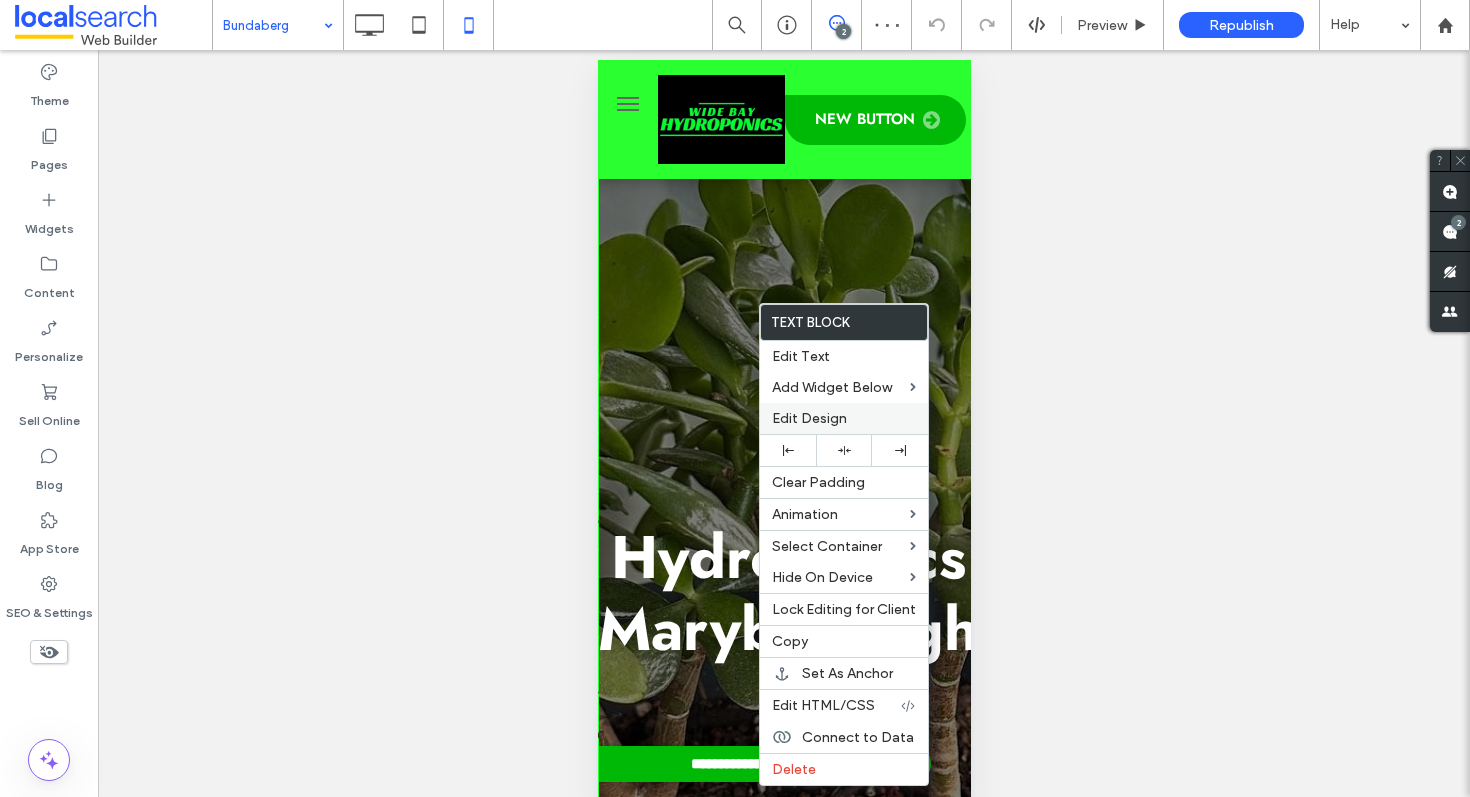 click on "Edit Design" at bounding box center [809, 418] 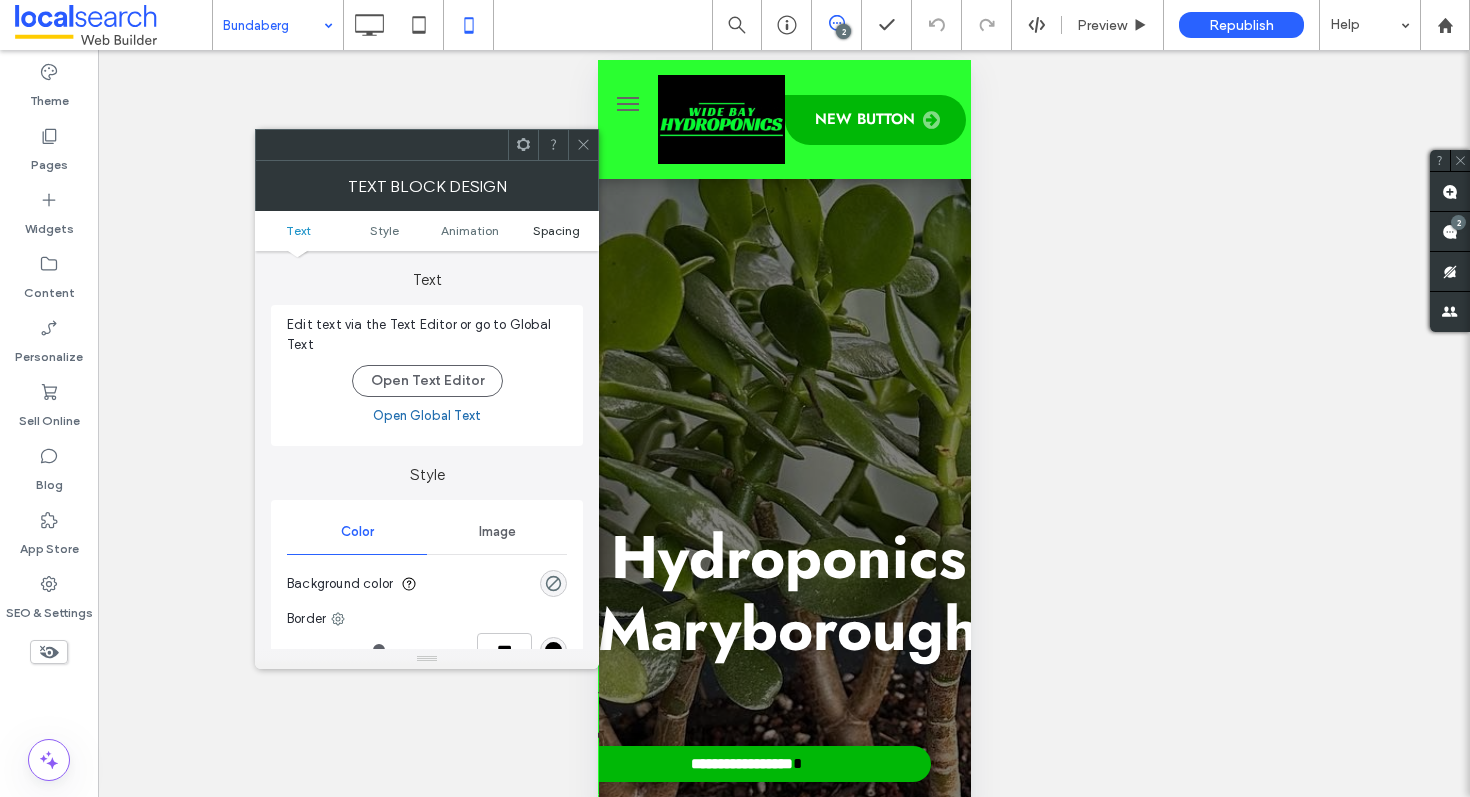 click on "Spacing" at bounding box center (556, 230) 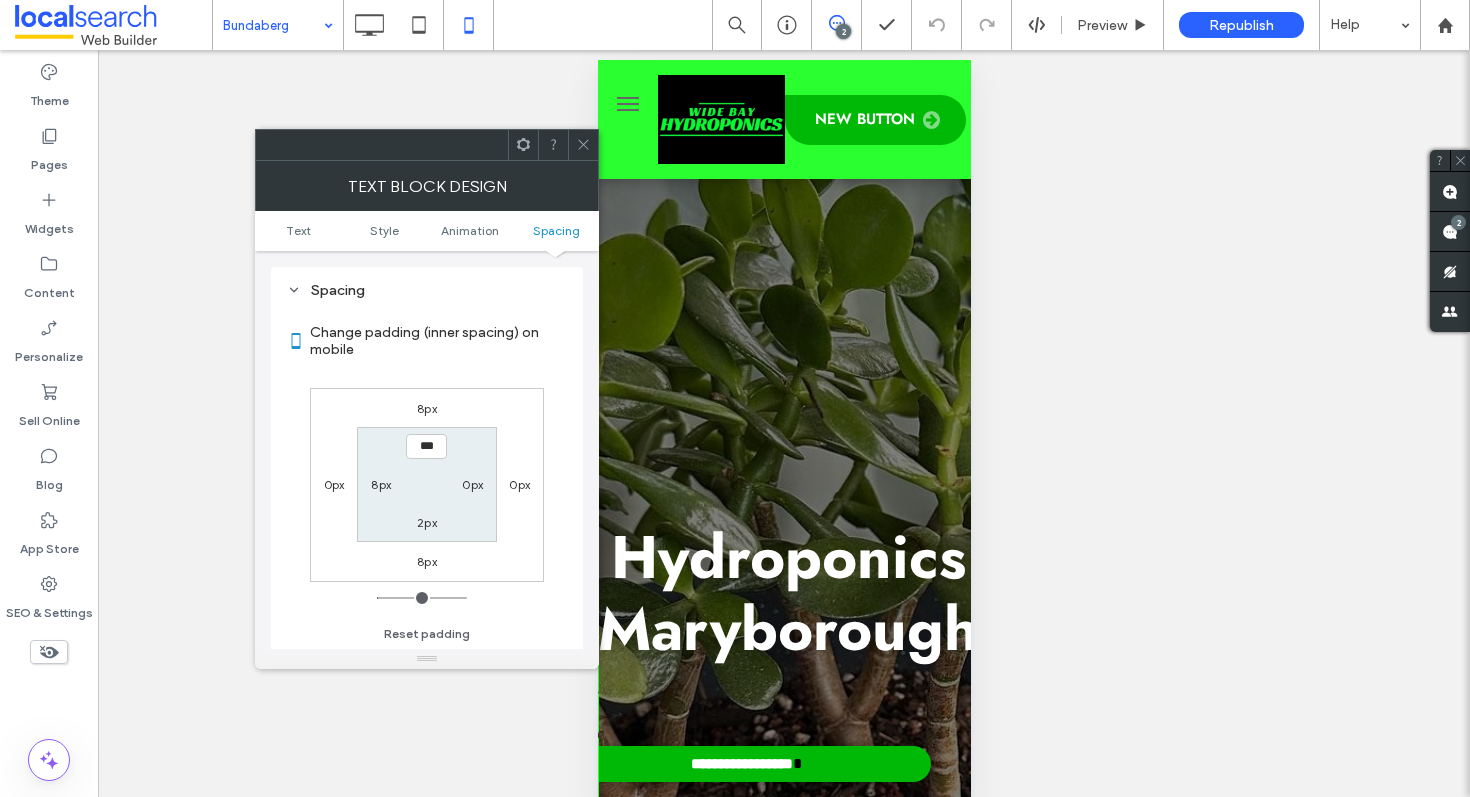 scroll, scrollTop: 574, scrollLeft: 0, axis: vertical 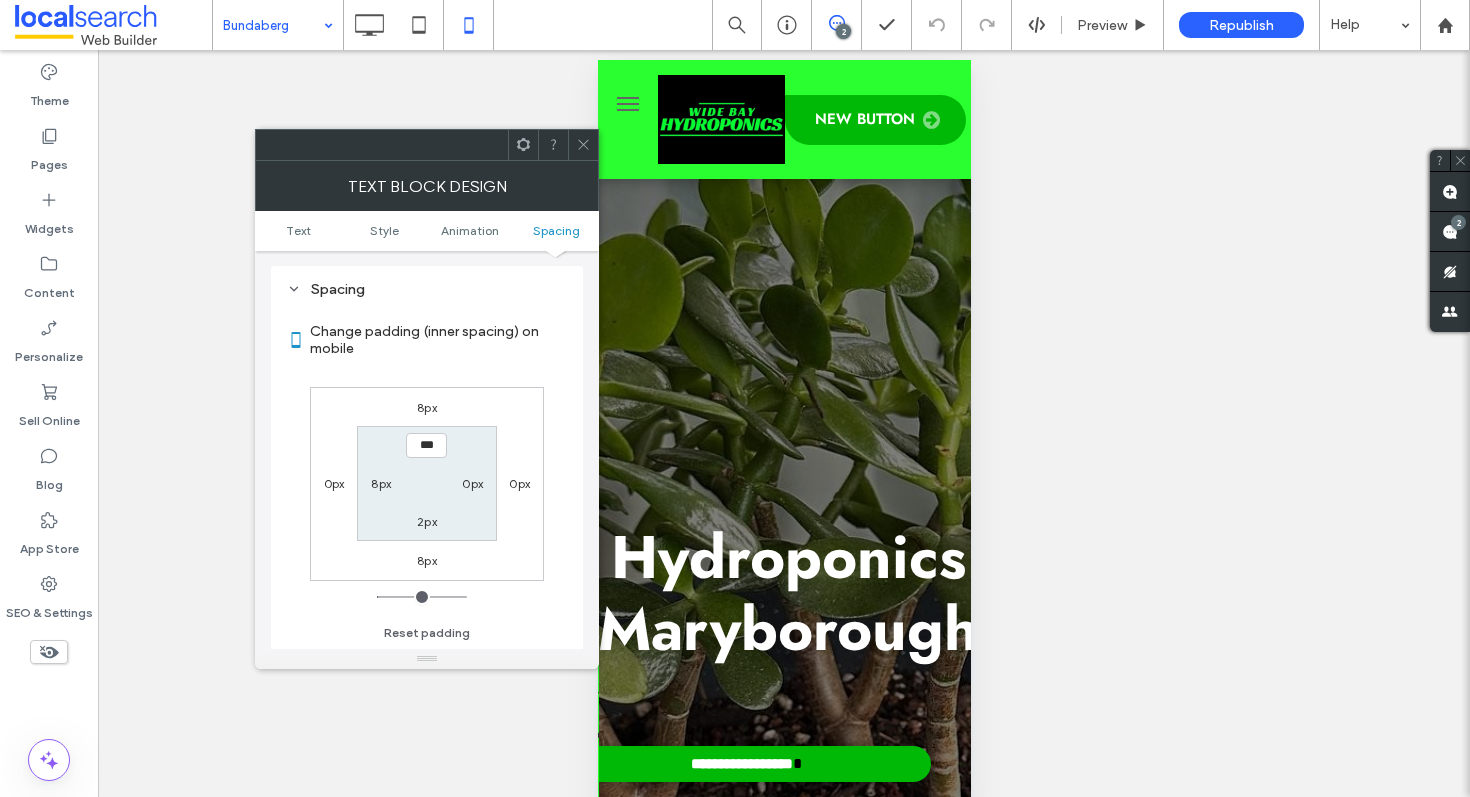 click on "8px" at bounding box center (381, 483) 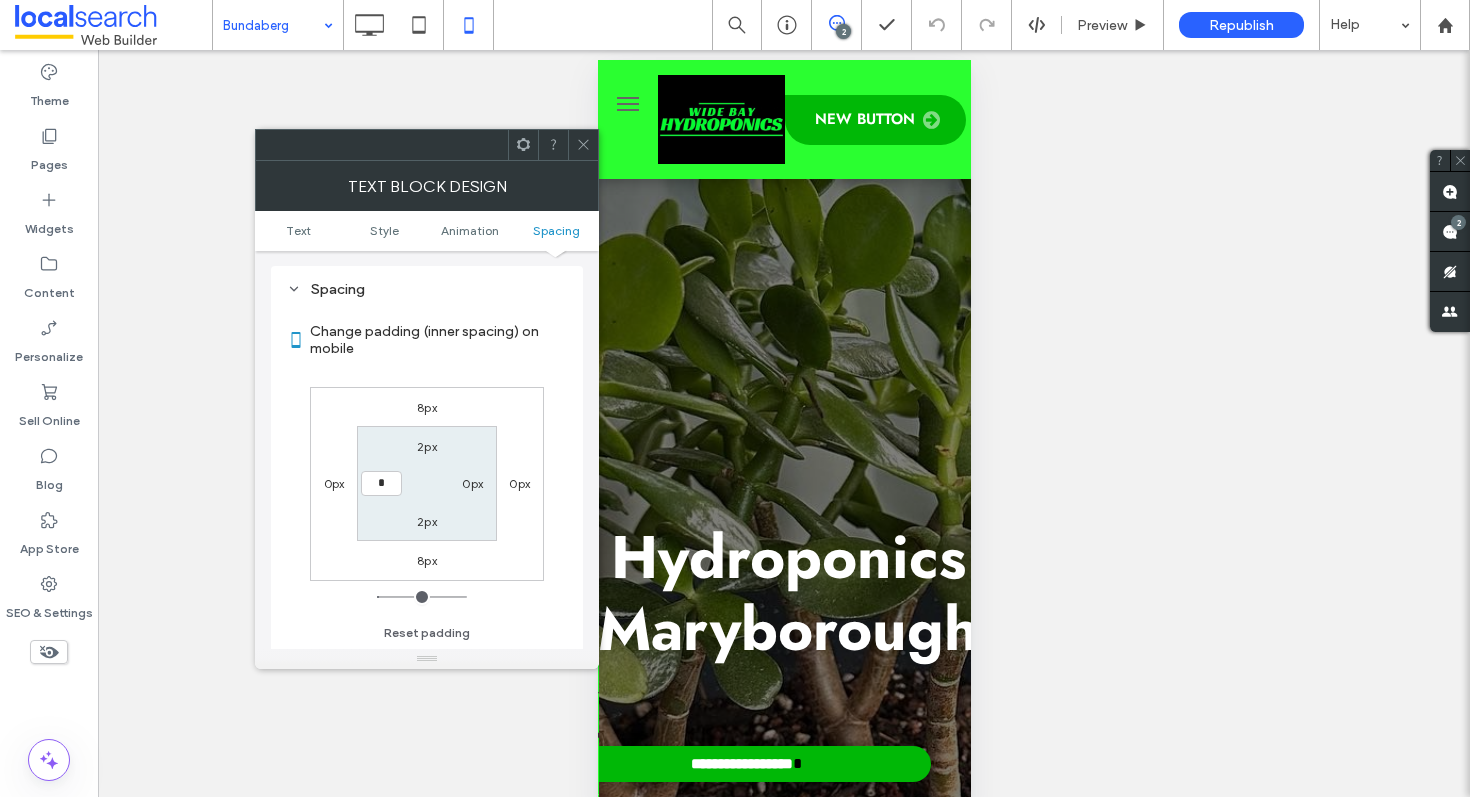 type on "*" 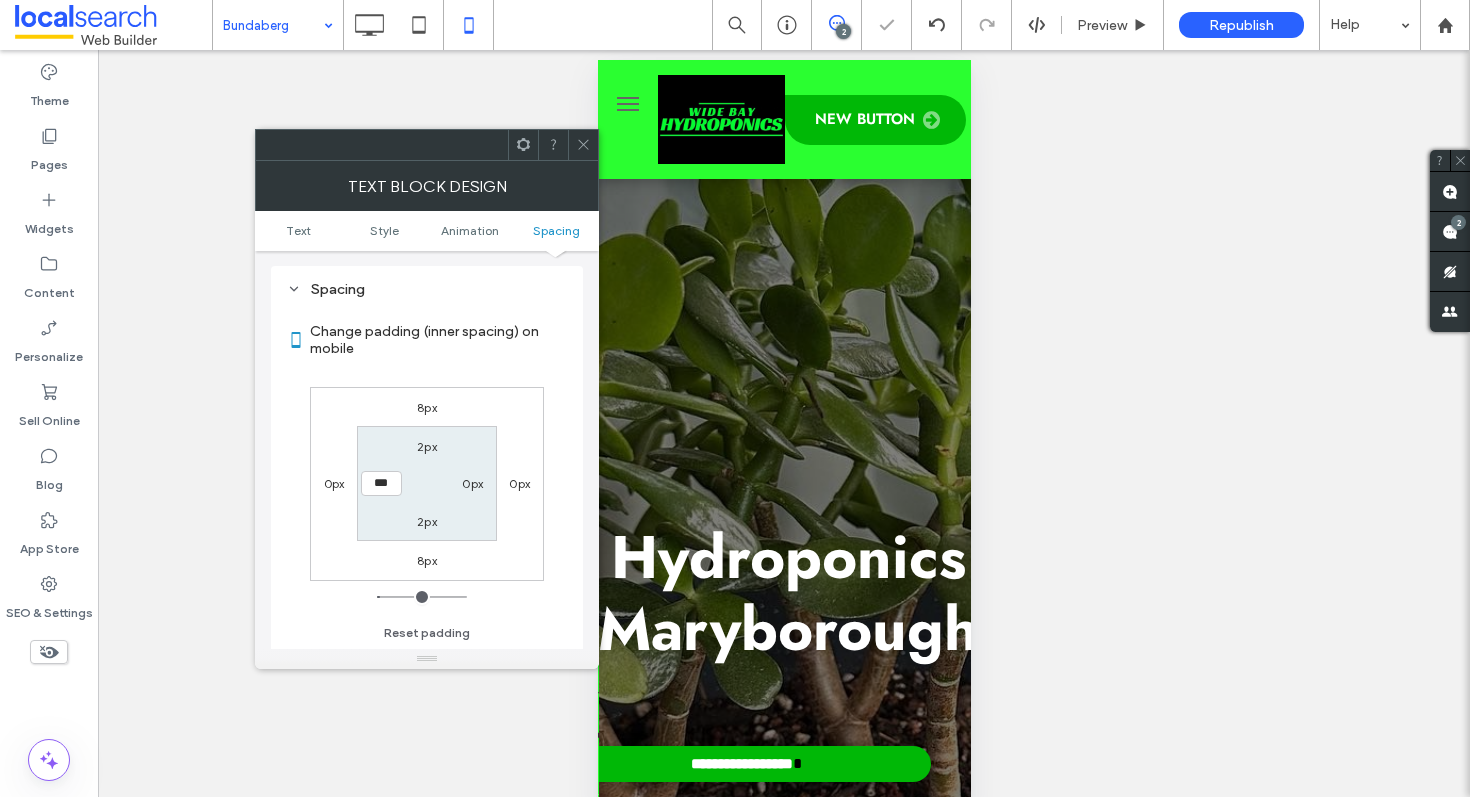 click at bounding box center [583, 145] 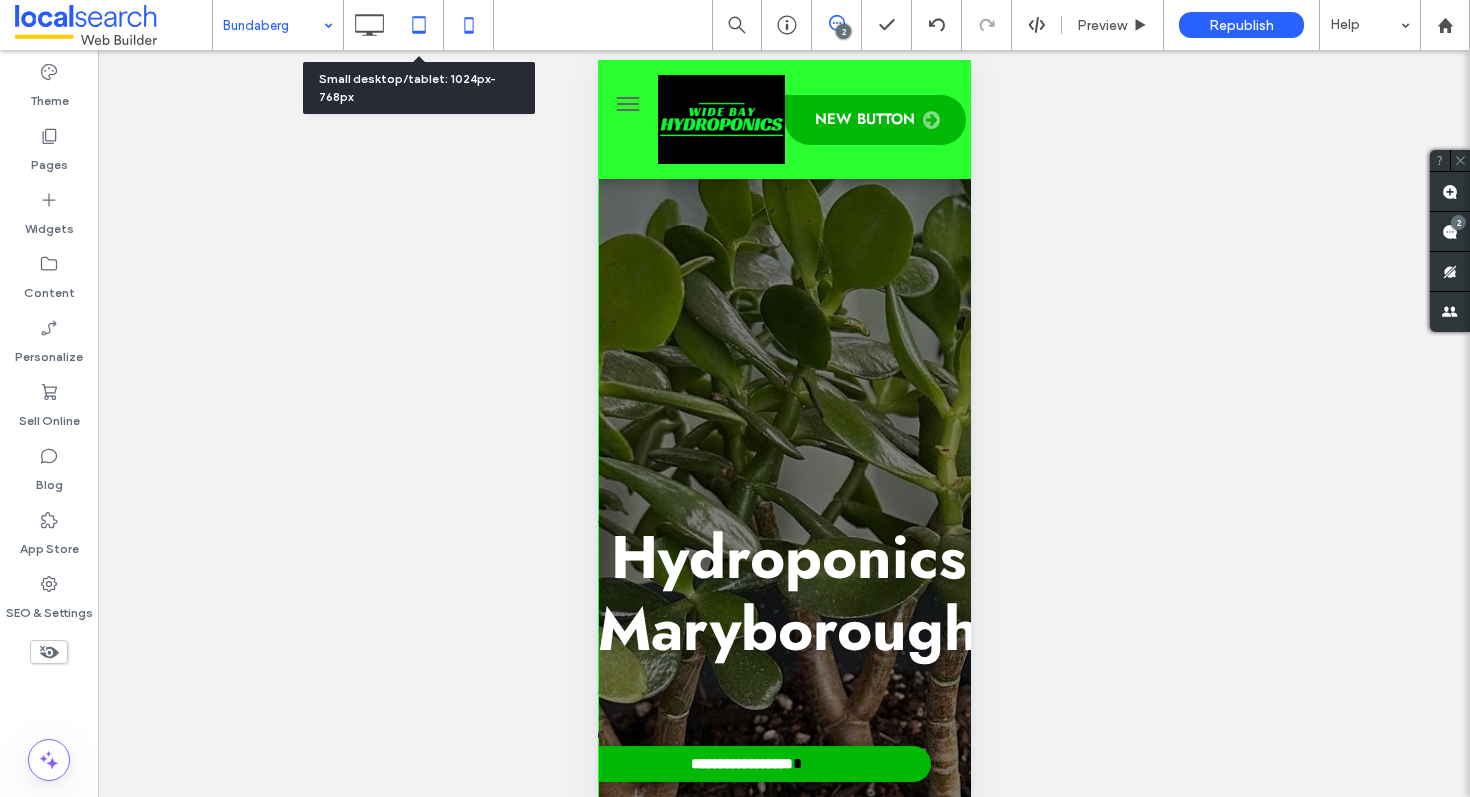 click 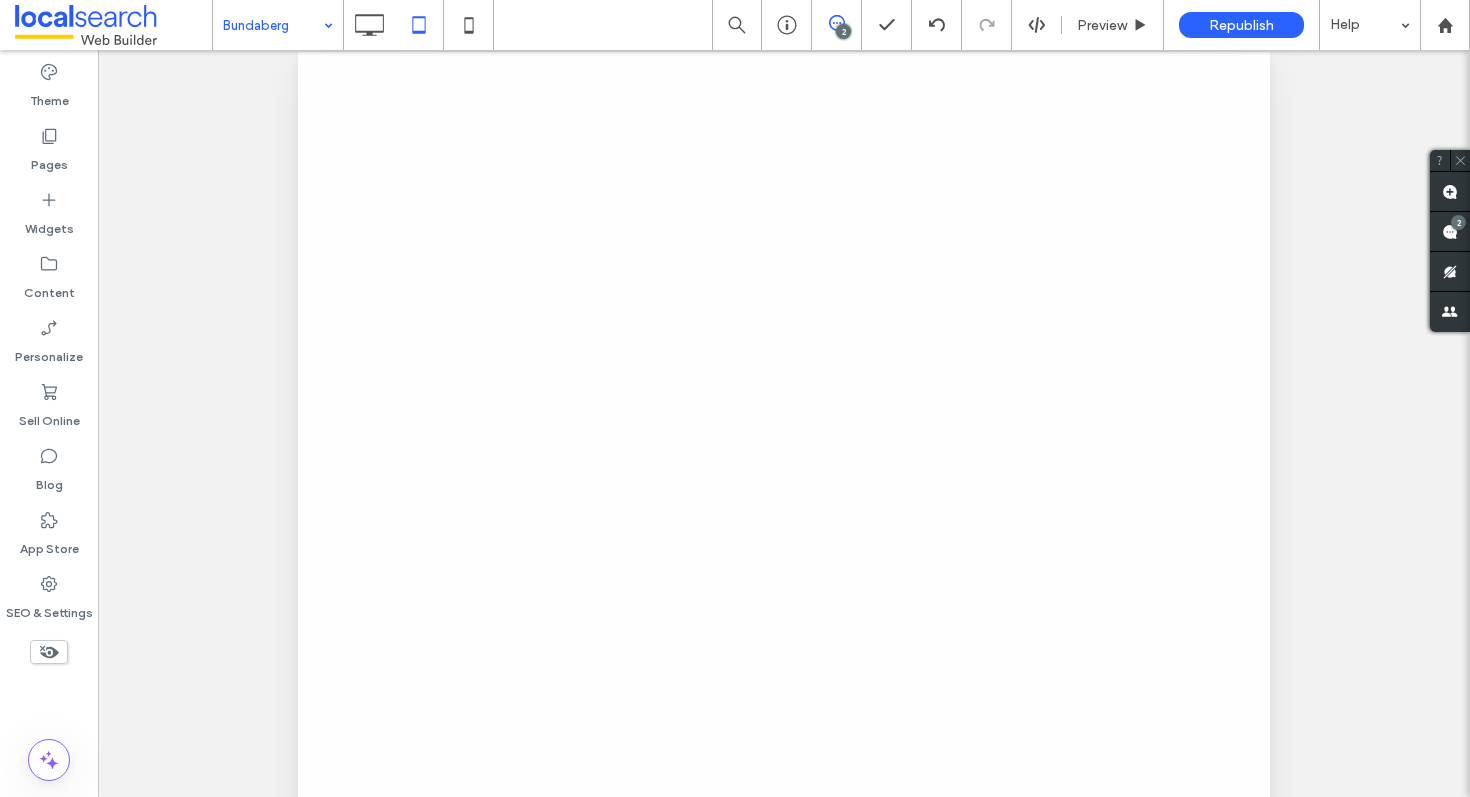 click at bounding box center [735, 398] 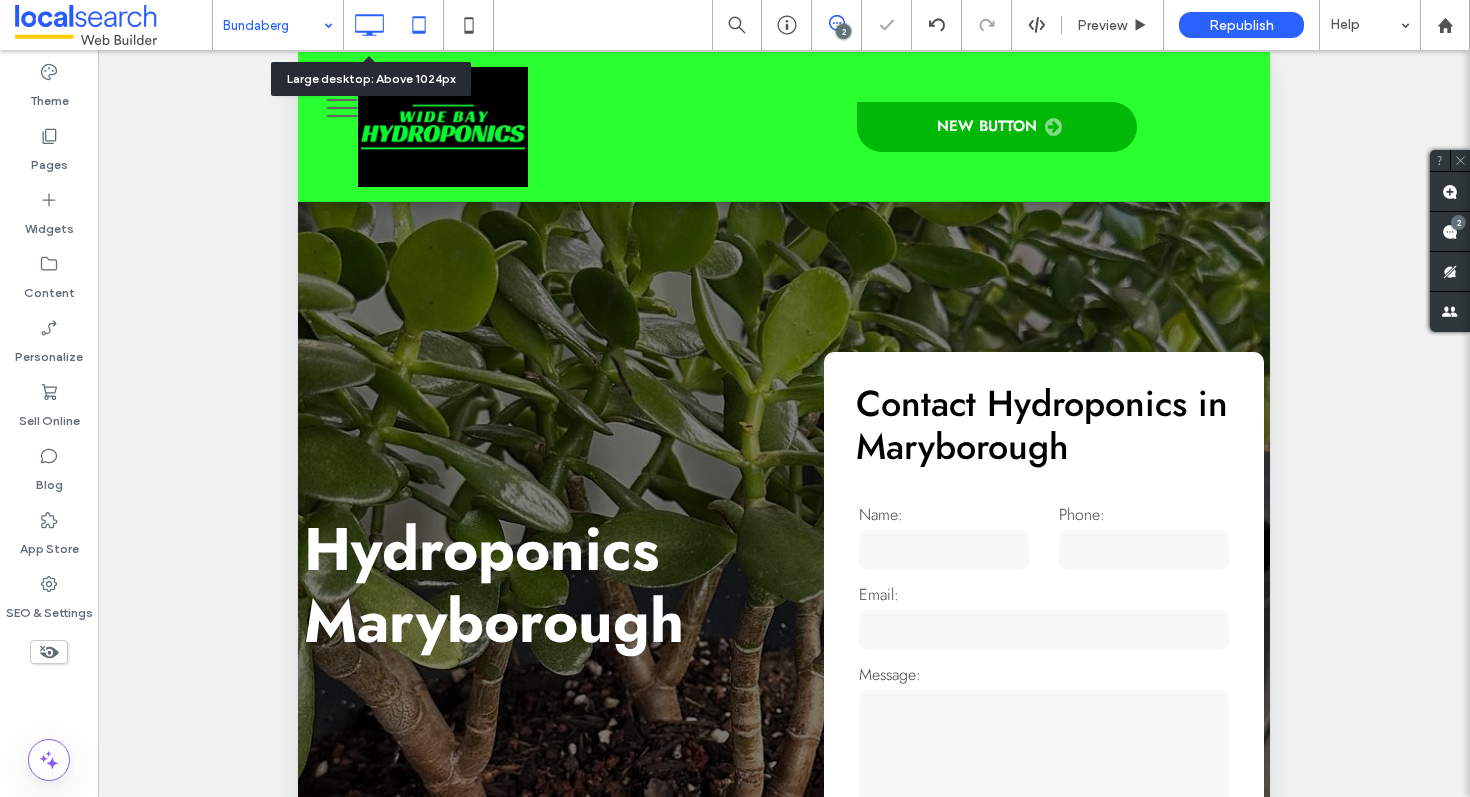 click 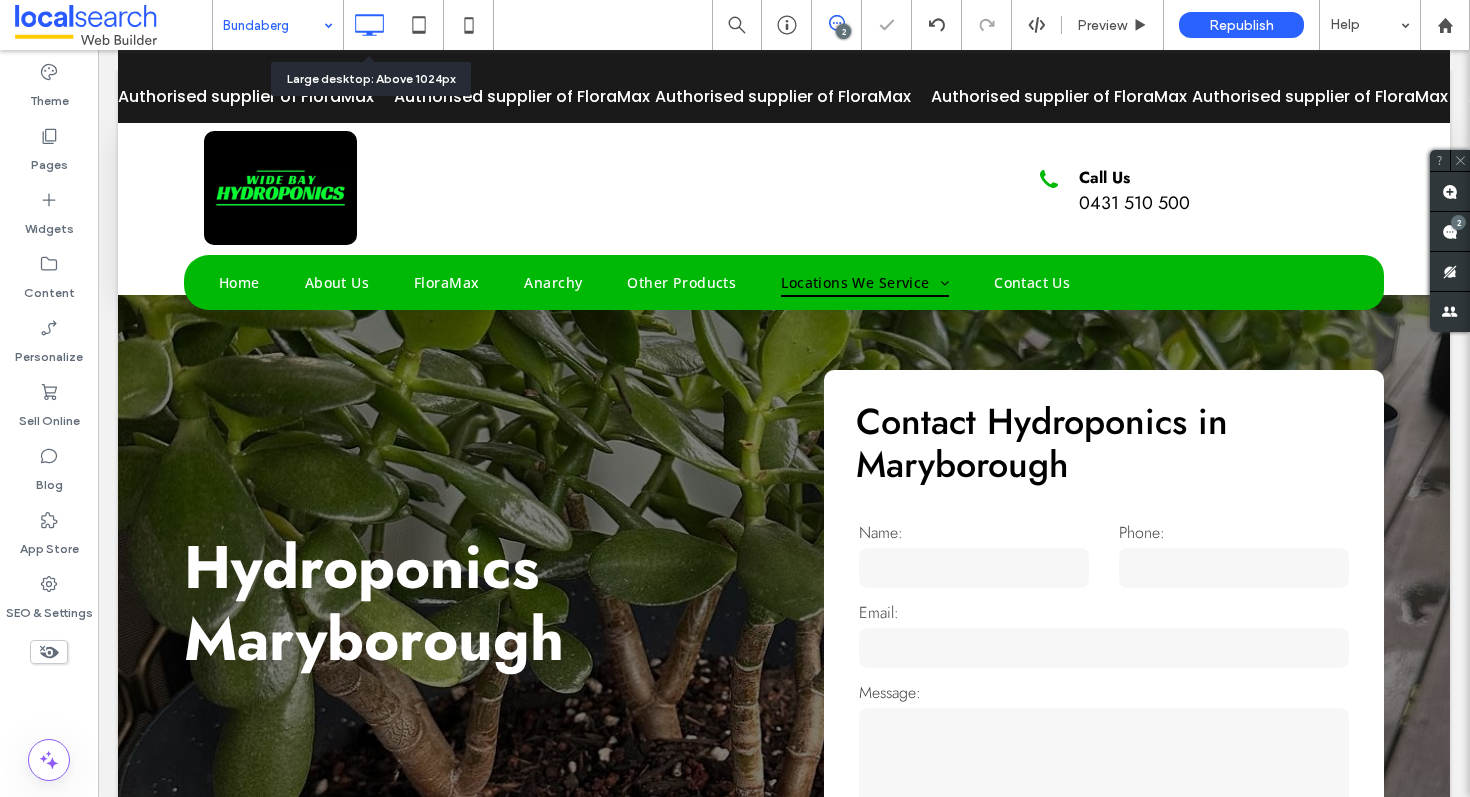 scroll, scrollTop: 0, scrollLeft: 0, axis: both 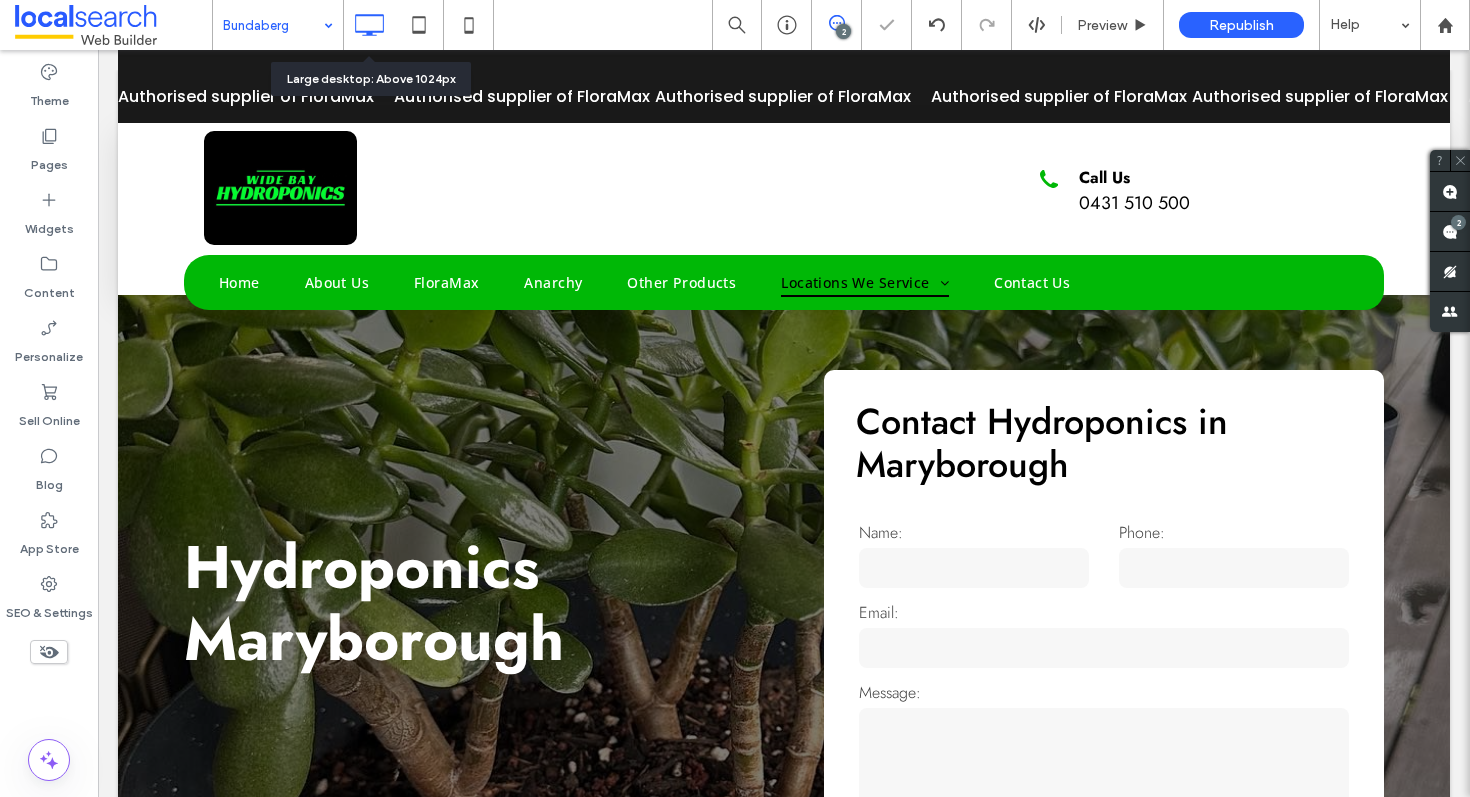 click at bounding box center [369, 25] 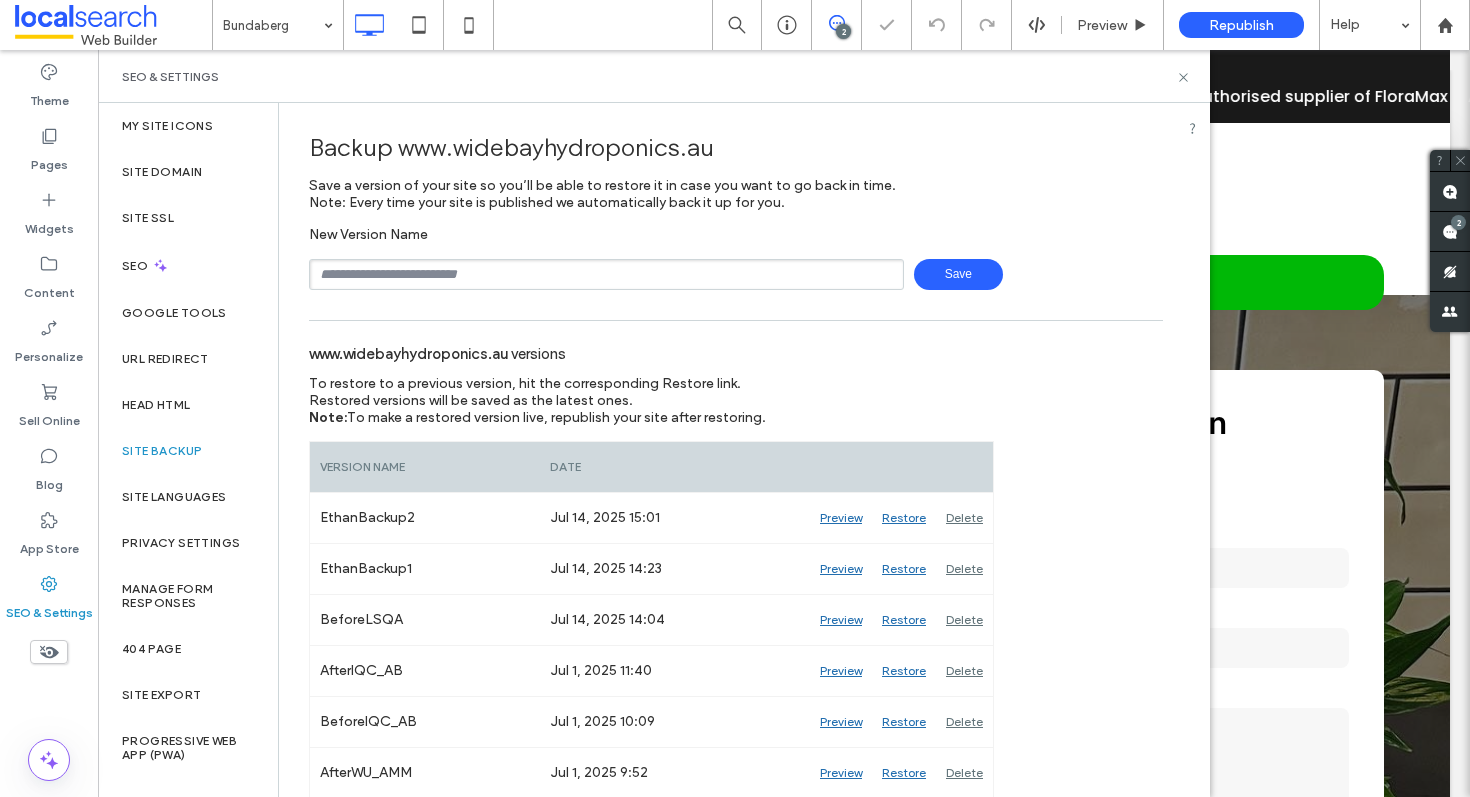 scroll, scrollTop: 0, scrollLeft: 0, axis: both 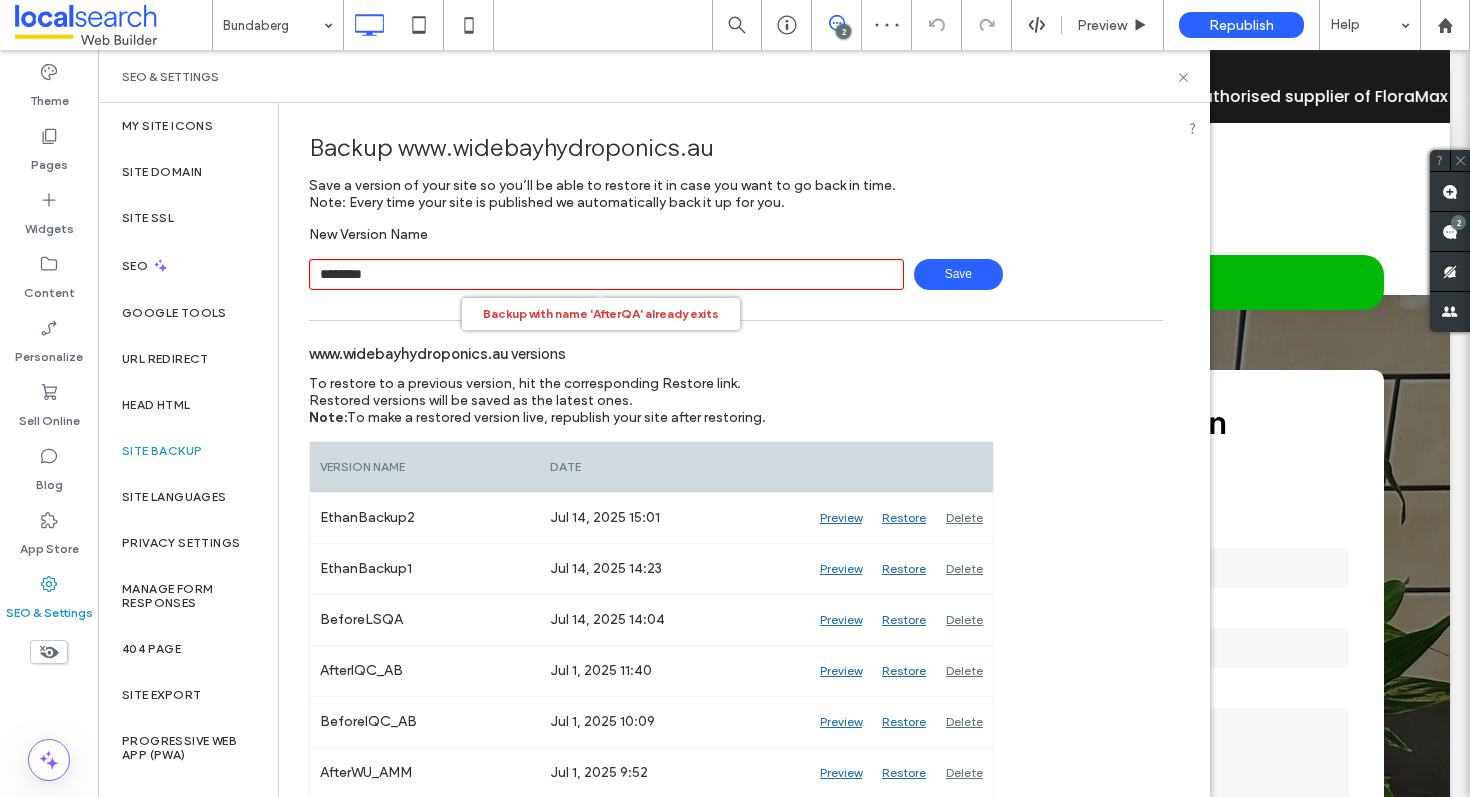 type on "********" 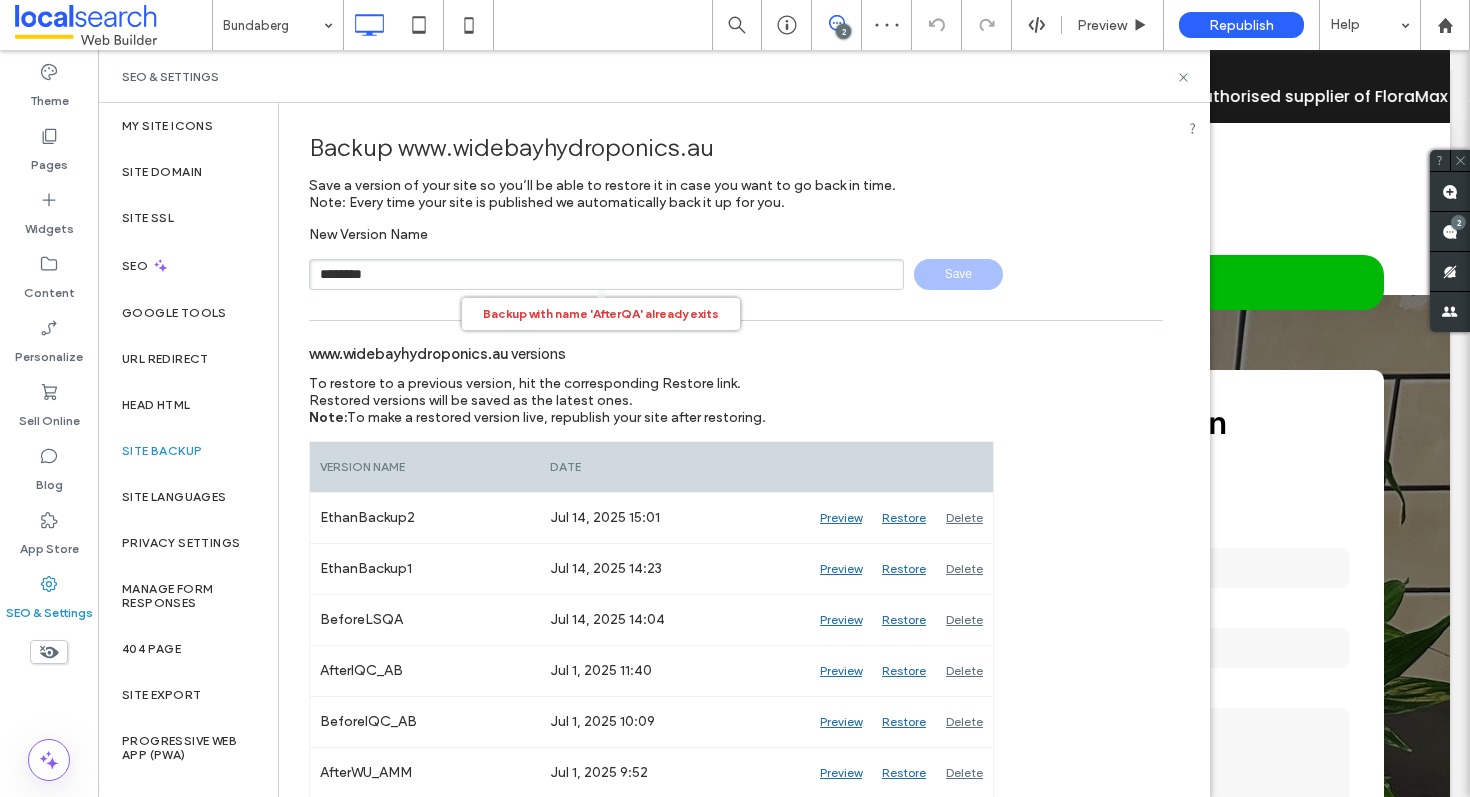 type 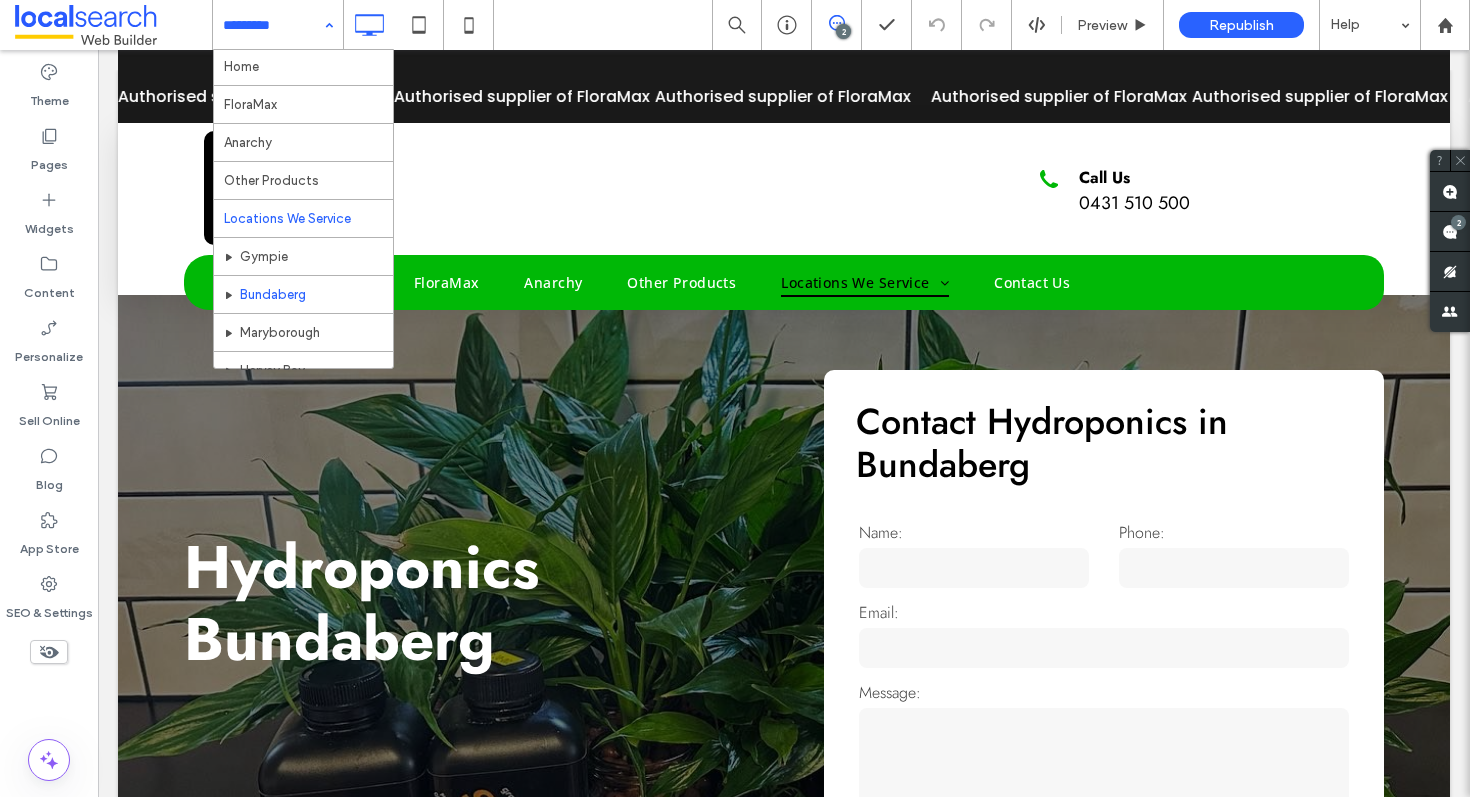 scroll, scrollTop: 0, scrollLeft: 0, axis: both 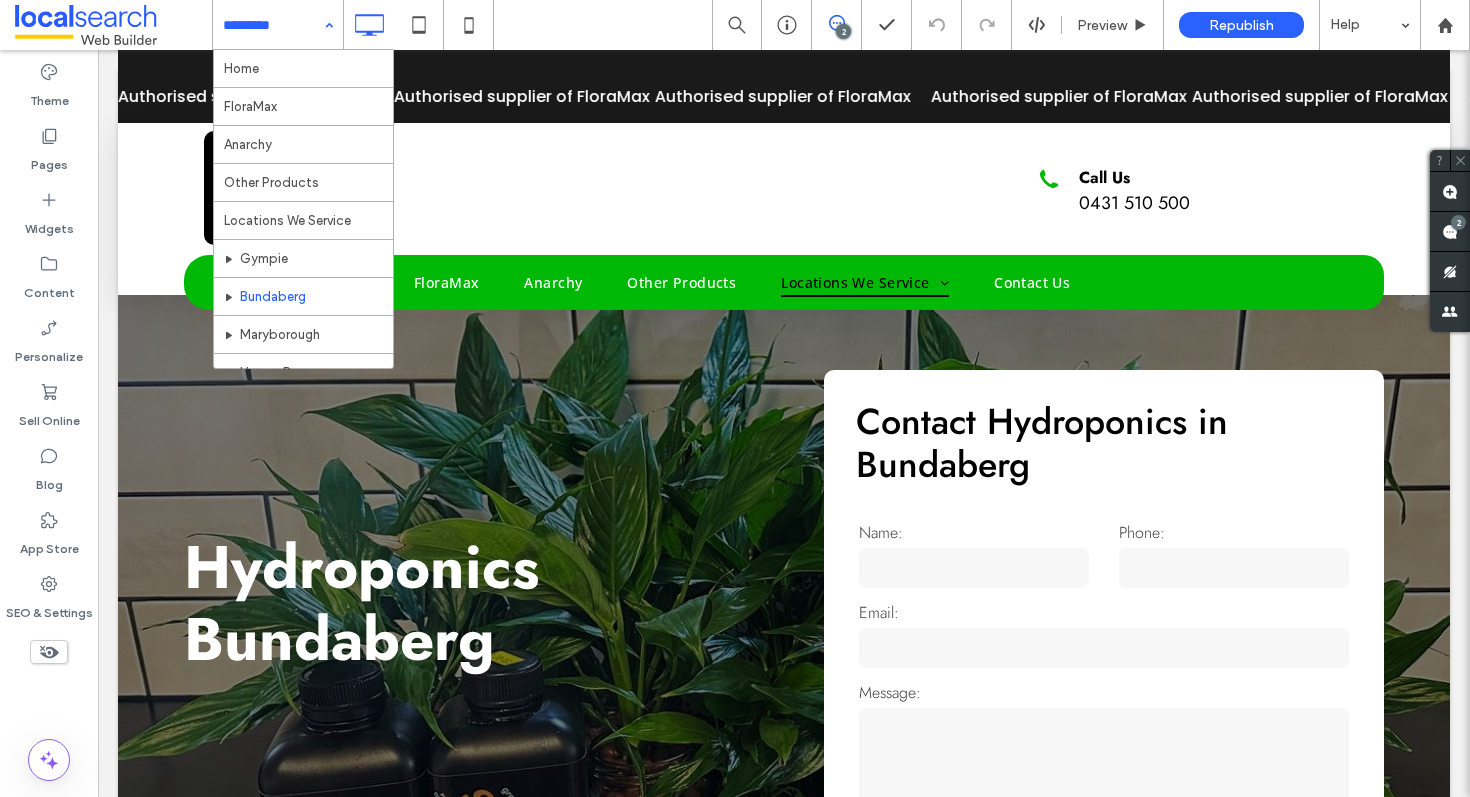 click at bounding box center [303, 163] 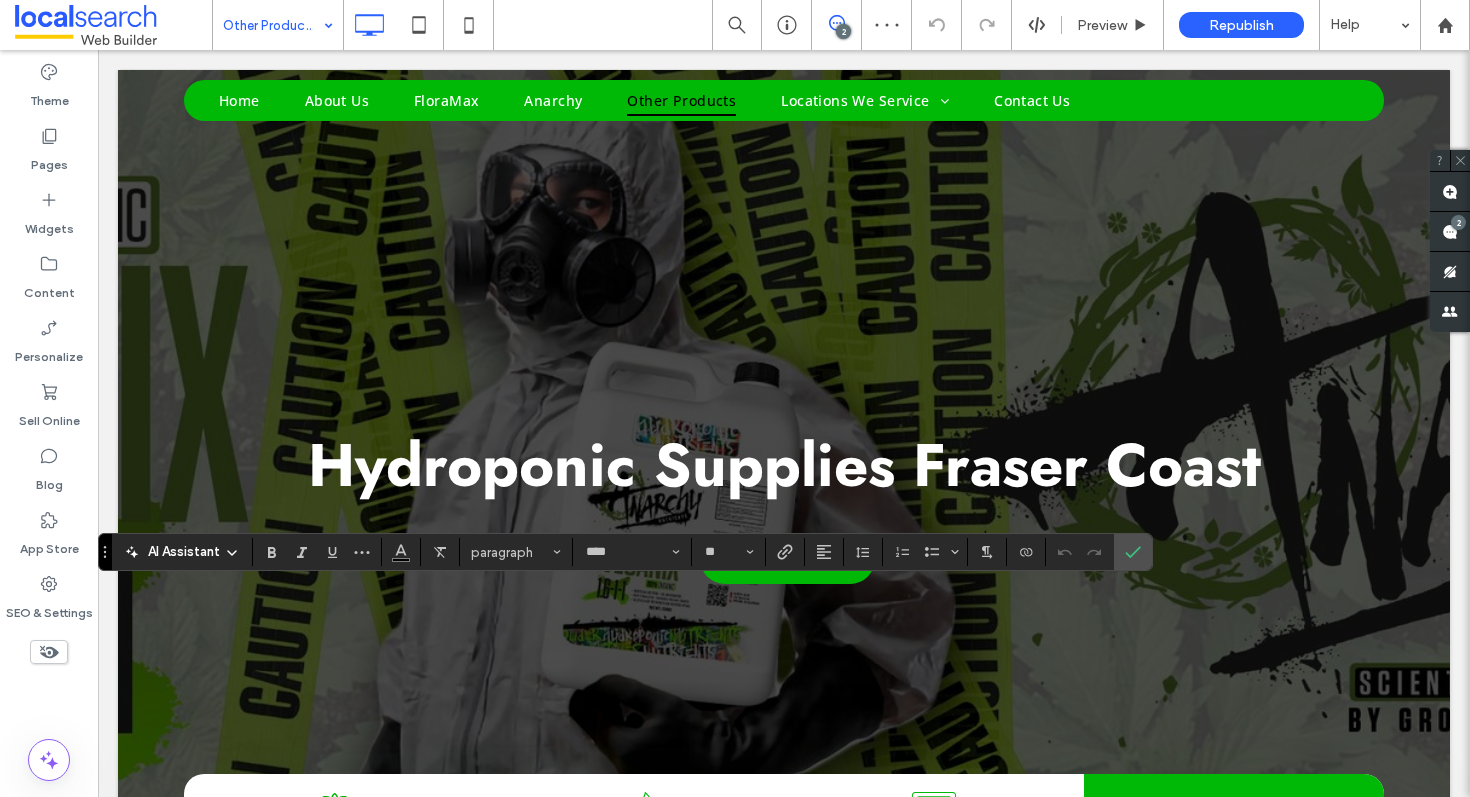 scroll, scrollTop: 2075, scrollLeft: 0, axis: vertical 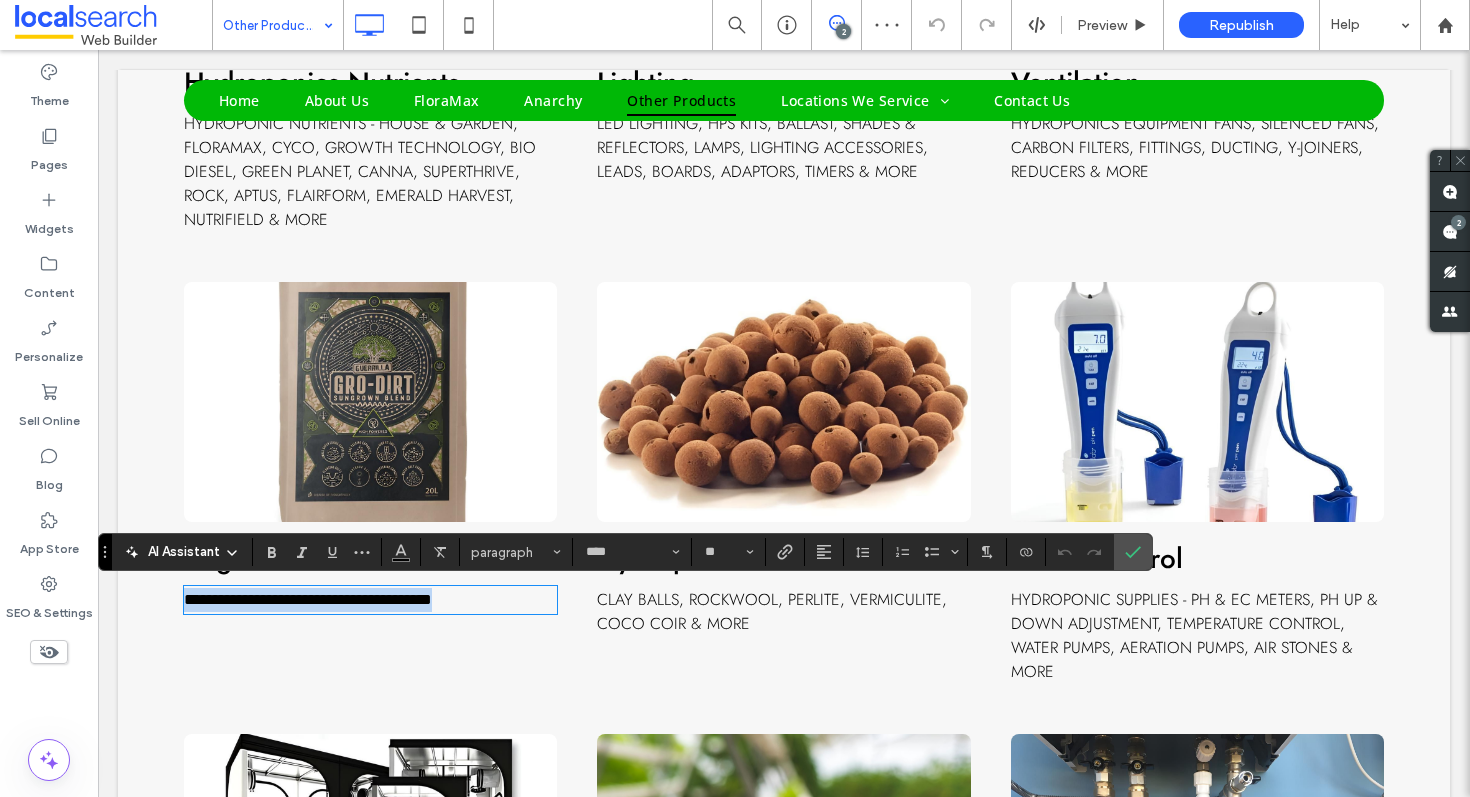 click on "**********" at bounding box center [308, 599] 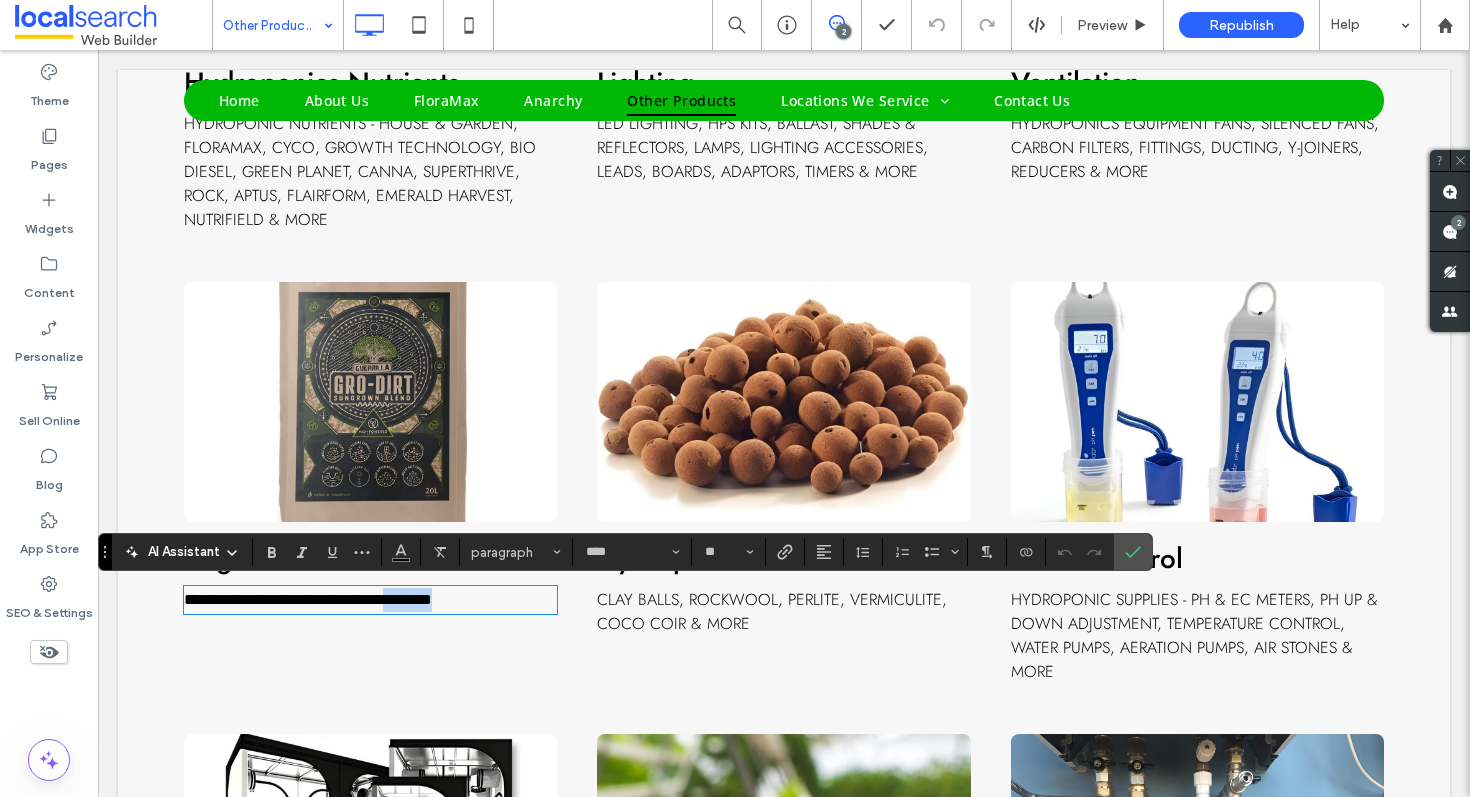 drag, startPoint x: 514, startPoint y: 598, endPoint x: 457, endPoint y: 597, distance: 57.00877 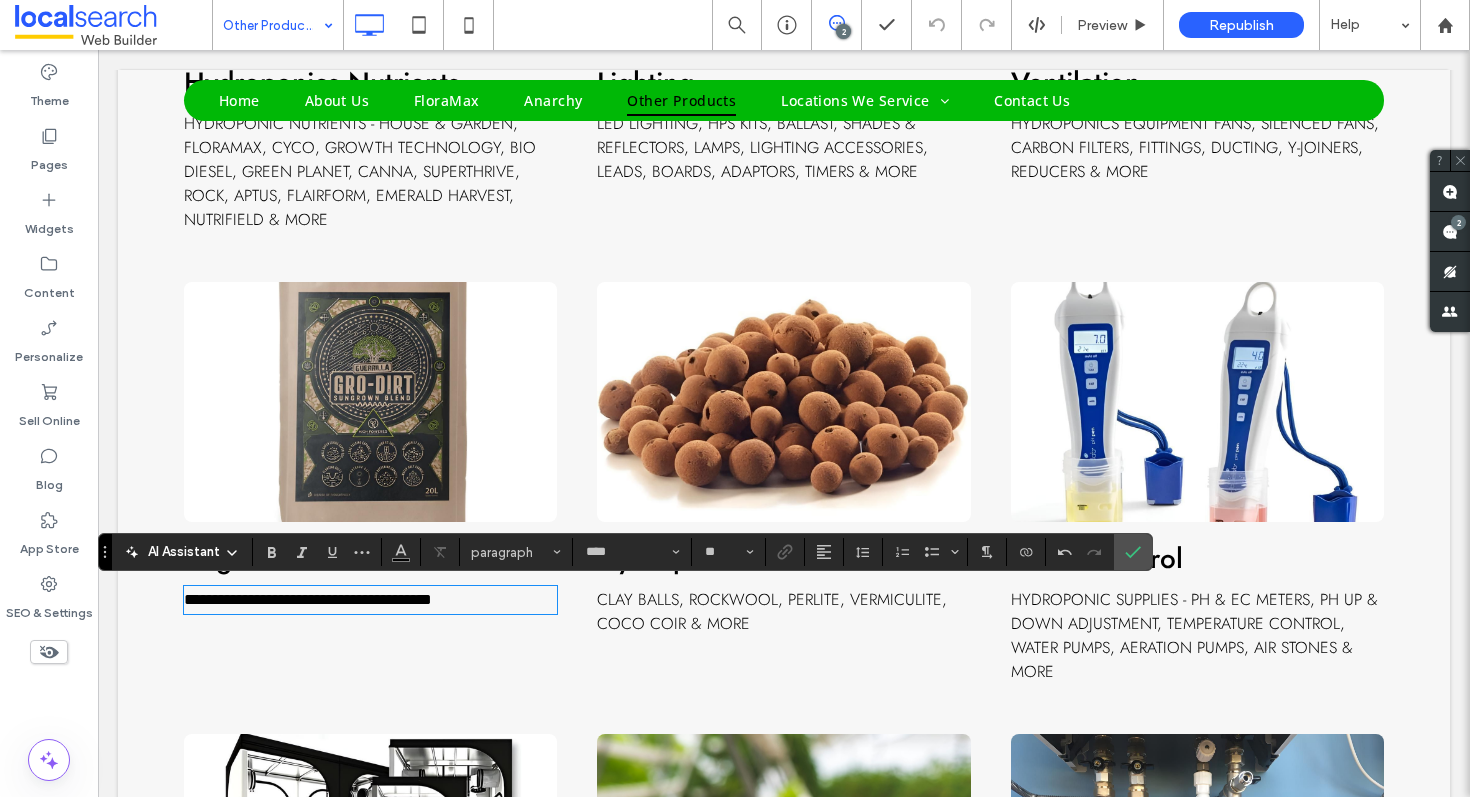 scroll, scrollTop: 0, scrollLeft: 0, axis: both 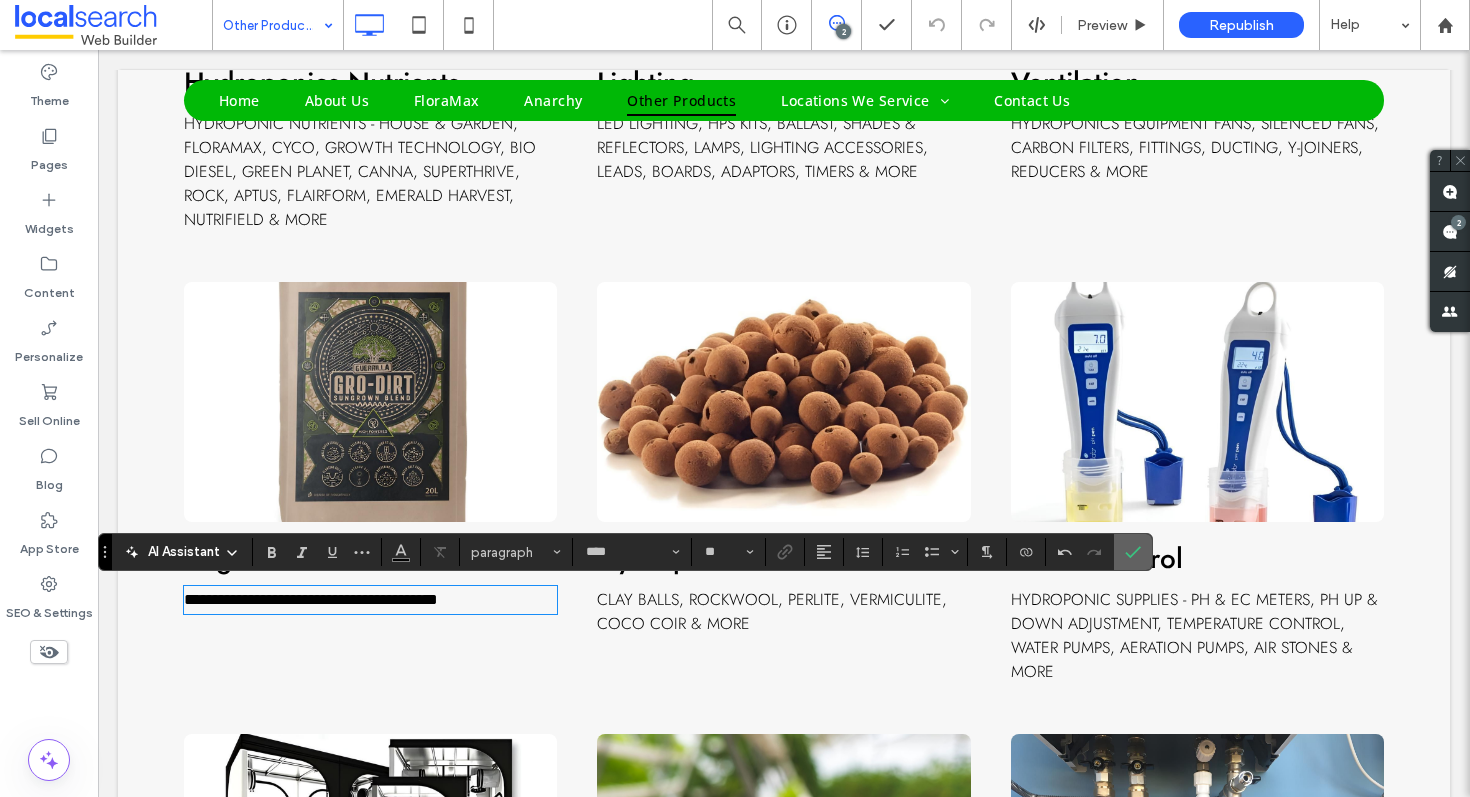 click 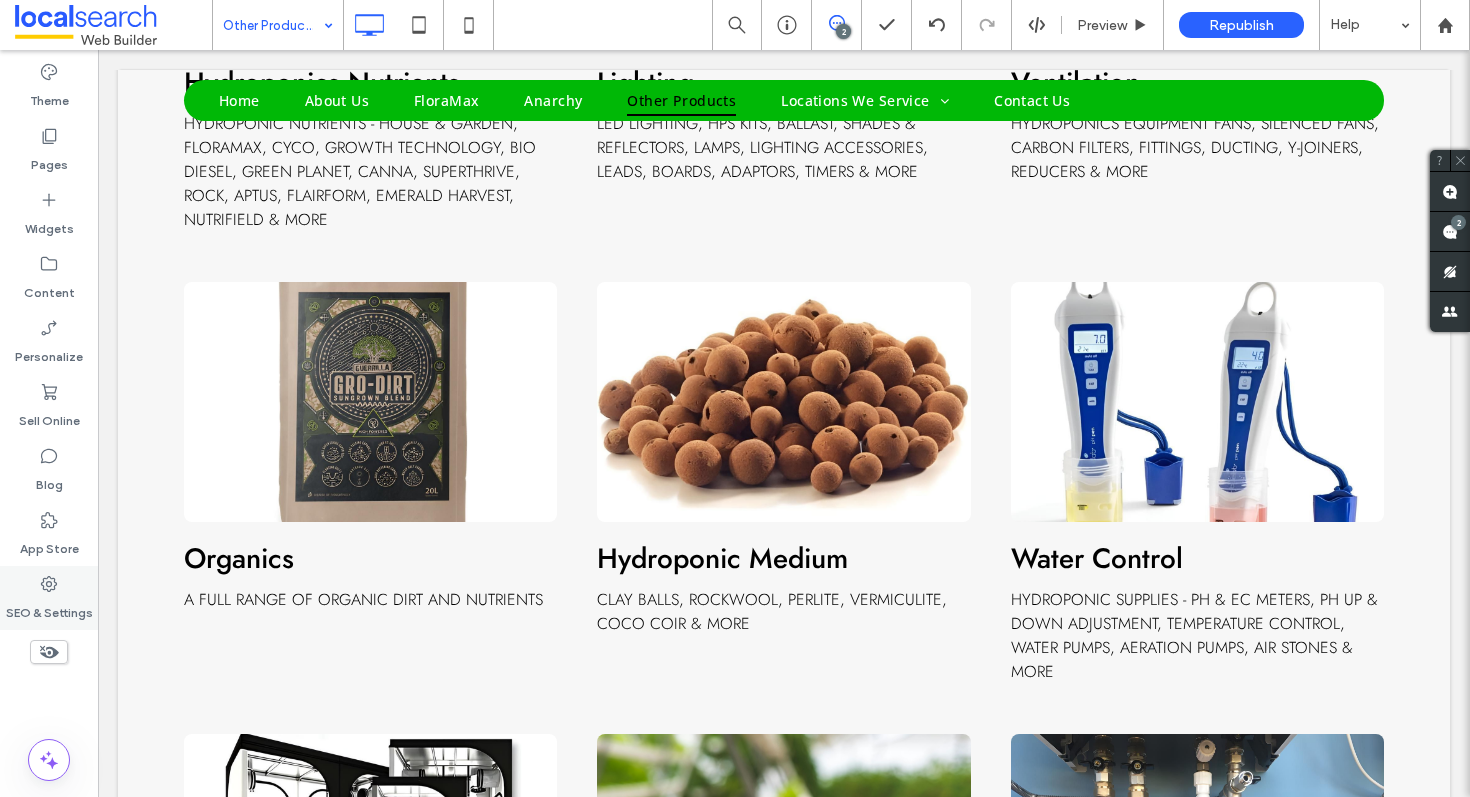 click on "SEO & Settings" at bounding box center (49, 608) 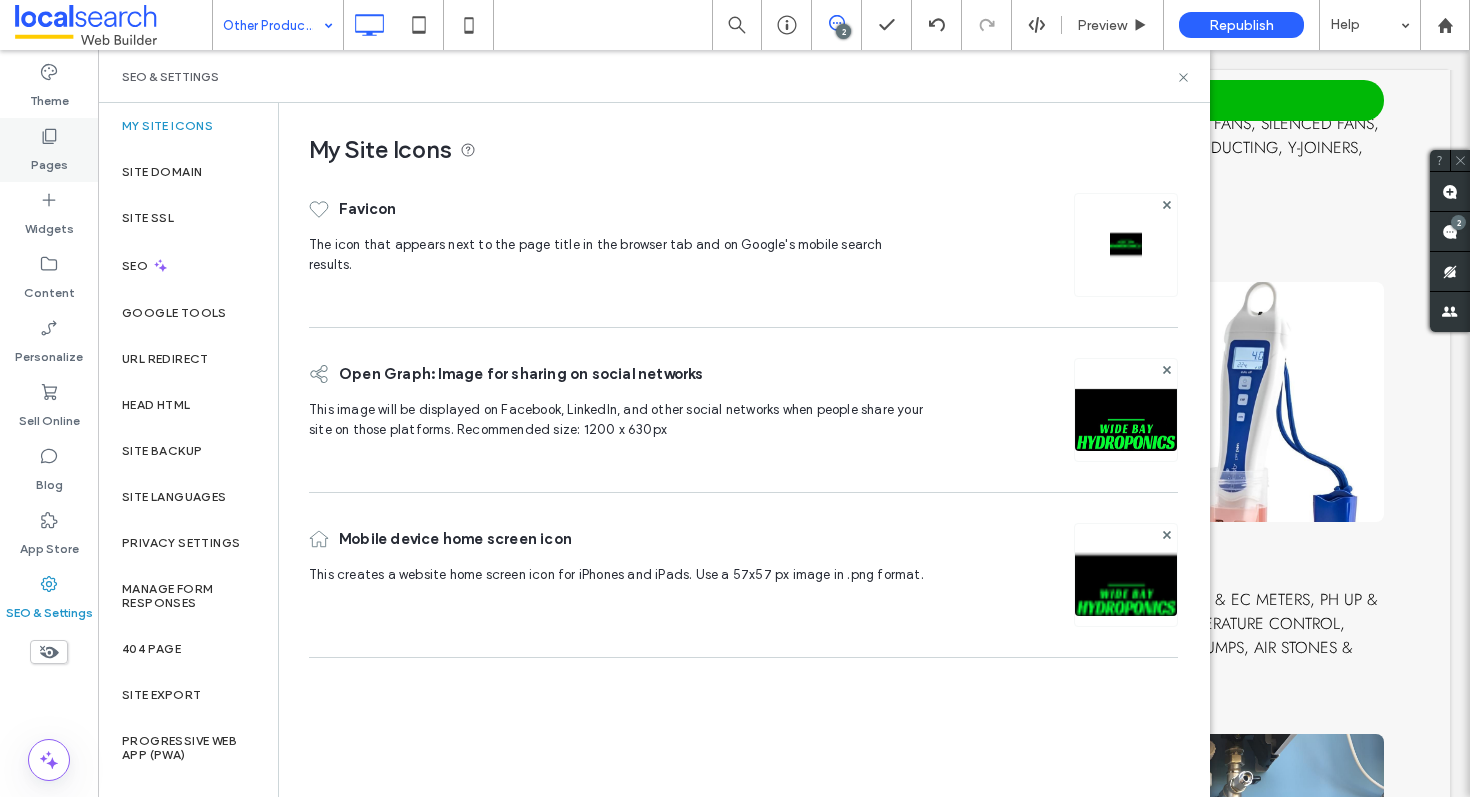 click on "Pages" at bounding box center [49, 150] 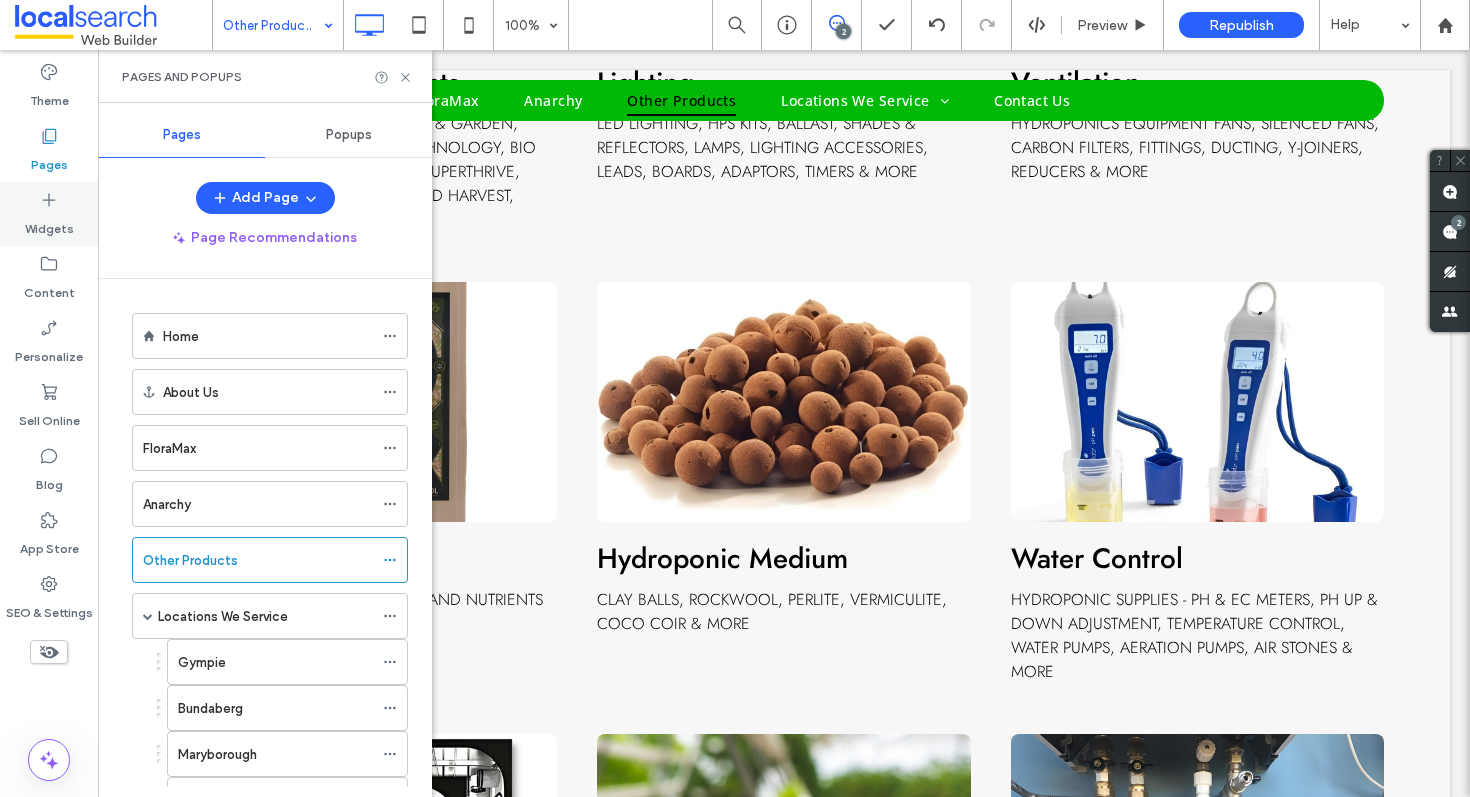 click on "Widgets" at bounding box center (49, 214) 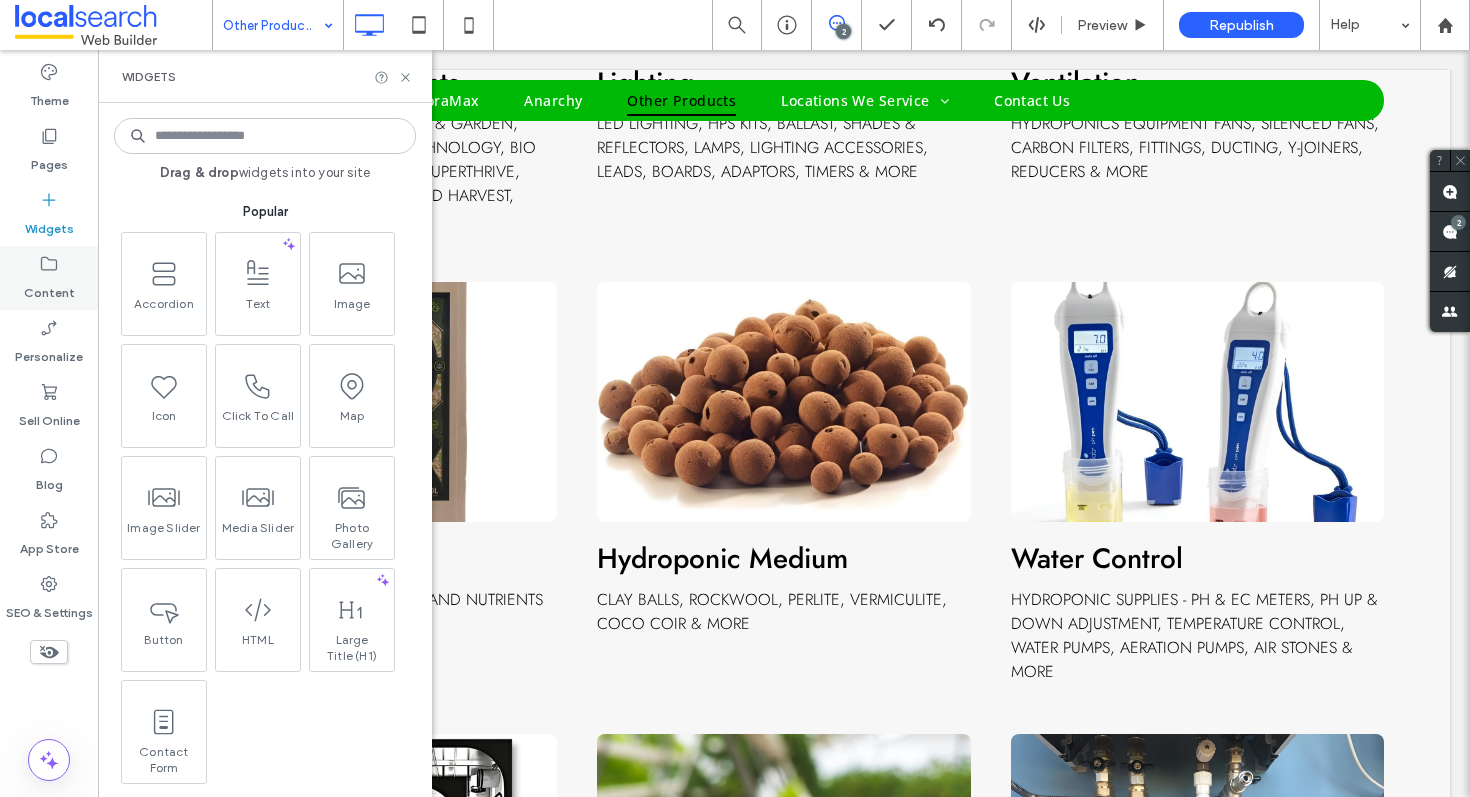 click on "Content" at bounding box center (49, 288) 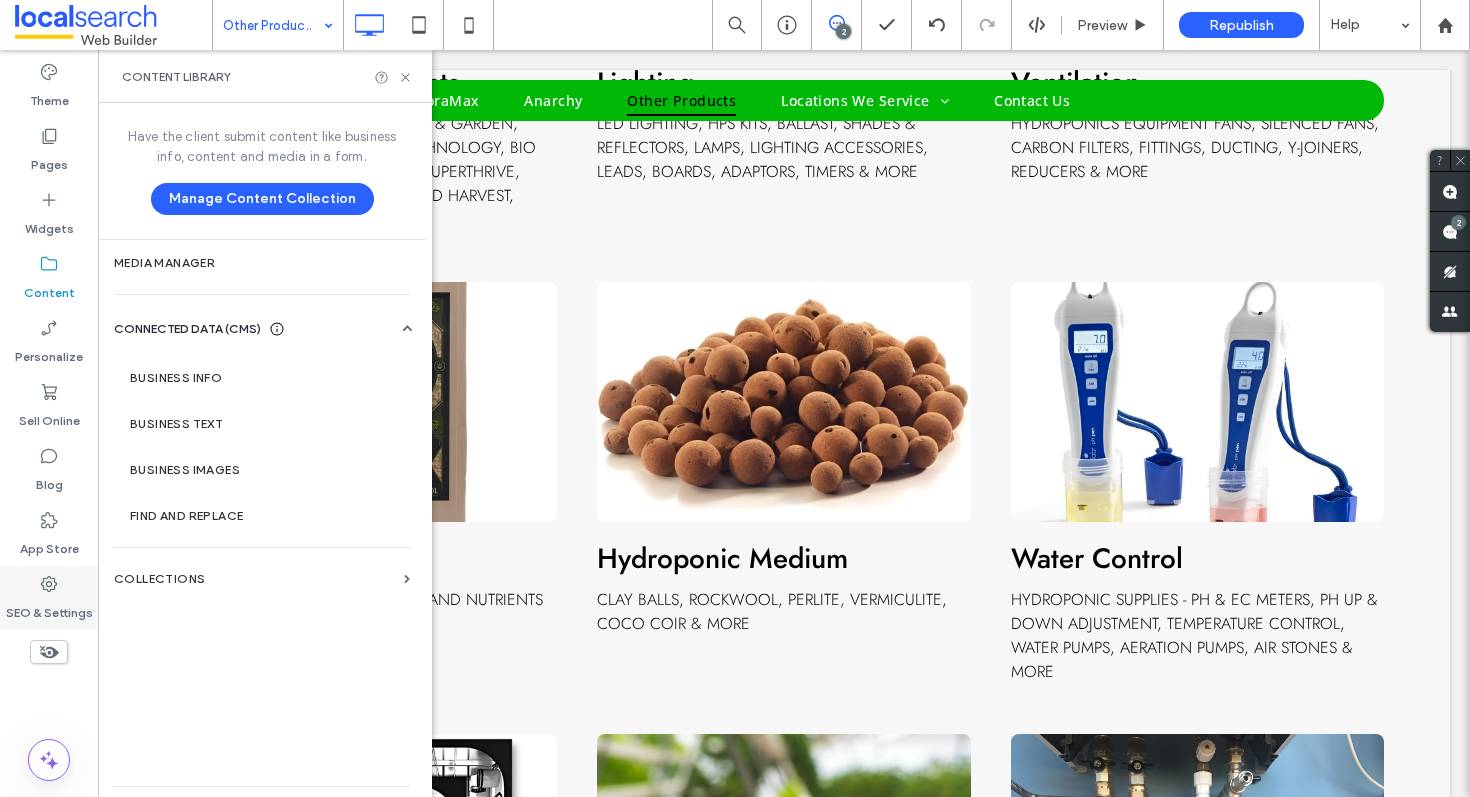 click 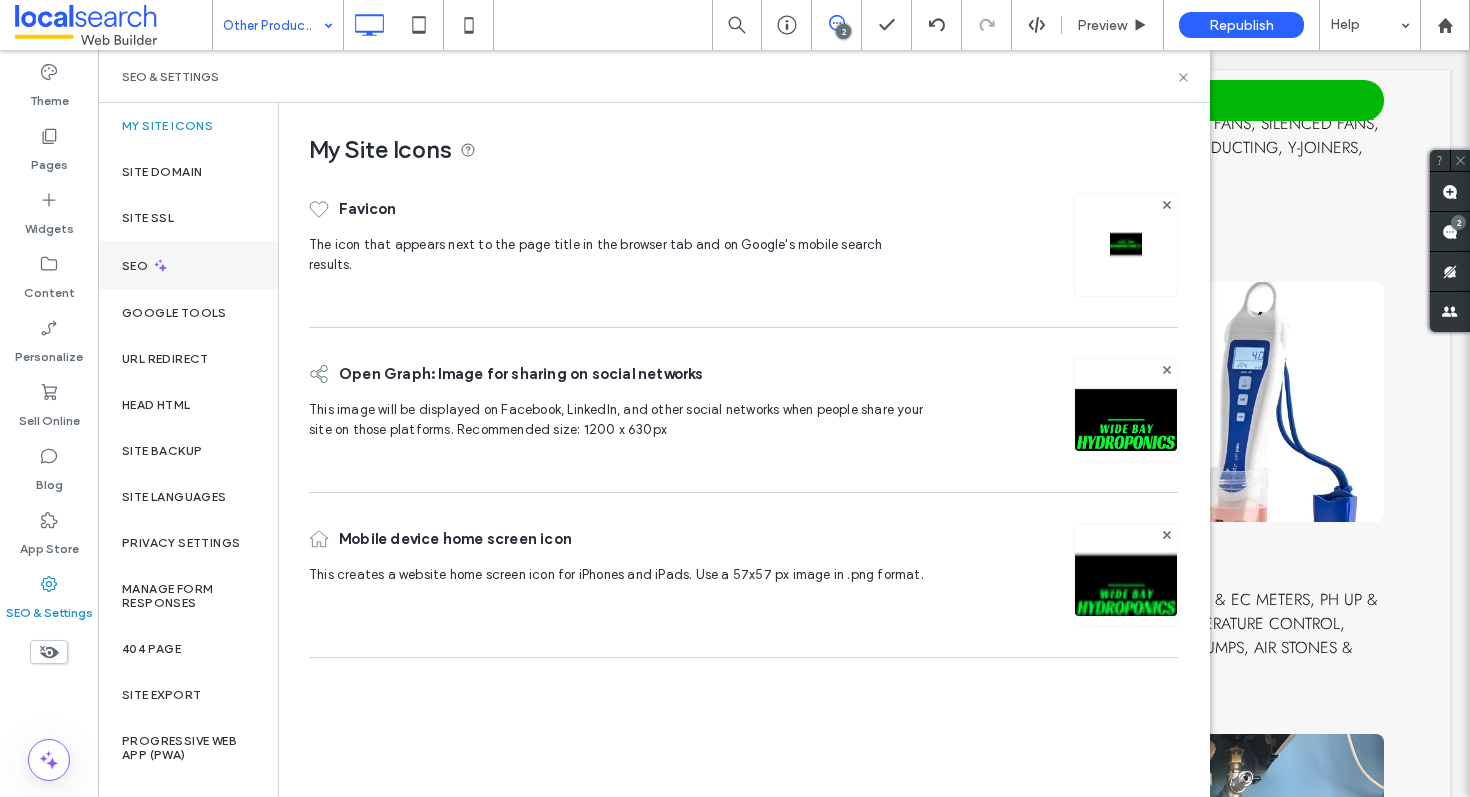 click on "SEO" at bounding box center (188, 265) 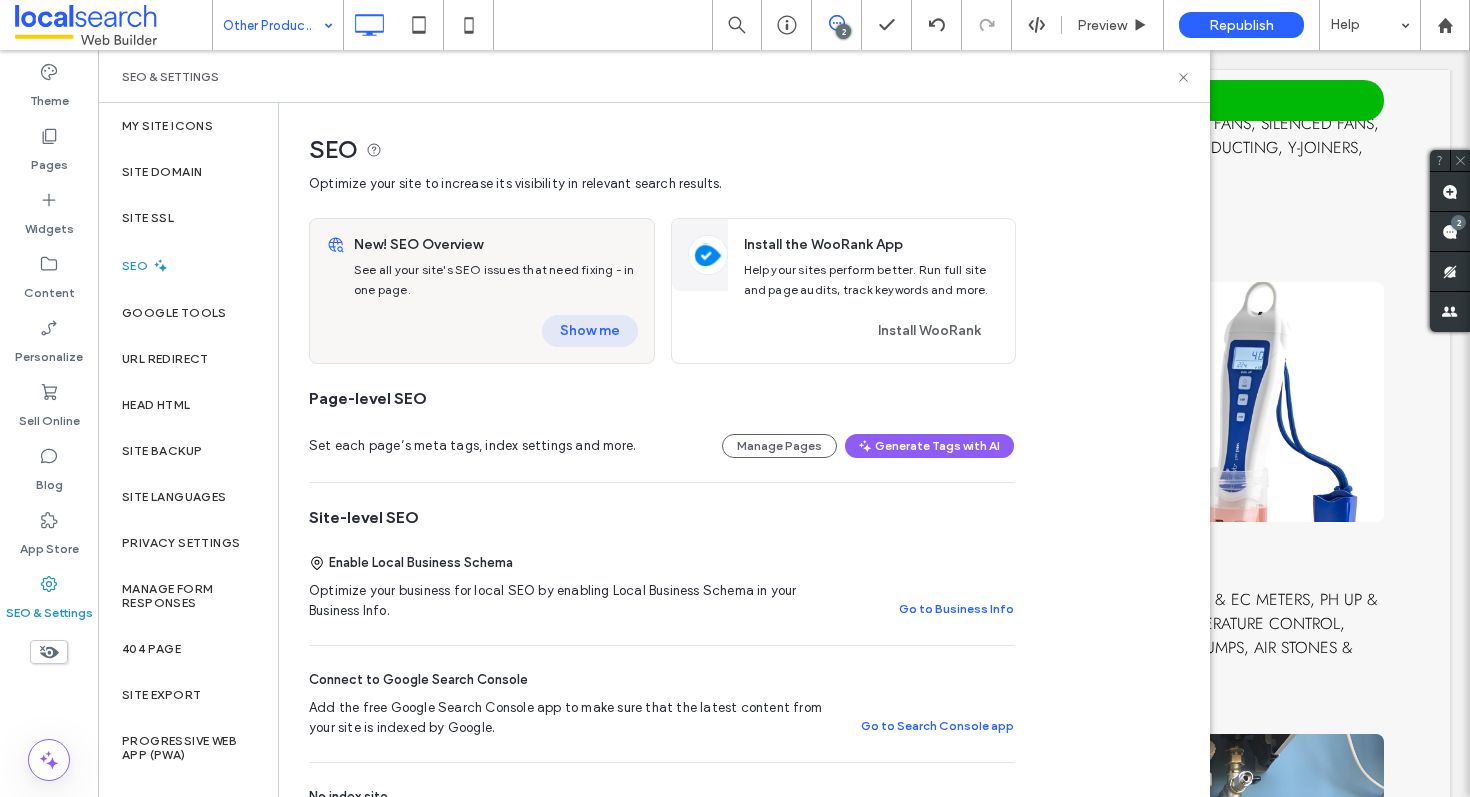 click on "Show me" at bounding box center [590, 331] 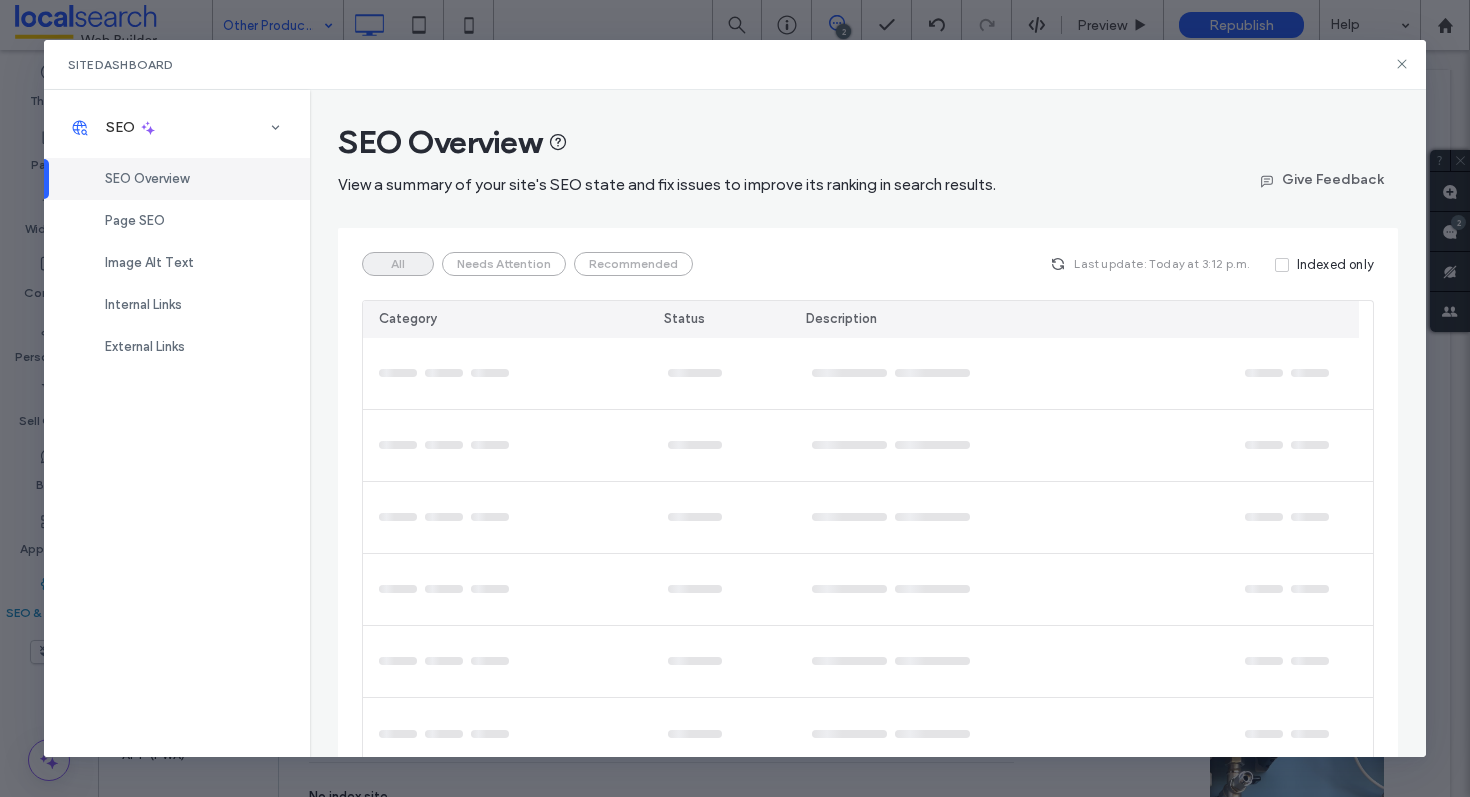 click on "Page SEO" at bounding box center [177, 221] 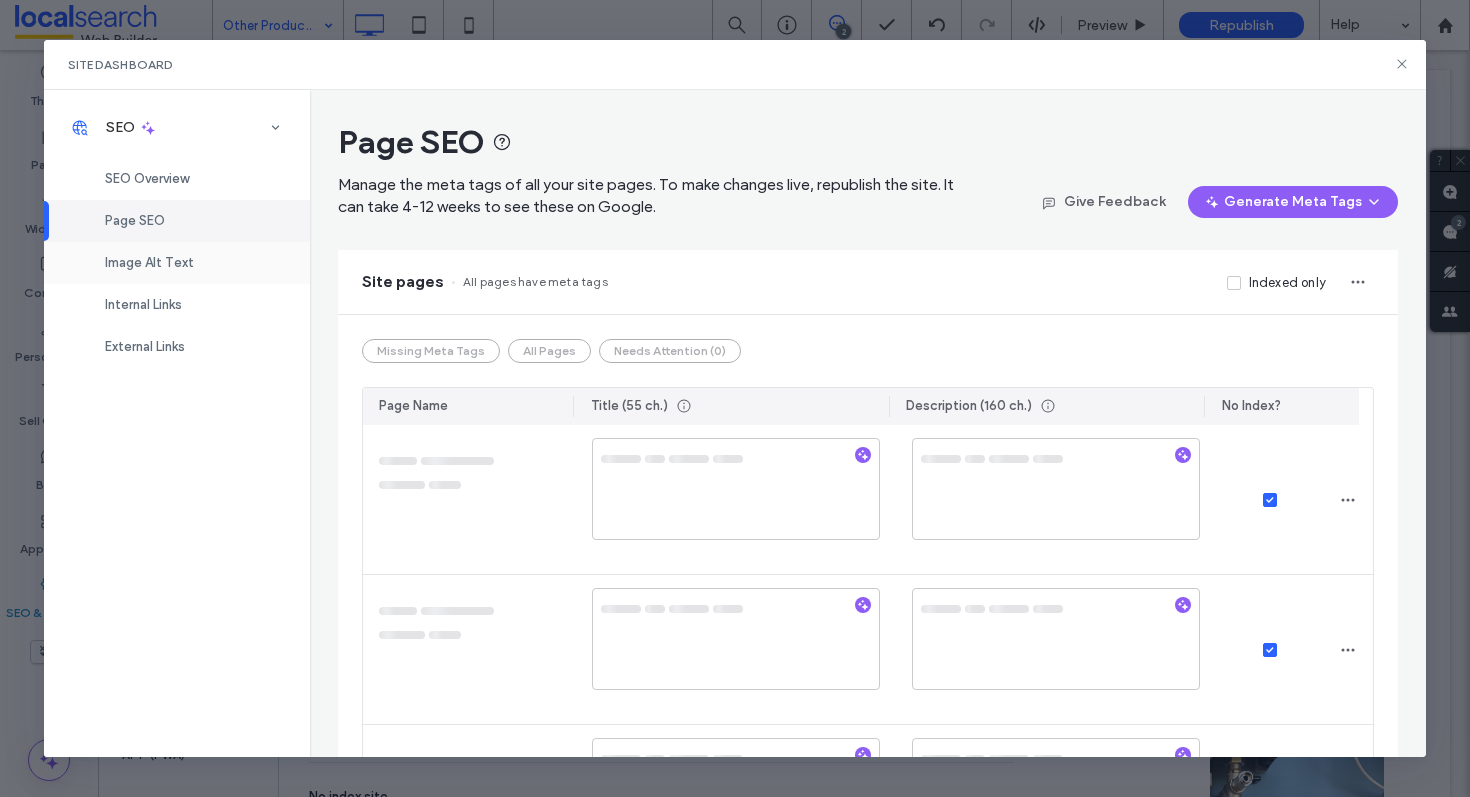 click on "Image Alt Text" at bounding box center (177, 263) 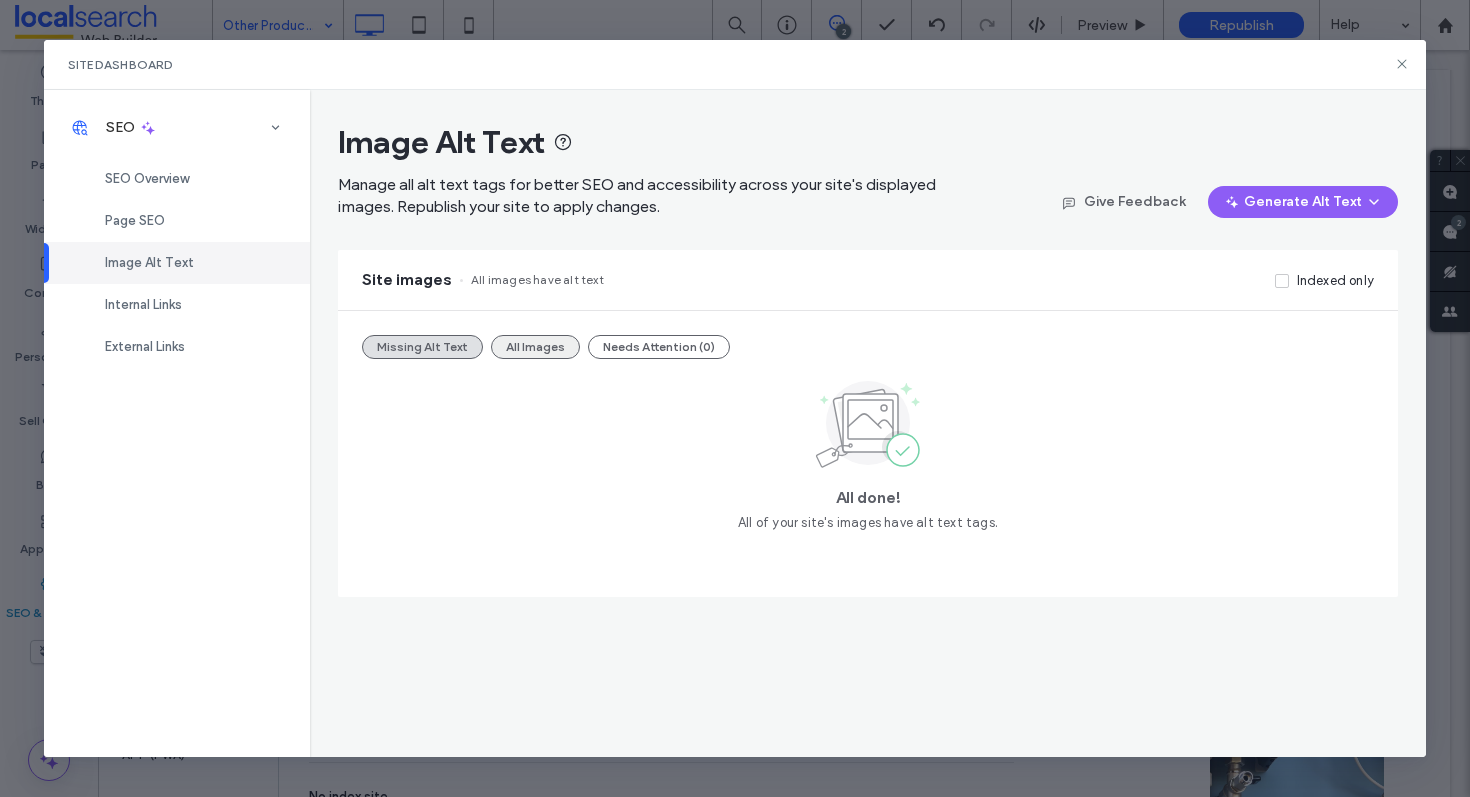 click on "All Images" at bounding box center [535, 347] 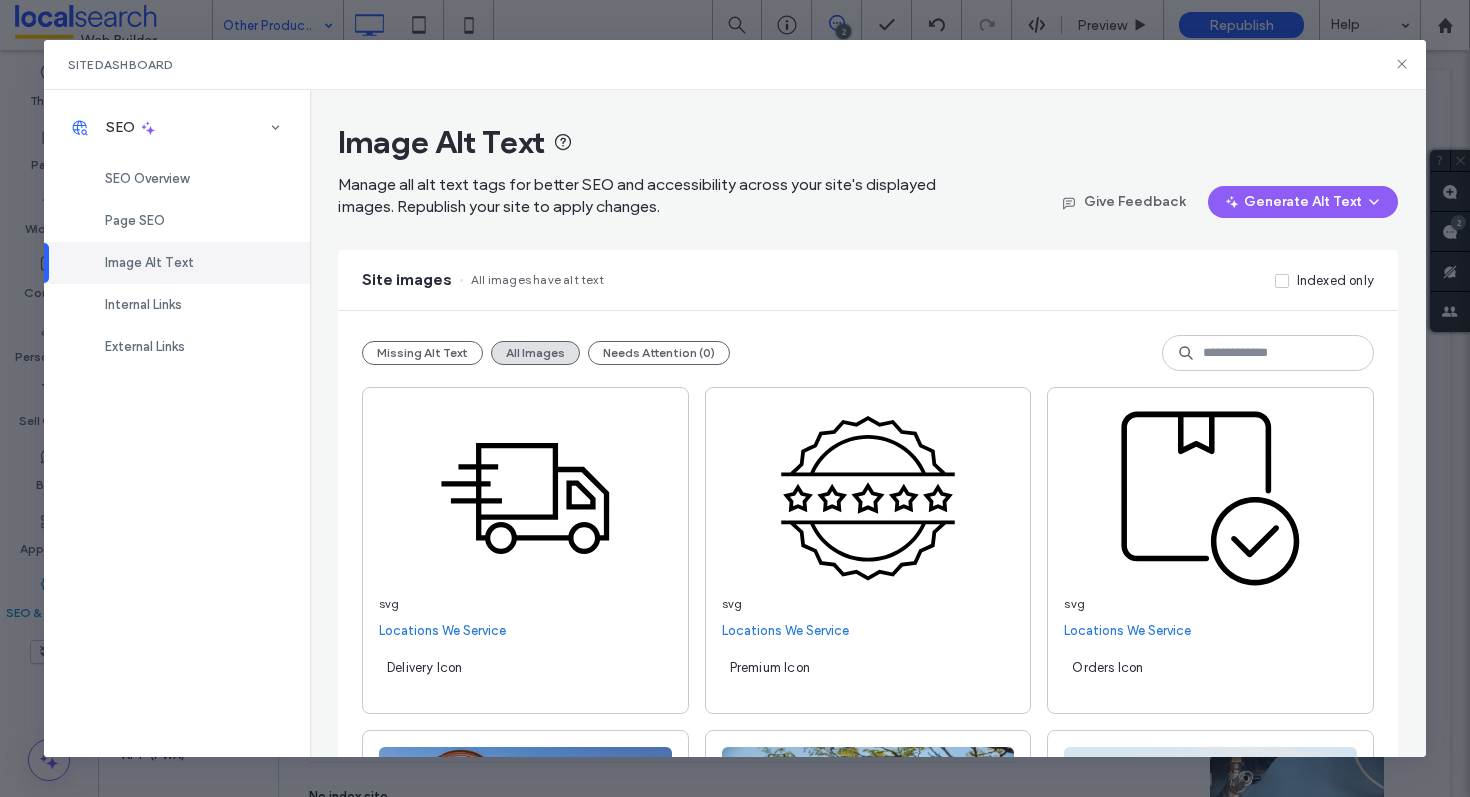 scroll, scrollTop: 12267, scrollLeft: 0, axis: vertical 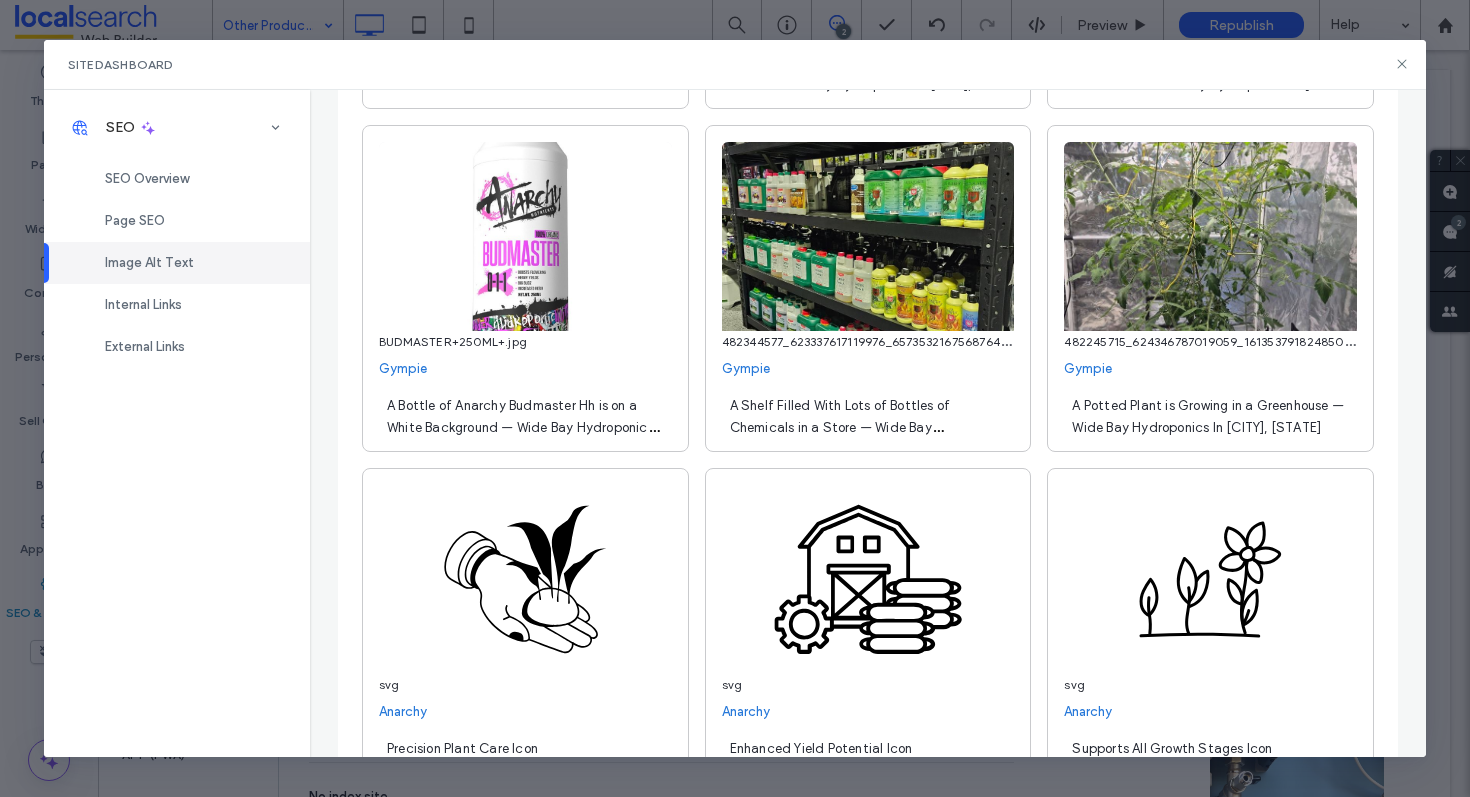 click on "A Bottle of Anarchy Budmaster Hh is on a White Background — Wide Bay Hydroponics In [CITY], [STATE]" at bounding box center (523, 427) 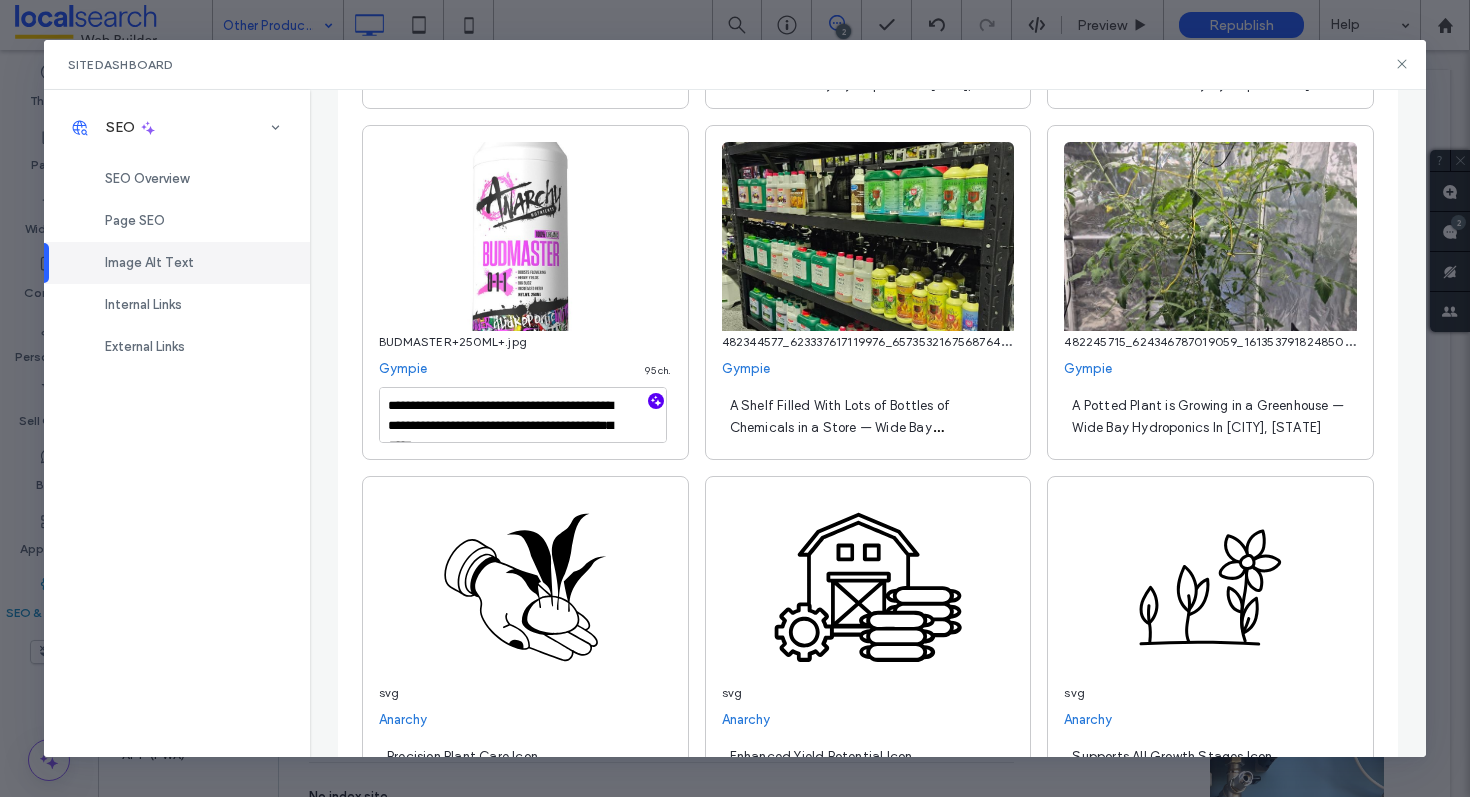 click 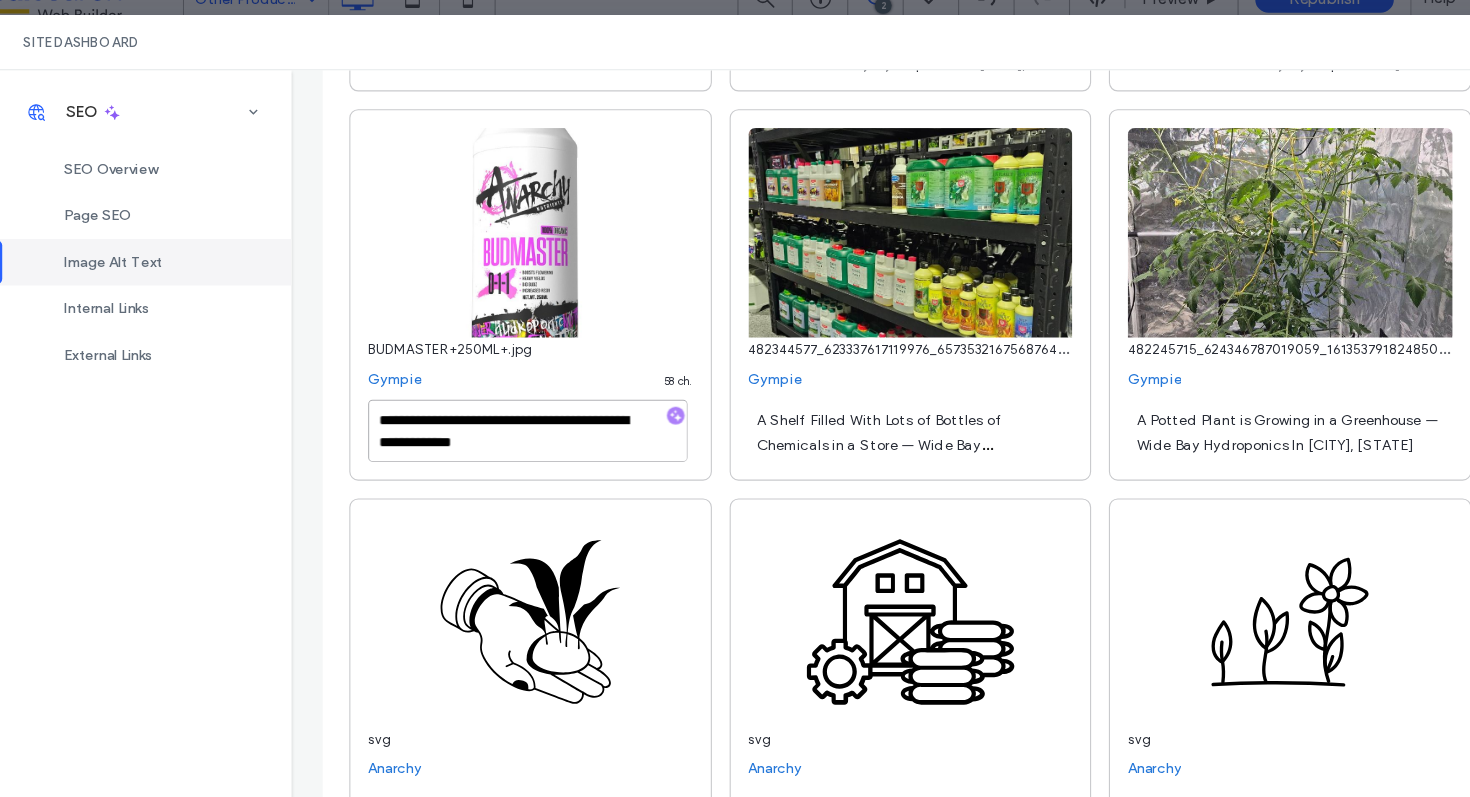 click on "**********" at bounding box center (523, 415) 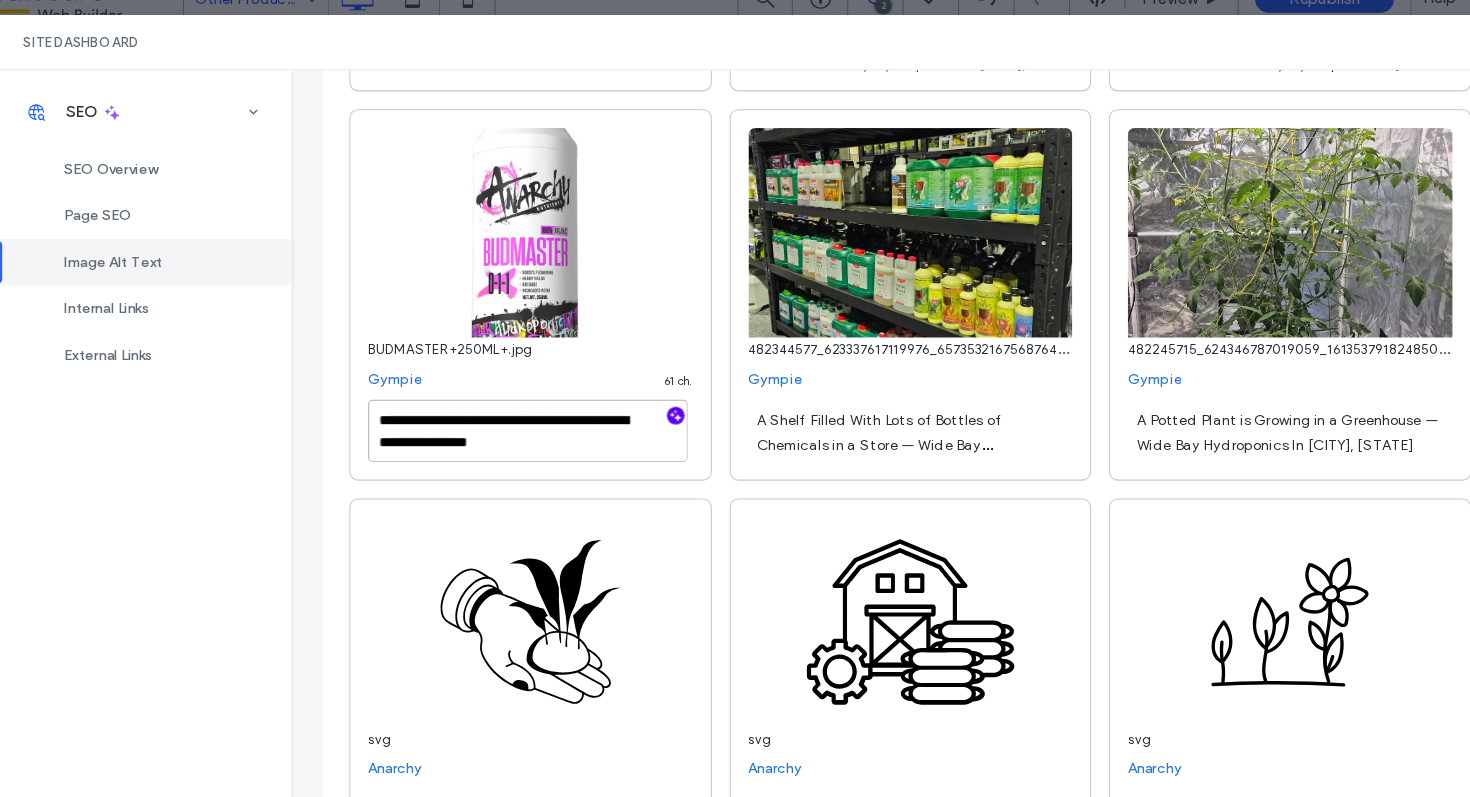 type on "**********" 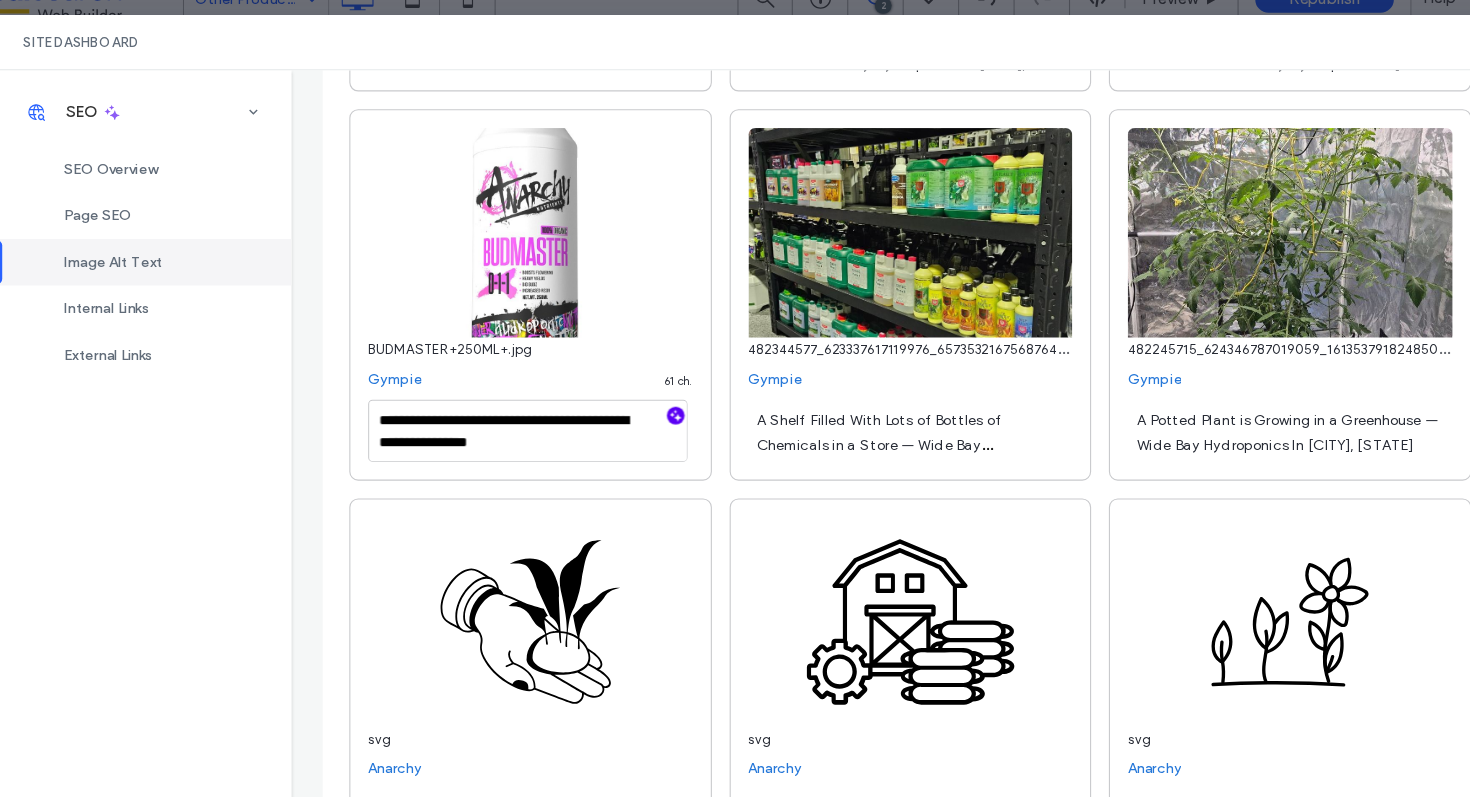 click on "**********" at bounding box center (868, -4338) 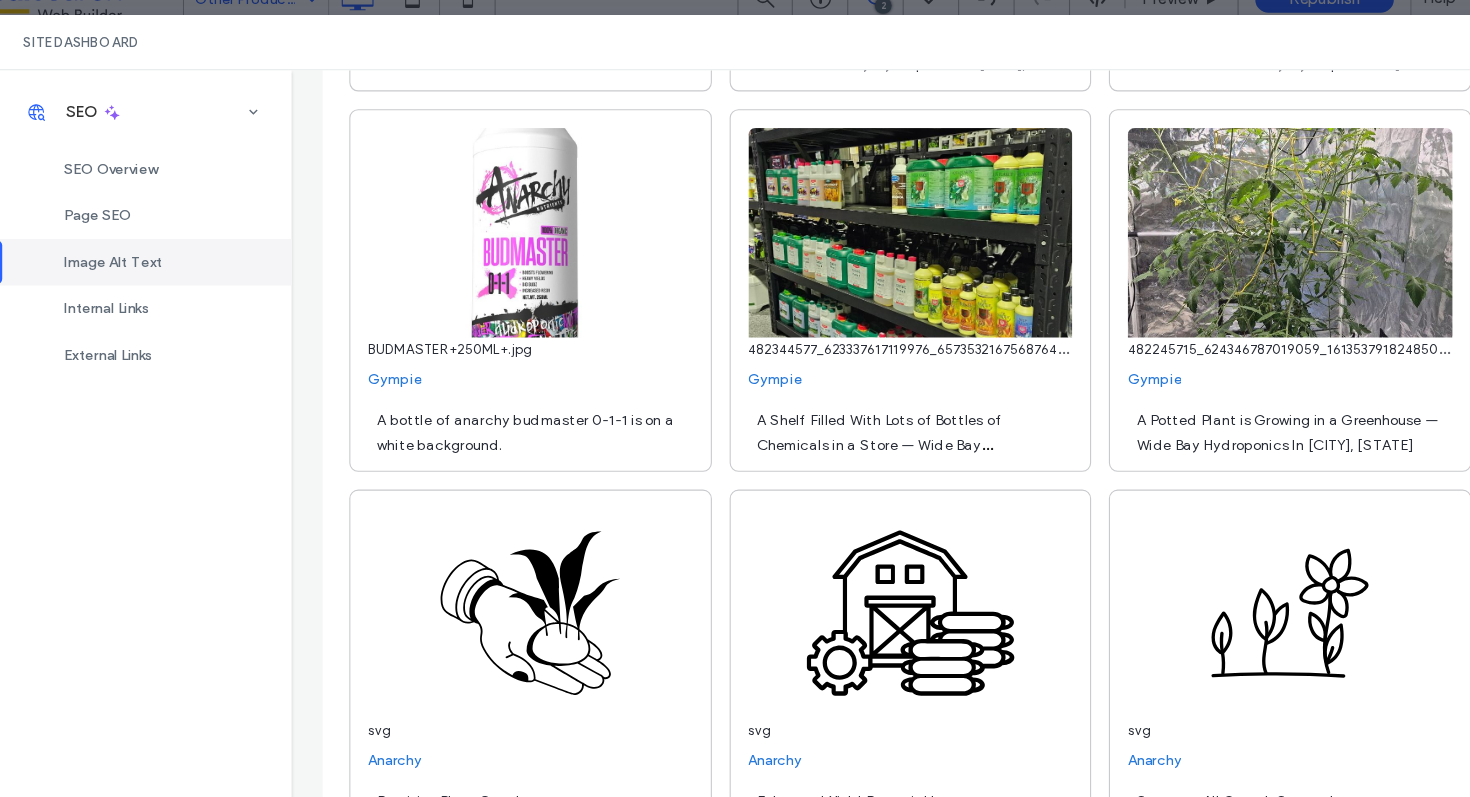 scroll, scrollTop: 12271, scrollLeft: 0, axis: vertical 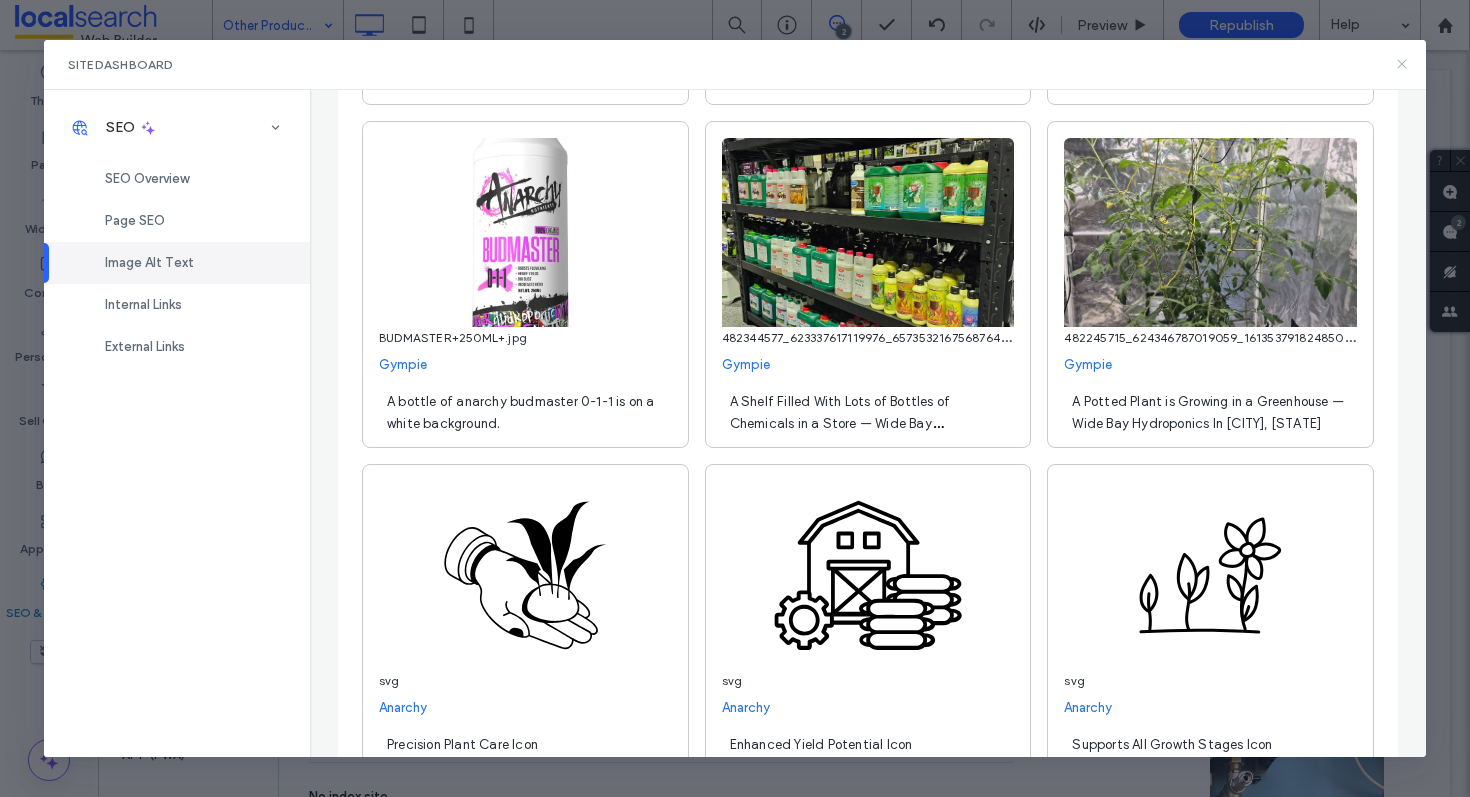 drag, startPoint x: 1401, startPoint y: 66, endPoint x: 1297, endPoint y: 14, distance: 116.275536 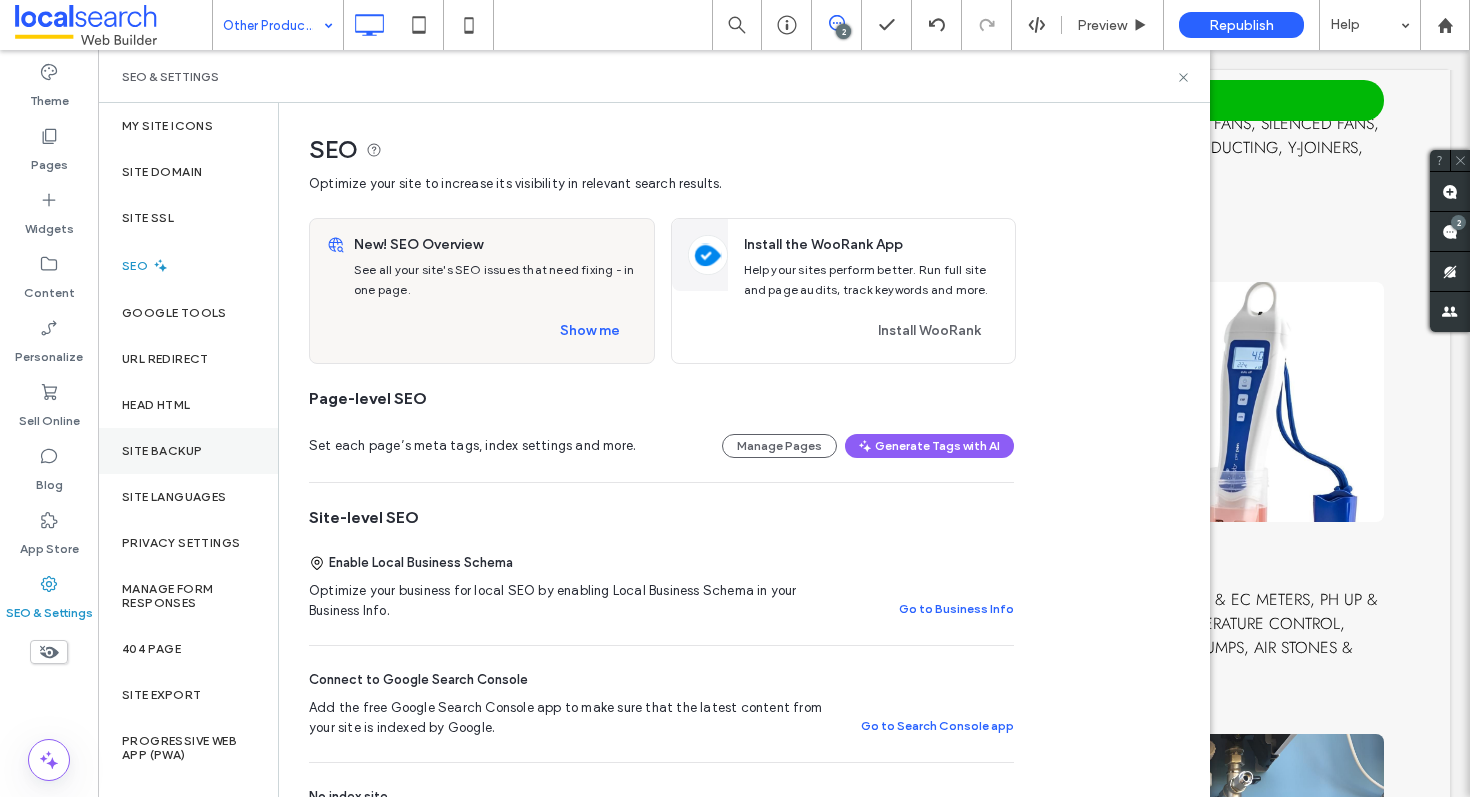 click on "Site Backup" at bounding box center [162, 451] 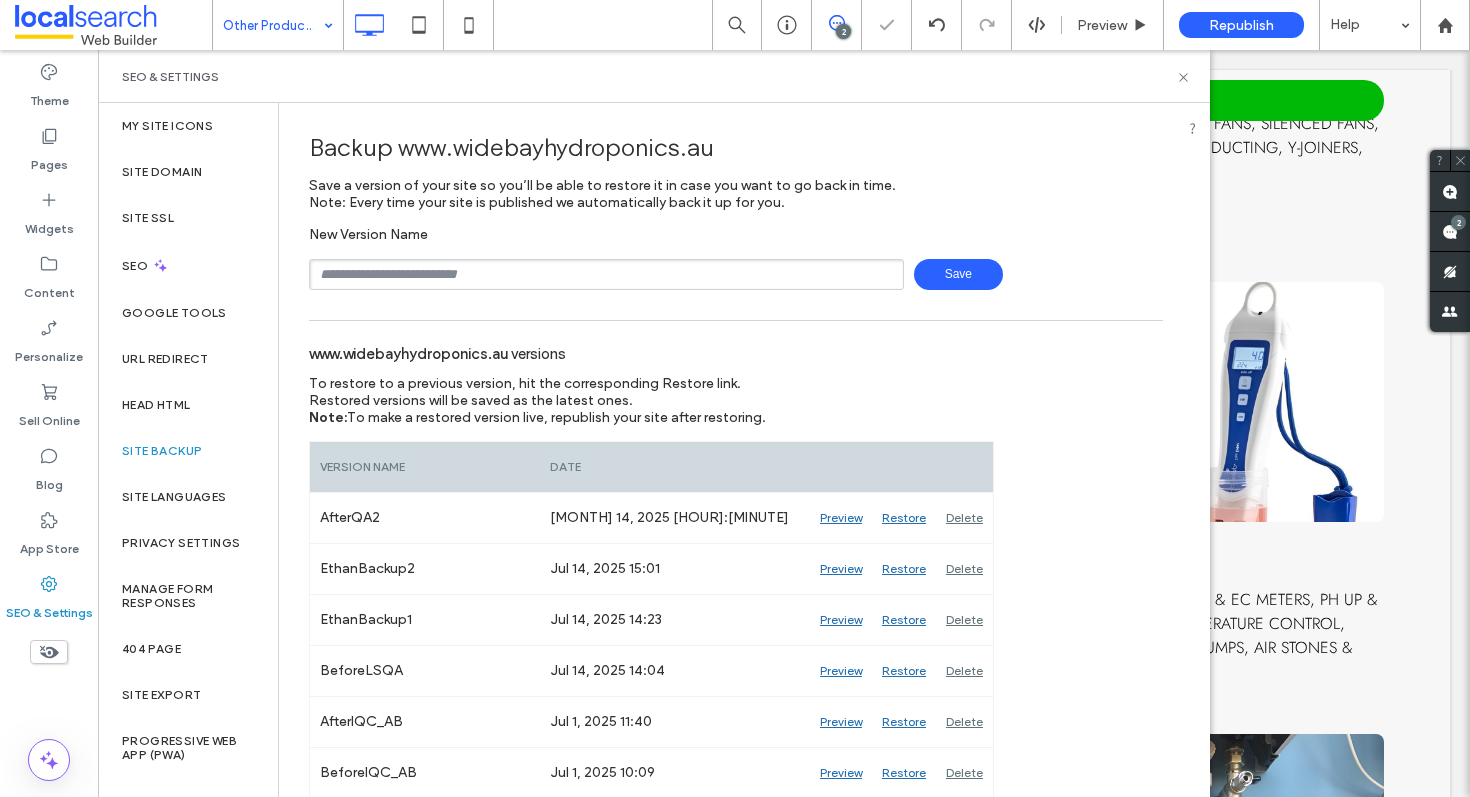 click at bounding box center [606, 274] 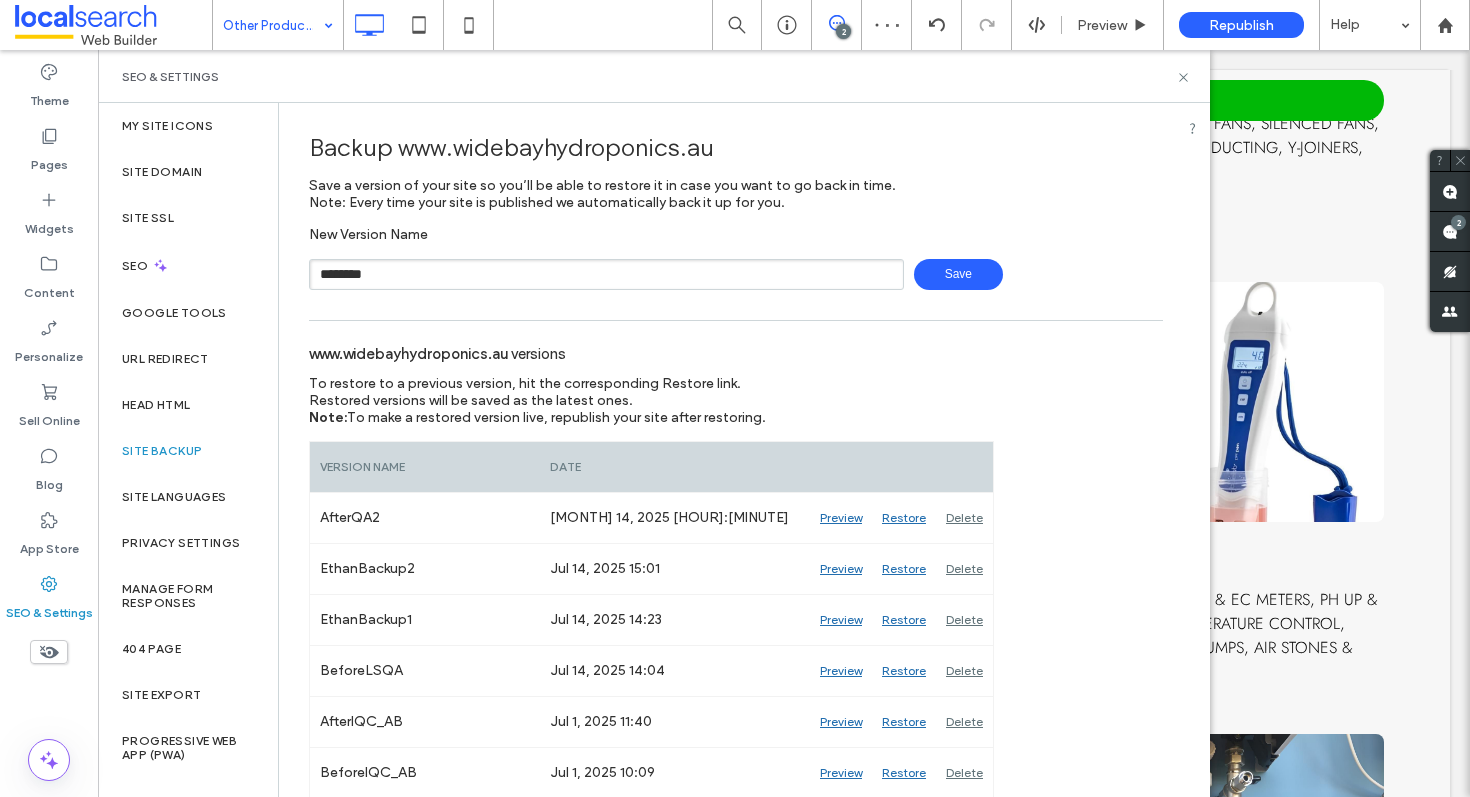 type on "********" 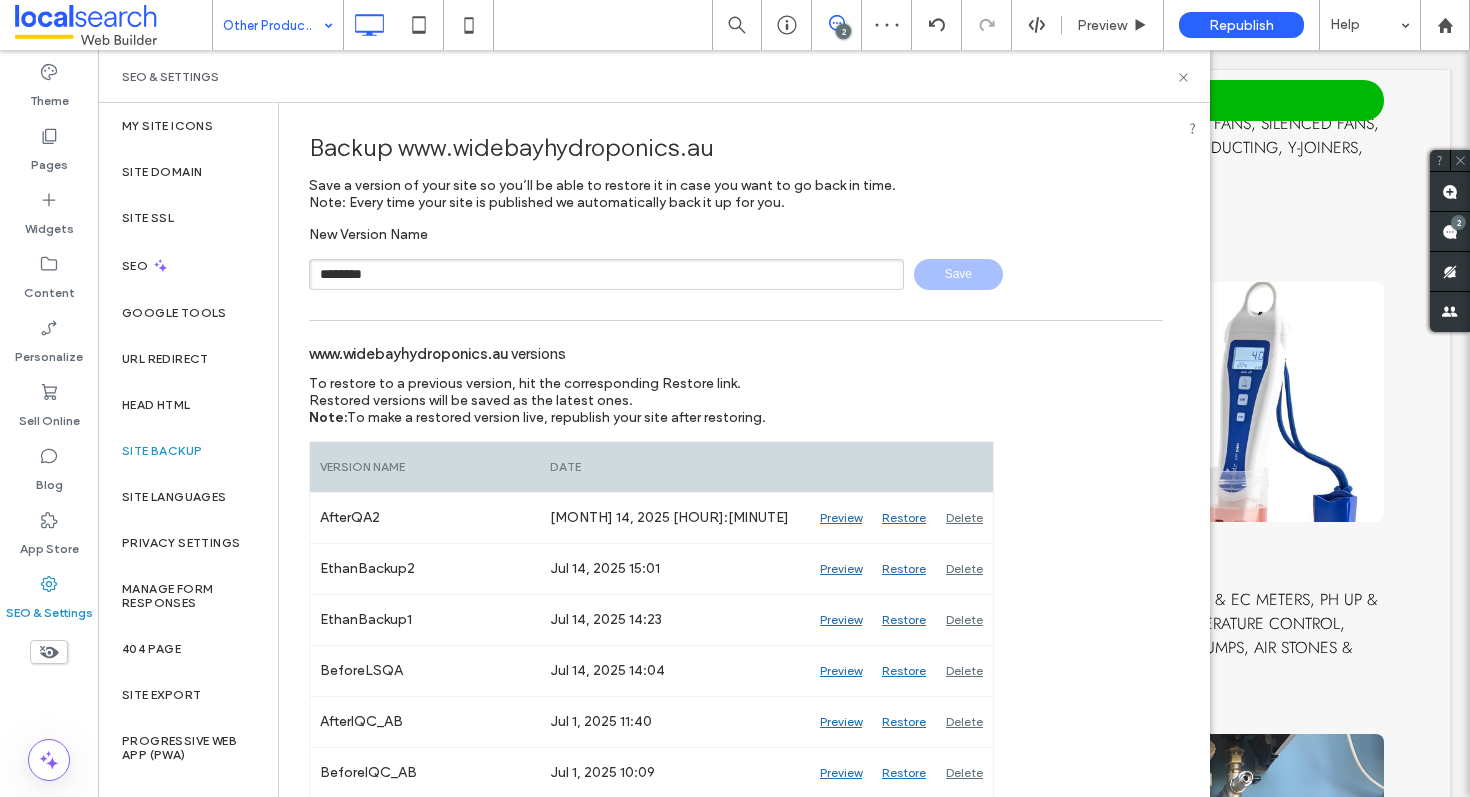 type 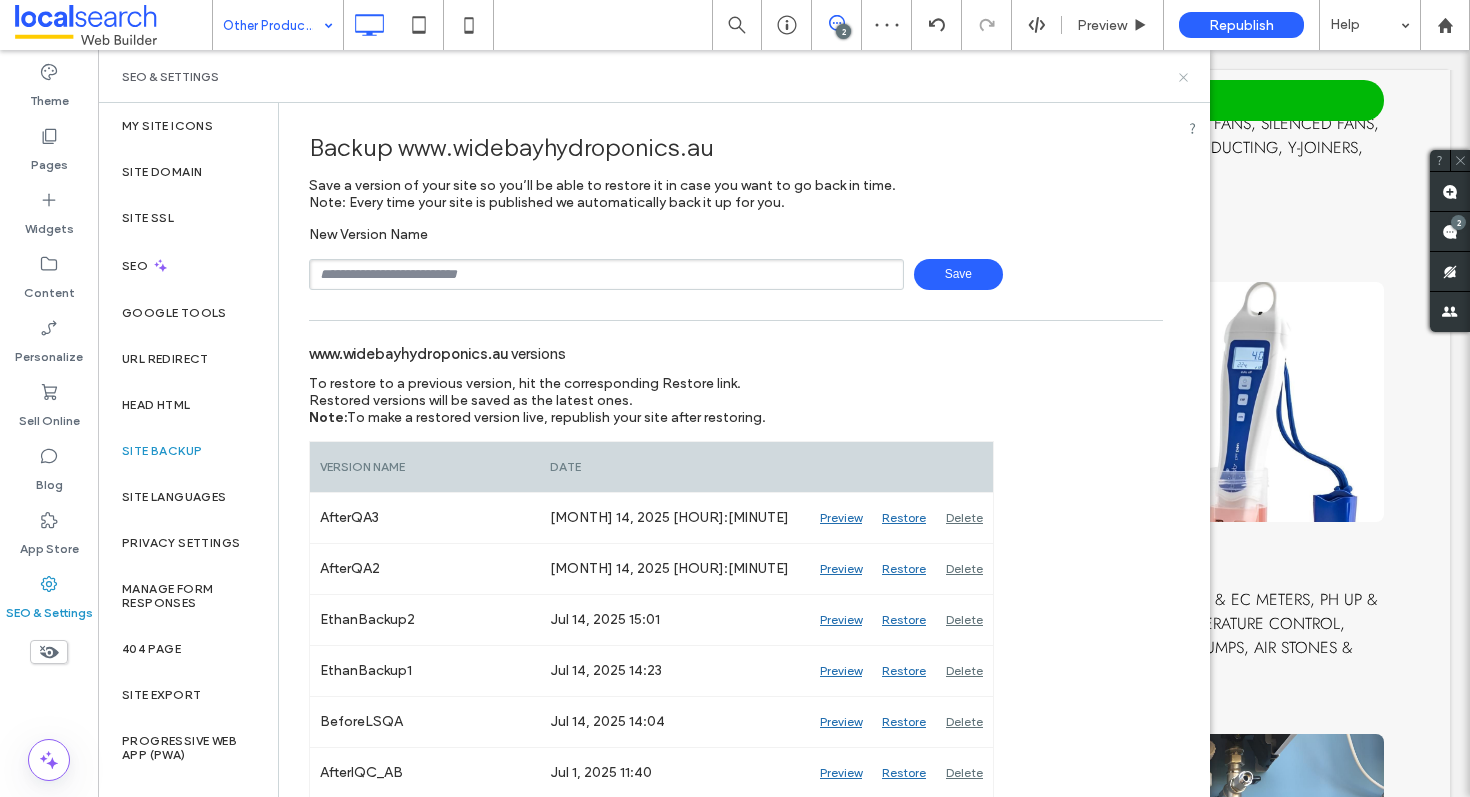 click 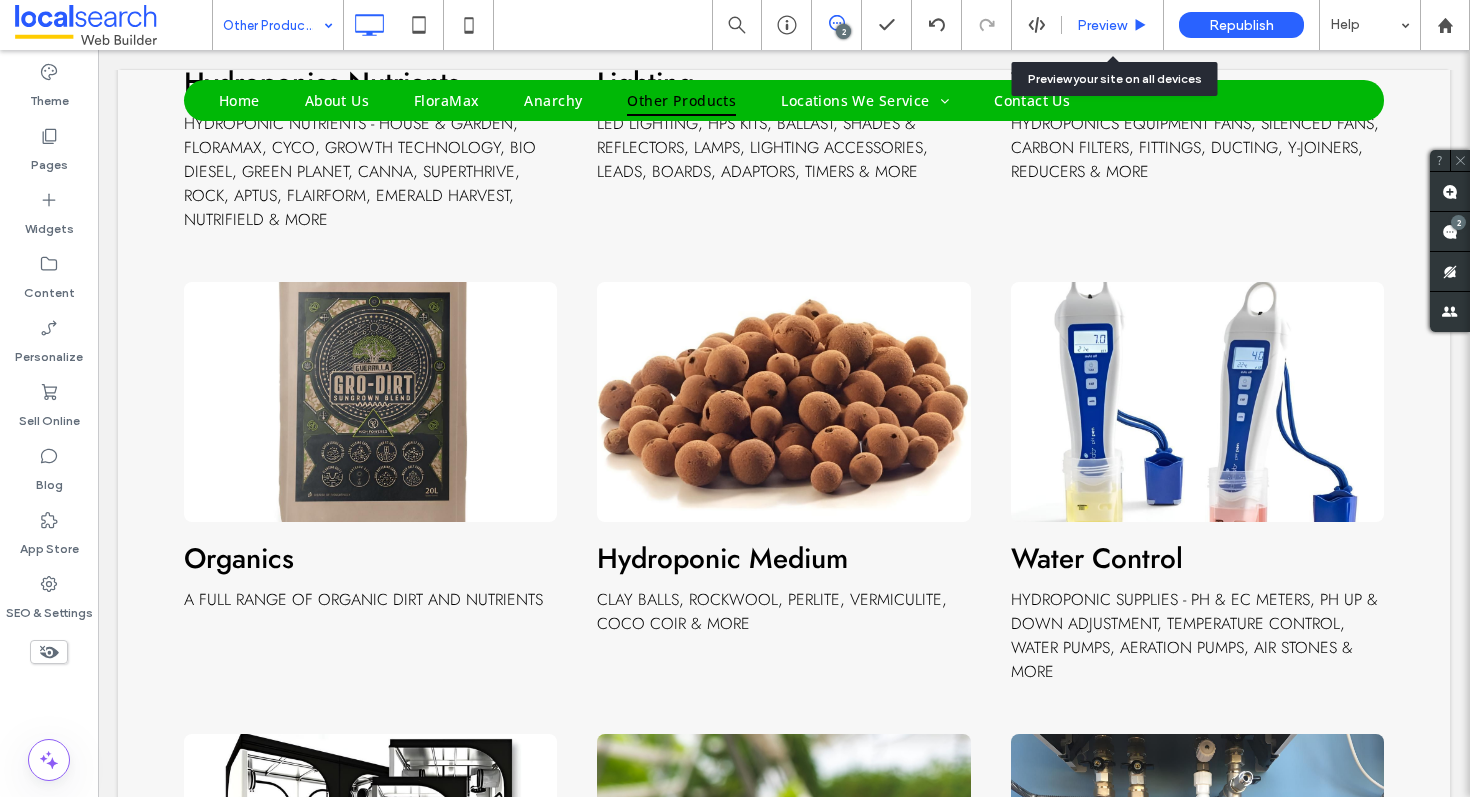 click on "Preview" at bounding box center (1102, 25) 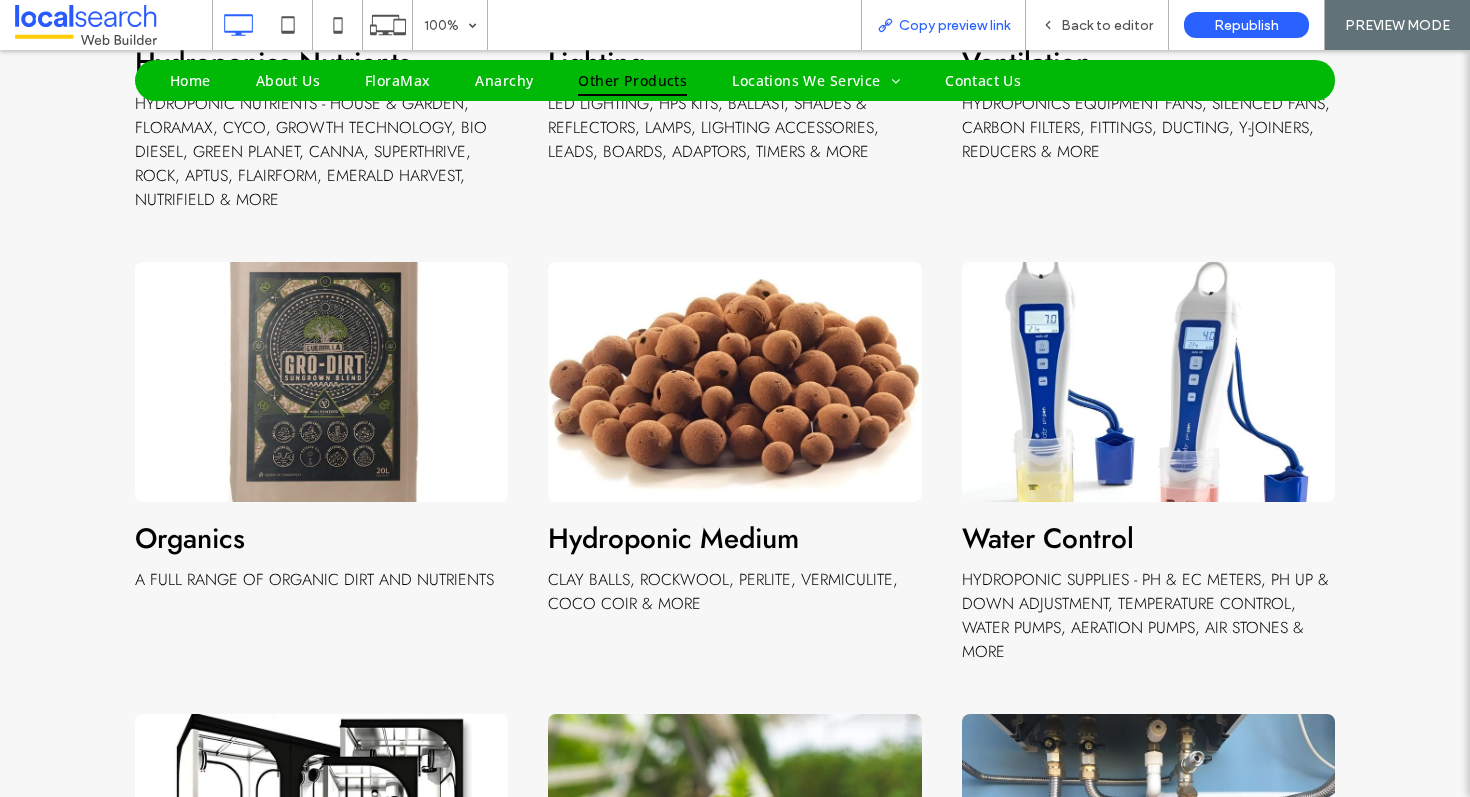 click on "Copy preview link" at bounding box center [954, 25] 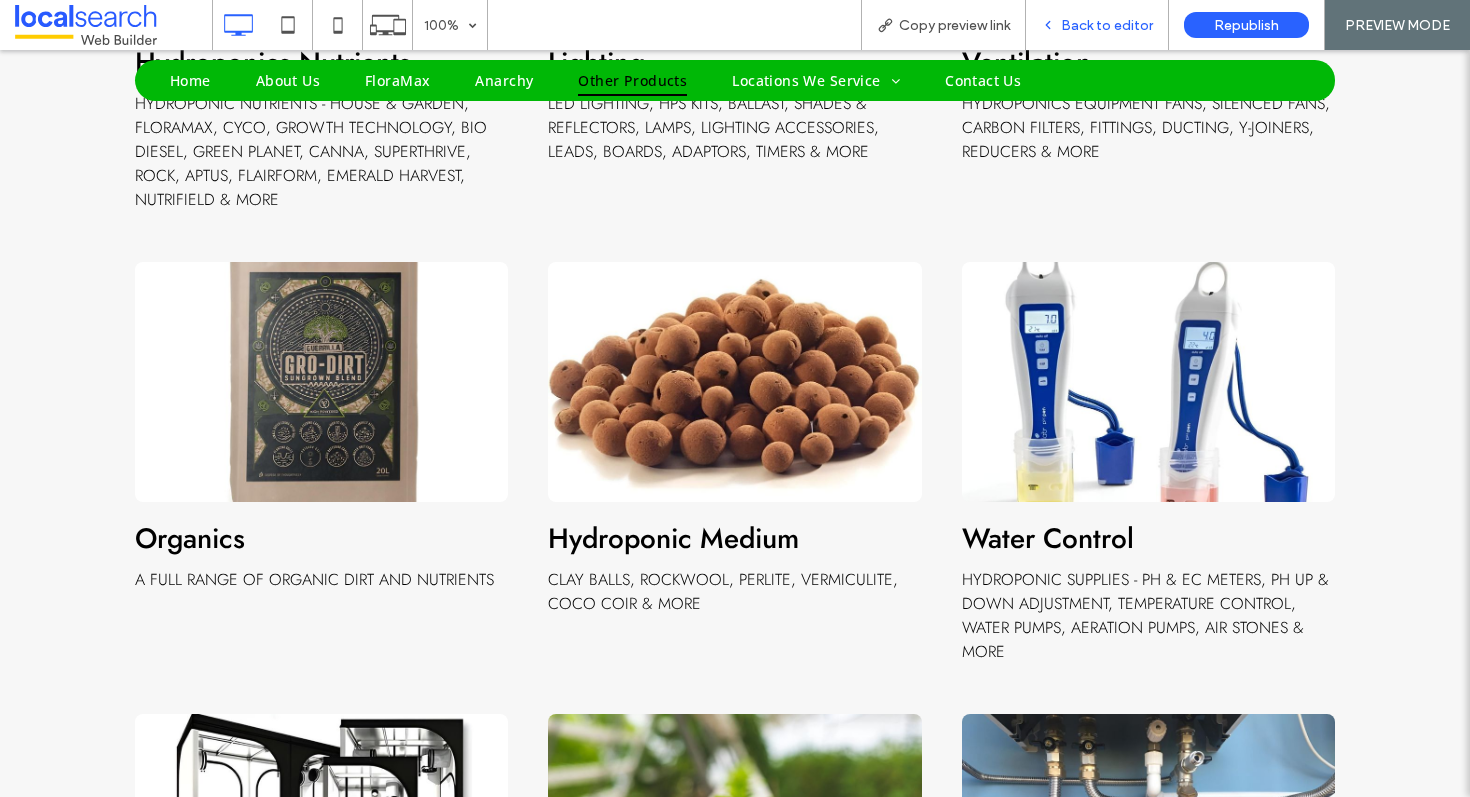 click on "Back to editor" at bounding box center [1097, 25] 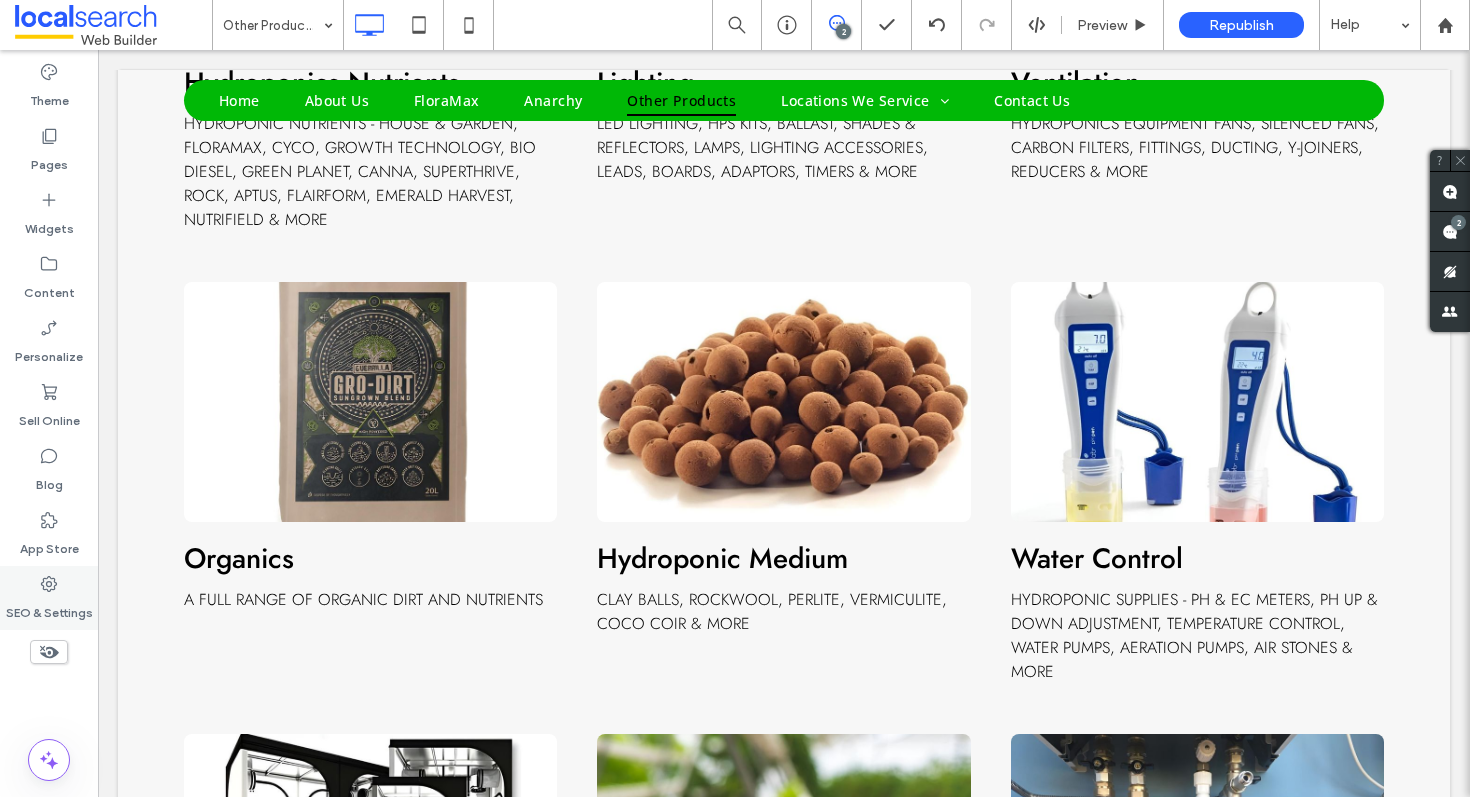 click on "SEO & Settings" at bounding box center [49, 598] 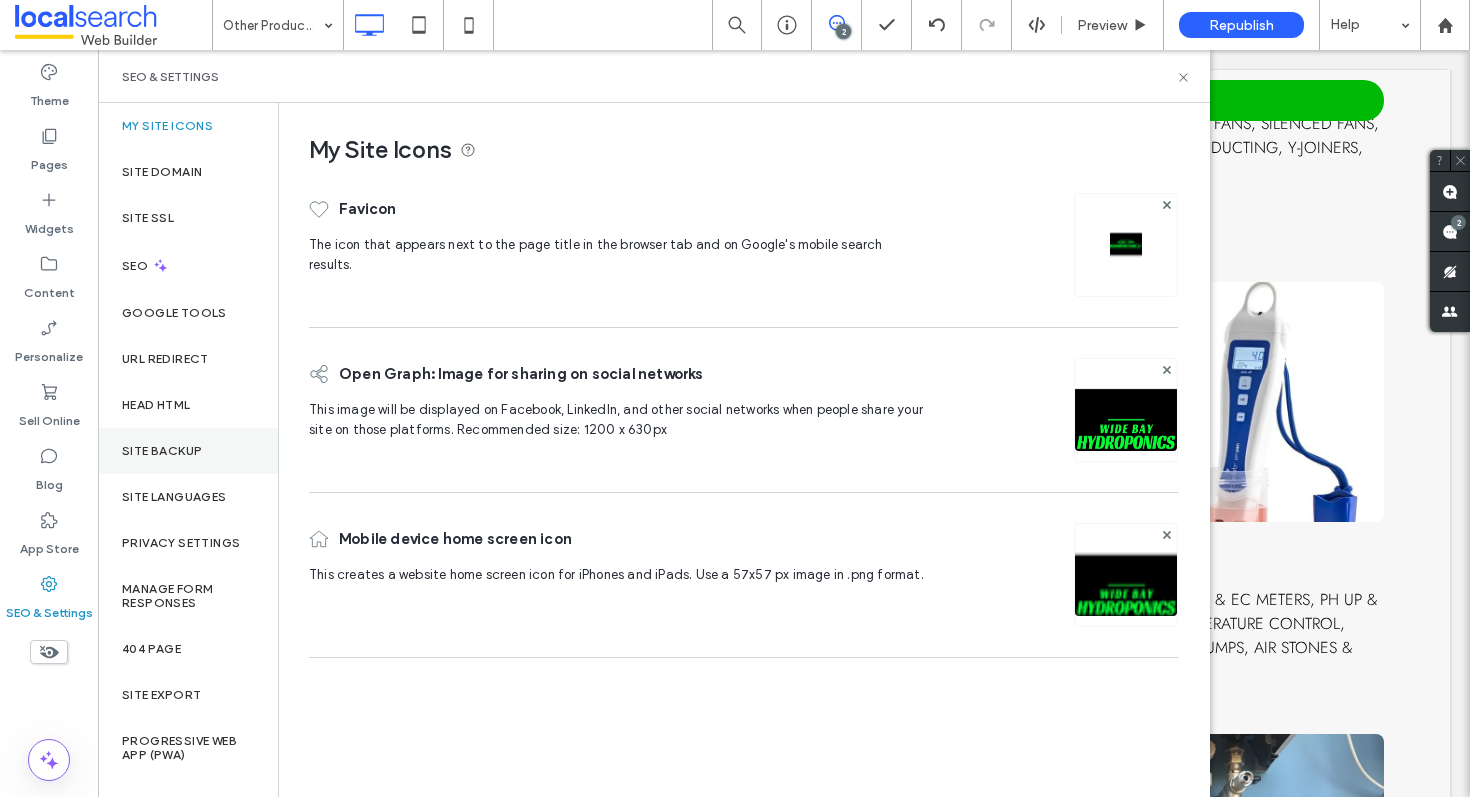click on "Site Backup" at bounding box center (188, 451) 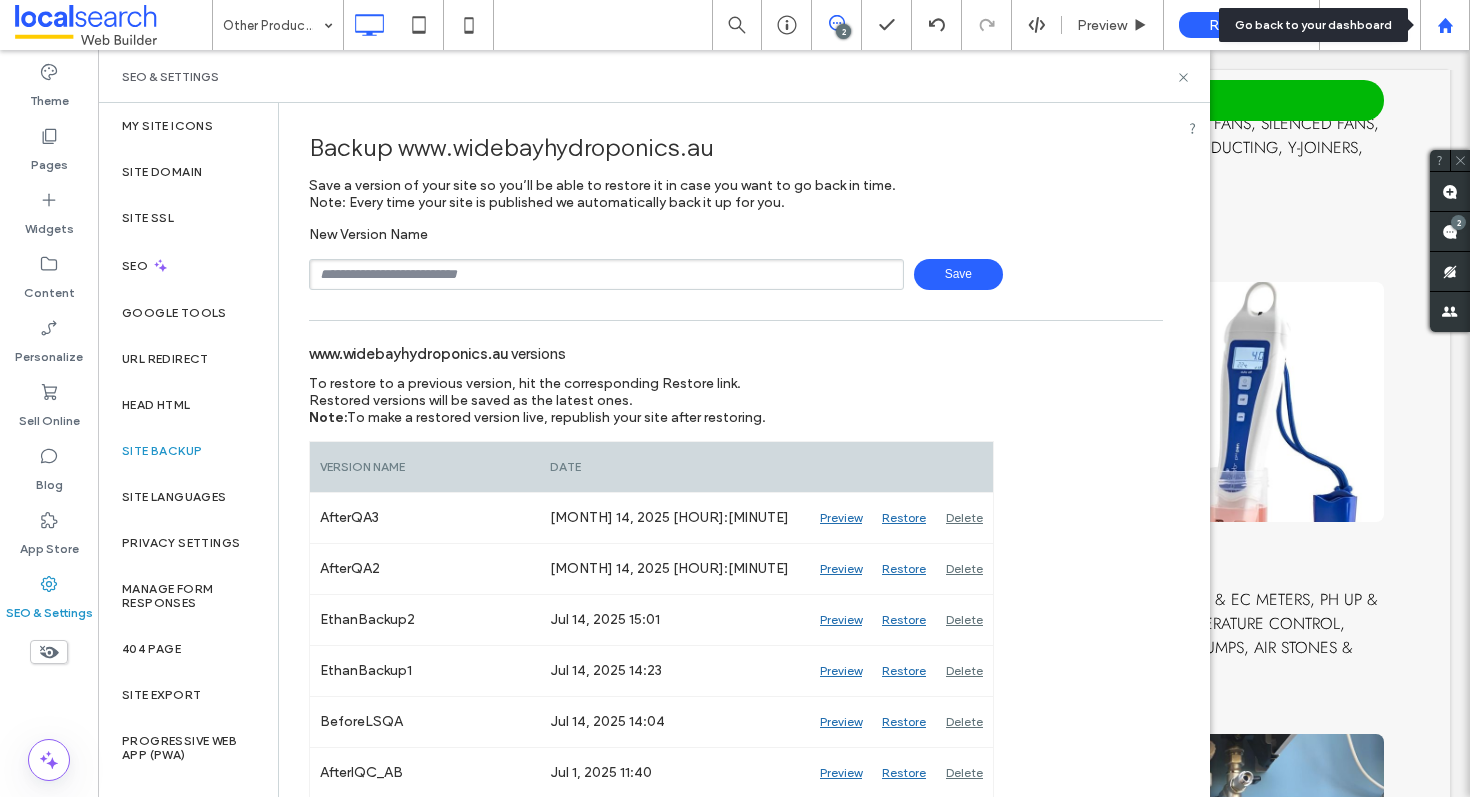 click at bounding box center [1445, 25] 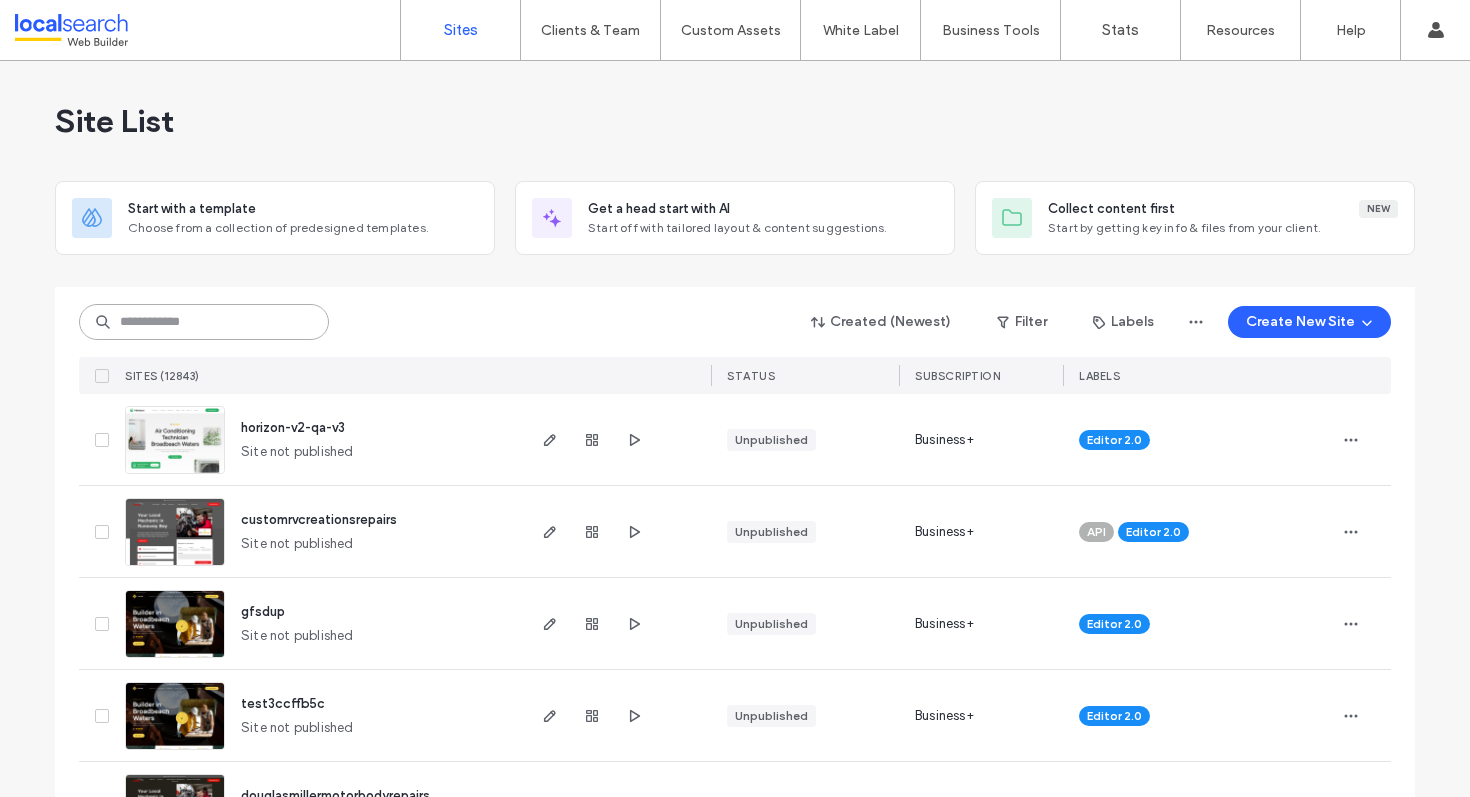 scroll, scrollTop: 0, scrollLeft: 0, axis: both 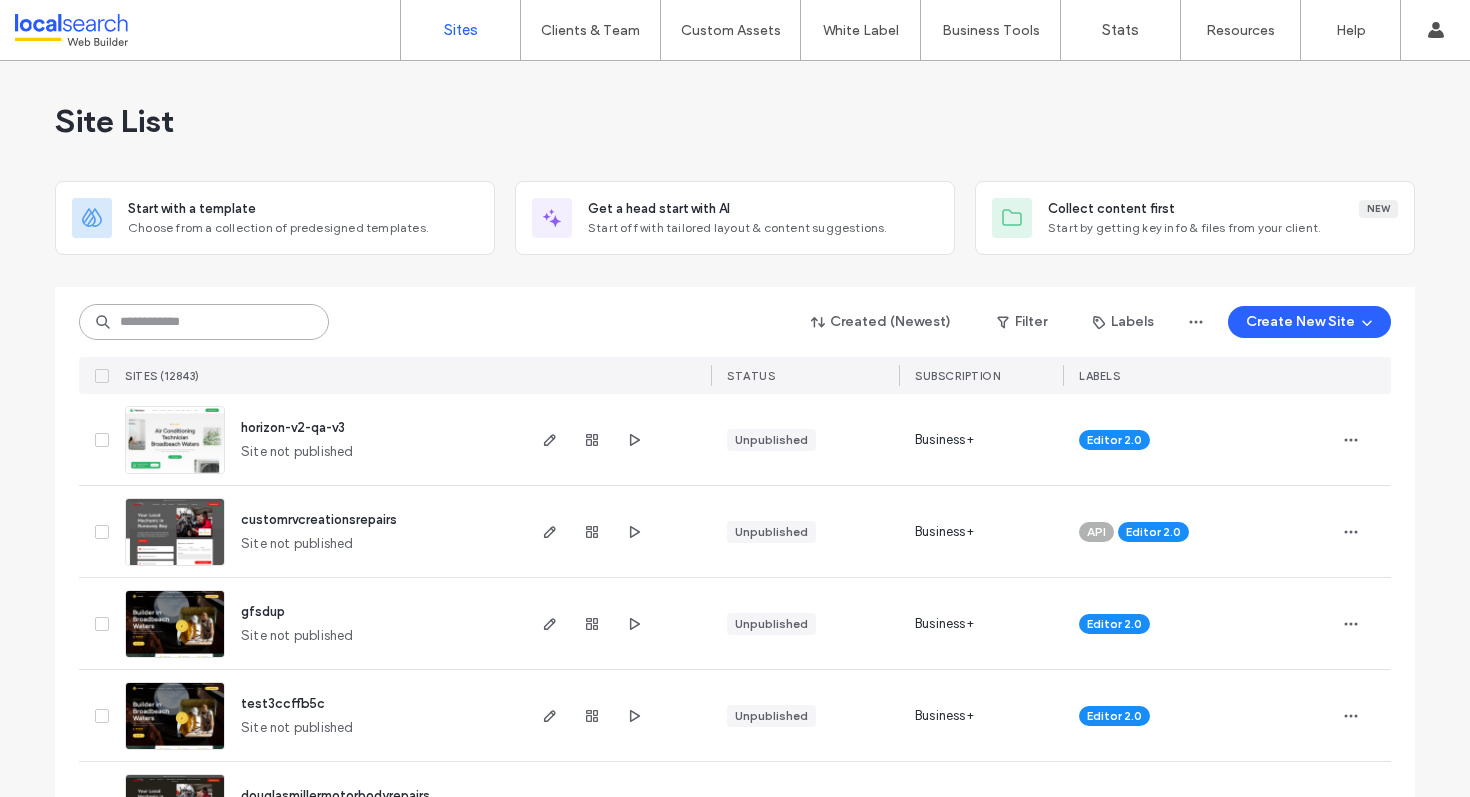 click at bounding box center [204, 322] 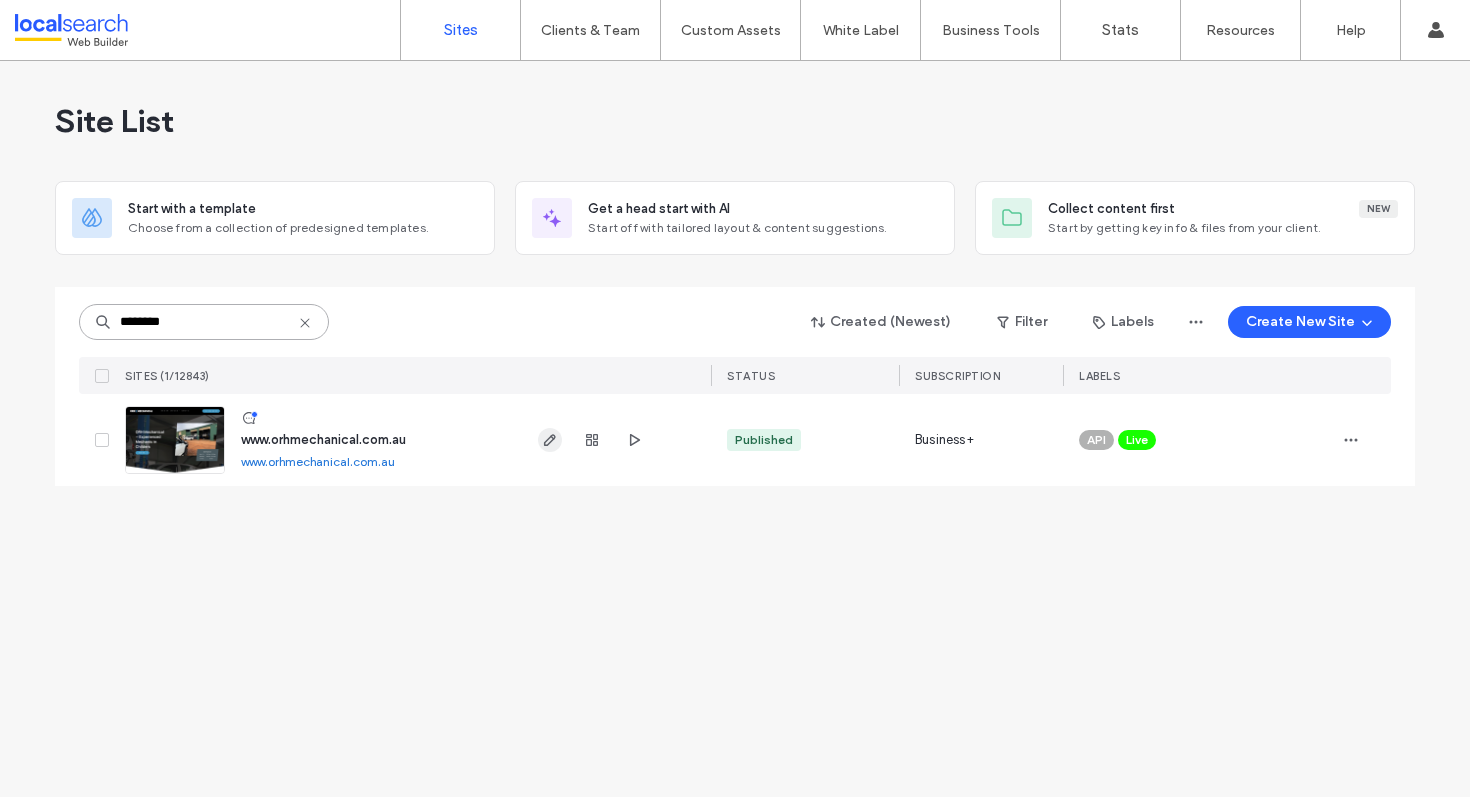 type on "********" 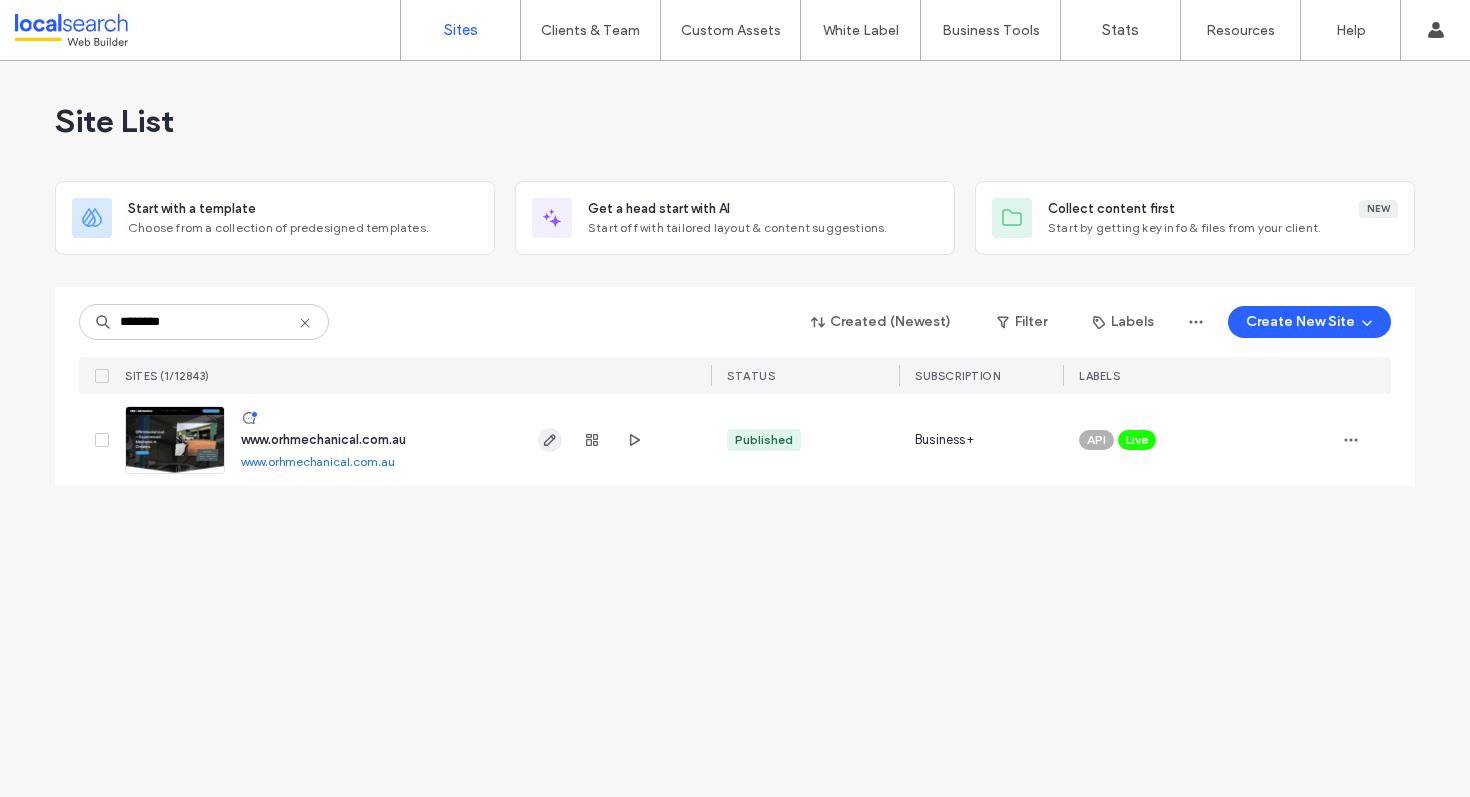click 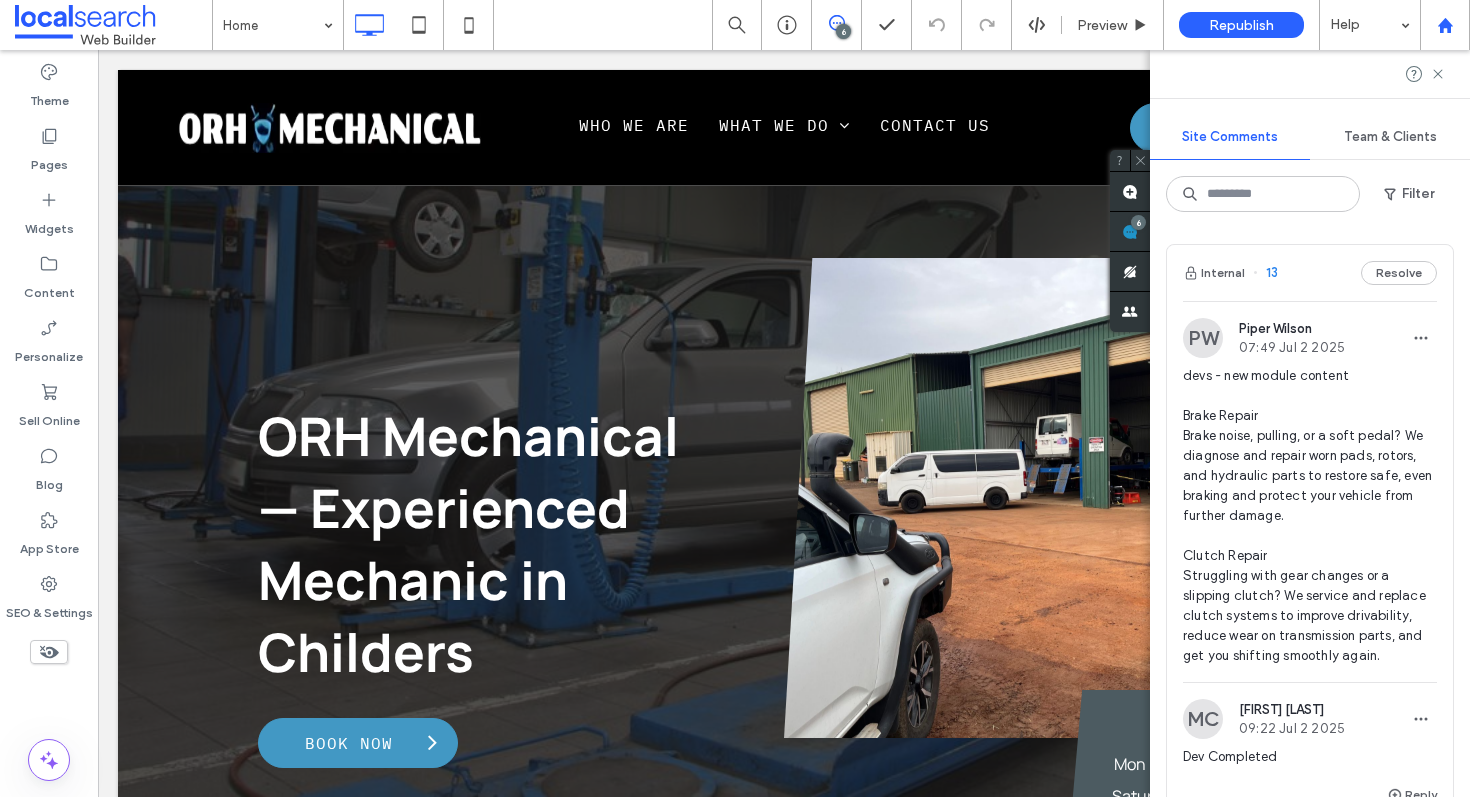 scroll, scrollTop: 0, scrollLeft: 0, axis: both 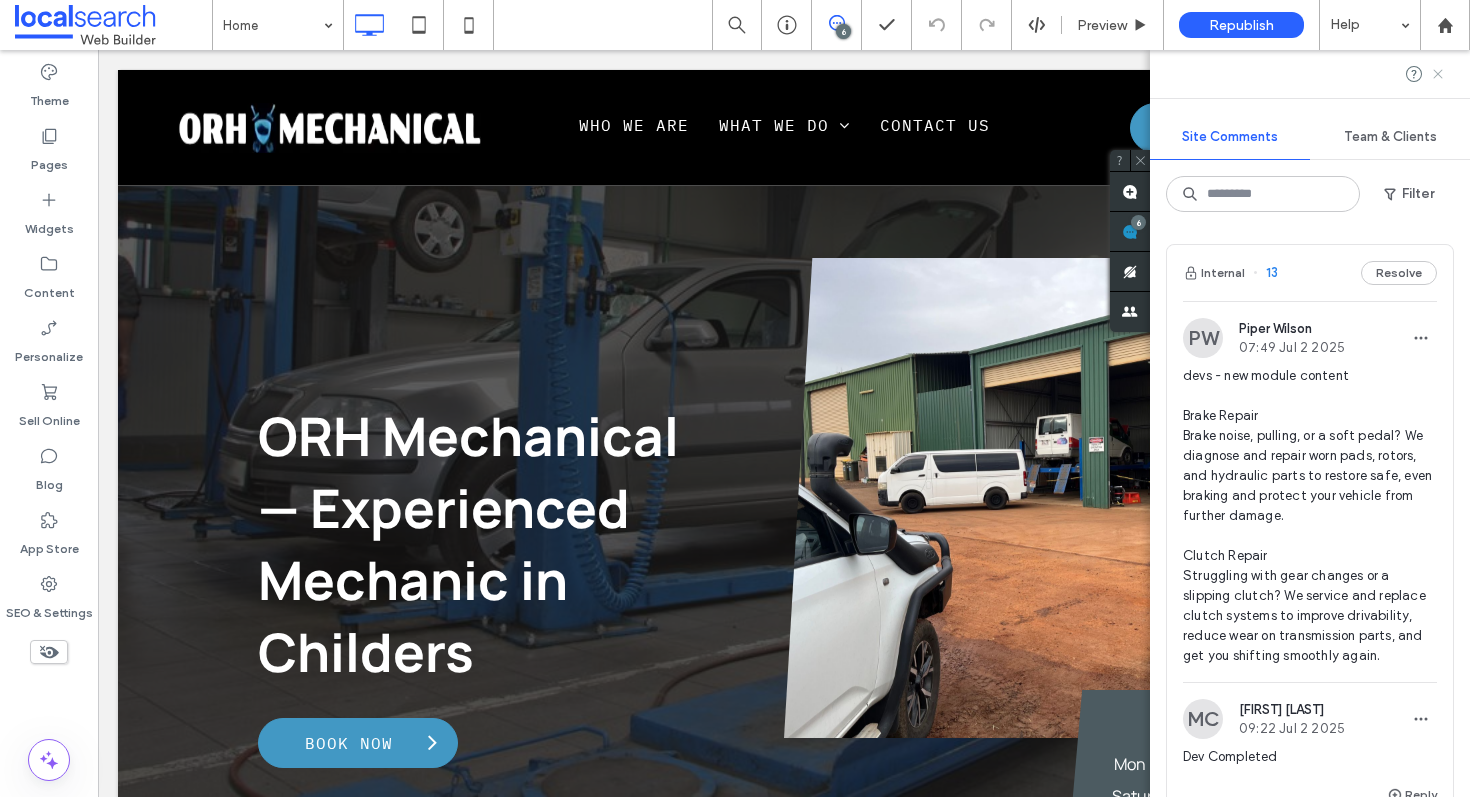 click 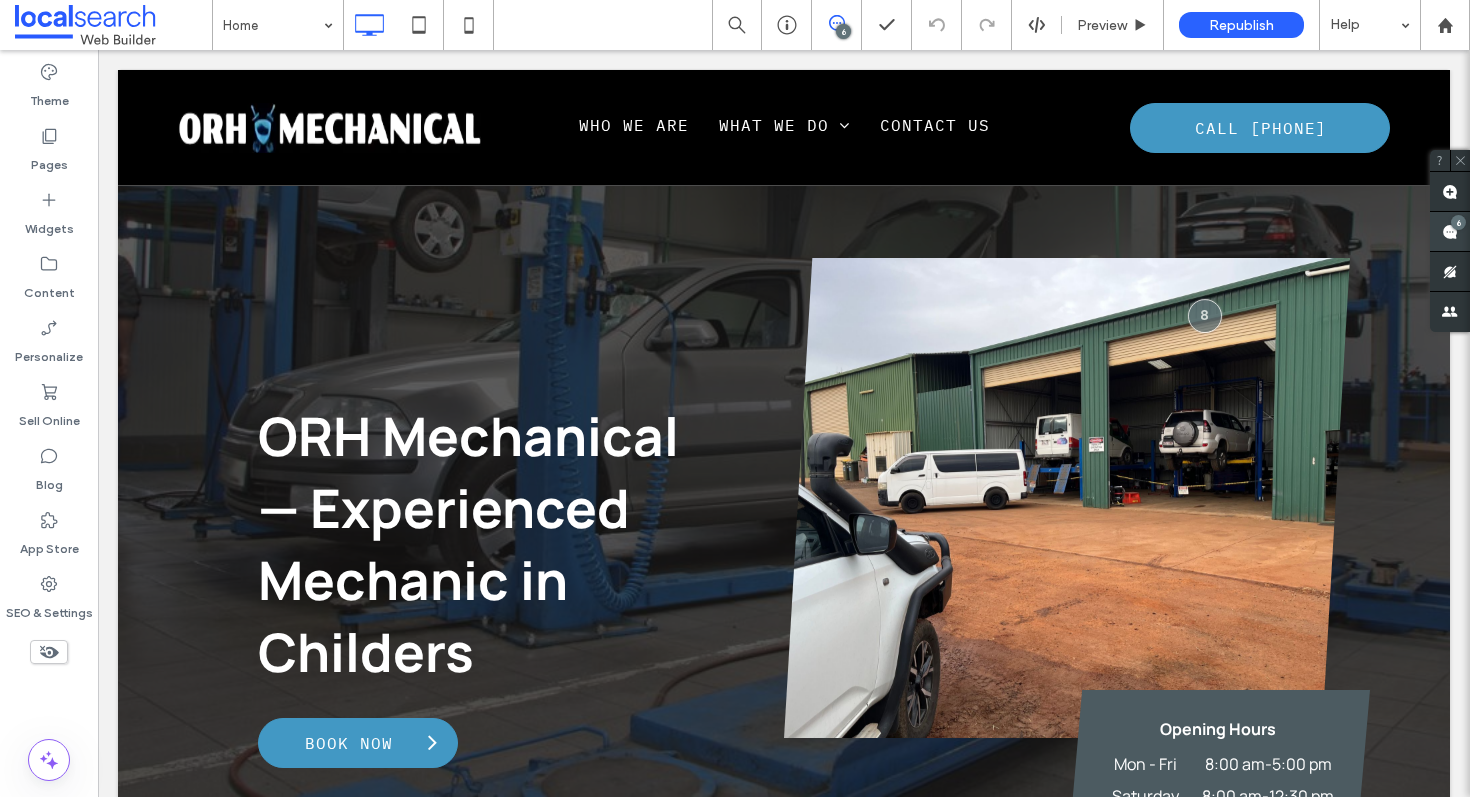 click at bounding box center [1450, 231] 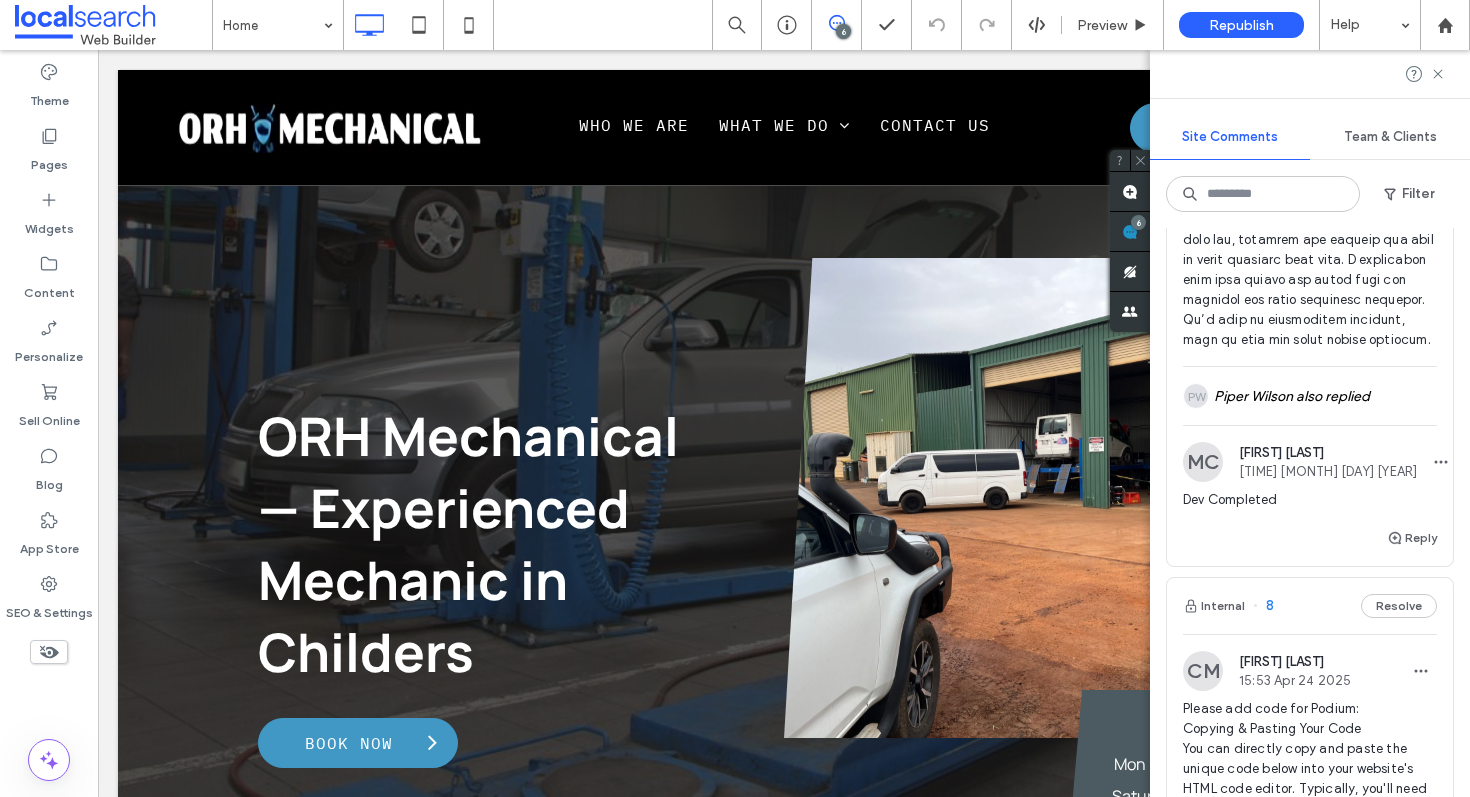 scroll, scrollTop: 4850, scrollLeft: 0, axis: vertical 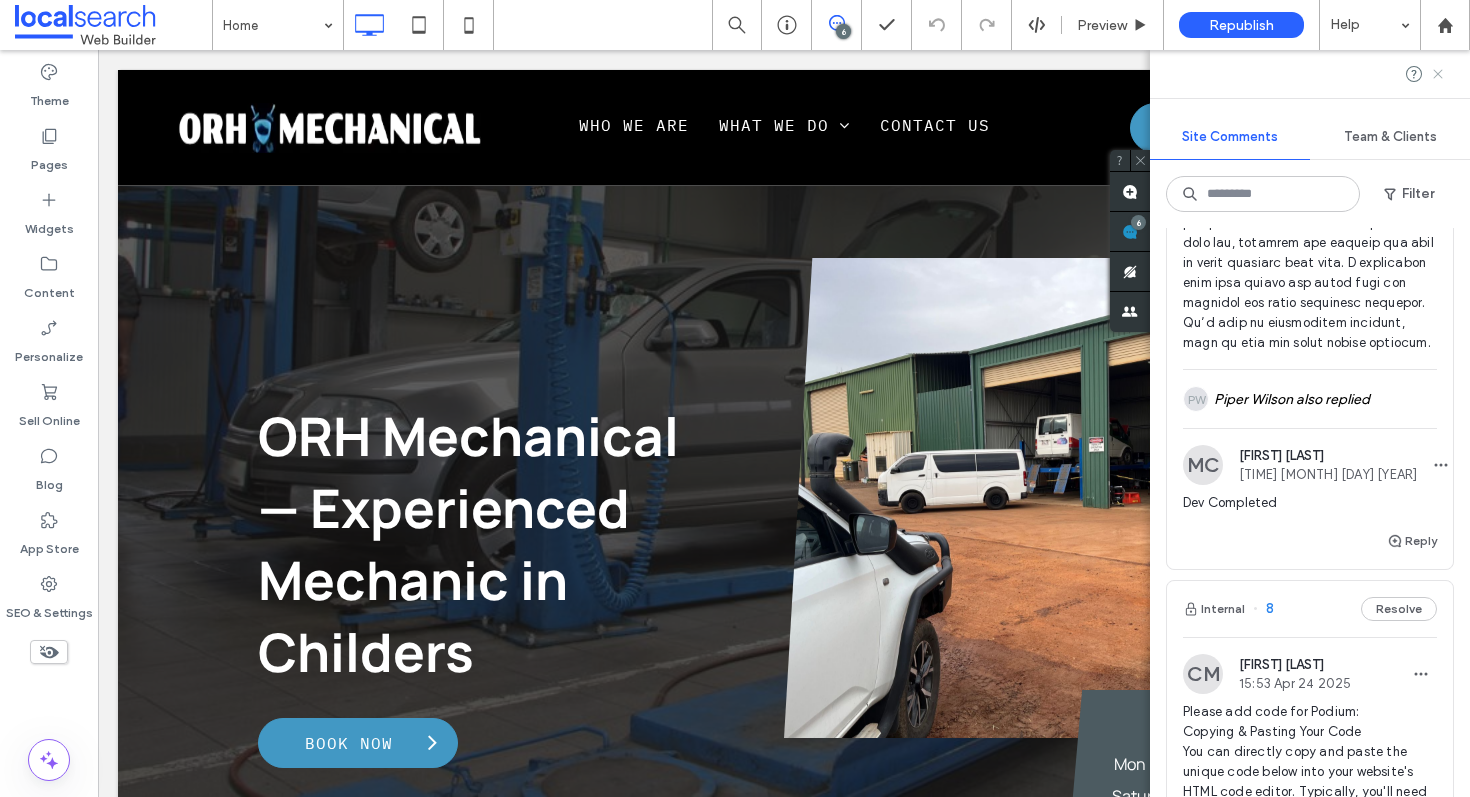 click 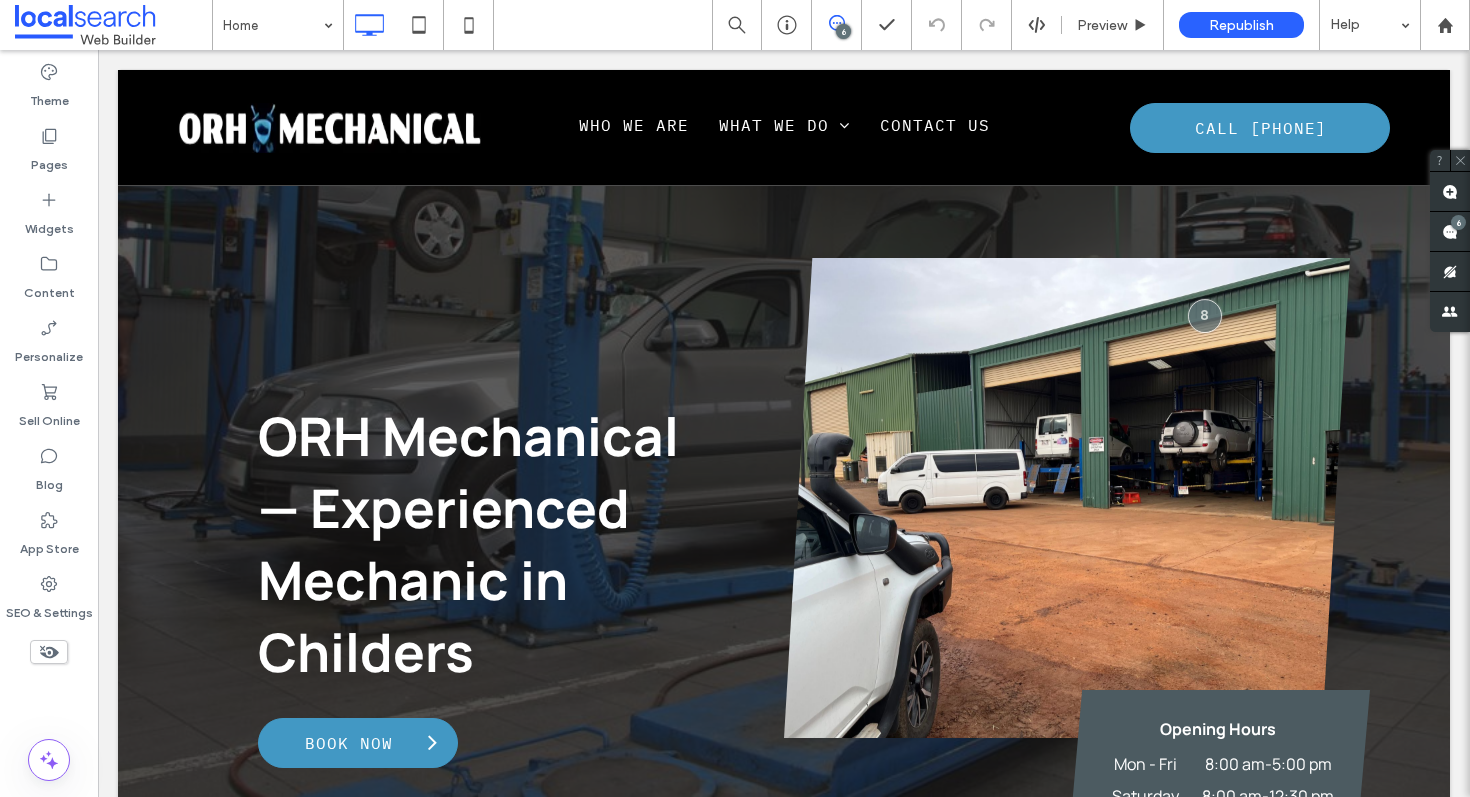 scroll, scrollTop: 0, scrollLeft: 0, axis: both 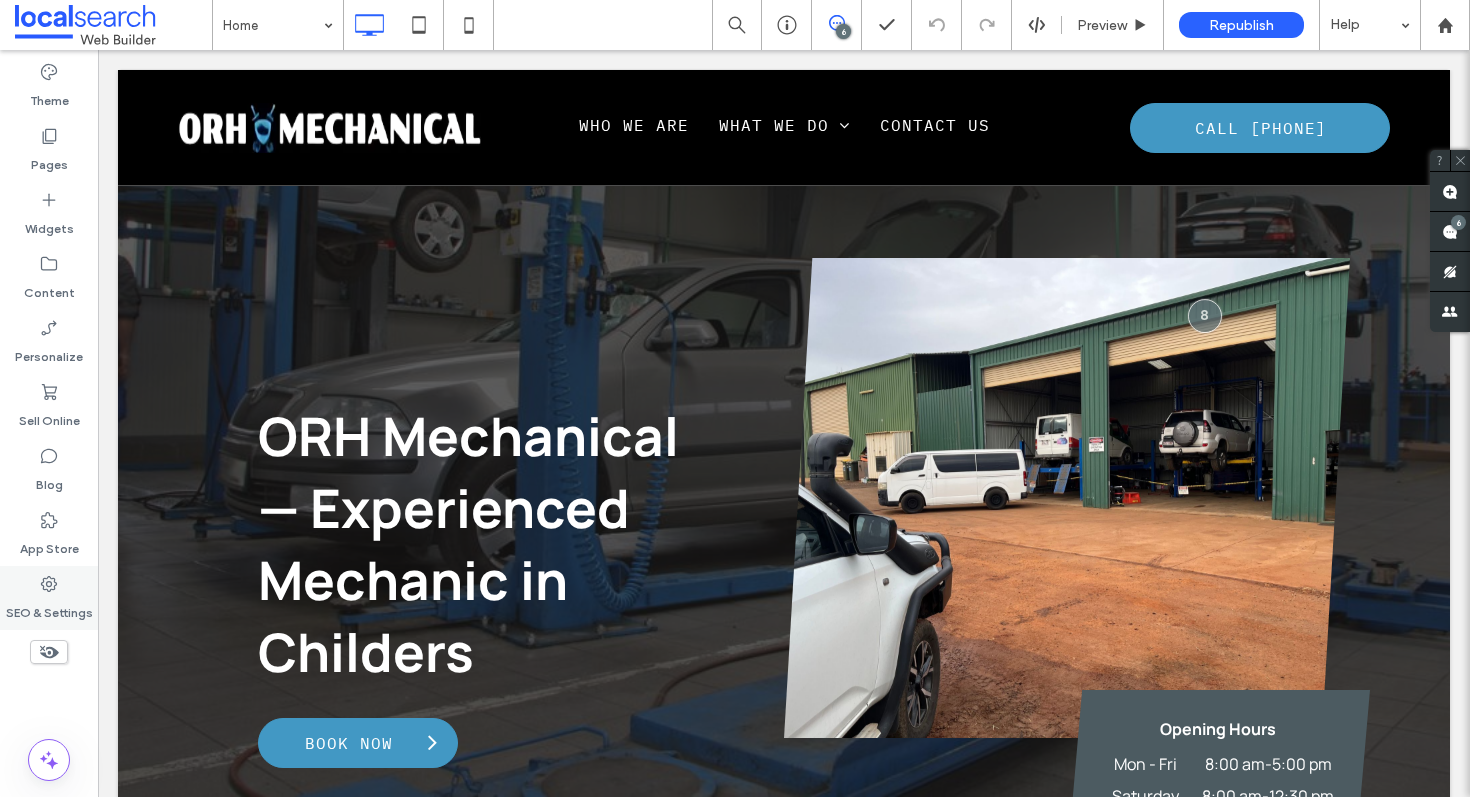 click on "SEO & Settings" at bounding box center (49, 598) 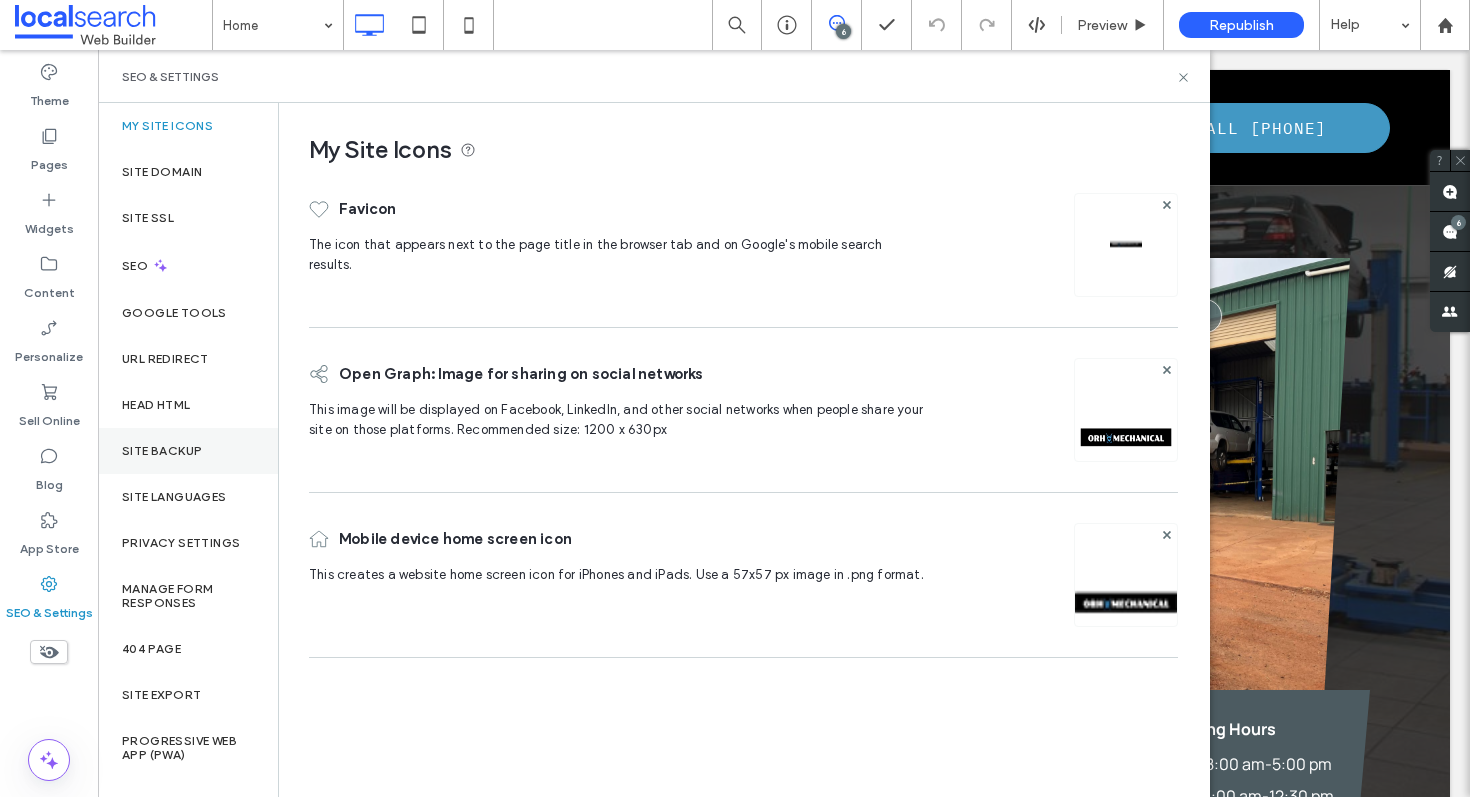 click on "Site Backup" at bounding box center (188, 451) 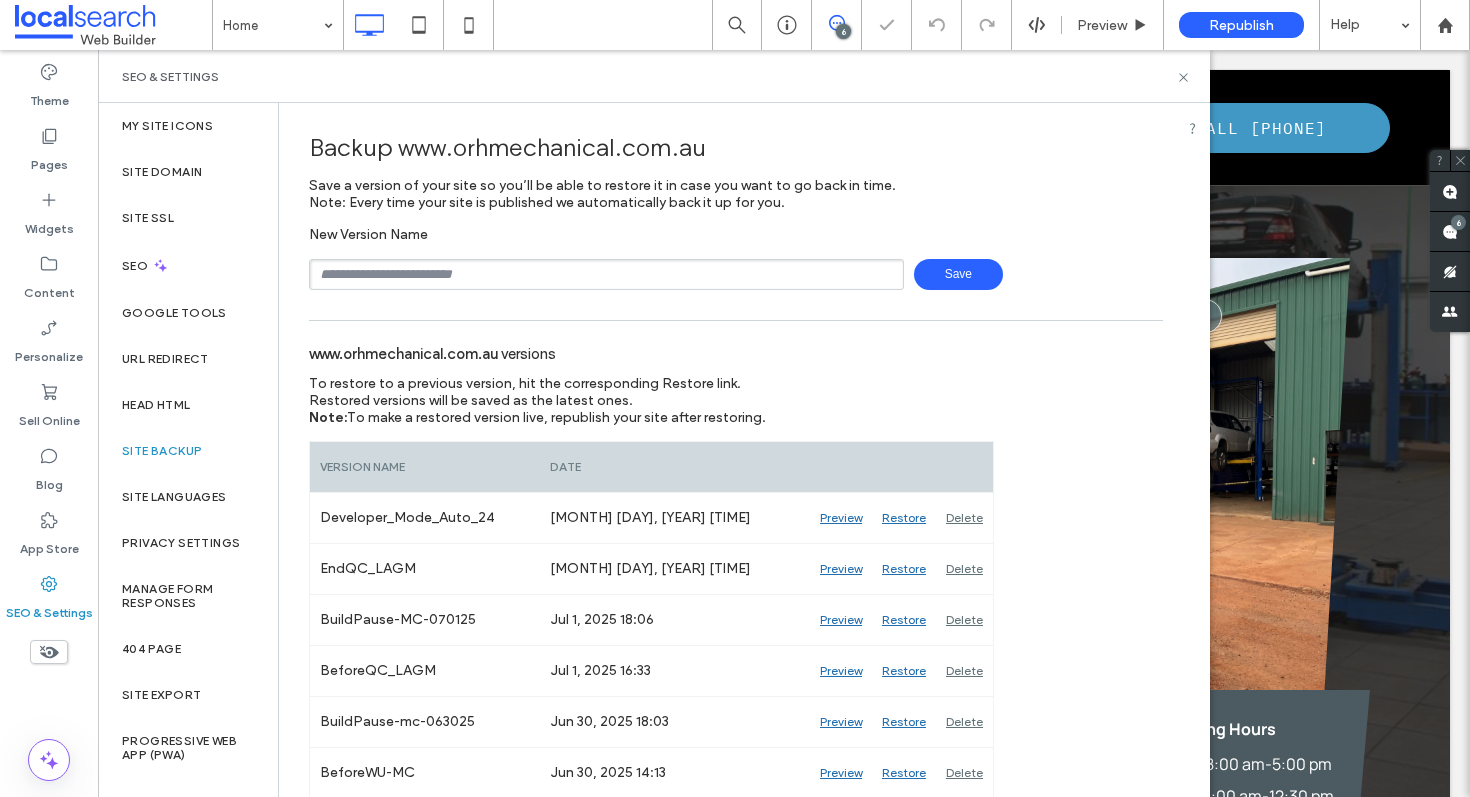click at bounding box center [606, 274] 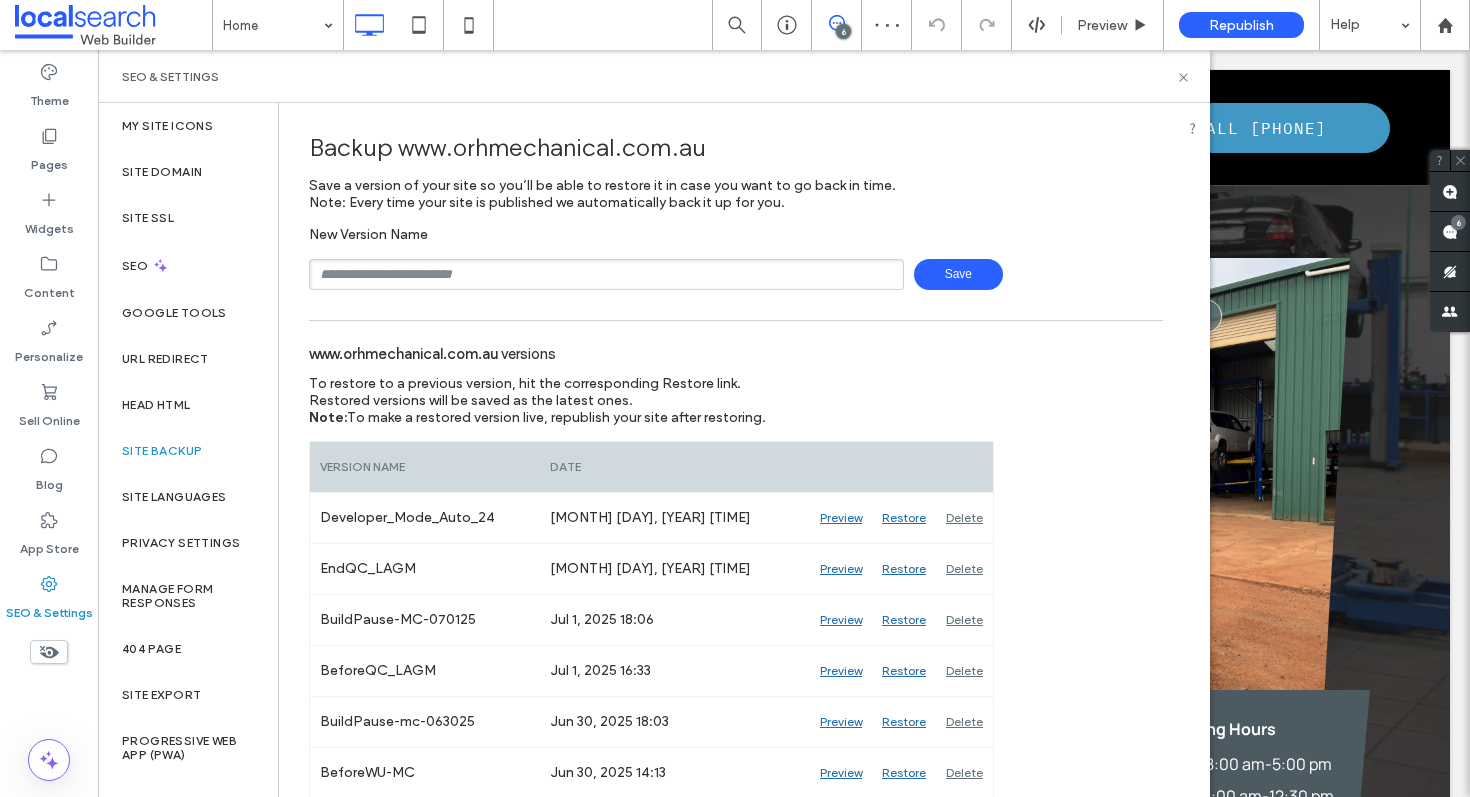 type on "**********" 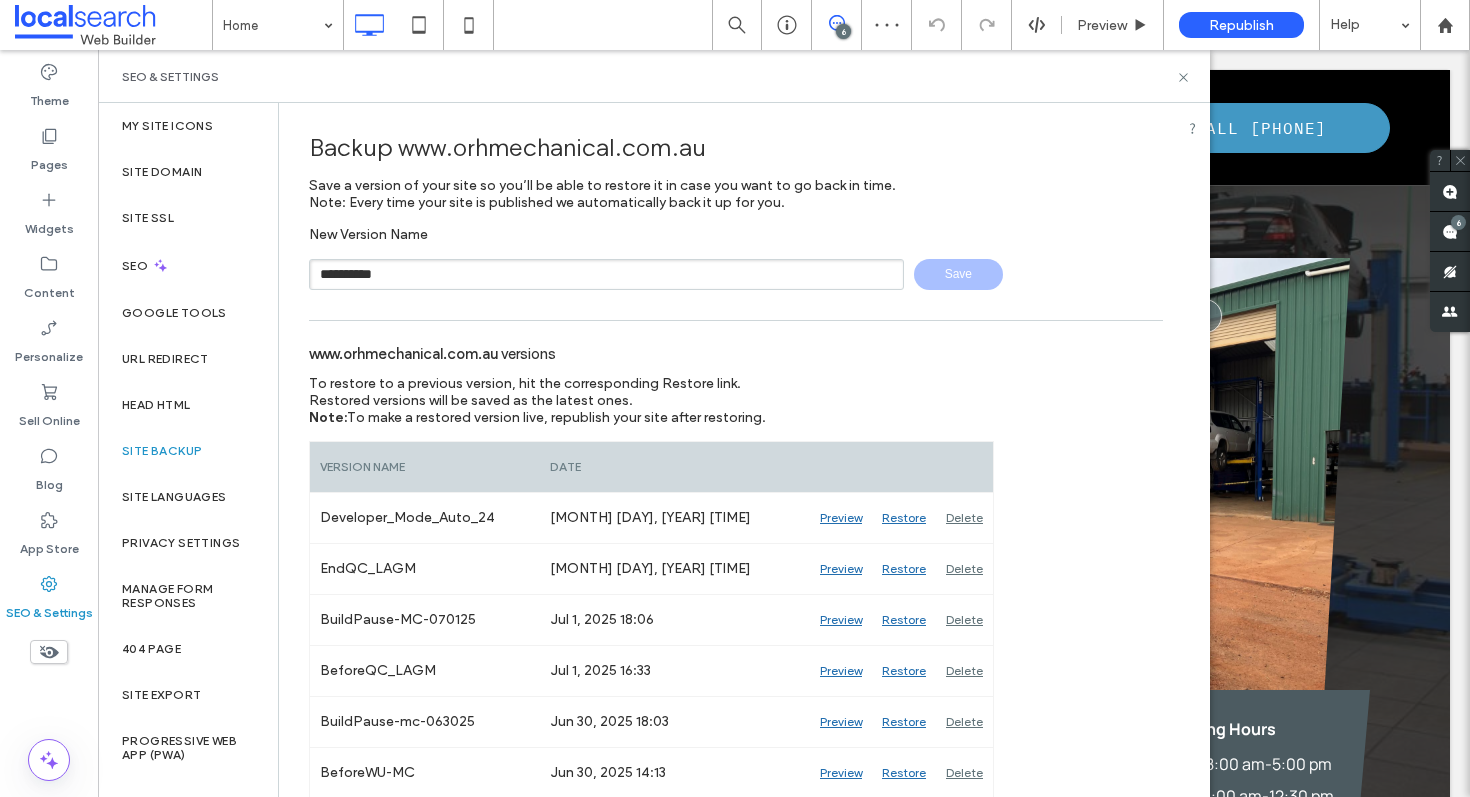 type 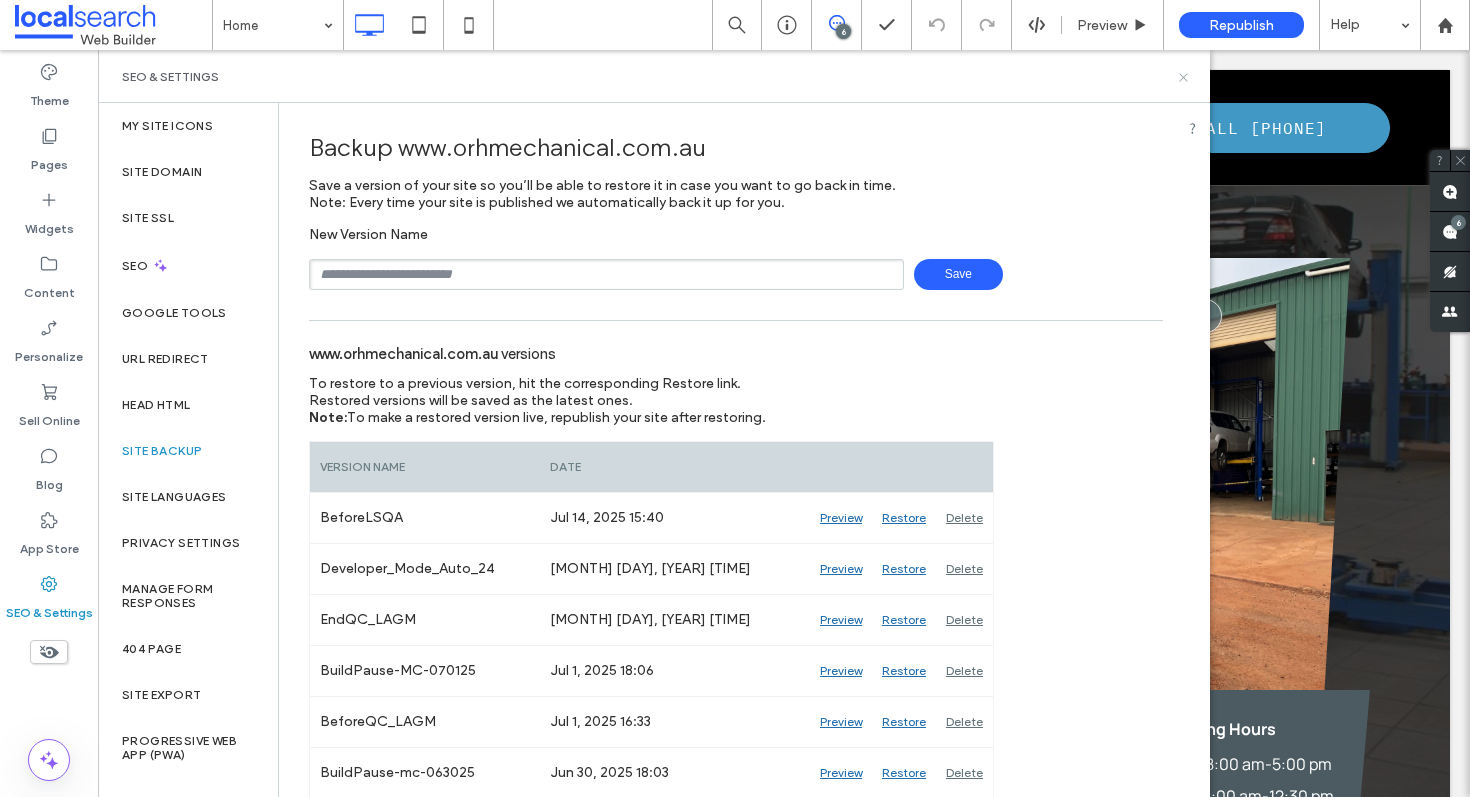 click 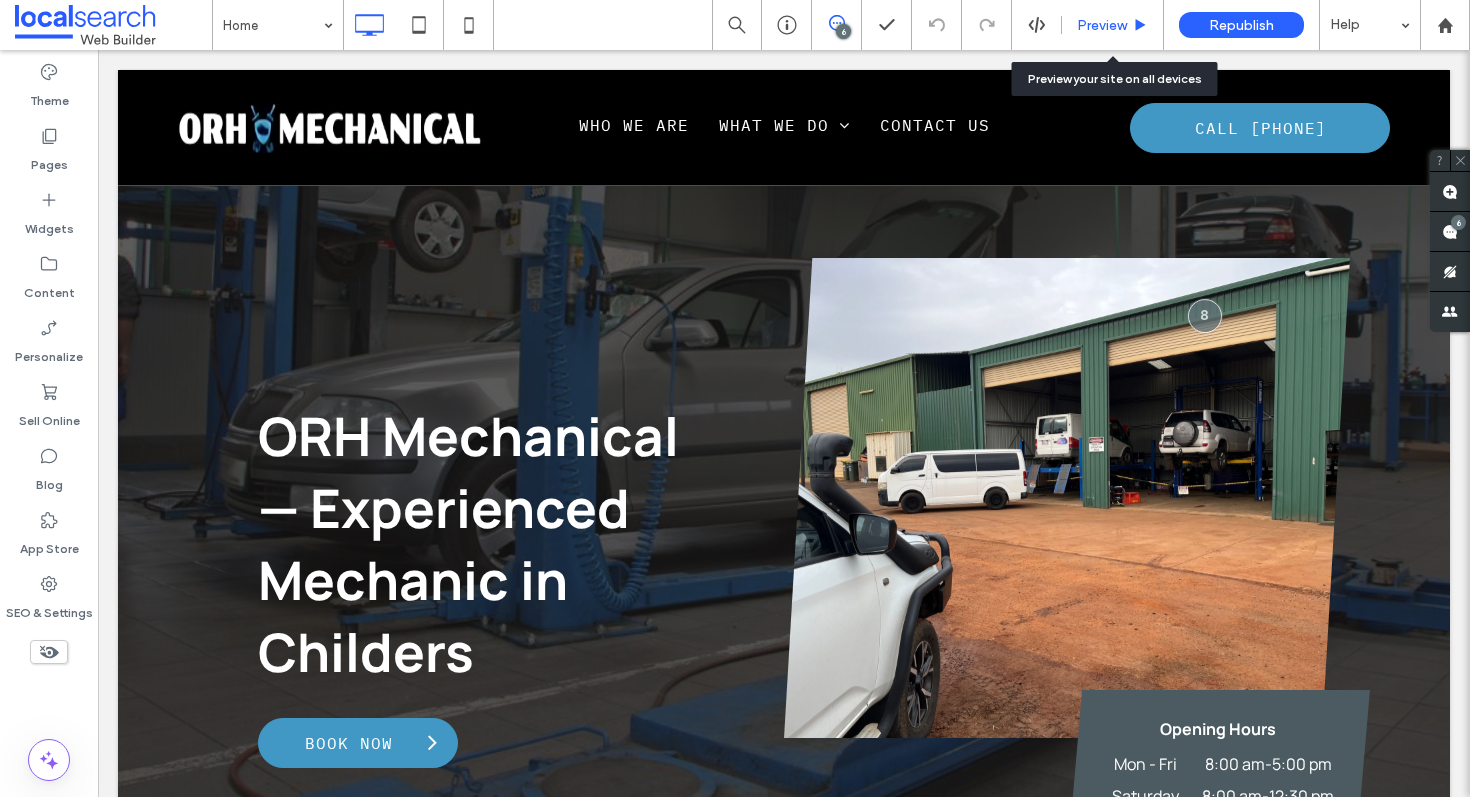 click on "Preview" at bounding box center (1102, 25) 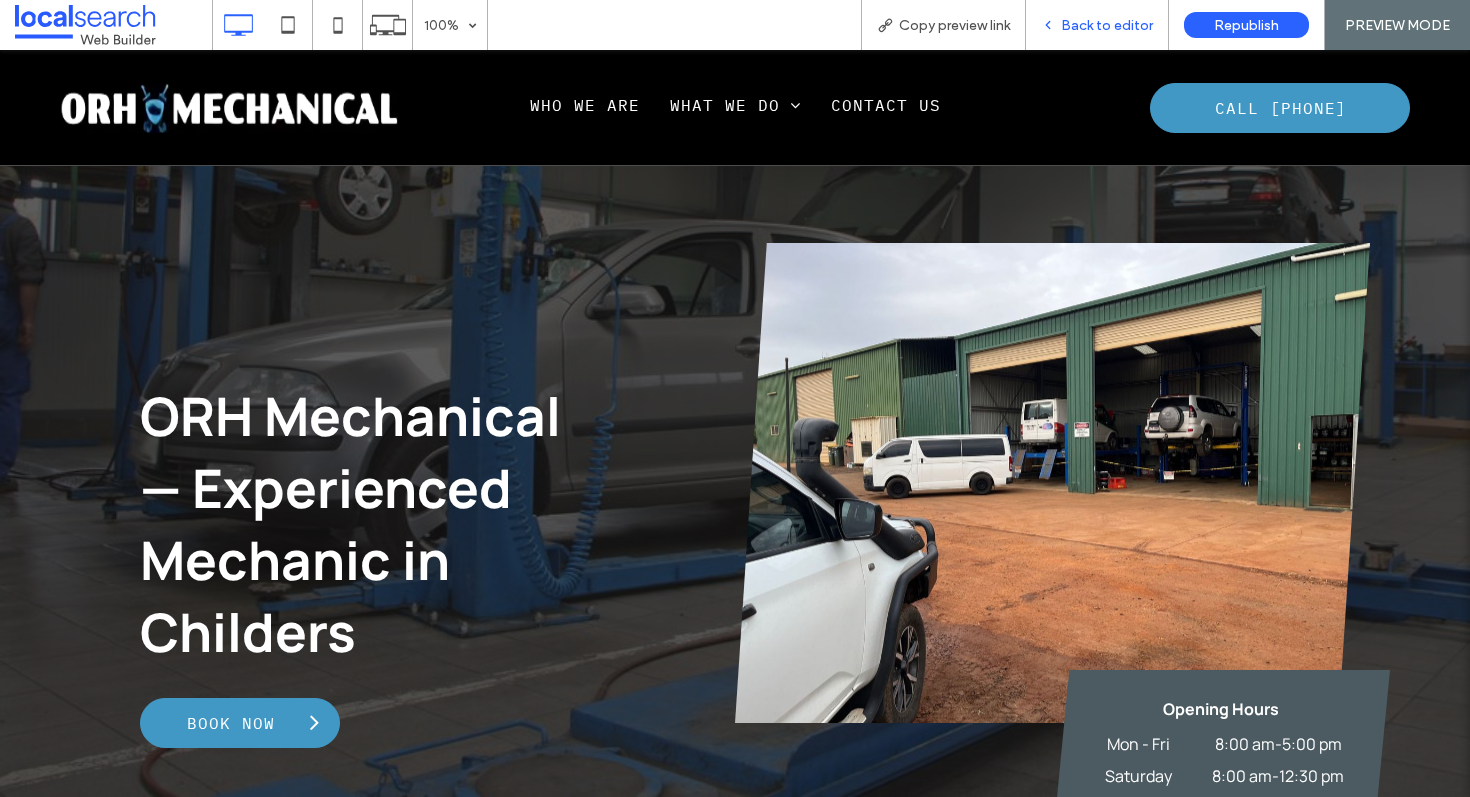 click on "Back to editor" at bounding box center [1097, 25] 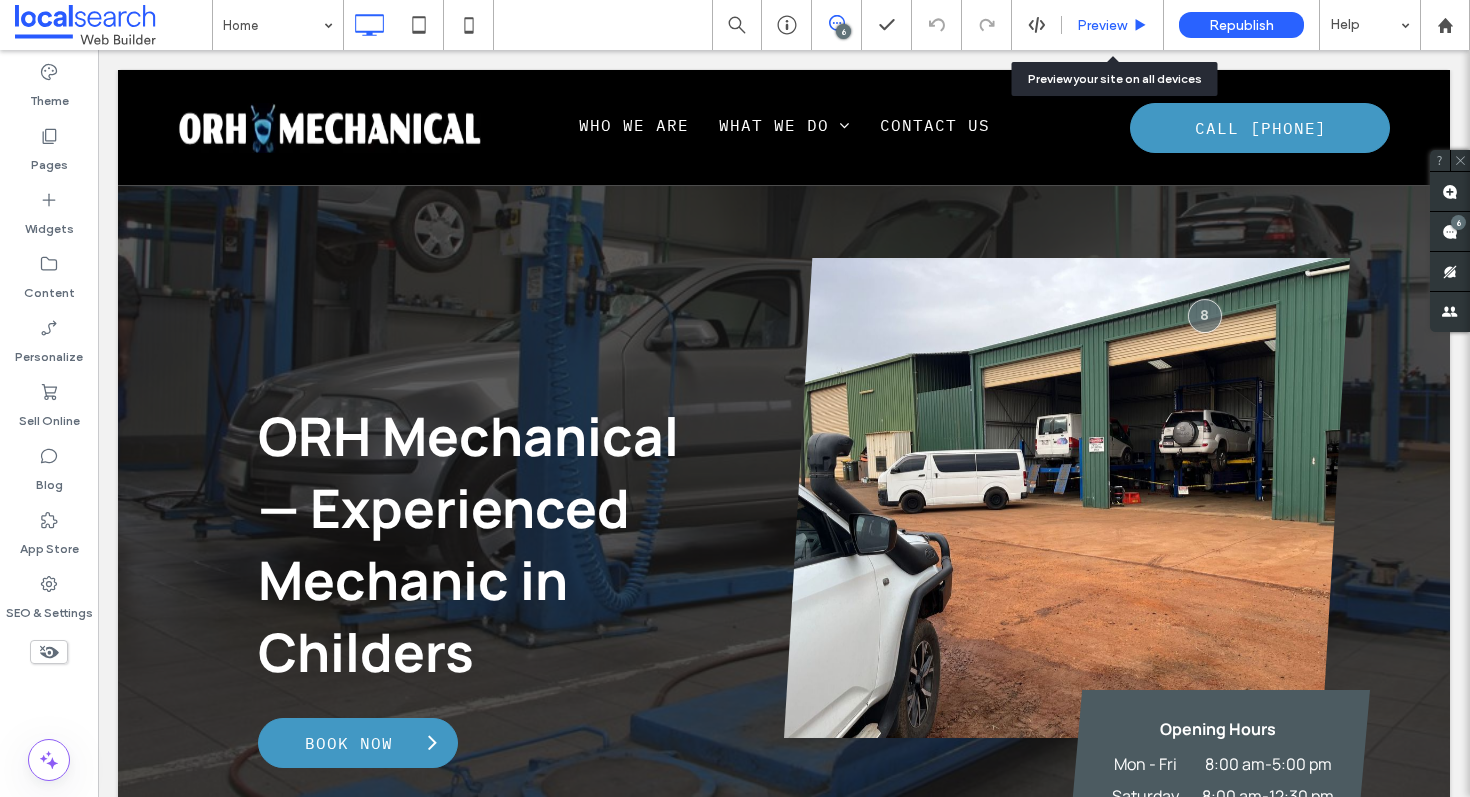 click on "Preview" at bounding box center [1113, 25] 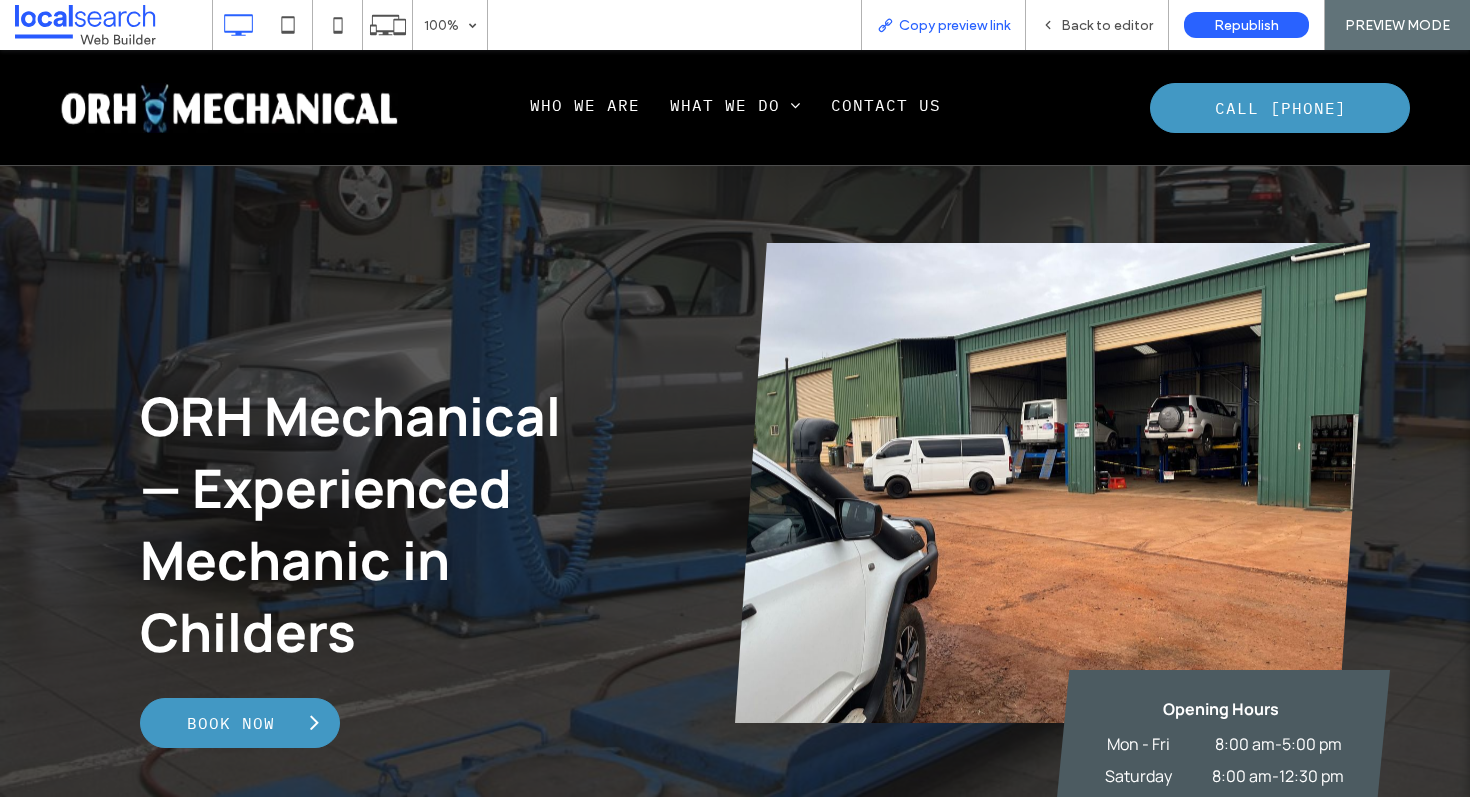 click on "Copy preview link" at bounding box center (954, 25) 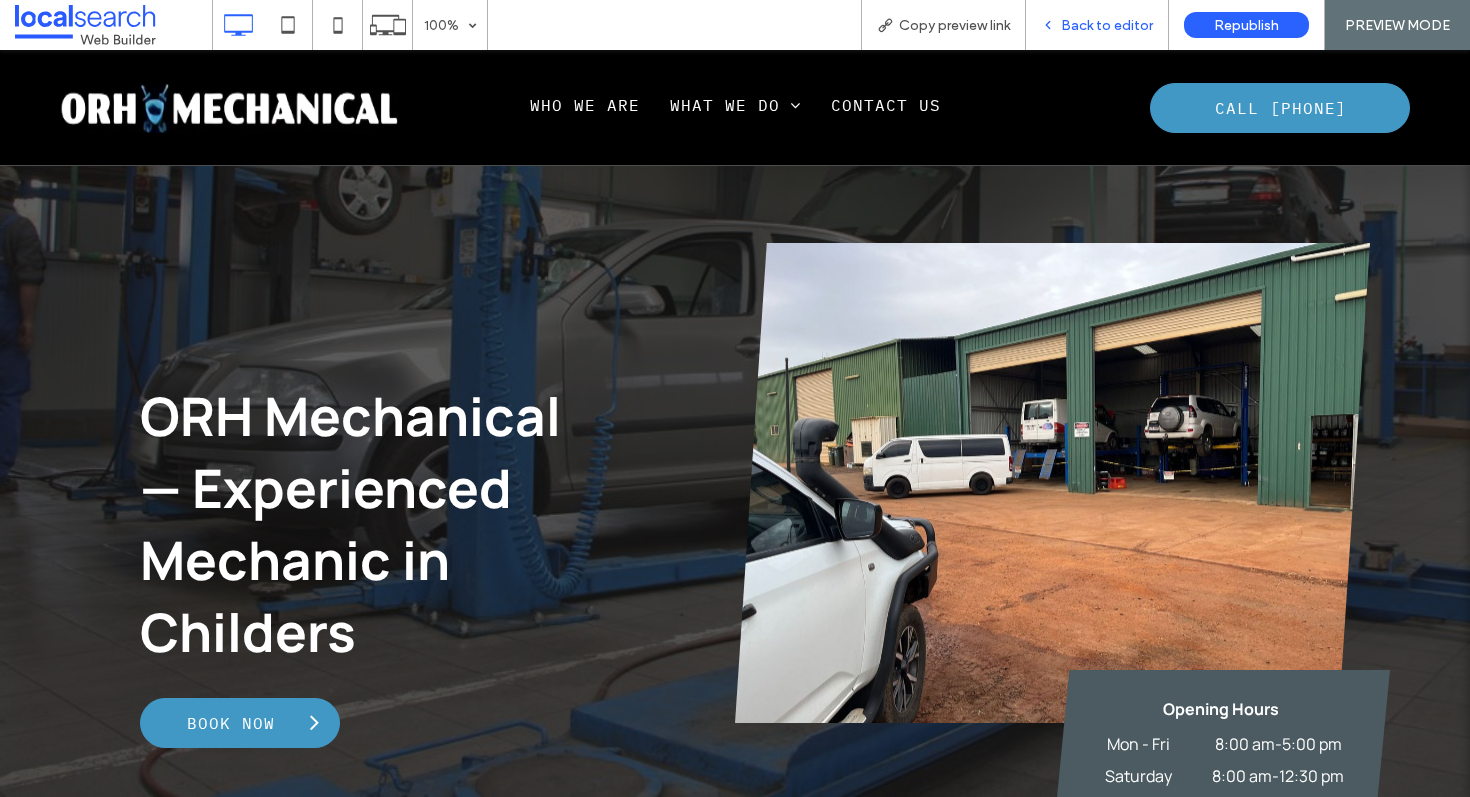 click on "Back to editor" at bounding box center (1097, 25) 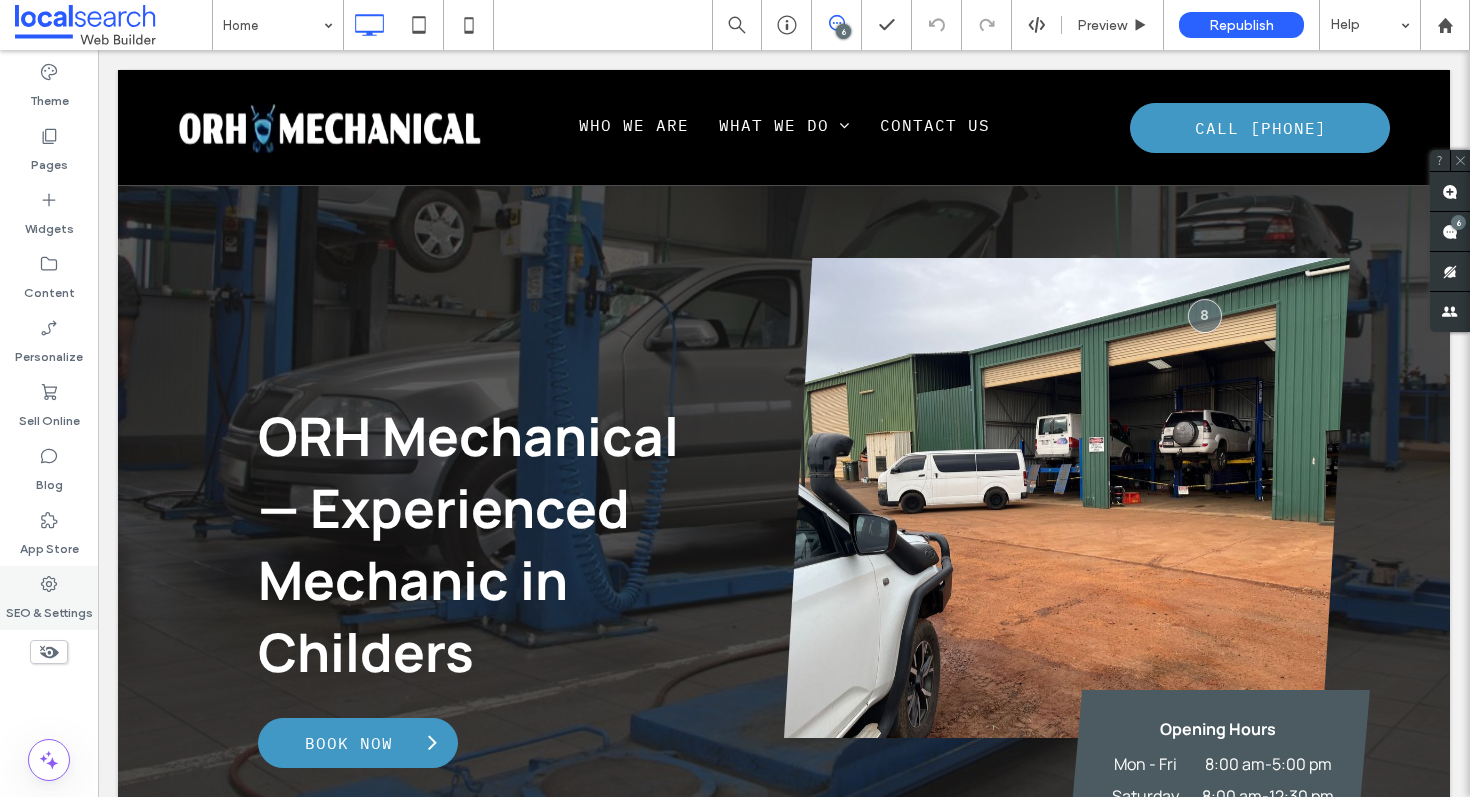 click on "SEO & Settings" at bounding box center (49, 608) 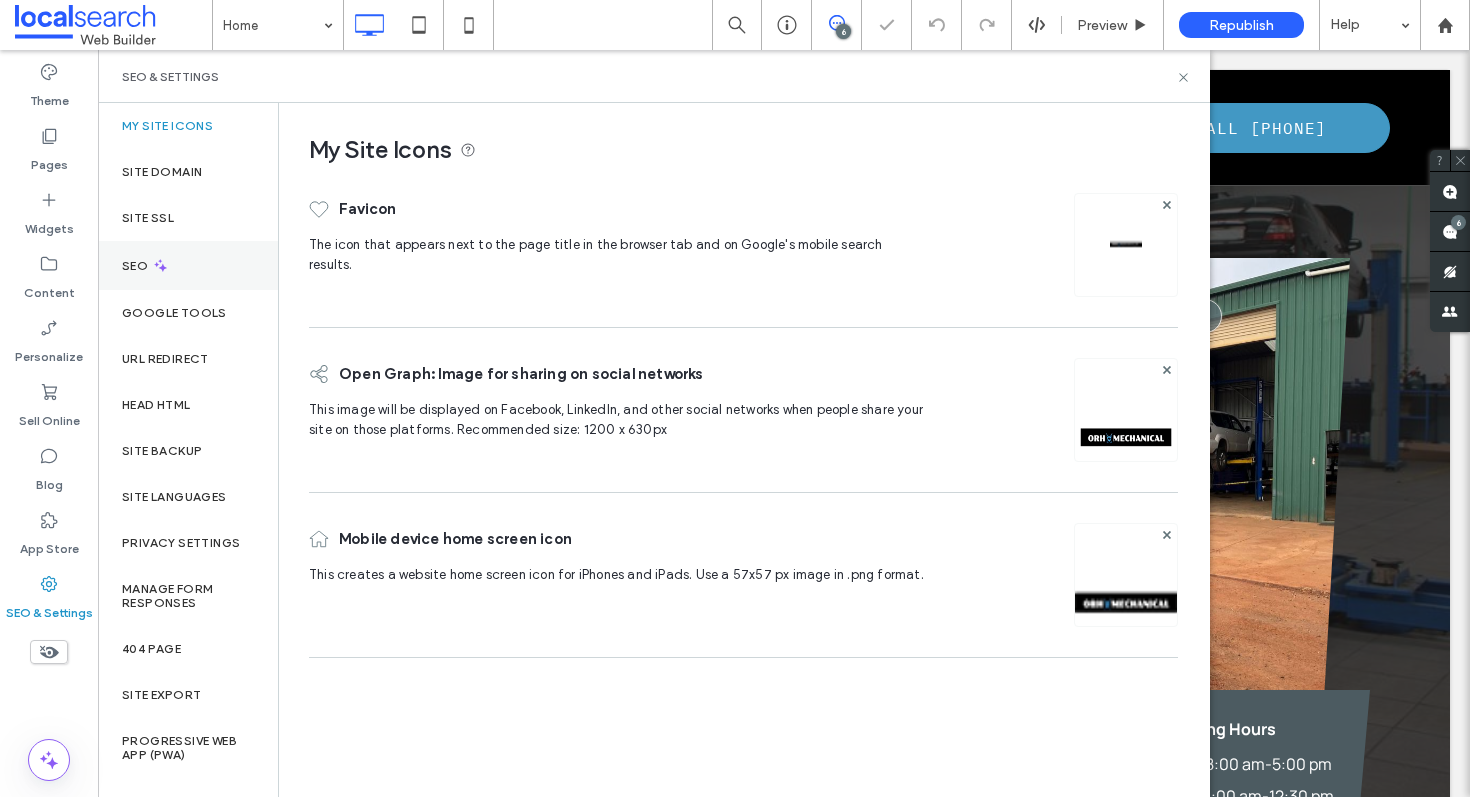 click on "SEO" at bounding box center [188, 265] 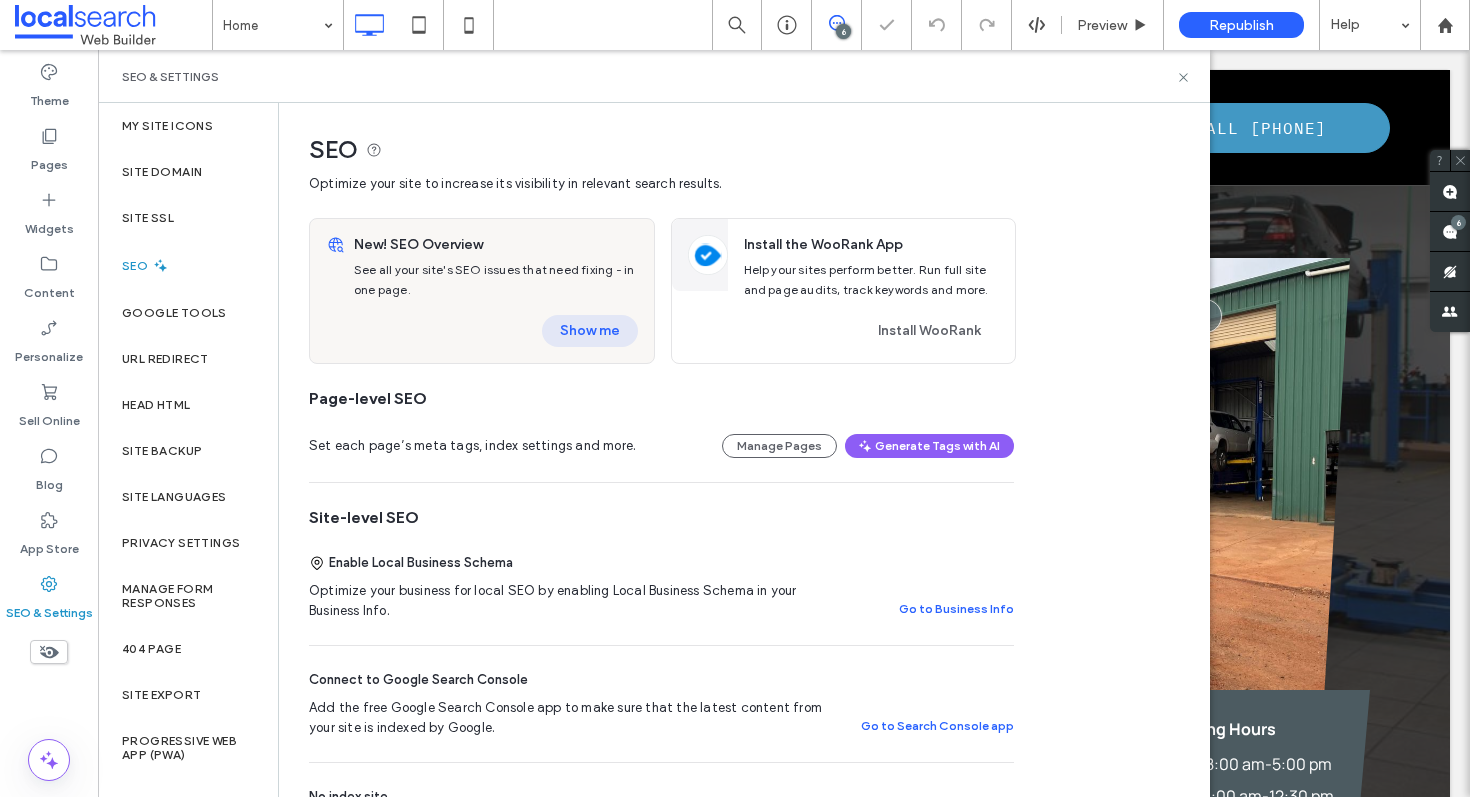 click on "Show me" at bounding box center (590, 331) 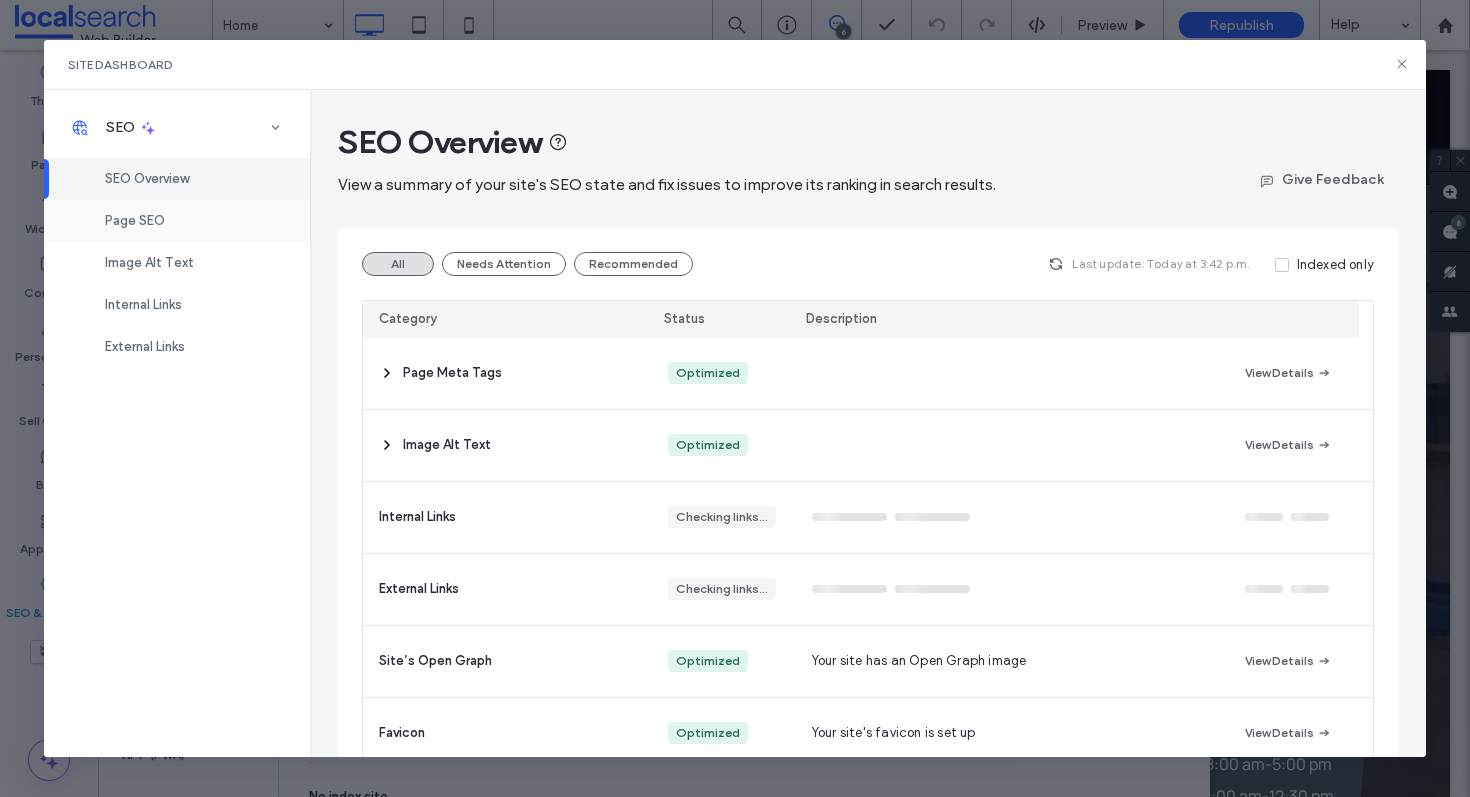 click on "Page SEO" at bounding box center (177, 221) 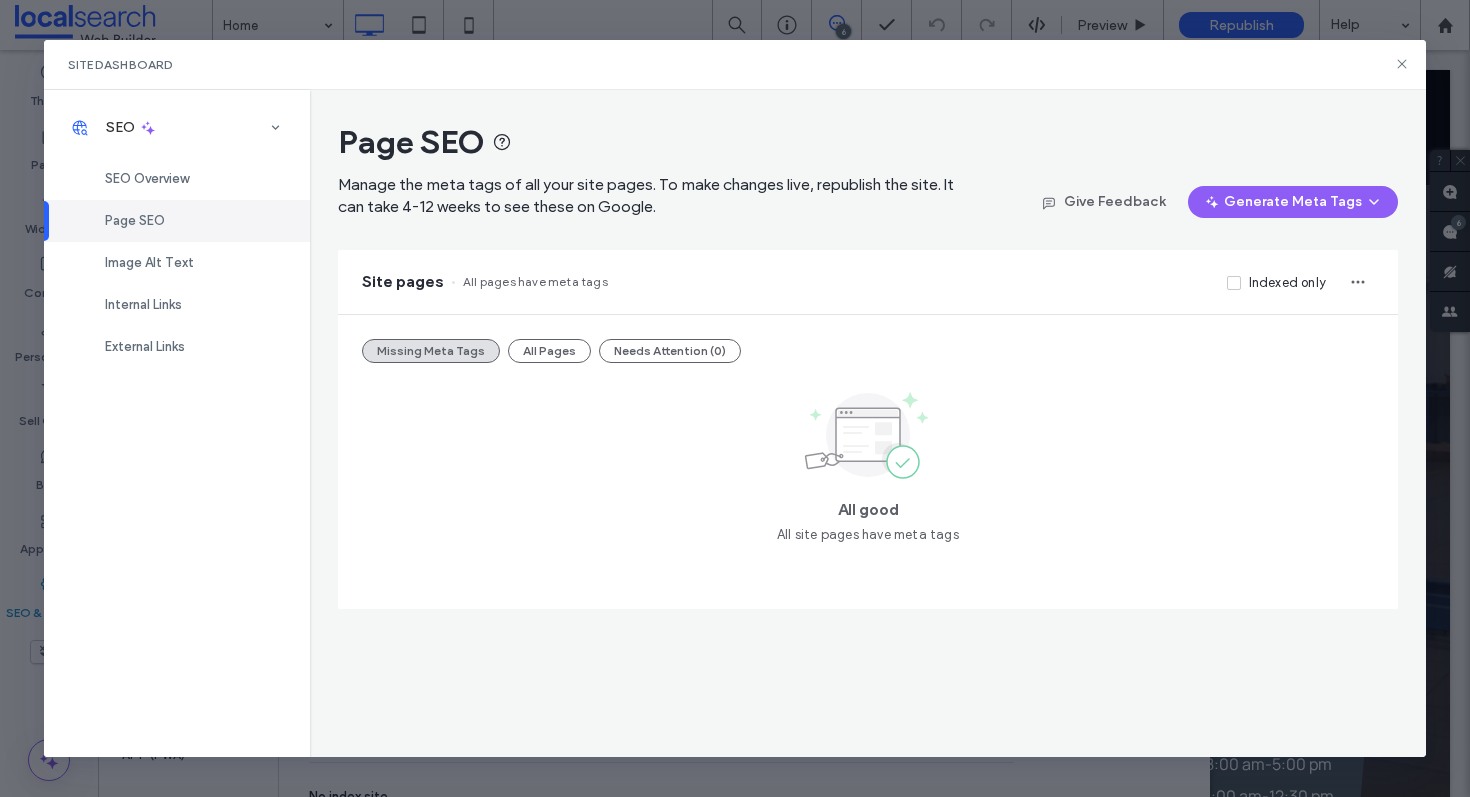 click on "Missing Meta Tags All Pages Needs Attention (0) All good All site pages have meta tags" at bounding box center [868, 462] 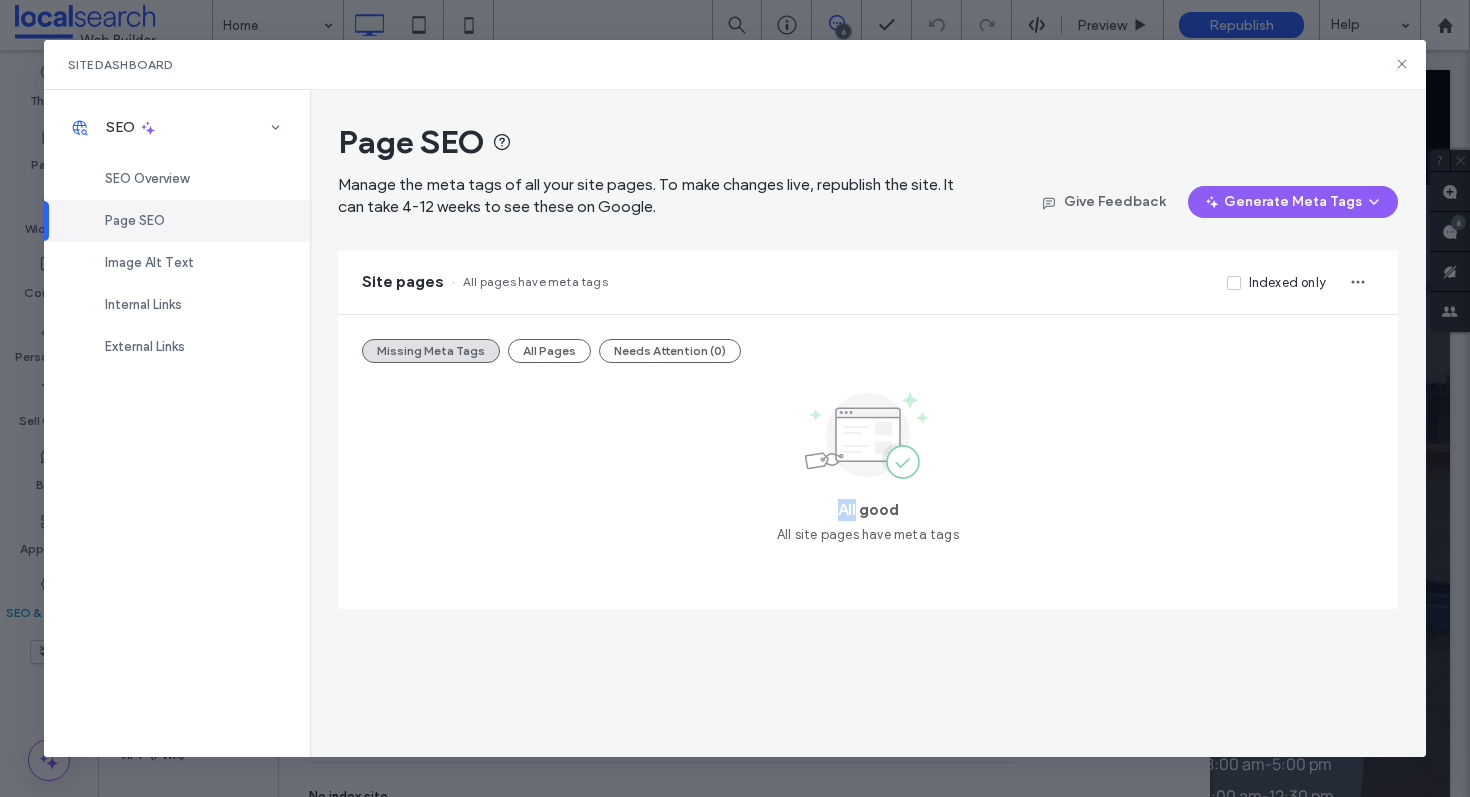click on "Missing Meta Tags All Pages Needs Attention (0) All good All site pages have meta tags" at bounding box center [868, 462] 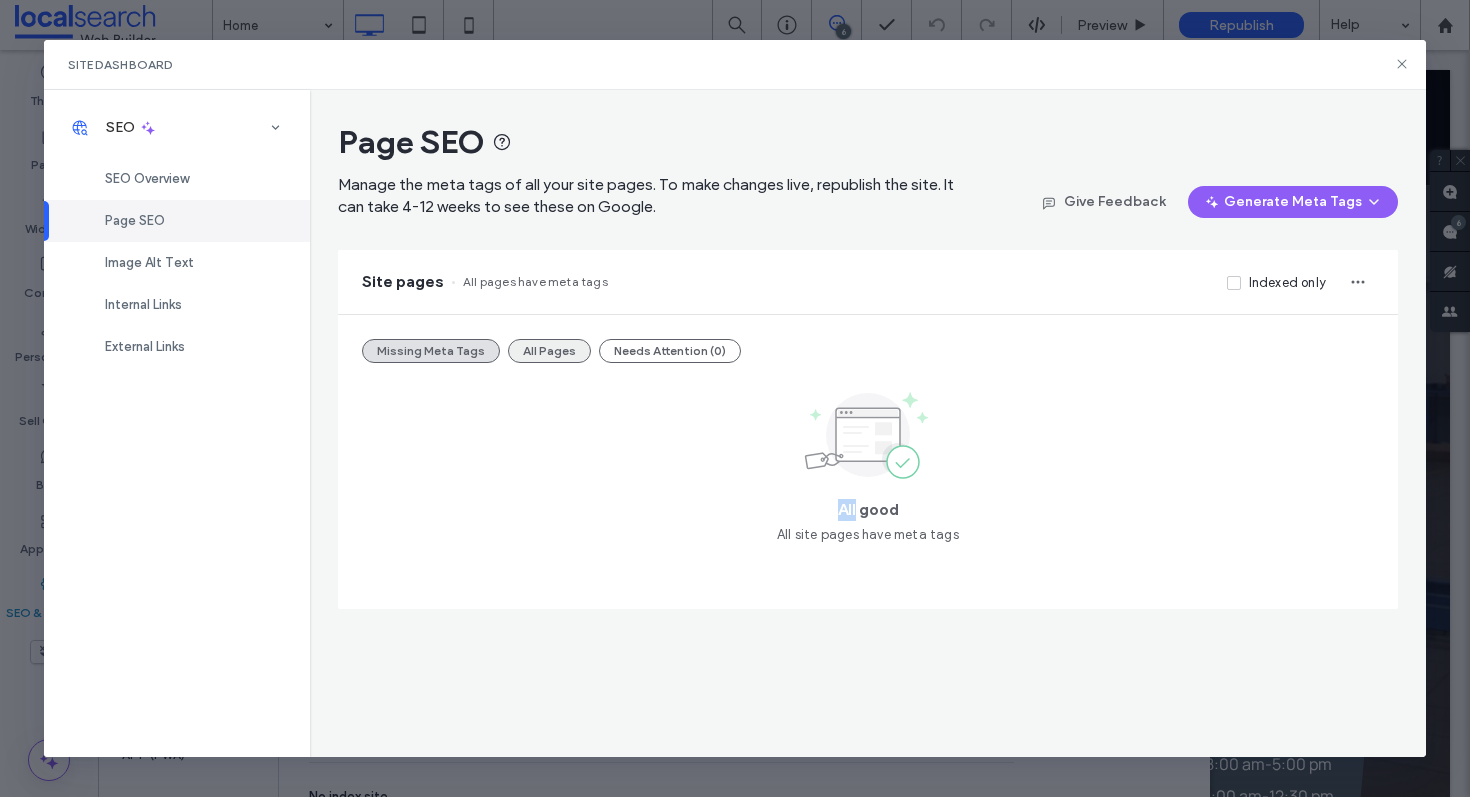 click on "All Pages" at bounding box center (549, 351) 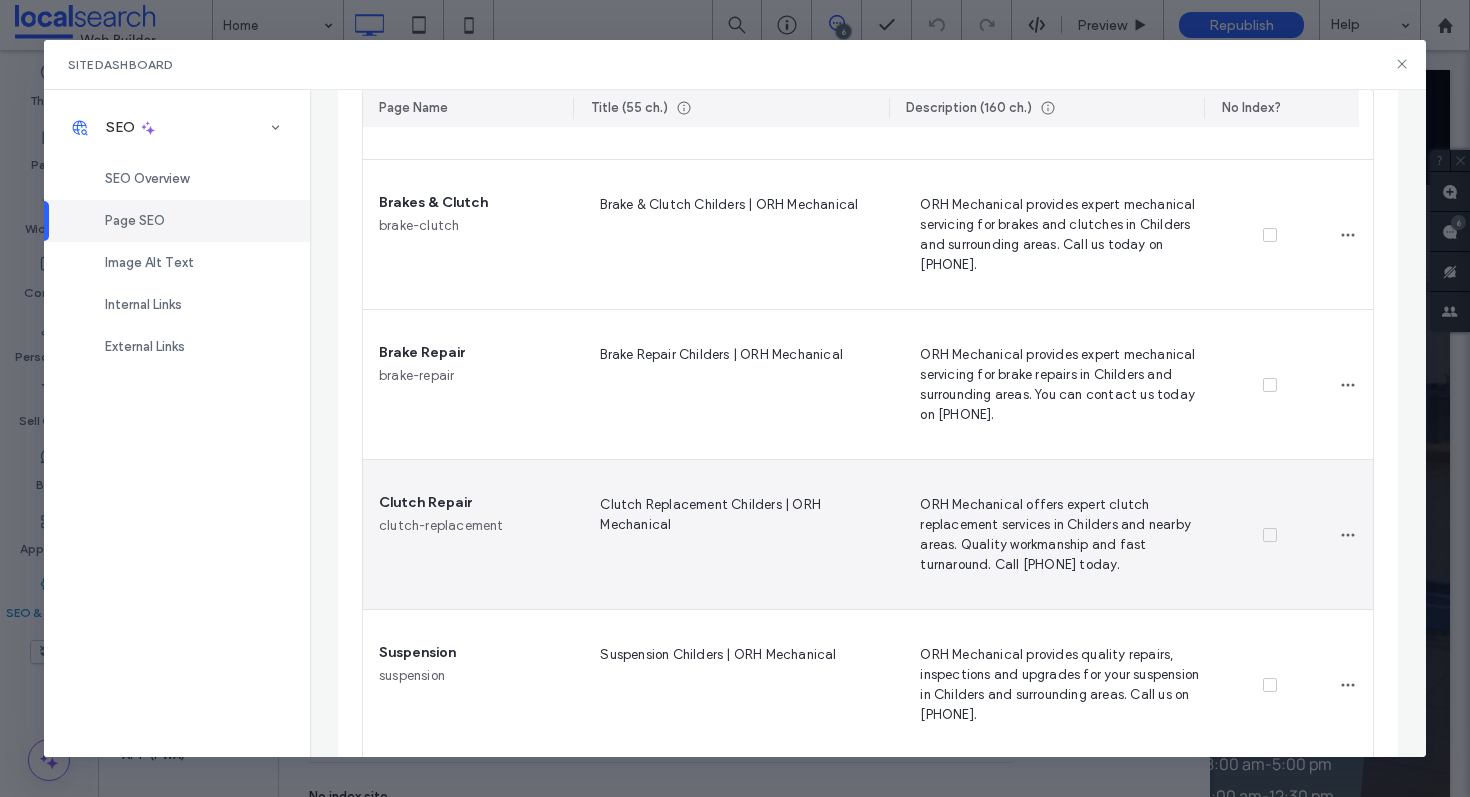 scroll, scrollTop: 565, scrollLeft: 0, axis: vertical 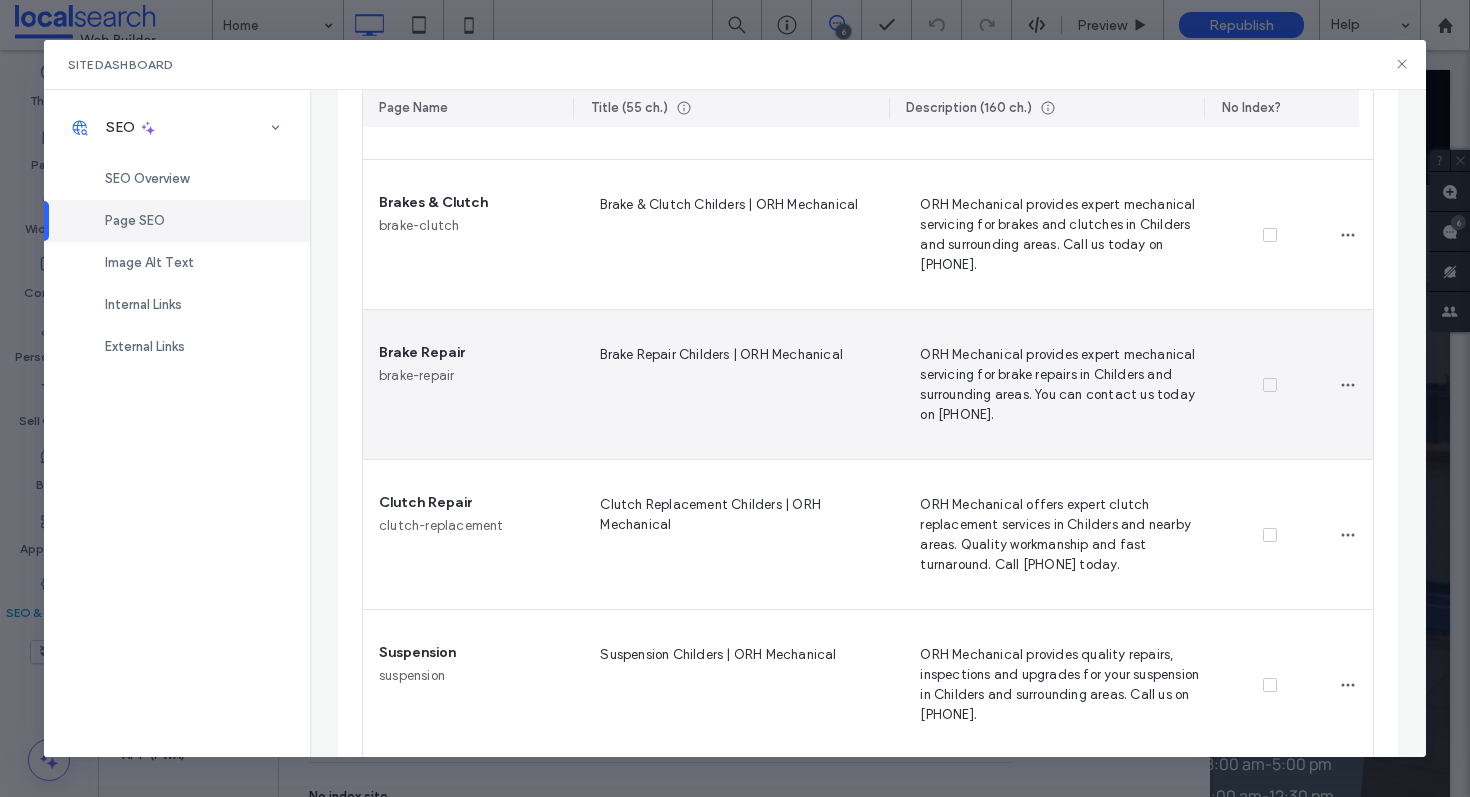 click 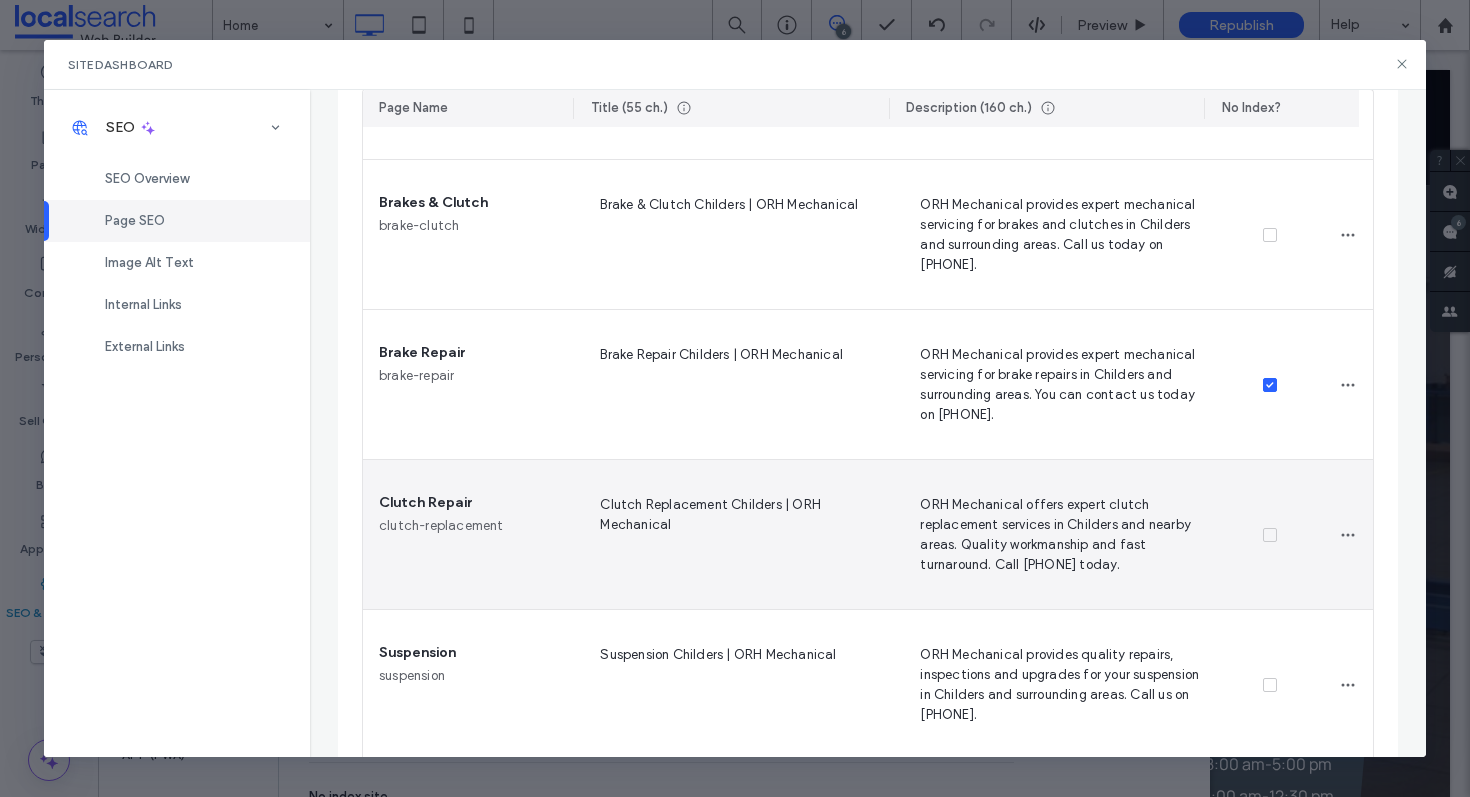 click 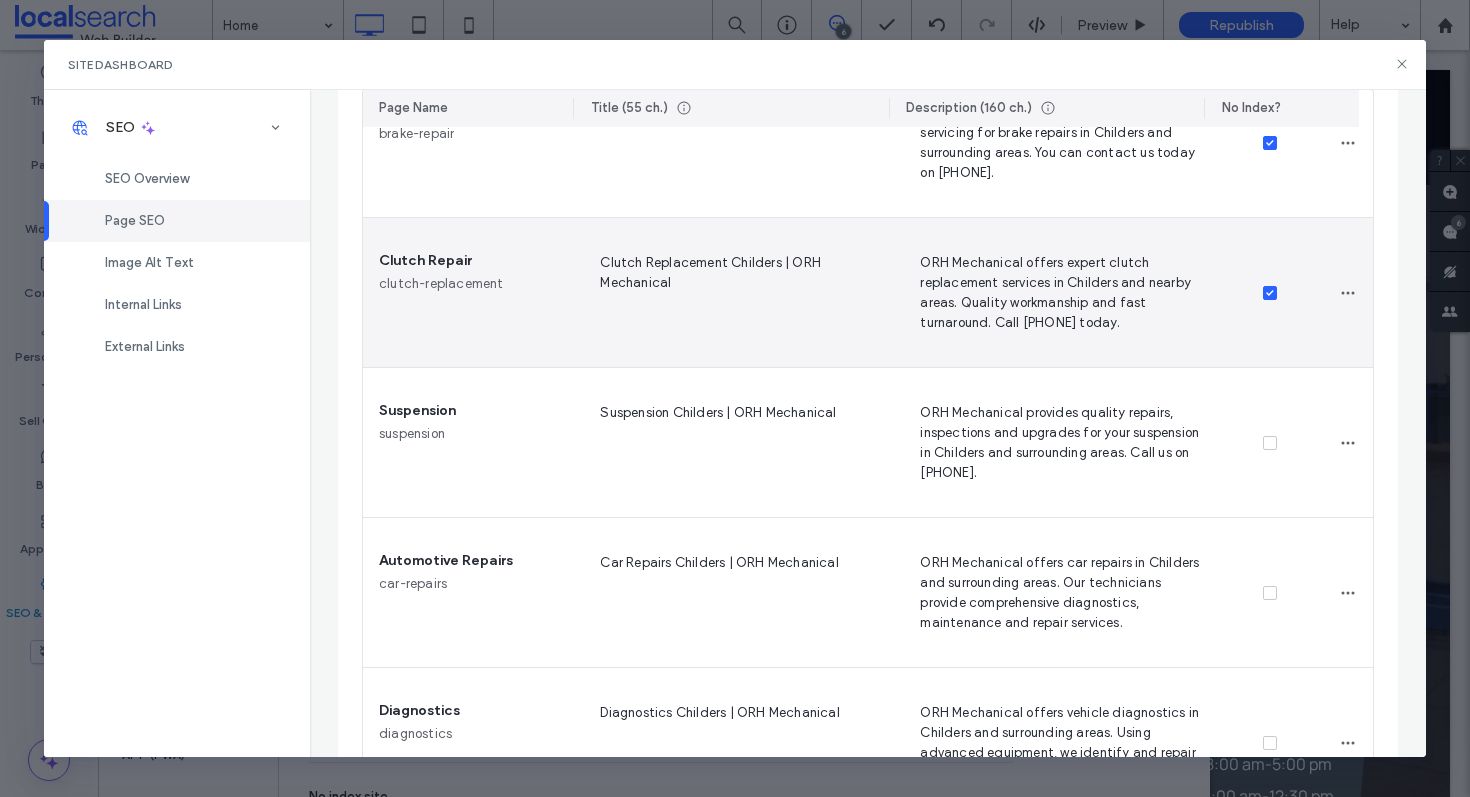 scroll, scrollTop: 836, scrollLeft: 0, axis: vertical 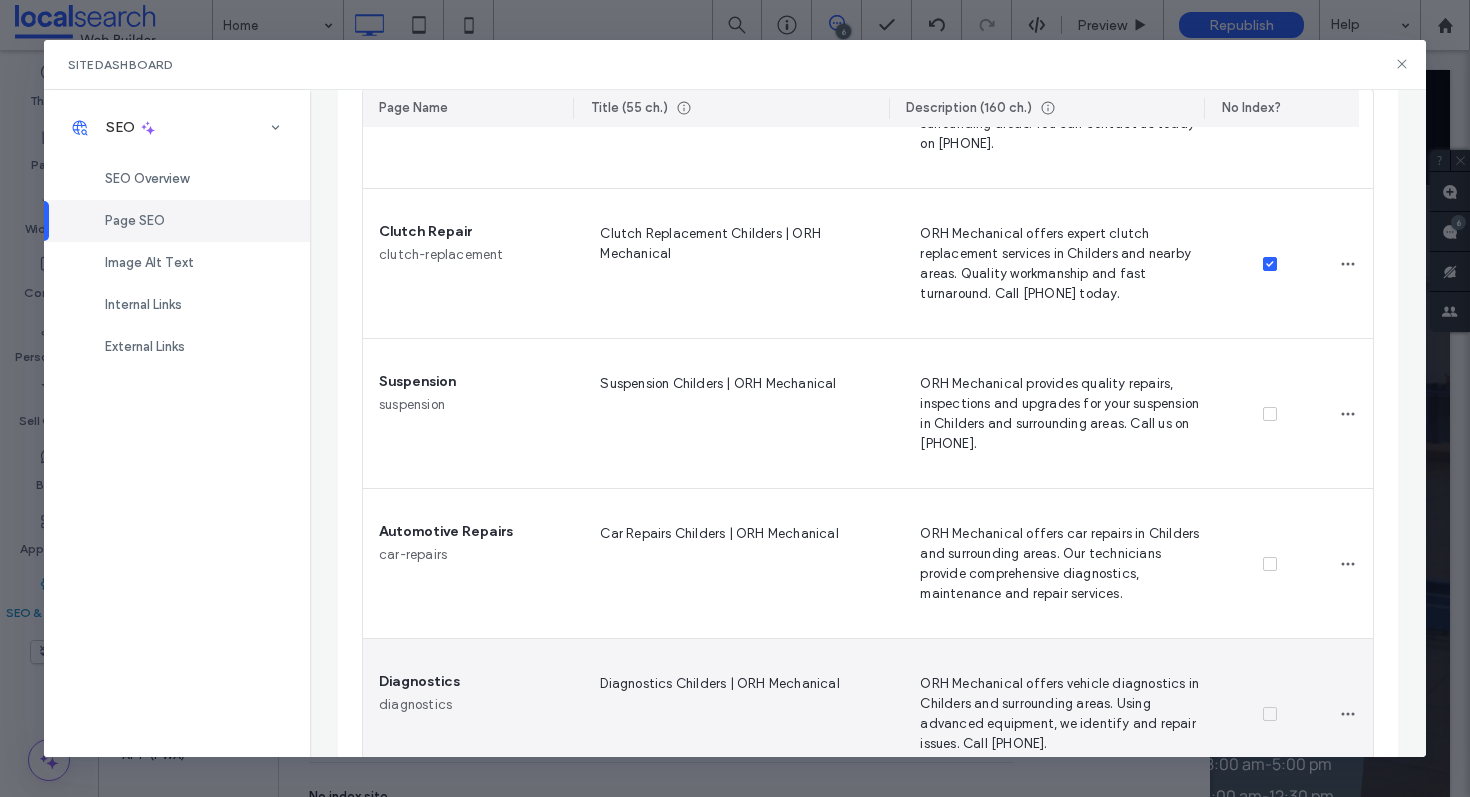 click 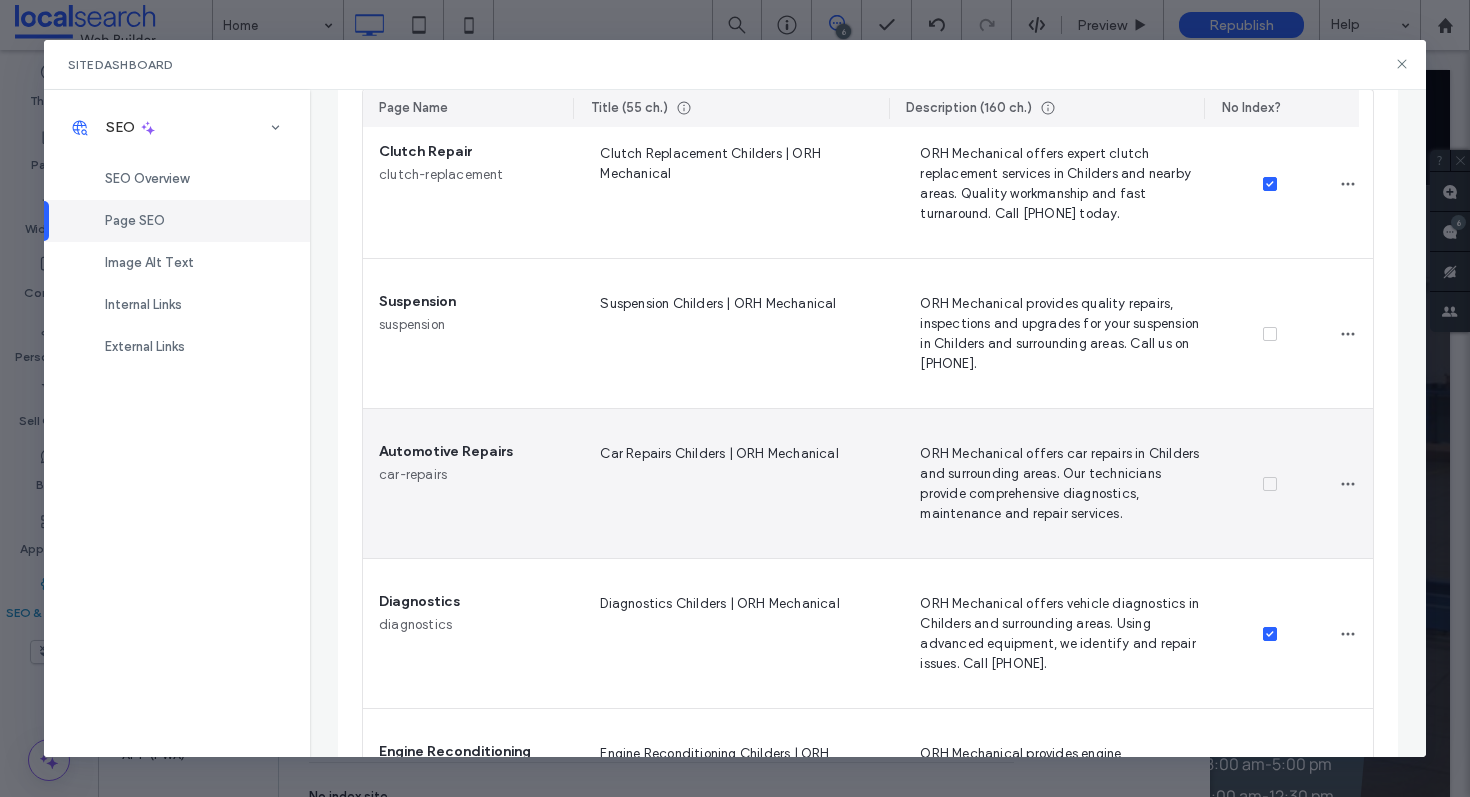 scroll, scrollTop: 1096, scrollLeft: 0, axis: vertical 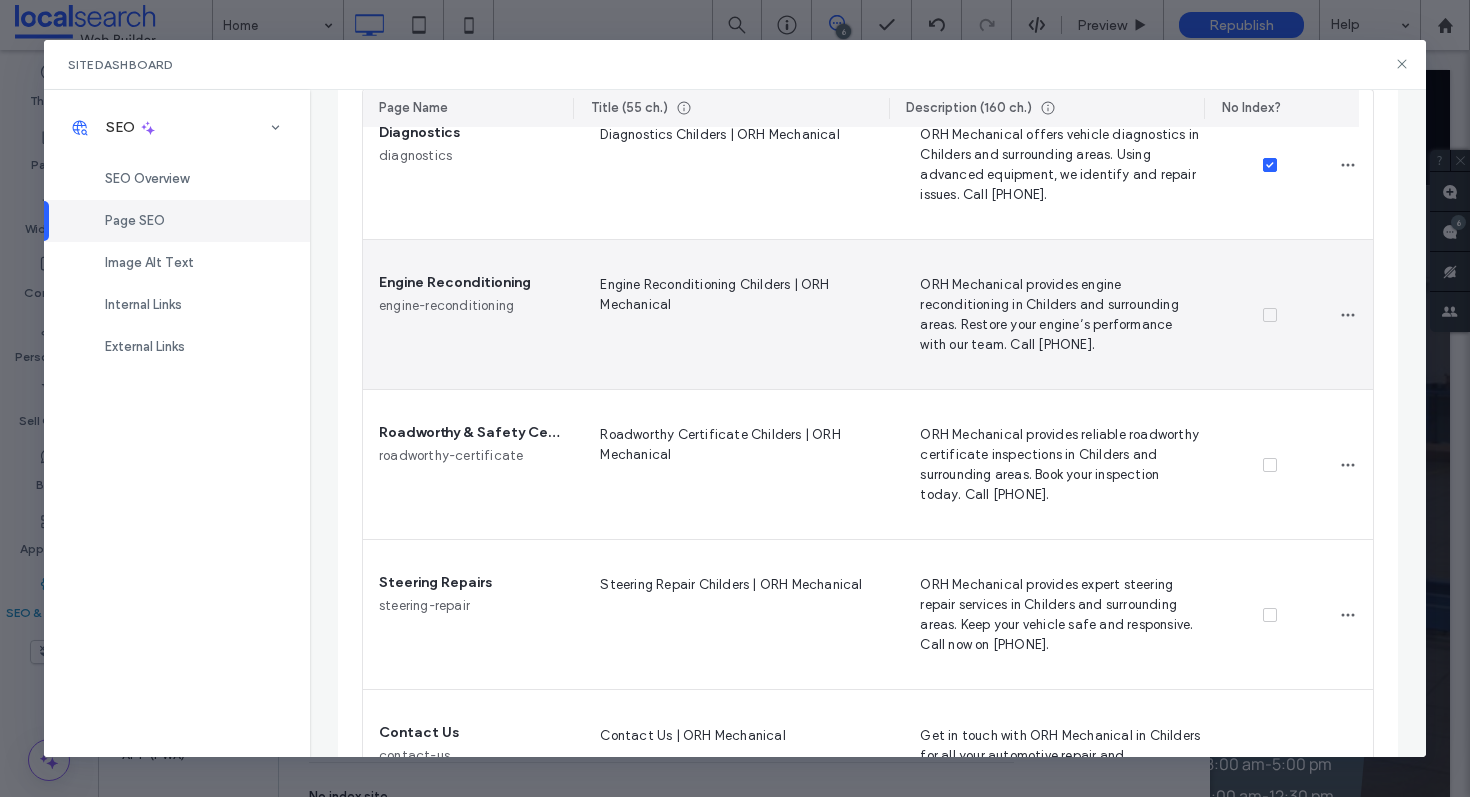 click 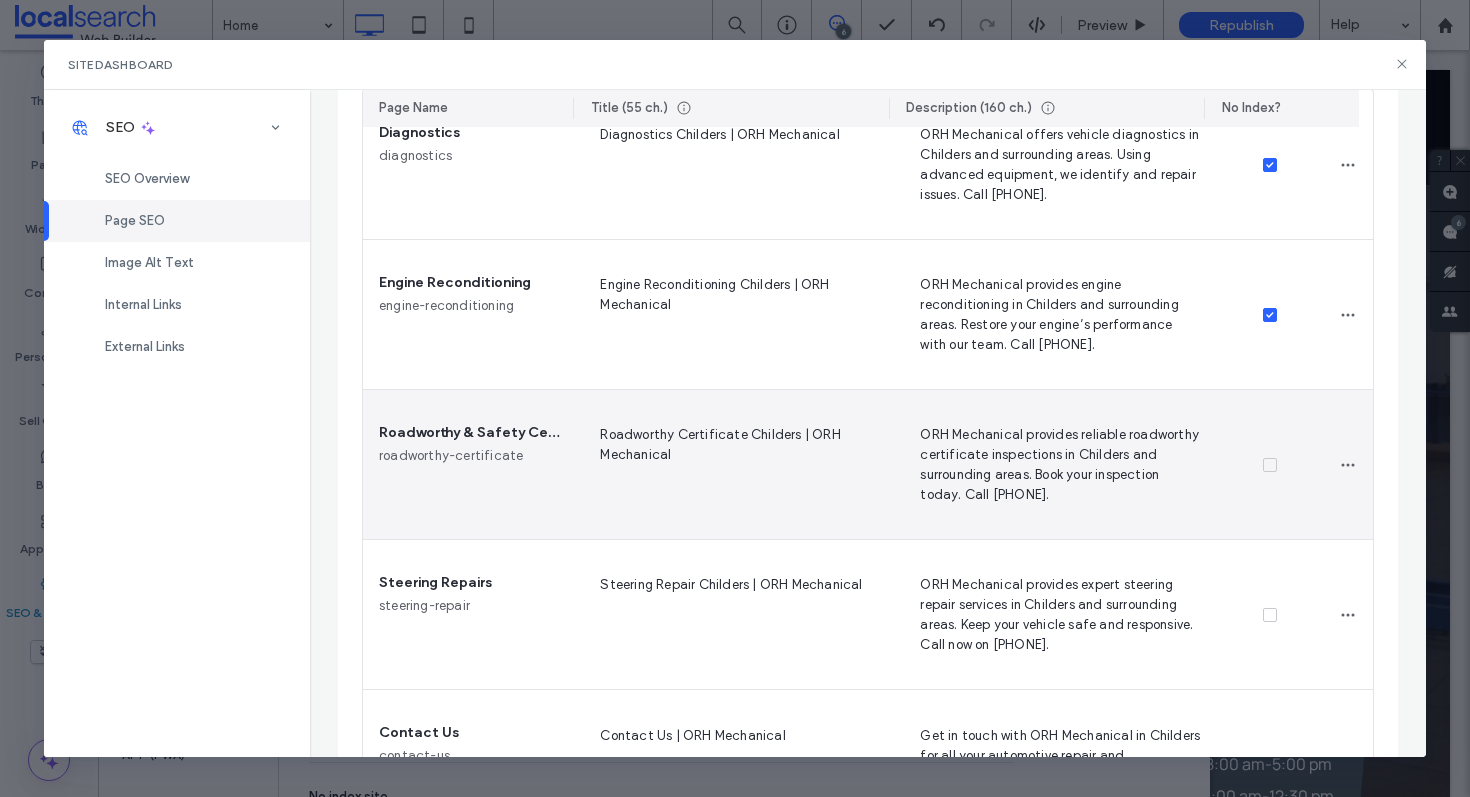 click 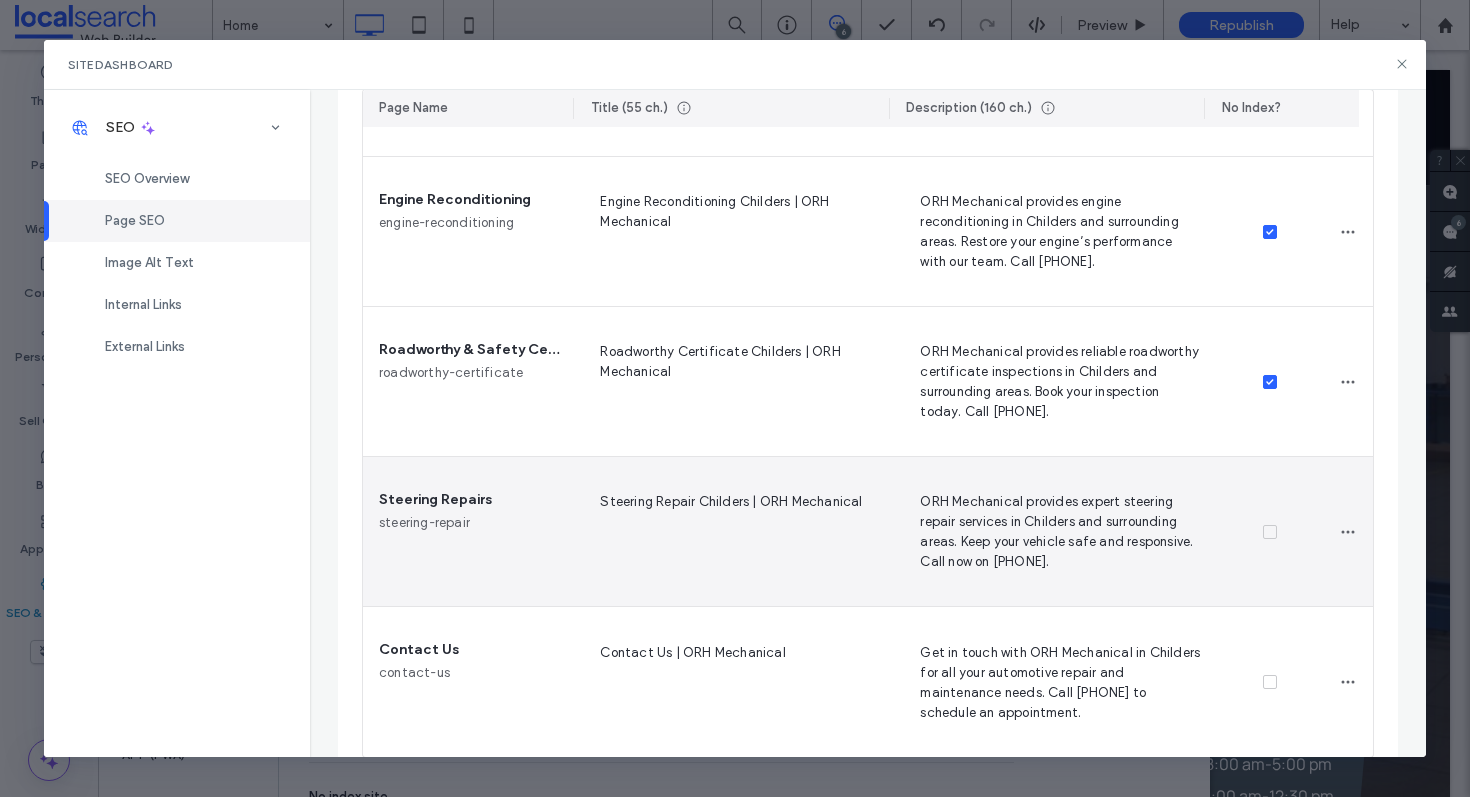 scroll, scrollTop: 1471, scrollLeft: 0, axis: vertical 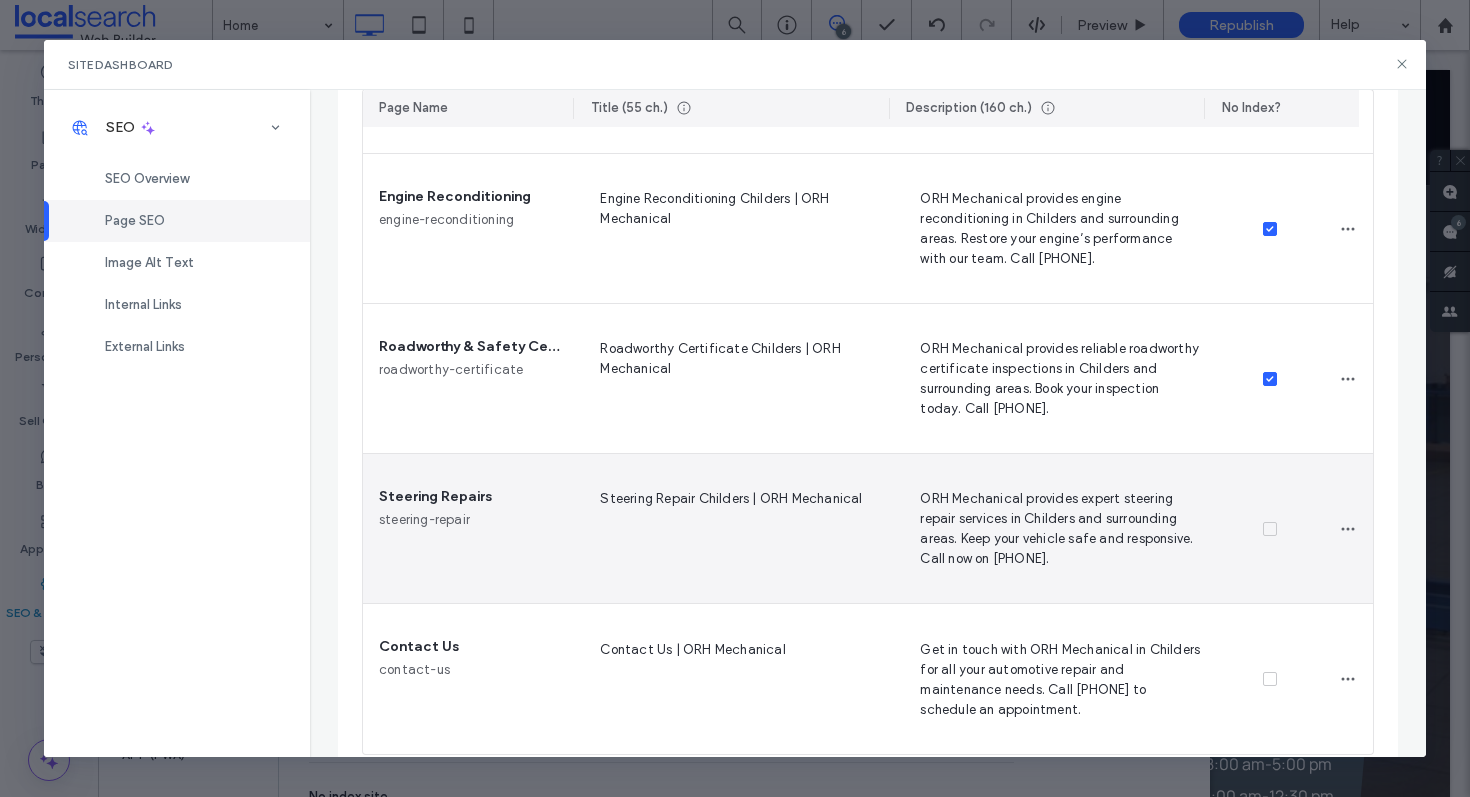 click 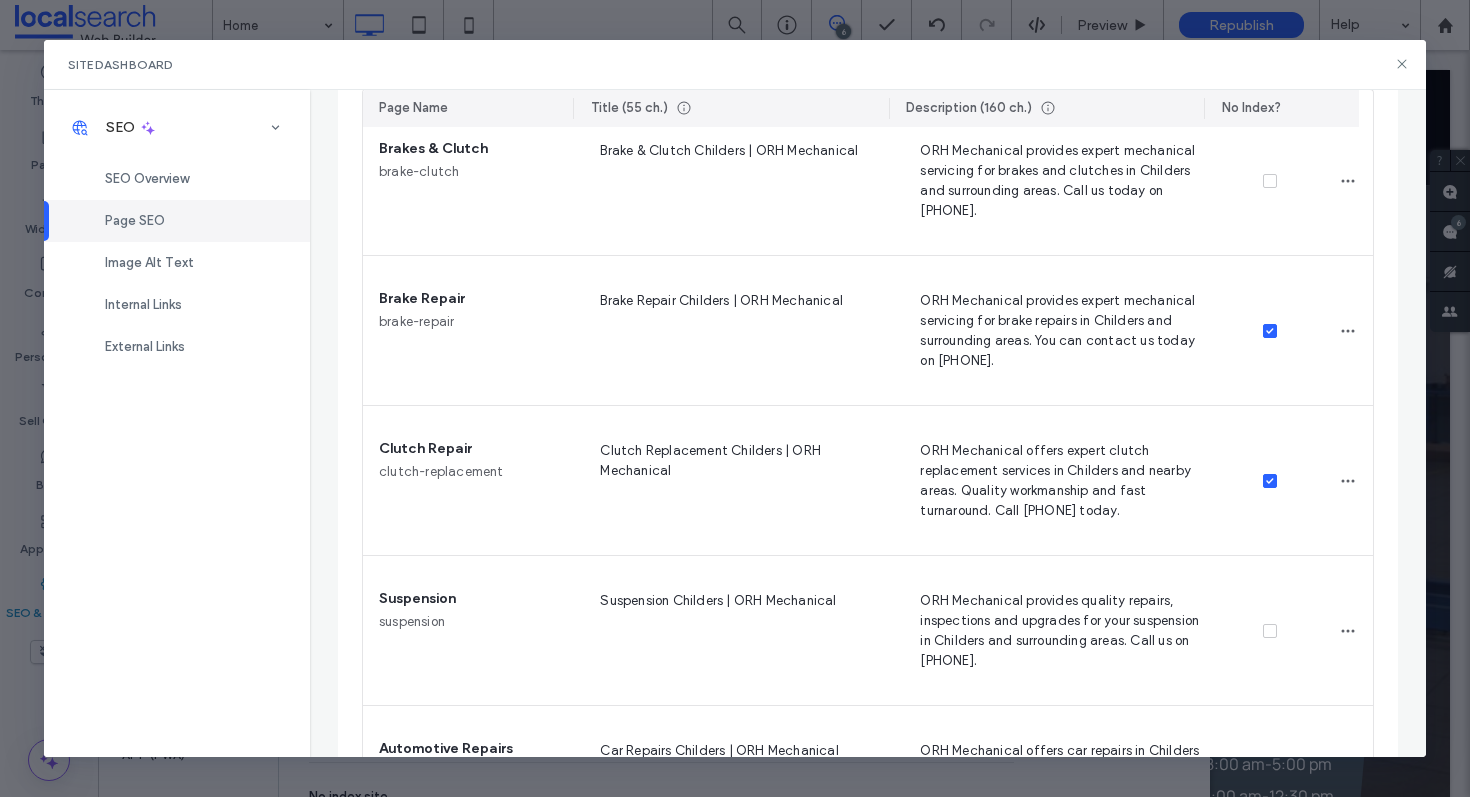 scroll, scrollTop: 566, scrollLeft: 0, axis: vertical 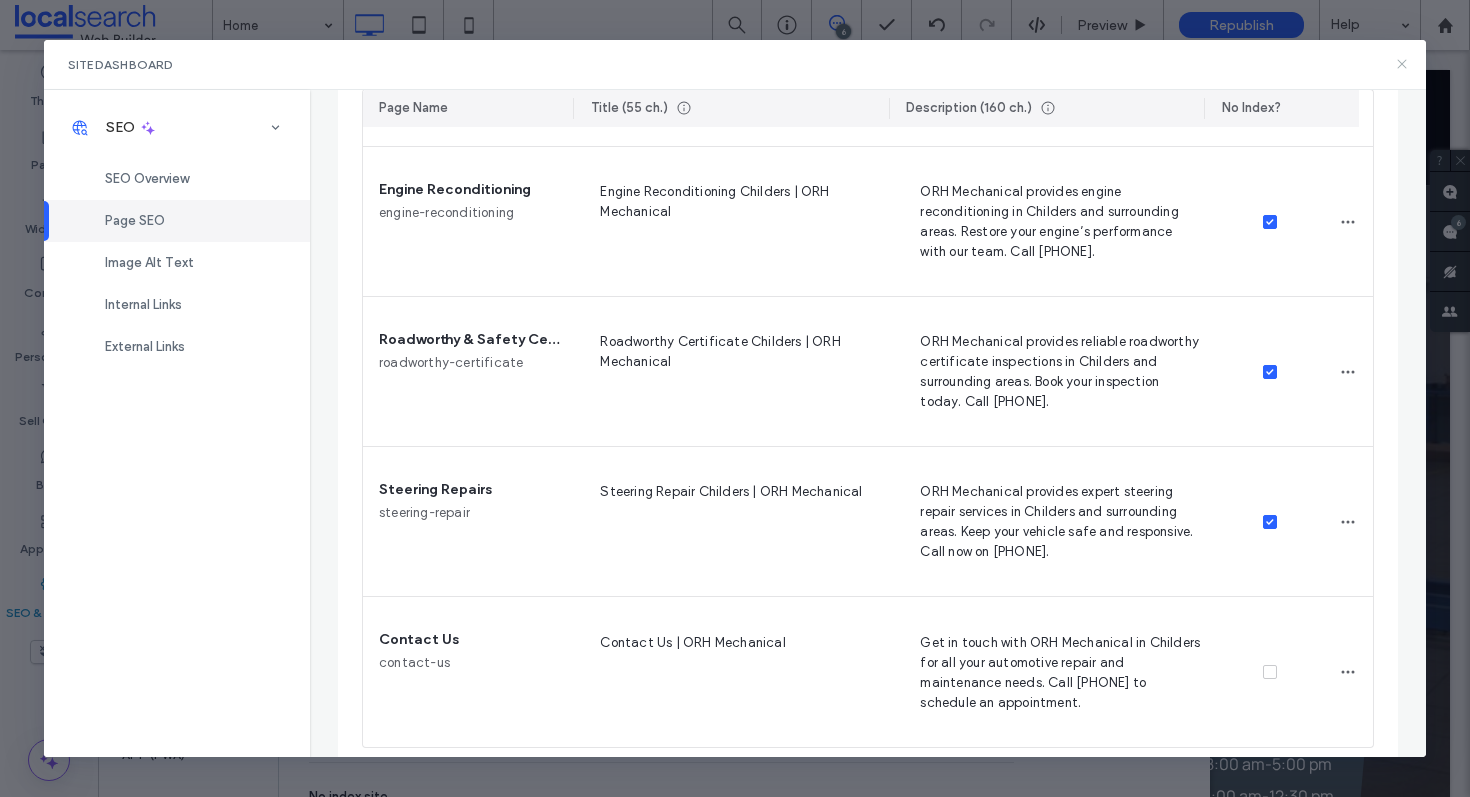 drag, startPoint x: 1400, startPoint y: 60, endPoint x: 1130, endPoint y: 61, distance: 270.00186 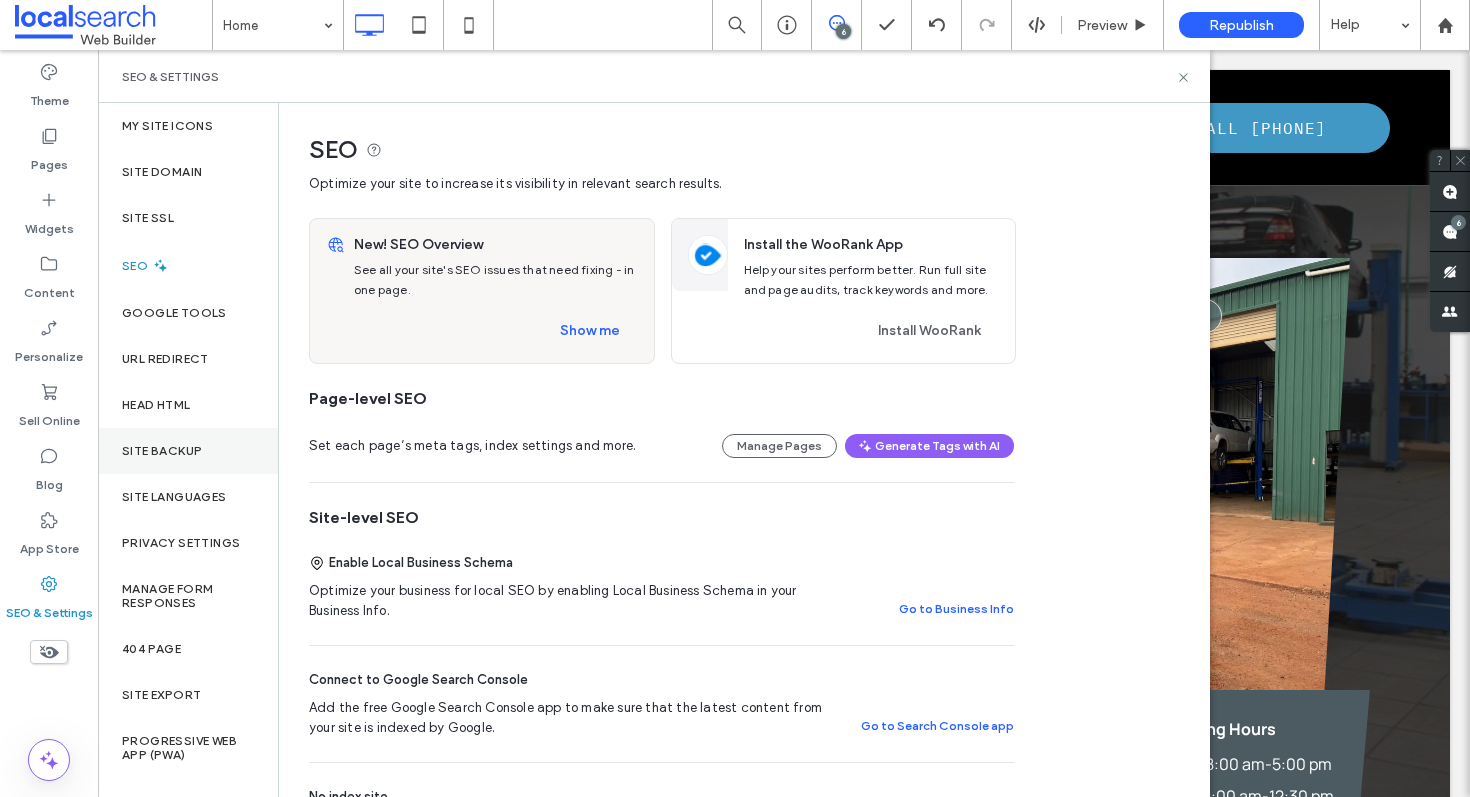 click on "Site Backup" at bounding box center [162, 451] 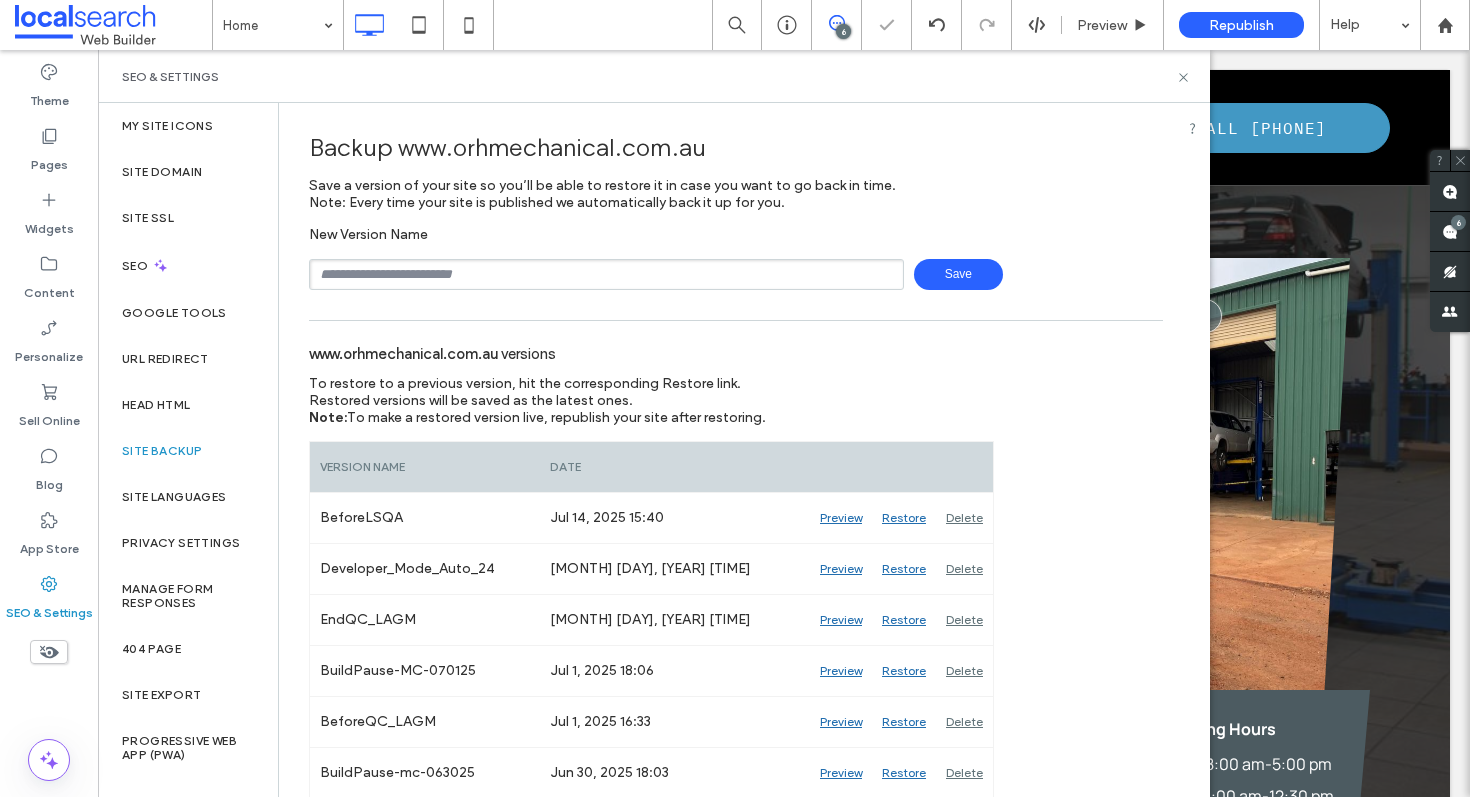 click at bounding box center (606, 274) 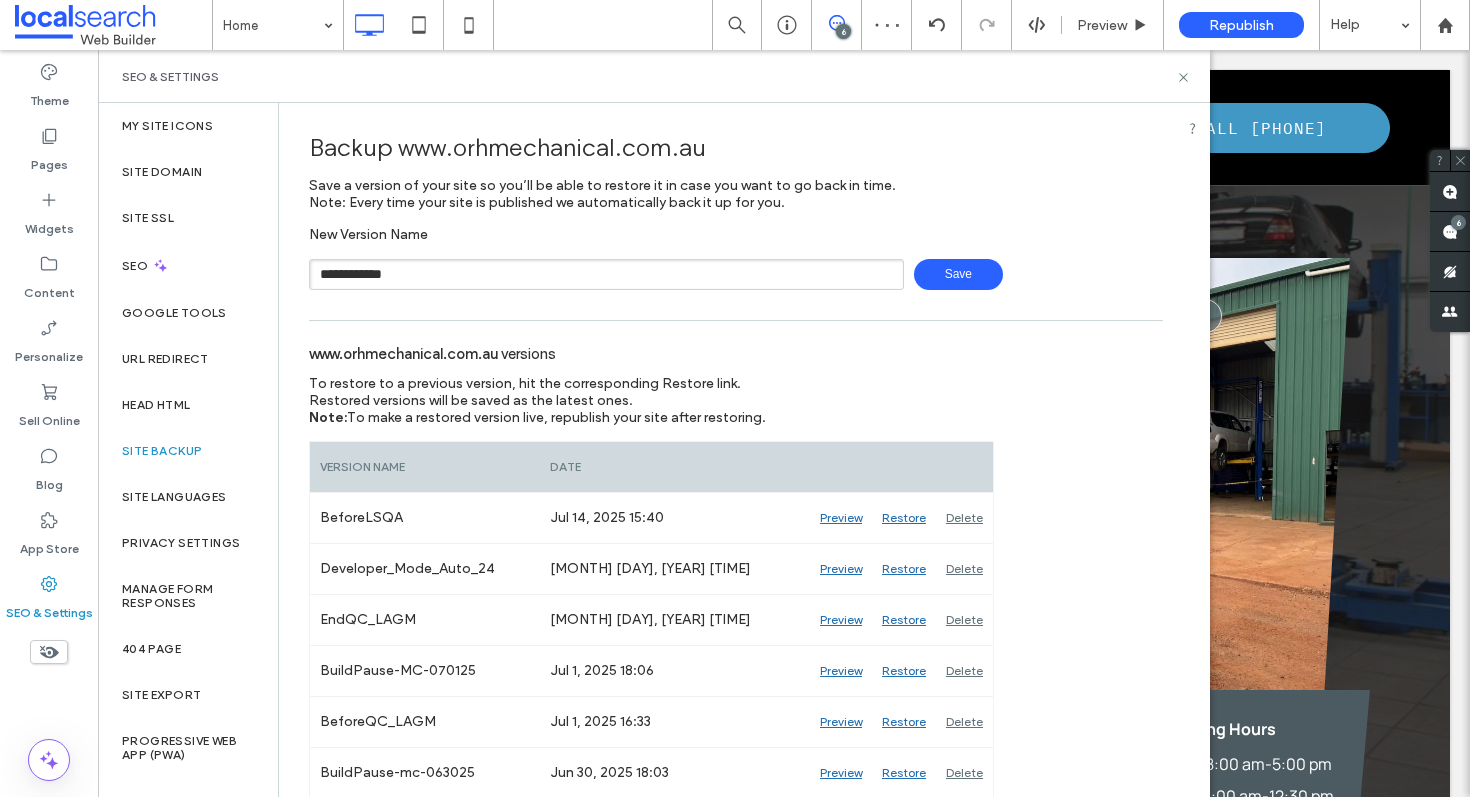 type on "**********" 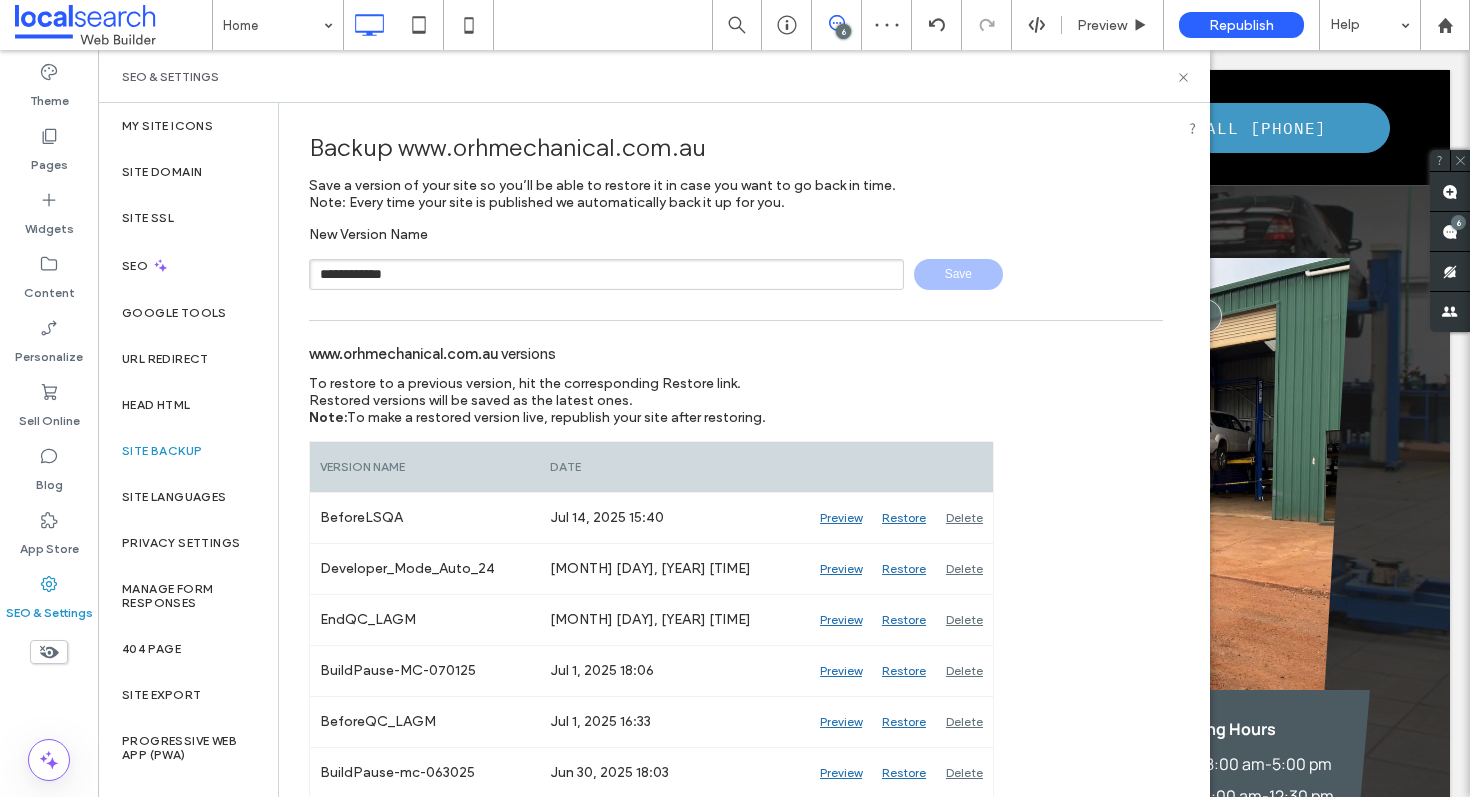 type 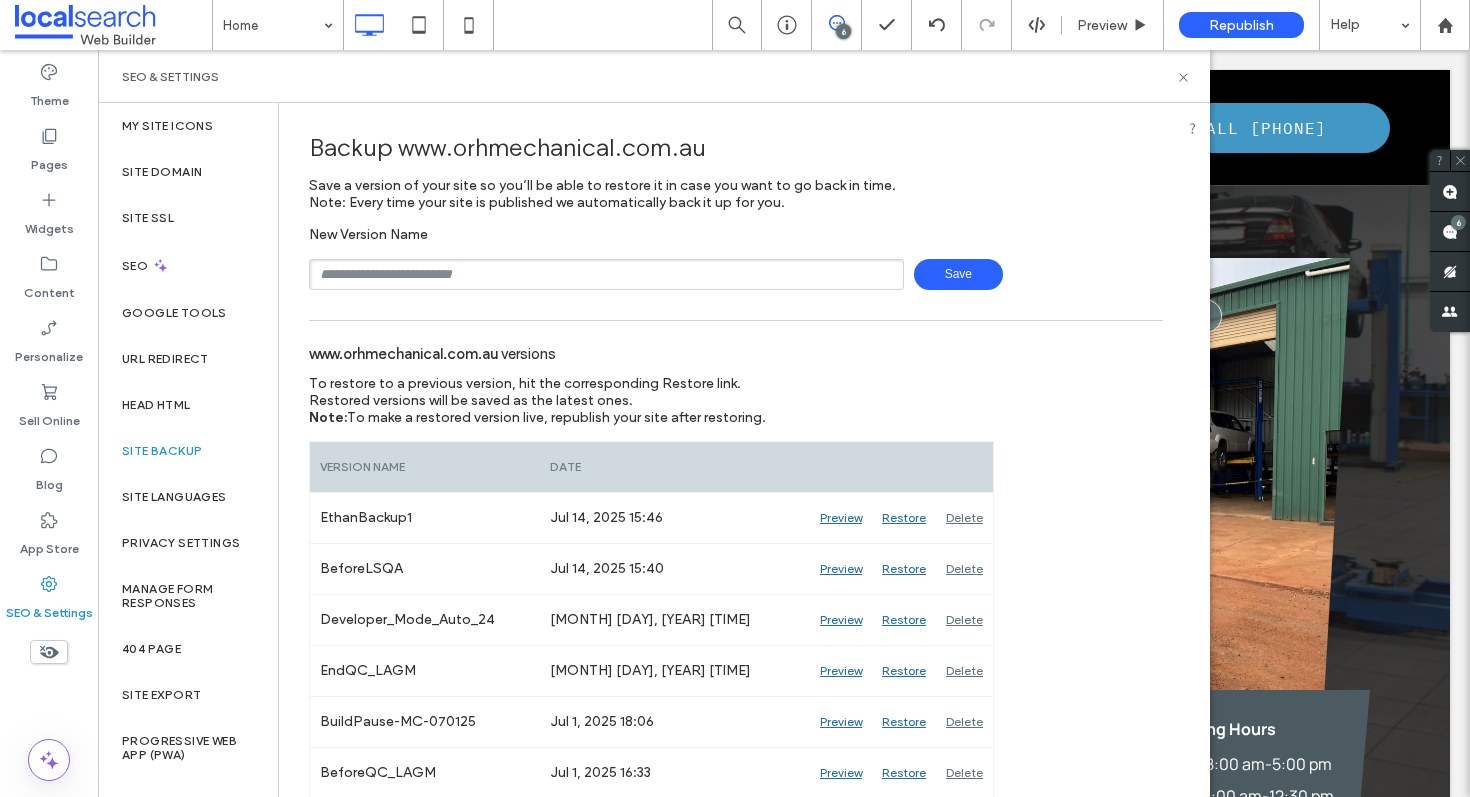 click on "SEO & Settings" at bounding box center [654, 76] 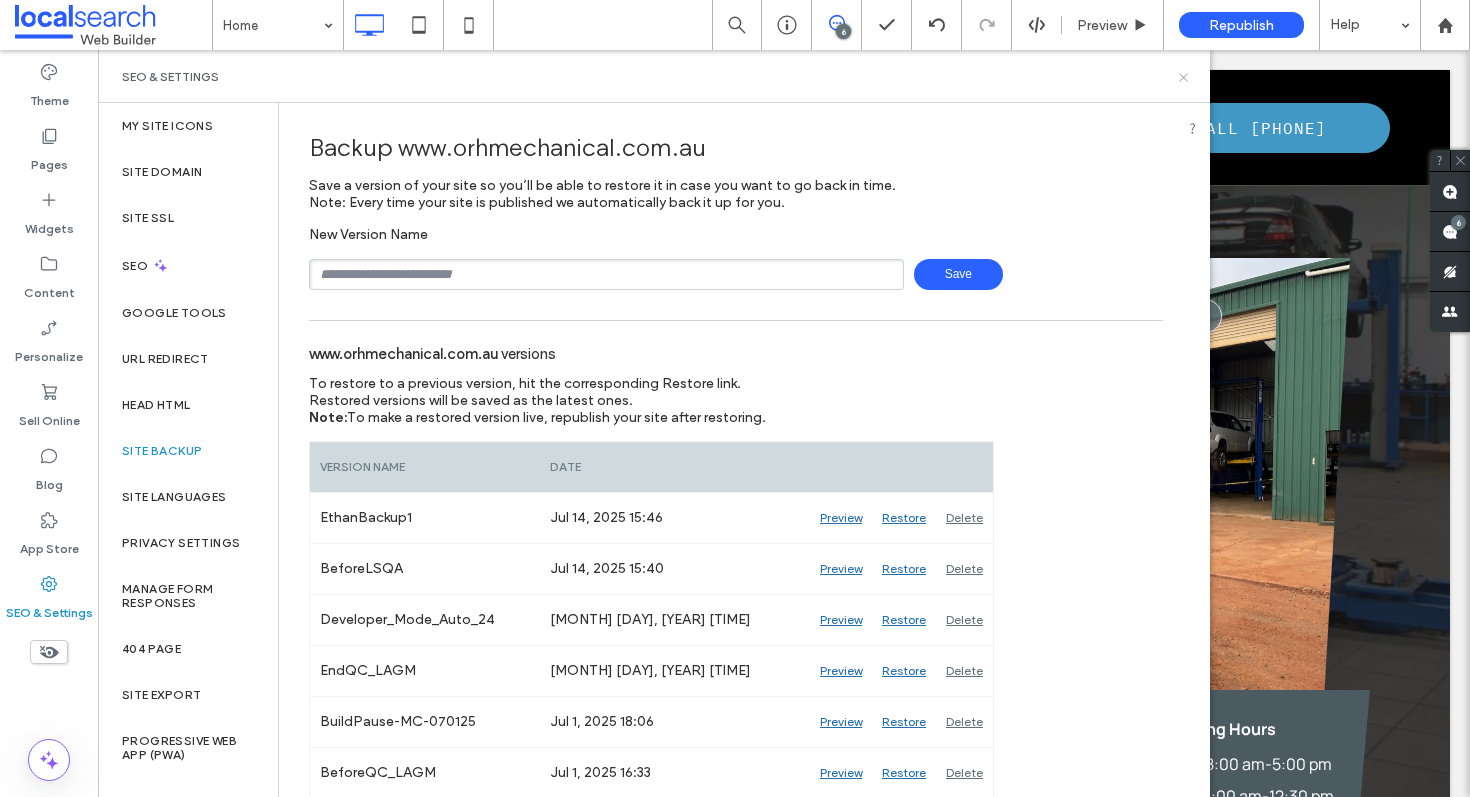 click 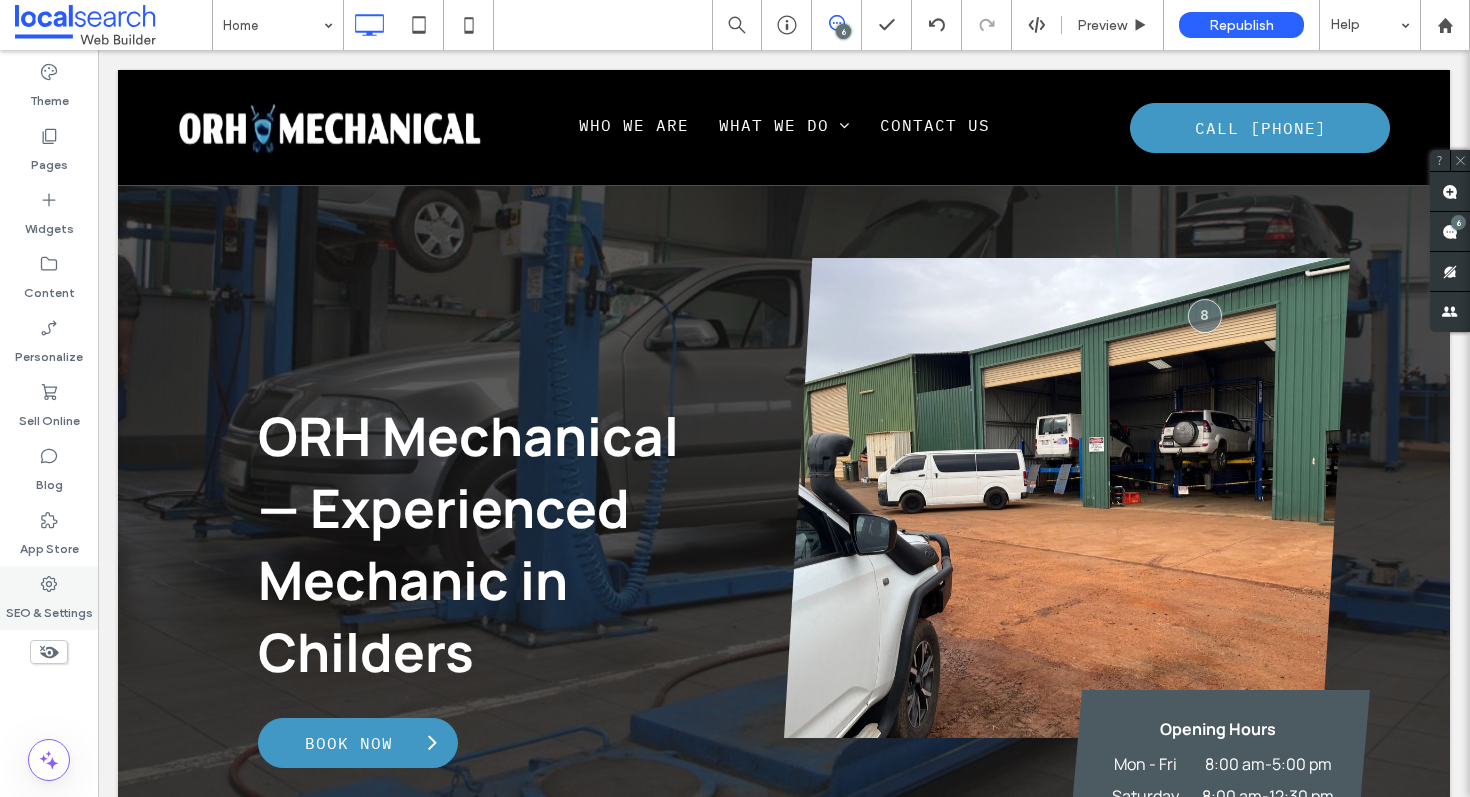 click on "SEO & Settings" at bounding box center (49, 598) 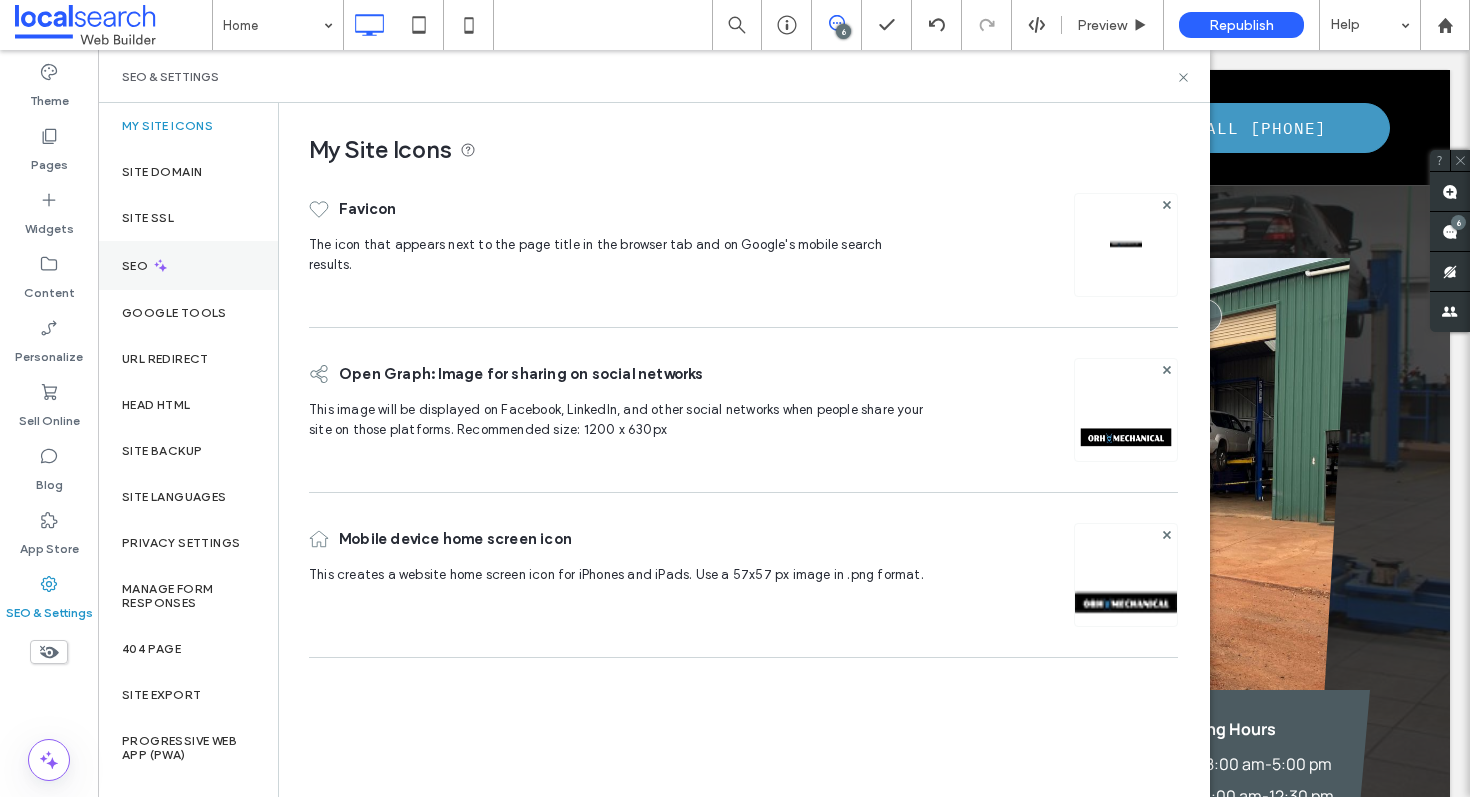 click on "SEO" at bounding box center [188, 265] 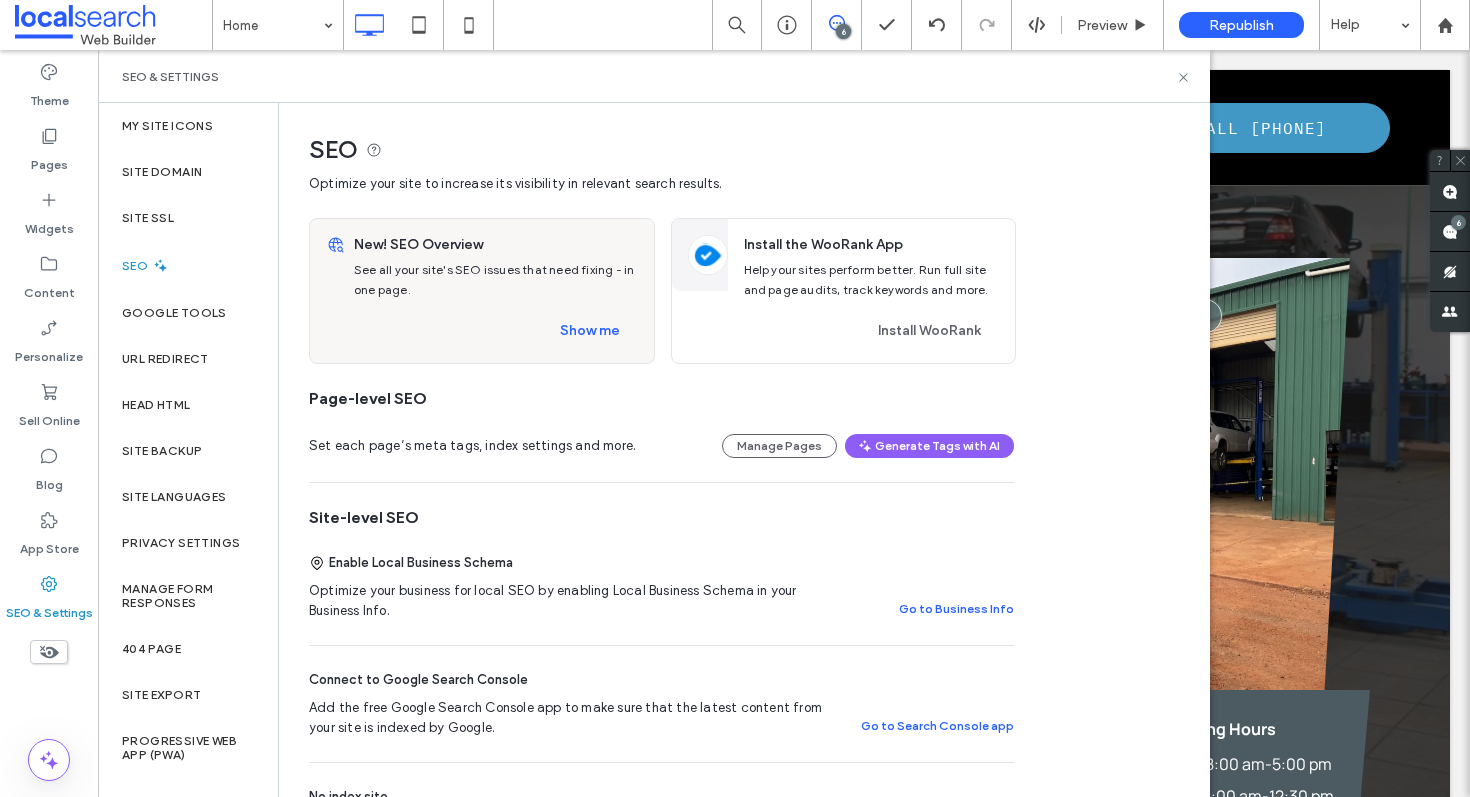 click on "Show me" at bounding box center [496, 331] 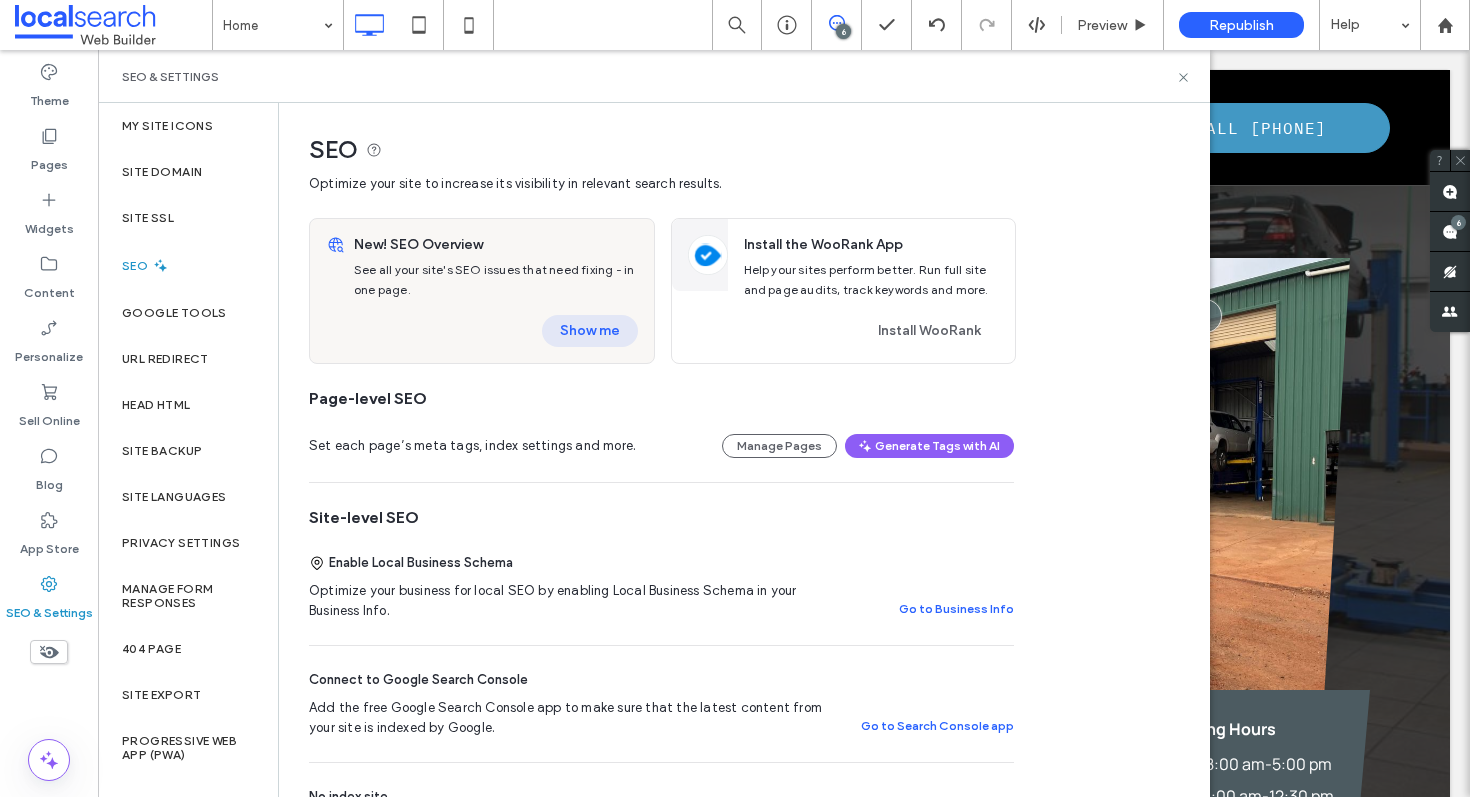 click on "Show me" at bounding box center [590, 331] 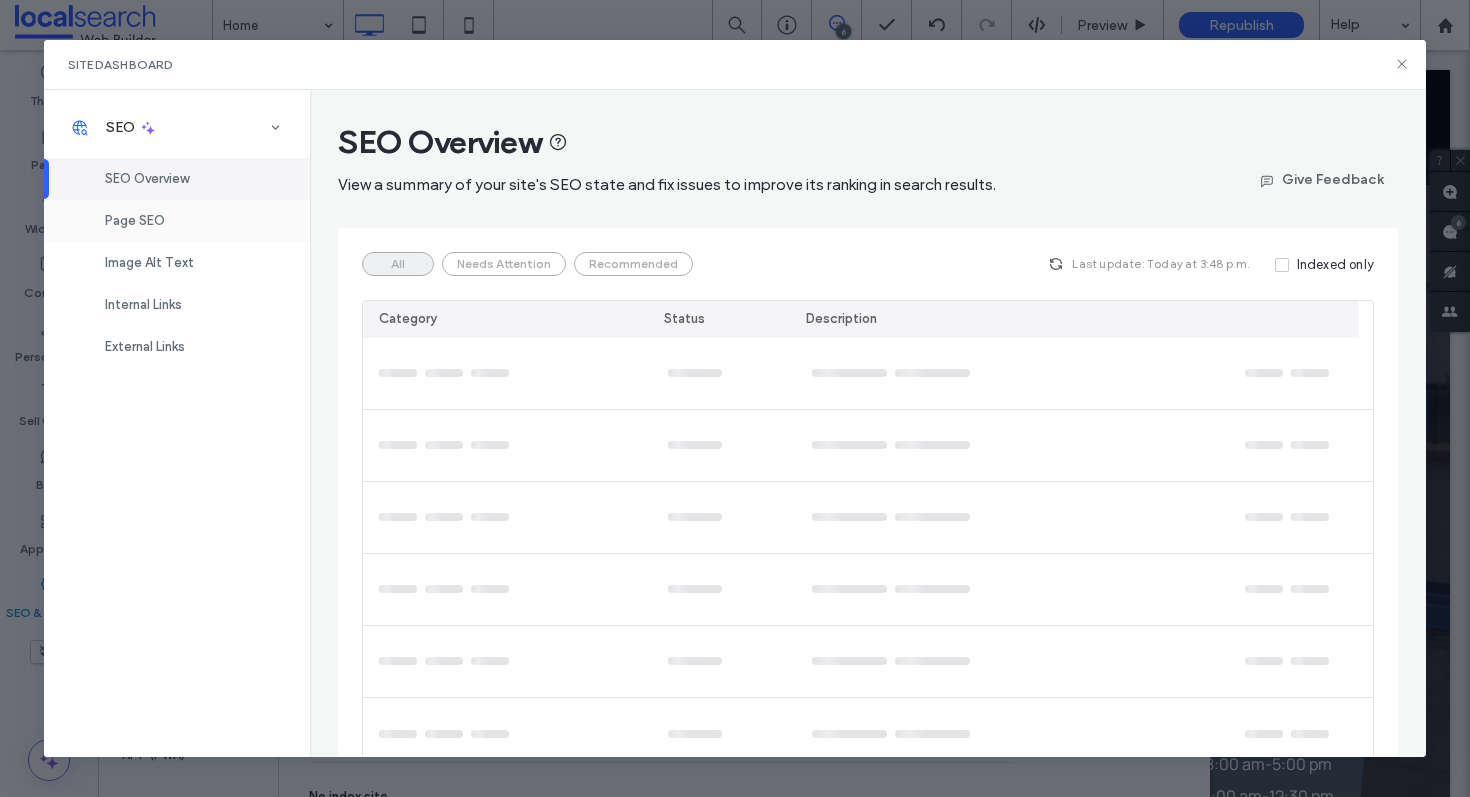 click on "Page SEO" at bounding box center [177, 221] 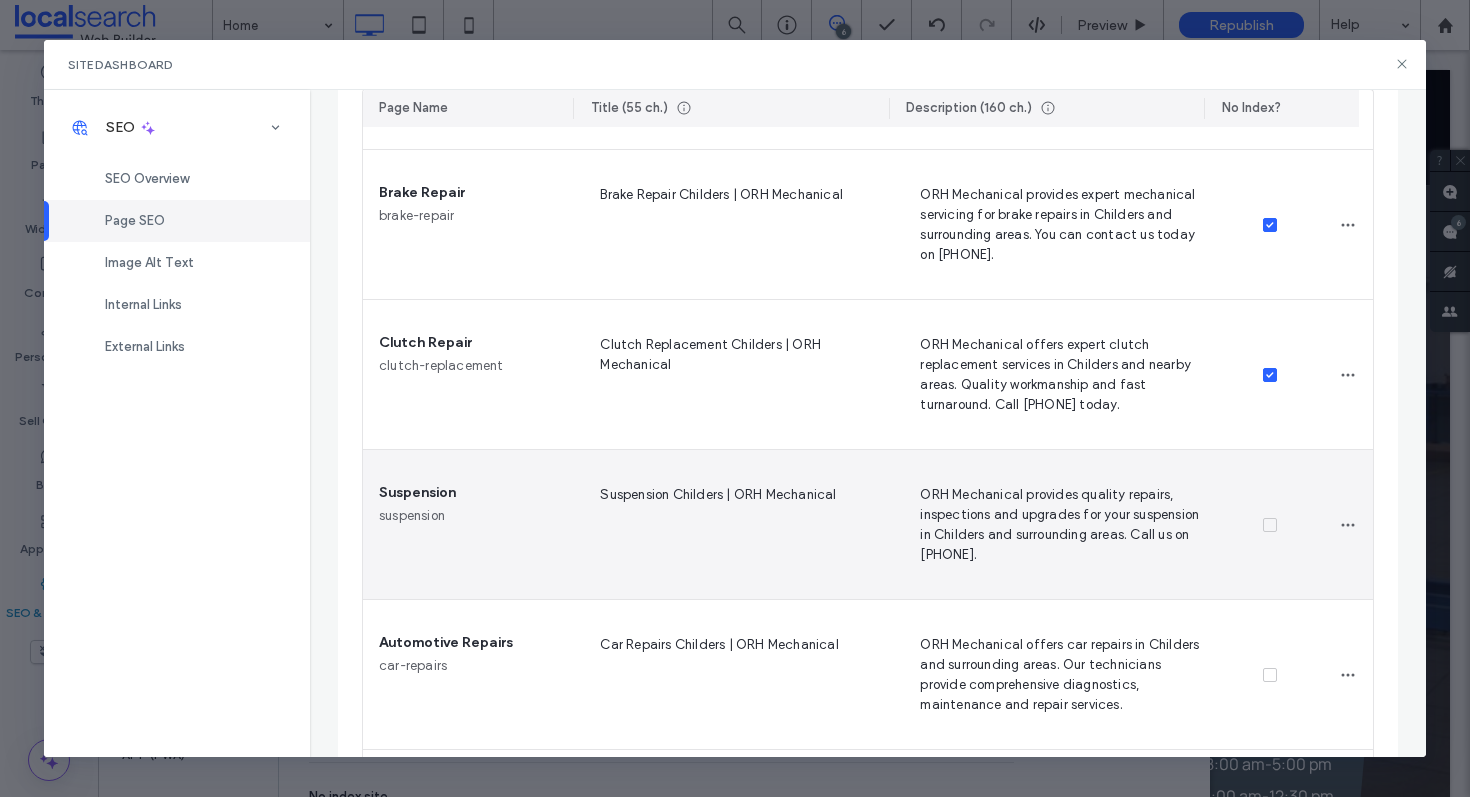 scroll, scrollTop: 722, scrollLeft: 0, axis: vertical 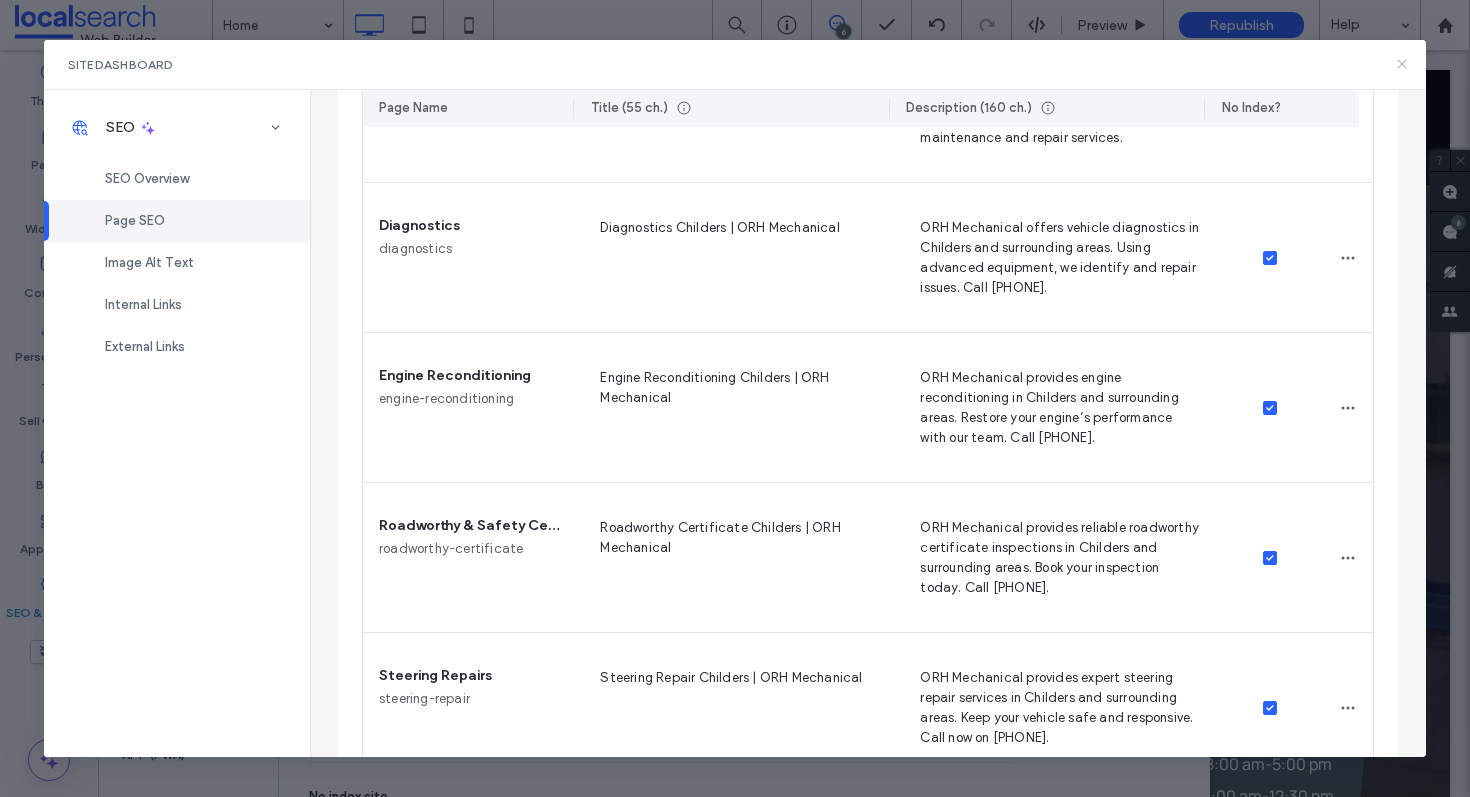 click 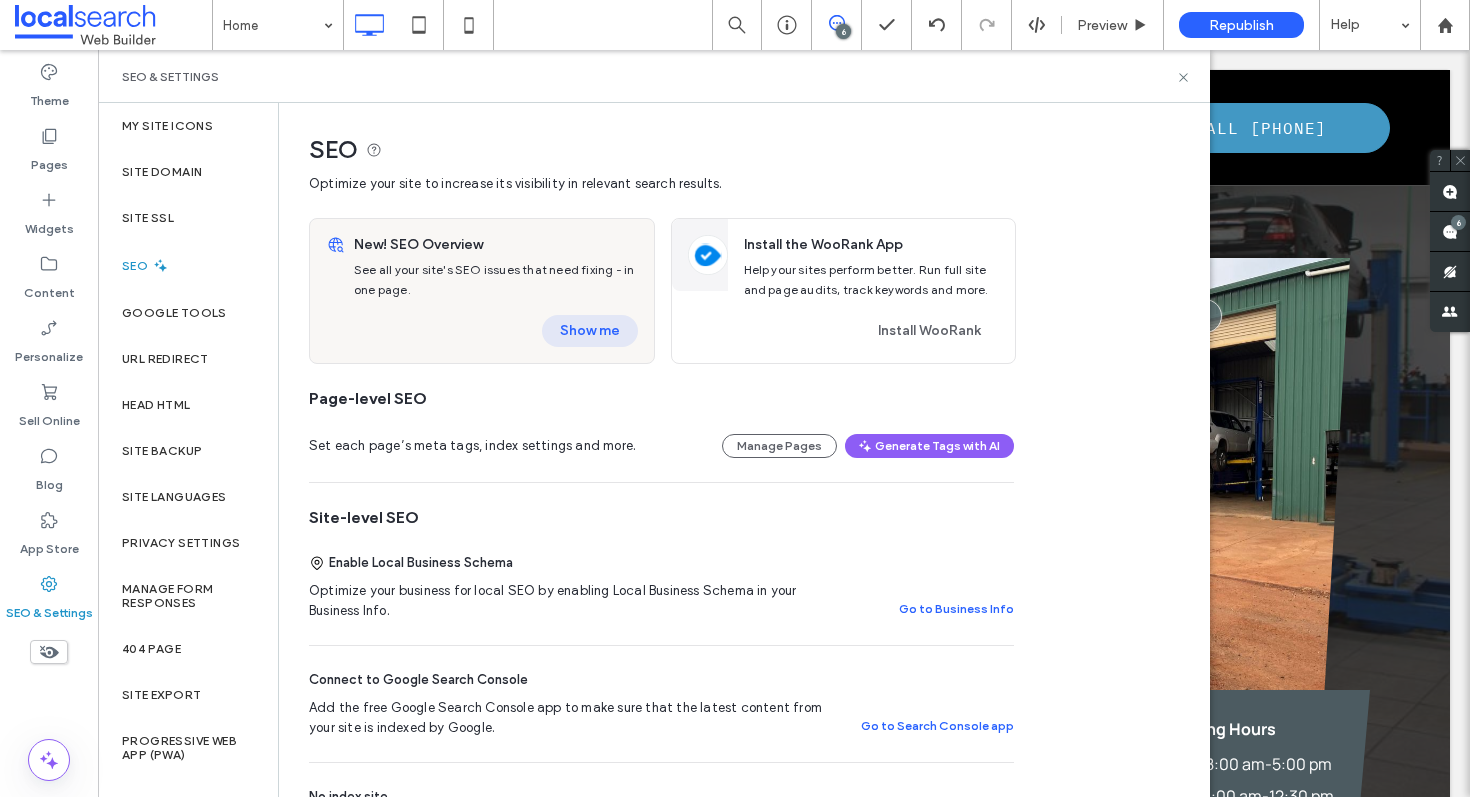 click on "Show me" at bounding box center (590, 331) 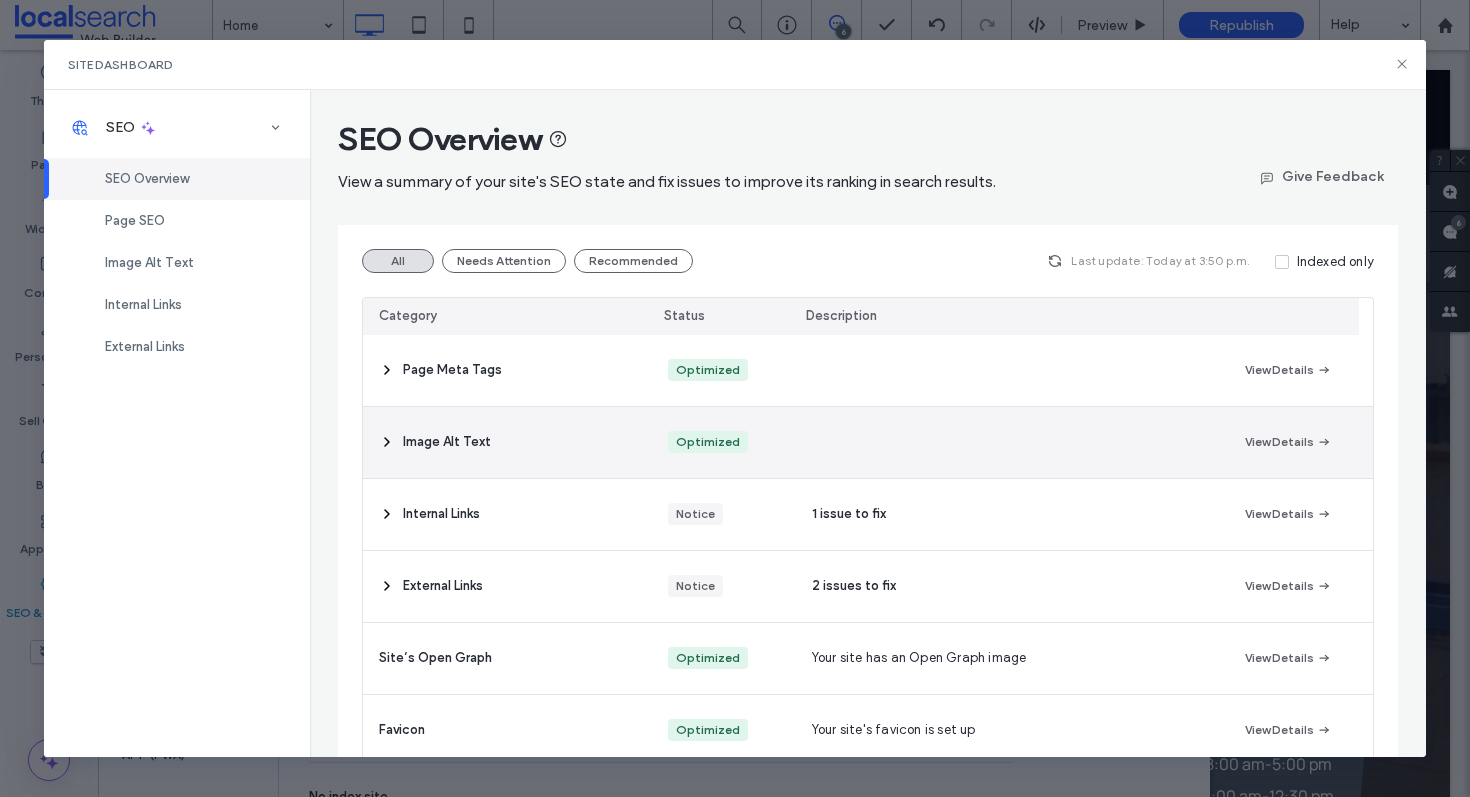 scroll, scrollTop: 4, scrollLeft: 0, axis: vertical 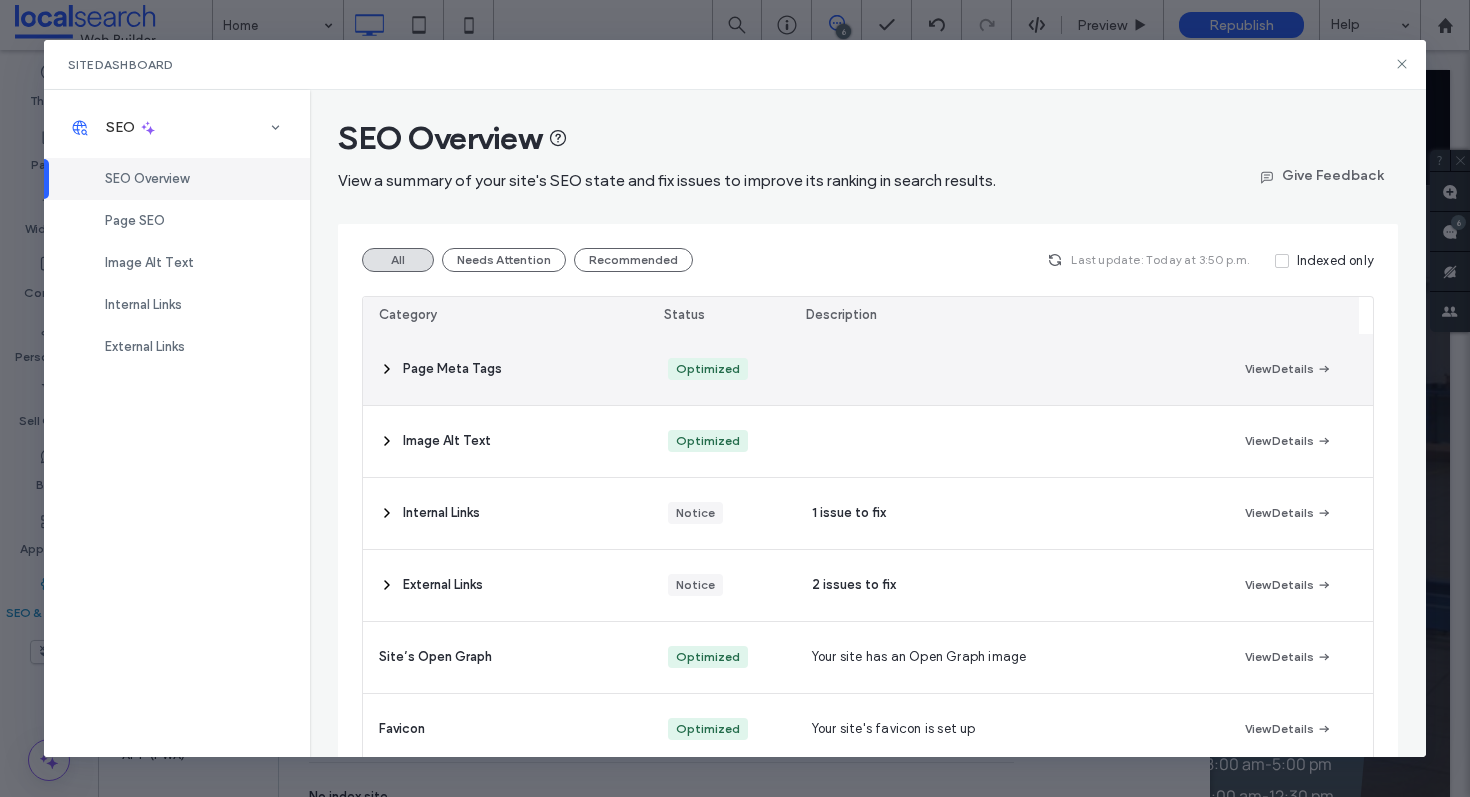 click on "Page Meta Tags" at bounding box center [507, 369] 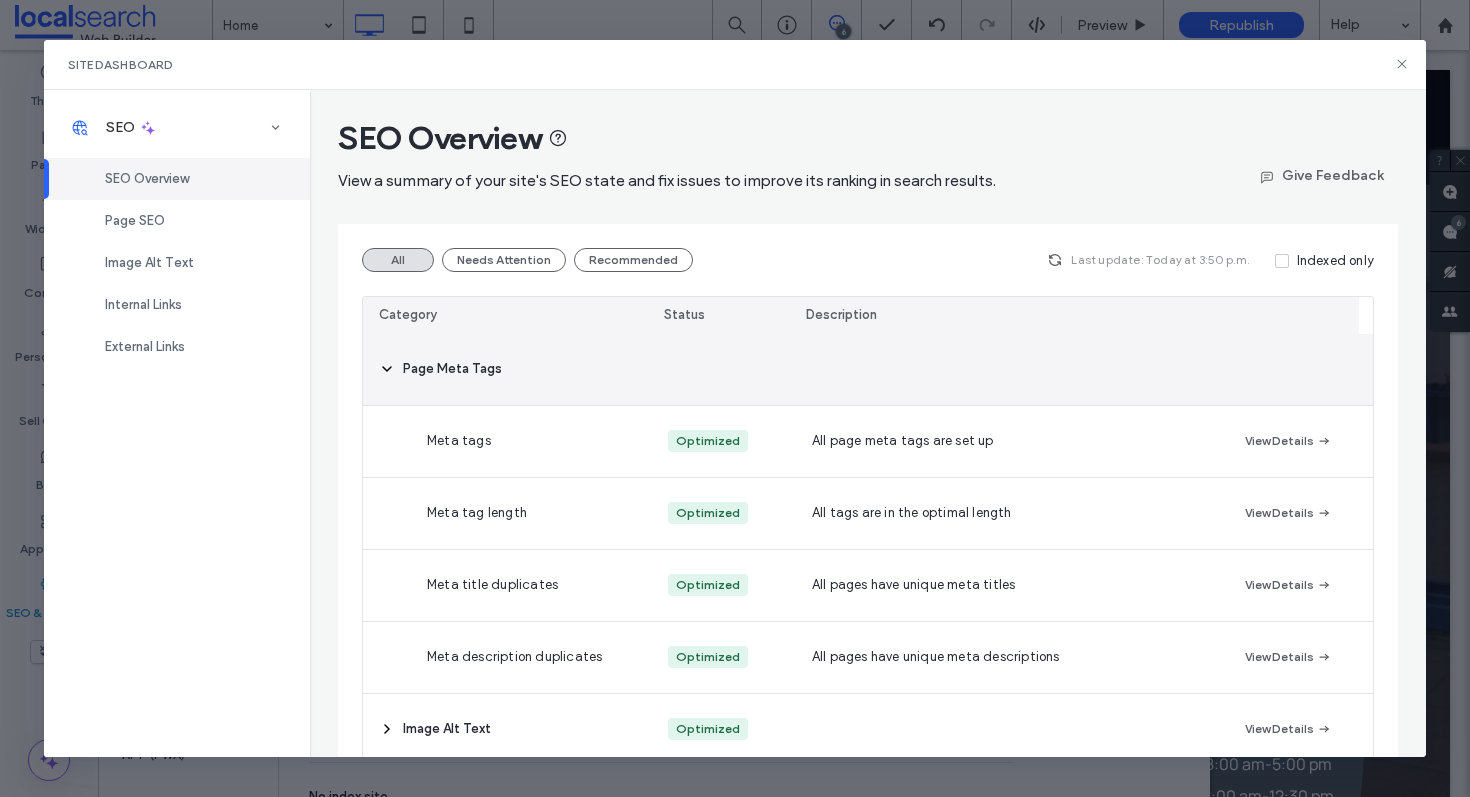 click on "Page Meta Tags" at bounding box center (507, 369) 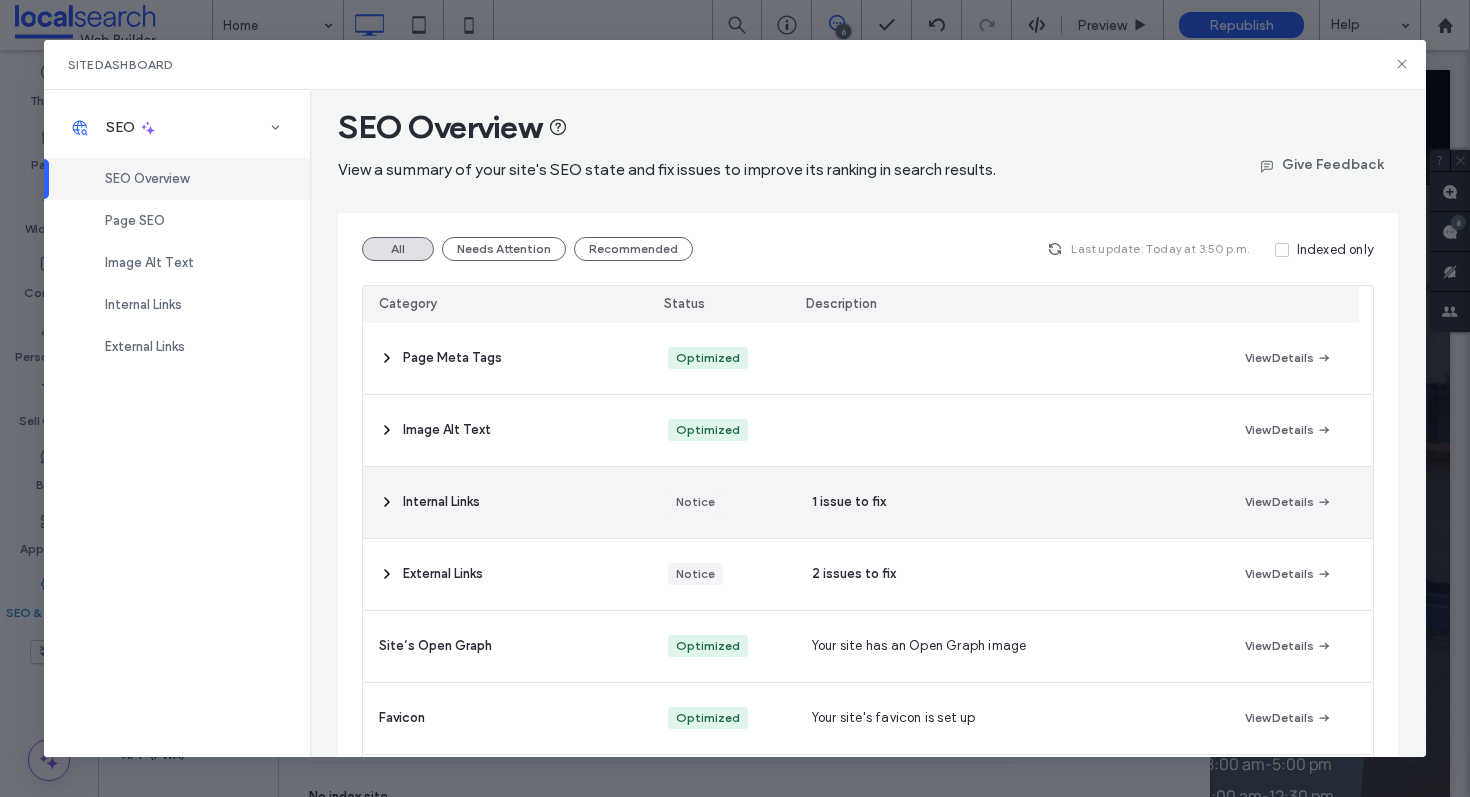 click on "Internal Links" at bounding box center [507, 502] 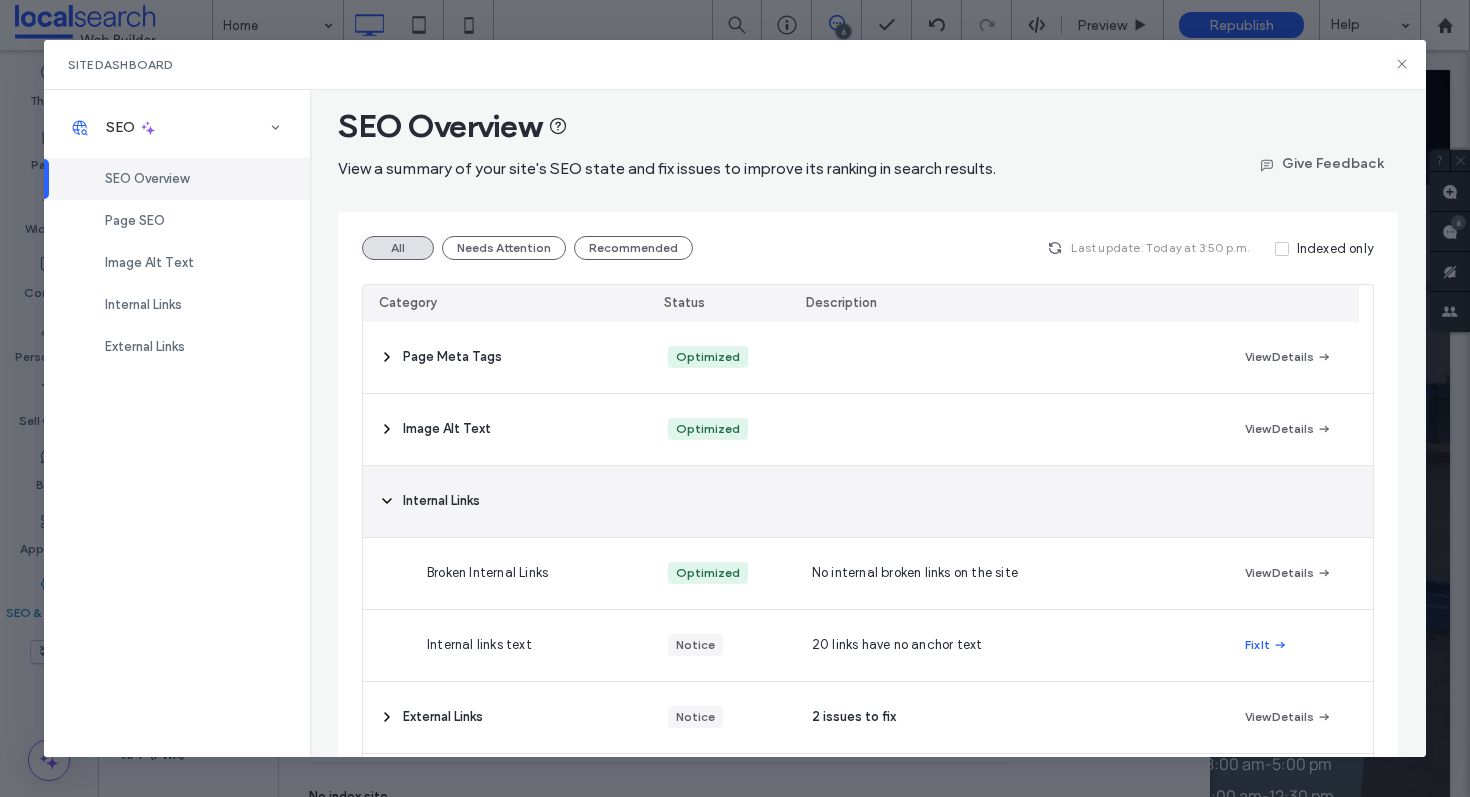 click on "Internal Links" at bounding box center [507, 501] 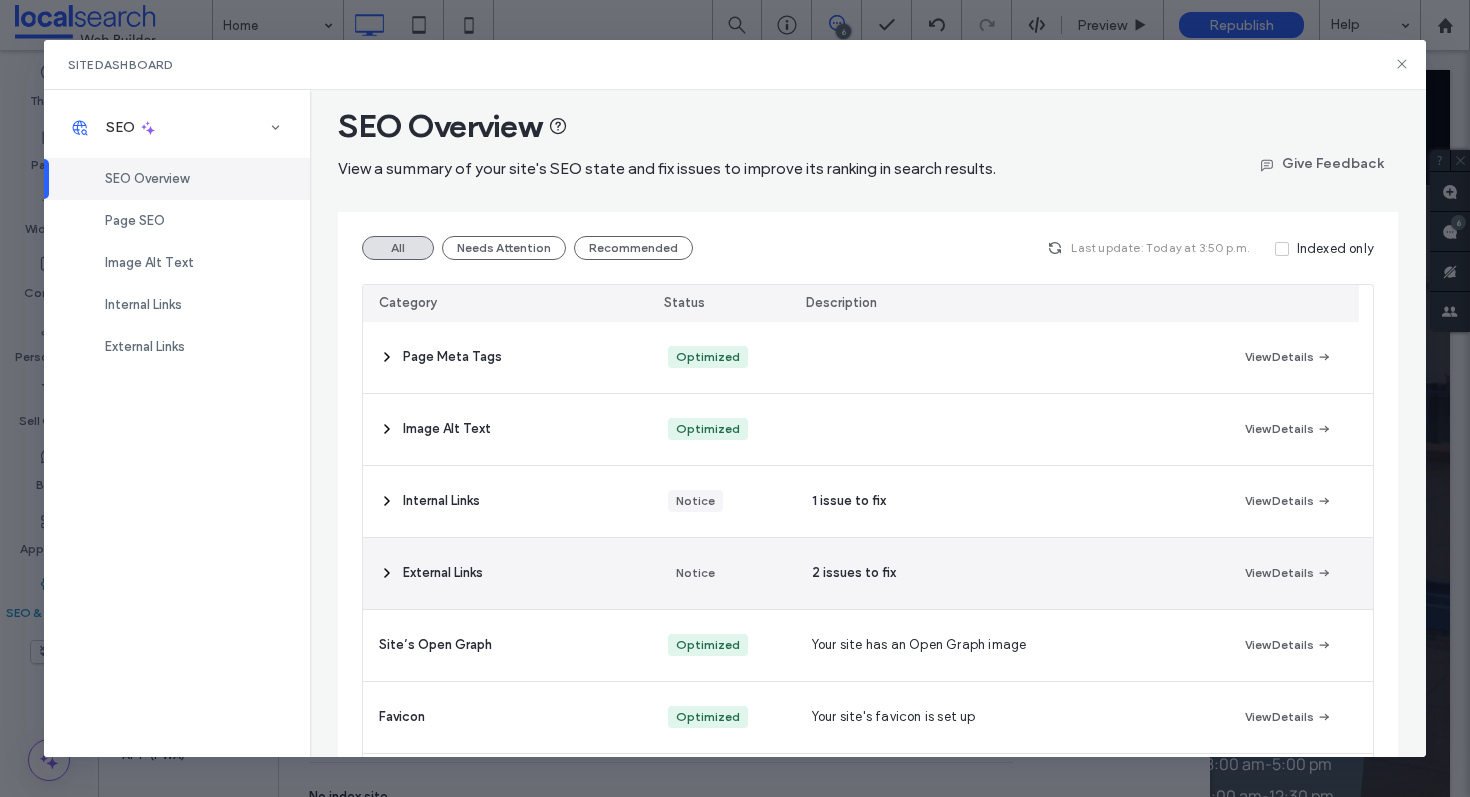 click on "External Links" at bounding box center (507, 573) 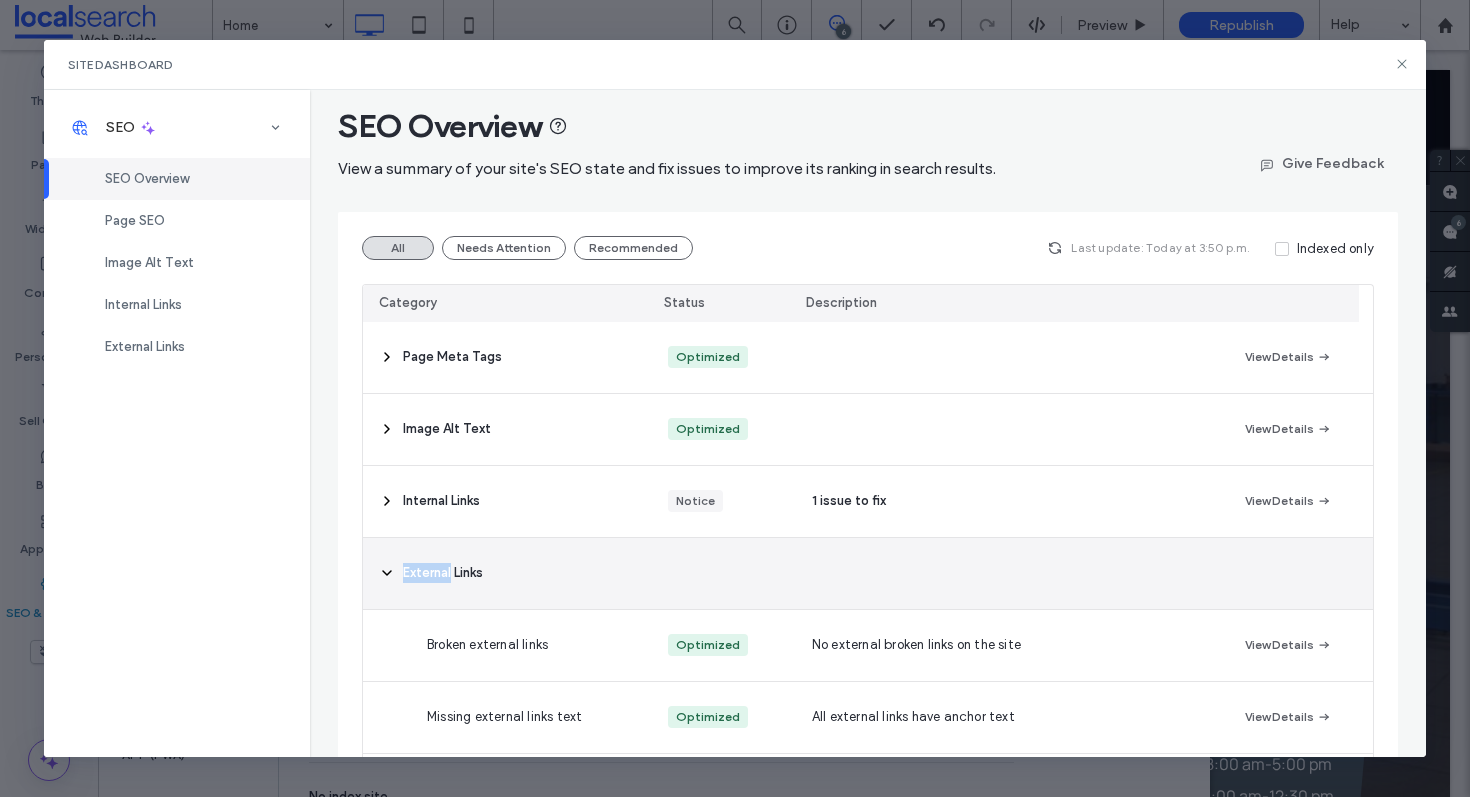 click on "External Links" at bounding box center (507, 573) 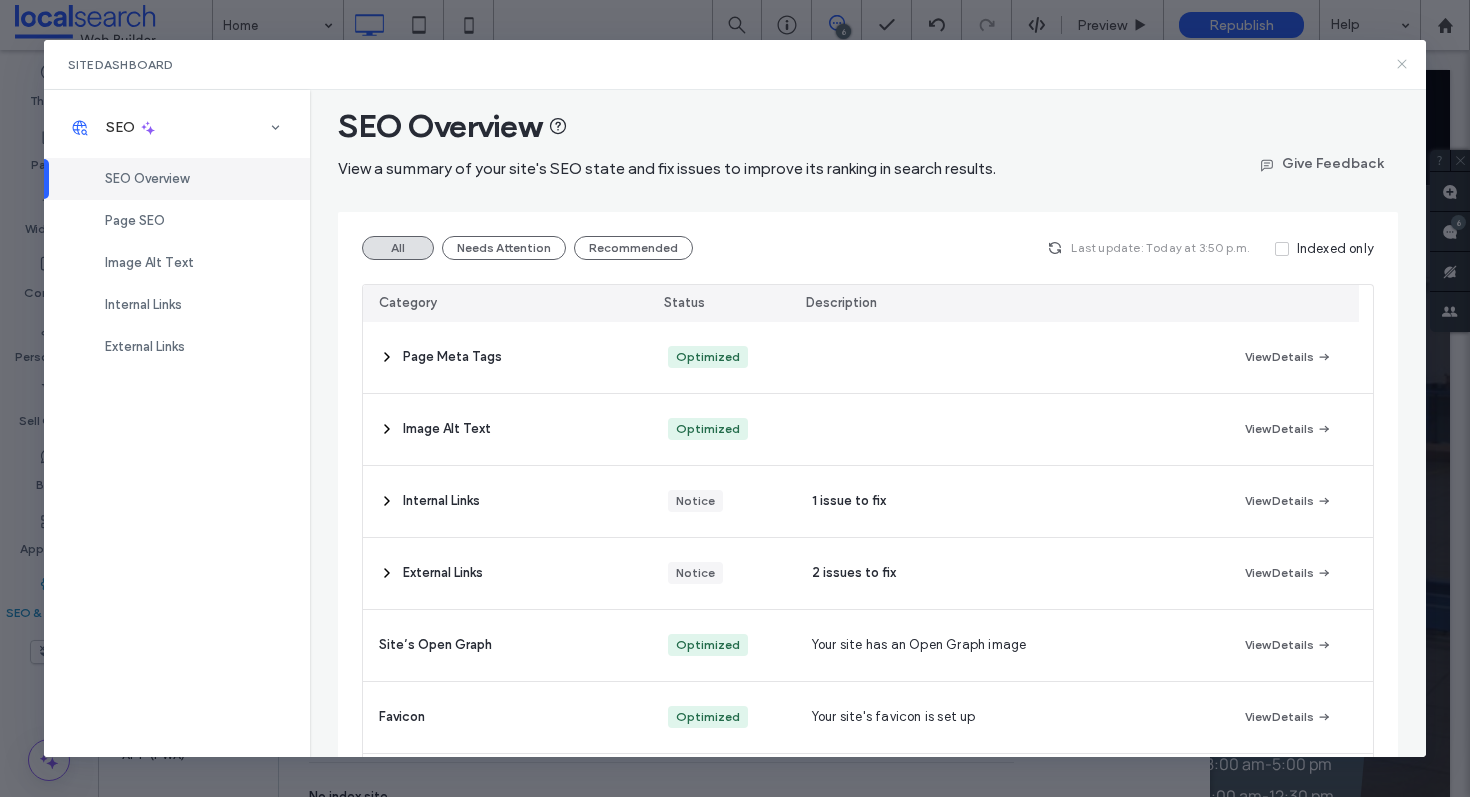 click 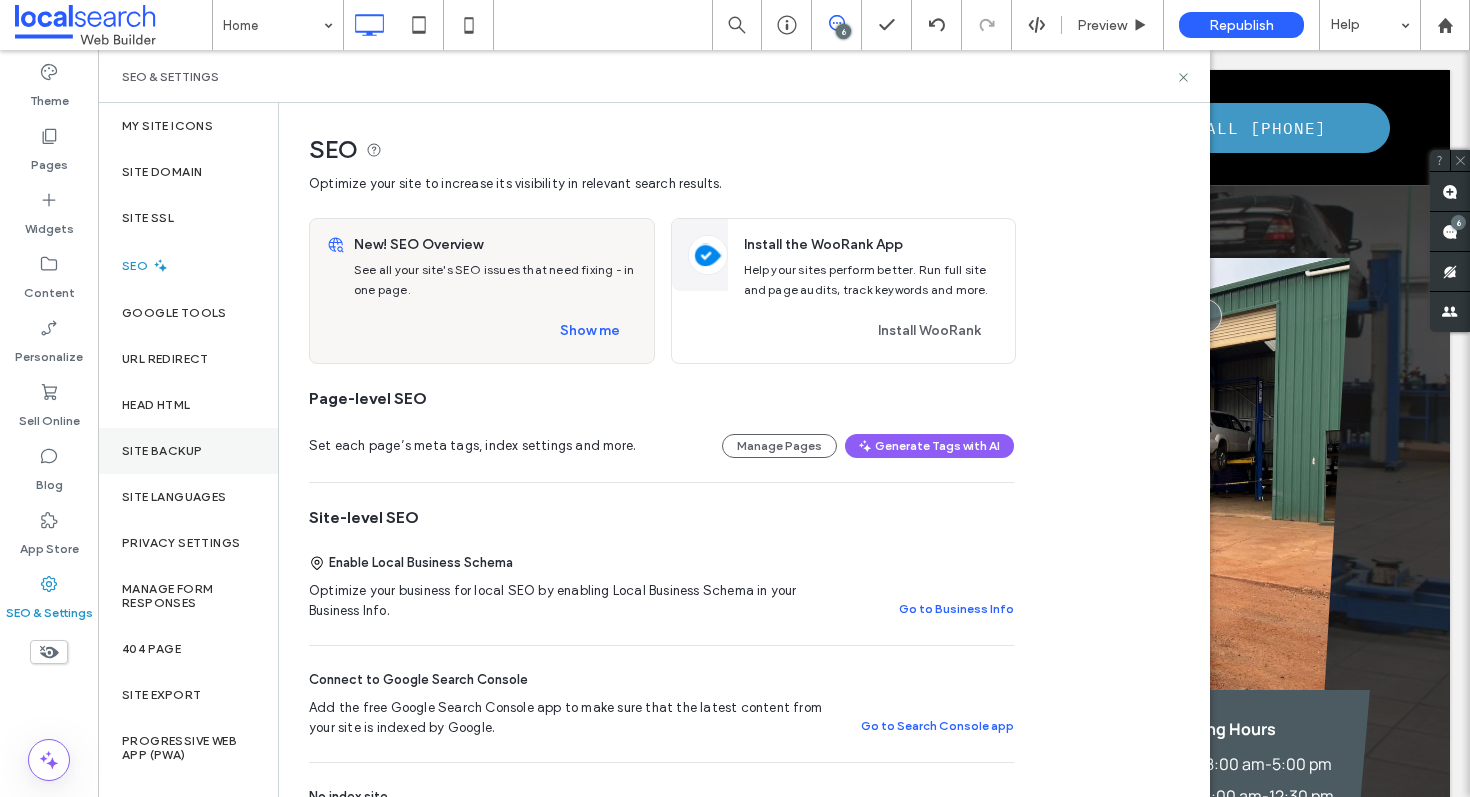 click on "Site Backup" at bounding box center (188, 451) 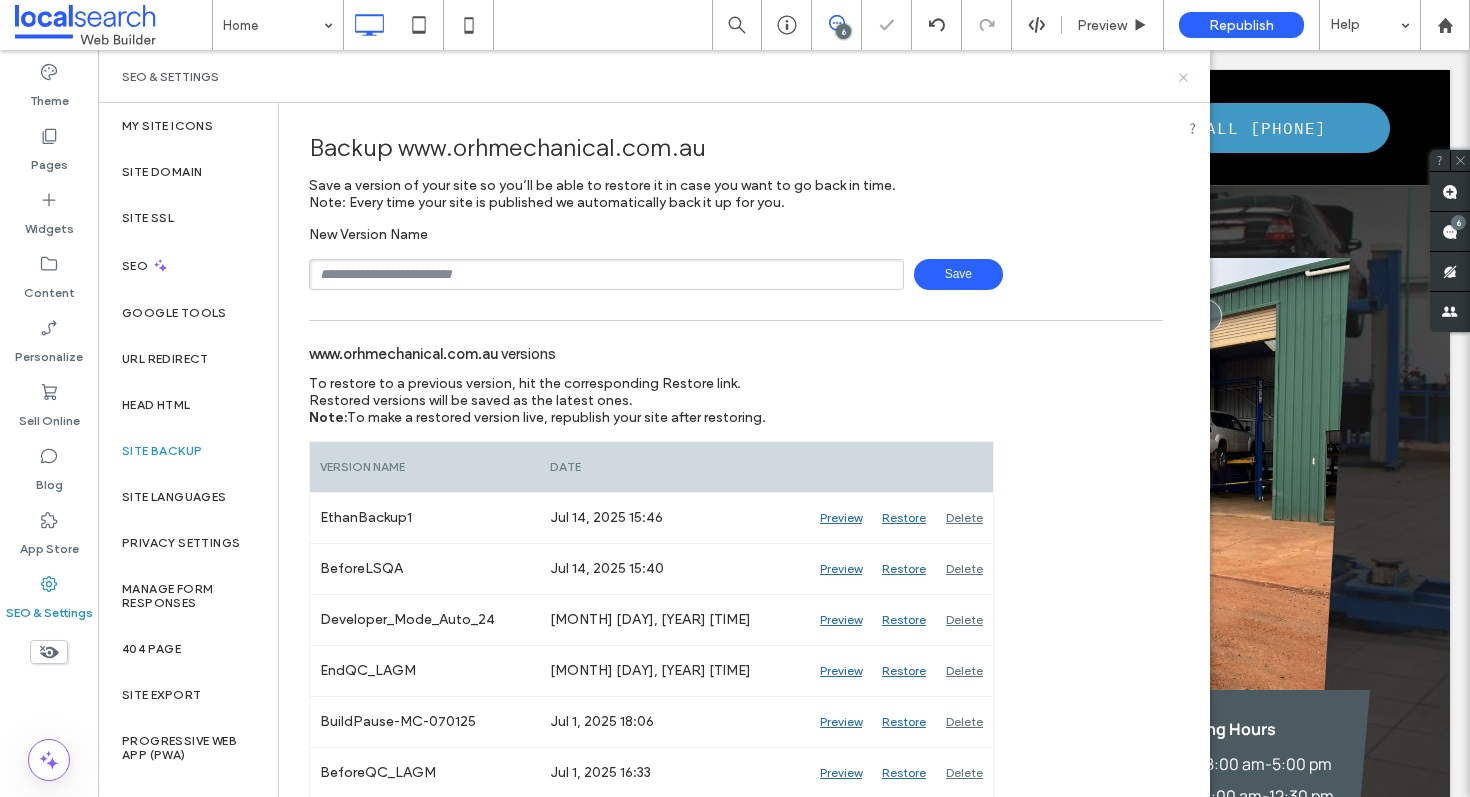 click 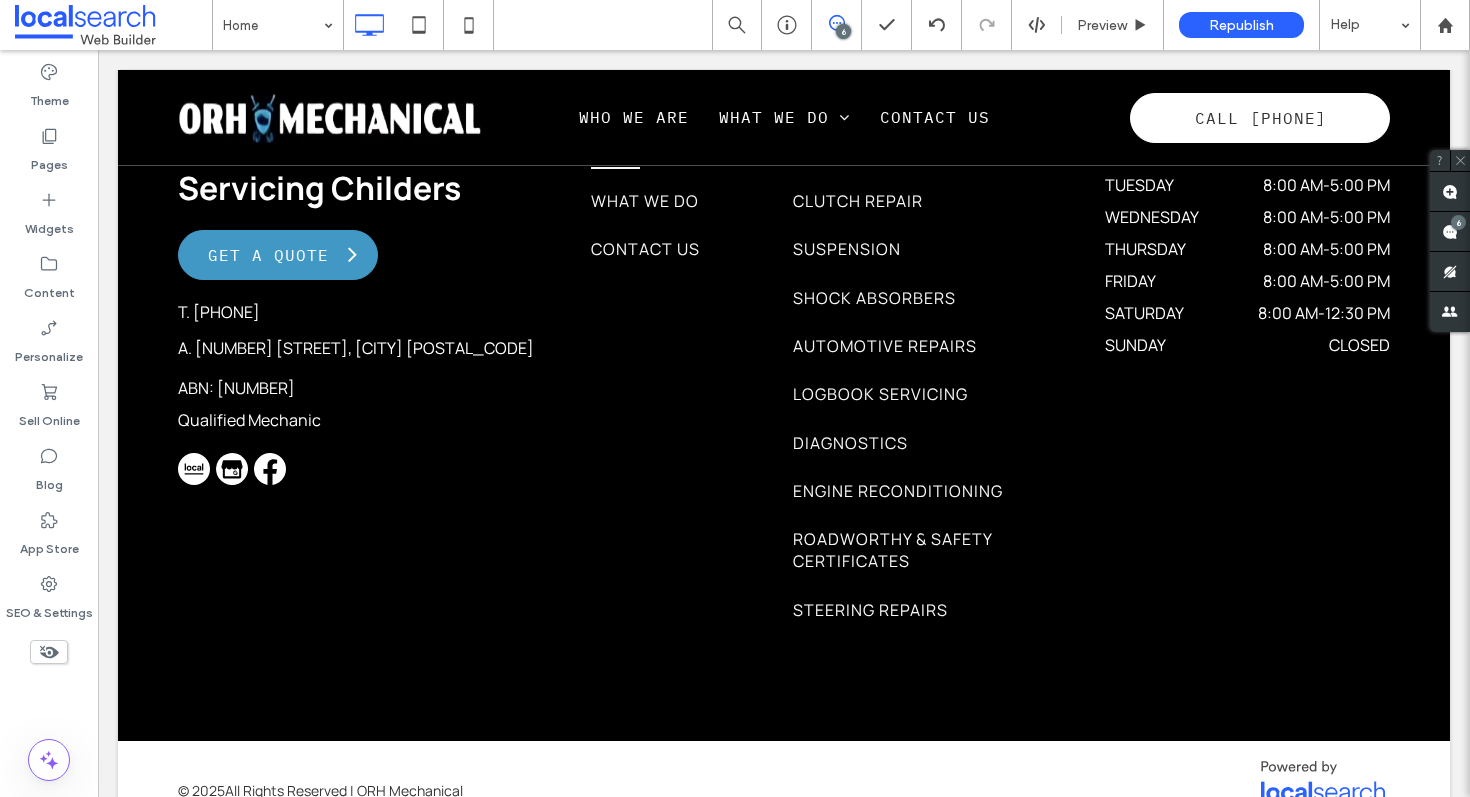 scroll, scrollTop: 6882, scrollLeft: 0, axis: vertical 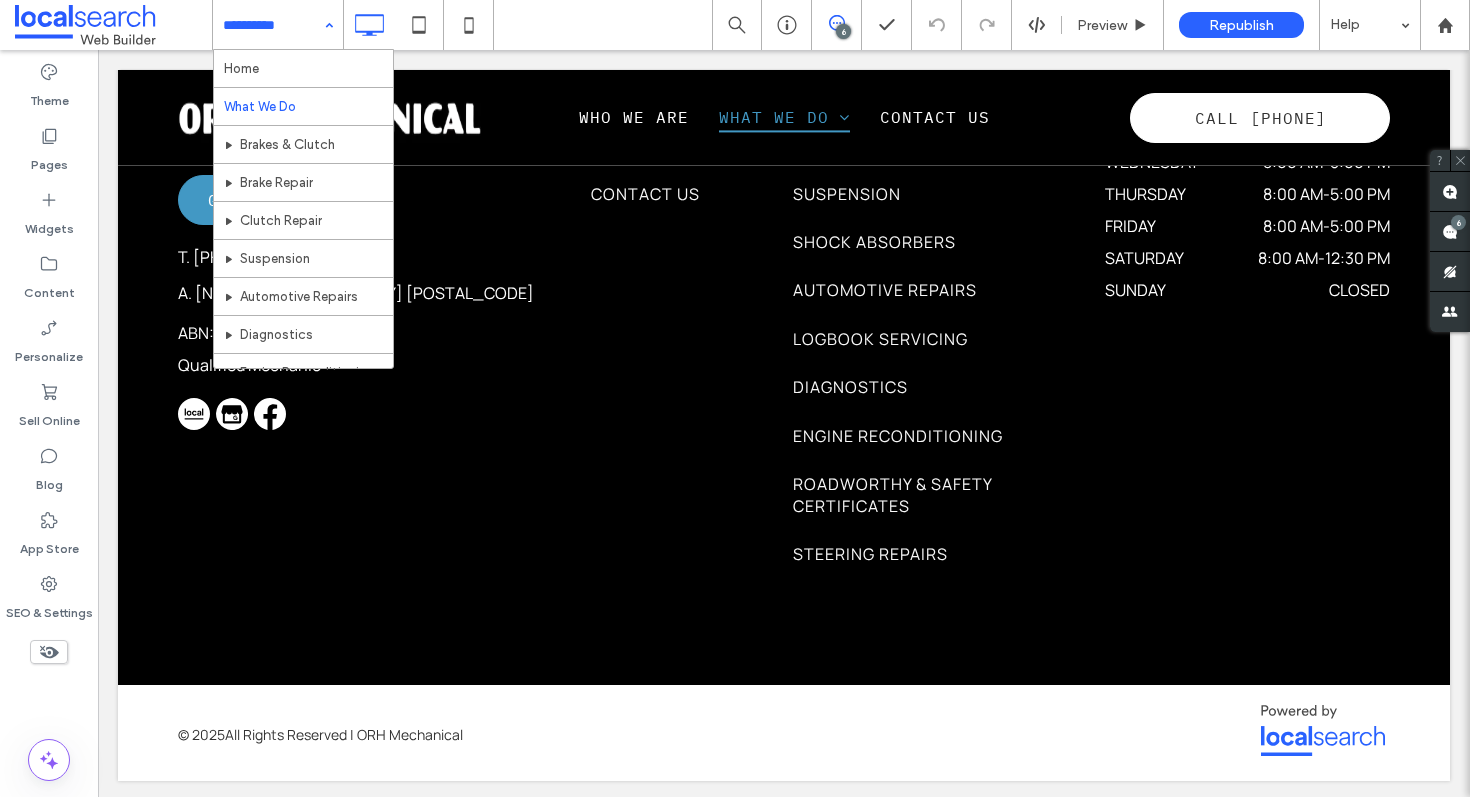 click at bounding box center (273, 25) 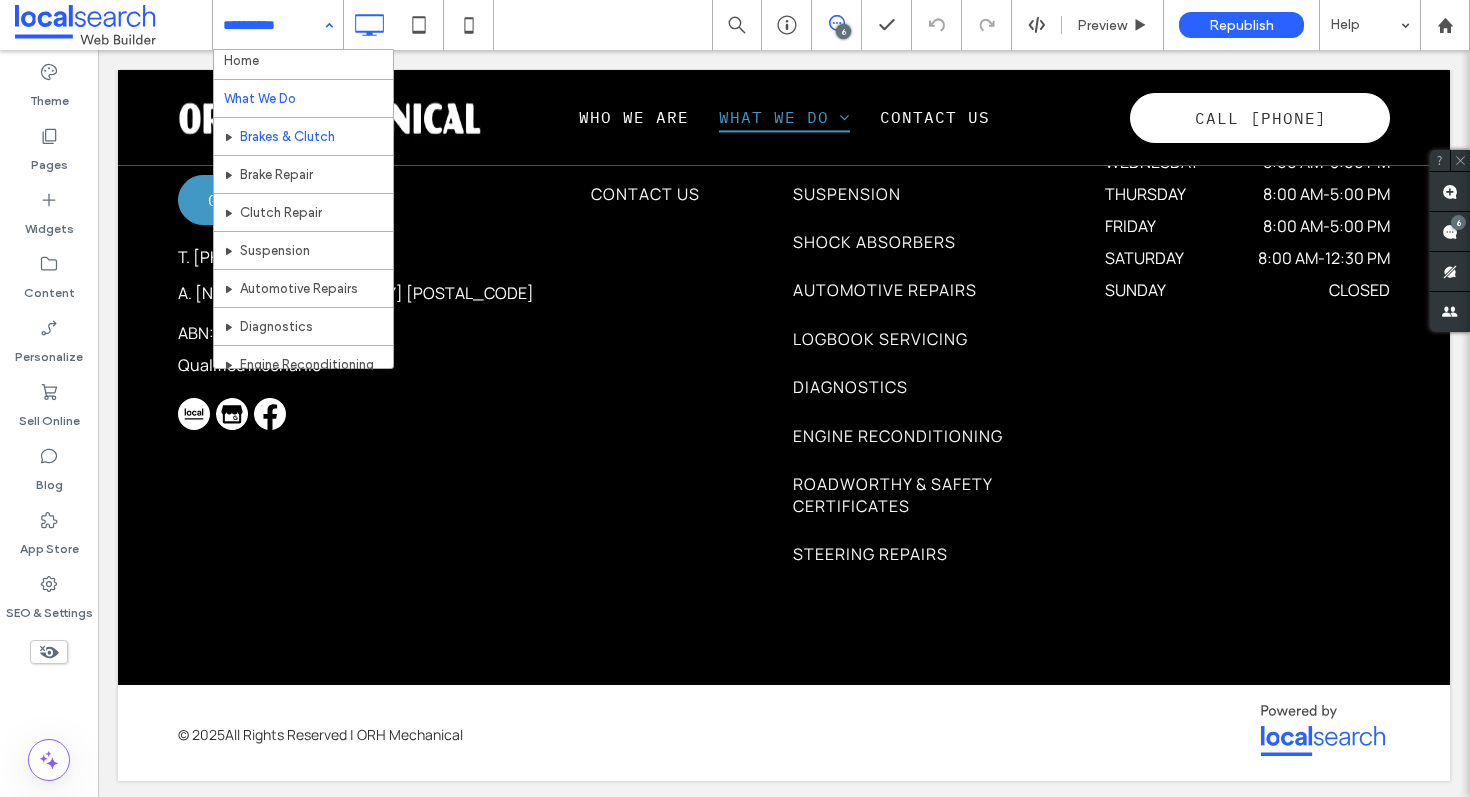 scroll, scrollTop: 24, scrollLeft: 0, axis: vertical 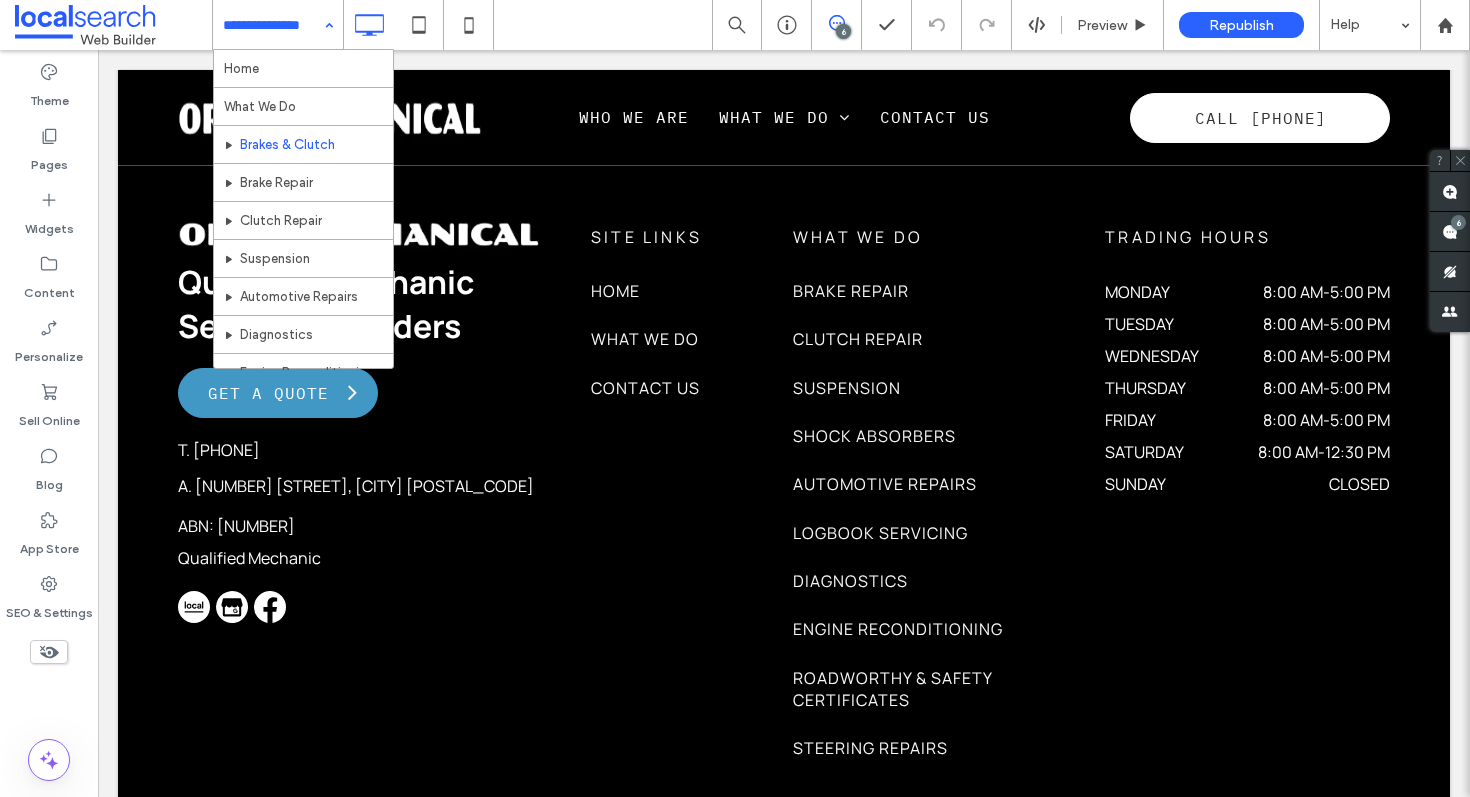 click at bounding box center [273, 25] 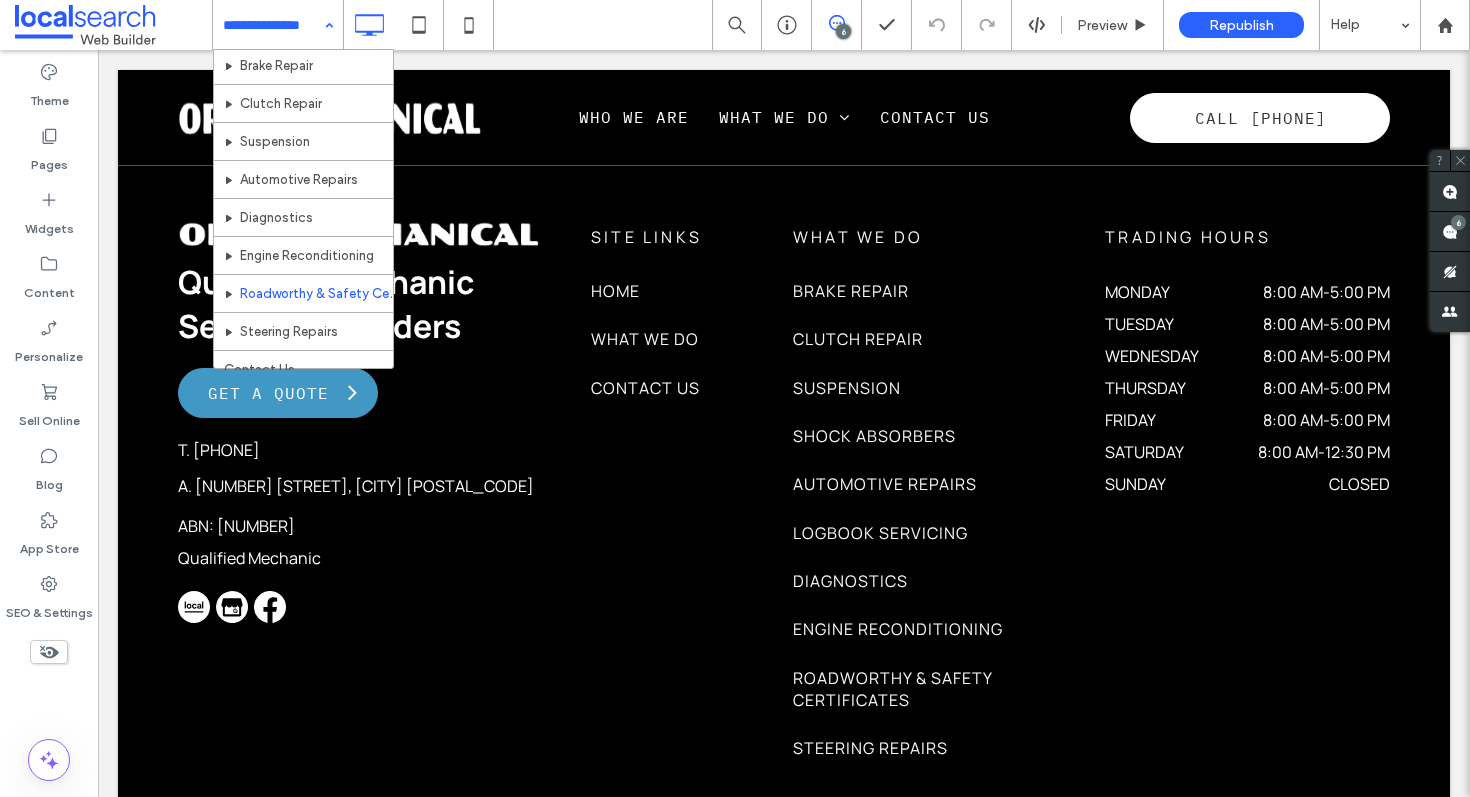 scroll, scrollTop: 147, scrollLeft: 0, axis: vertical 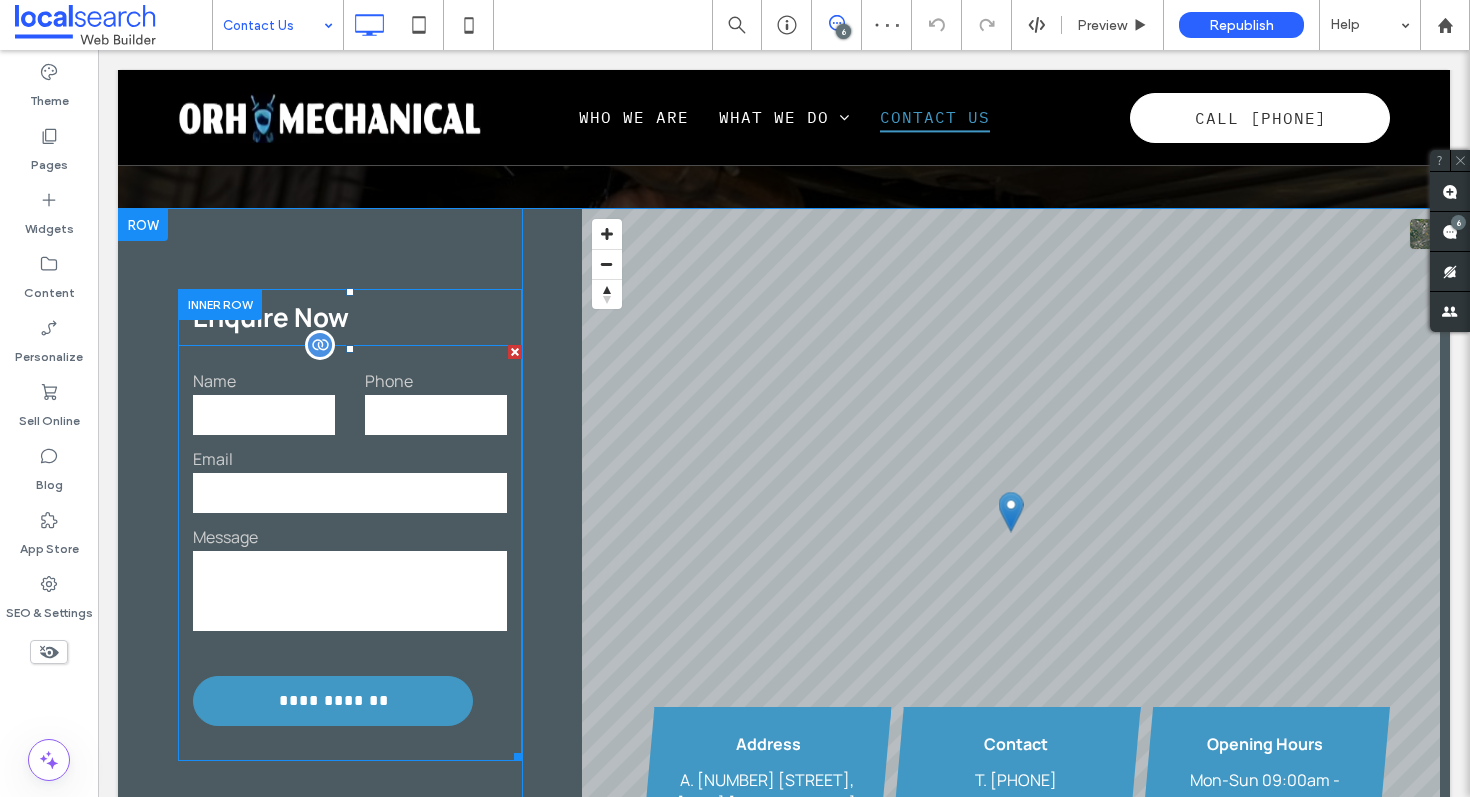 click on "Email" at bounding box center [350, 459] 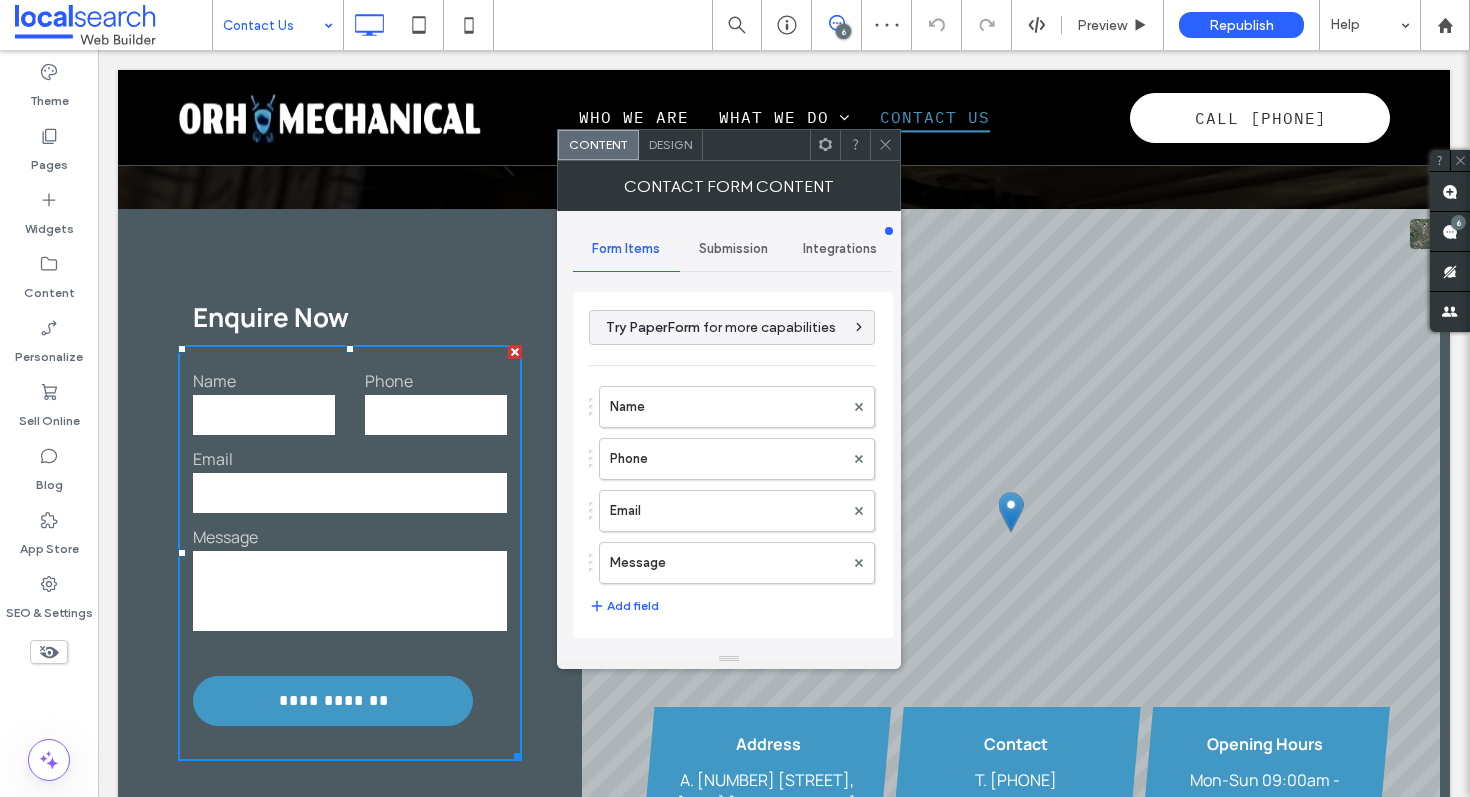 click on "**********" at bounding box center (733, 430) 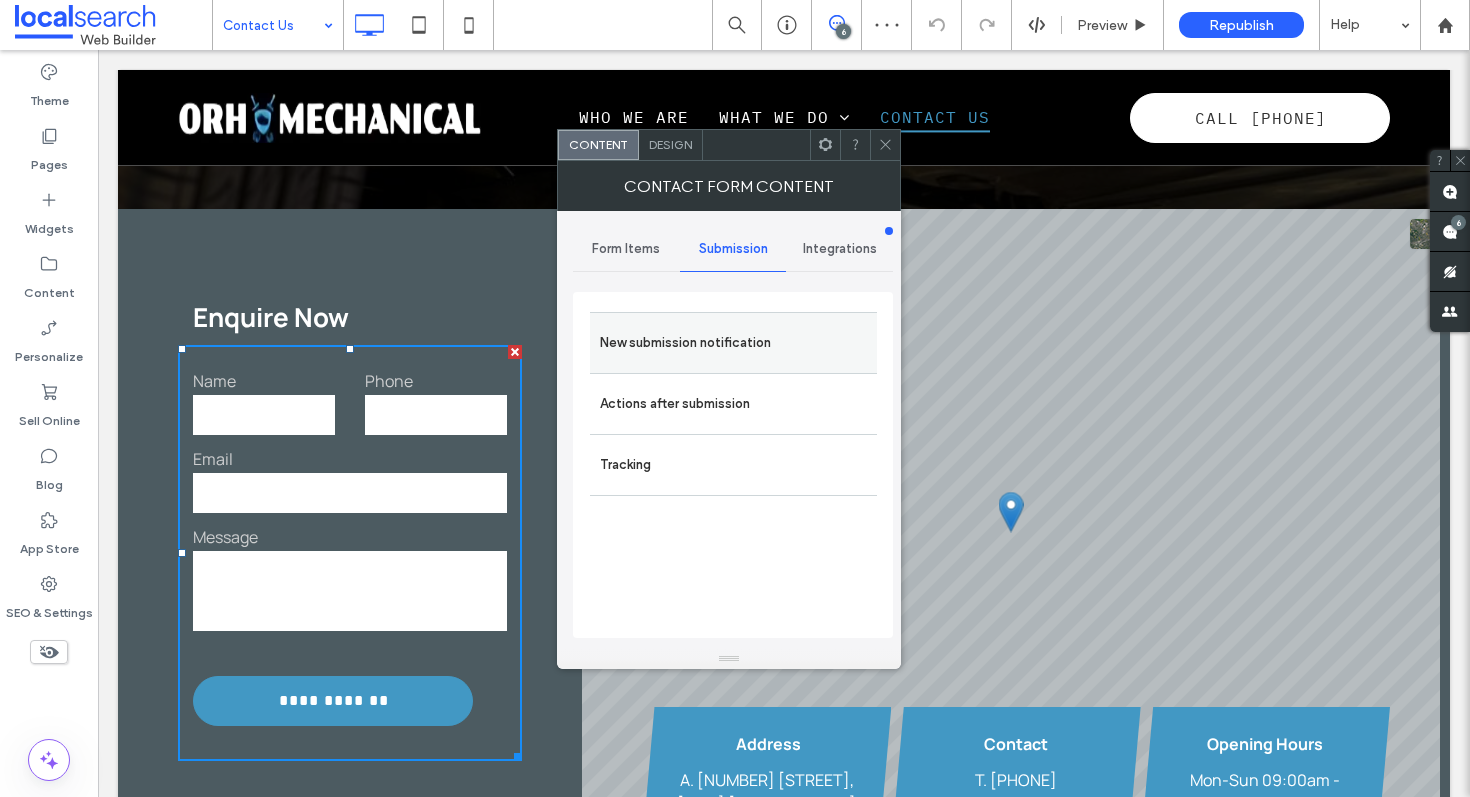 click on "New submission notification" at bounding box center (733, 343) 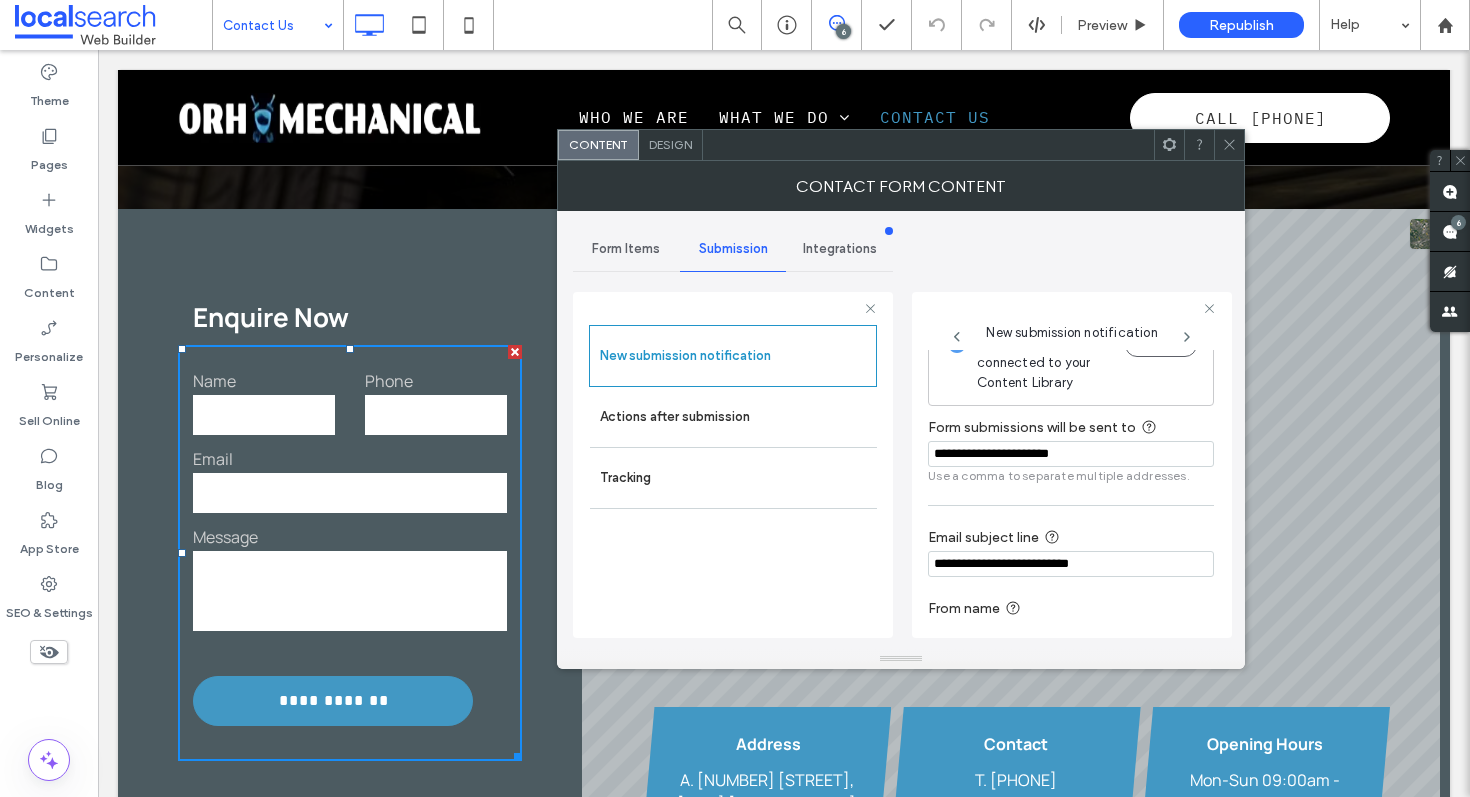 scroll, scrollTop: 0, scrollLeft: 0, axis: both 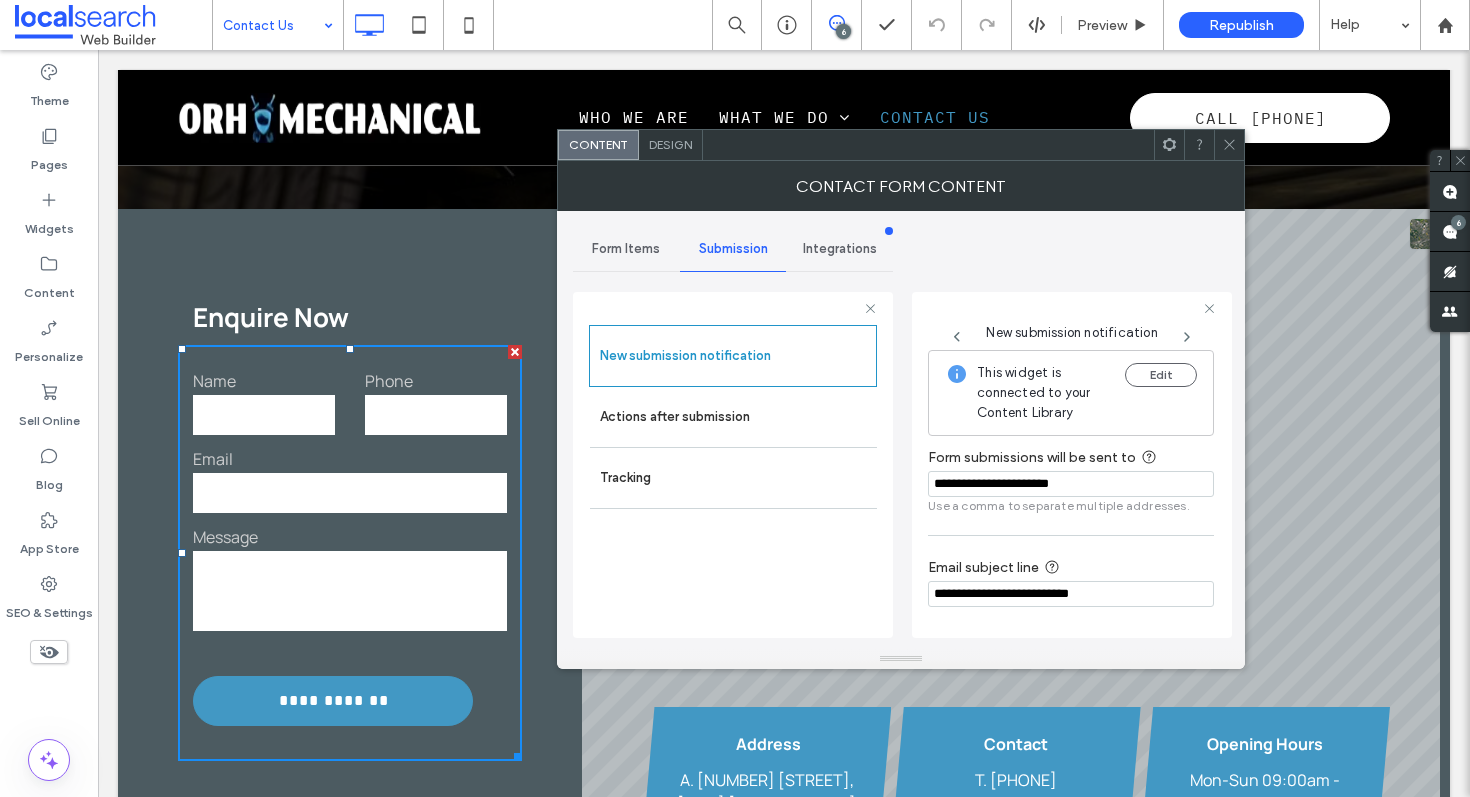click 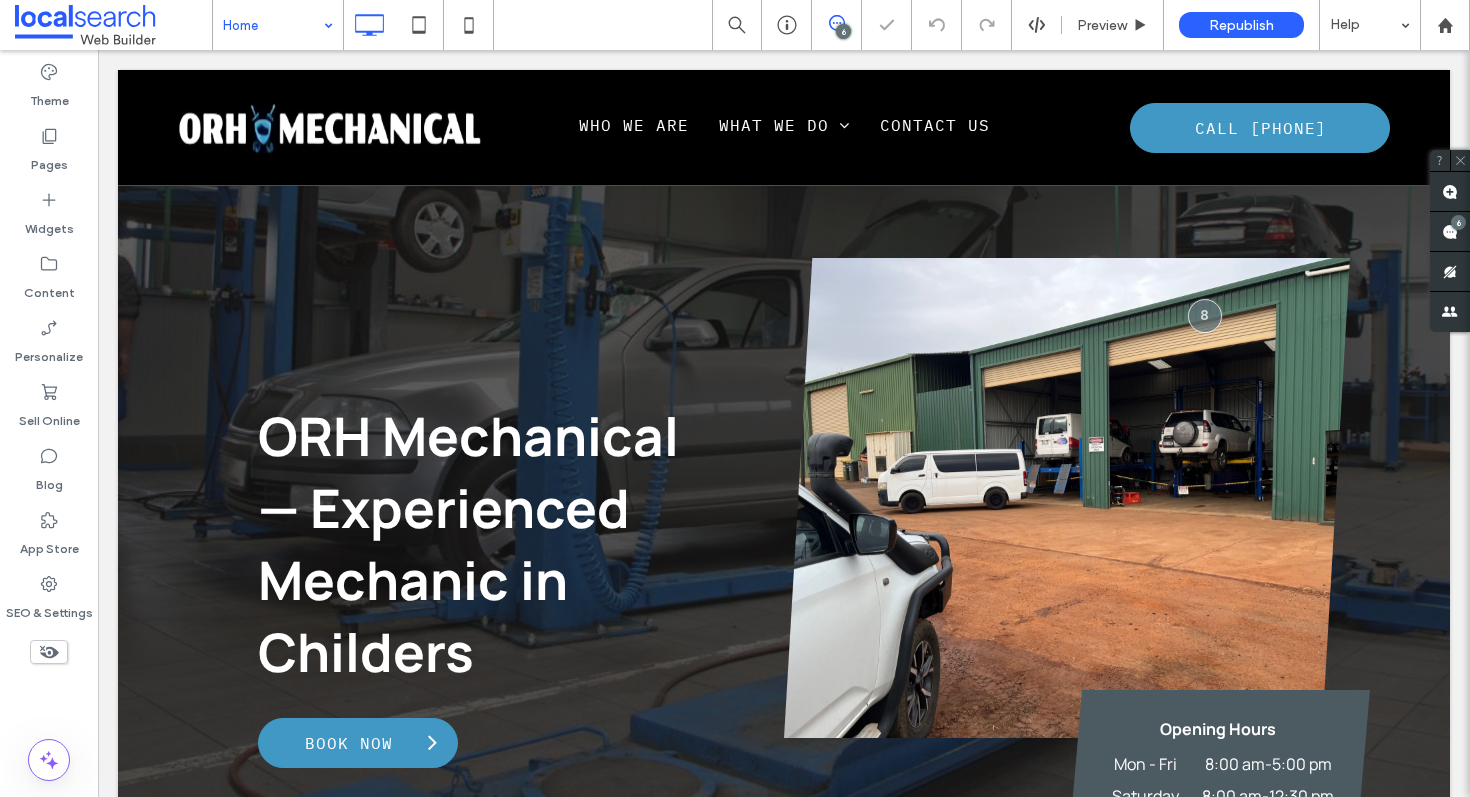 scroll, scrollTop: 0, scrollLeft: 0, axis: both 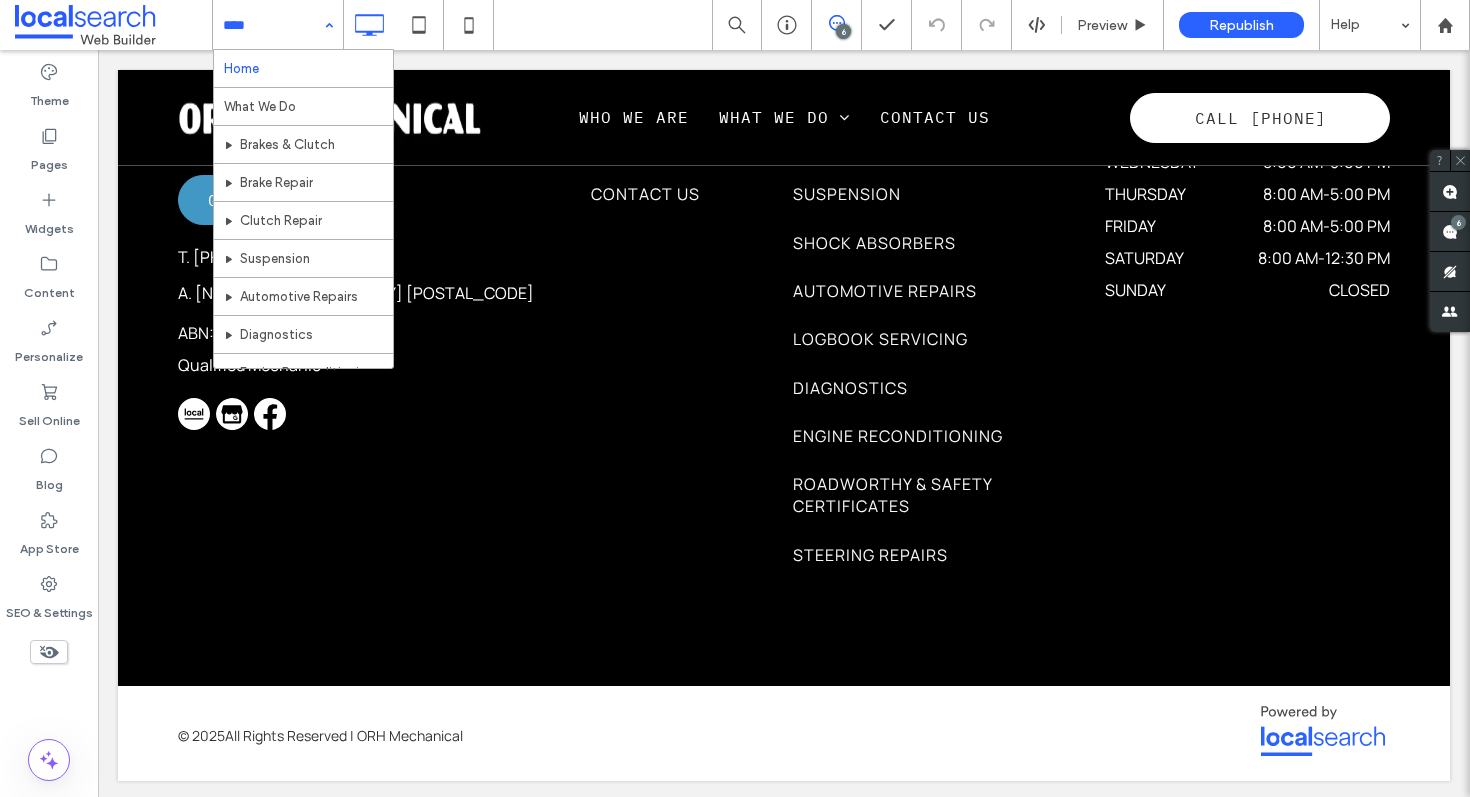 click at bounding box center [273, 25] 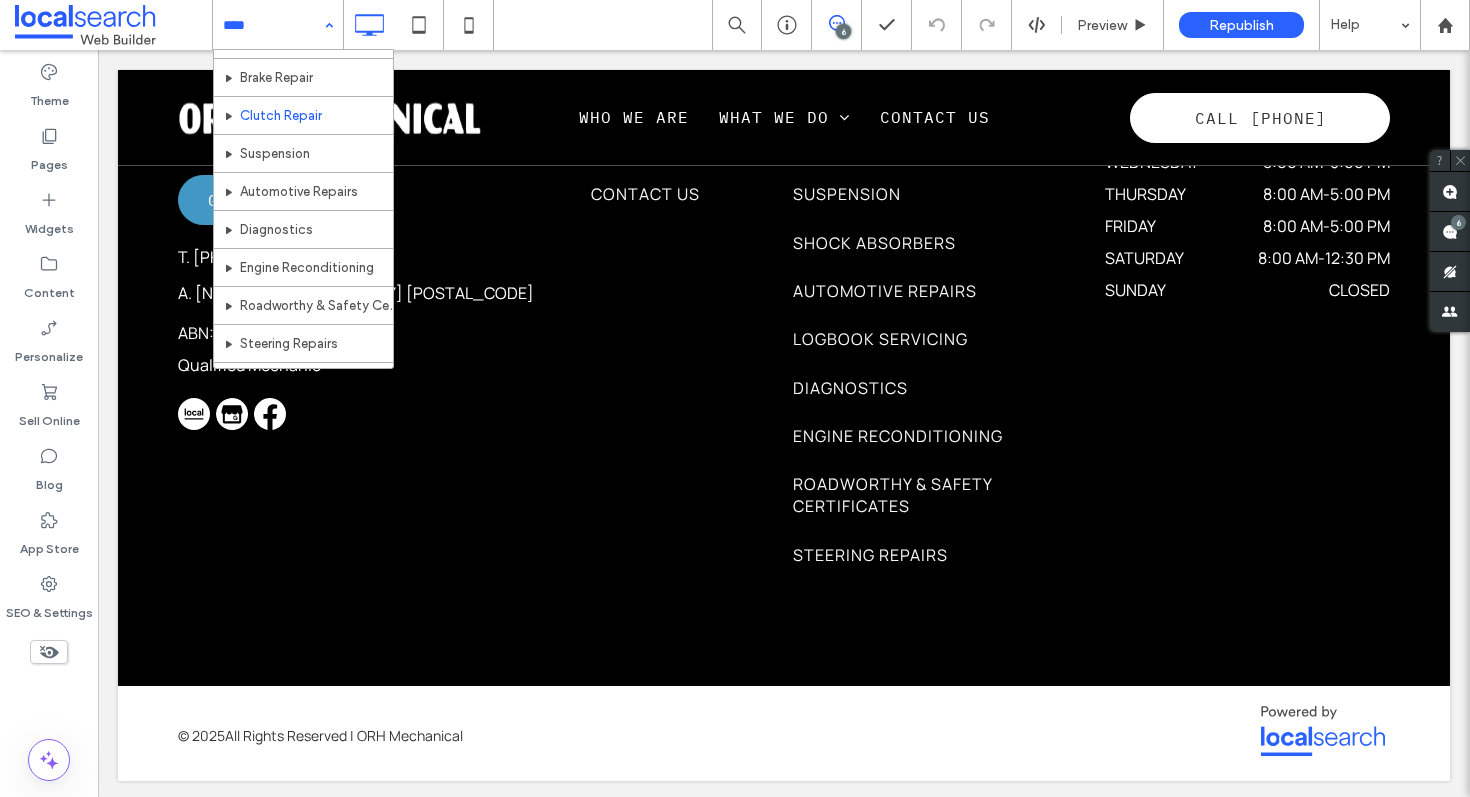 scroll, scrollTop: 147, scrollLeft: 0, axis: vertical 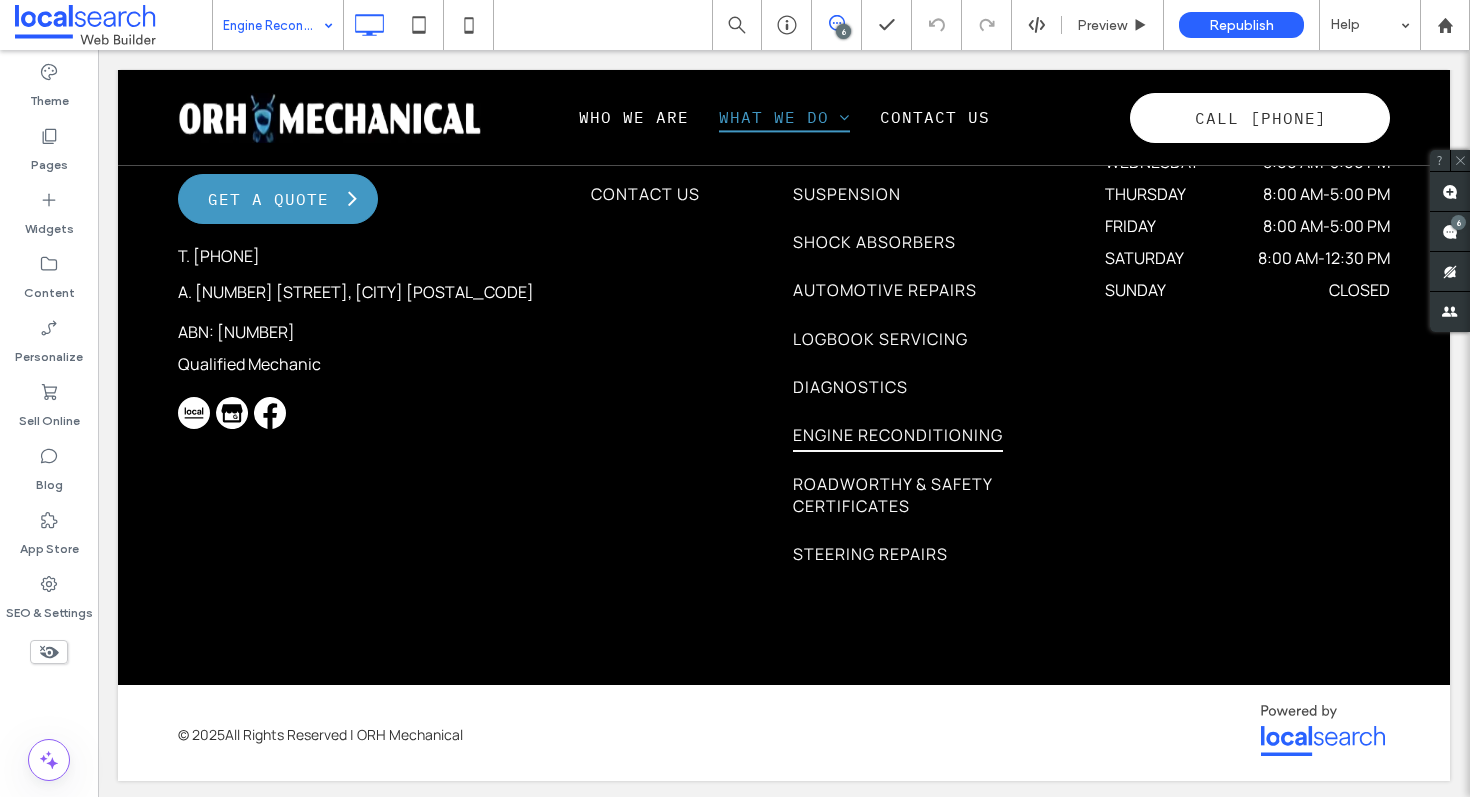 click at bounding box center [273, 25] 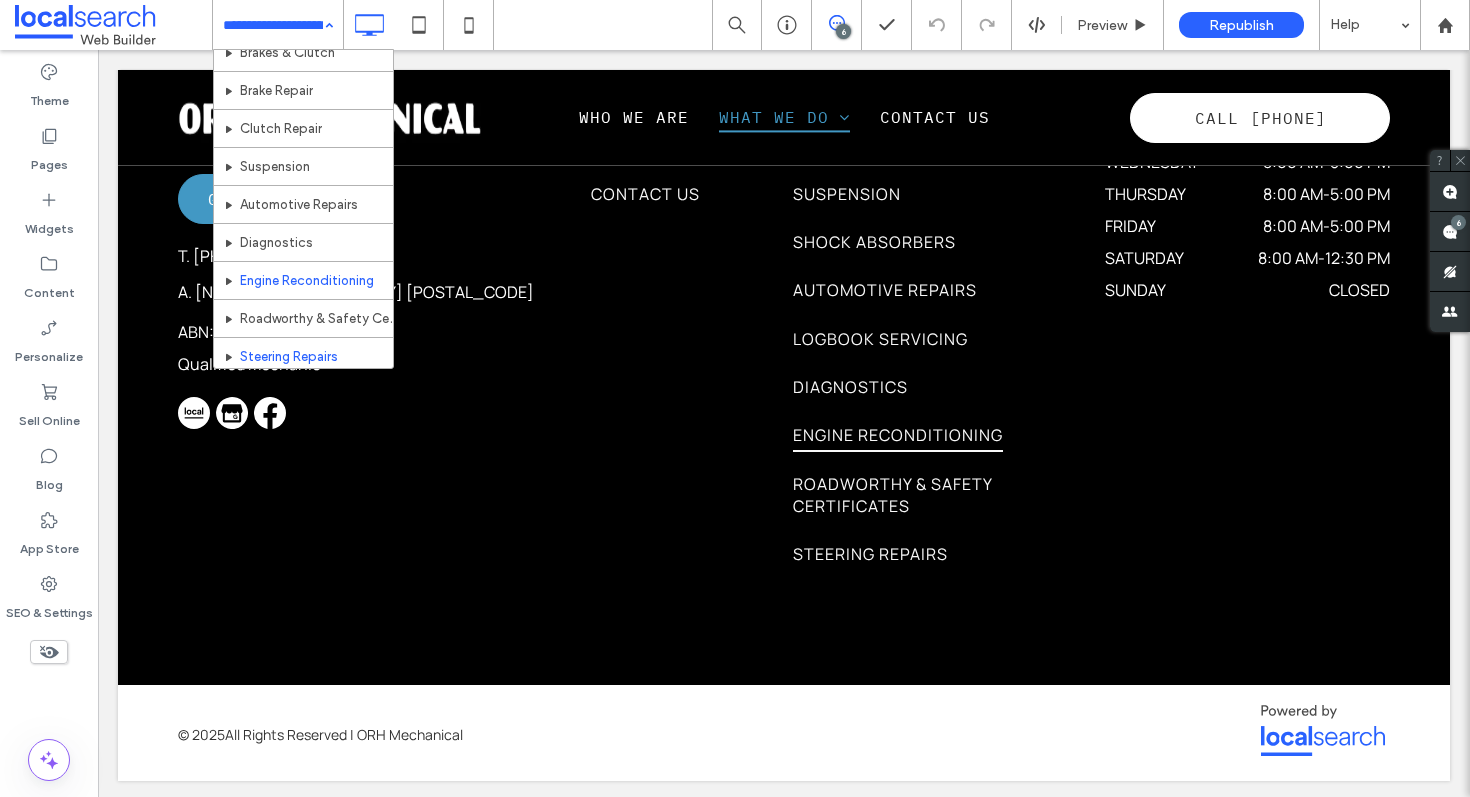 scroll, scrollTop: 147, scrollLeft: 0, axis: vertical 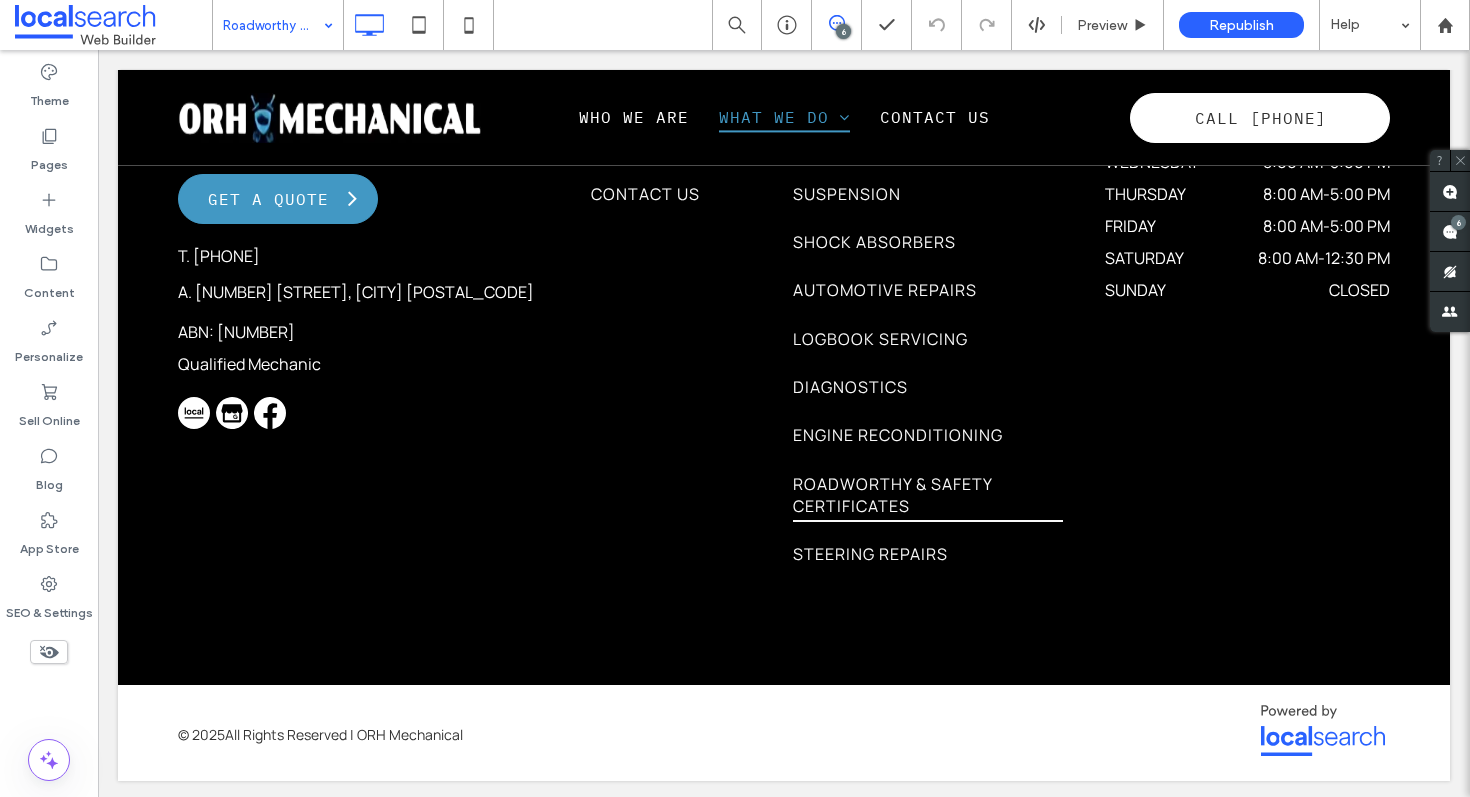 click at bounding box center [273, 25] 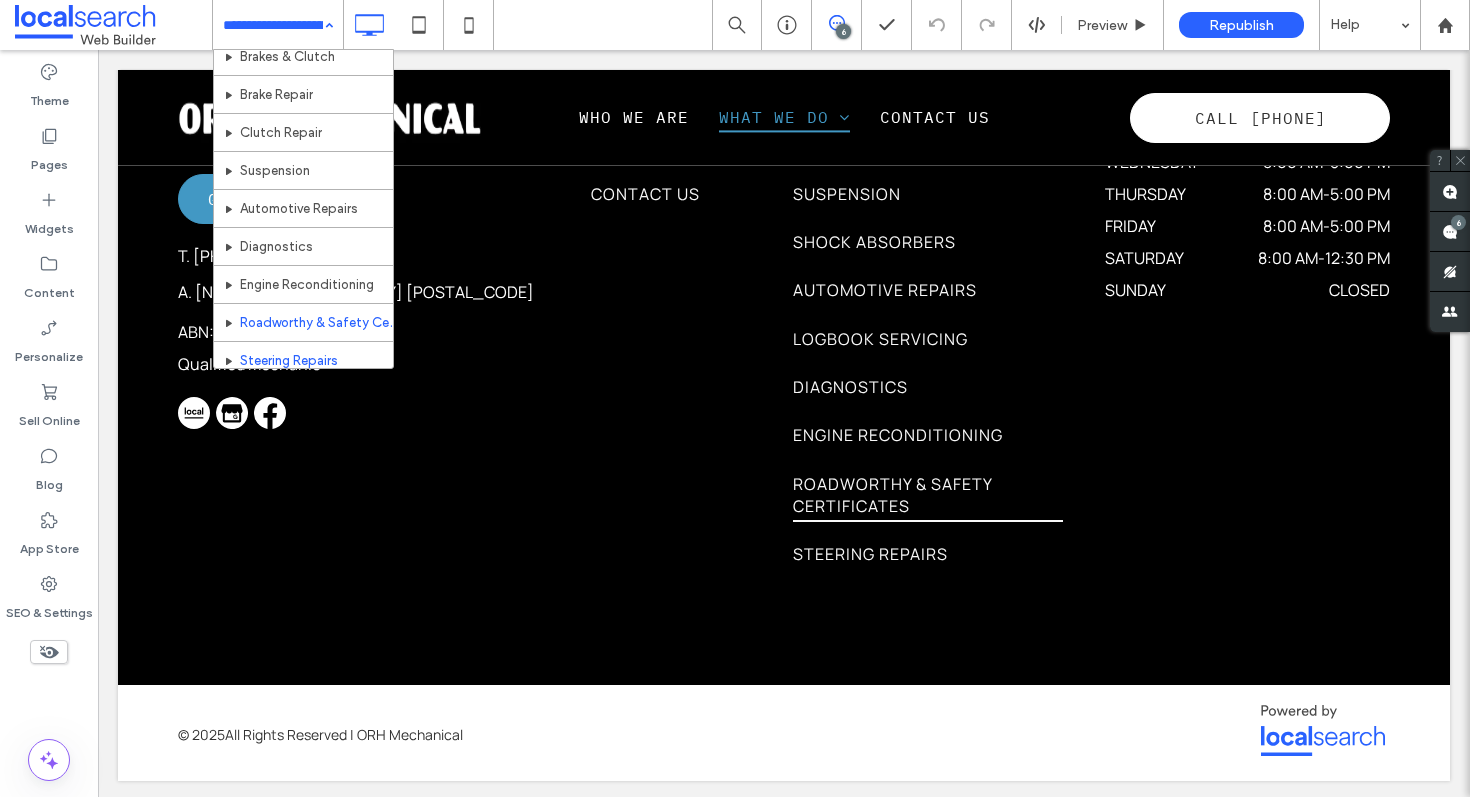 scroll, scrollTop: 147, scrollLeft: 0, axis: vertical 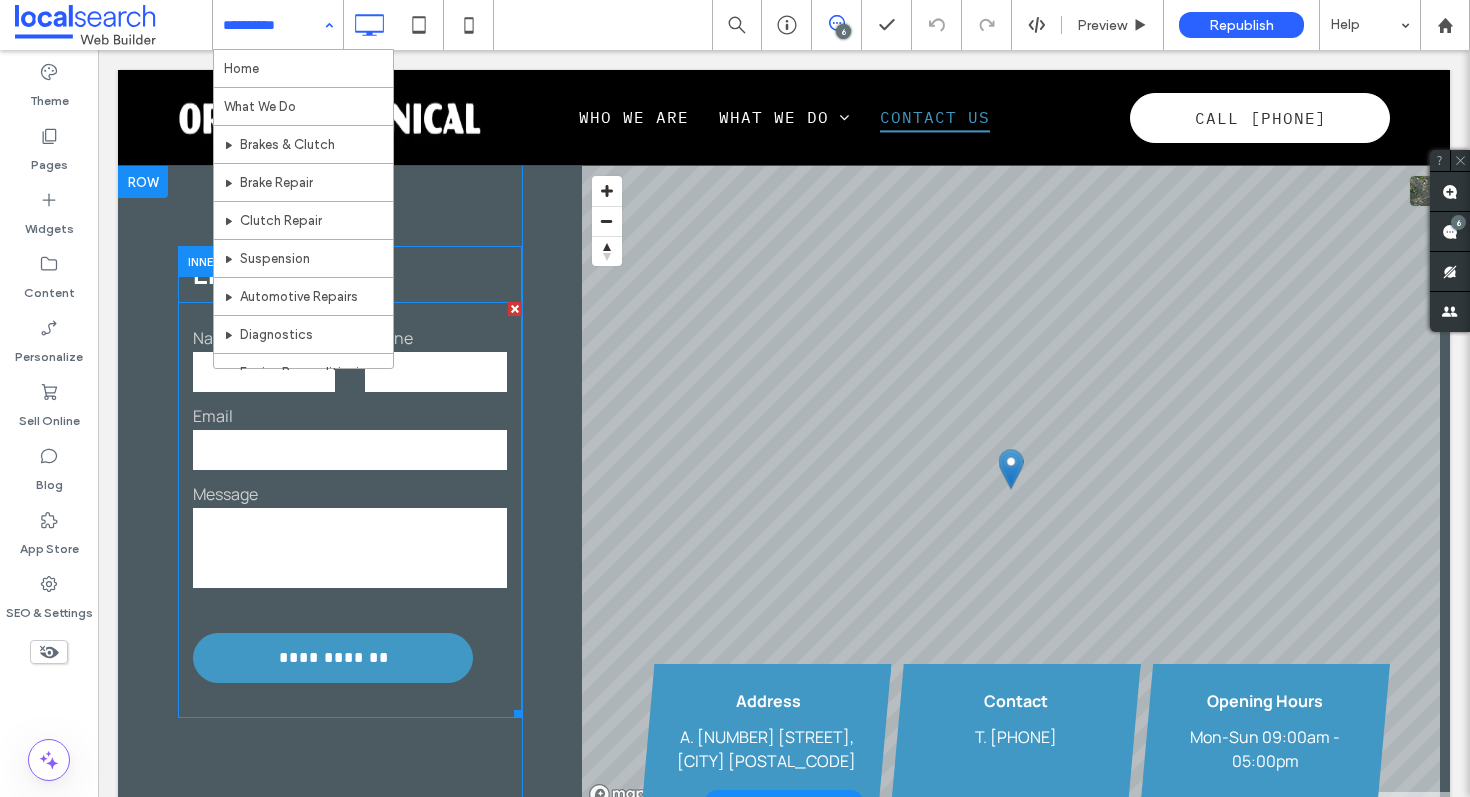 click on "Email" at bounding box center [350, 416] 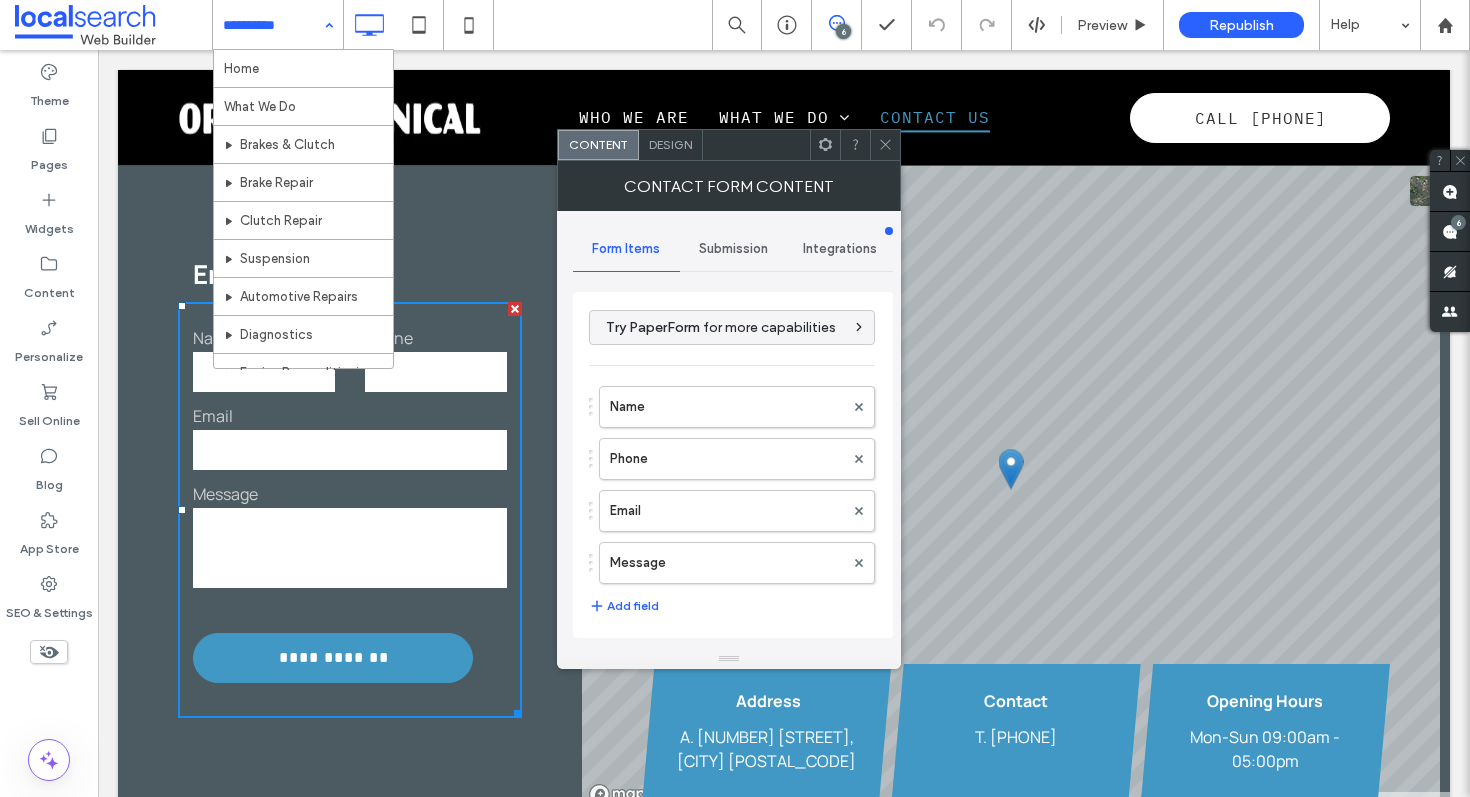 type on "**********" 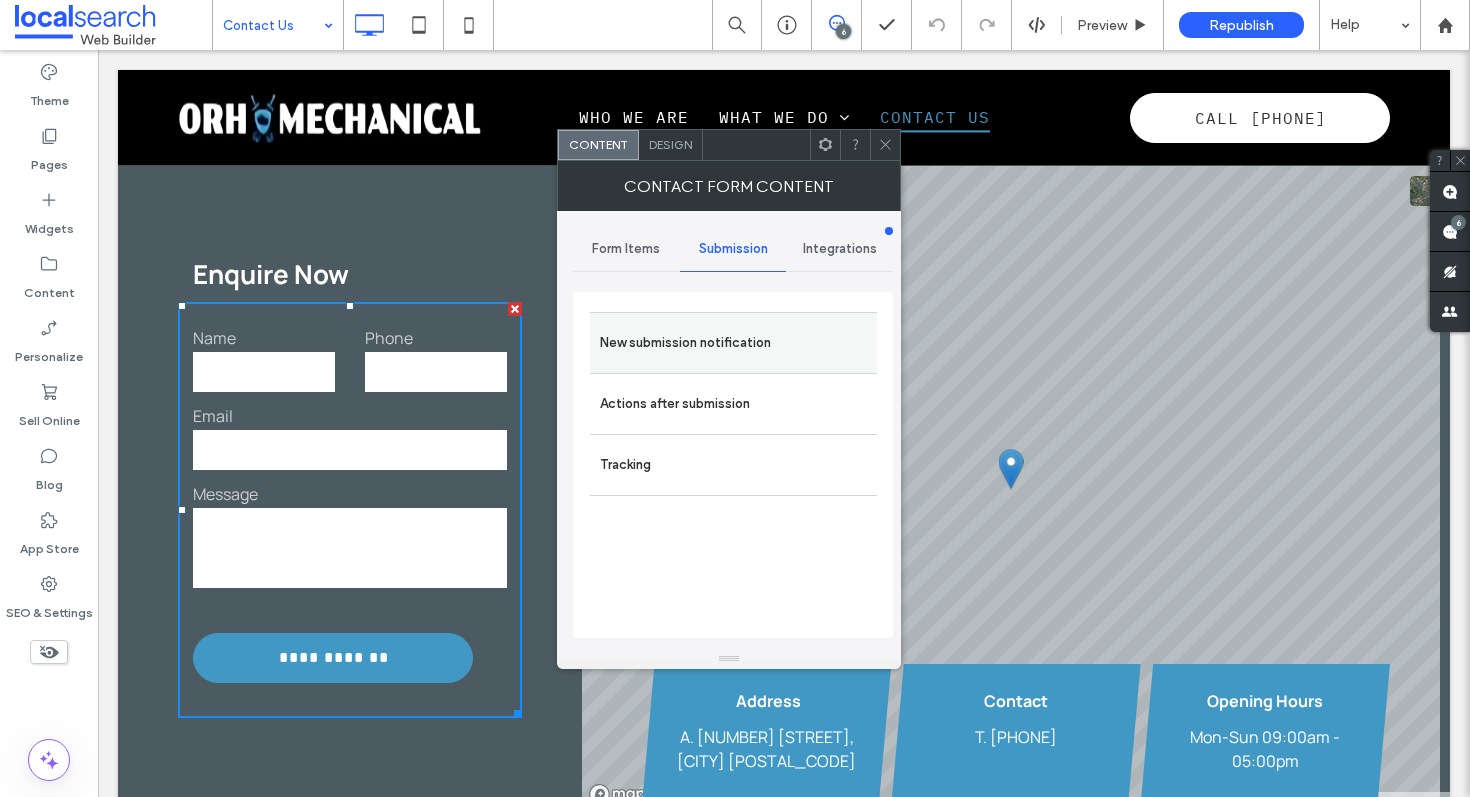 click on "New submission notification" at bounding box center (733, 343) 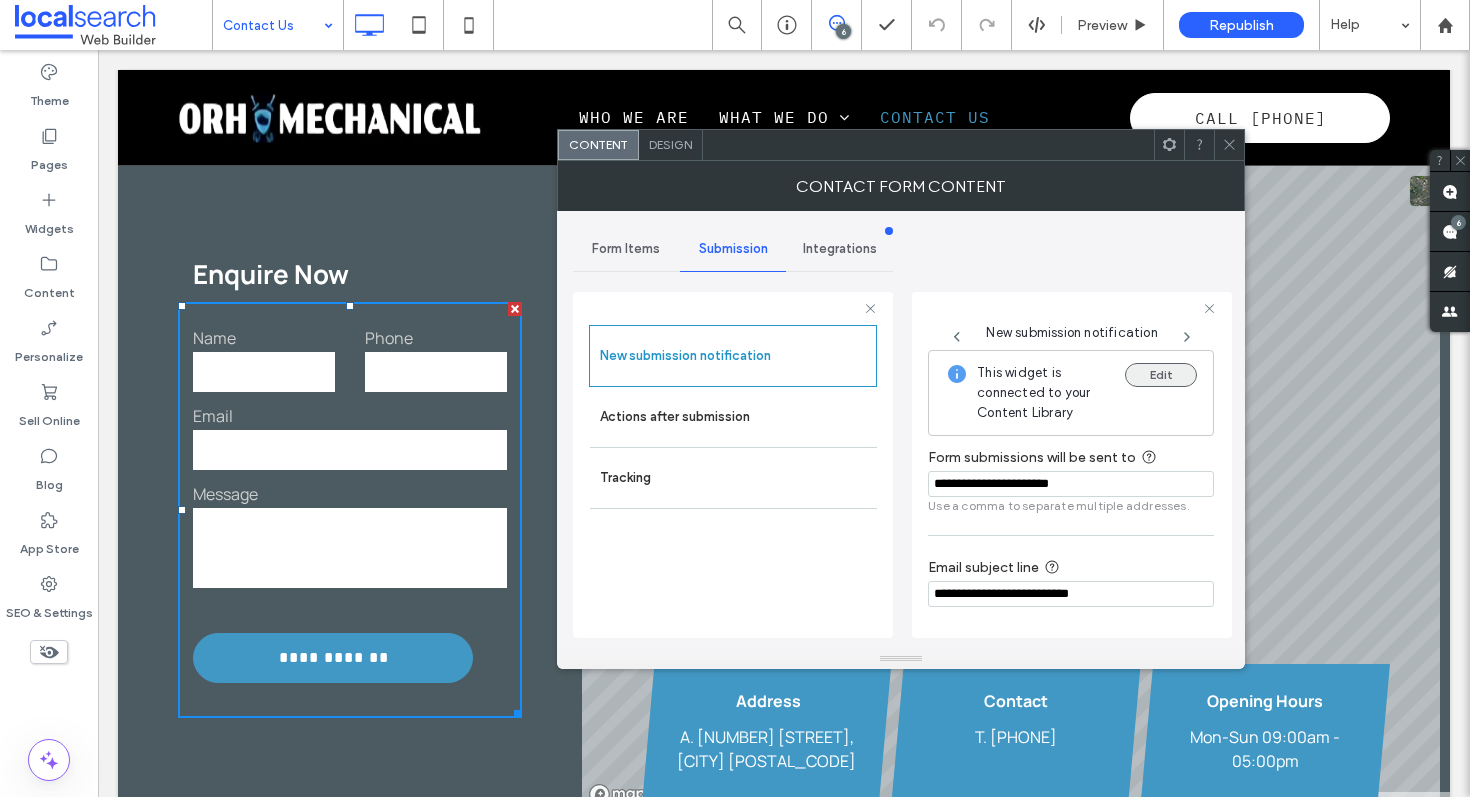 click on "Edit" at bounding box center [1161, 375] 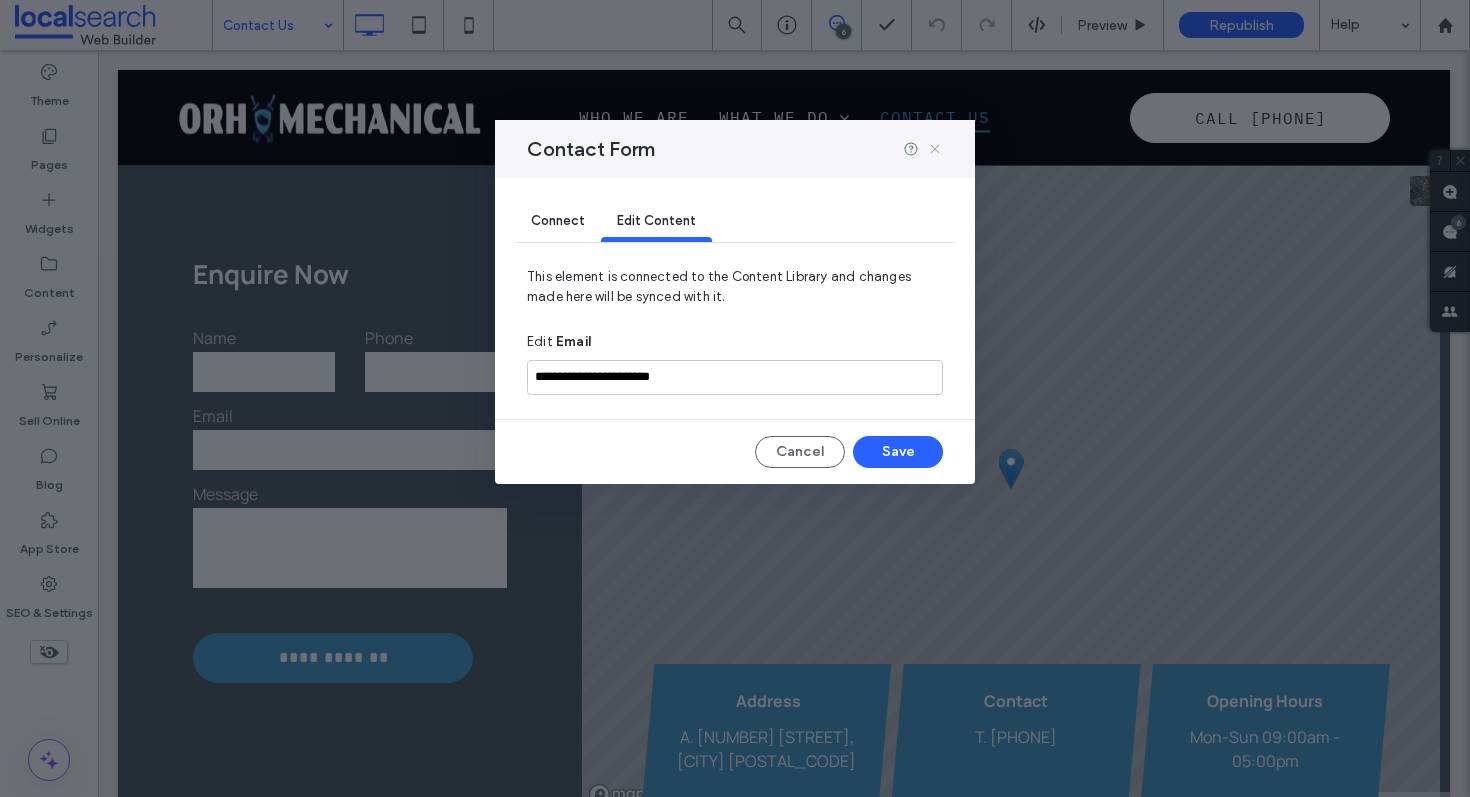 click 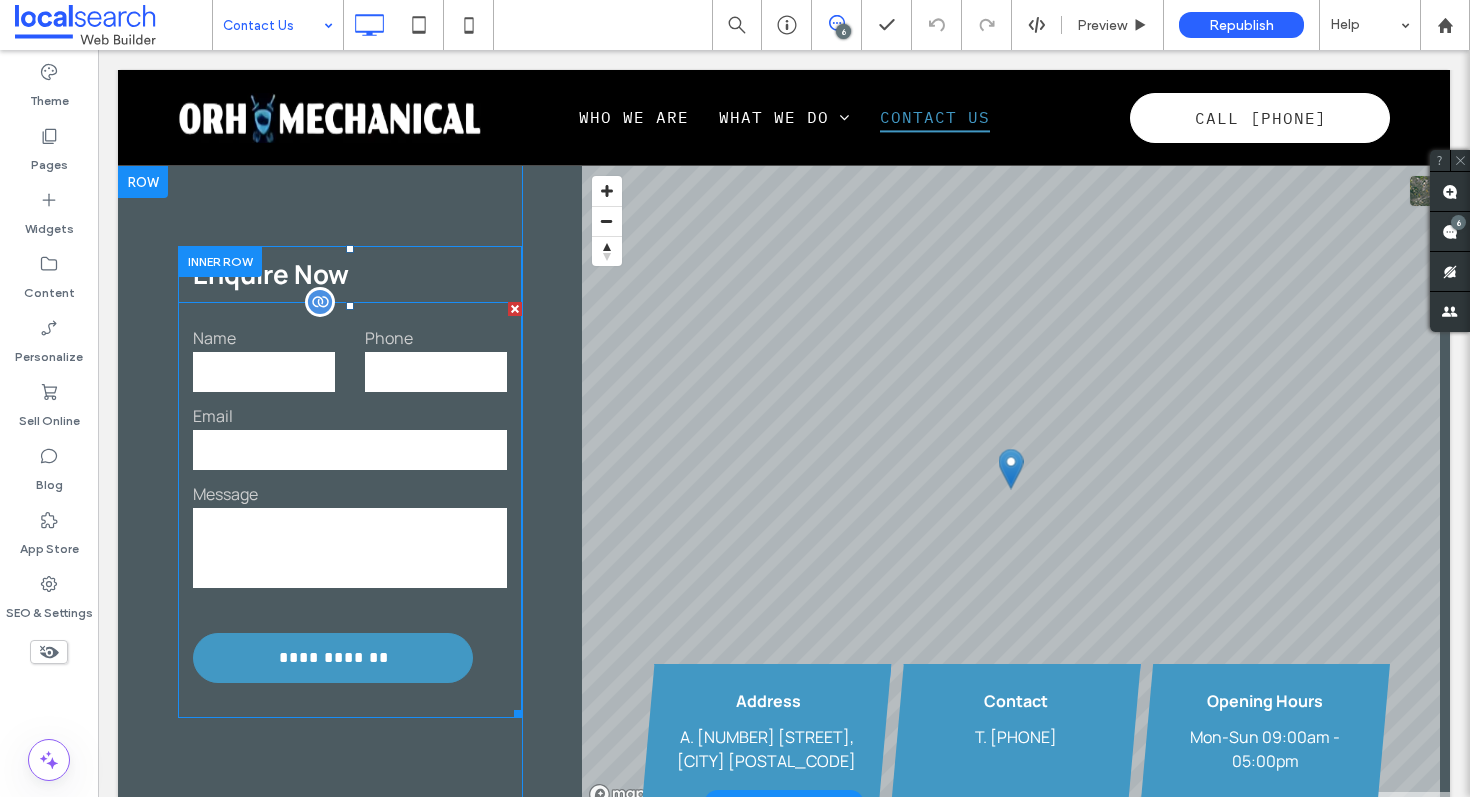 click on "Email" at bounding box center (350, 416) 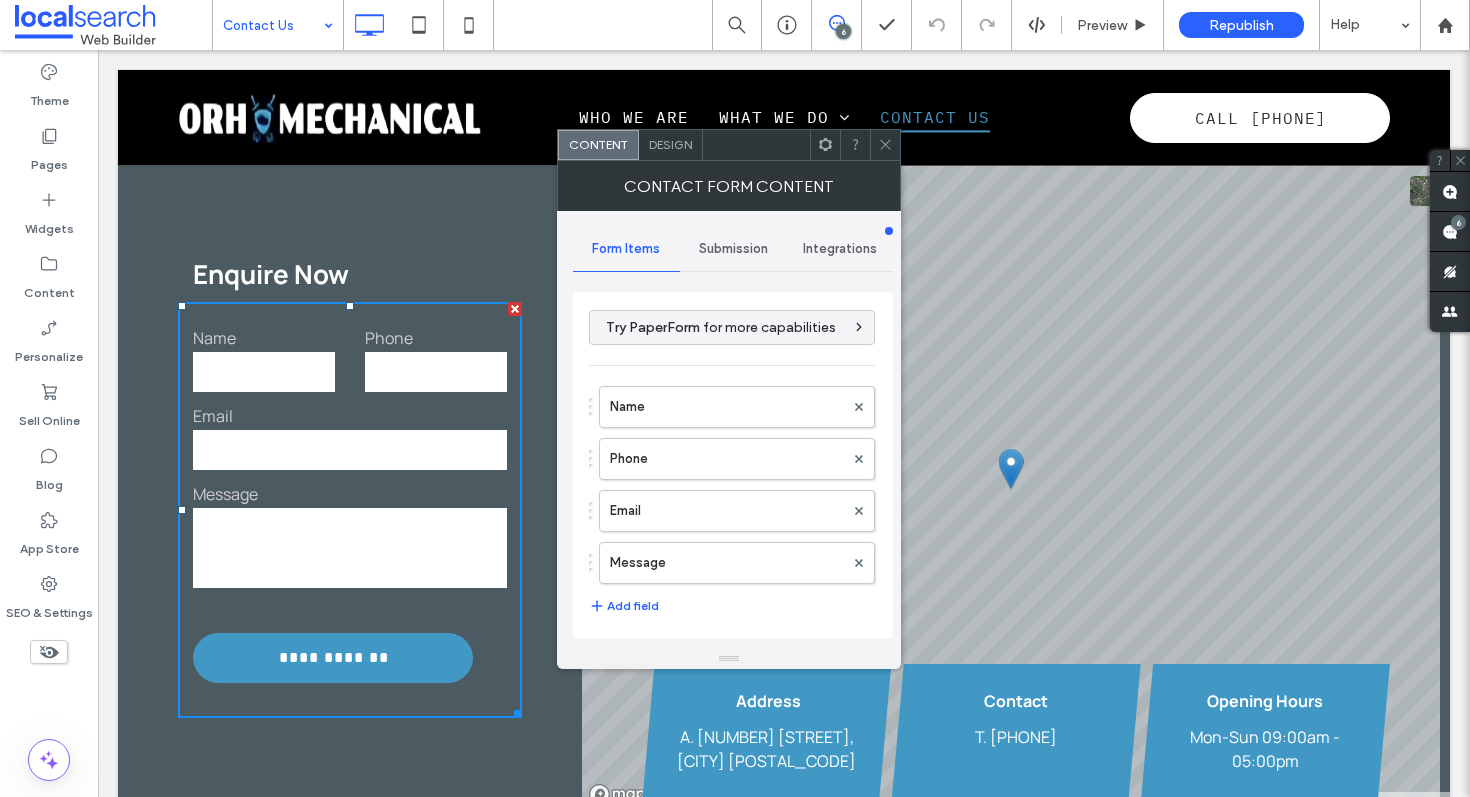 click on "Submission" at bounding box center (733, 249) 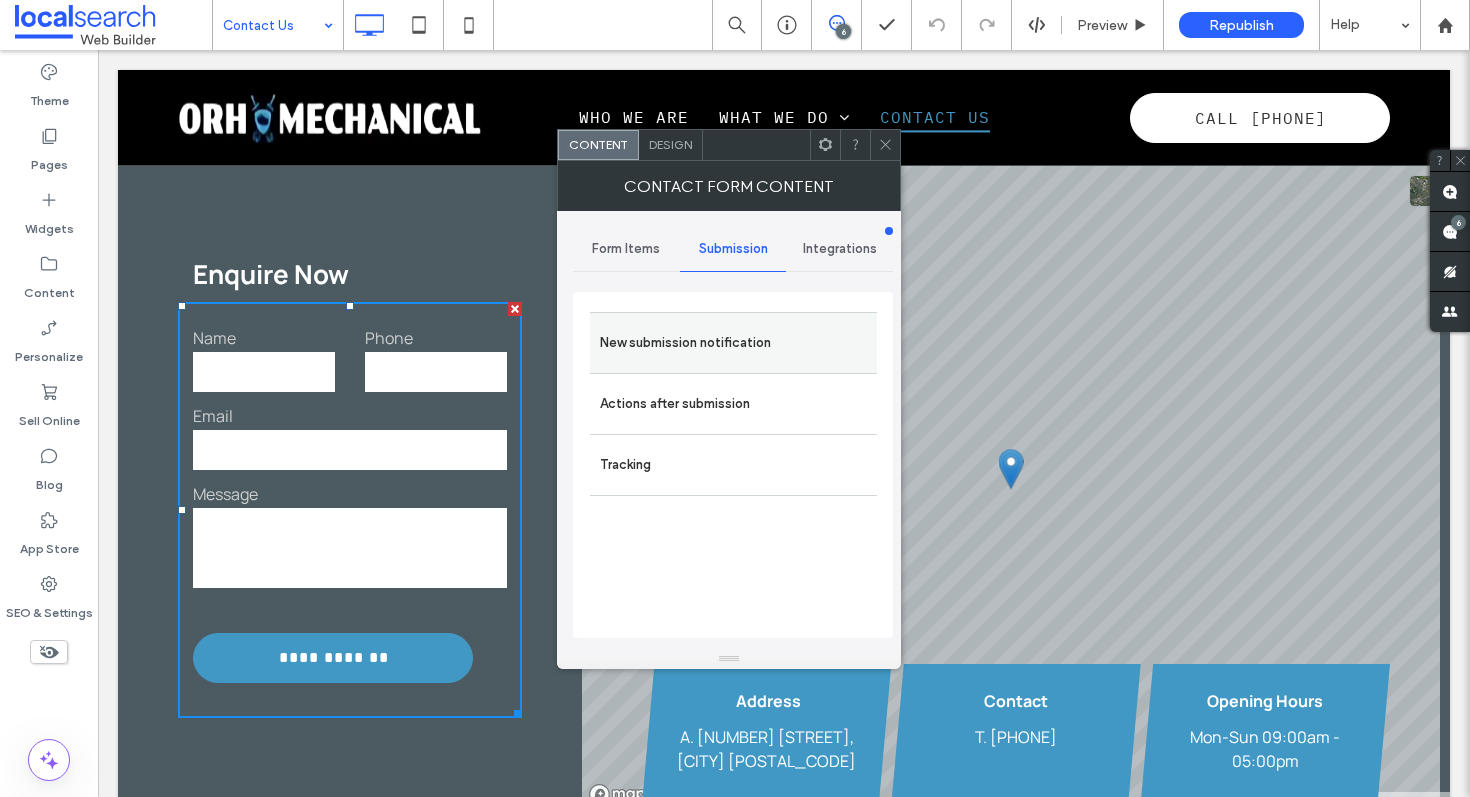 click on "New submission notification" at bounding box center [733, 343] 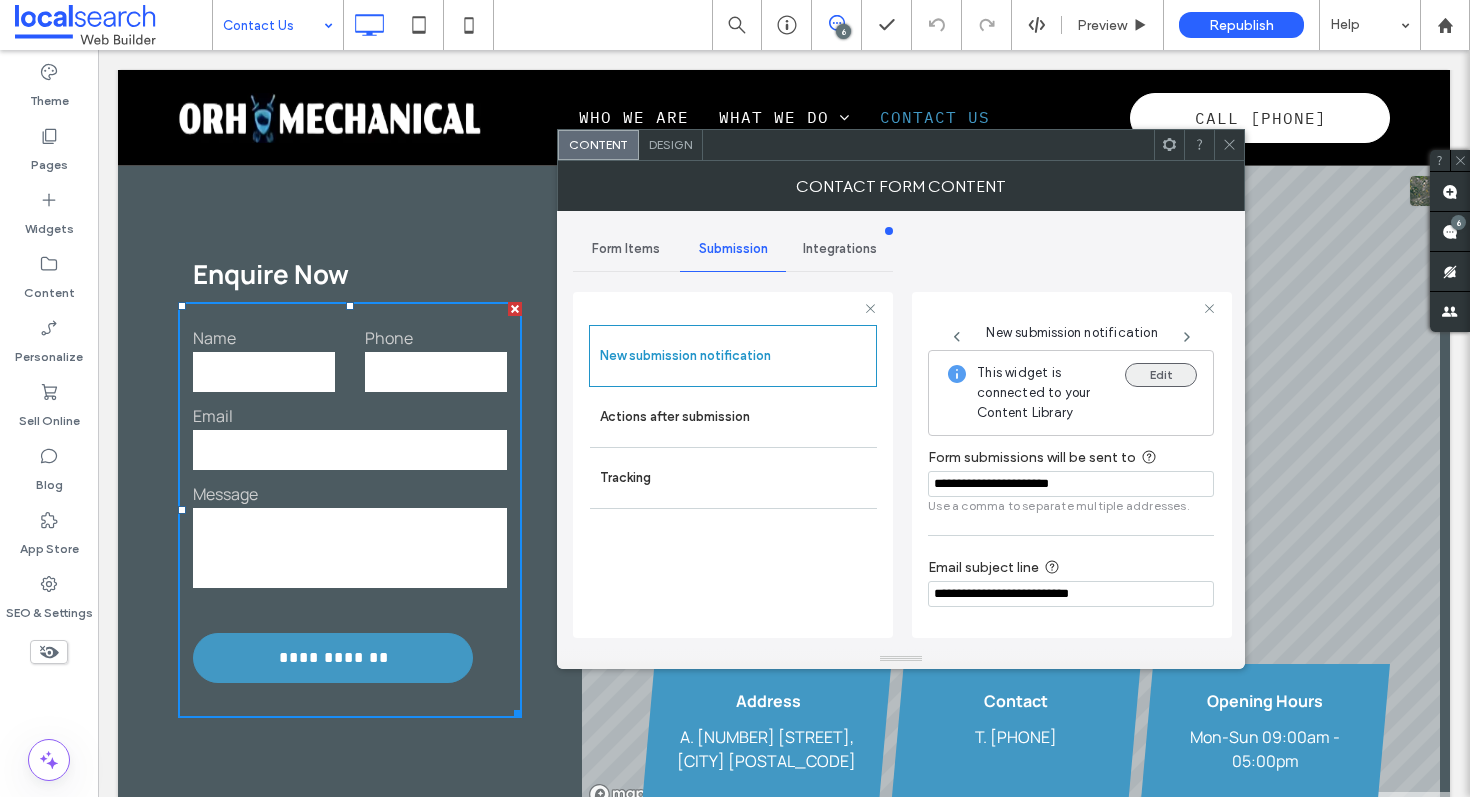 click on "Edit" at bounding box center (1161, 375) 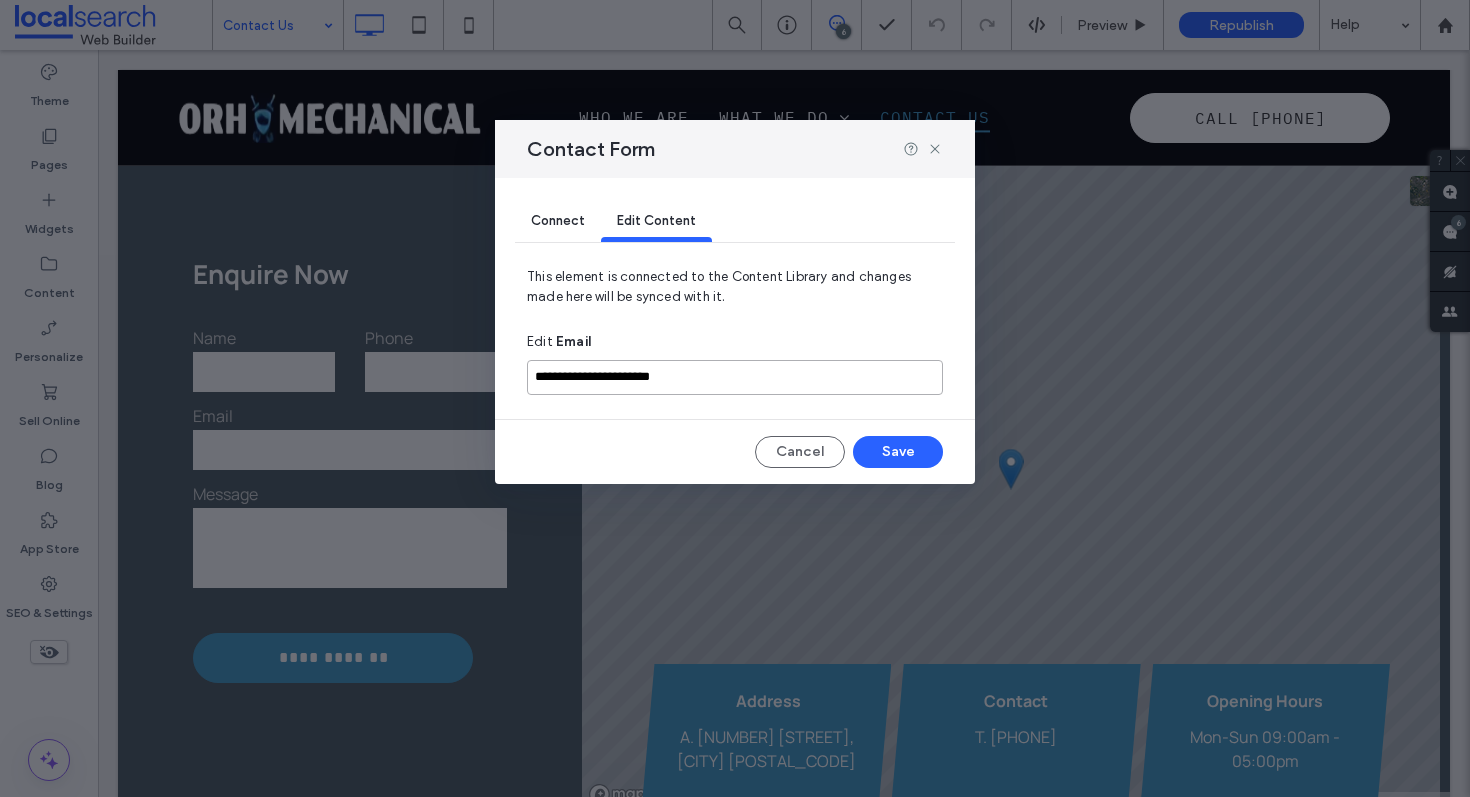click on "**********" at bounding box center [735, 377] 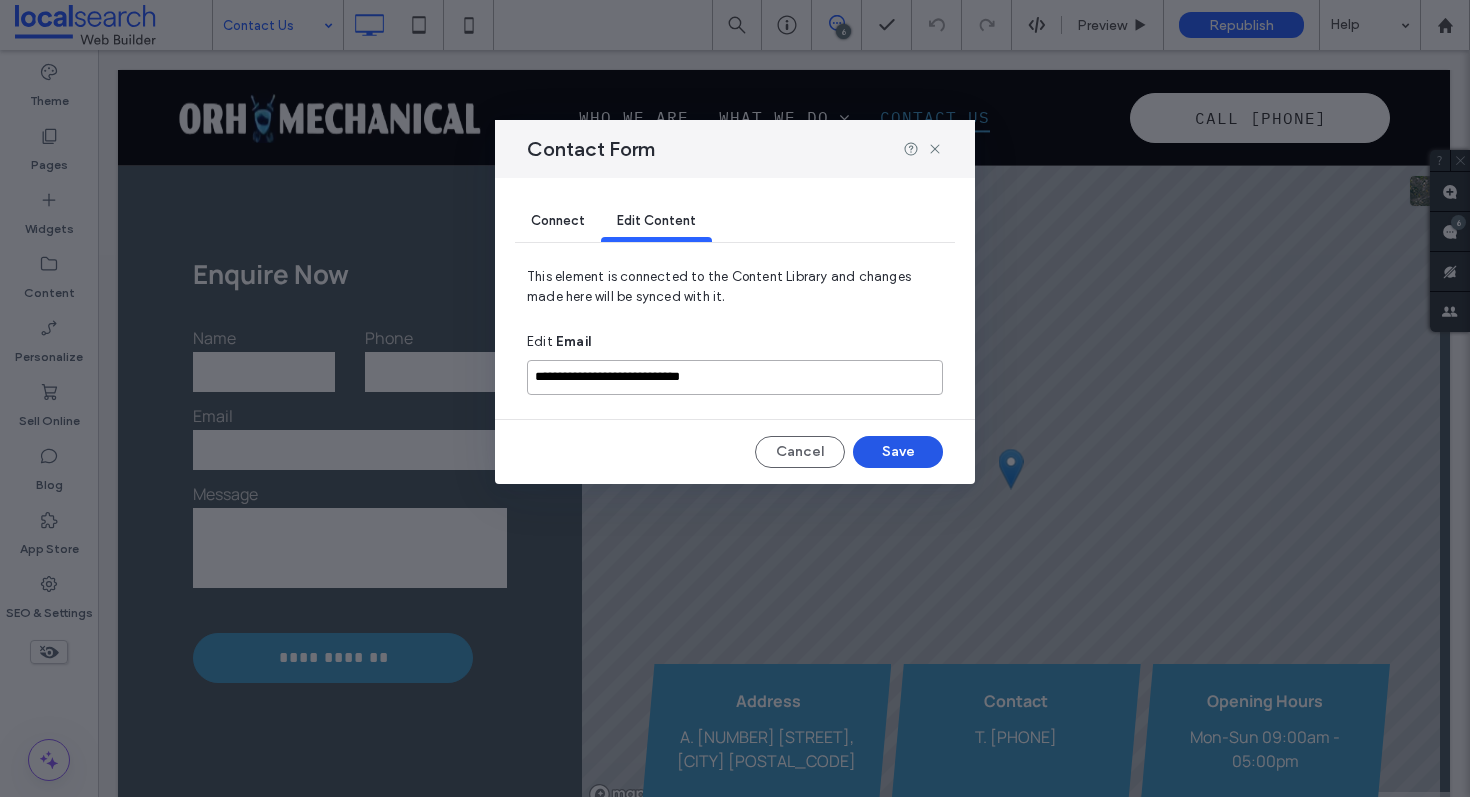 type on "**********" 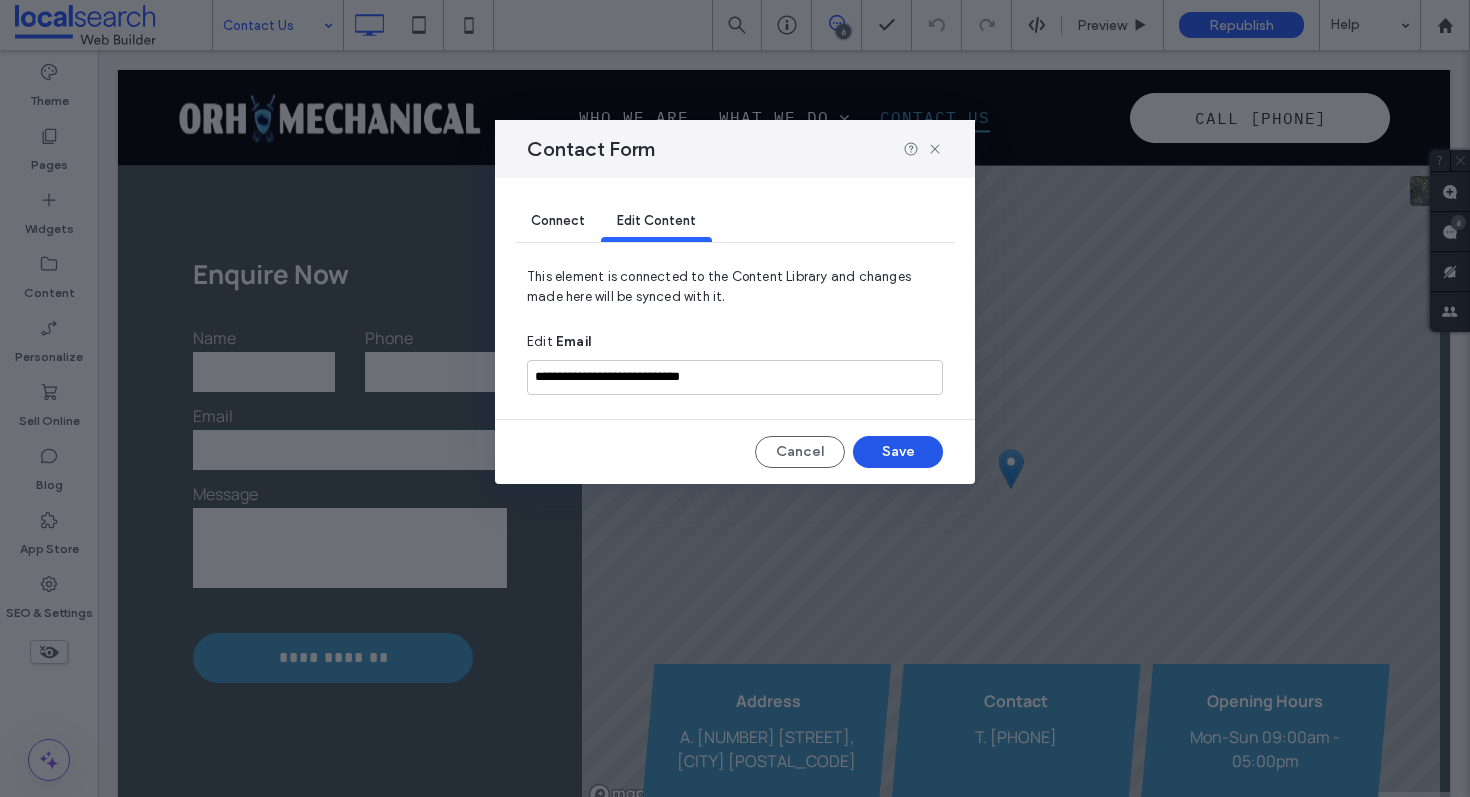 click on "Save" at bounding box center [898, 452] 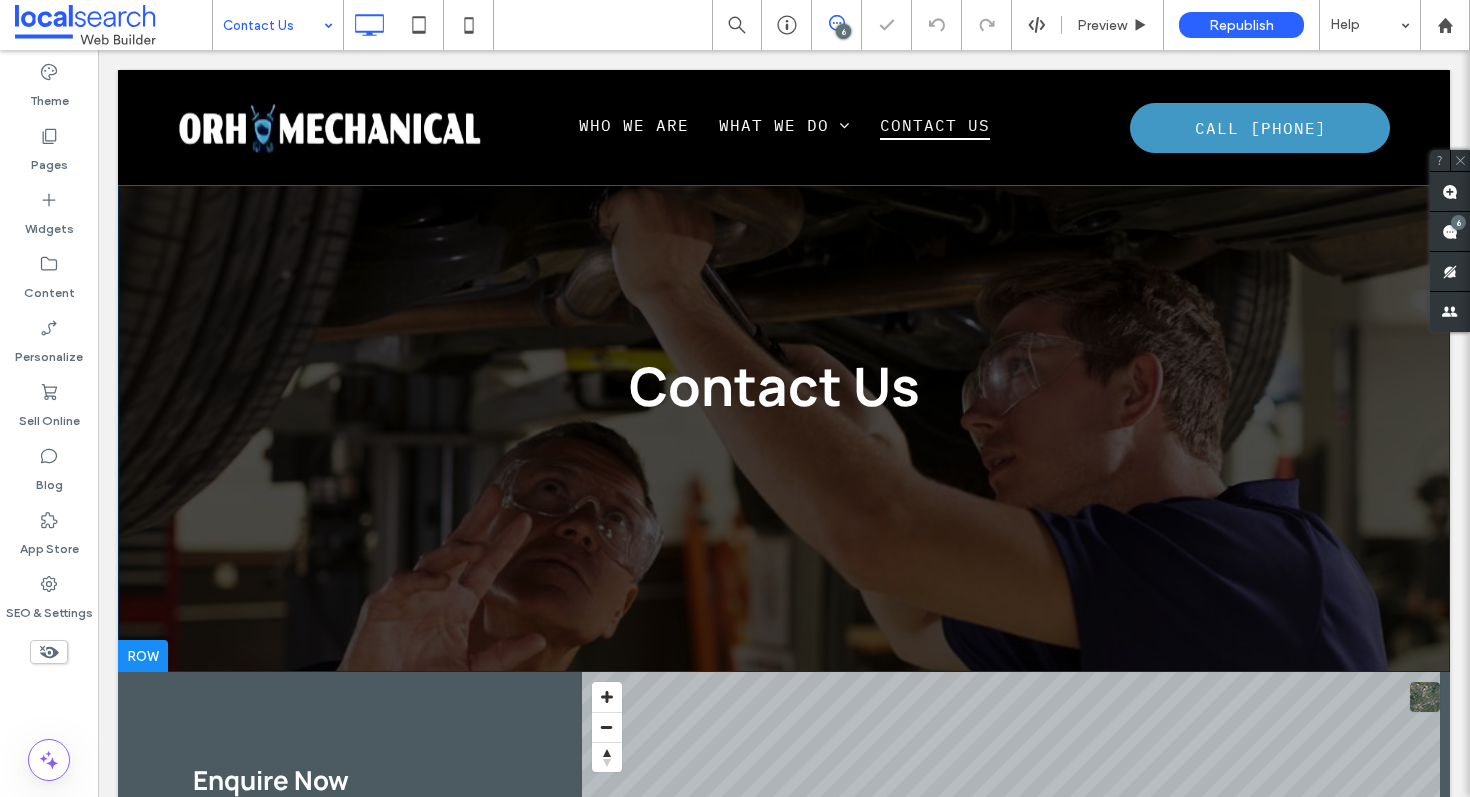 scroll, scrollTop: 0, scrollLeft: 0, axis: both 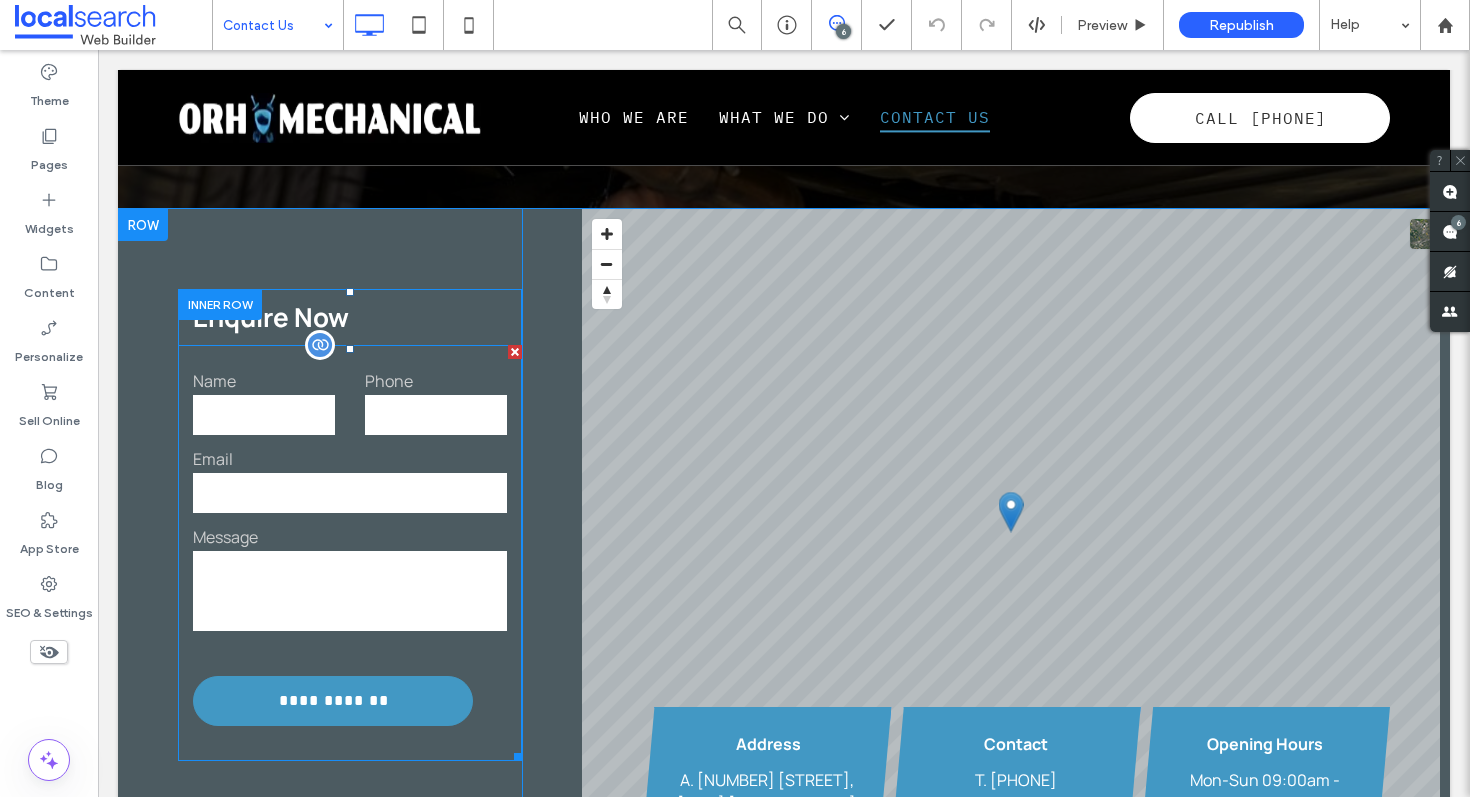 click on "Email" at bounding box center [350, 459] 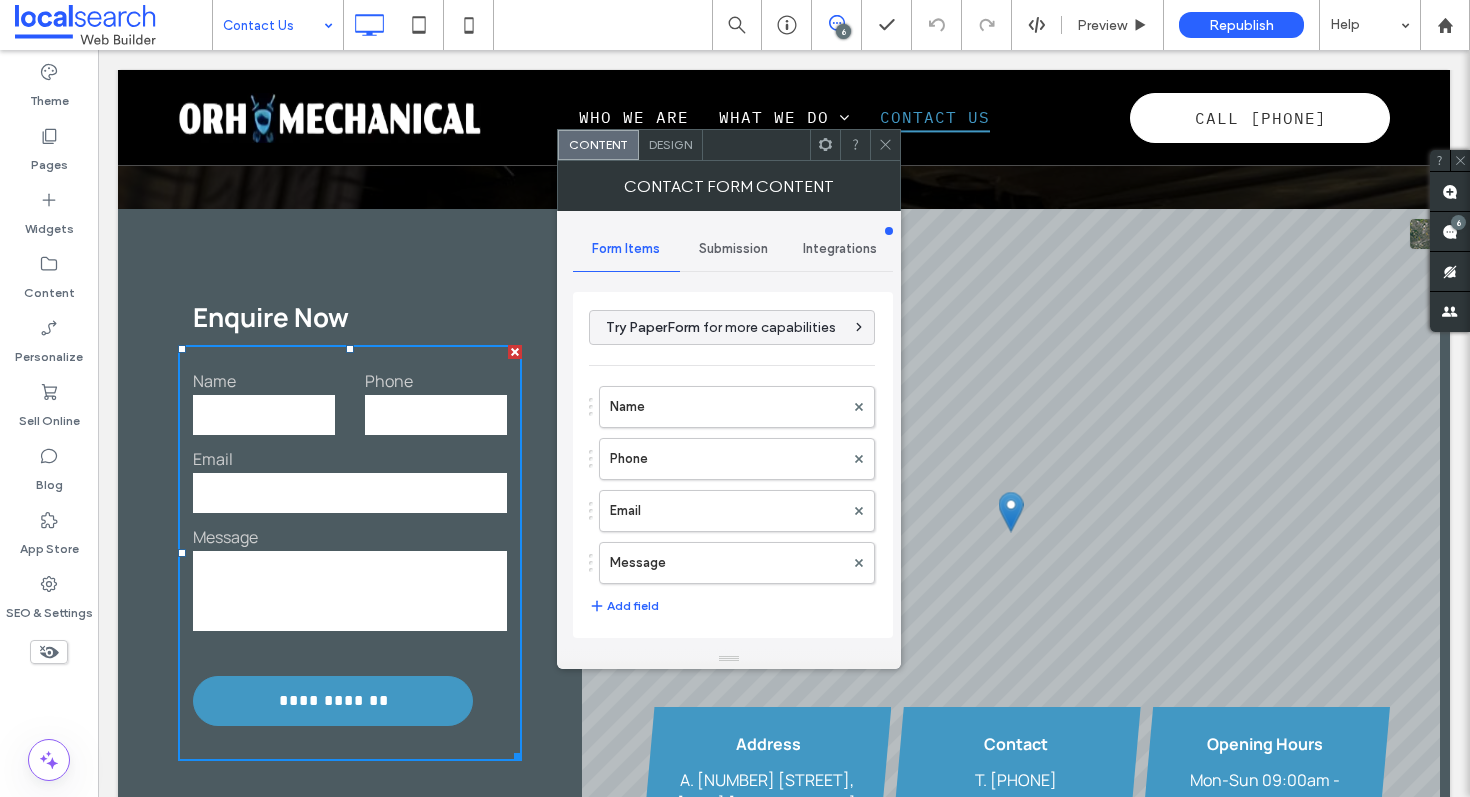 type on "**********" 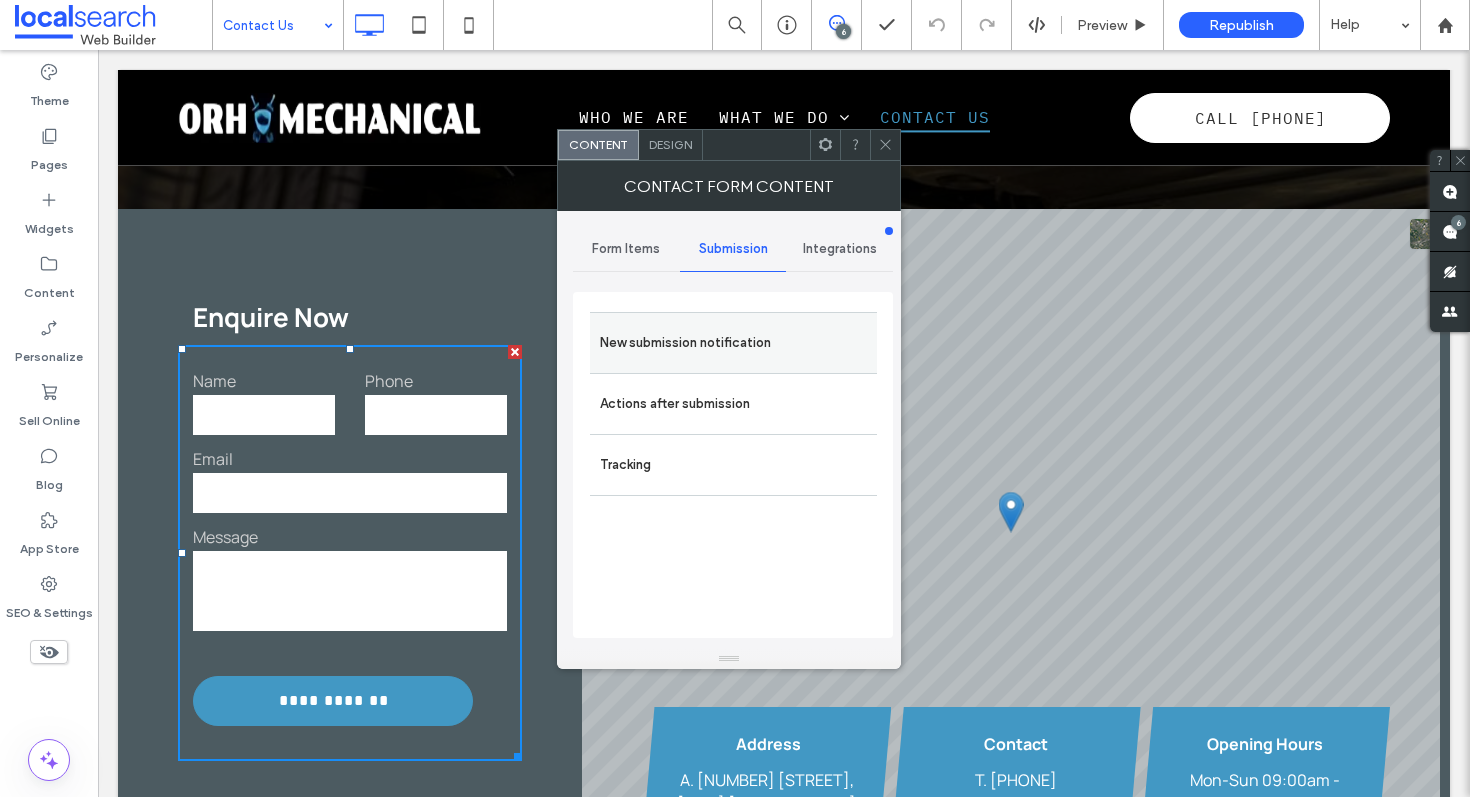 click on "New submission notification" at bounding box center [733, 343] 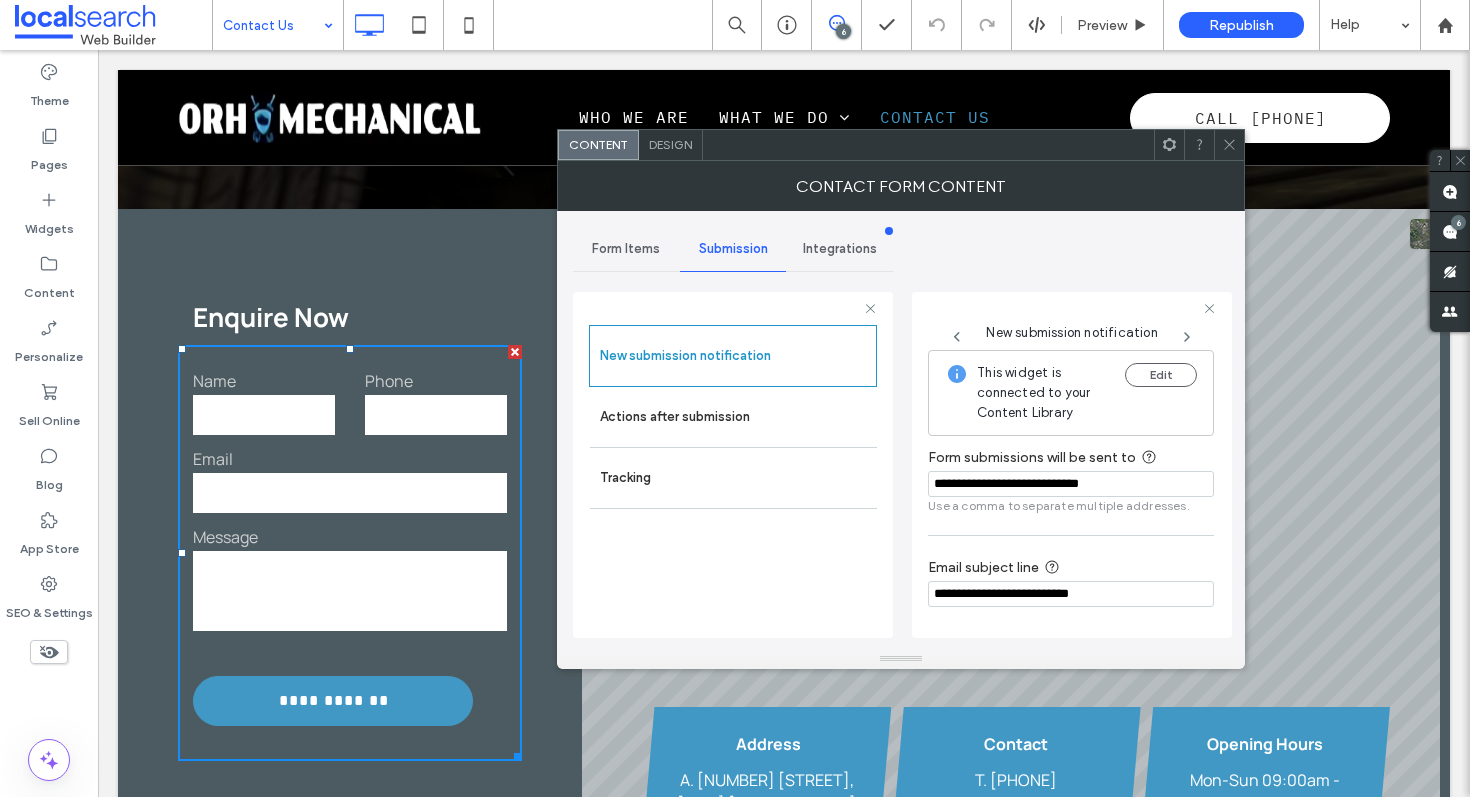 click at bounding box center [1229, 145] 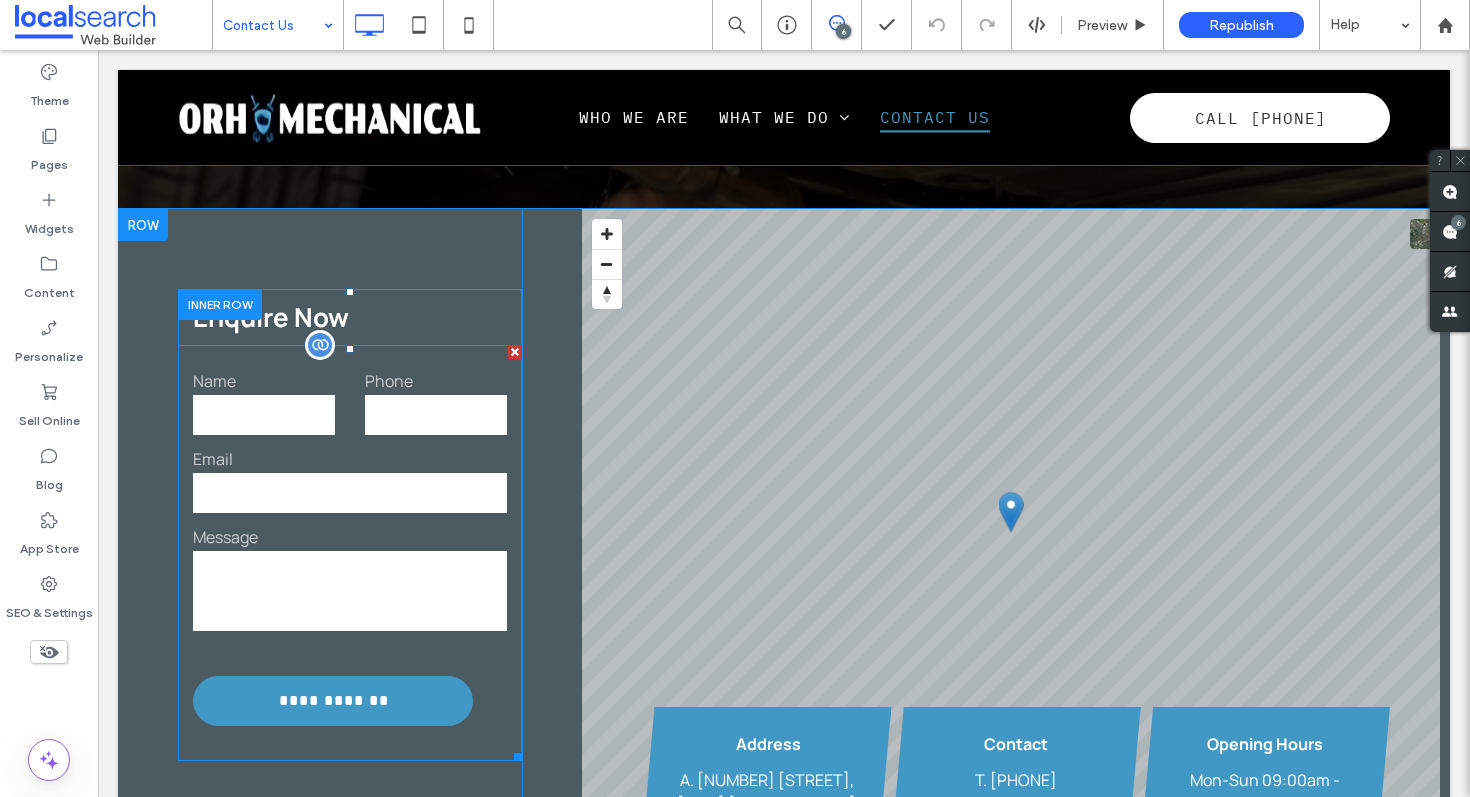 click on "Email" at bounding box center (350, 459) 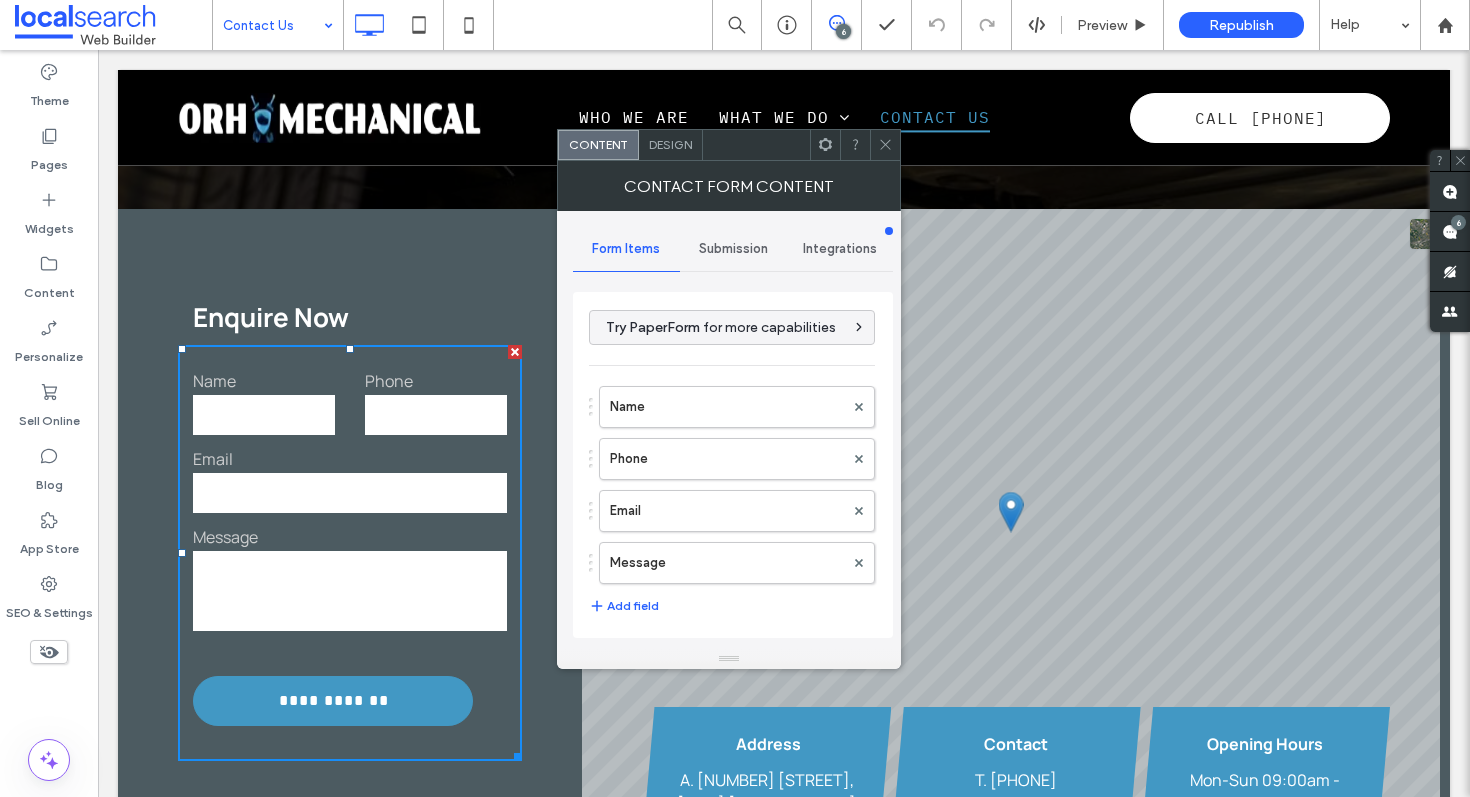 click on "Submission" at bounding box center (733, 249) 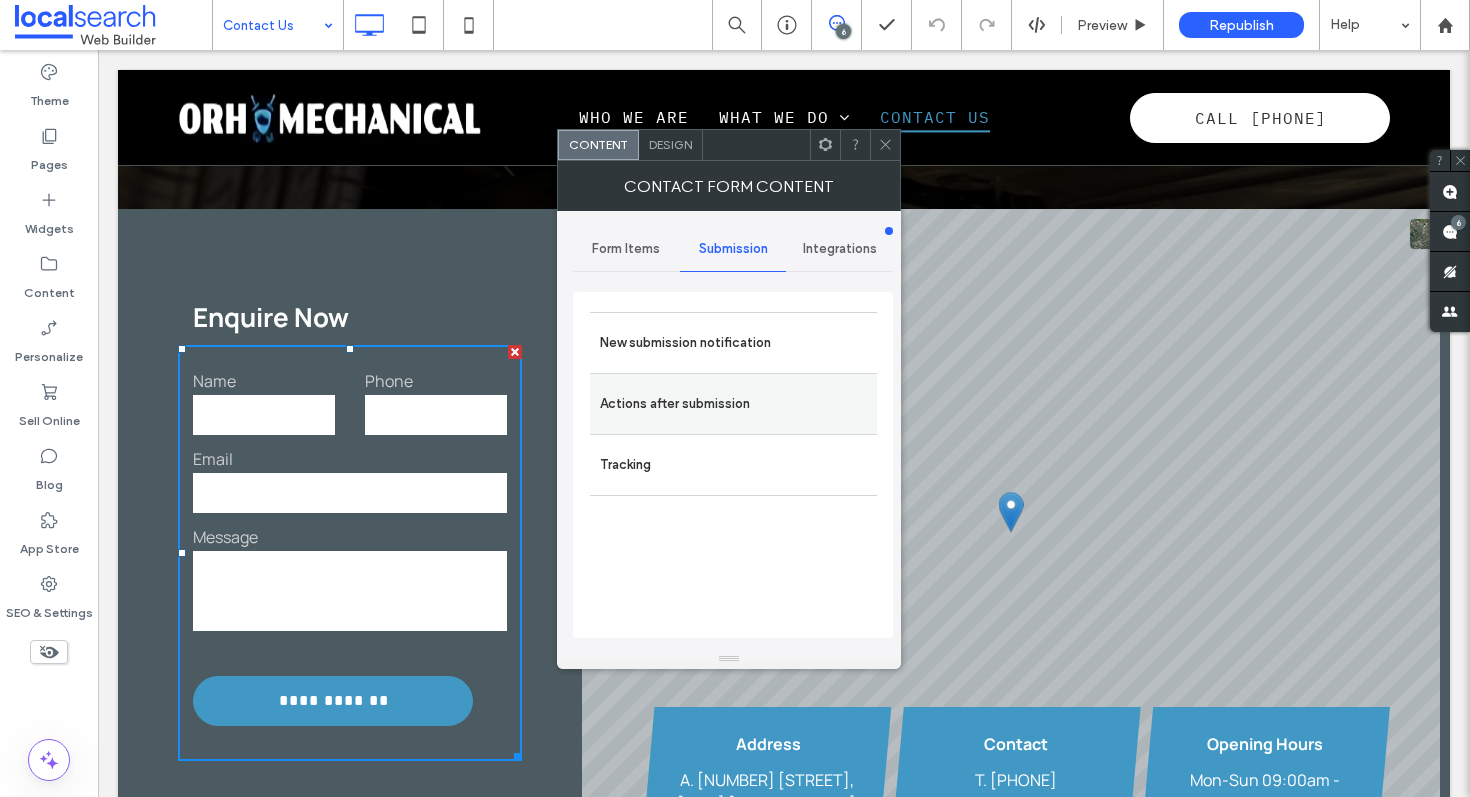 click on "Actions after submission" at bounding box center [733, 404] 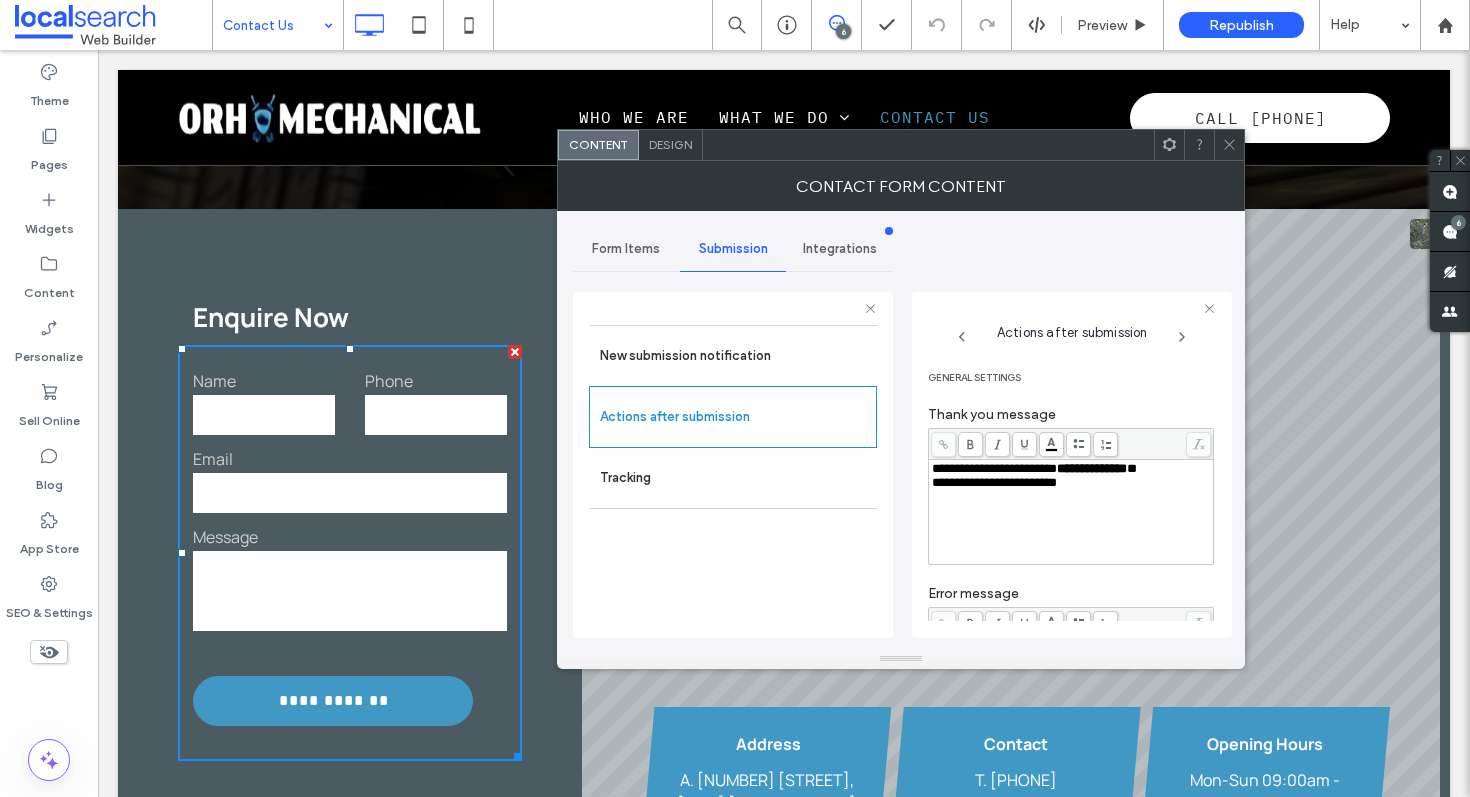 click on "*" at bounding box center [1132, 468] 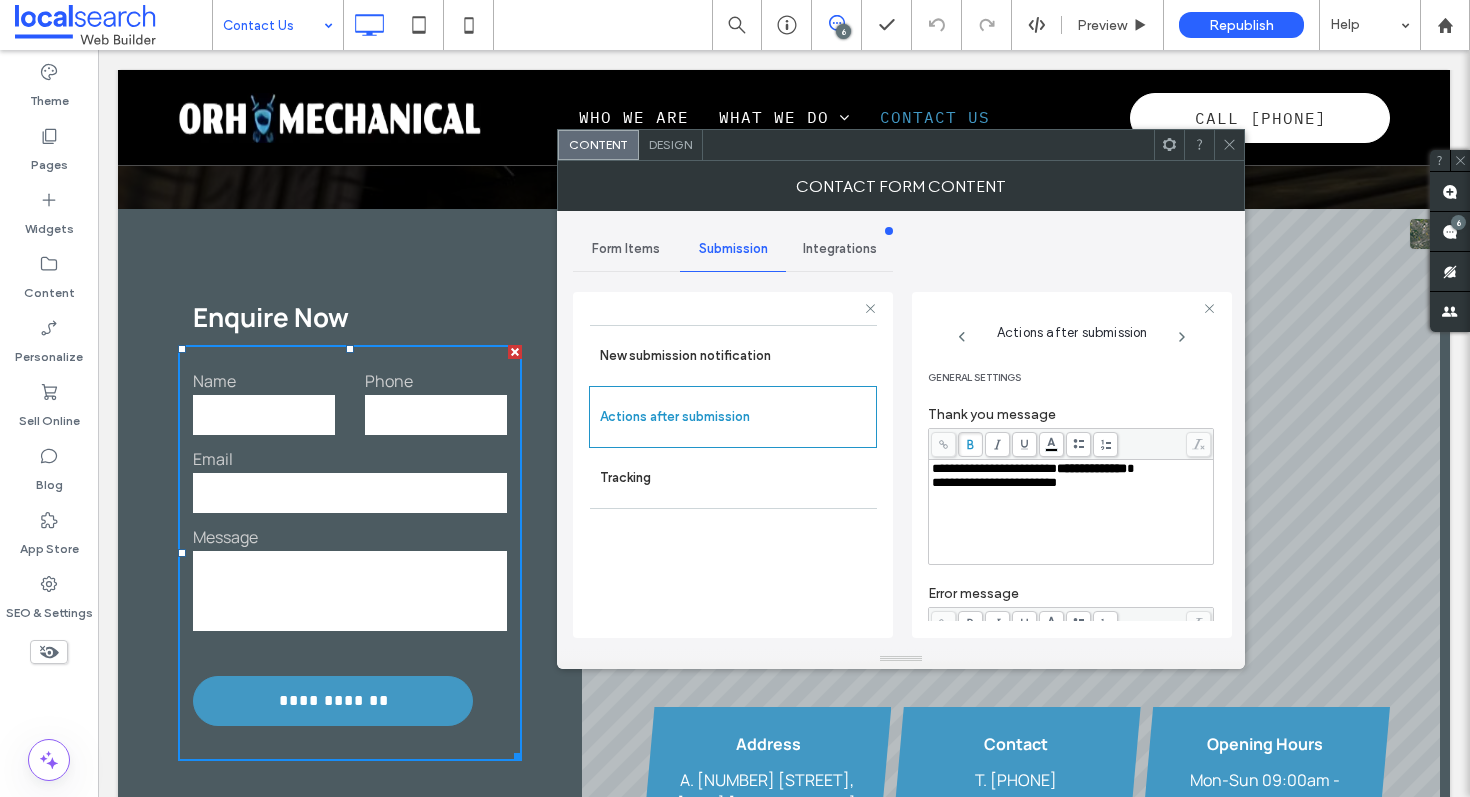 click 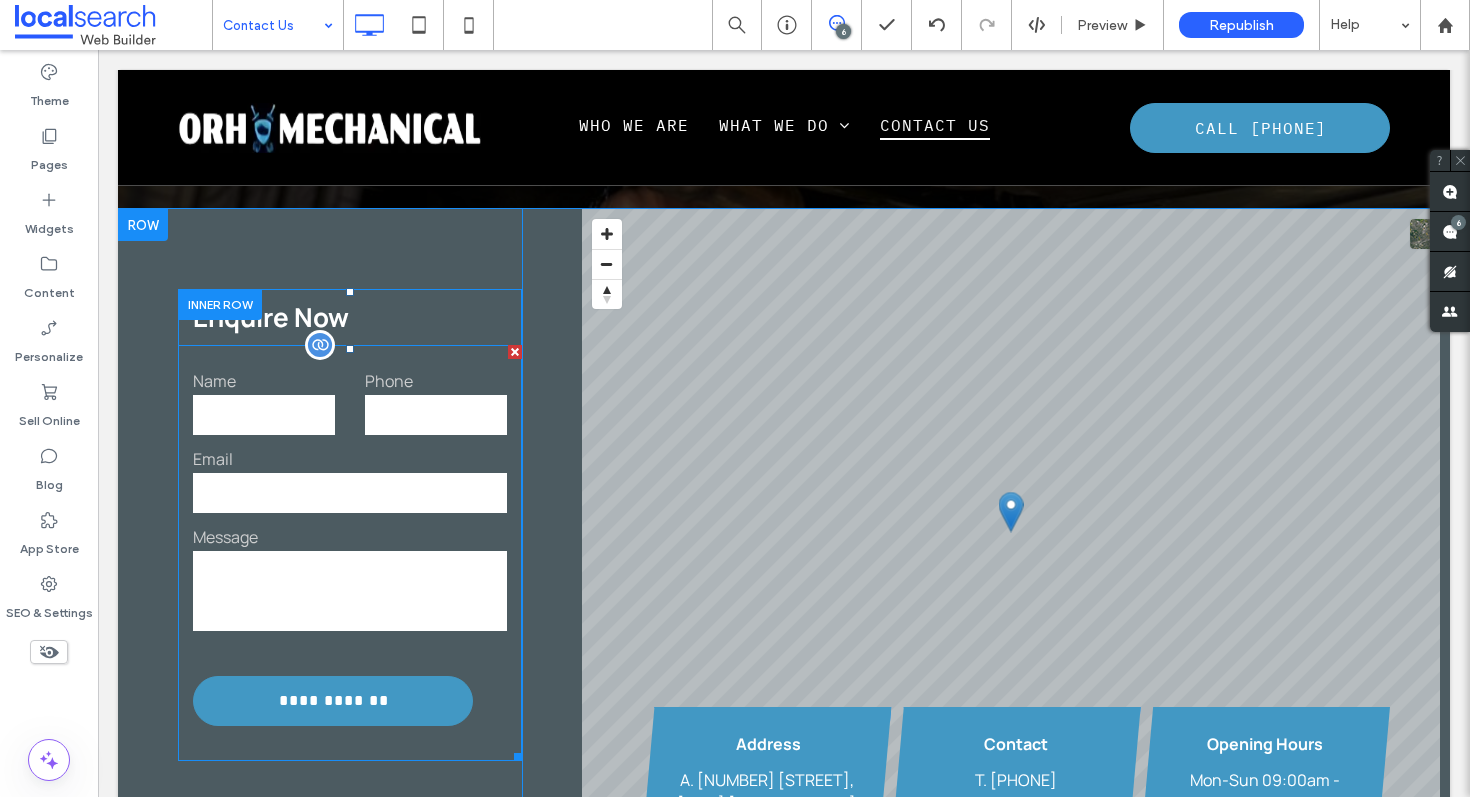 click on "Email" at bounding box center (350, 459) 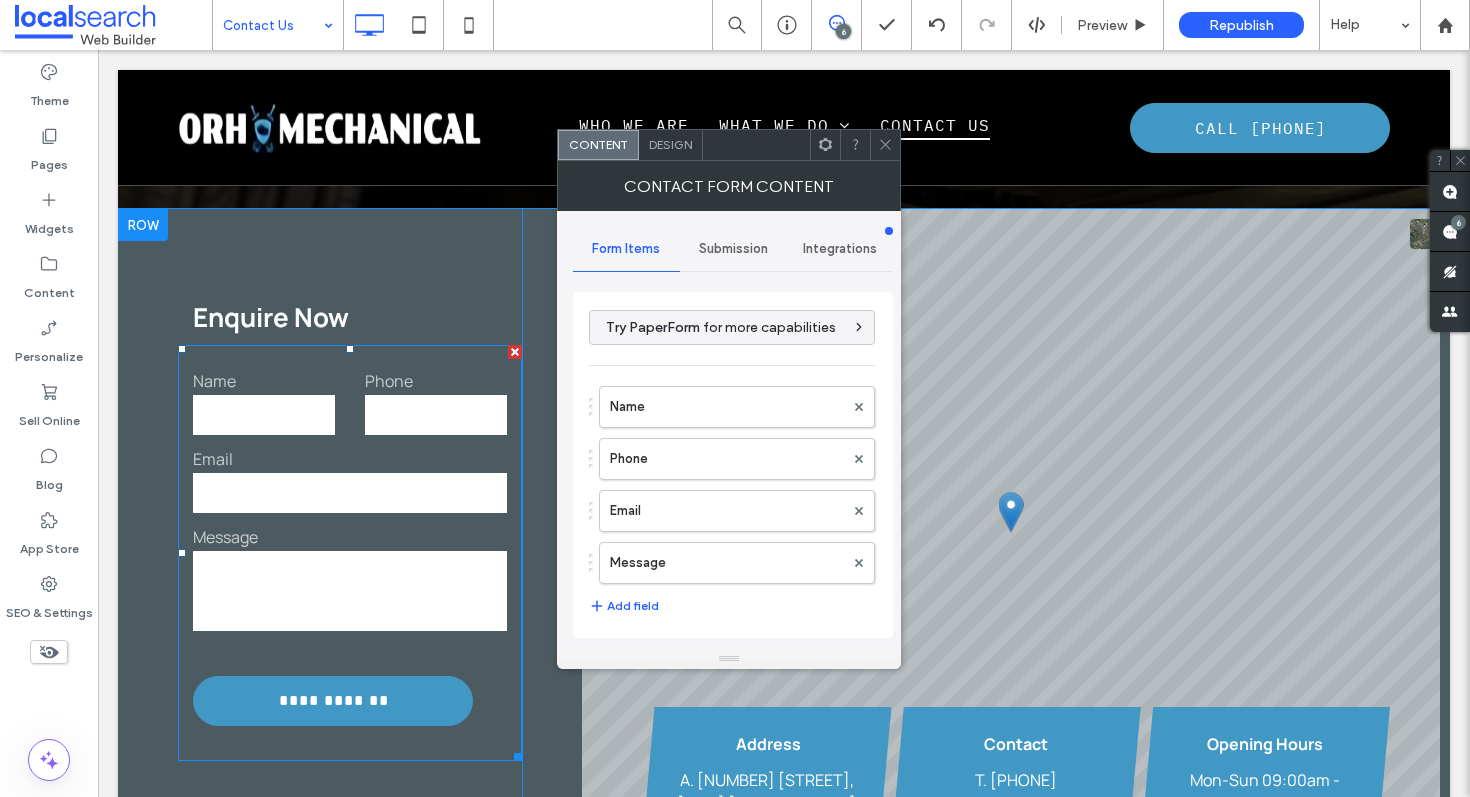 type on "**********" 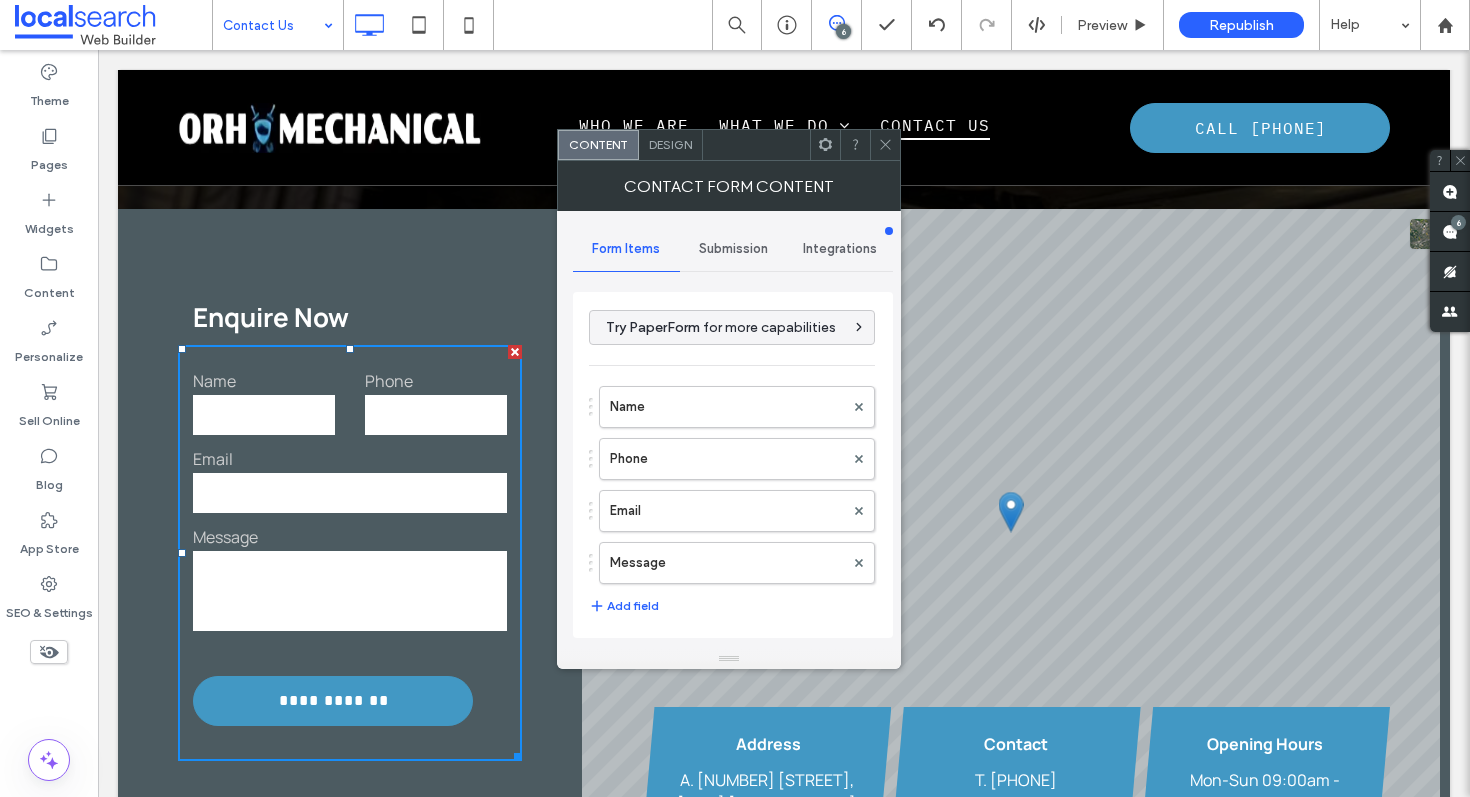 click on "Submission" at bounding box center [733, 249] 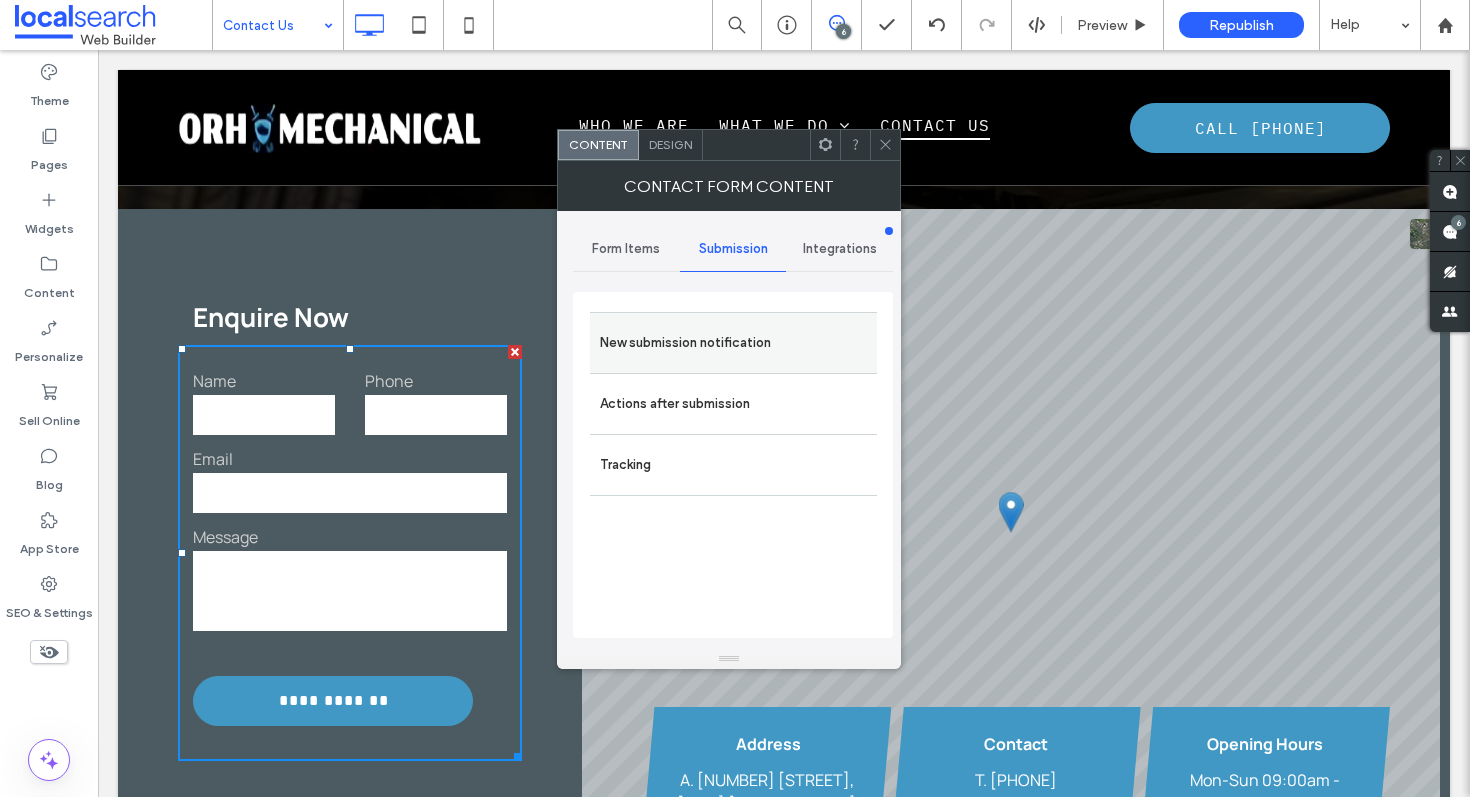click on "New submission notification" at bounding box center [733, 343] 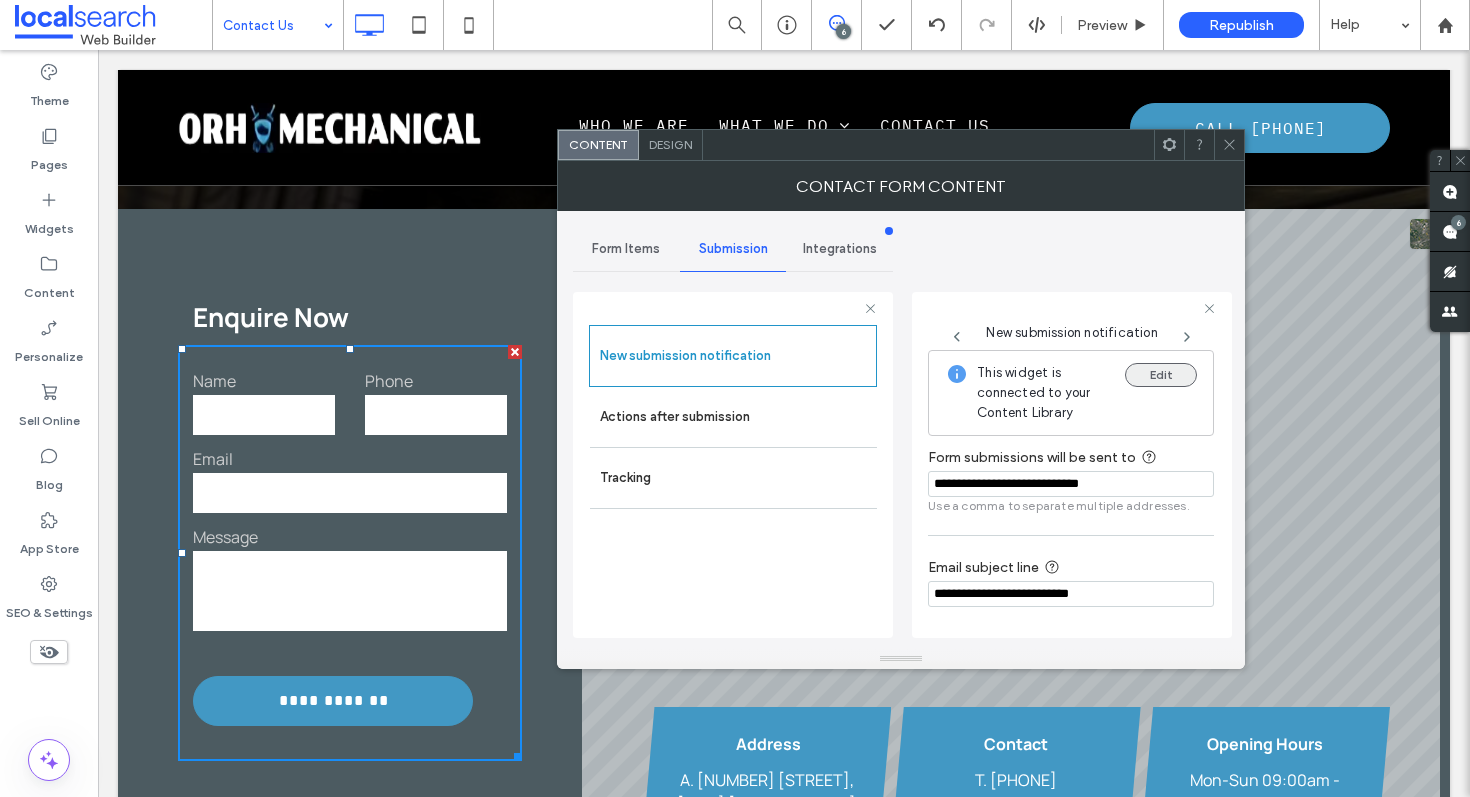 click on "Edit" at bounding box center (1161, 375) 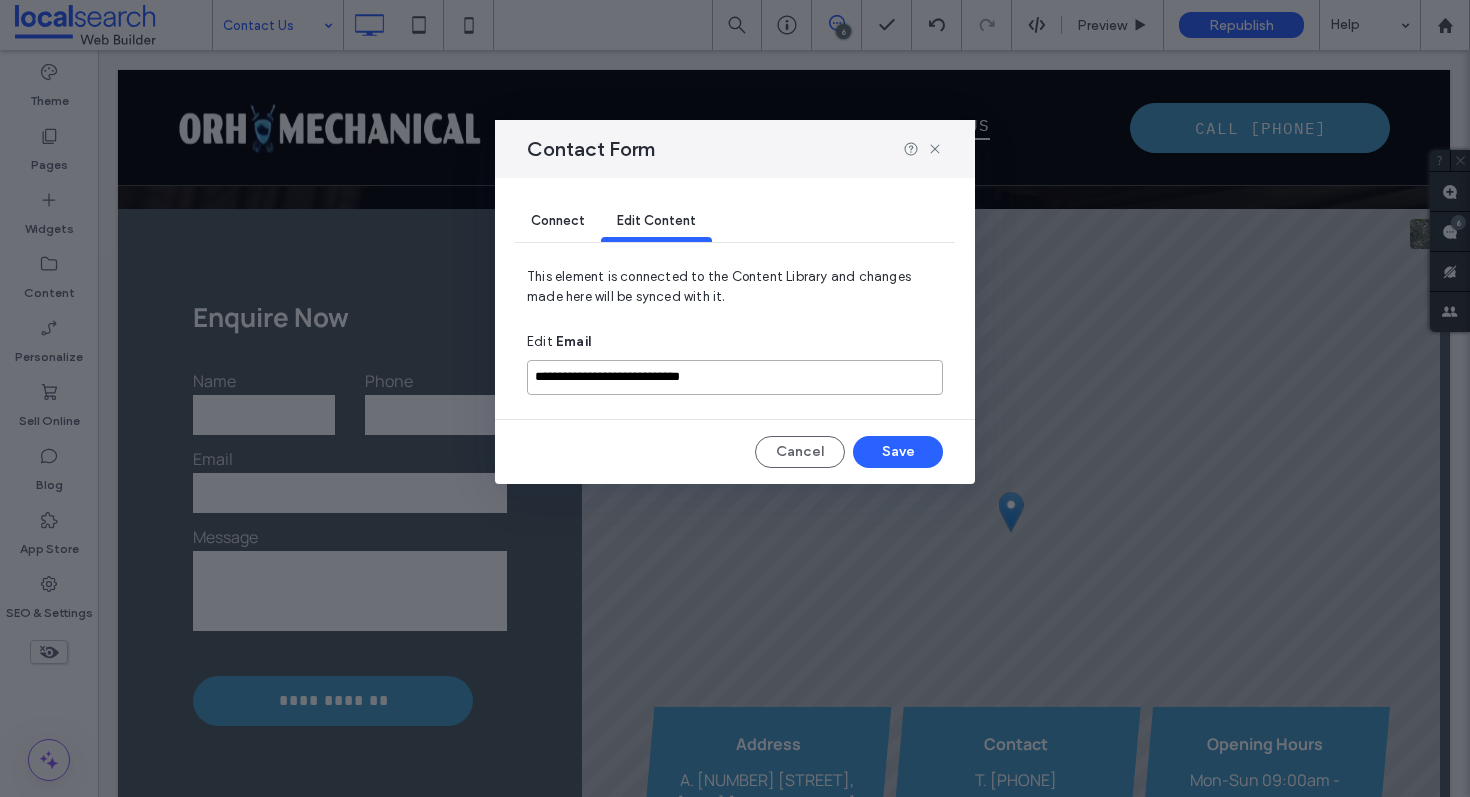 drag, startPoint x: 763, startPoint y: 375, endPoint x: 502, endPoint y: 376, distance: 261.00192 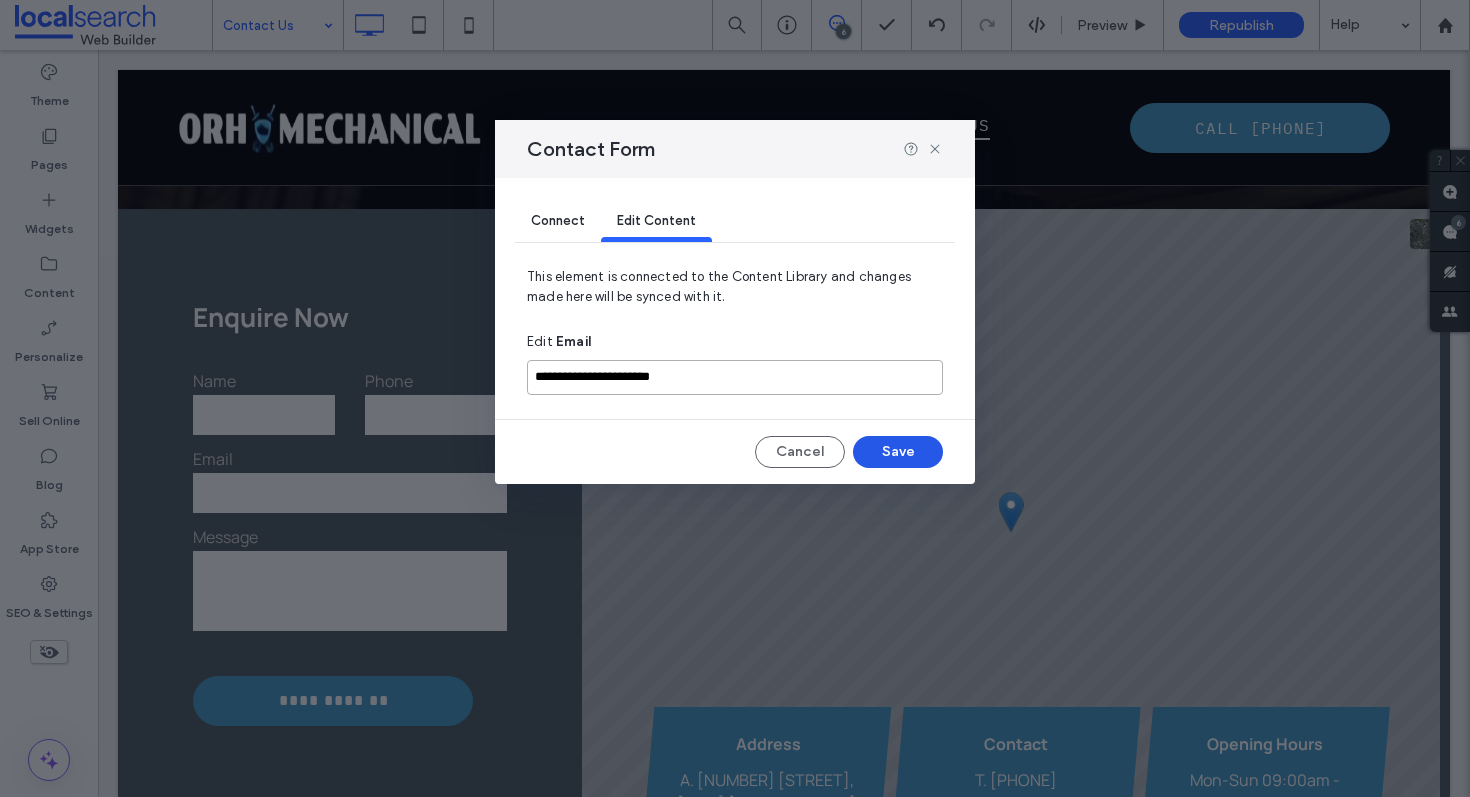 type on "**********" 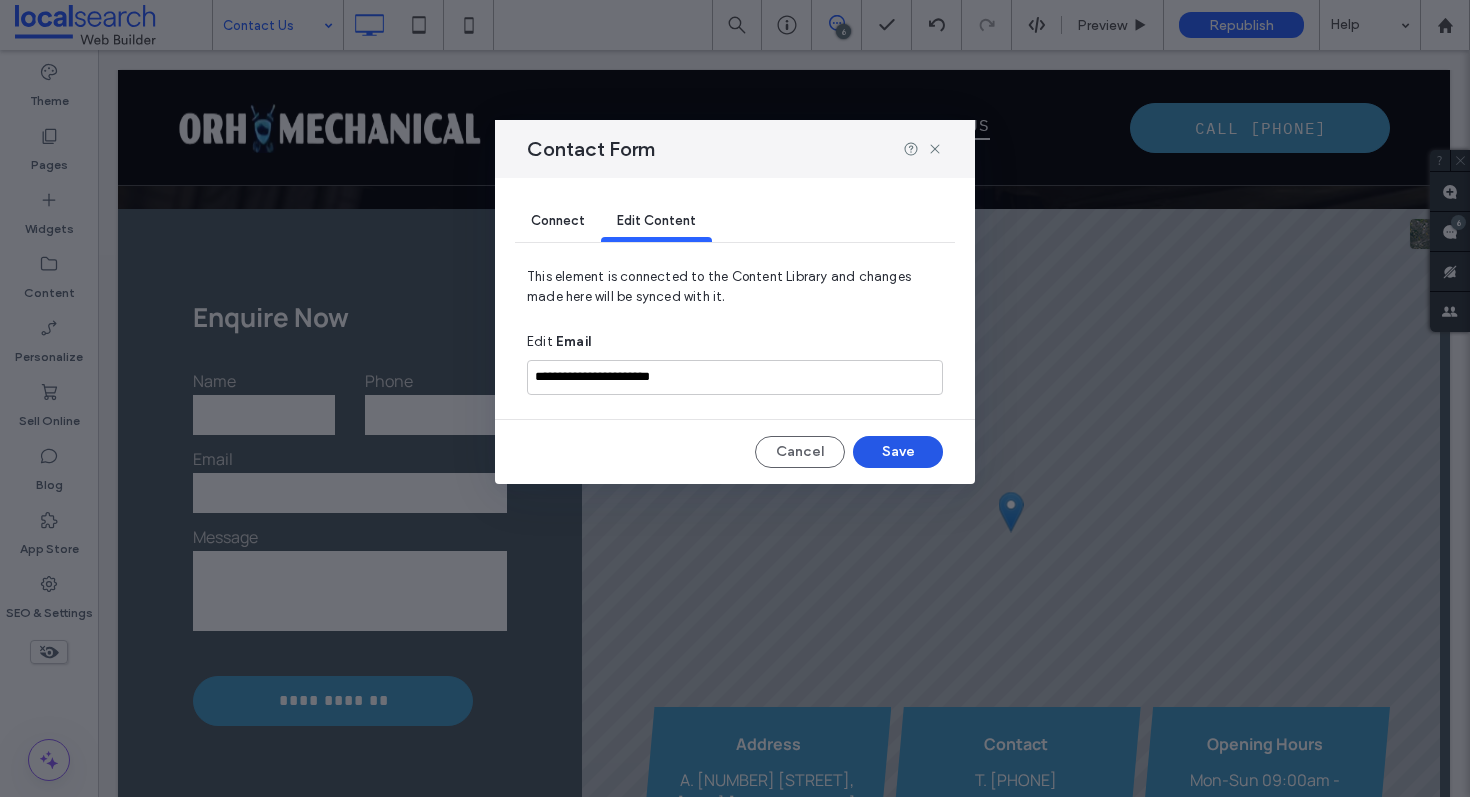click on "Save" at bounding box center [898, 452] 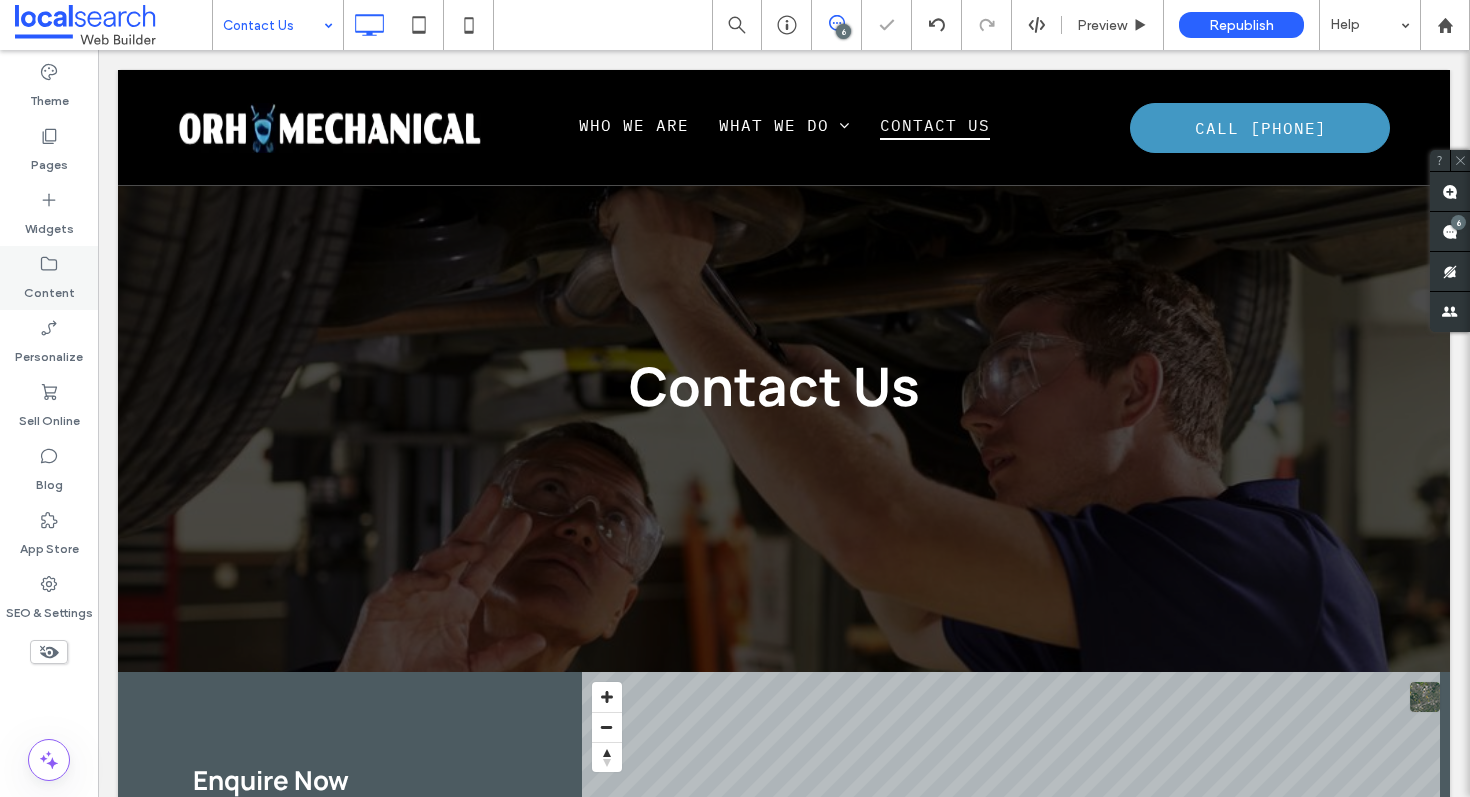 scroll, scrollTop: 0, scrollLeft: 0, axis: both 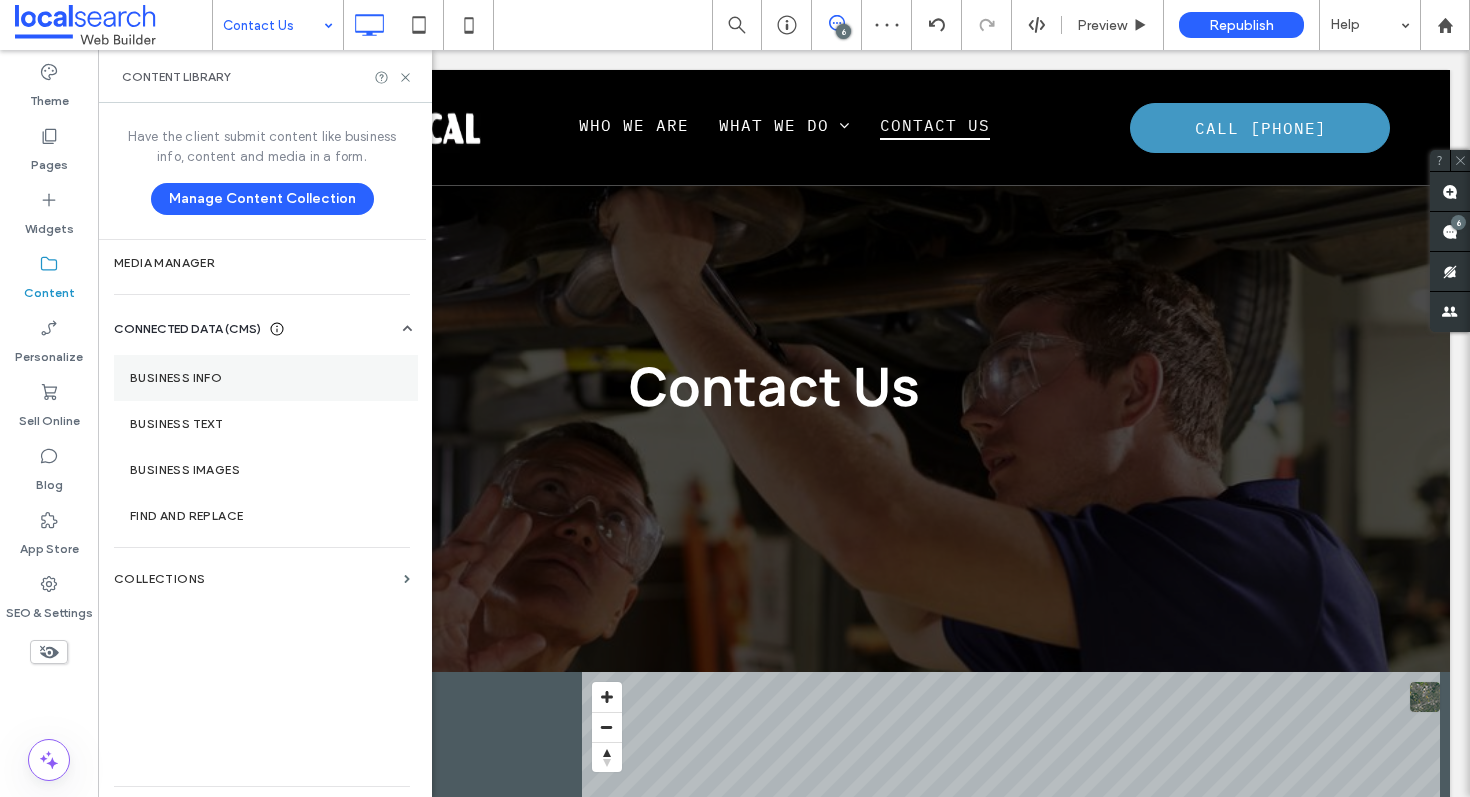 click on "Business Info" at bounding box center (266, 378) 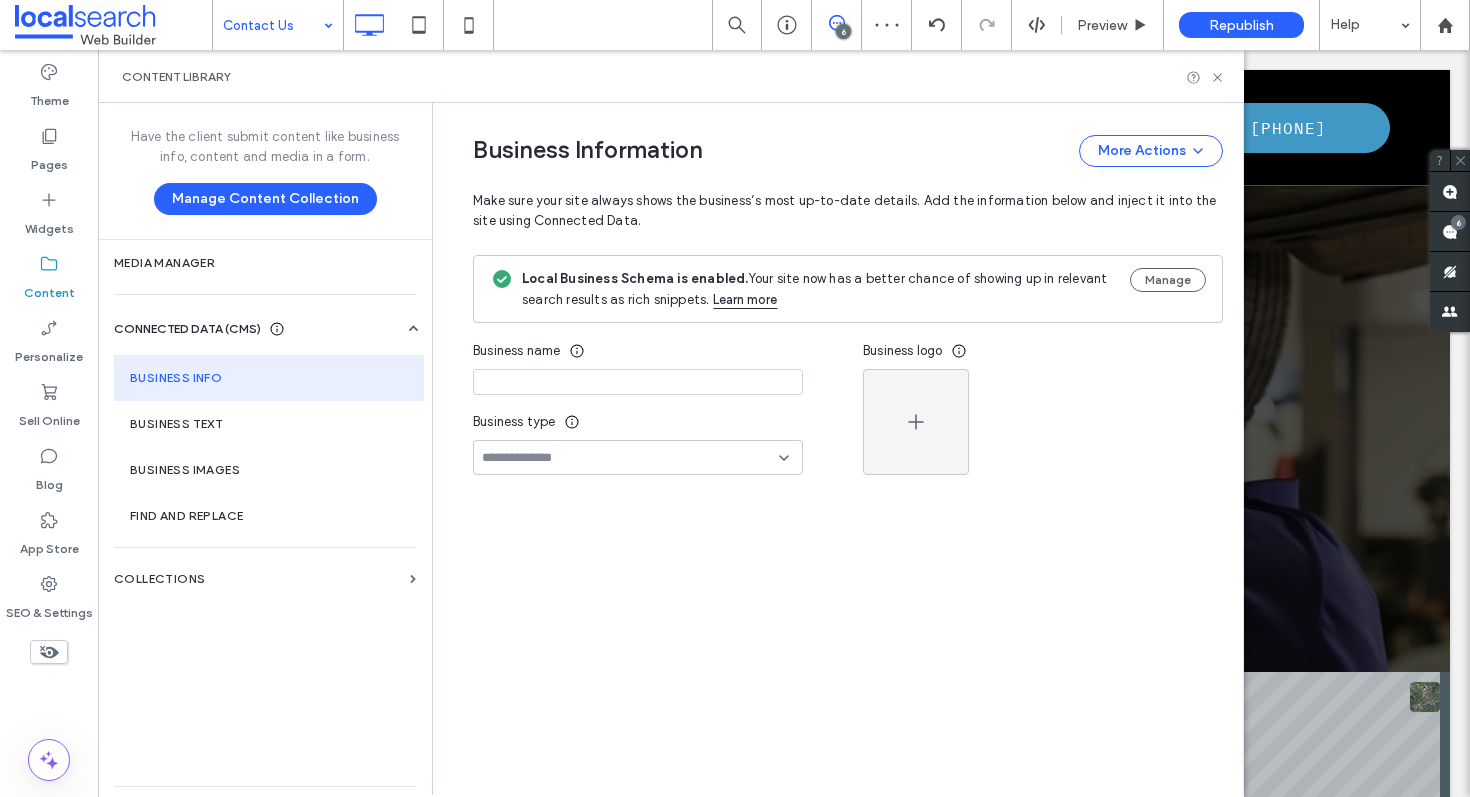 type on "**********" 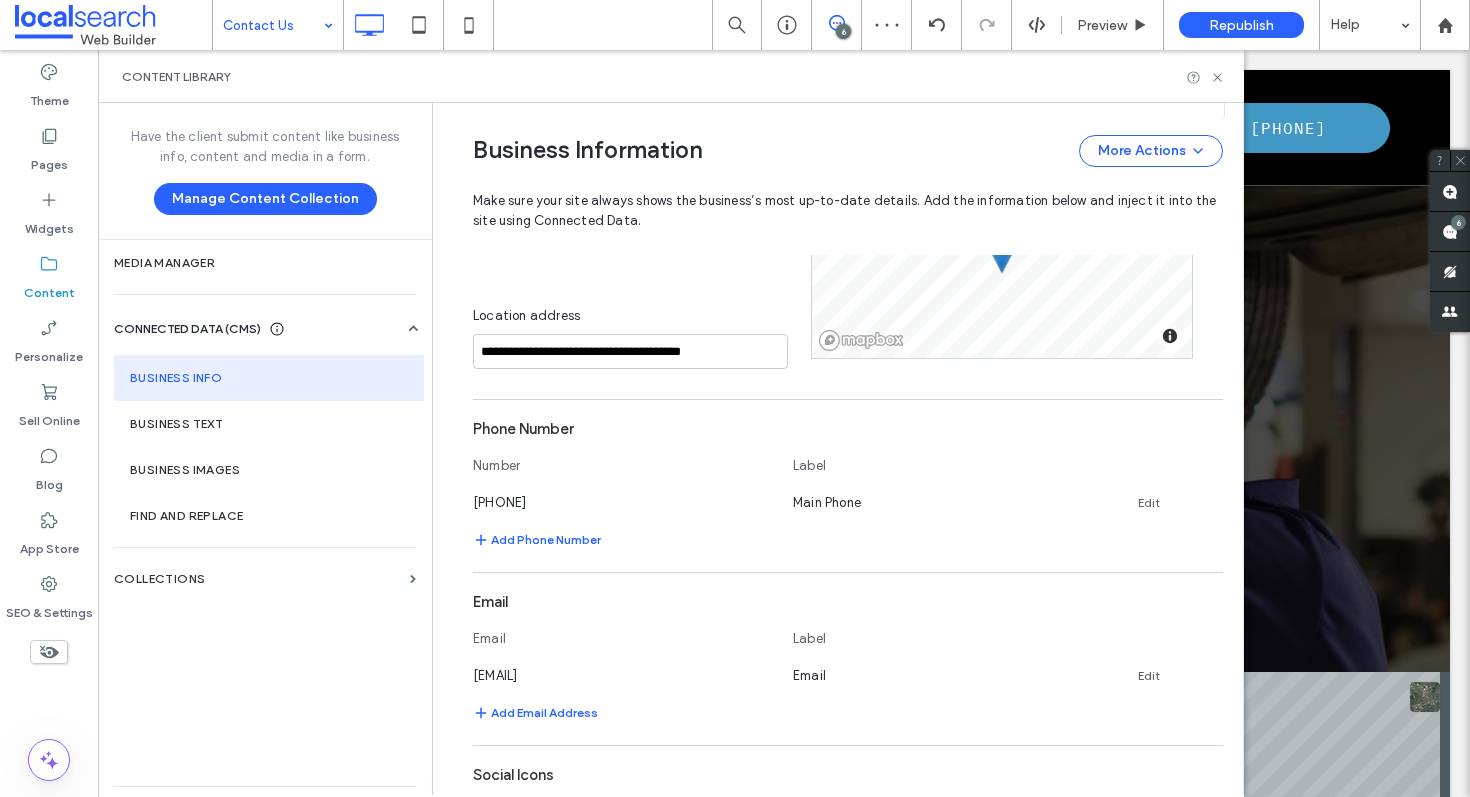 scroll, scrollTop: 492, scrollLeft: 0, axis: vertical 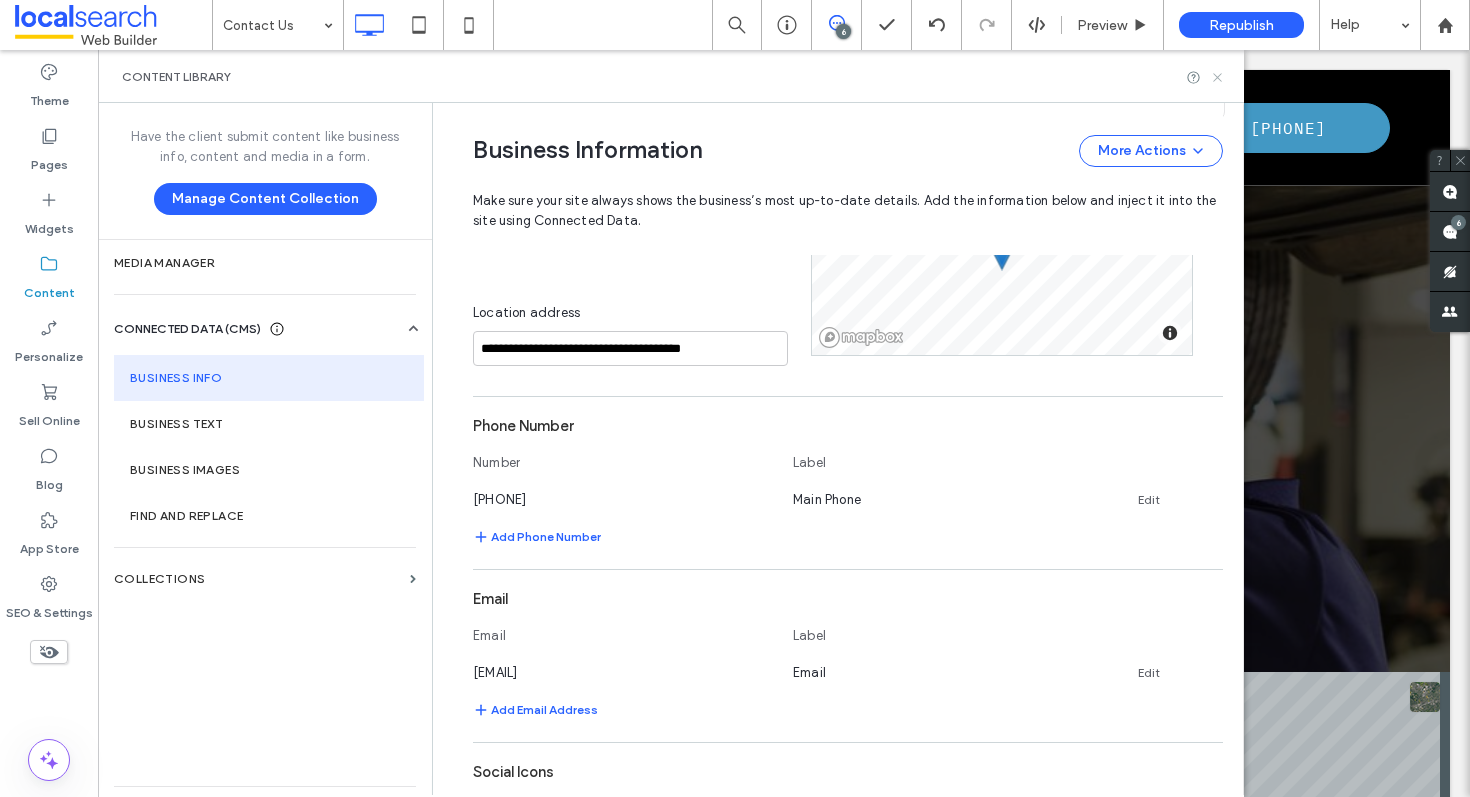 click 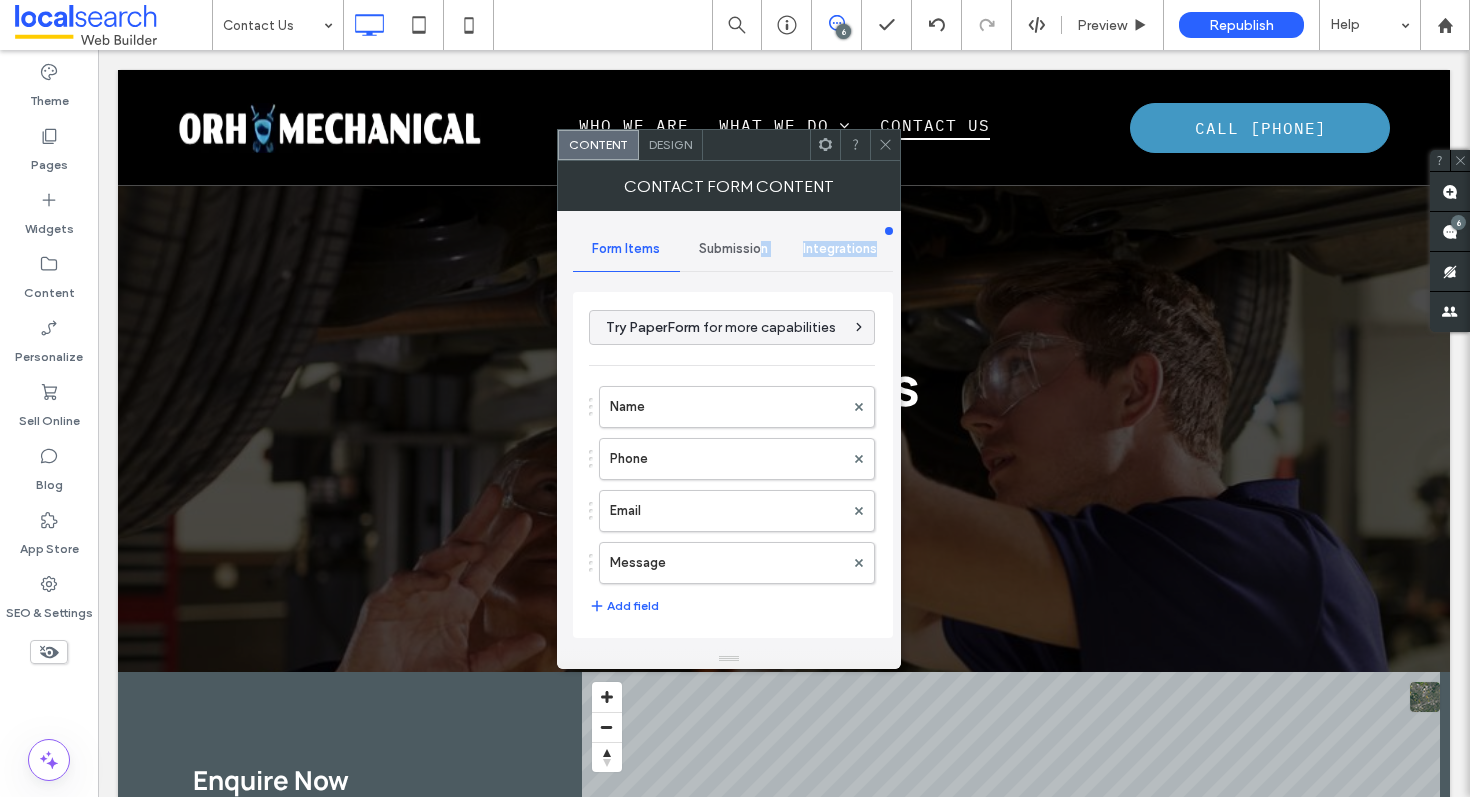 drag, startPoint x: 762, startPoint y: 283, endPoint x: 744, endPoint y: 274, distance: 20.12461 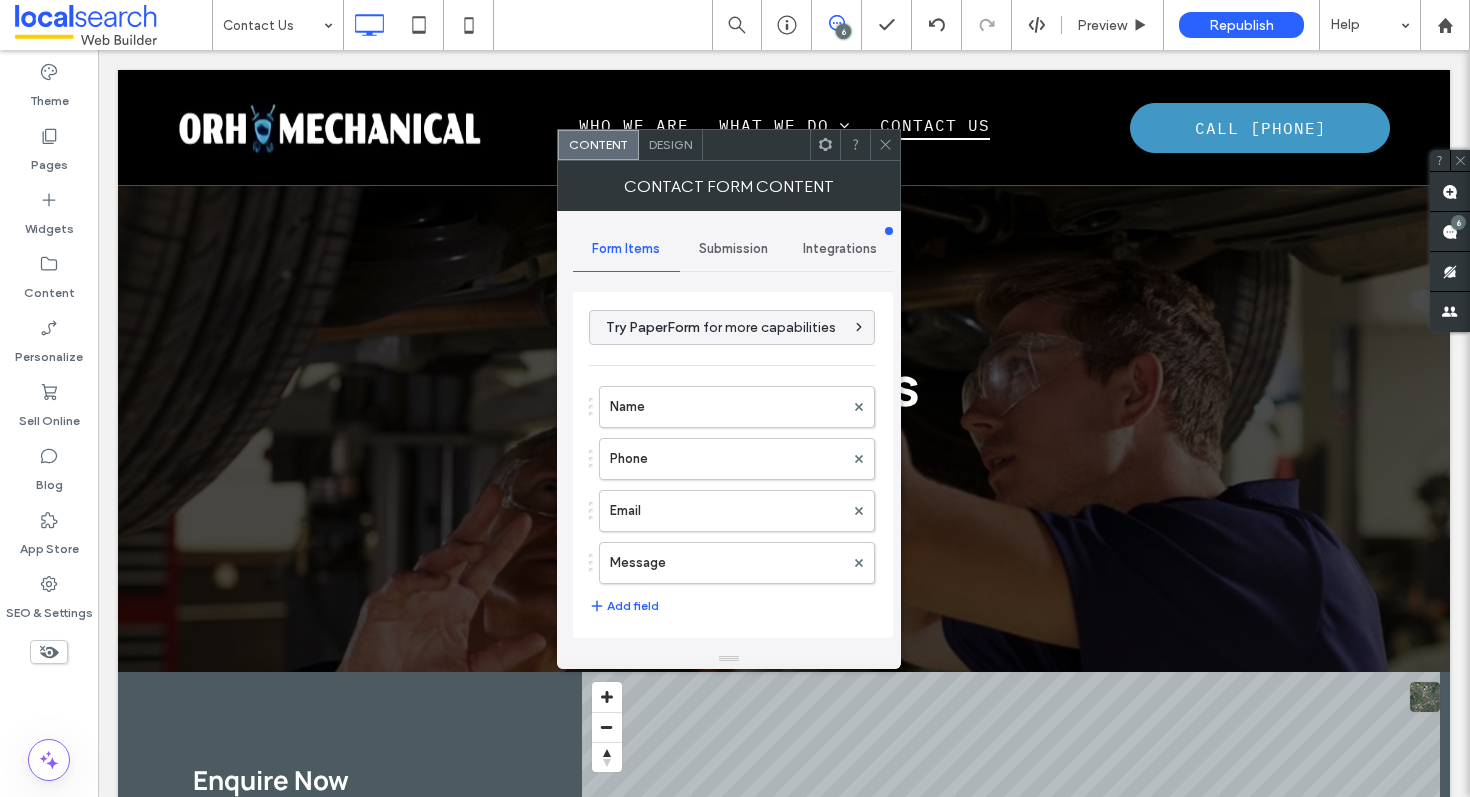 click on "Submission" at bounding box center (733, 249) 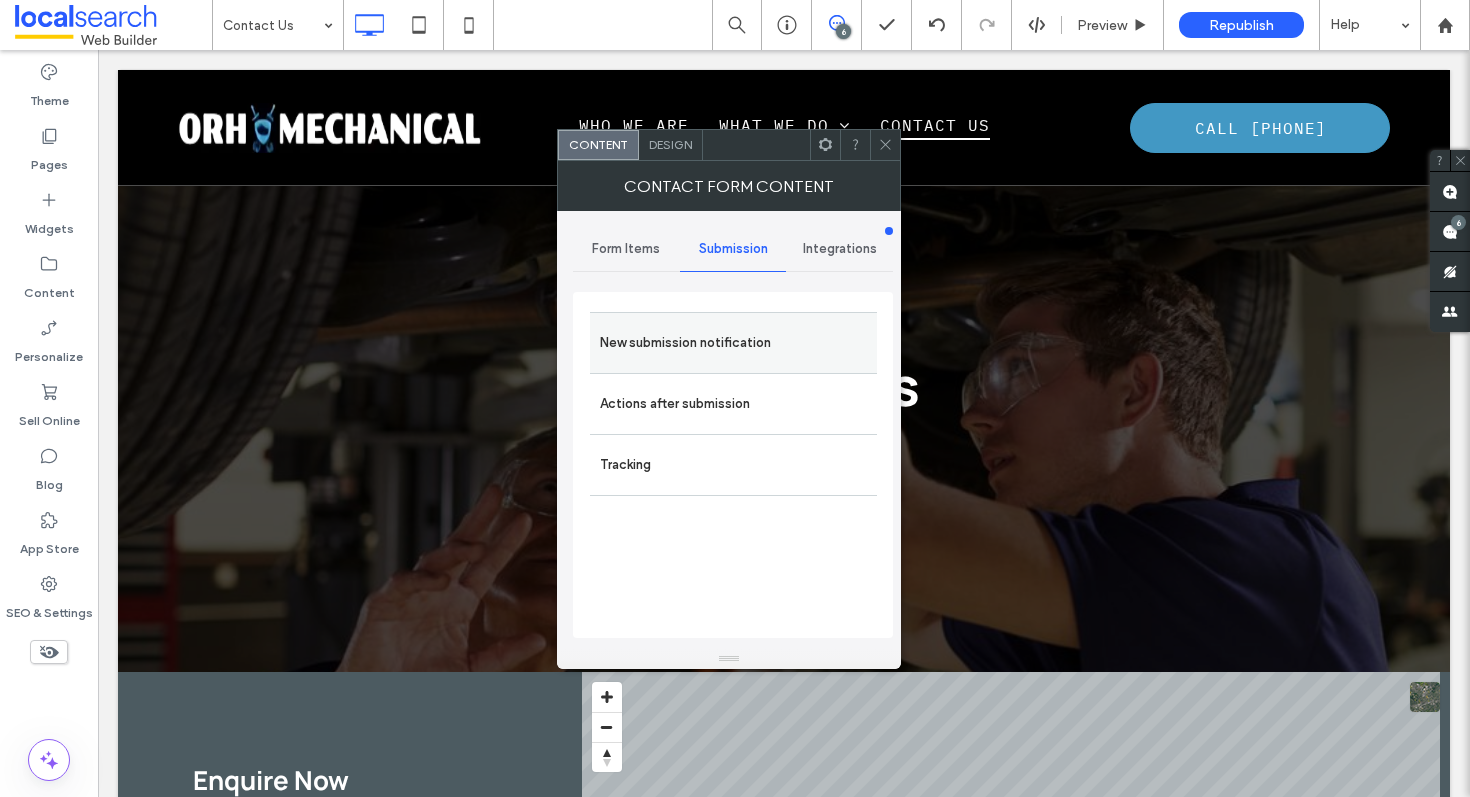 click on "New submission notification" at bounding box center (733, 343) 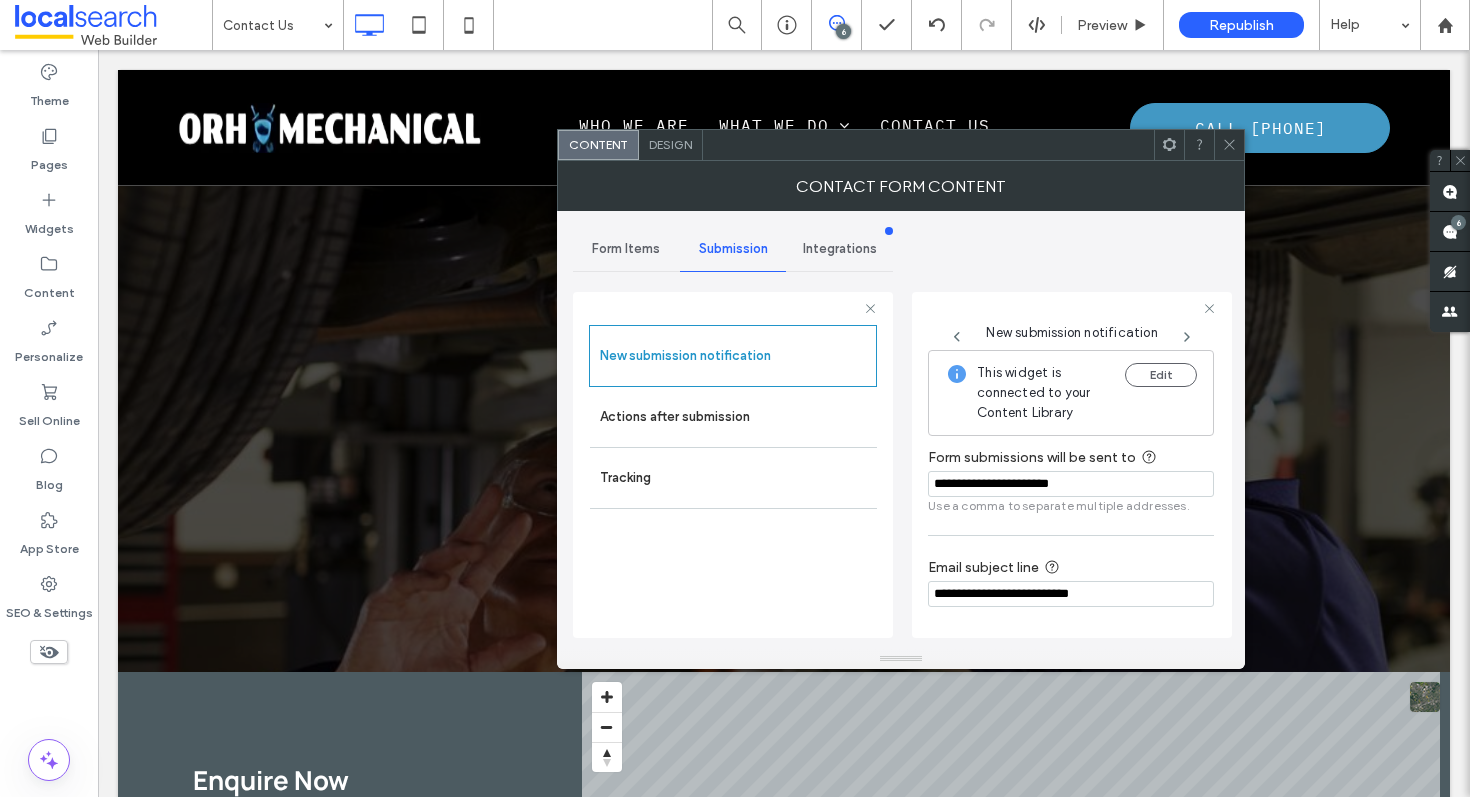 click 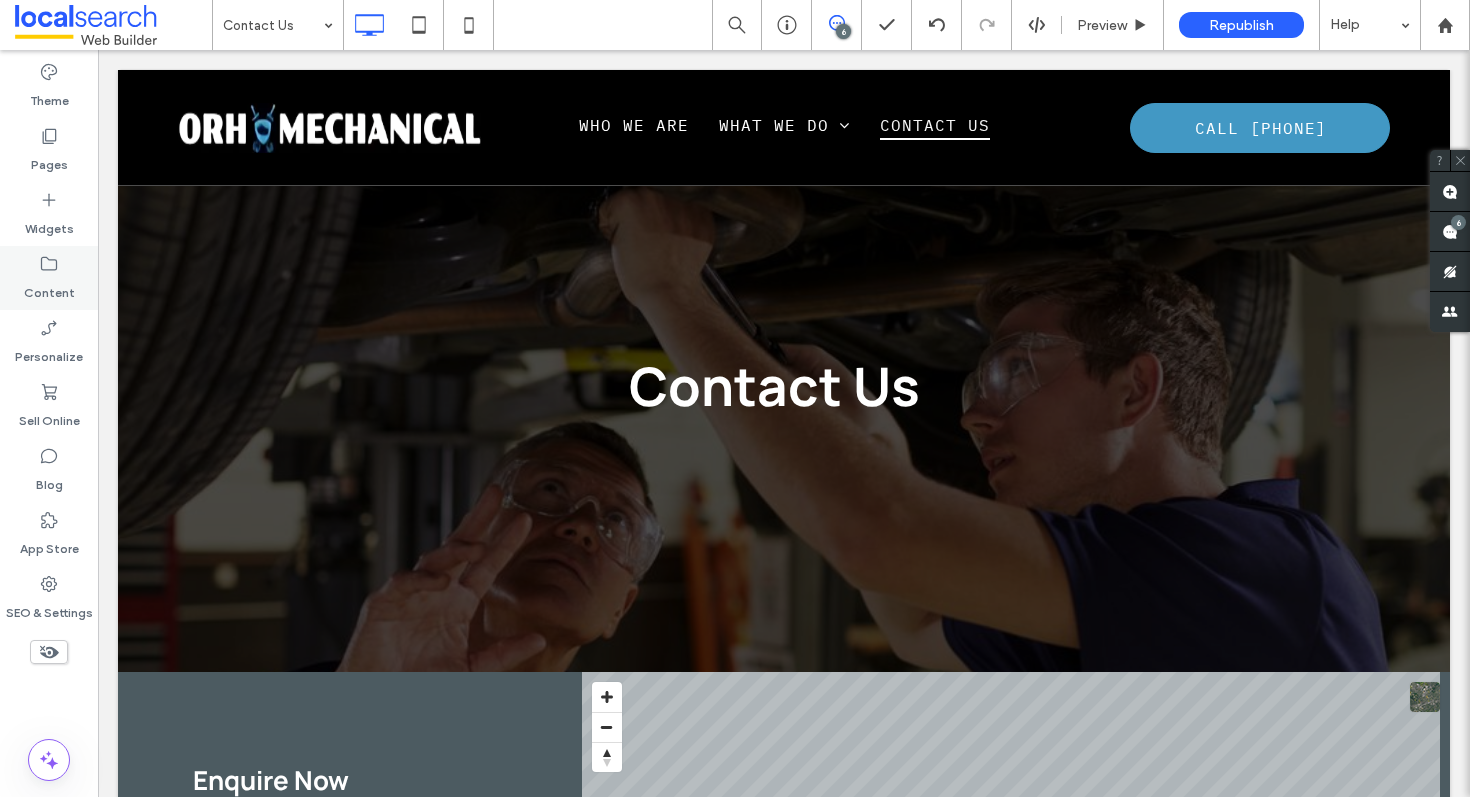 click on "Content" at bounding box center [49, 288] 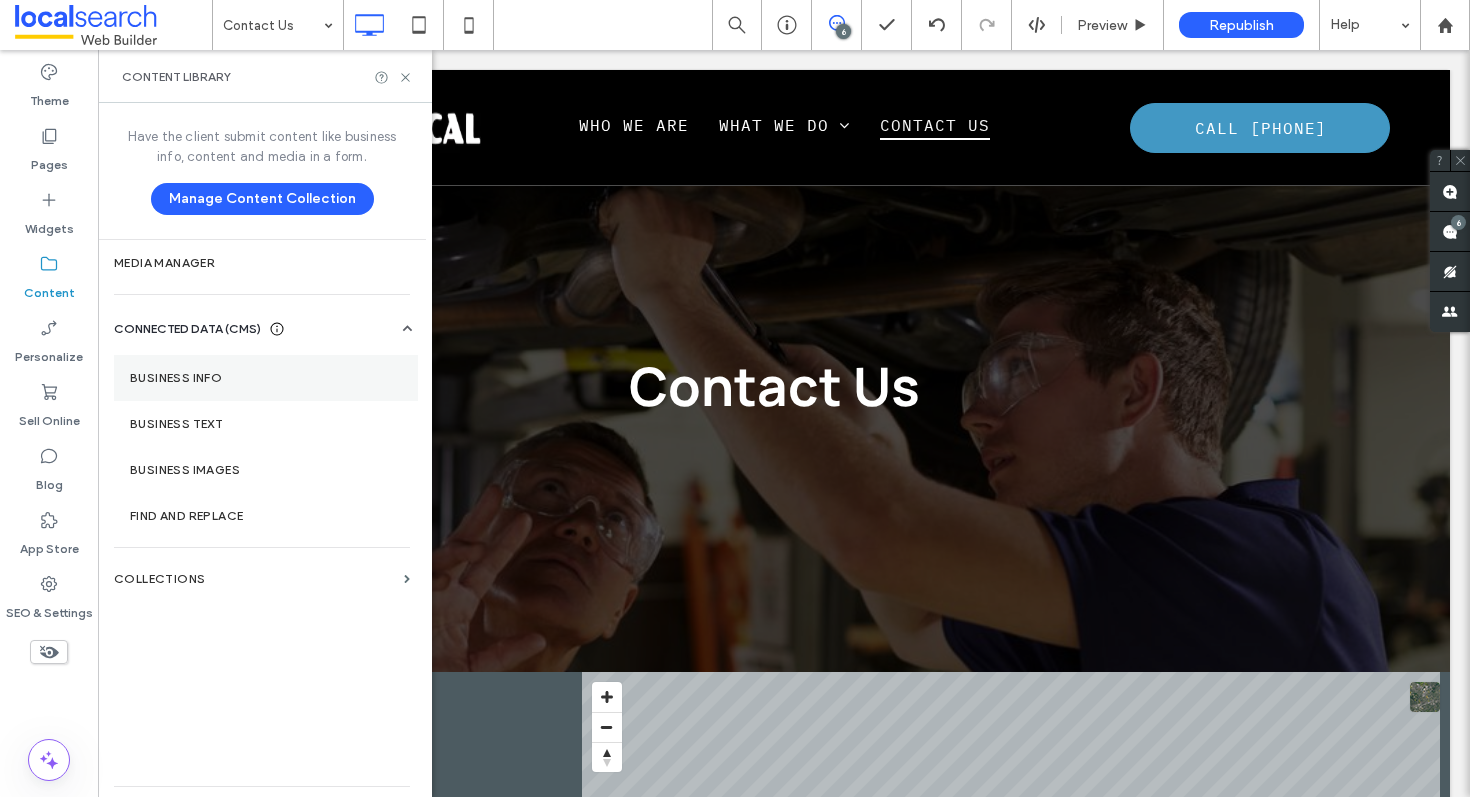 click on "Business Info" at bounding box center (266, 378) 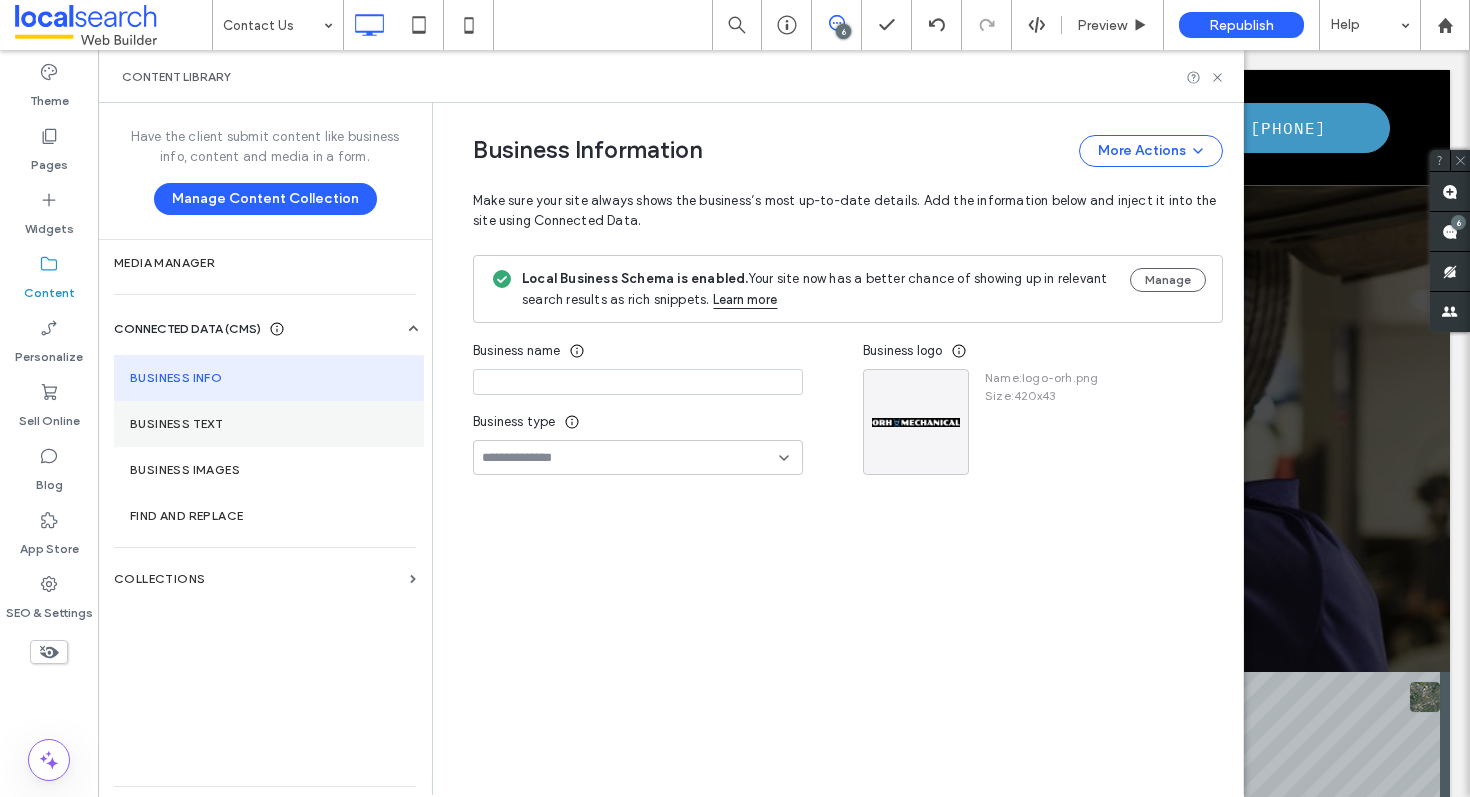 type on "**********" 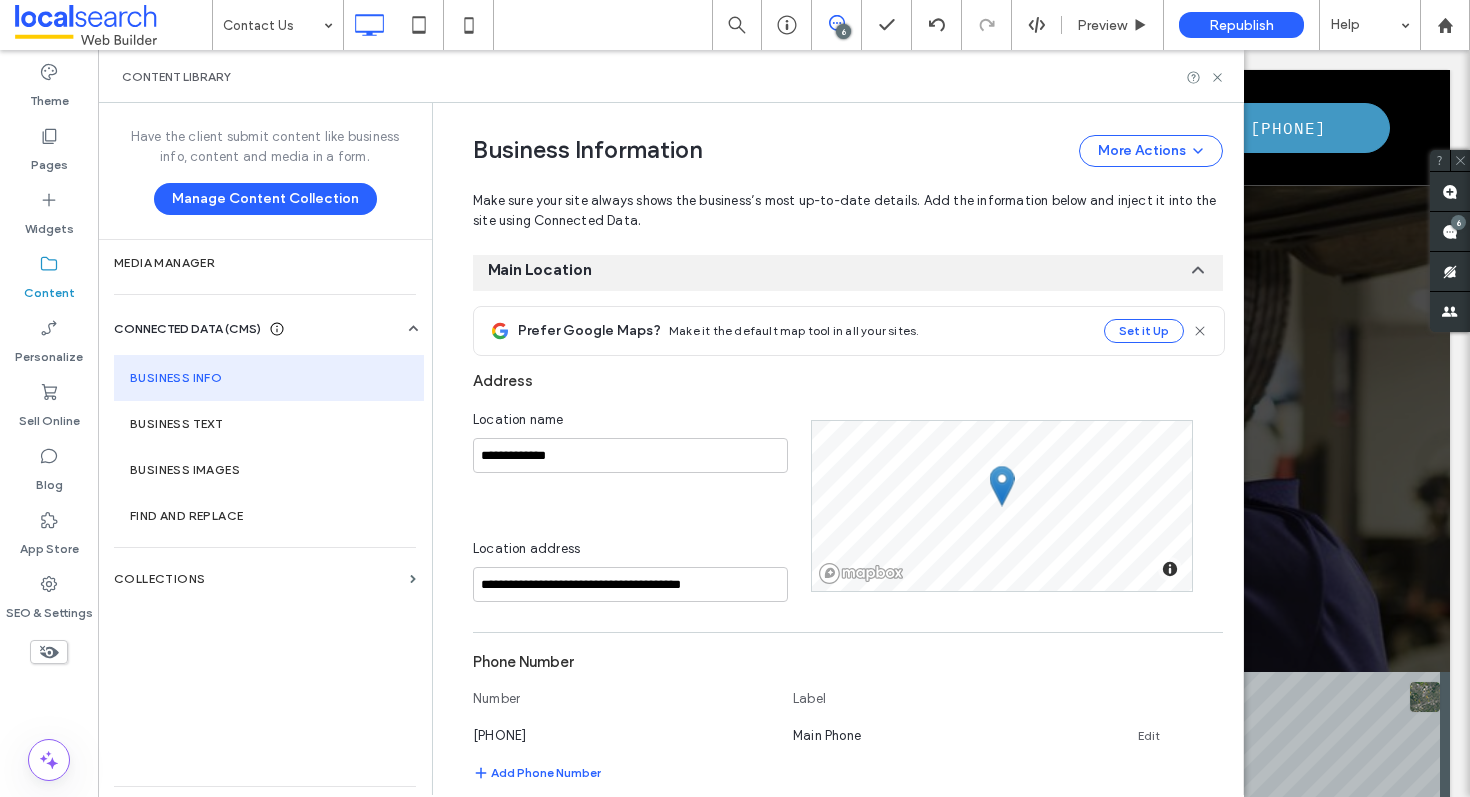scroll, scrollTop: 641, scrollLeft: 0, axis: vertical 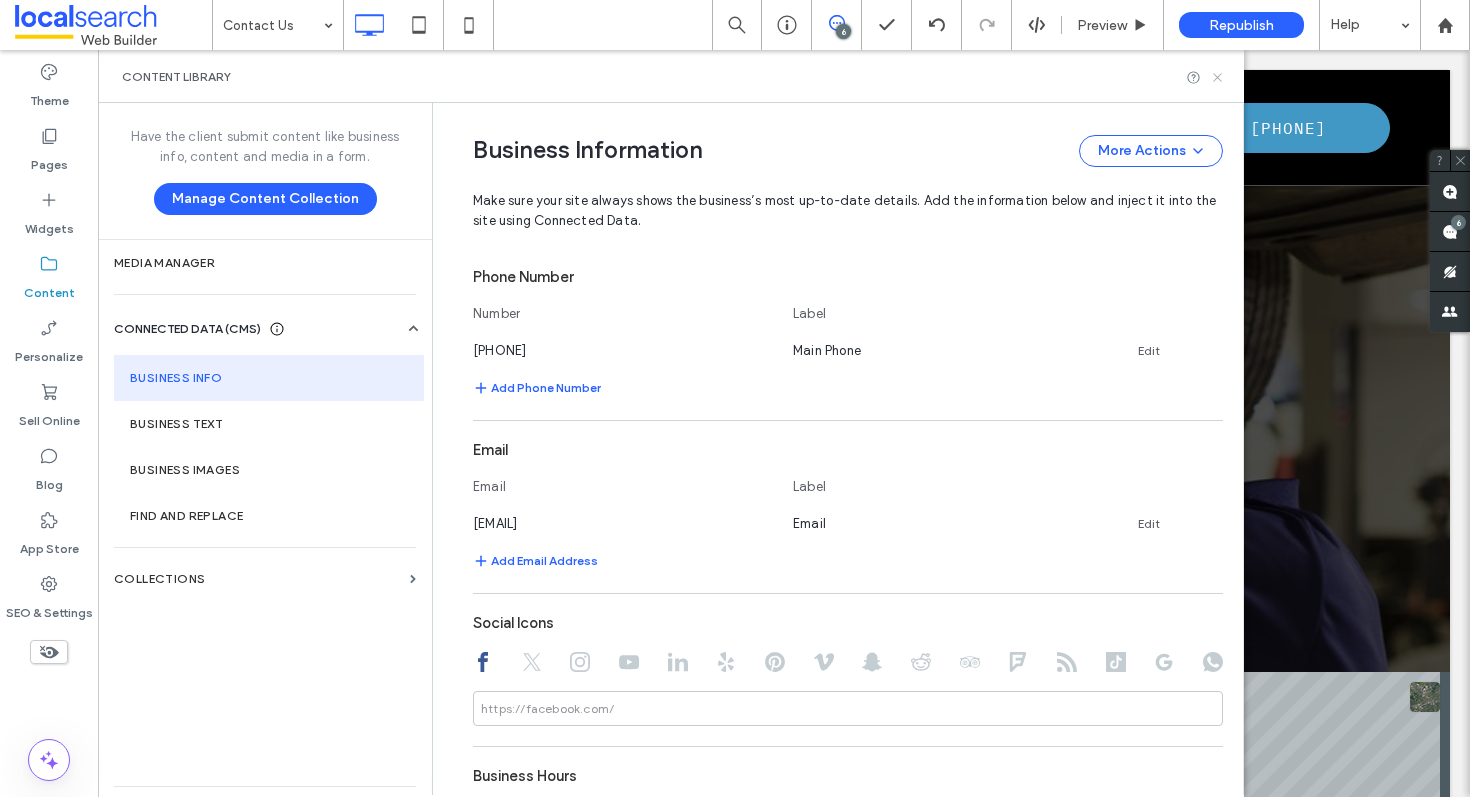 click 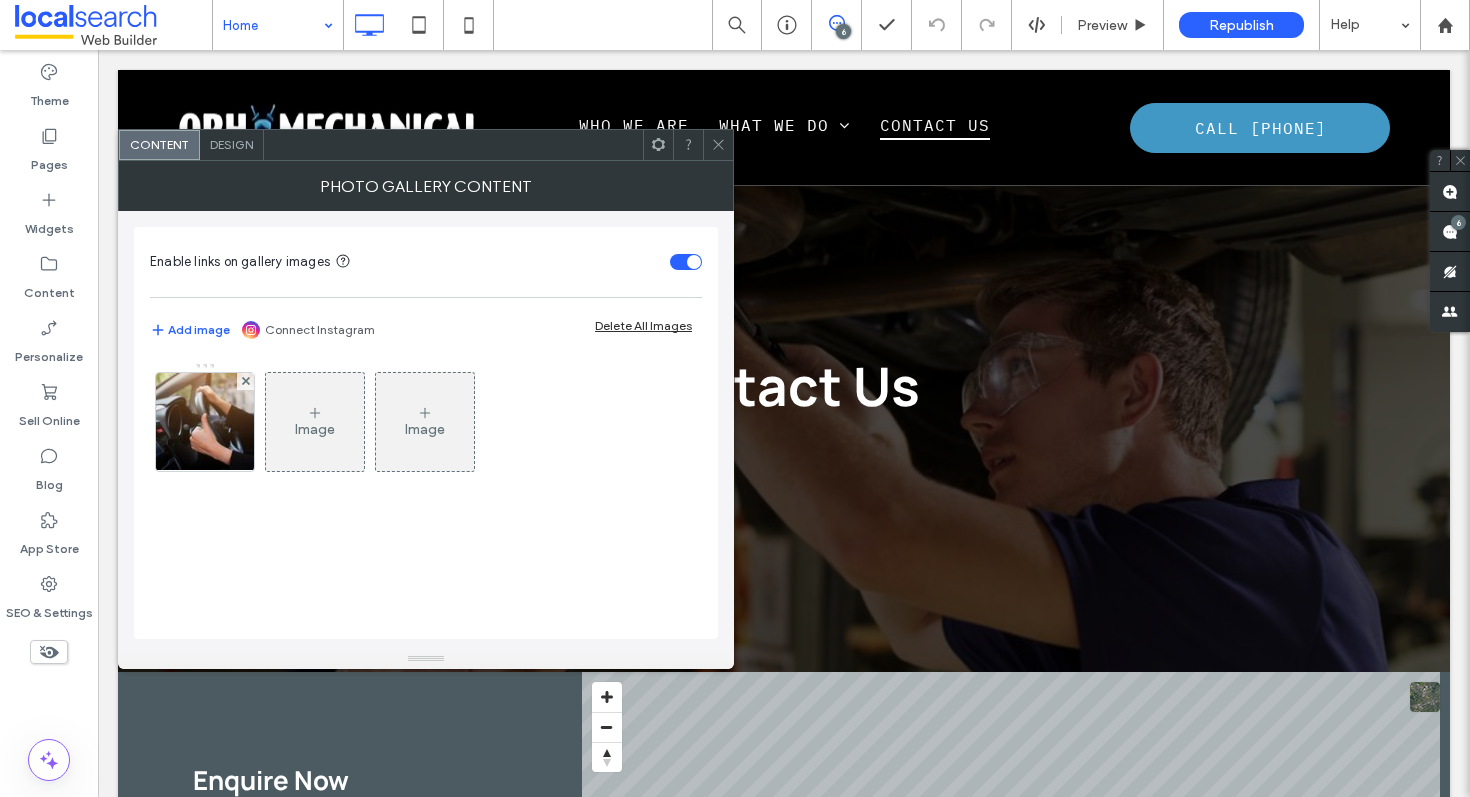 click on "Design" at bounding box center (231, 144) 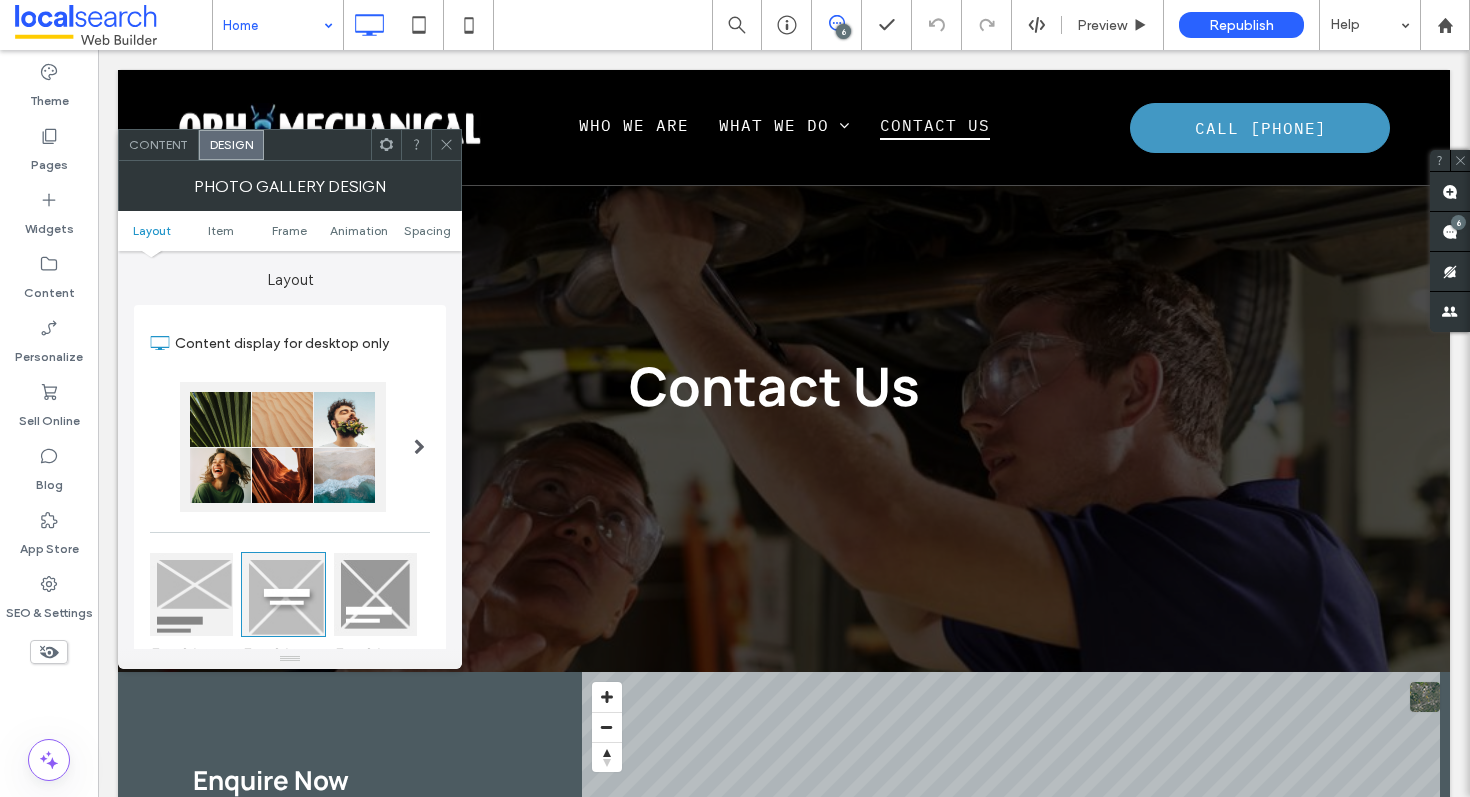 click on "Design" at bounding box center (231, 144) 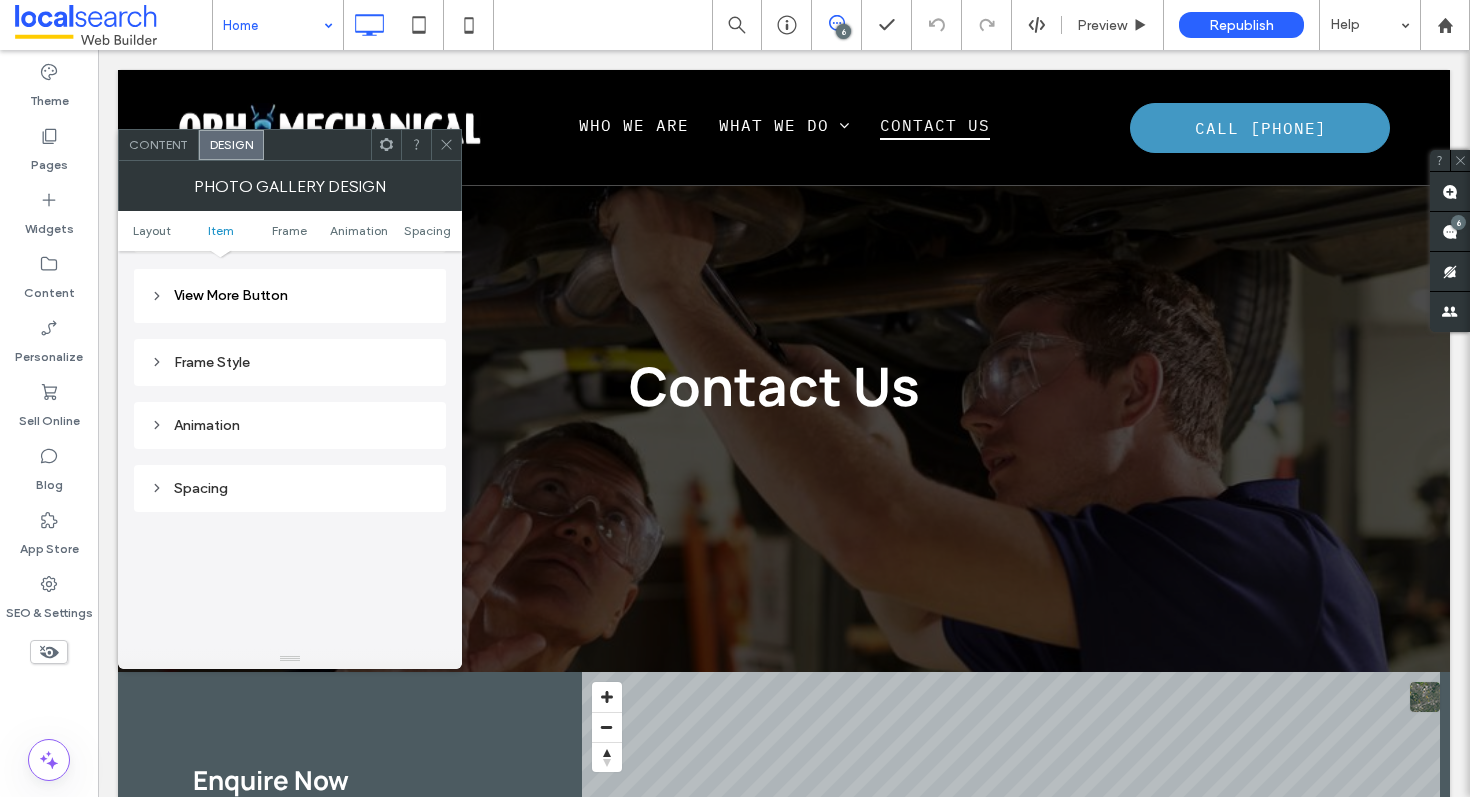 scroll, scrollTop: 581, scrollLeft: 0, axis: vertical 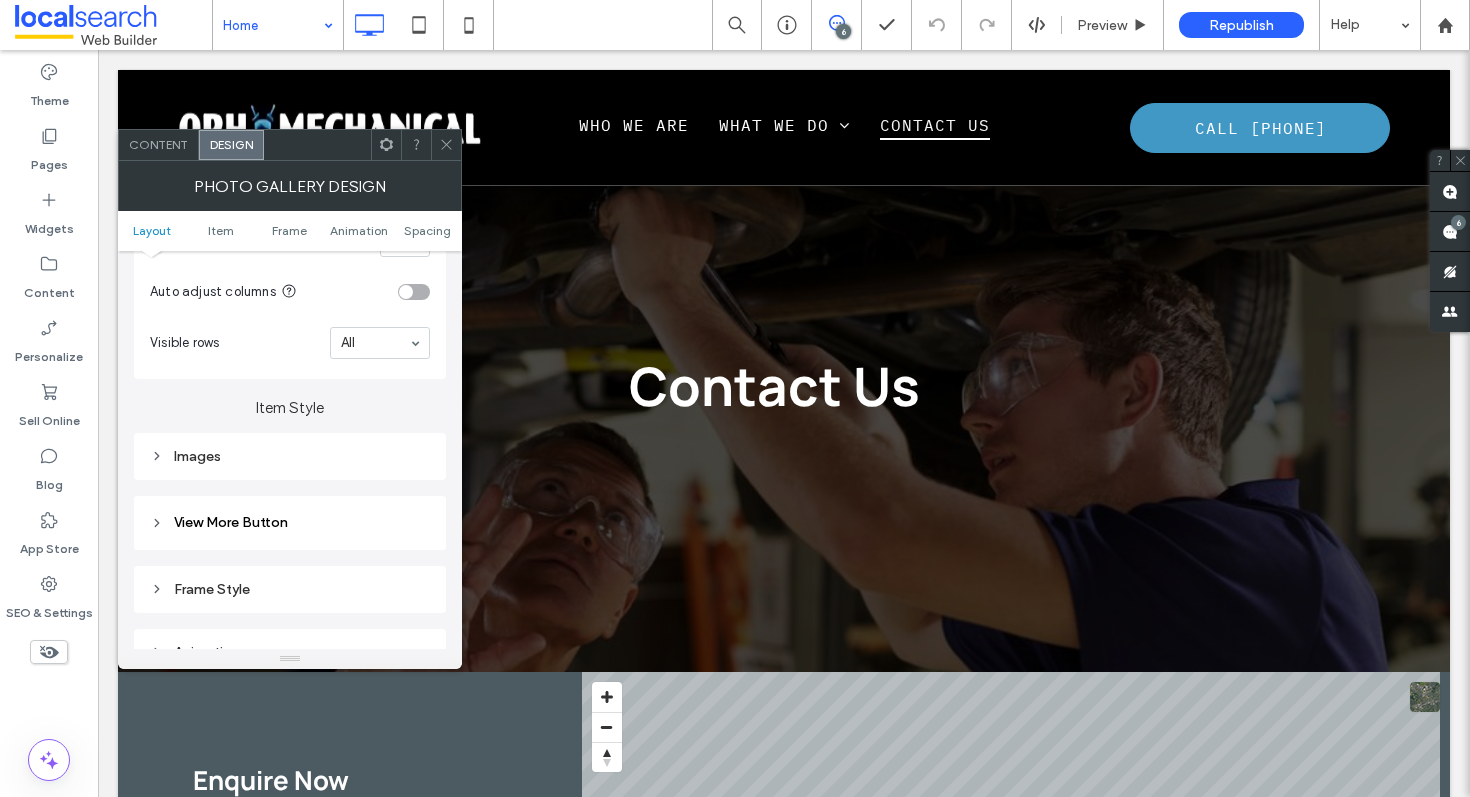 click 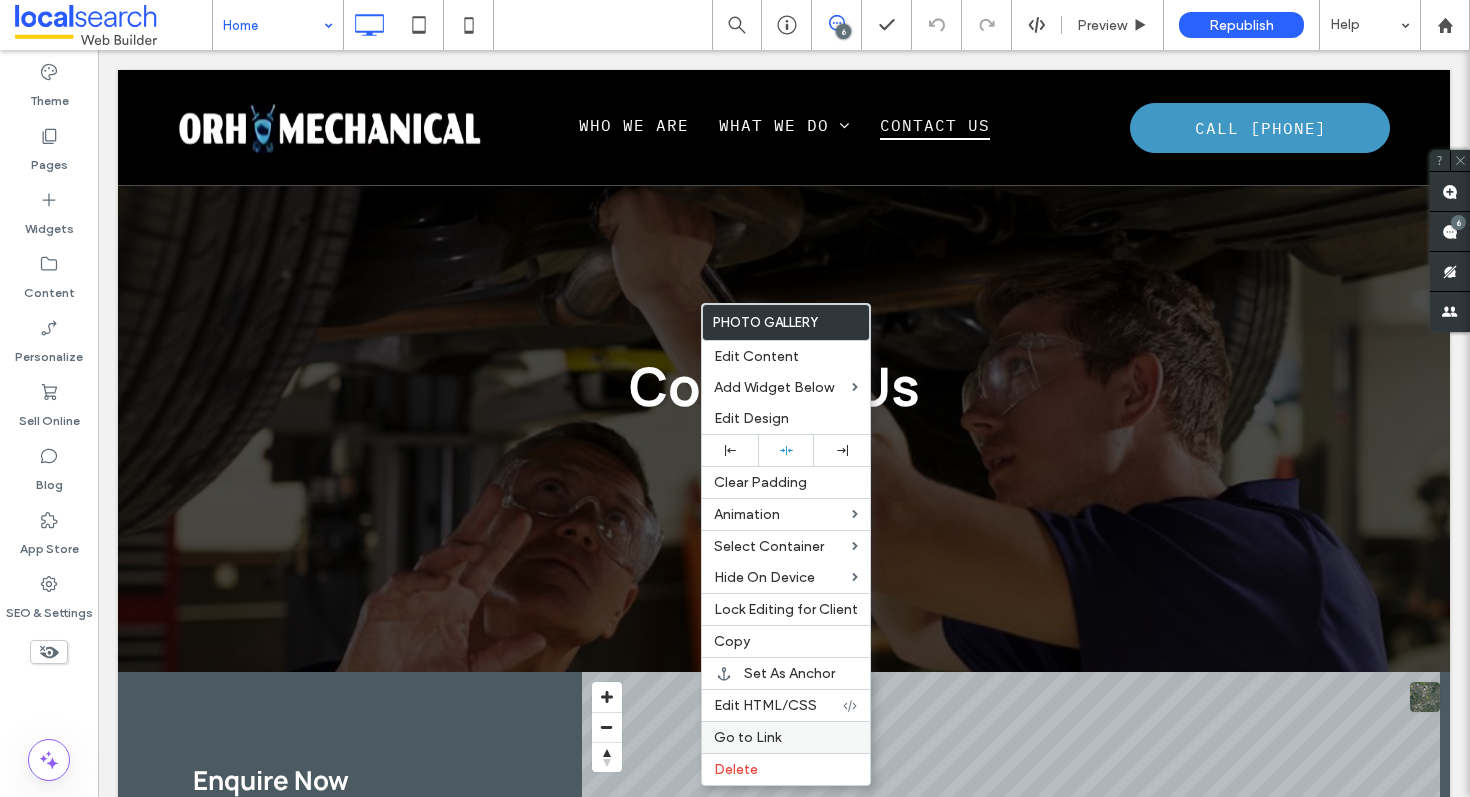click on "Go to Link" at bounding box center [747, 737] 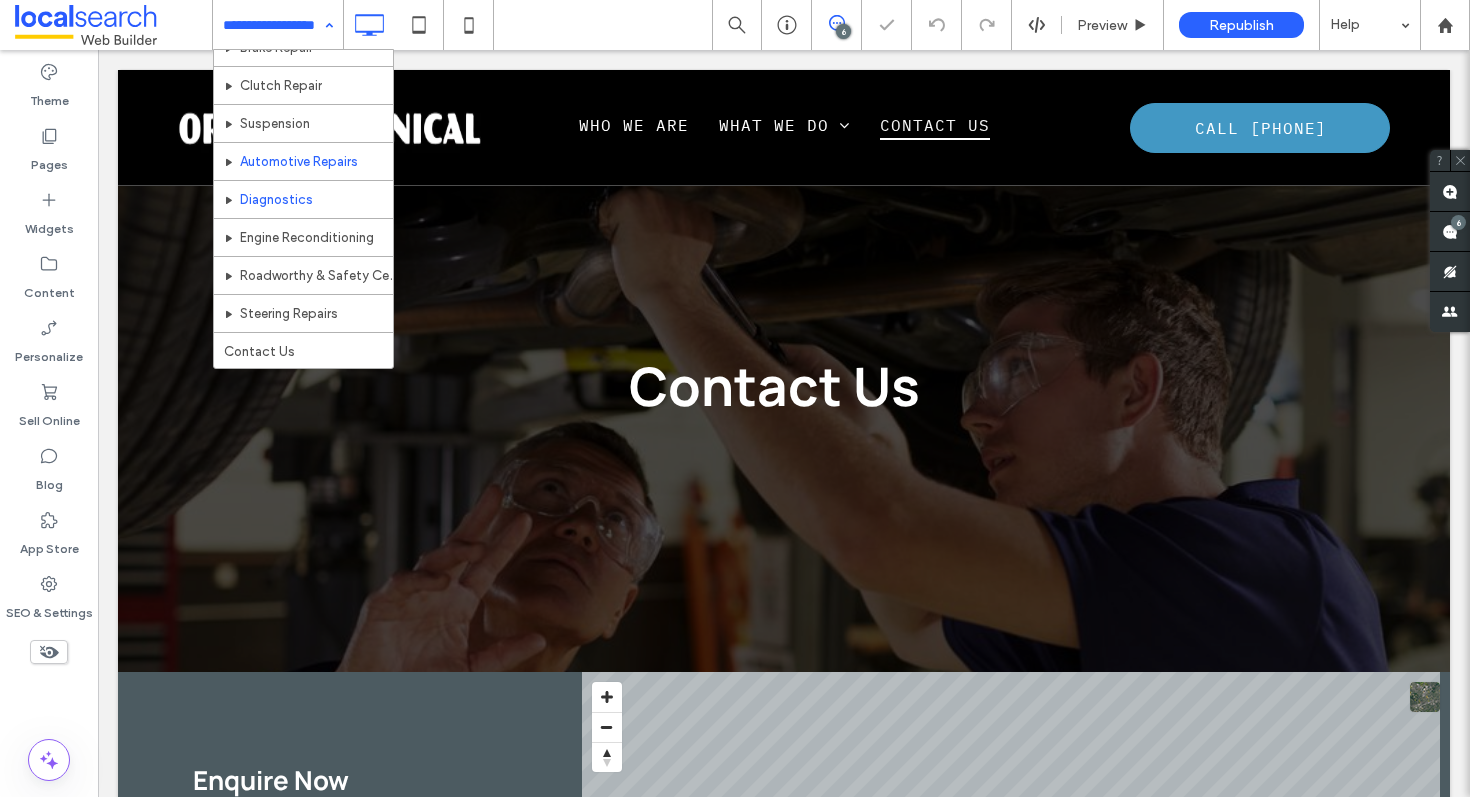 scroll, scrollTop: 0, scrollLeft: 0, axis: both 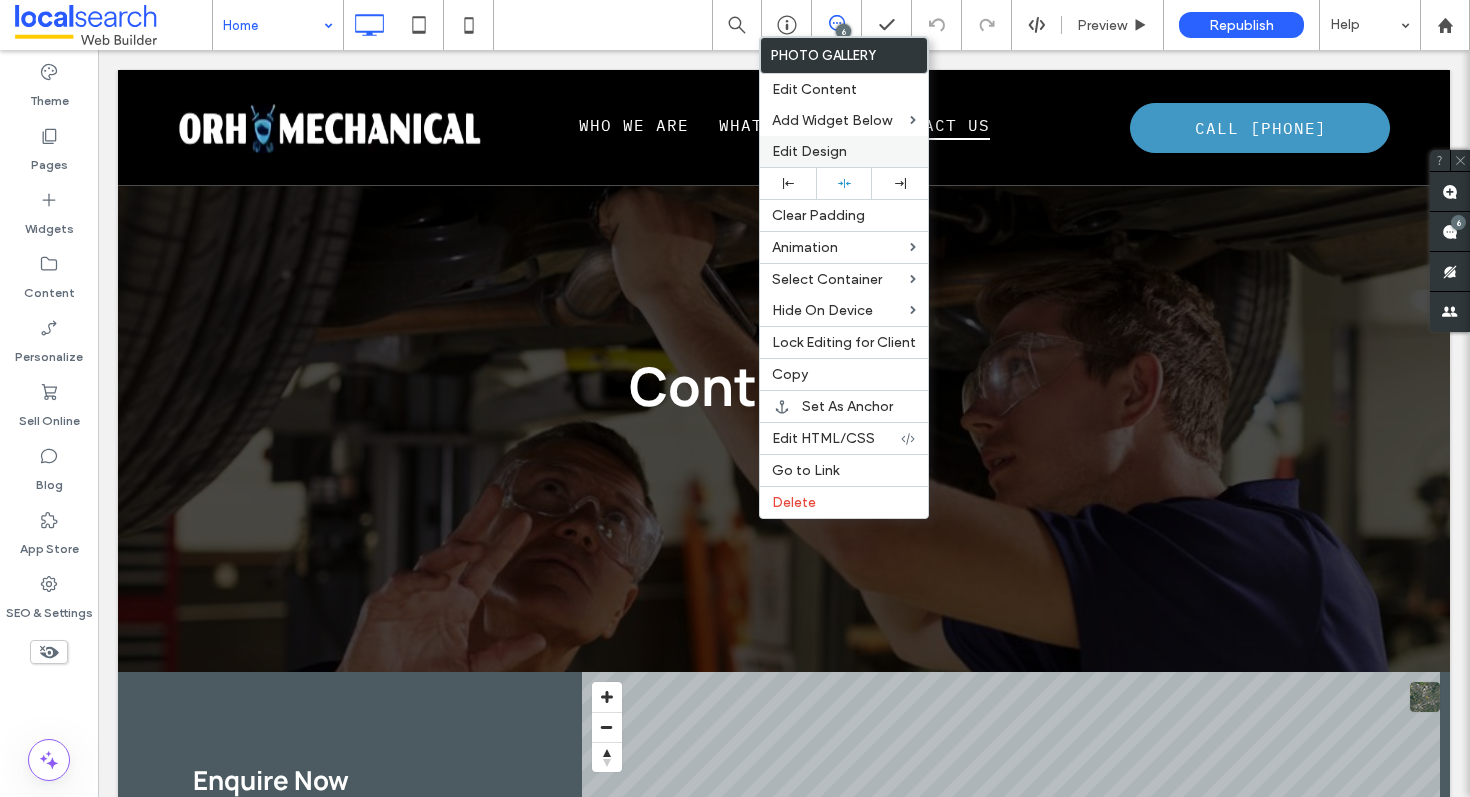 click on "Edit Design" at bounding box center [809, 151] 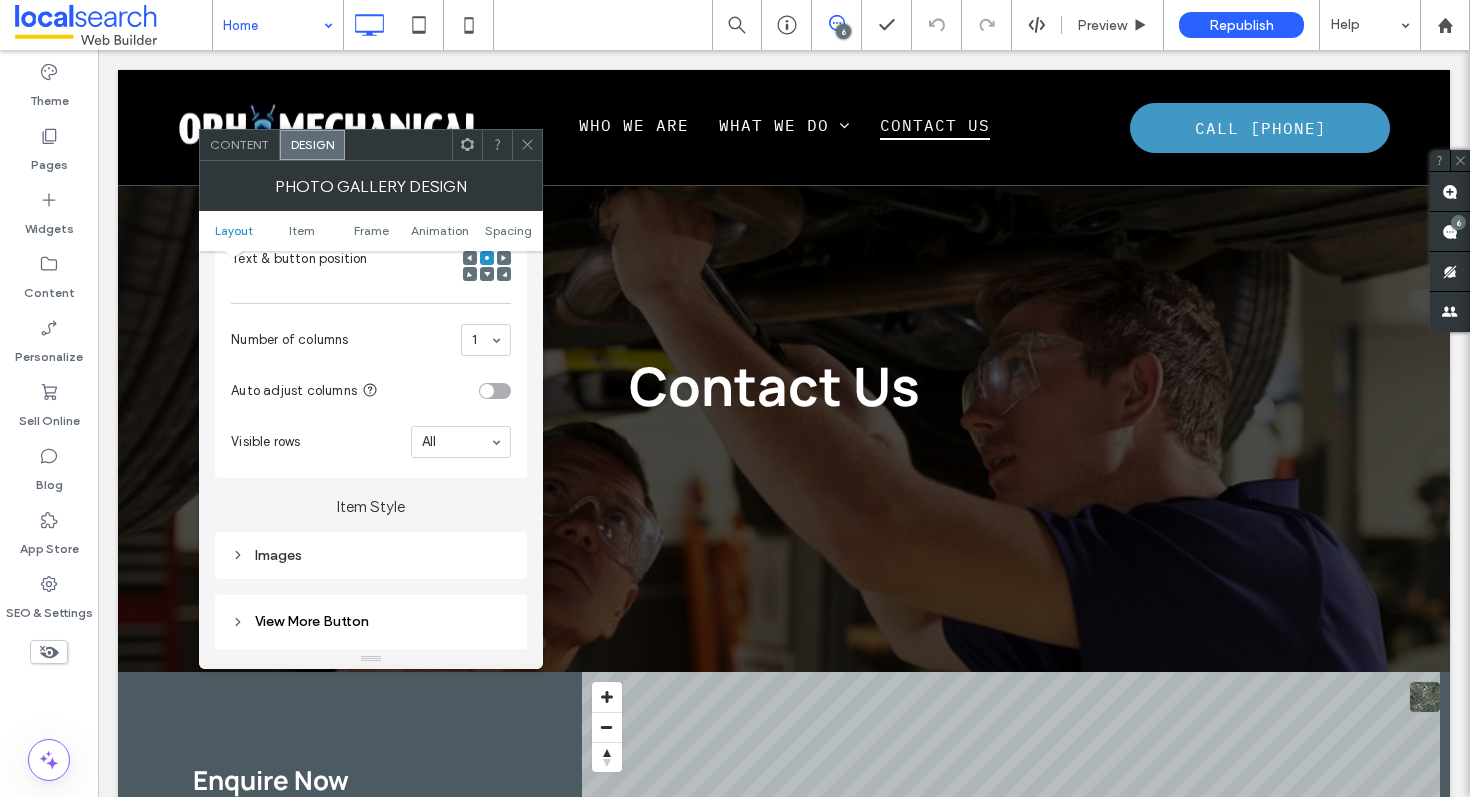 scroll, scrollTop: 486, scrollLeft: 0, axis: vertical 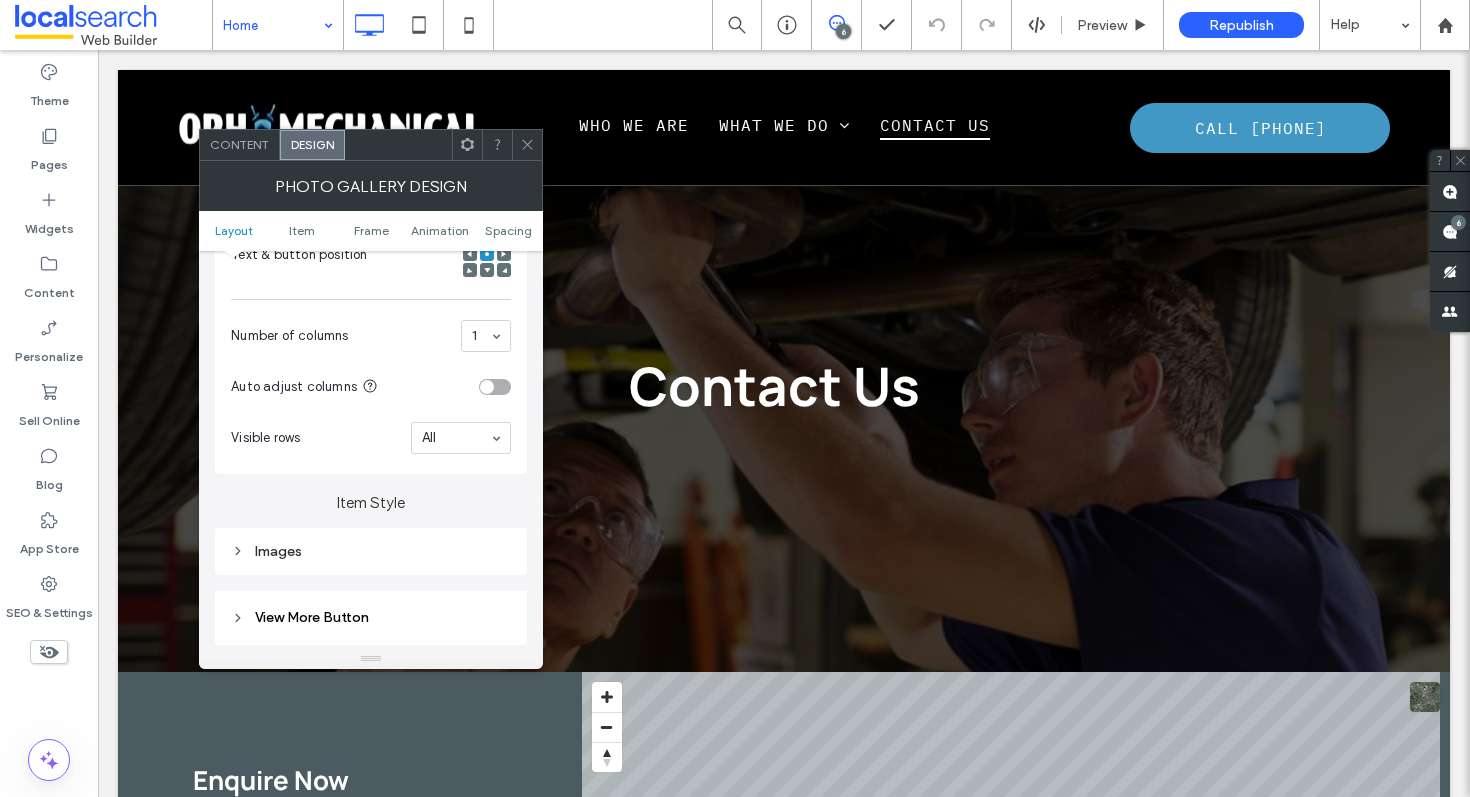 click on "Content" at bounding box center (239, 144) 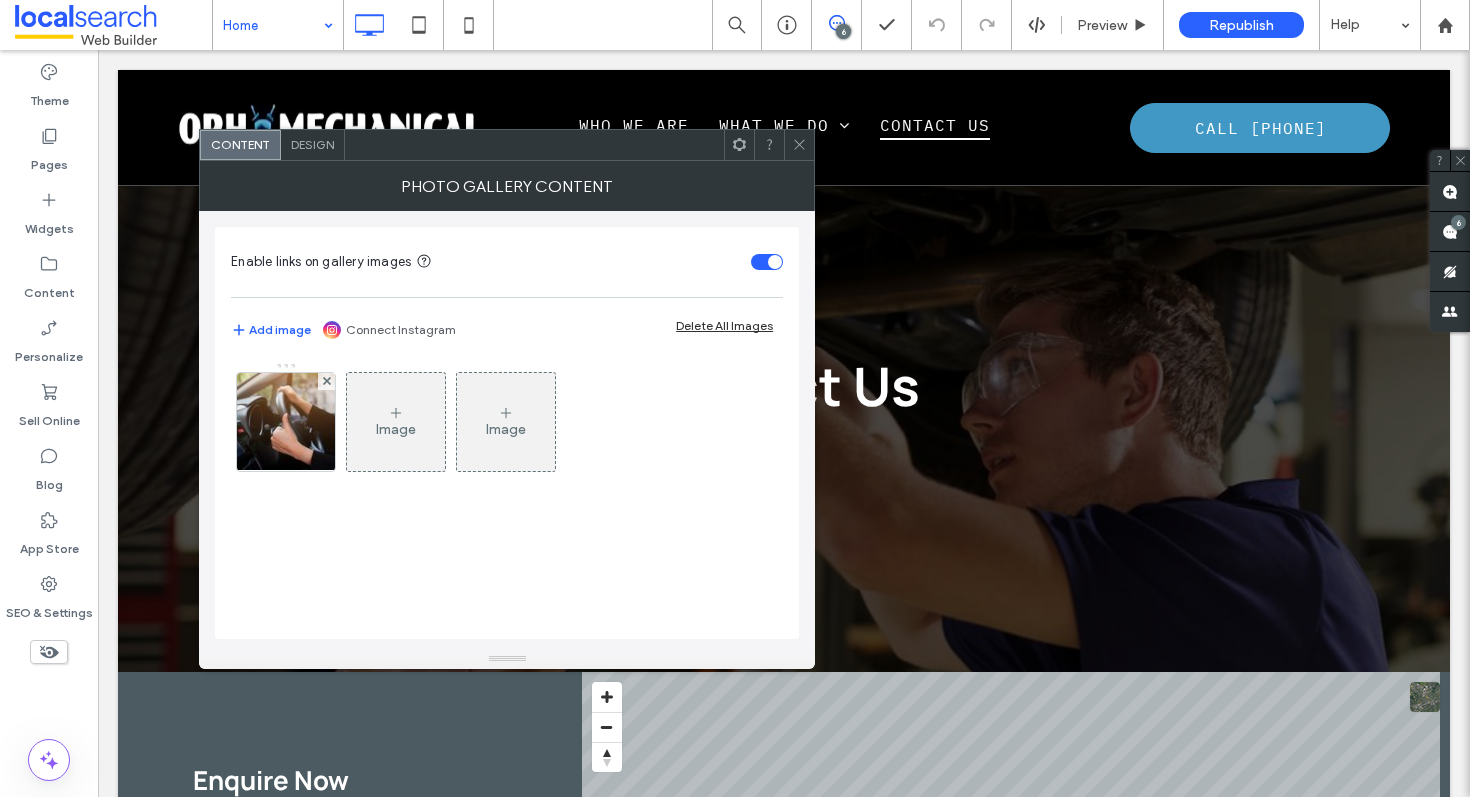 click on "Content" at bounding box center (240, 144) 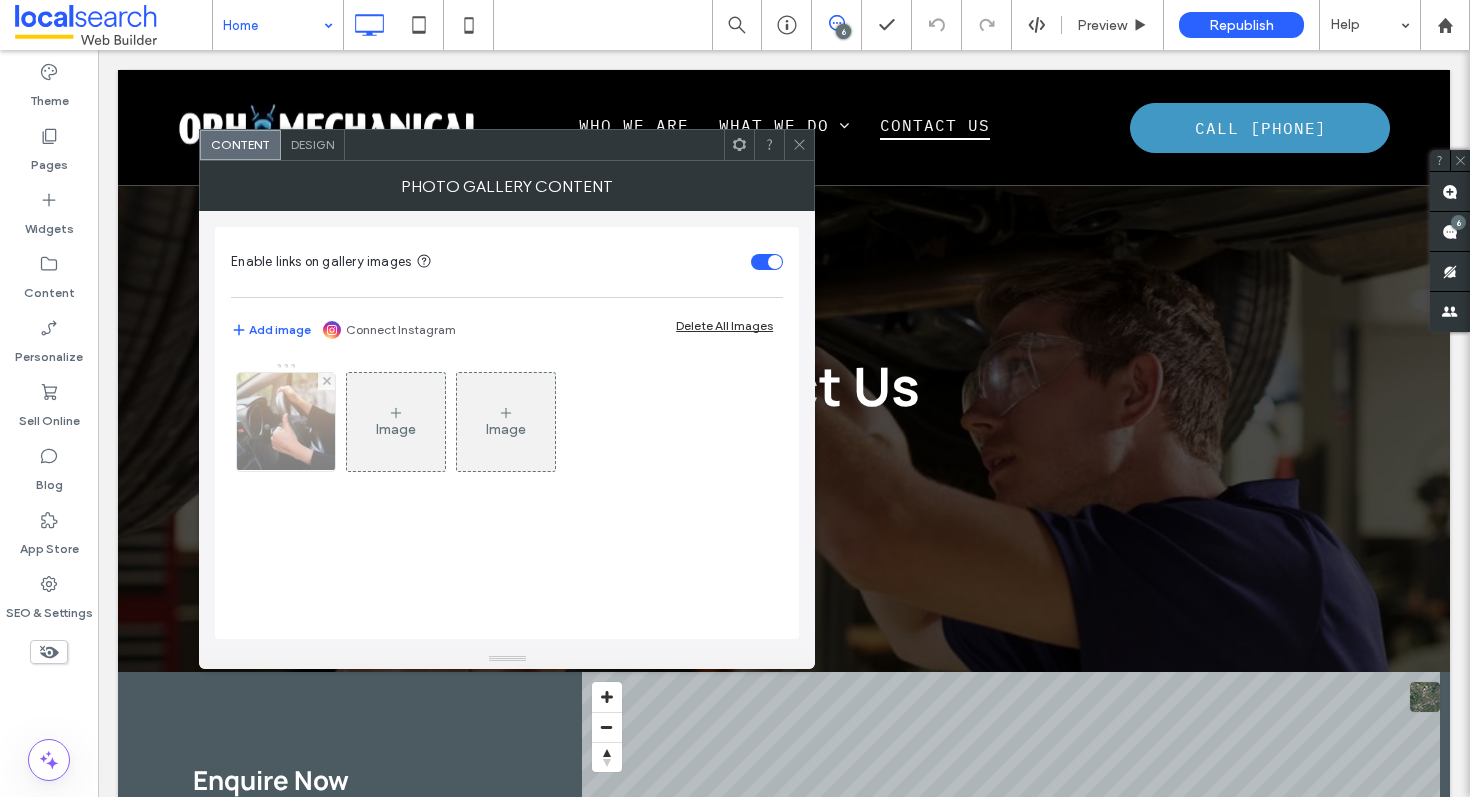 click at bounding box center (286, 422) 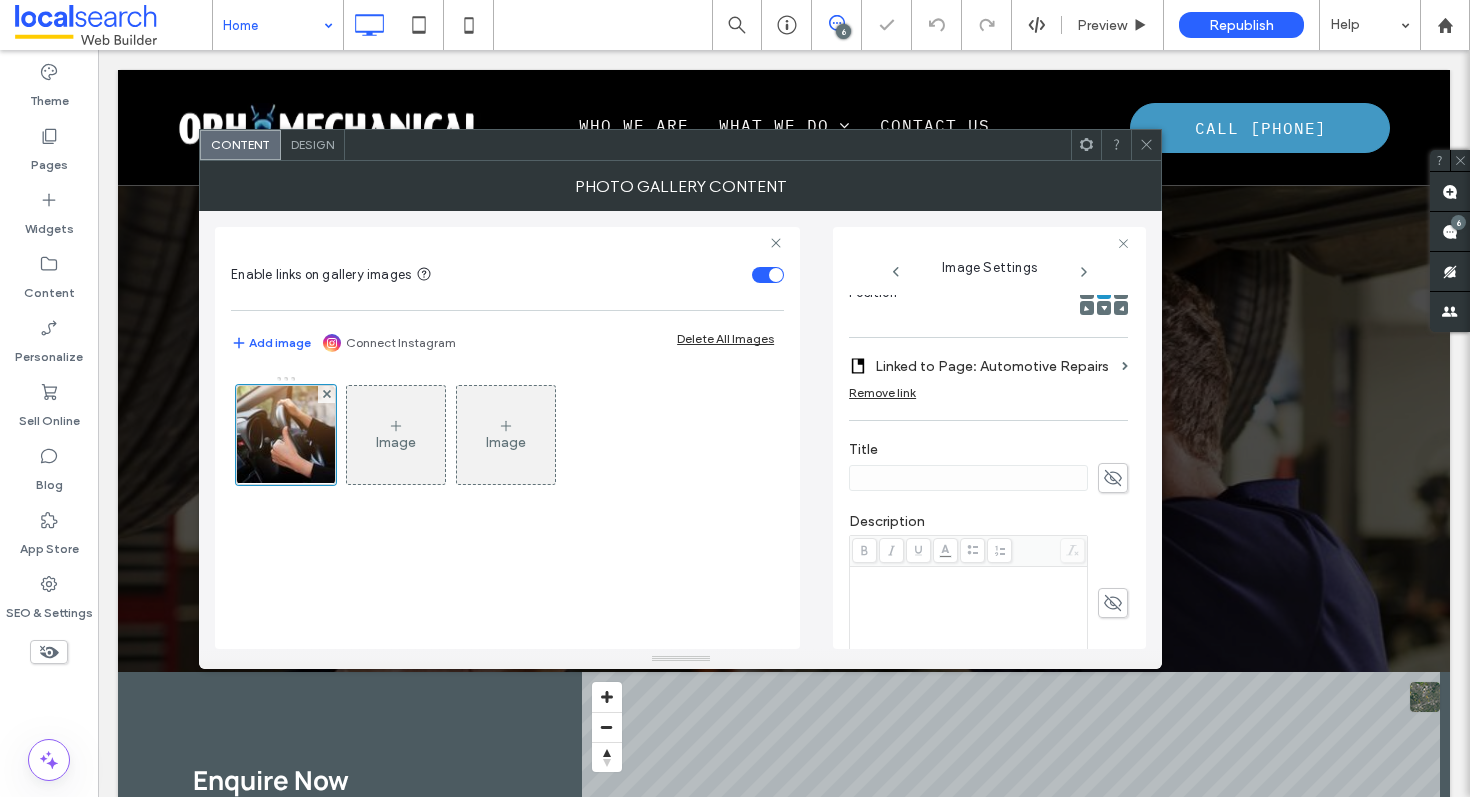 scroll, scrollTop: 325, scrollLeft: 0, axis: vertical 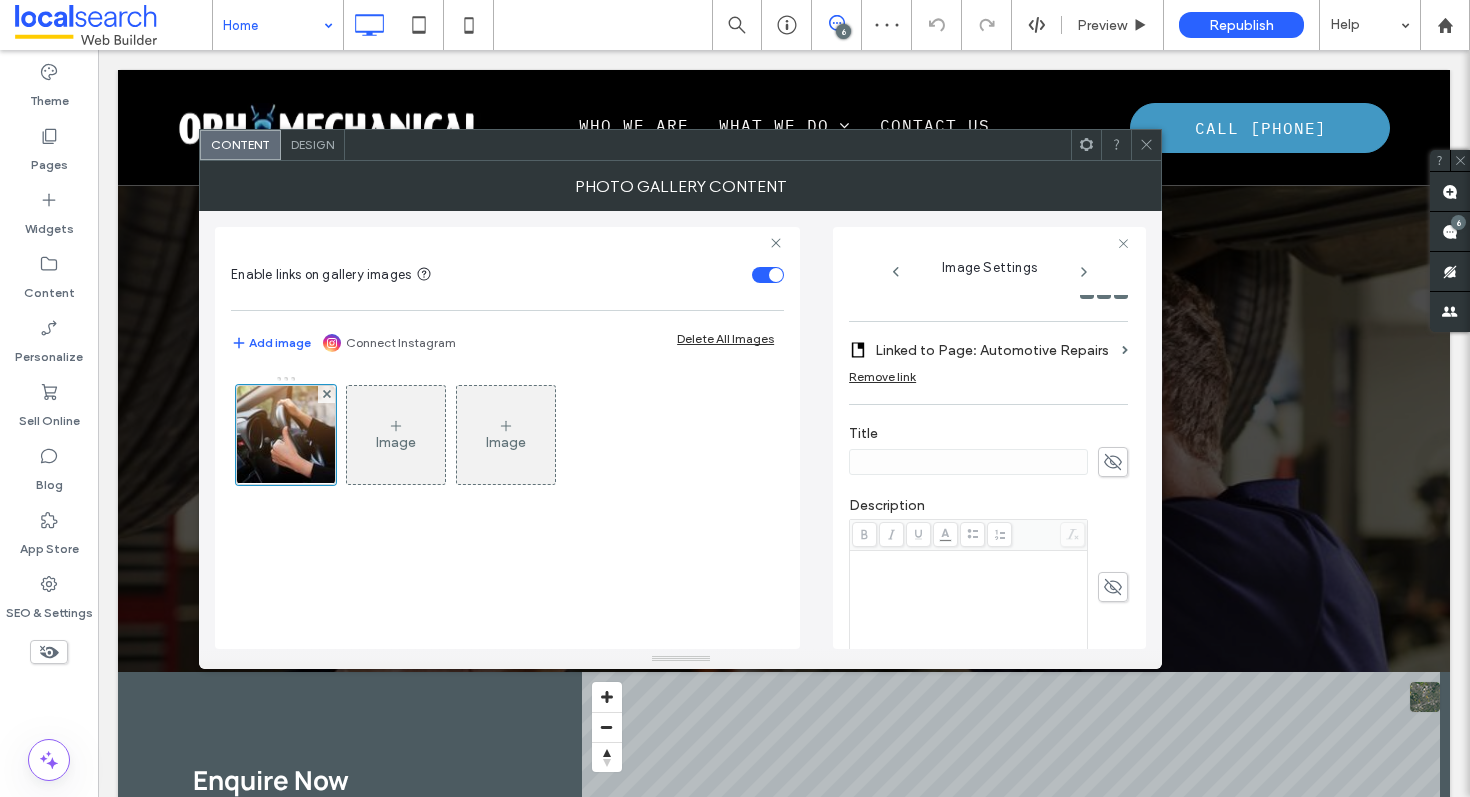 click on "Linked to Page: Automotive Repairs" at bounding box center [994, 350] 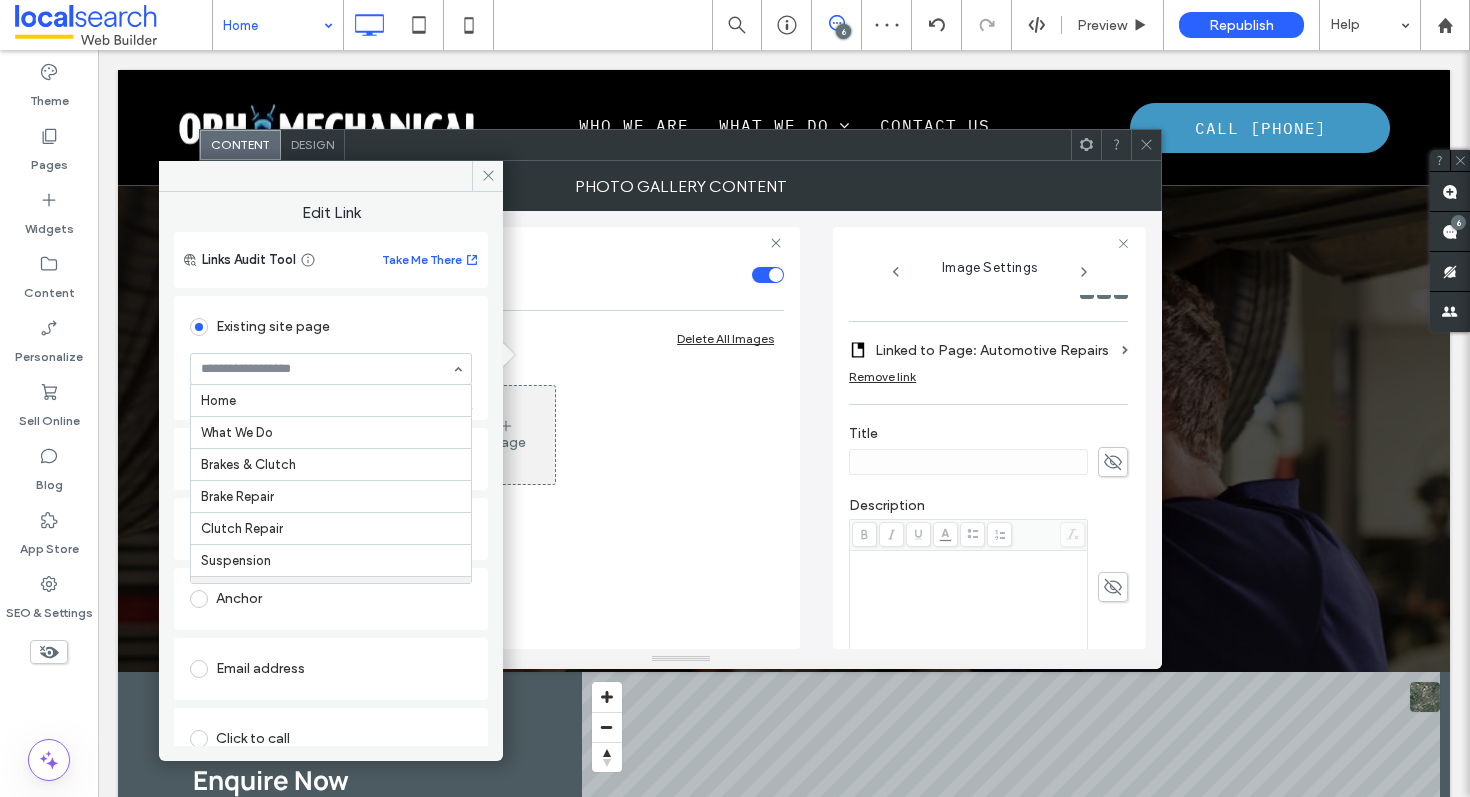 click at bounding box center (331, 369) 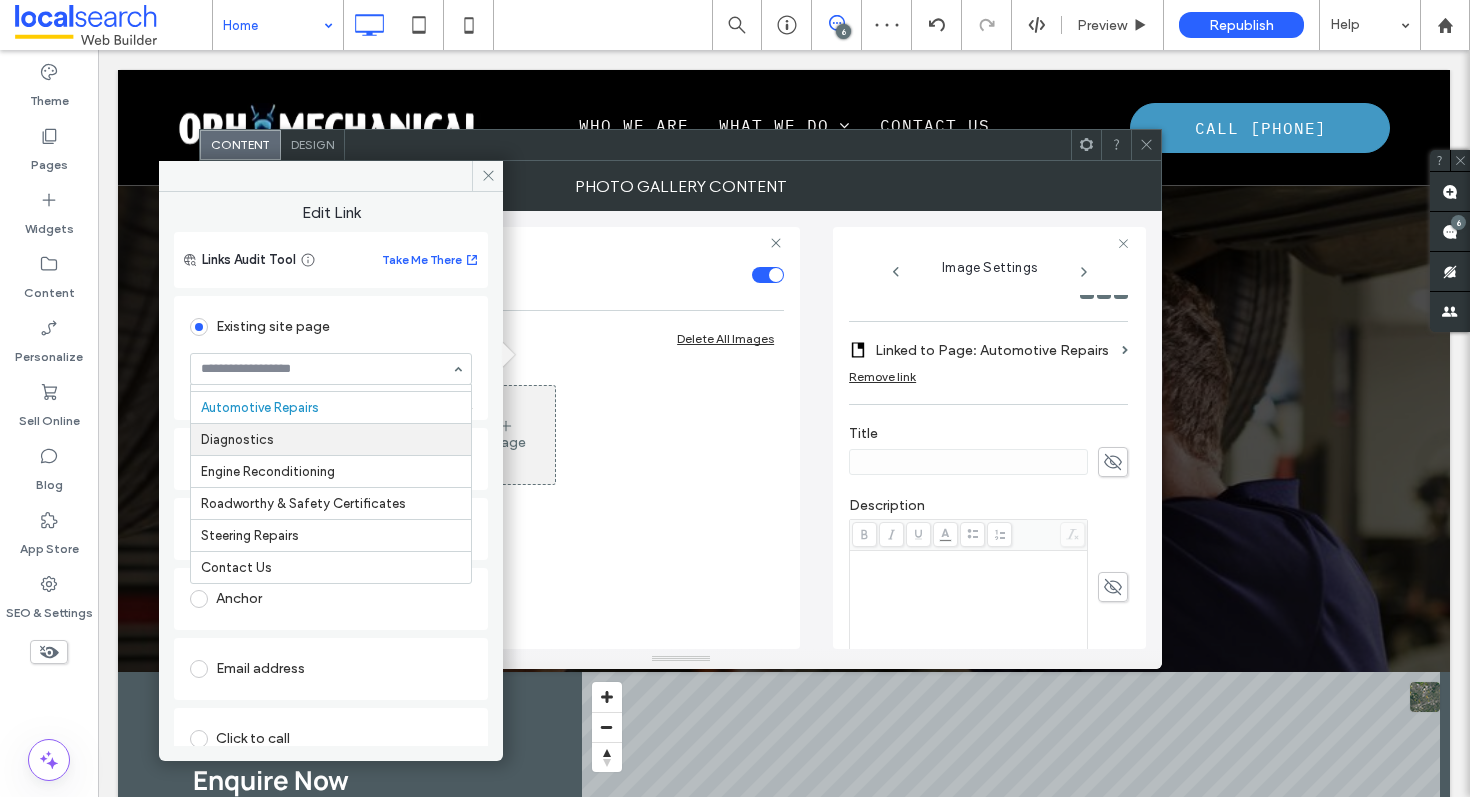 scroll, scrollTop: 129, scrollLeft: 0, axis: vertical 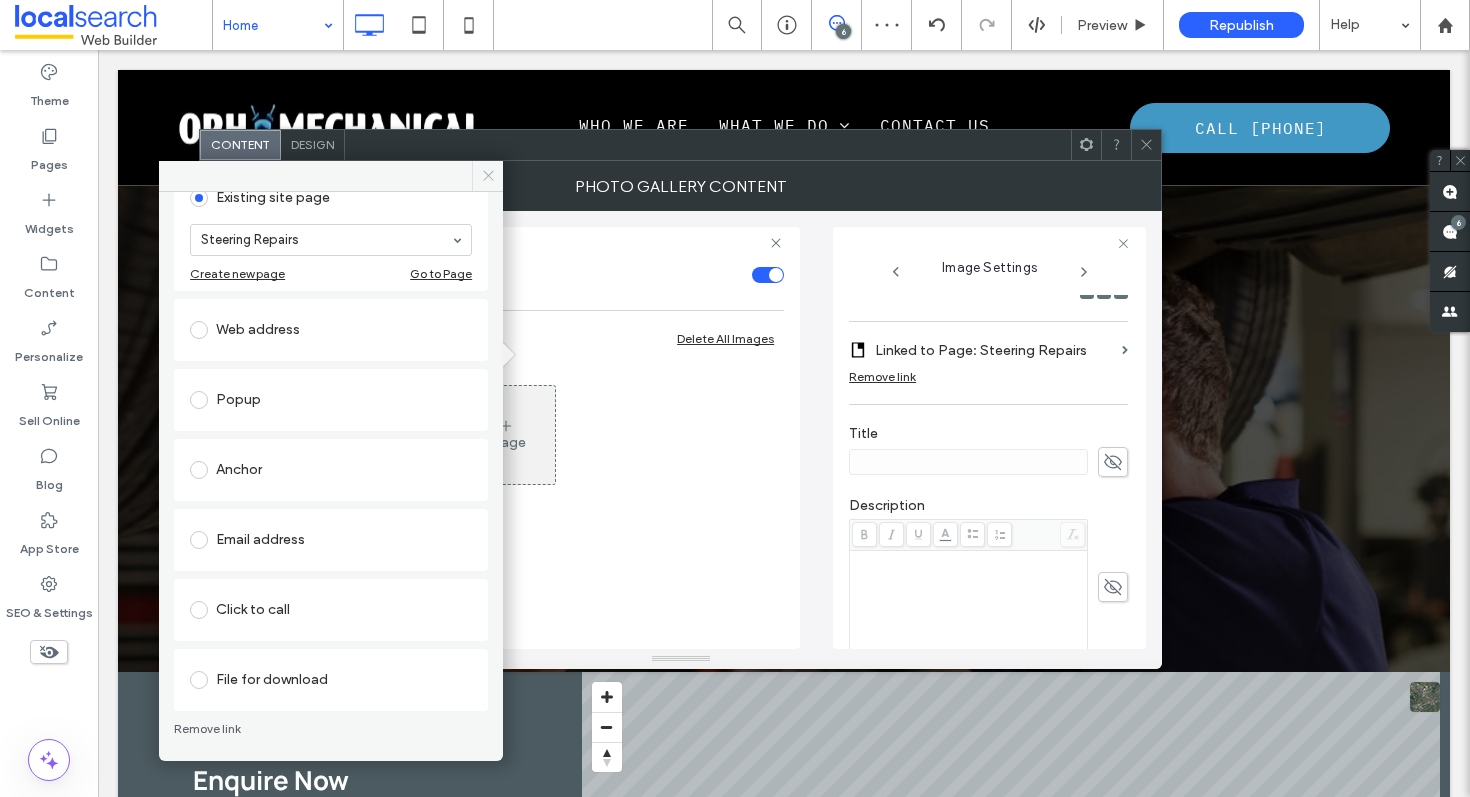 click at bounding box center (487, 176) 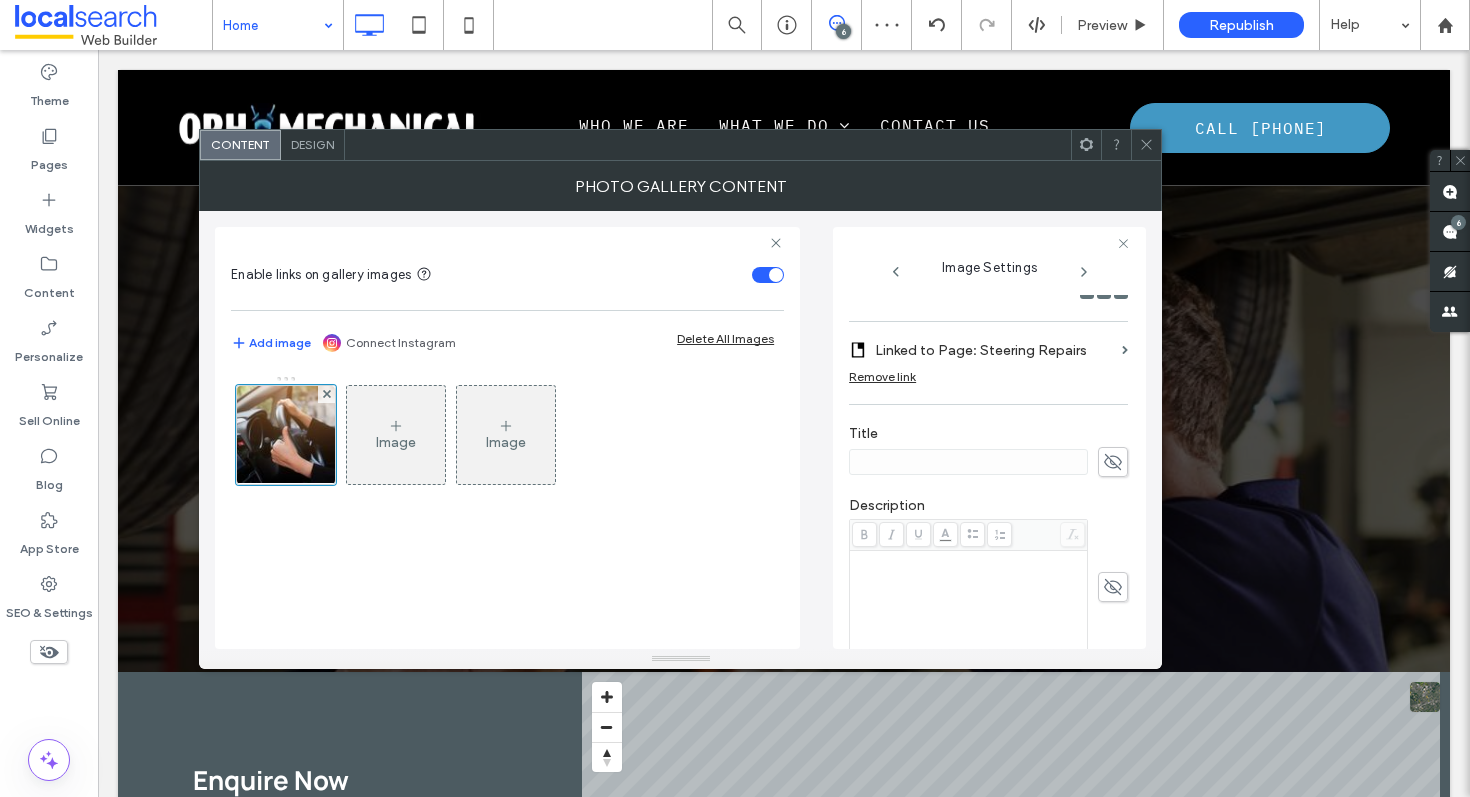 click 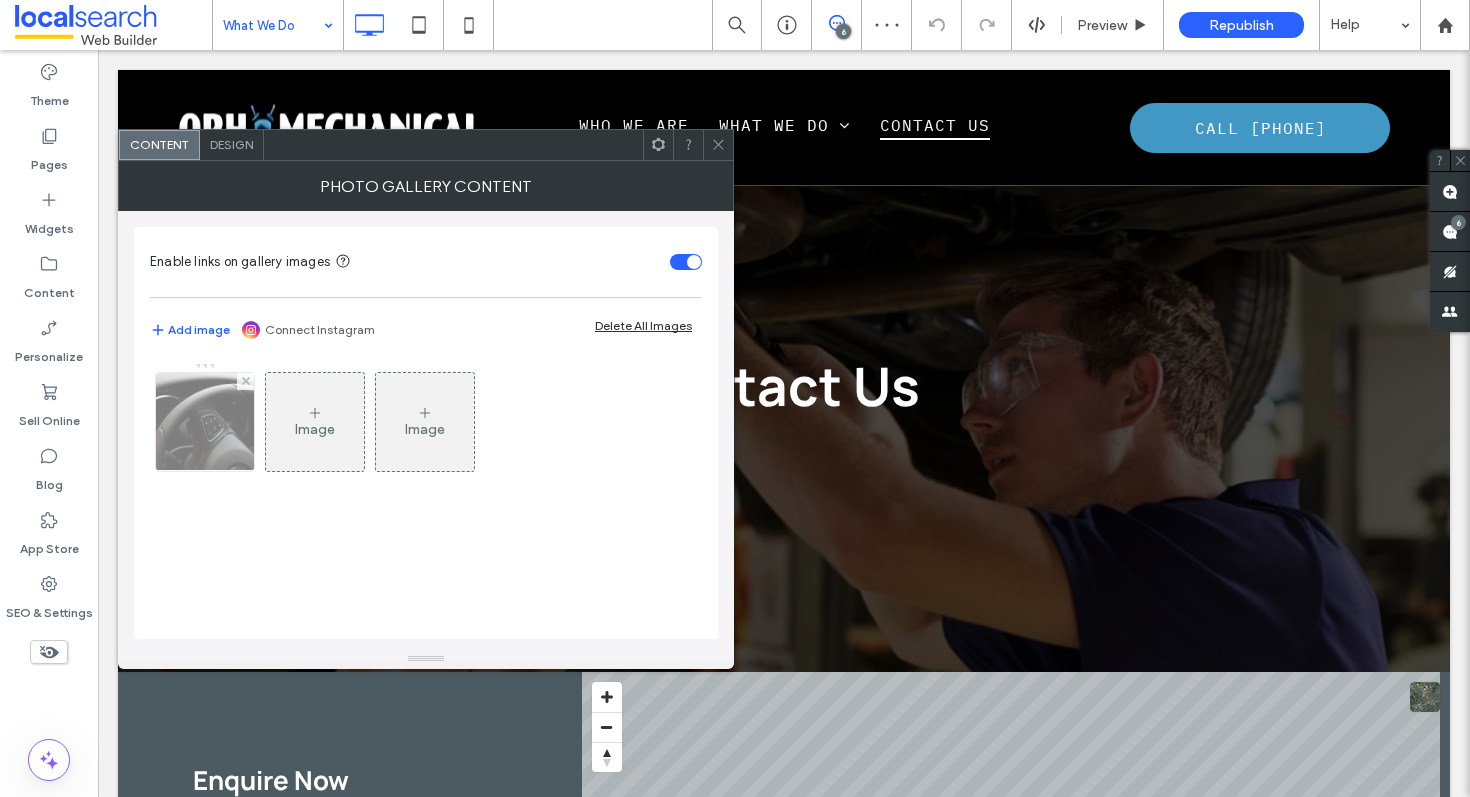 click at bounding box center (205, 422) 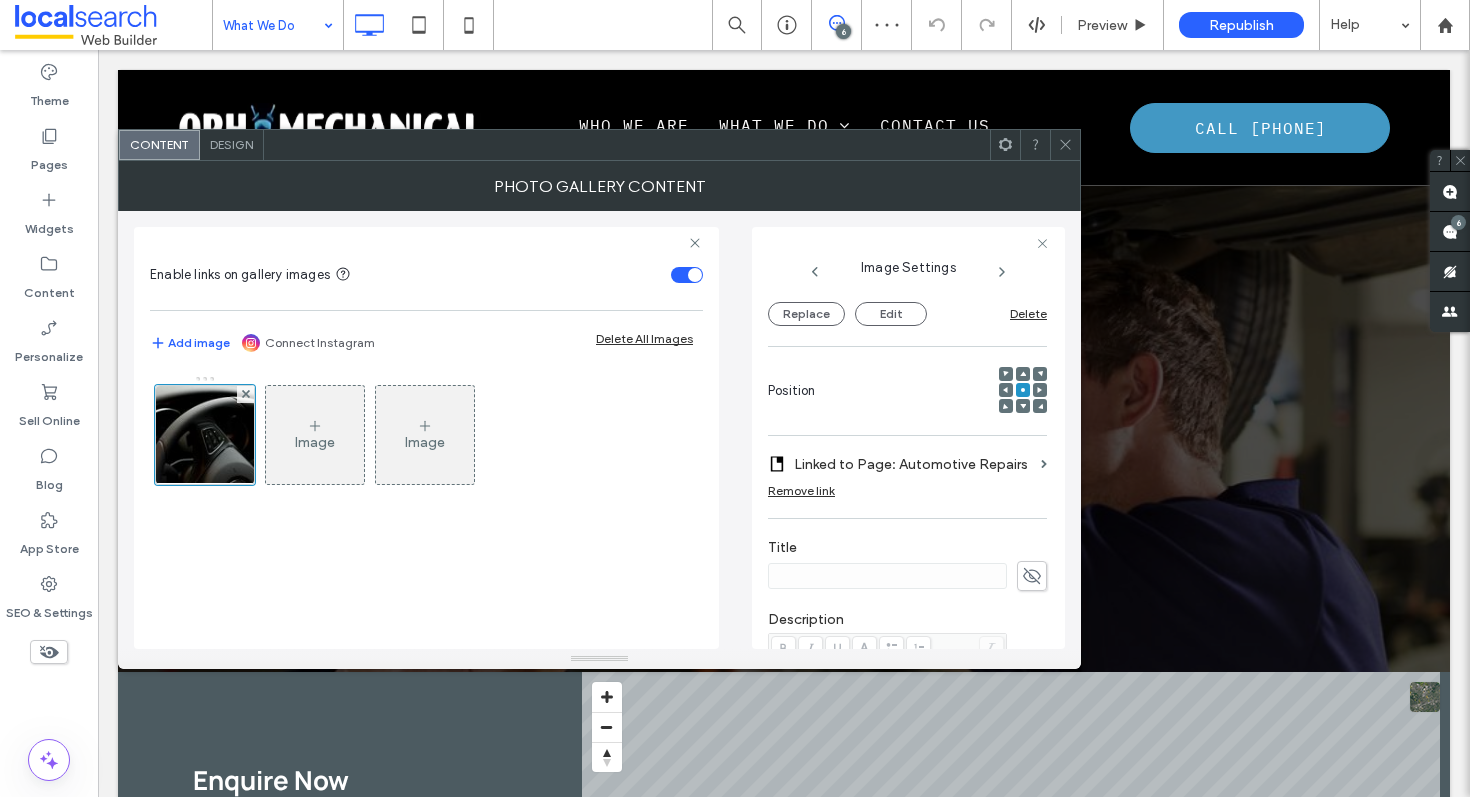 scroll, scrollTop: 264, scrollLeft: 0, axis: vertical 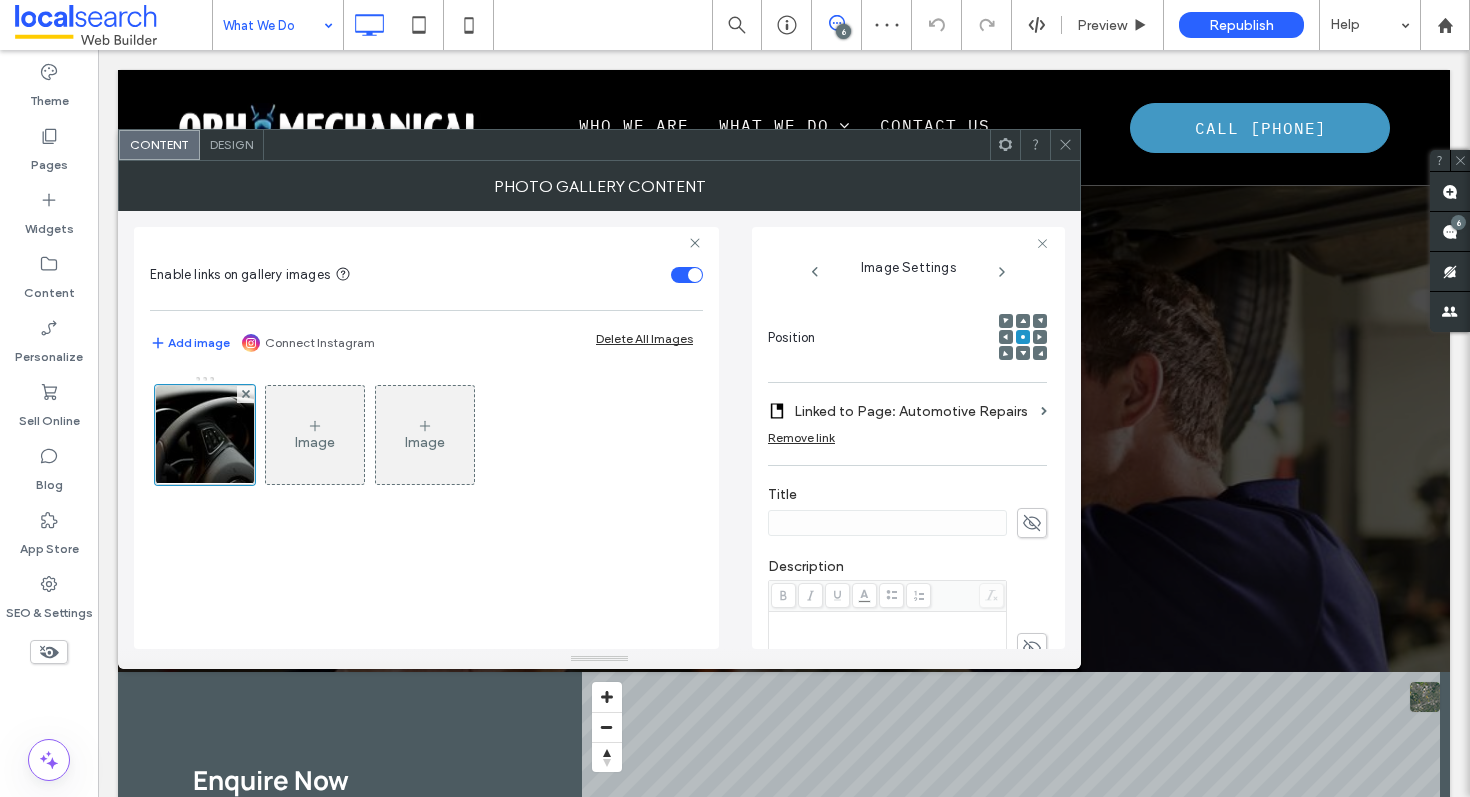 click on "Linked to Page: Automotive Repairs" at bounding box center (913, 411) 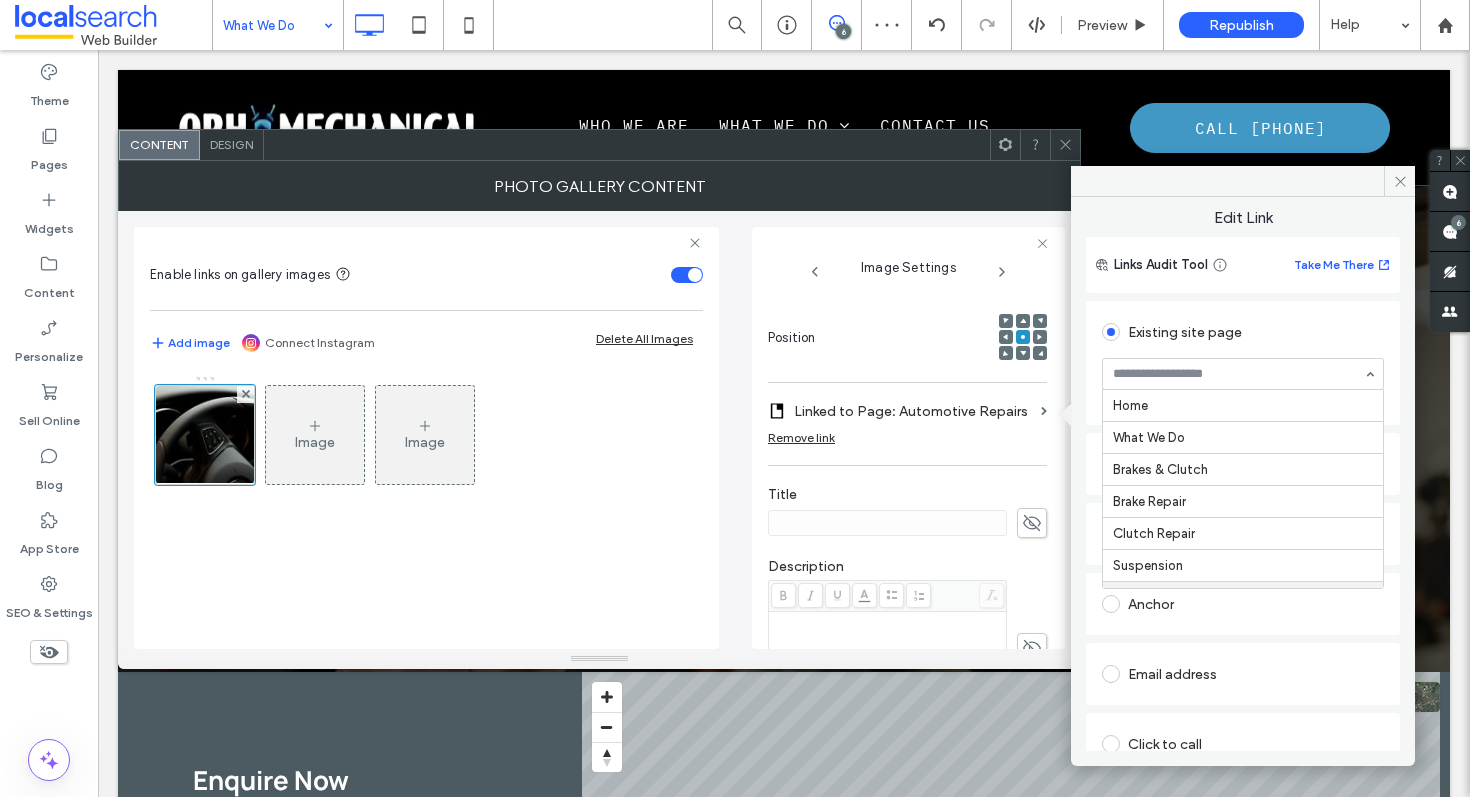 scroll, scrollTop: 197, scrollLeft: 0, axis: vertical 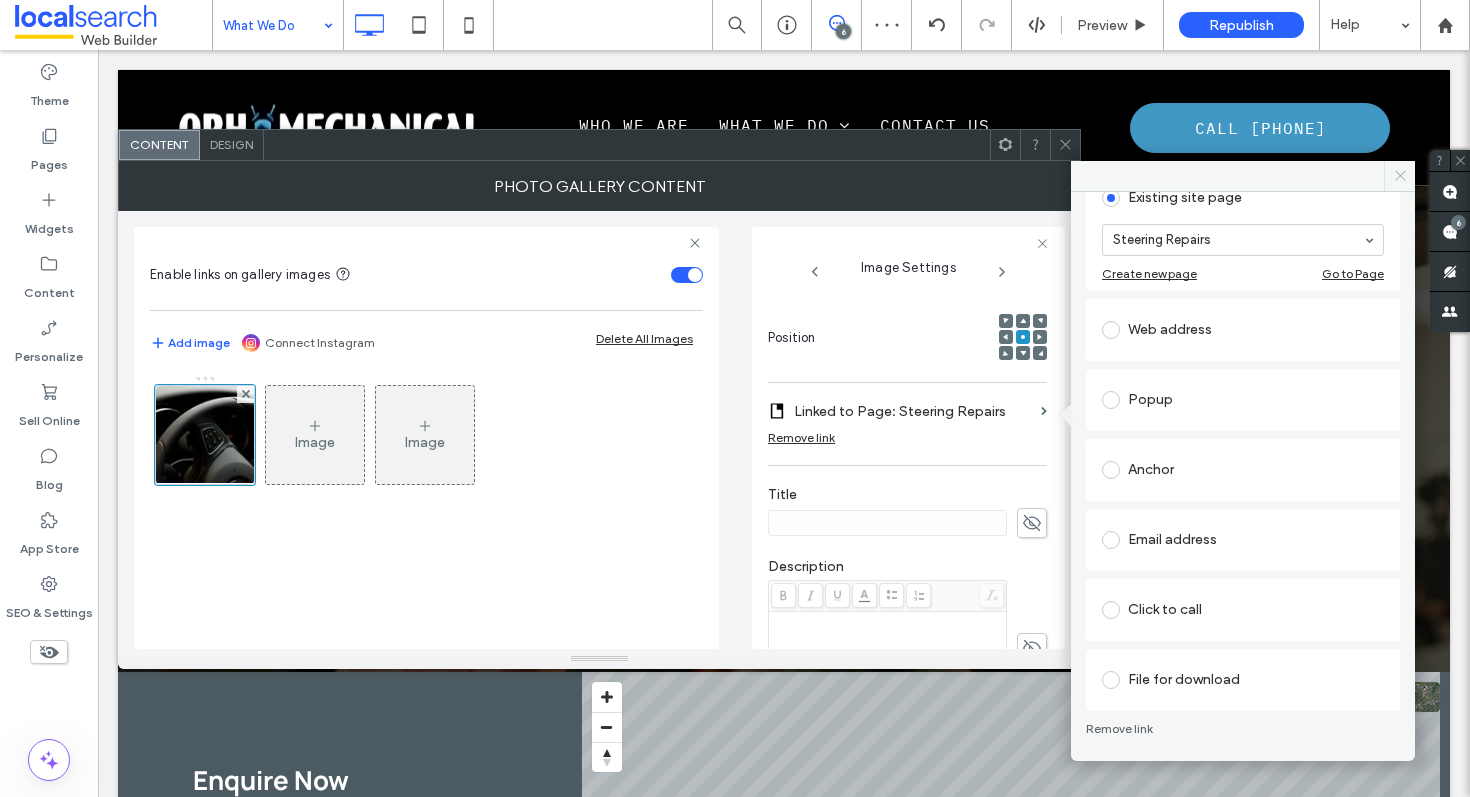 click 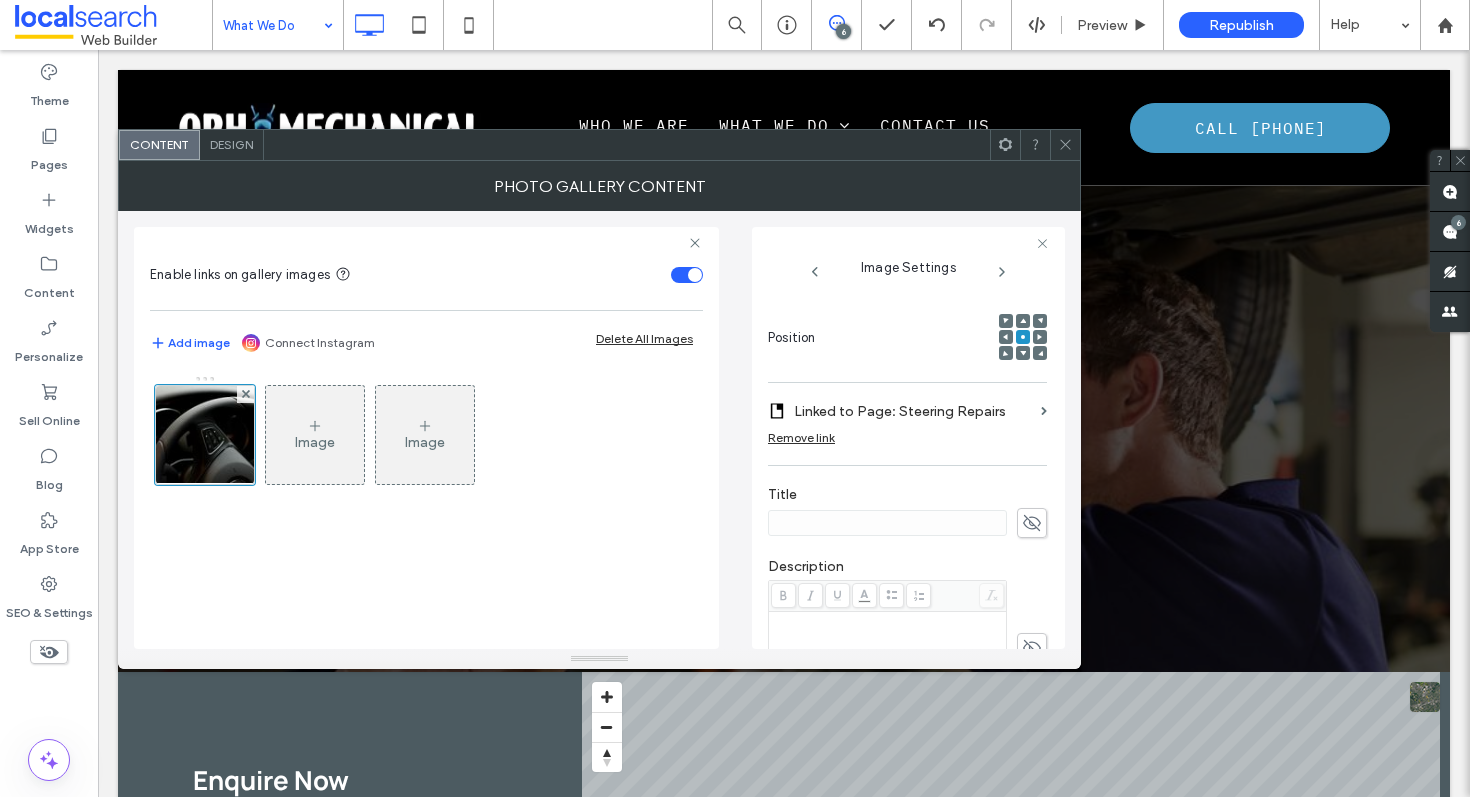 click 